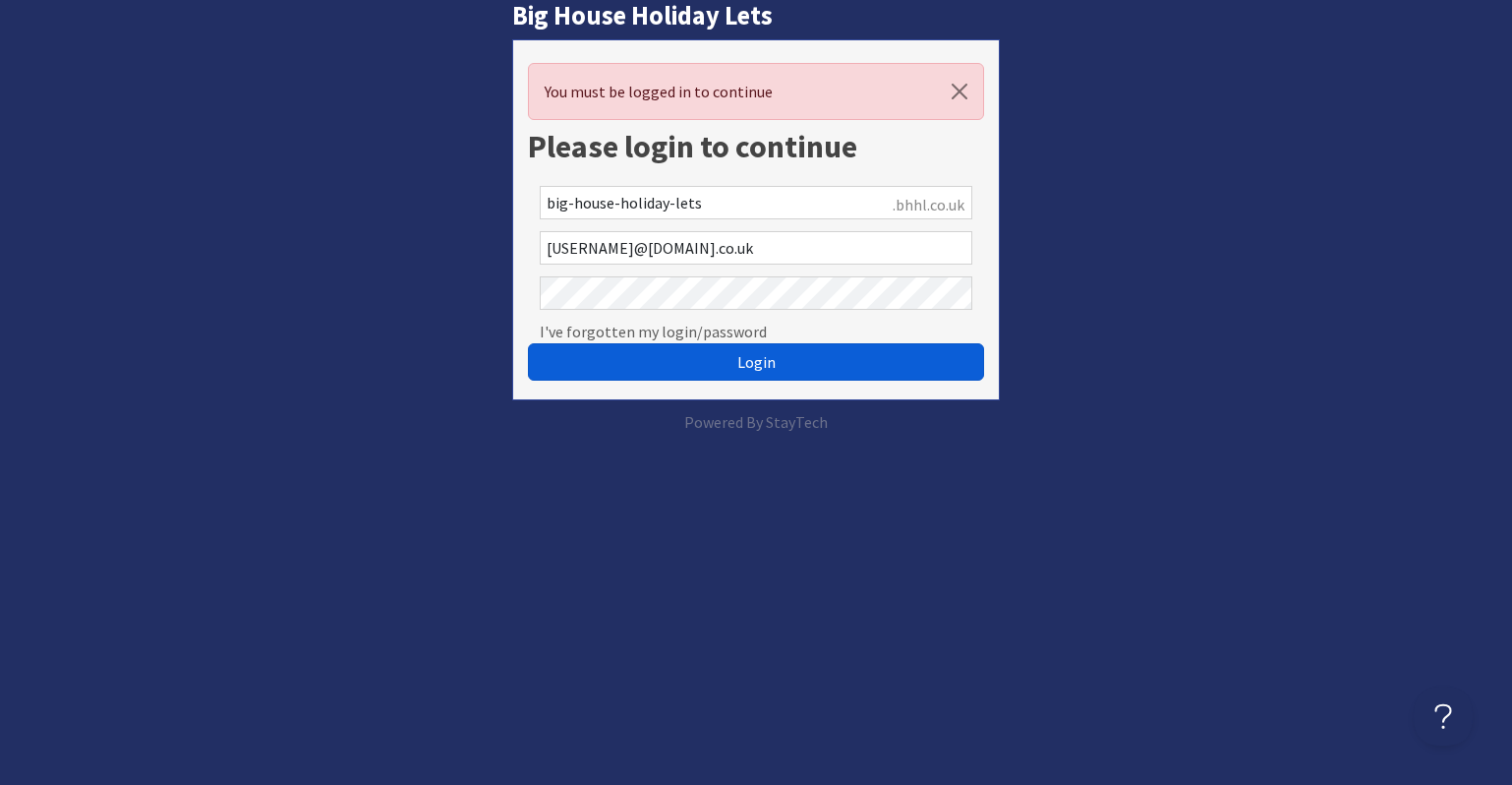 scroll, scrollTop: 0, scrollLeft: 0, axis: both 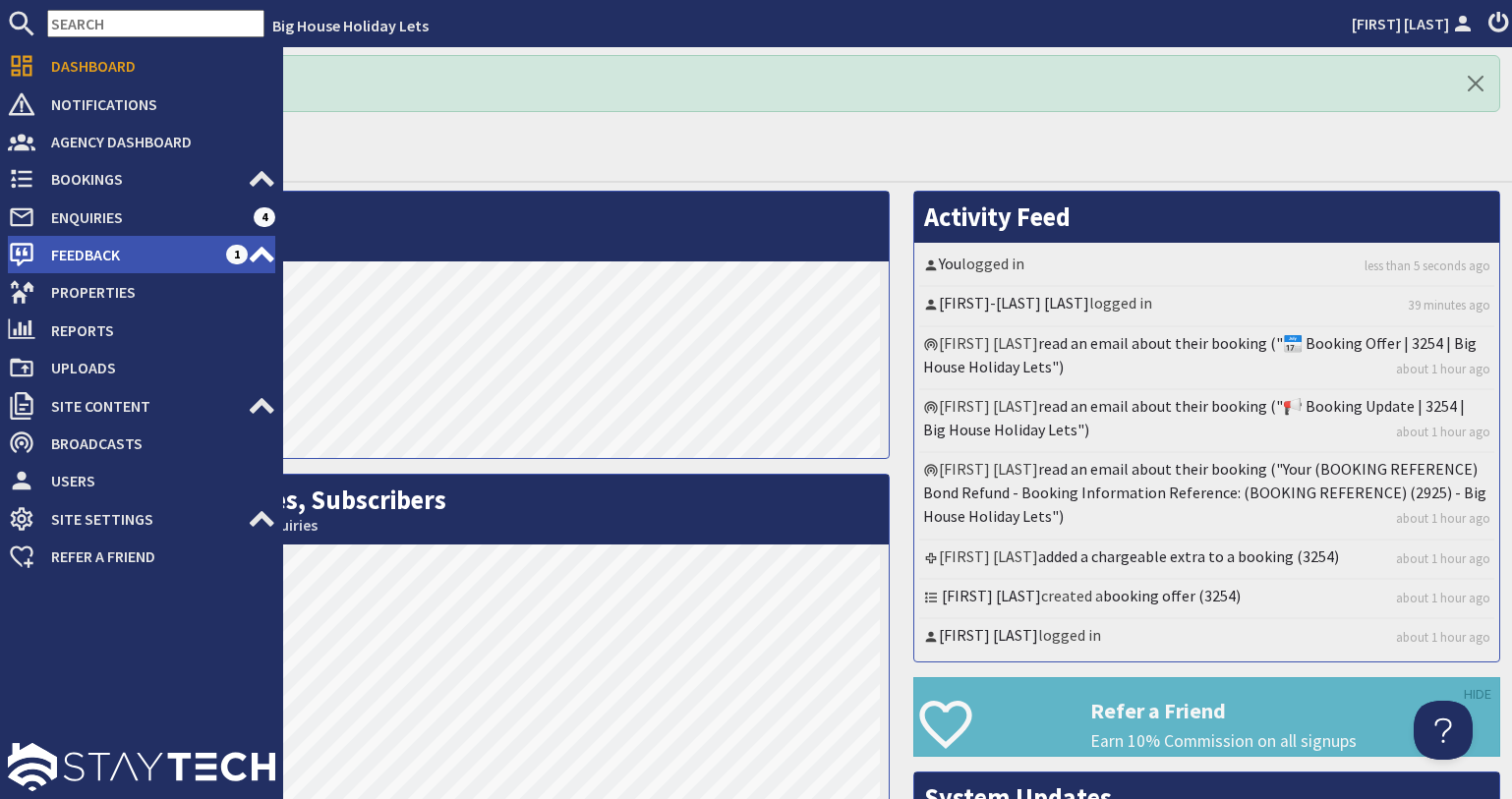click on "Feedback" at bounding box center [131, 255] 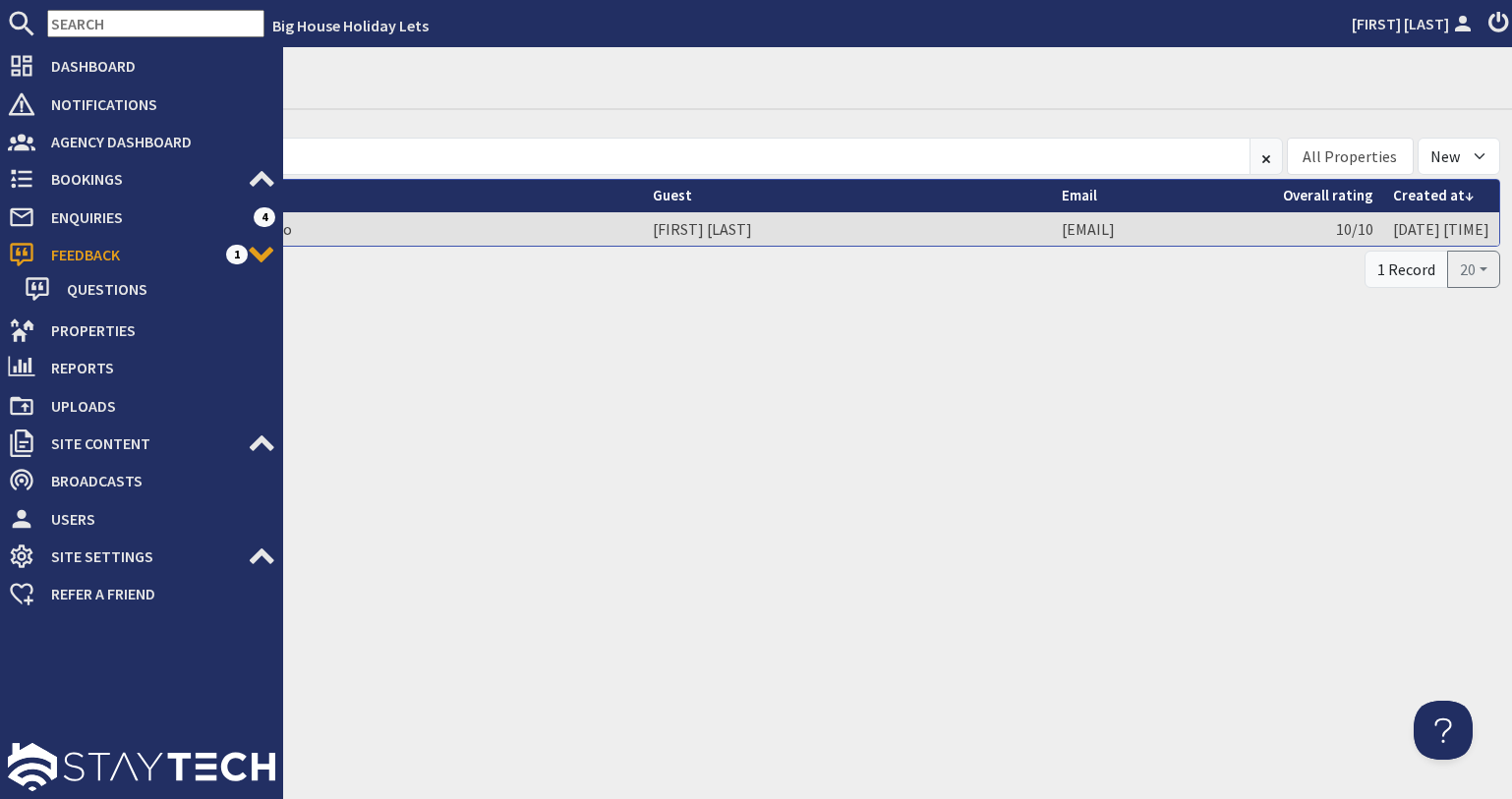scroll, scrollTop: 0, scrollLeft: 0, axis: both 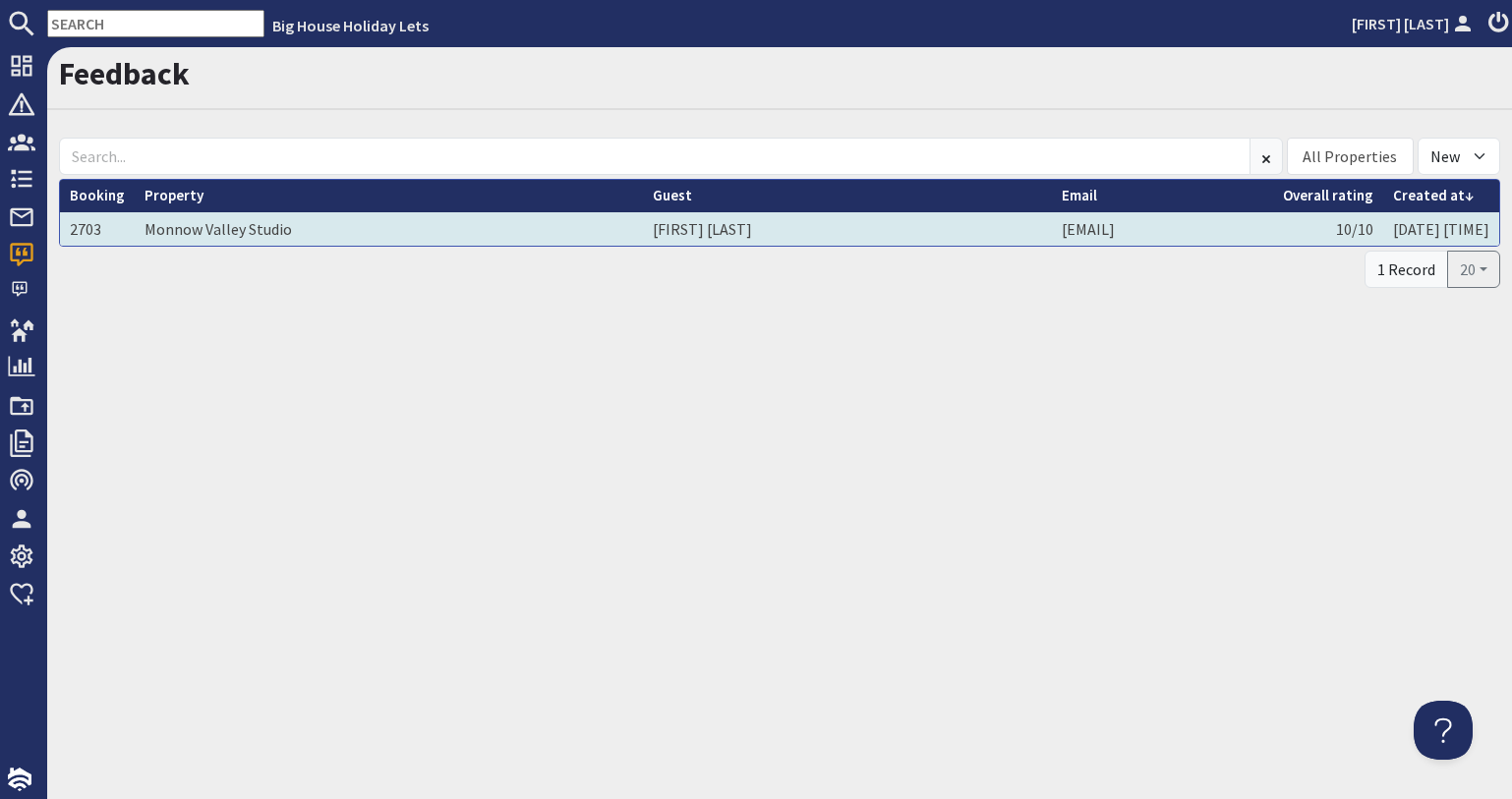 click on "Sharon Murray" at bounding box center (847, 229) 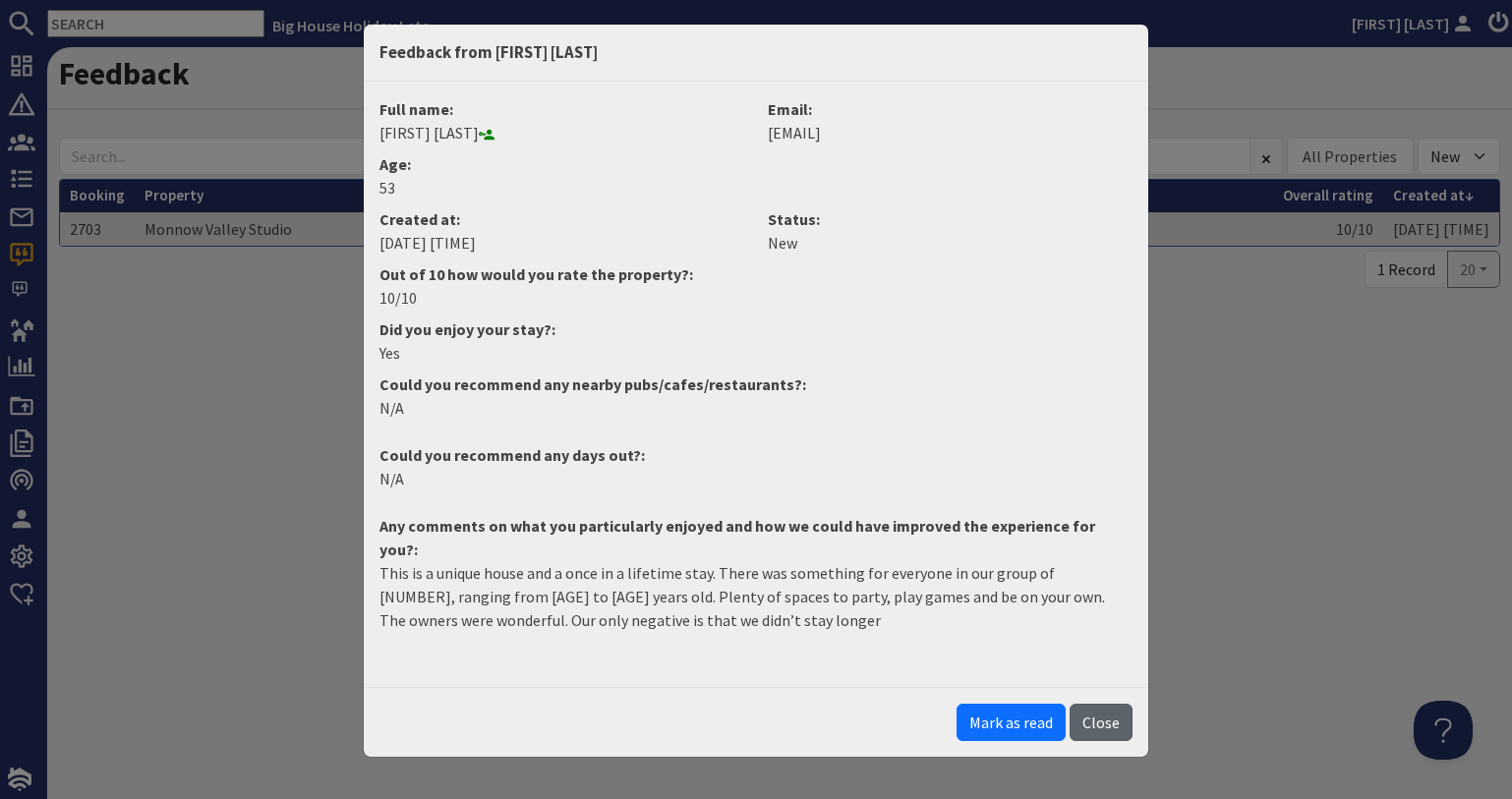 click on "Close" at bounding box center [1101, 722] 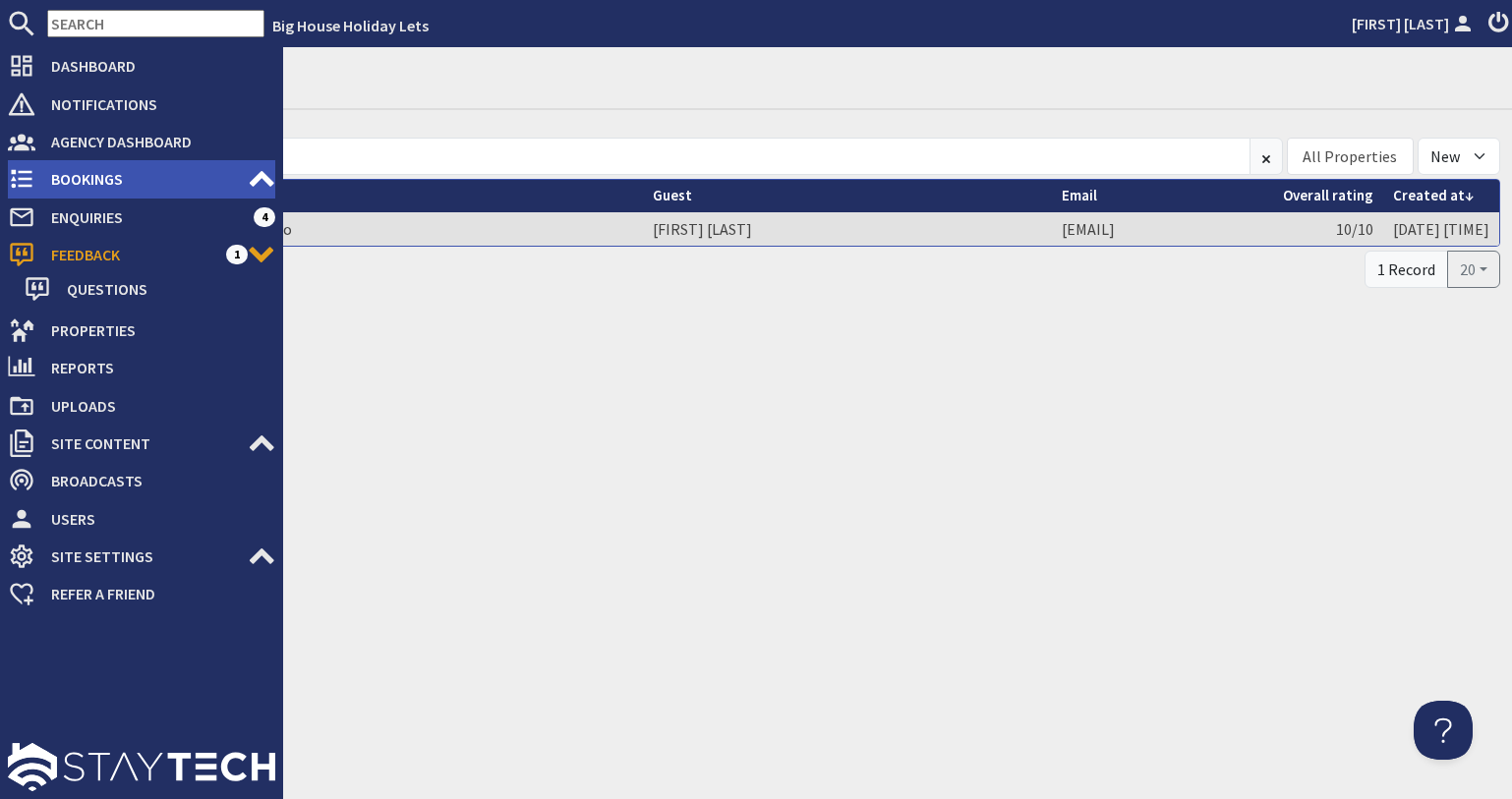 click on "Bookings" at bounding box center (142, 179) 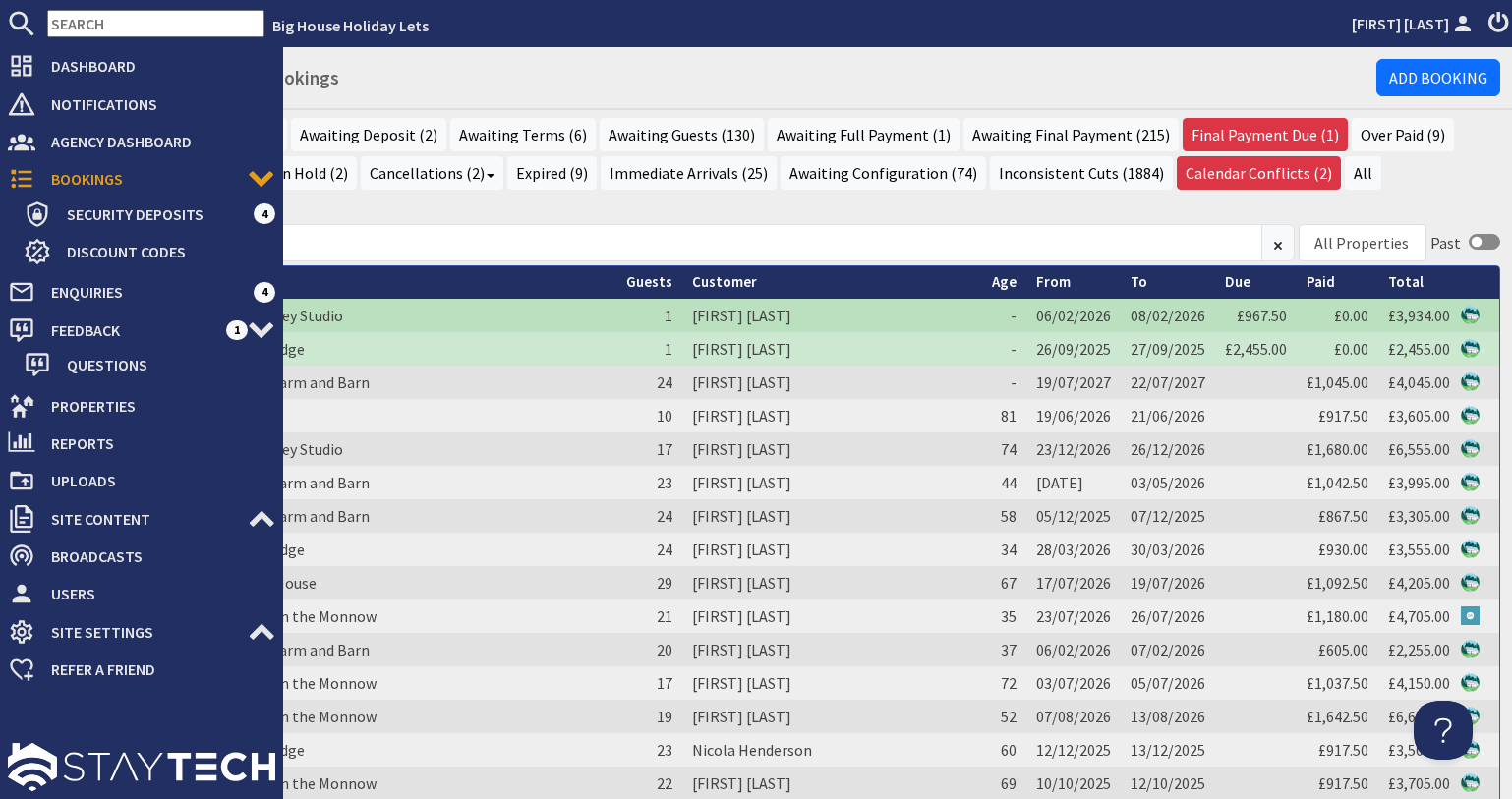scroll, scrollTop: 0, scrollLeft: 0, axis: both 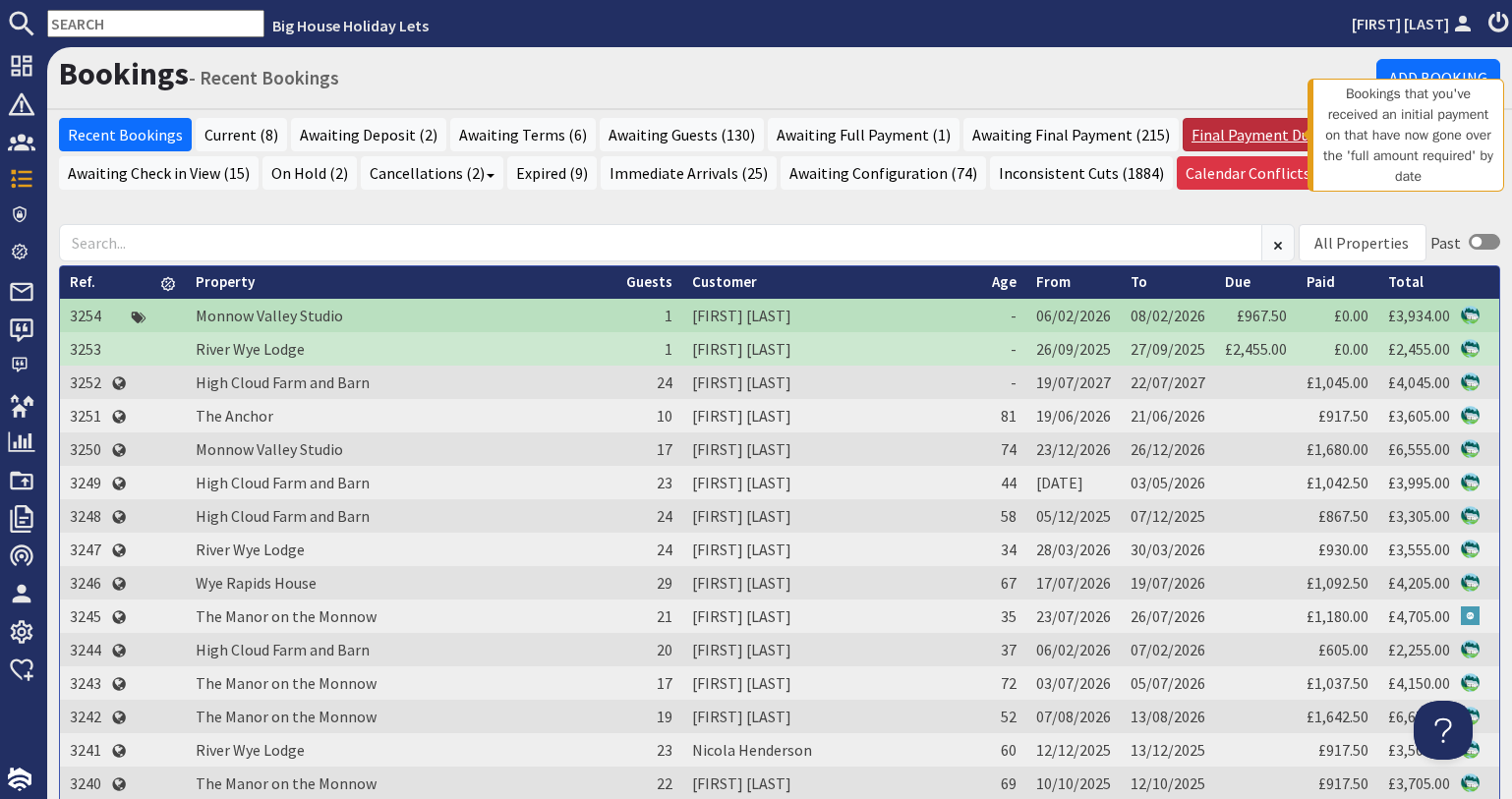 click on "Final Payment Due (1)" at bounding box center (1265, 135) 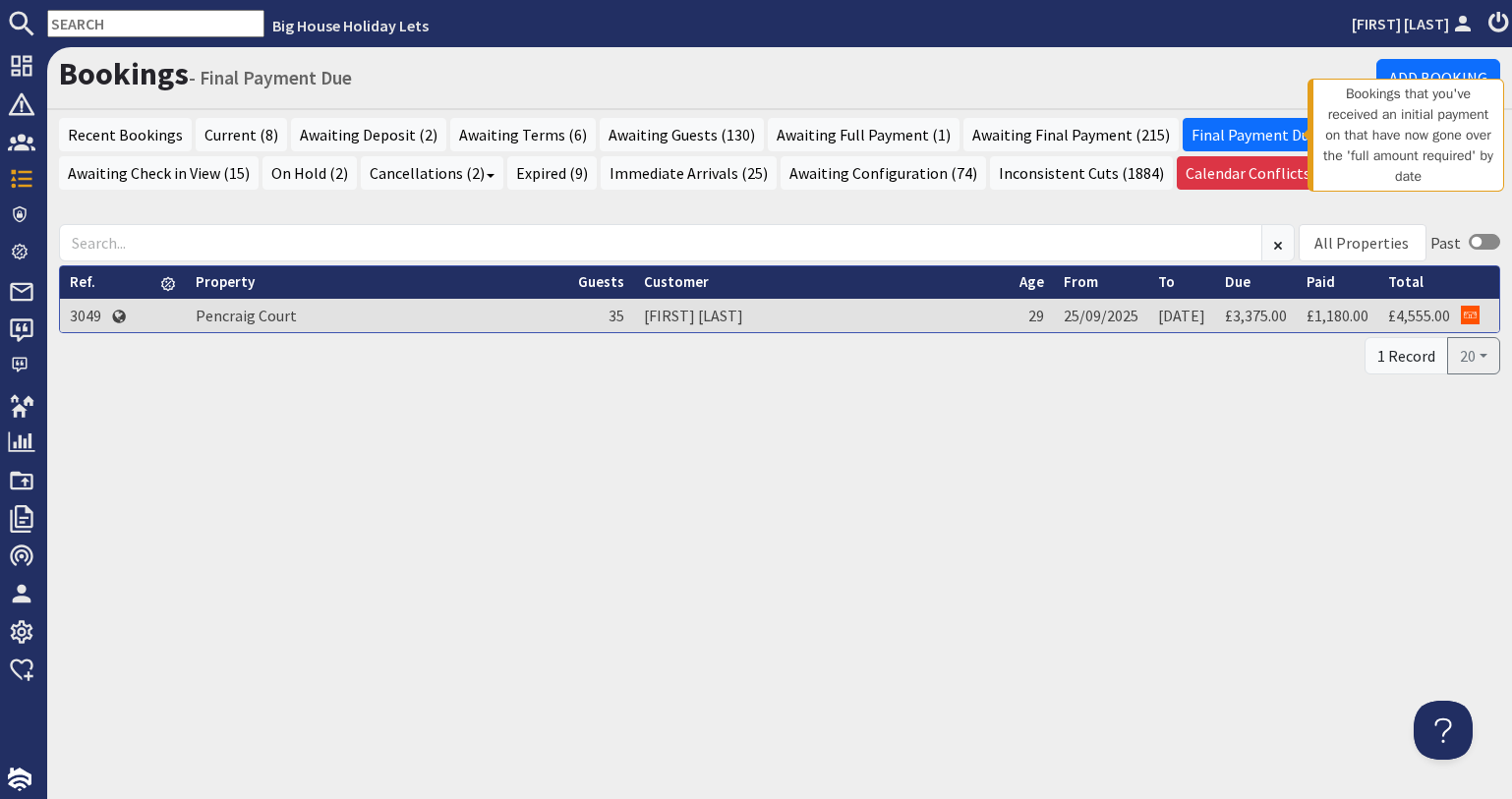 scroll, scrollTop: 0, scrollLeft: 0, axis: both 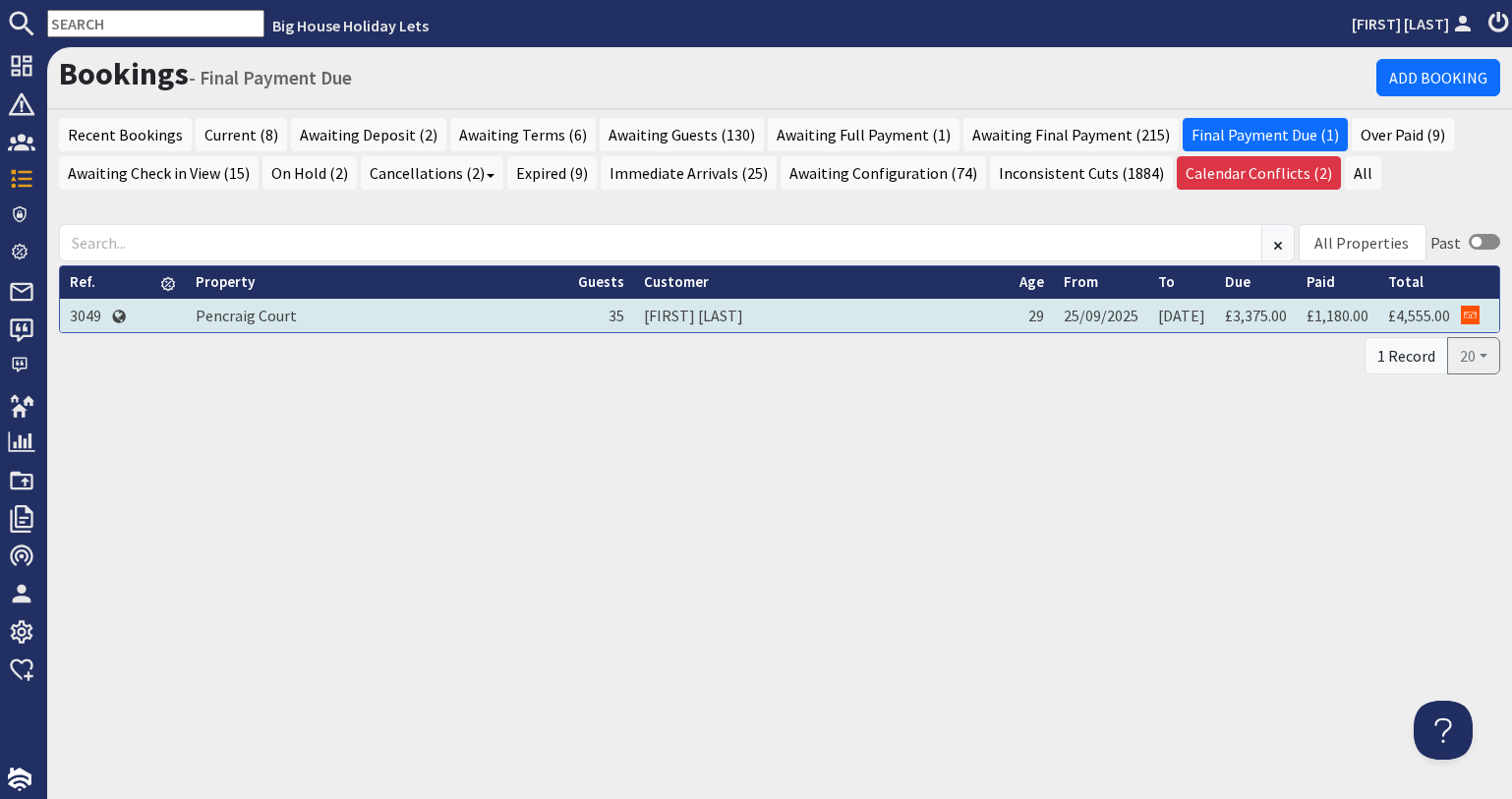 click on "3049" at bounding box center (86, 315) 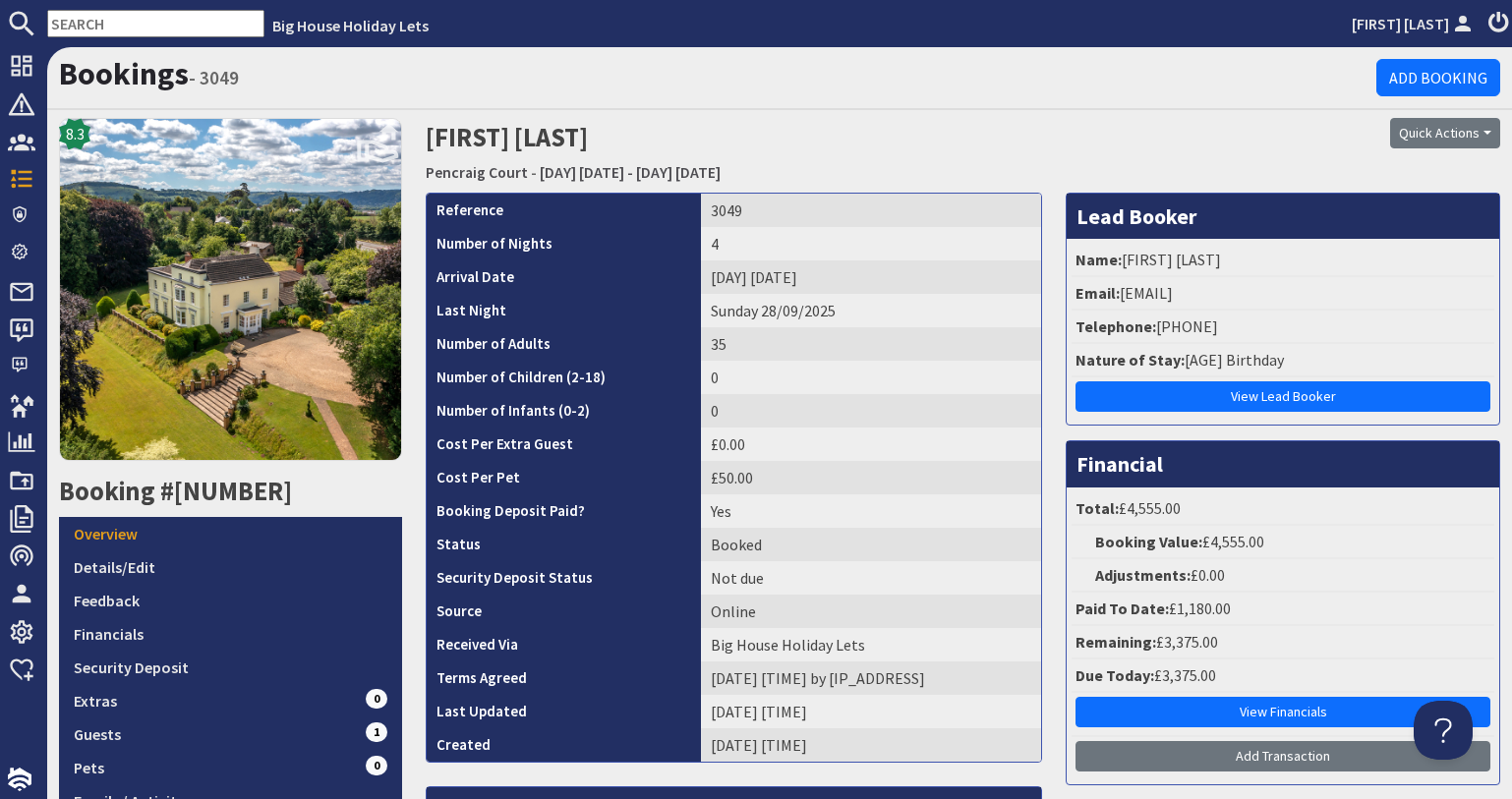 scroll, scrollTop: 0, scrollLeft: 0, axis: both 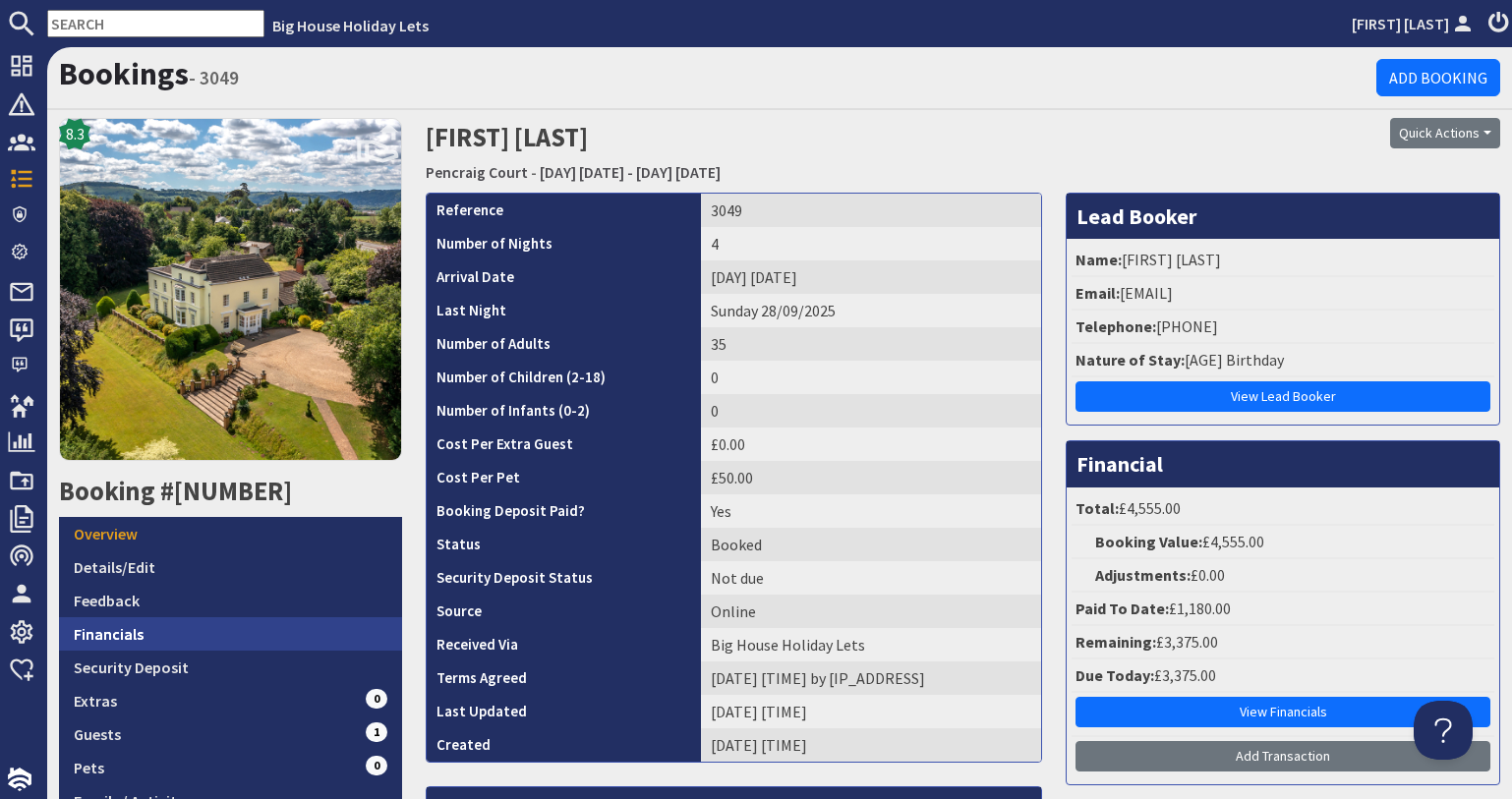 click on "Financials" at bounding box center [230, 634] 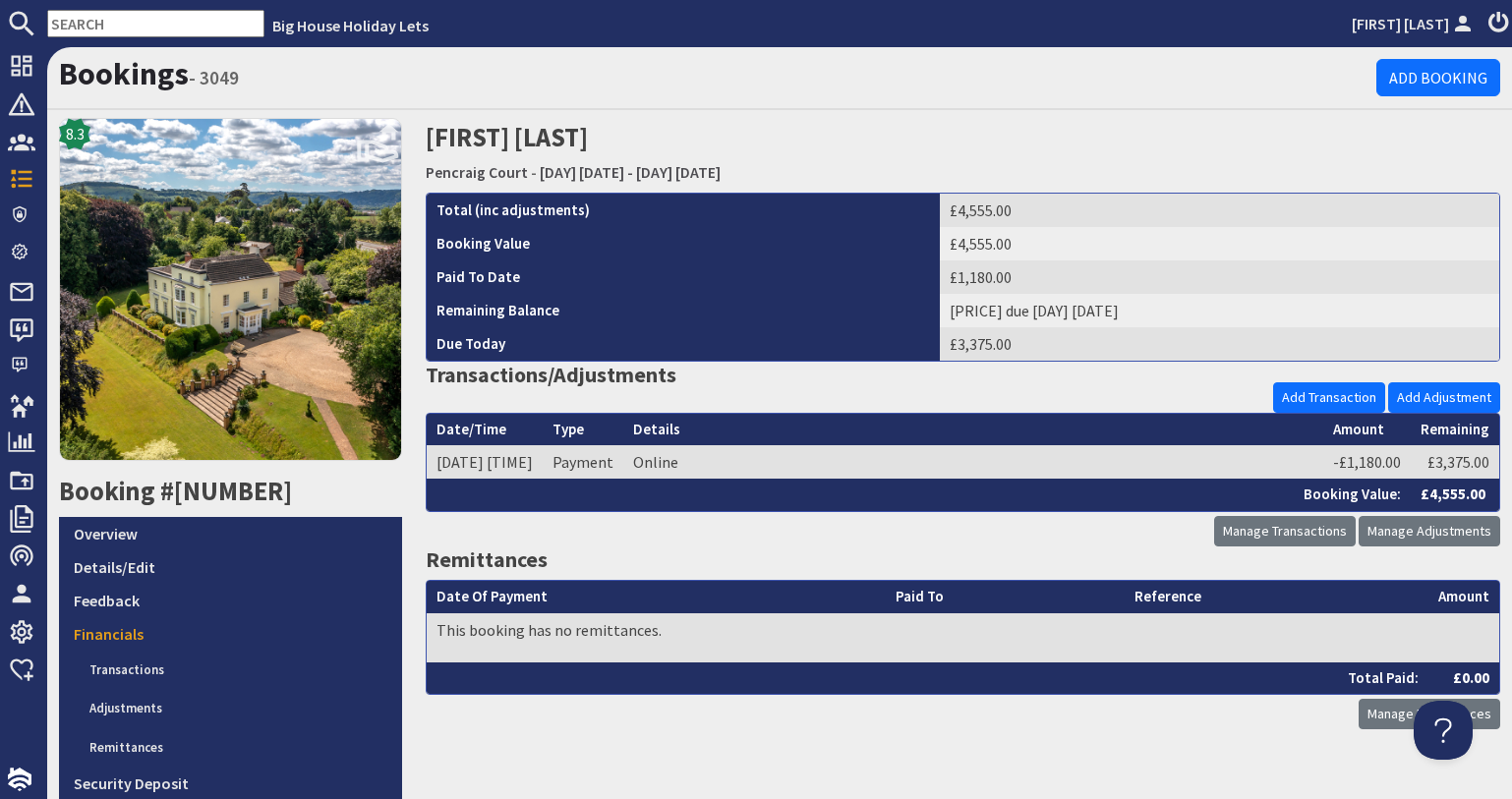 scroll, scrollTop: 0, scrollLeft: 0, axis: both 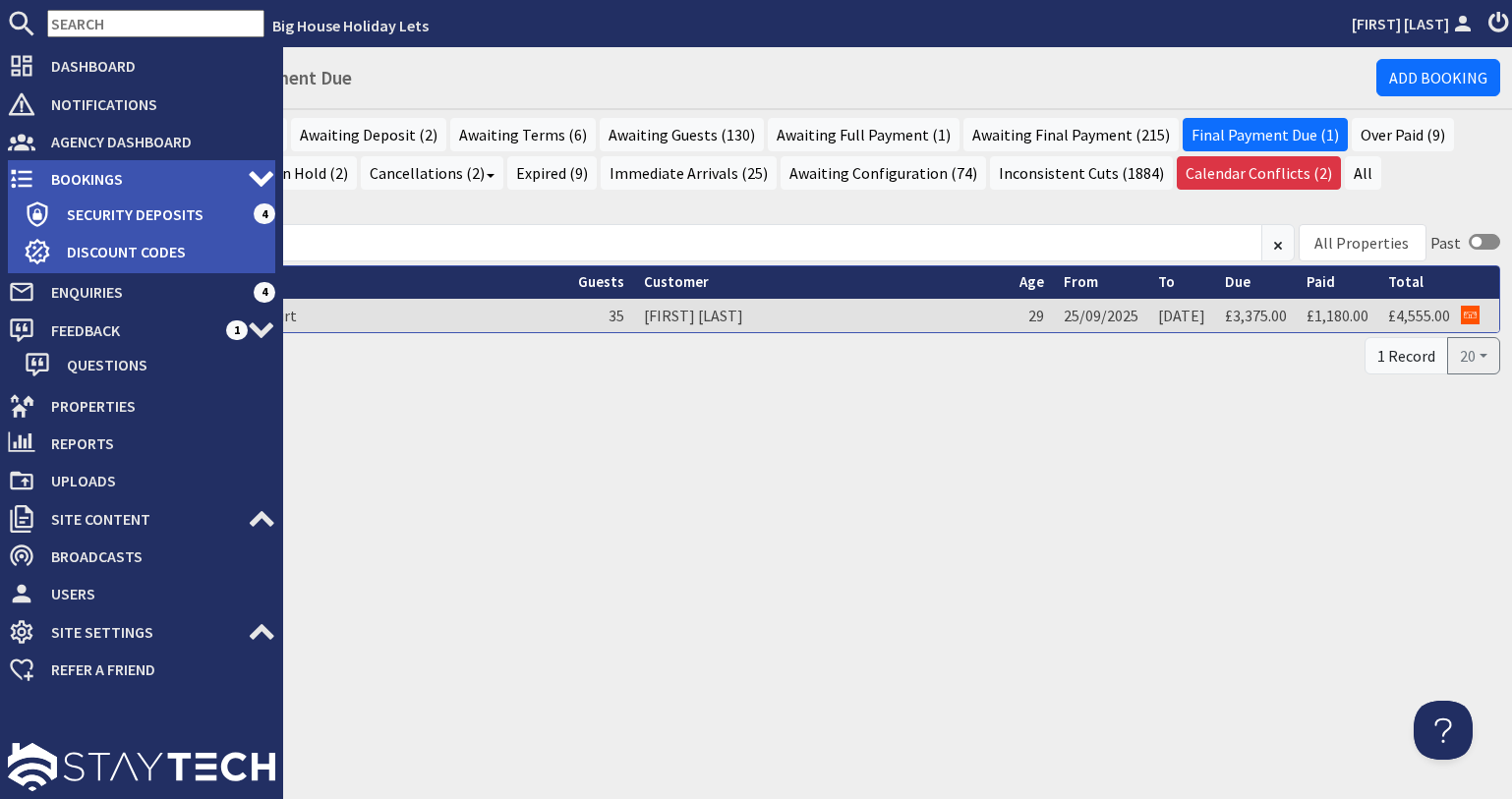 click on "Bookings" at bounding box center (142, 179) 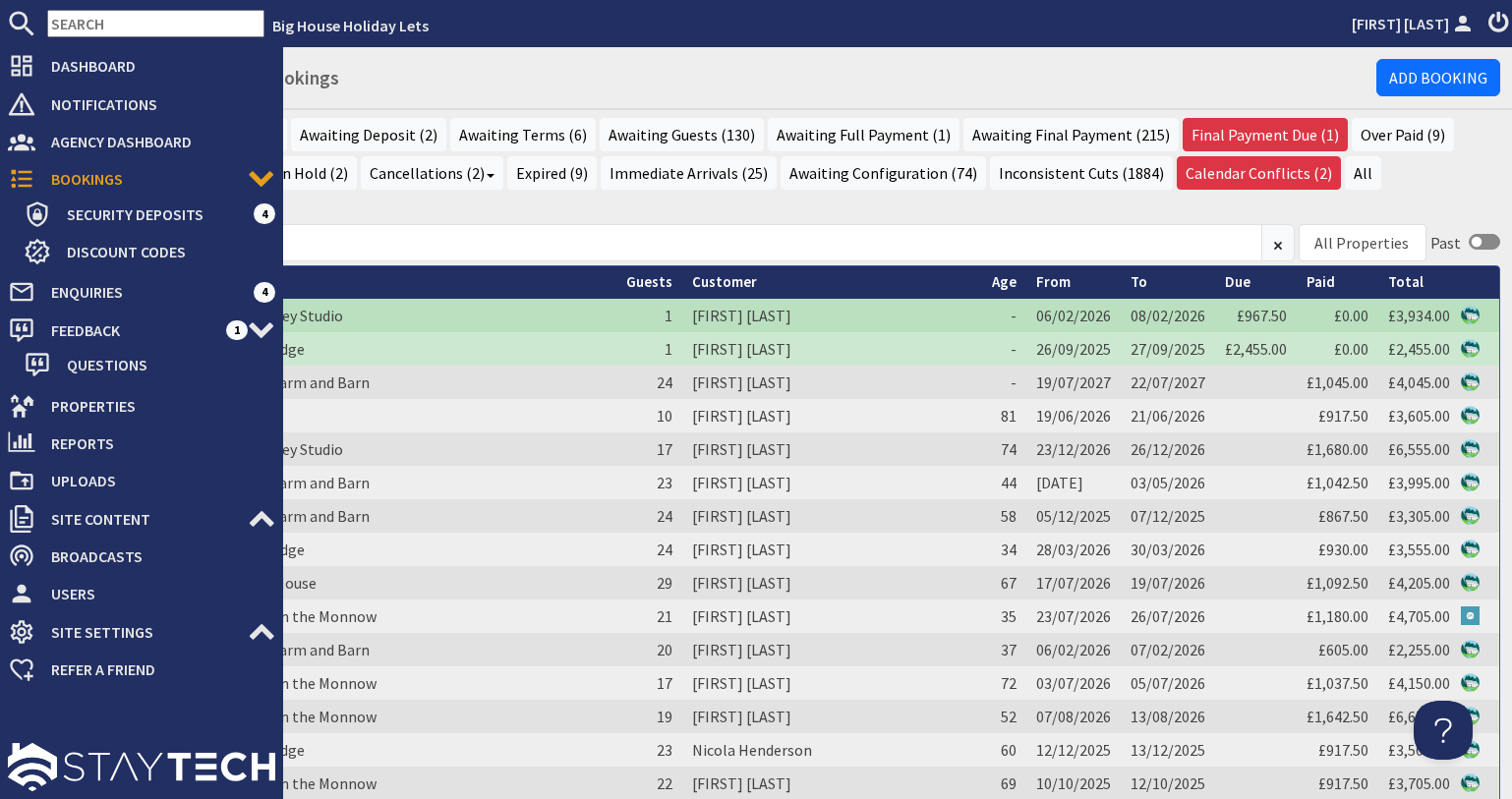 scroll, scrollTop: 0, scrollLeft: 0, axis: both 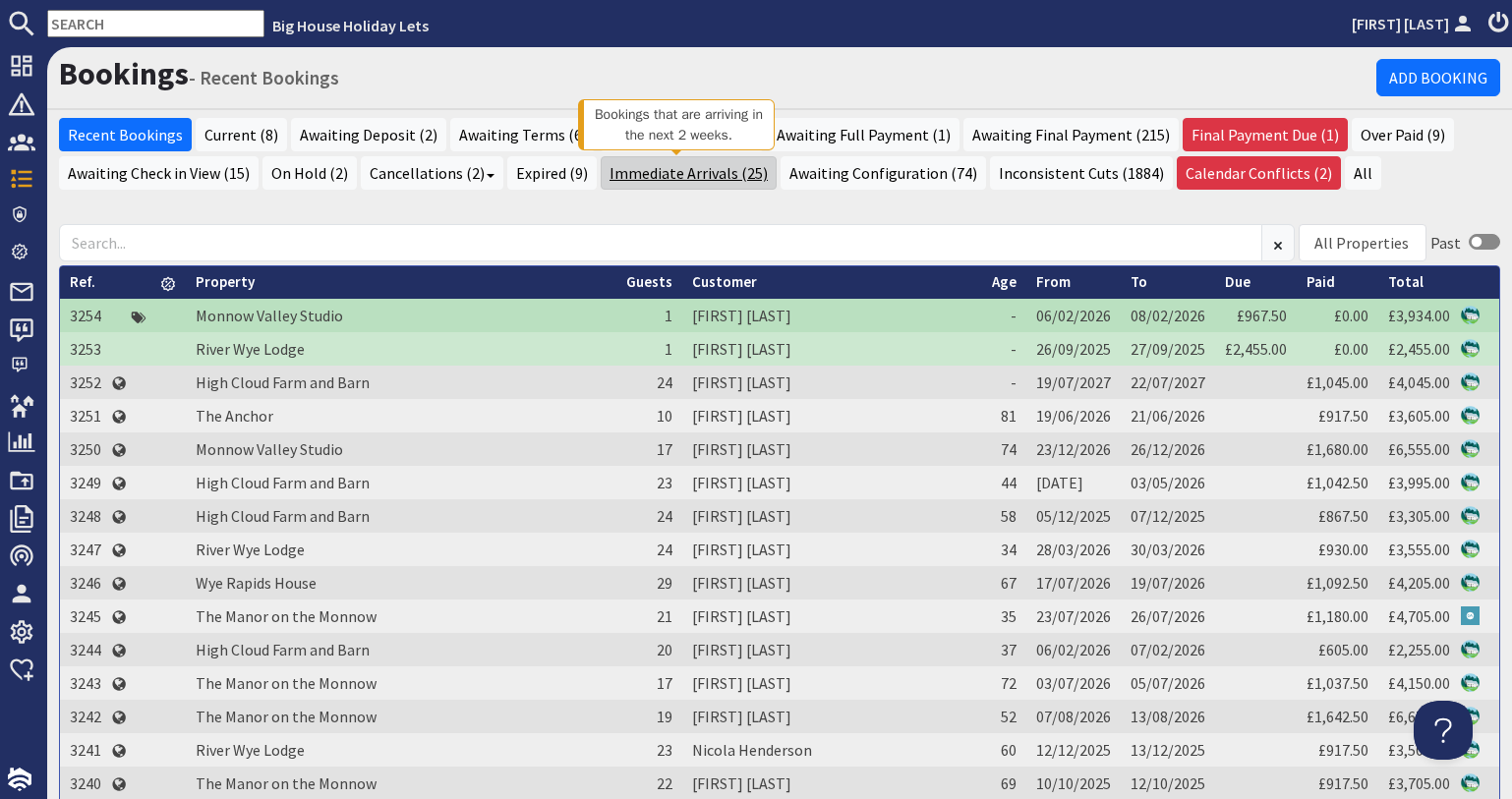 click on "Immediate Arrivals (25)" at bounding box center (688, 173) 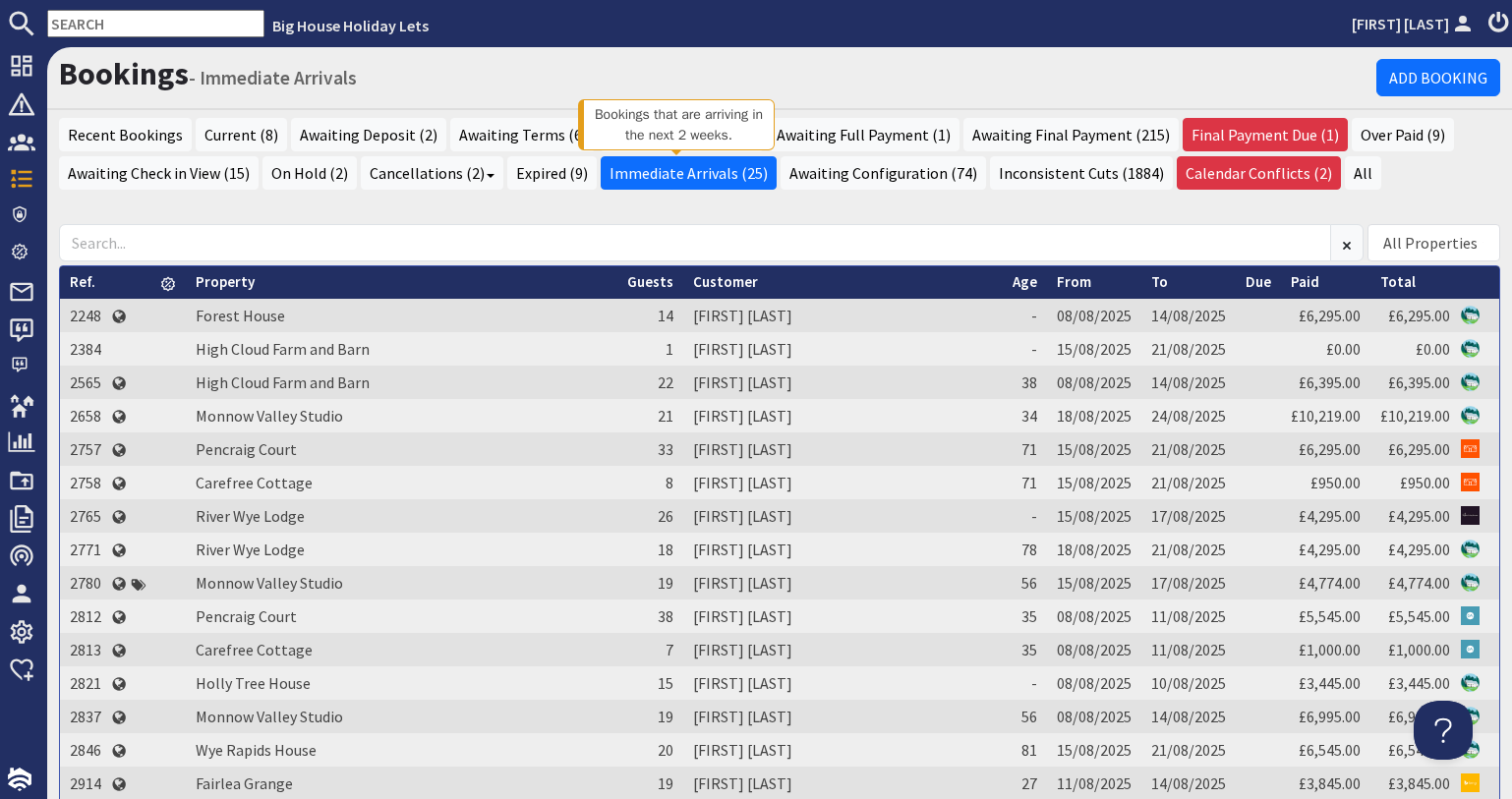 scroll, scrollTop: 0, scrollLeft: 0, axis: both 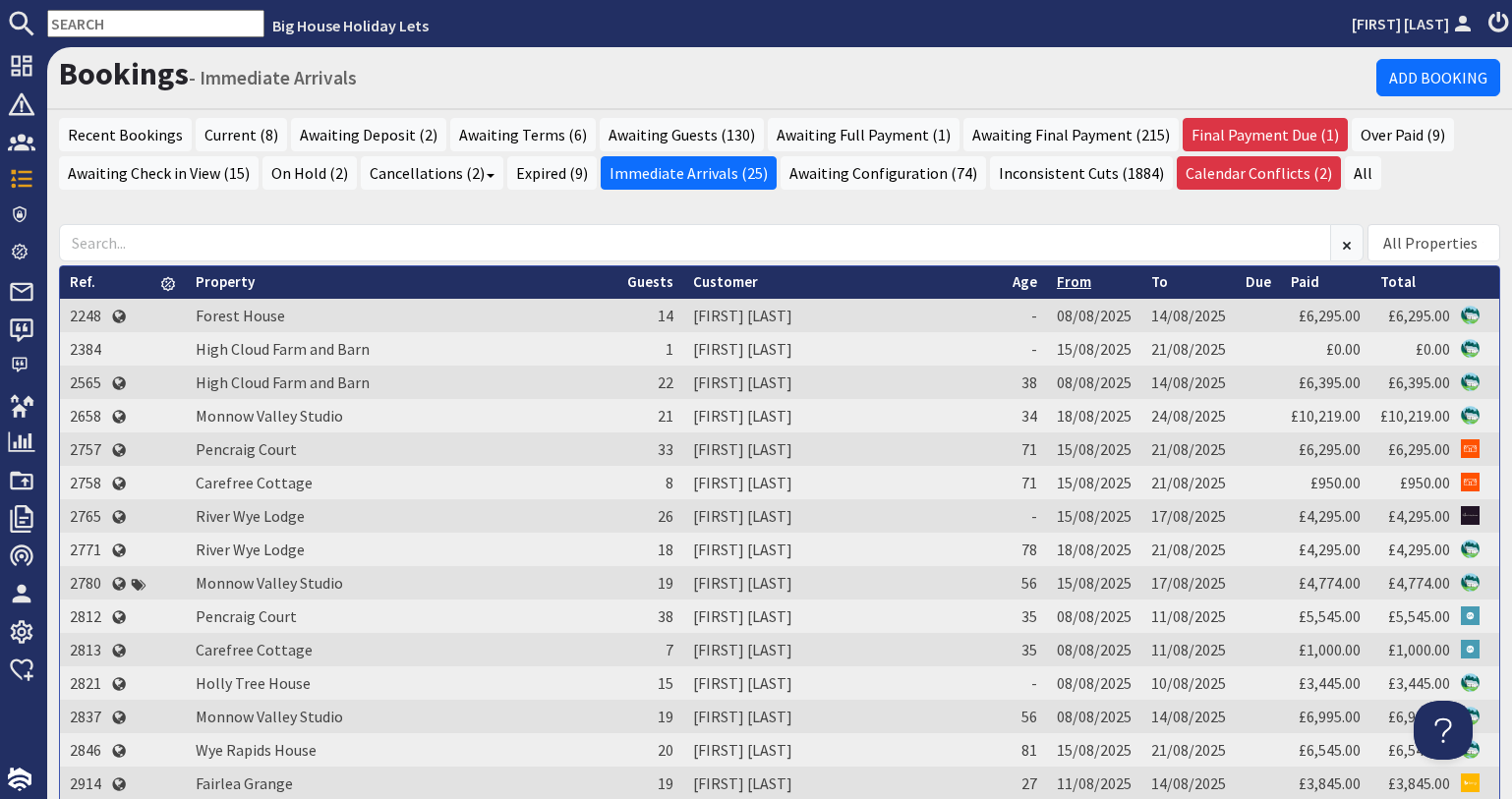 click on "From" at bounding box center [1074, 281] 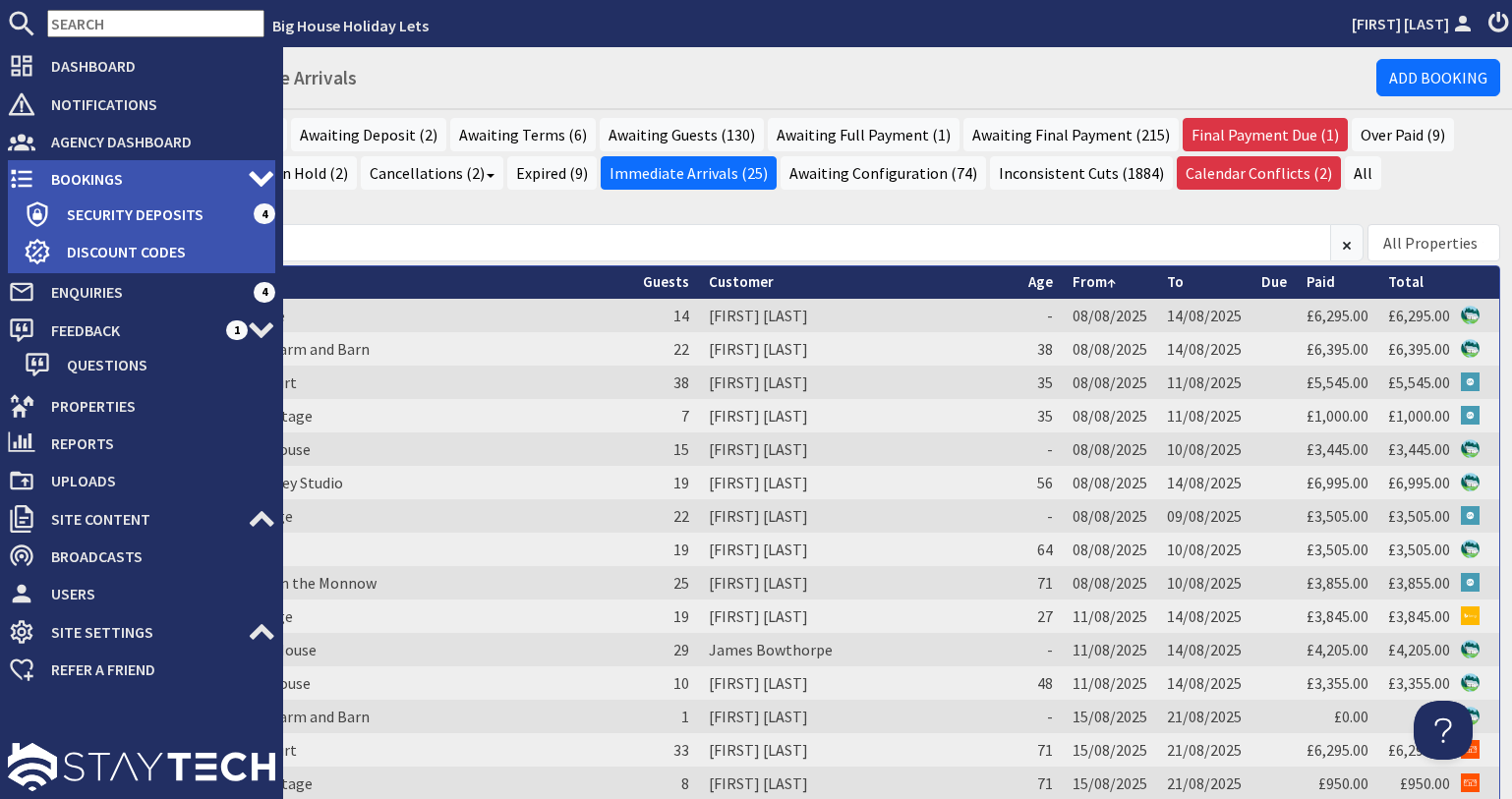 click 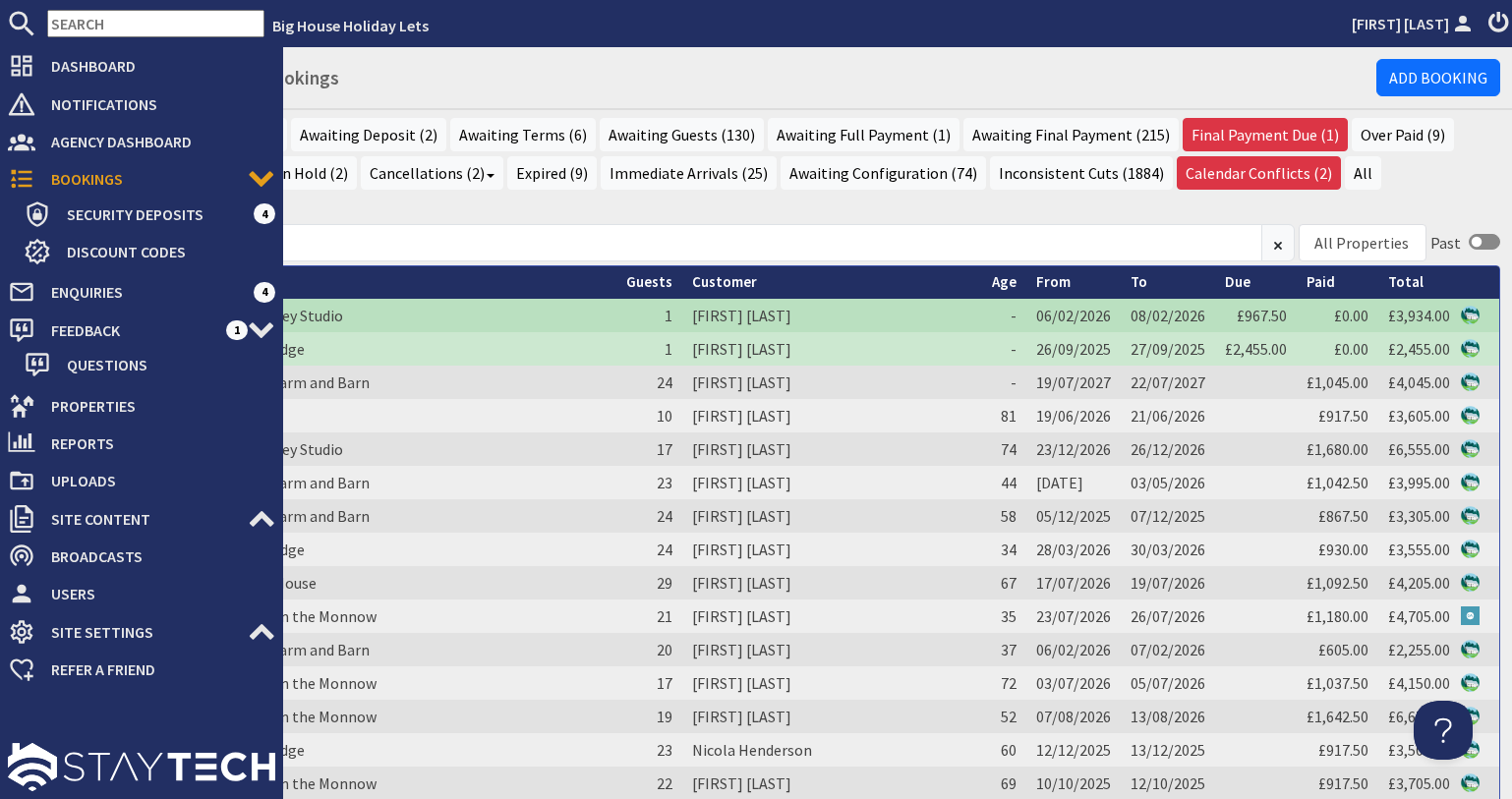 scroll, scrollTop: 0, scrollLeft: 0, axis: both 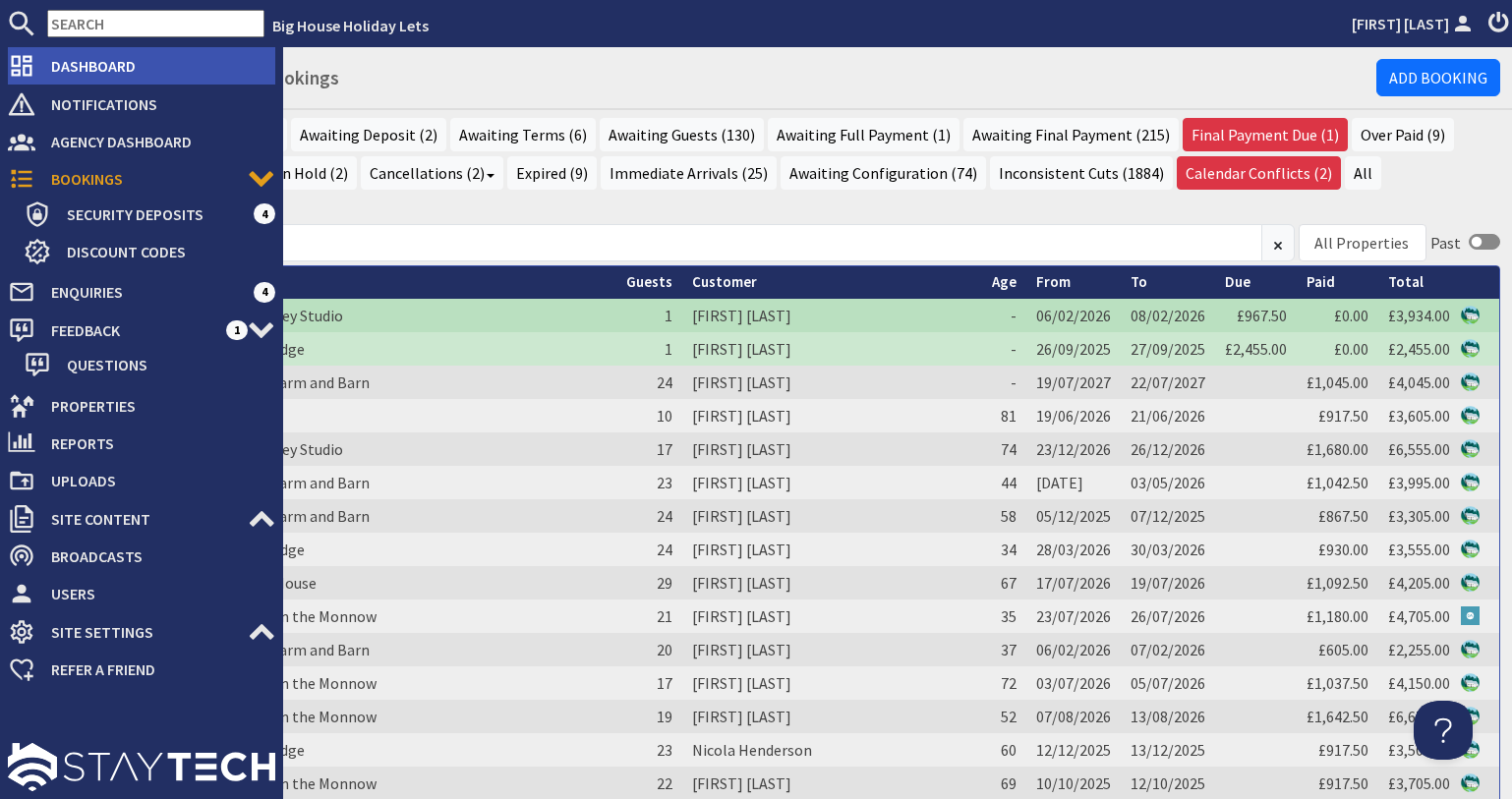 click on "Dashboard" at bounding box center [155, 66] 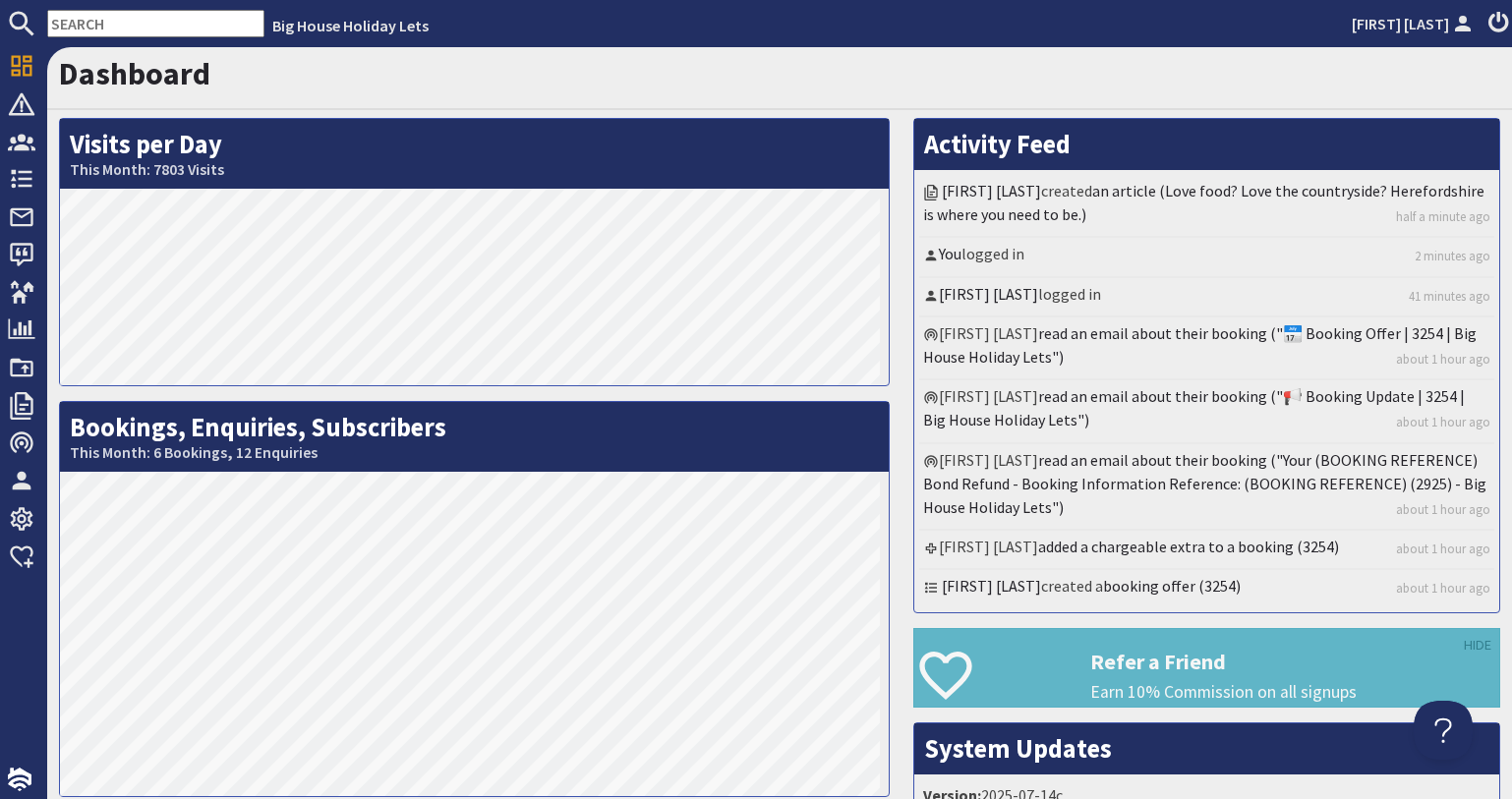 scroll, scrollTop: 0, scrollLeft: 0, axis: both 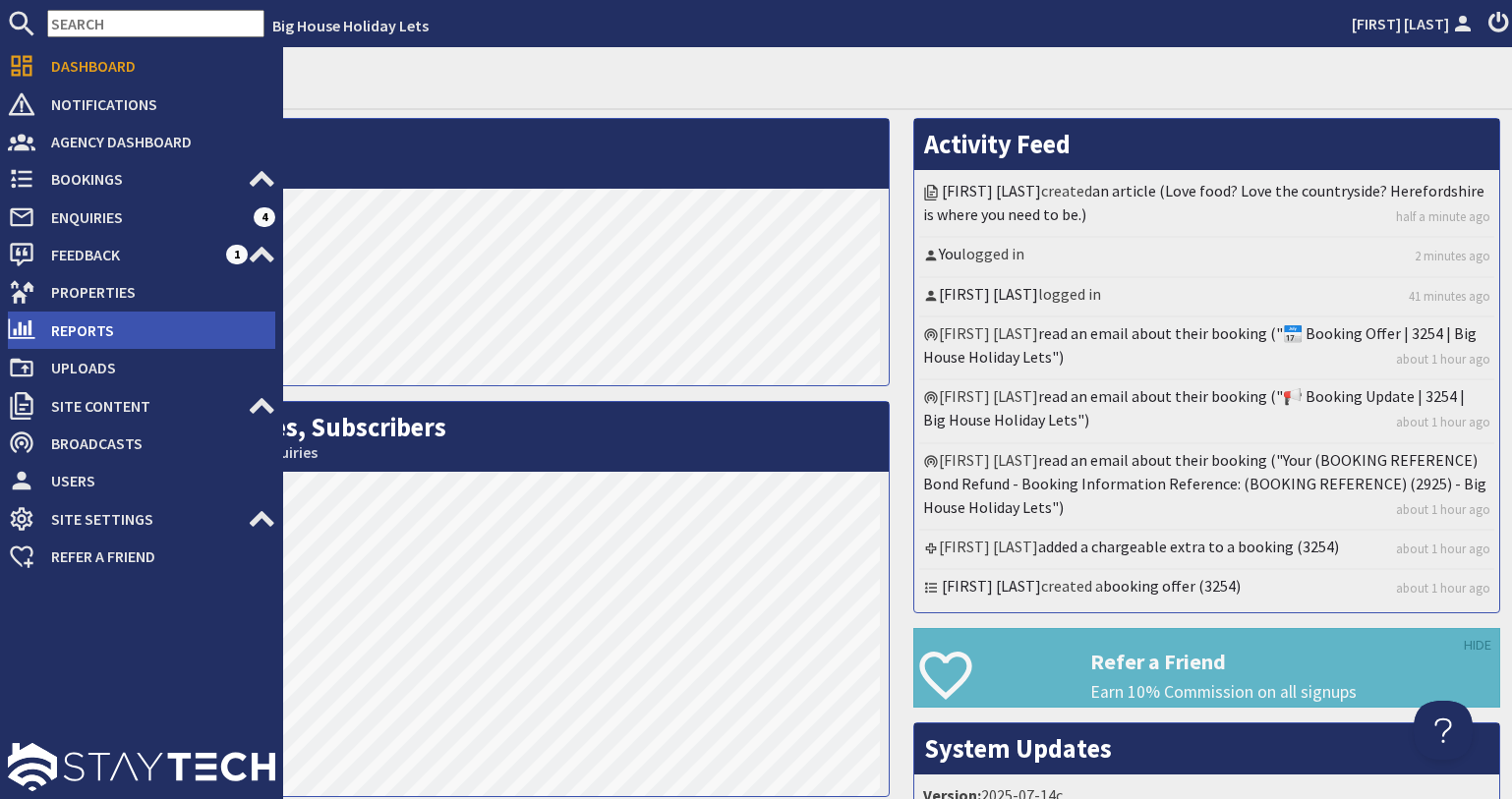 click on "Reports" at bounding box center [155, 330] 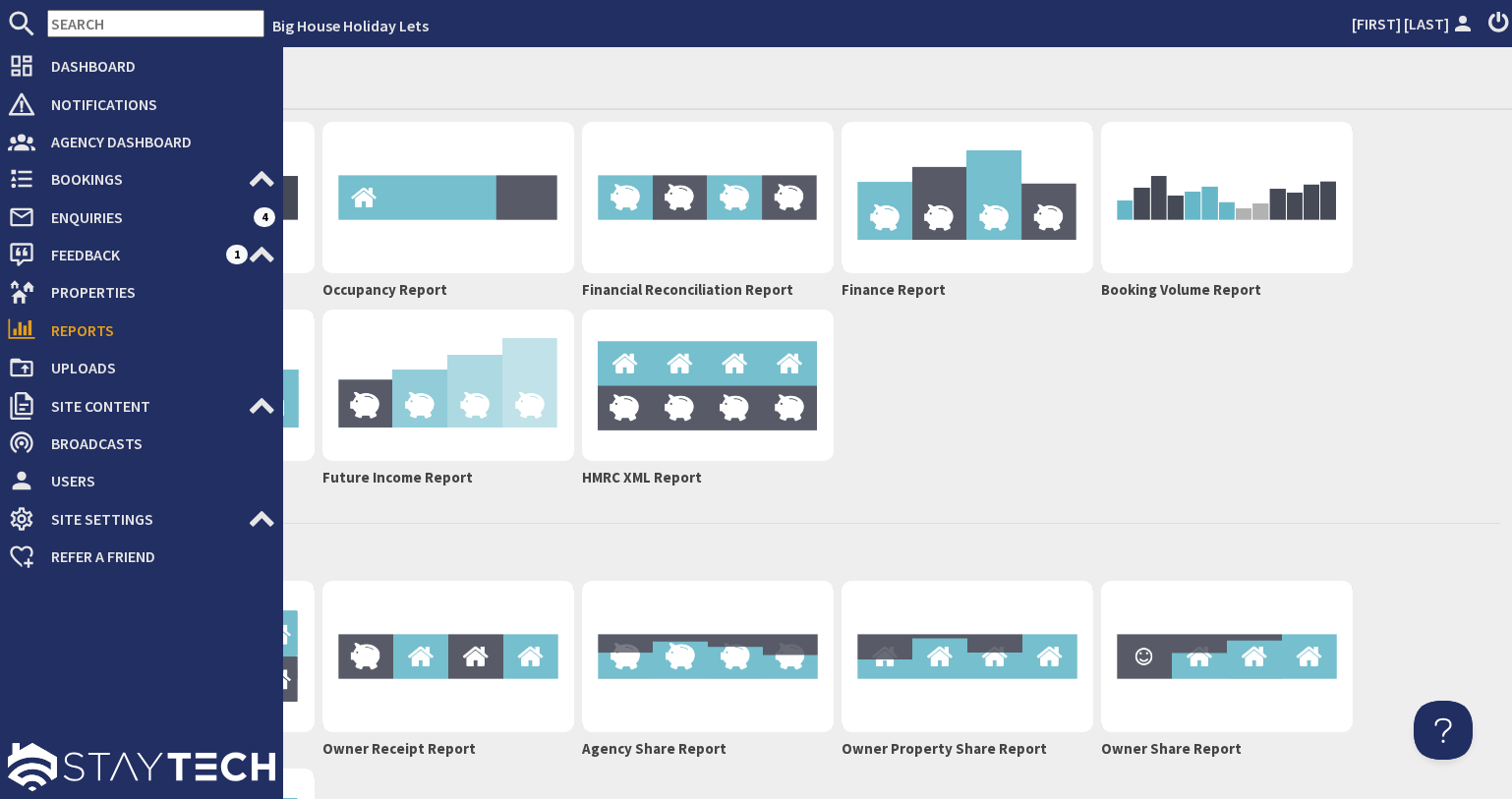 scroll, scrollTop: 0, scrollLeft: 0, axis: both 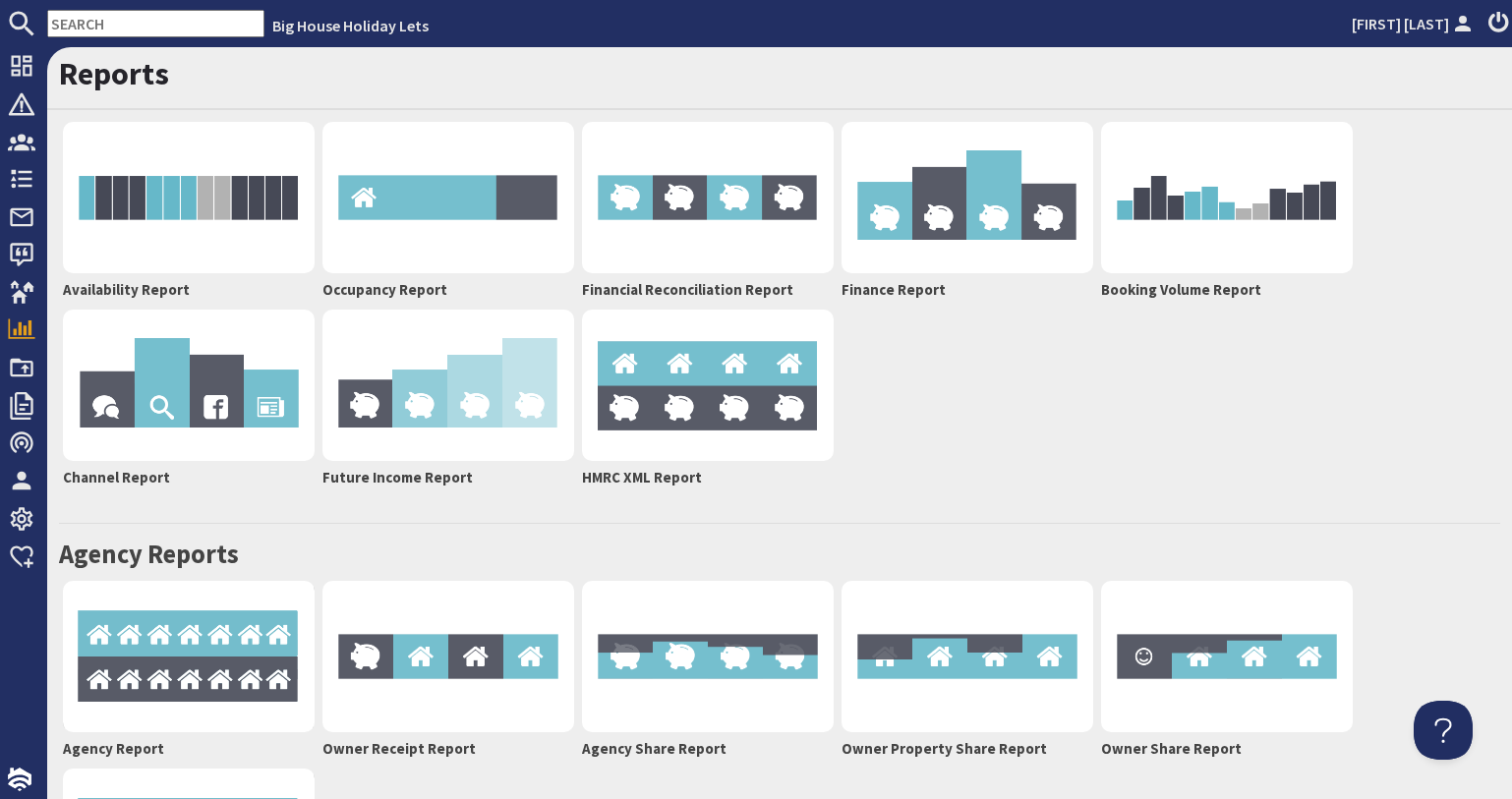 click at bounding box center [155, 24] 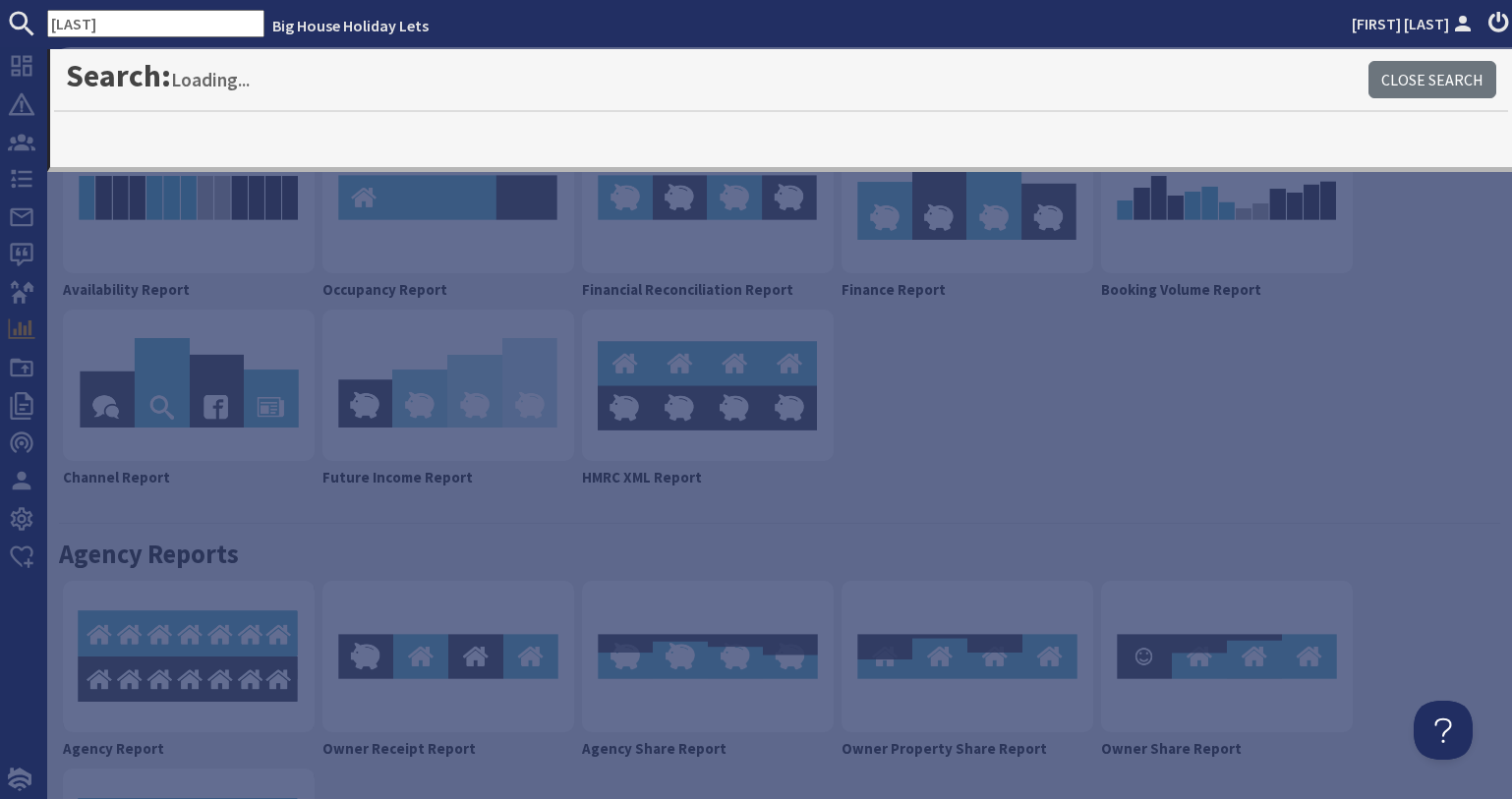 type on "[LAST]" 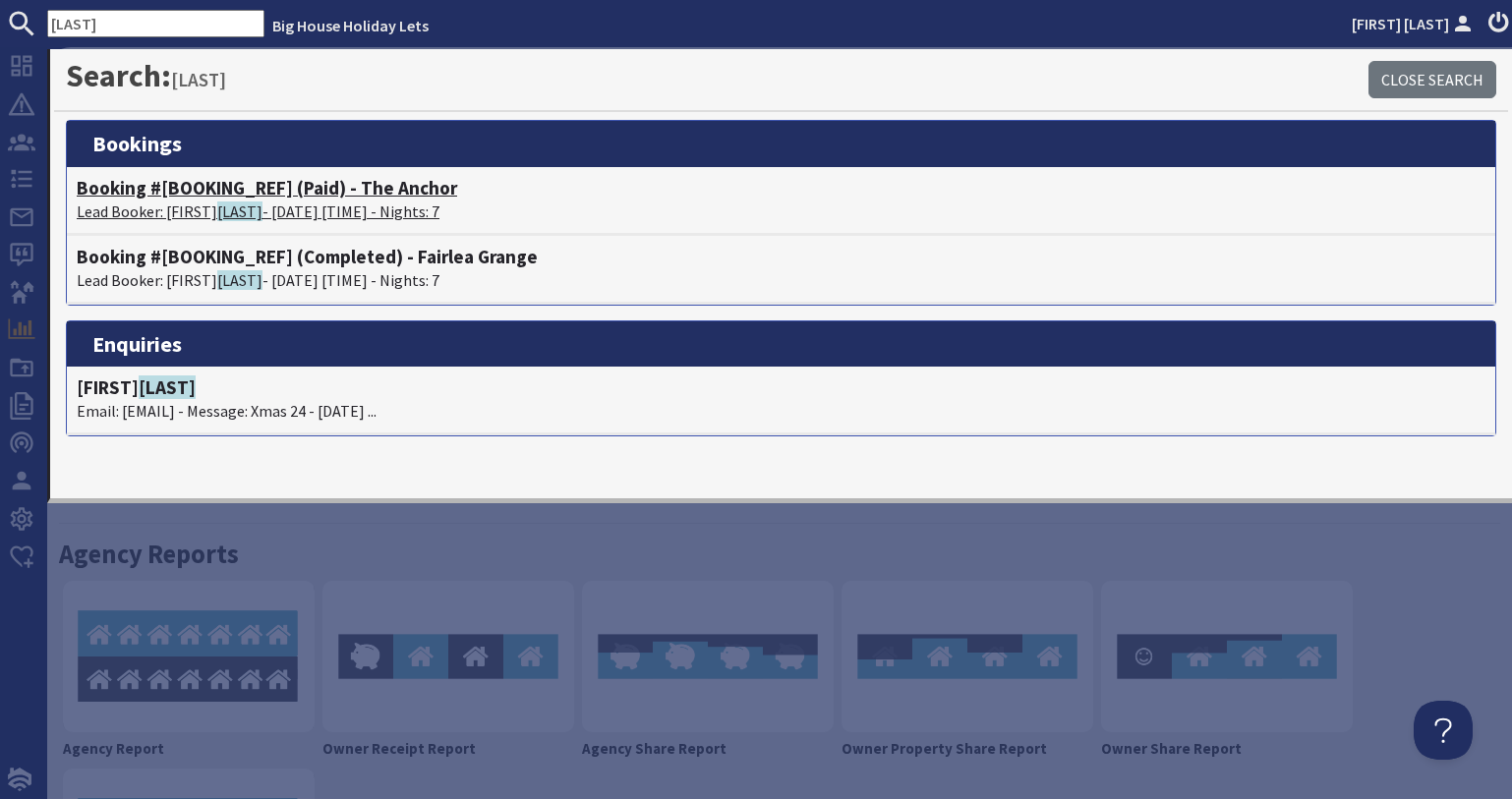 click on "[LAST]" 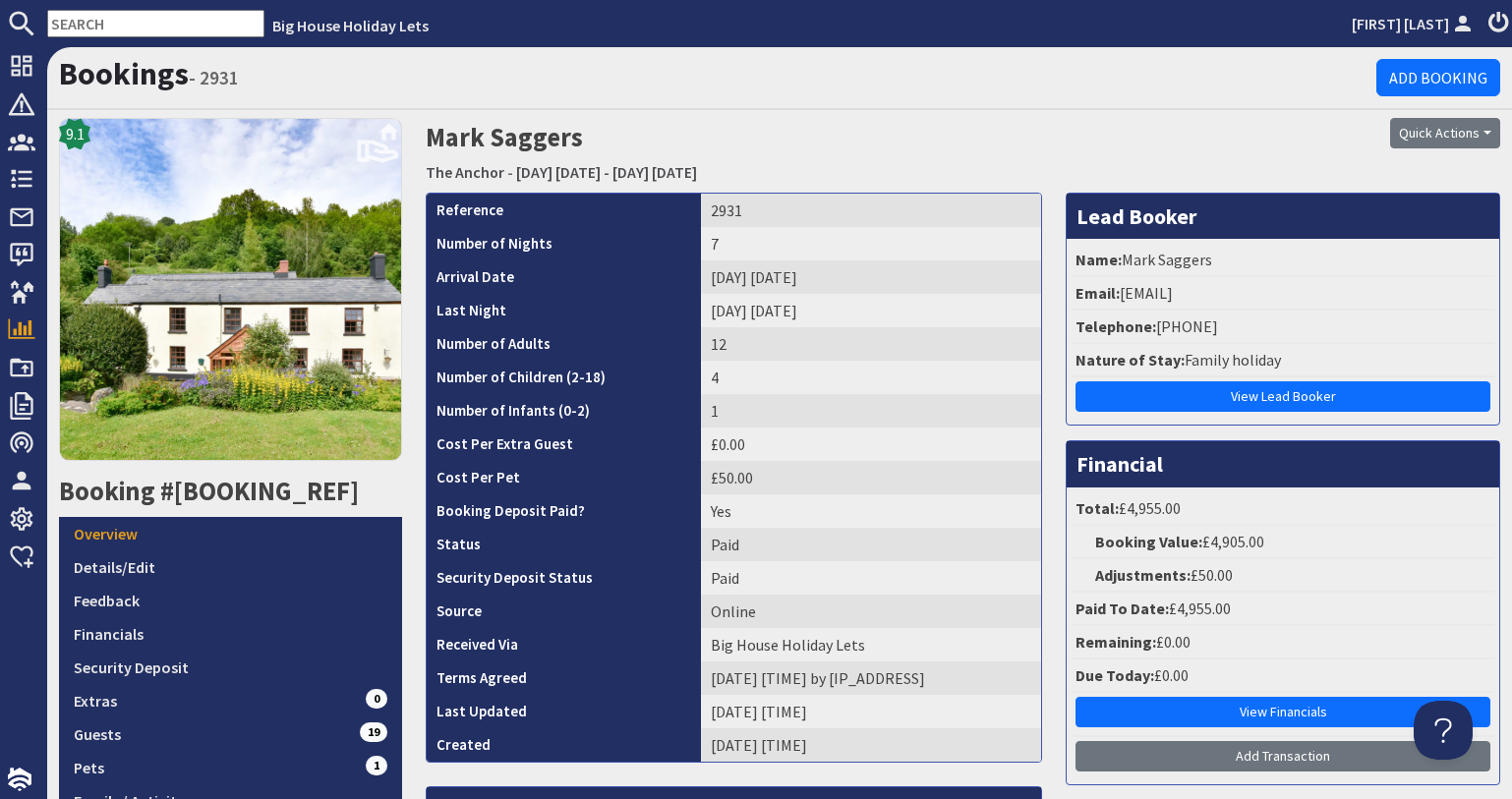 scroll, scrollTop: 0, scrollLeft: 0, axis: both 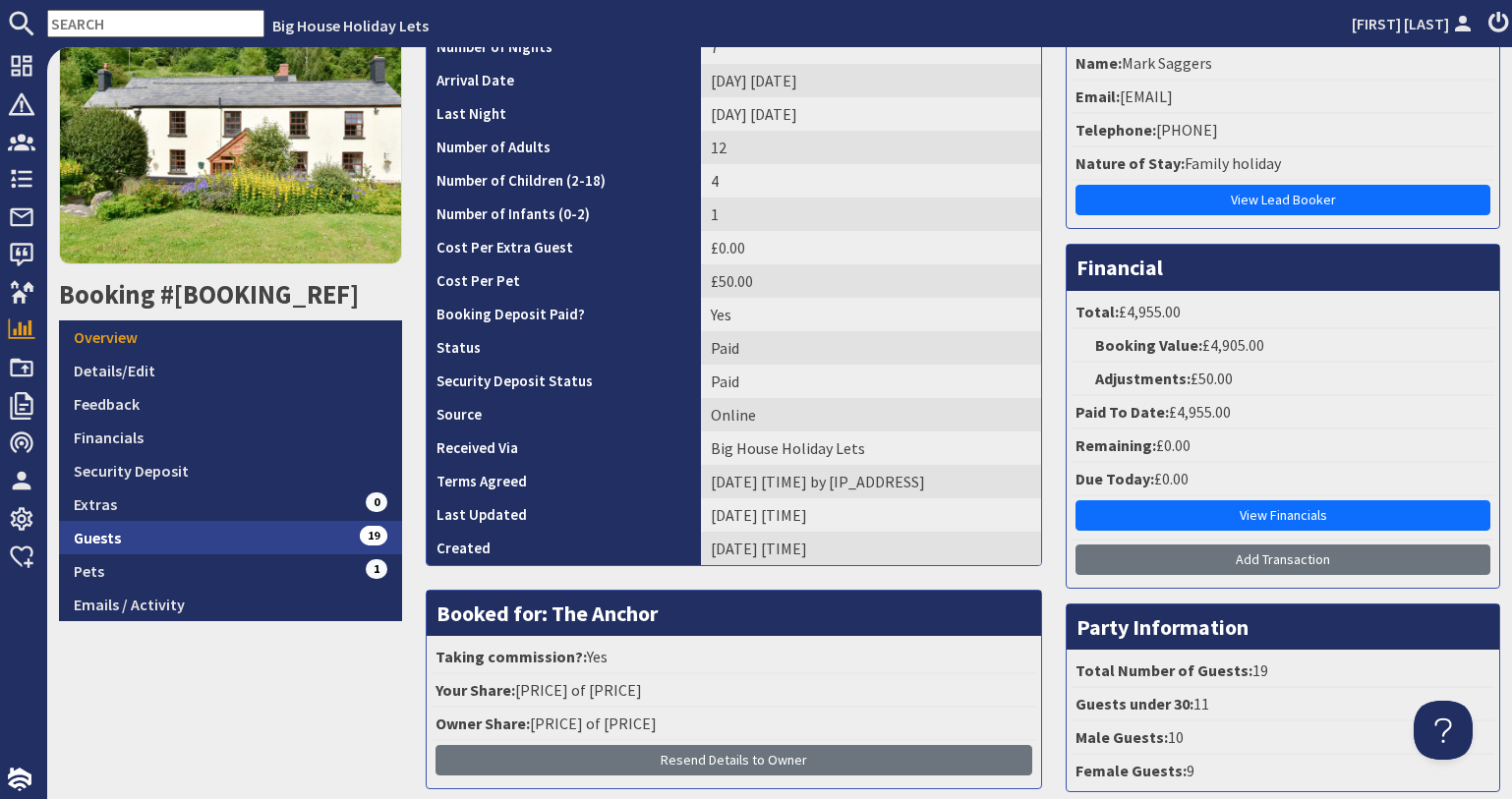 click on "Guests
19" at bounding box center (230, 538) 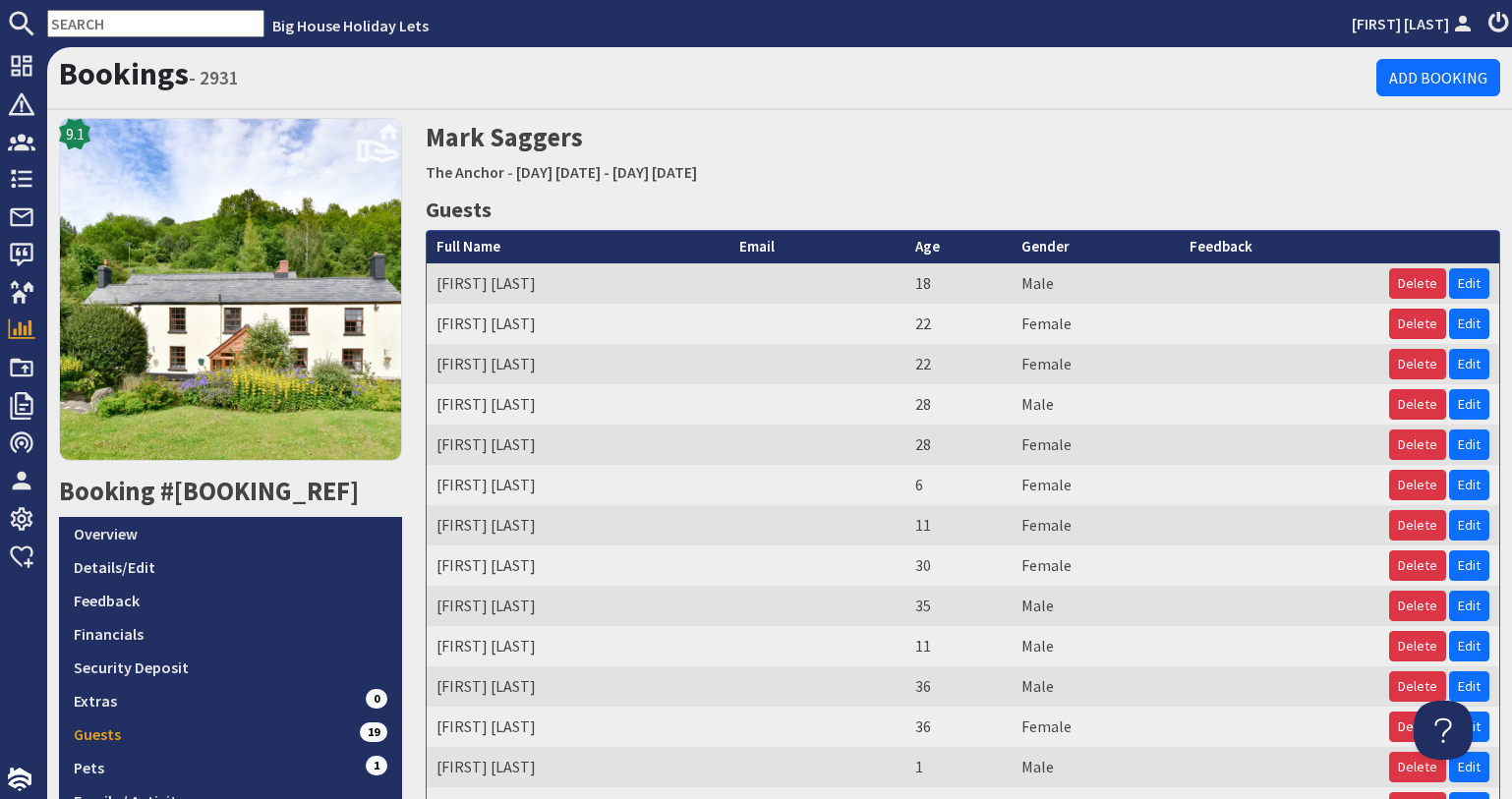 scroll, scrollTop: 0, scrollLeft: 0, axis: both 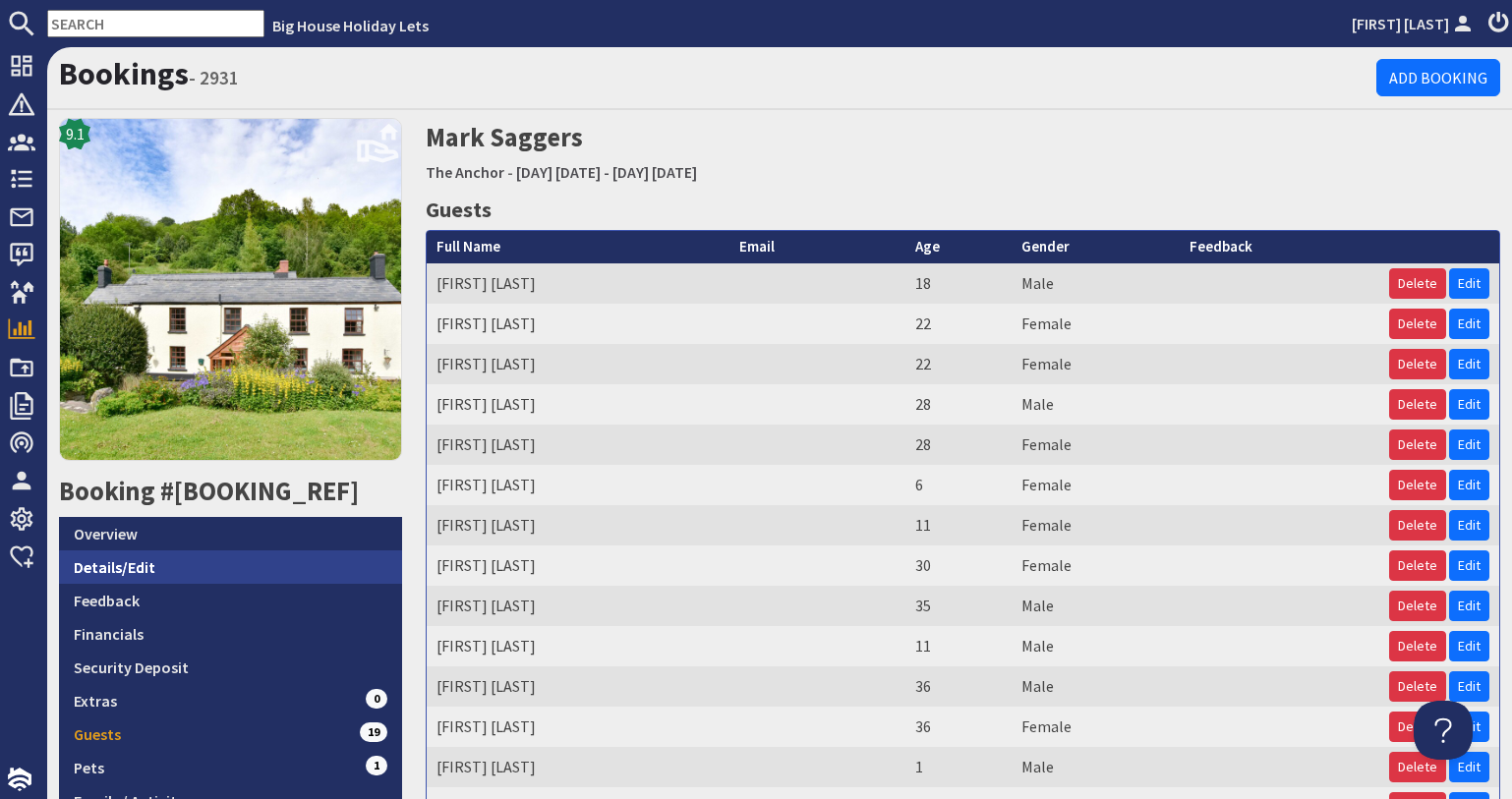 click on "Details/Edit" at bounding box center (230, 567) 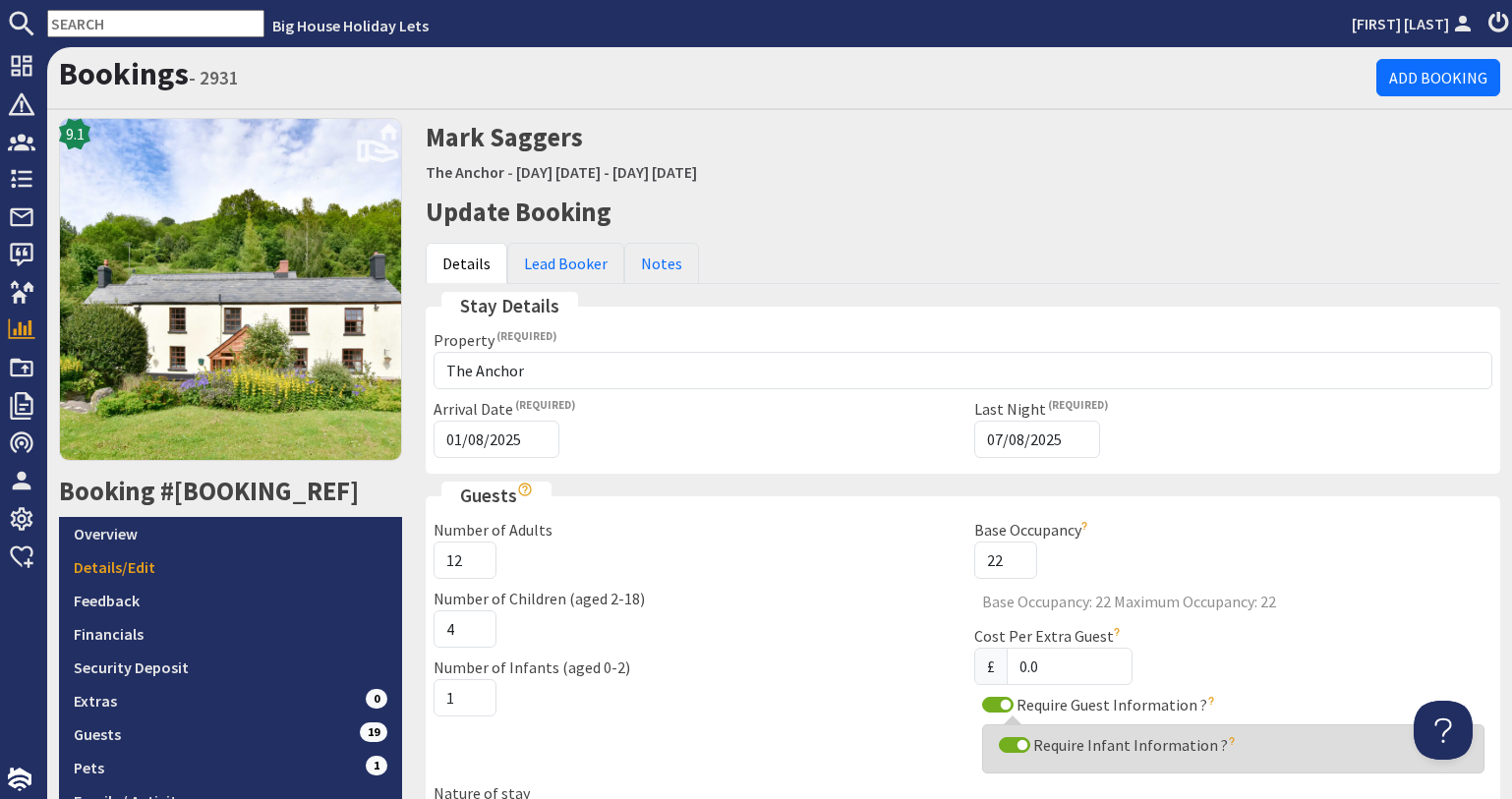 scroll, scrollTop: 0, scrollLeft: 0, axis: both 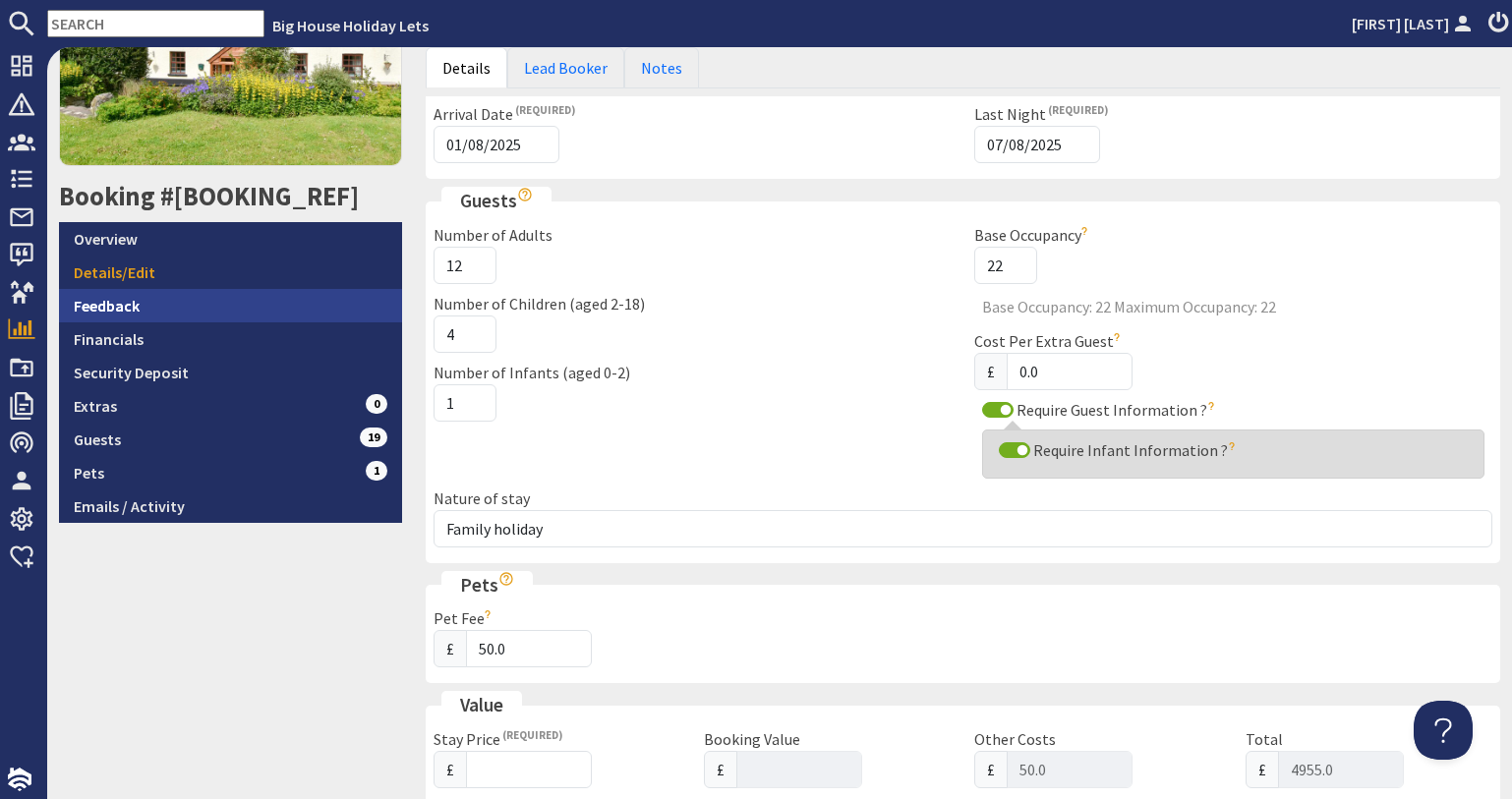 click on "Feedback" at bounding box center [230, 306] 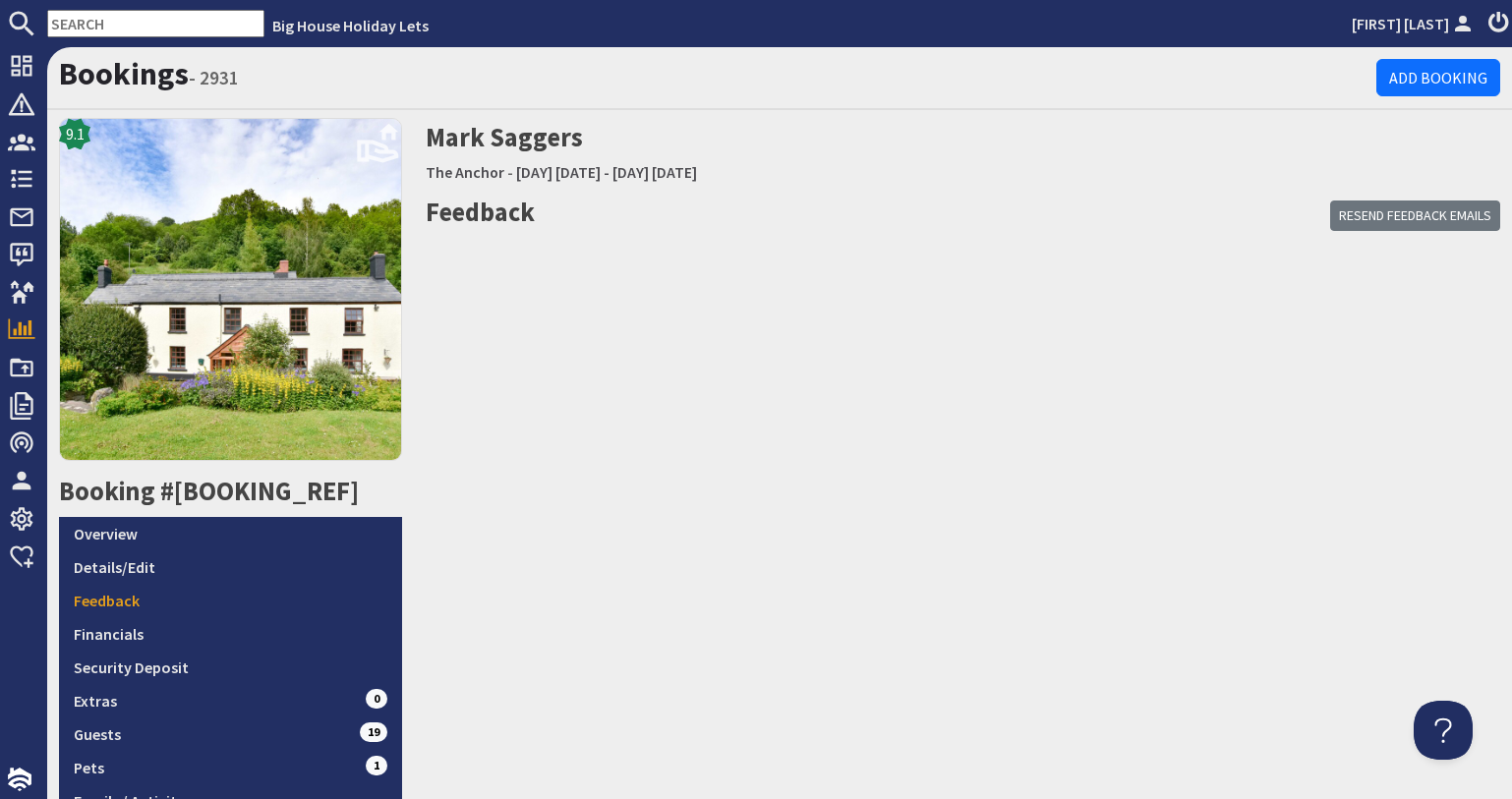 scroll, scrollTop: 0, scrollLeft: 0, axis: both 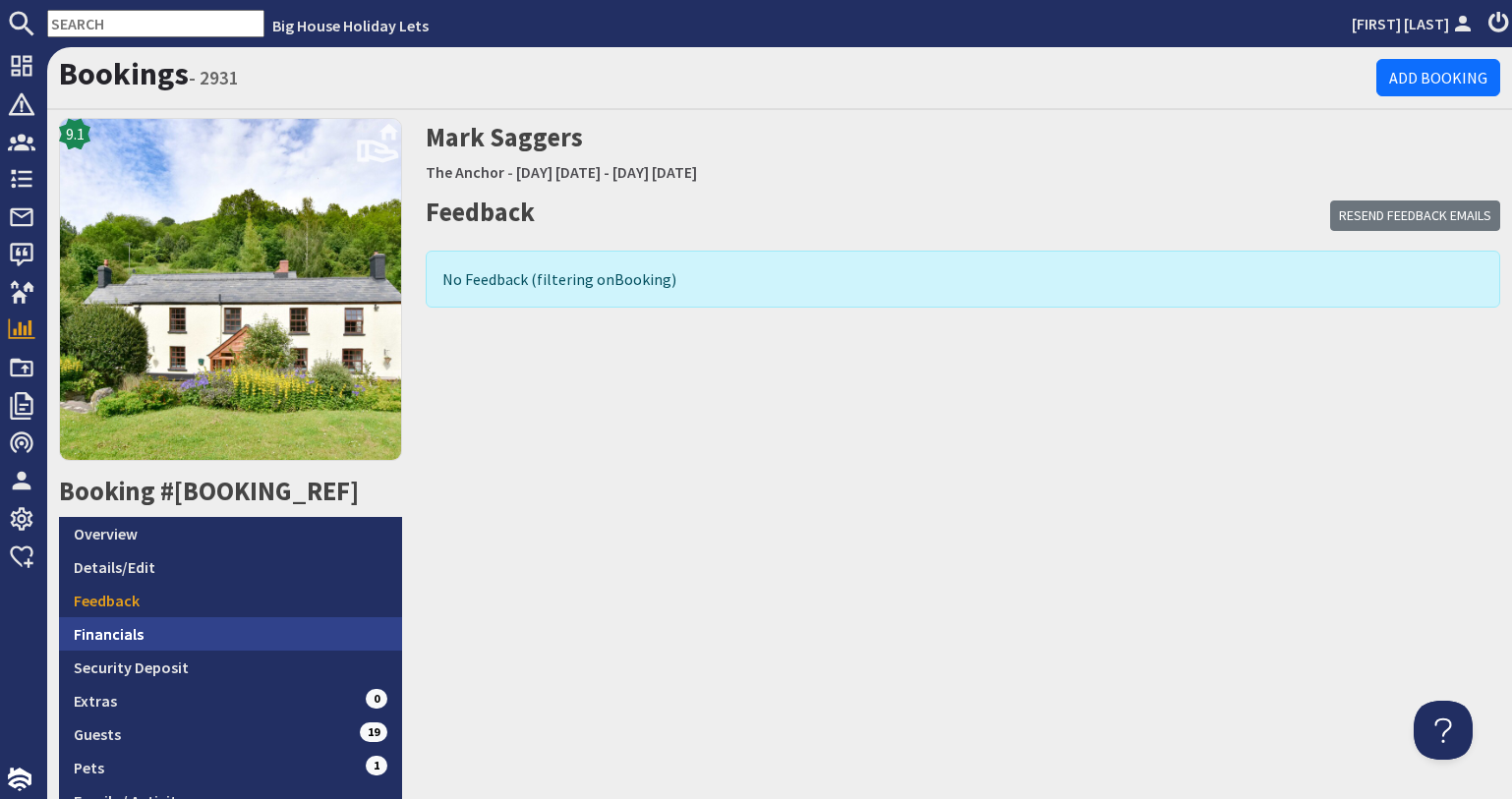 click on "Financials" at bounding box center (230, 634) 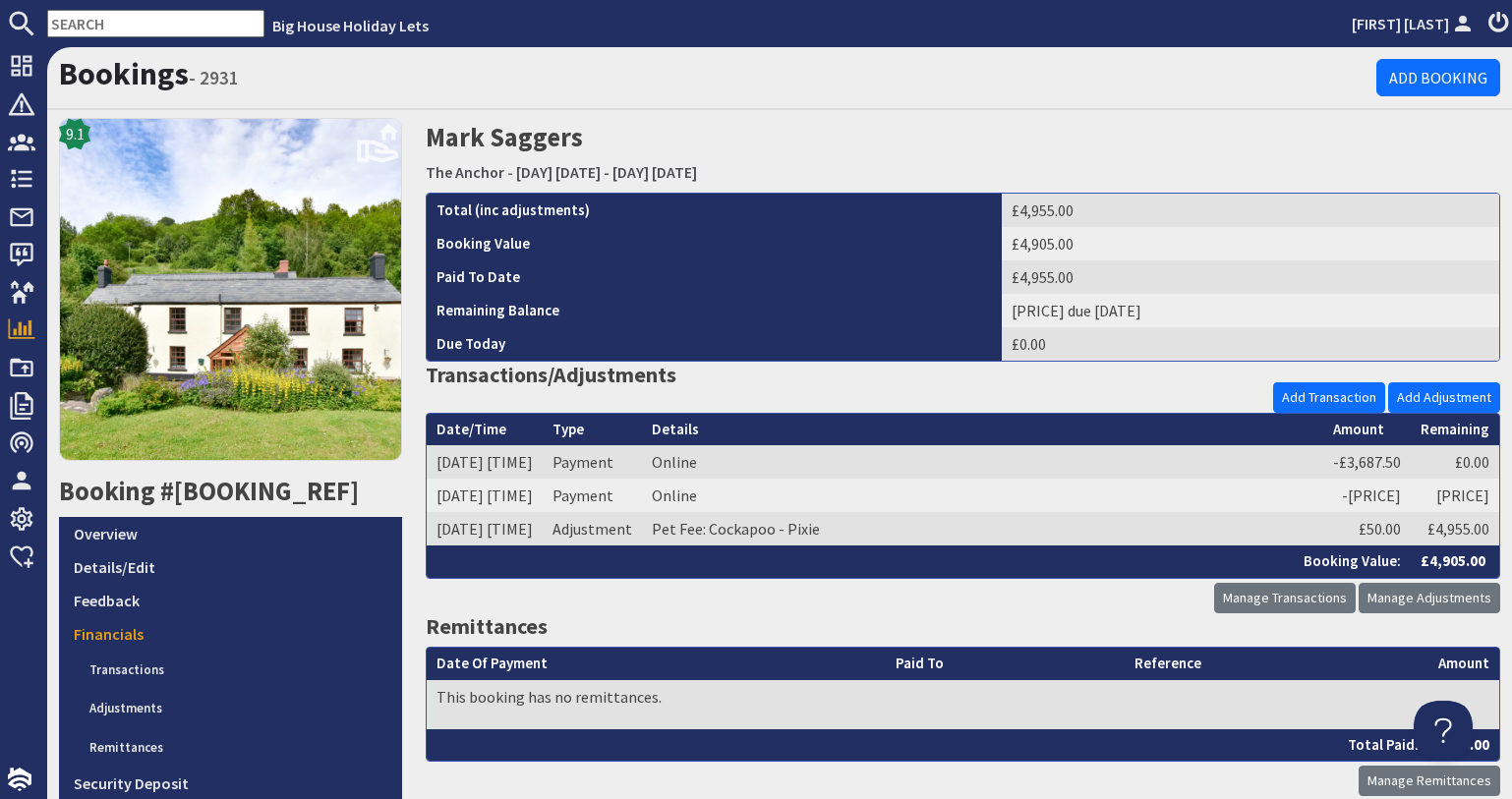 scroll, scrollTop: 0, scrollLeft: 0, axis: both 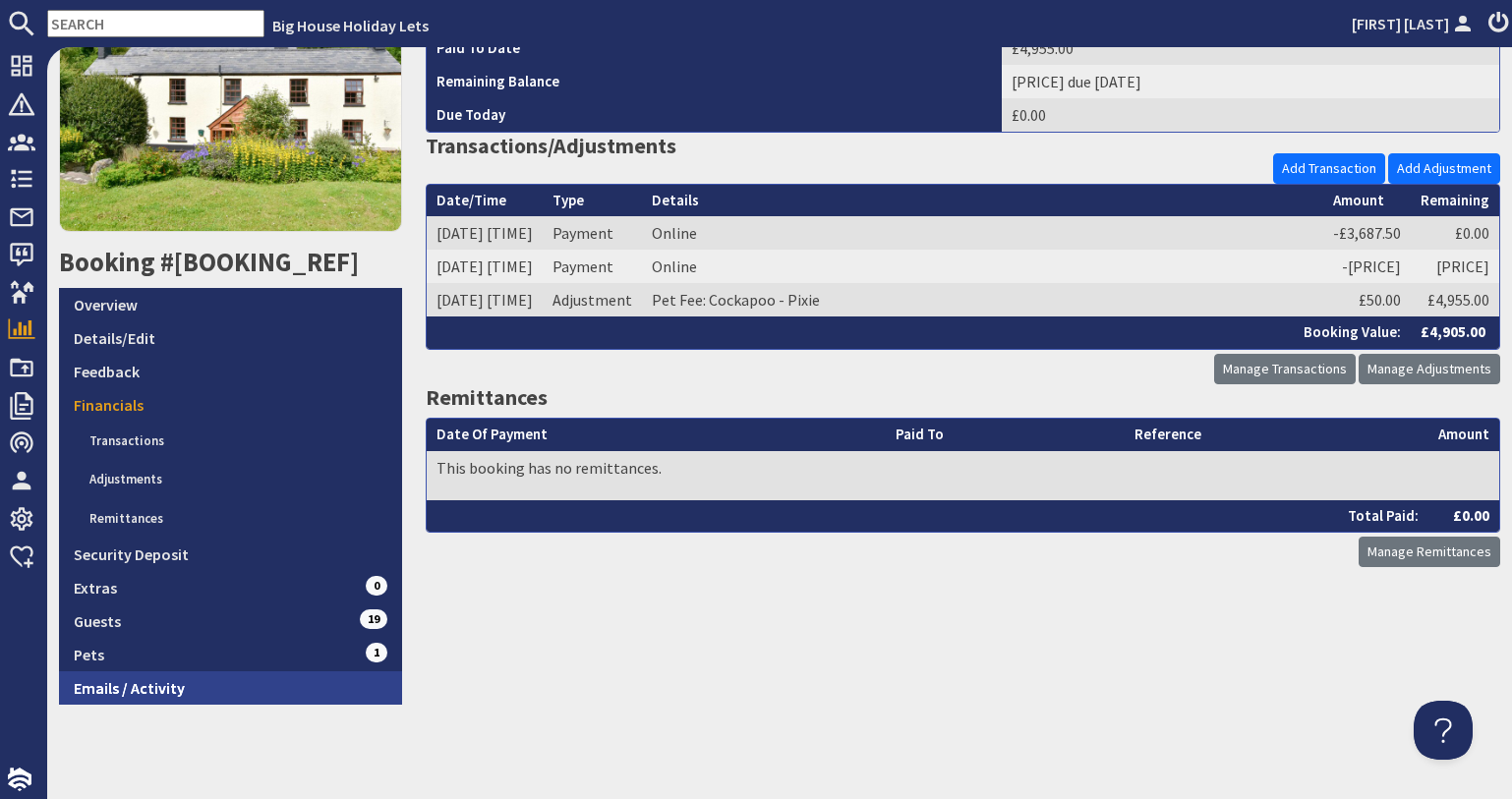 click on "Emails / Activity" at bounding box center (230, 688) 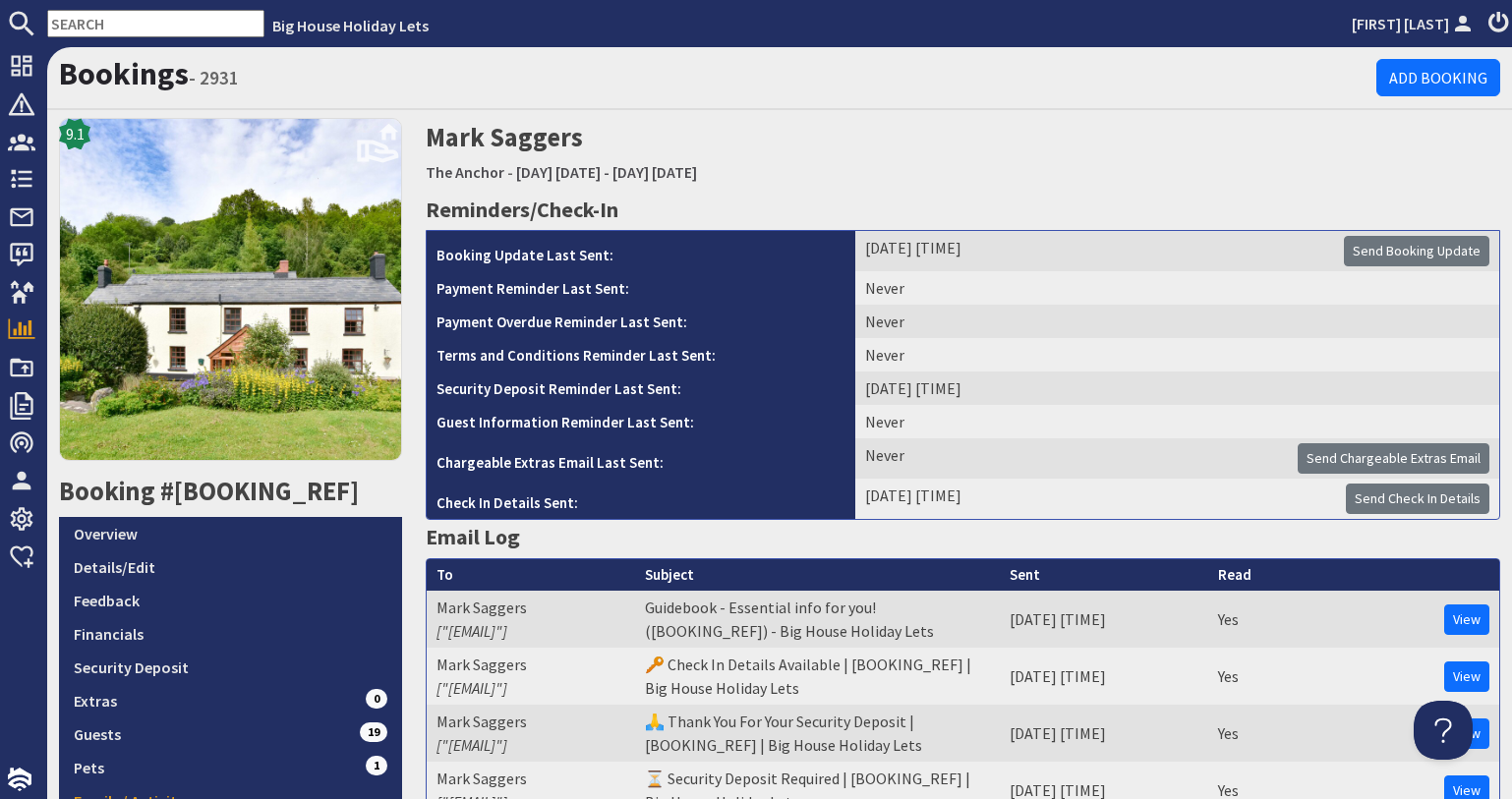scroll, scrollTop: 0, scrollLeft: 0, axis: both 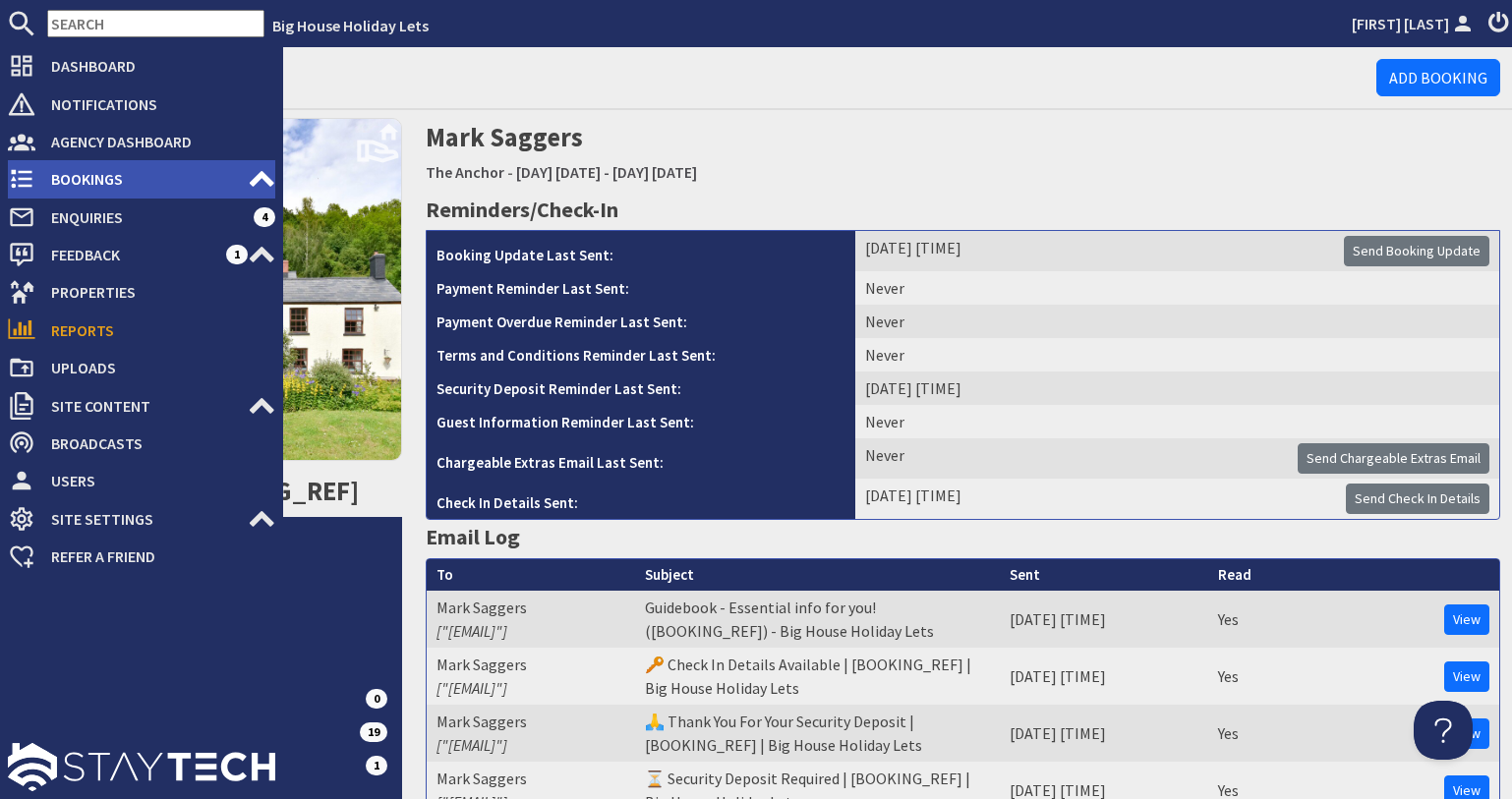 click 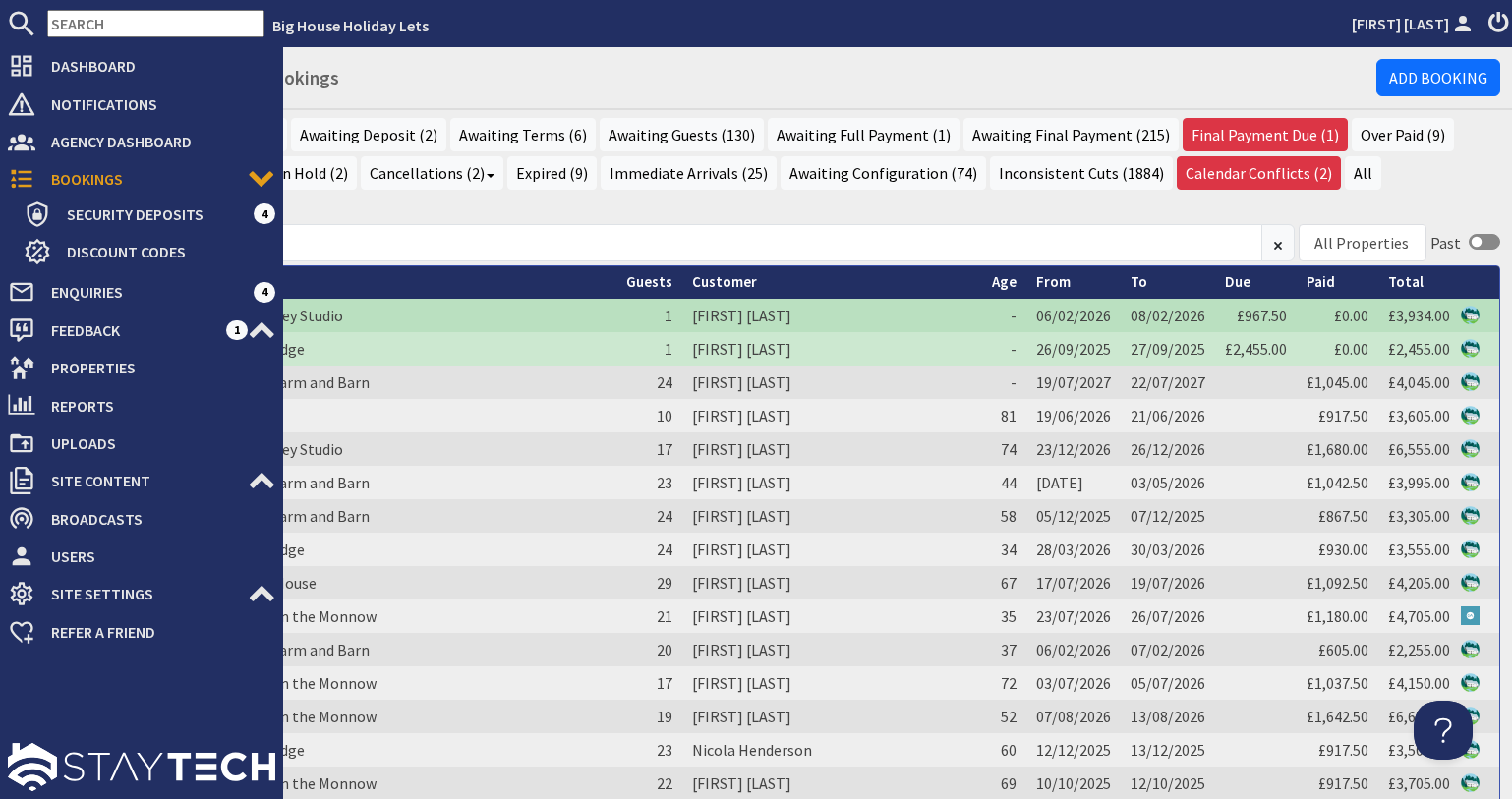 scroll, scrollTop: 0, scrollLeft: 0, axis: both 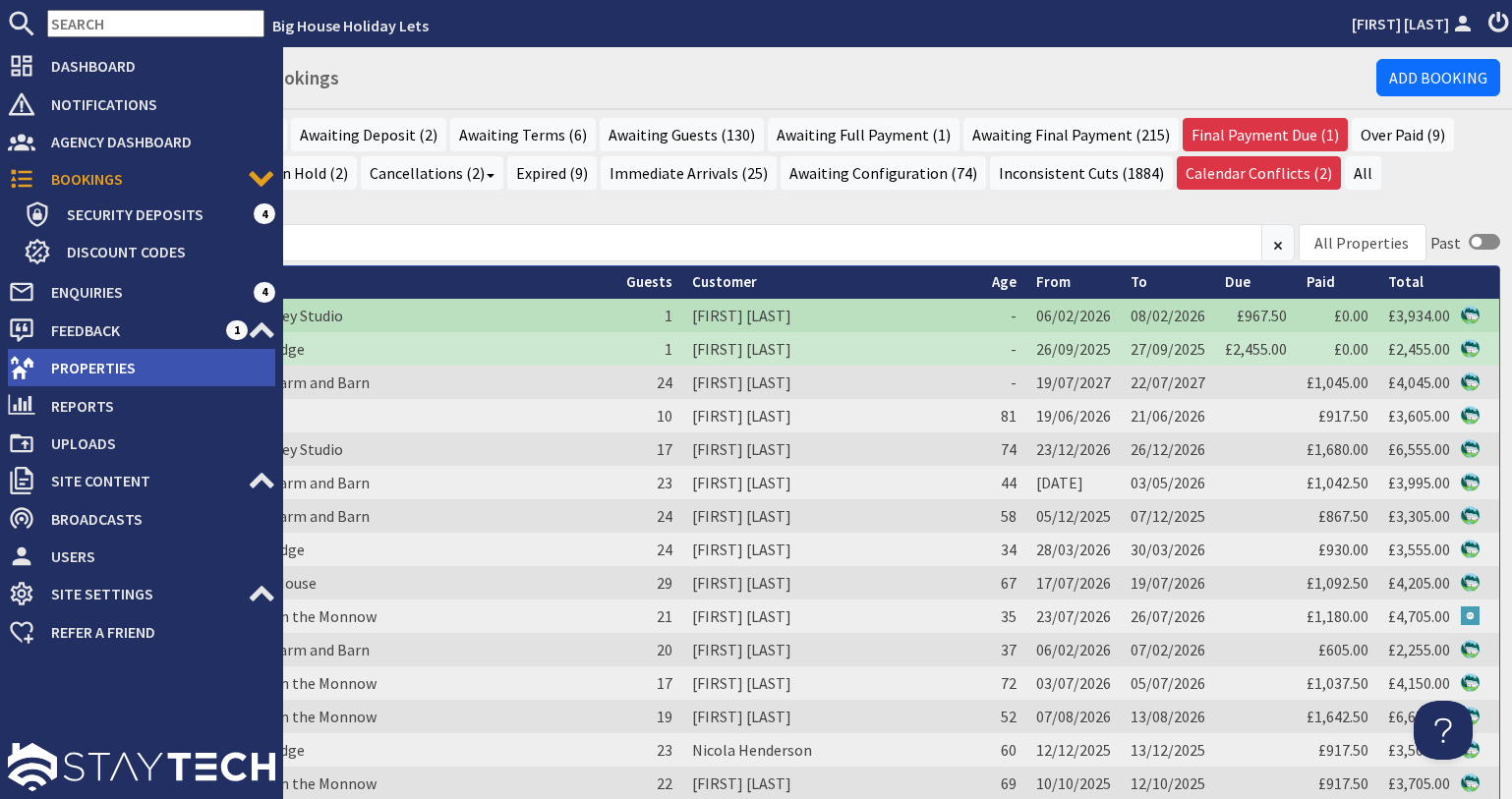 click on "Properties" at bounding box center (155, 368) 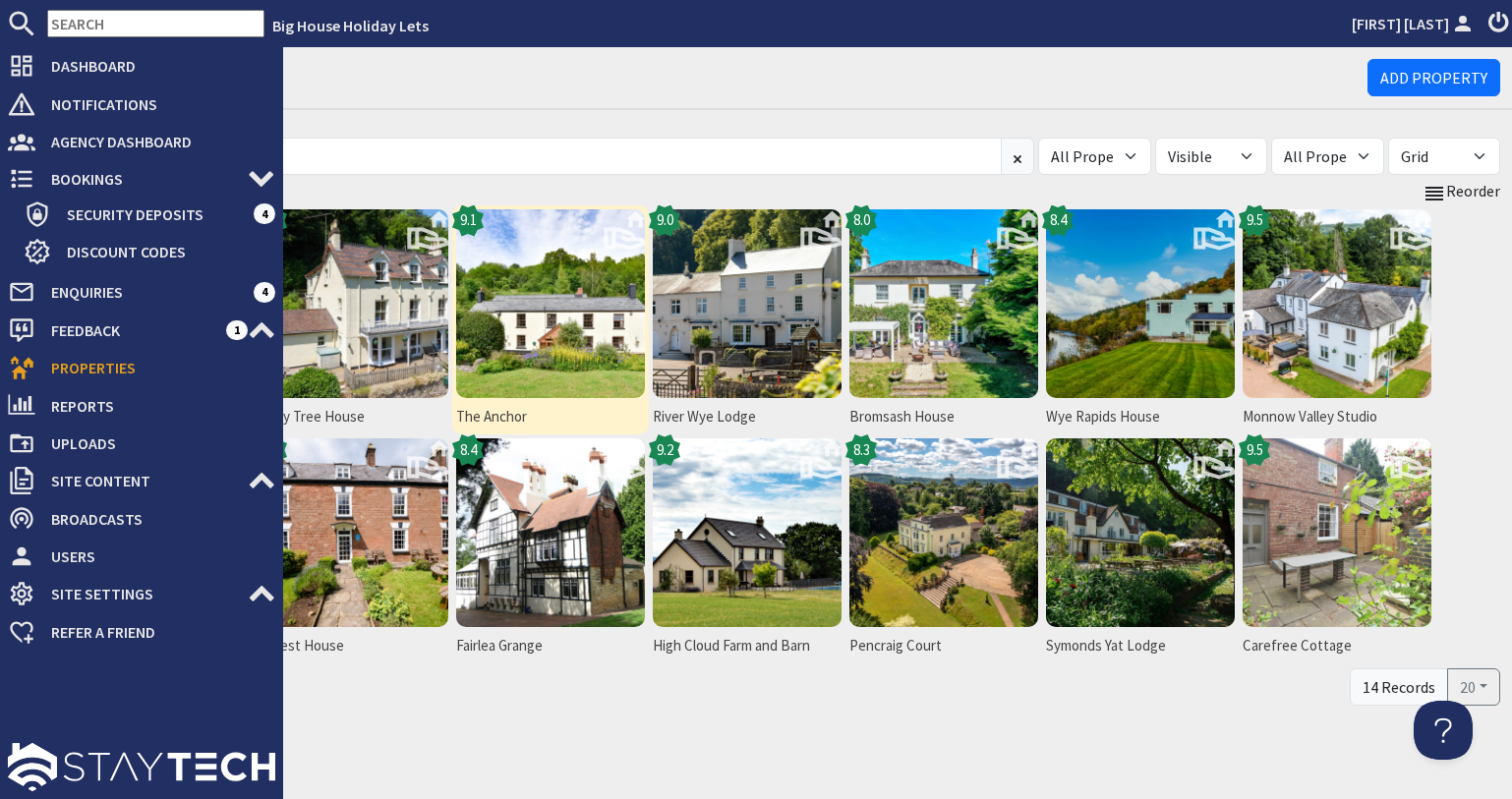 scroll, scrollTop: 0, scrollLeft: 0, axis: both 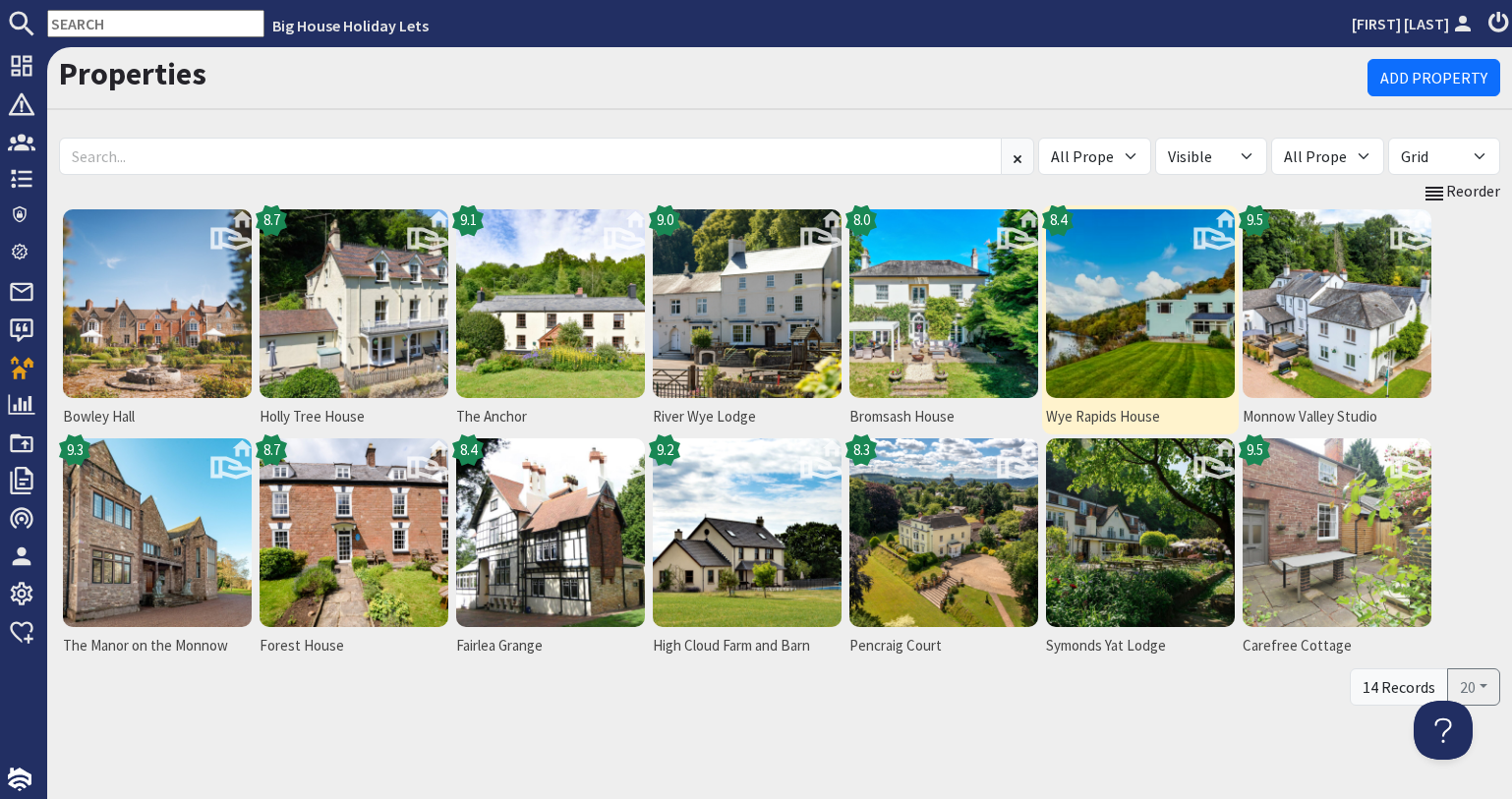 click at bounding box center (1140, 304) 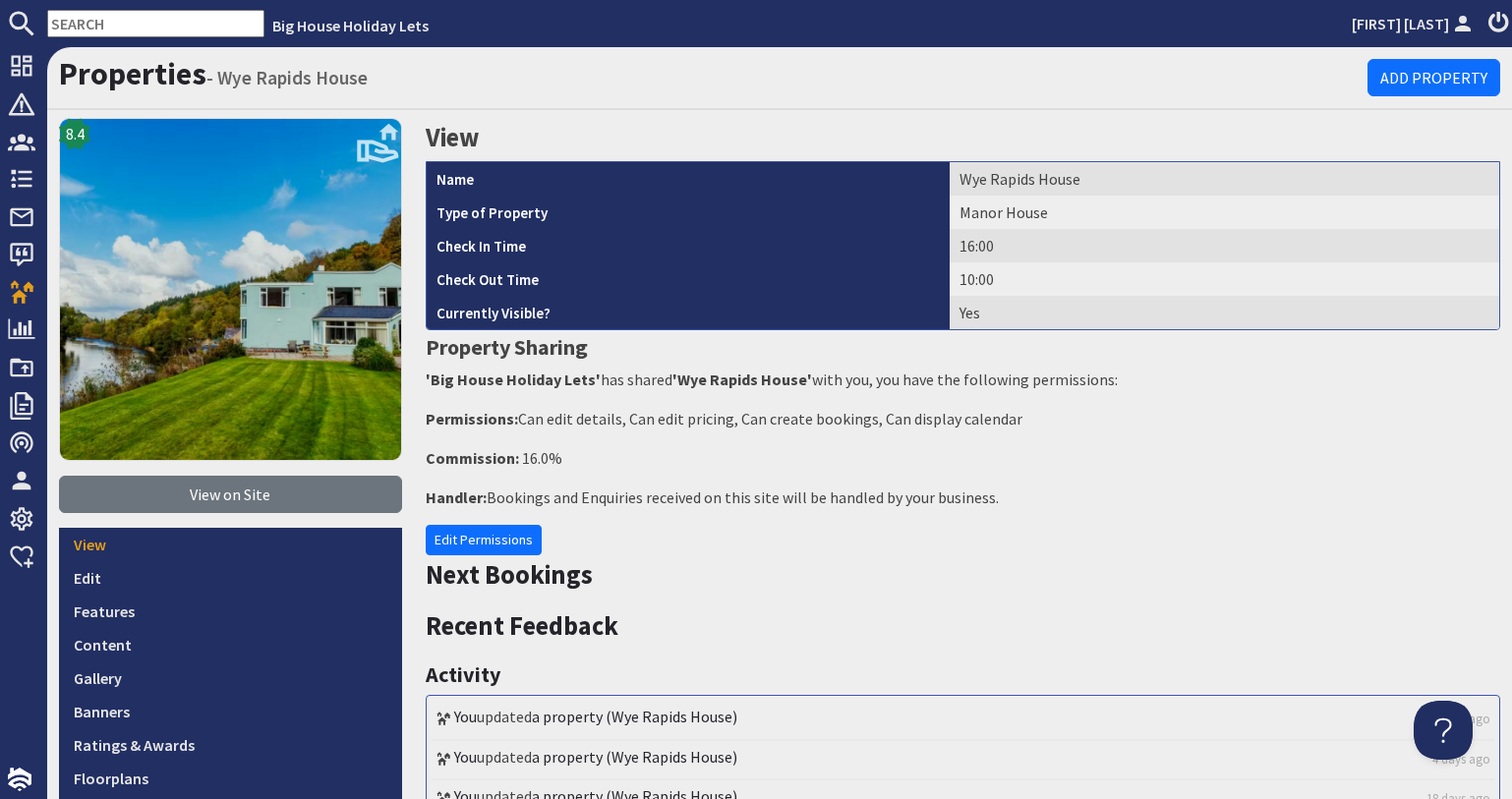 scroll, scrollTop: 0, scrollLeft: 0, axis: both 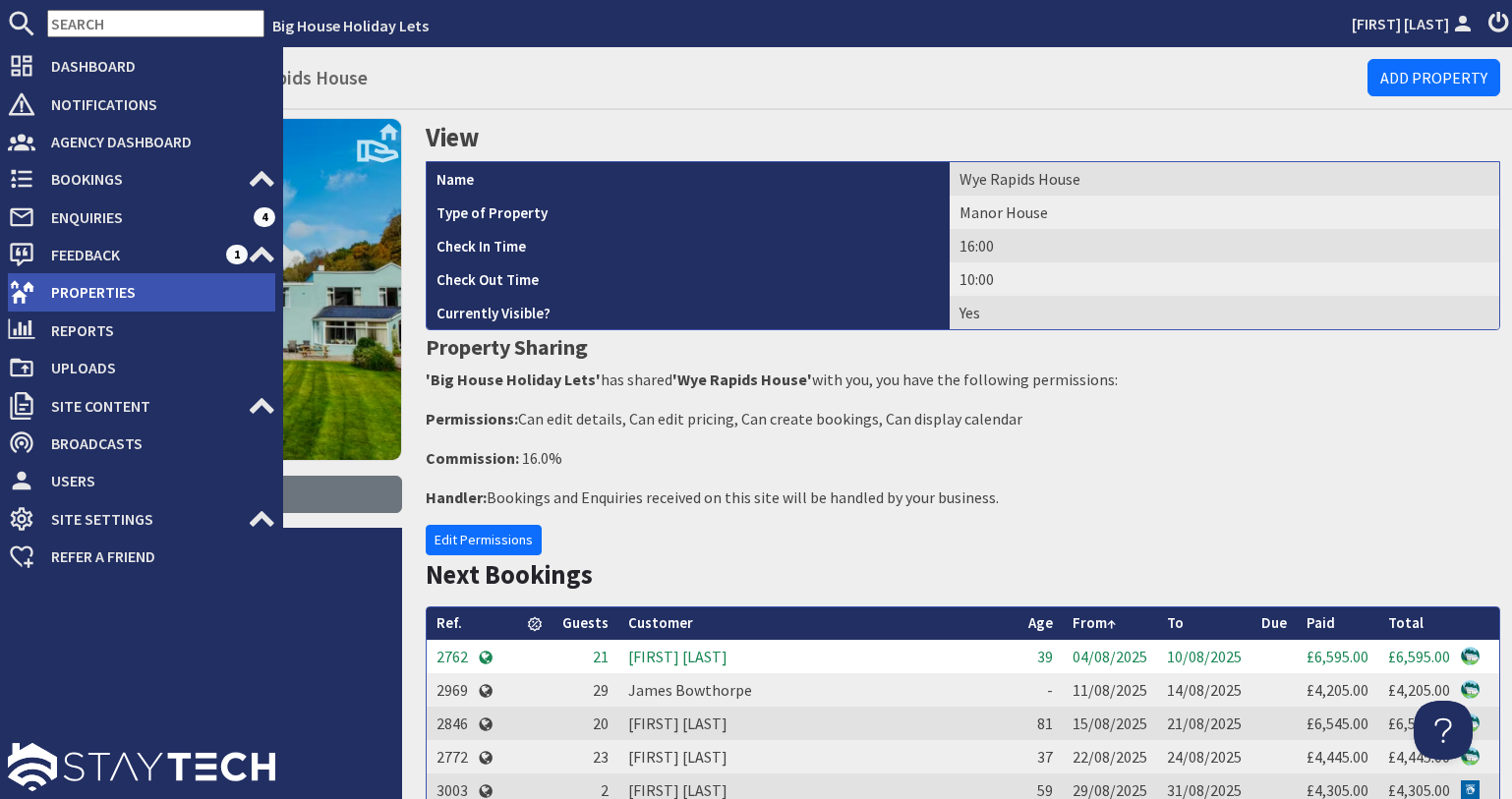 click on "Properties" at bounding box center (155, 292) 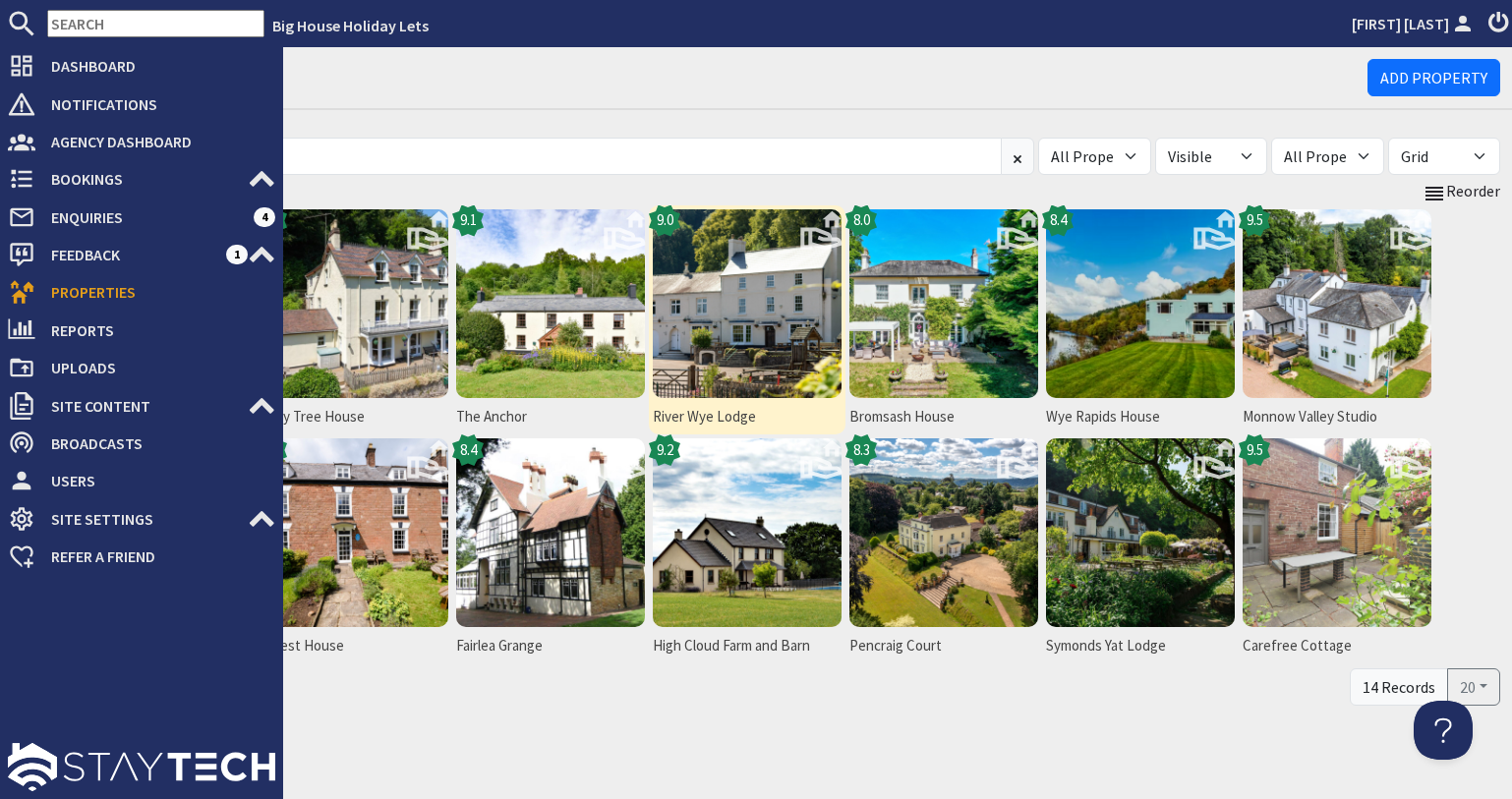 scroll, scrollTop: 0, scrollLeft: 0, axis: both 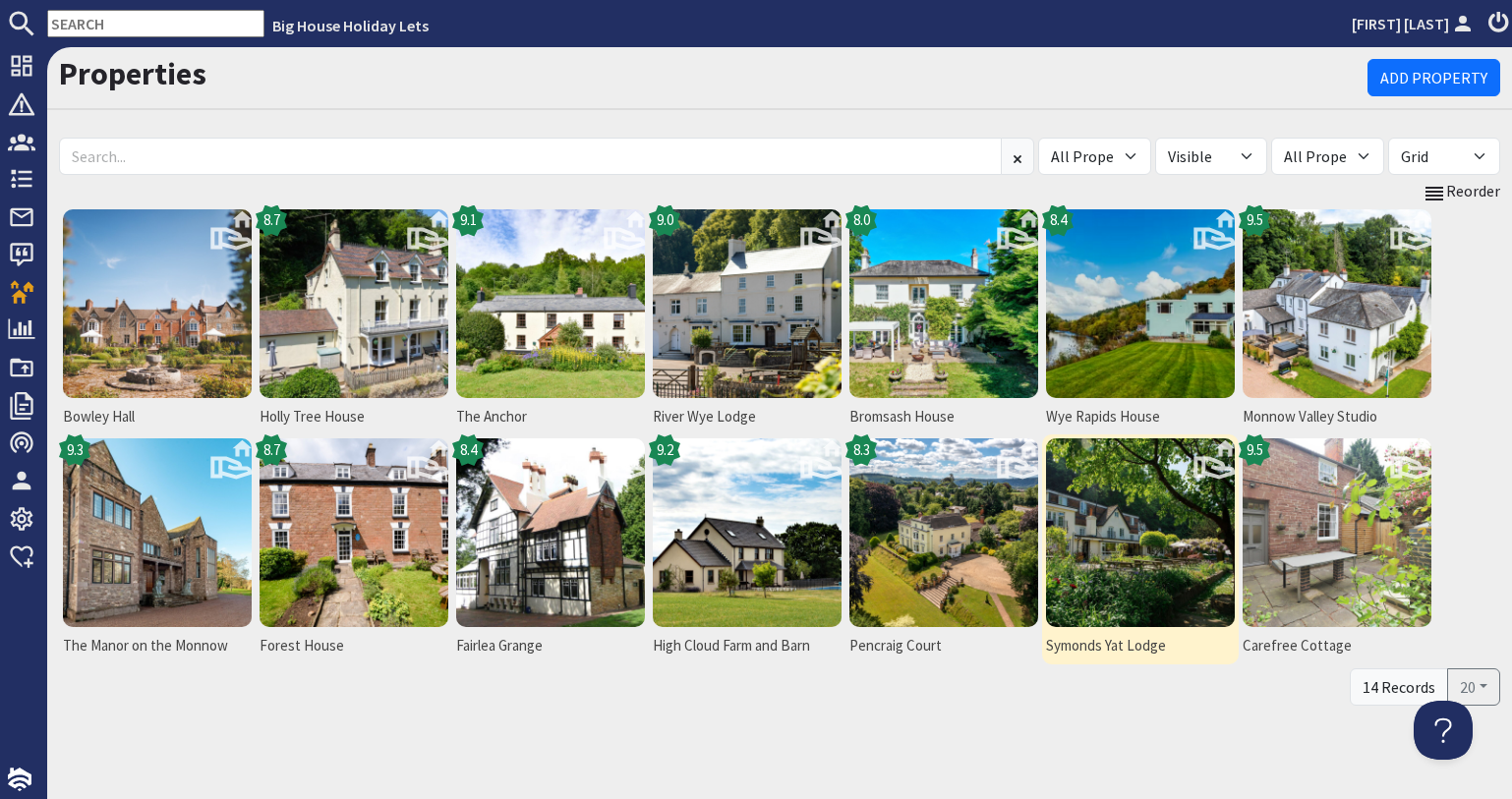 click at bounding box center (1140, 533) 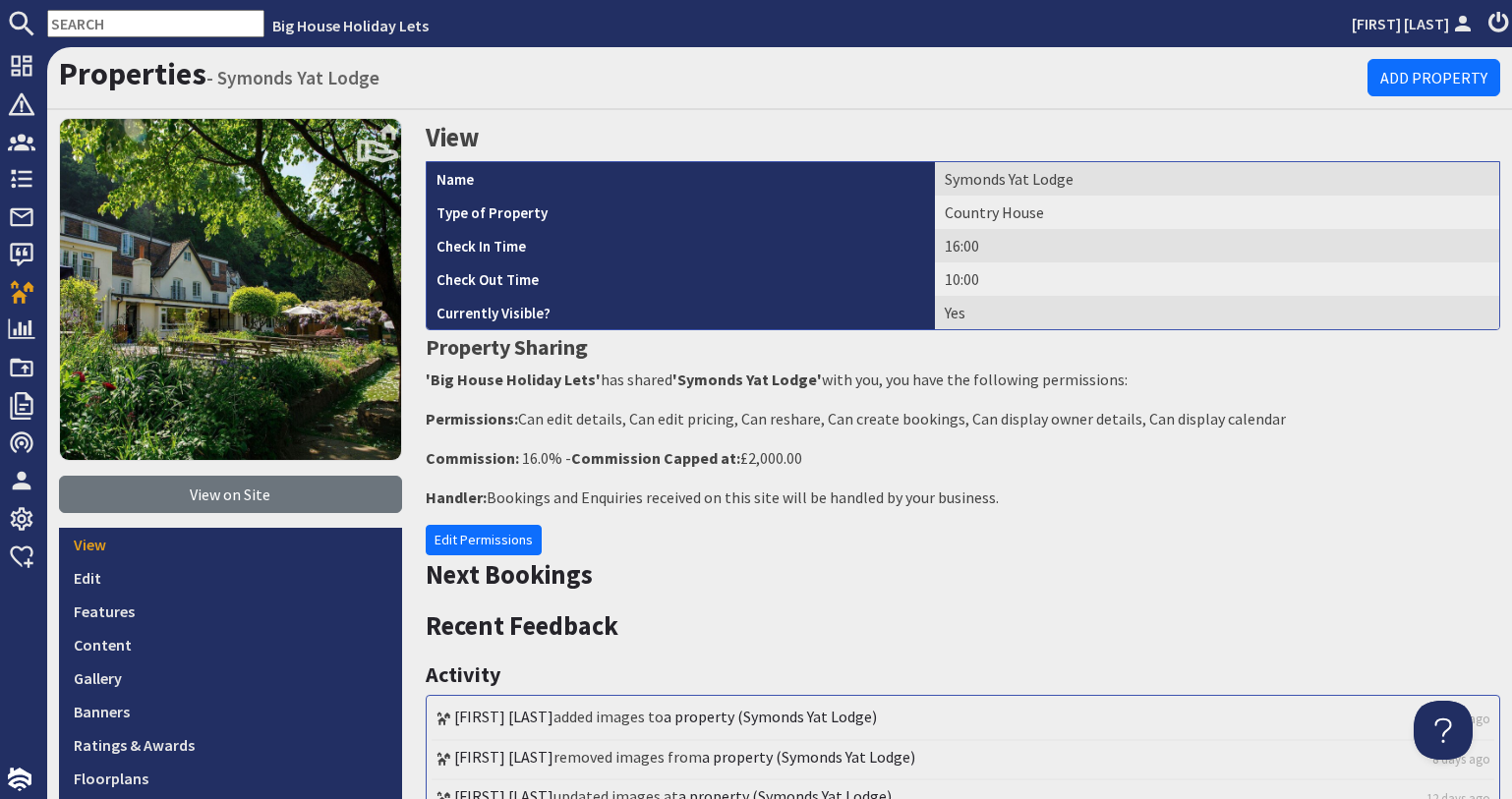 scroll, scrollTop: 0, scrollLeft: 0, axis: both 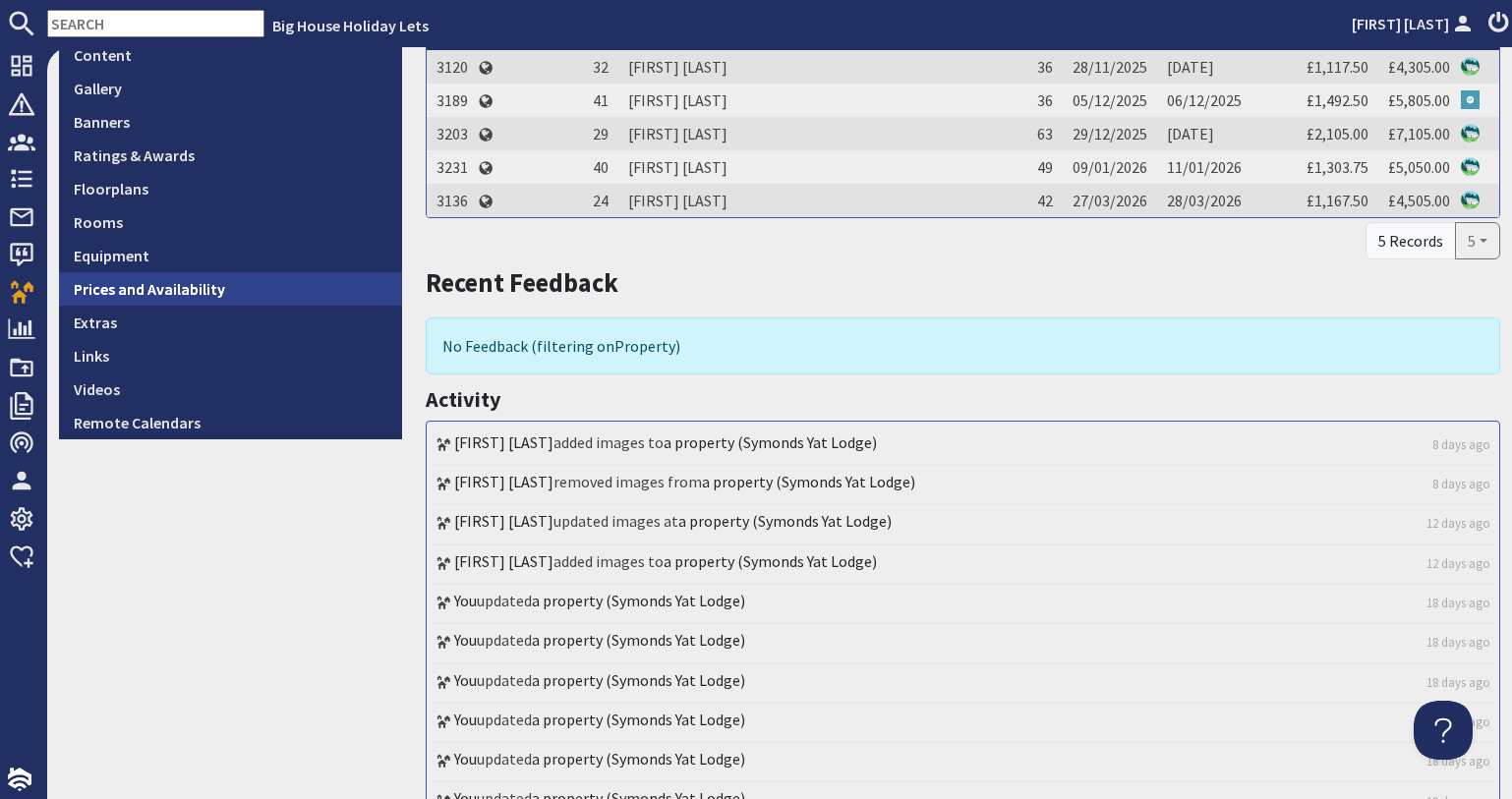 click on "Prices and Availability" at bounding box center [230, 289] 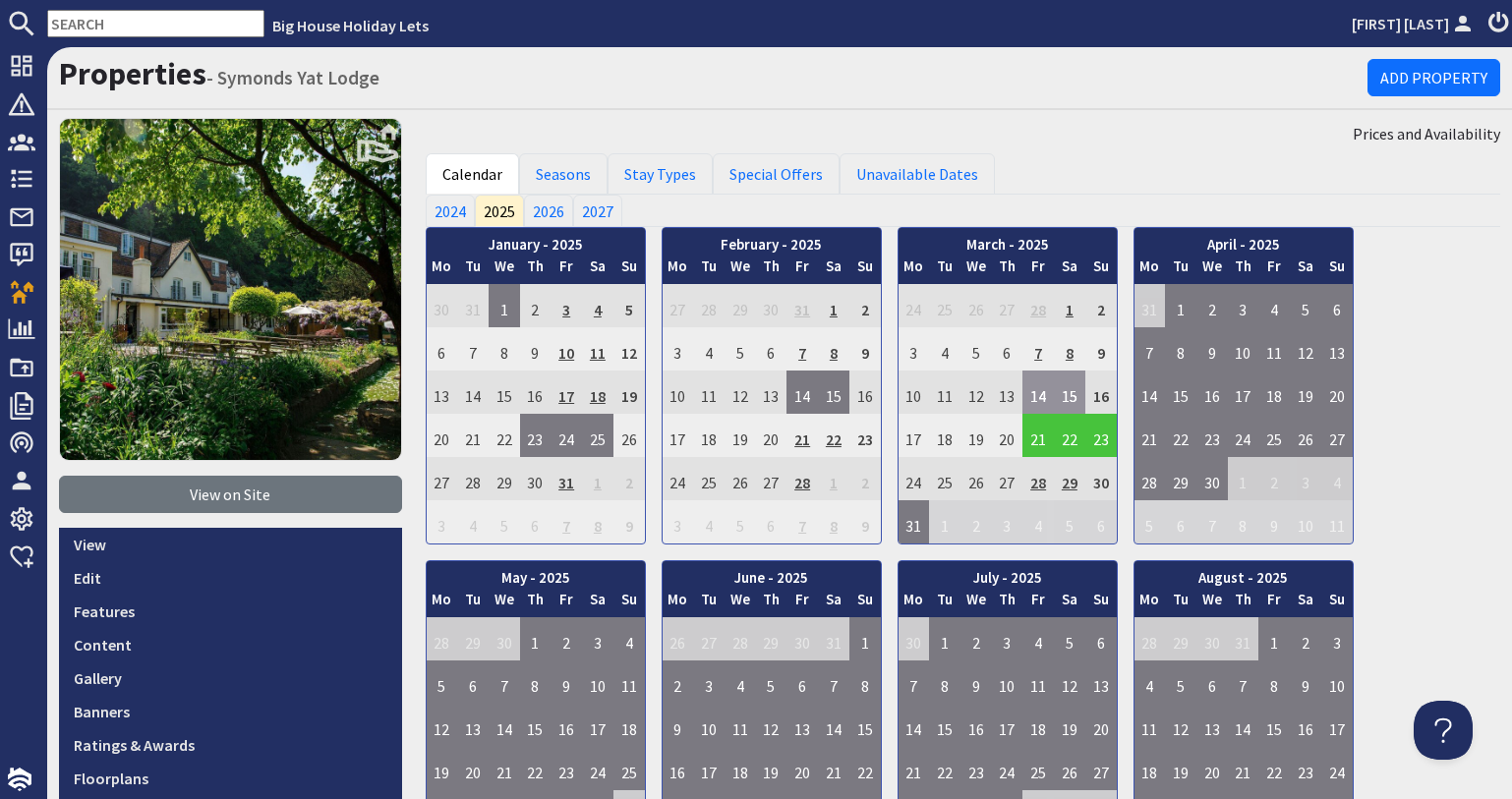 scroll, scrollTop: 0, scrollLeft: 0, axis: both 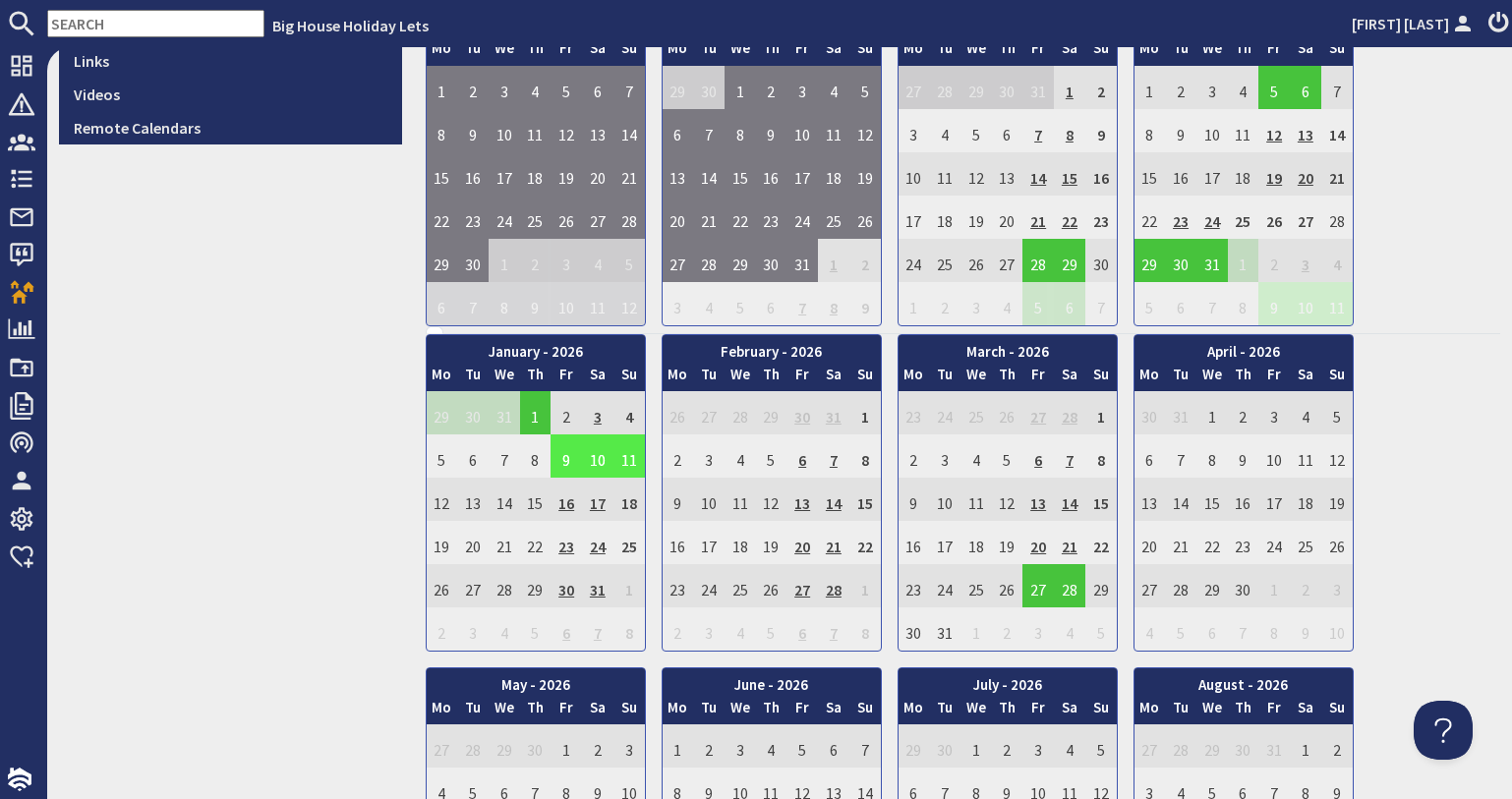 click on "9" at bounding box center (566, 456) 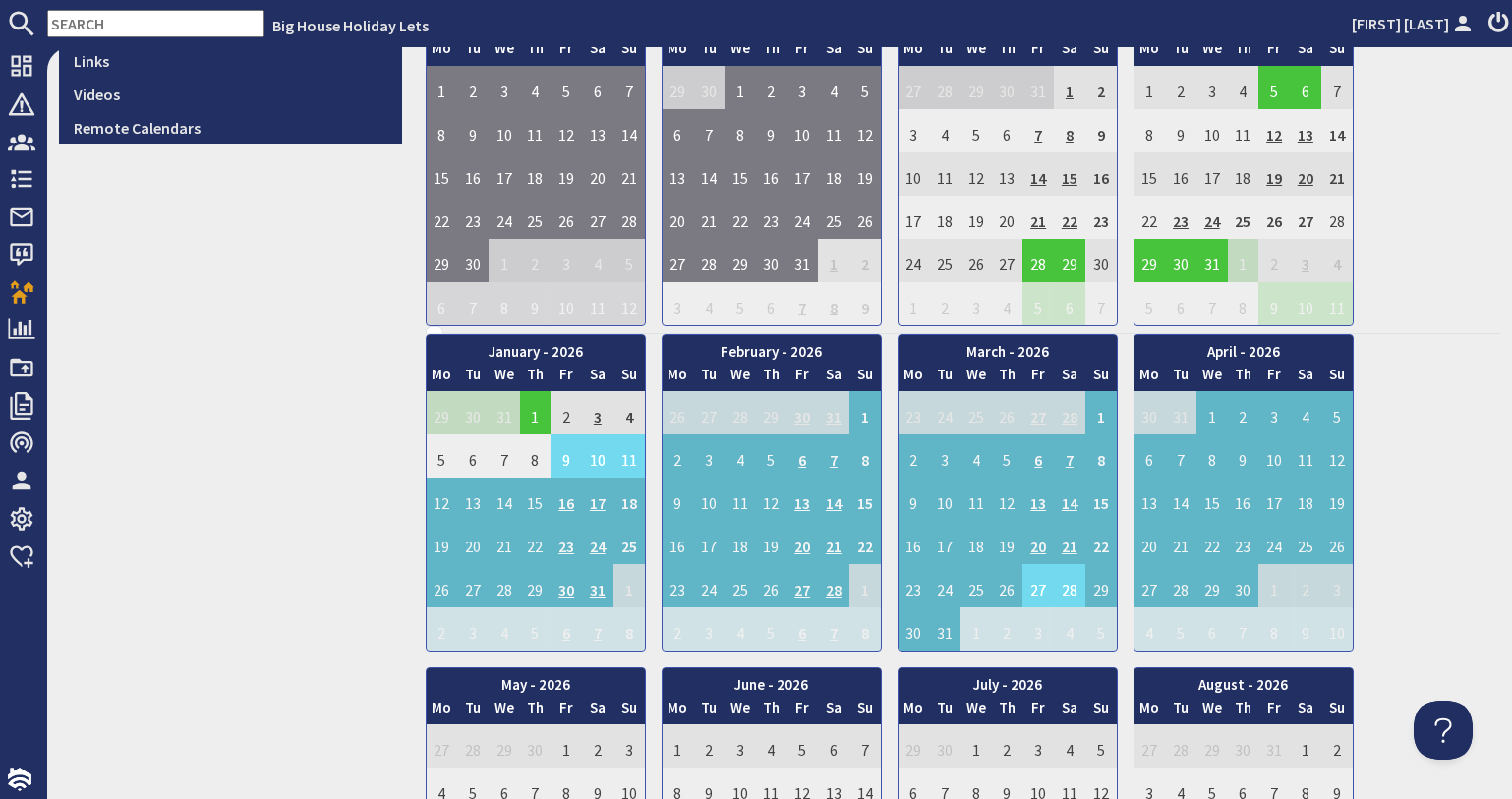 click on "[MONTH] - [YEAR]
Mo
Tu
We
Th
Fr
Sa
Su
29
30
31
1
2
3
4
5
Mo Tu" at bounding box center (963, 826) 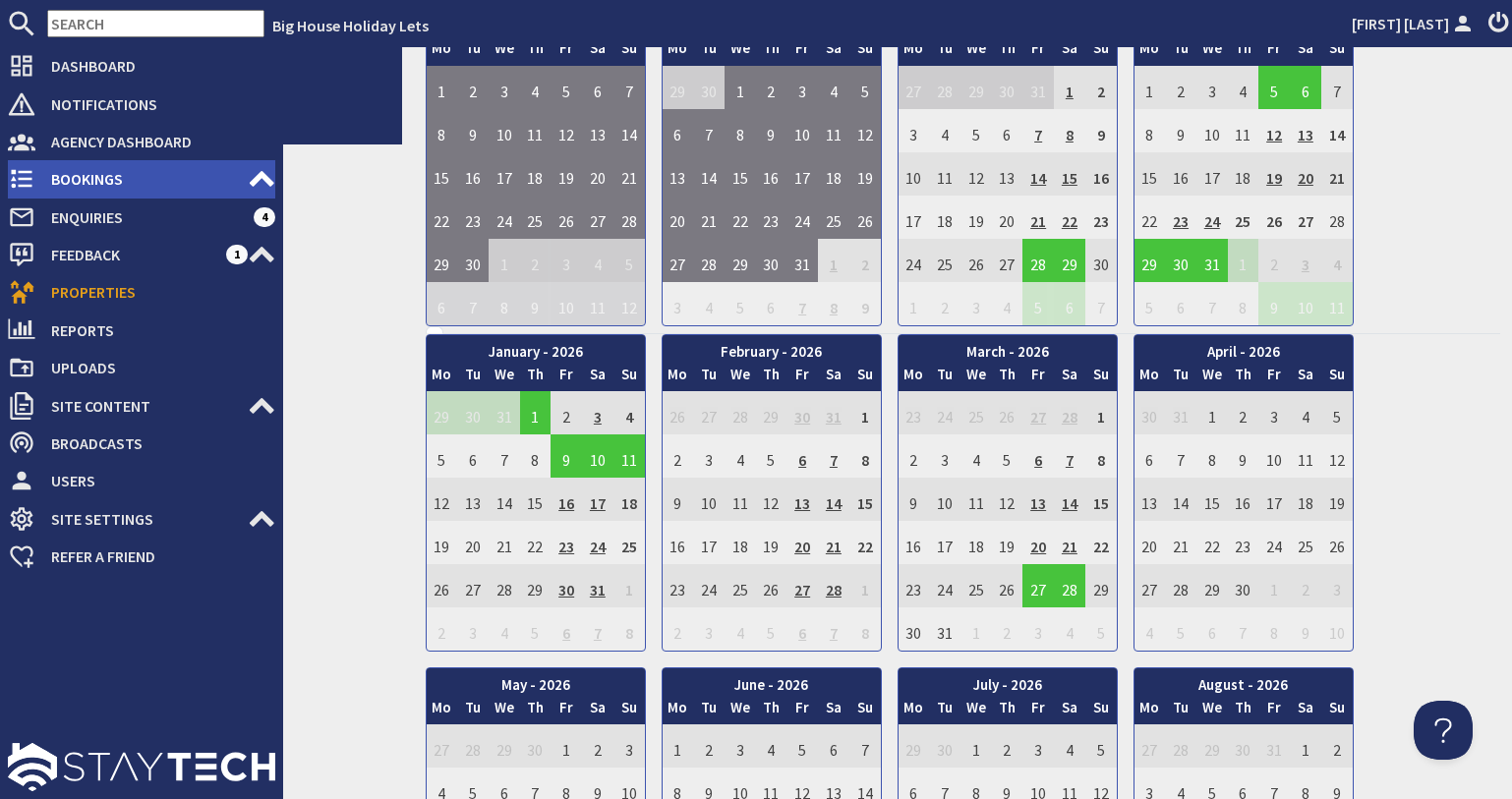 click on "Bookings" at bounding box center [142, 179] 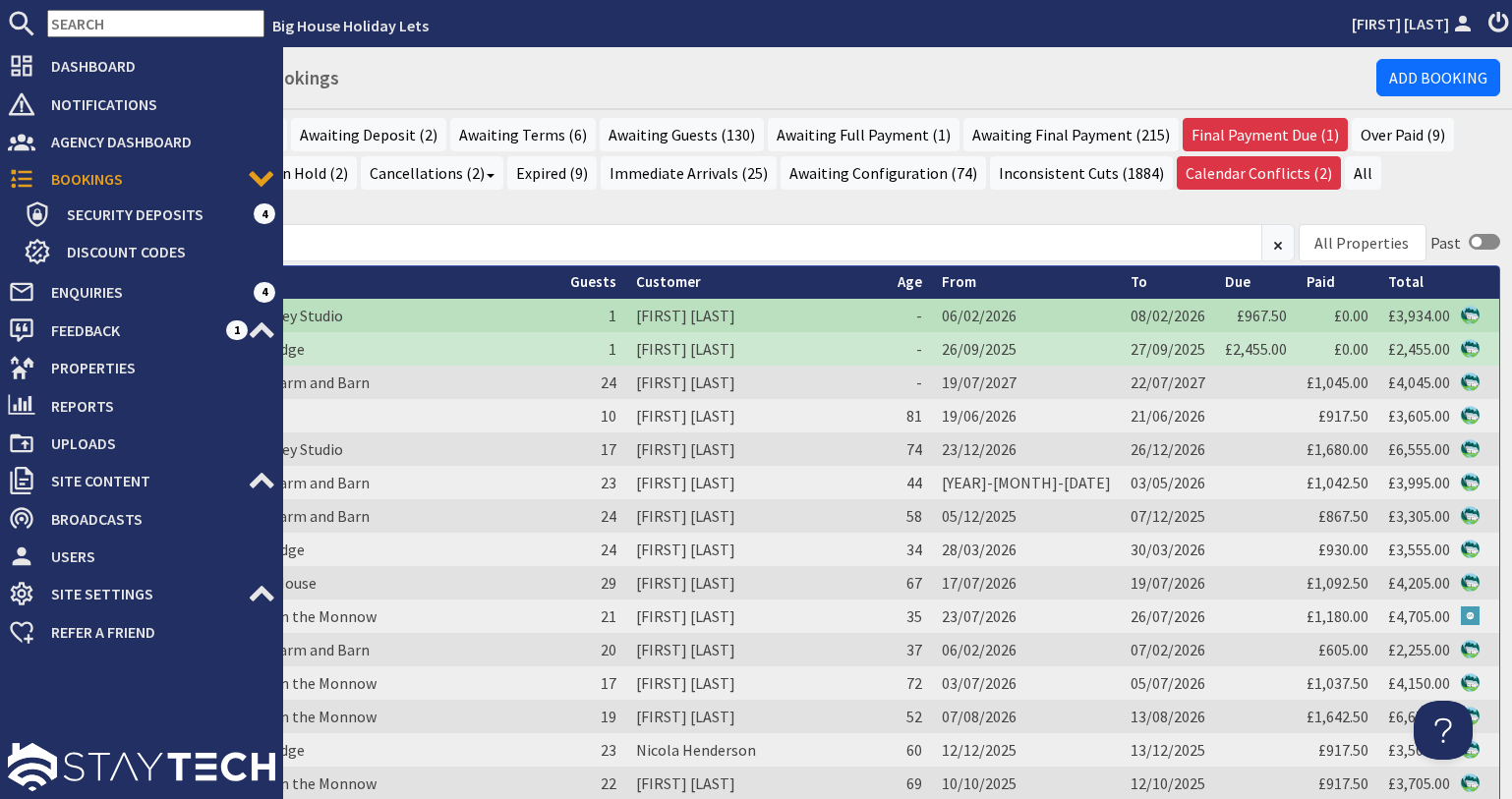 scroll, scrollTop: 0, scrollLeft: 0, axis: both 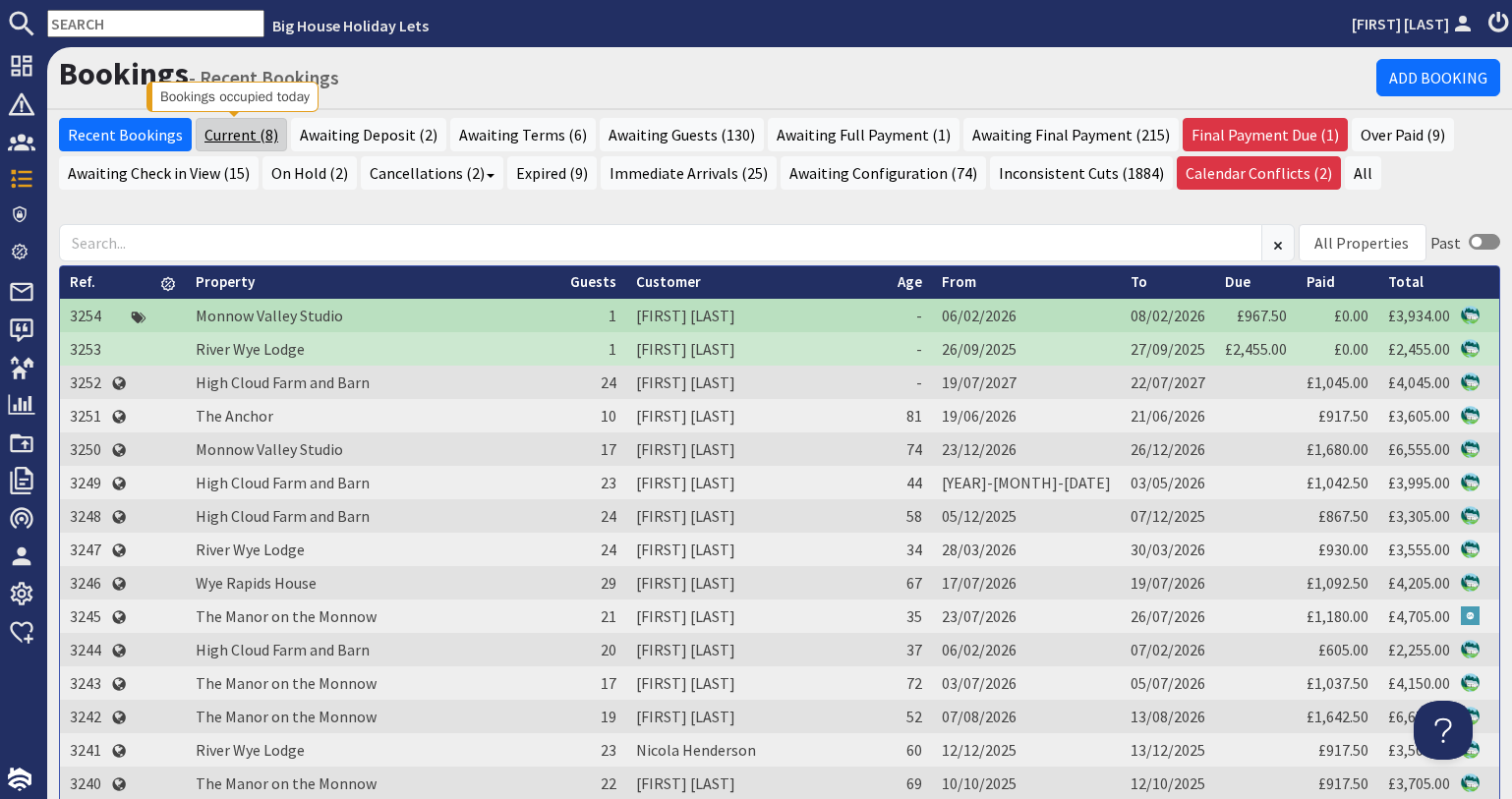 click on "Current (8)" at bounding box center (241, 135) 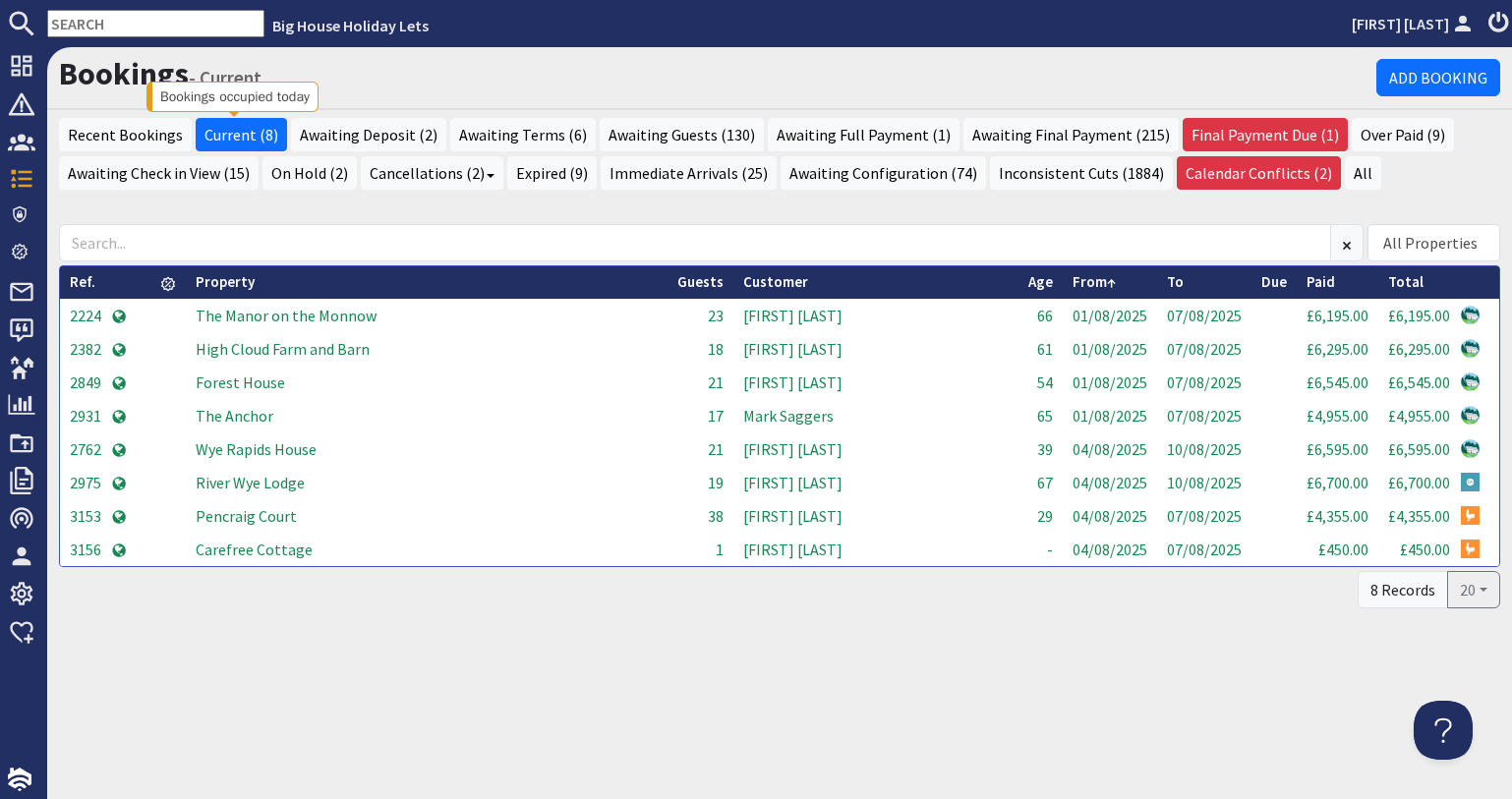 scroll, scrollTop: 0, scrollLeft: 0, axis: both 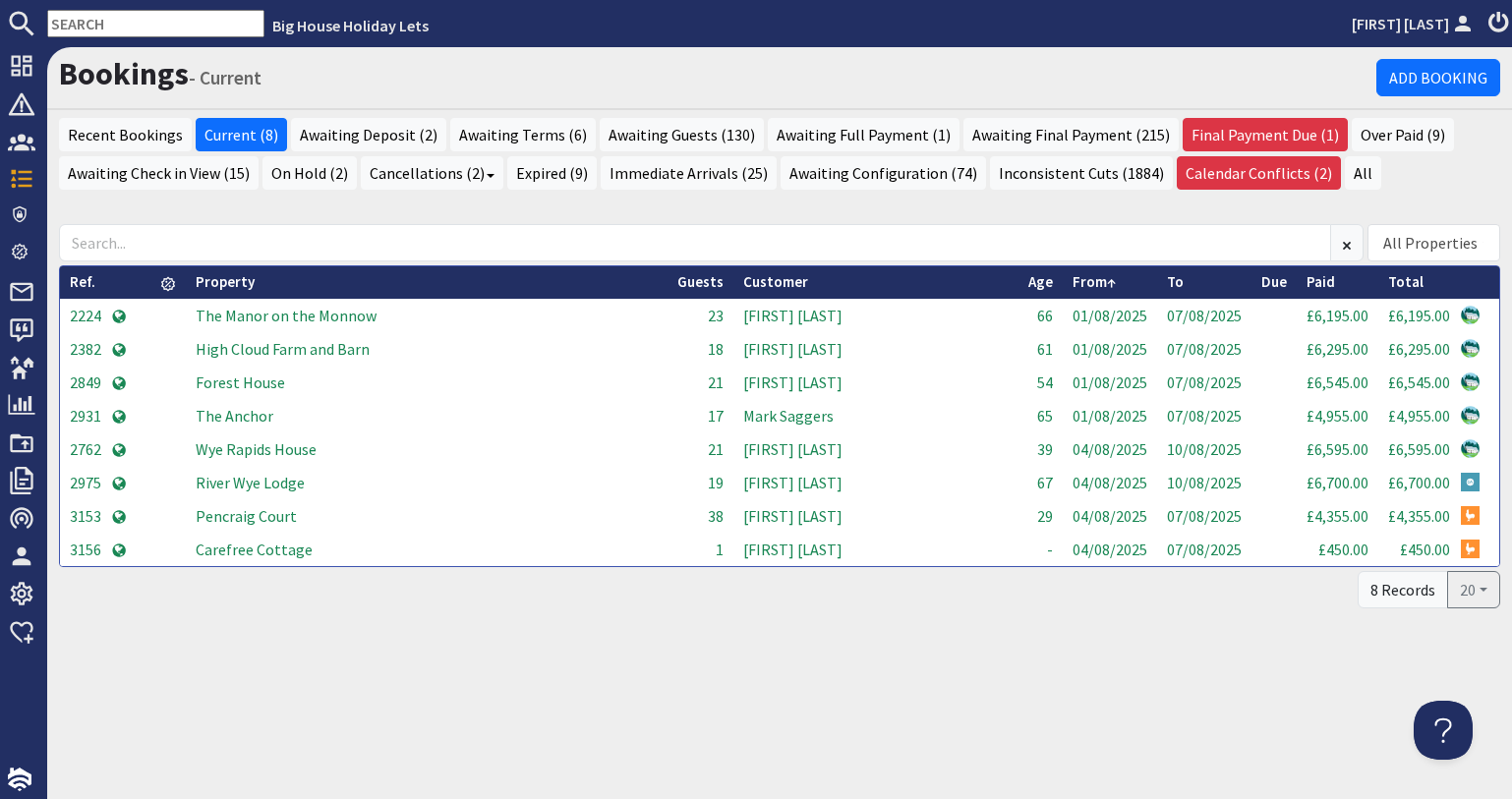 click on "Mark Saggers" at bounding box center [876, 416] 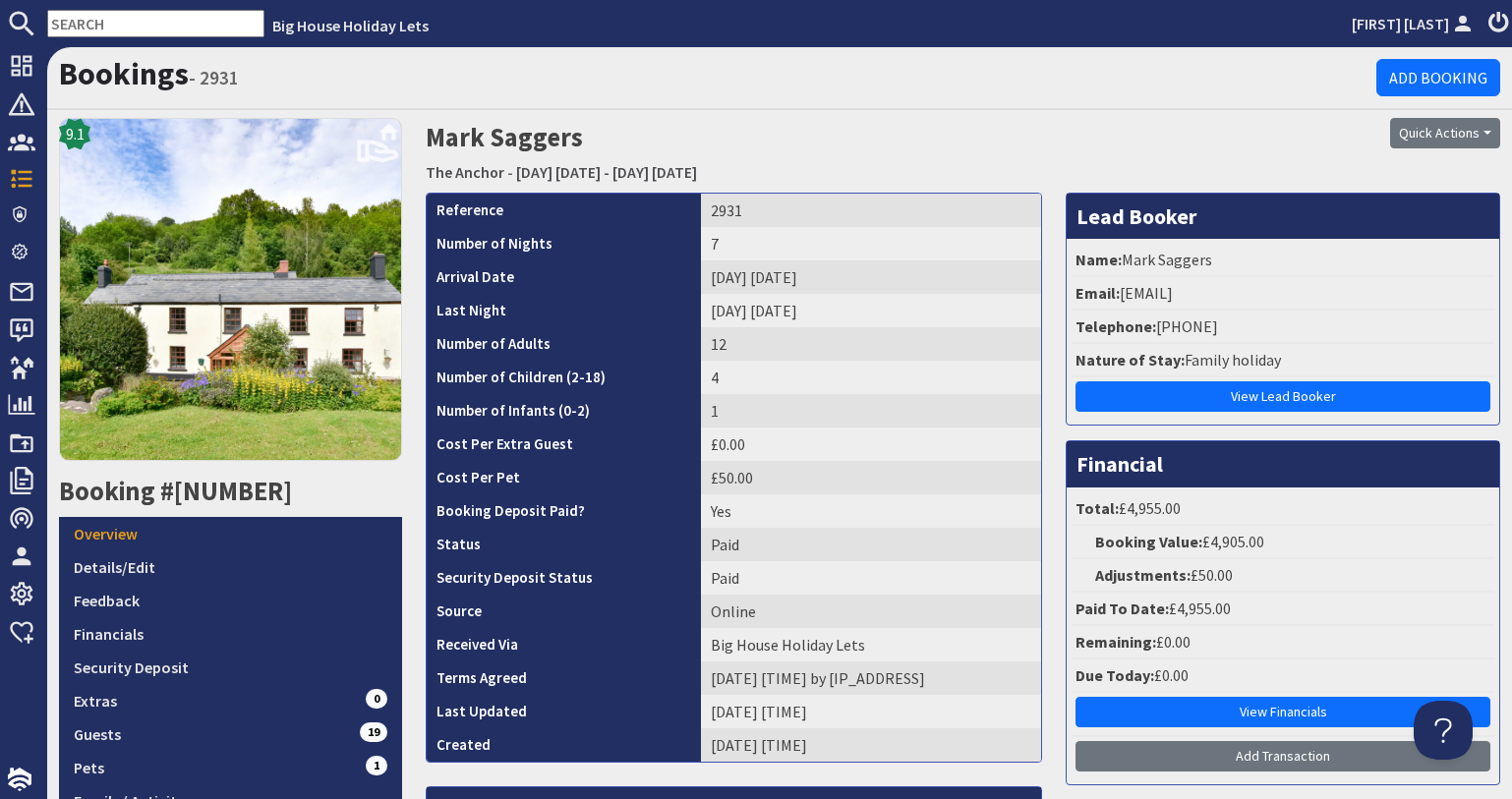 scroll, scrollTop: 0, scrollLeft: 0, axis: both 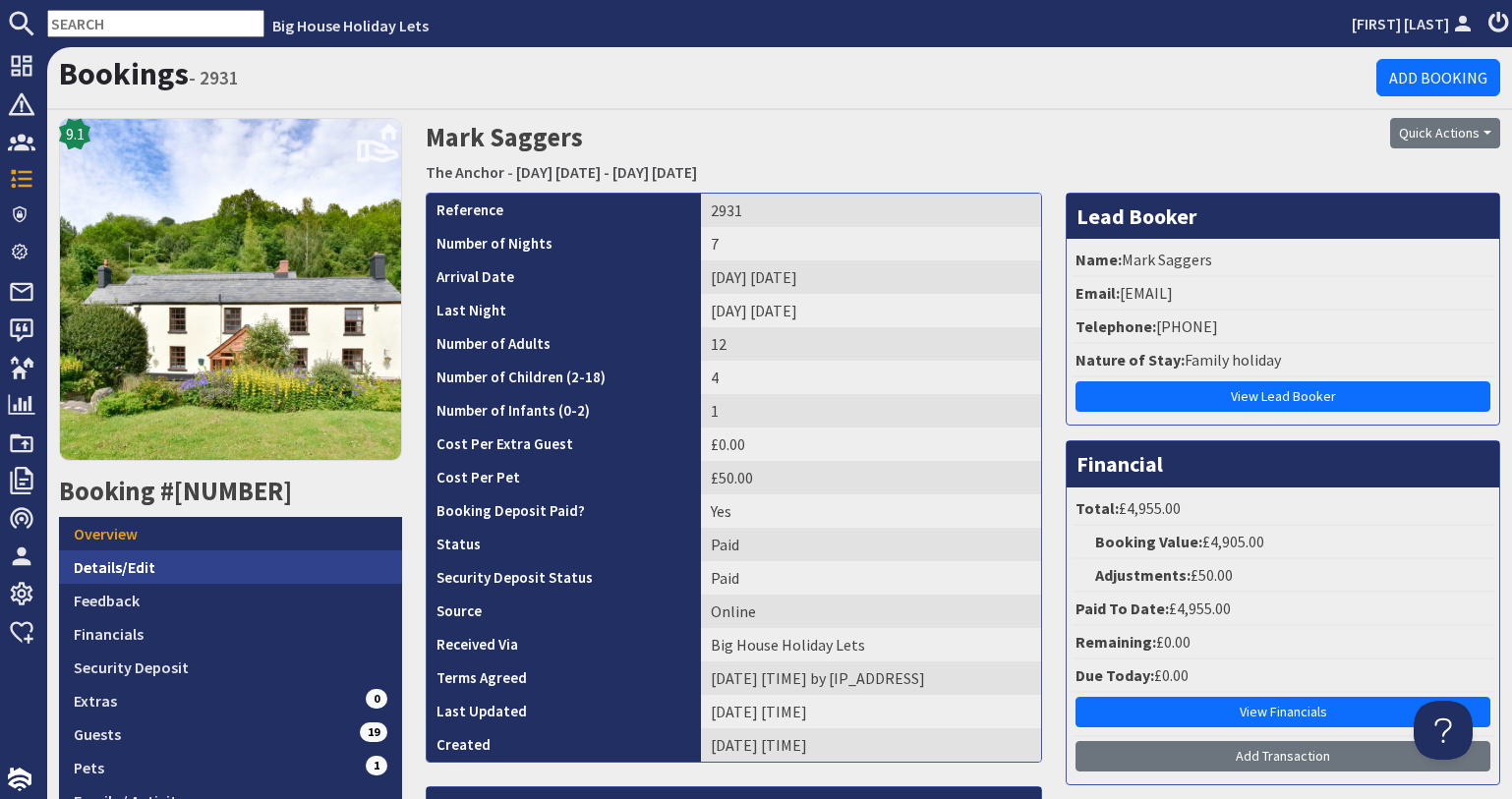 click on "Details/Edit" at bounding box center (230, 567) 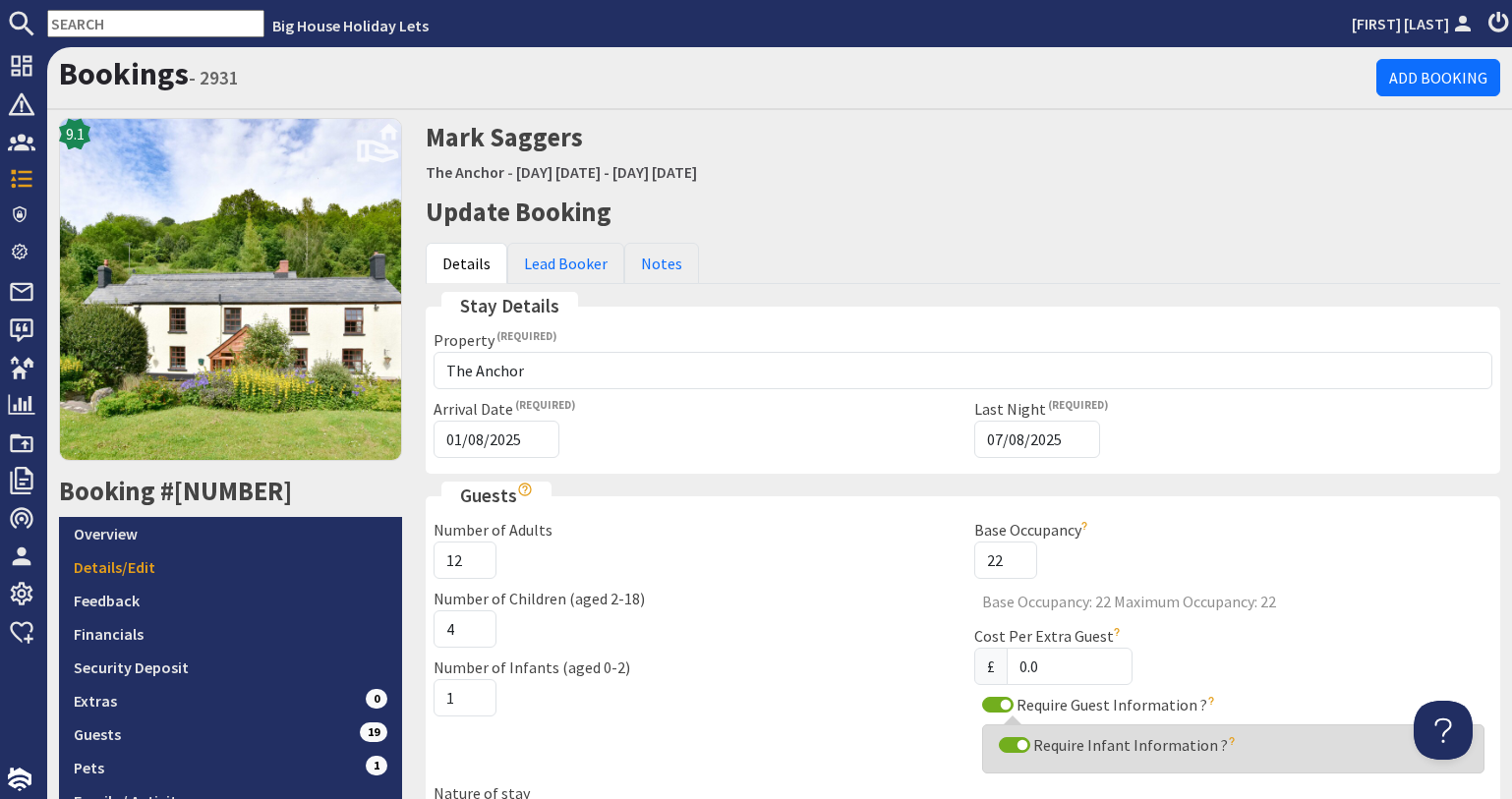 scroll, scrollTop: 0, scrollLeft: 0, axis: both 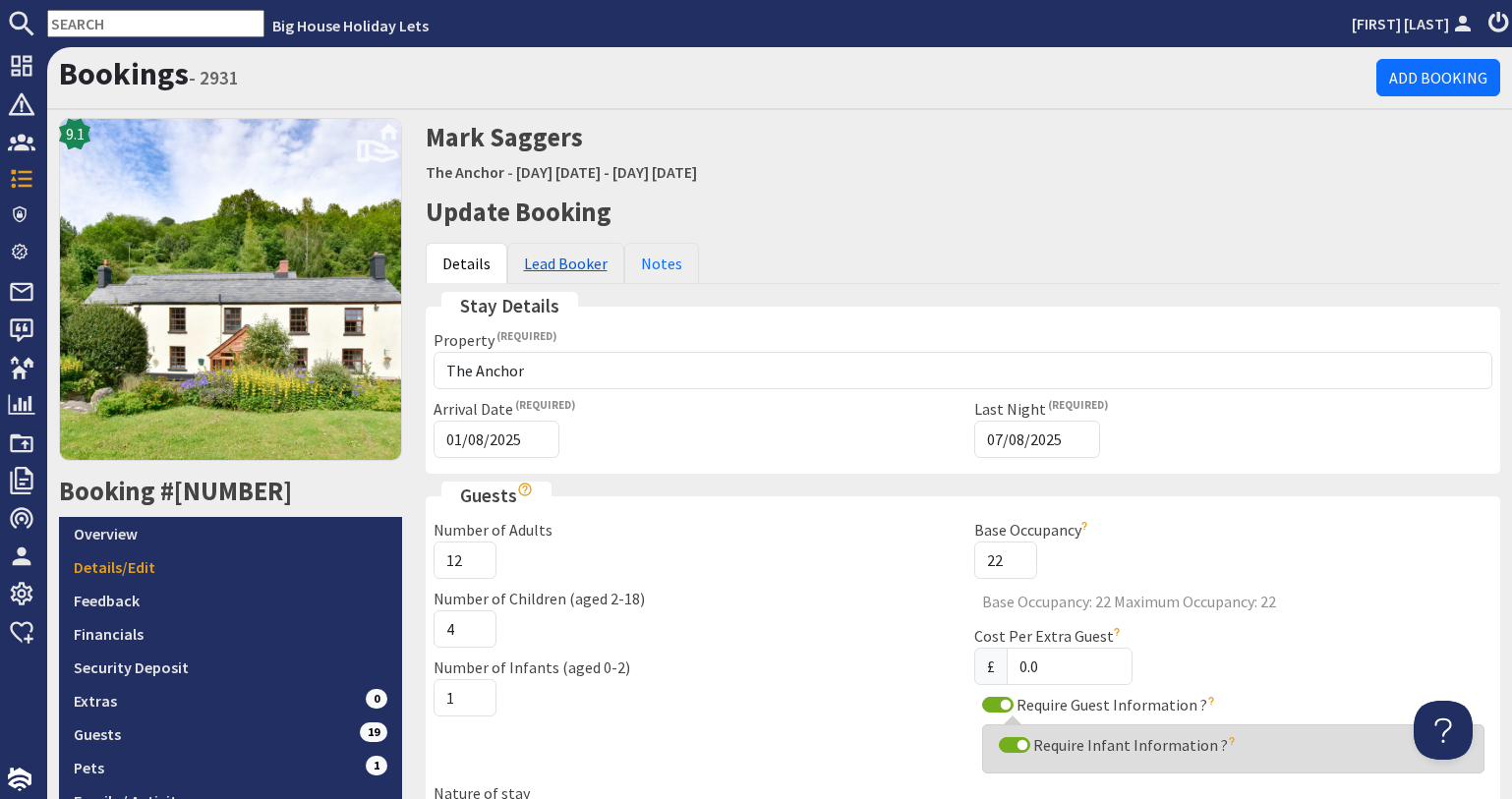 click on "Lead Booker" at bounding box center (565, 263) 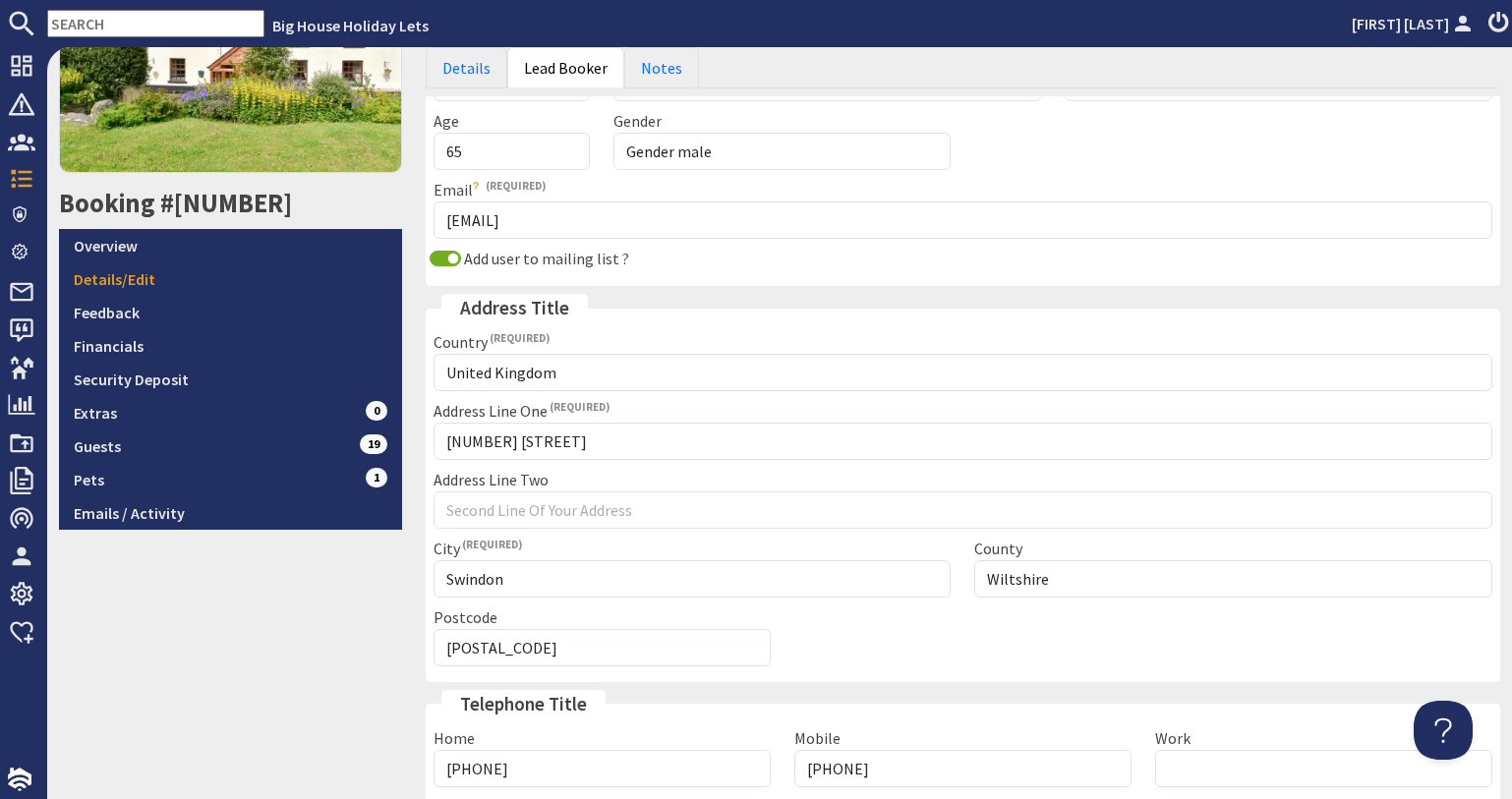 scroll, scrollTop: 295, scrollLeft: 0, axis: vertical 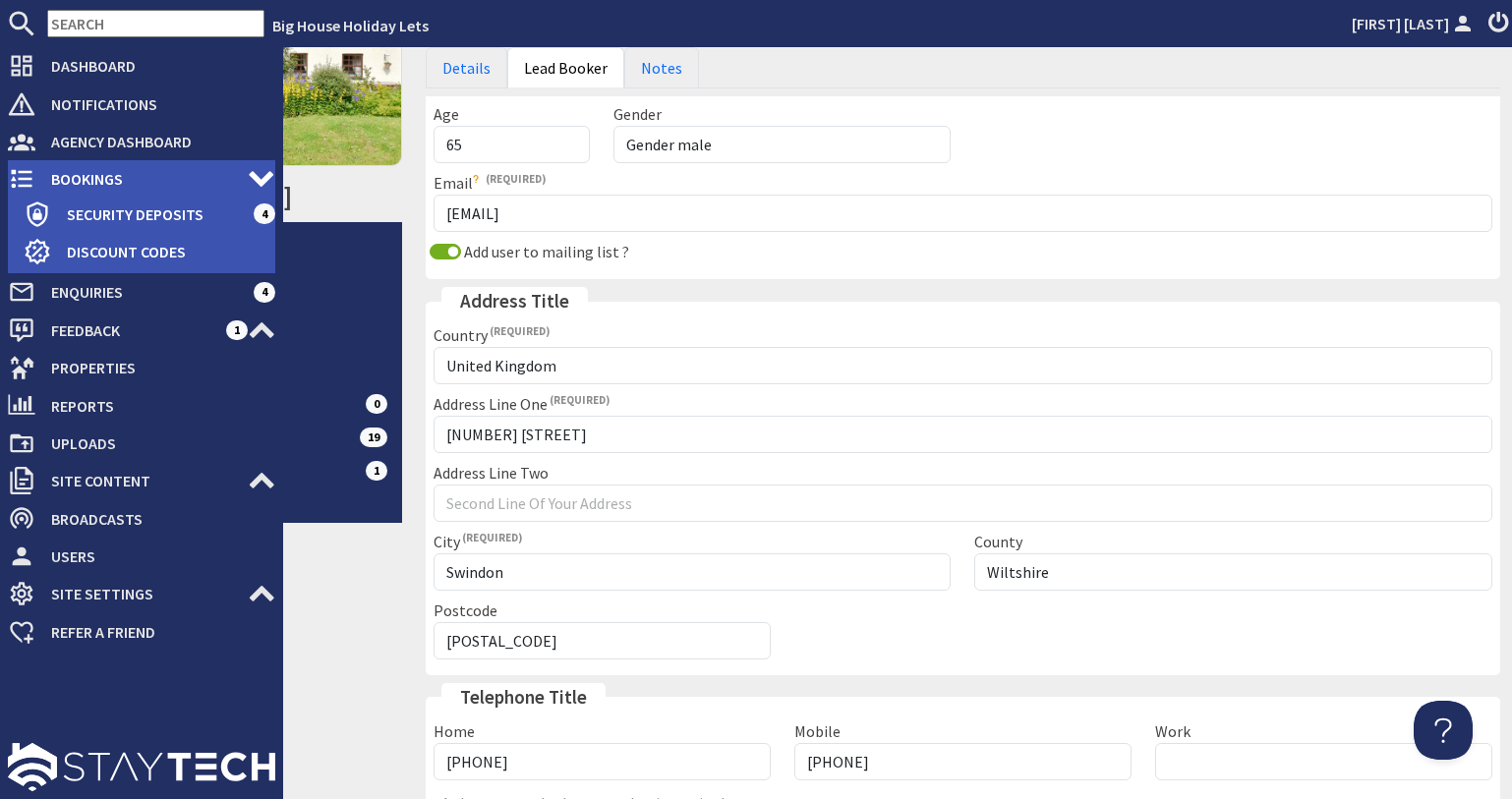click on "Bookings" at bounding box center [142, 179] 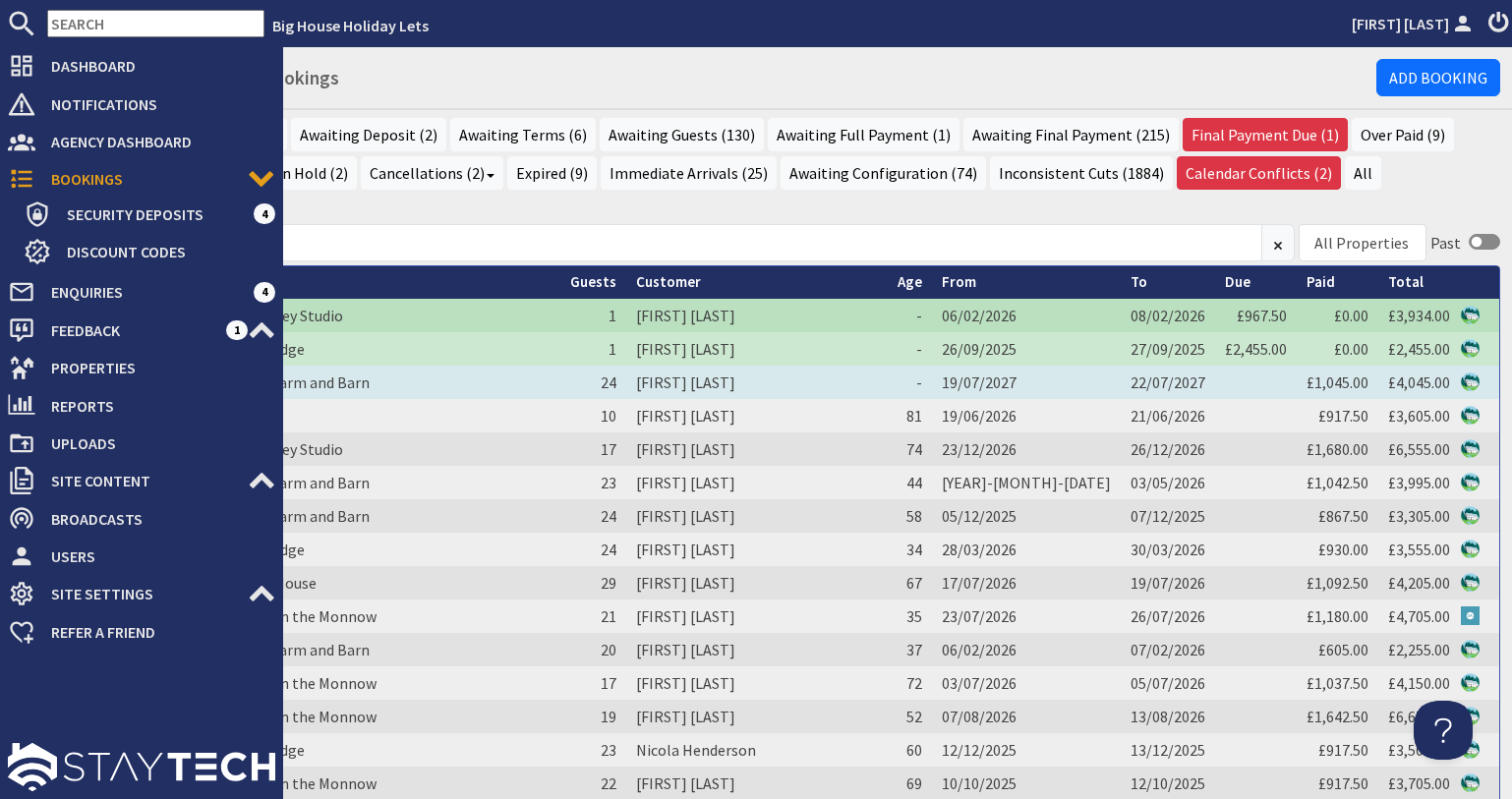 scroll, scrollTop: 0, scrollLeft: 0, axis: both 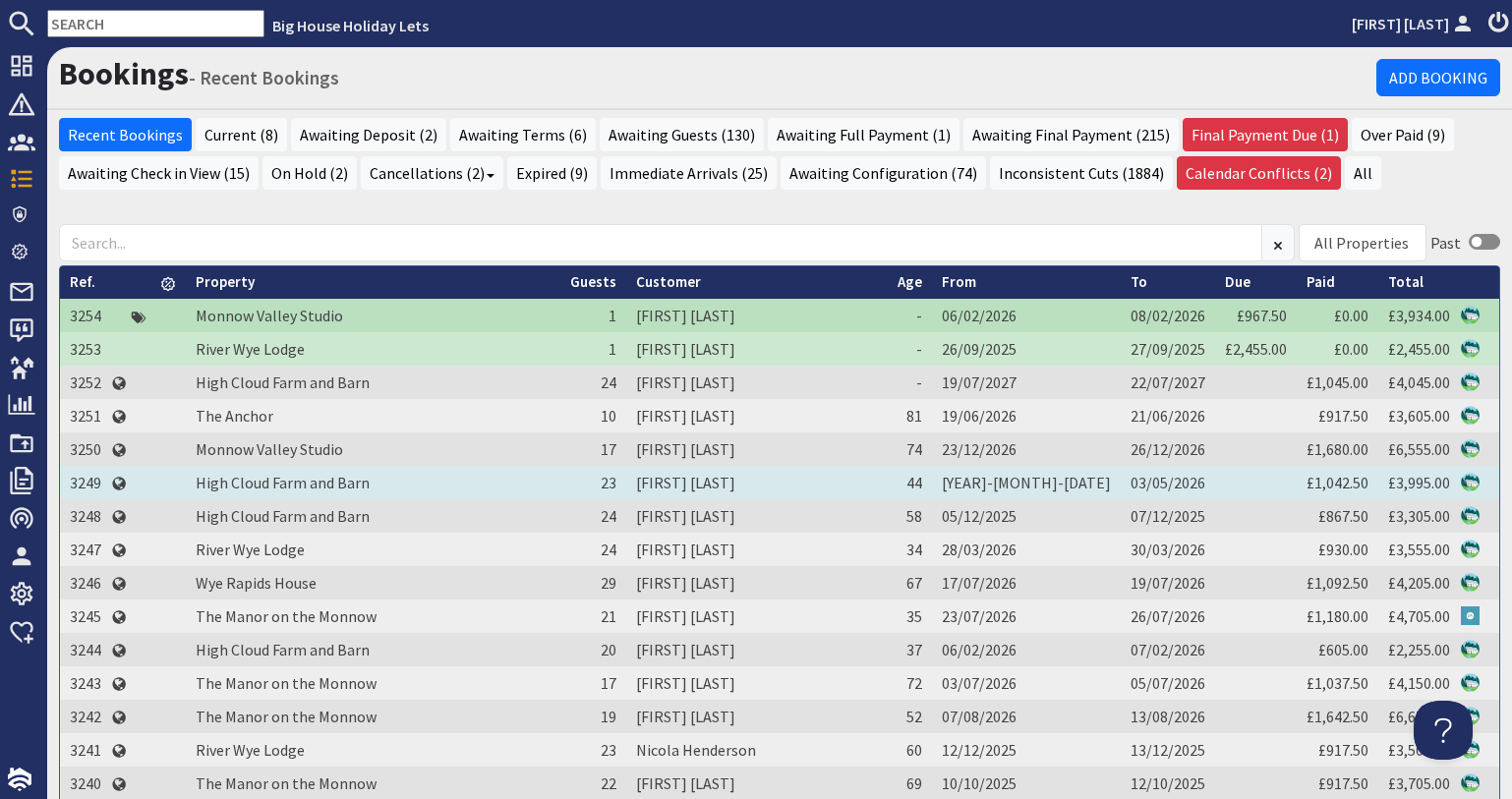 click on "3249" at bounding box center (86, 483) 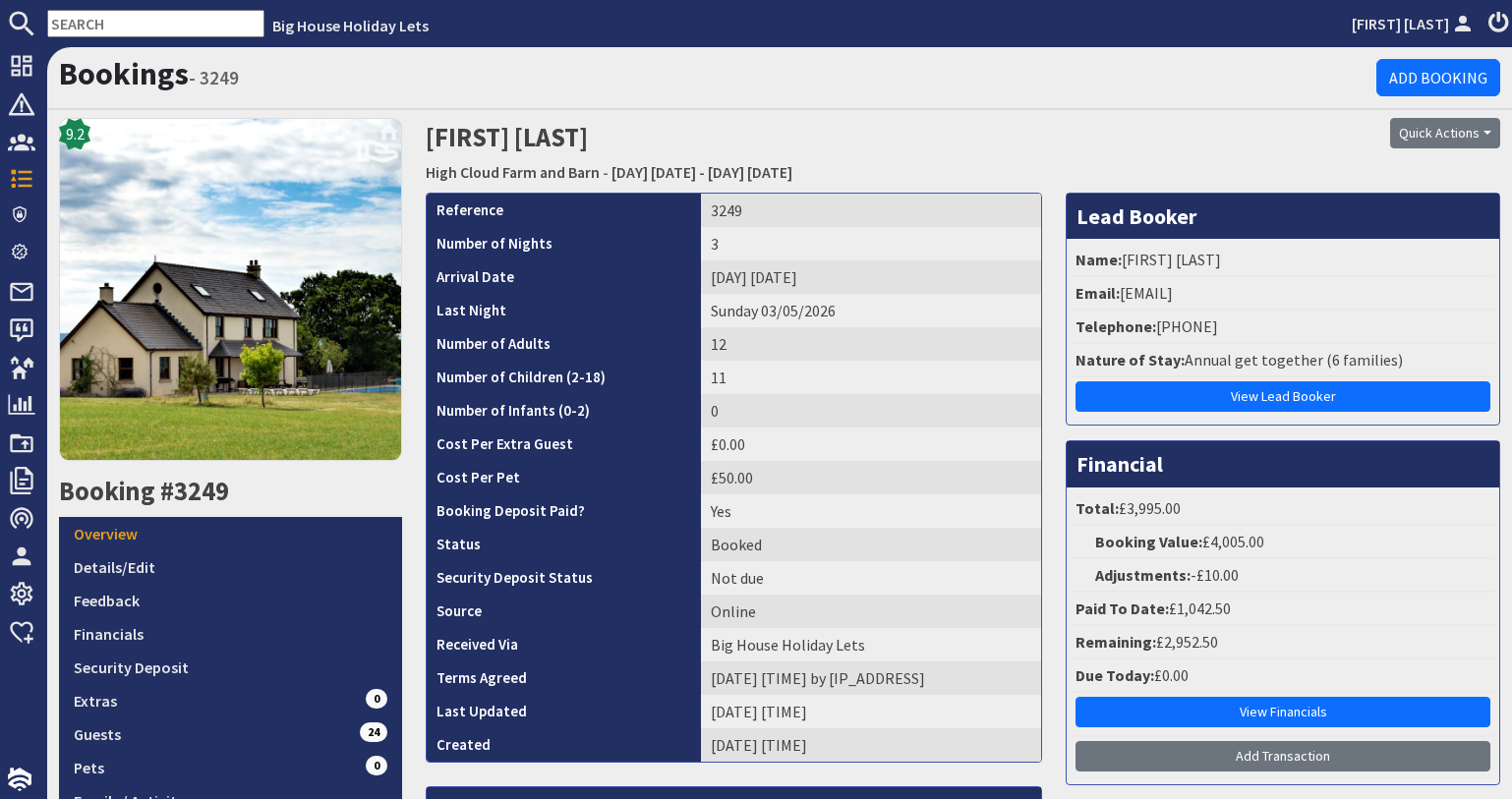 scroll, scrollTop: 0, scrollLeft: 0, axis: both 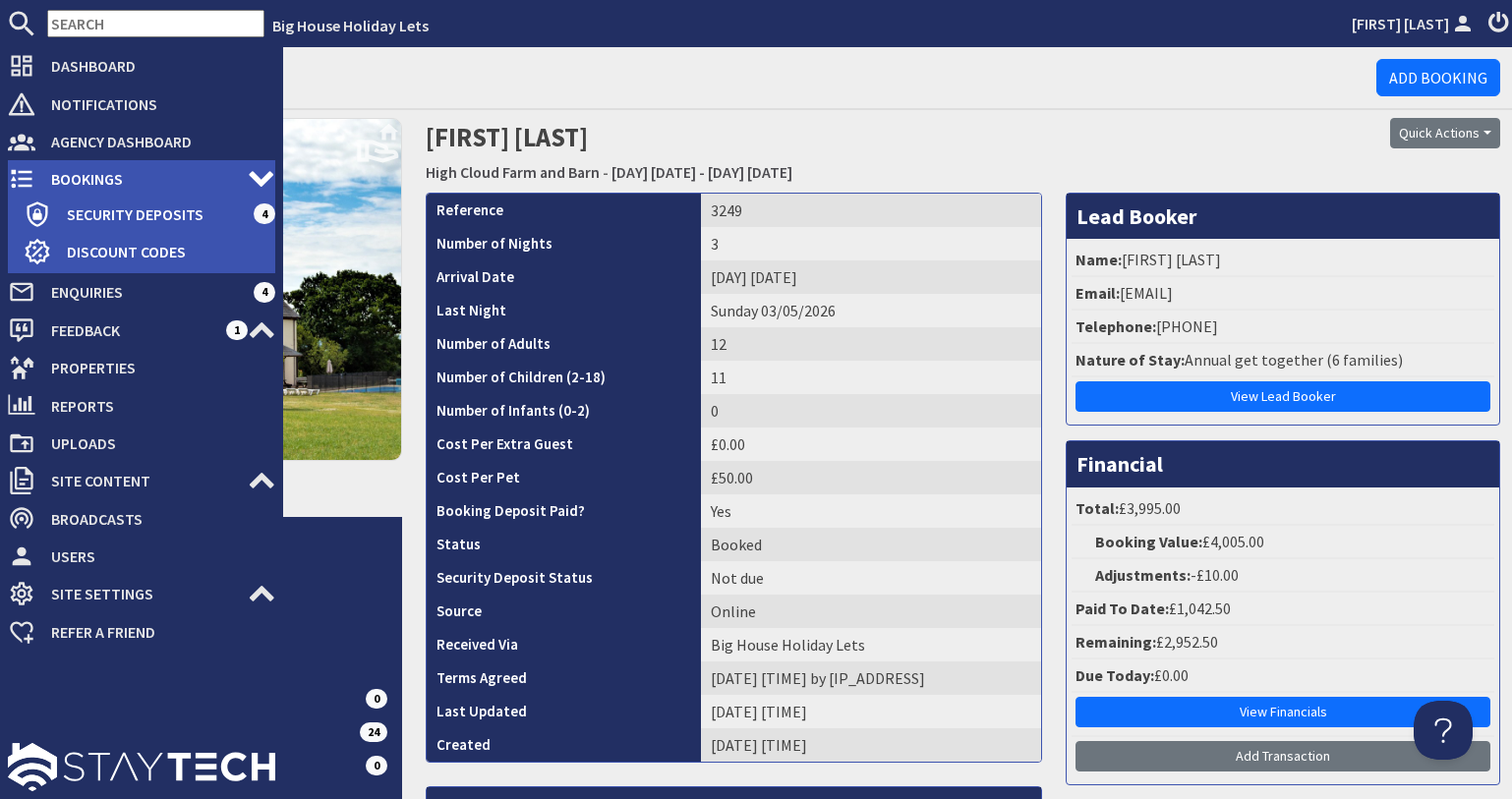 click on "Bookings" at bounding box center [142, 179] 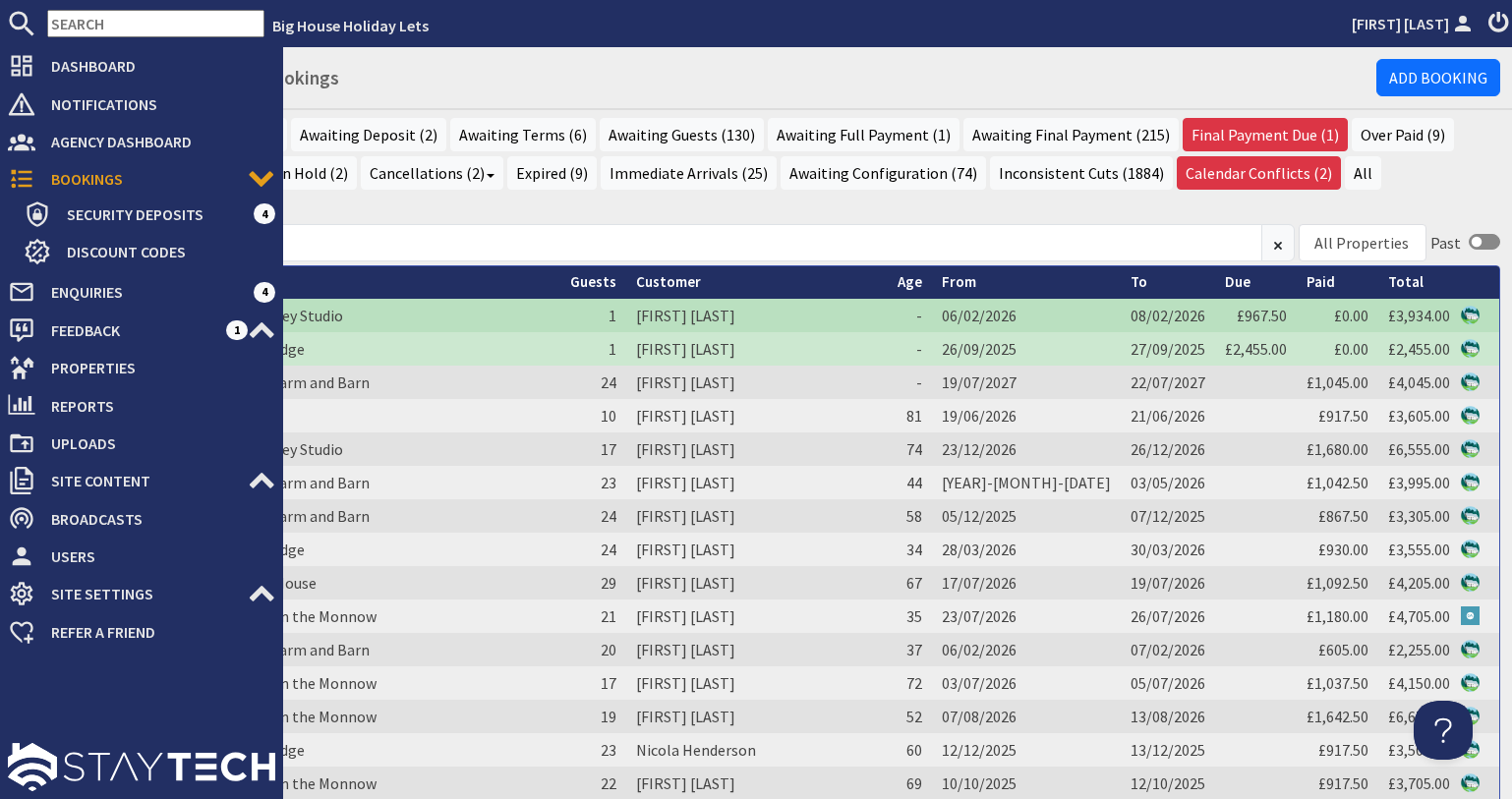 scroll, scrollTop: 0, scrollLeft: 0, axis: both 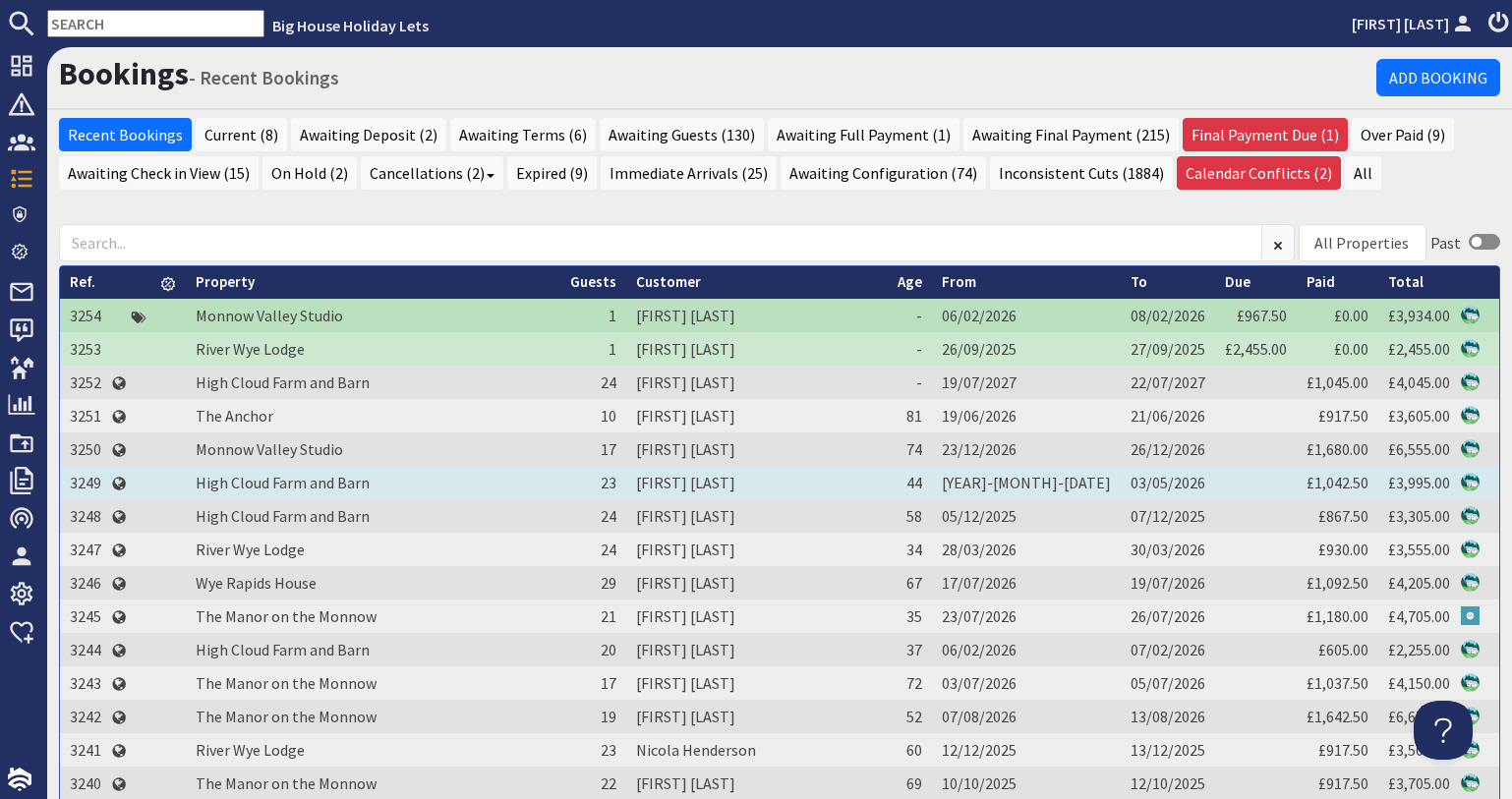 click on "3249" at bounding box center [86, 483] 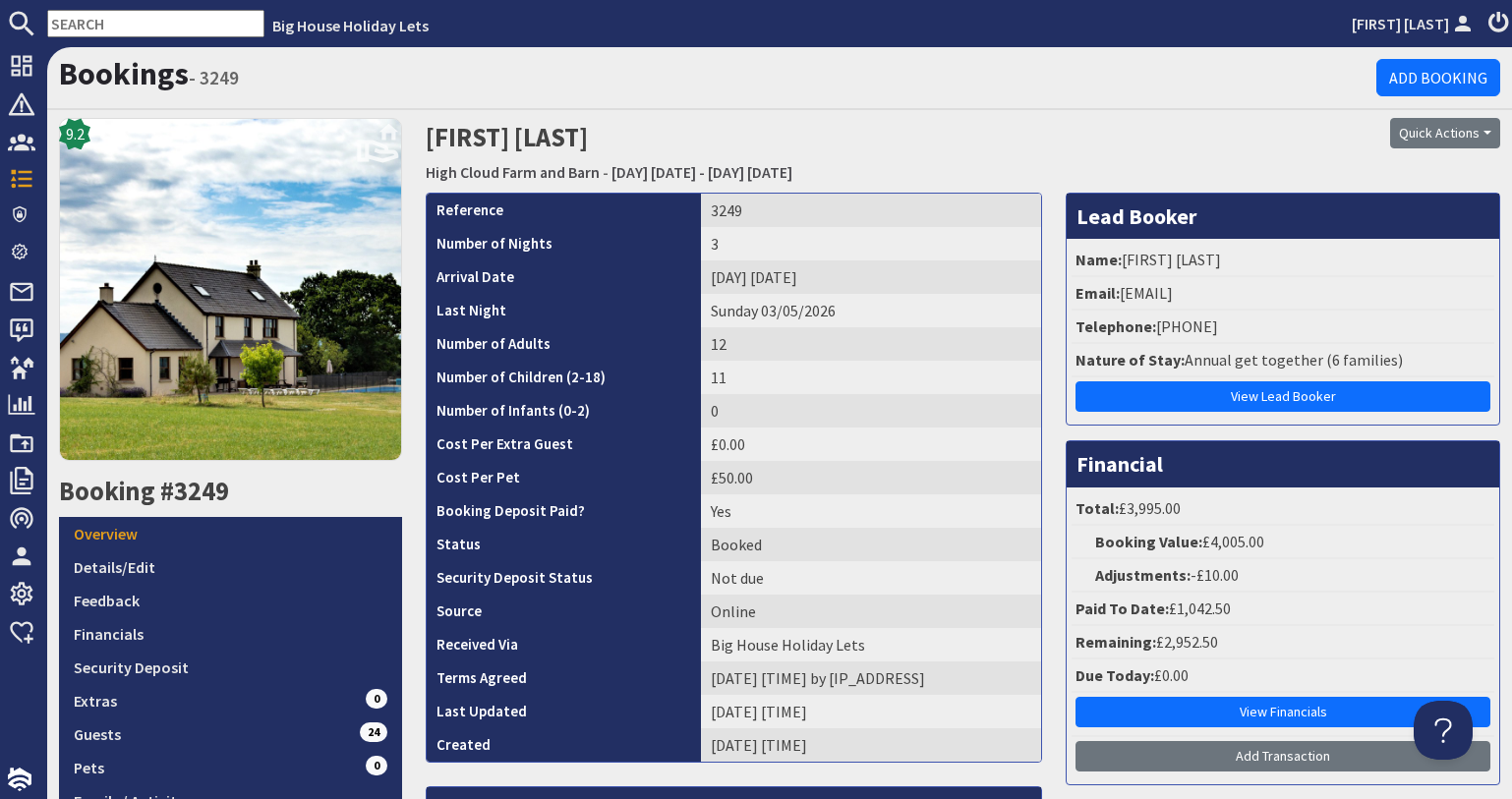 scroll, scrollTop: 0, scrollLeft: 0, axis: both 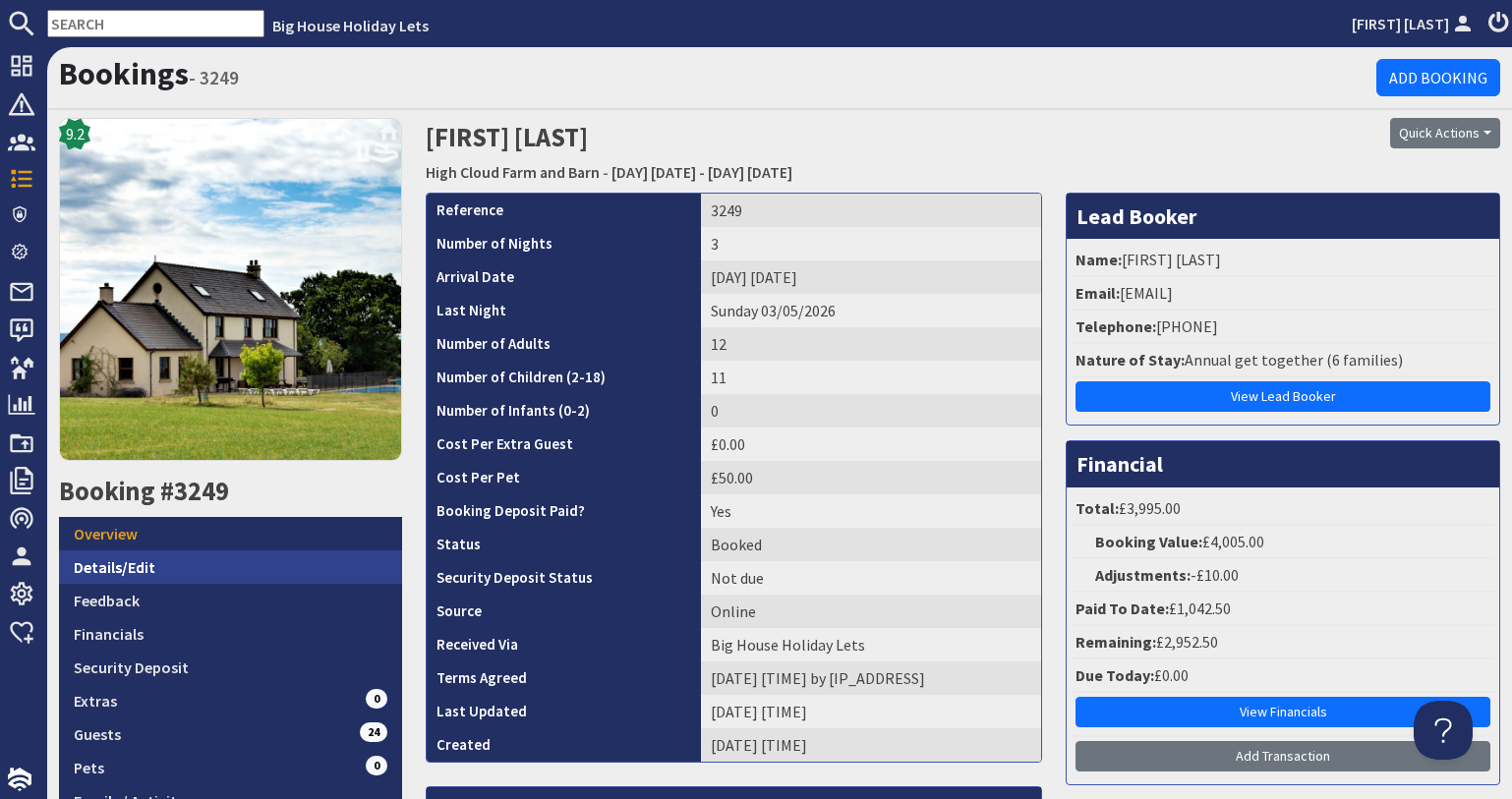 click on "Details/Edit" at bounding box center [230, 567] 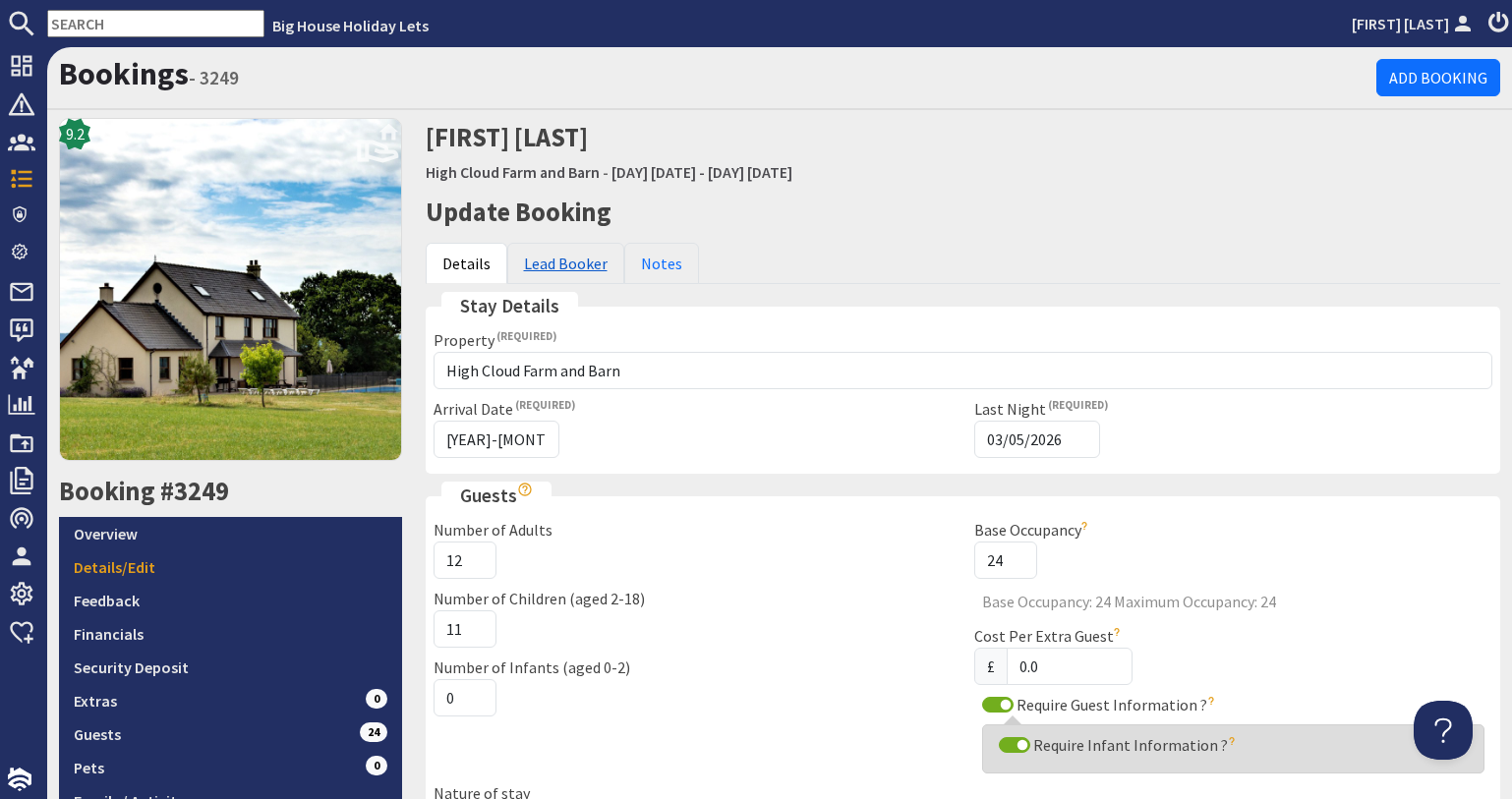 scroll, scrollTop: 0, scrollLeft: 0, axis: both 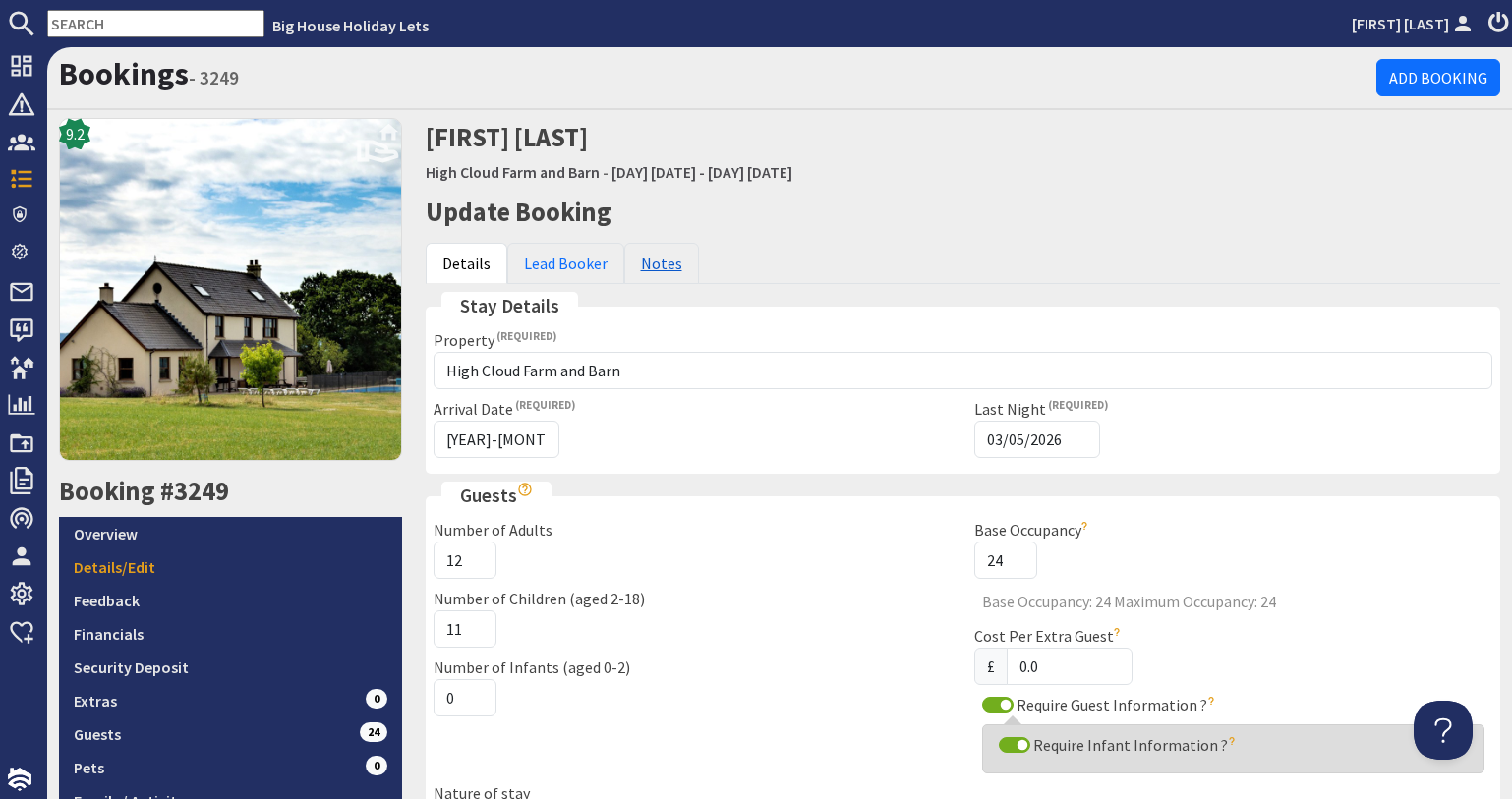 click on "Notes" at bounding box center (662, 263) 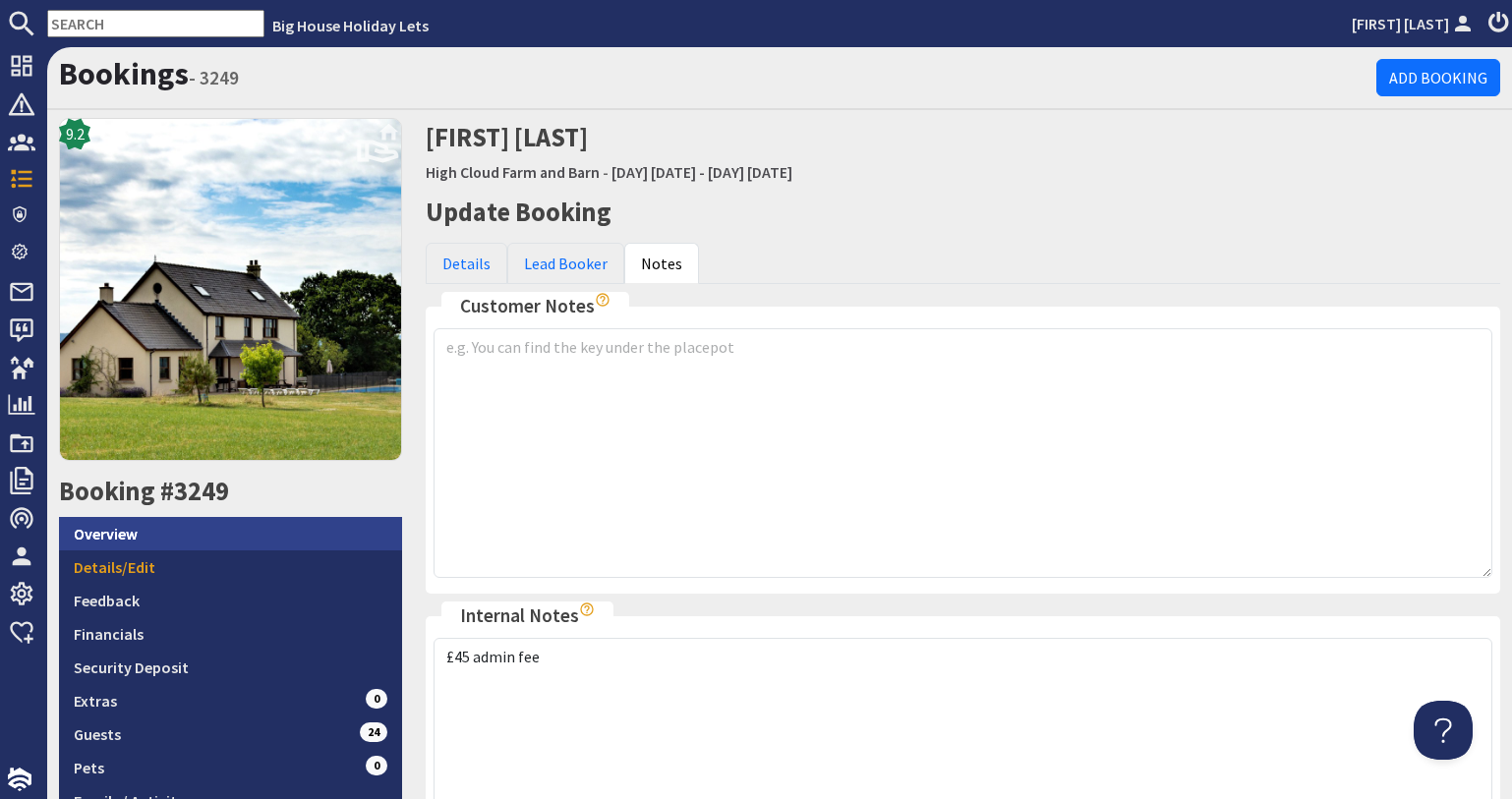 click on "Overview" at bounding box center [230, 534] 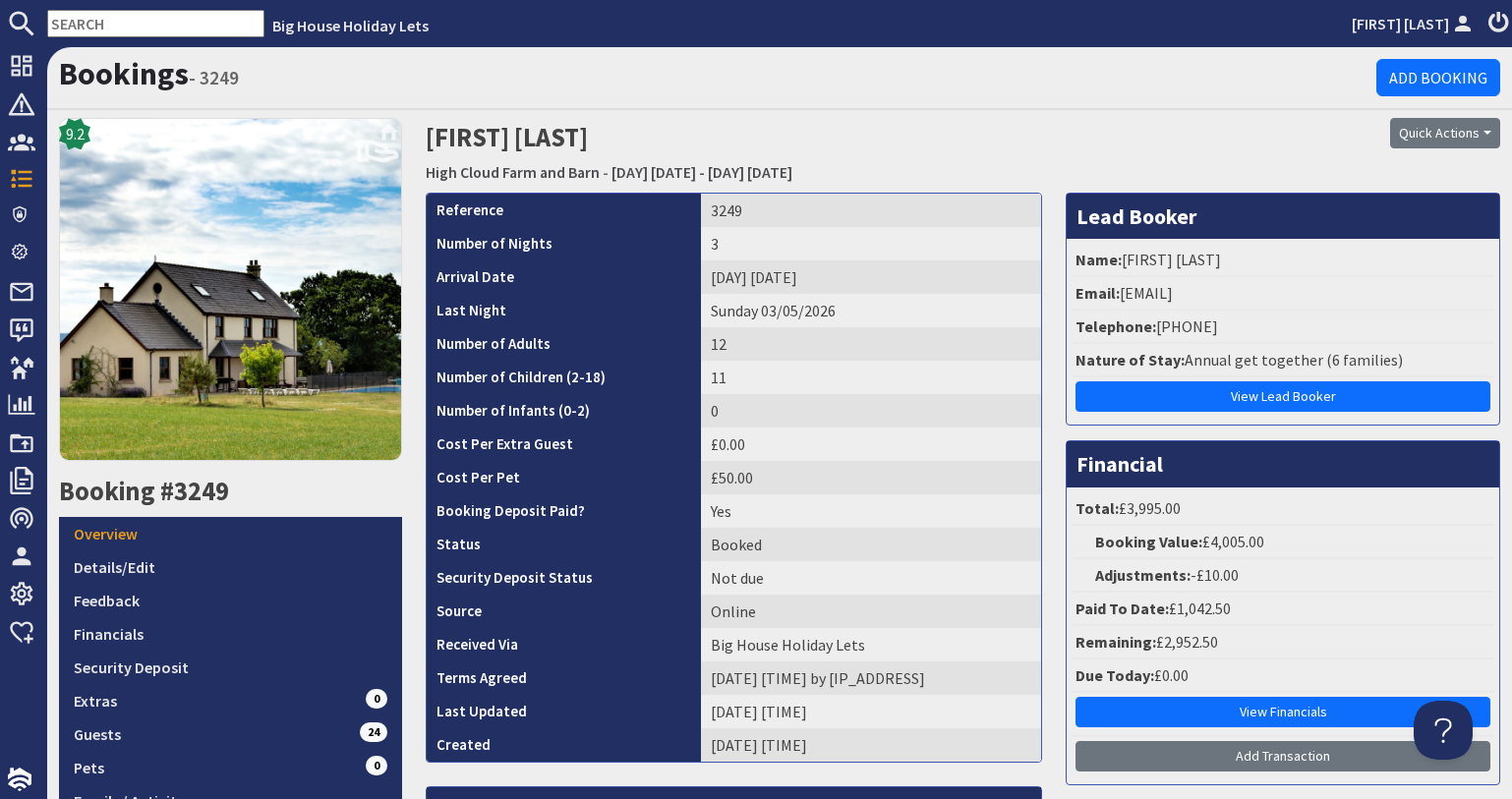 scroll, scrollTop: 0, scrollLeft: 0, axis: both 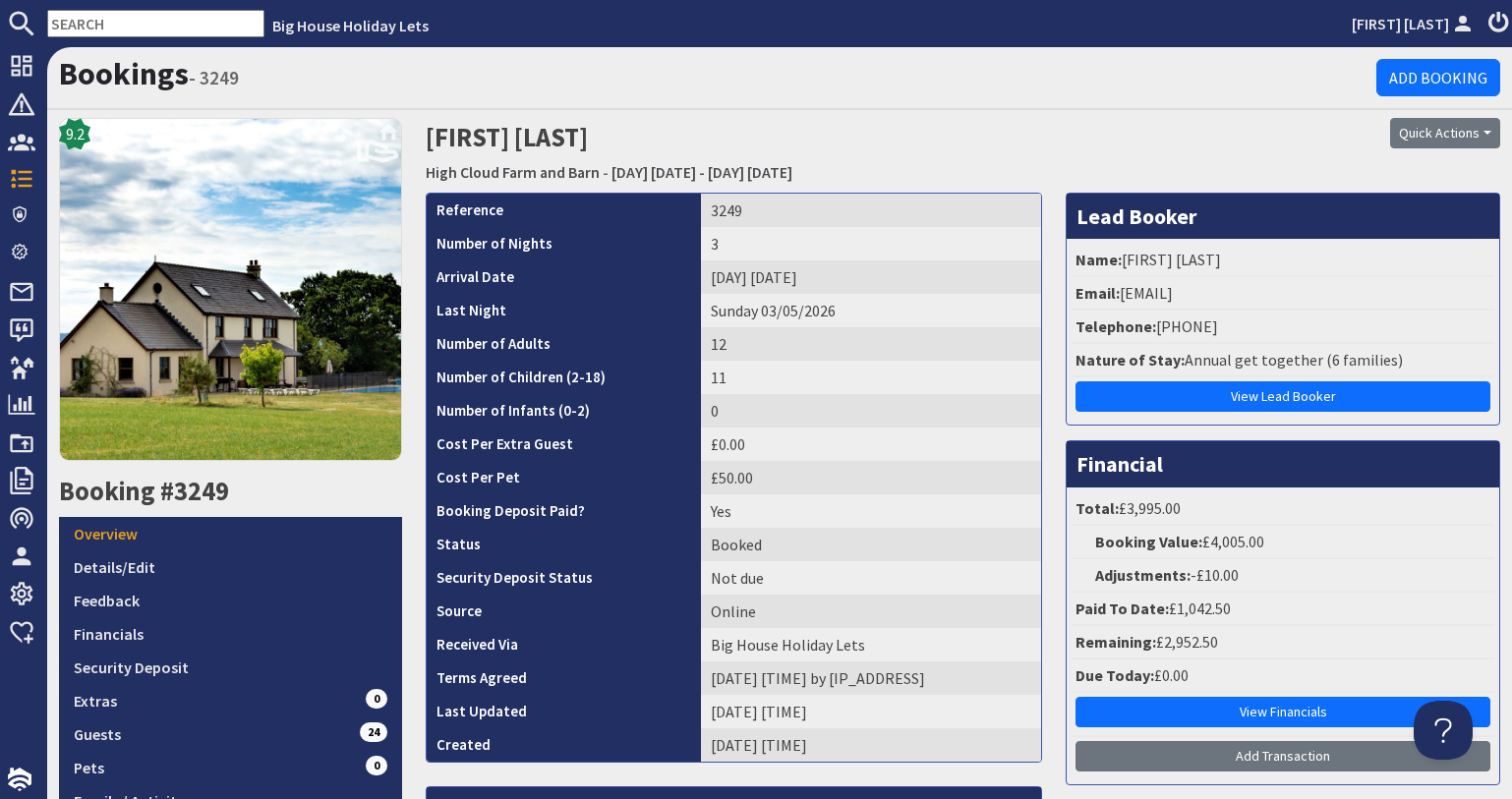 drag, startPoint x: 1299, startPoint y: 291, endPoint x: 1114, endPoint y: 284, distance: 185.13239 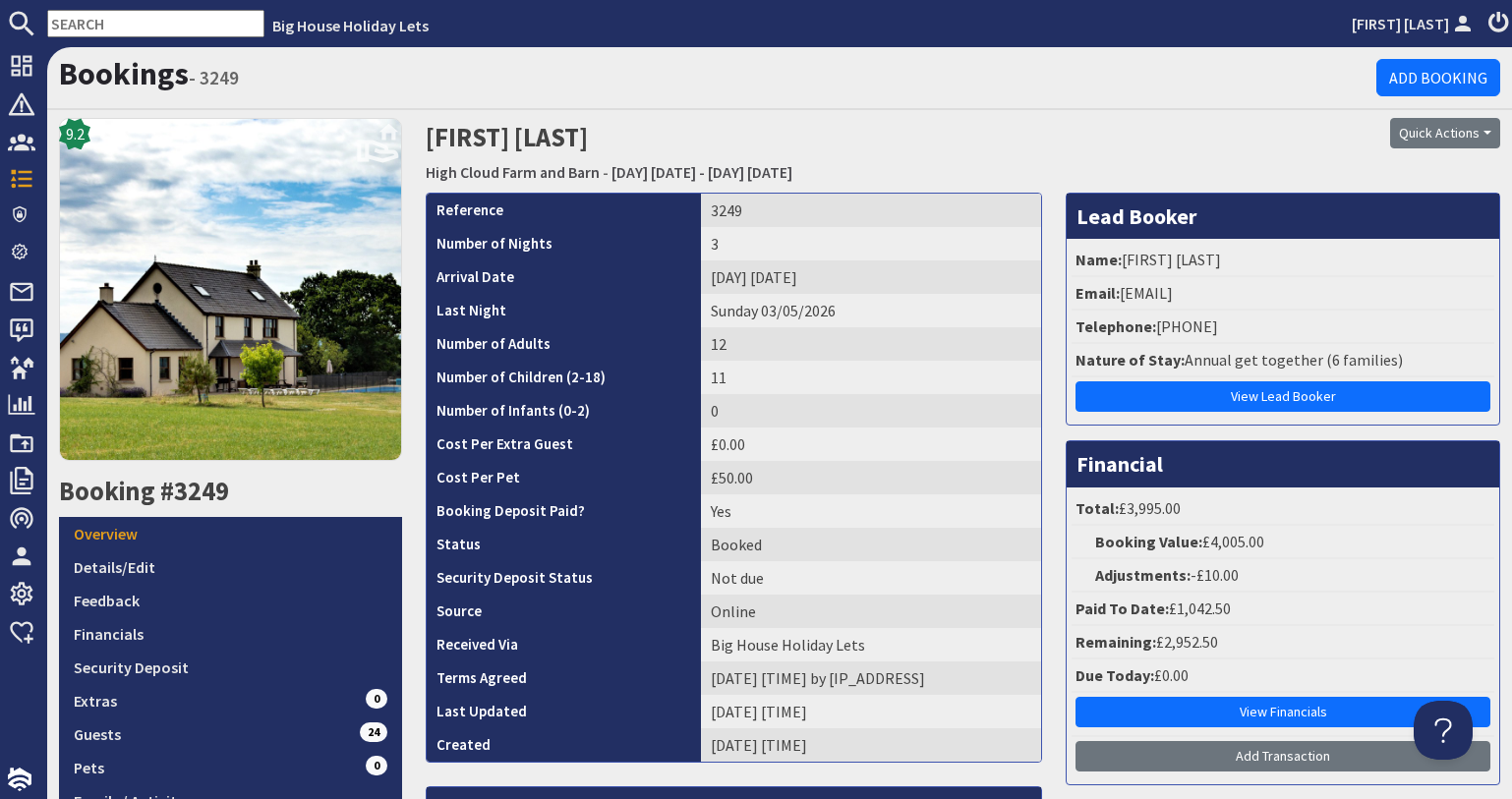 copy on "nadsryan@hotmail.co.uk" 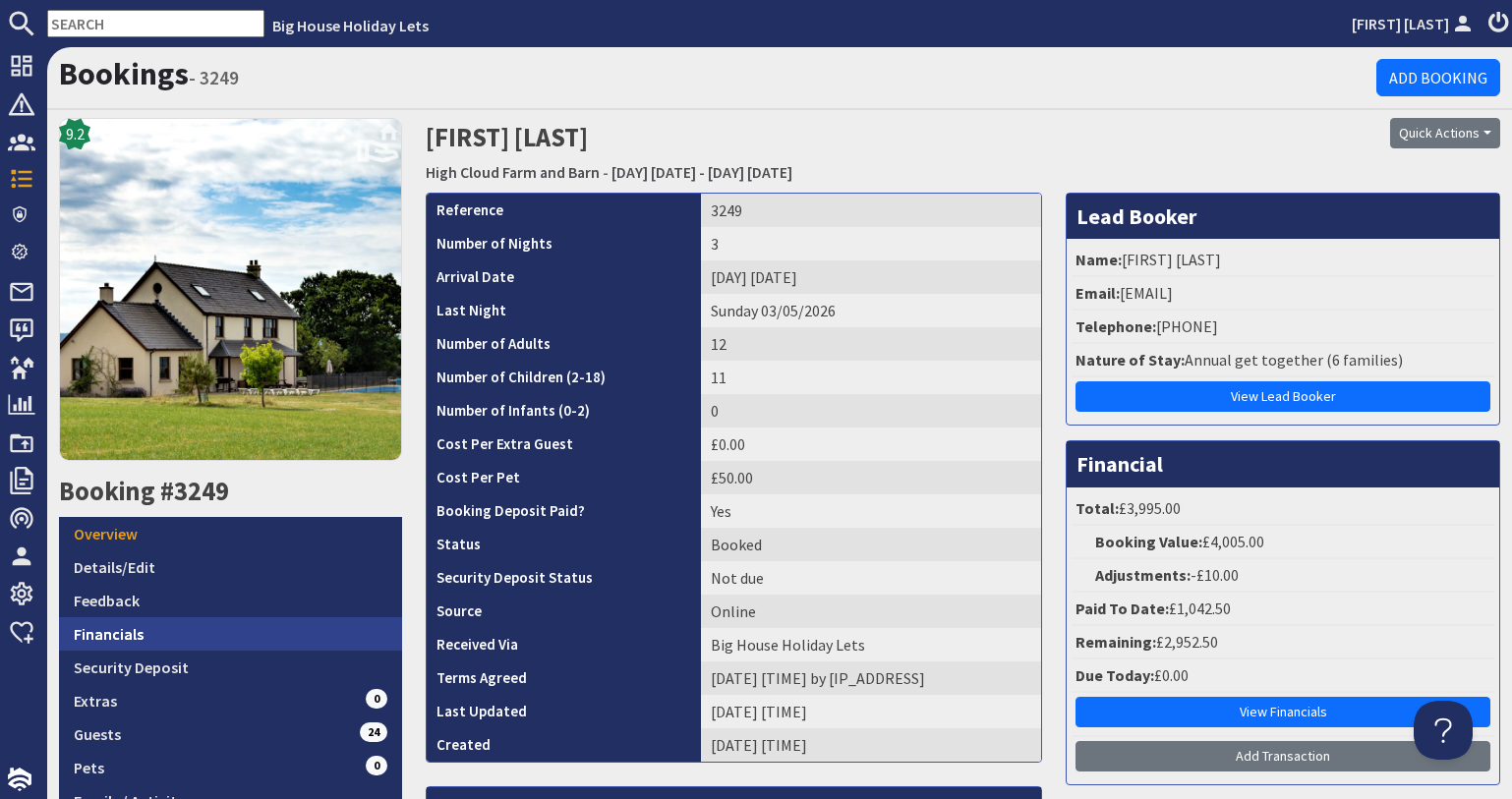 click on "Financials" at bounding box center [230, 634] 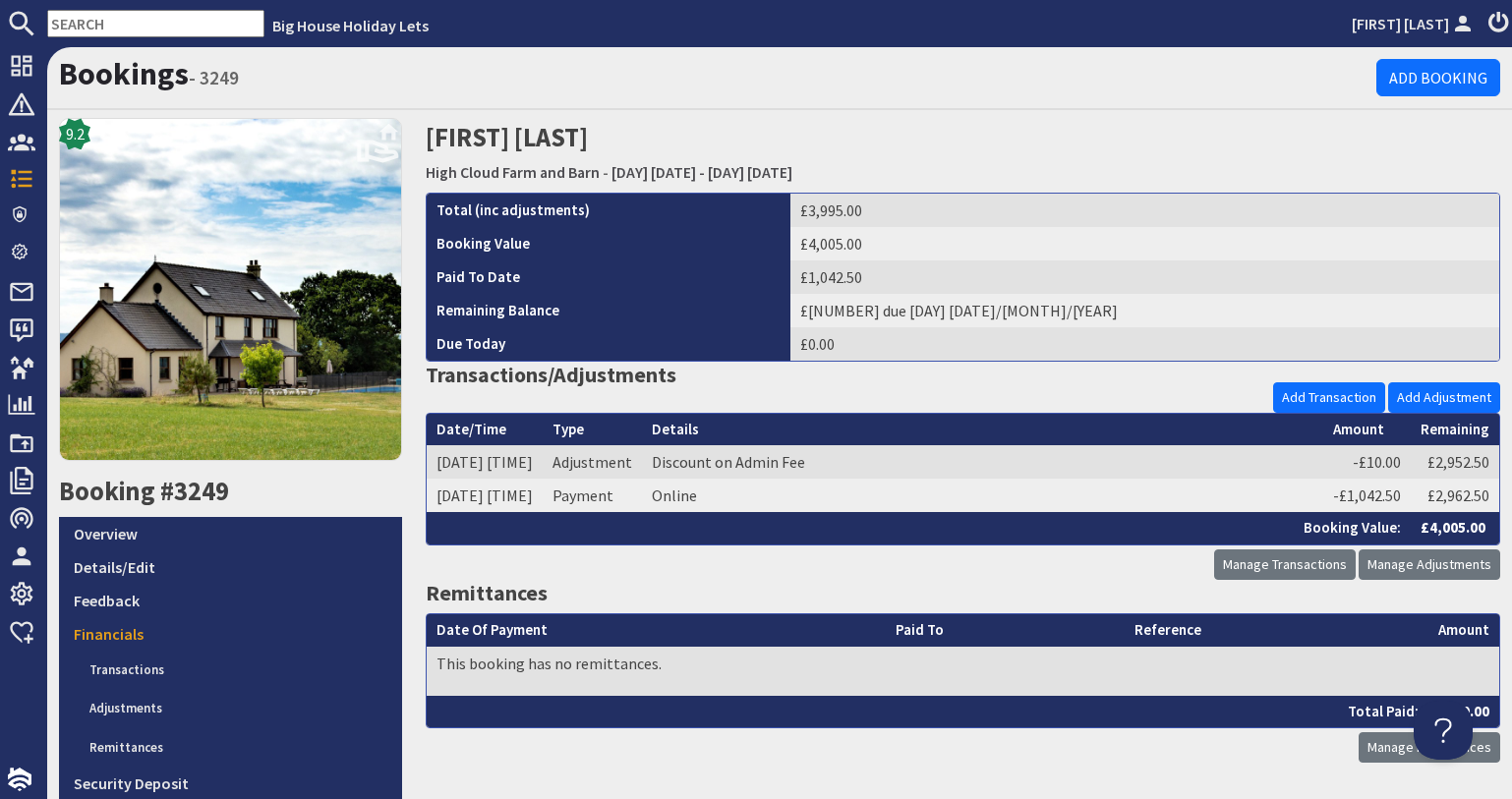 scroll, scrollTop: 0, scrollLeft: 0, axis: both 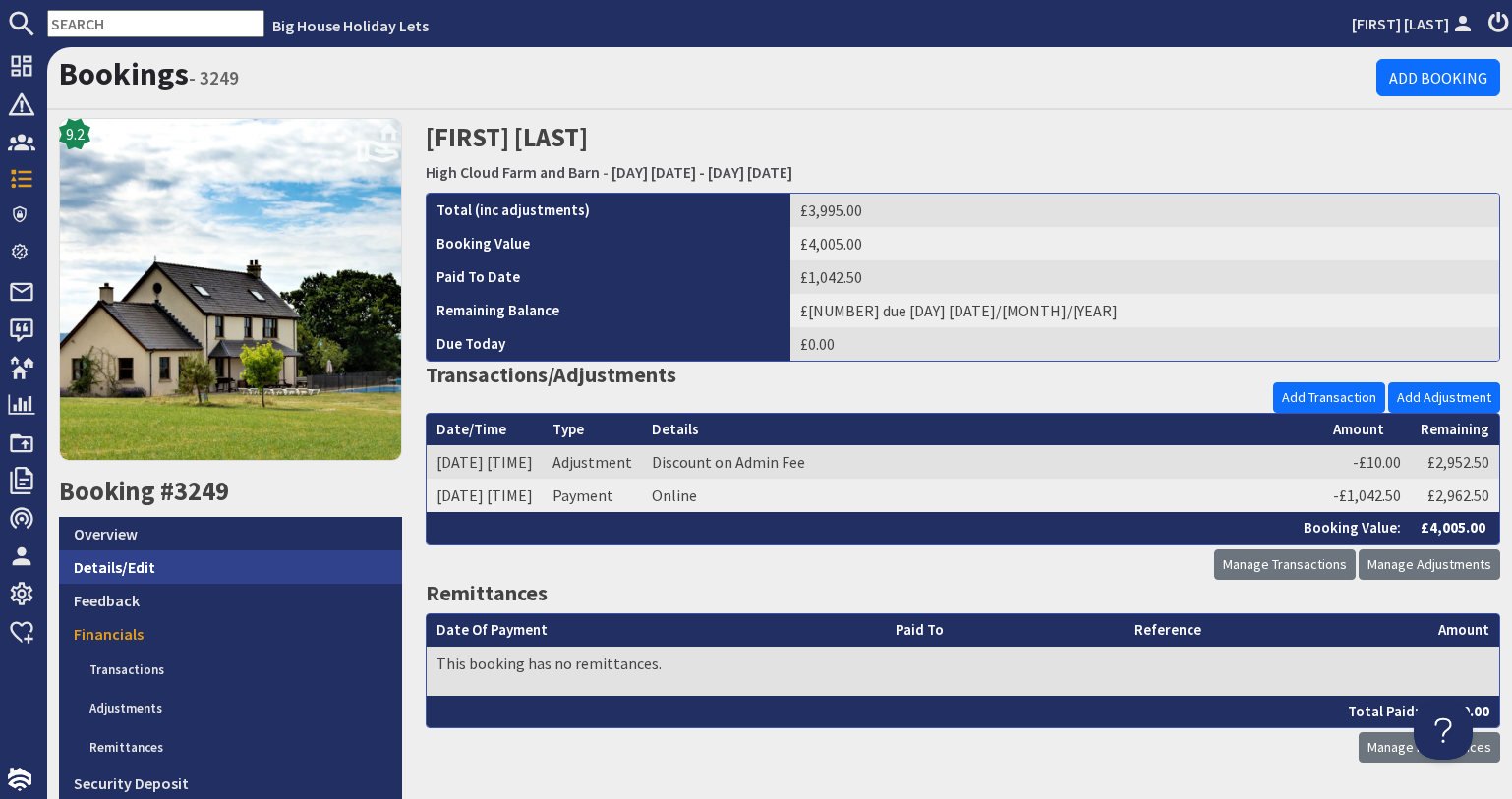 click on "Details/Edit" at bounding box center (230, 567) 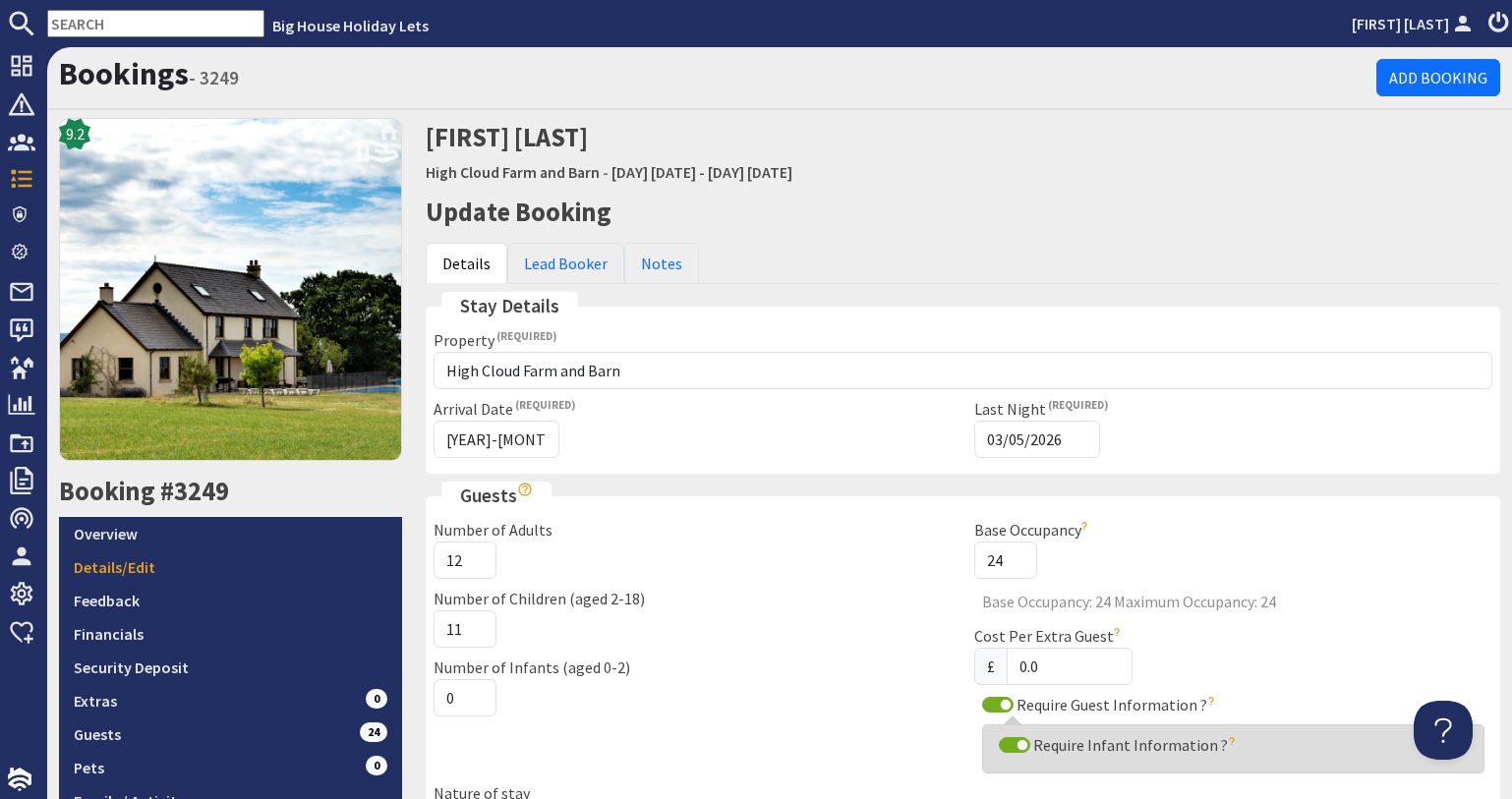 scroll, scrollTop: 0, scrollLeft: 0, axis: both 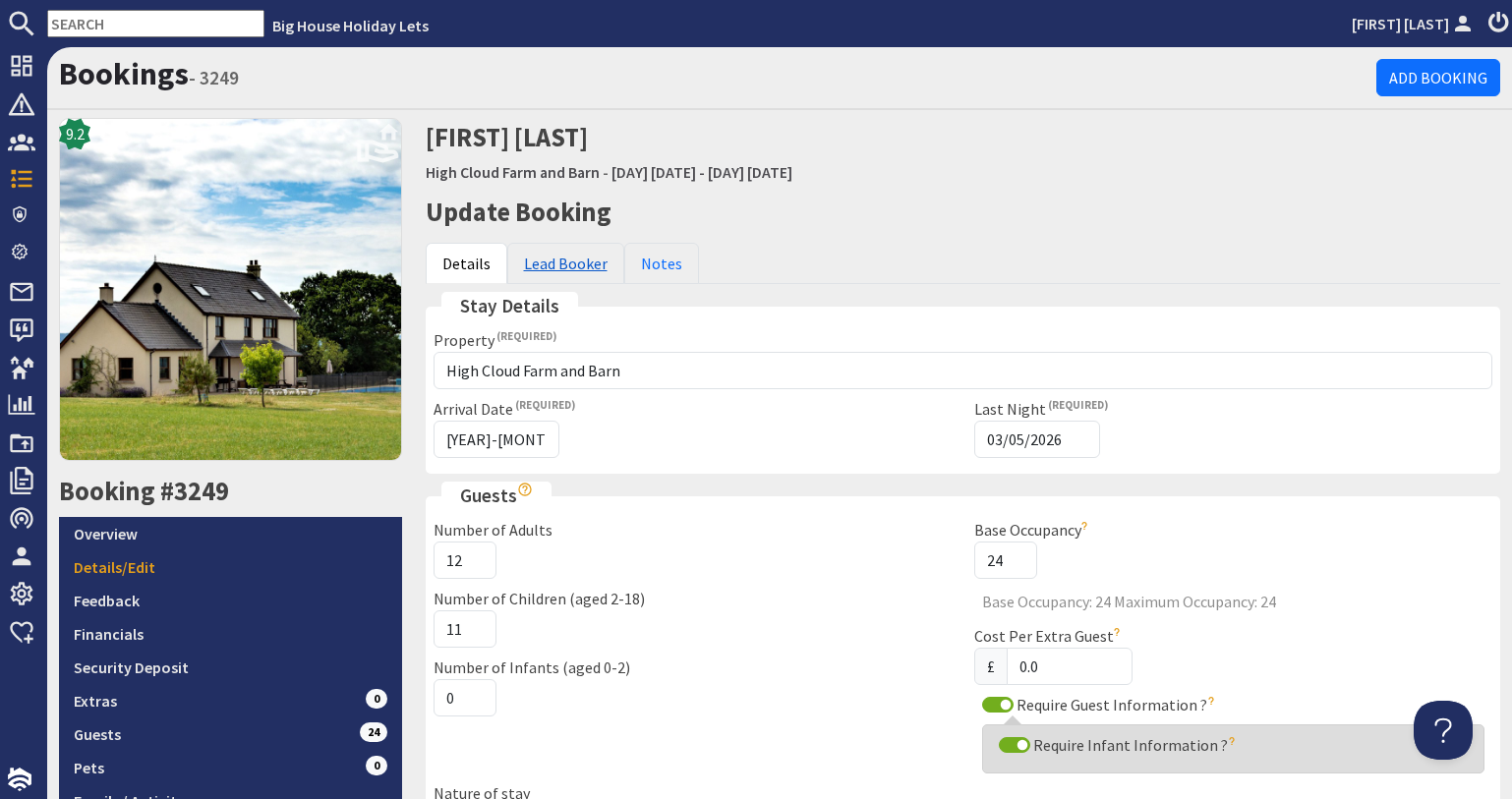 click on "Lead Booker" at bounding box center [565, 263] 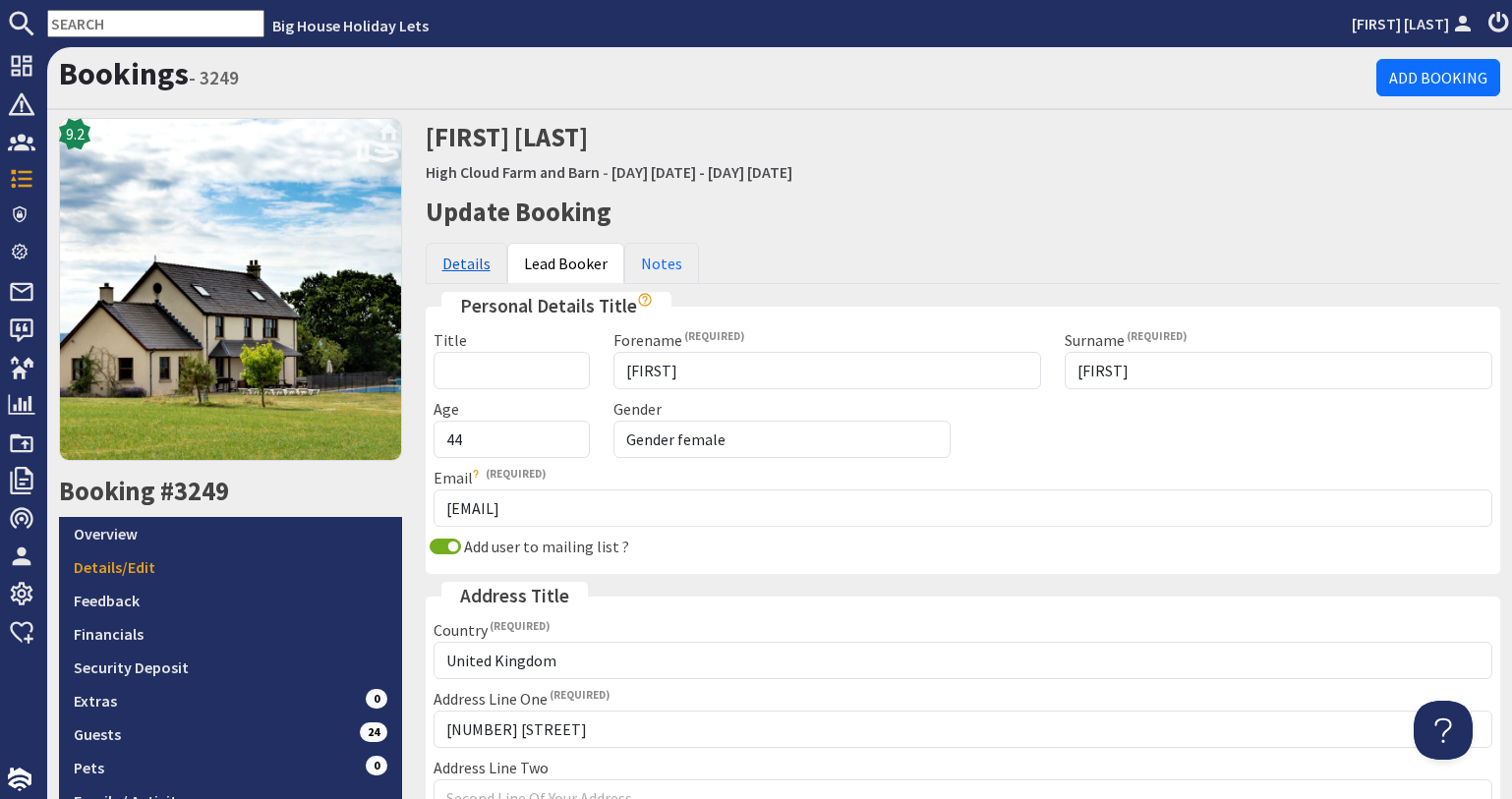 click on "Details" at bounding box center (466, 263) 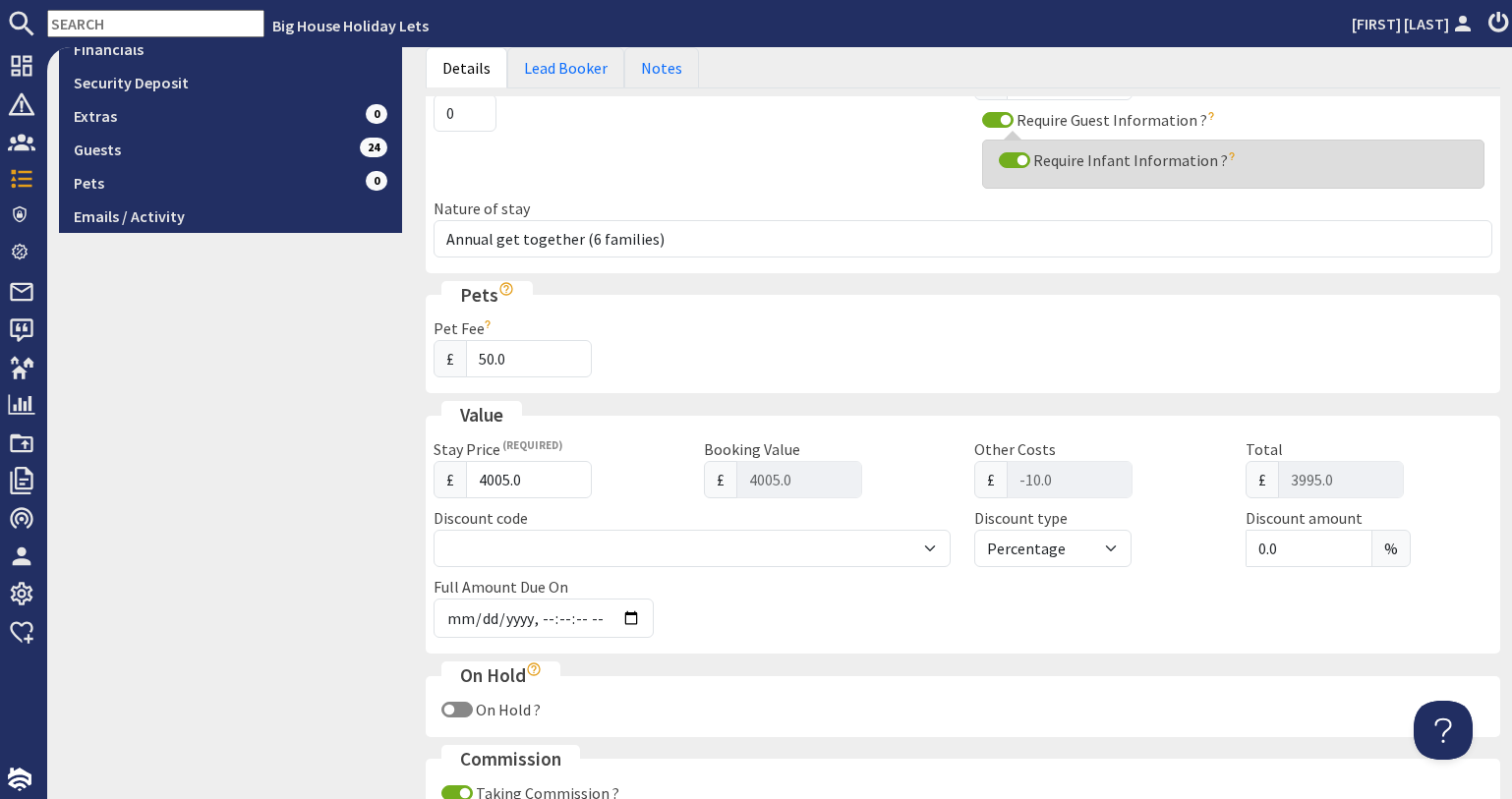 scroll, scrollTop: 786, scrollLeft: 0, axis: vertical 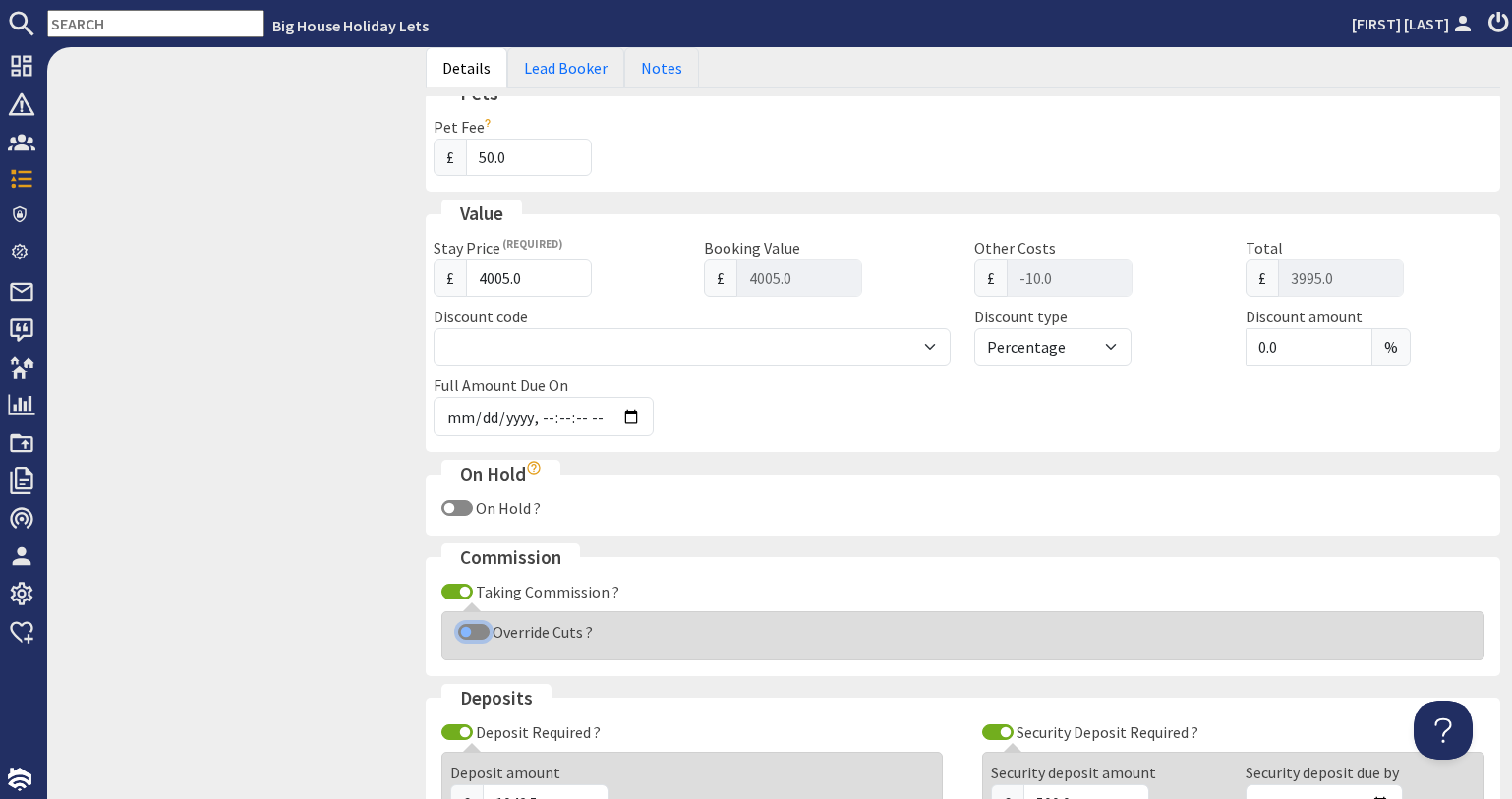click on "Override Cuts ?" at bounding box center (474, 632) 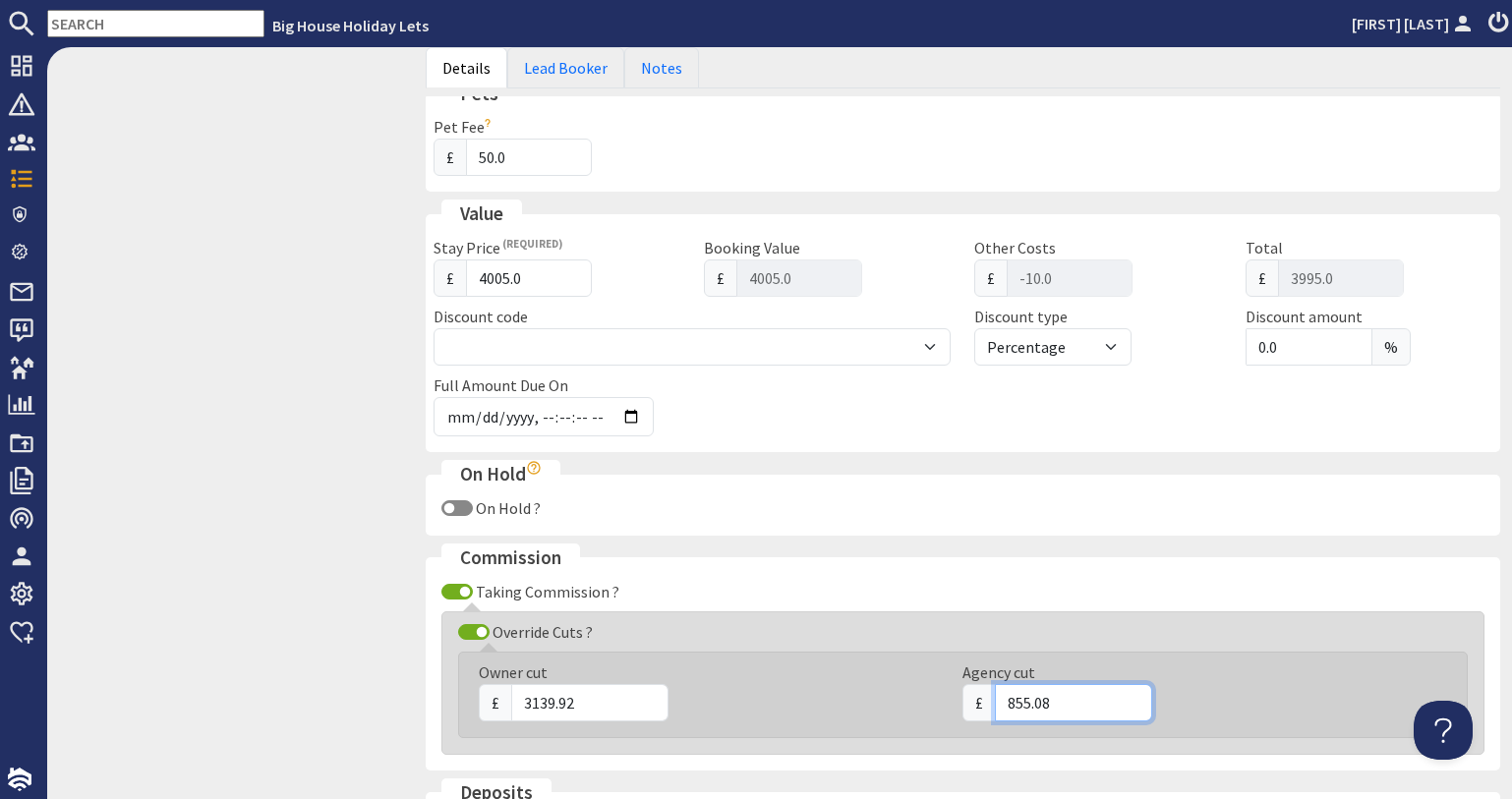 drag, startPoint x: 1042, startPoint y: 698, endPoint x: 998, endPoint y: 699, distance: 44.01136 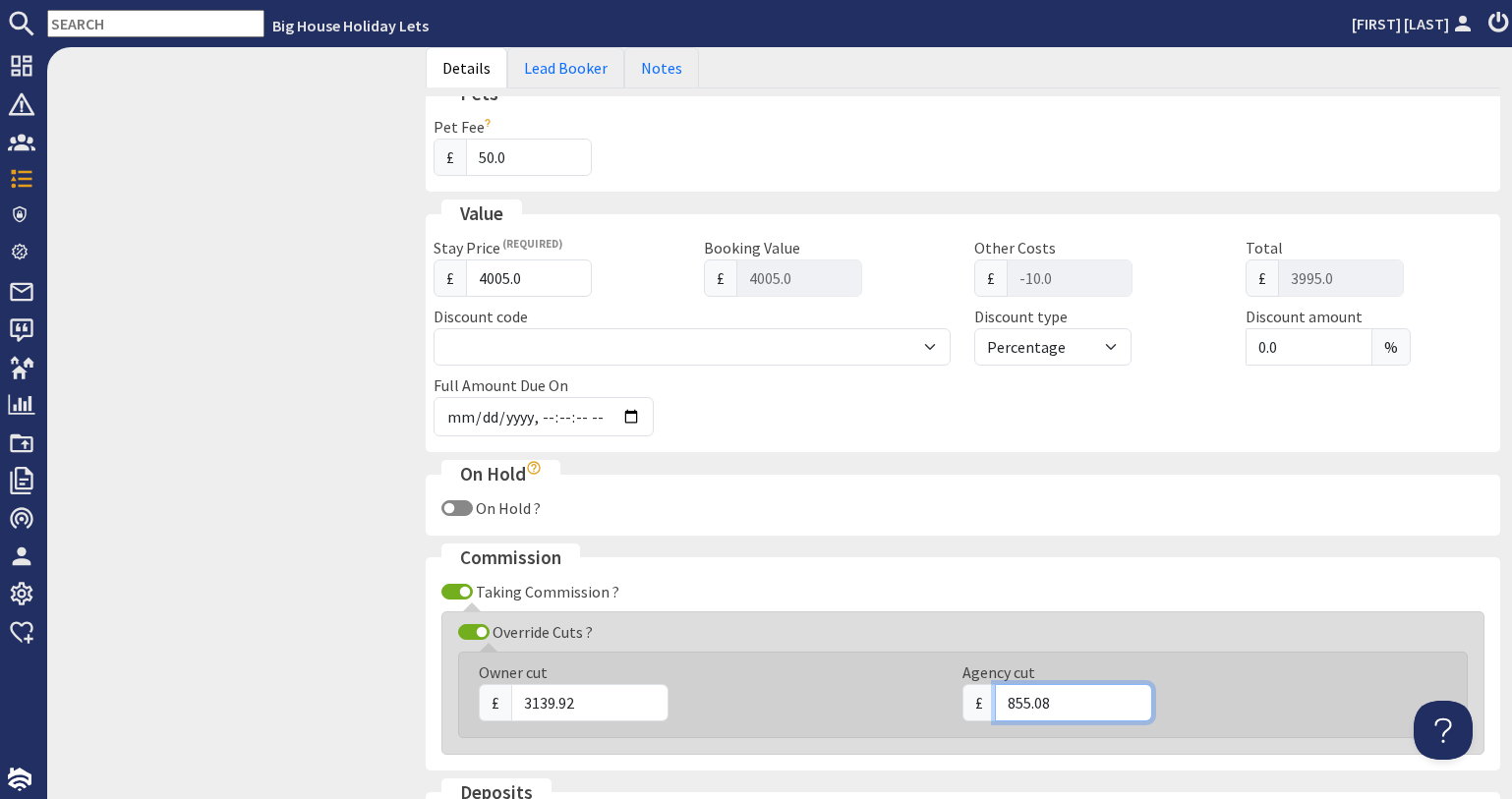 click on "855.08" at bounding box center (1074, 703) 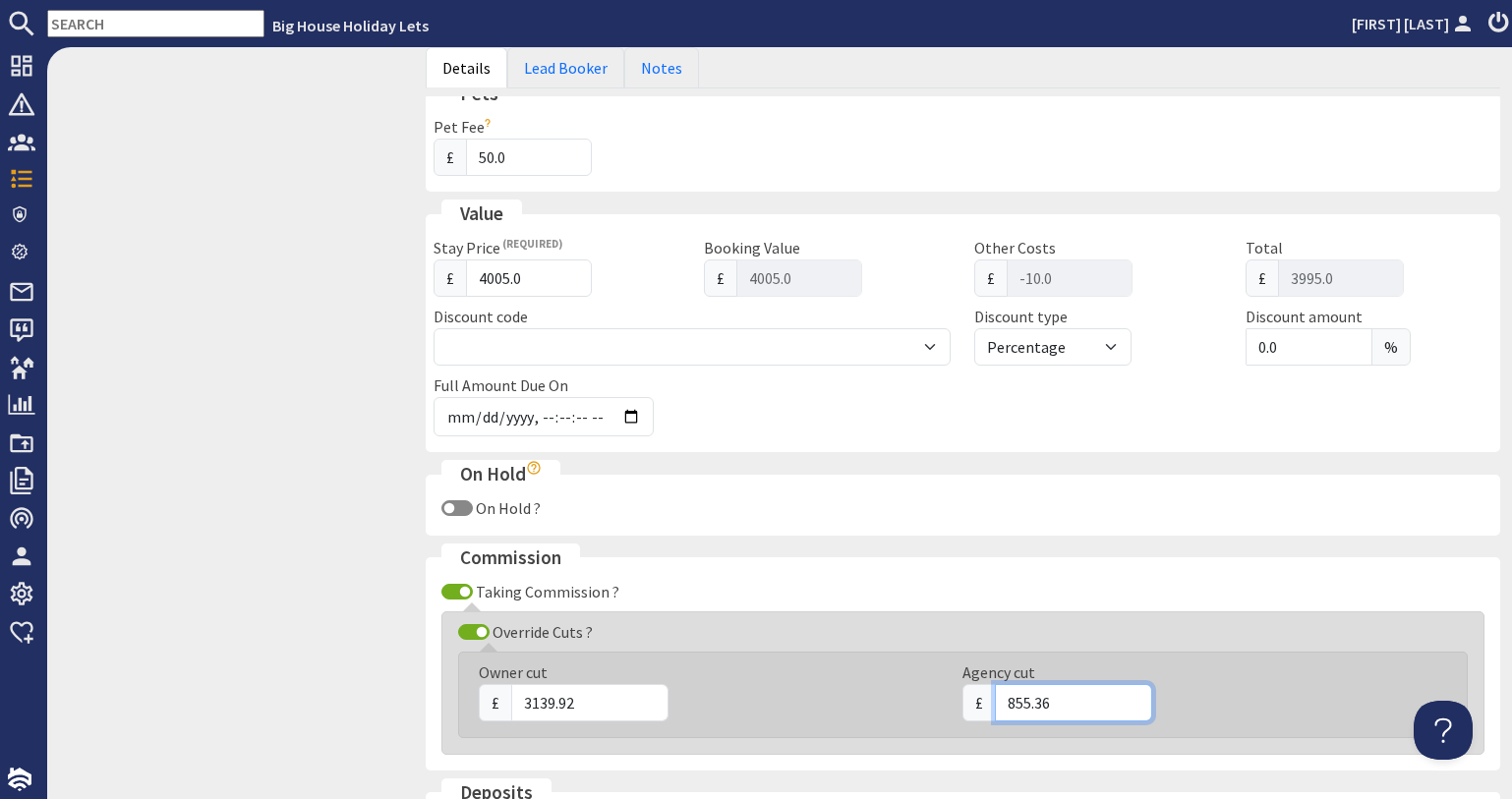 type on "855.36" 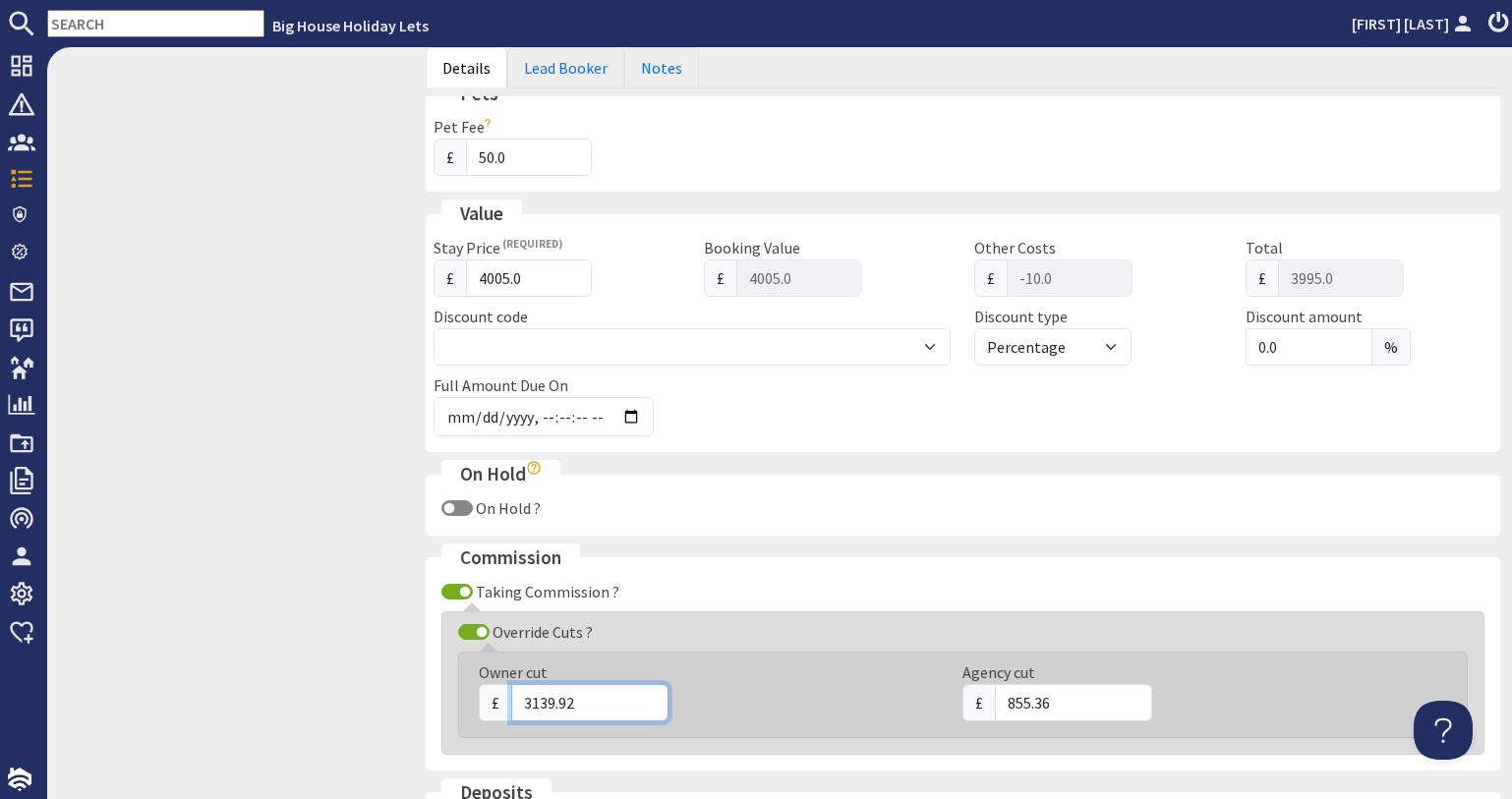 drag, startPoint x: 569, startPoint y: 709, endPoint x: 508, endPoint y: 689, distance: 64.19502 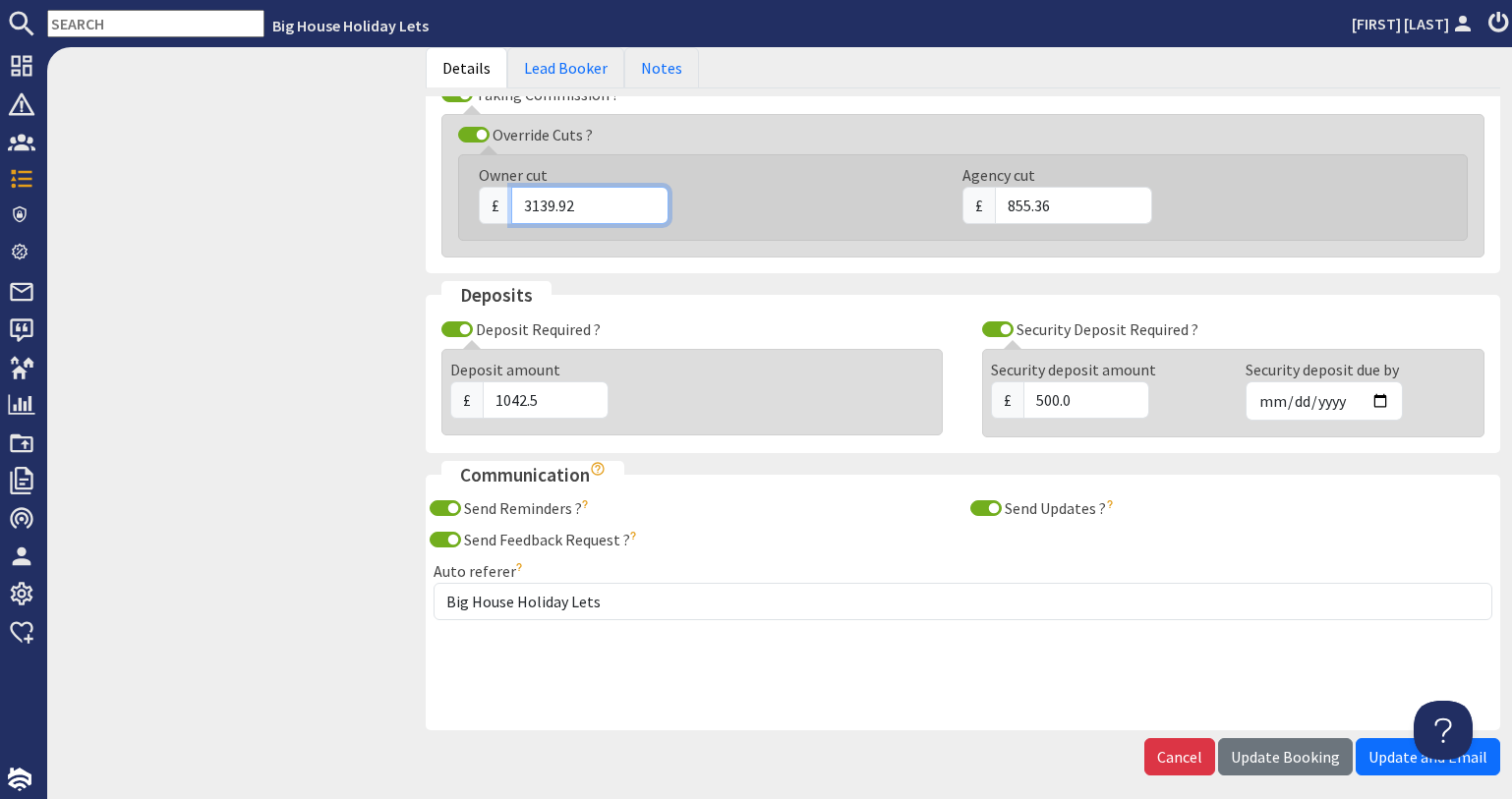 scroll, scrollTop: 1368, scrollLeft: 0, axis: vertical 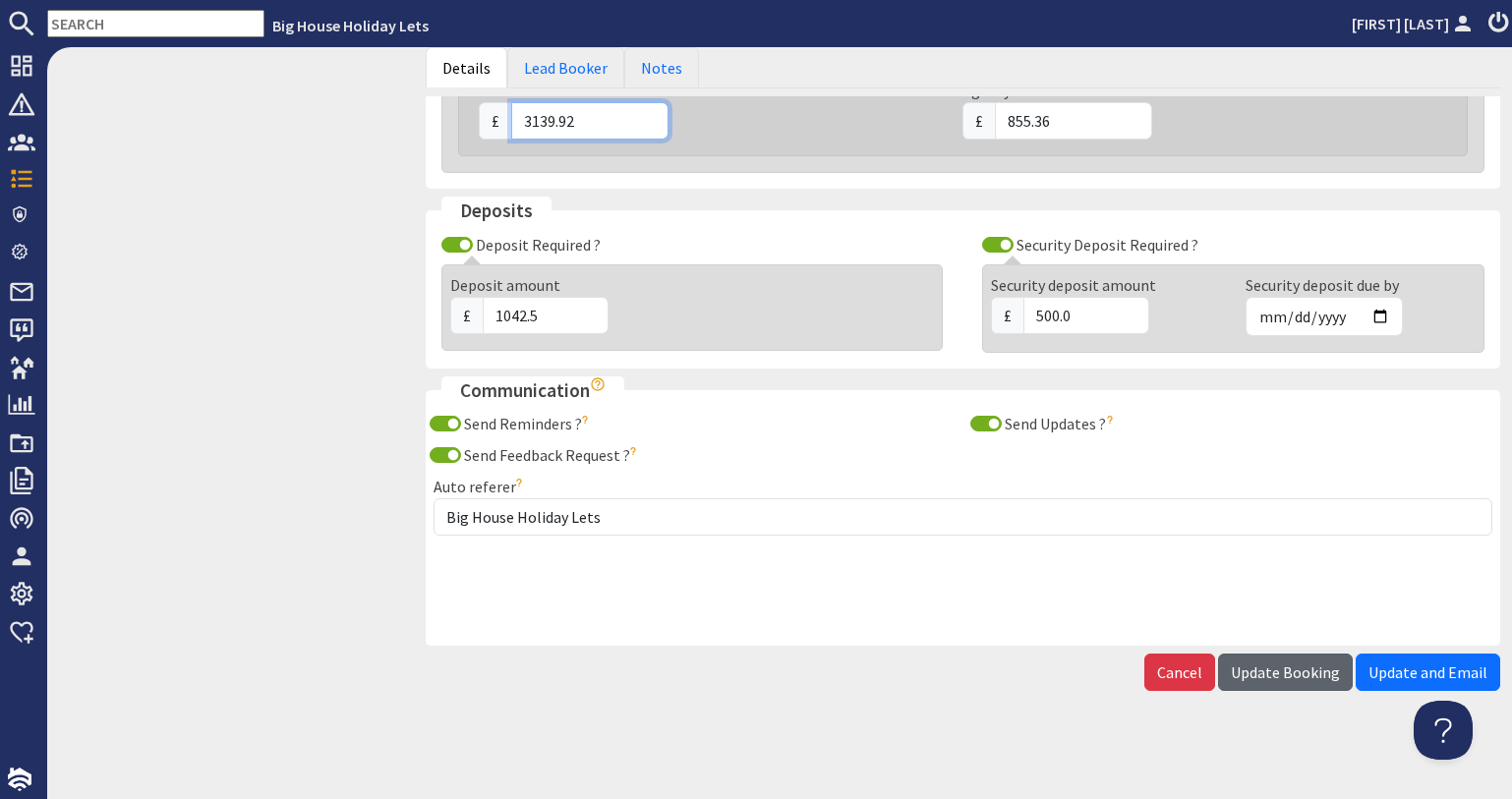 type on "3149.63" 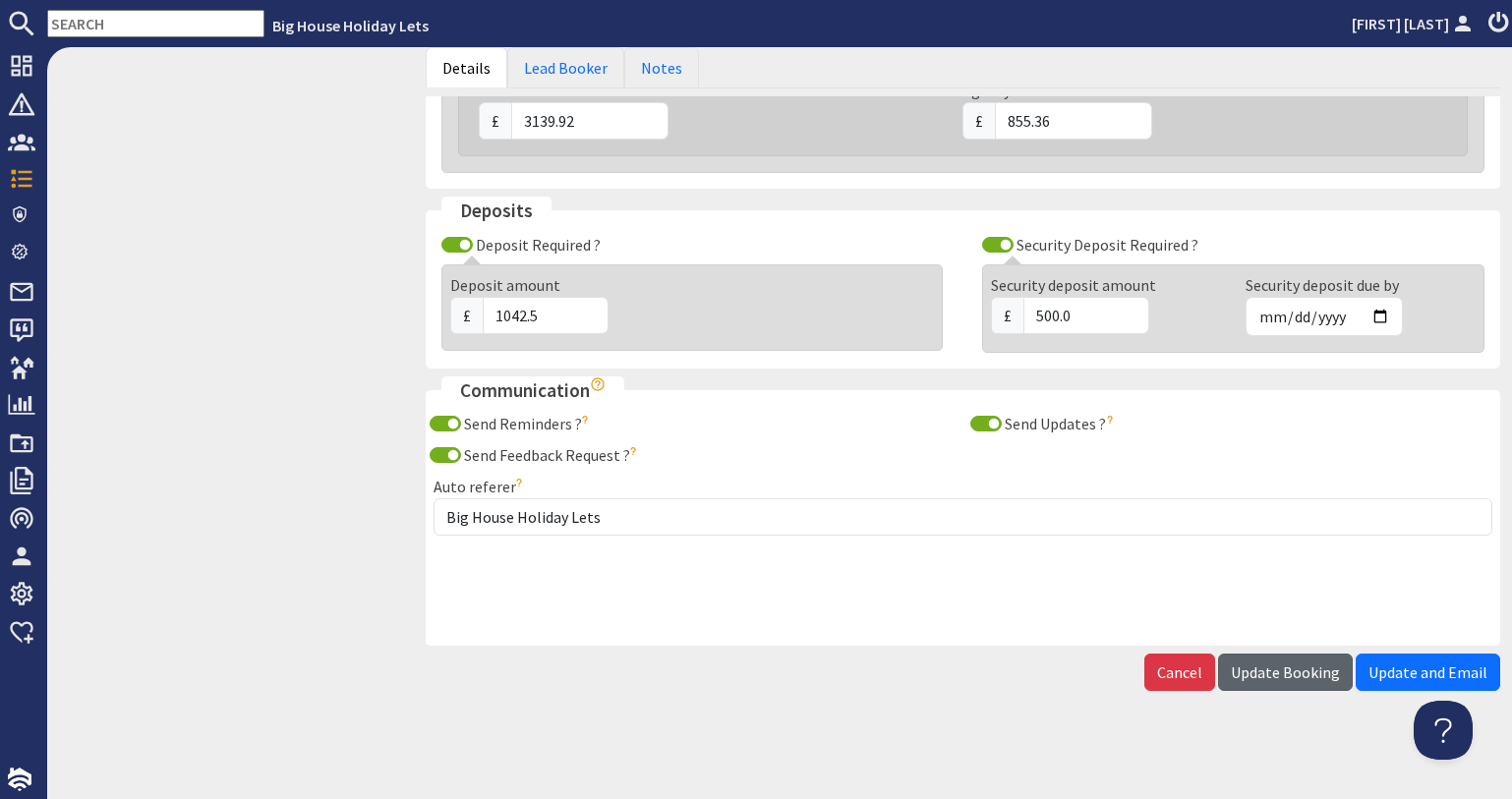 click on "Update Booking" at bounding box center [1285, 672] 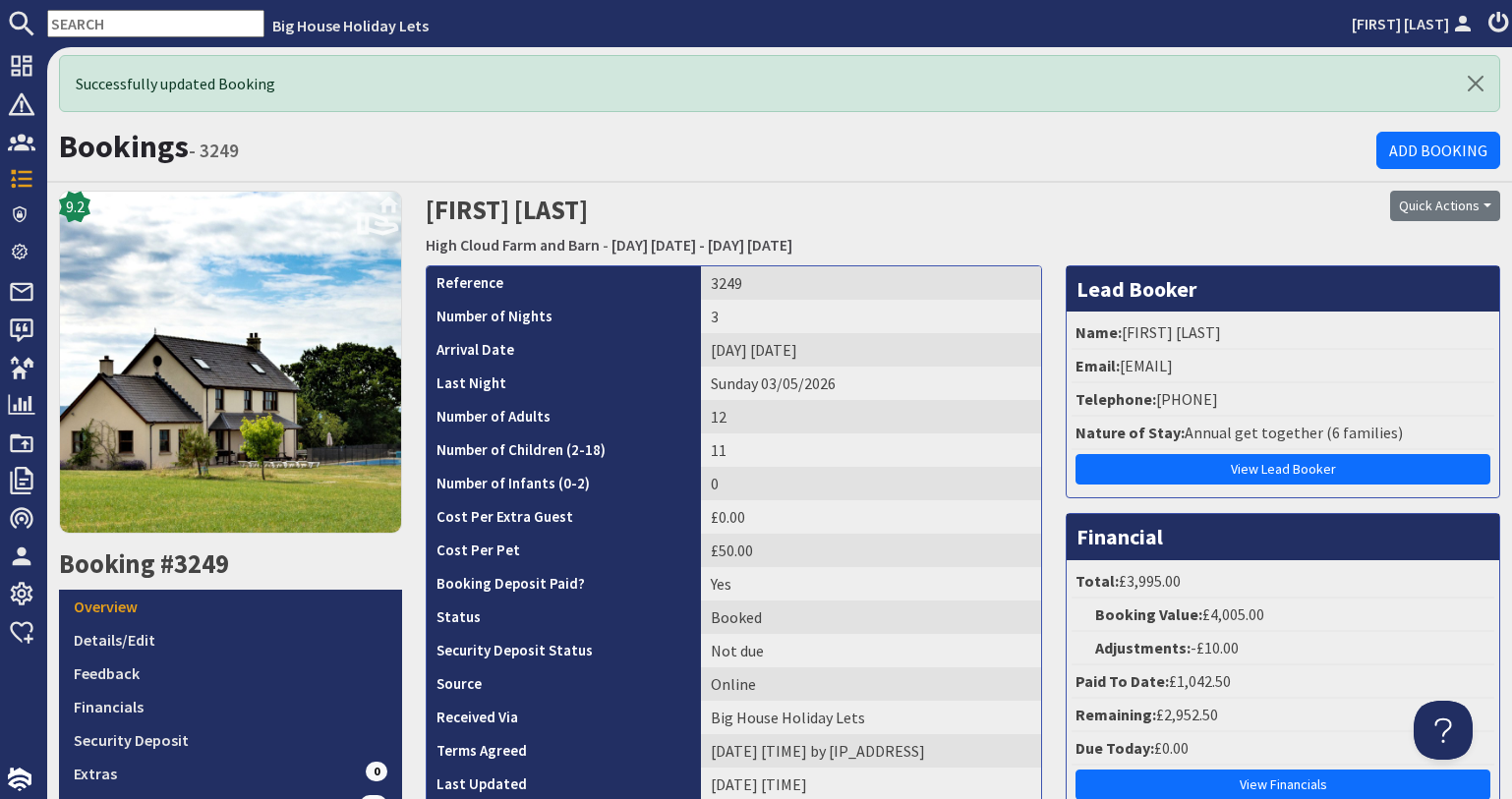 scroll, scrollTop: 0, scrollLeft: 0, axis: both 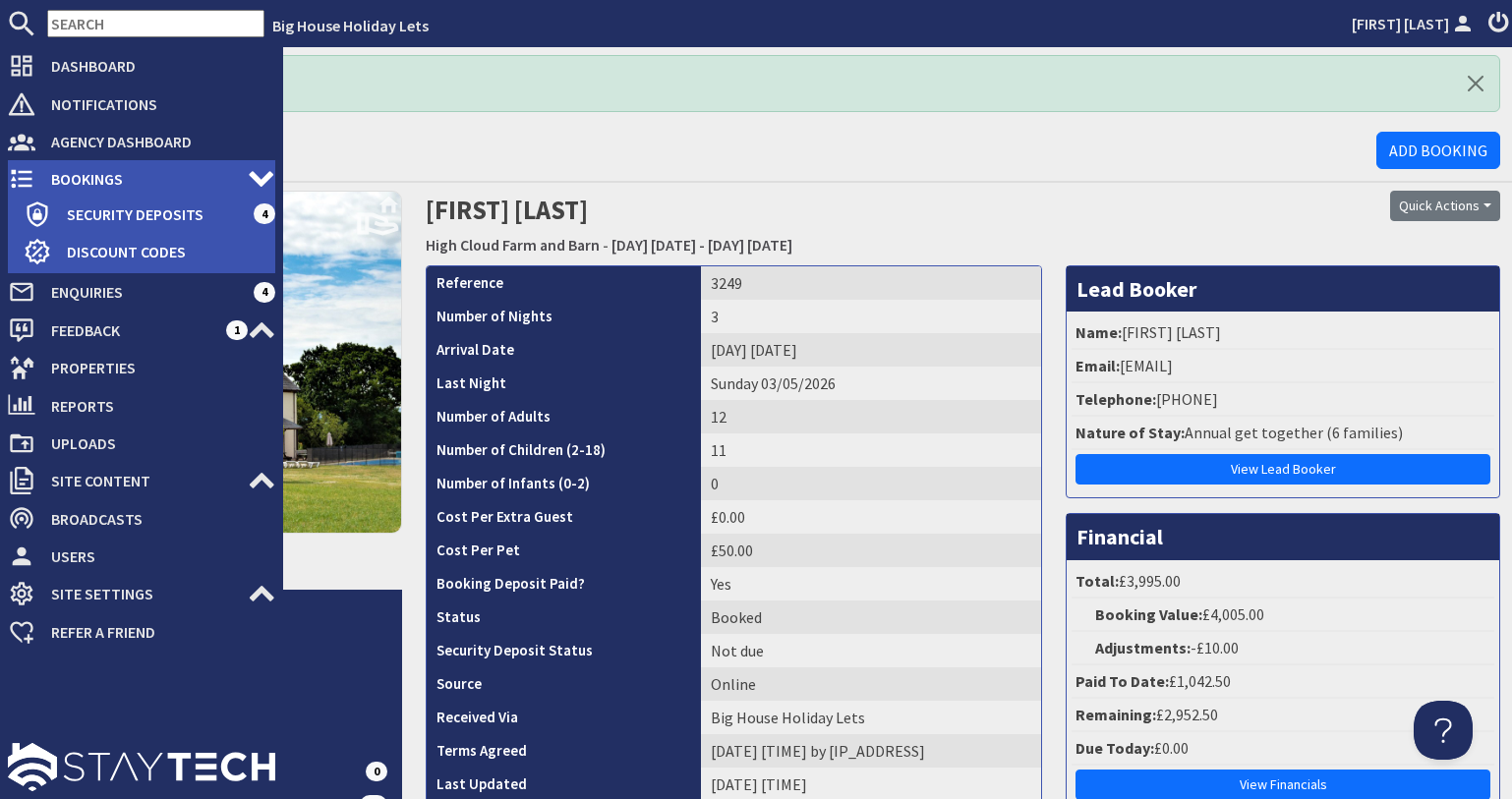 click on "Bookings" at bounding box center [142, 179] 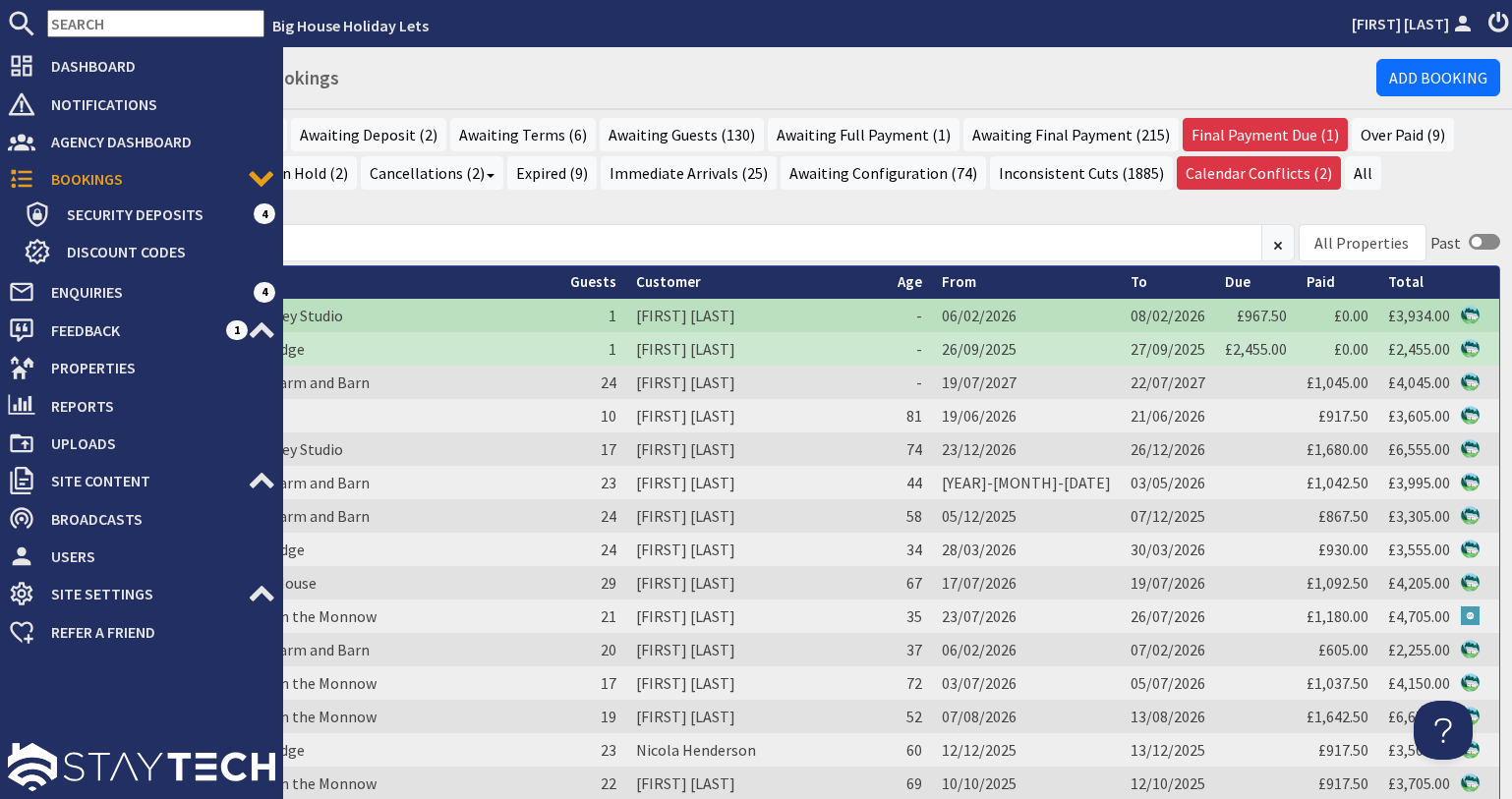 scroll, scrollTop: 0, scrollLeft: 0, axis: both 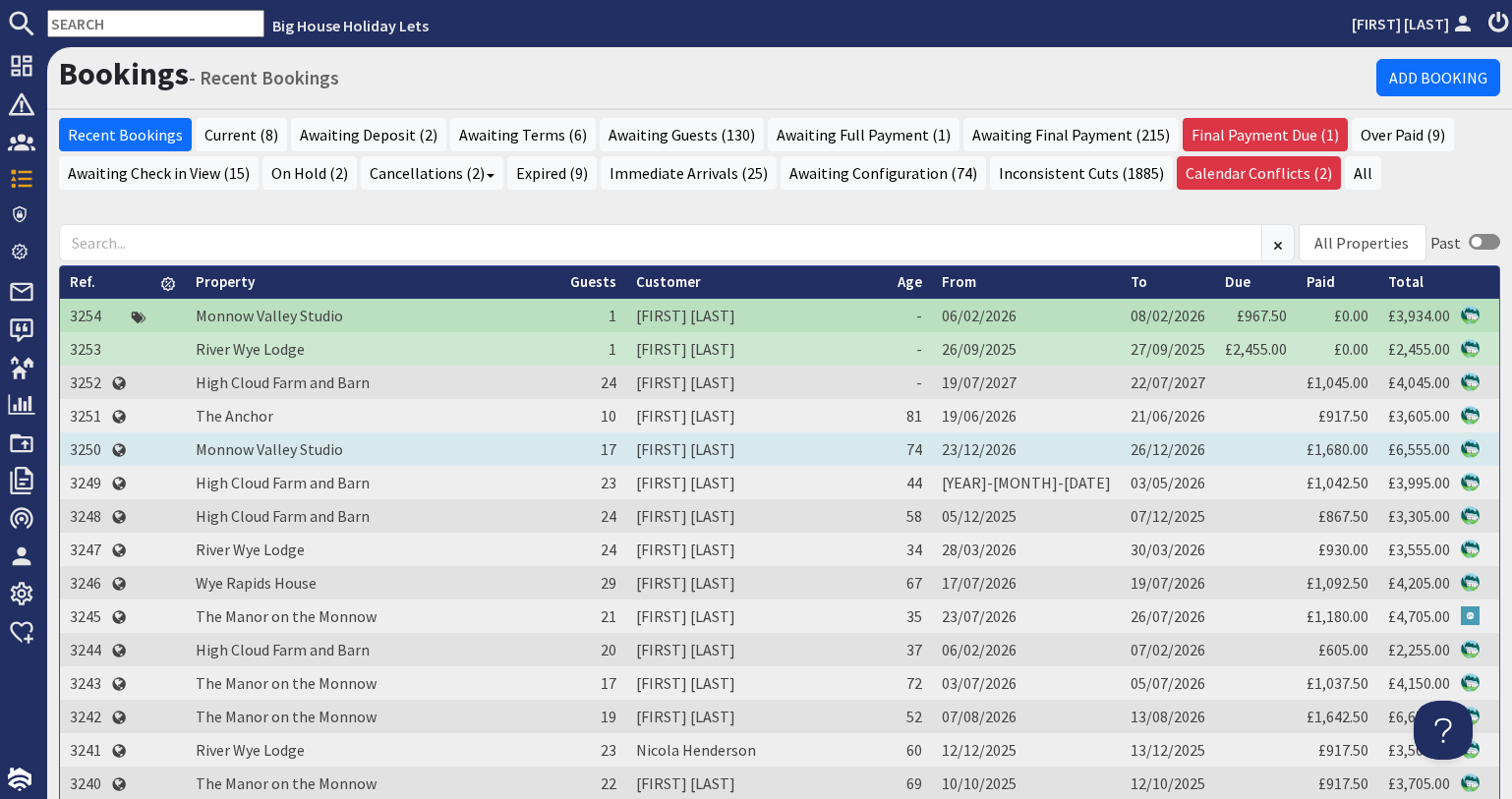 click on "3250" at bounding box center [86, 449] 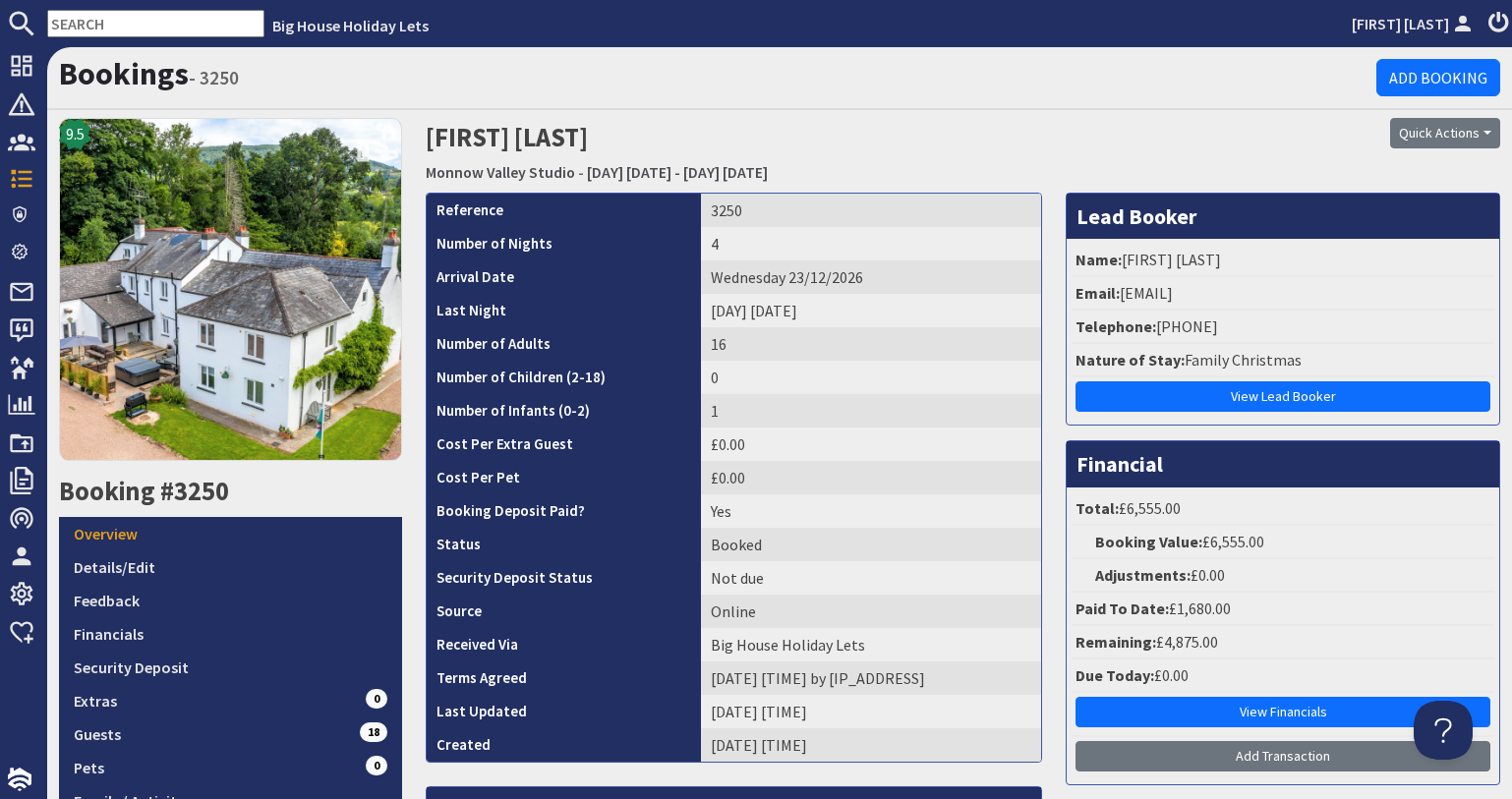 scroll, scrollTop: 0, scrollLeft: 0, axis: both 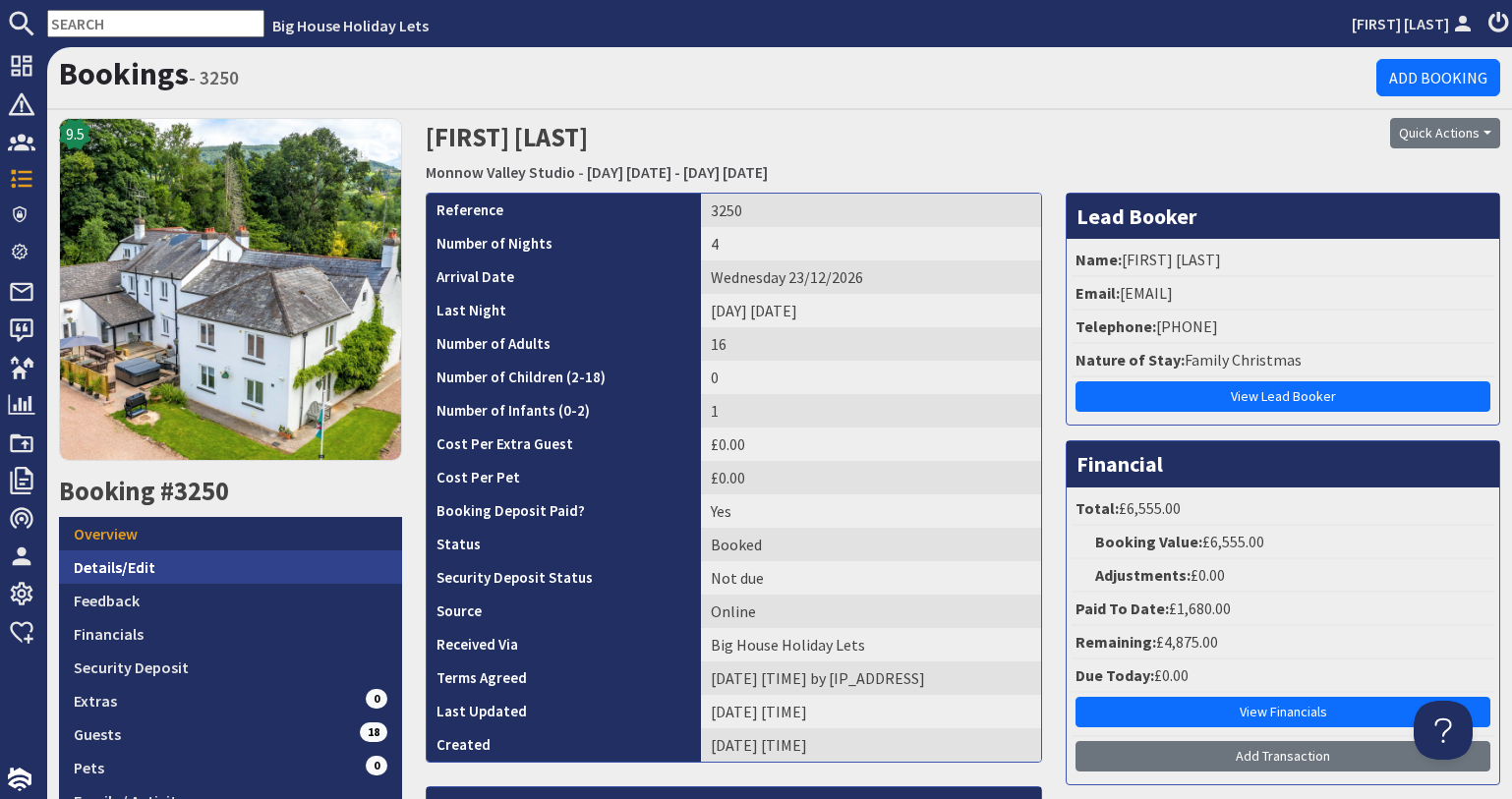 click on "Details/Edit" at bounding box center [230, 567] 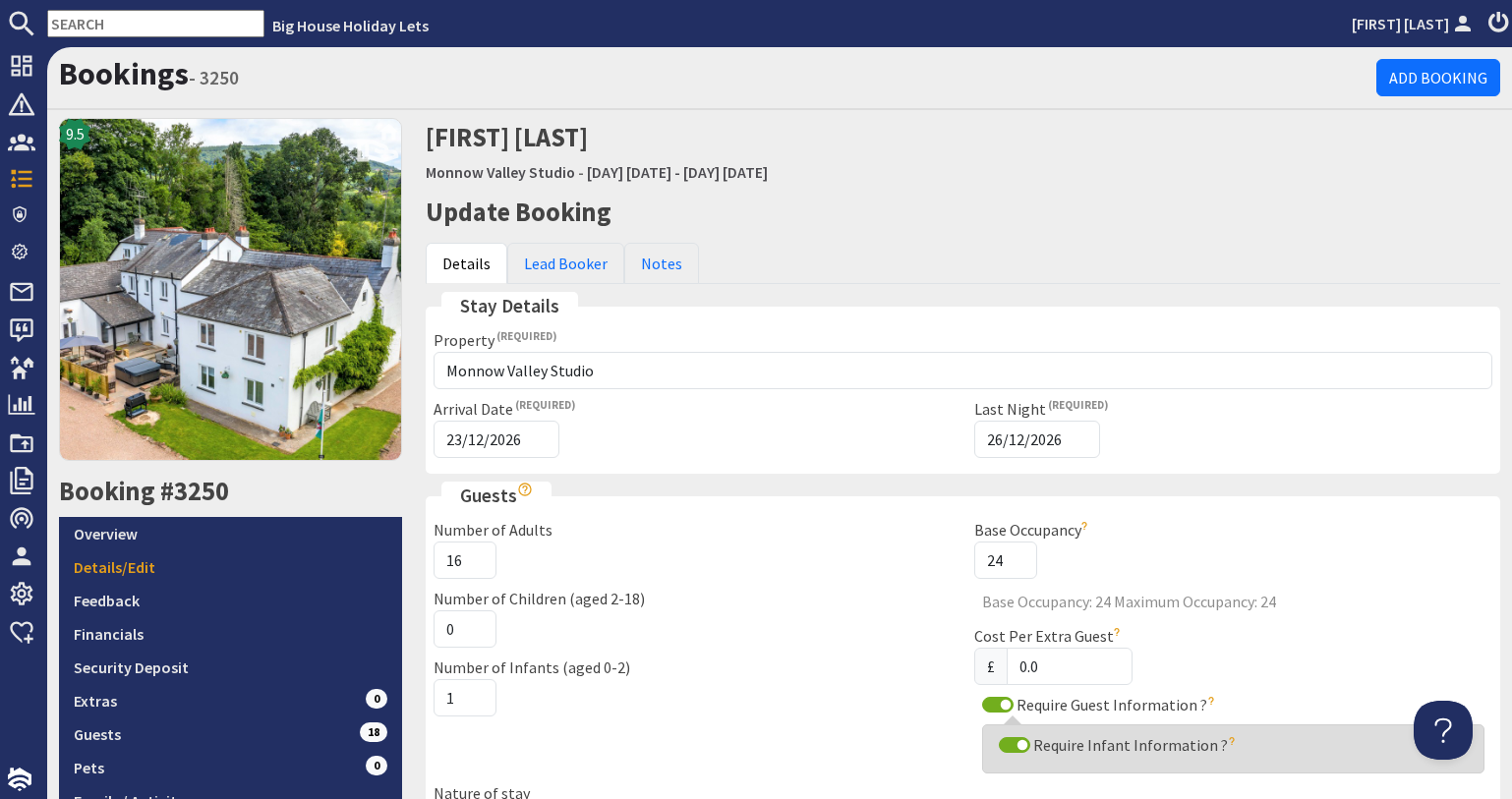 scroll, scrollTop: 0, scrollLeft: 0, axis: both 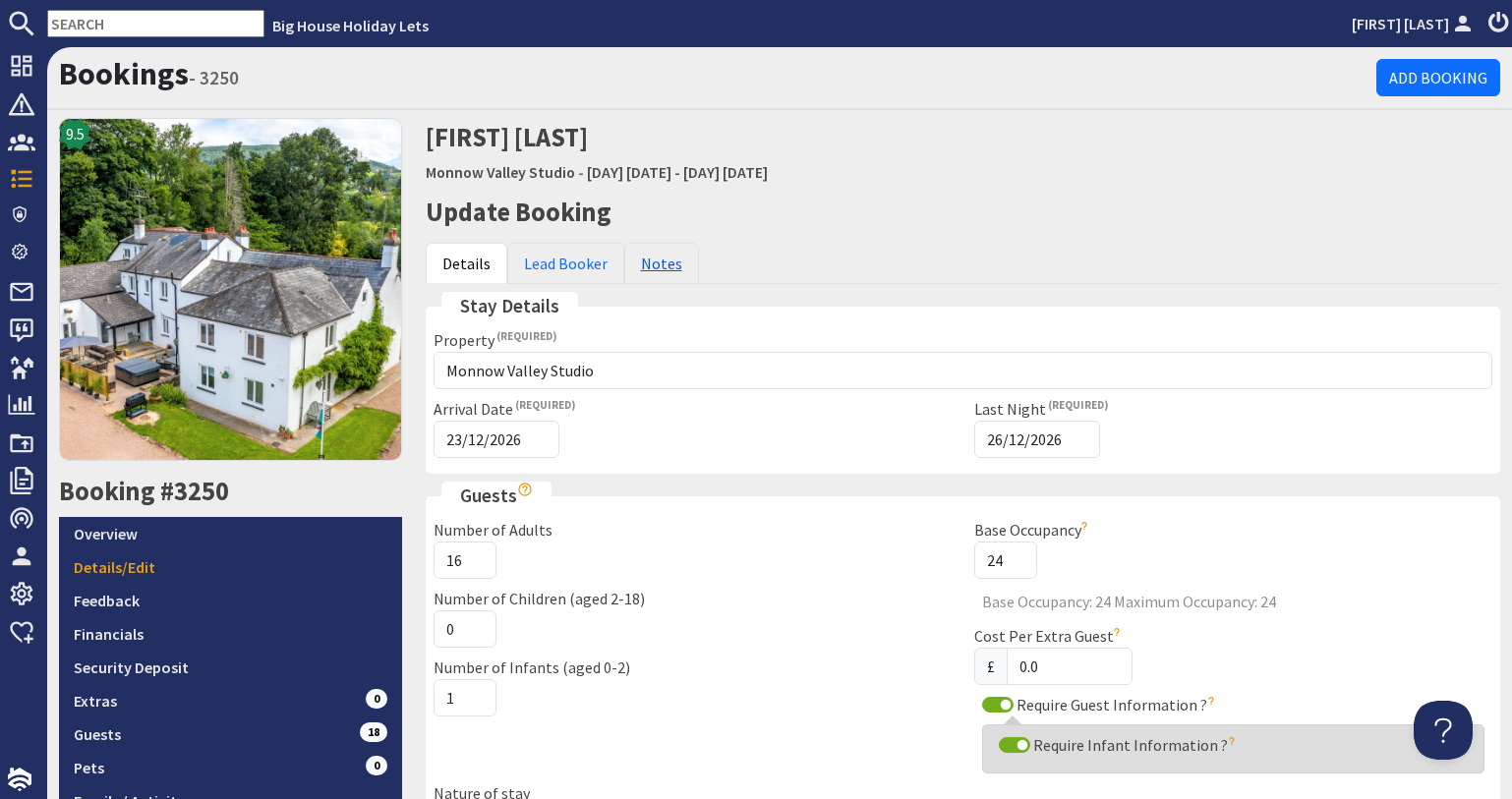 click on "Notes" at bounding box center (662, 263) 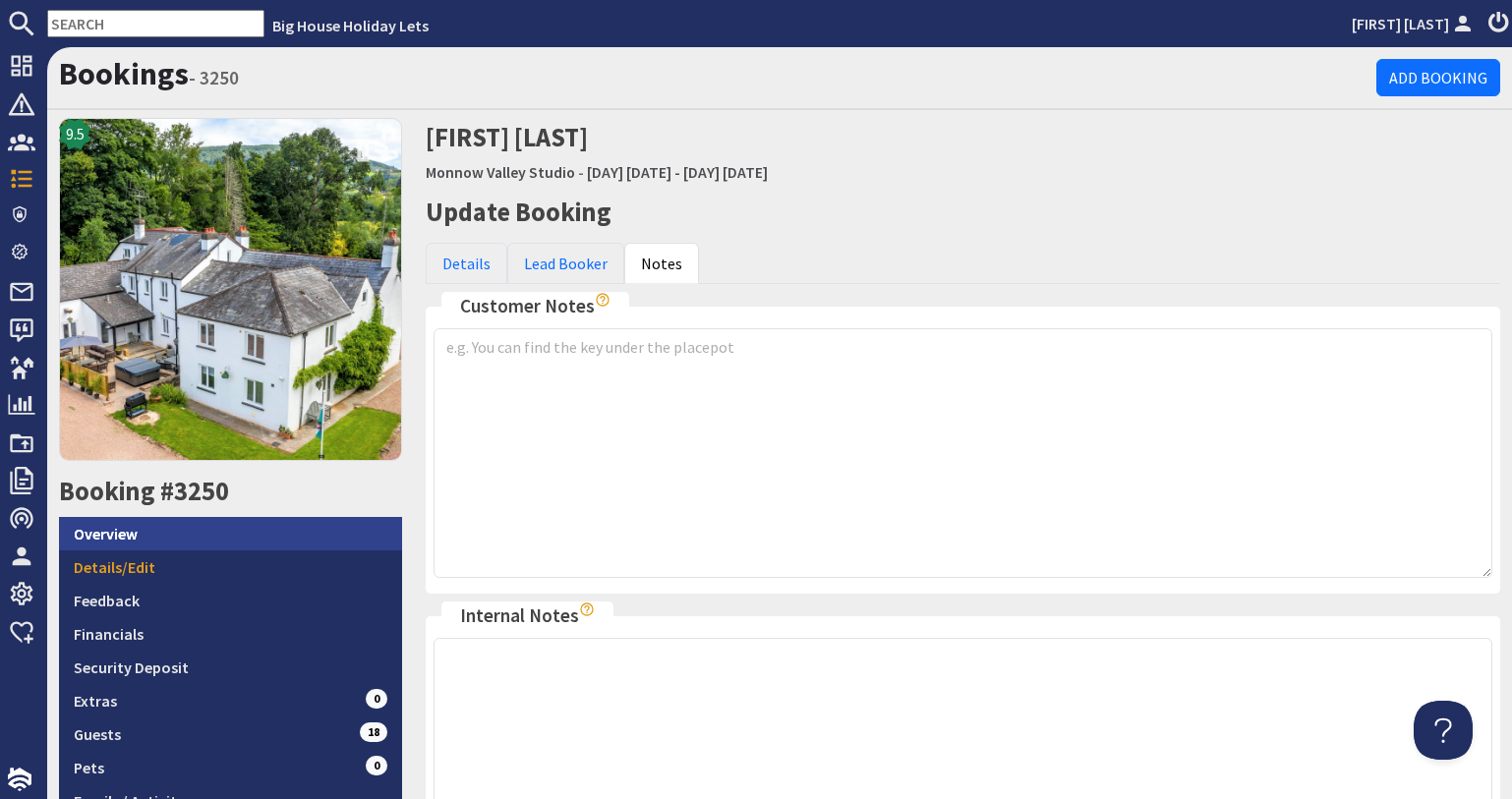 click on "Overview" at bounding box center (230, 534) 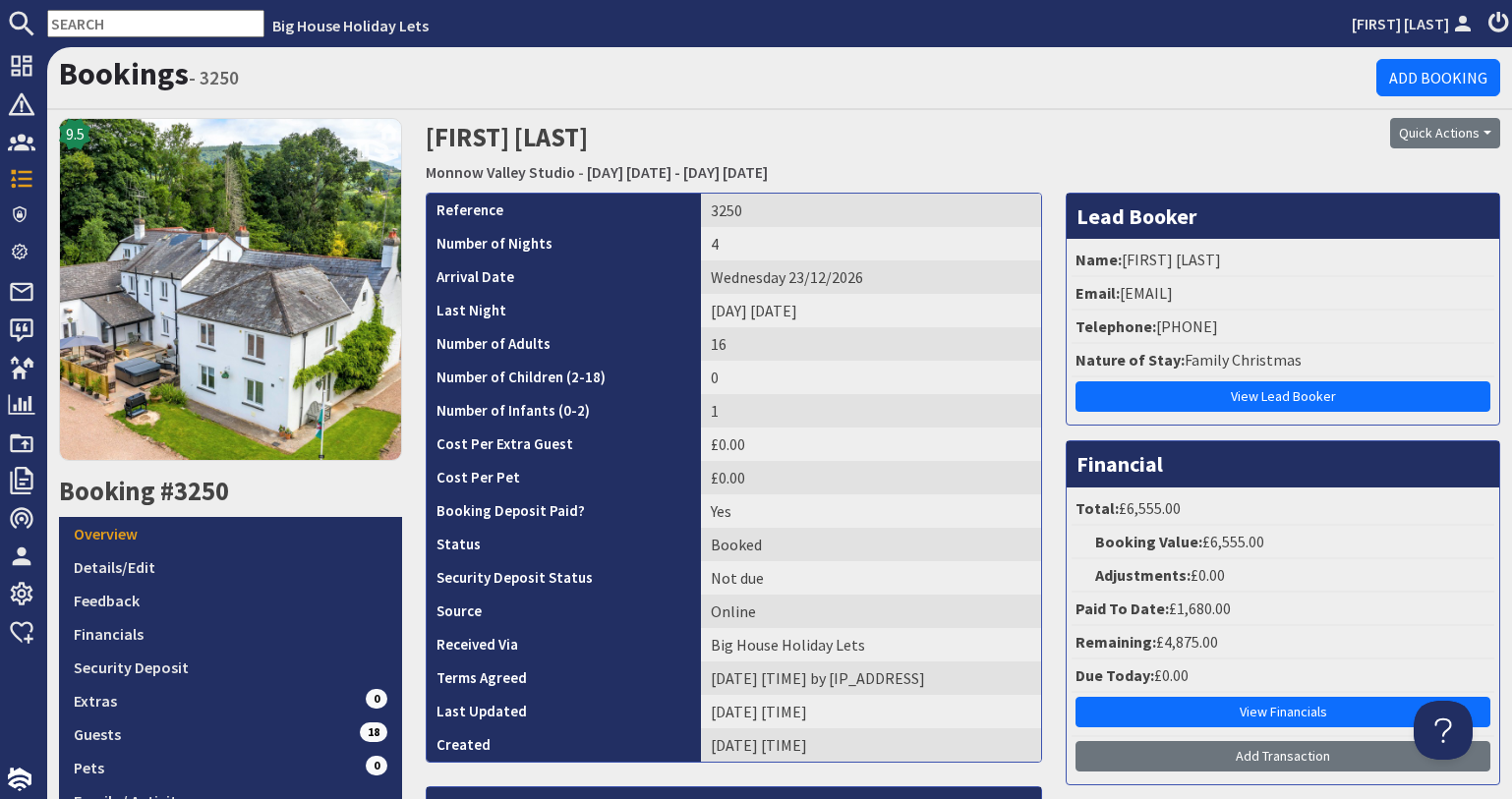 scroll, scrollTop: 0, scrollLeft: 0, axis: both 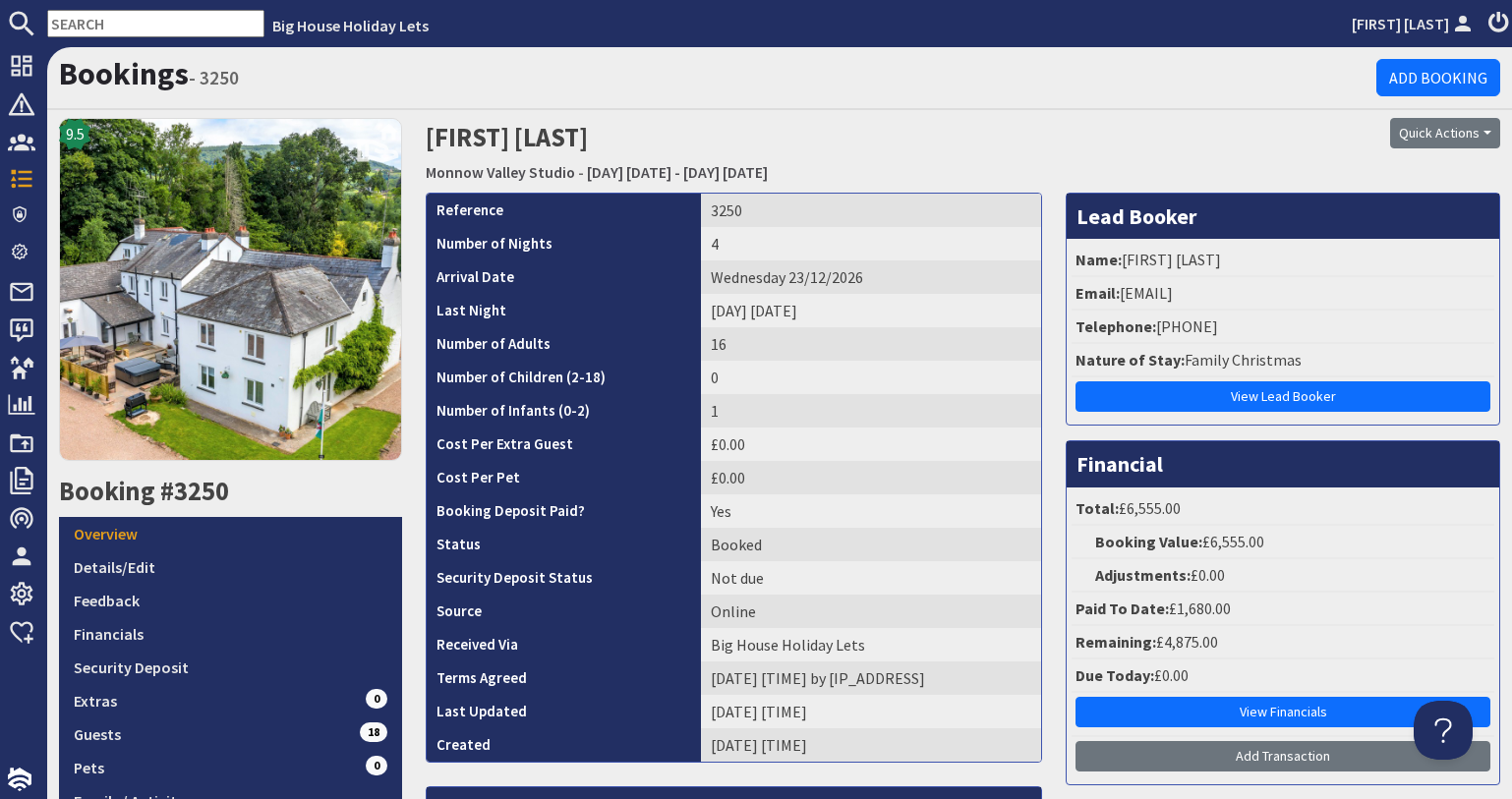 drag, startPoint x: 1308, startPoint y: 292, endPoint x: 1114, endPoint y: 296, distance: 194.0412 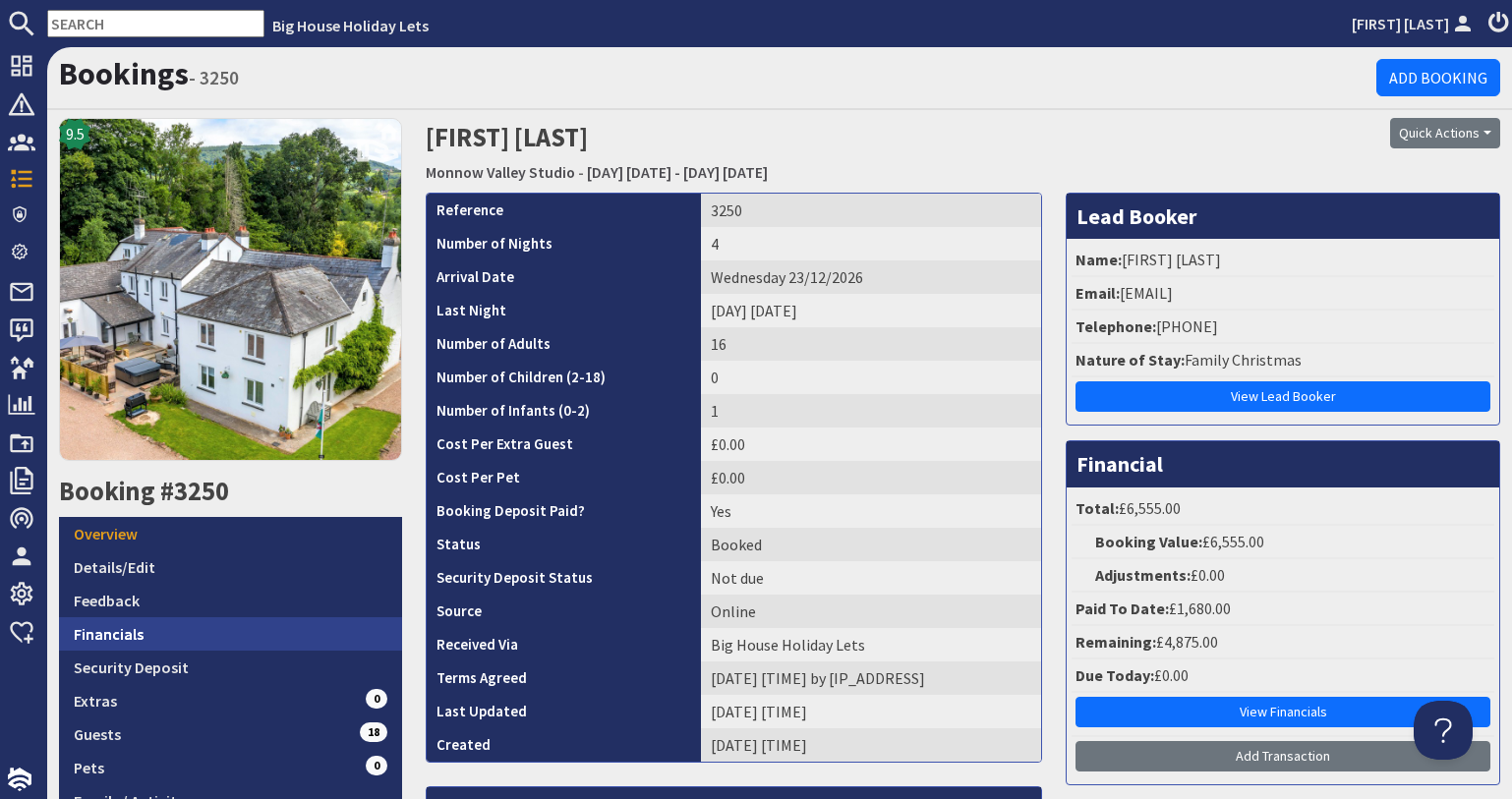 click on "Financials" at bounding box center (230, 634) 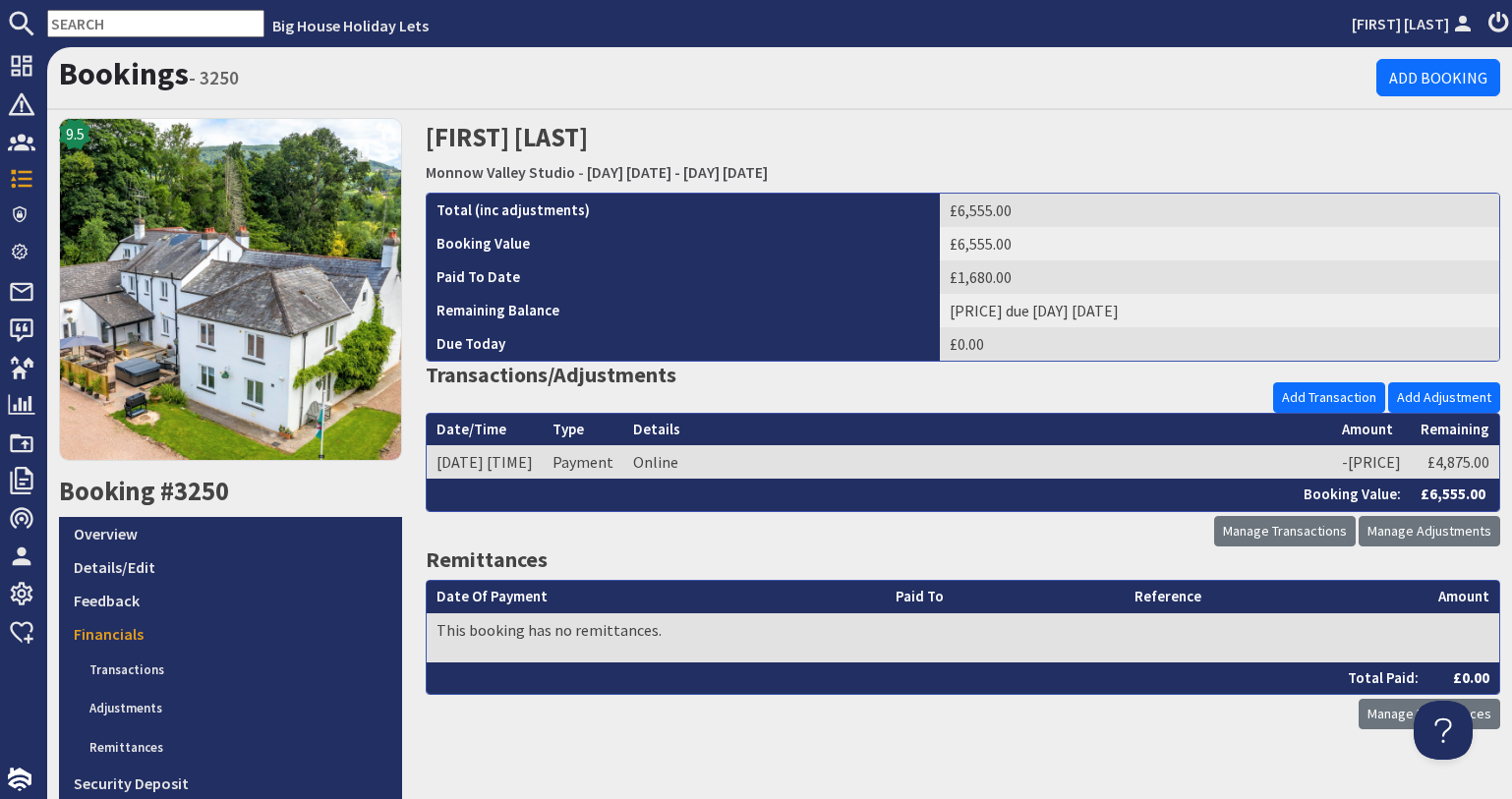 scroll, scrollTop: 0, scrollLeft: 0, axis: both 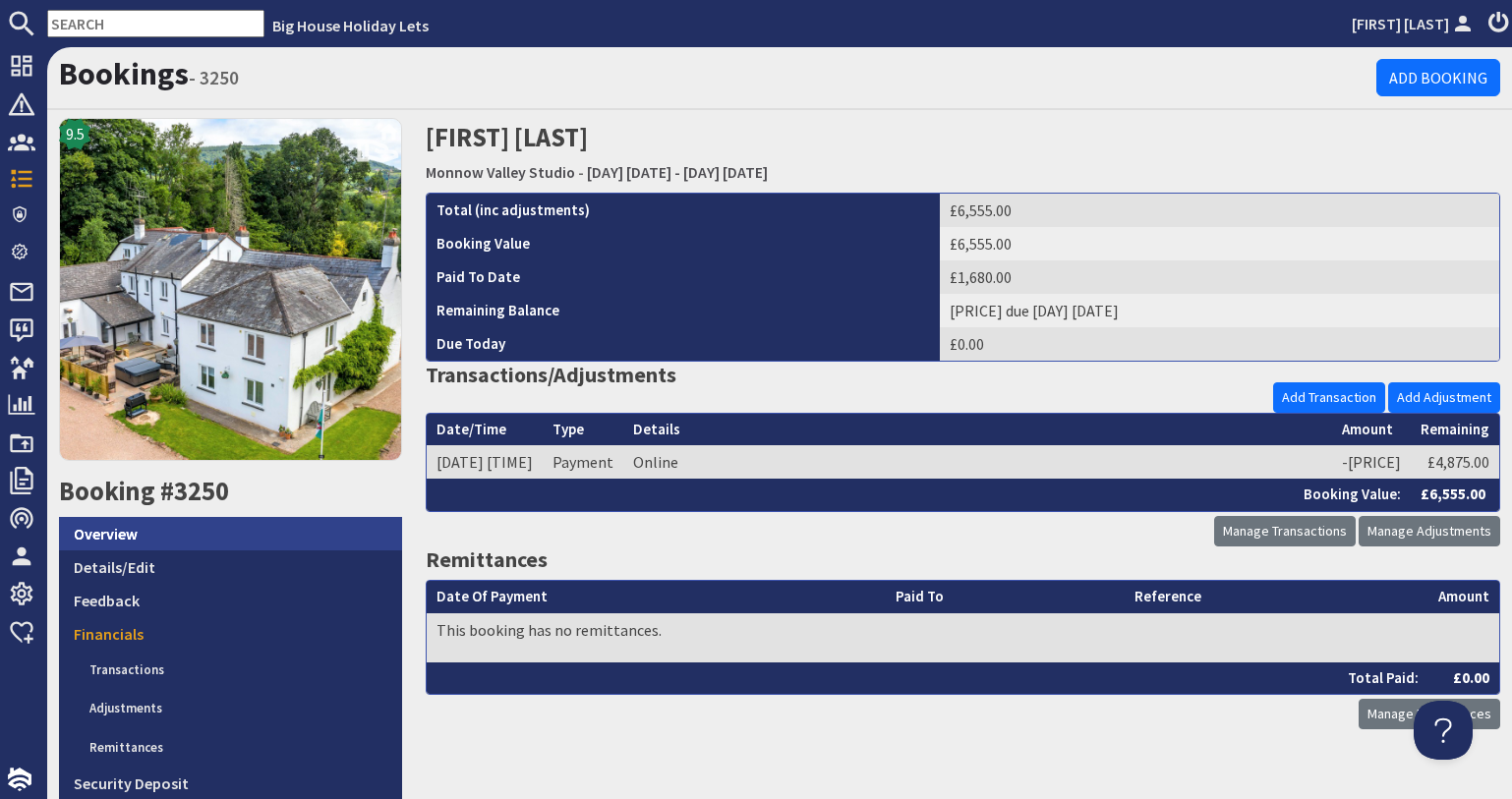 click on "Overview" at bounding box center (230, 534) 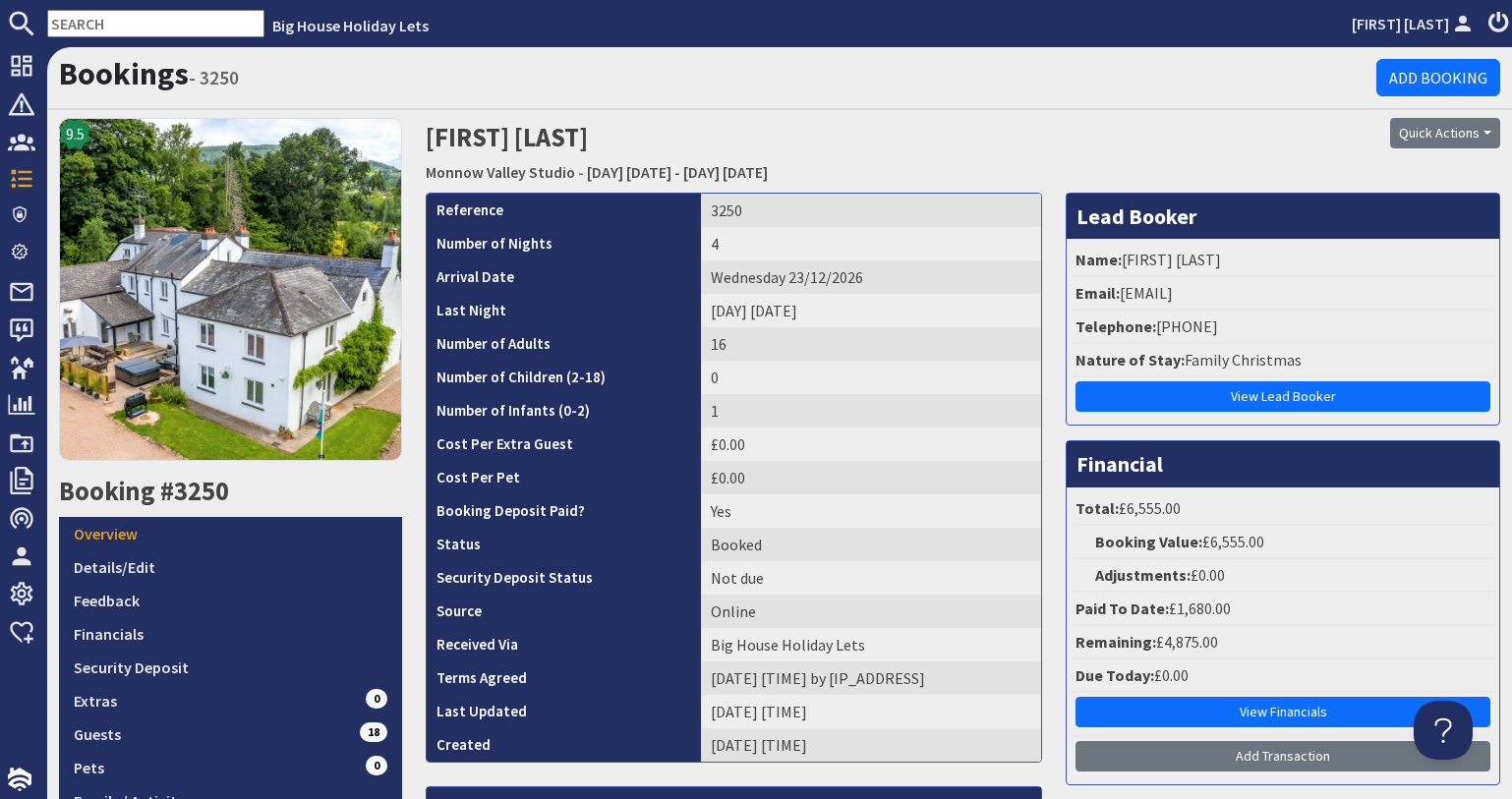 scroll, scrollTop: 0, scrollLeft: 0, axis: both 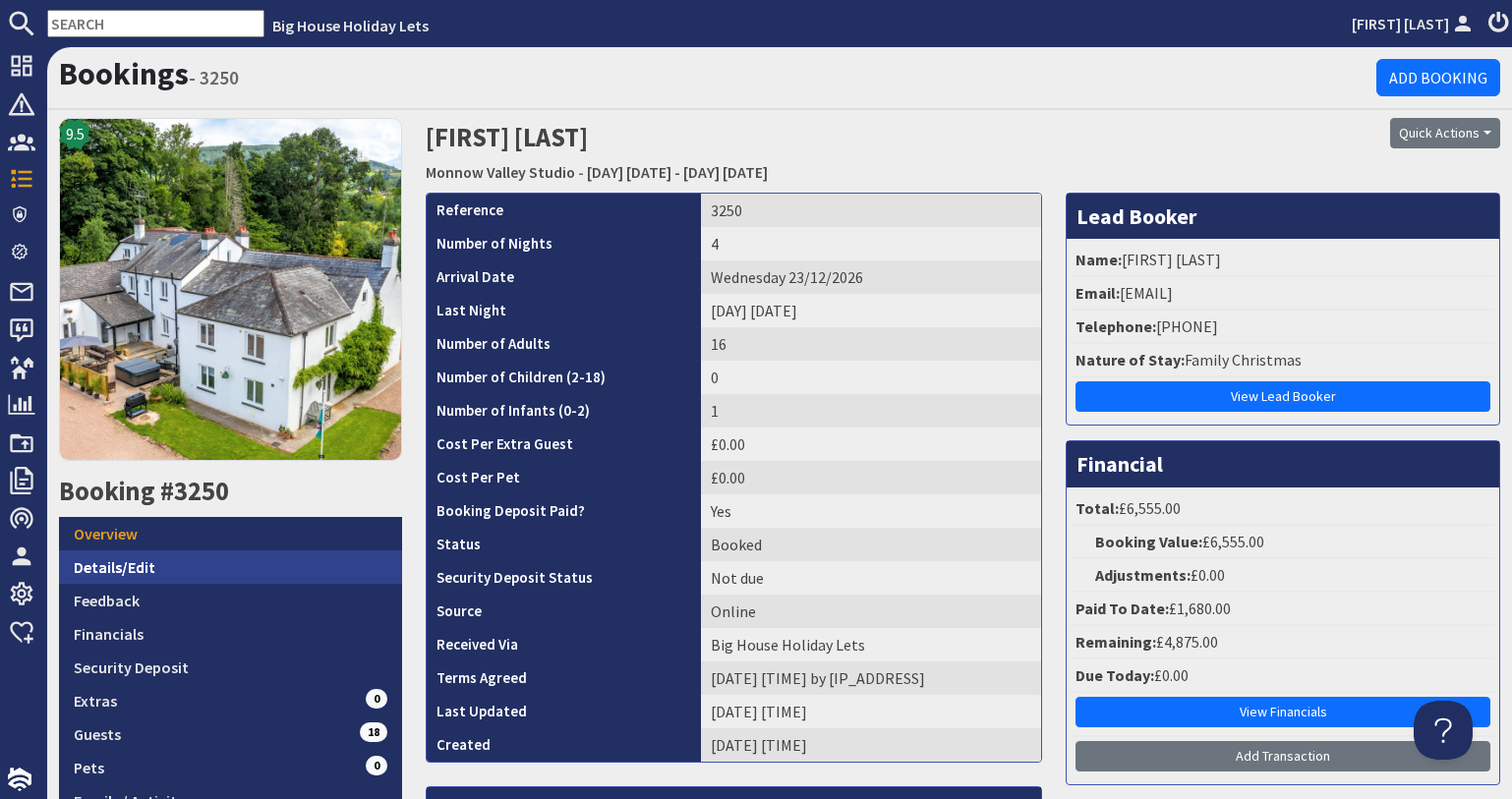 click on "Details/Edit" at bounding box center (230, 567) 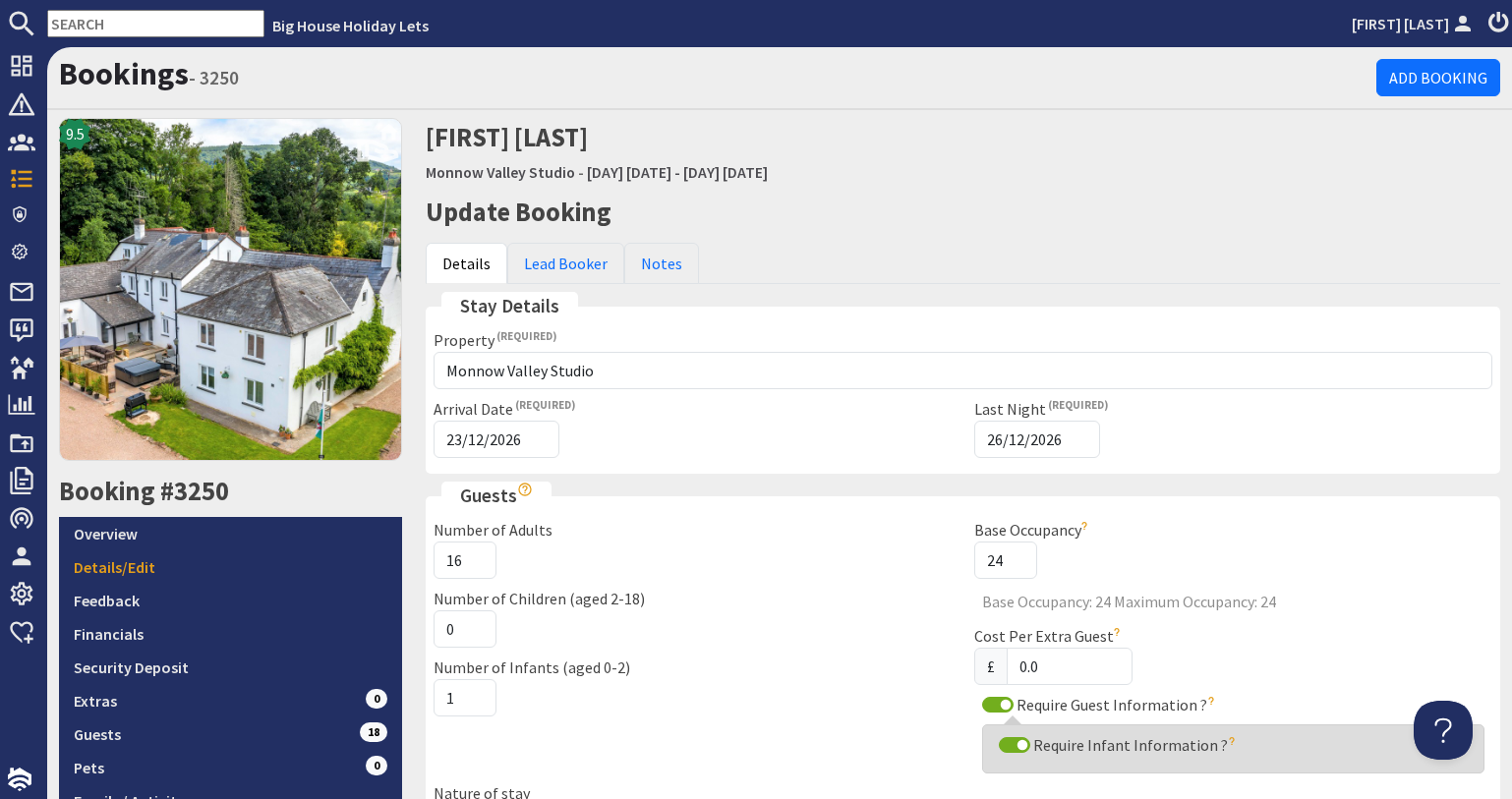 scroll, scrollTop: 0, scrollLeft: 0, axis: both 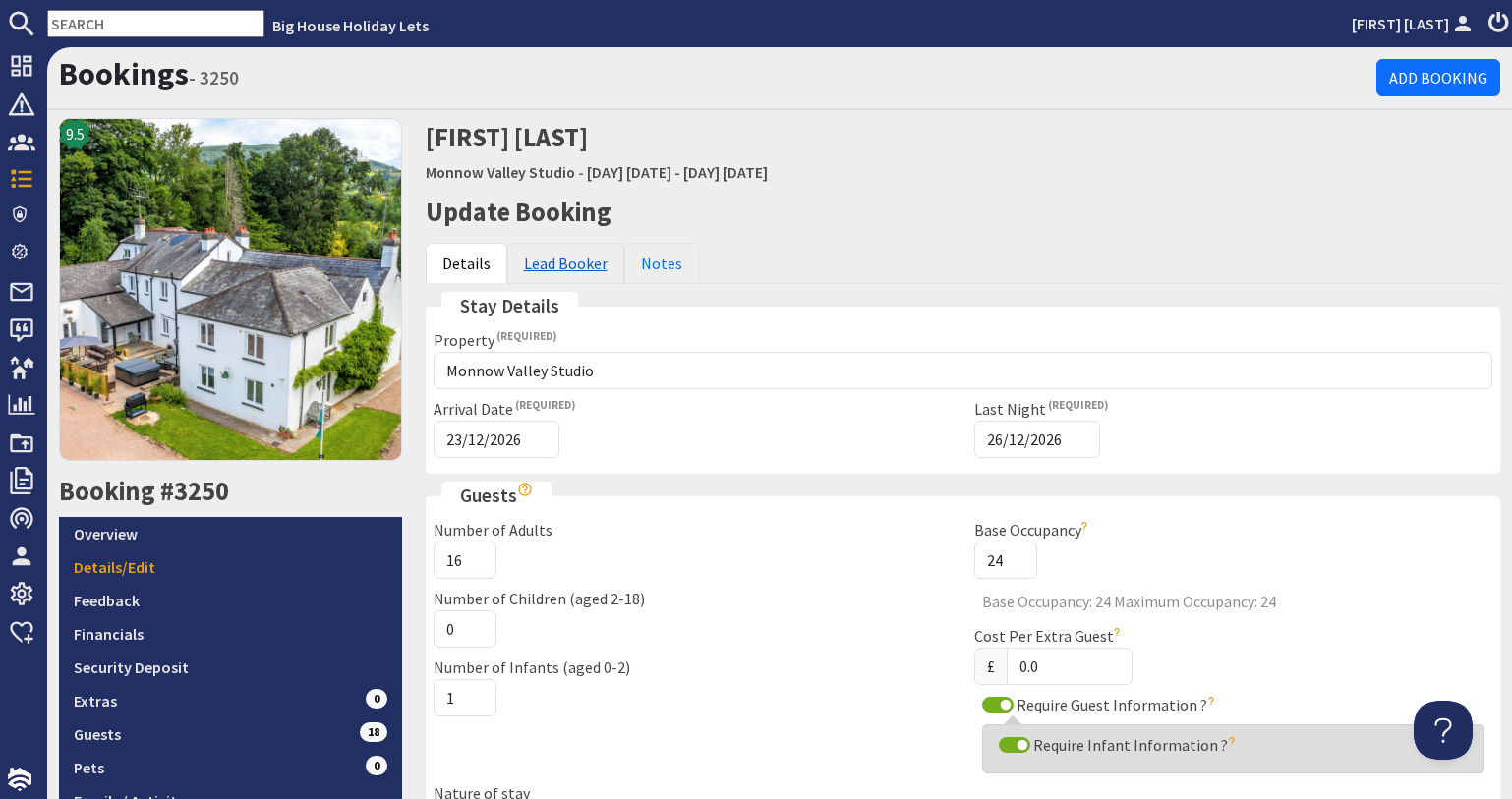 click on "Lead Booker" at bounding box center (565, 263) 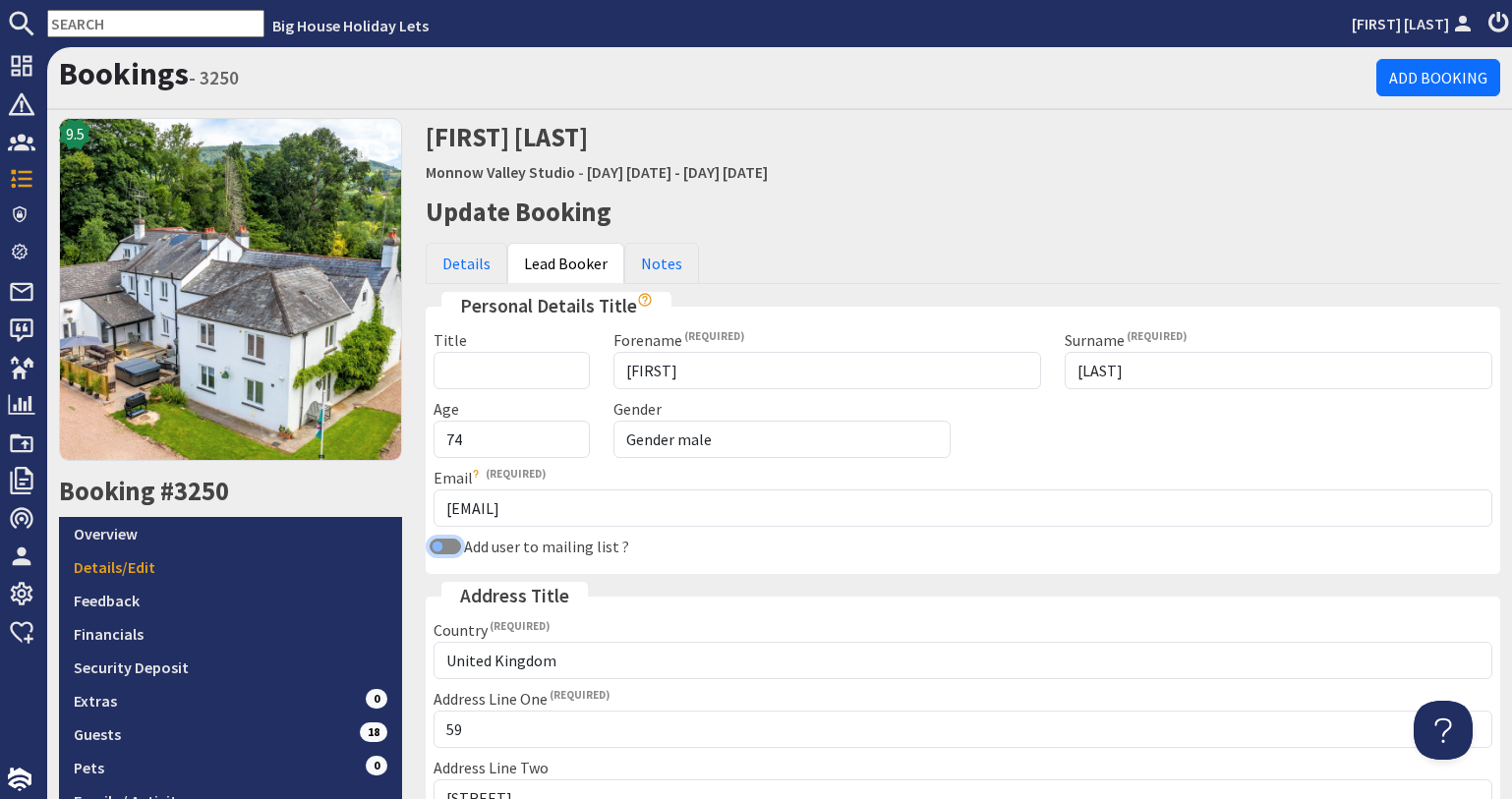 click on "Add user to mailing list ?" at bounding box center [445, 546] 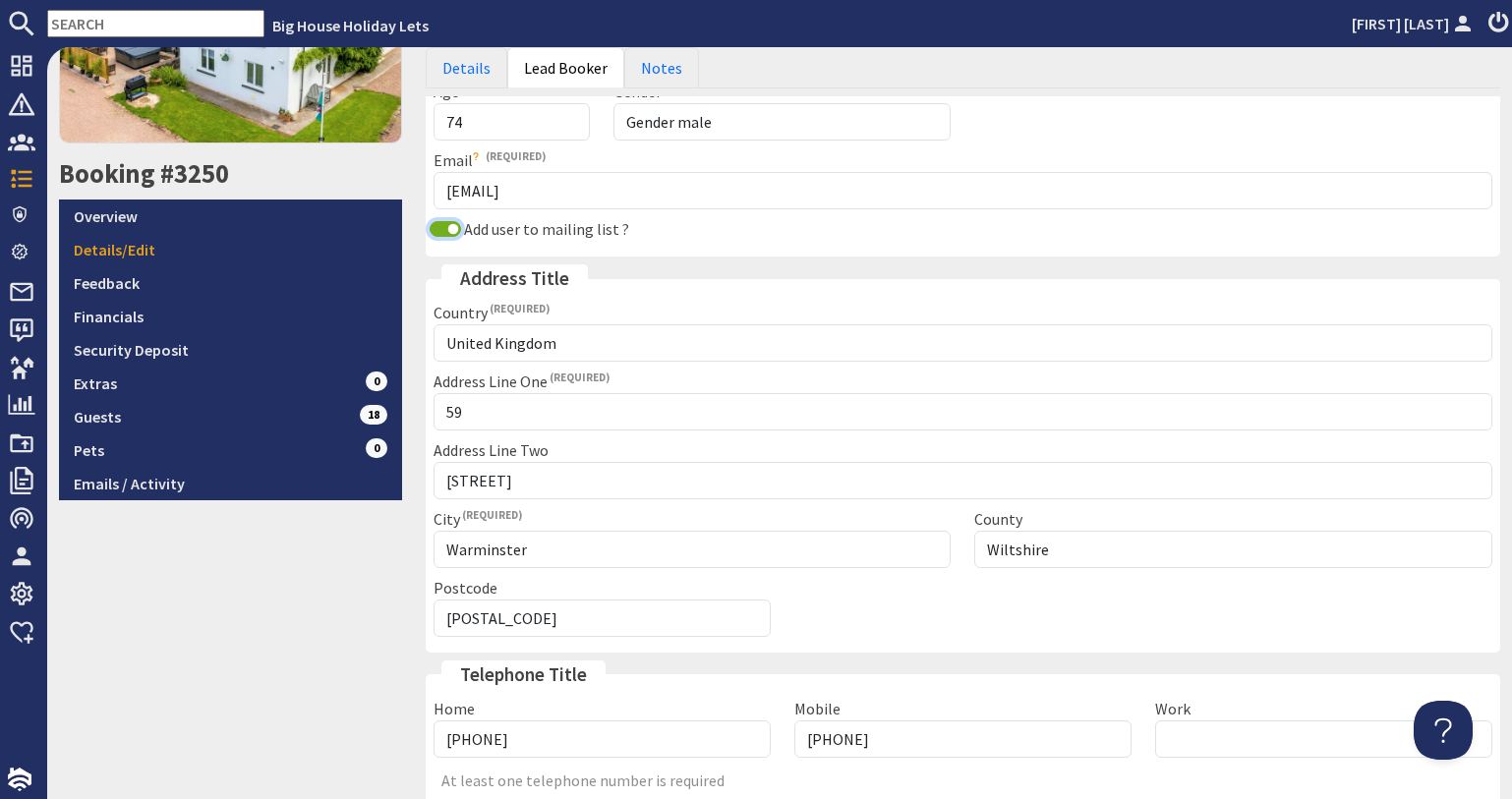 scroll, scrollTop: 482, scrollLeft: 0, axis: vertical 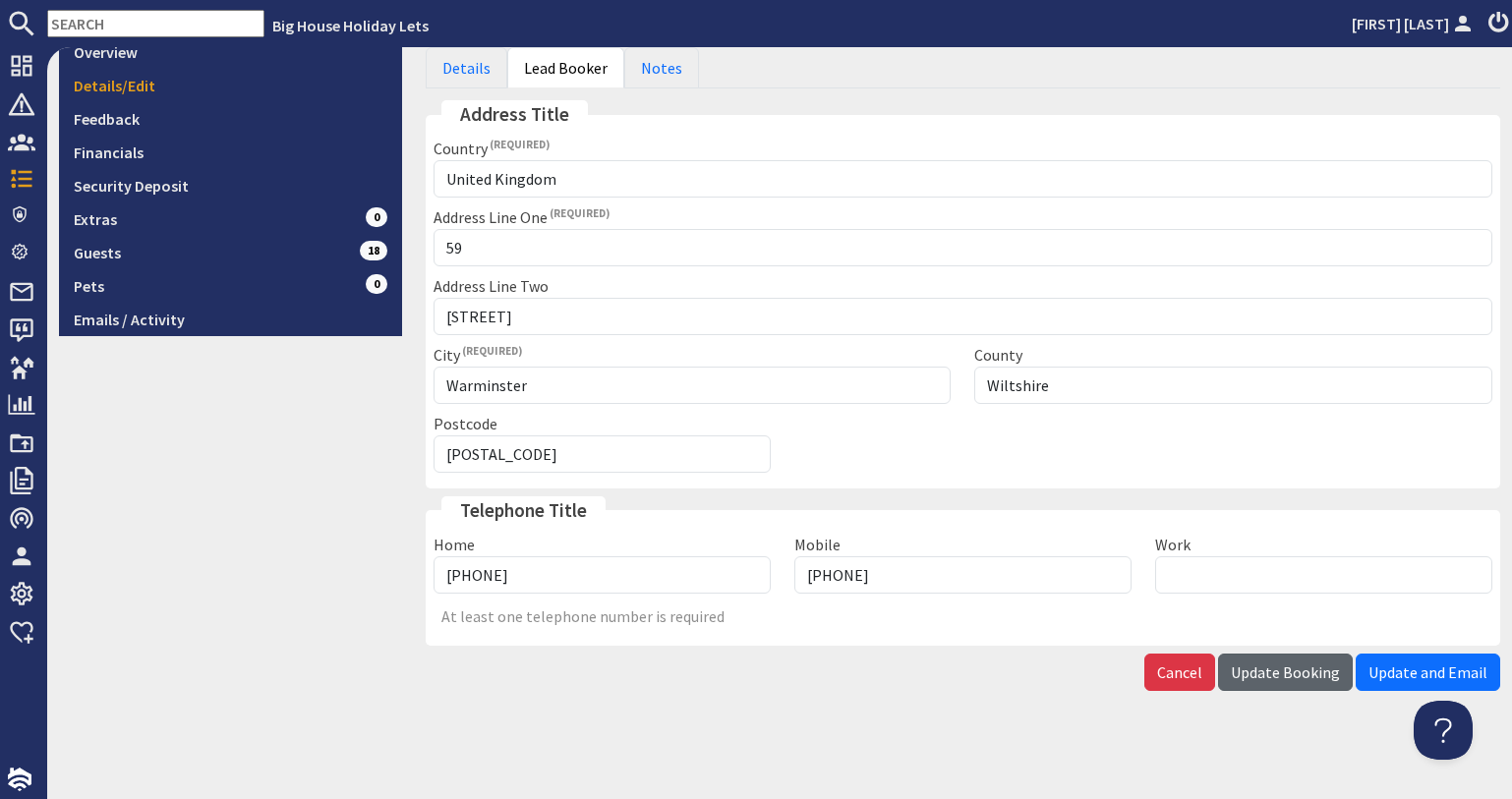 click on "Update Booking" at bounding box center (1285, 672) 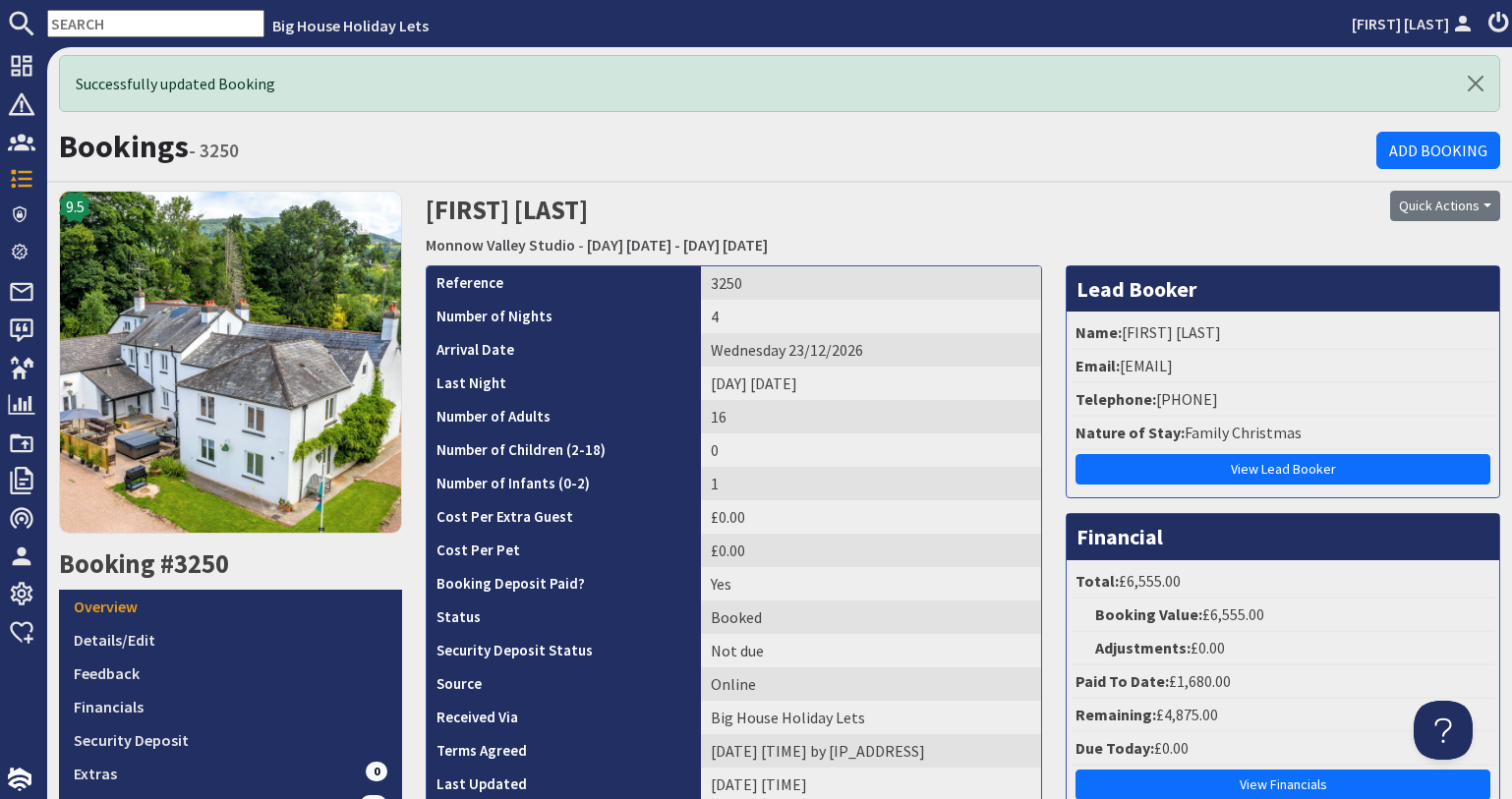 scroll, scrollTop: 0, scrollLeft: 0, axis: both 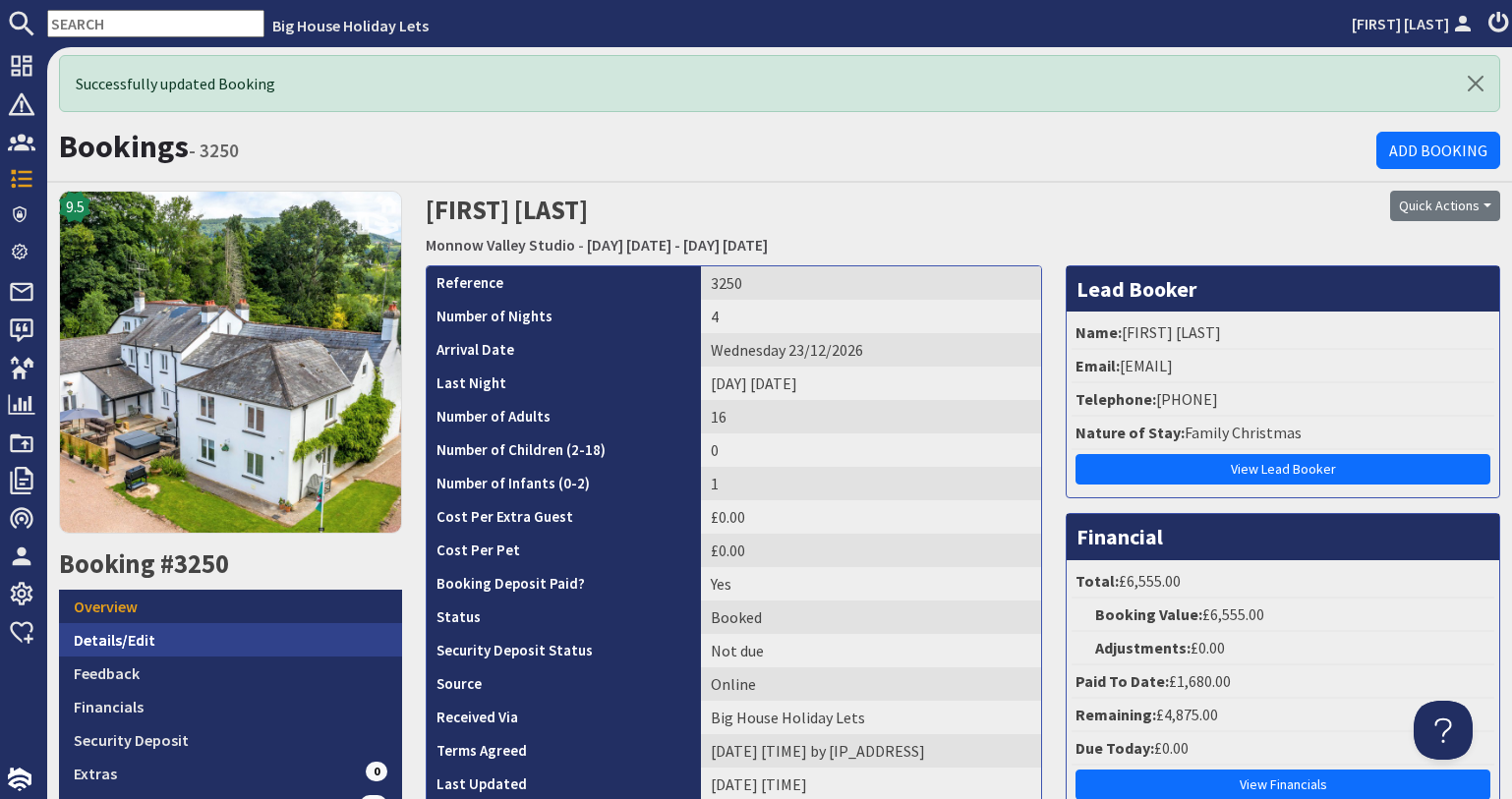 click on "Details/Edit" at bounding box center (230, 640) 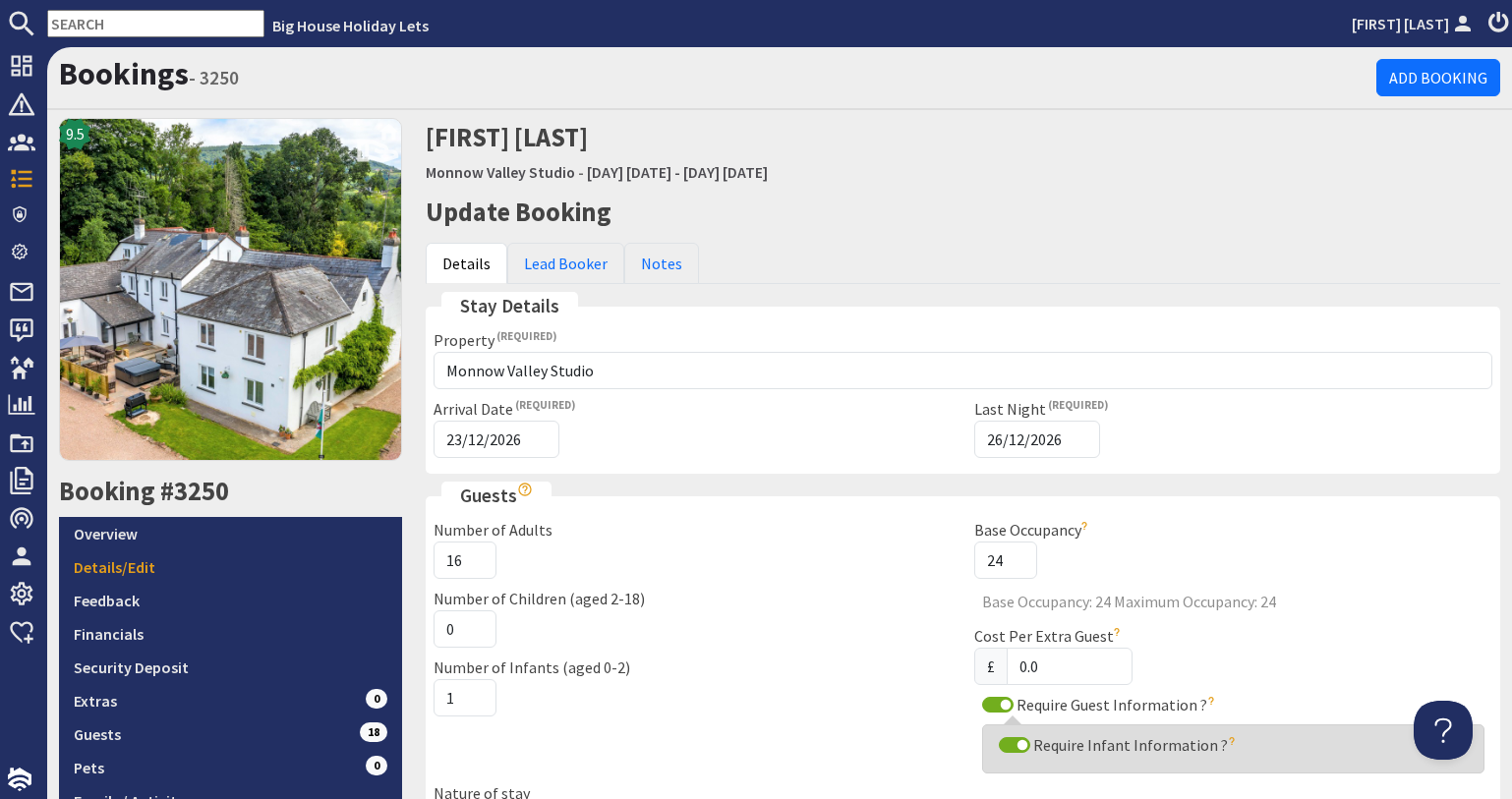 scroll, scrollTop: 0, scrollLeft: 0, axis: both 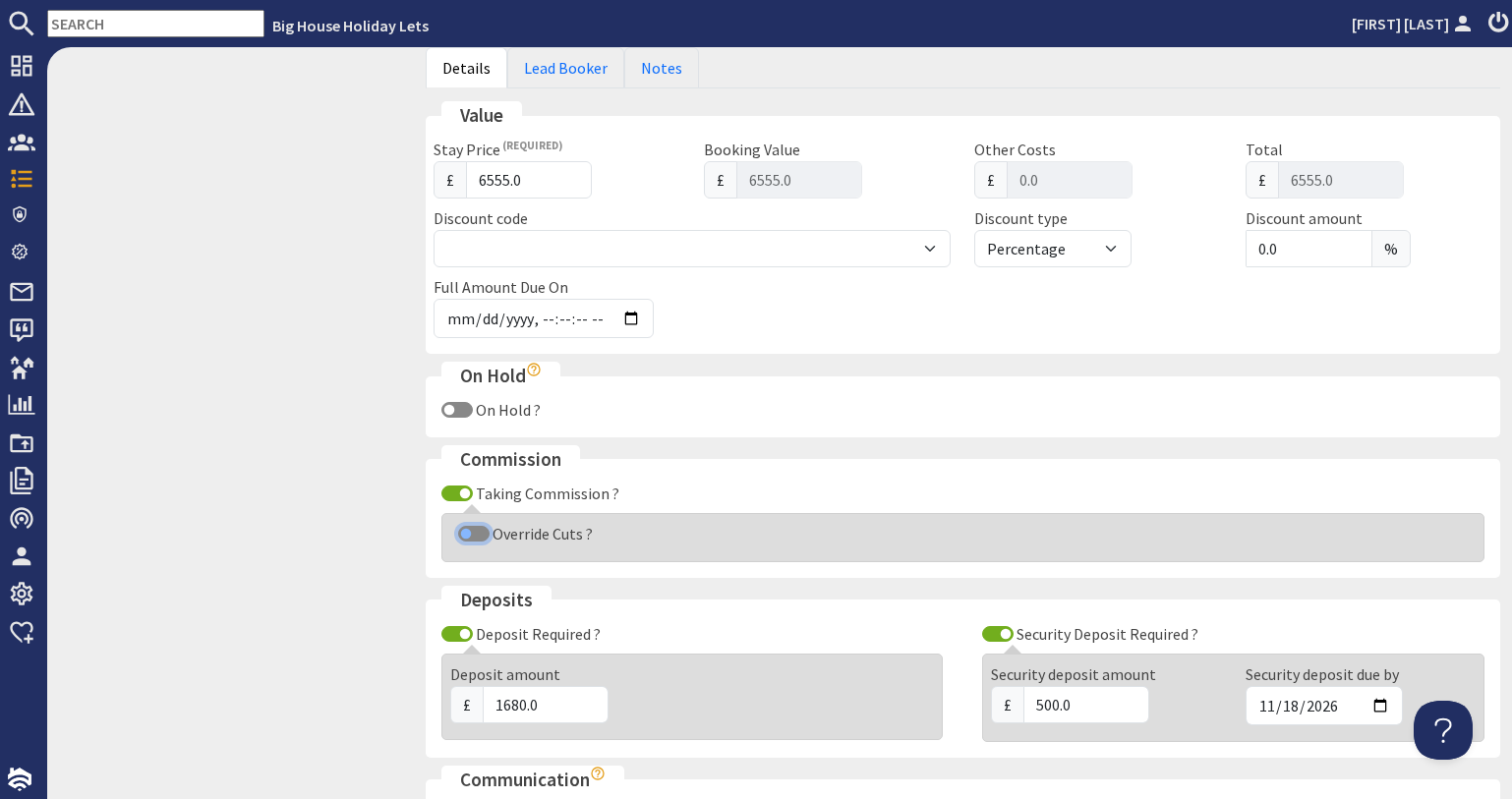 click on "Override Cuts ?" at bounding box center (474, 534) 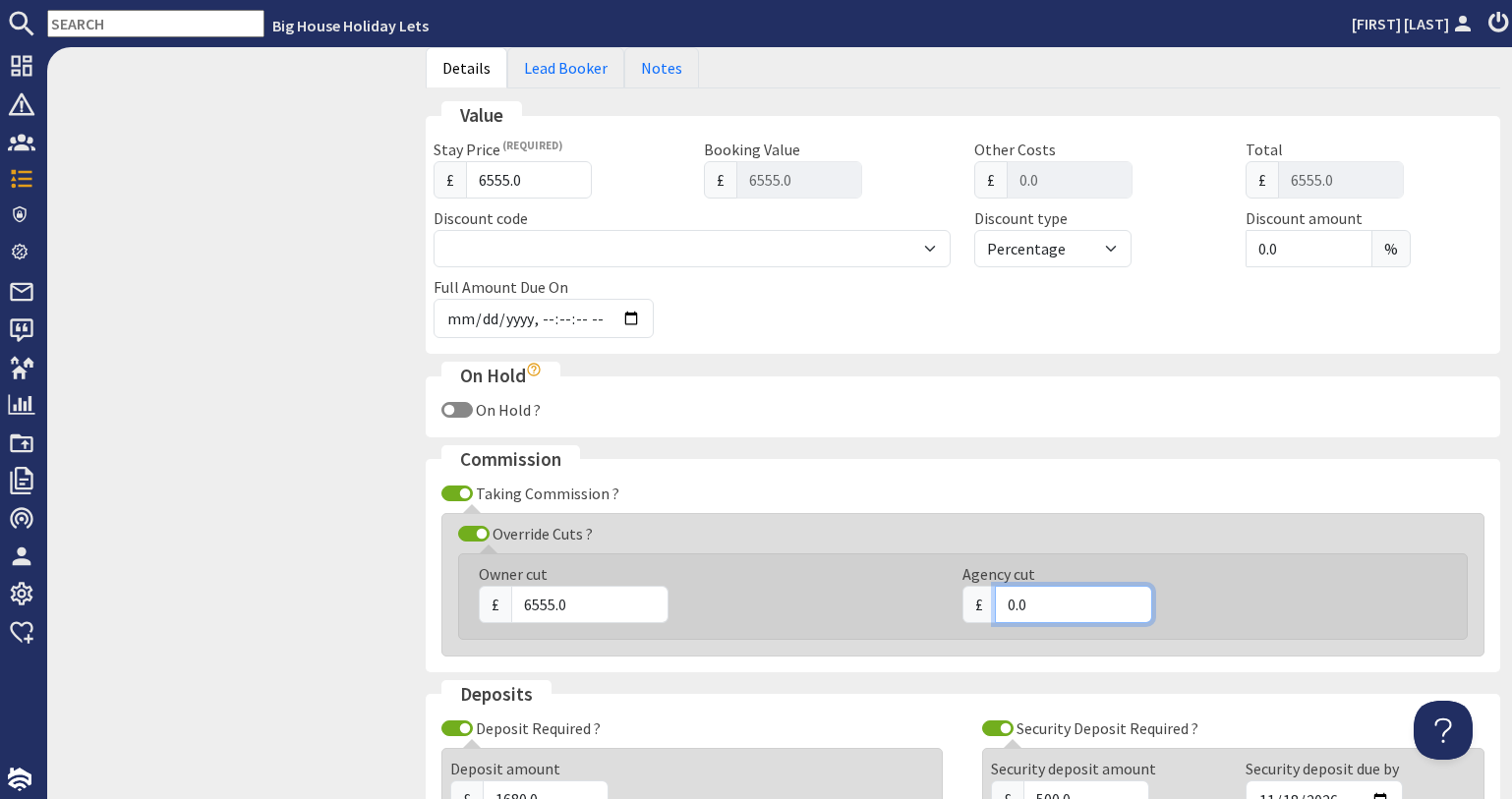 click on "0.0" at bounding box center (1074, 604) 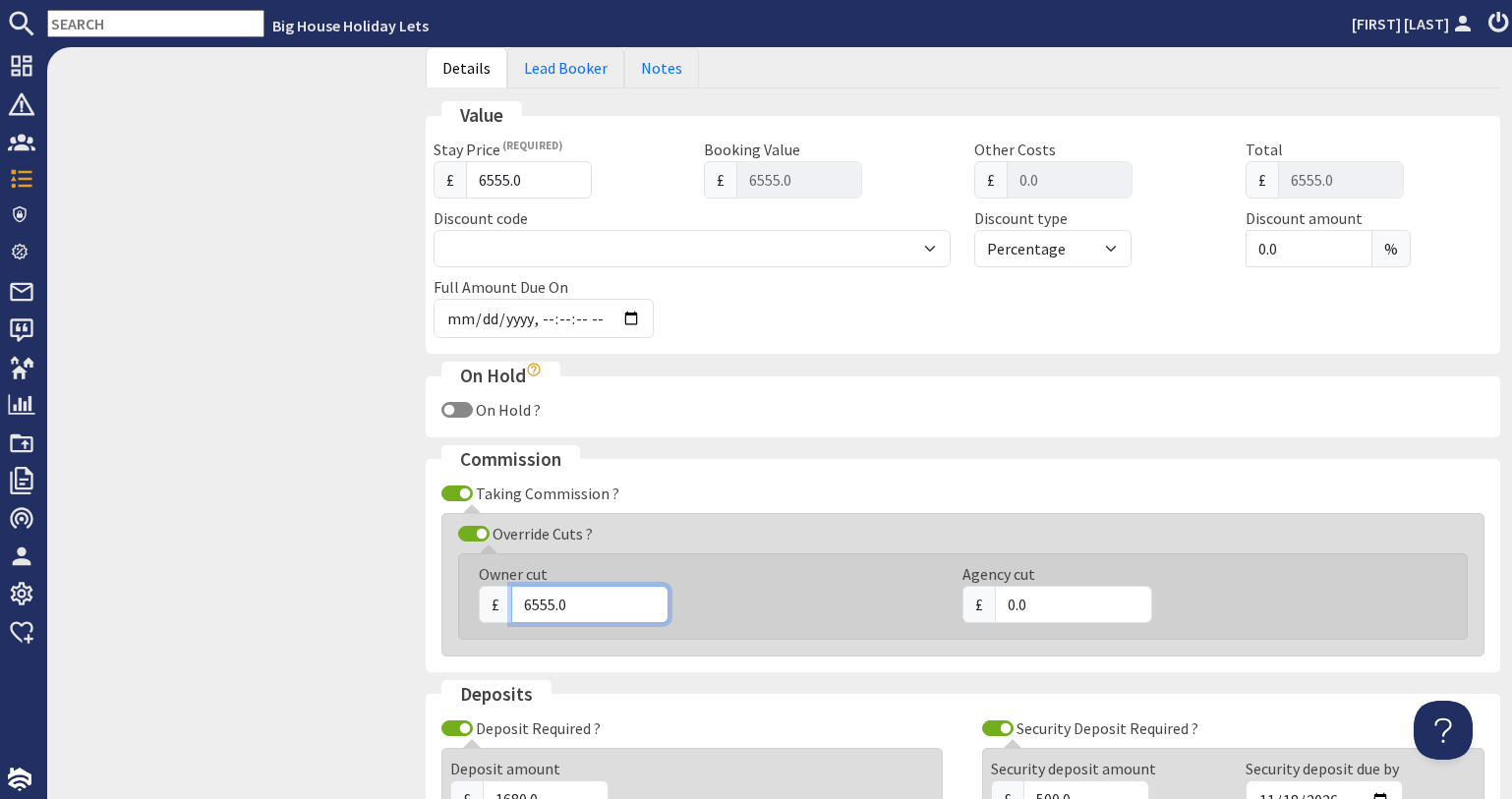 drag, startPoint x: 571, startPoint y: 605, endPoint x: 509, endPoint y: 606, distance: 62.008064 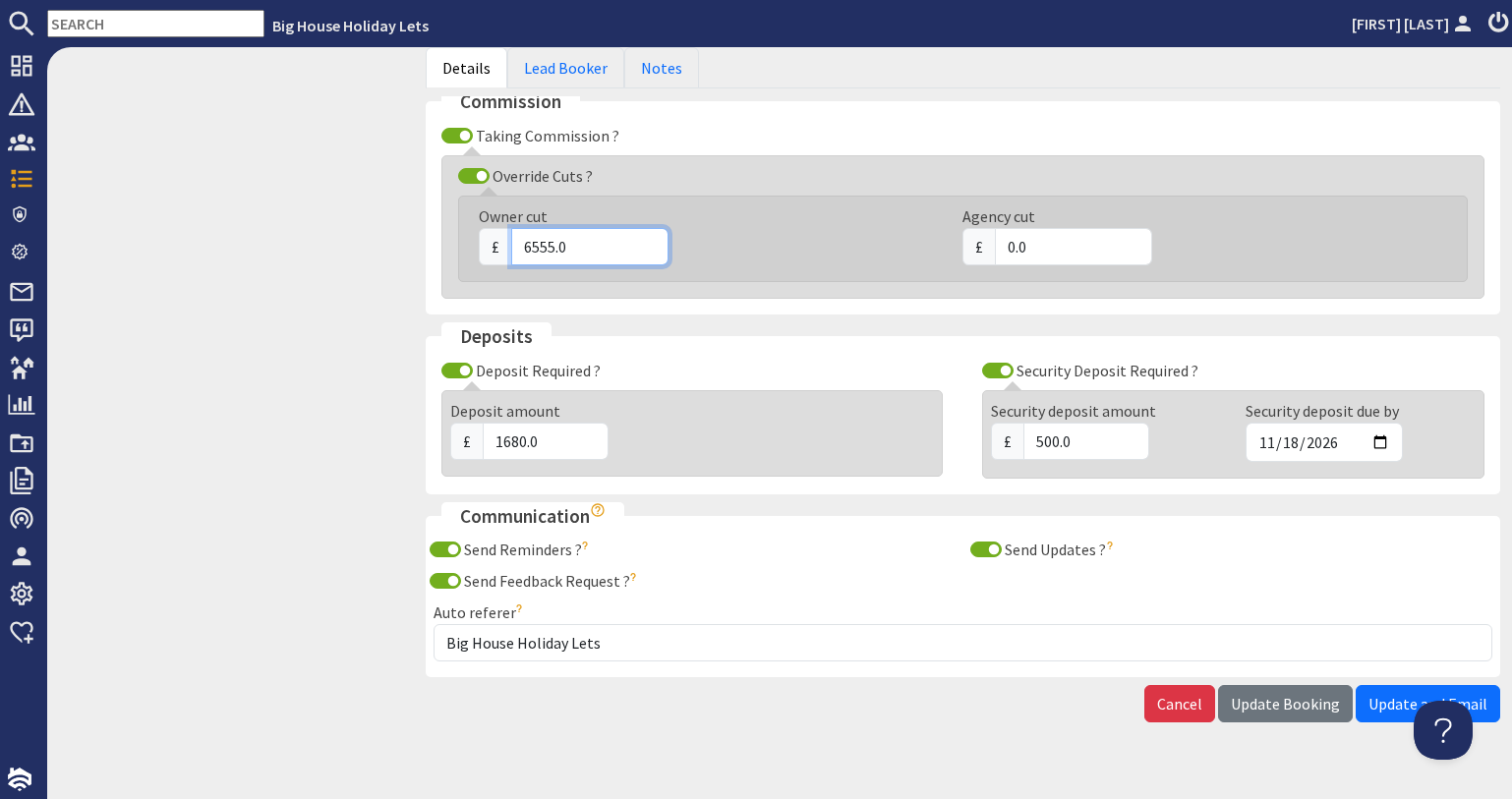 scroll, scrollTop: 1274, scrollLeft: 0, axis: vertical 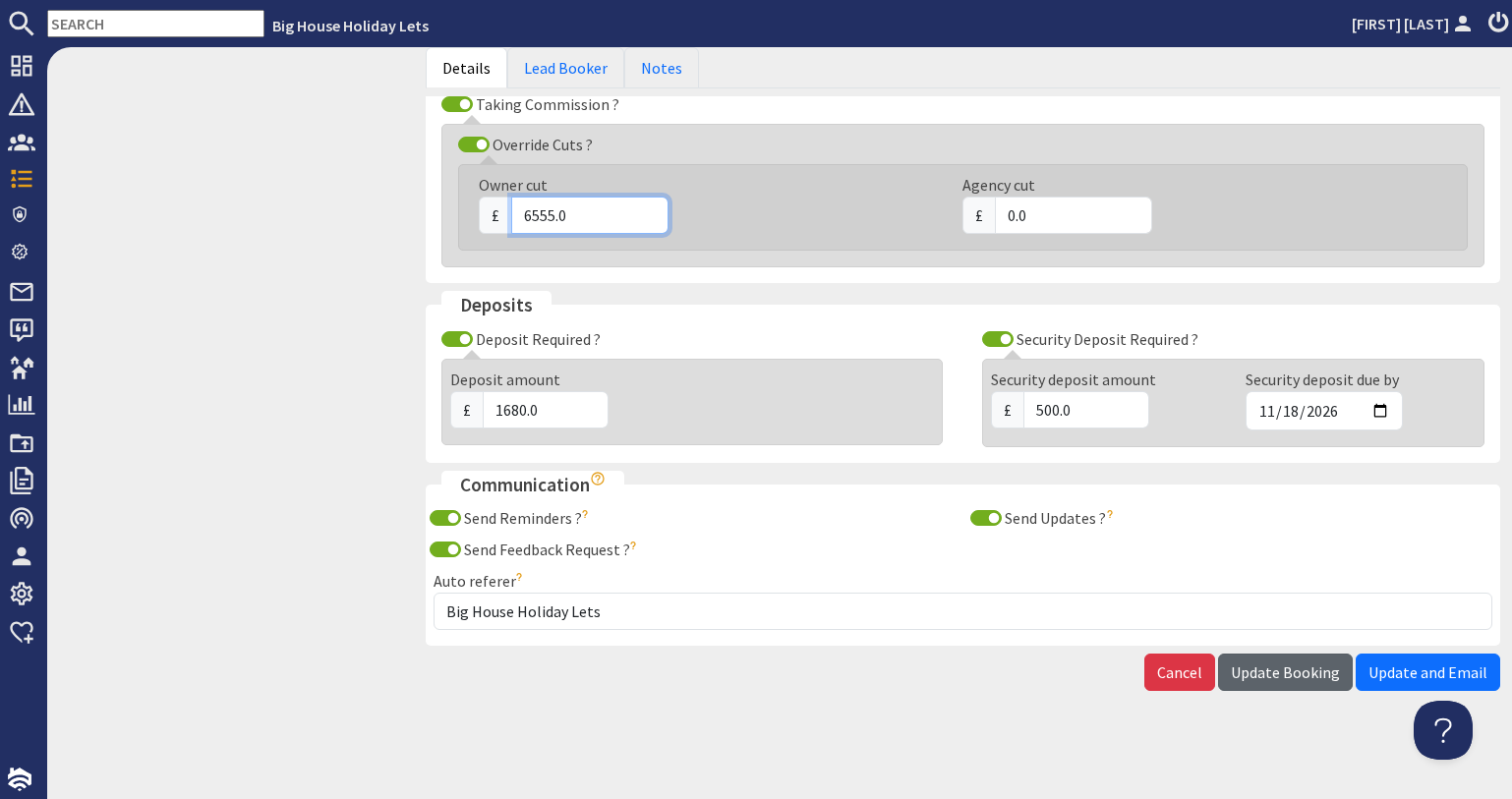 type on "5307.00" 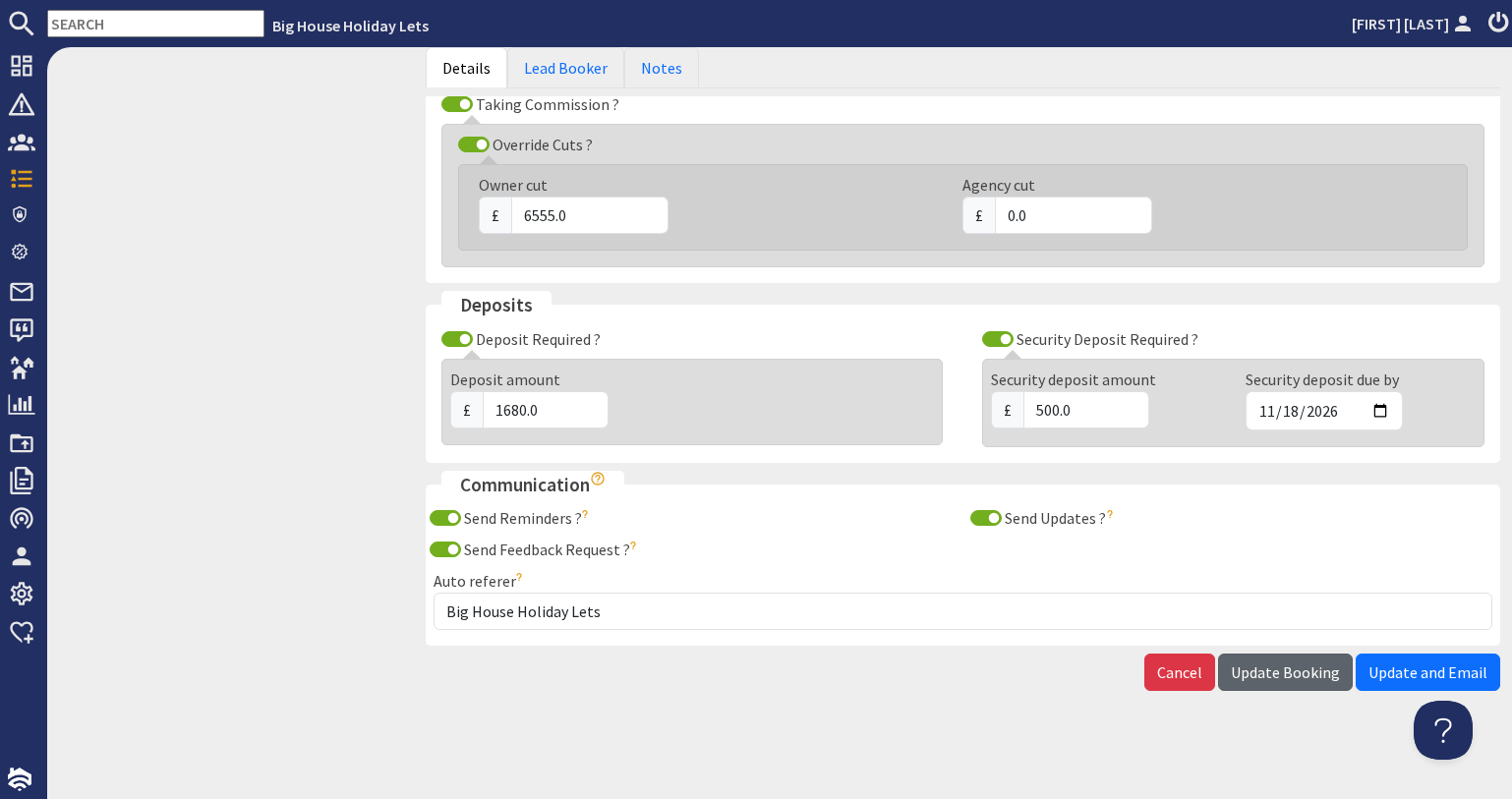 click on "Update Booking" at bounding box center (1285, 672) 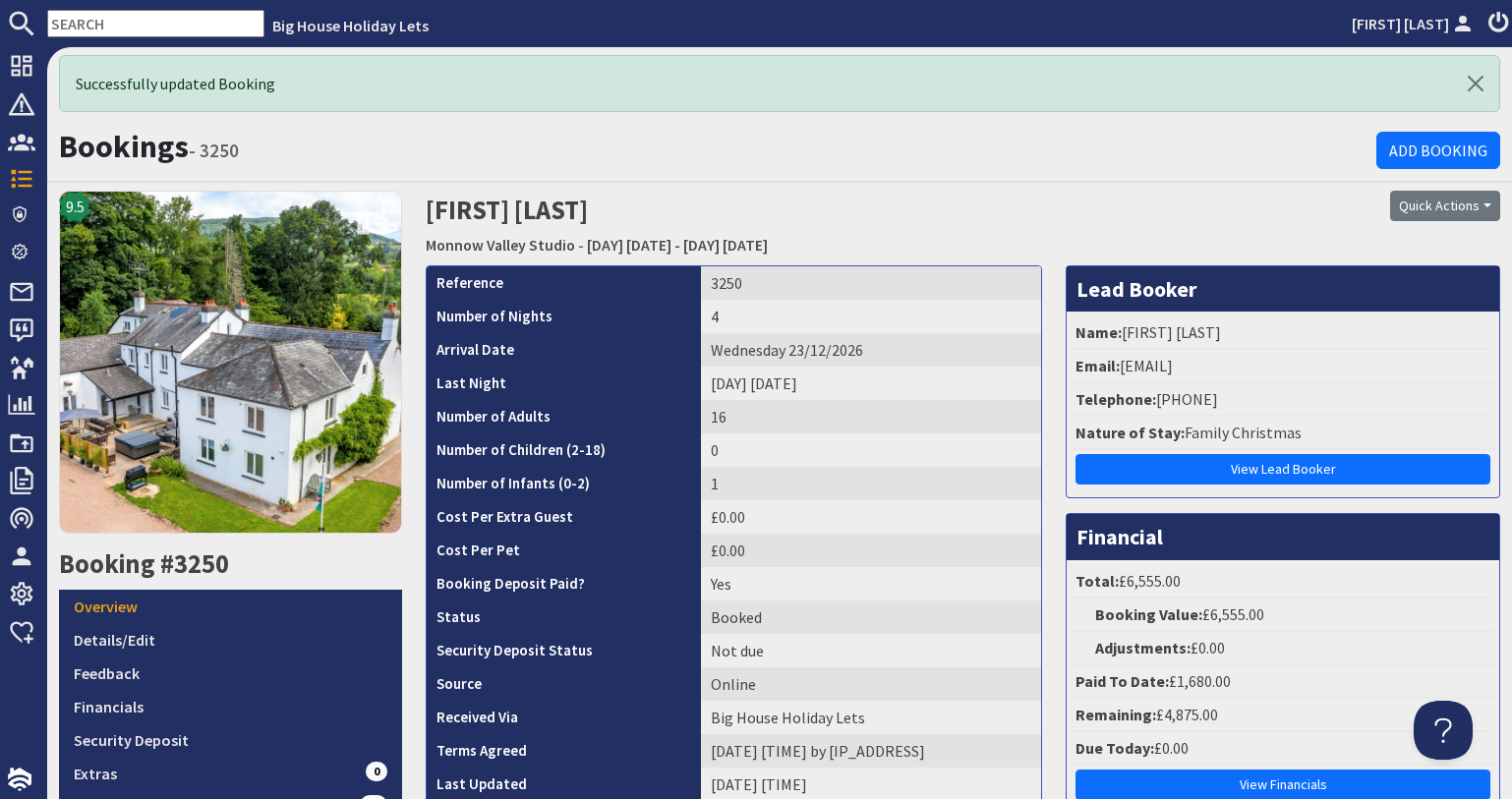 scroll, scrollTop: 0, scrollLeft: 0, axis: both 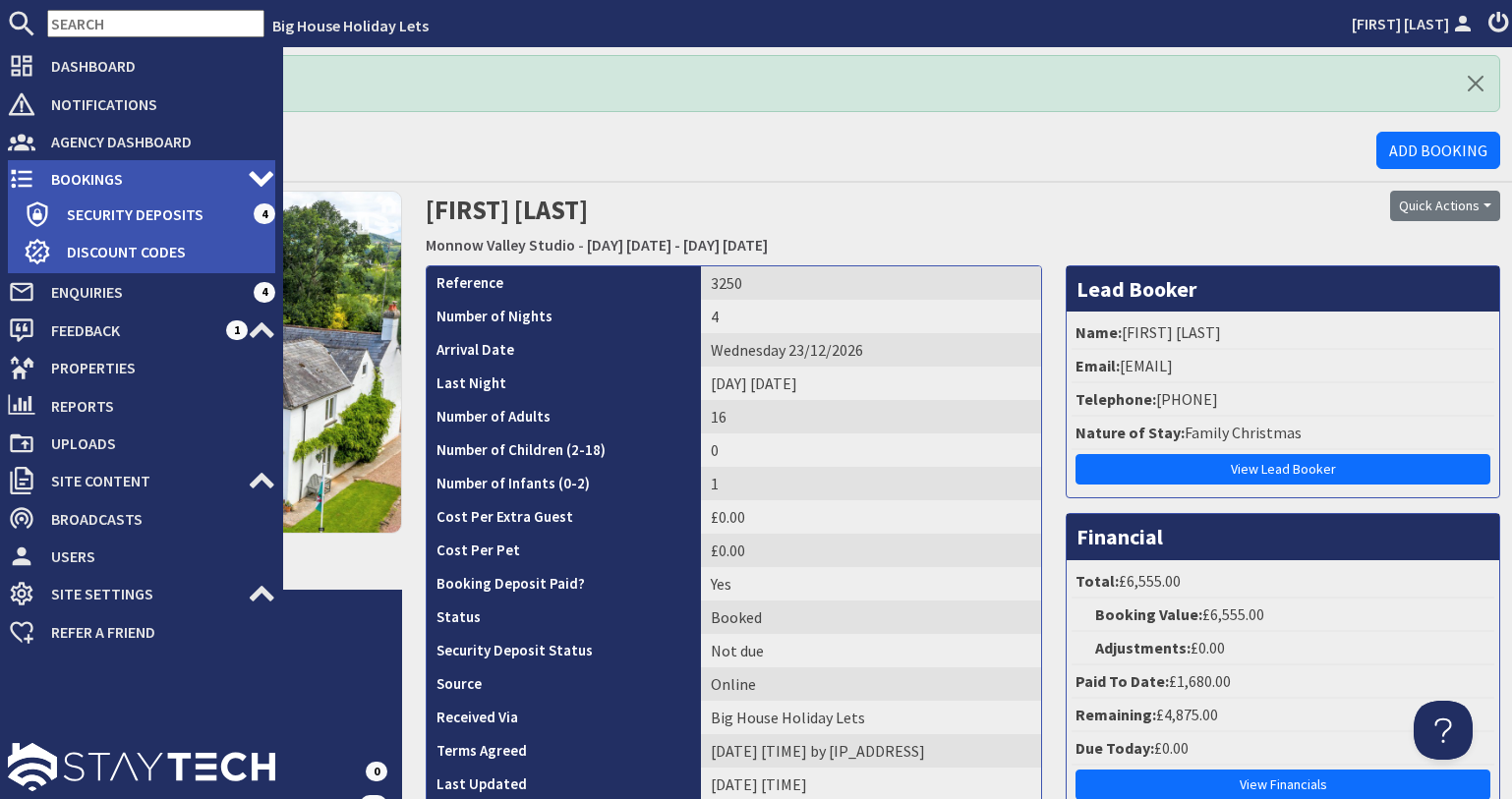 click on "Bookings" at bounding box center (142, 179) 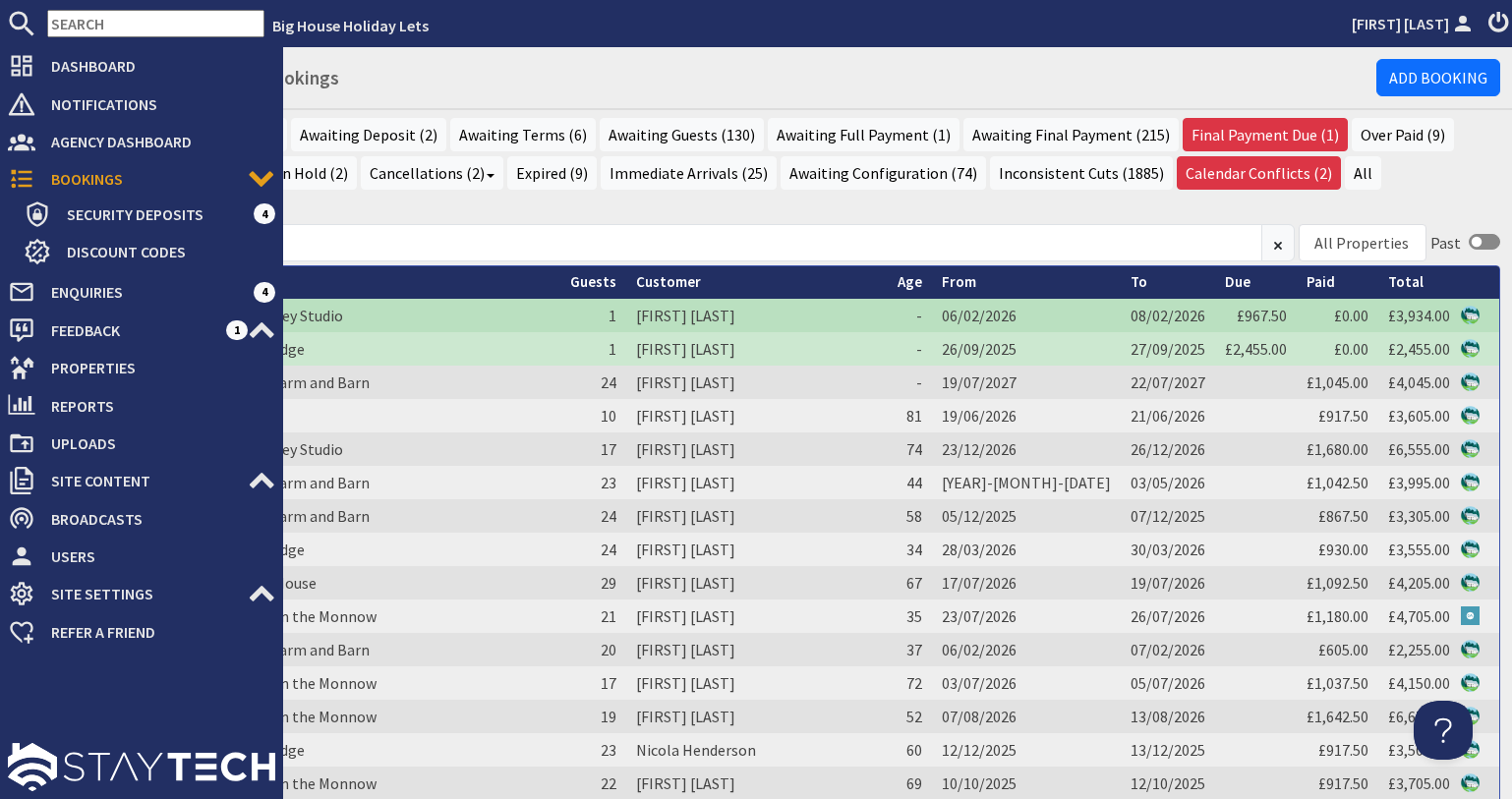 scroll, scrollTop: 0, scrollLeft: 0, axis: both 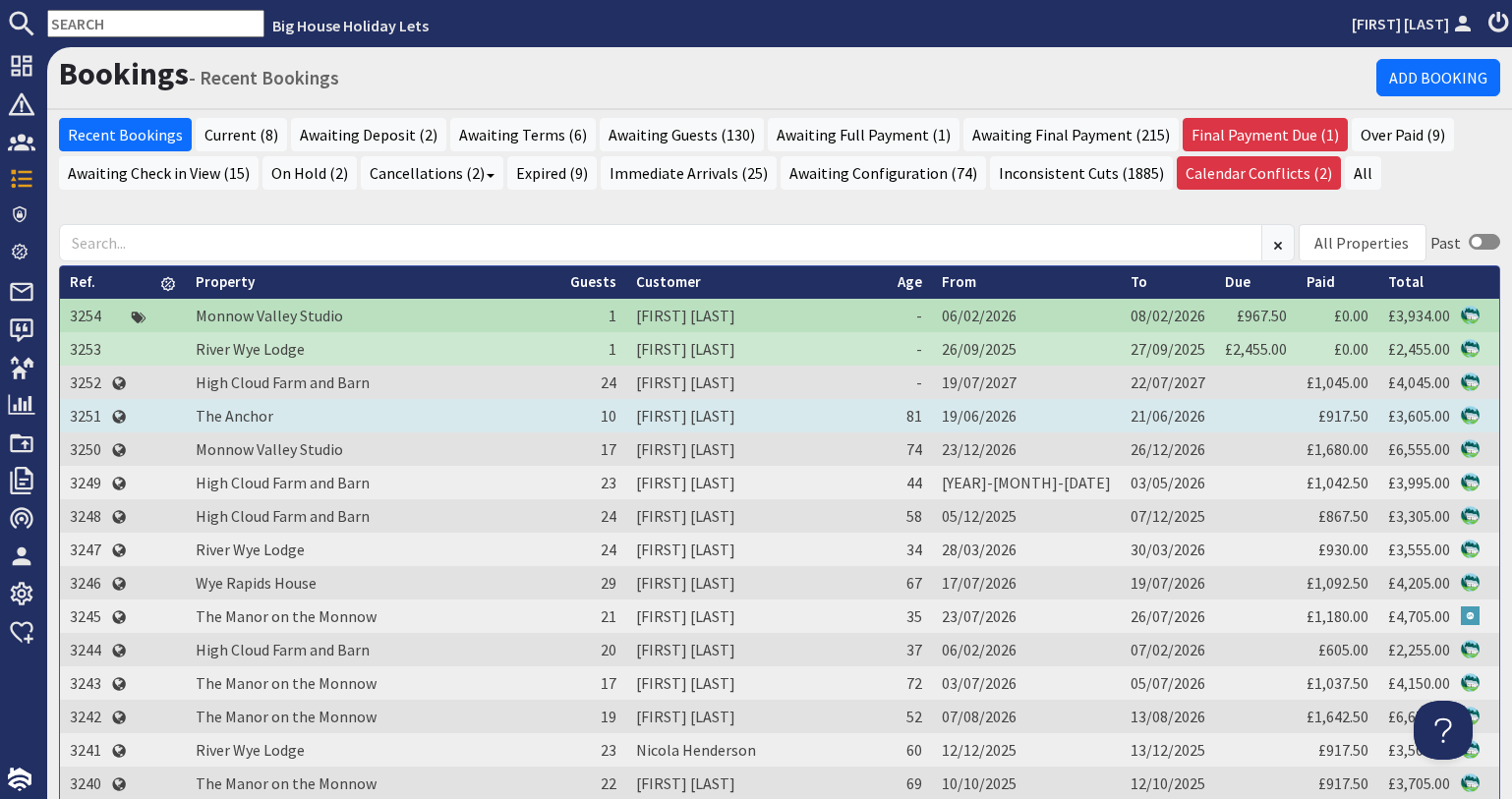 click on "3251" at bounding box center (86, 416) 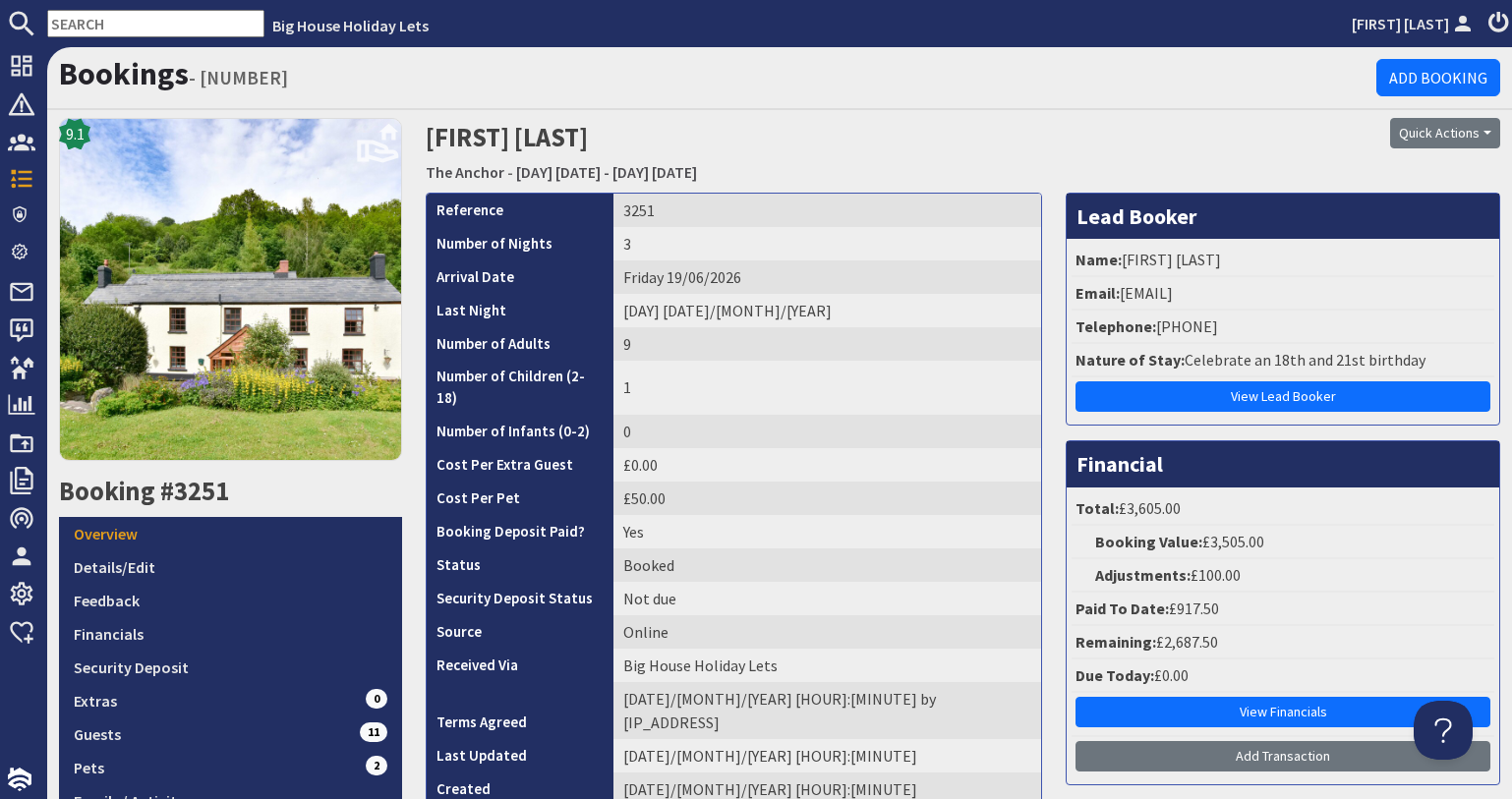 scroll, scrollTop: 0, scrollLeft: 0, axis: both 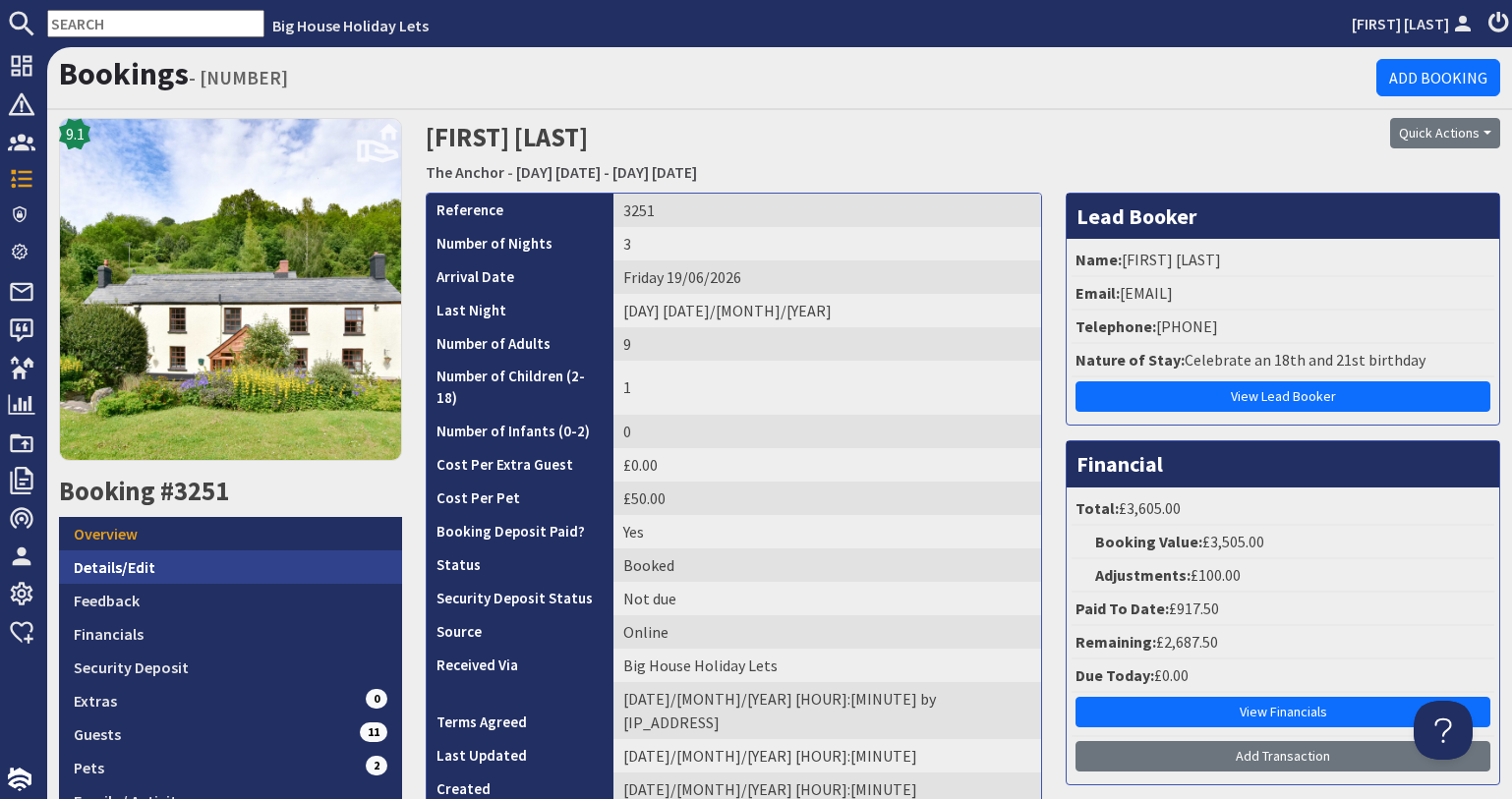 click on "Details/Edit" at bounding box center (230, 567) 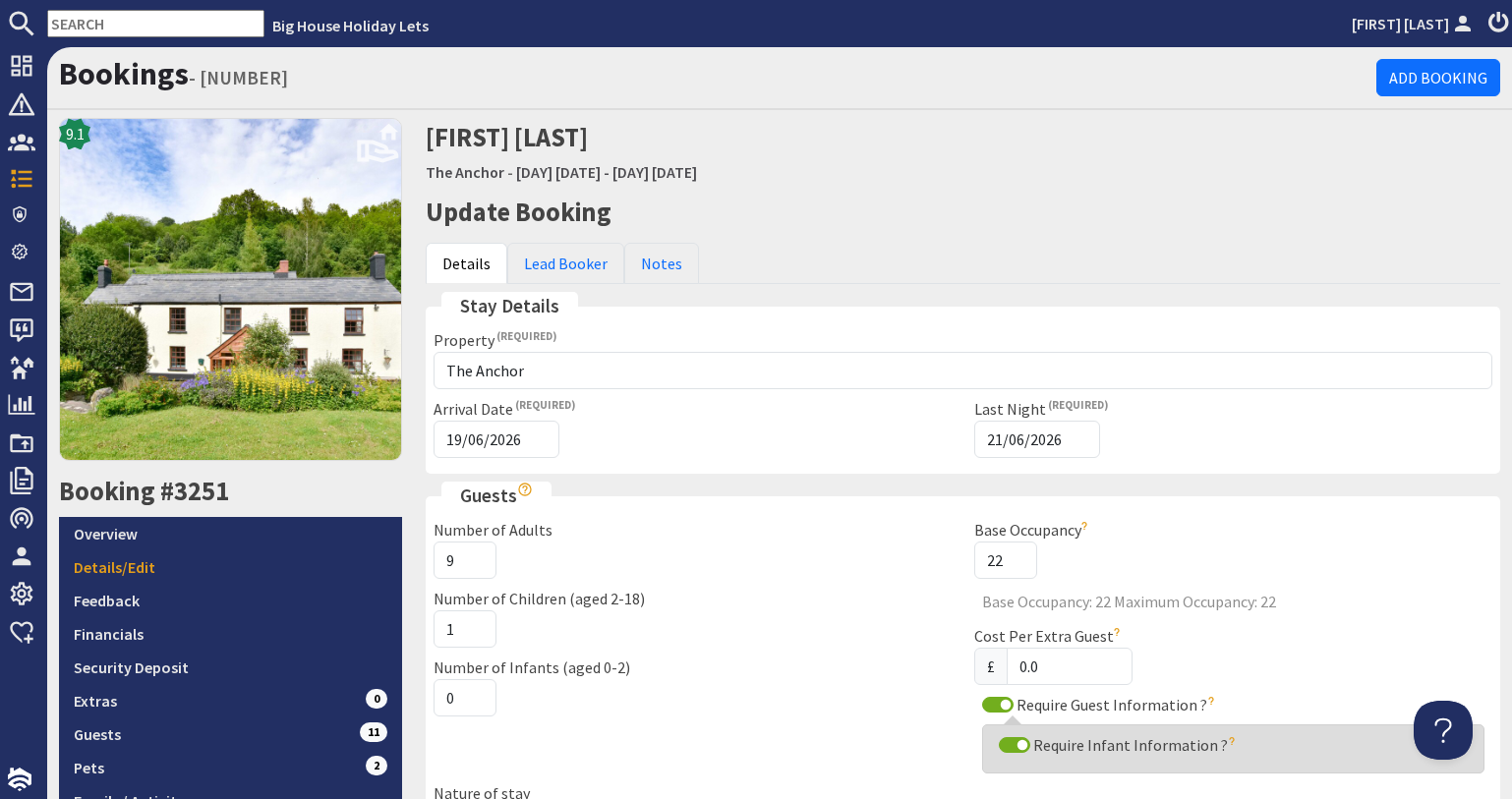 scroll, scrollTop: 0, scrollLeft: 0, axis: both 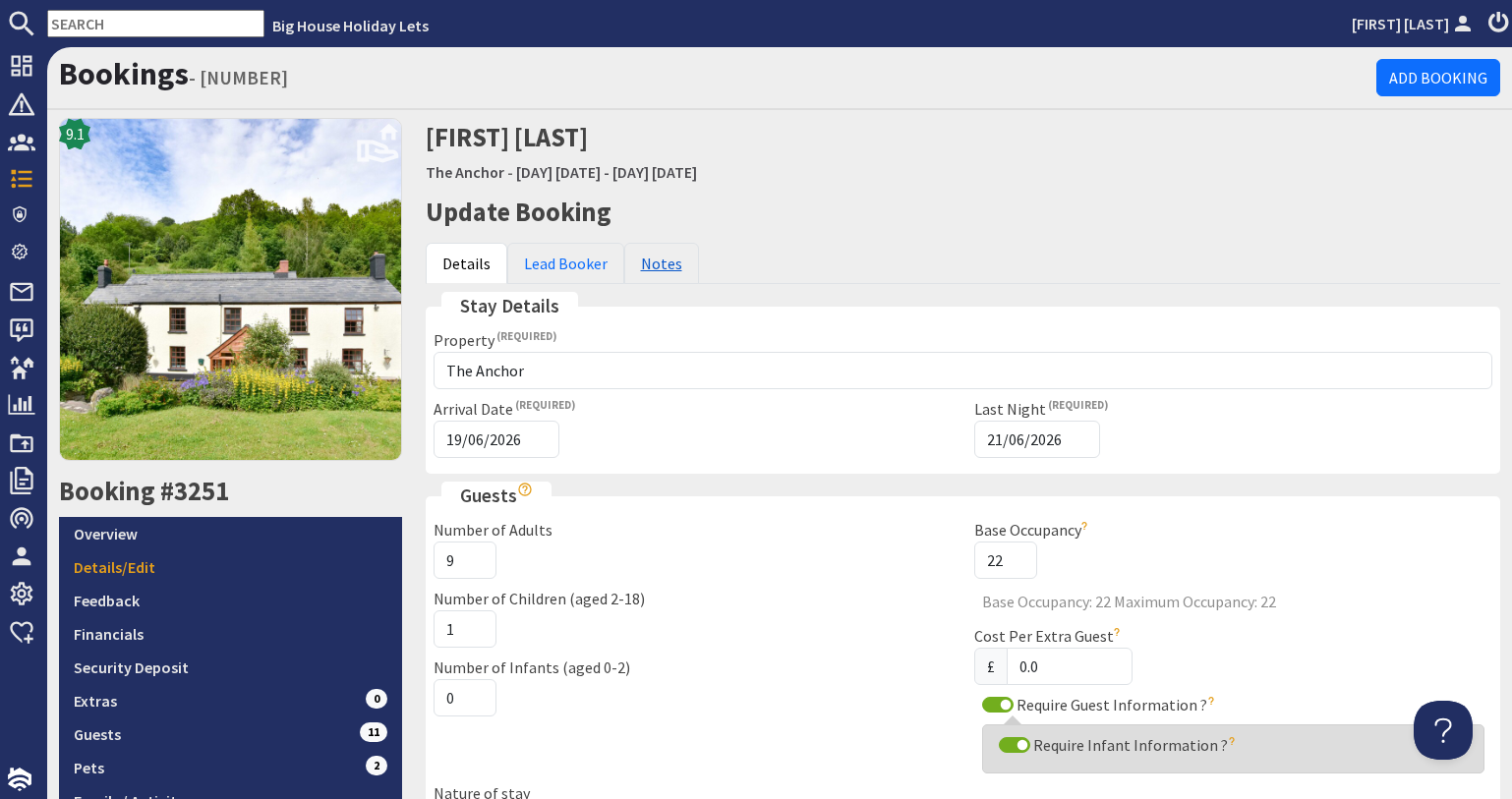 click on "Notes" at bounding box center (662, 263) 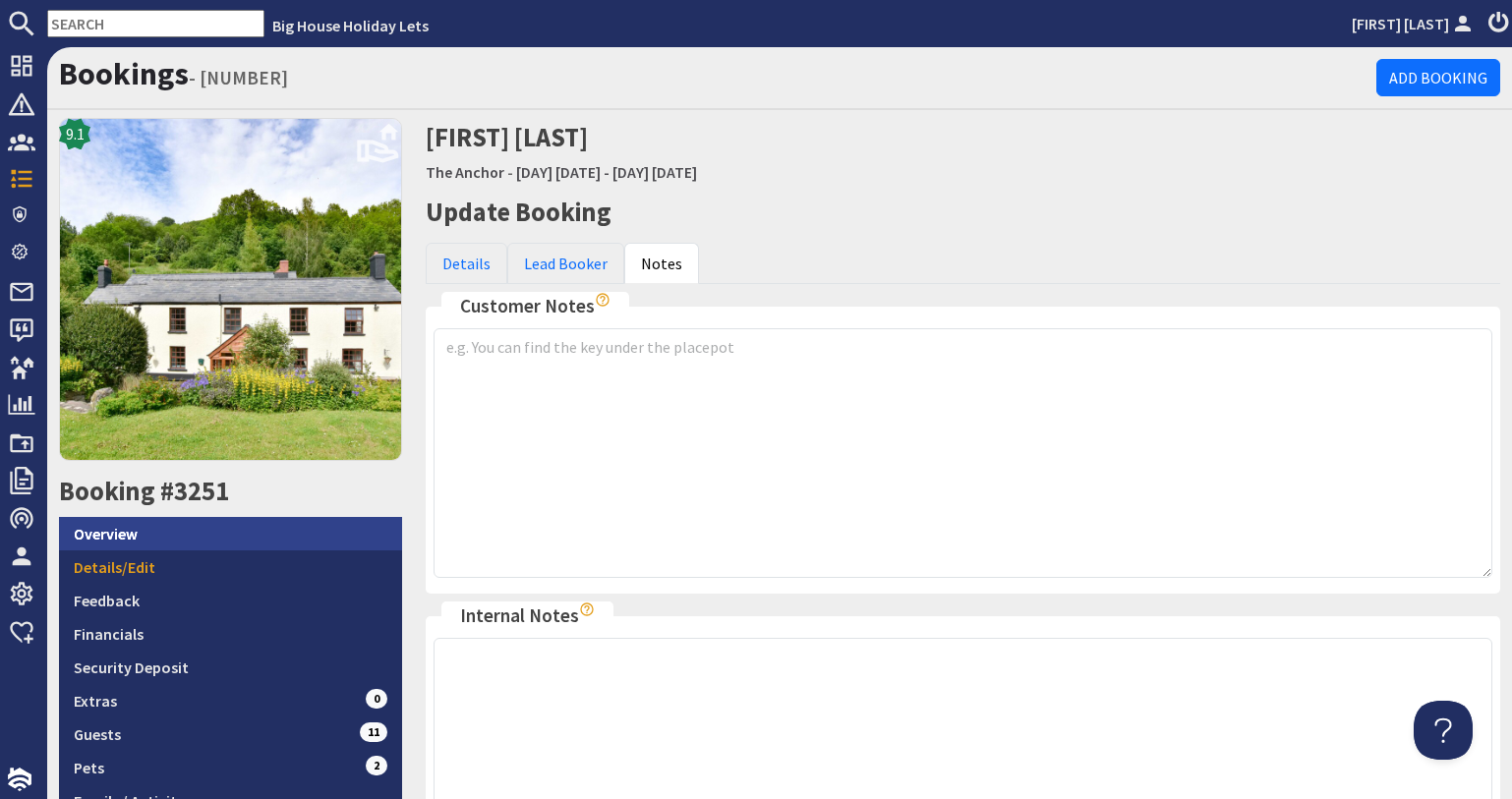 click on "Overview" at bounding box center [230, 534] 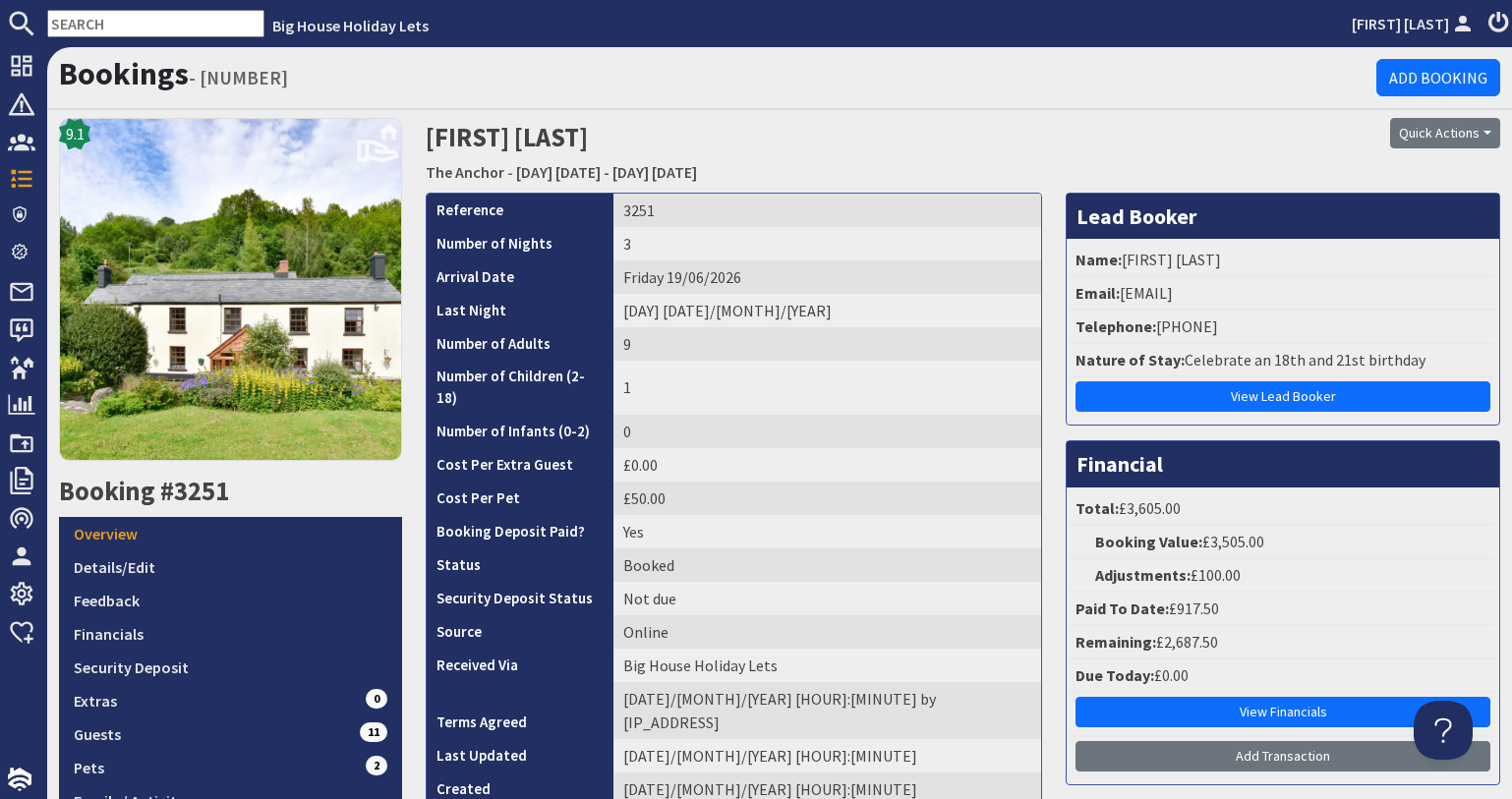 scroll, scrollTop: 0, scrollLeft: 0, axis: both 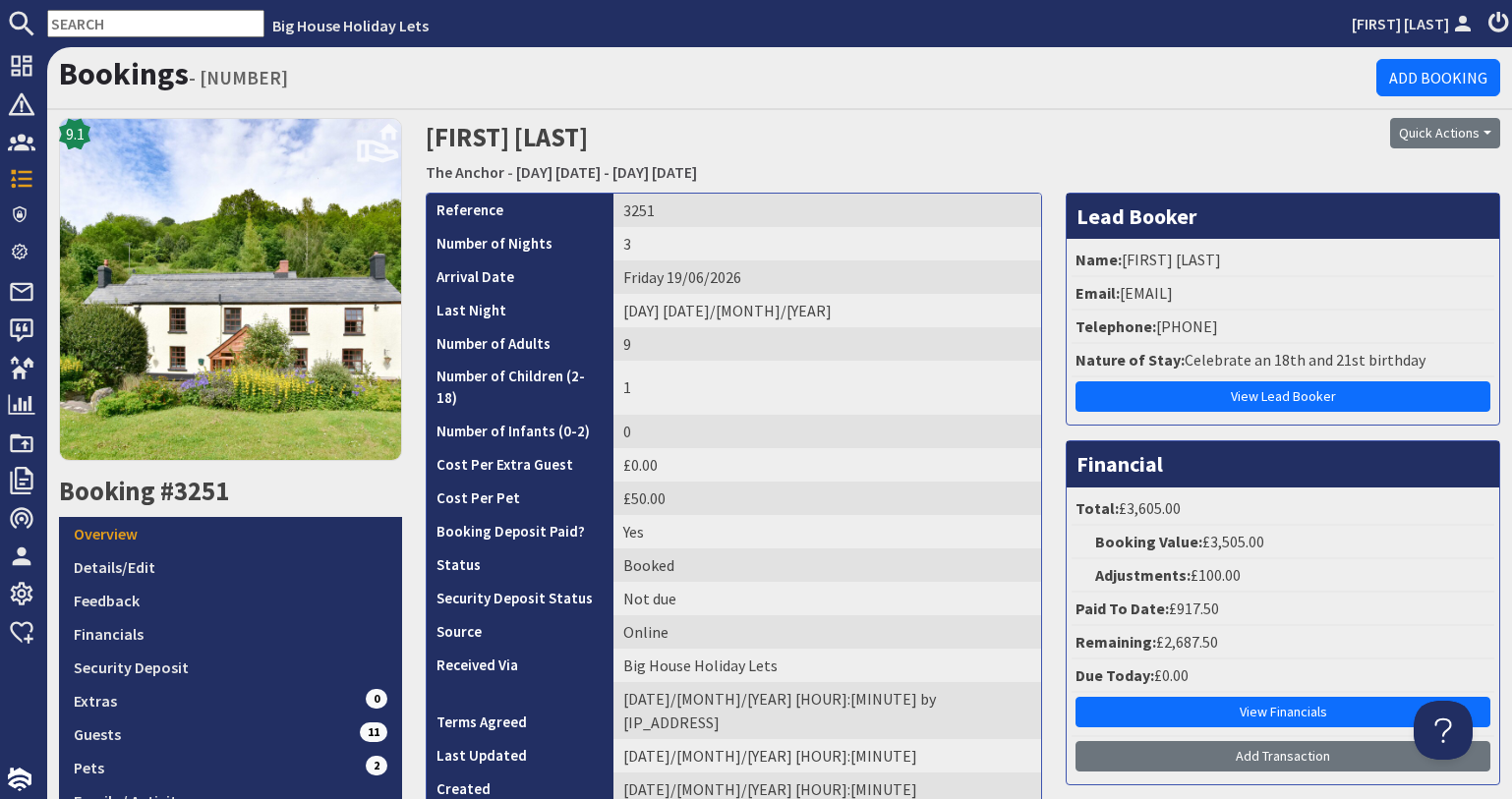 drag, startPoint x: 1320, startPoint y: 296, endPoint x: 1116, endPoint y: 299, distance: 204.02206 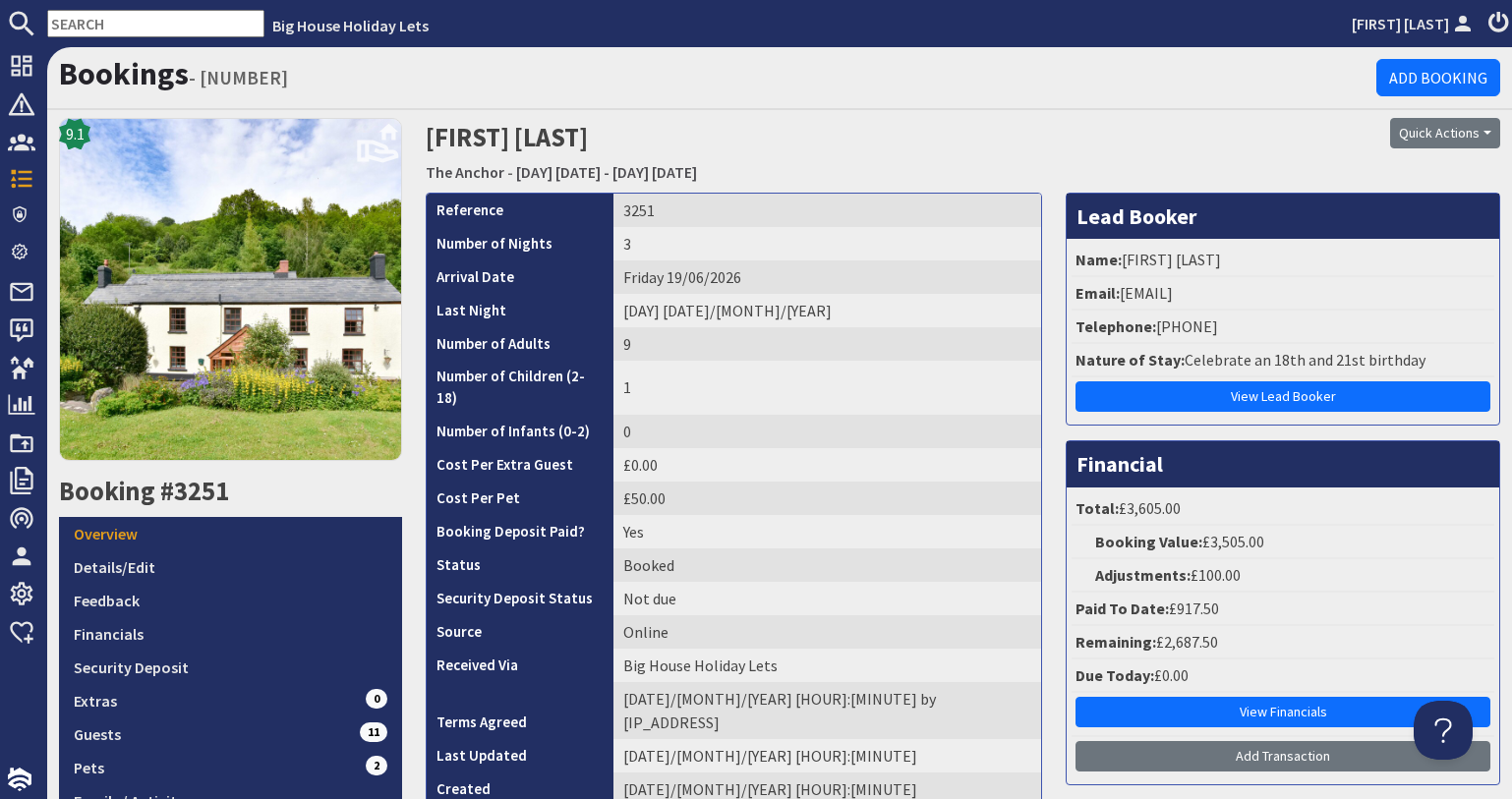 drag, startPoint x: 1114, startPoint y: 295, endPoint x: 1319, endPoint y: 304, distance: 205.1975 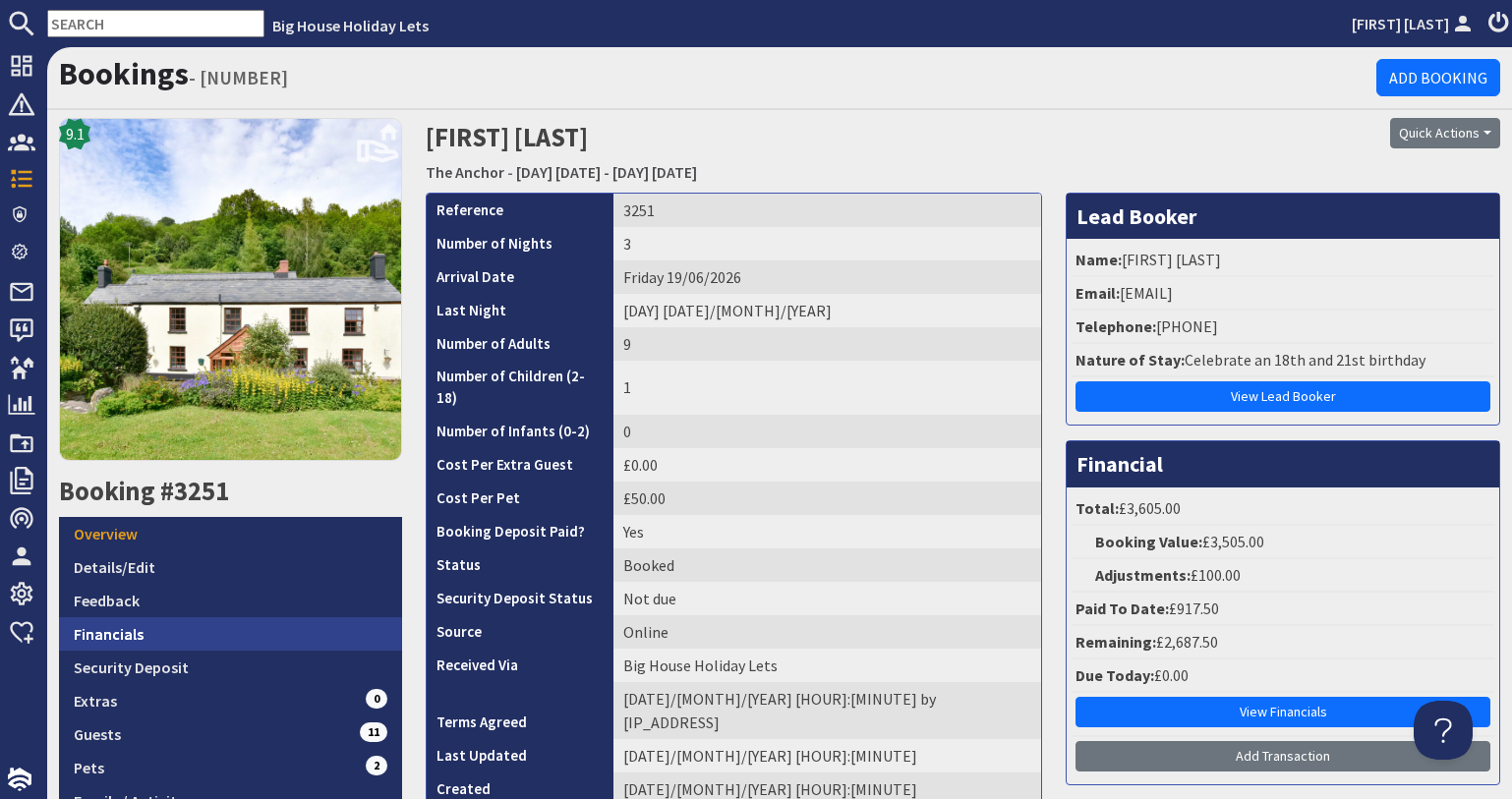 click on "Financials" at bounding box center (230, 634) 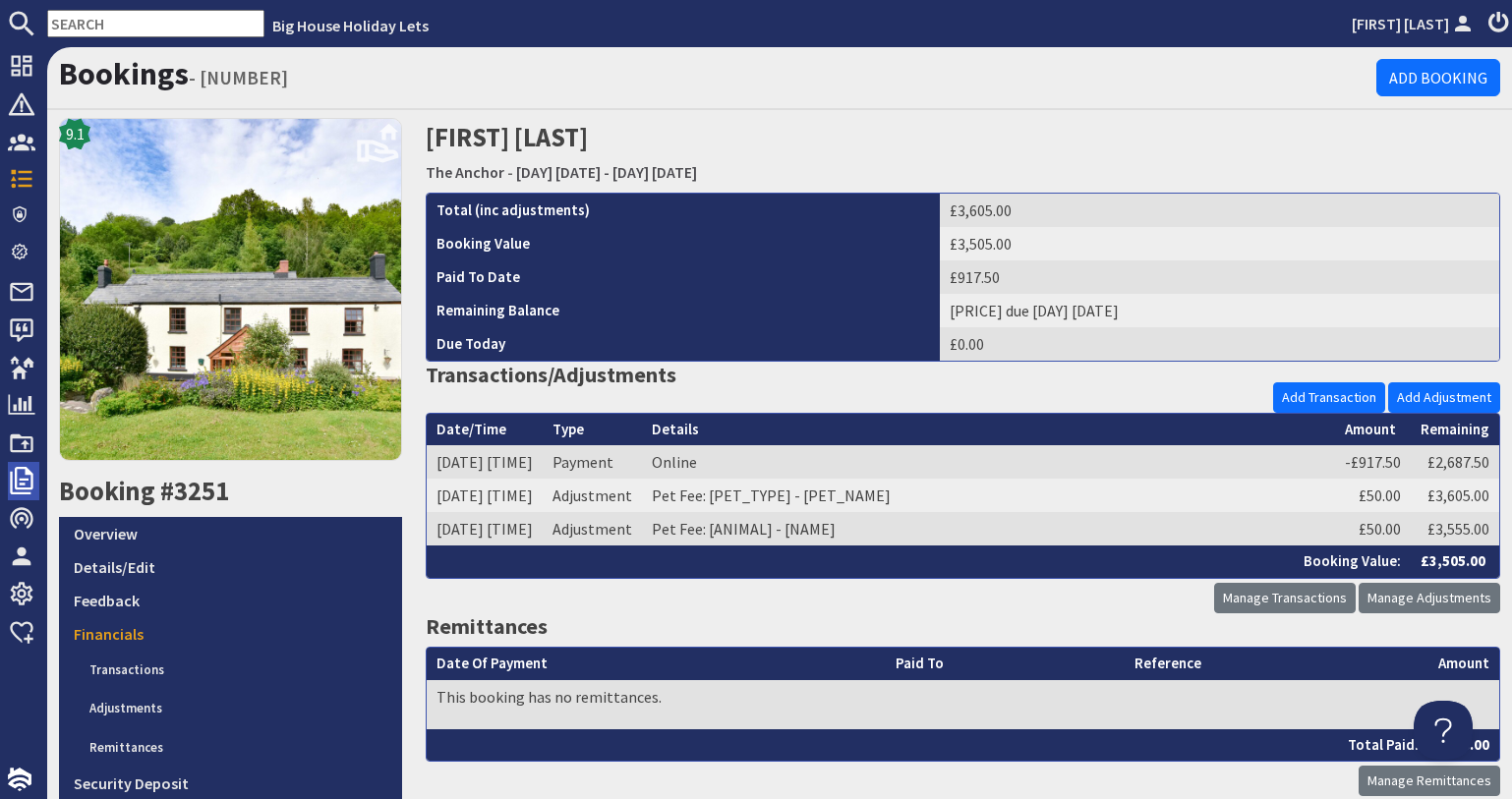 scroll, scrollTop: 0, scrollLeft: 0, axis: both 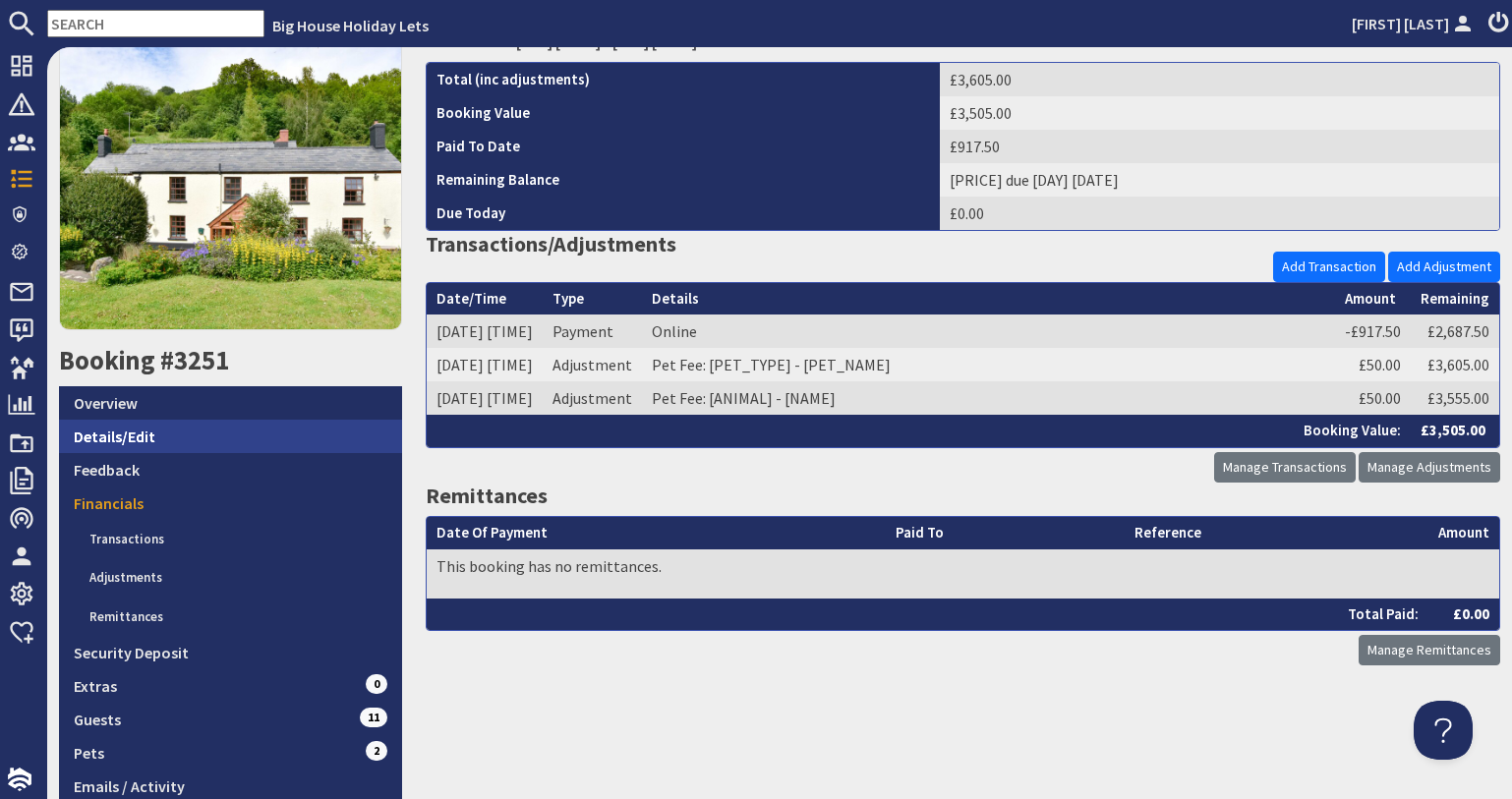 click on "Details/Edit" at bounding box center [230, 436] 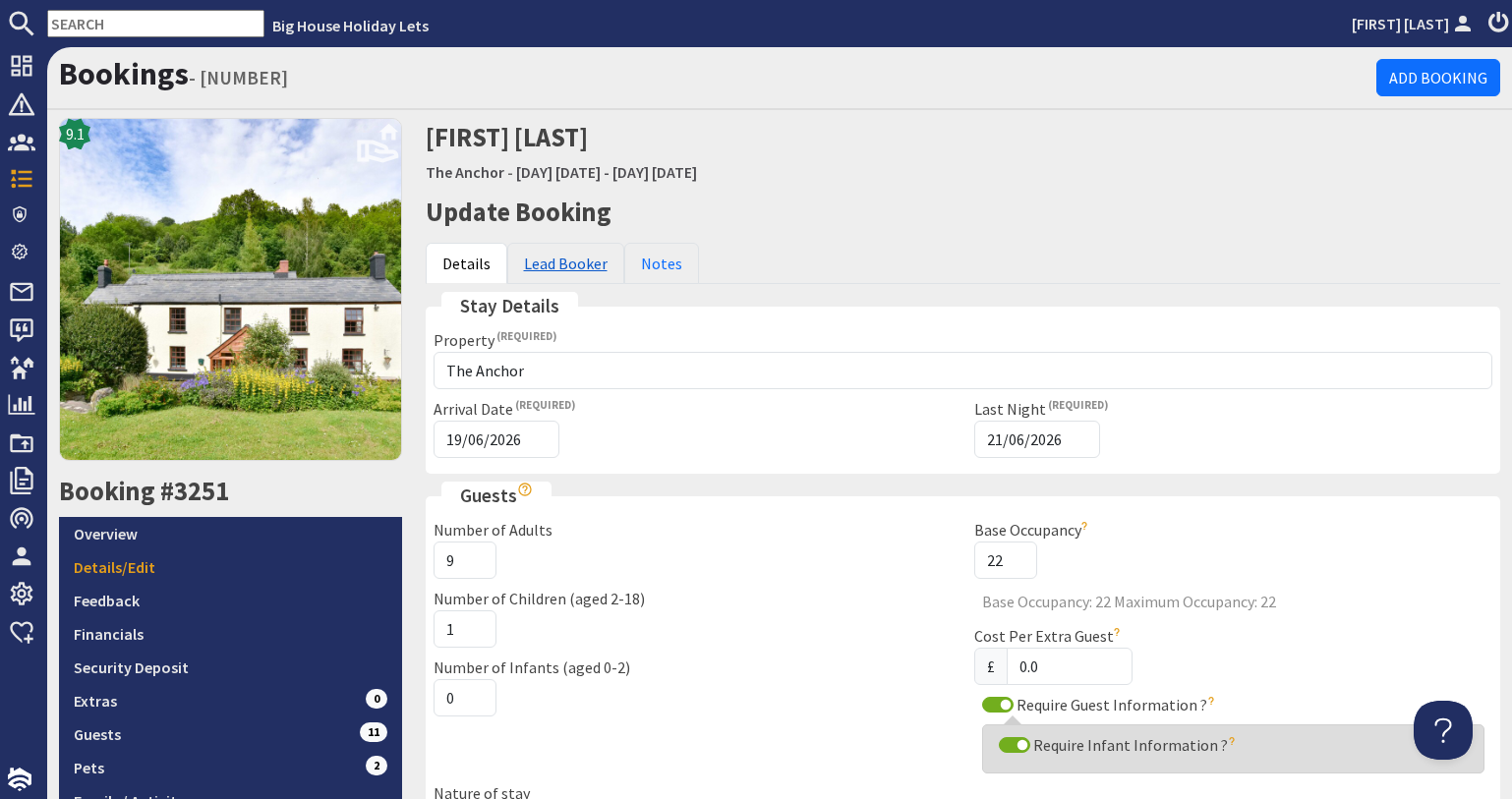 scroll, scrollTop: 0, scrollLeft: 0, axis: both 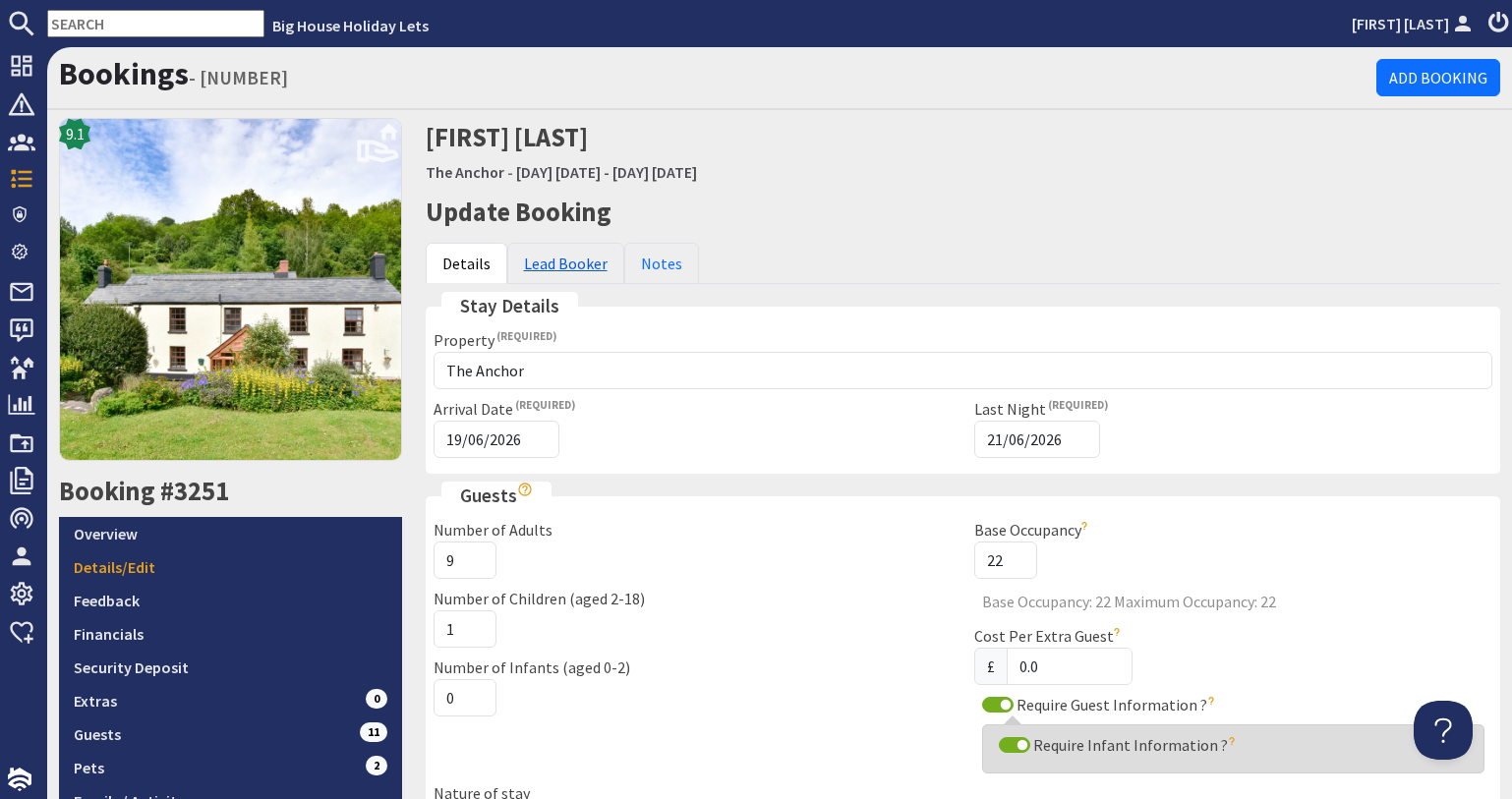 click on "Lead Booker" at bounding box center [565, 263] 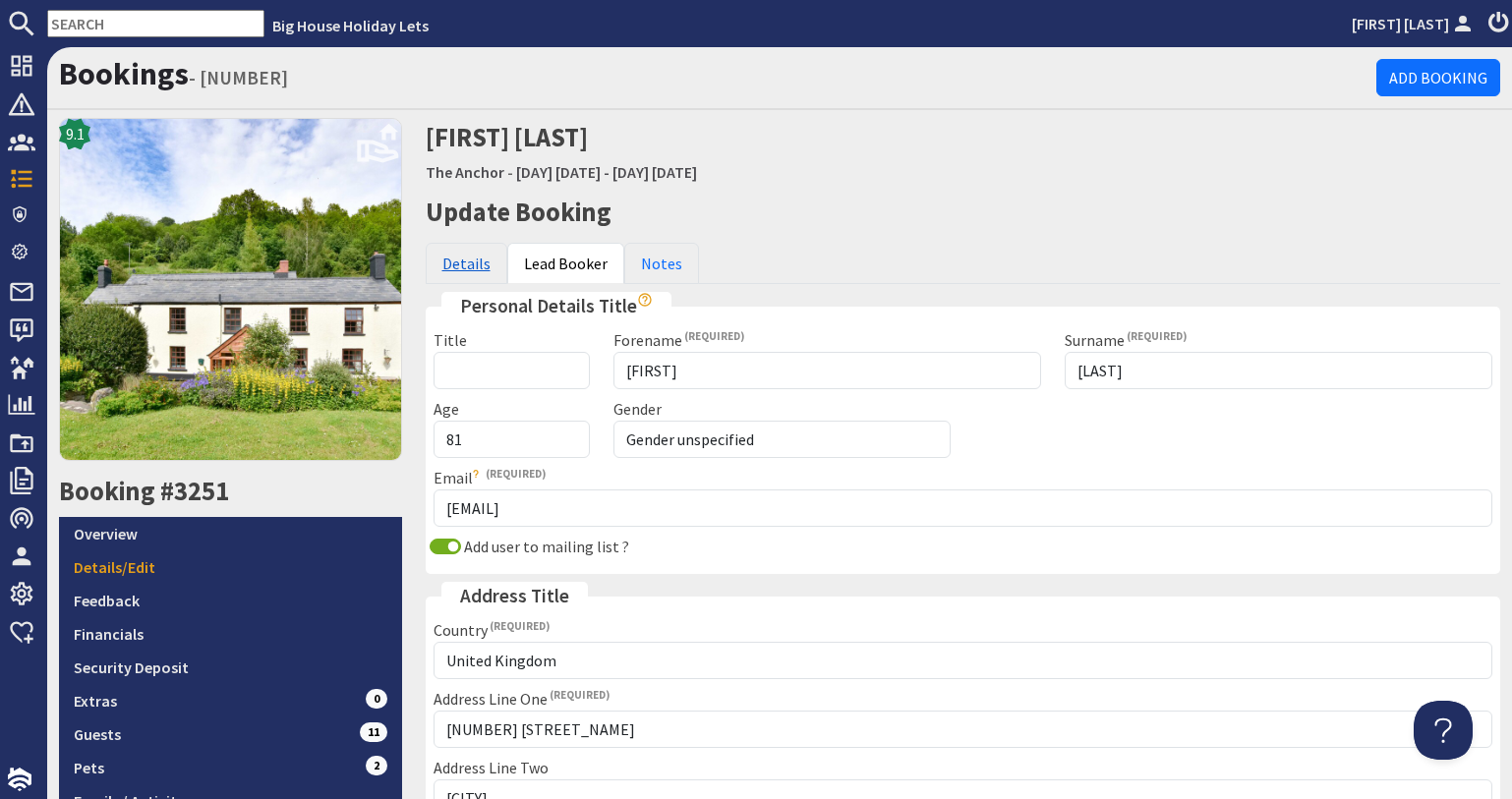 click on "Details" at bounding box center (466, 263) 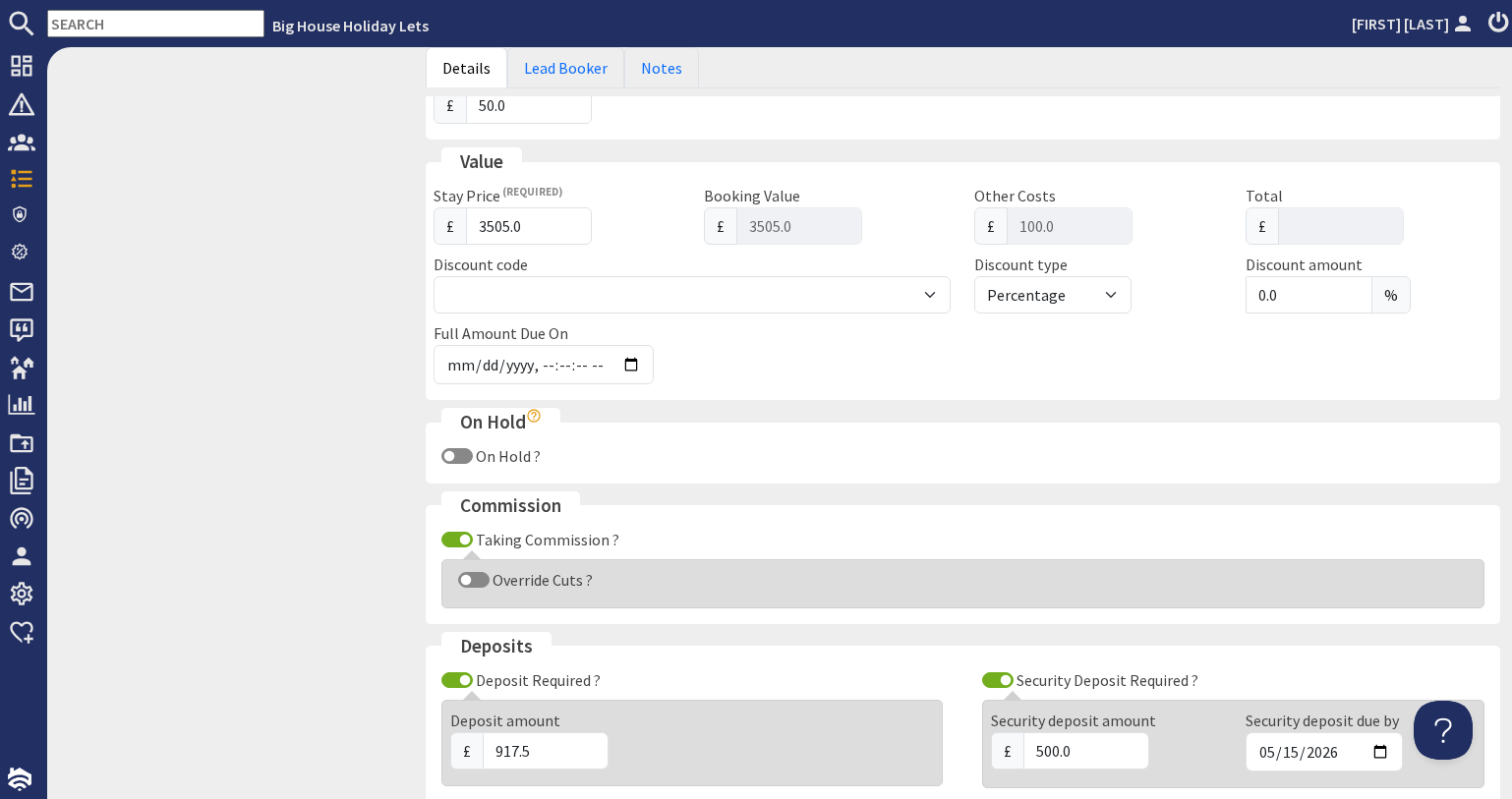 scroll, scrollTop: 885, scrollLeft: 0, axis: vertical 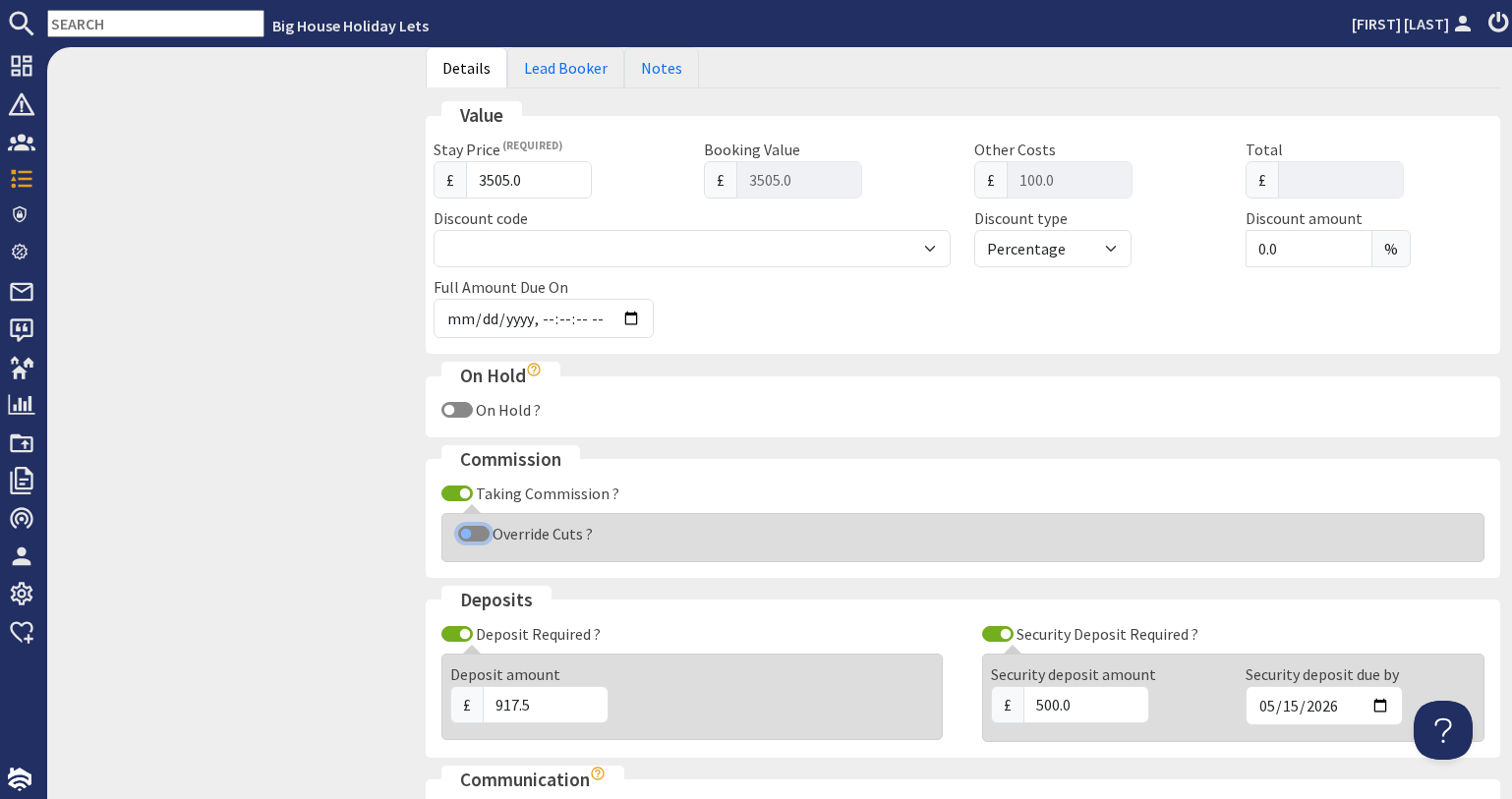 click on "Override Cuts ?" at bounding box center (474, 534) 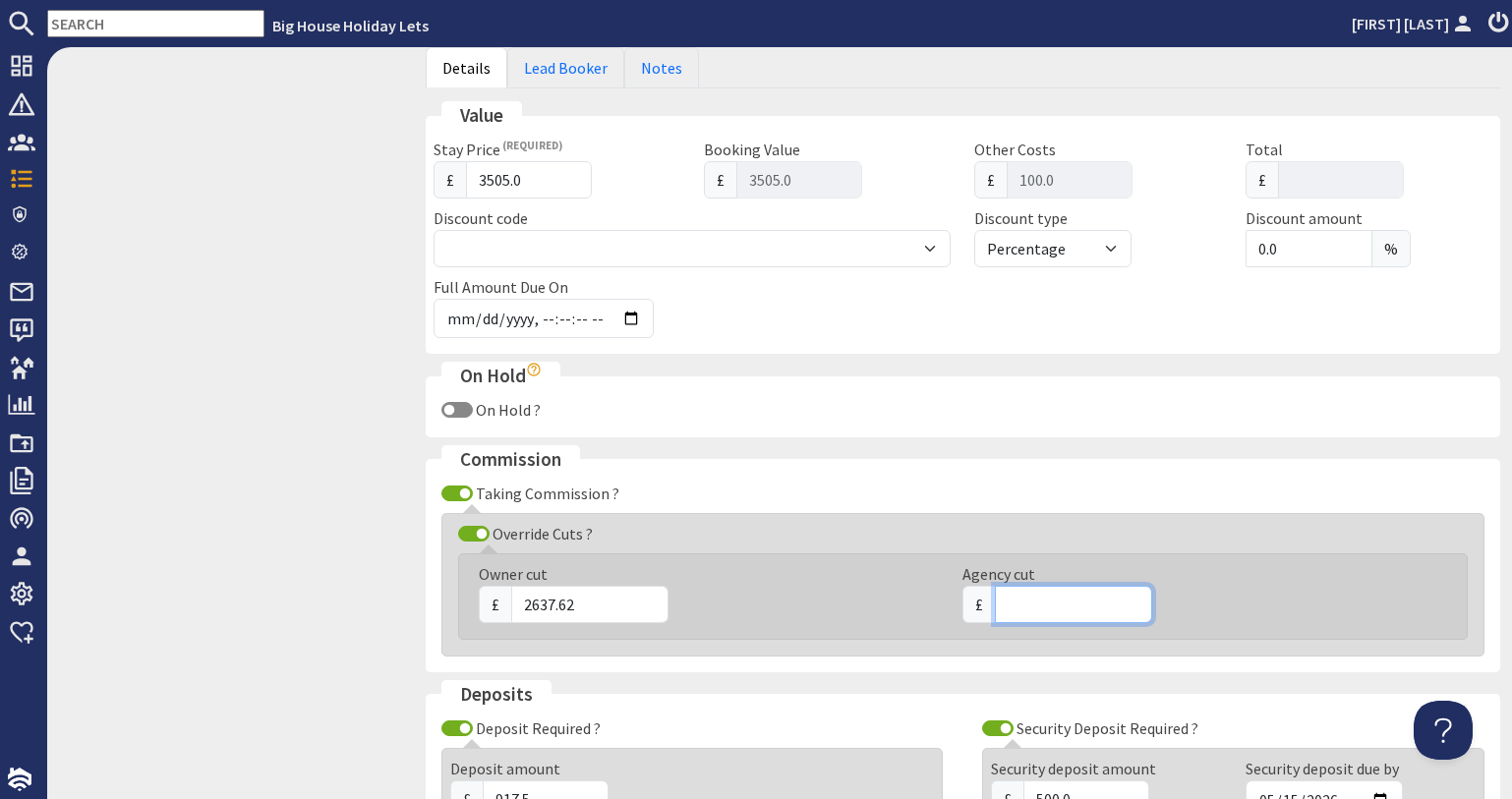drag, startPoint x: 1026, startPoint y: 602, endPoint x: 985, endPoint y: 598, distance: 41.19466 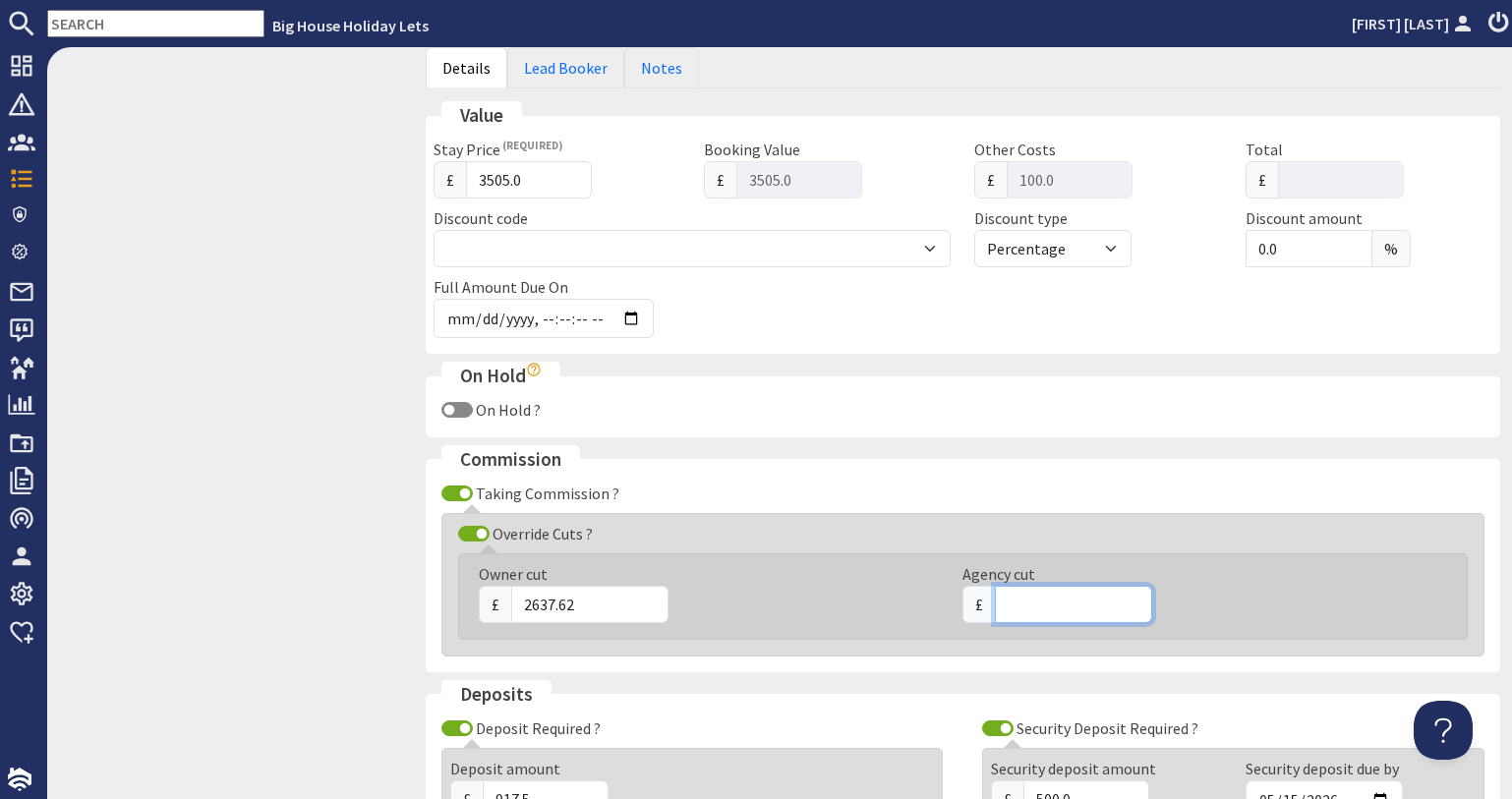 click on "967.38" at bounding box center [1074, 604] 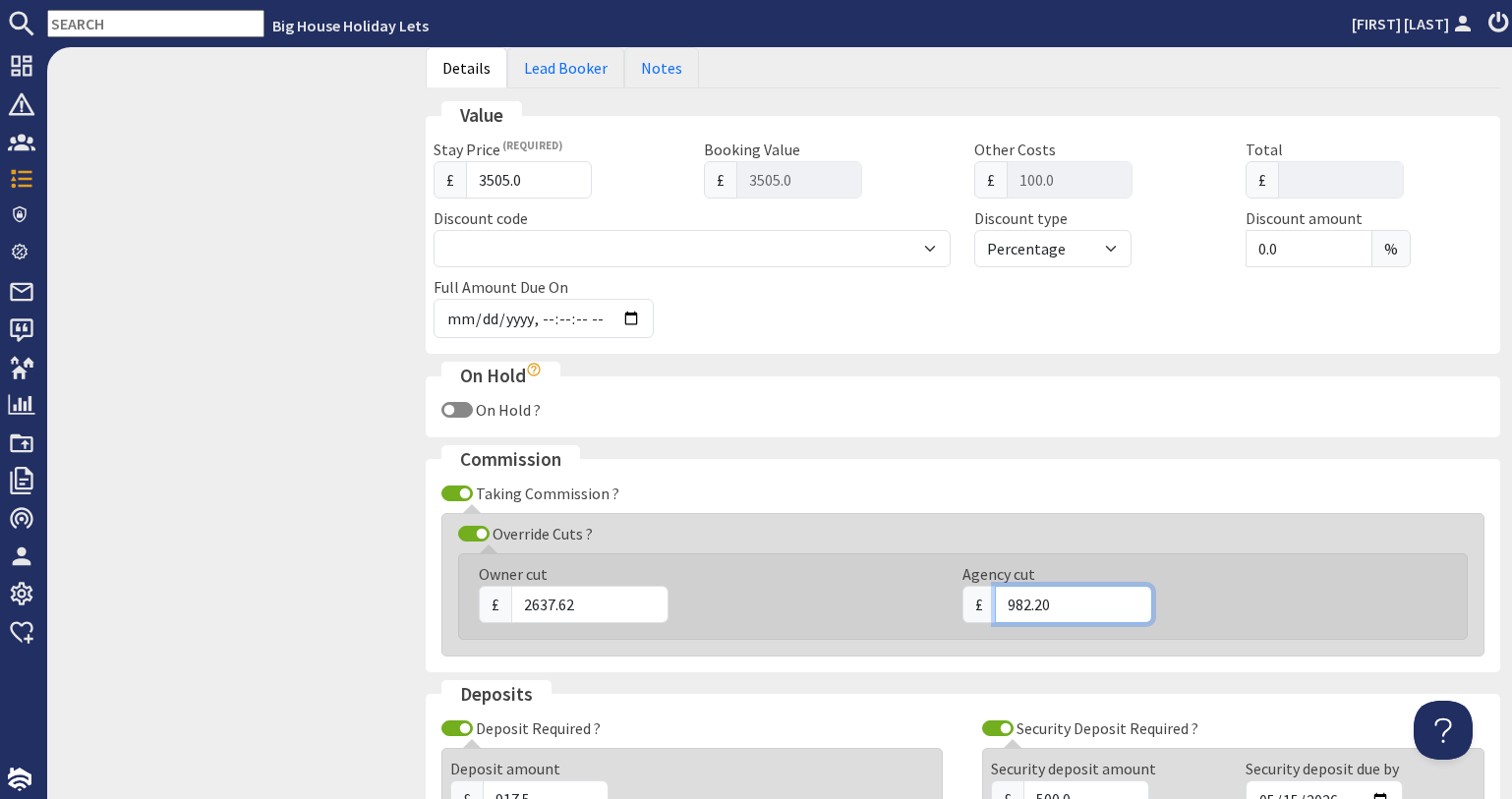 type on "982.20" 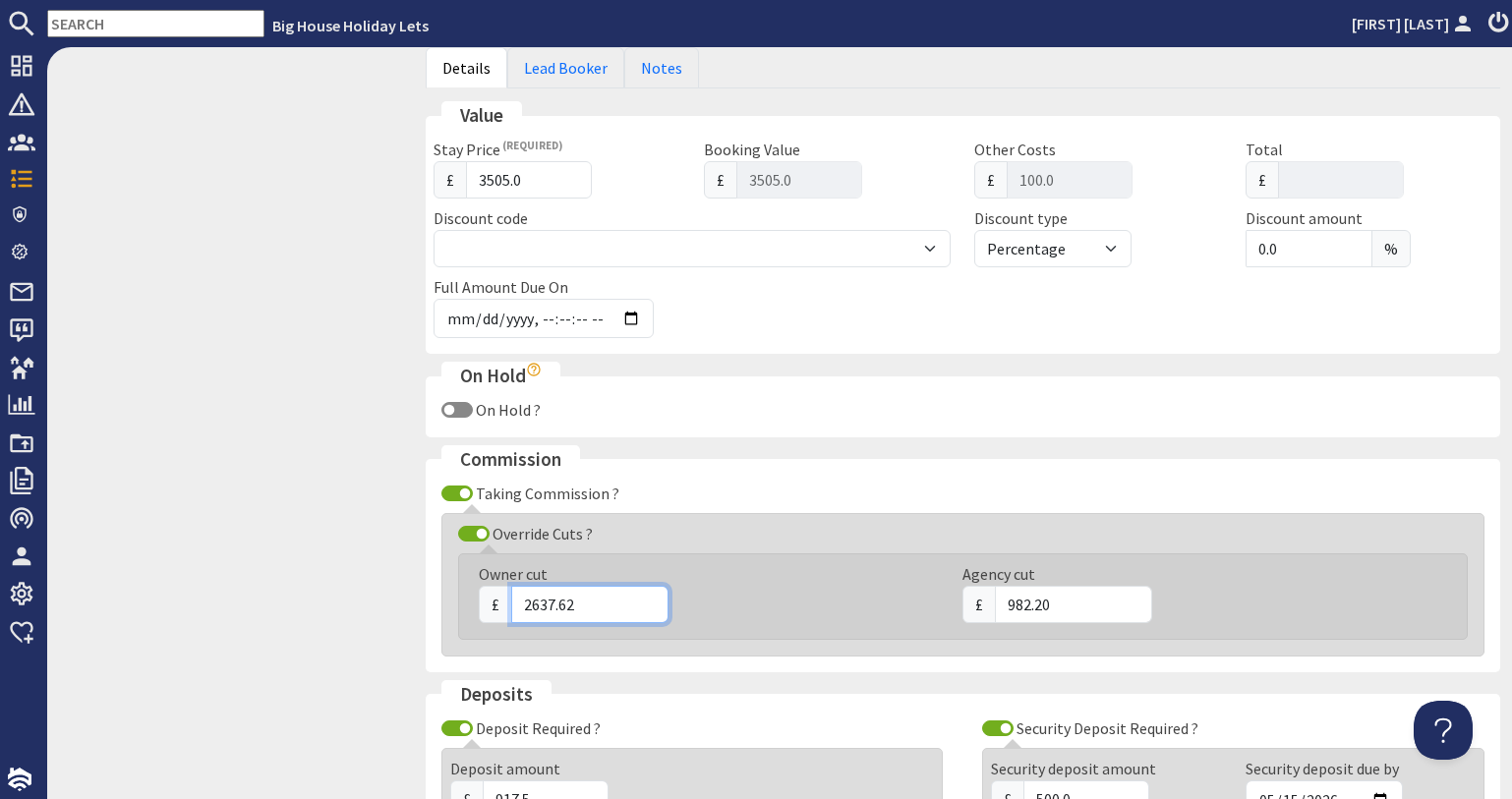 drag, startPoint x: 583, startPoint y: 608, endPoint x: 519, endPoint y: 605, distance: 64.07027 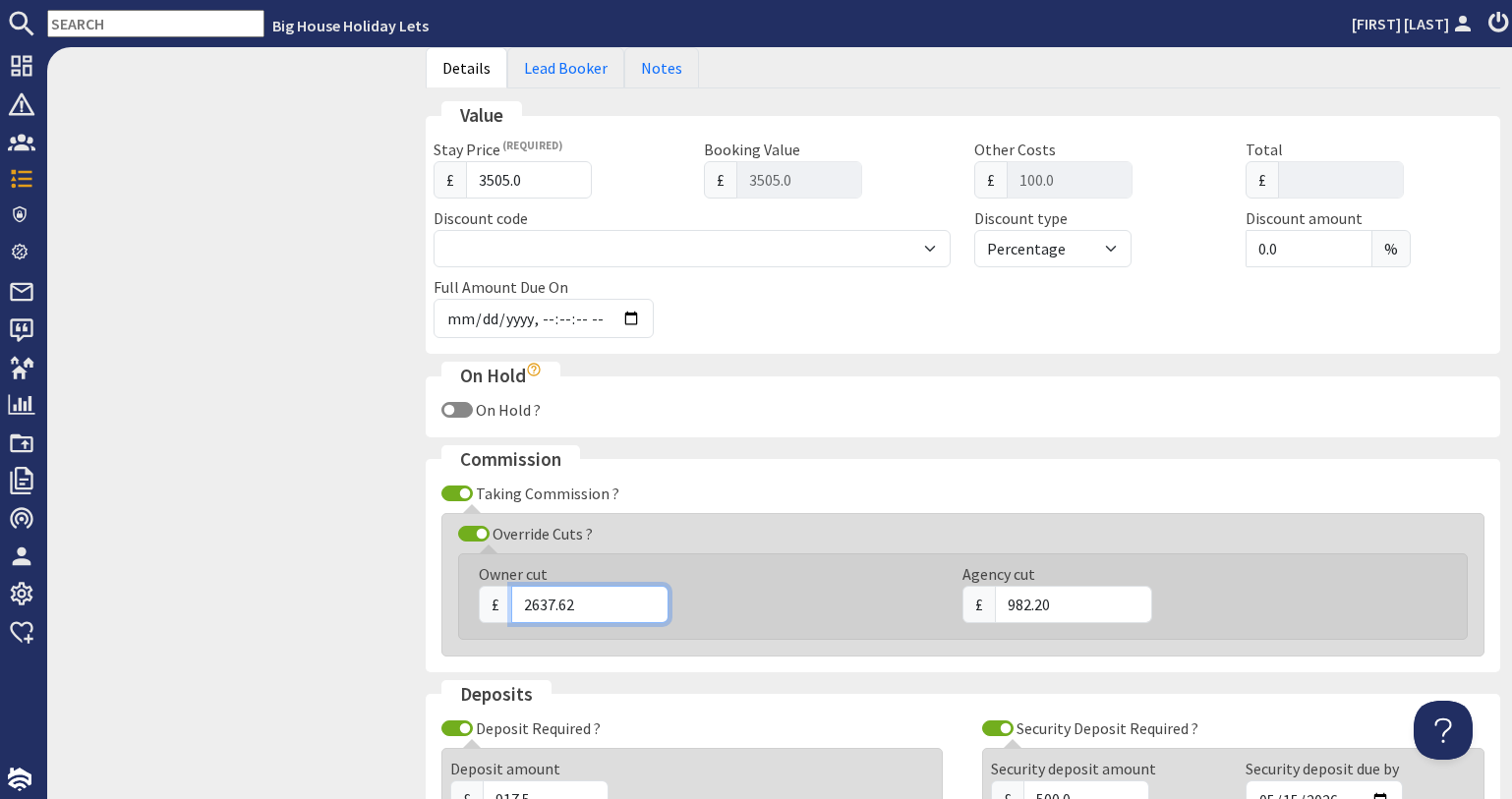 click on "2637.62" at bounding box center (590, 604) 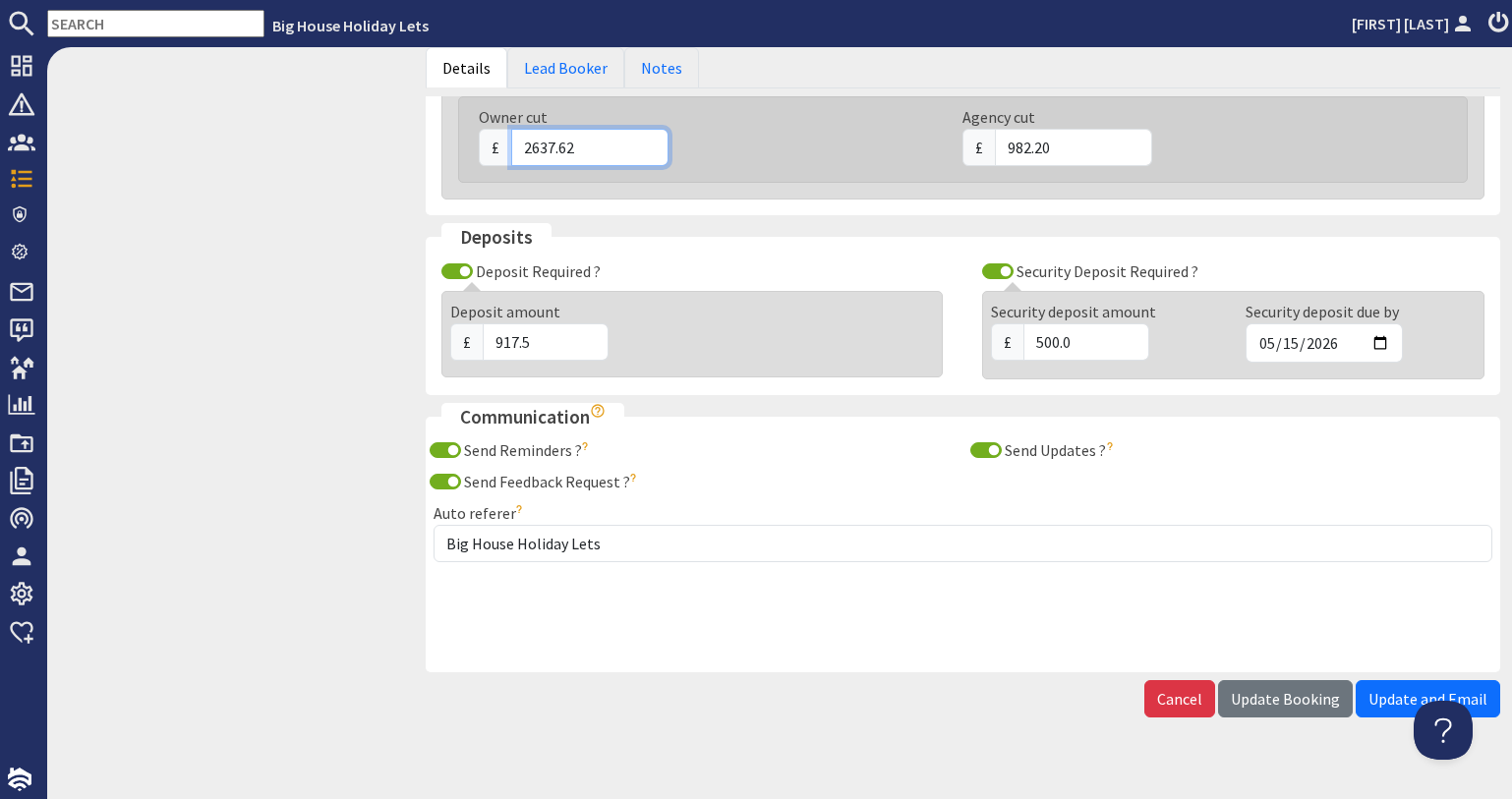 scroll, scrollTop: 1368, scrollLeft: 0, axis: vertical 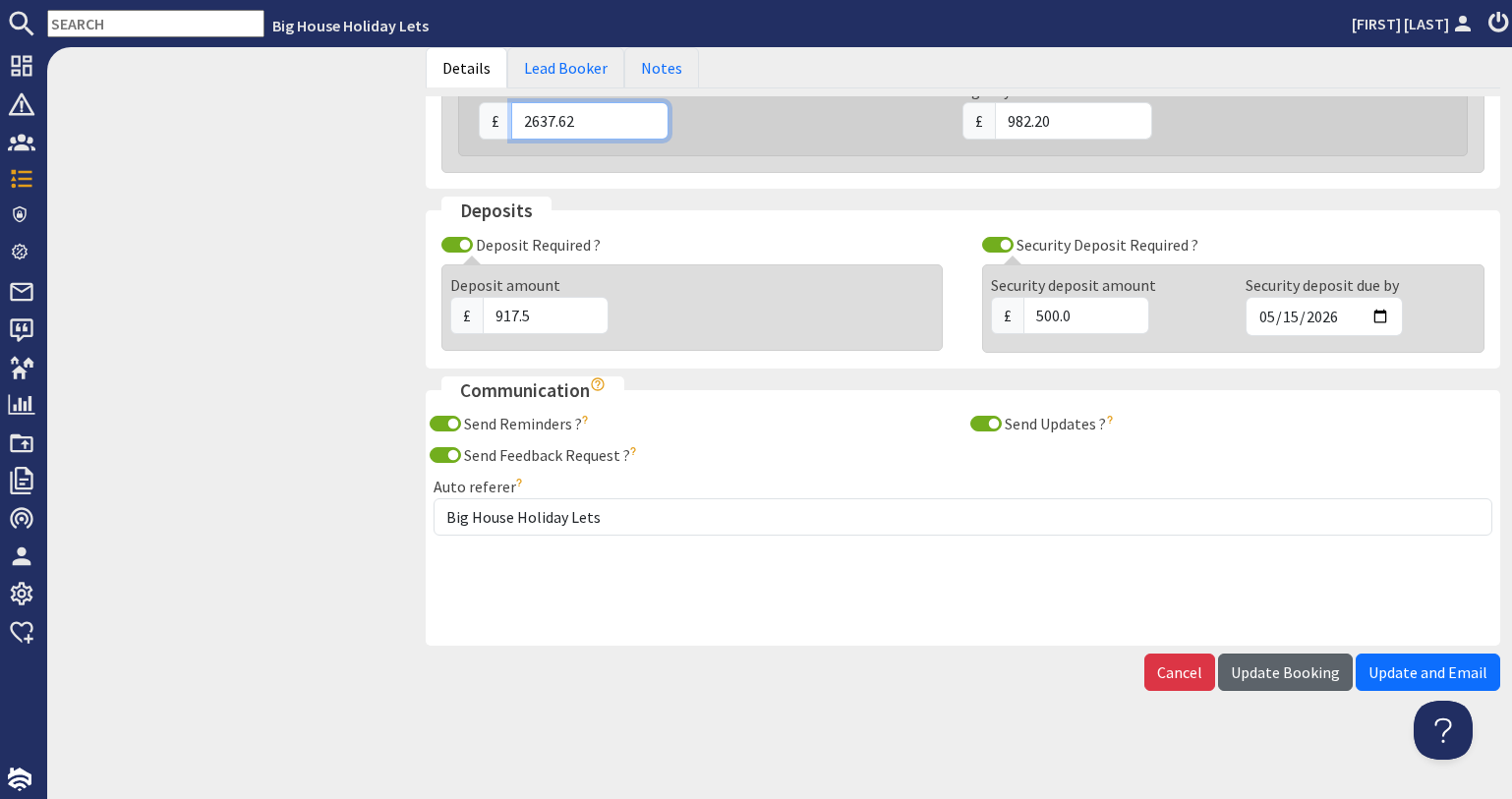 type on "2522.80" 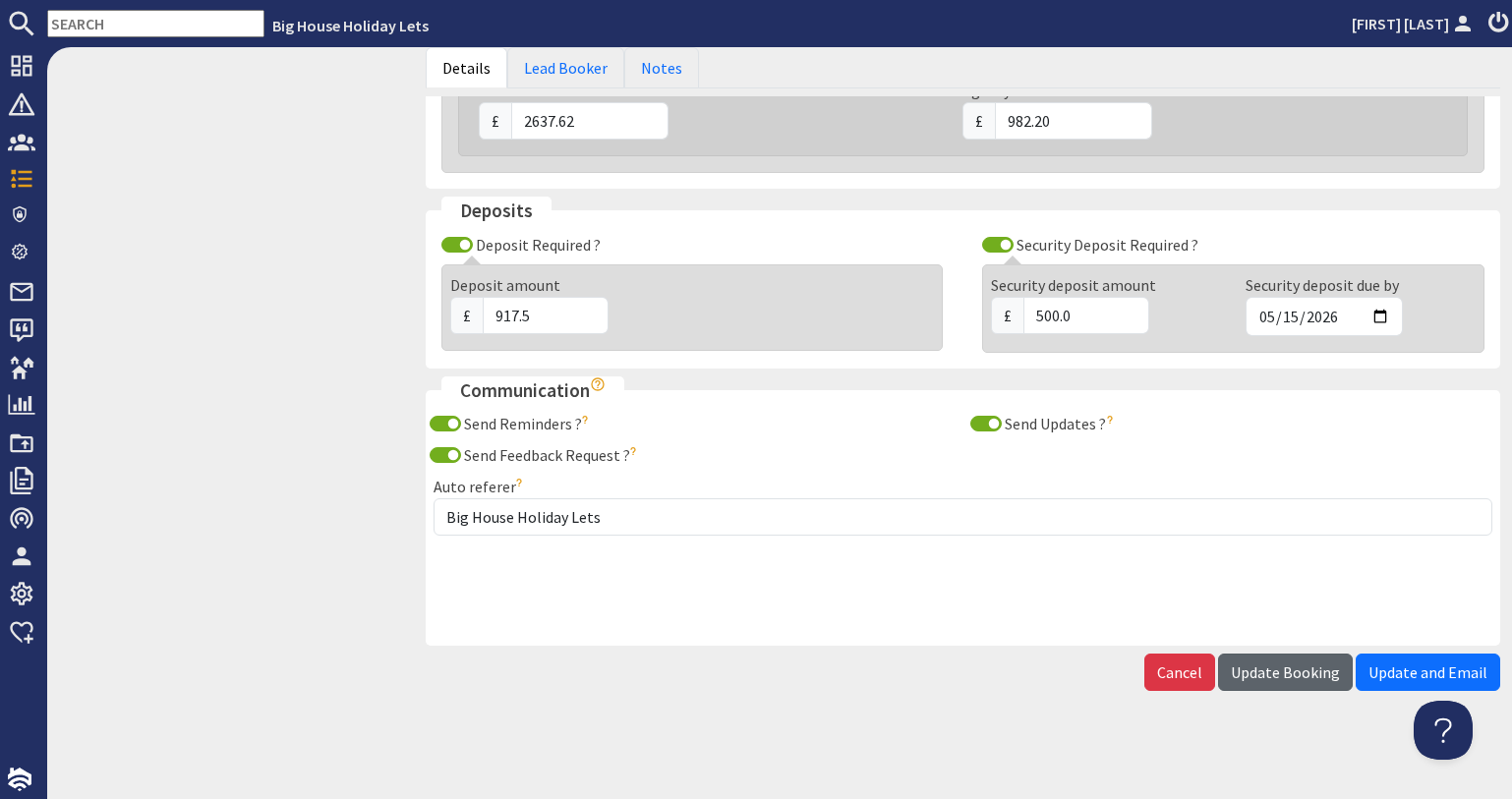 click on "Update Booking" at bounding box center (1285, 672) 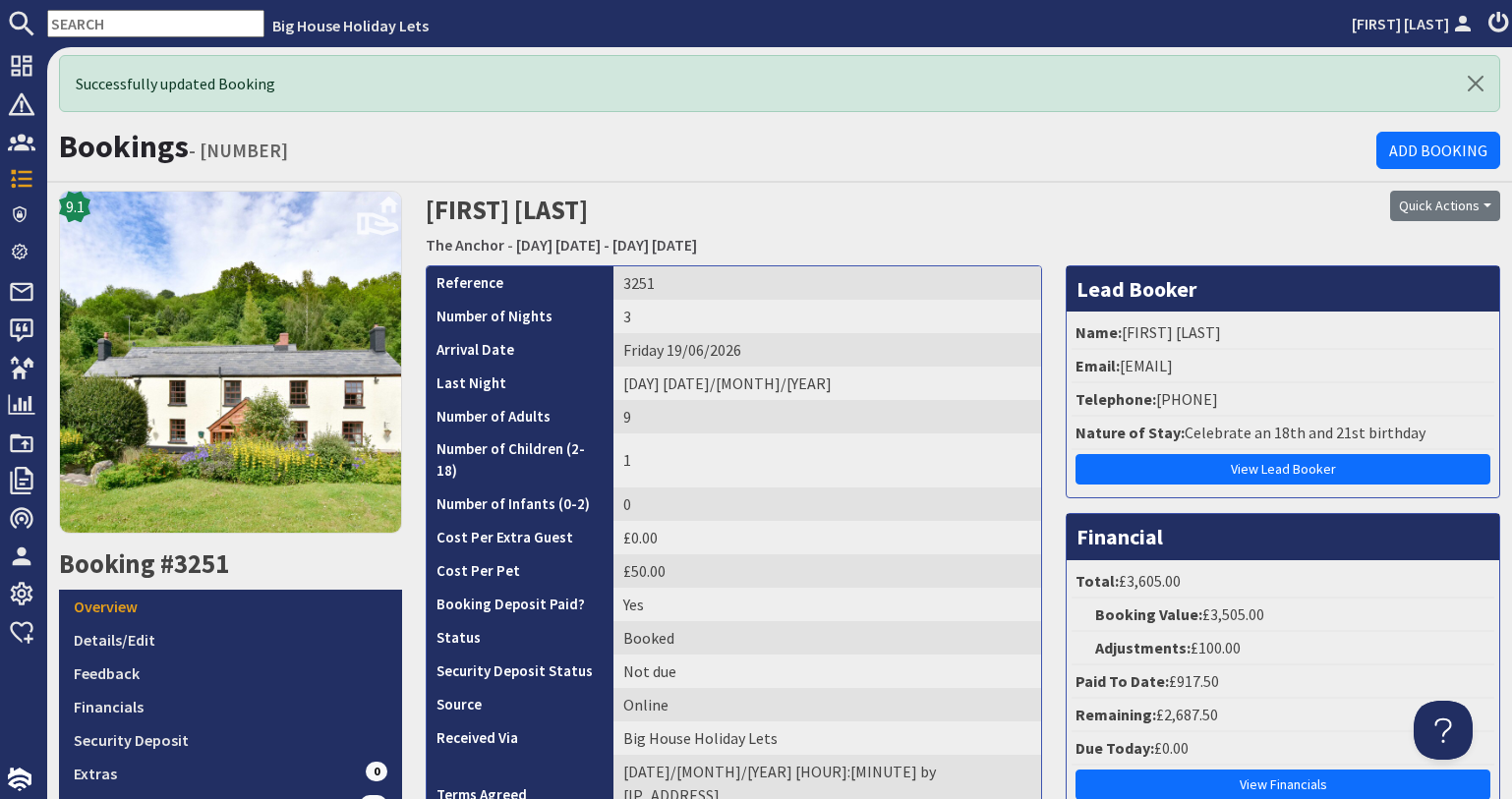 scroll, scrollTop: 0, scrollLeft: 0, axis: both 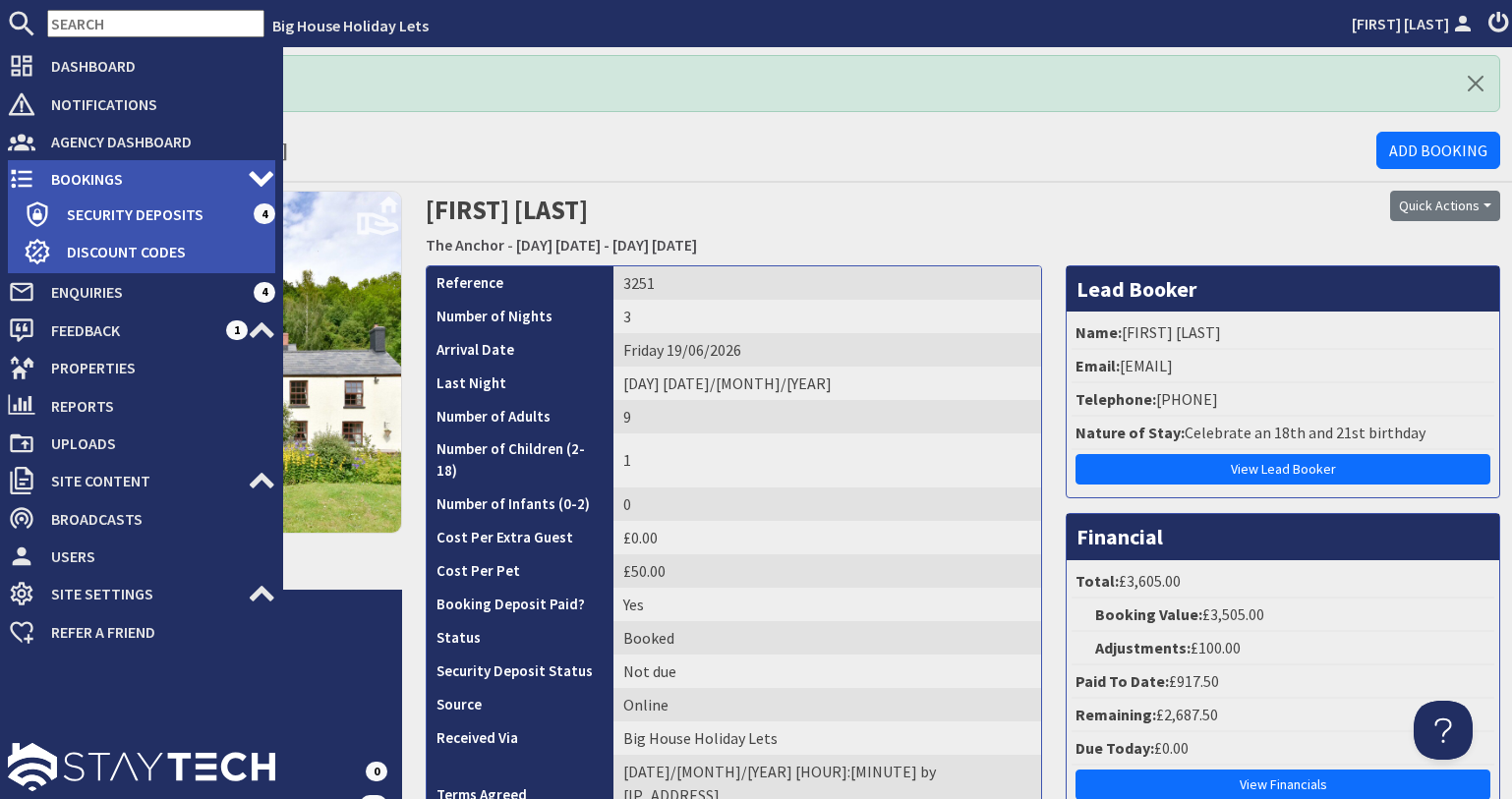 click 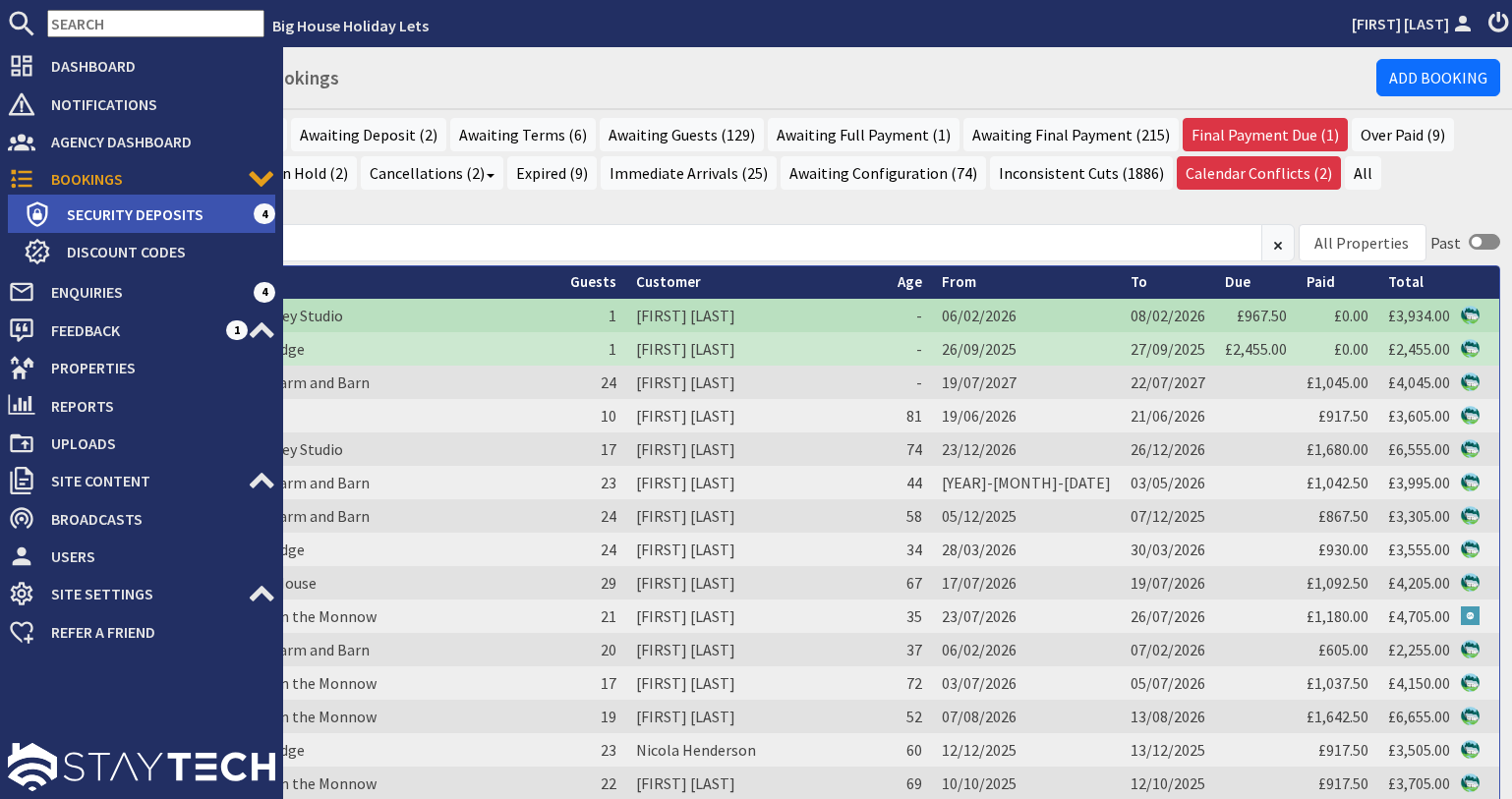 scroll, scrollTop: 0, scrollLeft: 0, axis: both 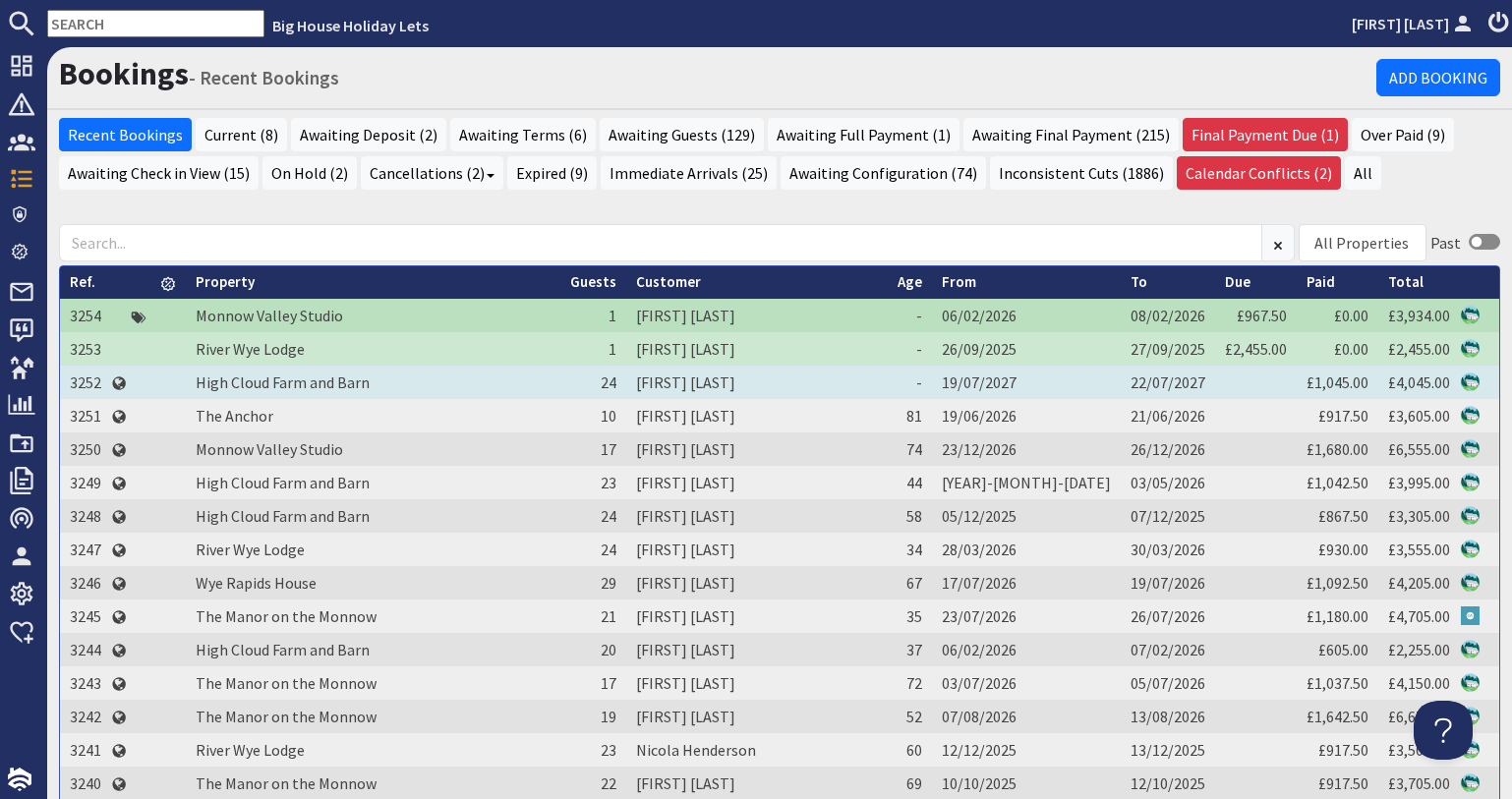 click on "3252" at bounding box center (86, 382) 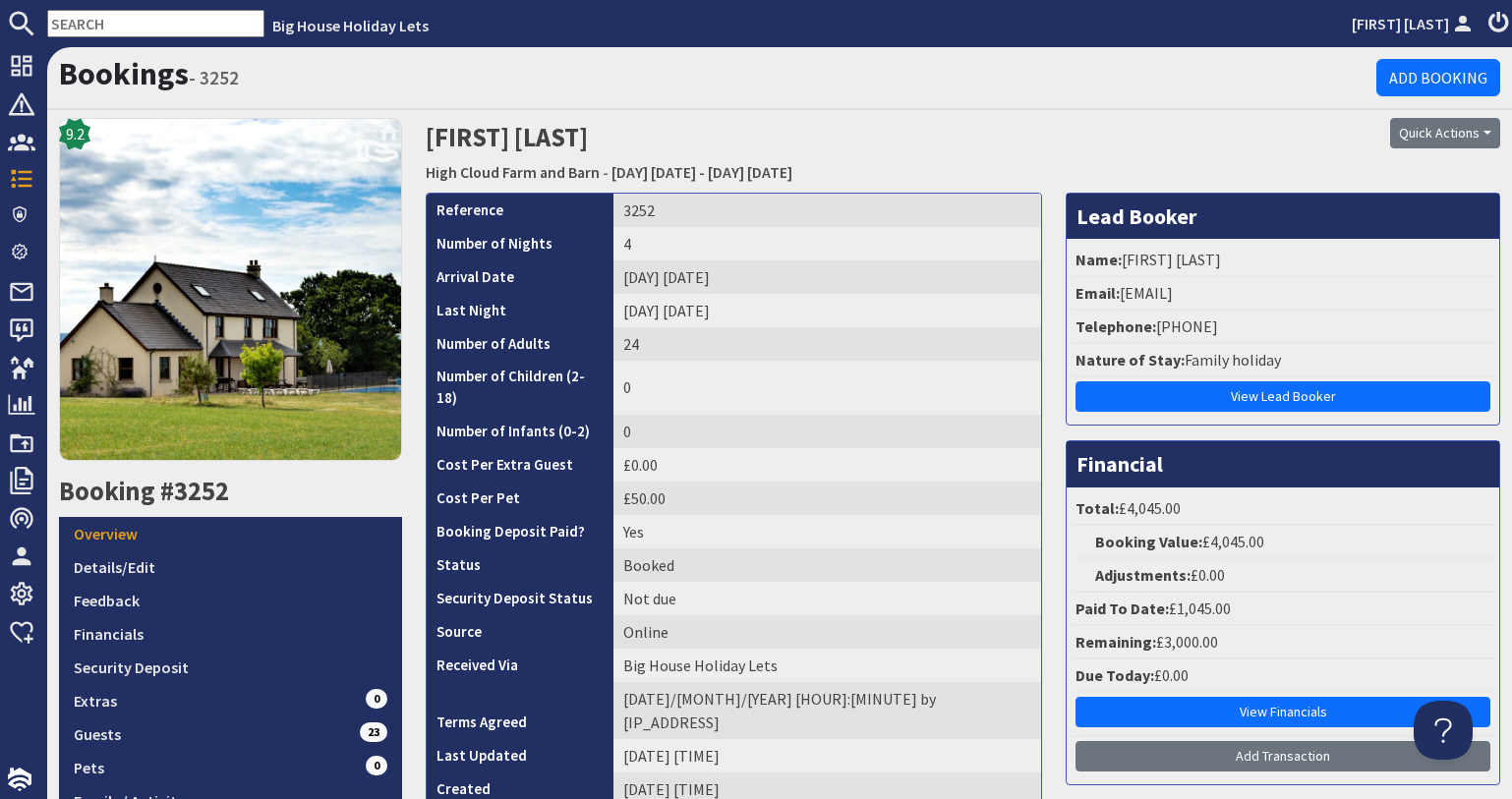 scroll, scrollTop: 0, scrollLeft: 0, axis: both 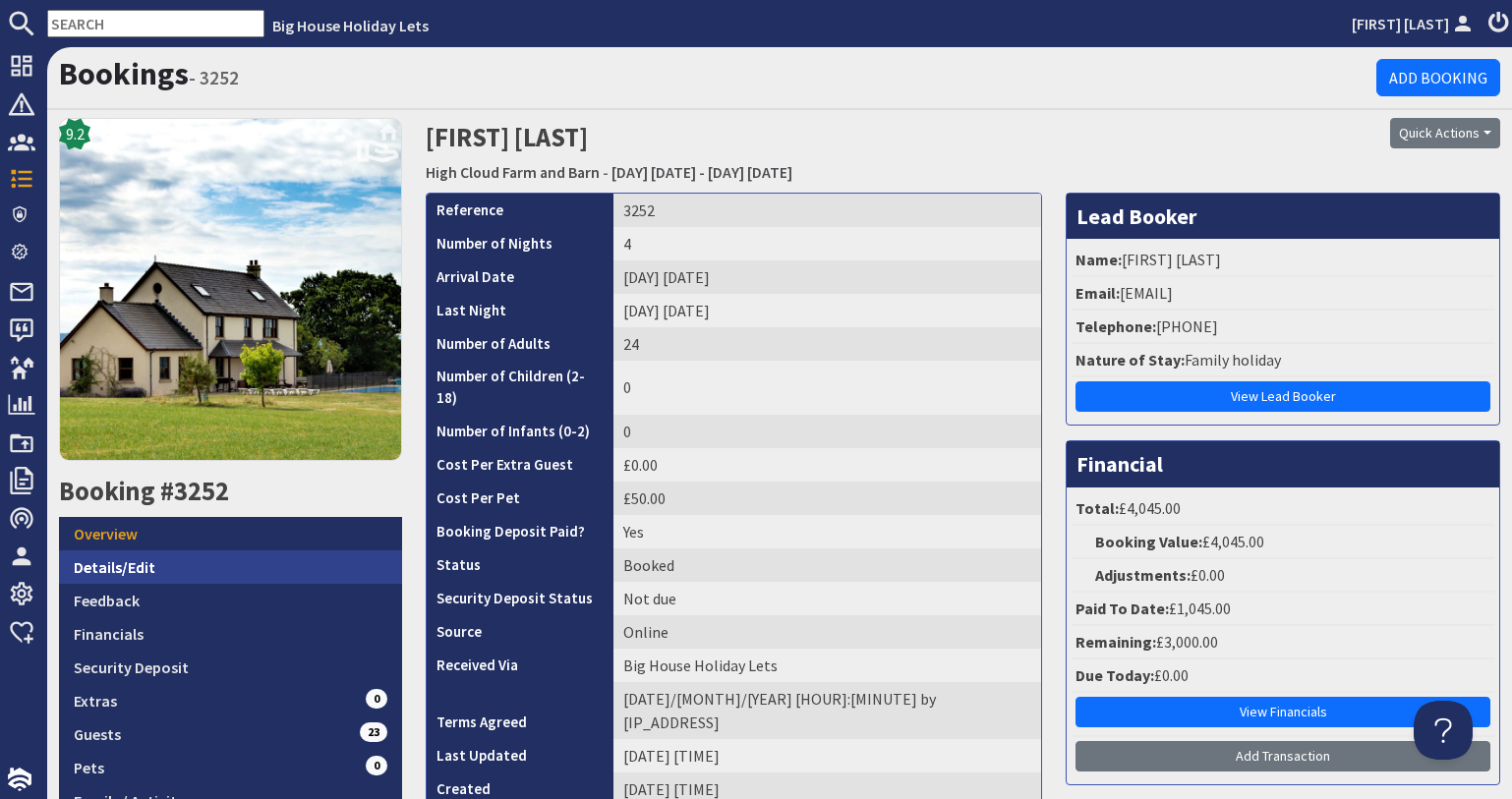 click on "Details/Edit" at bounding box center (230, 567) 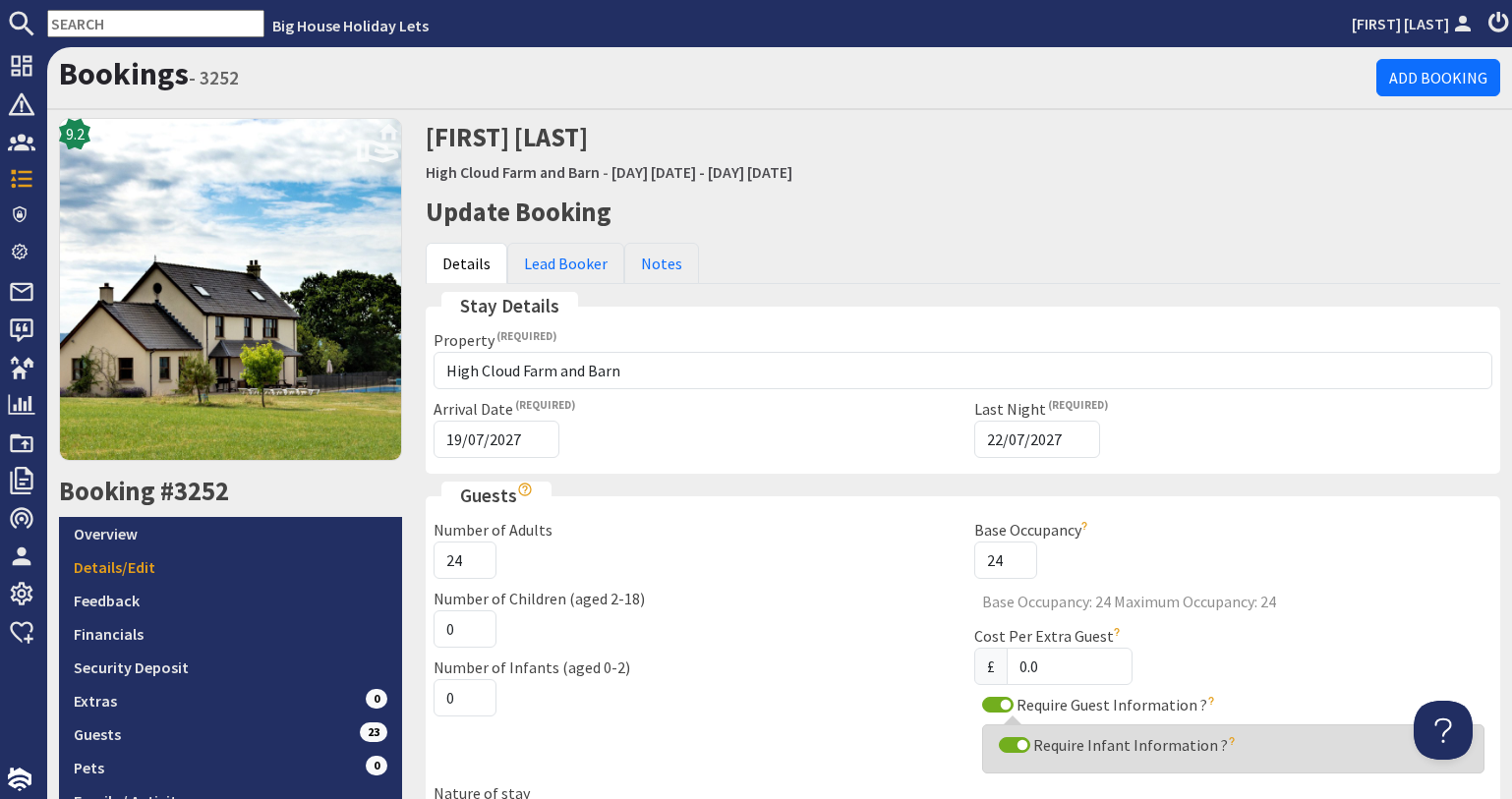 scroll, scrollTop: 0, scrollLeft: 0, axis: both 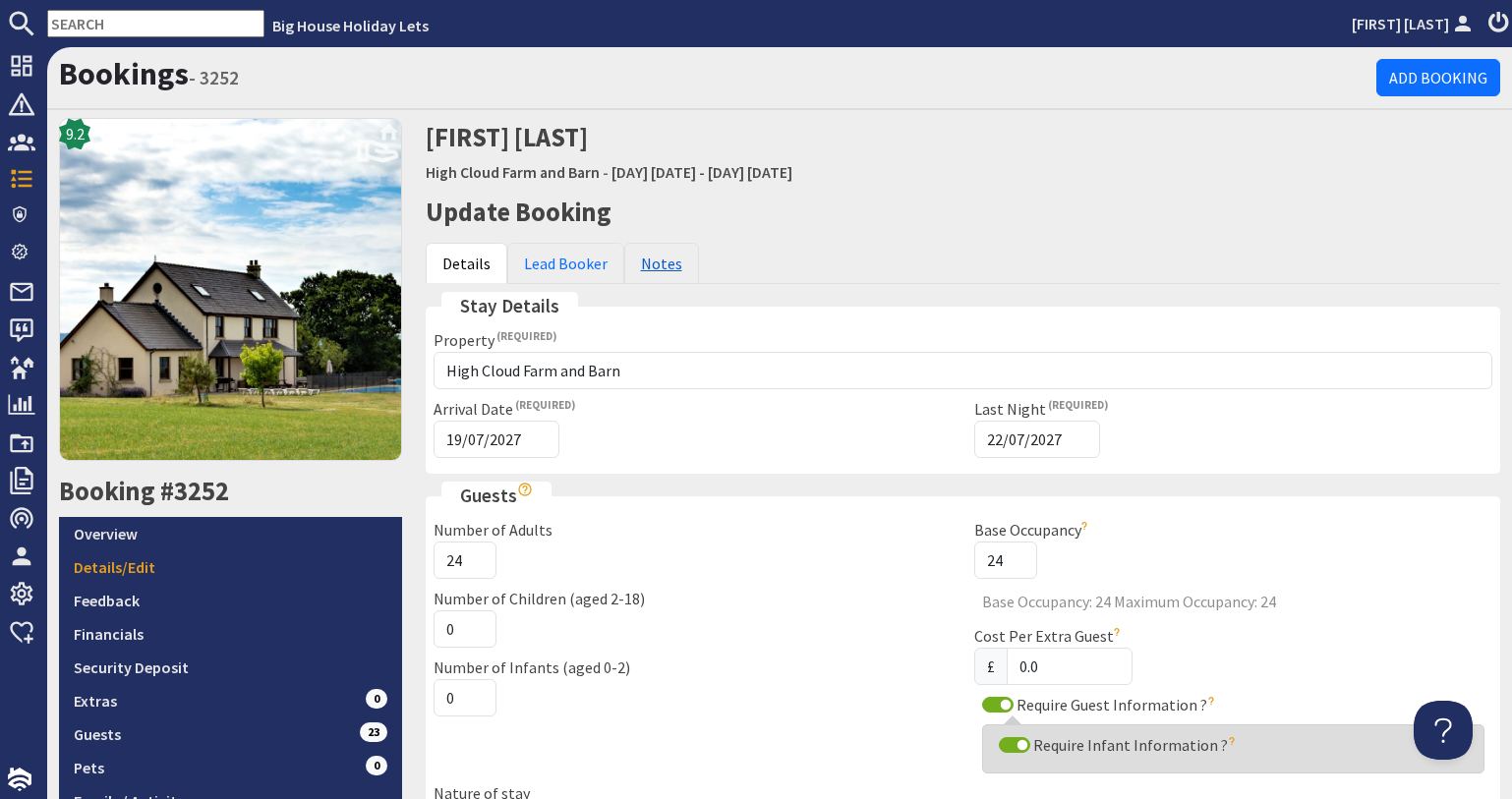 click on "Notes" at bounding box center [662, 263] 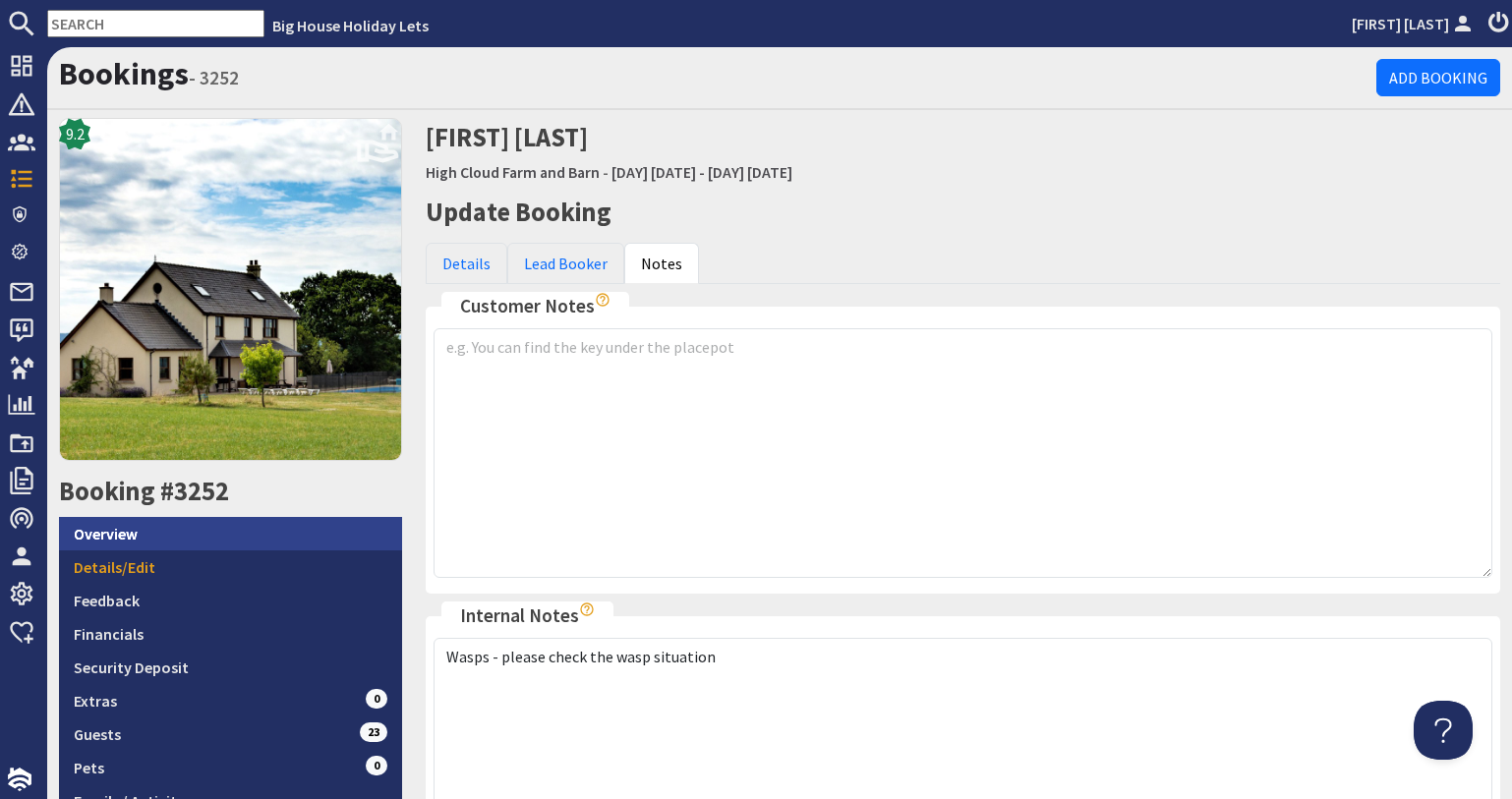 click on "Overview" at bounding box center [230, 534] 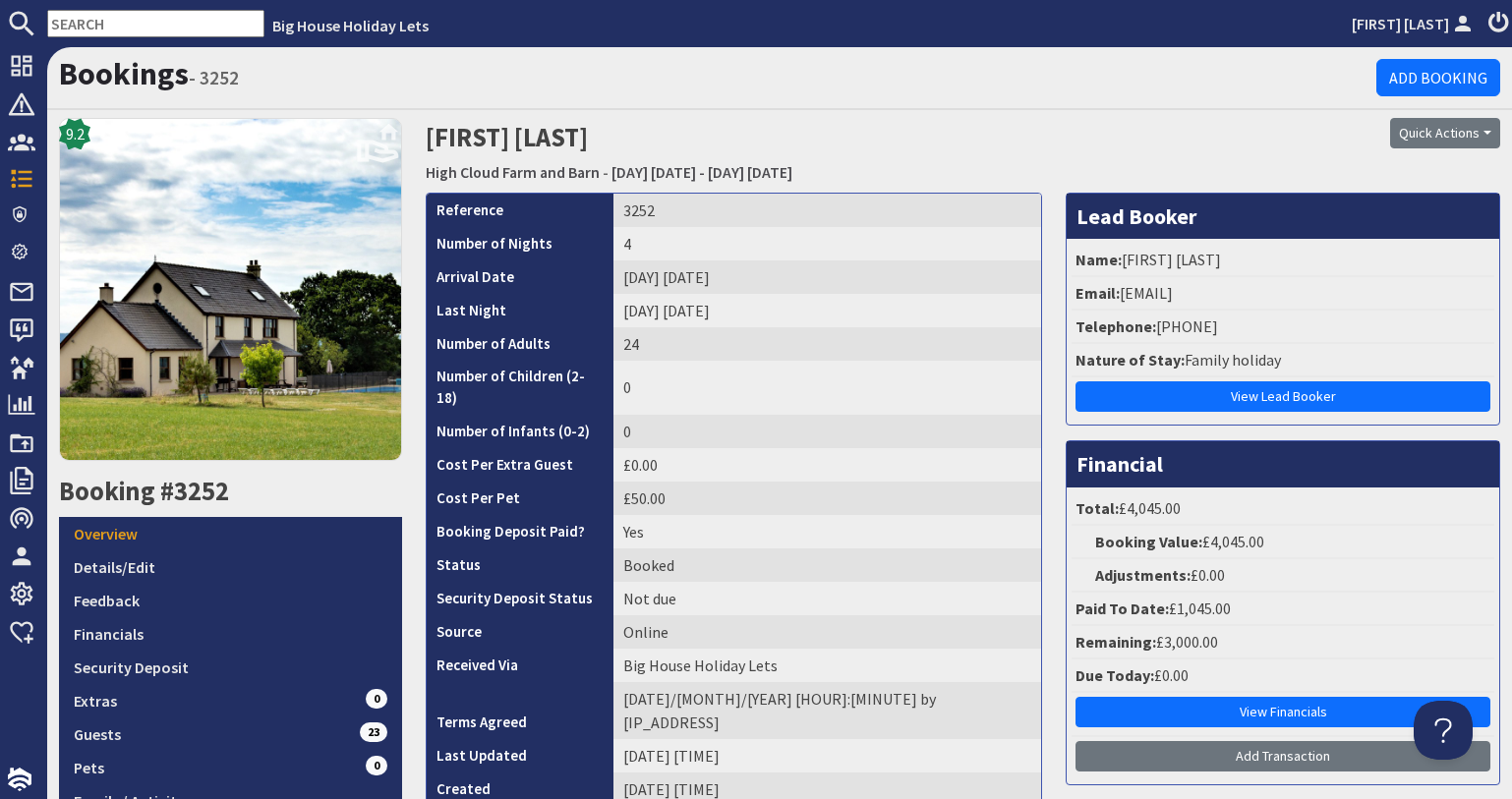 scroll, scrollTop: 0, scrollLeft: 0, axis: both 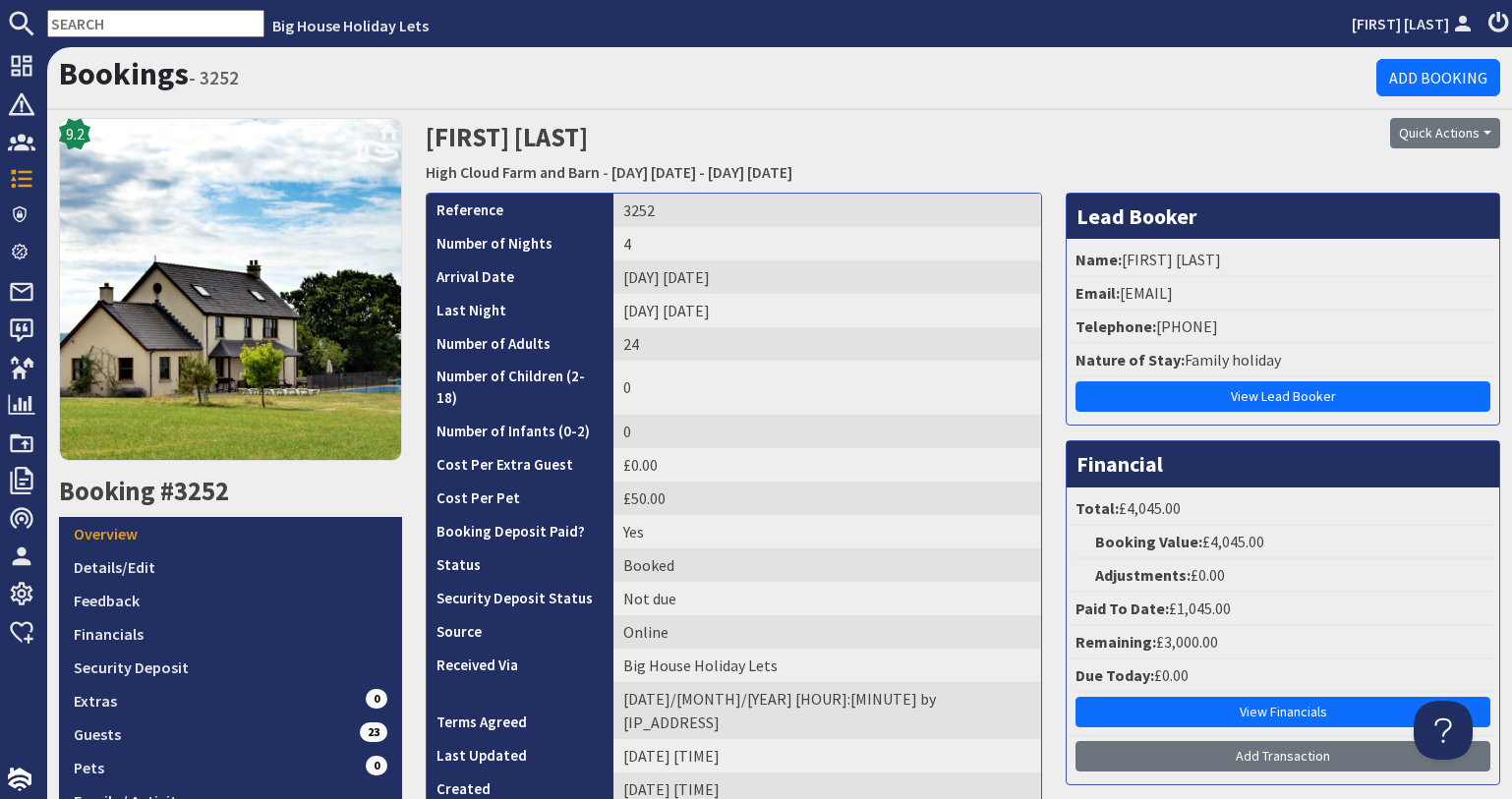 drag, startPoint x: 1329, startPoint y: 293, endPoint x: 1116, endPoint y: 291, distance: 213.00939 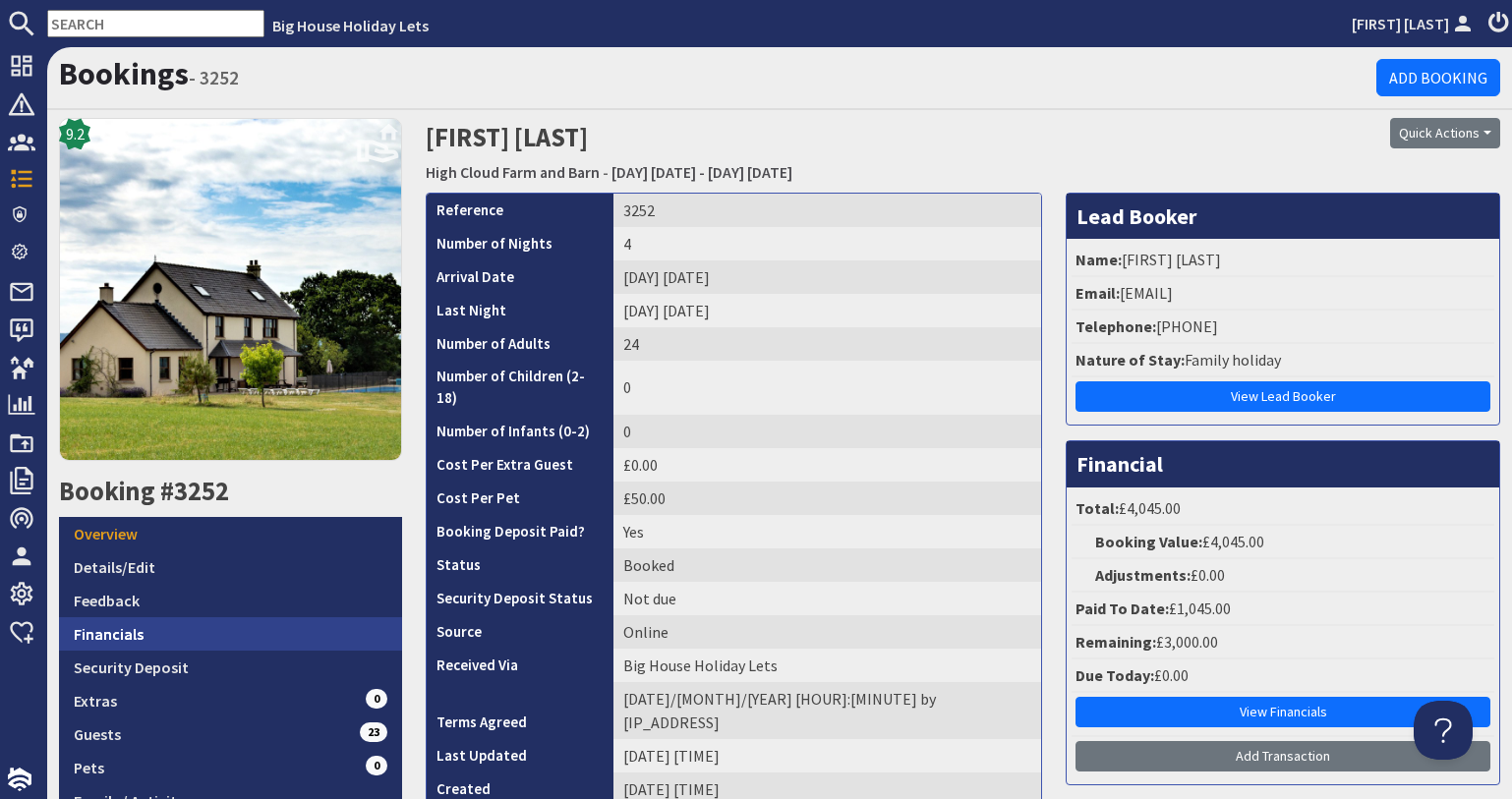 click on "Financials" at bounding box center (230, 634) 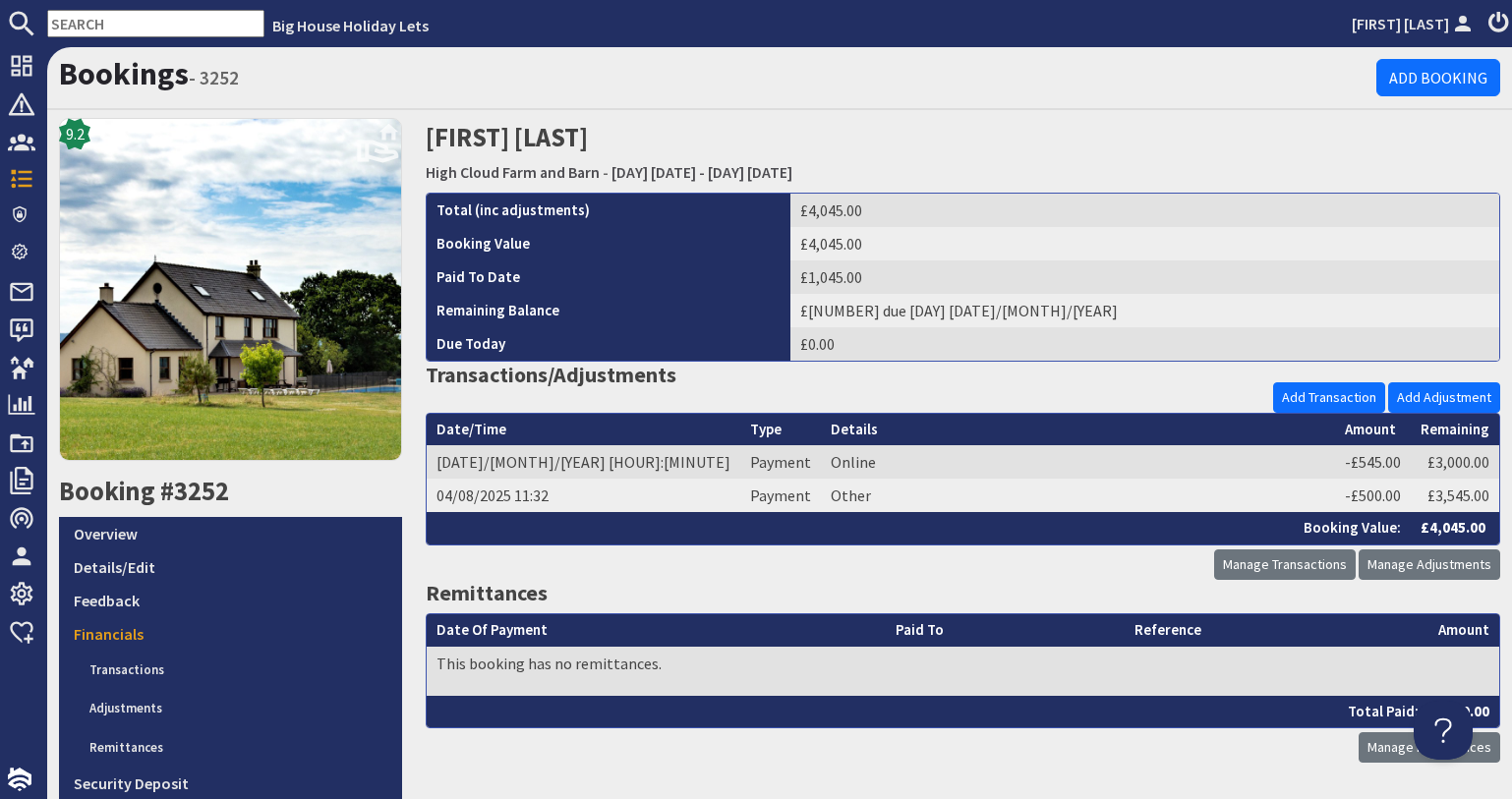 scroll, scrollTop: 0, scrollLeft: 0, axis: both 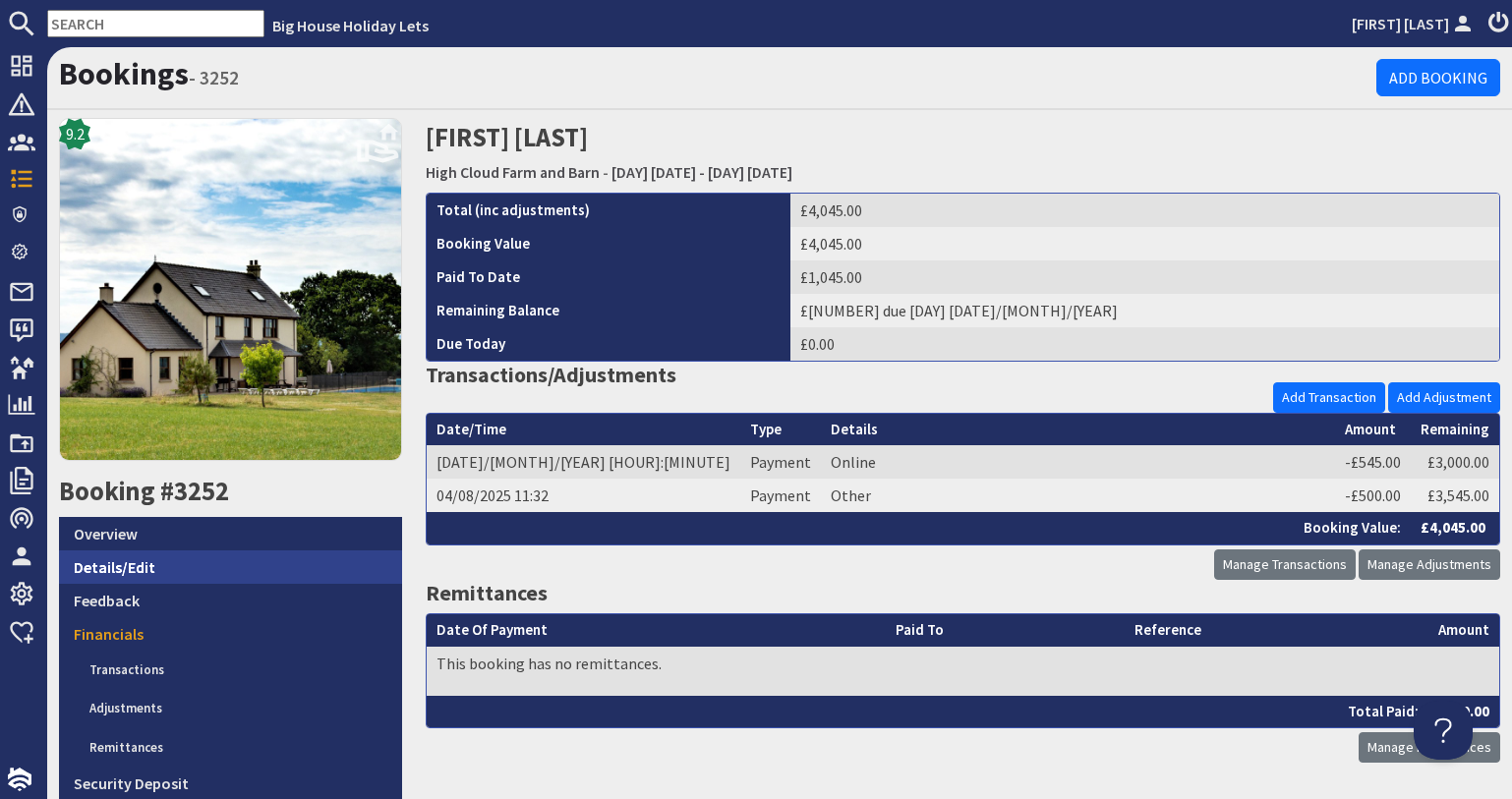 click on "Details/Edit" at bounding box center (230, 567) 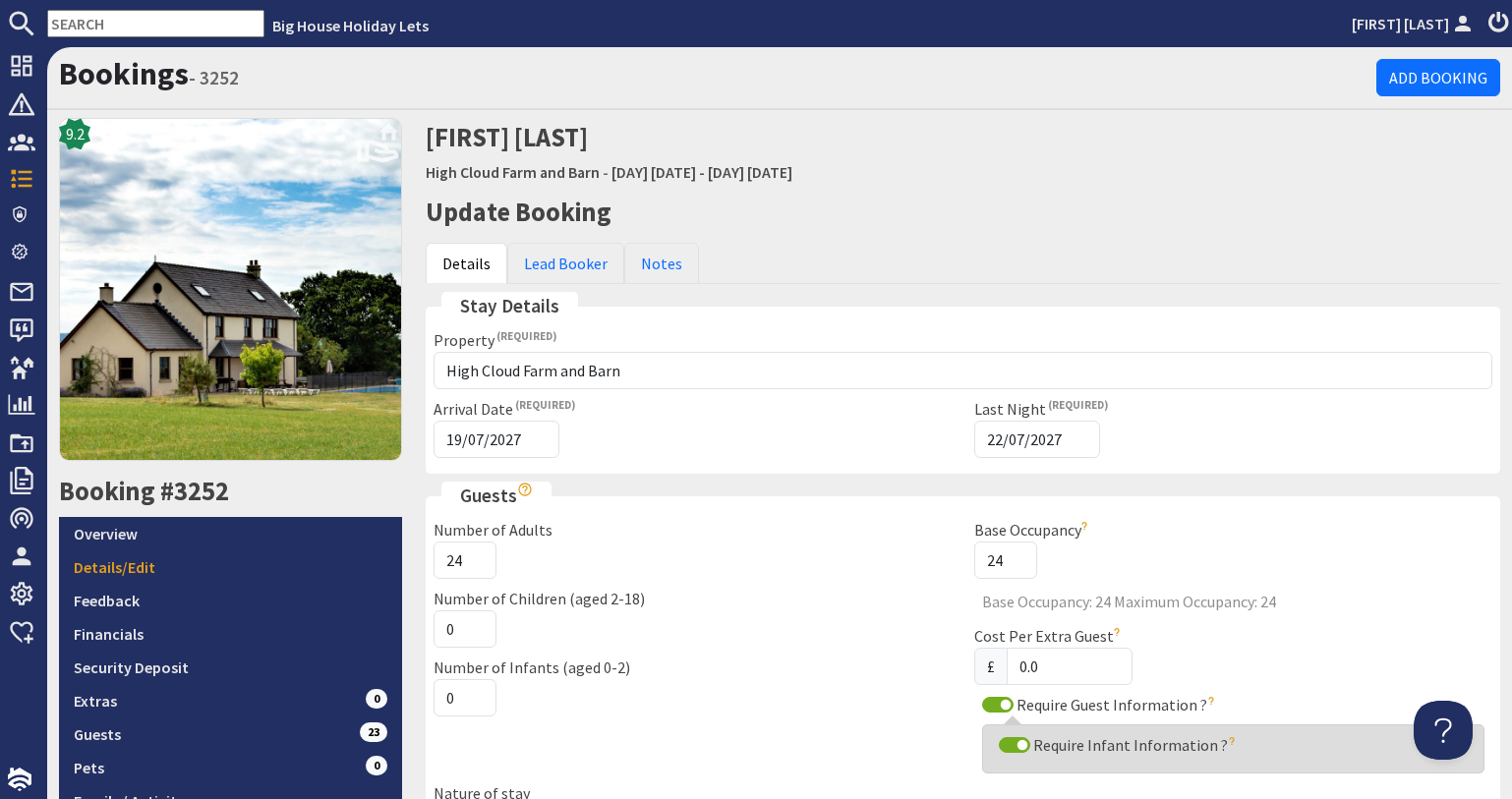 scroll, scrollTop: 0, scrollLeft: 0, axis: both 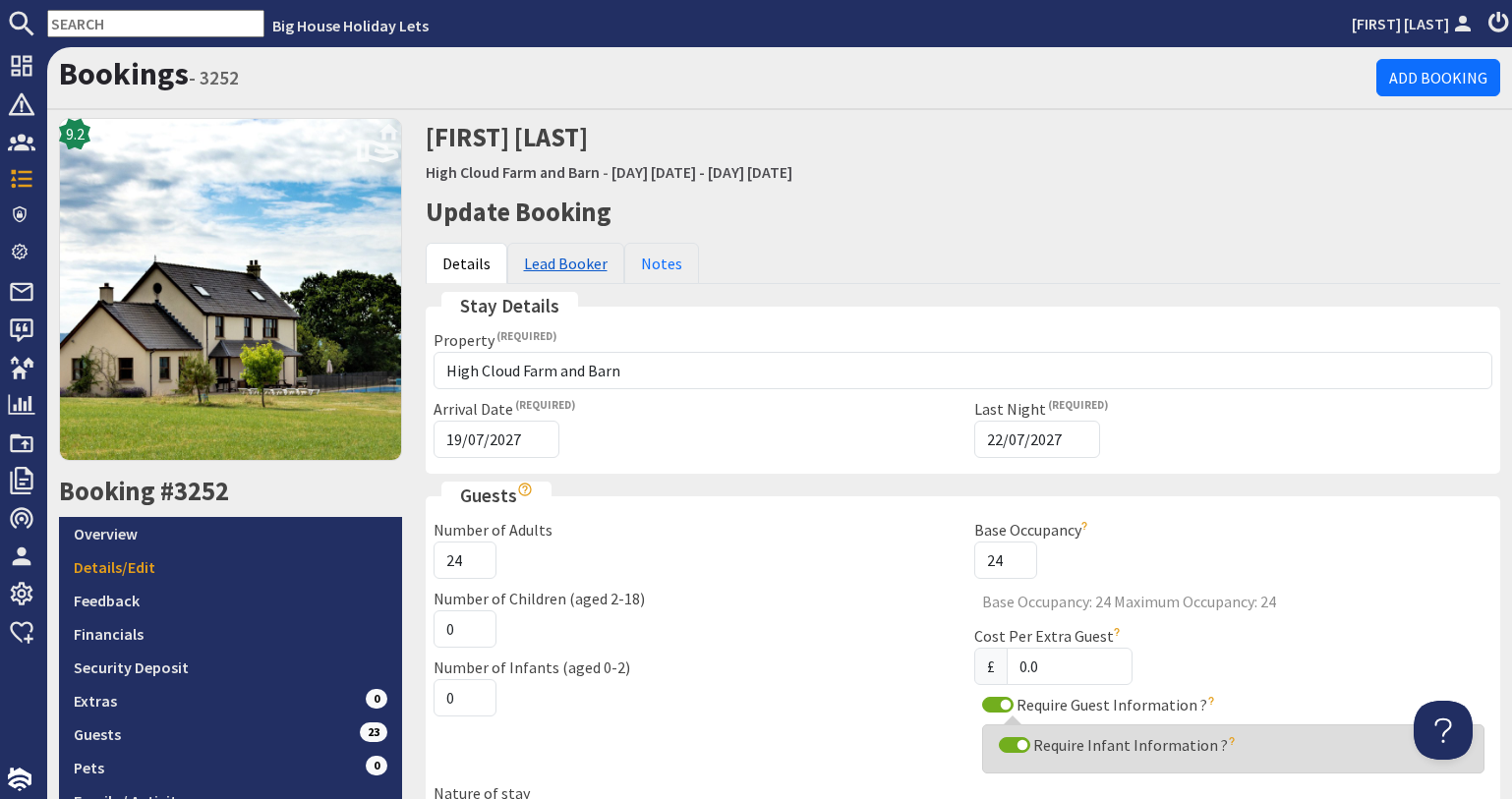 click on "Lead Booker" at bounding box center [565, 263] 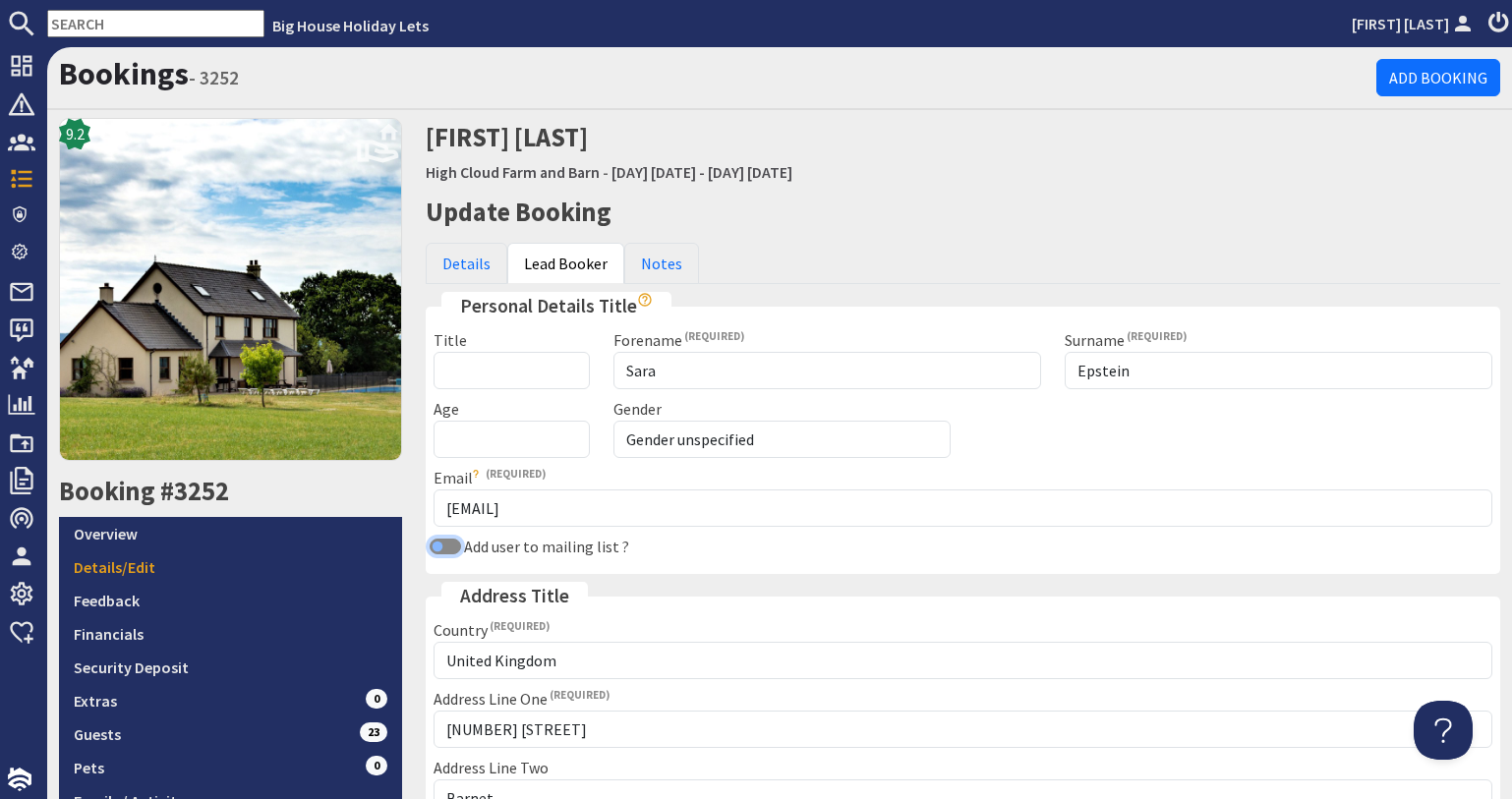 click on "Add user to mailing list ?" at bounding box center (445, 546) 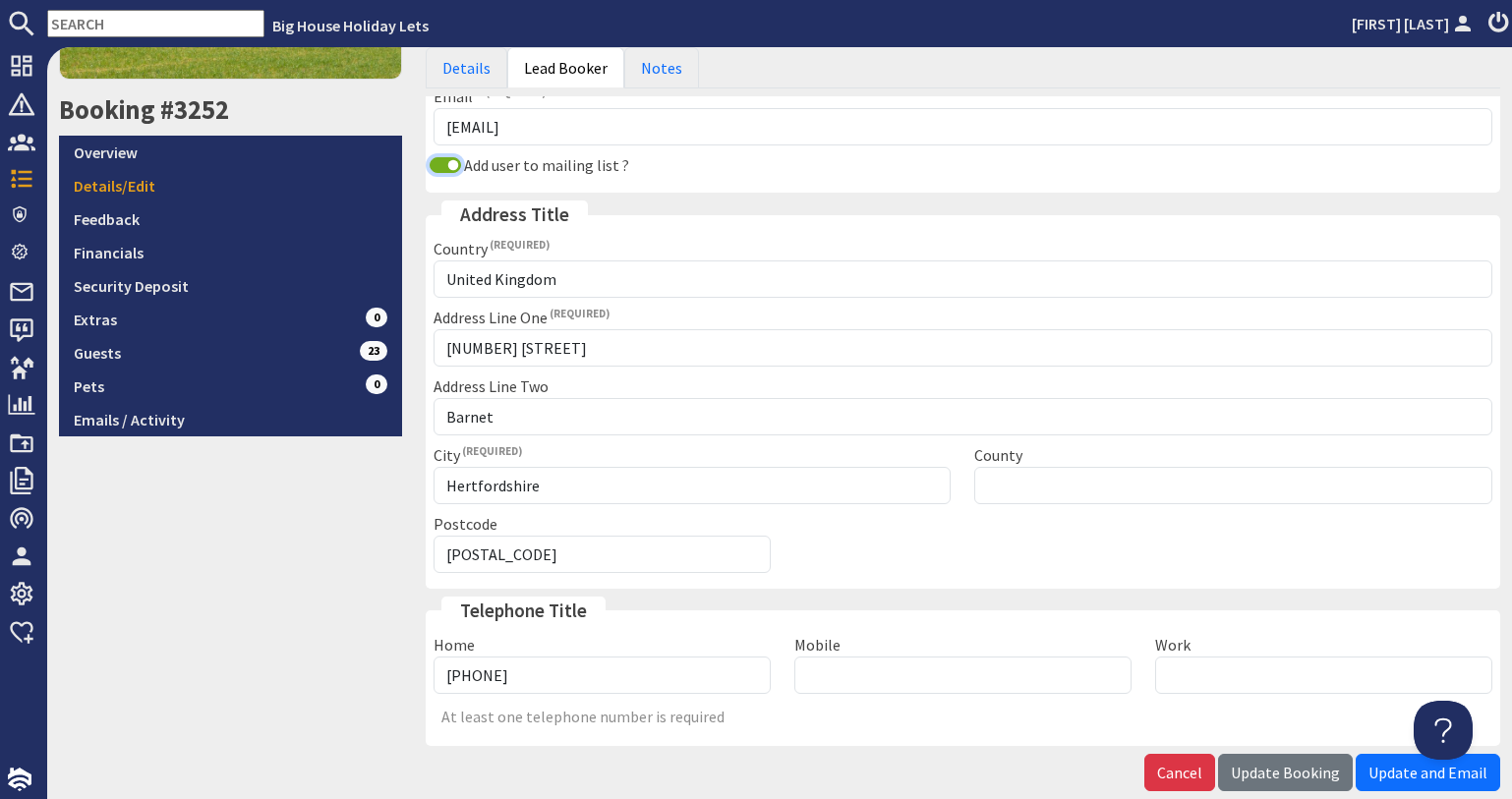 scroll, scrollTop: 482, scrollLeft: 0, axis: vertical 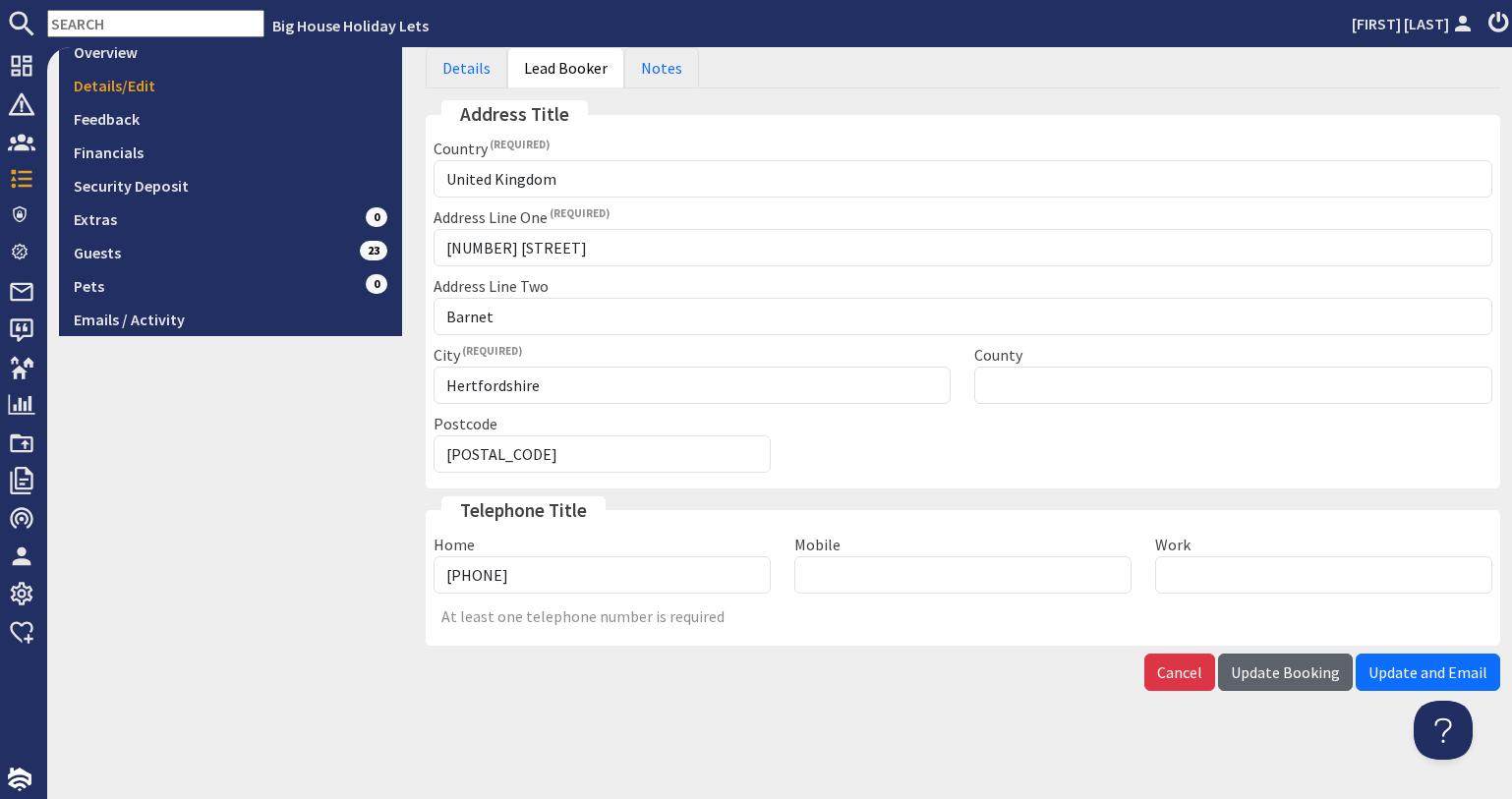 click on "Update Booking" at bounding box center (1285, 672) 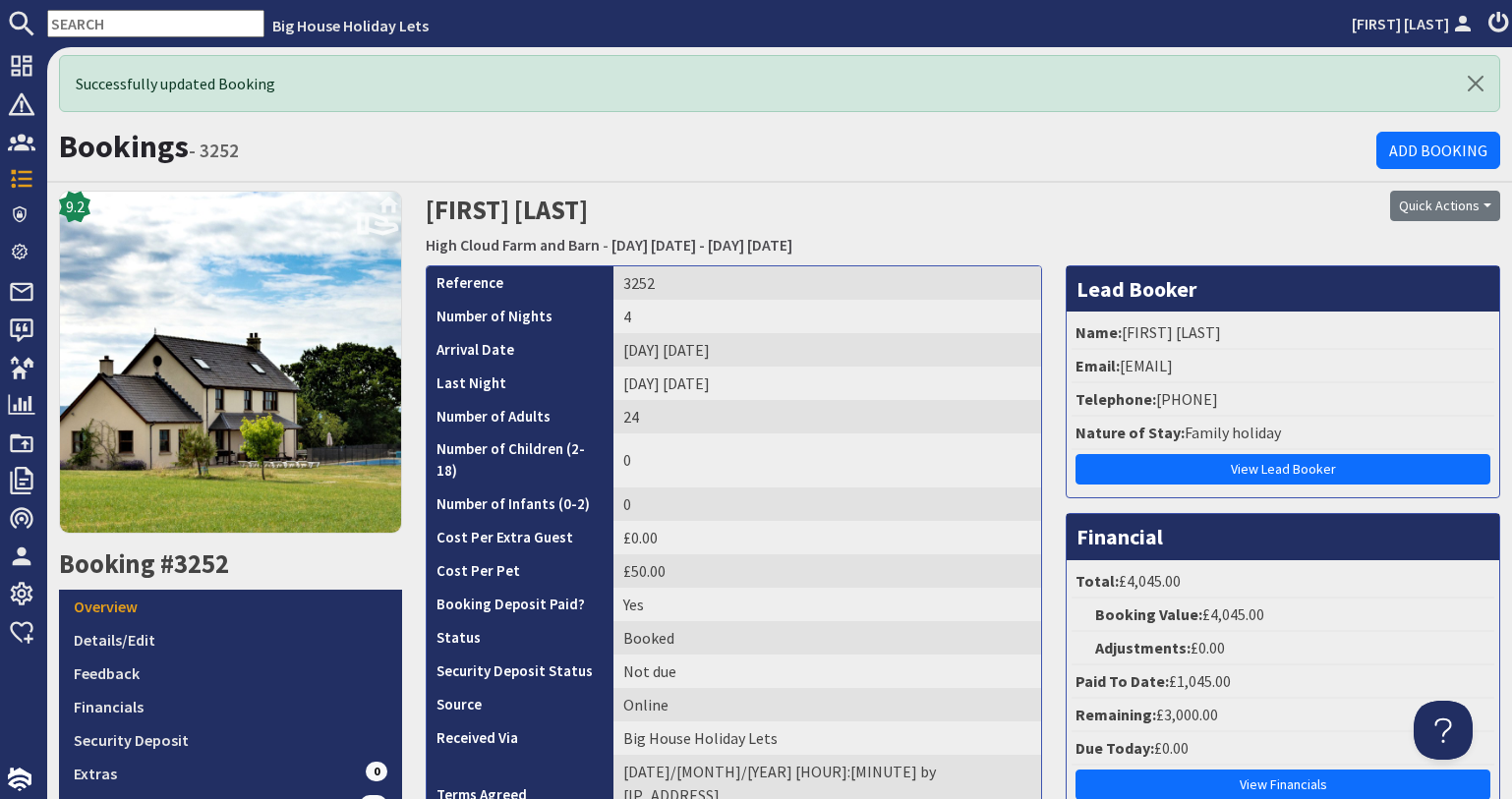 scroll, scrollTop: 0, scrollLeft: 0, axis: both 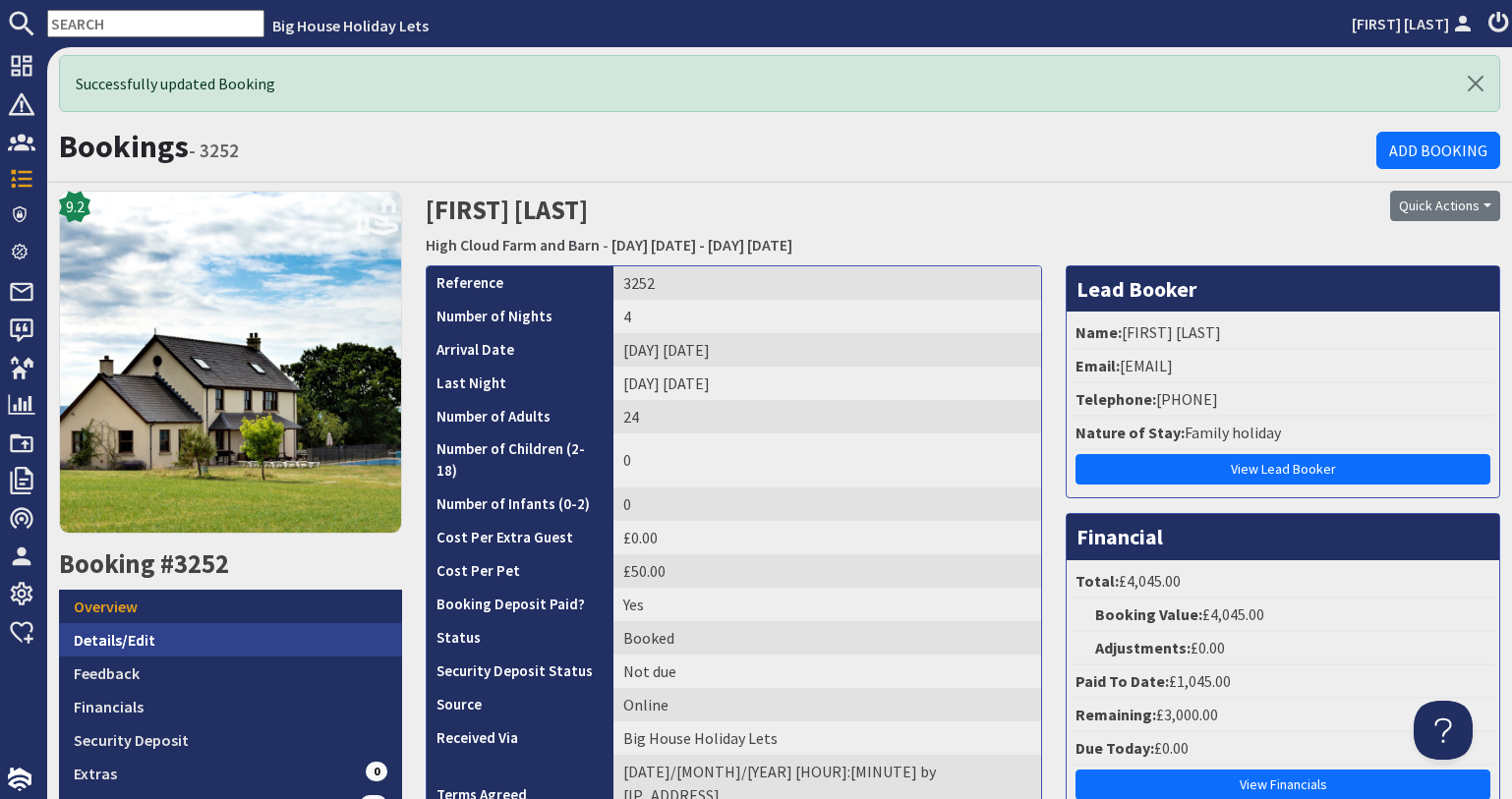 click on "Details/Edit" at bounding box center [230, 640] 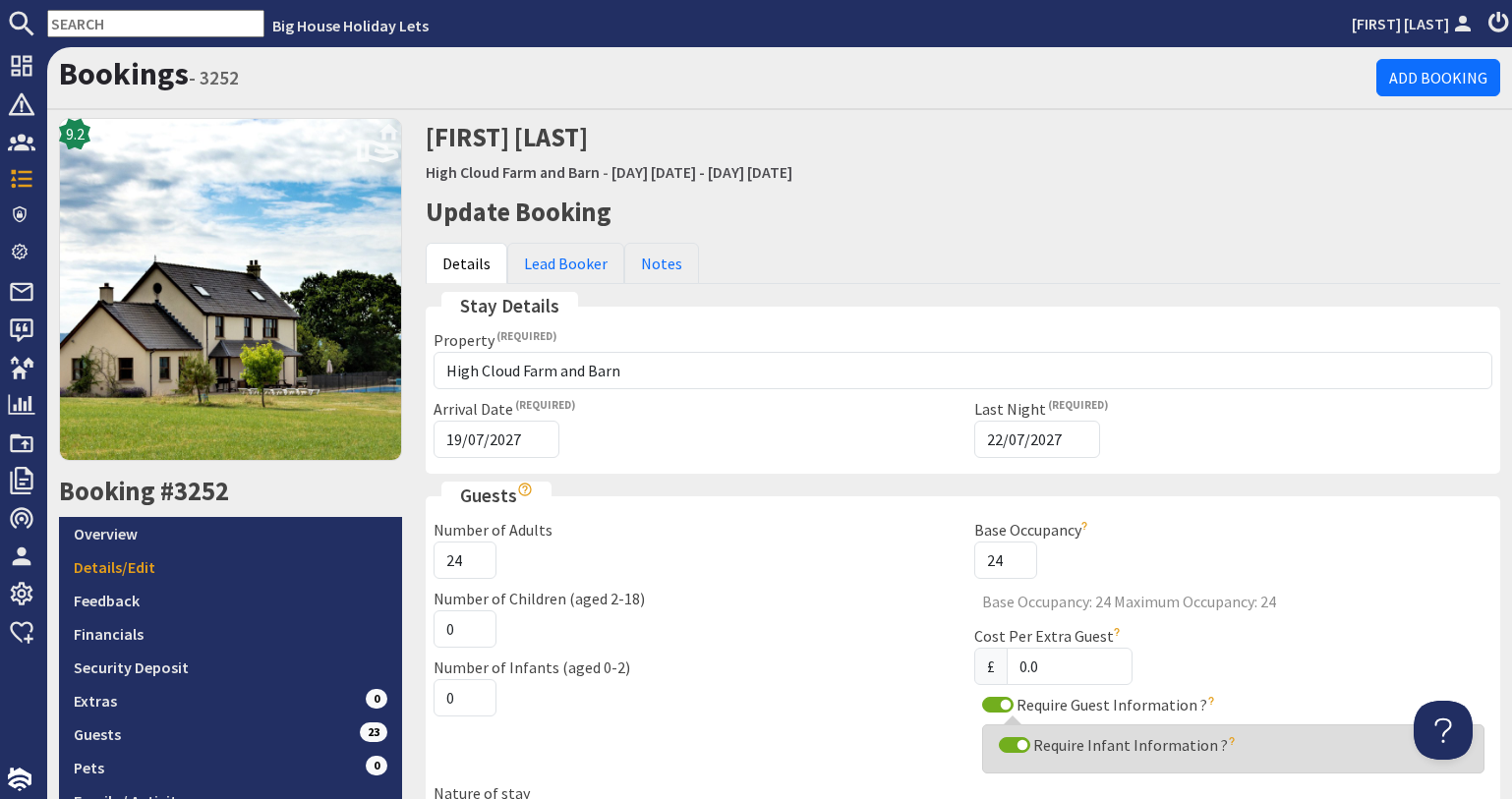 scroll, scrollTop: 0, scrollLeft: 0, axis: both 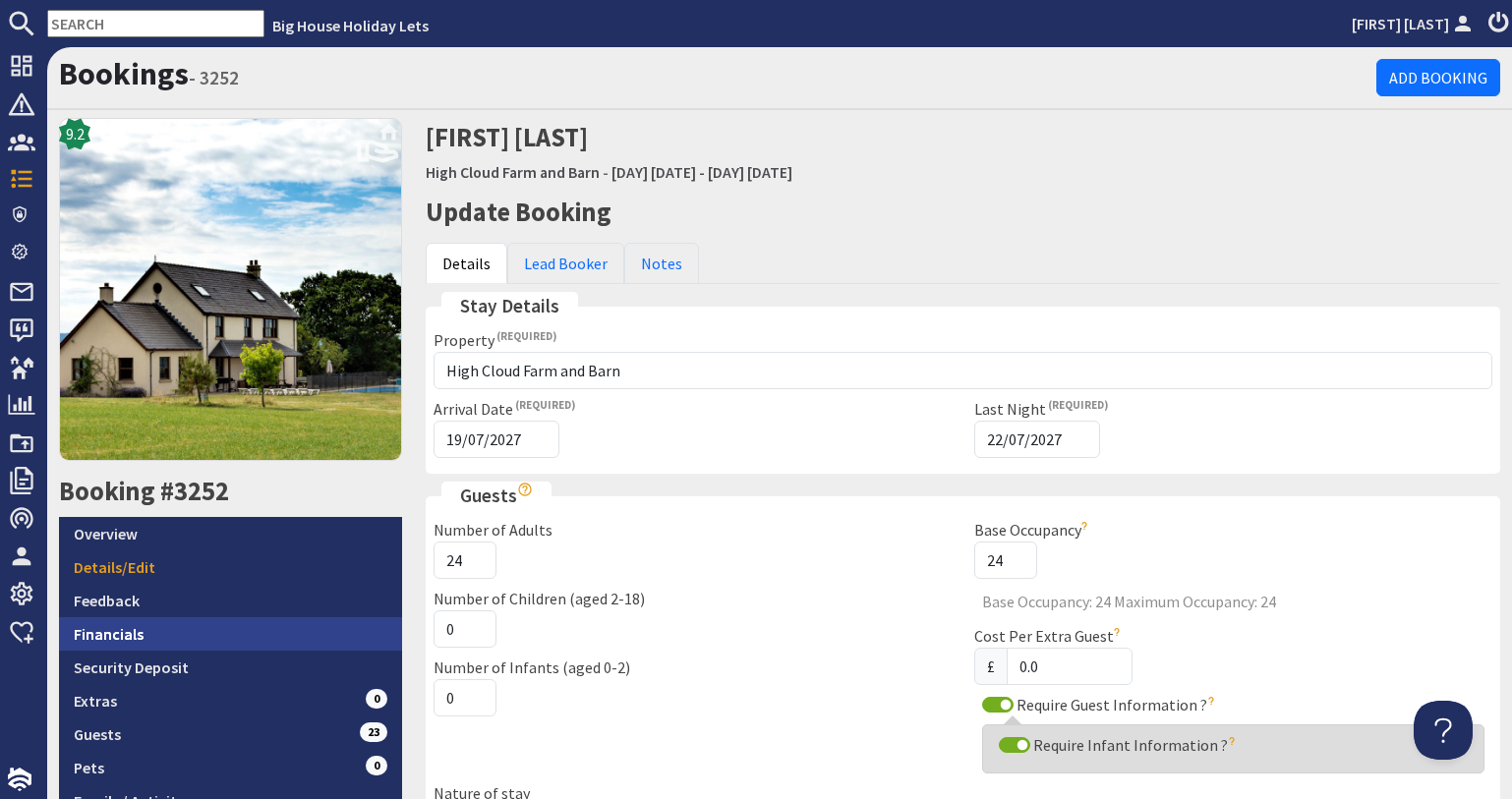 click on "Financials" at bounding box center (230, 634) 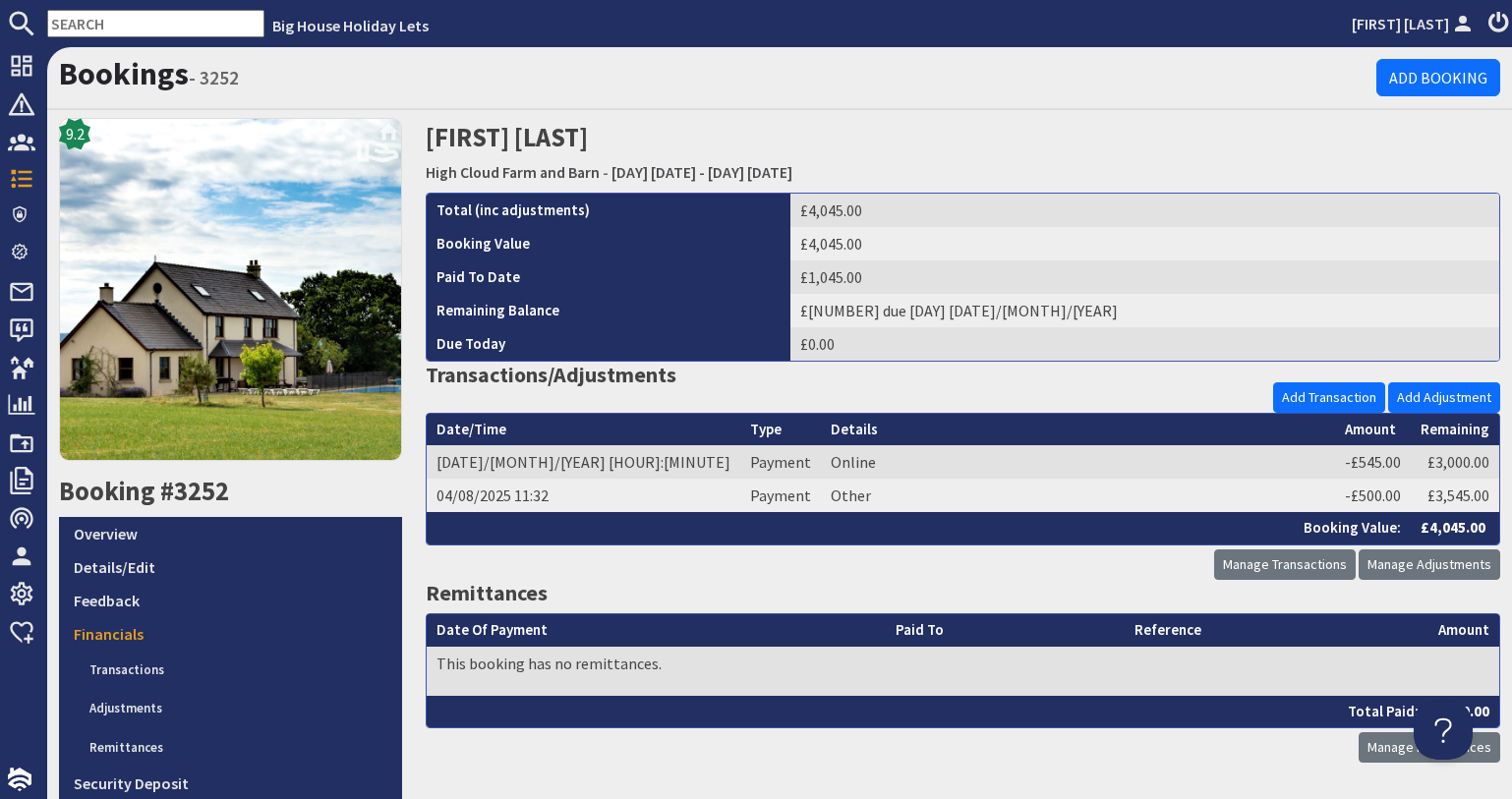 scroll, scrollTop: 0, scrollLeft: 0, axis: both 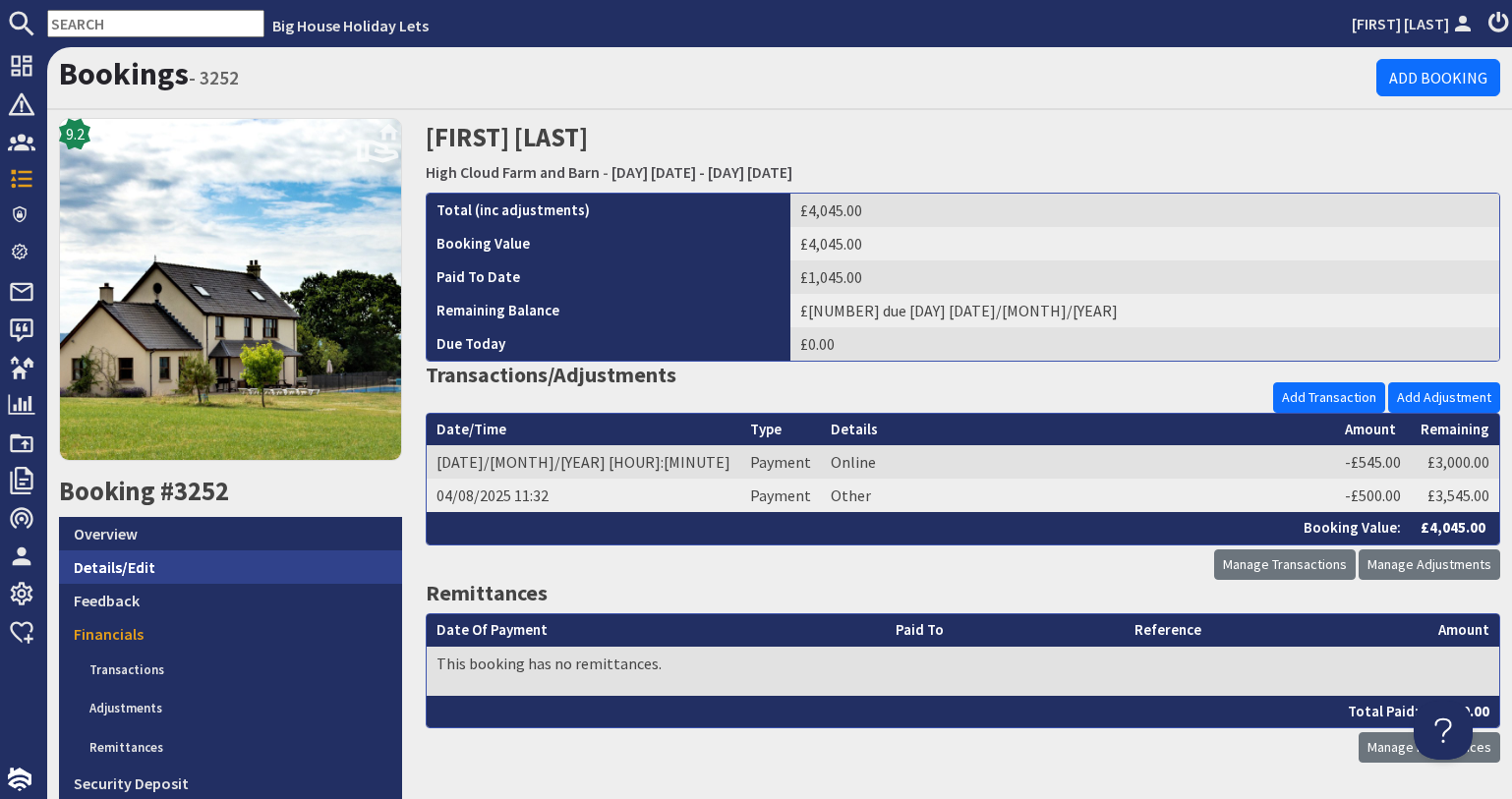 click on "Details/Edit" at bounding box center (230, 567) 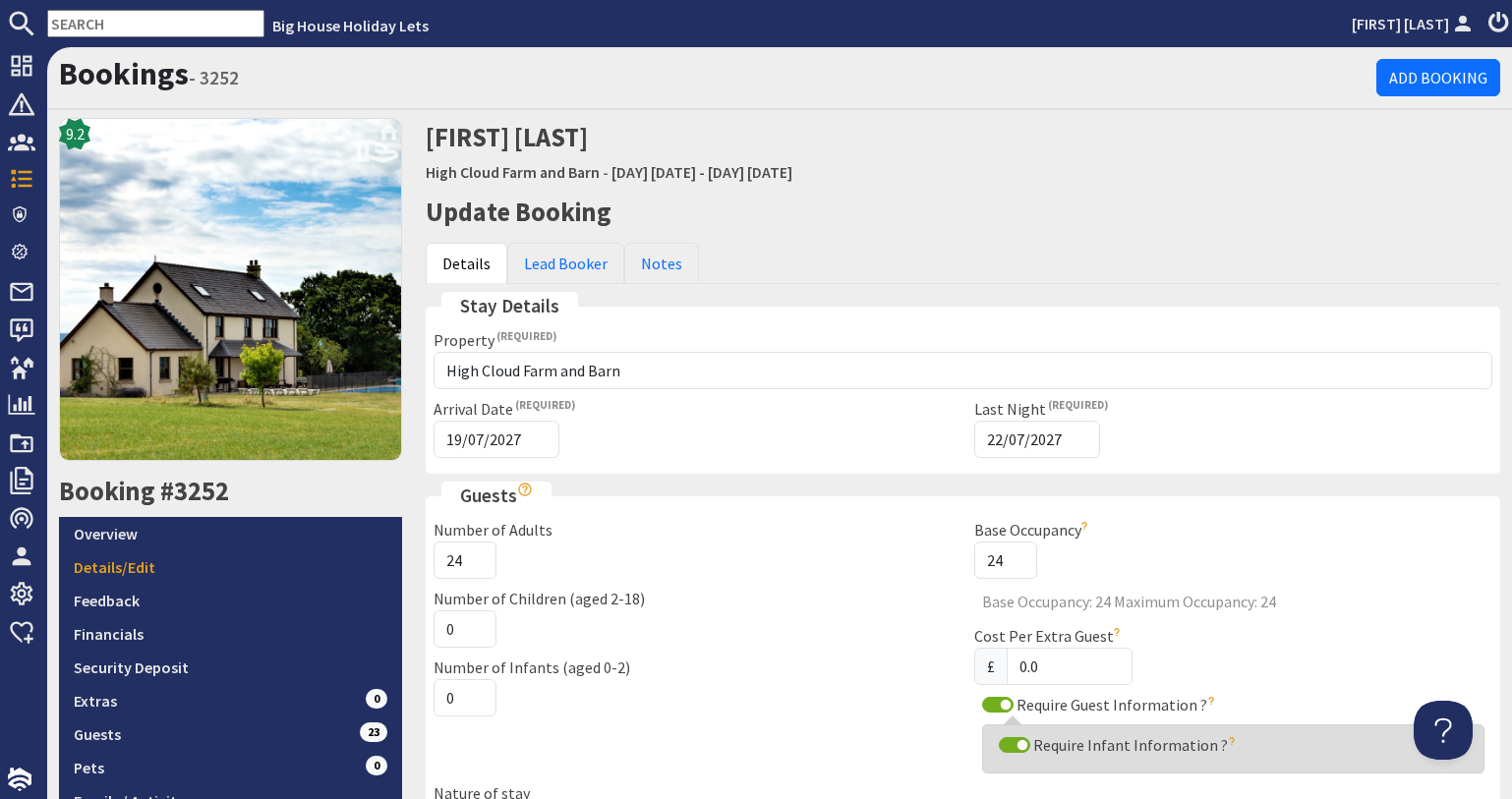 scroll, scrollTop: 0, scrollLeft: 0, axis: both 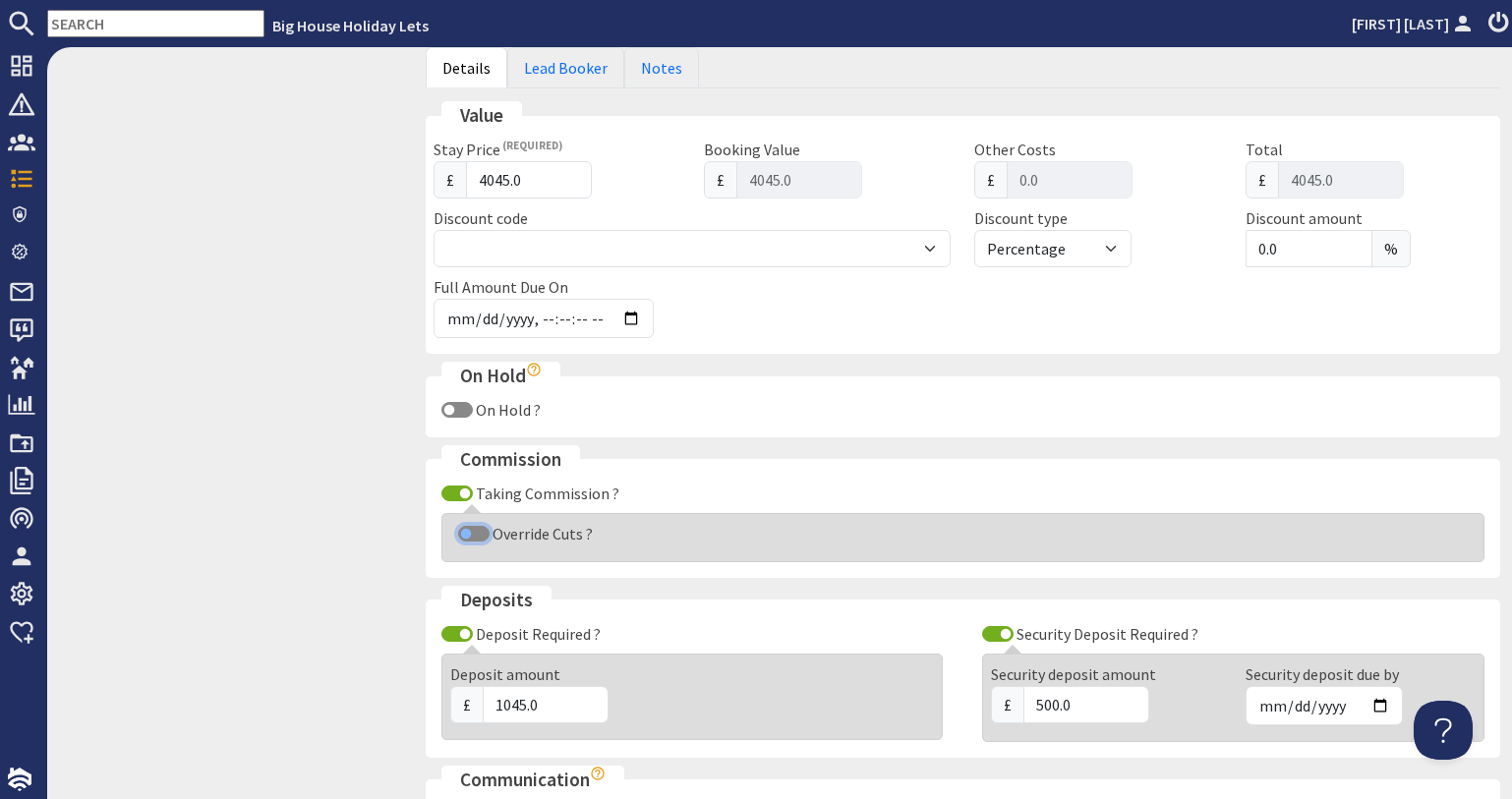 click on "Override Cuts ?" at bounding box center (474, 534) 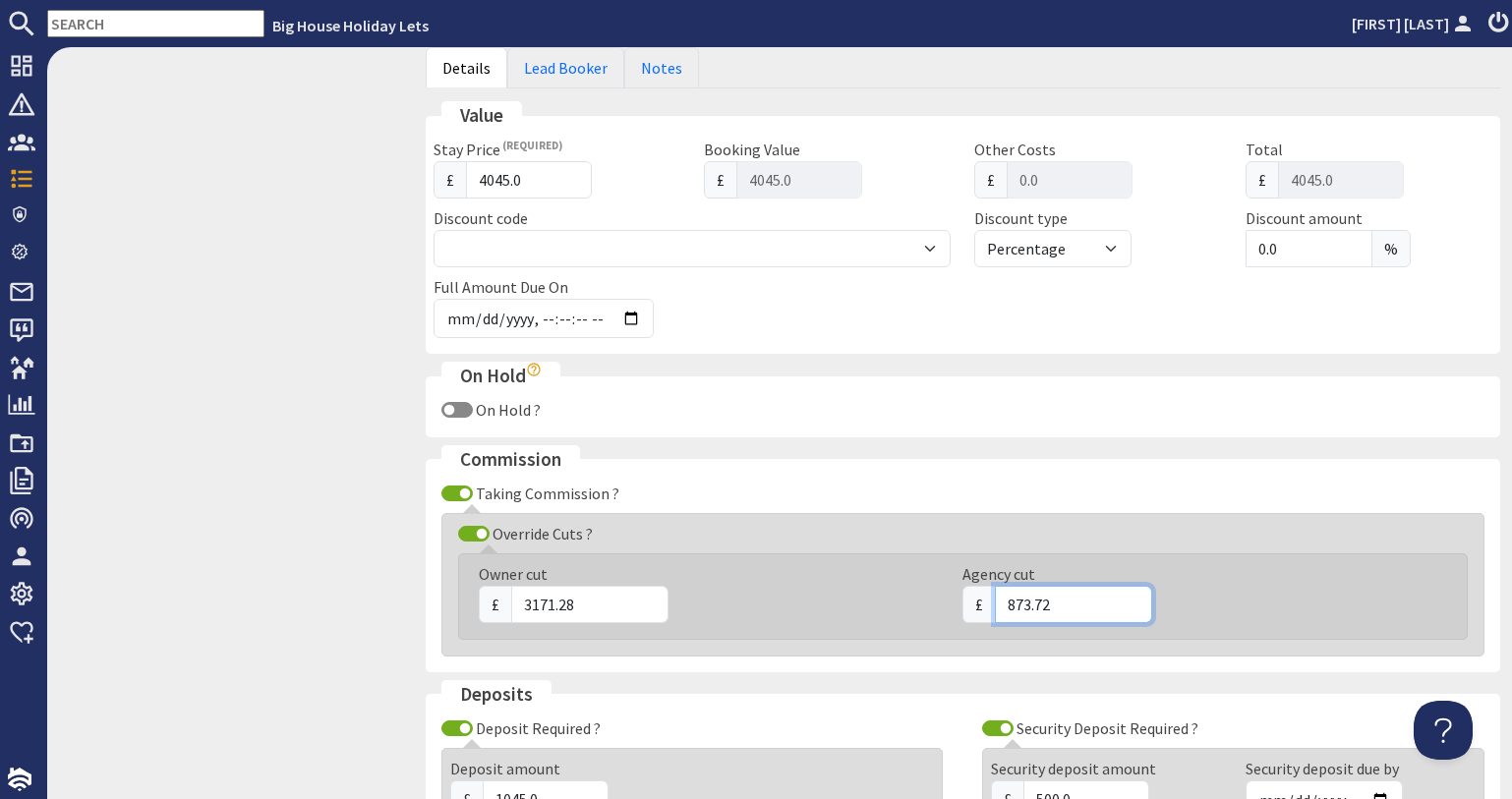 drag, startPoint x: 1077, startPoint y: 607, endPoint x: 990, endPoint y: 607, distance: 87 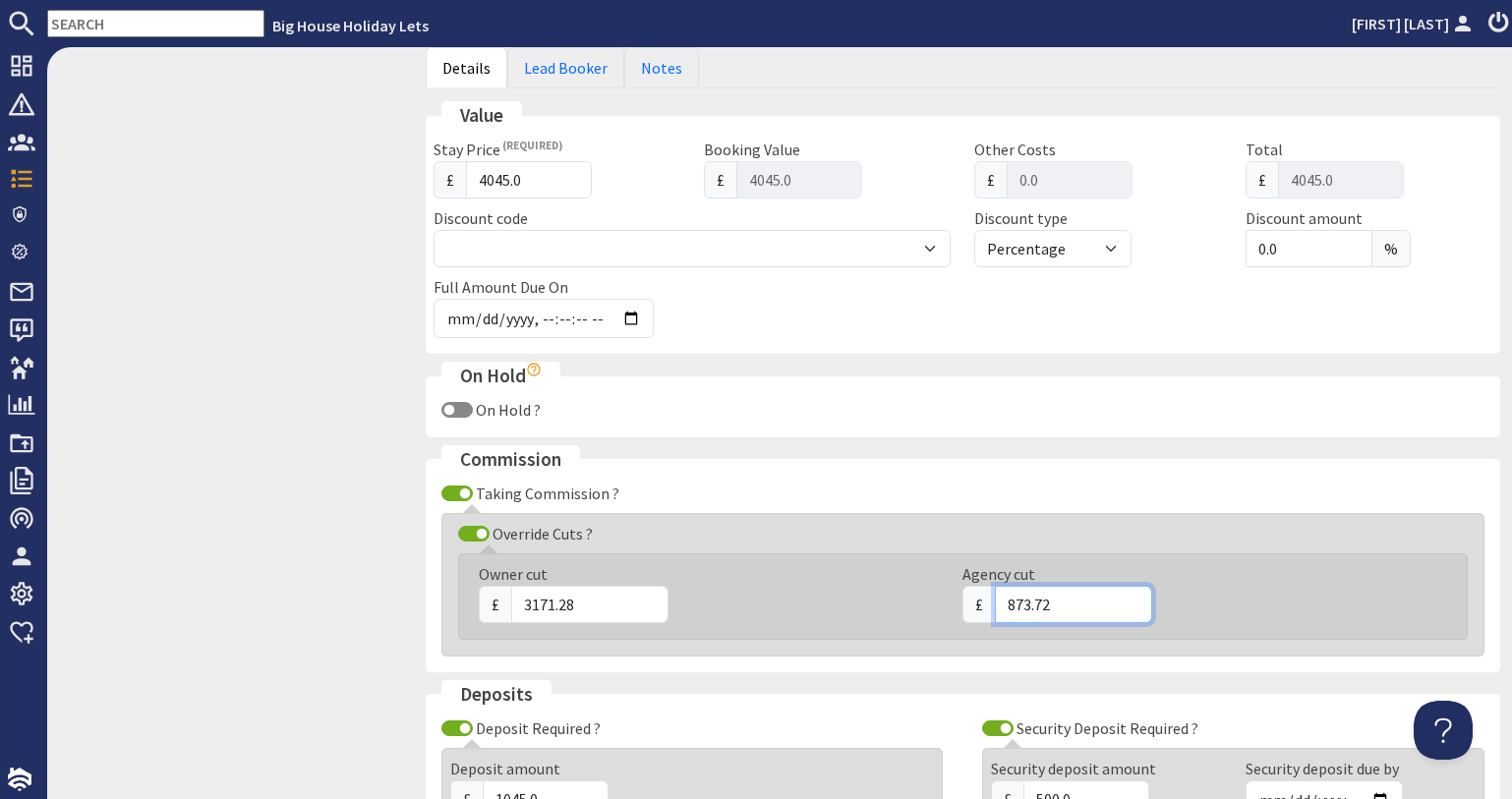 type on "864.00" 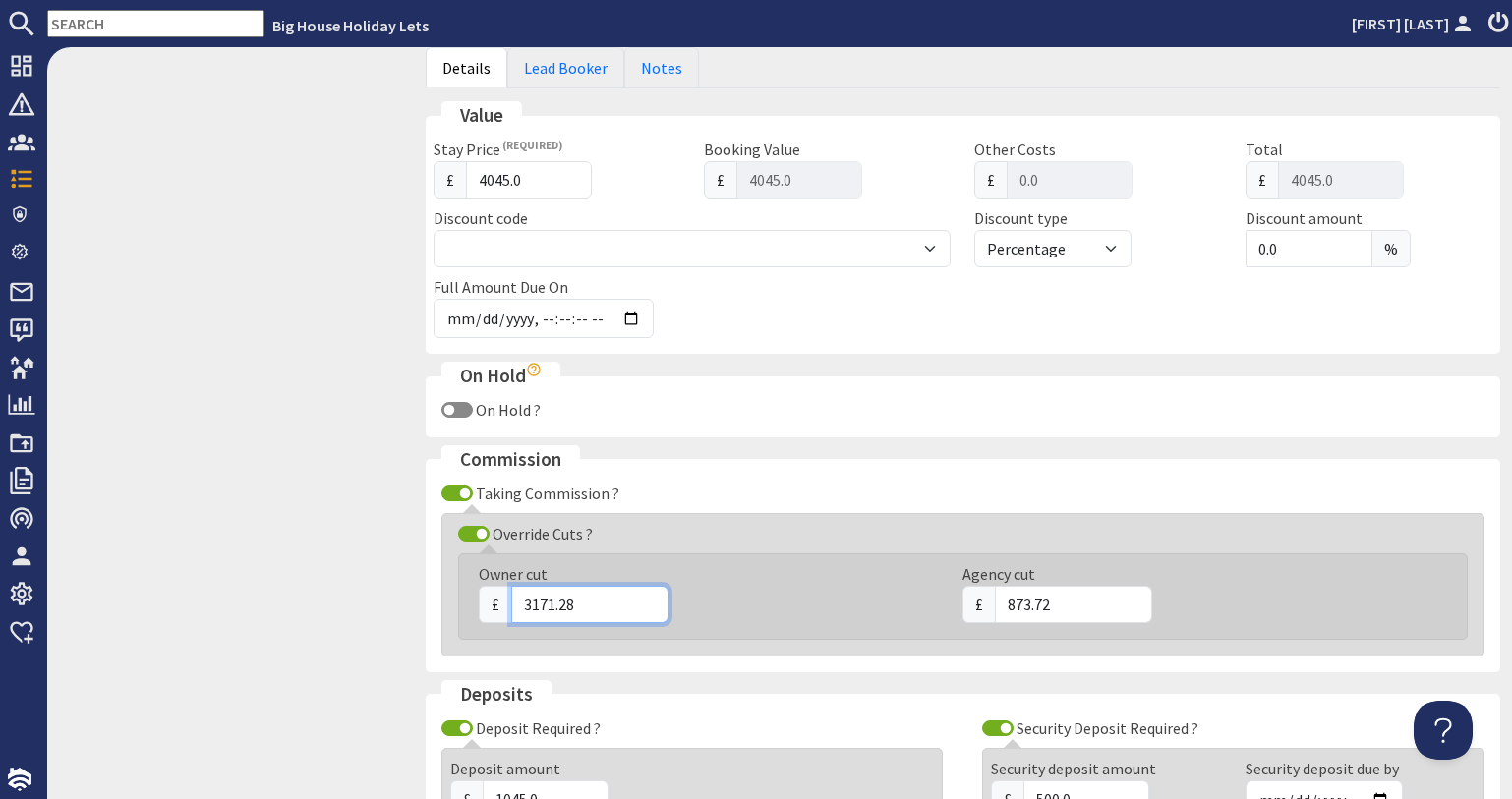 drag, startPoint x: 580, startPoint y: 604, endPoint x: 451, endPoint y: 604, distance: 129 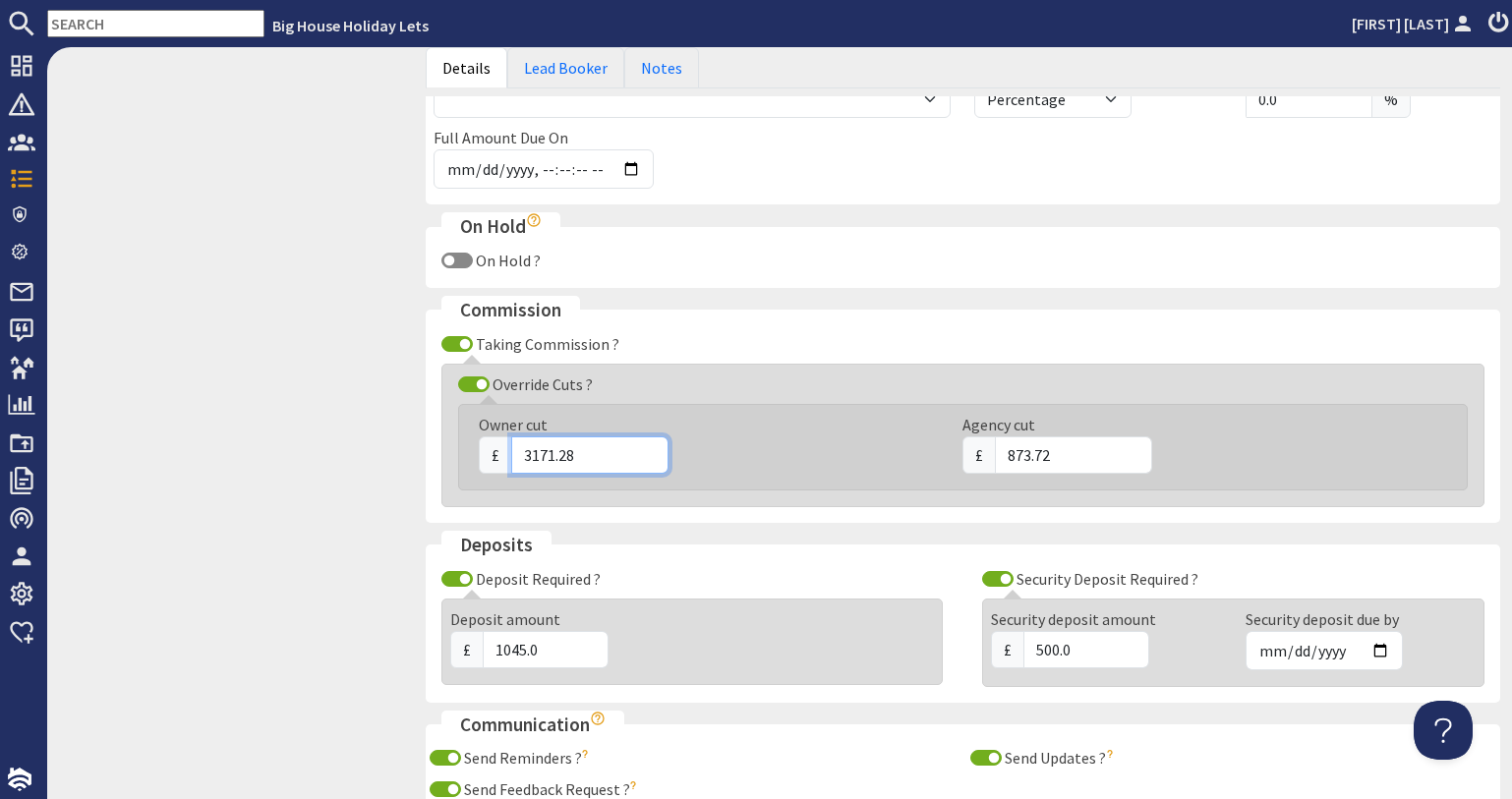 scroll, scrollTop: 1179, scrollLeft: 0, axis: vertical 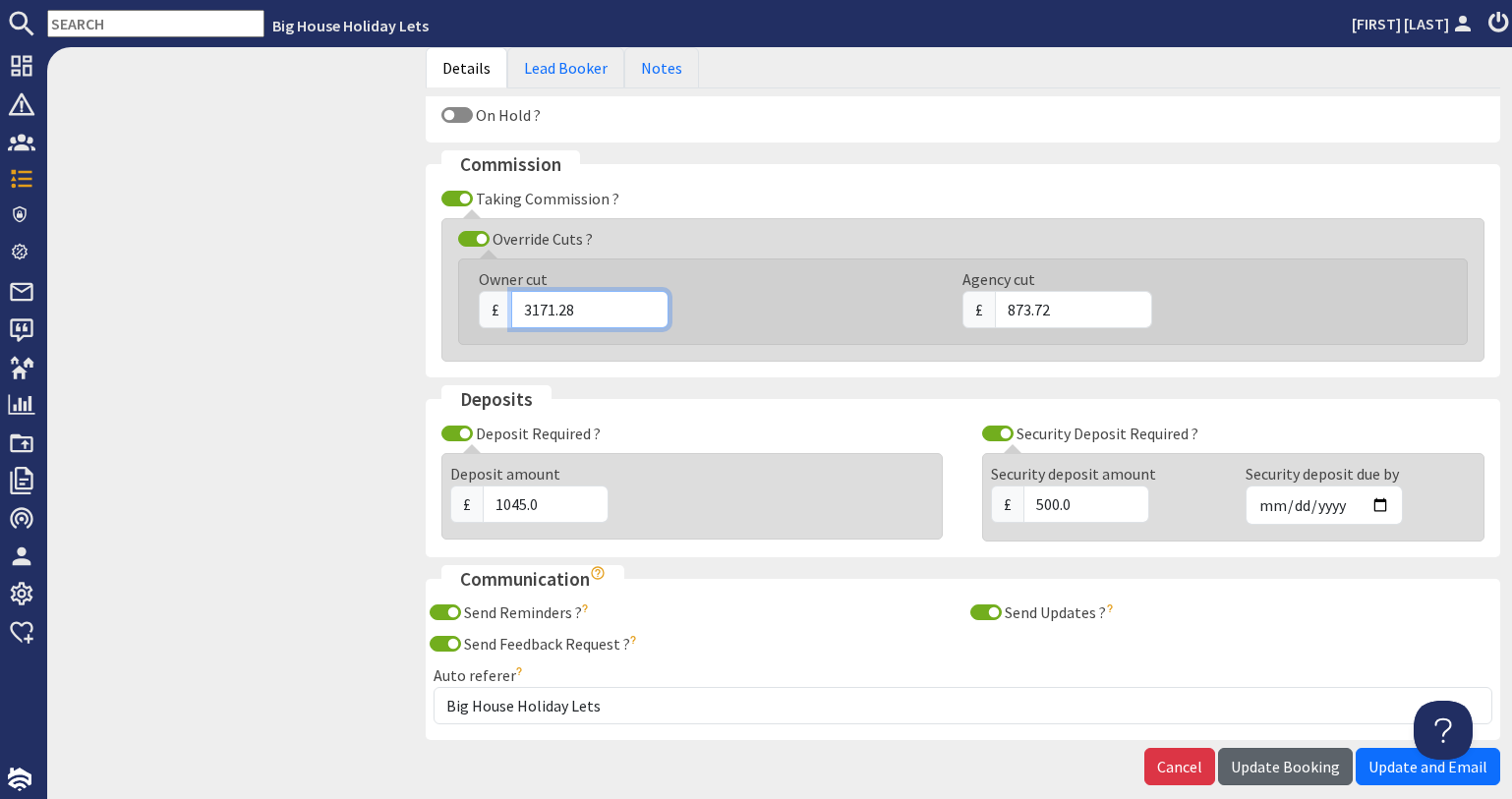 type on "3181.00" 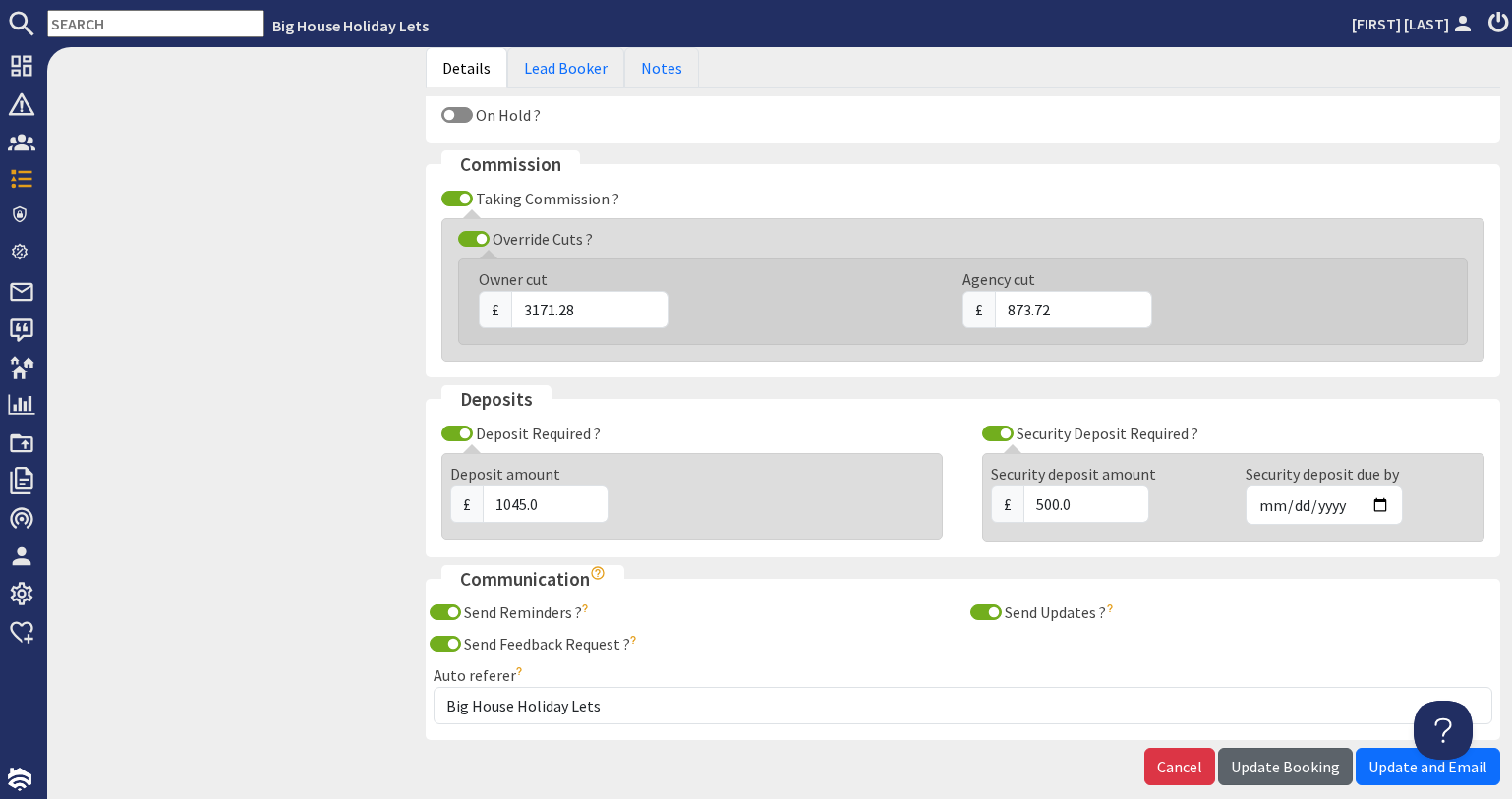 click on "Update Booking" at bounding box center [1285, 767] 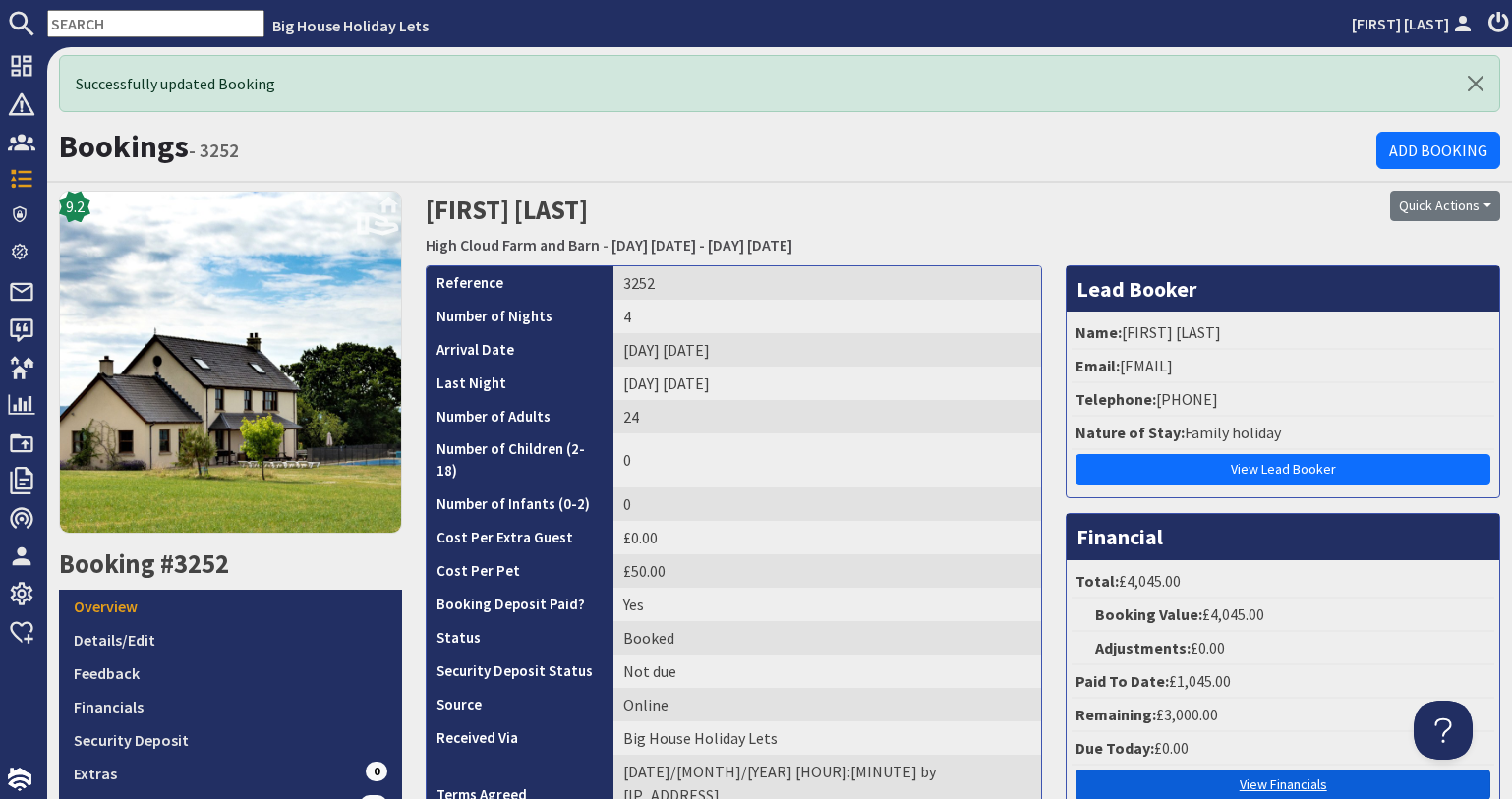 scroll, scrollTop: 0, scrollLeft: 0, axis: both 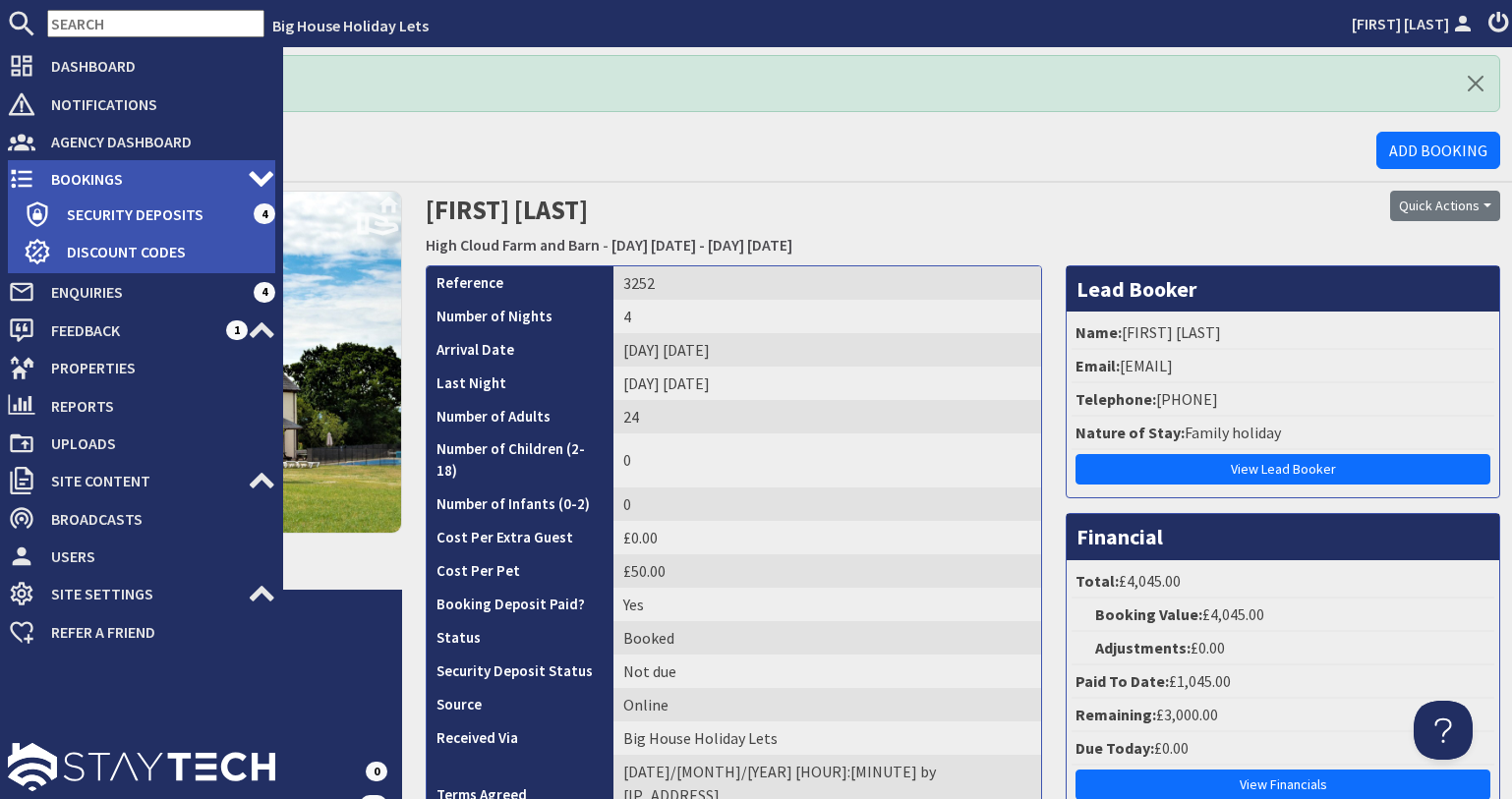 click on "Bookings" at bounding box center [142, 179] 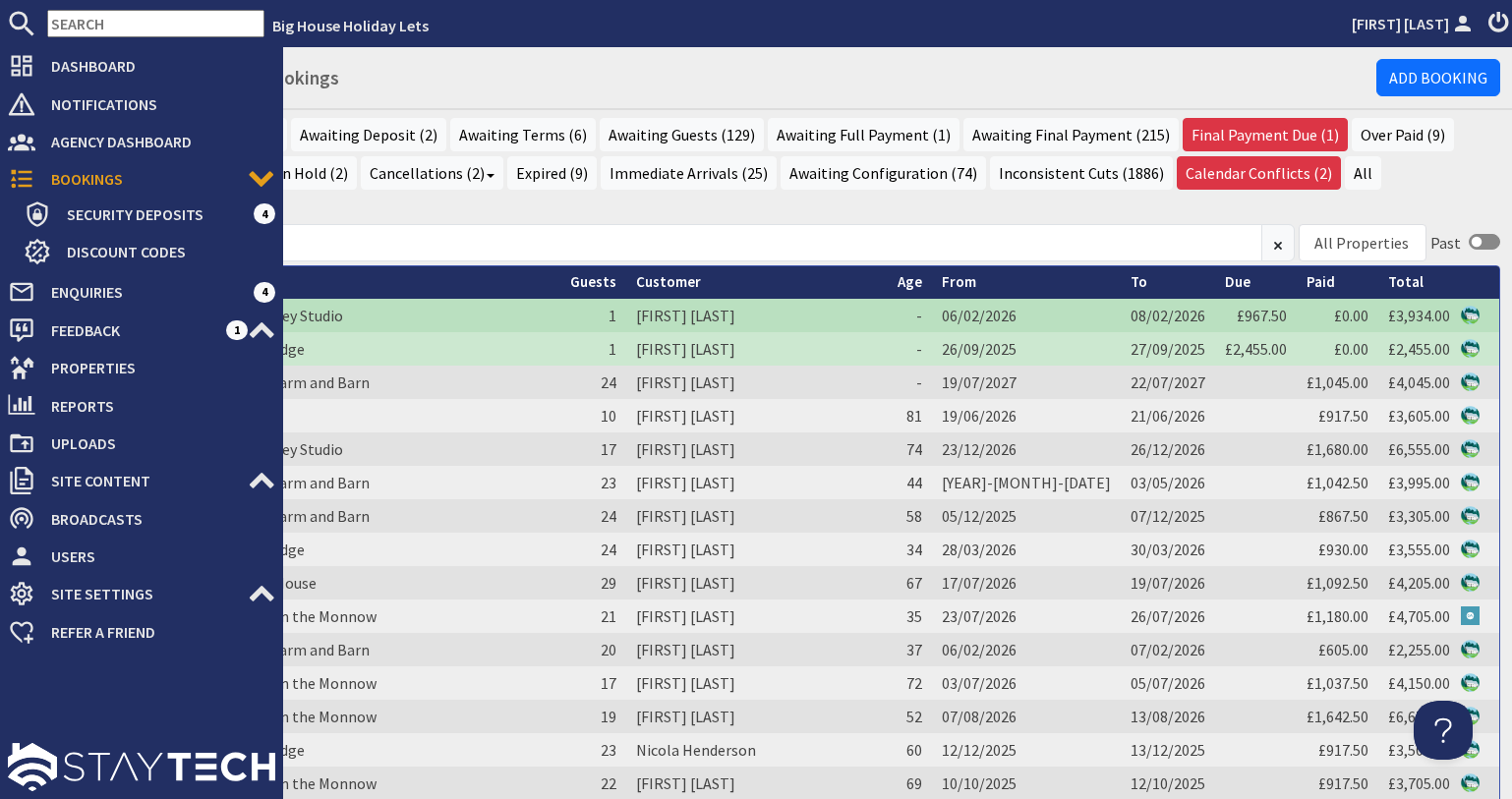 scroll, scrollTop: 0, scrollLeft: 0, axis: both 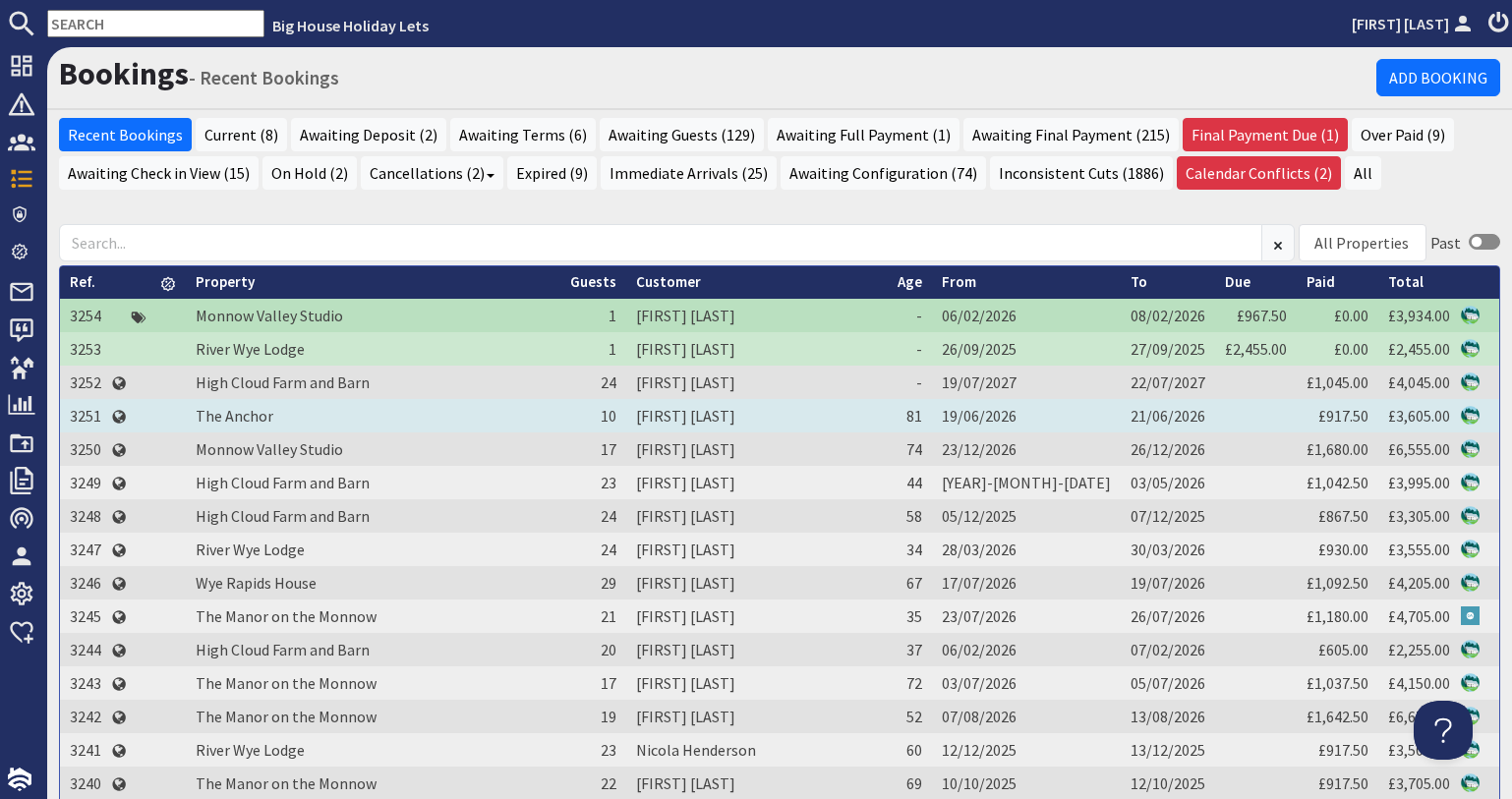 click on "3251" at bounding box center (86, 416) 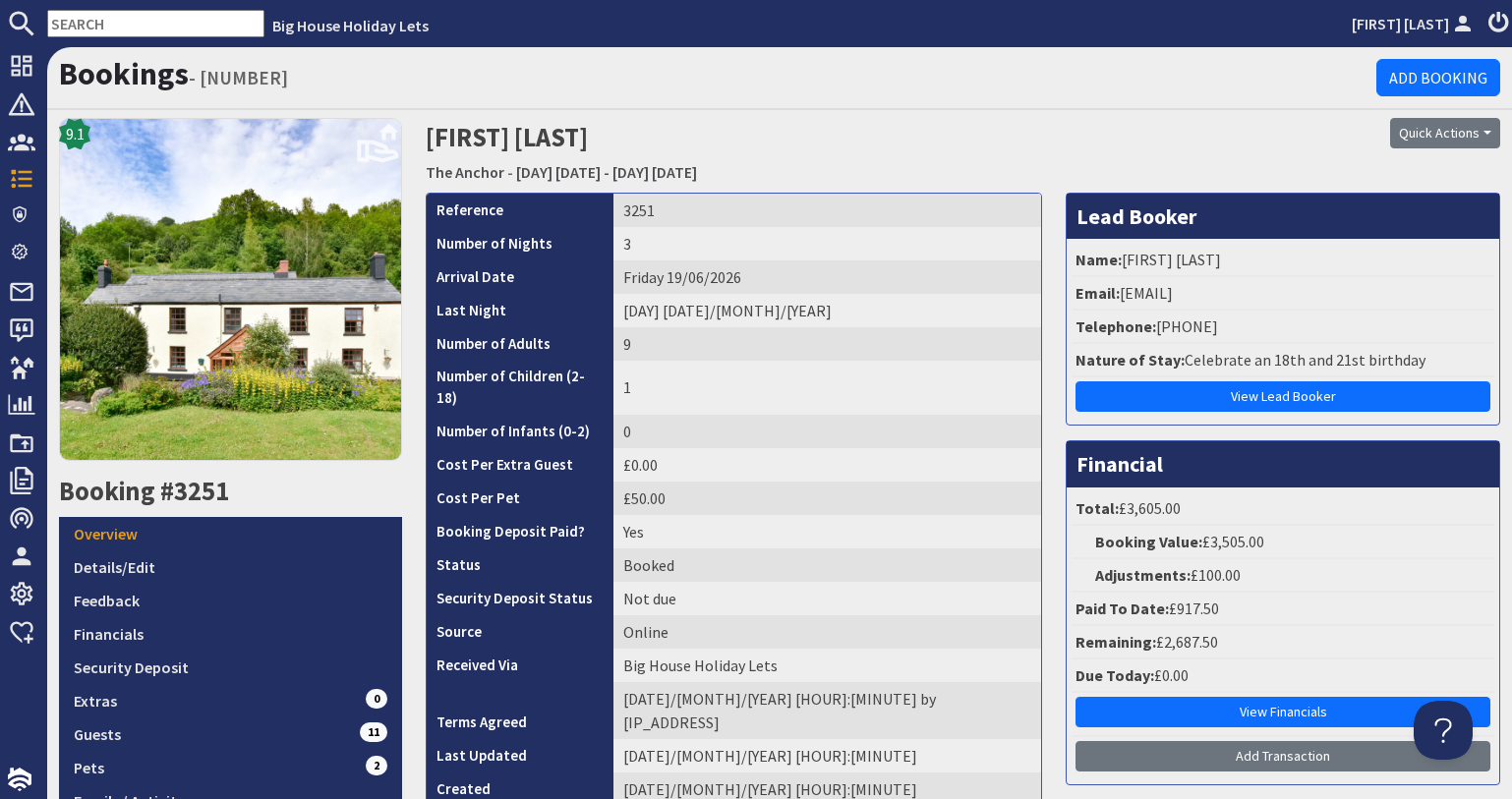 scroll, scrollTop: 0, scrollLeft: 0, axis: both 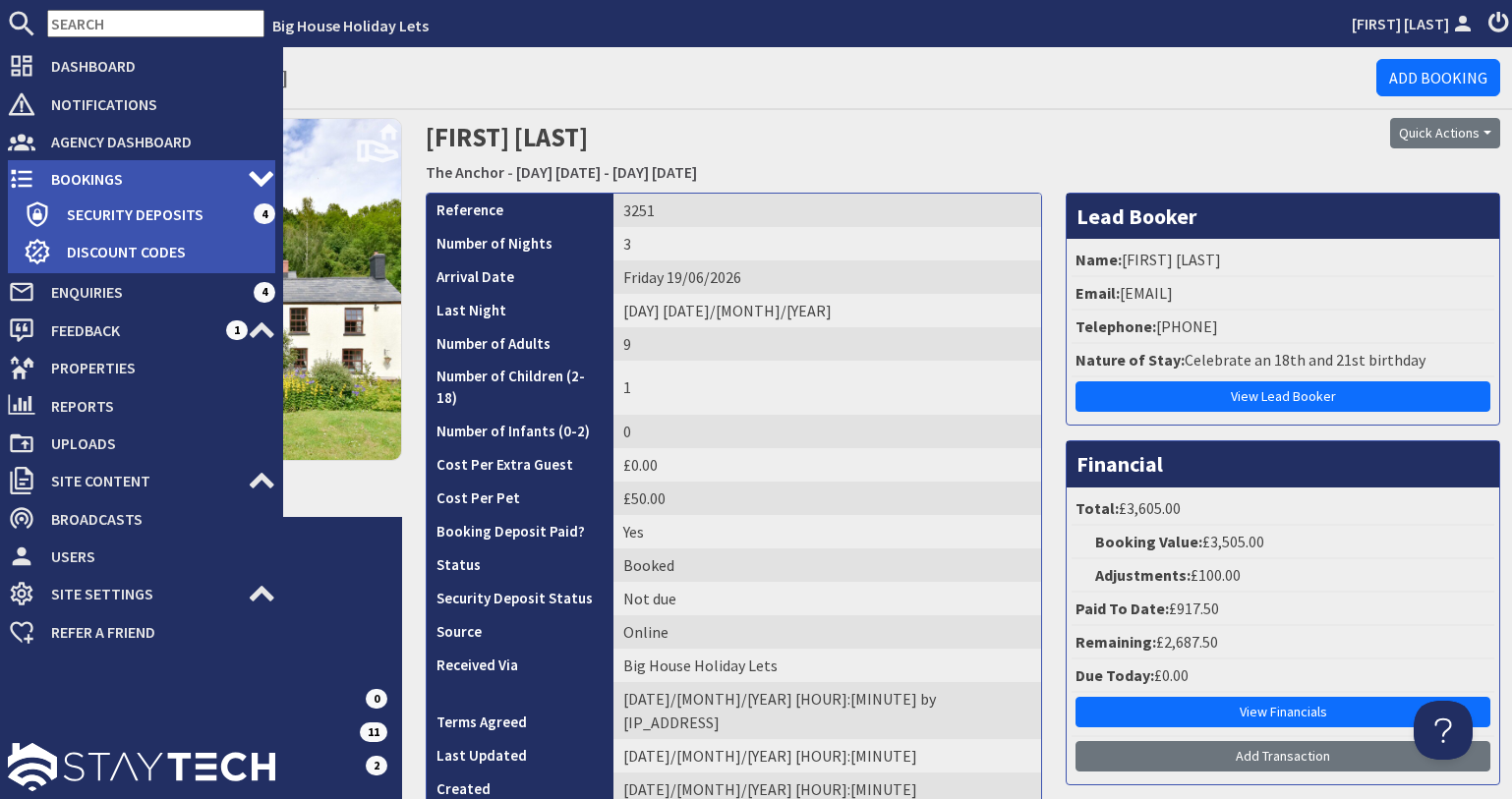 click 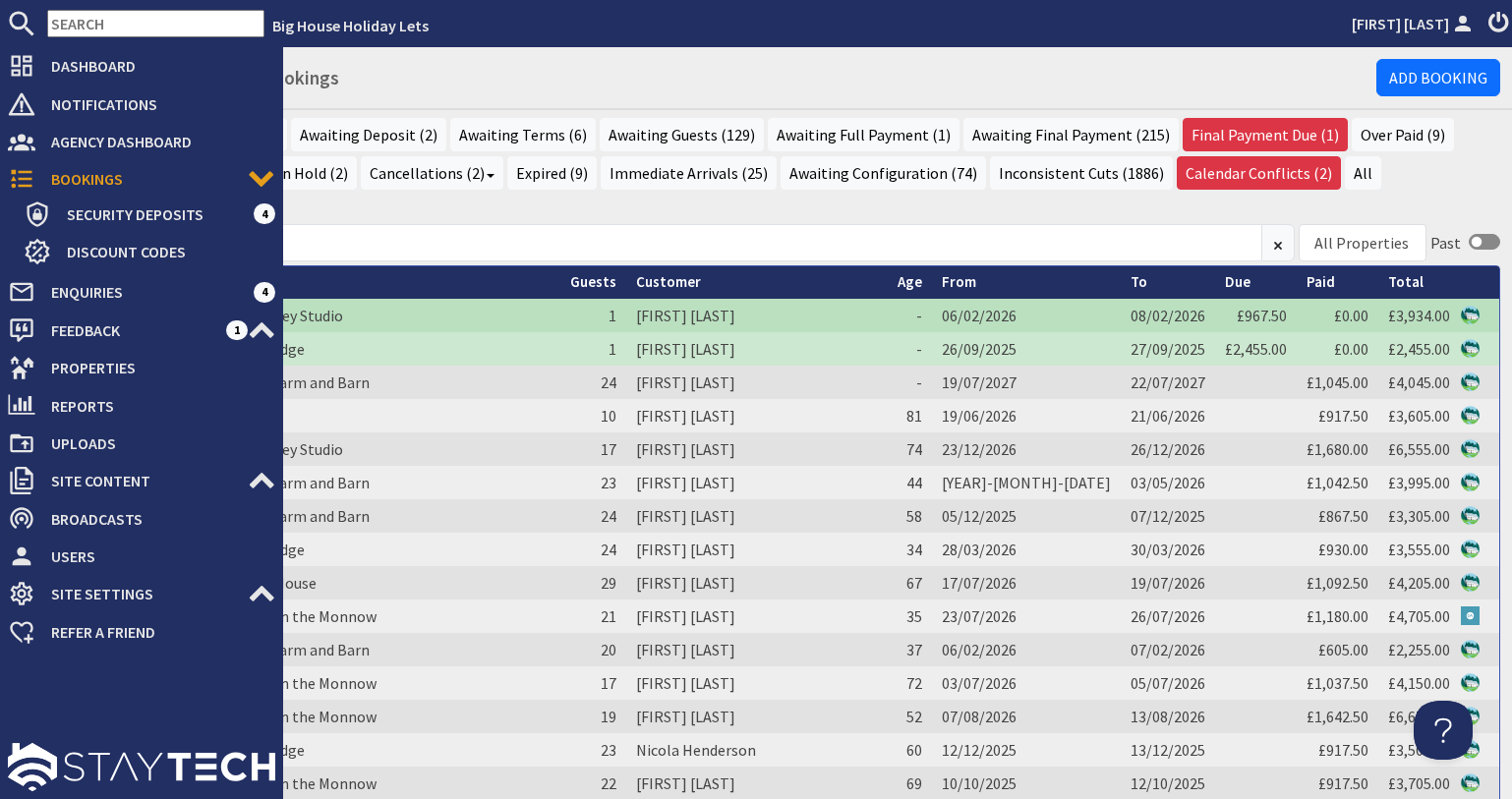 scroll, scrollTop: 0, scrollLeft: 0, axis: both 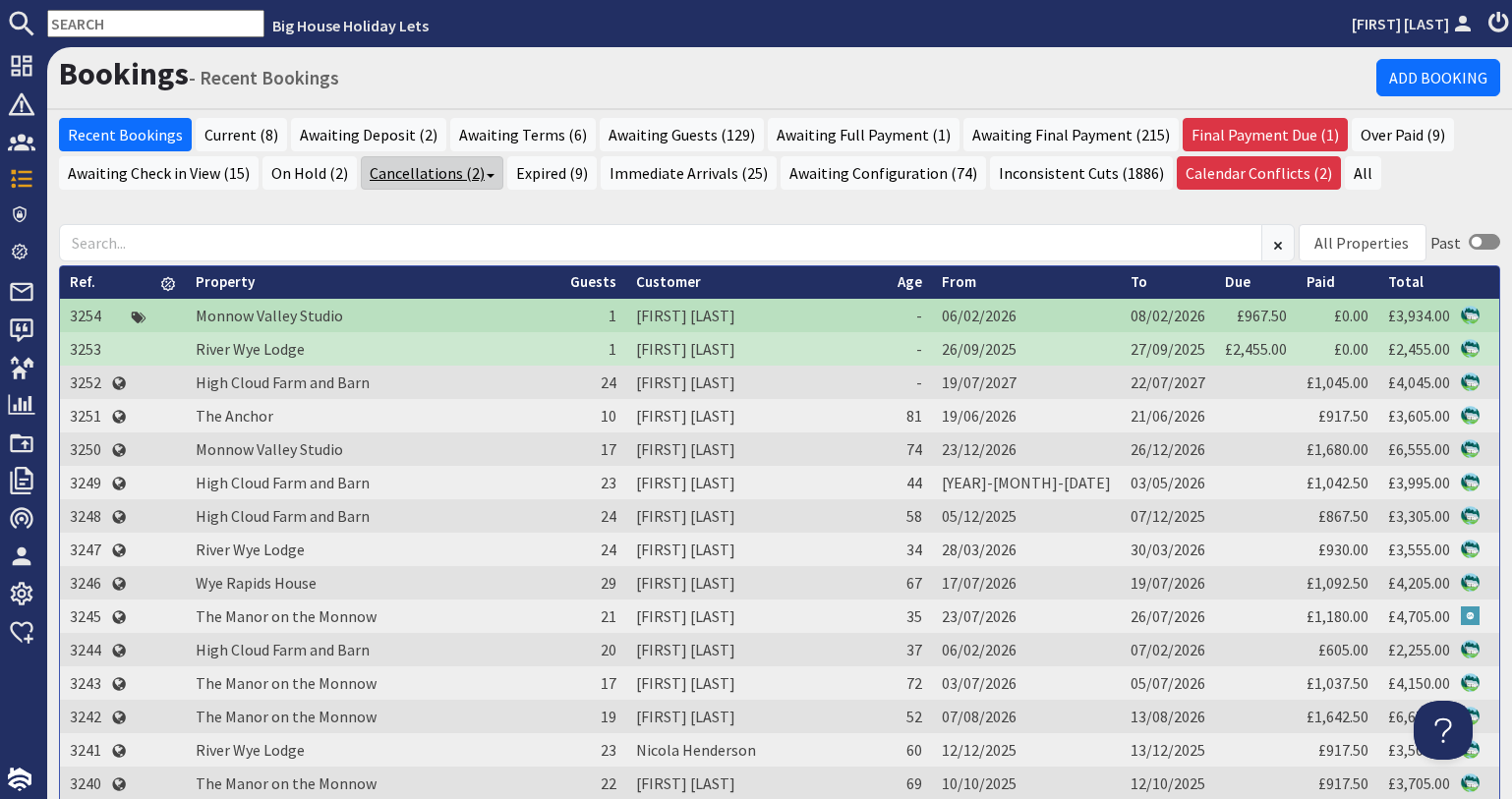 click on "Cancellations (2)" at bounding box center [432, 173] 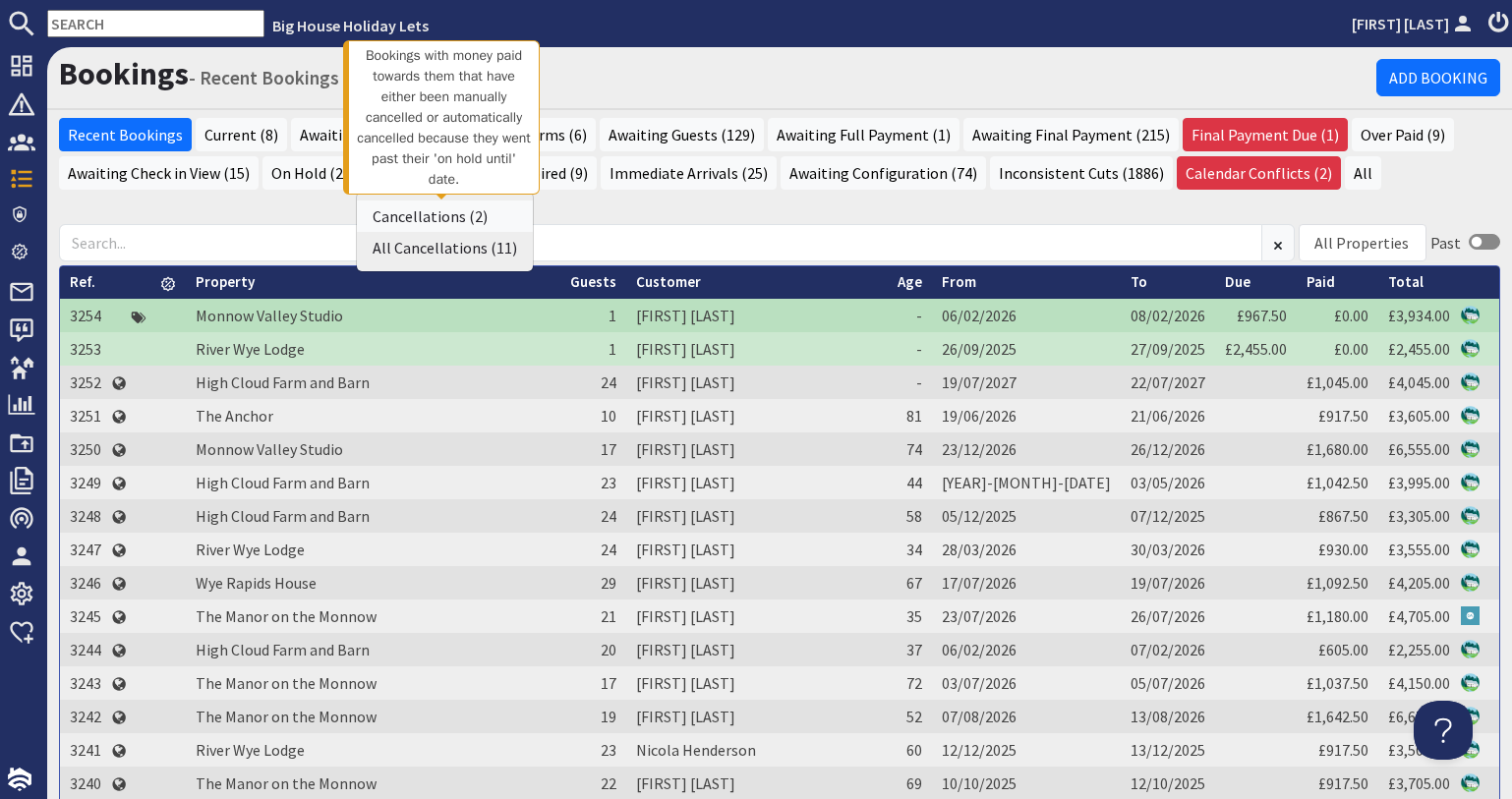click on "Cancellations (2)" at bounding box center [444, 216] 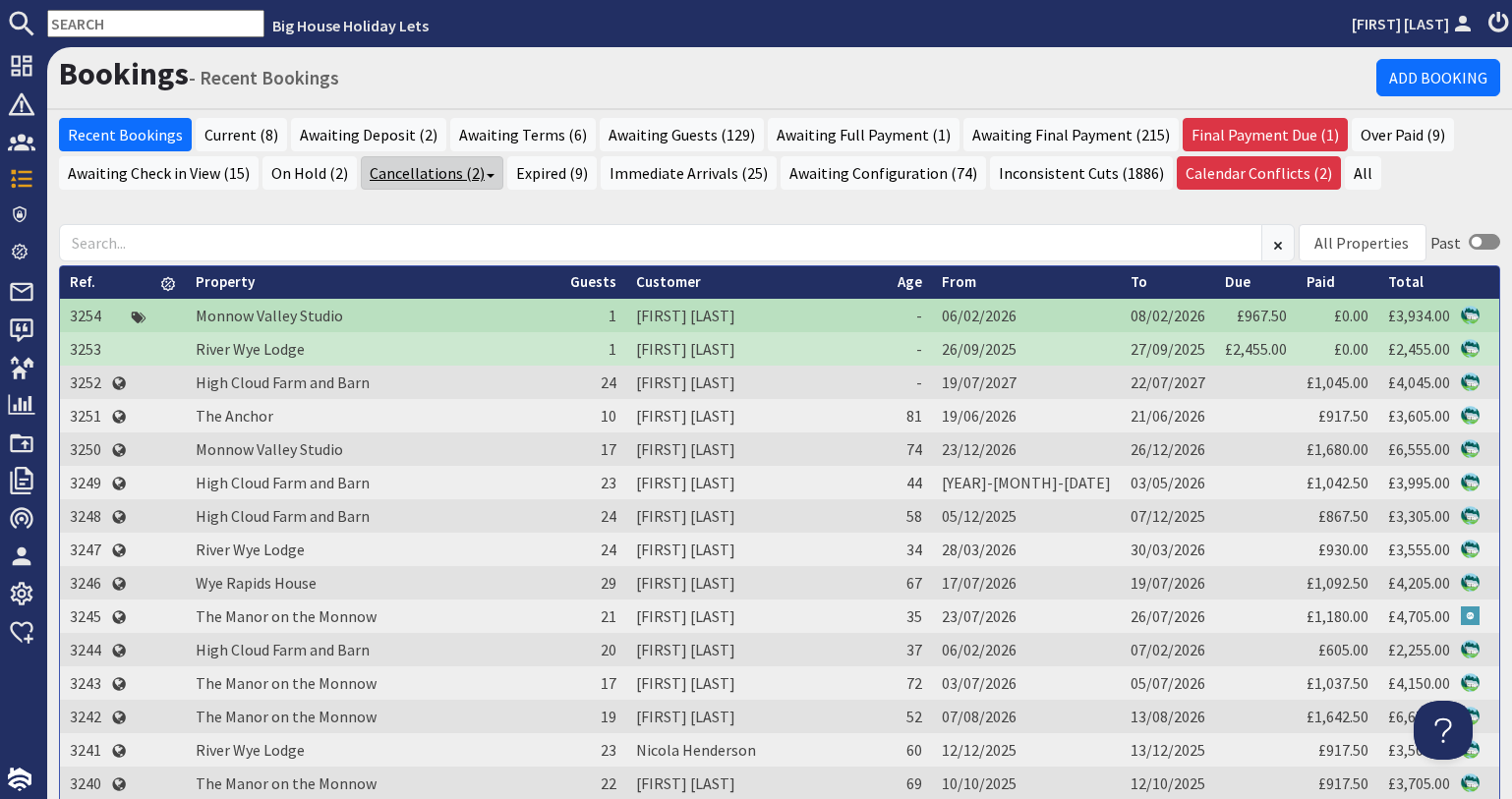 click on "Cancellations (2)" at bounding box center (432, 173) 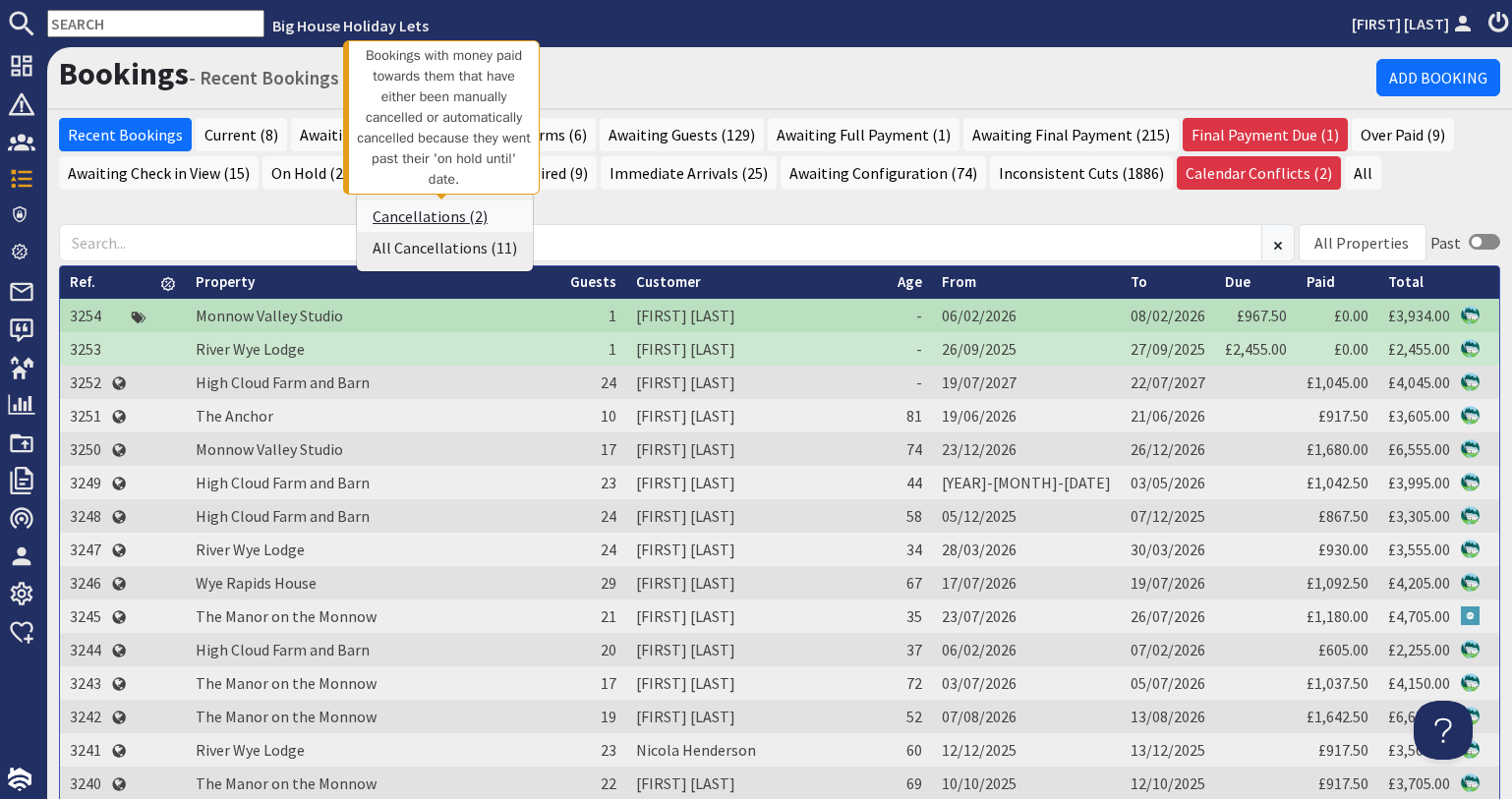 click on "Cancellations (2)" at bounding box center [430, 216] 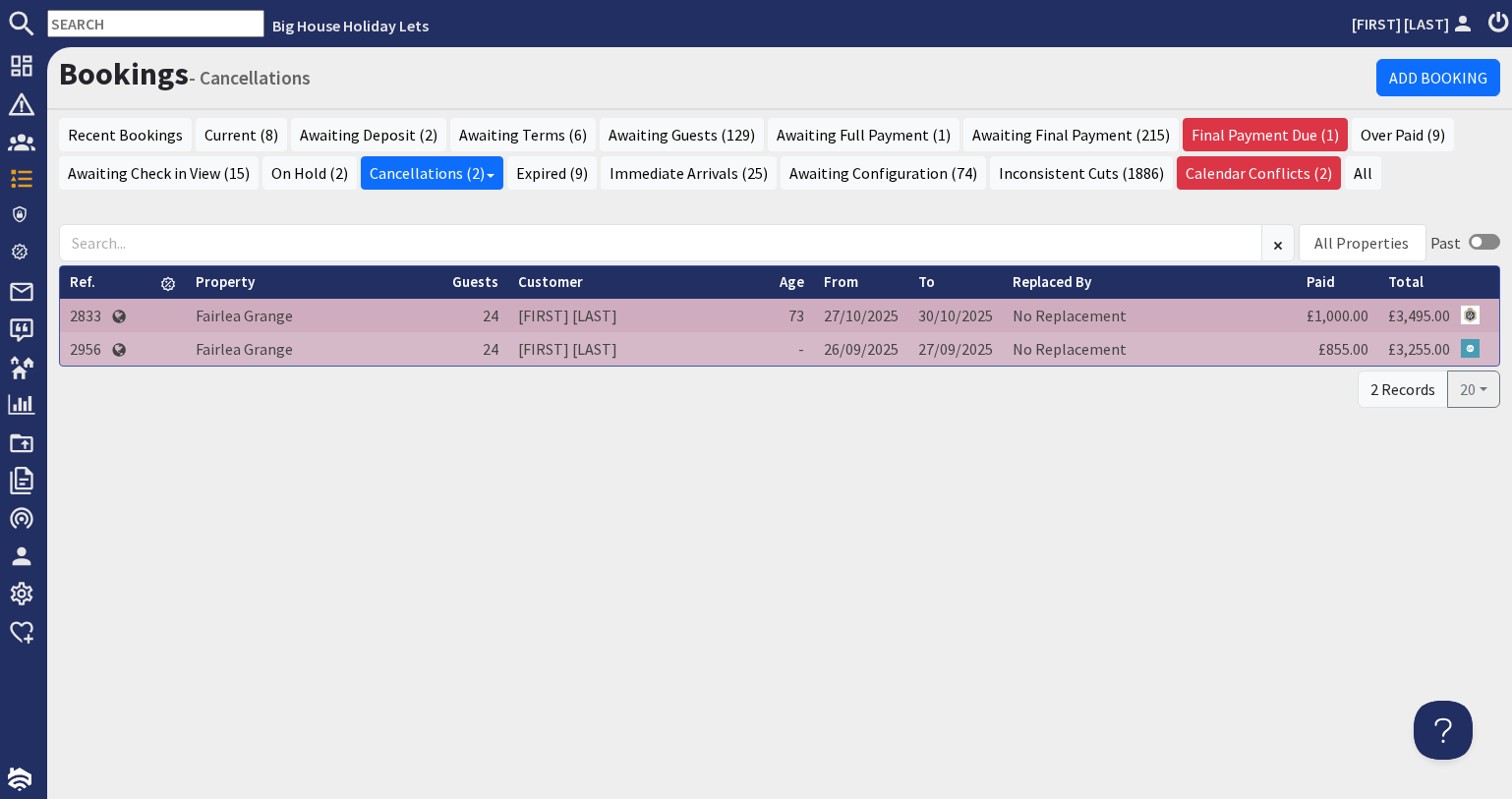 scroll, scrollTop: 0, scrollLeft: 0, axis: both 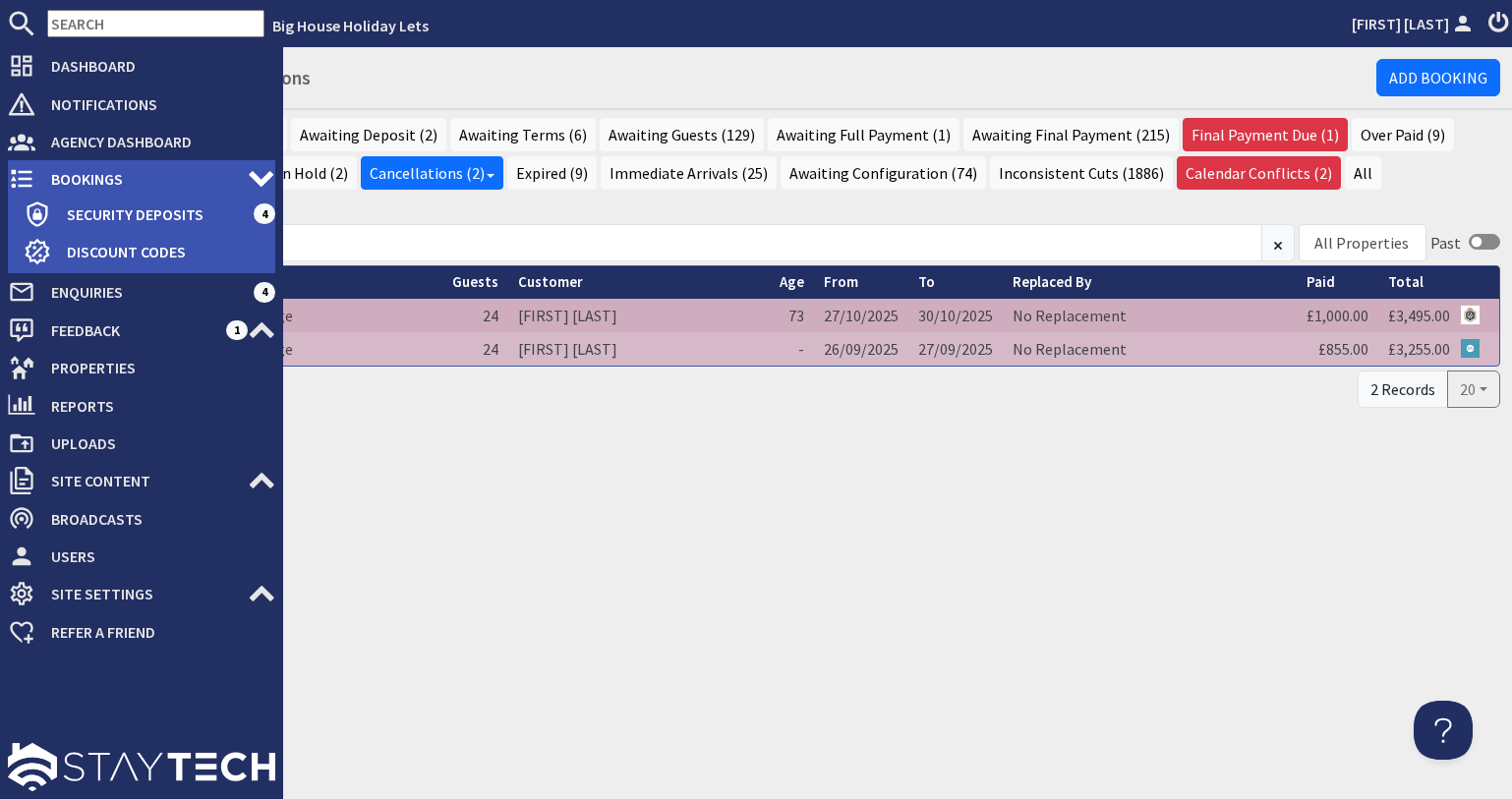 click on "Bookings" at bounding box center (142, 179) 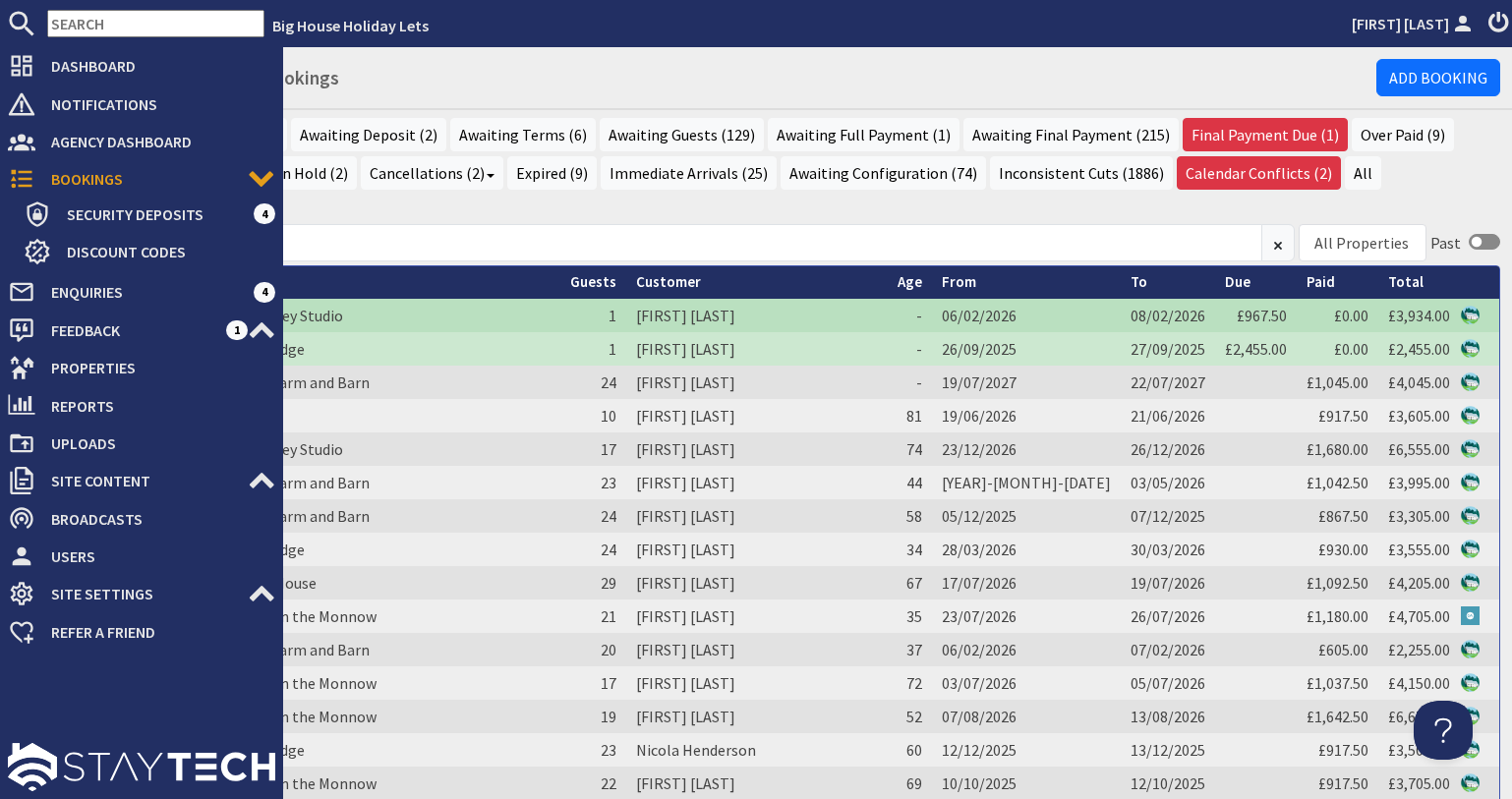 scroll, scrollTop: 0, scrollLeft: 0, axis: both 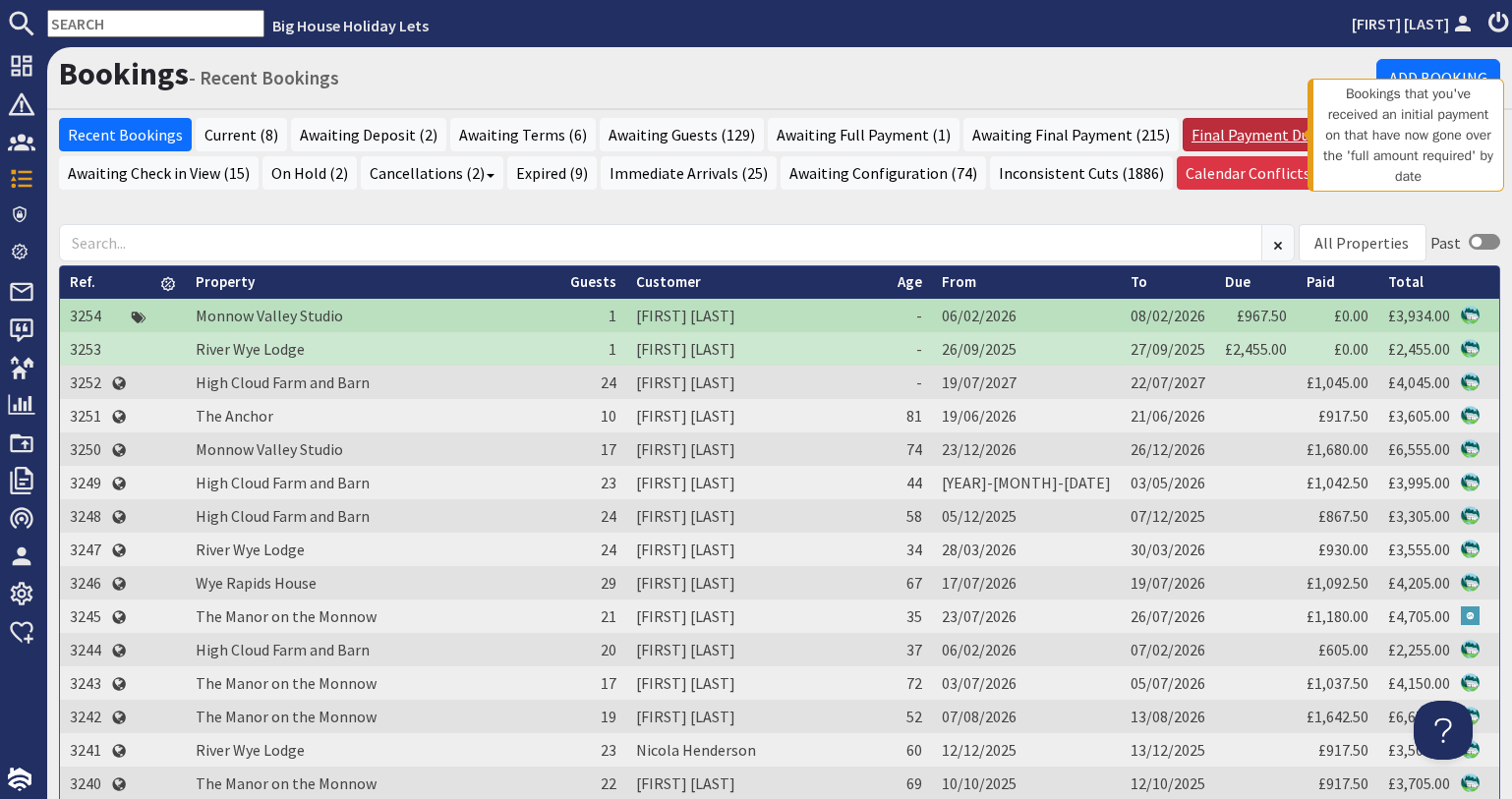 click on "Final Payment Due (1)" at bounding box center (1265, 135) 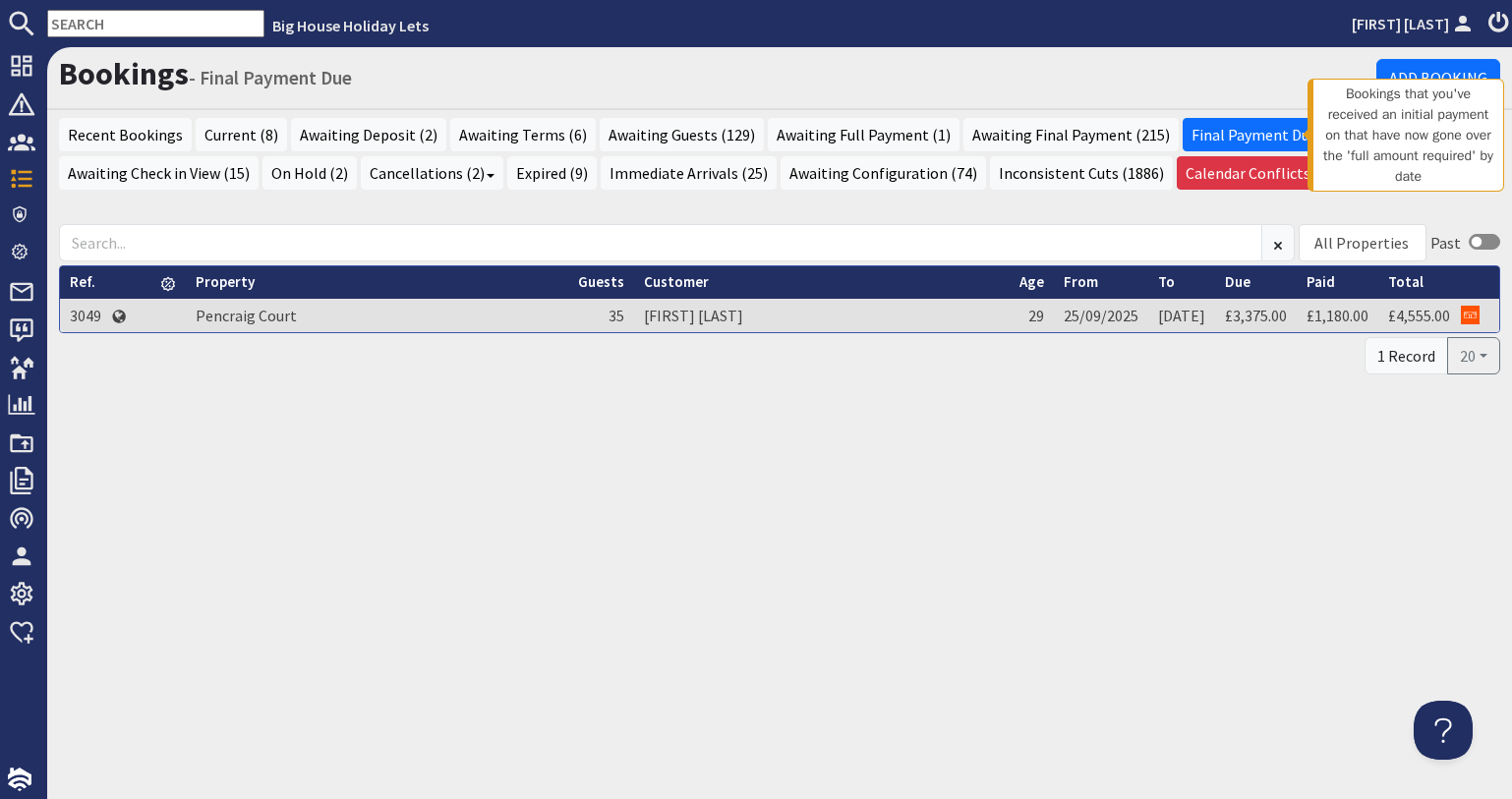 scroll, scrollTop: 0, scrollLeft: 0, axis: both 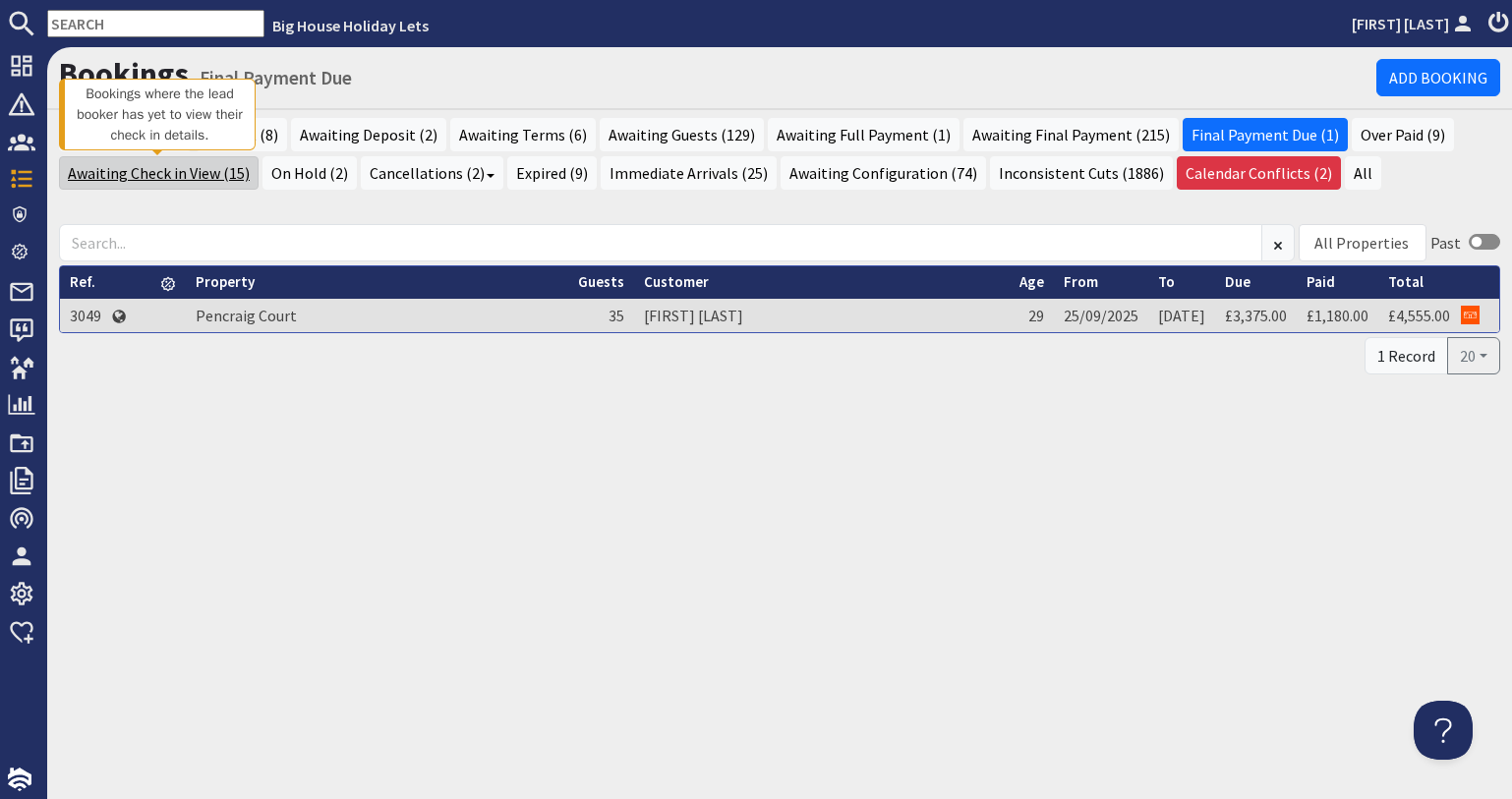 click on "Awaiting Check in View (15)" at bounding box center [158, 173] 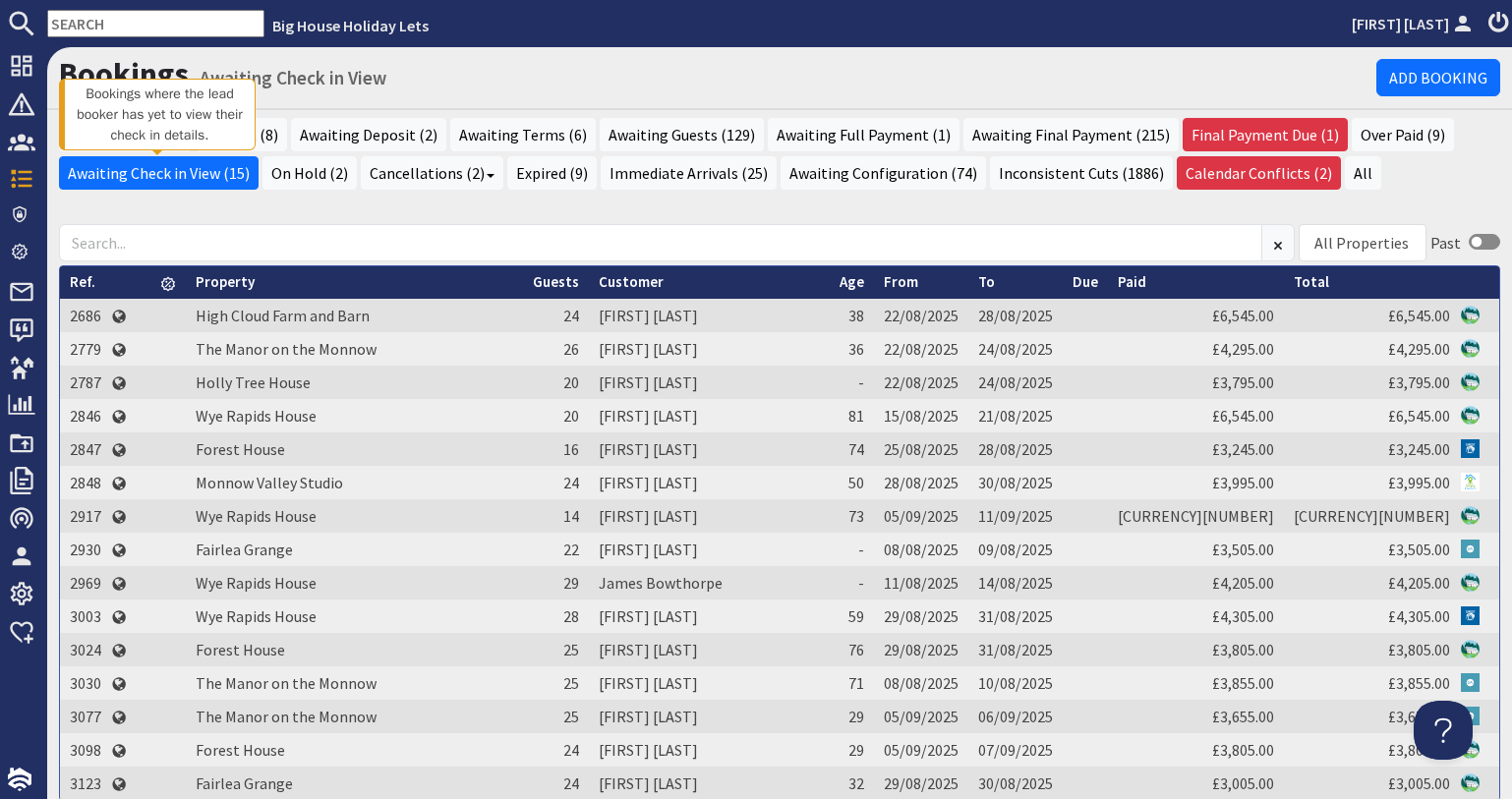 scroll, scrollTop: 0, scrollLeft: 0, axis: both 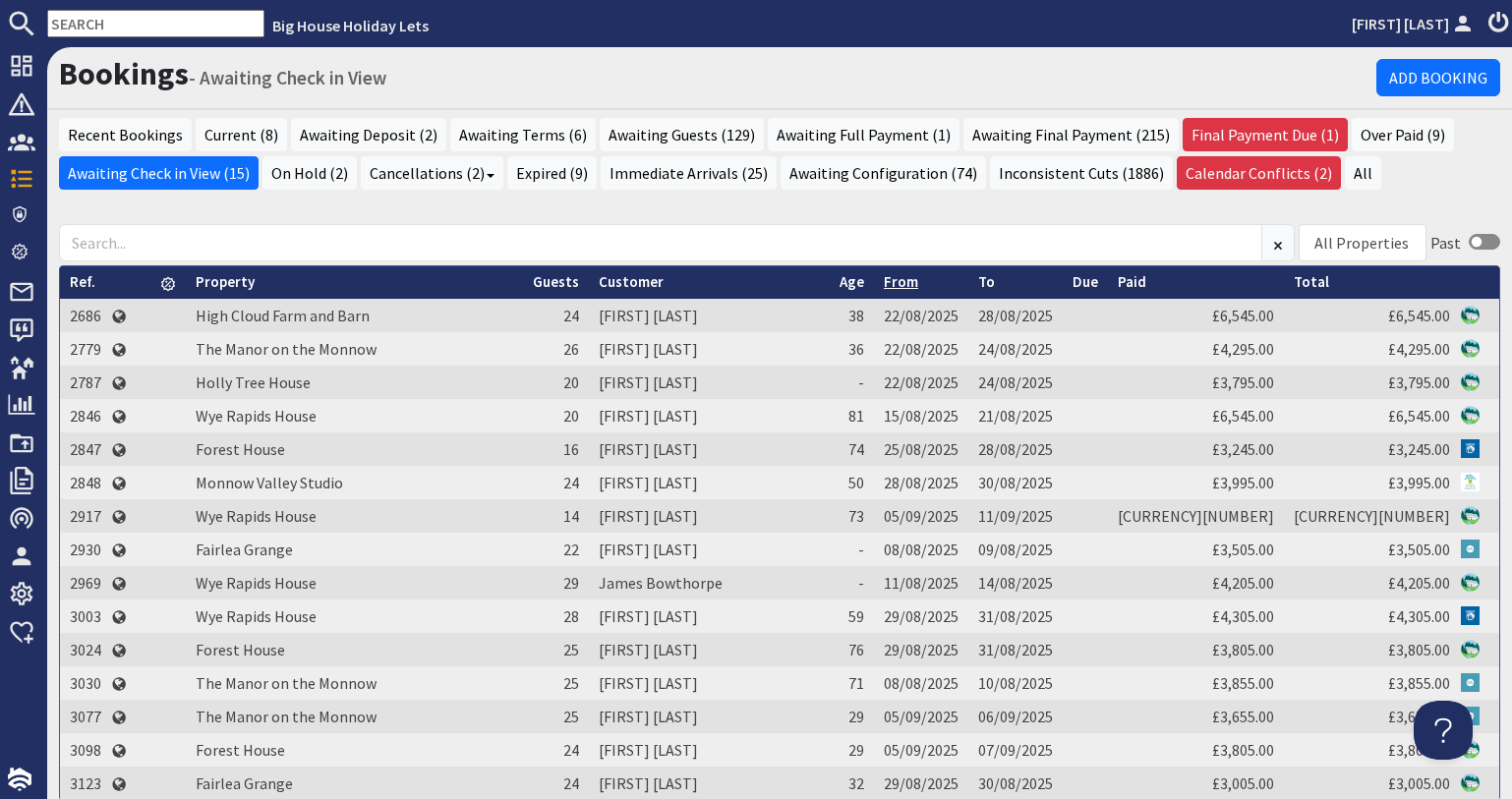 click on "From" at bounding box center (901, 281) 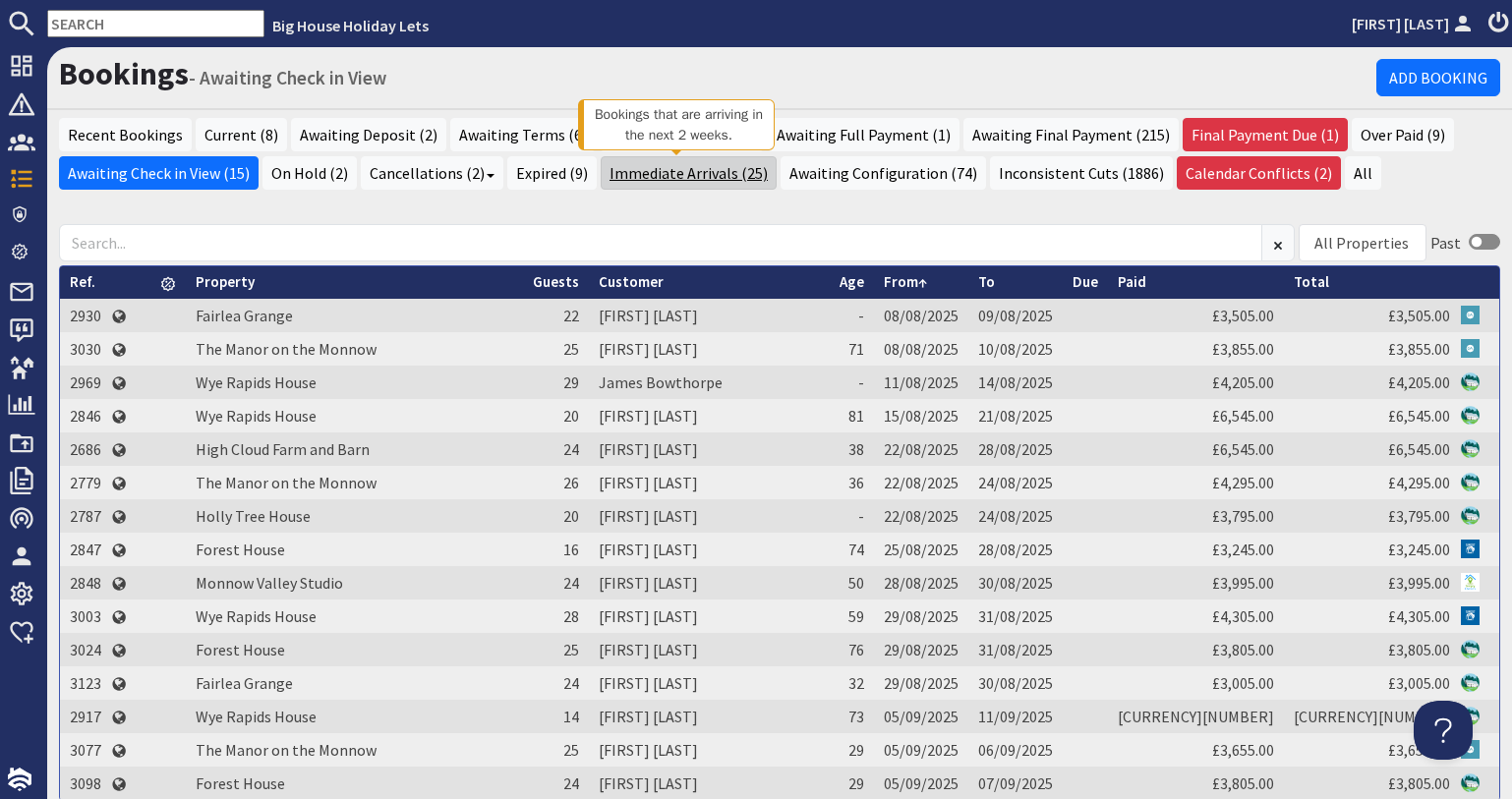 click on "Immediate Arrivals (25)" at bounding box center (688, 173) 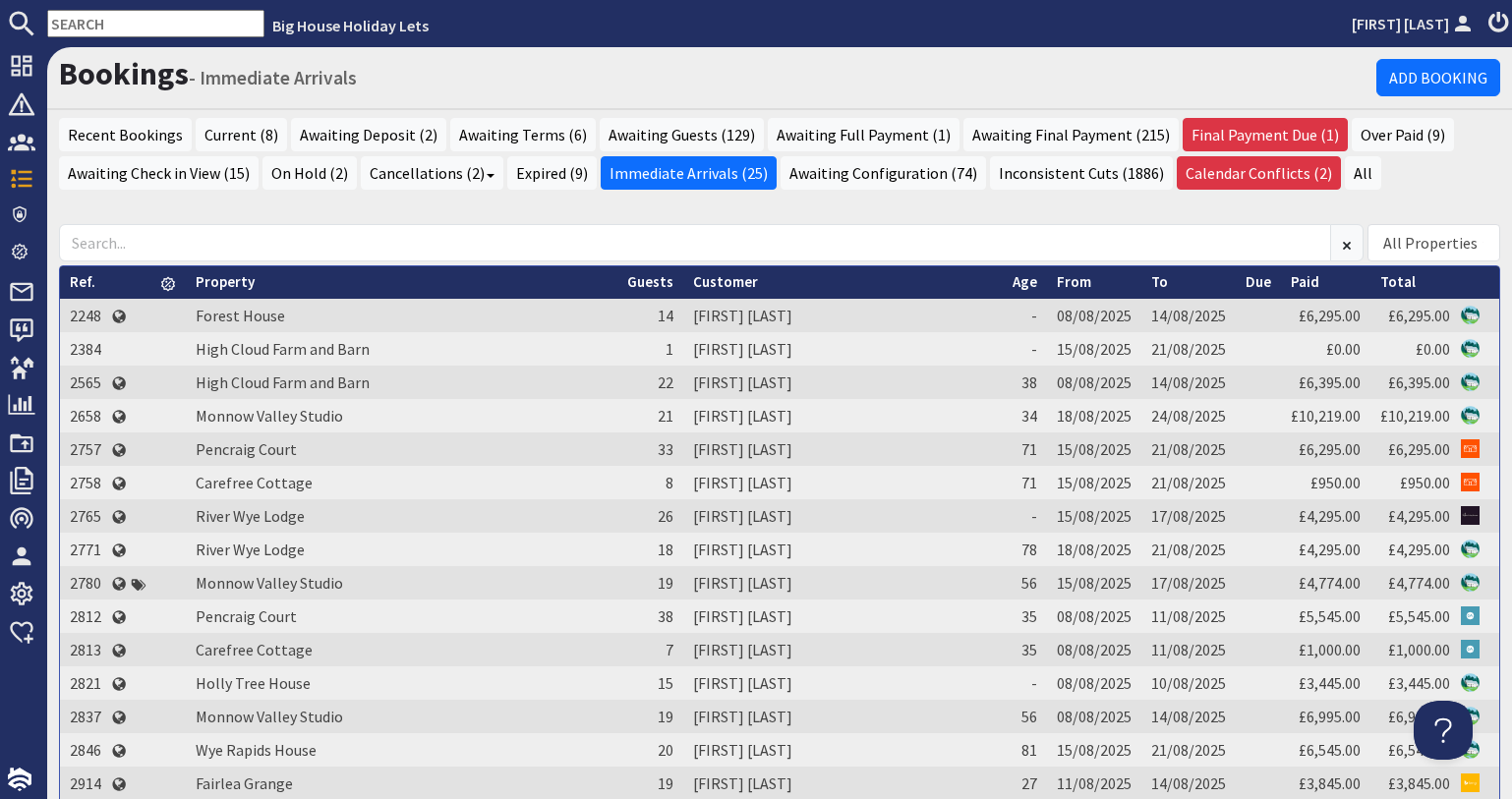 scroll, scrollTop: 0, scrollLeft: 0, axis: both 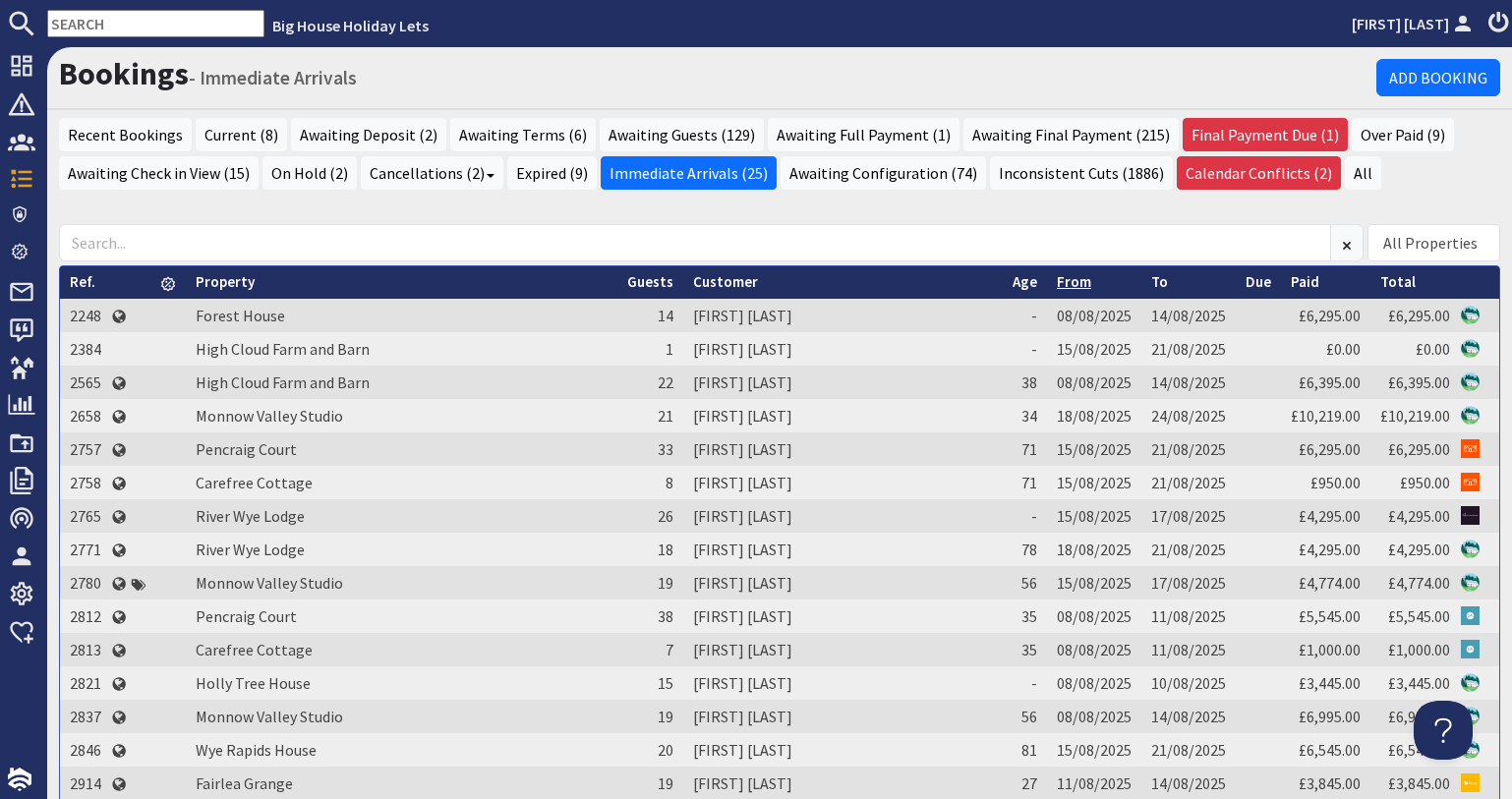 click on "From" at bounding box center (1074, 281) 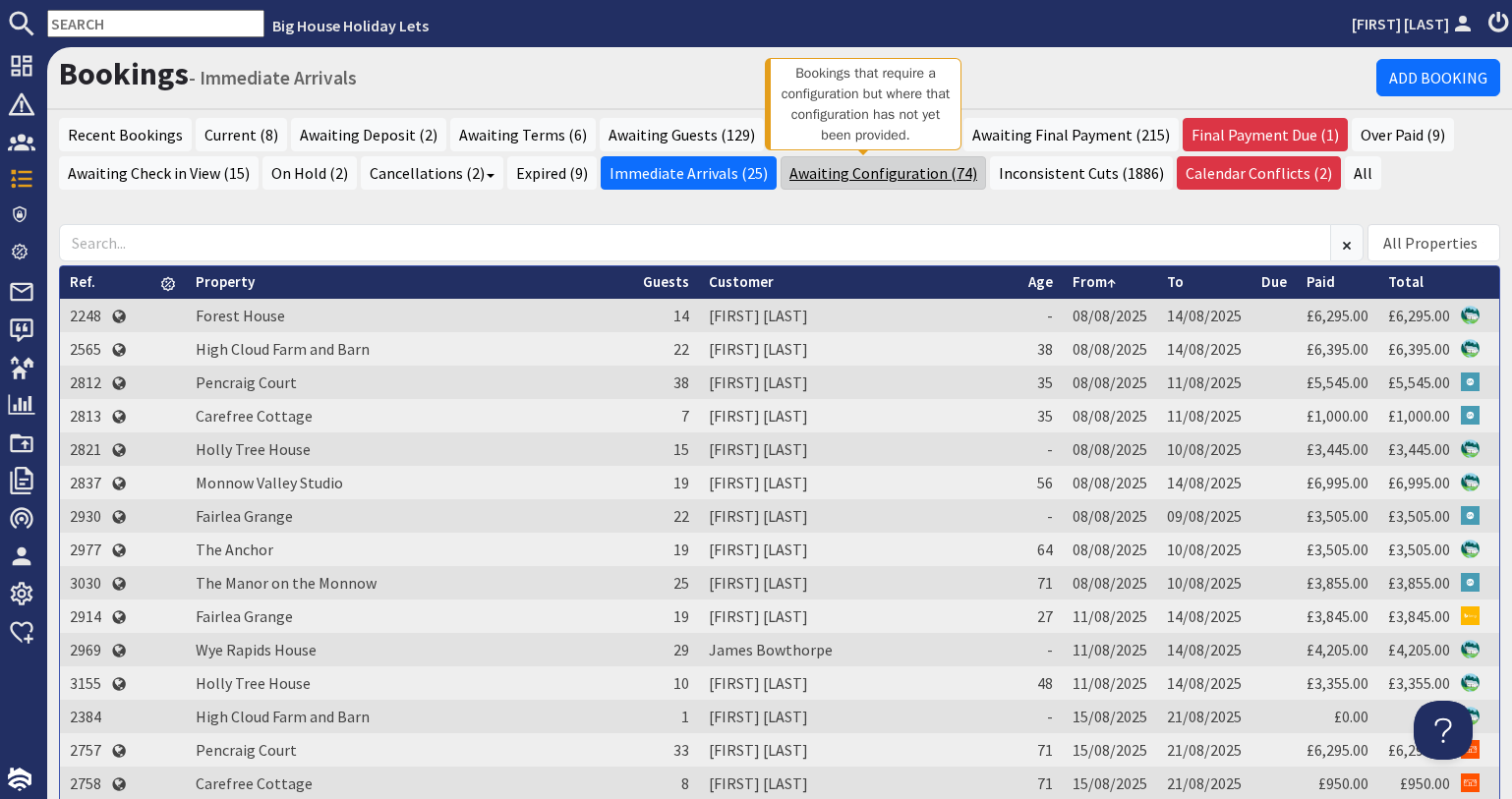 click on "Awaiting Configuration (74)" at bounding box center (883, 173) 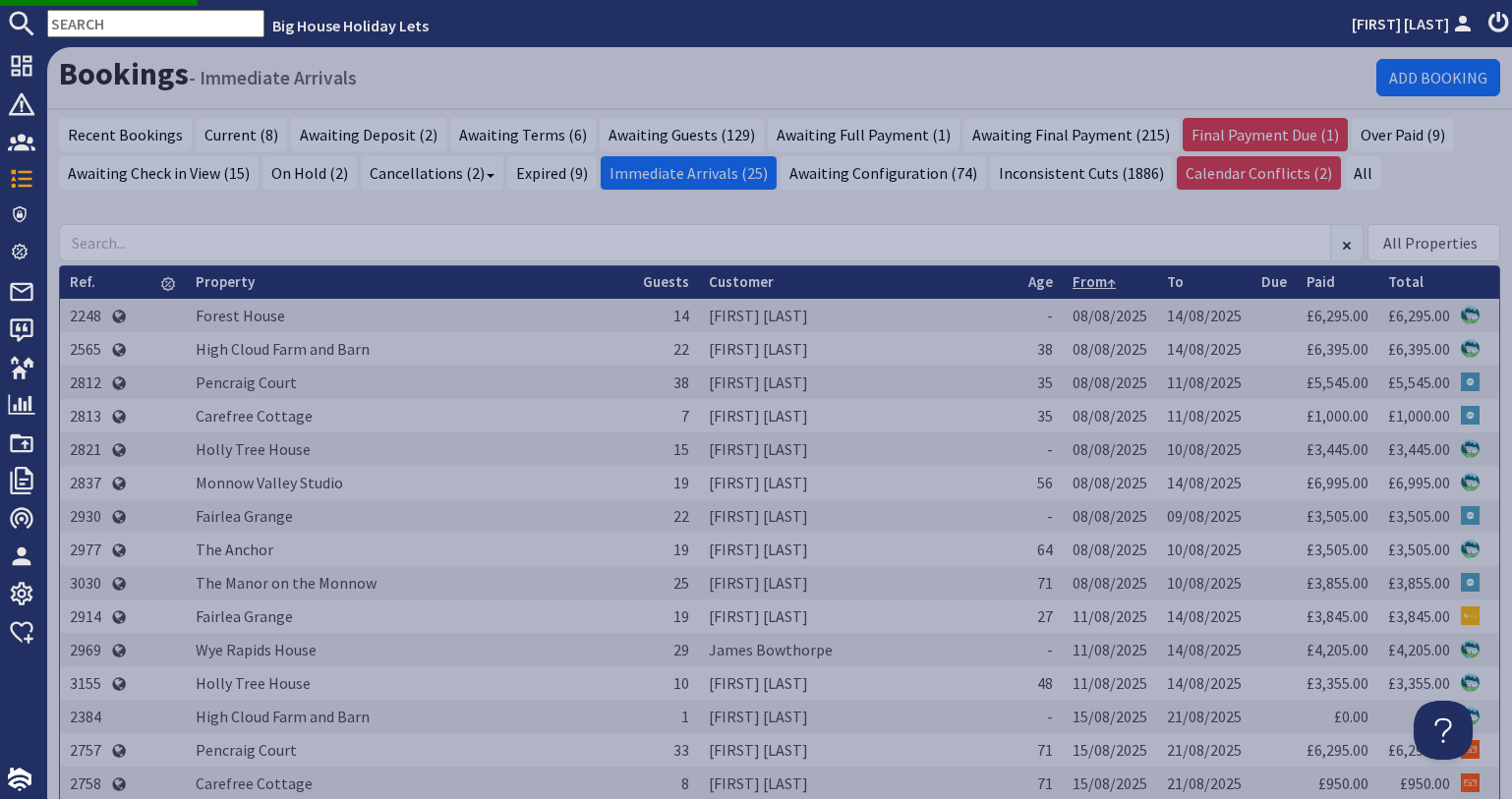 click on "From" at bounding box center [1094, 281] 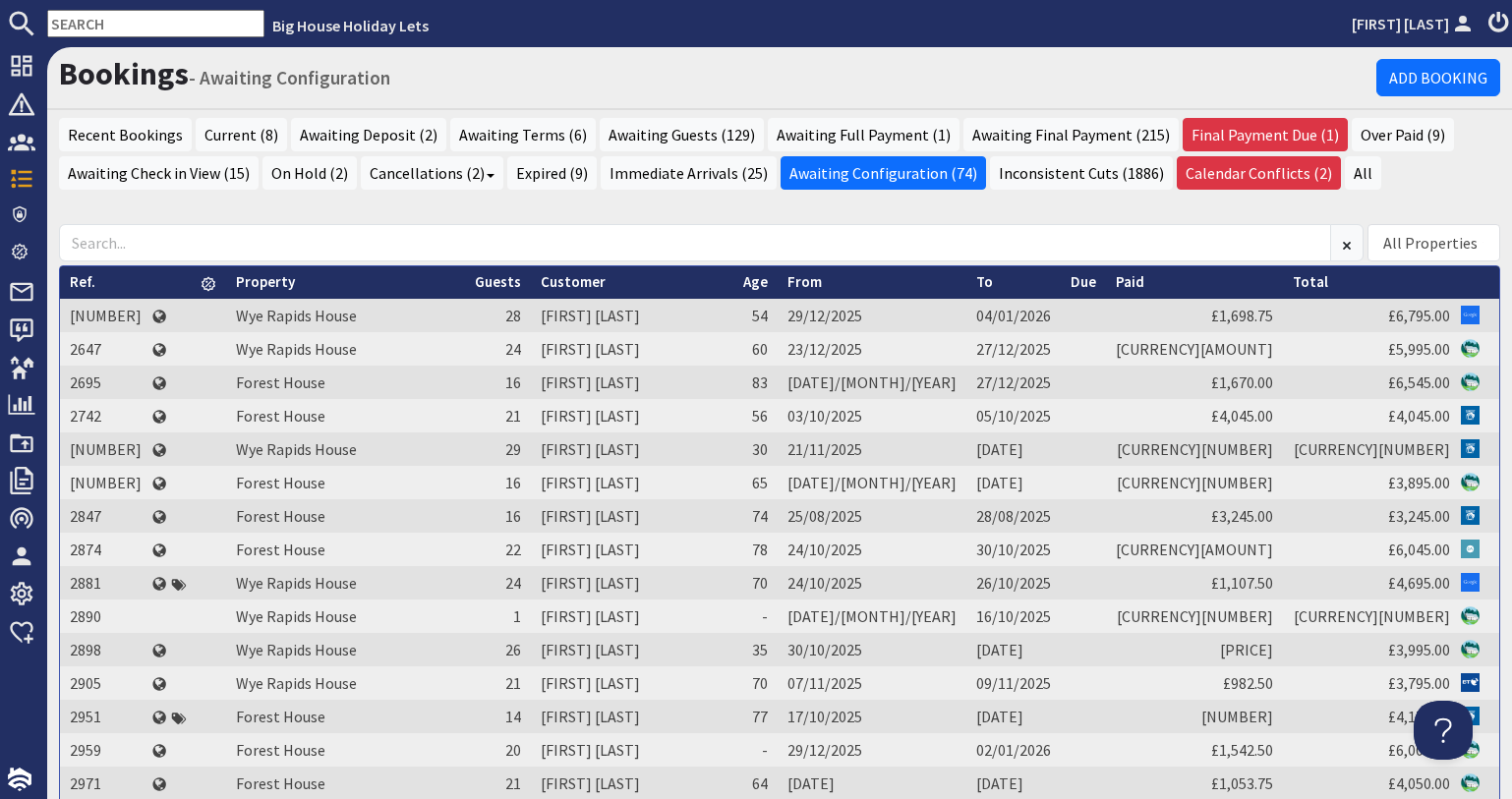 scroll, scrollTop: 0, scrollLeft: 0, axis: both 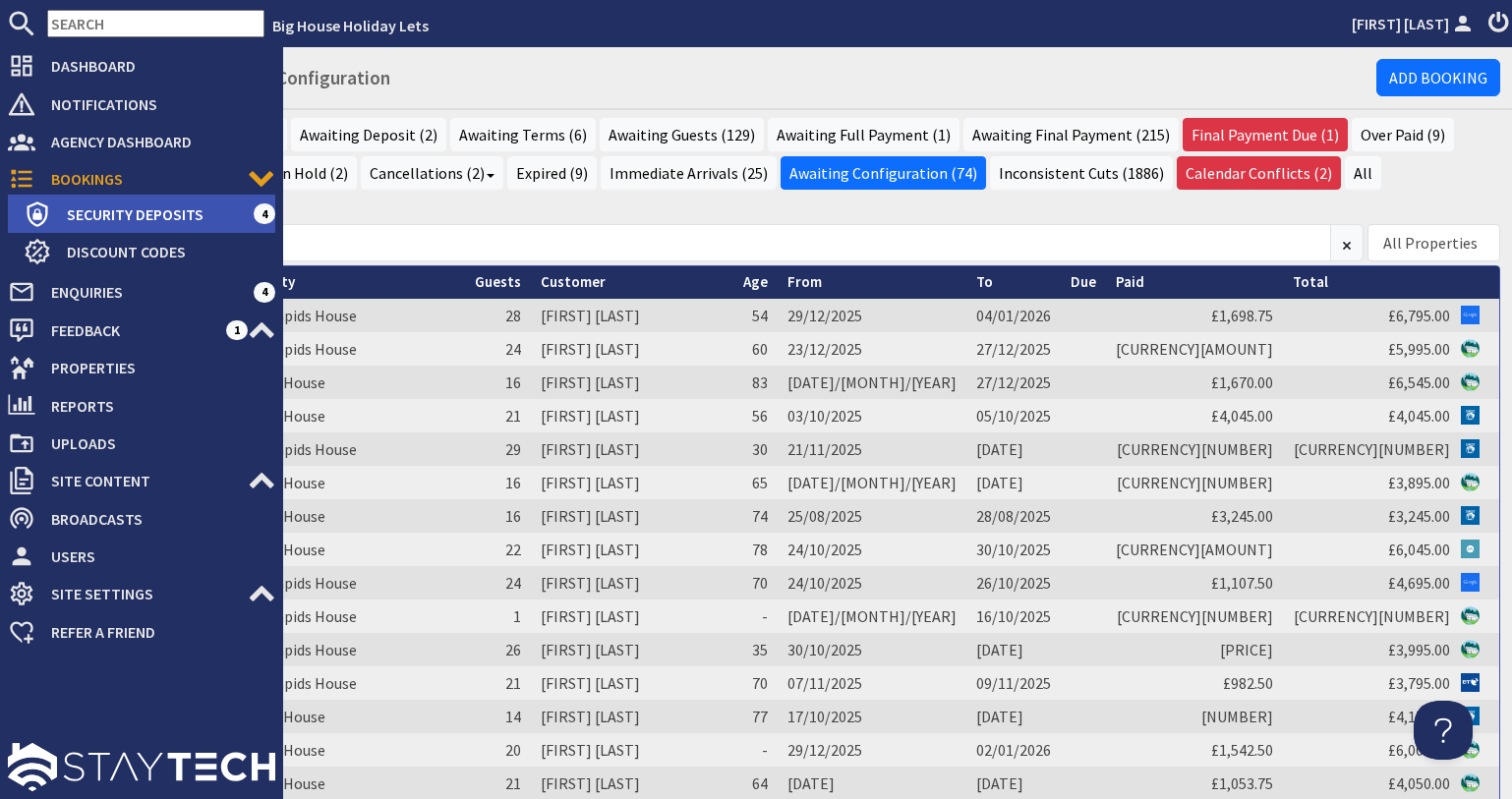 click on "Security Deposits" at bounding box center (152, 214) 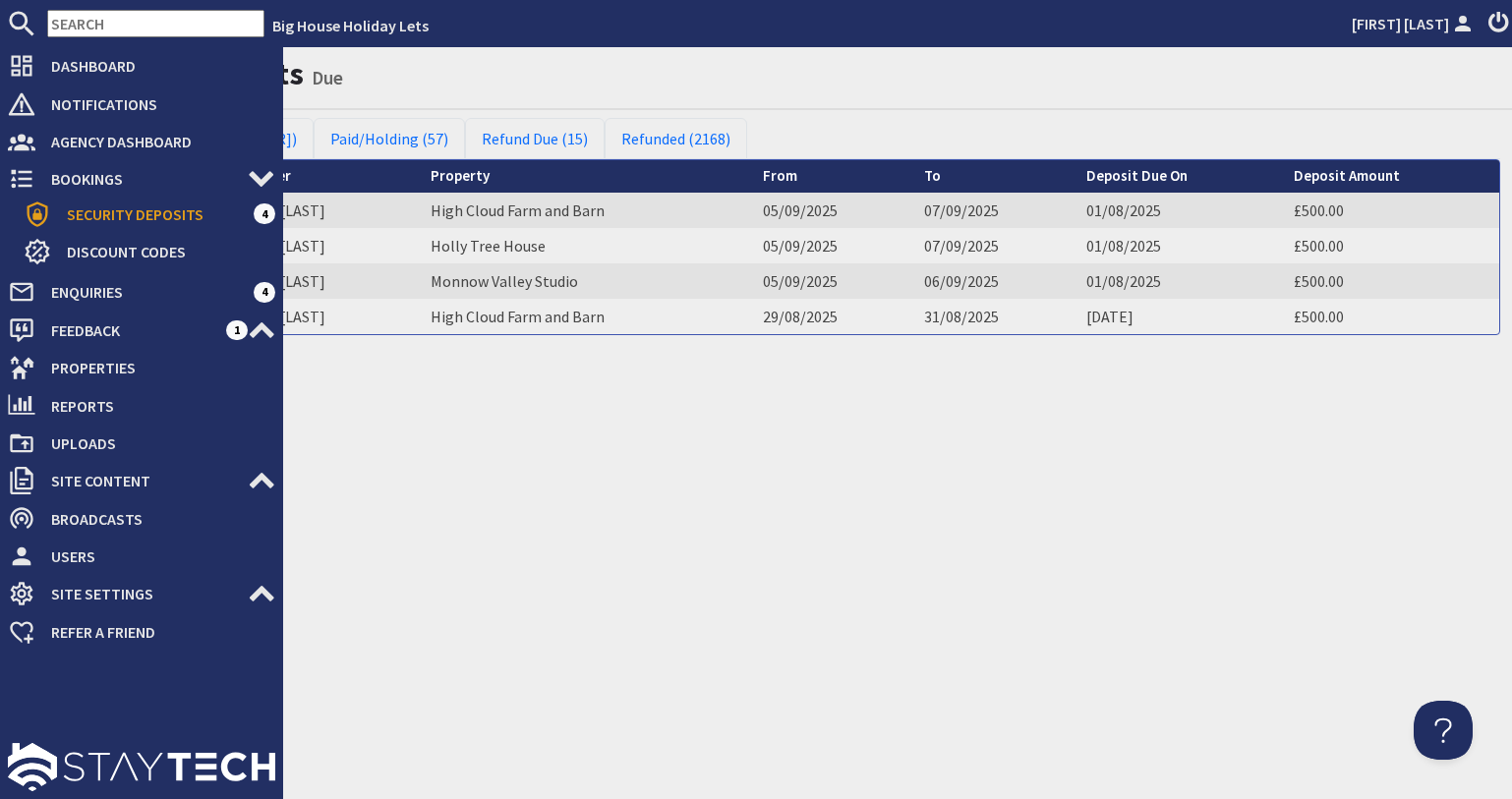 scroll, scrollTop: 0, scrollLeft: 0, axis: both 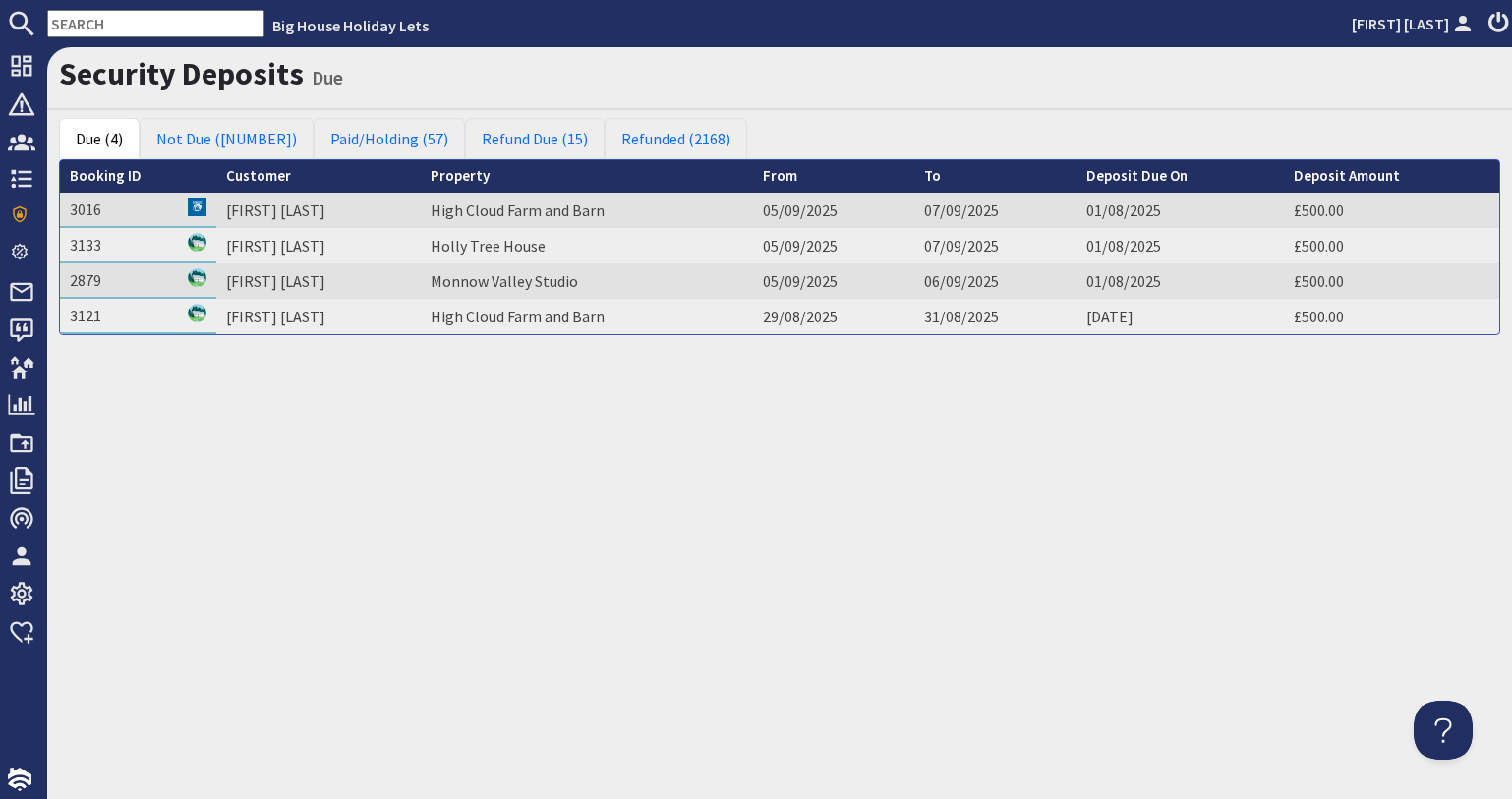 click at bounding box center (155, 24) 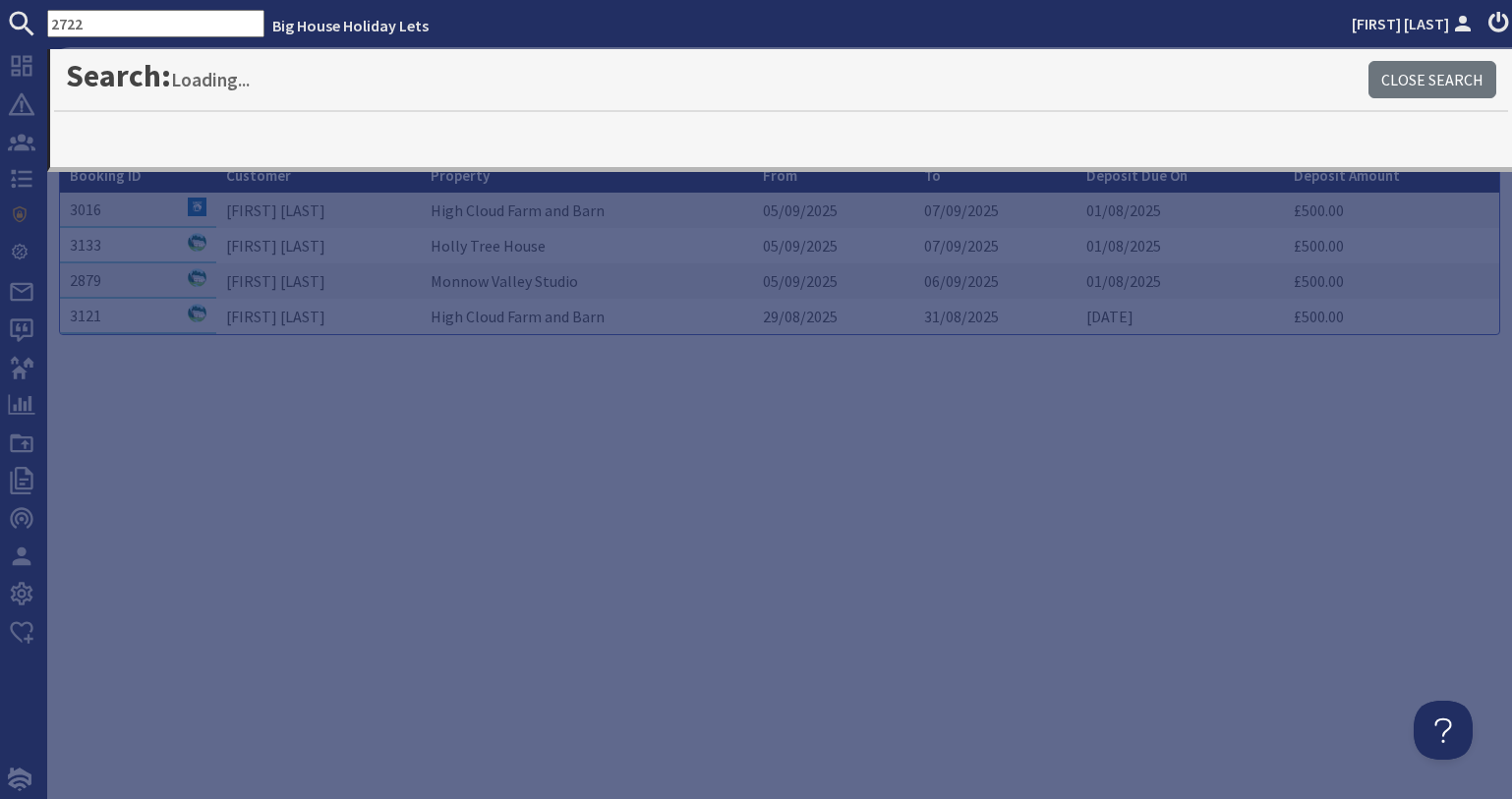 type on "2722" 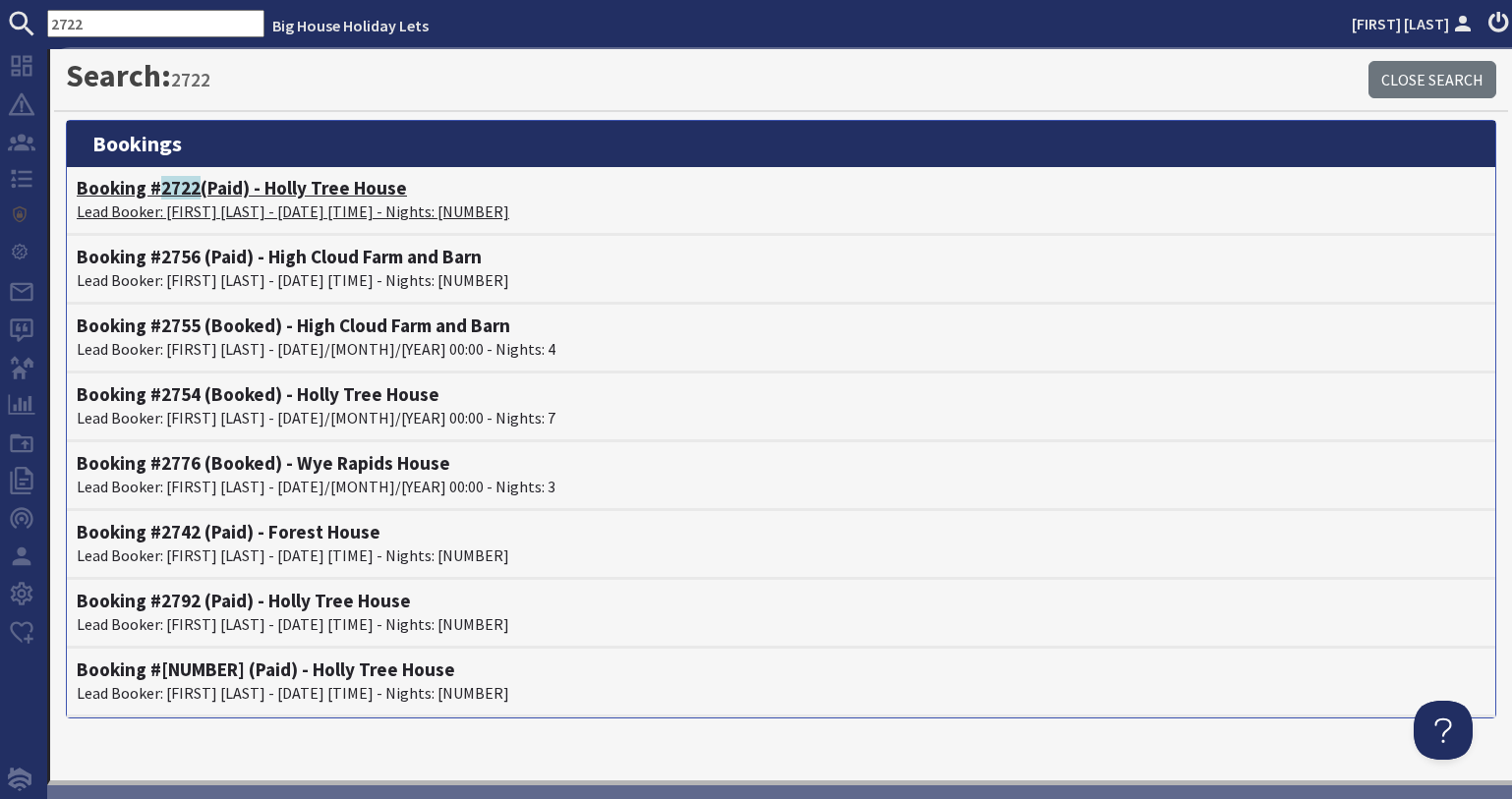 click on "Lead Booker: Pauline  Goodson - 08/09/2025 00:00 - Nights: 4" at bounding box center (781, 211) 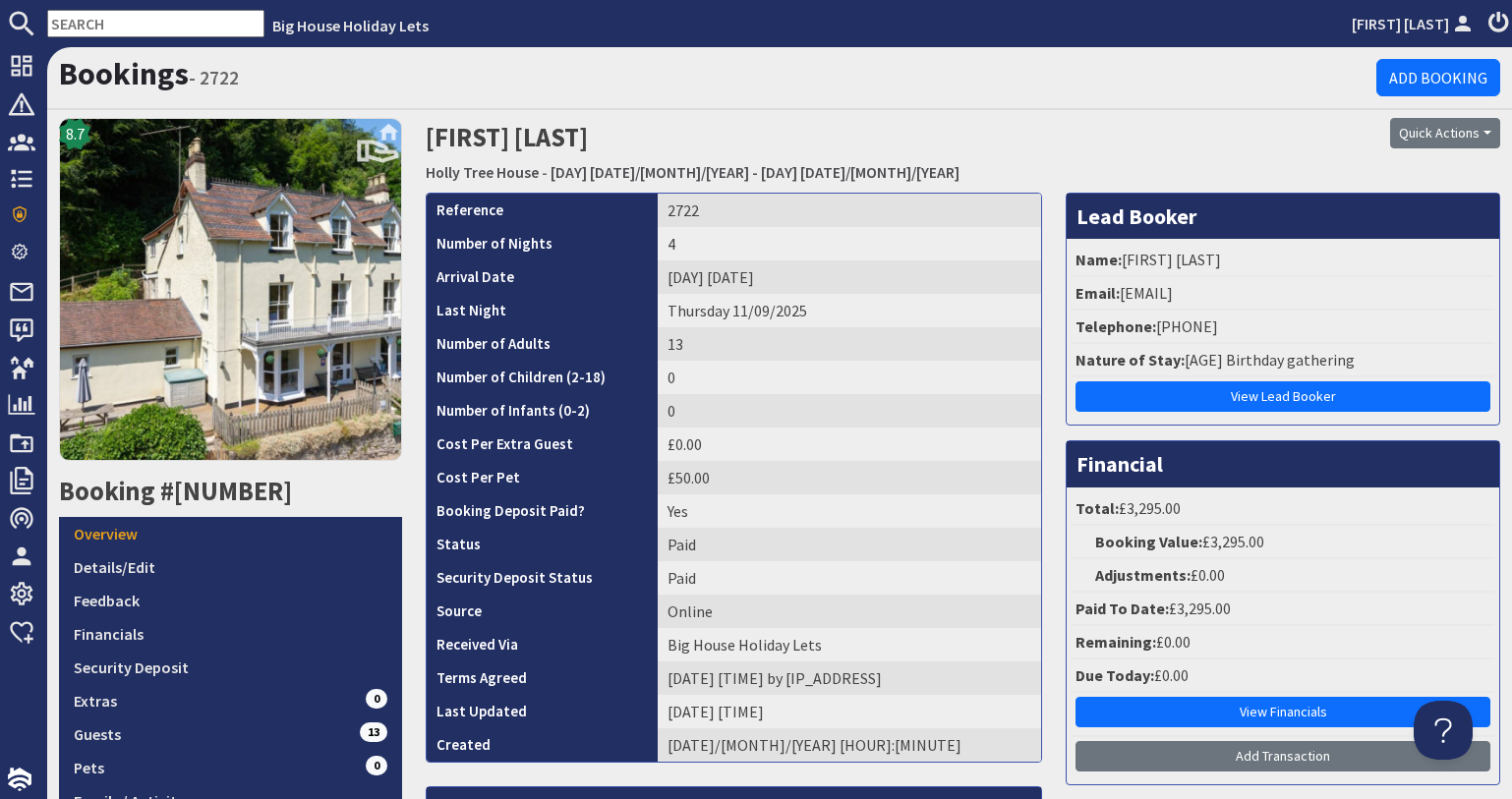 scroll, scrollTop: 0, scrollLeft: 0, axis: both 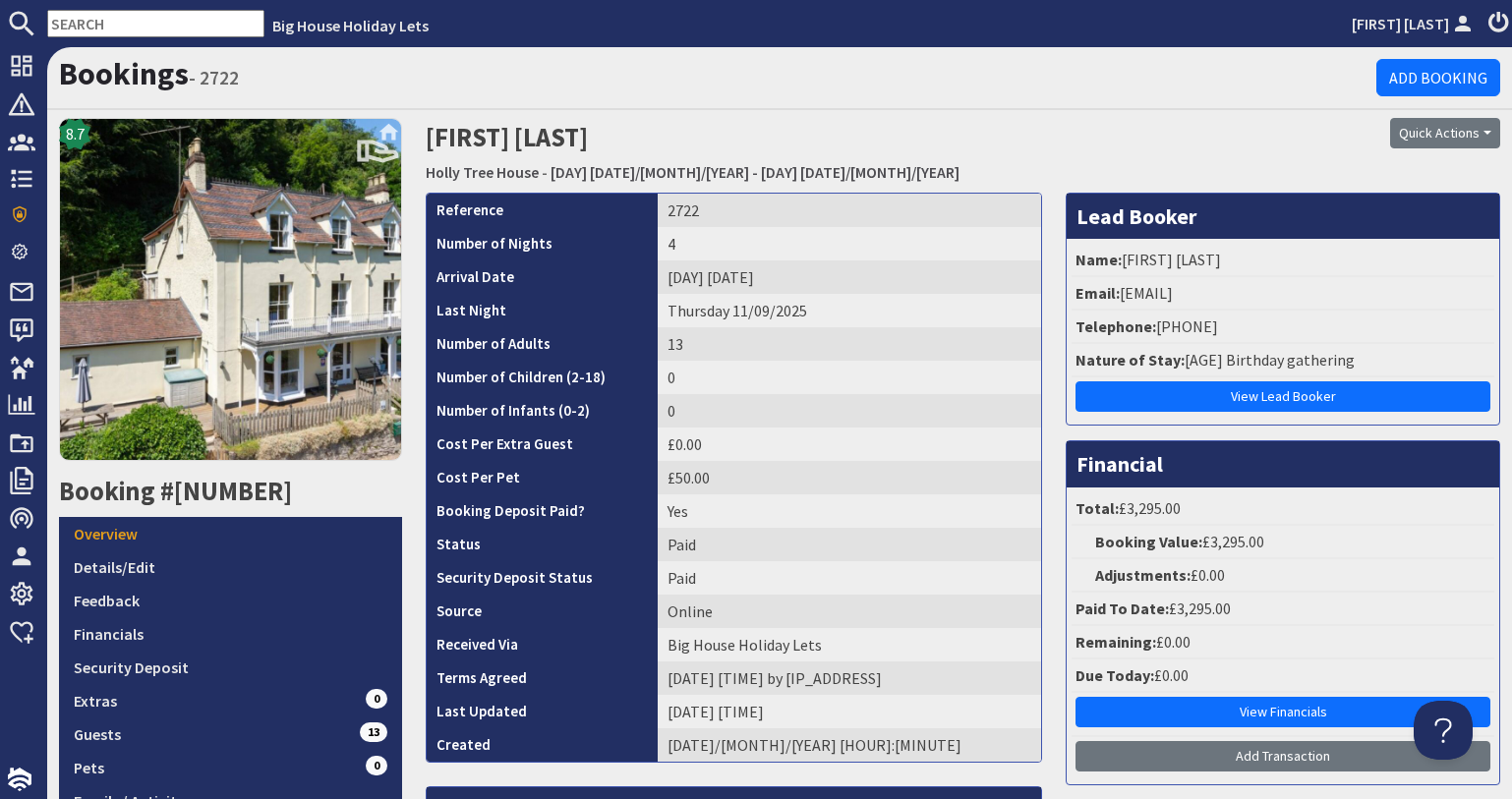 click at bounding box center (155, 24) 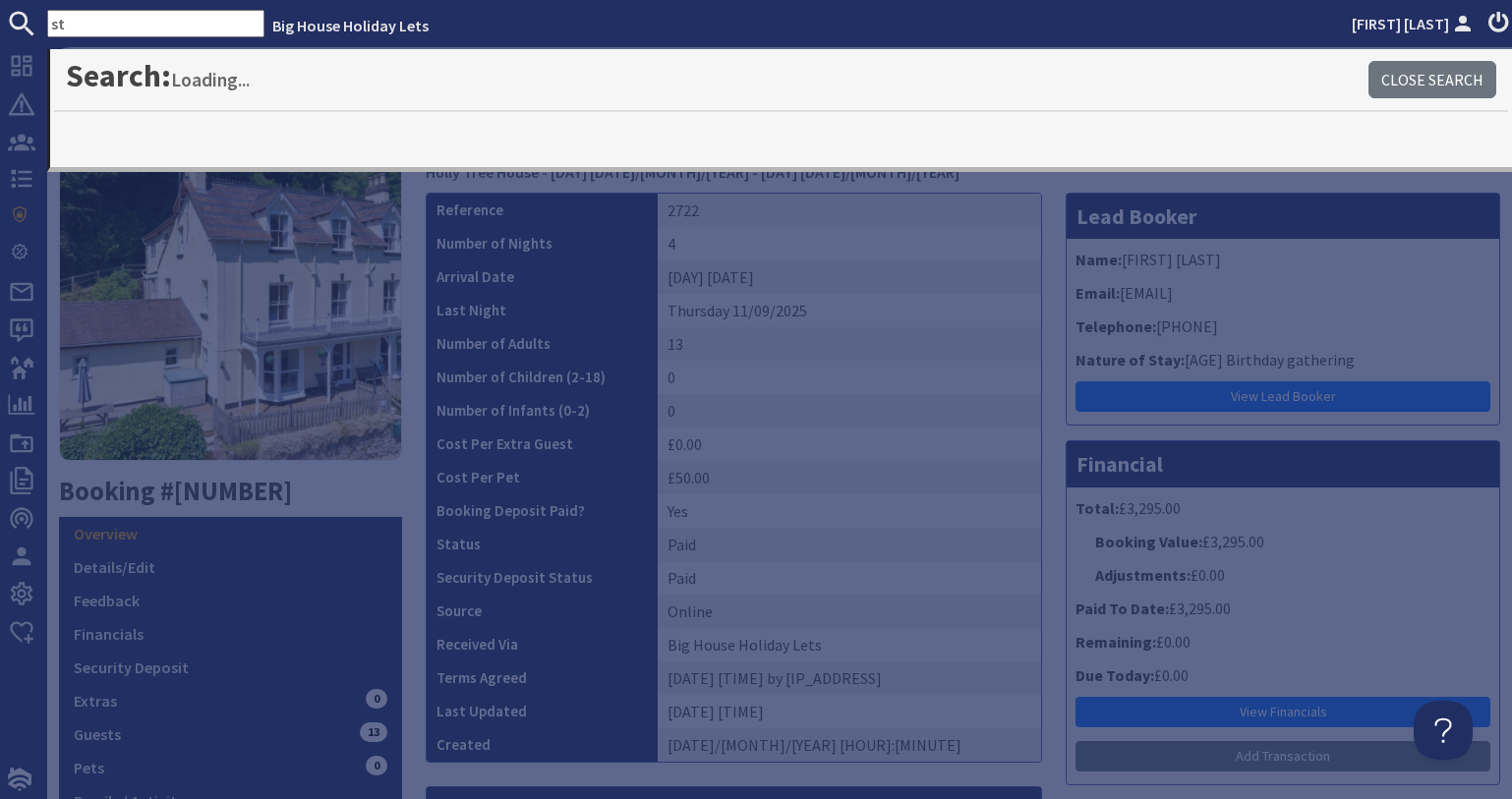type on "s" 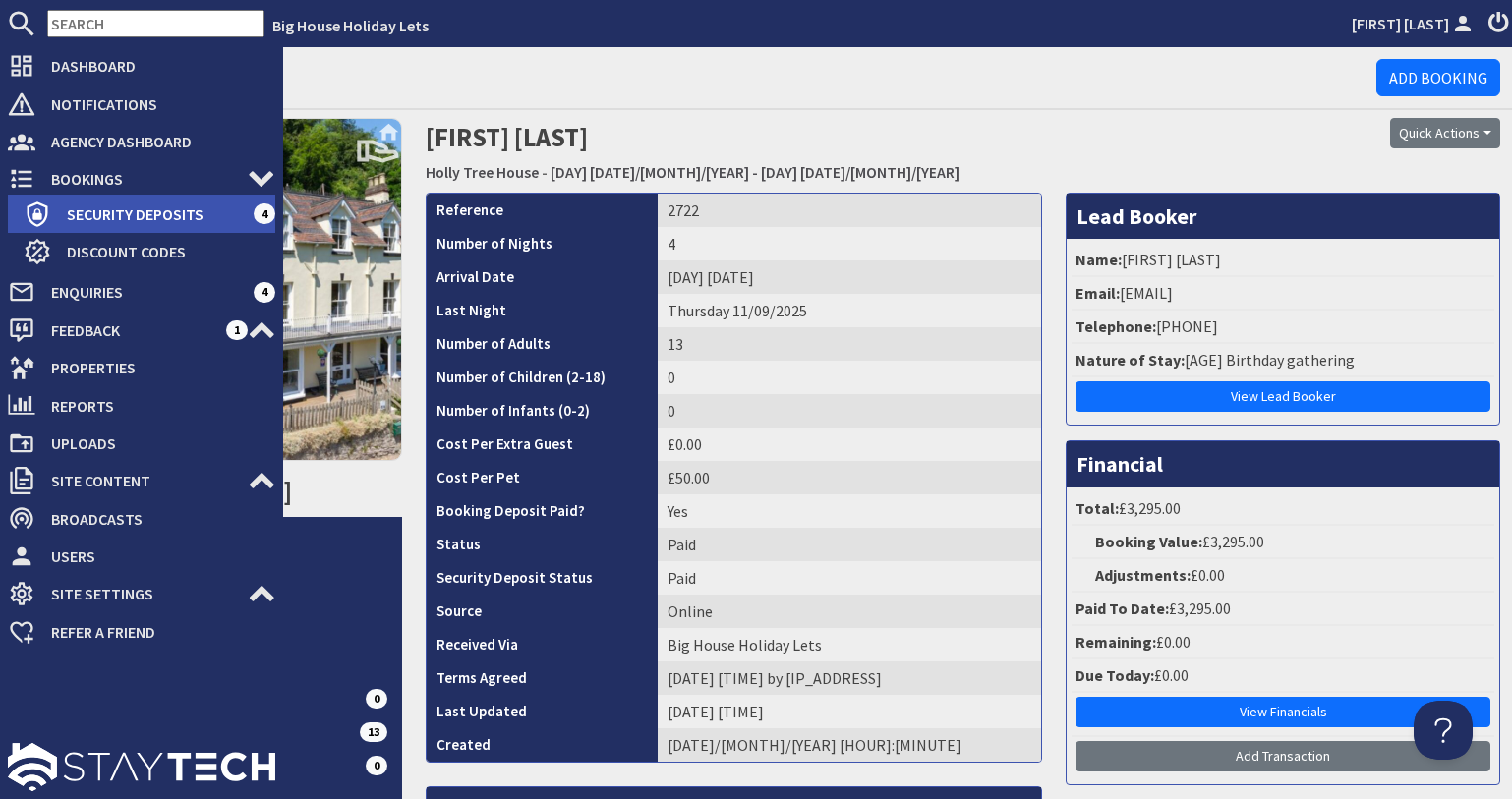 type 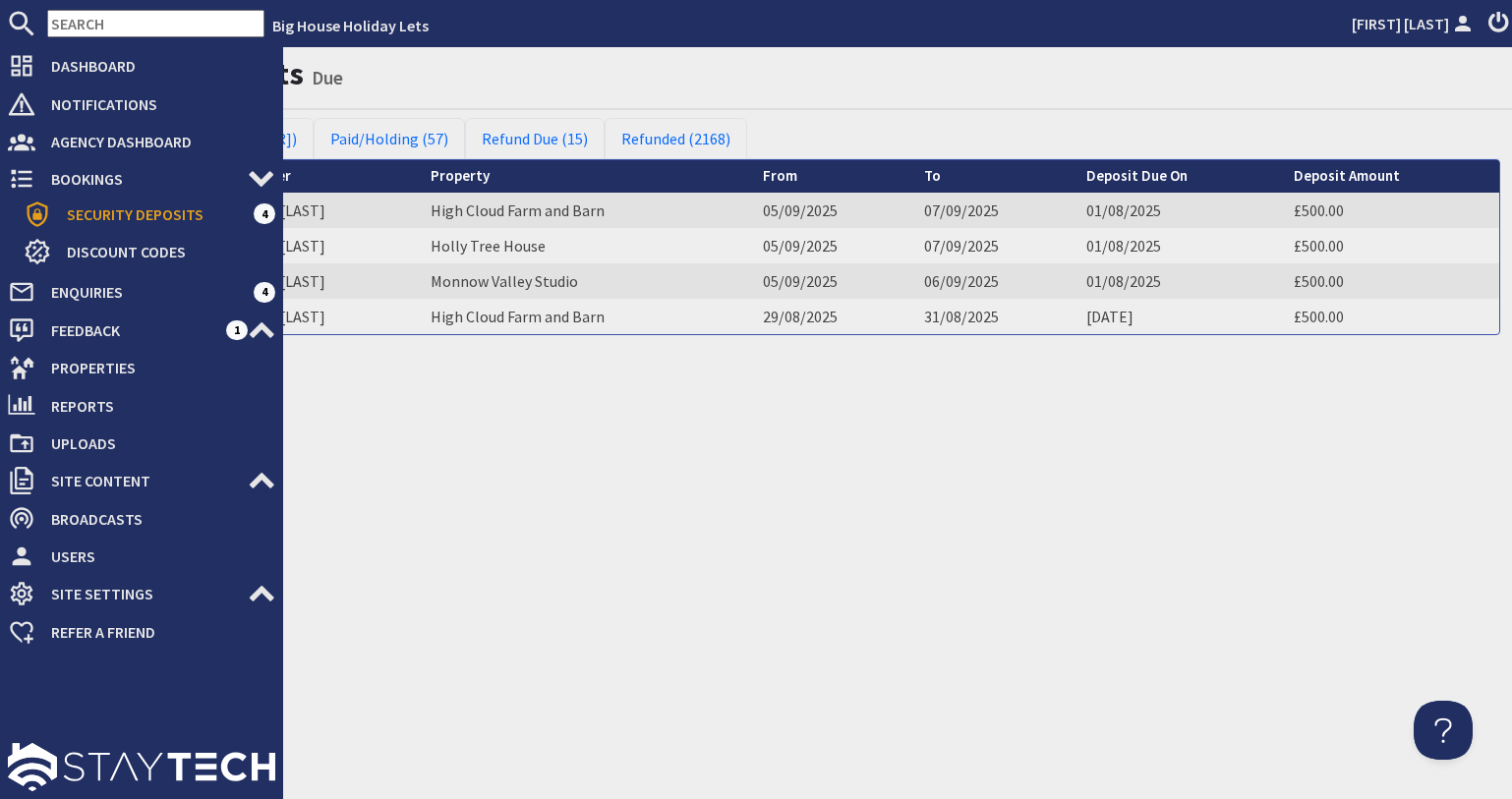 scroll, scrollTop: 0, scrollLeft: 0, axis: both 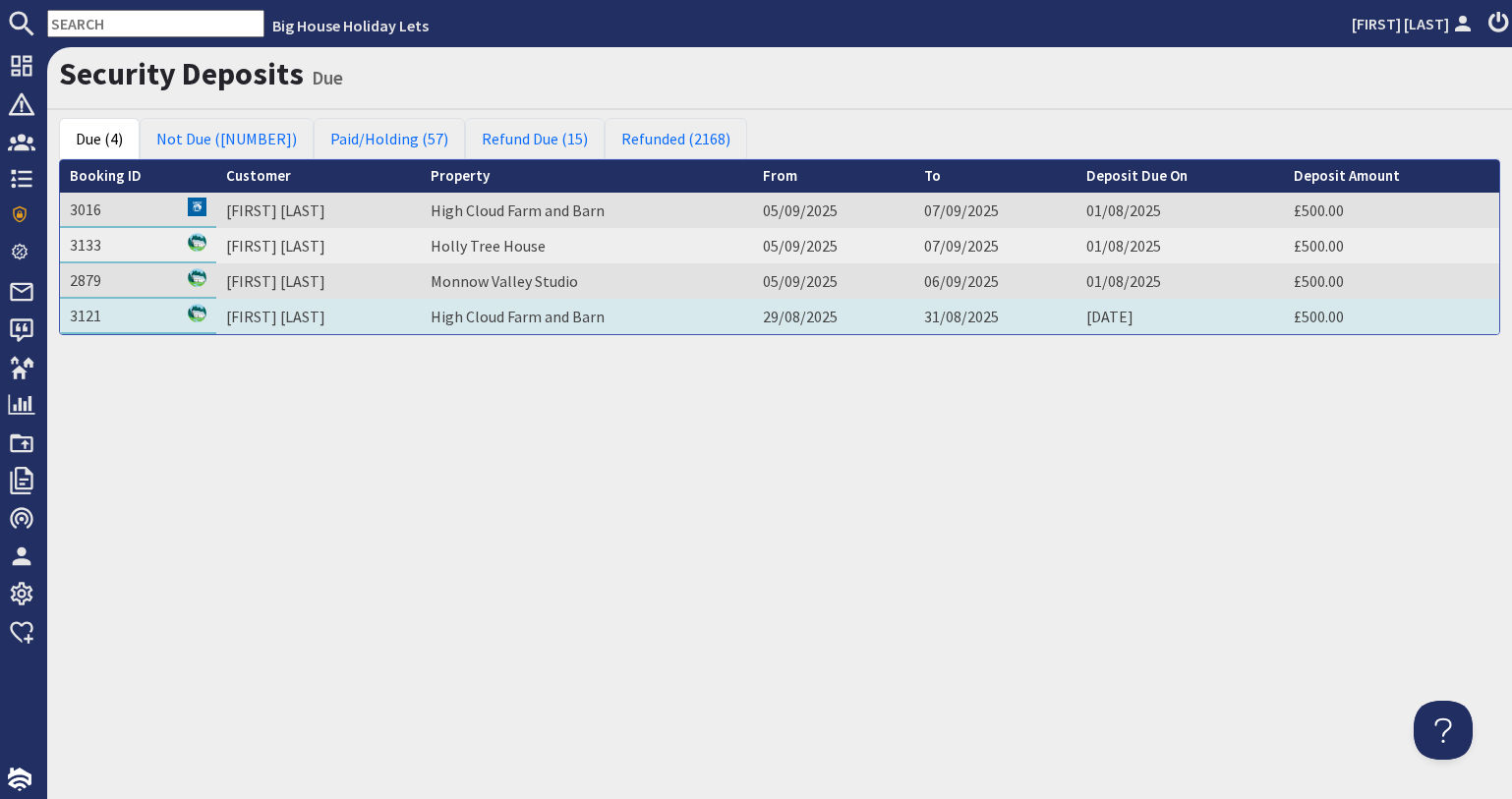click on "3121" at bounding box center [138, 316] 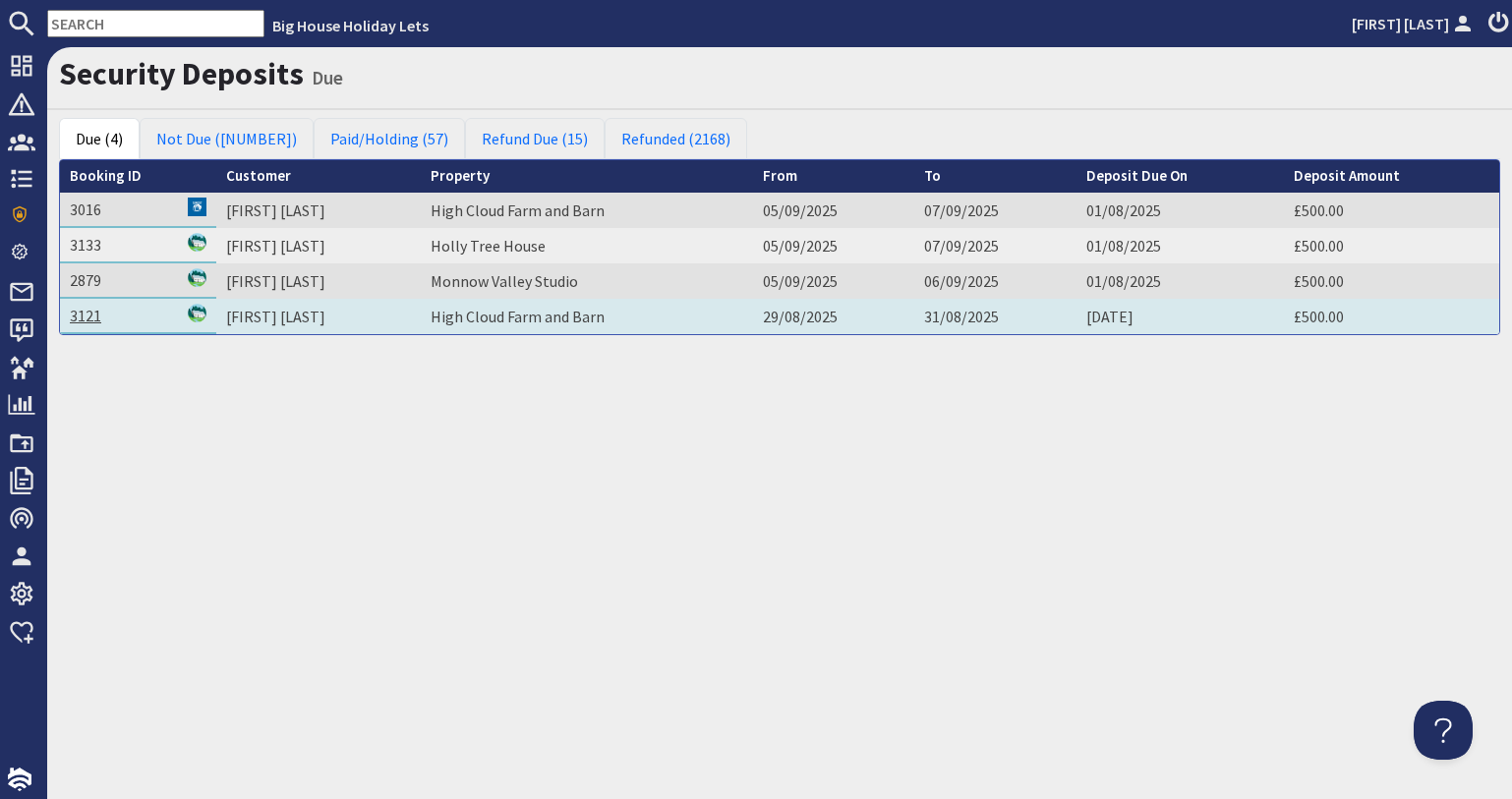 click on "3121" at bounding box center [86, 315] 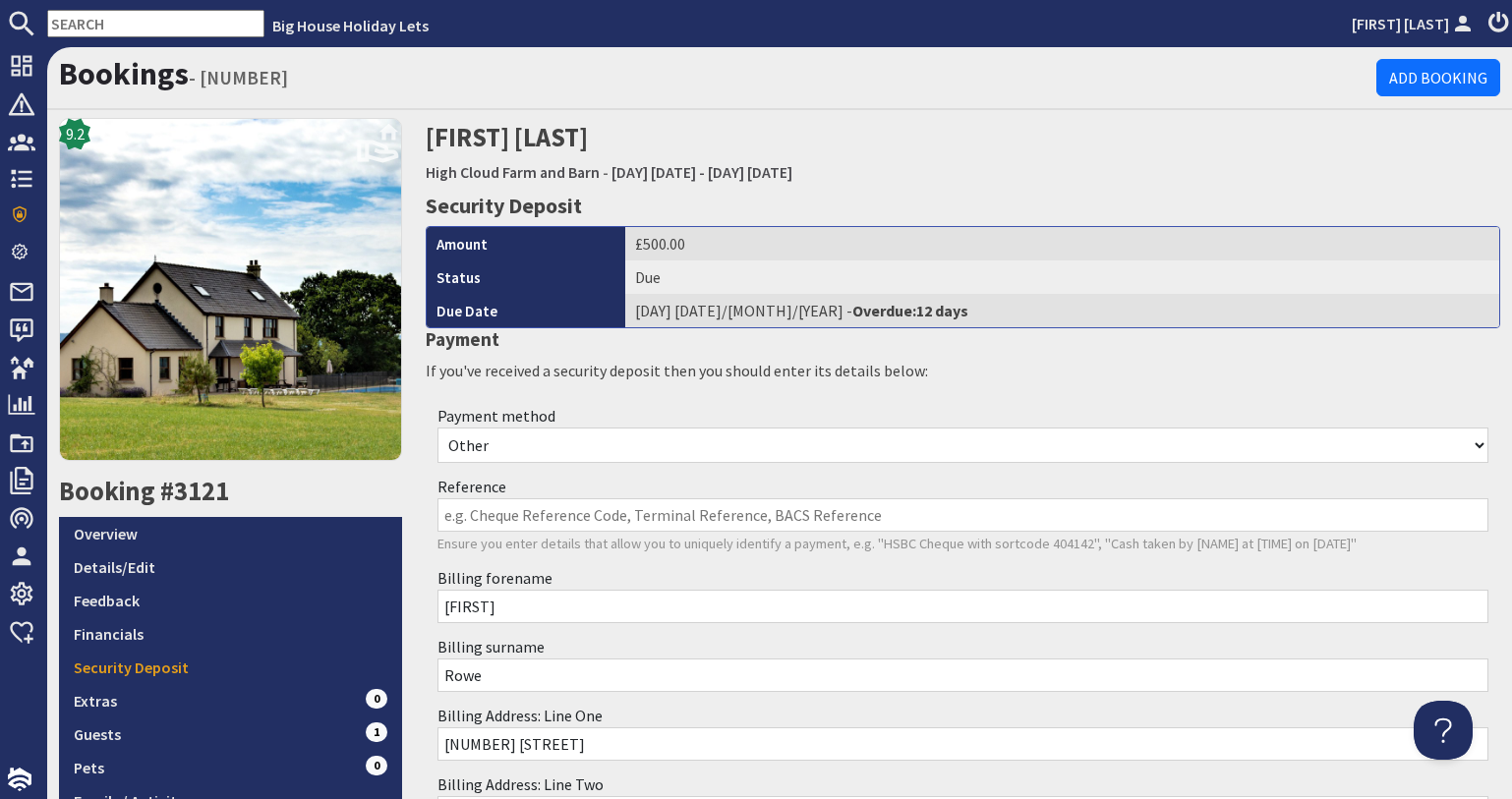 scroll, scrollTop: 0, scrollLeft: 0, axis: both 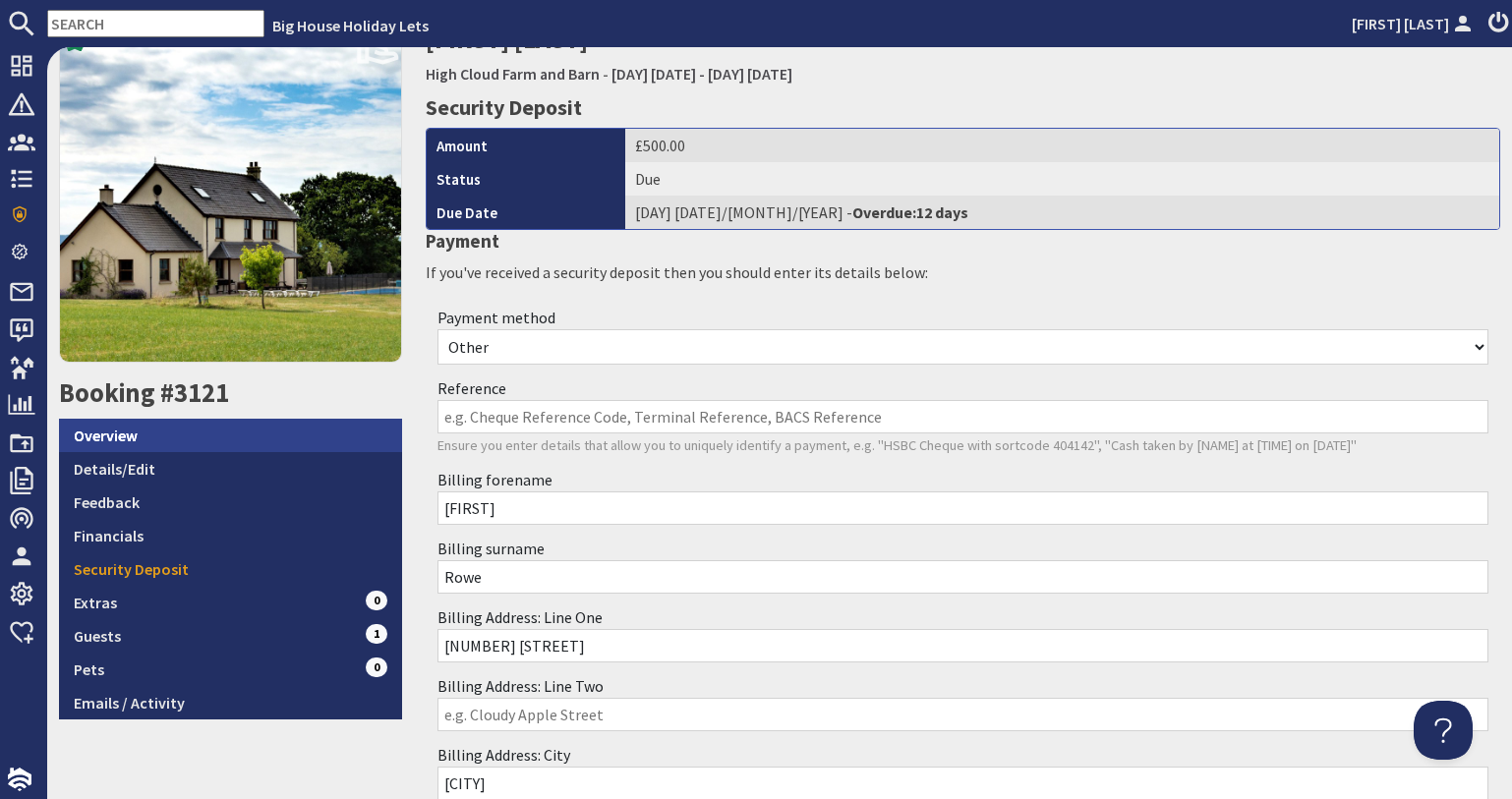 click on "Overview" at bounding box center [230, 435] 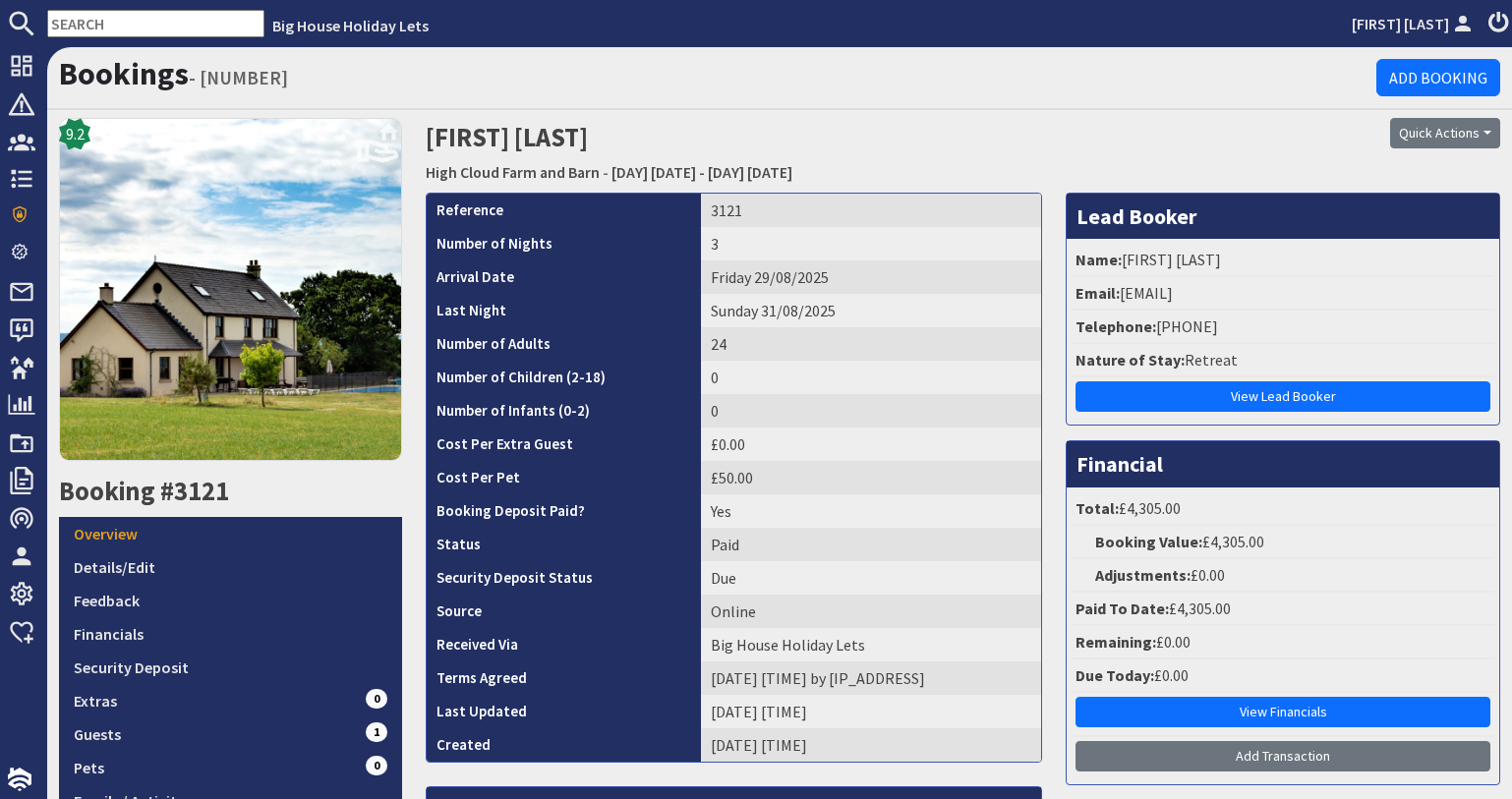 scroll, scrollTop: 0, scrollLeft: 0, axis: both 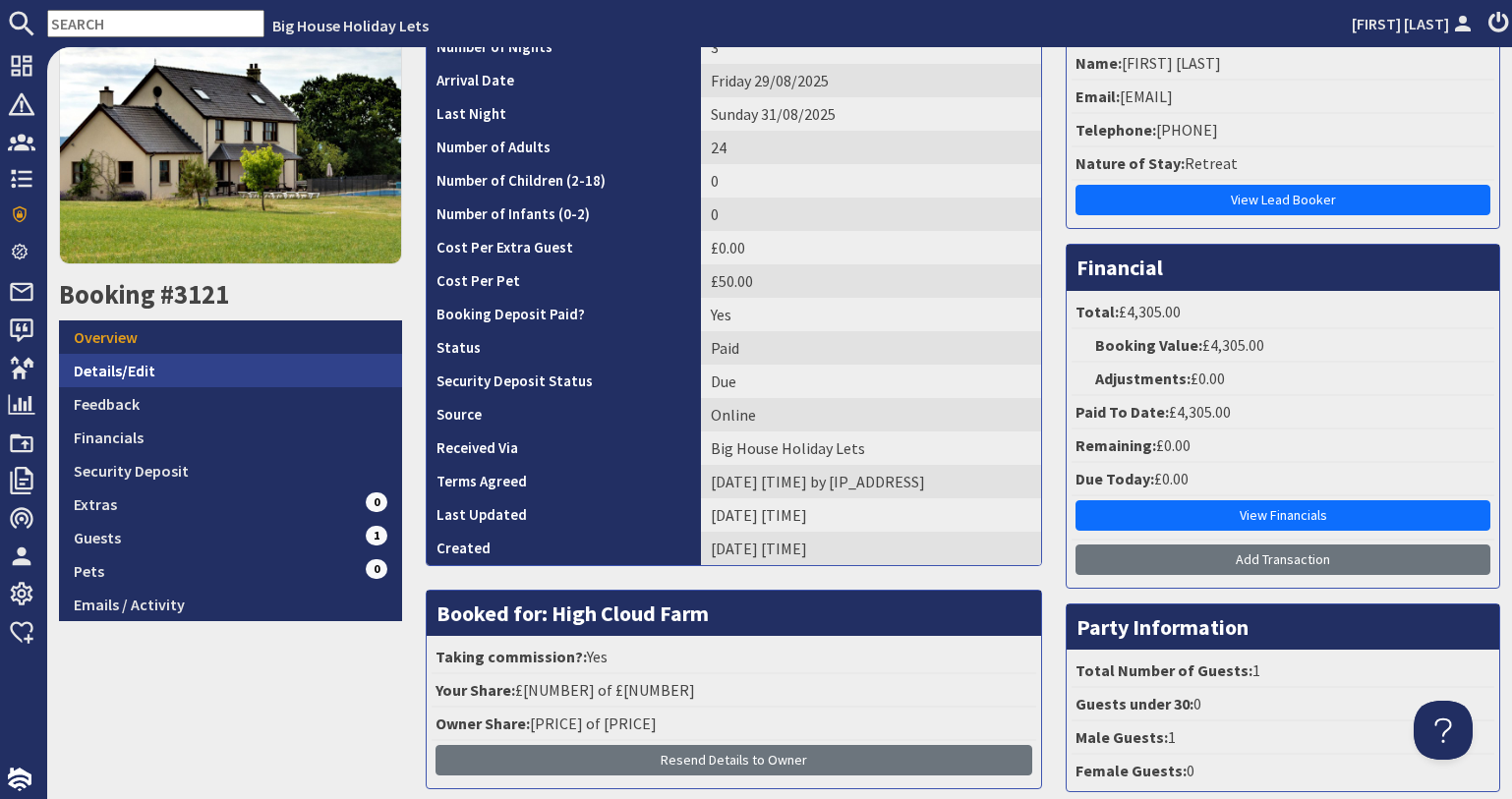 click on "Details/Edit" at bounding box center [230, 371] 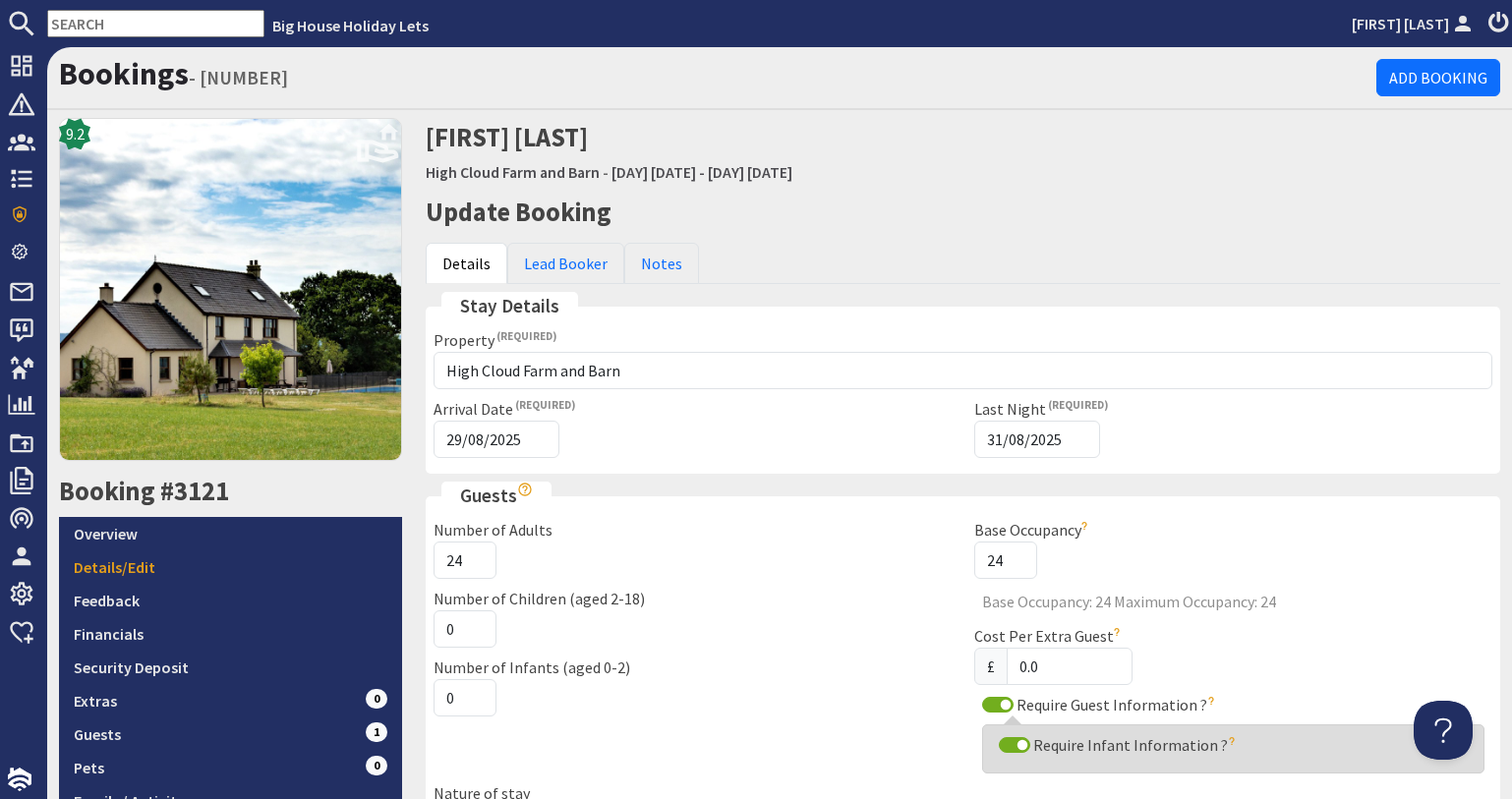 scroll, scrollTop: 0, scrollLeft: 0, axis: both 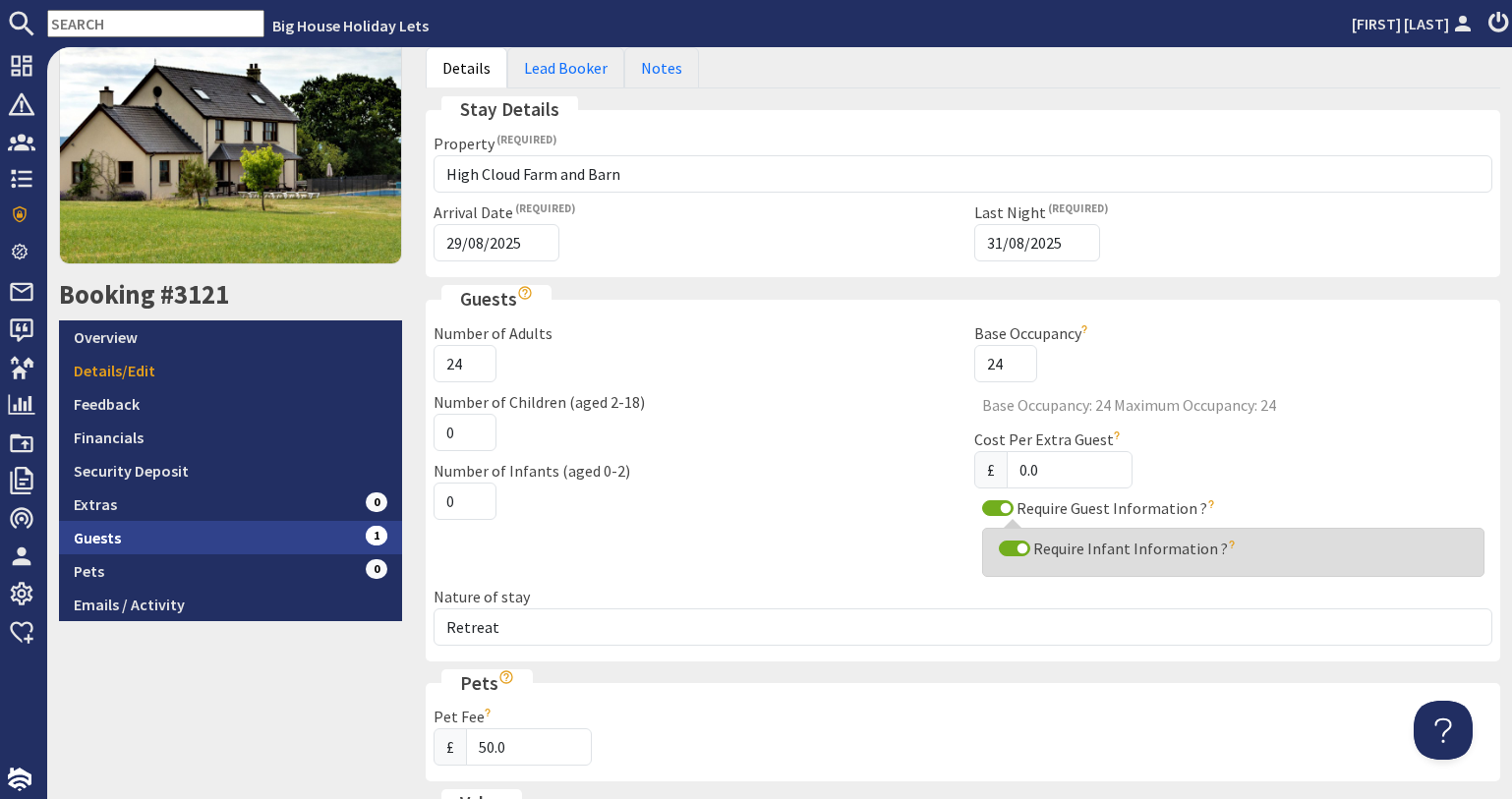 click on "Guests
1" at bounding box center (230, 538) 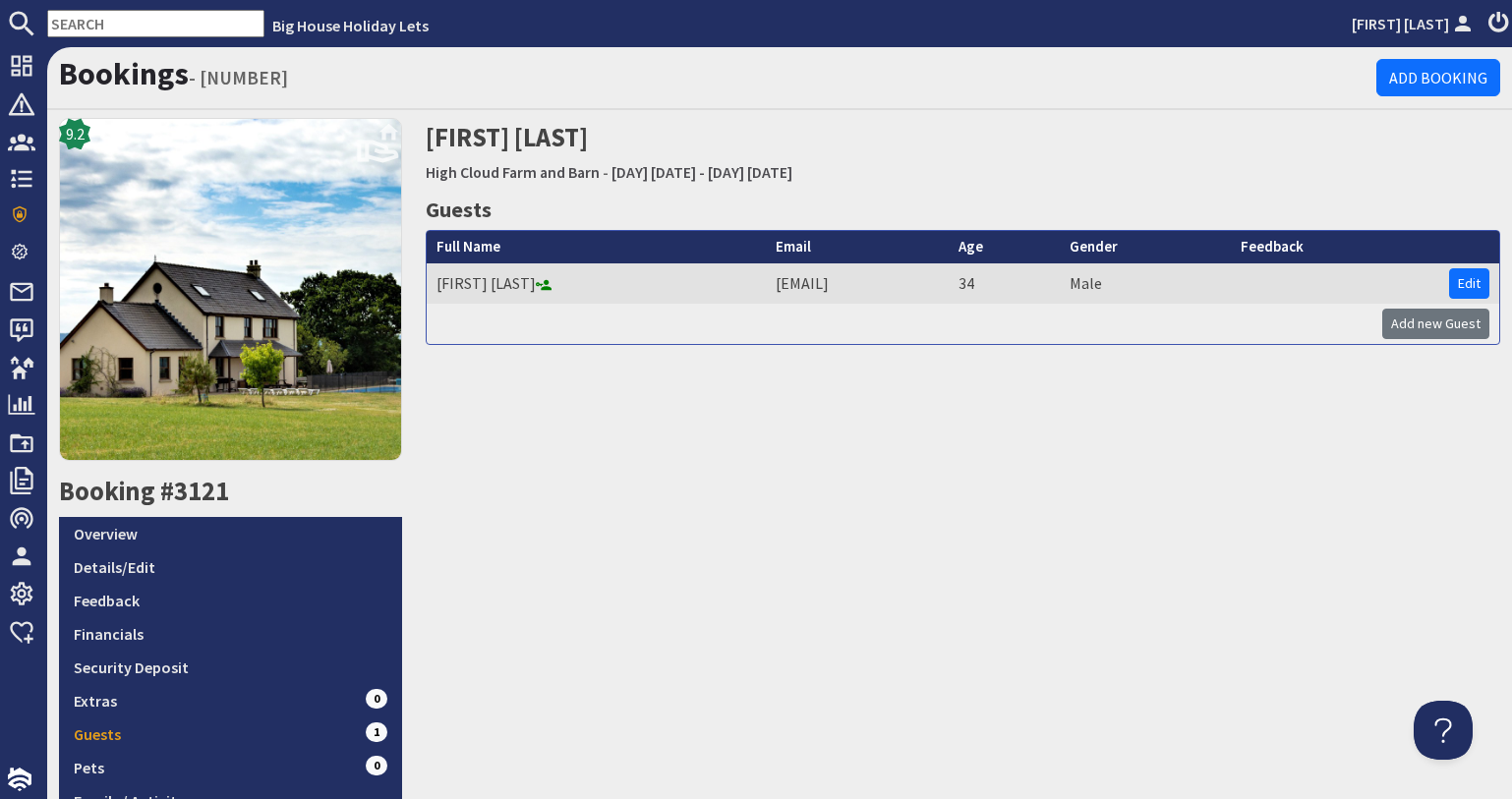 scroll, scrollTop: 0, scrollLeft: 0, axis: both 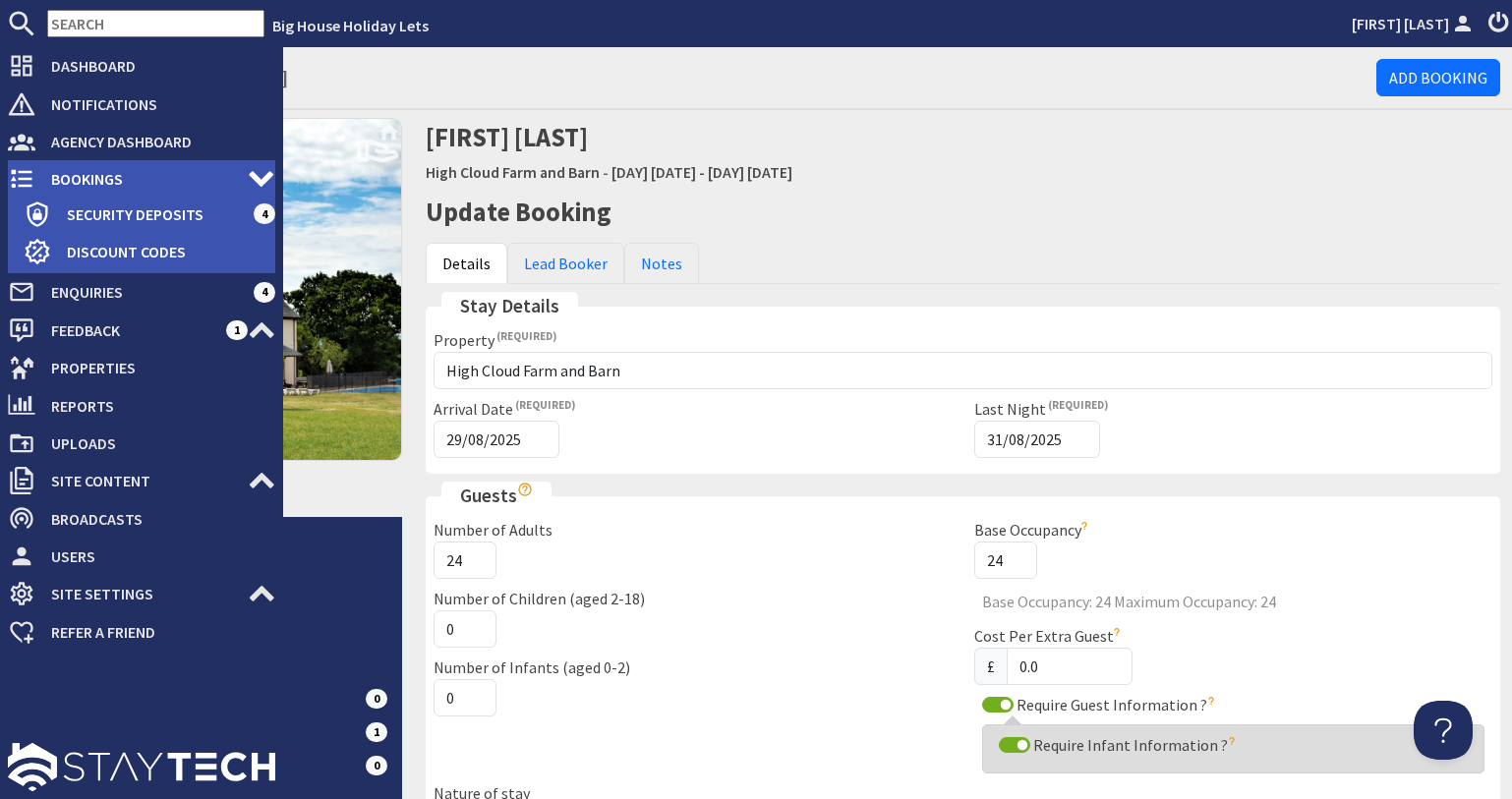 click on "Bookings" at bounding box center [142, 179] 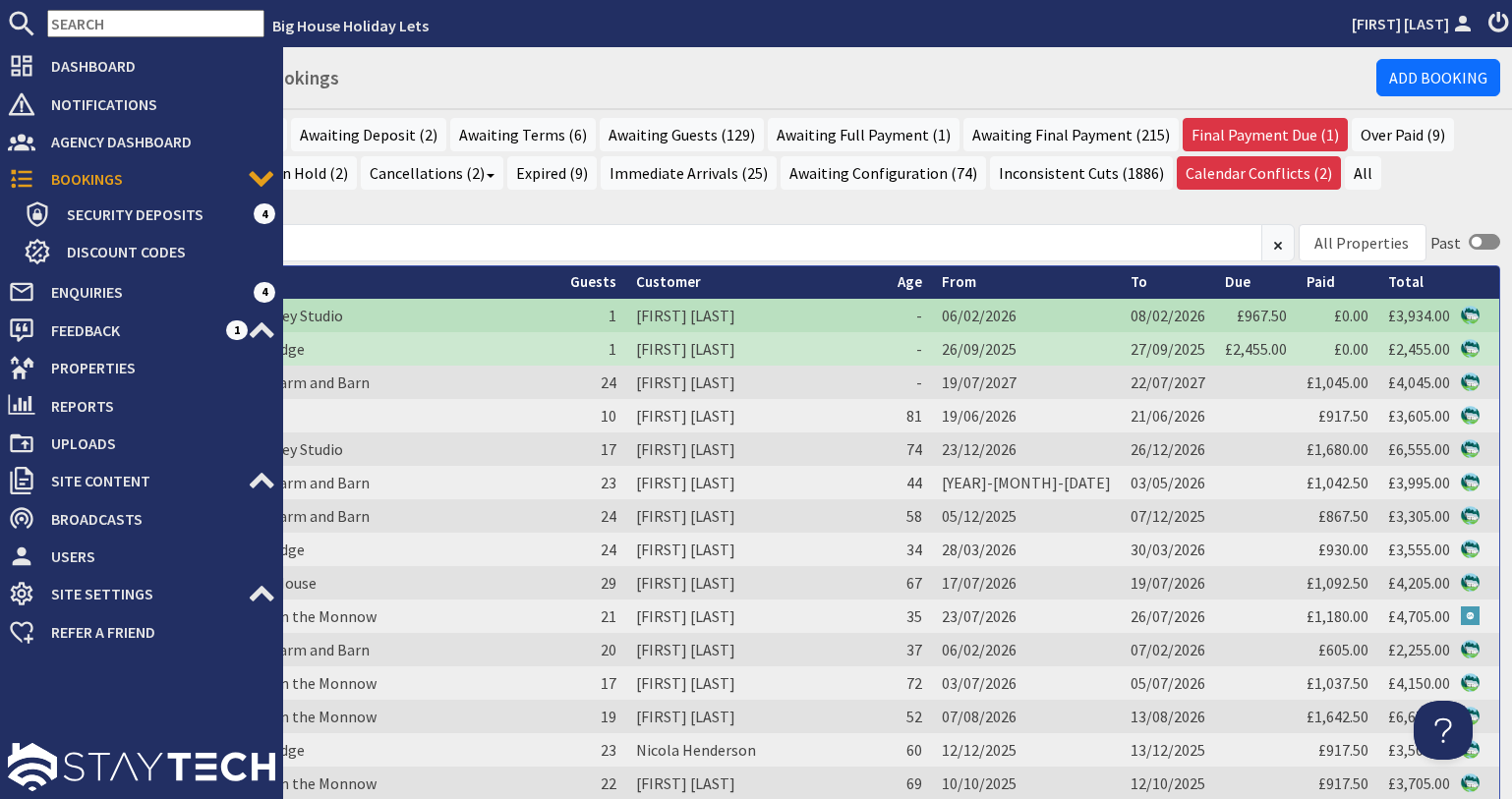 scroll, scrollTop: 0, scrollLeft: 0, axis: both 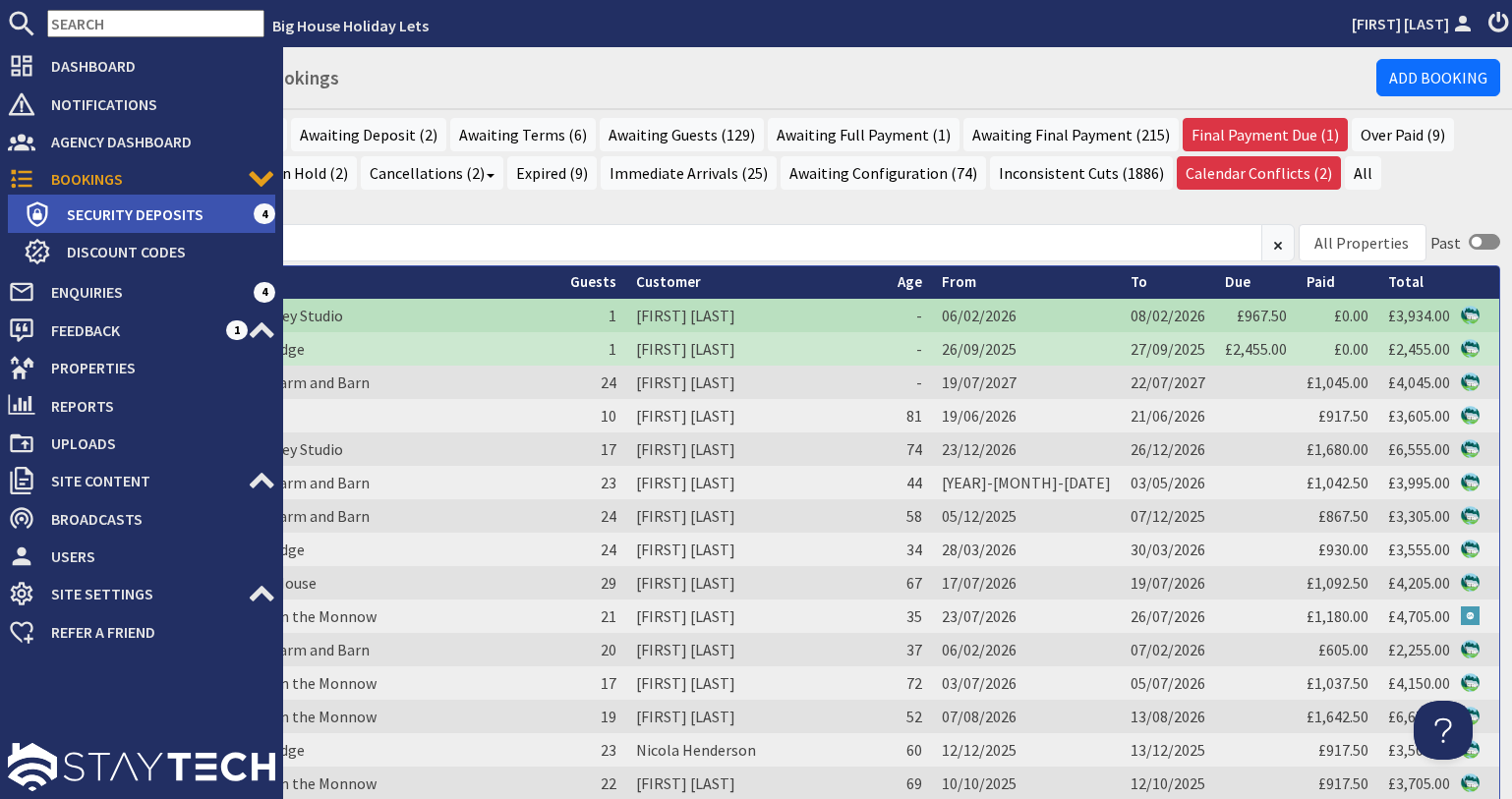 click on "Security Deposits" at bounding box center (152, 214) 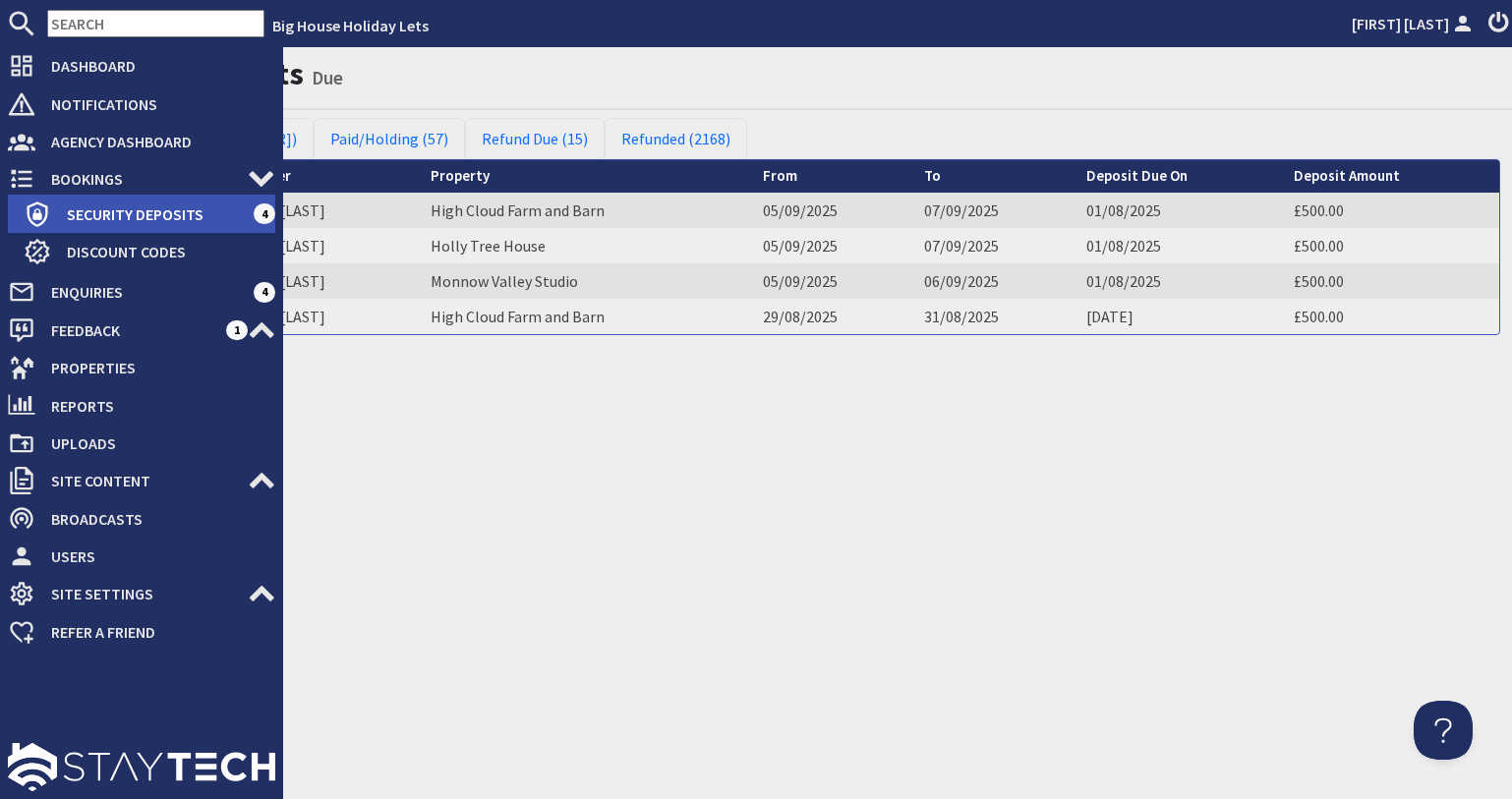 scroll, scrollTop: 0, scrollLeft: 0, axis: both 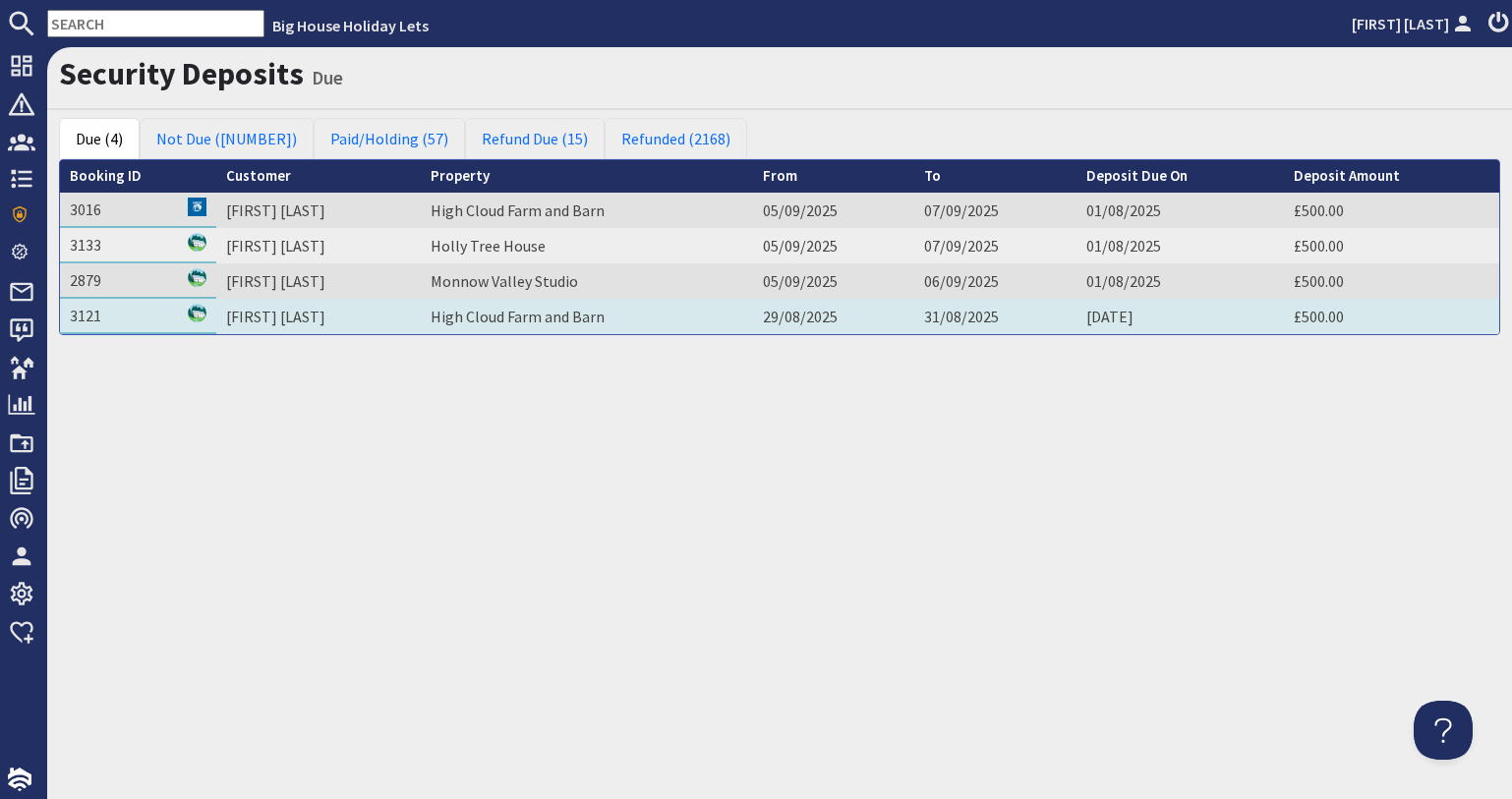 click on "3121" at bounding box center [138, 316] 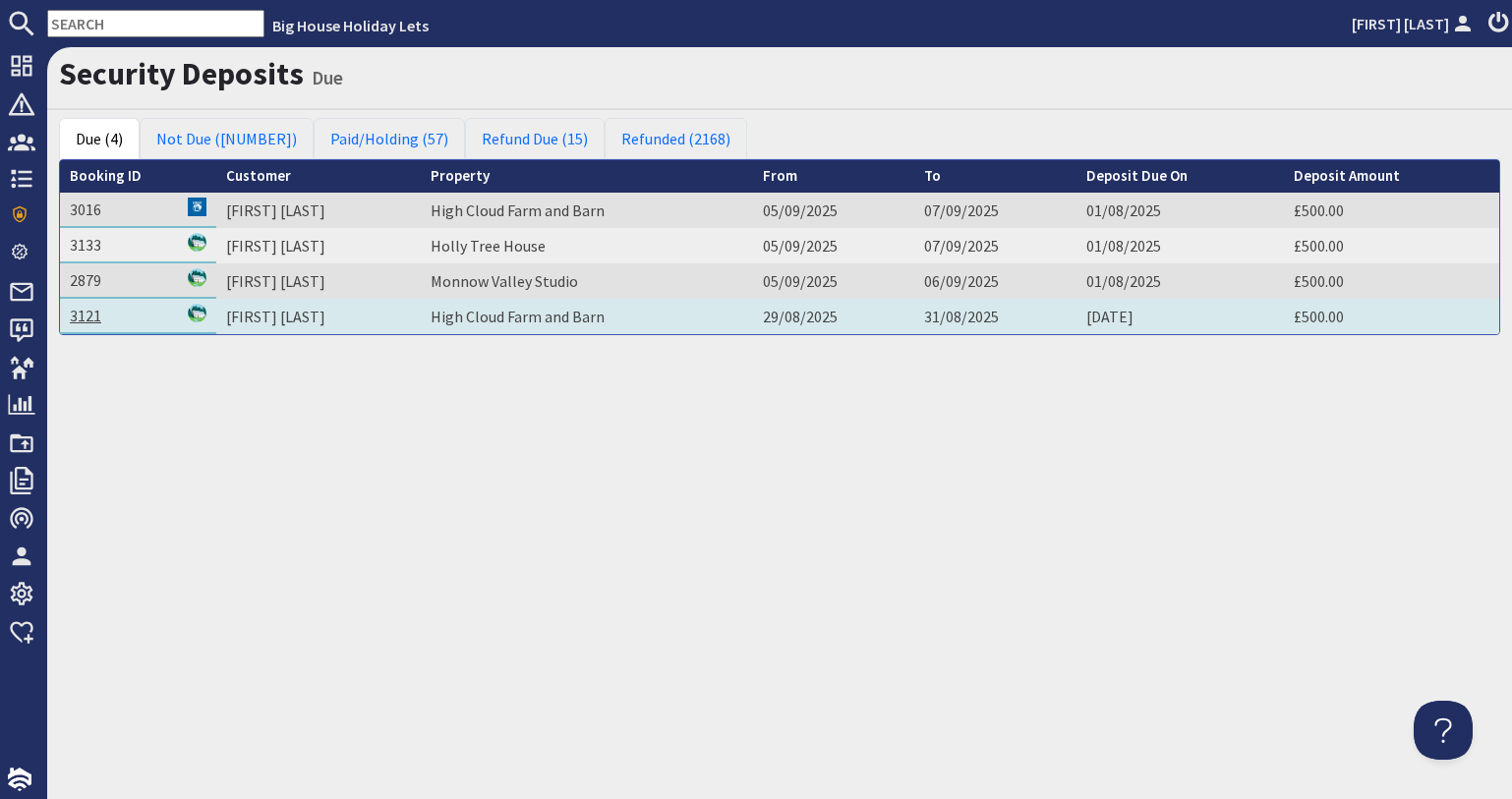 click on "3121" at bounding box center [86, 315] 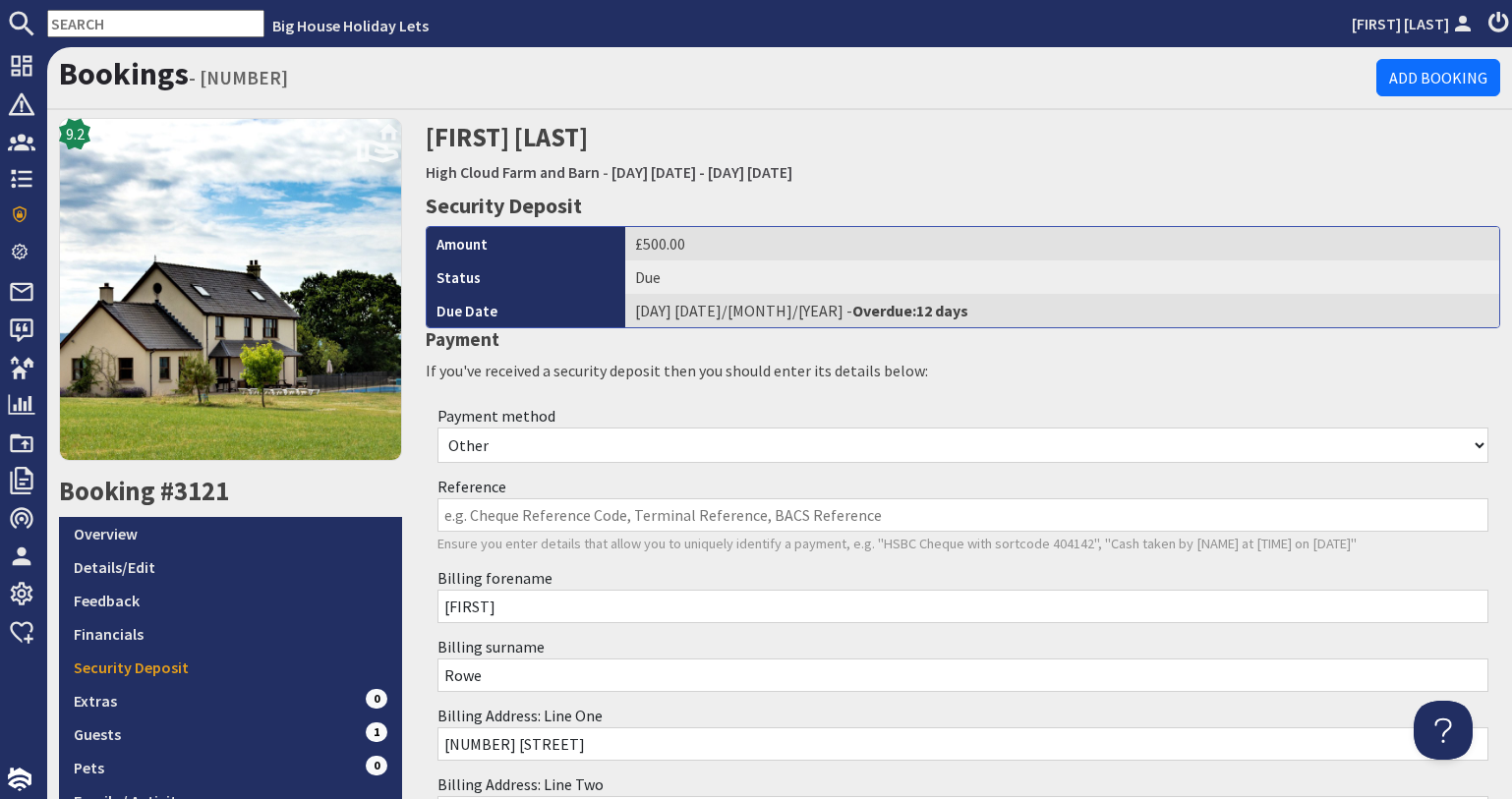 scroll, scrollTop: 0, scrollLeft: 0, axis: both 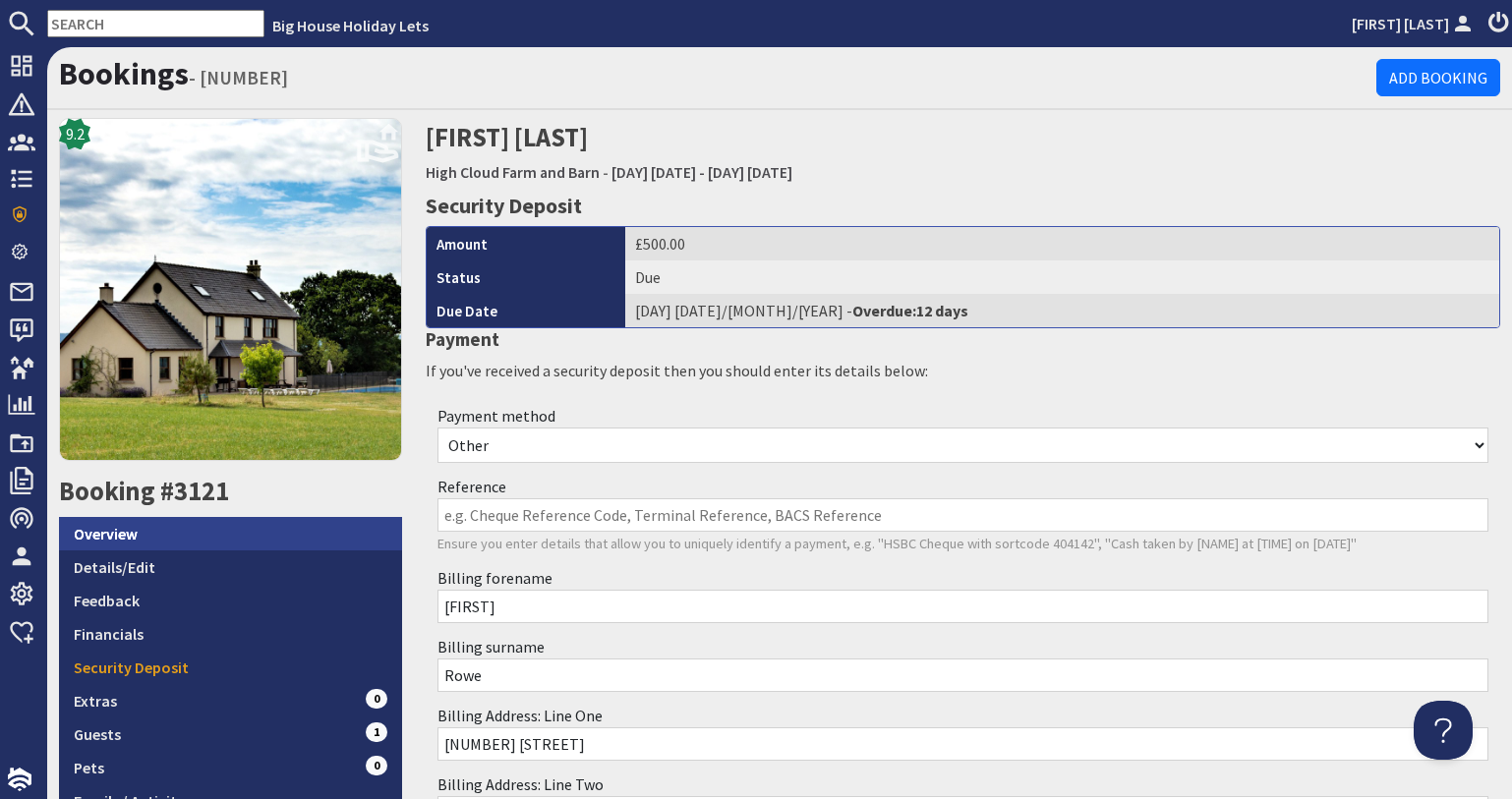 click on "Overview" at bounding box center (230, 534) 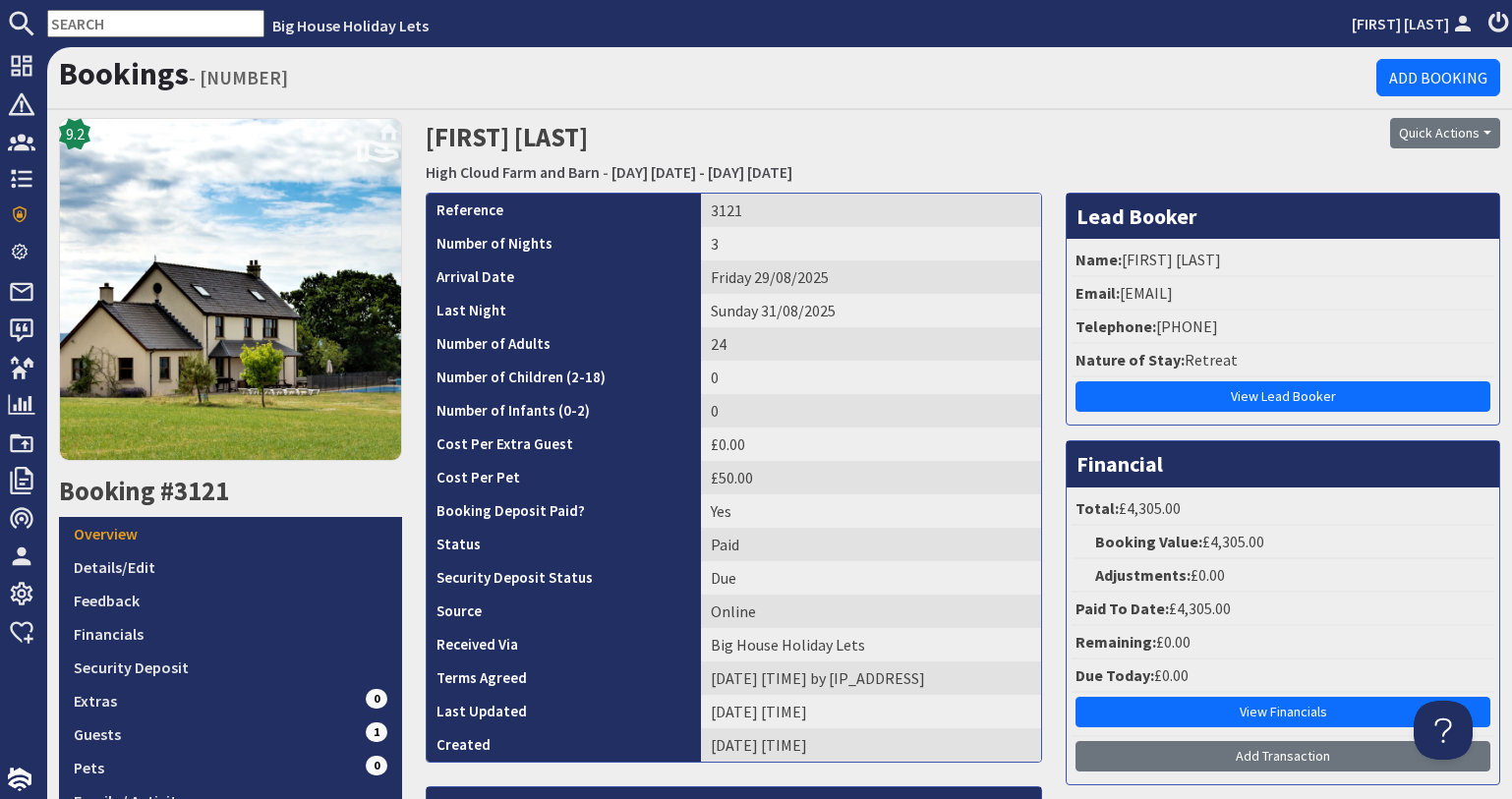 scroll, scrollTop: 0, scrollLeft: 0, axis: both 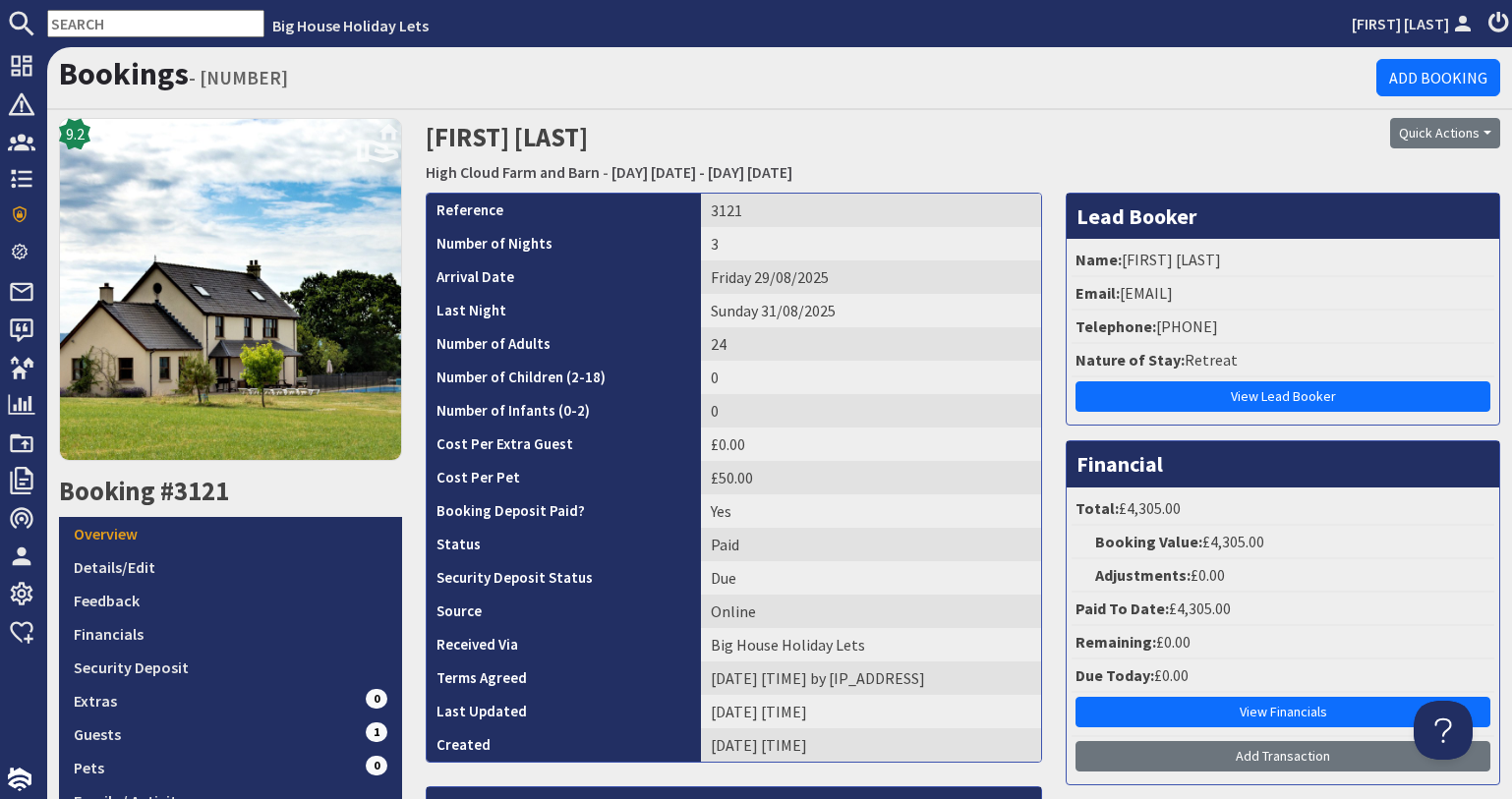 drag, startPoint x: 1355, startPoint y: 295, endPoint x: 1115, endPoint y: 290, distance: 240.05208 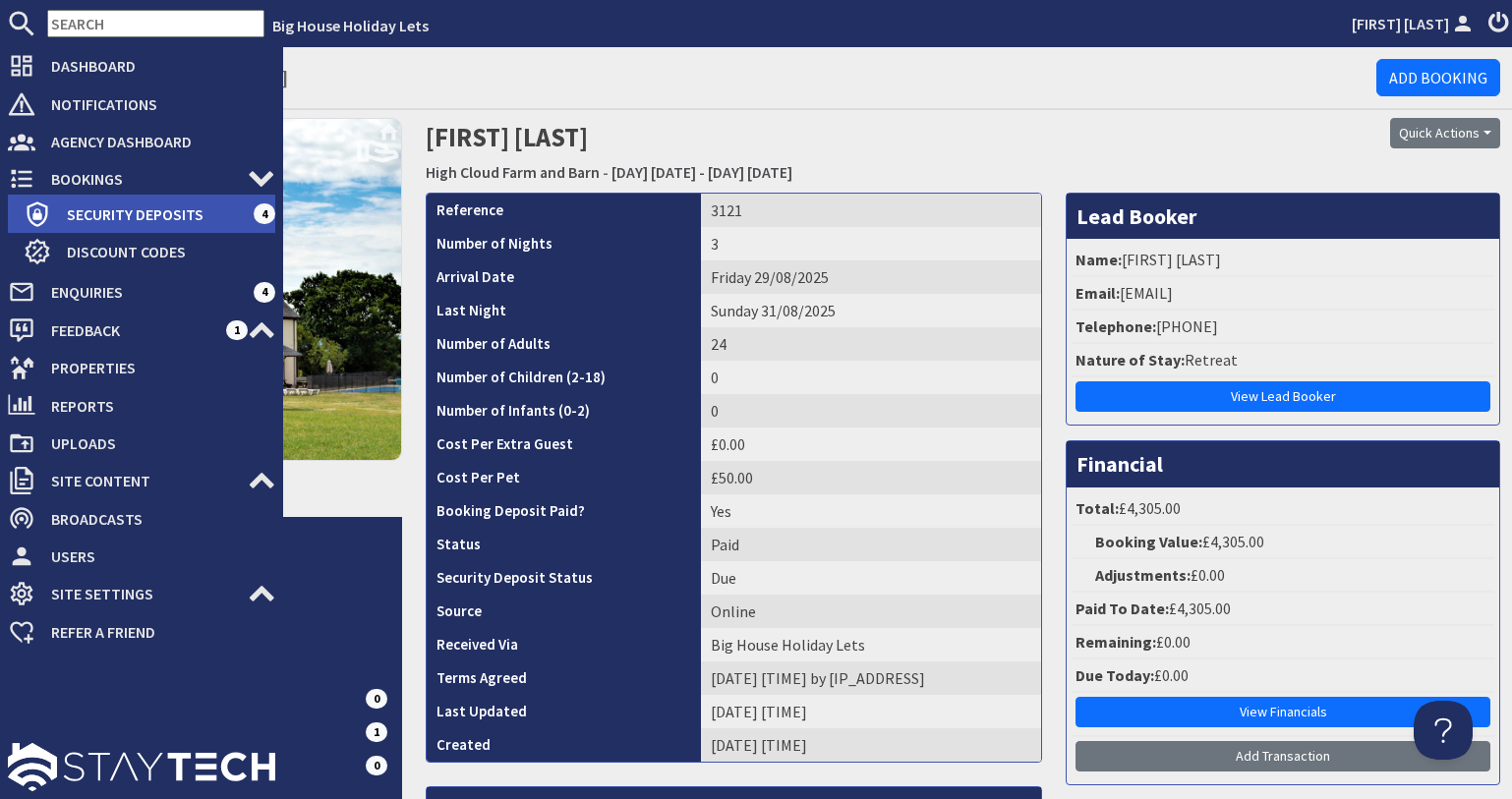 click on "Security Deposits" at bounding box center [152, 214] 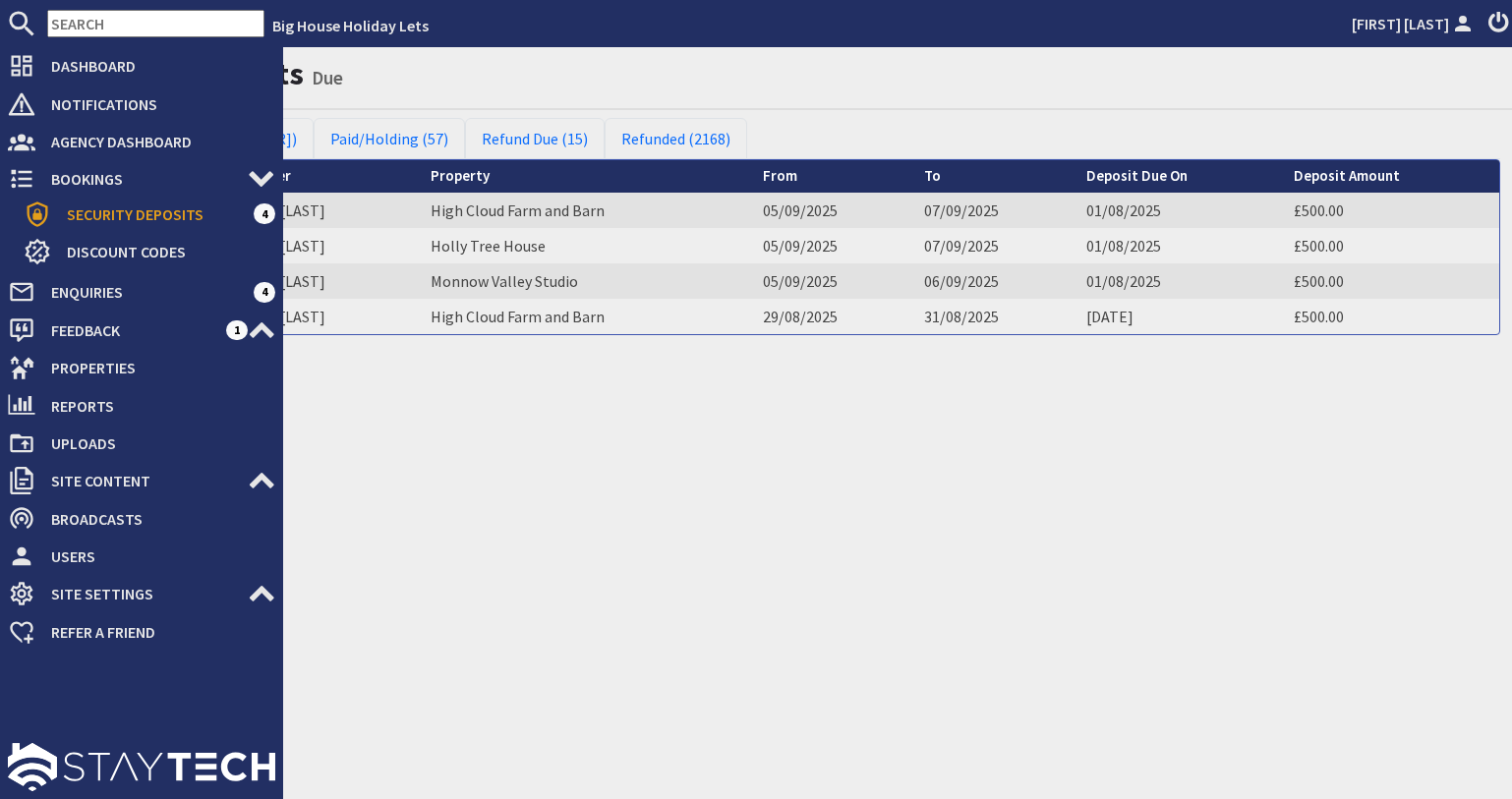 scroll, scrollTop: 0, scrollLeft: 0, axis: both 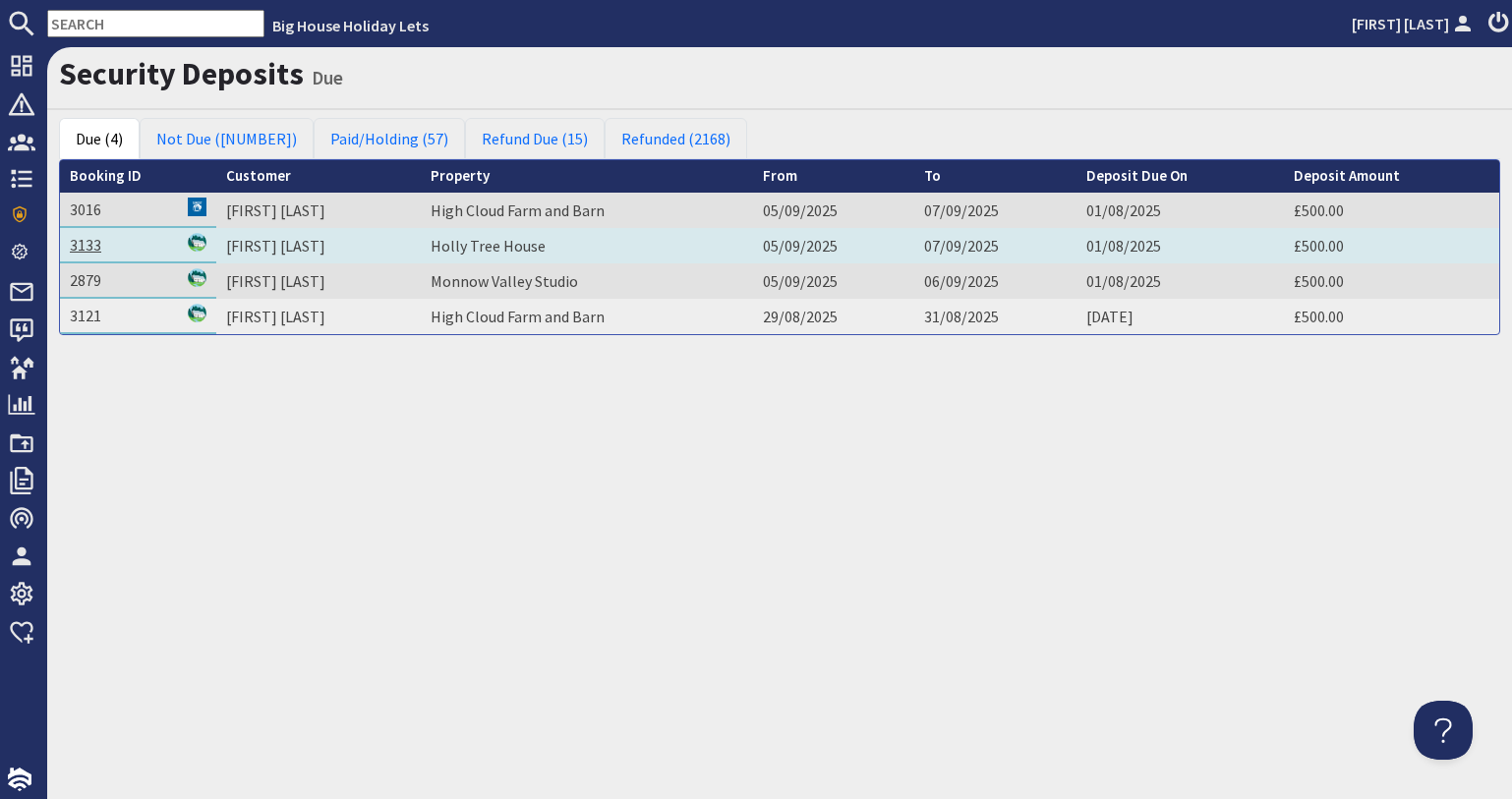 click on "3133" at bounding box center [86, 245] 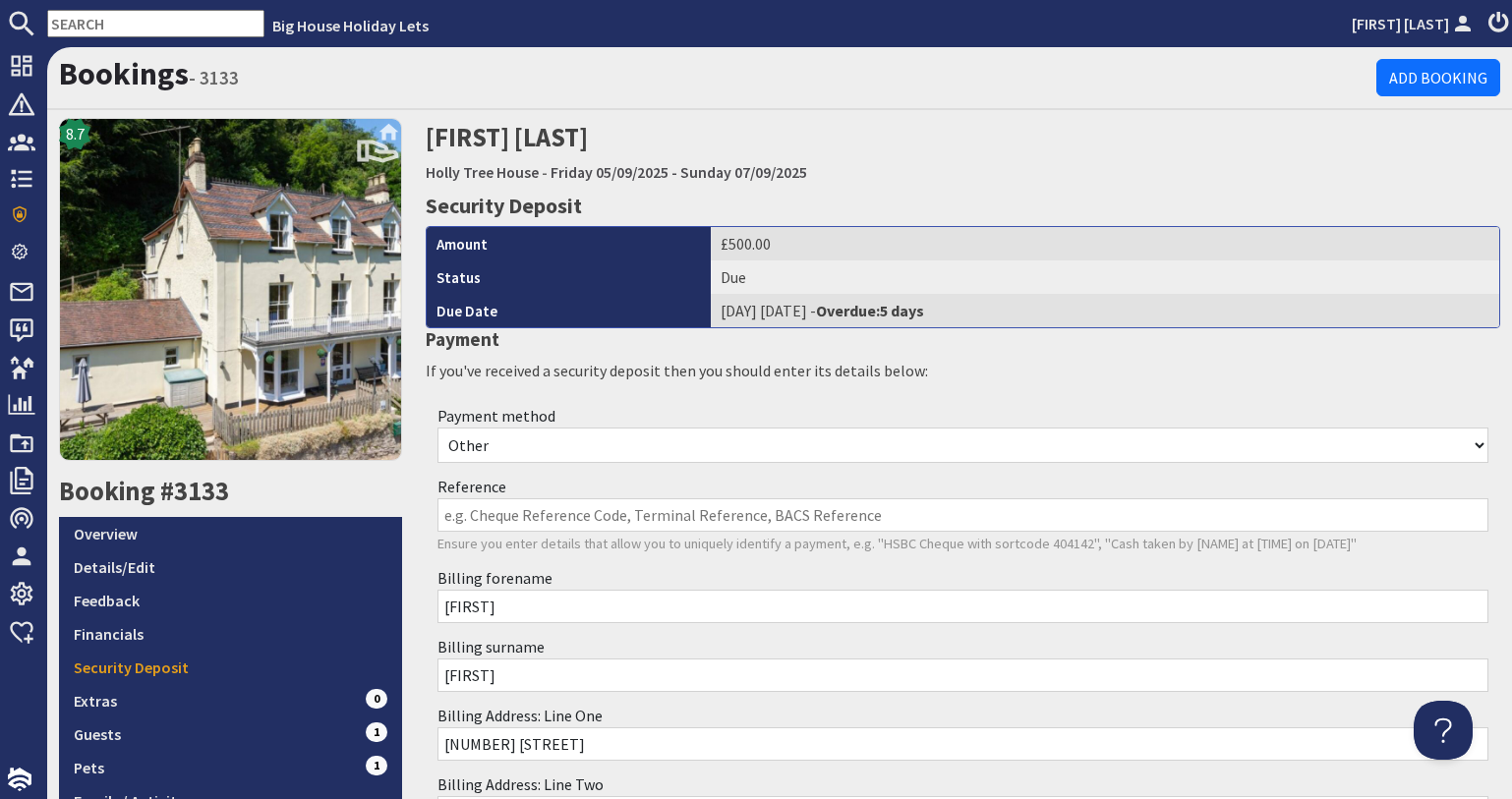 scroll, scrollTop: 0, scrollLeft: 0, axis: both 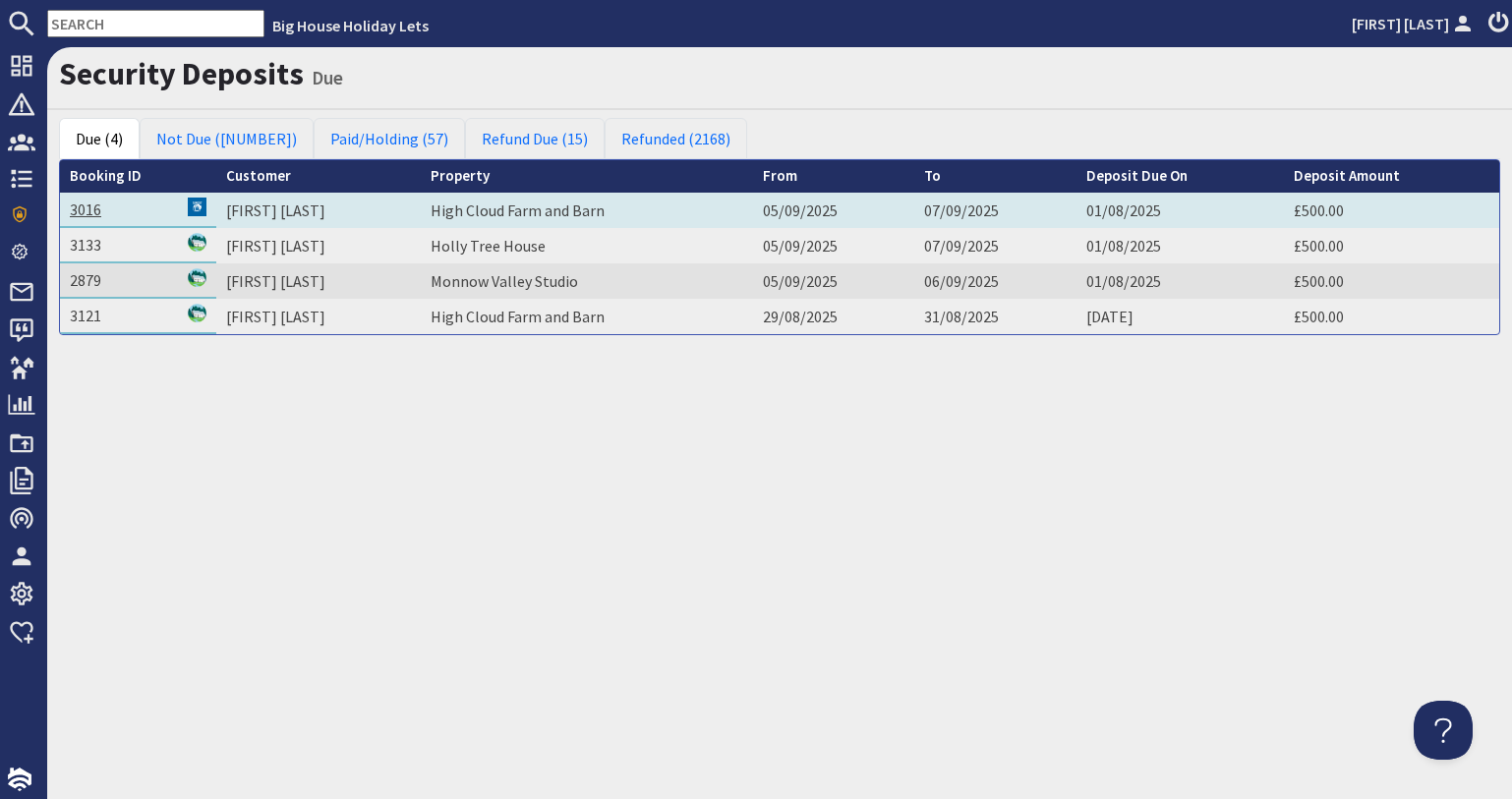 click on "3016" at bounding box center [86, 209] 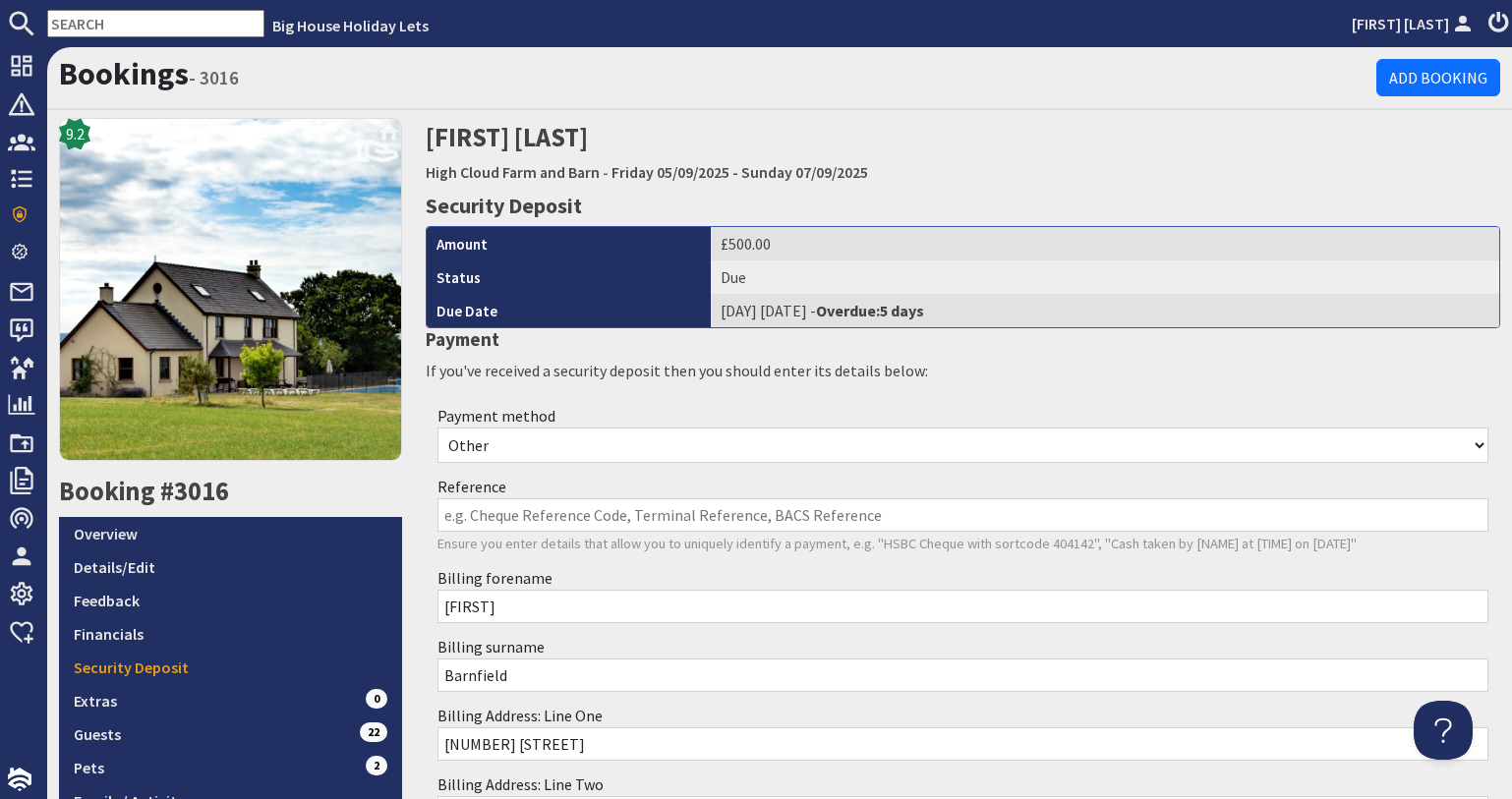 scroll, scrollTop: 0, scrollLeft: 0, axis: both 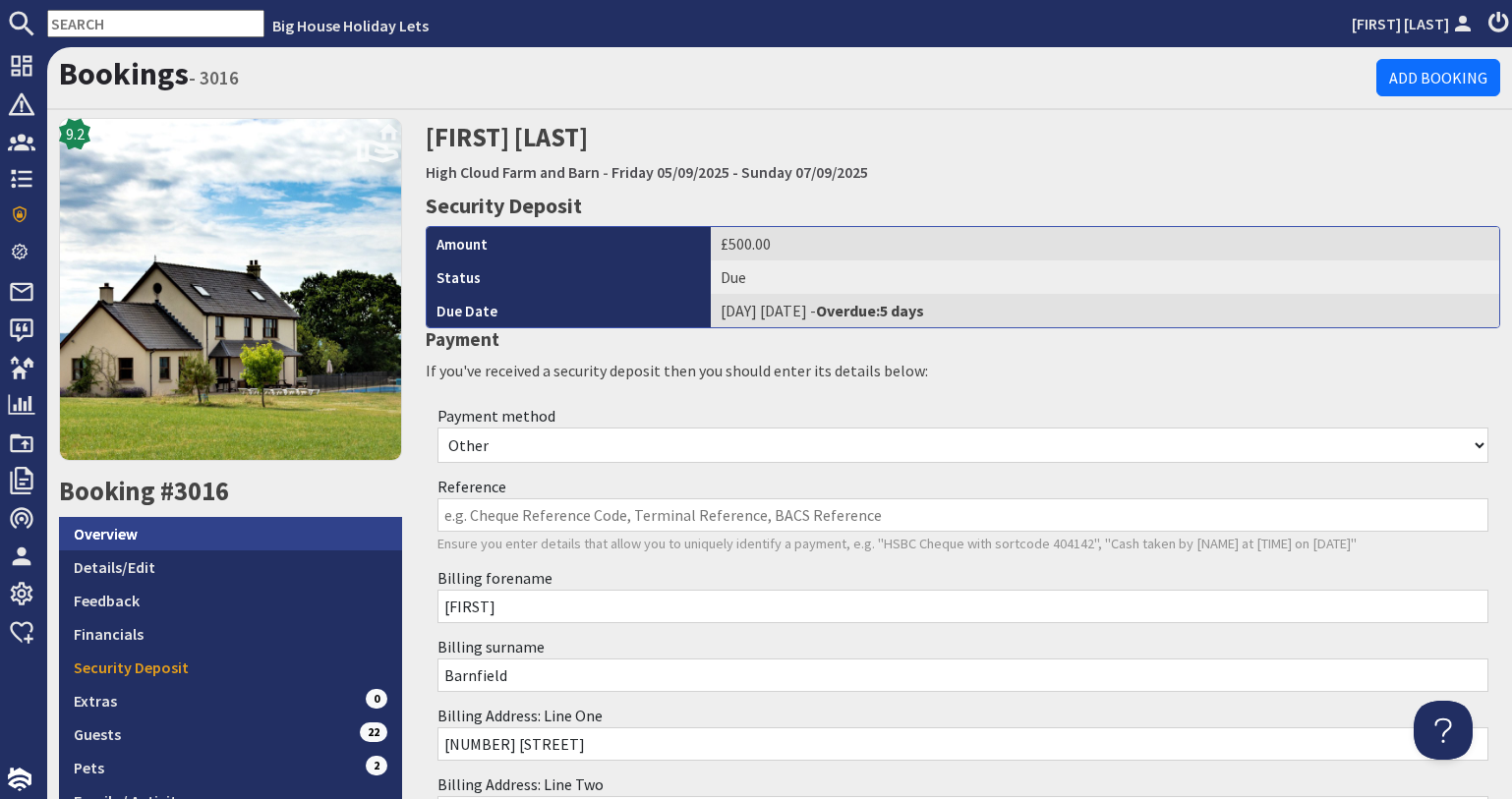 click on "Overview" at bounding box center (230, 534) 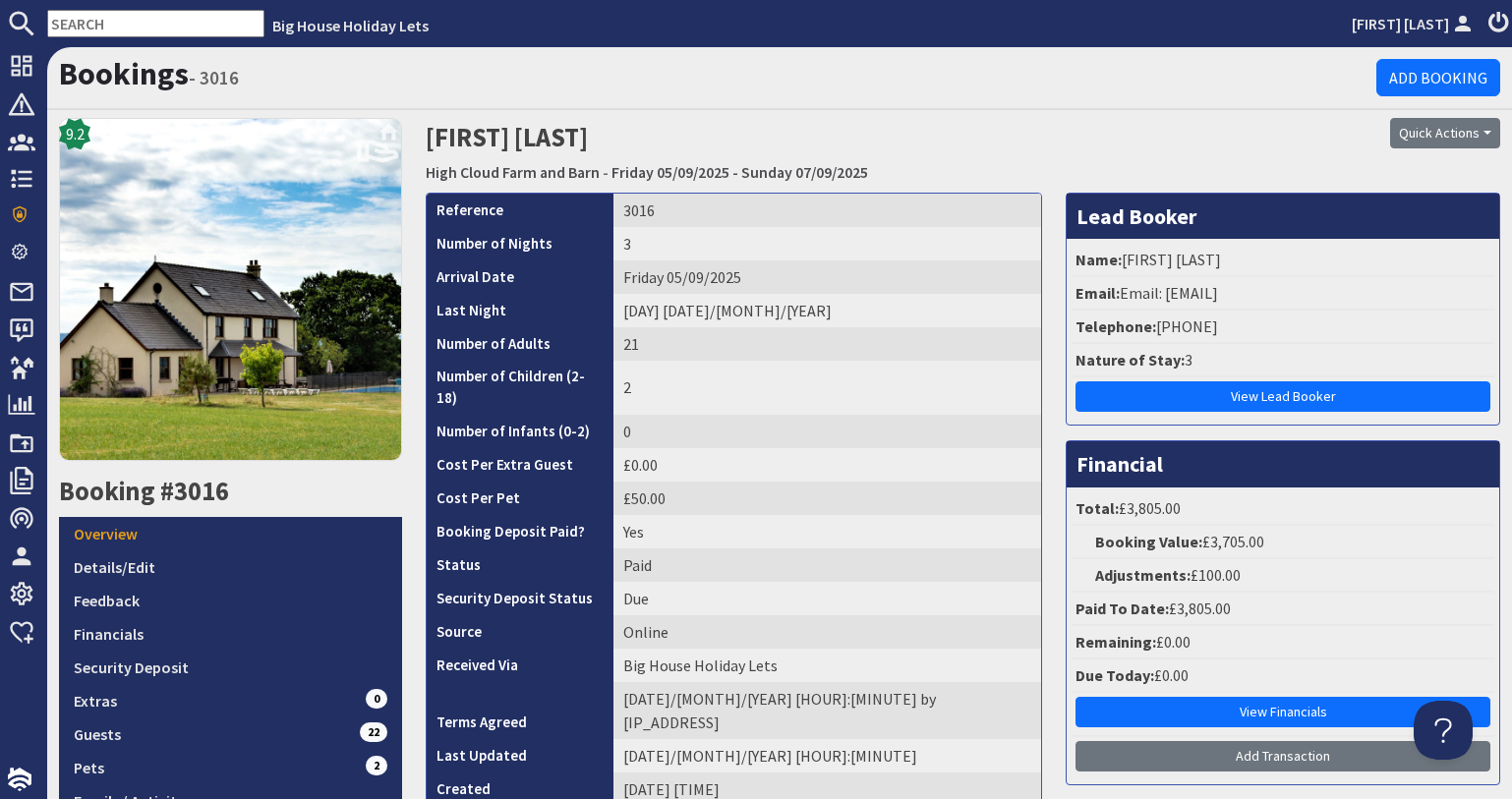 scroll, scrollTop: 0, scrollLeft: 0, axis: both 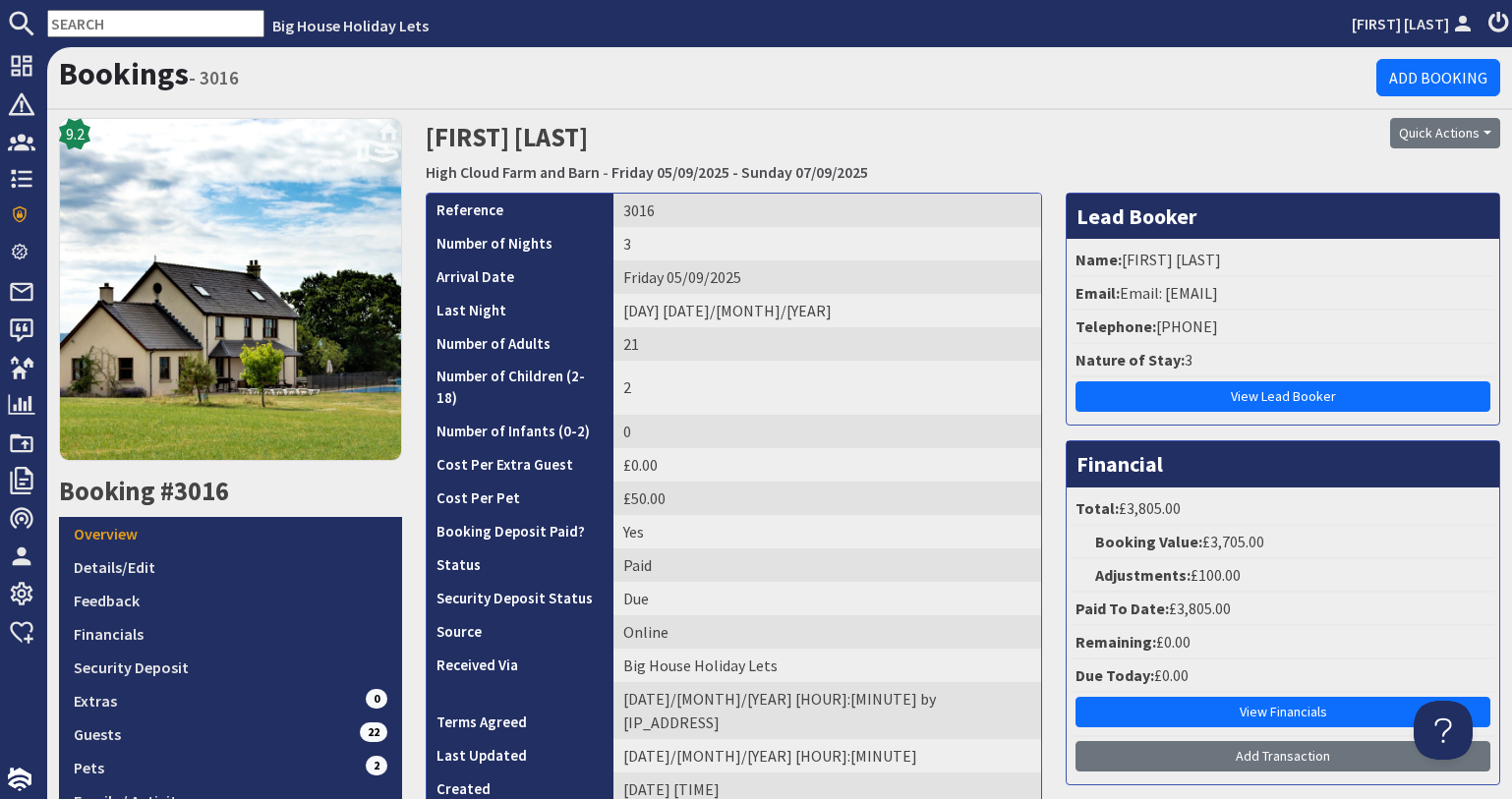 drag, startPoint x: 1332, startPoint y: 304, endPoint x: 1113, endPoint y: 292, distance: 219.32852 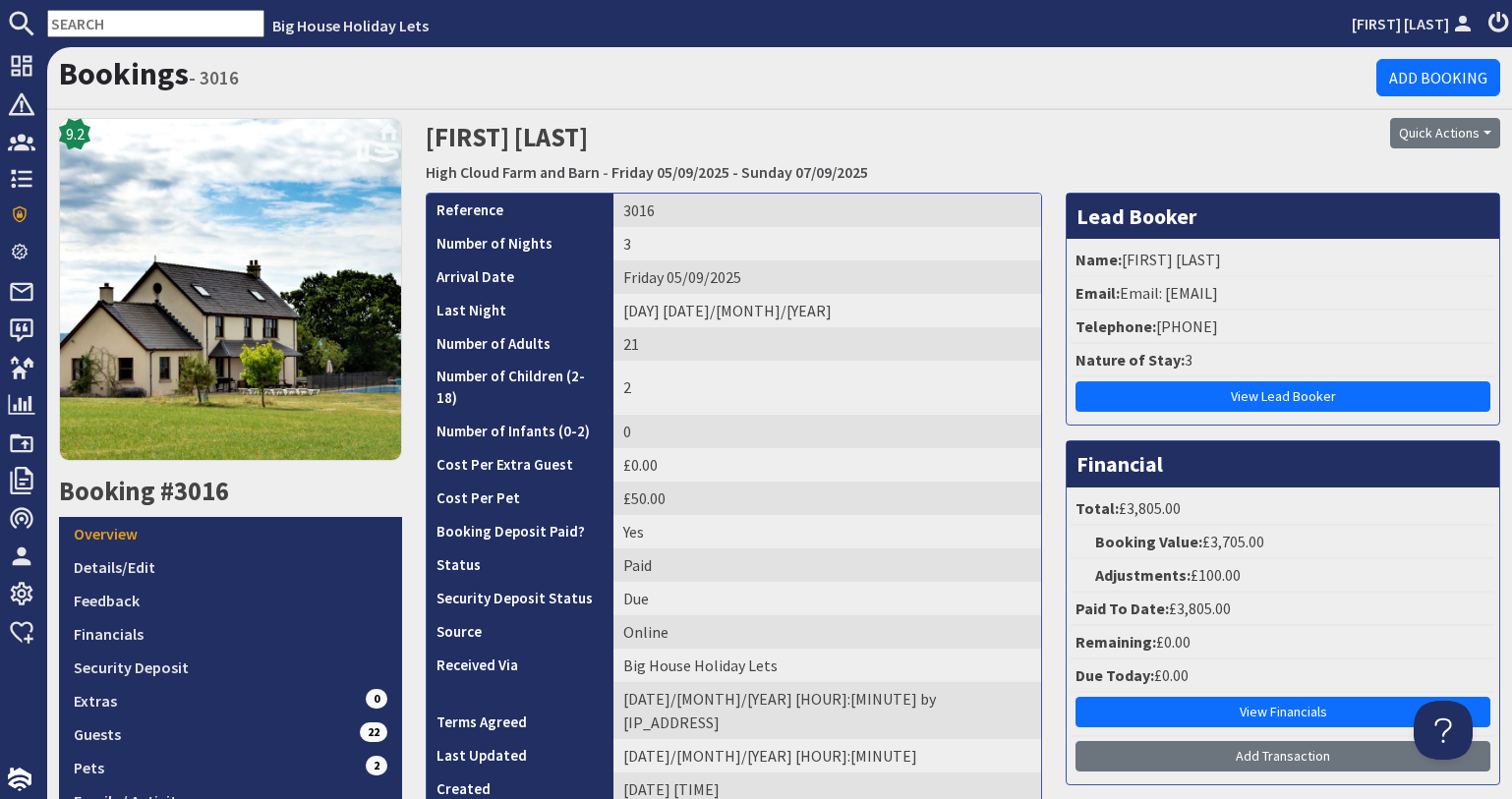 copy on "terrina.barnfield@icloud.com" 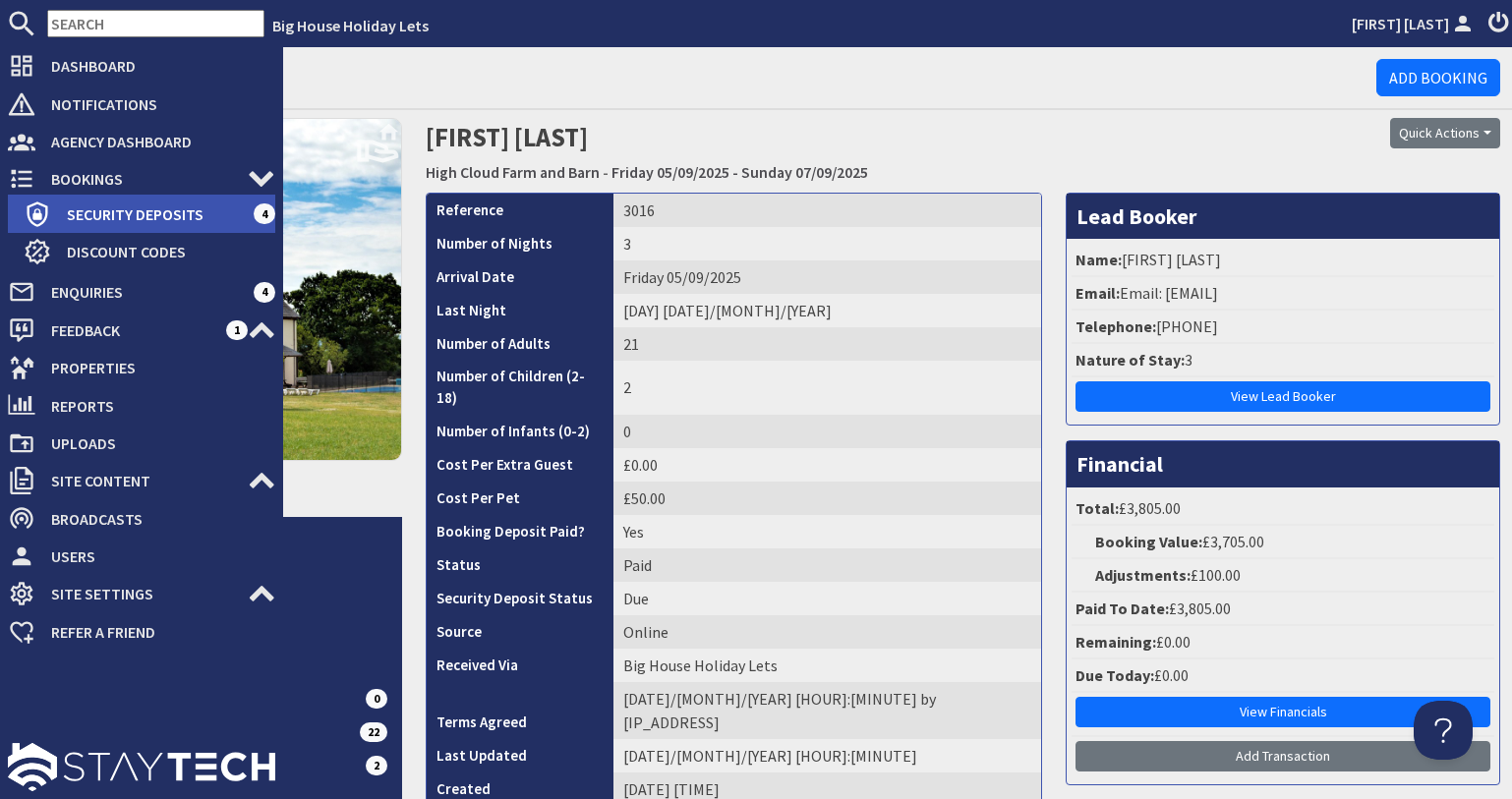 click on "Security Deposits" at bounding box center (152, 214) 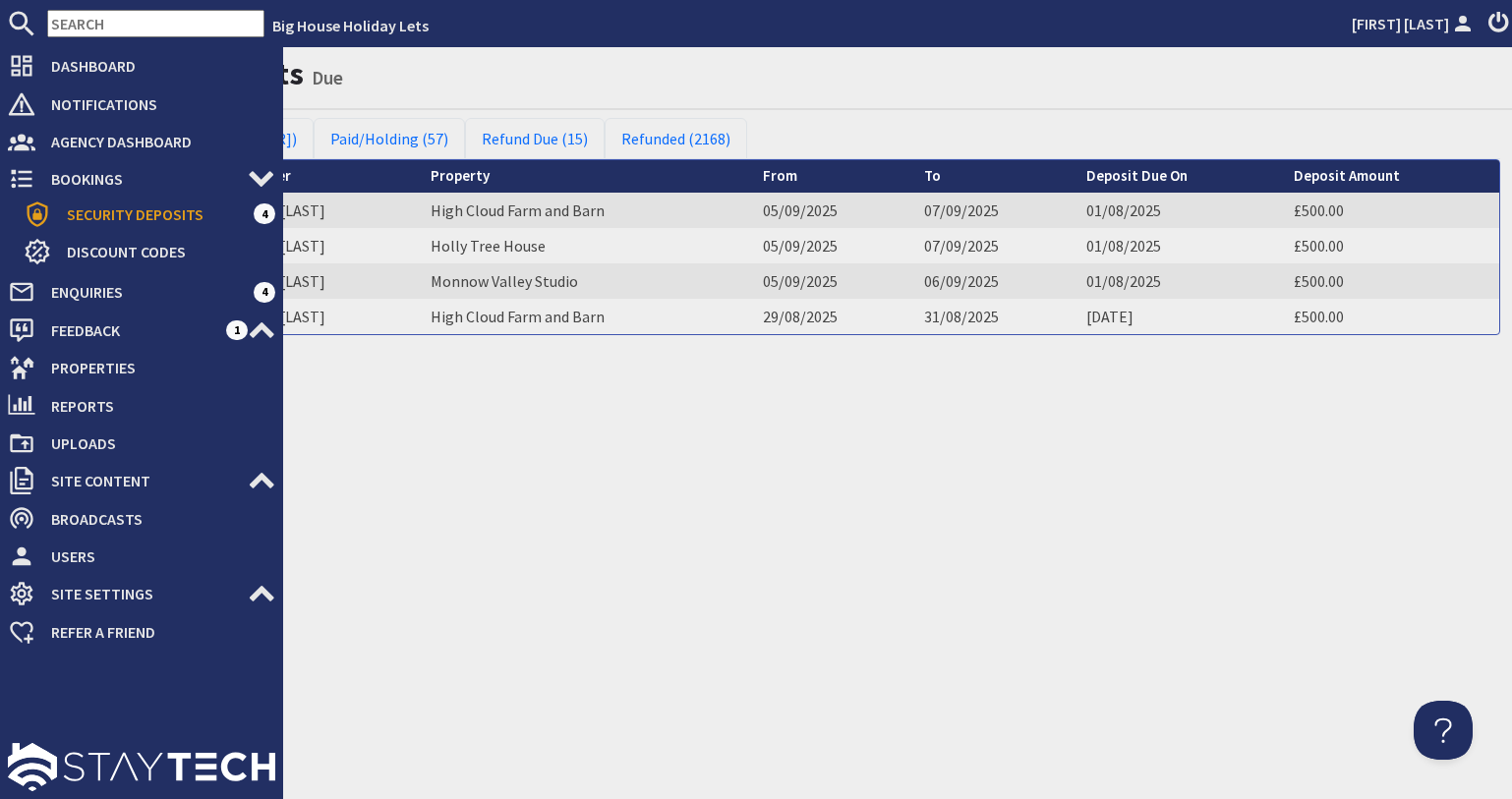 scroll, scrollTop: 0, scrollLeft: 0, axis: both 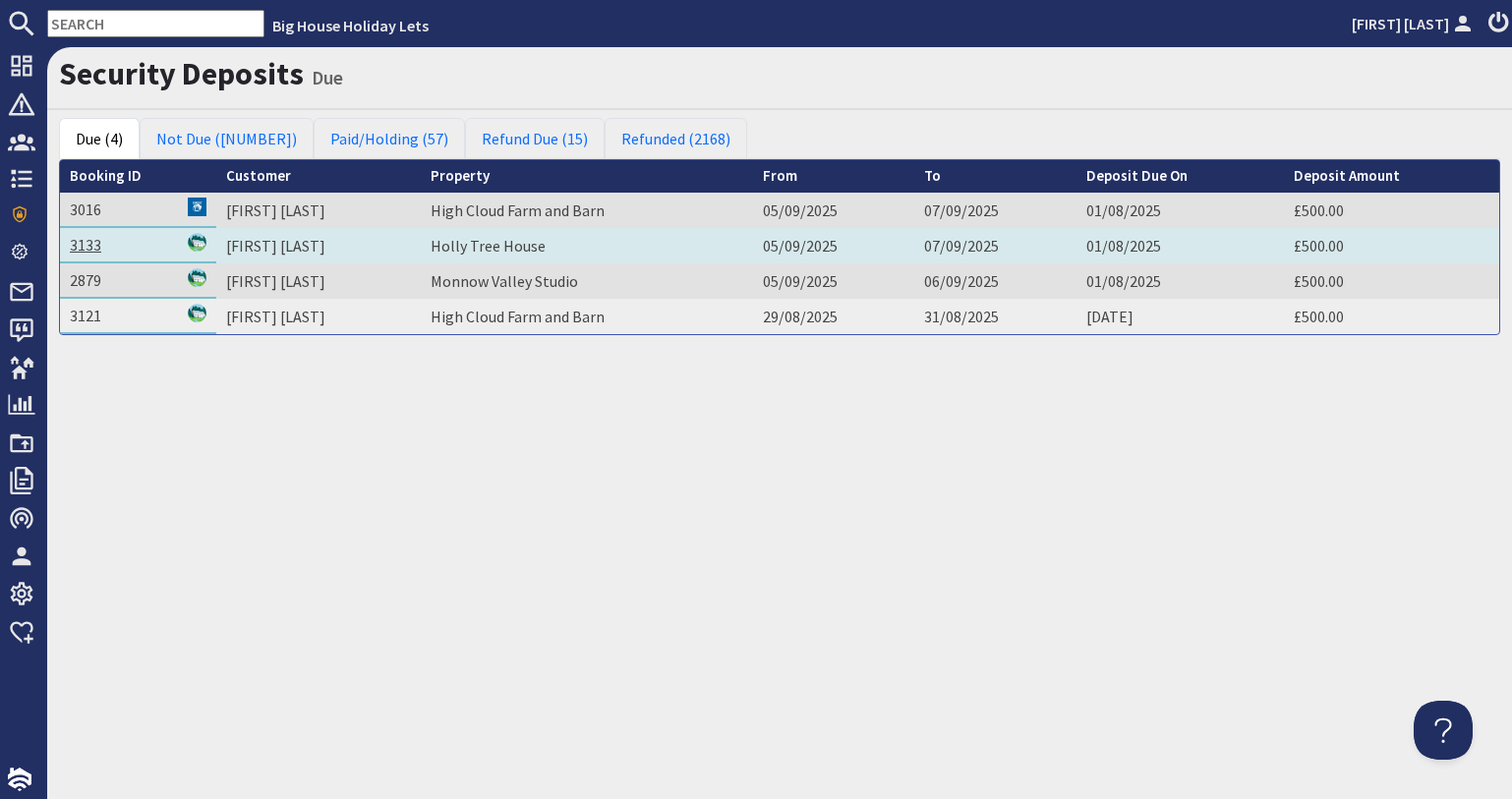 click on "3133" at bounding box center (86, 245) 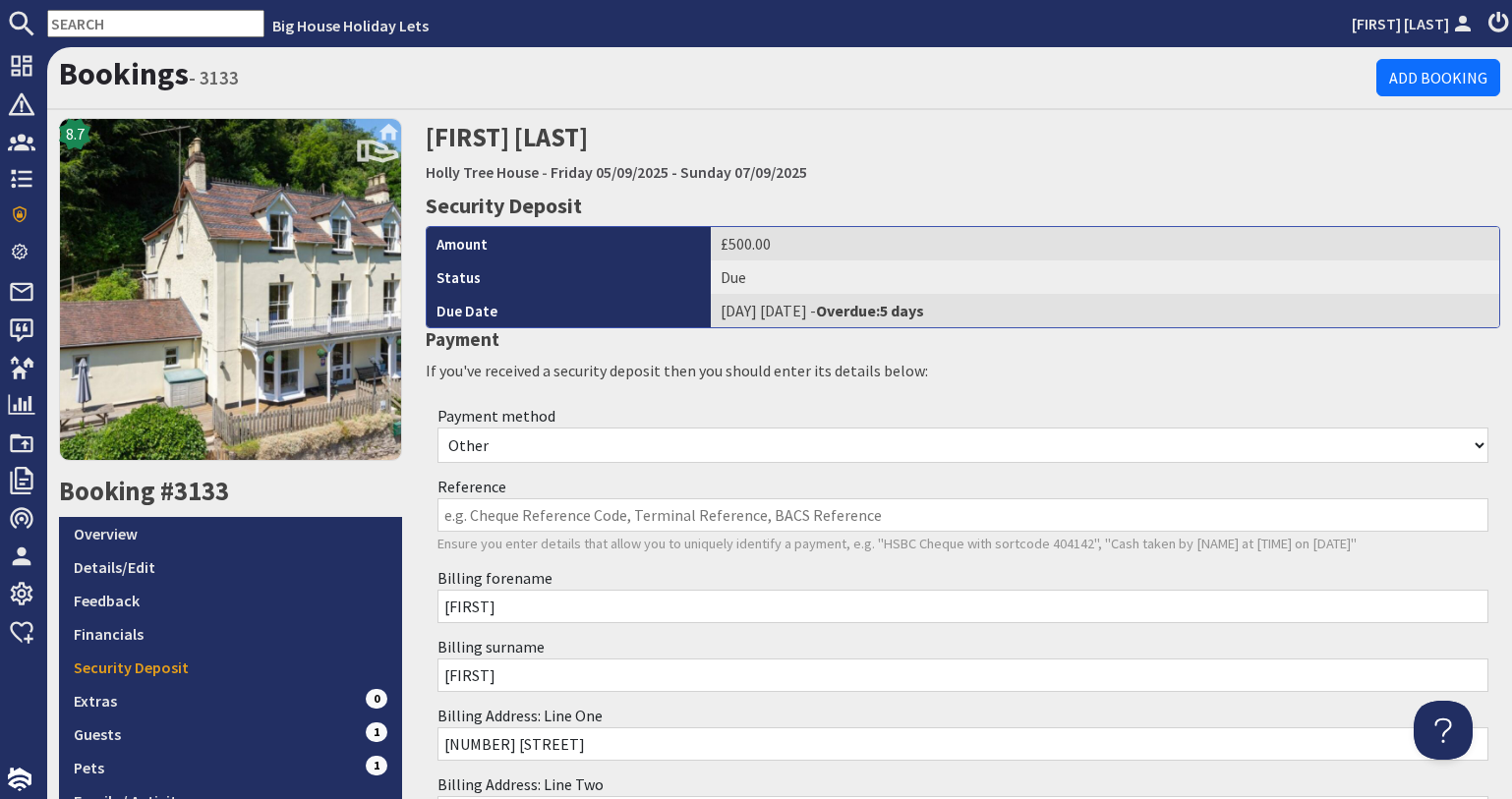 scroll, scrollTop: 0, scrollLeft: 0, axis: both 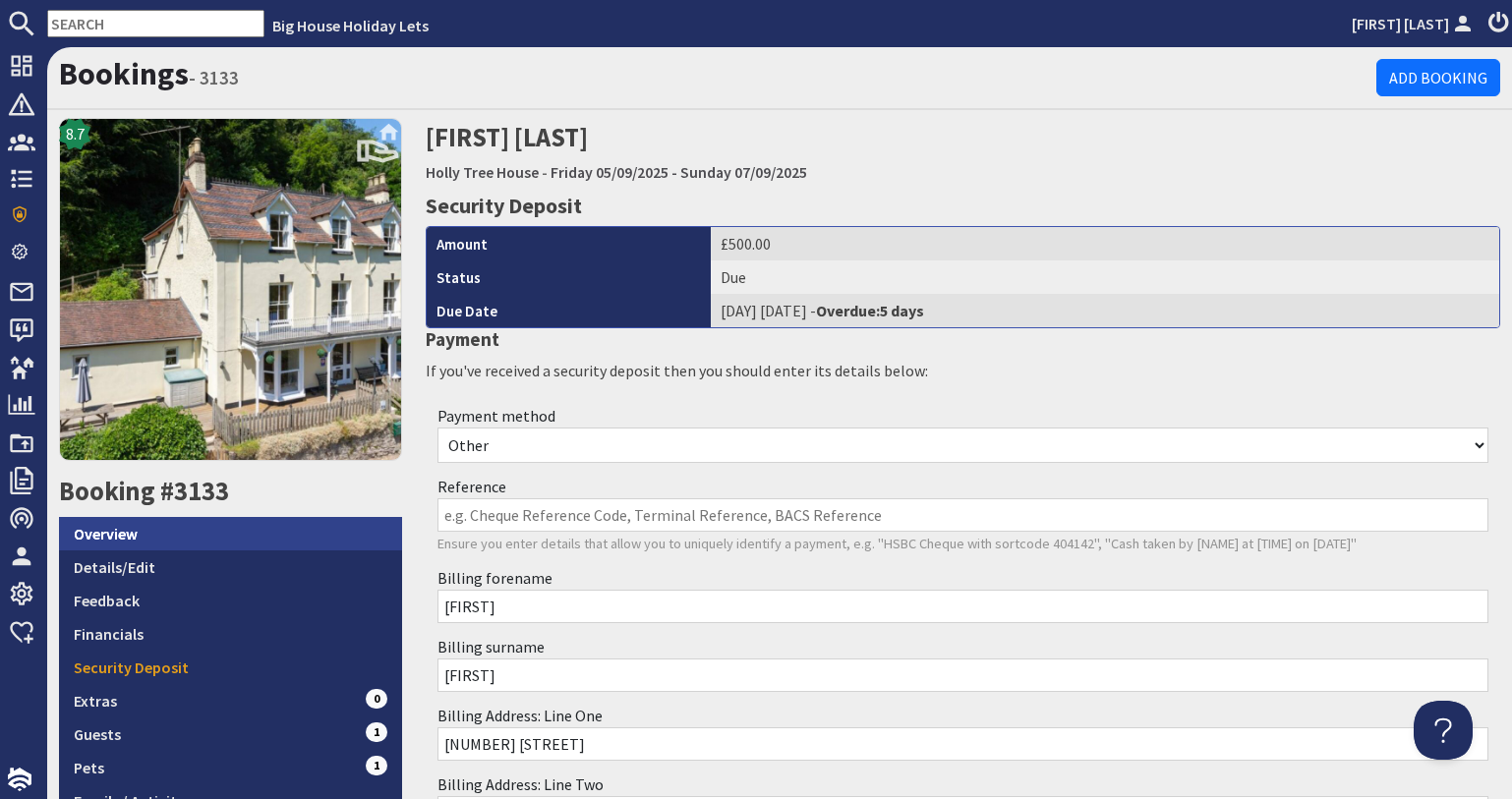 click on "Overview" at bounding box center [230, 534] 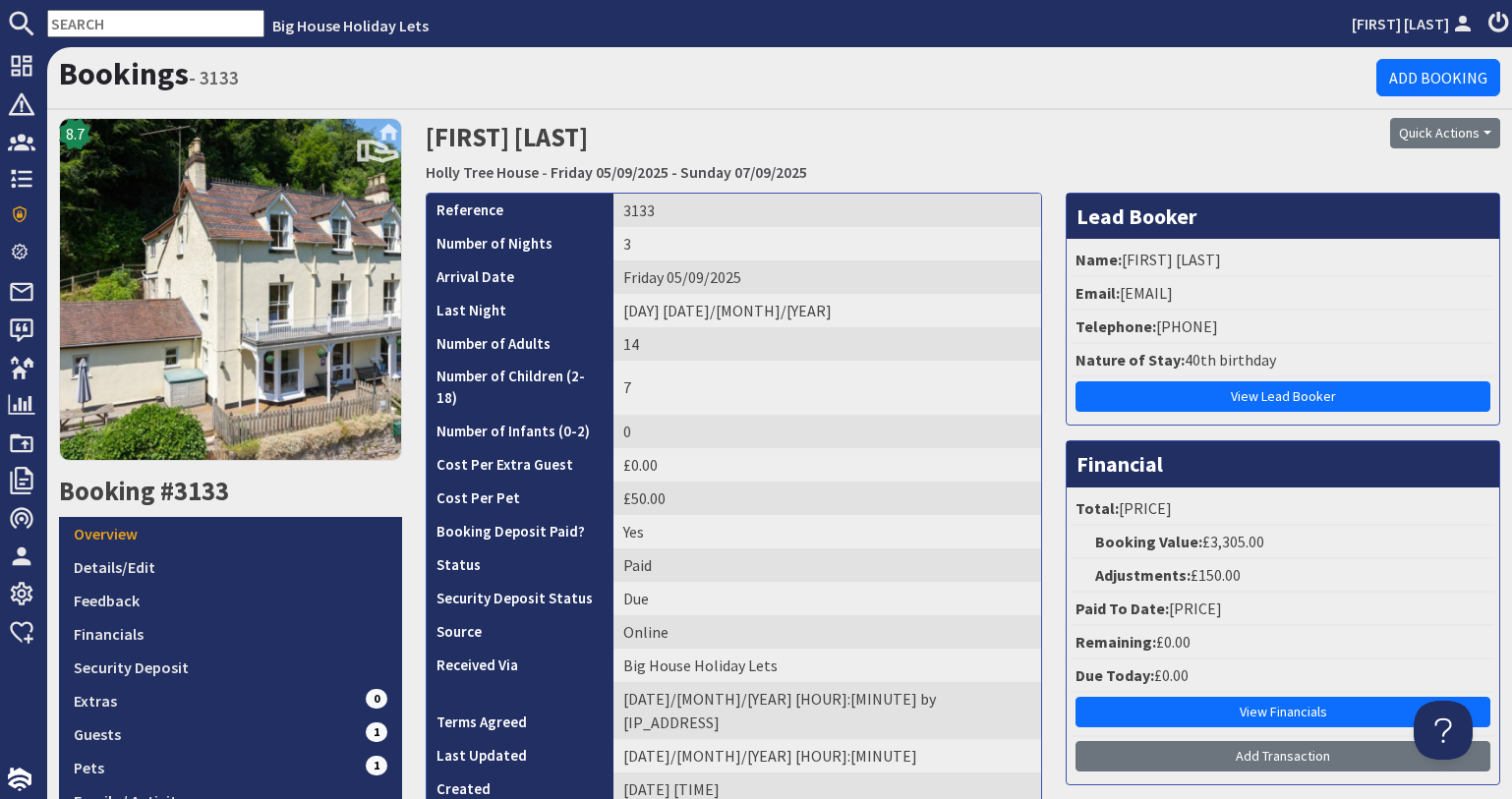 scroll, scrollTop: 0, scrollLeft: 0, axis: both 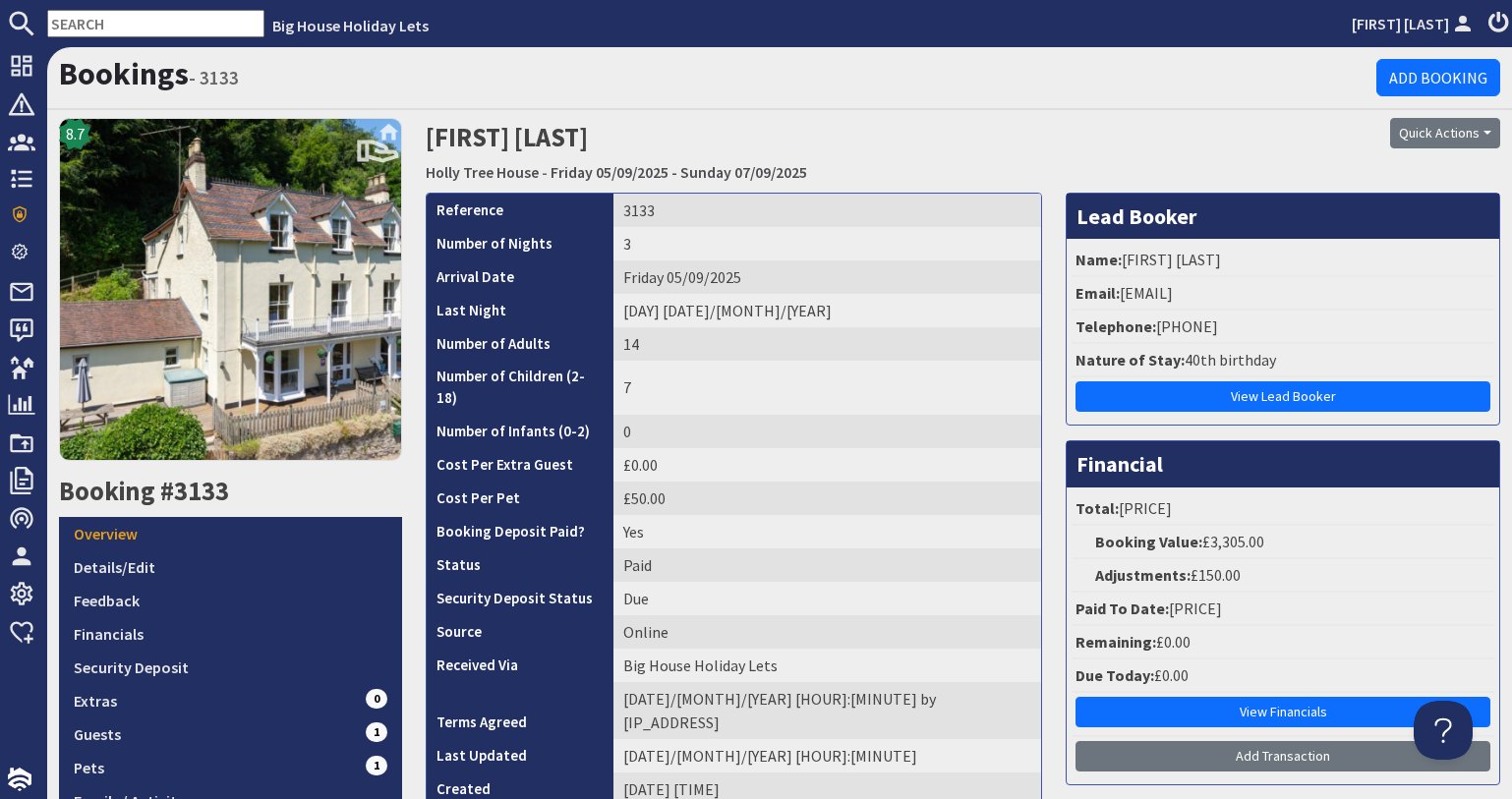 drag, startPoint x: 1302, startPoint y: 288, endPoint x: 1113, endPoint y: 299, distance: 189.31984 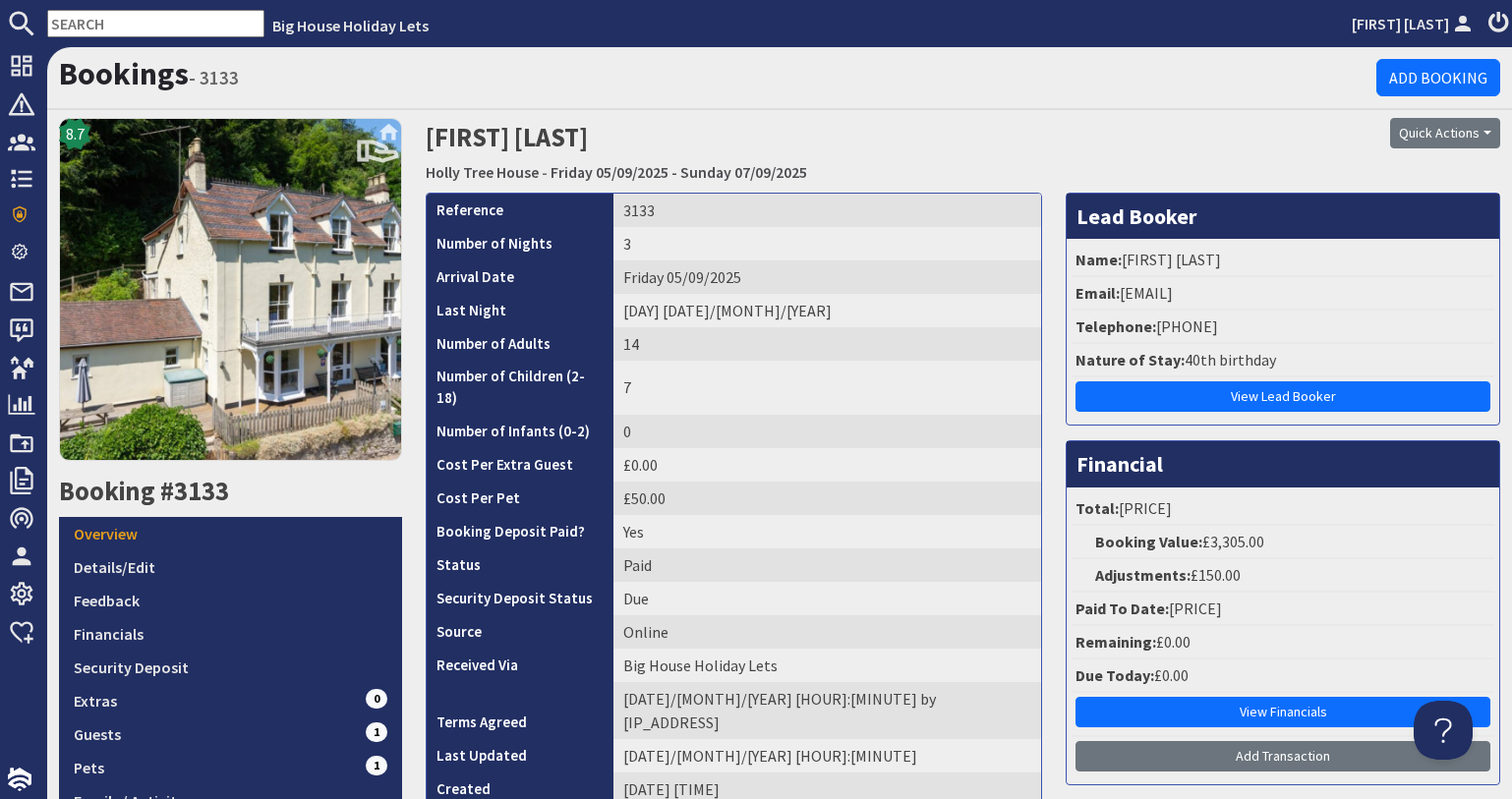 drag, startPoint x: 1114, startPoint y: 293, endPoint x: 1292, endPoint y: 309, distance: 178.71765 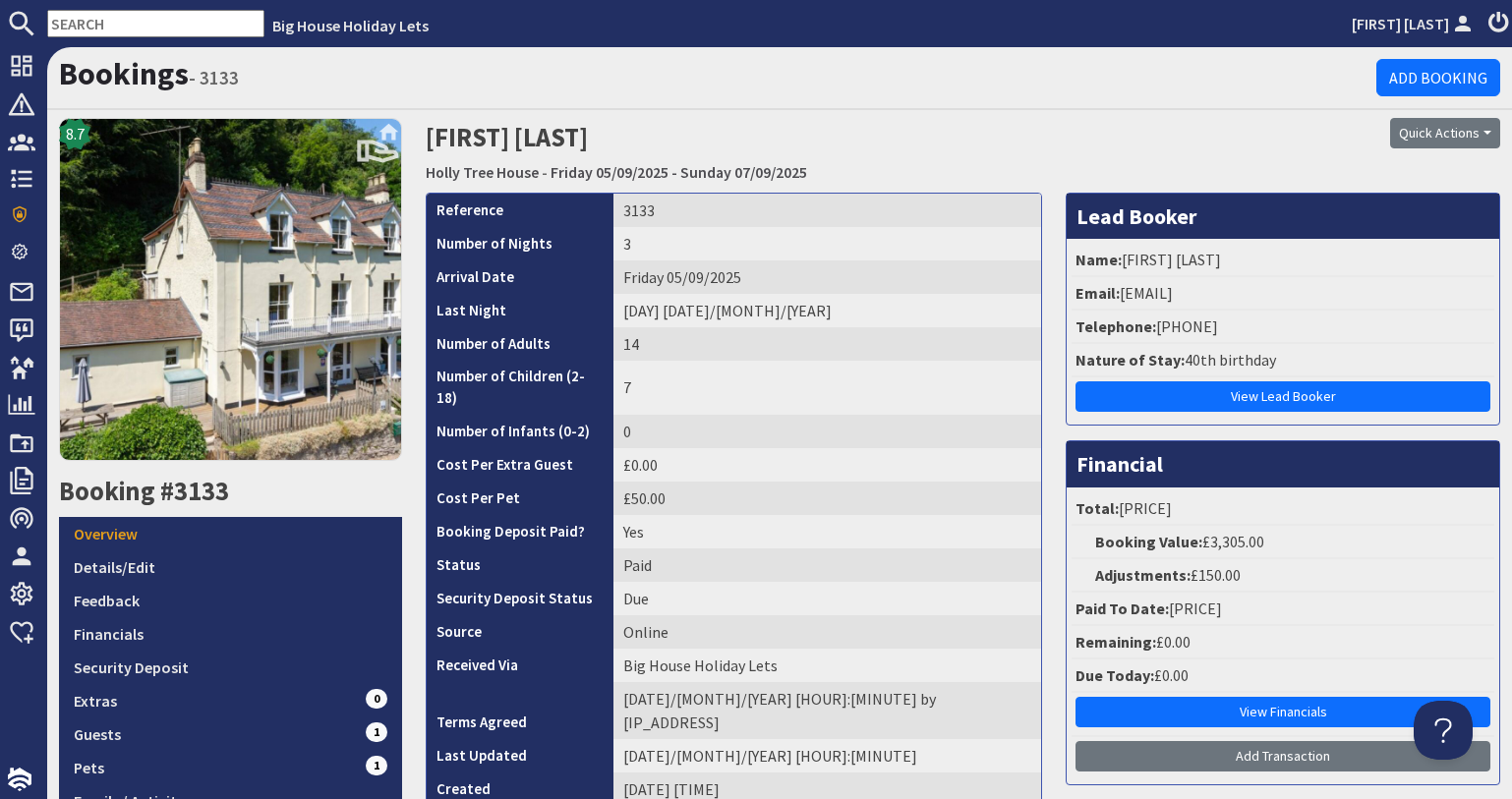 copy on "mrcraiglewis@hotmail.com" 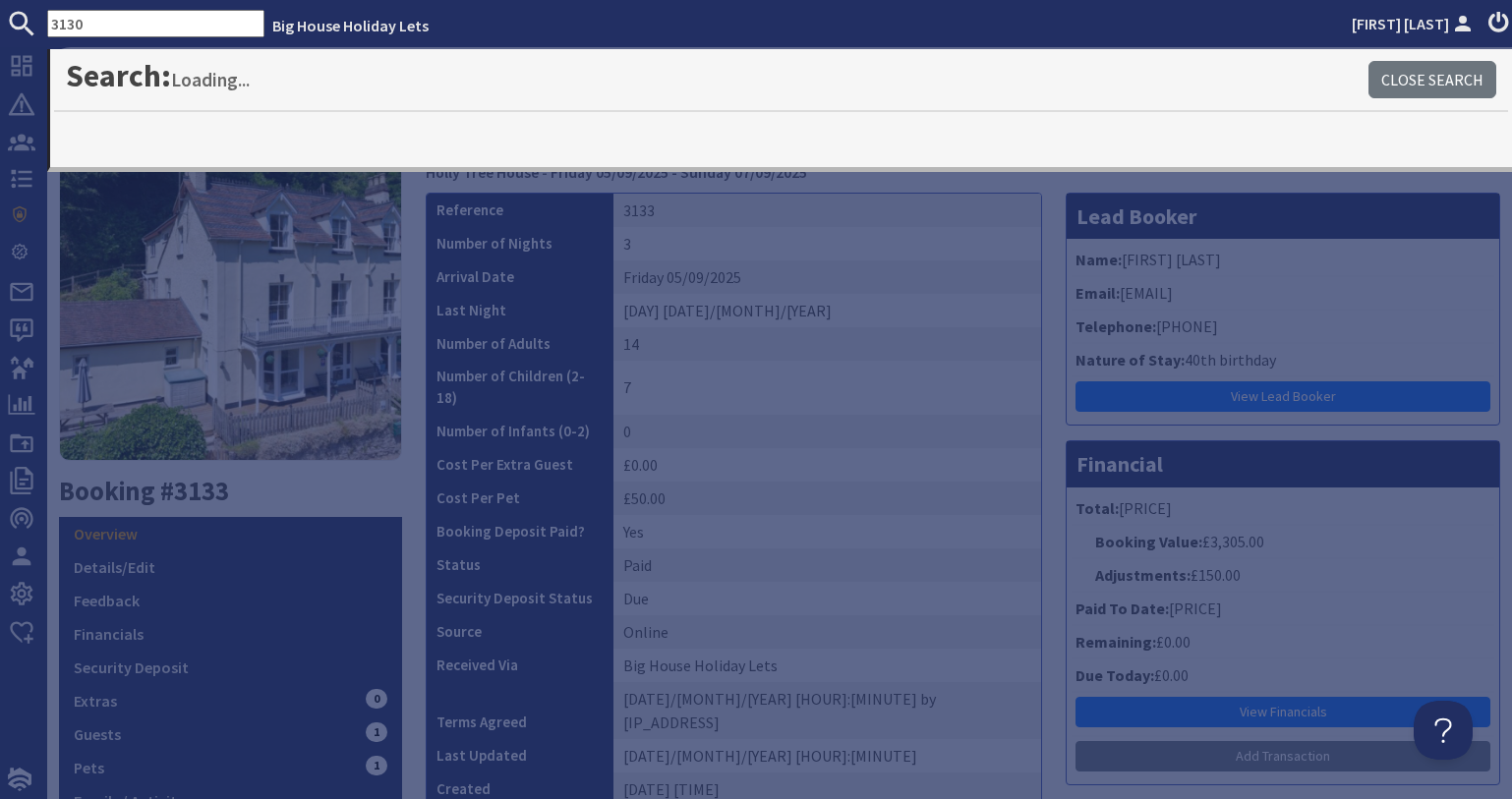 type on "3130" 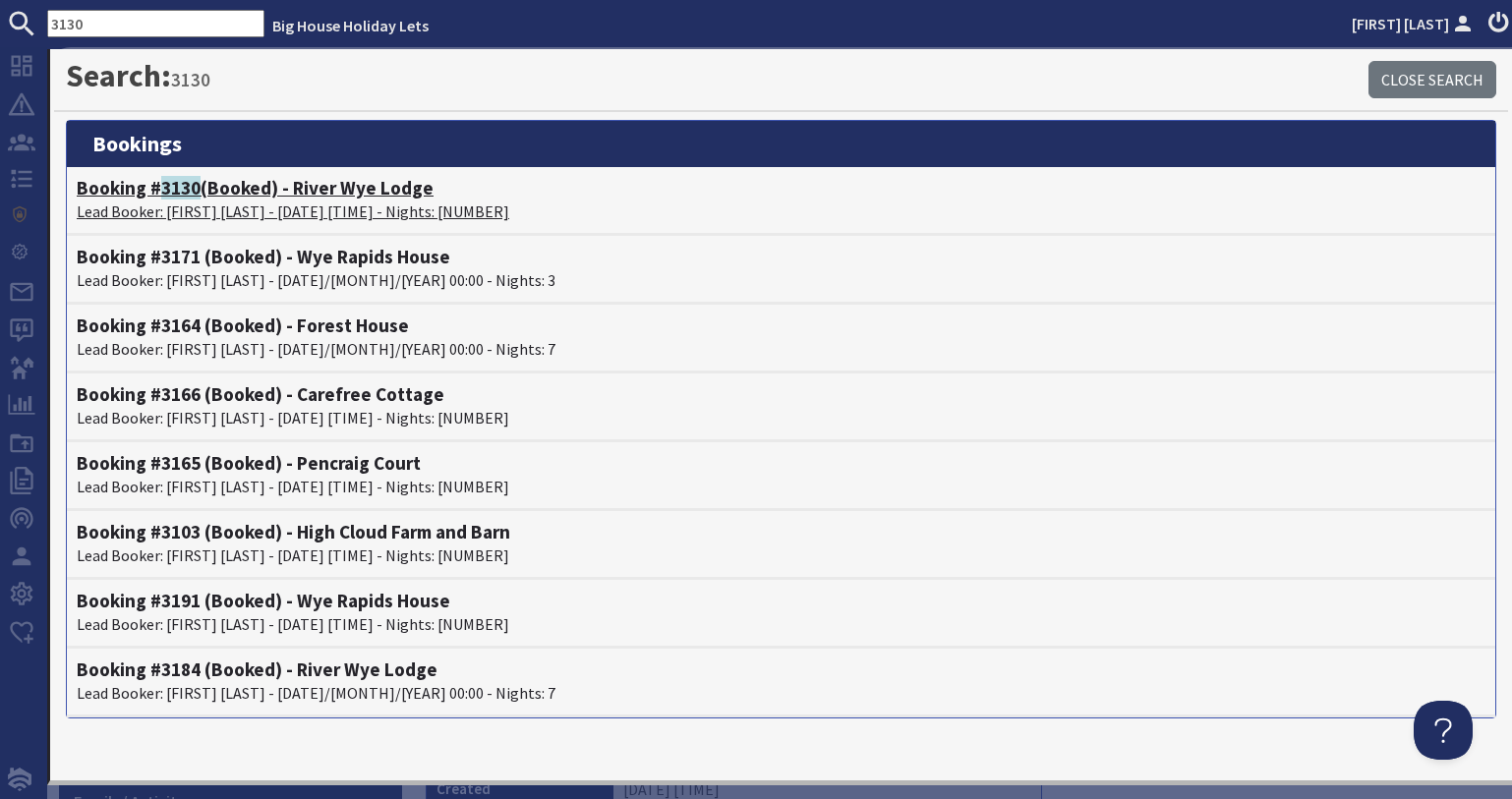 click on "Booking # 3130  (Booked) - River Wye Lodge" at bounding box center (781, 188) 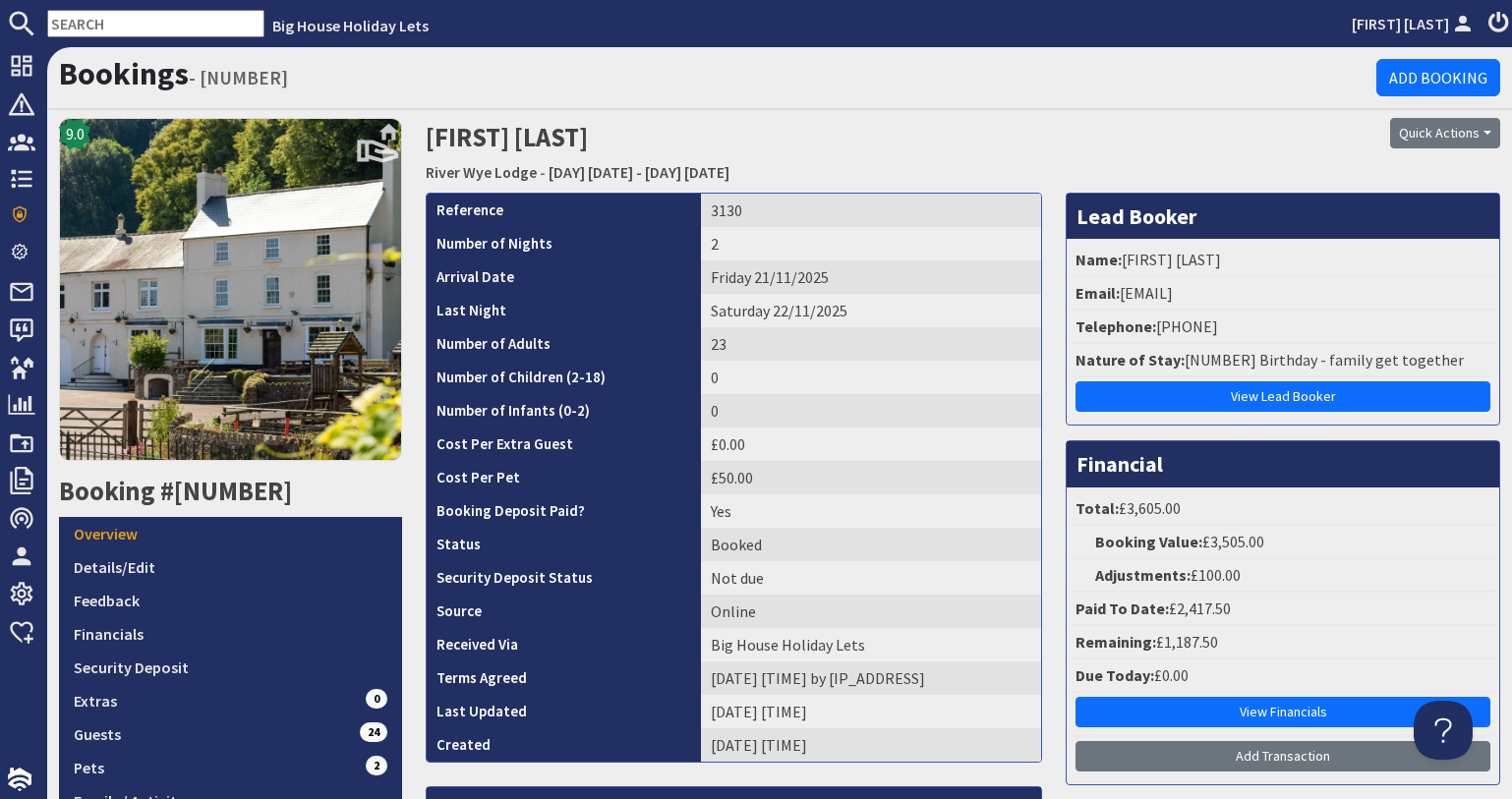 scroll, scrollTop: 0, scrollLeft: 0, axis: both 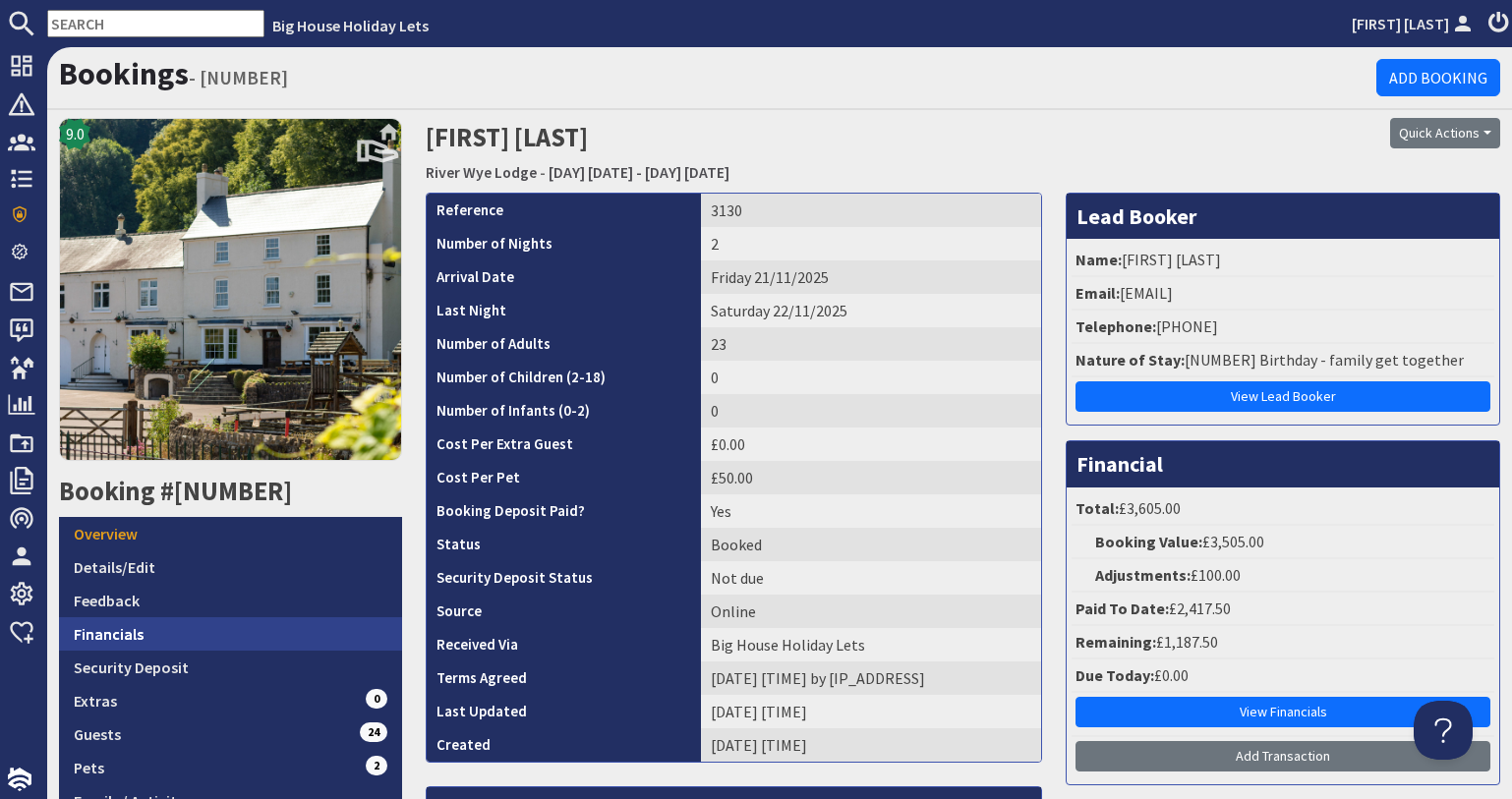 click on "Financials" at bounding box center (230, 634) 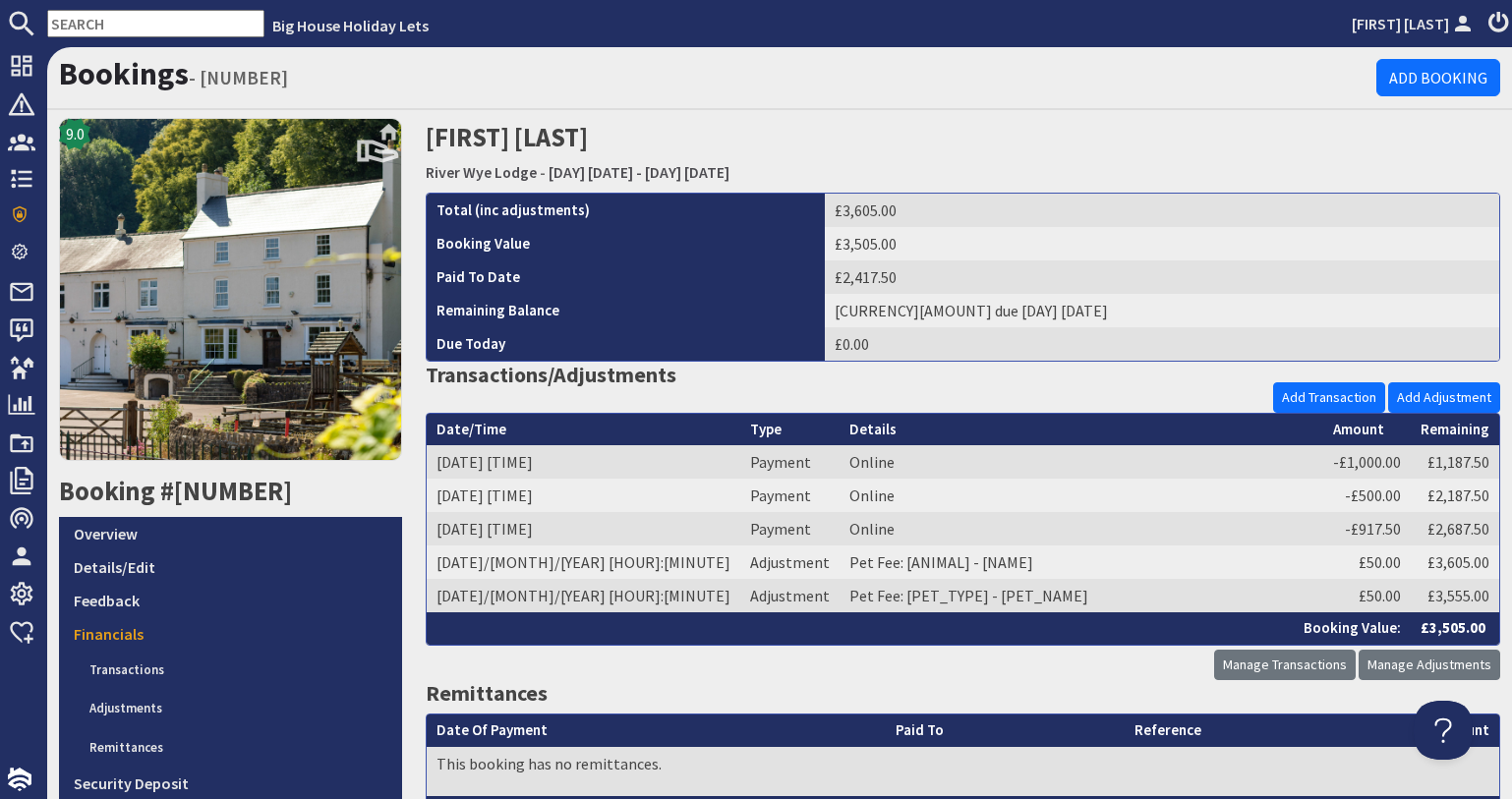 scroll, scrollTop: 0, scrollLeft: 0, axis: both 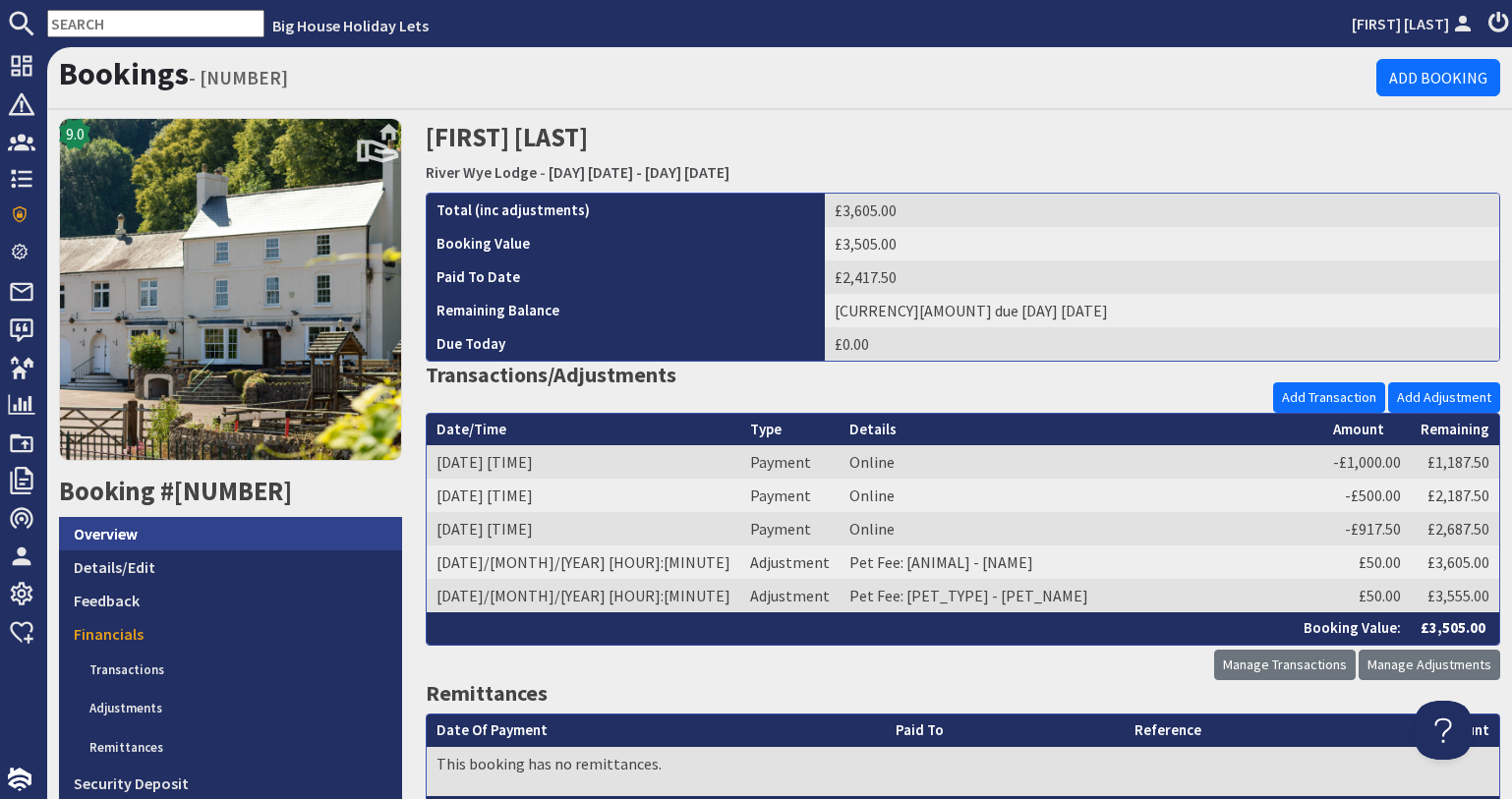 click on "Overview" at bounding box center [230, 534] 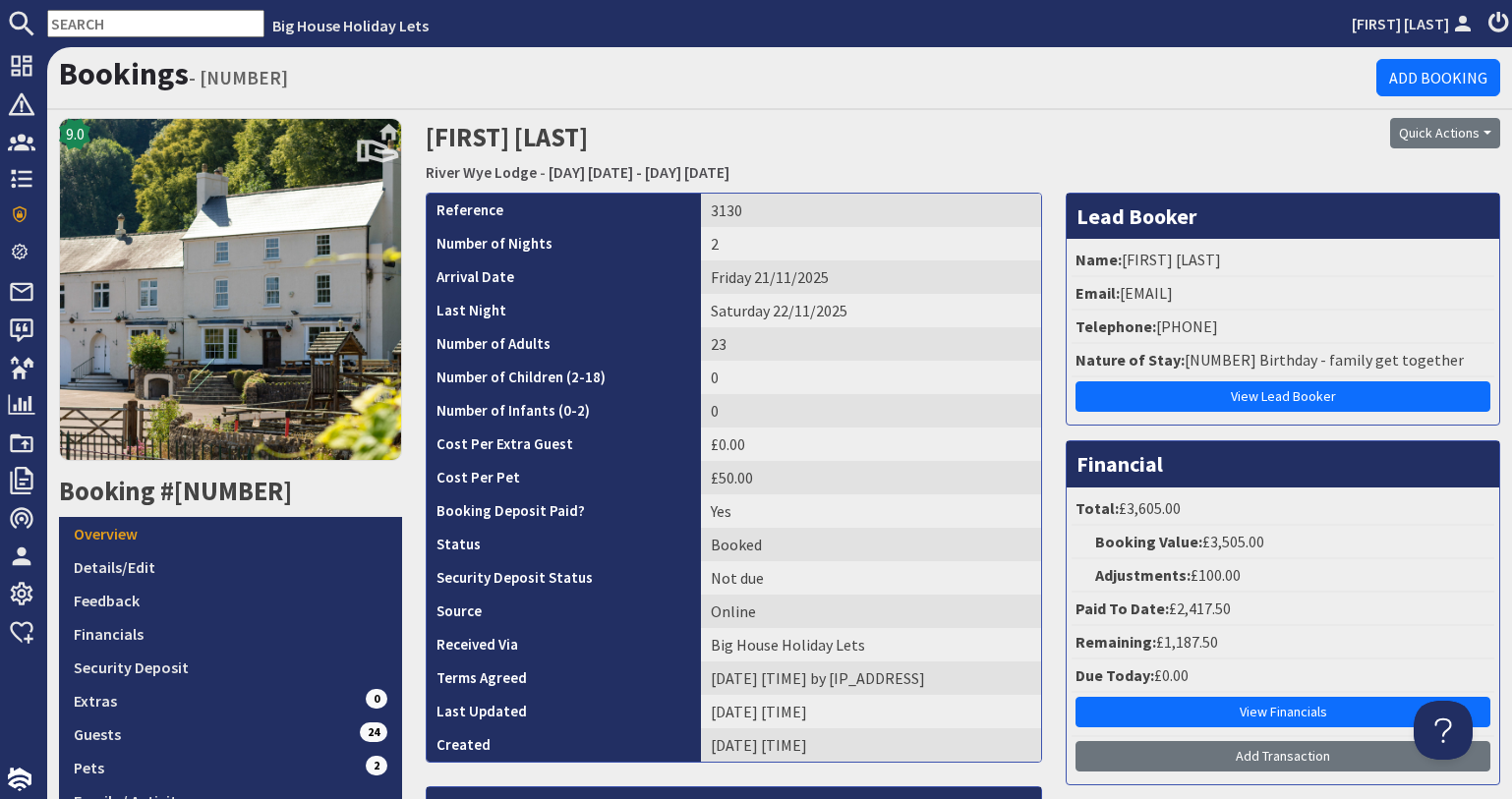 scroll, scrollTop: 0, scrollLeft: 0, axis: both 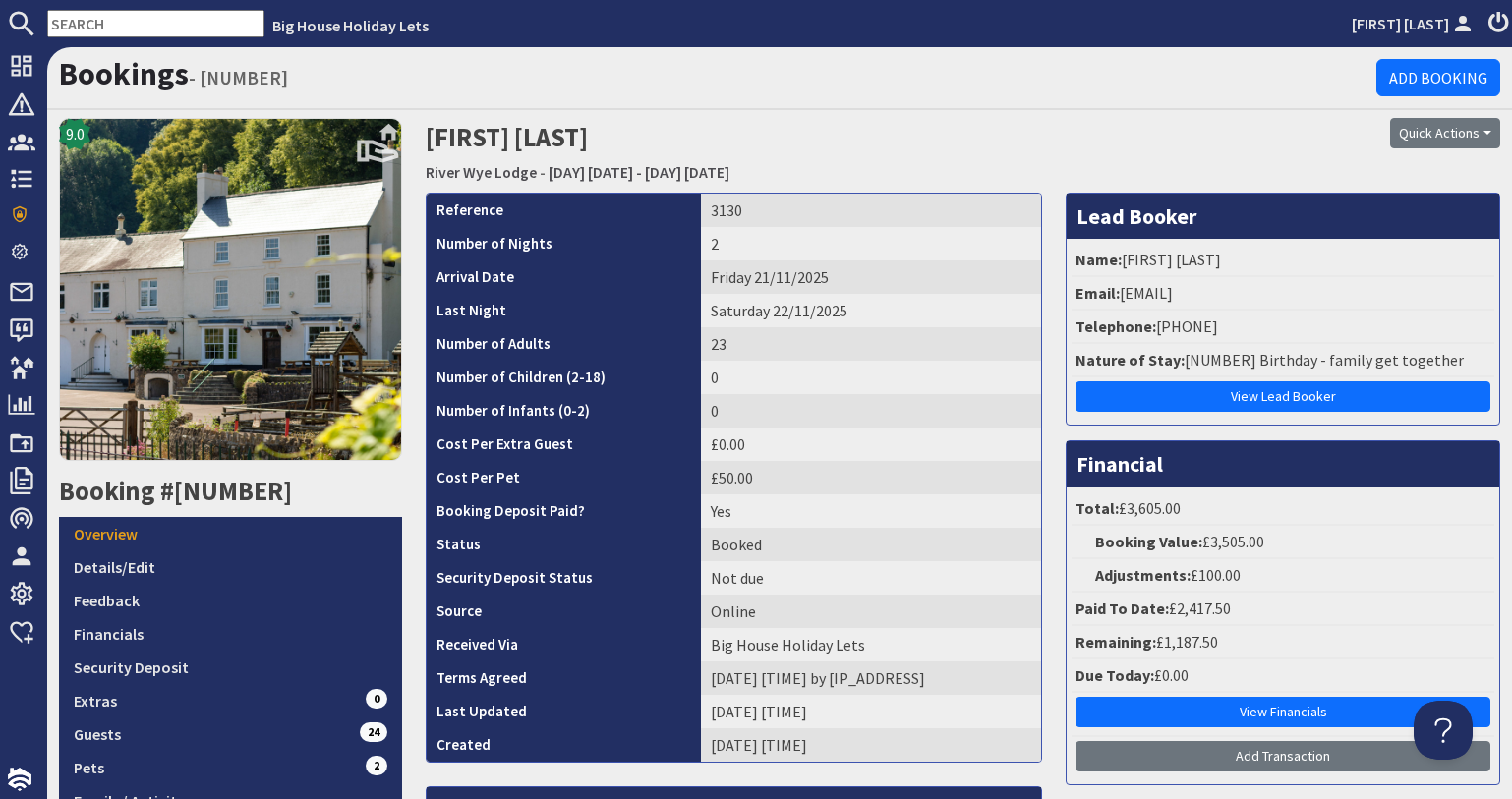 click at bounding box center (155, 24) 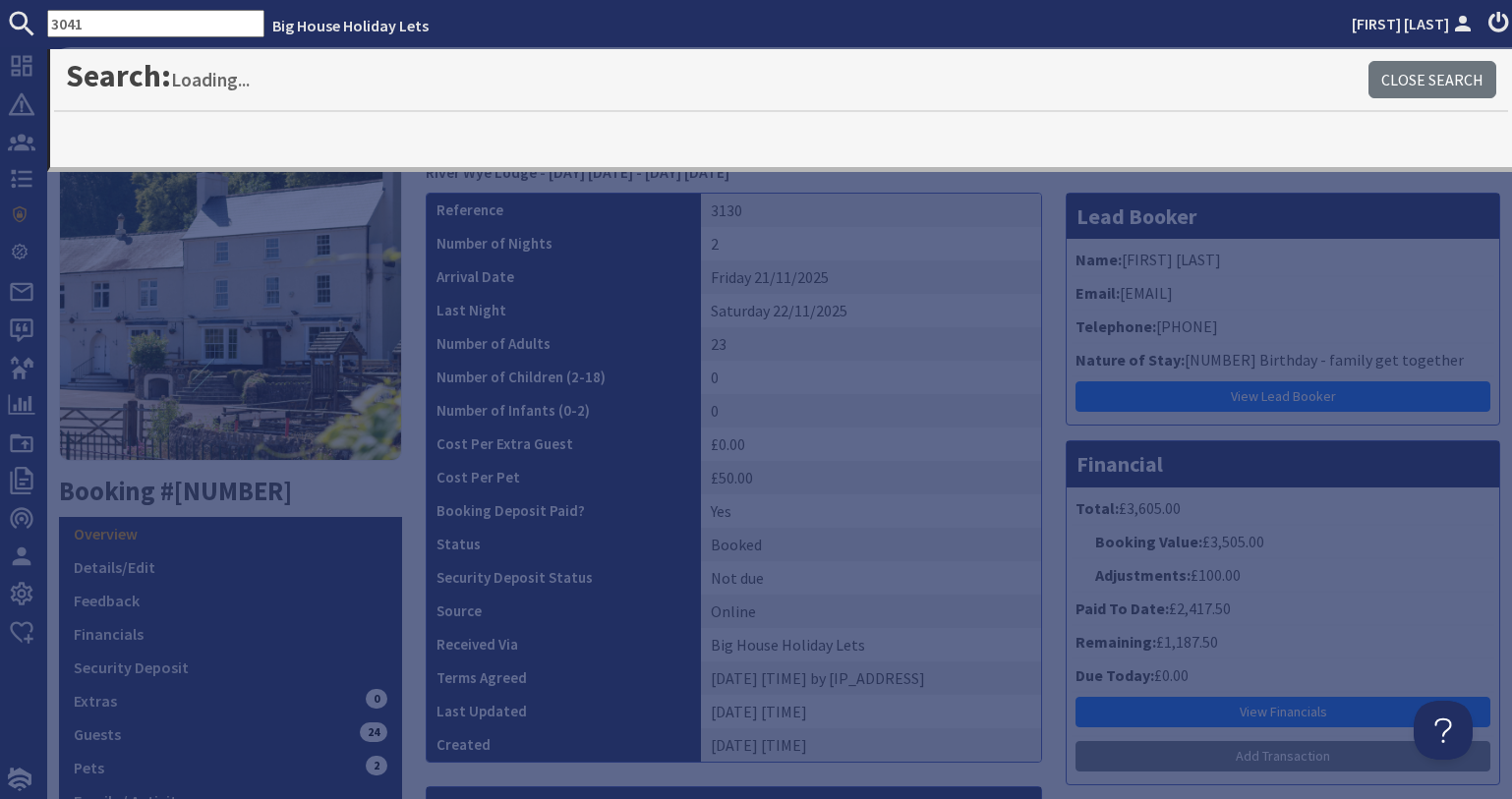type on "3041" 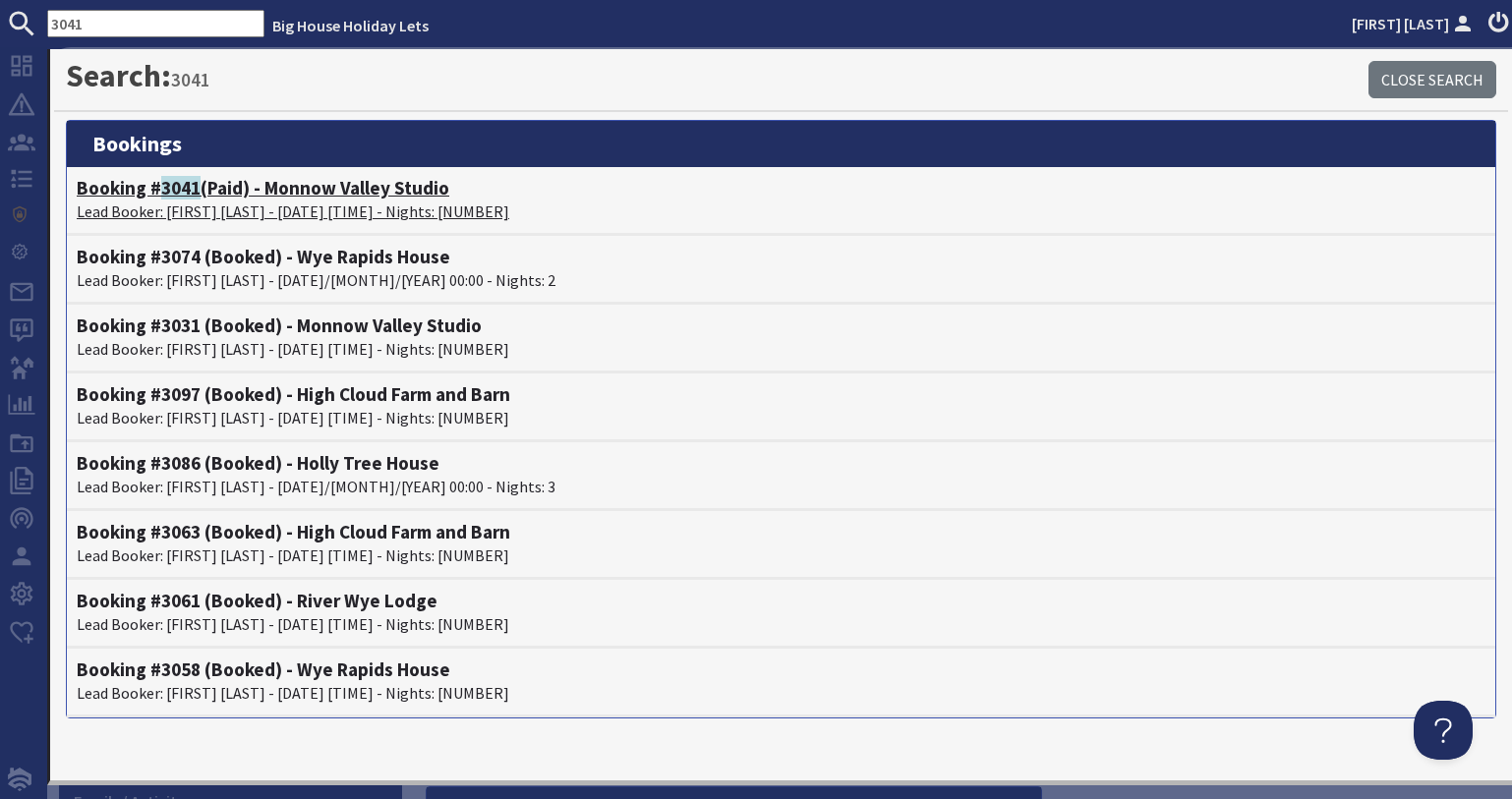 click on "Lead Booker: Laura Crowland - 19/09/2025 00:00 - Nights: 2" at bounding box center [781, 211] 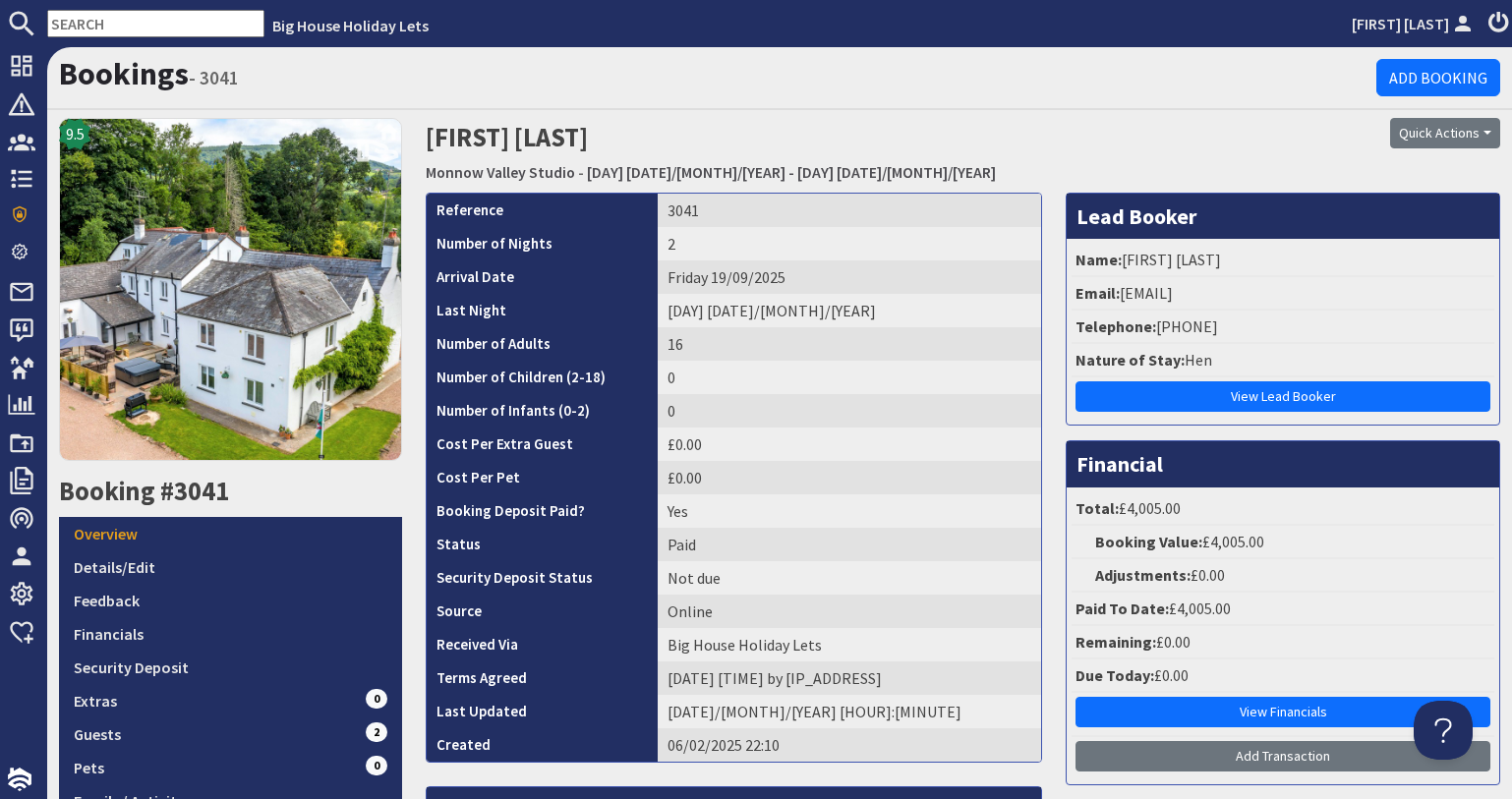 scroll, scrollTop: 0, scrollLeft: 0, axis: both 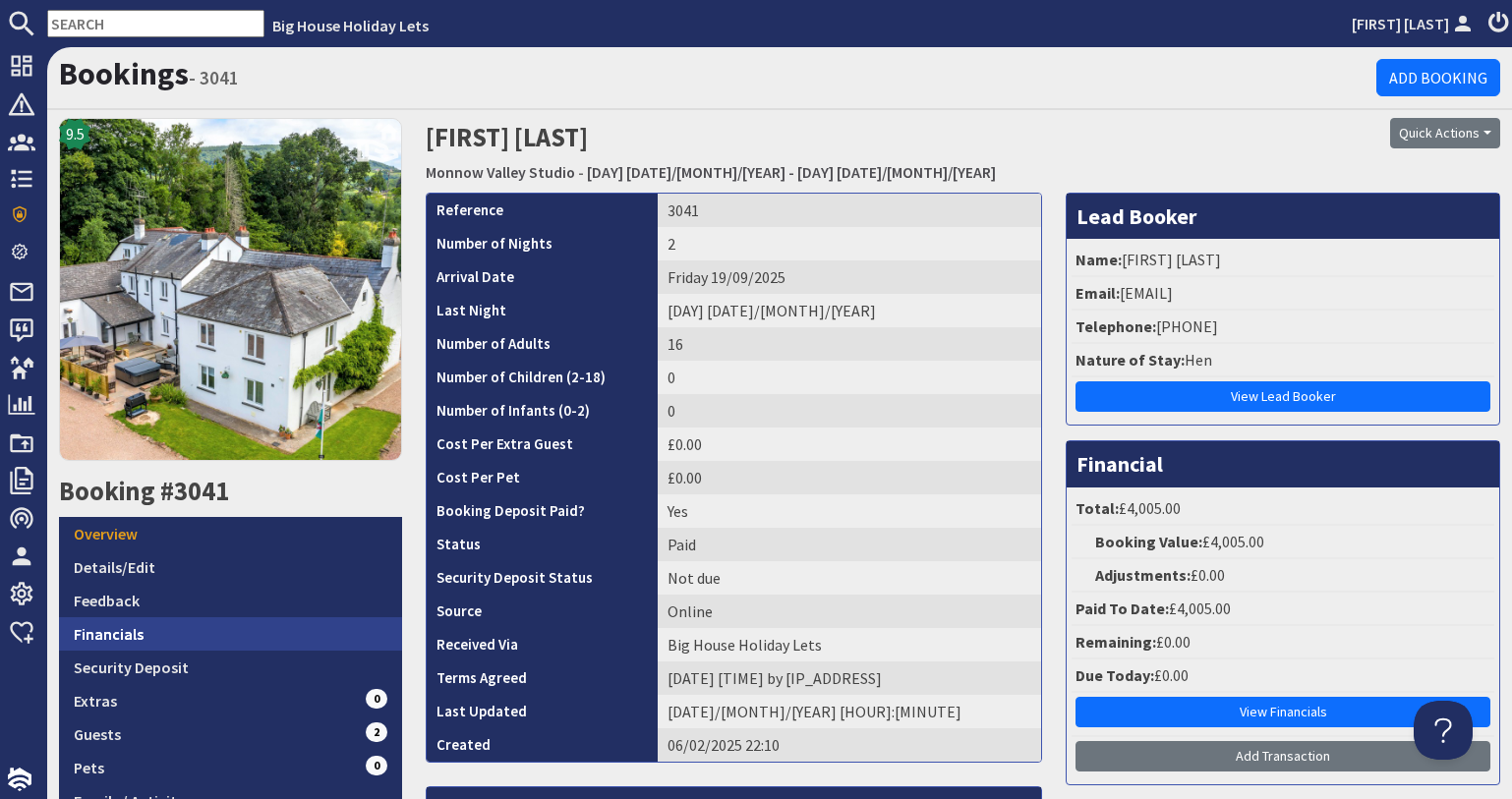 click on "Financials" at bounding box center [230, 634] 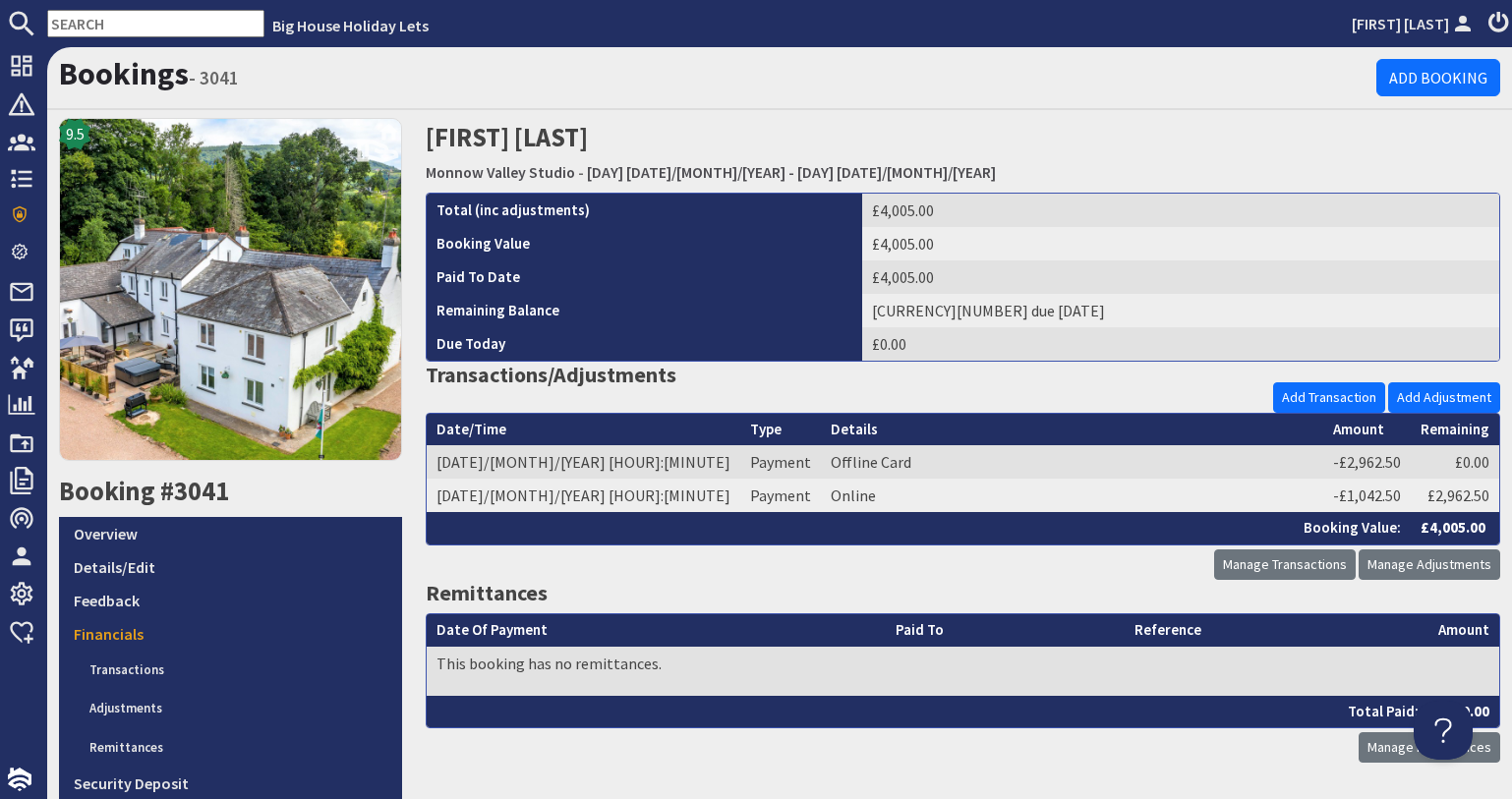 scroll, scrollTop: 0, scrollLeft: 0, axis: both 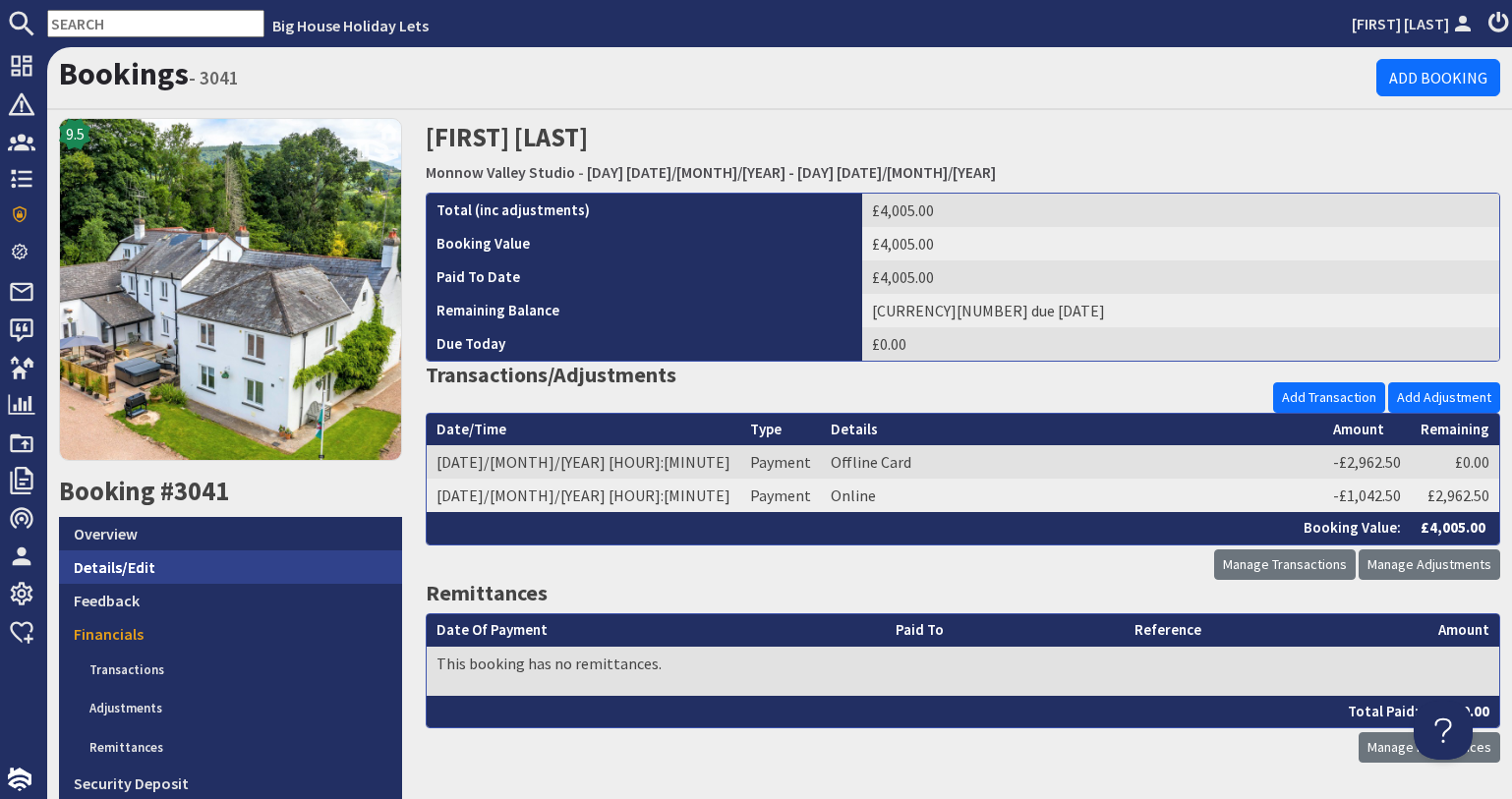 click on "Details/Edit" at bounding box center (230, 567) 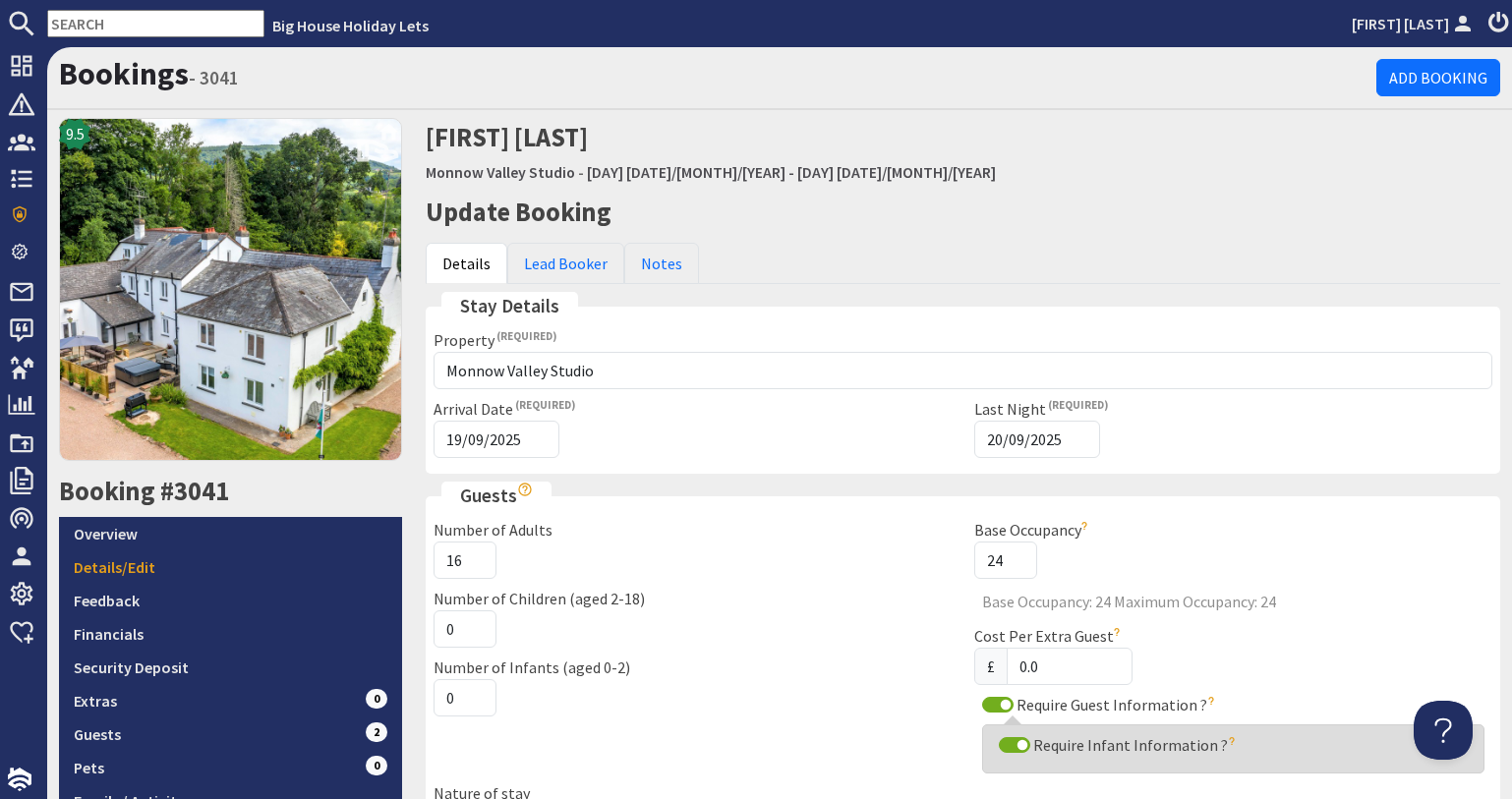 scroll, scrollTop: 0, scrollLeft: 0, axis: both 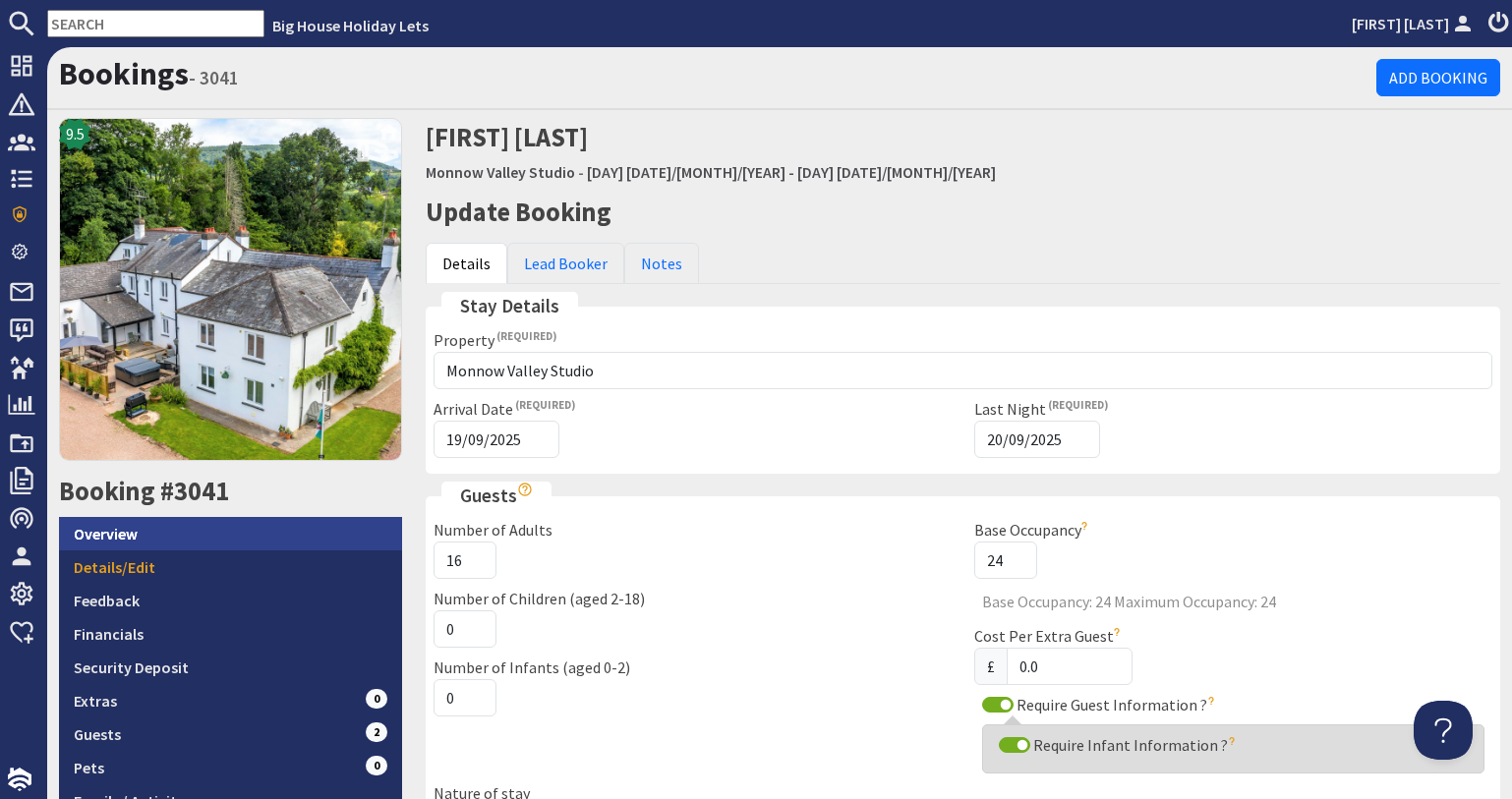 click on "Overview" at bounding box center [230, 534] 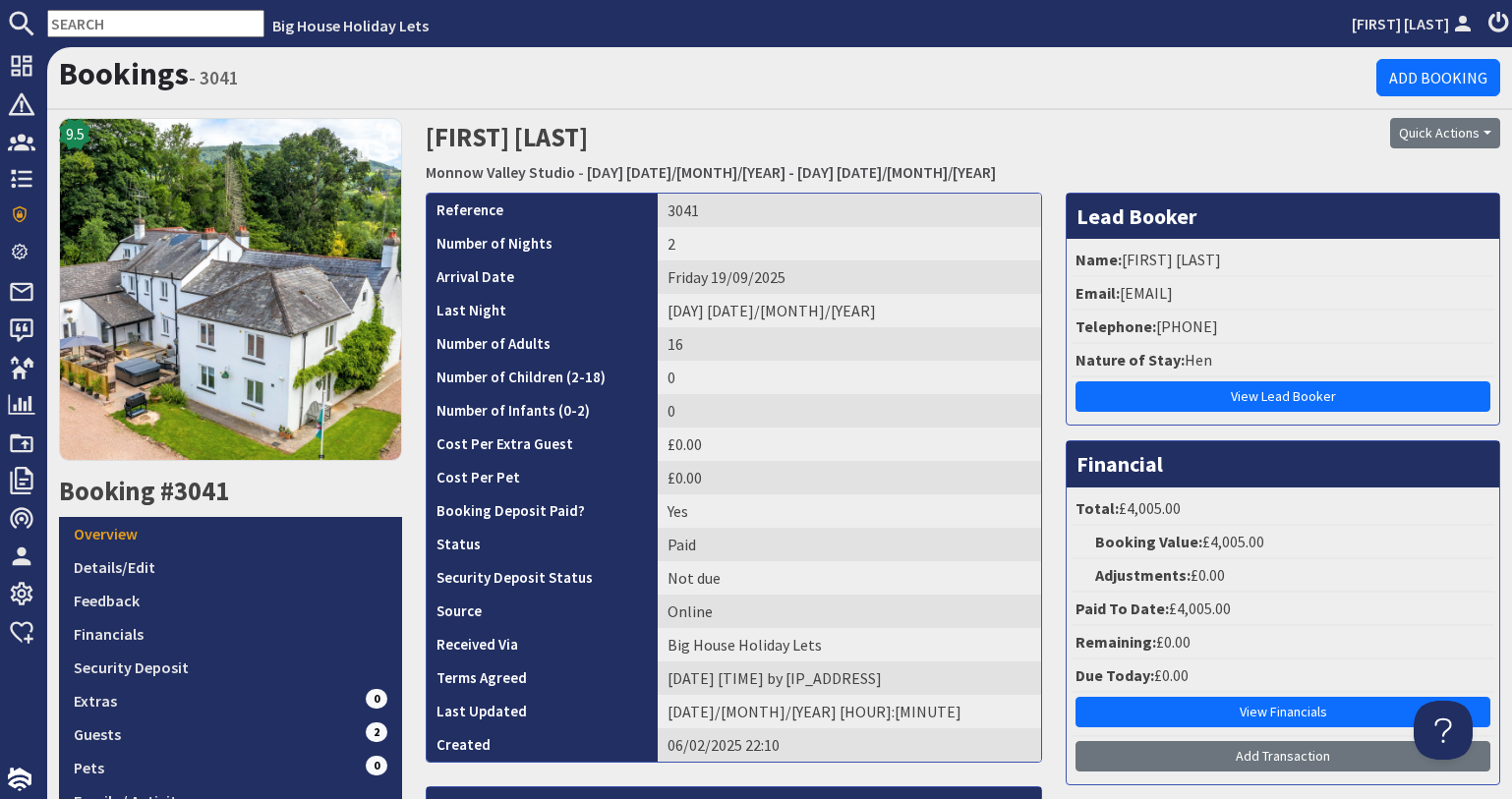 scroll, scrollTop: 0, scrollLeft: 0, axis: both 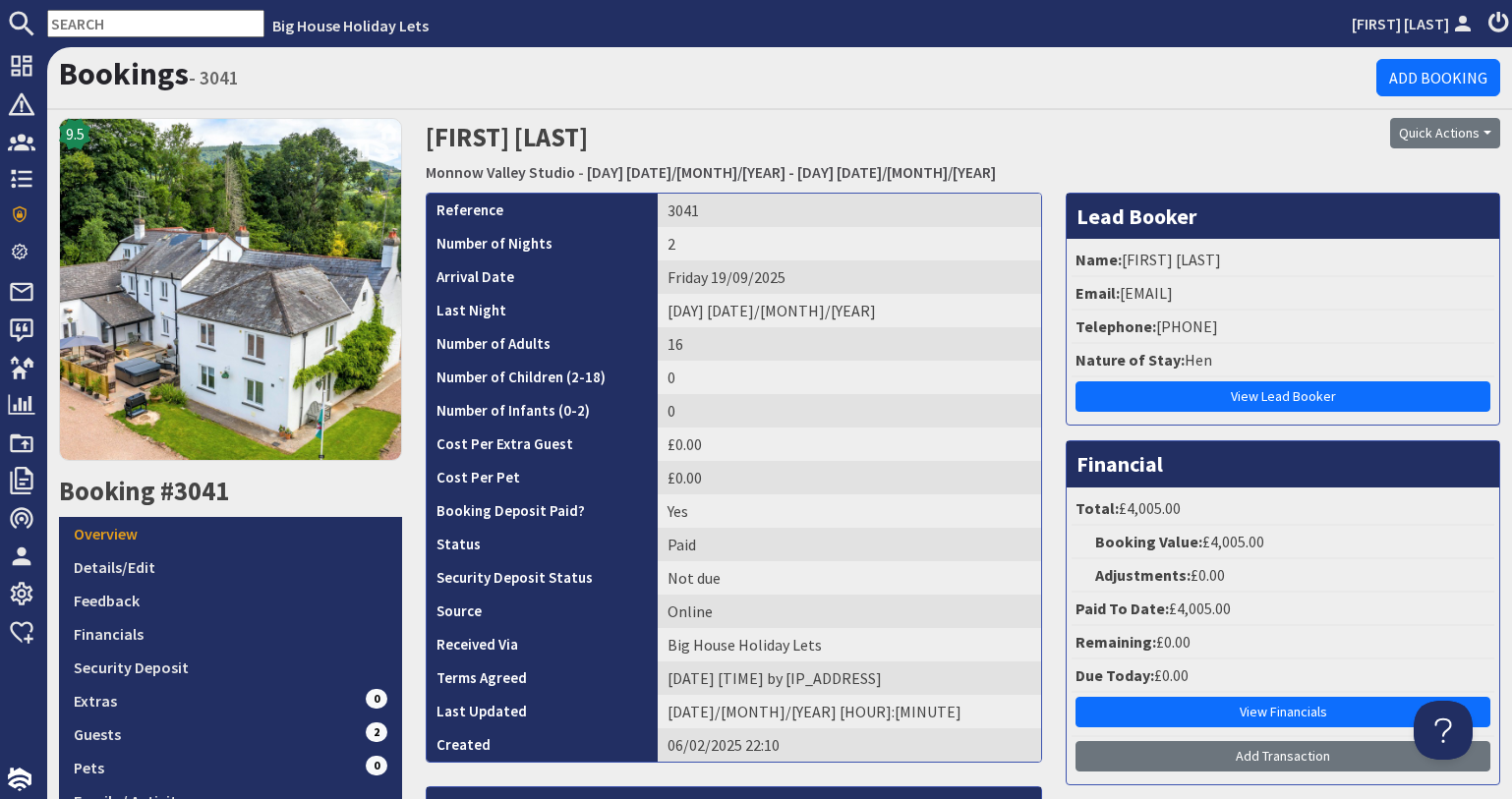 click at bounding box center [155, 24] 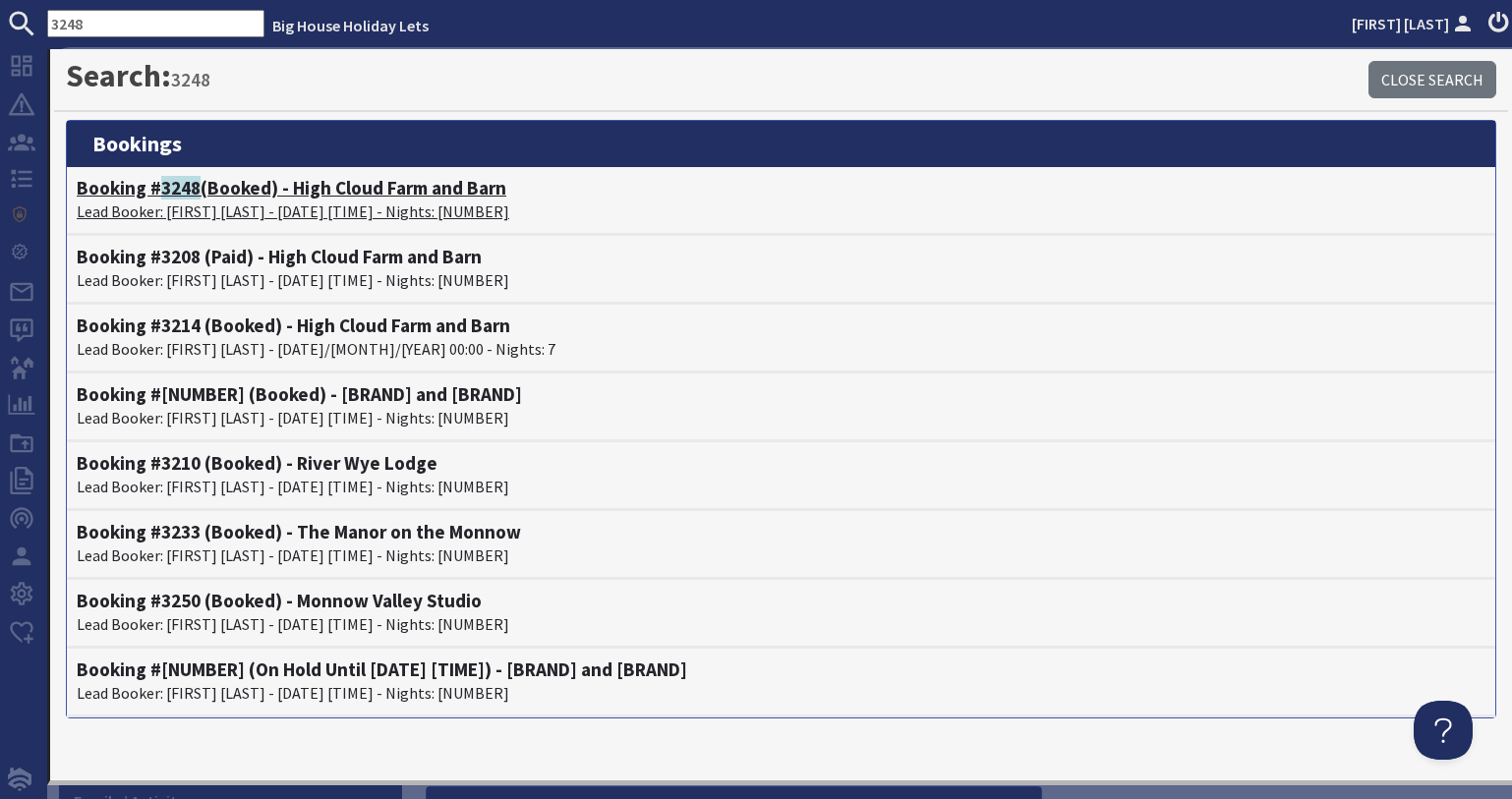 type on "3248" 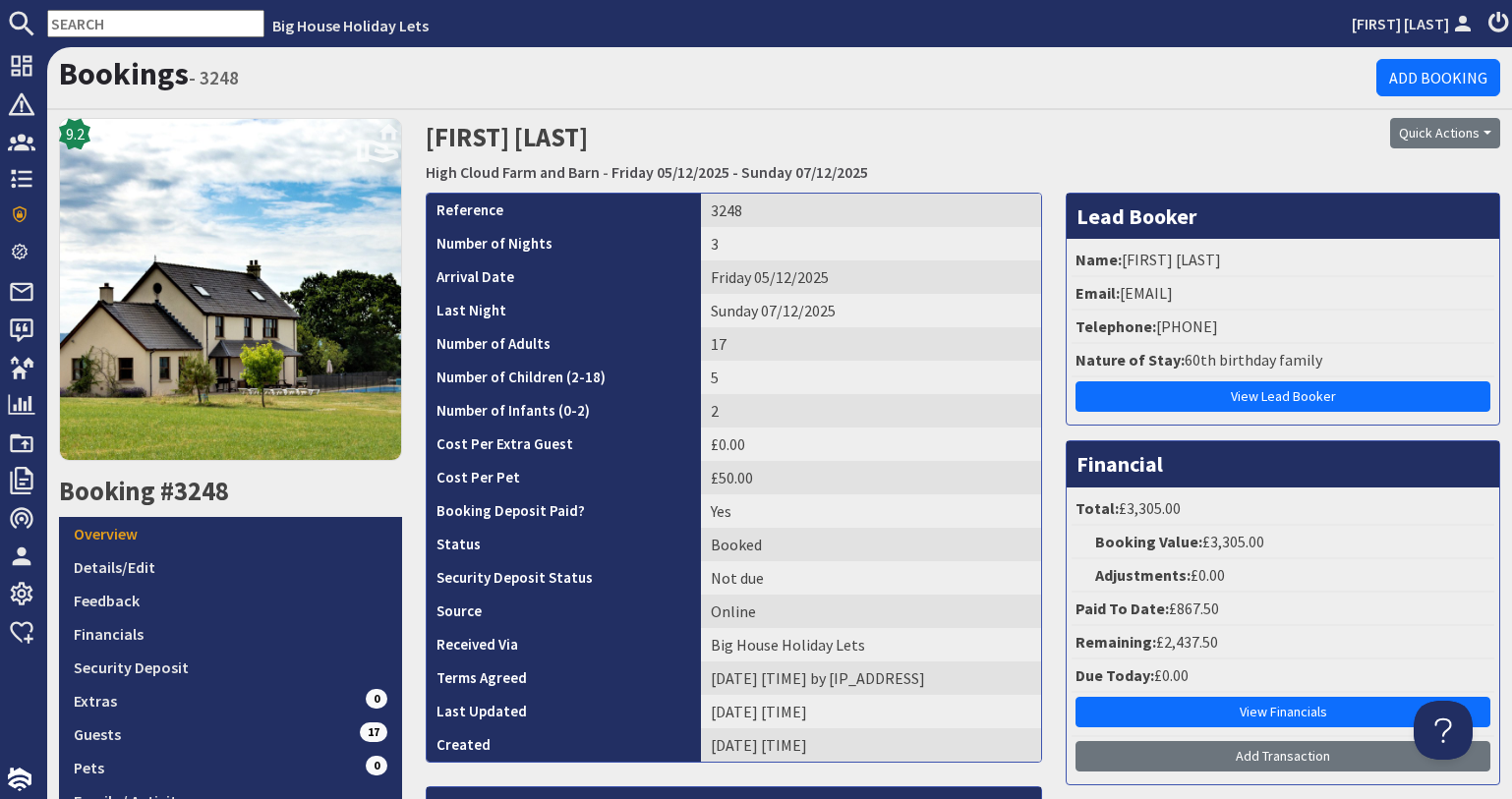 scroll, scrollTop: 0, scrollLeft: 0, axis: both 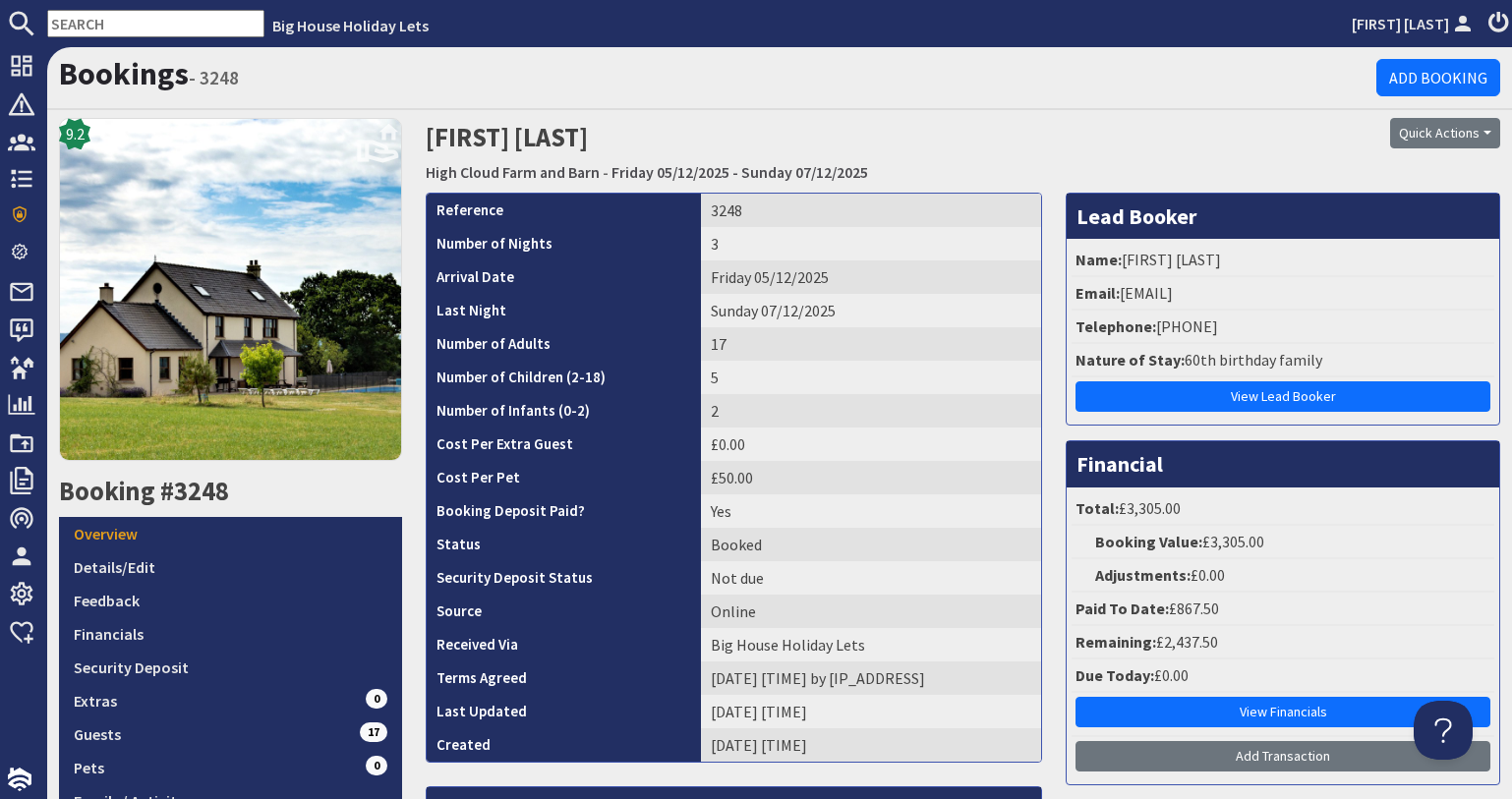 click at bounding box center [155, 24] 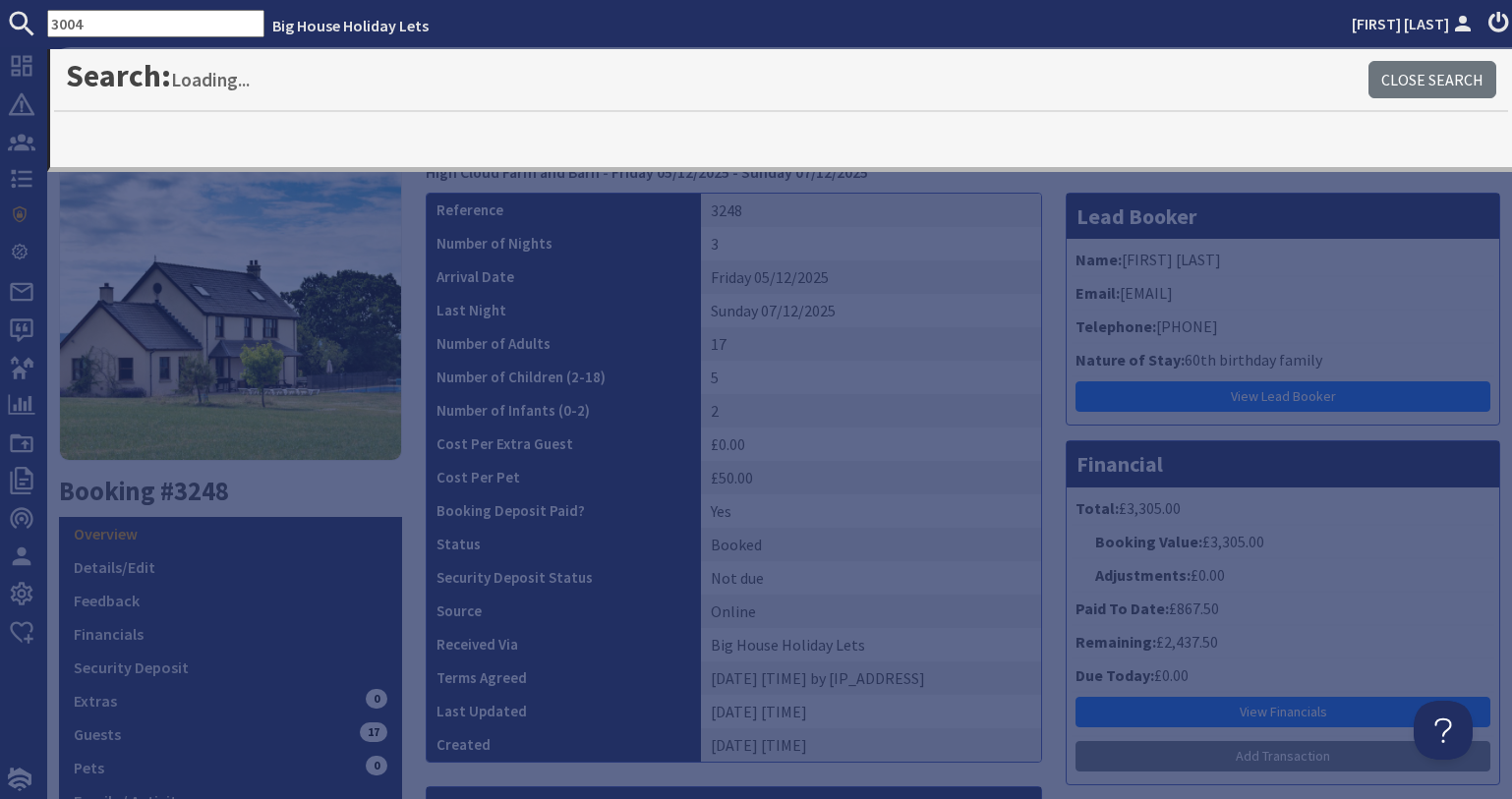 type on "3004" 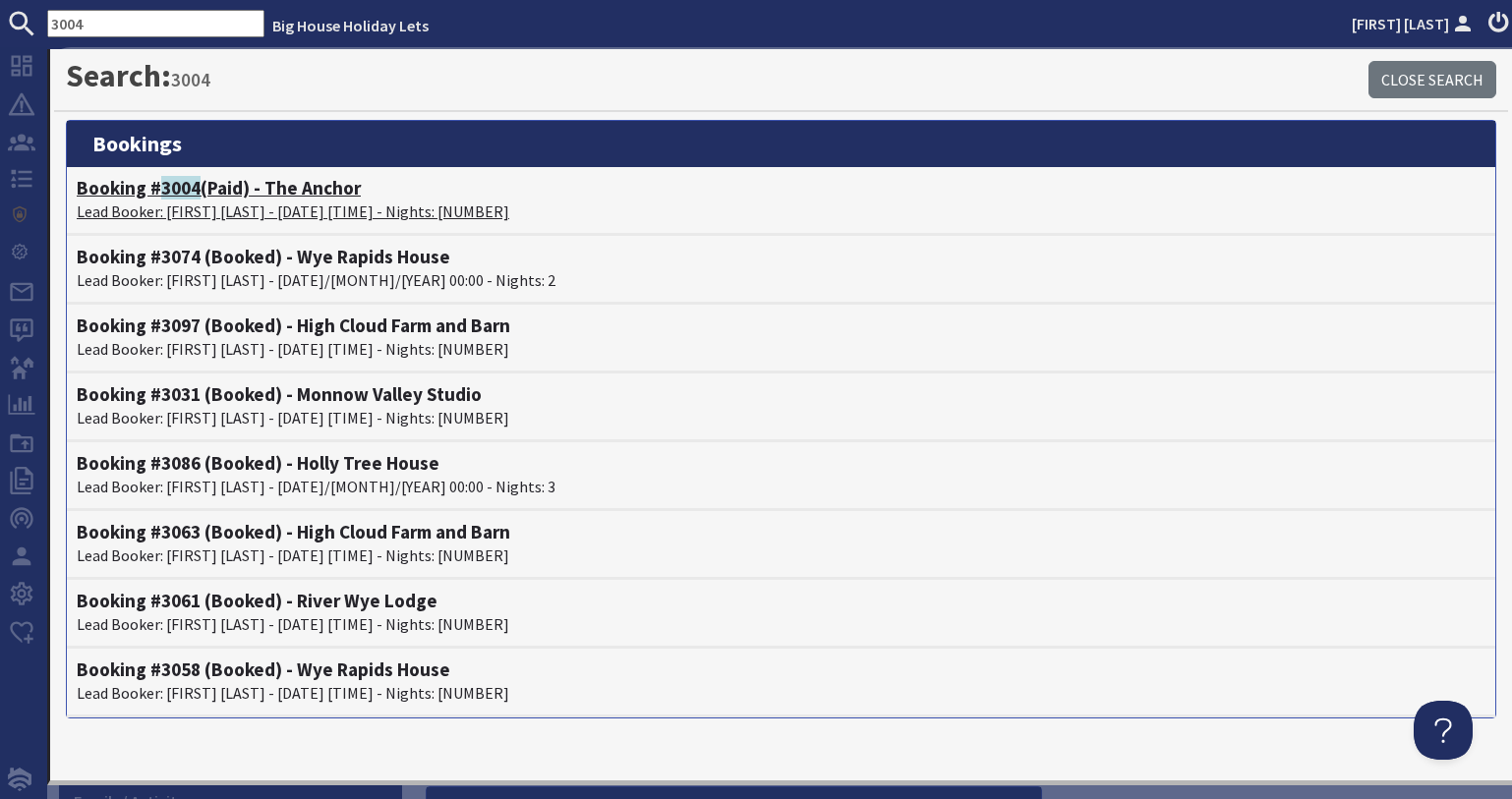 click on "Lead Booker: Celeste Wheale - 26/09/2025 00:00 - Nights: 3" at bounding box center [781, 211] 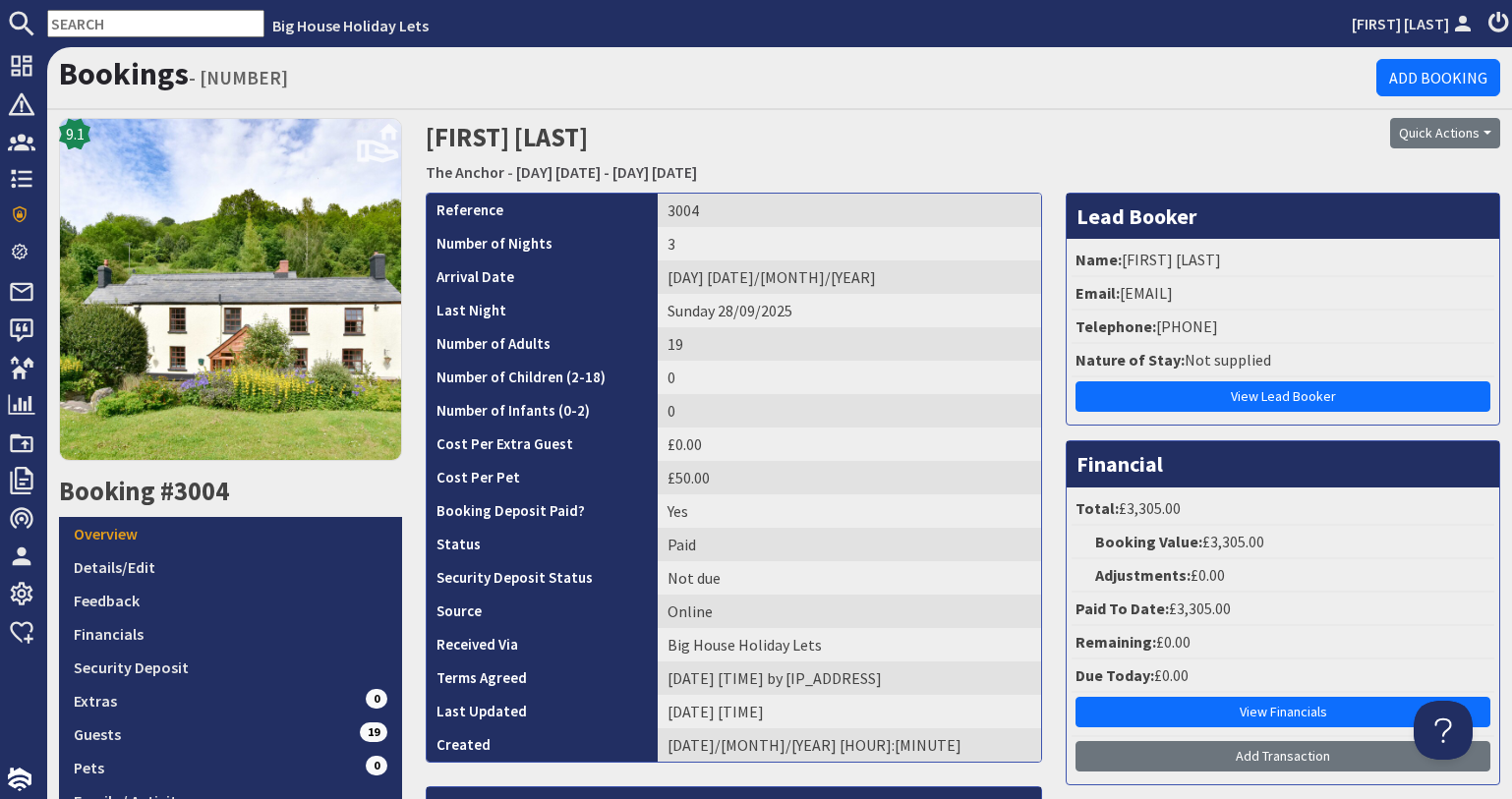 scroll, scrollTop: 0, scrollLeft: 0, axis: both 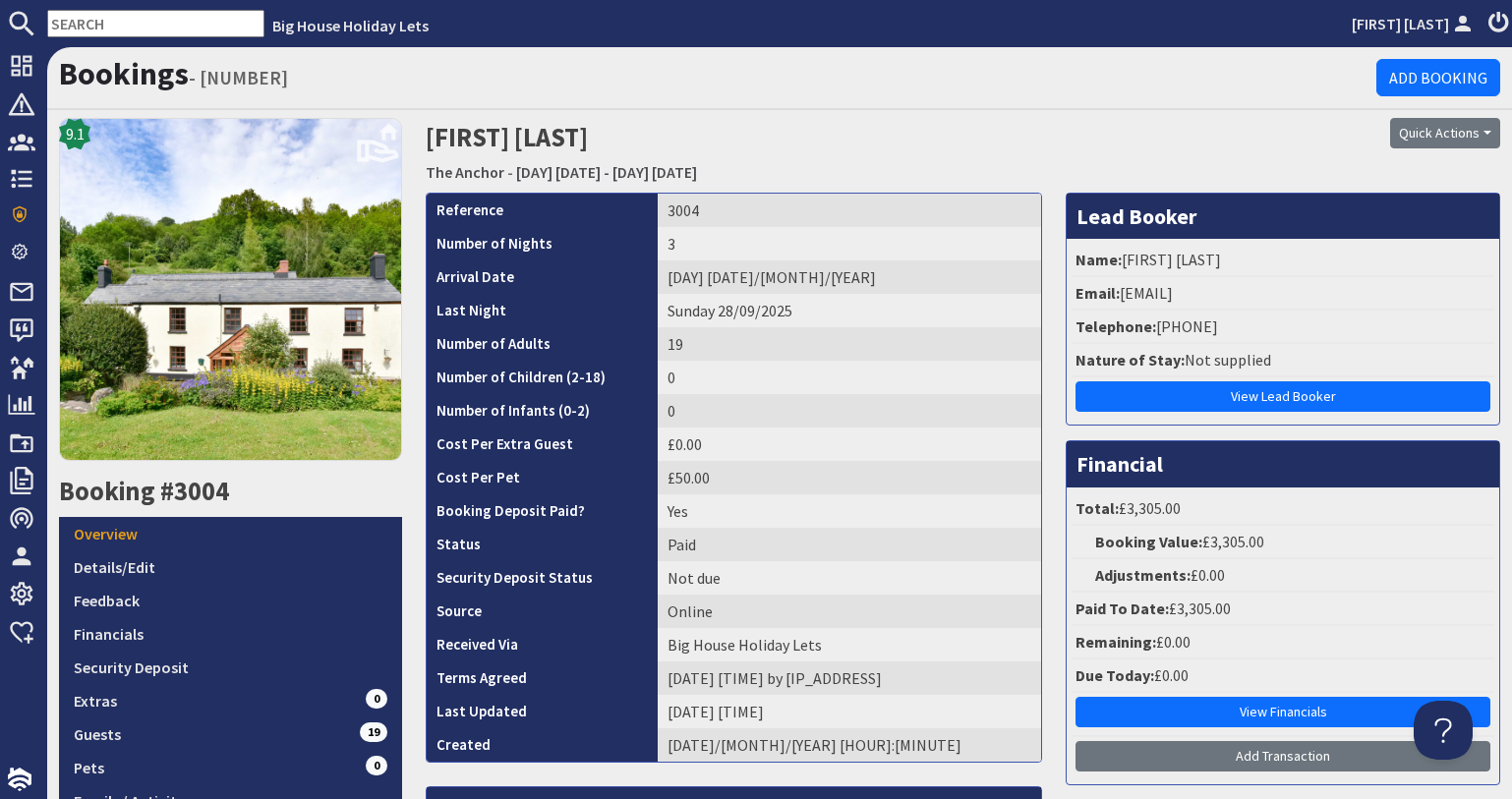 click at bounding box center [155, 24] 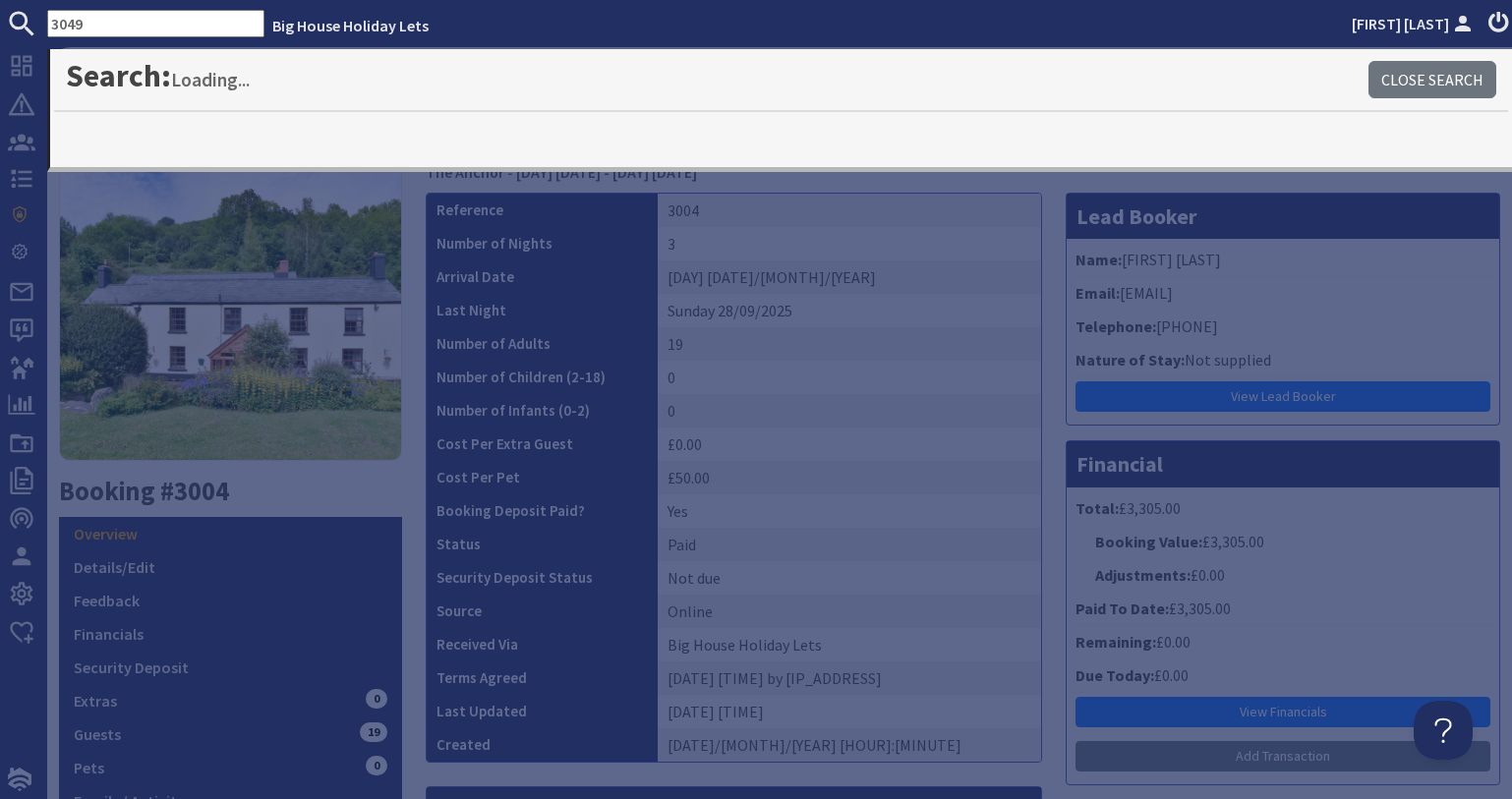 type on "3049" 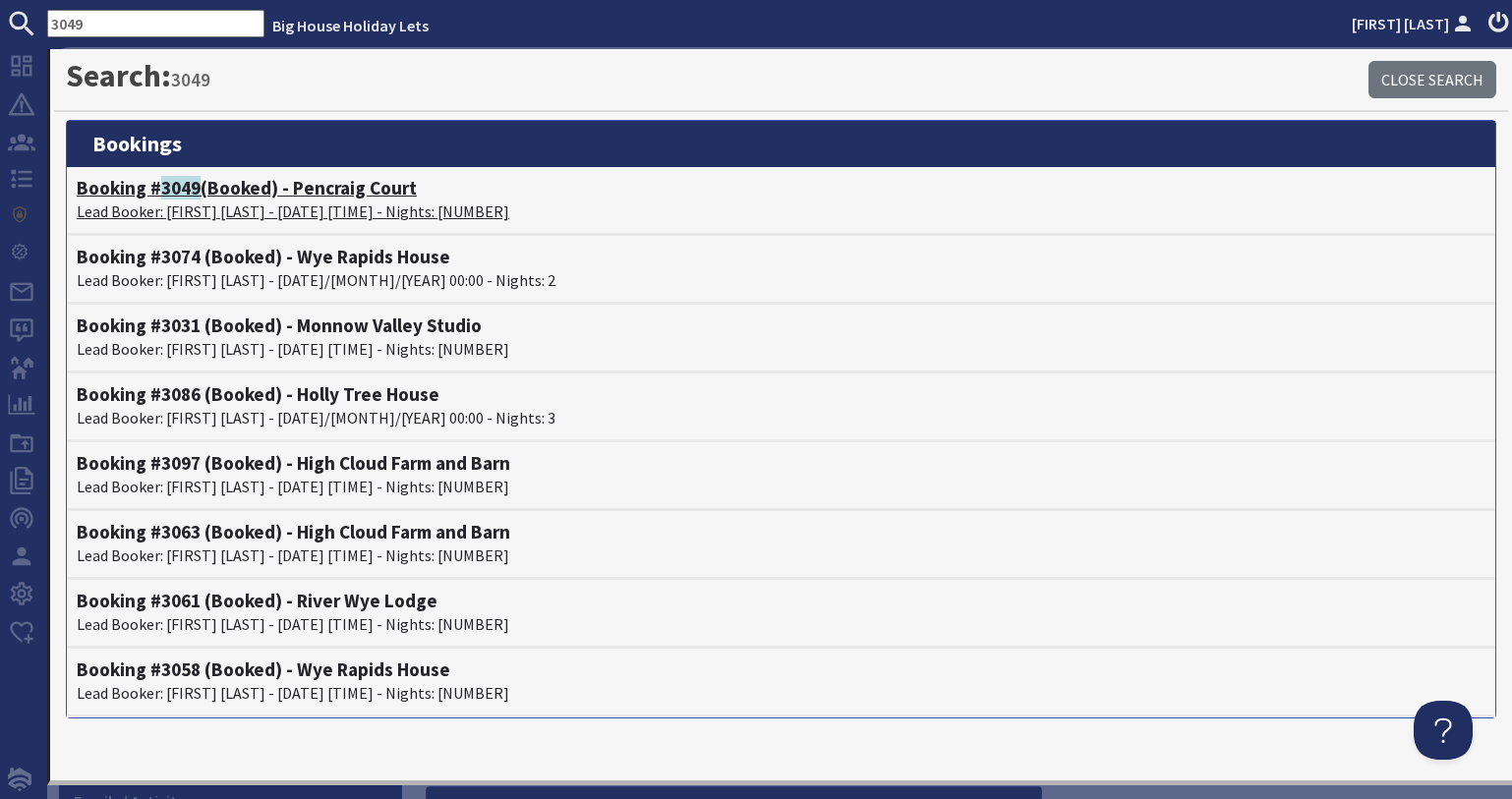 click on "Lead Booker: Jack Houghton - 25/09/2025 00:00 - Nights: 4" at bounding box center [781, 211] 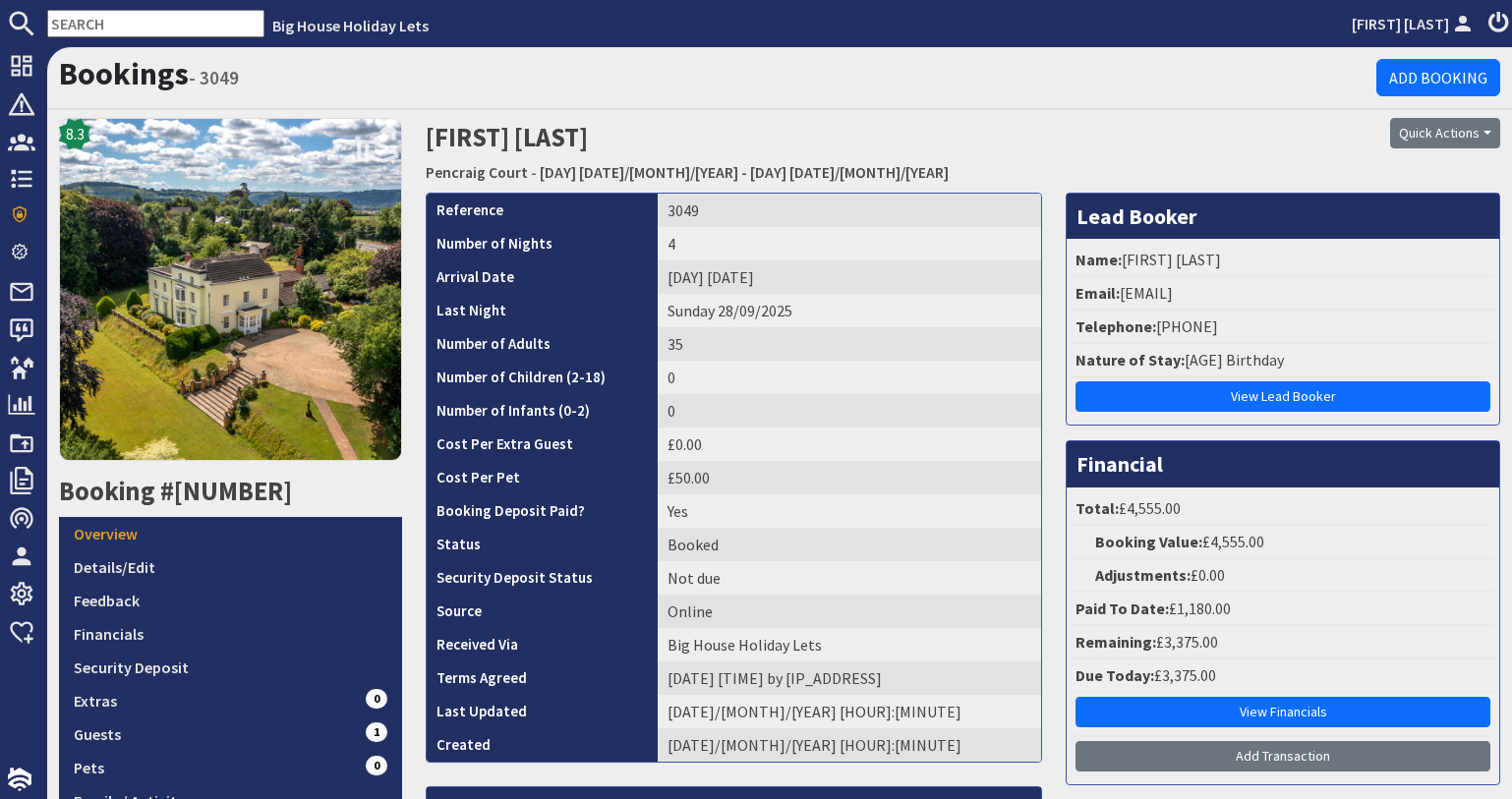 scroll, scrollTop: 0, scrollLeft: 0, axis: both 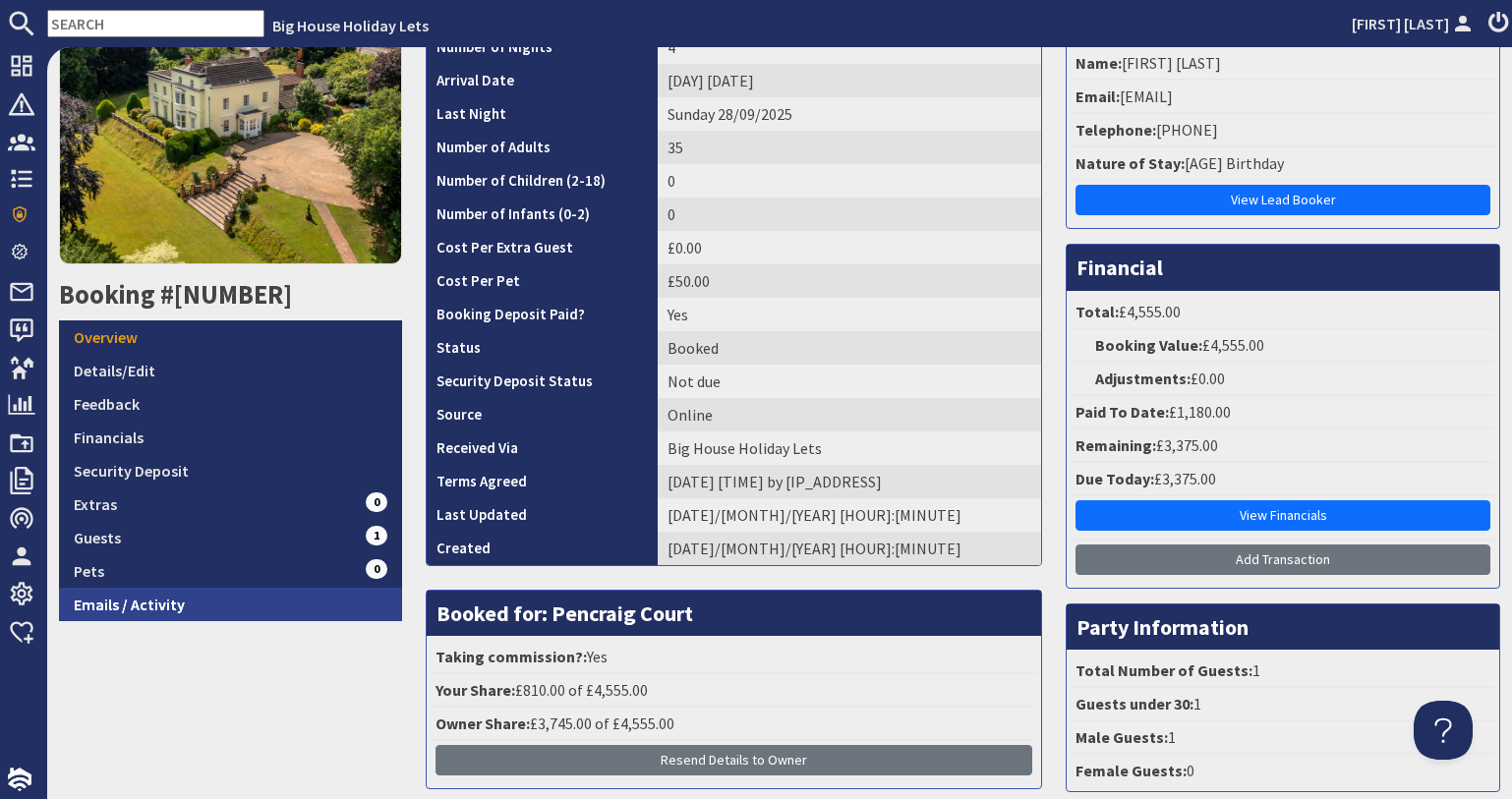 click on "Emails / Activity" at bounding box center [230, 604] 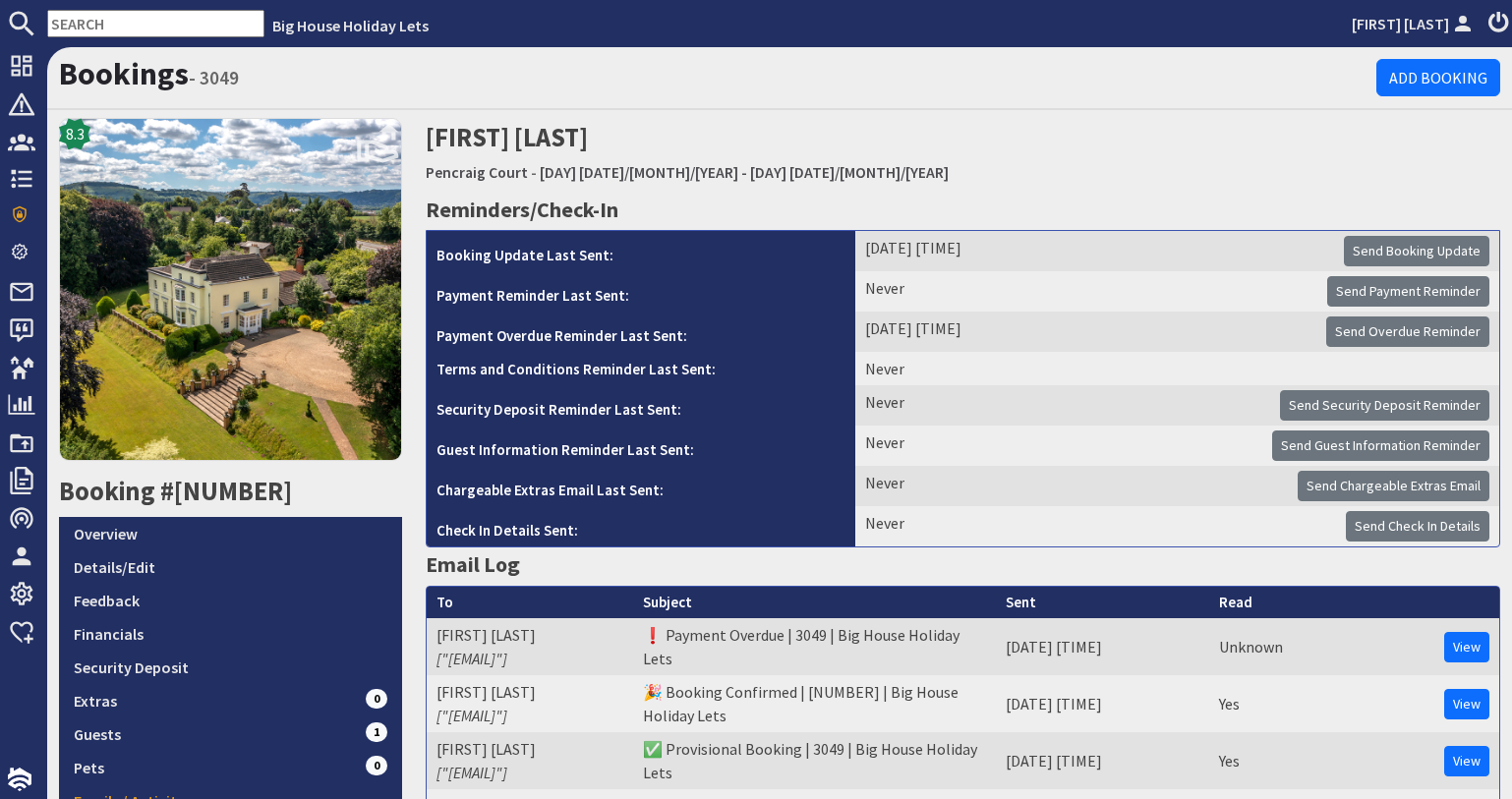 scroll, scrollTop: 0, scrollLeft: 0, axis: both 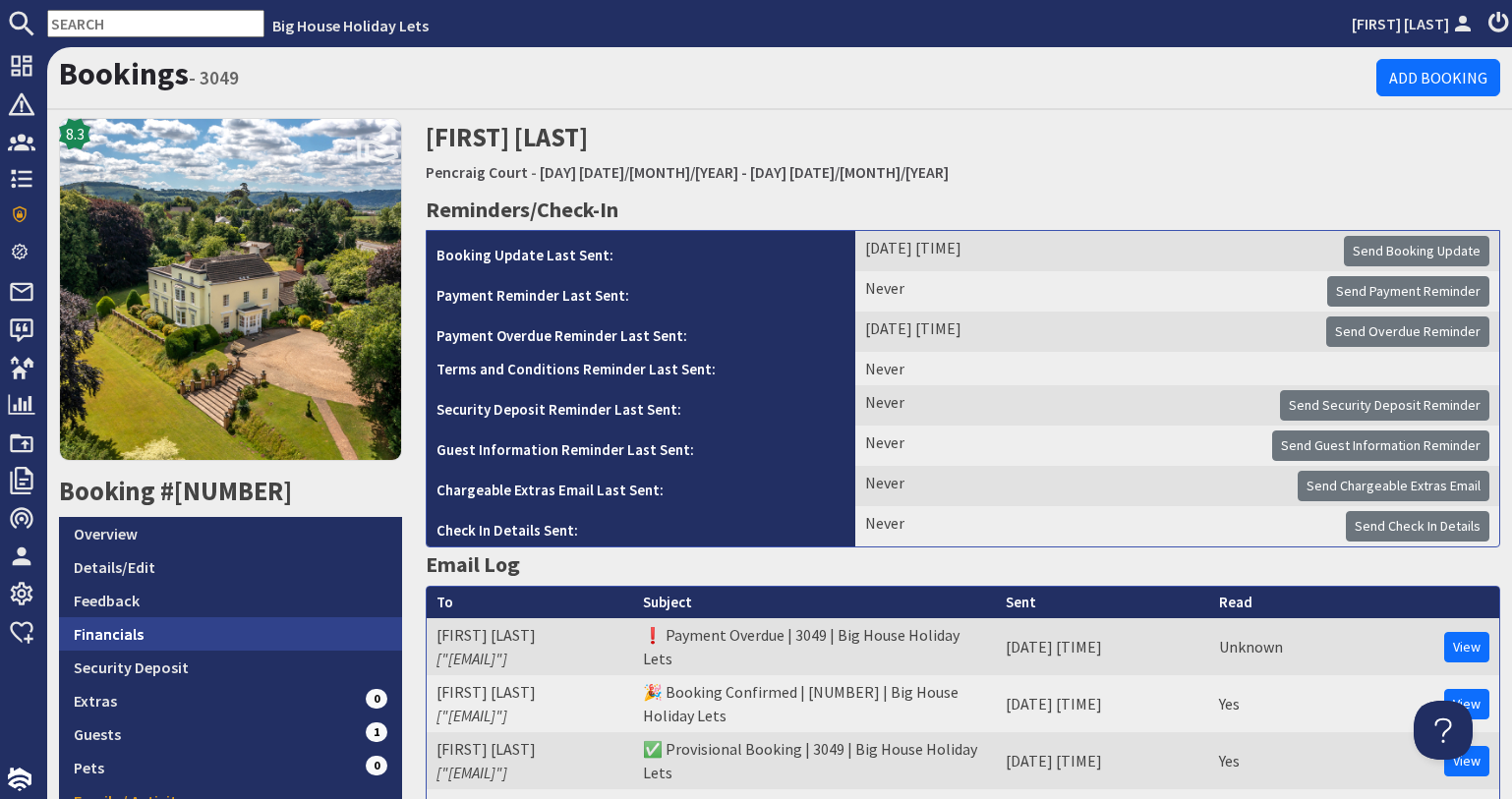 click on "Financials" at bounding box center [230, 634] 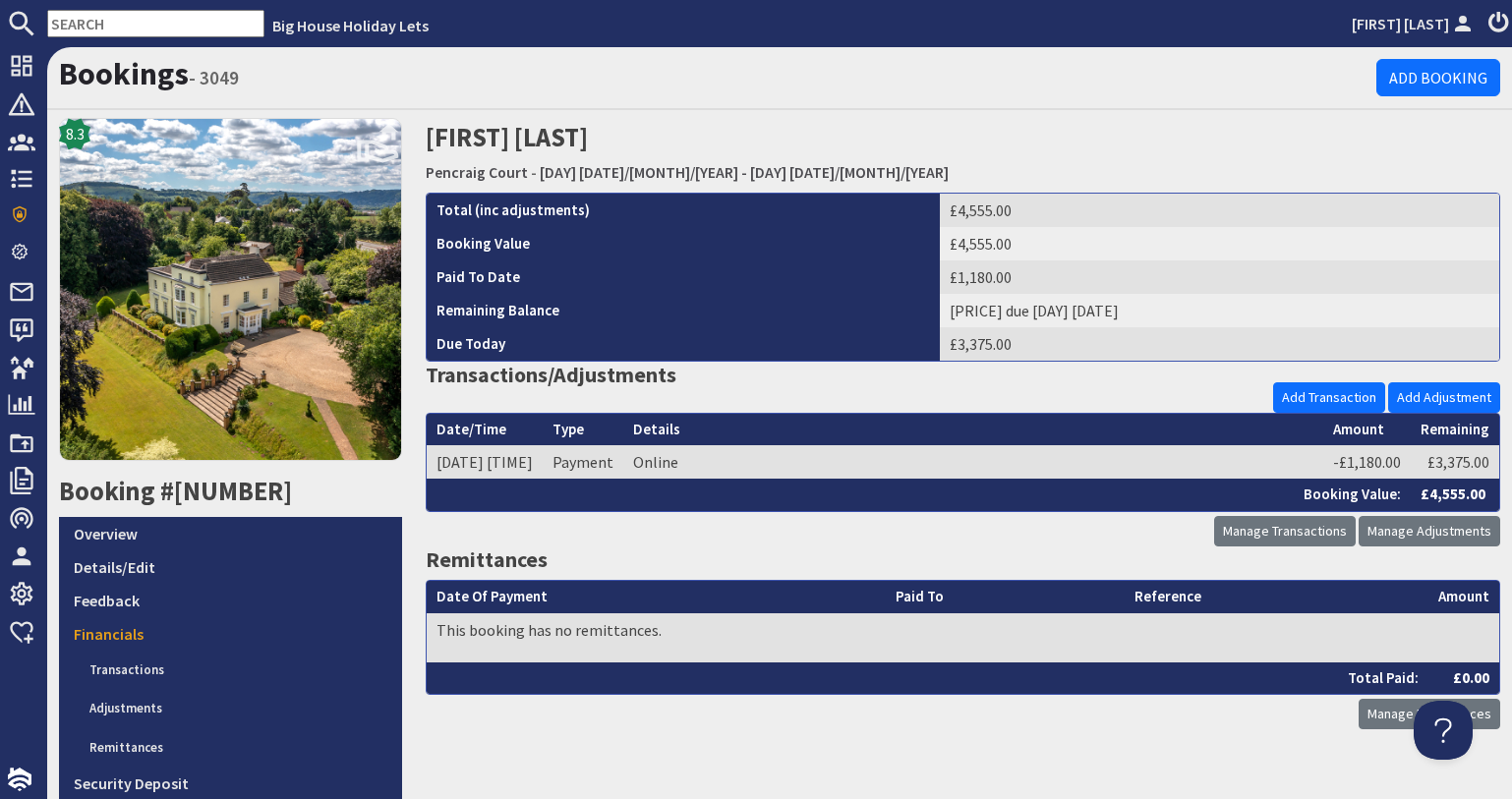 scroll, scrollTop: 0, scrollLeft: 0, axis: both 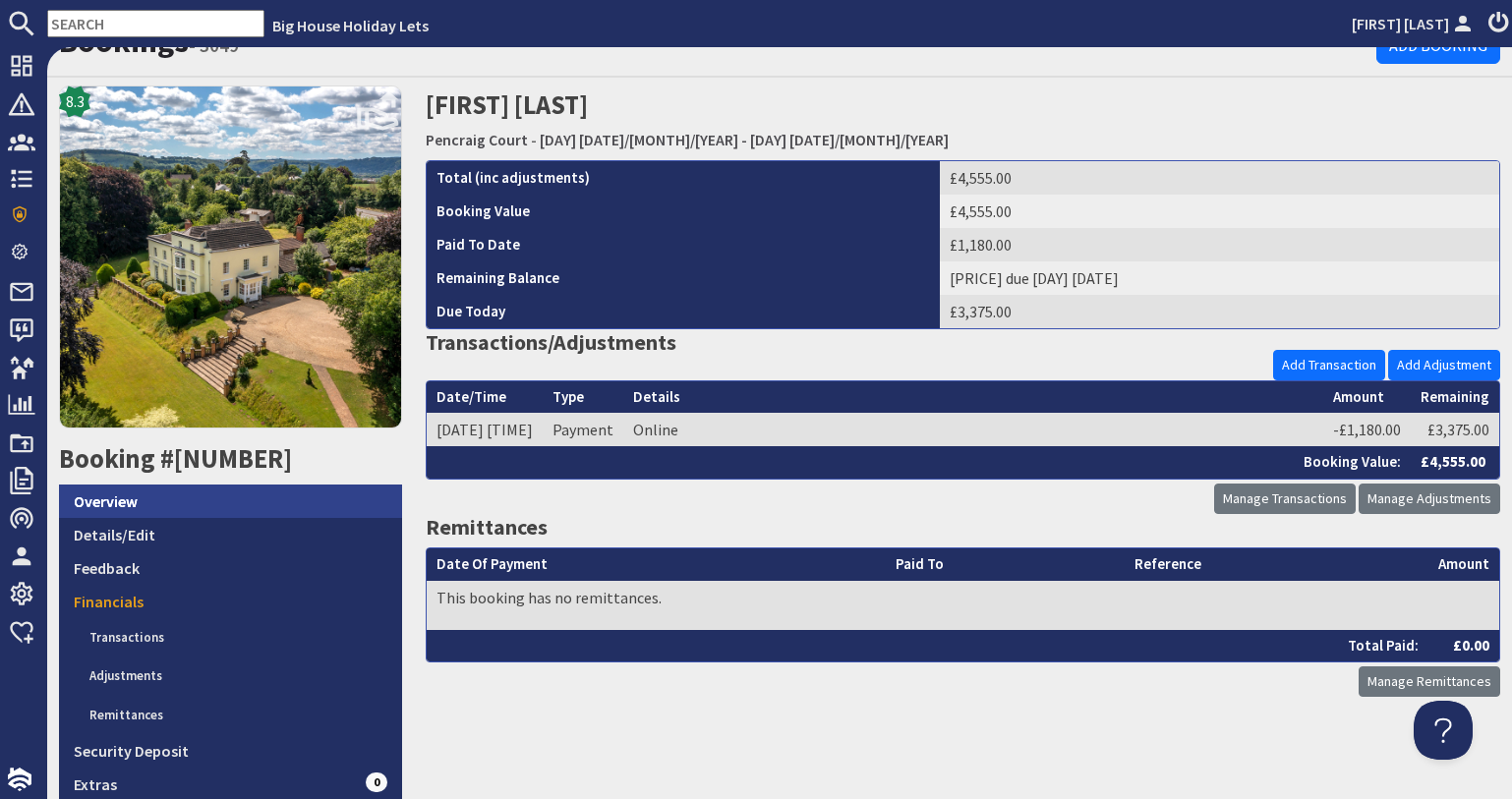 click on "Overview" at bounding box center [230, 501] 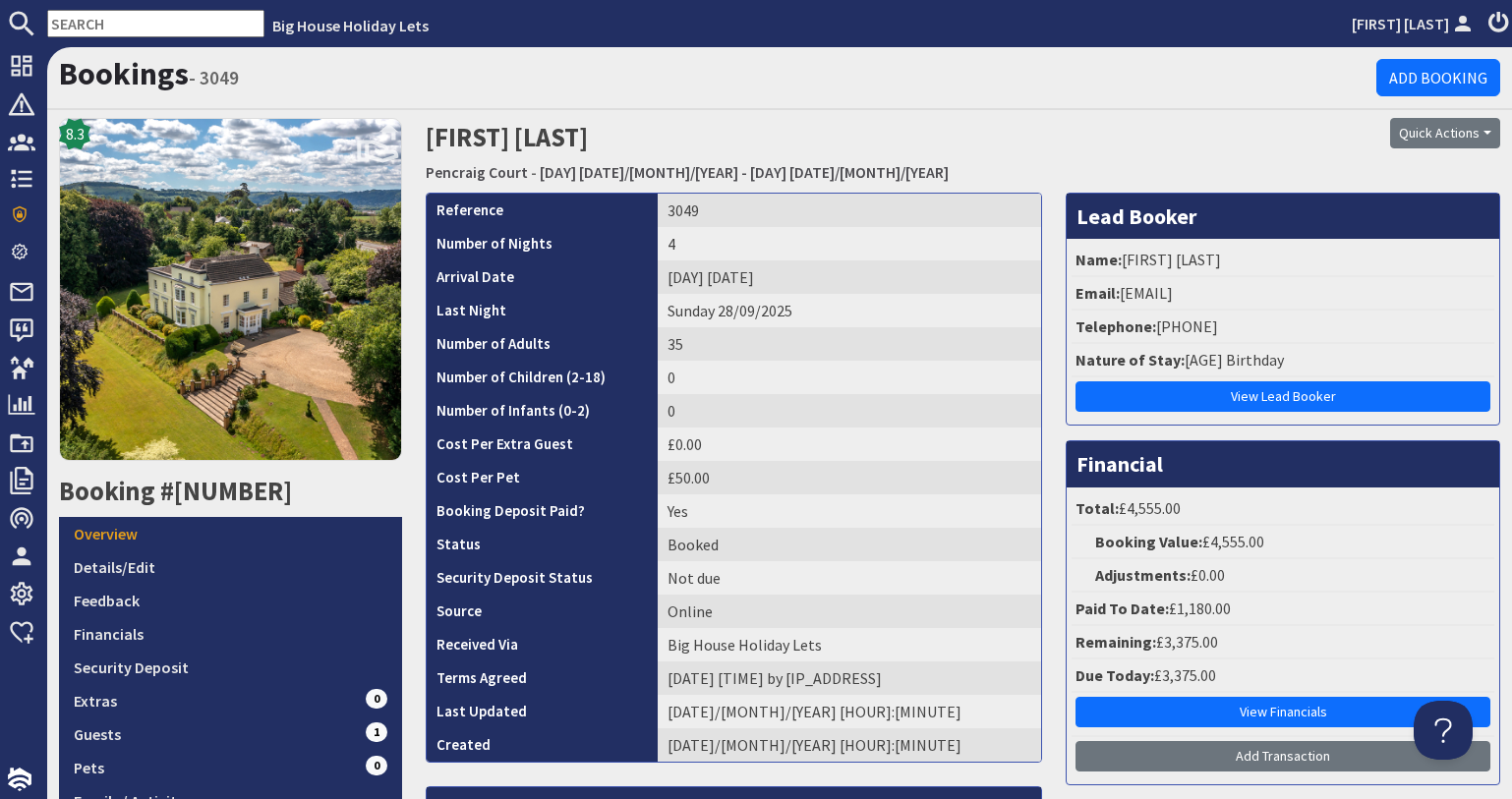 scroll, scrollTop: 0, scrollLeft: 0, axis: both 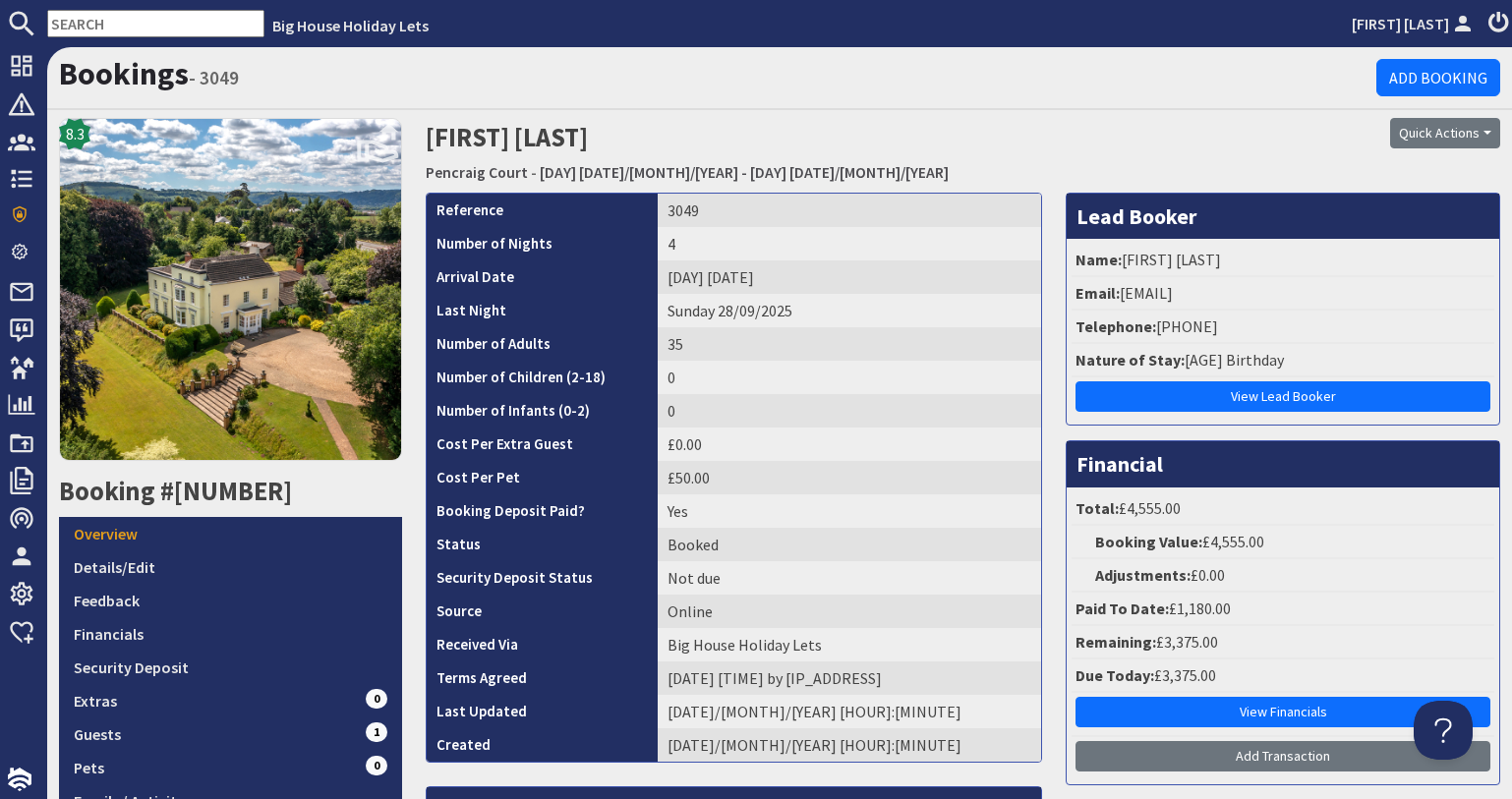 drag, startPoint x: 1344, startPoint y: 291, endPoint x: 1111, endPoint y: 281, distance: 233.21449 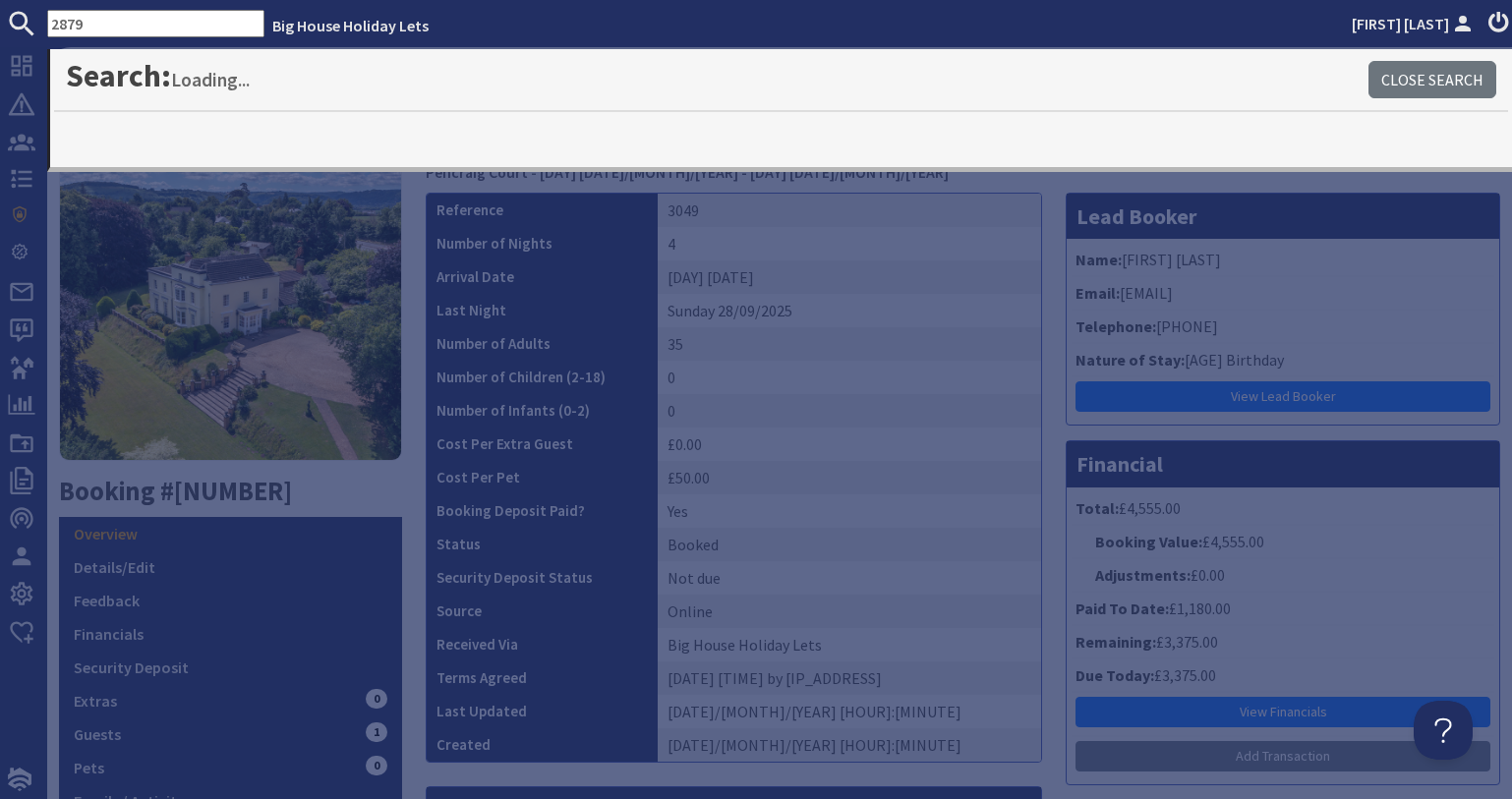 type on "2879" 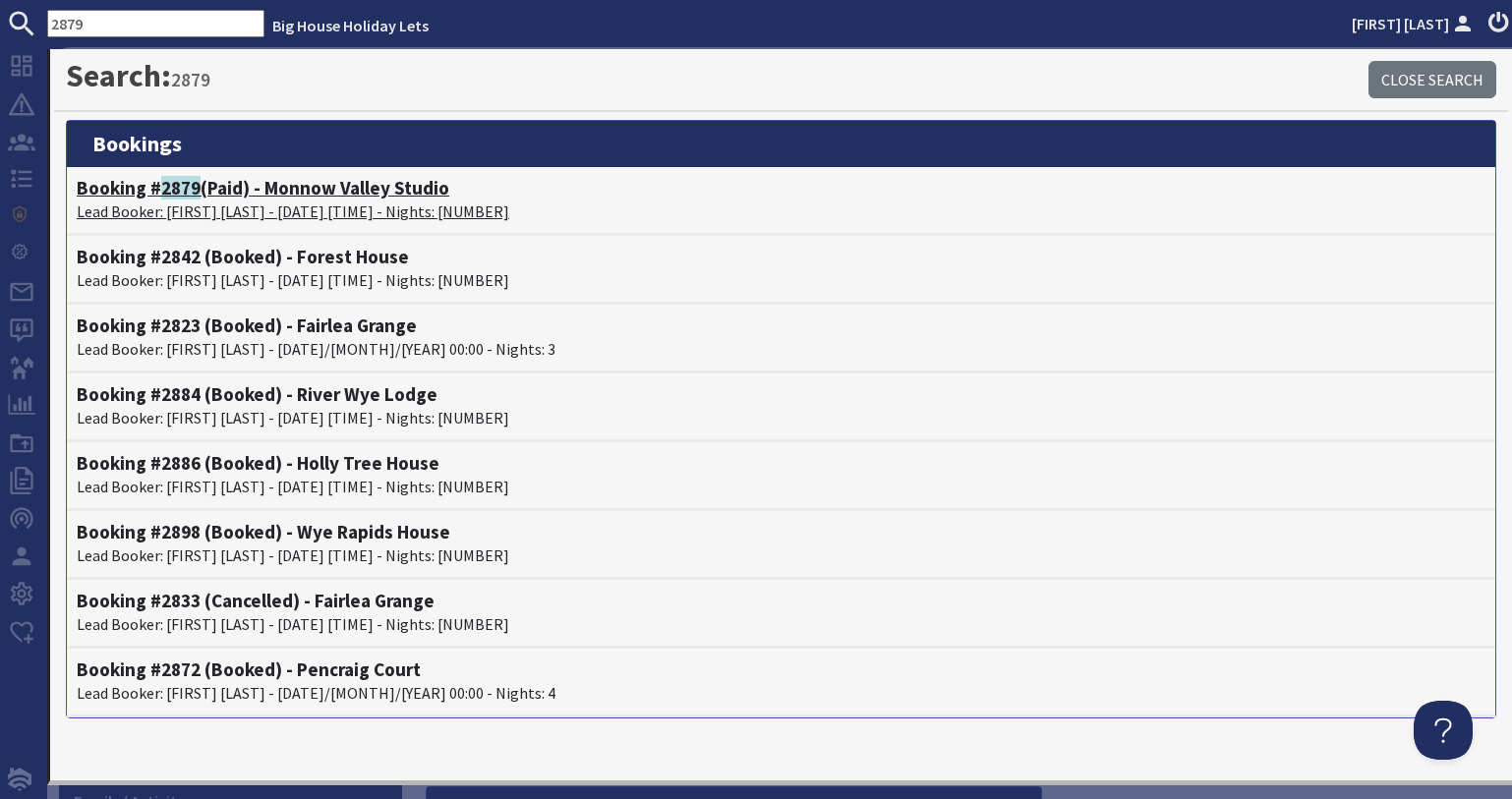 click on "2879" at bounding box center [181, 188] 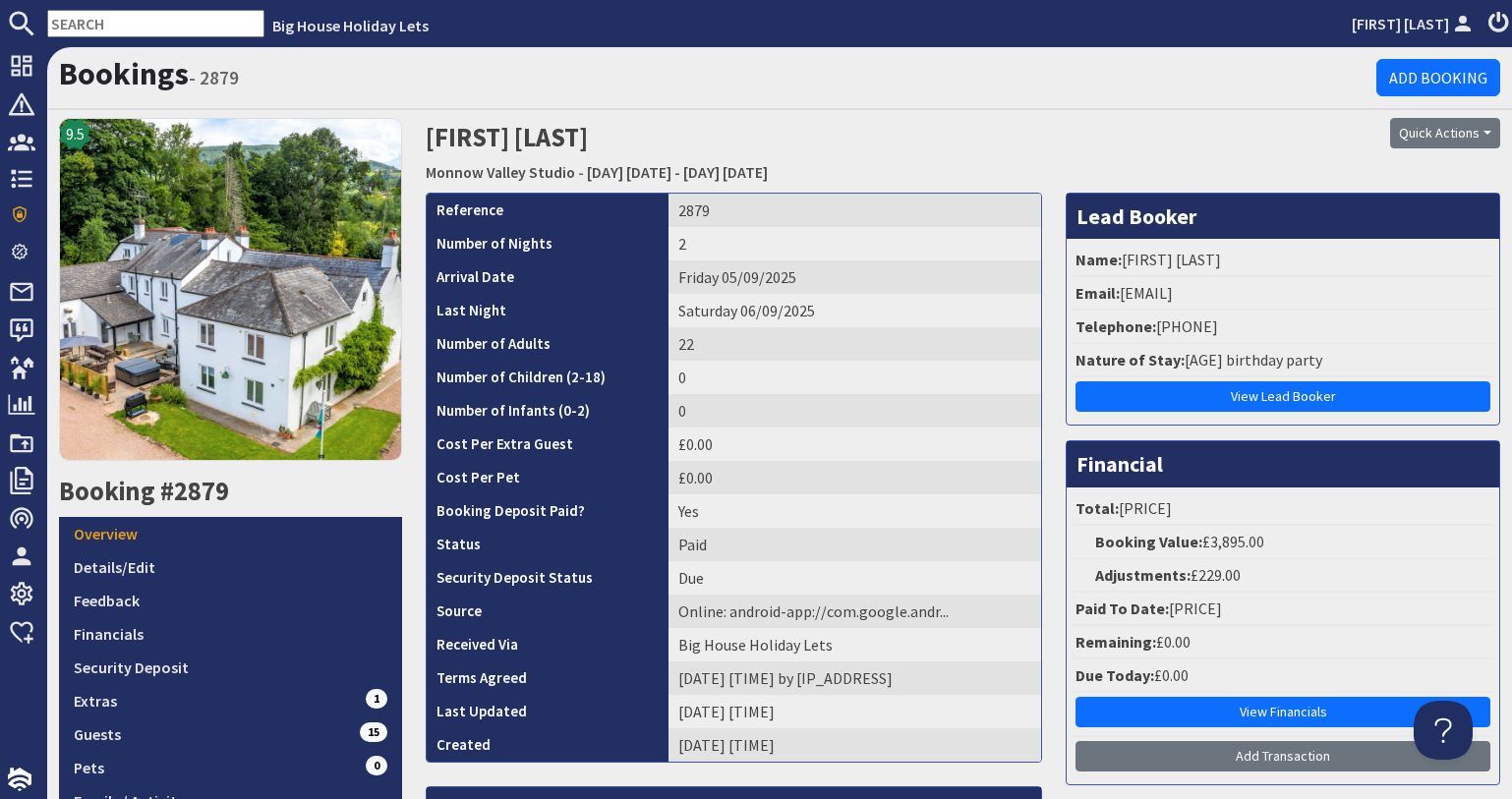 scroll, scrollTop: 0, scrollLeft: 0, axis: both 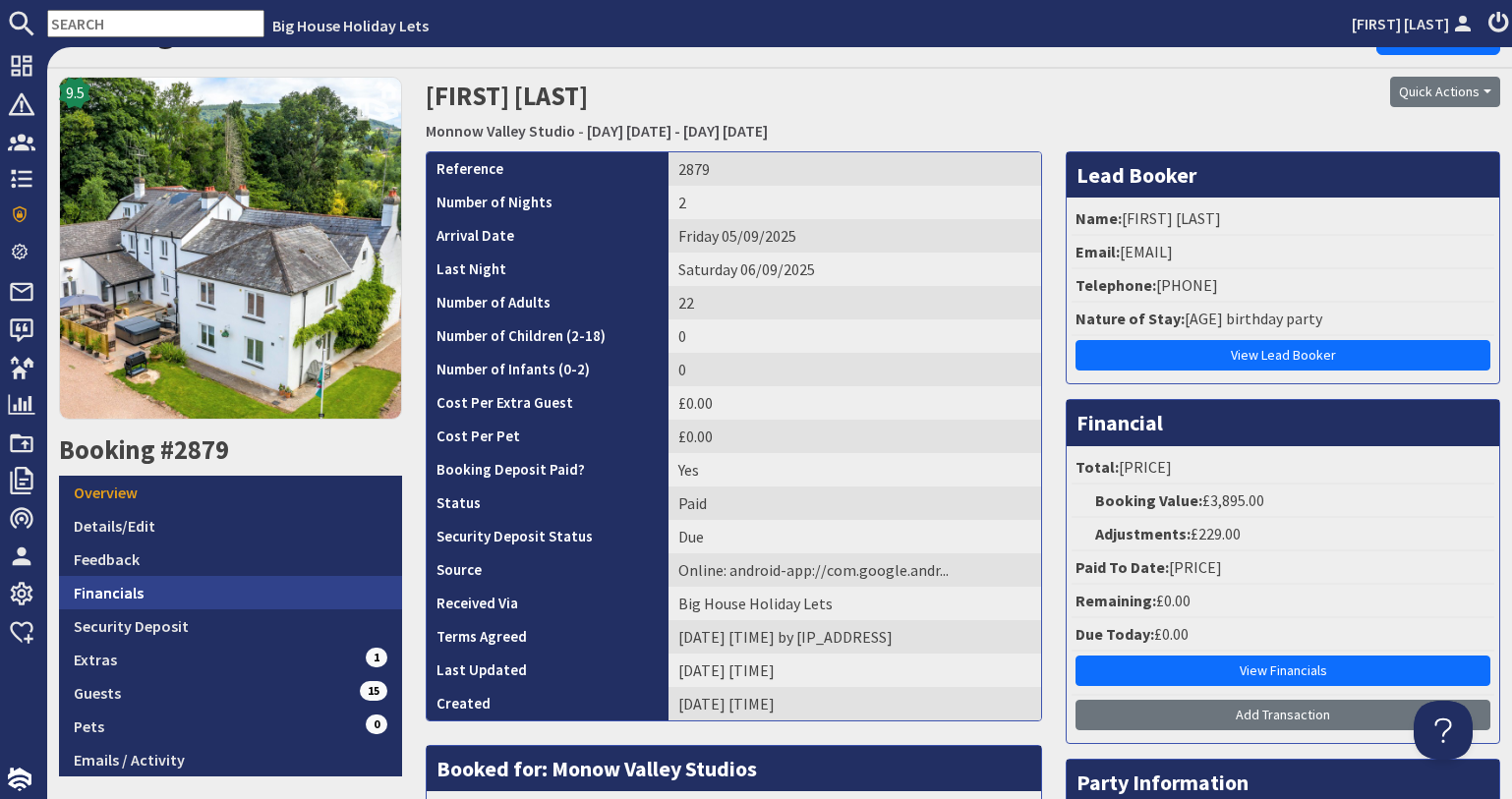 click on "Financials" at bounding box center [230, 593] 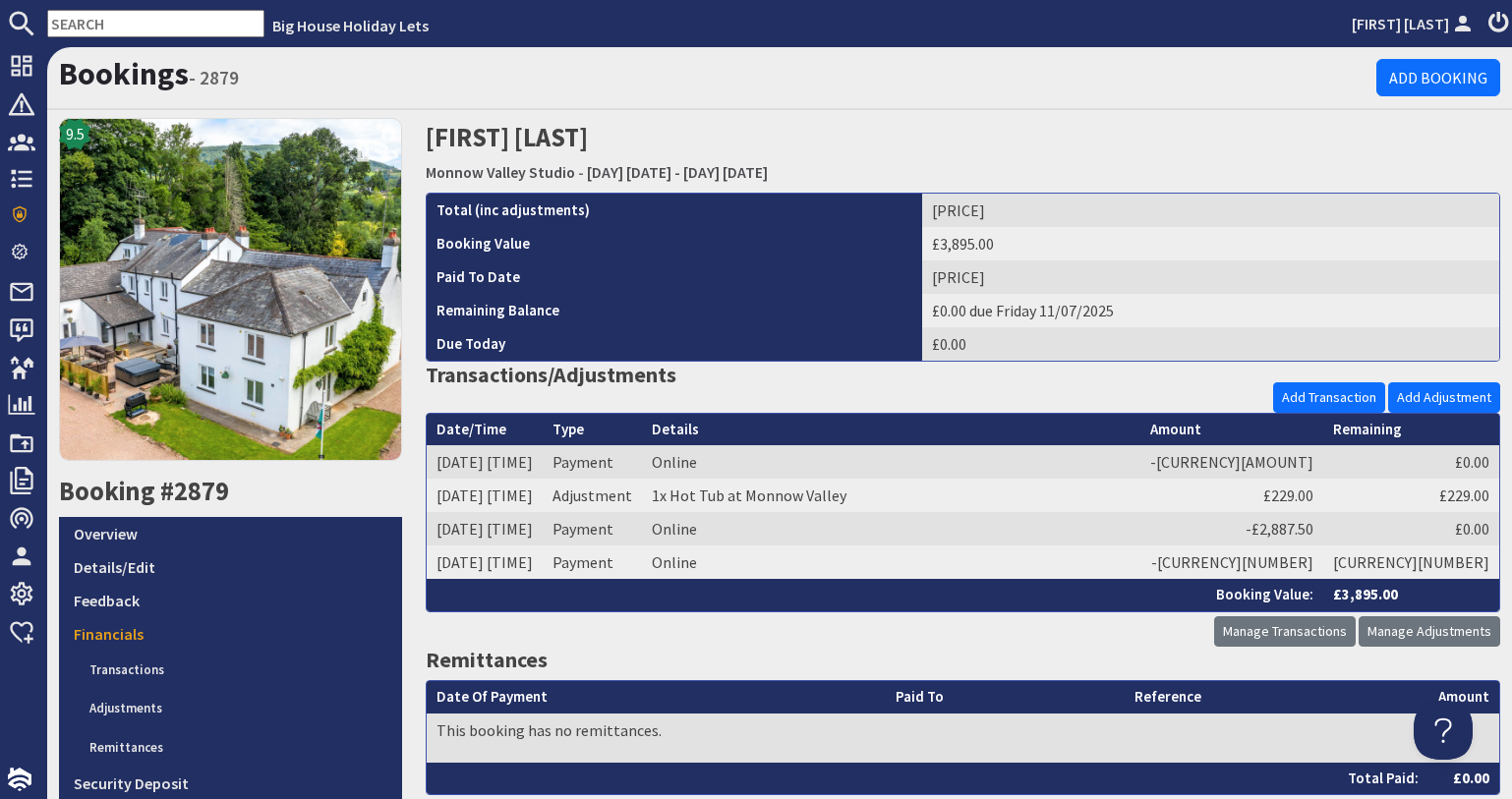 scroll, scrollTop: 0, scrollLeft: 0, axis: both 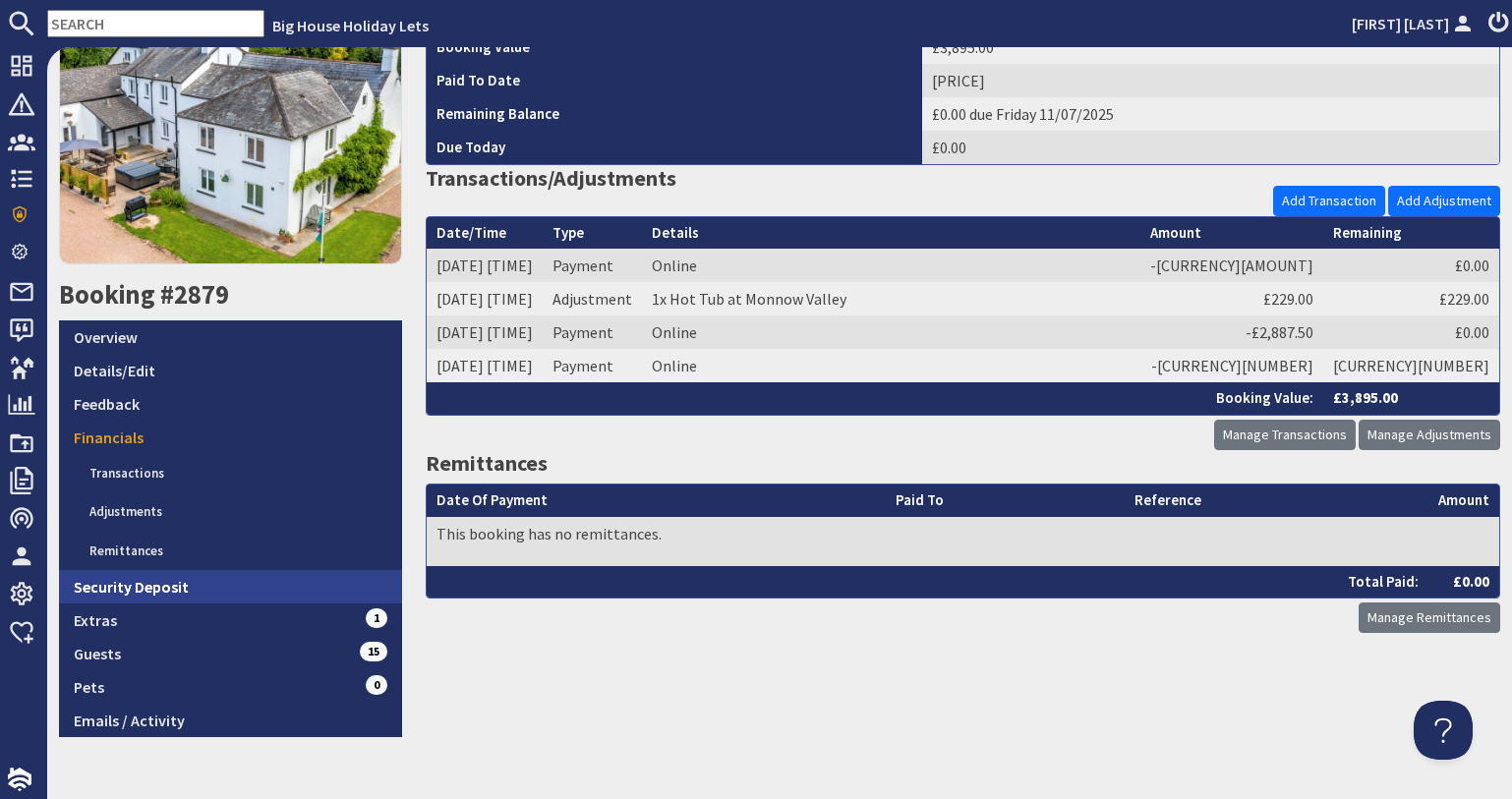 click on "Security Deposit" at bounding box center (230, 587) 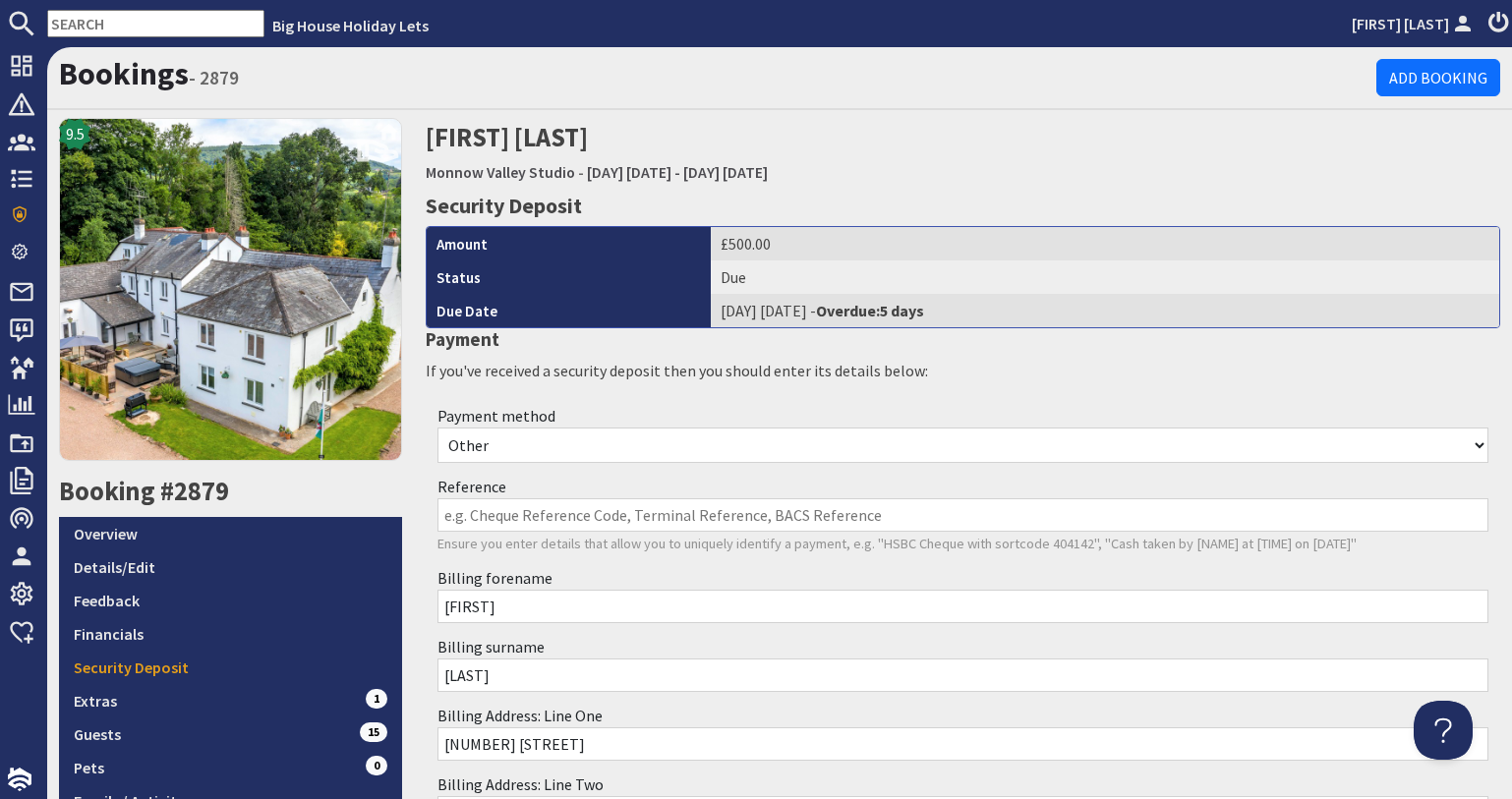 scroll, scrollTop: 0, scrollLeft: 0, axis: both 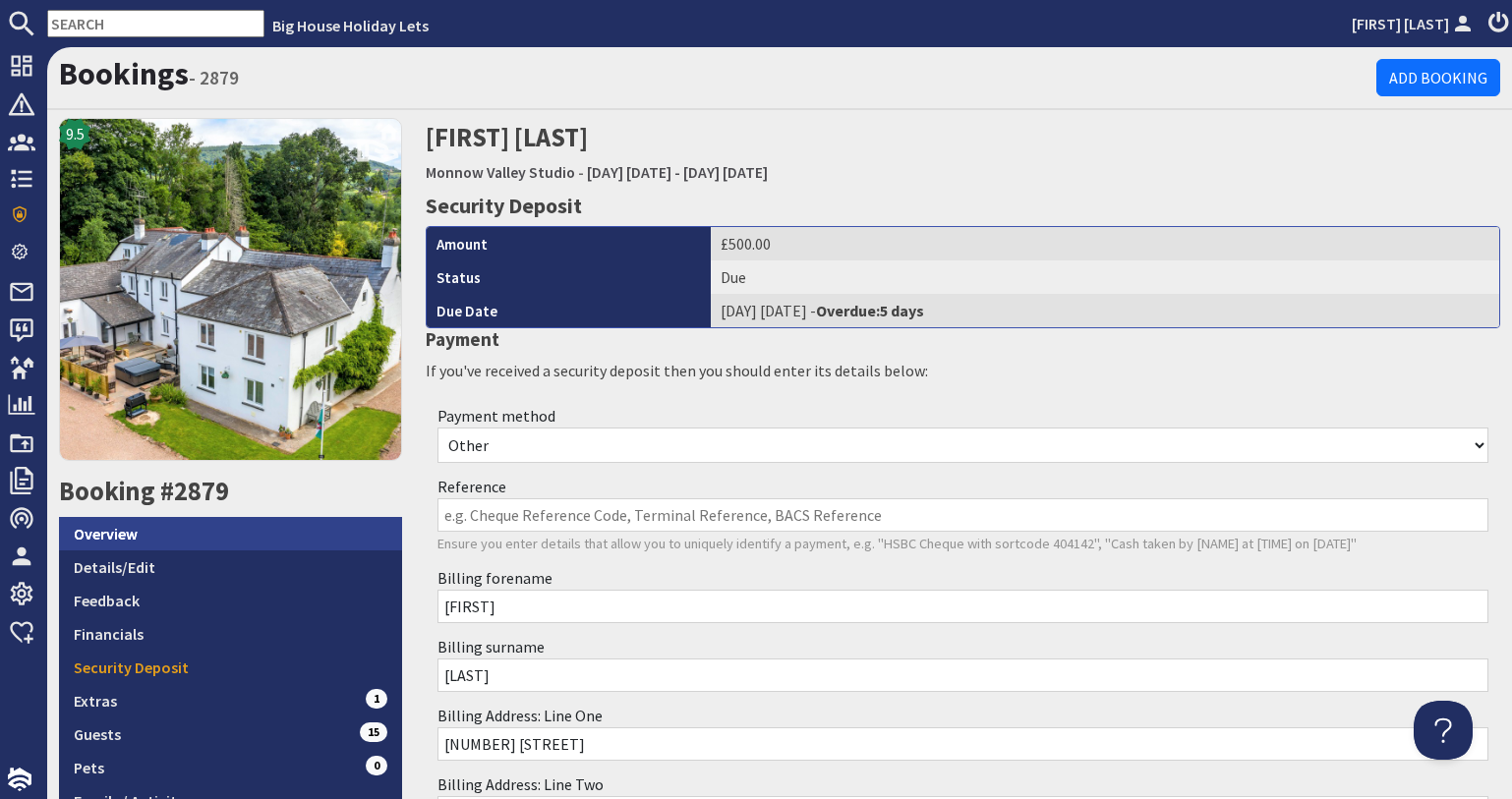 click on "Overview" at bounding box center [230, 534] 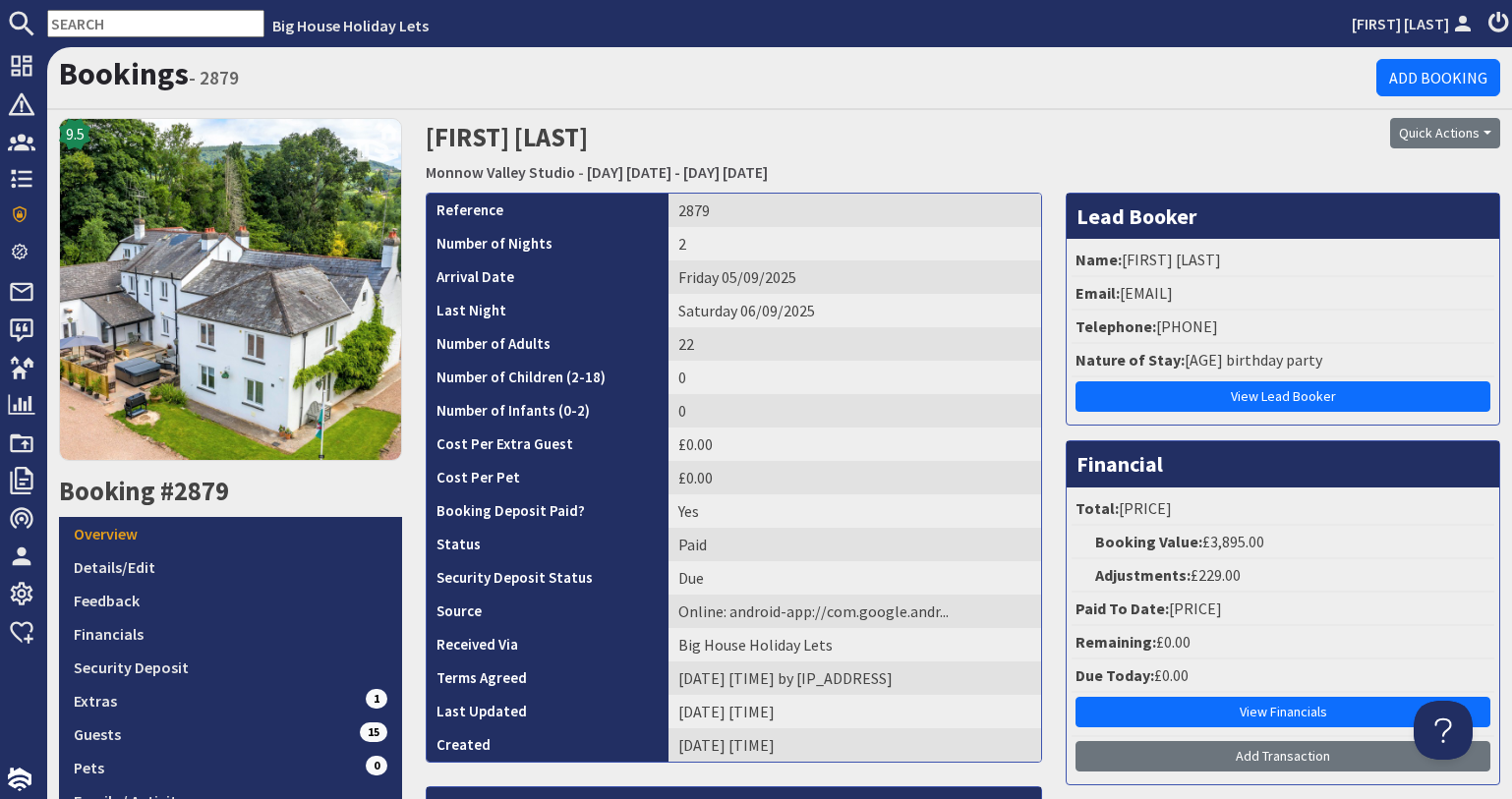 scroll, scrollTop: 0, scrollLeft: 0, axis: both 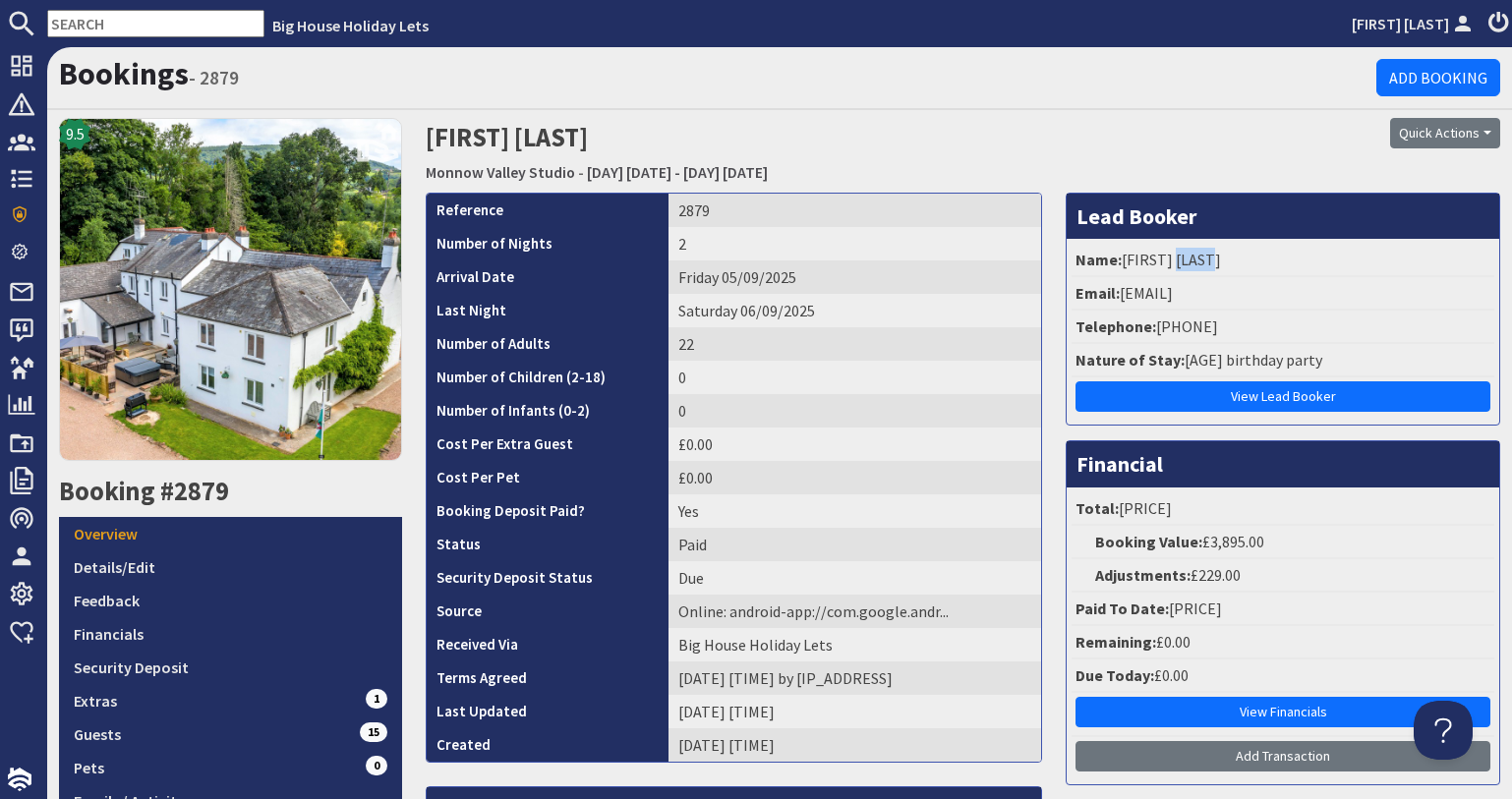 drag, startPoint x: 1260, startPoint y: 272, endPoint x: 1166, endPoint y: 251, distance: 96.31718 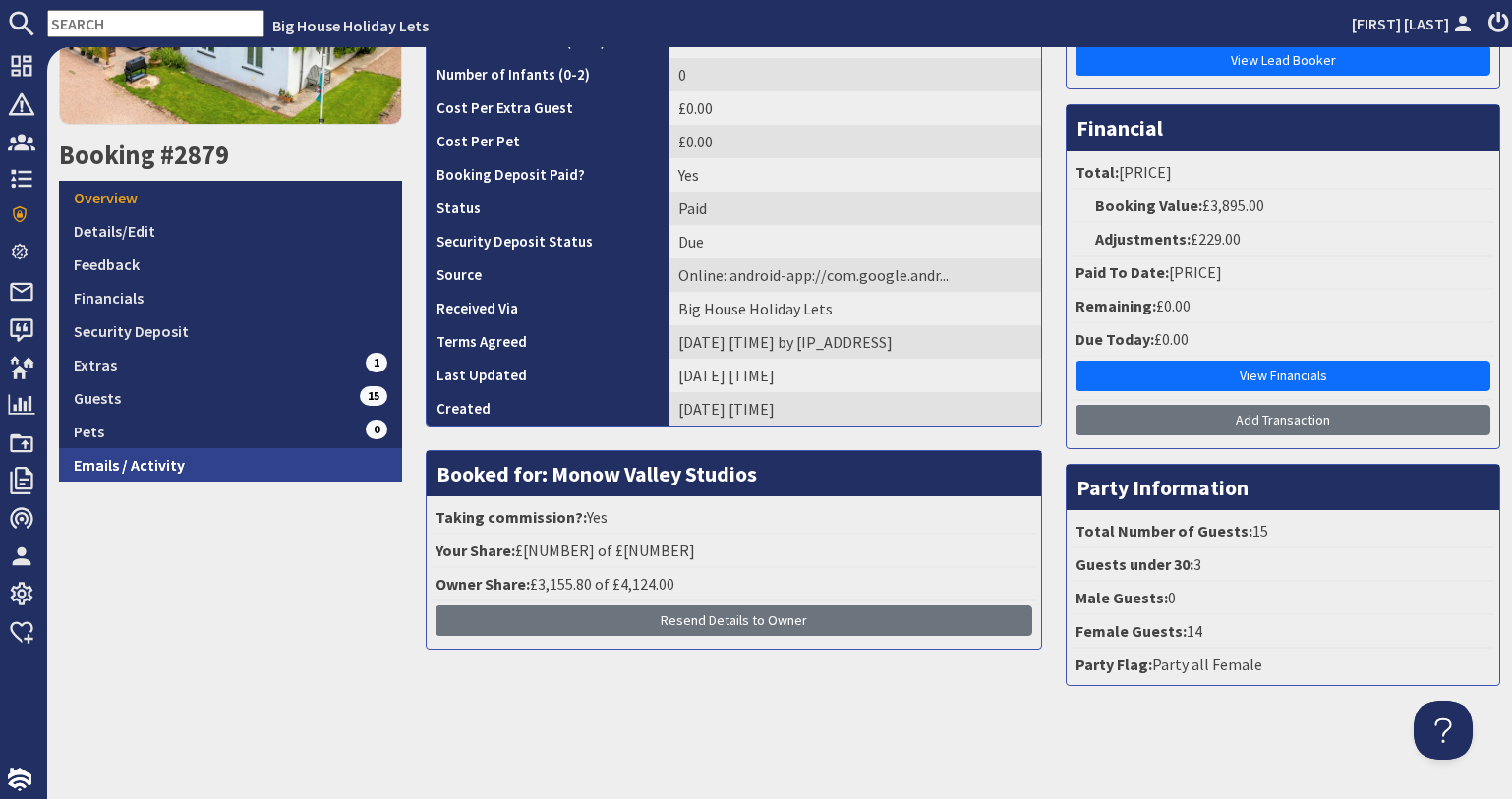 click on "Emails / Activity" at bounding box center (230, 465) 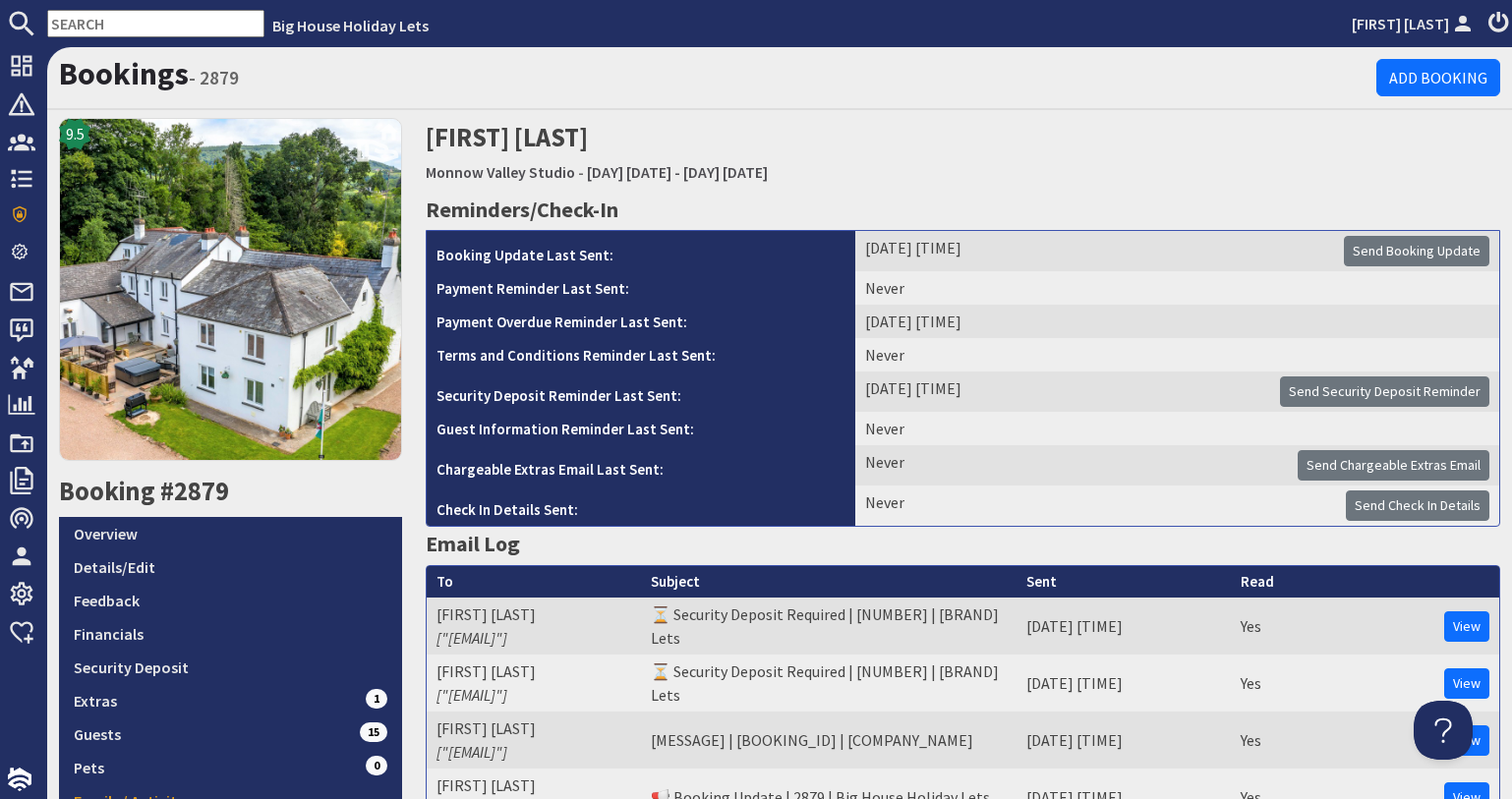 scroll, scrollTop: 0, scrollLeft: 0, axis: both 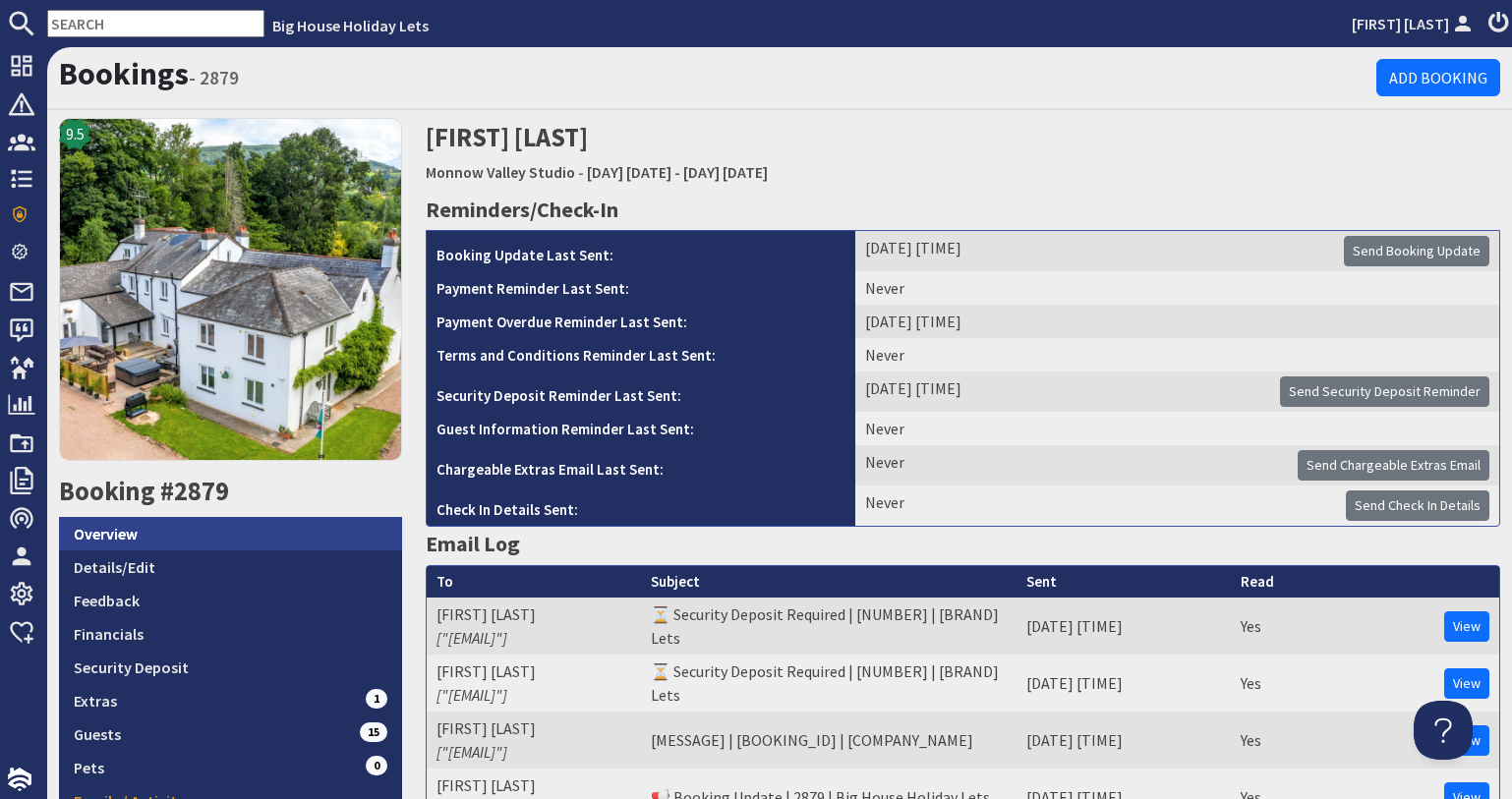 click on "Overview" at bounding box center (230, 534) 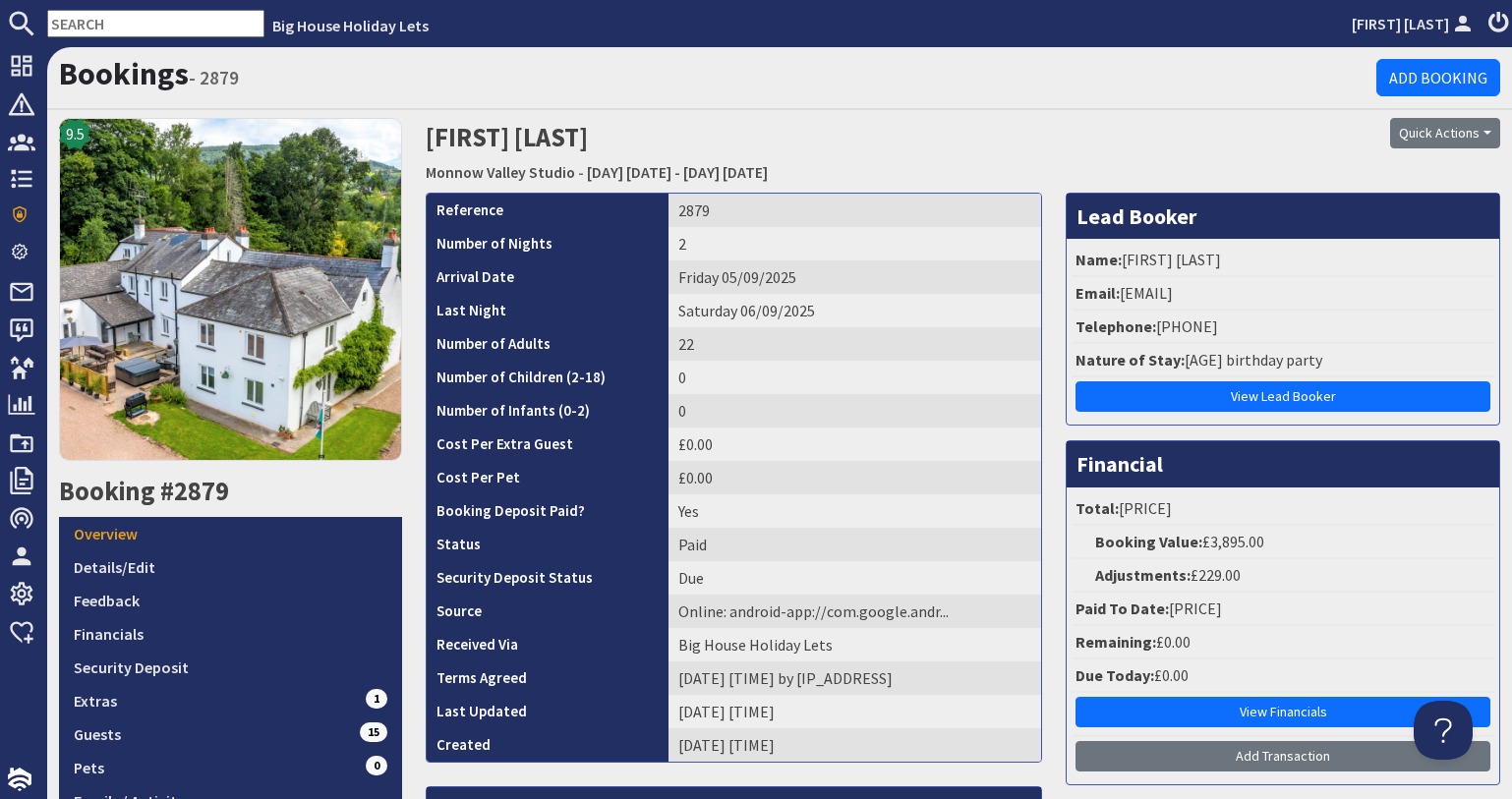 scroll, scrollTop: 0, scrollLeft: 0, axis: both 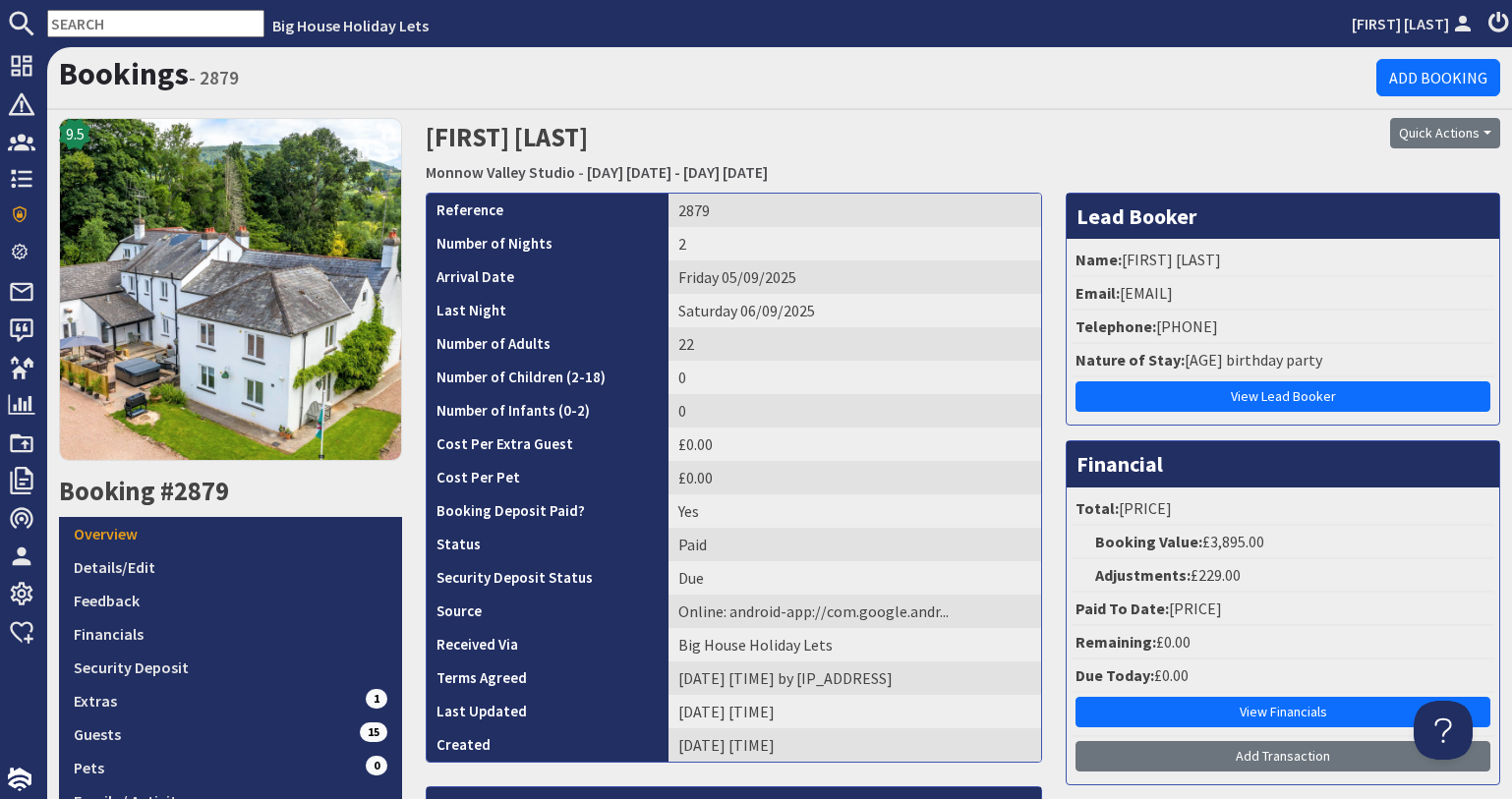 drag, startPoint x: 1306, startPoint y: 302, endPoint x: 1111, endPoint y: 281, distance: 196.12751 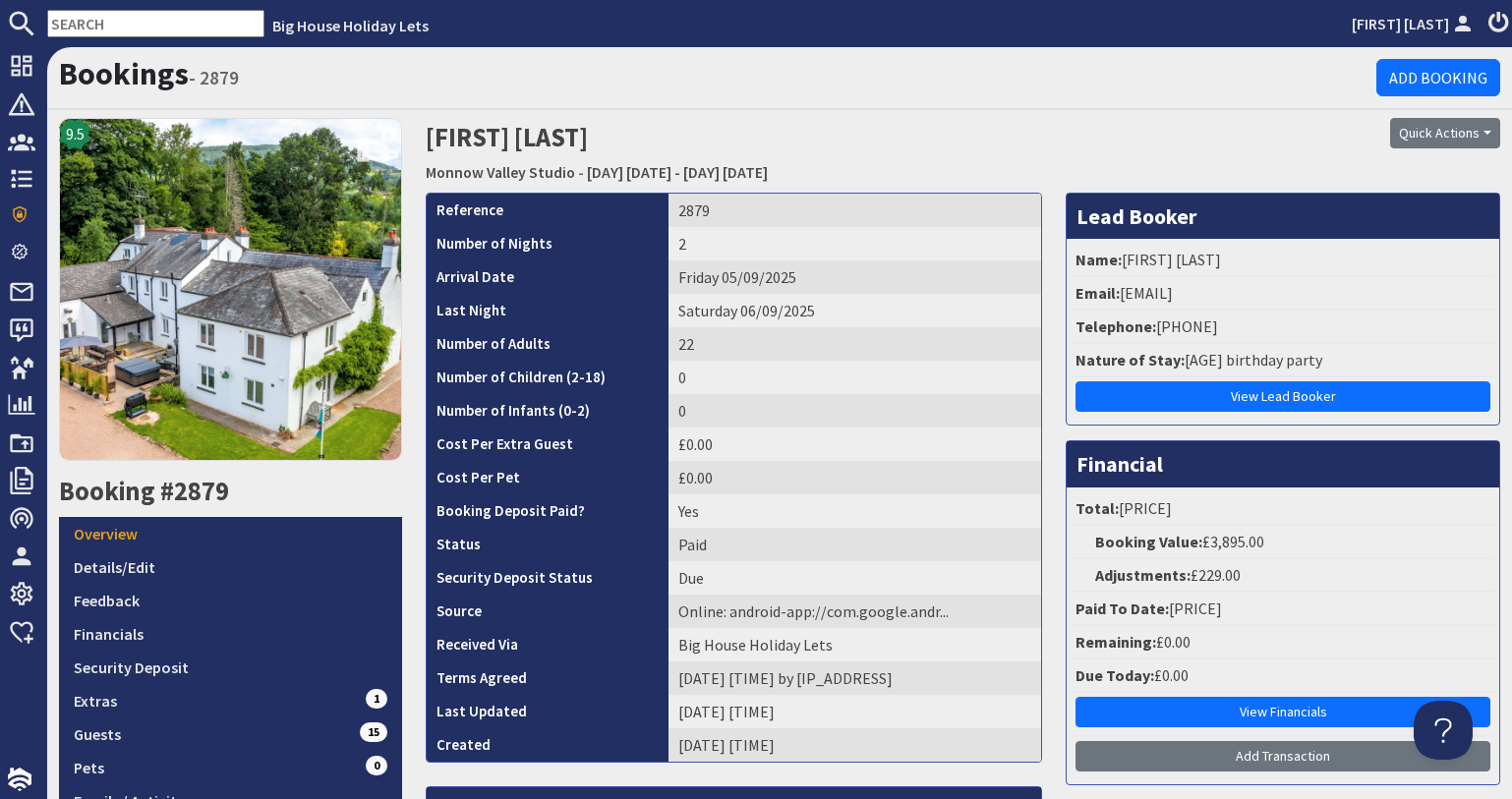 click at bounding box center [155, 24] 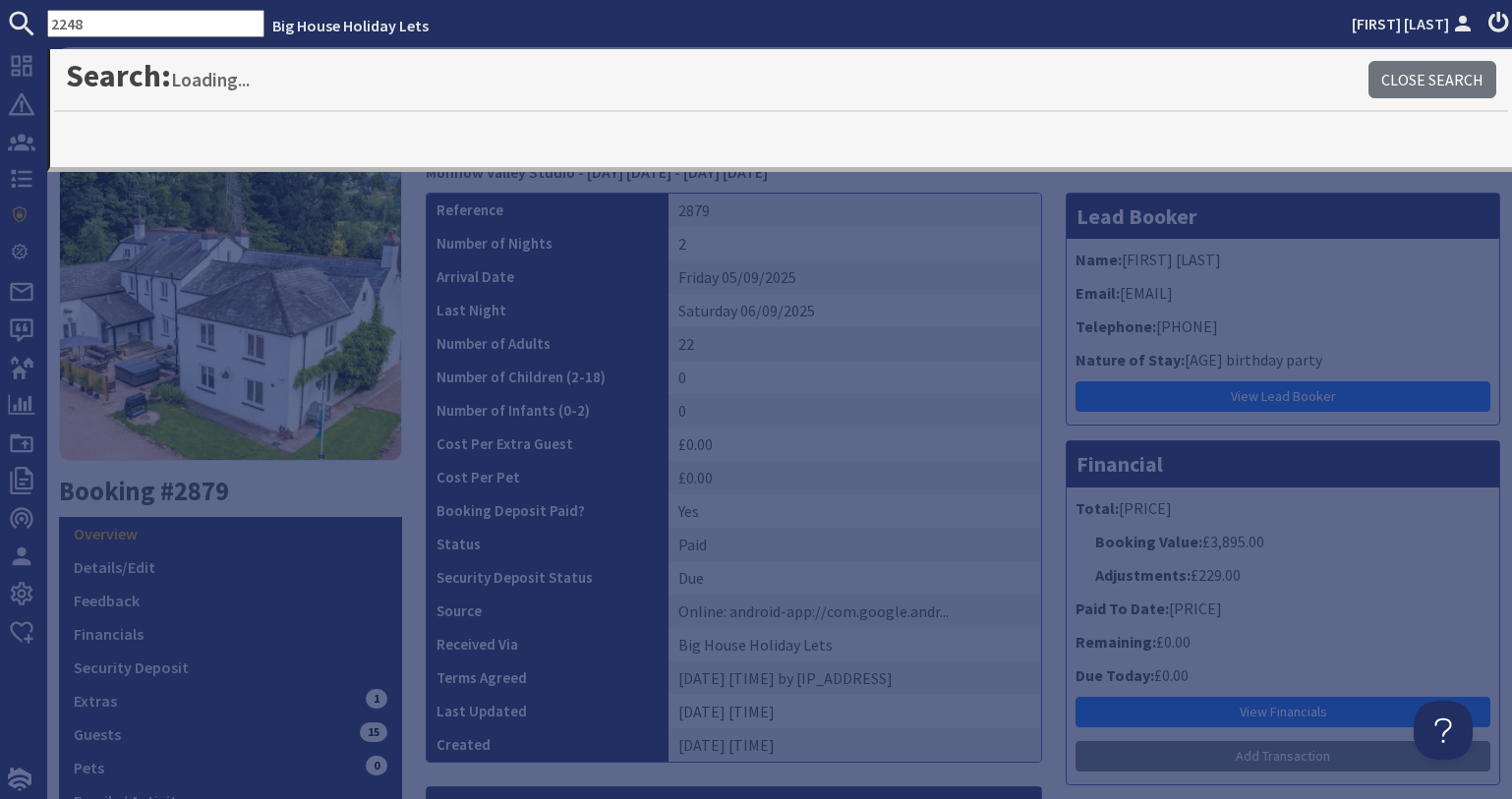 type on "2248" 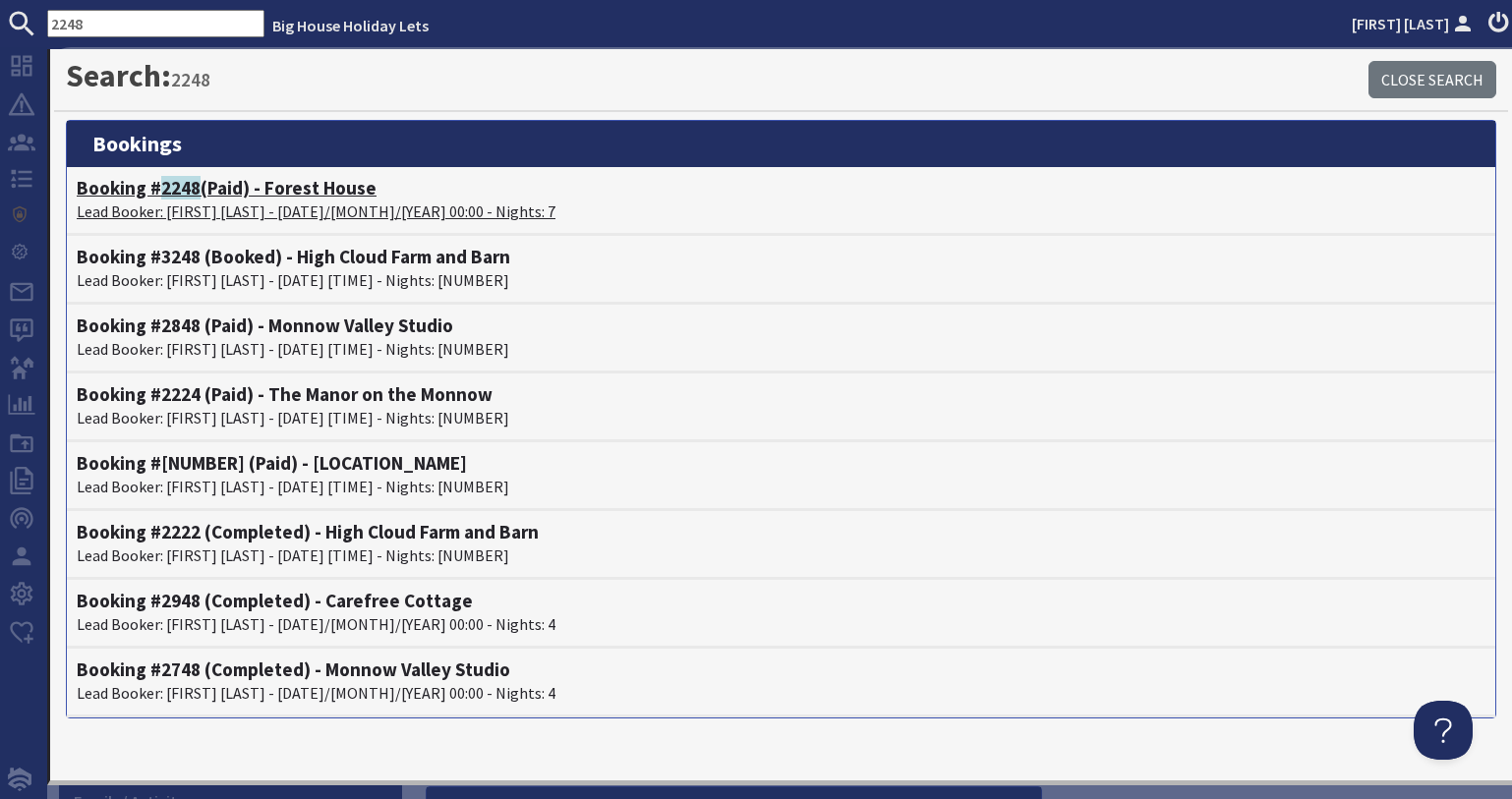 click on "Lead Booker: Trevor Hobson - 08/08/2025 00:00 - Nights: 7" at bounding box center [781, 211] 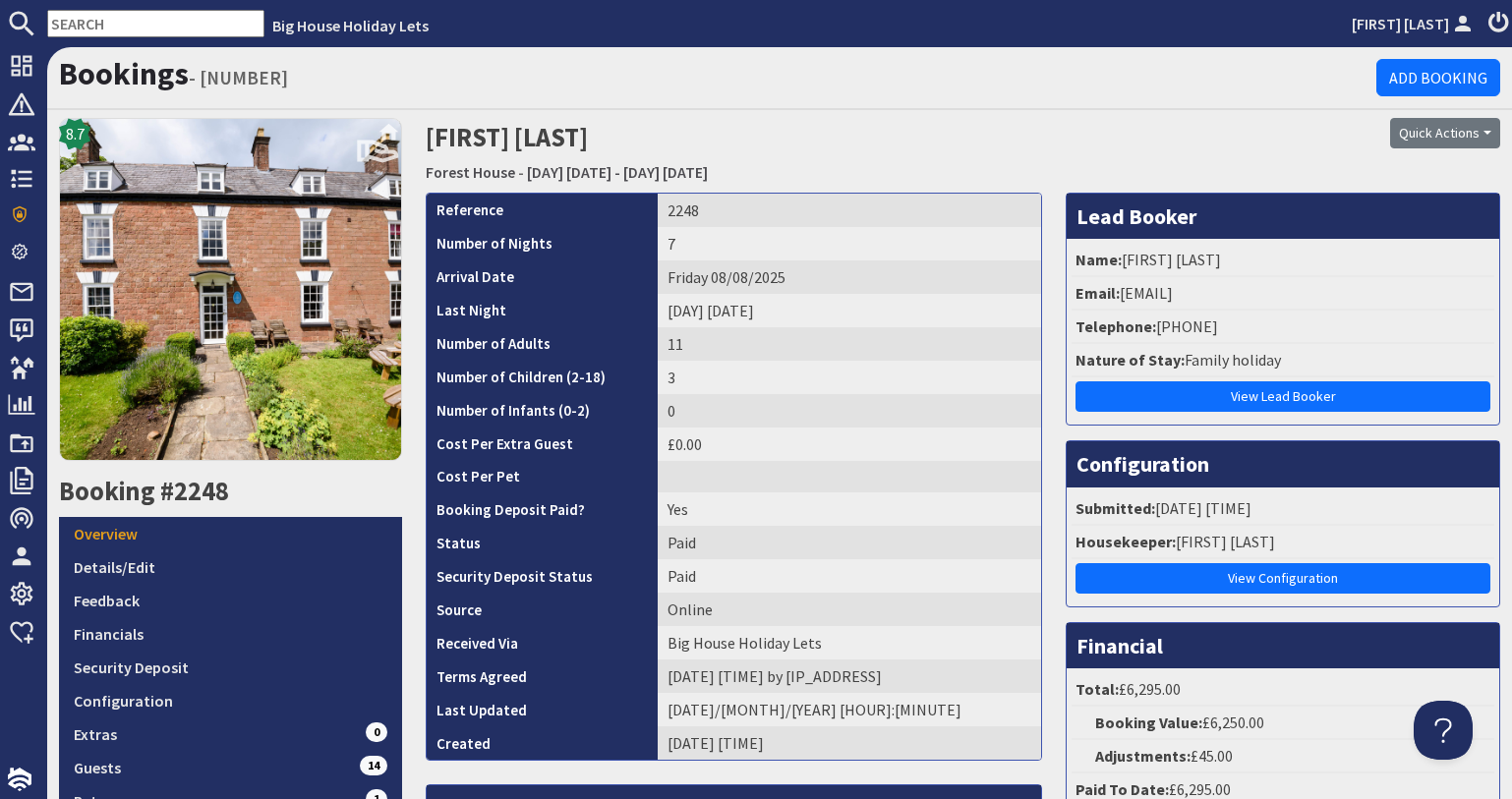 scroll, scrollTop: 0, scrollLeft: 0, axis: both 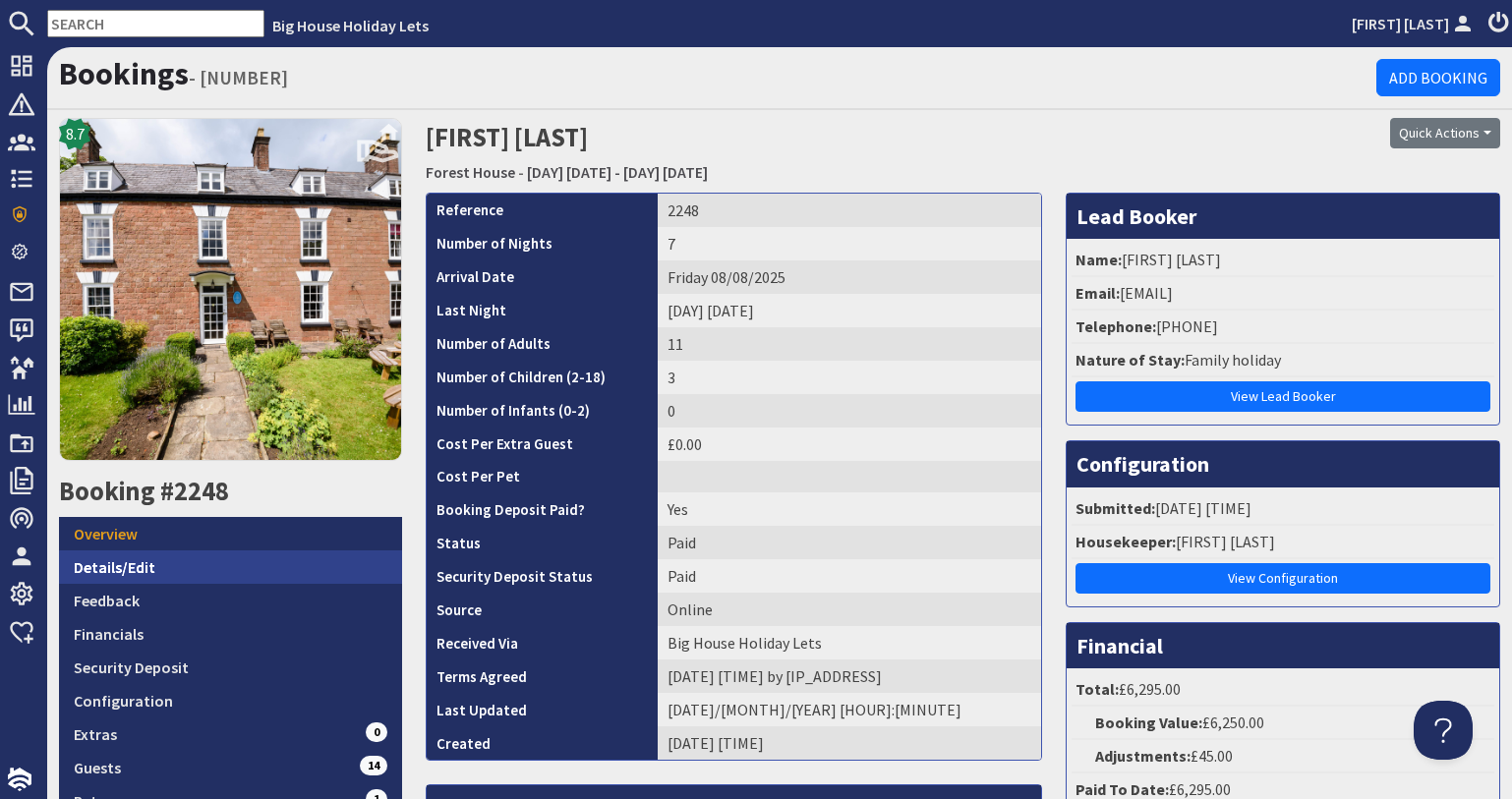 click on "Details/Edit" at bounding box center [230, 567] 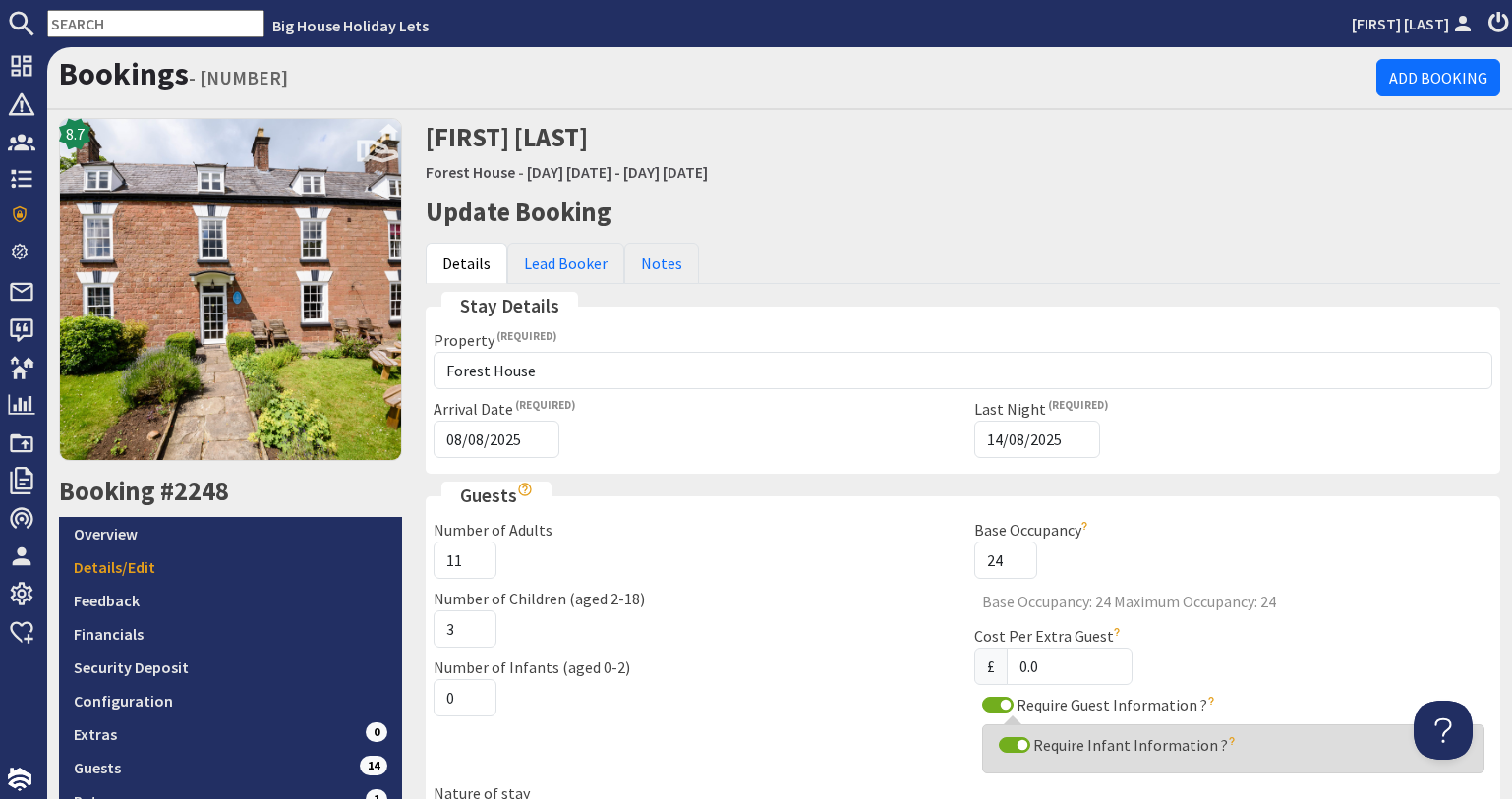 scroll, scrollTop: 0, scrollLeft: 0, axis: both 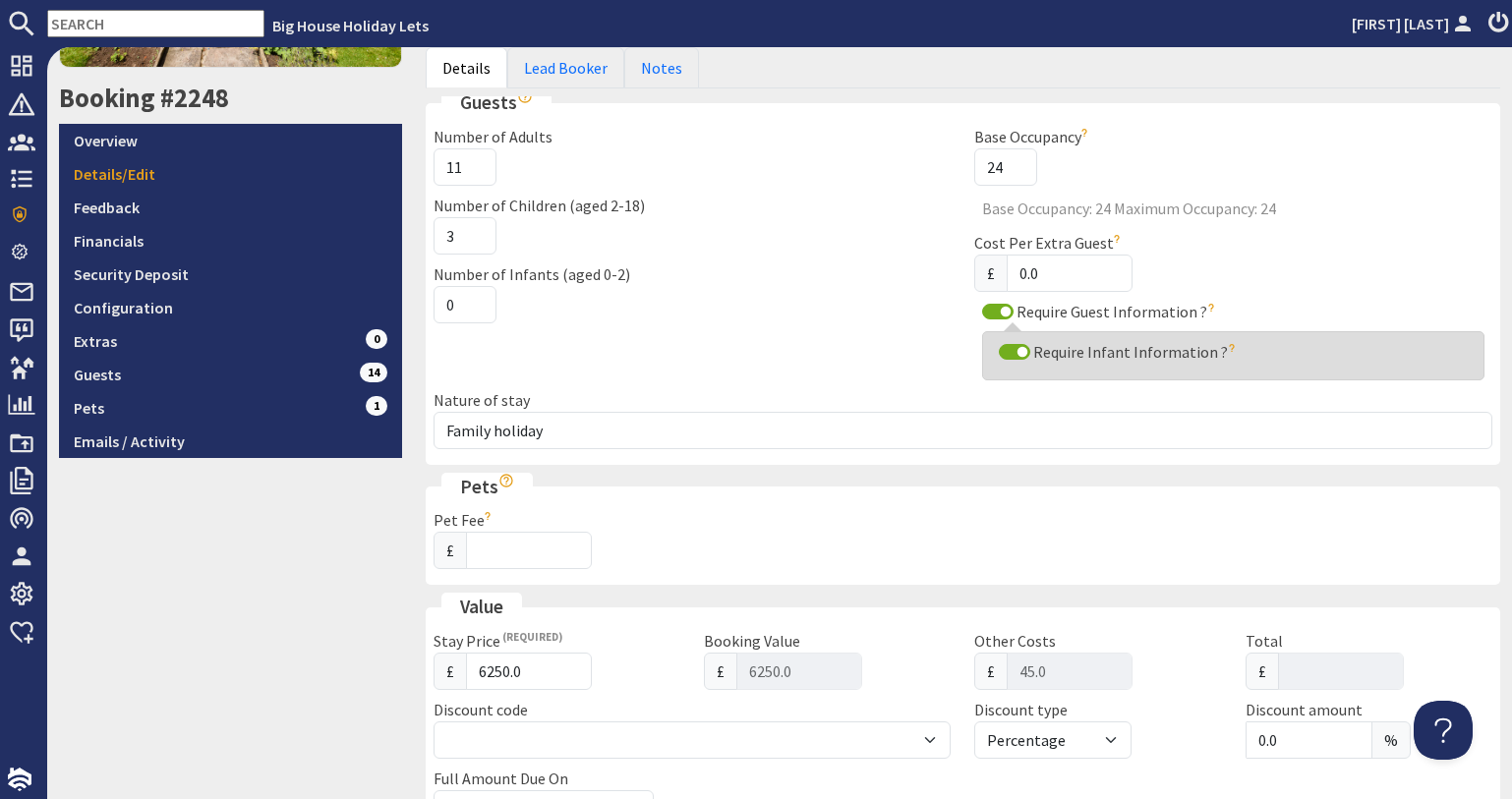 click on "8.7
Booking #2248
Overview
Details/Edit
Feedback
Financials
Security Deposit
Configuration
Extras
0
Guests
14
Pets
1
Emails / Activity" at bounding box center [230, 653] 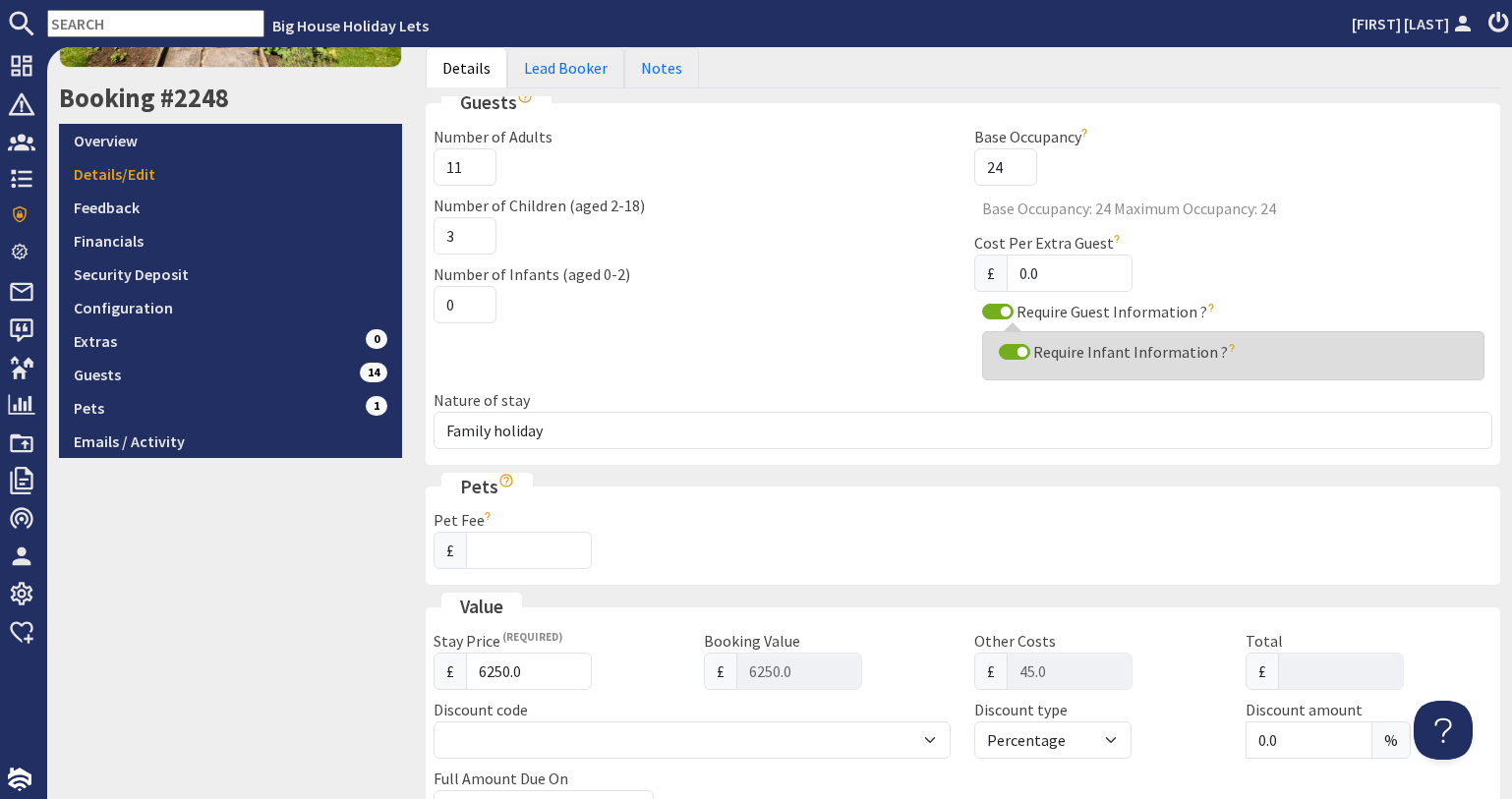 scroll, scrollTop: 590, scrollLeft: 0, axis: vertical 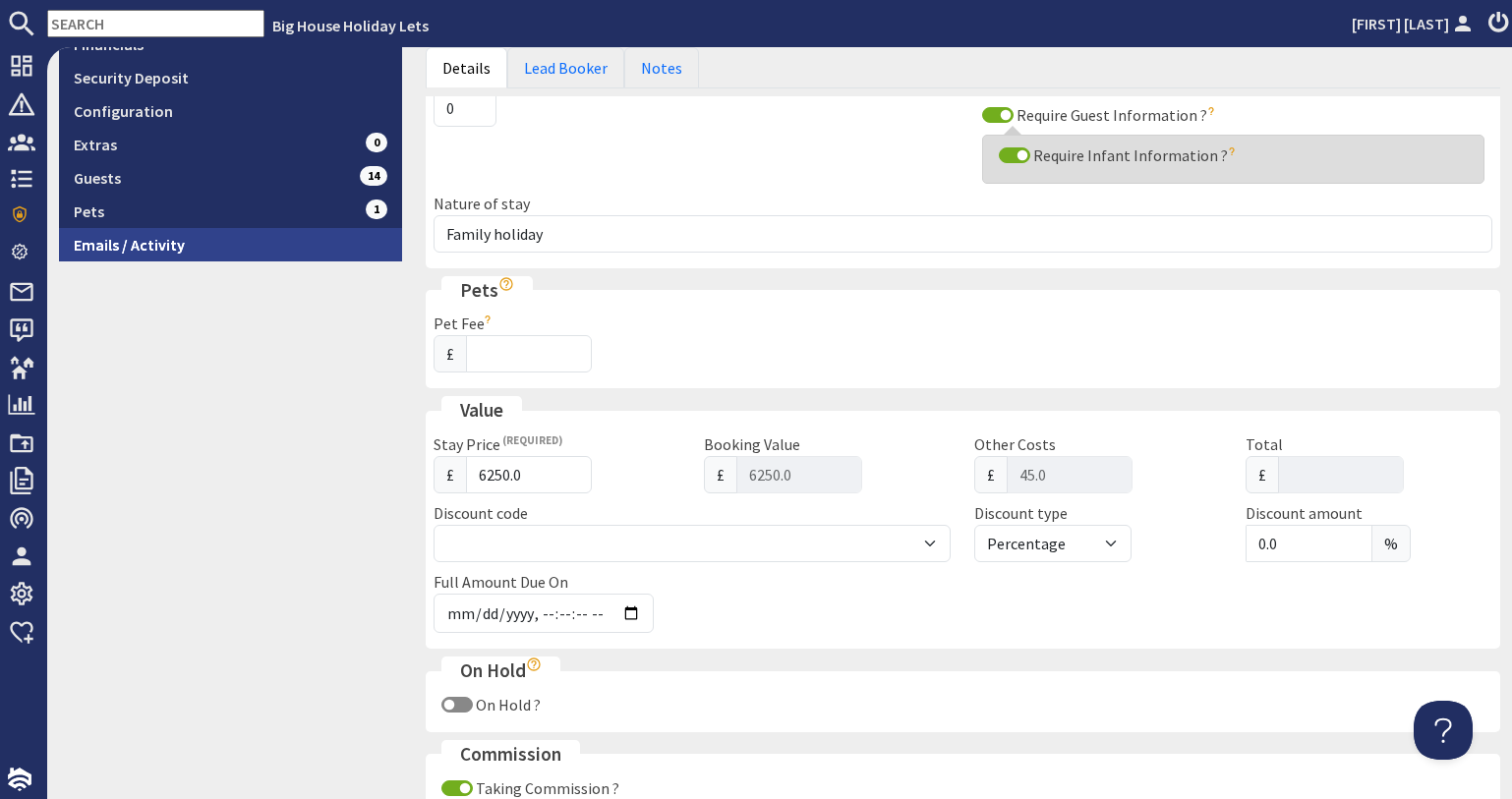 click on "Emails / Activity" at bounding box center [230, 245] 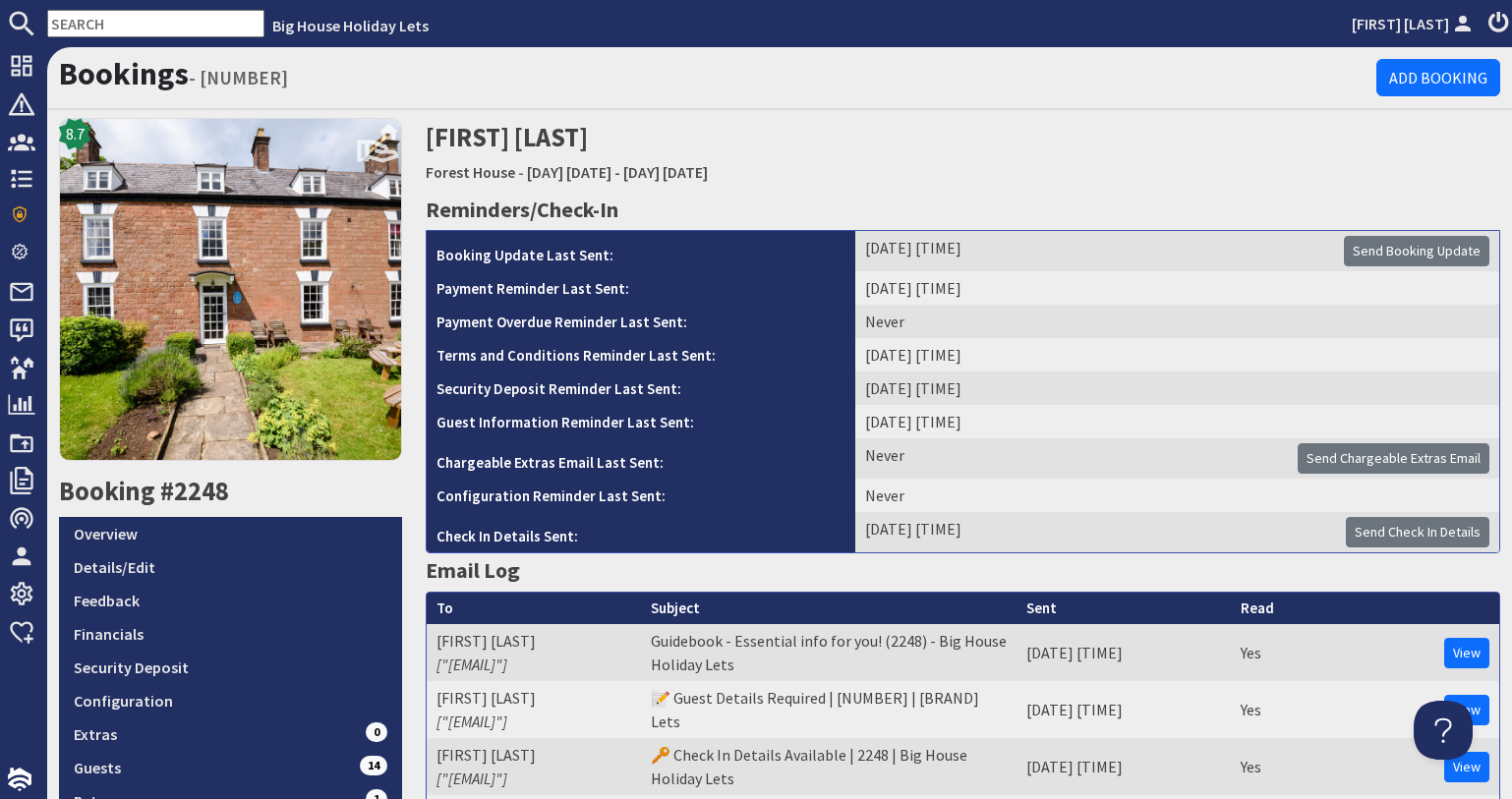scroll, scrollTop: 0, scrollLeft: 0, axis: both 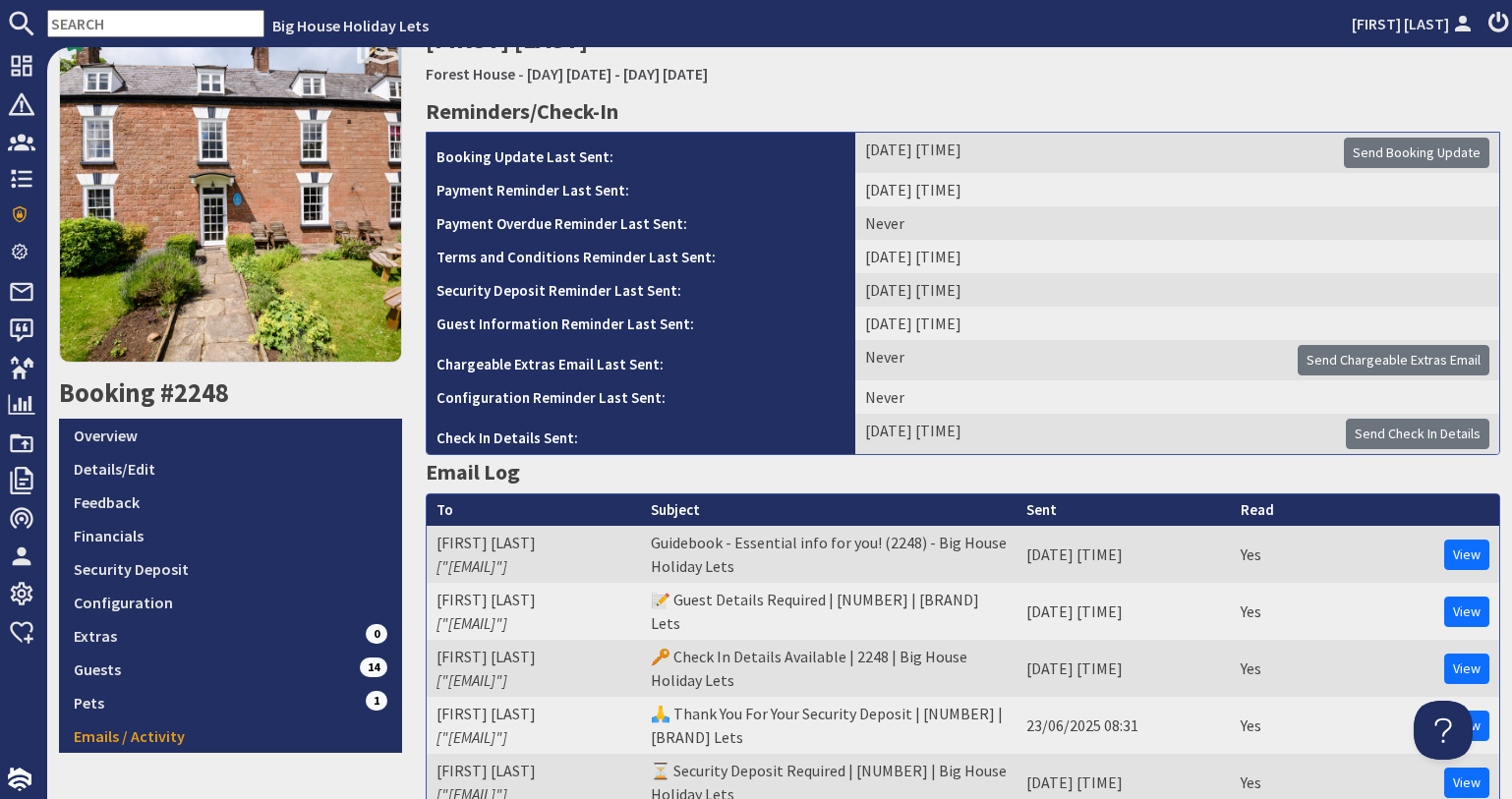 click at bounding box center [155, 24] 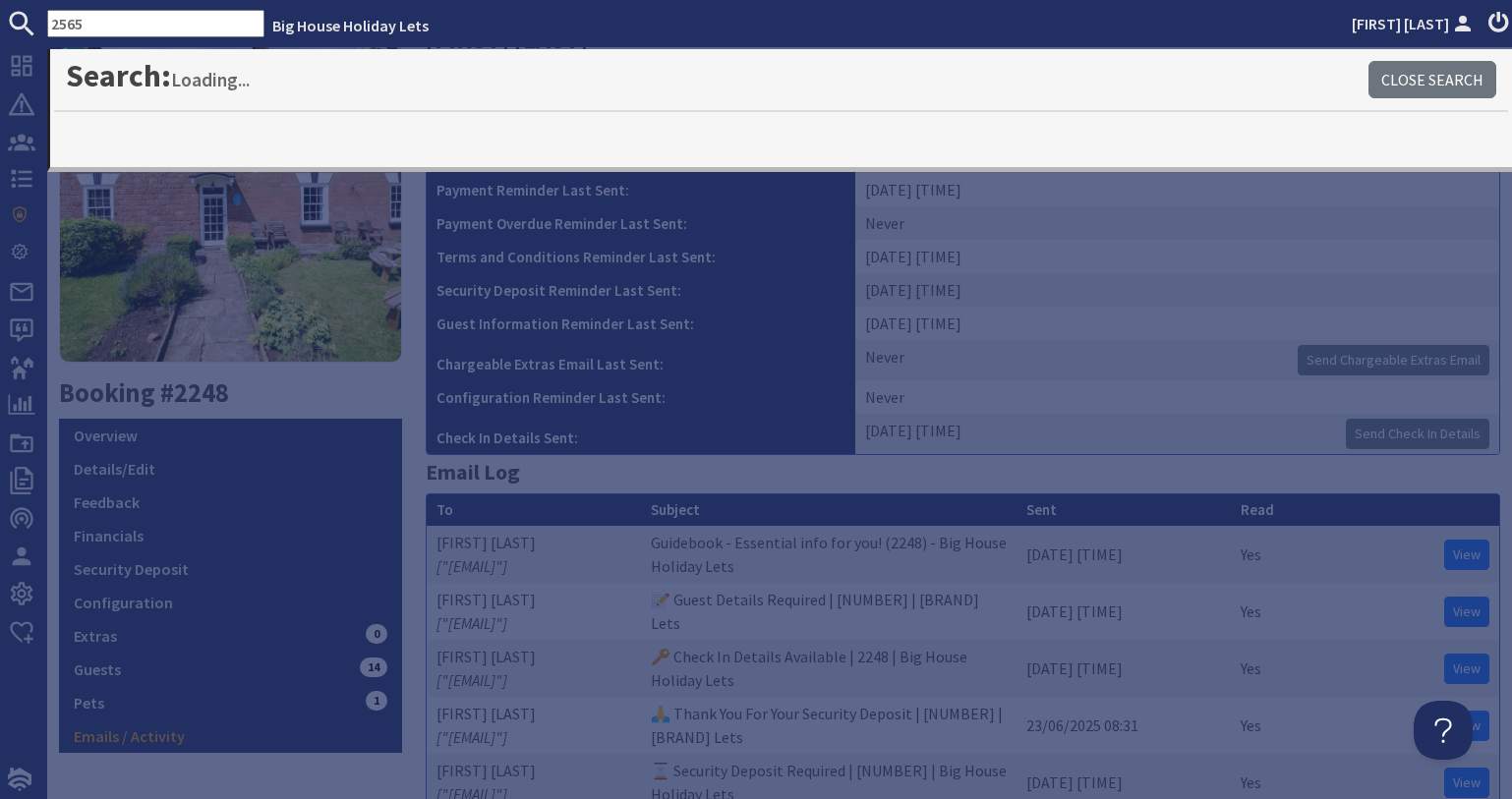 type on "2565" 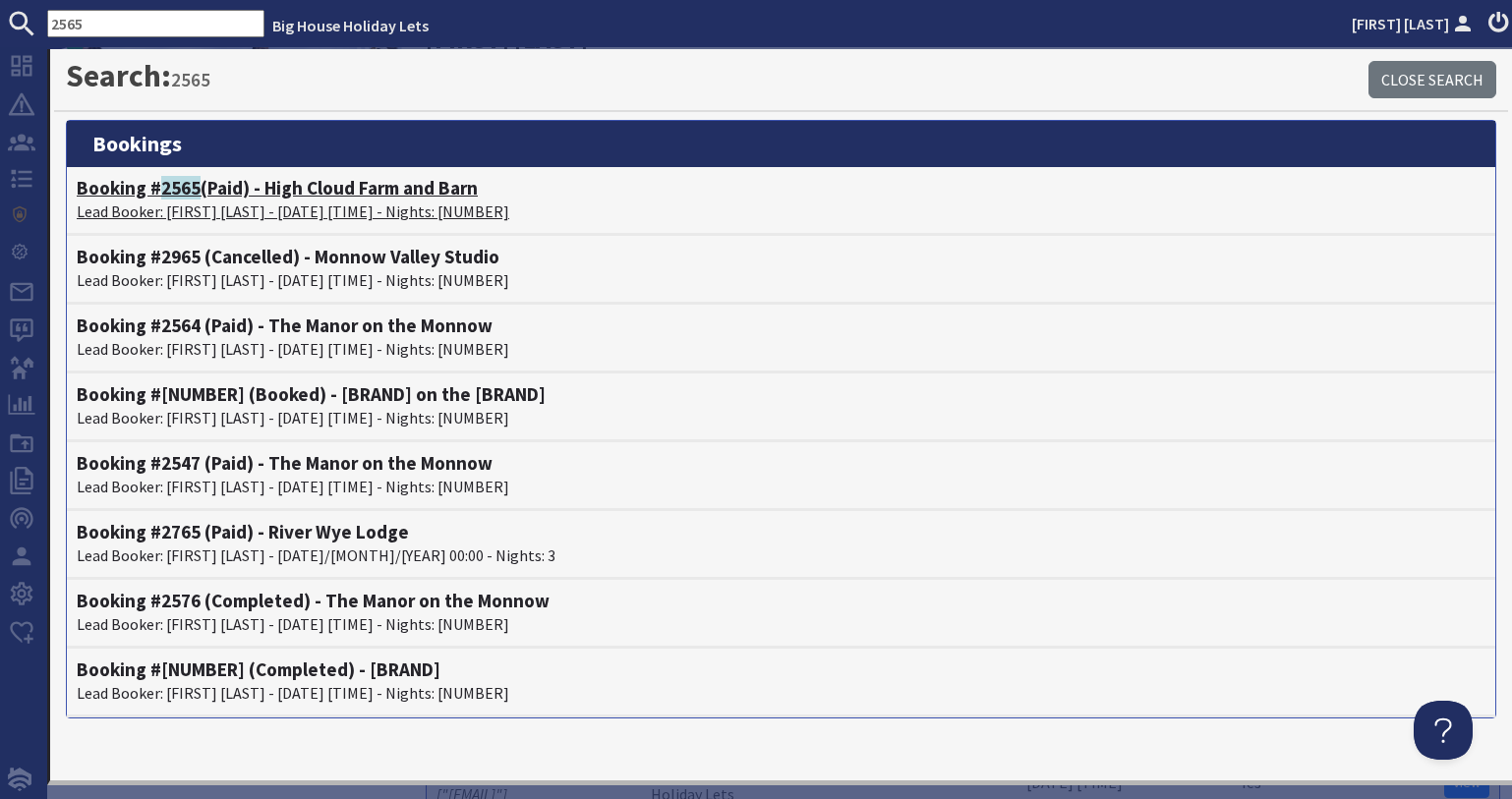 click on "Lead Booker: Laura Butterick - 08/08/2025 00:00 - Nights: 7" at bounding box center [781, 211] 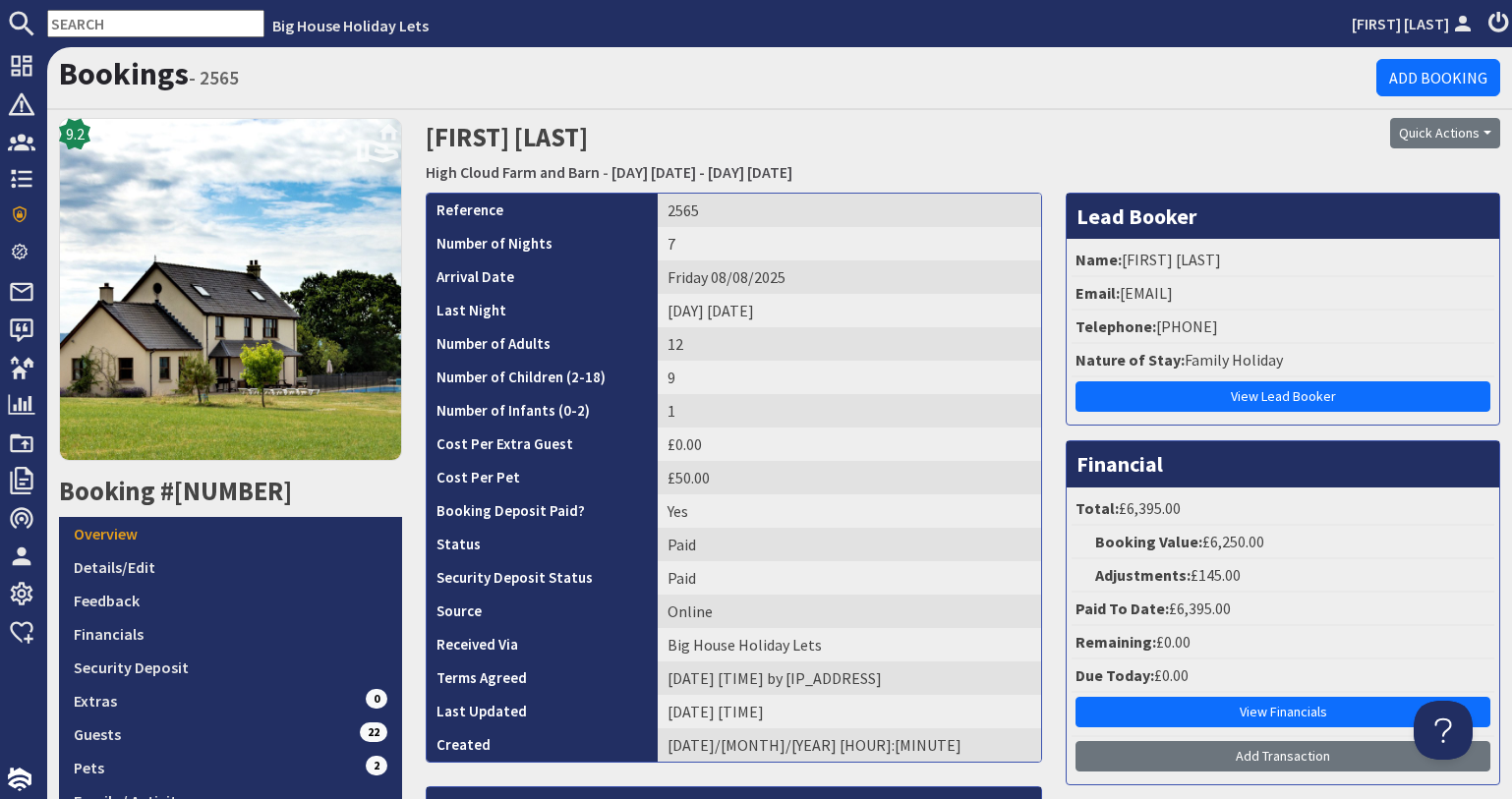 scroll, scrollTop: 0, scrollLeft: 0, axis: both 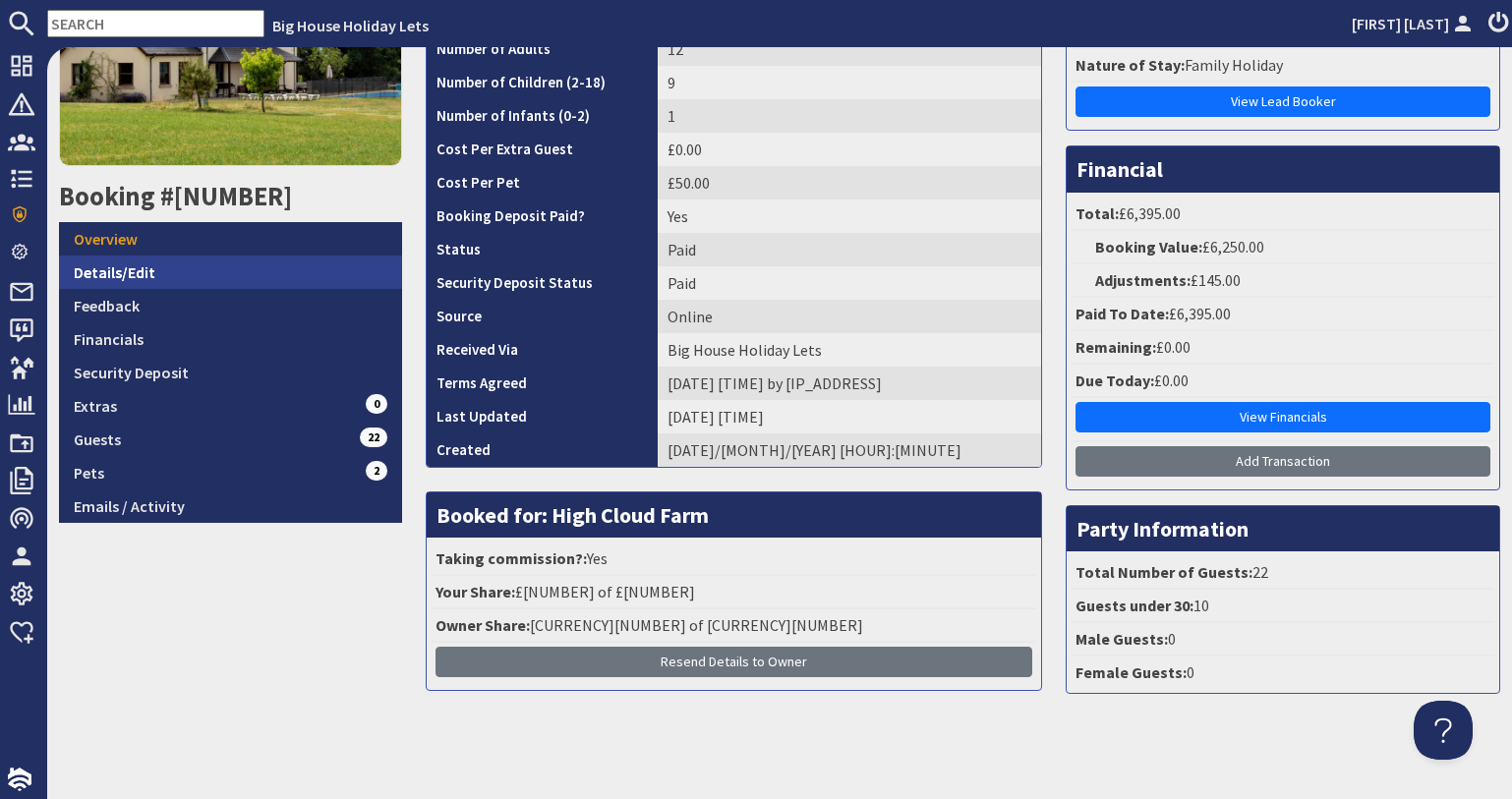 click on "Details/Edit" at bounding box center [230, 272] 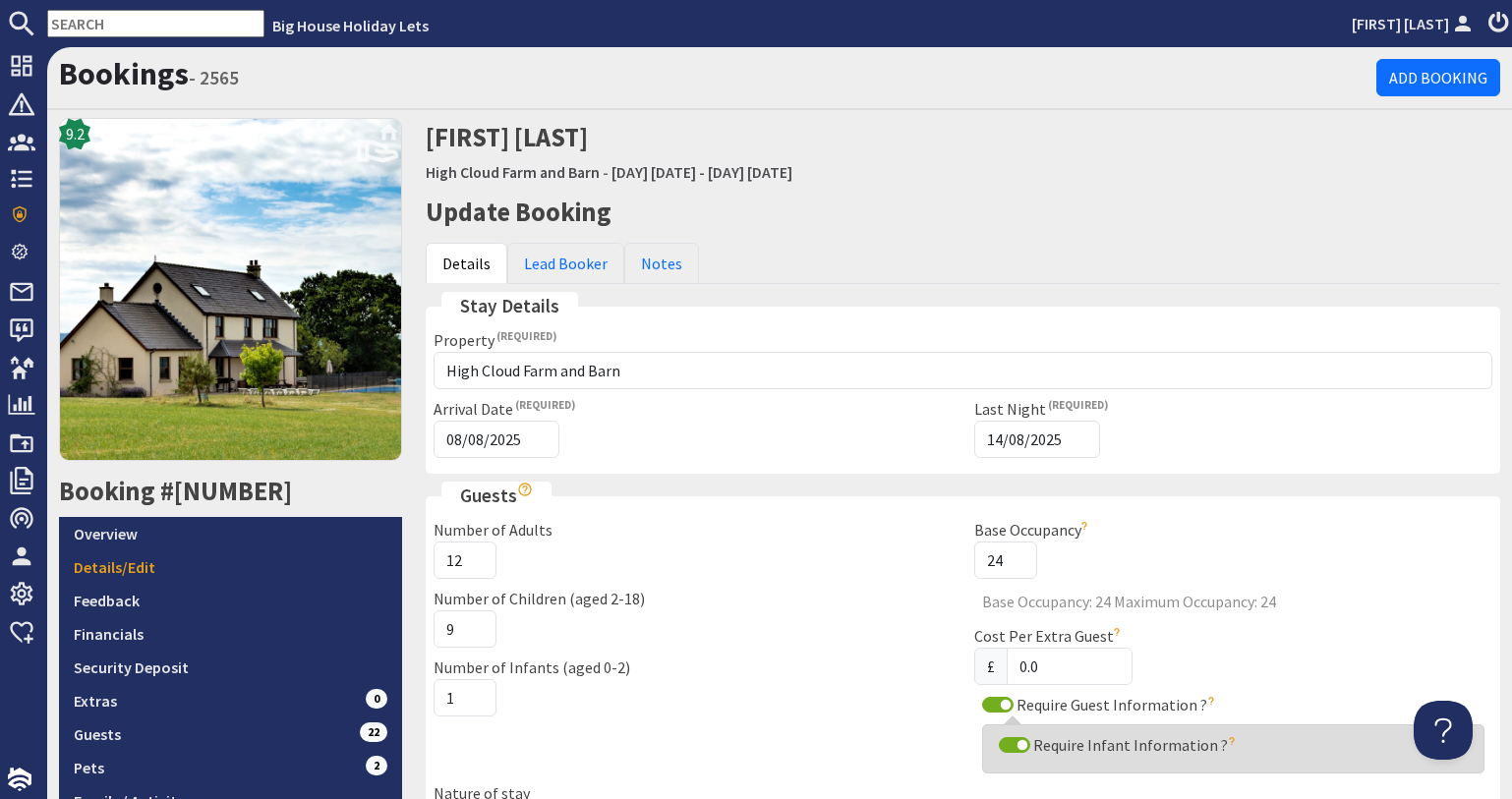 scroll, scrollTop: 0, scrollLeft: 0, axis: both 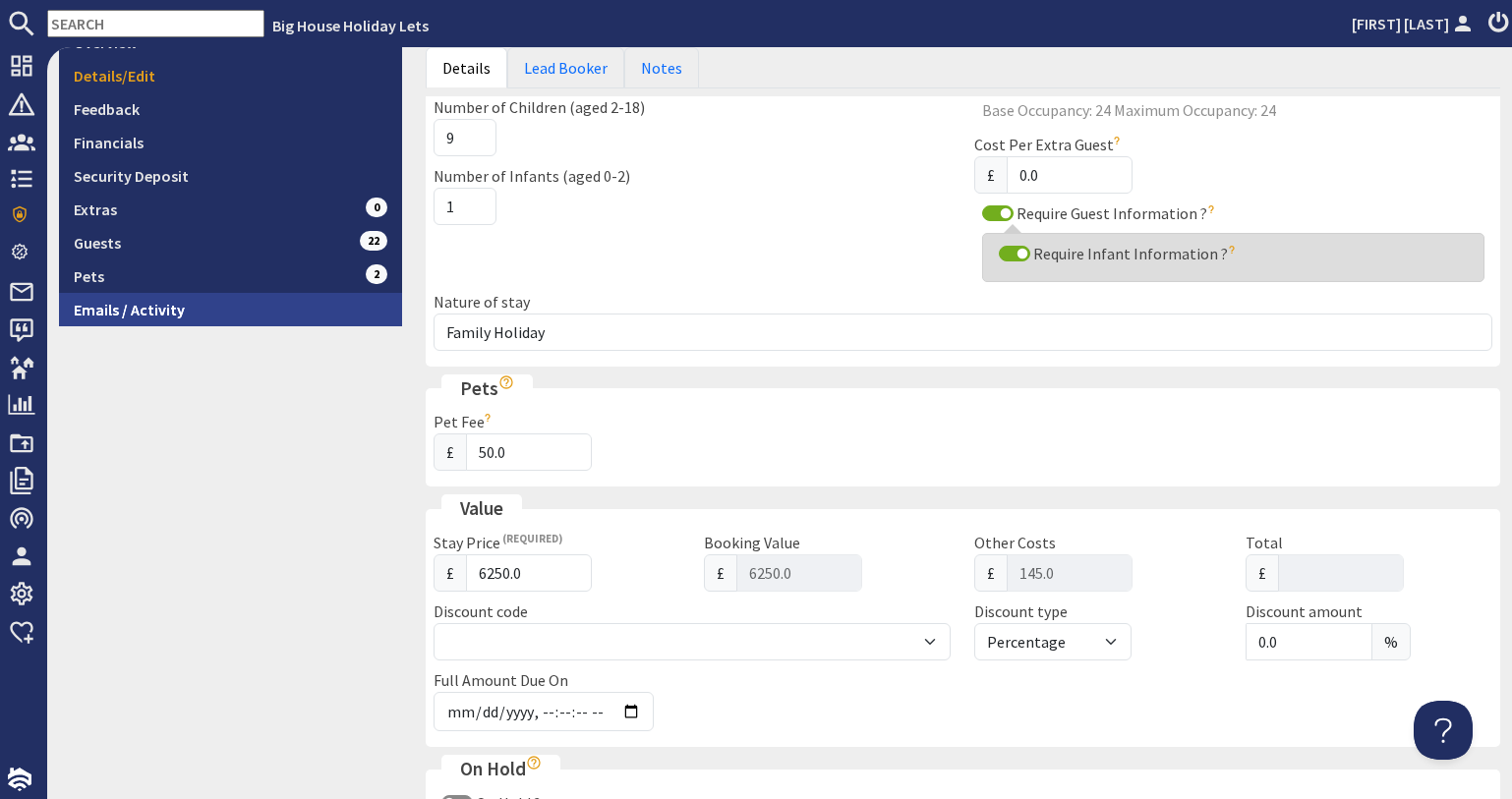 click on "Emails / Activity" at bounding box center (230, 310) 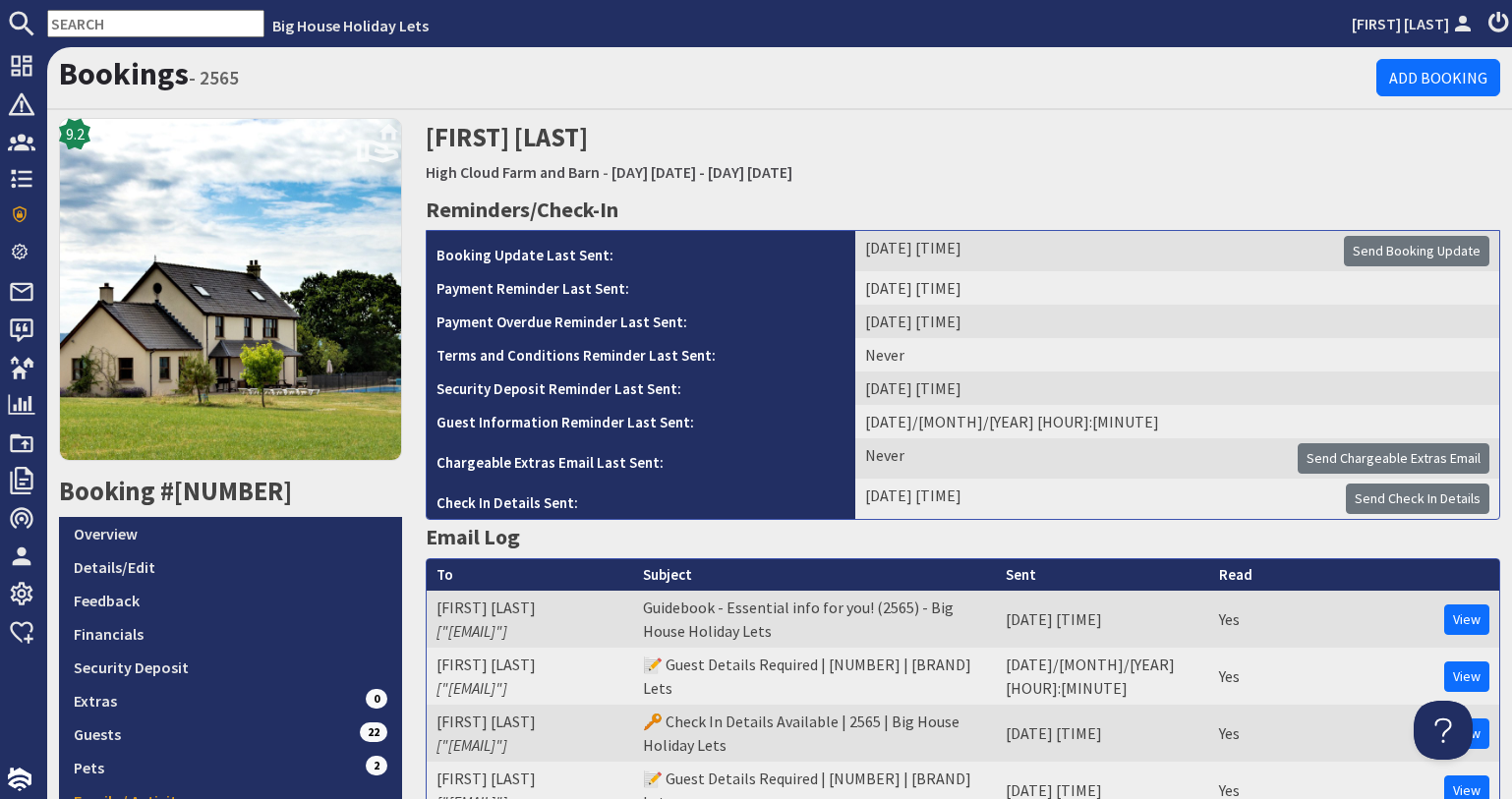 scroll, scrollTop: 0, scrollLeft: 0, axis: both 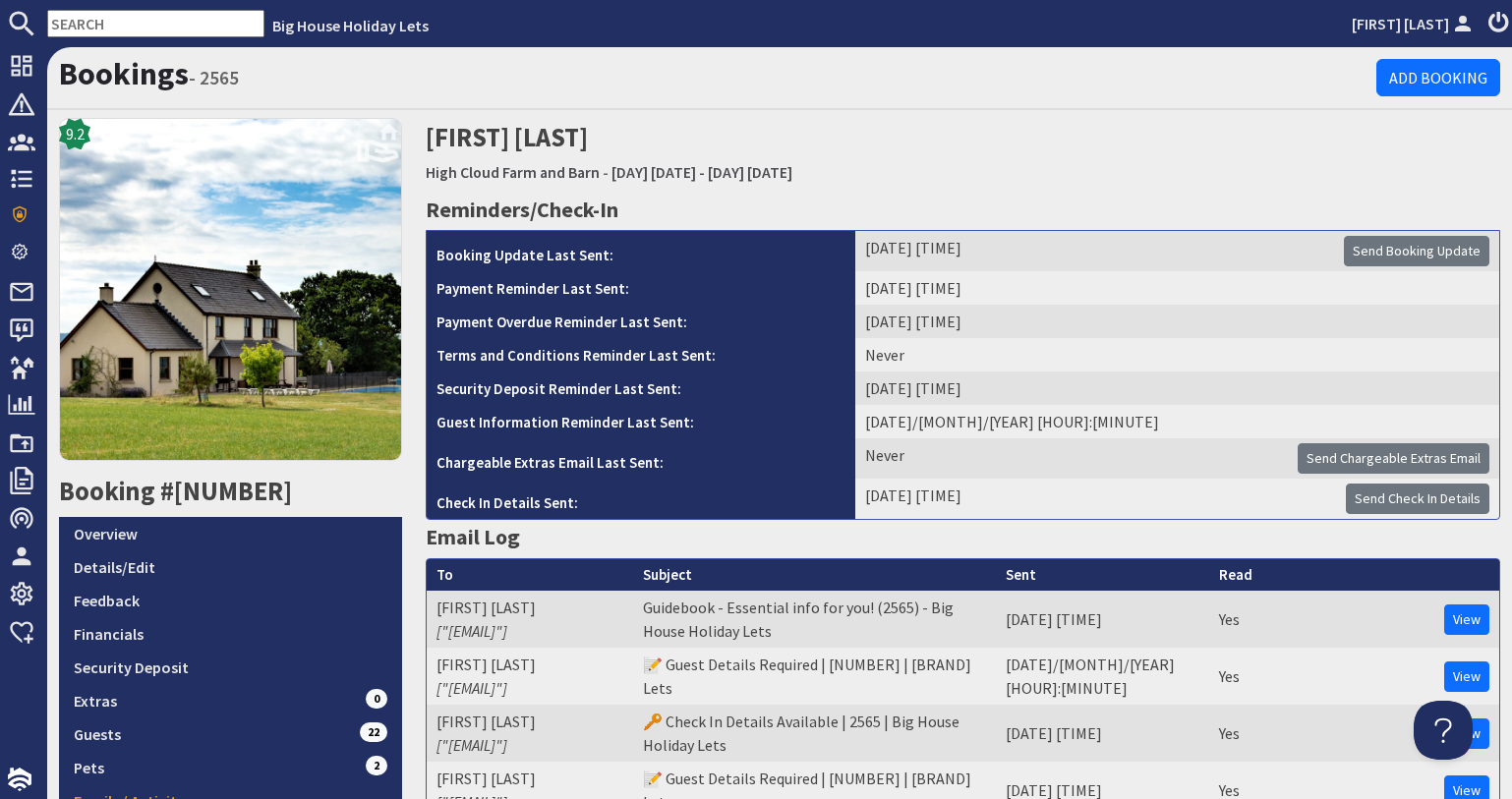 click at bounding box center (155, 24) 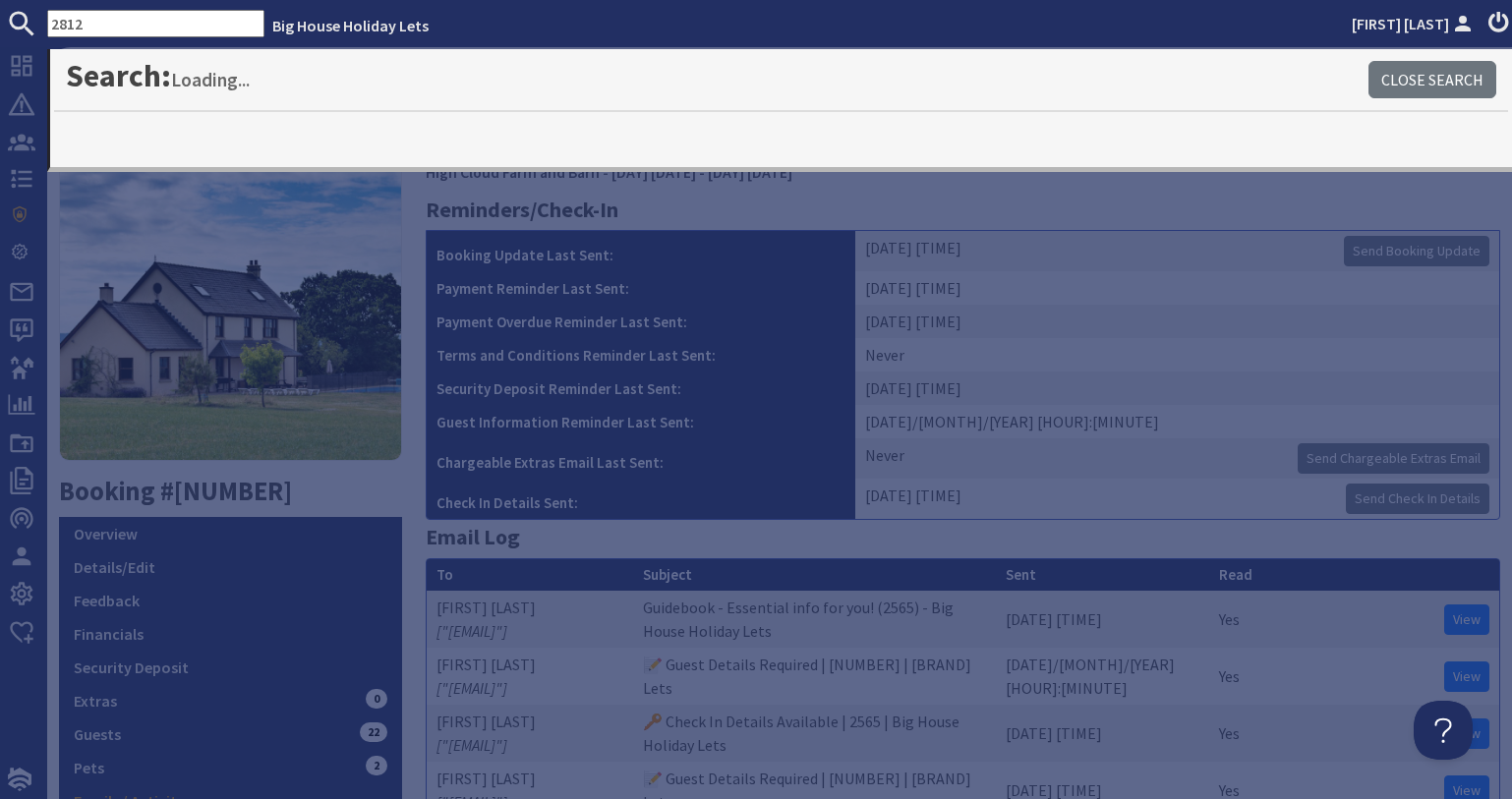 type on "2812" 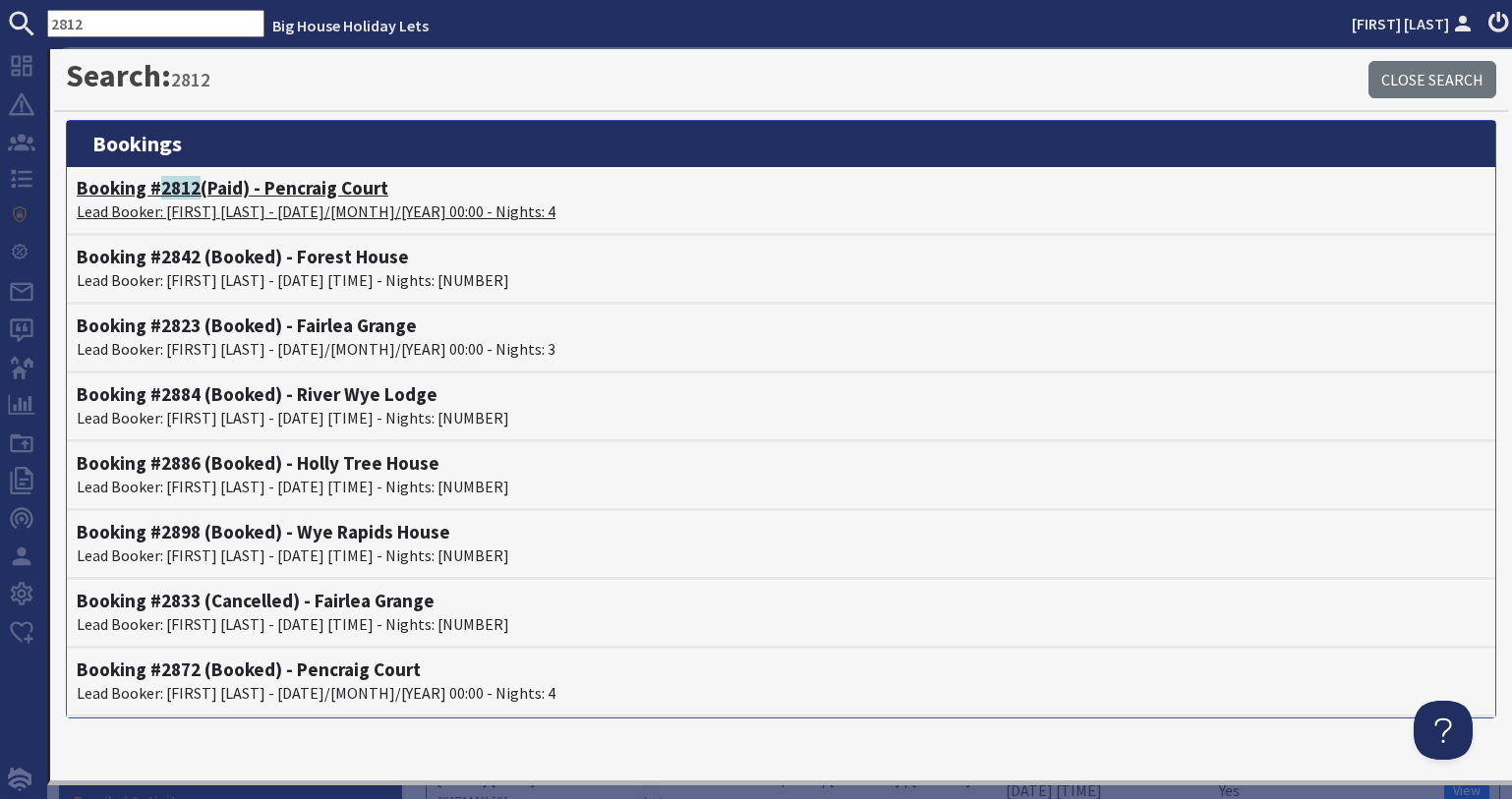 click on "Lead Booker: Tilly Kaye - 08/08/2025 00:00 - Nights: 4" at bounding box center [781, 211] 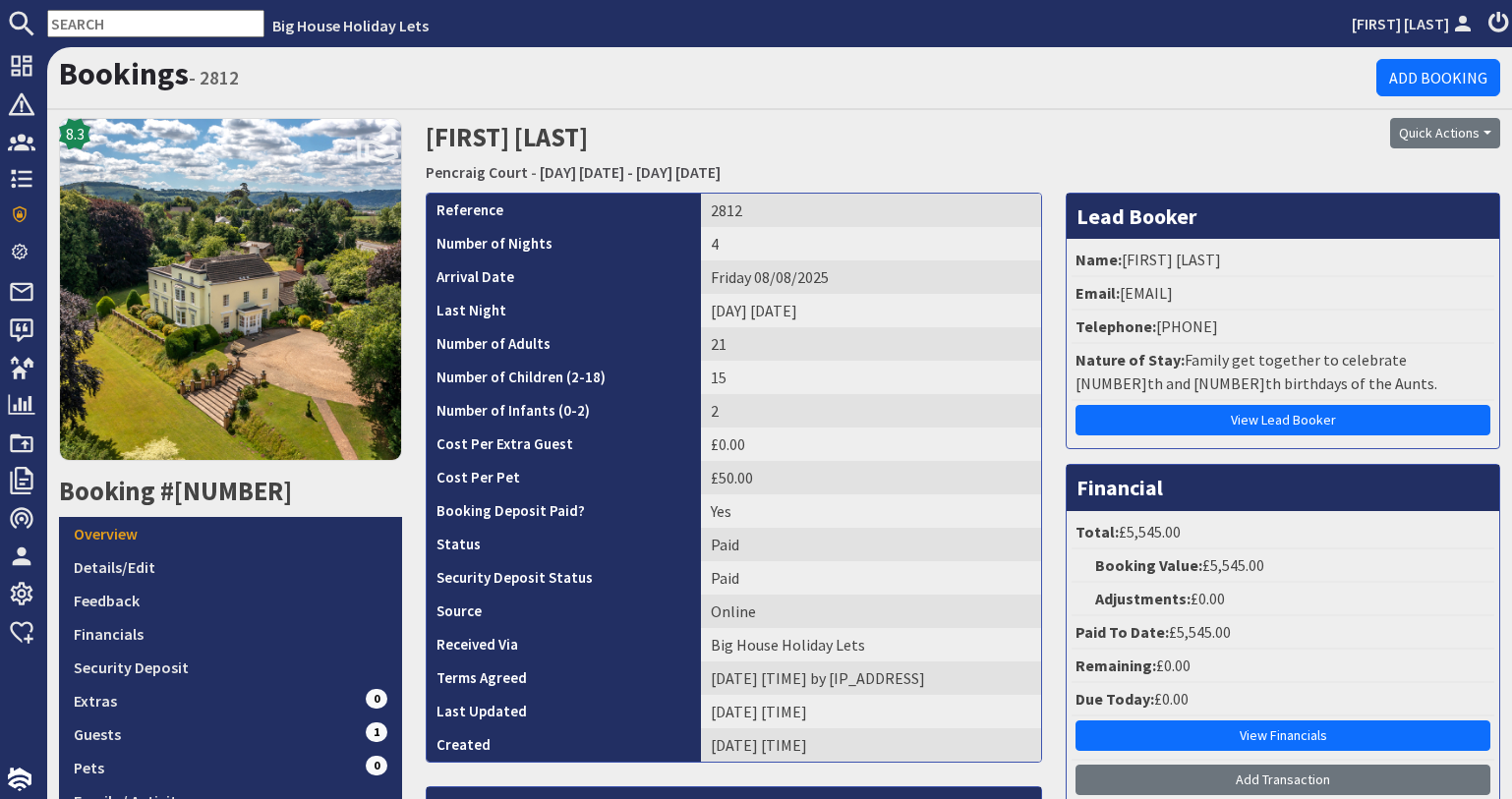 scroll, scrollTop: 0, scrollLeft: 0, axis: both 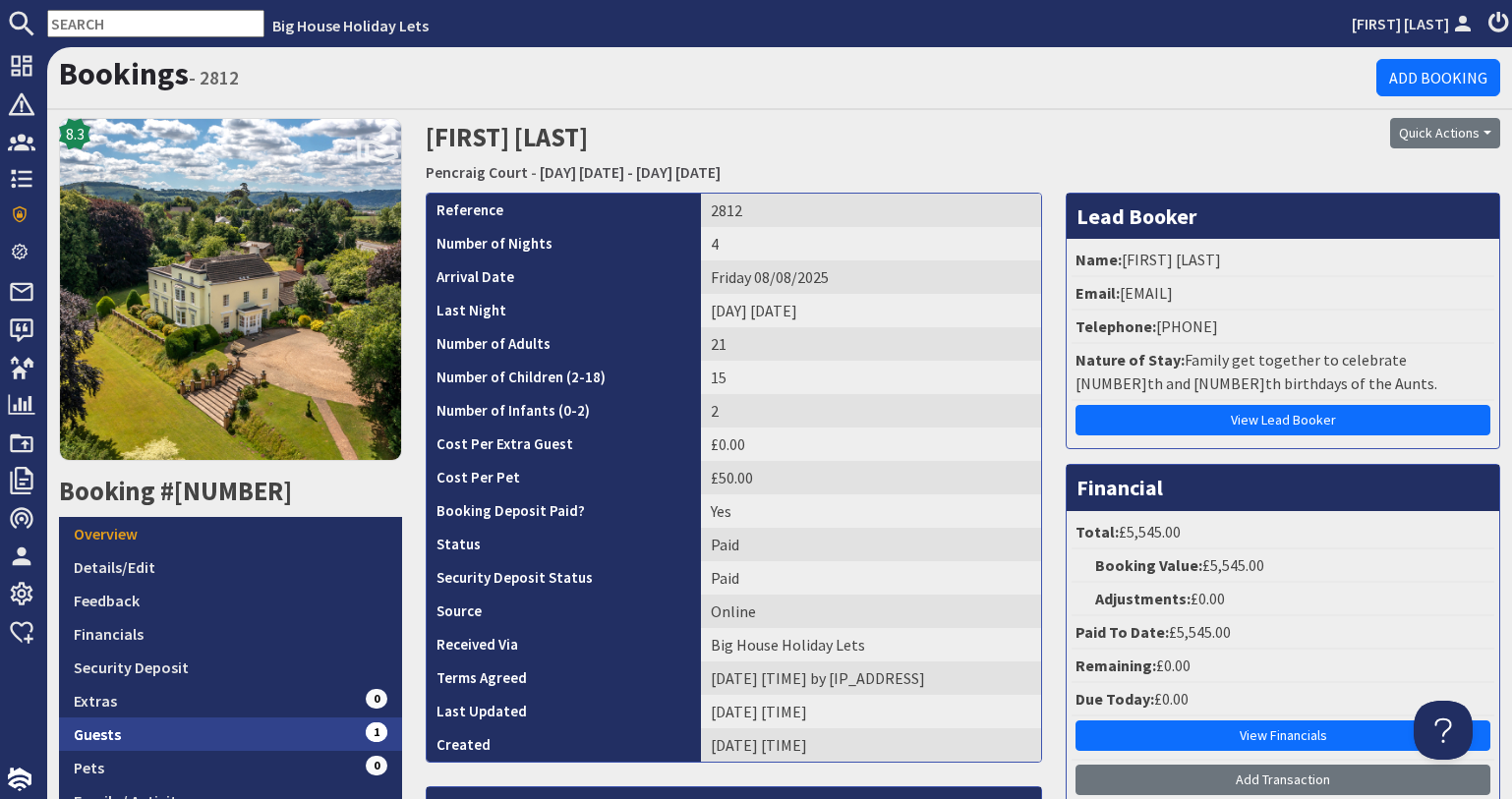 click on "Guests
1" at bounding box center (230, 734) 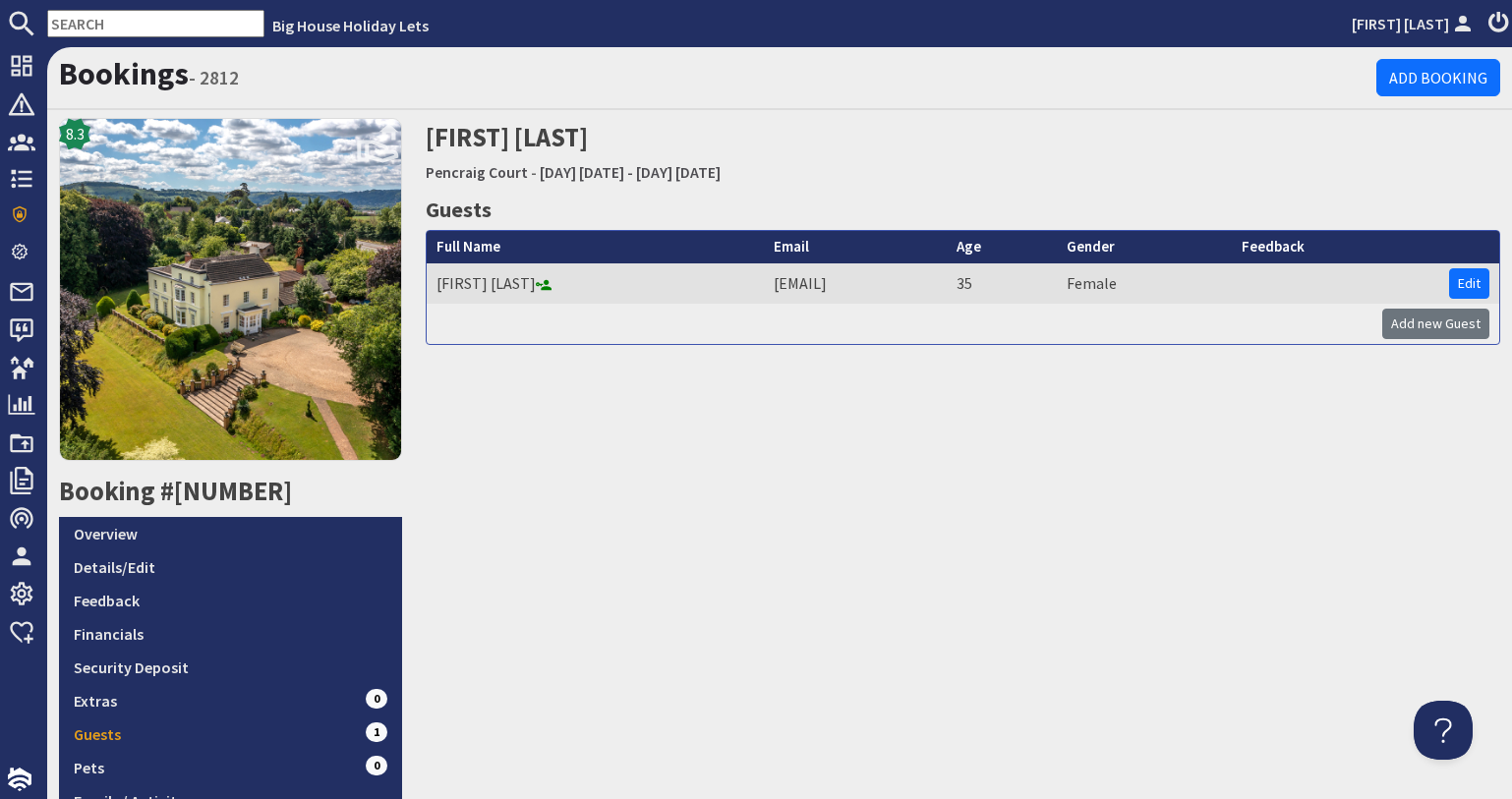 scroll, scrollTop: 0, scrollLeft: 0, axis: both 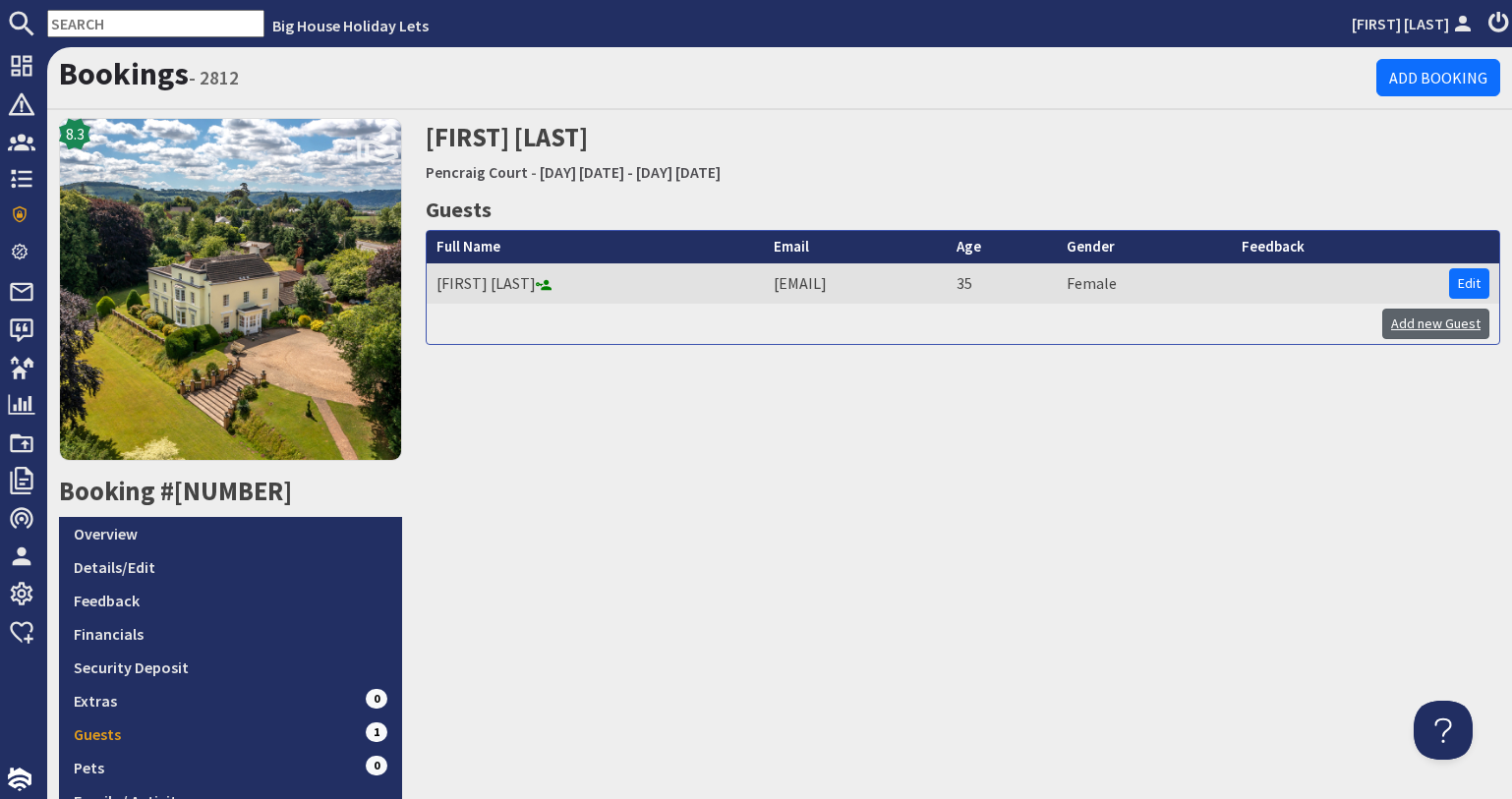click on "Add new Guest" at bounding box center [1435, 323] 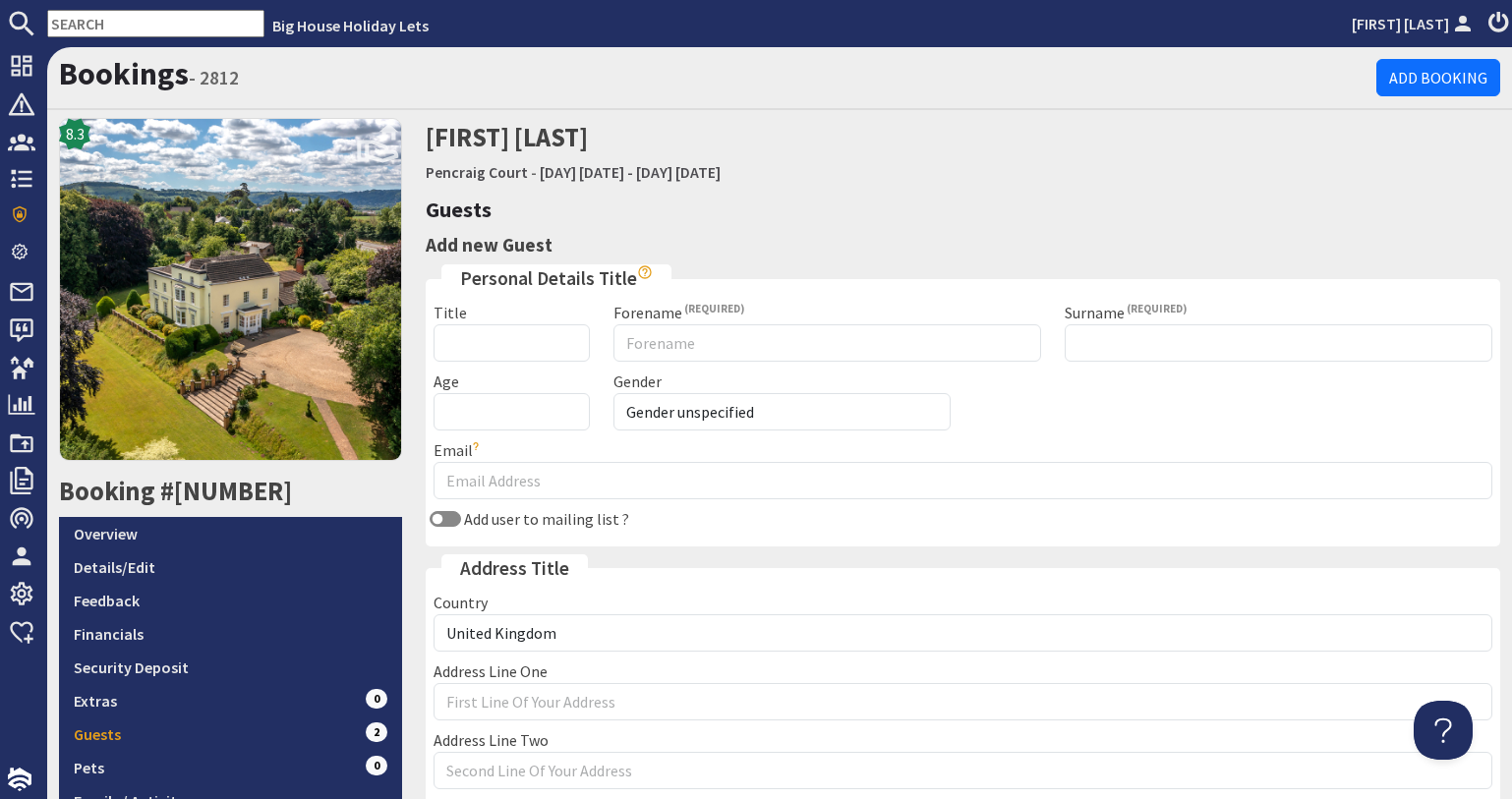 scroll, scrollTop: 0, scrollLeft: 0, axis: both 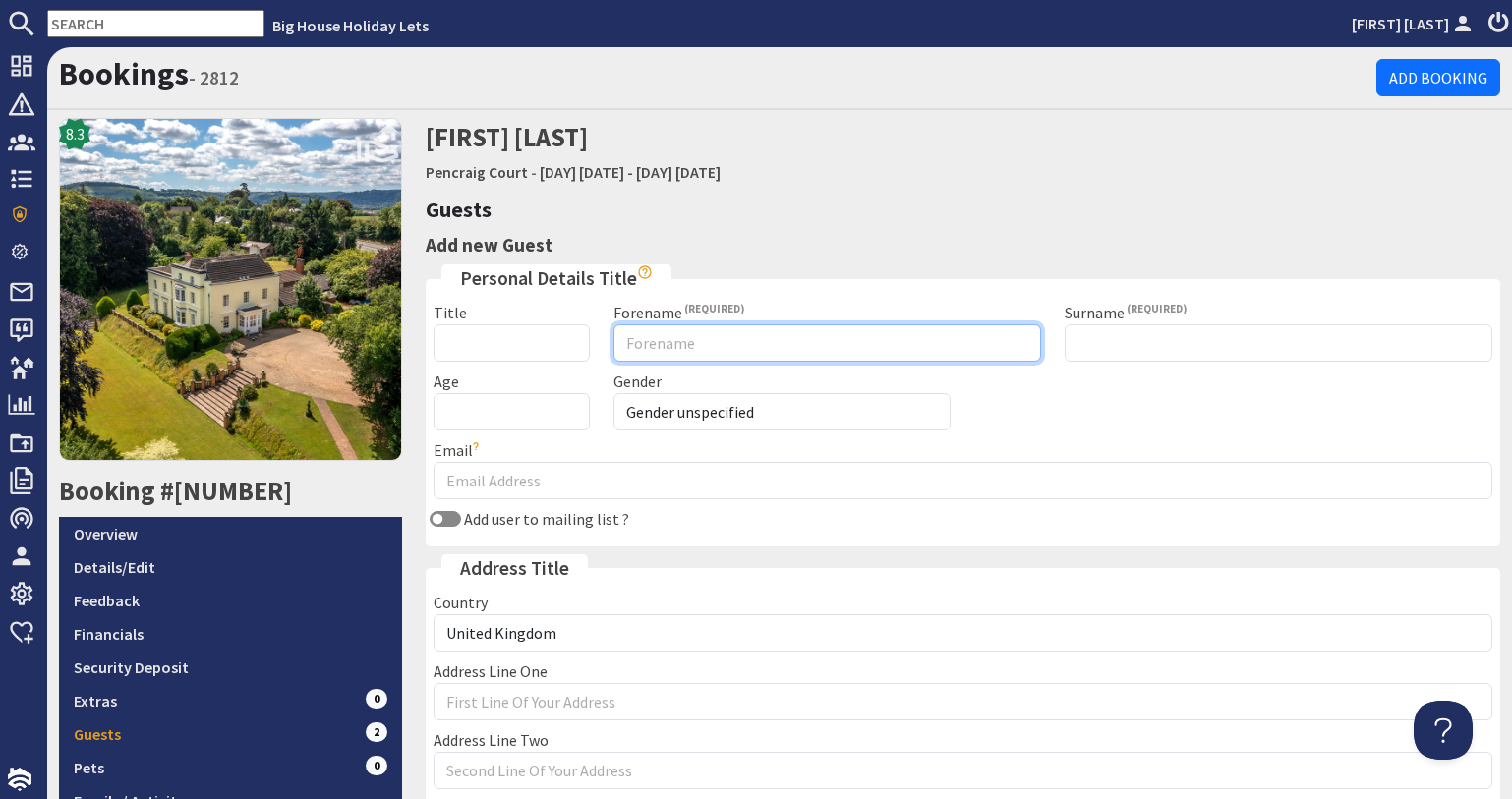 click on "Forename" at bounding box center [827, 343] 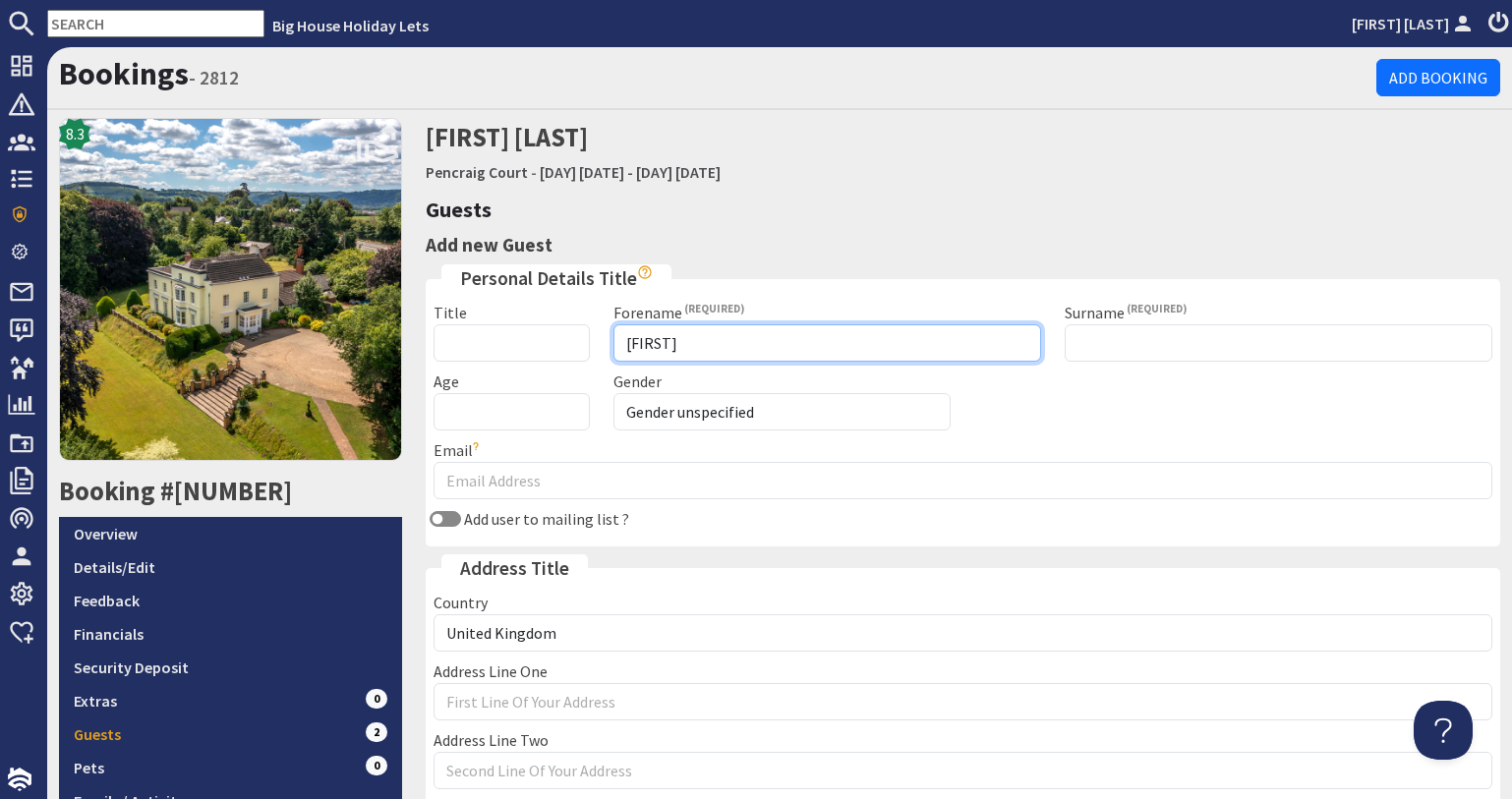 type on "Lottie" 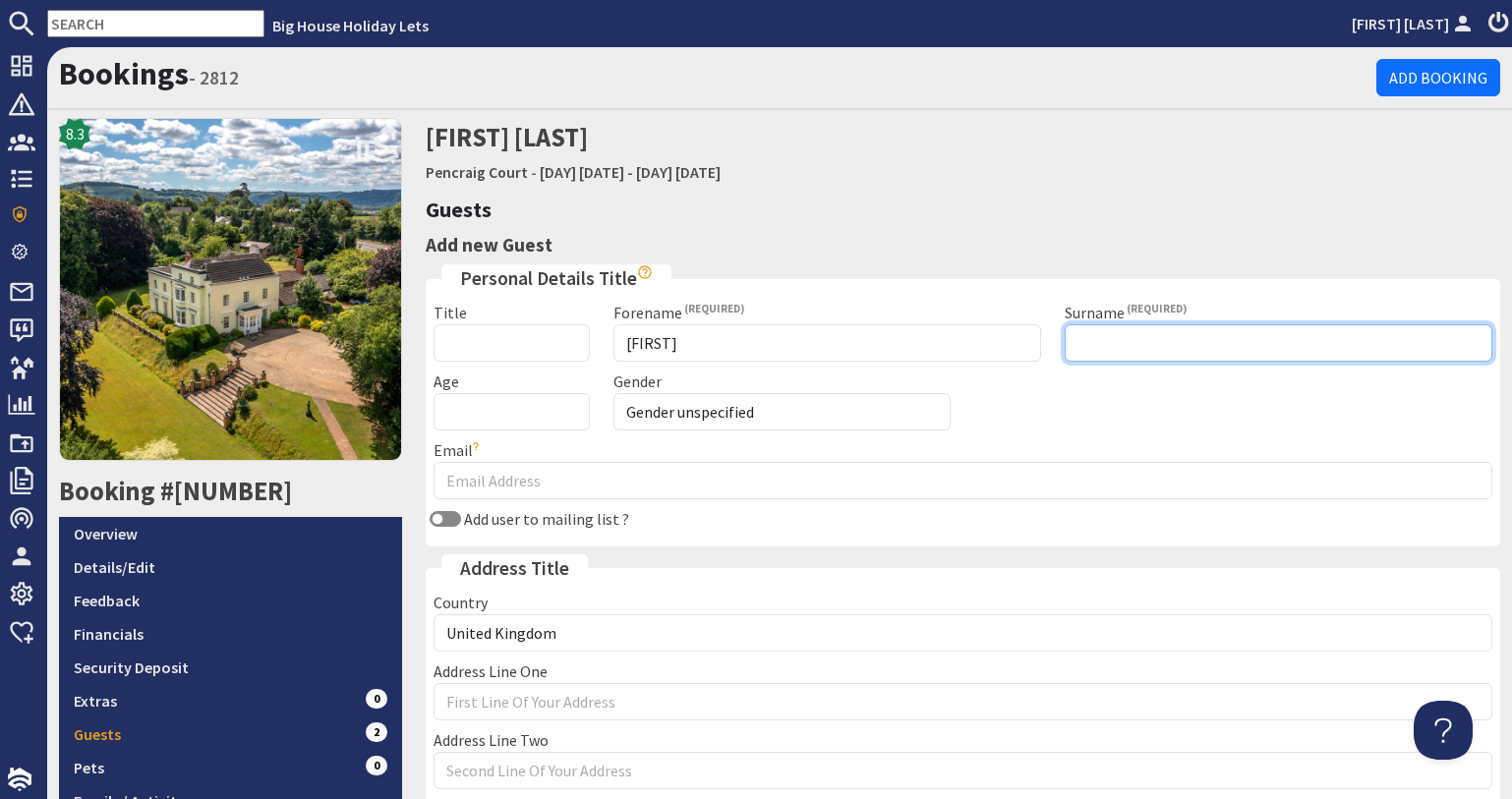 click on "Surname" at bounding box center (1278, 343) 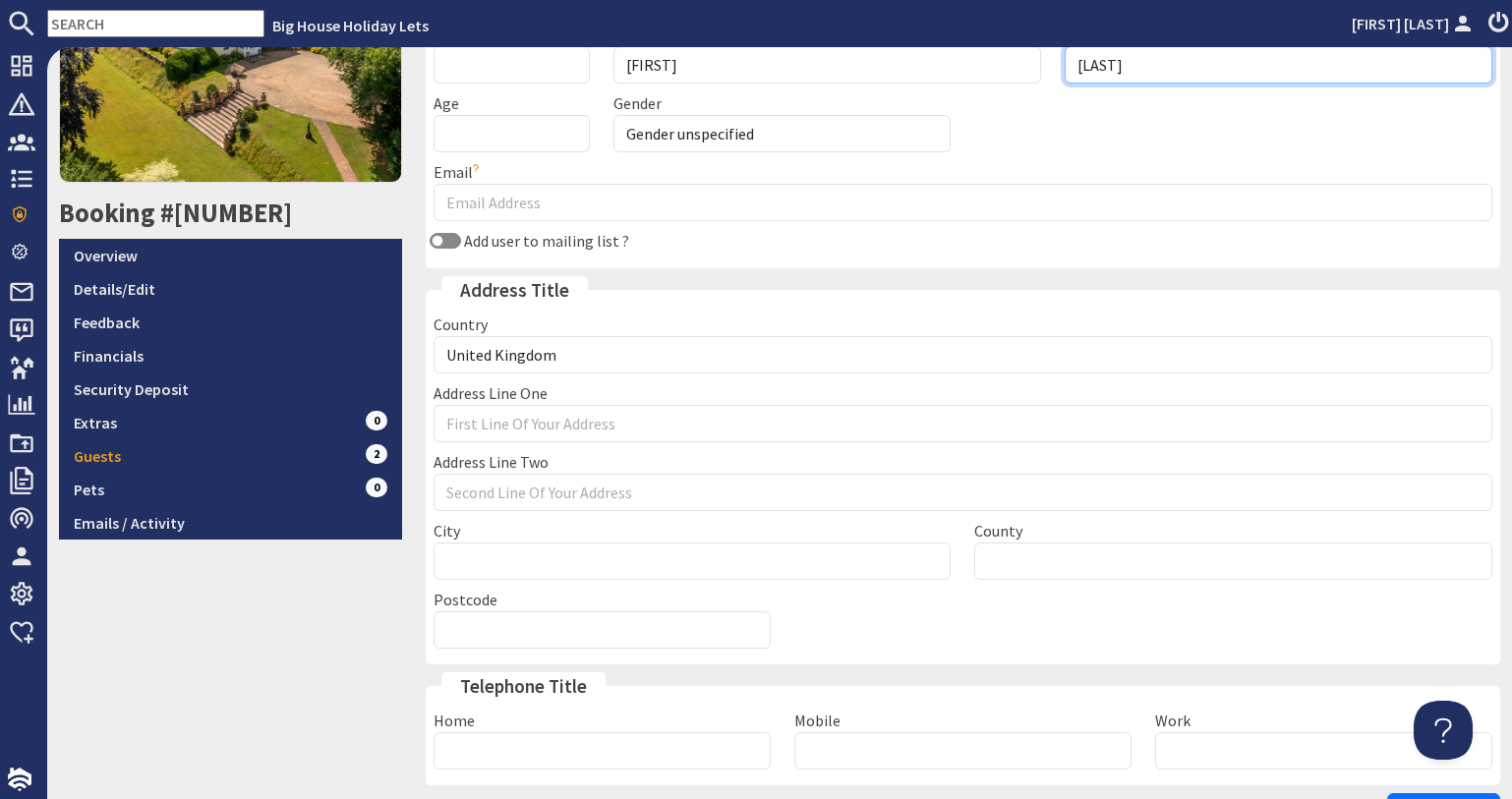 scroll, scrollTop: 418, scrollLeft: 0, axis: vertical 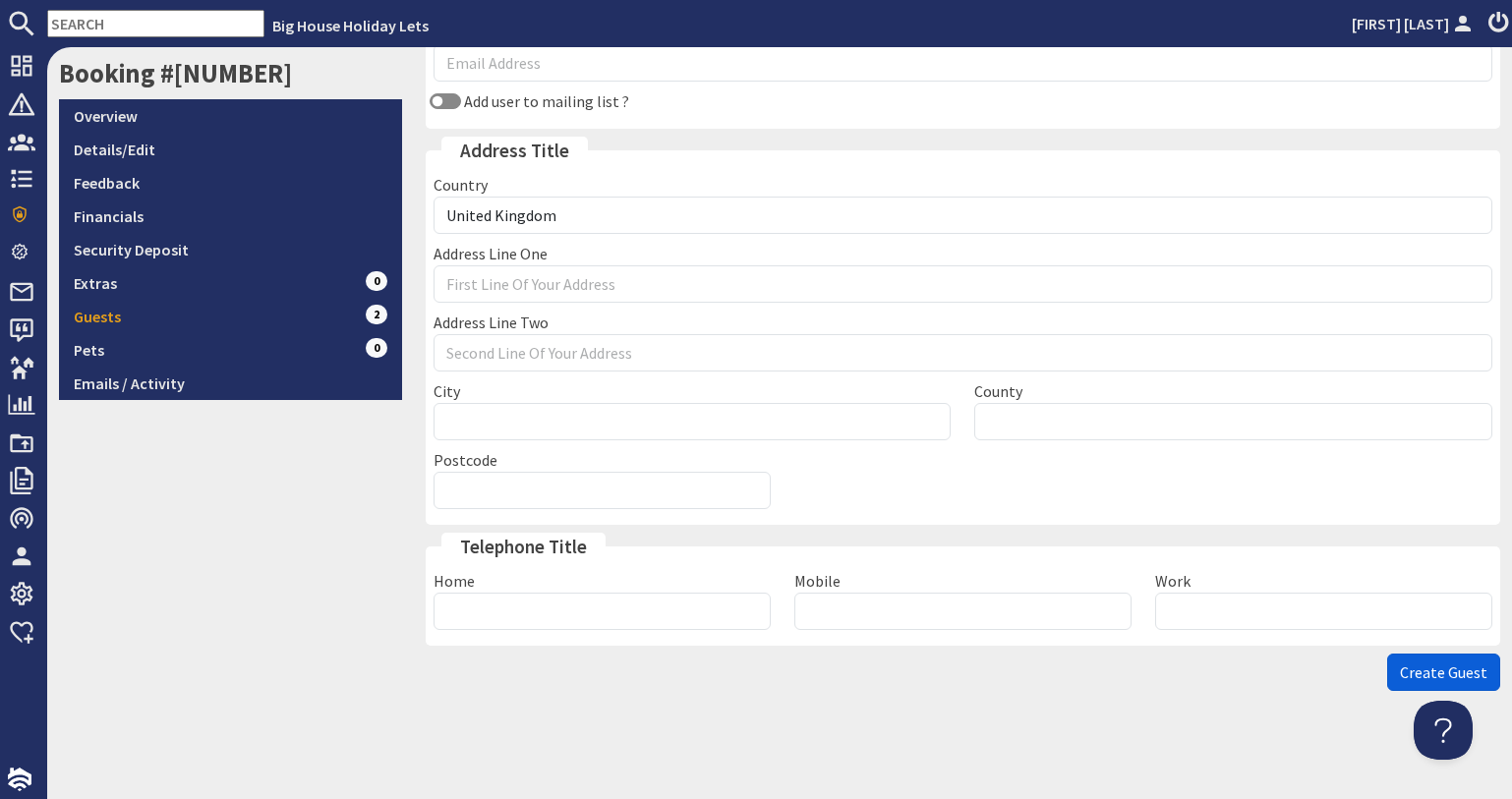 type on "Kaye" 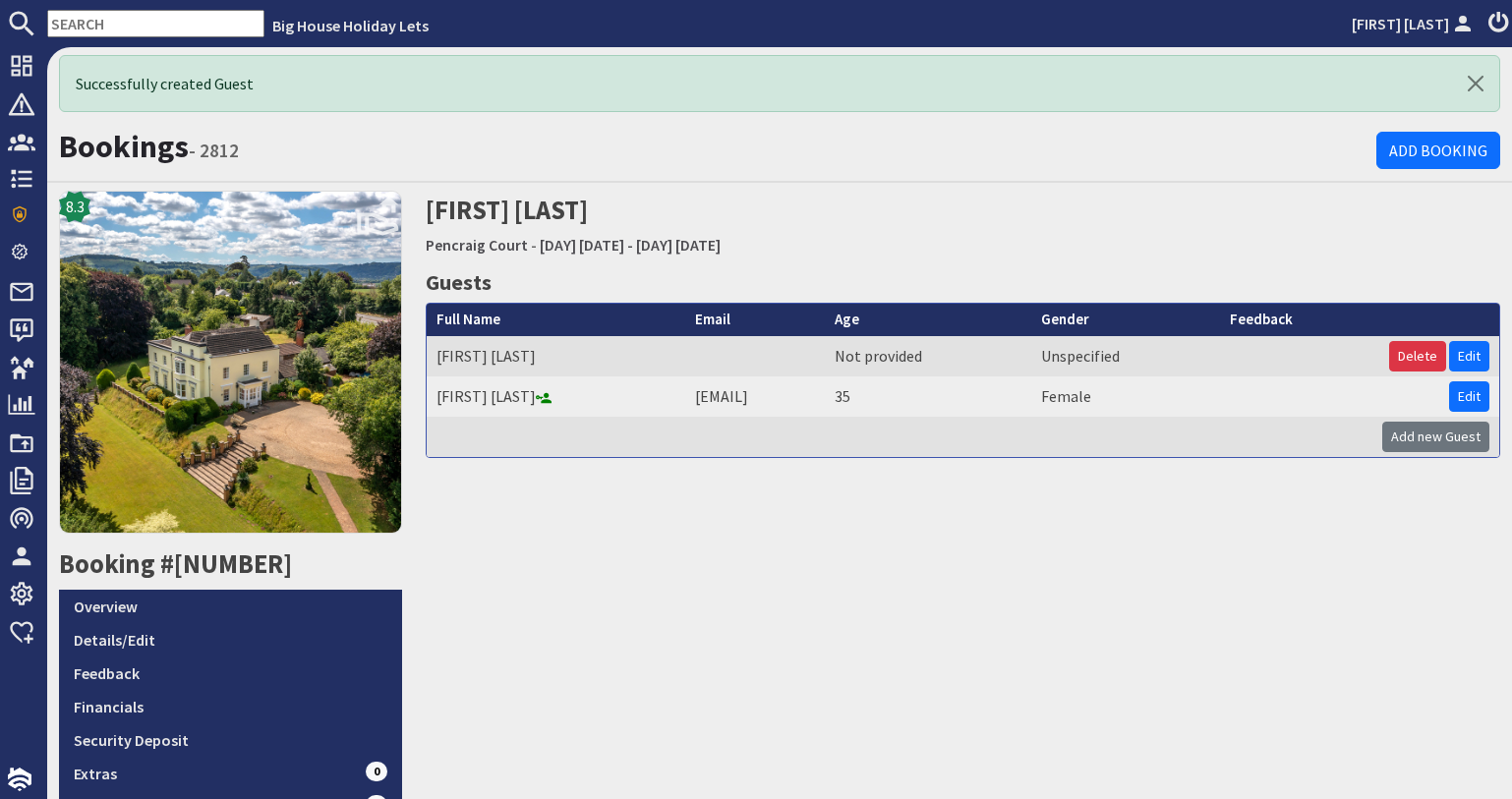 scroll, scrollTop: 0, scrollLeft: 0, axis: both 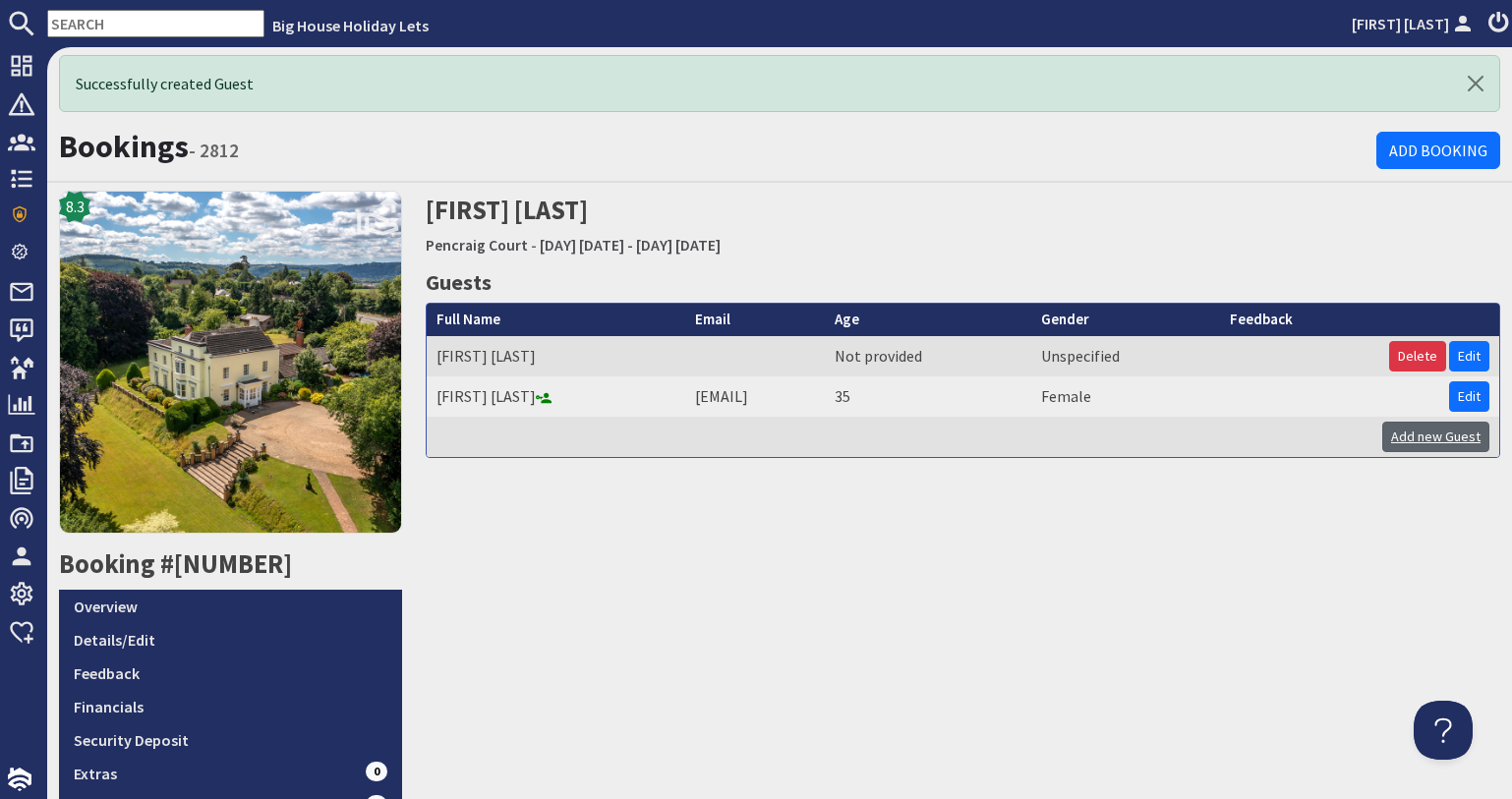 click on "Add new Guest" at bounding box center [1435, 436] 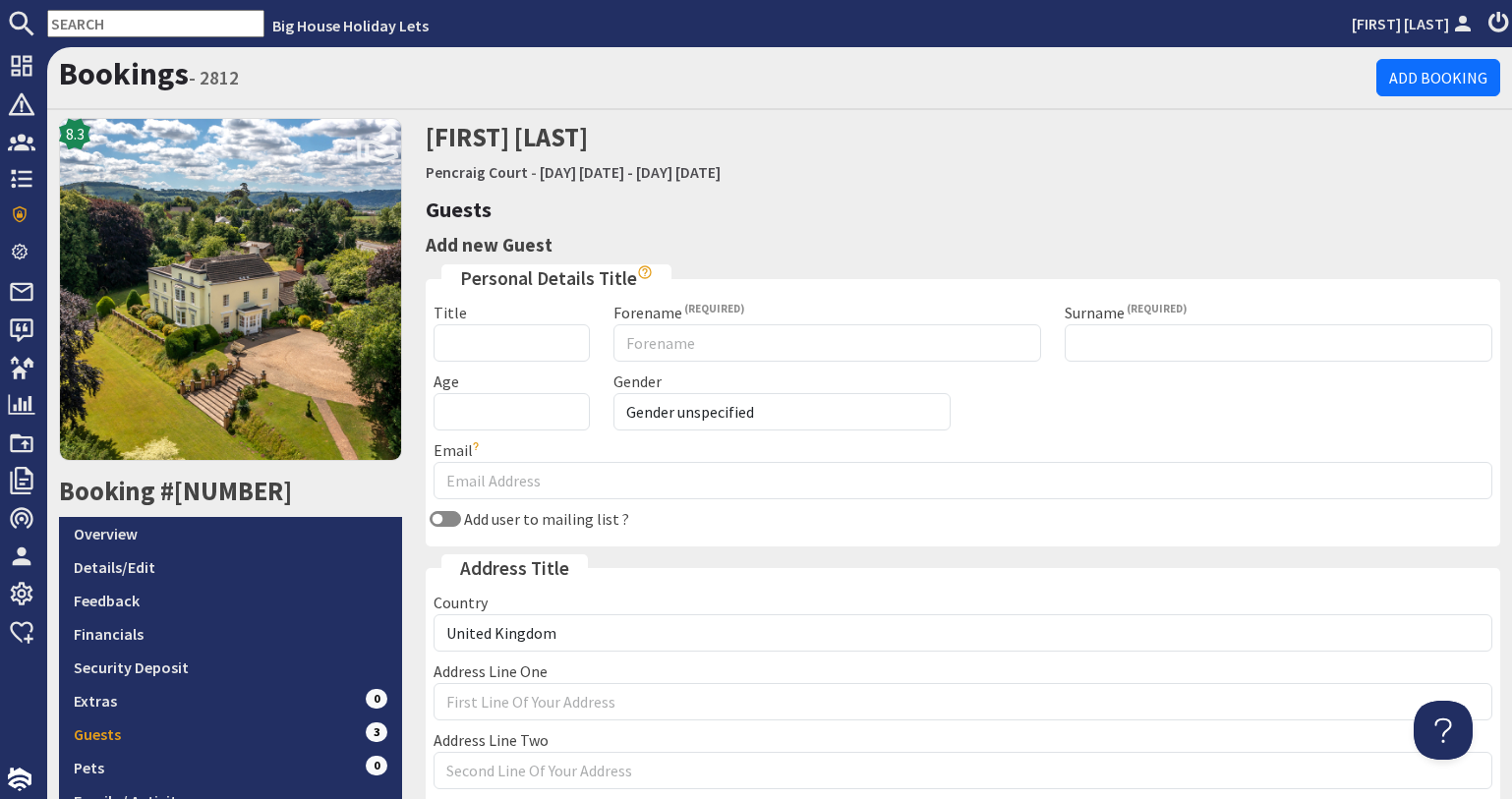 scroll, scrollTop: 0, scrollLeft: 0, axis: both 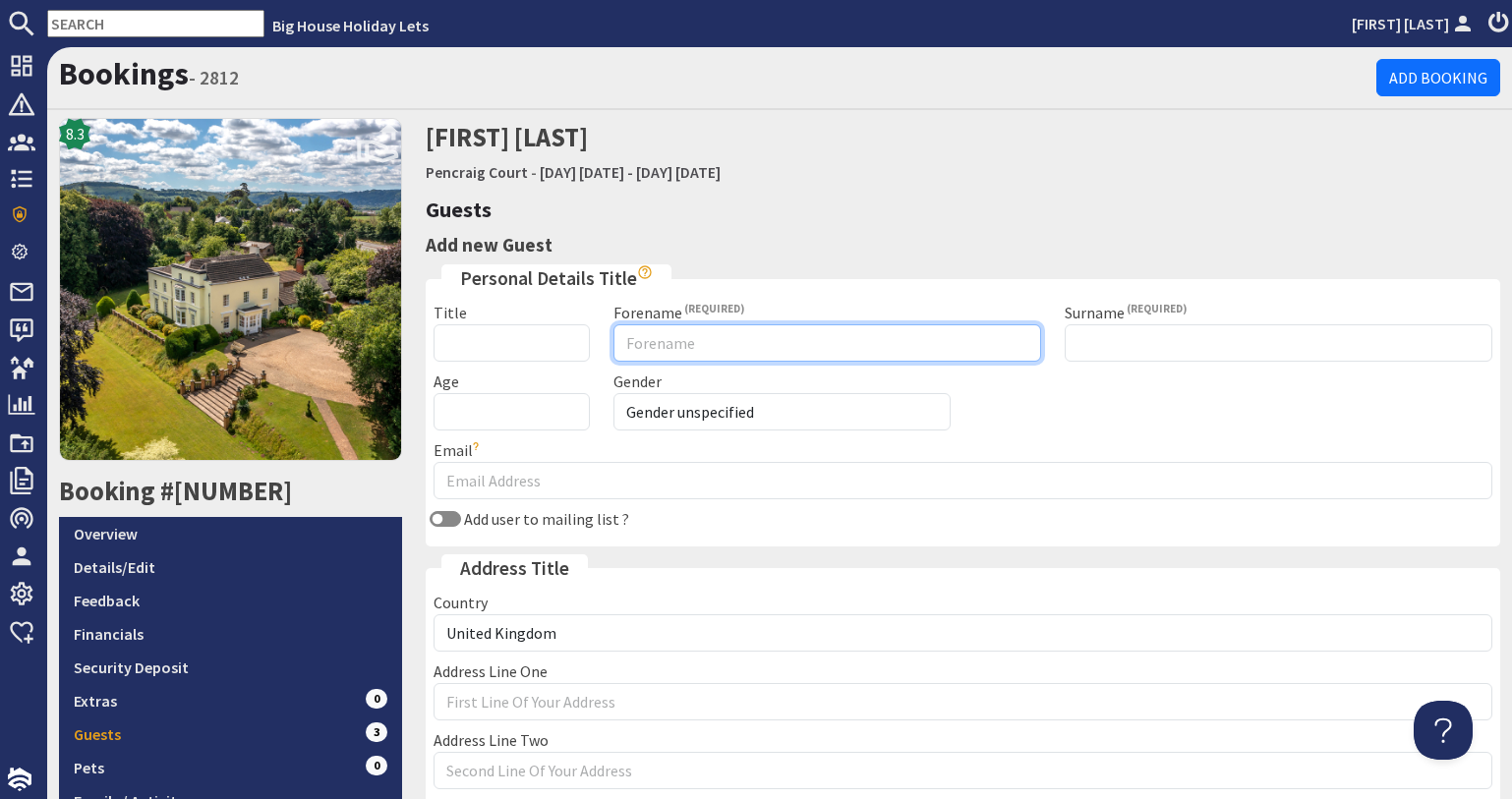 click on "Forename" at bounding box center (827, 343) 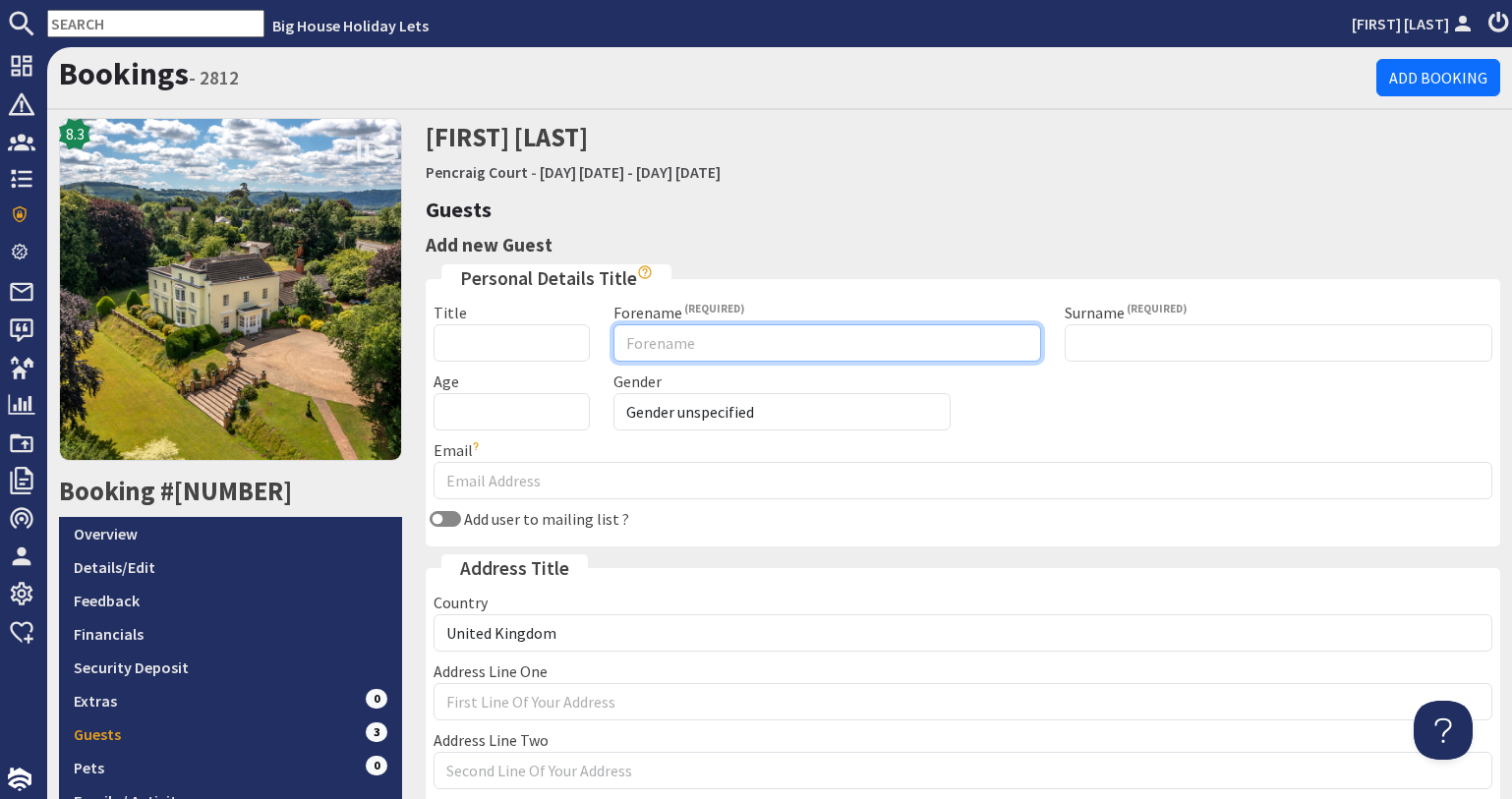 paste on "Aggie Matsambanye" 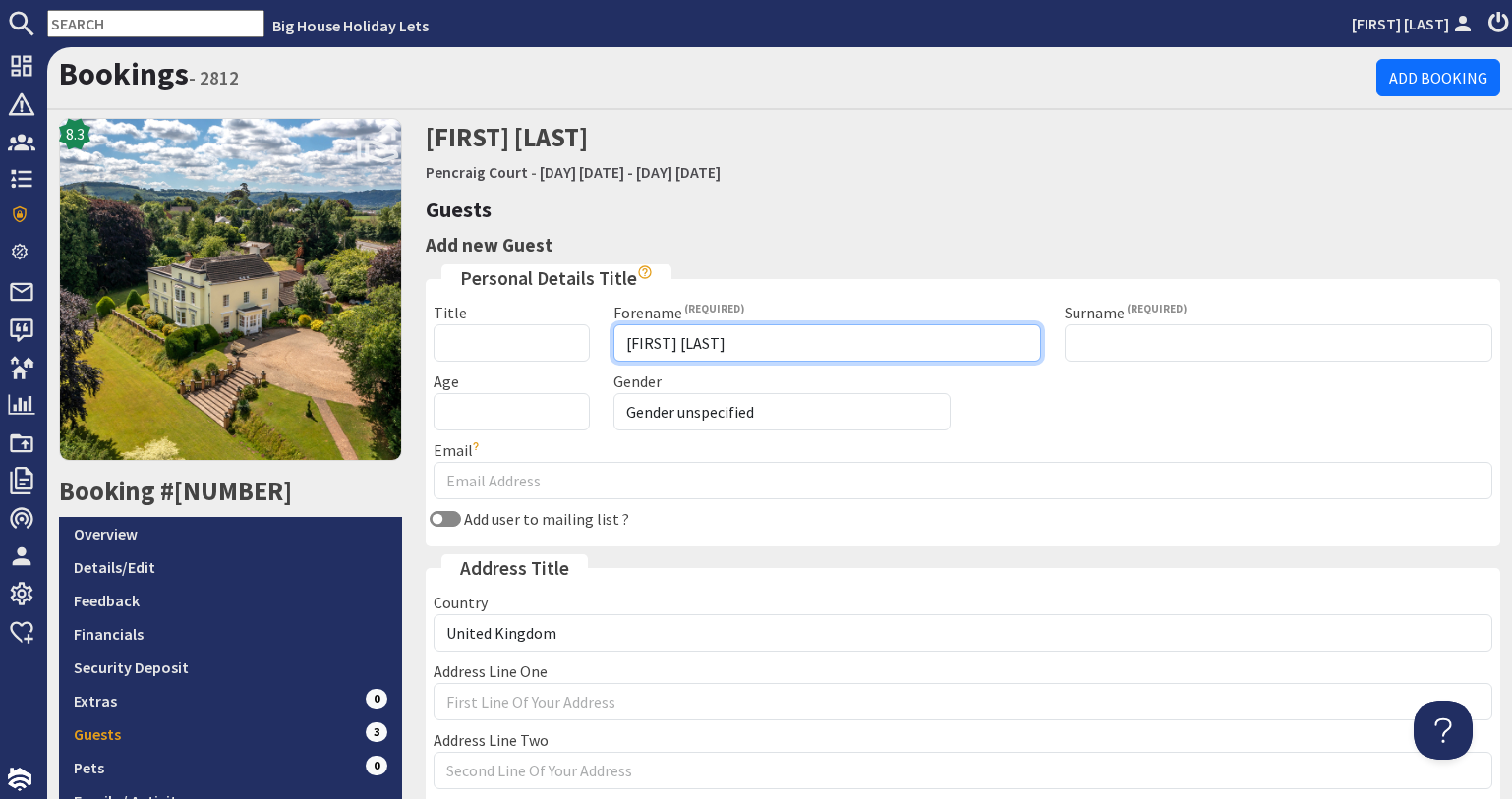 drag, startPoint x: 664, startPoint y: 344, endPoint x: 768, endPoint y: 368, distance: 106.73331 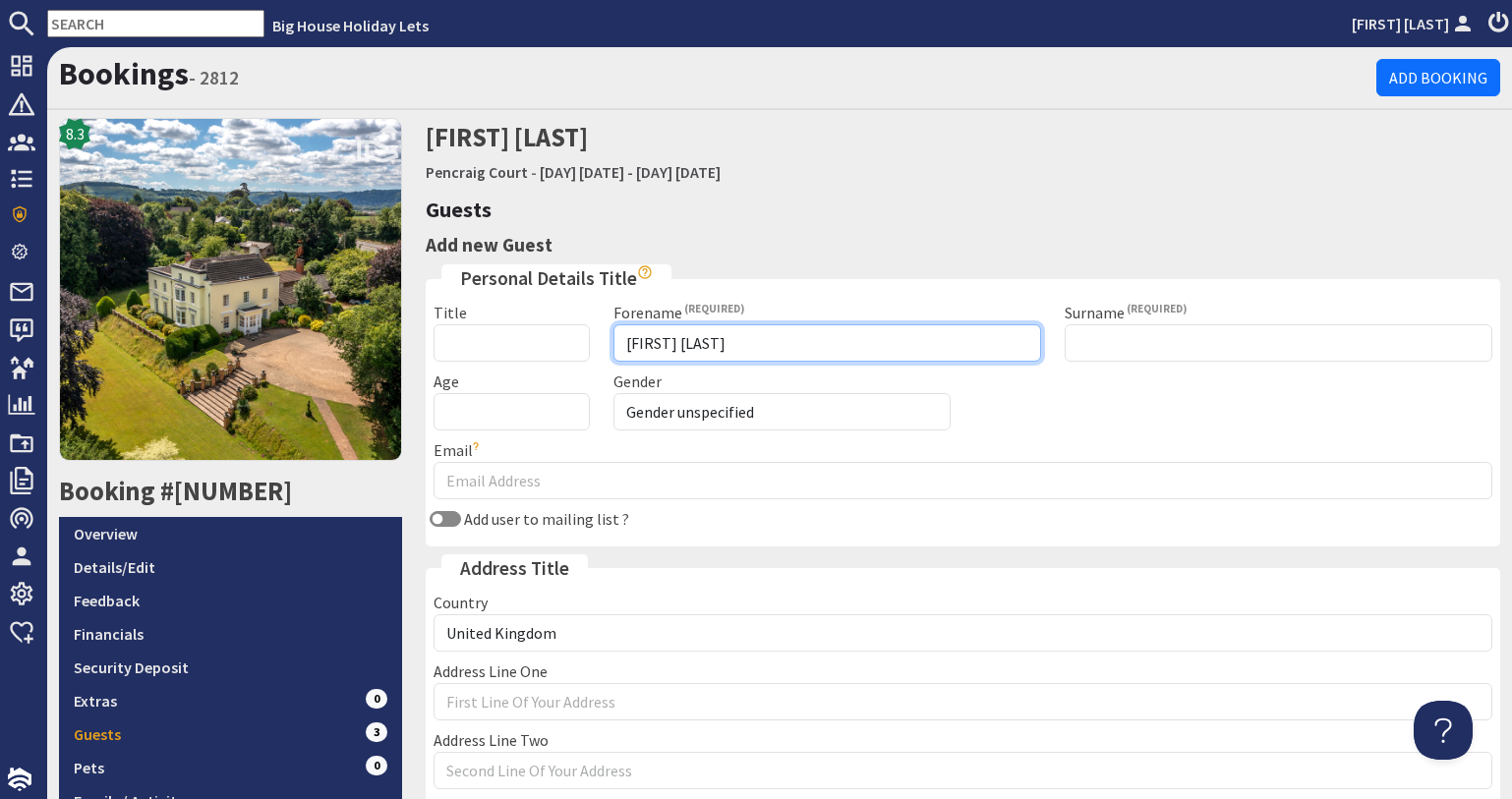 click on "Title
Forename Aggie Matsambanye
Surname
Age
Gender
Gender unspecified
Gender male
Gender female
Email Double check the email address you've entered is correct.
Add user to mailing list ?" at bounding box center [963, 420] 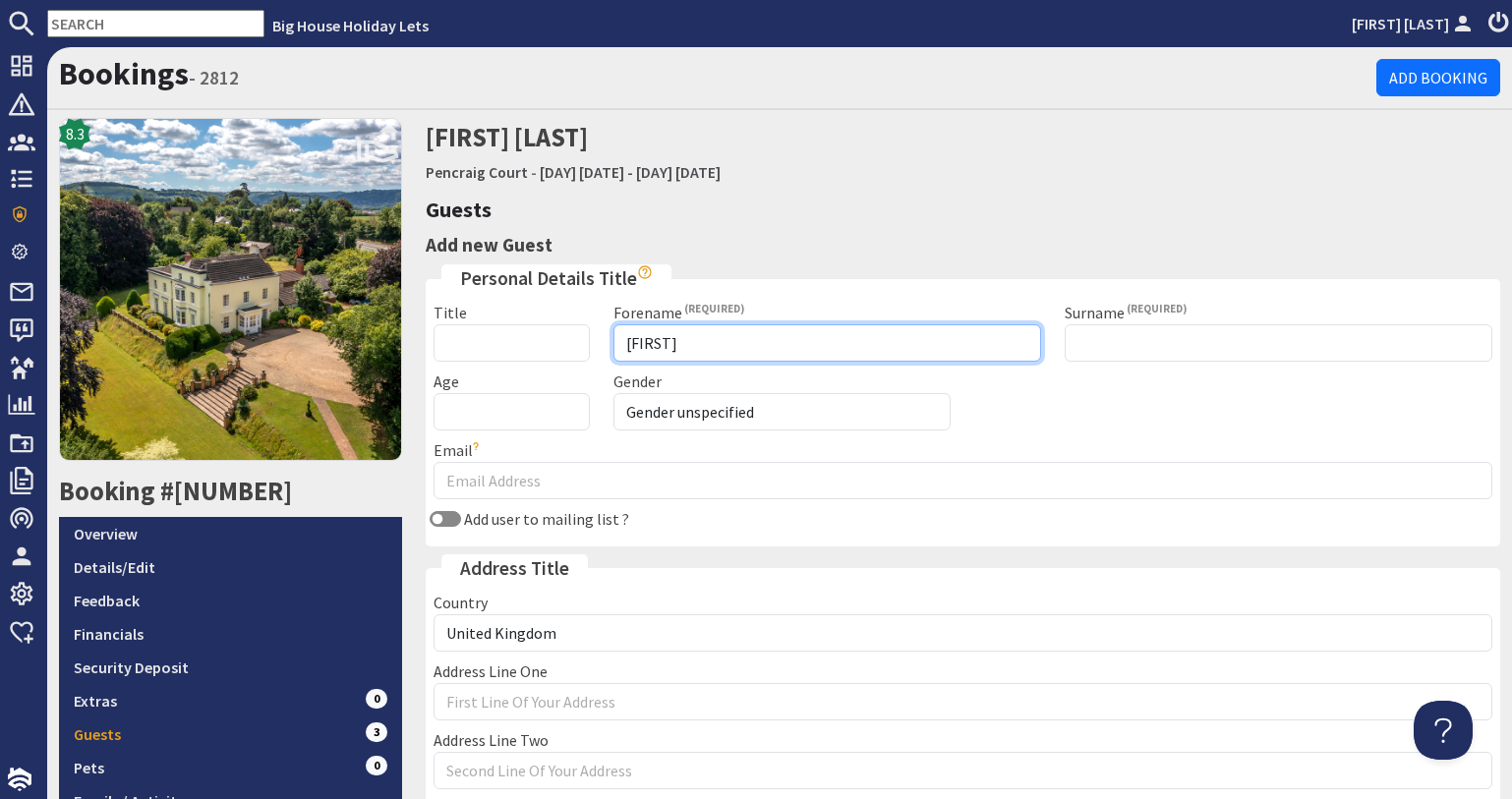 type on "Aggie" 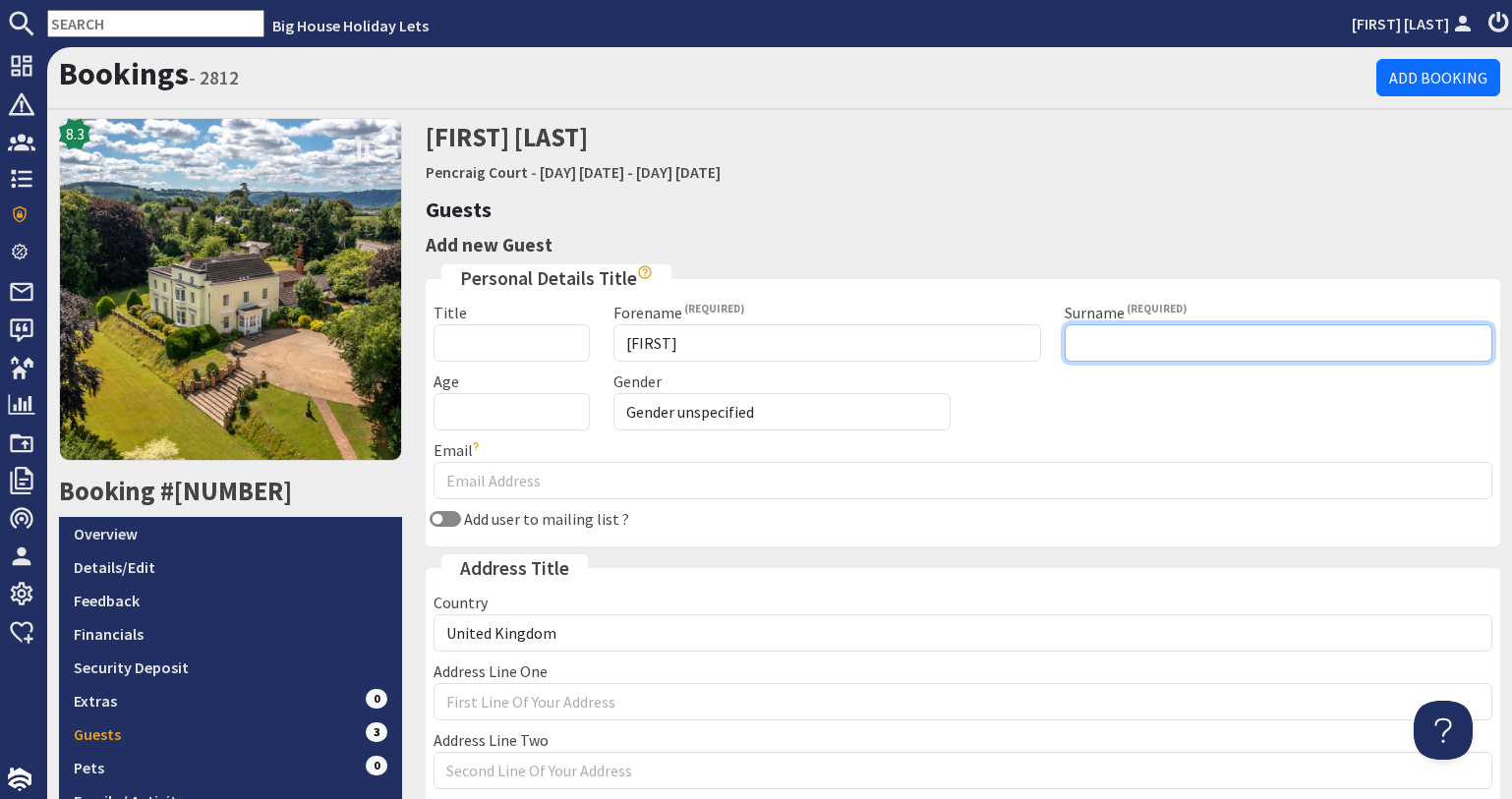 click on "Surname" at bounding box center (1278, 343) 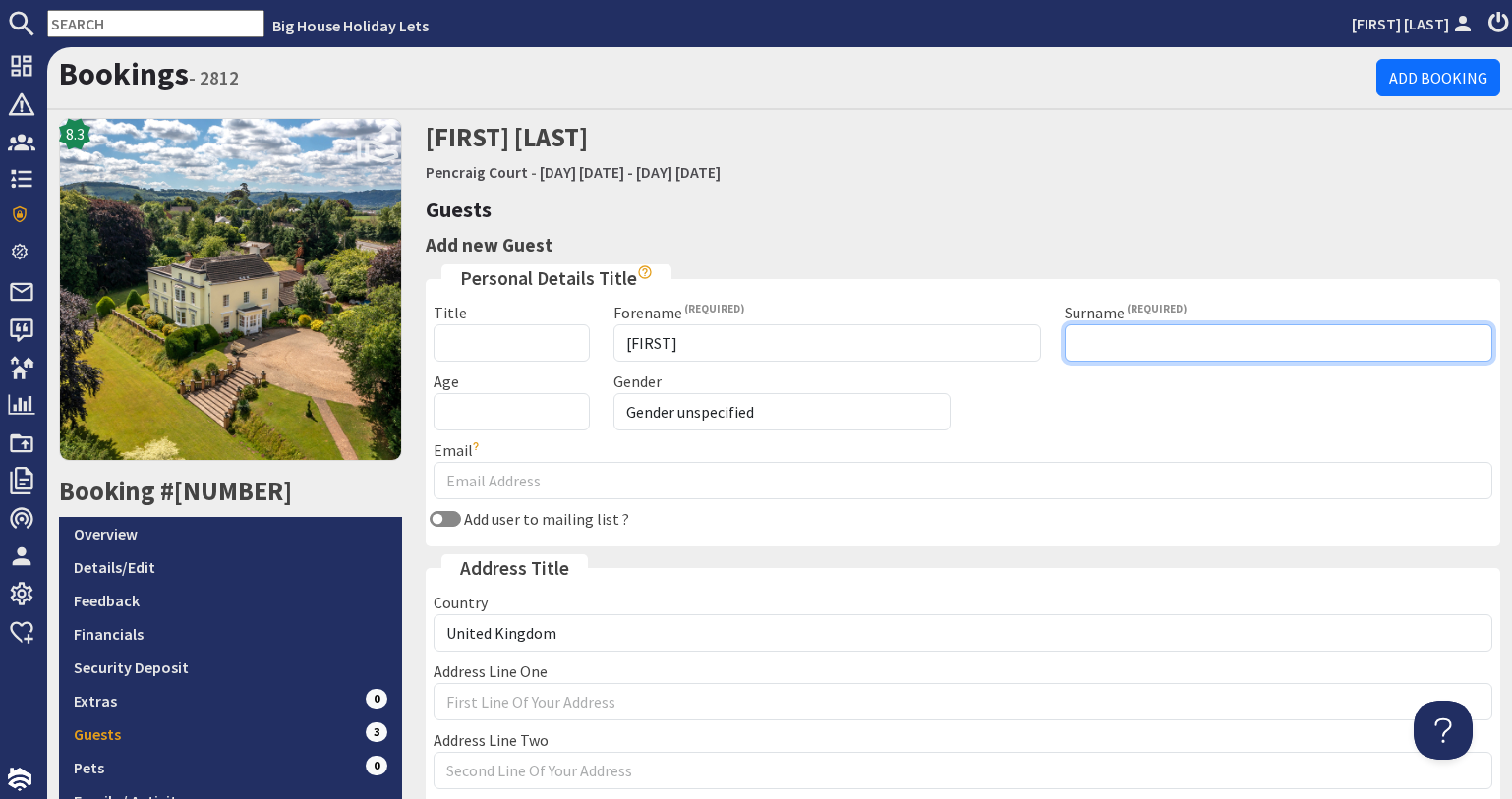 paste on "Matsambanye" 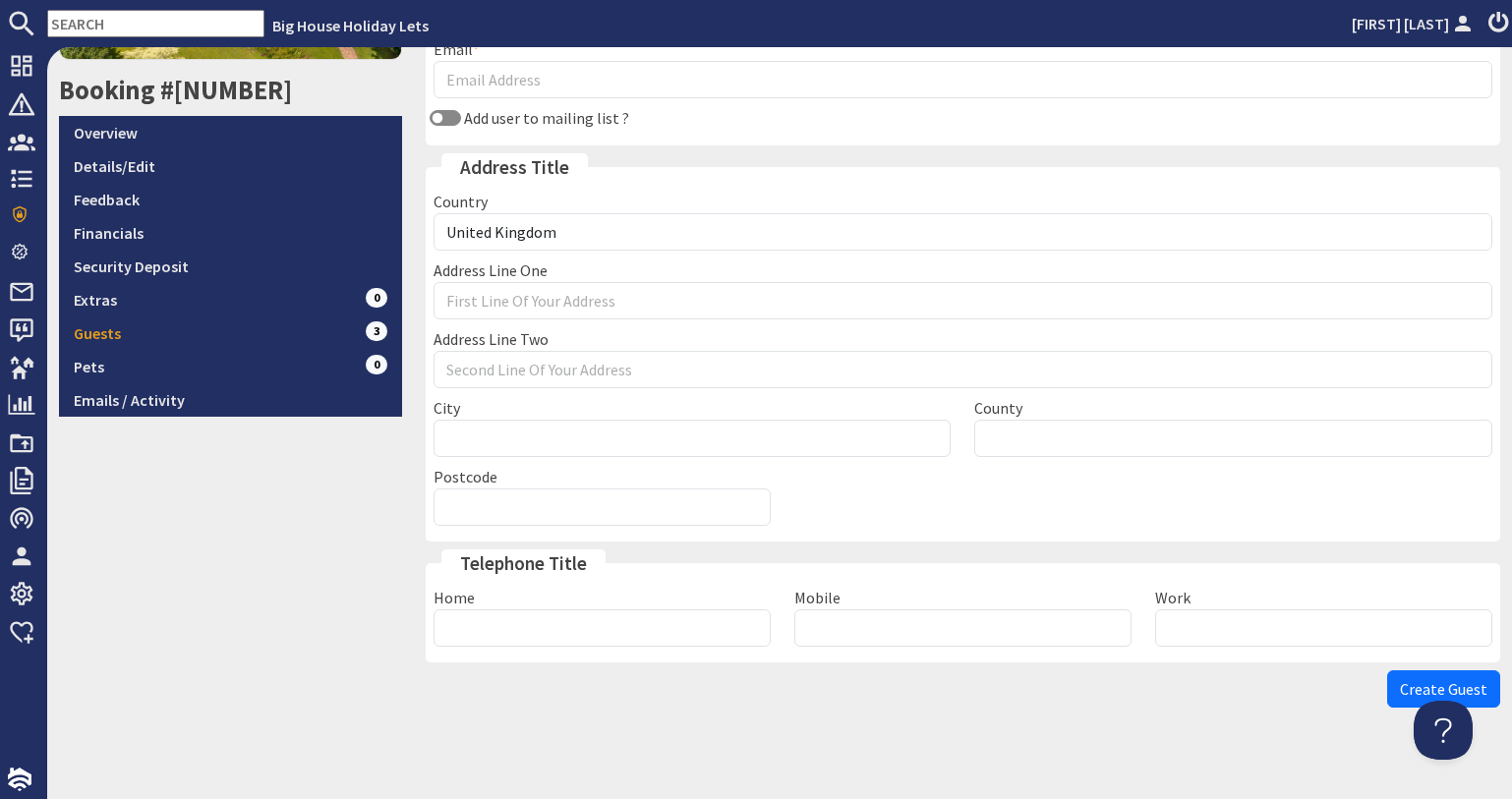 scroll, scrollTop: 418, scrollLeft: 0, axis: vertical 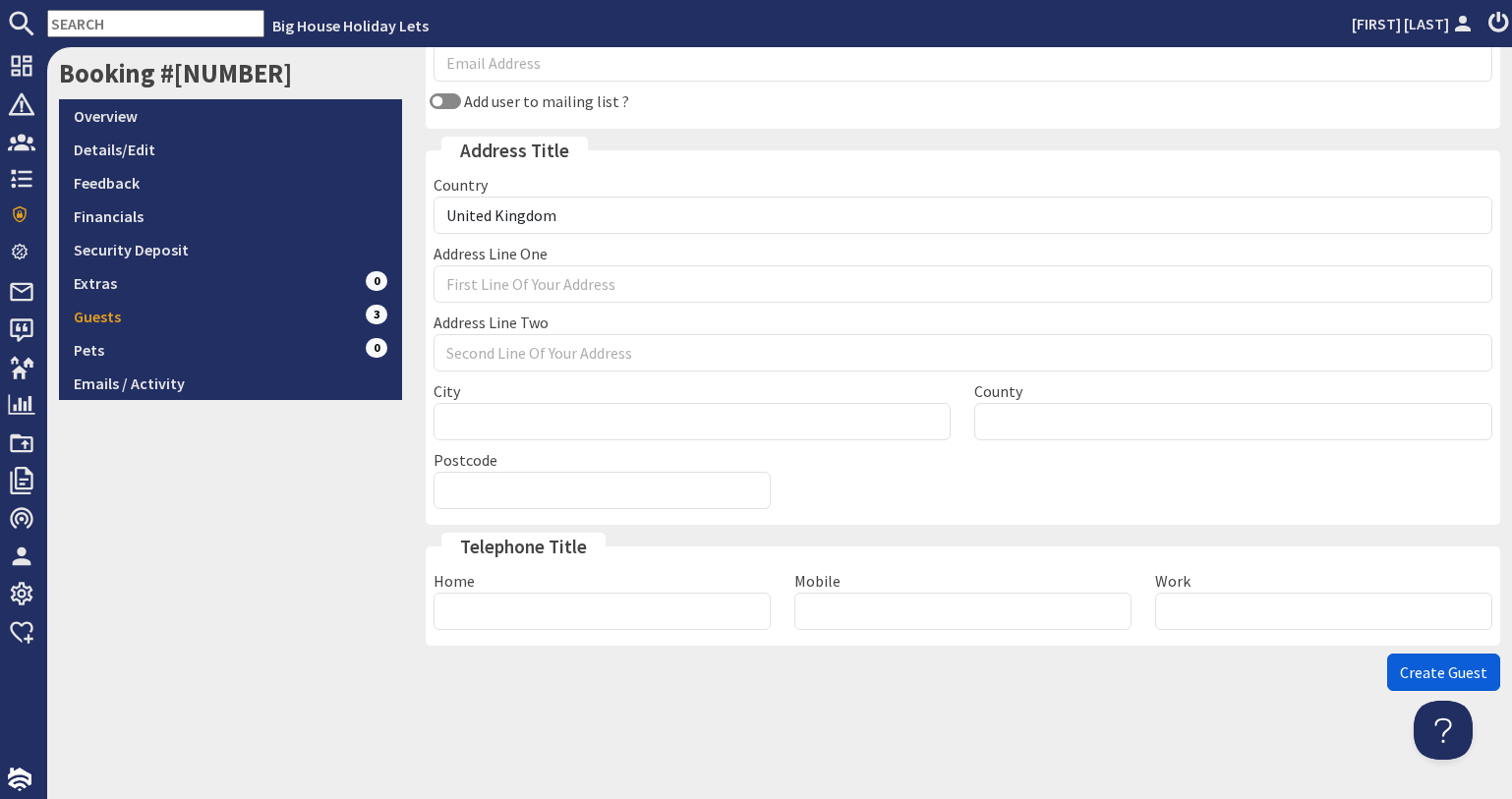 type on "Matsambanye" 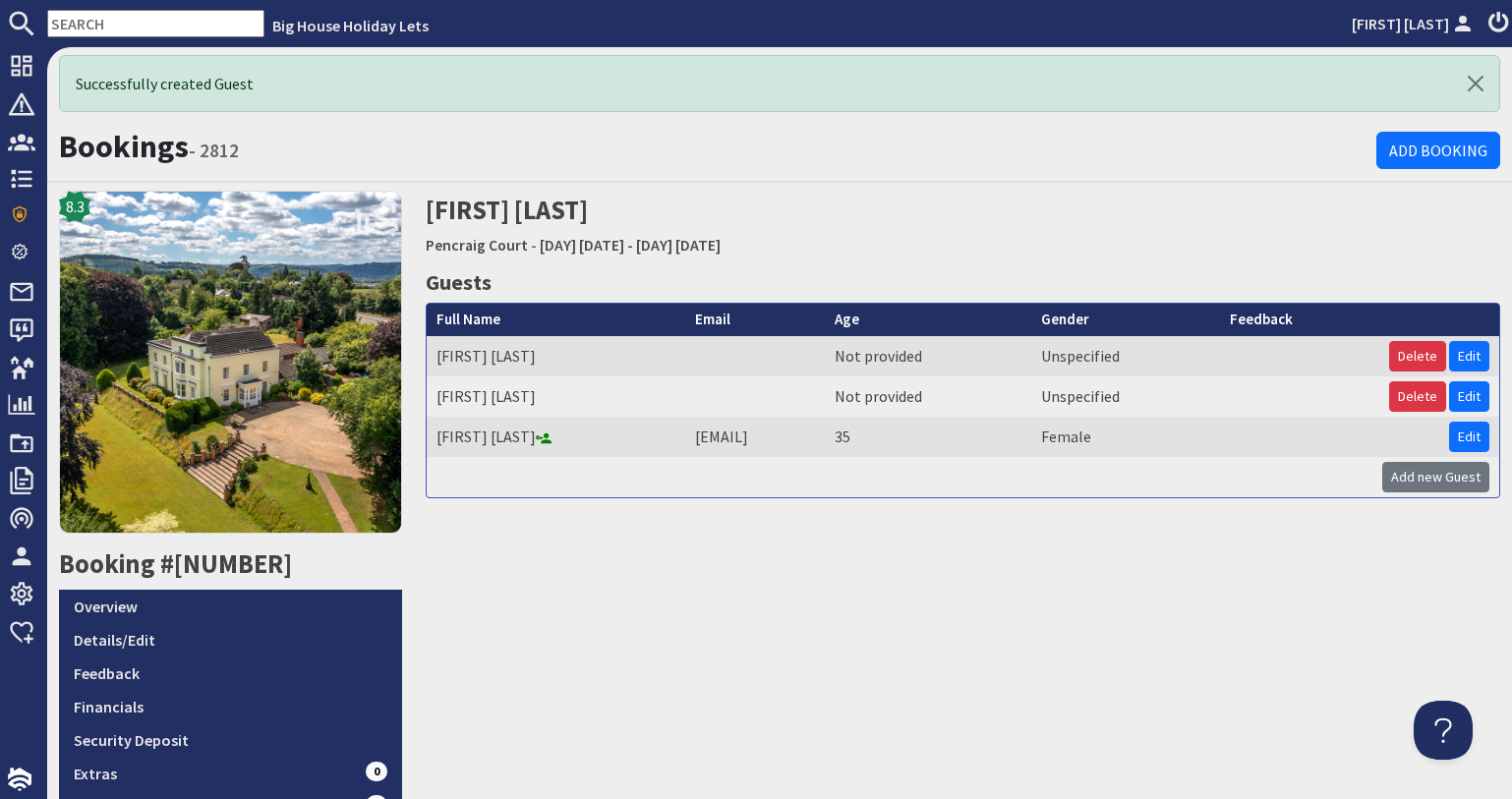 scroll, scrollTop: 0, scrollLeft: 0, axis: both 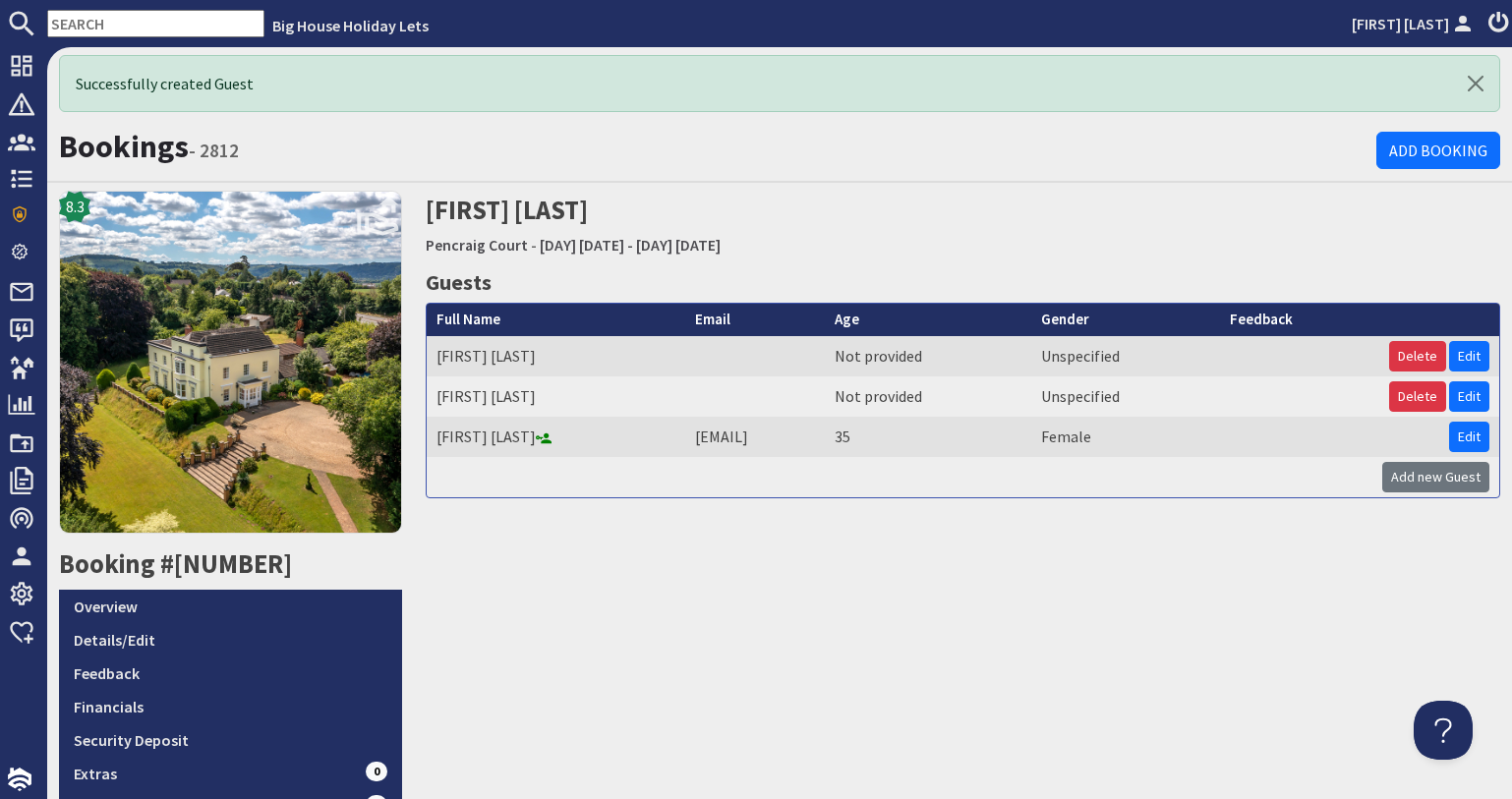 click on "Add new Guest" at bounding box center (963, 477) 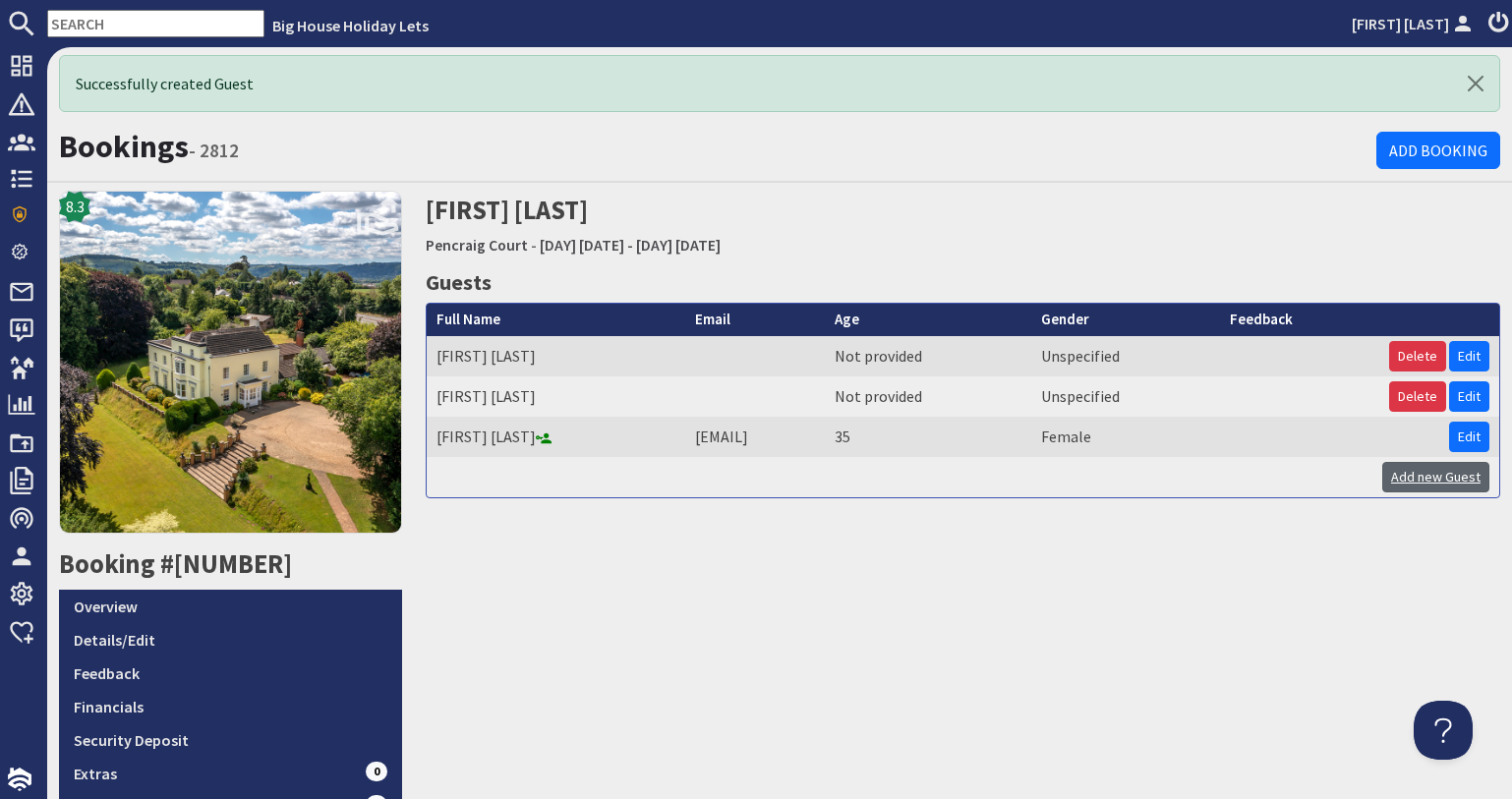 click on "Add new Guest" at bounding box center [1435, 477] 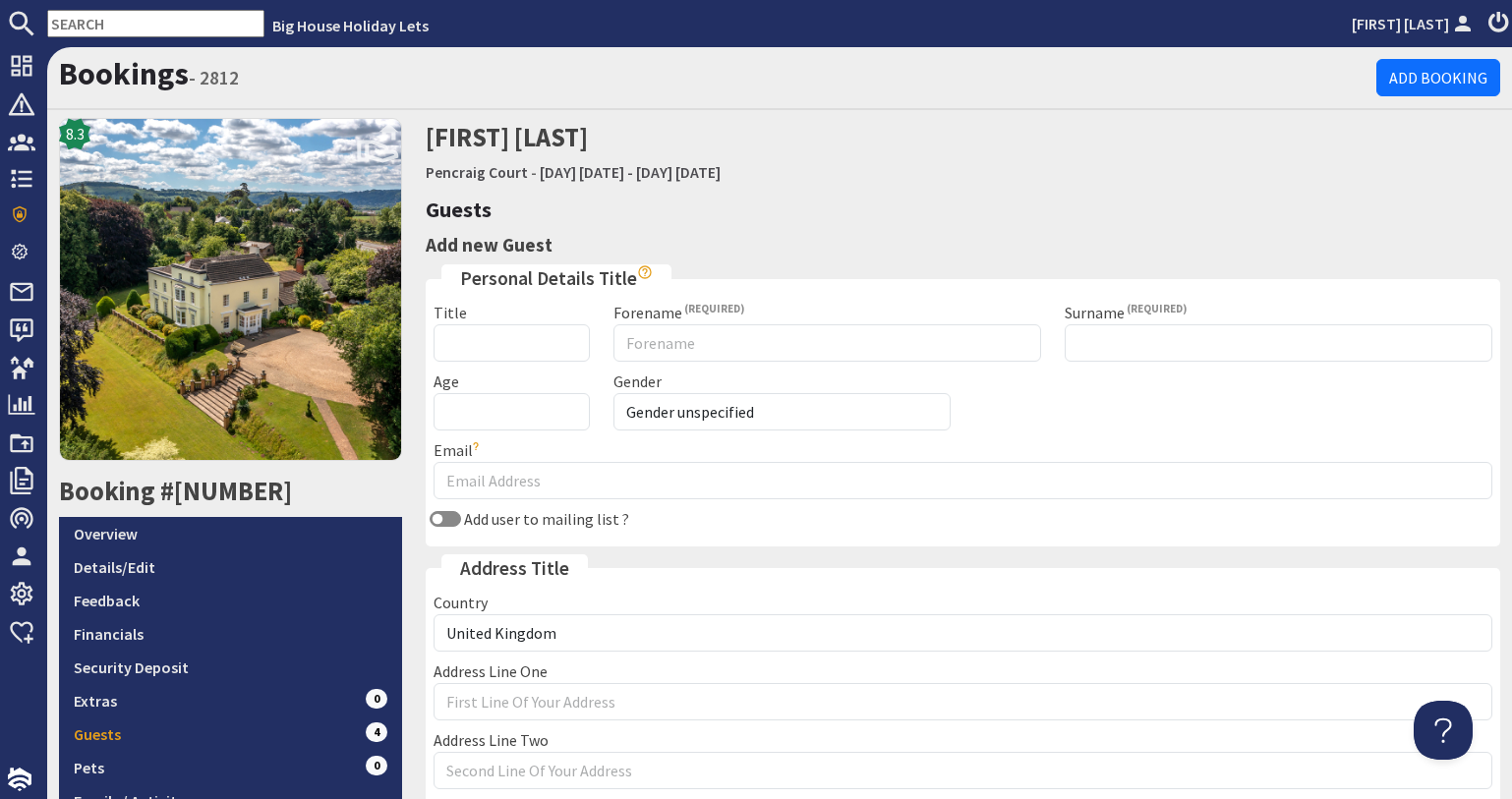 scroll, scrollTop: 0, scrollLeft: 0, axis: both 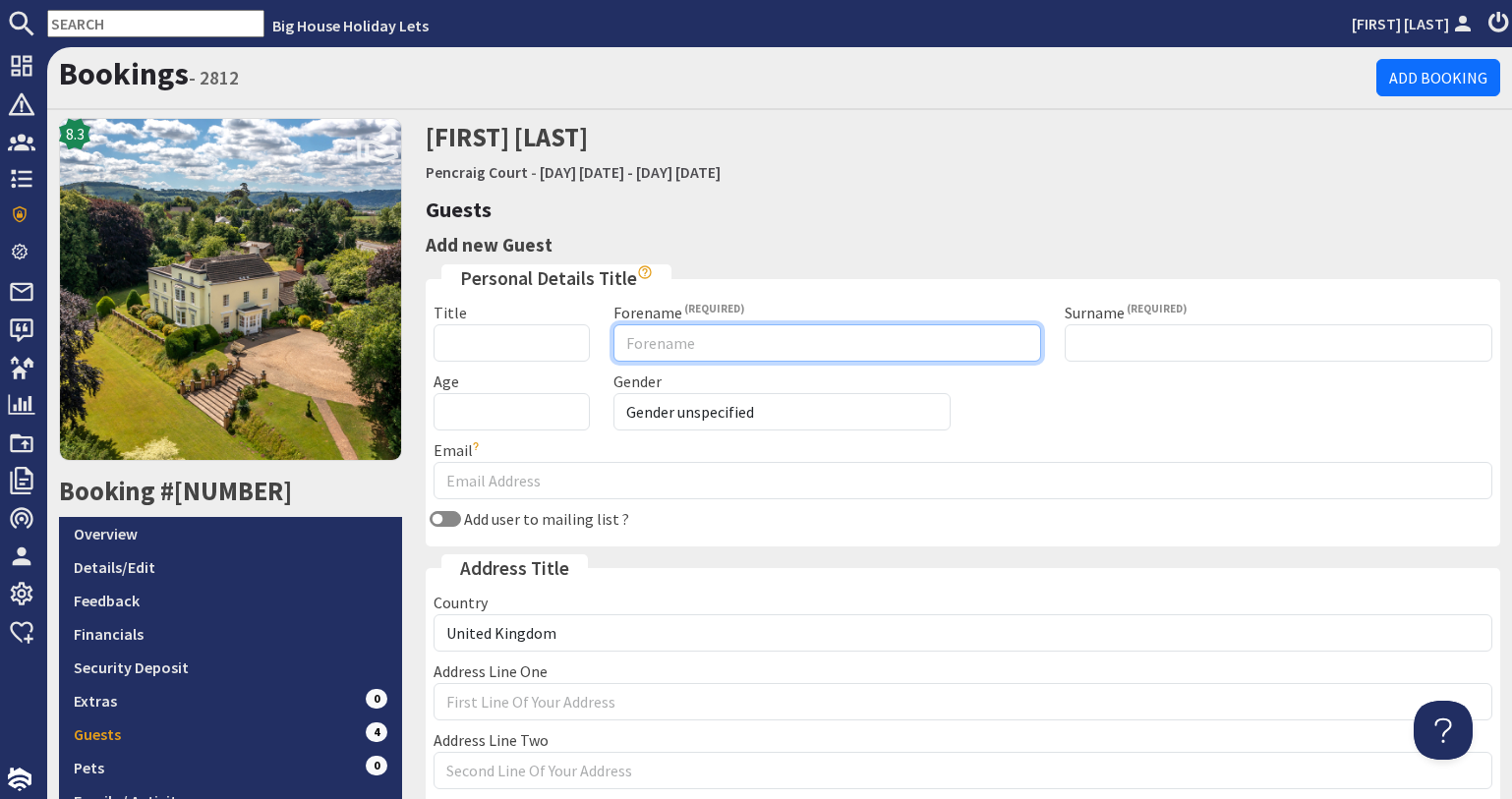click on "Forename" at bounding box center [827, 343] 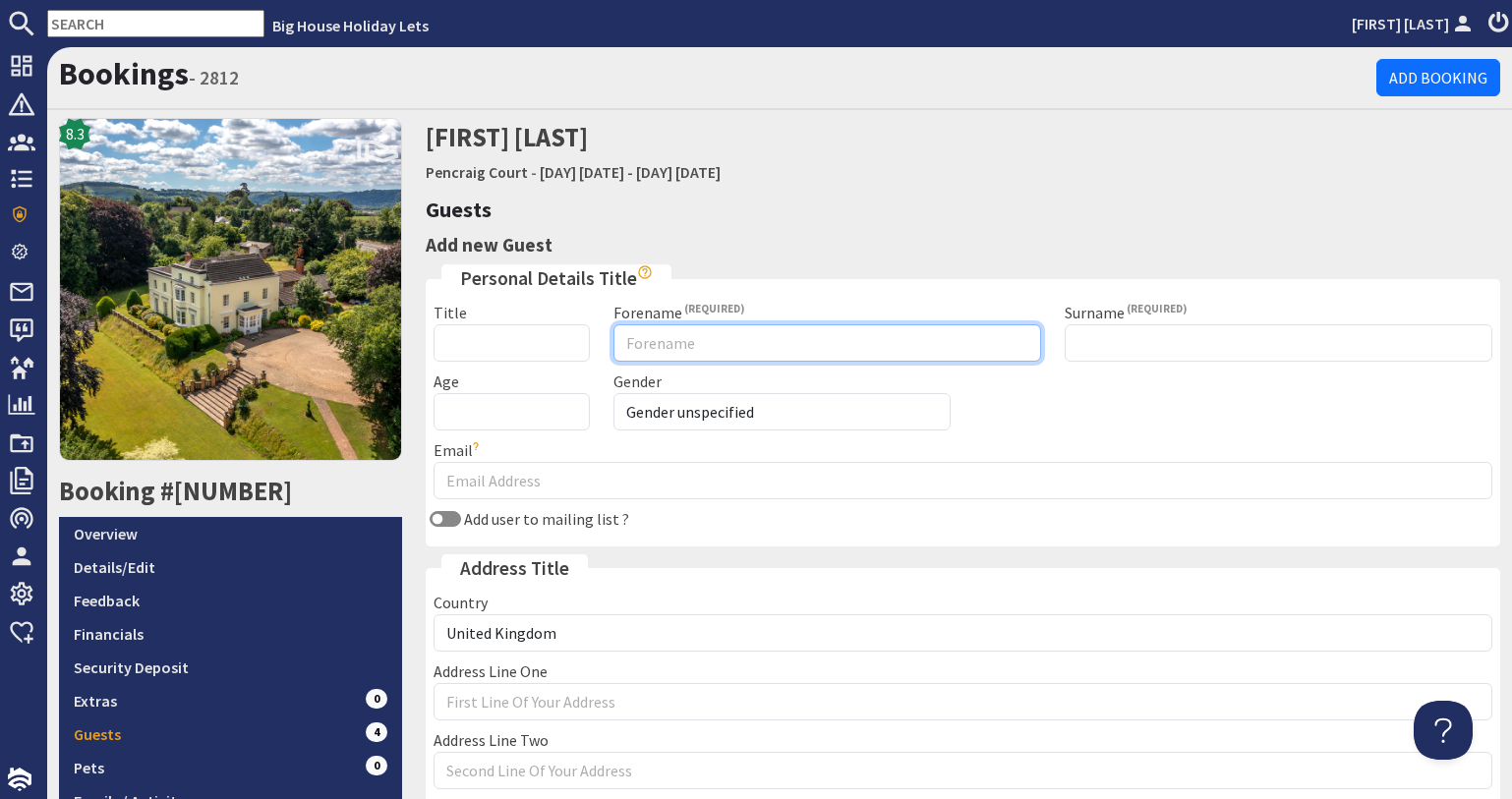 paste on "Evie Matsambanye" 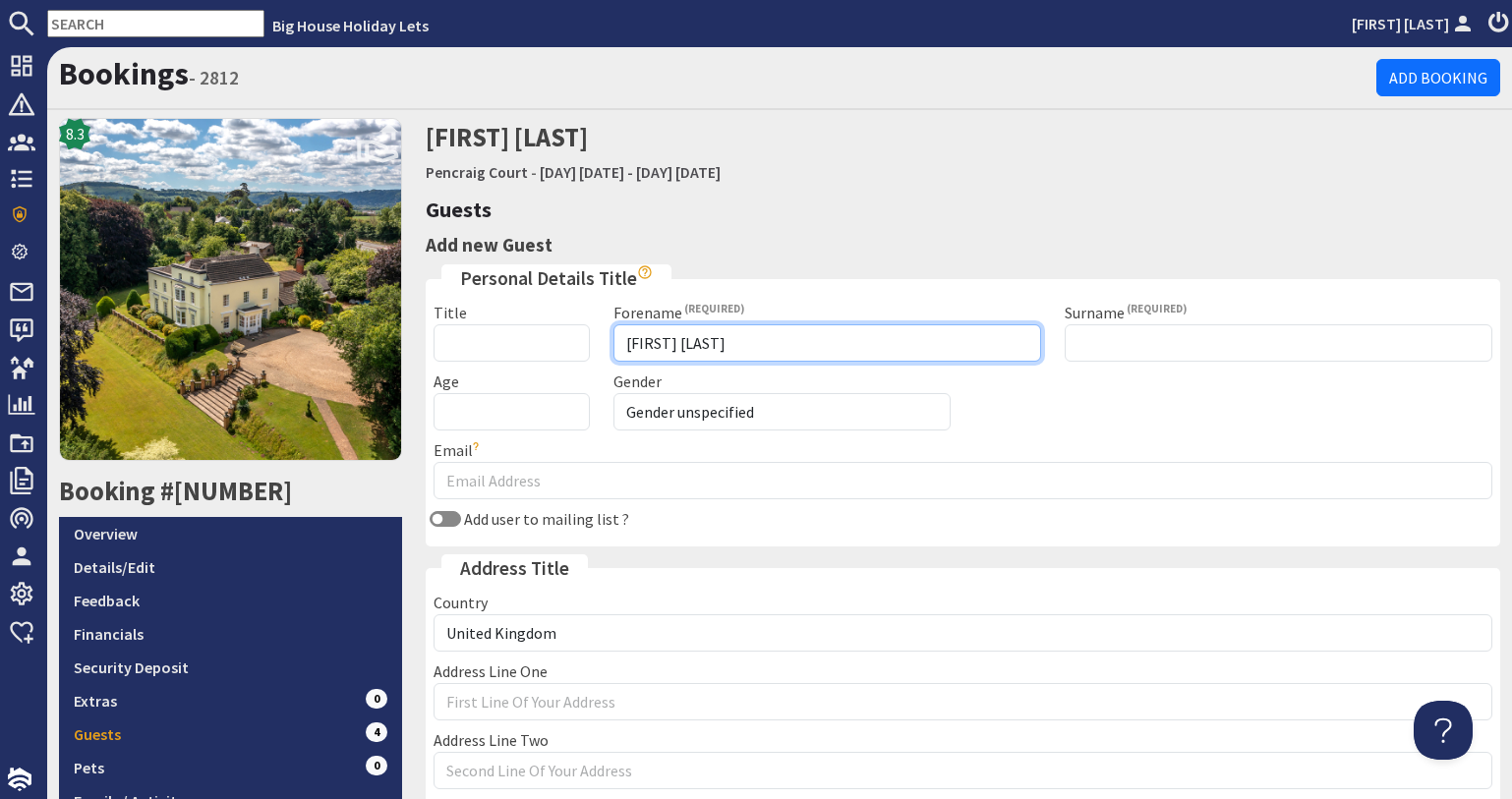 drag, startPoint x: 653, startPoint y: 341, endPoint x: 747, endPoint y: 351, distance: 94.530418 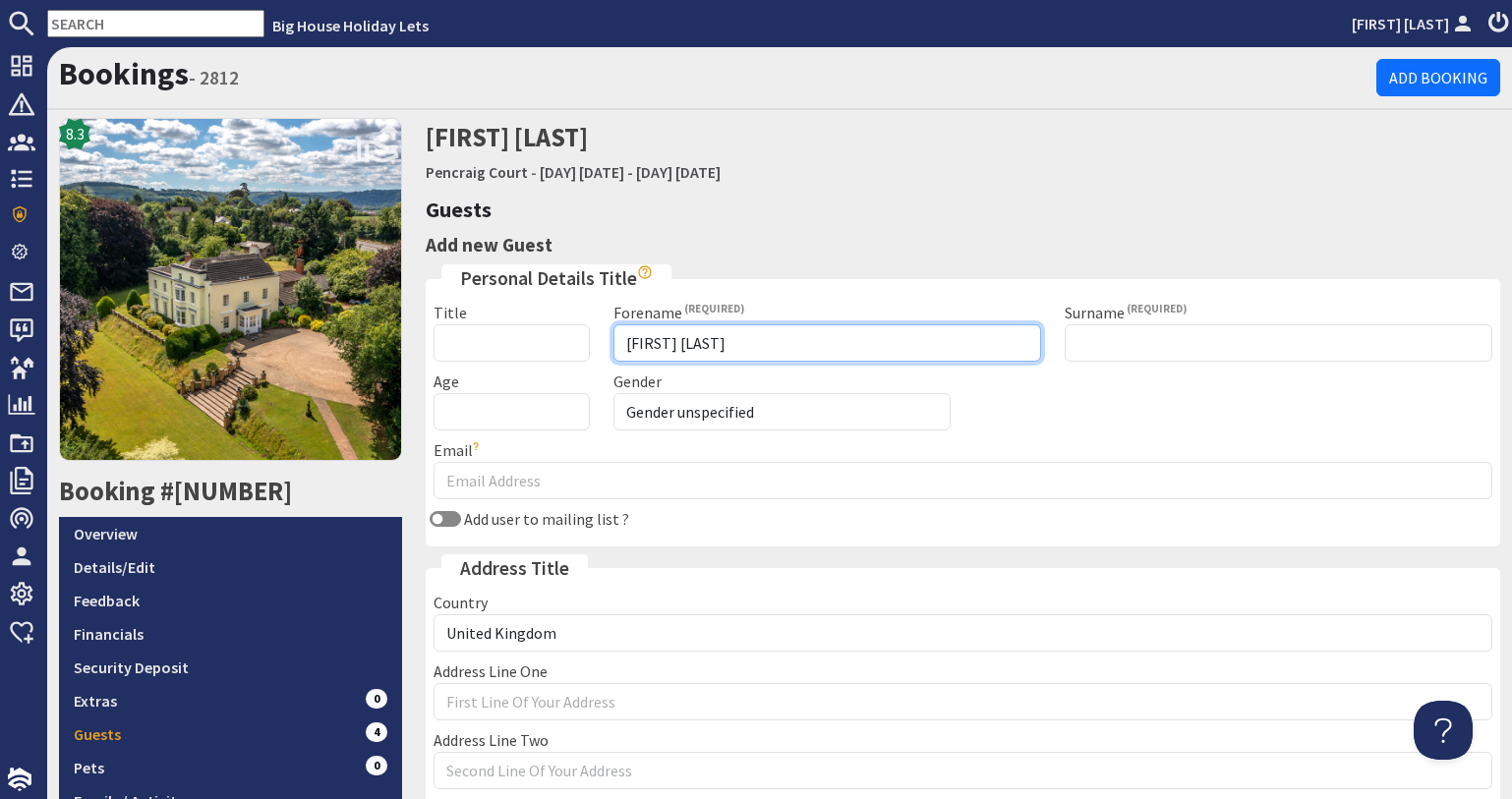 click on "Evie Matsambanye" at bounding box center (827, 343) 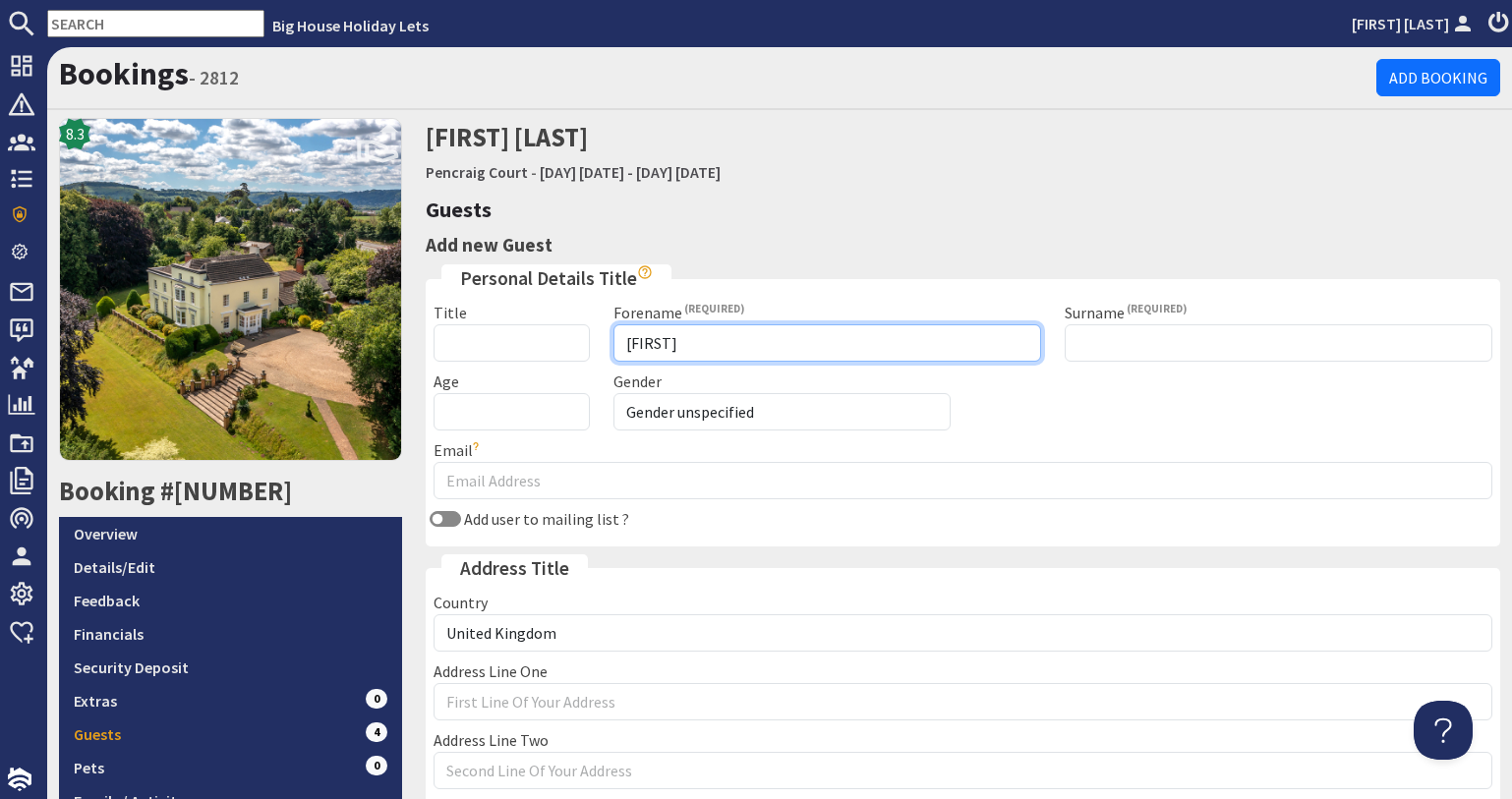 type on "Evie" 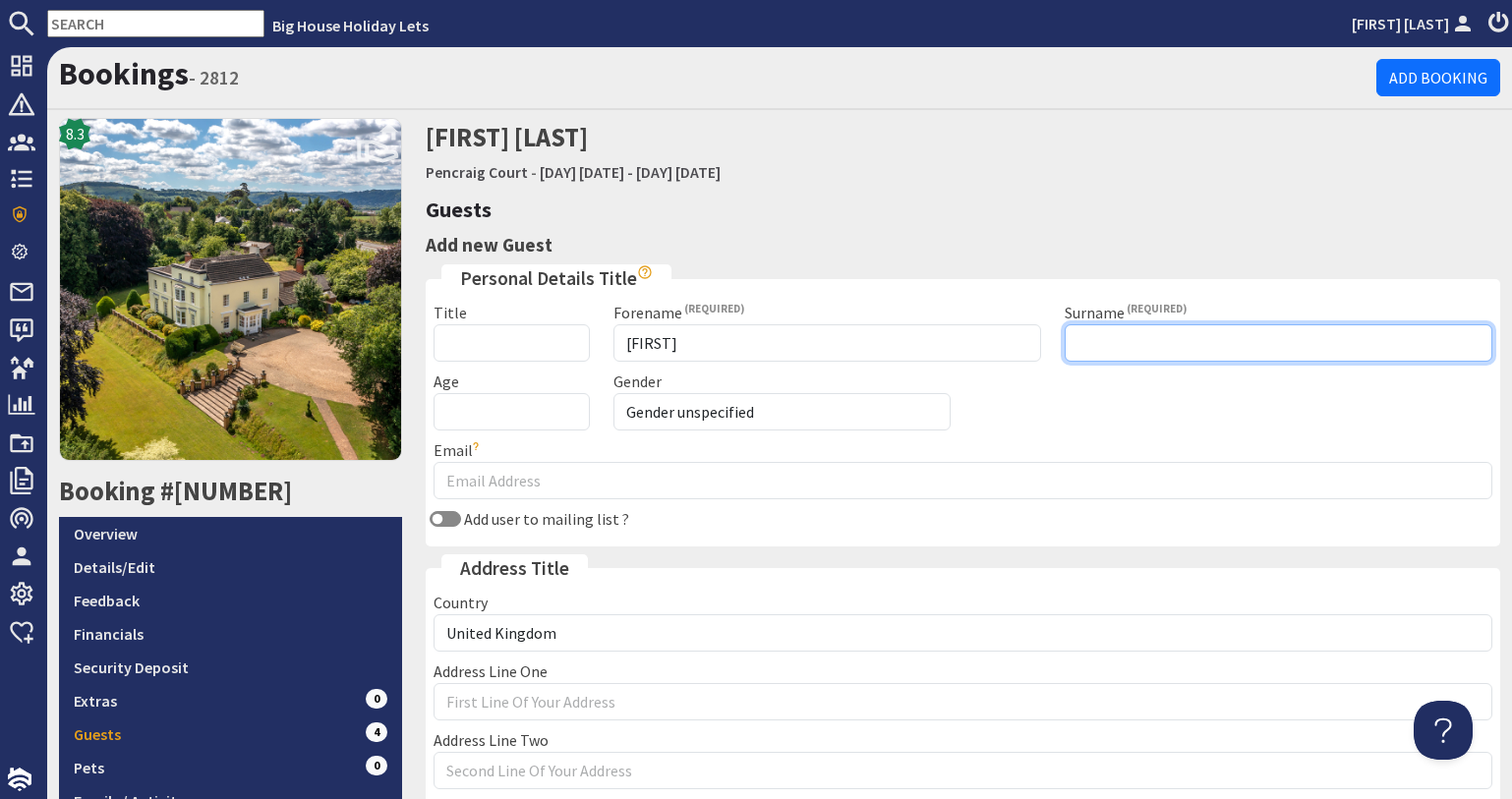 click on "Surname" at bounding box center [1278, 343] 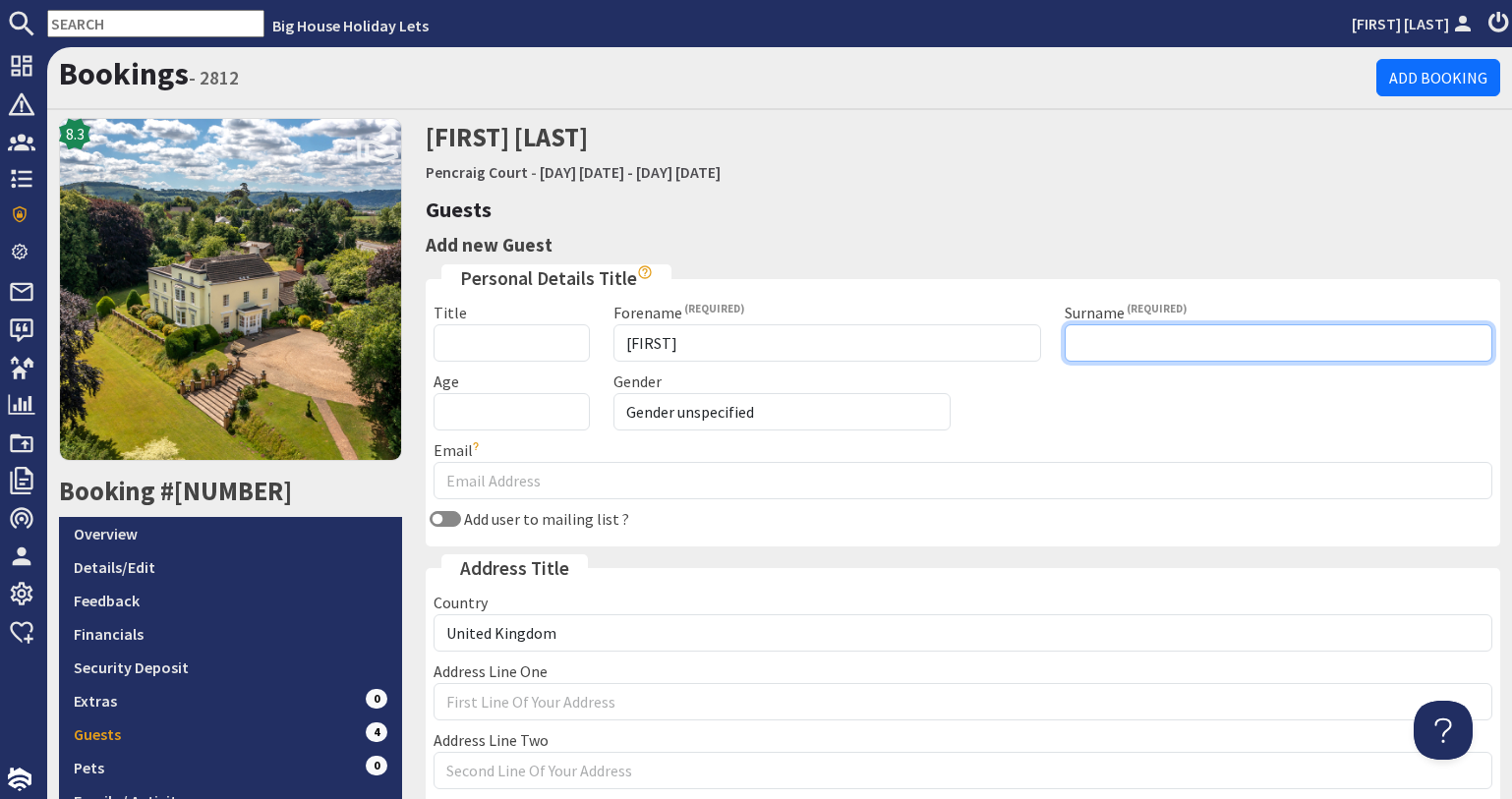 paste on "Matsambanye" 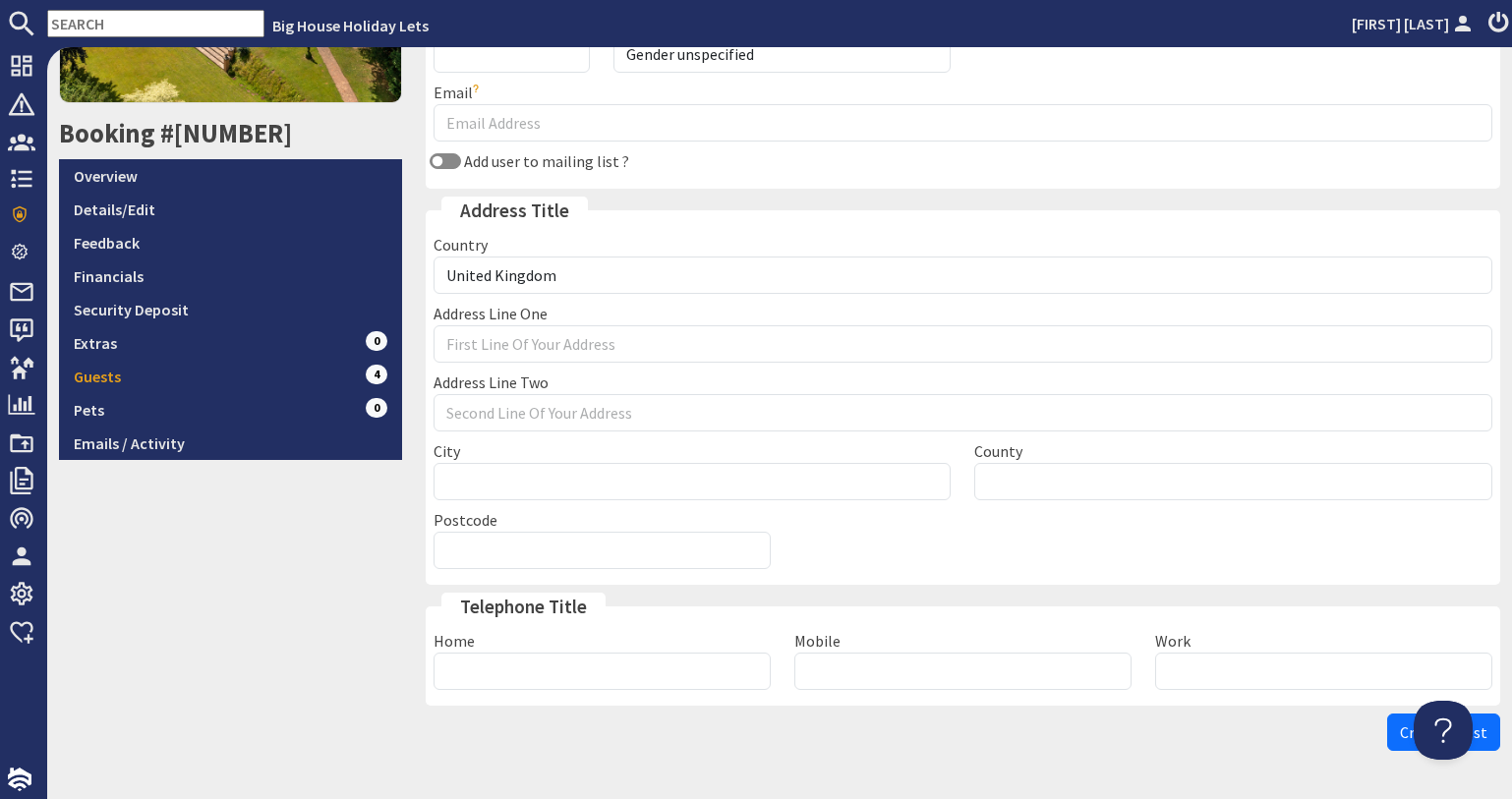 scroll, scrollTop: 418, scrollLeft: 0, axis: vertical 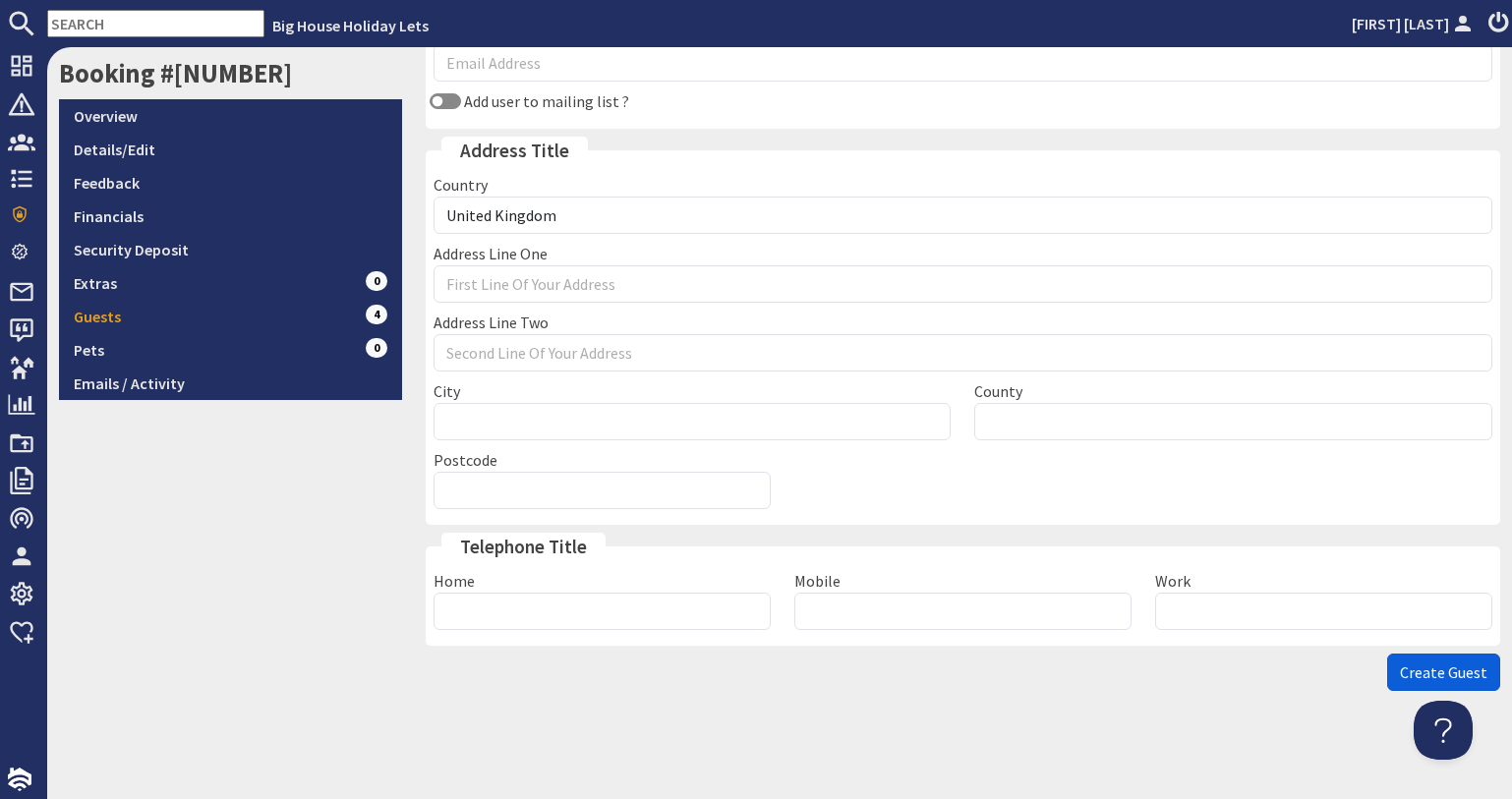 type on "Matsambanye" 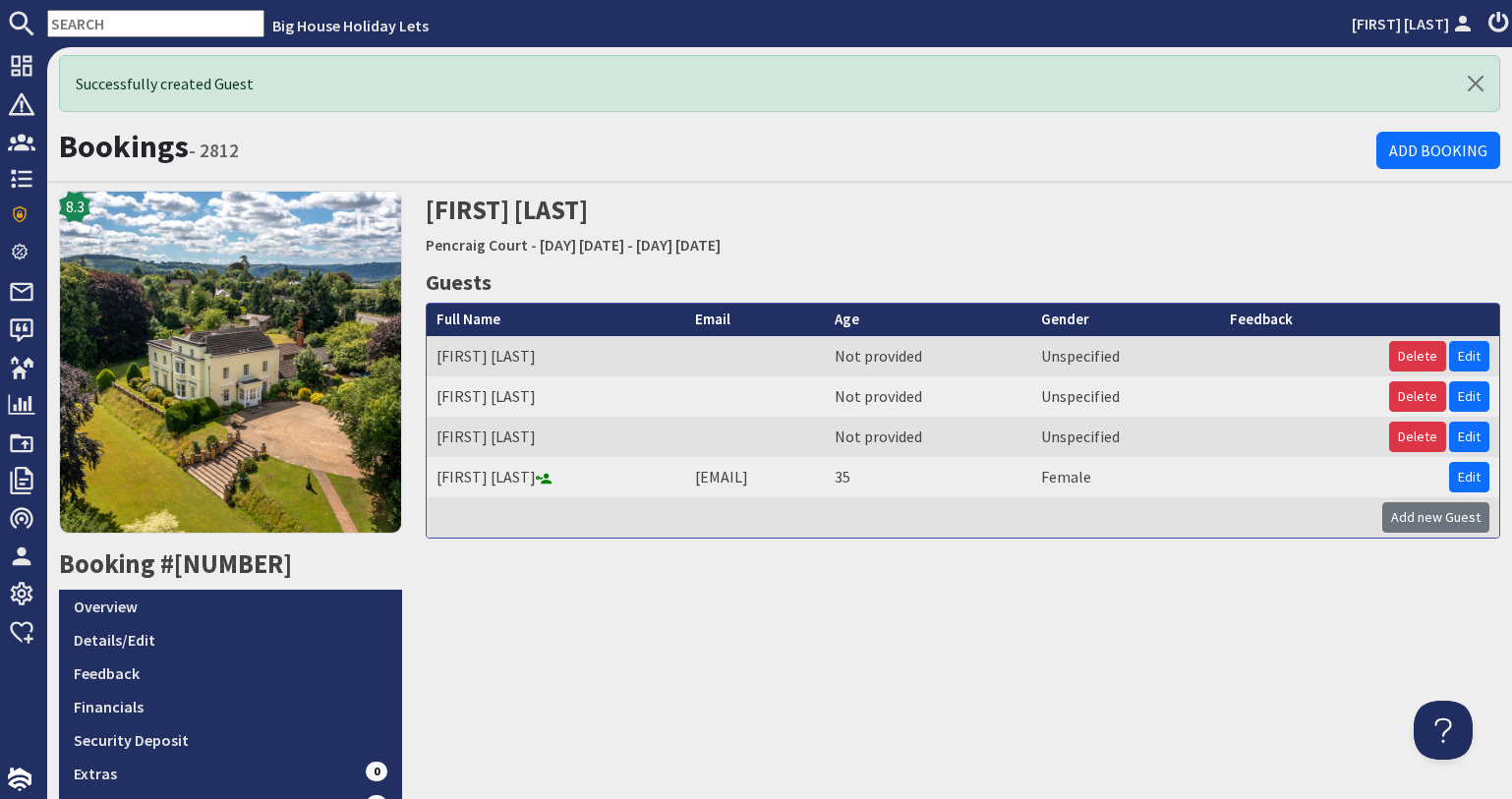 scroll, scrollTop: 0, scrollLeft: 0, axis: both 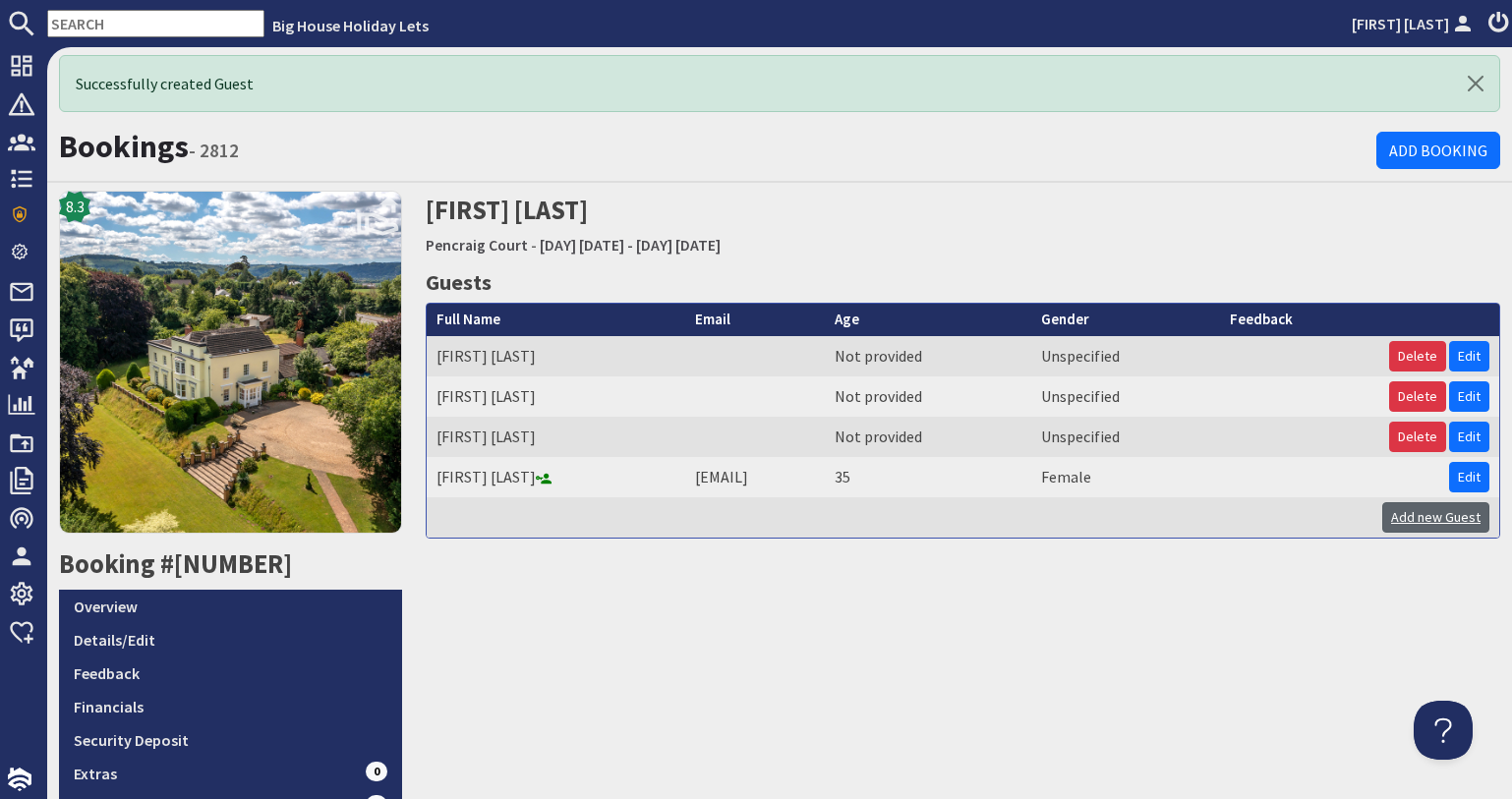 click on "Add new Guest" at bounding box center [1435, 517] 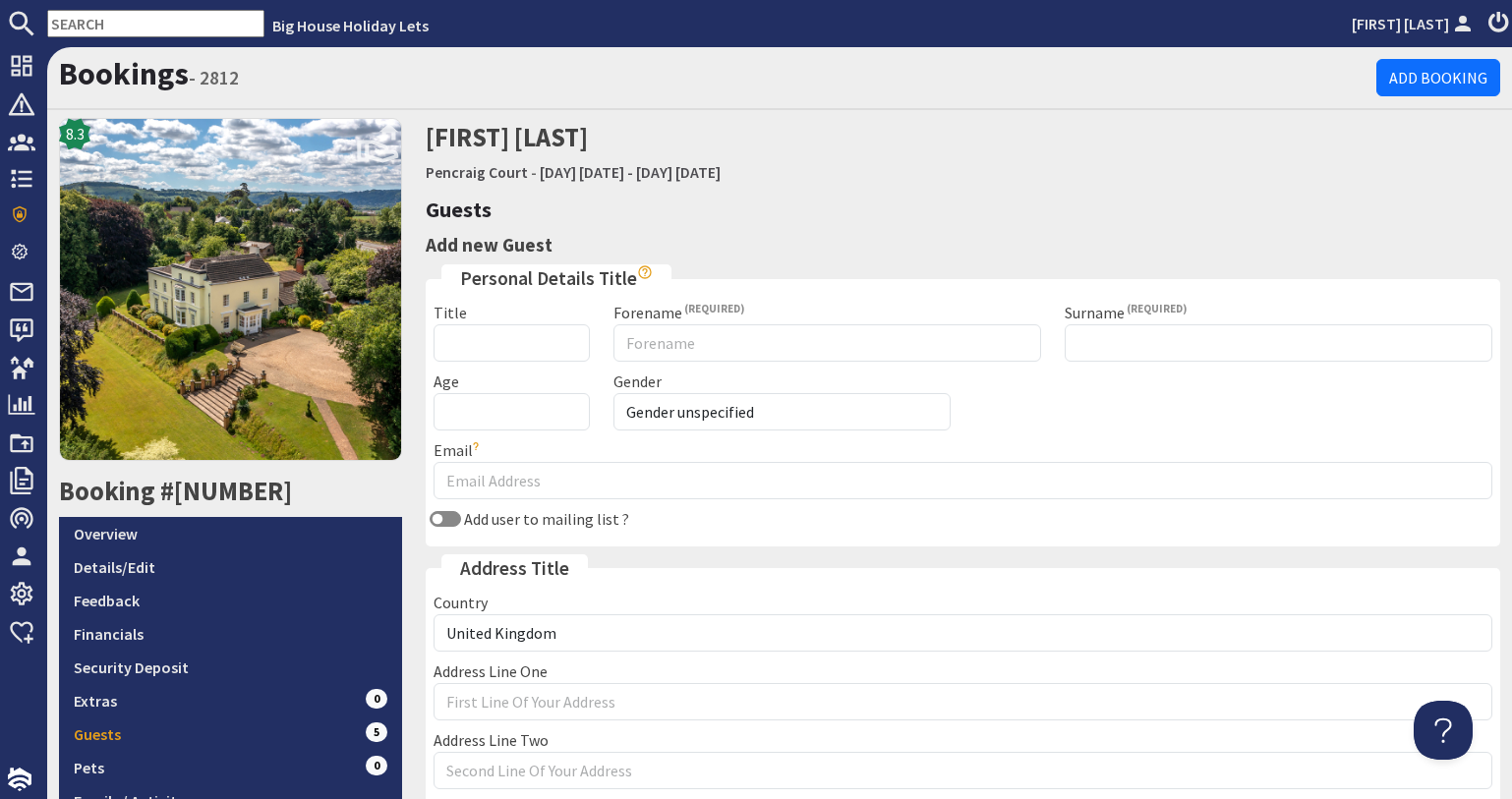 scroll, scrollTop: 0, scrollLeft: 0, axis: both 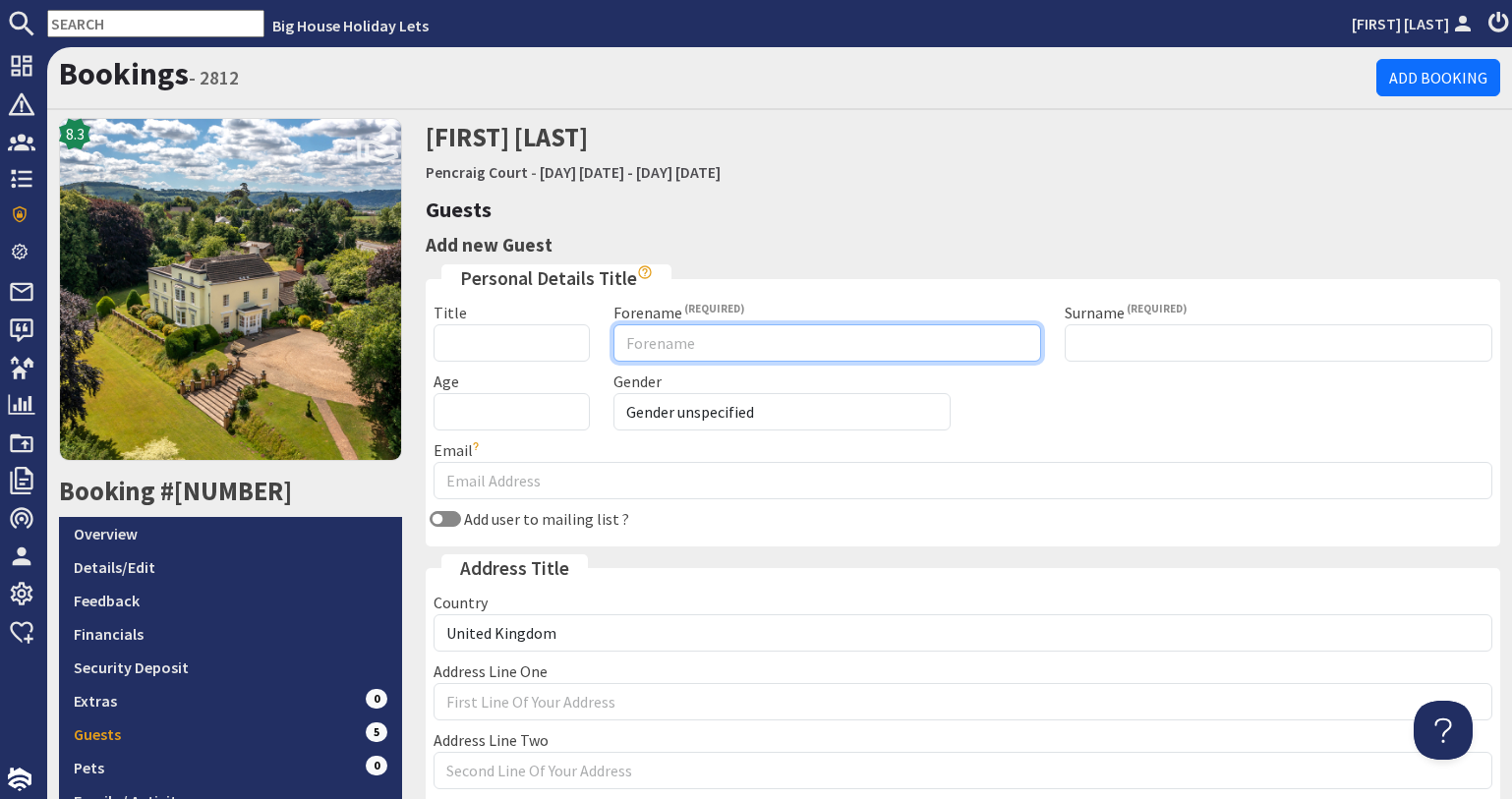click on "Forename" at bounding box center [827, 343] 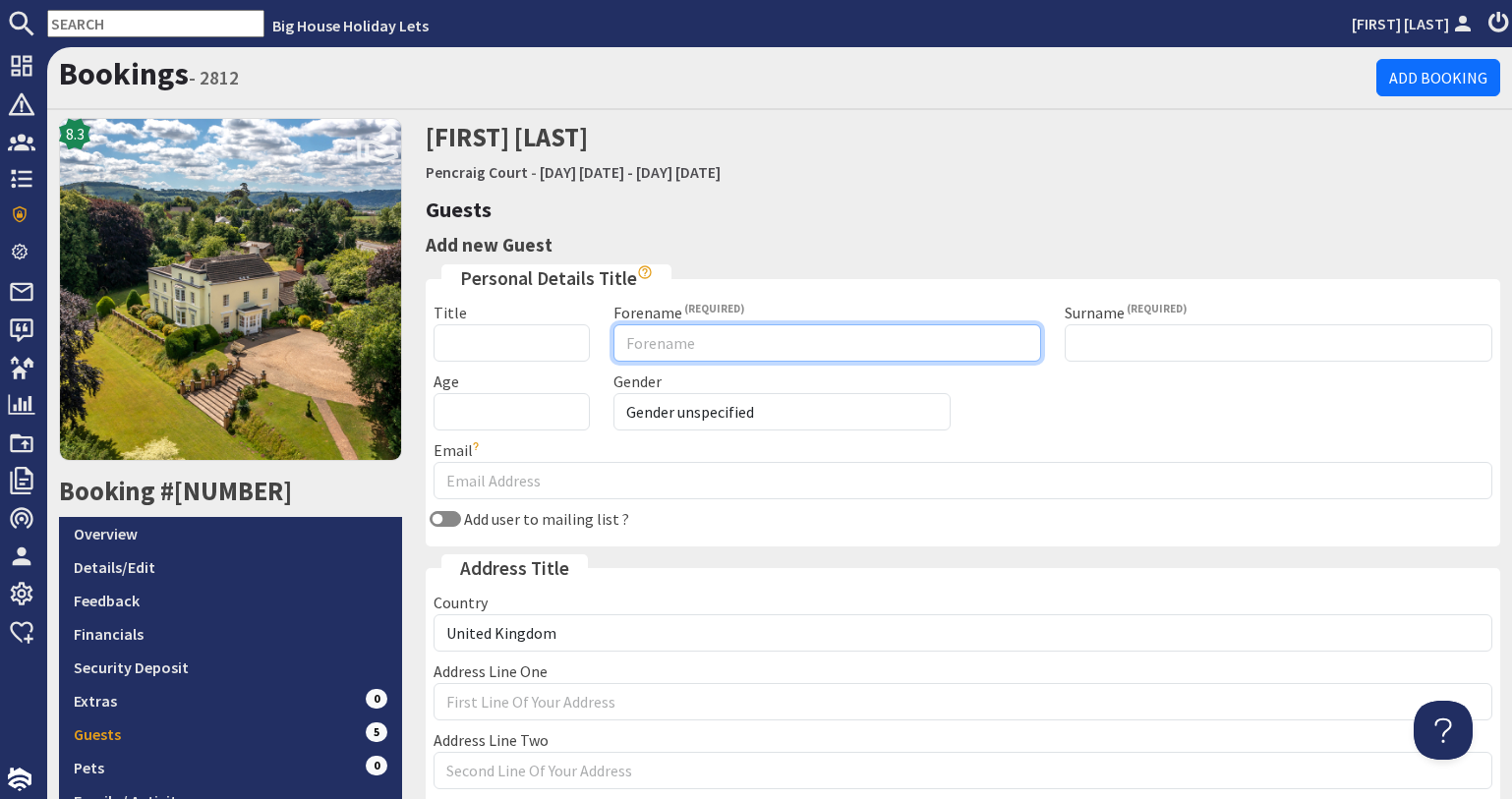 paste on "Emma Matsambanye" 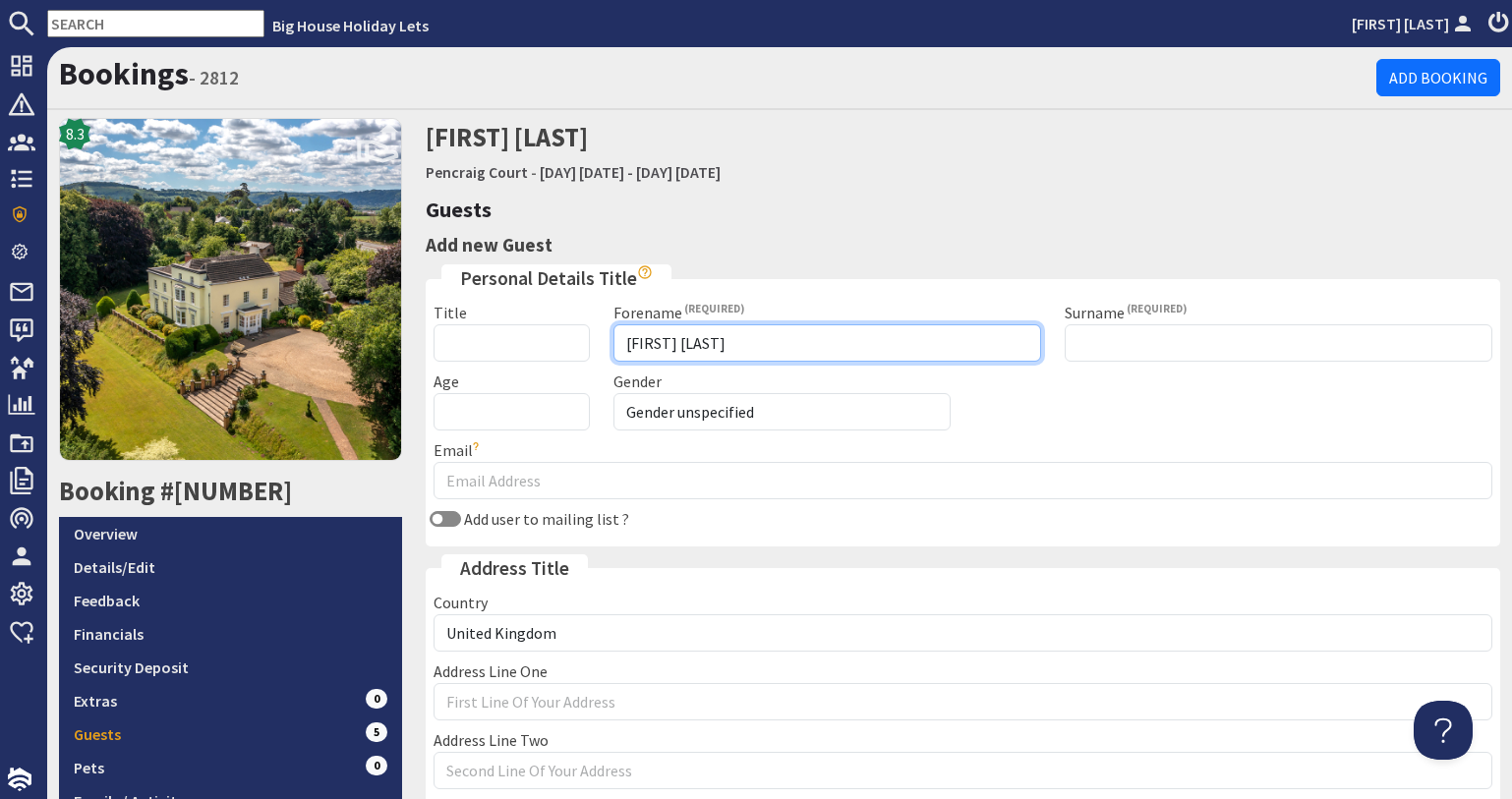 drag, startPoint x: 670, startPoint y: 347, endPoint x: 782, endPoint y: 338, distance: 112.36103 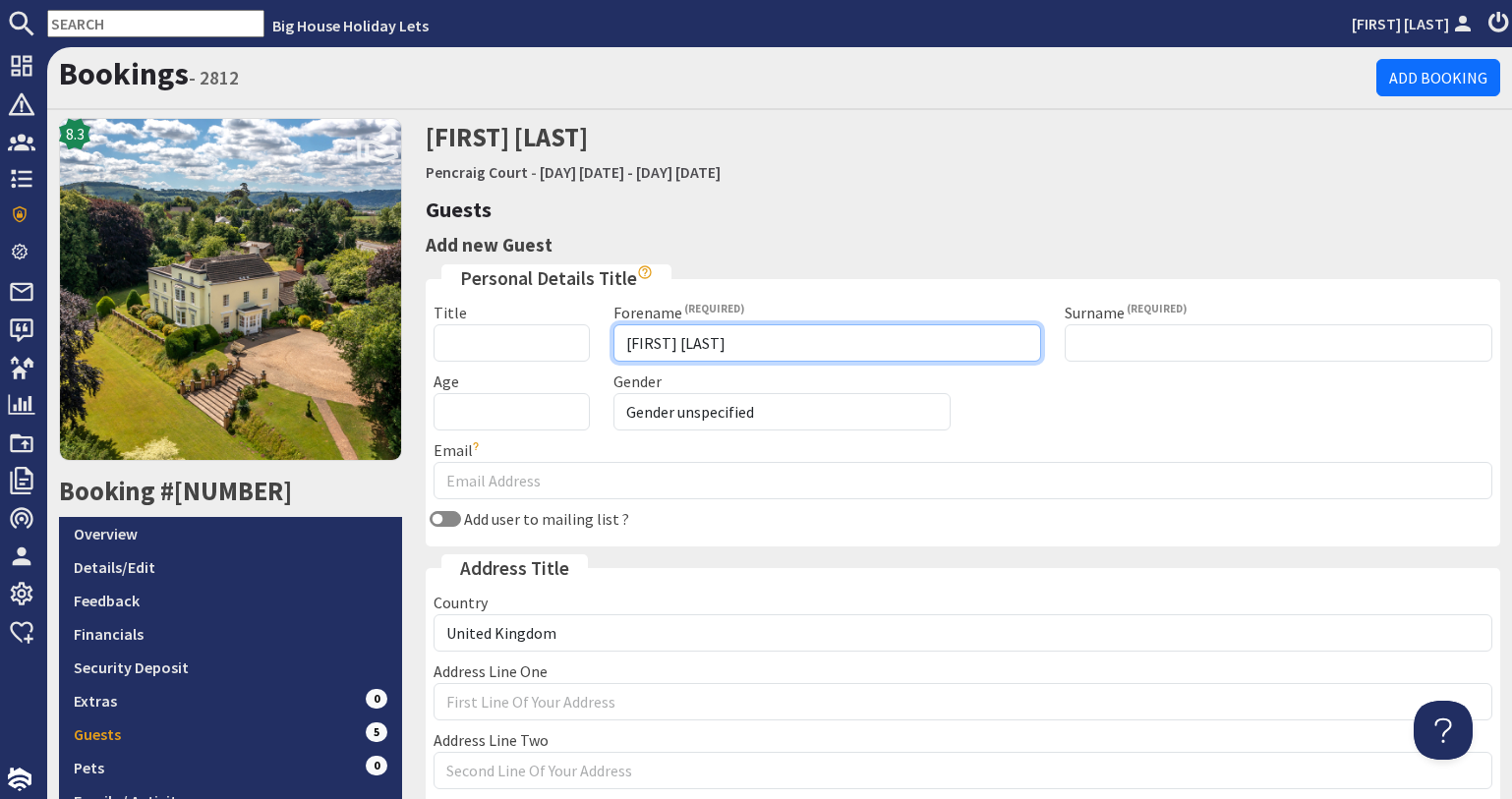 click on "Emma Matsambanye" at bounding box center [827, 343] 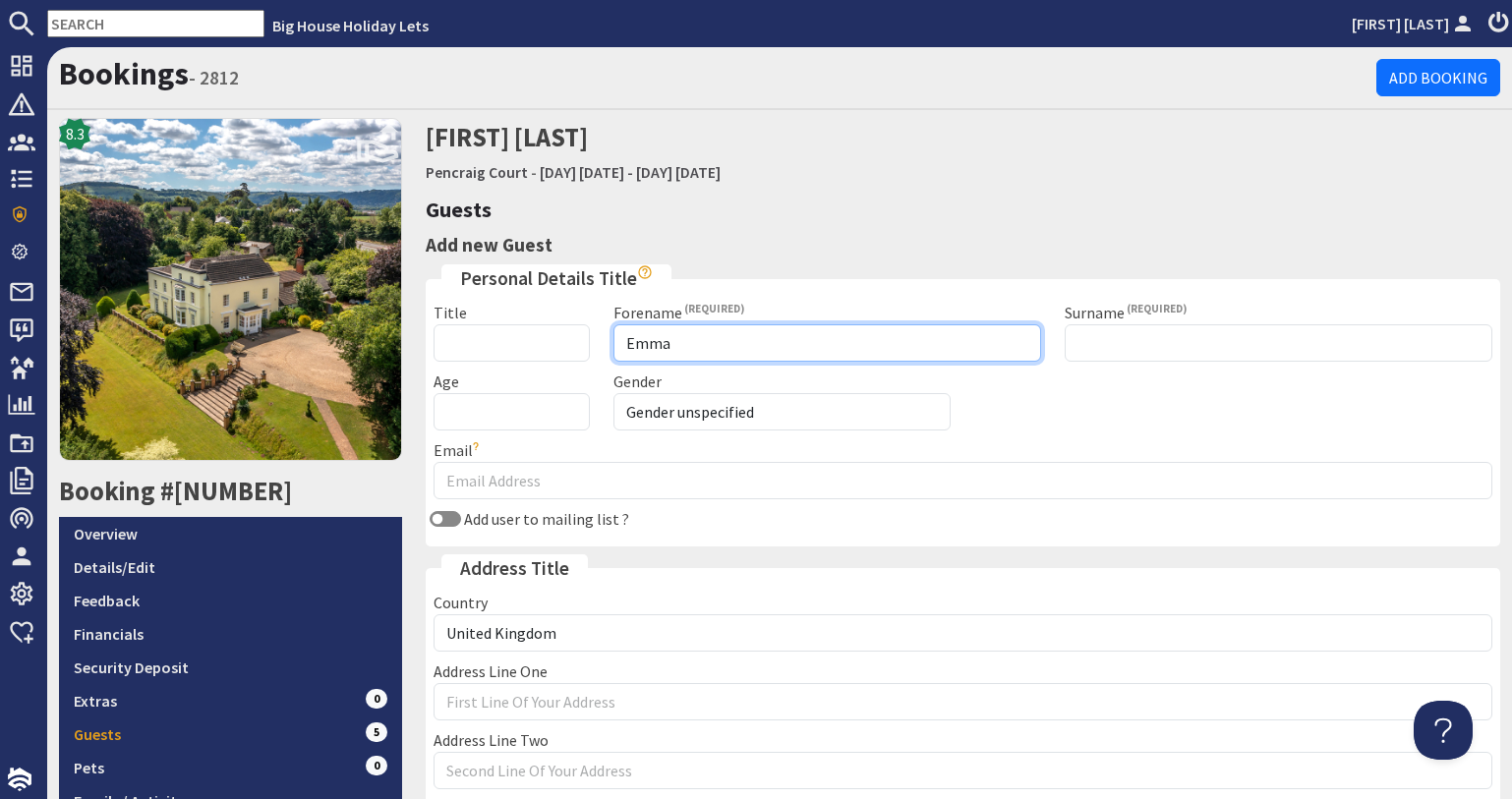 type on "Emma" 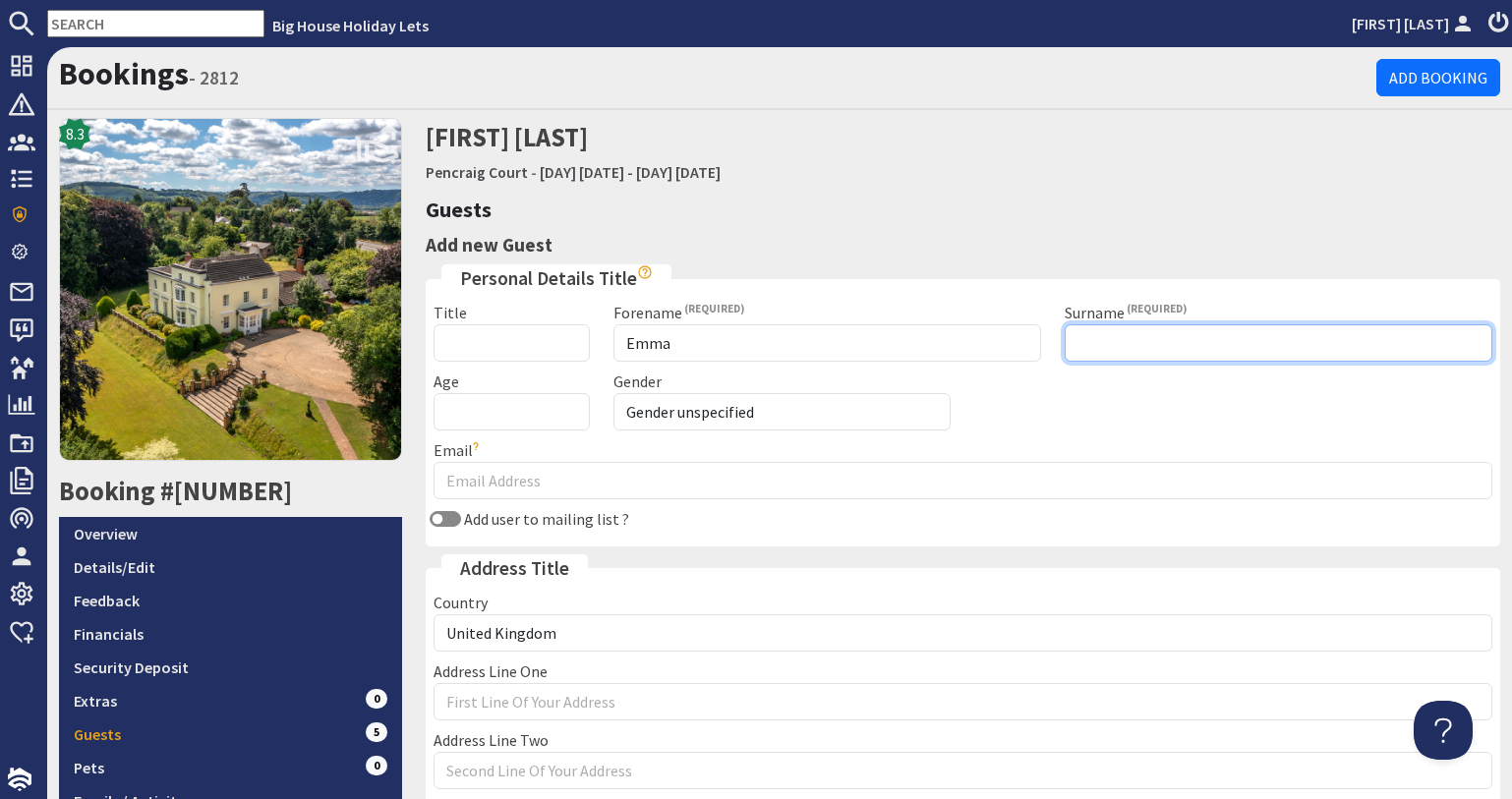 click on "Surname" at bounding box center [1278, 343] 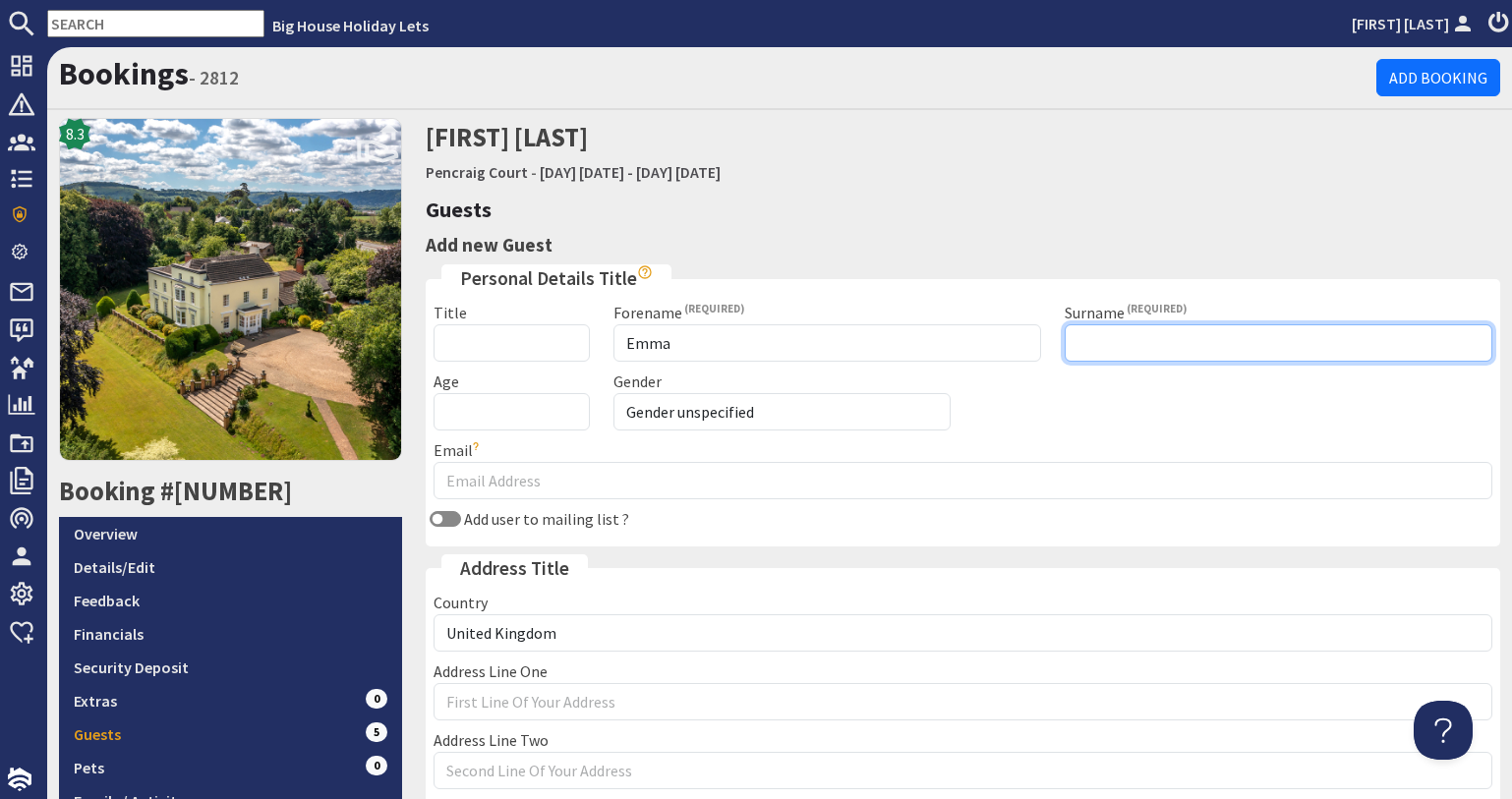paste on "Matsambanye" 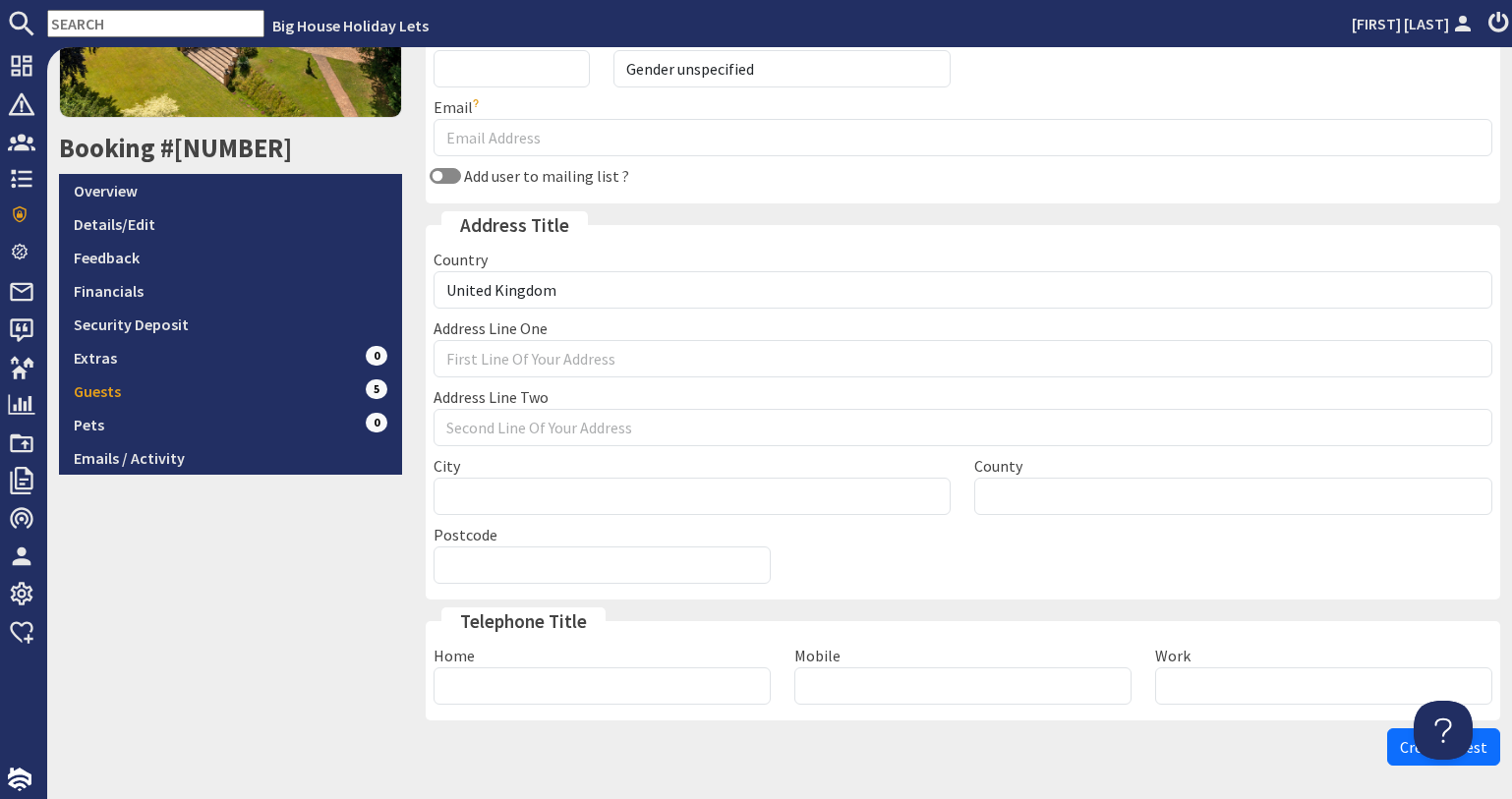 scroll, scrollTop: 418, scrollLeft: 0, axis: vertical 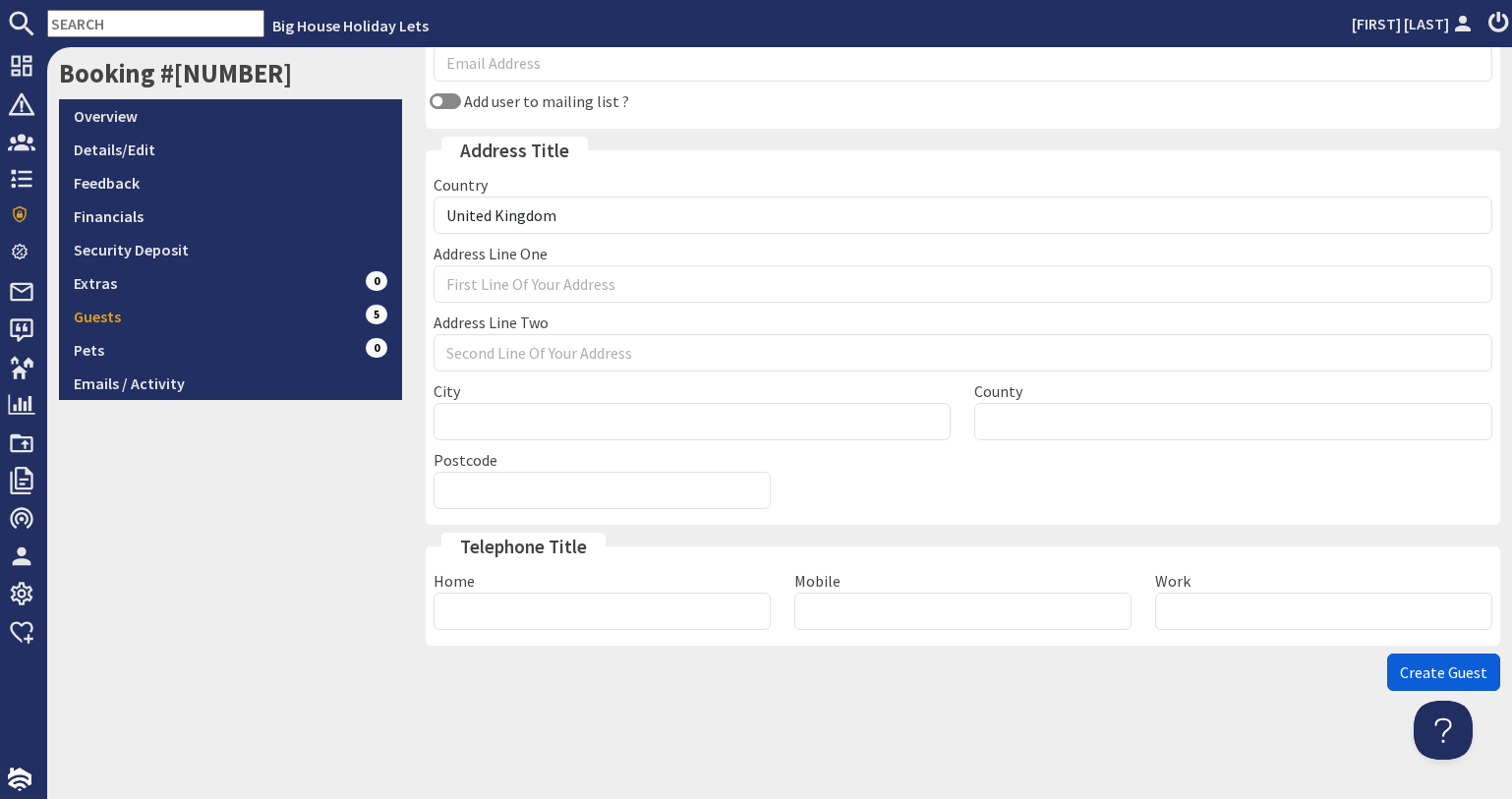type on "Matsambanye" 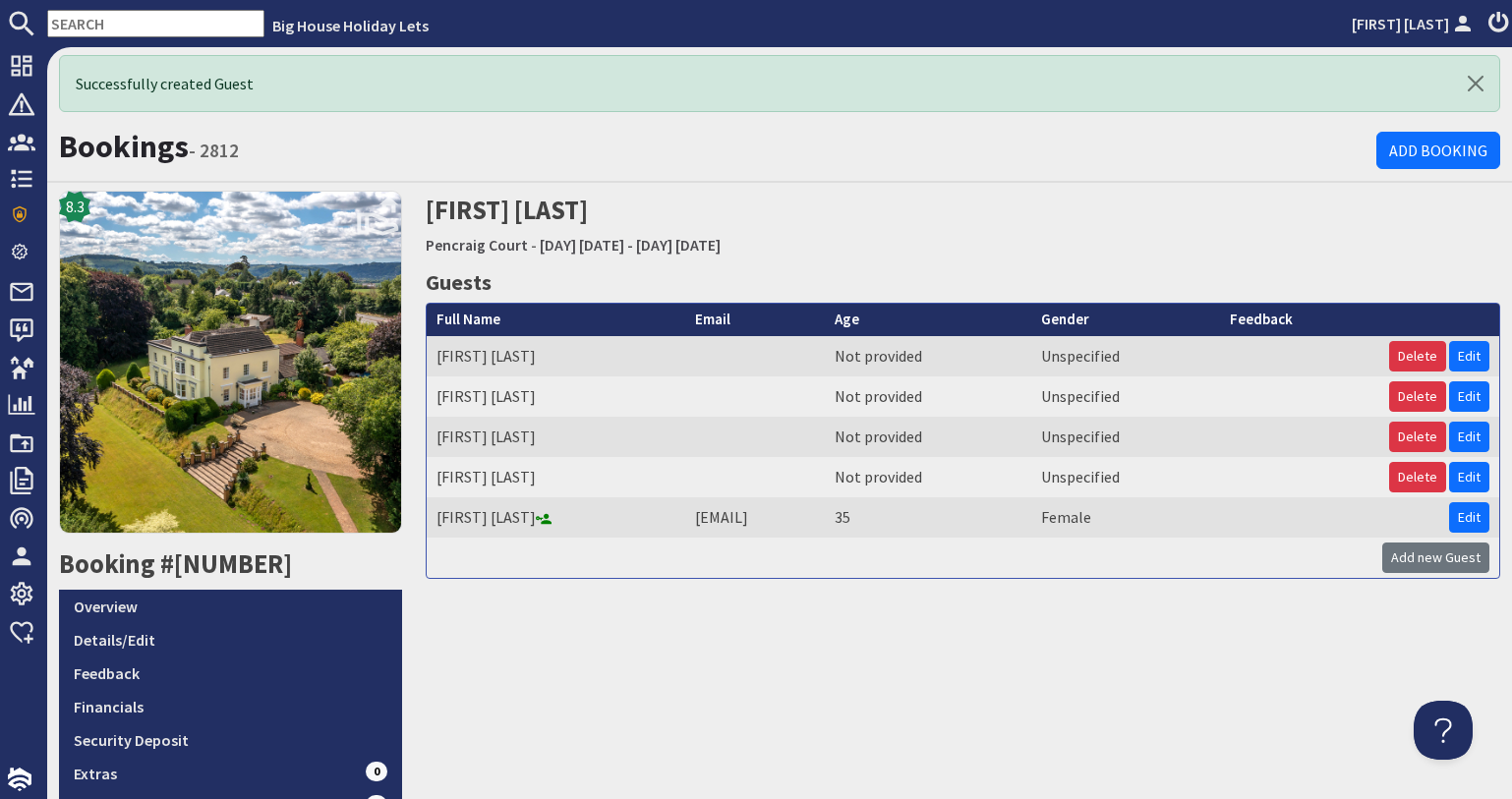 scroll, scrollTop: 0, scrollLeft: 0, axis: both 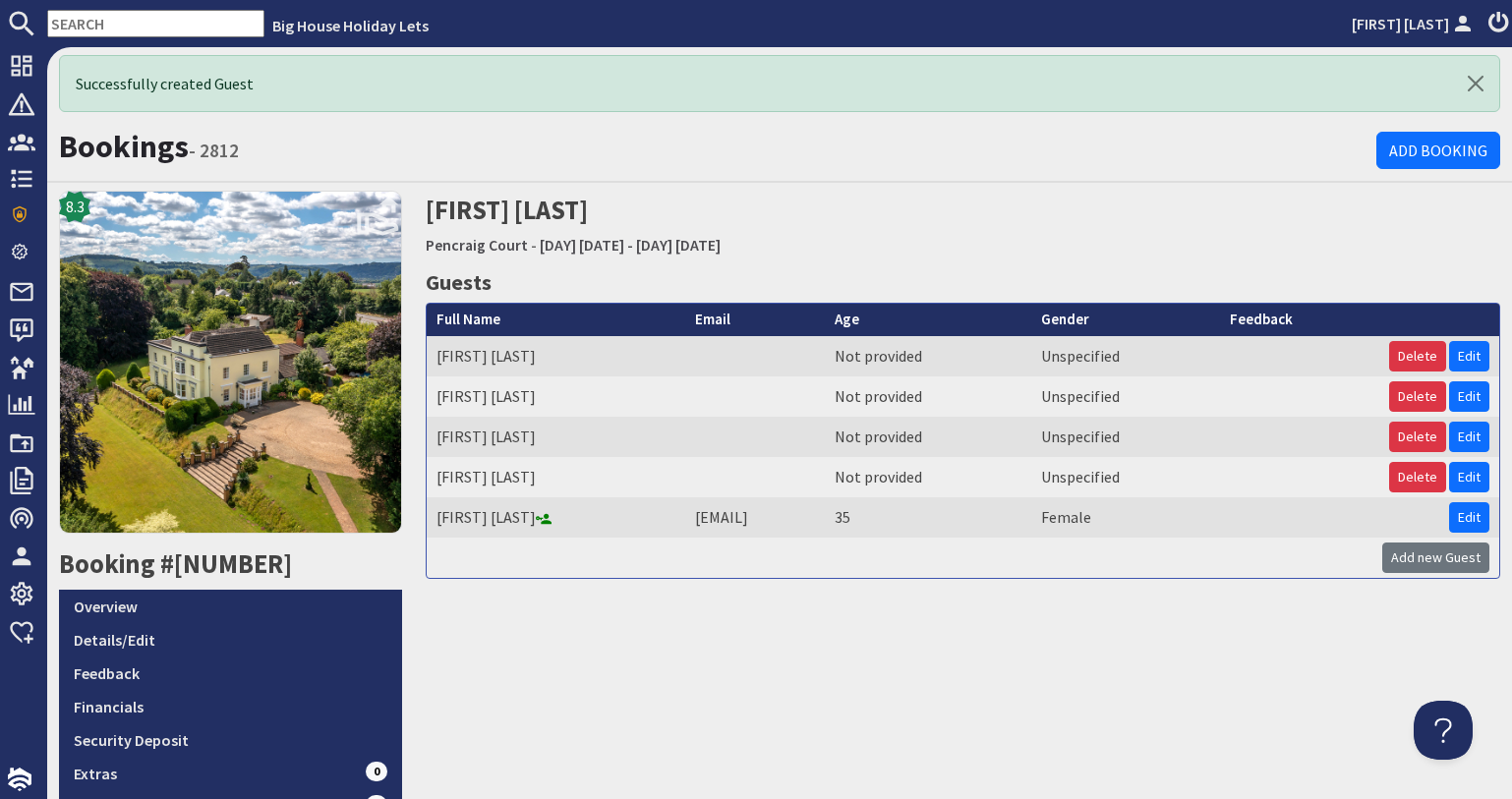 click on "Tilly Kaye
Pencraig Court
-
Friday 08/08/2025
-
Monday 11/08/2025
Guests
Full Name Emma  Matsambanye  Email Age Not provided Gender Unspecified Feedback
Delete
Edit
Evie  Matsambanye  Email Age Not provided Gender Unspecified Feedback
Delete
Edit
Aggie  Matsambanye  Email Age Not provided Gender Unspecified Feedback
Delete
Edit
Lottie Kaye  Email Age Not provided Gender Unspecified Feedback
Delete
Edit
Tilly Kaye   Email tils.kaye@gmail.com Age 35 Gender Female Feedback
Edit
Add new Guest
Full Name
Email
Age
Gender
Feedback" at bounding box center (963, 540) 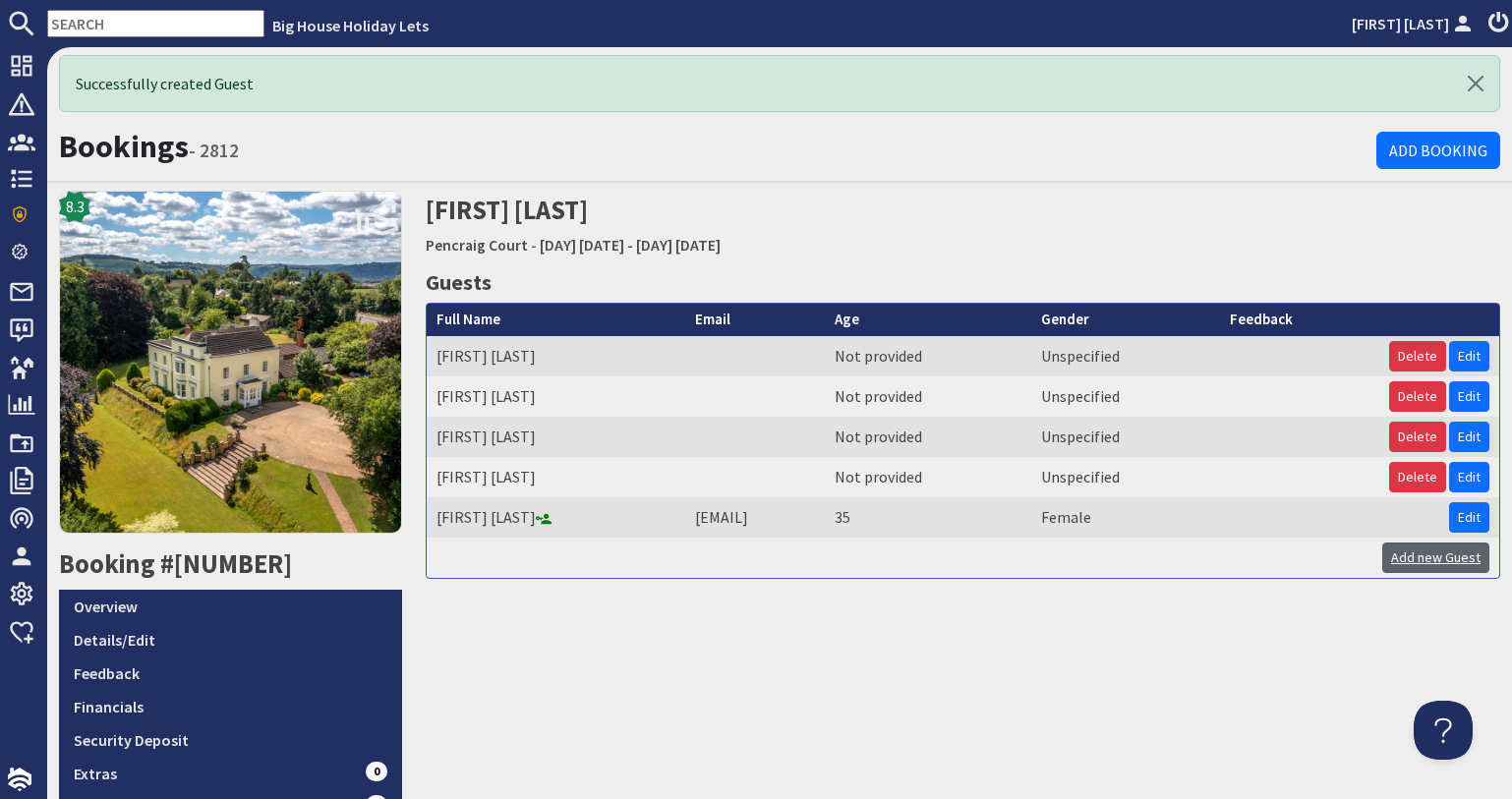 click on "Add new Guest" at bounding box center [1435, 557] 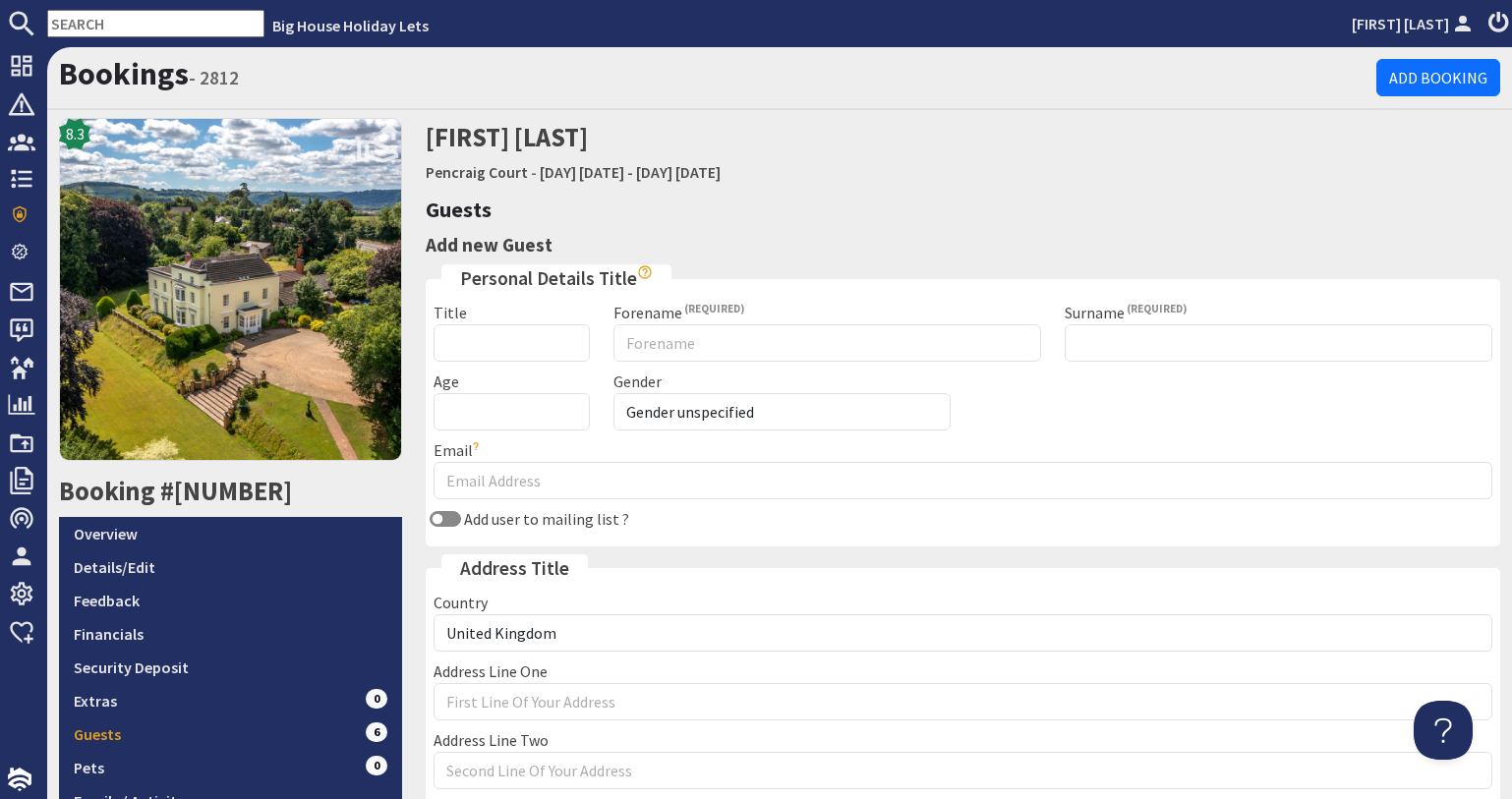 scroll, scrollTop: 0, scrollLeft: 0, axis: both 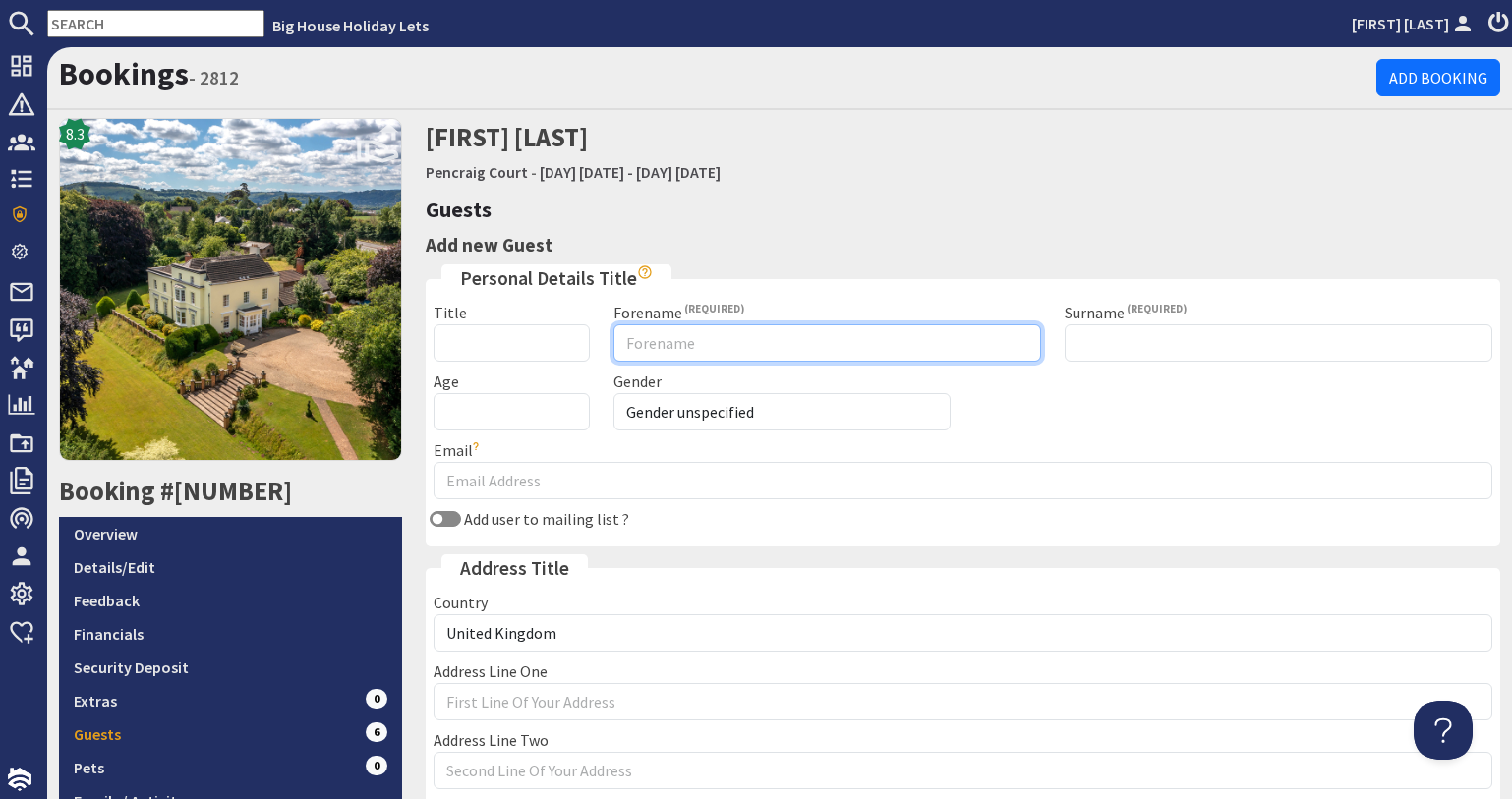click on "Forename" at bounding box center [827, 343] 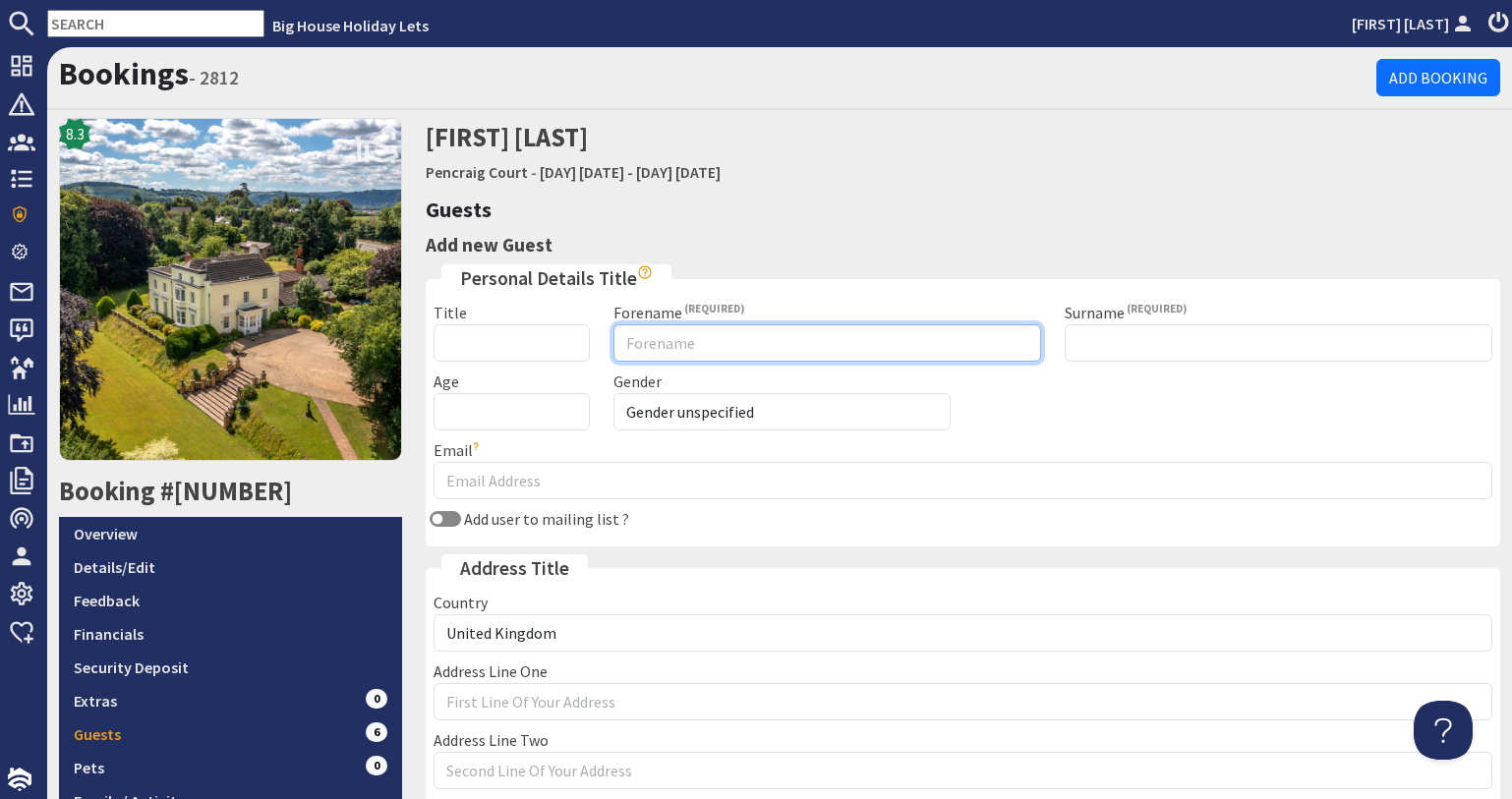 paste on "Ronan Kennedy" 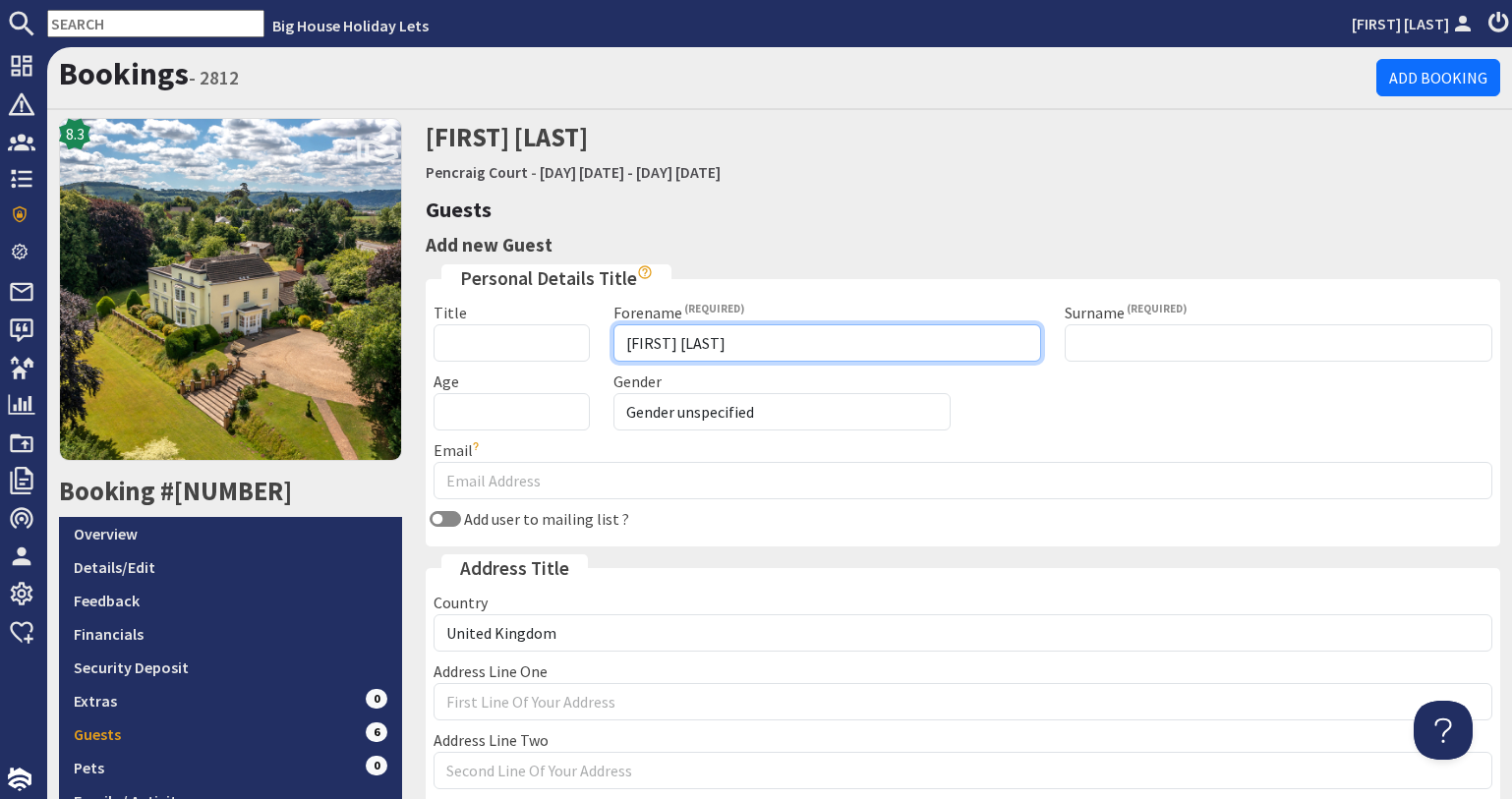 drag, startPoint x: 666, startPoint y: 337, endPoint x: 731, endPoint y: 347, distance: 65.76473 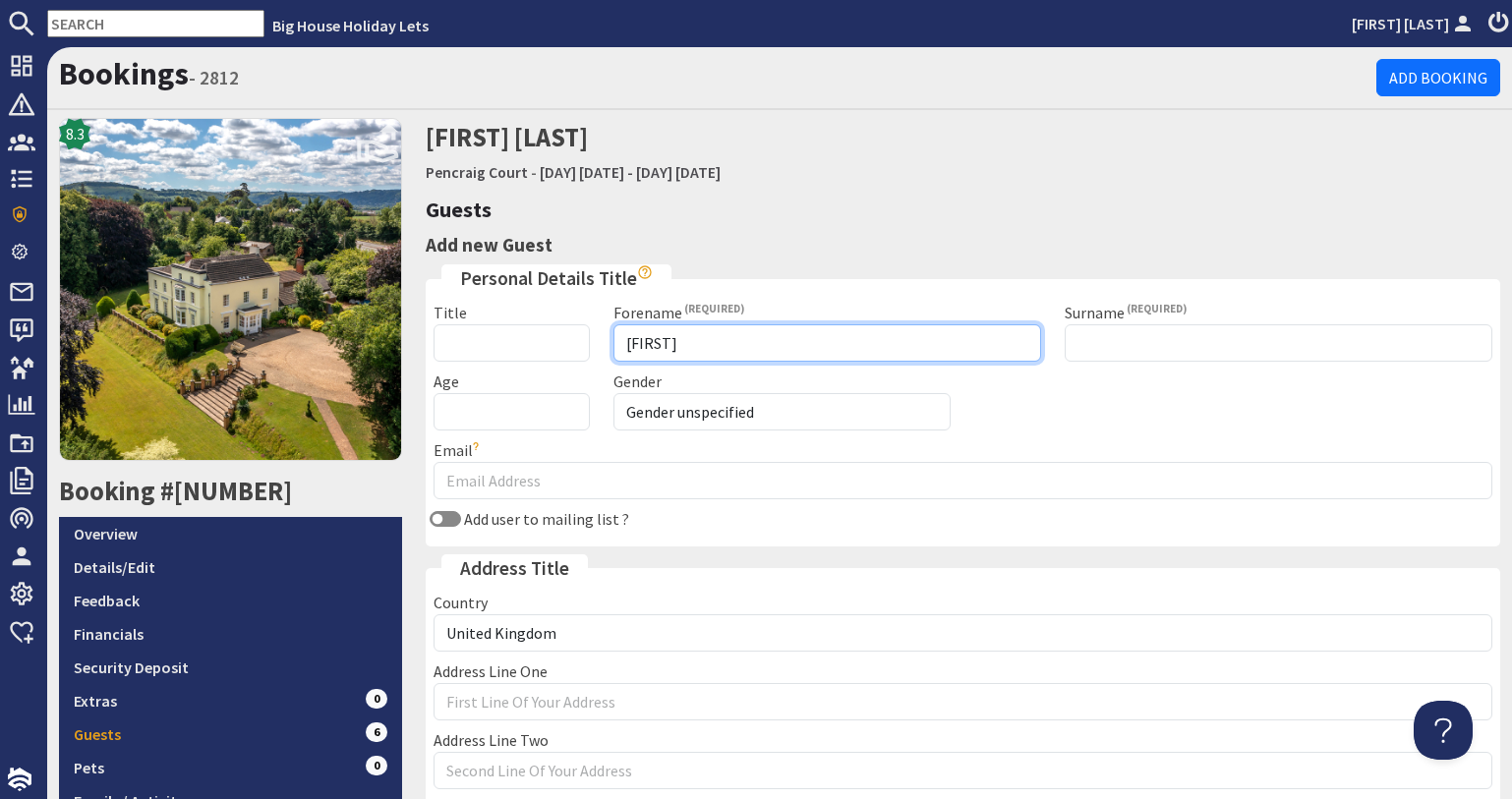 type on "Ronan" 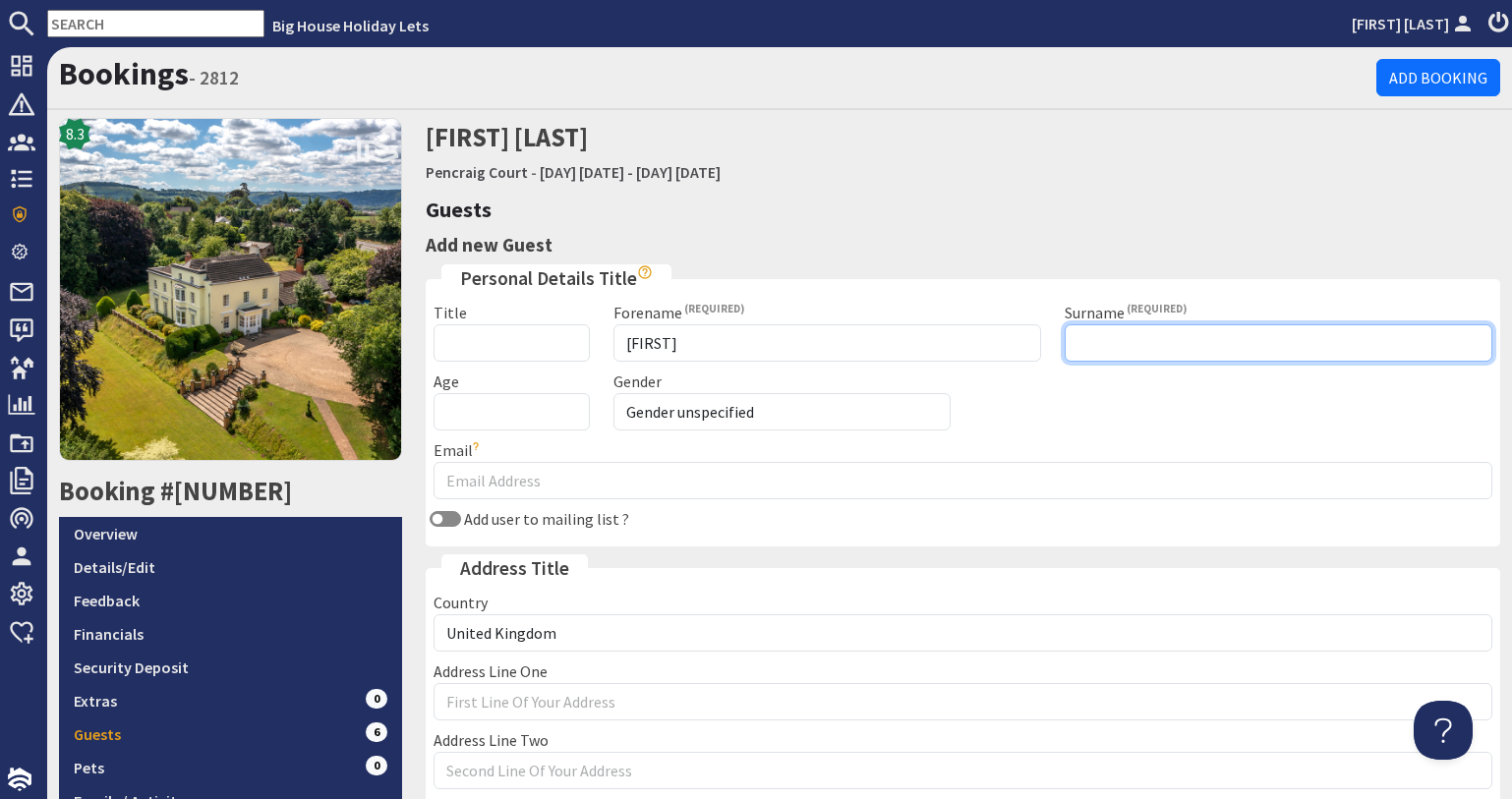click on "Surname" at bounding box center [1278, 343] 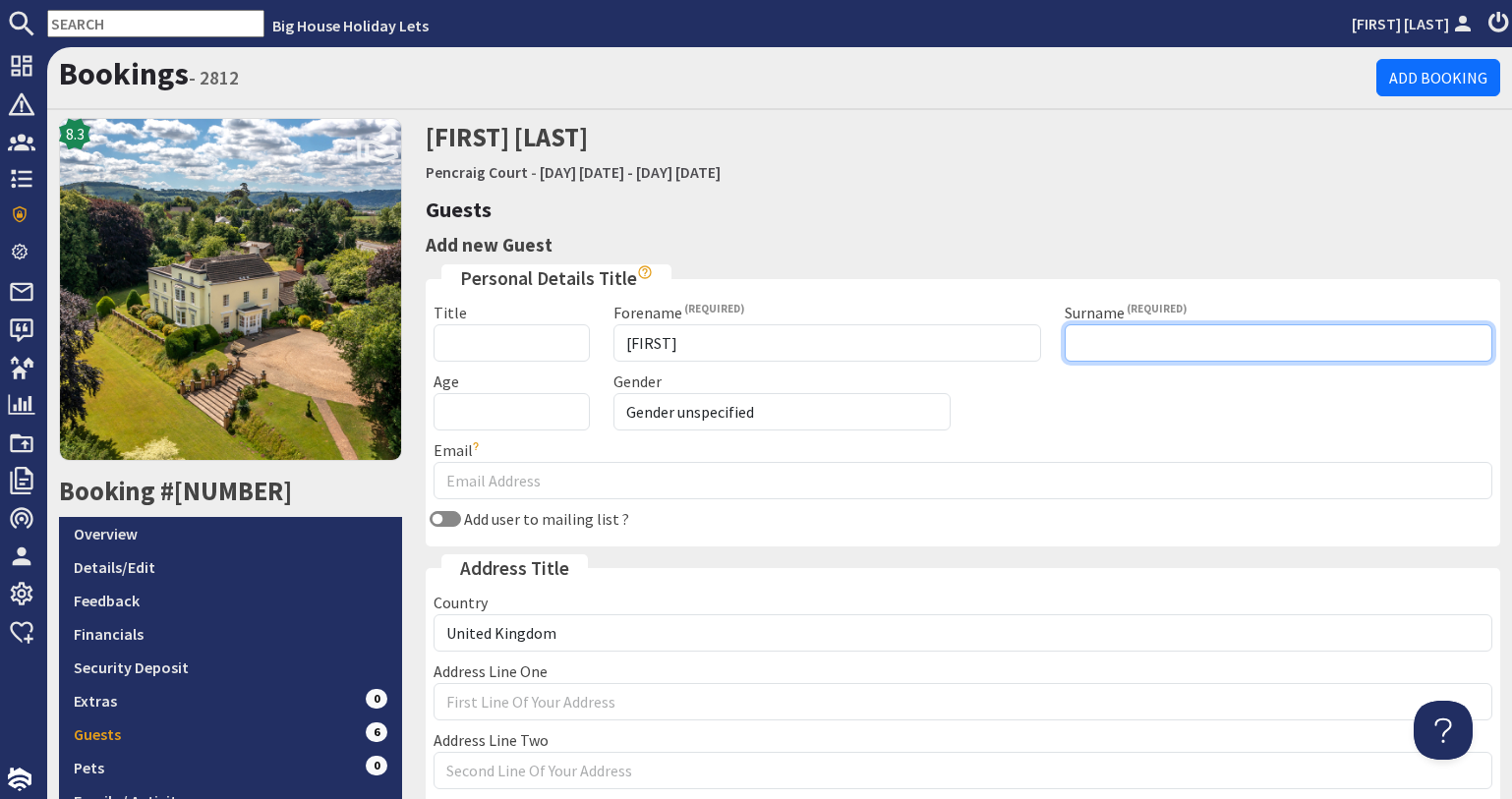 paste on "Kennedy" 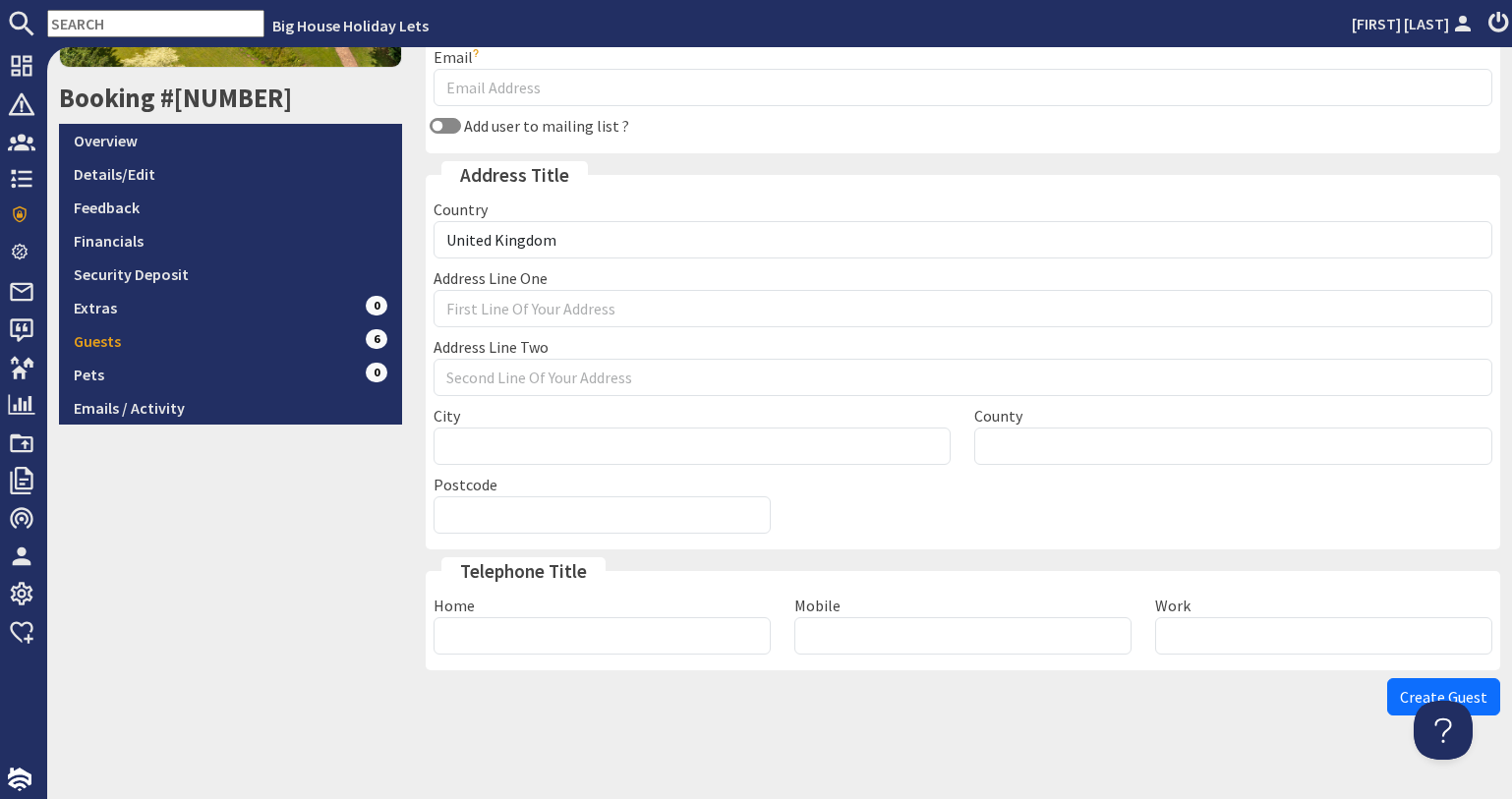 scroll, scrollTop: 418, scrollLeft: 0, axis: vertical 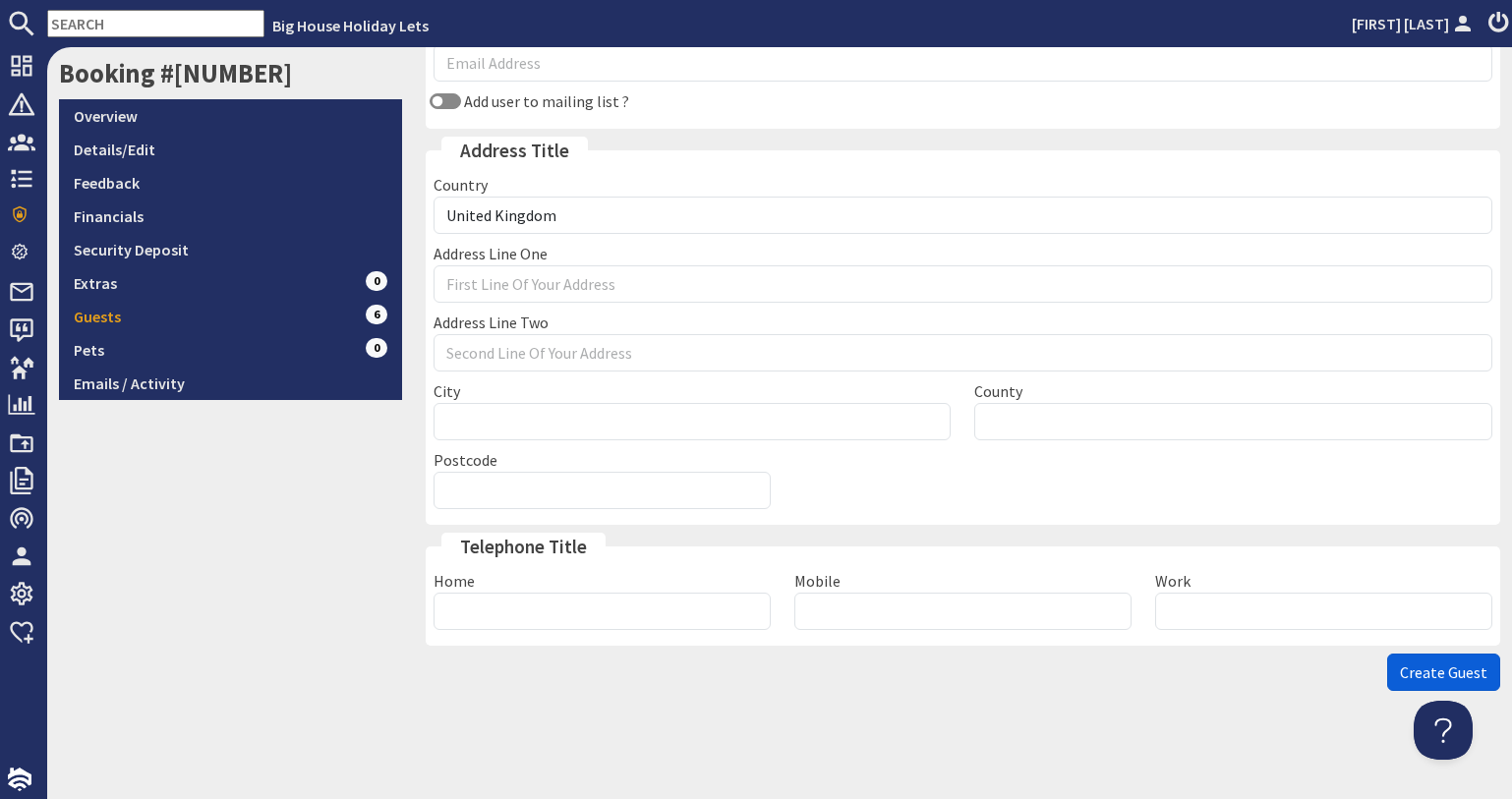 type on "Kennedy" 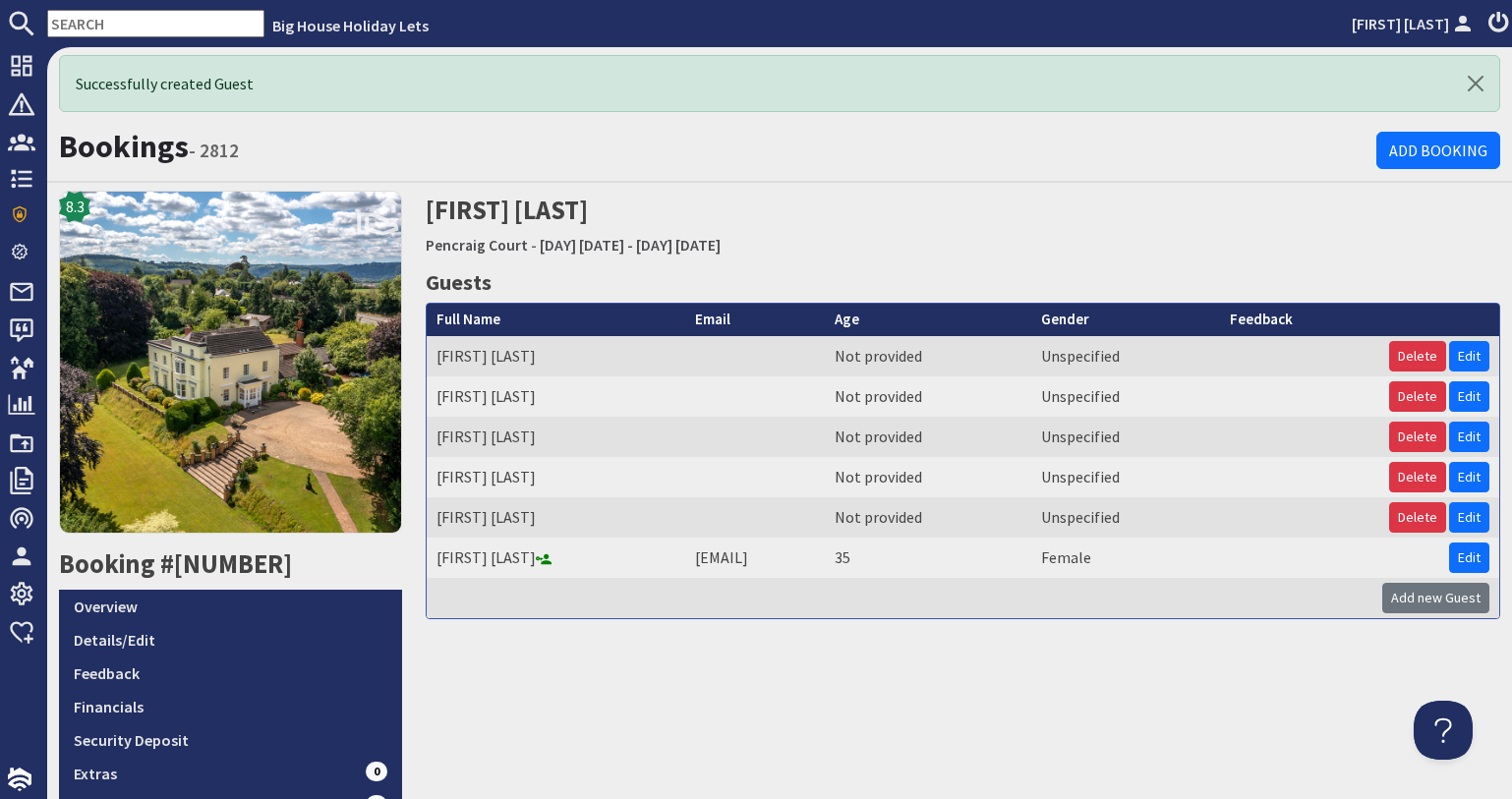scroll, scrollTop: 0, scrollLeft: 0, axis: both 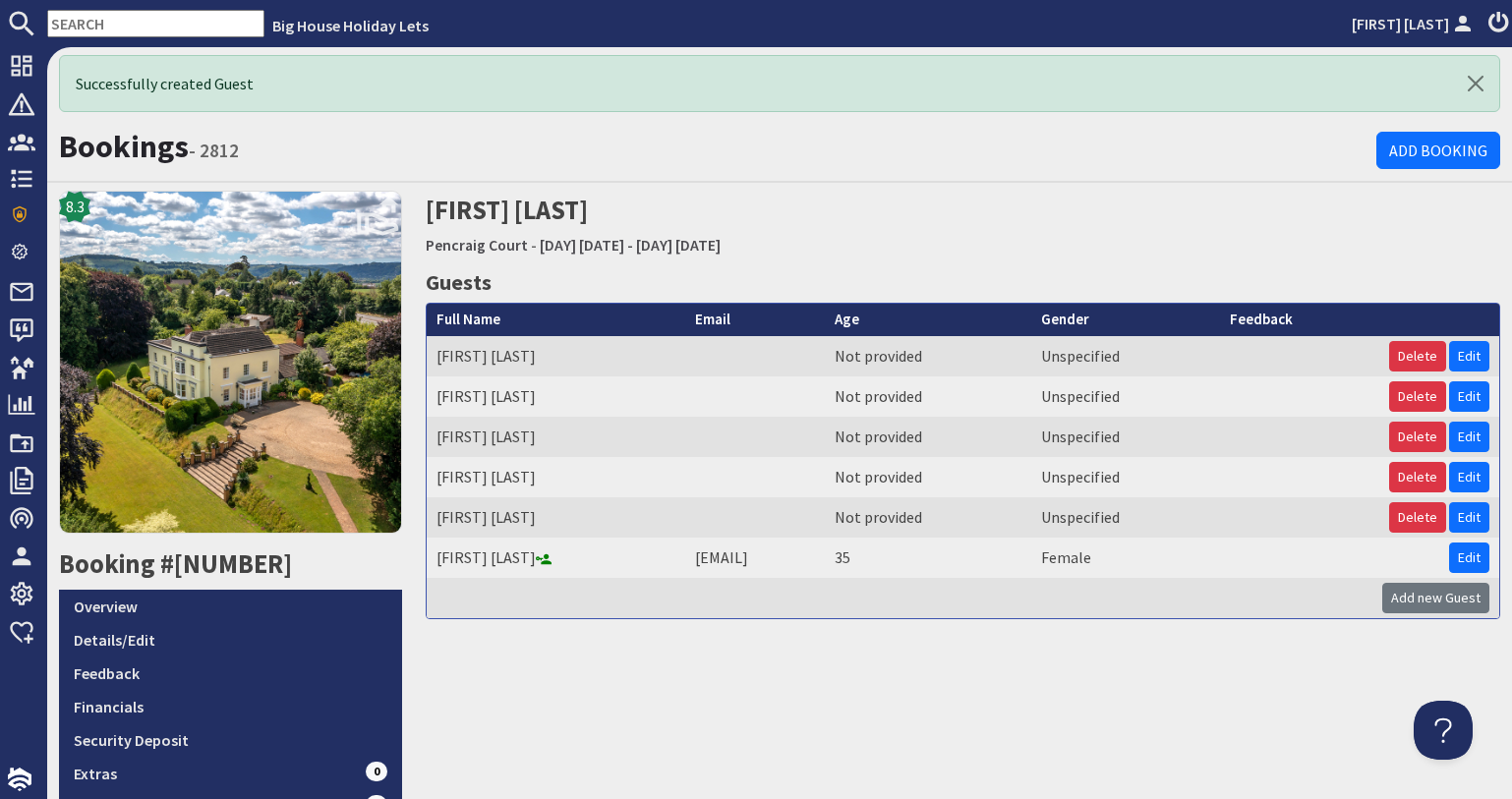 click on "Add new Guest" at bounding box center [963, 598] 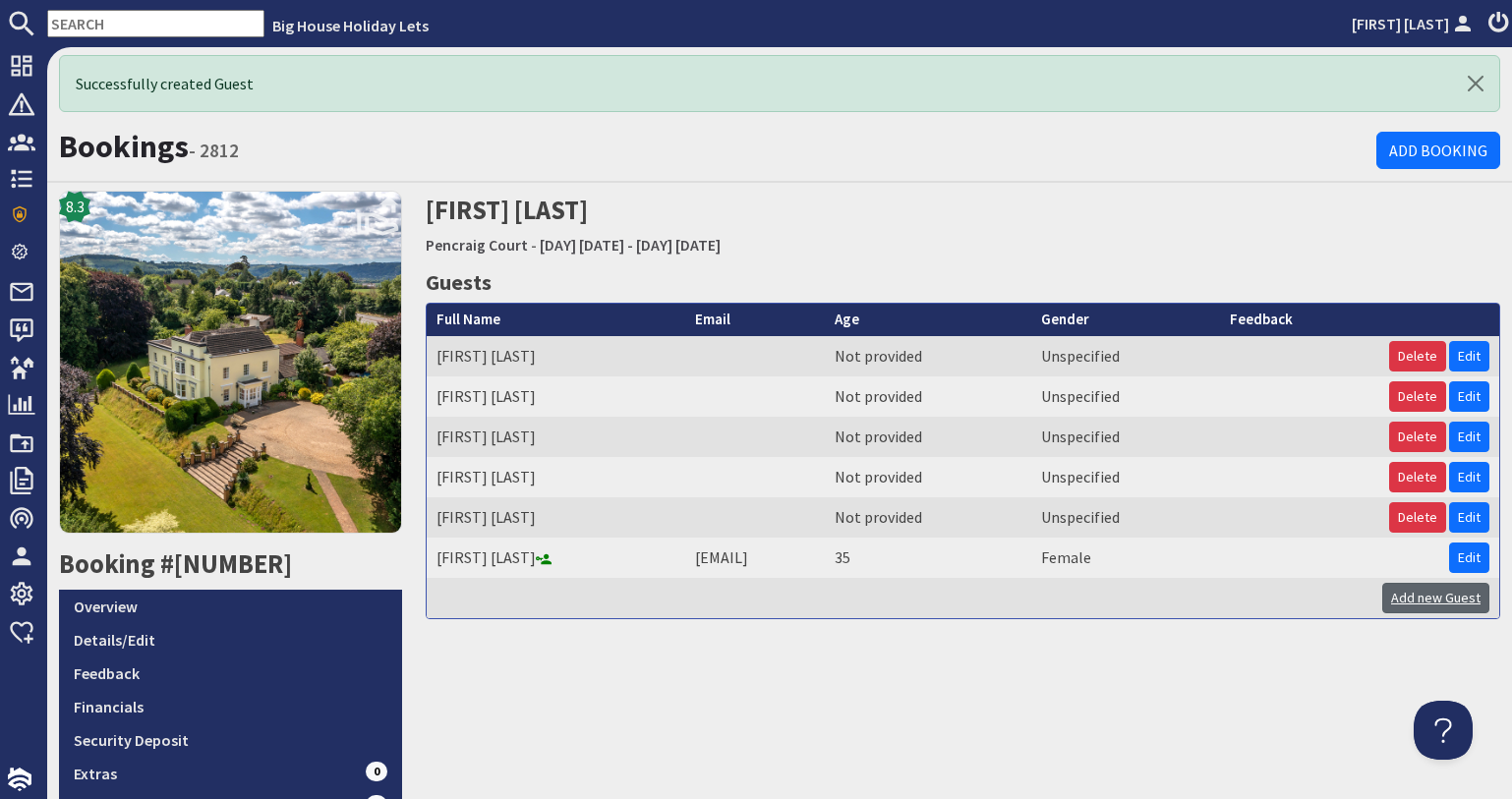 click on "Add new Guest" at bounding box center [1435, 598] 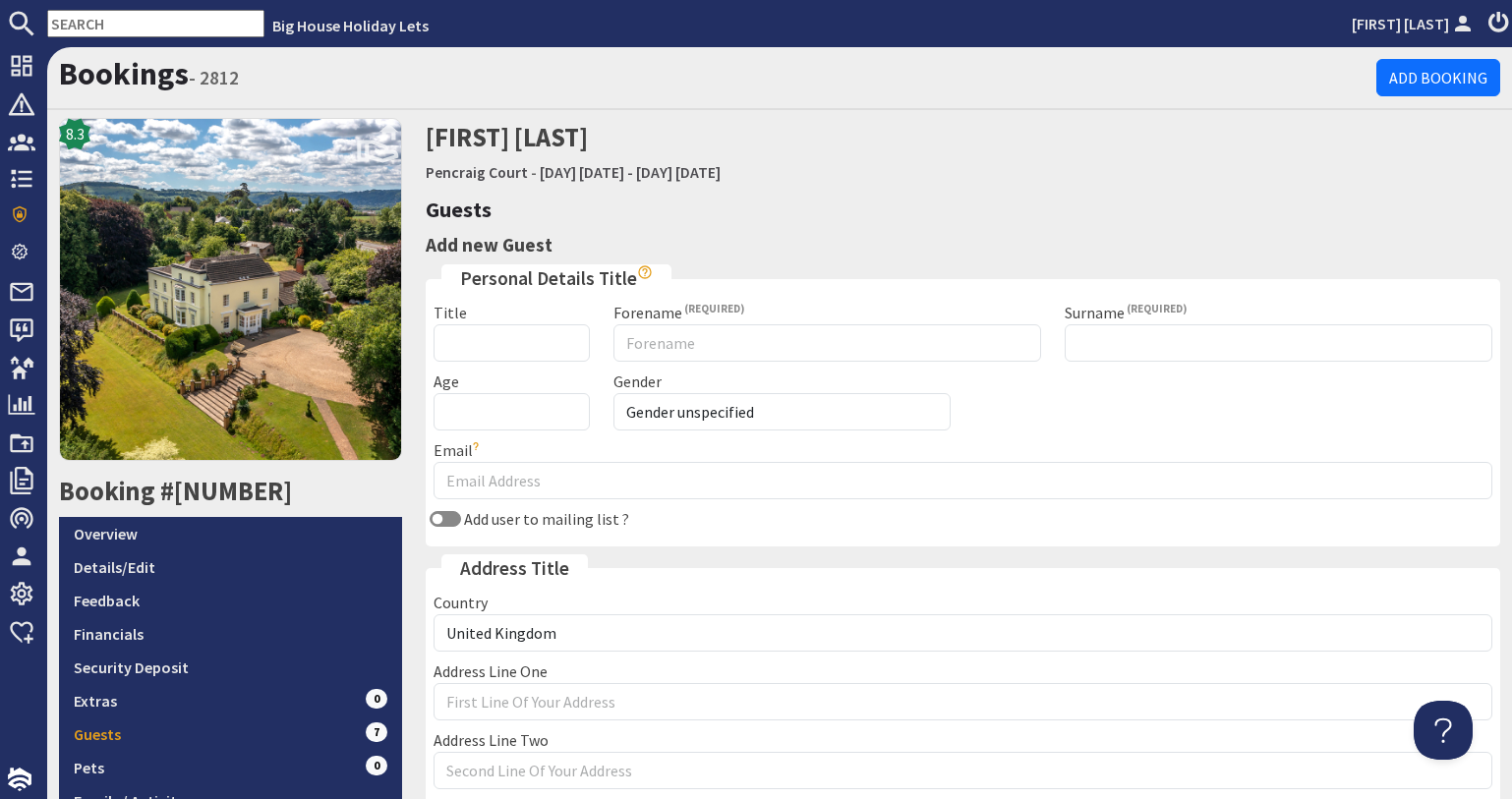 scroll, scrollTop: 0, scrollLeft: 0, axis: both 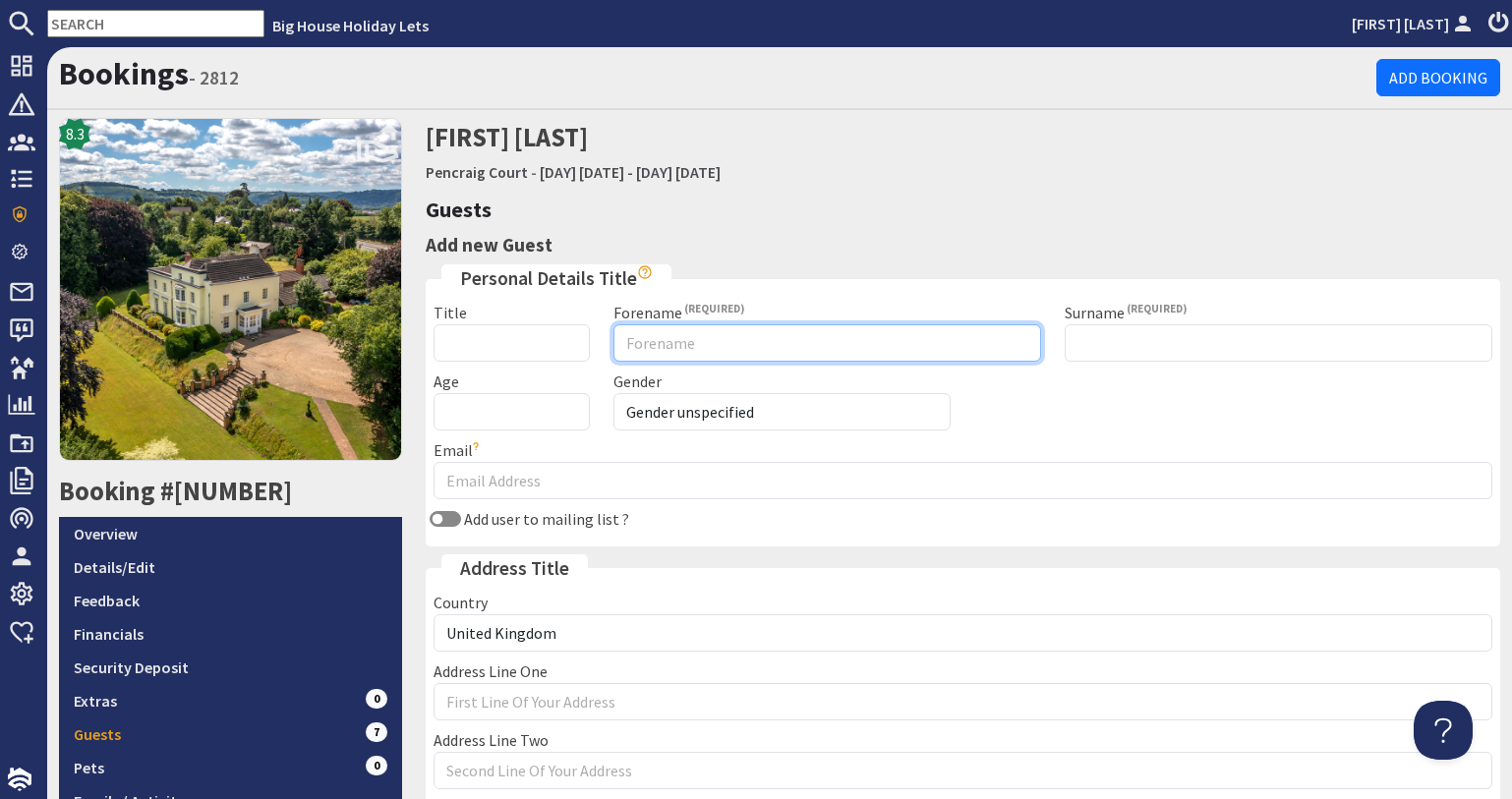 click on "Forename" at bounding box center (827, 343) 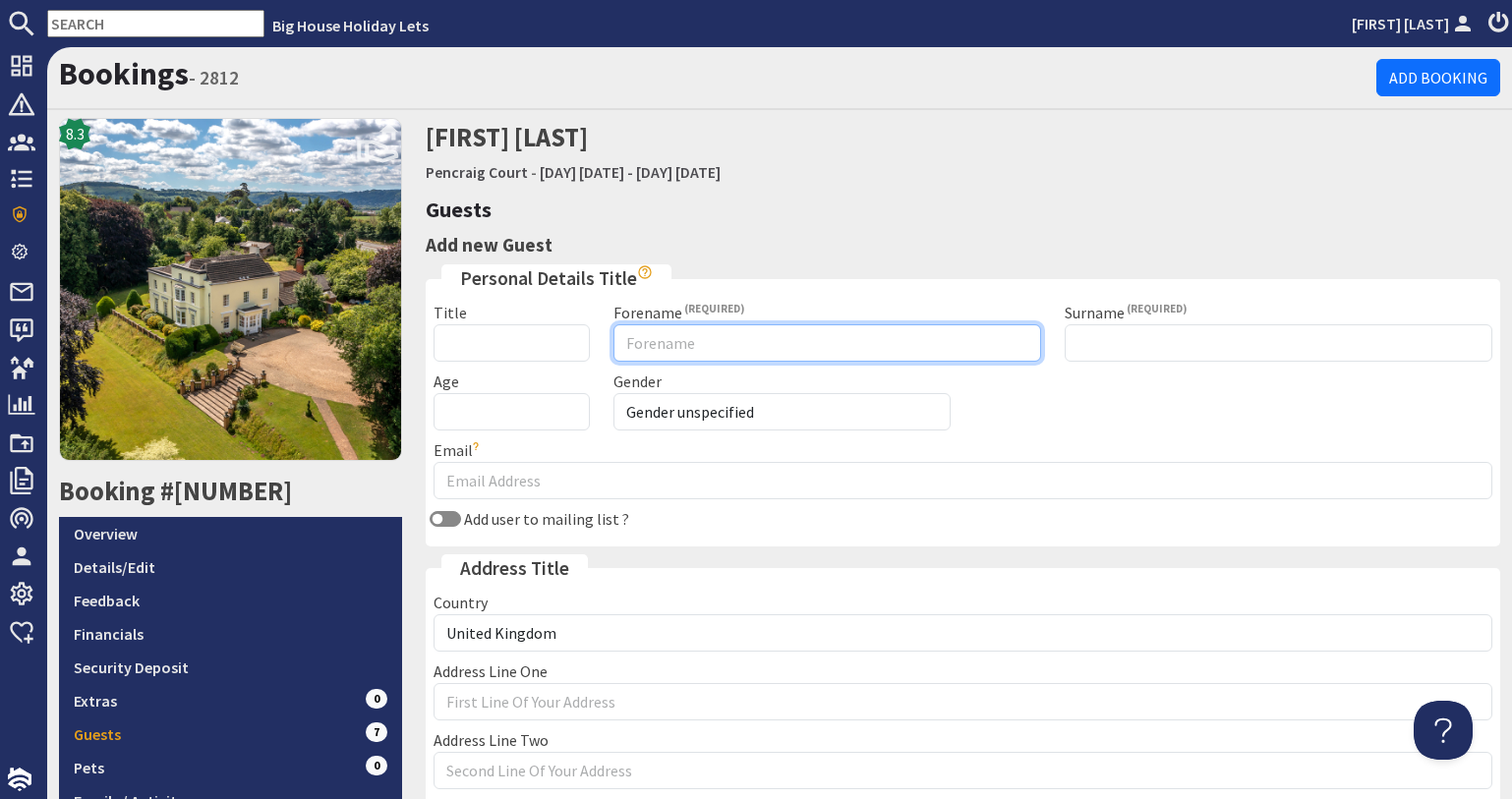 paste on "Delphine Kennedy" 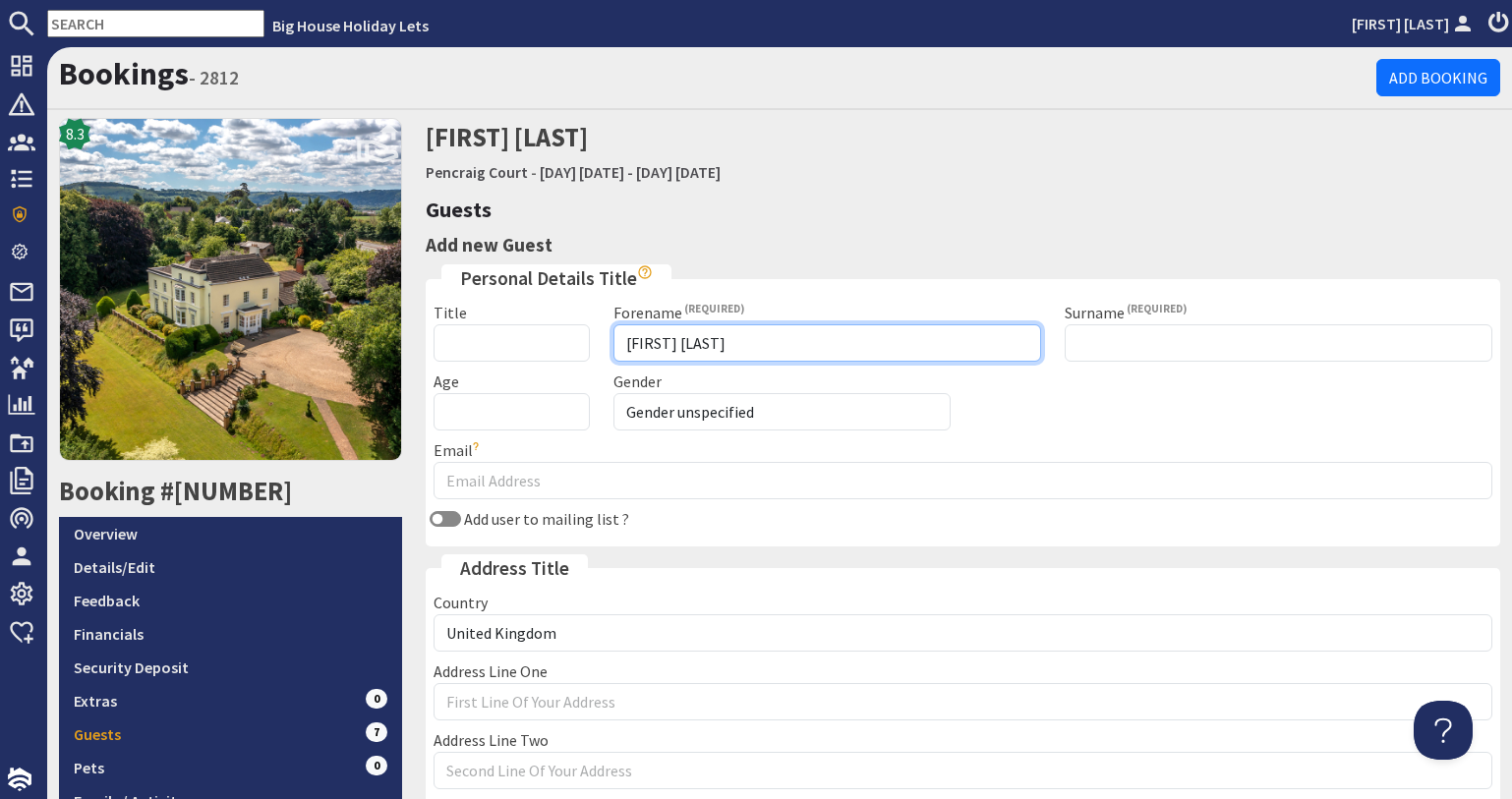 drag, startPoint x: 684, startPoint y: 341, endPoint x: 776, endPoint y: 354, distance: 92.913939 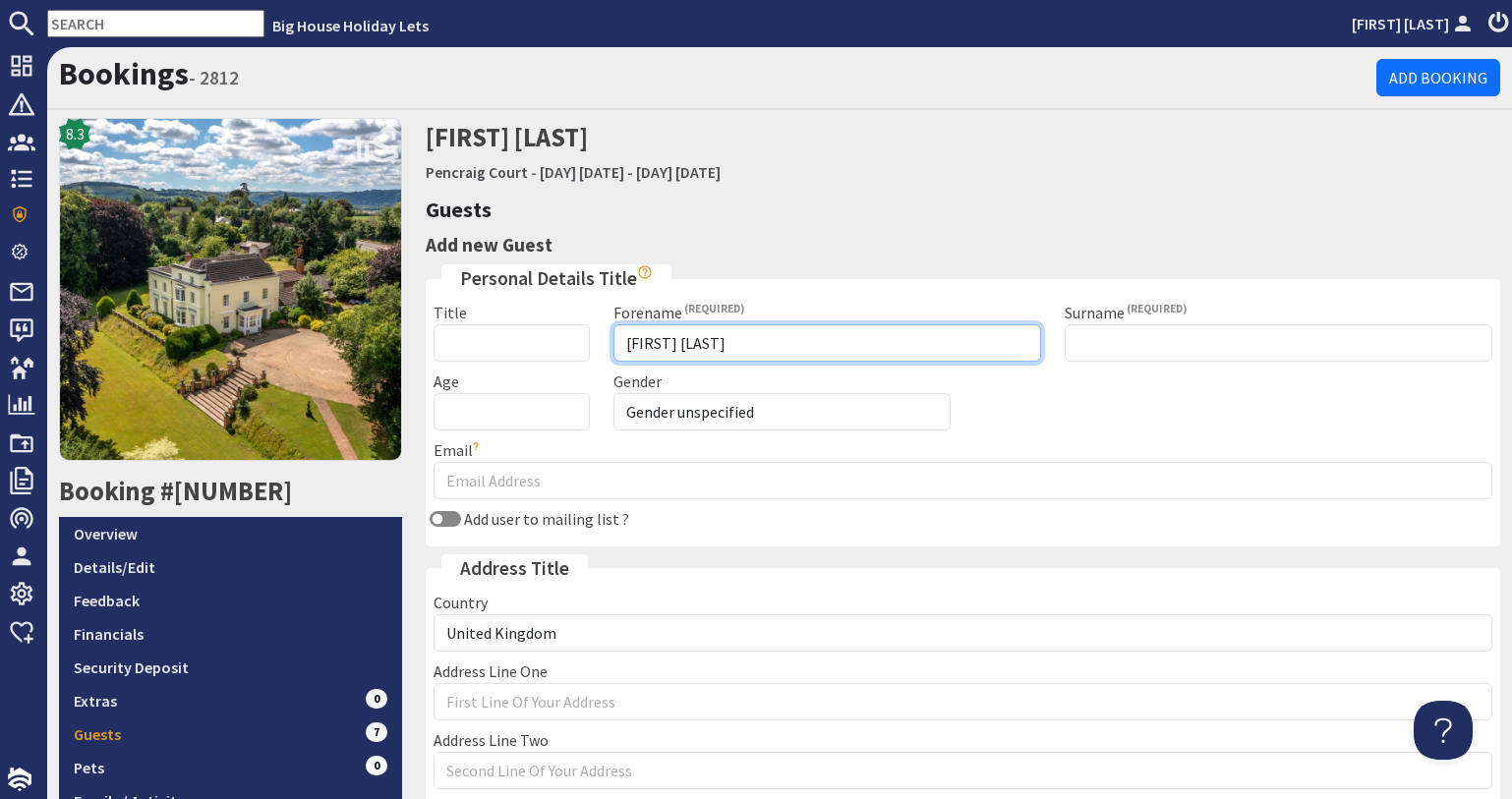 click on "Delphine Kennedy" at bounding box center [827, 343] 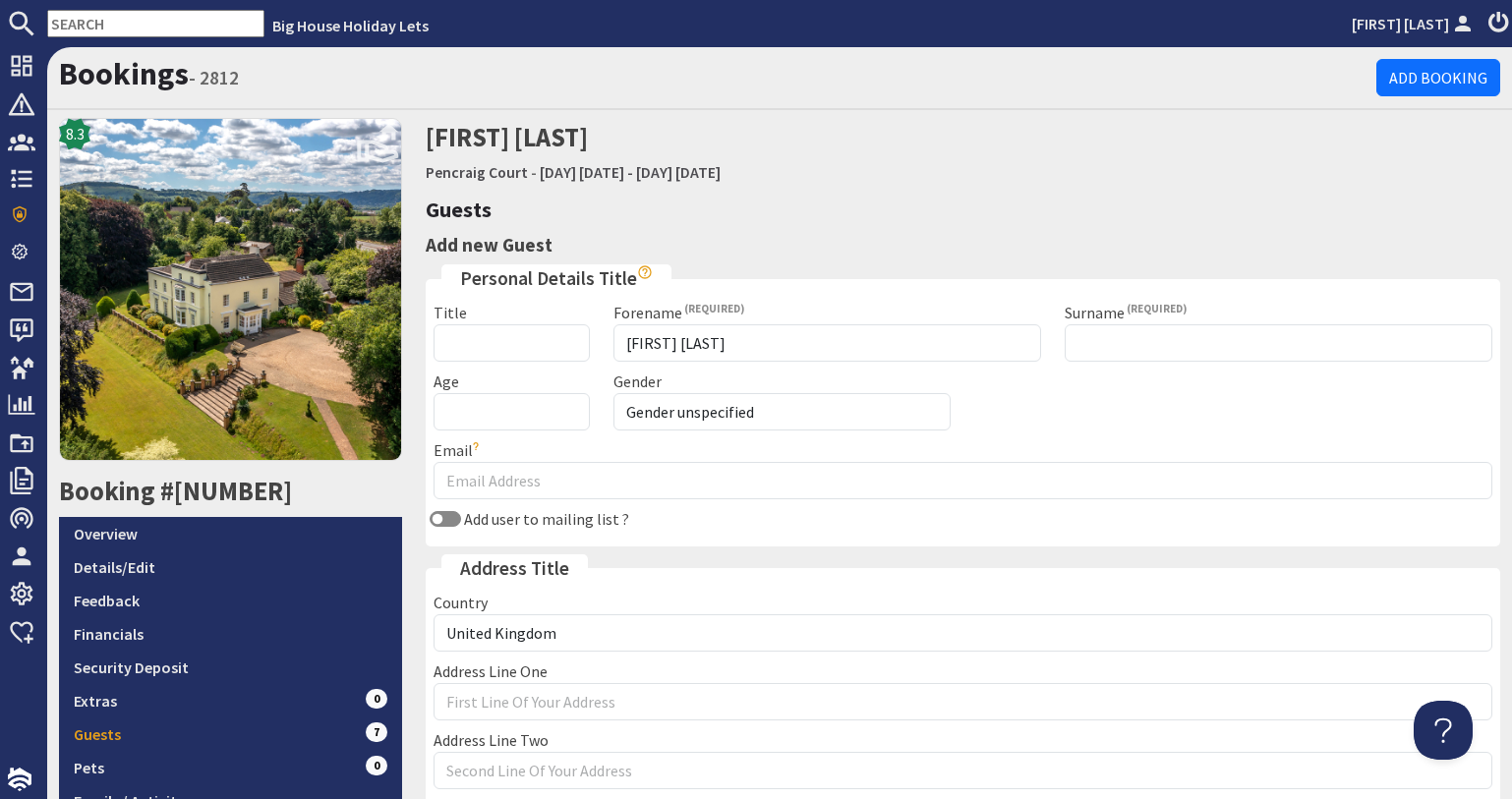 drag, startPoint x: 670, startPoint y: 349, endPoint x: 995, endPoint y: 612, distance: 418.08372 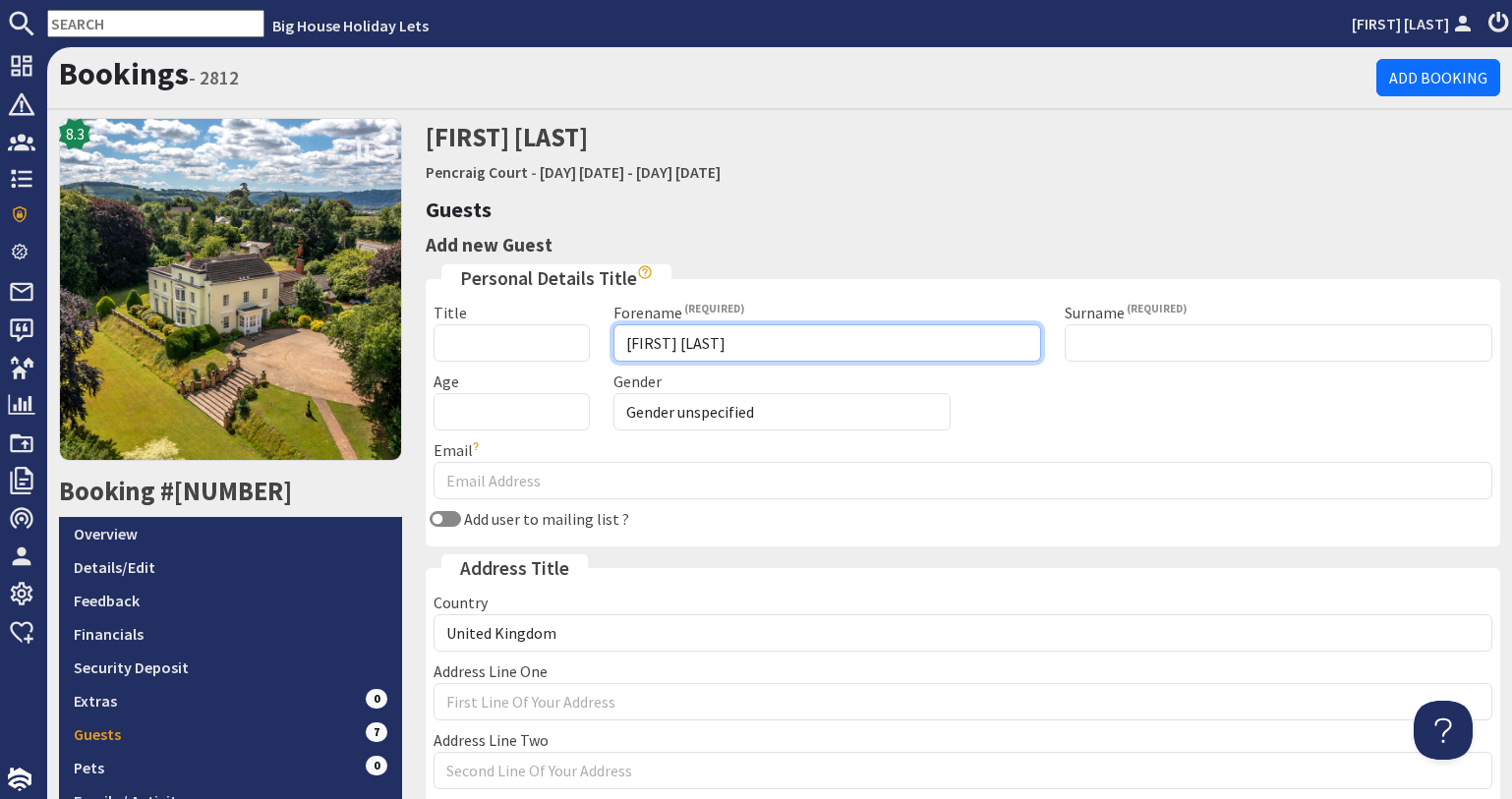drag, startPoint x: 683, startPoint y: 345, endPoint x: 742, endPoint y: 356, distance: 60 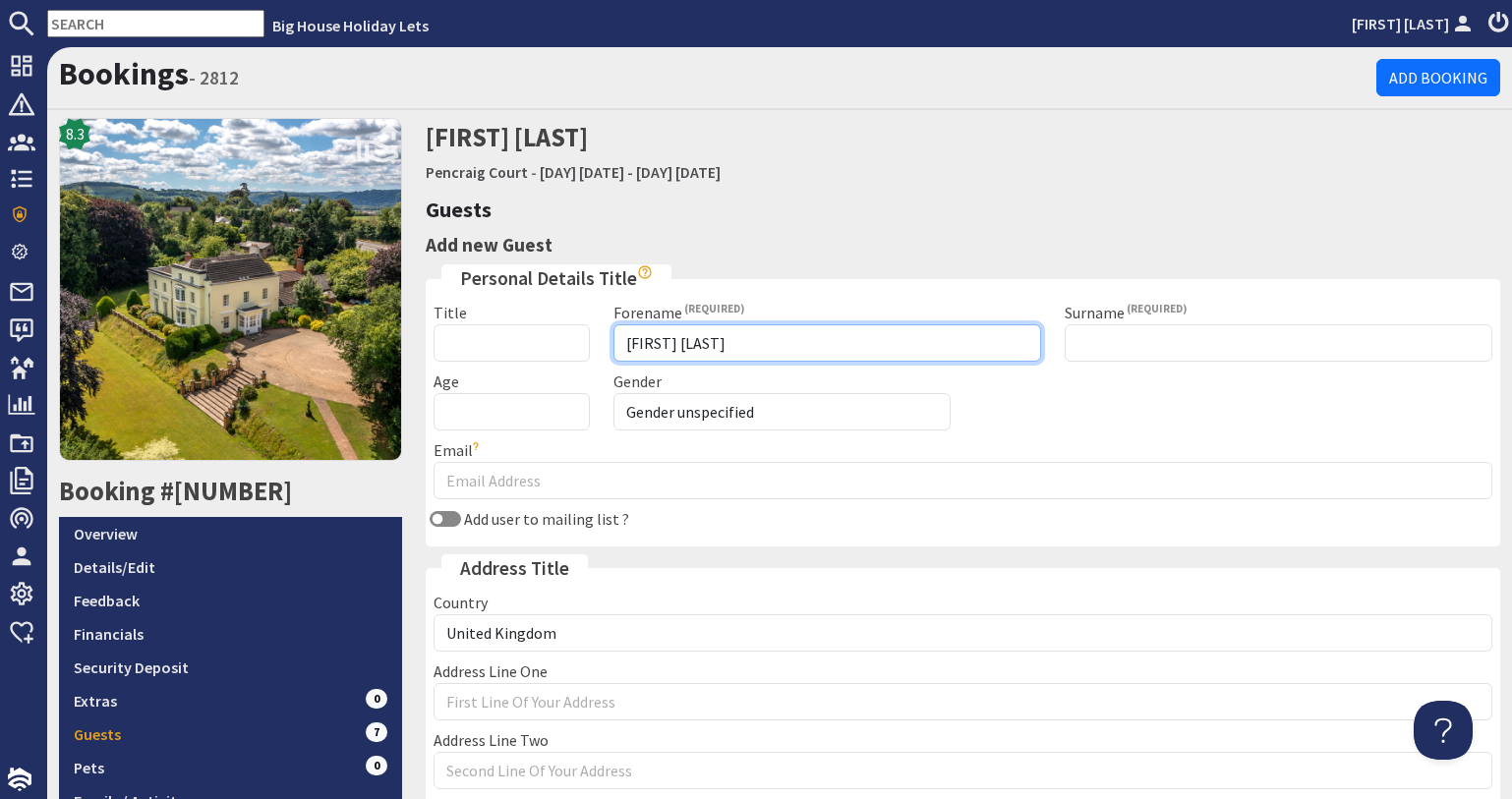 click on "Delphine Kennedy" at bounding box center (827, 343) 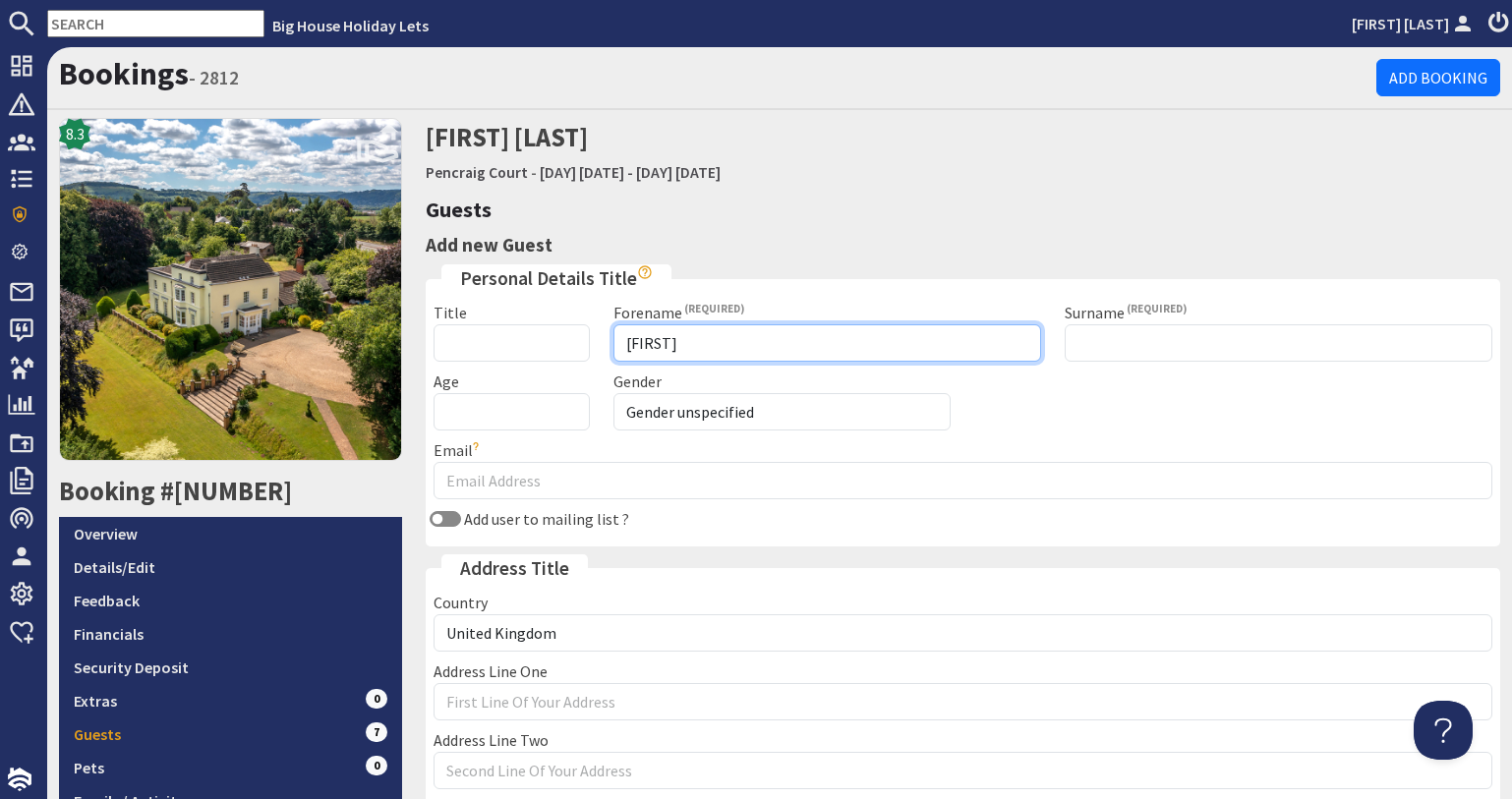 type on "Delphine" 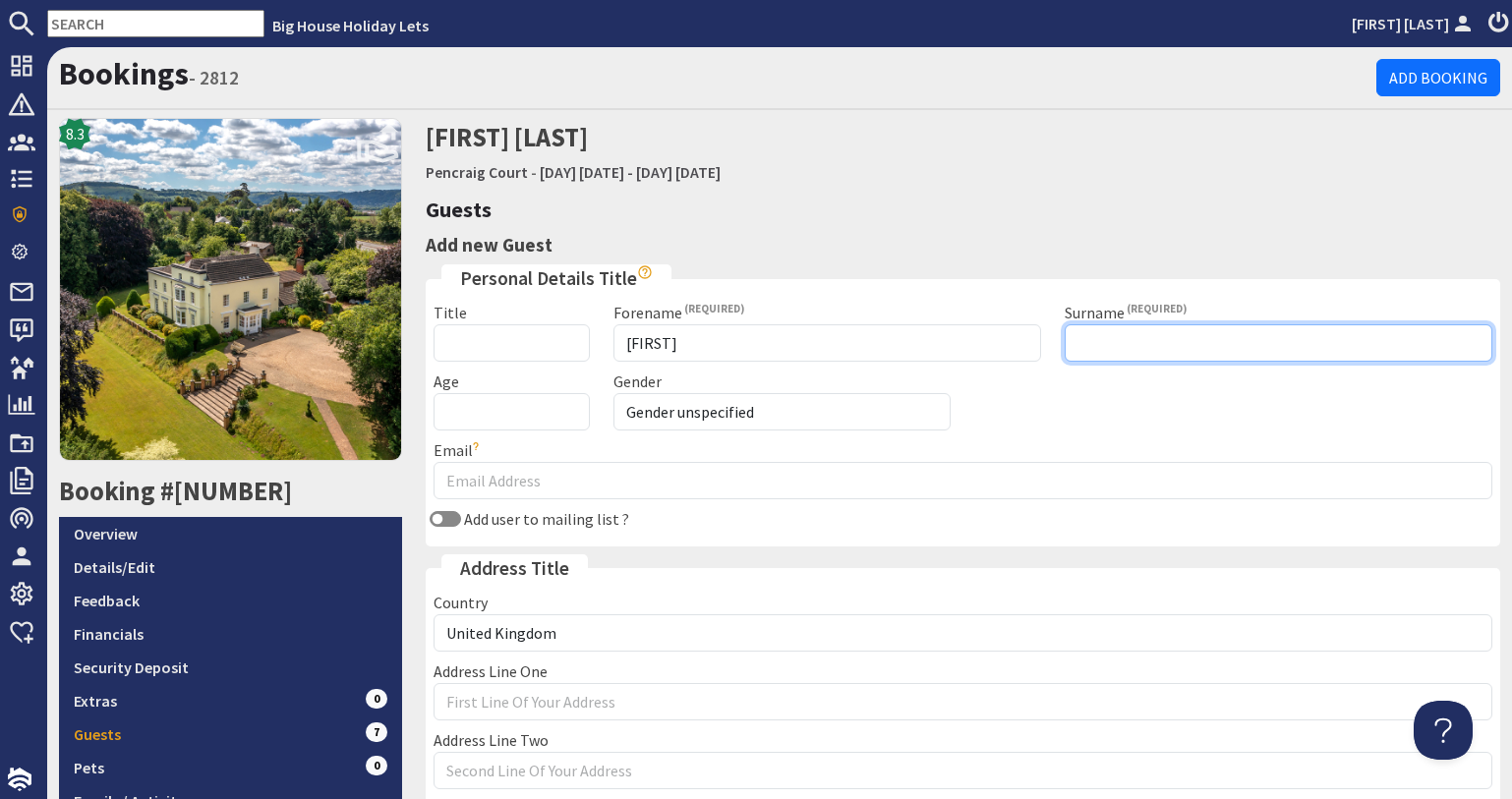 paste on "Kennedy" 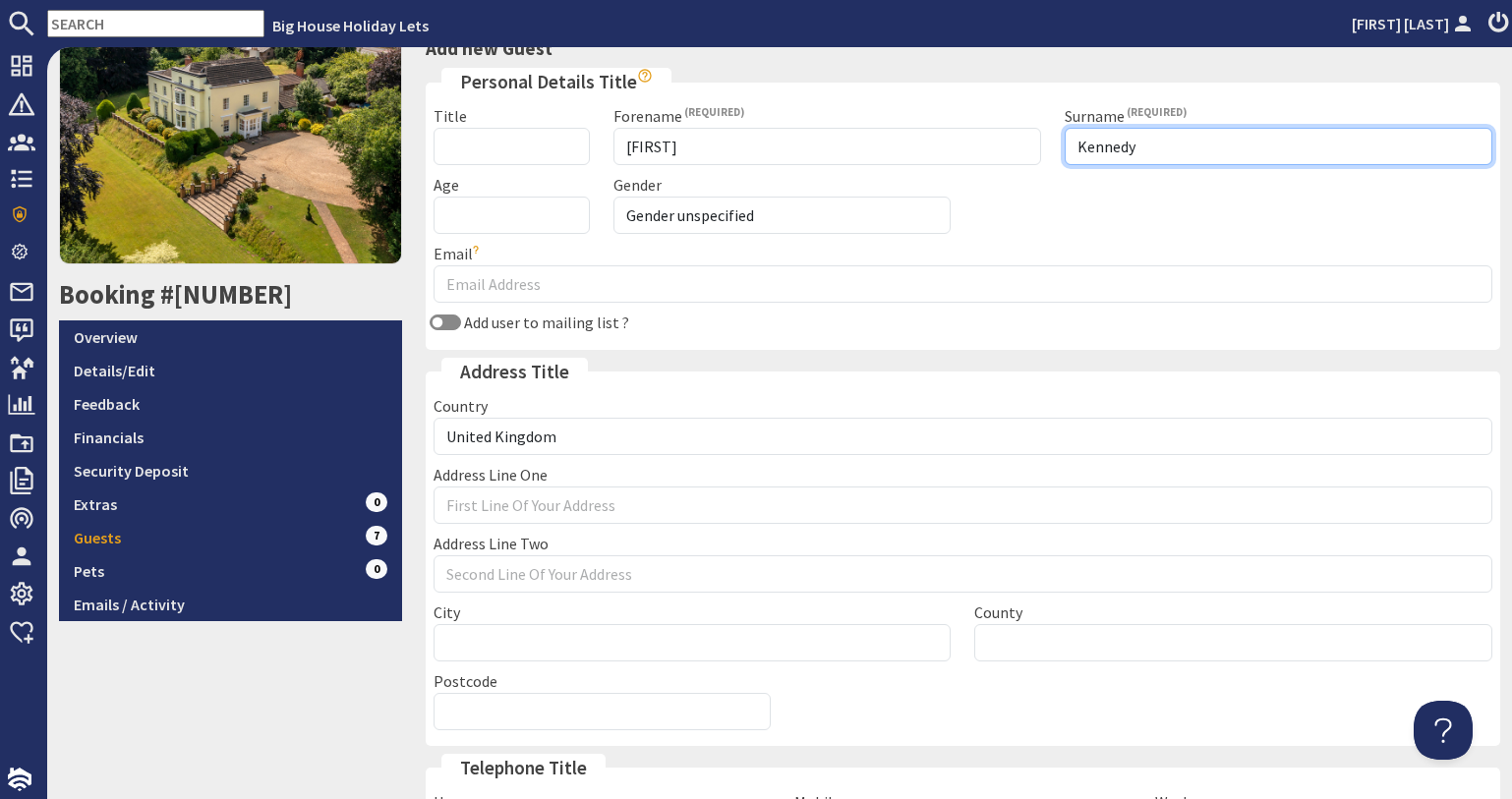 scroll, scrollTop: 418, scrollLeft: 0, axis: vertical 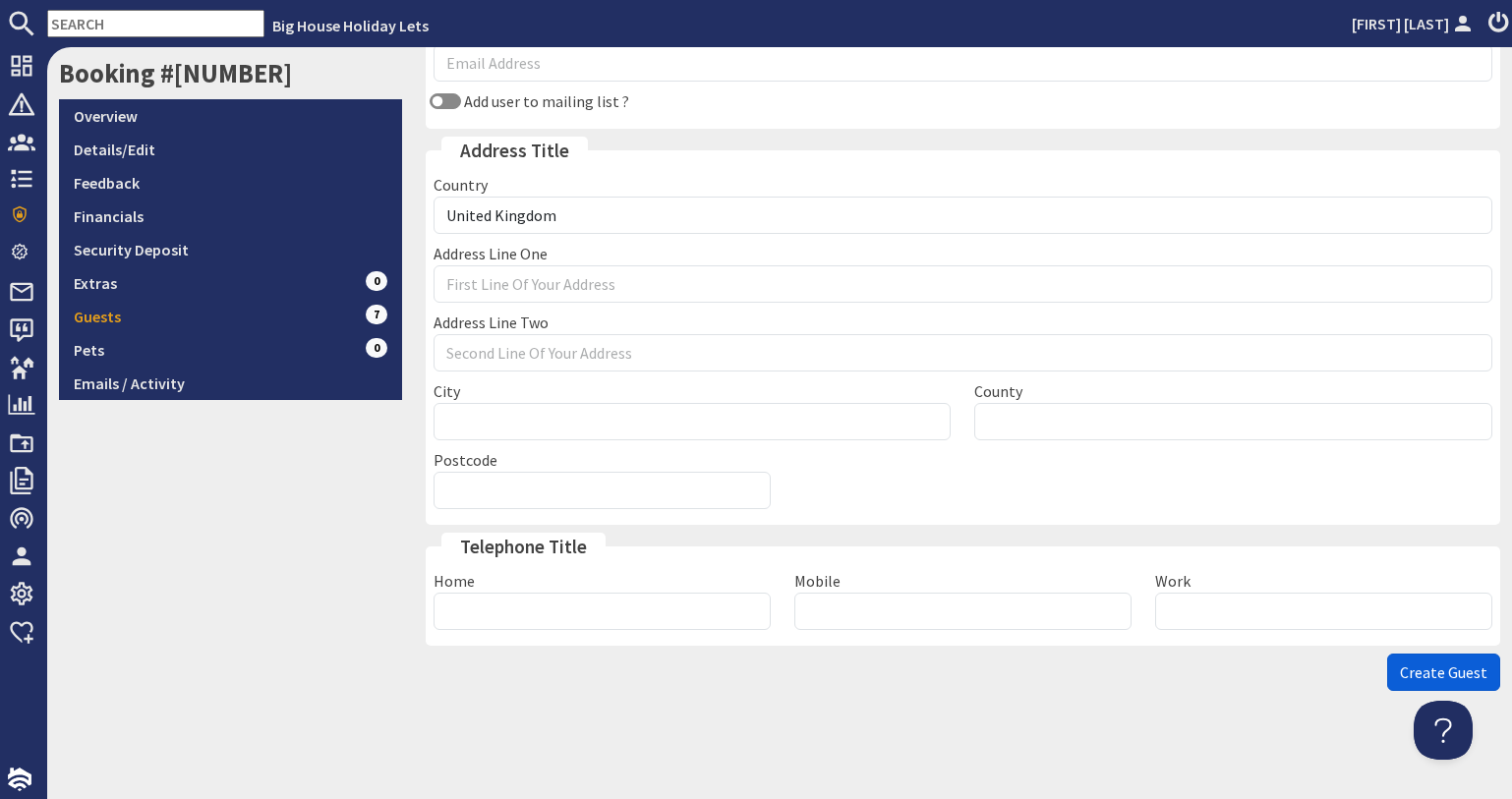 type on "Kennedy" 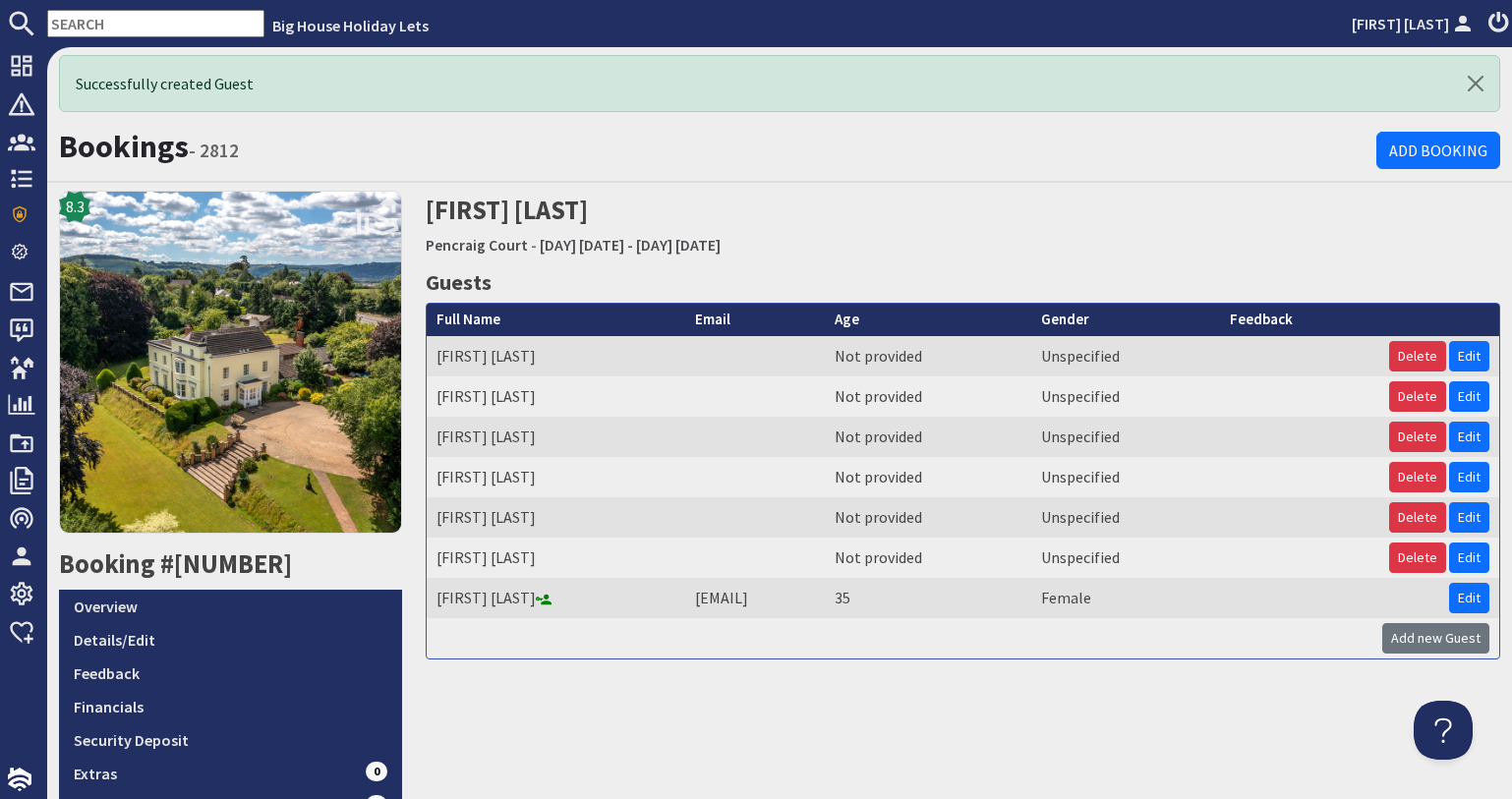 scroll, scrollTop: 0, scrollLeft: 0, axis: both 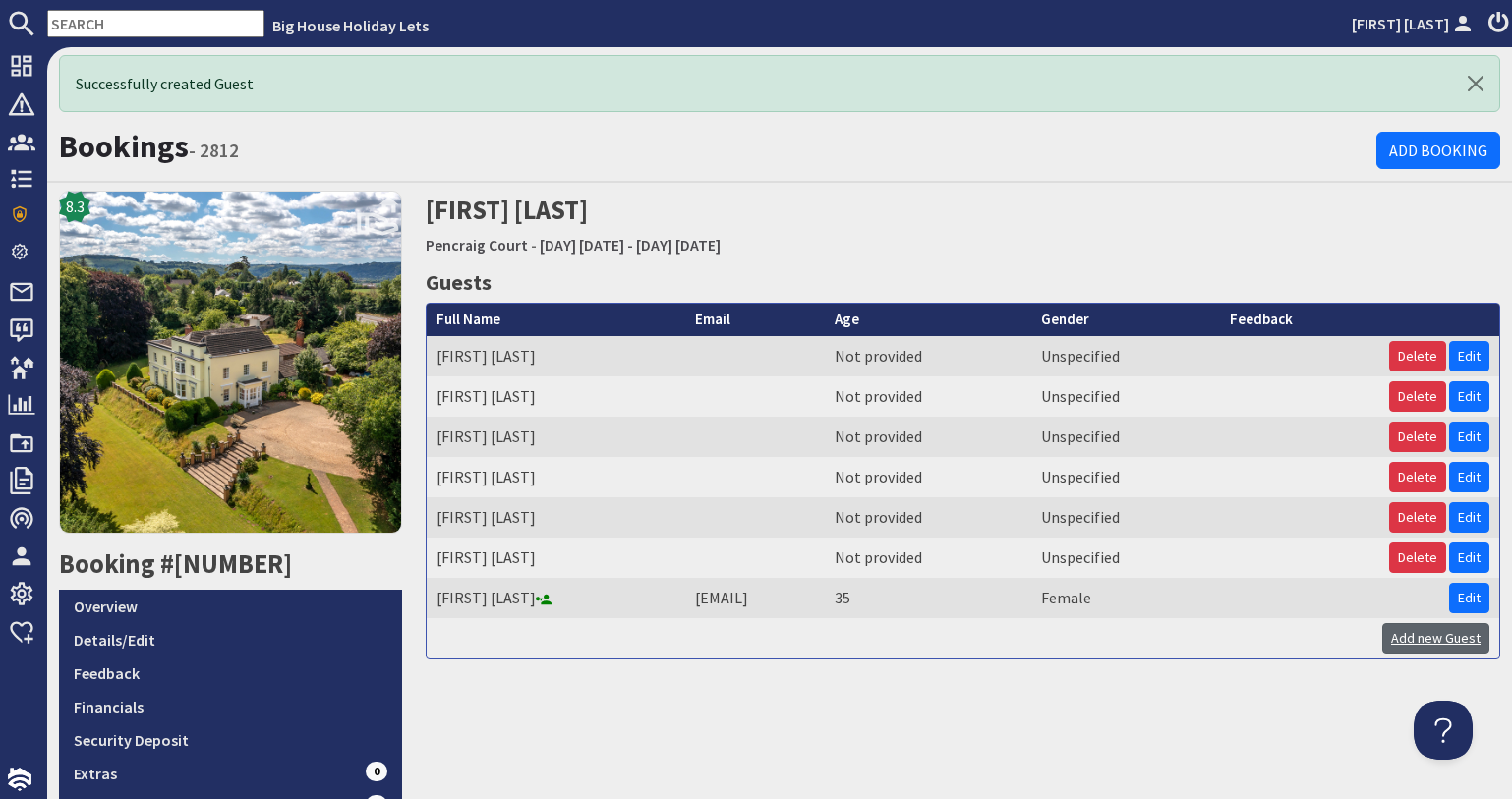 click on "Add new Guest" at bounding box center [1435, 638] 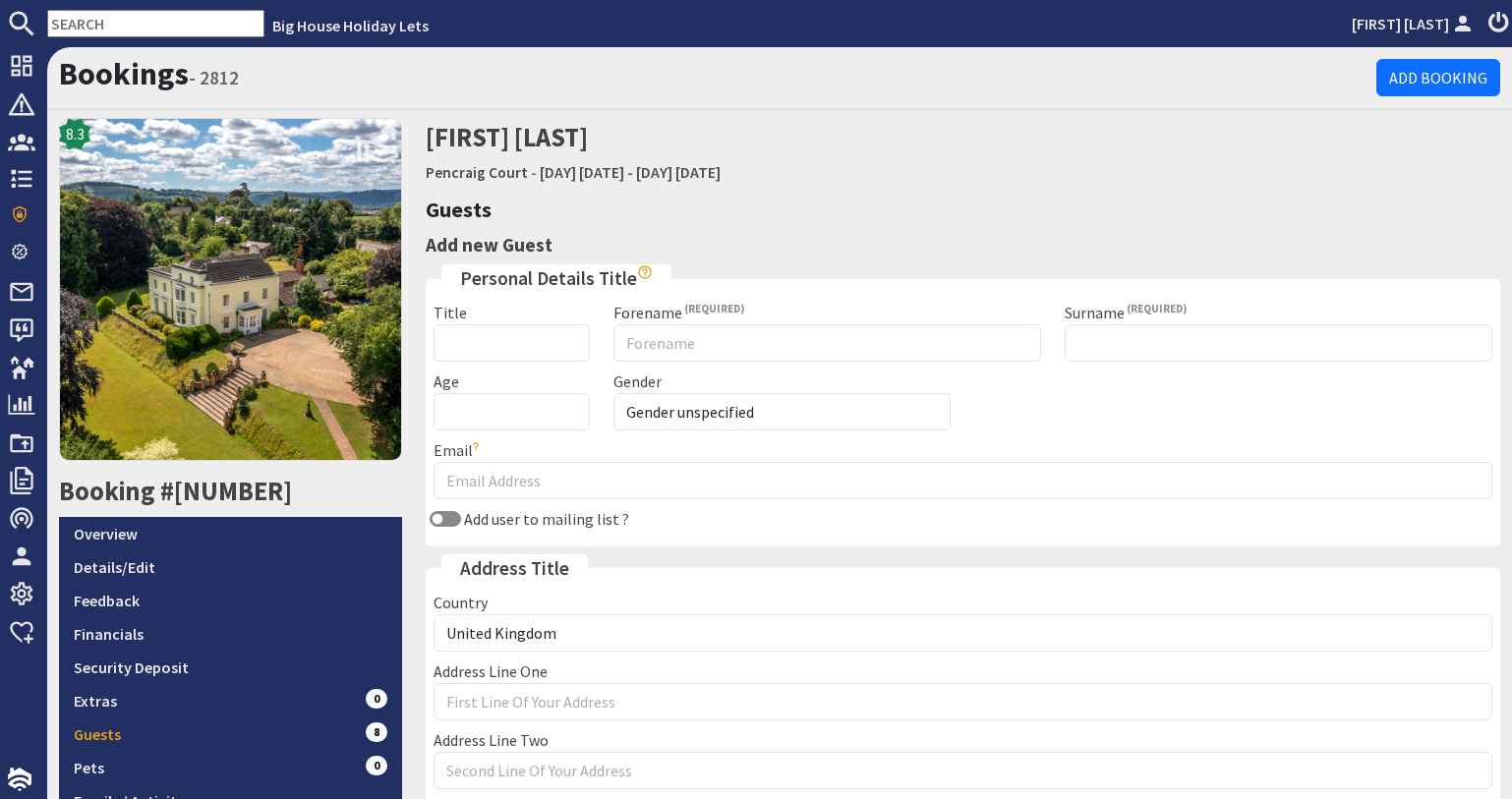 scroll, scrollTop: 0, scrollLeft: 0, axis: both 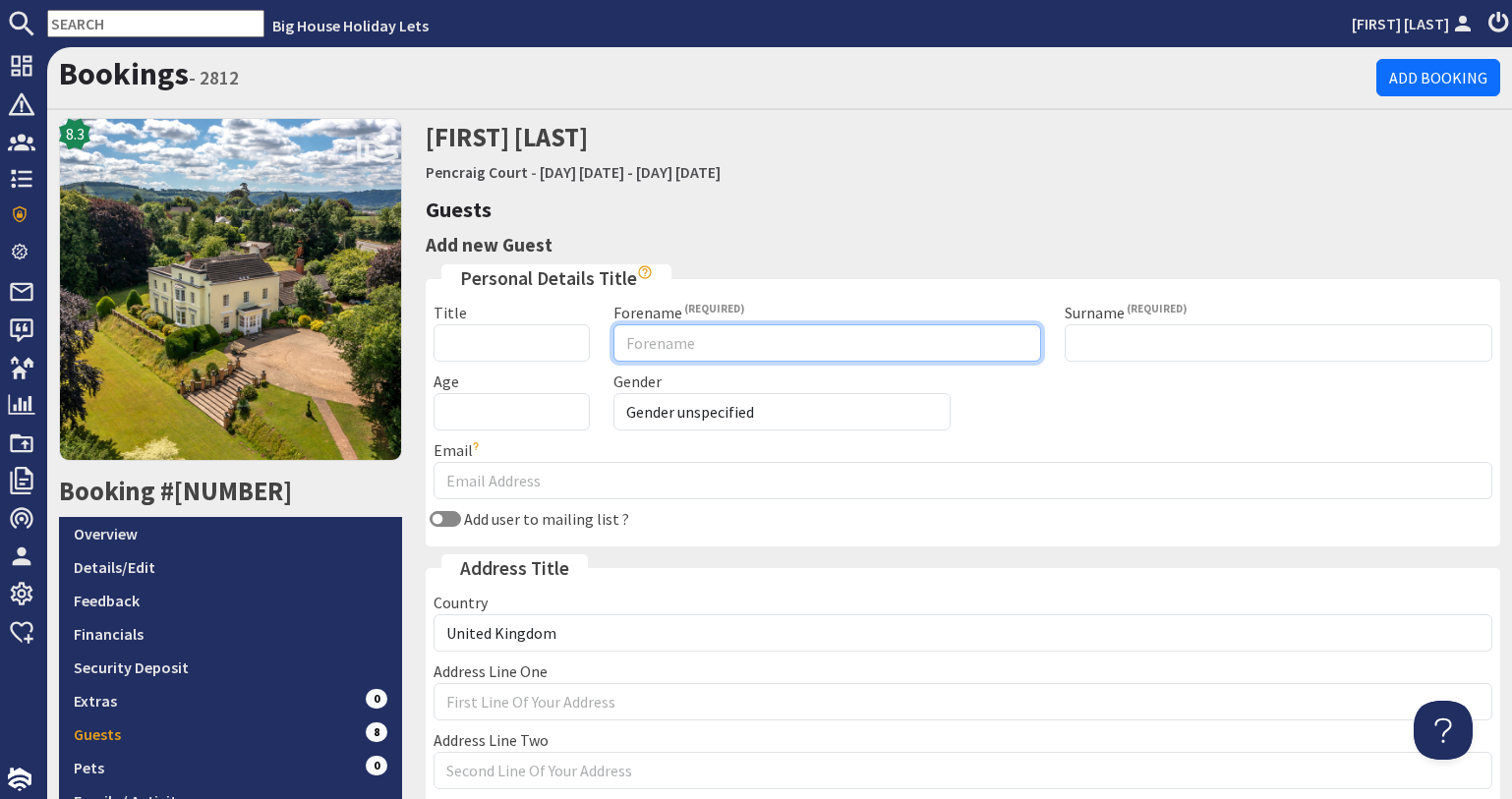 click on "Forename" at bounding box center [827, 343] 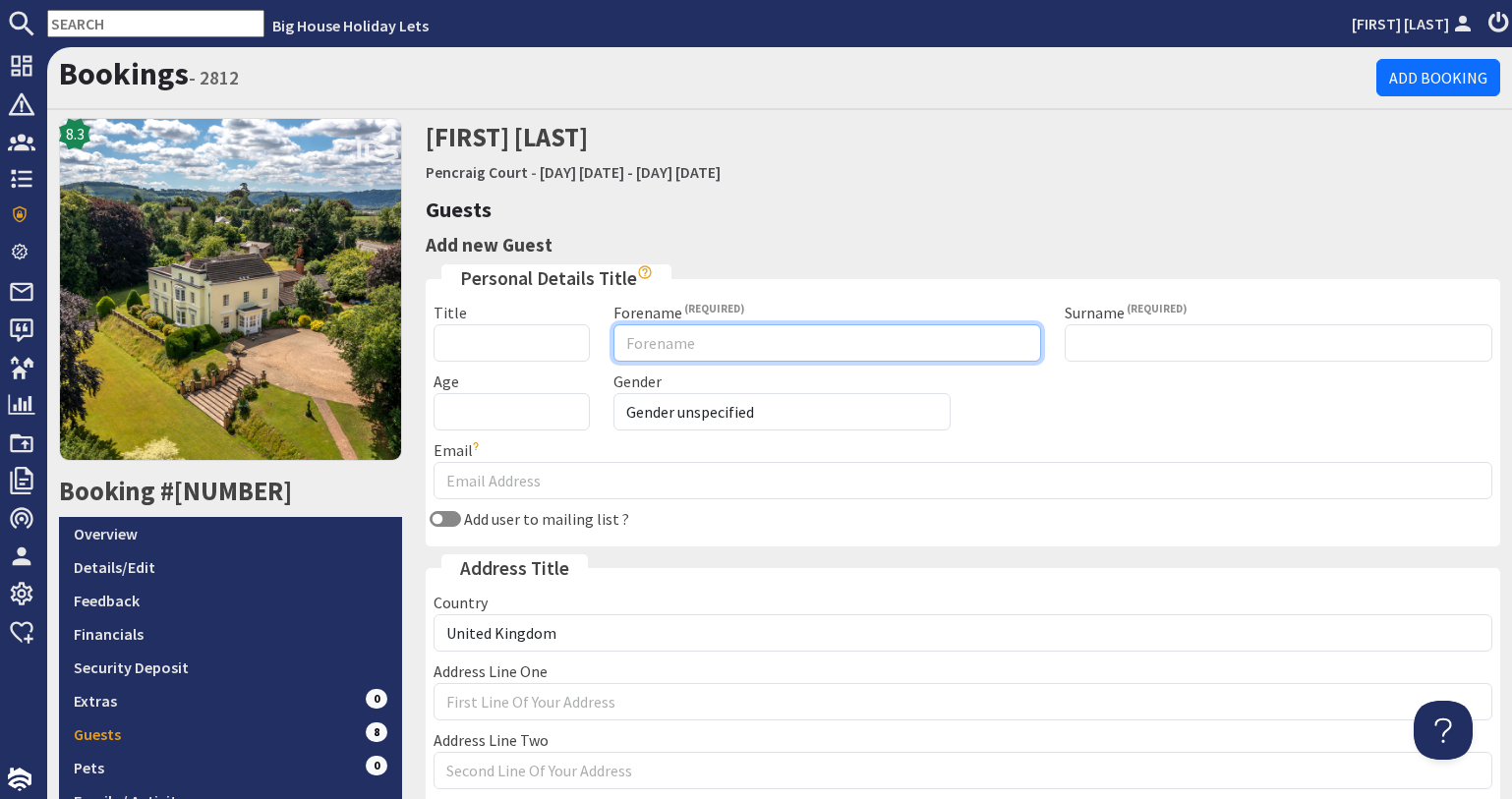 paste on "Emile Kennedy" 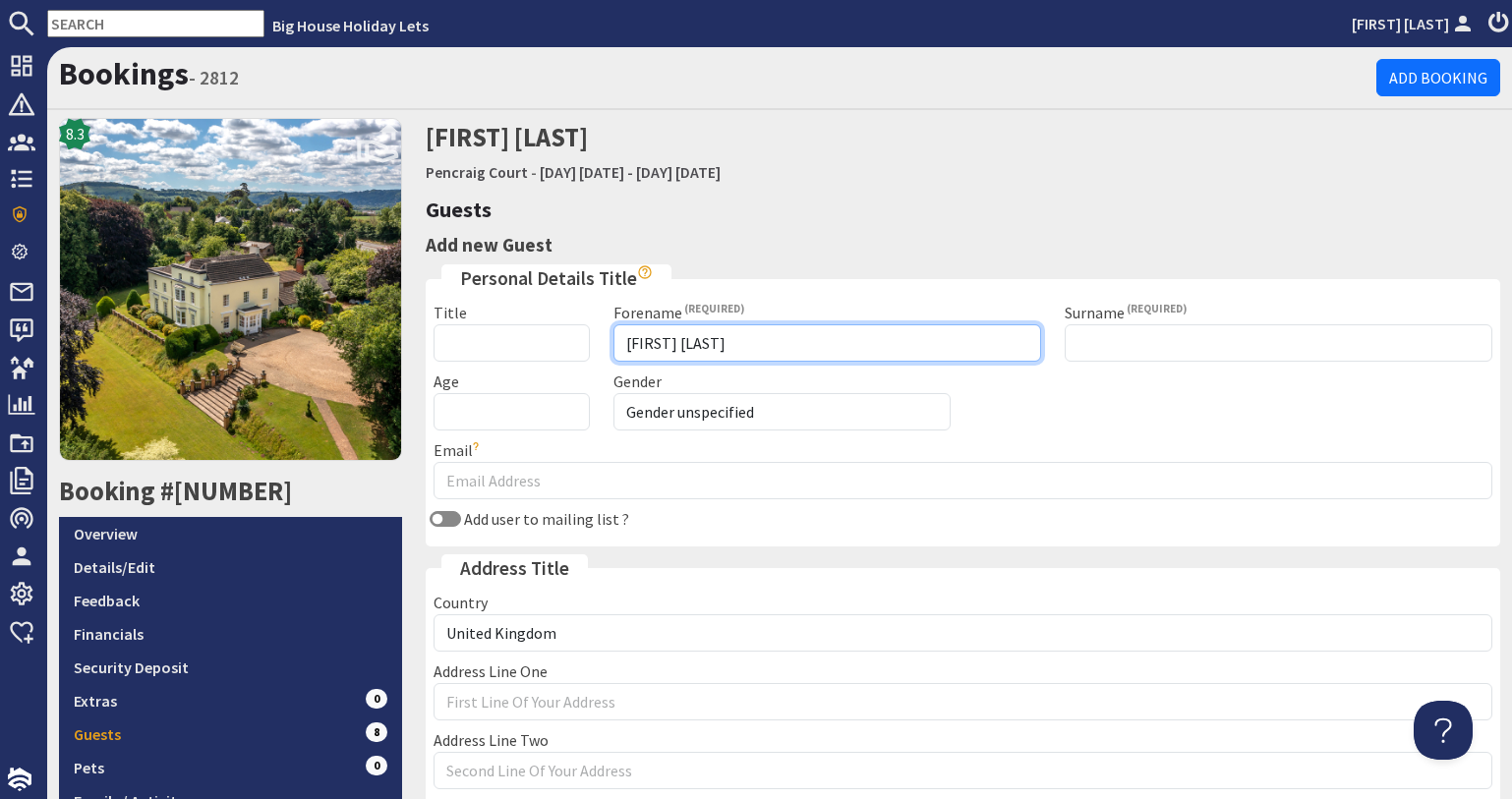 drag, startPoint x: 669, startPoint y: 333, endPoint x: 719, endPoint y: 338, distance: 50.24938 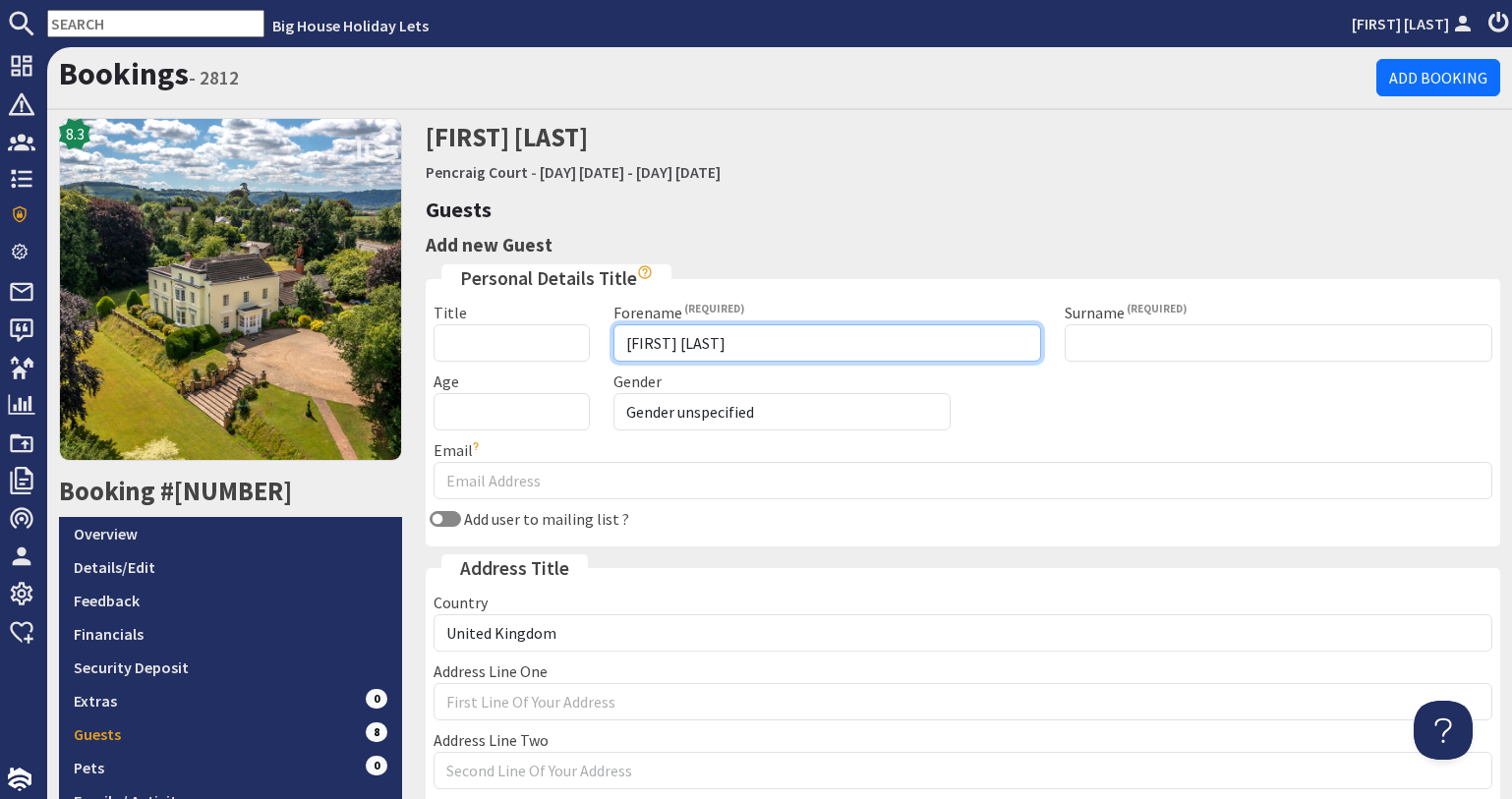 click on "Emile Kennedy" at bounding box center (827, 343) 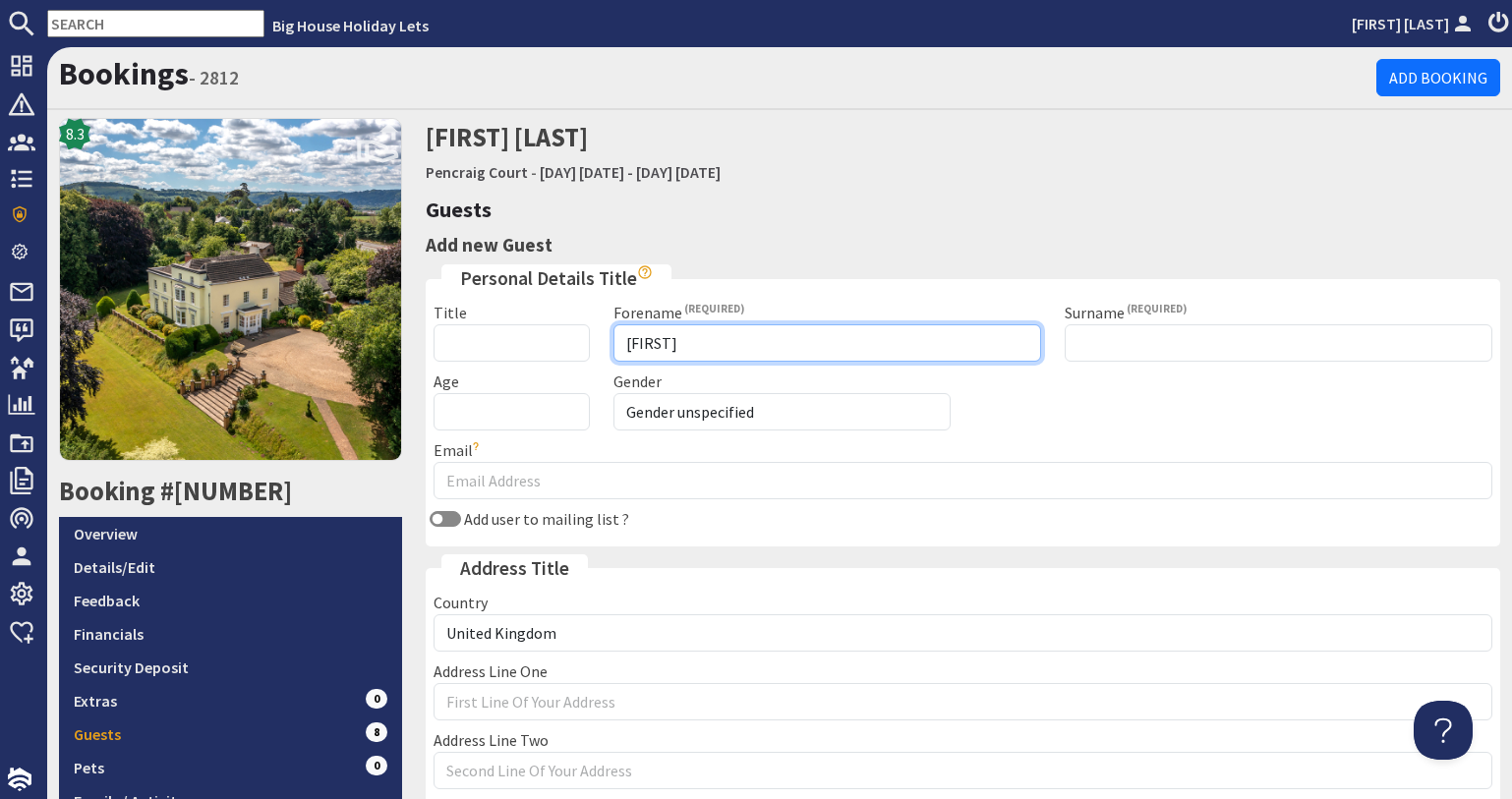 type on "Emile" 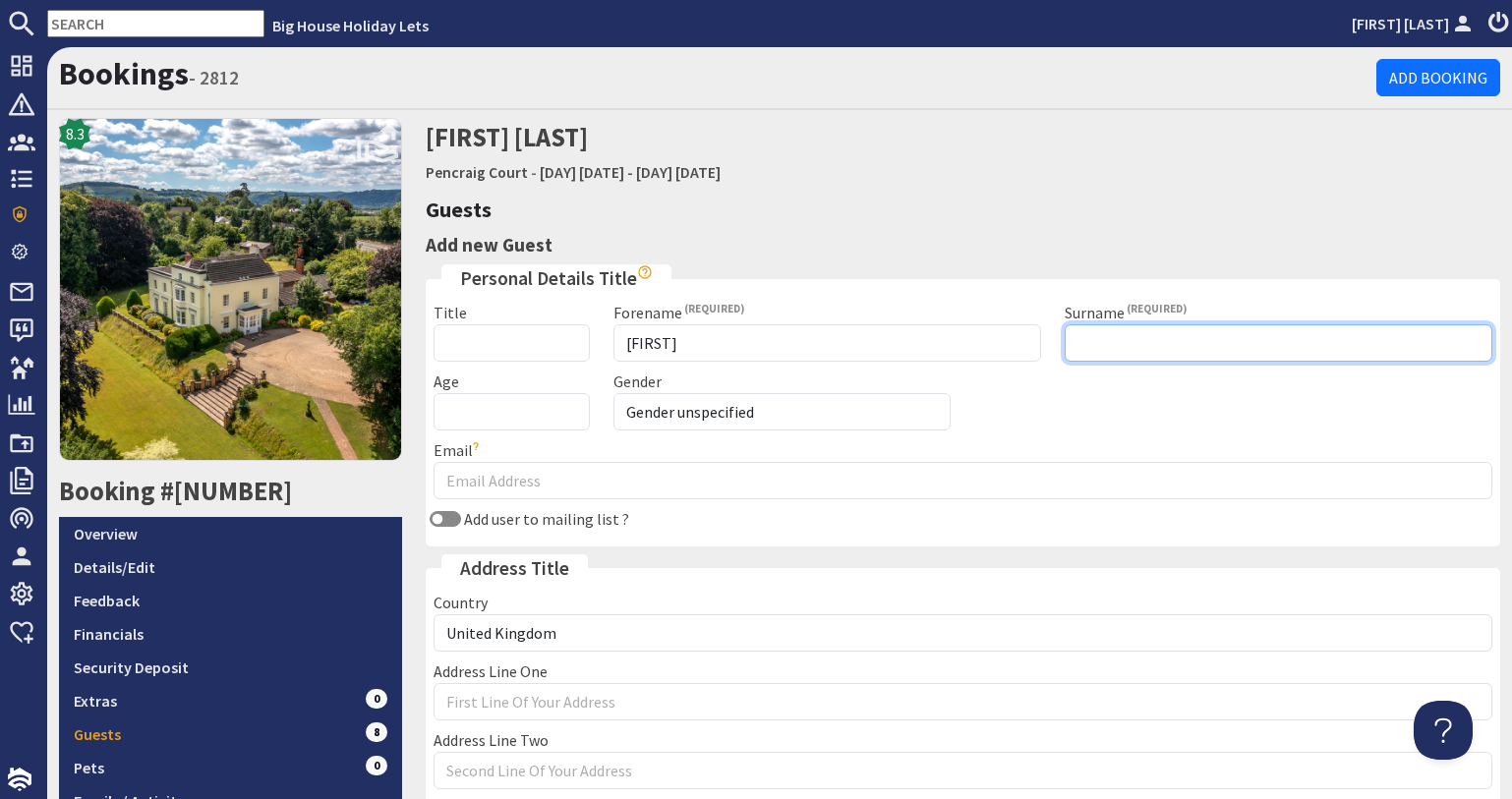 click on "Surname" at bounding box center [1278, 343] 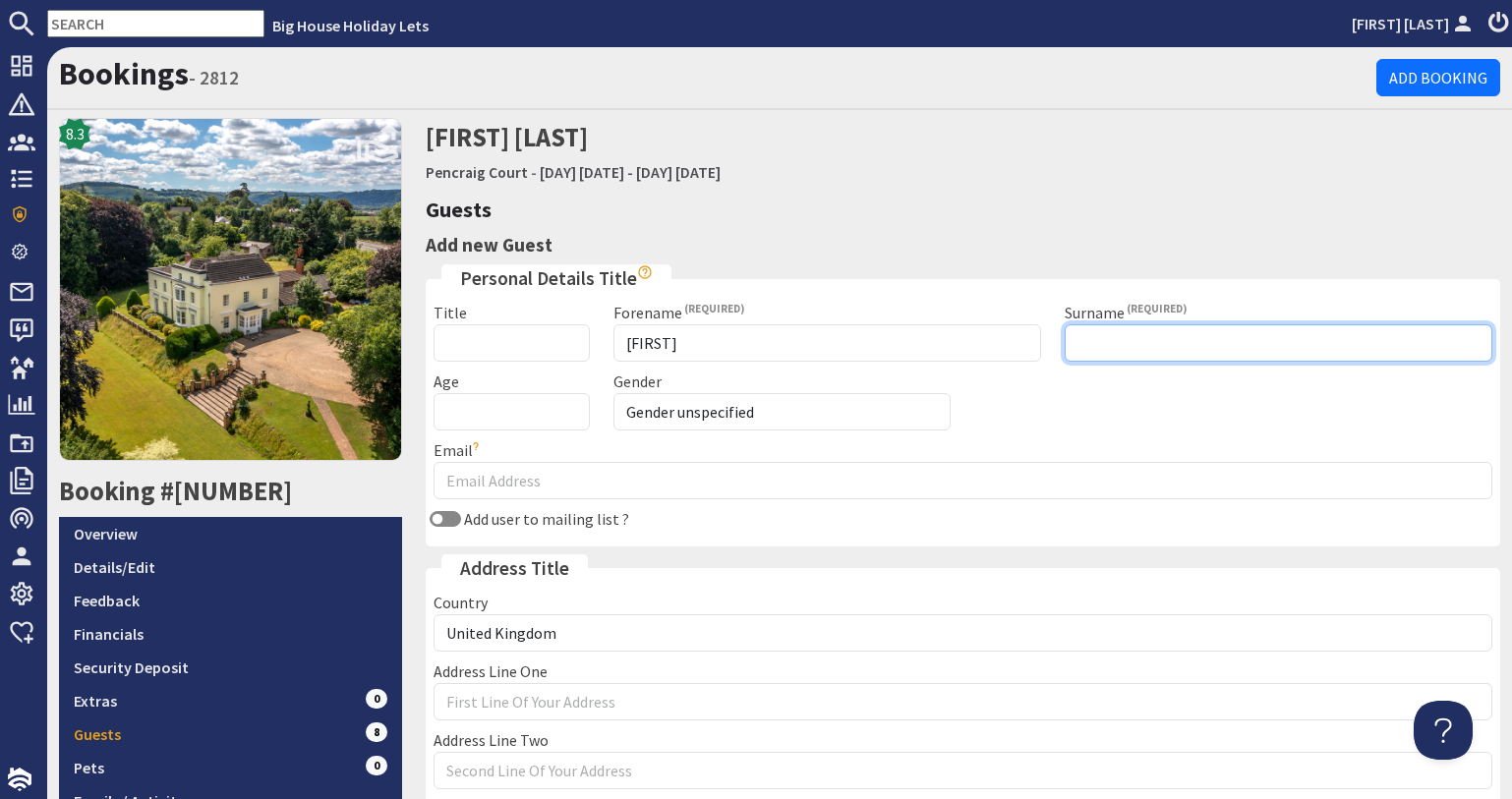 paste on "Kennedy" 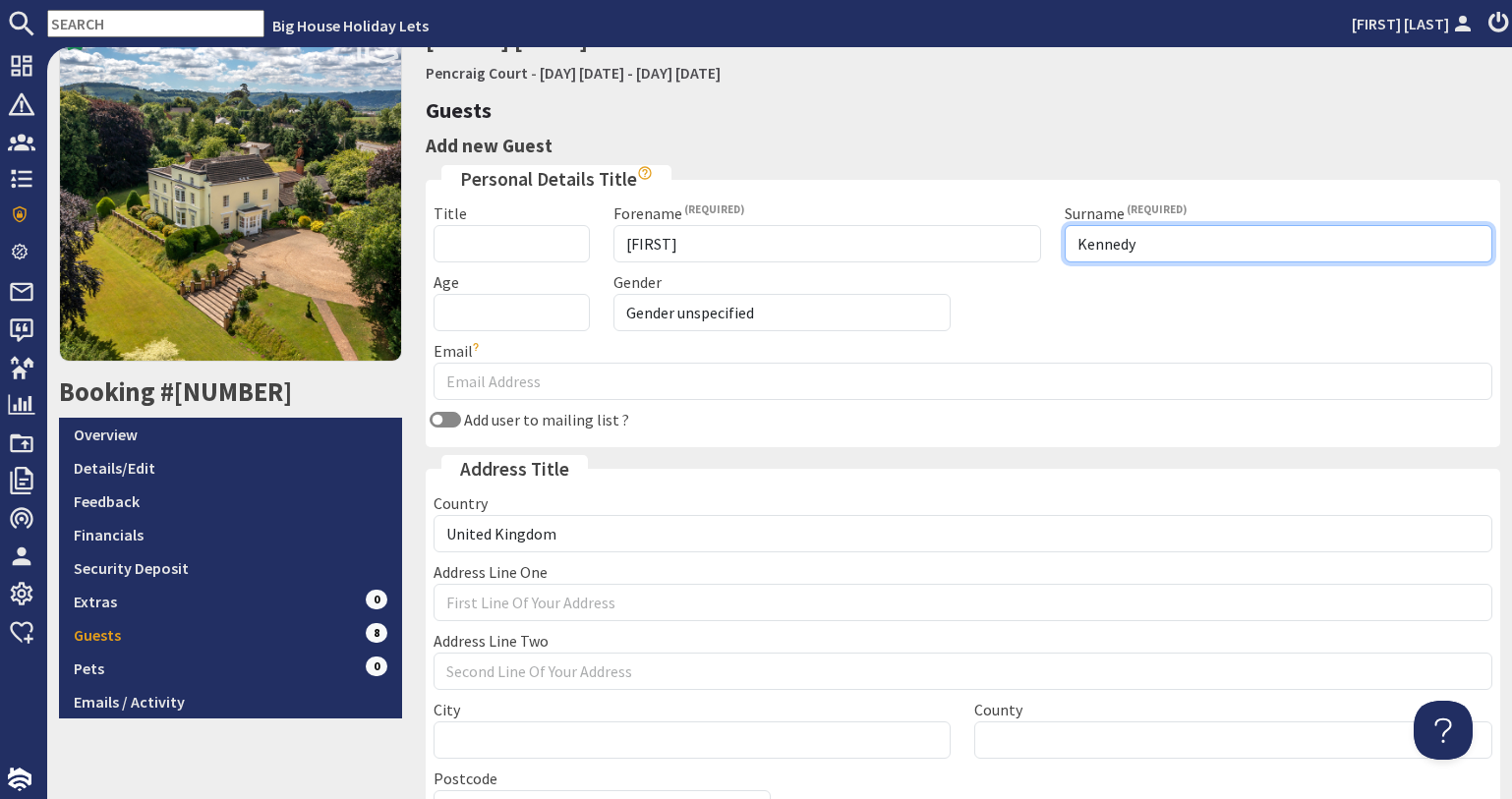 scroll, scrollTop: 98, scrollLeft: 0, axis: vertical 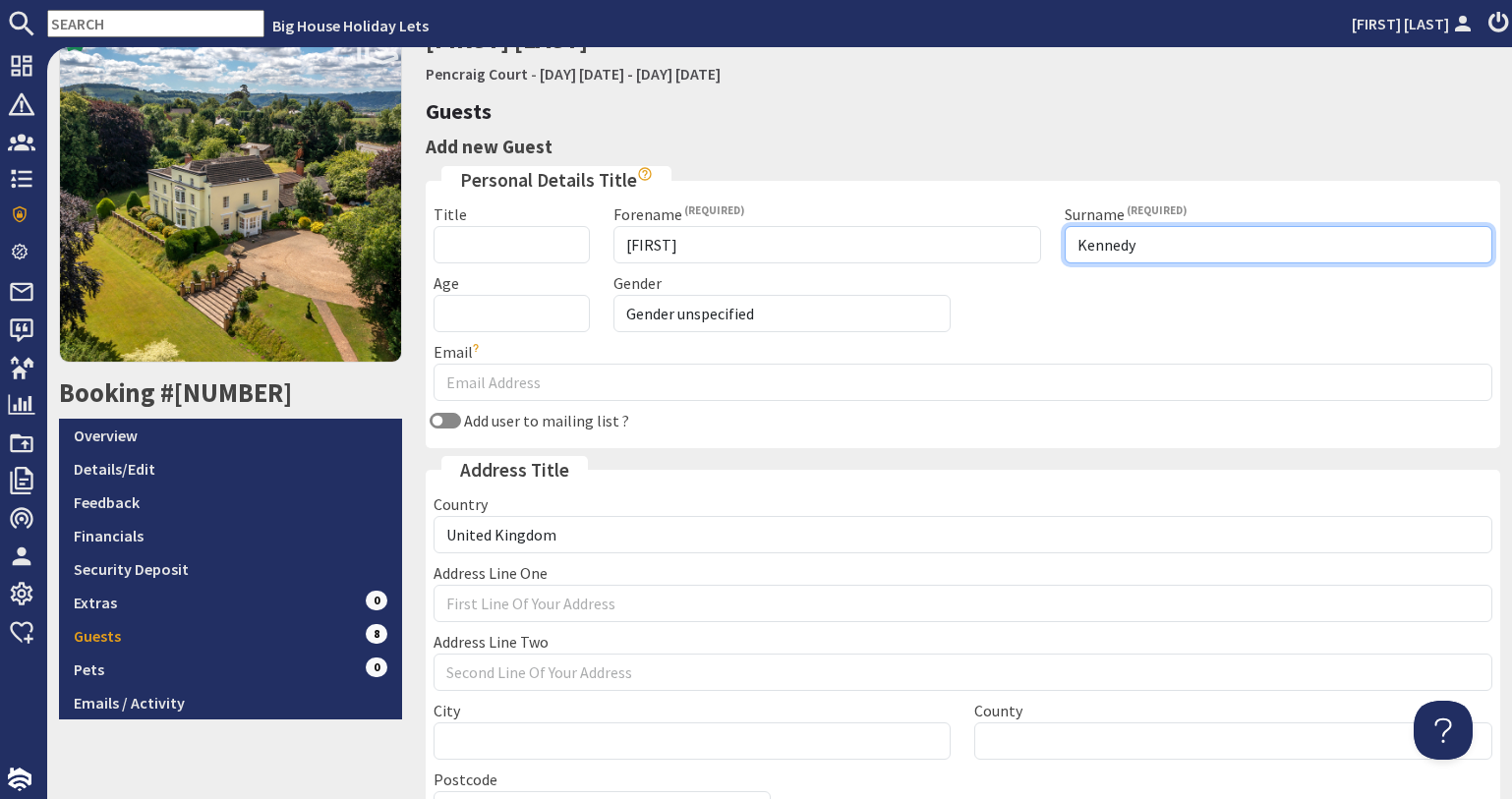 type on "Kennedy" 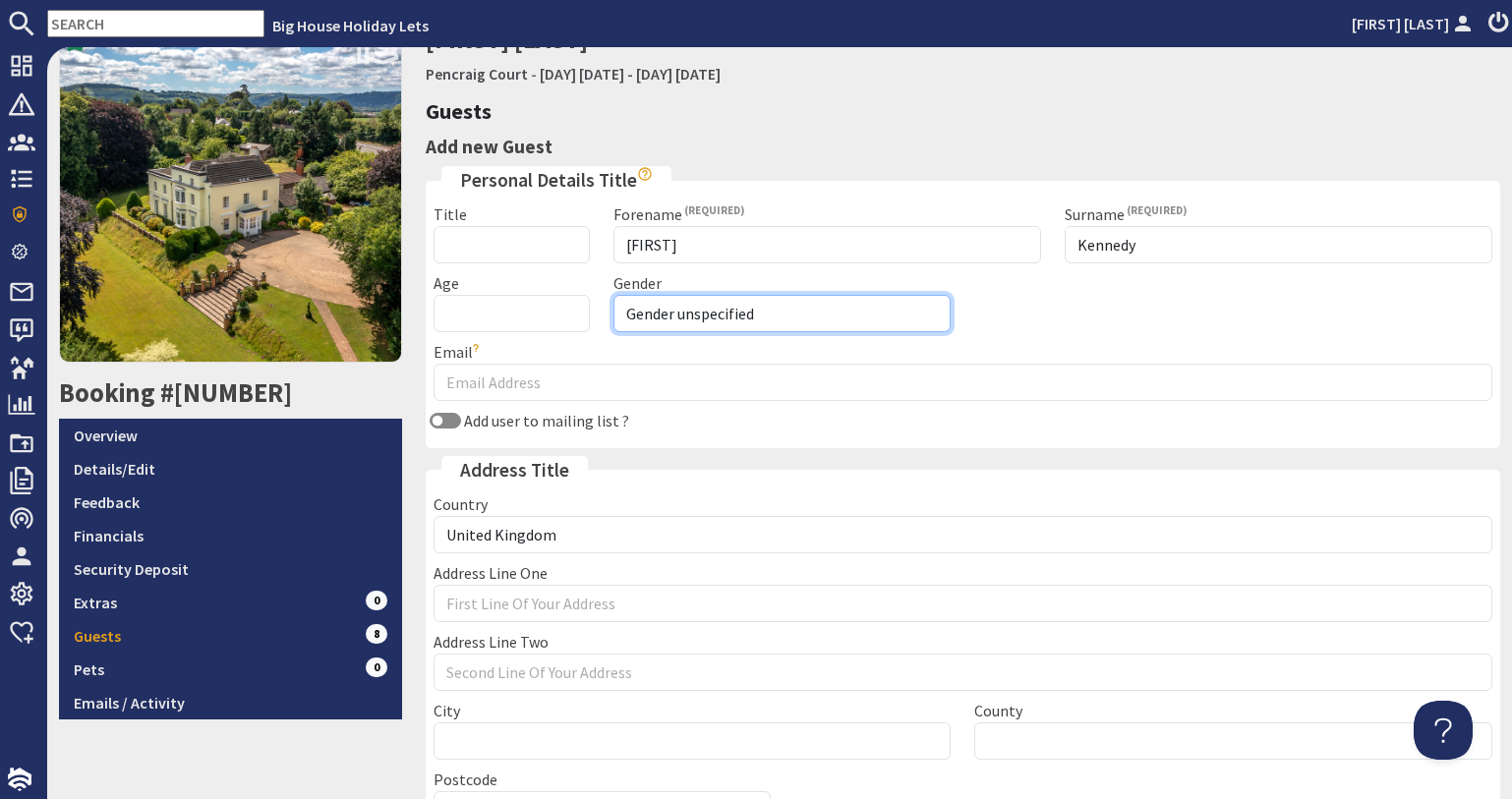 click on "Gender unspecified
Gender male
Gender female" at bounding box center (782, 314) 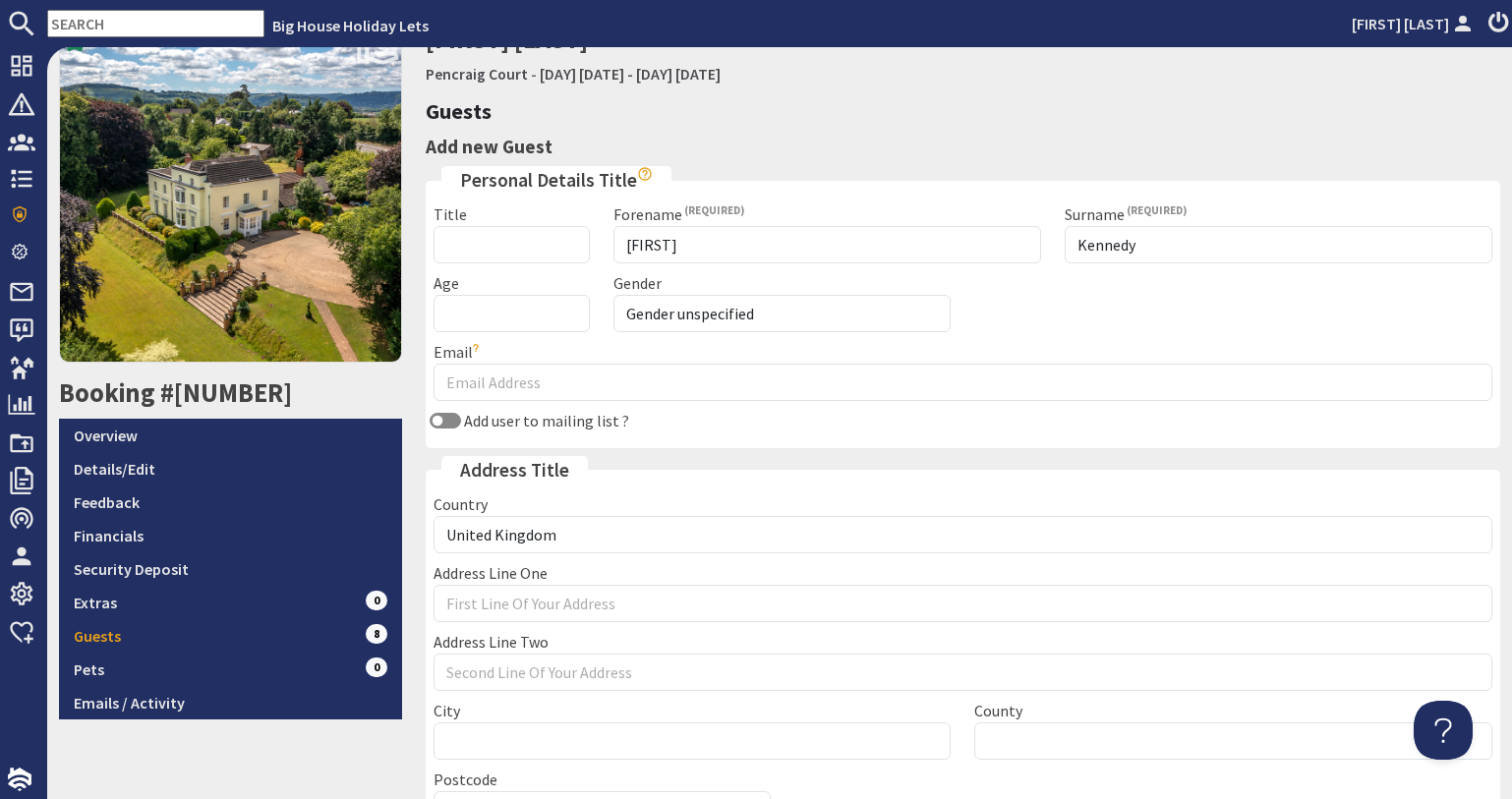 click on "Gender
Gender unspecified
Gender male
Gender female" at bounding box center [782, 302] 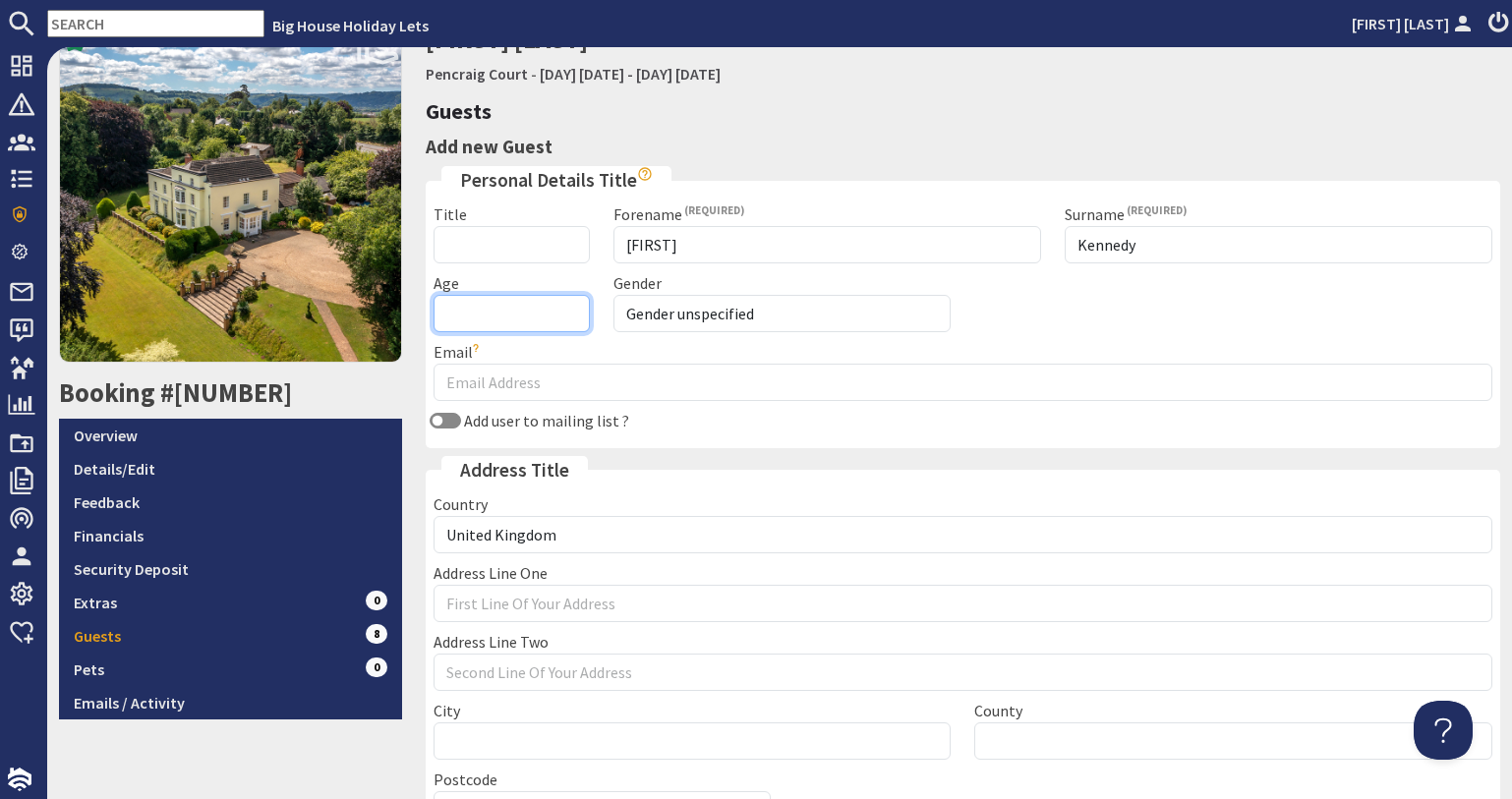 click on "Age" at bounding box center [512, 314] 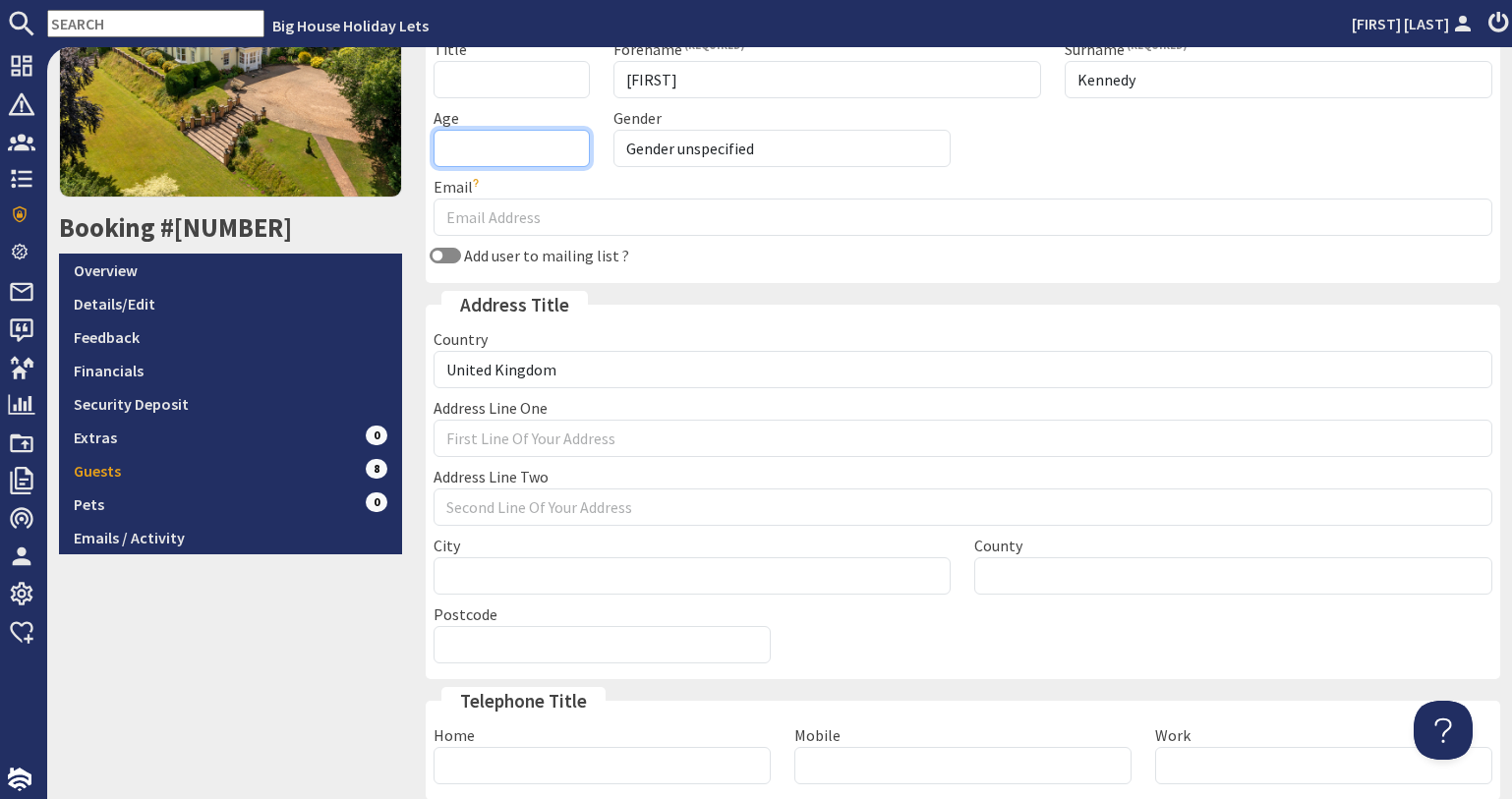 scroll, scrollTop: 98, scrollLeft: 0, axis: vertical 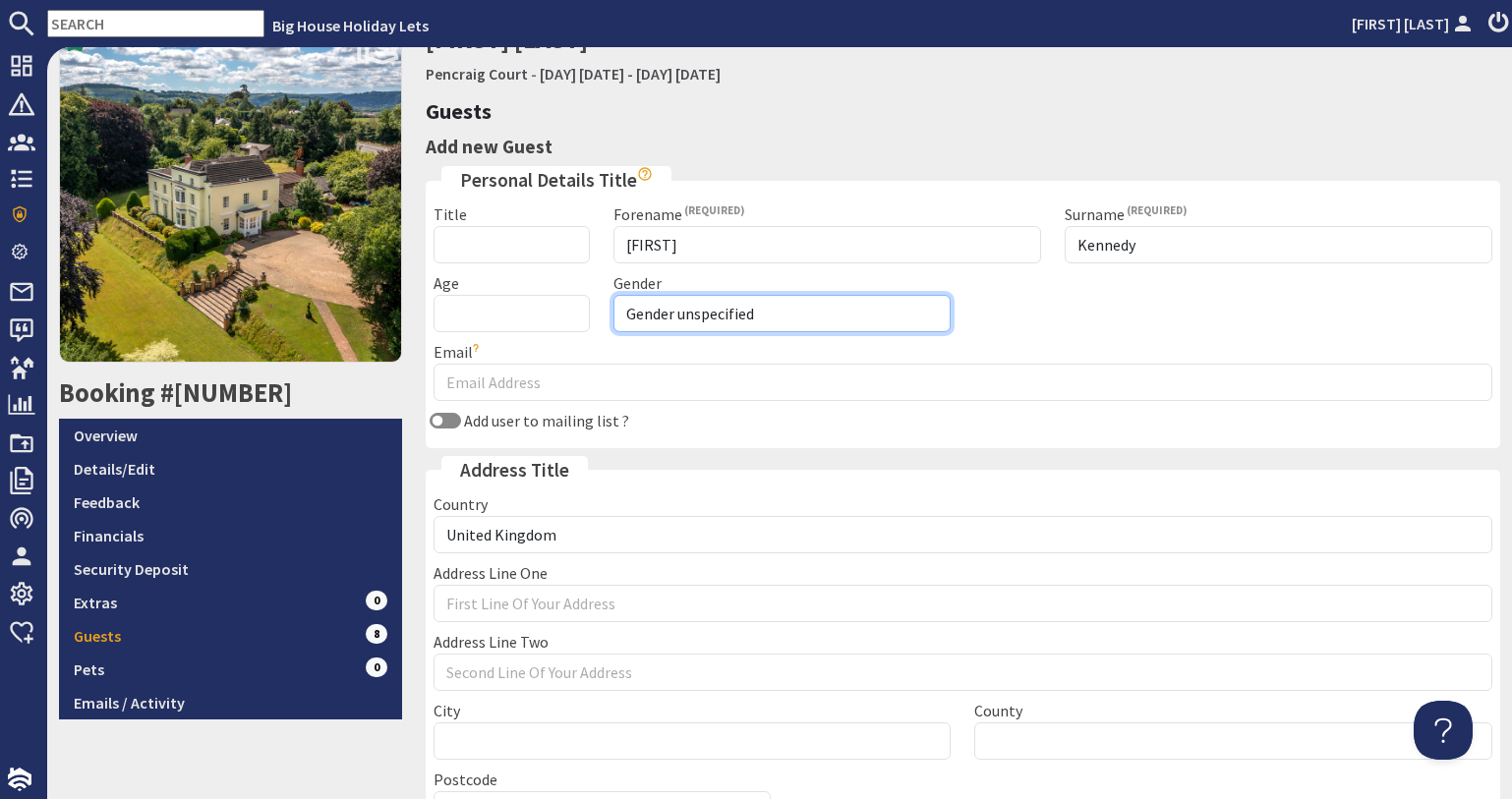 drag, startPoint x: 800, startPoint y: 320, endPoint x: 557, endPoint y: 300, distance: 243.8217 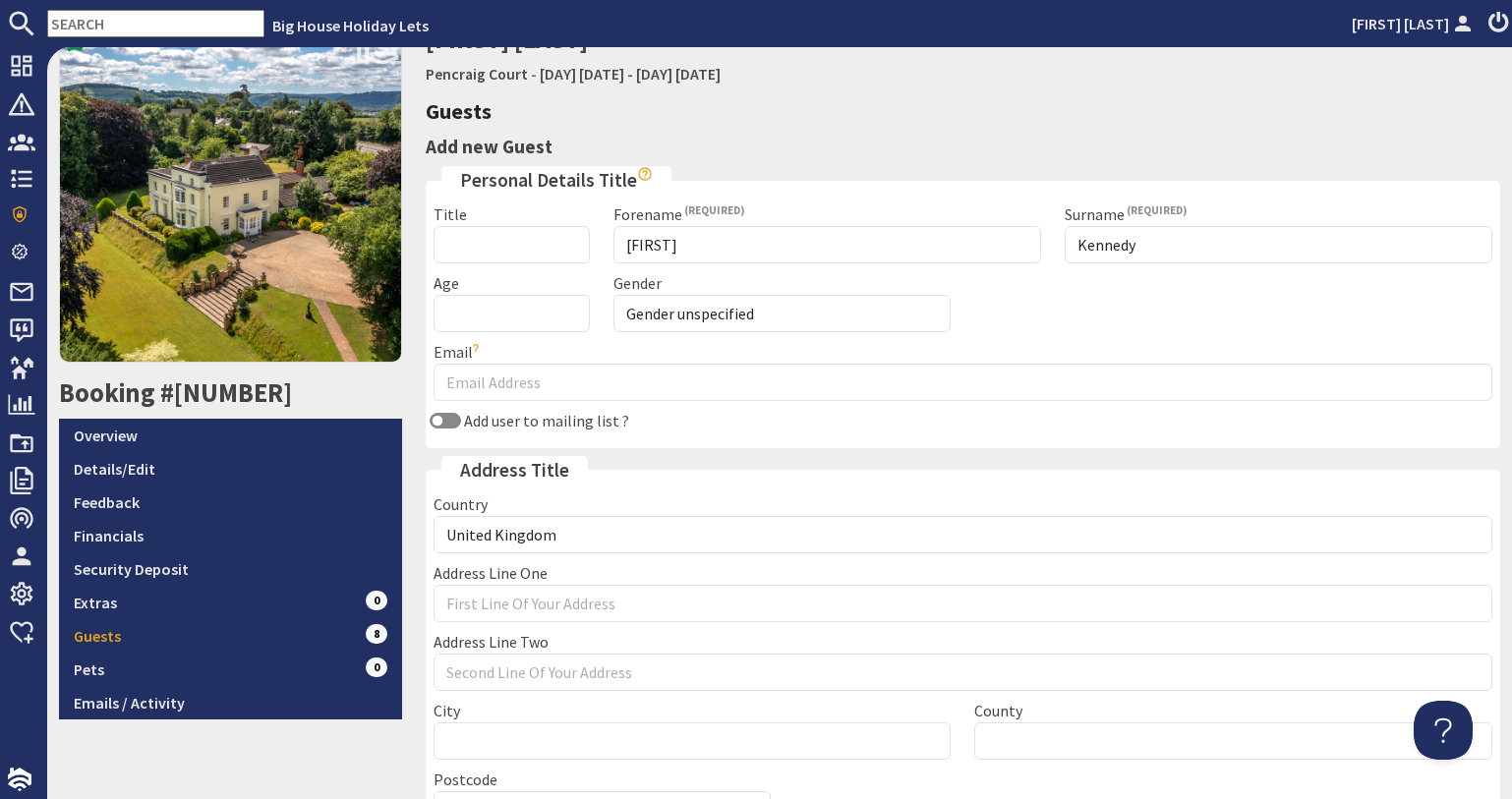 click on "Address Line Two" at bounding box center (963, 660) 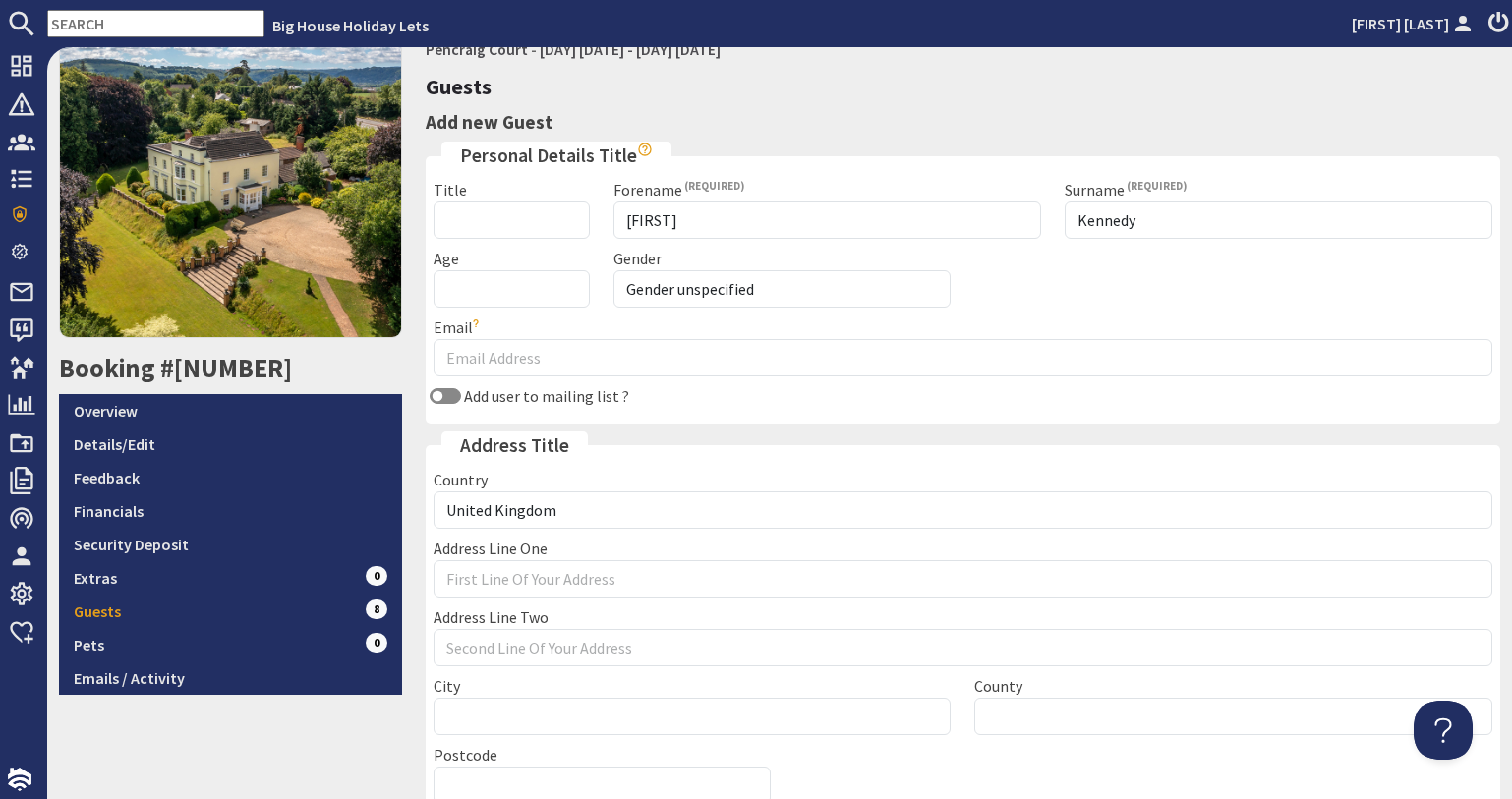 scroll, scrollTop: 25, scrollLeft: 0, axis: vertical 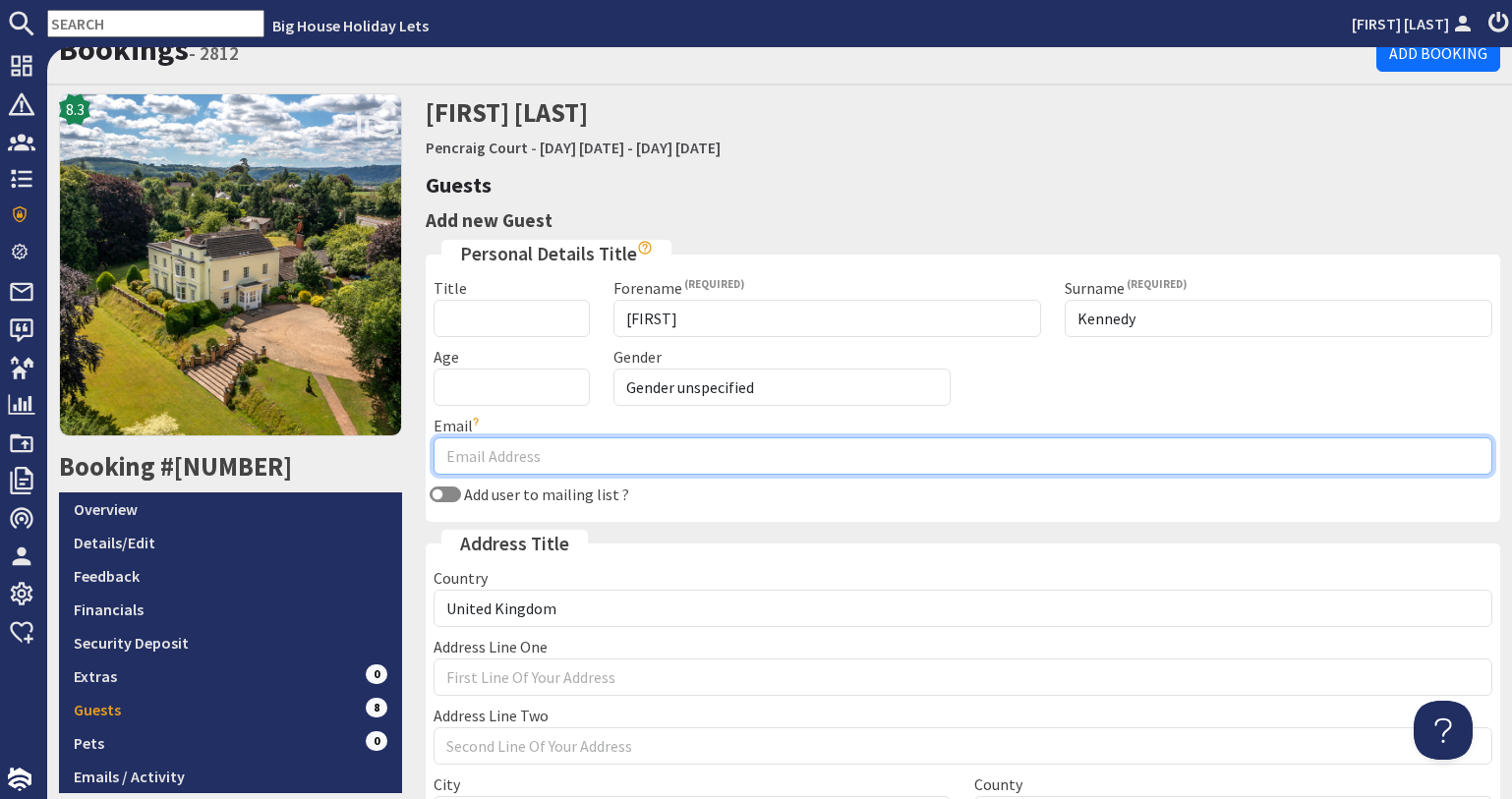 click on "Email" at bounding box center (963, 456) 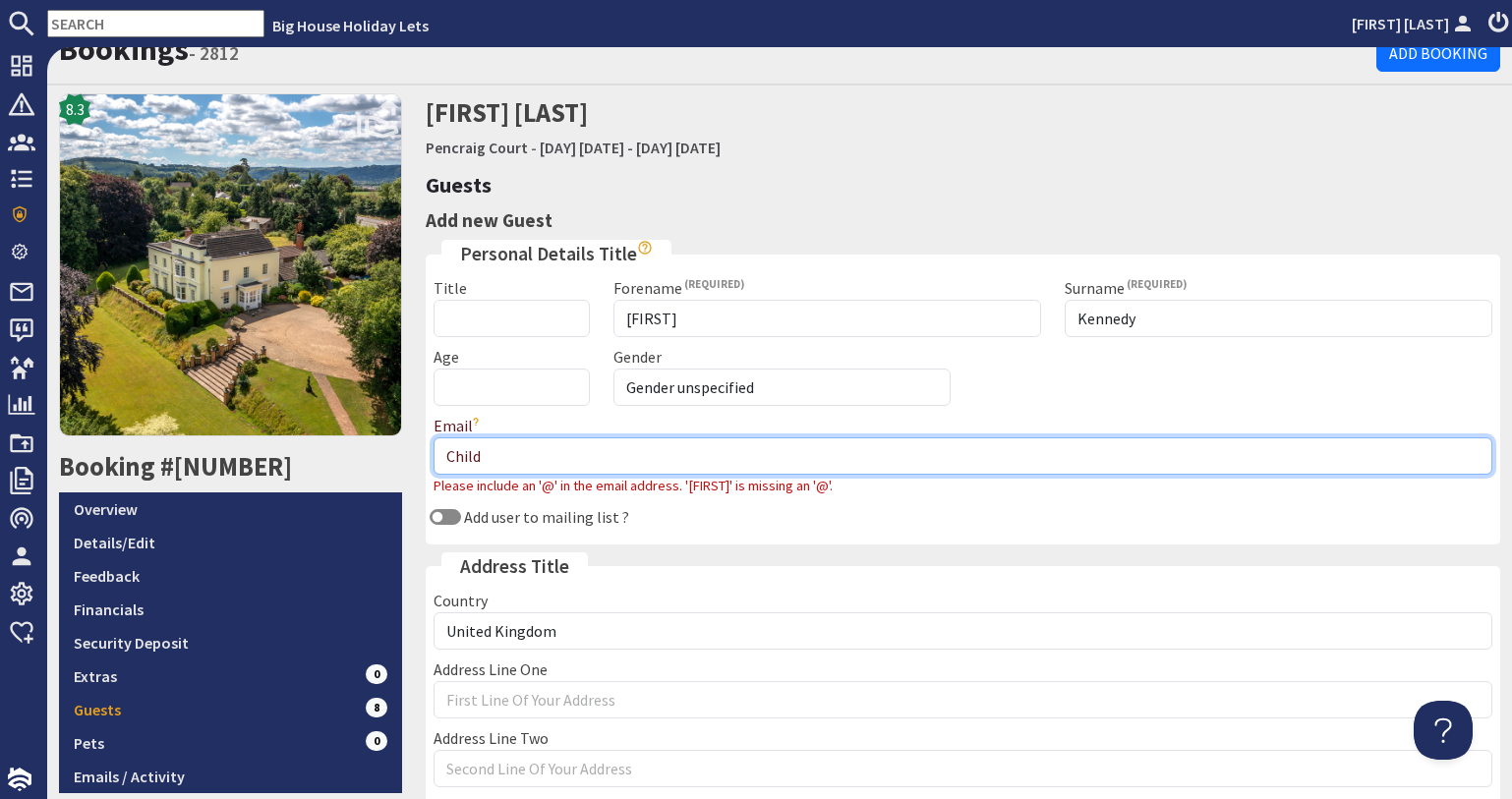 type on "Child" 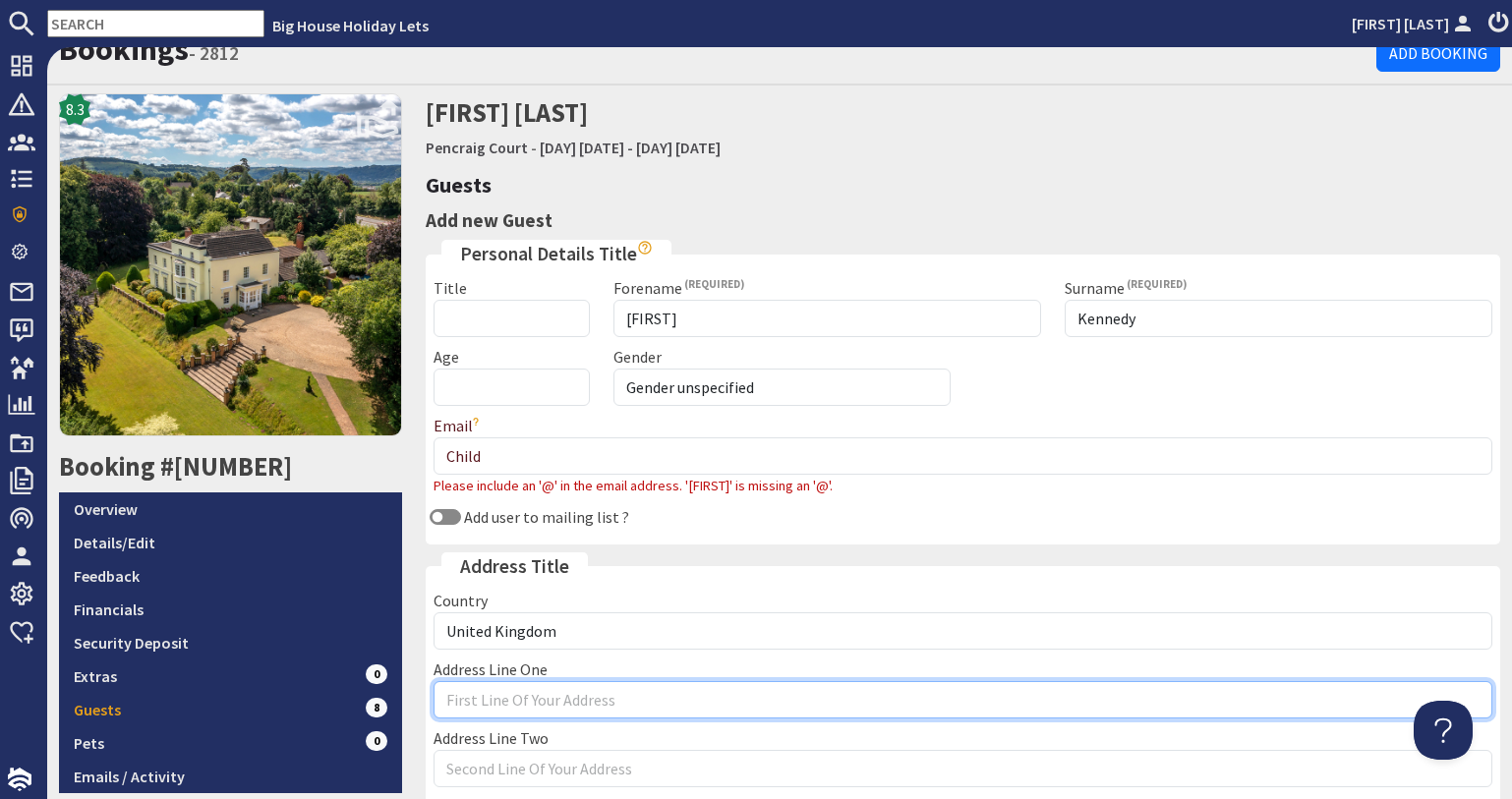 click on "Address Line One" at bounding box center (963, 700) 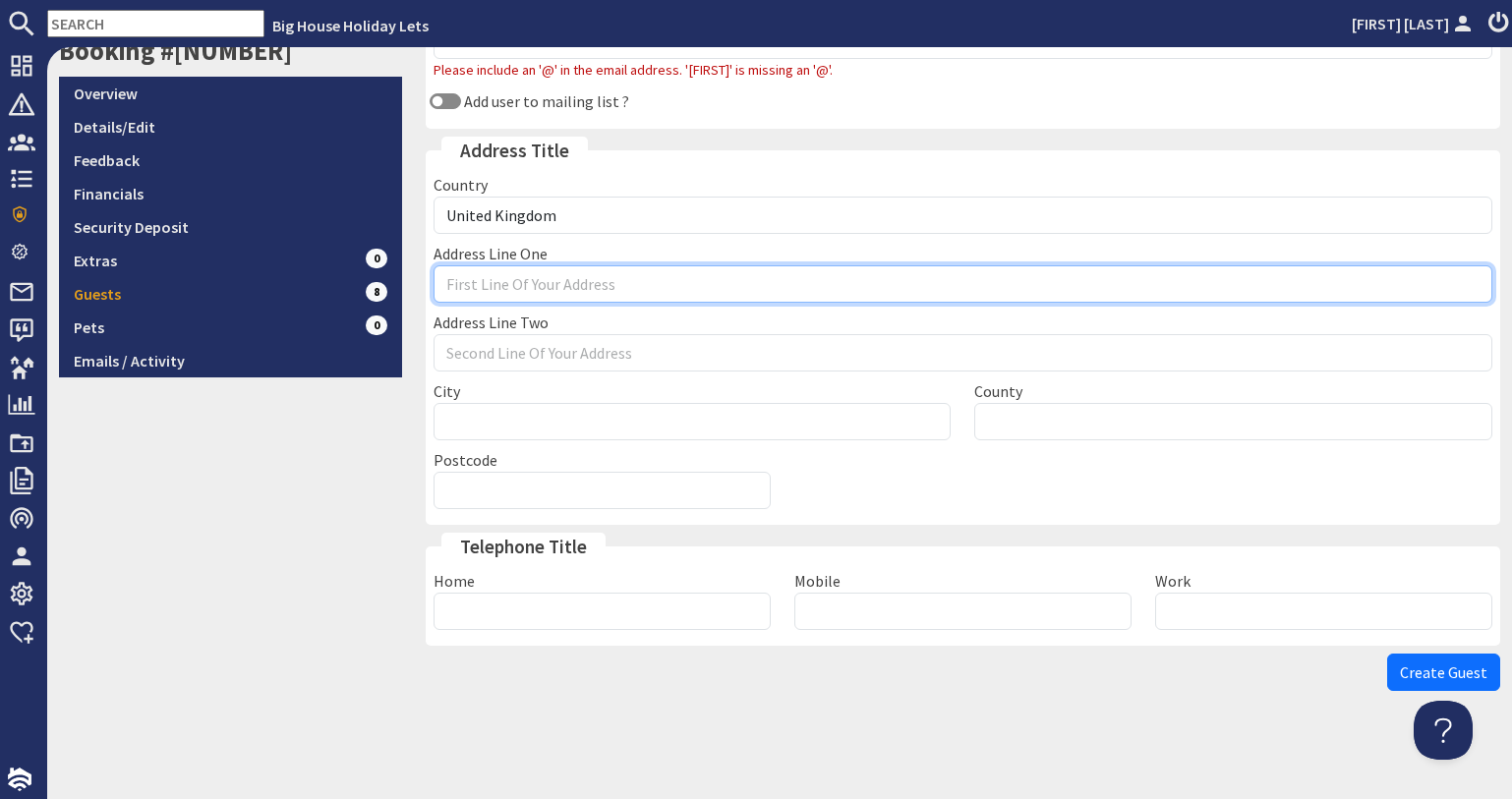 scroll, scrollTop: 145, scrollLeft: 0, axis: vertical 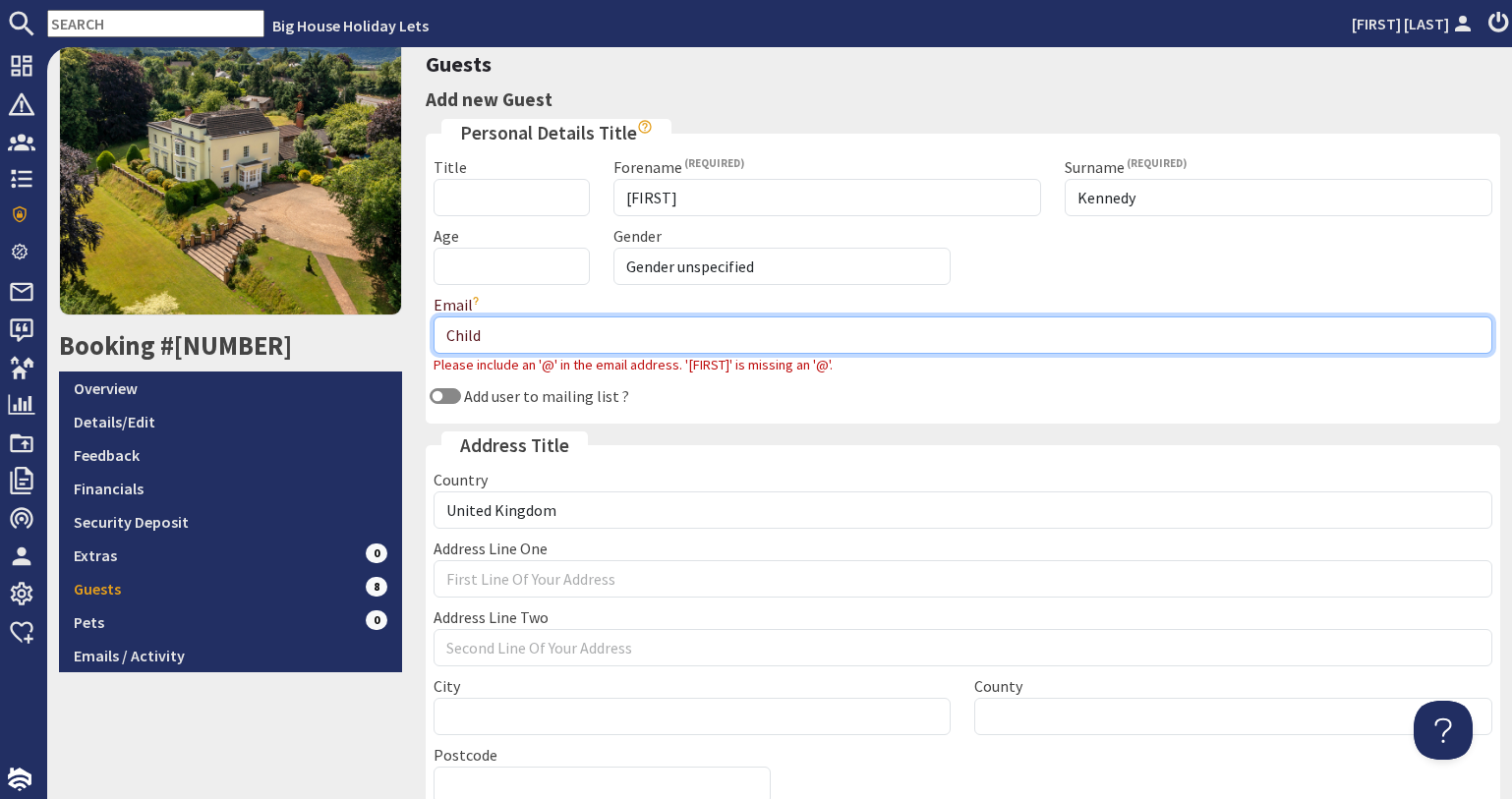 drag, startPoint x: 494, startPoint y: 341, endPoint x: 386, endPoint y: 320, distance: 110.0227 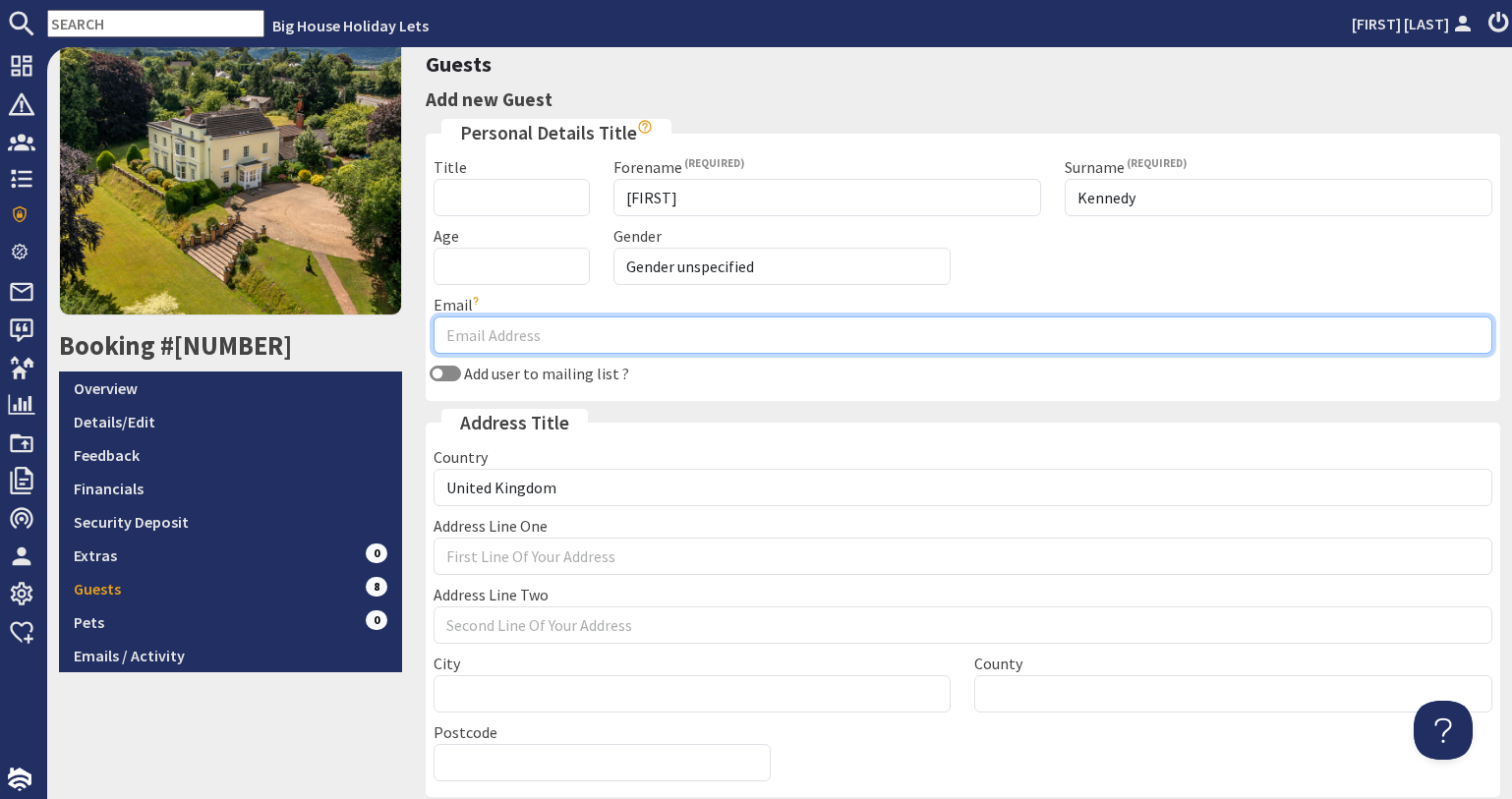type 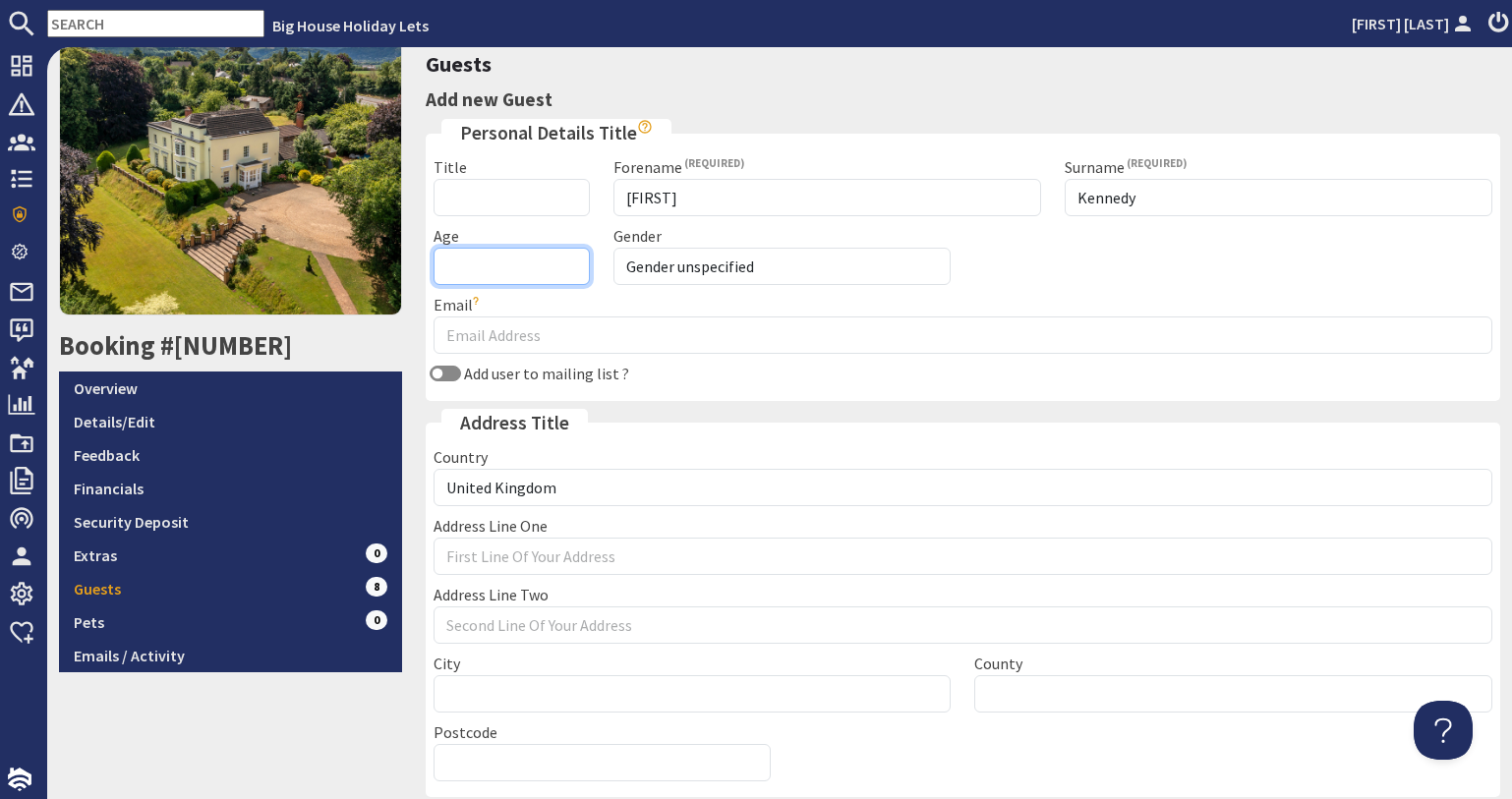 click on "Age" at bounding box center [512, 266] 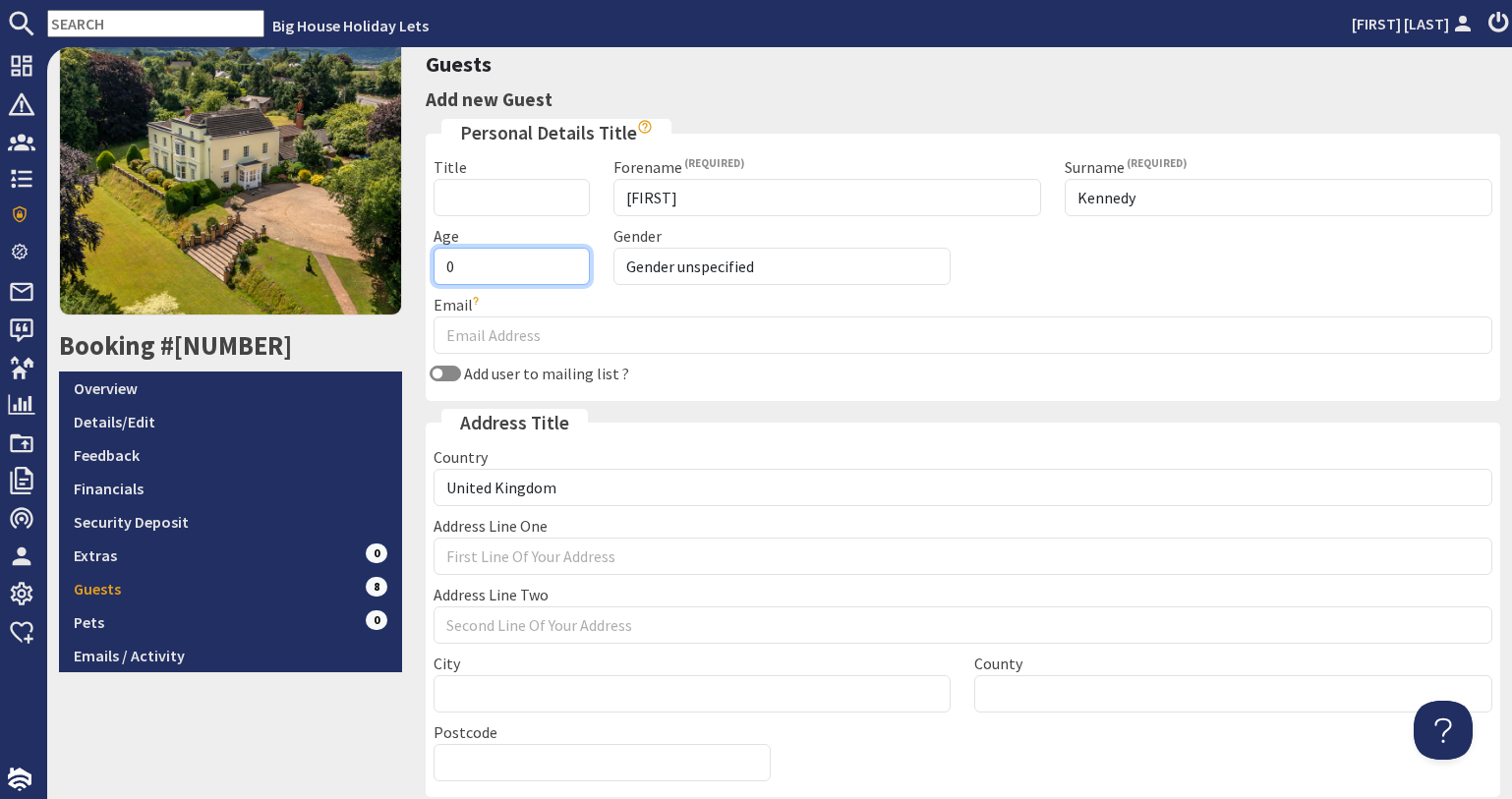 click on "0" at bounding box center [512, 266] 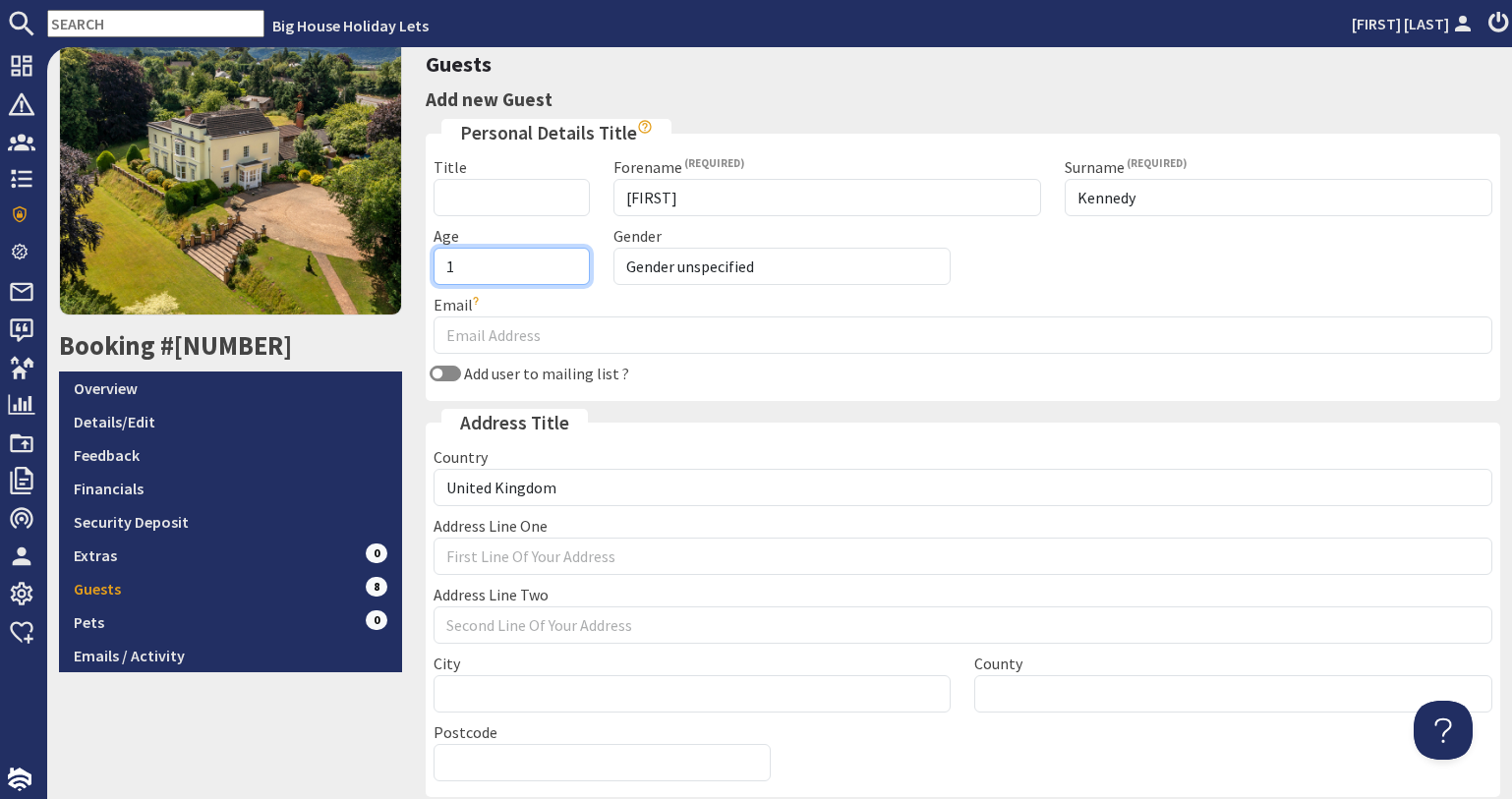 click on "1" at bounding box center [512, 266] 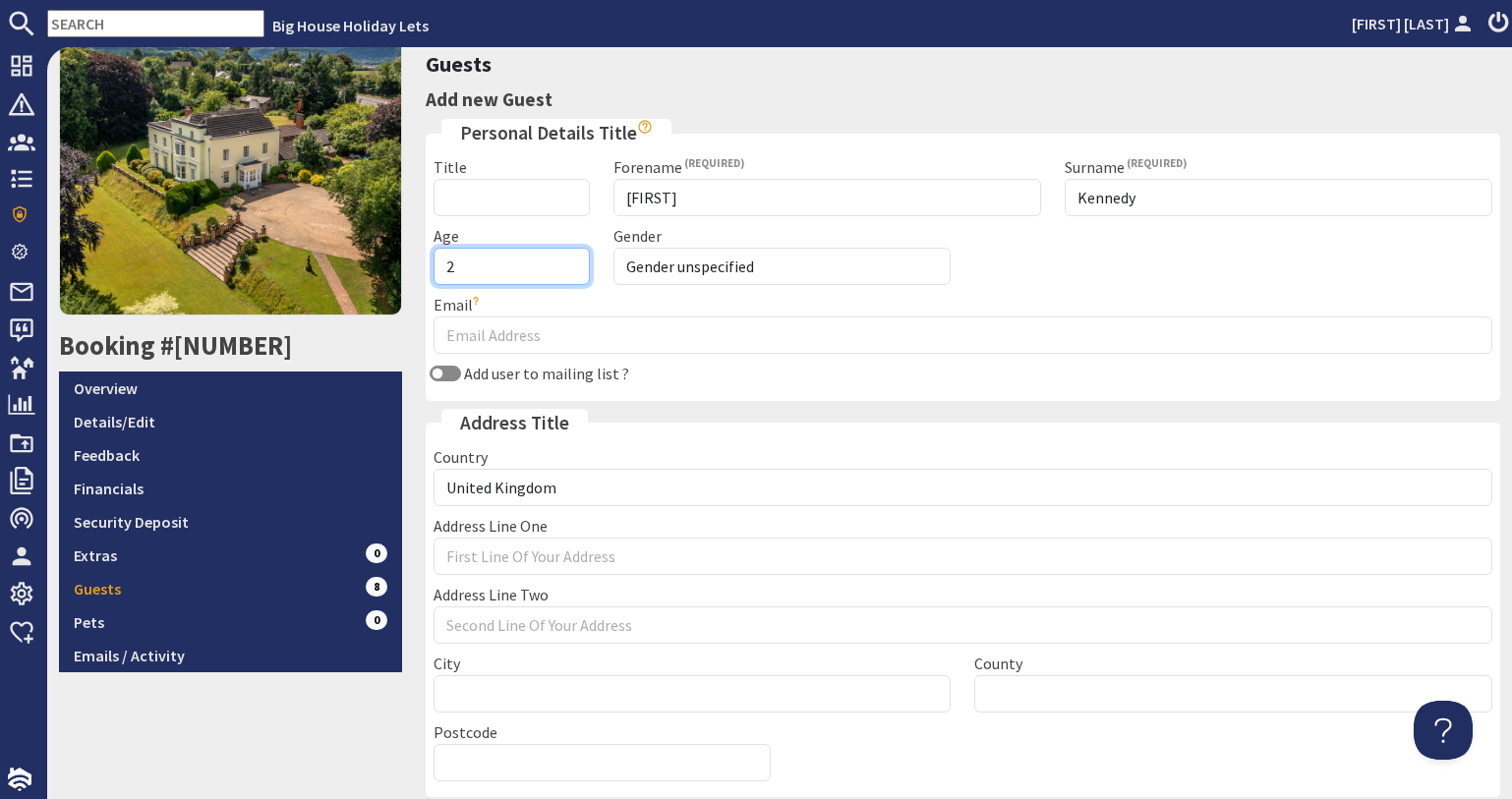 type on "2" 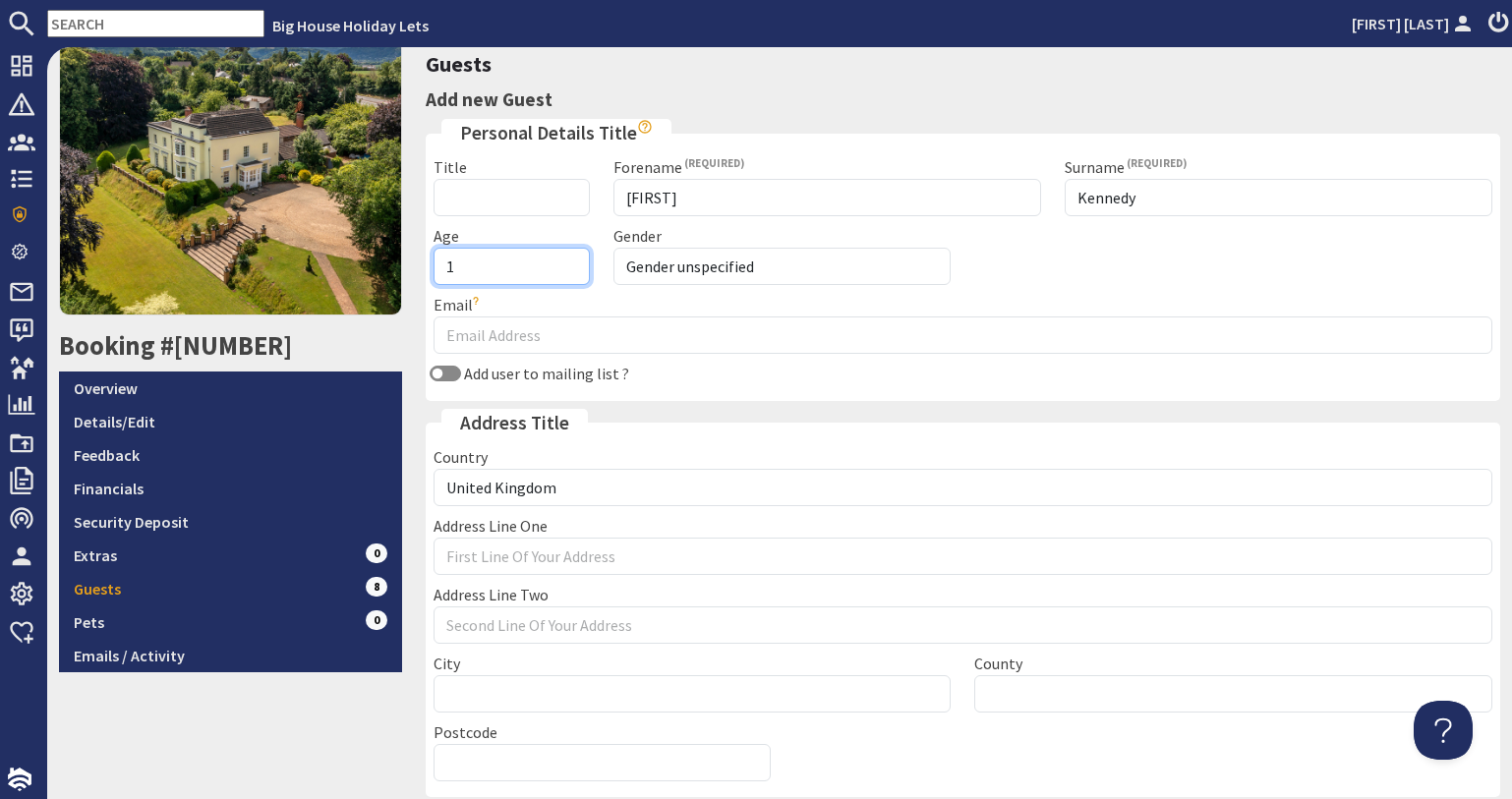 type on "2" 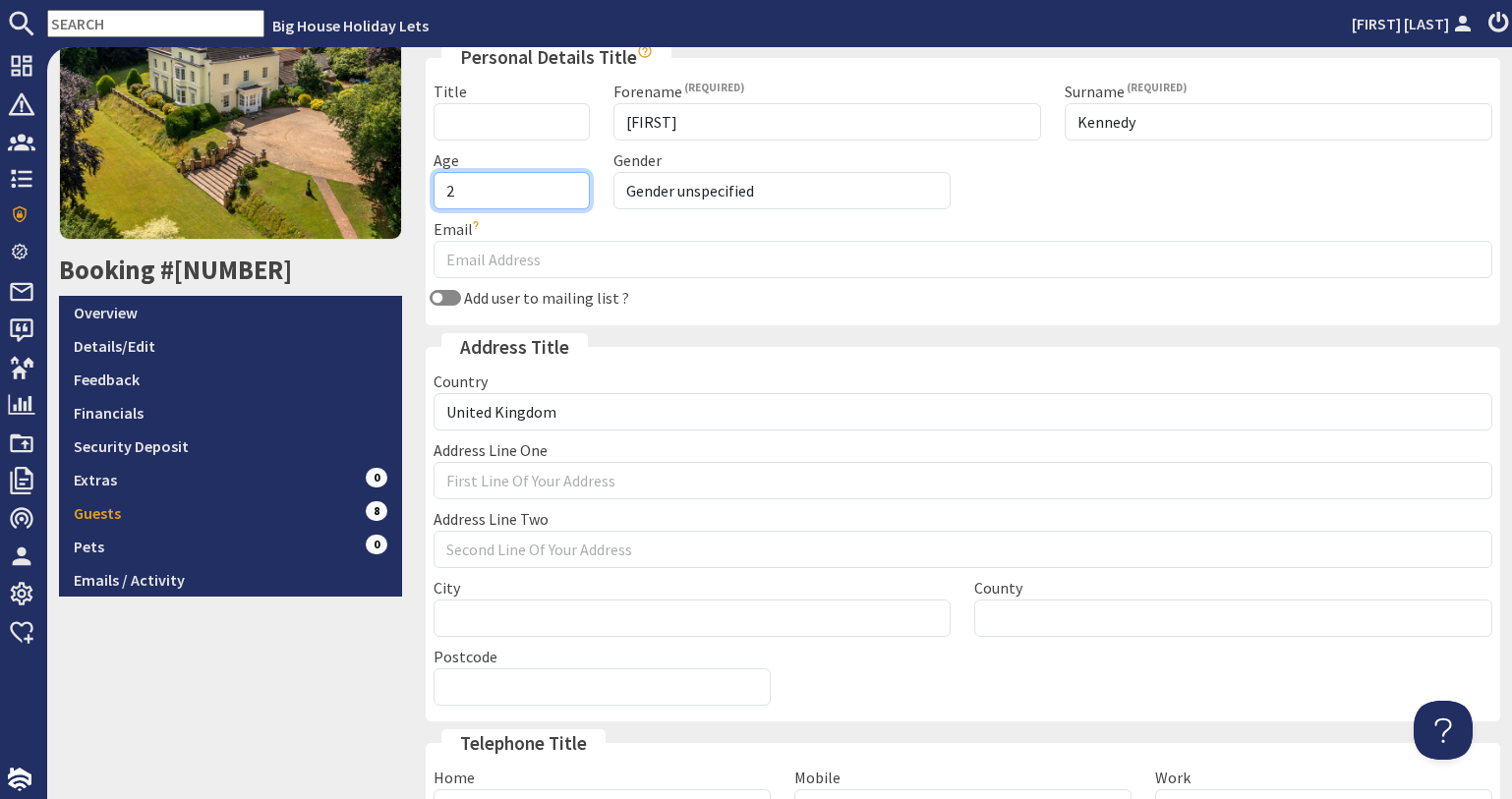 scroll, scrollTop: 123, scrollLeft: 0, axis: vertical 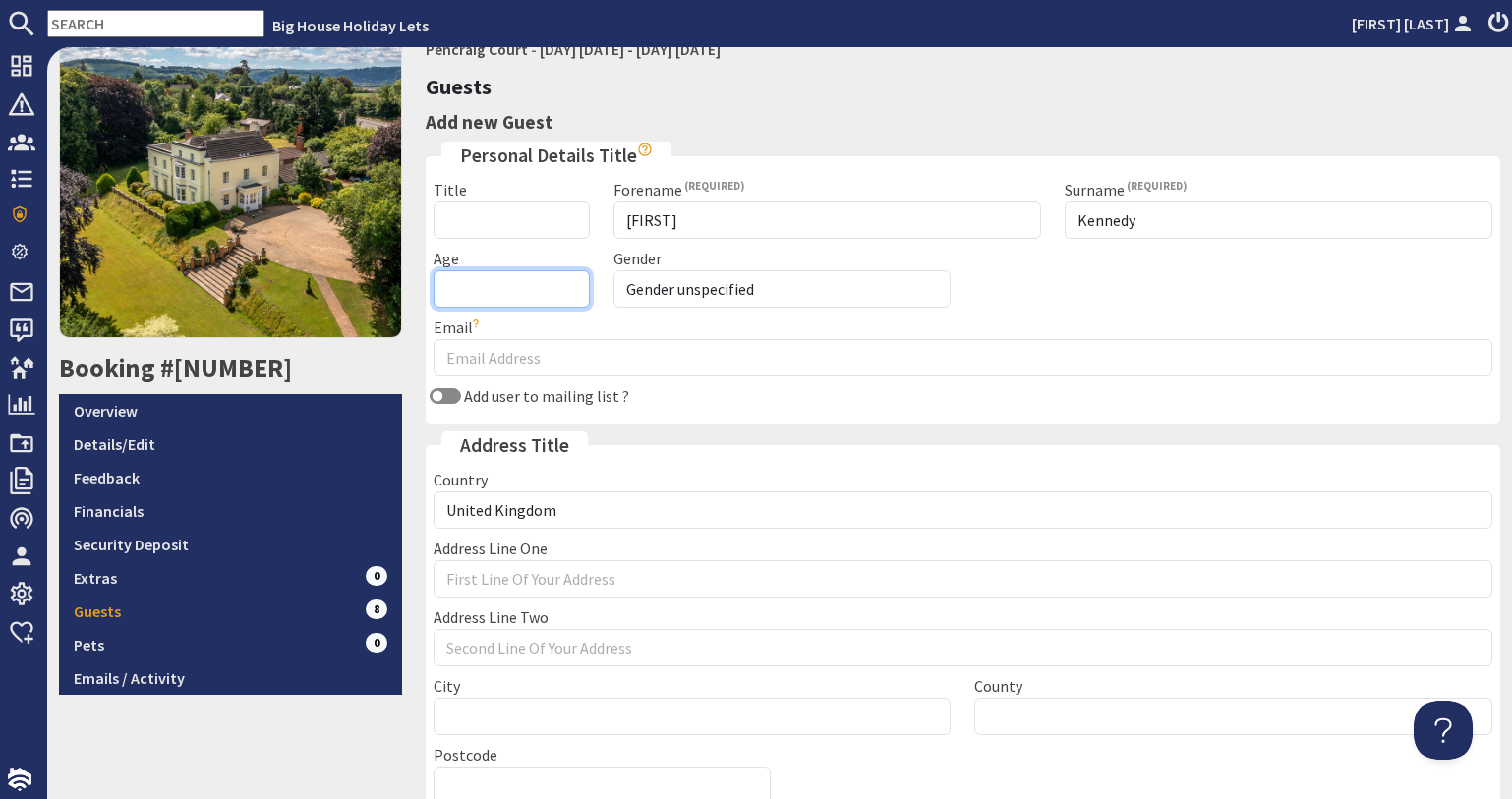 type 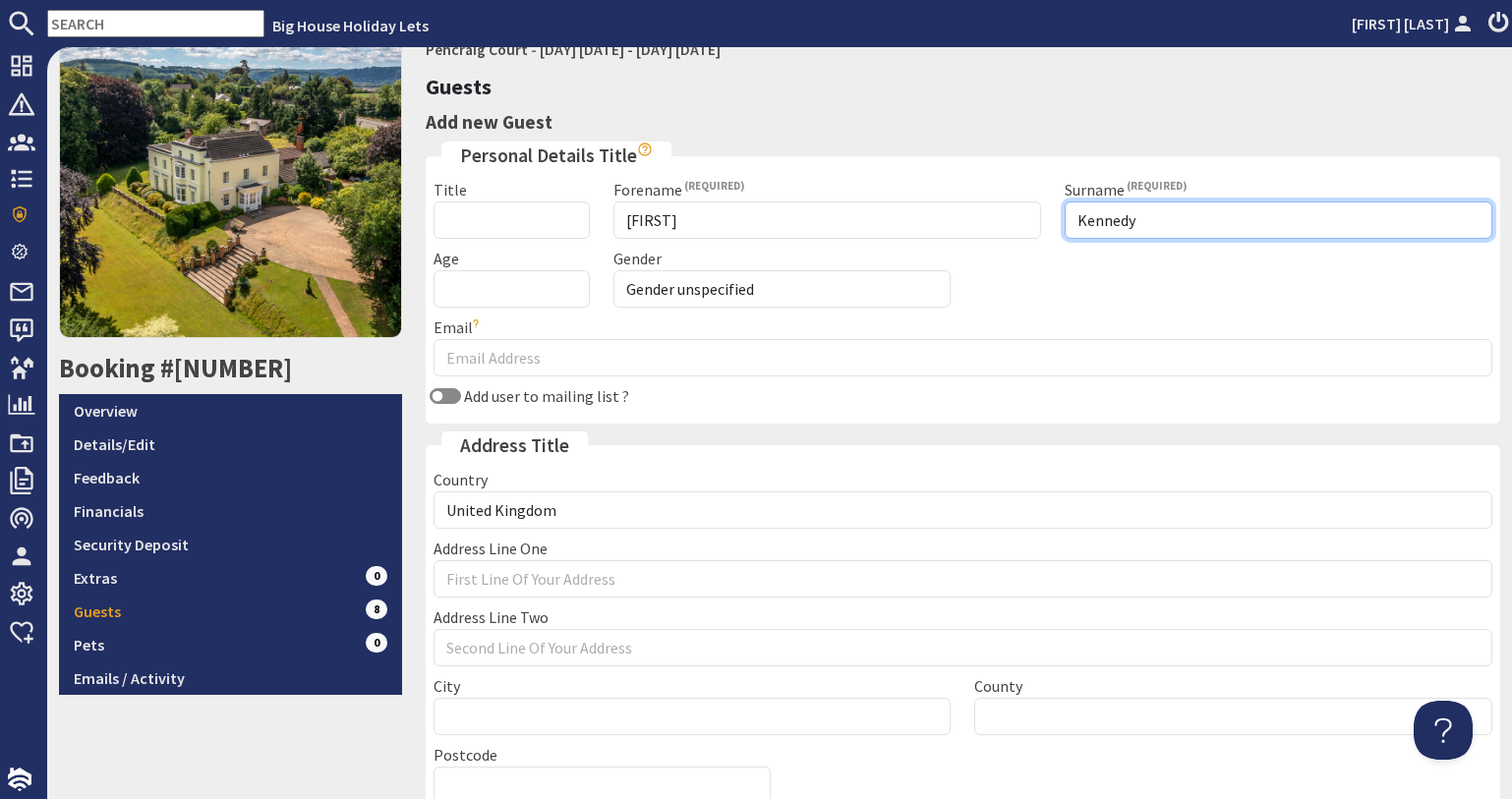 click on "Kennedy" at bounding box center (1278, 220) 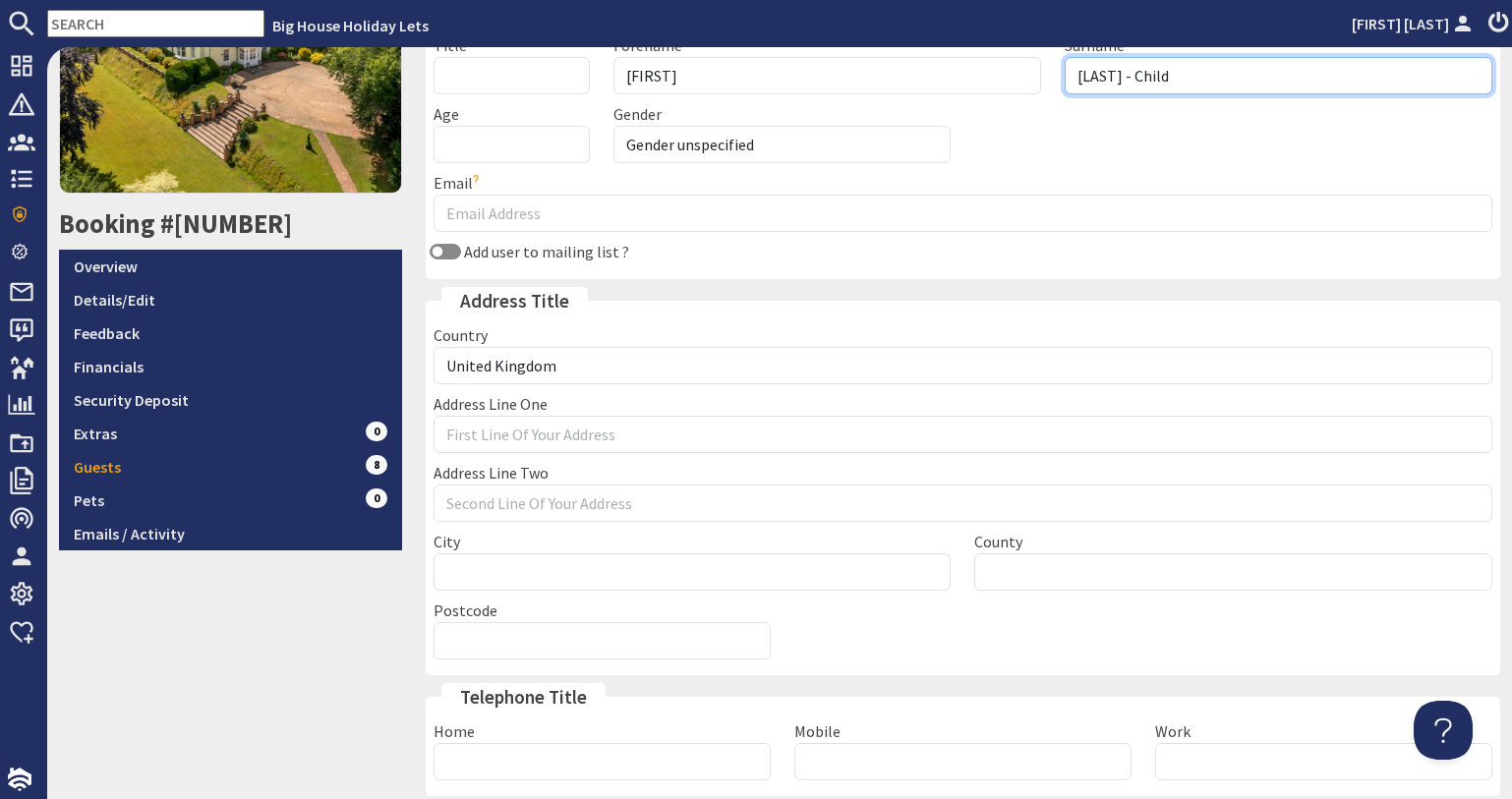 scroll, scrollTop: 418, scrollLeft: 0, axis: vertical 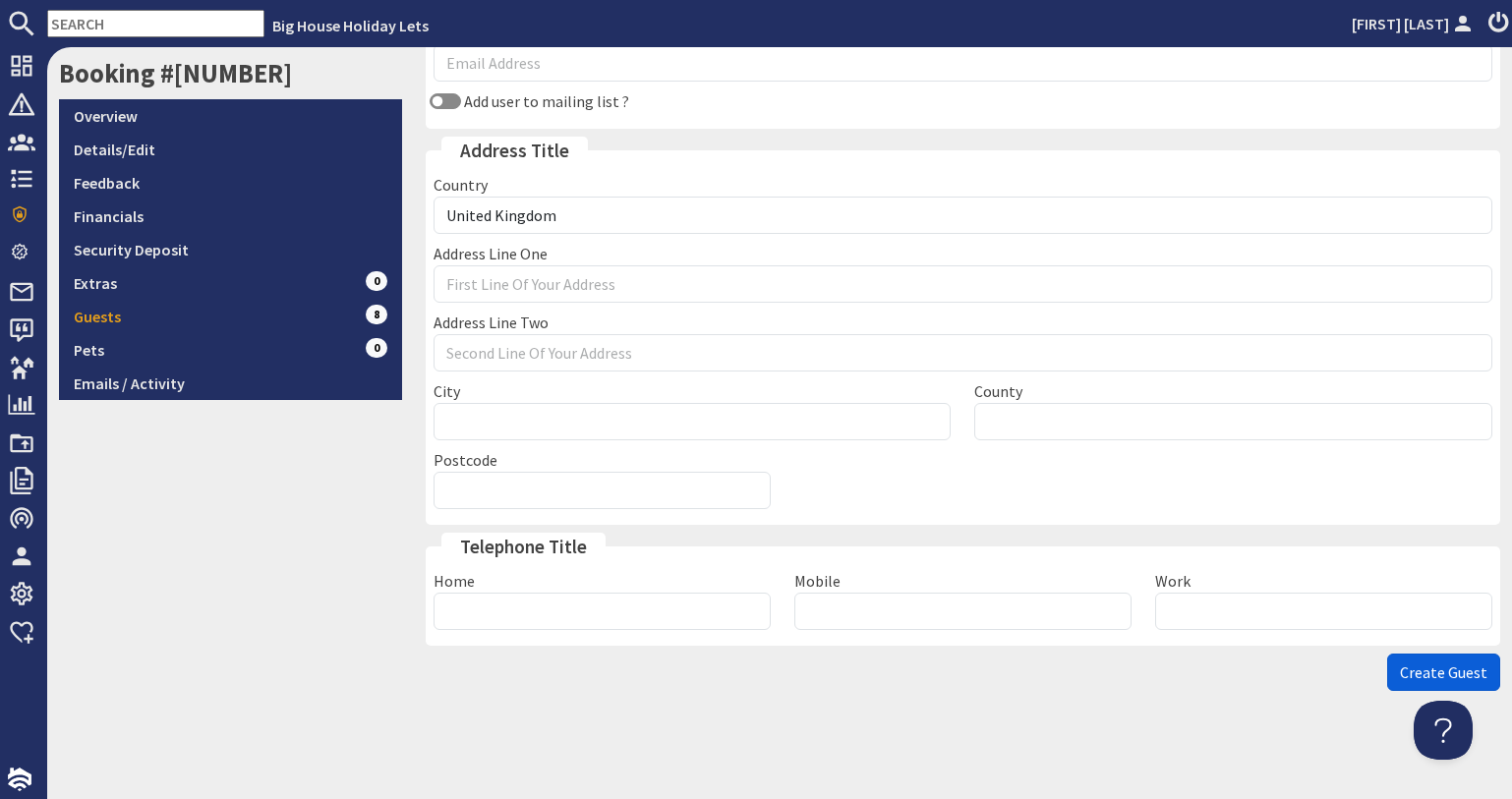 type on "Kennedy - Child" 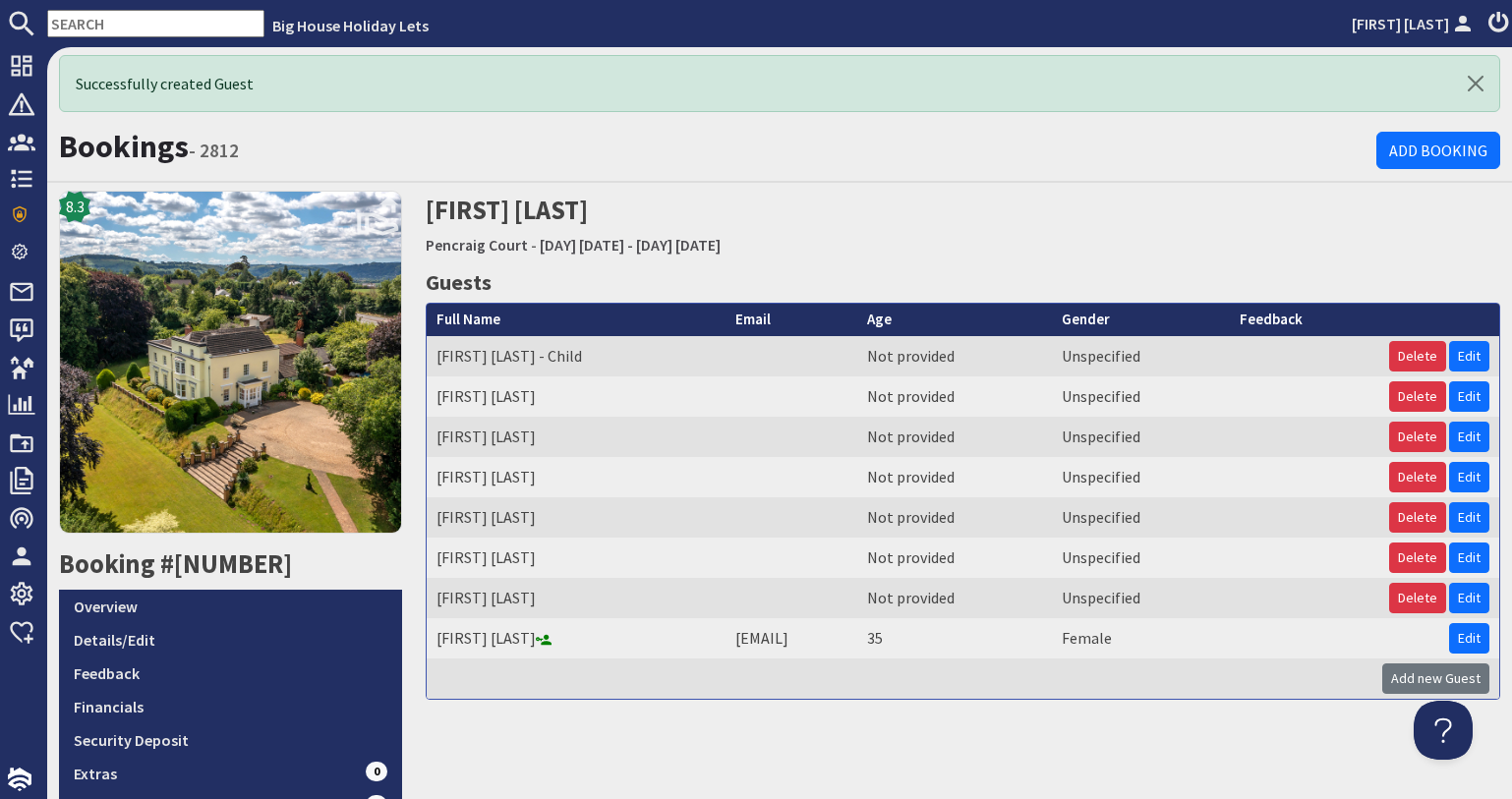 scroll, scrollTop: 0, scrollLeft: 0, axis: both 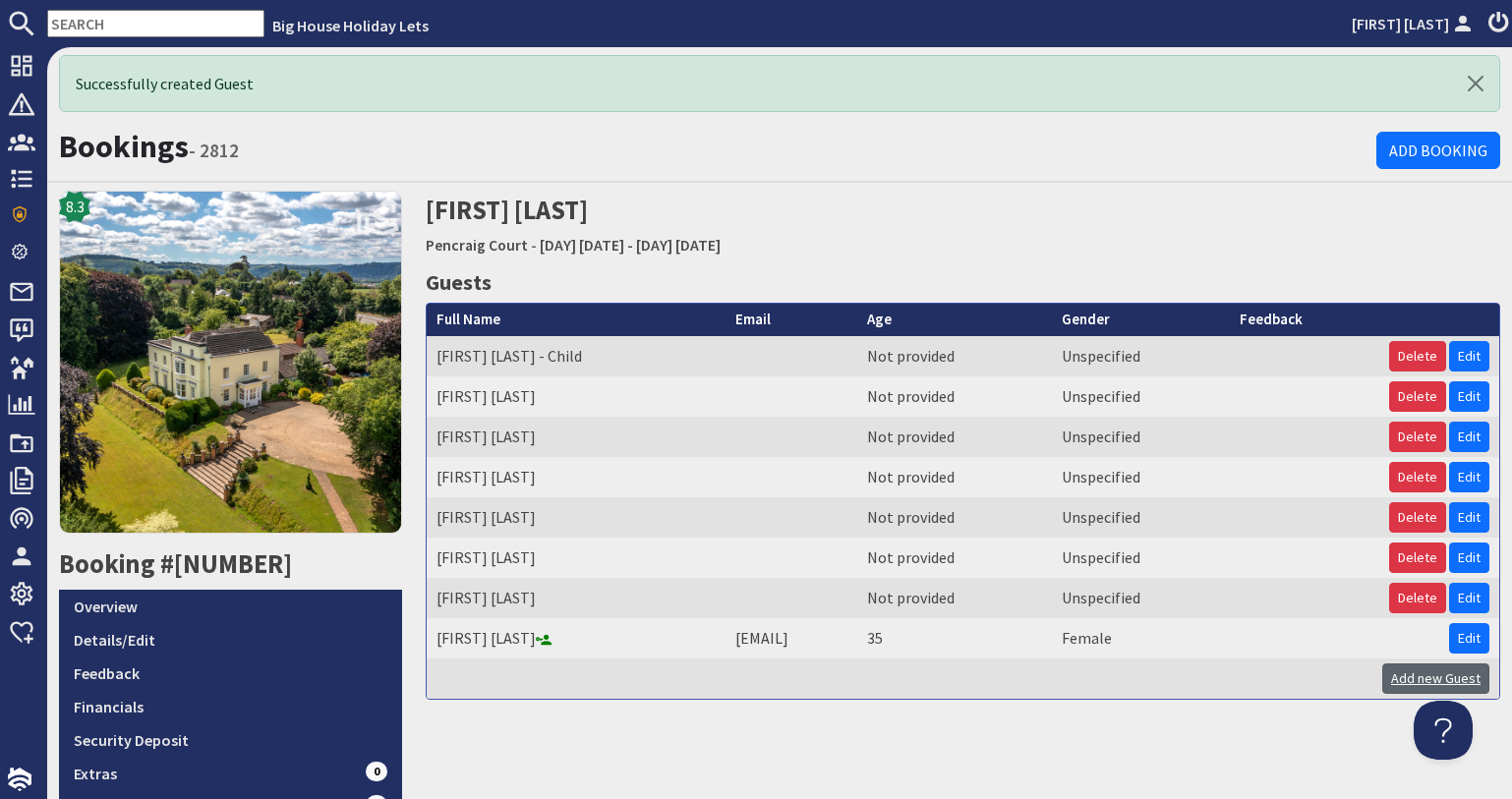 click on "Add new Guest" at bounding box center [1435, 678] 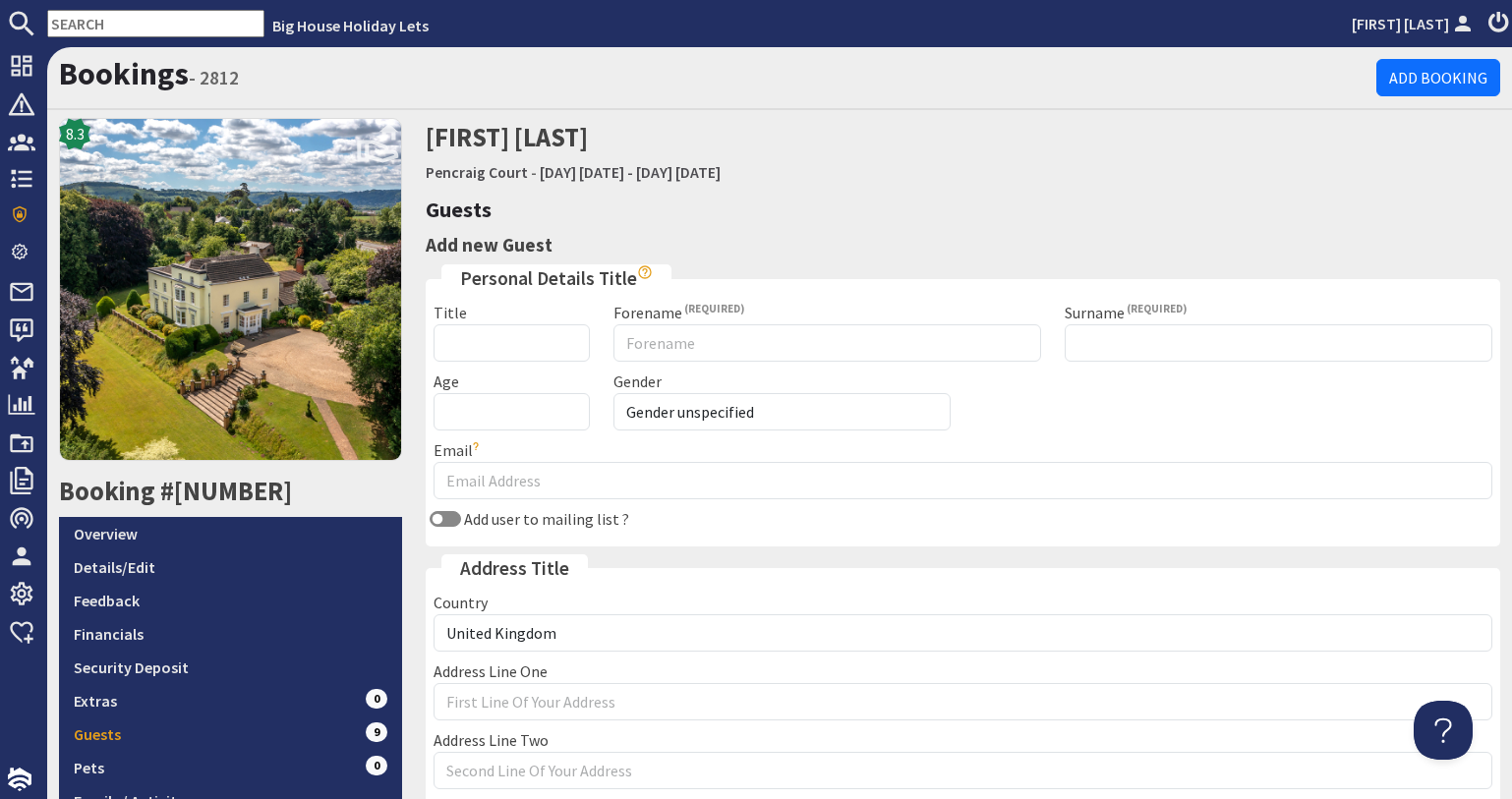 scroll, scrollTop: 0, scrollLeft: 0, axis: both 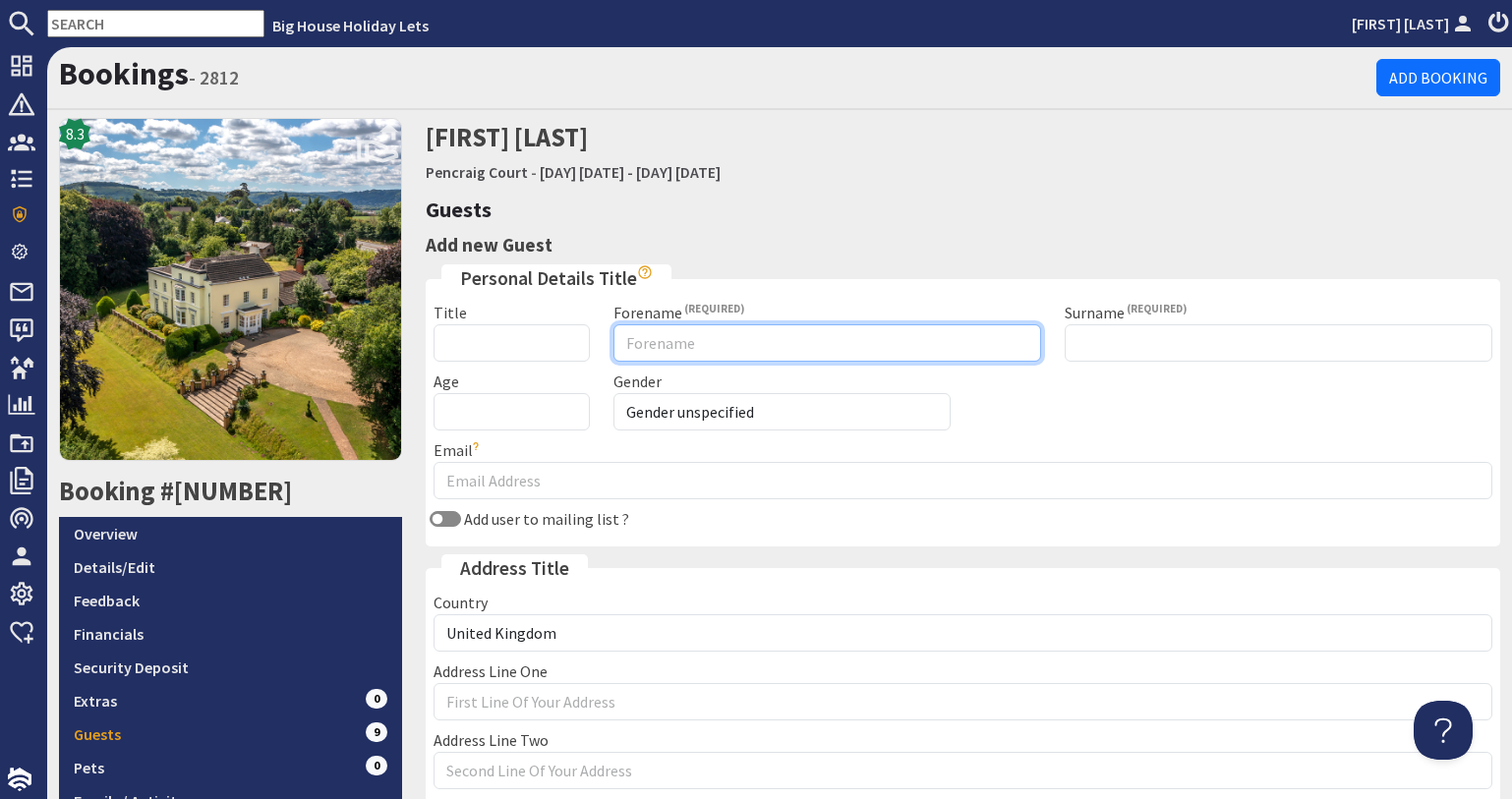 click on "Forename" at bounding box center (827, 343) 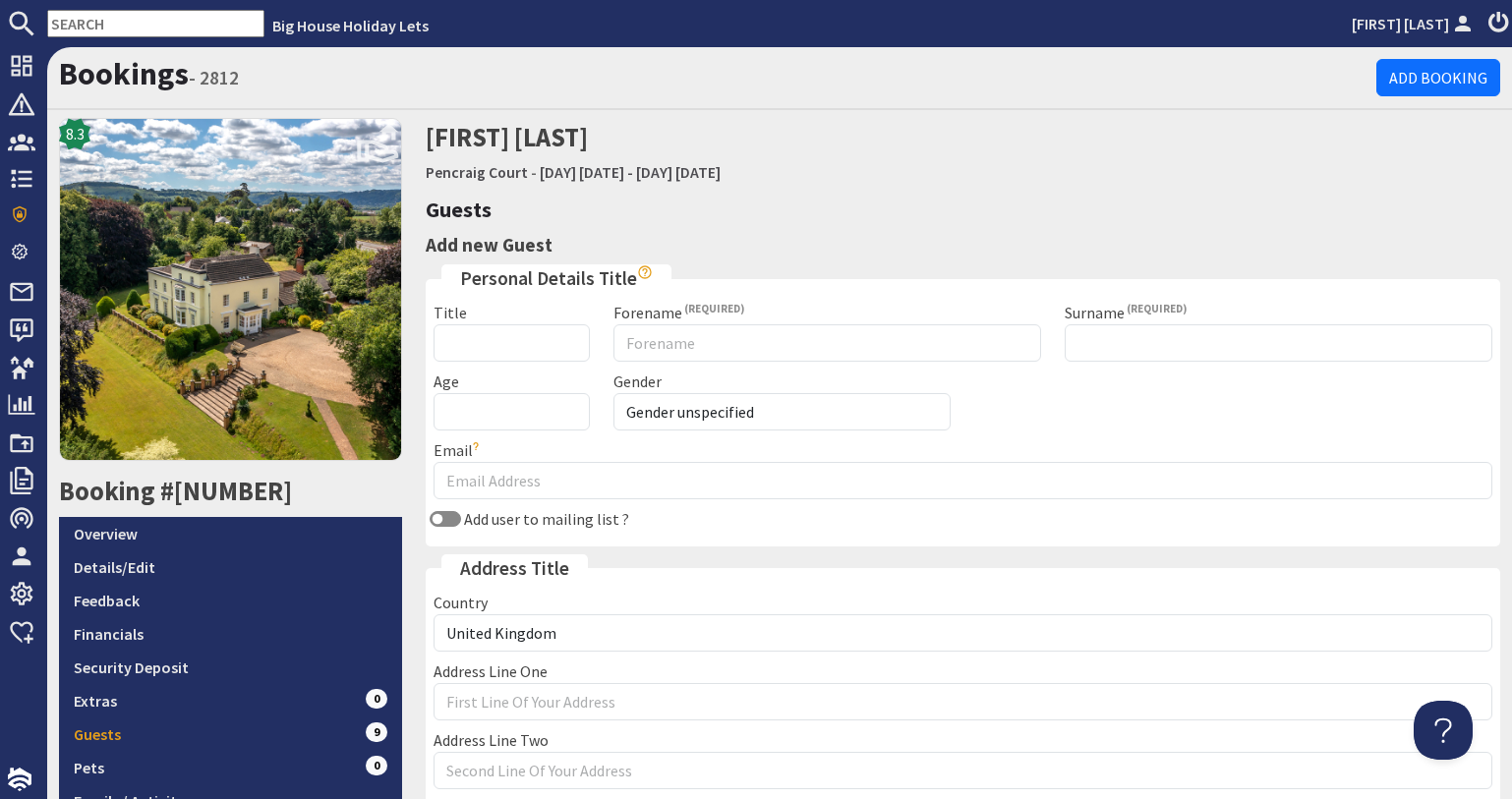 drag, startPoint x: 629, startPoint y: 340, endPoint x: 1254, endPoint y: 377, distance: 626.0942 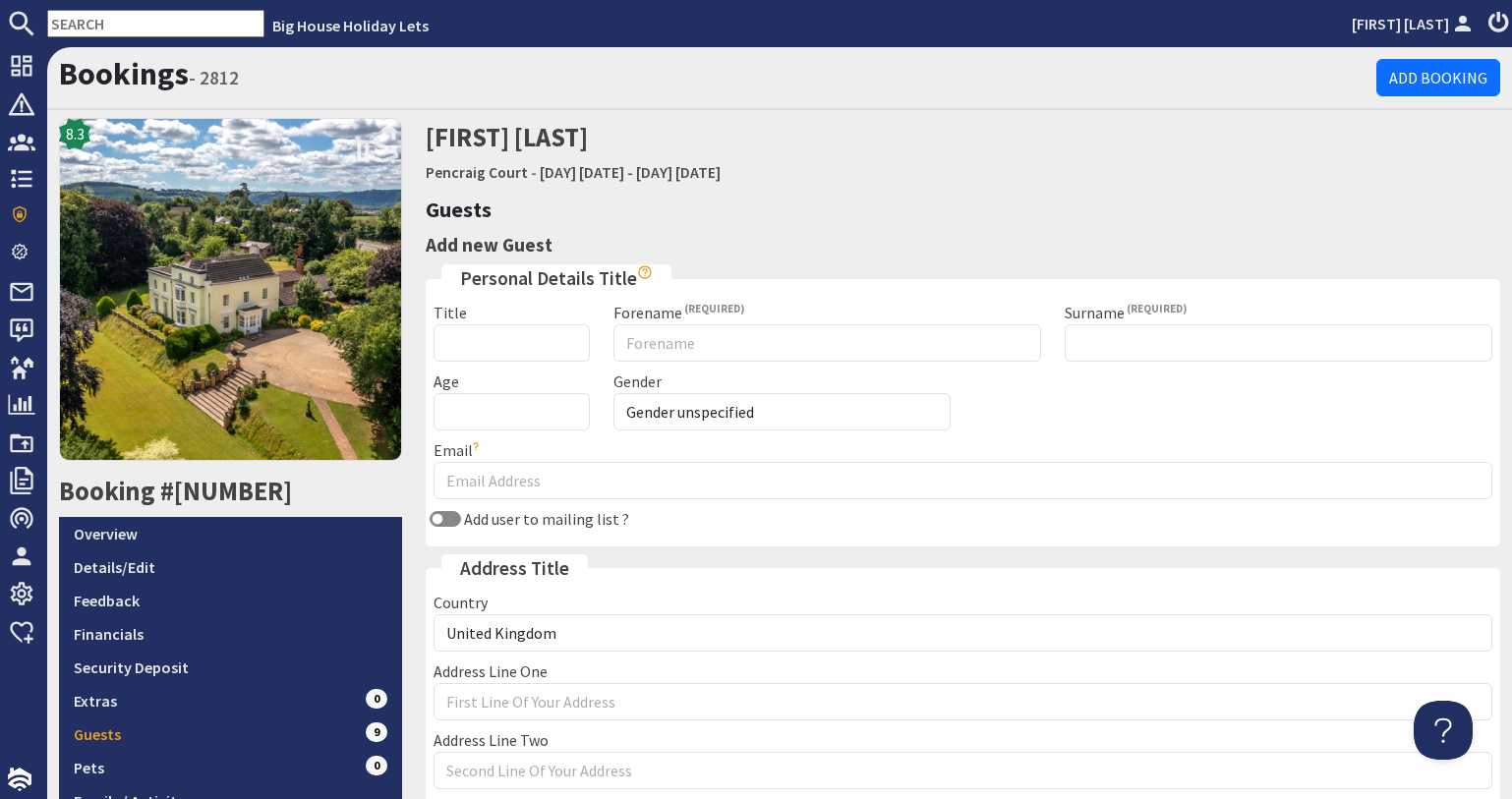 click on "Title
Forename
Surname
Age
Gender
Gender unspecified
Gender male
Gender female
Email Double check the email address you've entered is correct.
Add user to mailing list ?" at bounding box center (963, 420) 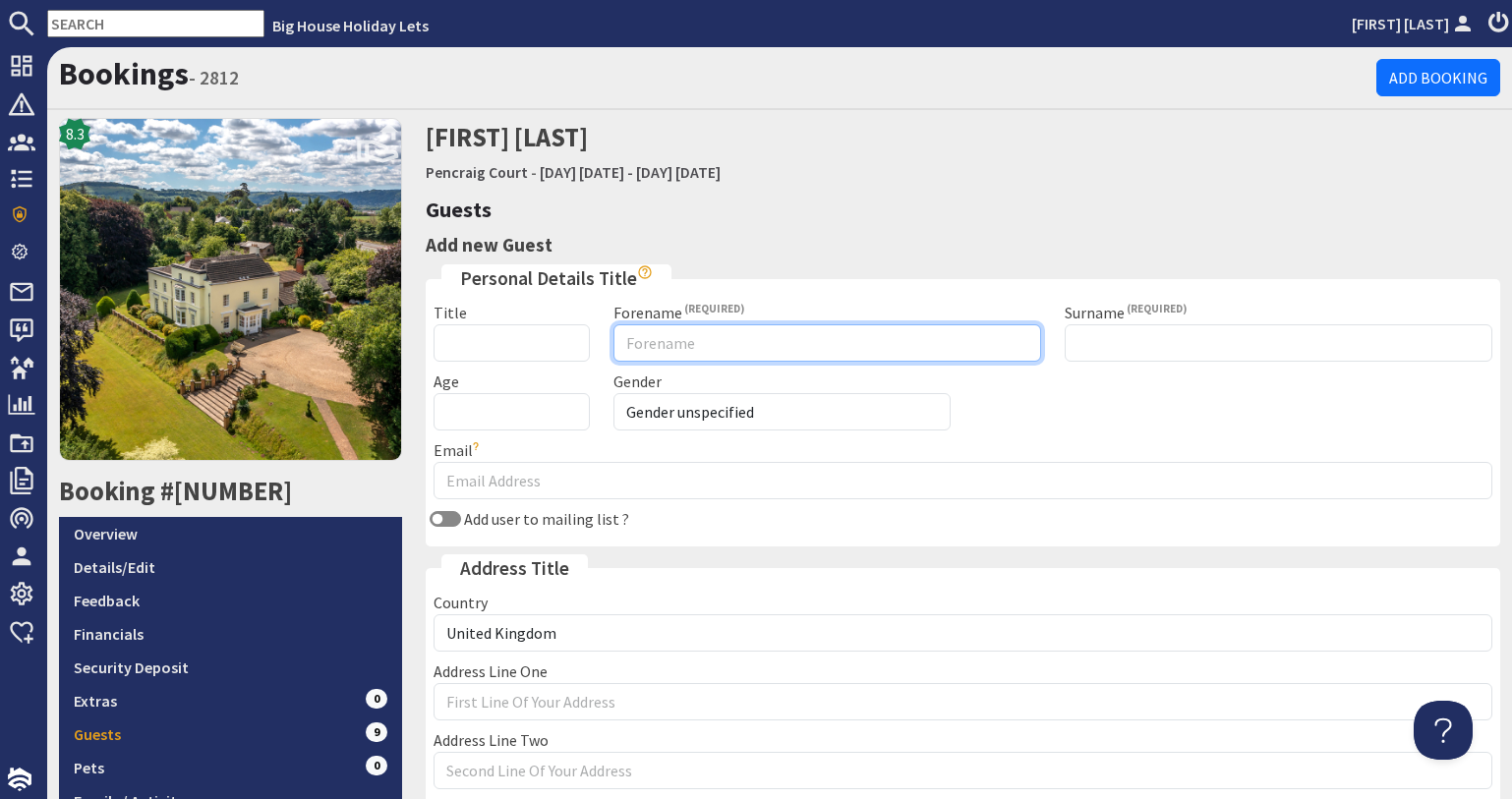 click on "Forename" at bounding box center (827, 343) 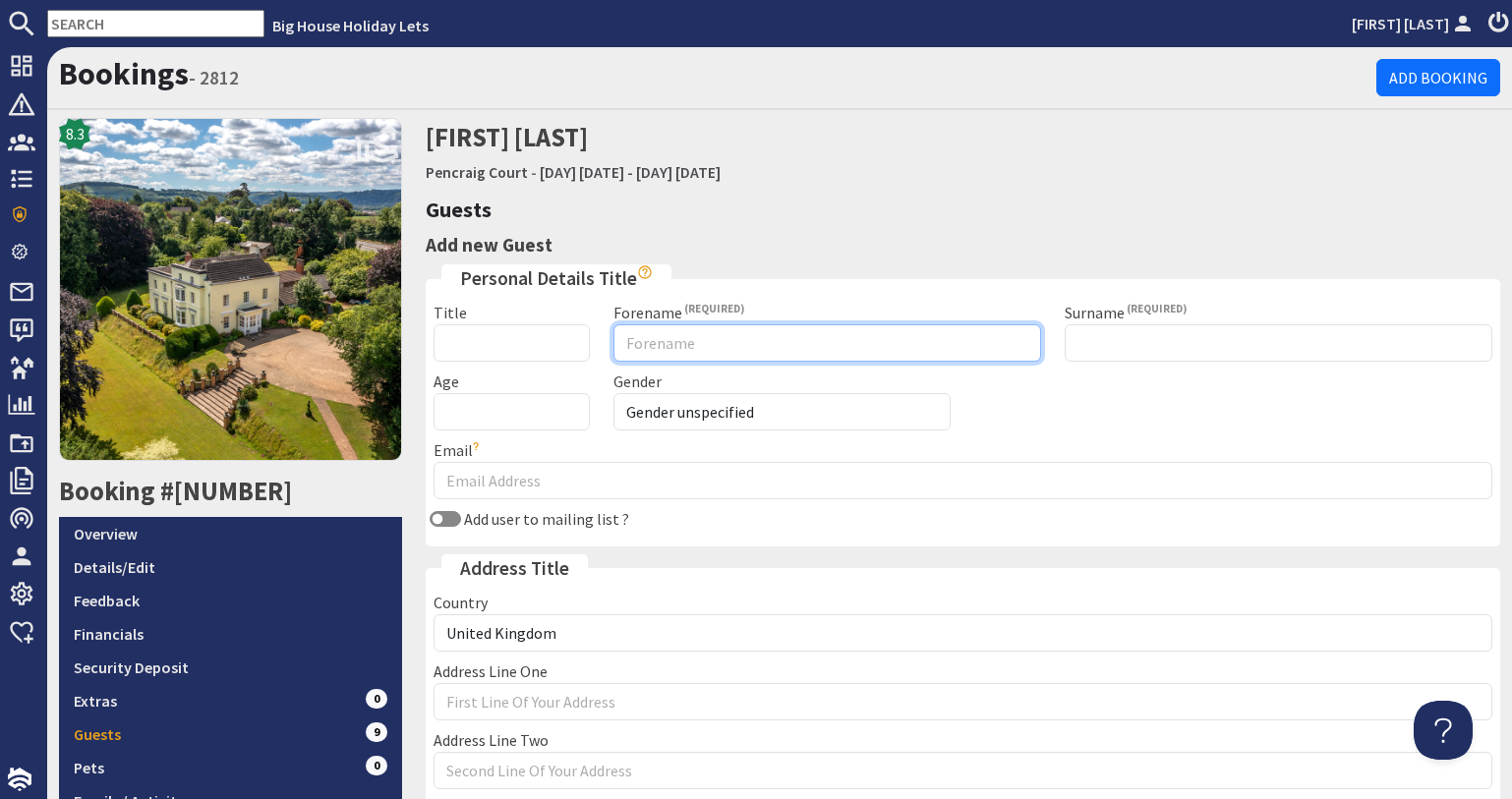 paste on "Roxanne Inskip-Kaye" 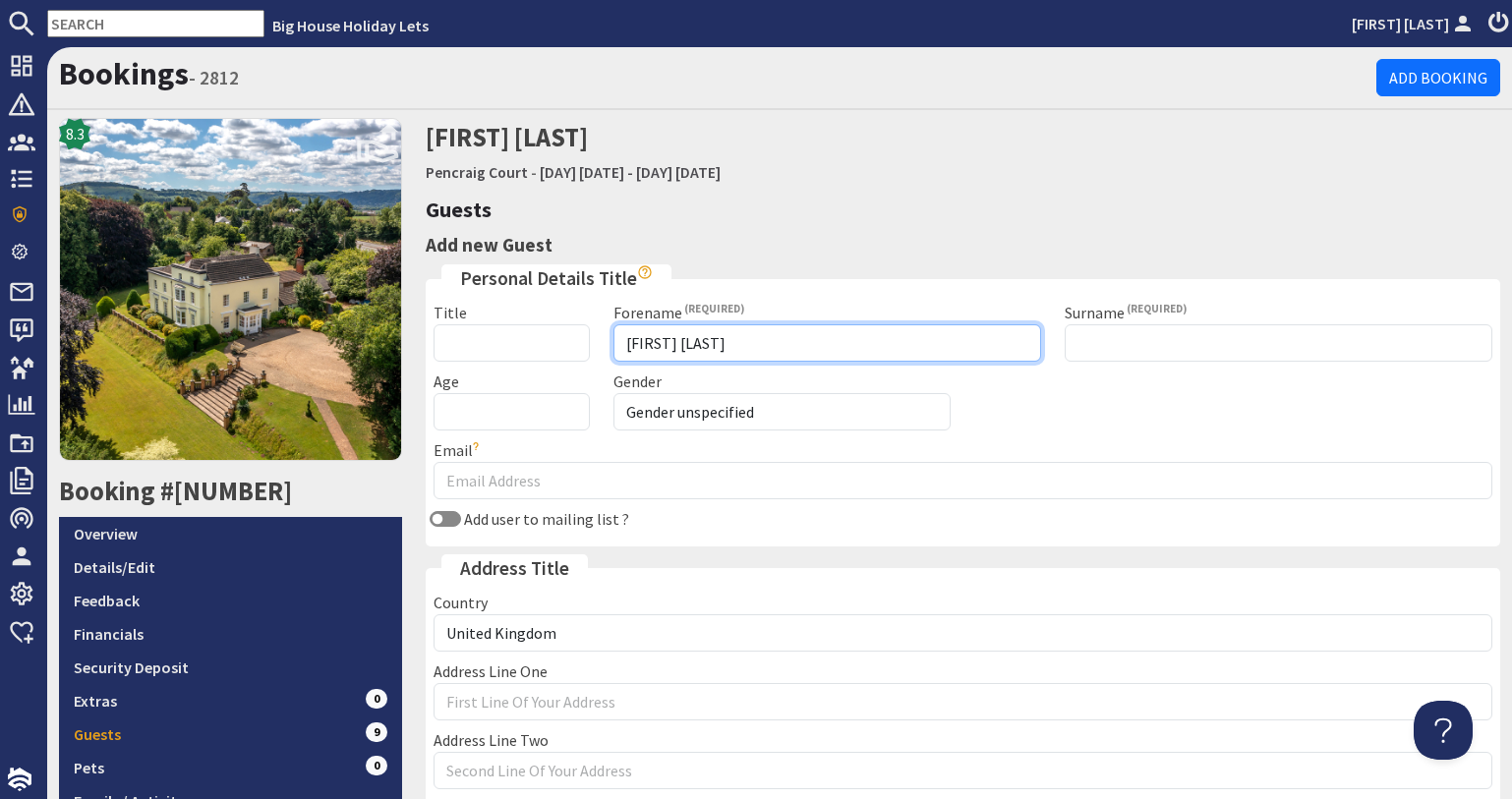 drag, startPoint x: 678, startPoint y: 335, endPoint x: 759, endPoint y: 356, distance: 83.677954 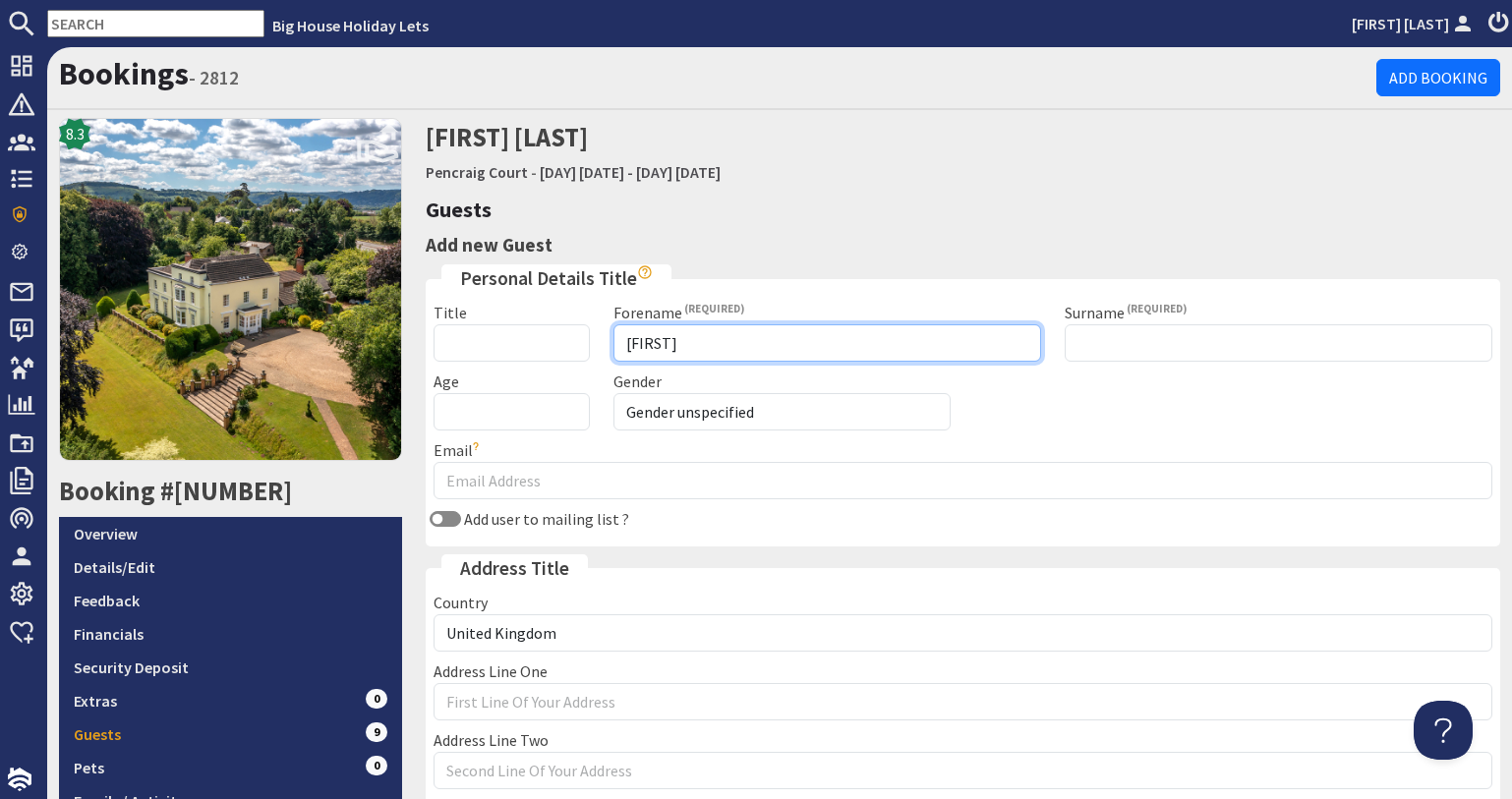type on "Roxanne" 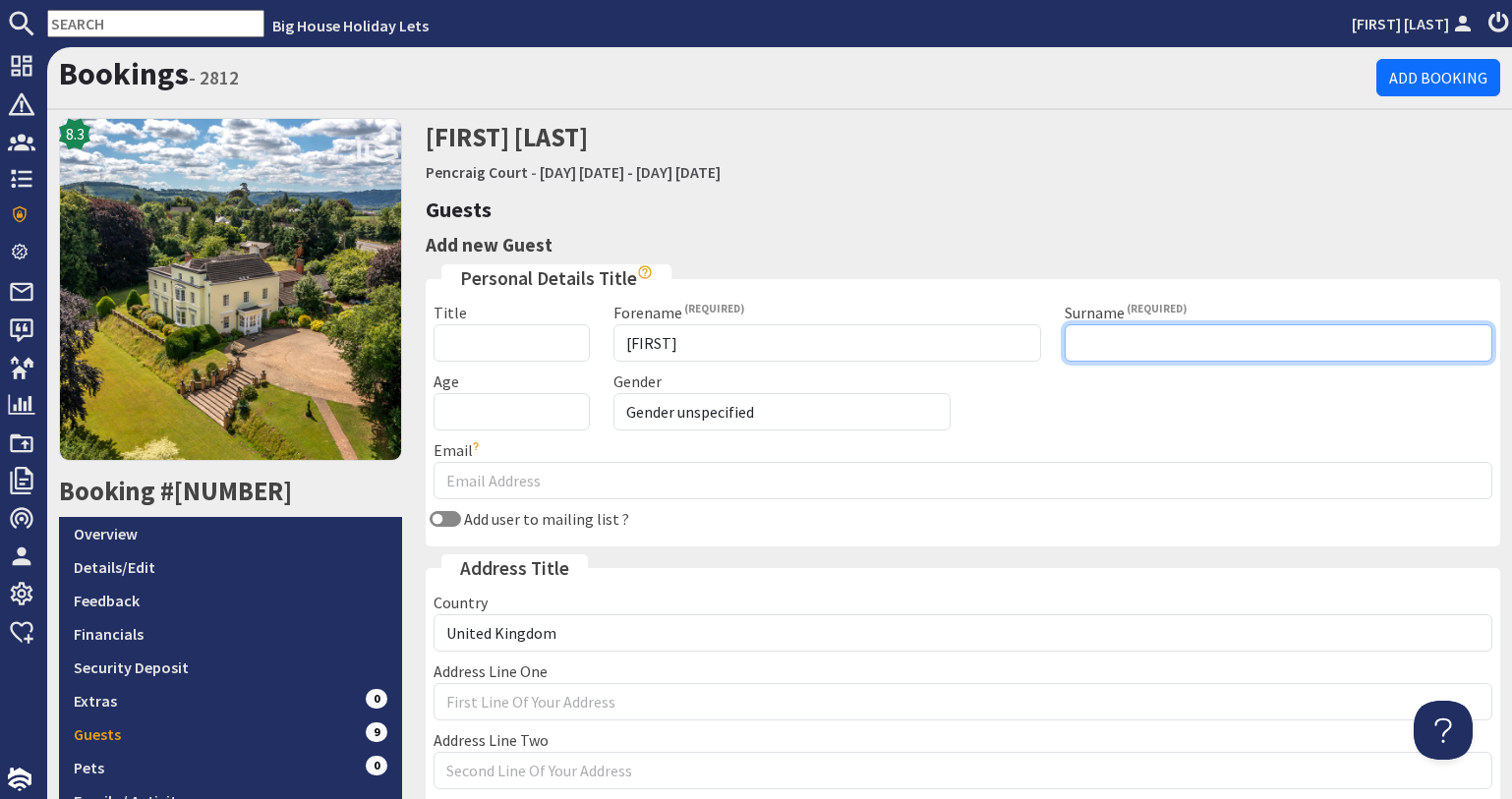 click on "Surname" at bounding box center [1278, 343] 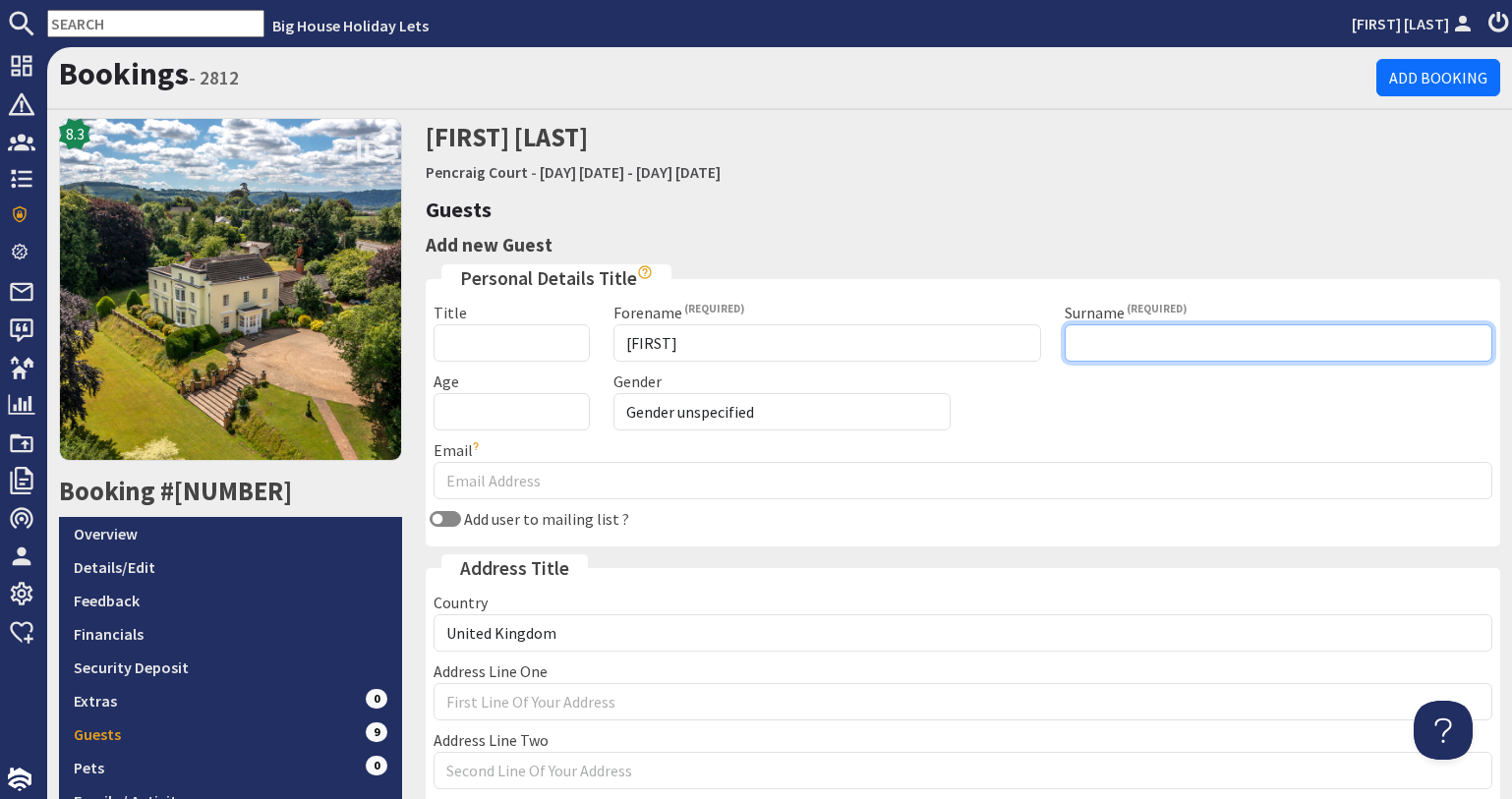 paste on "Inskip-Kaye" 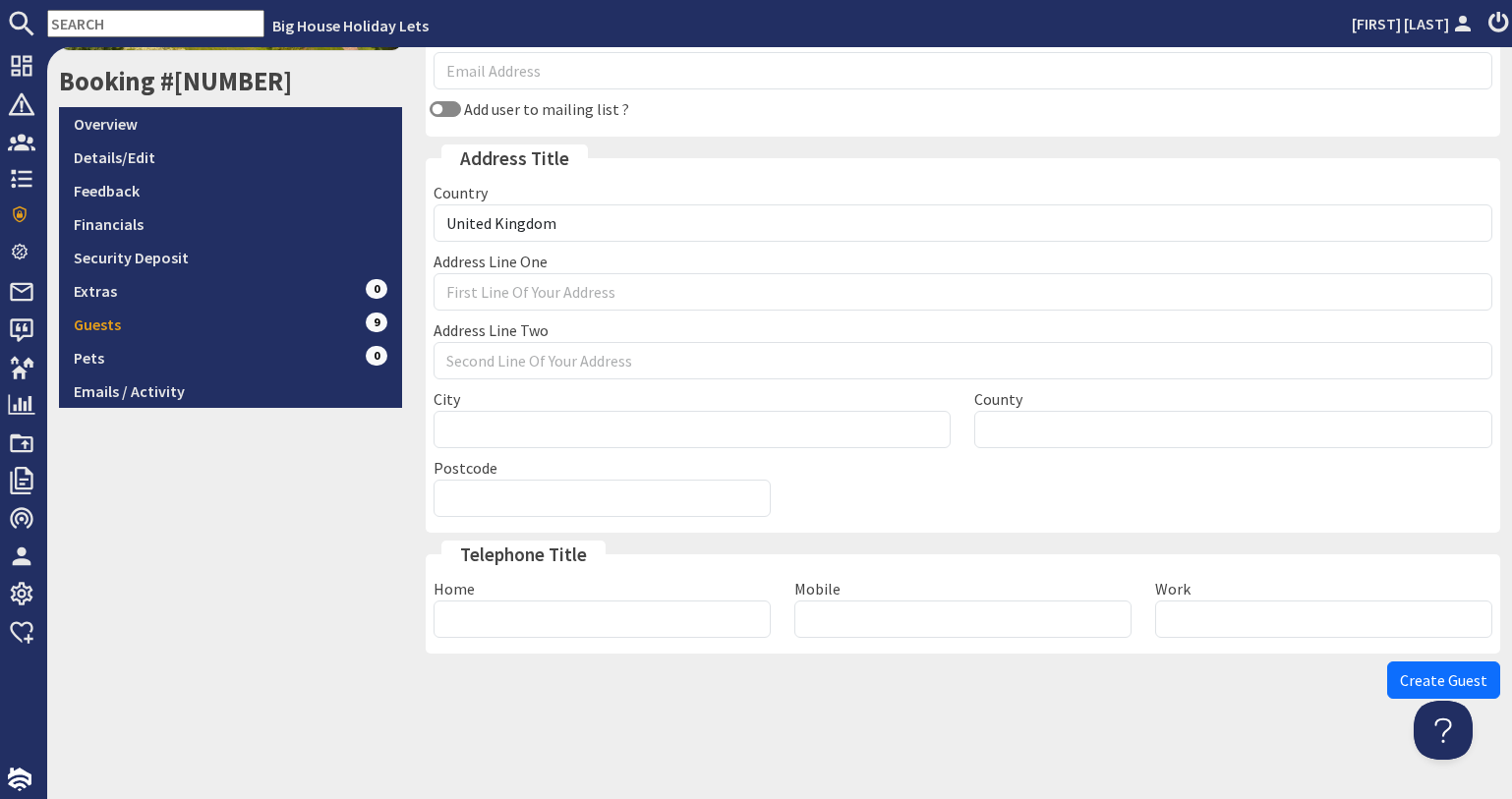 scroll, scrollTop: 418, scrollLeft: 0, axis: vertical 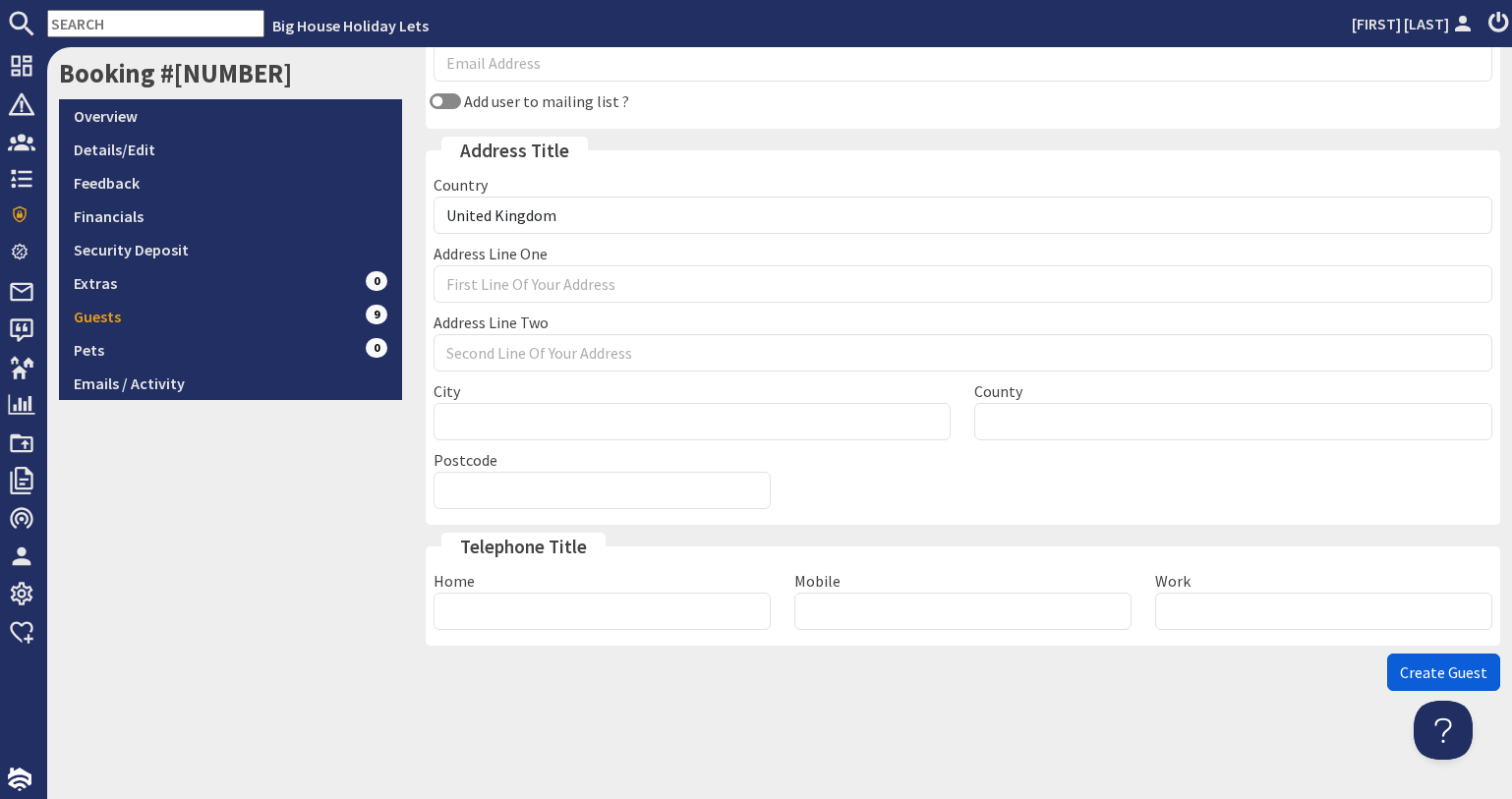 type on "Inskip-Kaye" 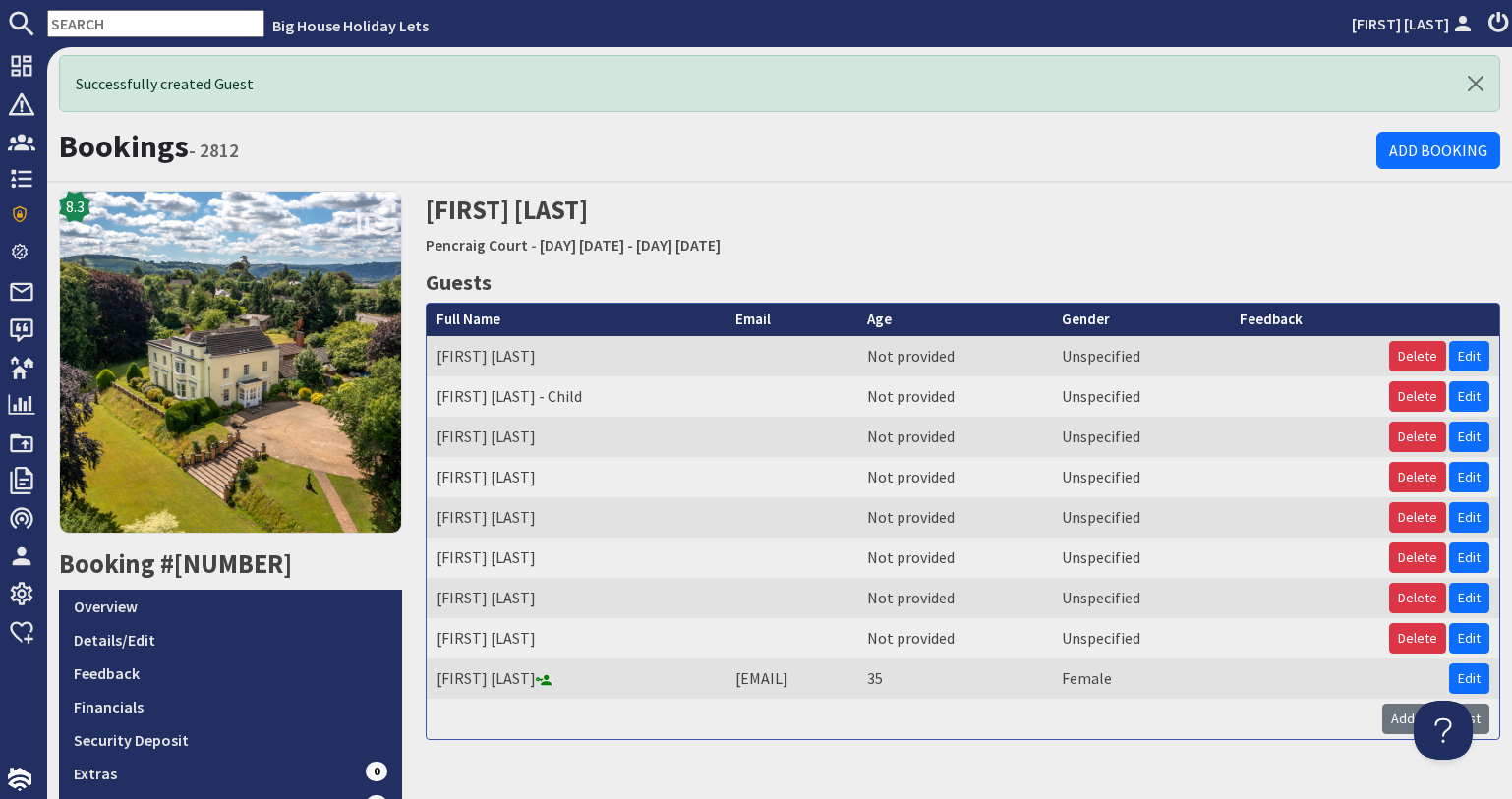 scroll, scrollTop: 0, scrollLeft: 0, axis: both 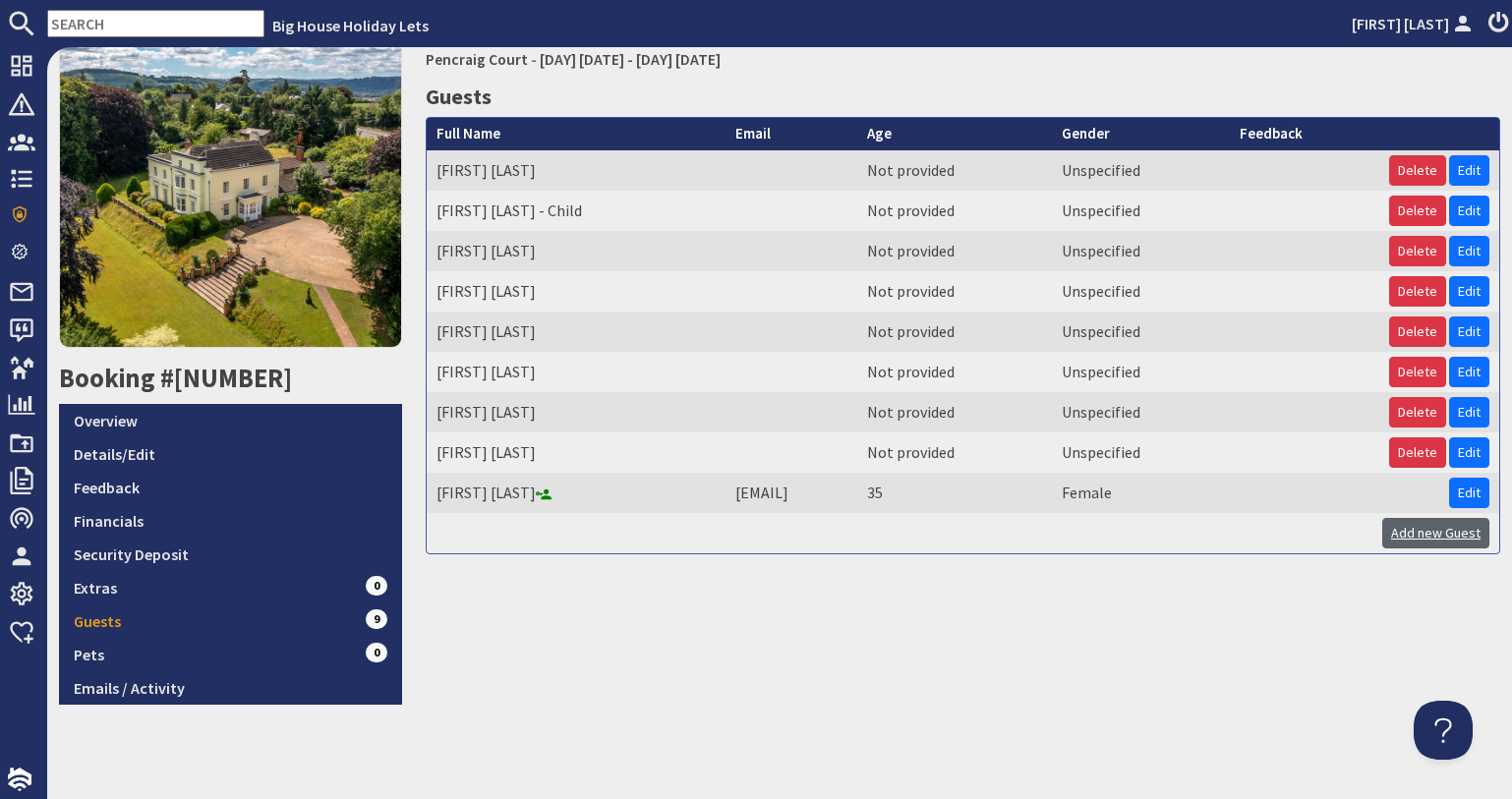 click on "Add new Guest" at bounding box center (1435, 533) 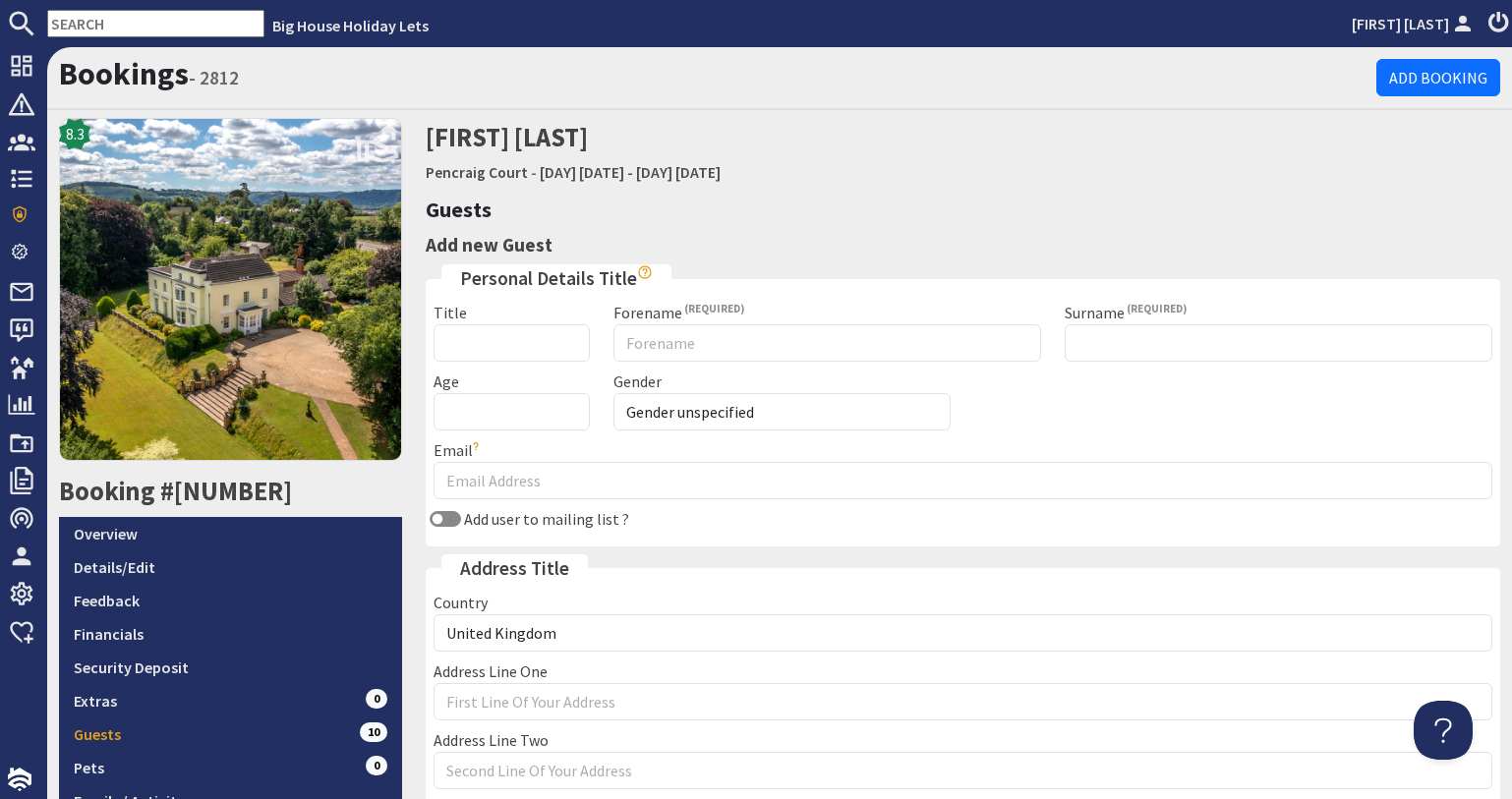 scroll, scrollTop: 0, scrollLeft: 0, axis: both 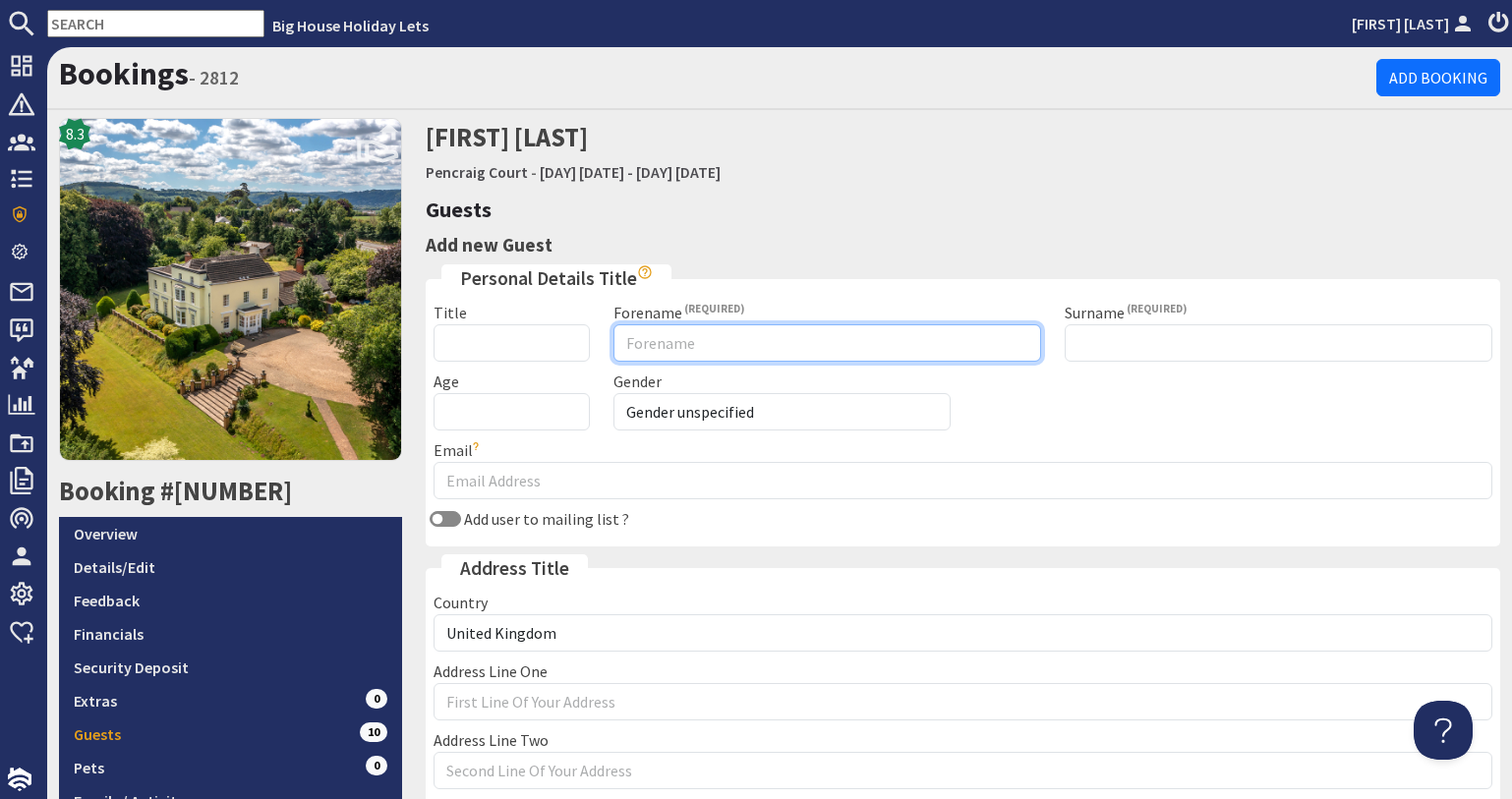 click on "Forename" at bounding box center [827, 343] 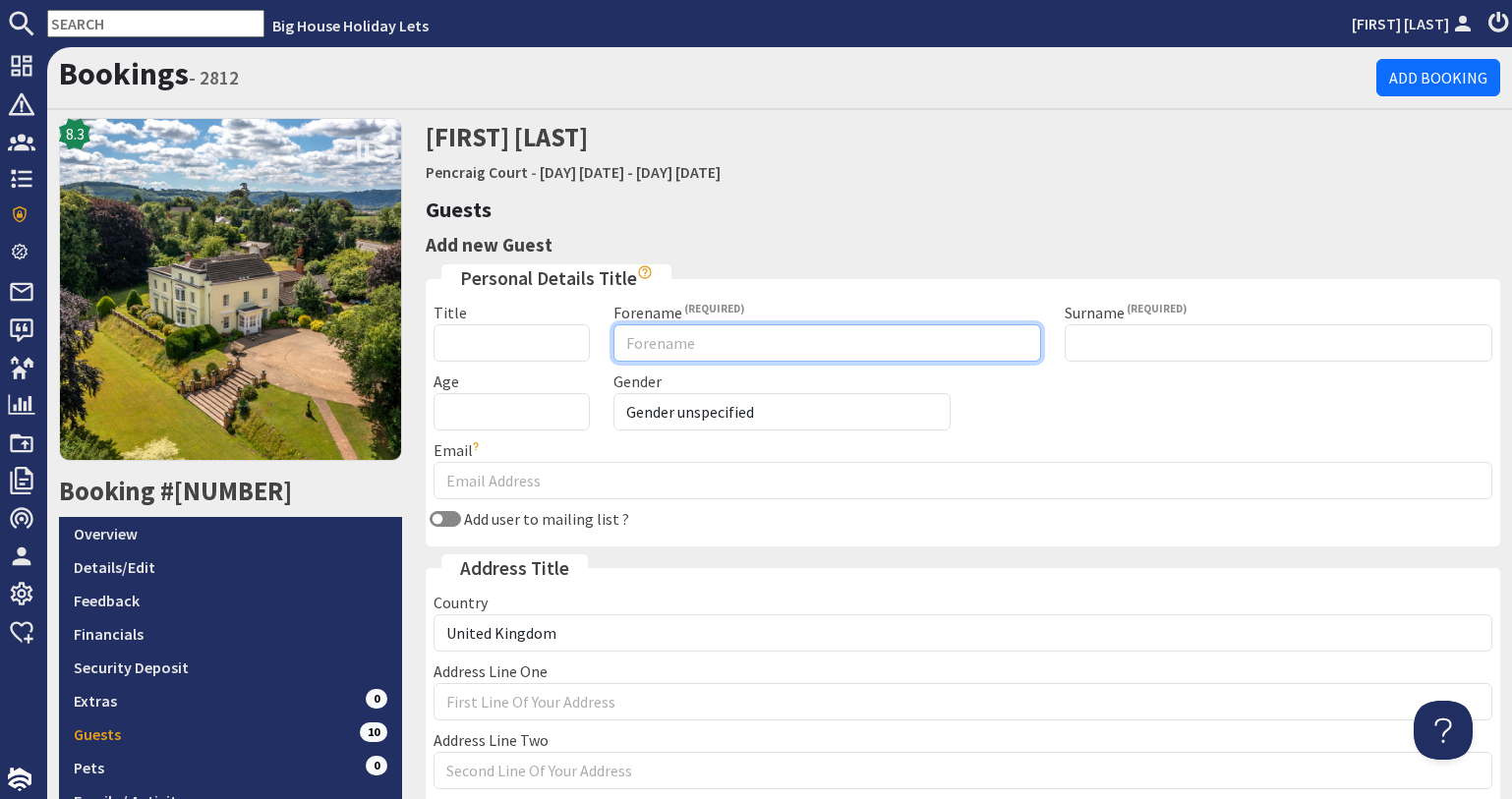 paste on "Rose Inskip-Kaye" 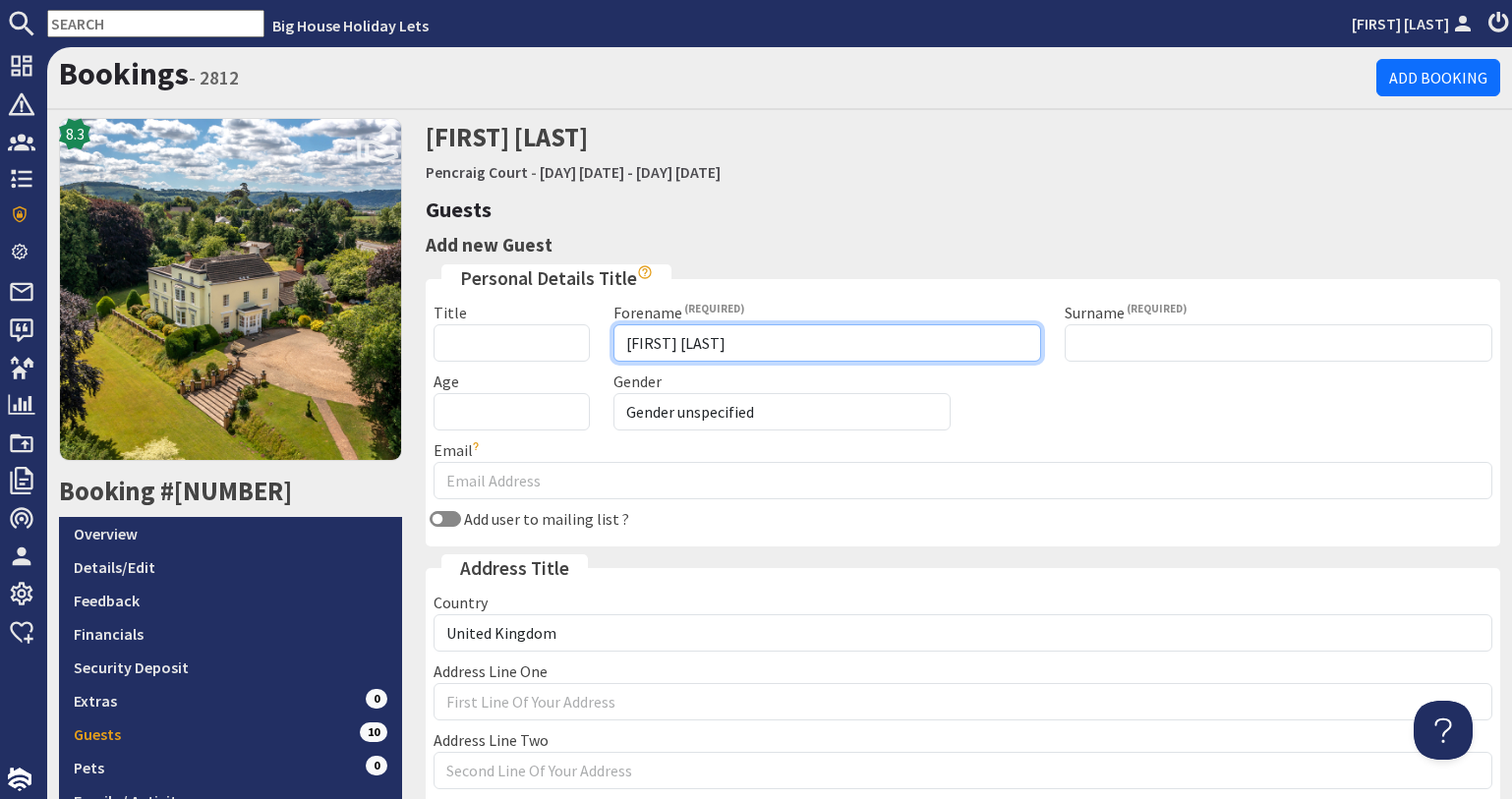 drag, startPoint x: 659, startPoint y: 345, endPoint x: 733, endPoint y: 356, distance: 74.8131 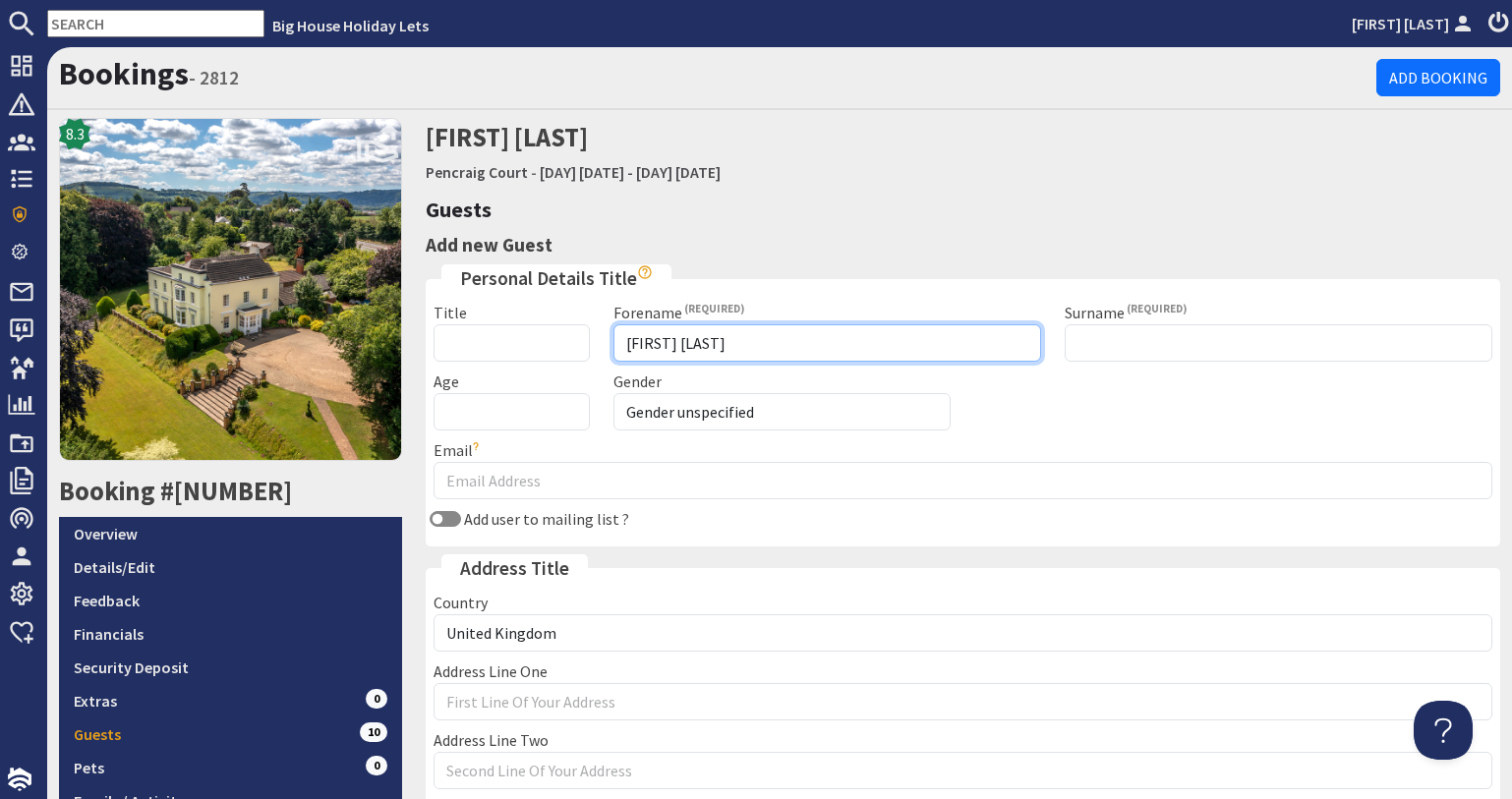 click on "Rose Inskip-Kaye" at bounding box center [827, 343] 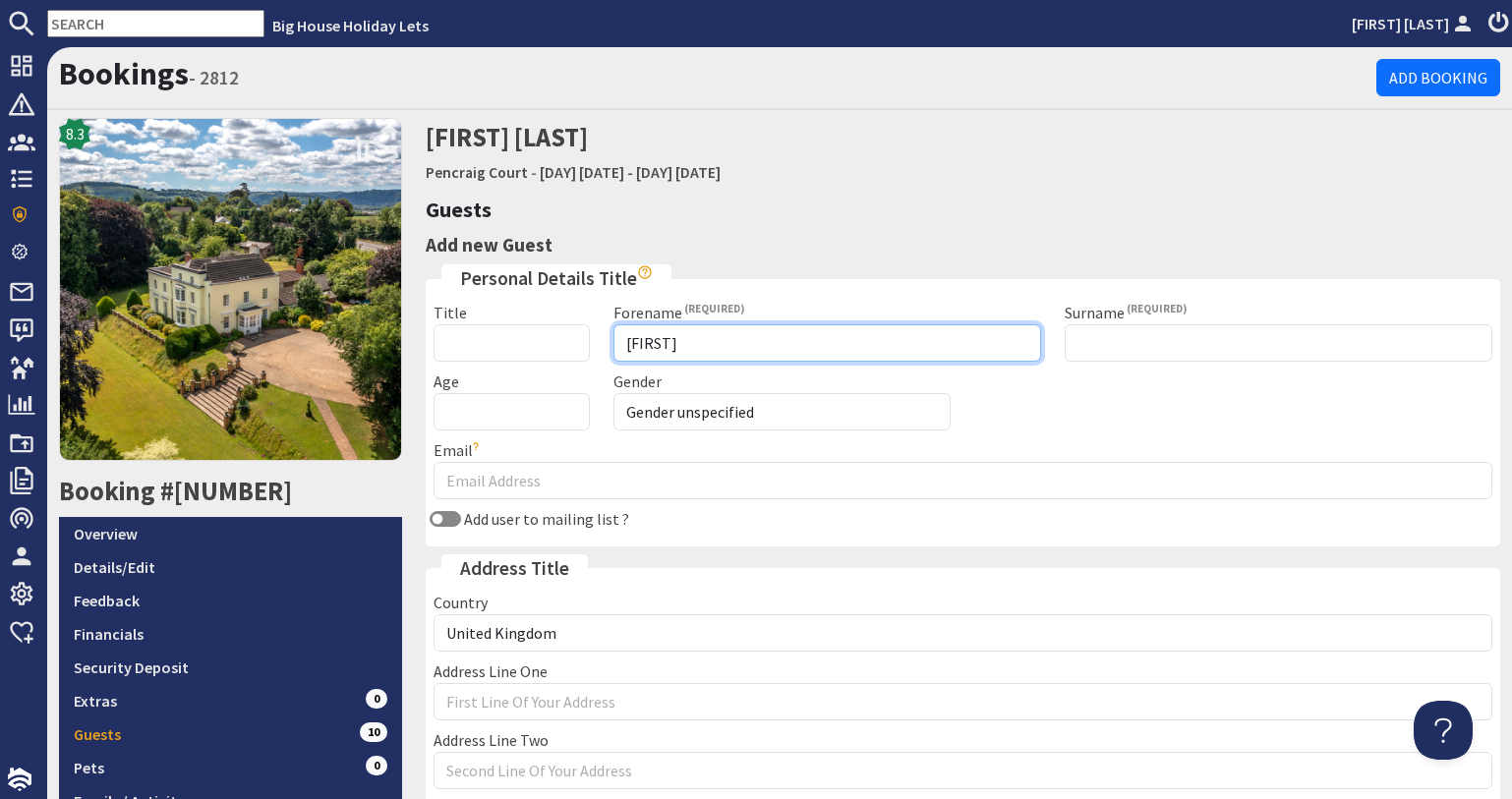 type on "Rose" 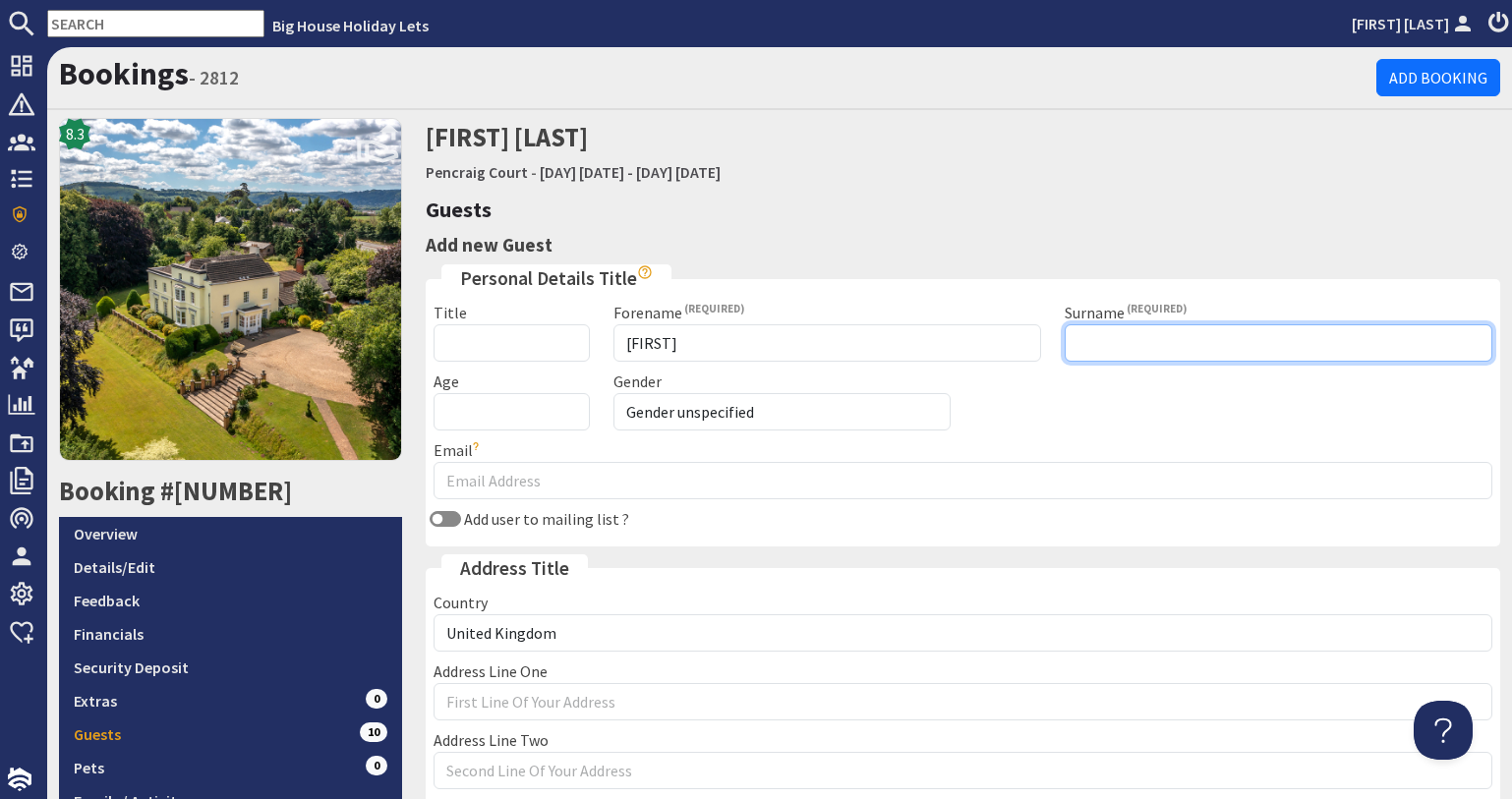 click on "Surname" at bounding box center (1278, 343) 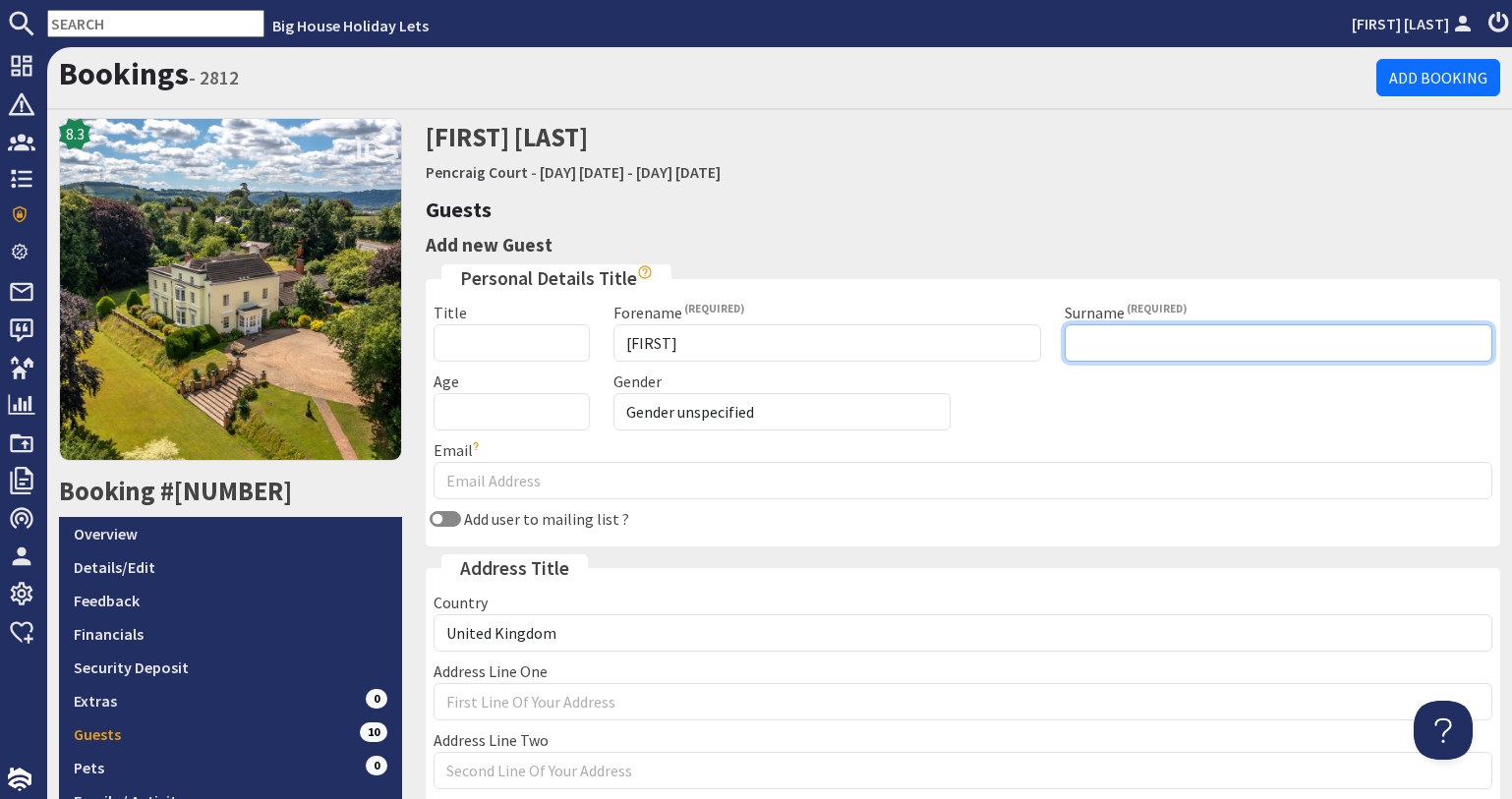 paste on "Inskip-Kaye" 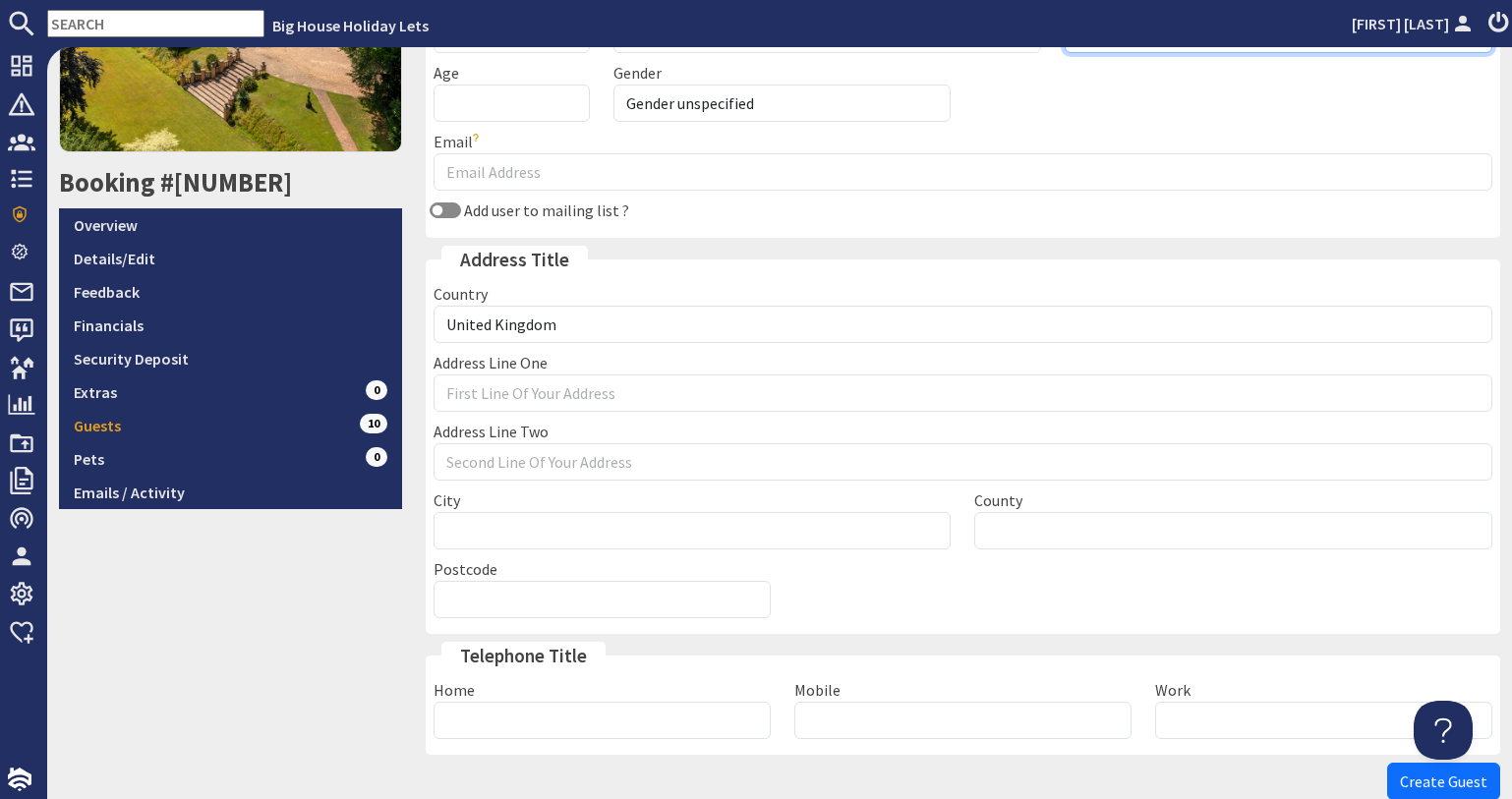 scroll, scrollTop: 418, scrollLeft: 0, axis: vertical 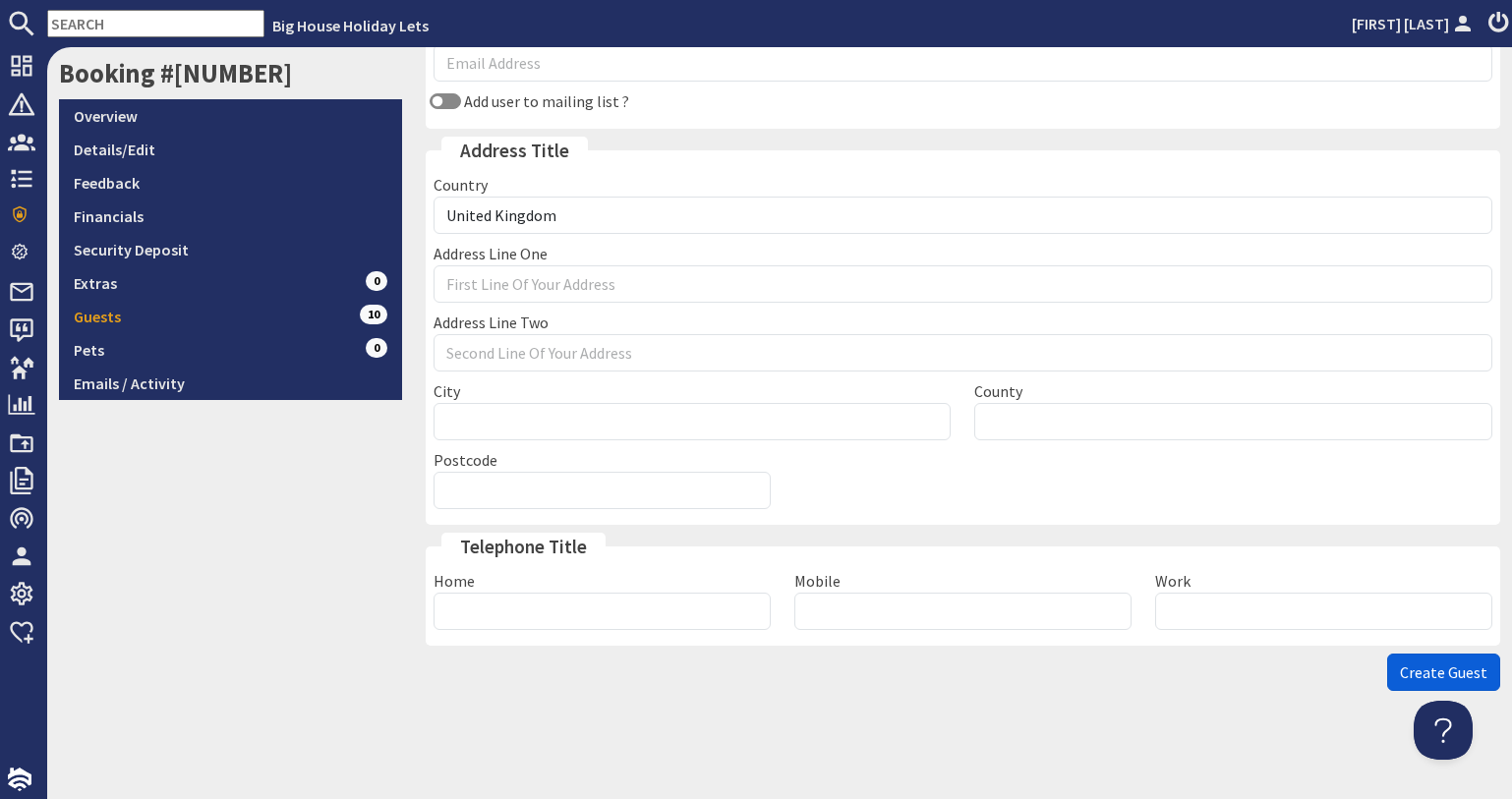 type on "Inskip-Kaye" 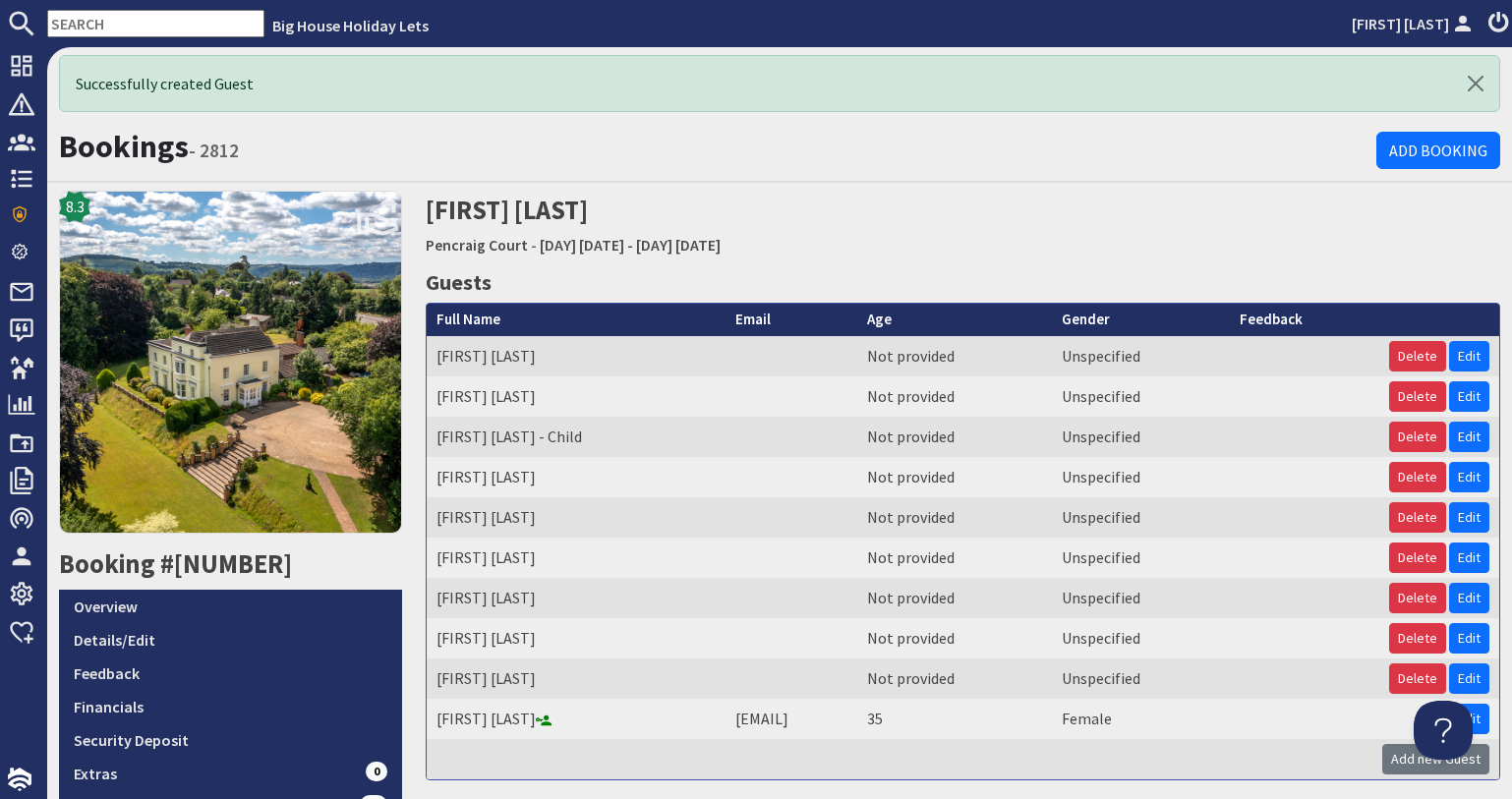 scroll, scrollTop: 0, scrollLeft: 0, axis: both 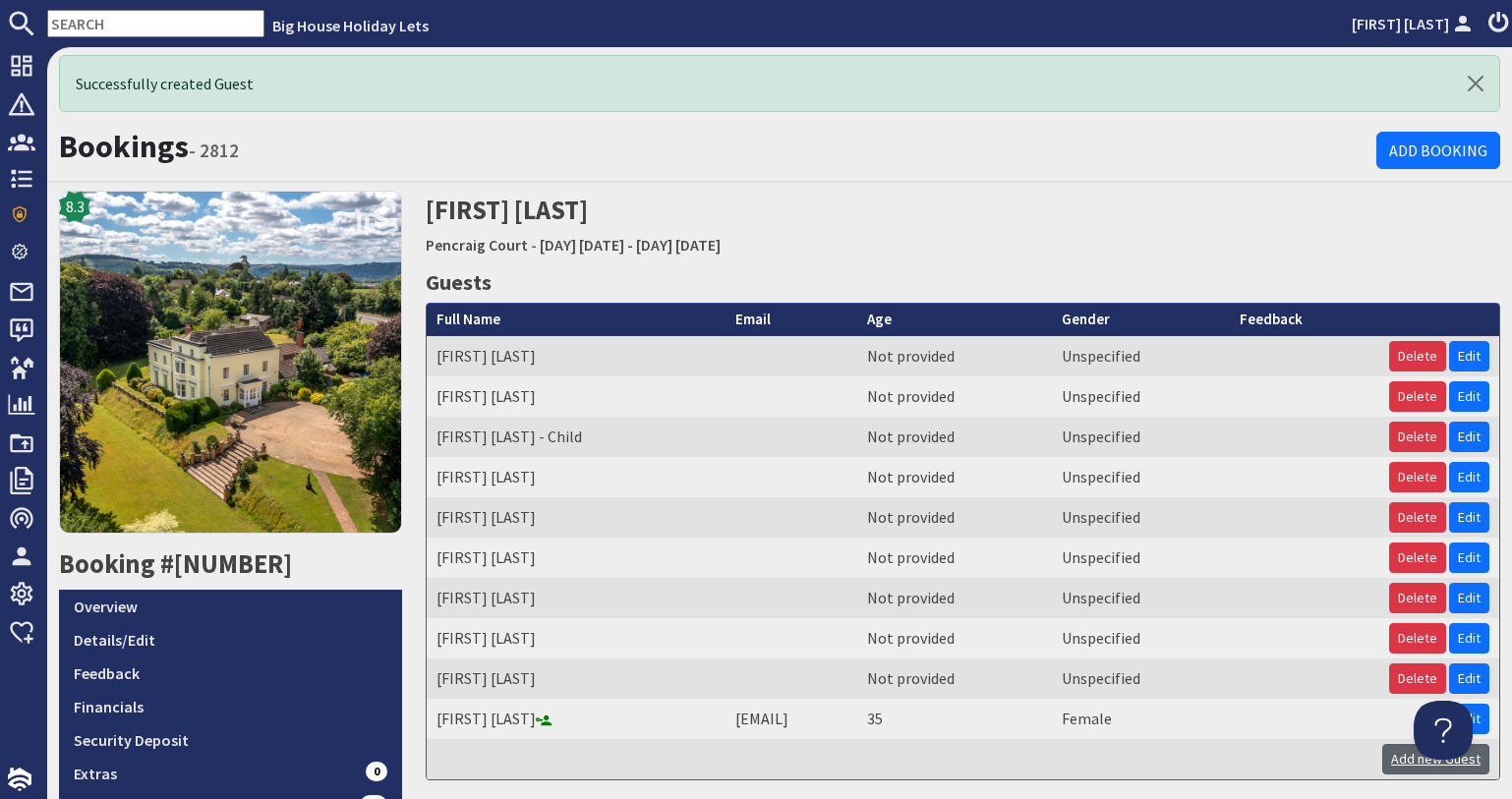 click on "Add new Guest" at bounding box center [1435, 759] 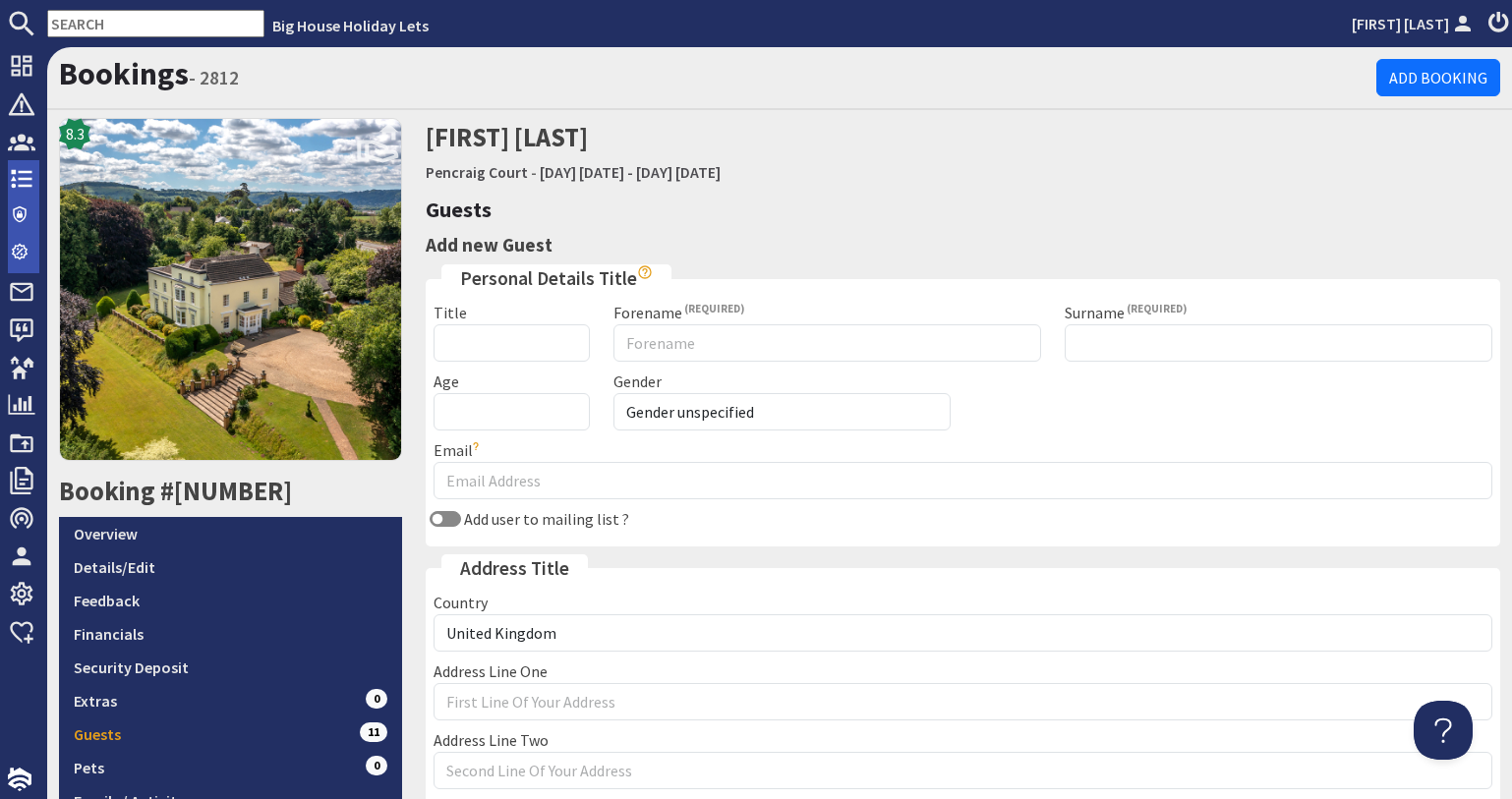 scroll, scrollTop: 0, scrollLeft: 0, axis: both 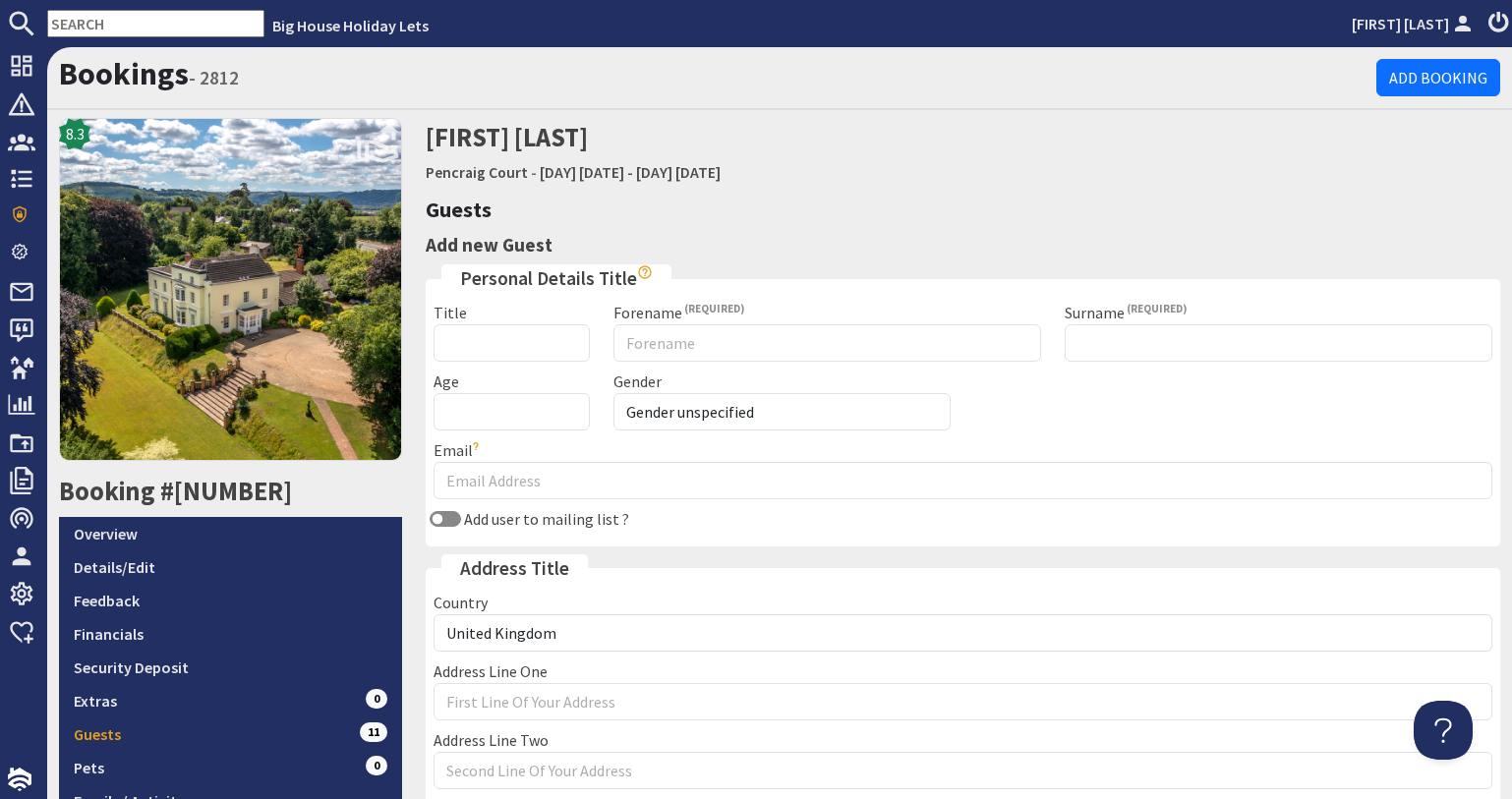 click on "Forename" at bounding box center [827, 331] 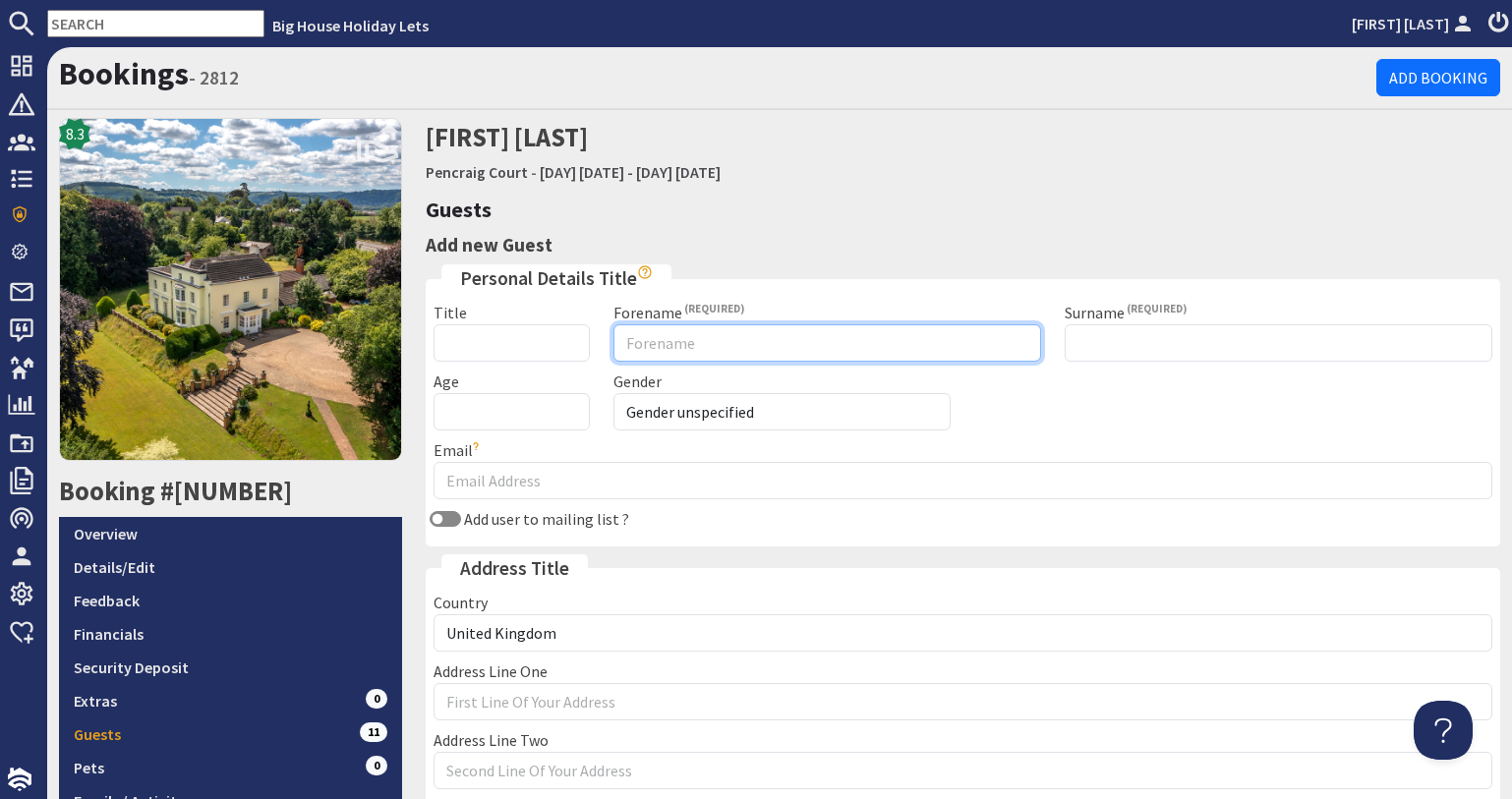 click on "Forename" at bounding box center (827, 343) 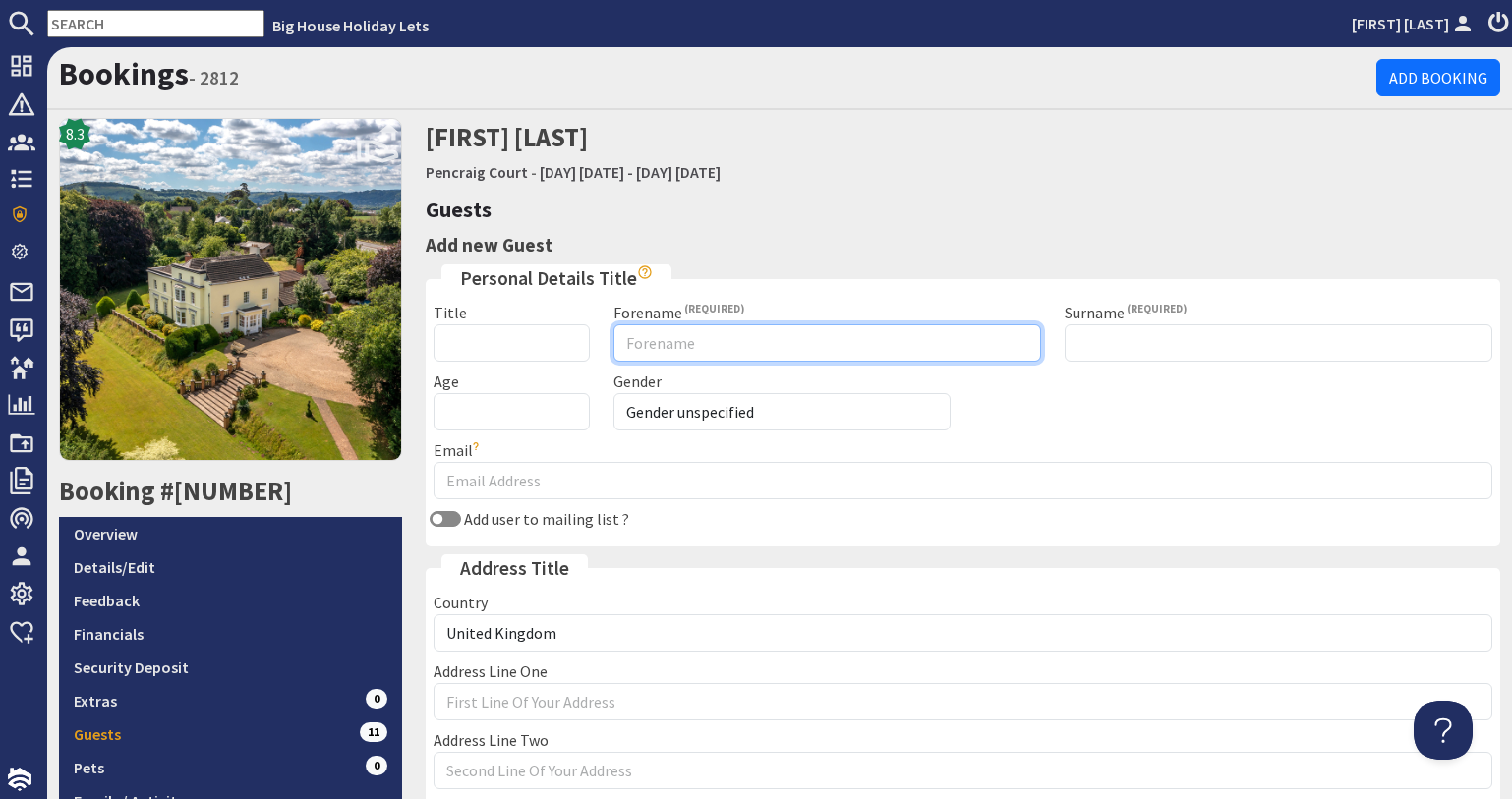 paste on "Orion Inskip-Kaye - Child" 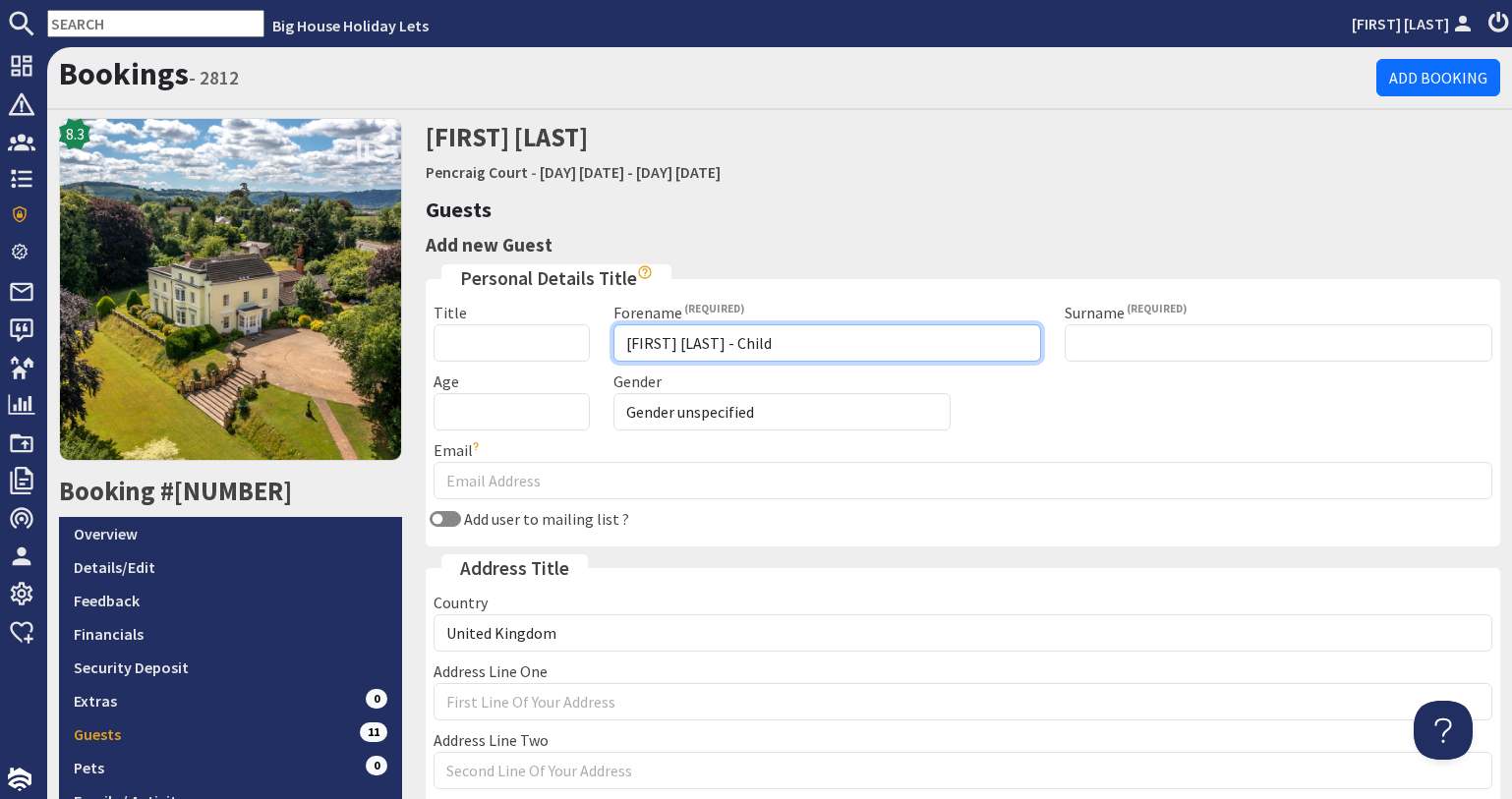 click on "Orion Inskip-Kaye - Child" at bounding box center [827, 343] 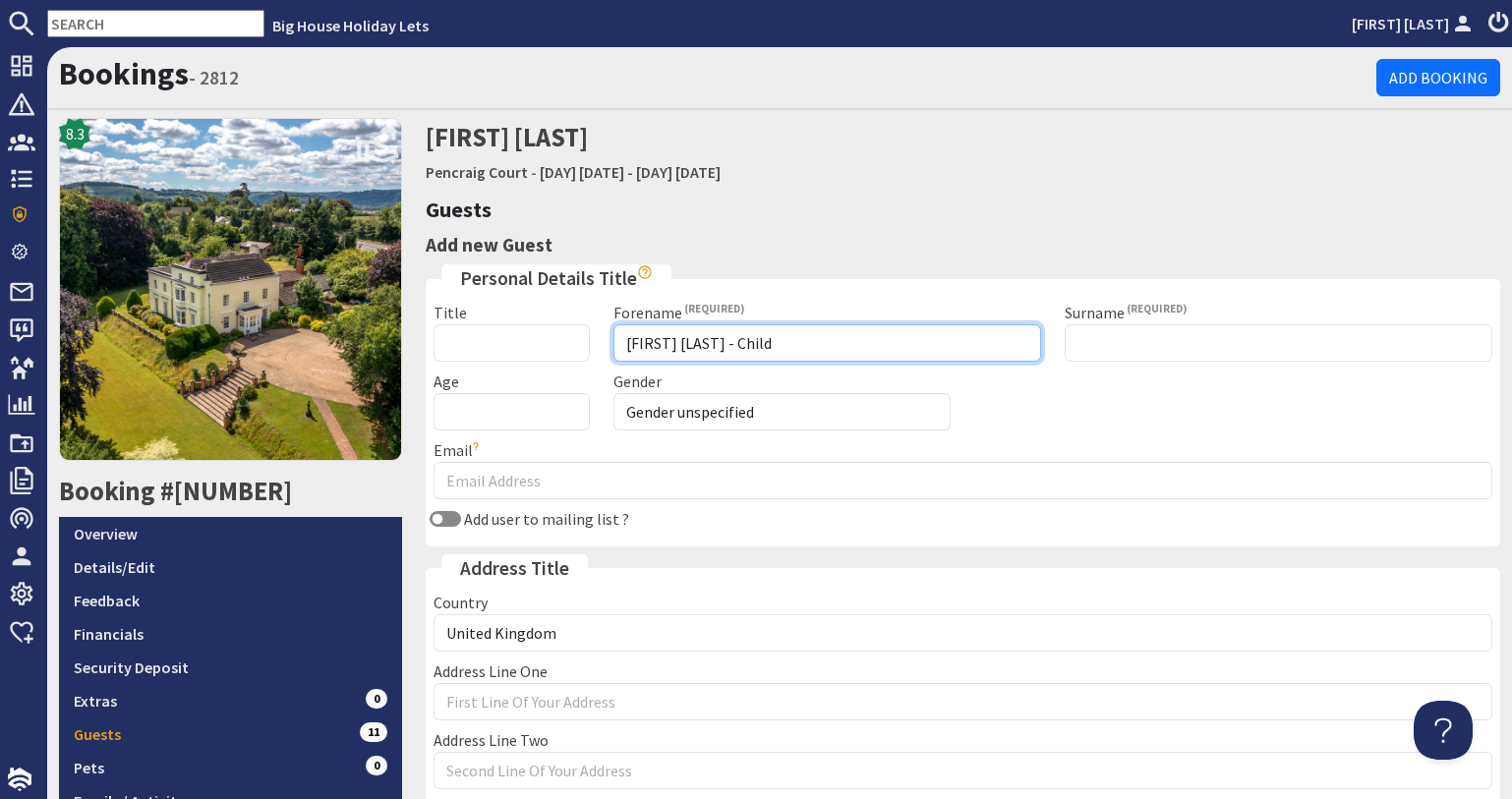 drag, startPoint x: 661, startPoint y: 339, endPoint x: 786, endPoint y: 345, distance: 125.14392 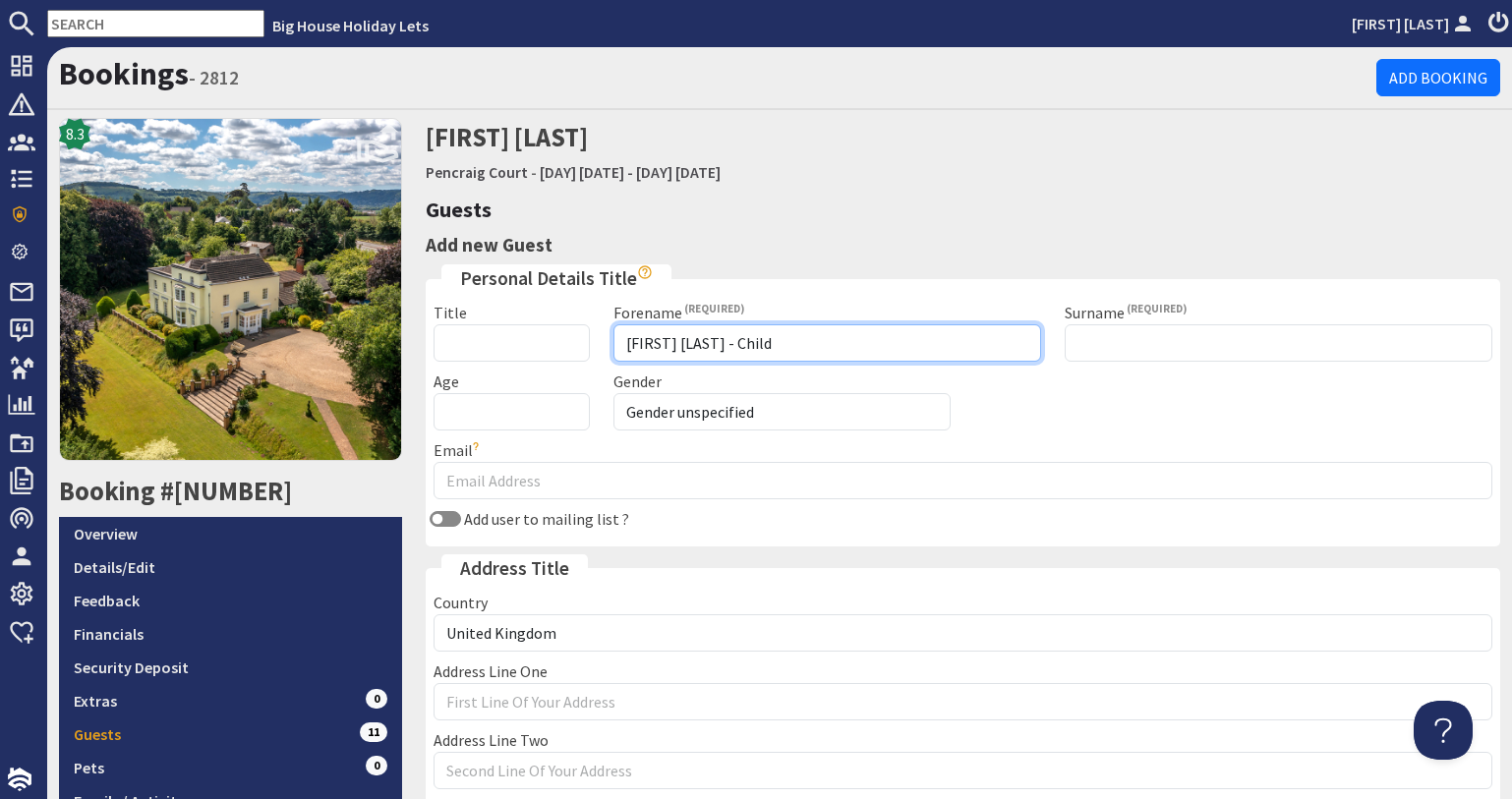 click on "Orion Inskip-Kaye - Child" at bounding box center (827, 343) 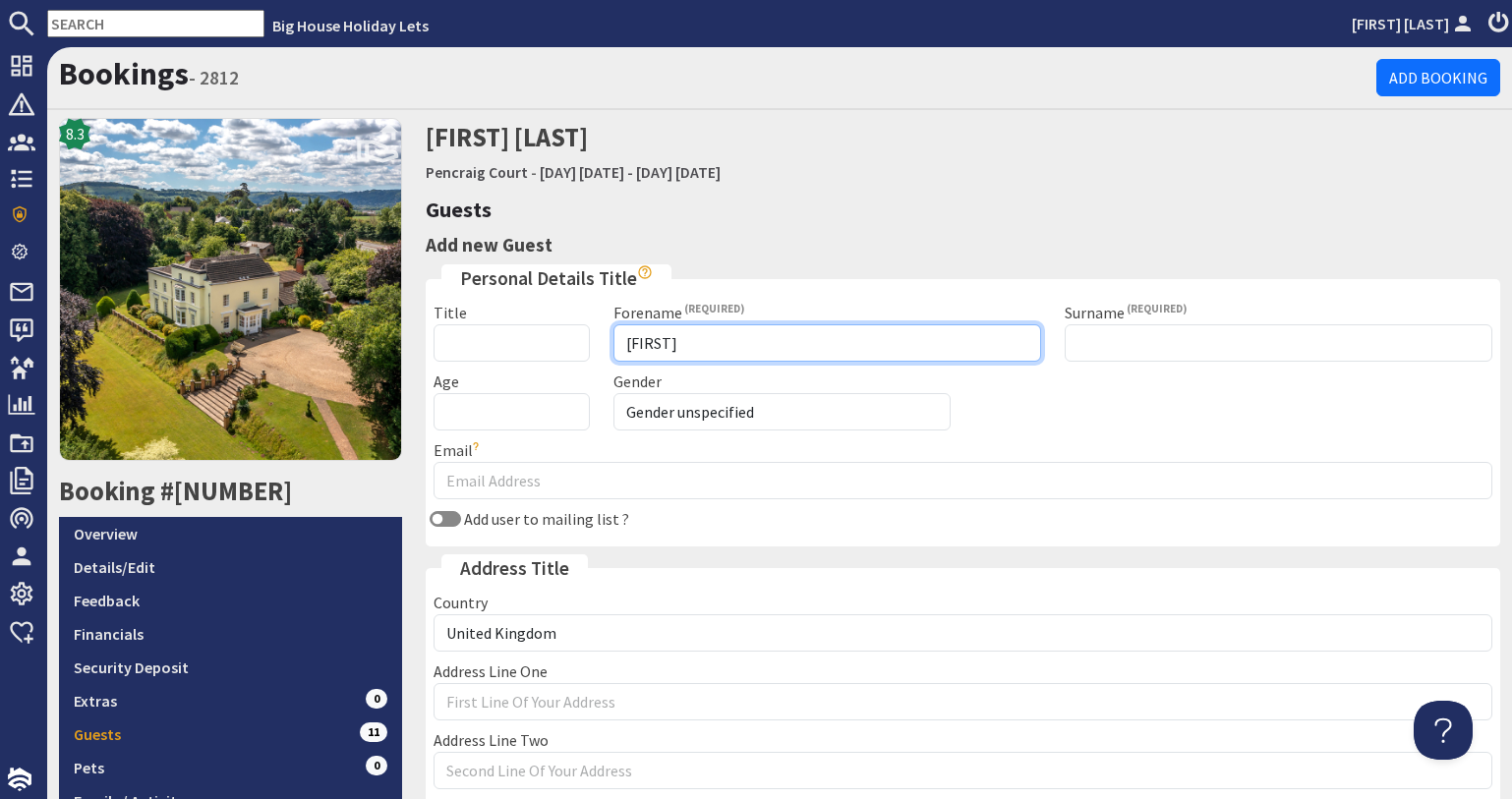 type on "Orion" 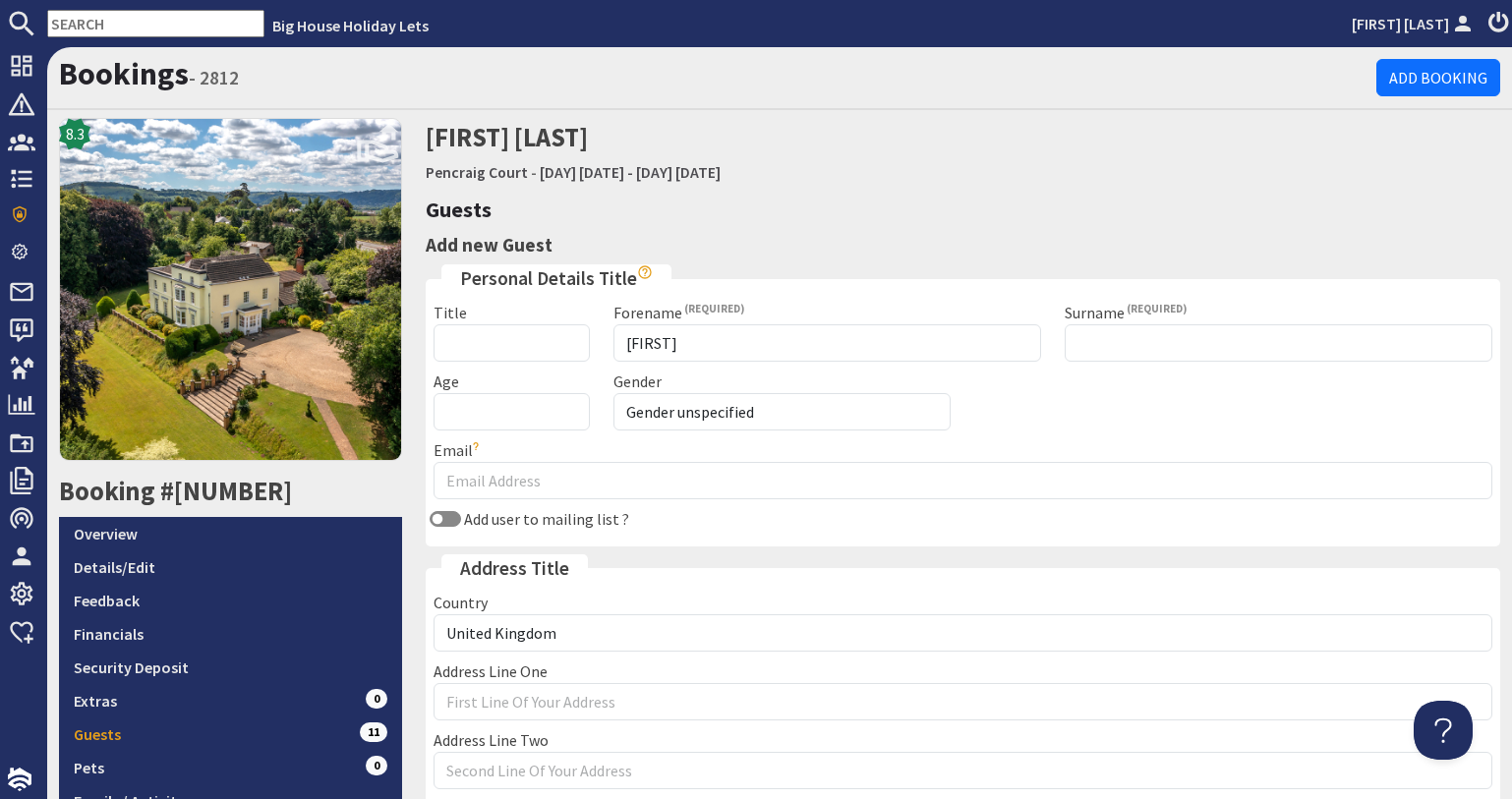 click on "Surname" at bounding box center (1278, 331) 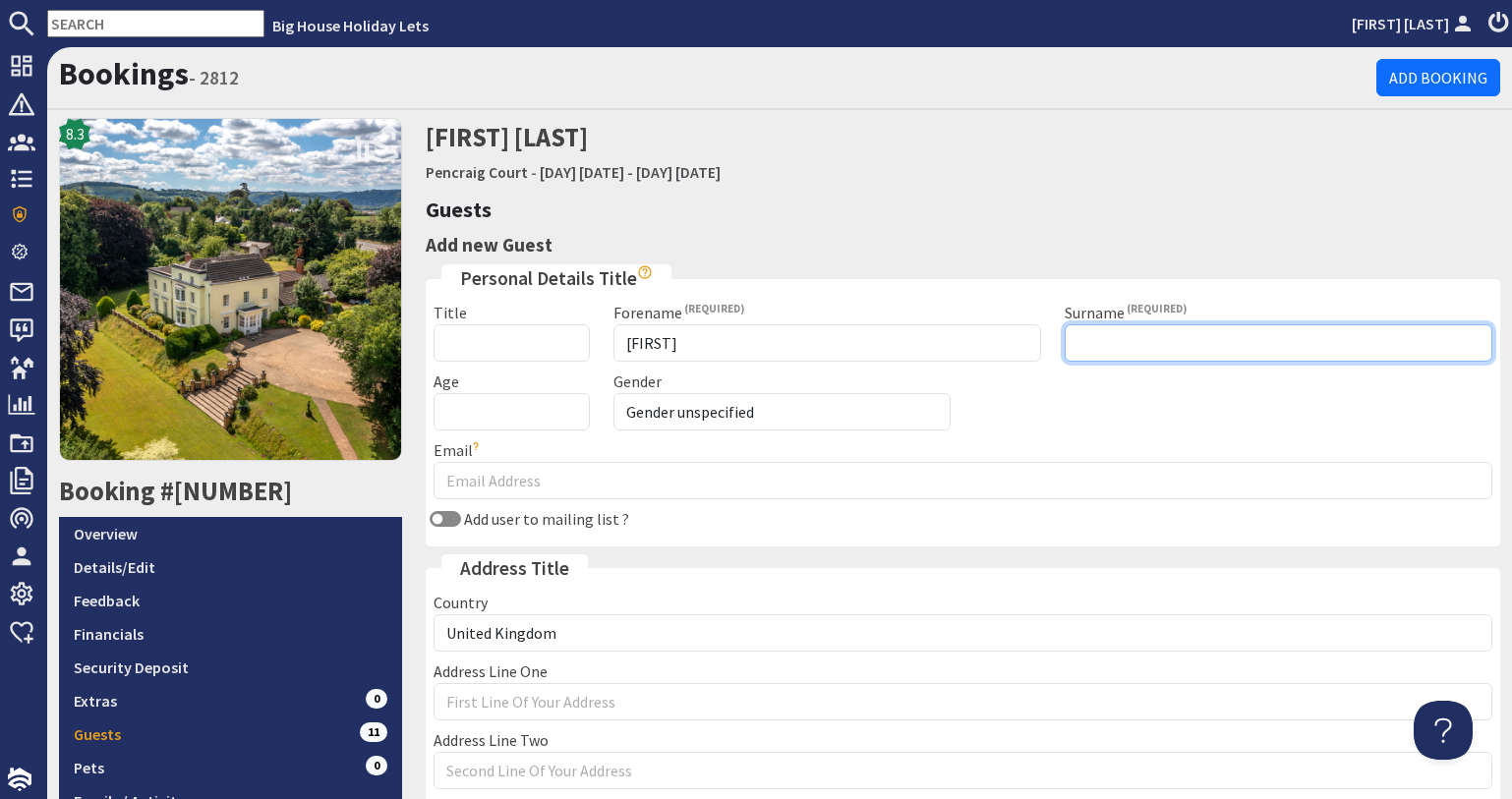 click on "Surname" at bounding box center [1278, 343] 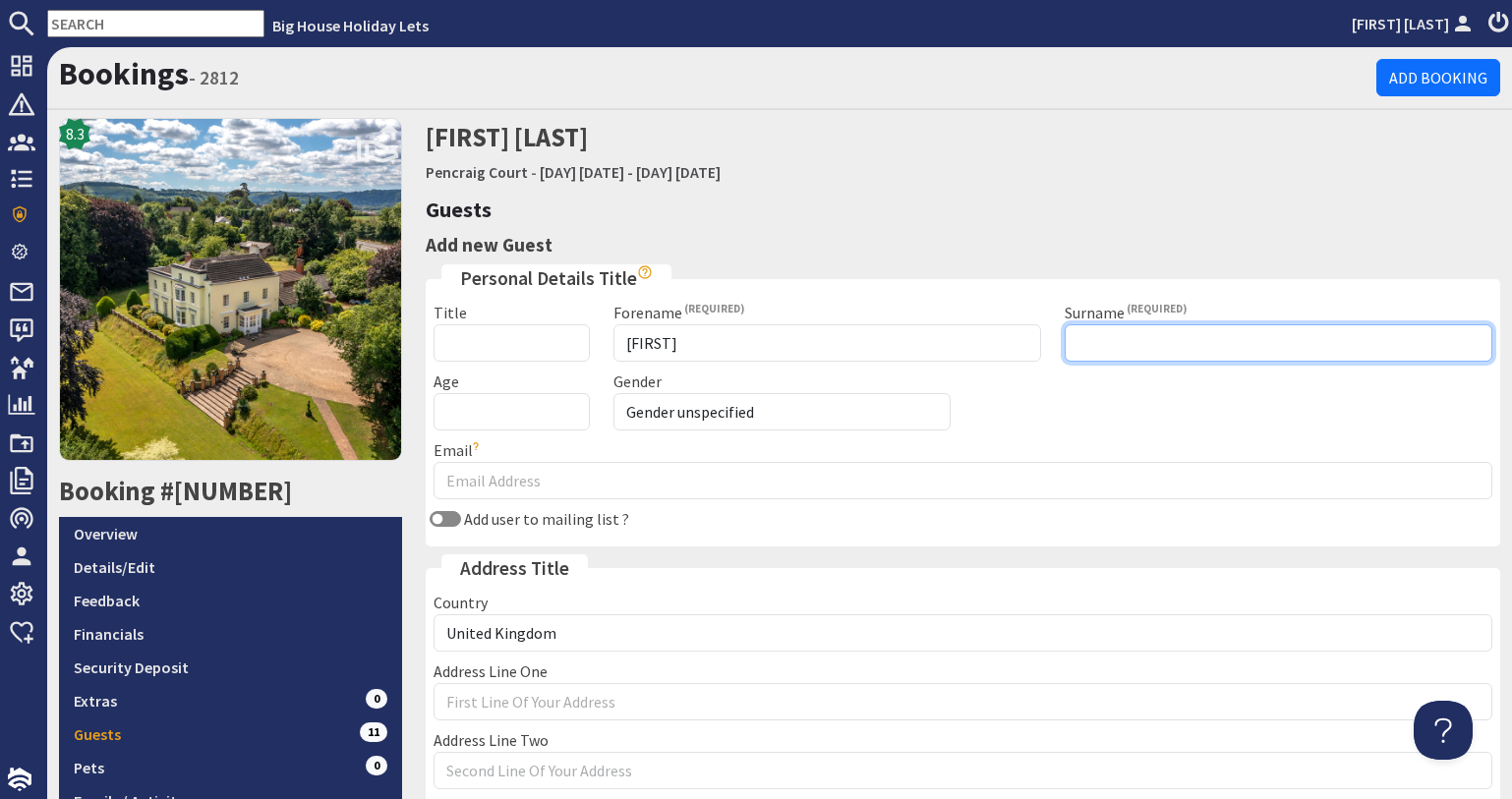 paste on "Inskip-Kaye - Child" 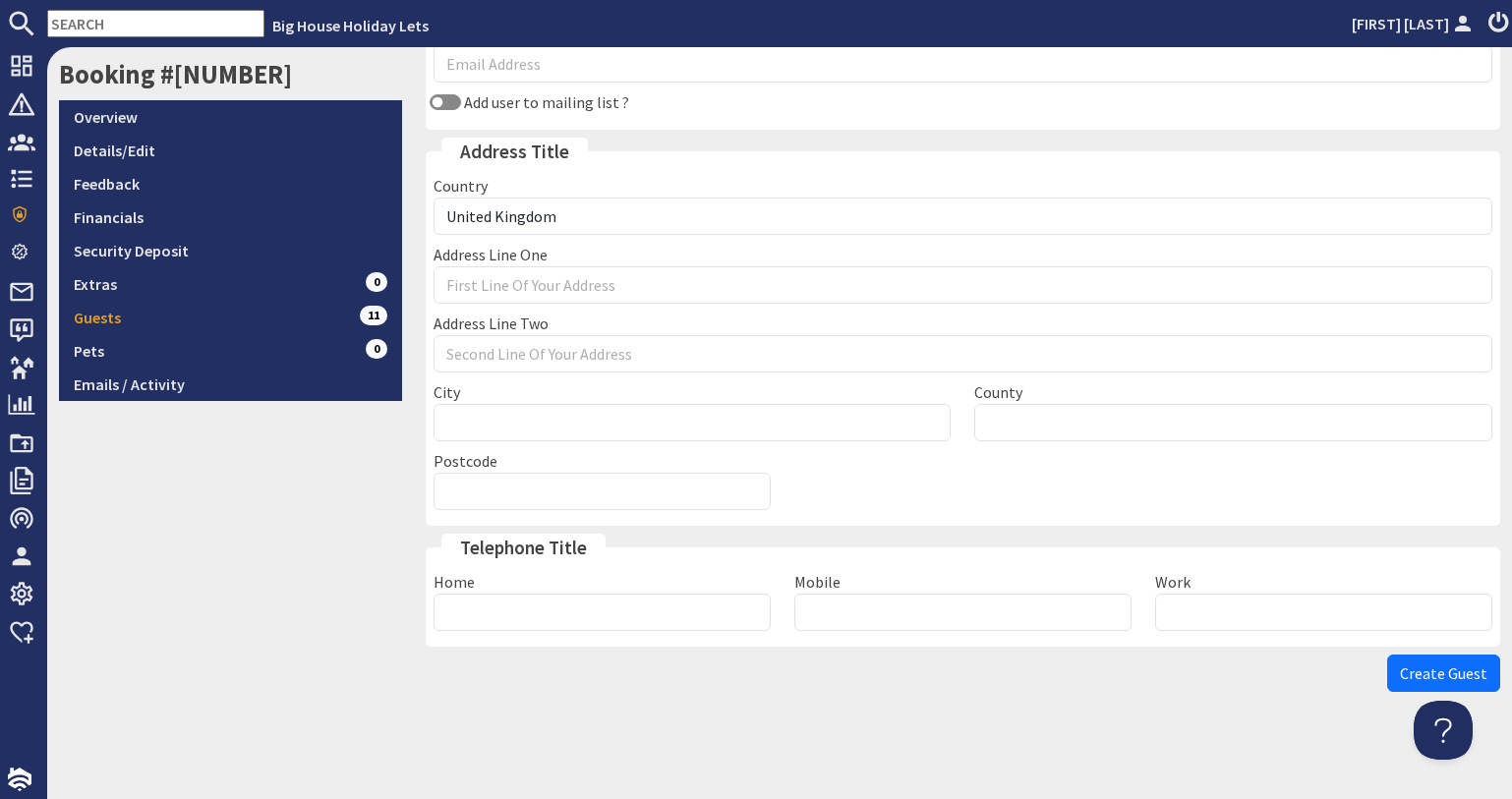 scroll, scrollTop: 418, scrollLeft: 0, axis: vertical 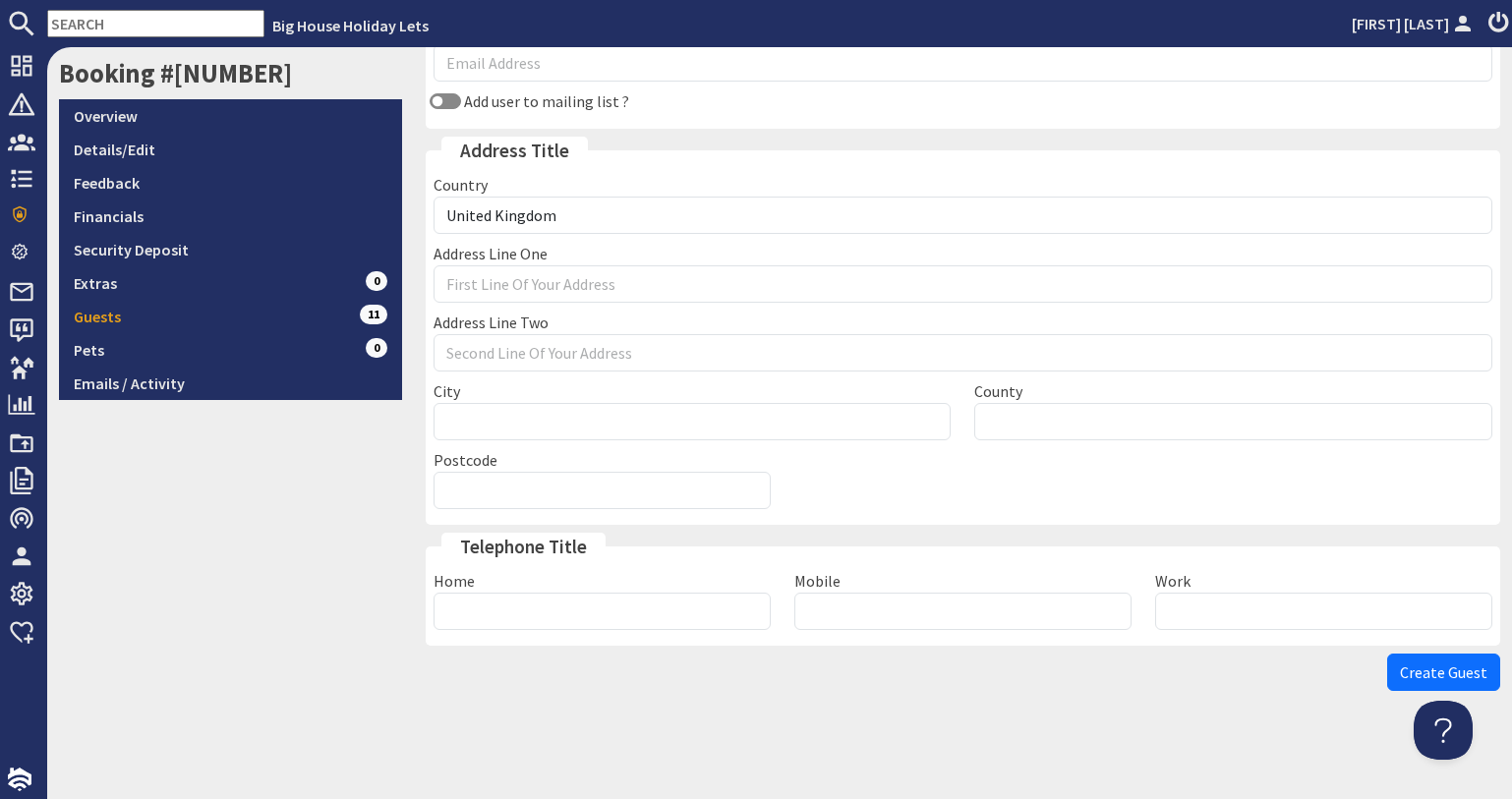 type on "Inskip-Kaye - Child" 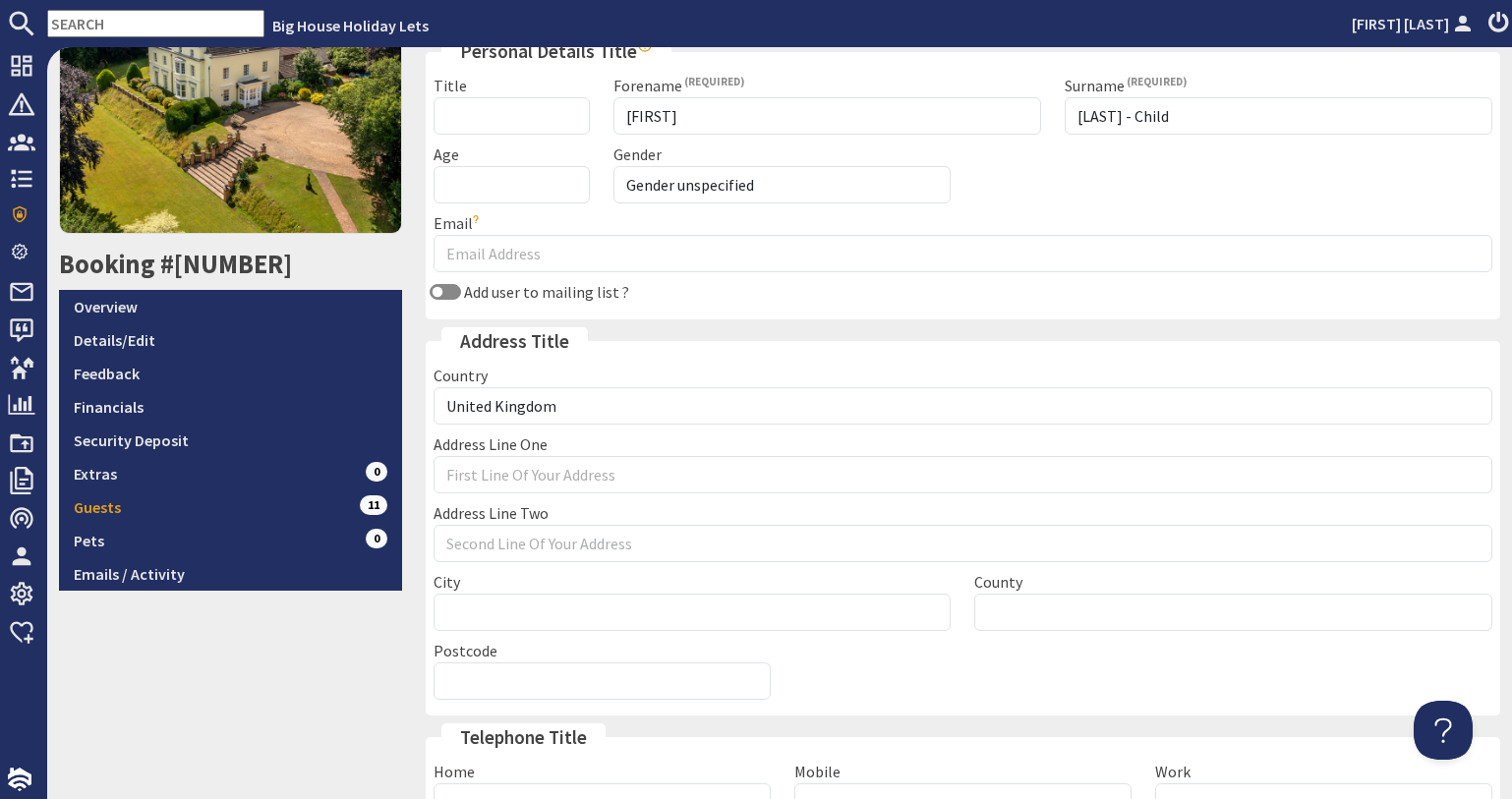 scroll, scrollTop: 393, scrollLeft: 0, axis: vertical 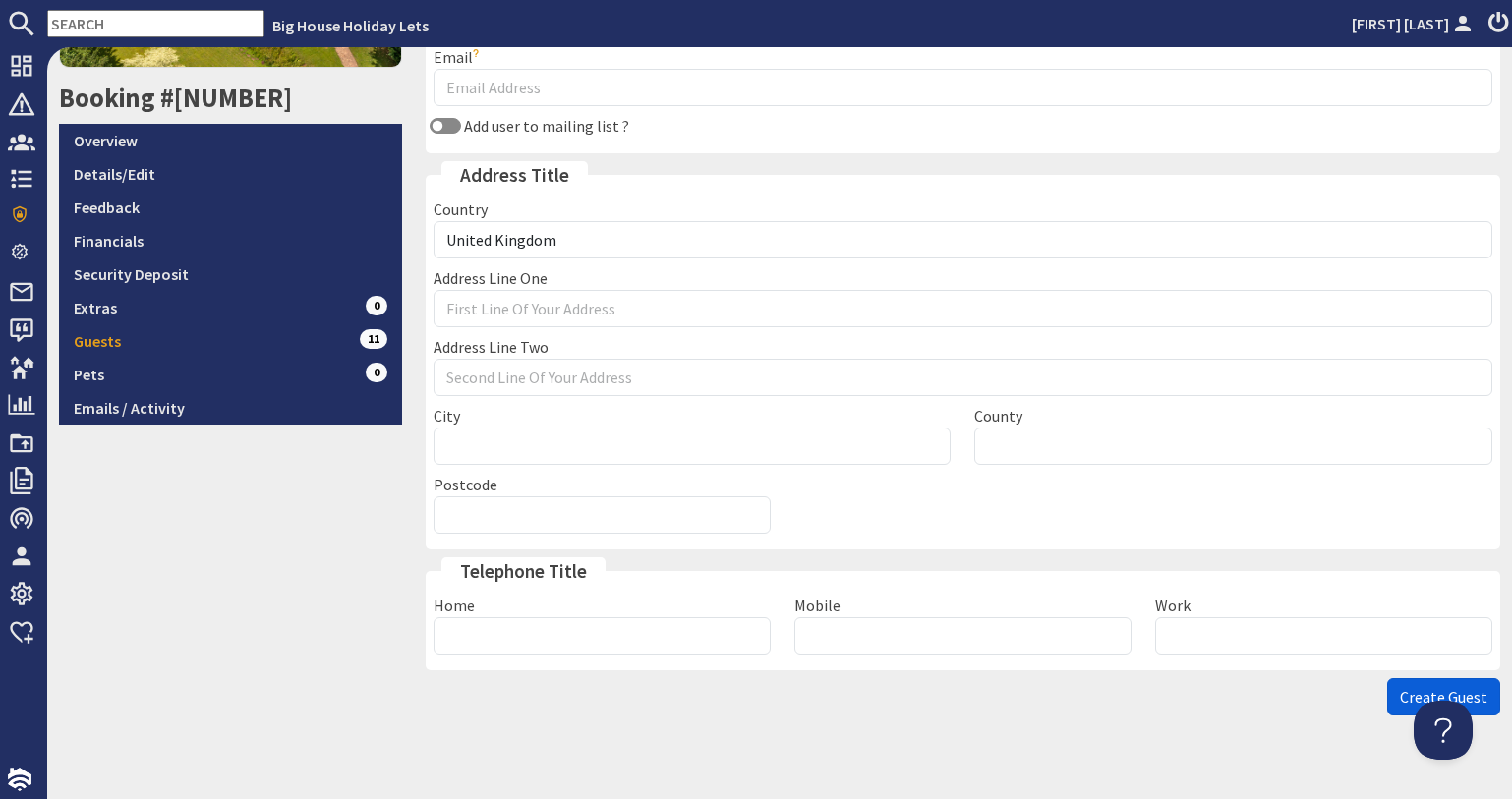 click on "Create Guest" at bounding box center [1443, 697] 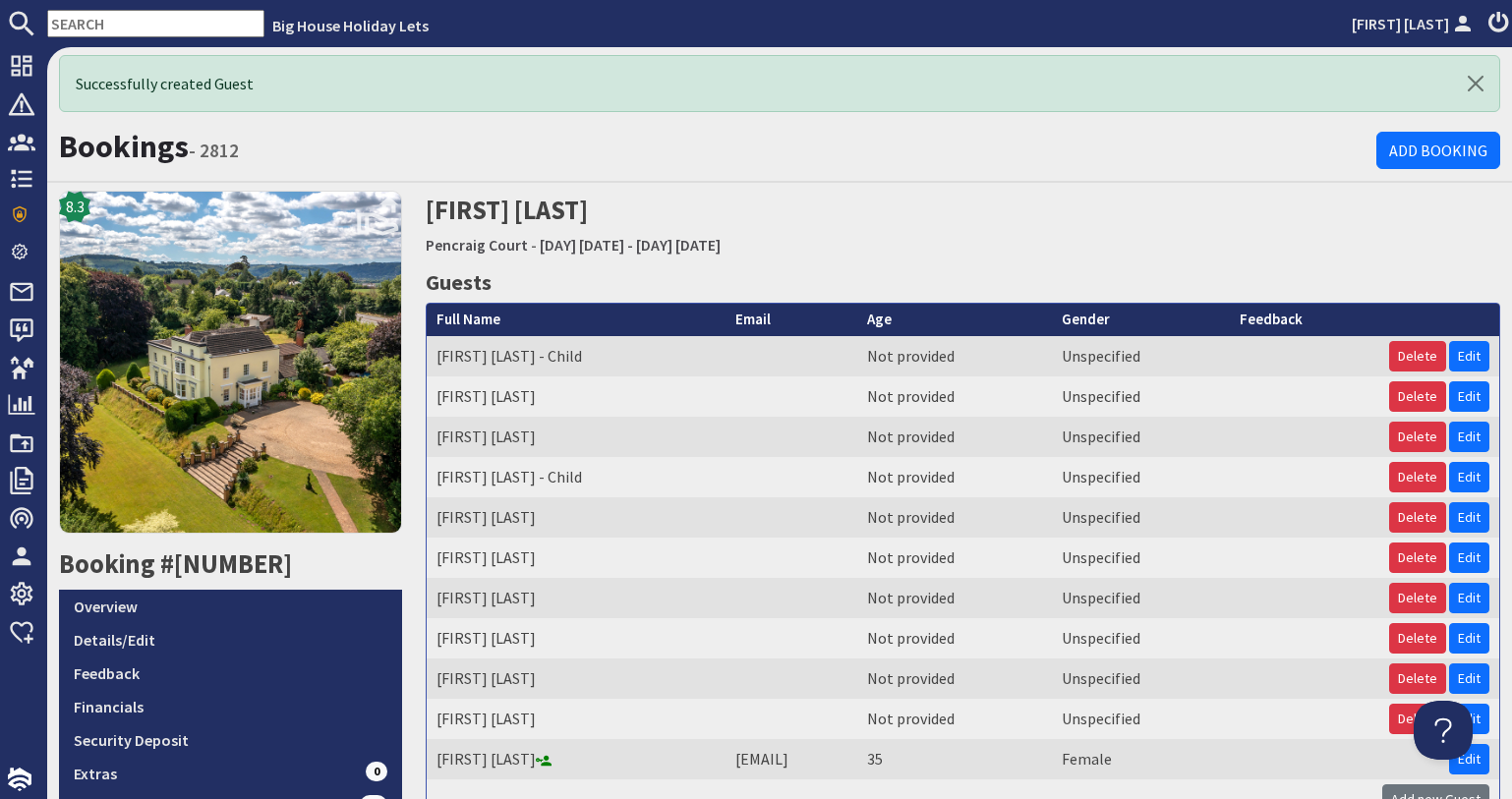 scroll, scrollTop: 0, scrollLeft: 0, axis: both 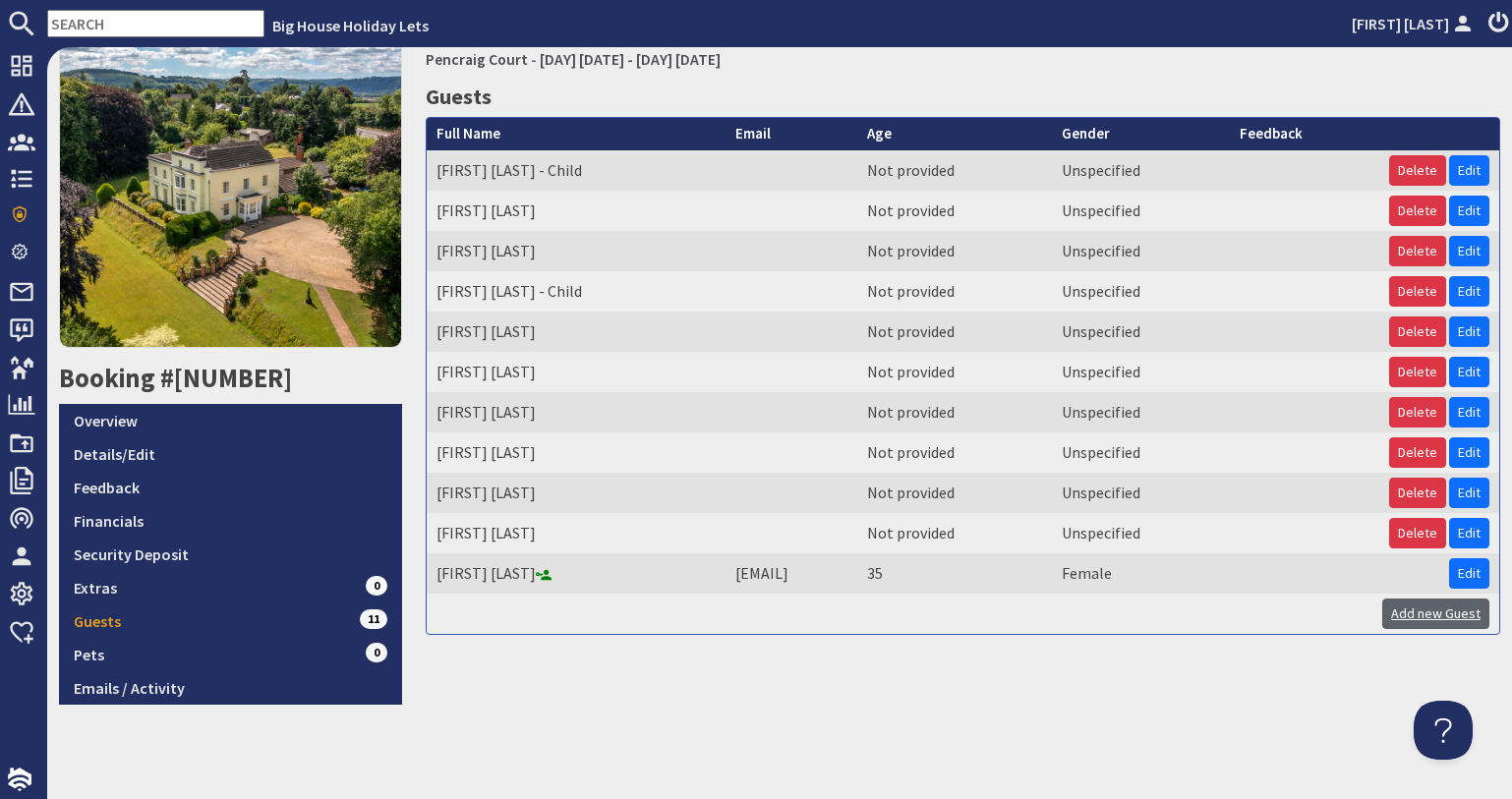 click on "Add new Guest" at bounding box center [1435, 613] 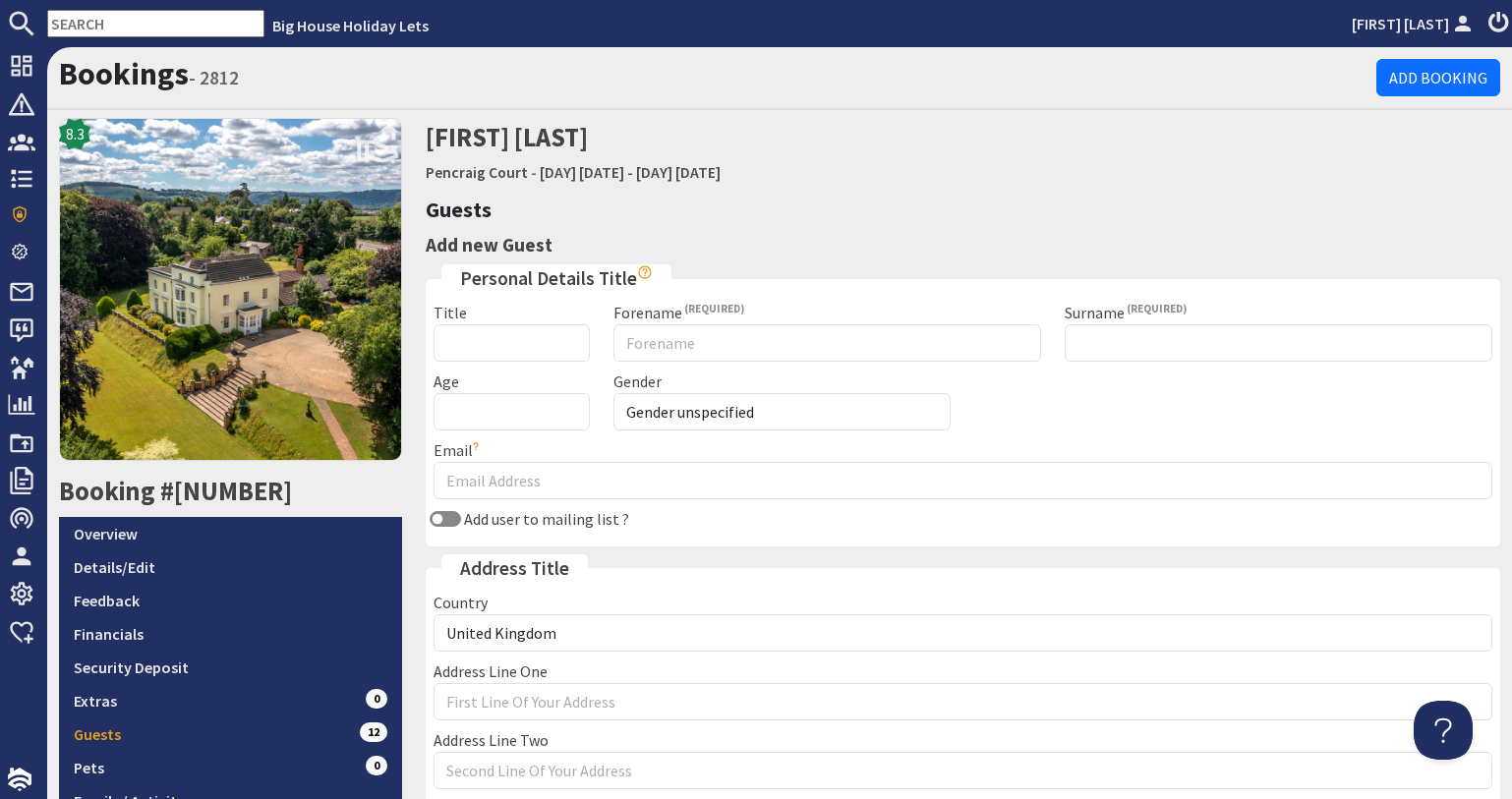 scroll, scrollTop: 0, scrollLeft: 0, axis: both 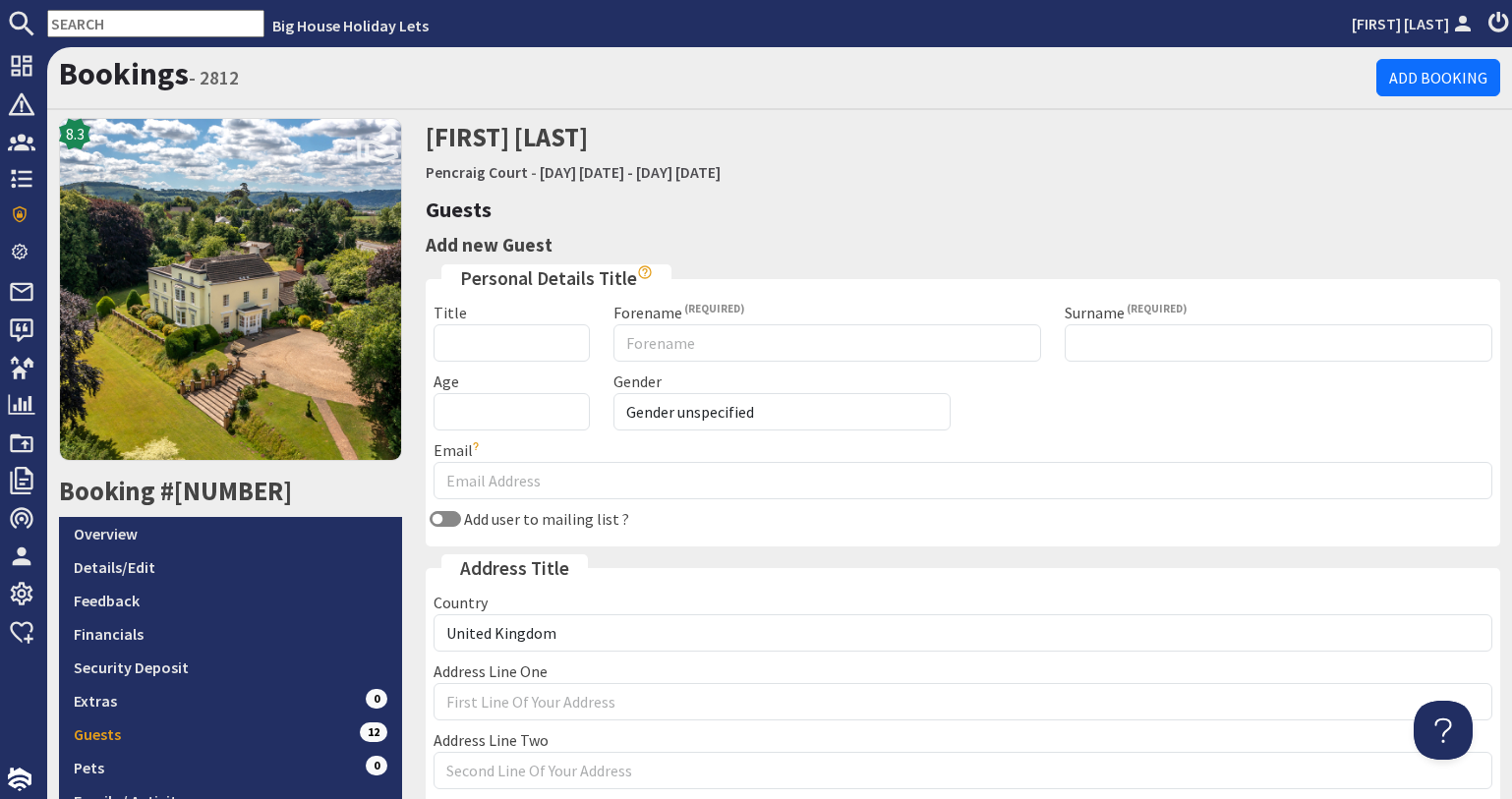 click on "Forename" at bounding box center [827, 331] 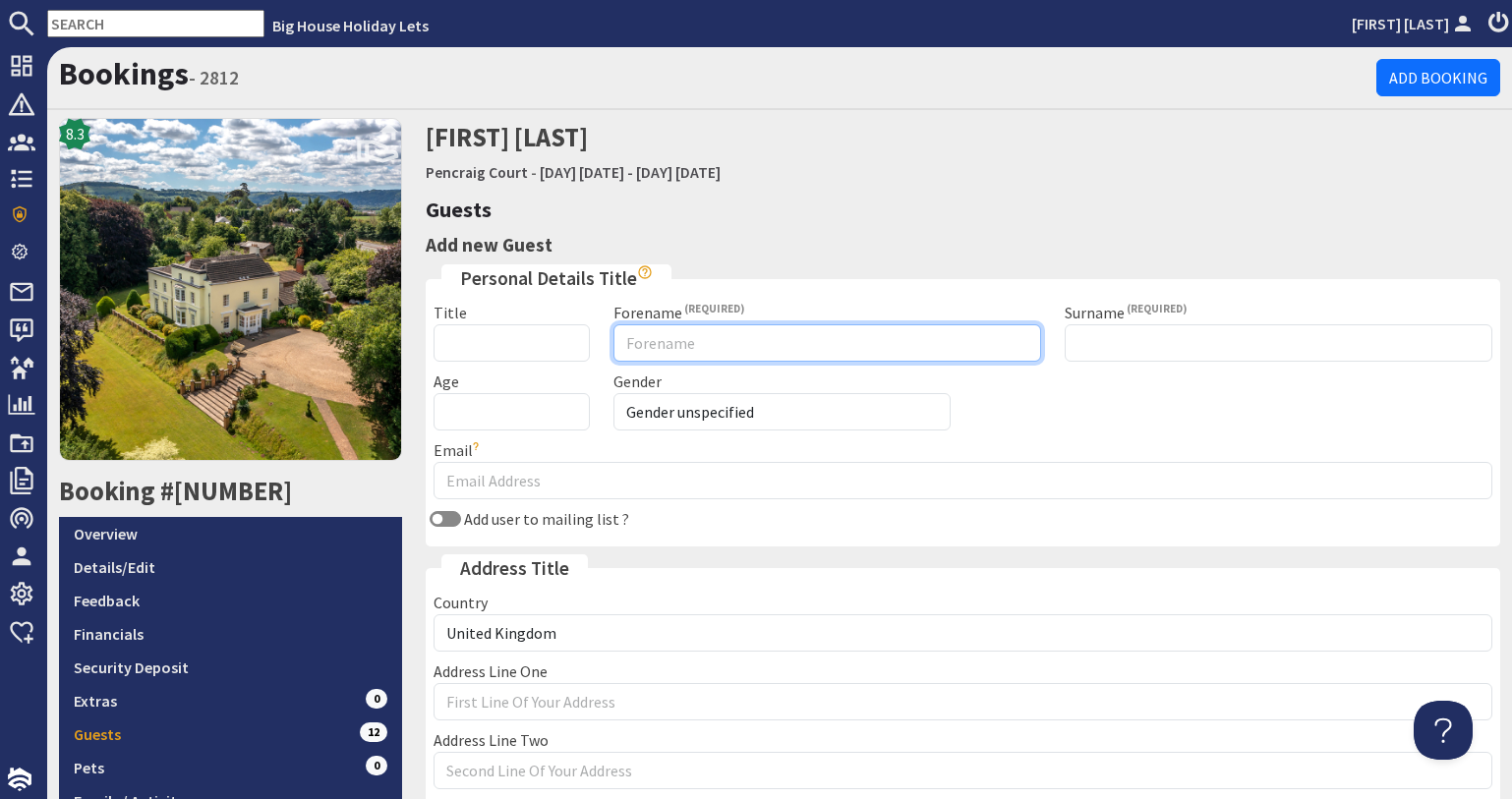 click on "Forename" at bounding box center (827, 343) 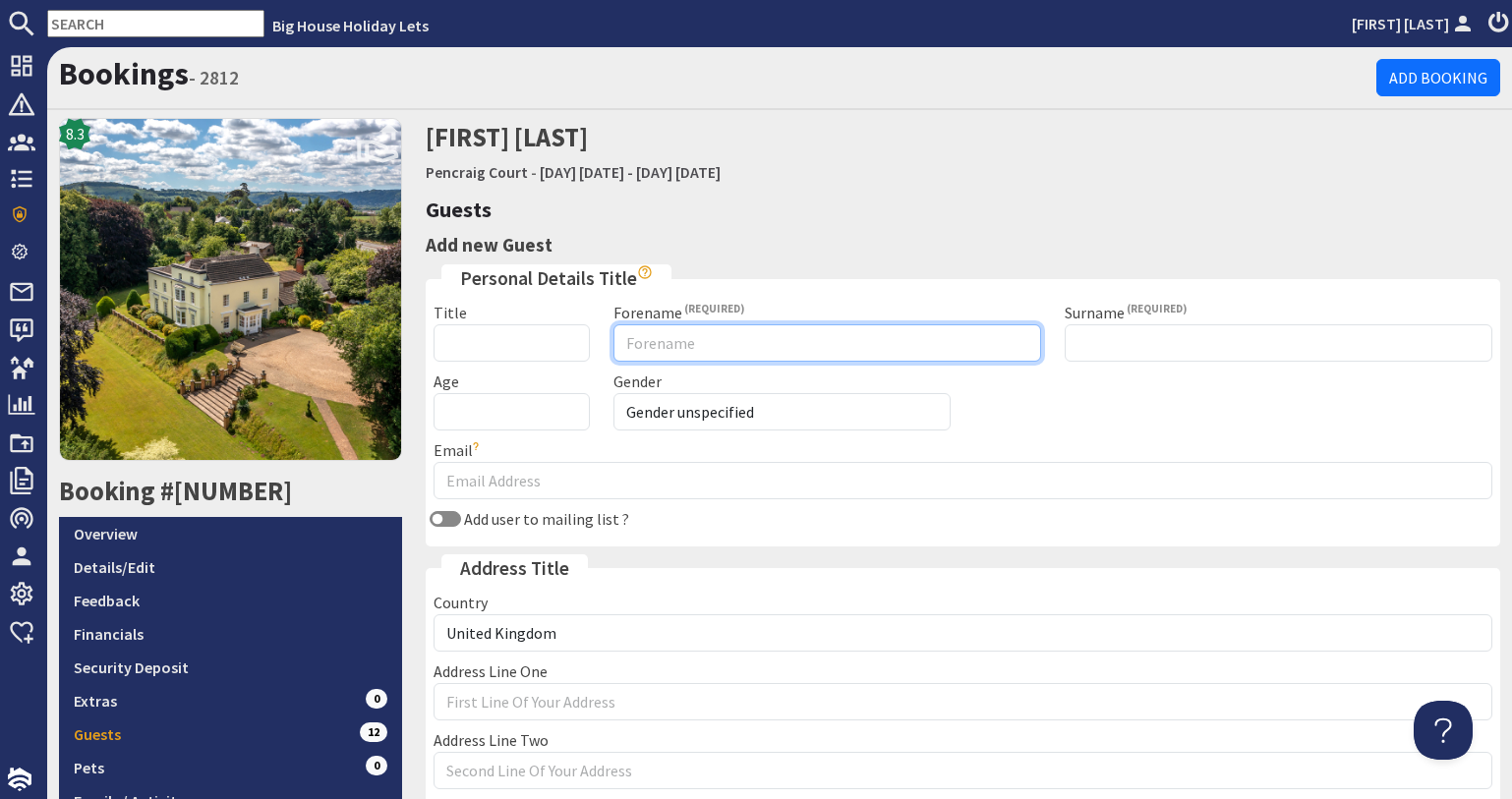 paste on "Rudolph Inskip-Kaye - Infant" 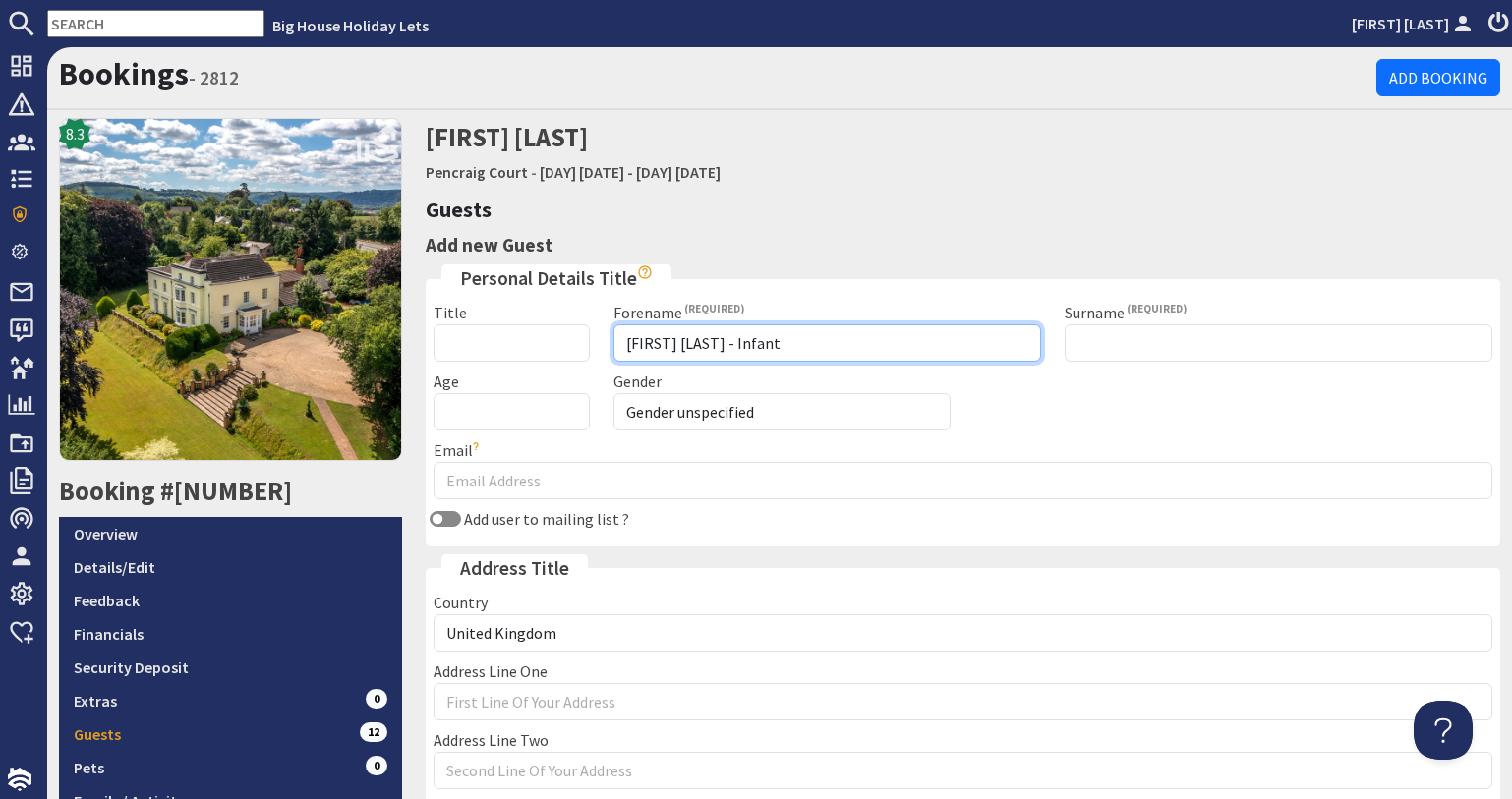 drag, startPoint x: 673, startPoint y: 343, endPoint x: 802, endPoint y: 343, distance: 129 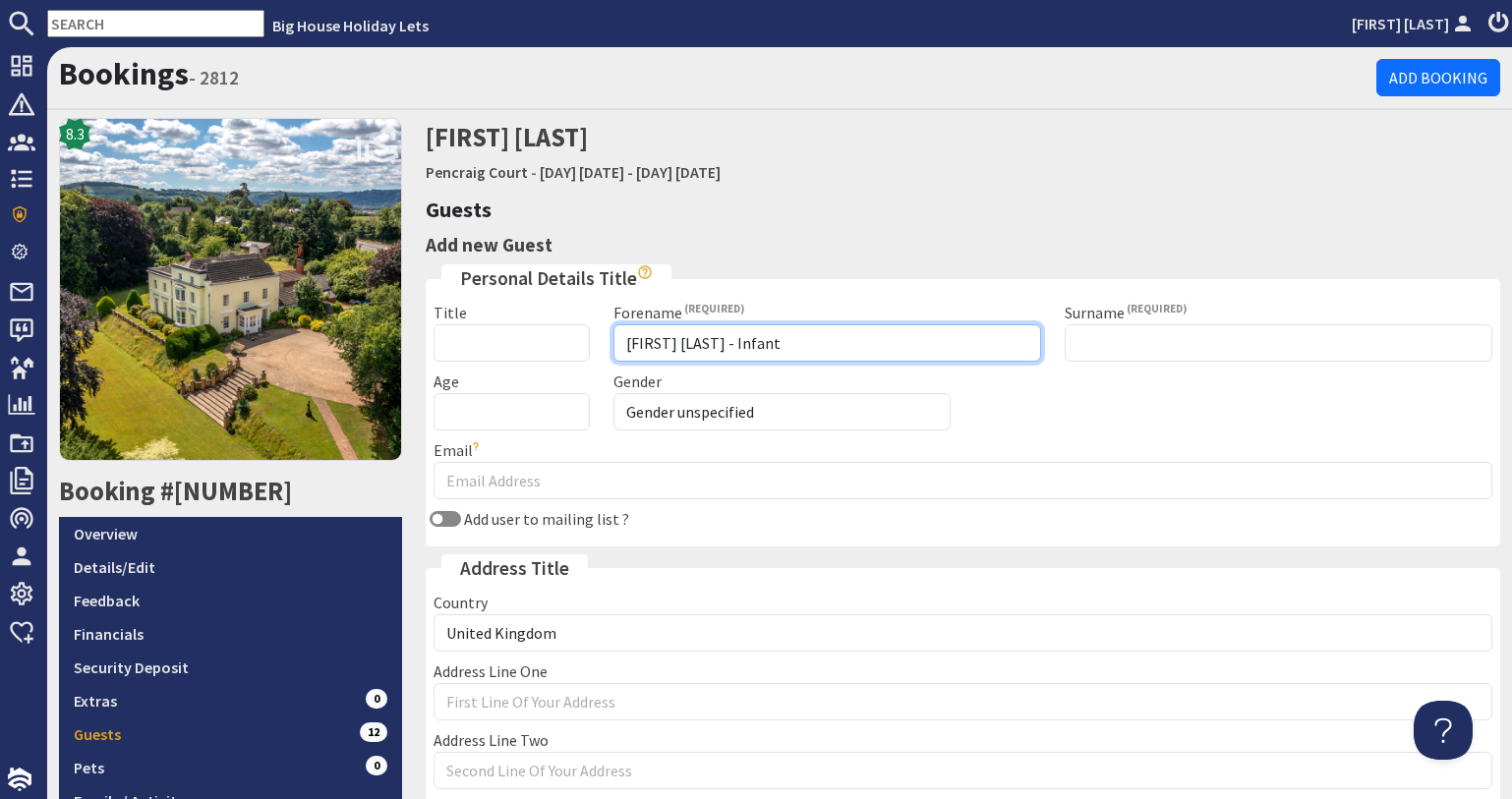 click on "Rudolph Inskip-Kaye - Infant" at bounding box center (827, 343) 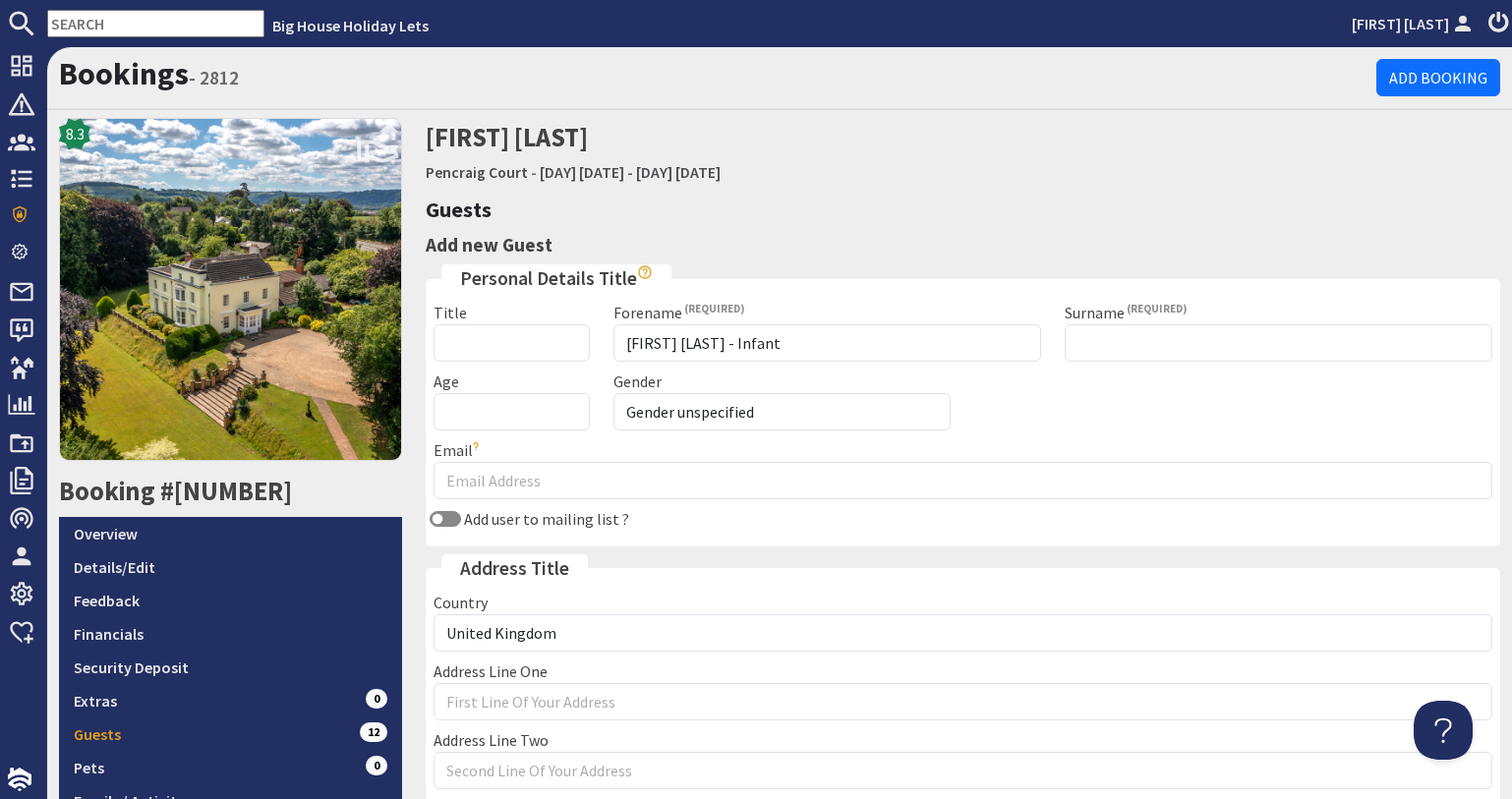 drag, startPoint x: 786, startPoint y: 343, endPoint x: 690, endPoint y: 391, distance: 107.33126 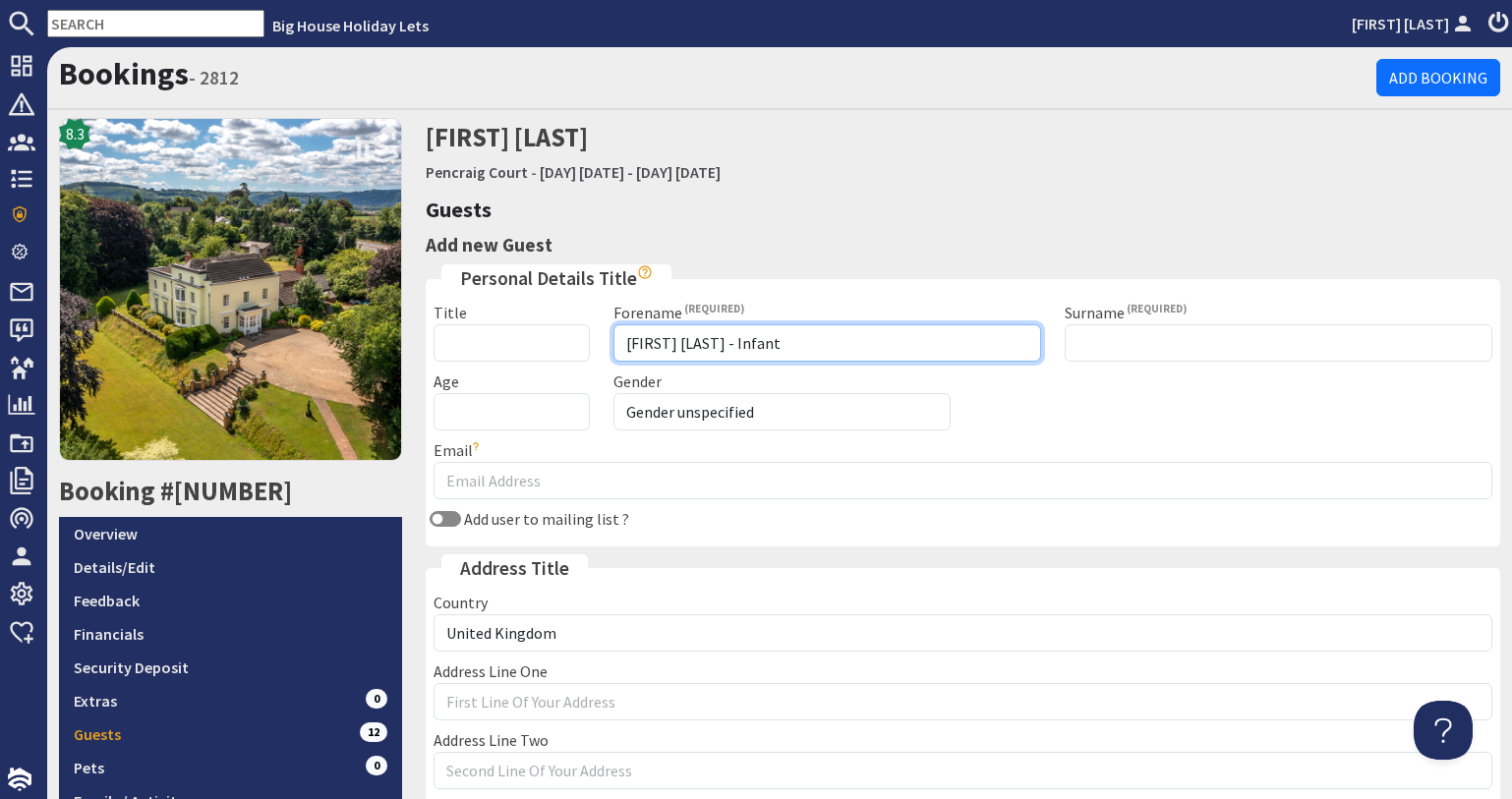 drag, startPoint x: 679, startPoint y: 337, endPoint x: 843, endPoint y: 344, distance: 164.14932 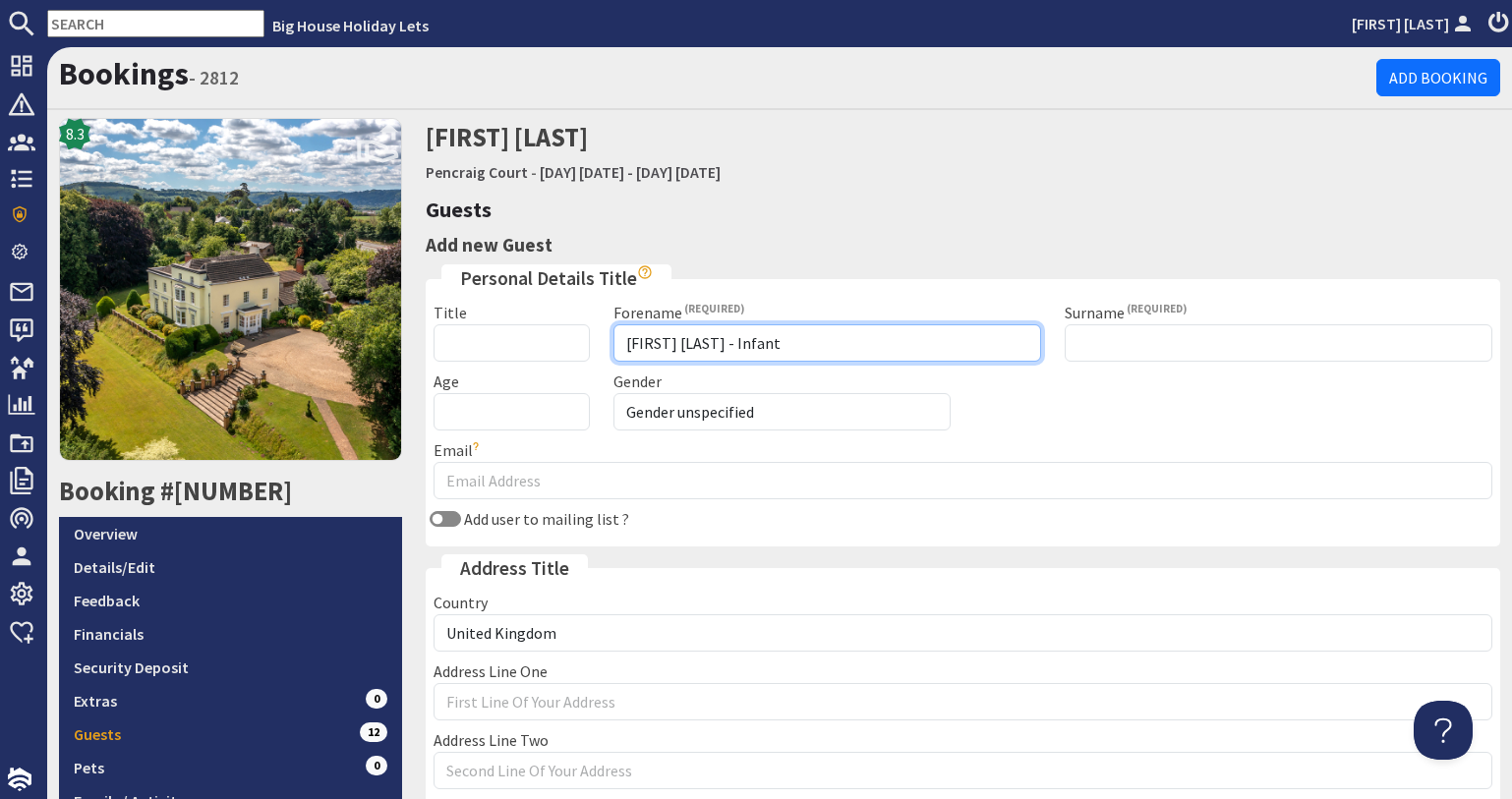 click on "Rudolph Inskip-Kaye - Infant" at bounding box center [827, 343] 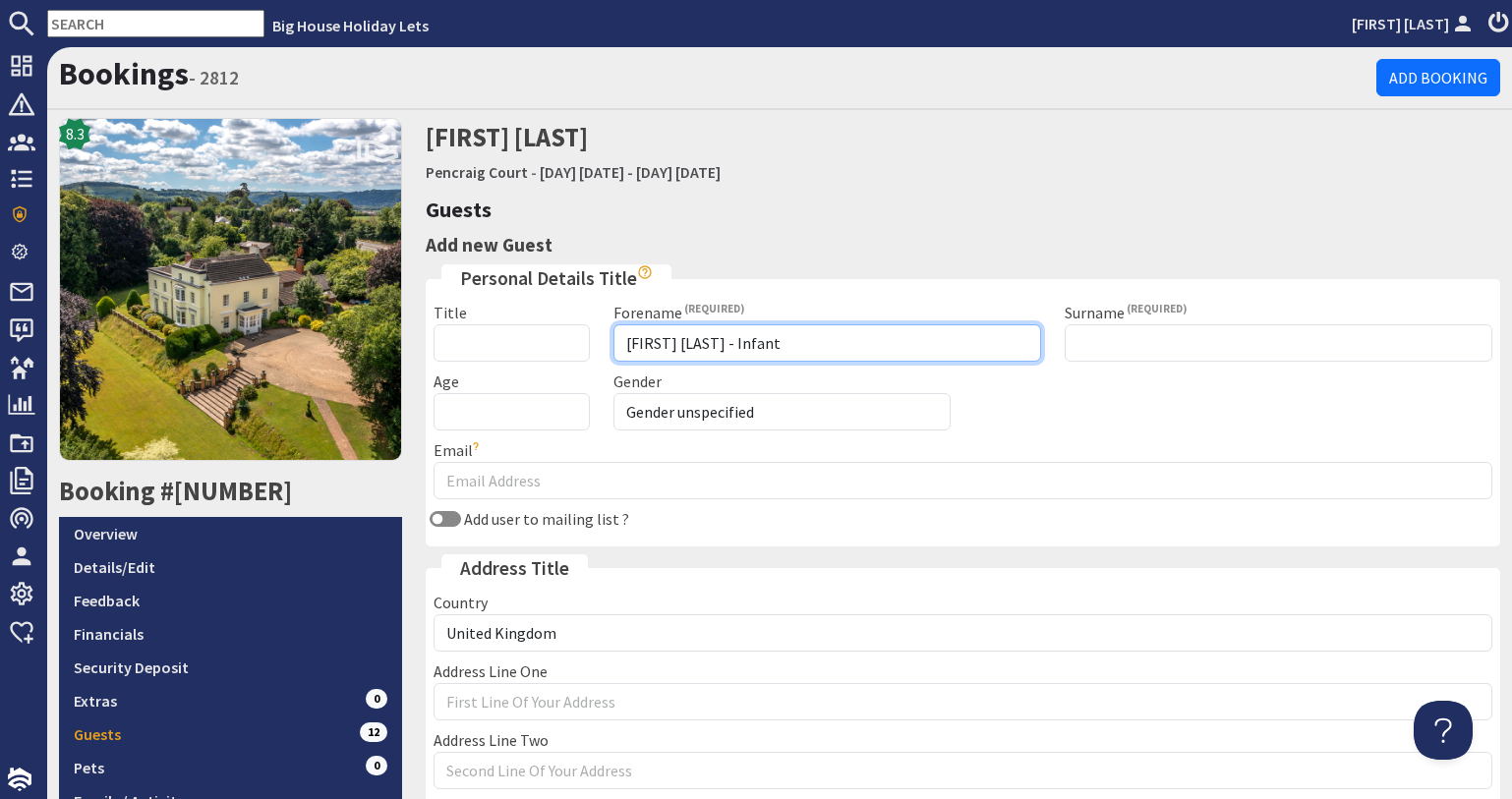 drag, startPoint x: 677, startPoint y: 342, endPoint x: 822, endPoint y: 346, distance: 145.05516 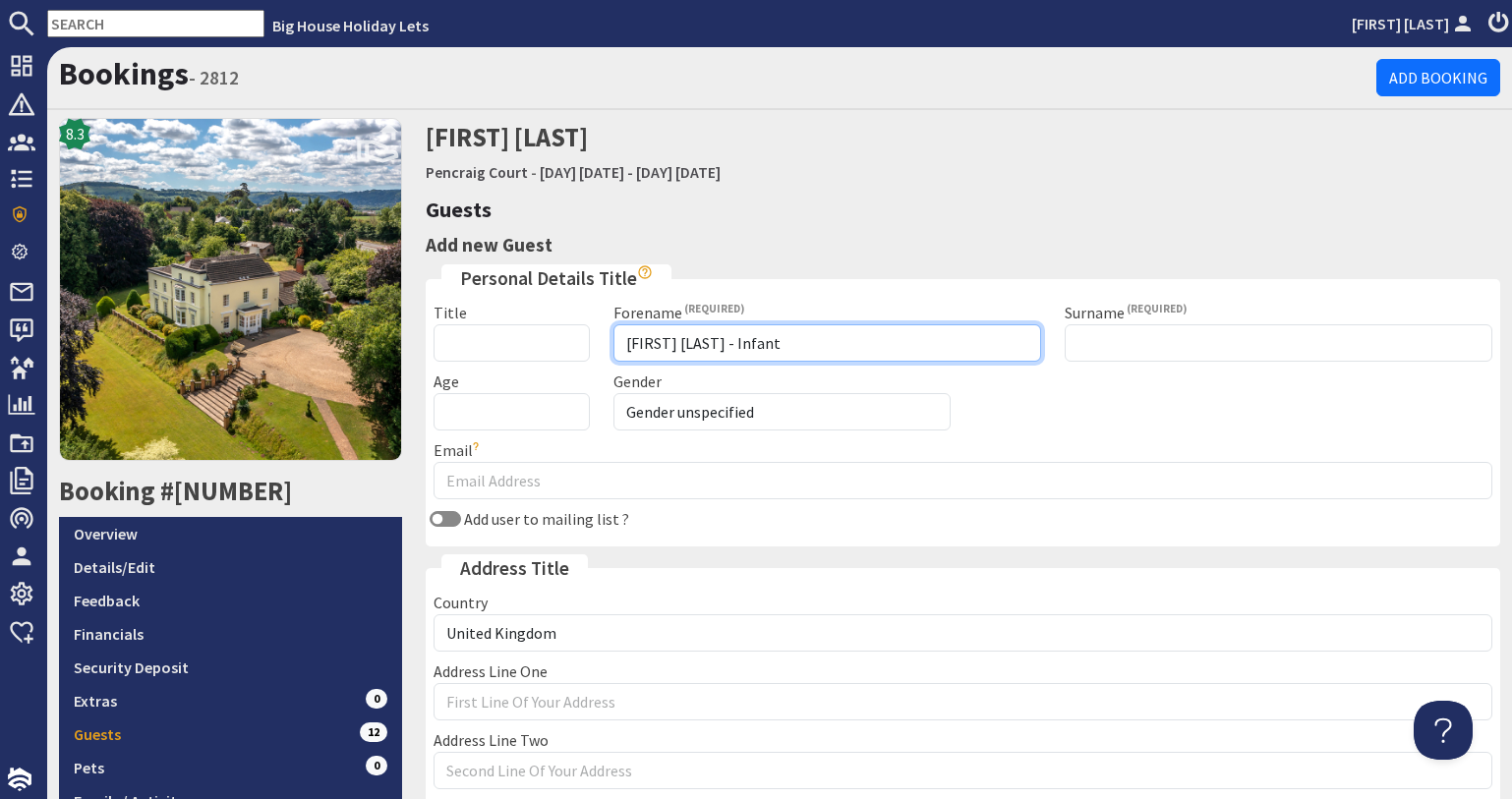 click on "Rudolph Inskip-Kaye - Infant" at bounding box center [827, 343] 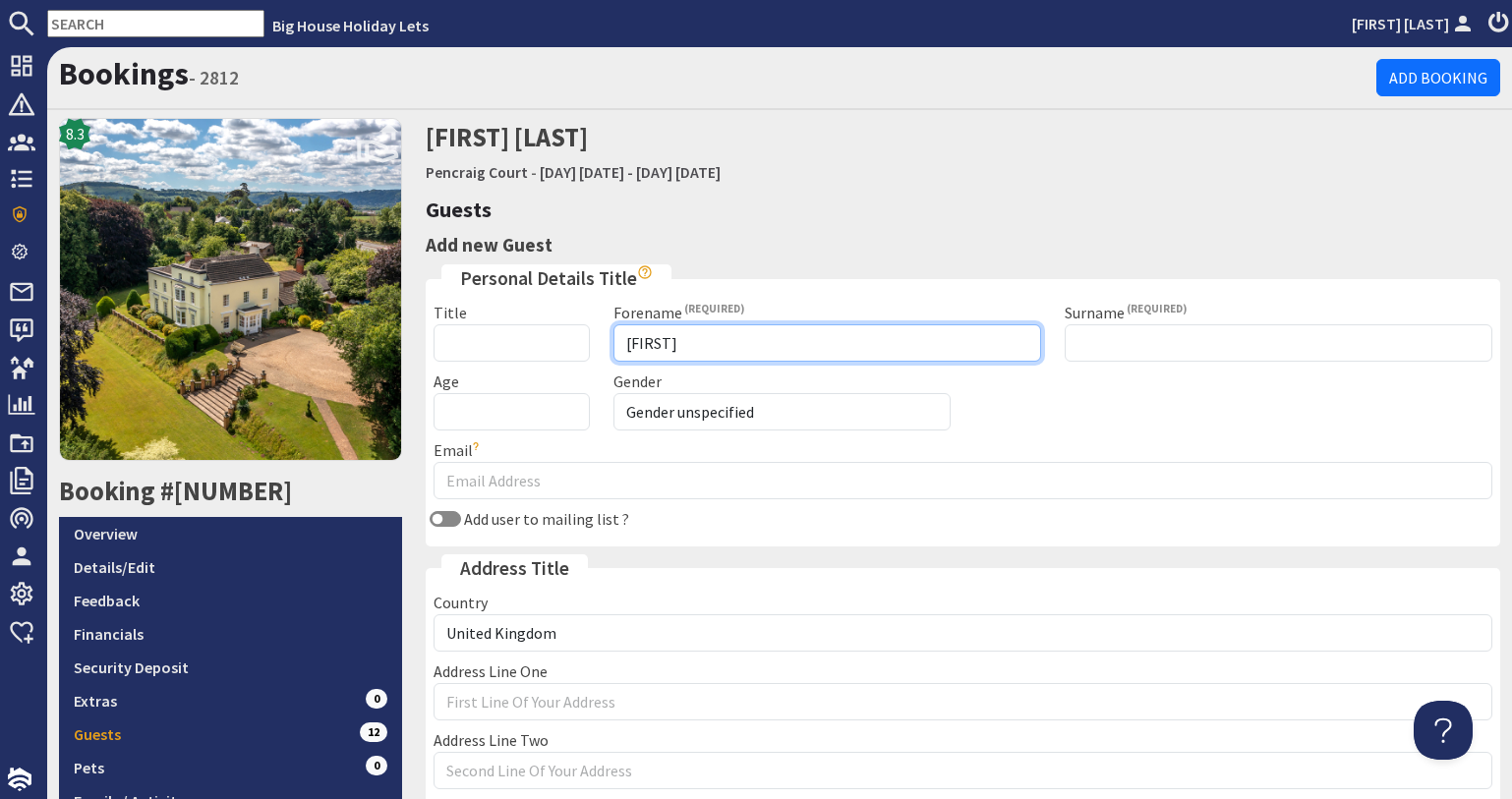type on "Rudolph" 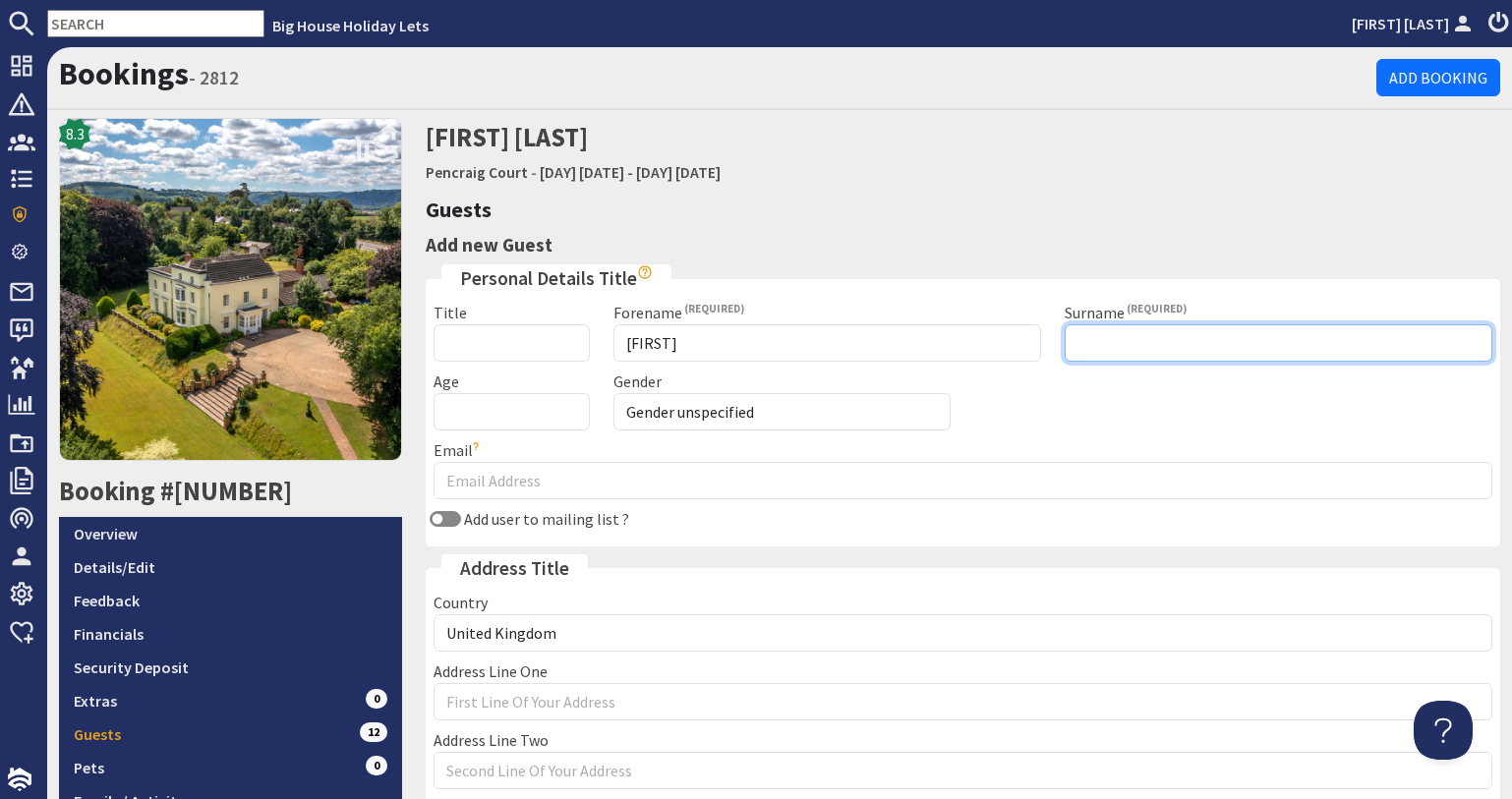 click on "Surname" at bounding box center [1278, 343] 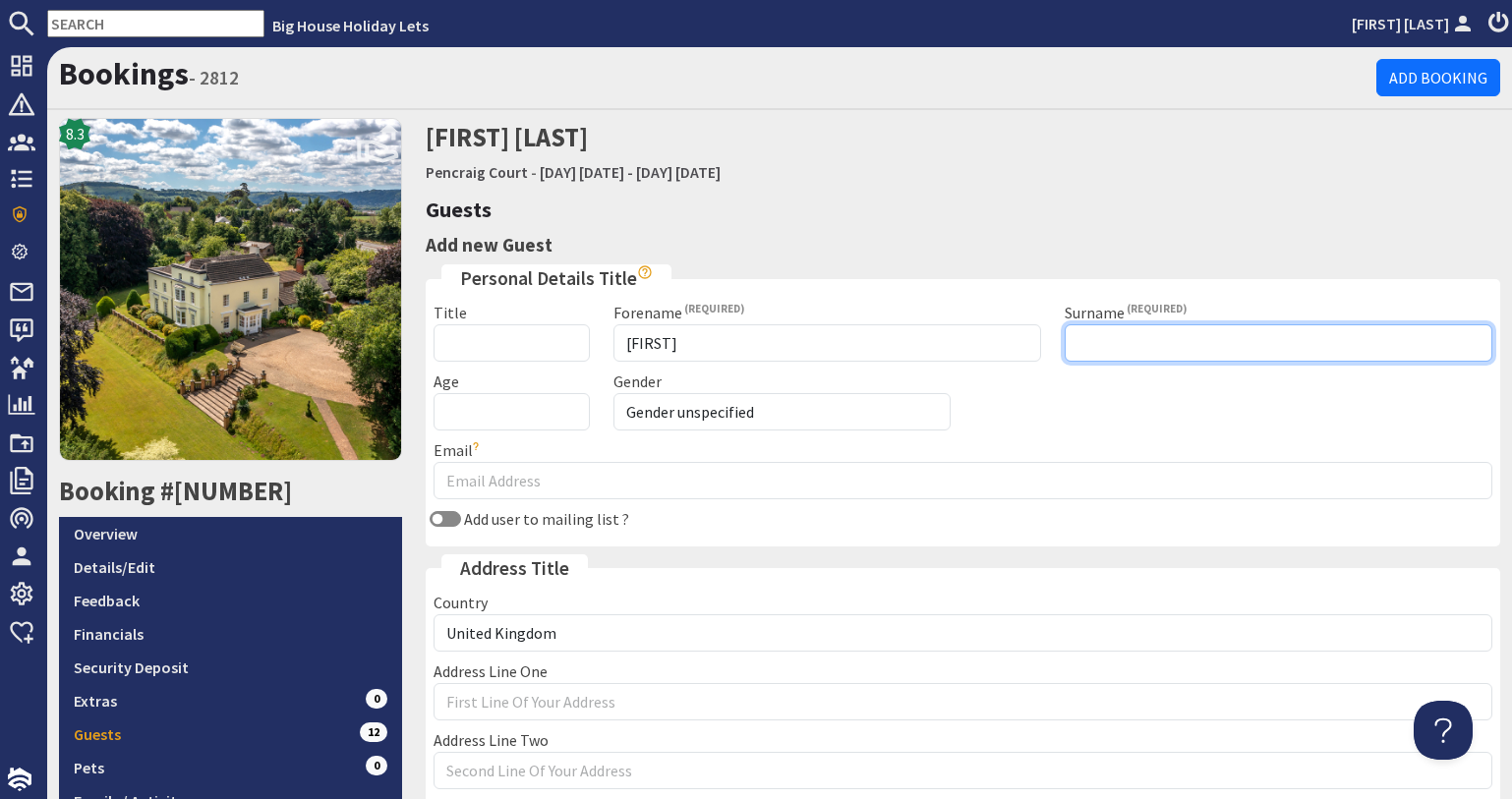 paste on "Inskip-Kaye - Infant" 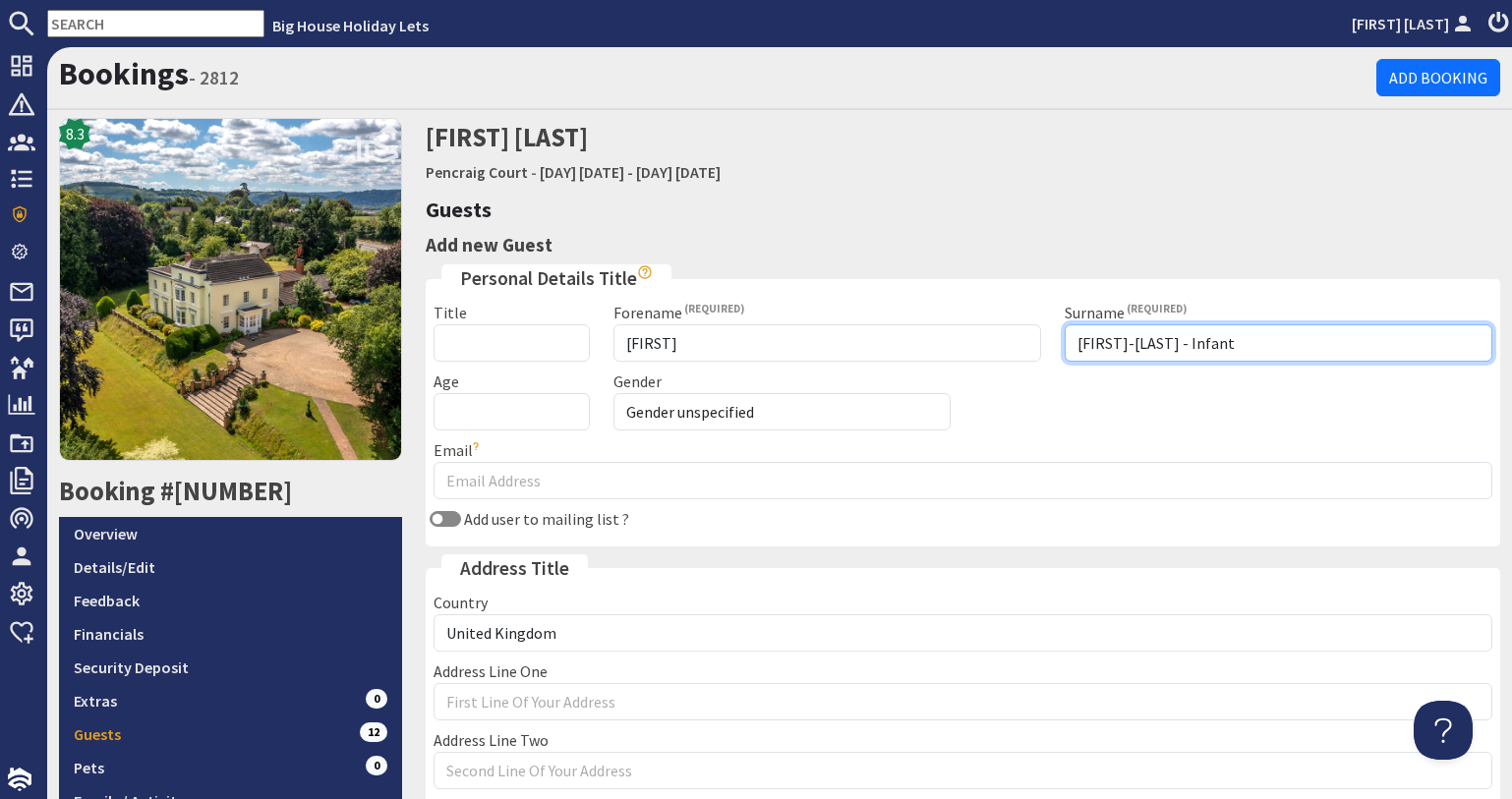 scroll, scrollTop: 418, scrollLeft: 0, axis: vertical 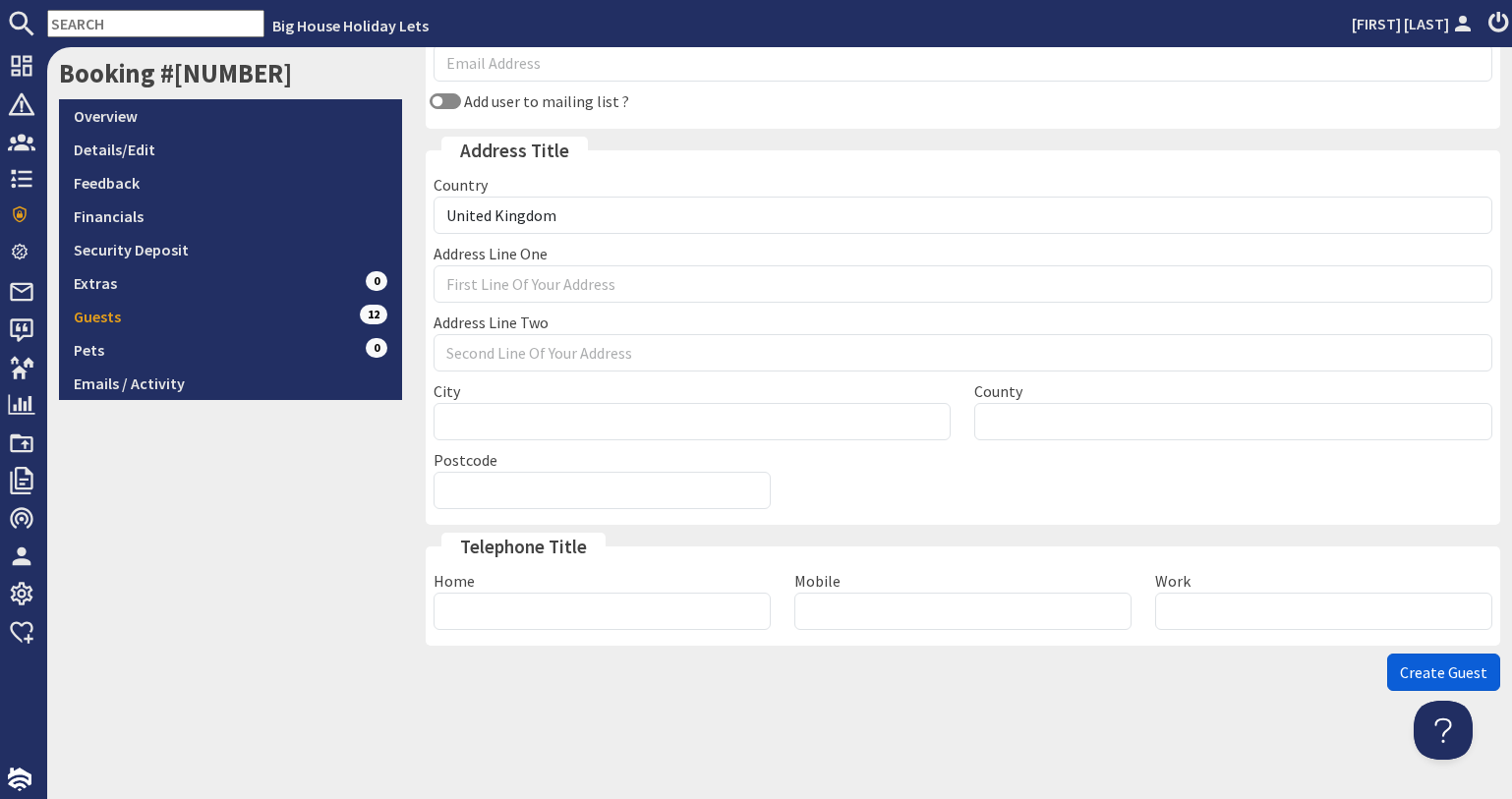 type on "Inskip-Kaye - Infant" 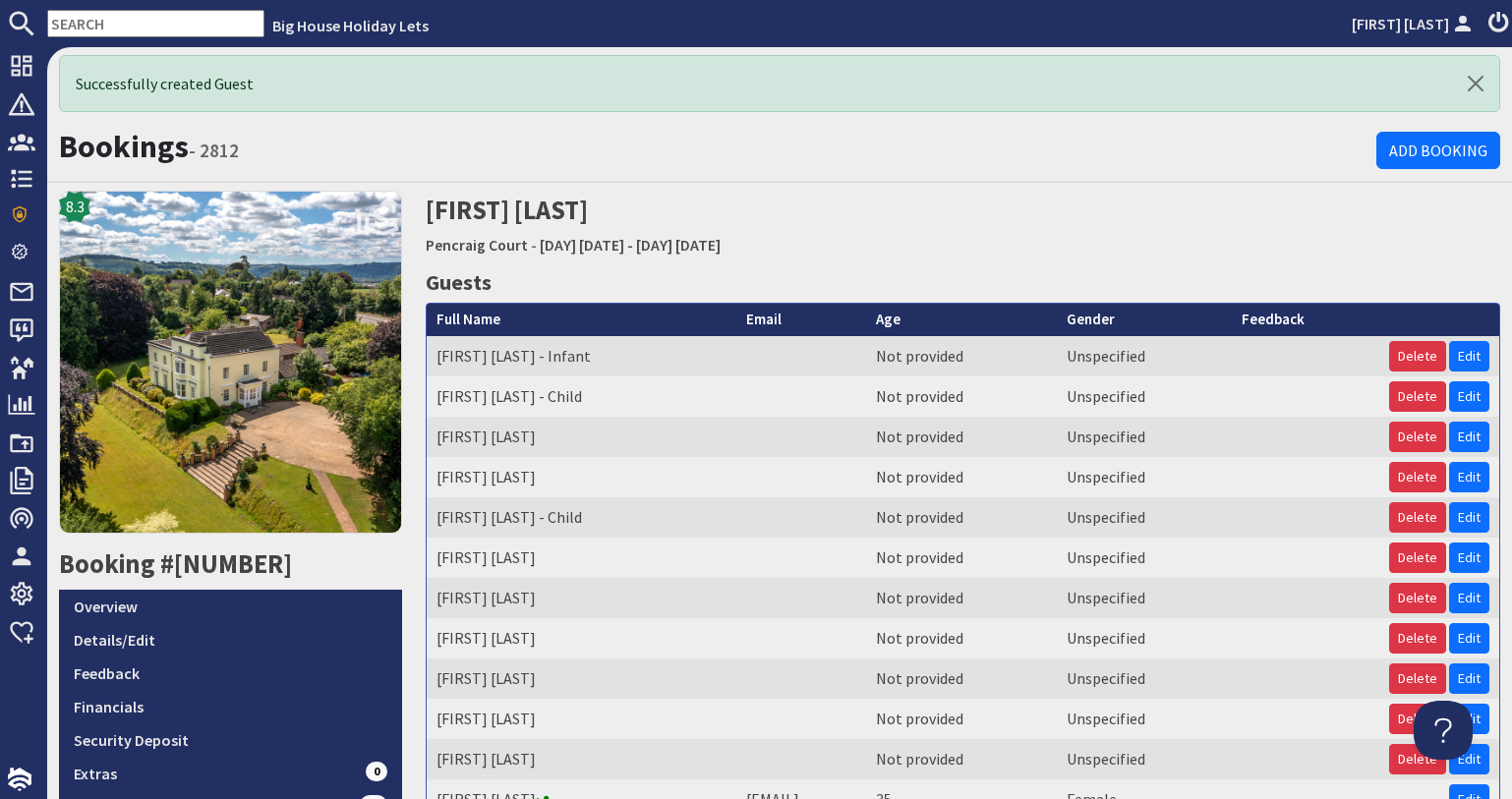 scroll, scrollTop: 0, scrollLeft: 0, axis: both 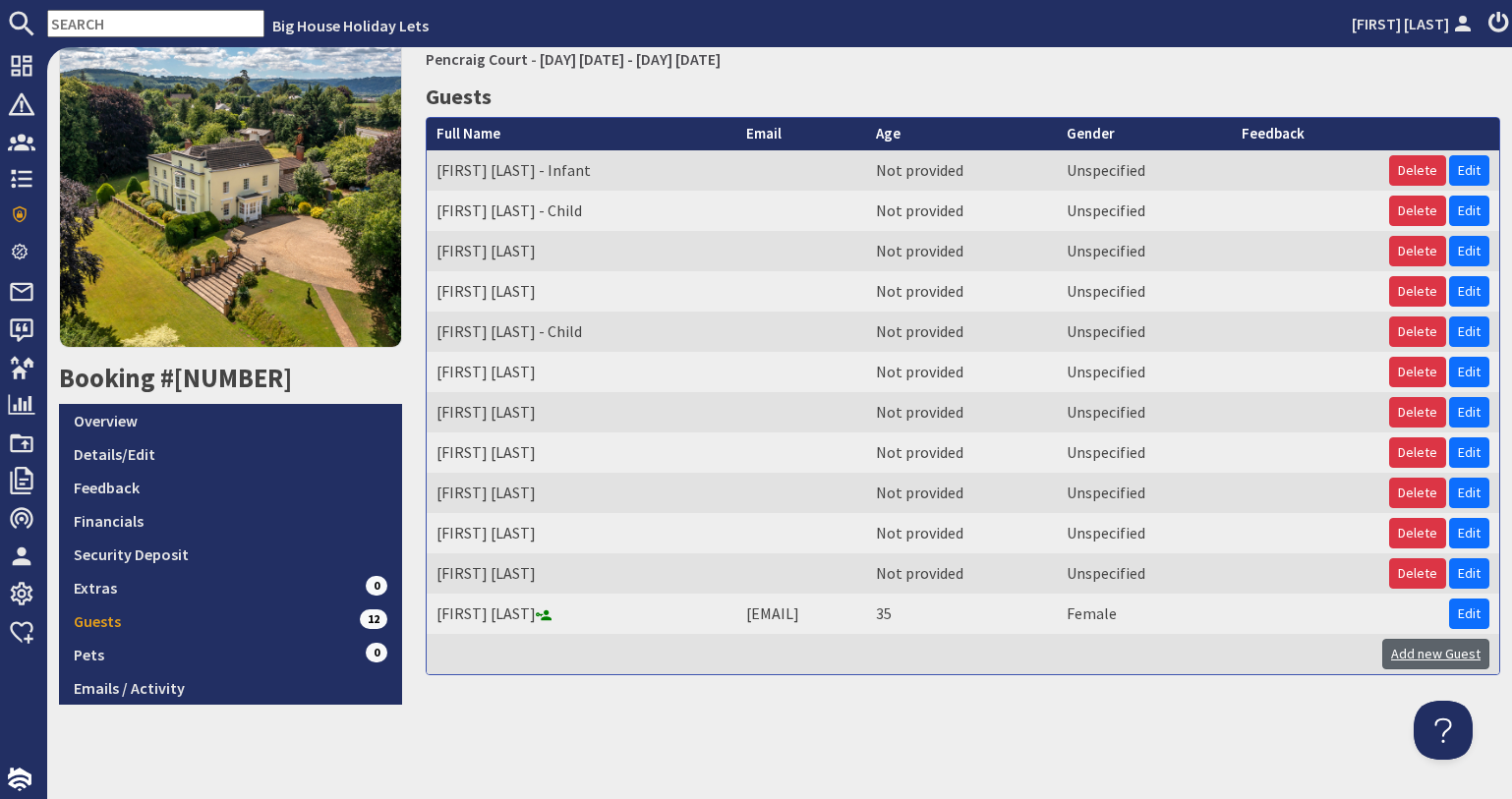 click on "Add new Guest" at bounding box center (1435, 654) 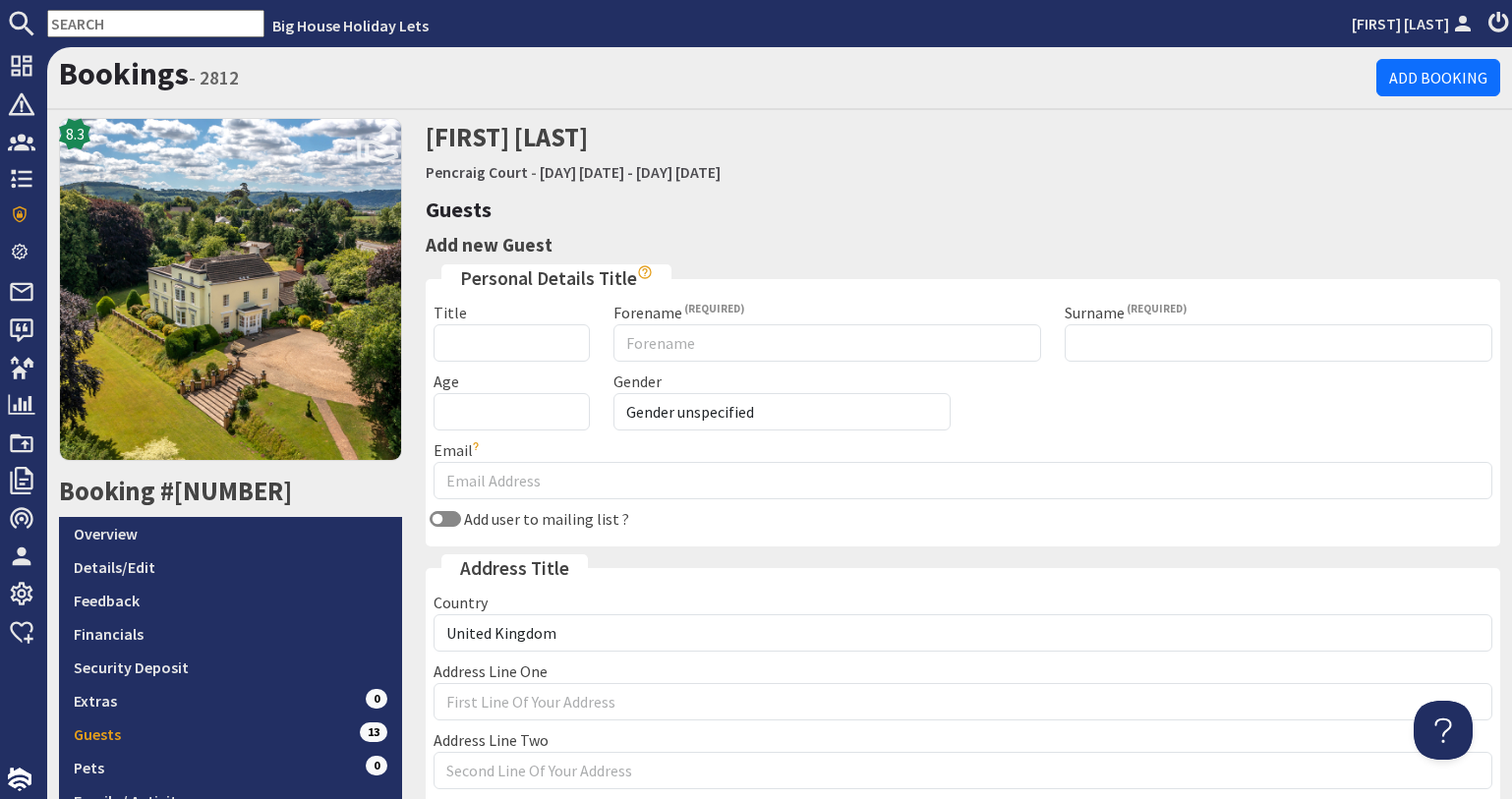scroll, scrollTop: 0, scrollLeft: 0, axis: both 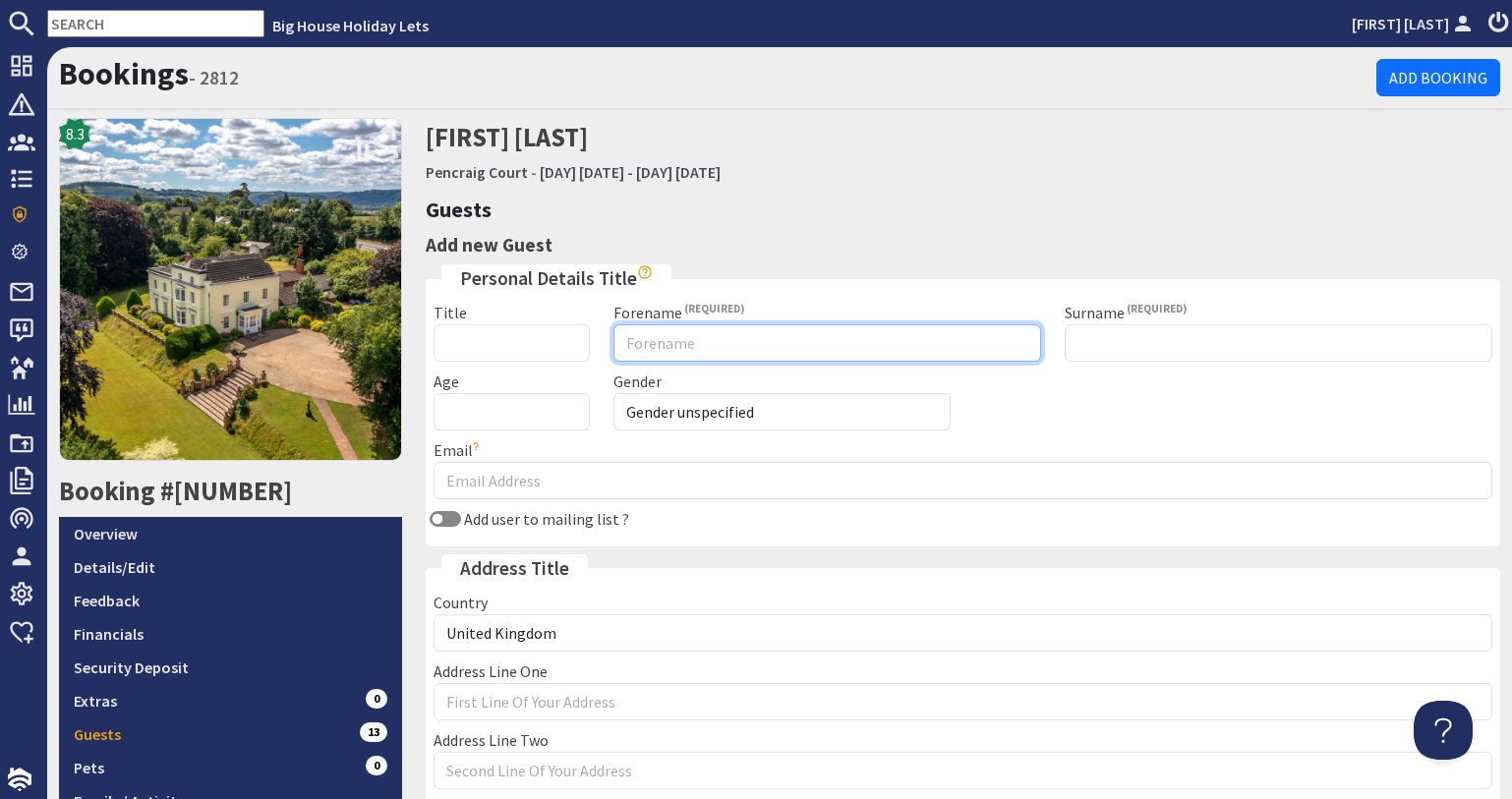click on "Forename" at bounding box center (827, 343) 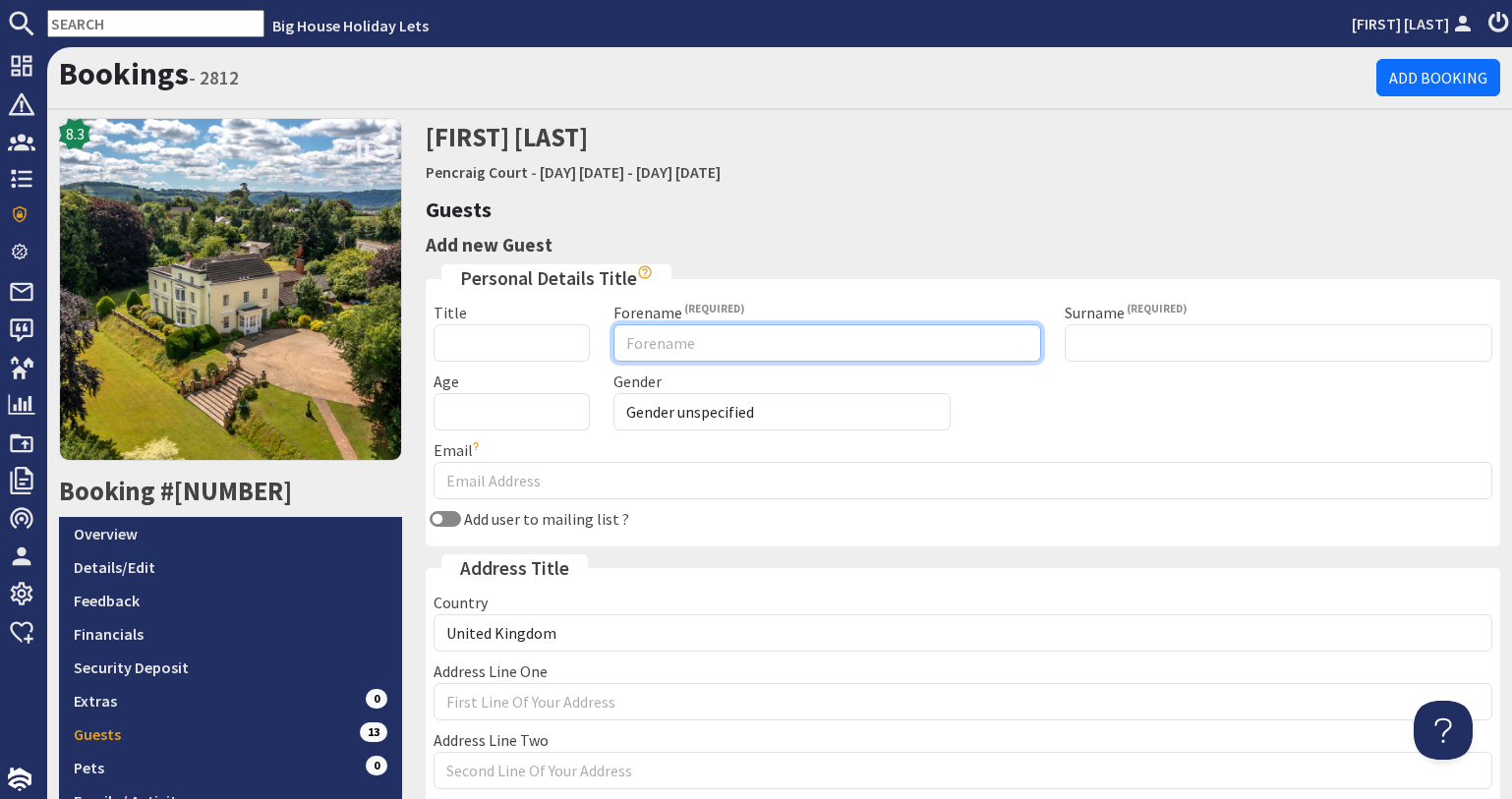 paste on "Tobias Kaye" 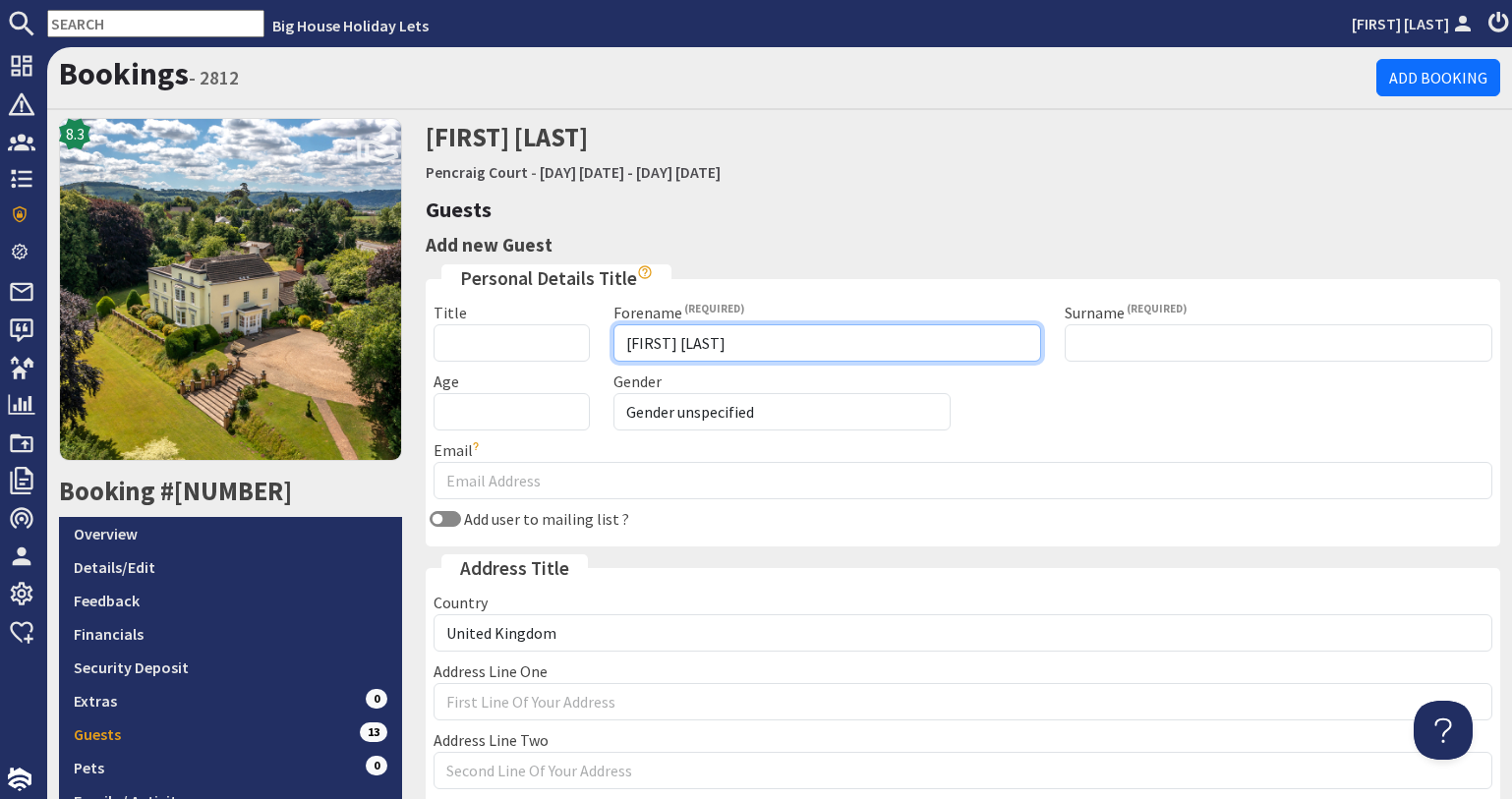 drag, startPoint x: 669, startPoint y: 341, endPoint x: 710, endPoint y: 341, distance: 41 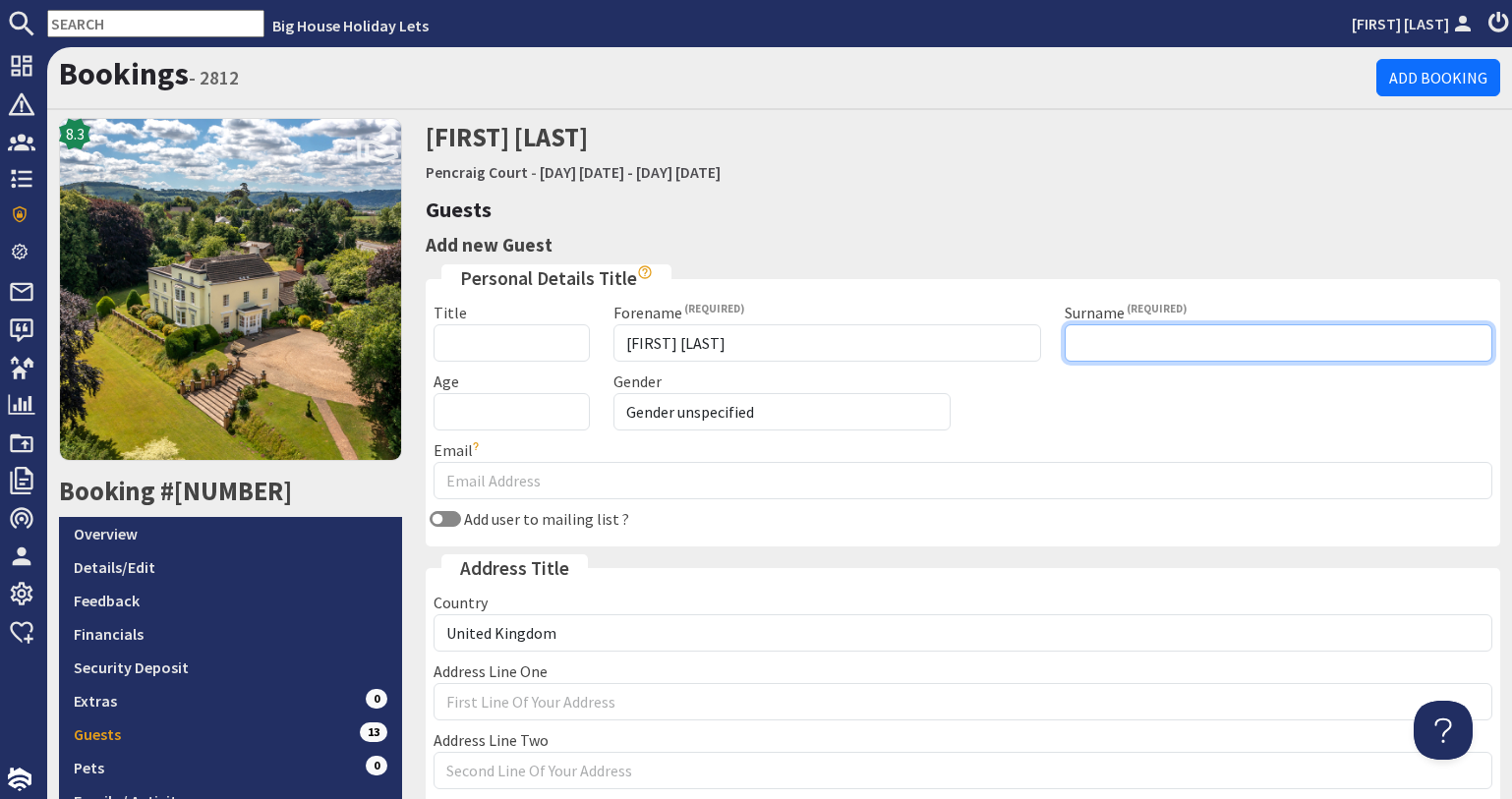 click on "Surname" at bounding box center [1278, 343] 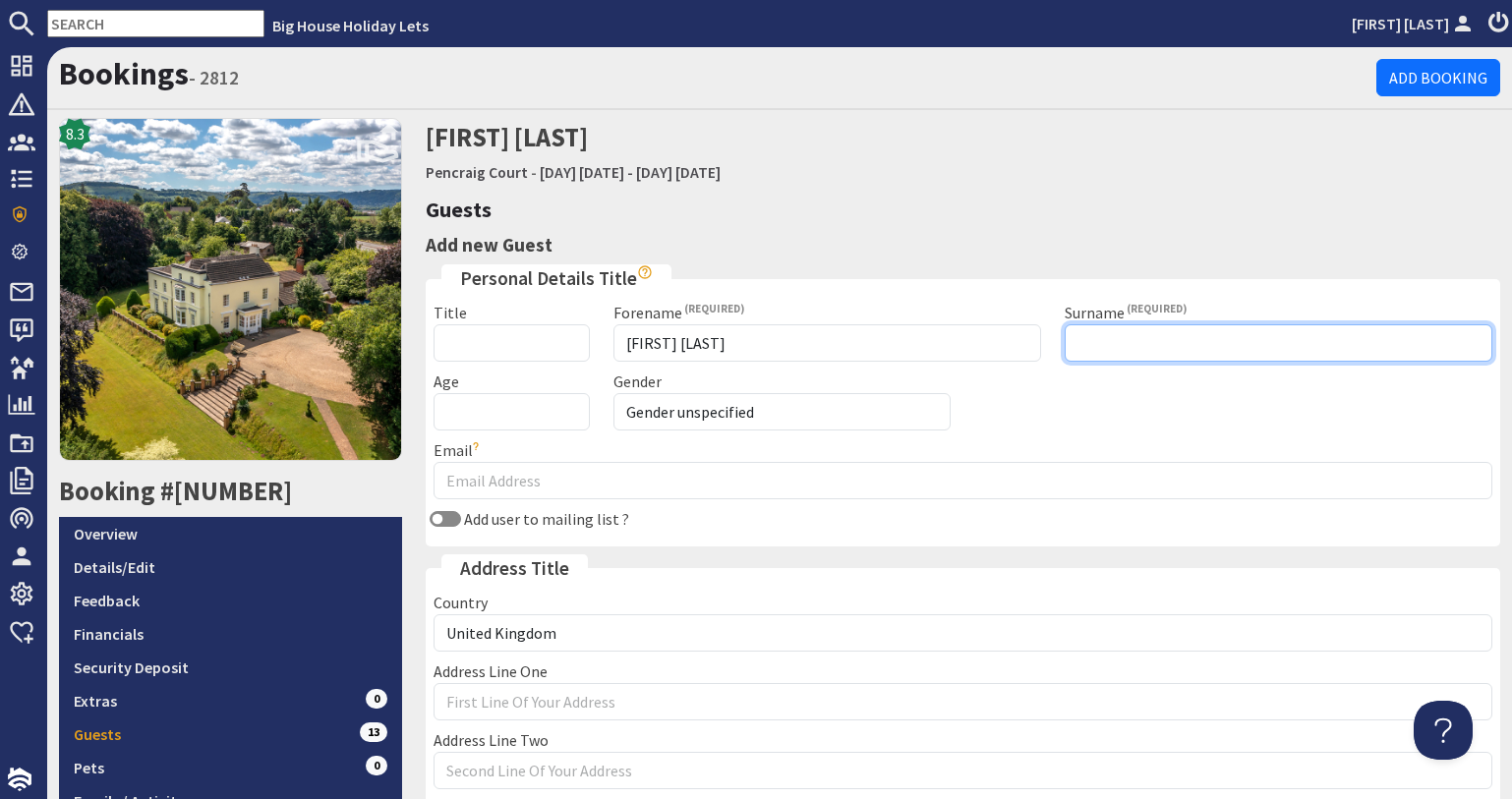 paste on "Kaye" 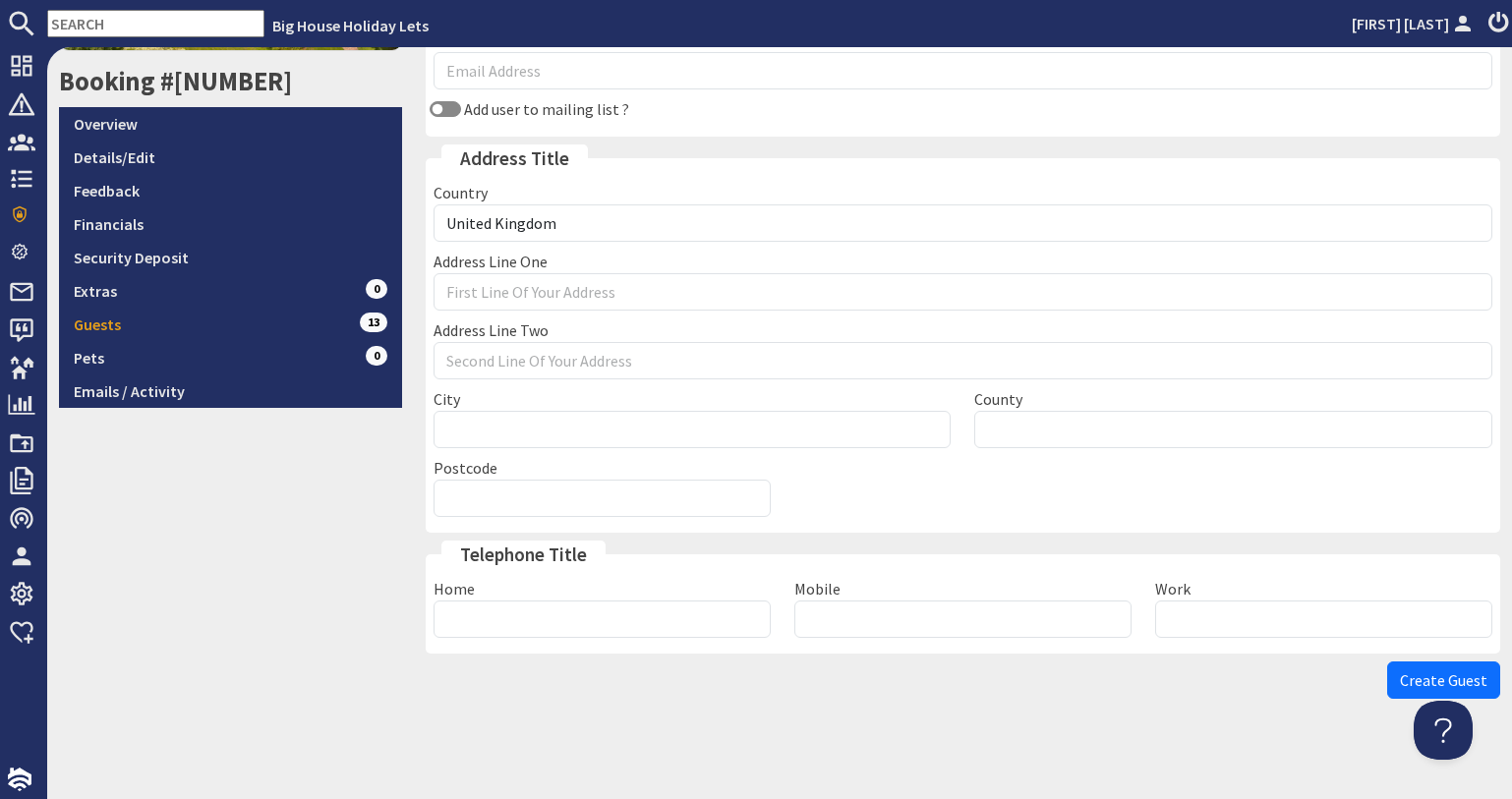 scroll, scrollTop: 418, scrollLeft: 0, axis: vertical 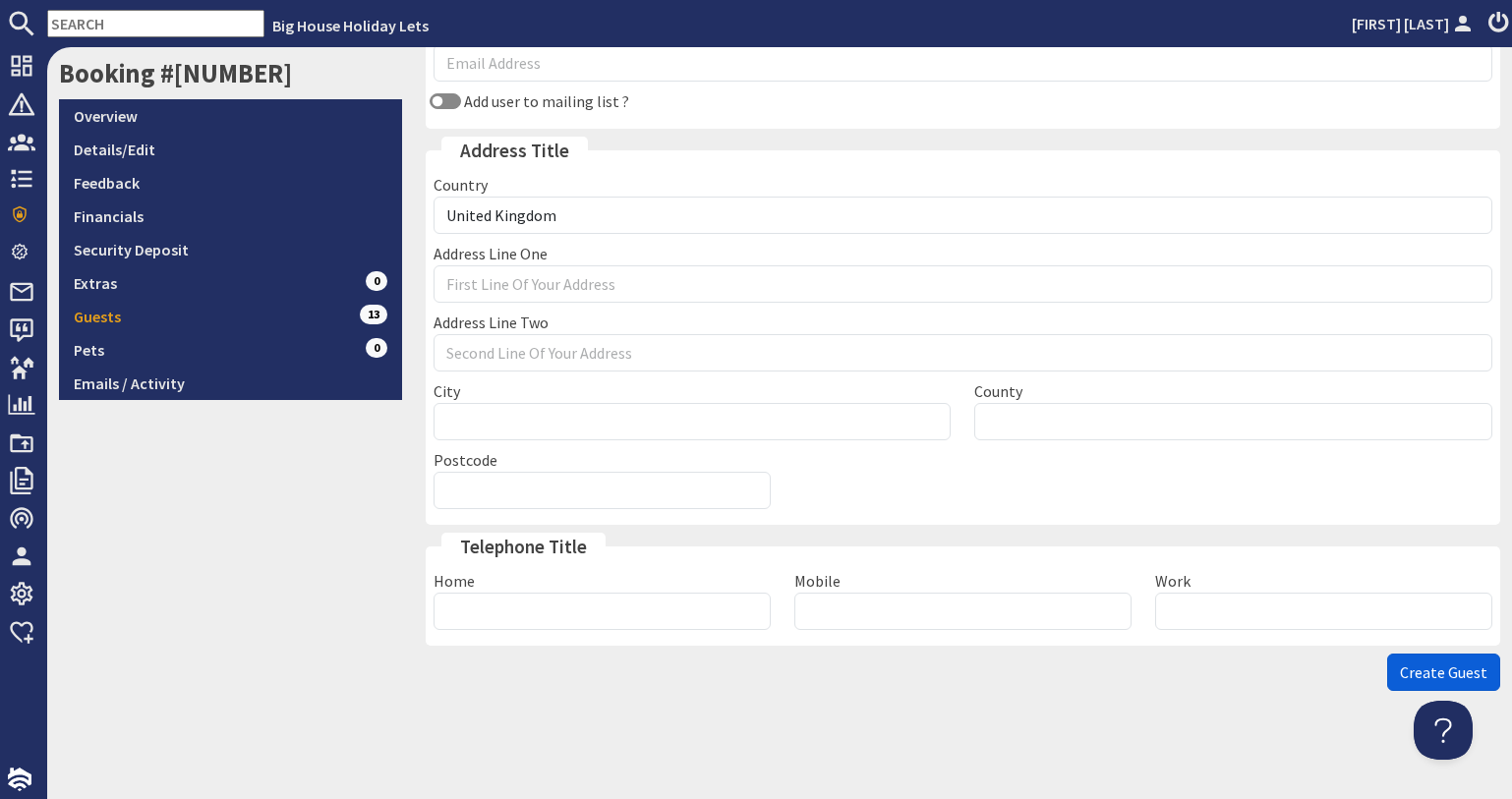 type on "Kaye" 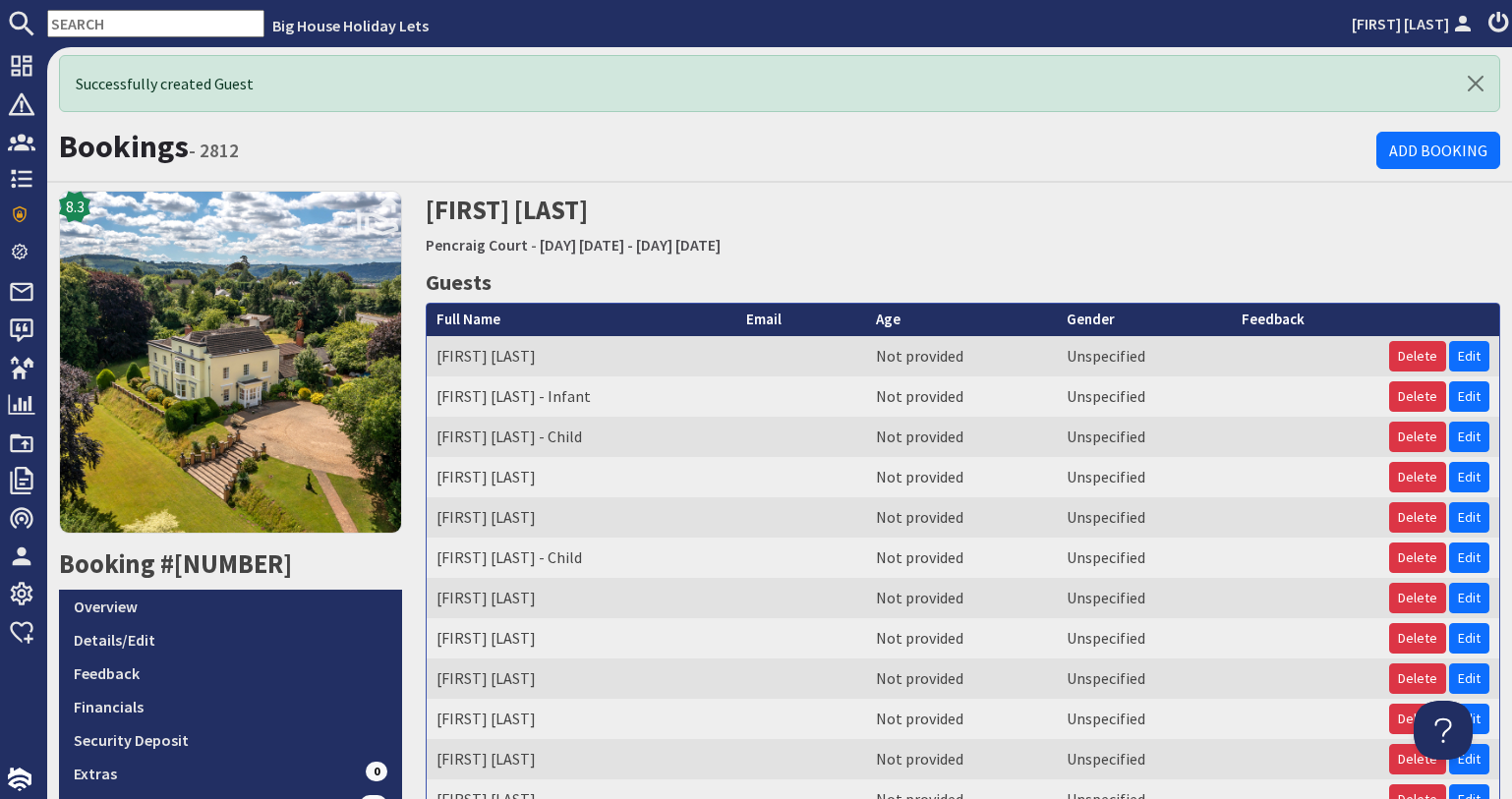 scroll, scrollTop: 0, scrollLeft: 0, axis: both 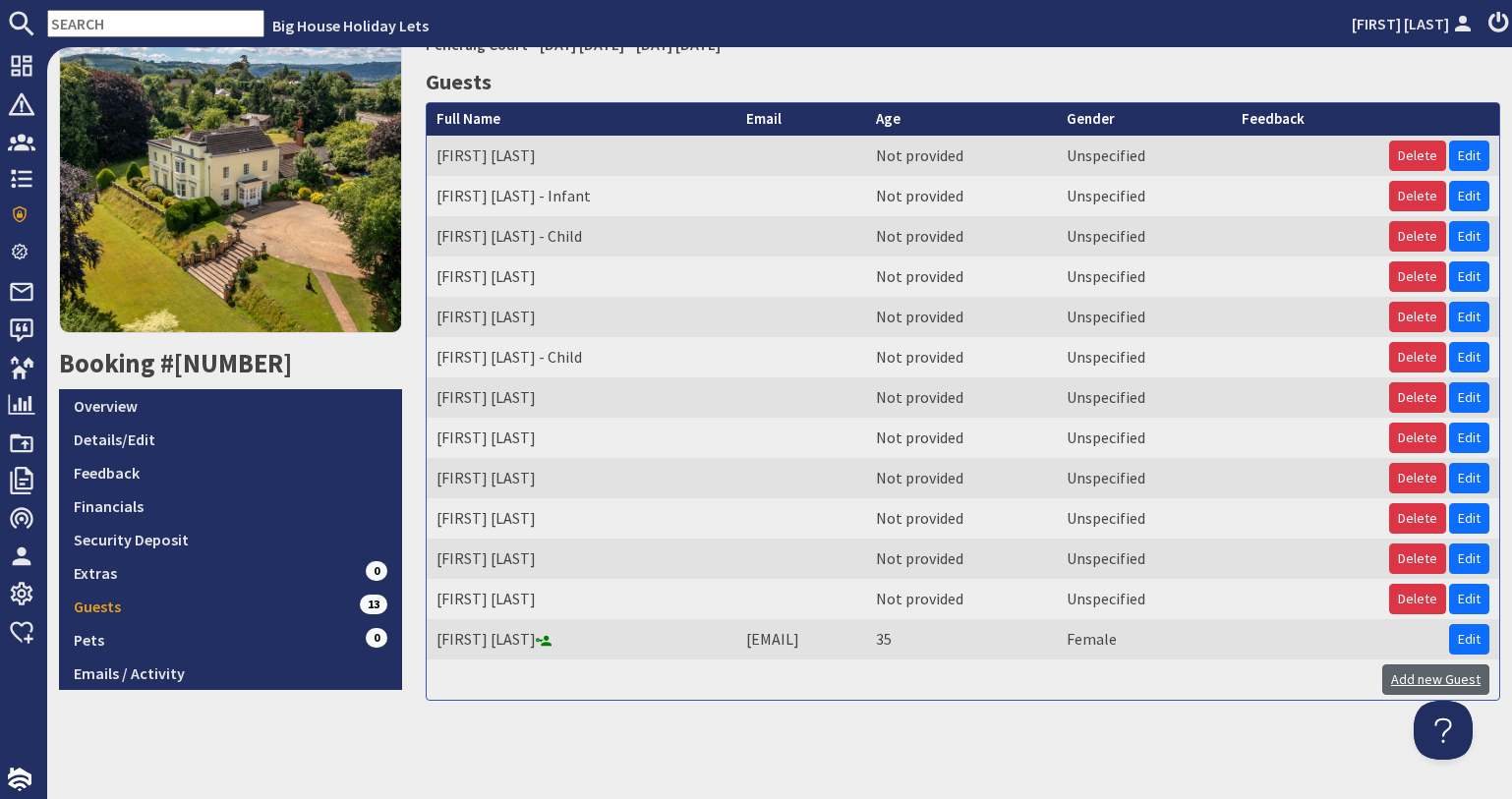 click on "Add new Guest" at bounding box center [1435, 679] 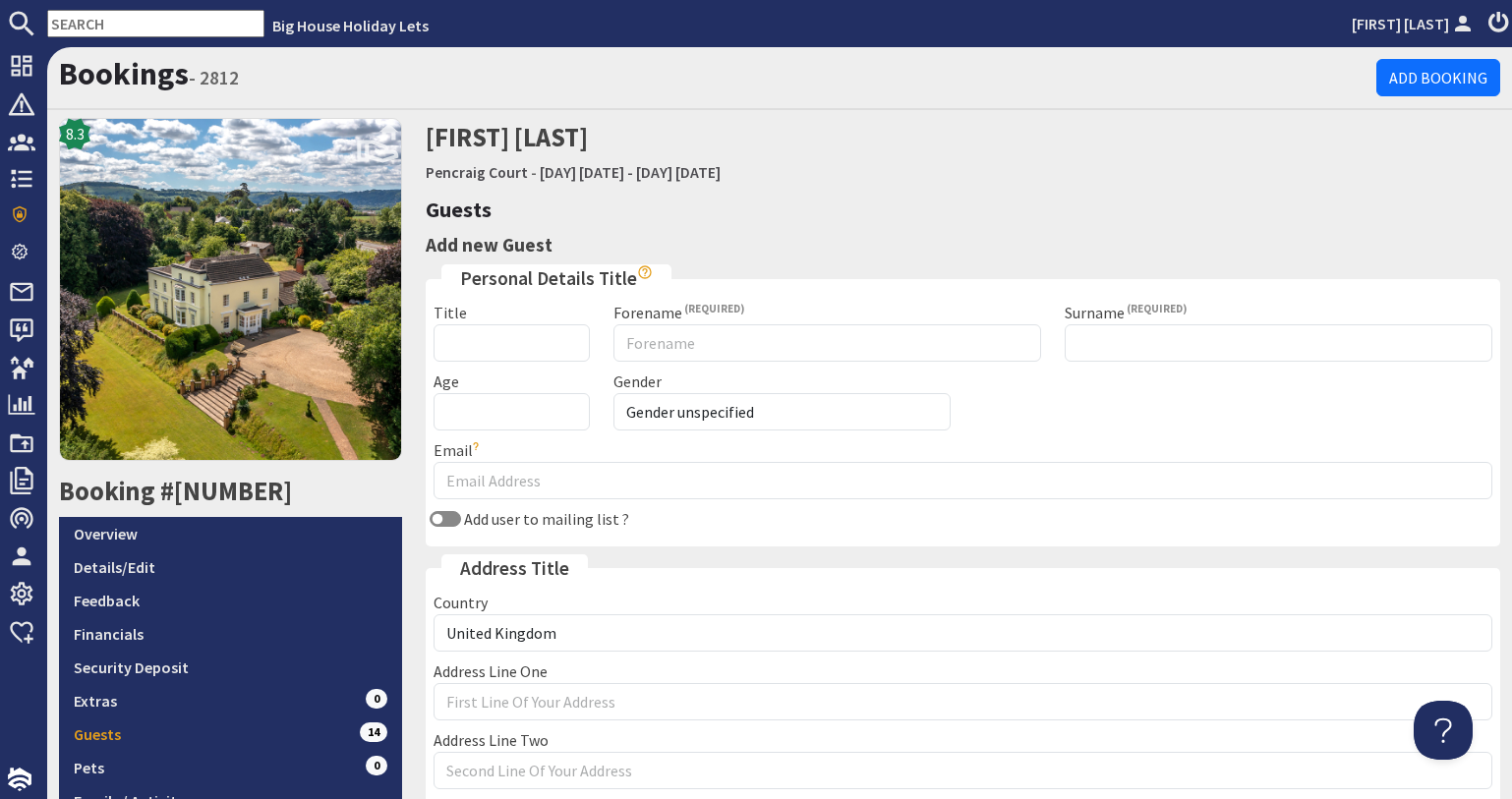 scroll, scrollTop: 0, scrollLeft: 0, axis: both 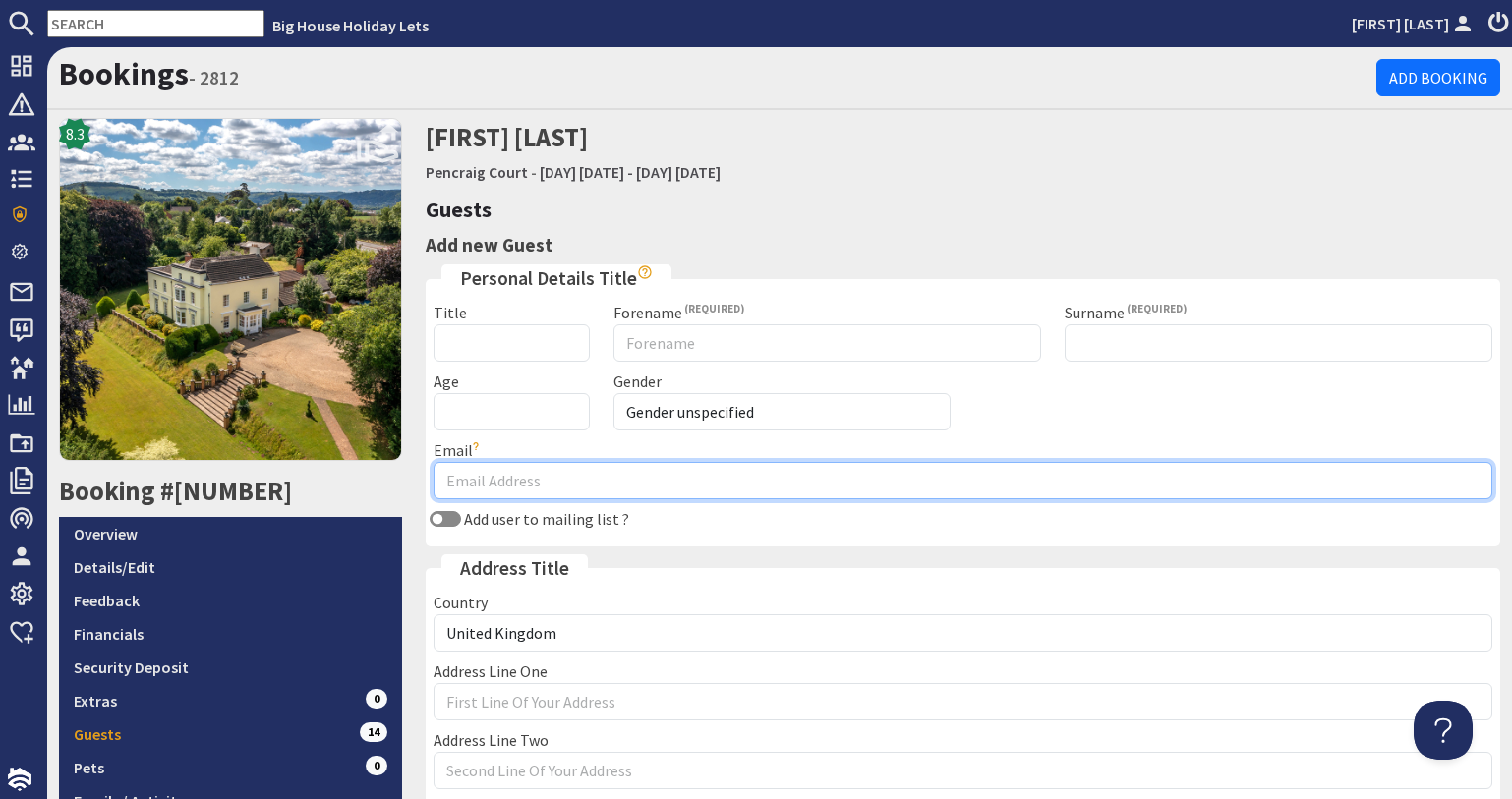 click on "Email" at bounding box center (963, 481) 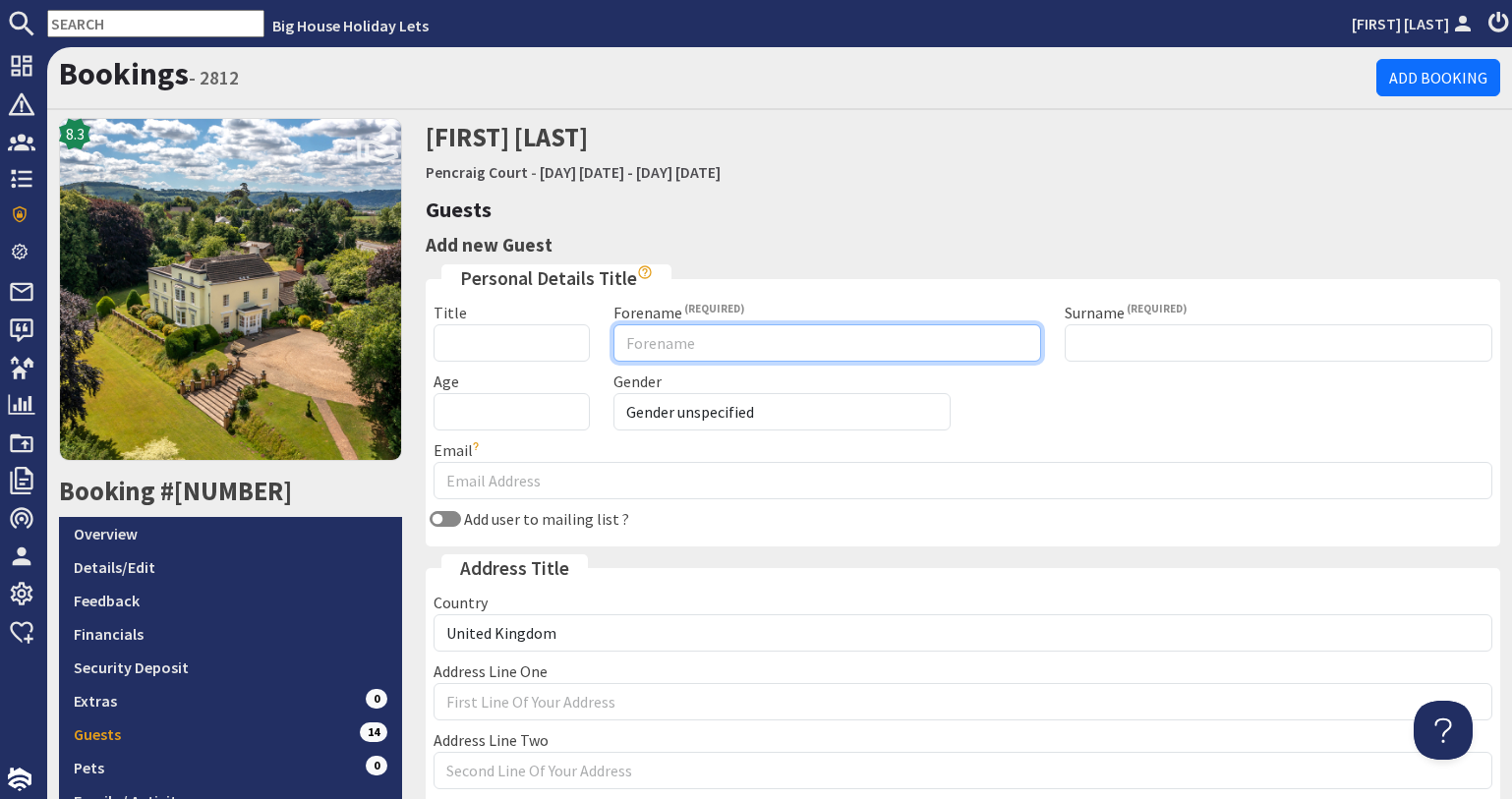 drag, startPoint x: 454, startPoint y: 473, endPoint x: 812, endPoint y: 333, distance: 384.4008 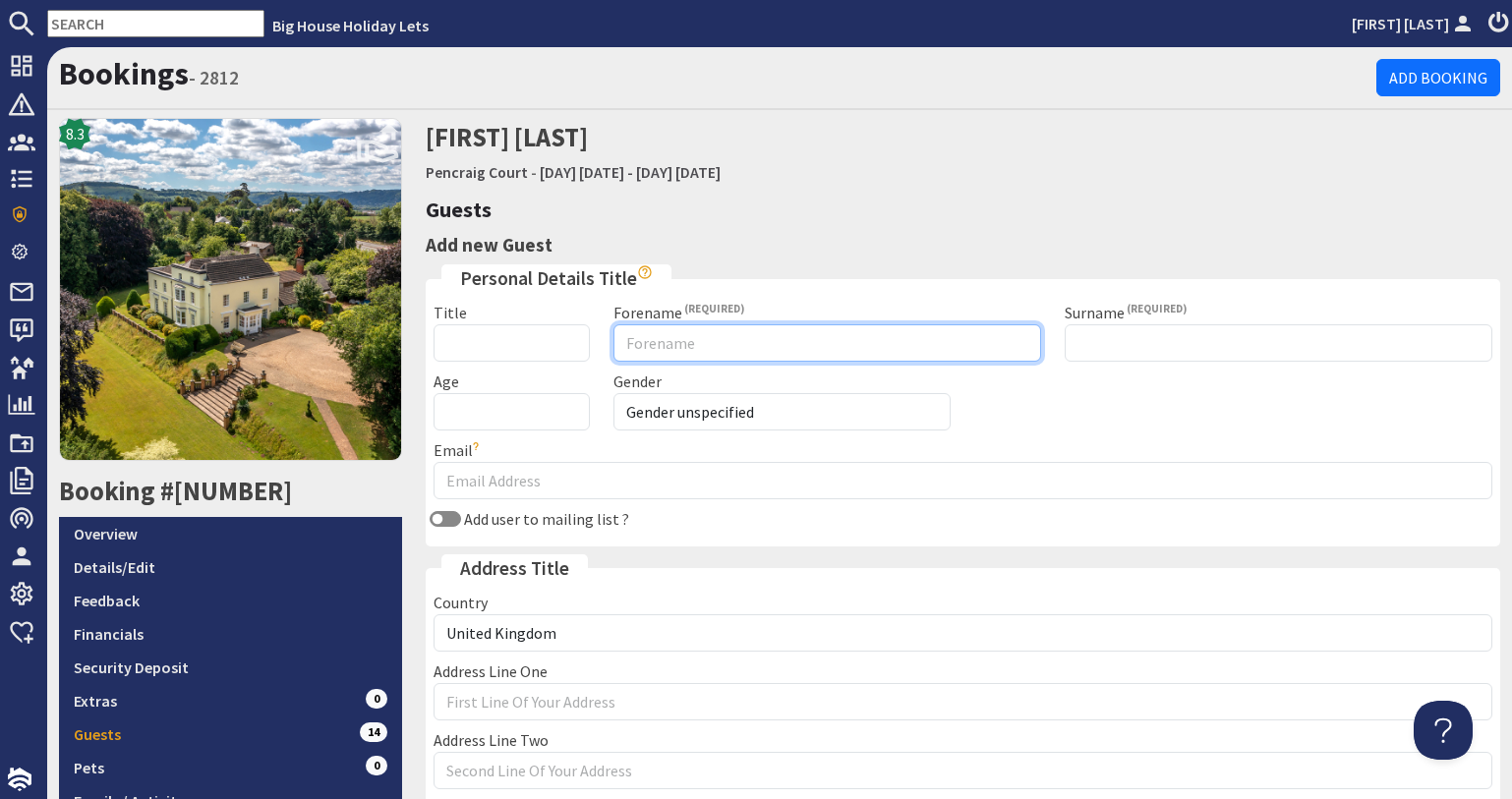 click on "Forename" at bounding box center (827, 343) 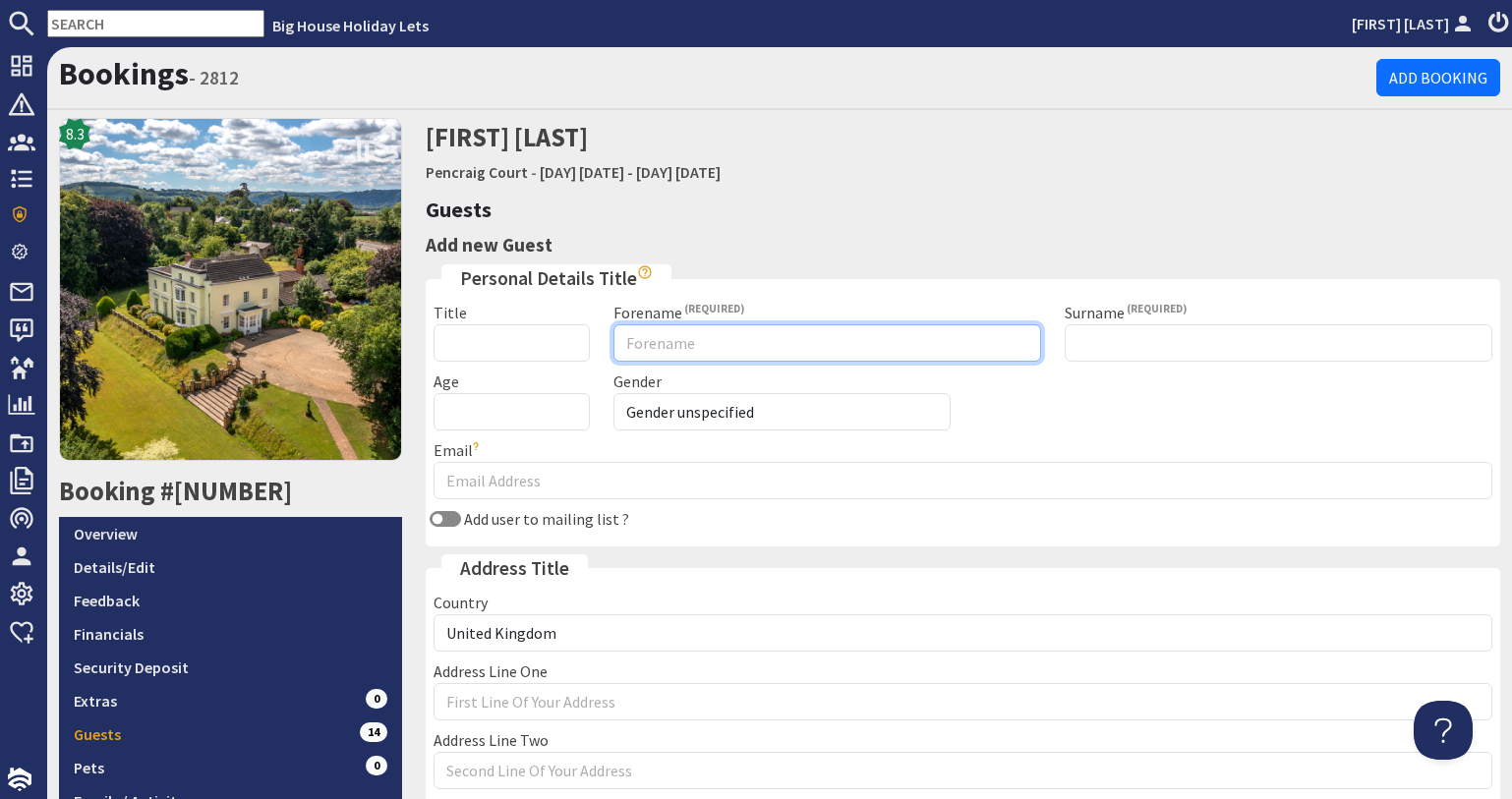 drag, startPoint x: 774, startPoint y: 347, endPoint x: 670, endPoint y: 339, distance: 104.30724 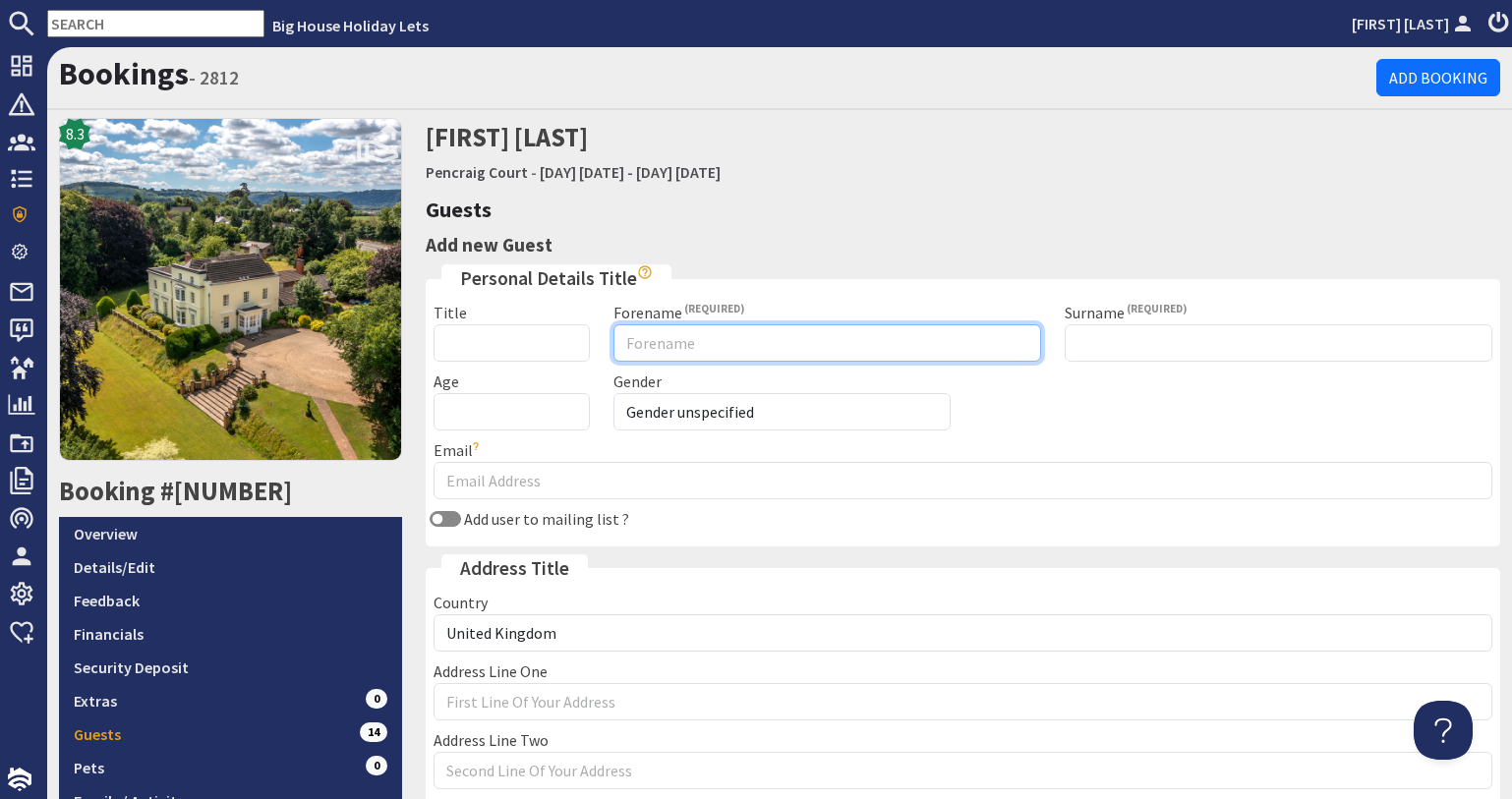 paste on "Gabriel Kaye" 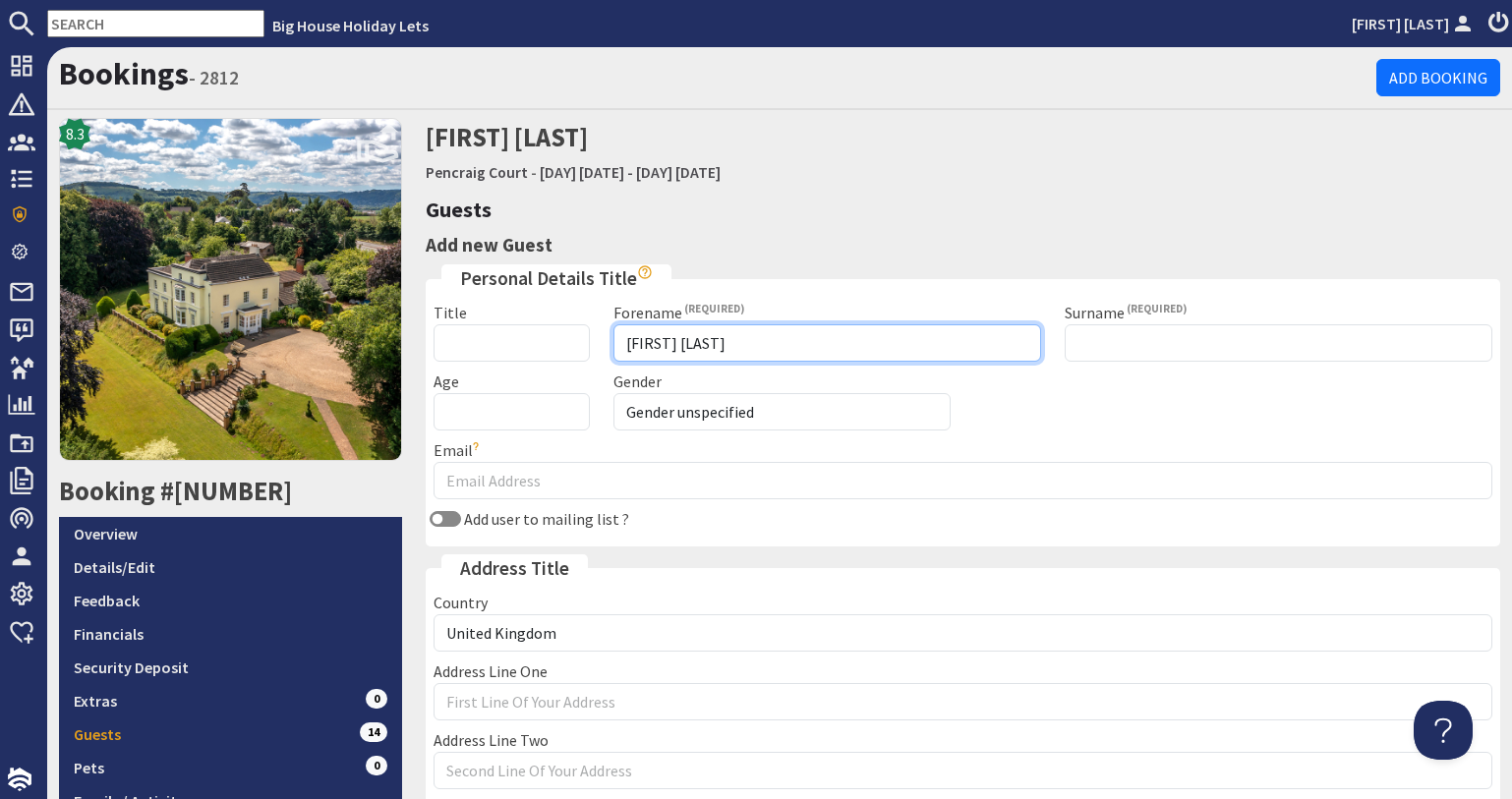 drag, startPoint x: 673, startPoint y: 338, endPoint x: 725, endPoint y: 349, distance: 53.15073 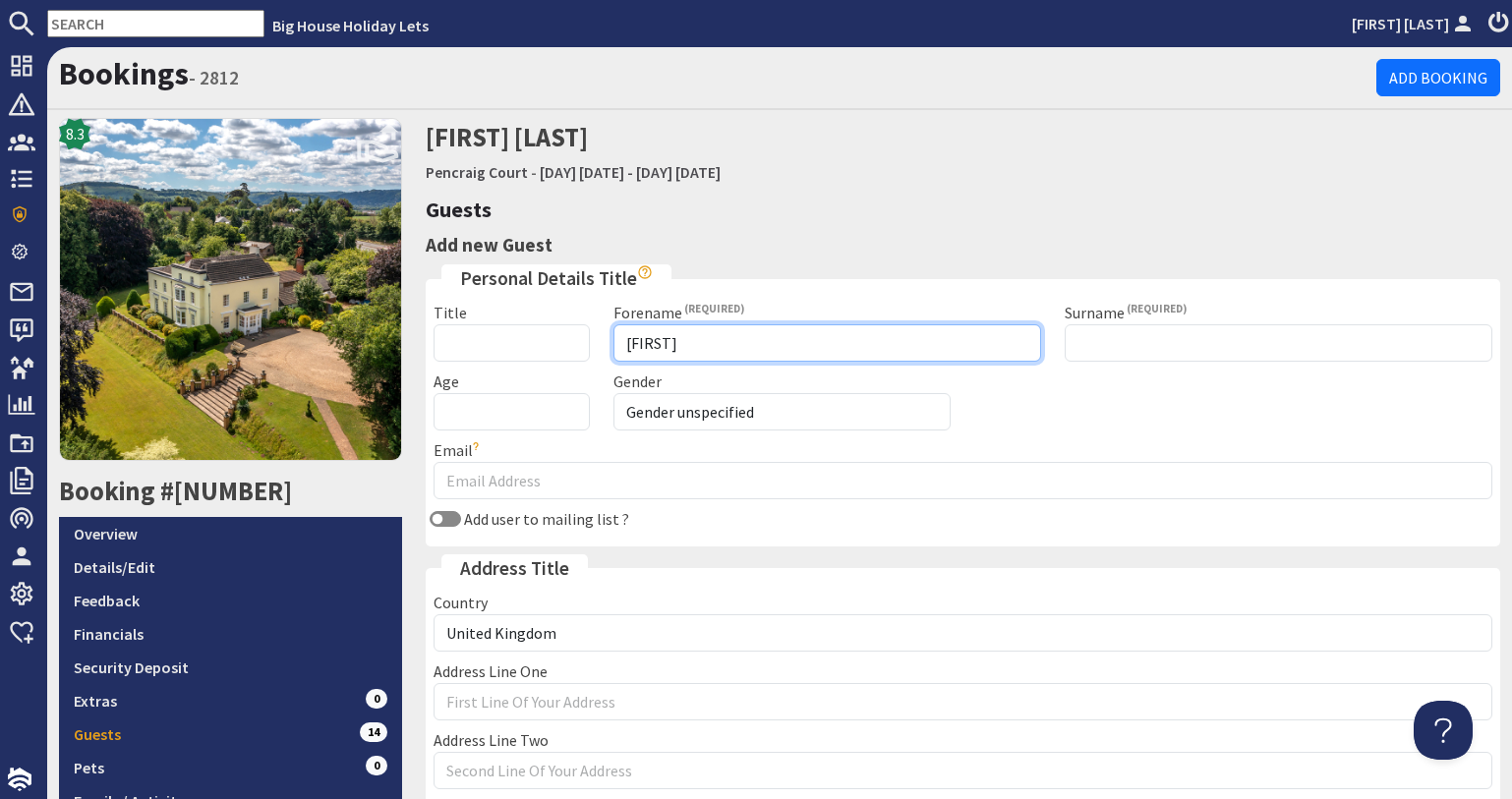 type on "Gabriel" 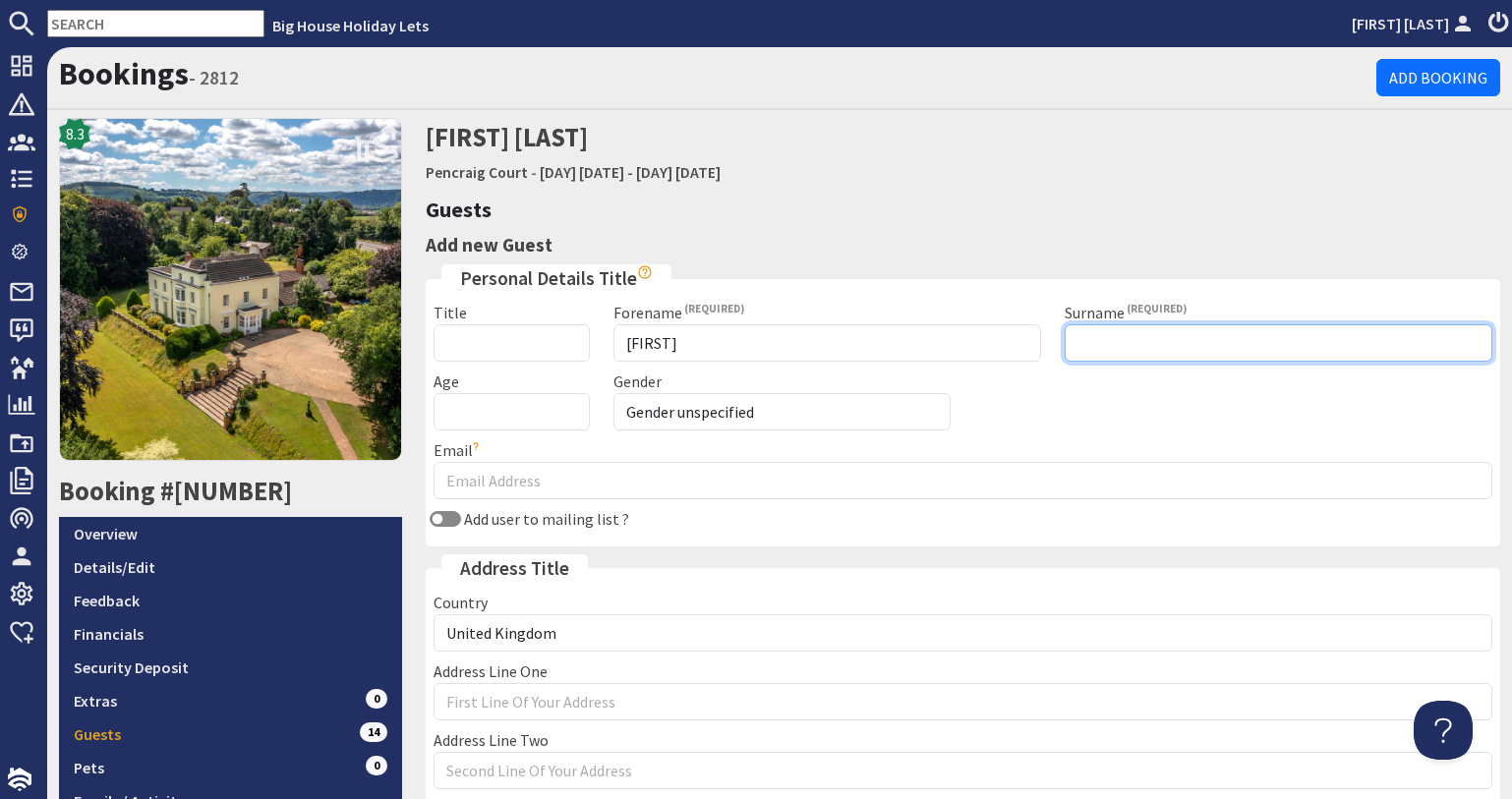 click on "Surname" at bounding box center [1278, 343] 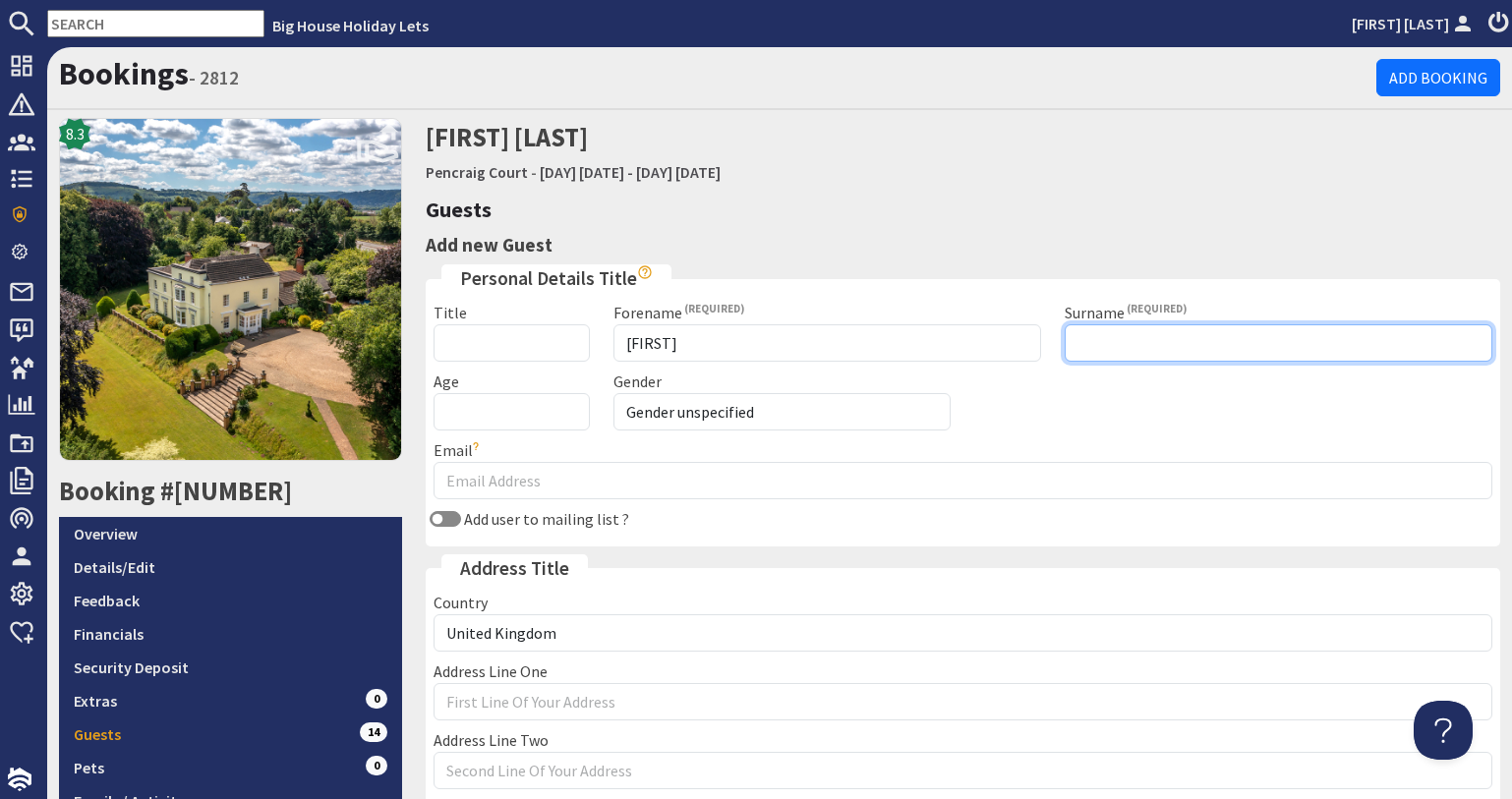 paste on "Kaye" 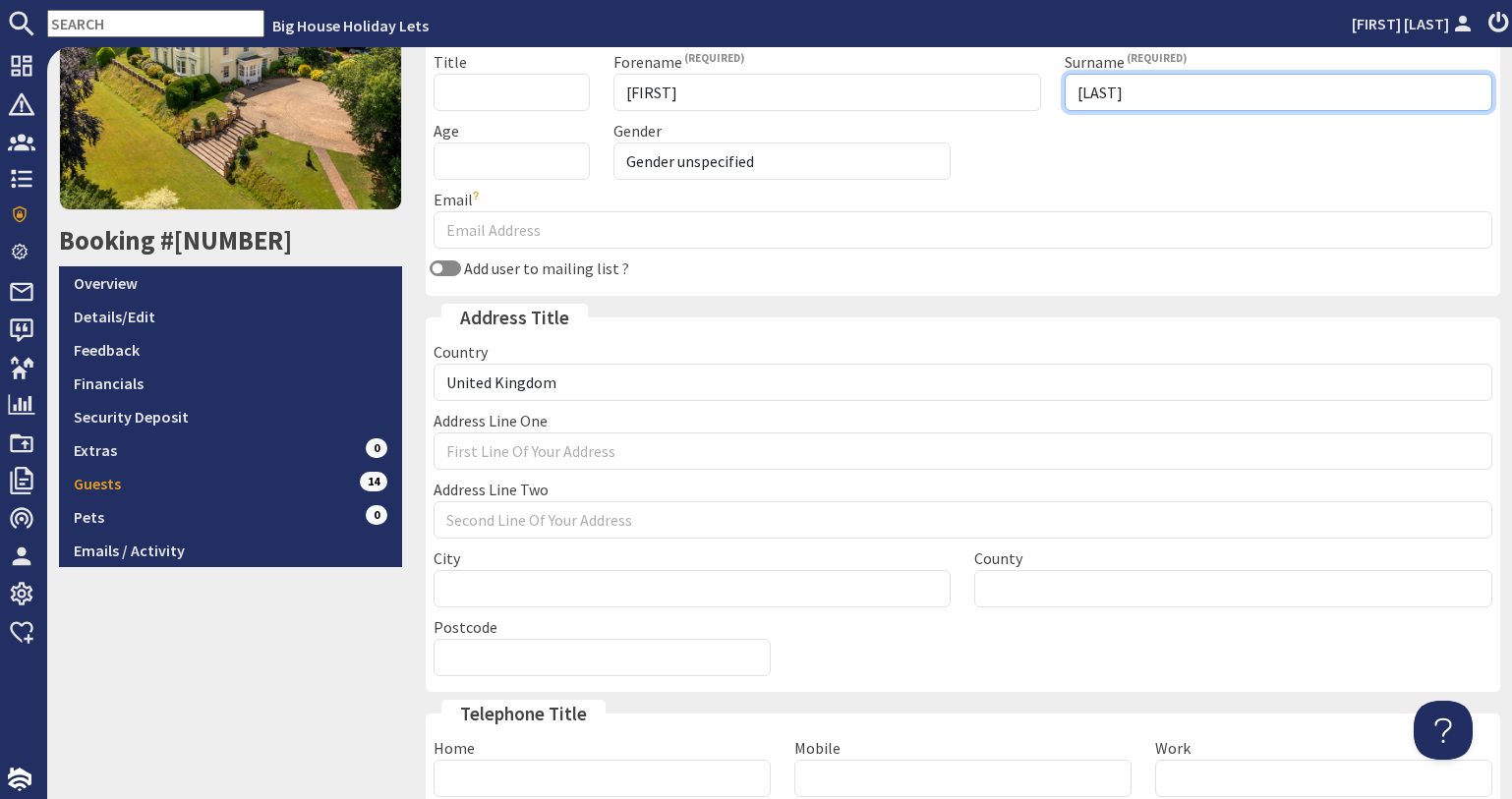 scroll, scrollTop: 393, scrollLeft: 0, axis: vertical 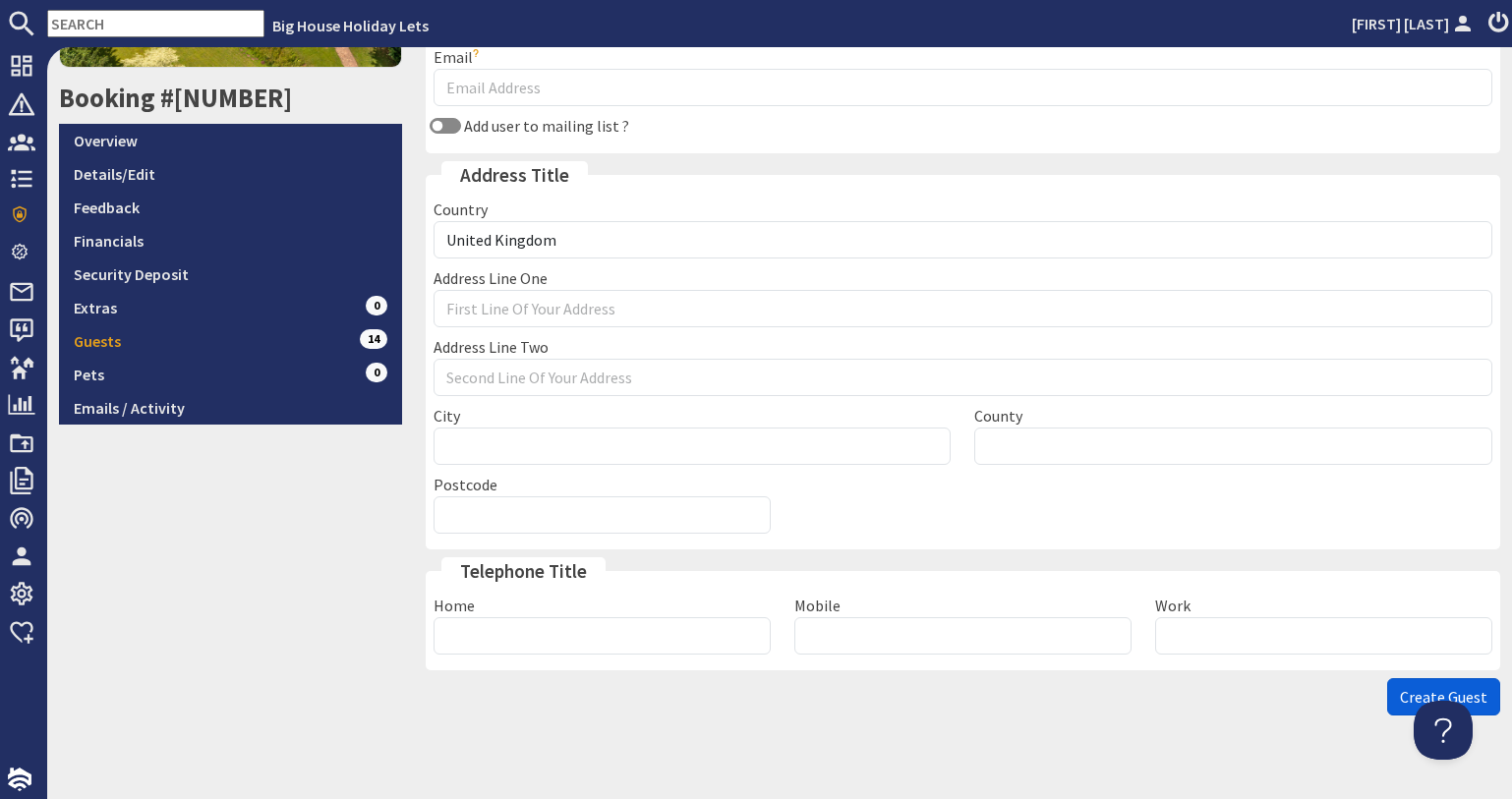 type on "Kaye" 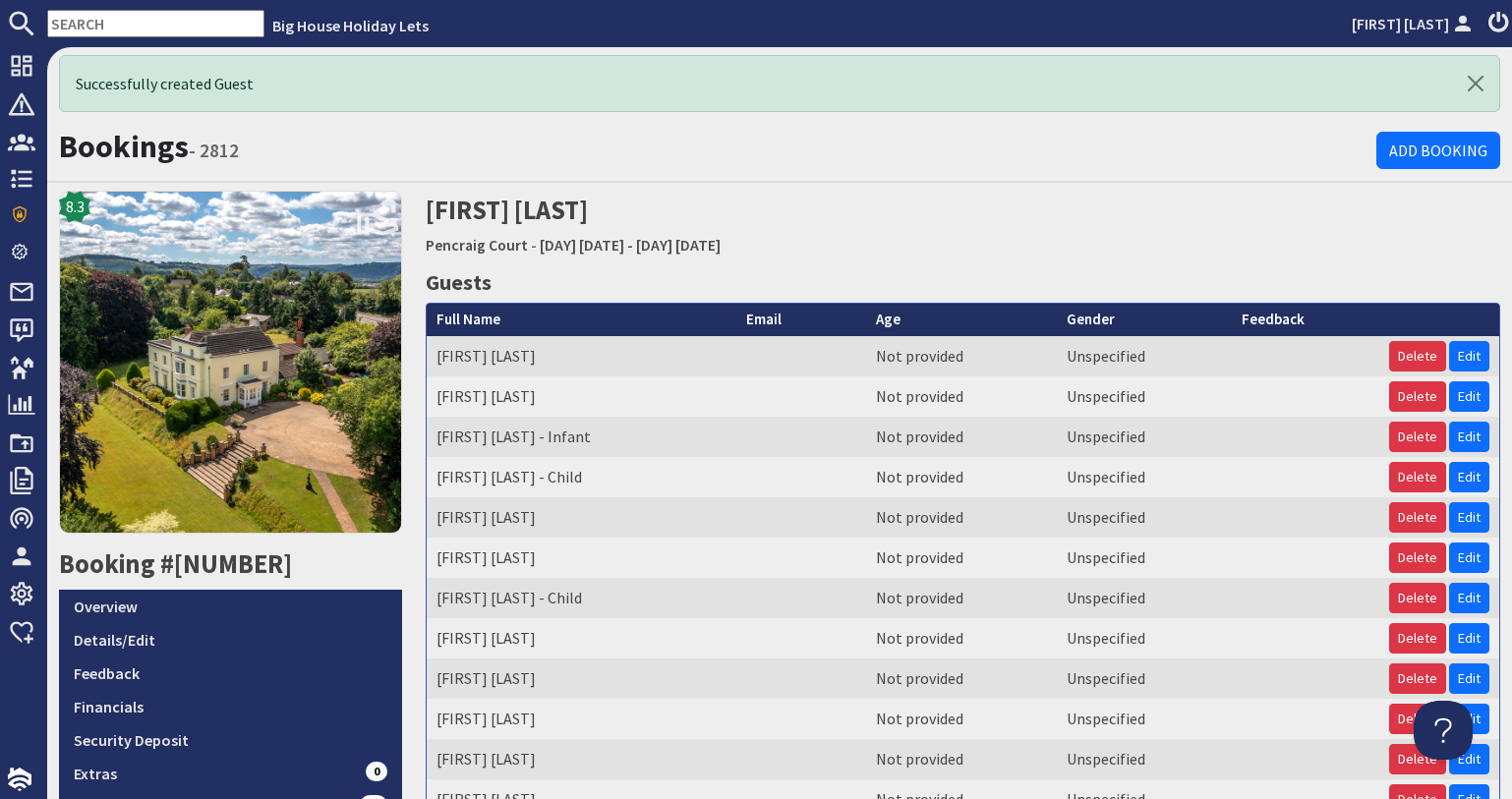 scroll, scrollTop: 0, scrollLeft: 0, axis: both 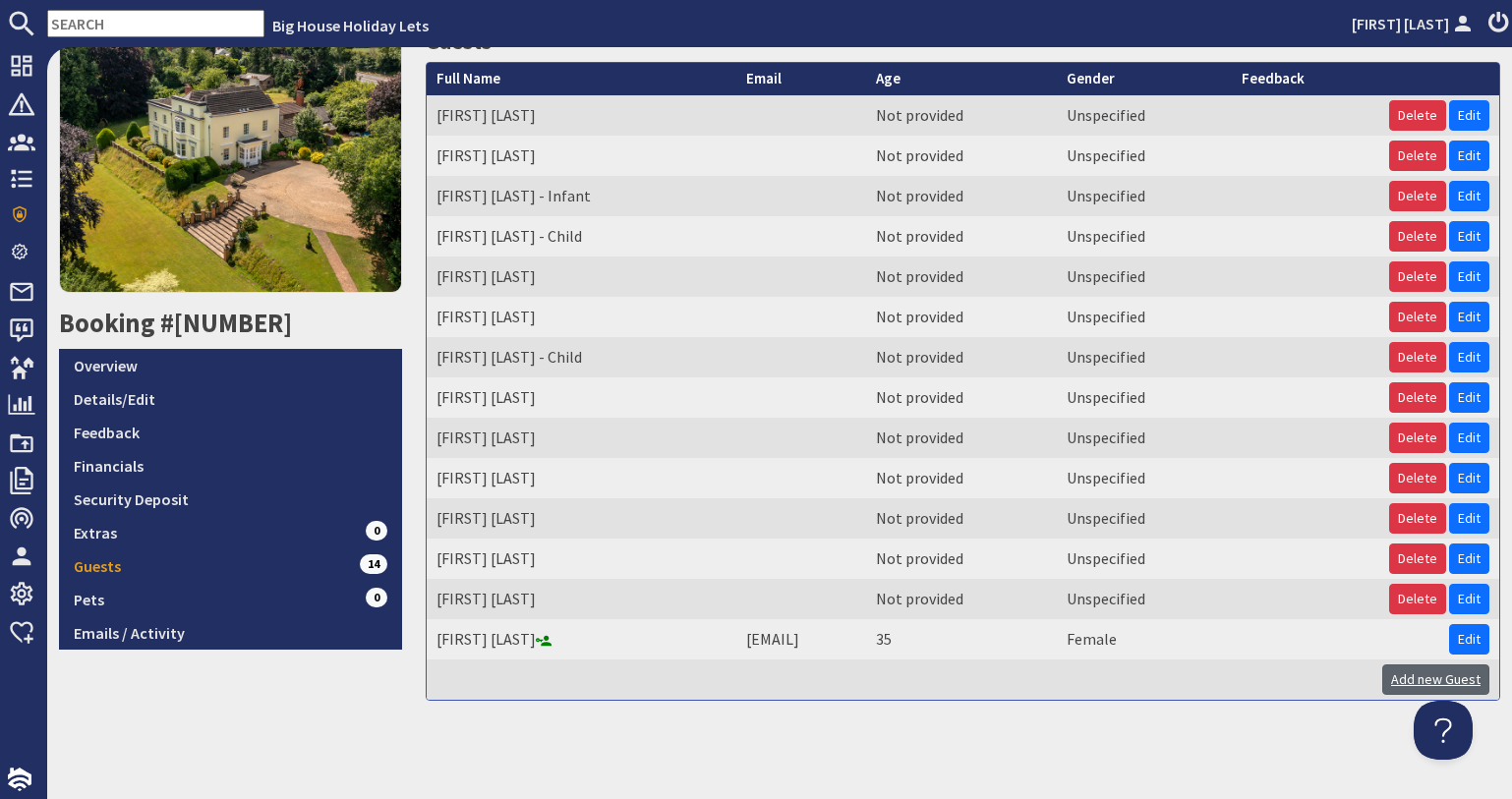 click on "Add new Guest" at bounding box center (1435, 679) 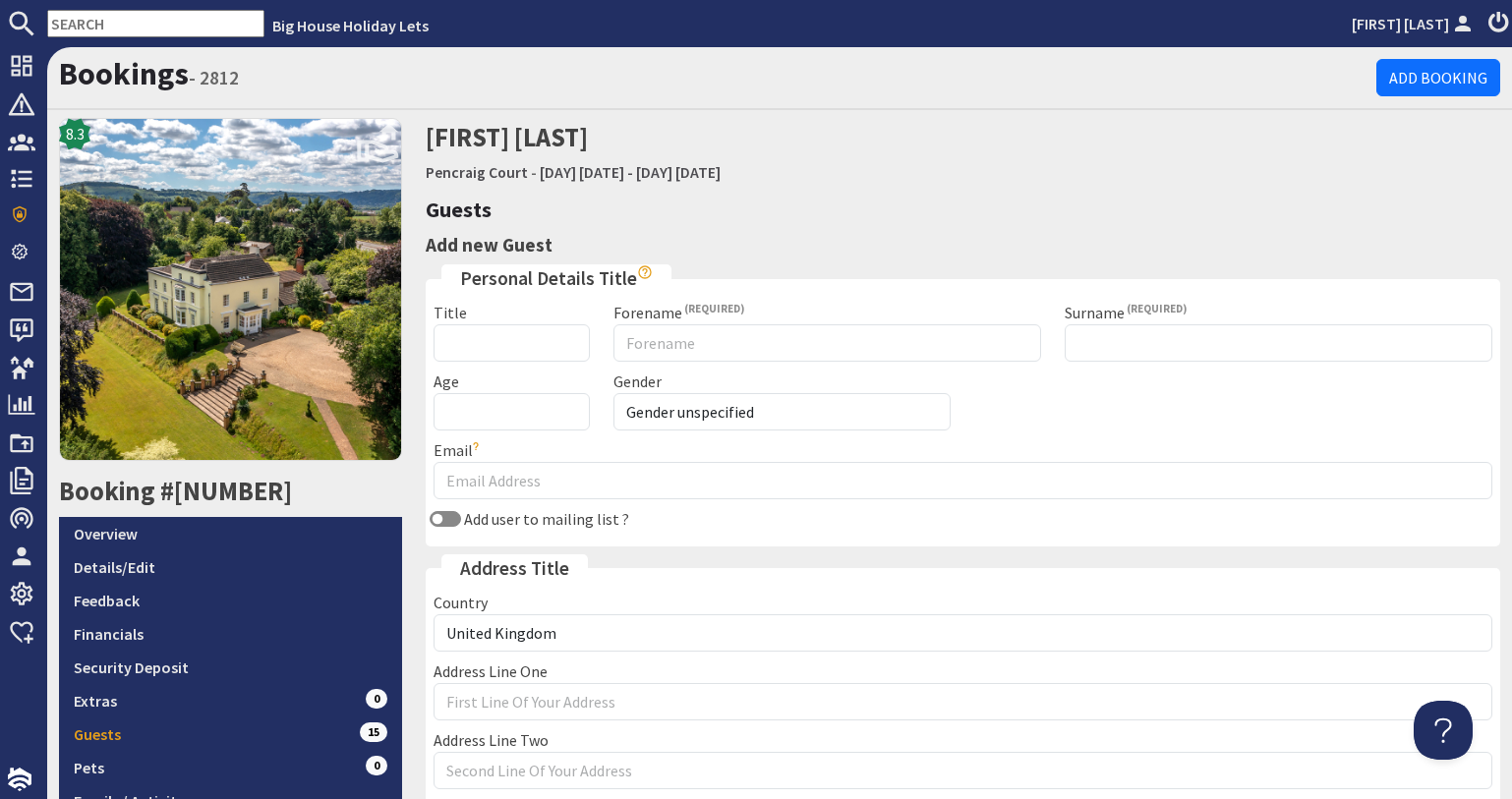 scroll, scrollTop: 0, scrollLeft: 0, axis: both 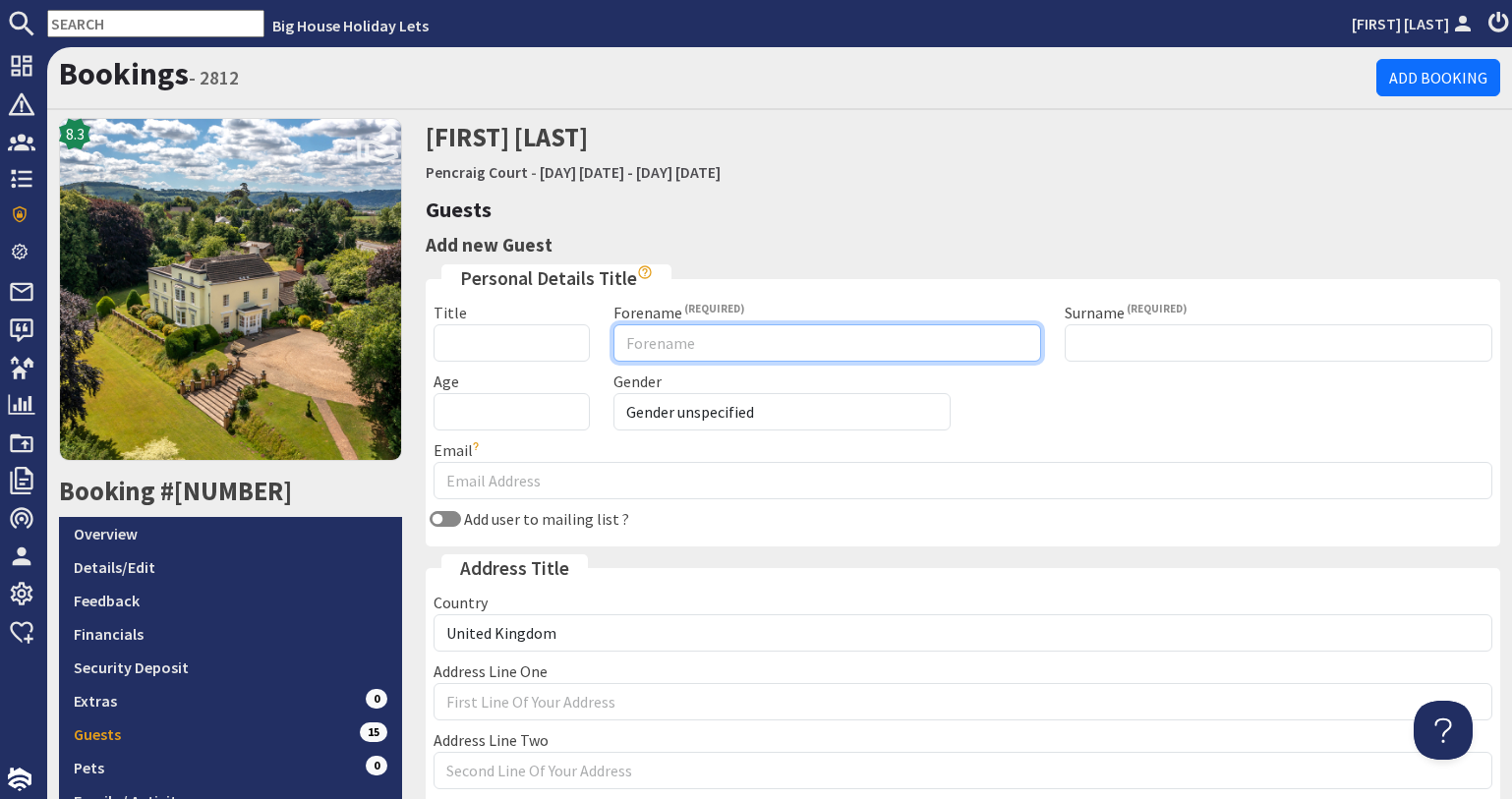 click on "Forename" at bounding box center (827, 343) 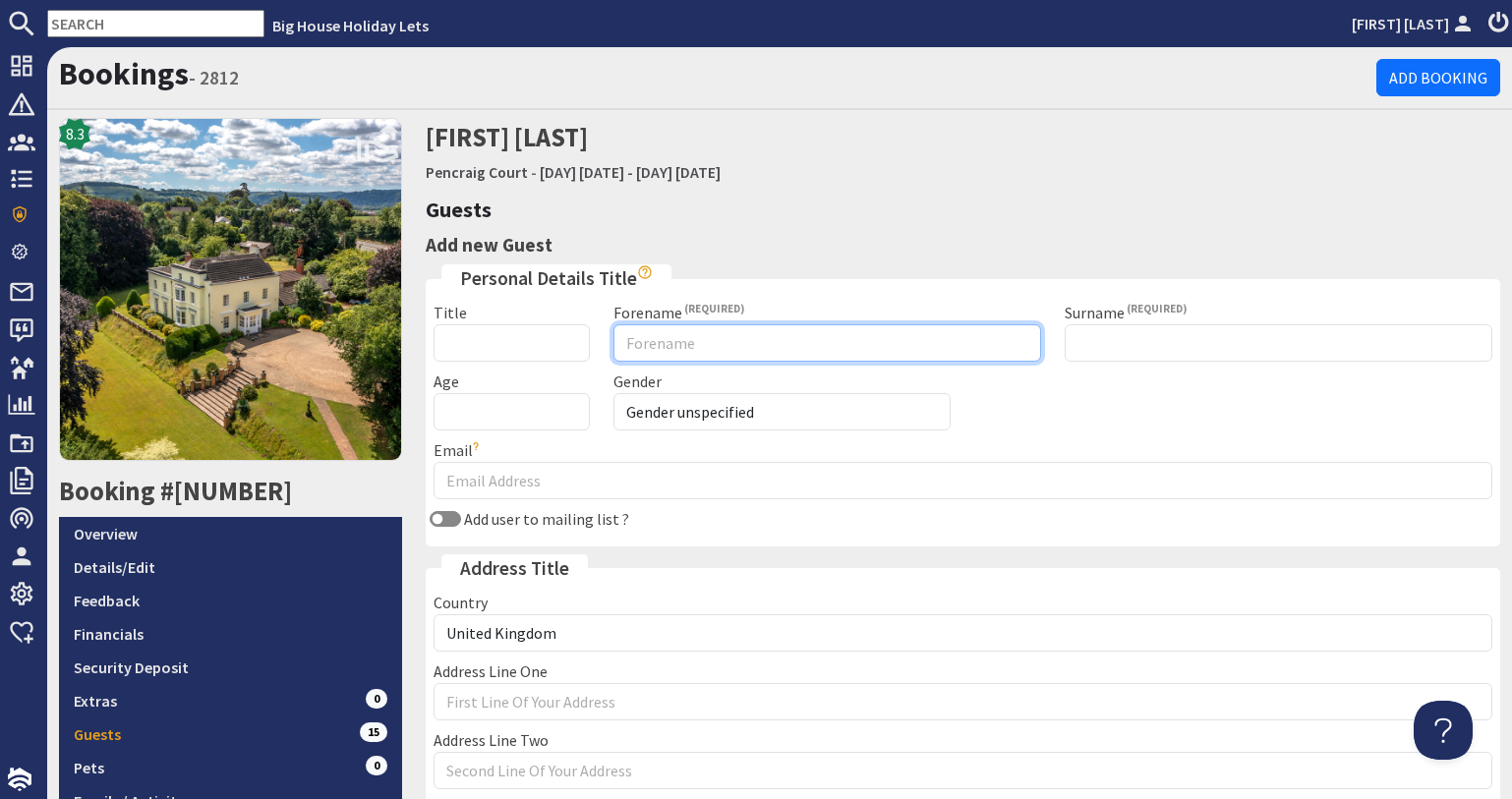 paste on "Kaye" 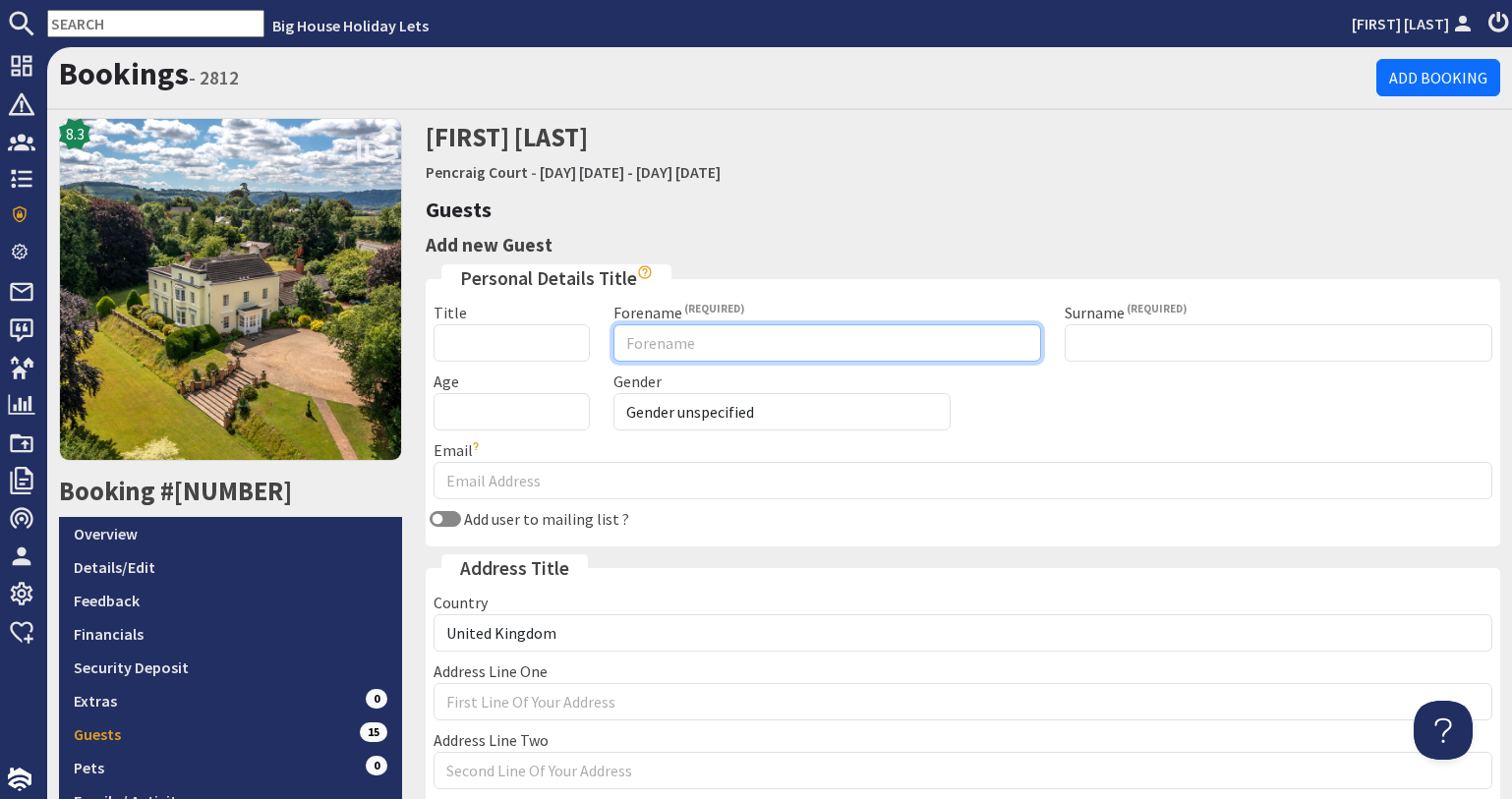type on "Kaye" 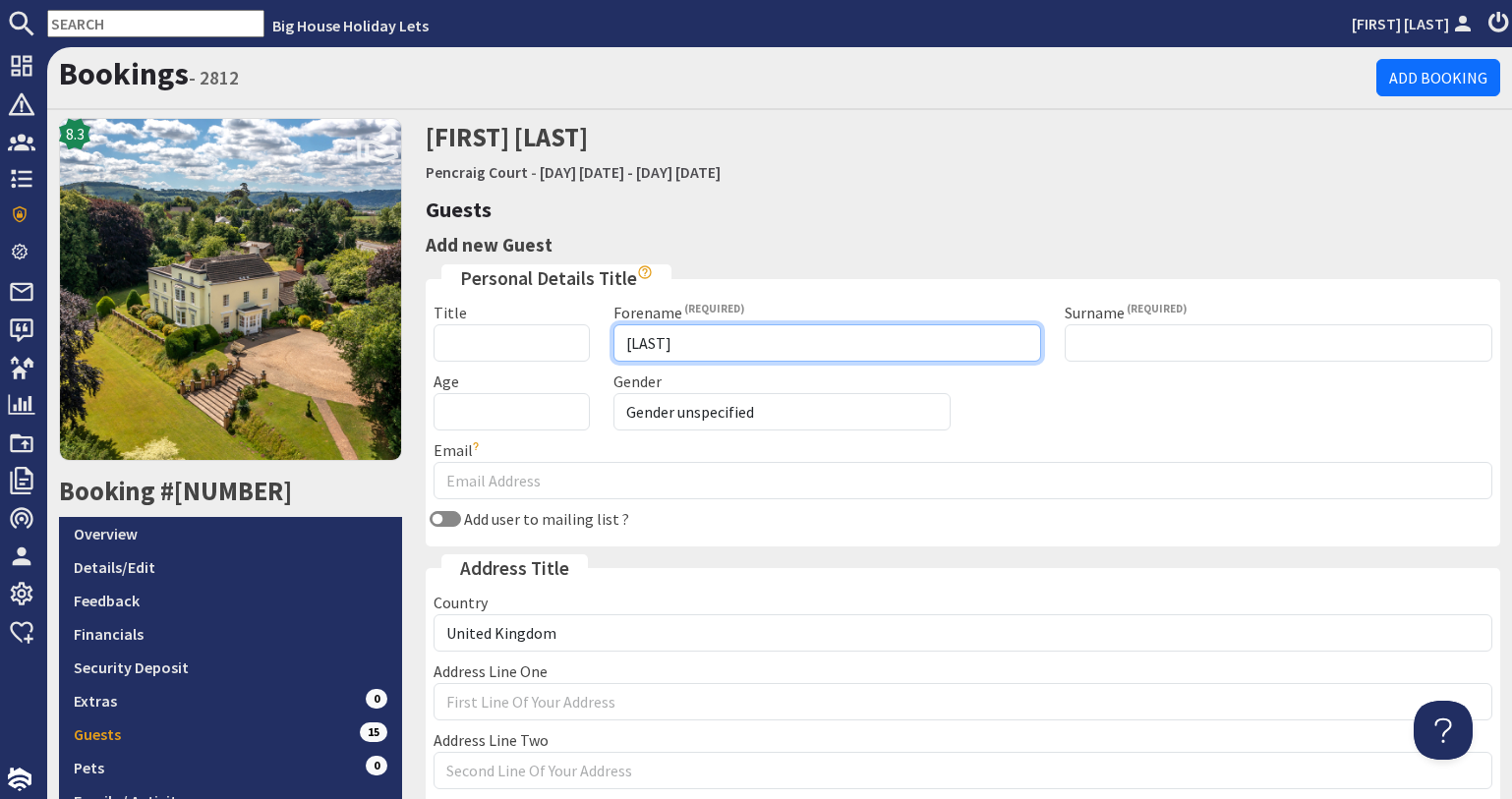 drag, startPoint x: 665, startPoint y: 349, endPoint x: 580, endPoint y: 331, distance: 86.88498 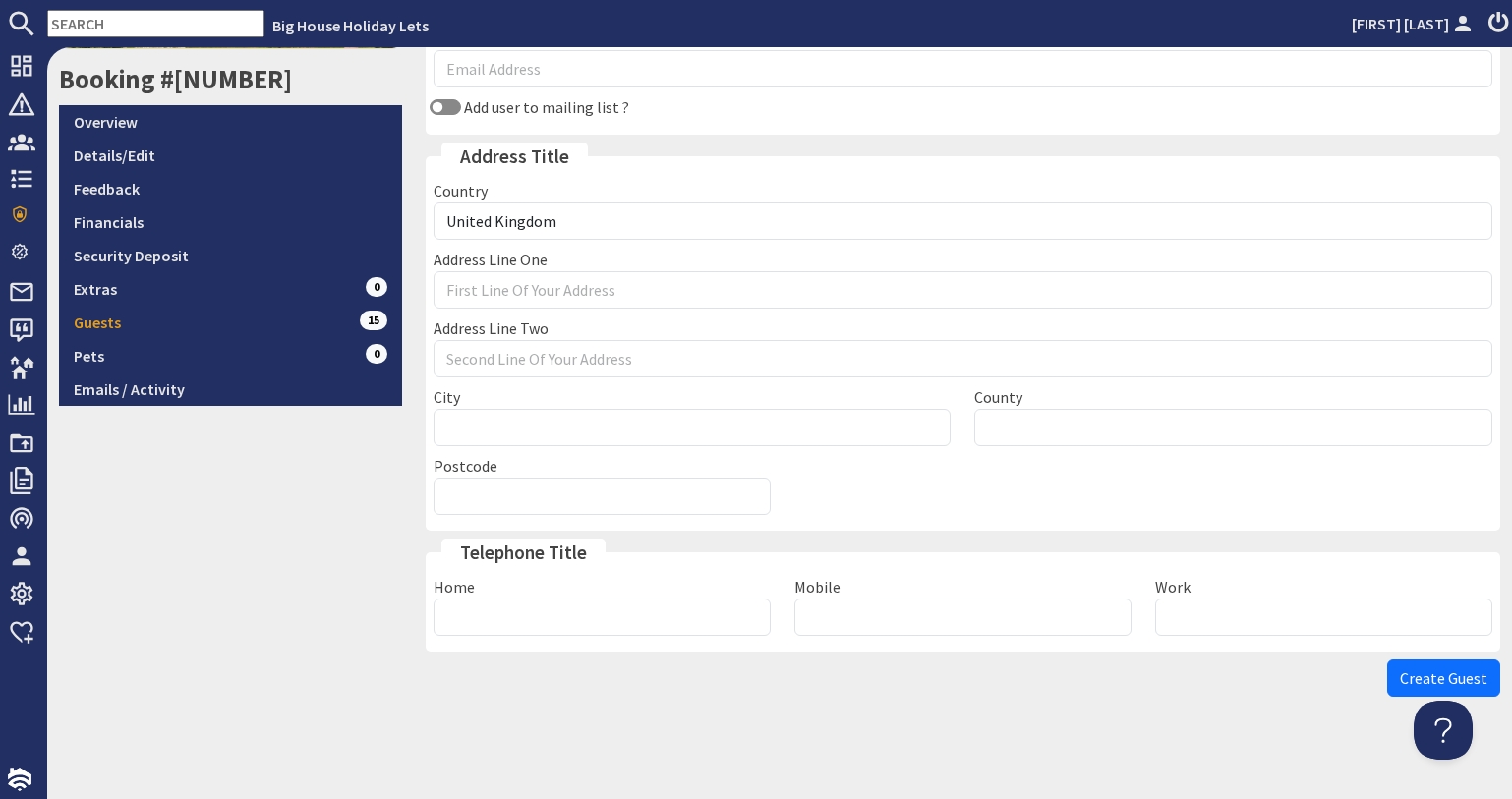 scroll, scrollTop: 418, scrollLeft: 0, axis: vertical 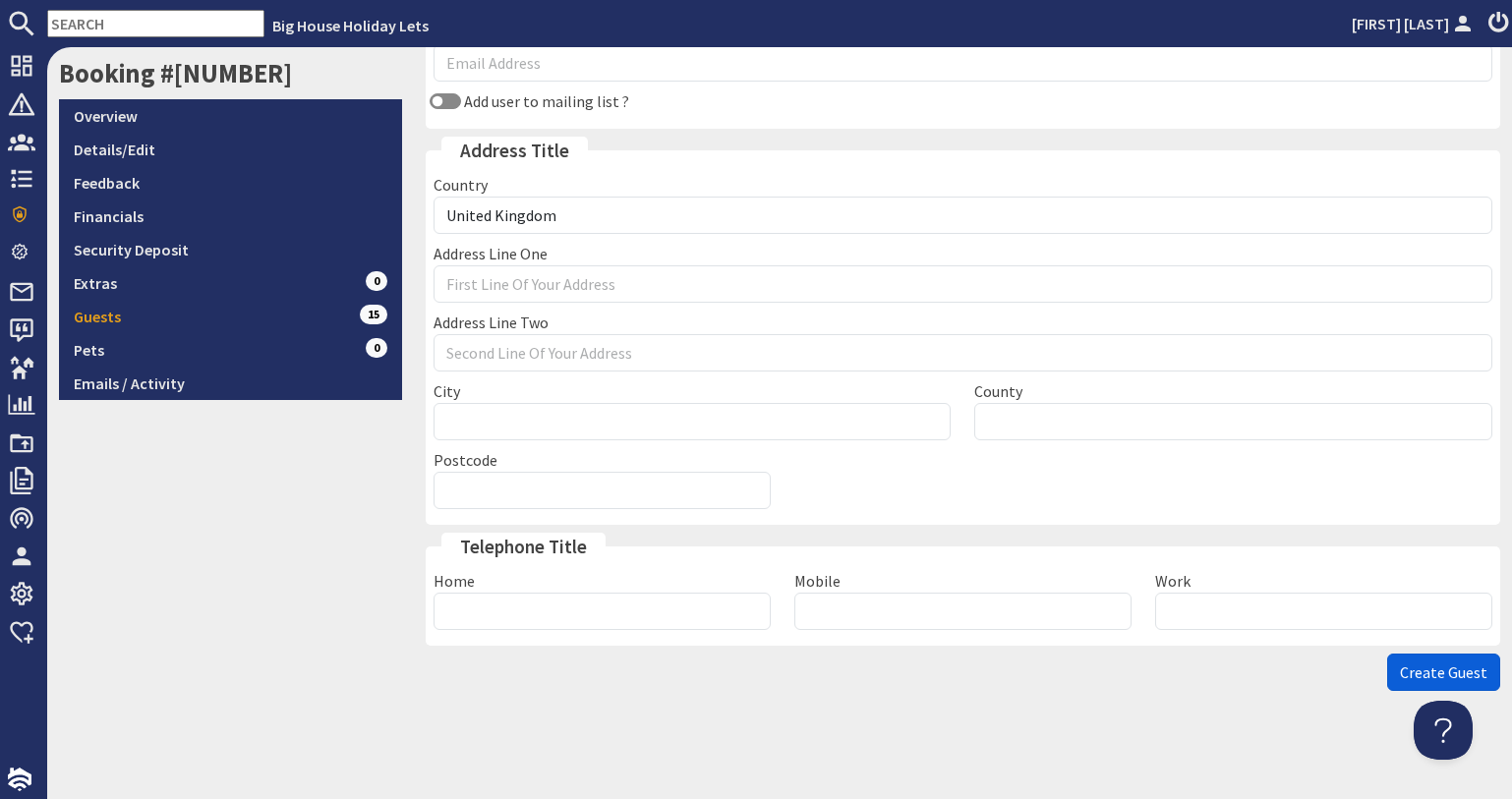 click on "Create Guest" at bounding box center [1443, 672] 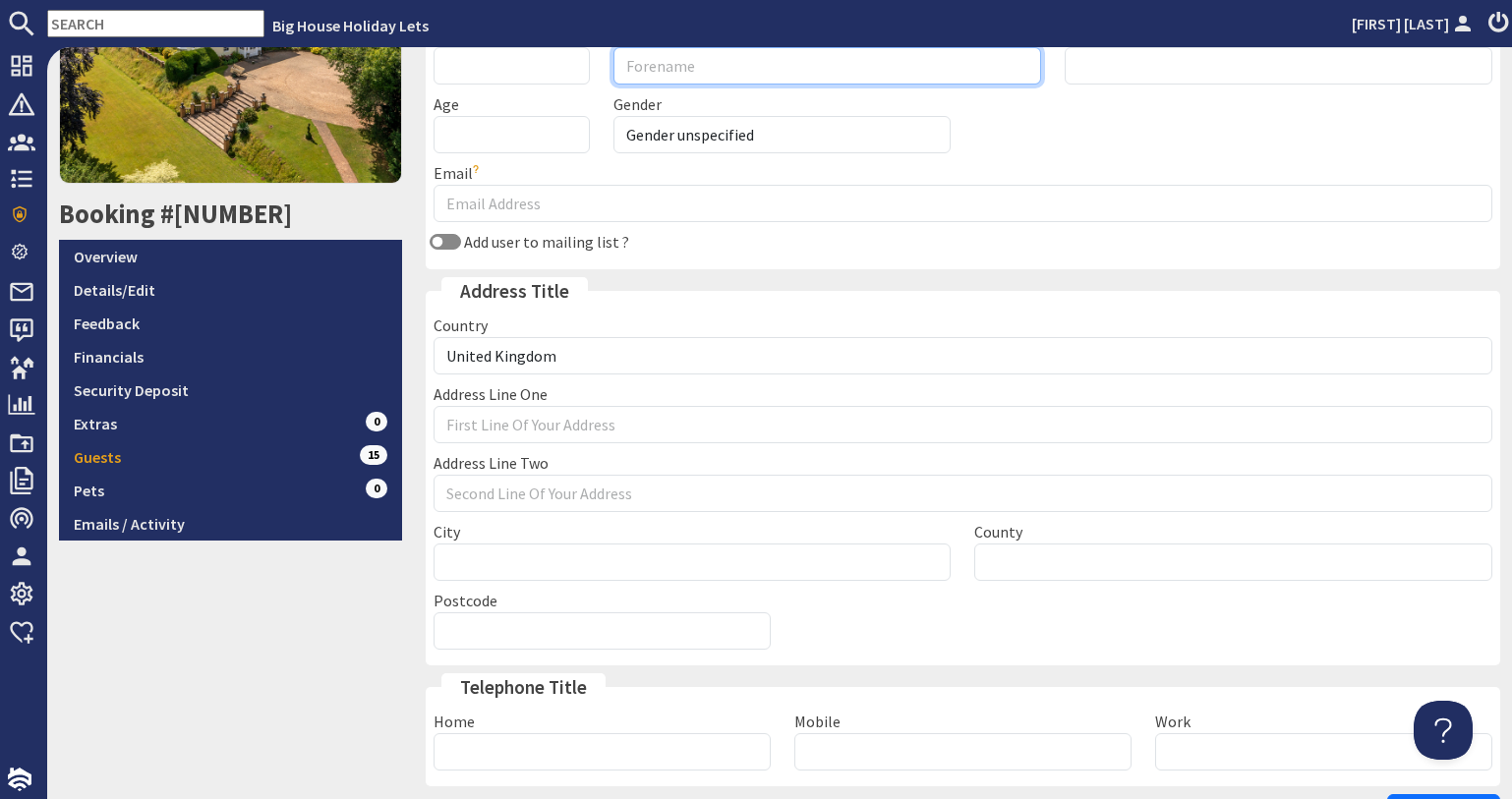 scroll, scrollTop: 0, scrollLeft: 0, axis: both 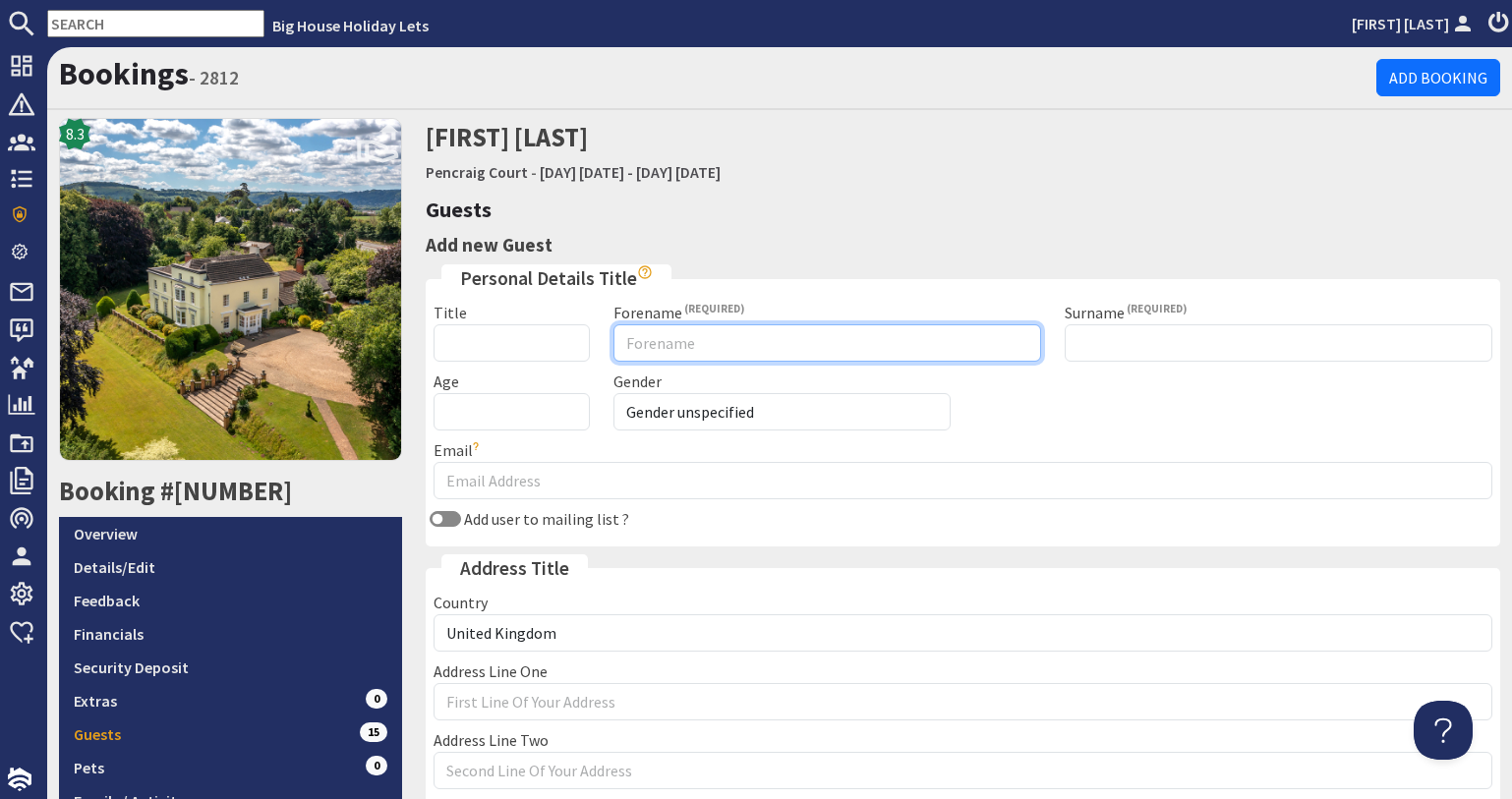 click on "Forename" at bounding box center (827, 343) 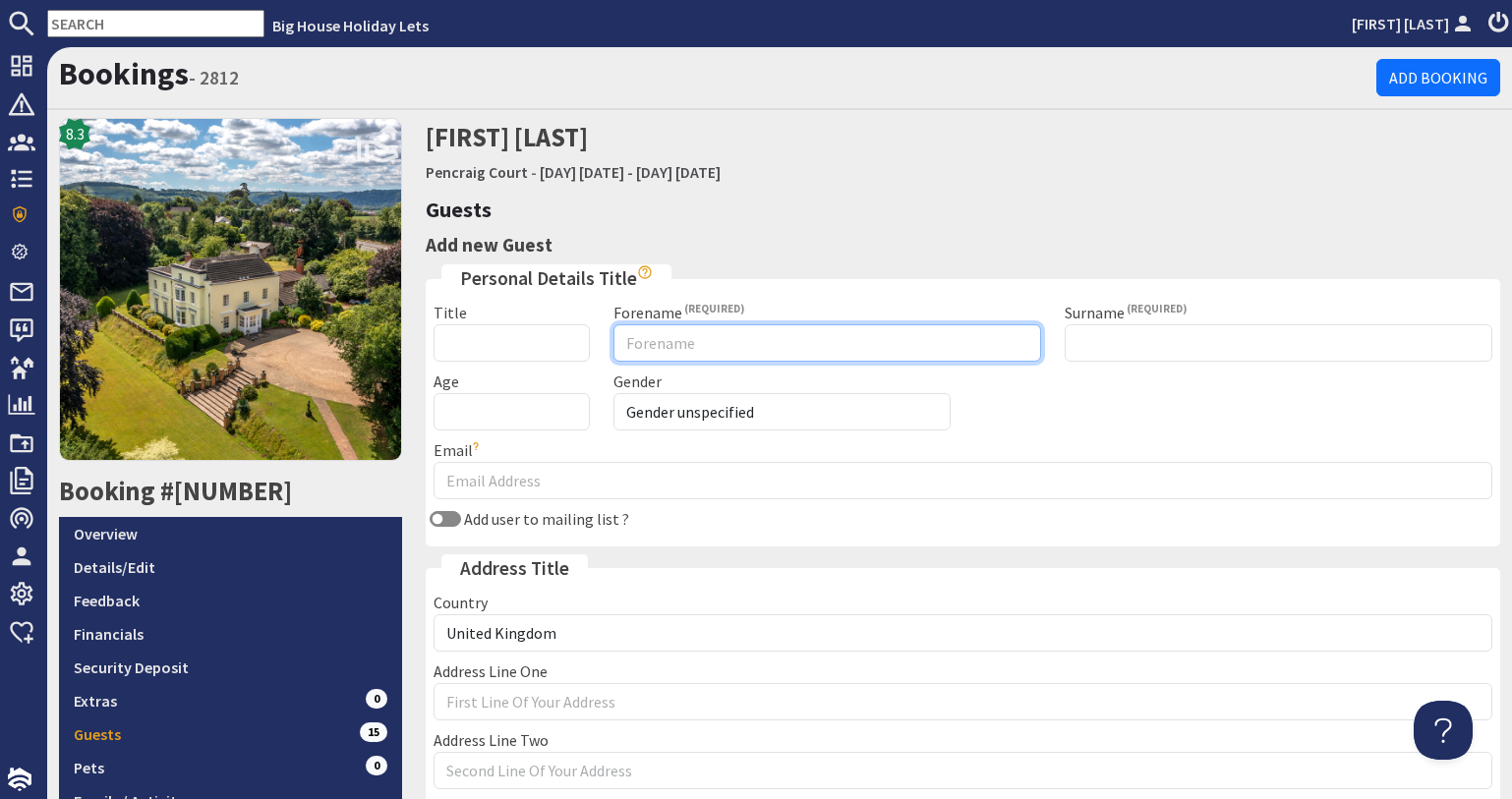 paste on "Gabriel Kaye" 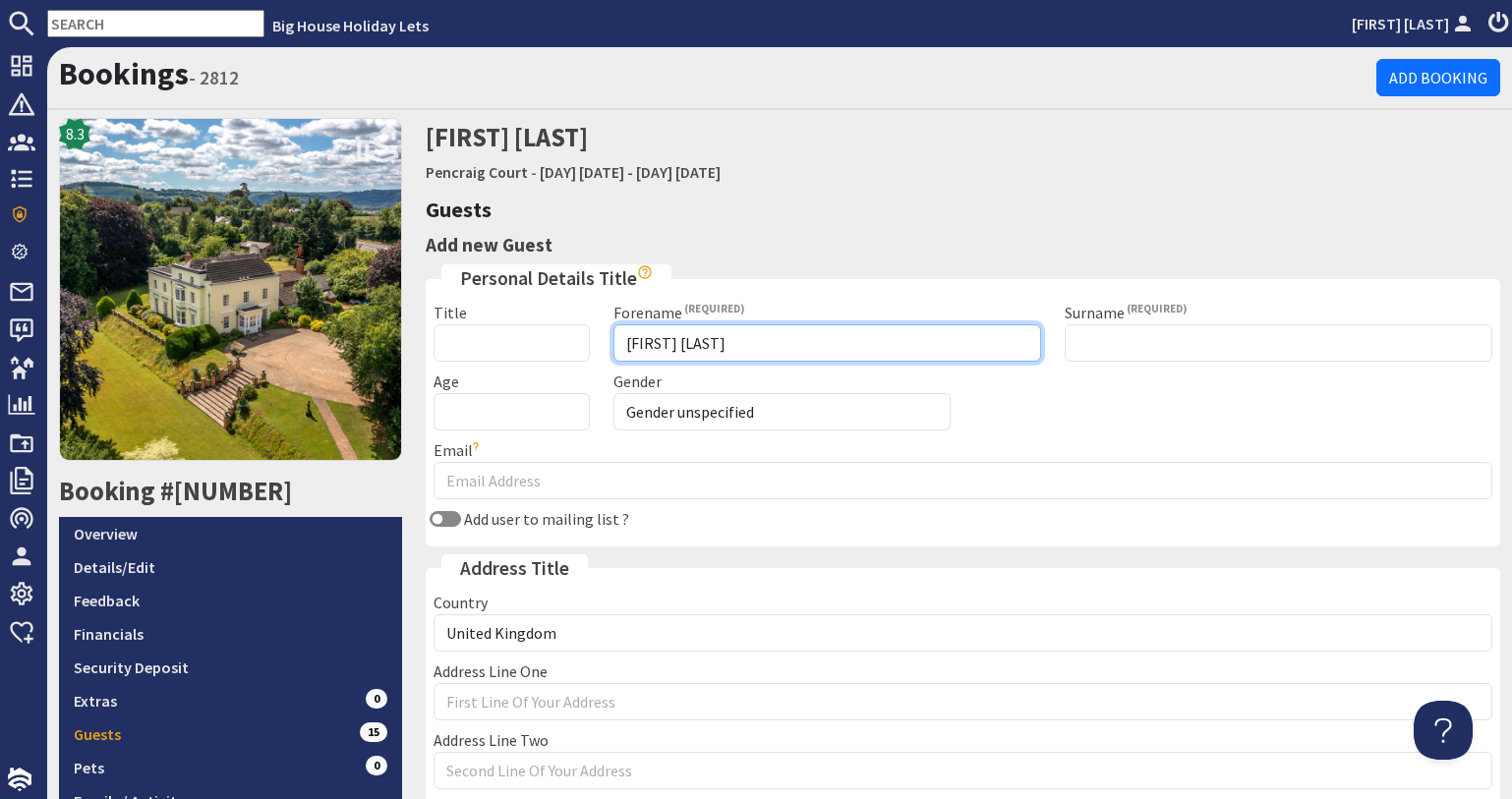 drag, startPoint x: 674, startPoint y: 346, endPoint x: 701, endPoint y: 345, distance: 27.018512 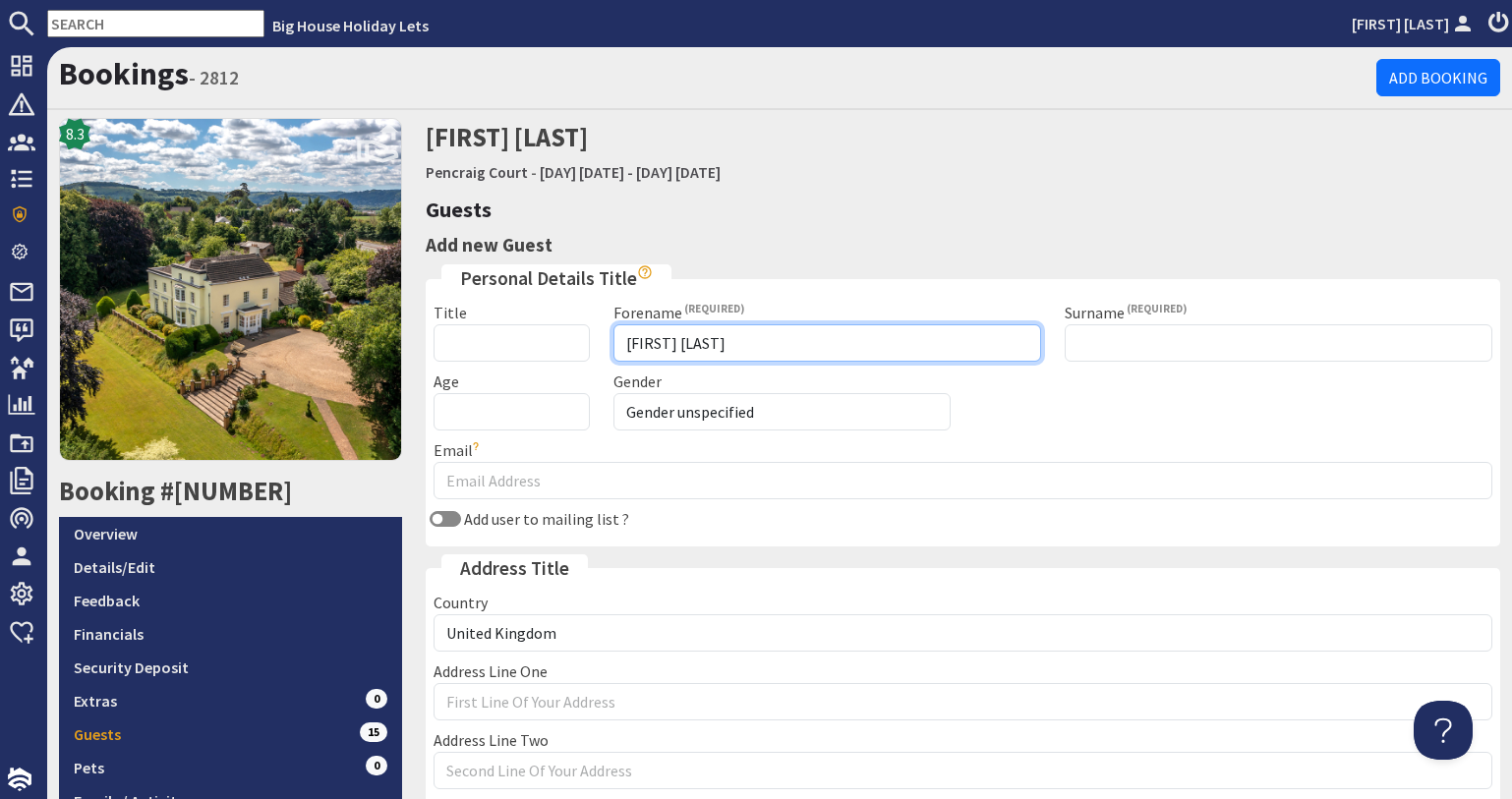 click on "Gabriel Kaye" at bounding box center (827, 343) 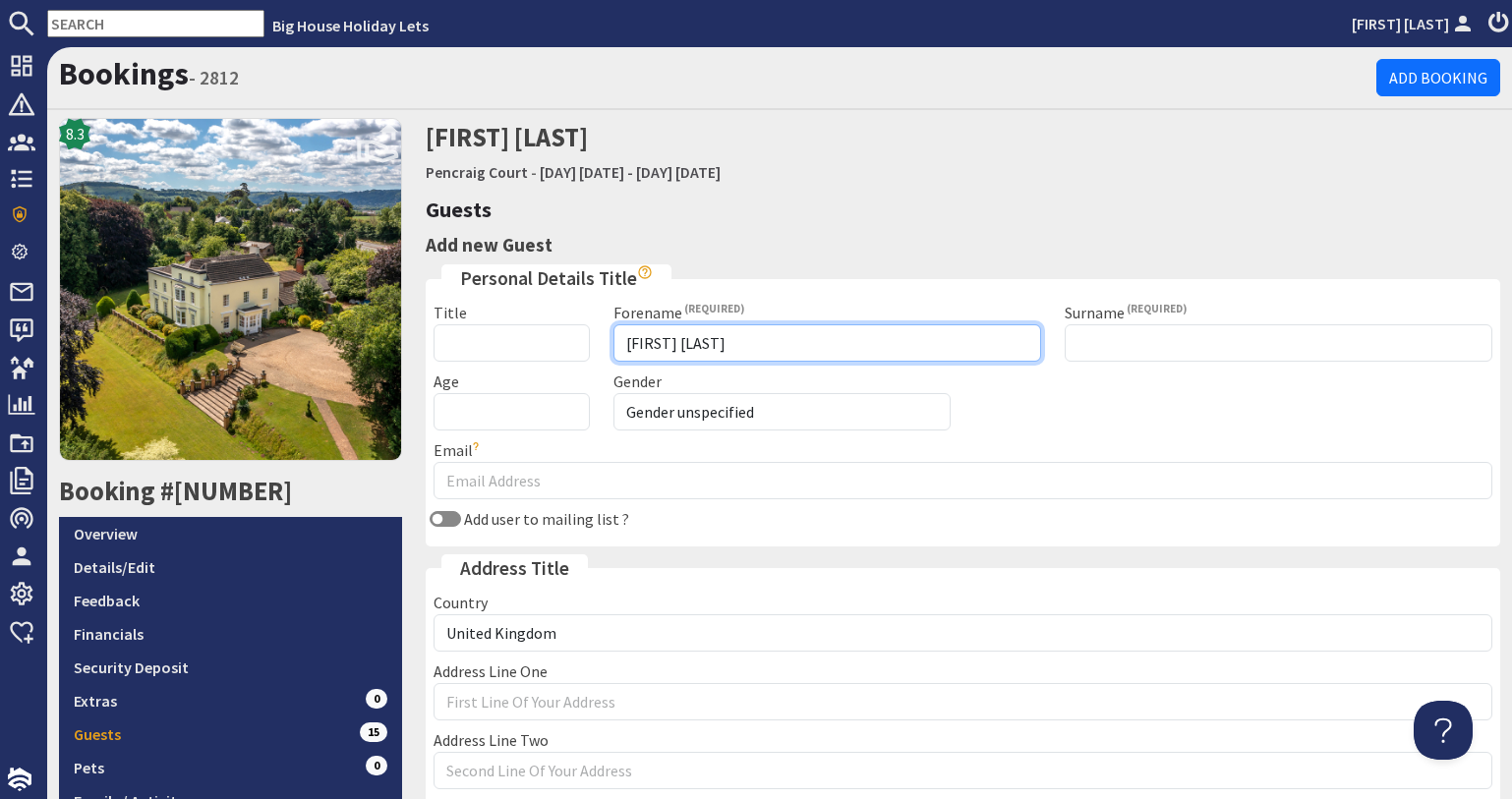 drag, startPoint x: 671, startPoint y: 341, endPoint x: 711, endPoint y: 342, distance: 40.012498 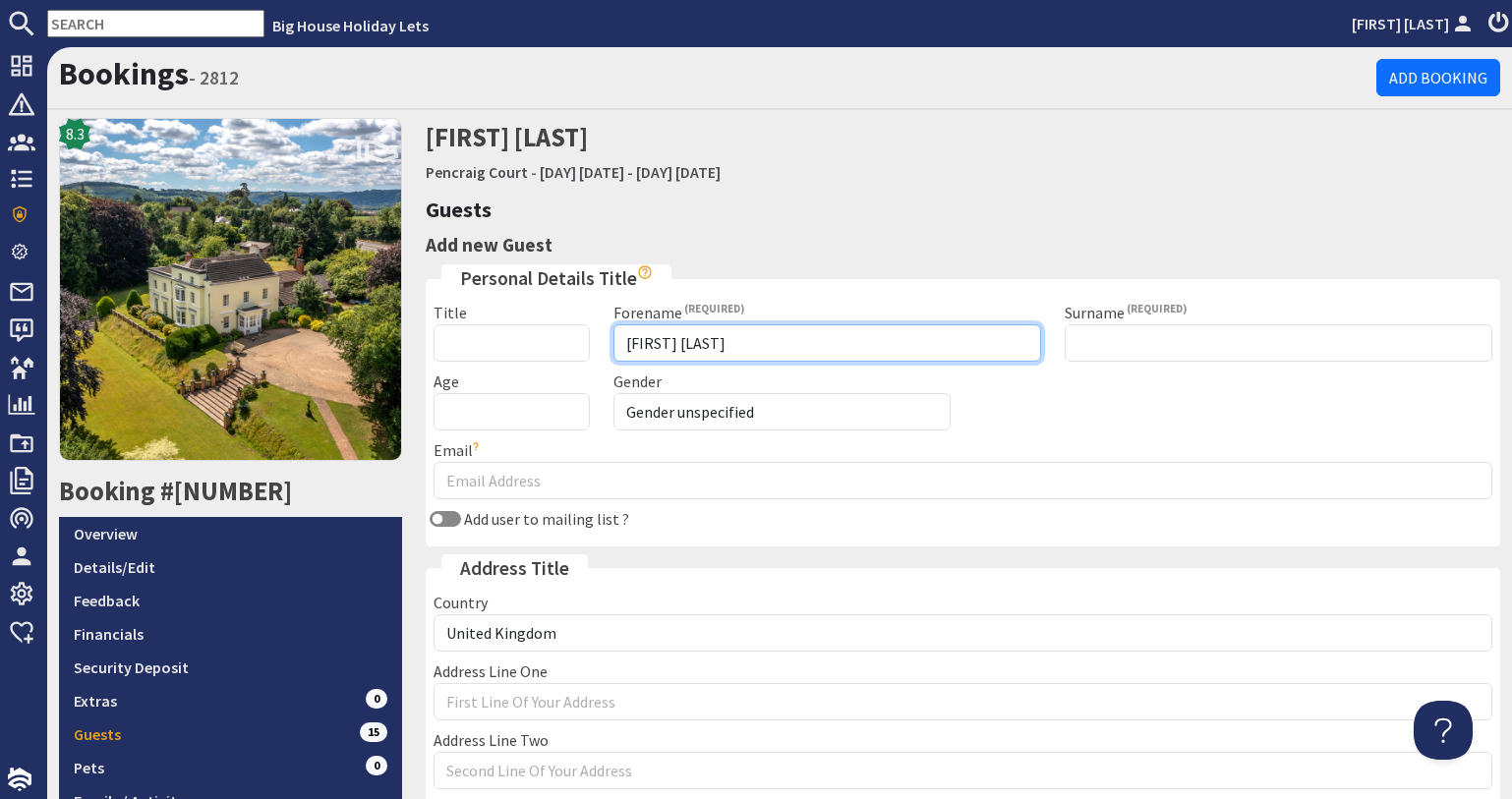 click on "Gabriel Kaye" at bounding box center [827, 343] 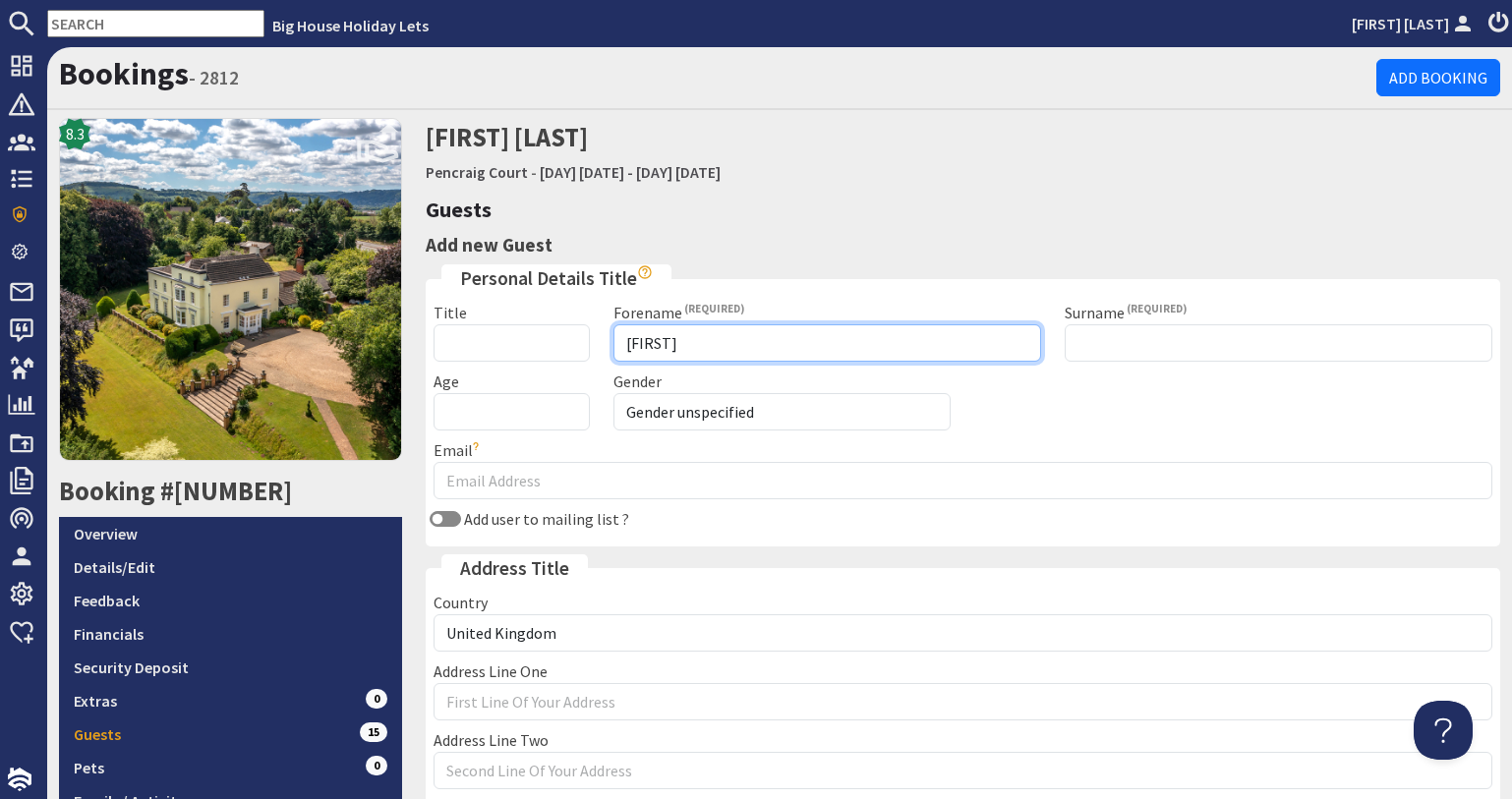 type on "Gabriel" 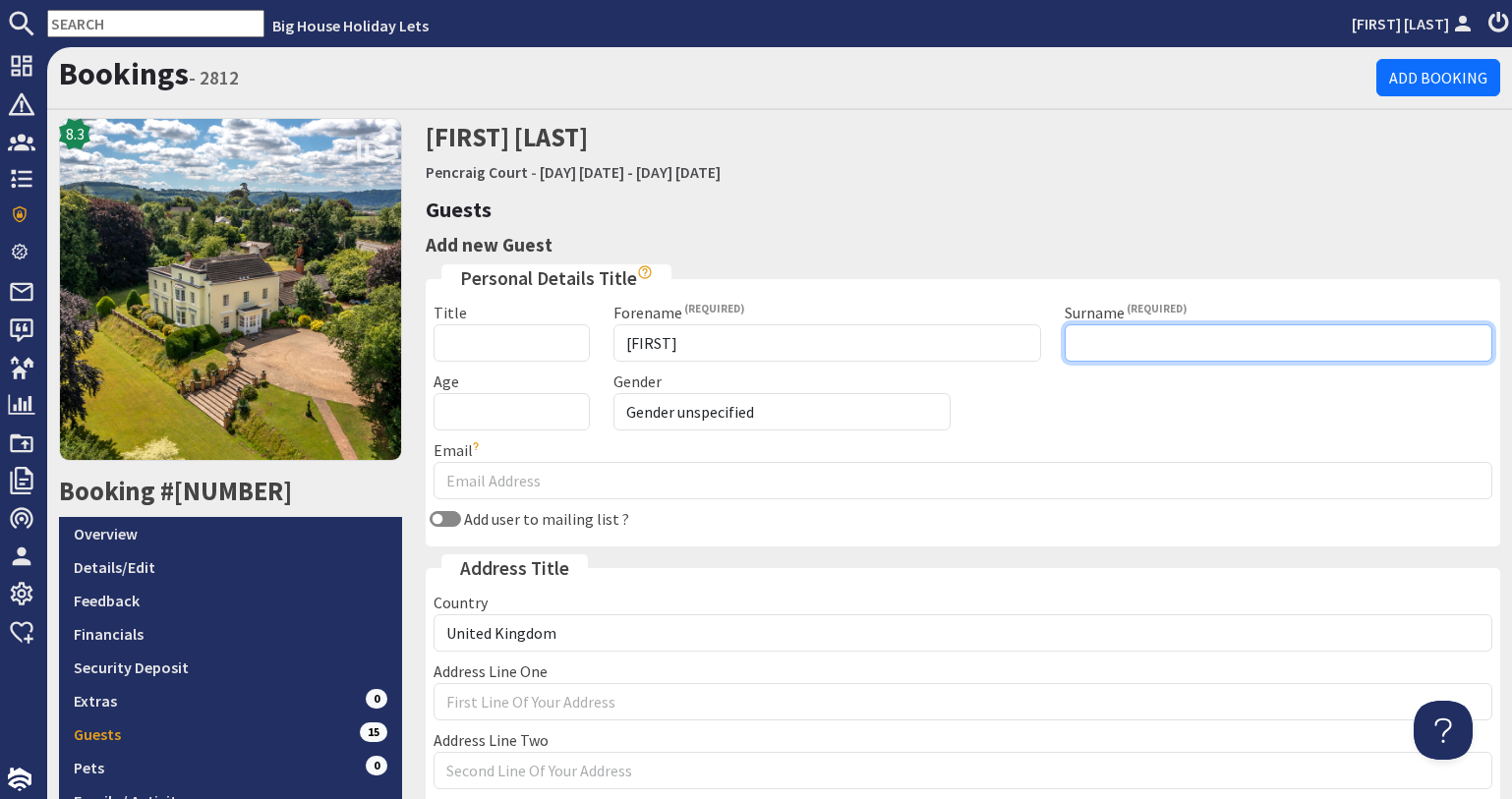 click on "Surname" at bounding box center [1278, 343] 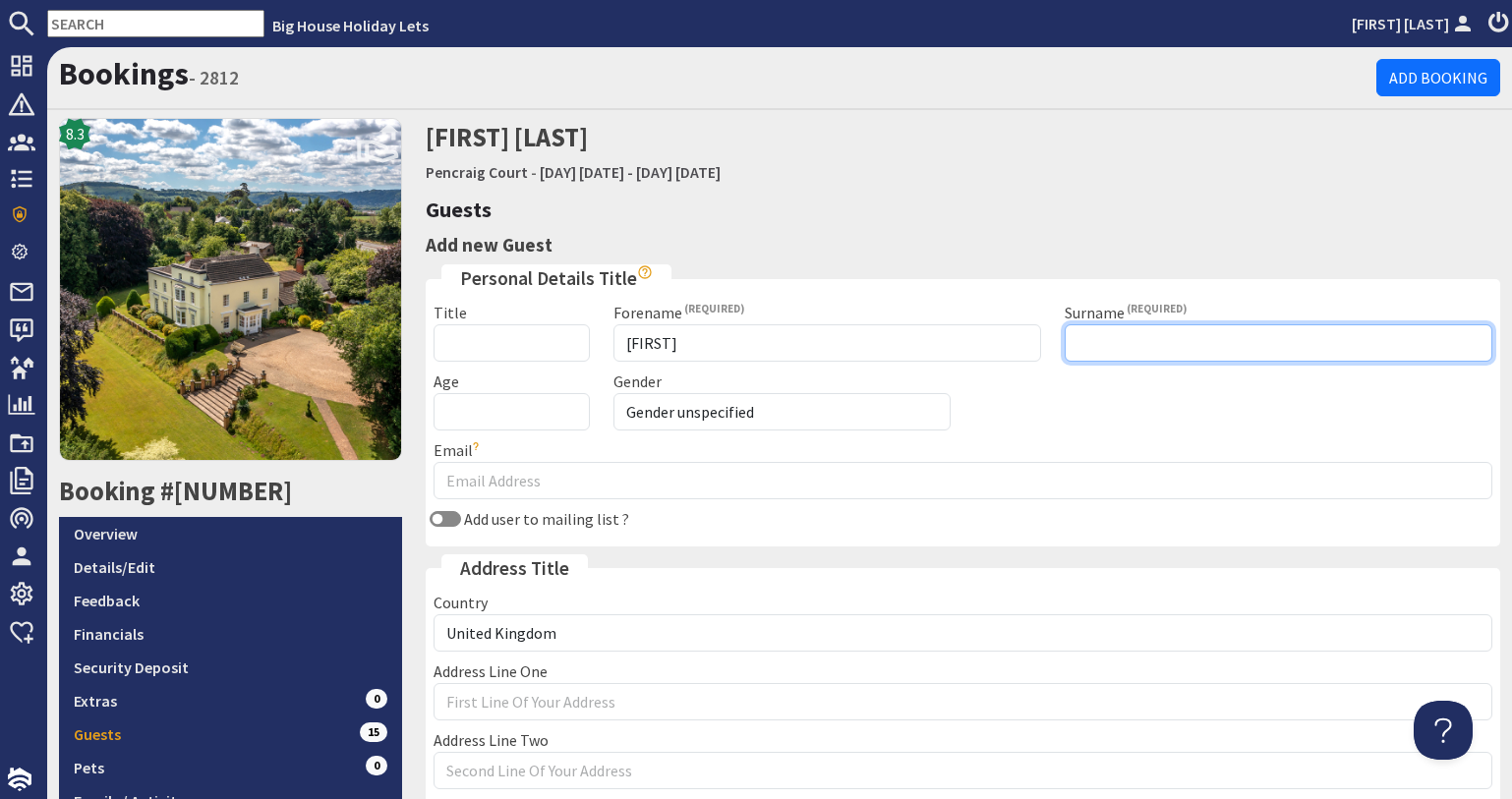 paste on "Kaye" 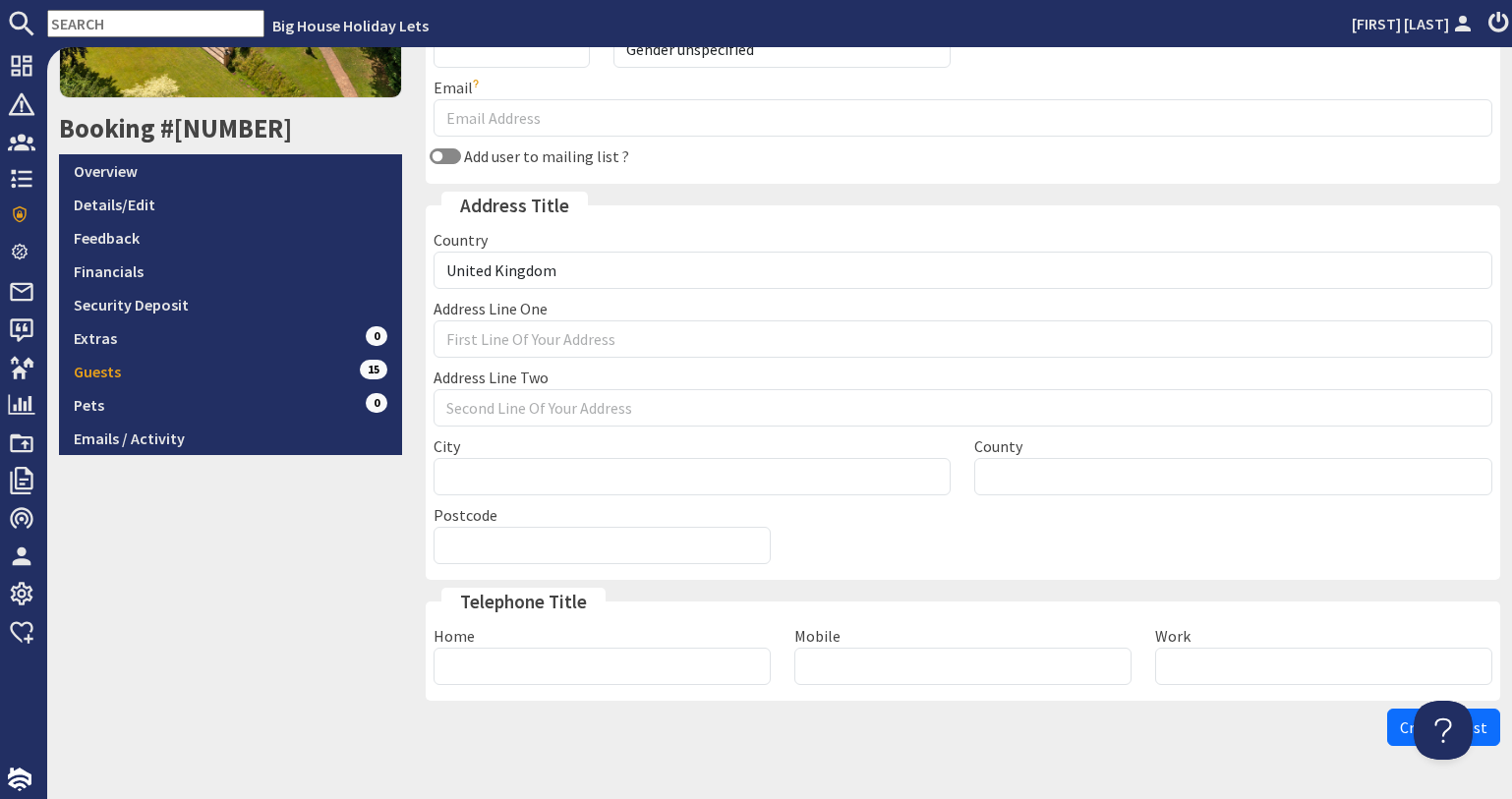 scroll, scrollTop: 418, scrollLeft: 0, axis: vertical 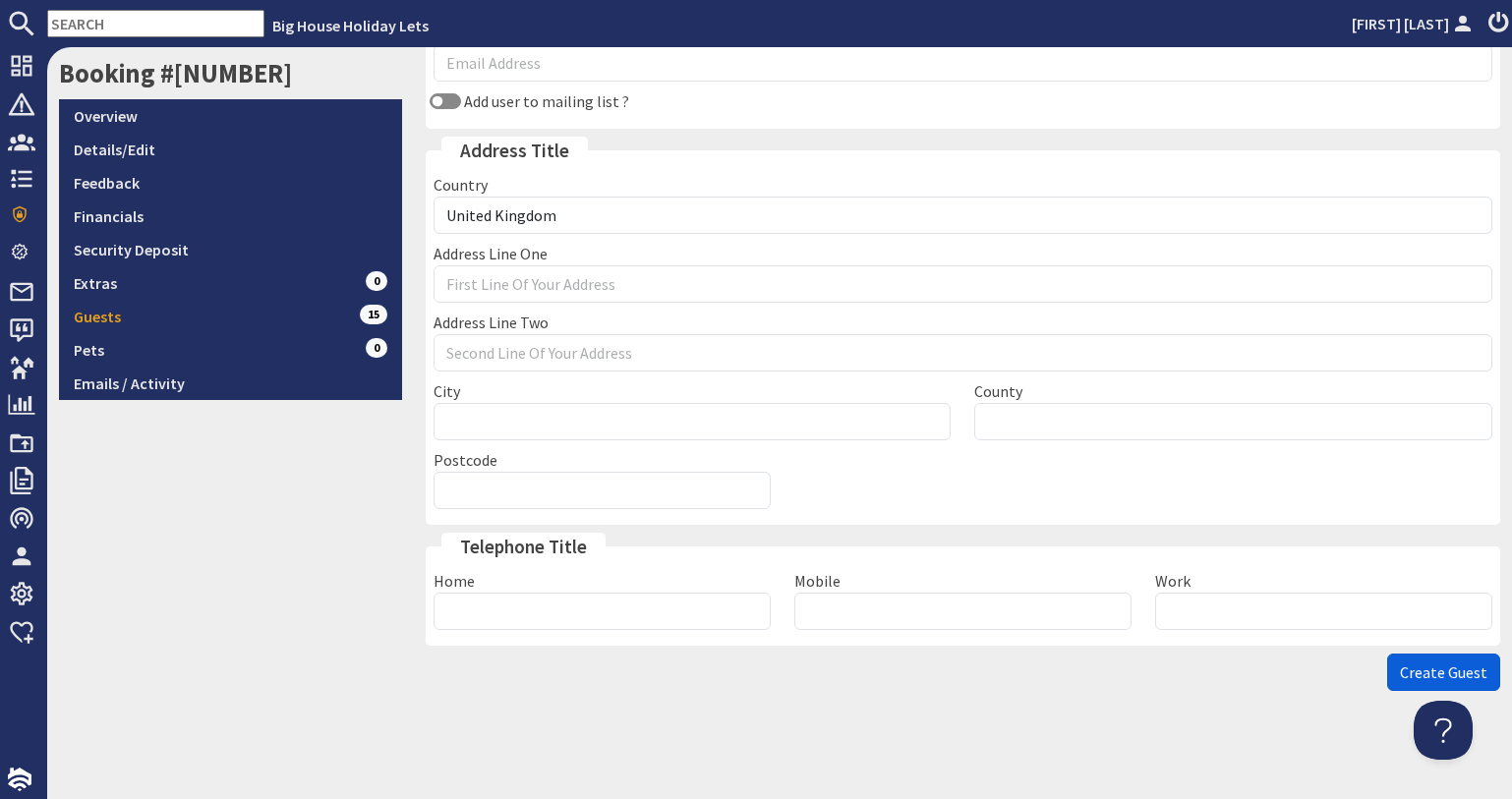 type on "Kaye" 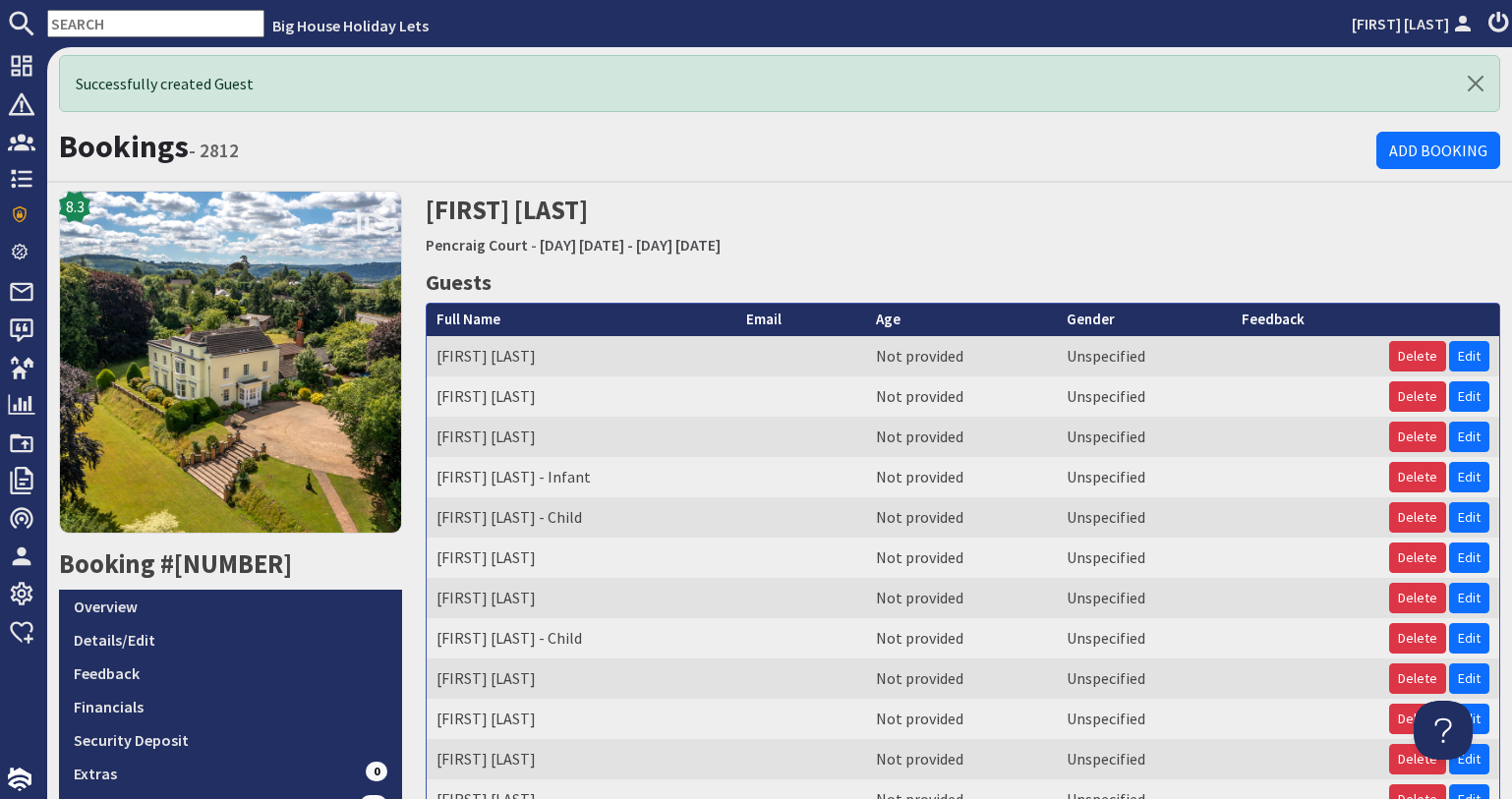 scroll, scrollTop: 0, scrollLeft: 0, axis: both 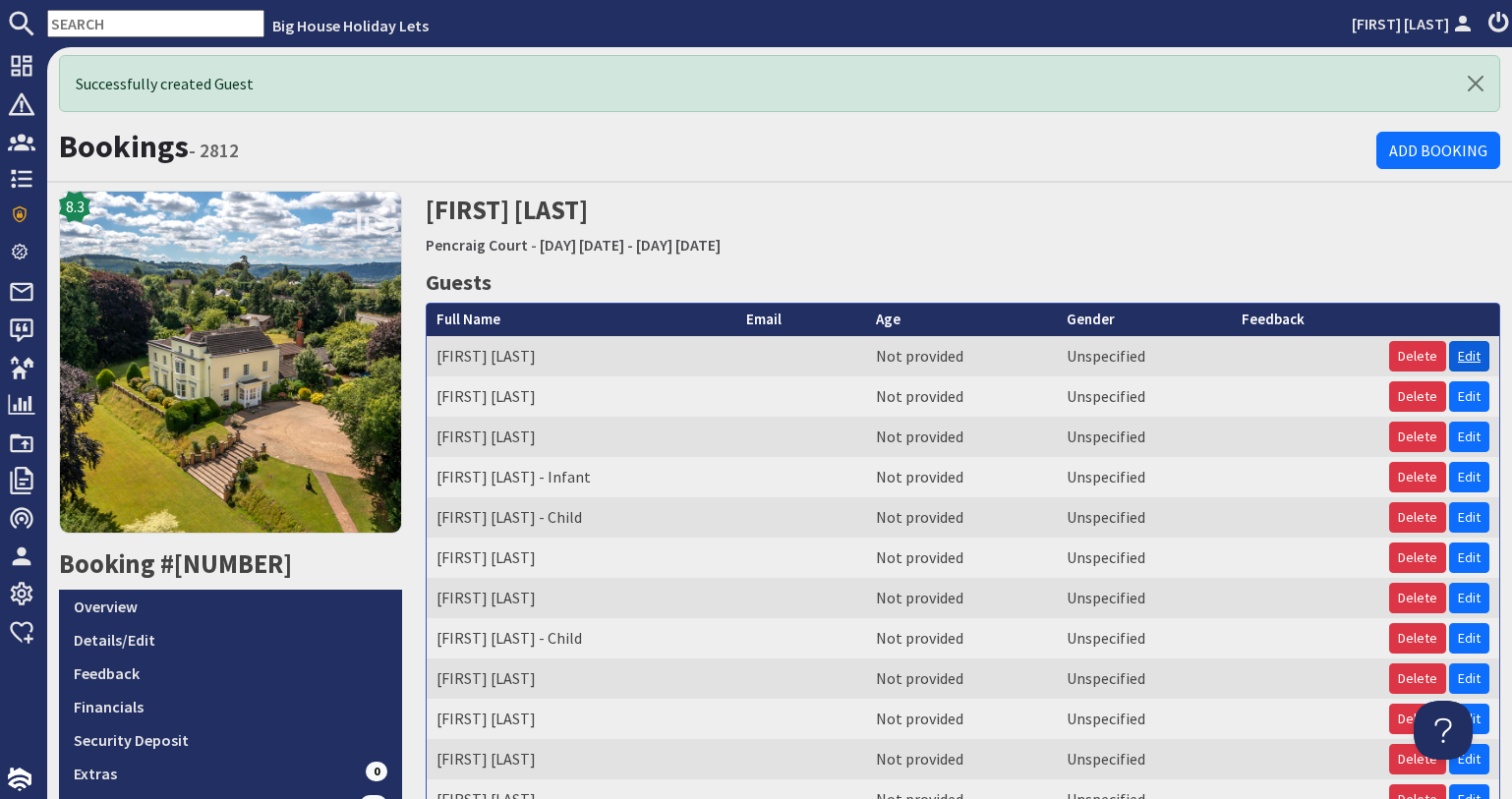 click on "Edit" at bounding box center (1469, 356) 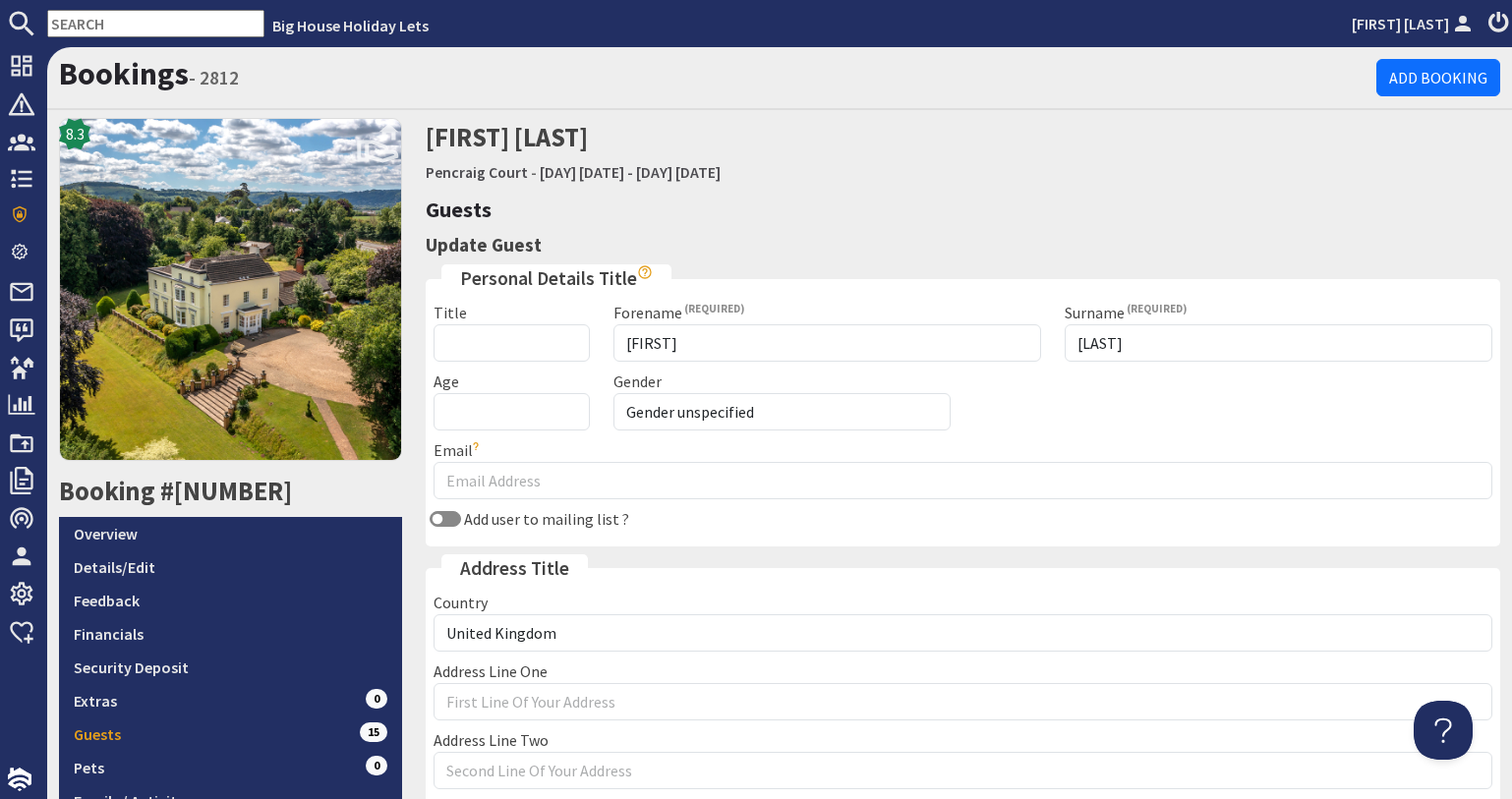 scroll, scrollTop: 0, scrollLeft: 0, axis: both 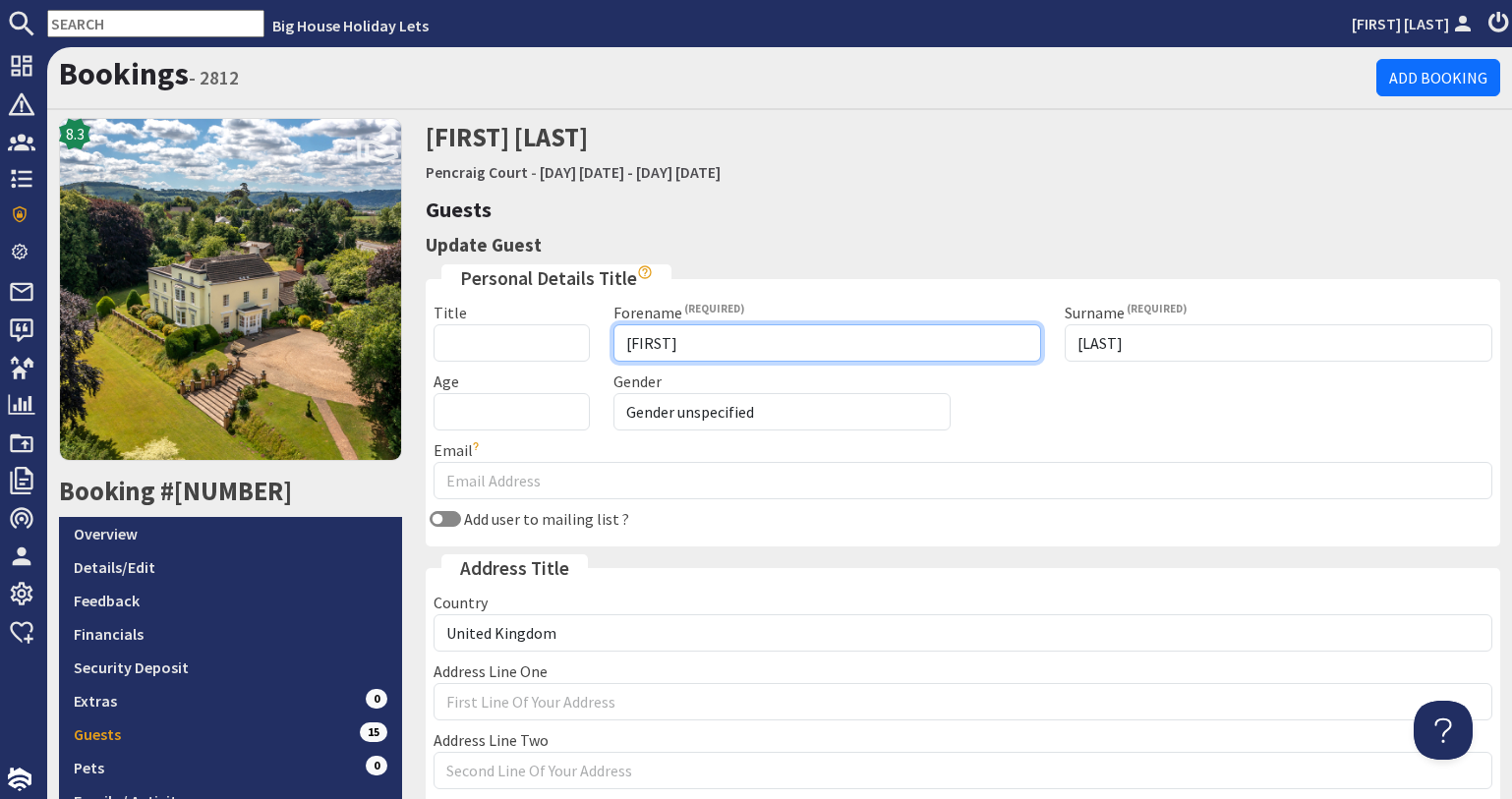 drag, startPoint x: 688, startPoint y: 343, endPoint x: 520, endPoint y: 343, distance: 168 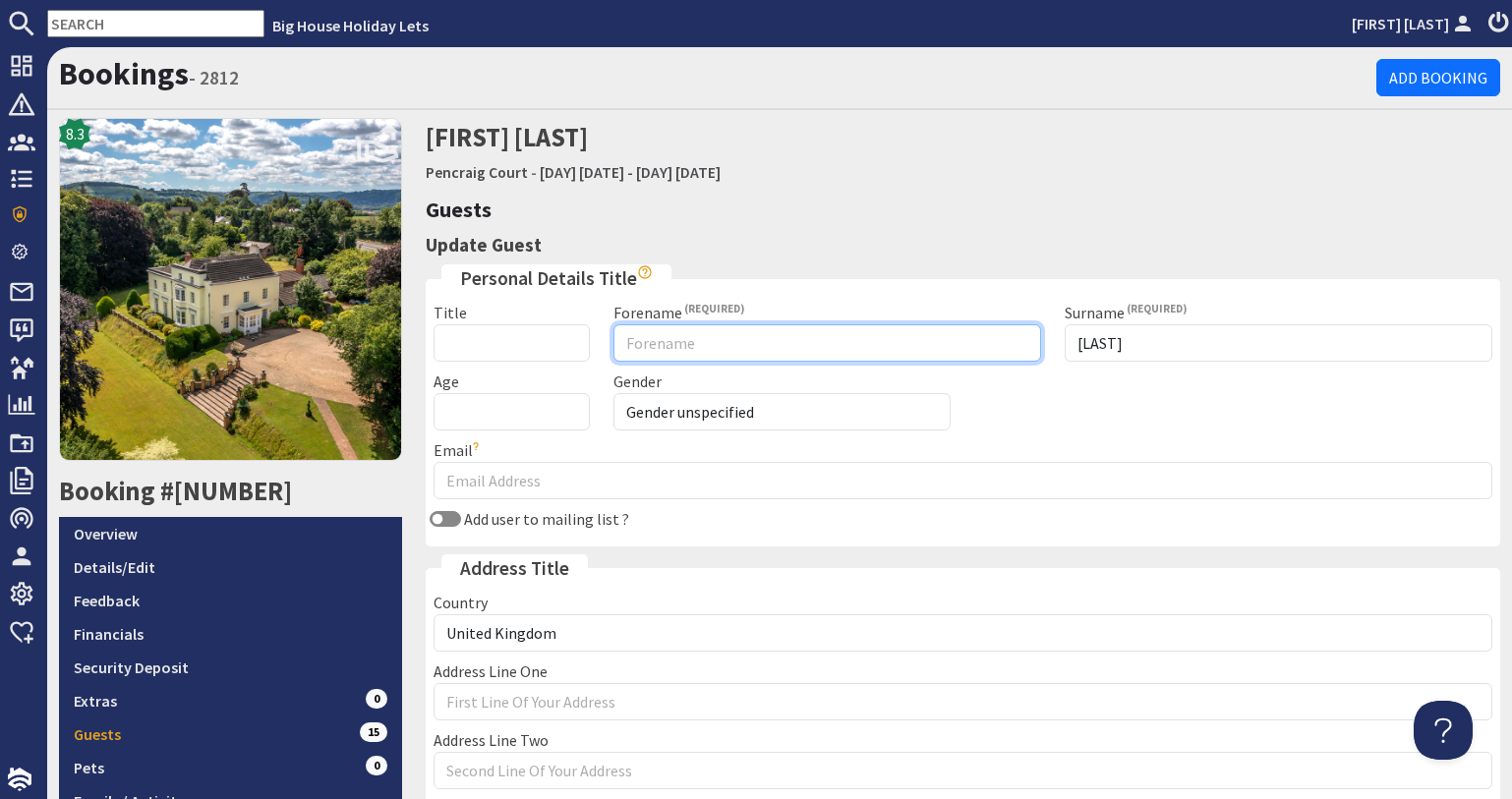 paste on "Marten Kennedy" 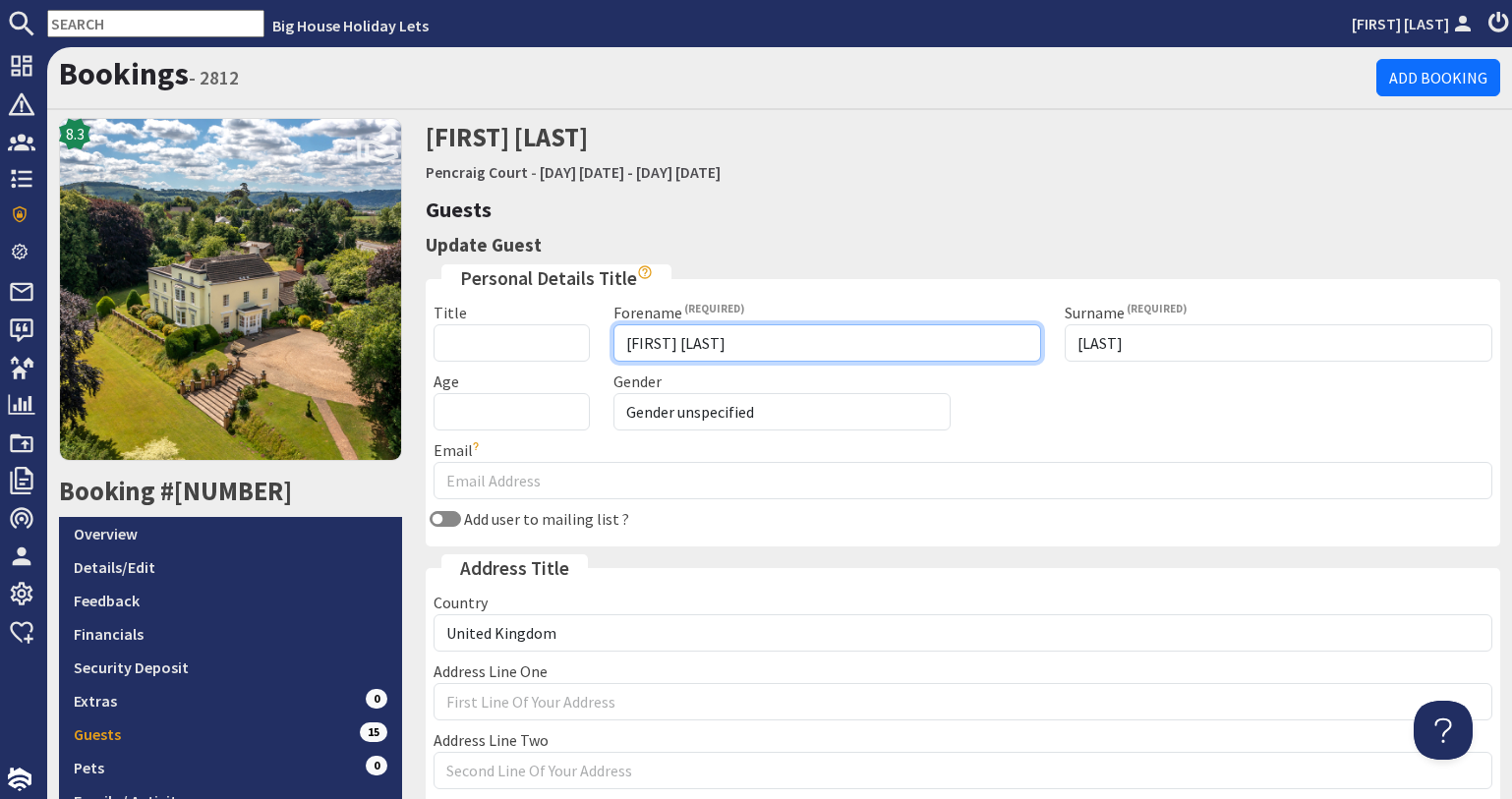 drag, startPoint x: 669, startPoint y: 336, endPoint x: 728, endPoint y: 357, distance: 62.625873 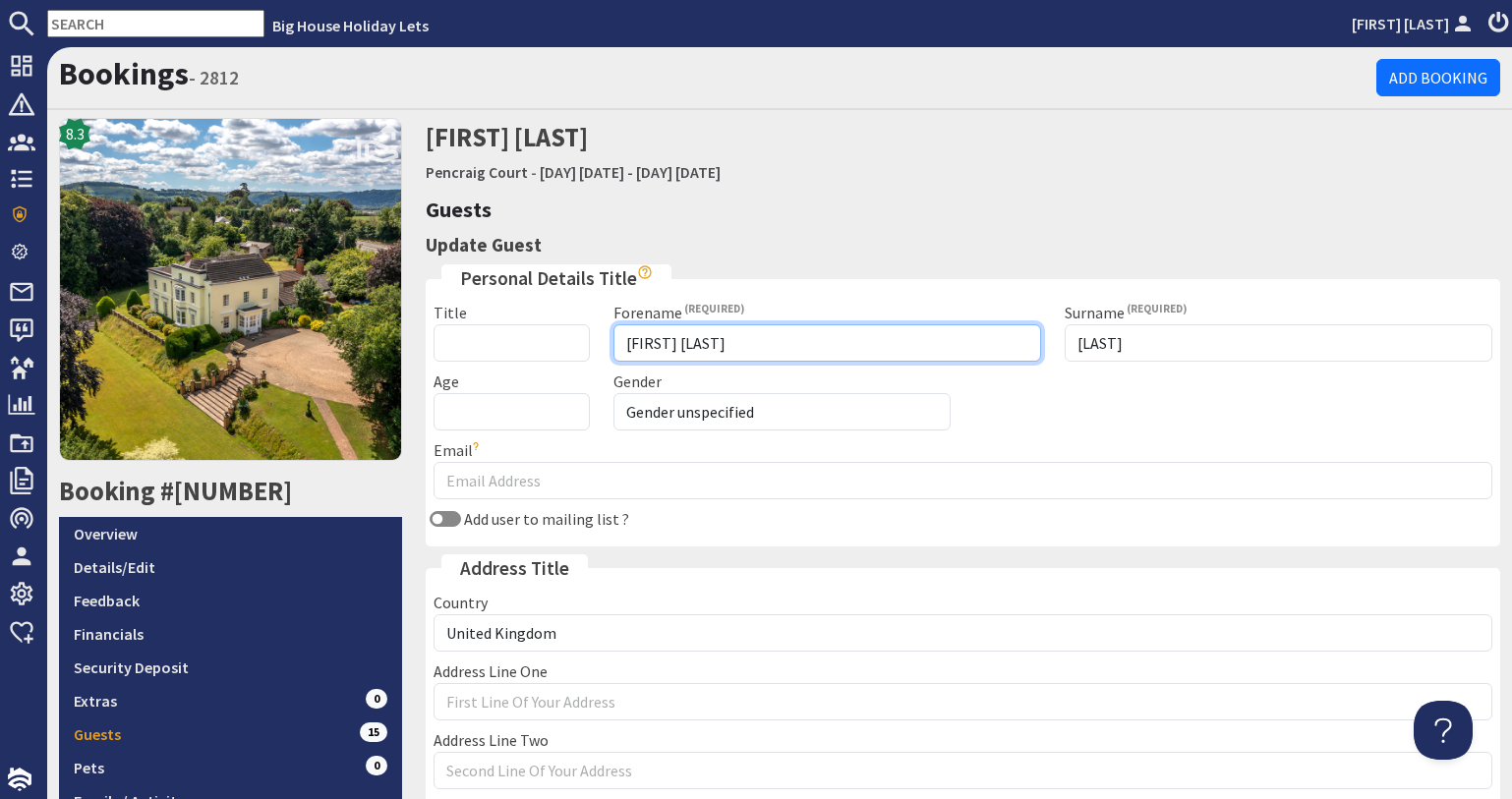 click on "Marten Kennedy" at bounding box center (827, 343) 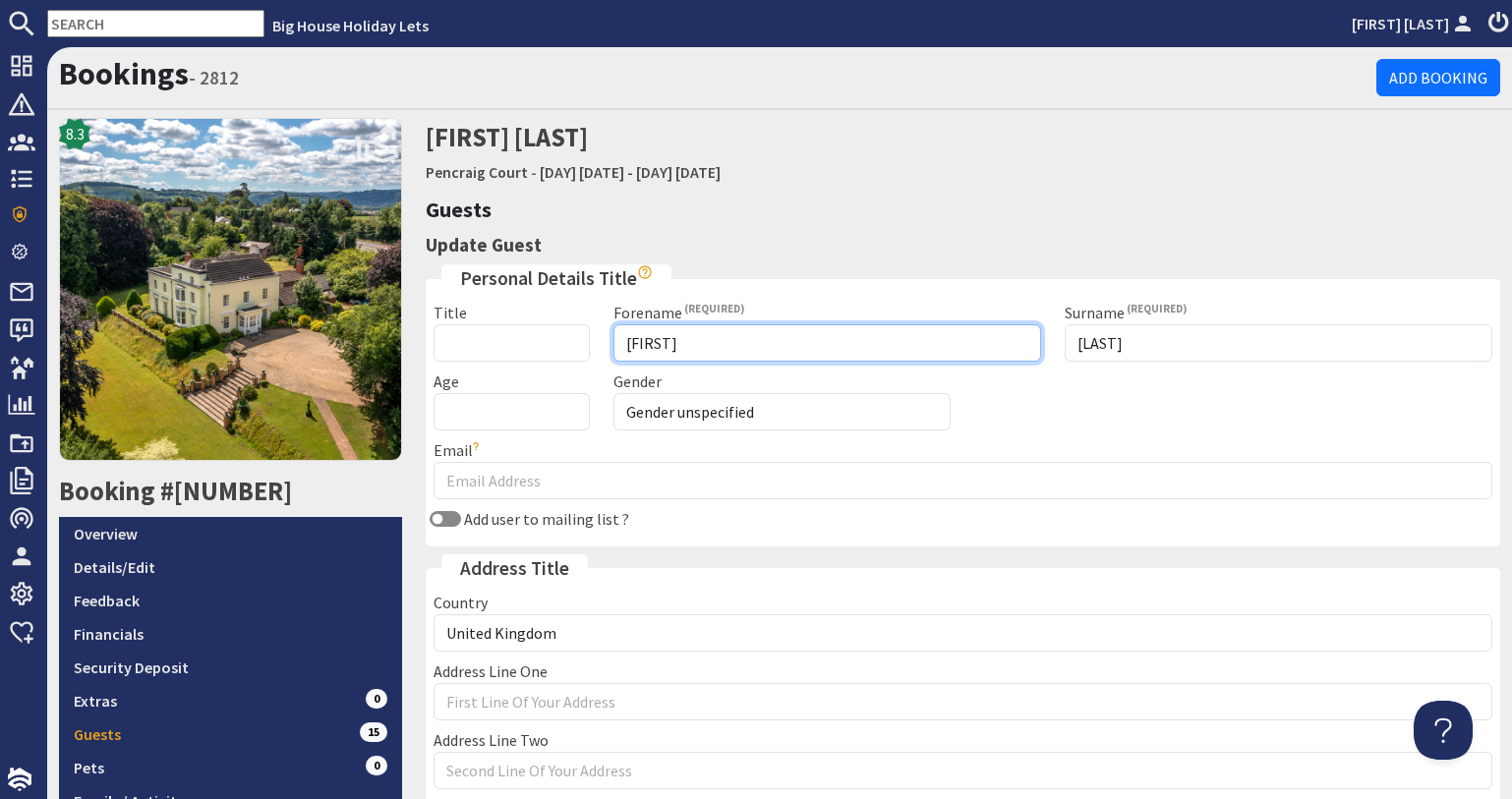 type on "Marten" 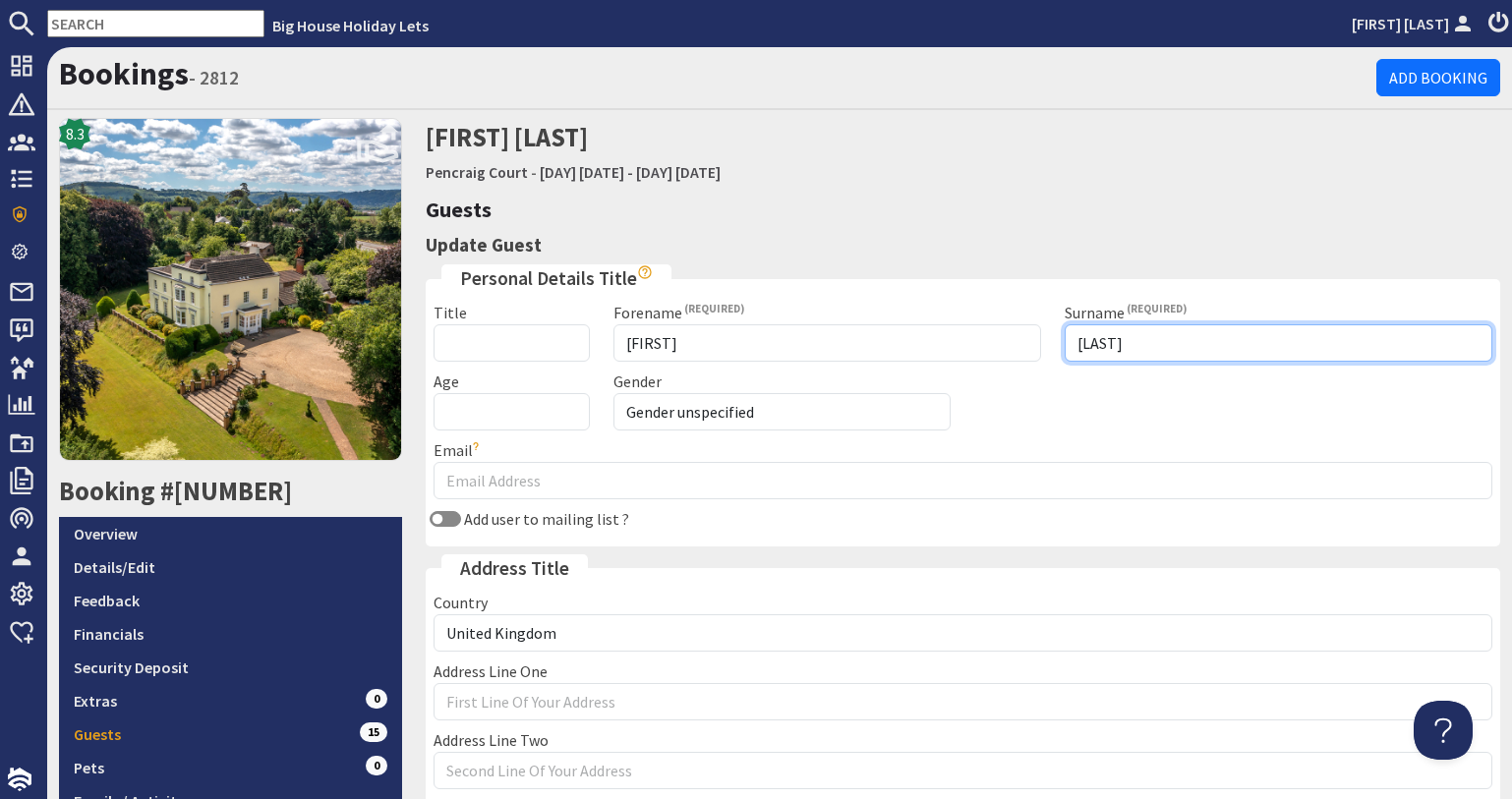 drag, startPoint x: 1064, startPoint y: 348, endPoint x: 1118, endPoint y: 343, distance: 54.230987 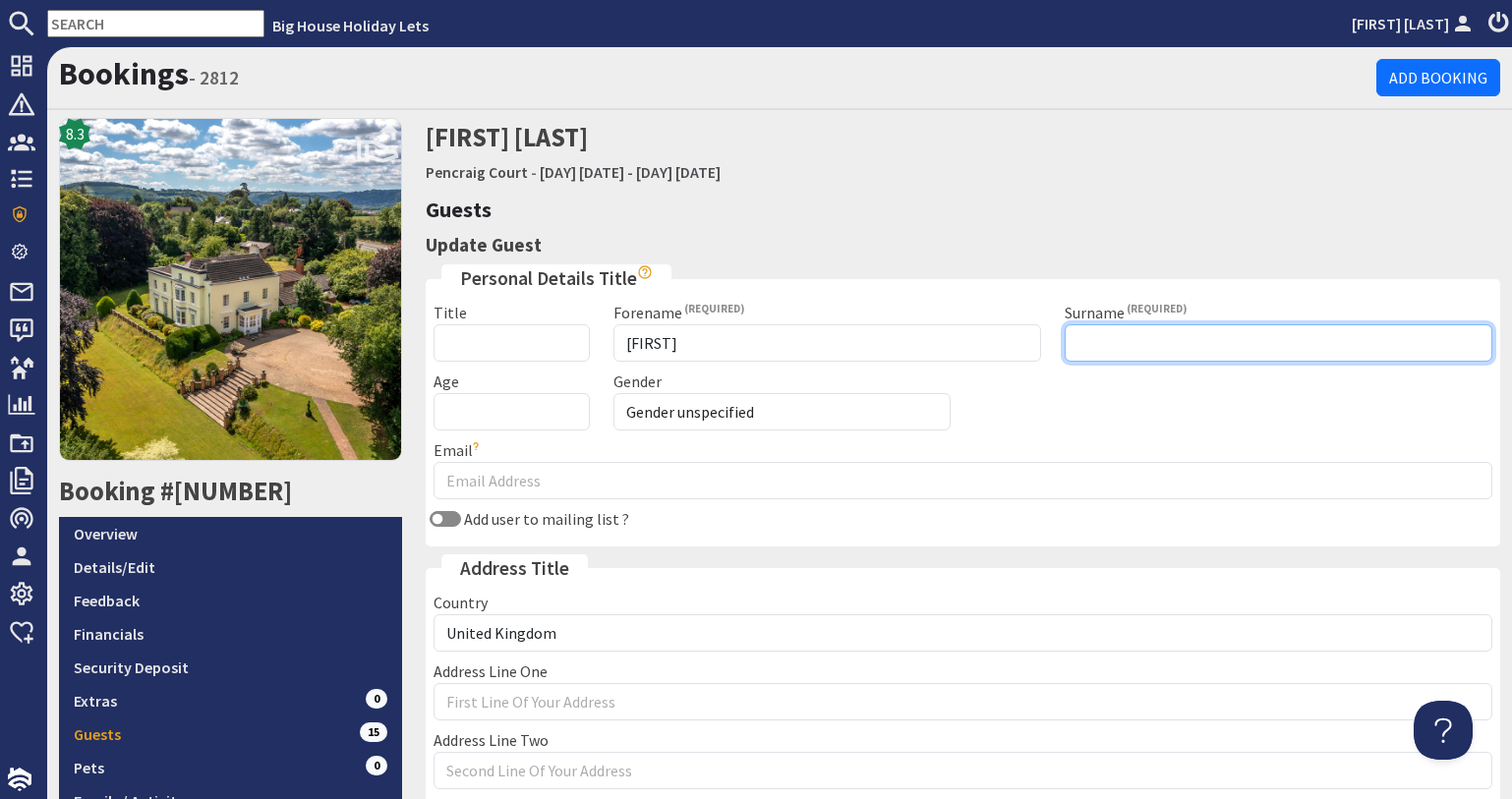 paste on "Kennedy" 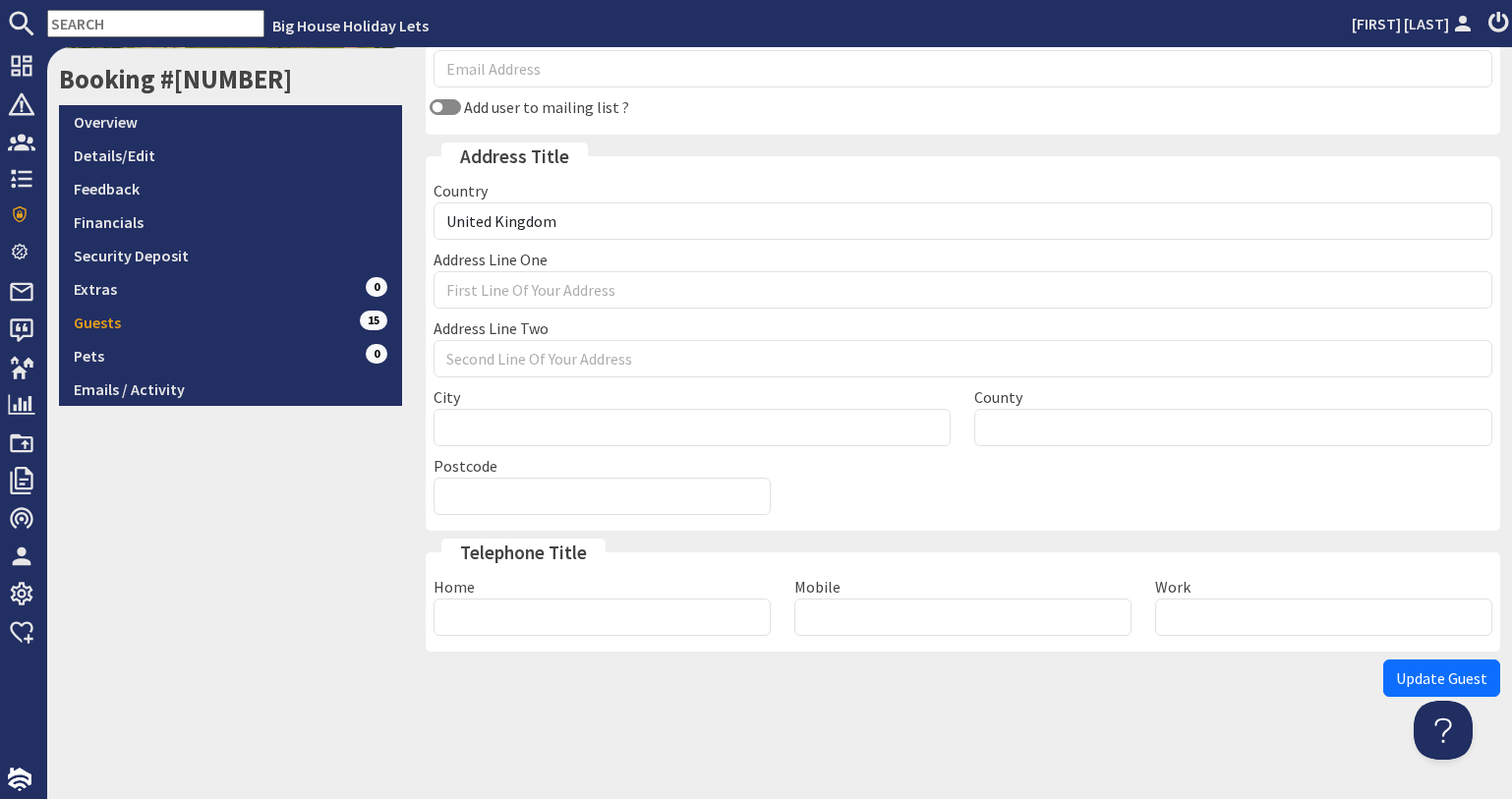 scroll, scrollTop: 418, scrollLeft: 0, axis: vertical 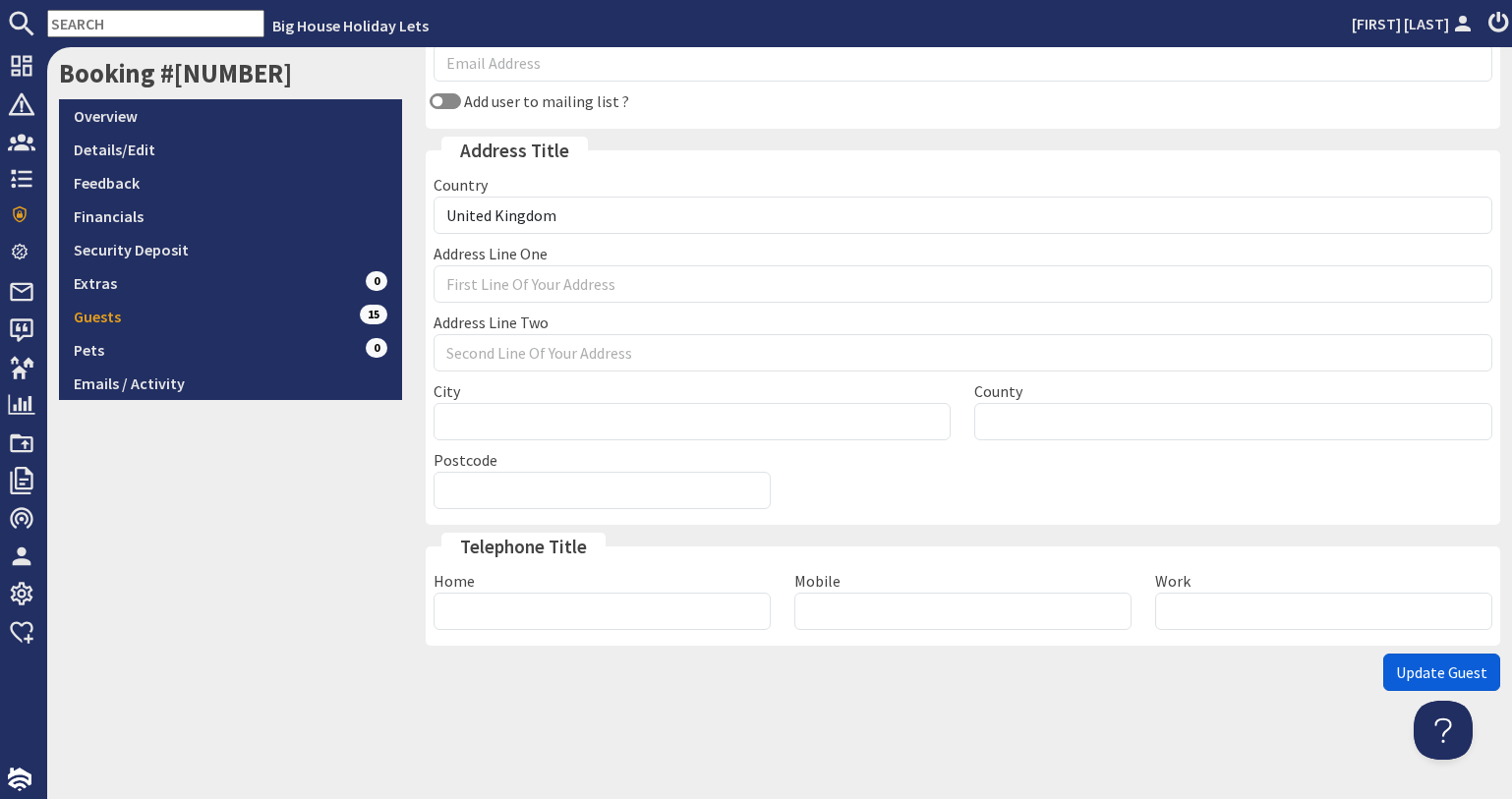 type on "Kennedy" 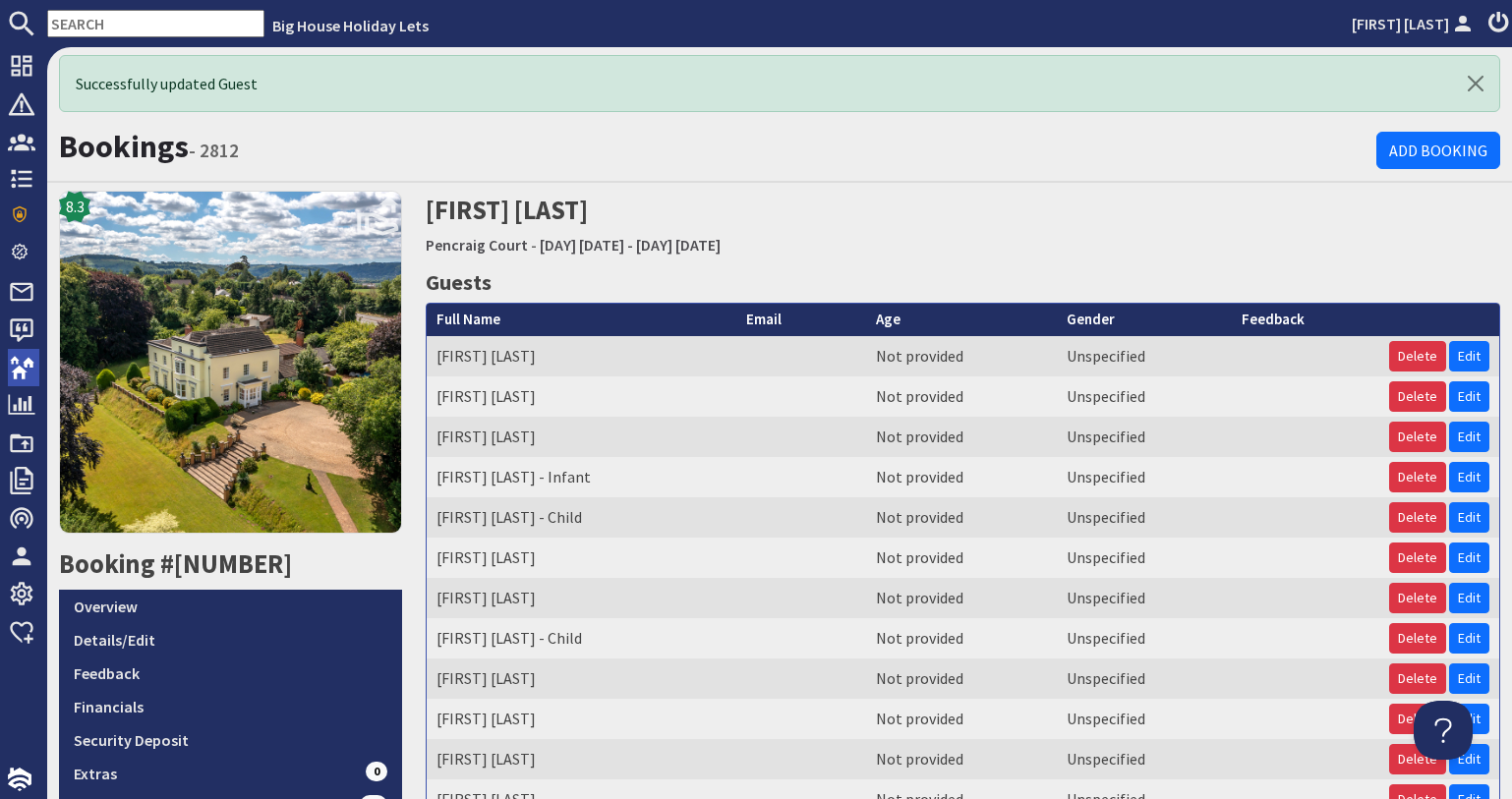 scroll, scrollTop: 0, scrollLeft: 0, axis: both 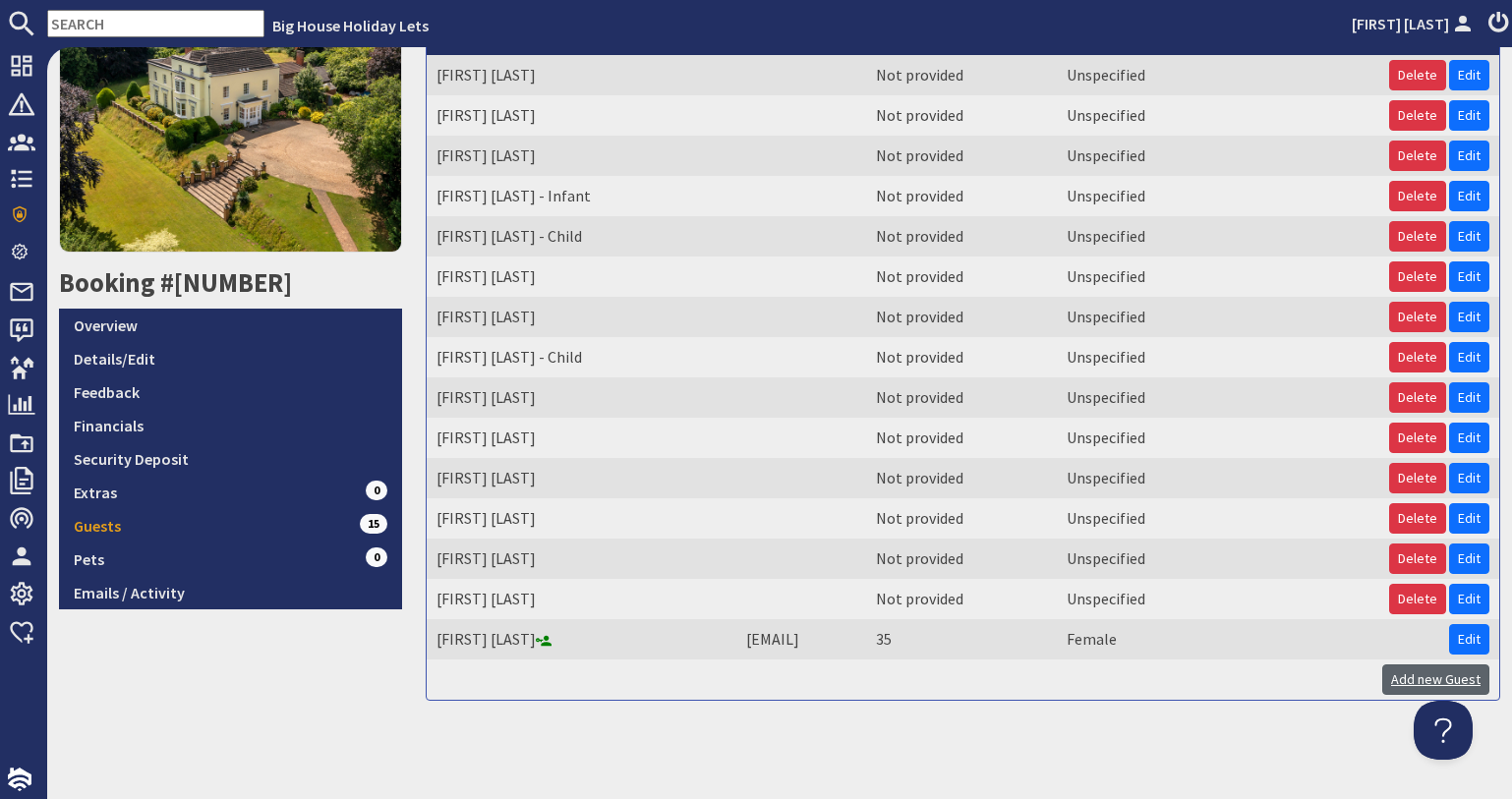 click on "Add new Guest" at bounding box center [1435, 679] 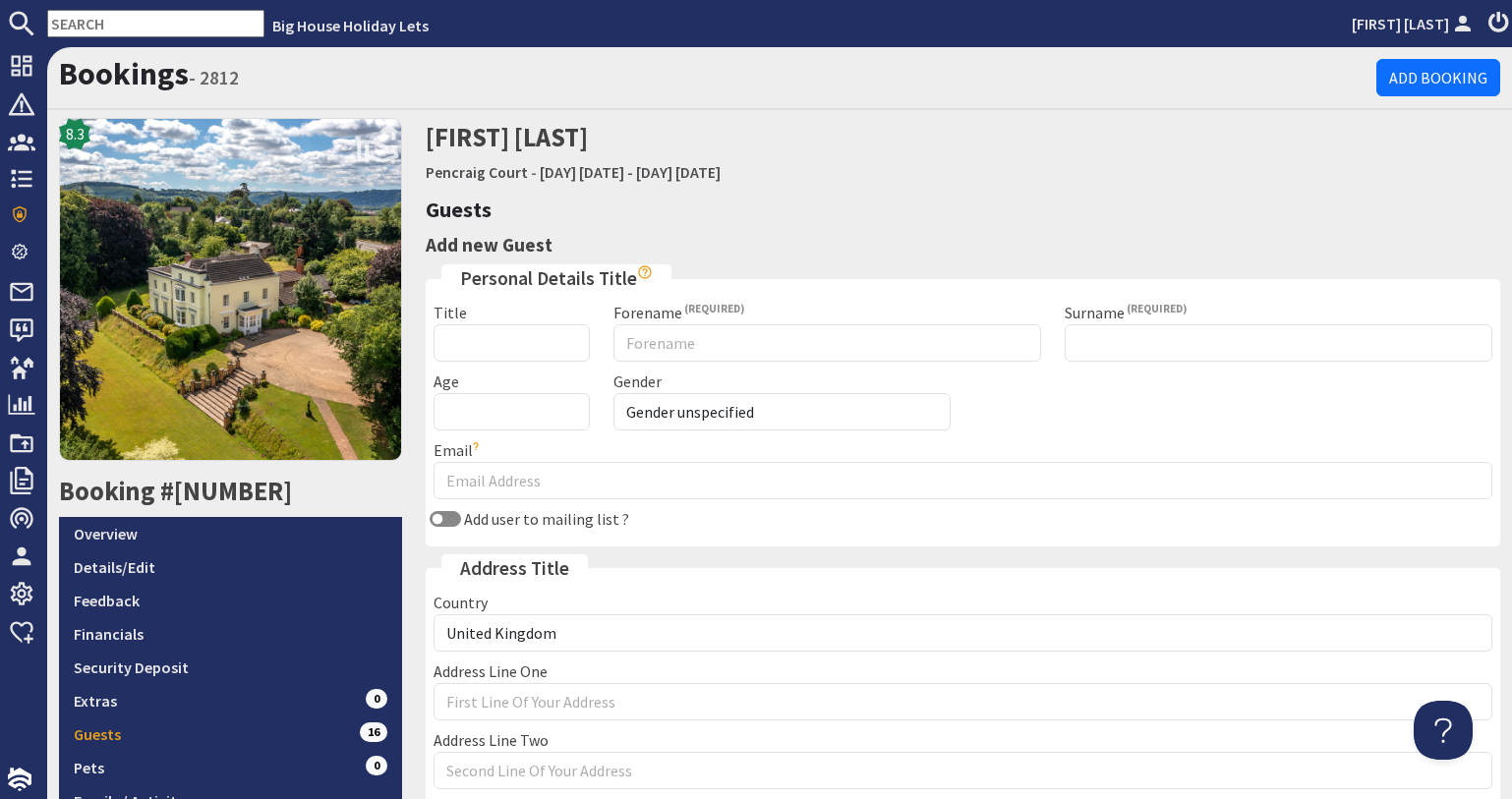 scroll, scrollTop: 0, scrollLeft: 0, axis: both 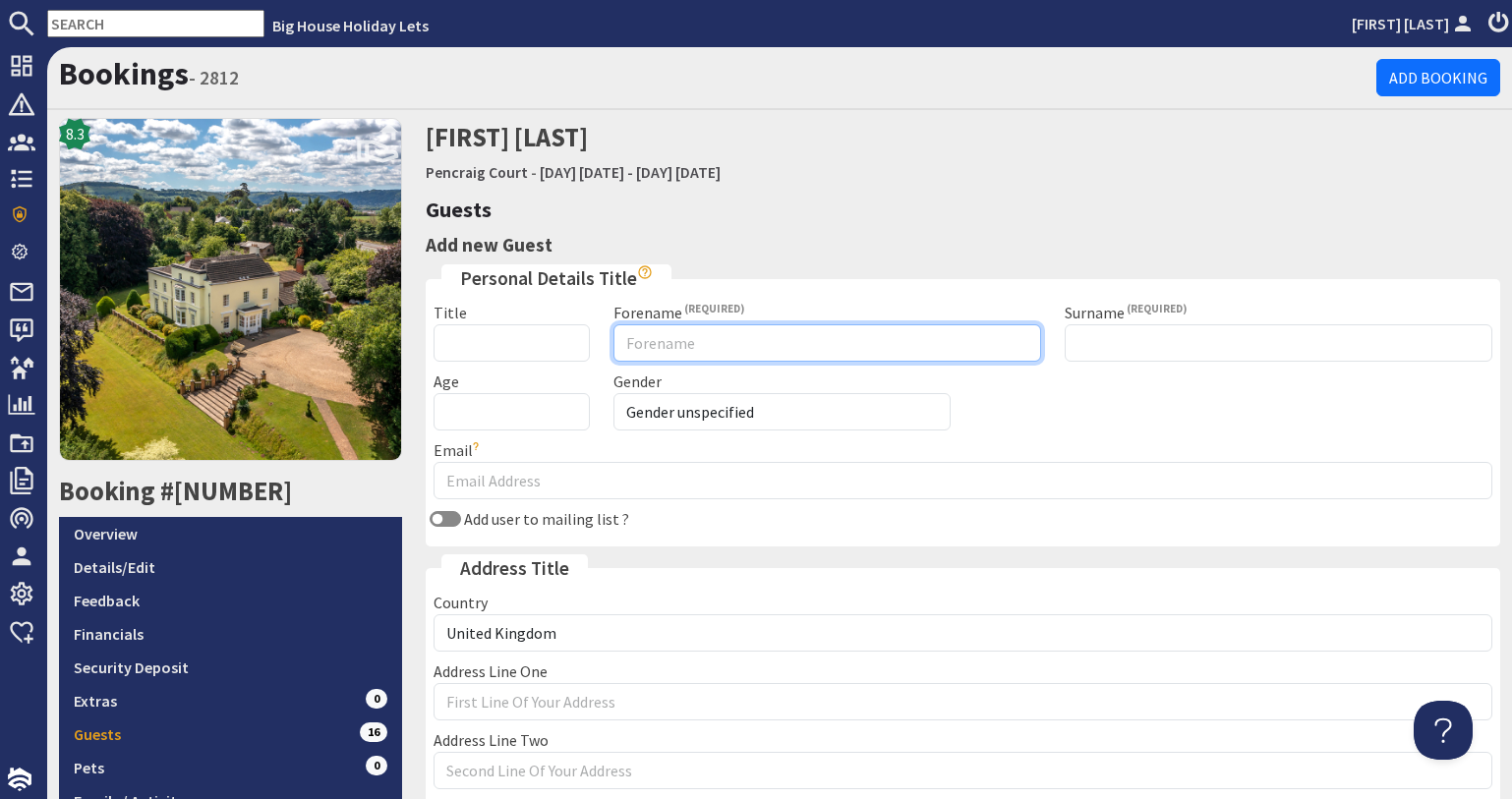 click on "Forename" at bounding box center [827, 343] 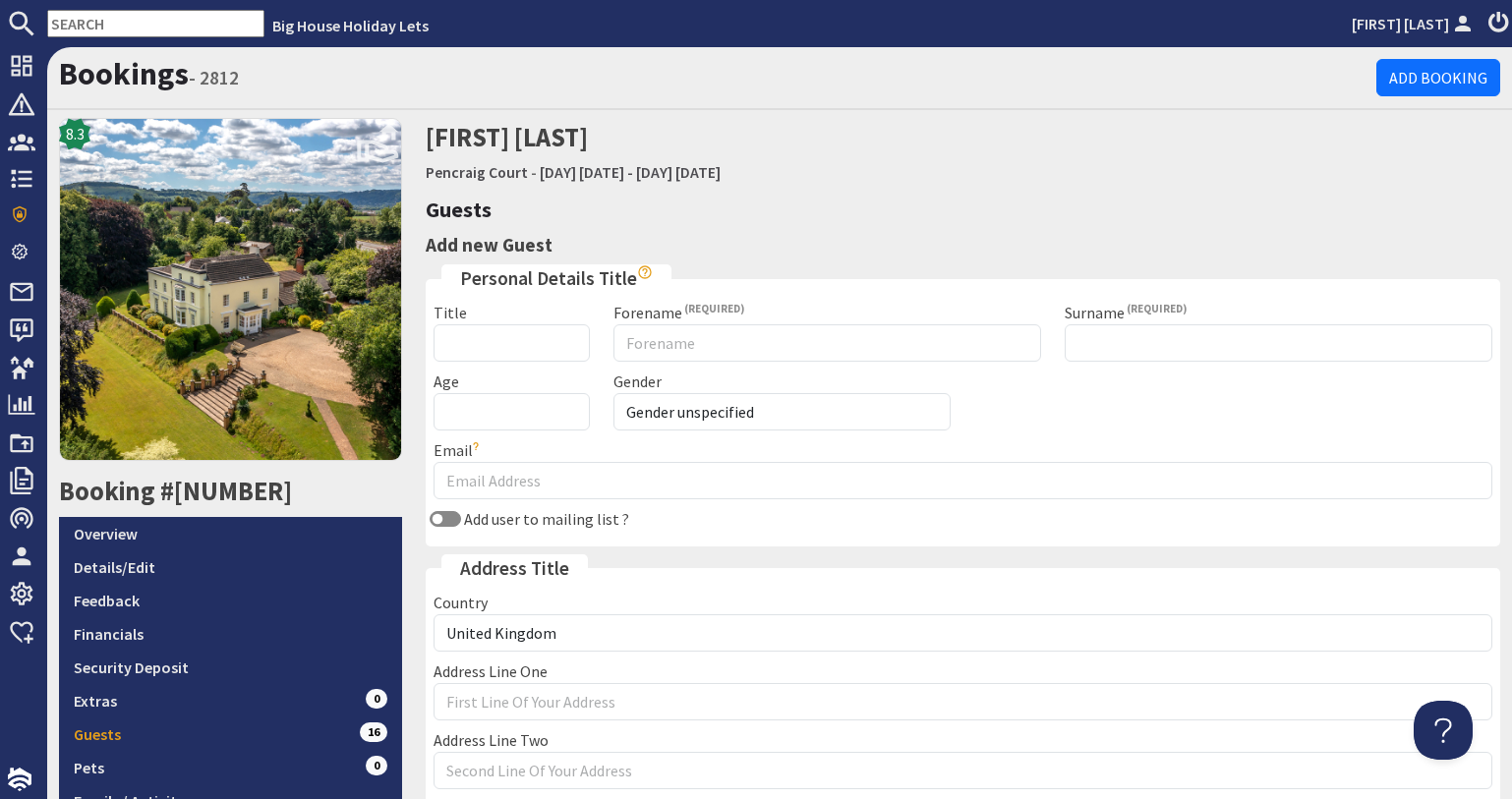 drag, startPoint x: 627, startPoint y: 338, endPoint x: 912, endPoint y: 371, distance: 286.90417 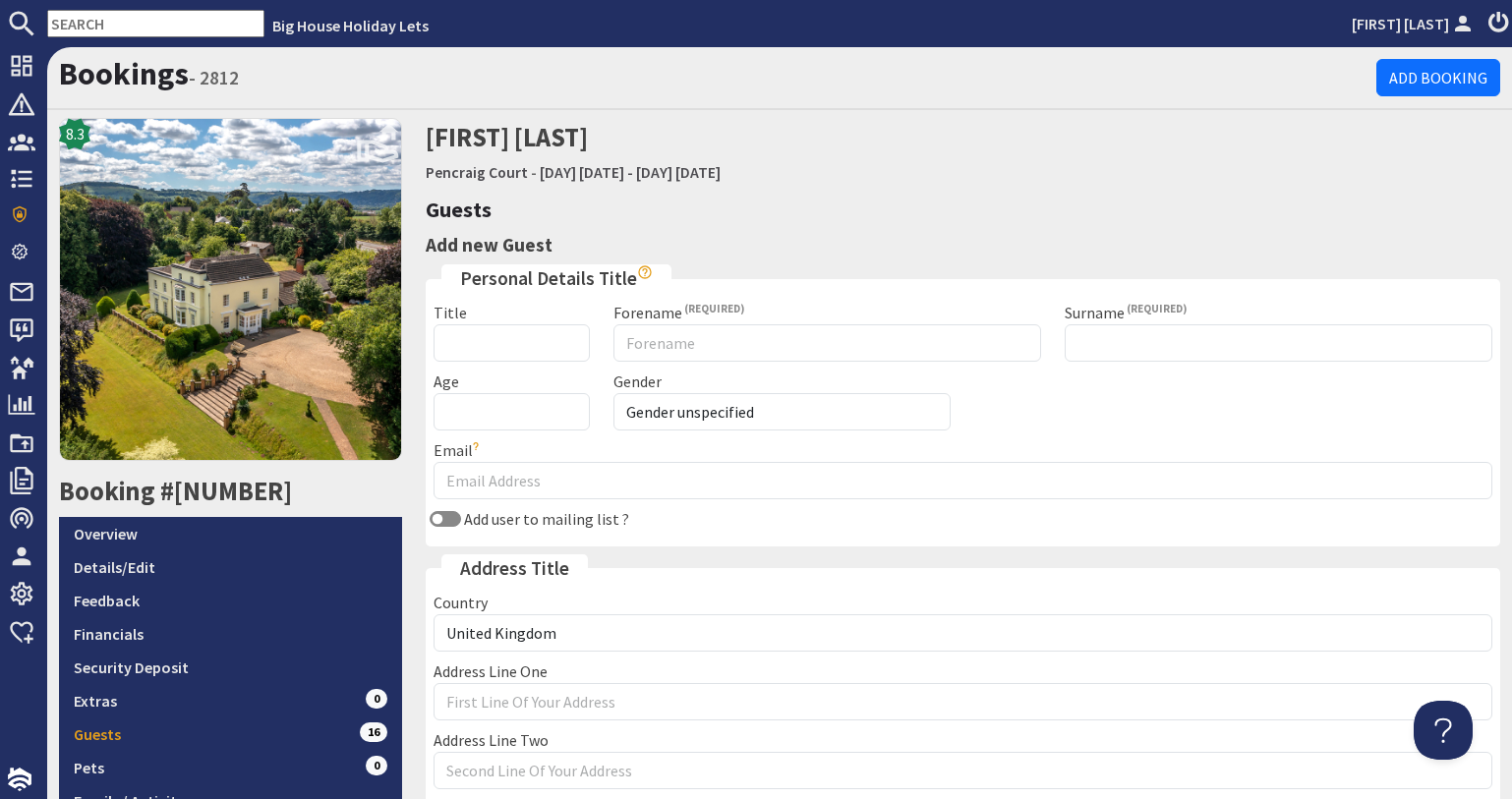 click on "Gender
Gender unspecified
Gender male
Gender female" at bounding box center [782, 400] 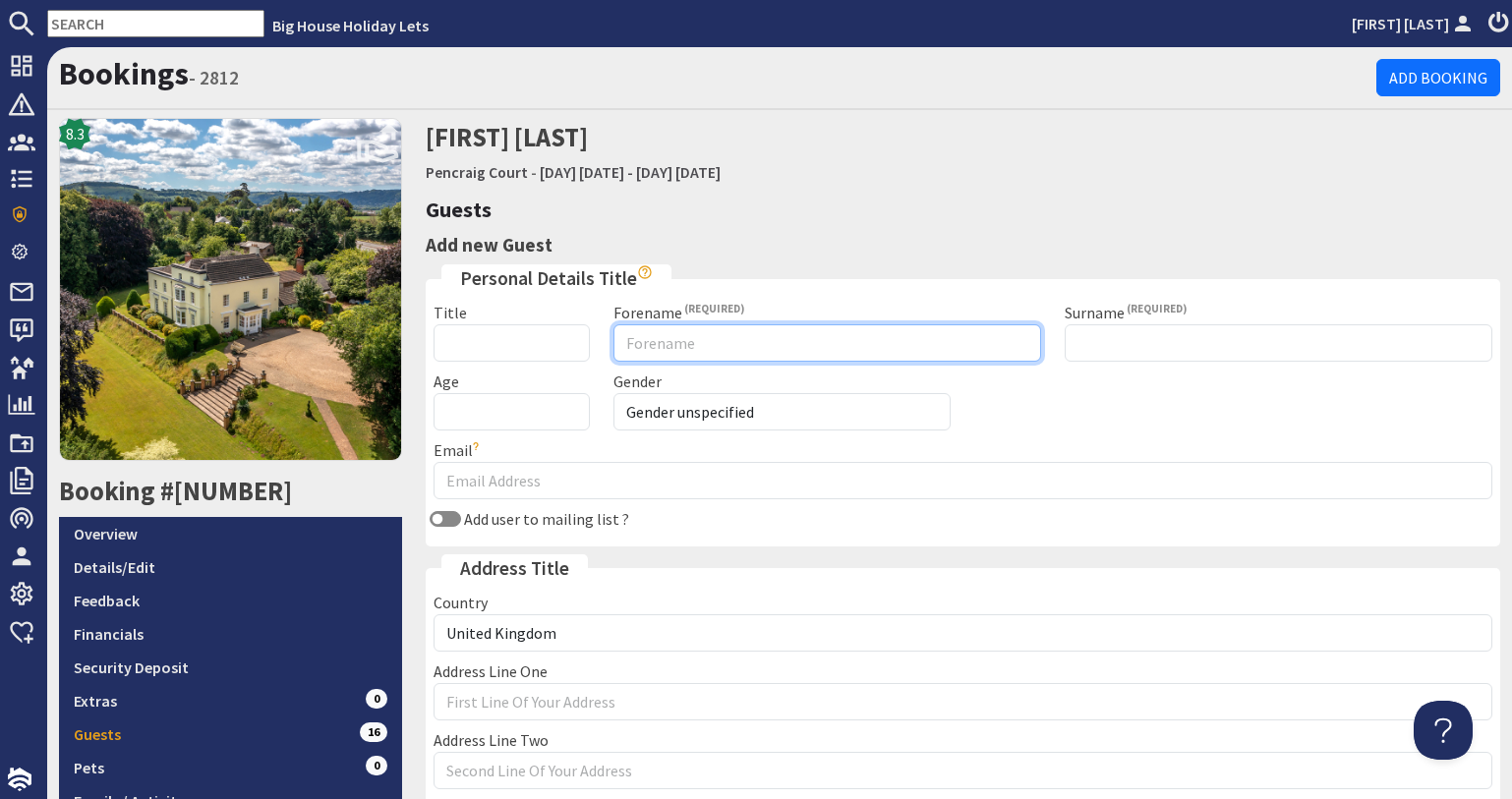click on "Forename" at bounding box center [827, 343] 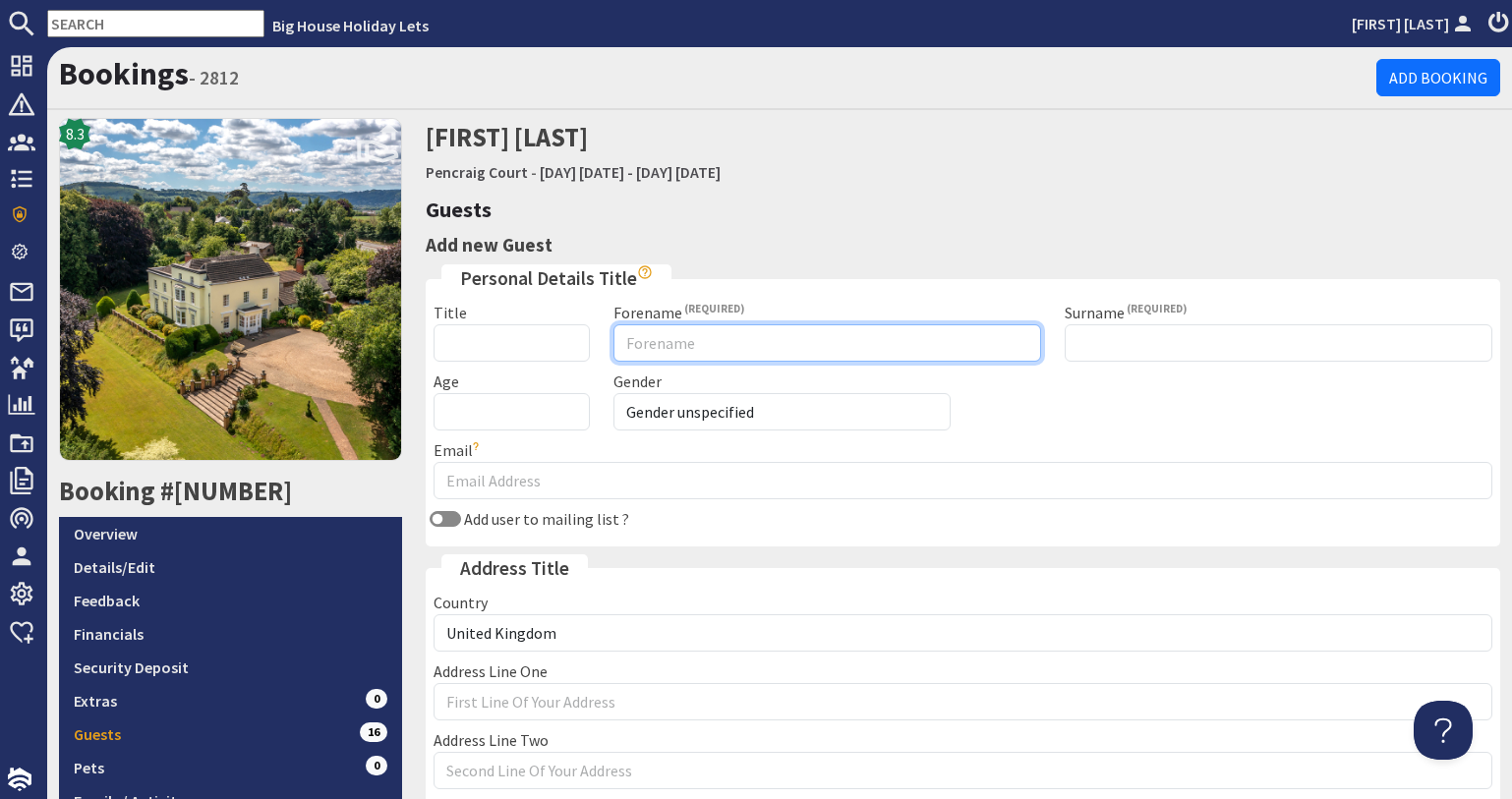 paste on "Lotte Kennedy" 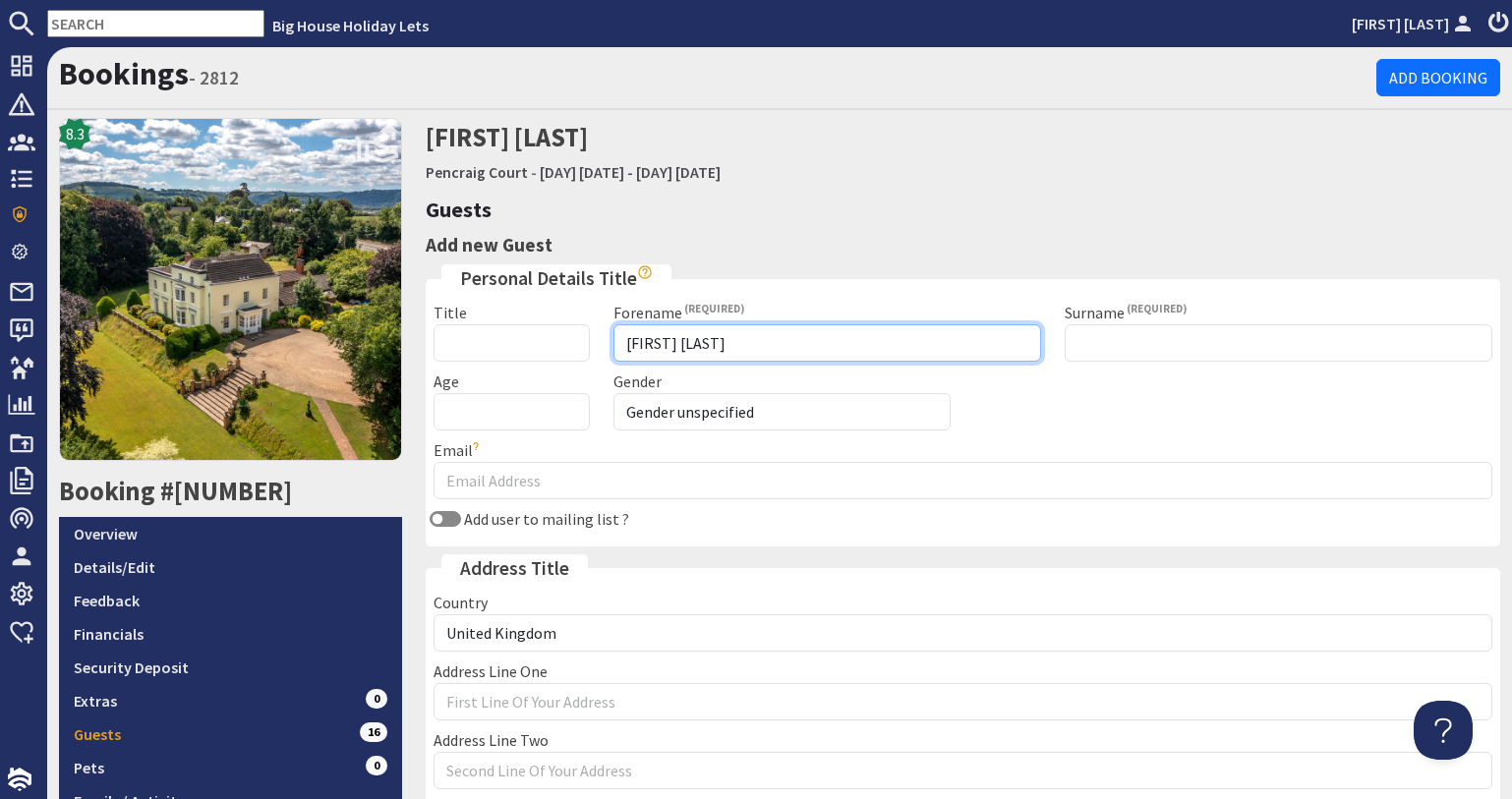 drag, startPoint x: 657, startPoint y: 332, endPoint x: 727, endPoint y: 367, distance: 78.26238 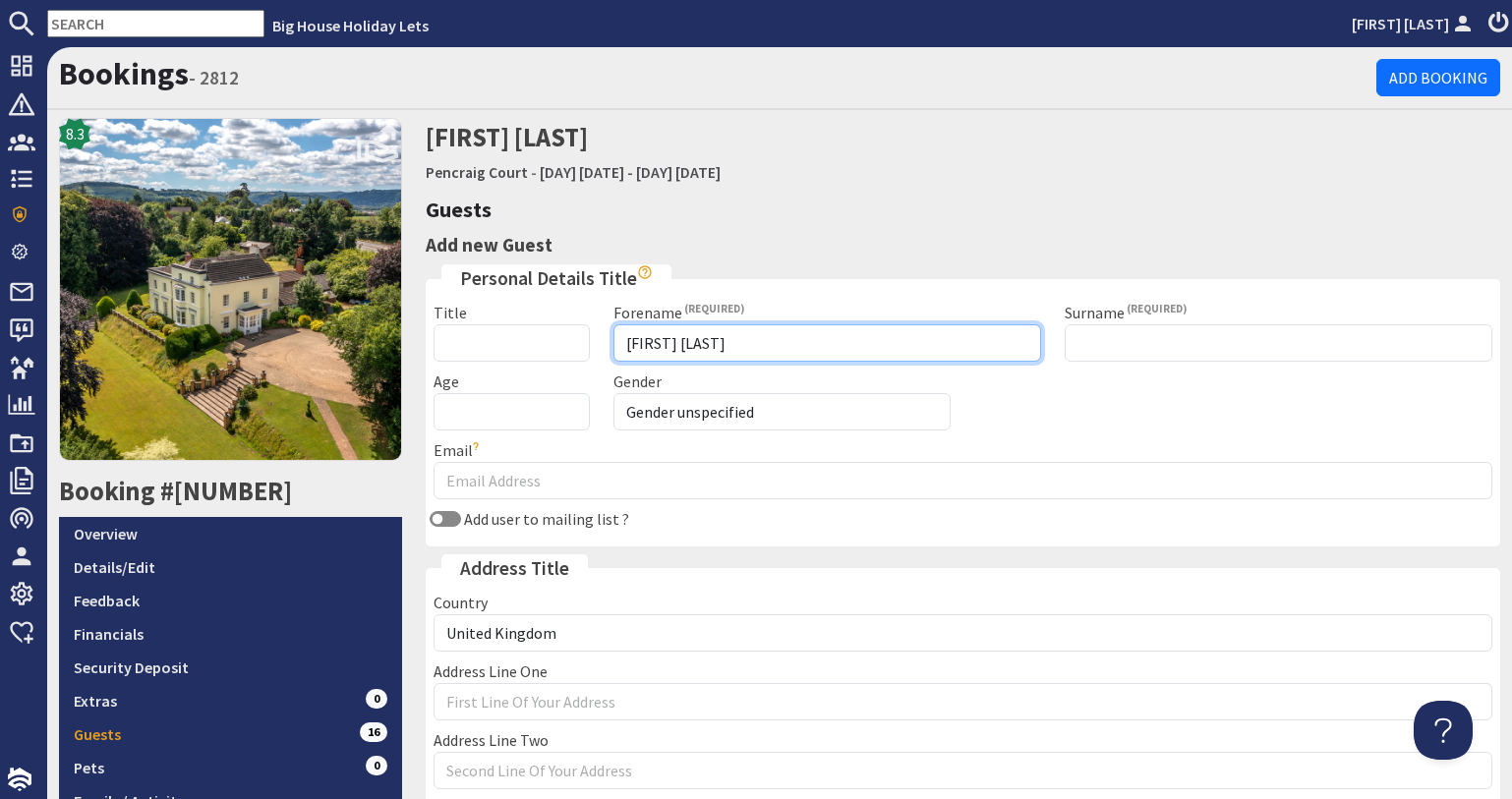 click on "Title
Forename Lotte Kennedy
Surname
Age
Gender
Gender unspecified
Gender male
Gender female
Email Double check the email address you've entered is correct.
Add user to mailing list ?" at bounding box center [963, 420] 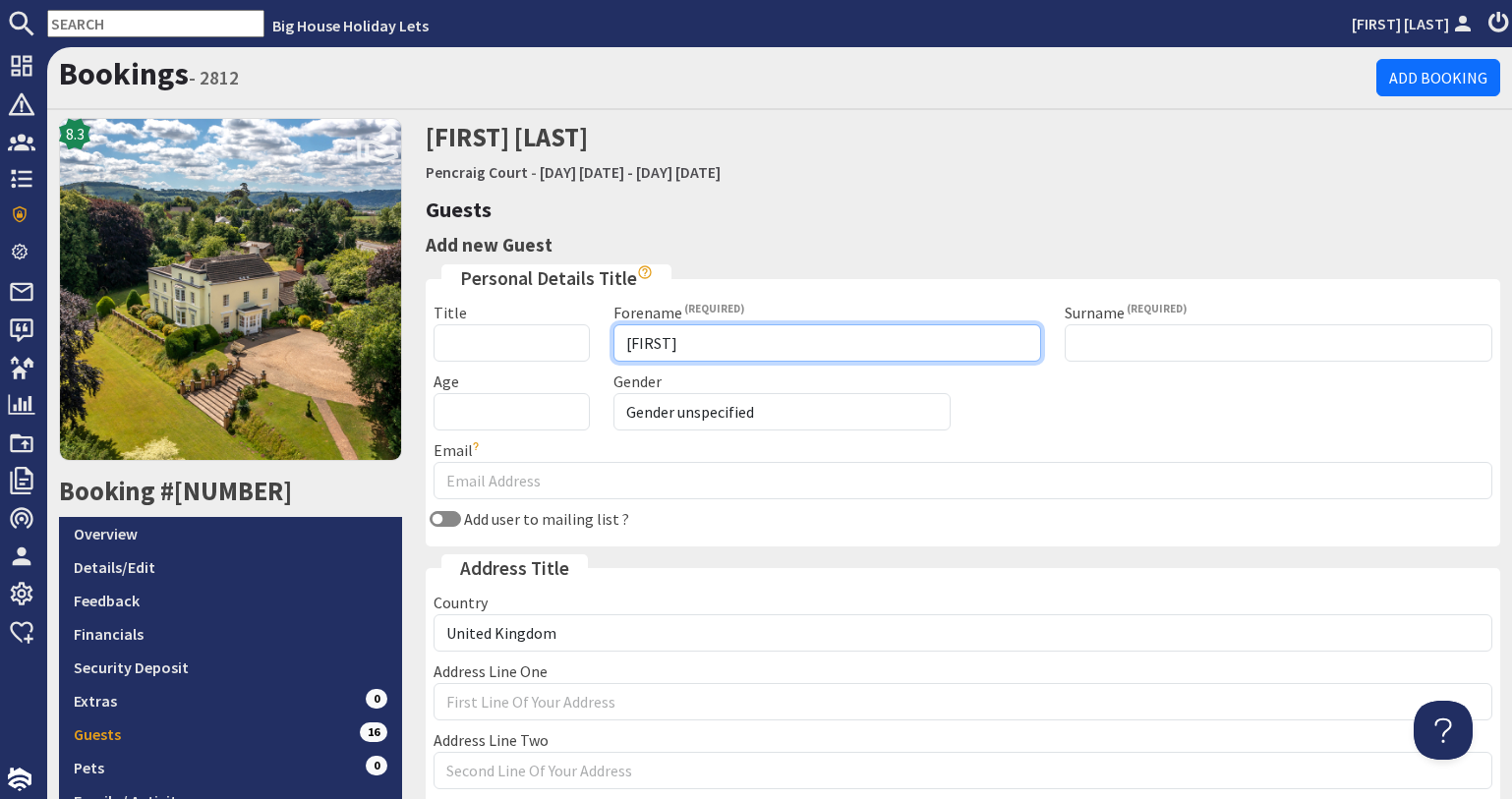 type on "Lotte" 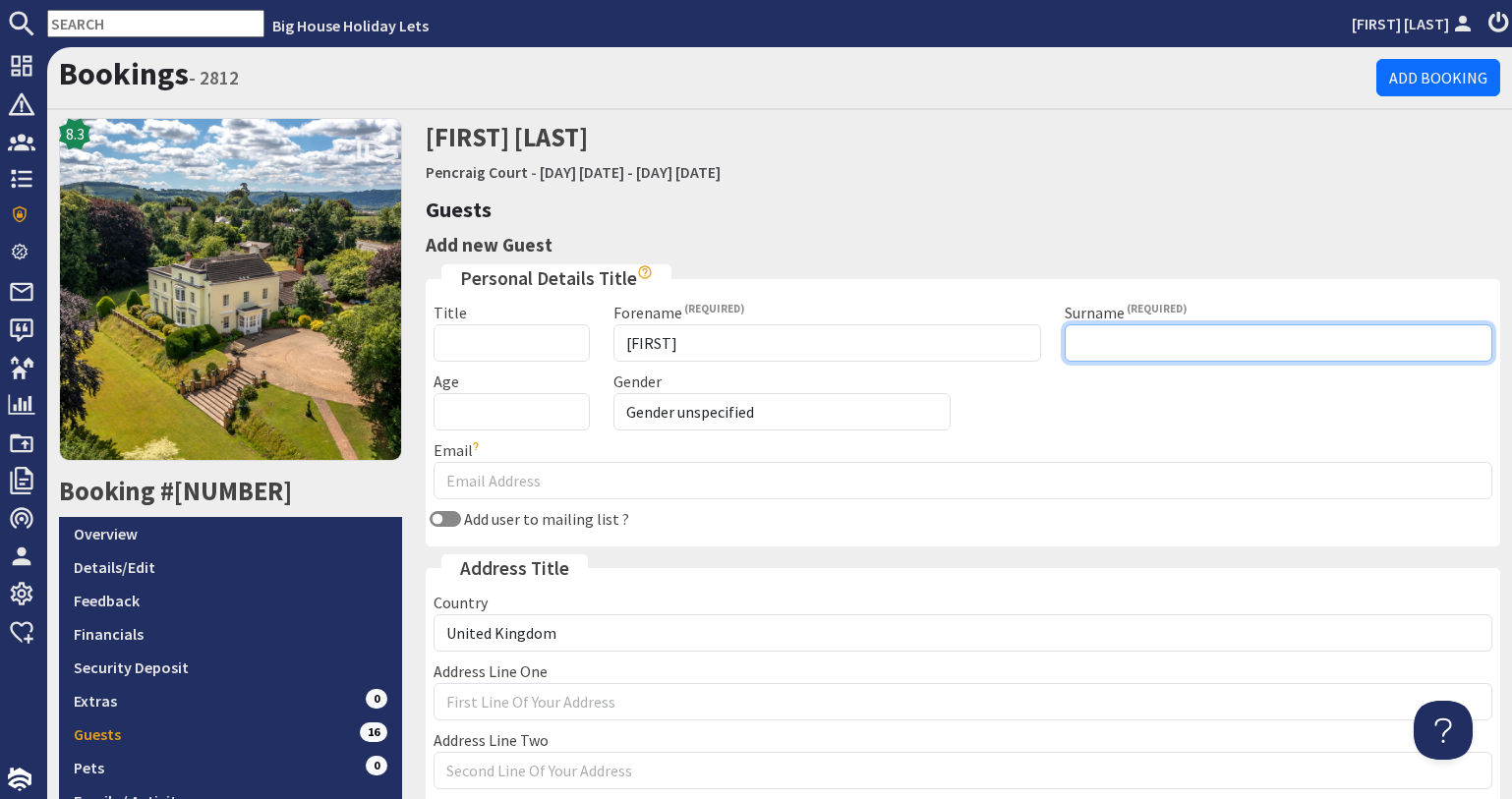 click on "Surname" at bounding box center [1278, 343] 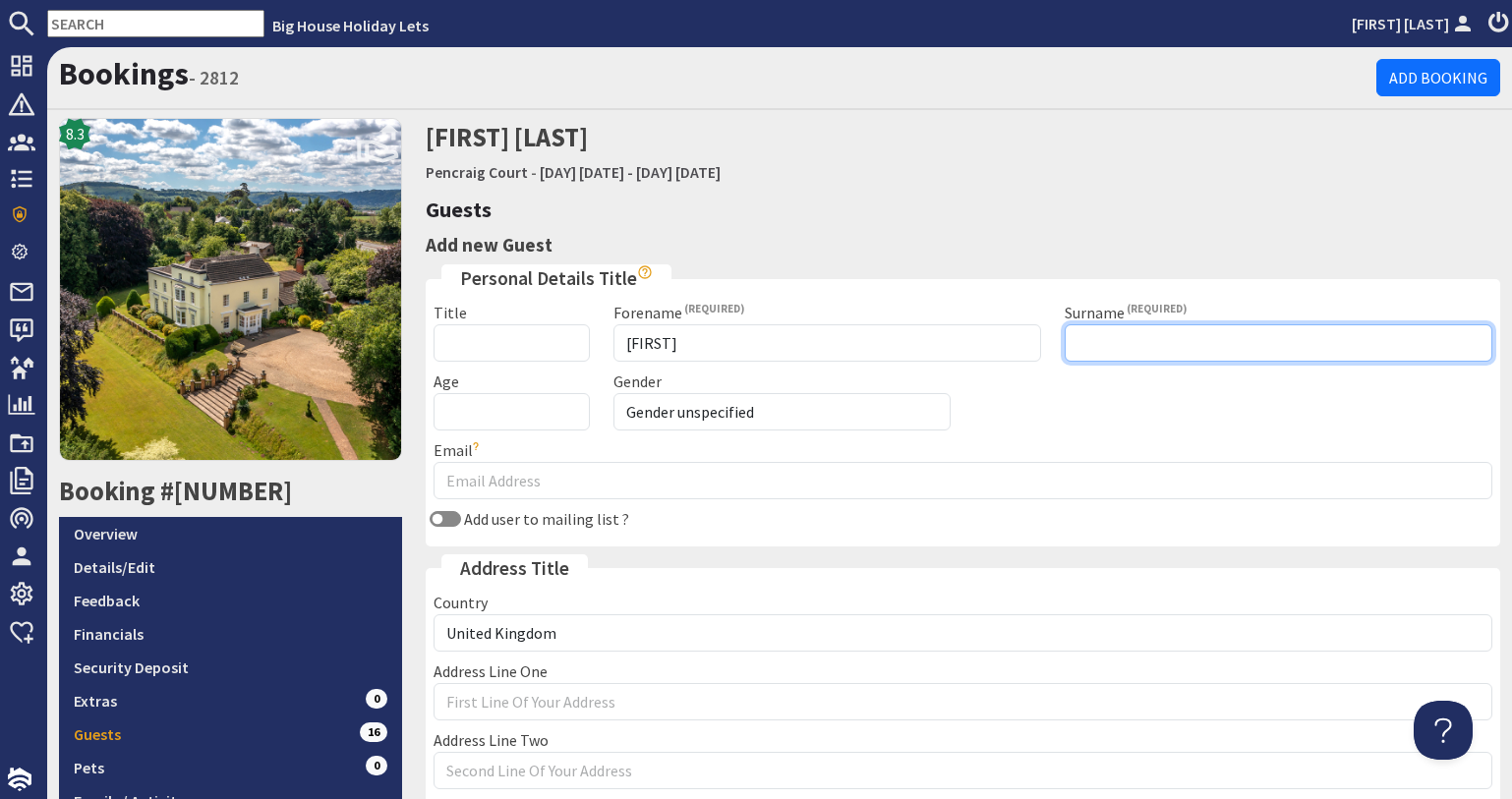 paste on "Kennedy" 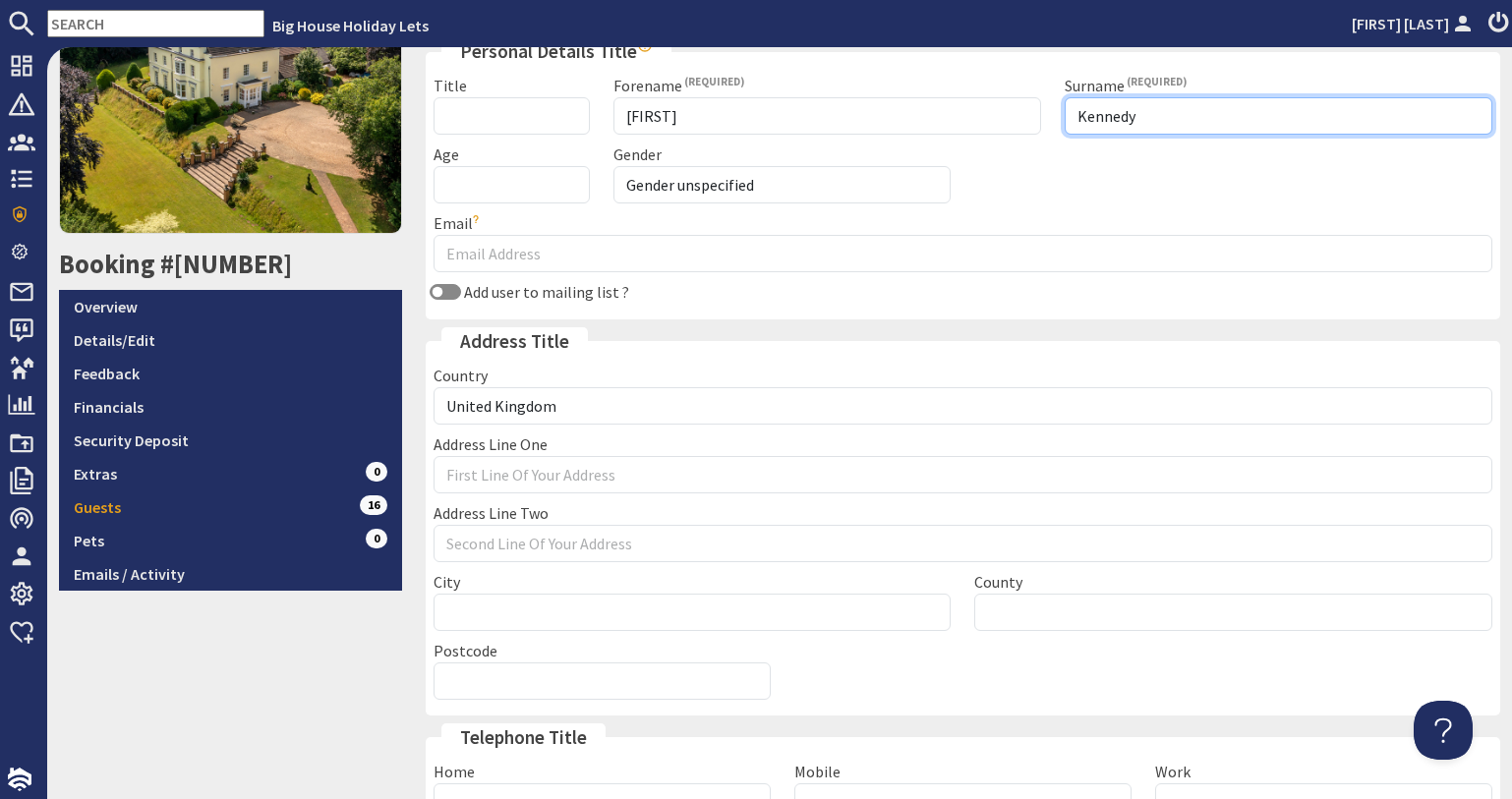 scroll, scrollTop: 418, scrollLeft: 0, axis: vertical 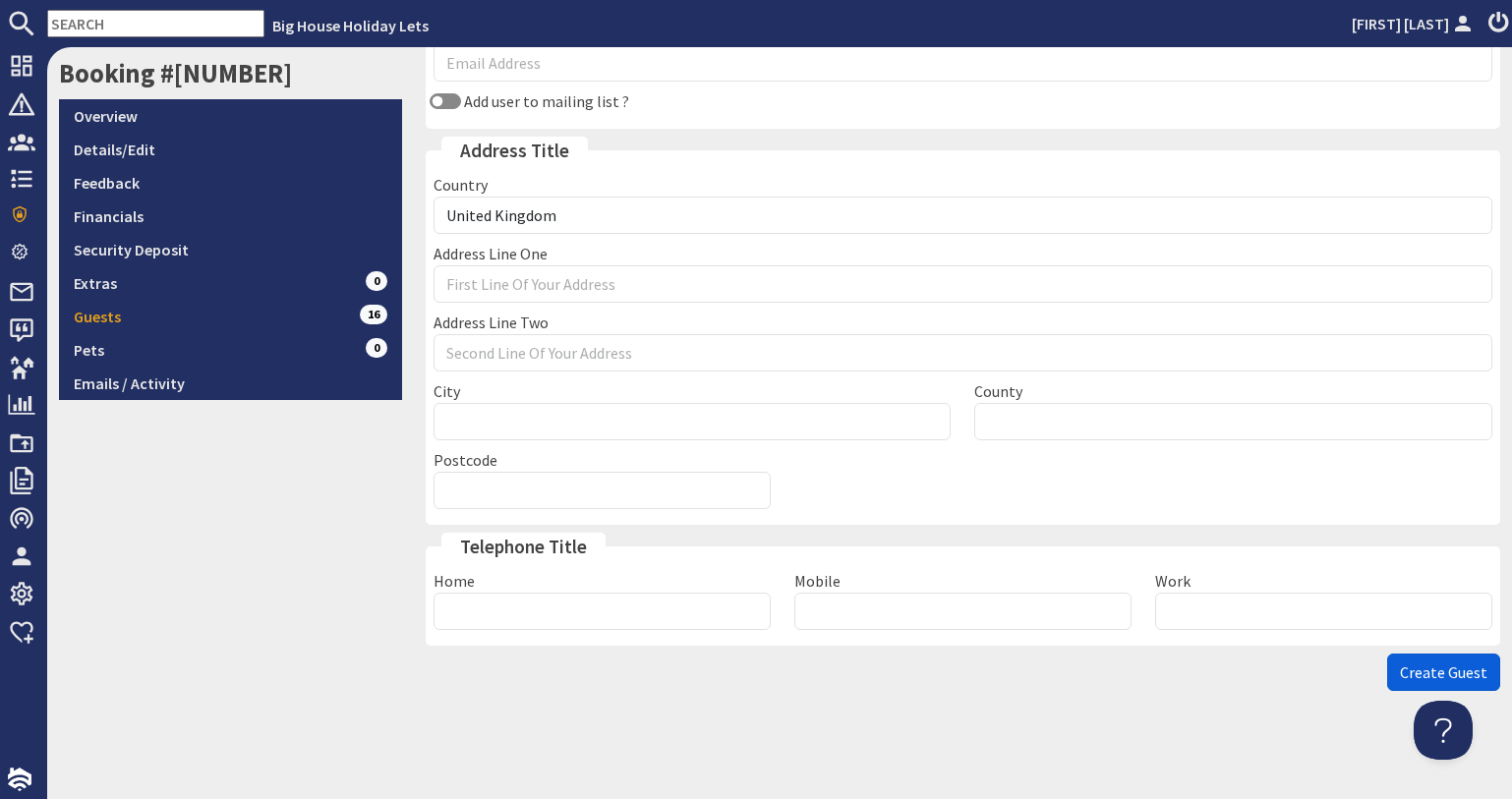 type on "Kennedy" 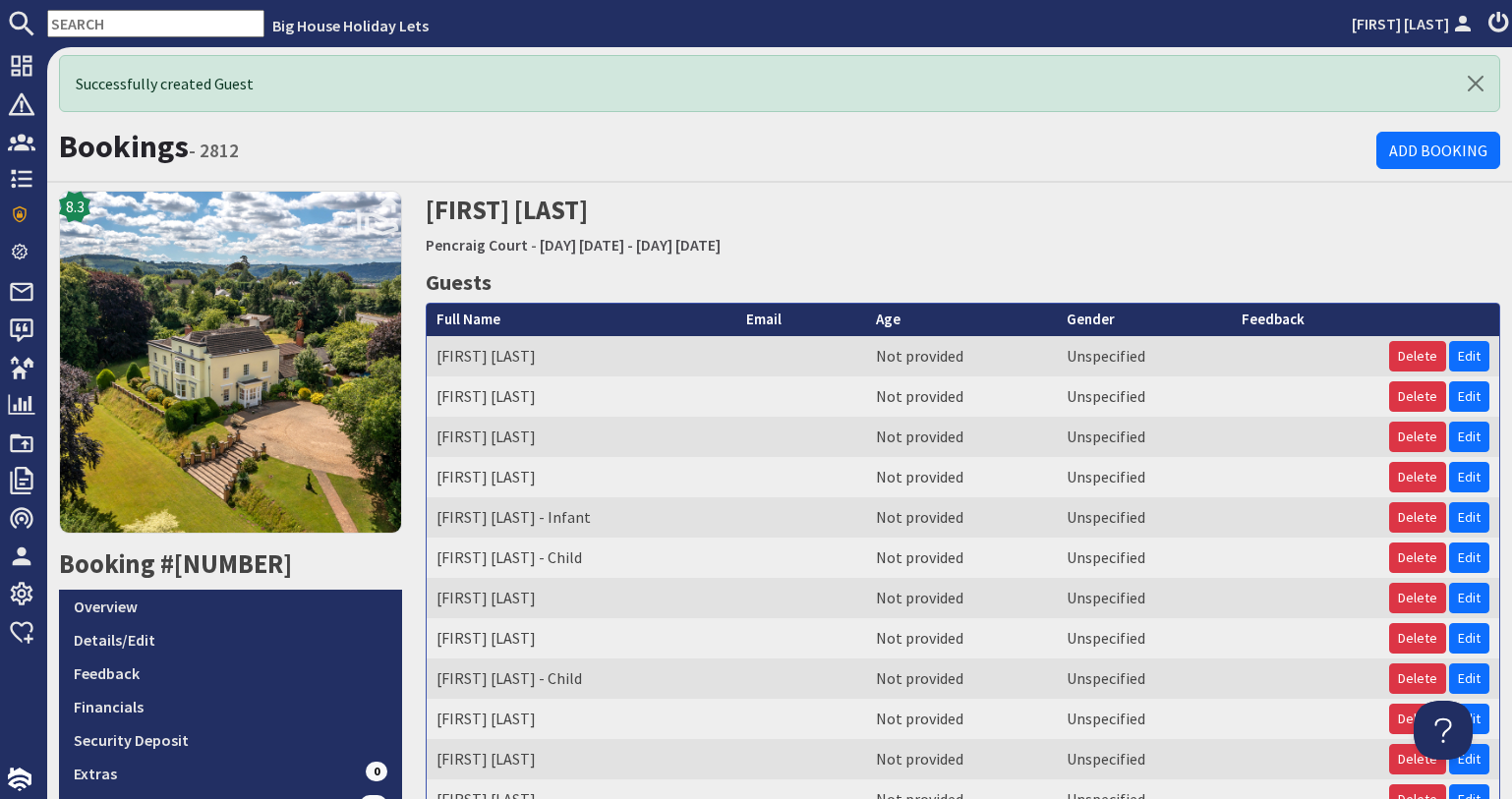 scroll, scrollTop: 0, scrollLeft: 0, axis: both 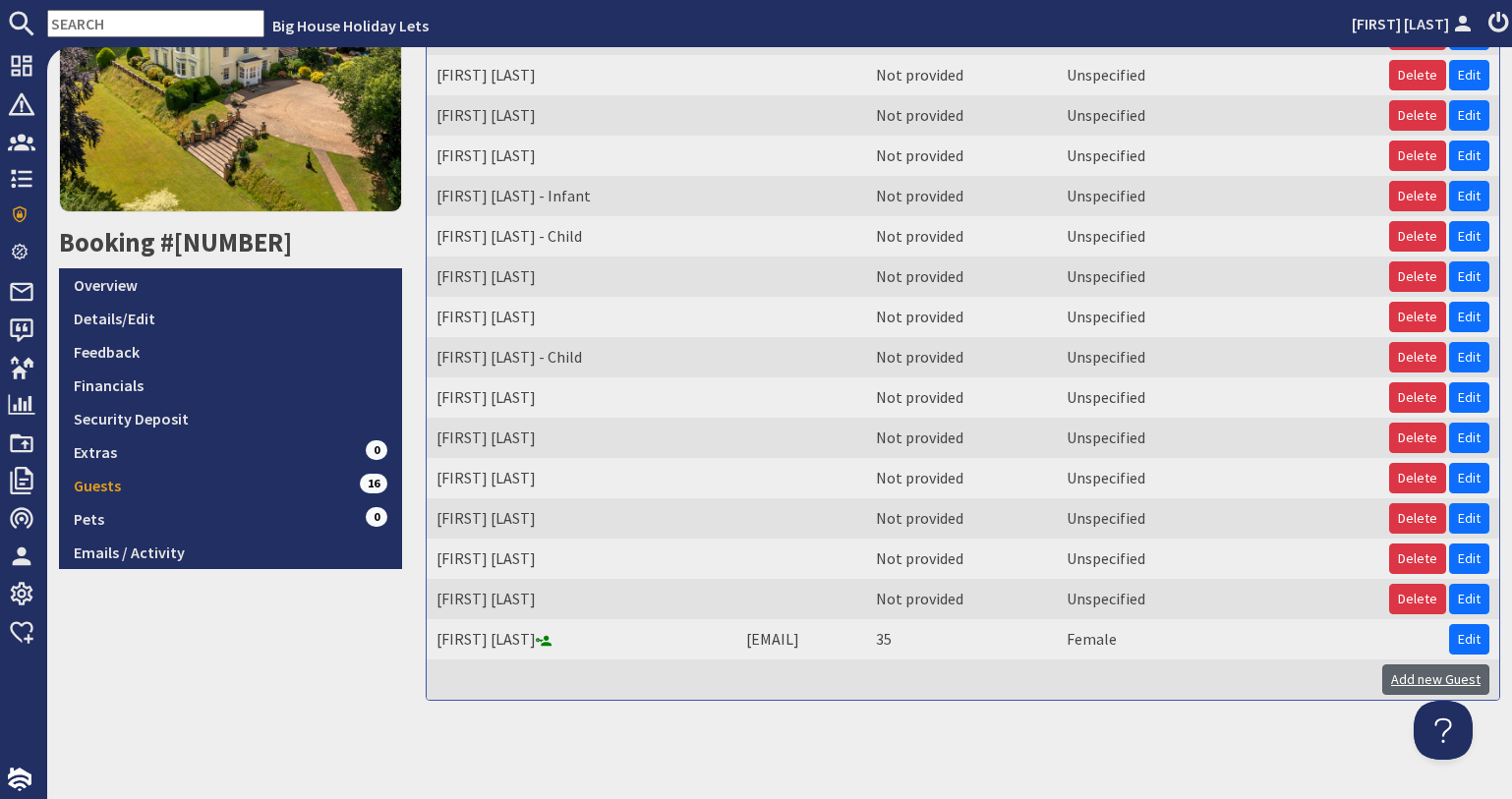 click on "Add new Guest" at bounding box center [1435, 679] 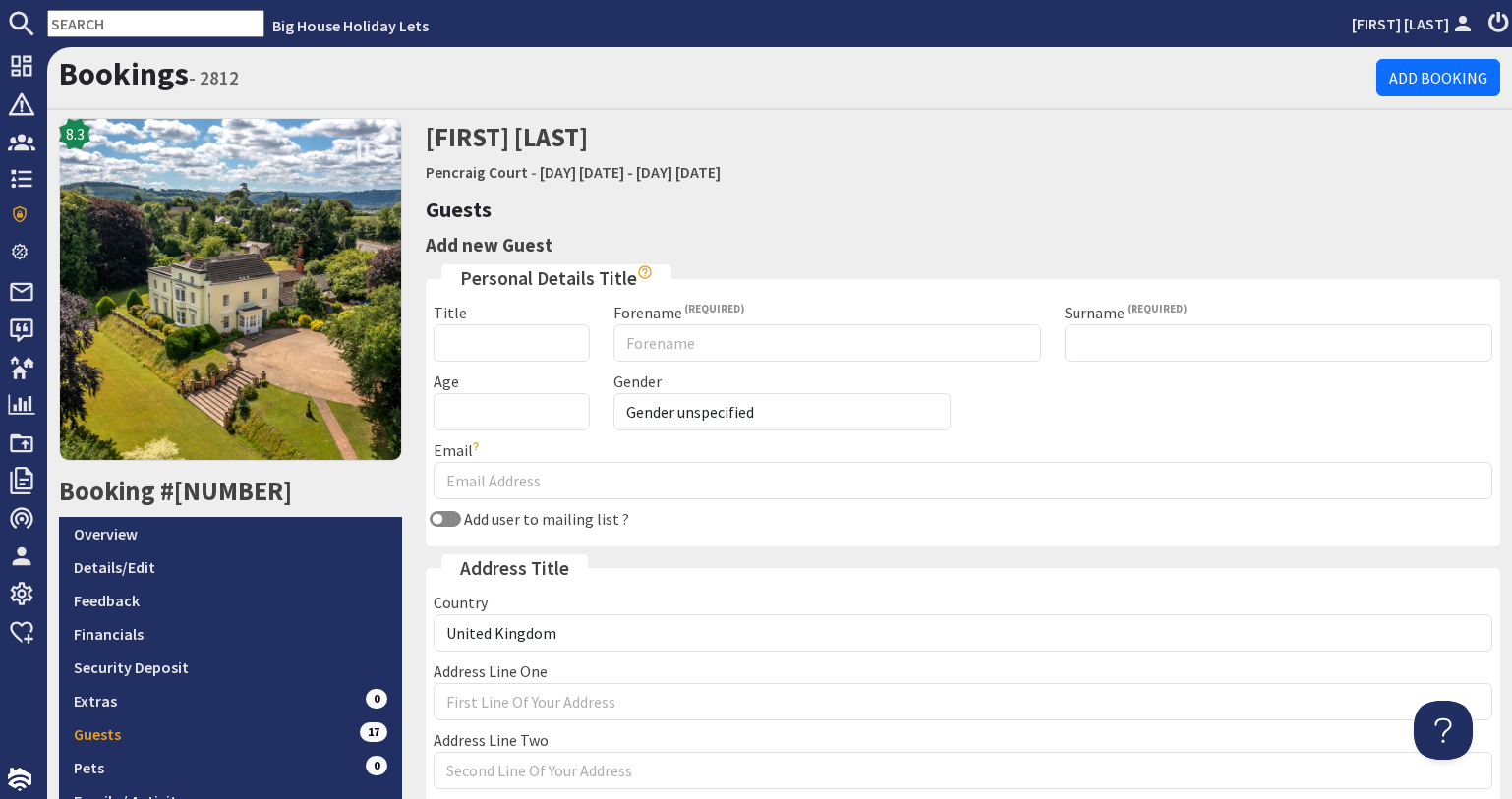 scroll, scrollTop: 0, scrollLeft: 0, axis: both 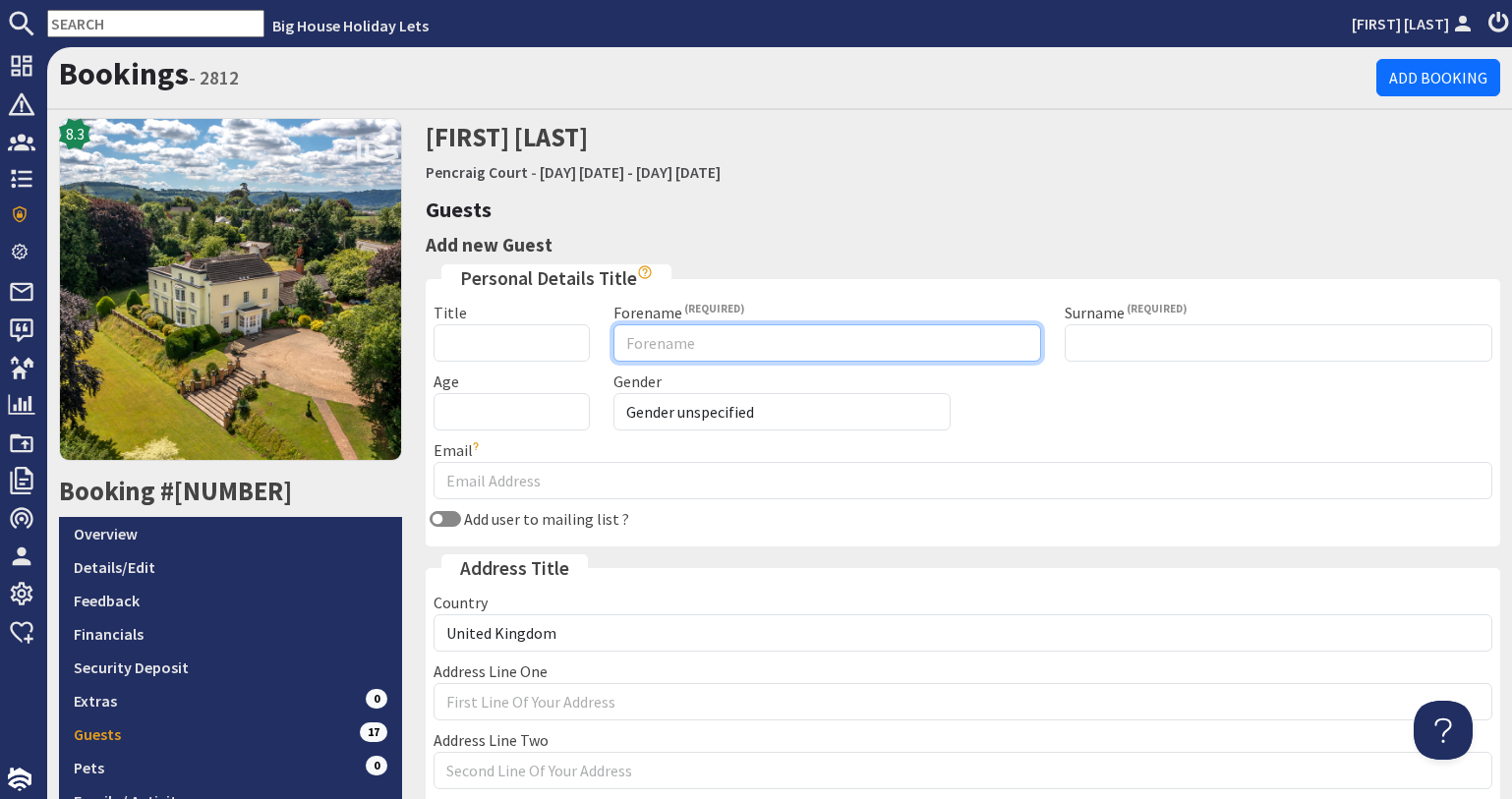 click on "Forename" at bounding box center (827, 343) 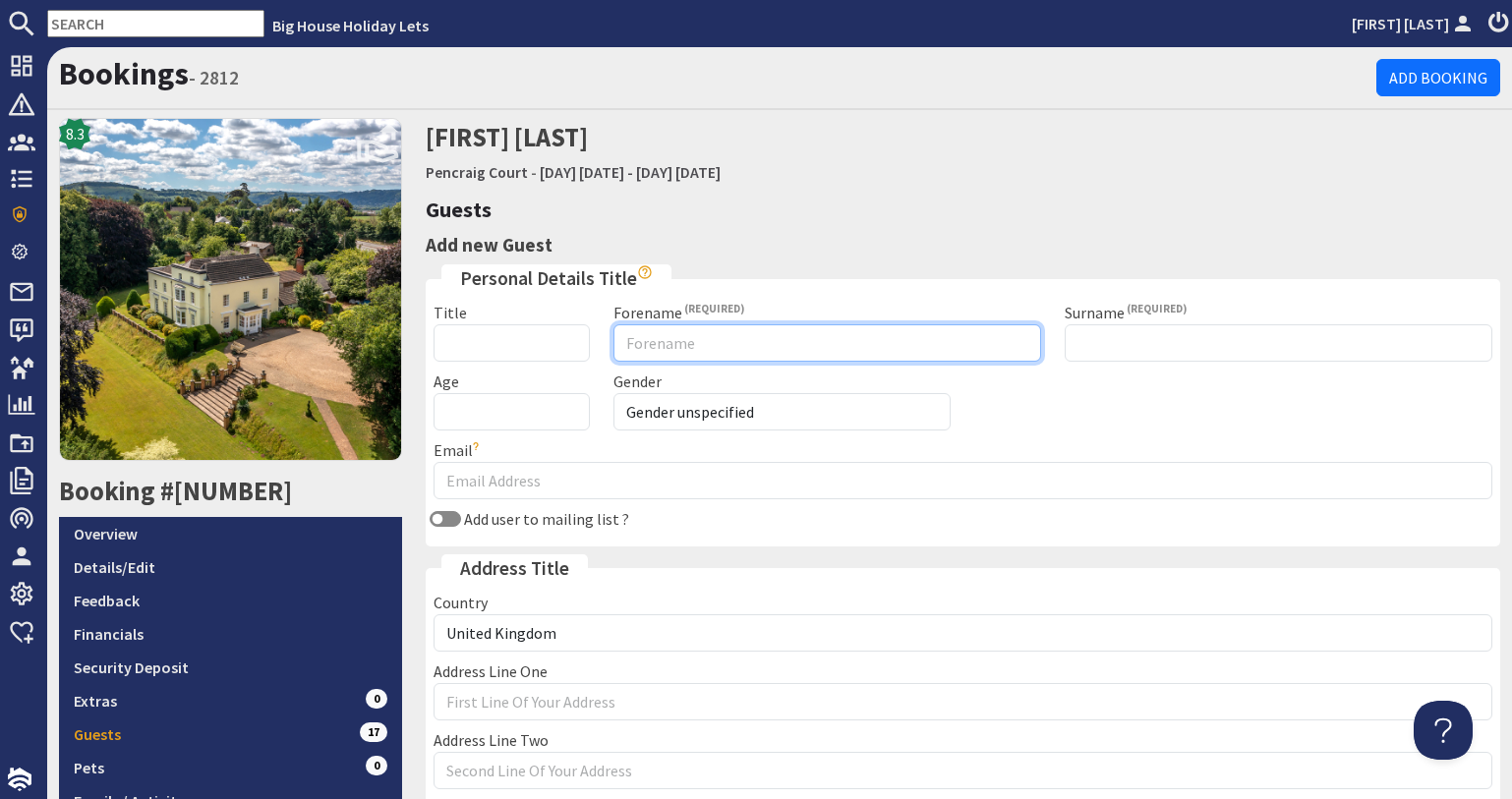 paste on "Sebastian Kennedy - child" 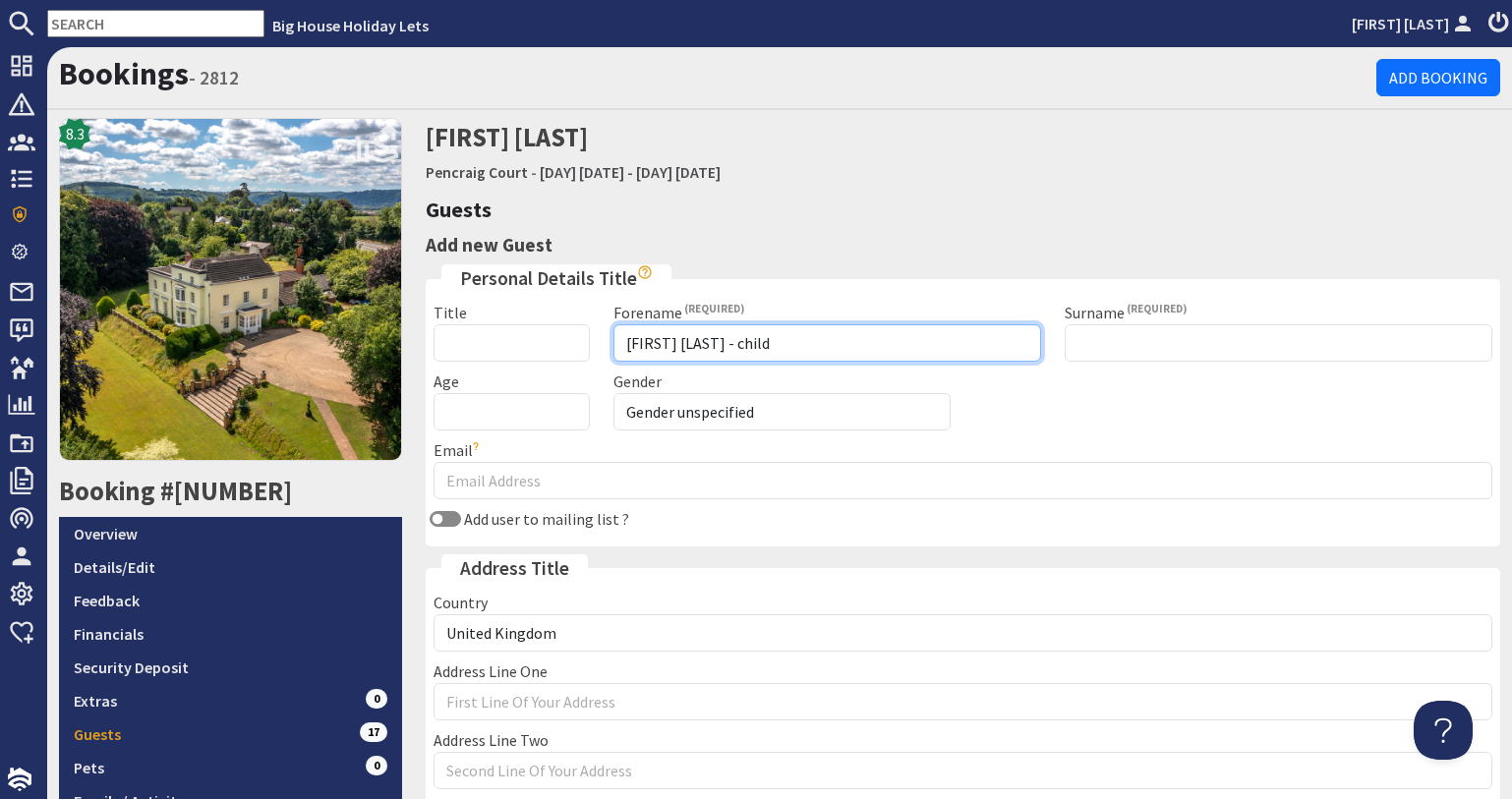 click on "Sebastian Kennedy - child" at bounding box center [827, 343] 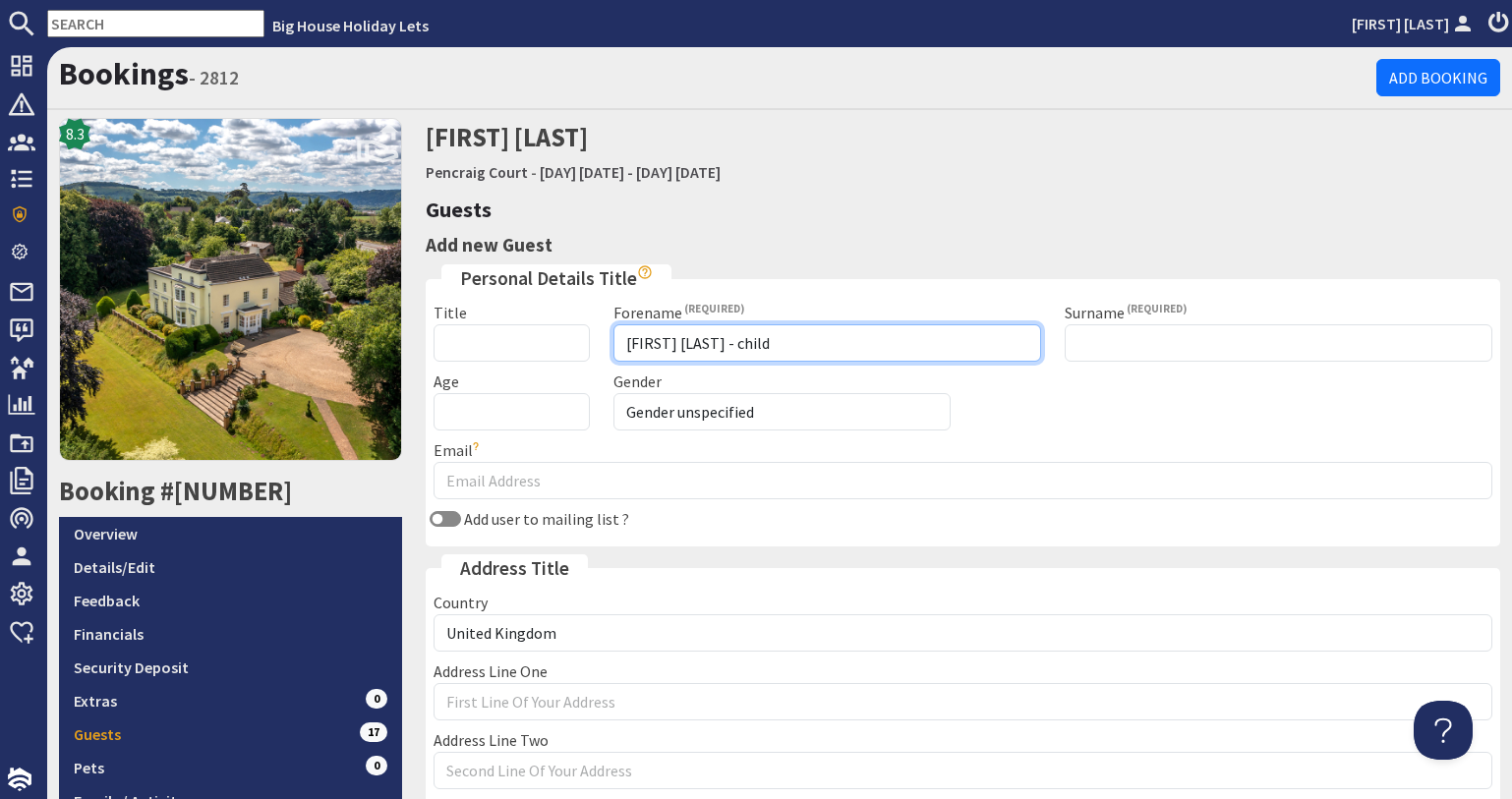 drag, startPoint x: 691, startPoint y: 342, endPoint x: 767, endPoint y: 339, distance: 76.05919 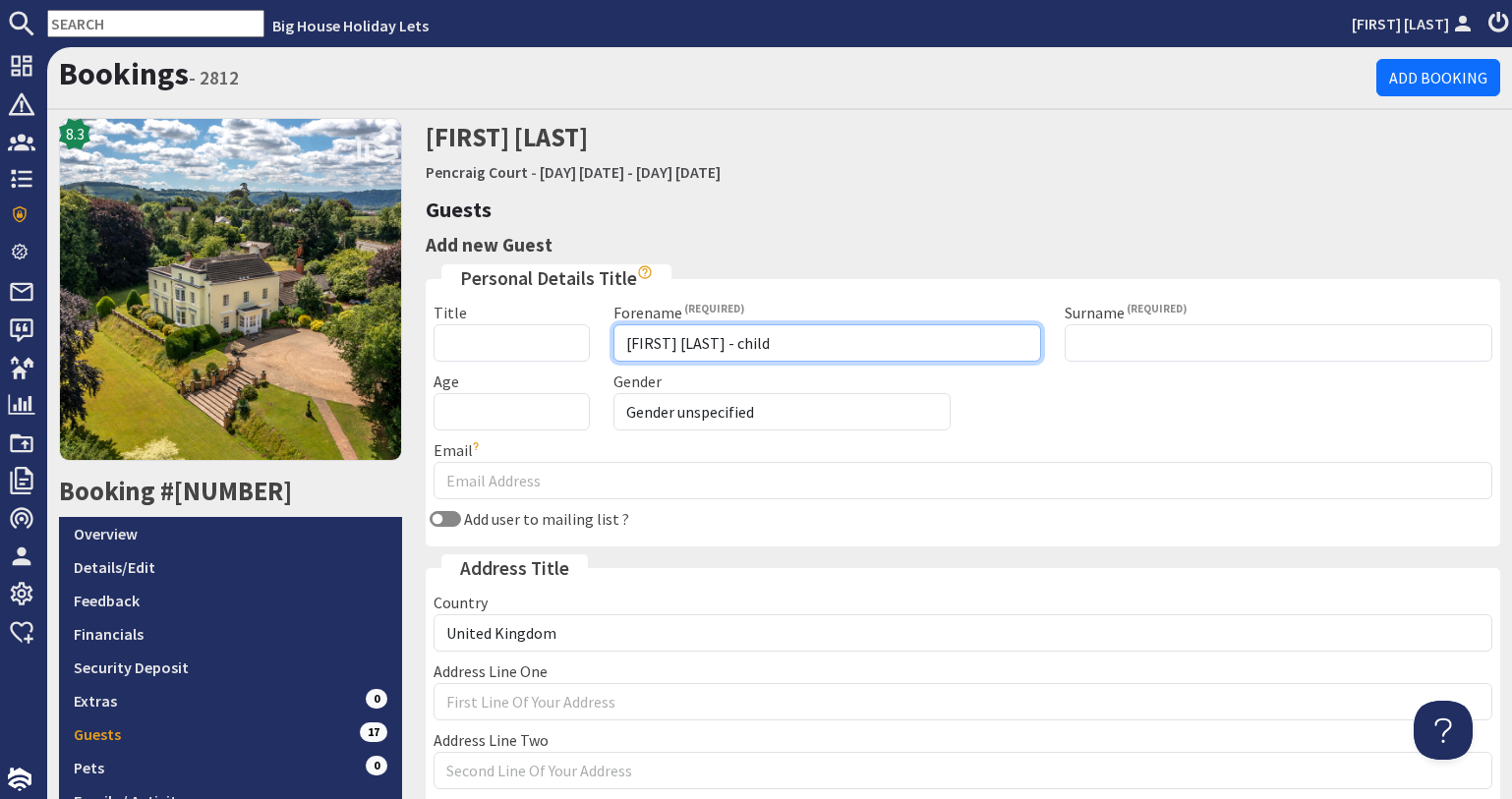click on "Sebastian Kennedy - child" at bounding box center [827, 343] 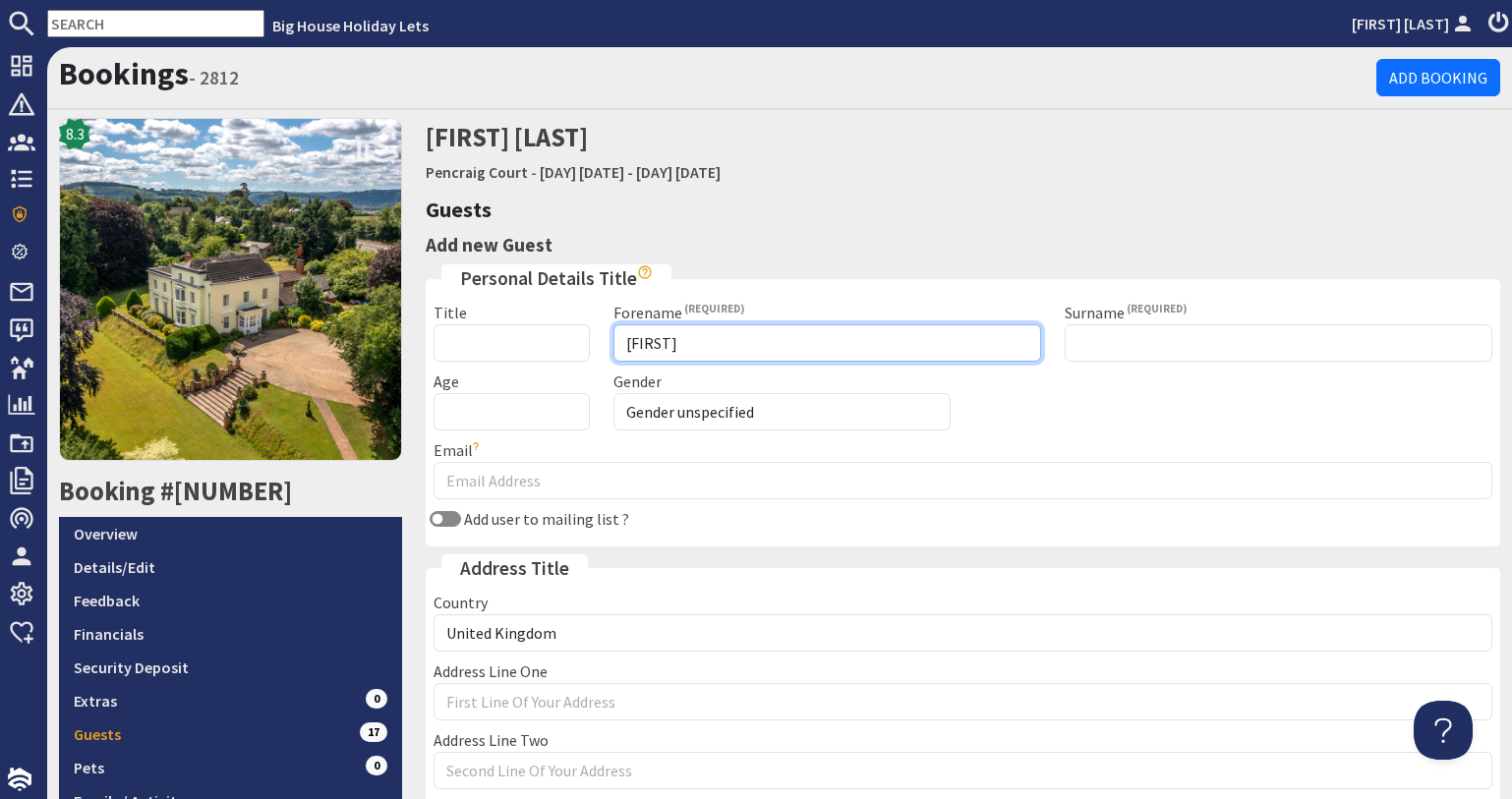type on "Sebastian" 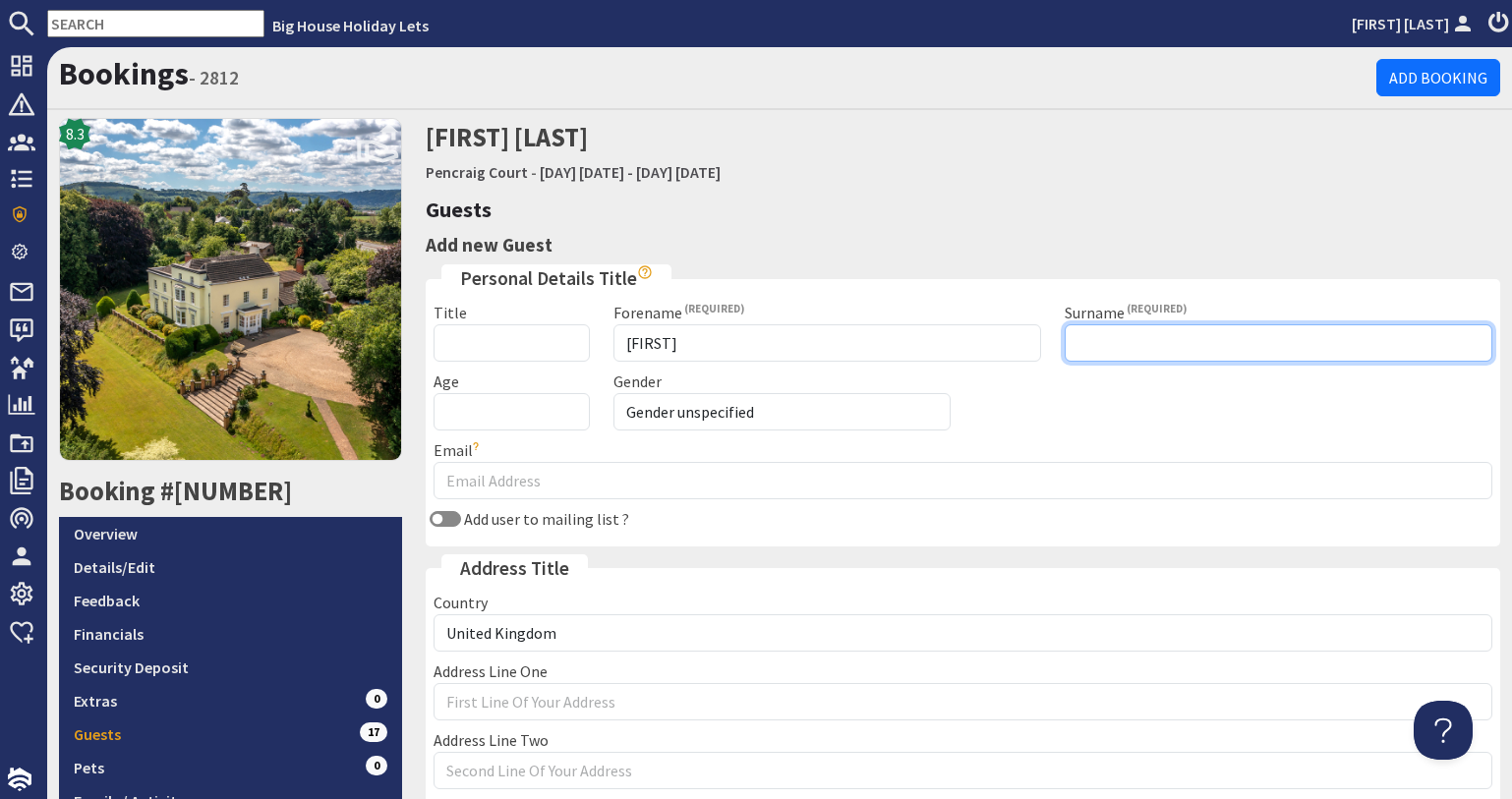 click on "Surname" at bounding box center (1278, 343) 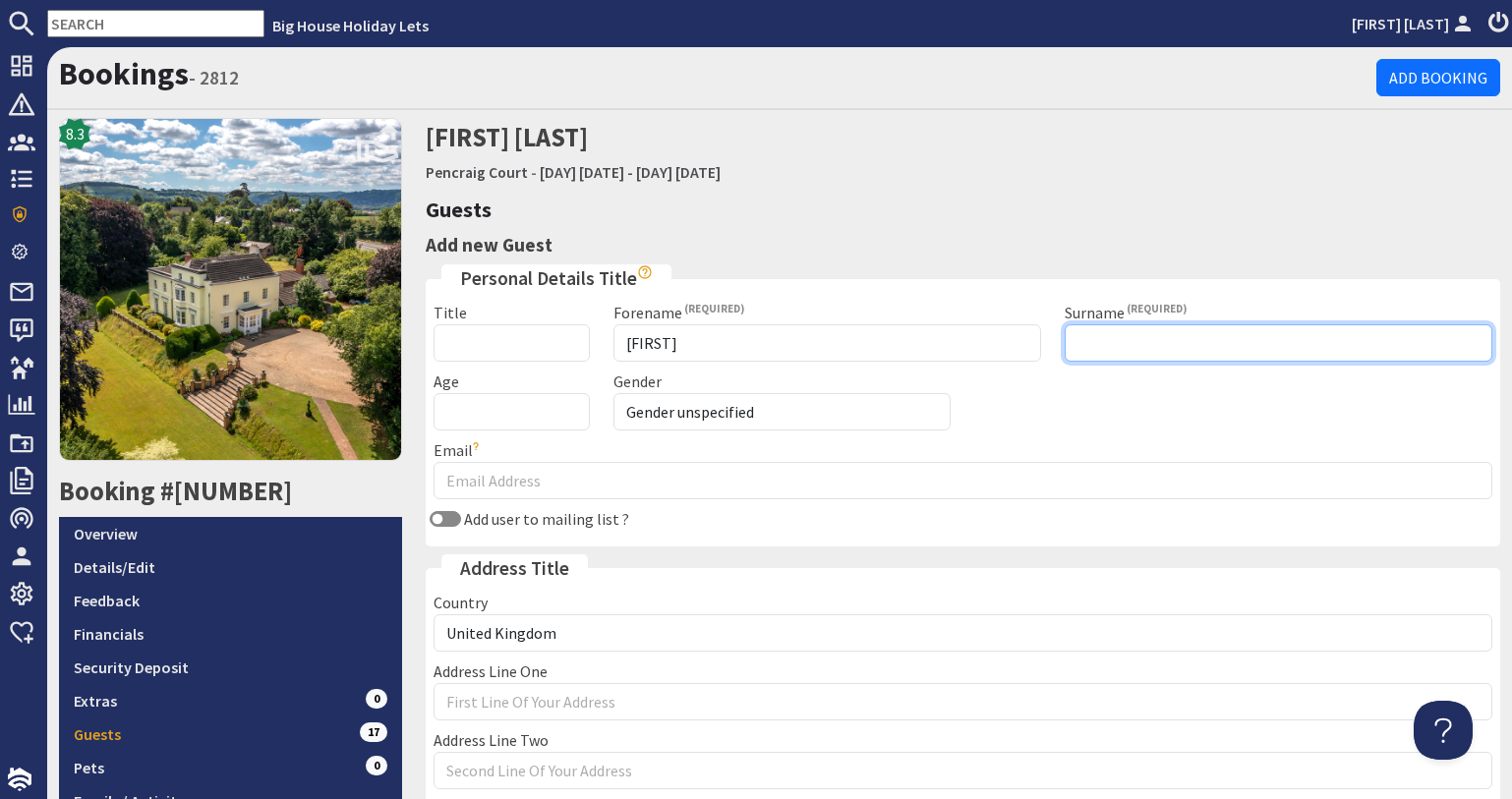 paste on "Kennedy - child" 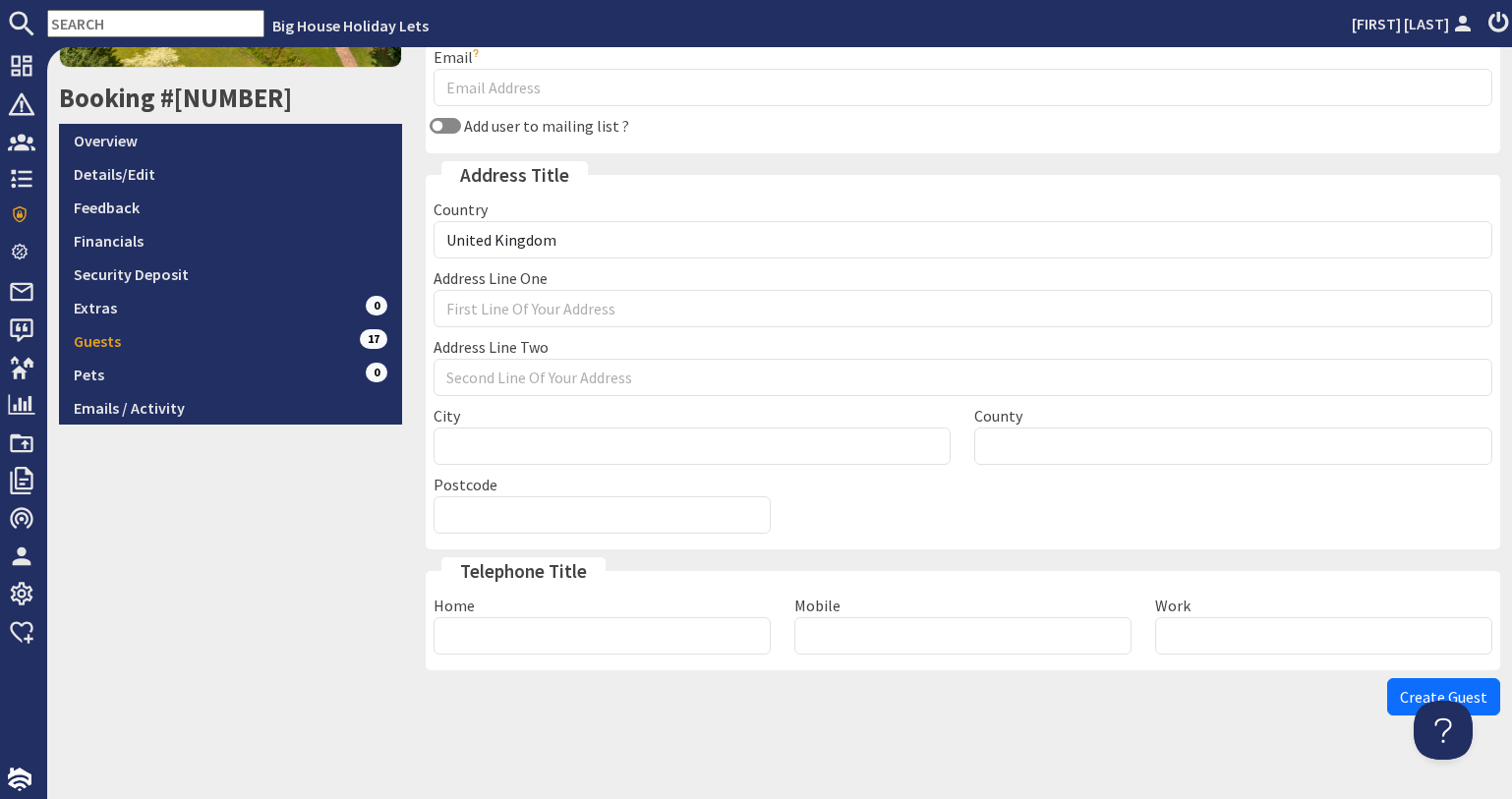 scroll, scrollTop: 418, scrollLeft: 0, axis: vertical 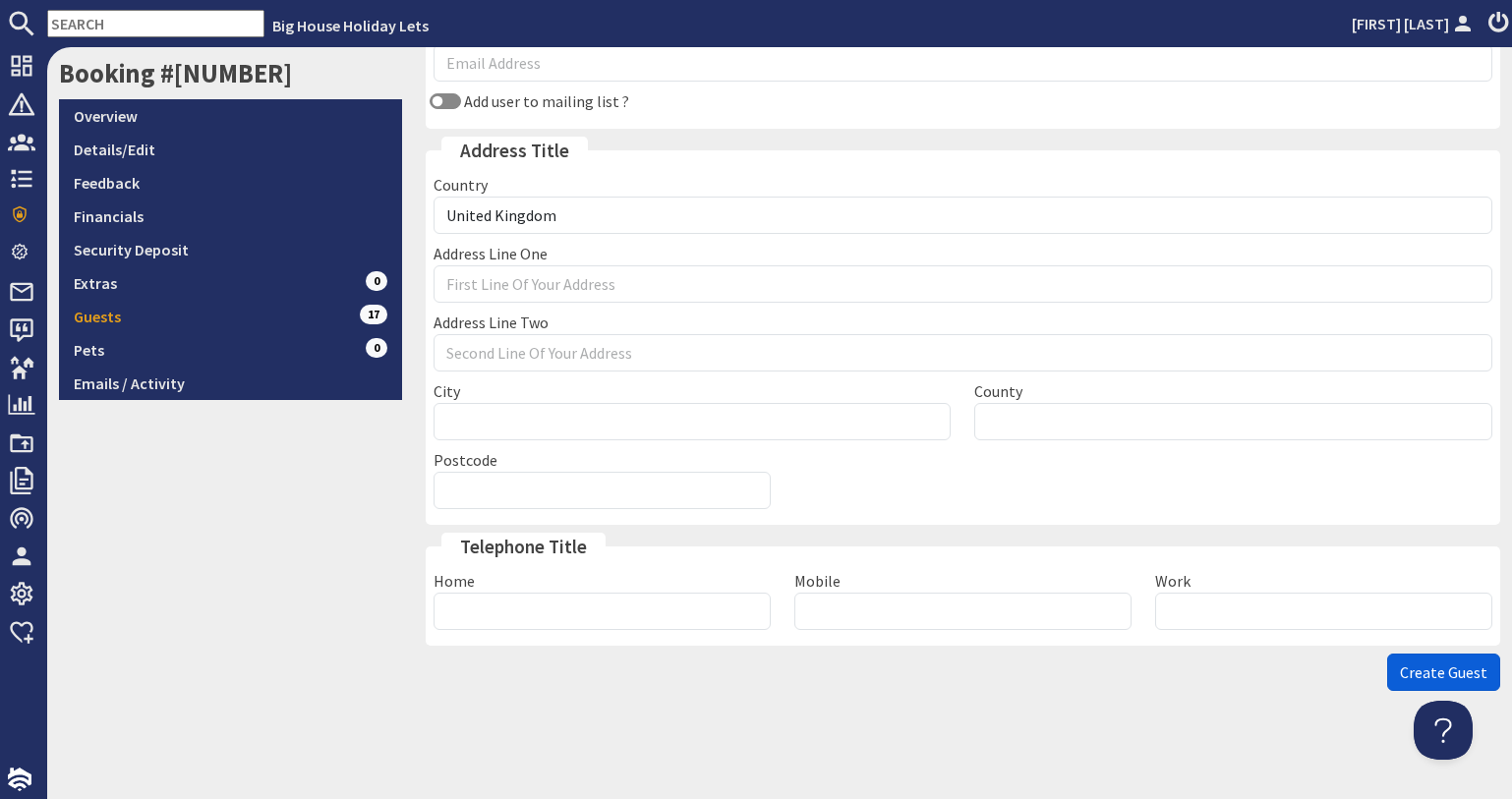 type on "Kennedy - child" 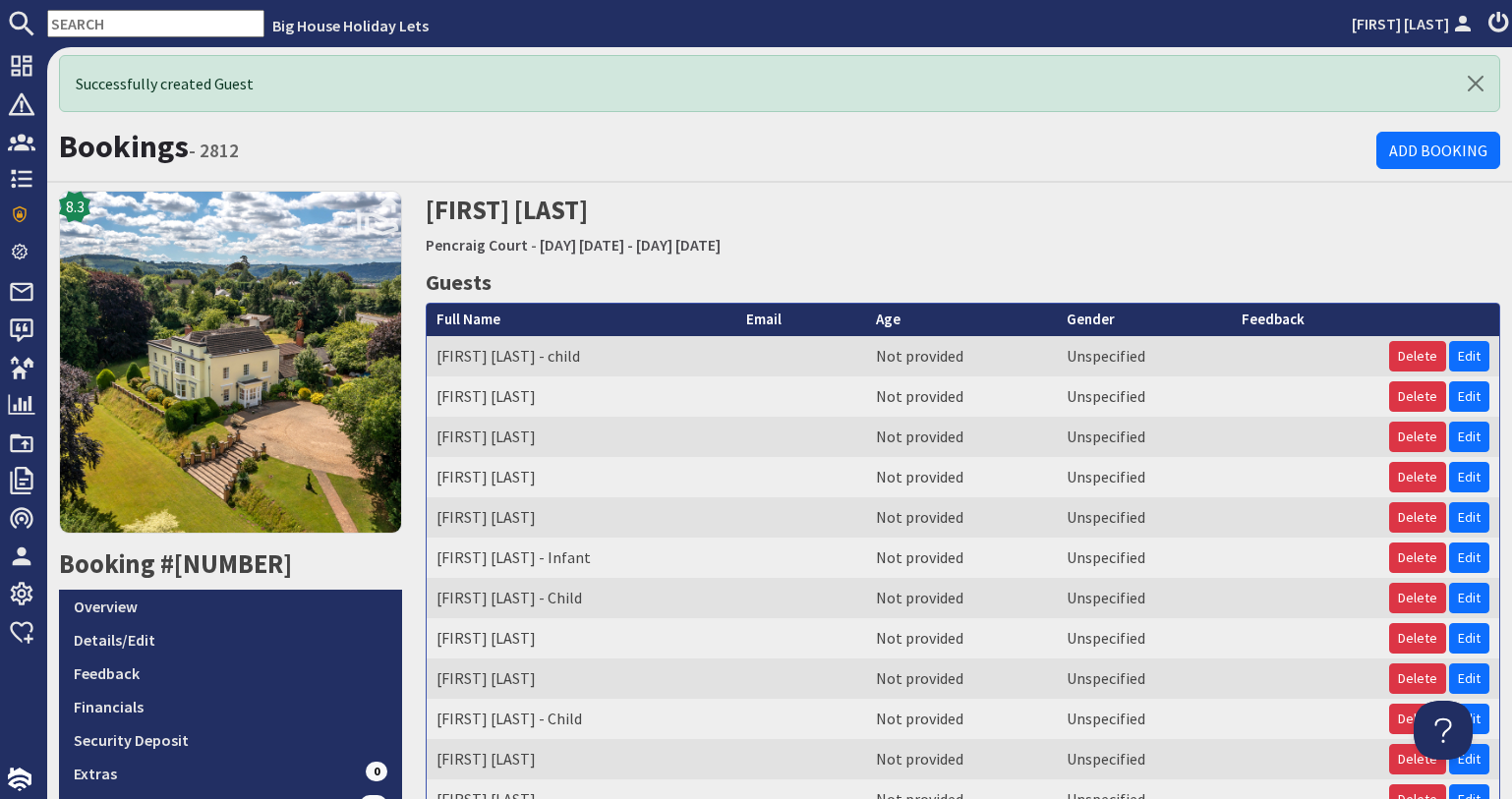 scroll, scrollTop: 0, scrollLeft: 0, axis: both 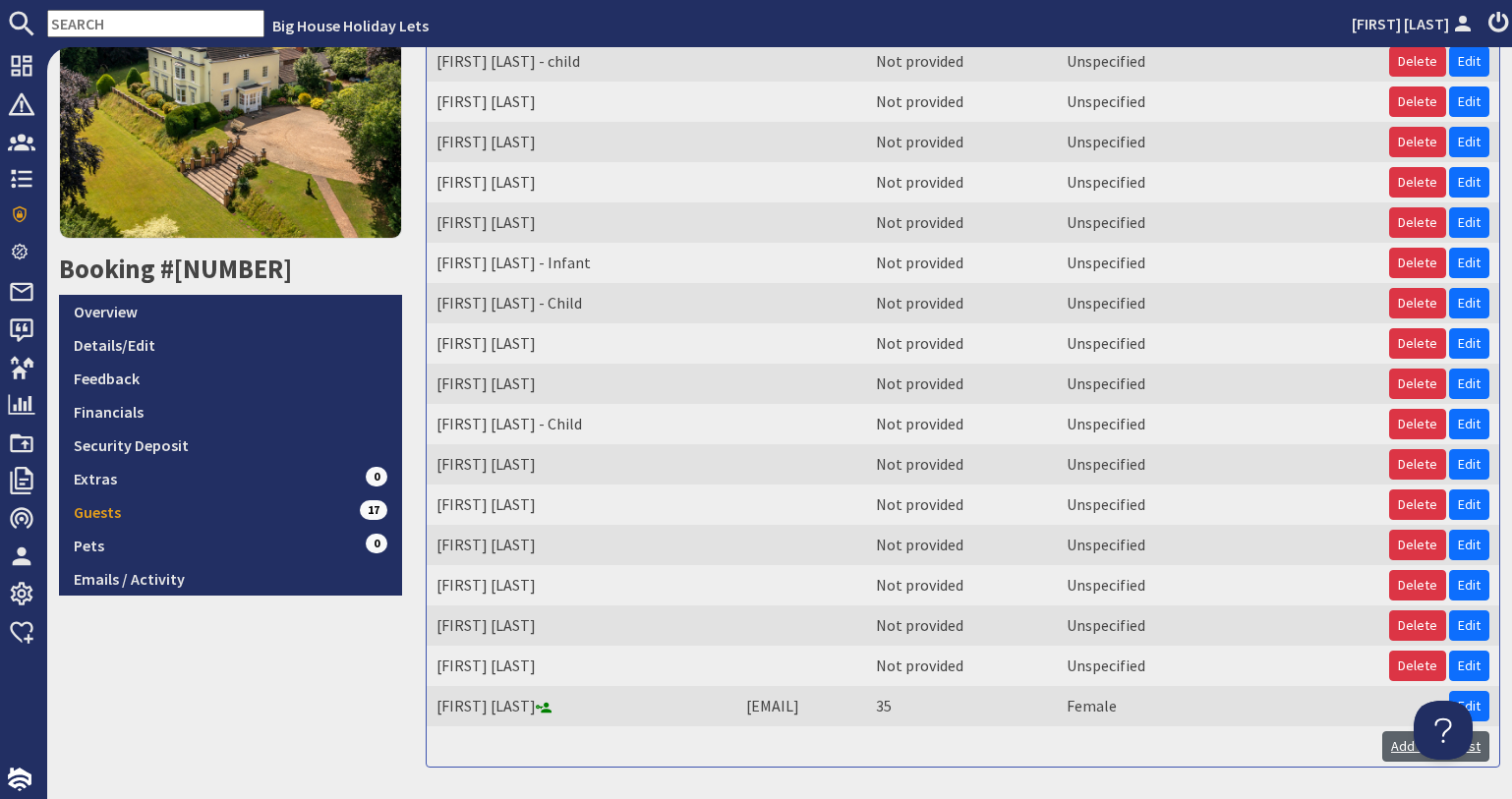 click on "Add new Guest" at bounding box center [1435, 746] 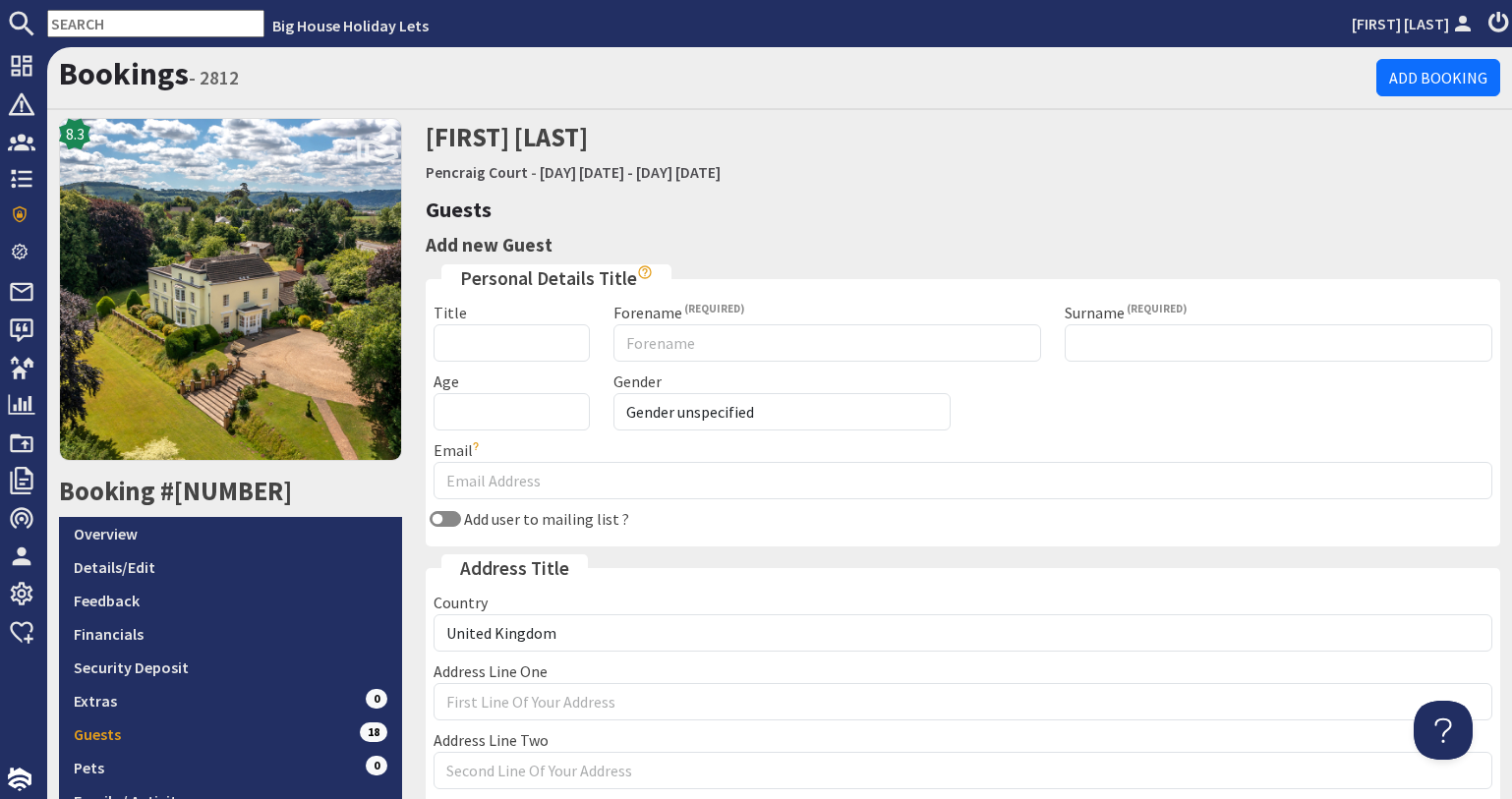 scroll, scrollTop: 0, scrollLeft: 0, axis: both 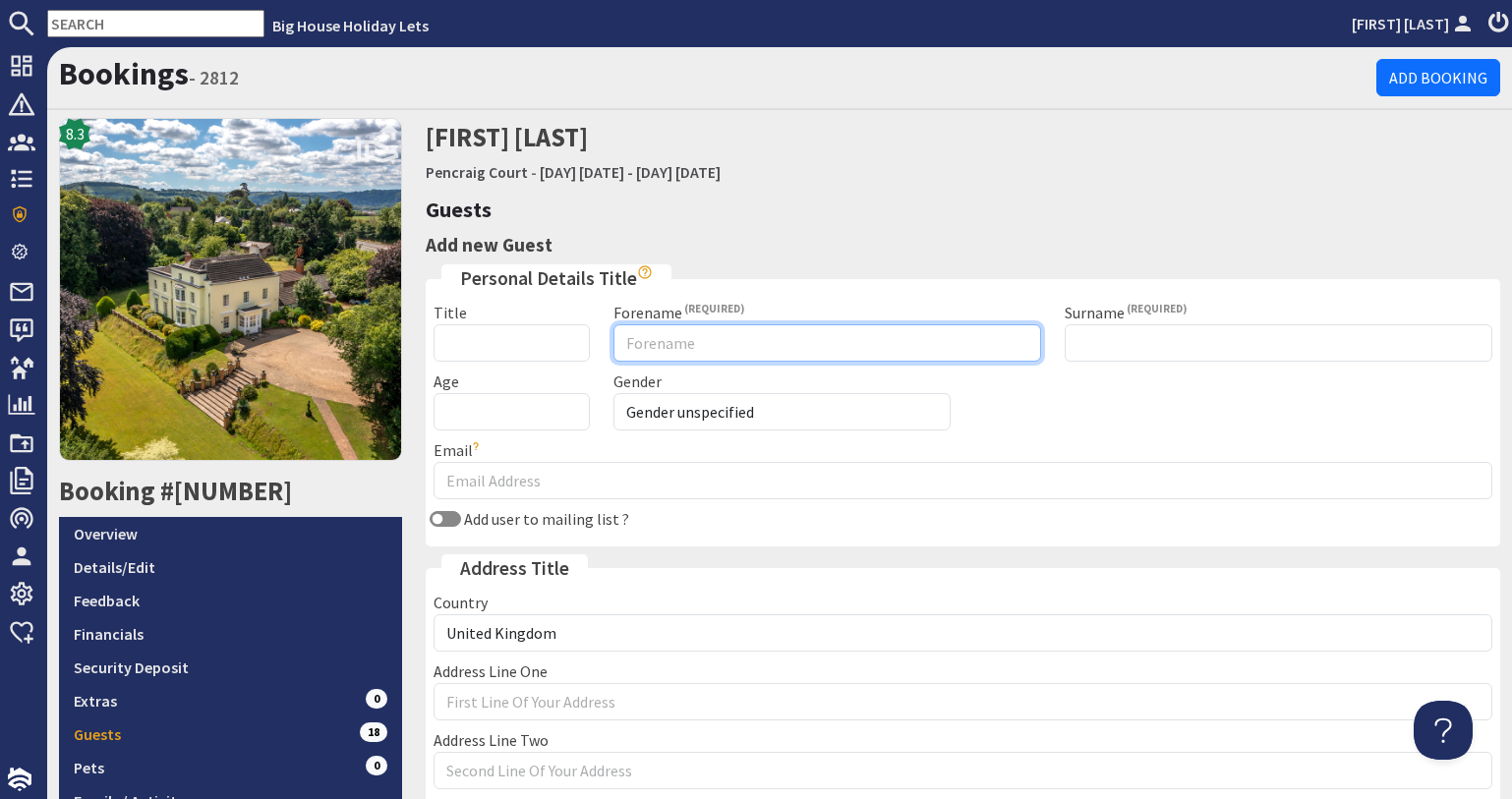 click on "Forename" at bounding box center (827, 343) 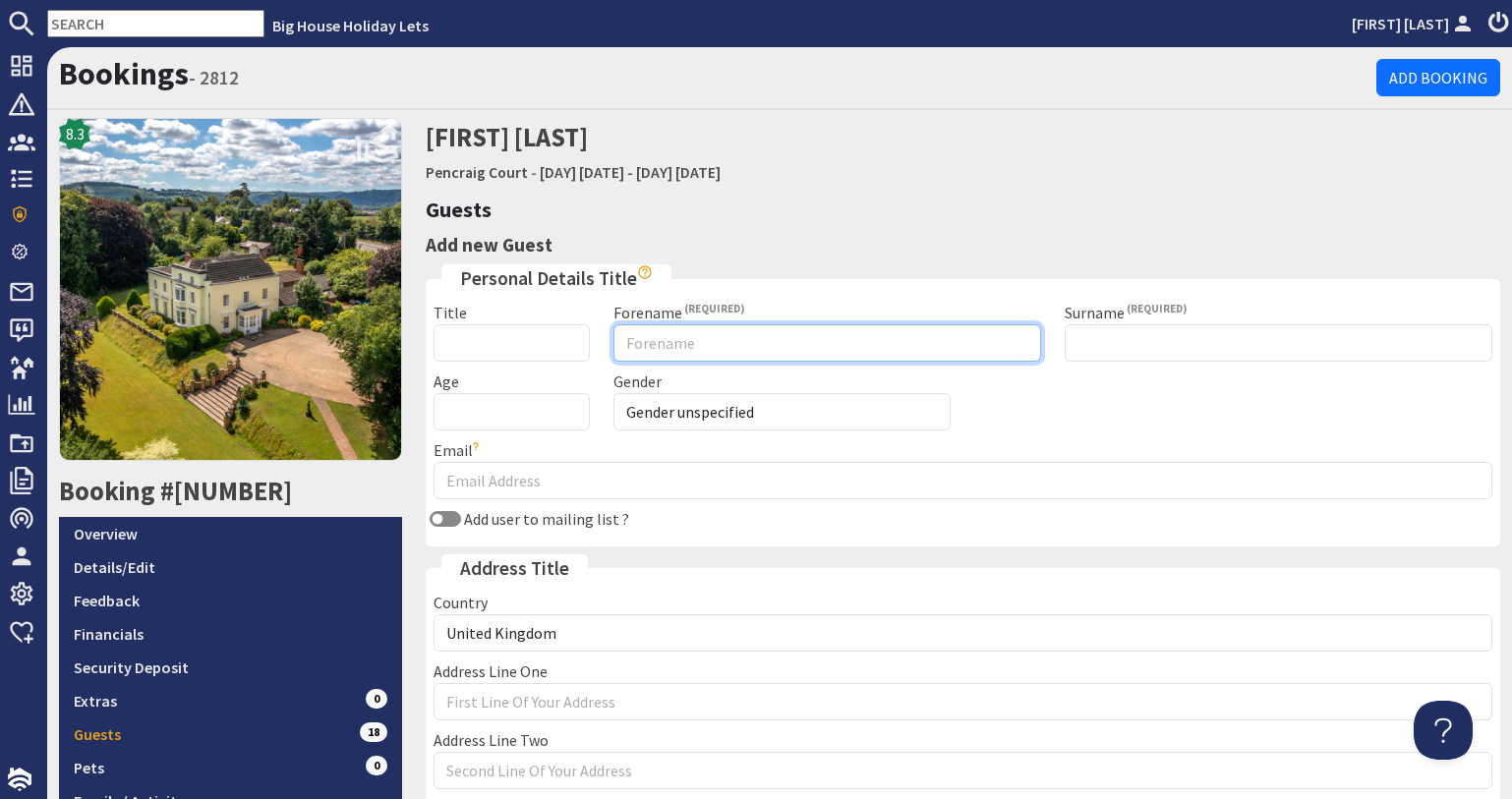 paste on "Theo Kennedy - child" 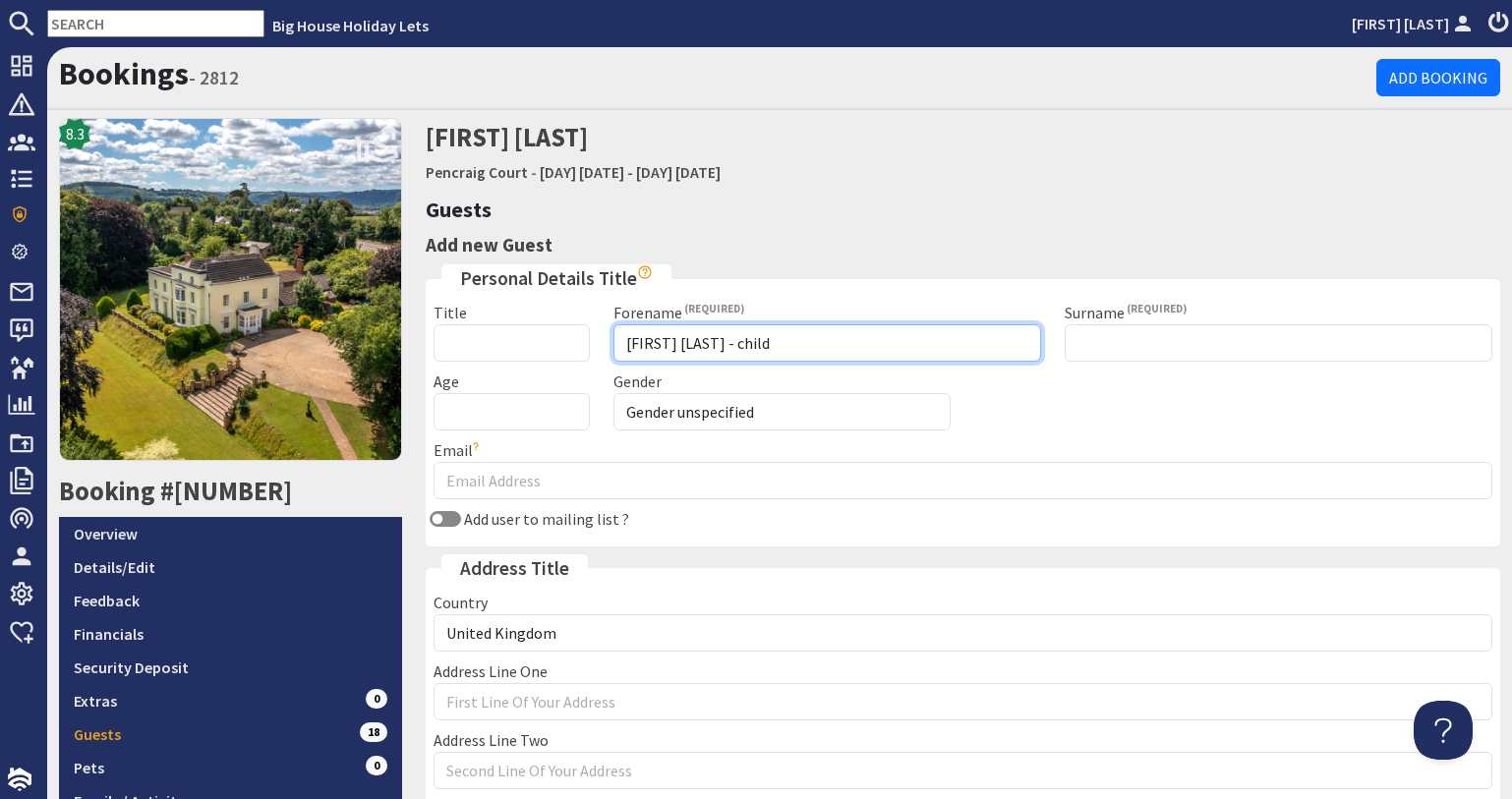 drag, startPoint x: 657, startPoint y: 349, endPoint x: 779, endPoint y: 331, distance: 123.32072 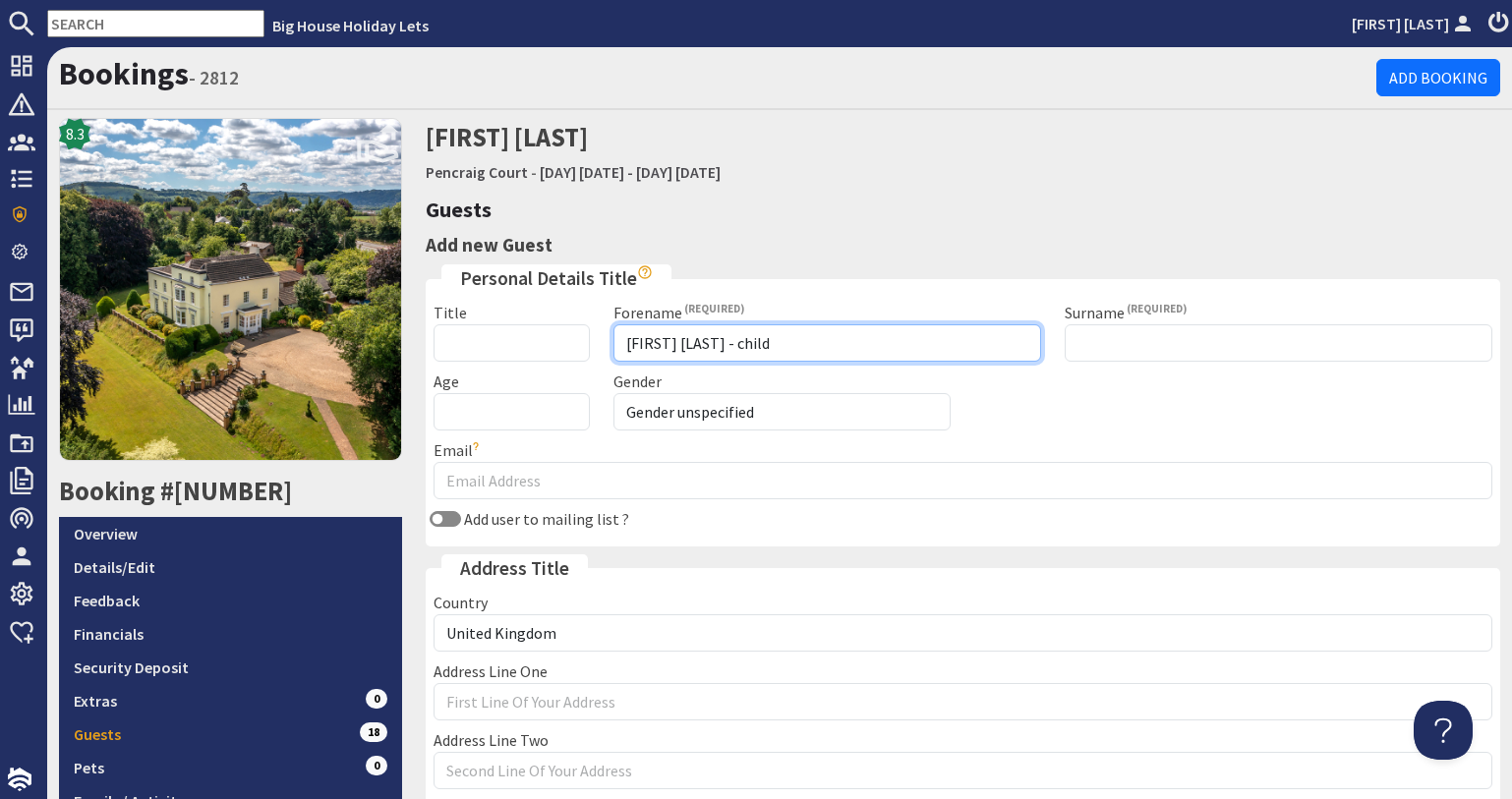 click on "Theo Kennedy - child" at bounding box center [827, 343] 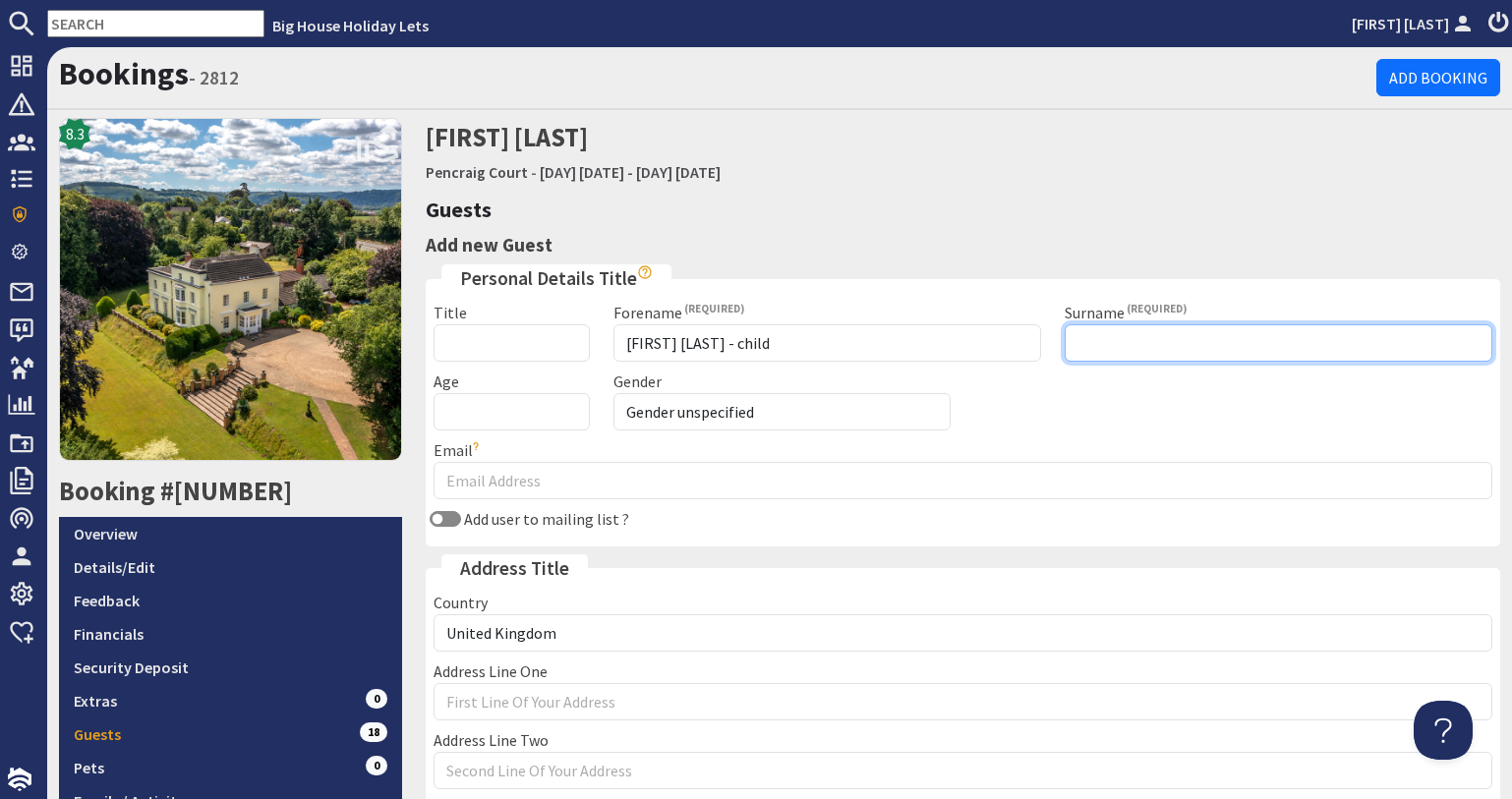 click on "Surname" at bounding box center [1278, 343] 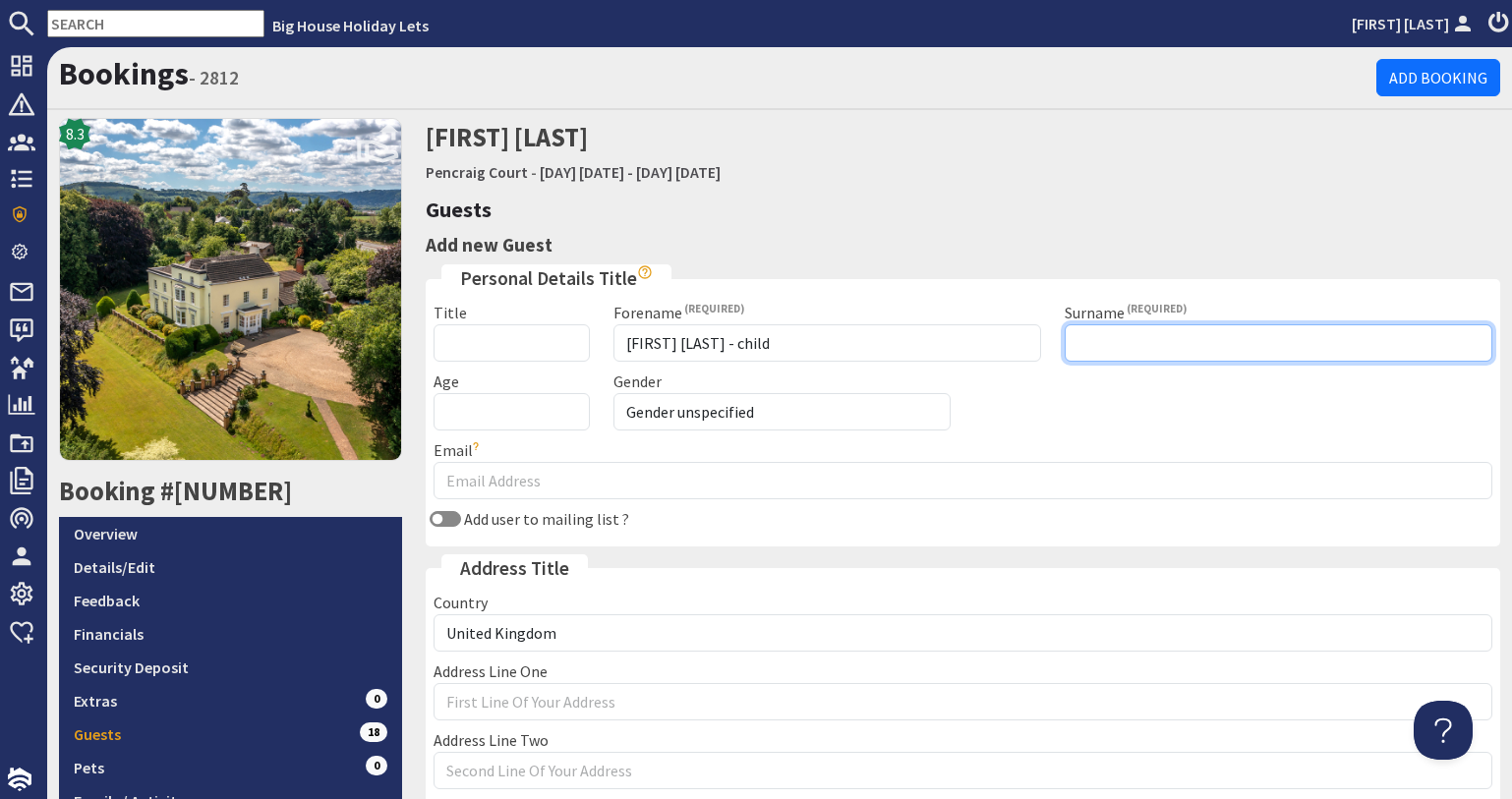 paste on "Kennedy - child" 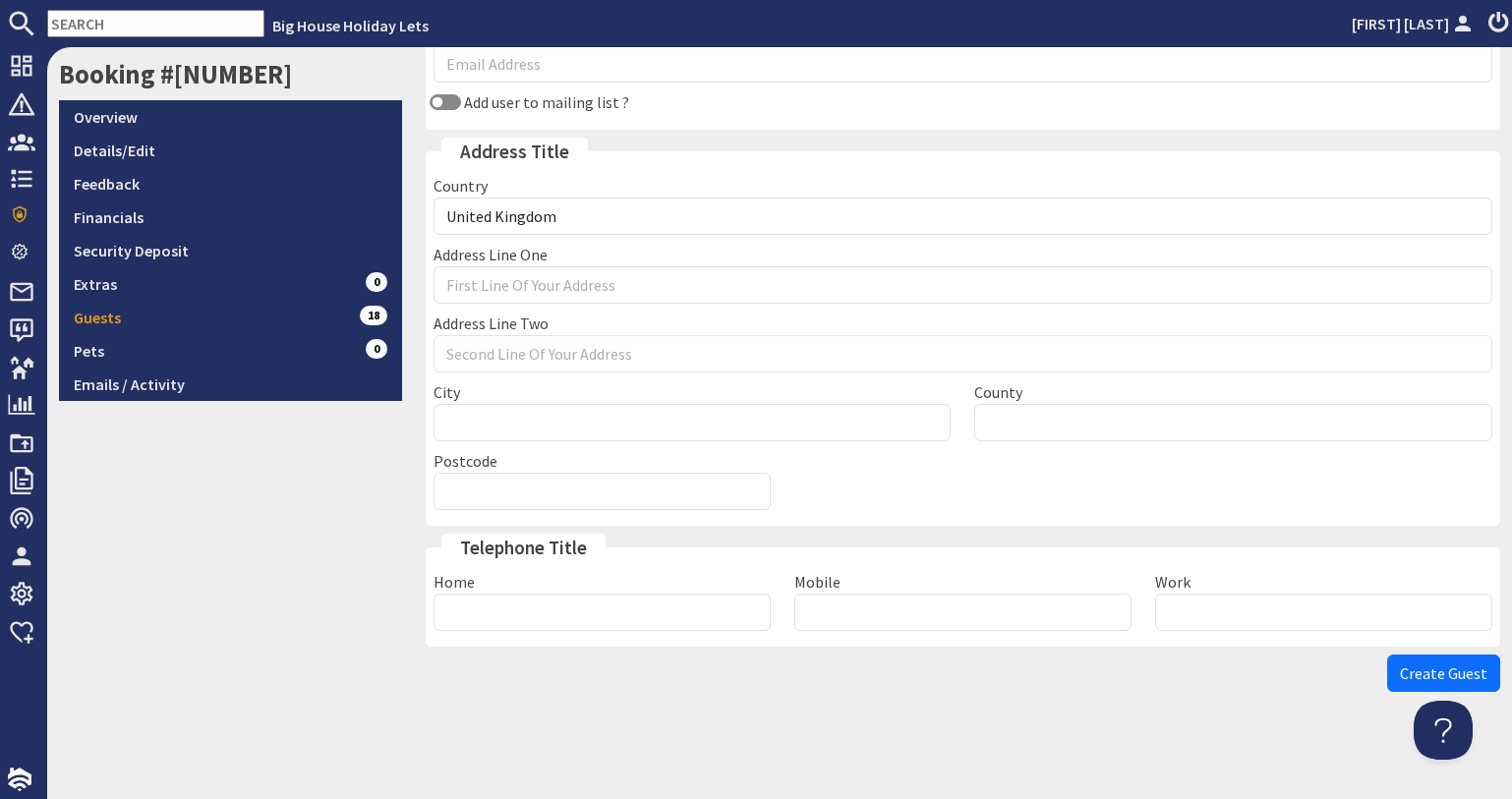 scroll, scrollTop: 418, scrollLeft: 0, axis: vertical 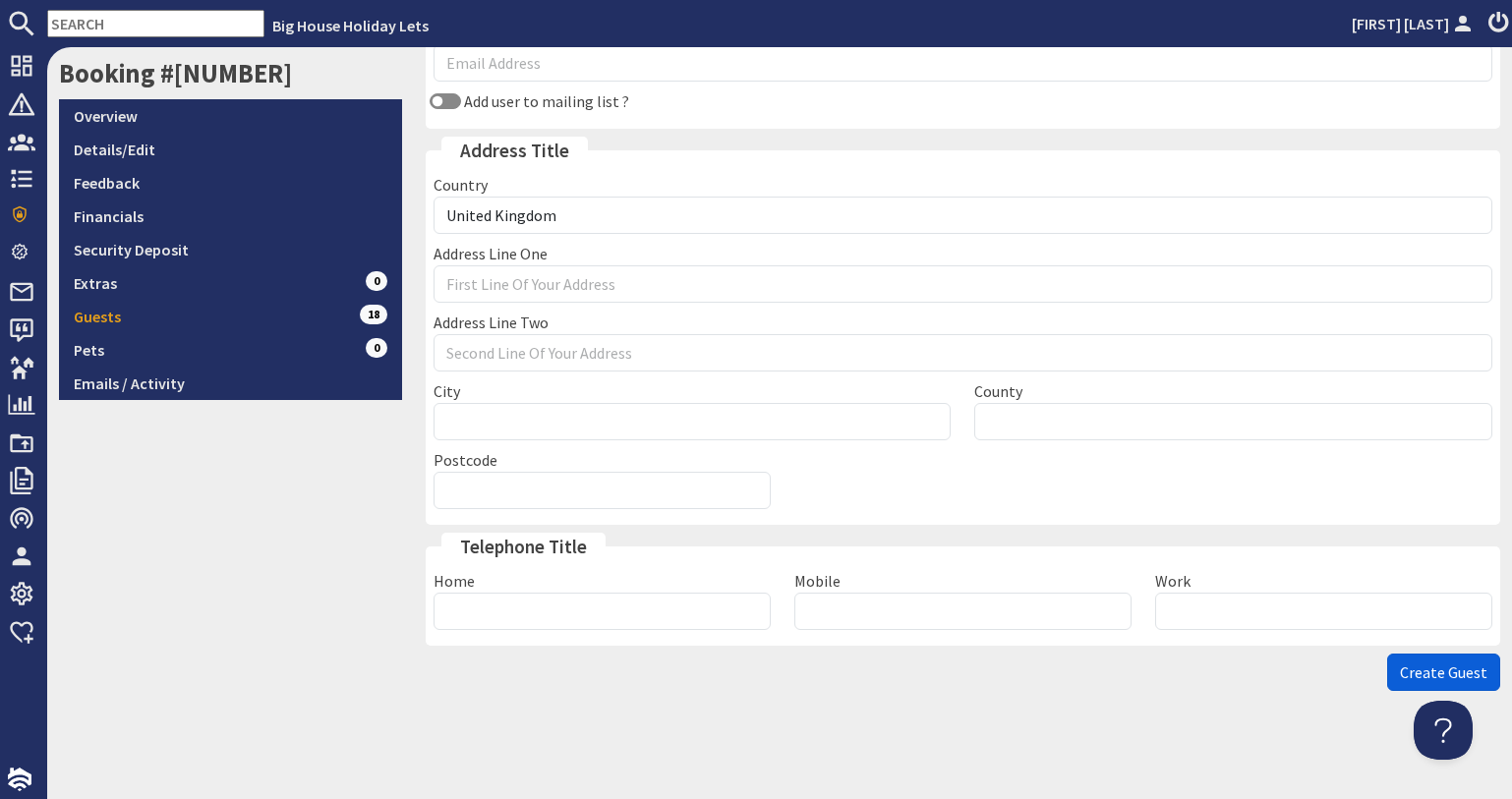 type on "Kennedy - child" 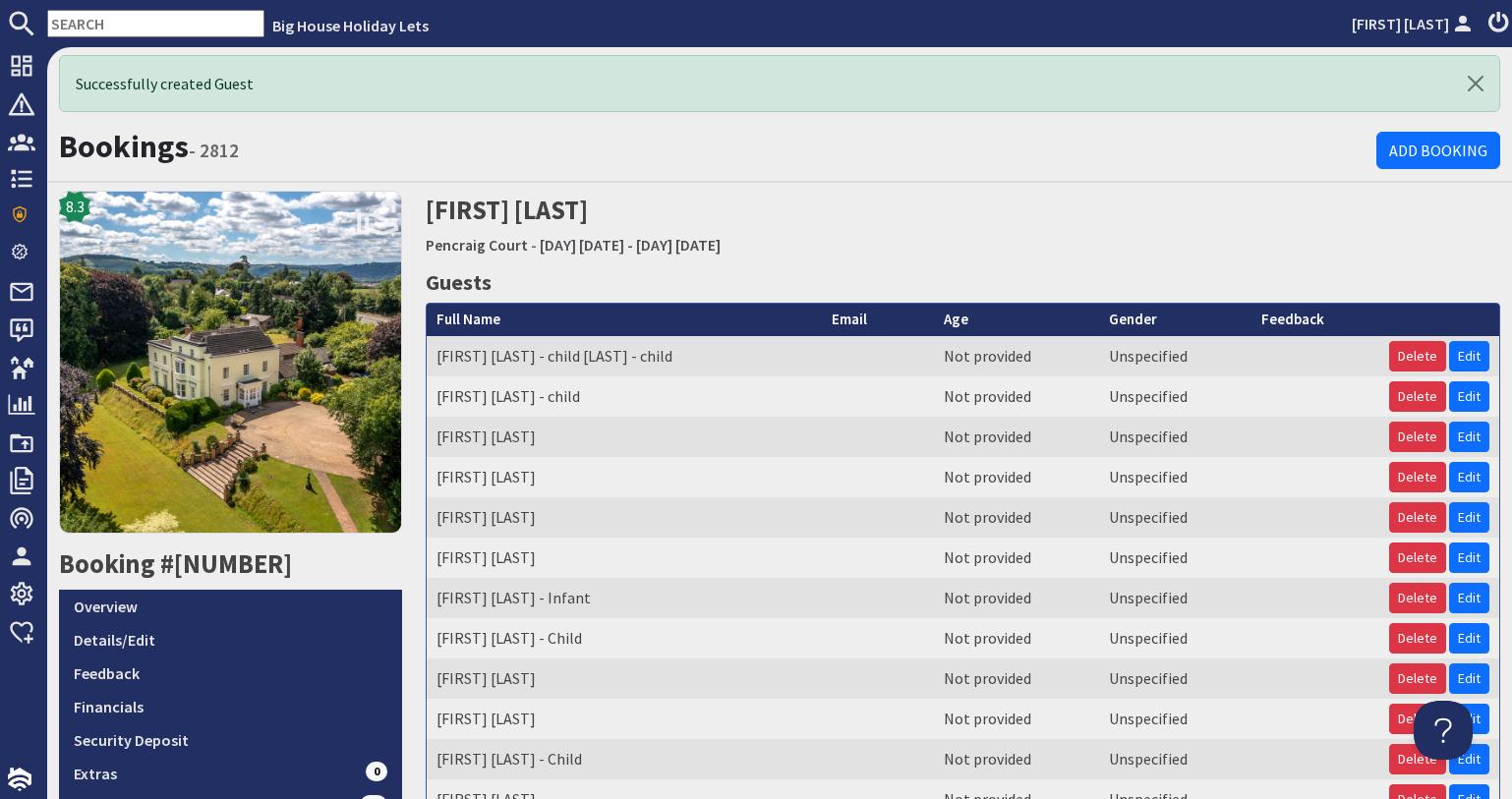 scroll, scrollTop: 0, scrollLeft: 0, axis: both 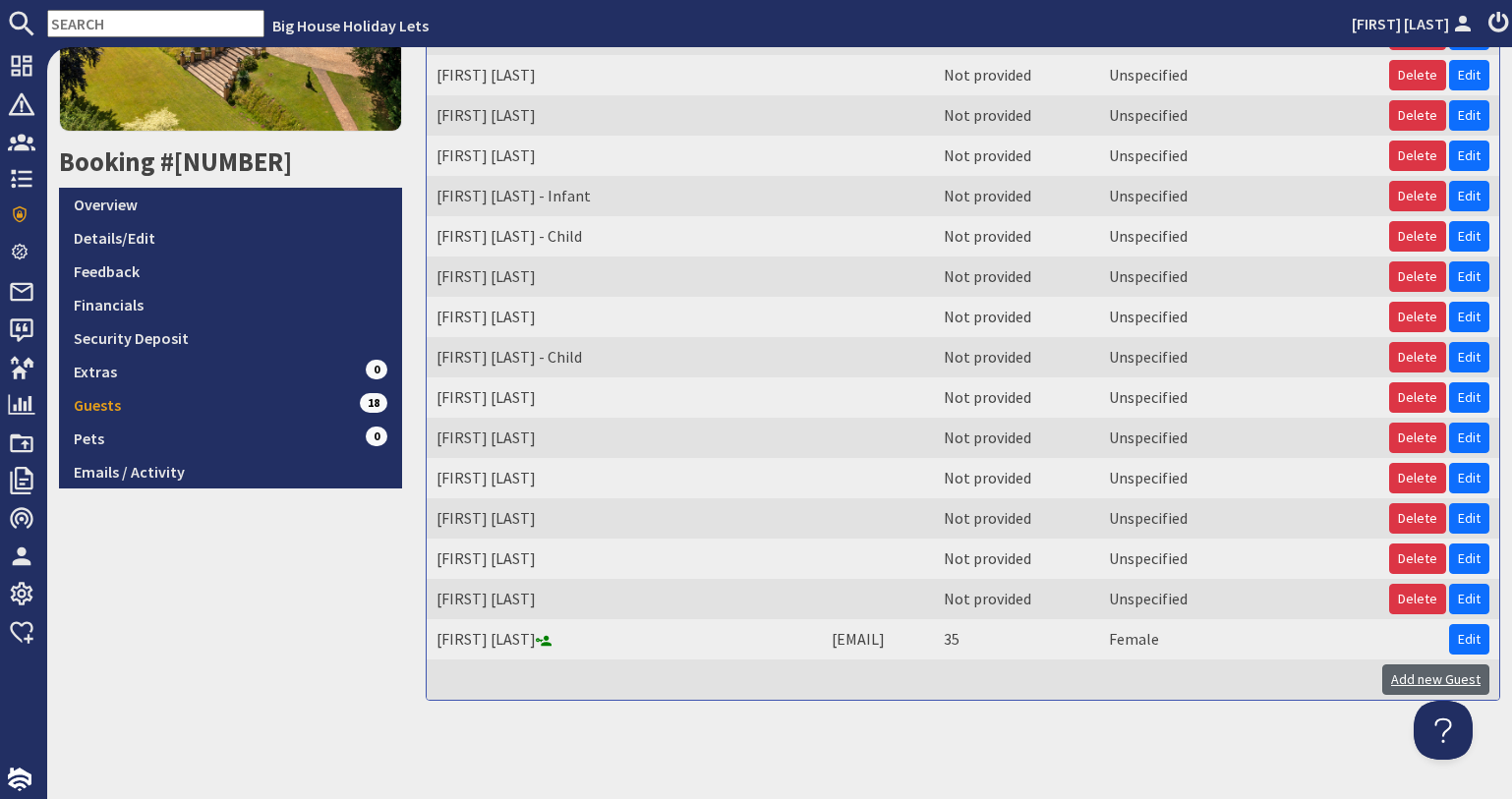 click on "Add new Guest" at bounding box center [1435, 679] 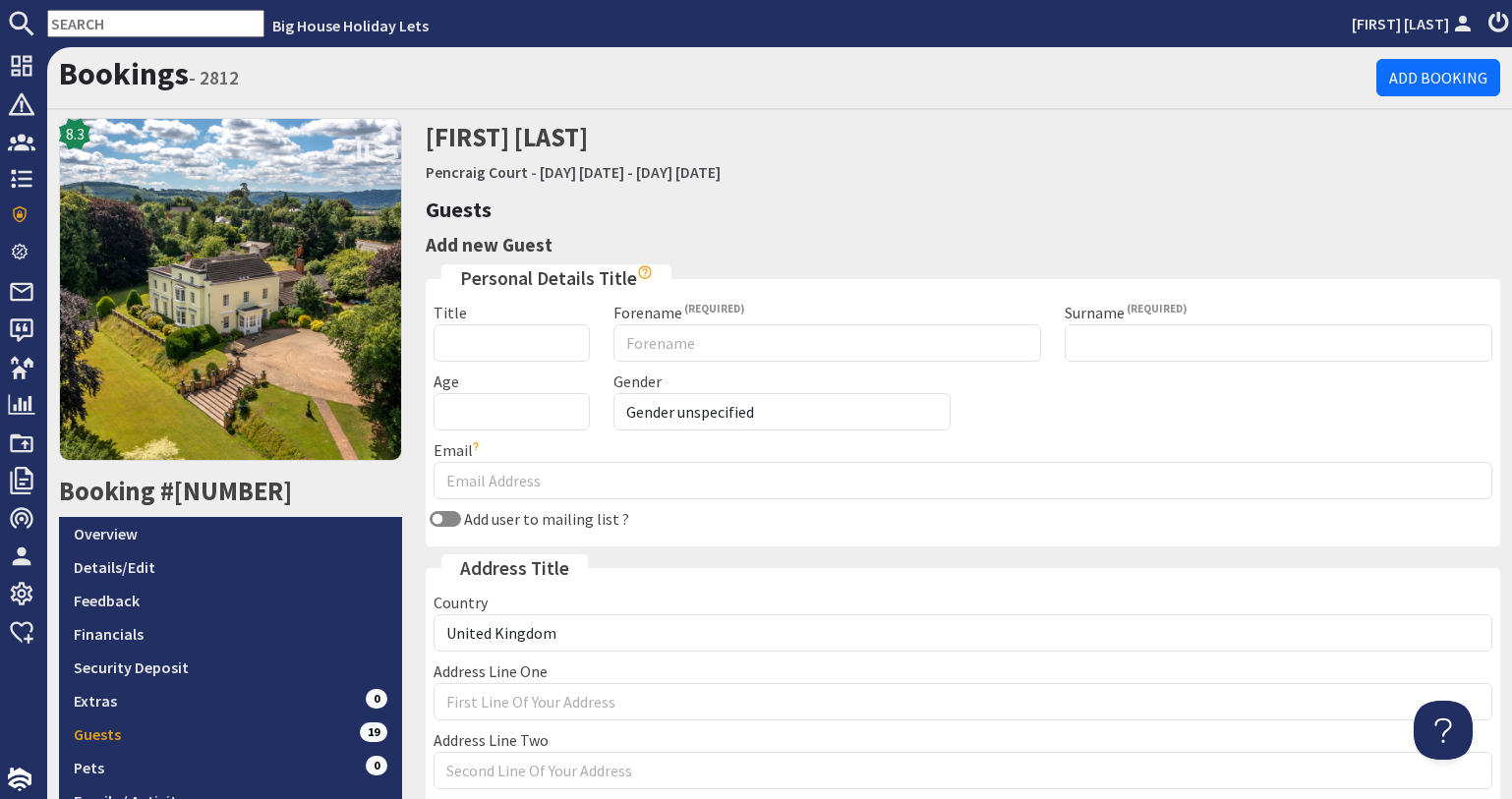 scroll, scrollTop: 0, scrollLeft: 0, axis: both 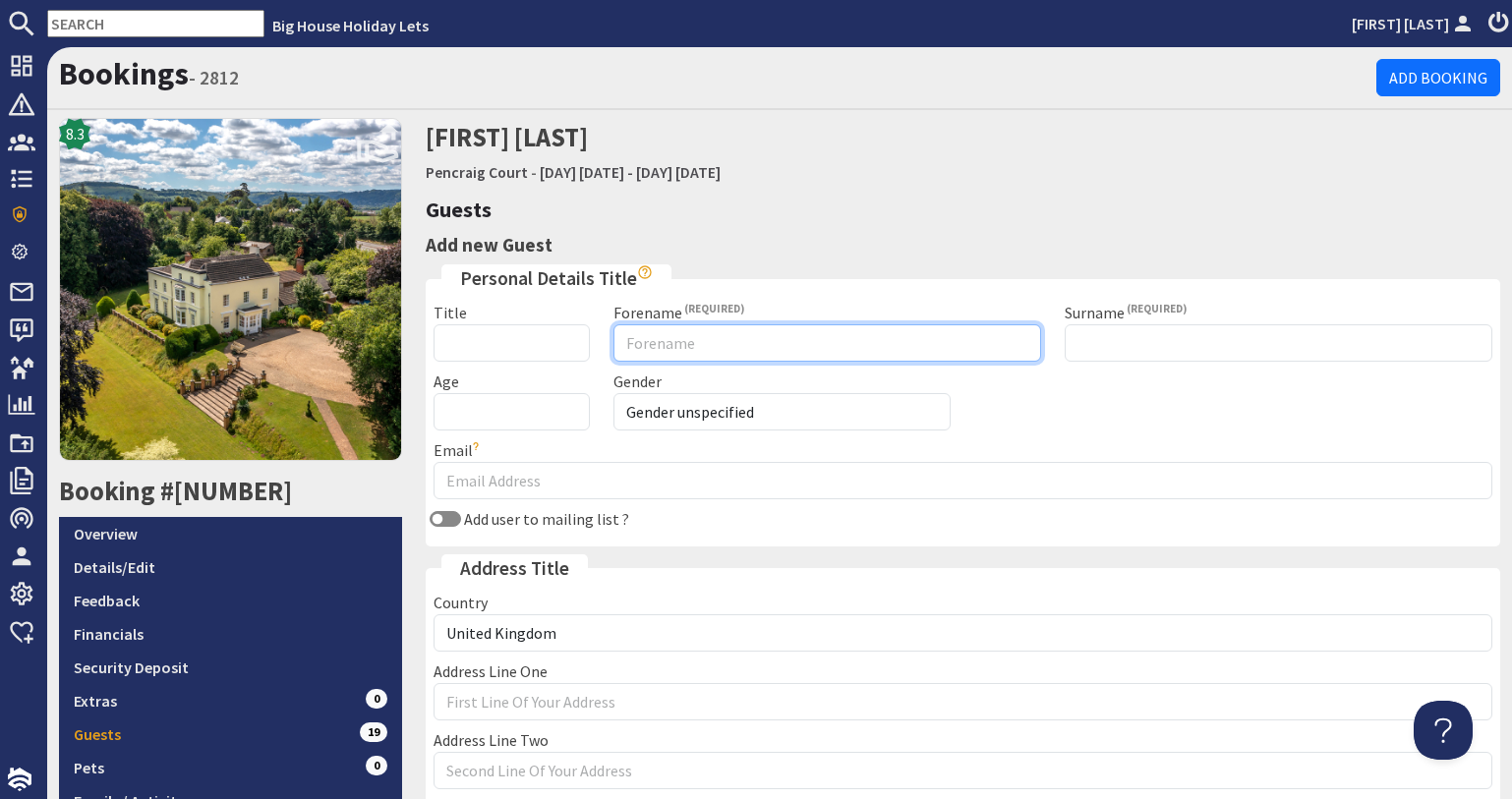 click on "Forename" at bounding box center (827, 343) 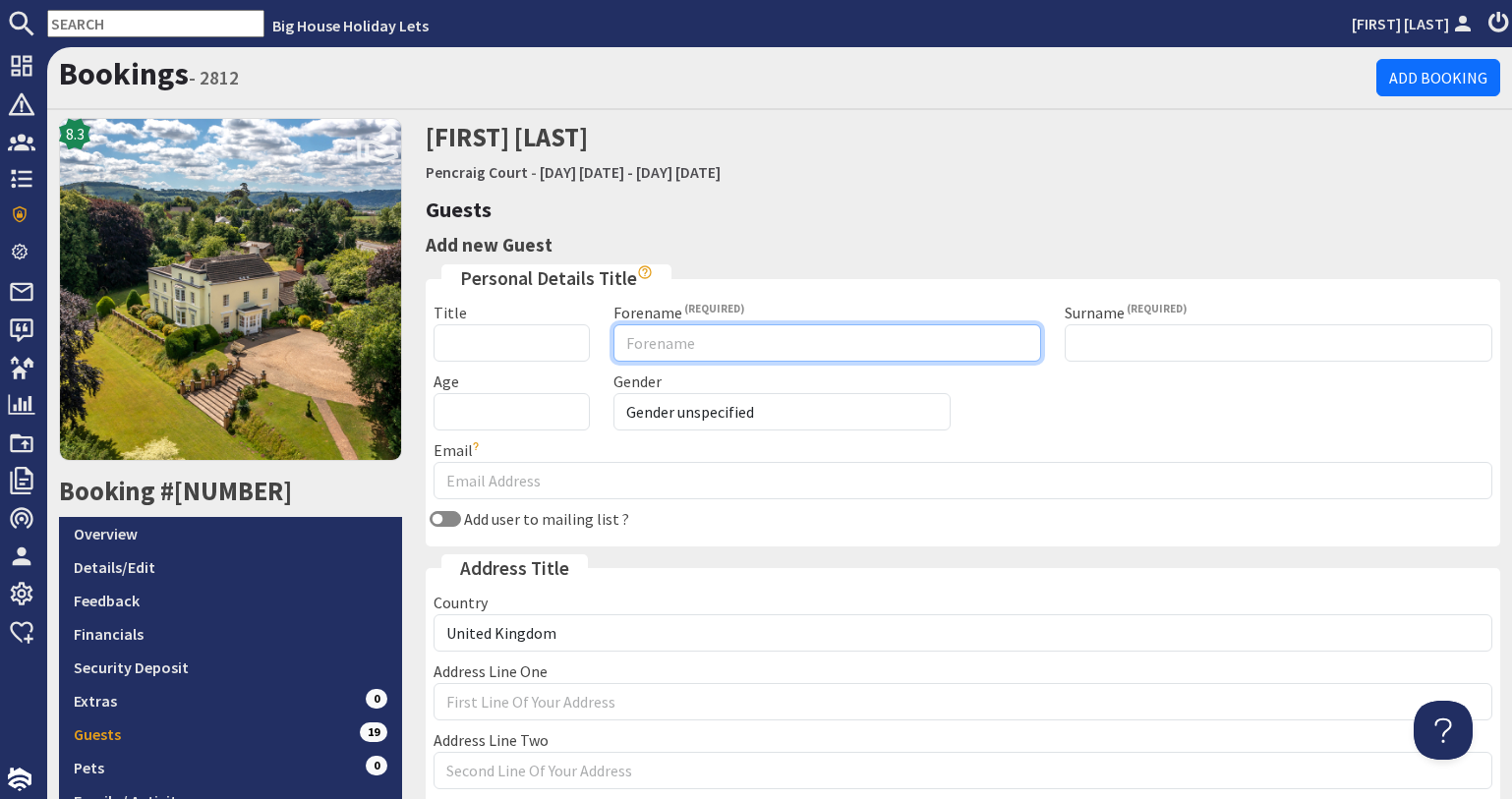 paste on "Noemi Gregoire-Kaye" 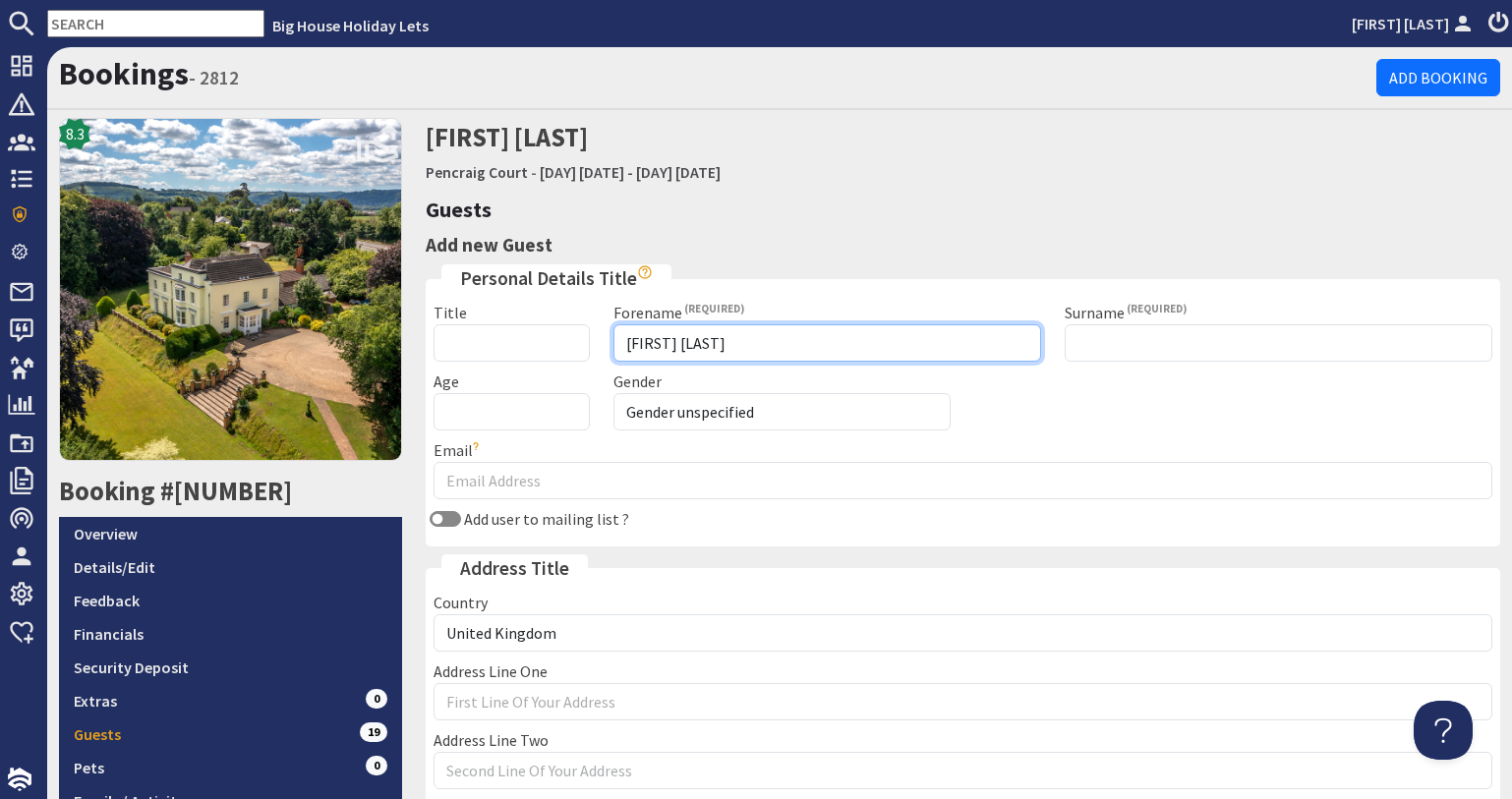 drag, startPoint x: 669, startPoint y: 342, endPoint x: 788, endPoint y: 339, distance: 119.037809 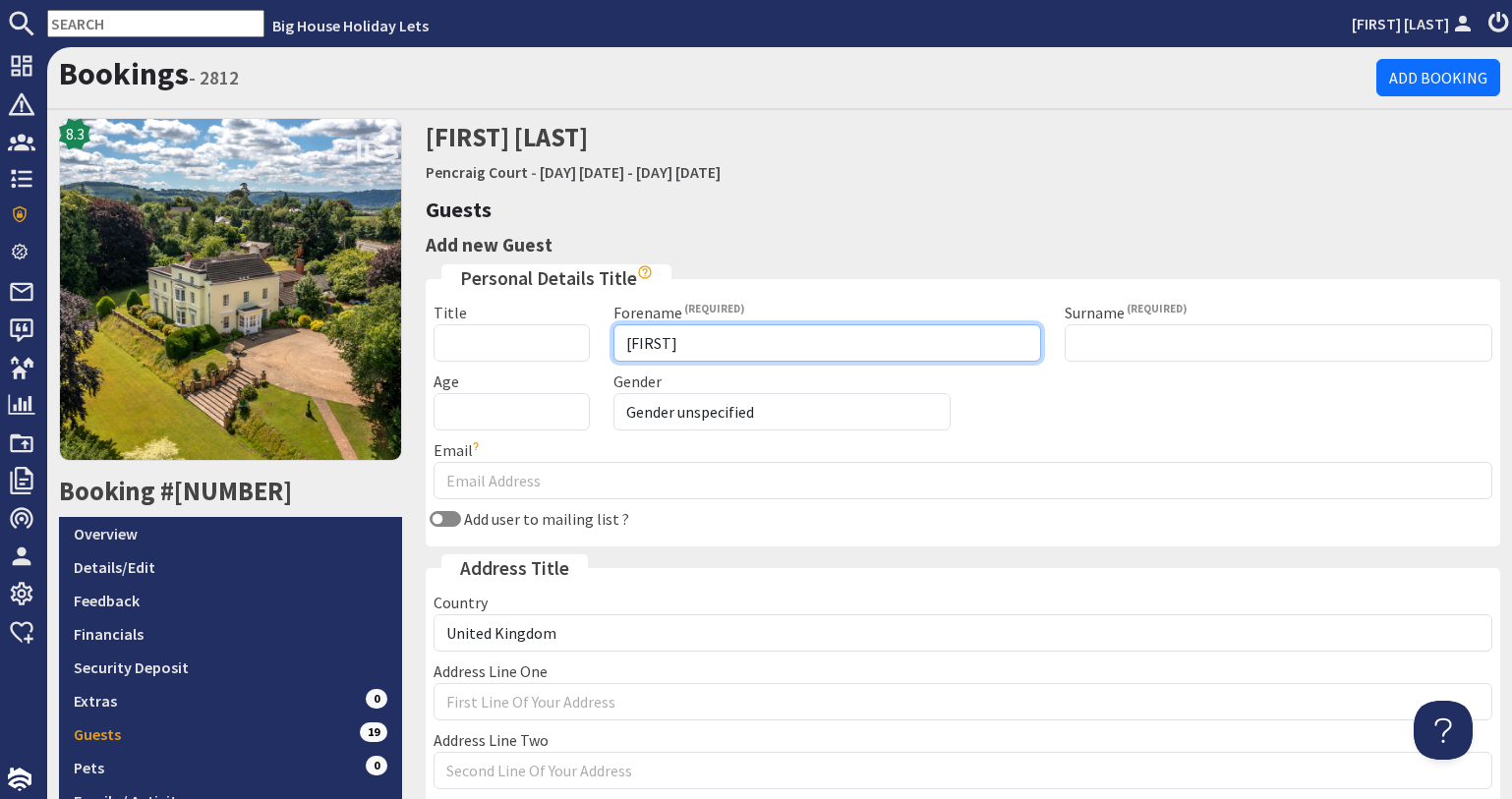 type on "Noemi" 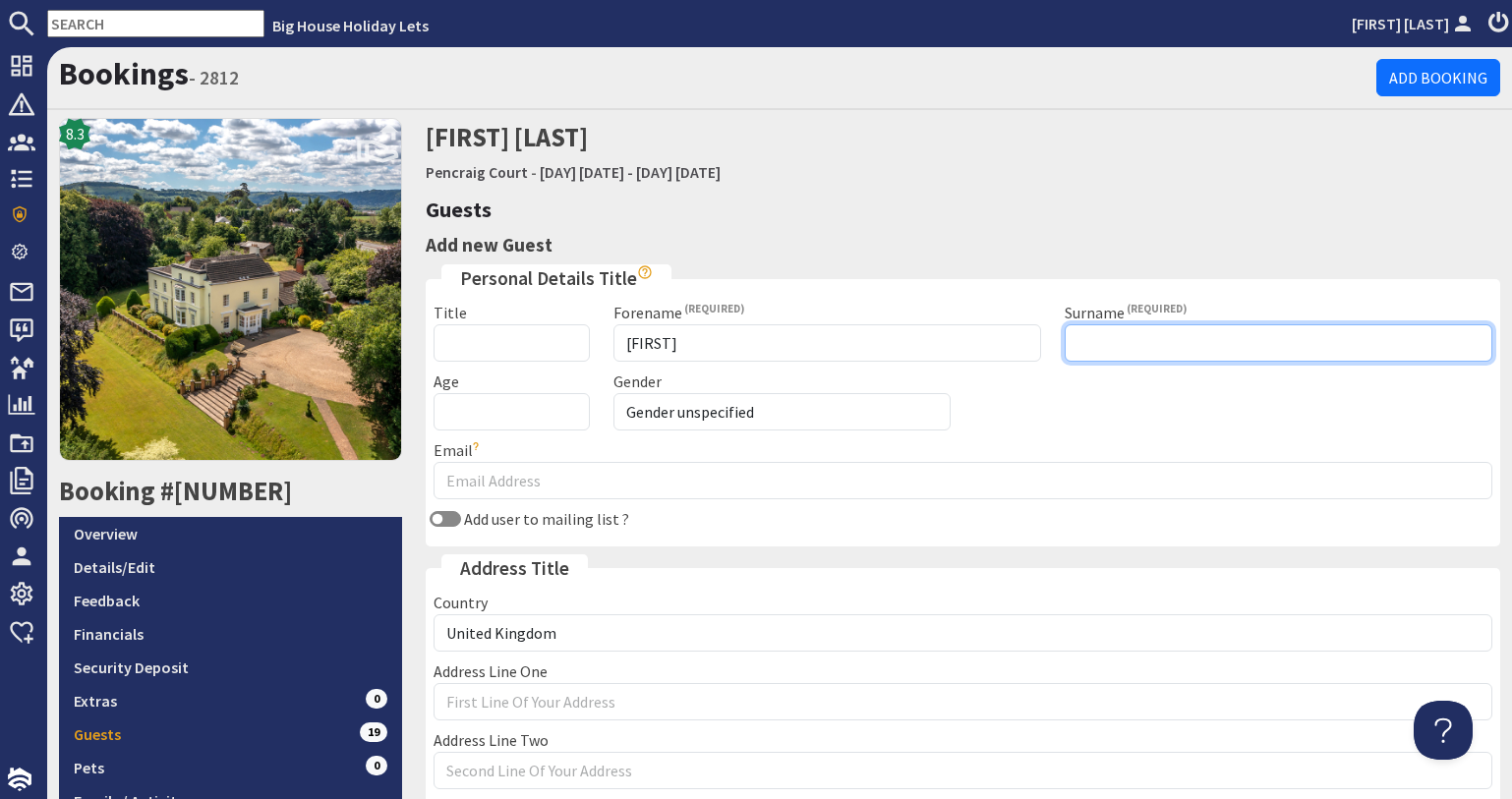 click on "Surname" at bounding box center (1278, 343) 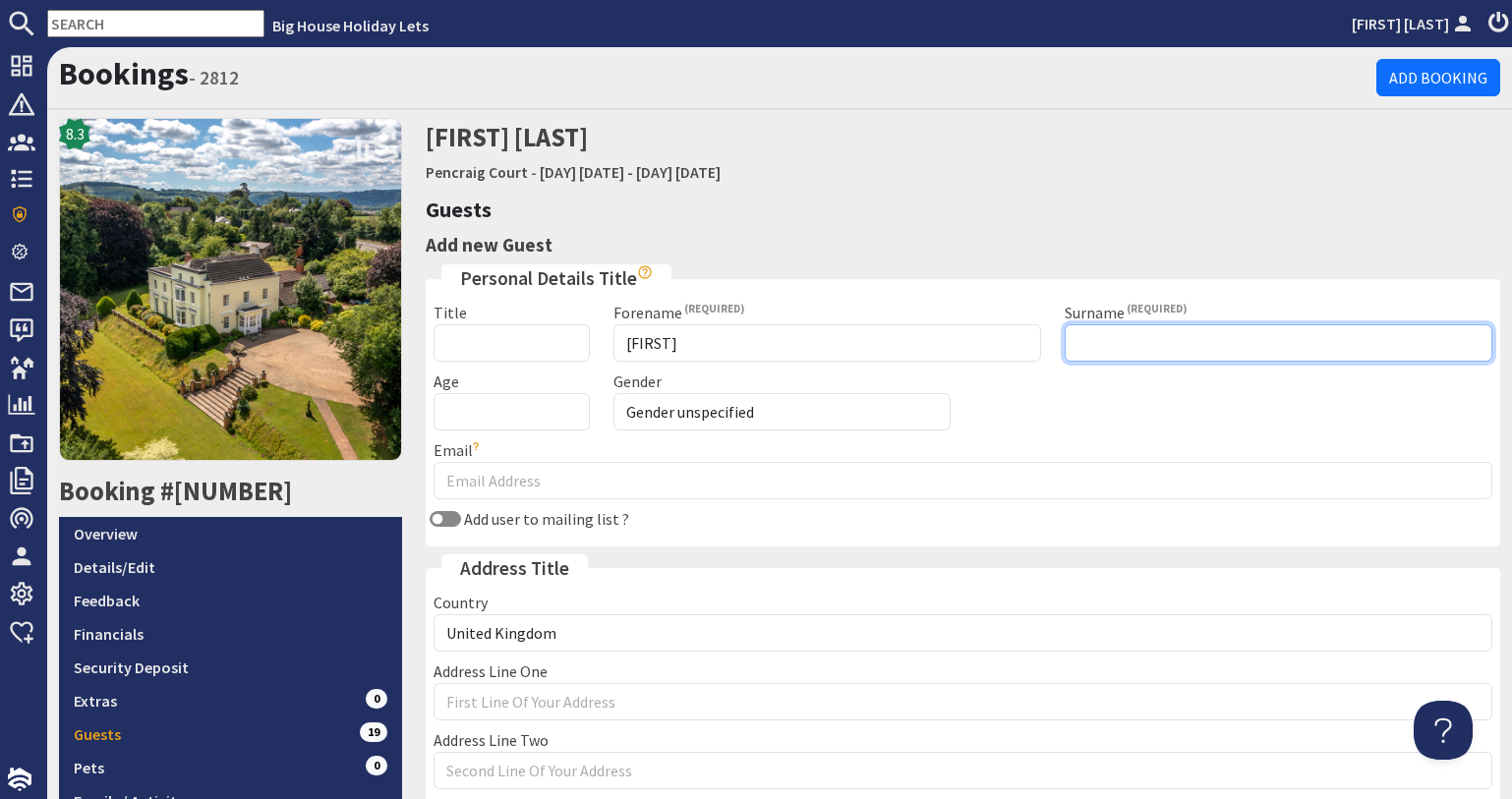 paste on "Gregoire-Kaye" 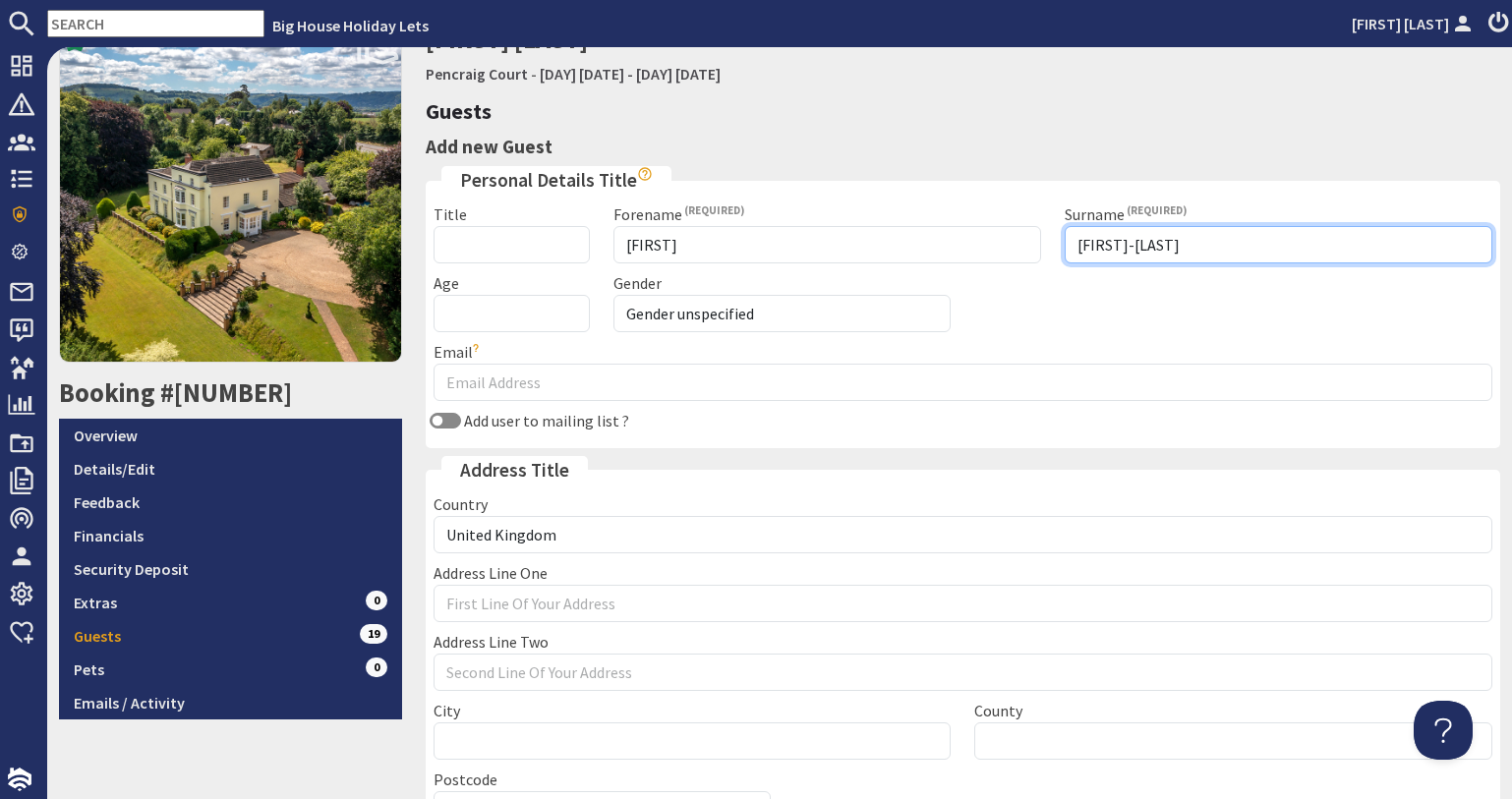 scroll, scrollTop: 418, scrollLeft: 0, axis: vertical 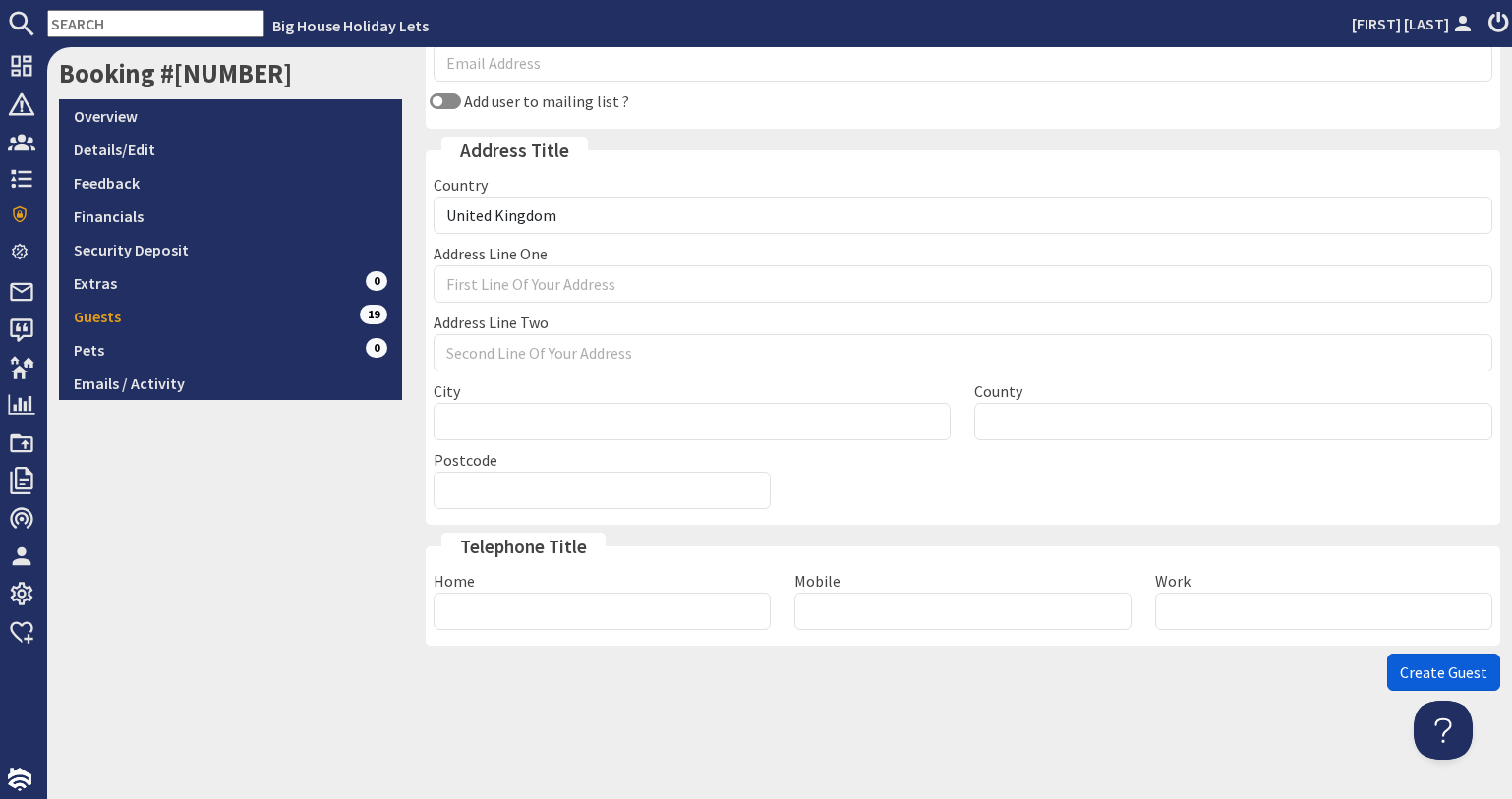 type on "Gregoire-Kaye" 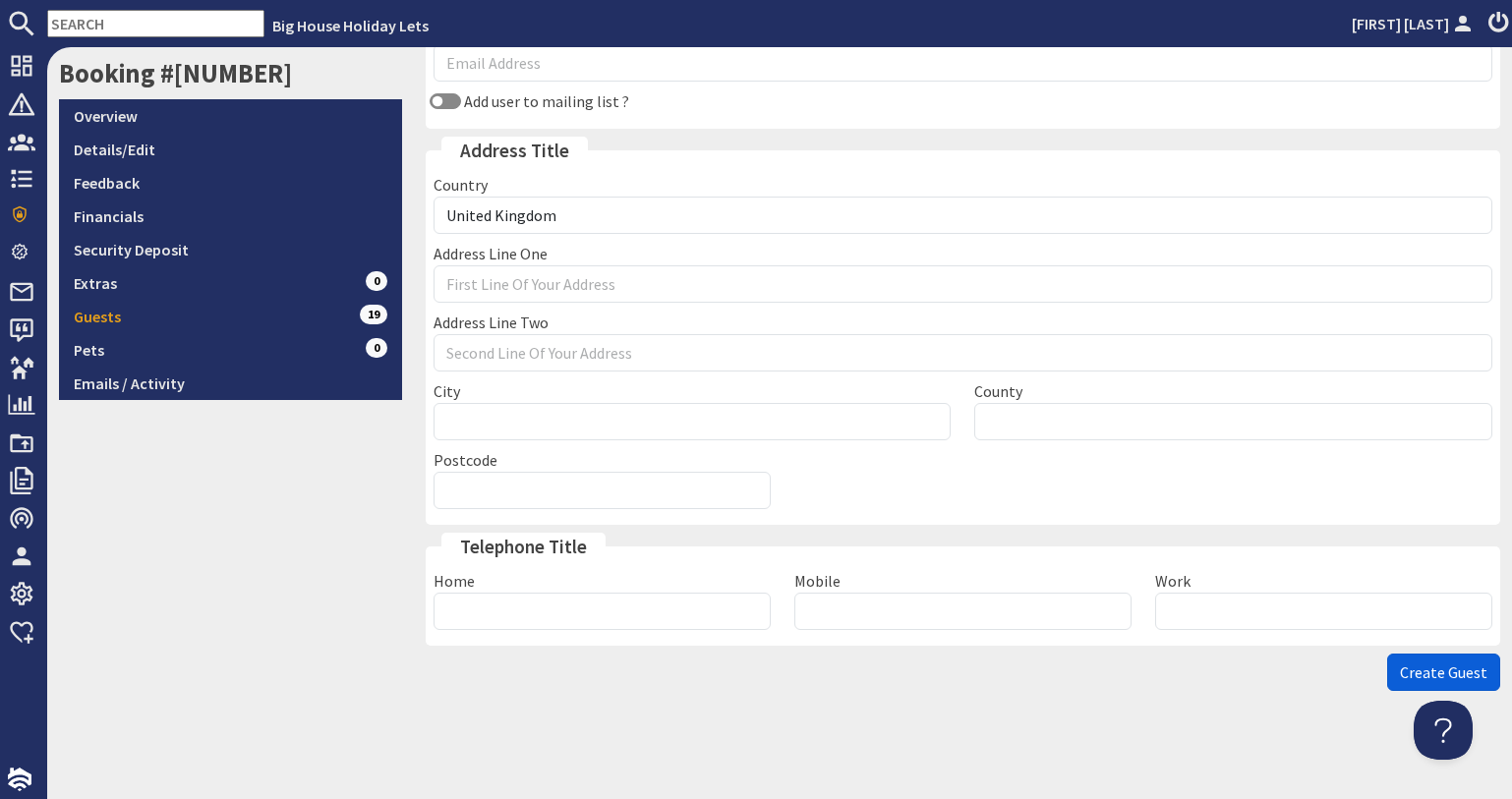 click on "Create Guest" at bounding box center [1443, 672] 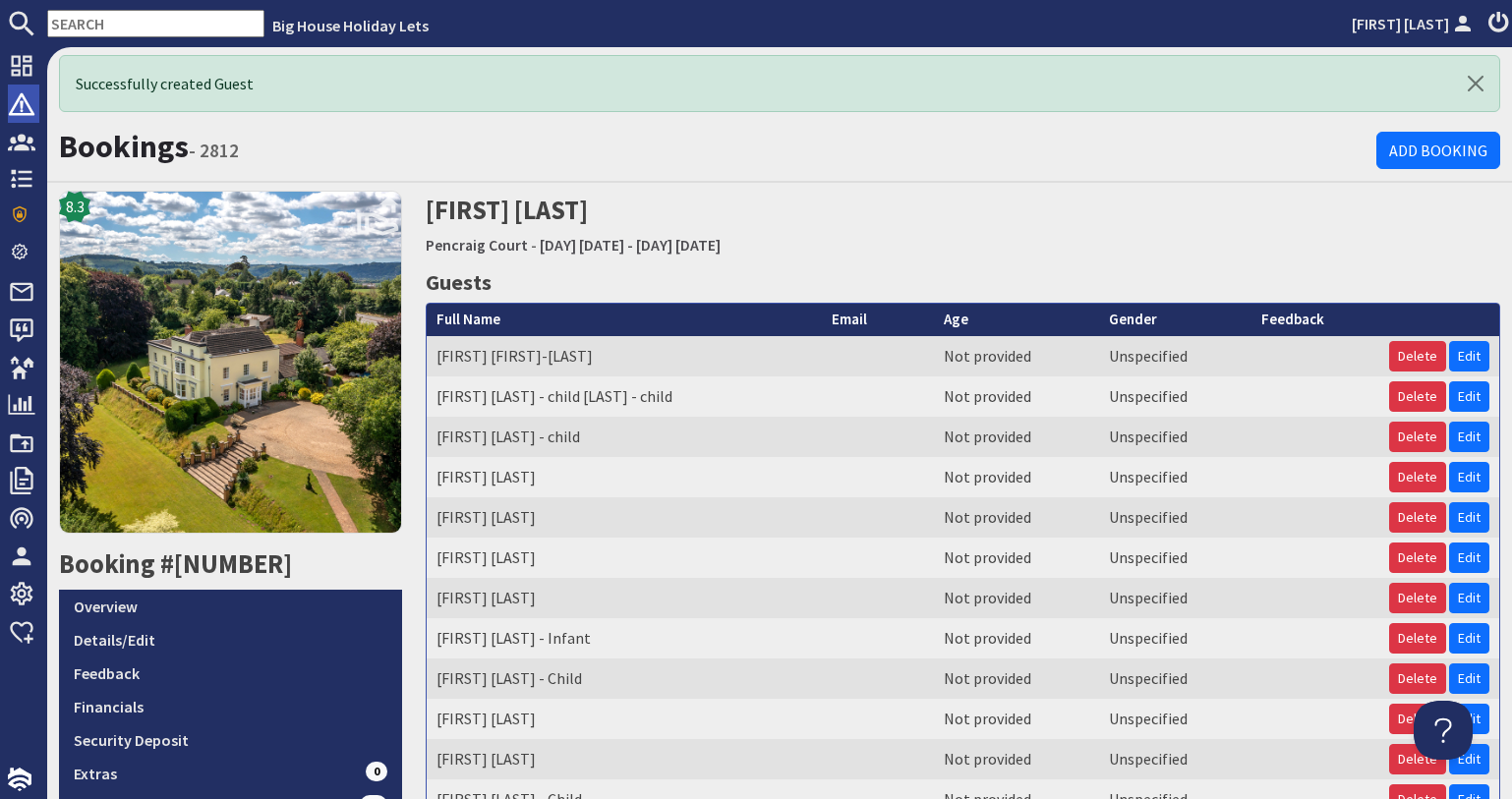 scroll, scrollTop: 0, scrollLeft: 0, axis: both 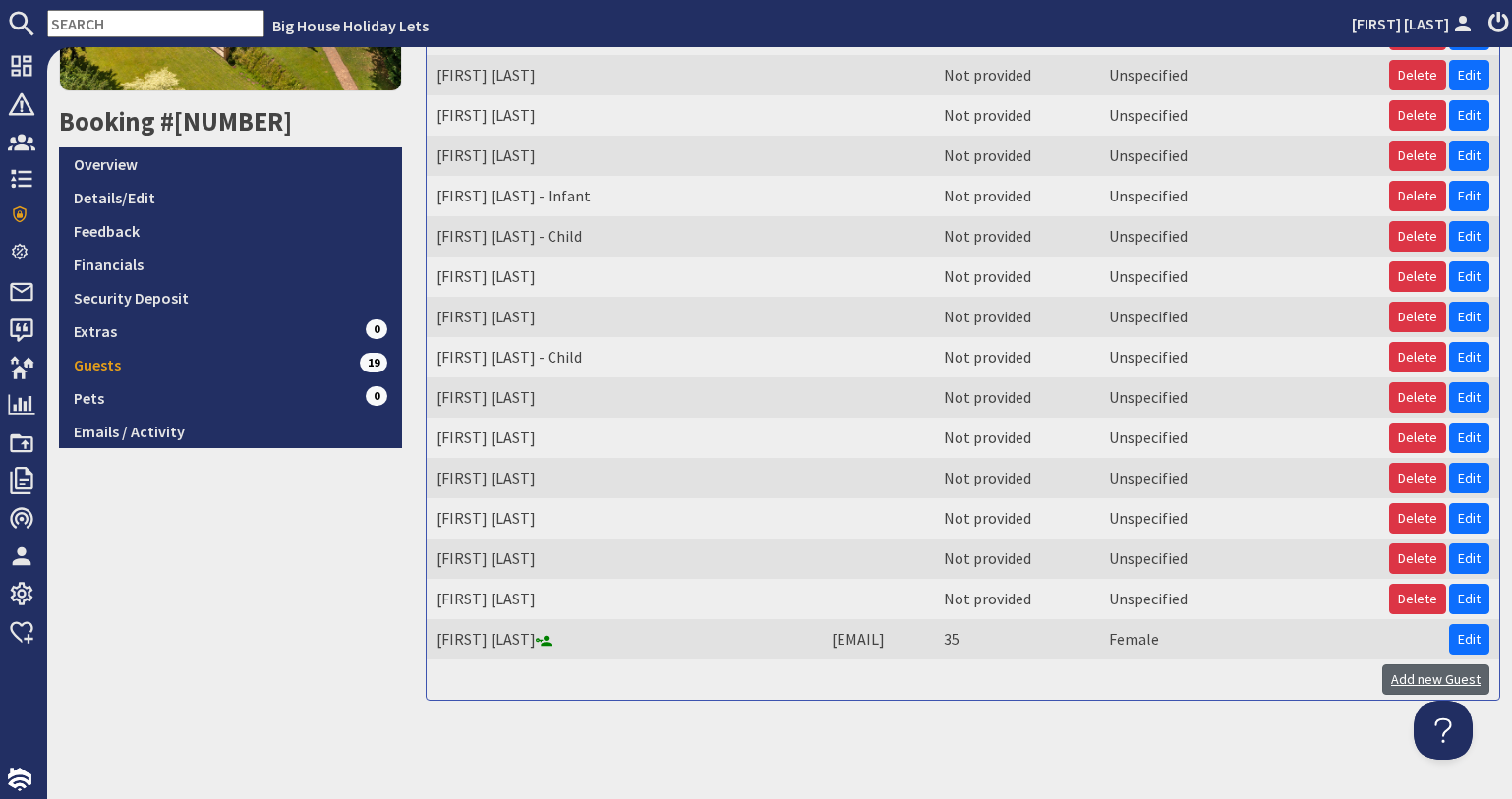 click on "Add new Guest" at bounding box center [1435, 679] 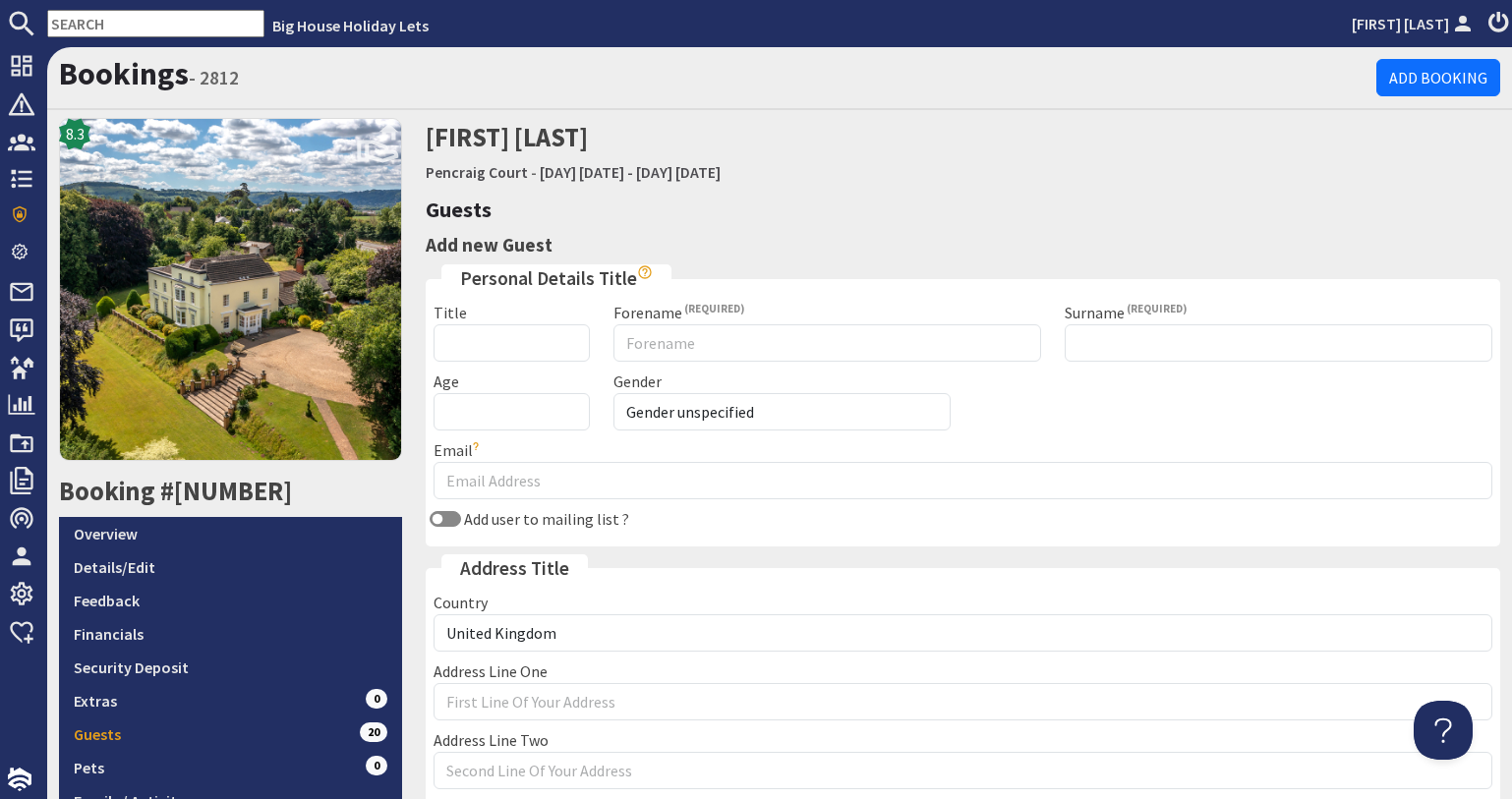 scroll, scrollTop: 0, scrollLeft: 0, axis: both 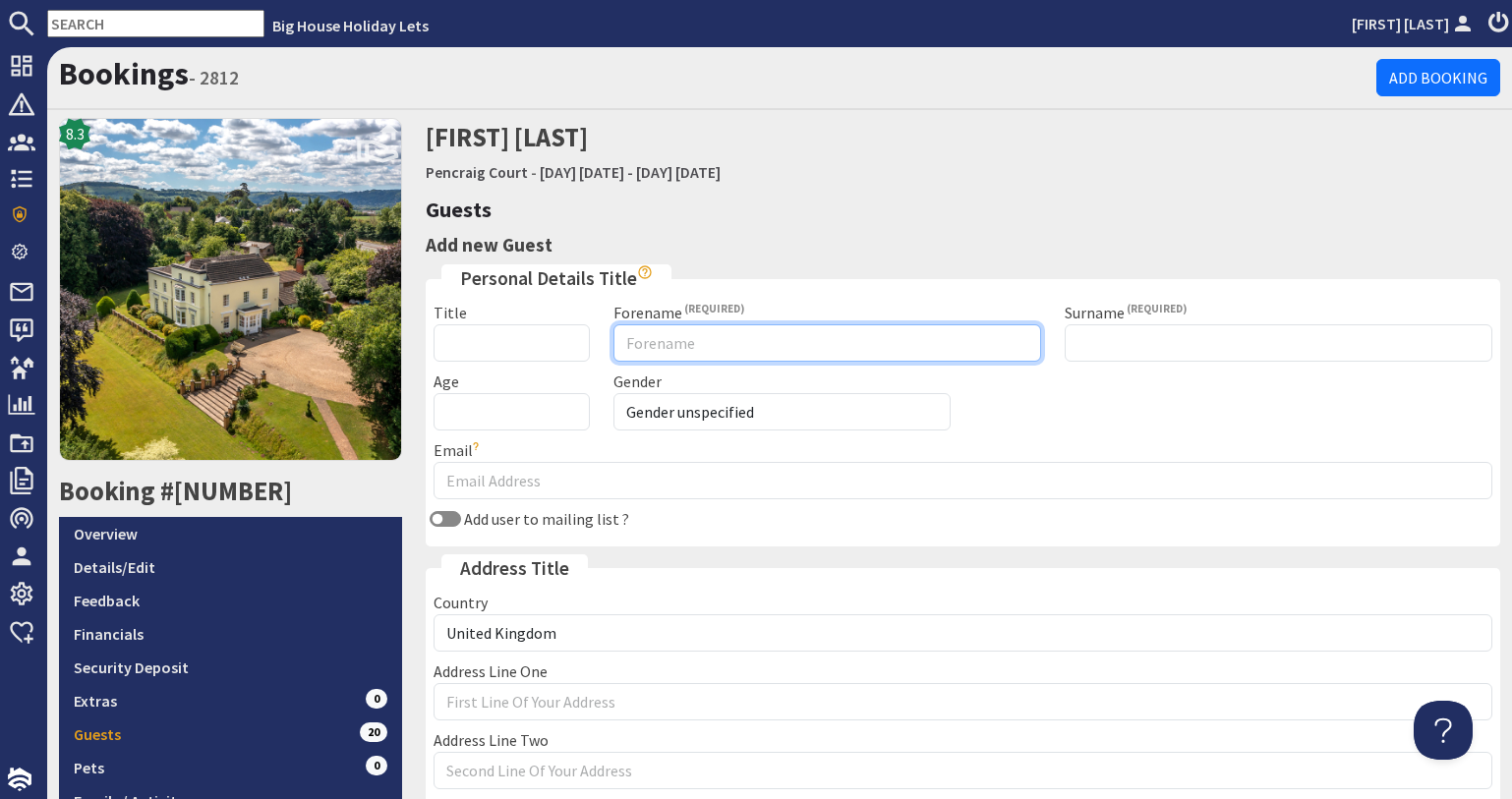 click on "Forename" at bounding box center [827, 343] 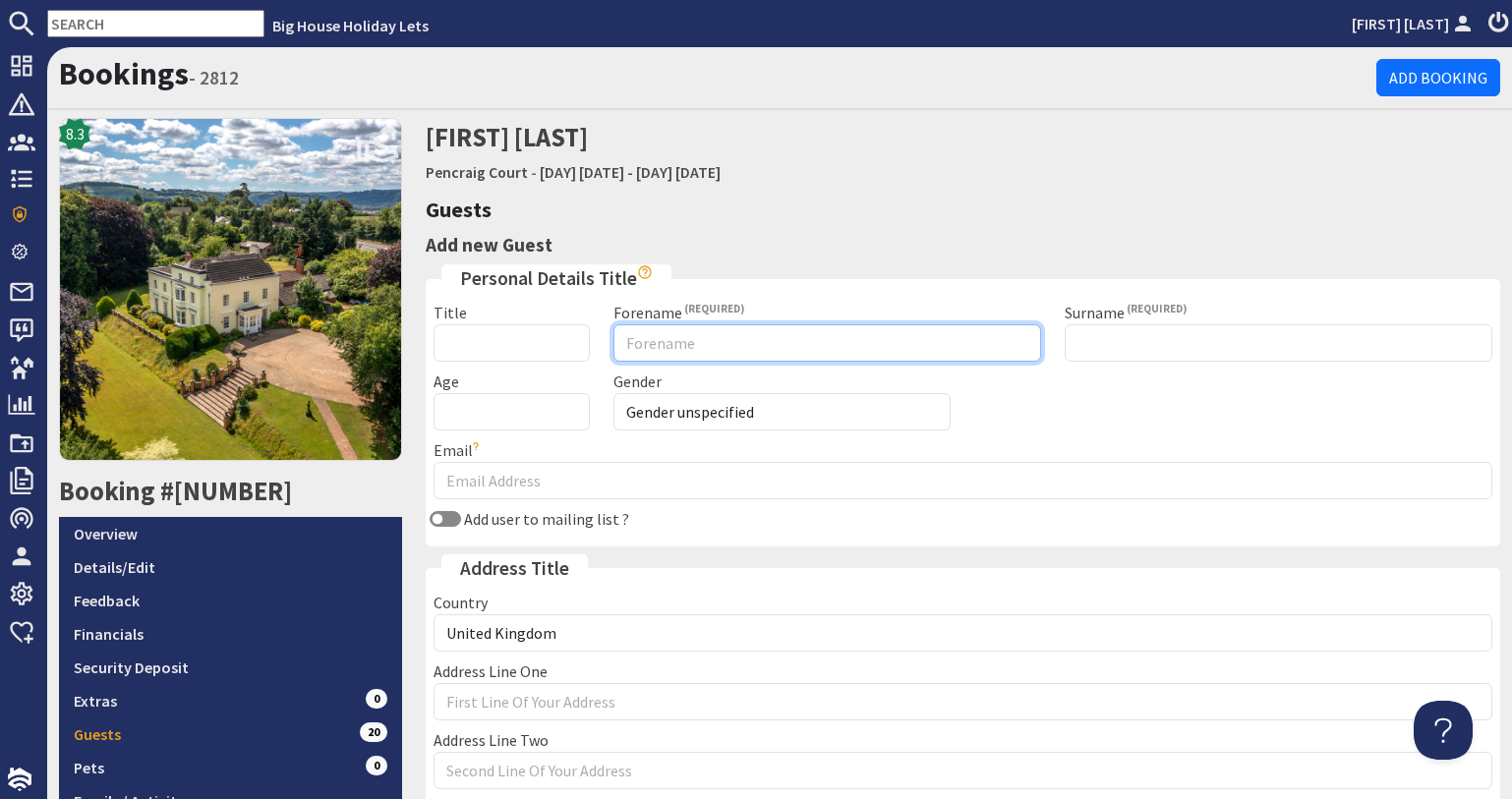 paste on "Sarah Kaye" 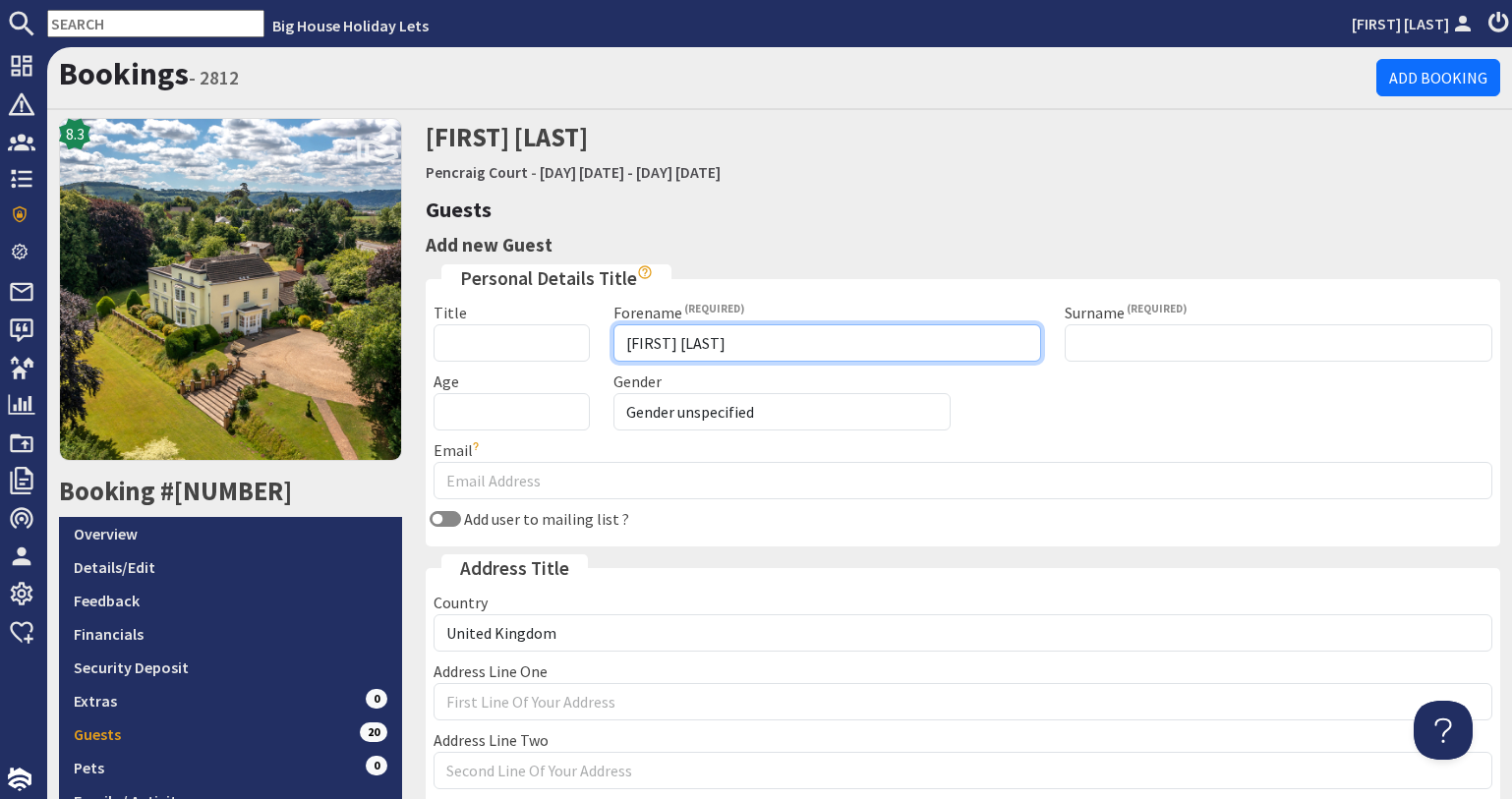 drag, startPoint x: 660, startPoint y: 338, endPoint x: 724, endPoint y: 349, distance: 64.9384 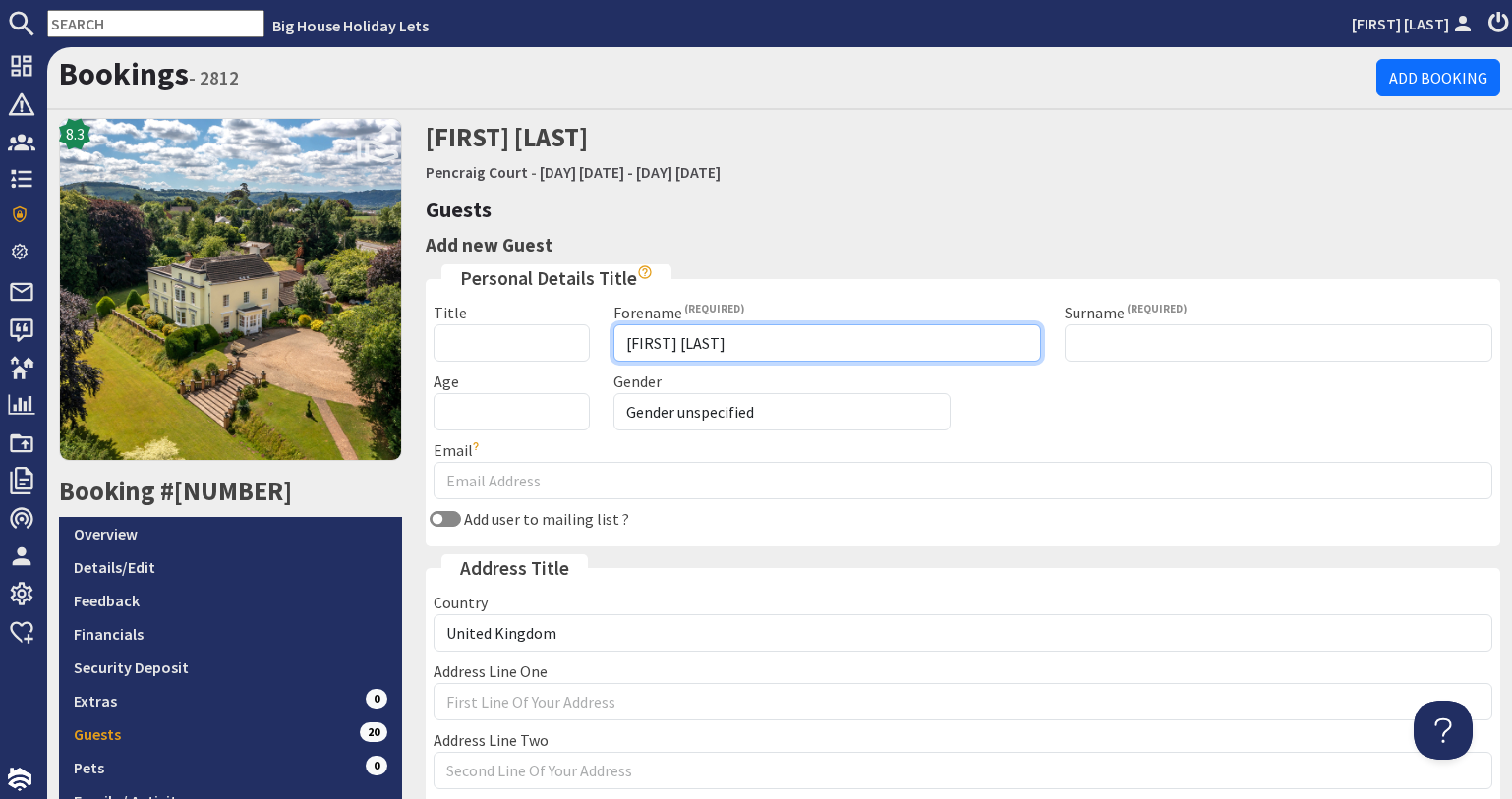 click on "Sarah Kaye" at bounding box center (827, 343) 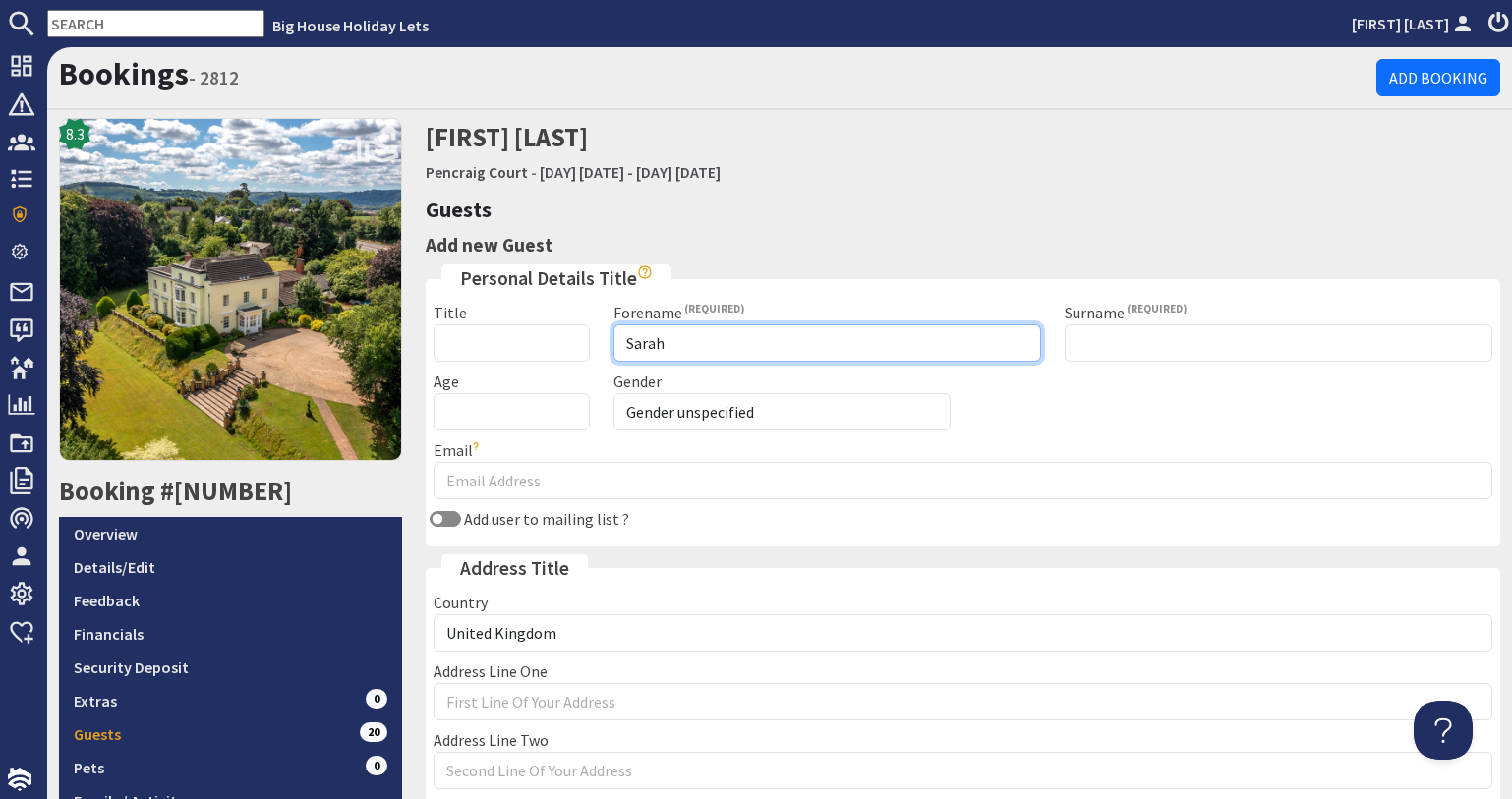 type on "Sarah" 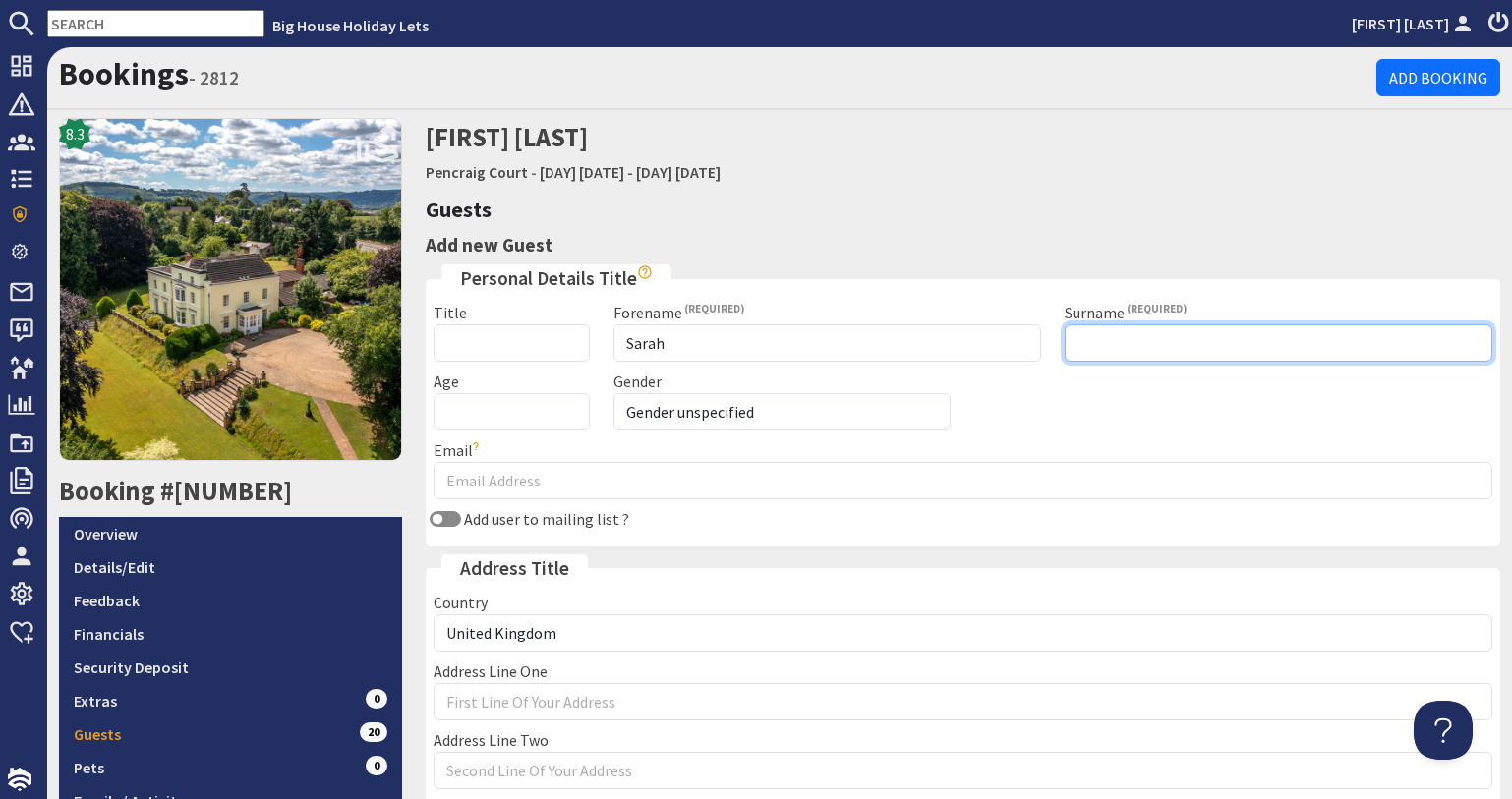 click on "Surname" at bounding box center (1278, 343) 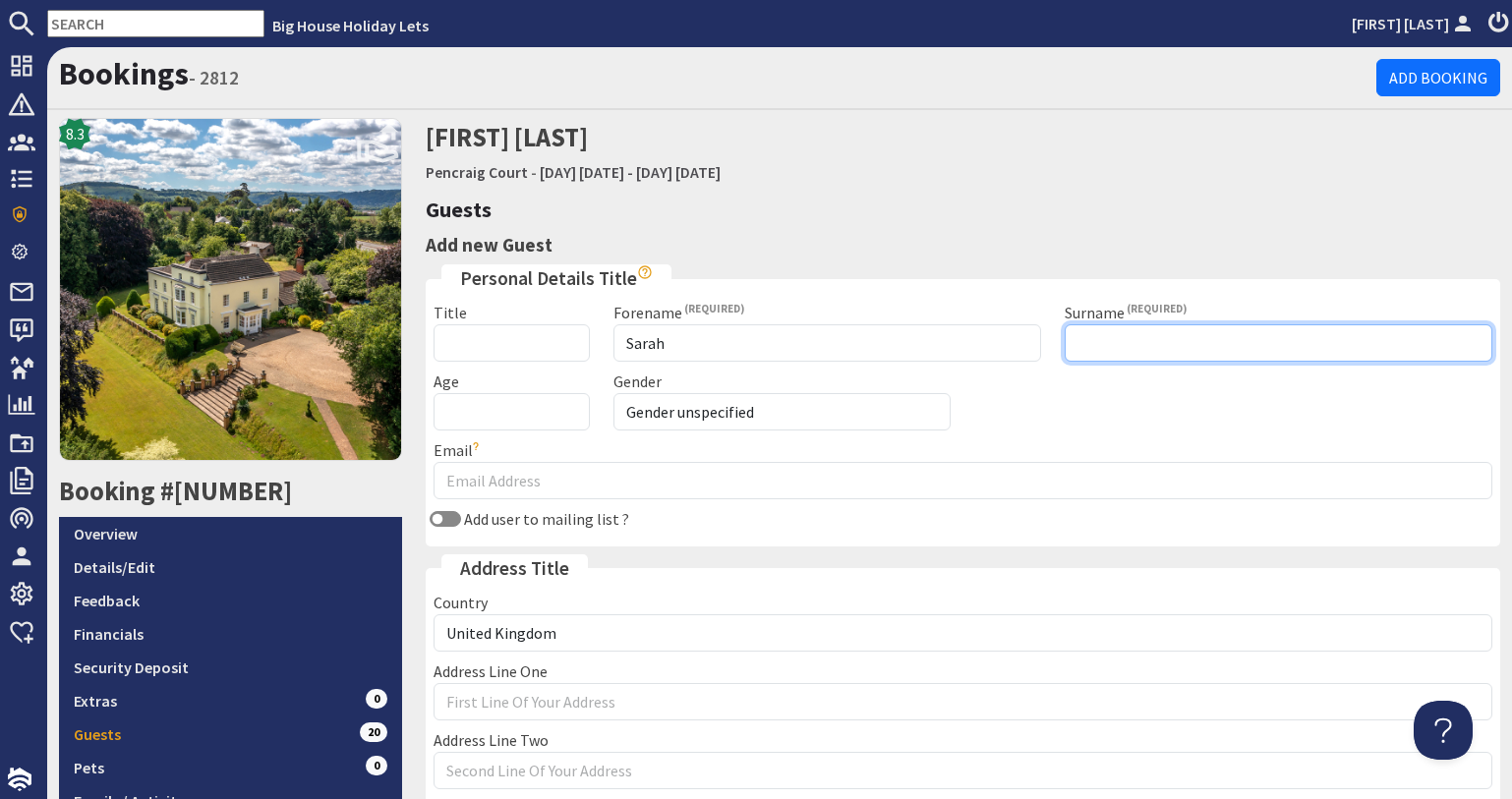 paste on "Kaye" 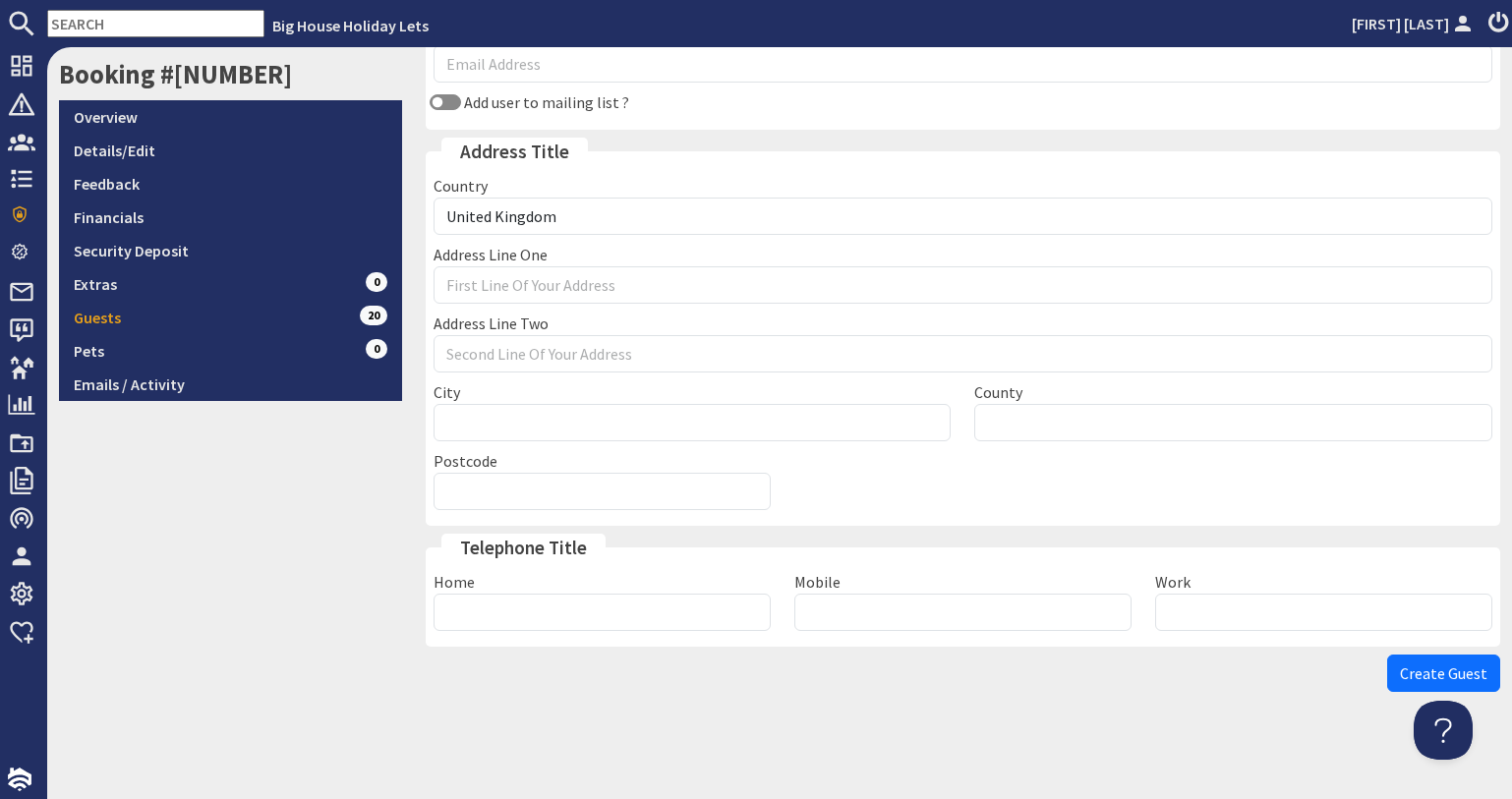 scroll, scrollTop: 418, scrollLeft: 0, axis: vertical 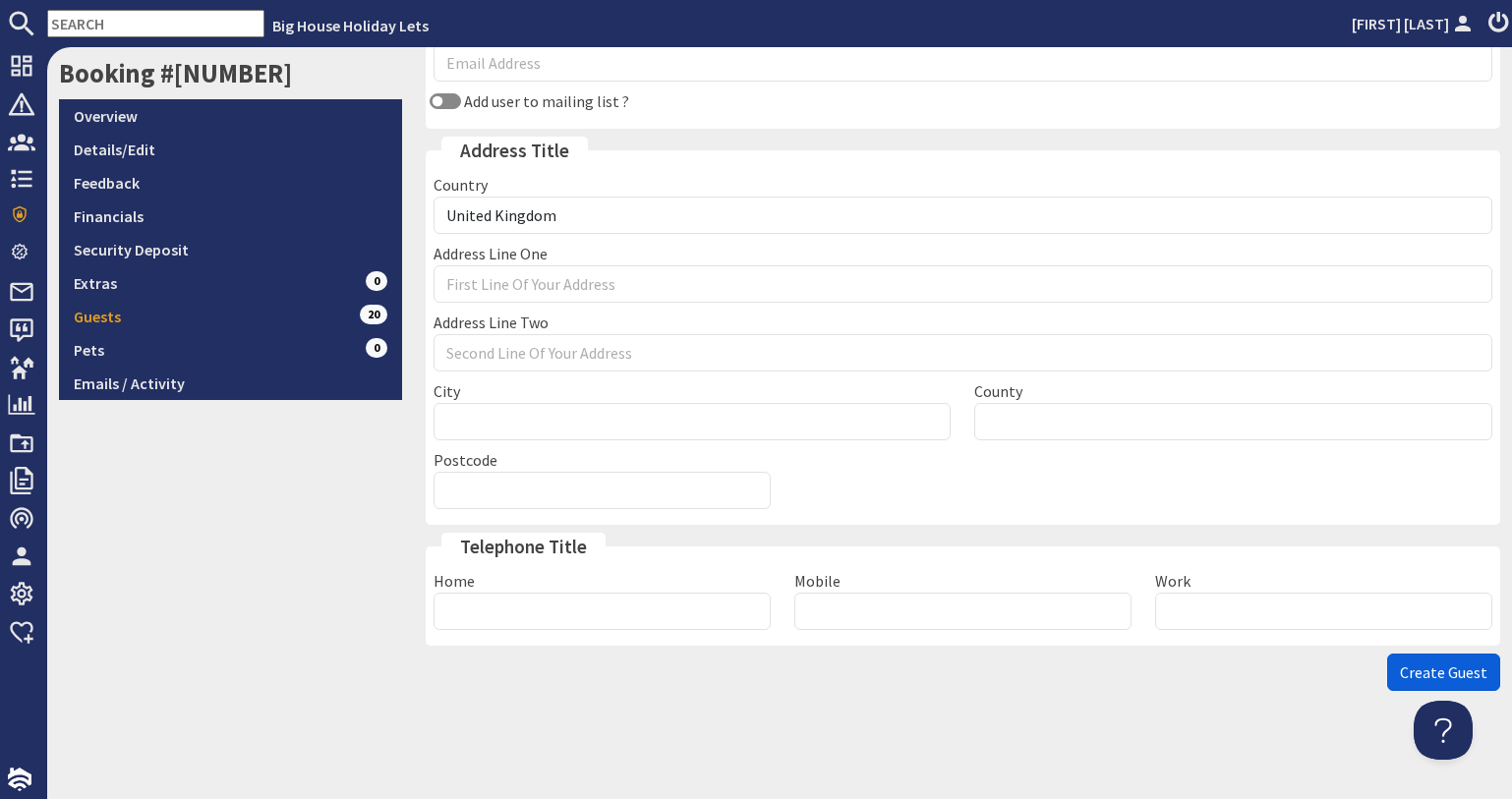 type on "Kaye" 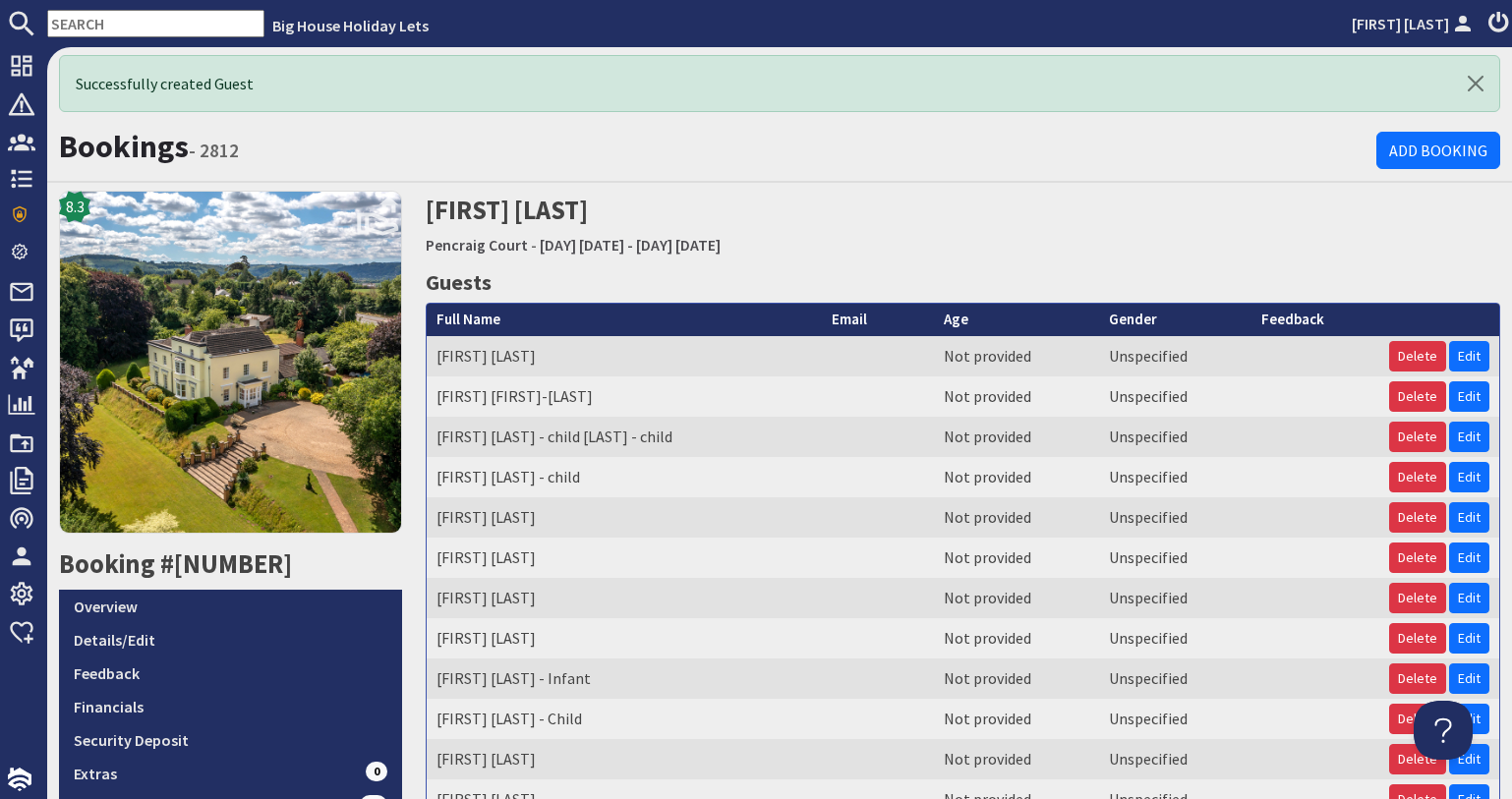 scroll, scrollTop: 0, scrollLeft: 0, axis: both 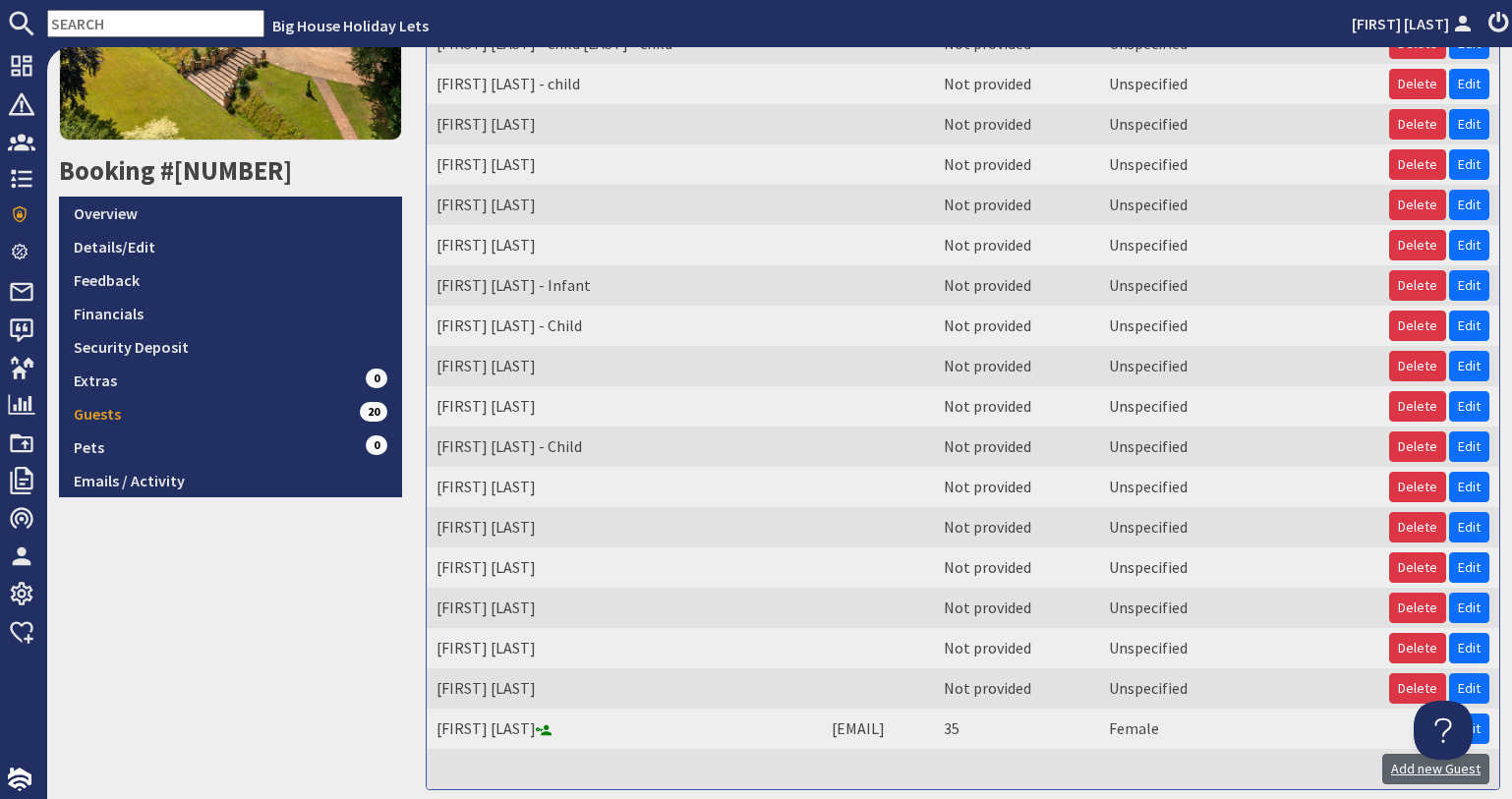 click on "Add new Guest" at bounding box center [1435, 769] 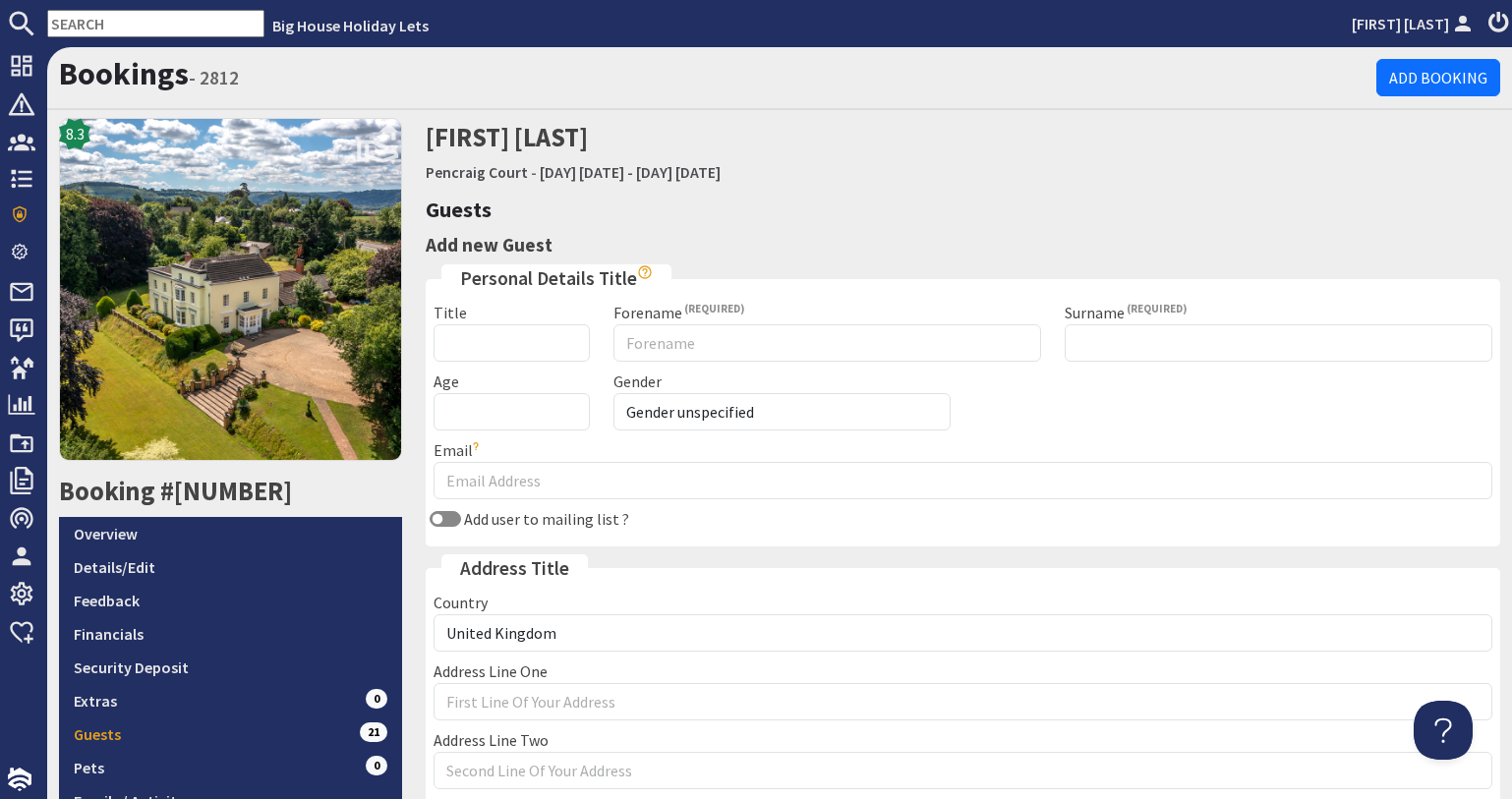 scroll, scrollTop: 0, scrollLeft: 0, axis: both 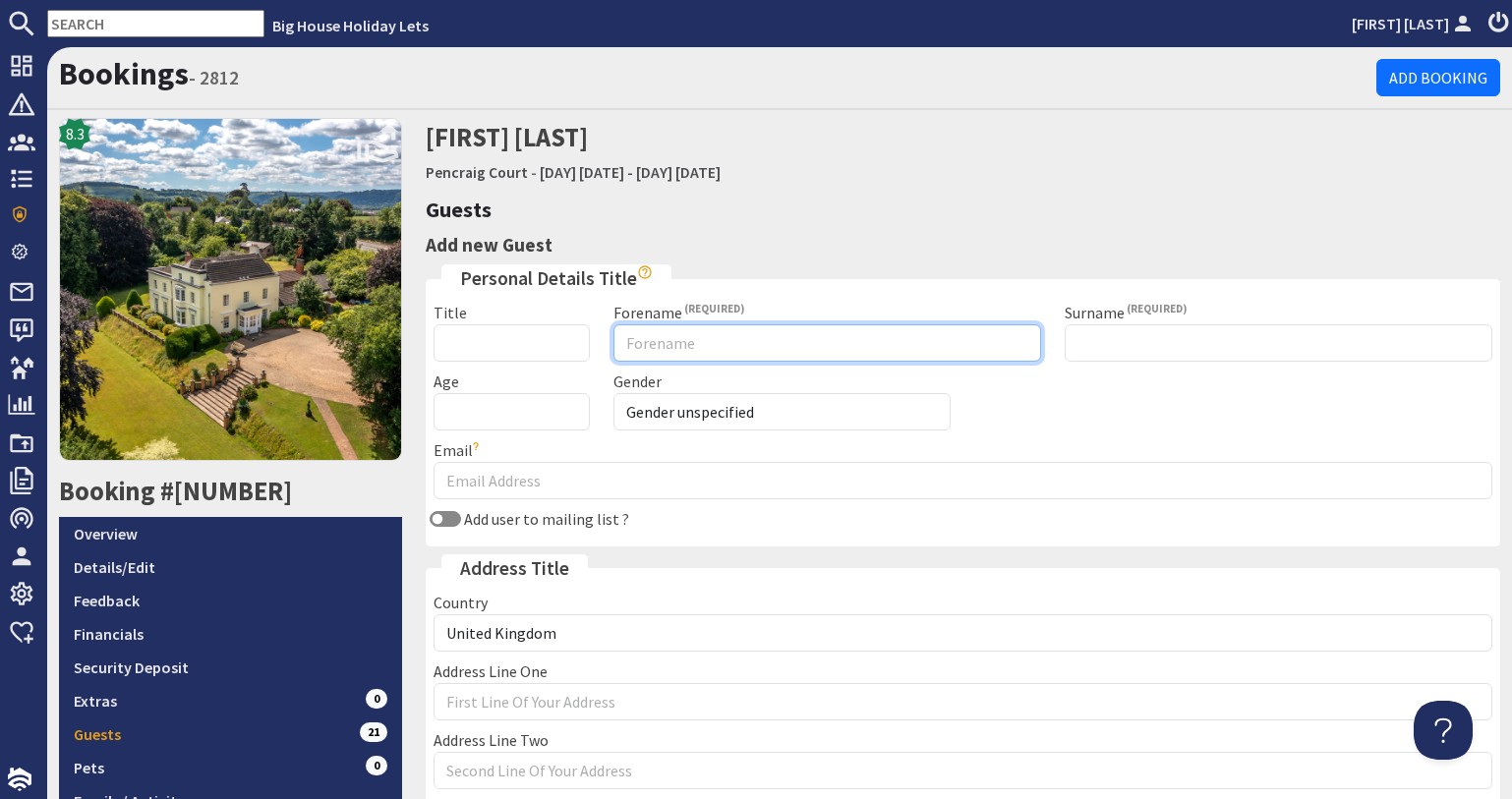 click on "Forename" at bounding box center [827, 343] 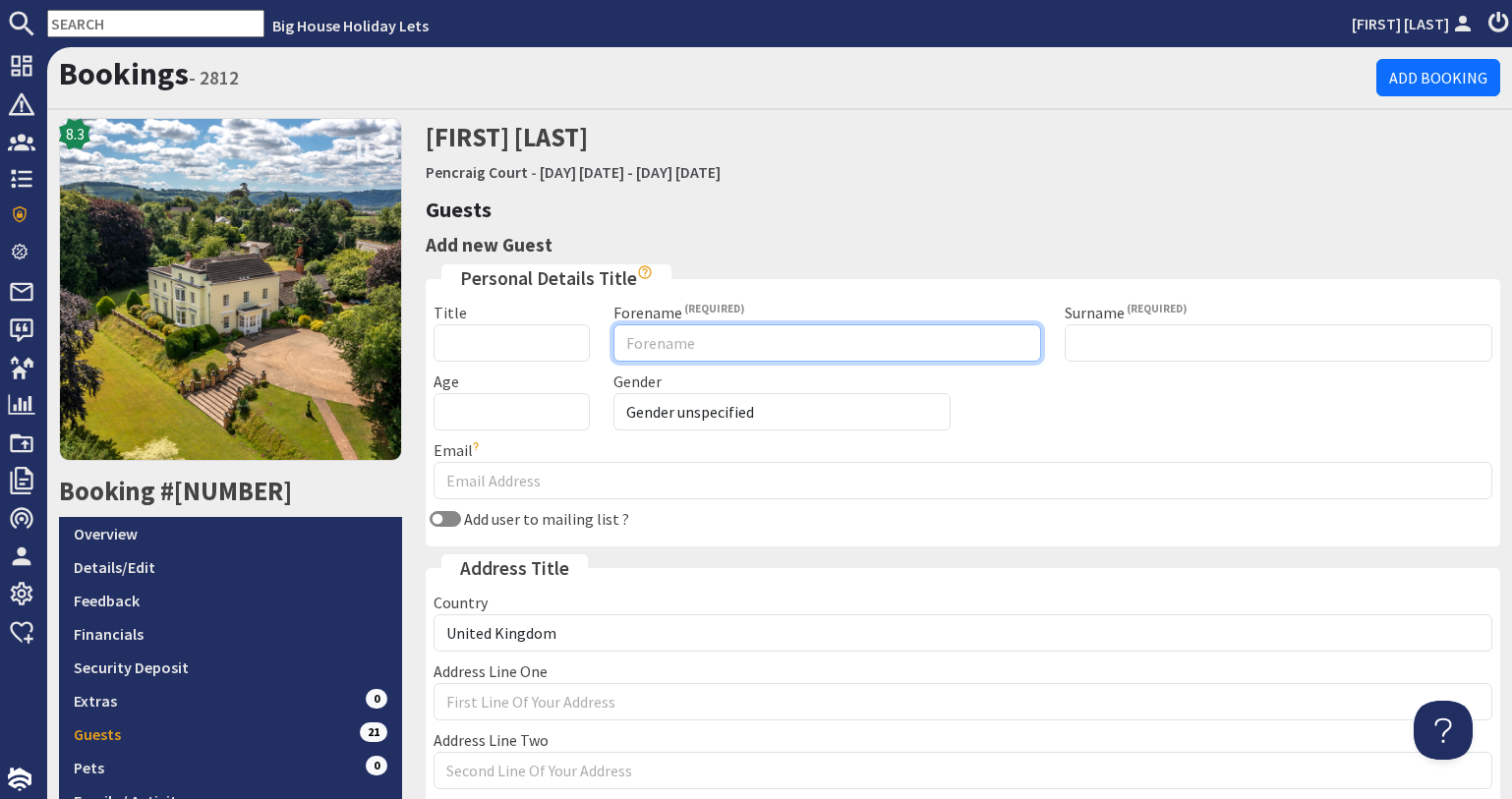 paste on "Mylo Kaye - child" 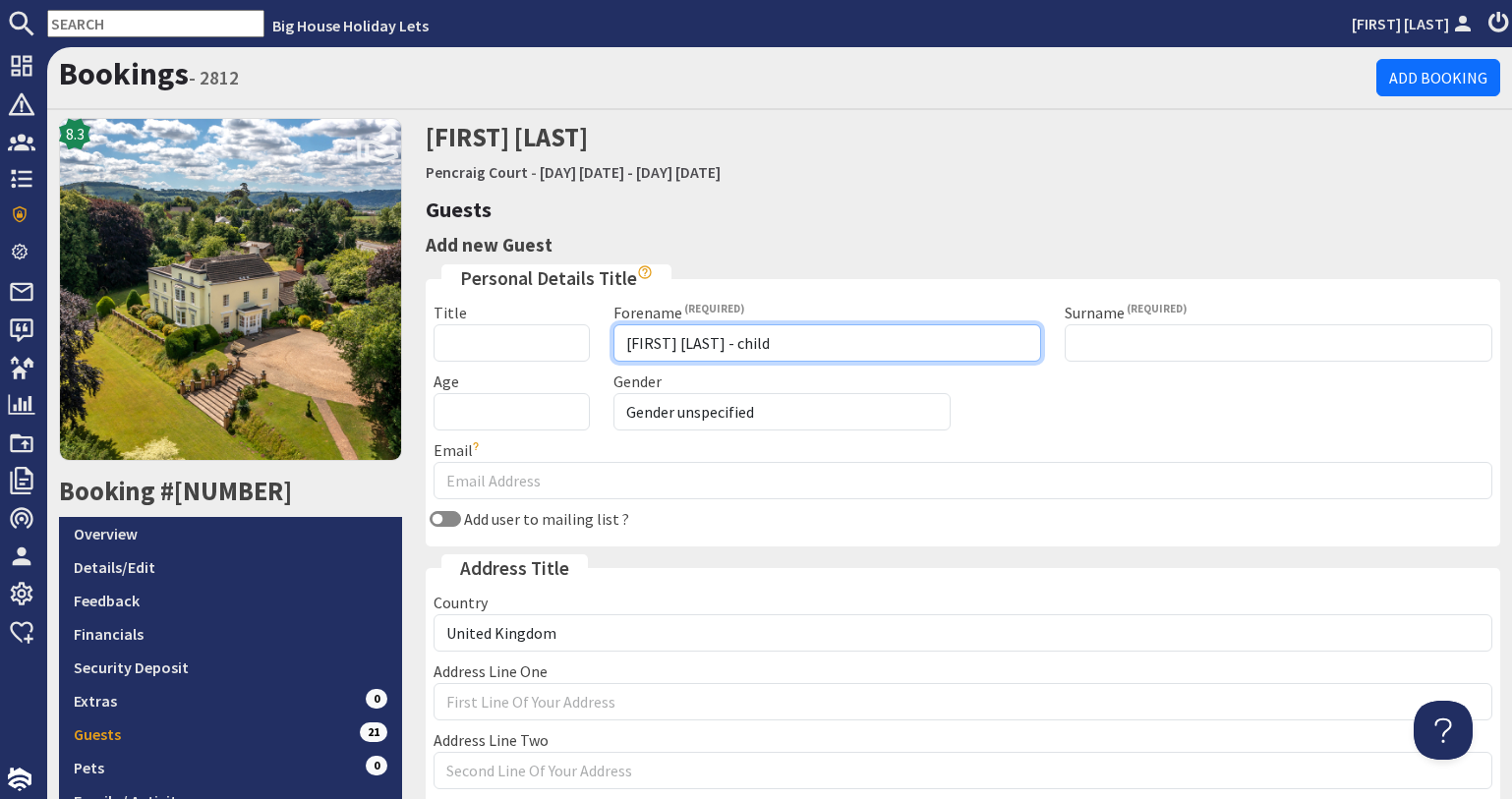 click on "Mylo Kaye - child" at bounding box center [827, 343] 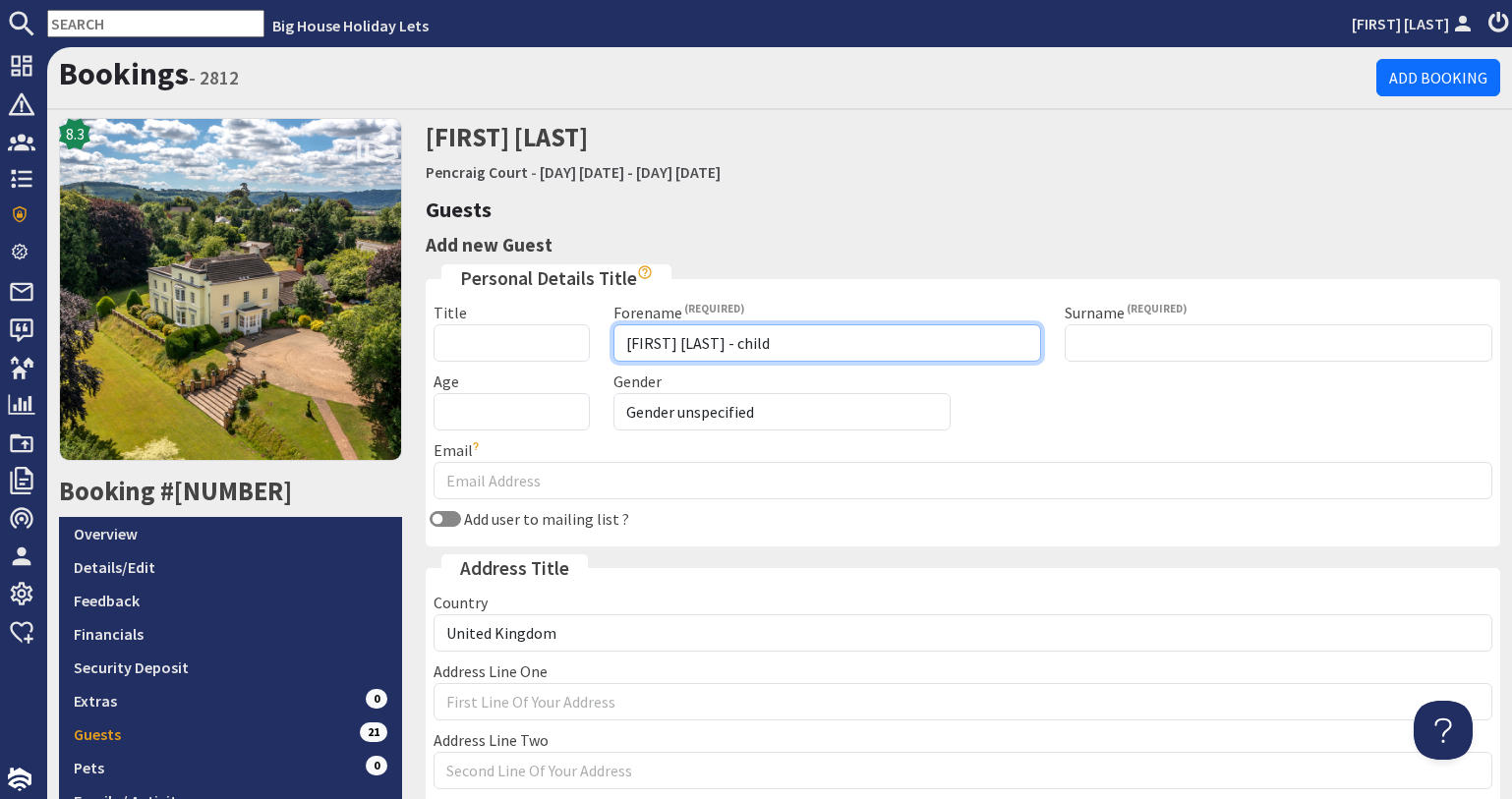 drag, startPoint x: 660, startPoint y: 337, endPoint x: 737, endPoint y: 358, distance: 79.8123 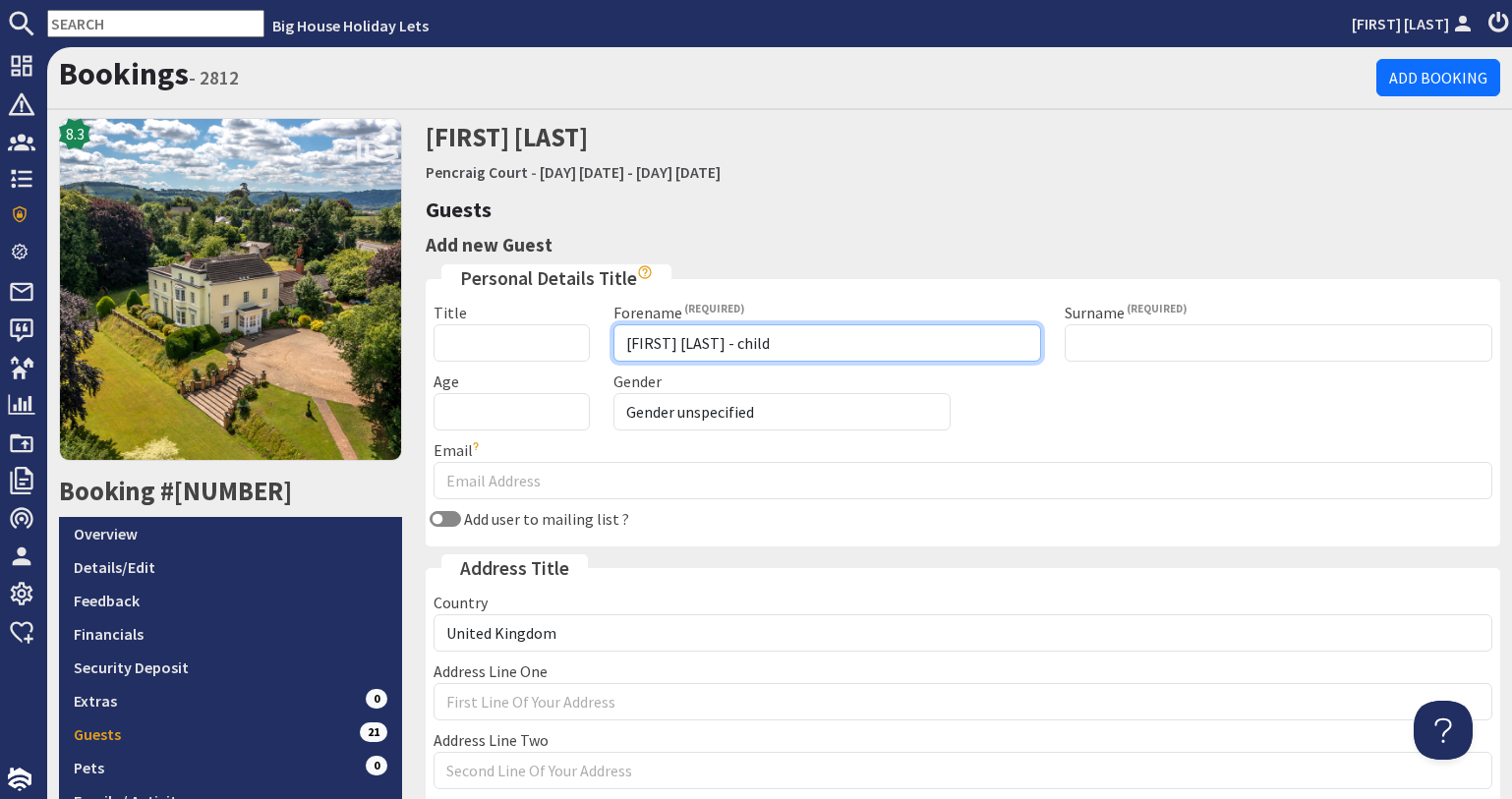 click on "Mylo Kaye - child" at bounding box center [827, 343] 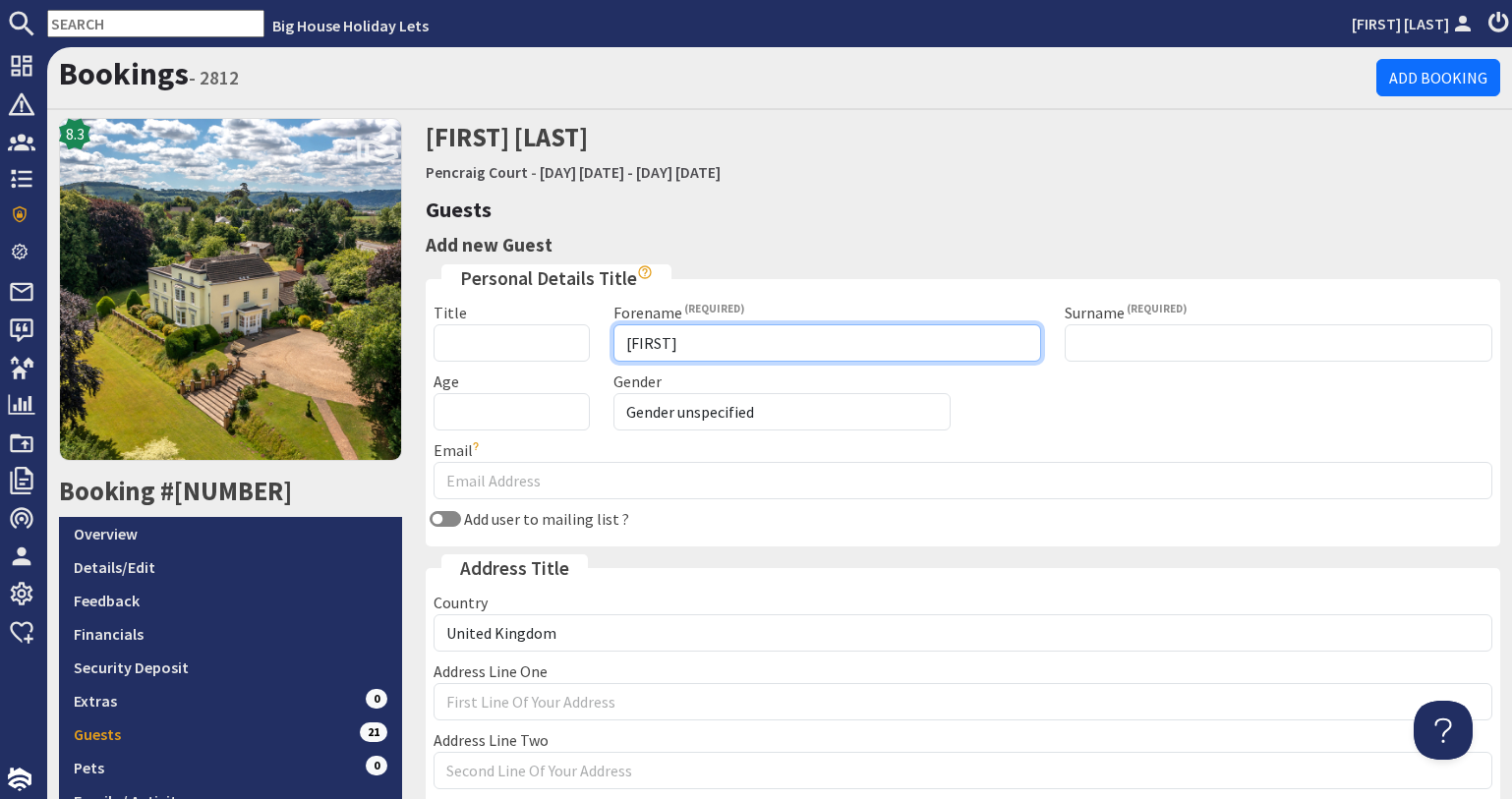 type on "Mylo" 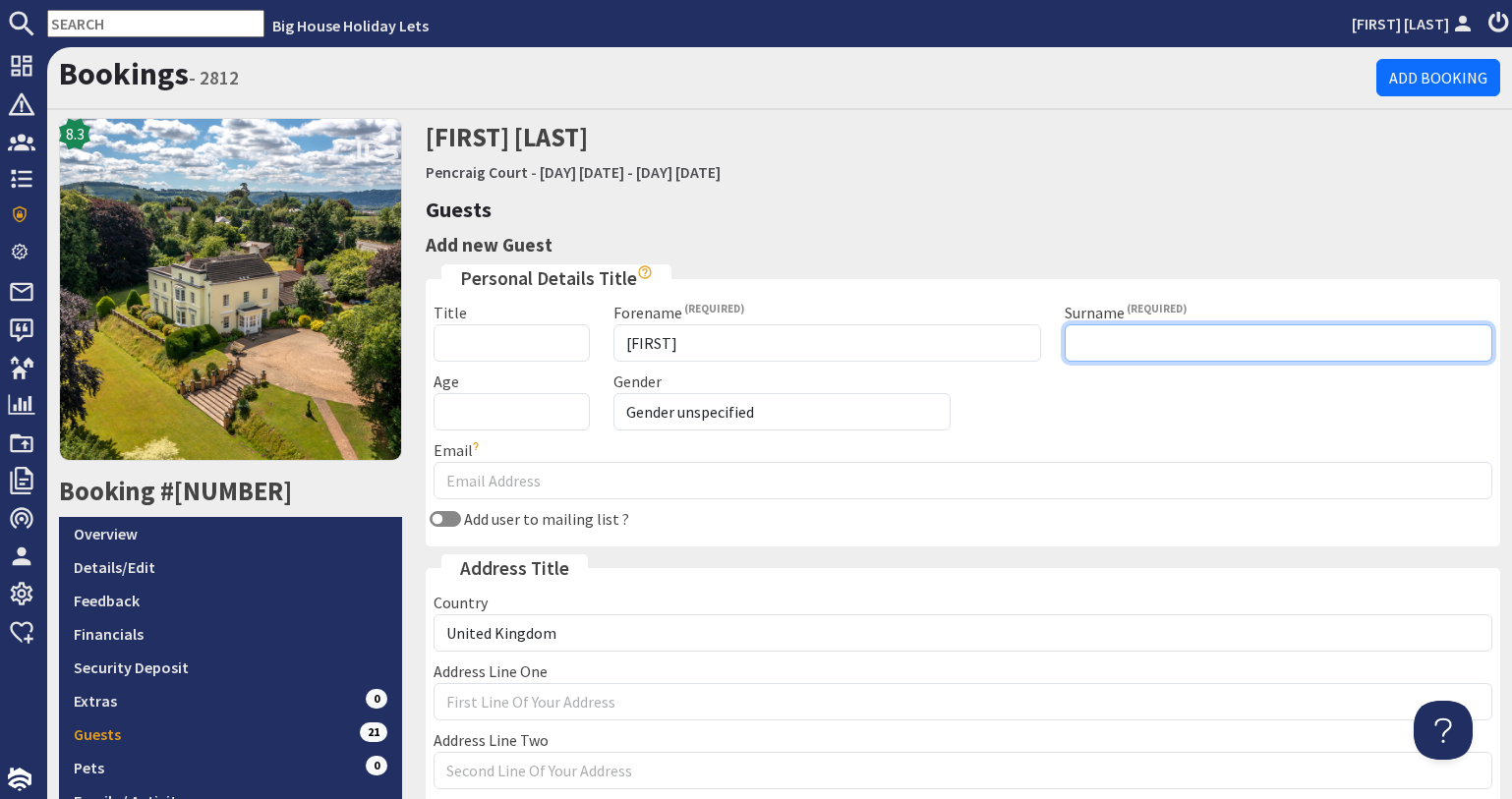 click on "Surname" at bounding box center [1278, 343] 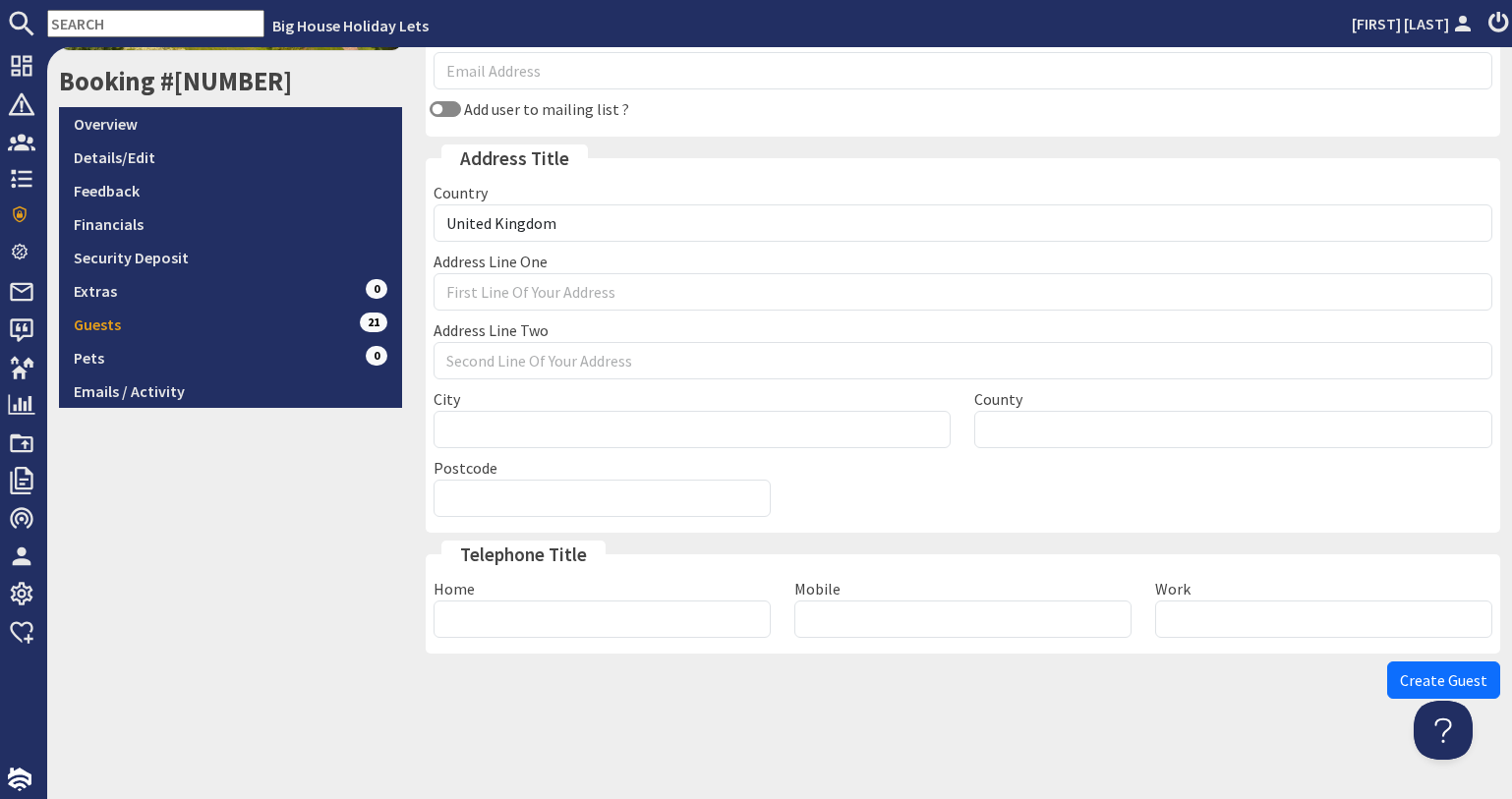 scroll, scrollTop: 418, scrollLeft: 0, axis: vertical 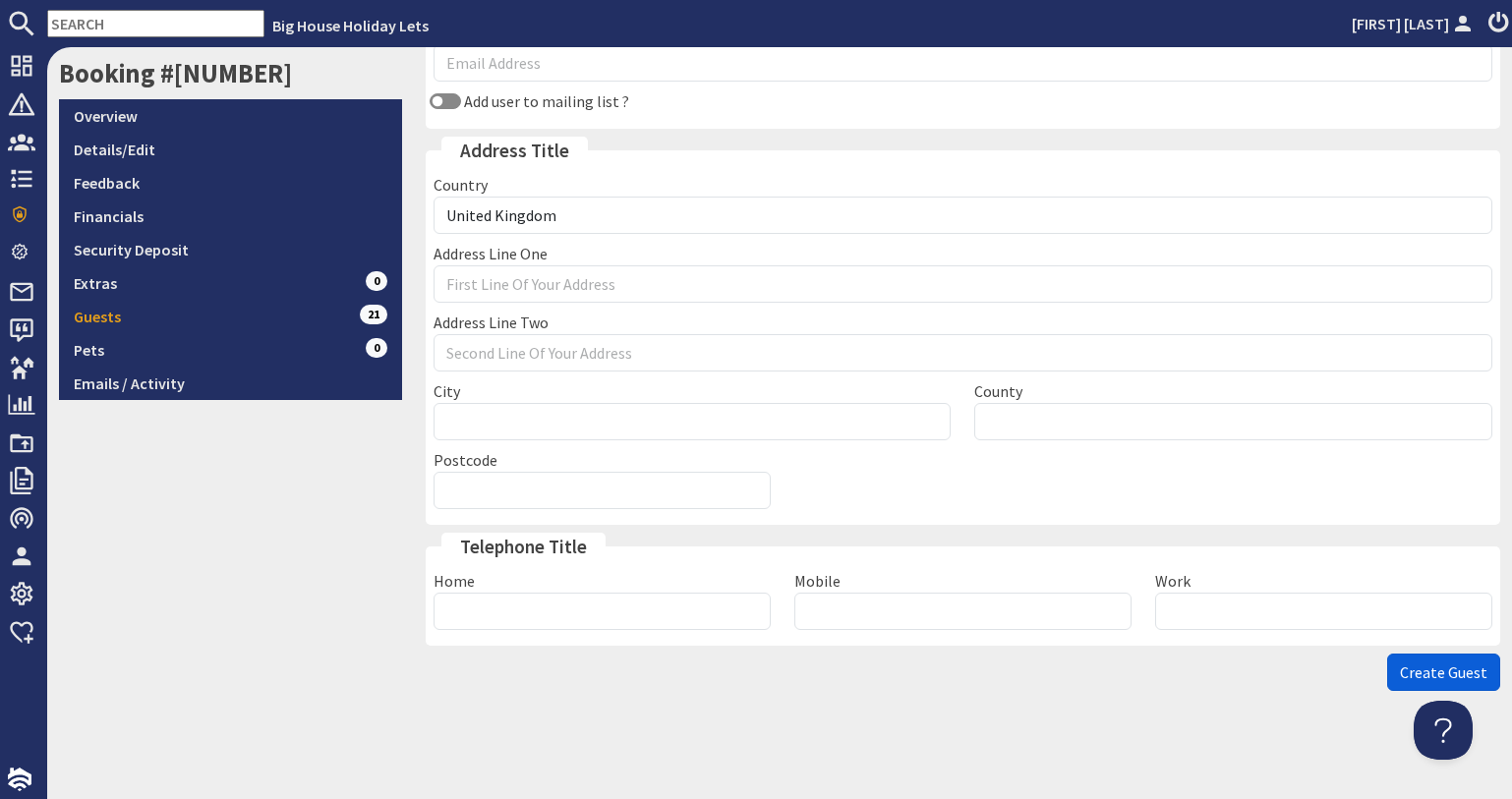 type on "Kaye - child" 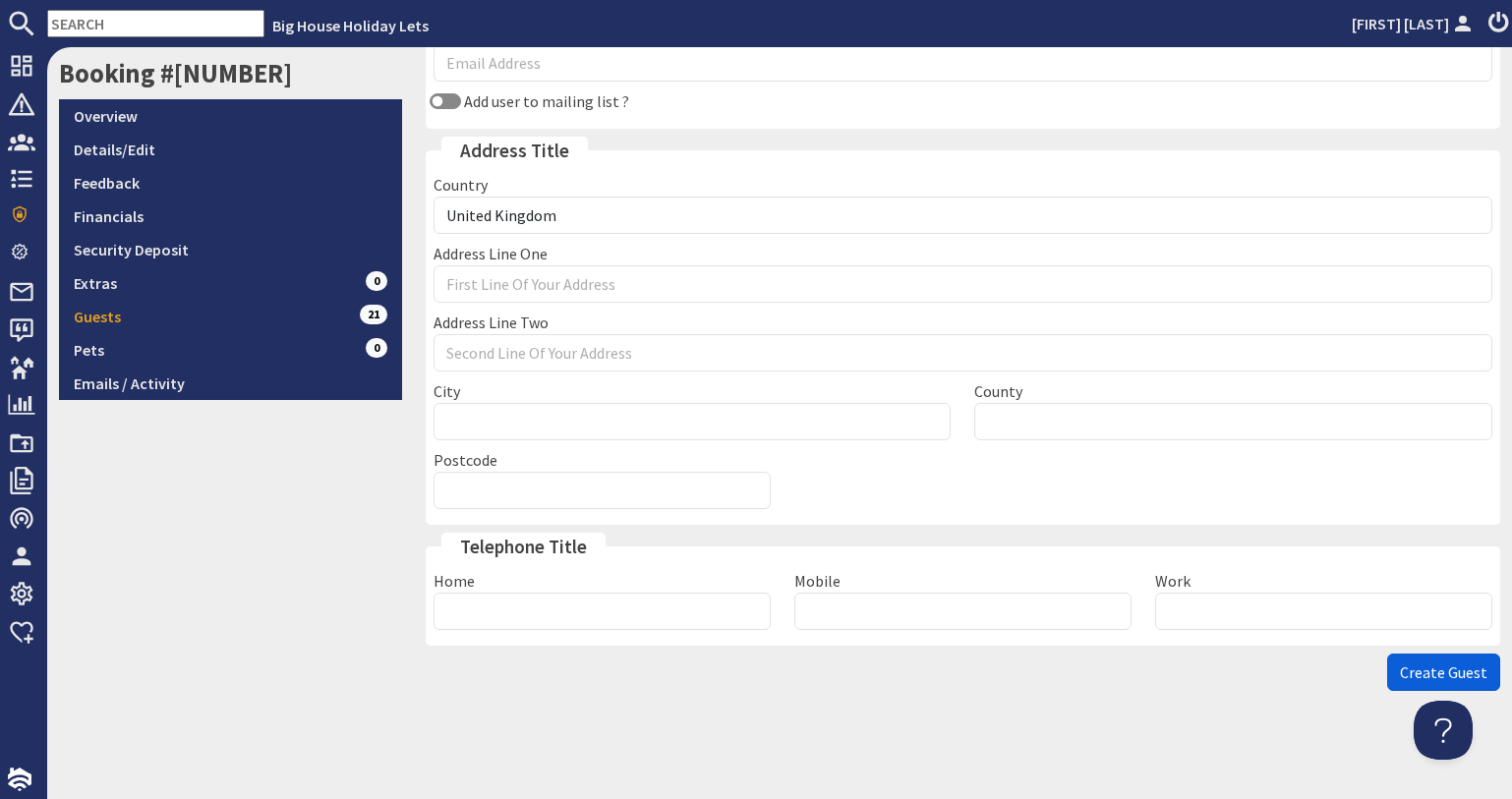click on "Create Guest" at bounding box center (1443, 672) 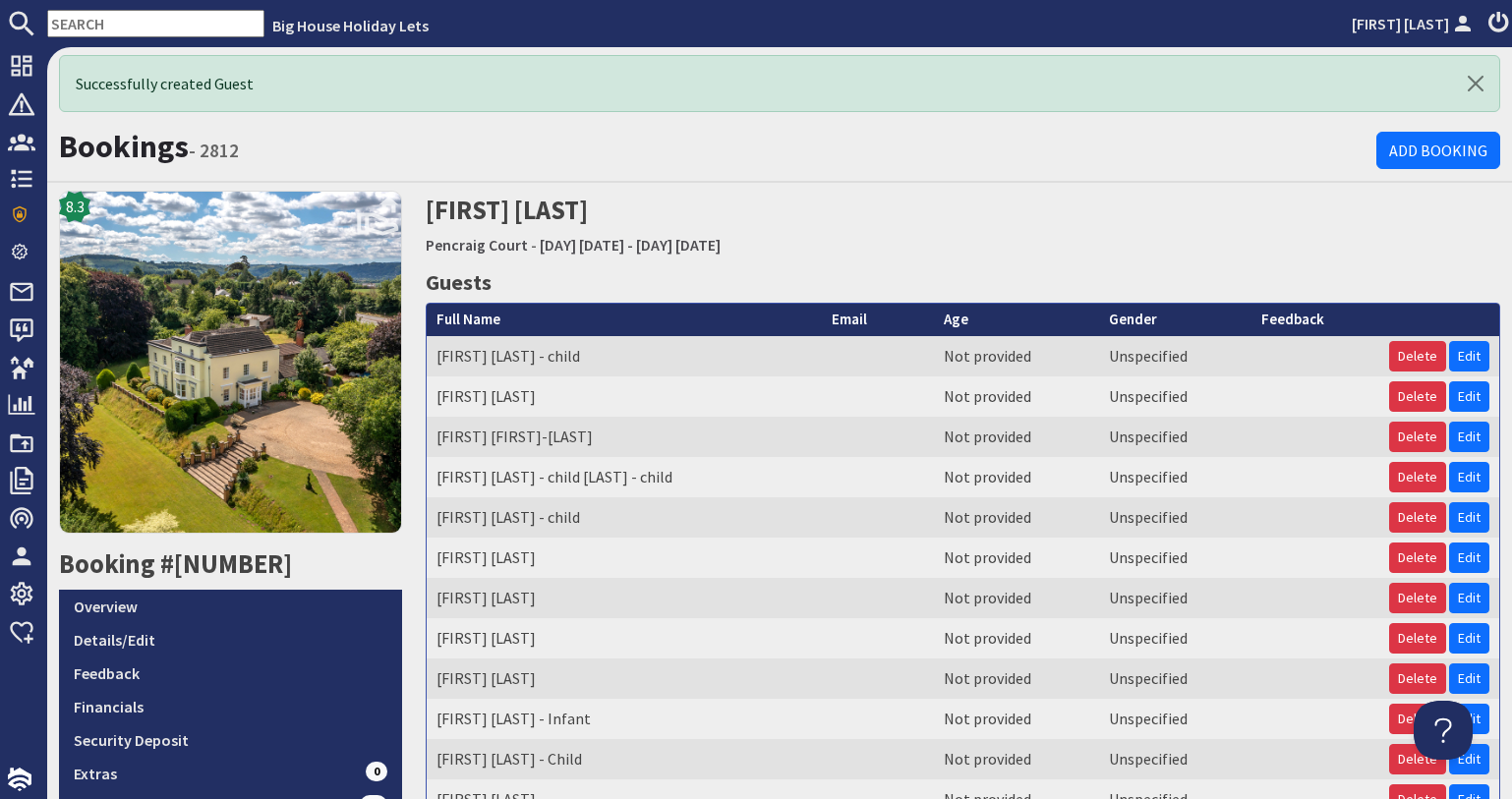 scroll, scrollTop: 0, scrollLeft: 0, axis: both 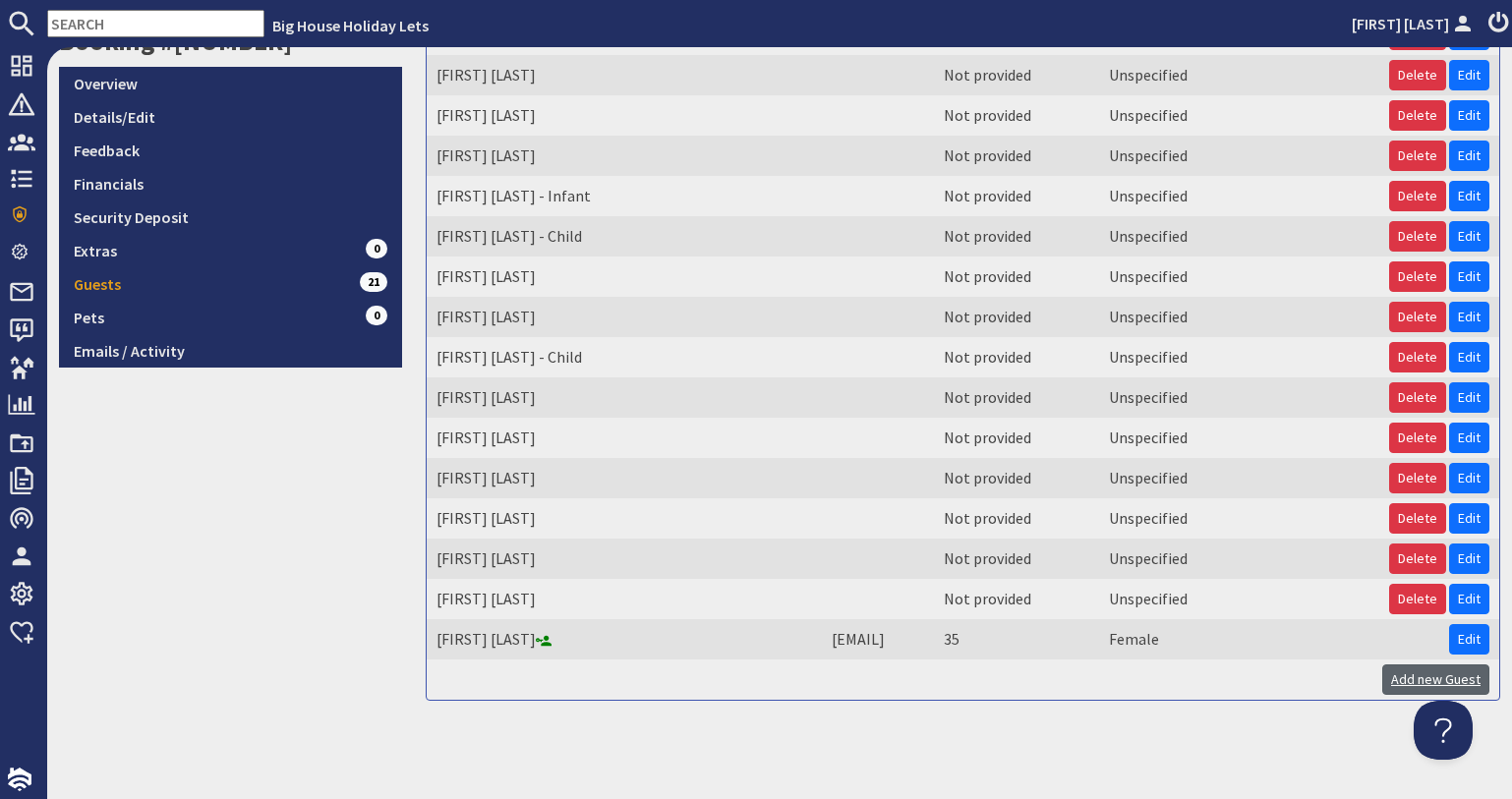 click on "Add new Guest" at bounding box center [1435, 679] 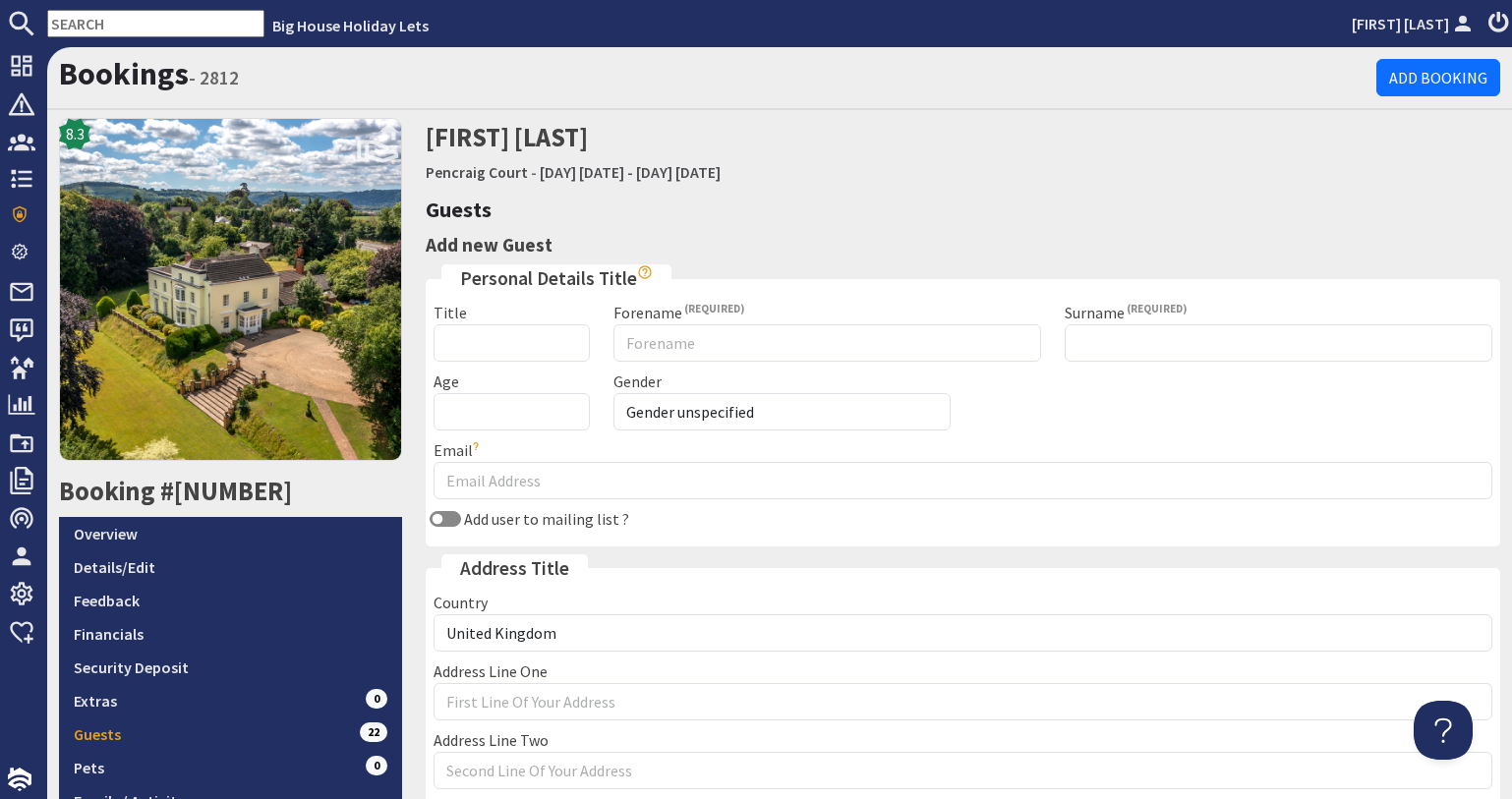 scroll, scrollTop: 0, scrollLeft: 0, axis: both 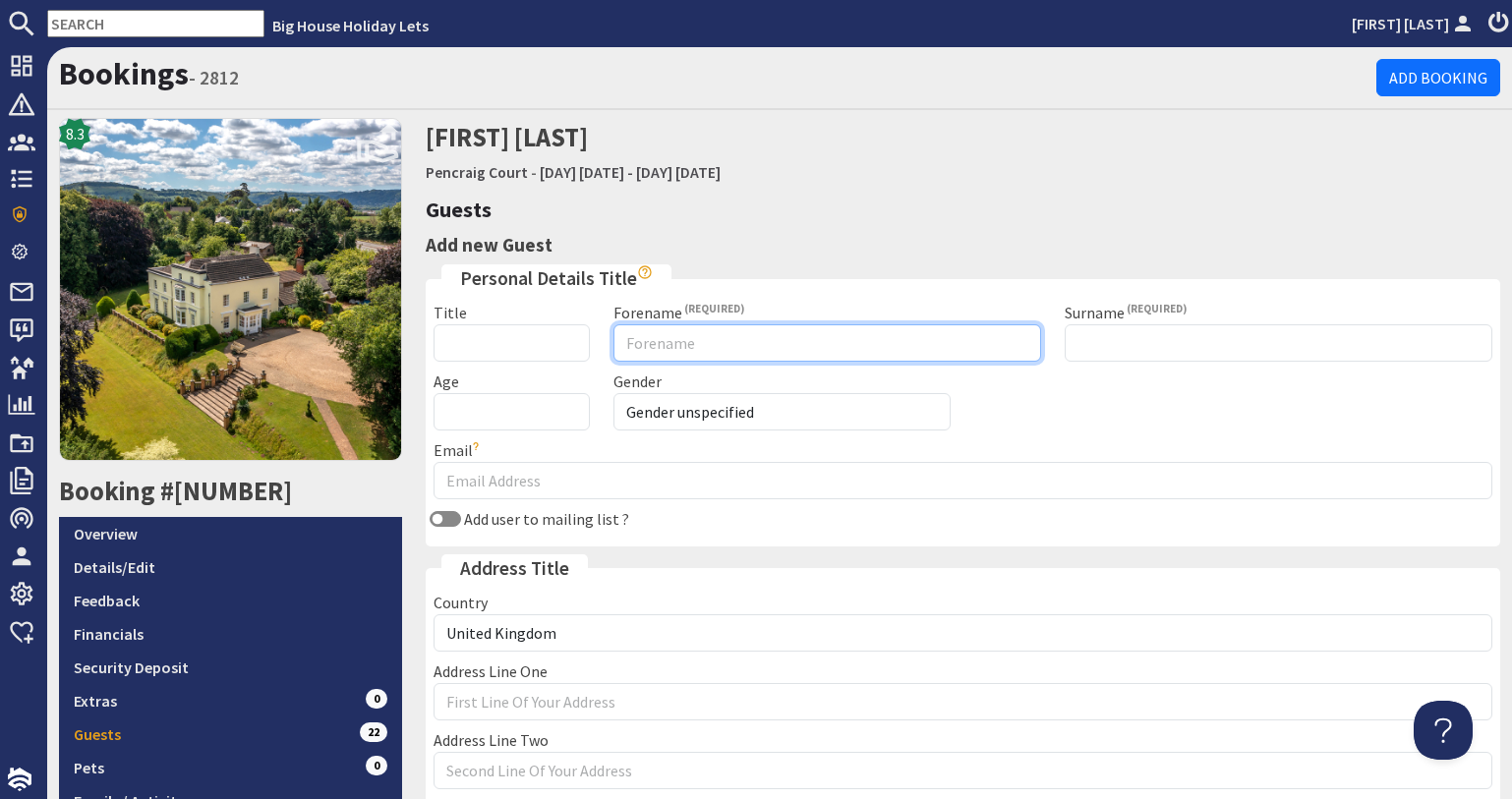 click on "Forename" at bounding box center [827, 343] 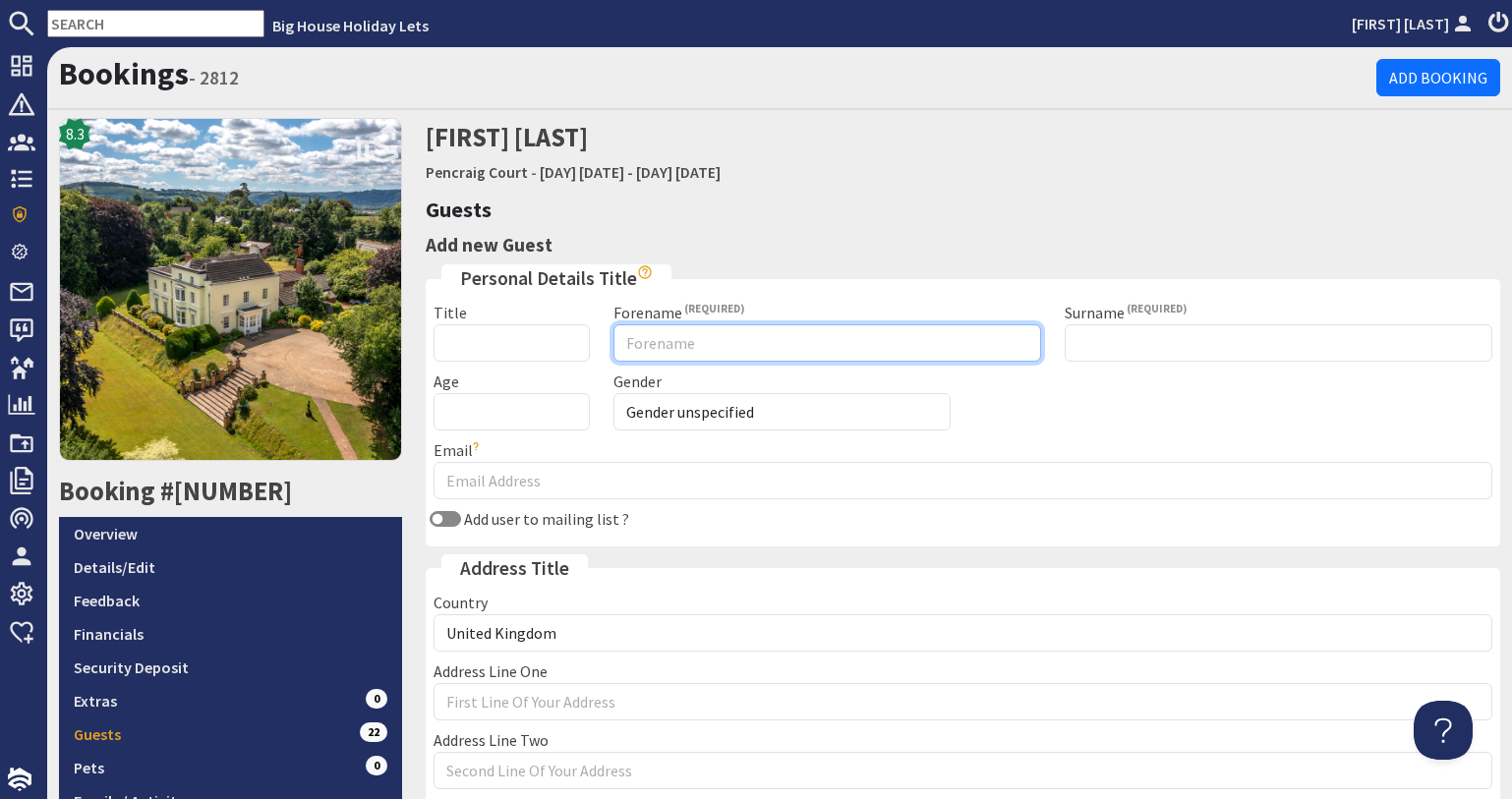 paste on "Sandy Kennedy" 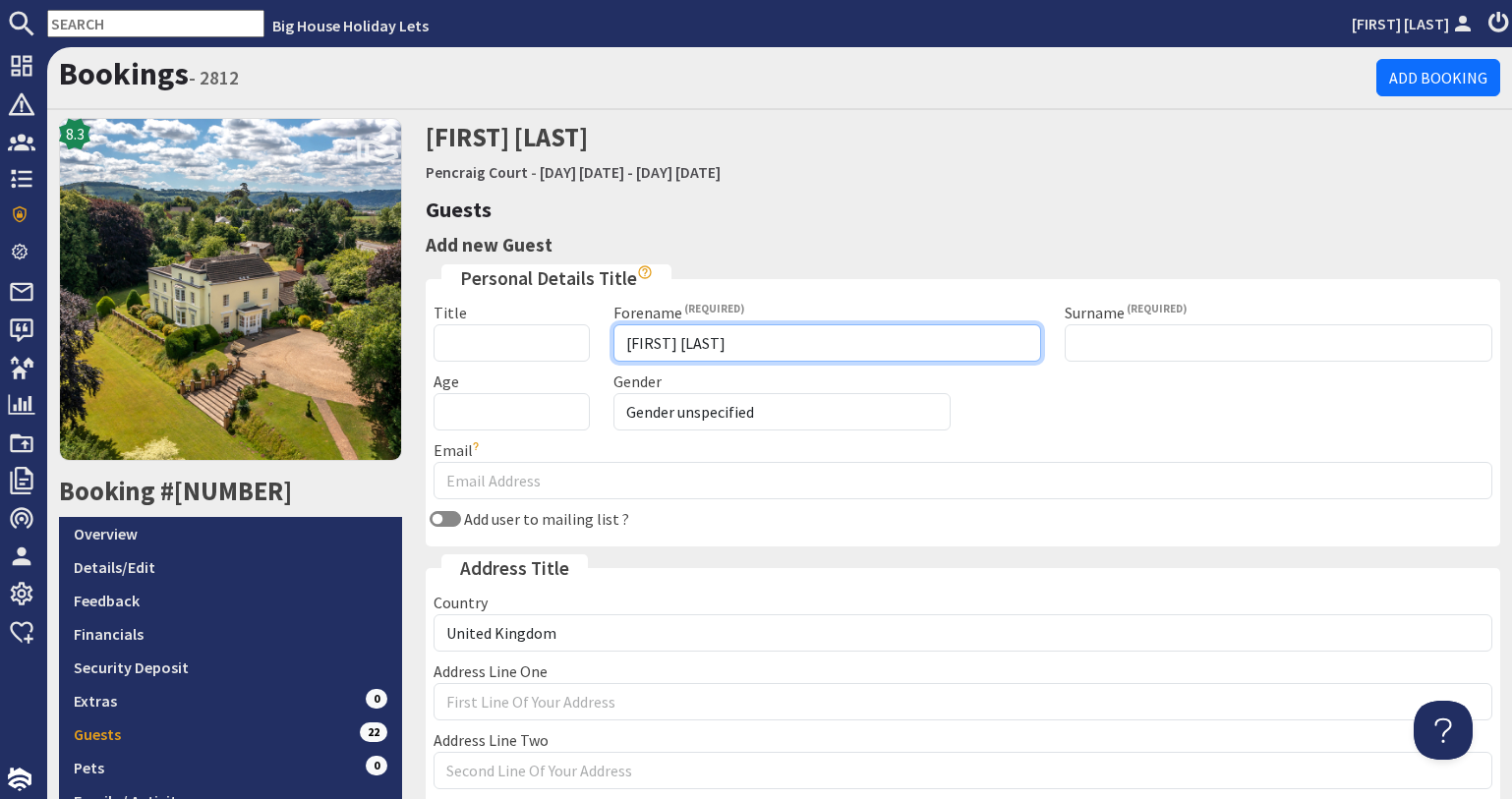 drag, startPoint x: 666, startPoint y: 346, endPoint x: 768, endPoint y: 357, distance: 102.59142 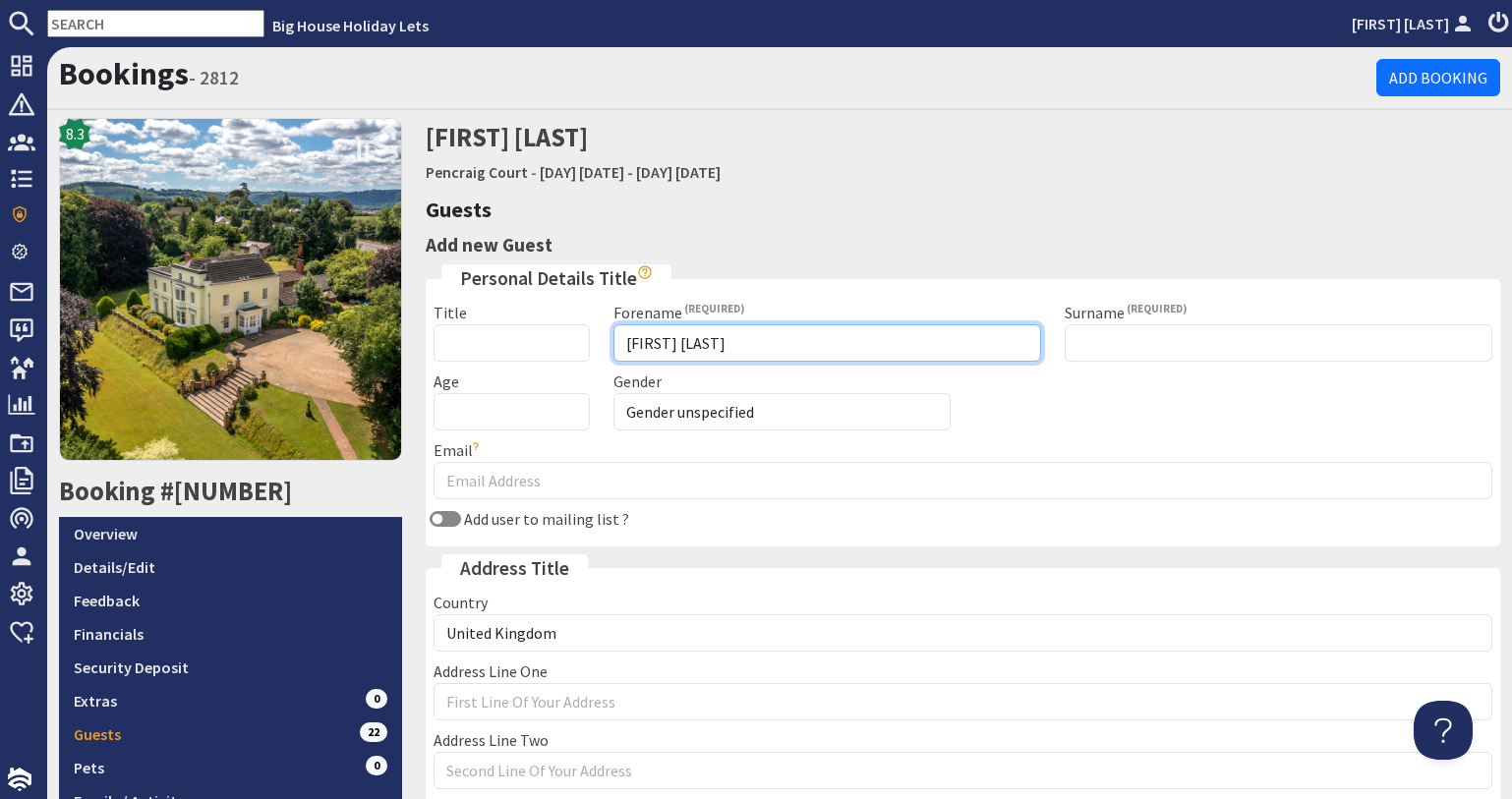click on "Sandy Kennedy" at bounding box center [827, 343] 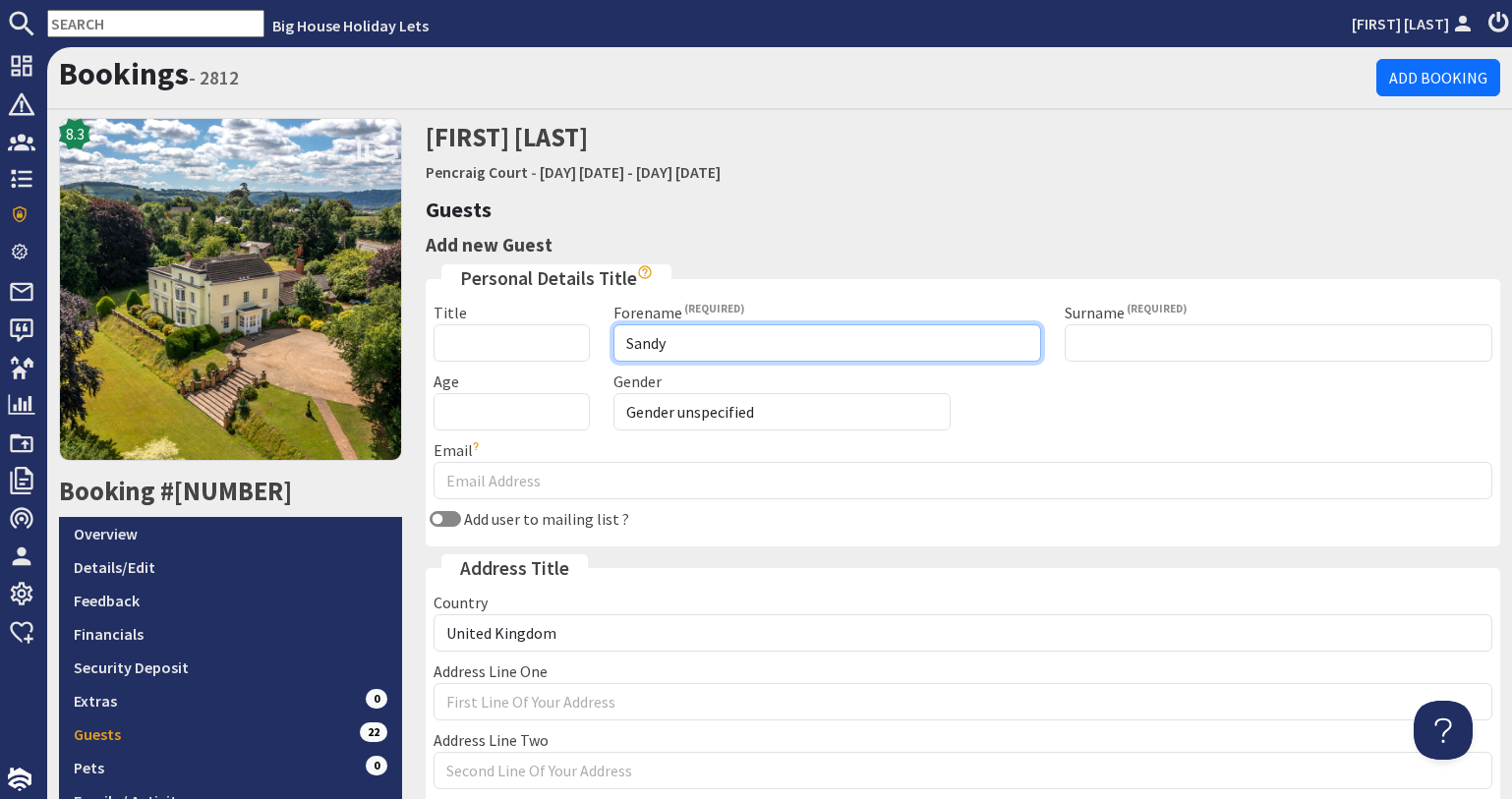 type on "Sandy" 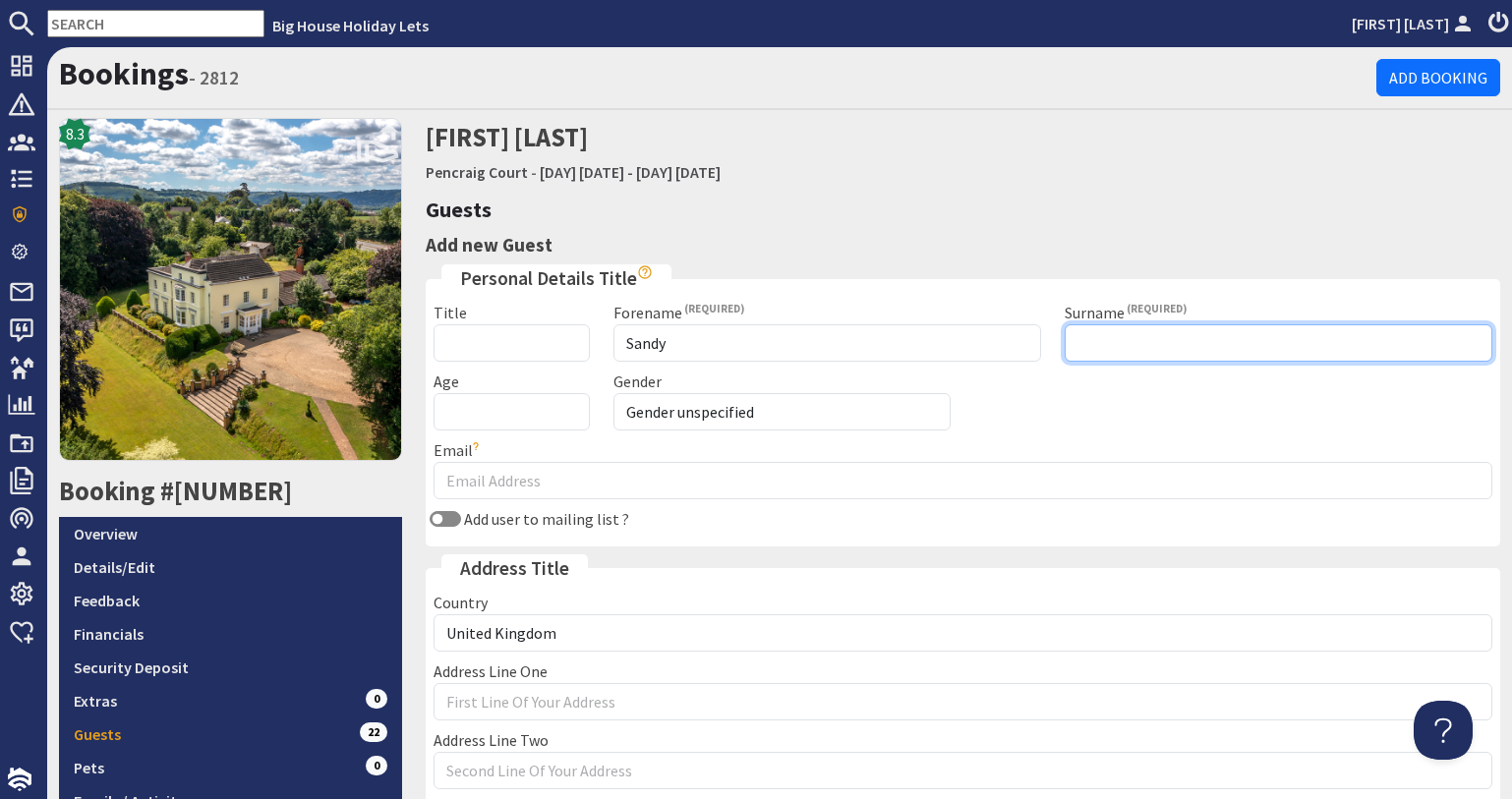 click on "Surname" at bounding box center [1278, 343] 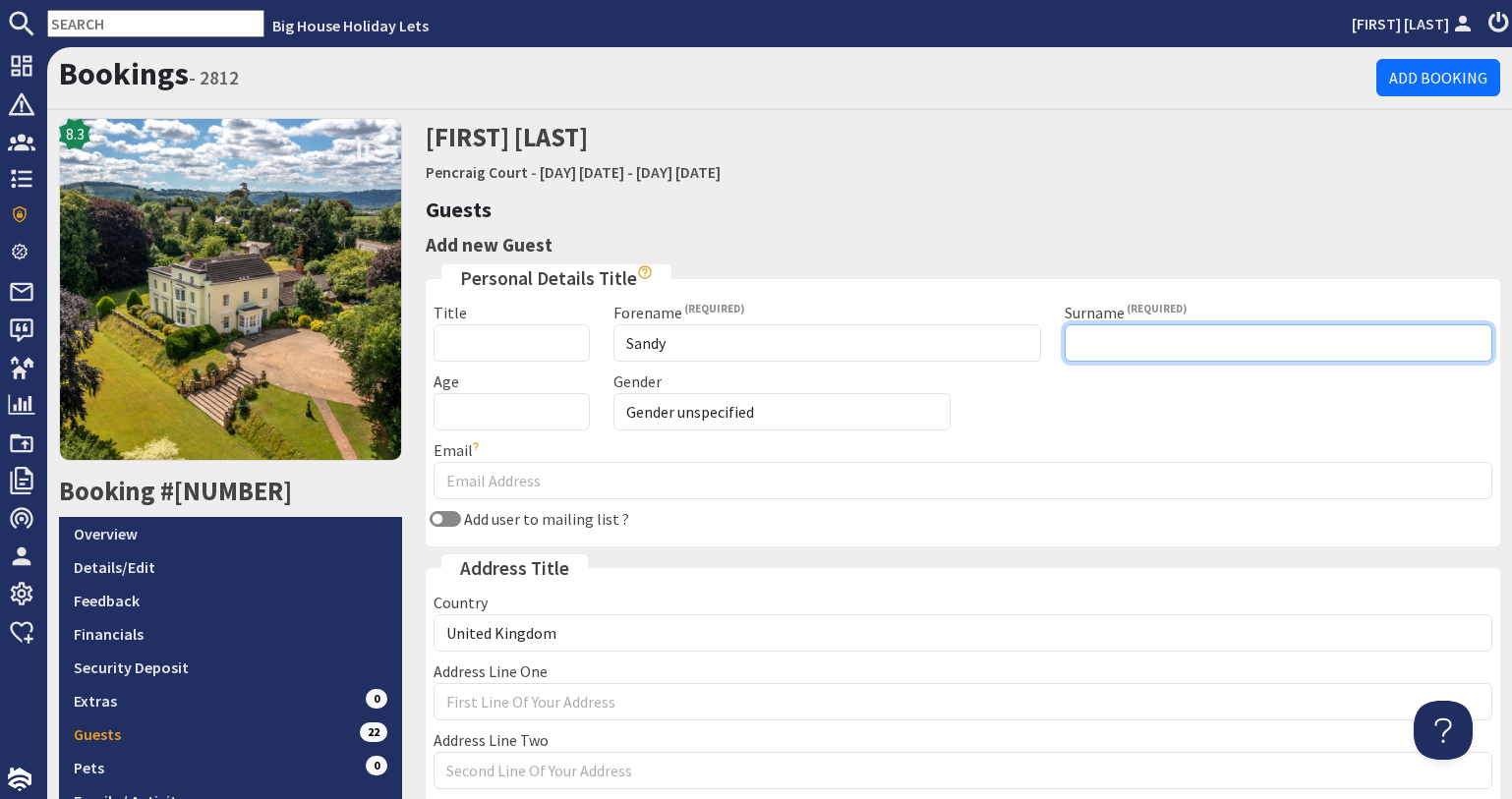paste on "Kennedy" 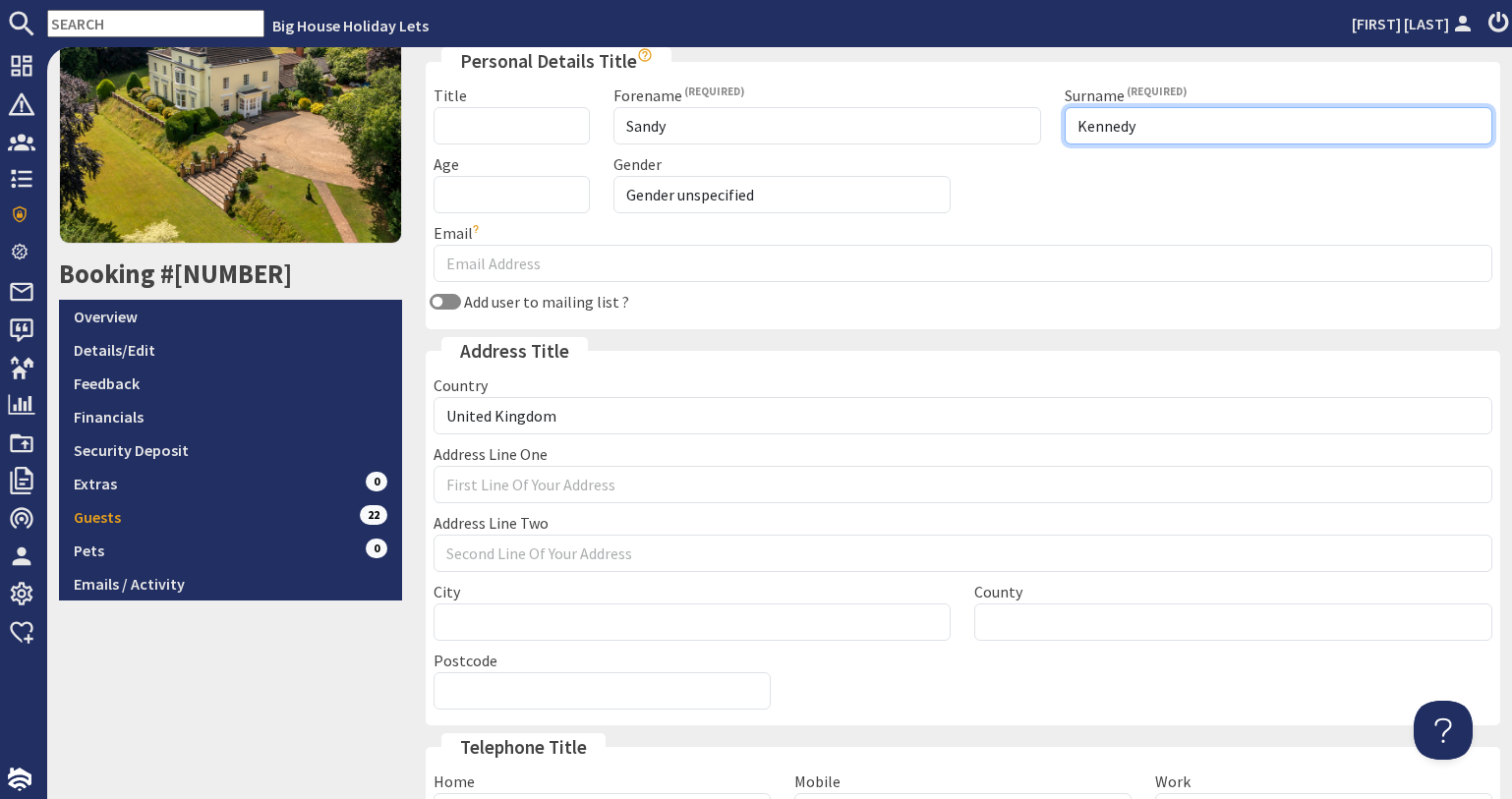 scroll, scrollTop: 418, scrollLeft: 0, axis: vertical 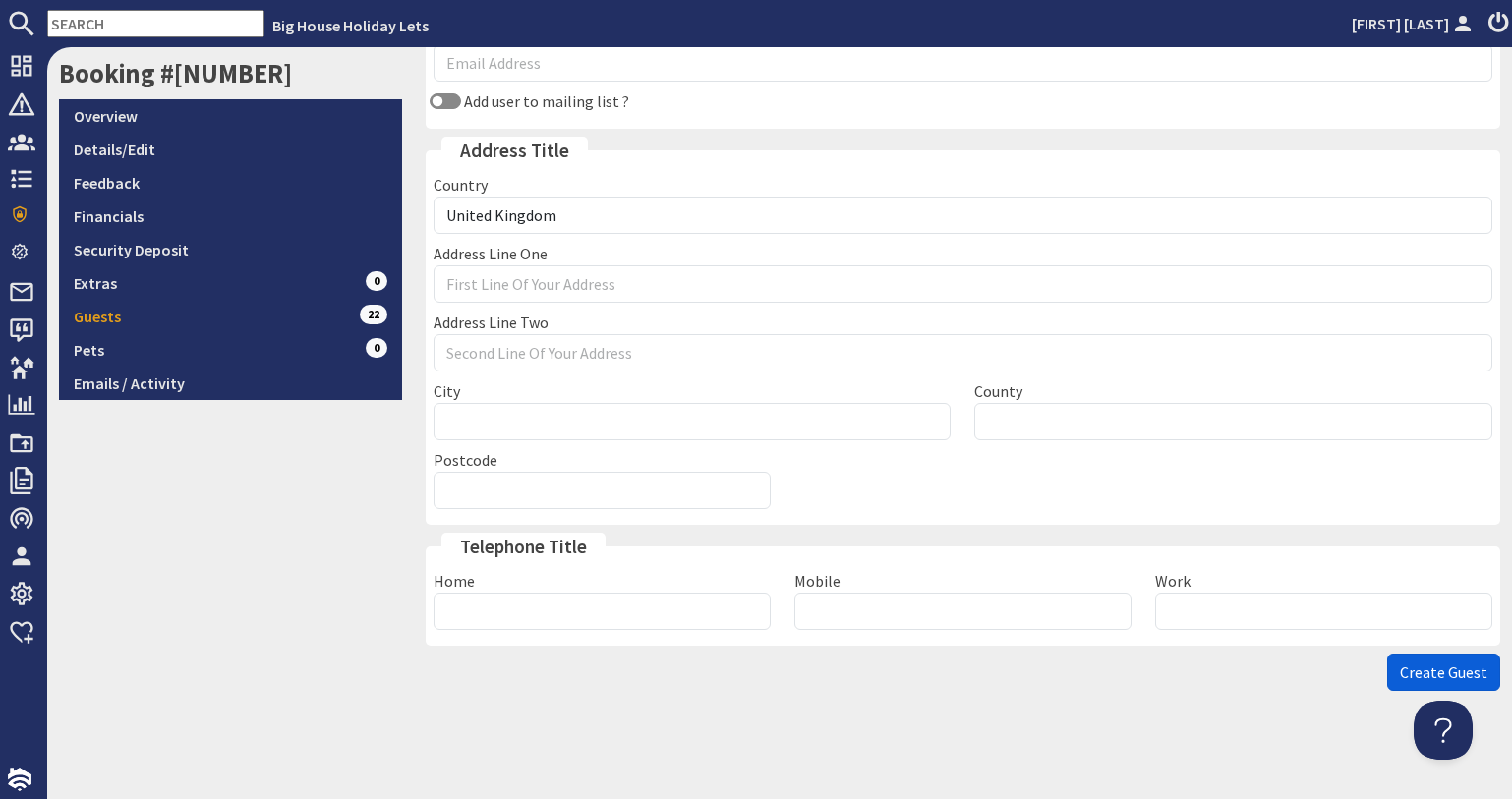 type on "Kennedy" 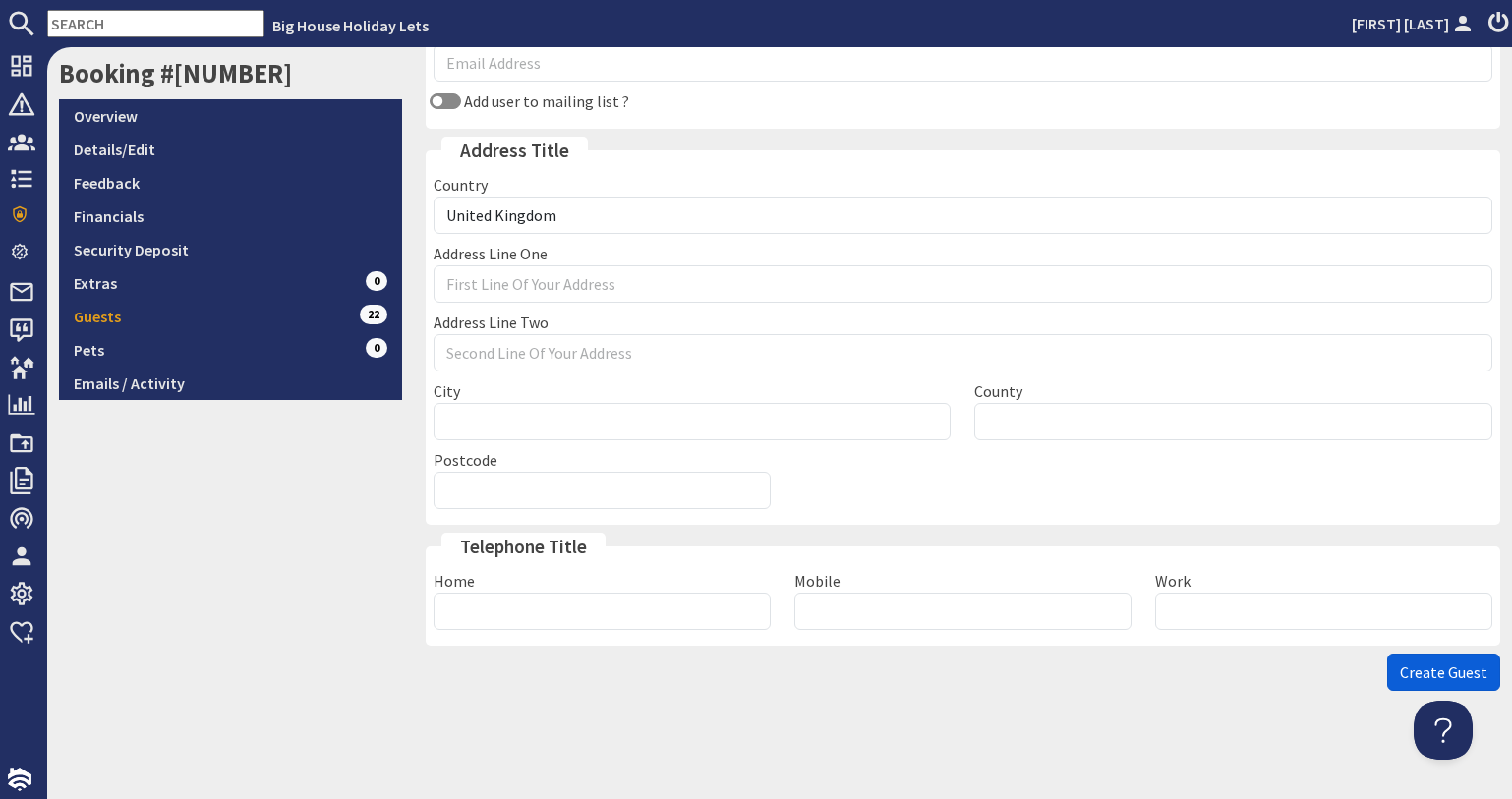 click on "Create Guest" at bounding box center (1443, 672) 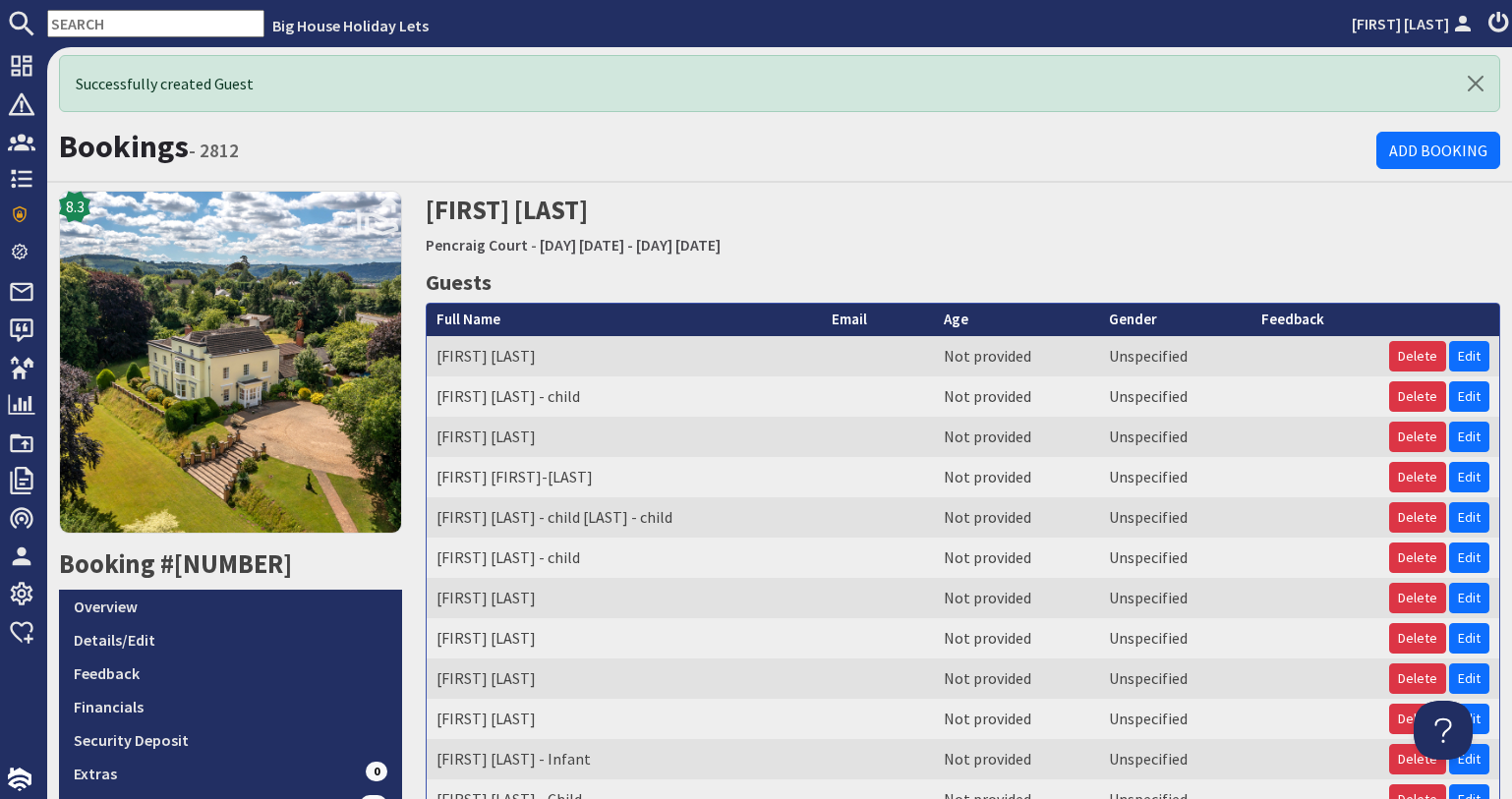 scroll, scrollTop: 0, scrollLeft: 0, axis: both 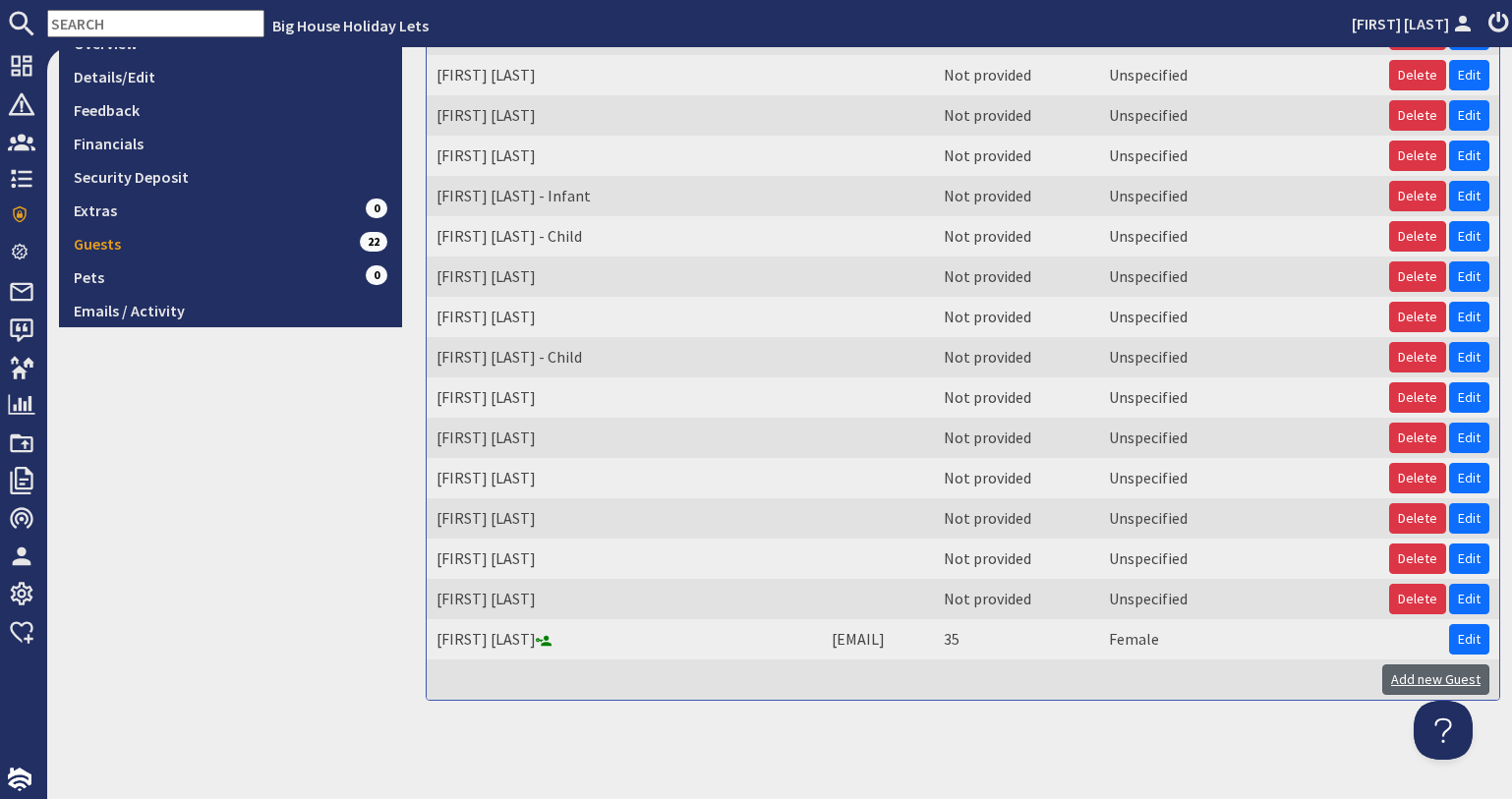 click on "Add new Guest" at bounding box center [1435, 679] 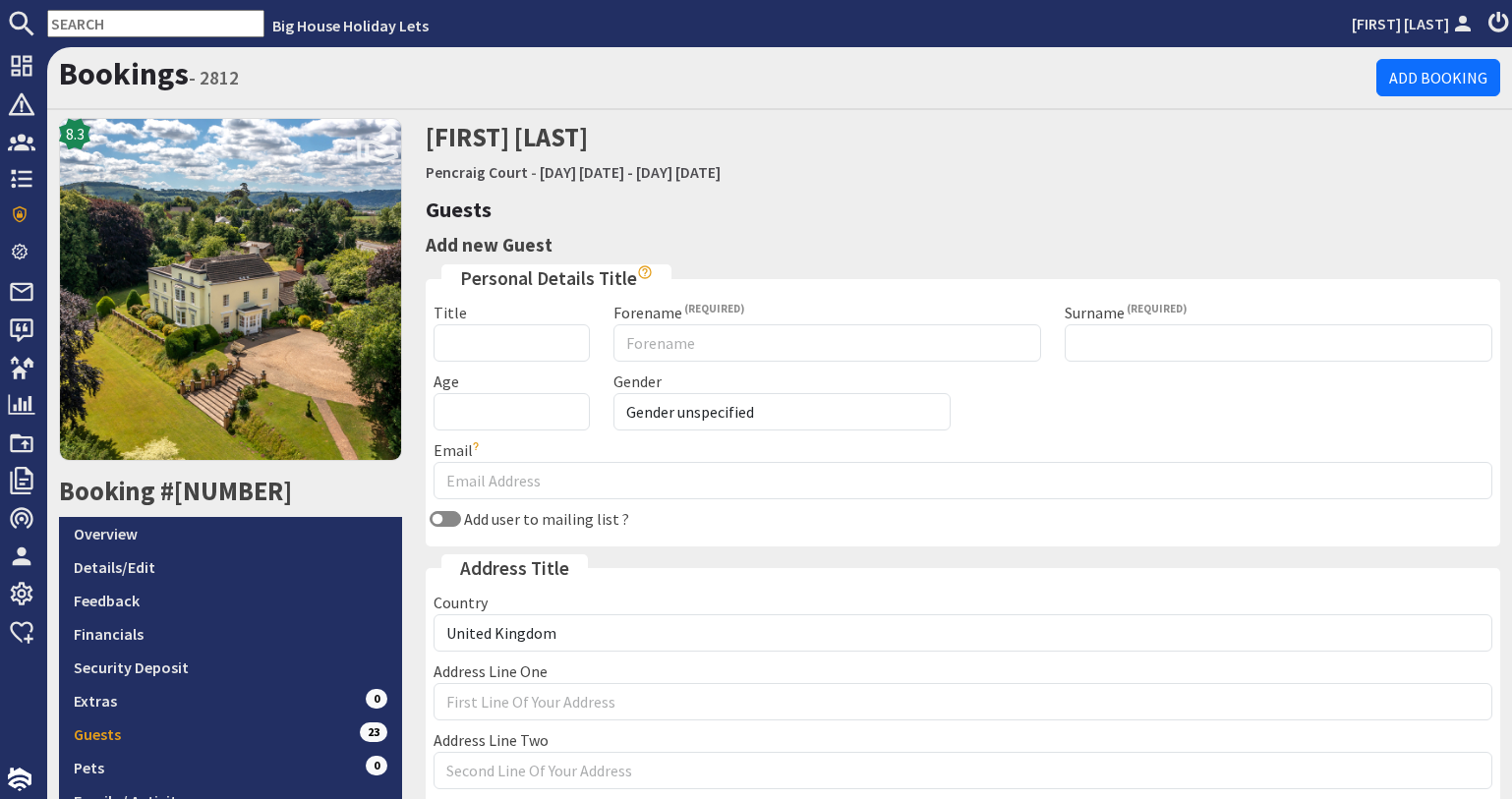 scroll, scrollTop: 0, scrollLeft: 0, axis: both 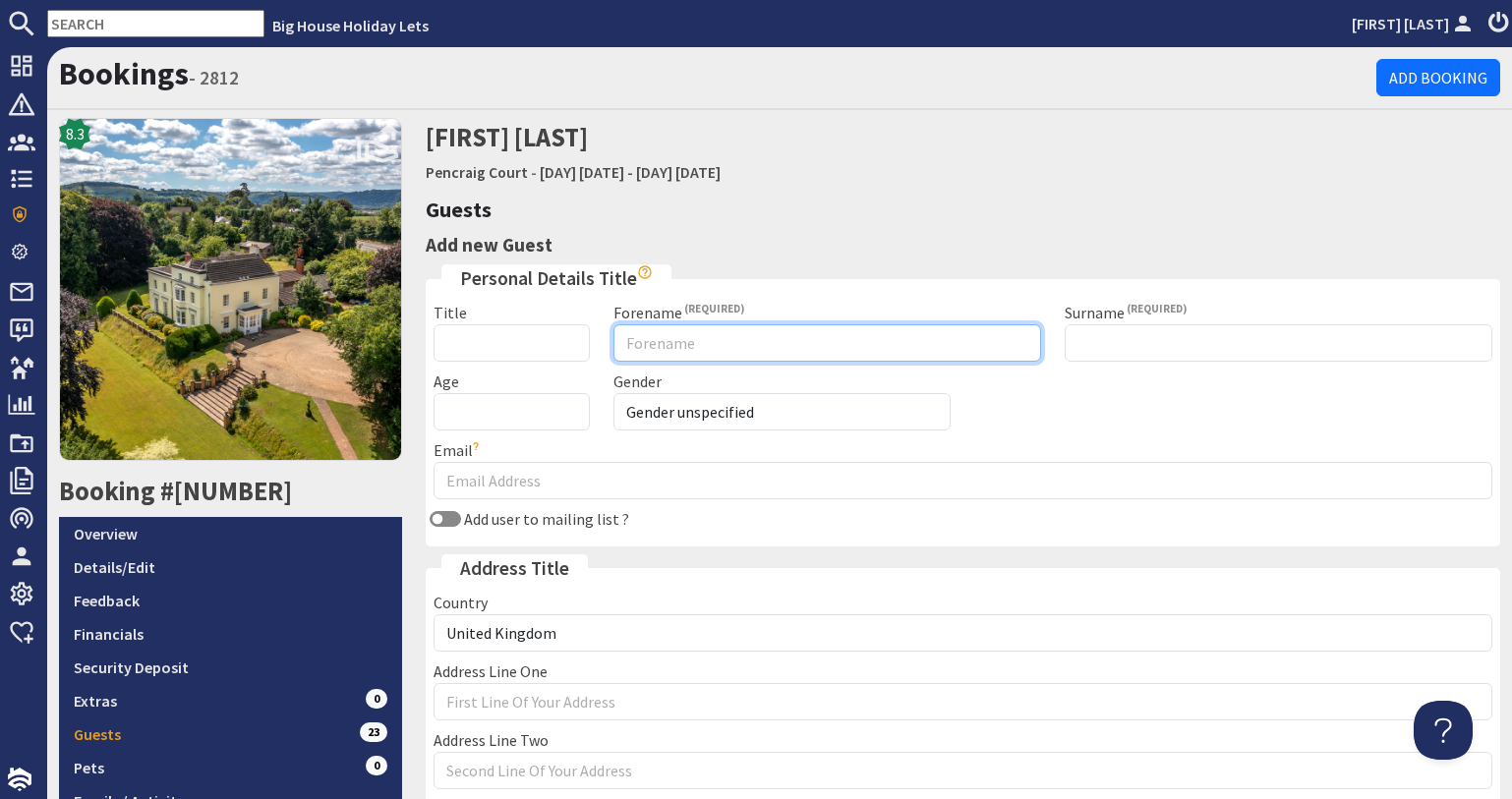 click on "Forename" at bounding box center (827, 343) 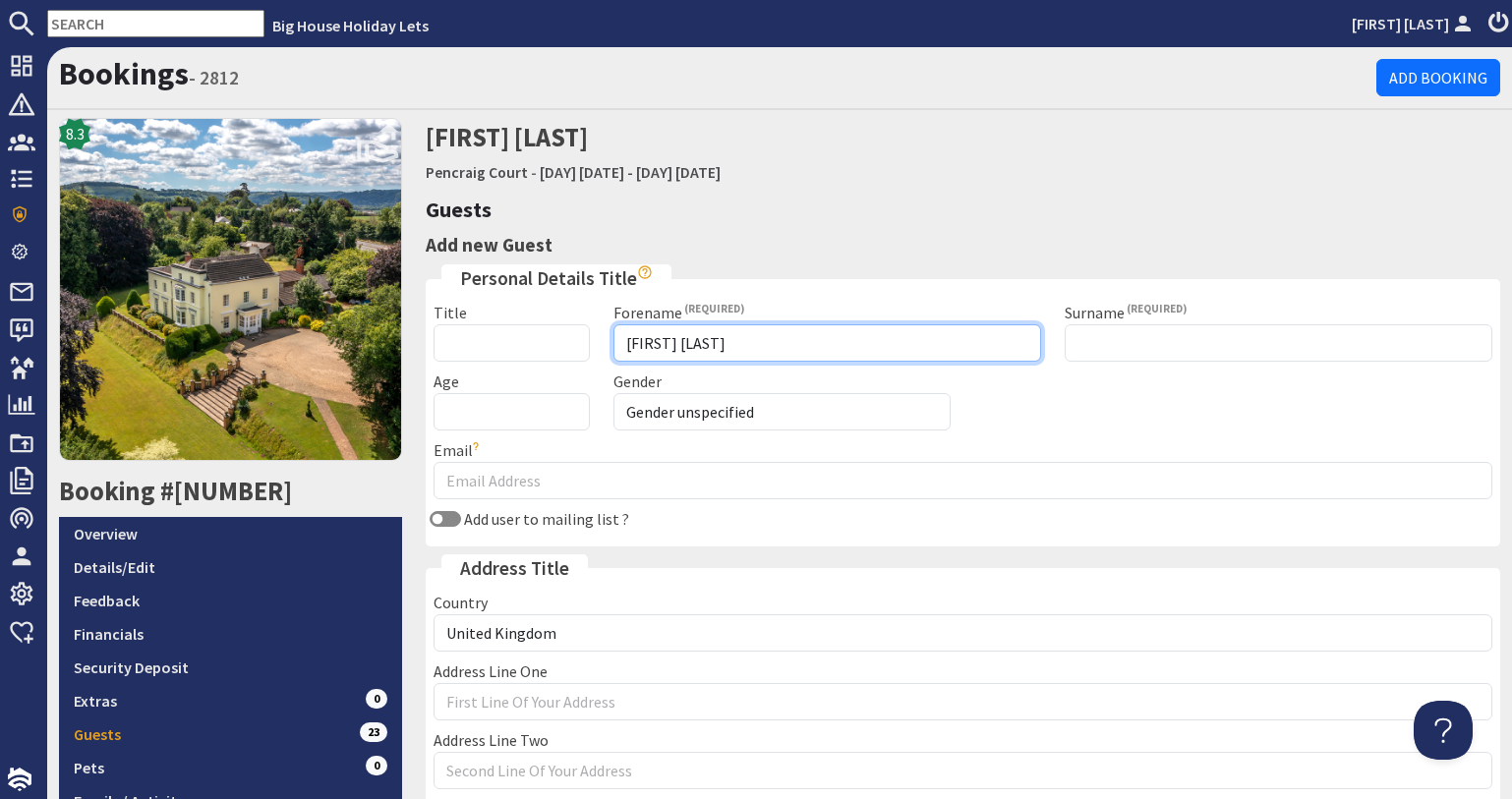 drag, startPoint x: 656, startPoint y: 335, endPoint x: 712, endPoint y: 348, distance: 57.489129 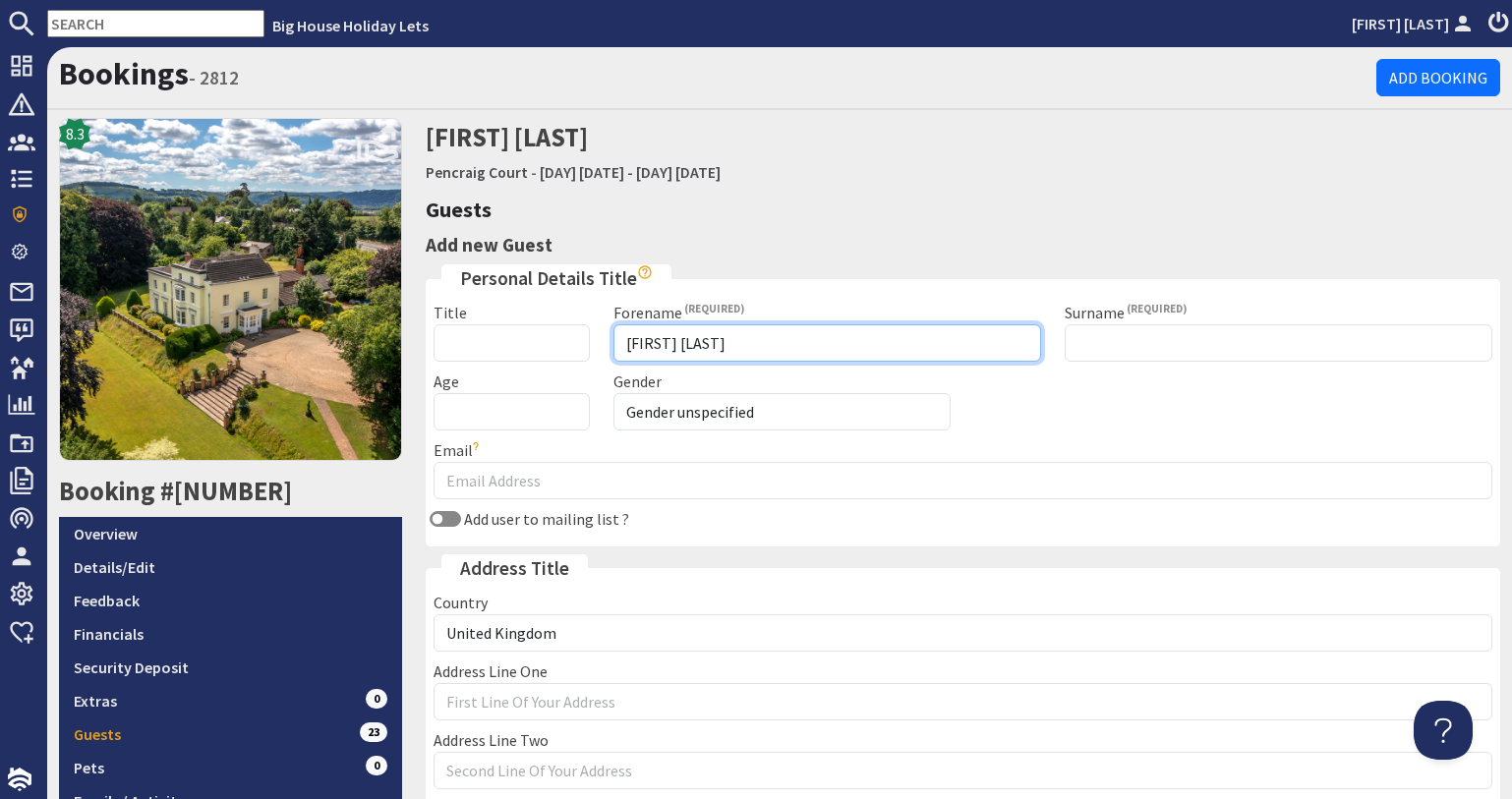 click on "Andy Smith" at bounding box center [827, 343] 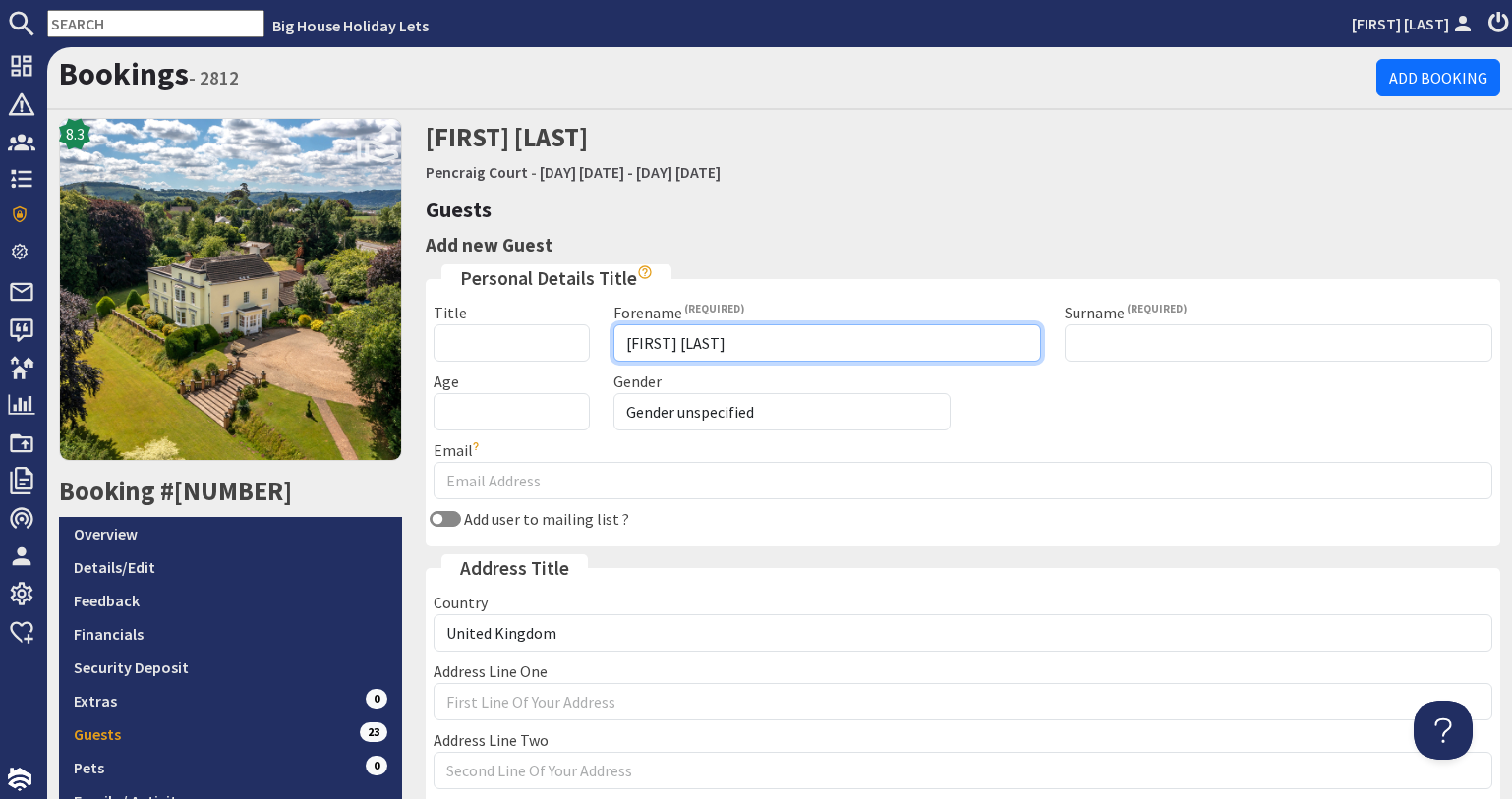 type on "Andy Smith" 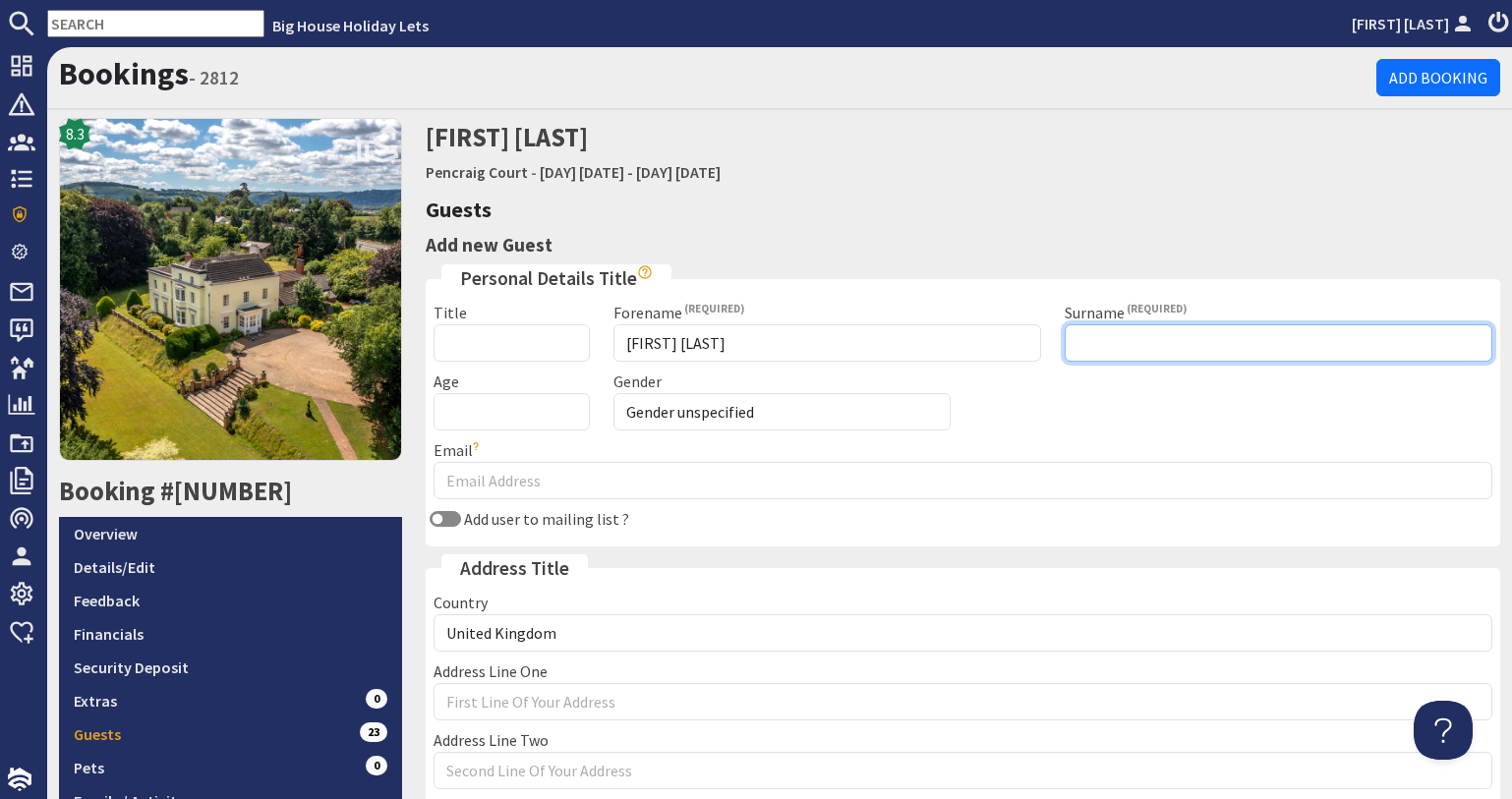 click on "Surname" at bounding box center [1278, 343] 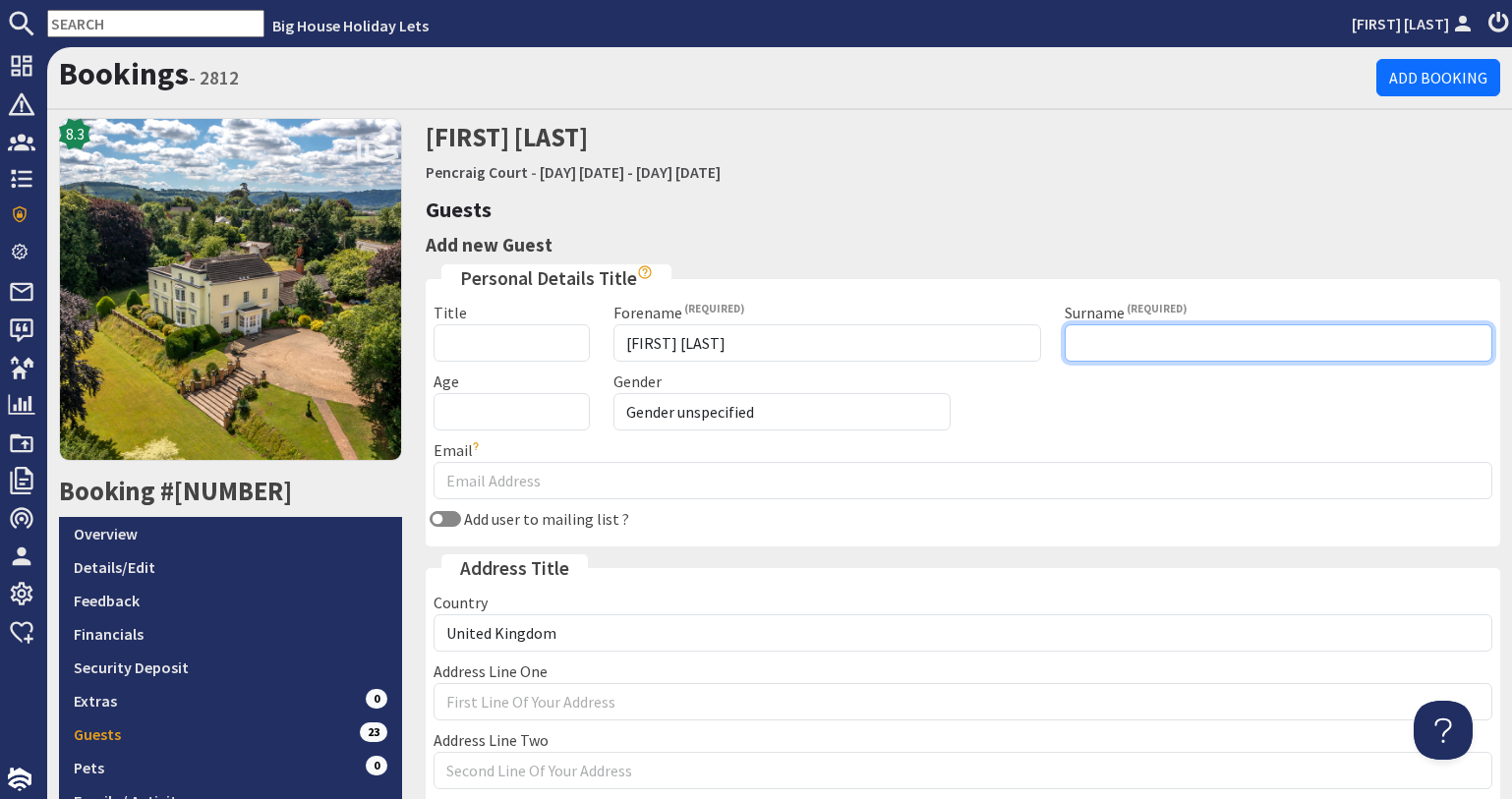 paste on "Smith" 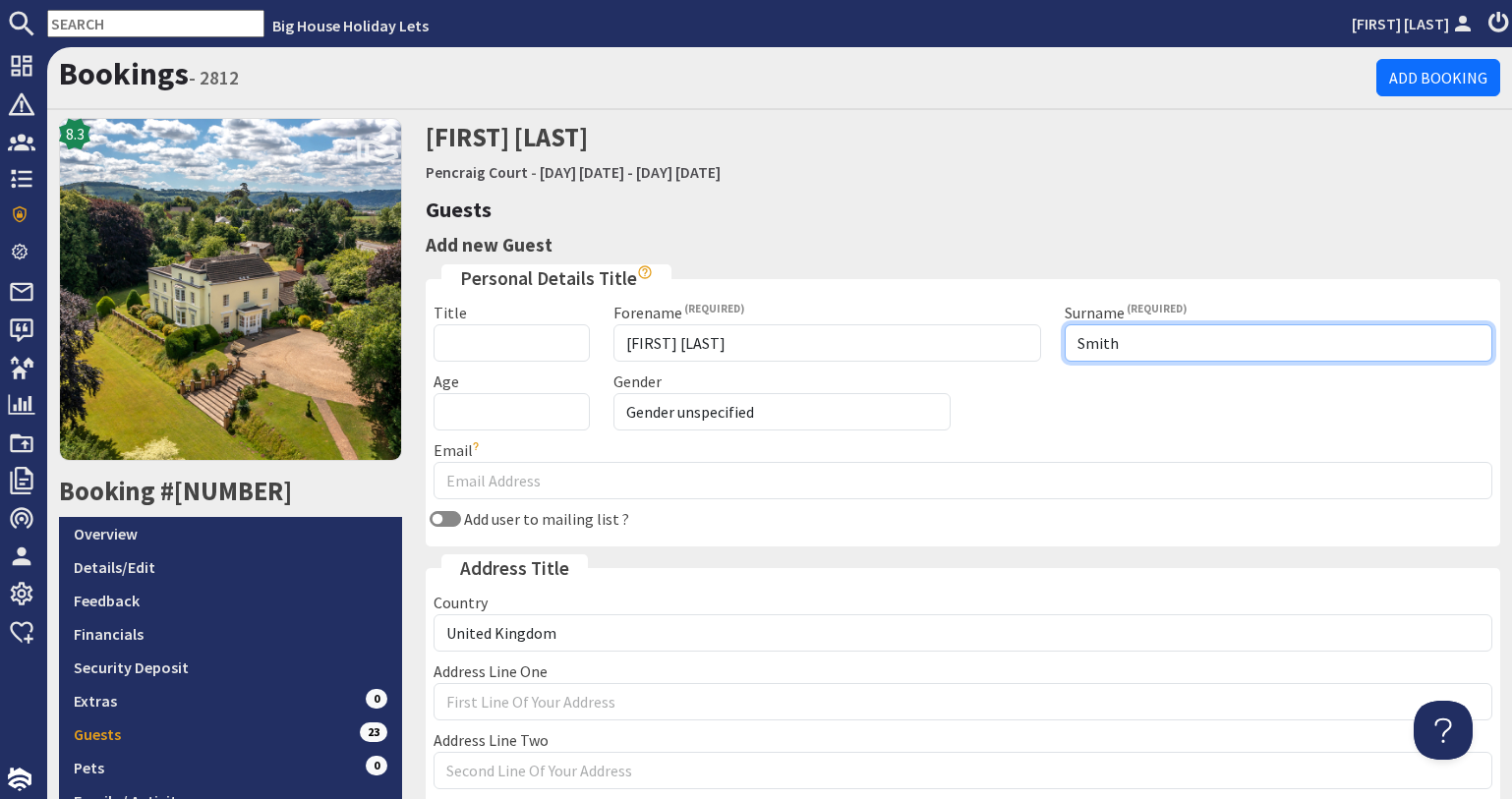 type on "Smith" 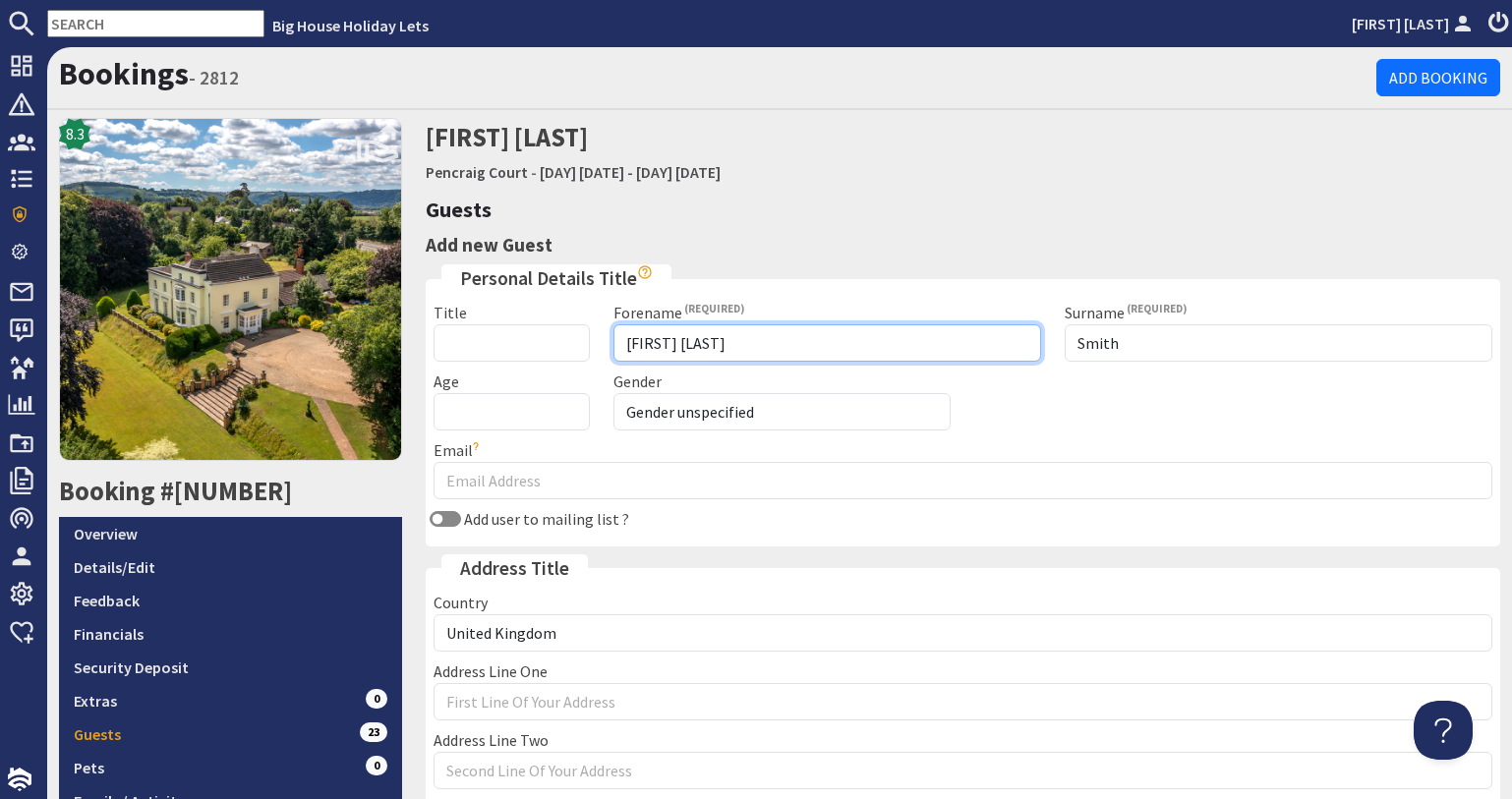 drag, startPoint x: 685, startPoint y: 346, endPoint x: 645, endPoint y: 342, distance: 40.1995 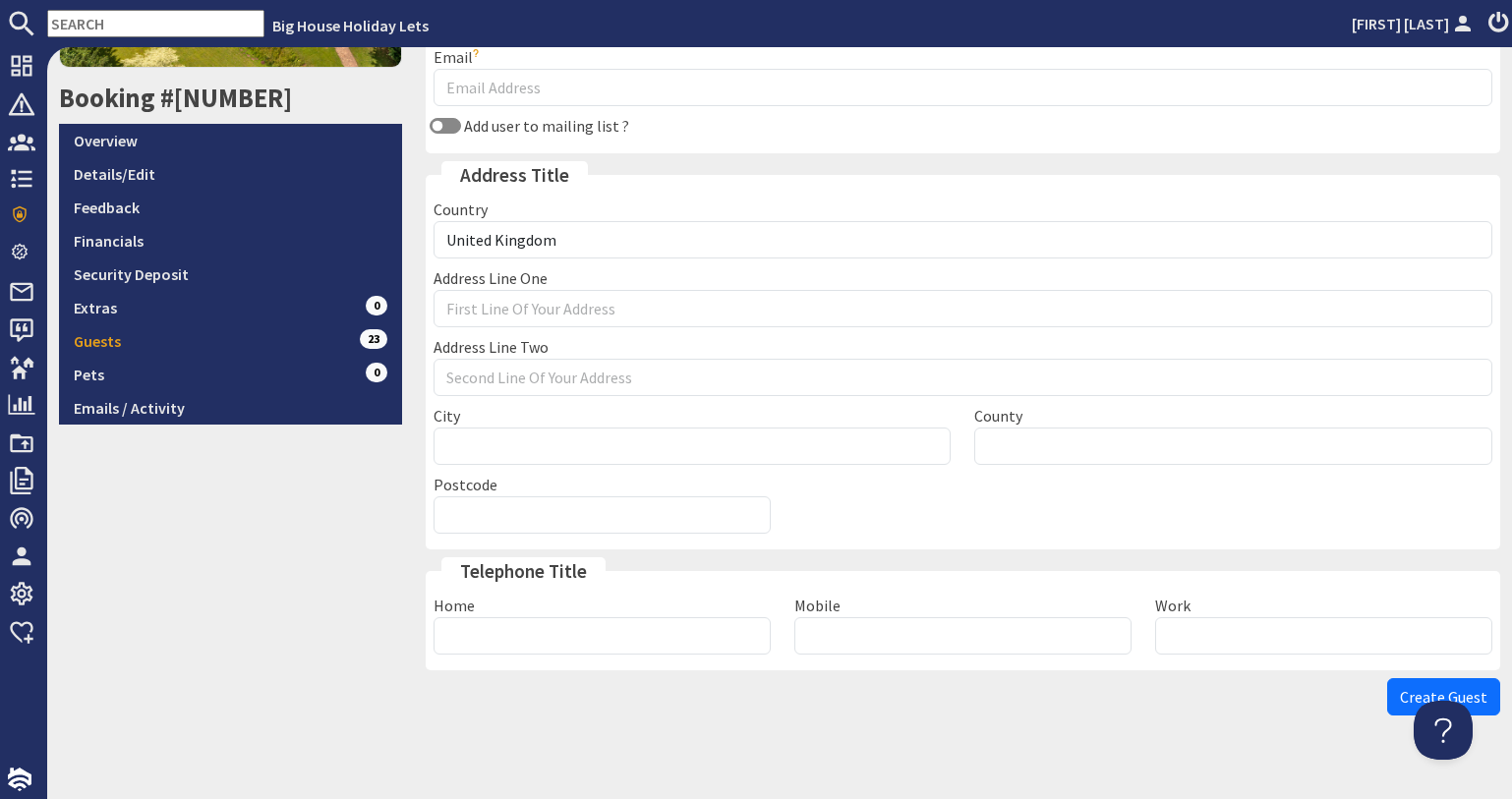 scroll, scrollTop: 418, scrollLeft: 0, axis: vertical 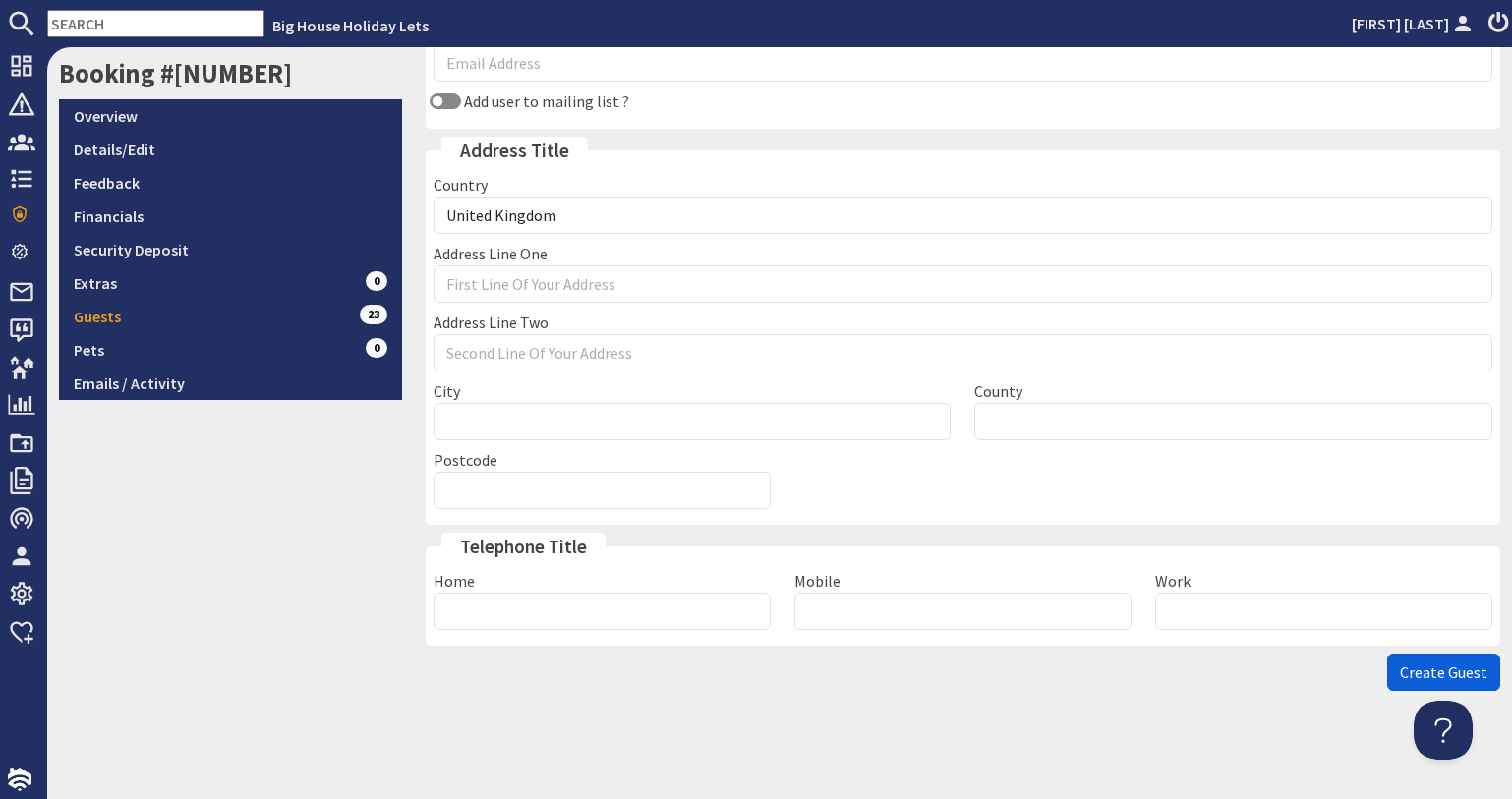 type on "Andy" 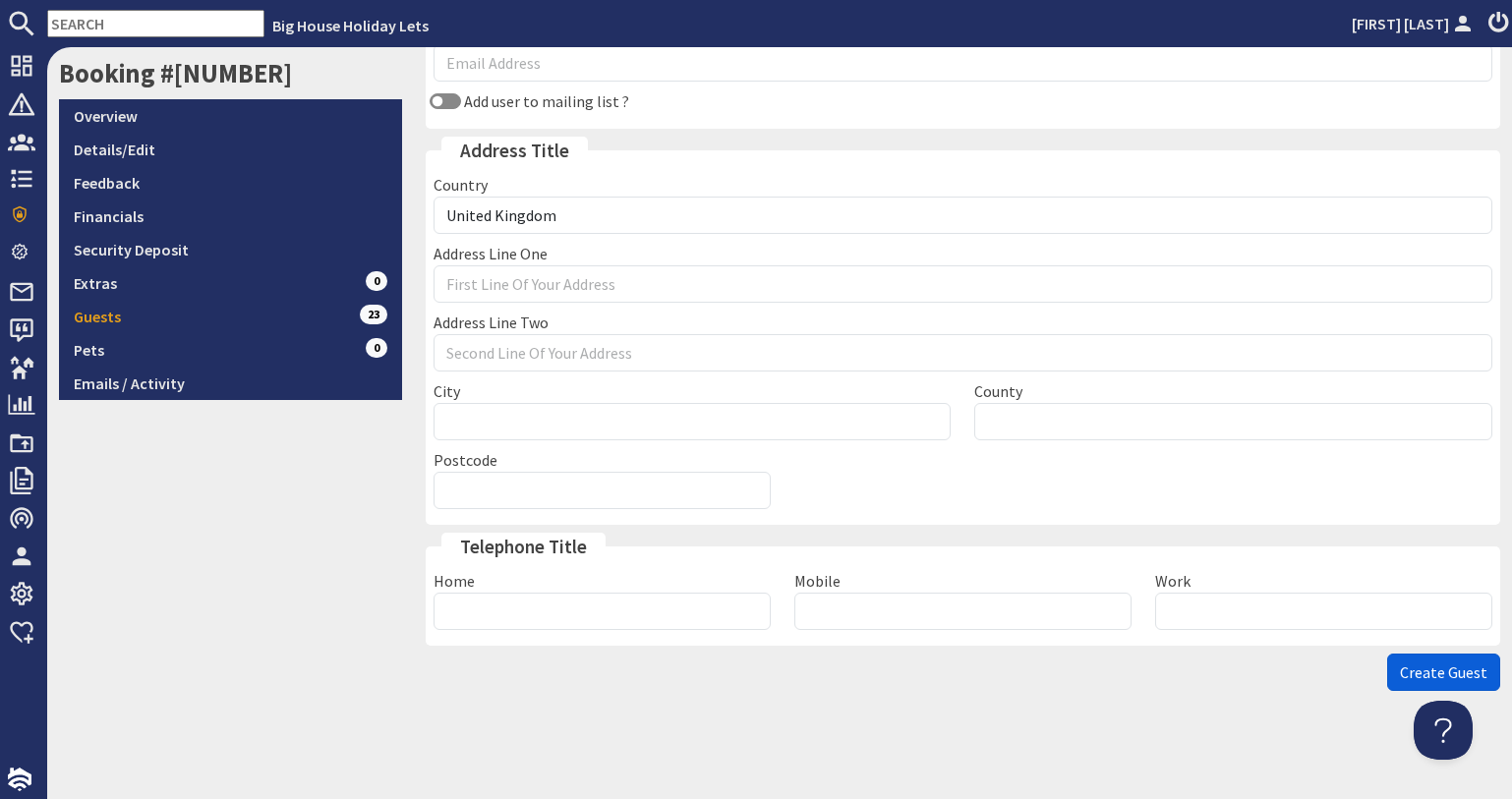 click on "Create Guest" at bounding box center [1443, 672] 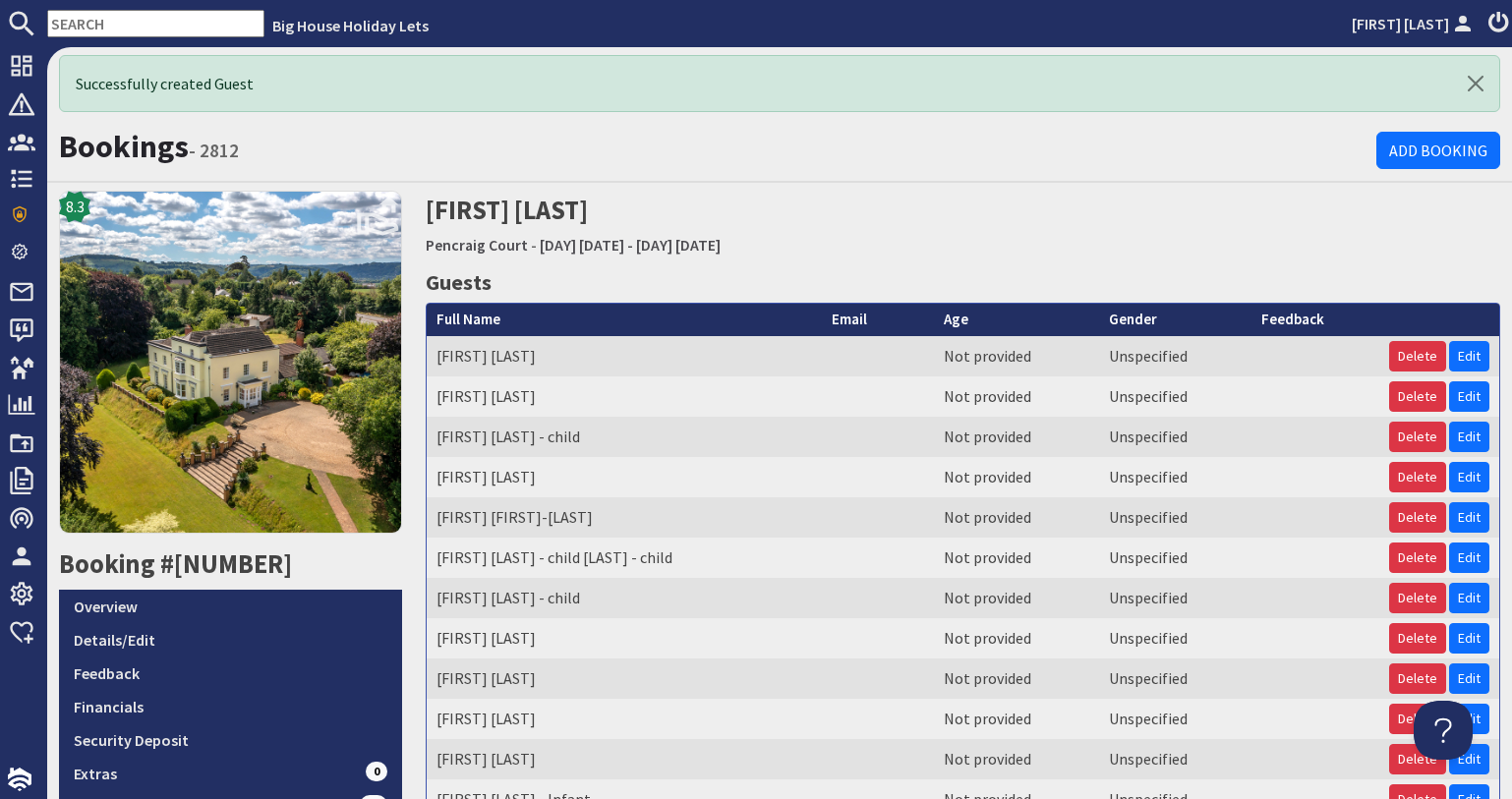scroll, scrollTop: 0, scrollLeft: 0, axis: both 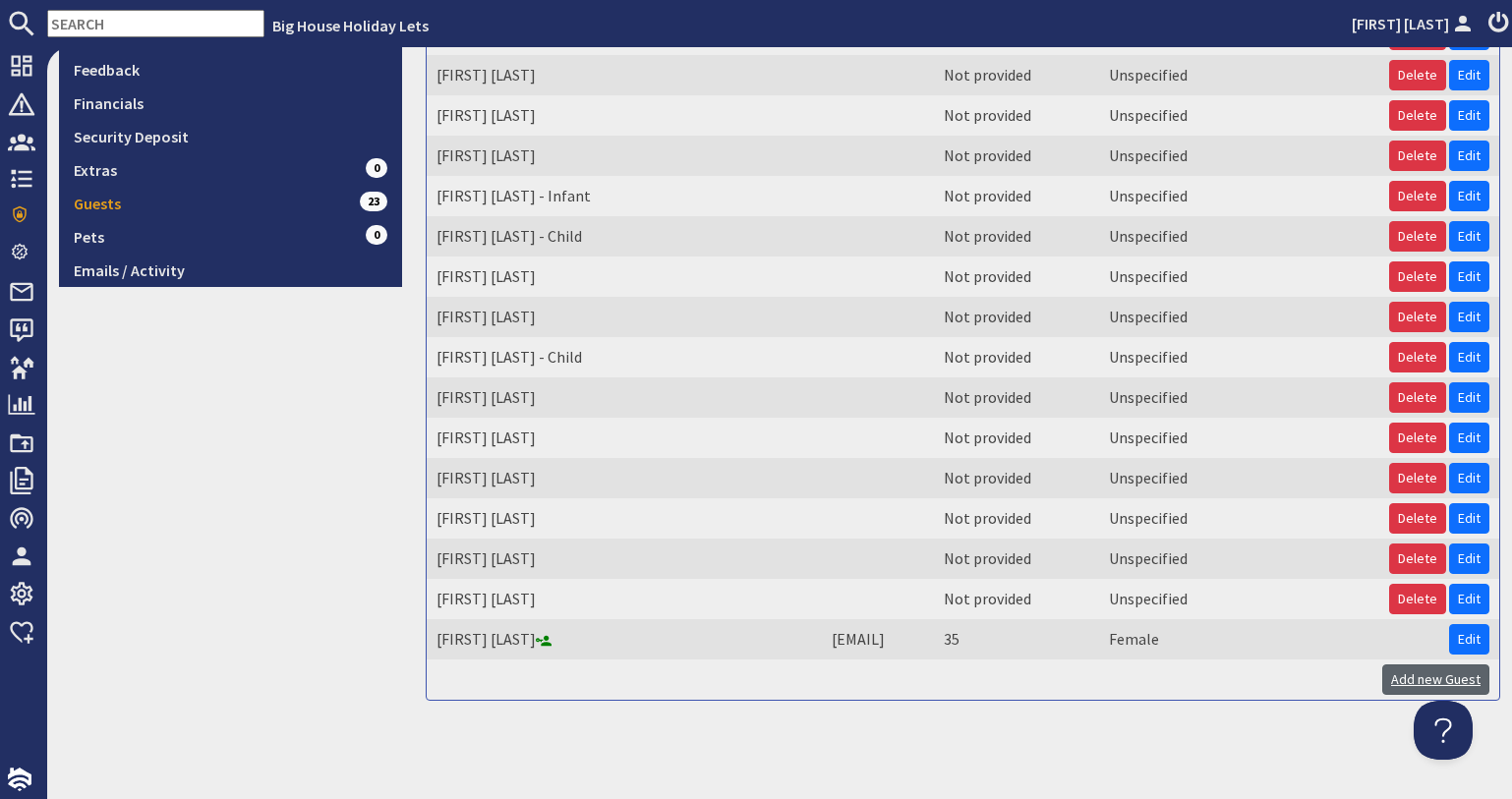 click on "Add new Guest" at bounding box center (1435, 679) 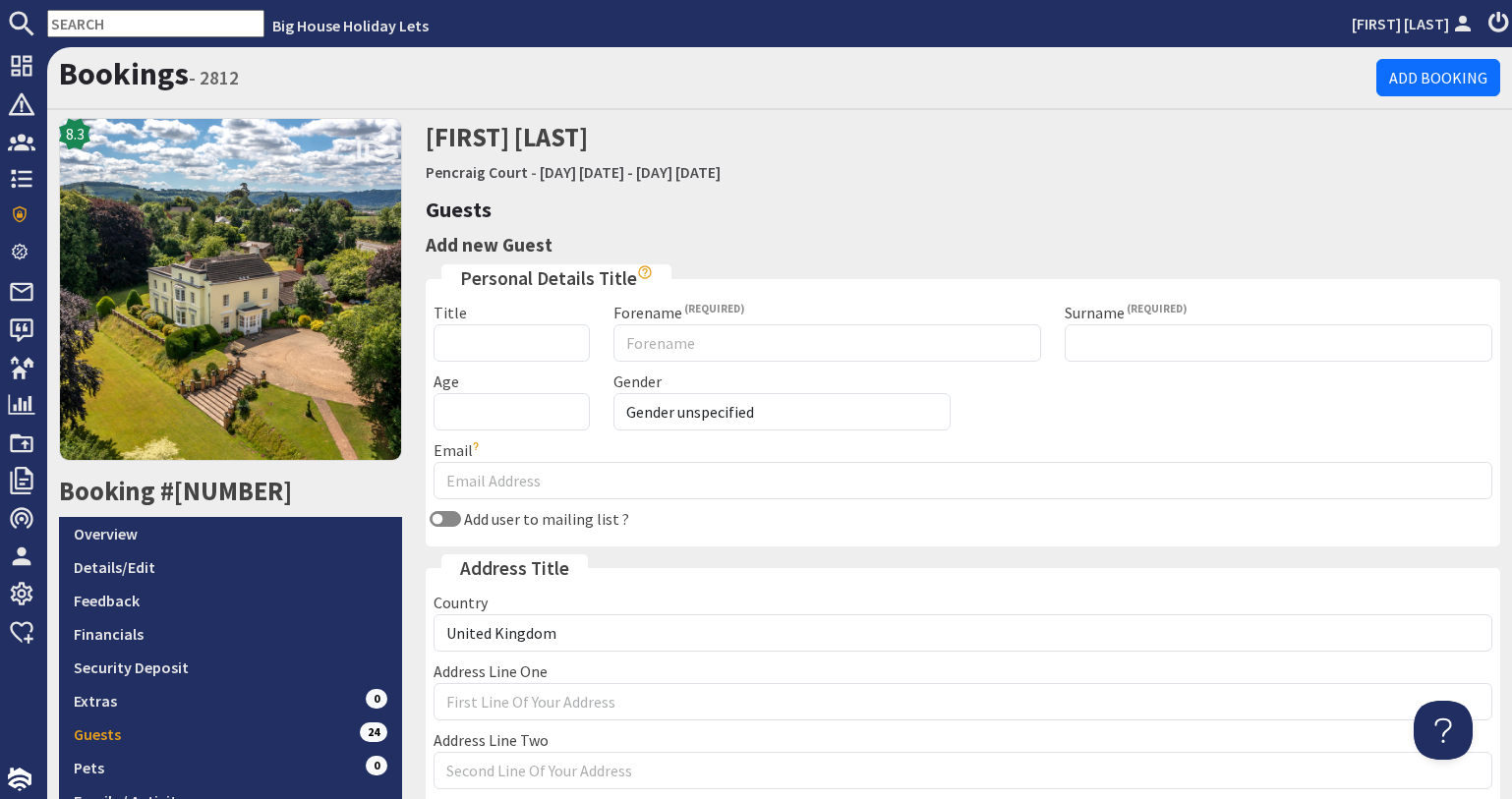 scroll, scrollTop: 0, scrollLeft: 0, axis: both 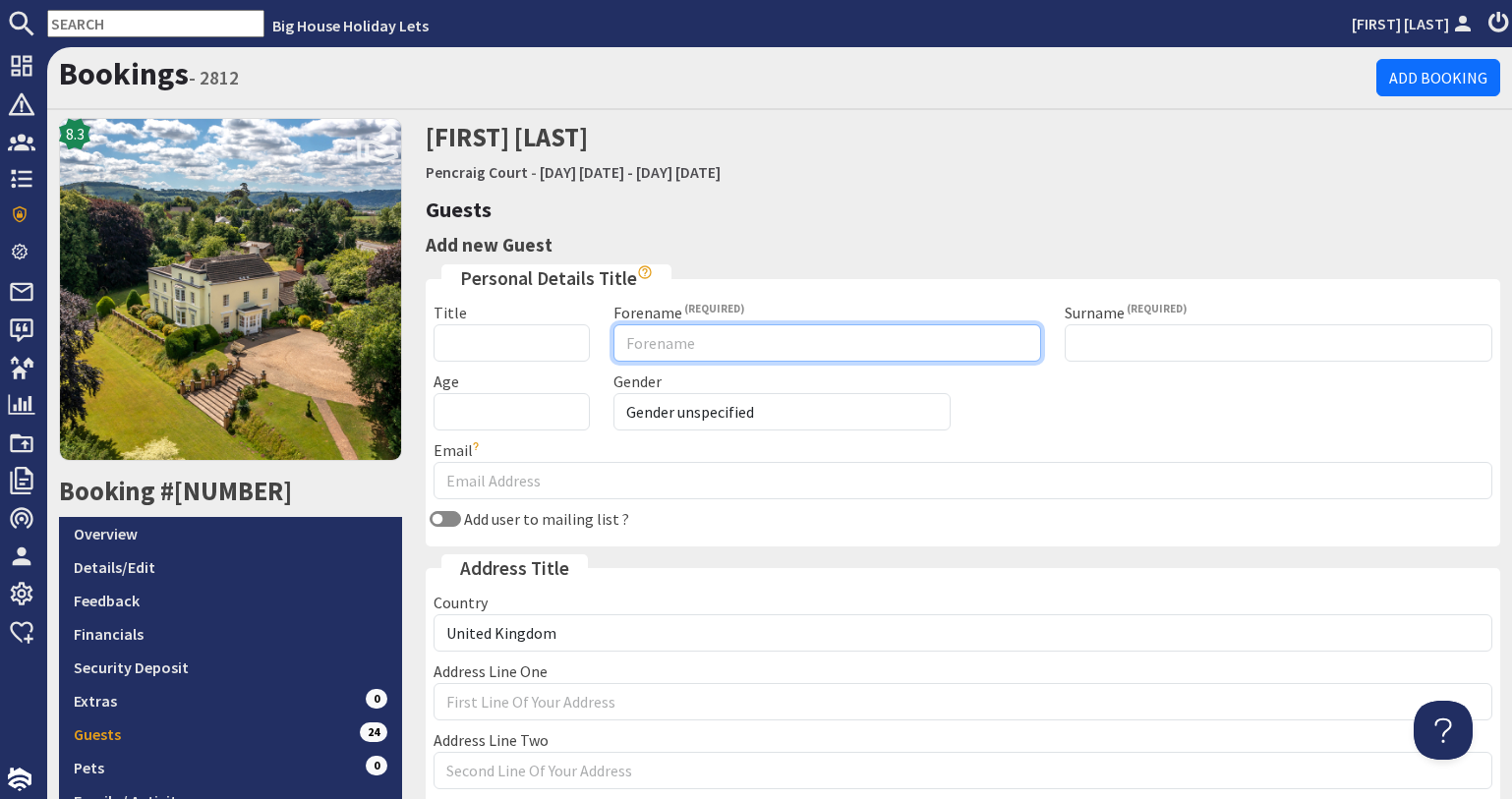 click on "Forename" at bounding box center [827, 343] 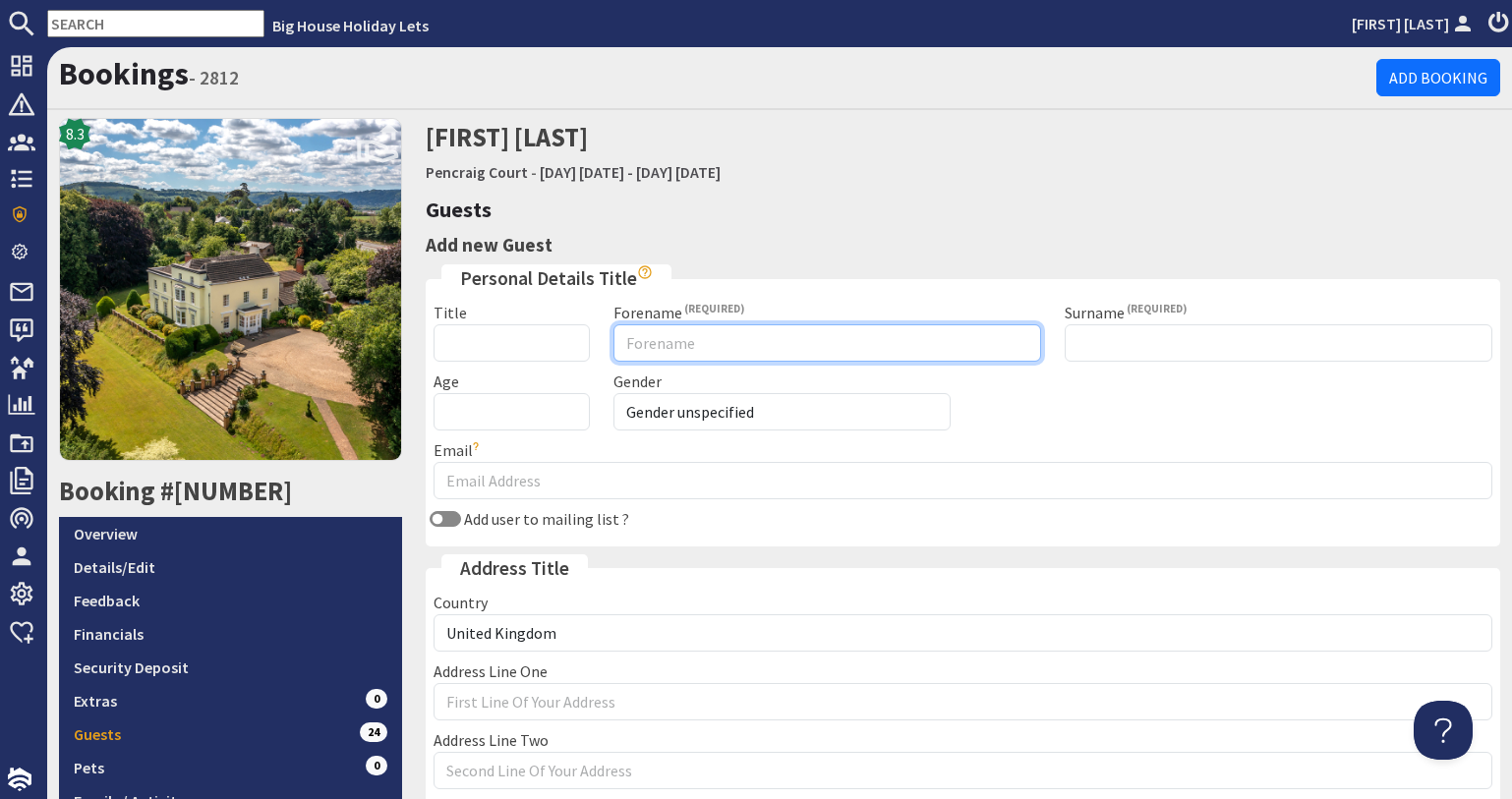paste on "Ruth Pinson" 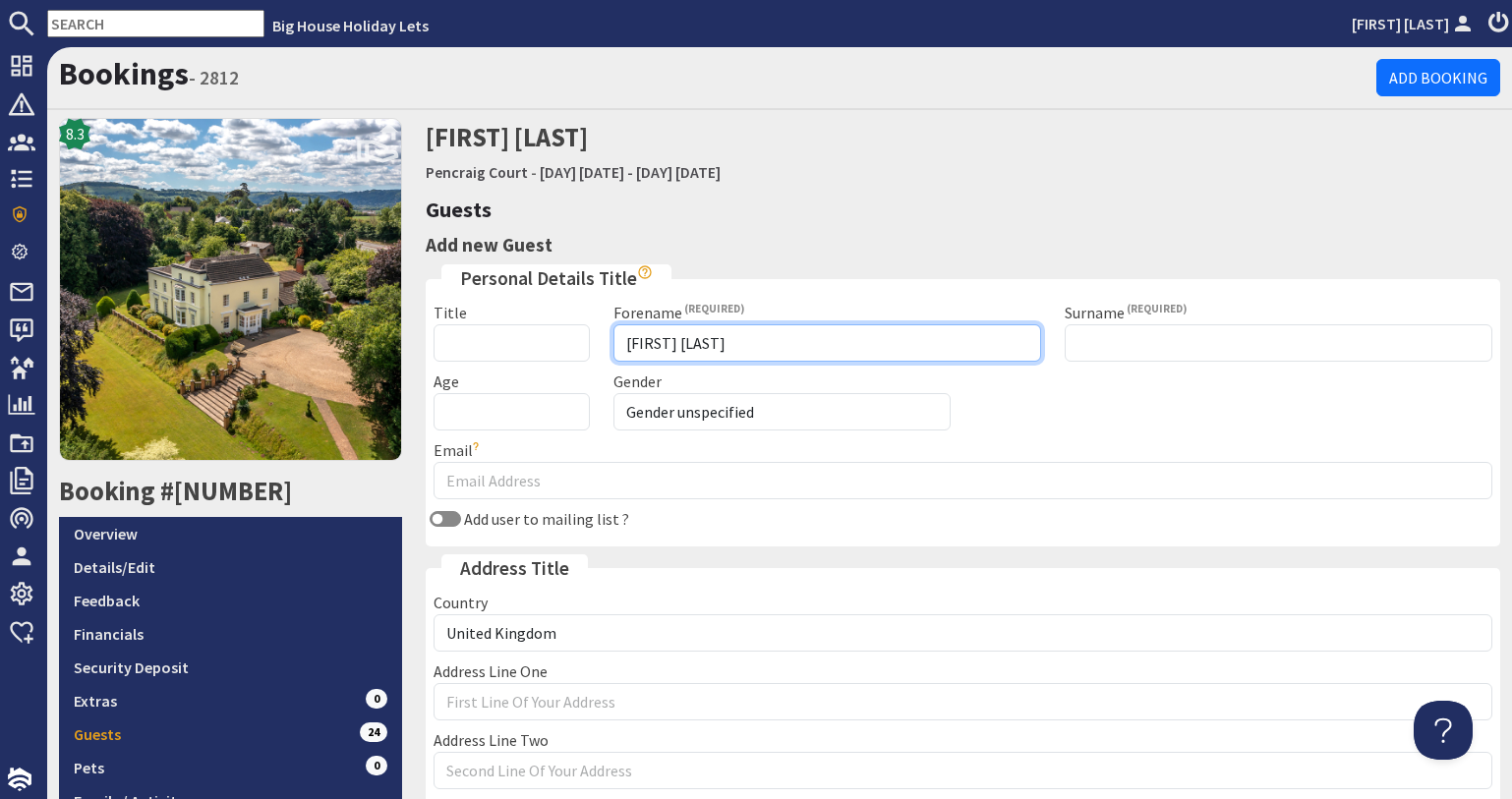 drag, startPoint x: 657, startPoint y: 337, endPoint x: 750, endPoint y: 357, distance: 95.126232 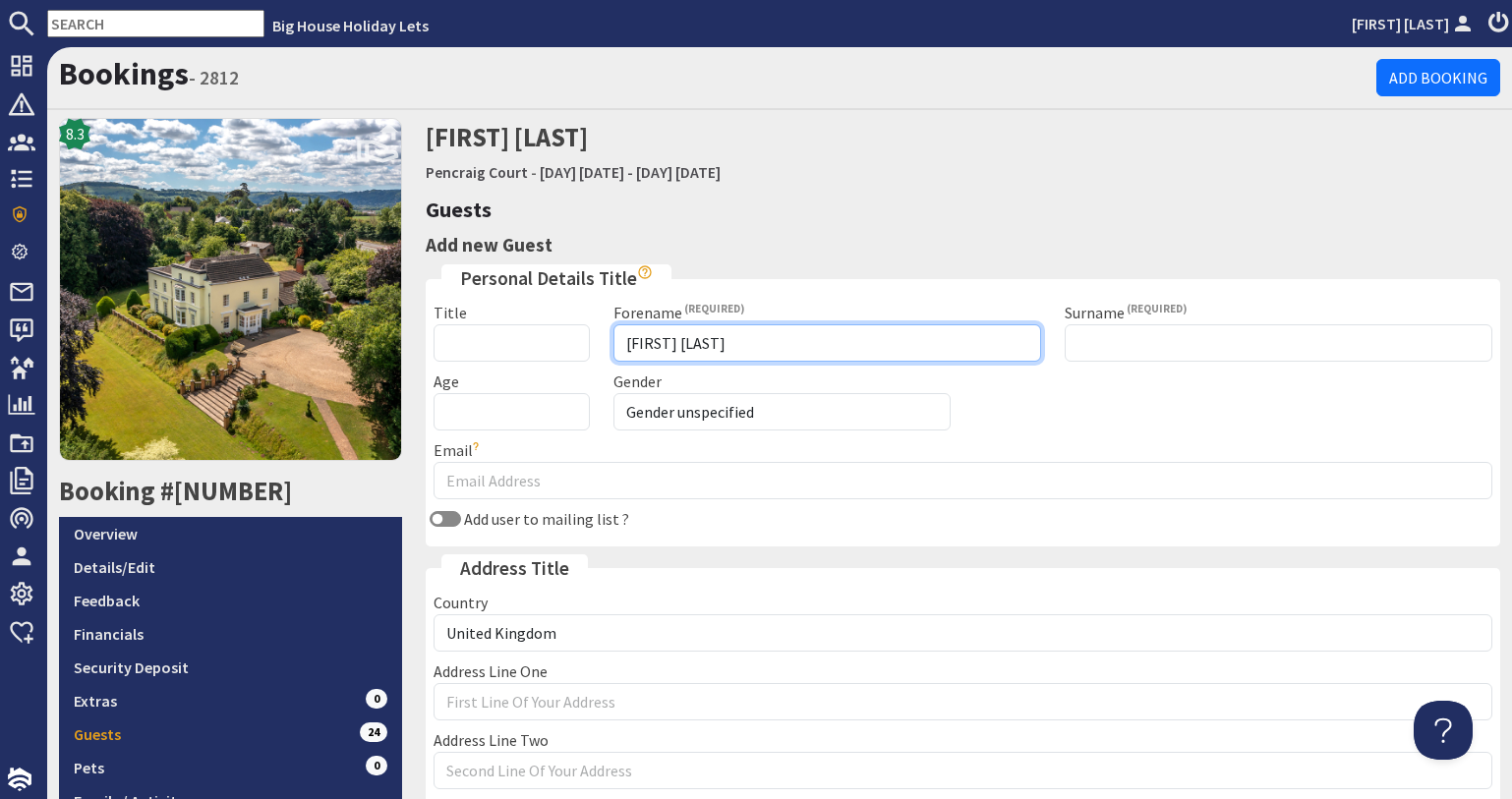 click on "Ruth Pinson" at bounding box center (827, 343) 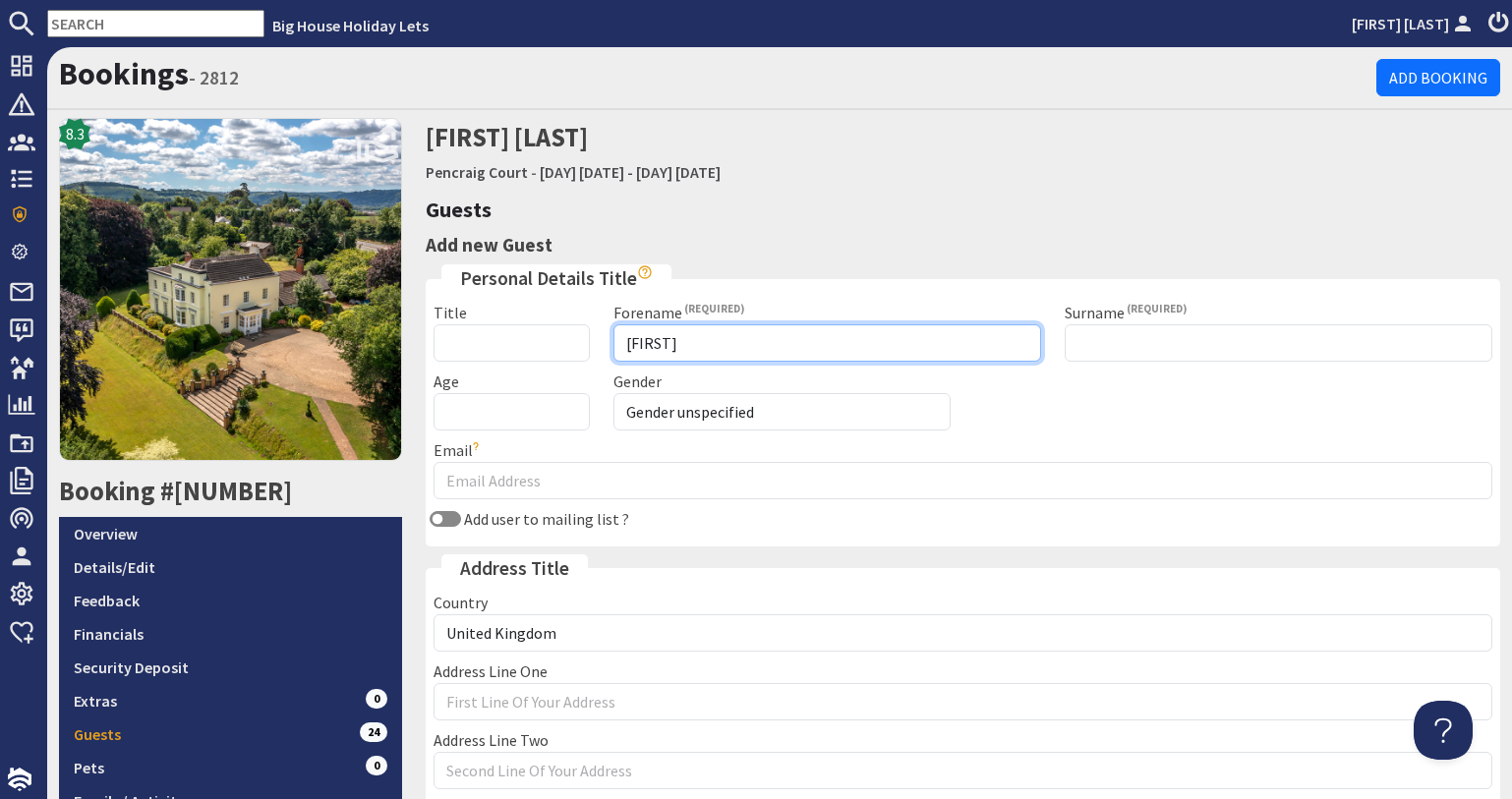 type on "Ruth" 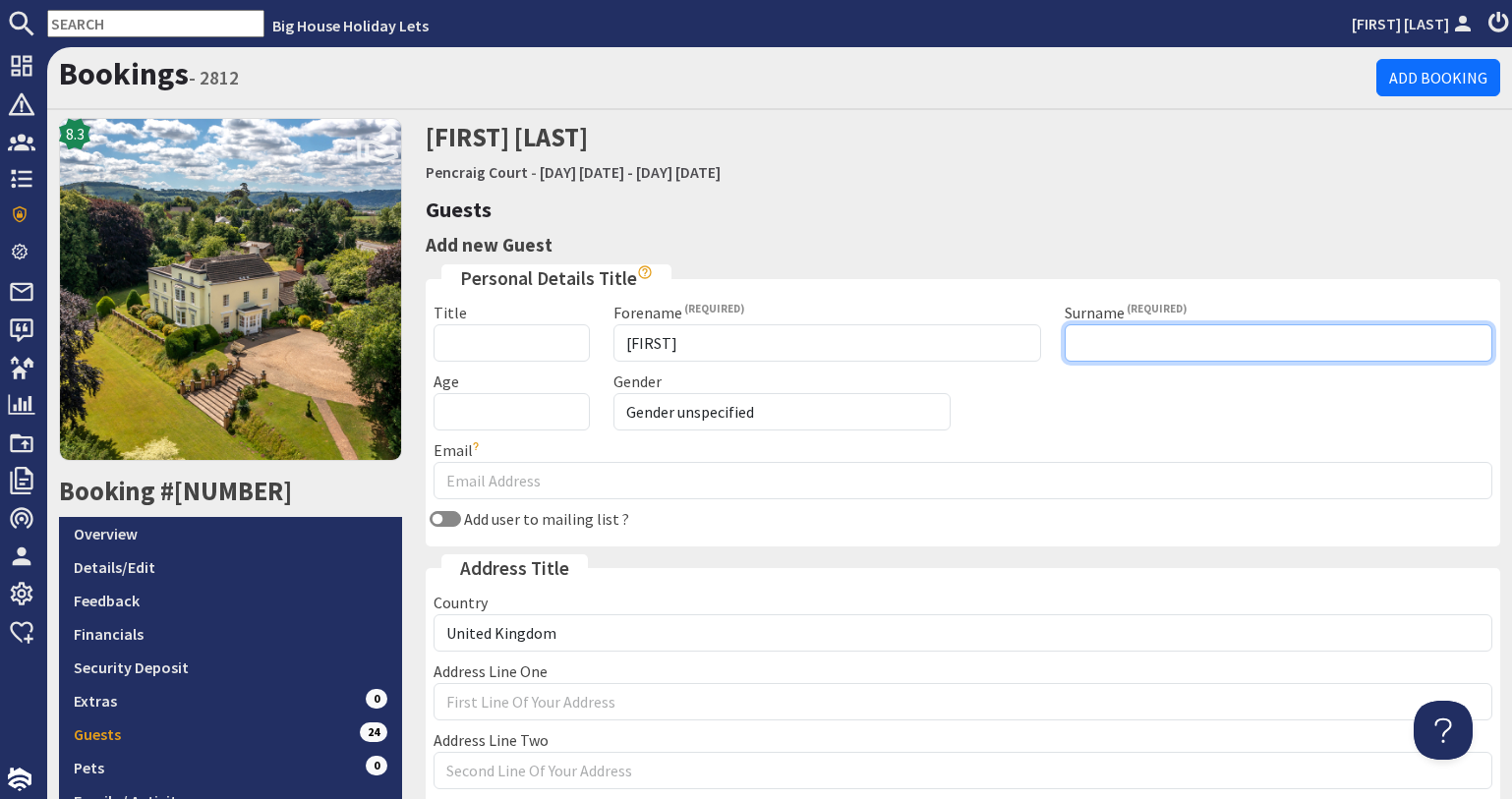 click on "Surname" at bounding box center [1278, 343] 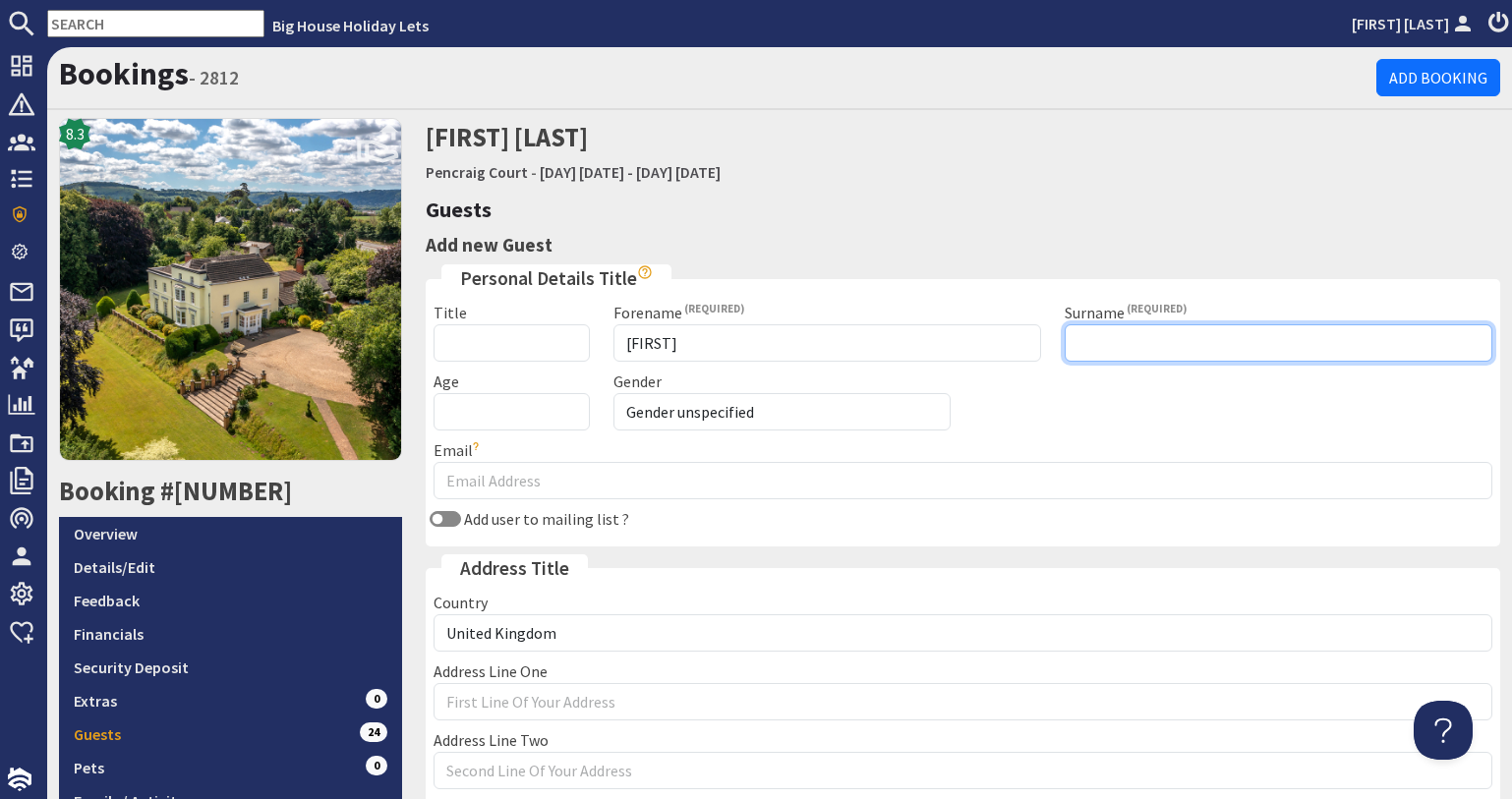 paste on "Pinson" 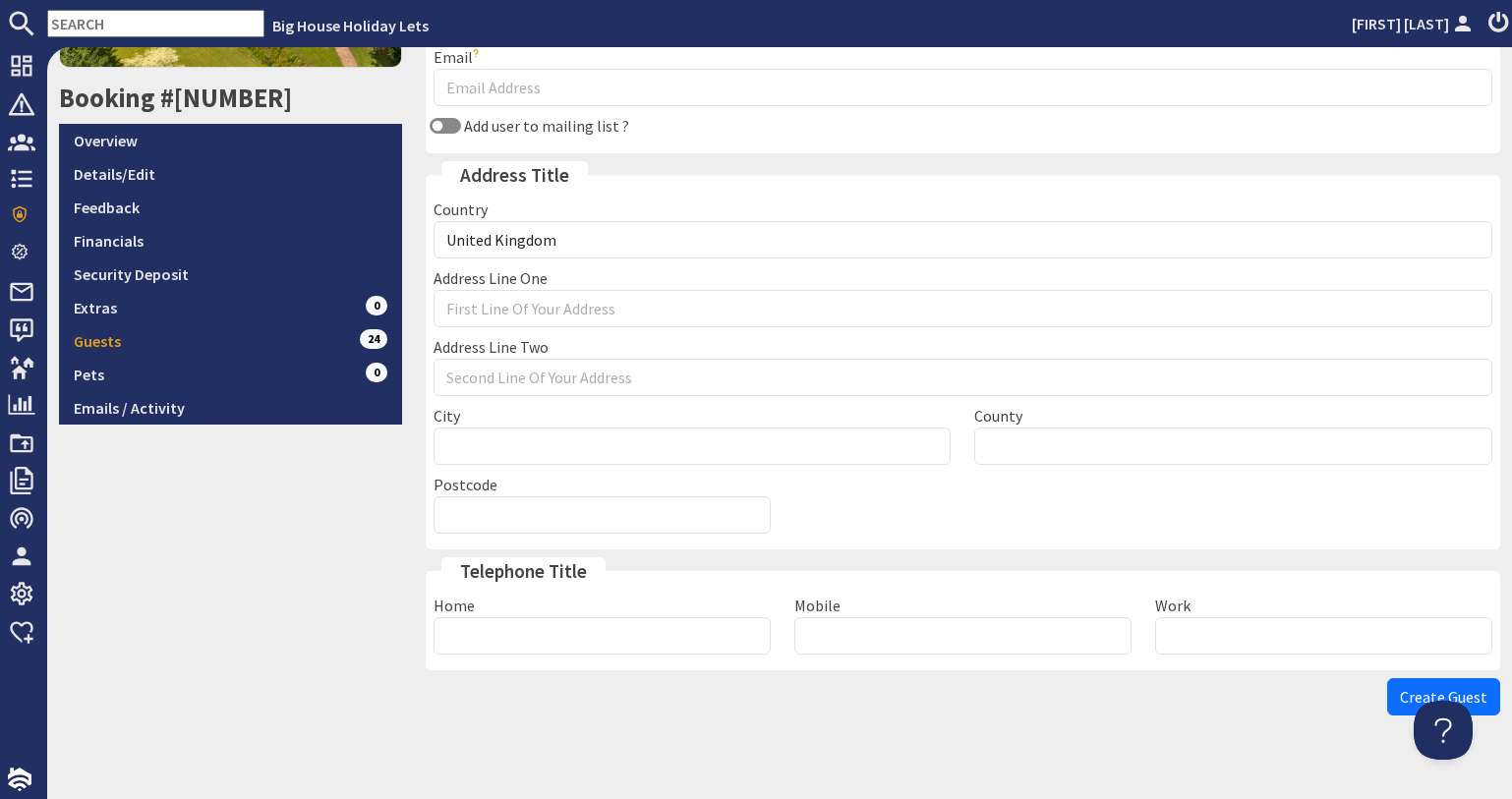 scroll, scrollTop: 418, scrollLeft: 0, axis: vertical 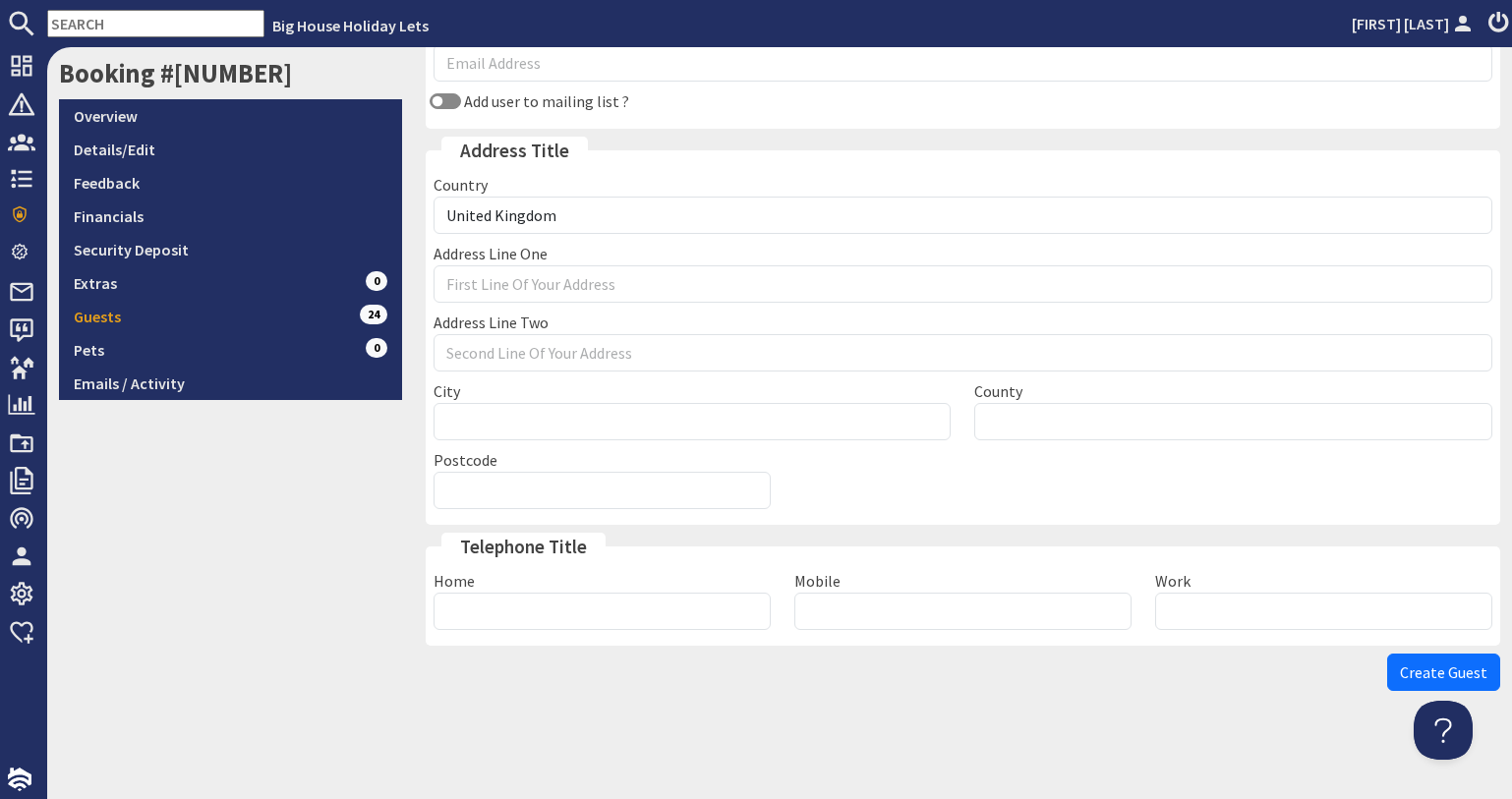 type on "Pinson" 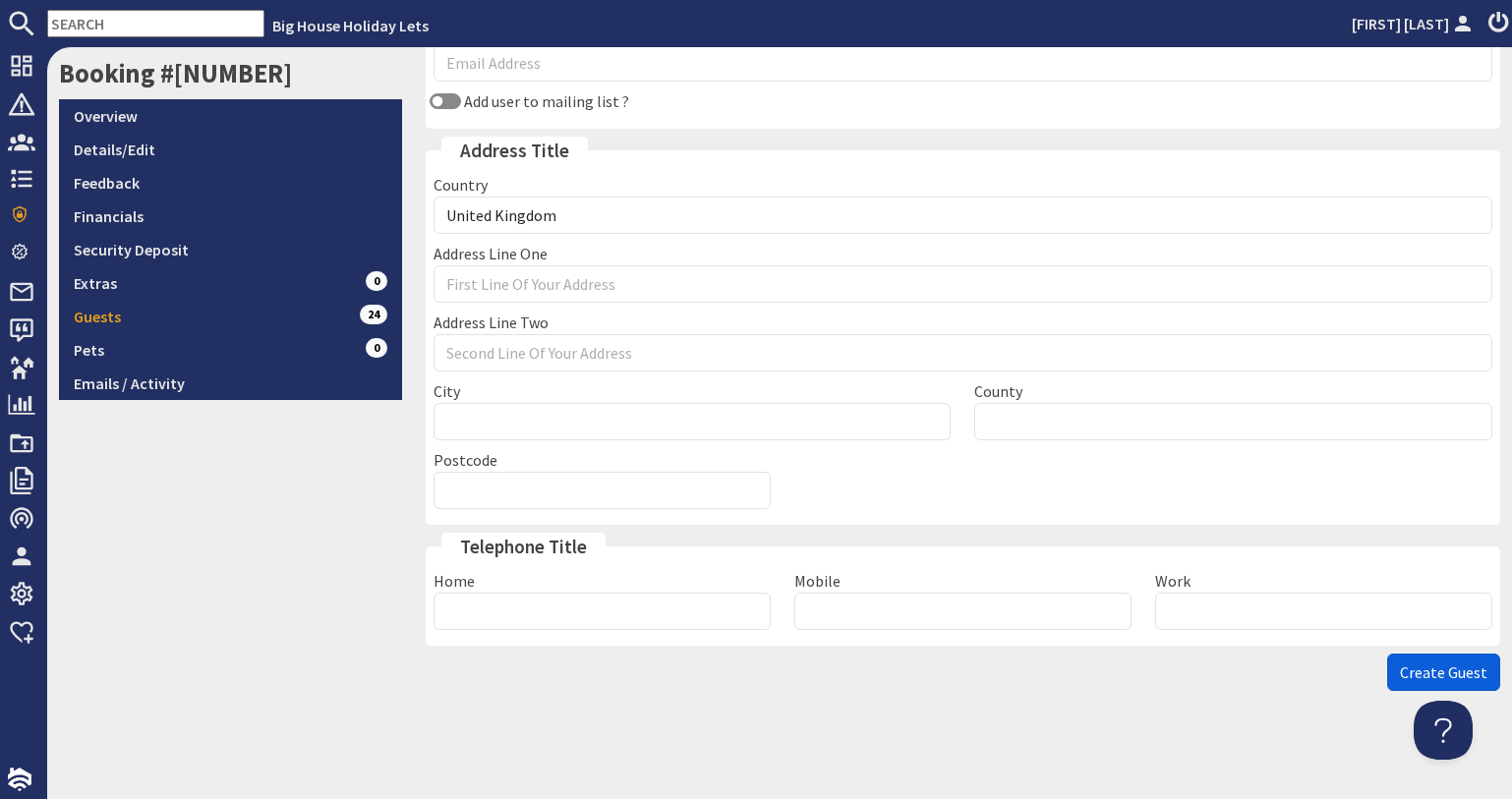click on "Create Guest" at bounding box center [1443, 672] 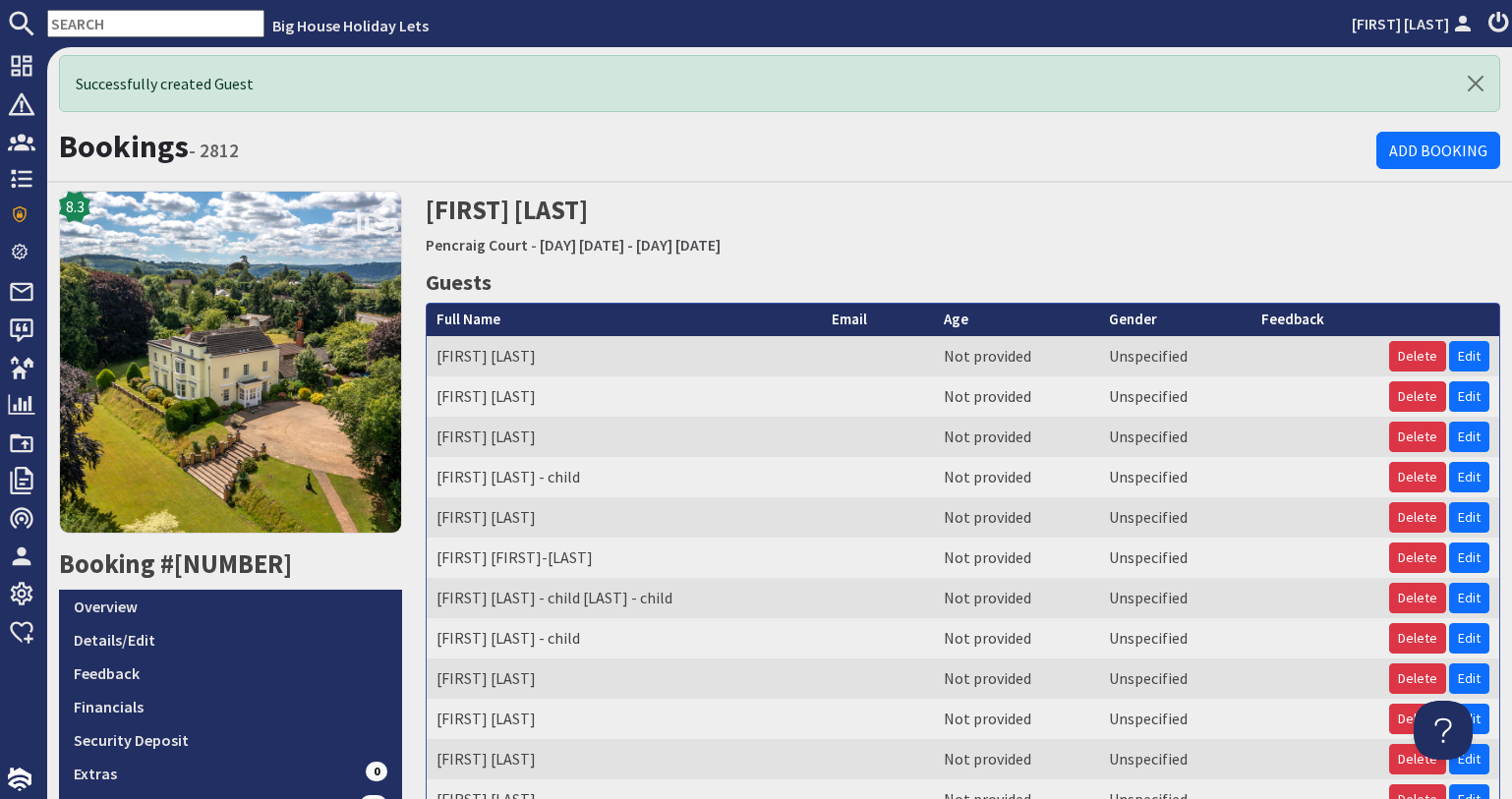scroll, scrollTop: 0, scrollLeft: 0, axis: both 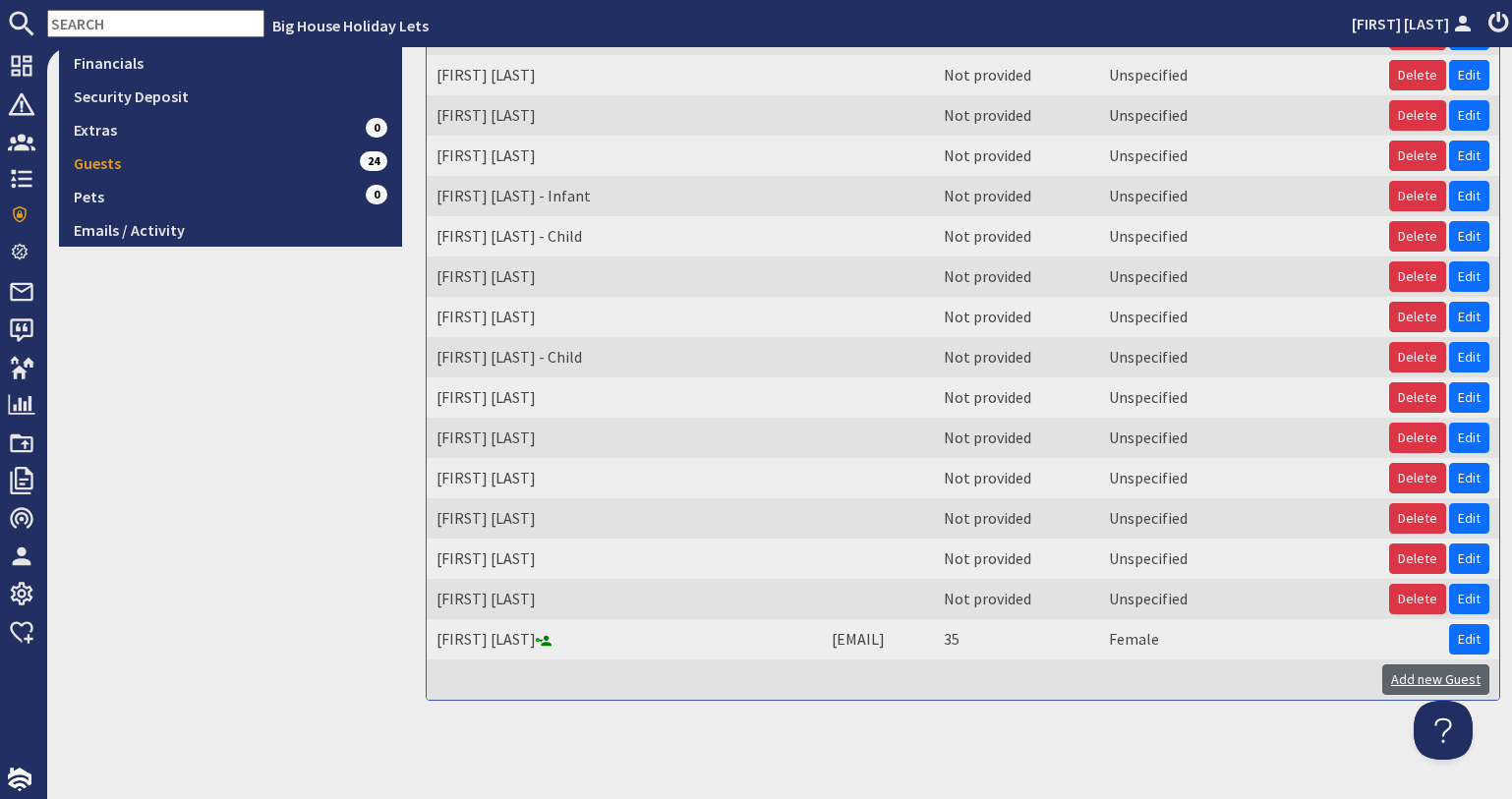 click on "Add new Guest" at bounding box center (1435, 679) 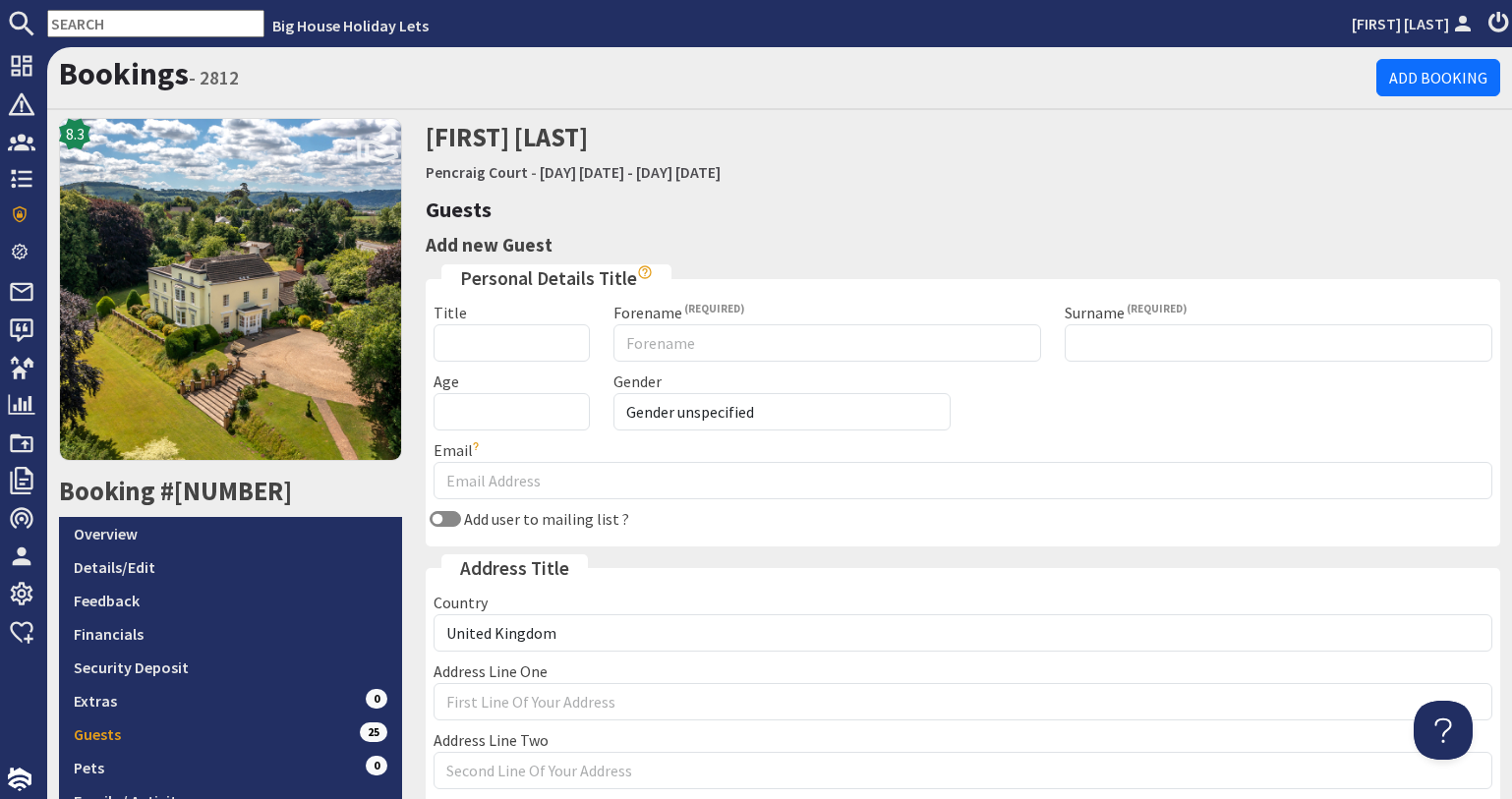 scroll, scrollTop: 0, scrollLeft: 0, axis: both 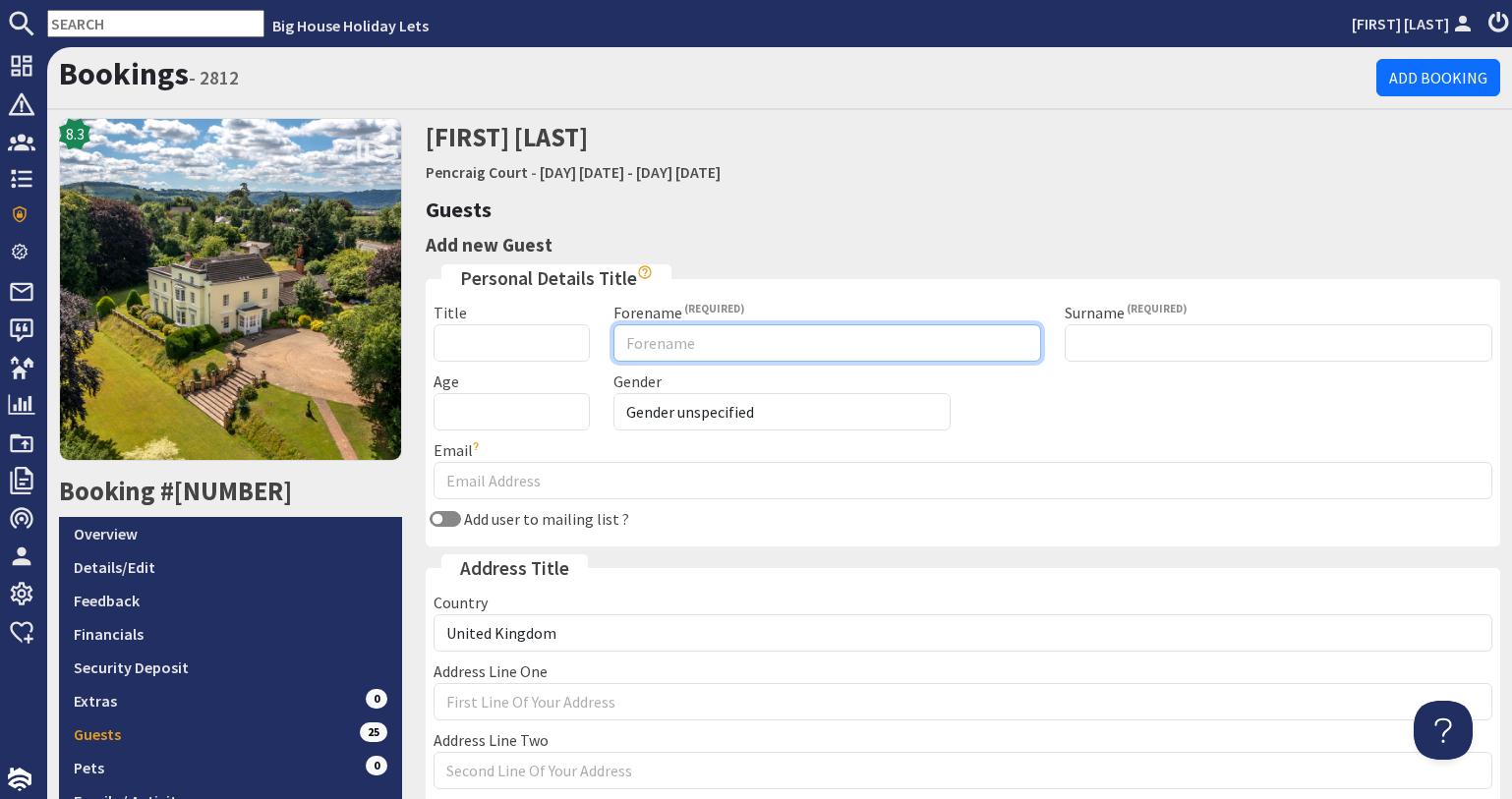 click on "Forename" at bounding box center [827, 343] 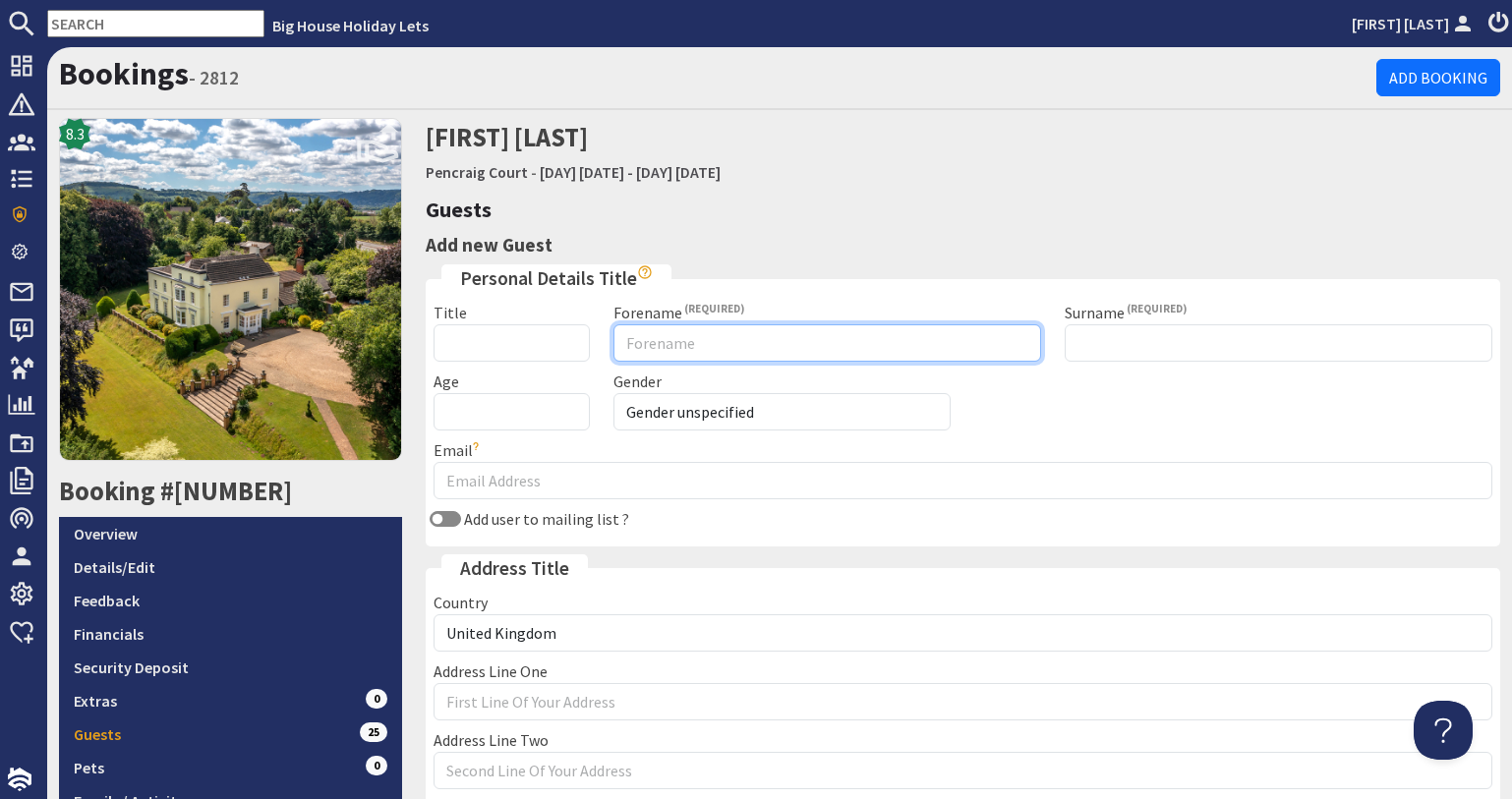paste on "Brian Pinson" 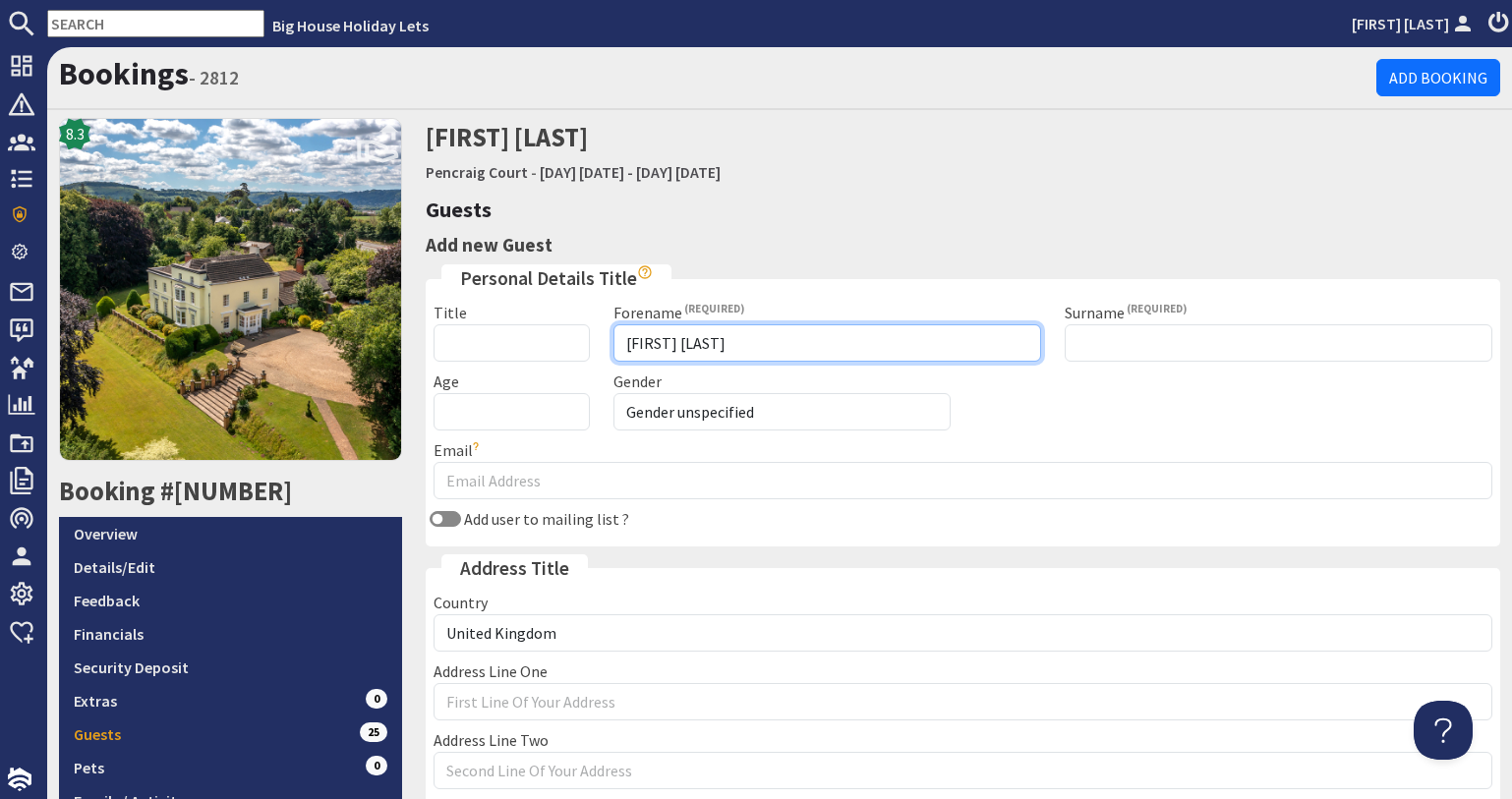 drag, startPoint x: 658, startPoint y: 335, endPoint x: 740, endPoint y: 340, distance: 82.1523 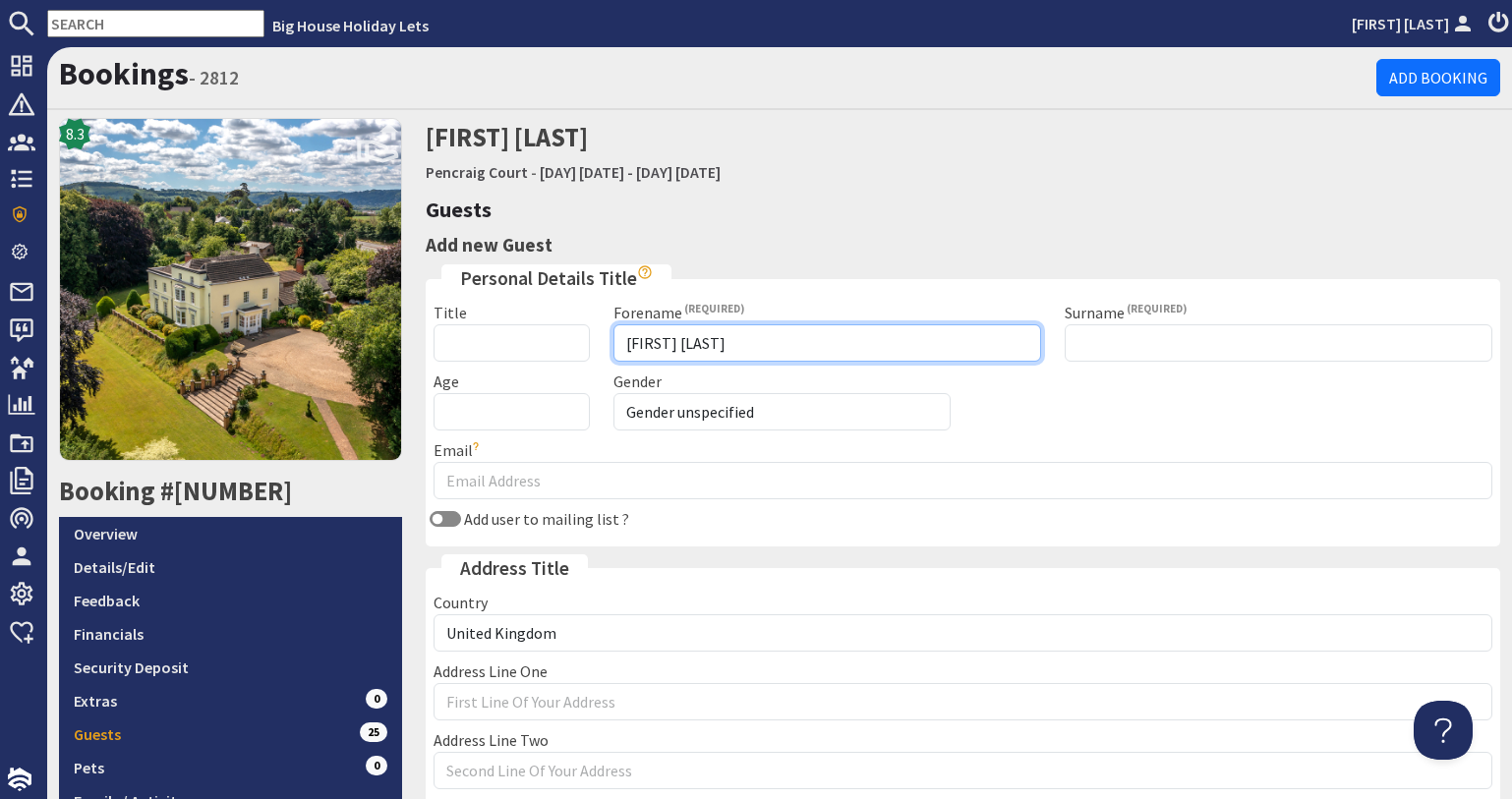click on "Brian Pinson" at bounding box center [827, 343] 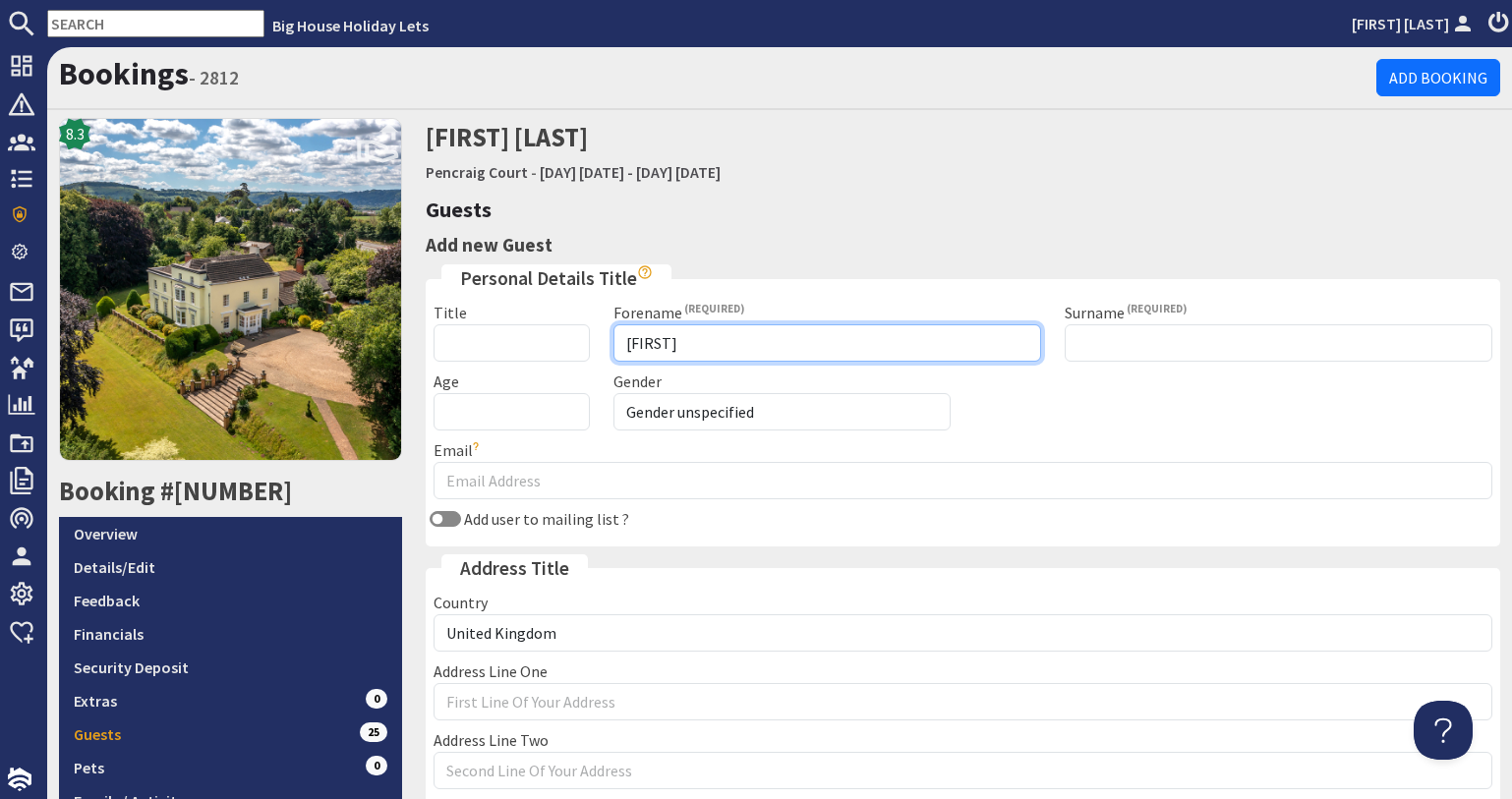 type on "Brian" 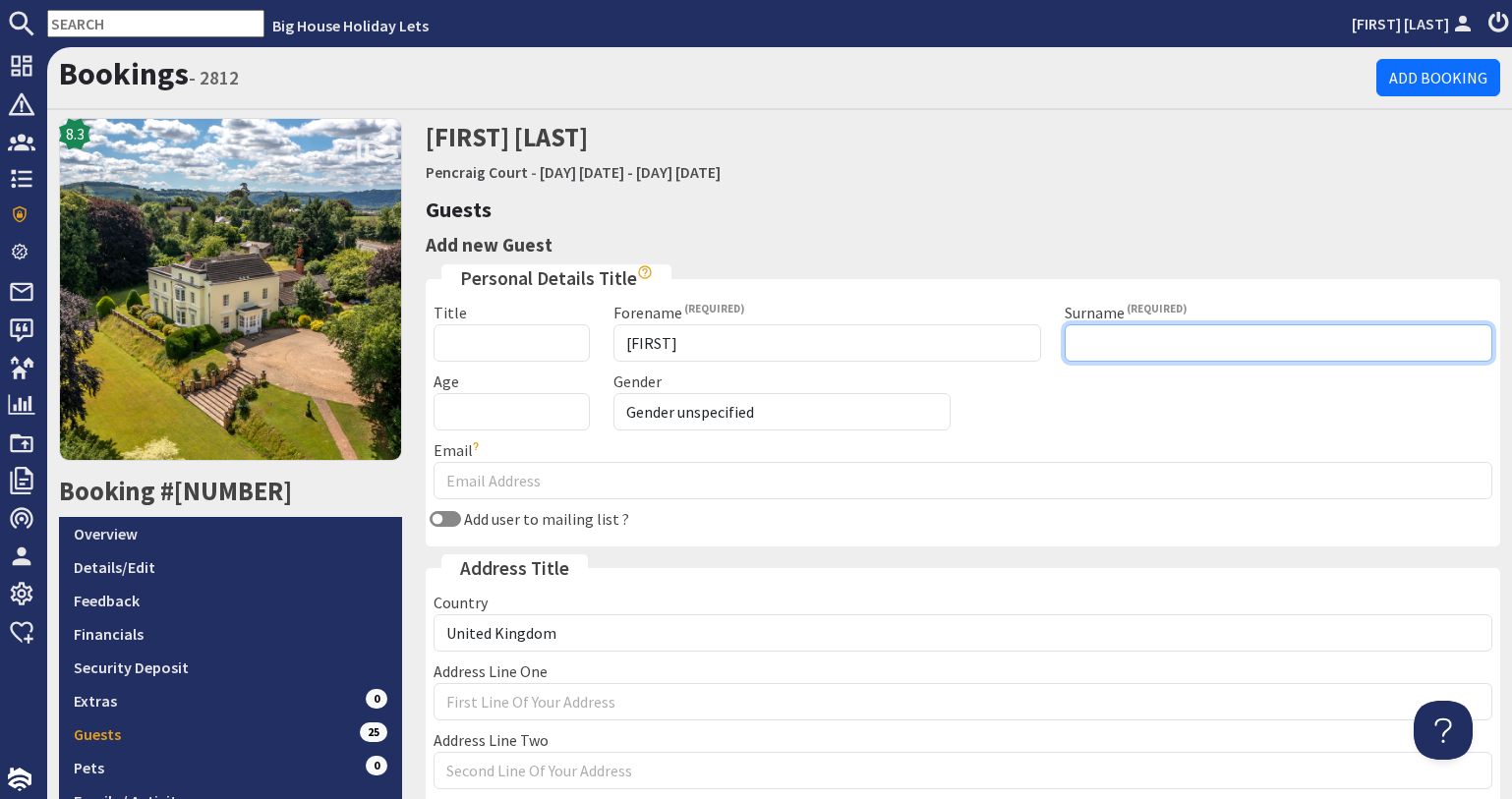 click on "Surname" at bounding box center [1278, 343] 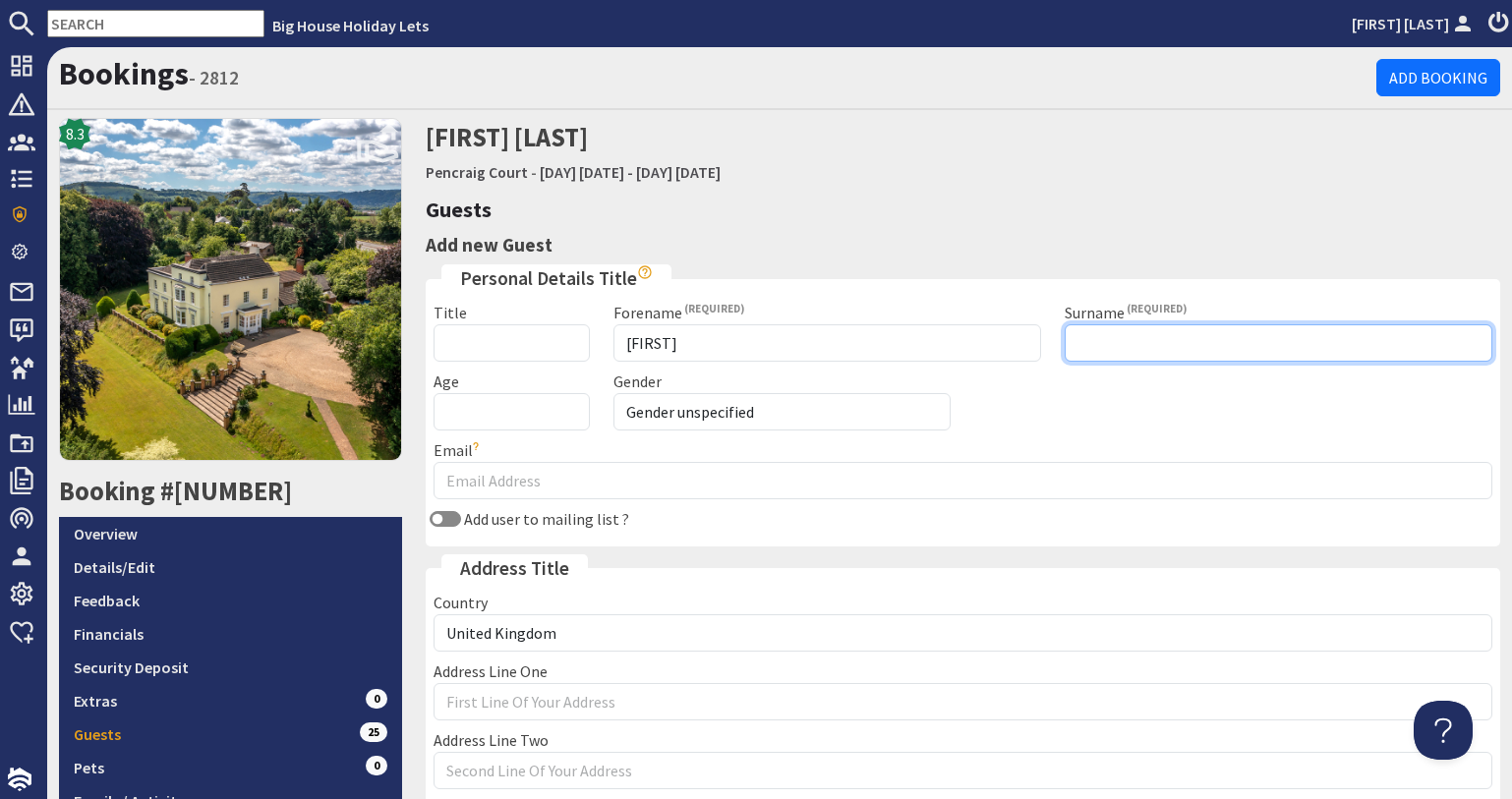 paste on "Pinson" 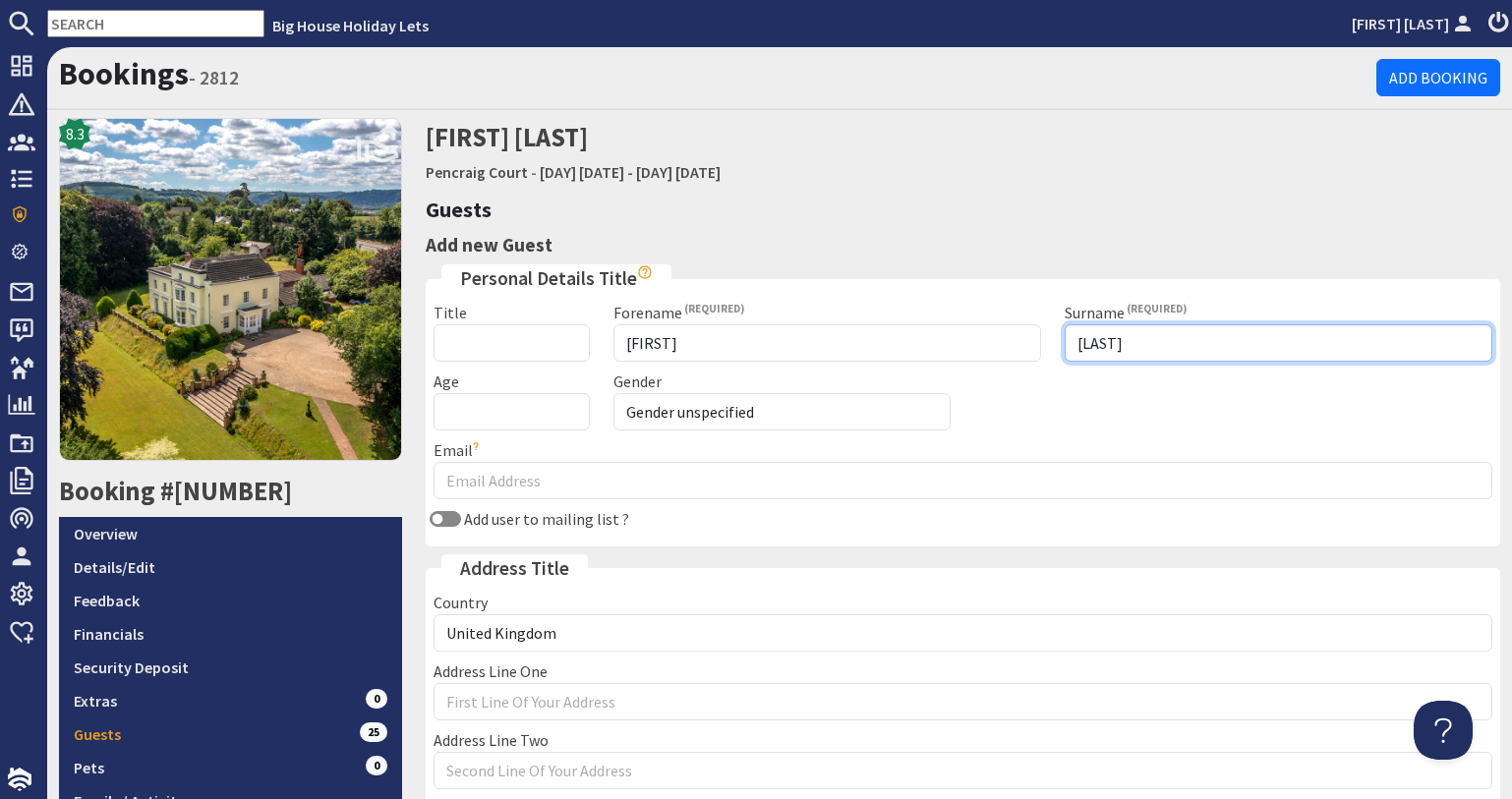 scroll, scrollTop: 418, scrollLeft: 0, axis: vertical 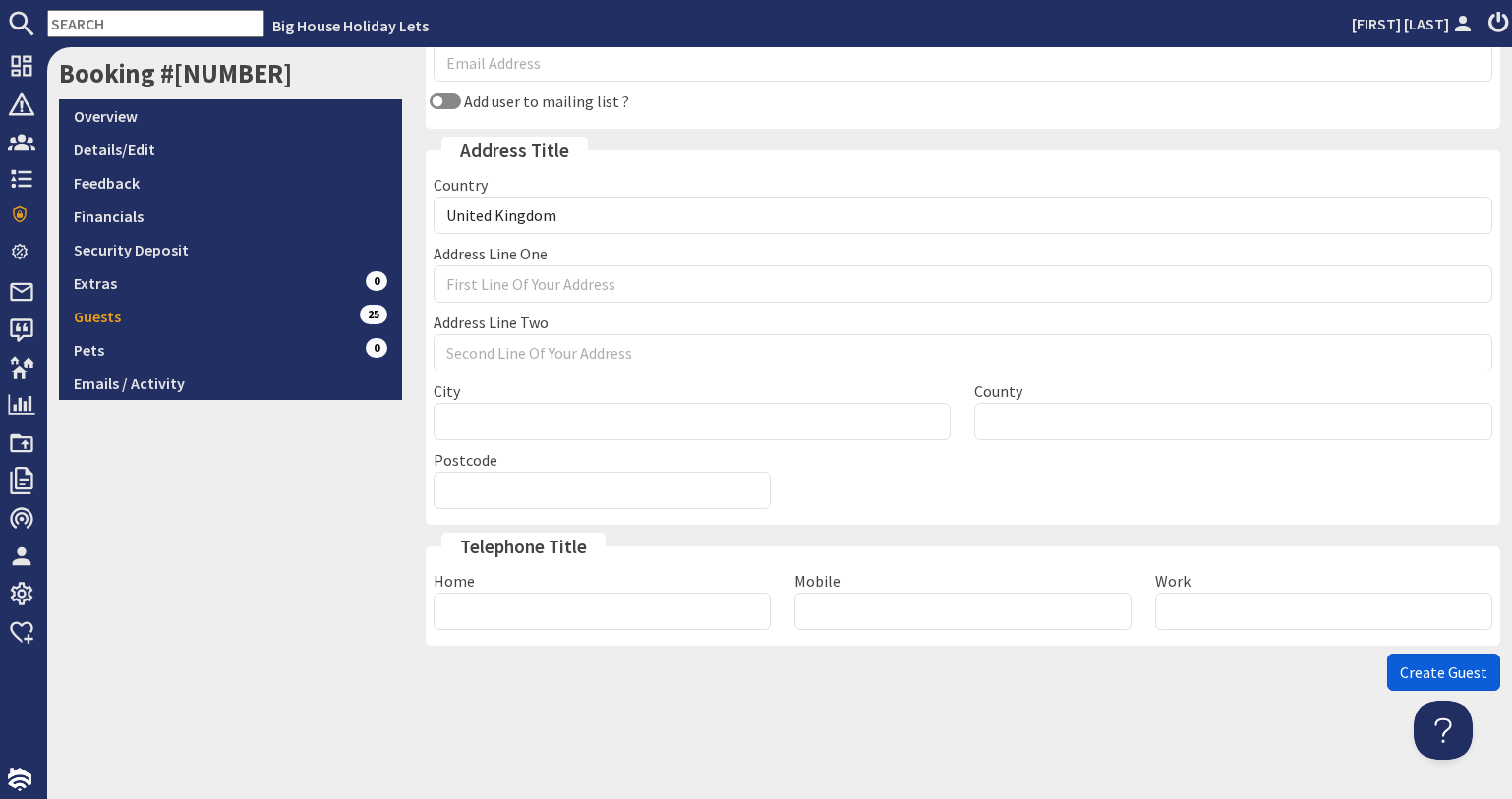 type on "Pinson" 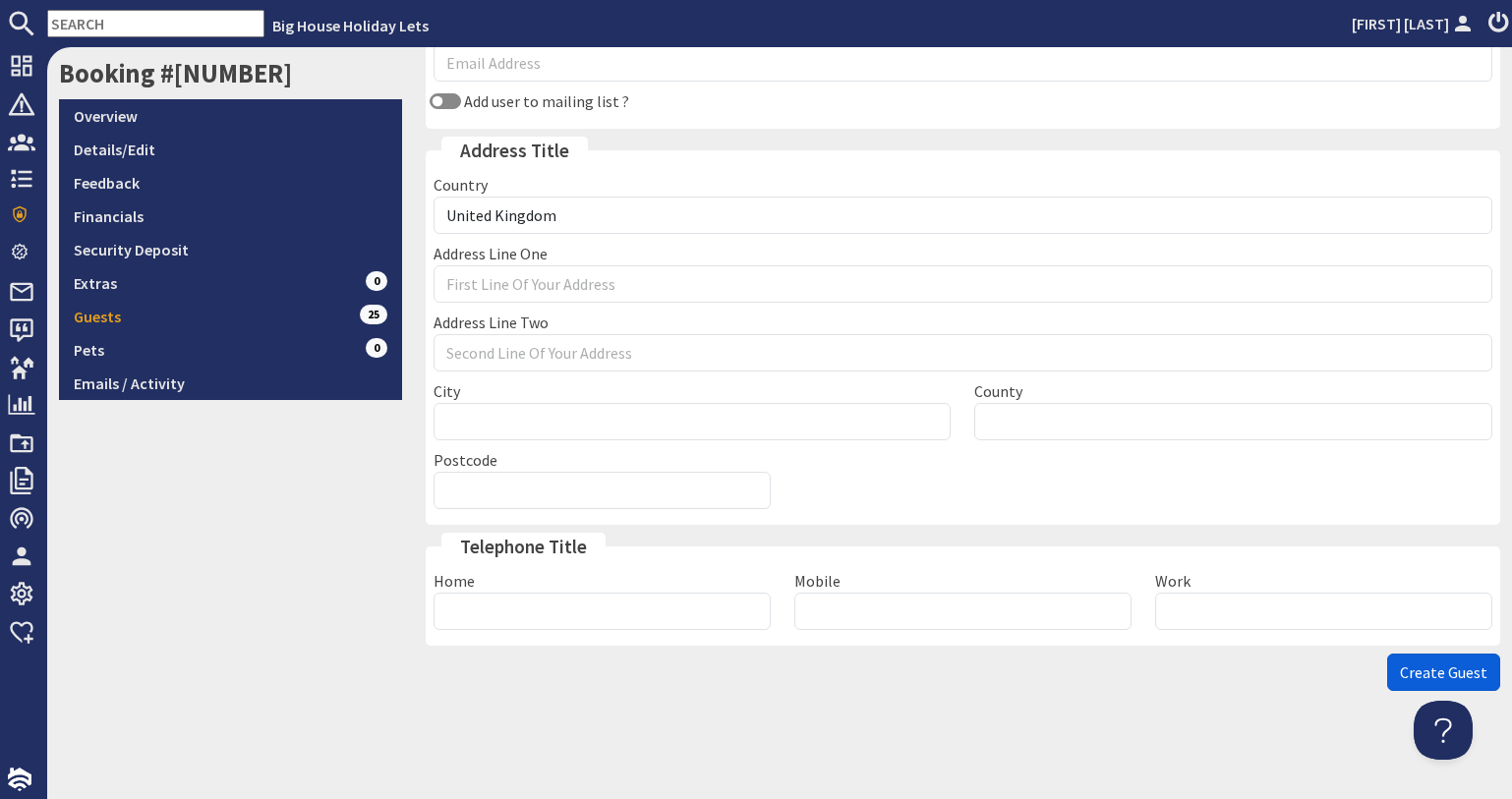click on "Create Guest" at bounding box center (1443, 672) 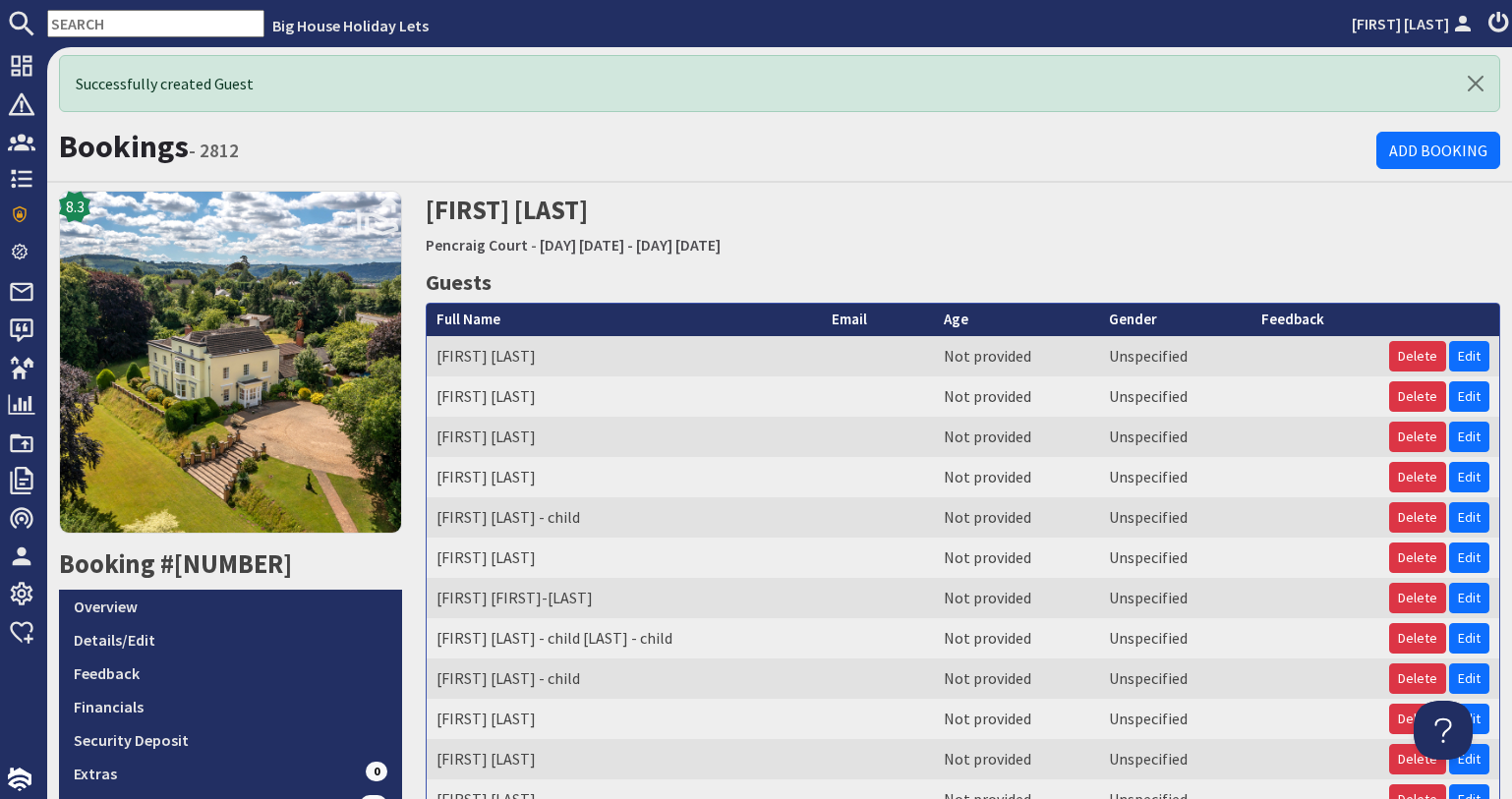 scroll, scrollTop: 0, scrollLeft: 0, axis: both 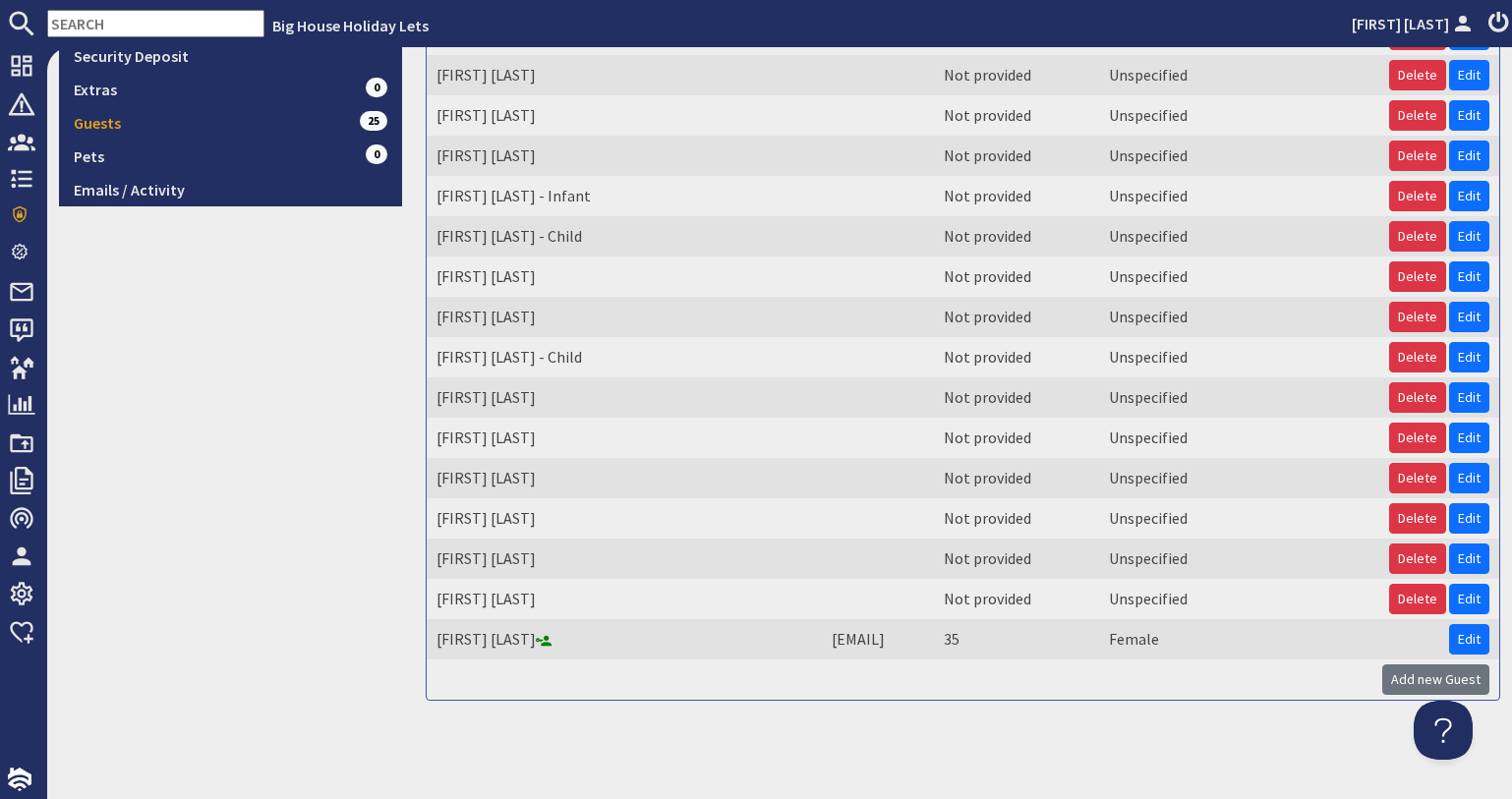 click on "Add new Guest" at bounding box center (963, 679) 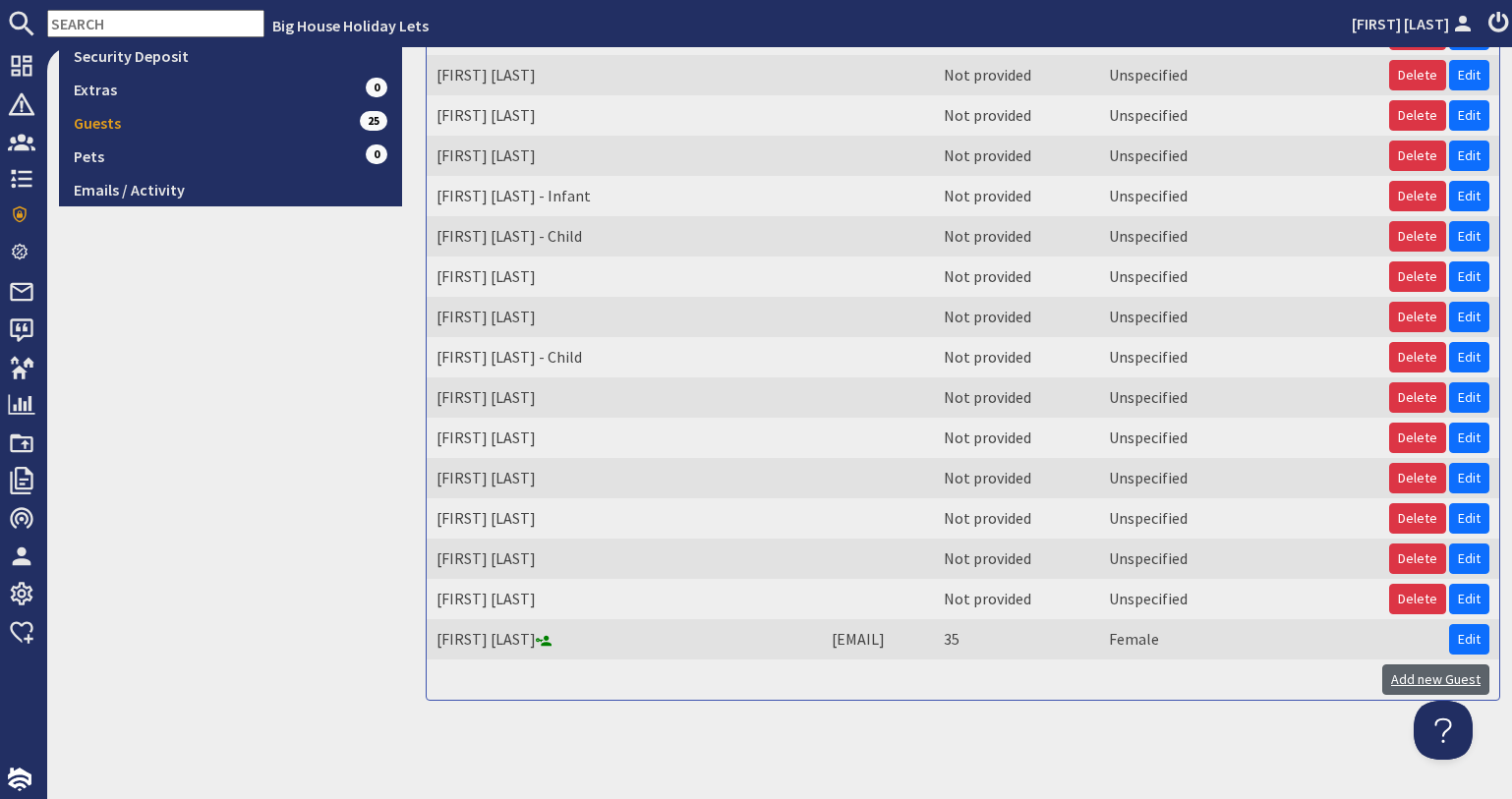 click on "Add new Guest" at bounding box center (1435, 679) 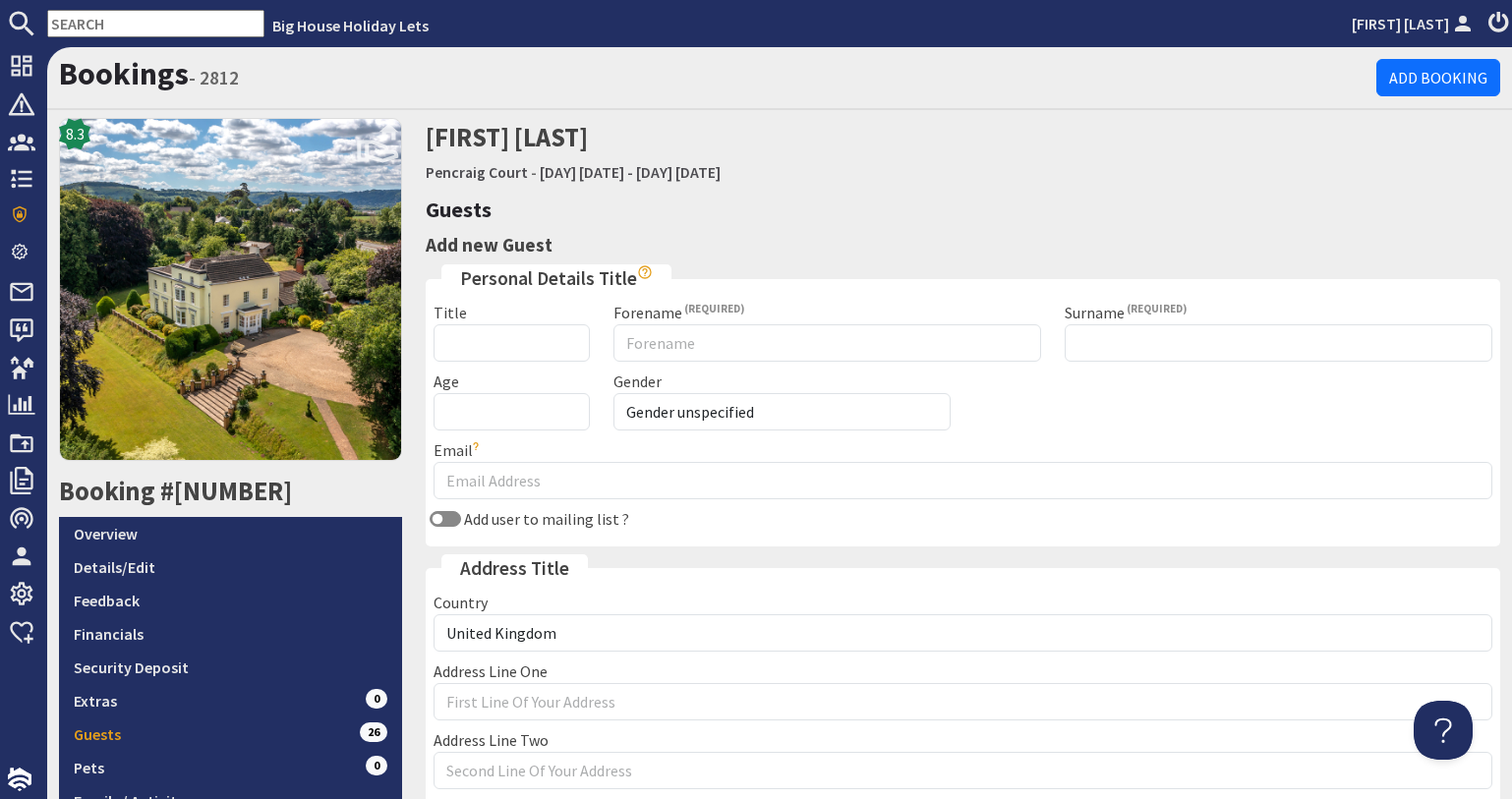 scroll, scrollTop: 0, scrollLeft: 0, axis: both 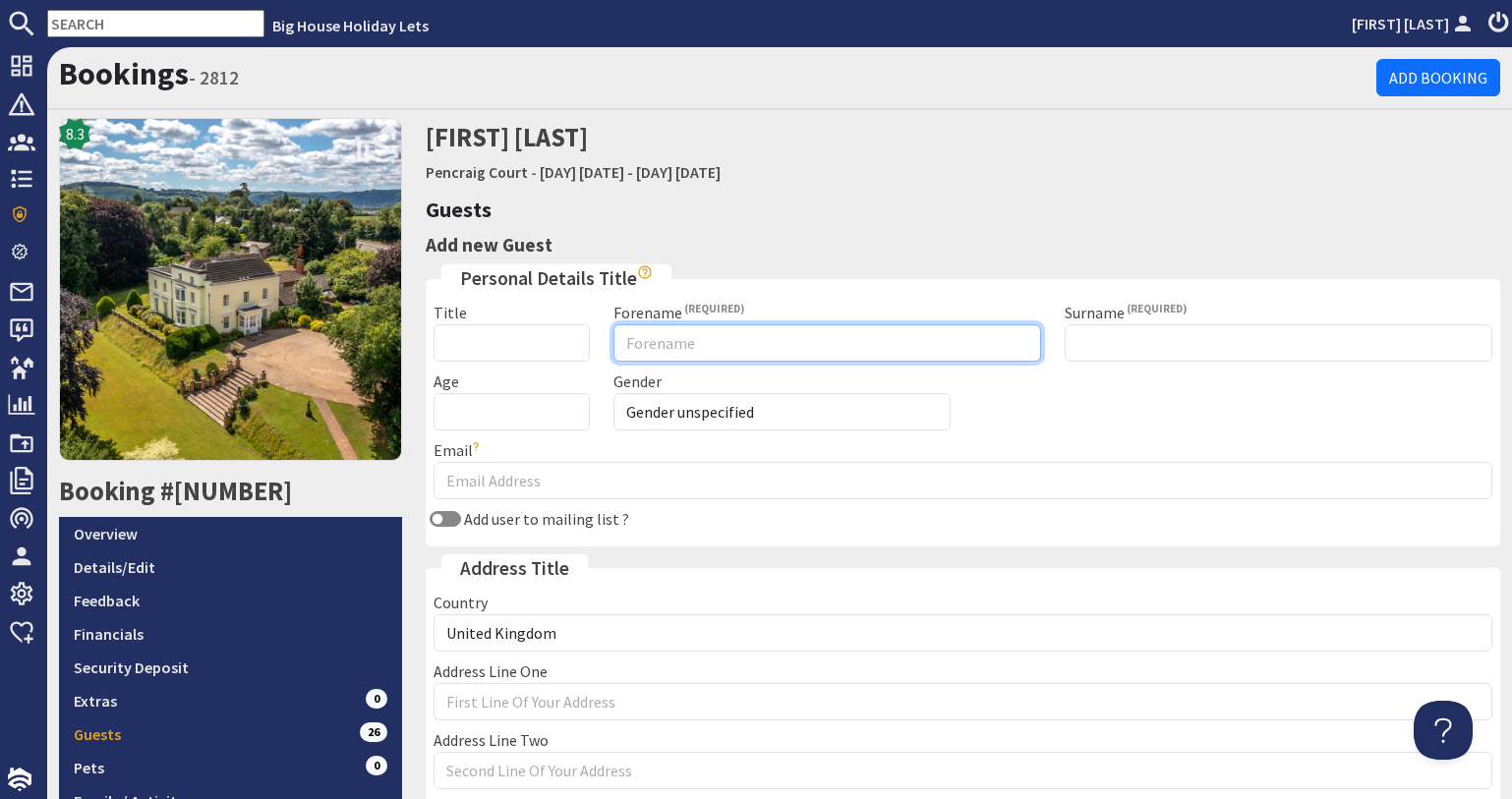 click on "Forename" at bounding box center [827, 343] 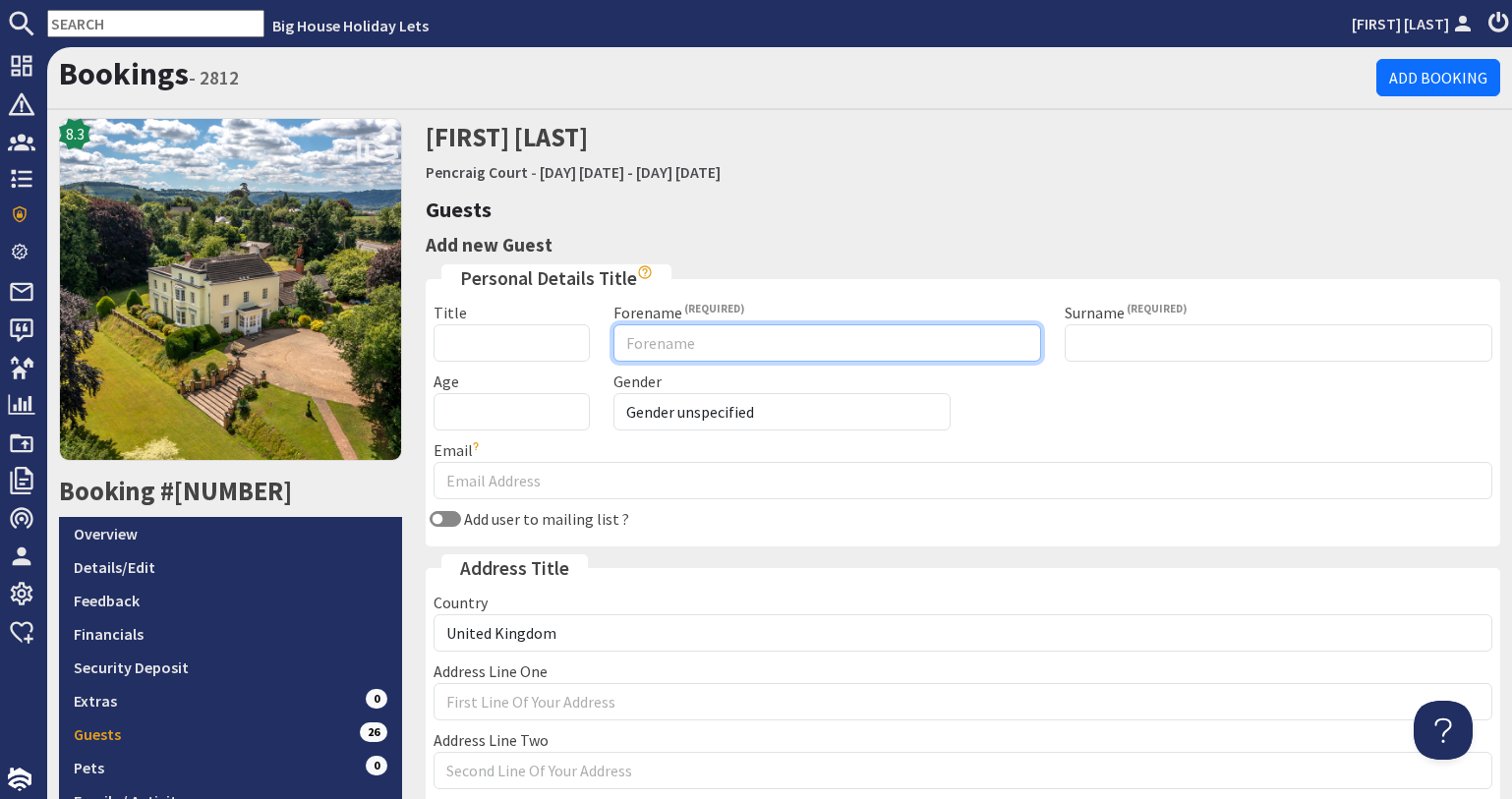 paste on "Ruadhan - Child" 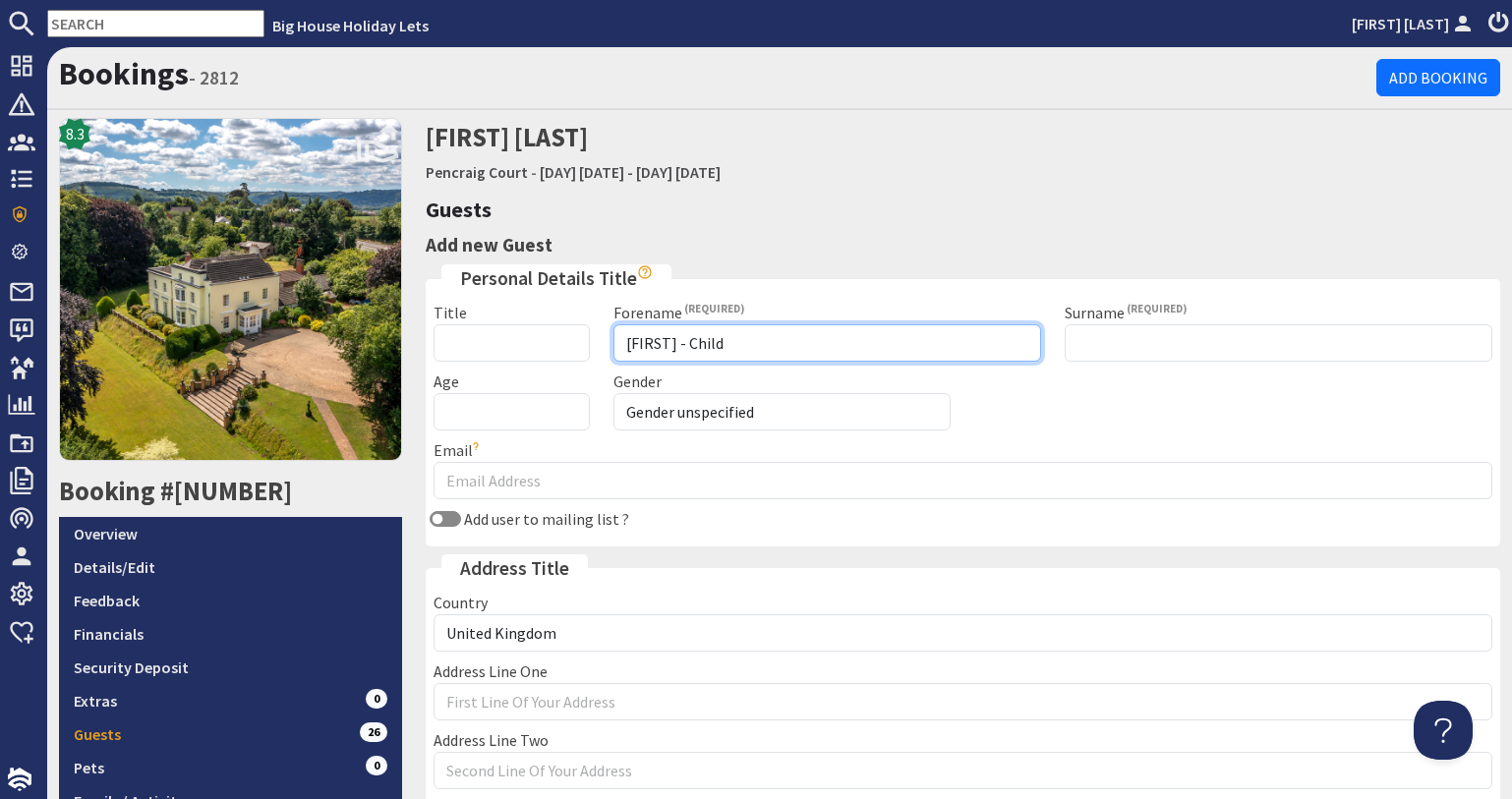 drag, startPoint x: 681, startPoint y: 340, endPoint x: 779, endPoint y: 356, distance: 99.29753 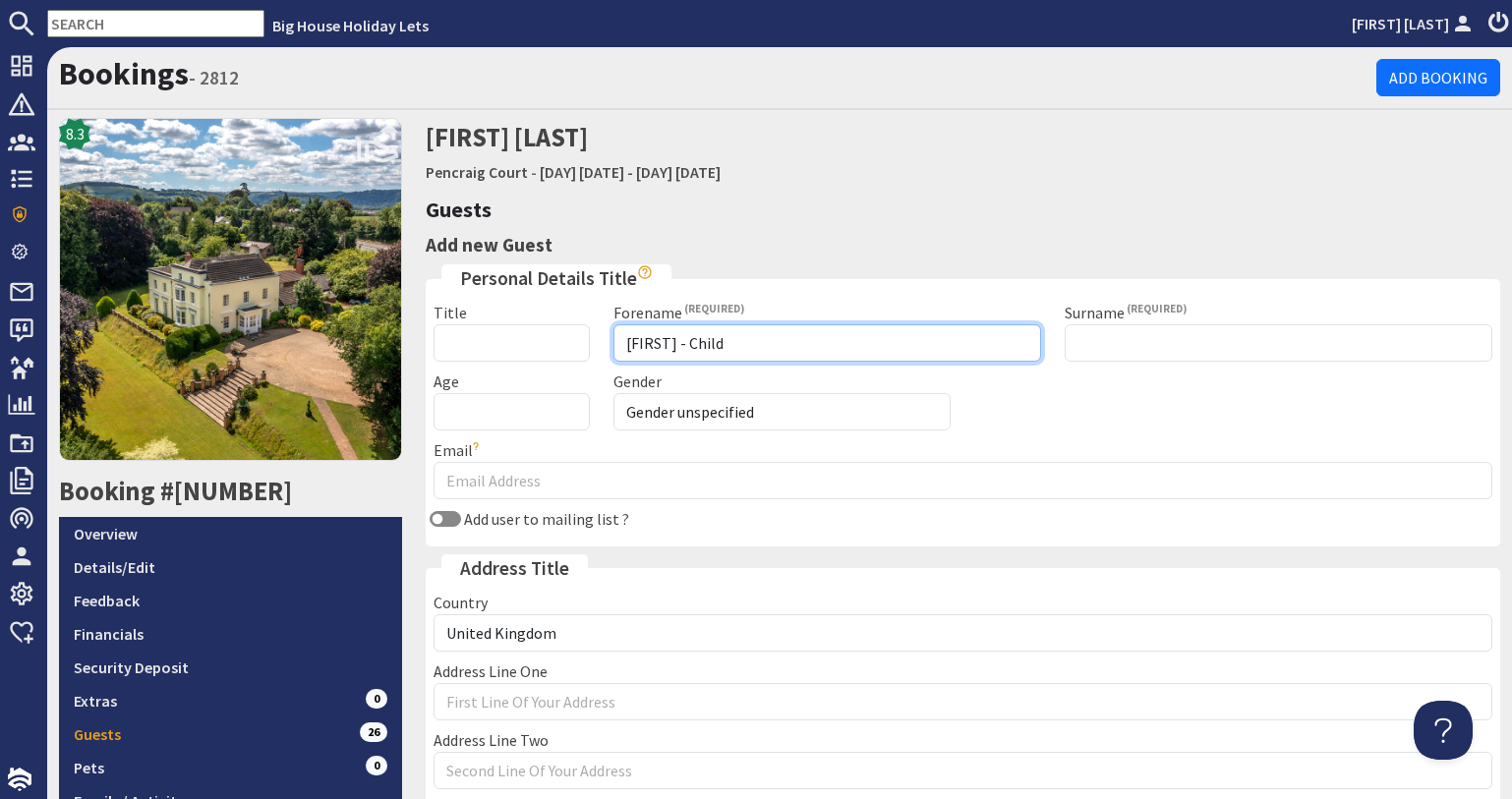 type on "Ruadhan - Child" 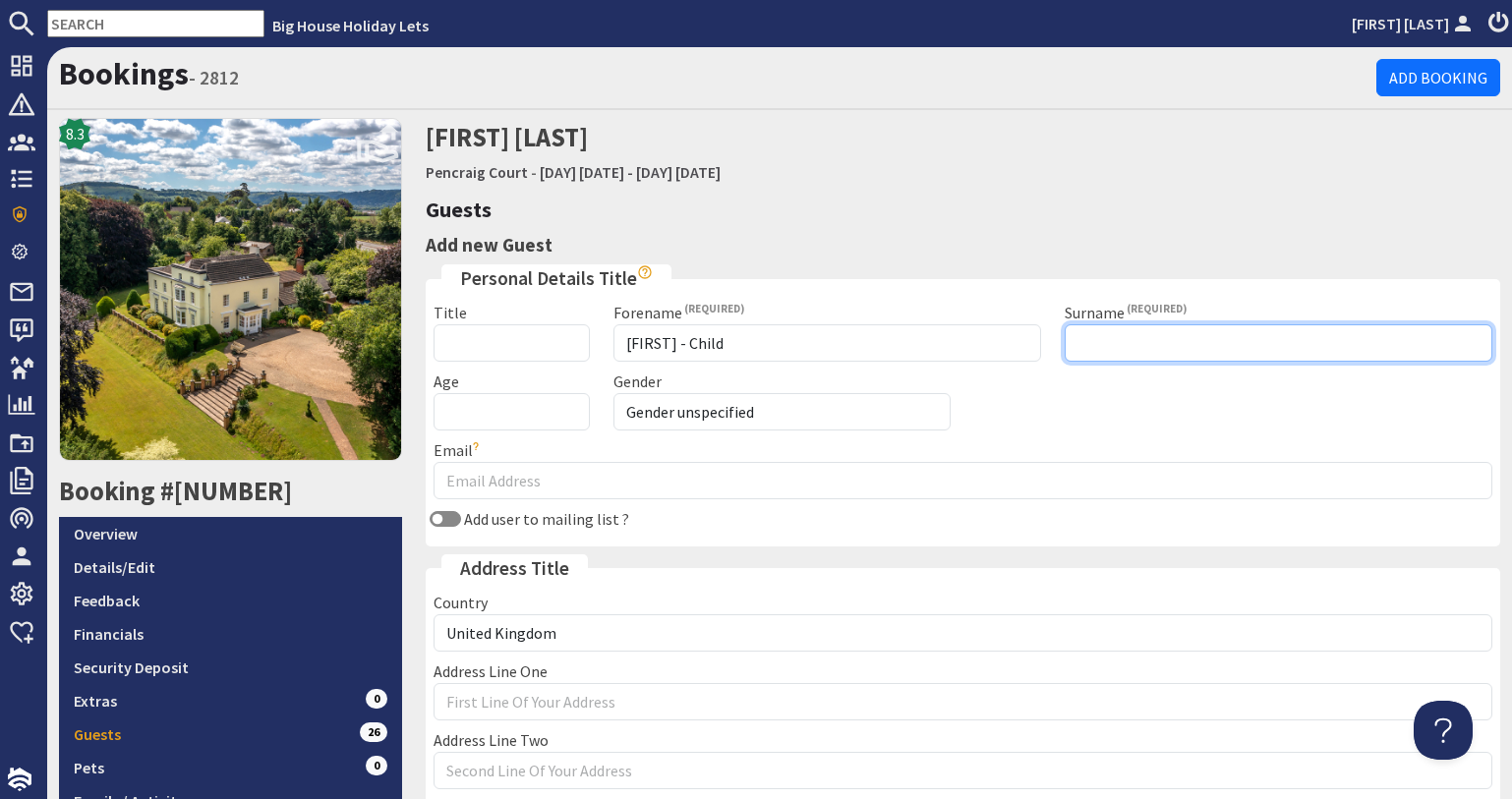 click on "Surname" at bounding box center (1278, 343) 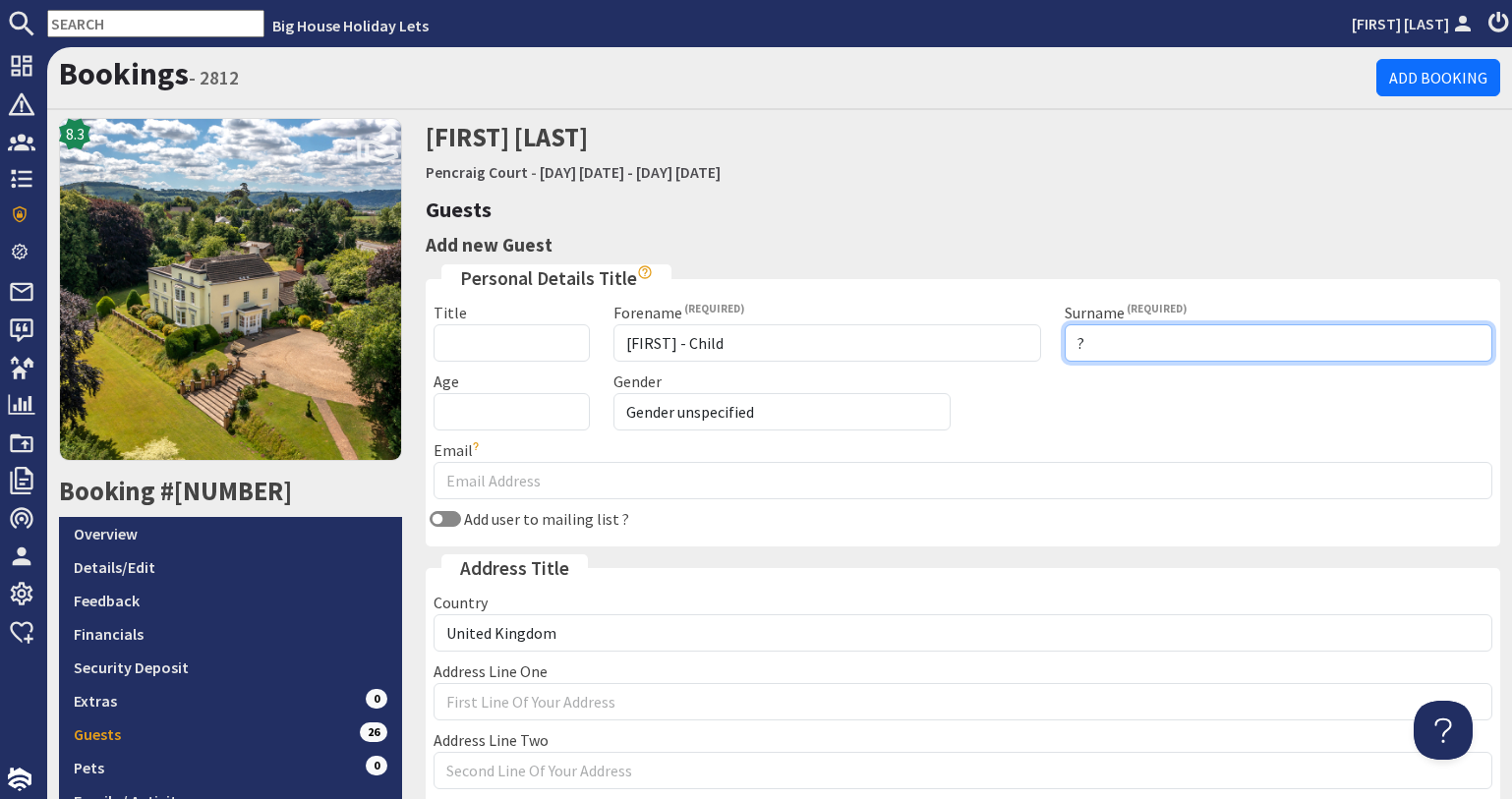 paste on "- Child" 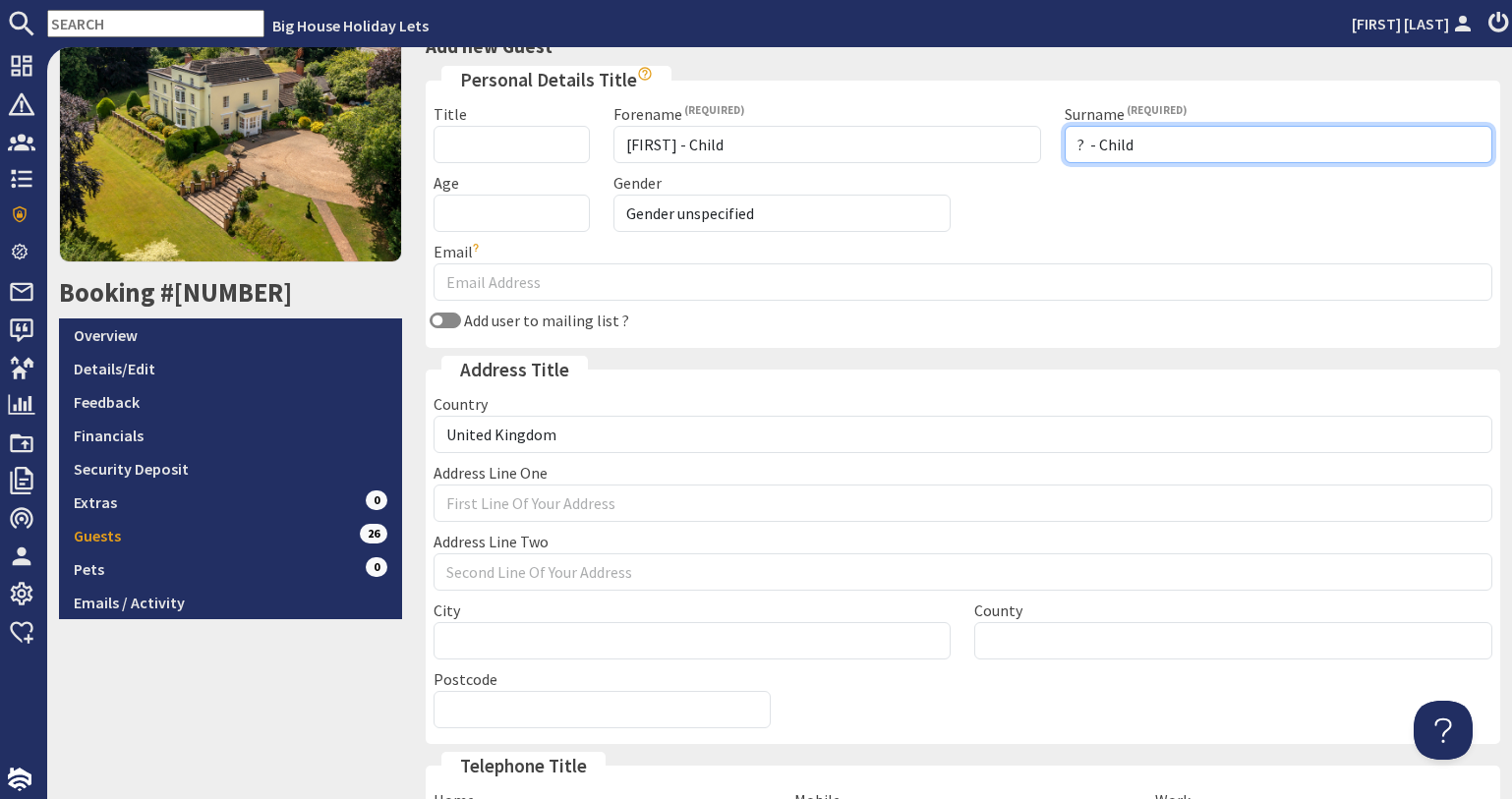 scroll, scrollTop: 418, scrollLeft: 0, axis: vertical 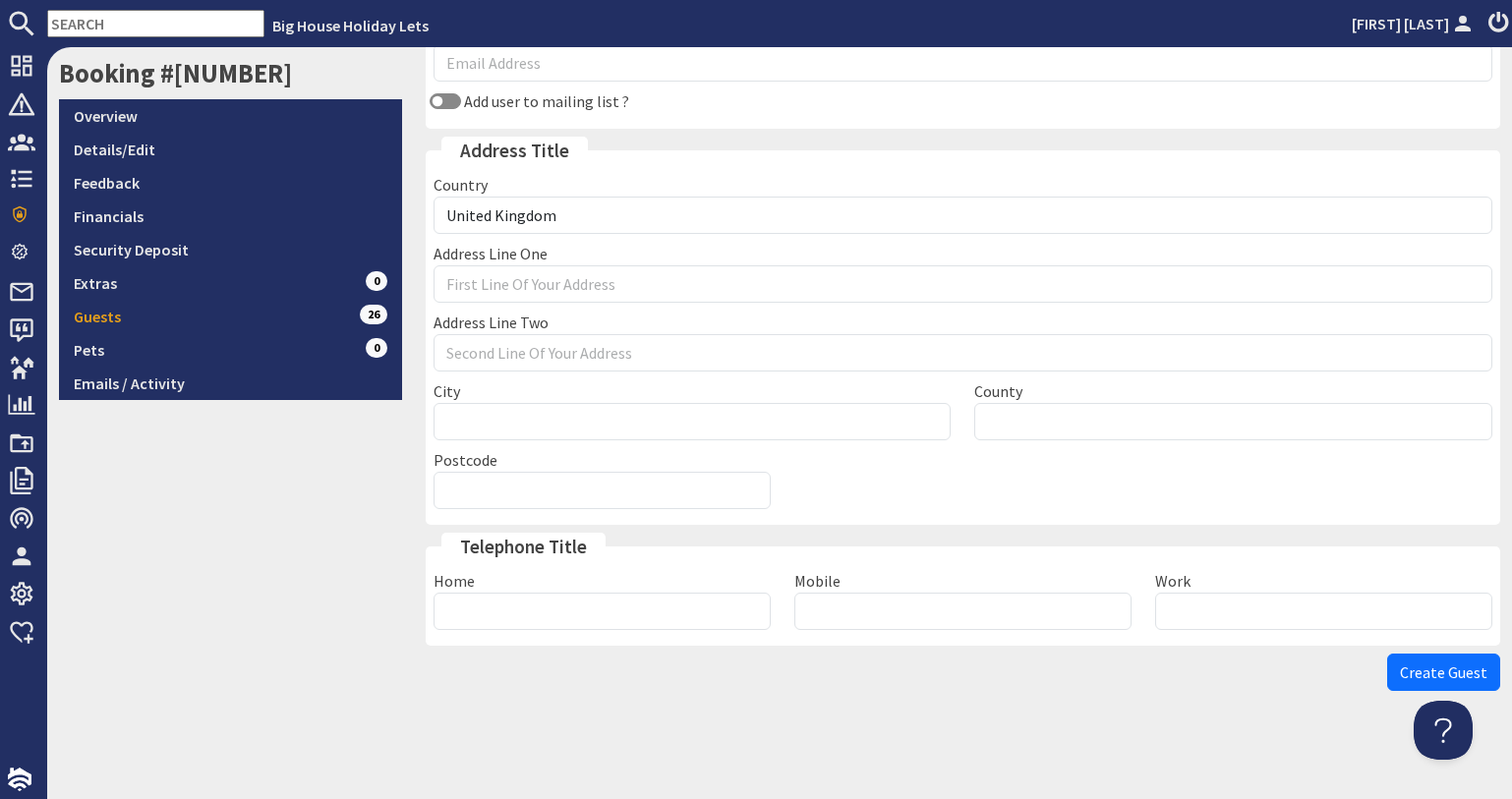 type on "?  - Child" 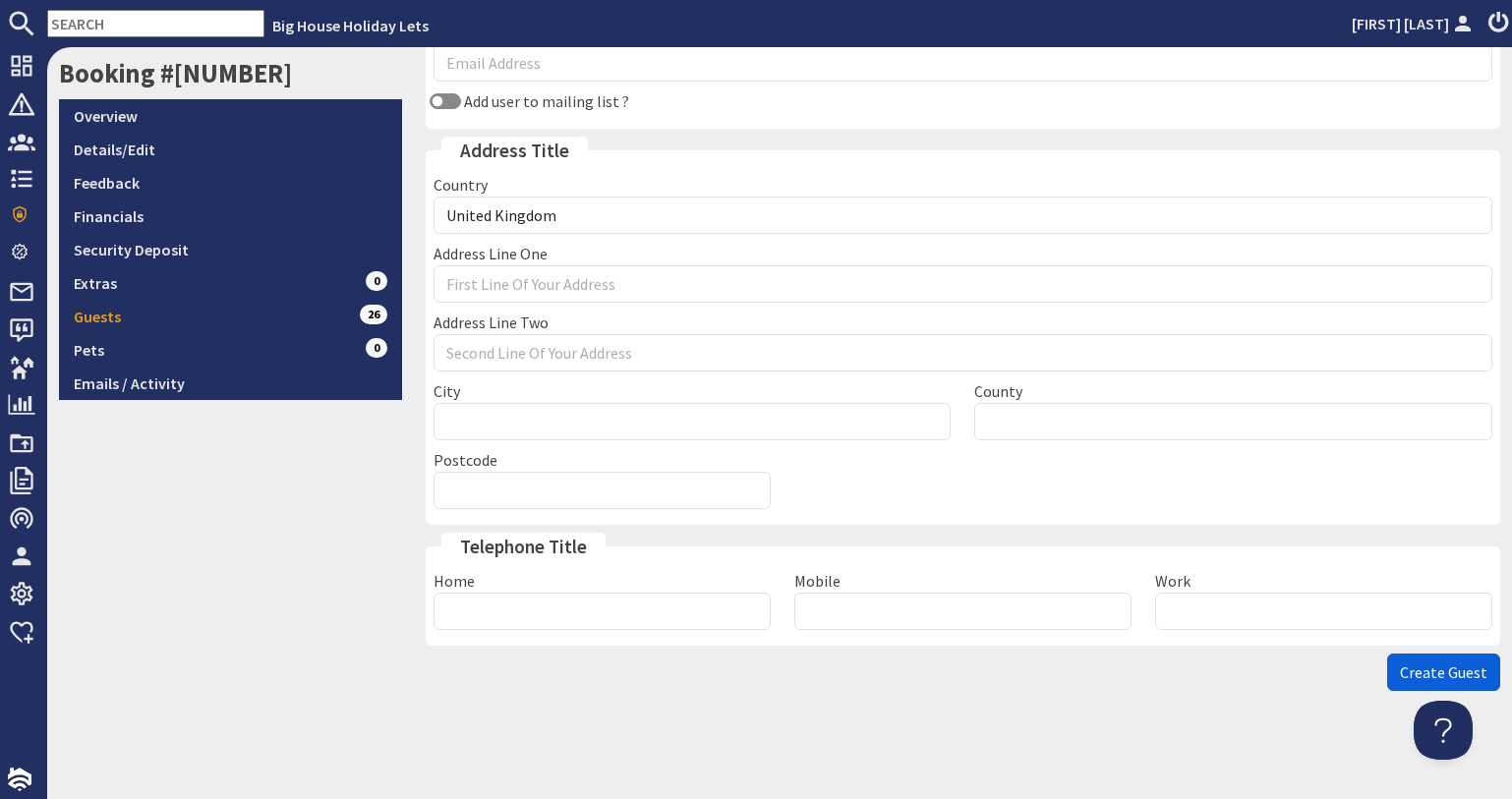drag, startPoint x: 1420, startPoint y: 692, endPoint x: 1421, endPoint y: 682, distance: 10.049876 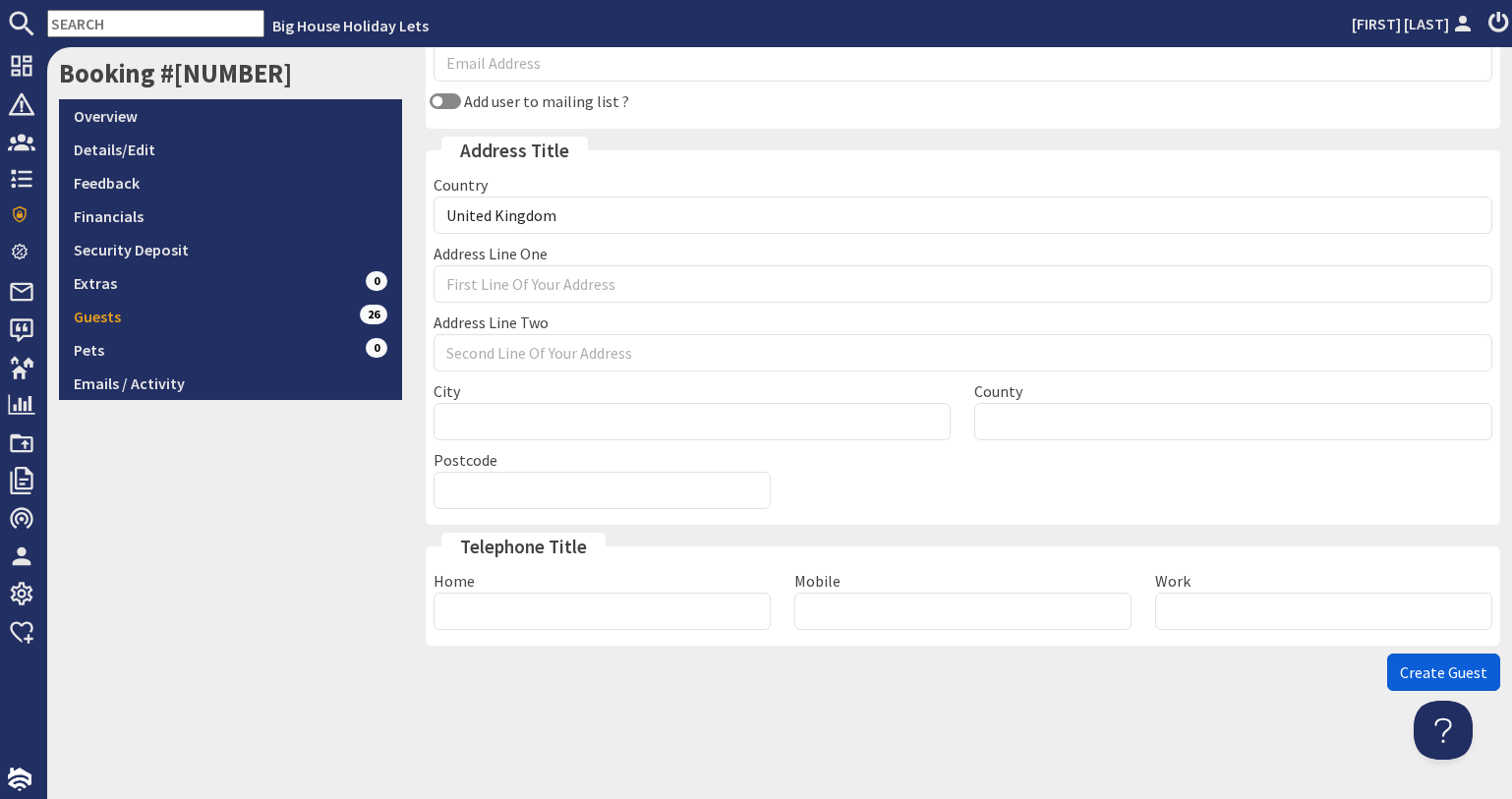 click on "Guests
Add new Guest
Personal Details Title
Title
Forename Ruadhan - Child
Surname ?  - Child
Age
Gender
Gender unspecified
Gender male
Gender female
Email Double check the email address you've entered is correct.
Add user to mailing list ?
Address Title
Country
United Kingdom
---------------
Afghanistan
Åland Islands
Albania
Algeria
American Samoa
Andorra
Angola
Anguilla
Antarctica
Antigua and Barbuda
Argentina
Armenia
Aruba
Australia
Austria
Azerbaijan
Bahamas
Bahrain
Bangladesh
Barbados
Belarus
Belgium
Belize
Benin
Bermuda
Bhutan
Bolivia
Bonaire, Sint Eustatius and Saba
Bosnia and Herzegovina
Botswana
Bouvet Island
Brazil
British Indian Ocean Territory
Brunei Darussalam
Bulgaria
Burkina Faso
Burundi
Cabo Verde
Cambodia
Cameroon
Canada
Cayman Islands
Central African Republic
Chad
Chile" at bounding box center [963, 238] 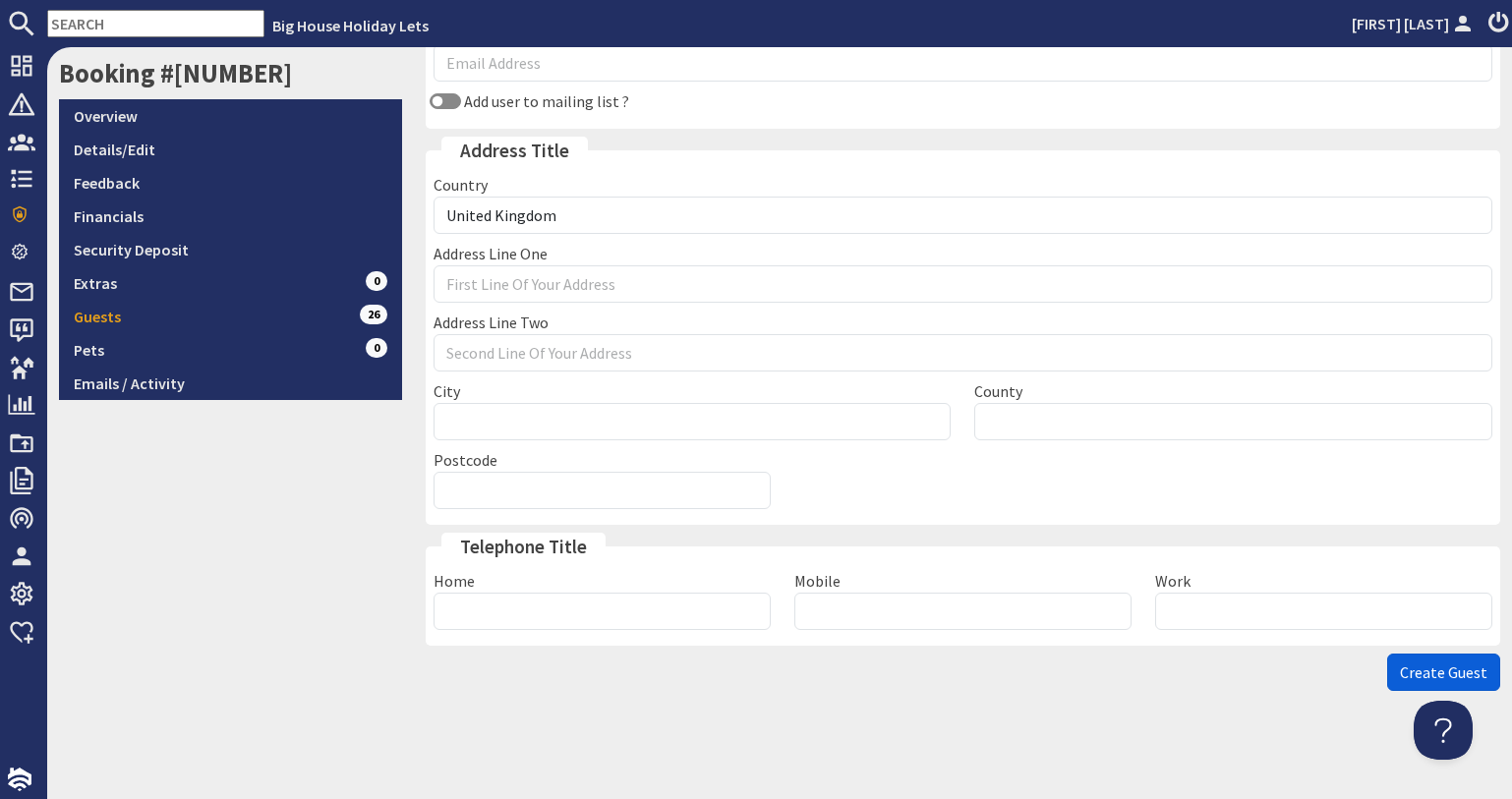 click on "Create Guest" at bounding box center [1443, 672] 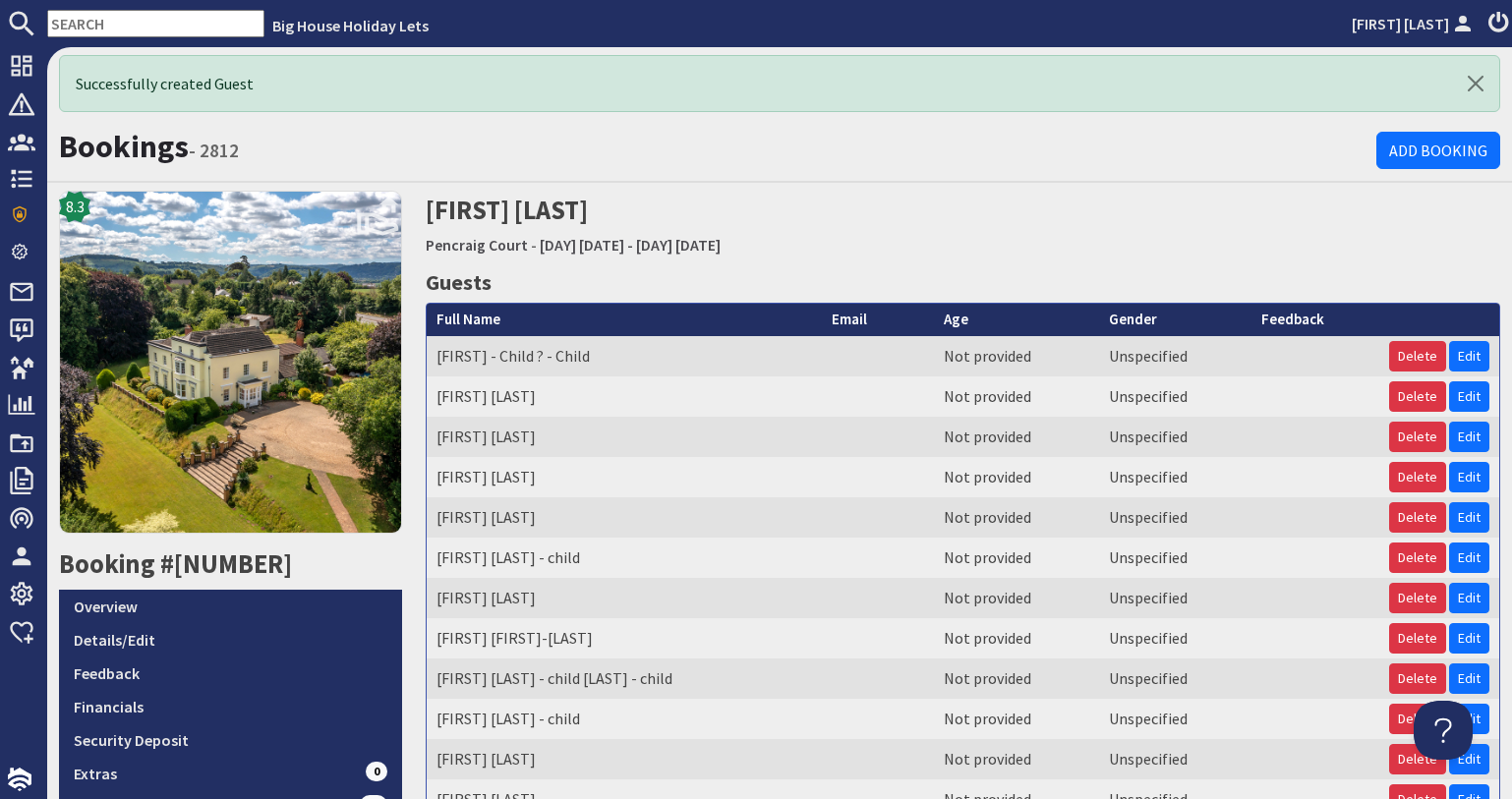 scroll, scrollTop: 0, scrollLeft: 0, axis: both 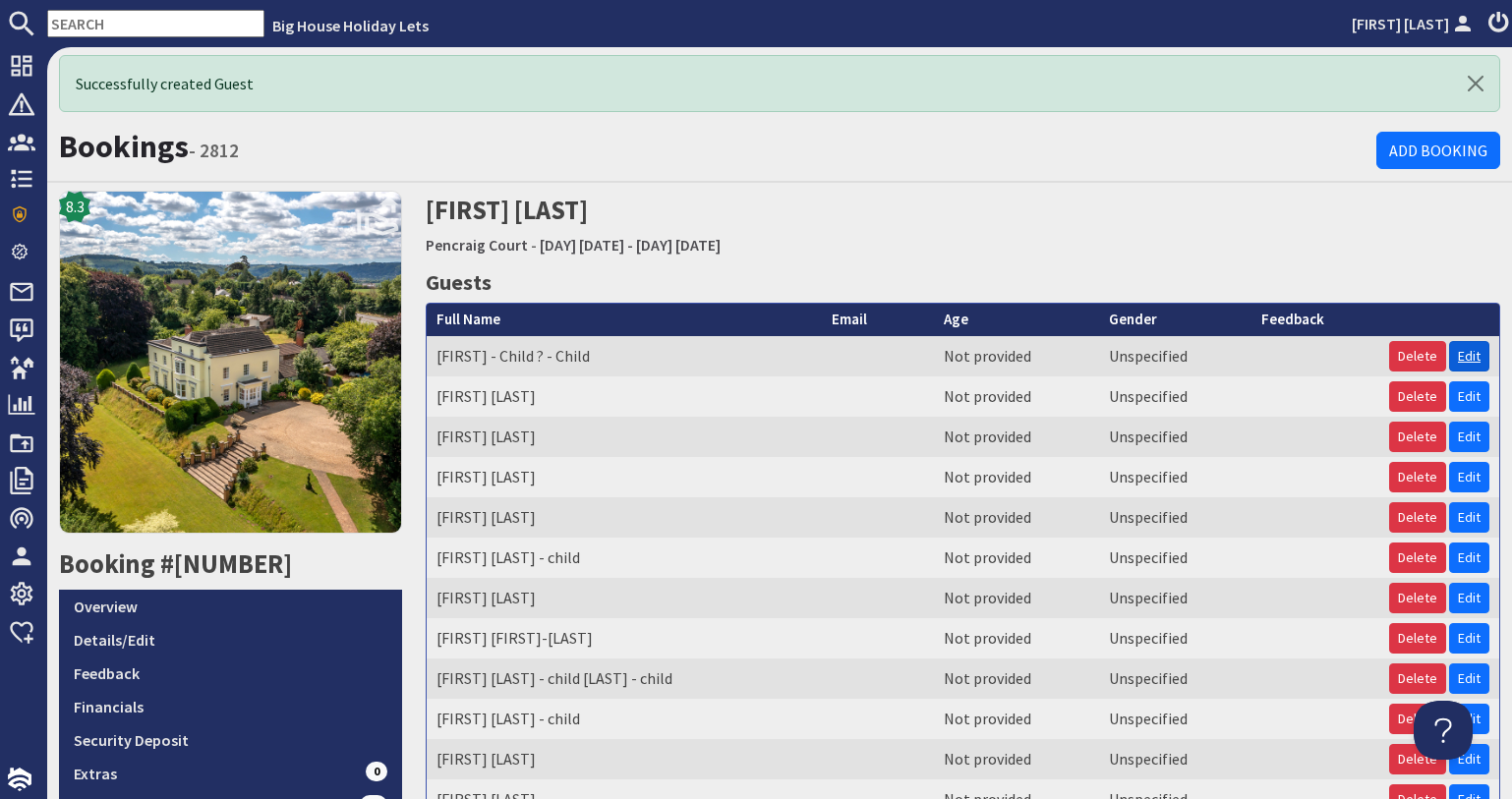 click on "Edit" at bounding box center (1469, 356) 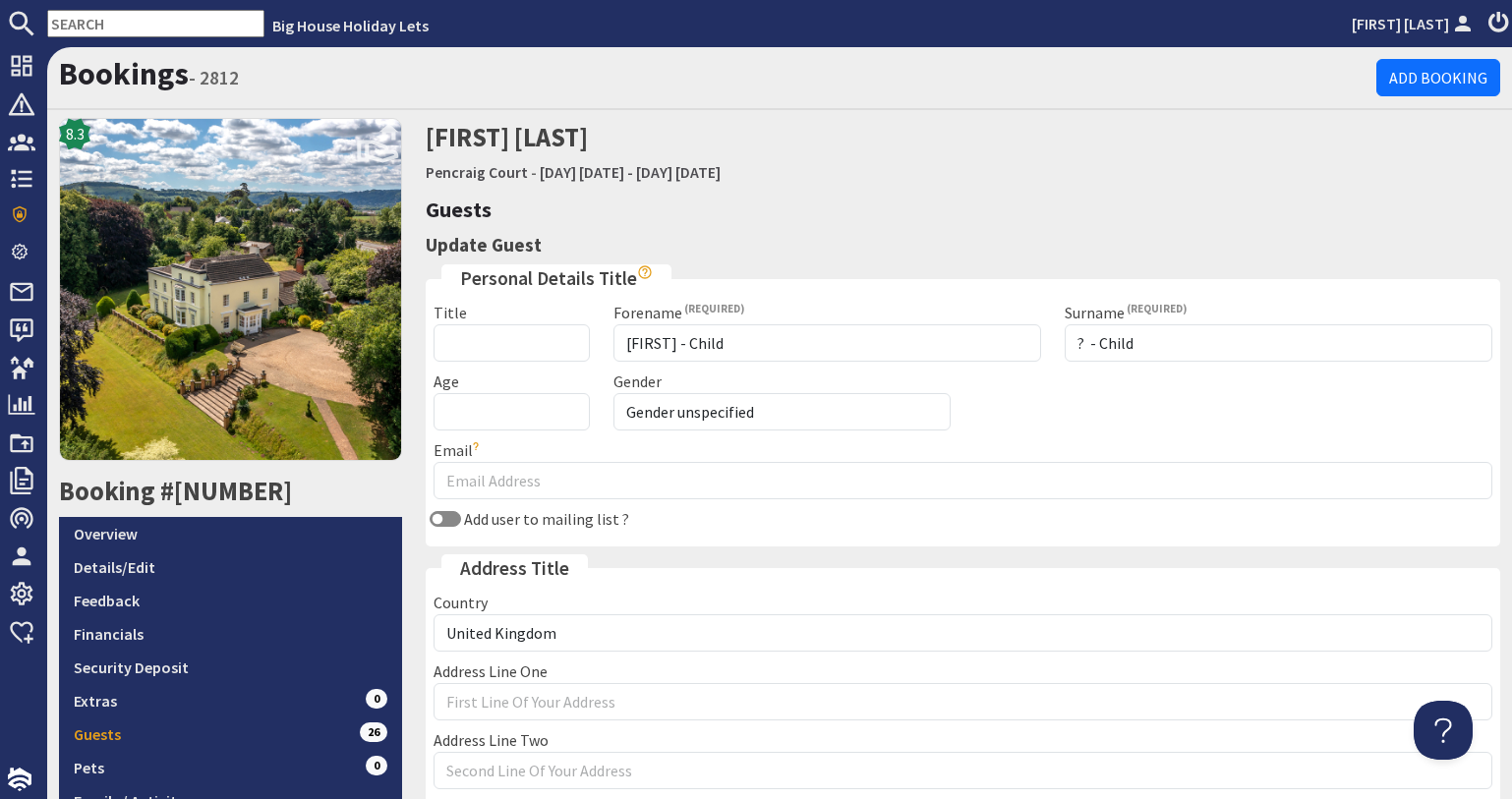 scroll, scrollTop: 0, scrollLeft: 0, axis: both 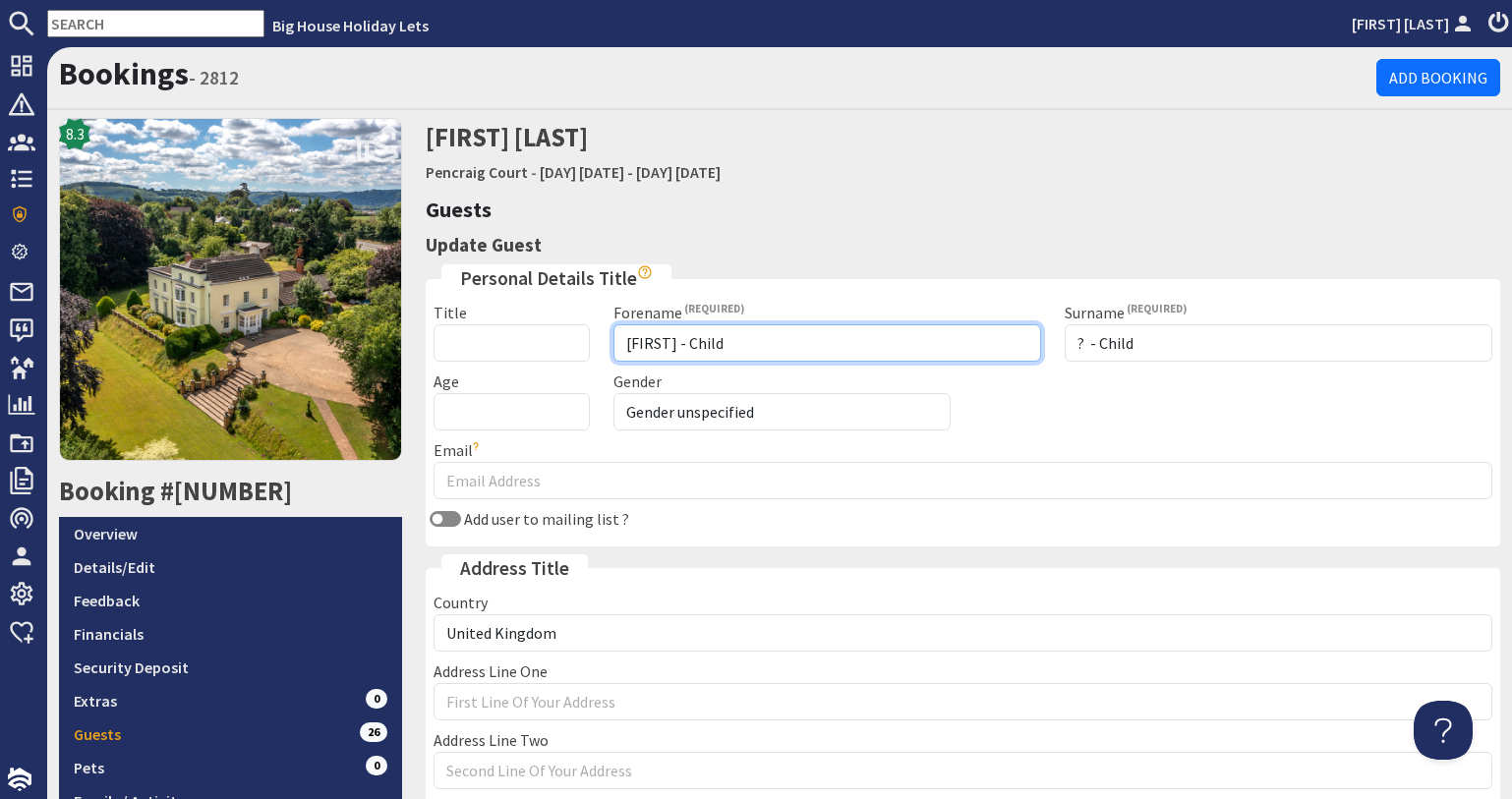 drag, startPoint x: 731, startPoint y: 336, endPoint x: 680, endPoint y: 340, distance: 51.156622 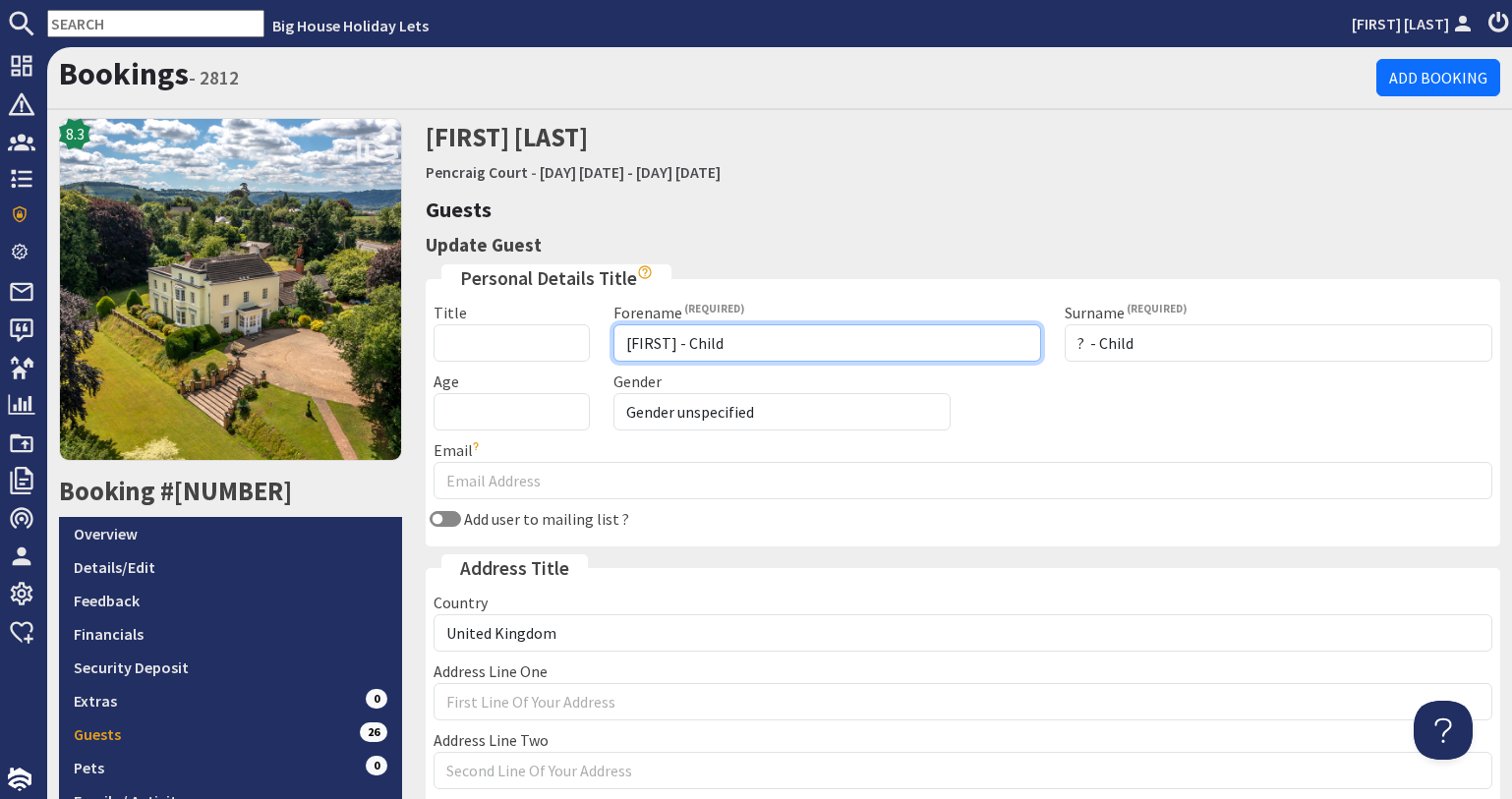click on "Ruadhan - Child" at bounding box center (827, 343) 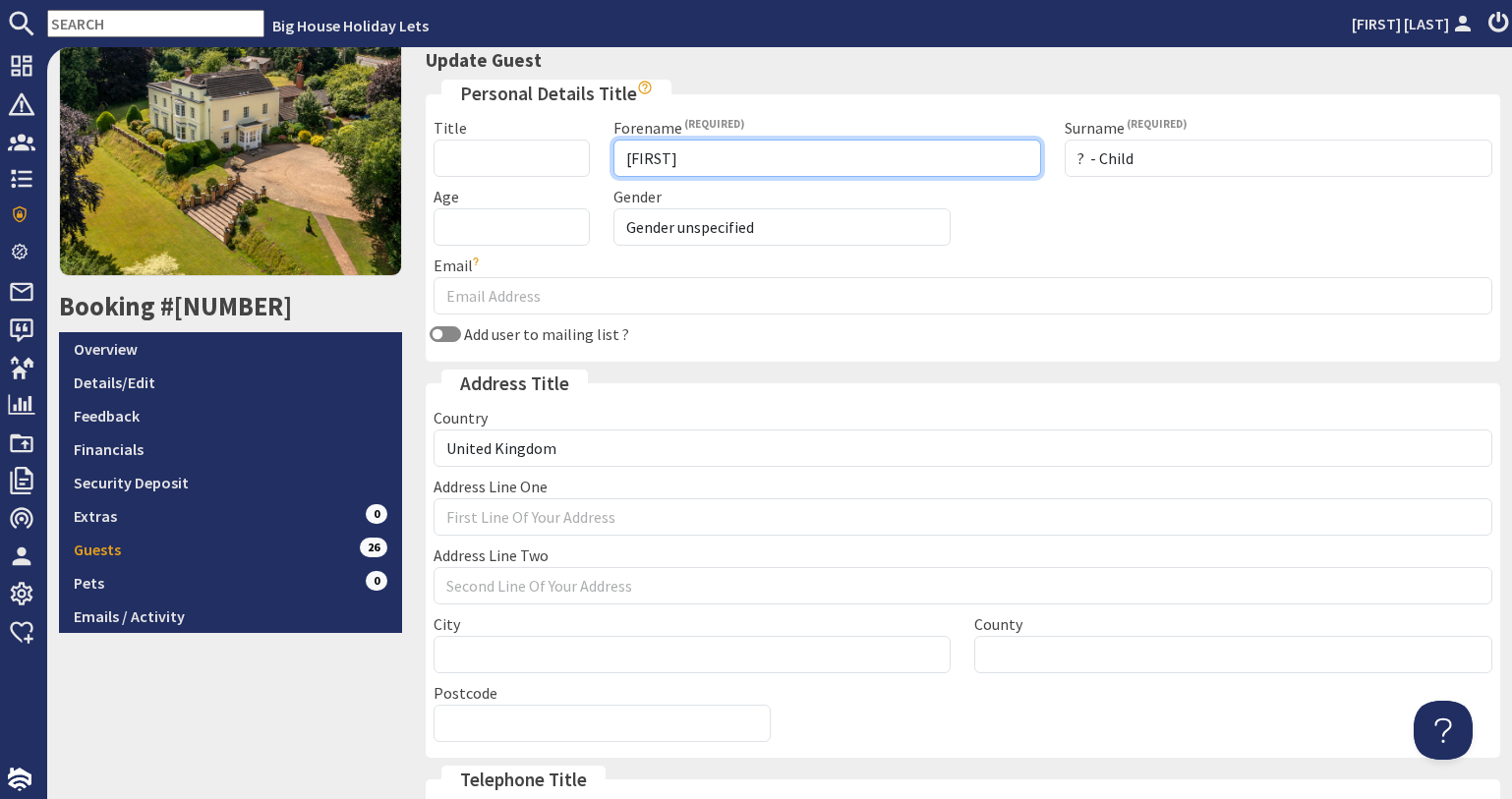 scroll, scrollTop: 393, scrollLeft: 0, axis: vertical 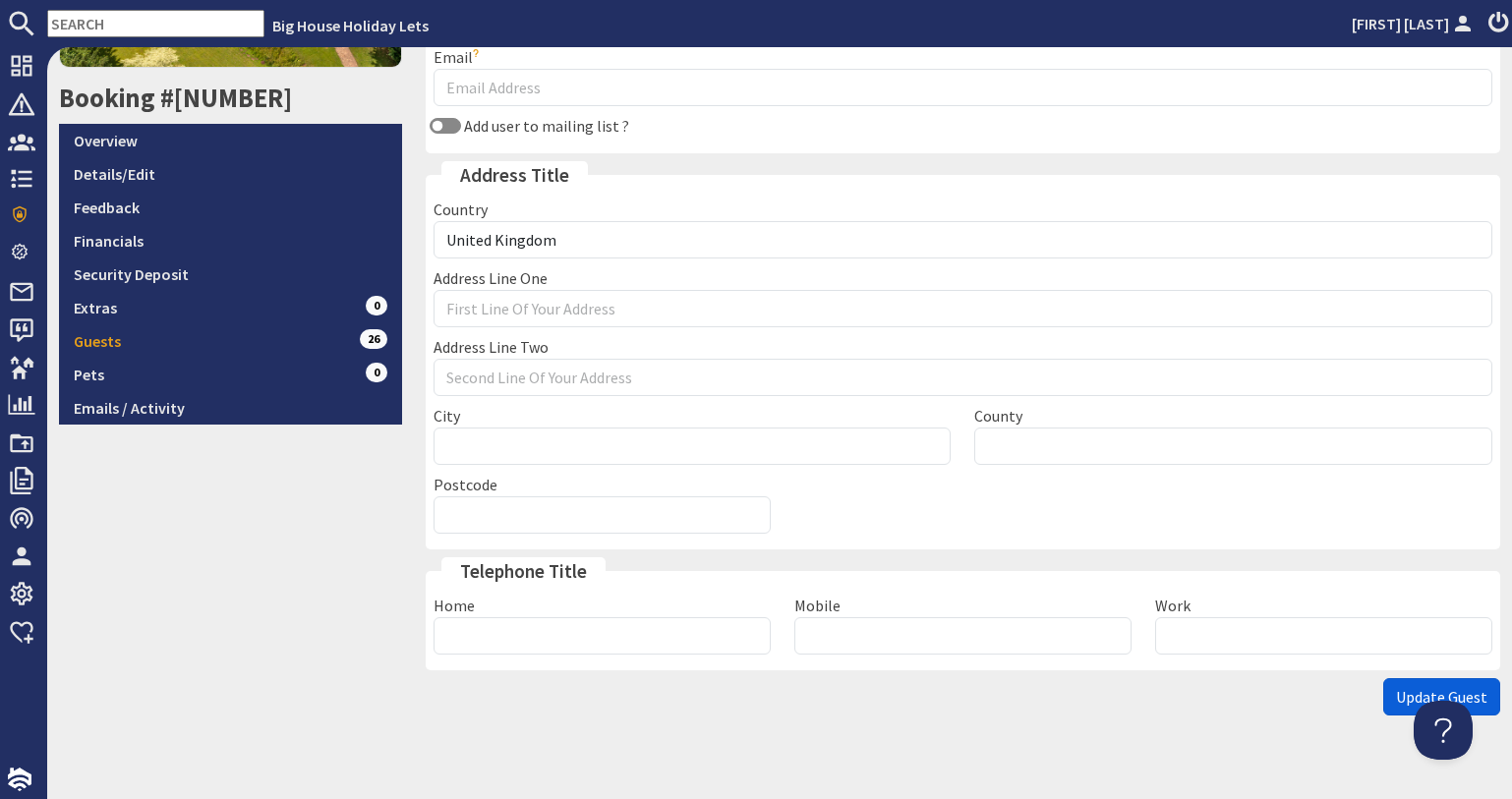 type on "Ruadhan" 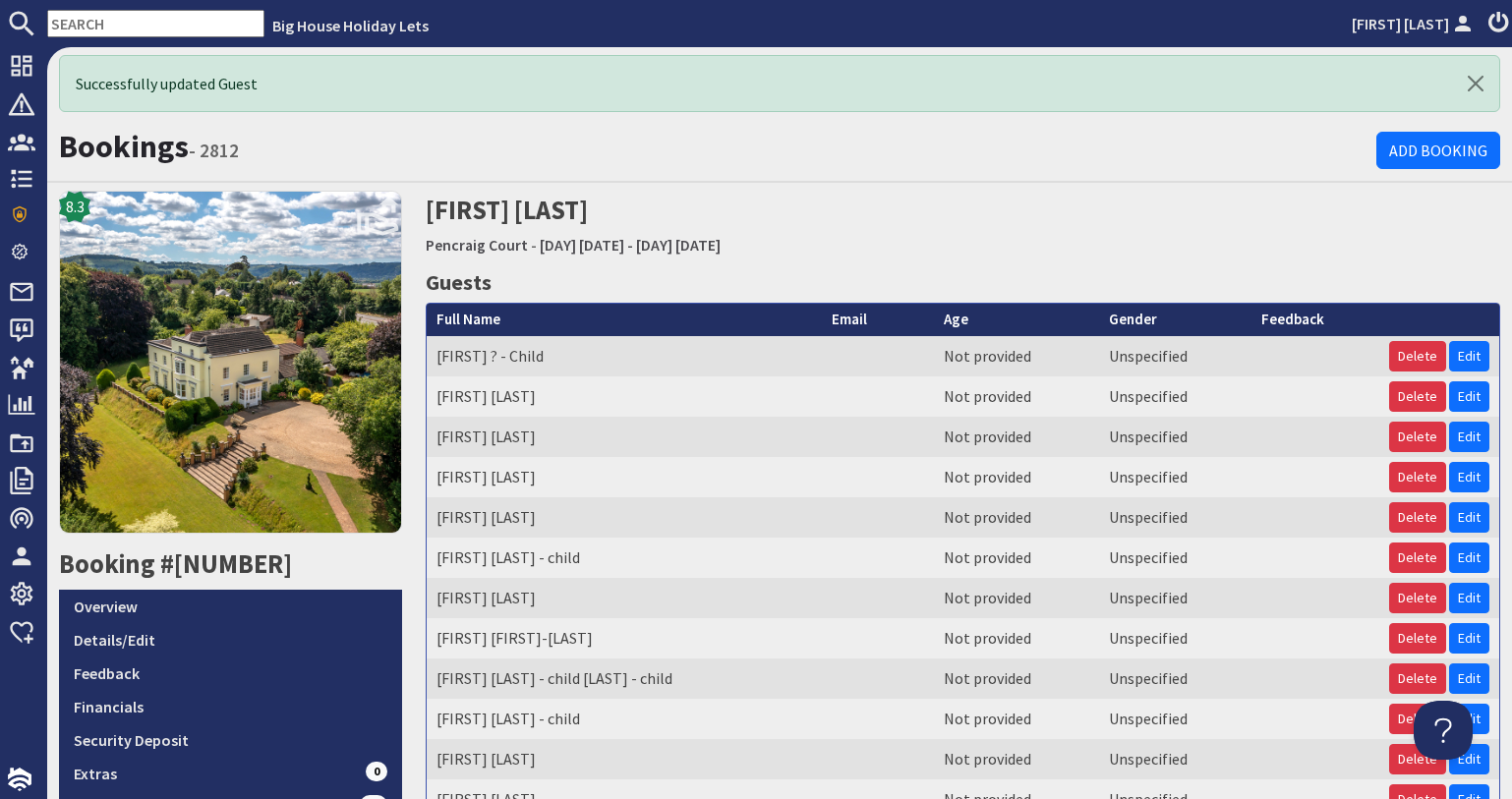scroll, scrollTop: 0, scrollLeft: 0, axis: both 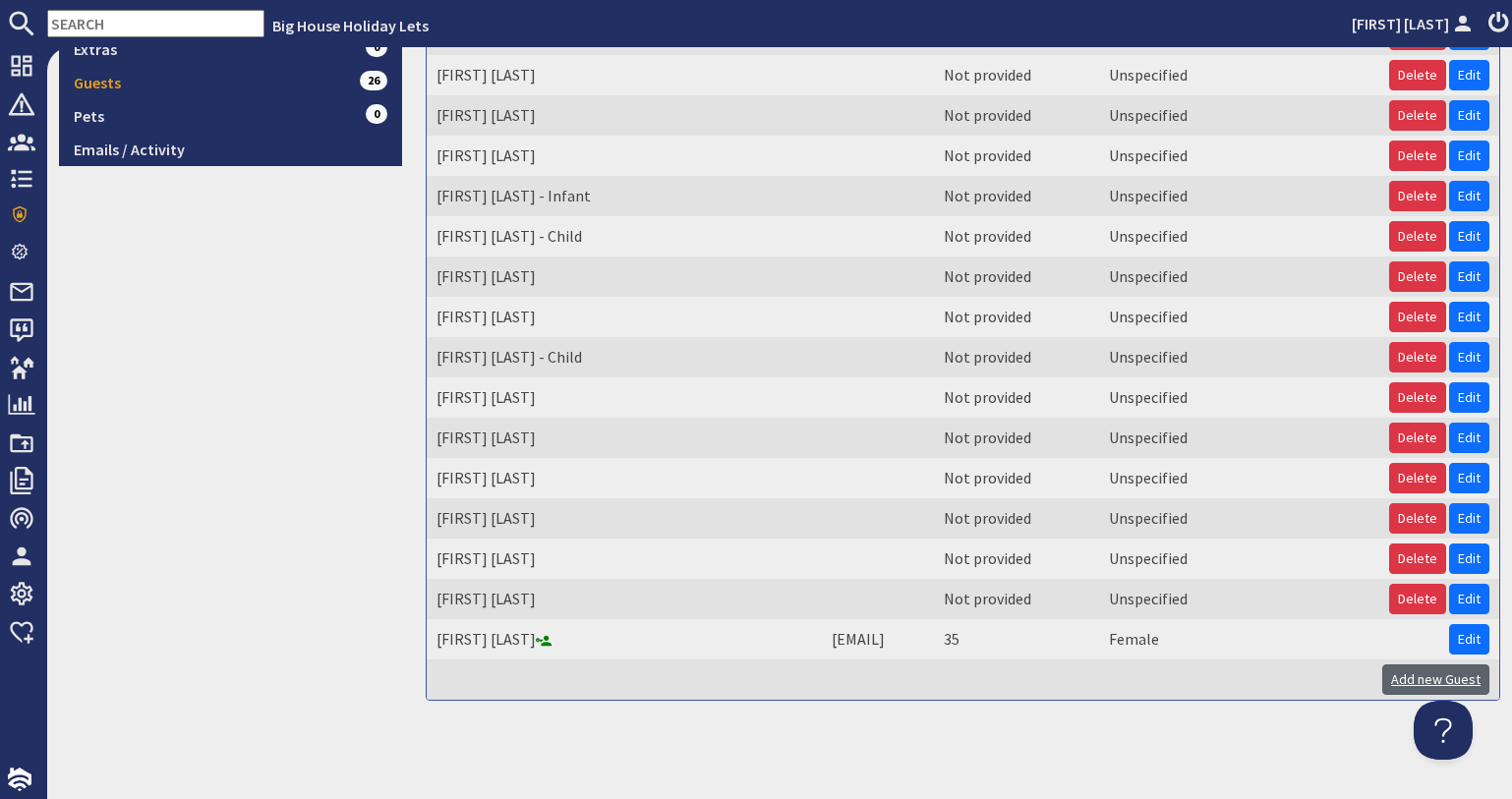 click on "Add new Guest" at bounding box center [1435, 679] 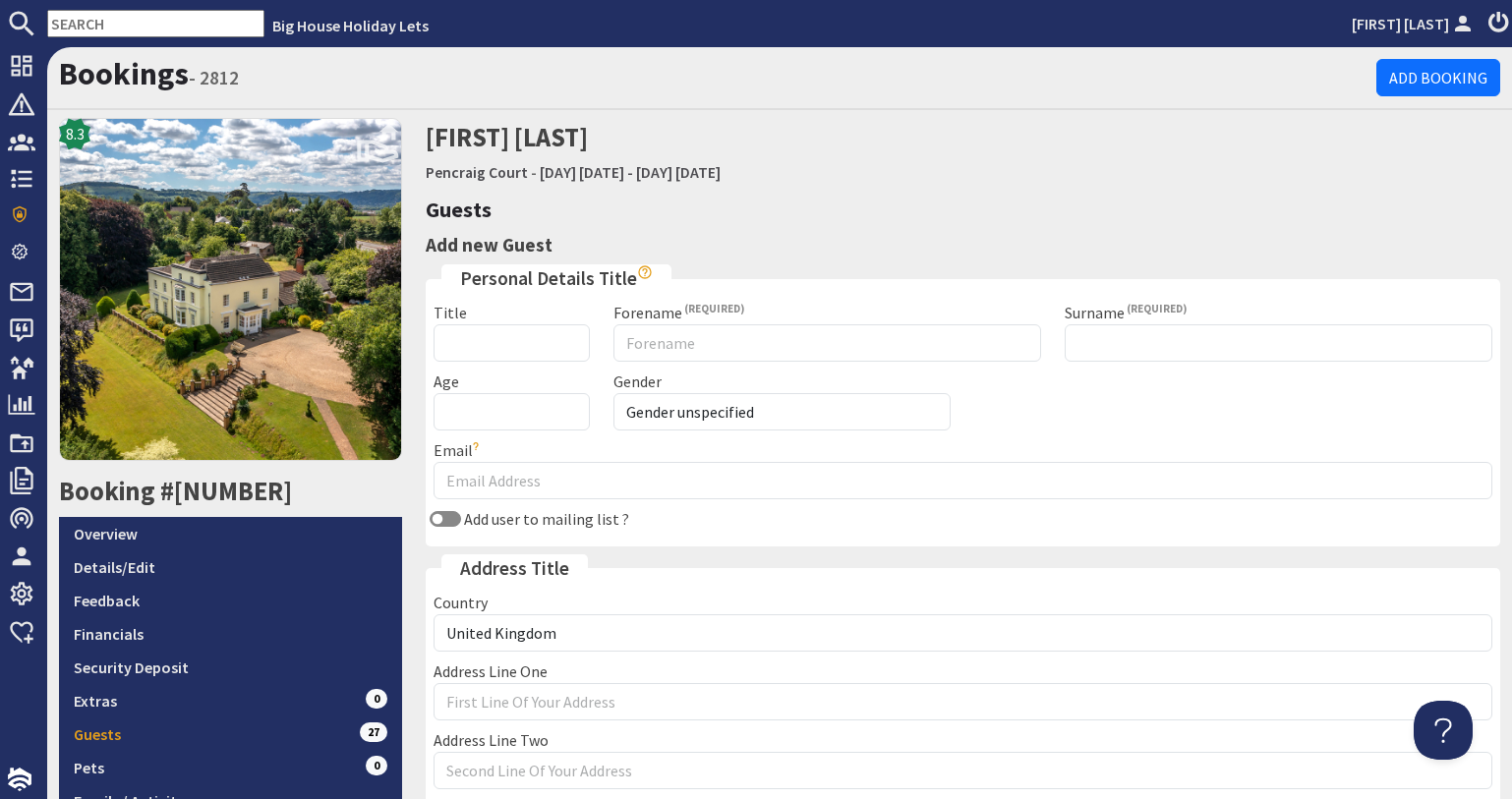scroll, scrollTop: 0, scrollLeft: 0, axis: both 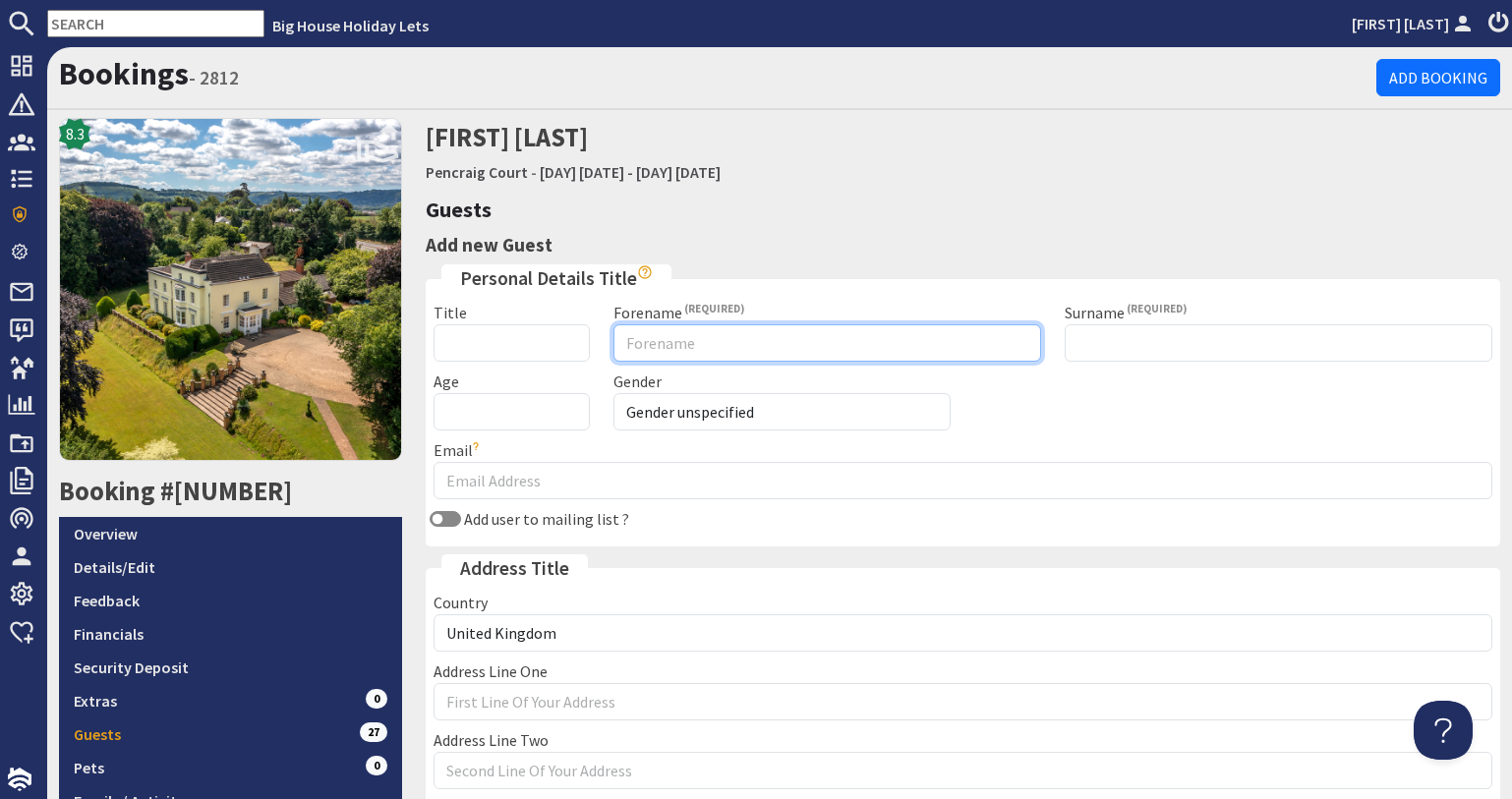 click on "Forename" at bounding box center (827, 343) 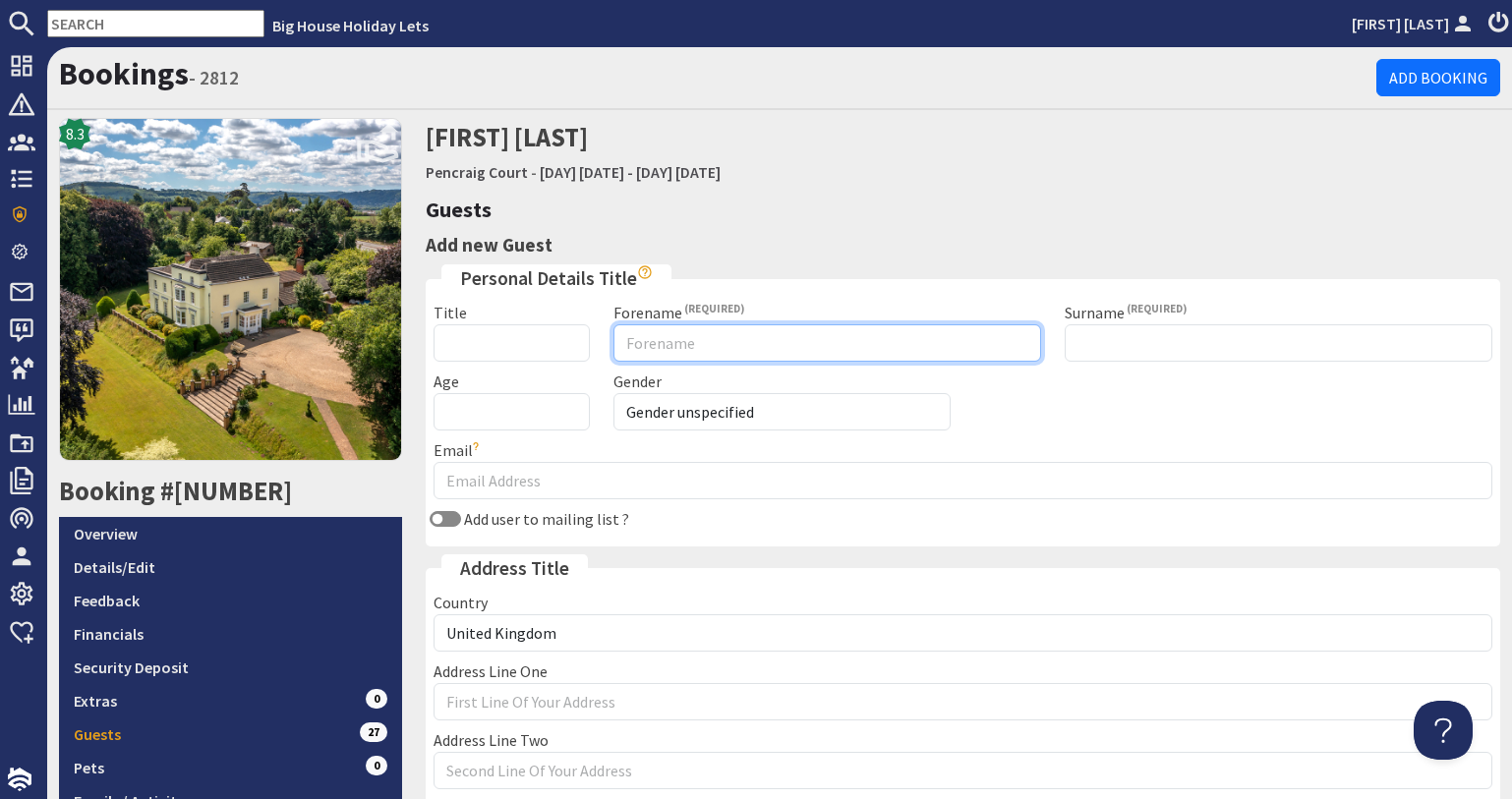 paste on "Senan - child" 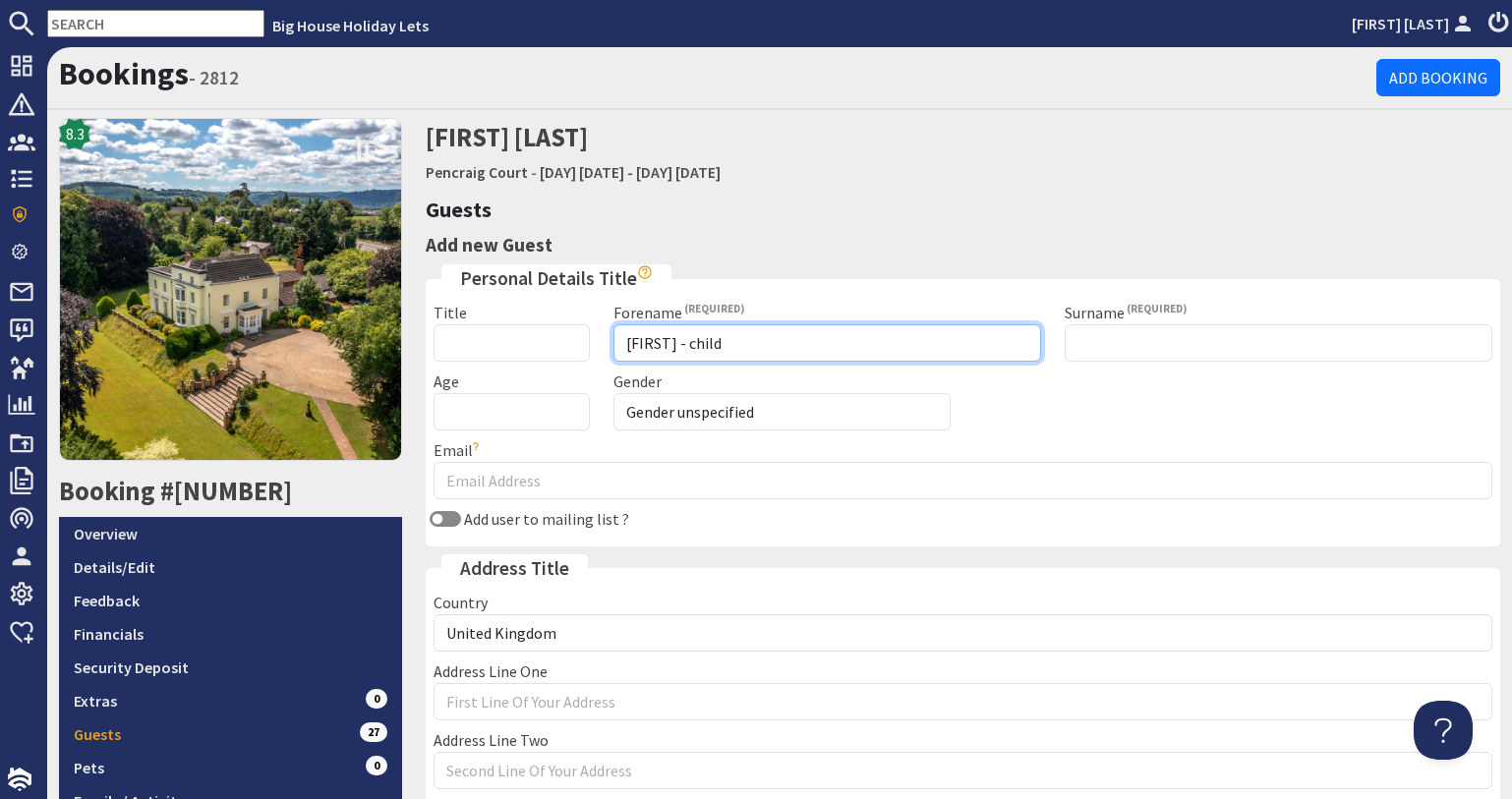drag, startPoint x: 664, startPoint y: 338, endPoint x: 718, endPoint y: 367, distance: 61.294372 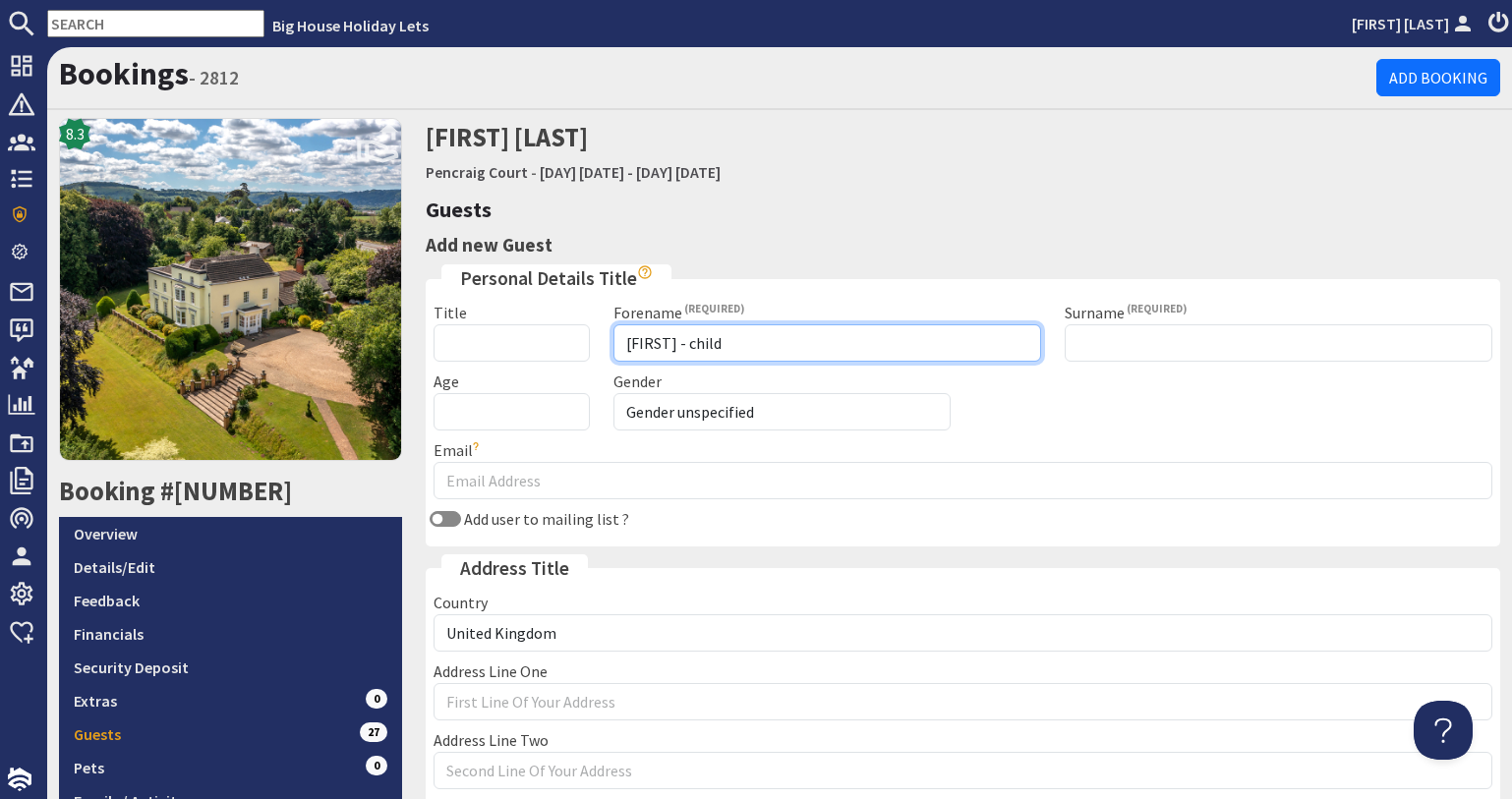 click on "Title
Forename Senan - child
Surname
Age
Gender
Gender unspecified
Gender male
Gender female
Email Double check the email address you've entered is correct.
Add user to mailing list ?" at bounding box center [963, 420] 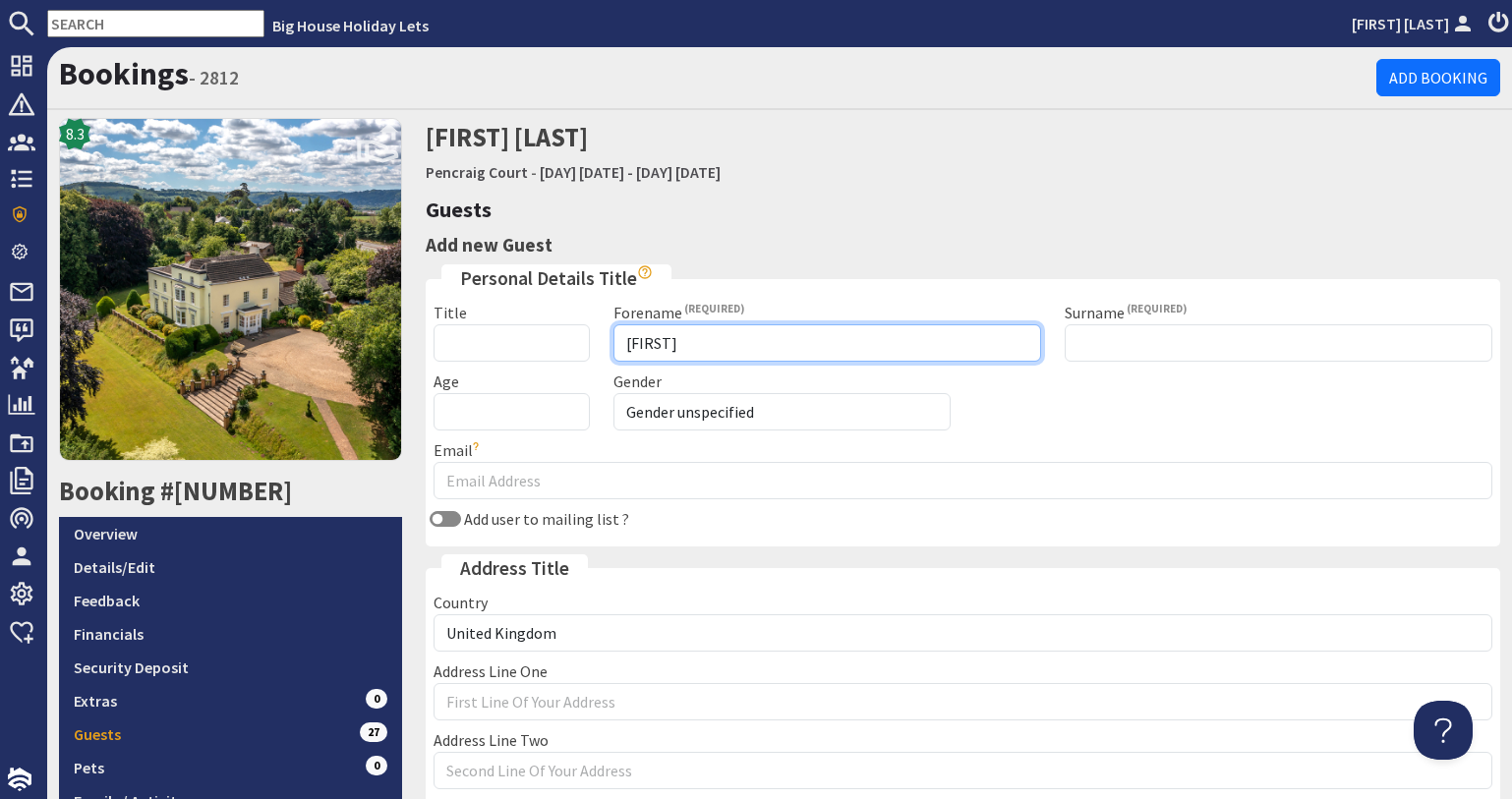 type on "Senan" 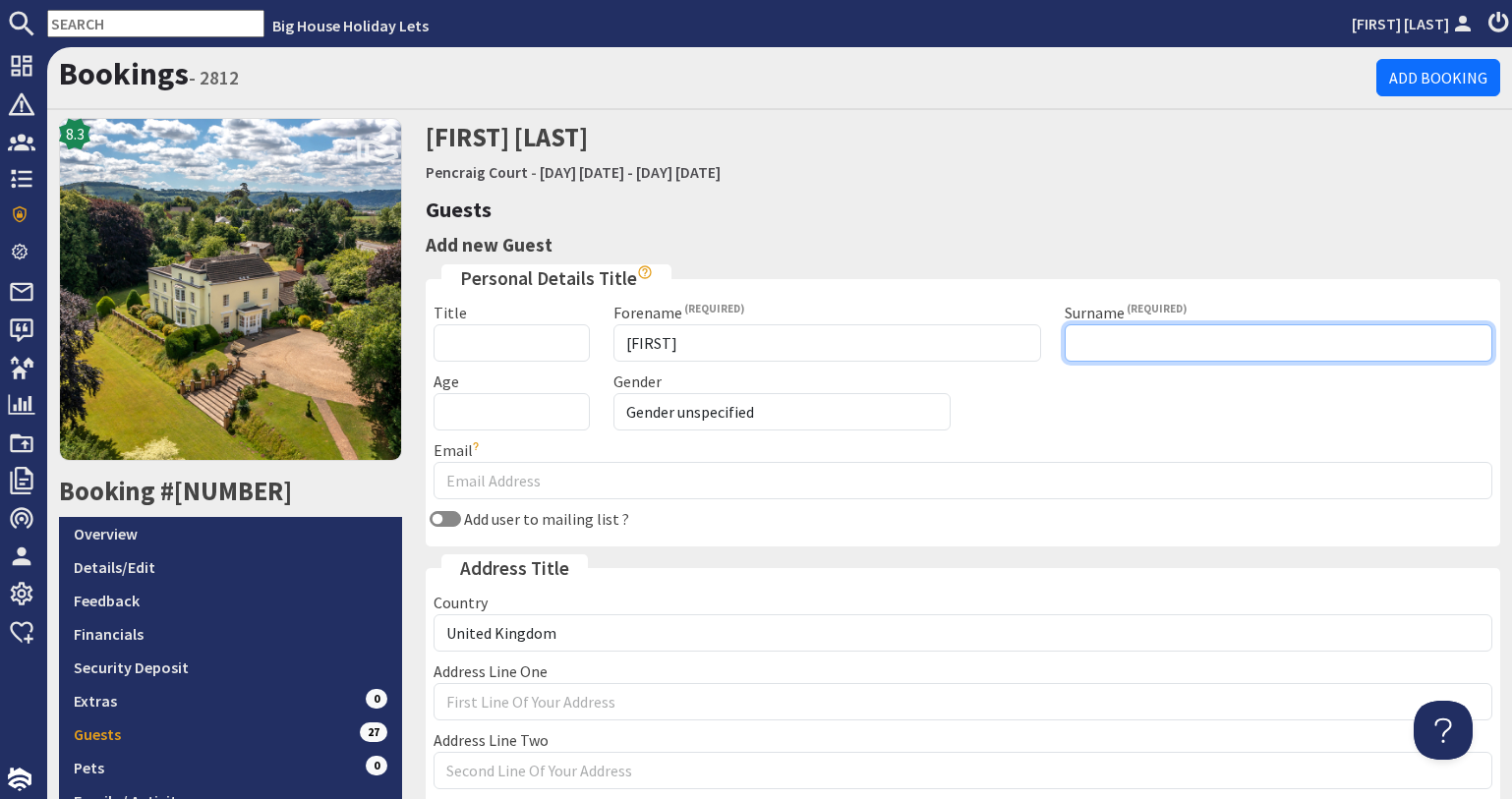 click on "Surname" at bounding box center [1278, 343] 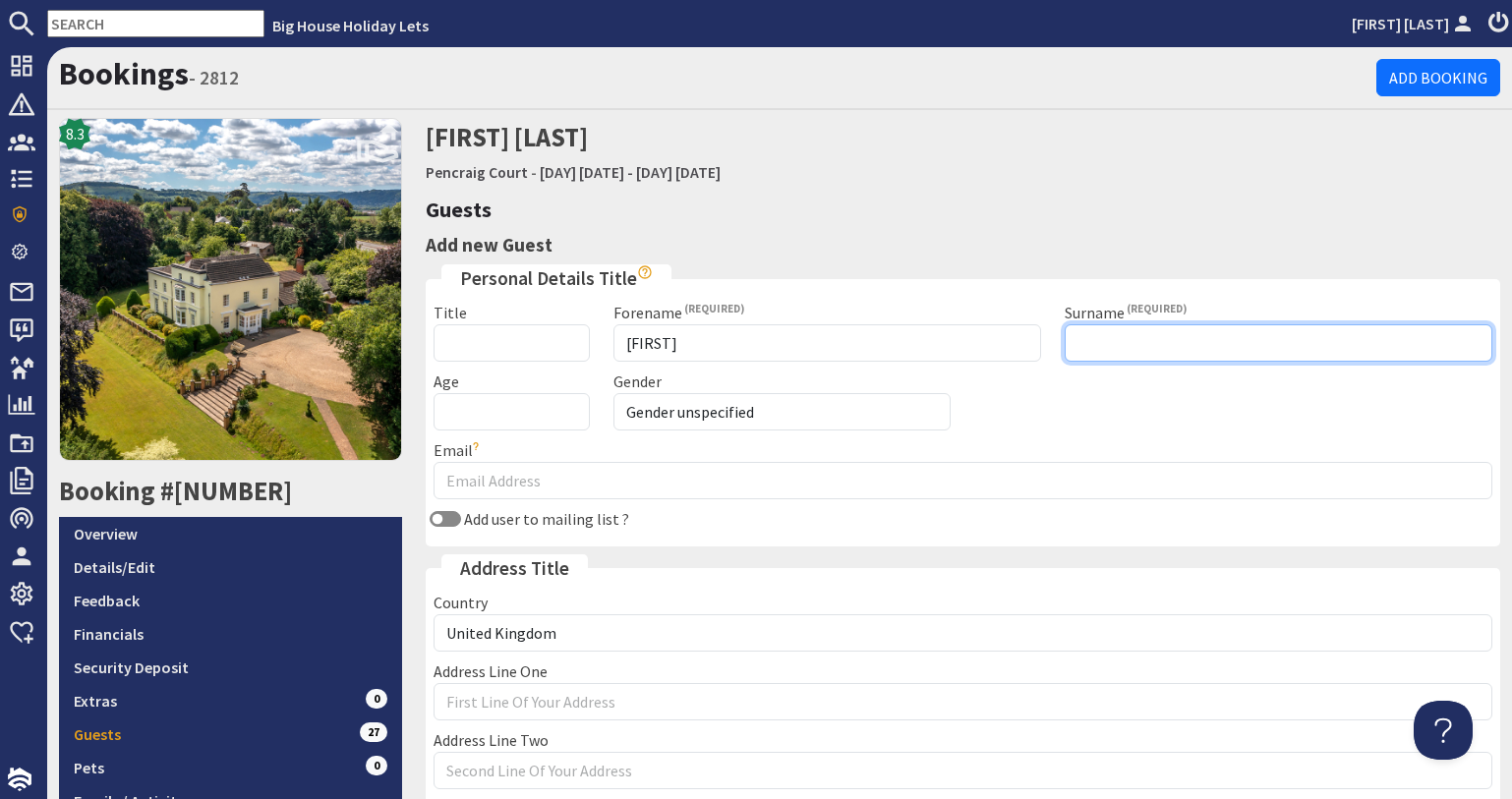 paste on "- child" 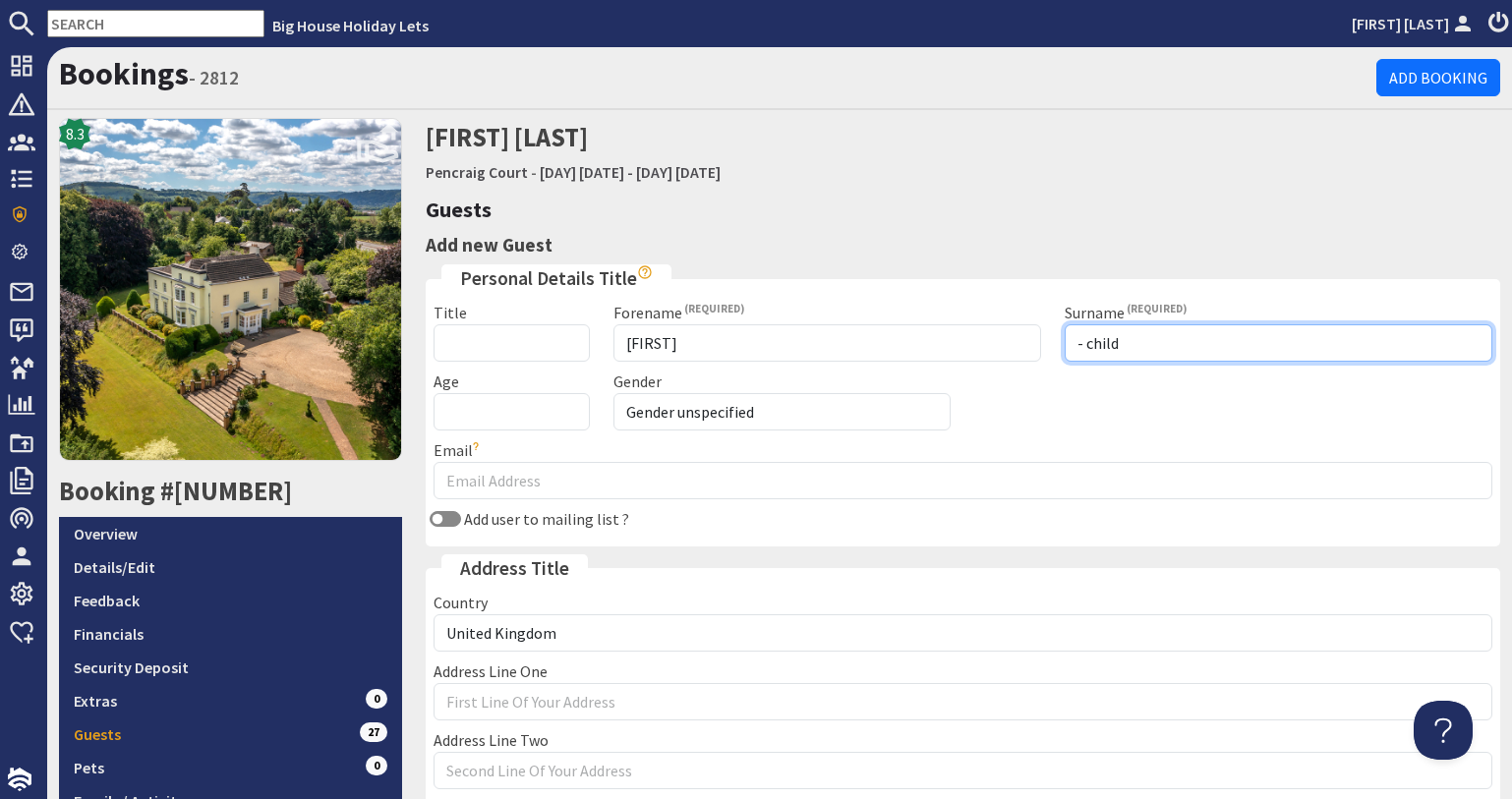 click on "- child" at bounding box center (1278, 343) 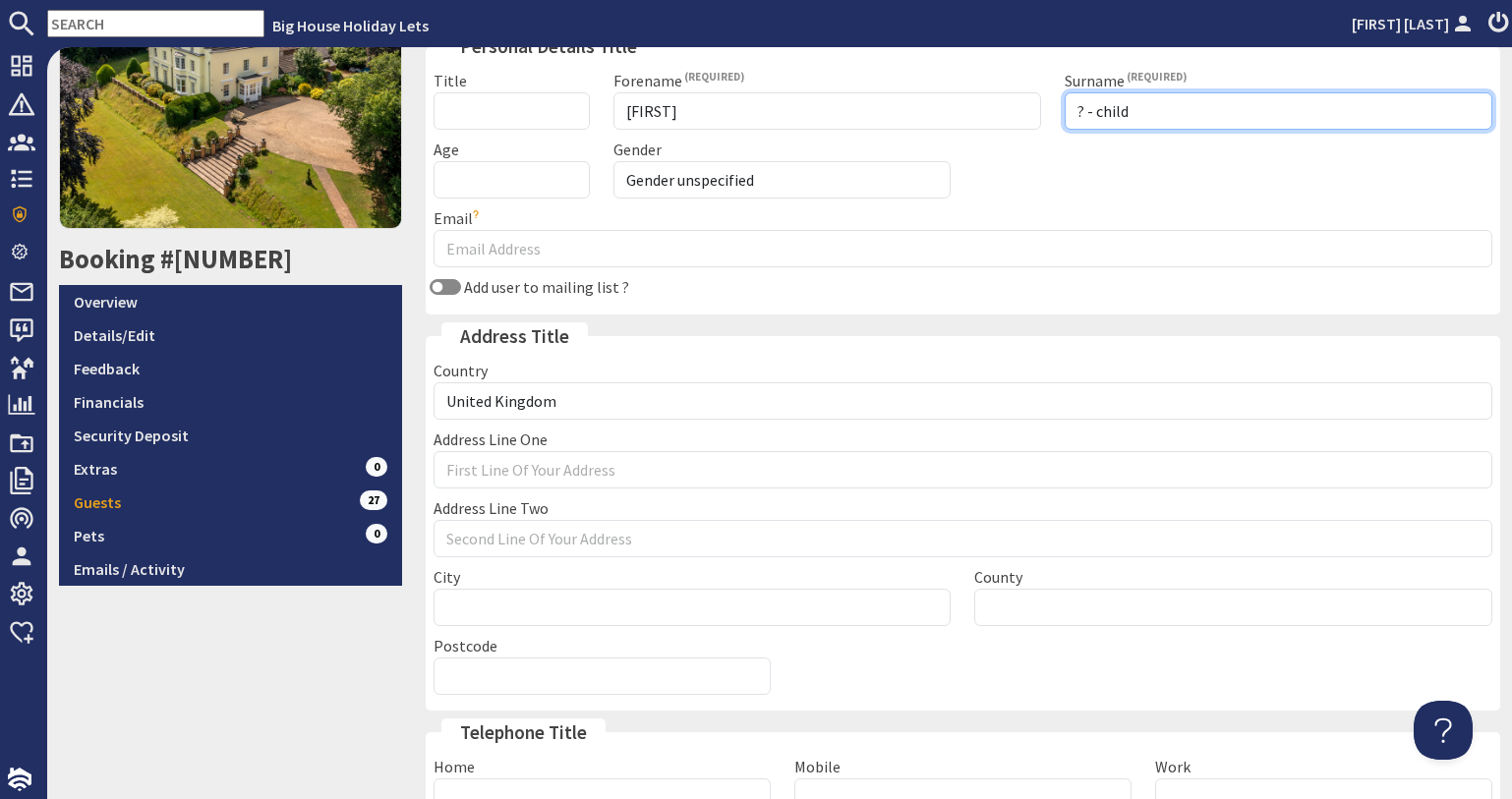 scroll, scrollTop: 418, scrollLeft: 0, axis: vertical 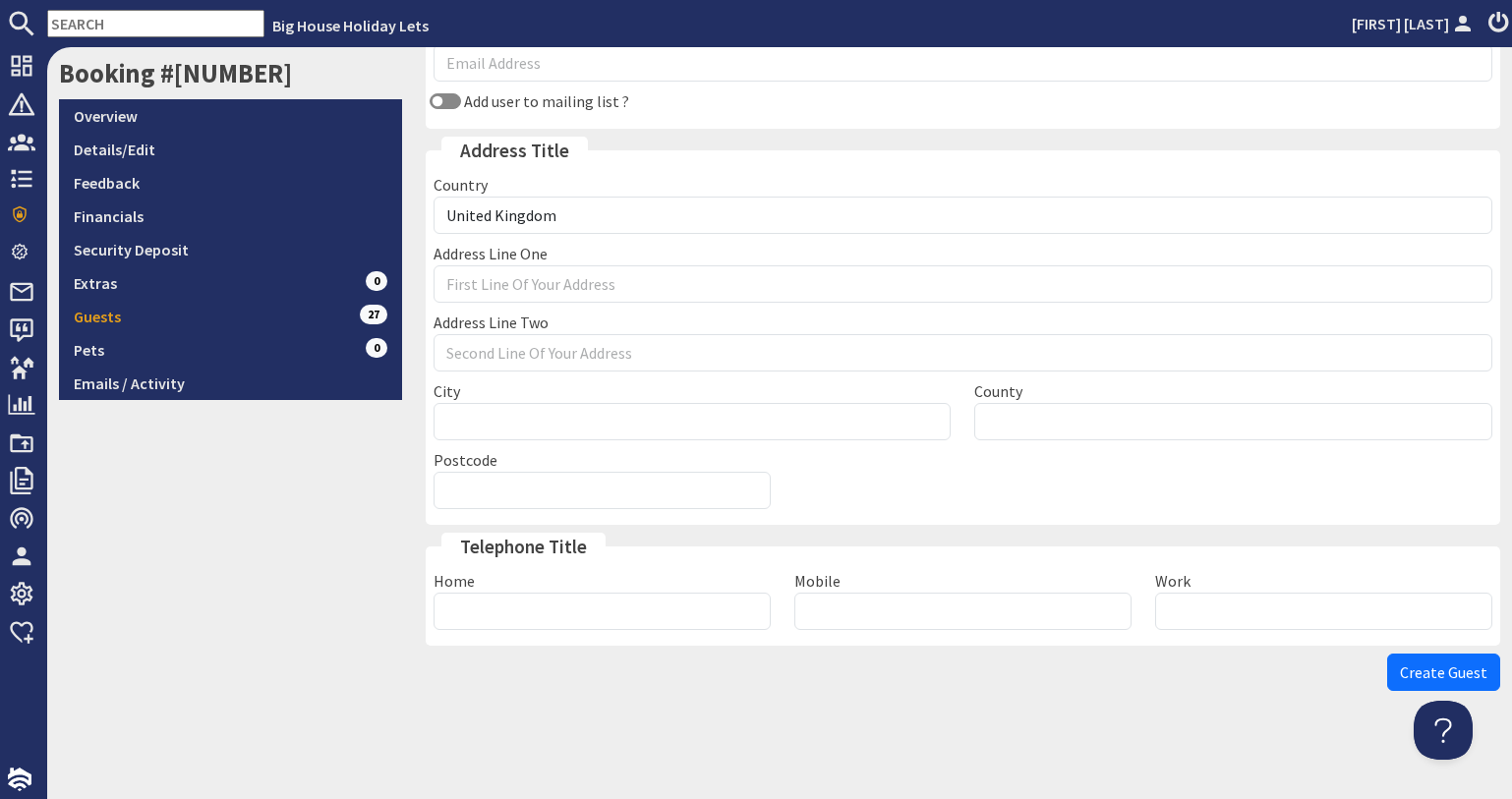 type on "?- child" 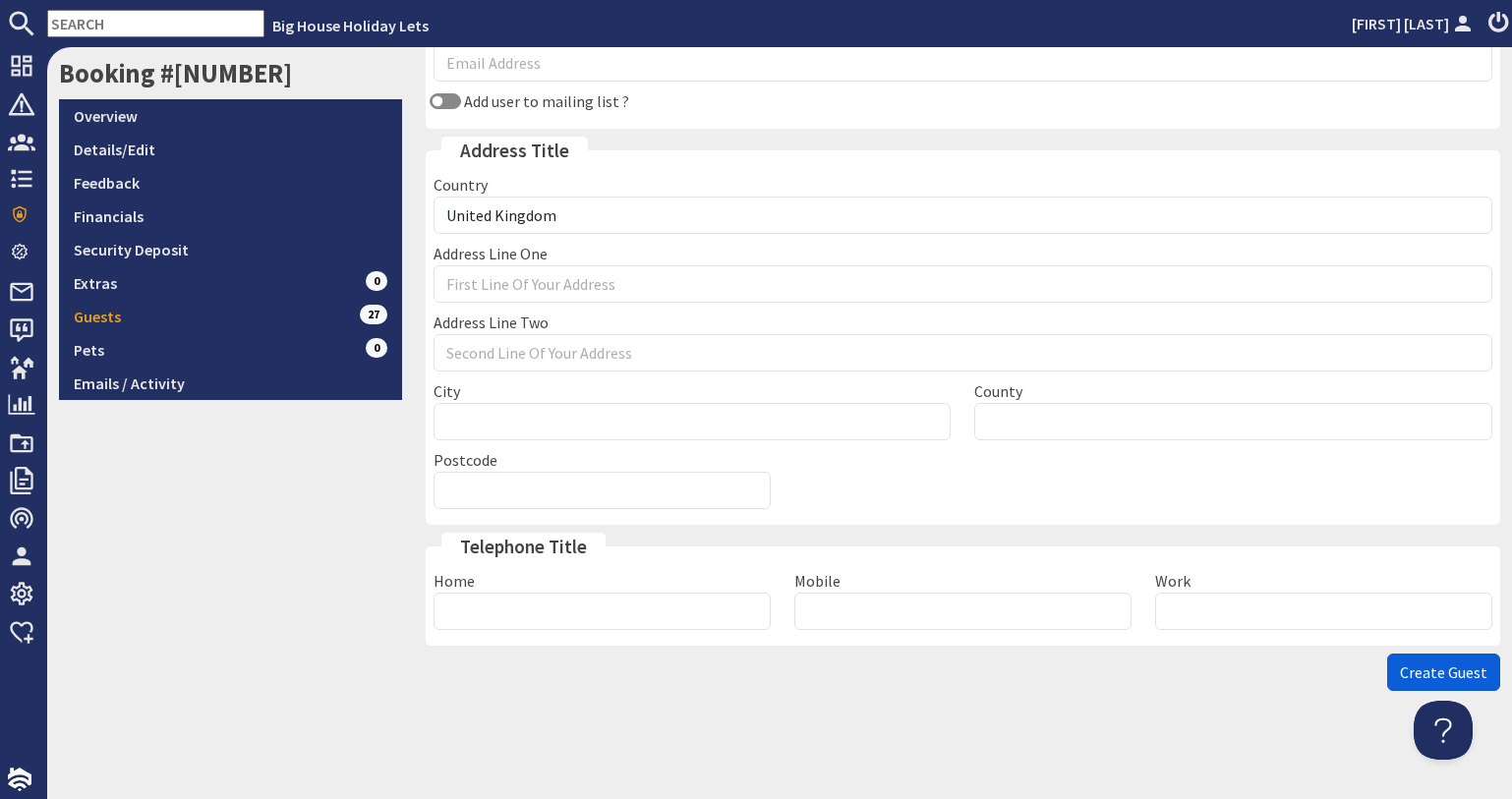 click on "Create Guest" at bounding box center [1443, 672] 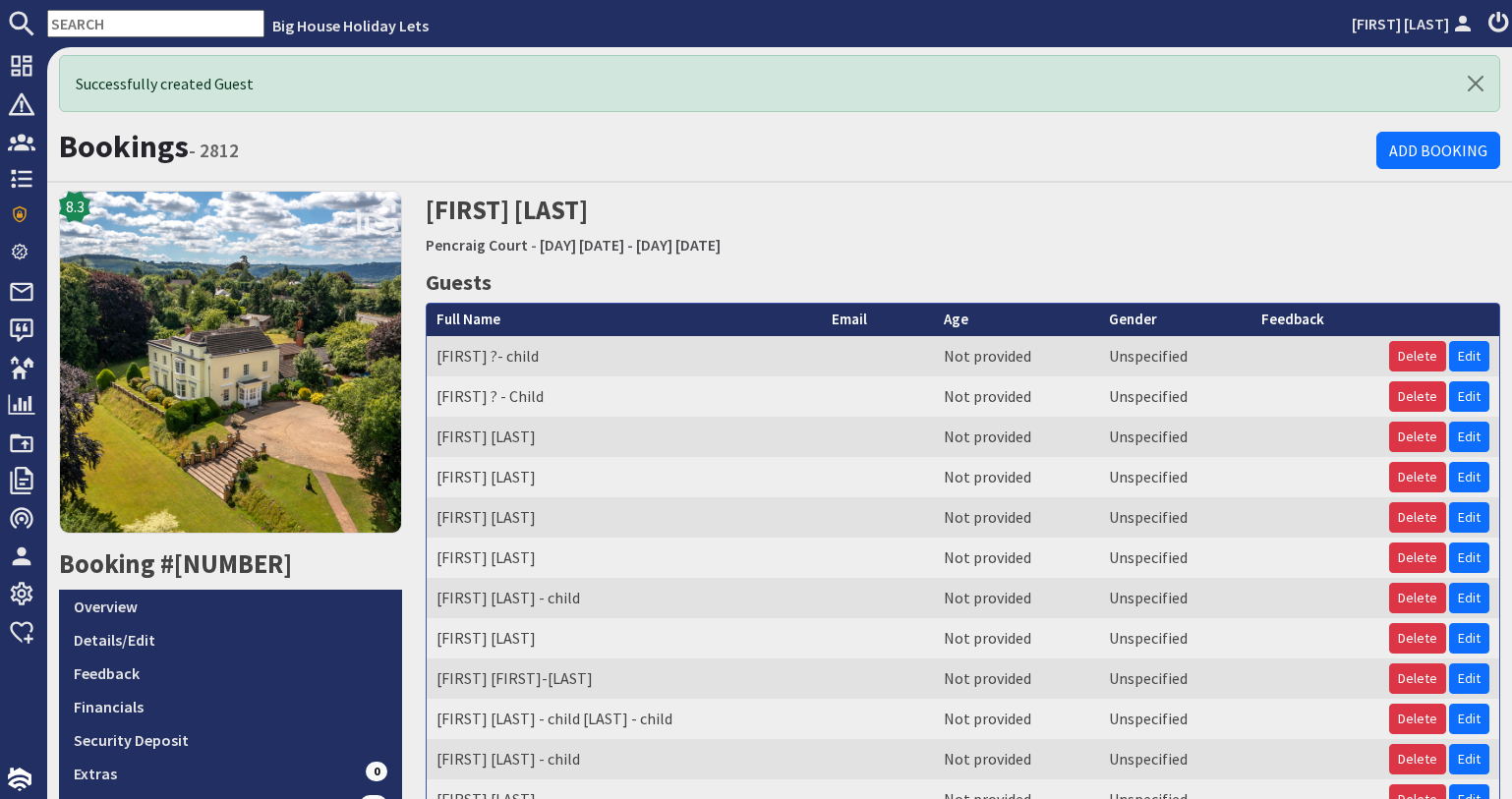 scroll, scrollTop: 0, scrollLeft: 0, axis: both 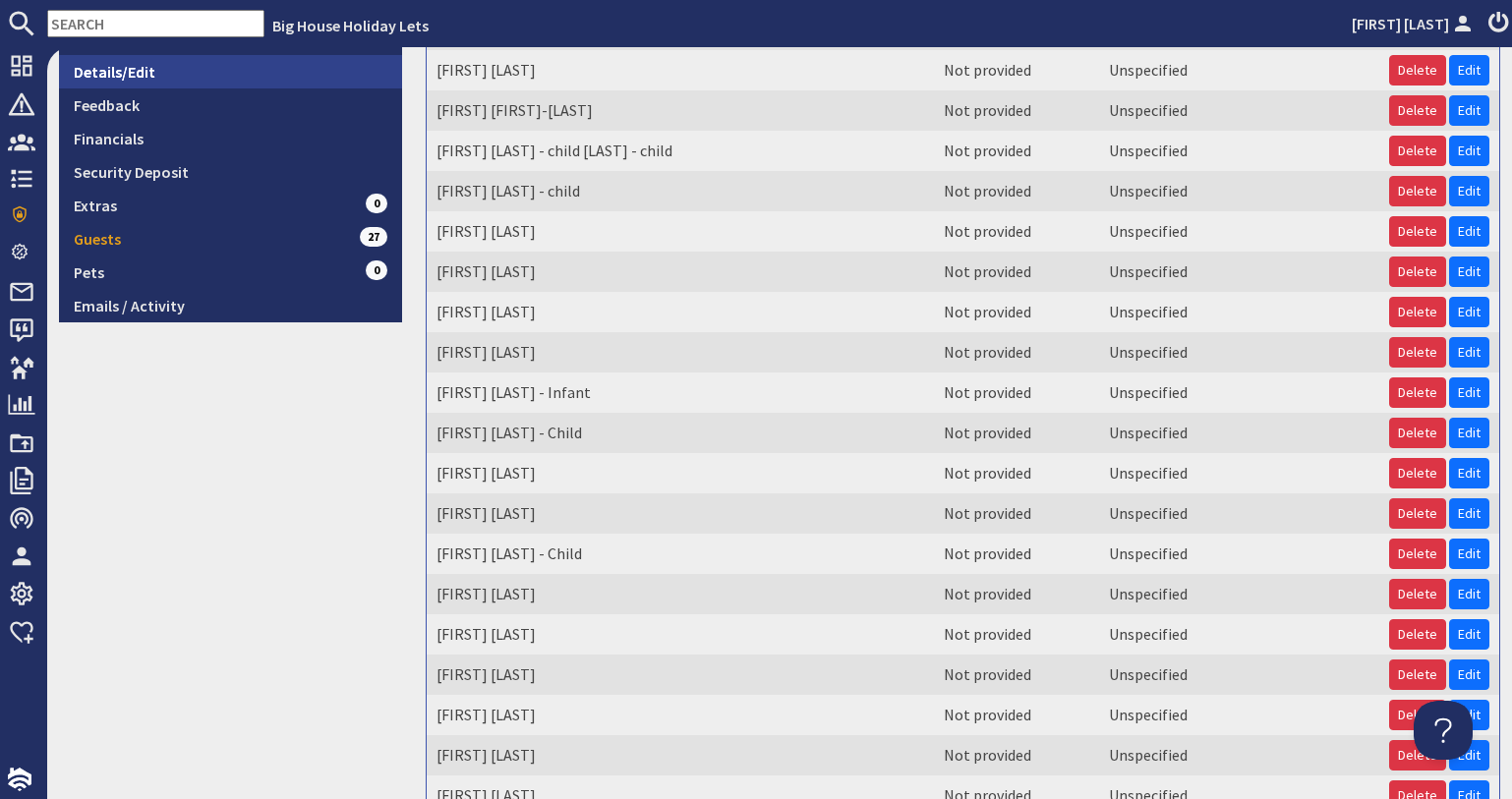 click on "Details/Edit" at bounding box center (230, 72) 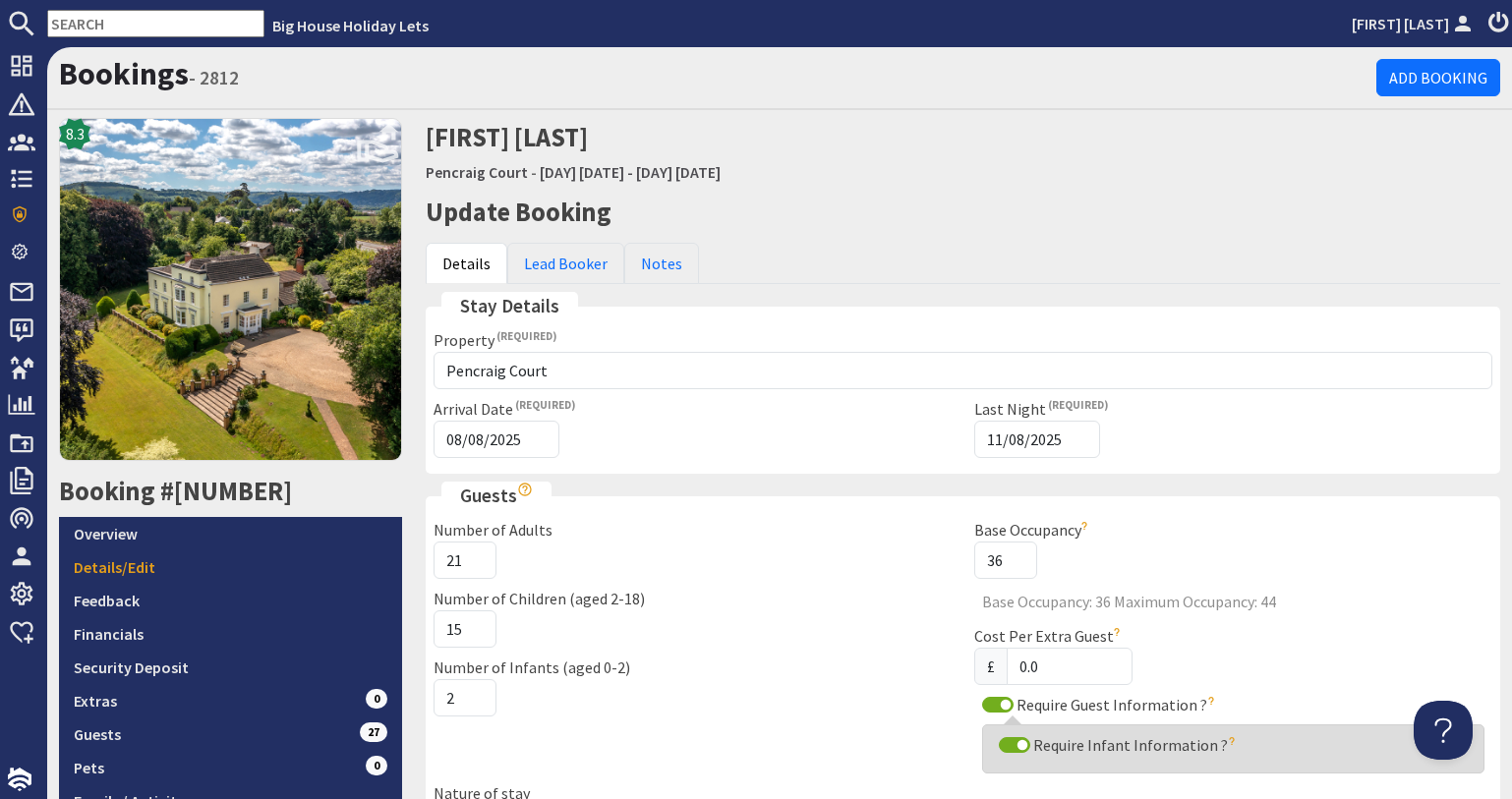 scroll, scrollTop: 0, scrollLeft: 0, axis: both 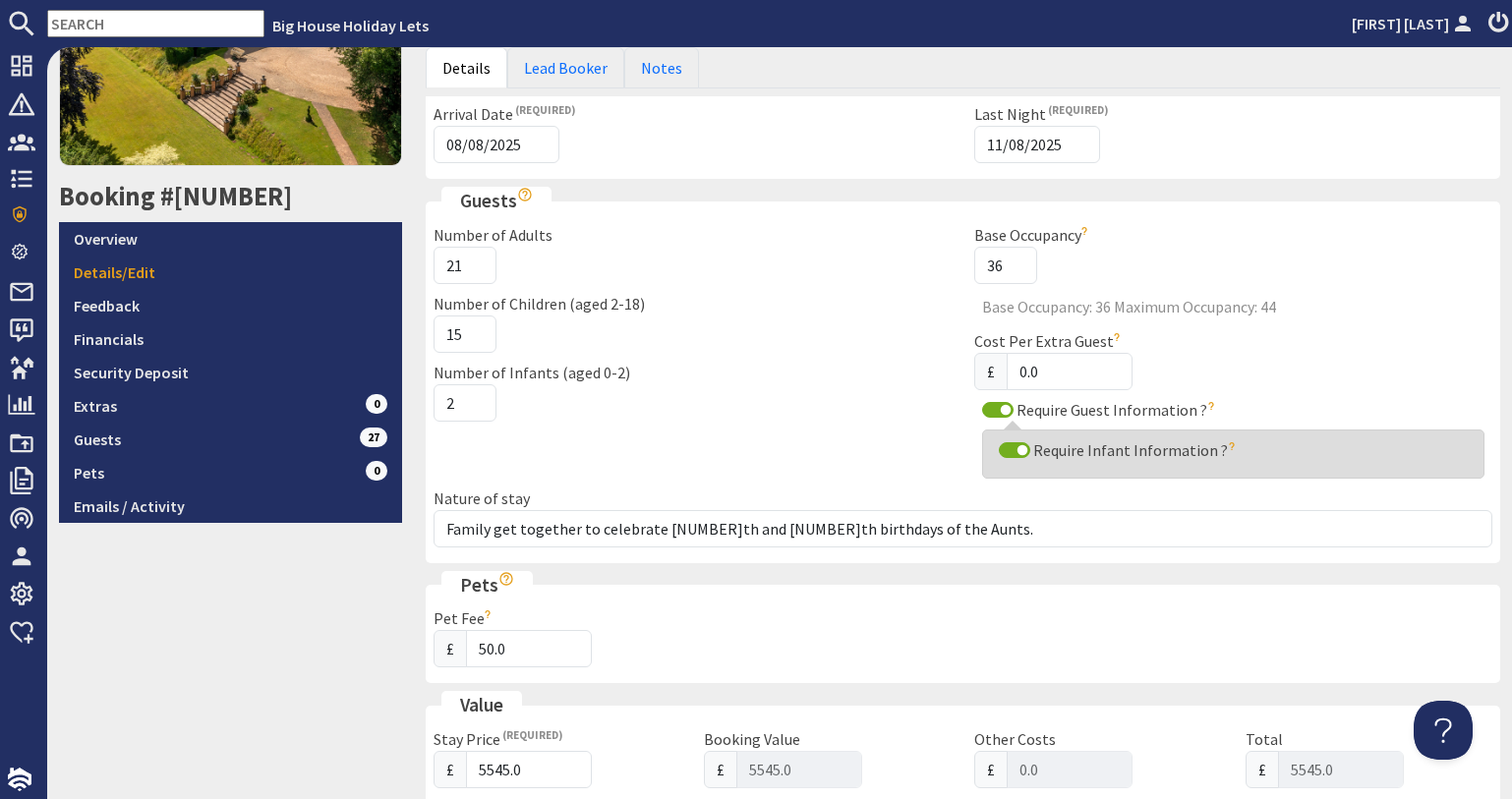 click on "Big House Holiday Lets
Ann Edwards" at bounding box center (756, 24) 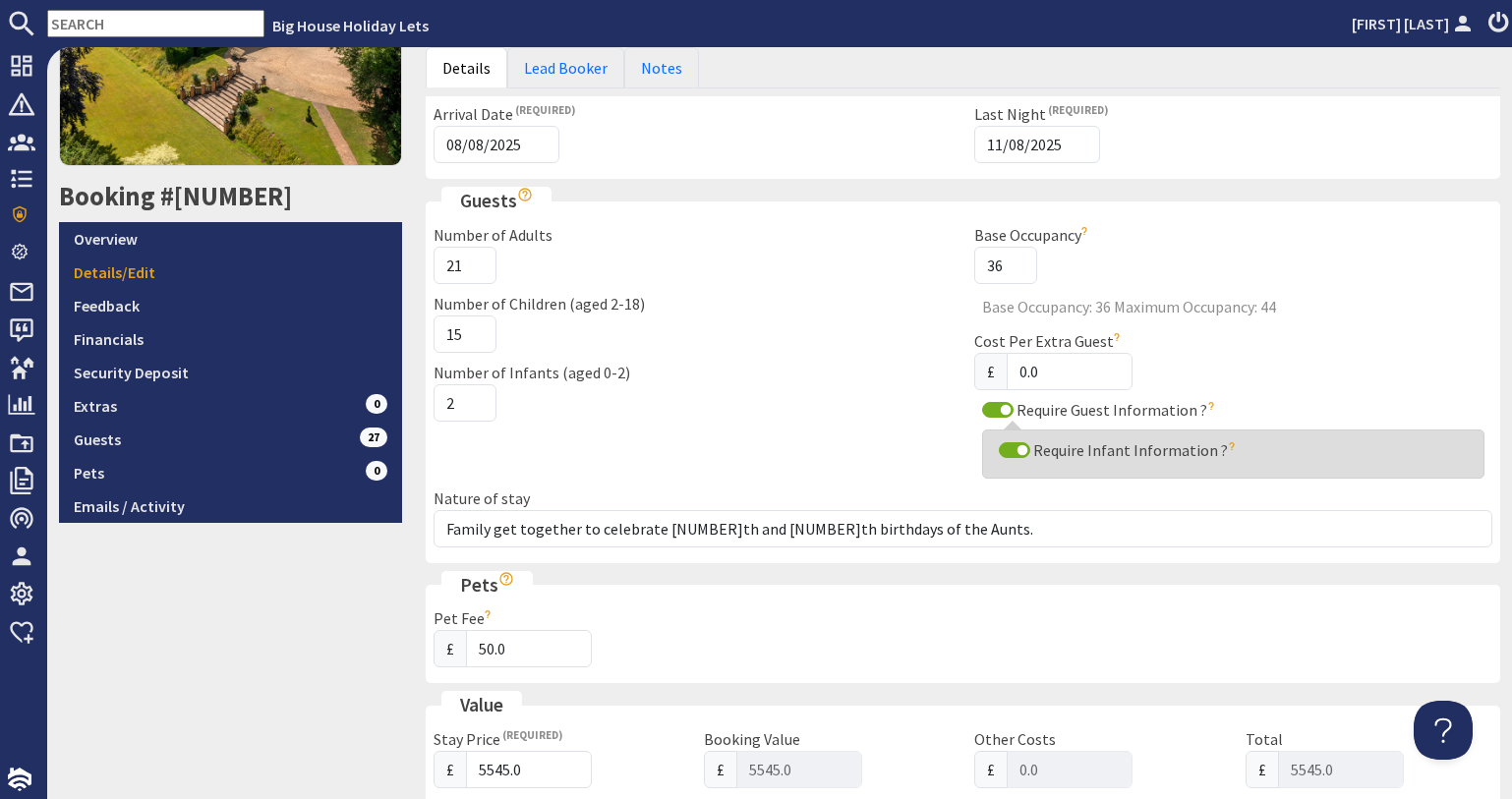 click at bounding box center (230, -6) 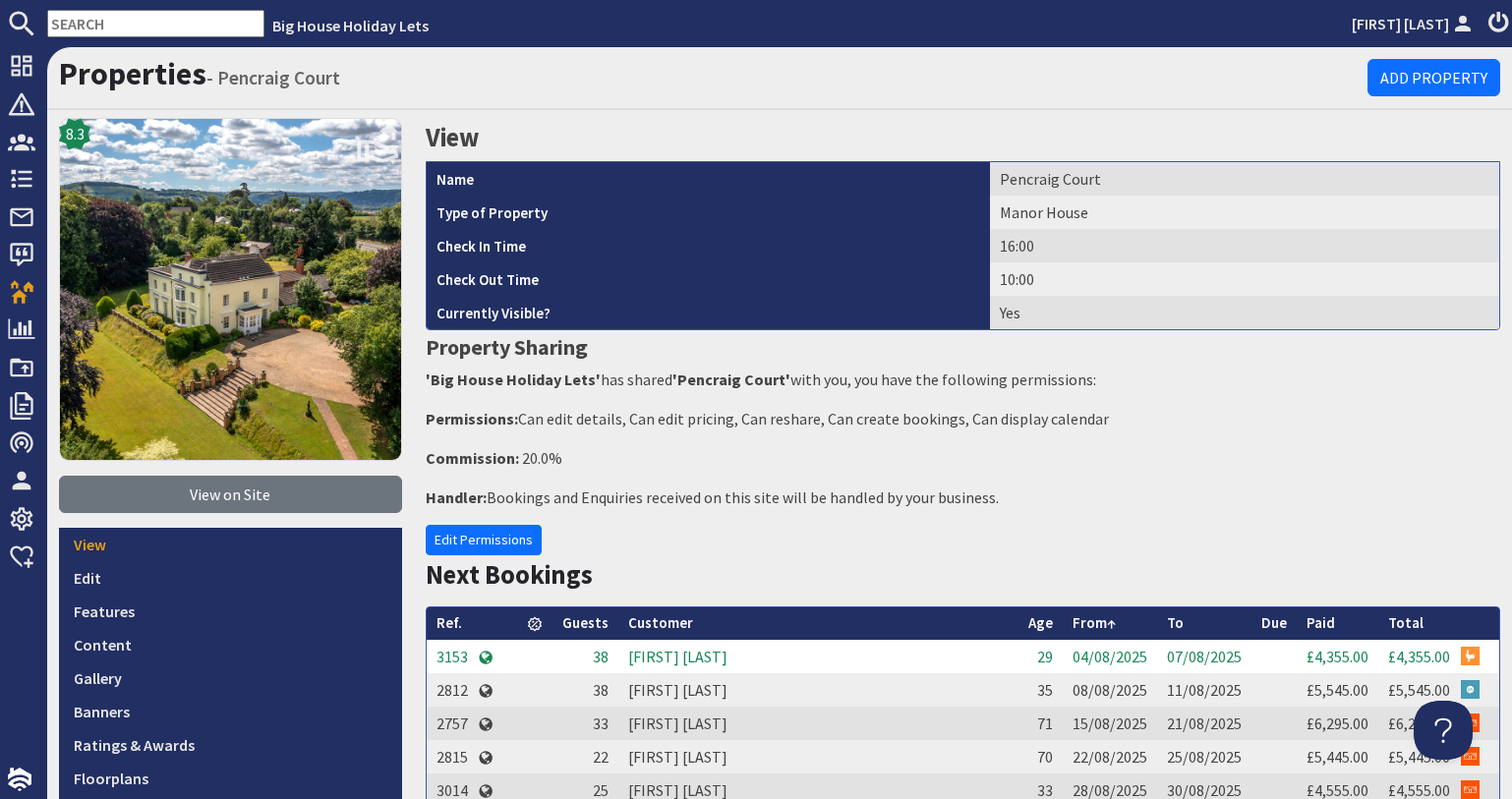 scroll, scrollTop: 0, scrollLeft: 0, axis: both 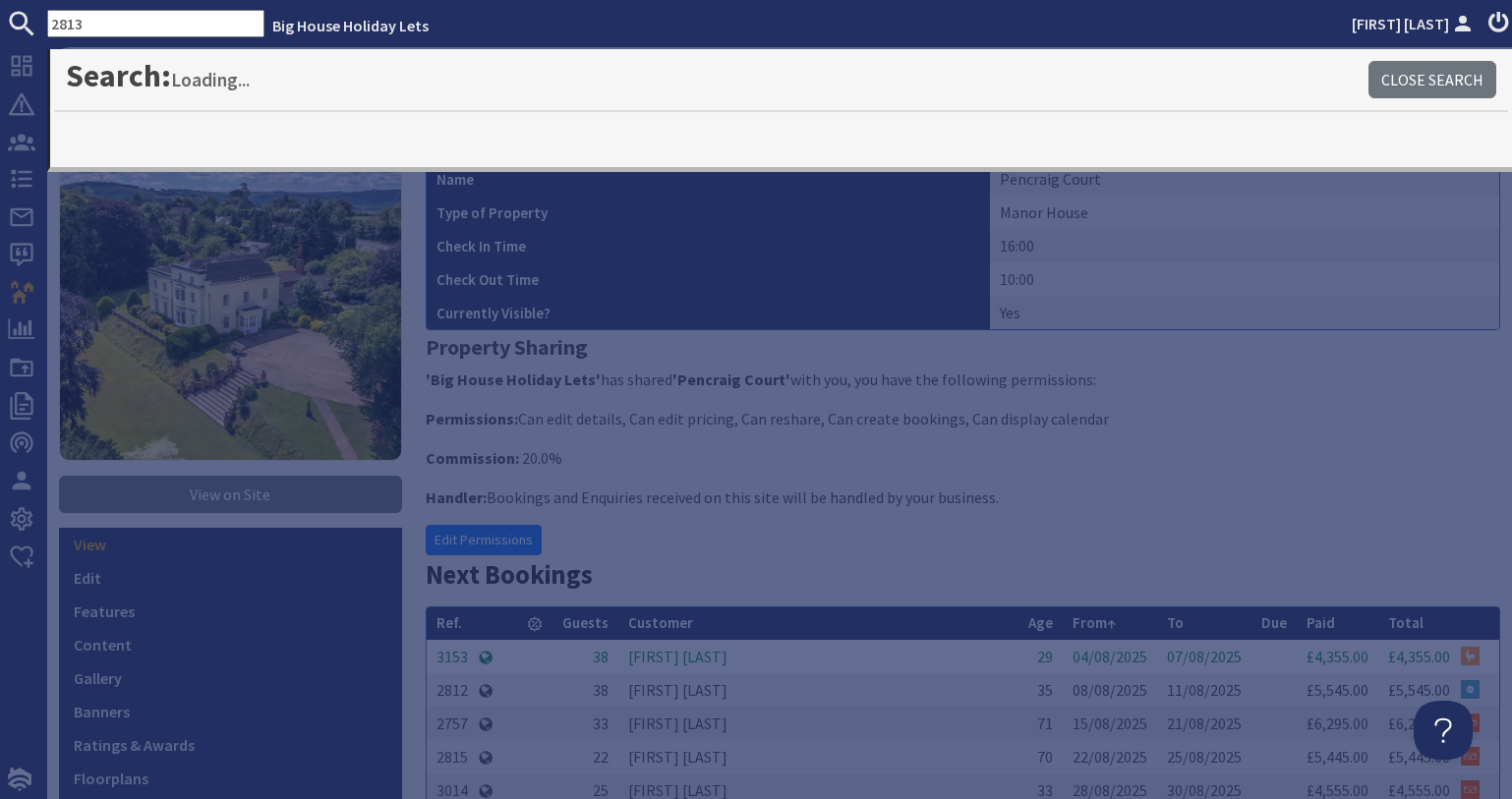 type on "2813" 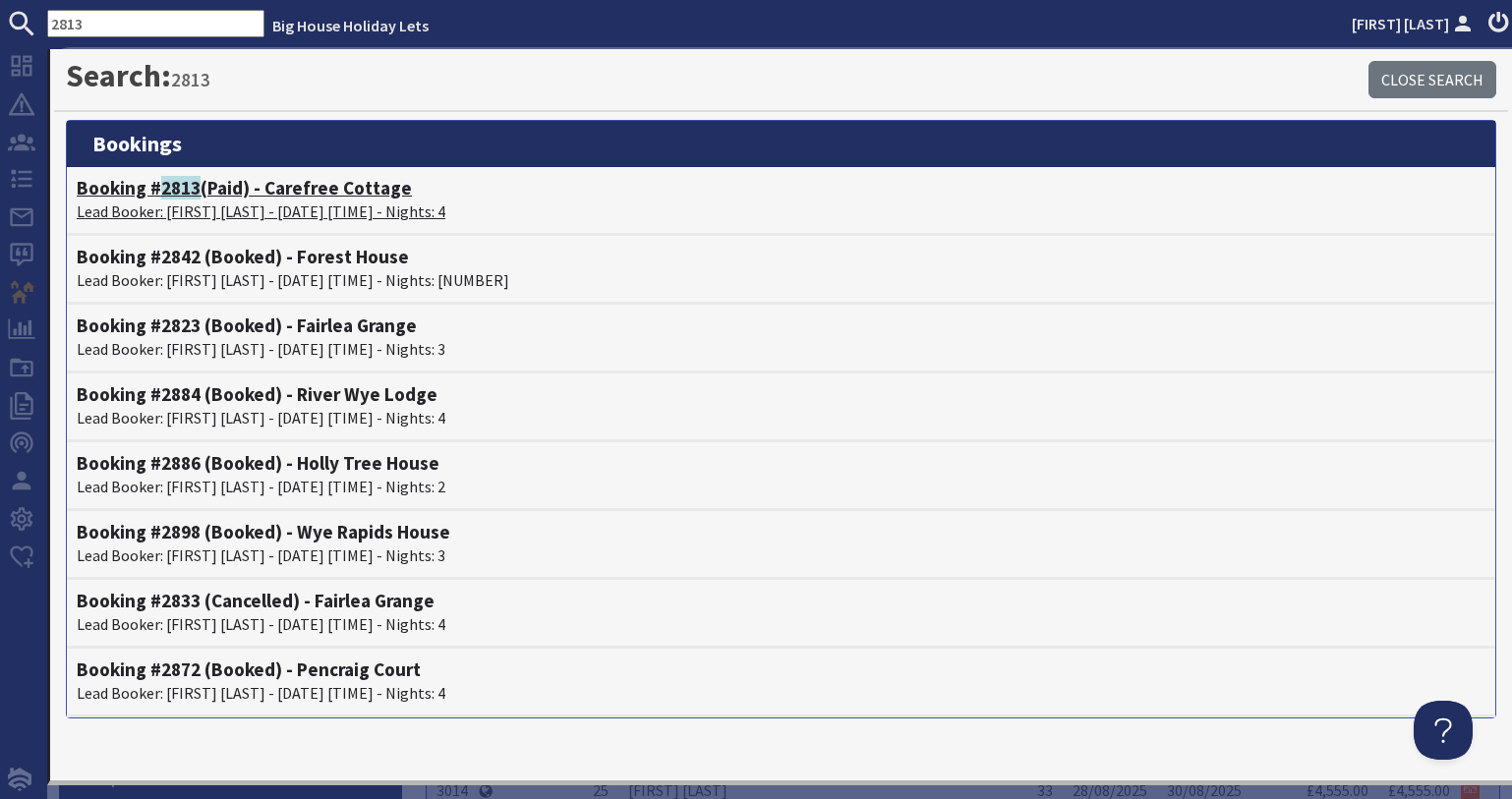 click on "Booking # 2813  (Paid) - Carefree Cottage" at bounding box center [781, 188] 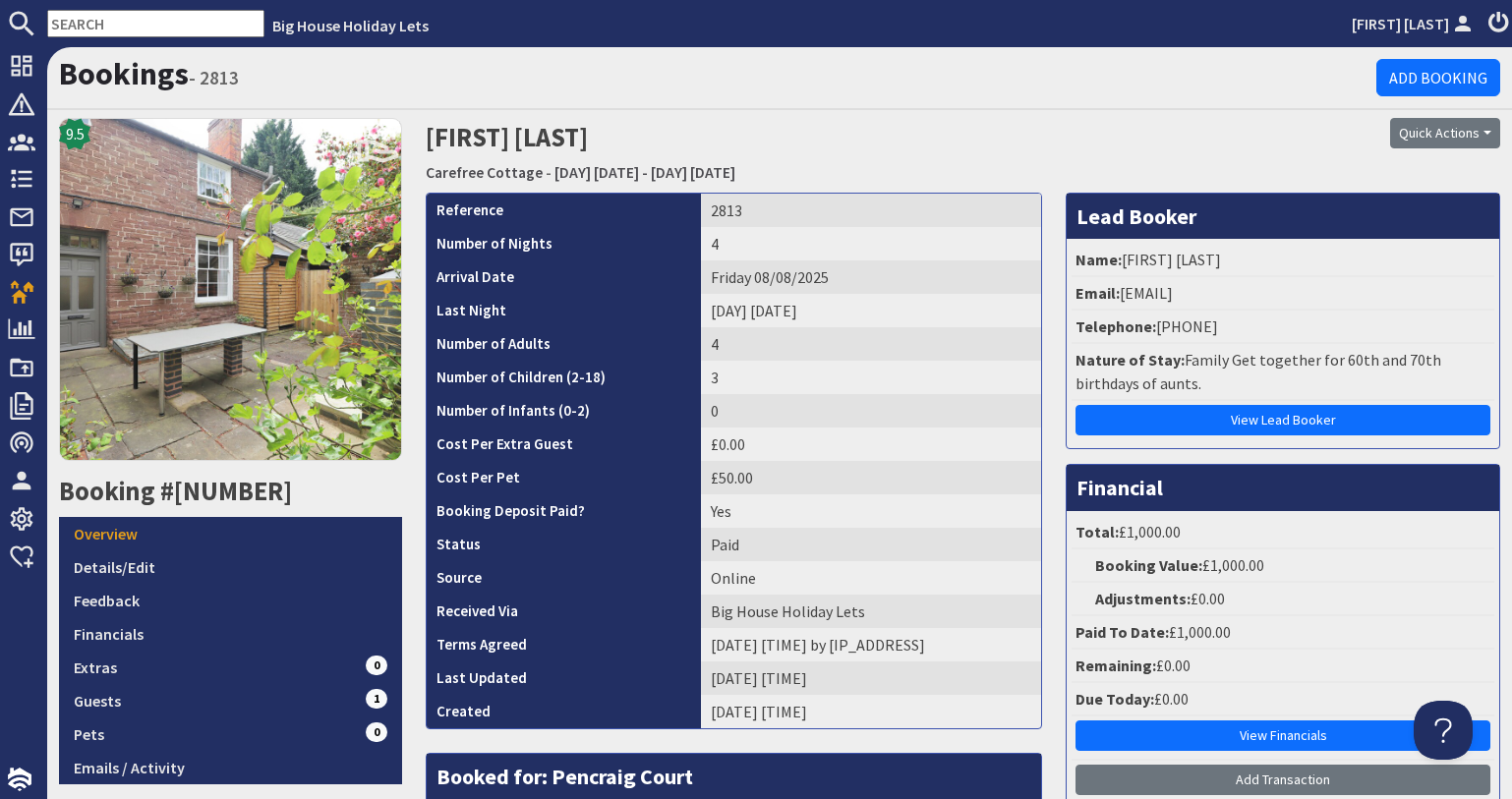 scroll, scrollTop: 0, scrollLeft: 0, axis: both 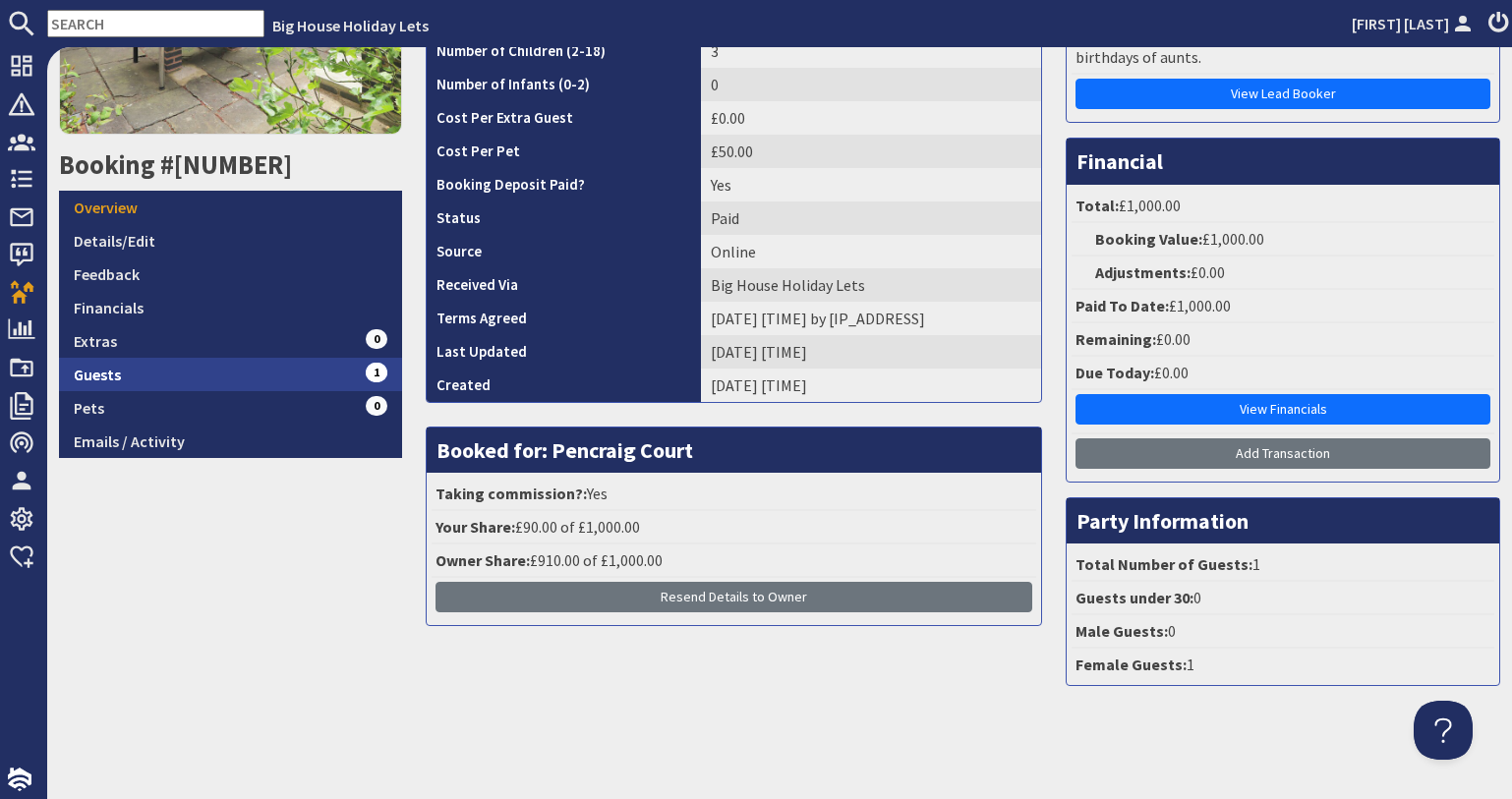 click on "Guests
1" at bounding box center [230, 374] 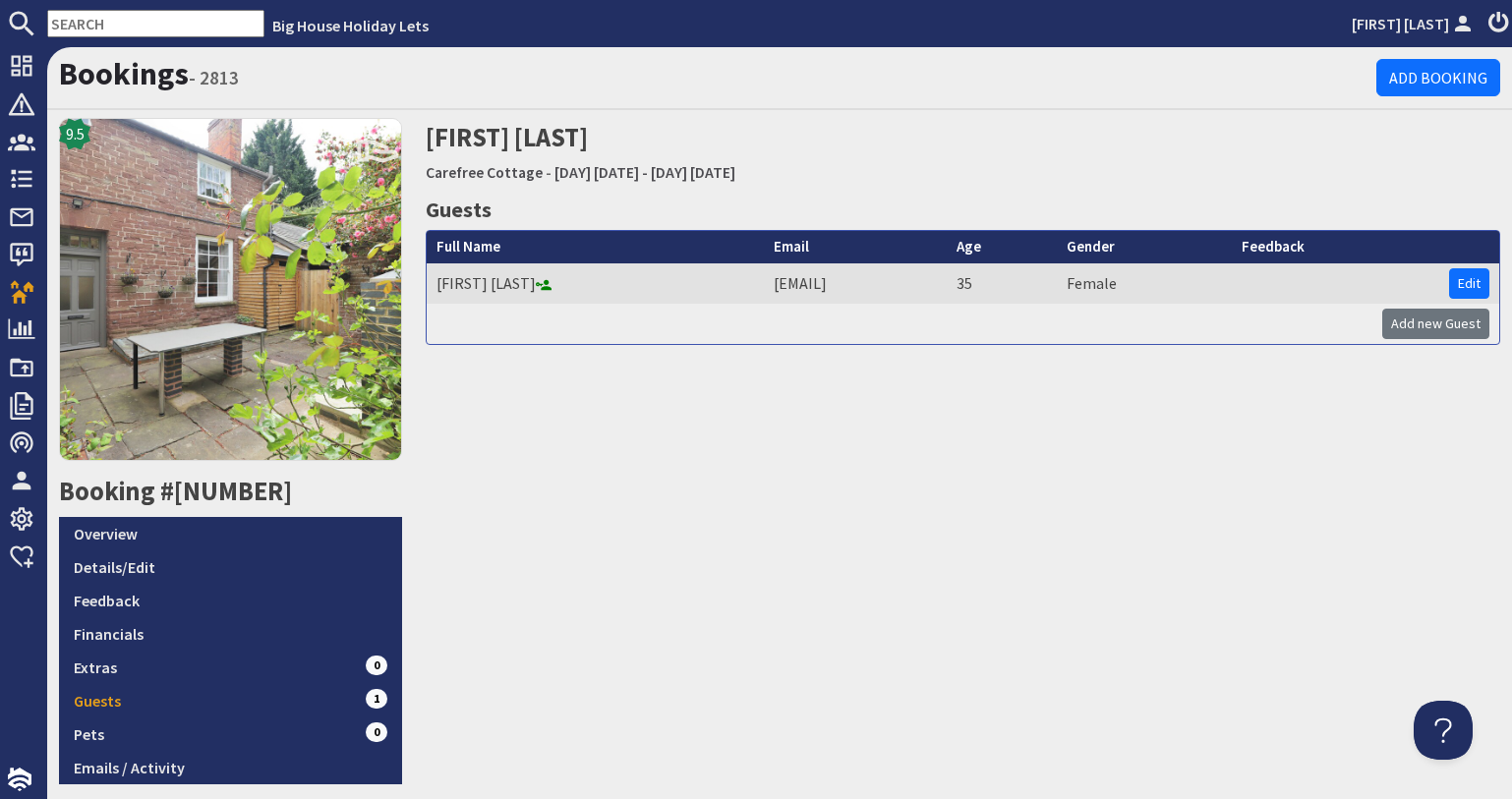 scroll, scrollTop: 0, scrollLeft: 0, axis: both 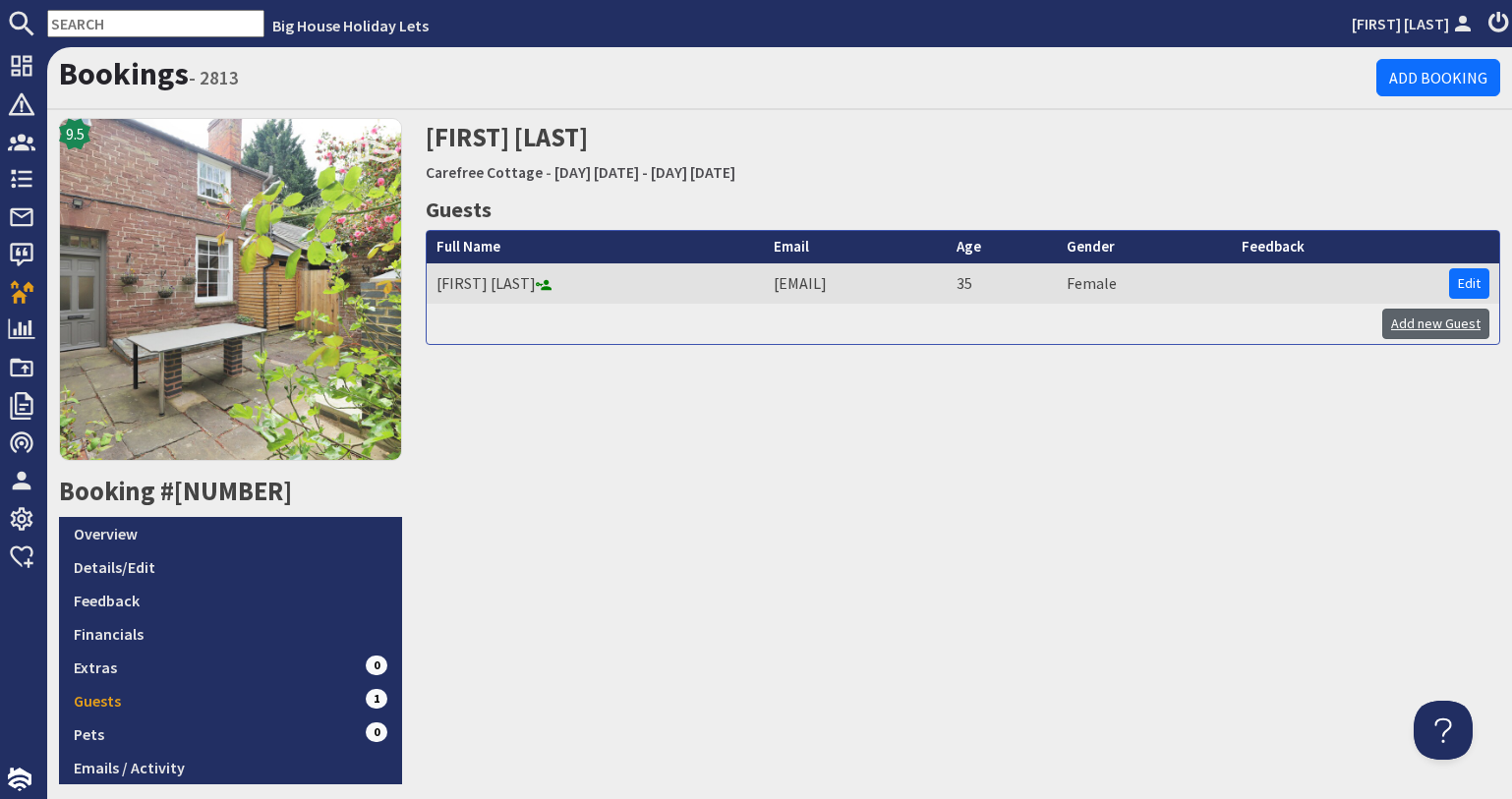 click on "Add new Guest" at bounding box center [1435, 323] 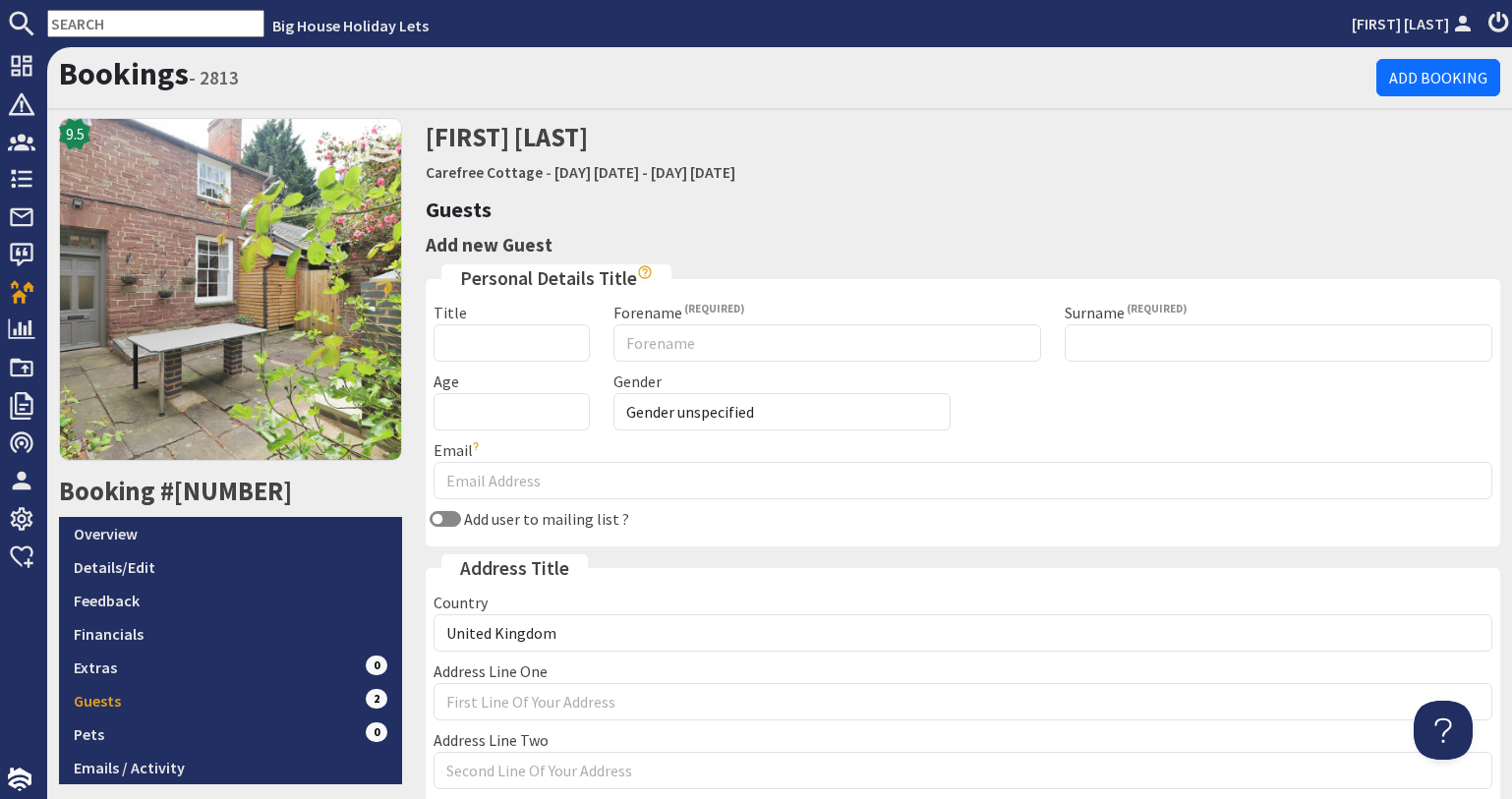 scroll, scrollTop: 0, scrollLeft: 0, axis: both 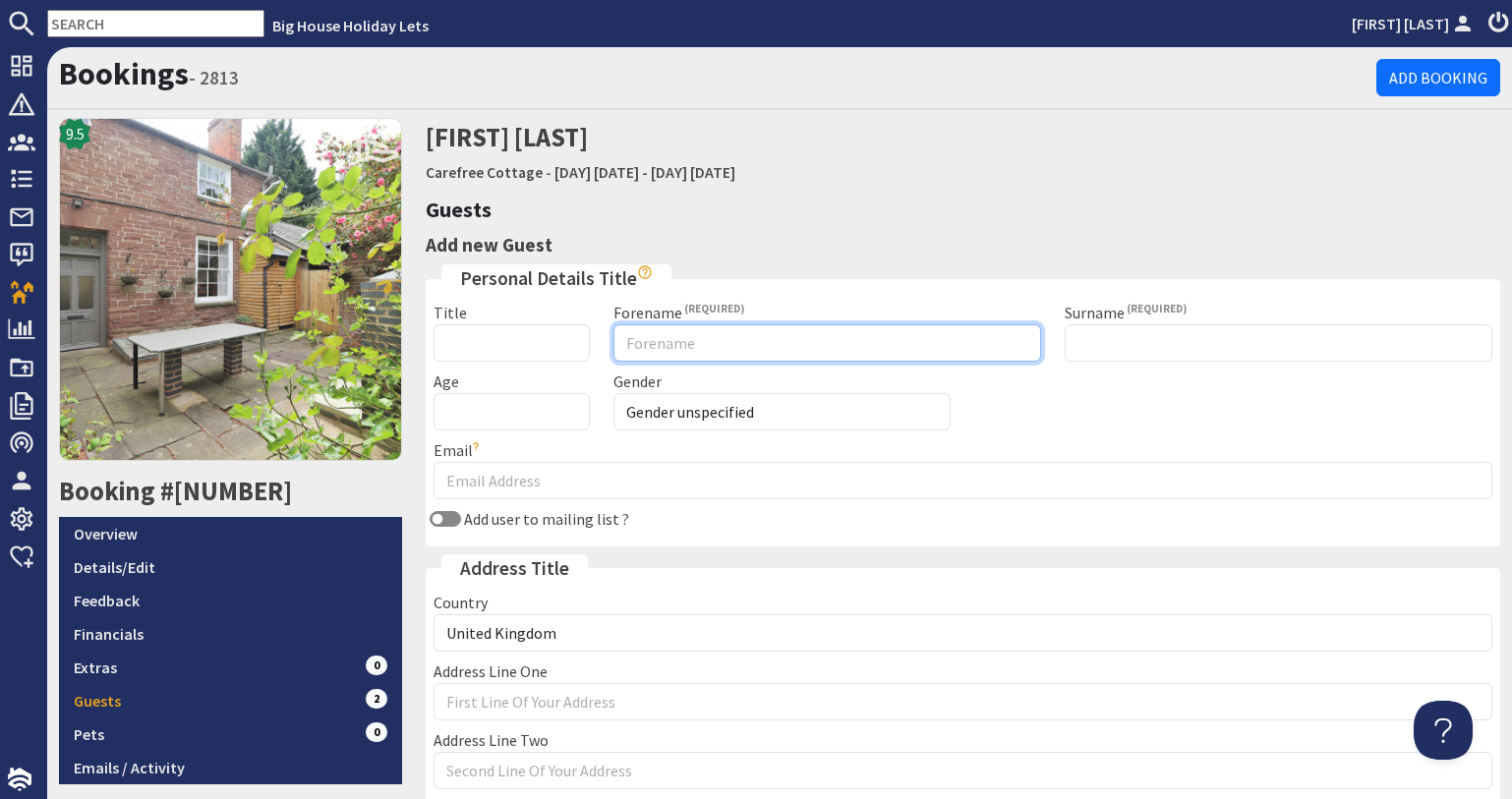 click on "Forename" at bounding box center [827, 343] 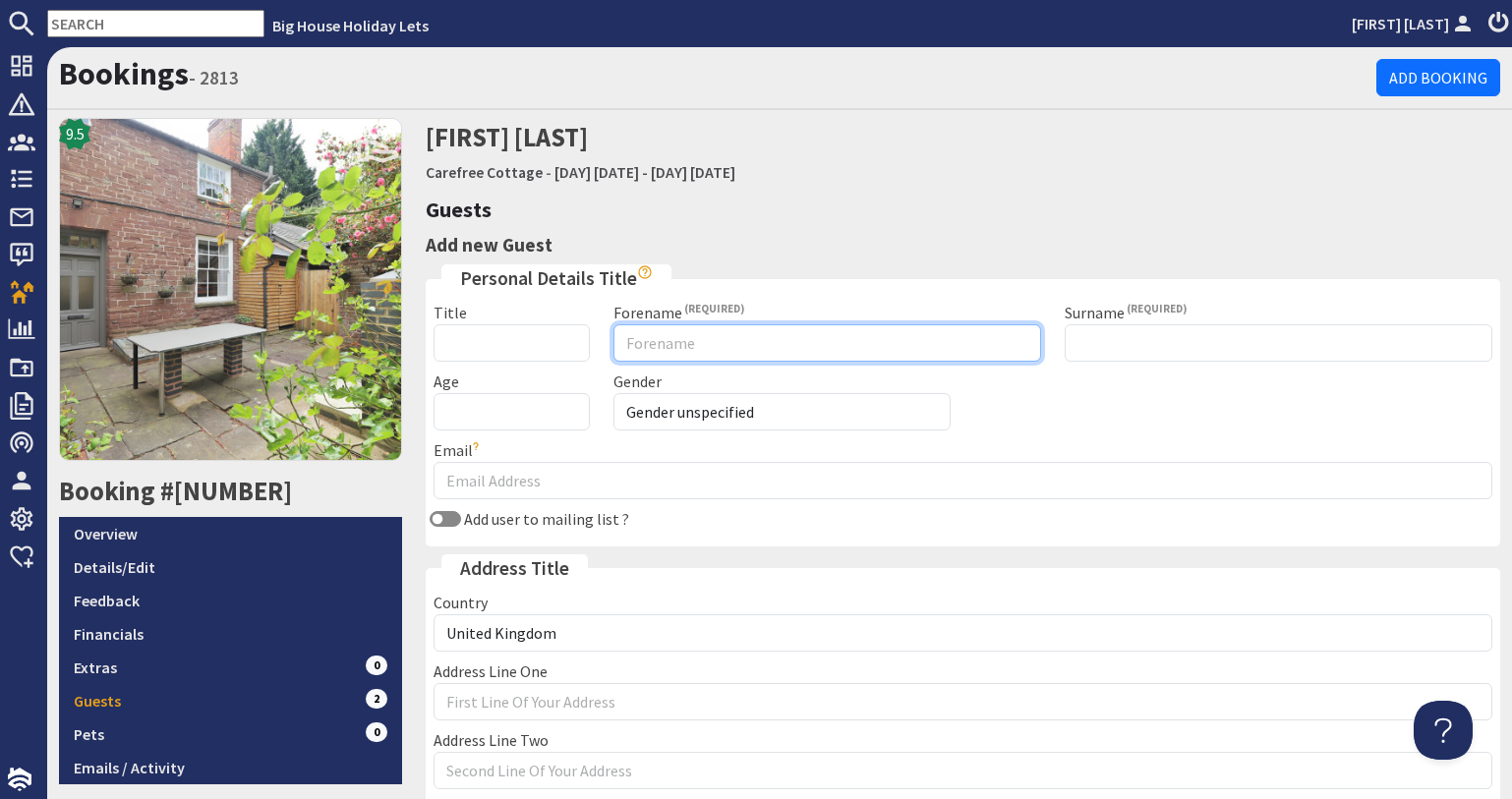 paste on "Louis Kaye" 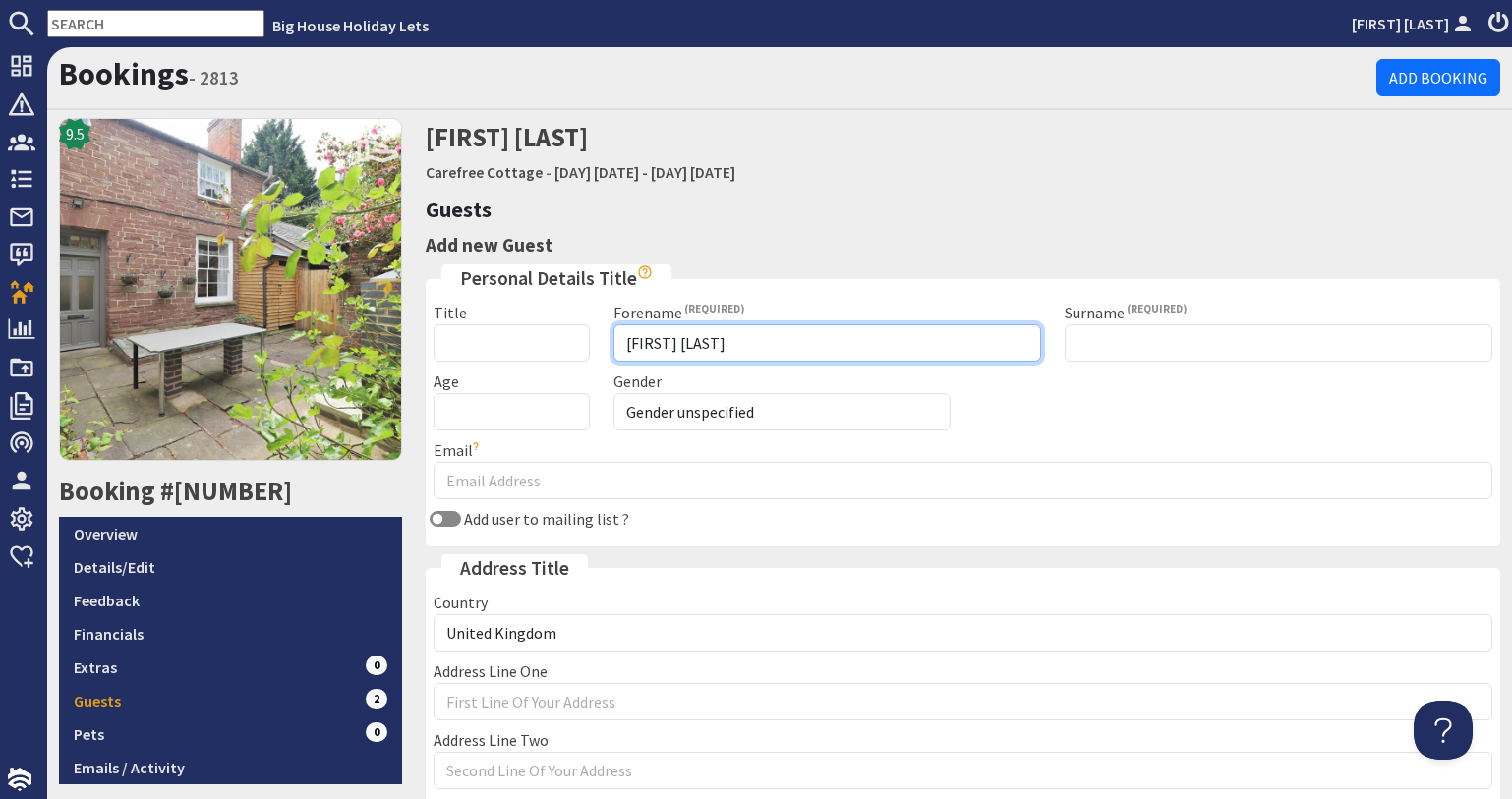 drag, startPoint x: 661, startPoint y: 338, endPoint x: 704, endPoint y: 348, distance: 44.14748 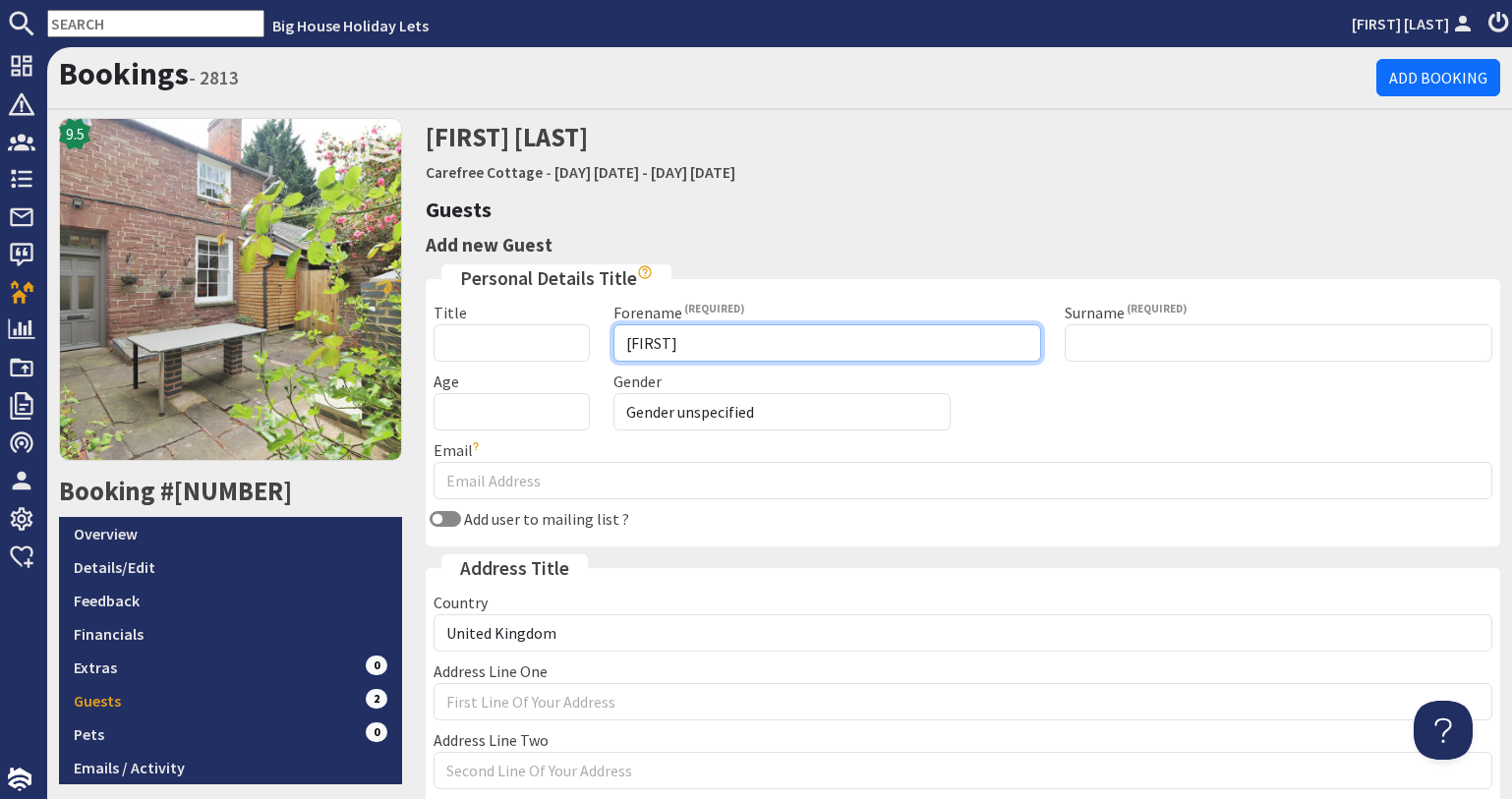 type on "Louis" 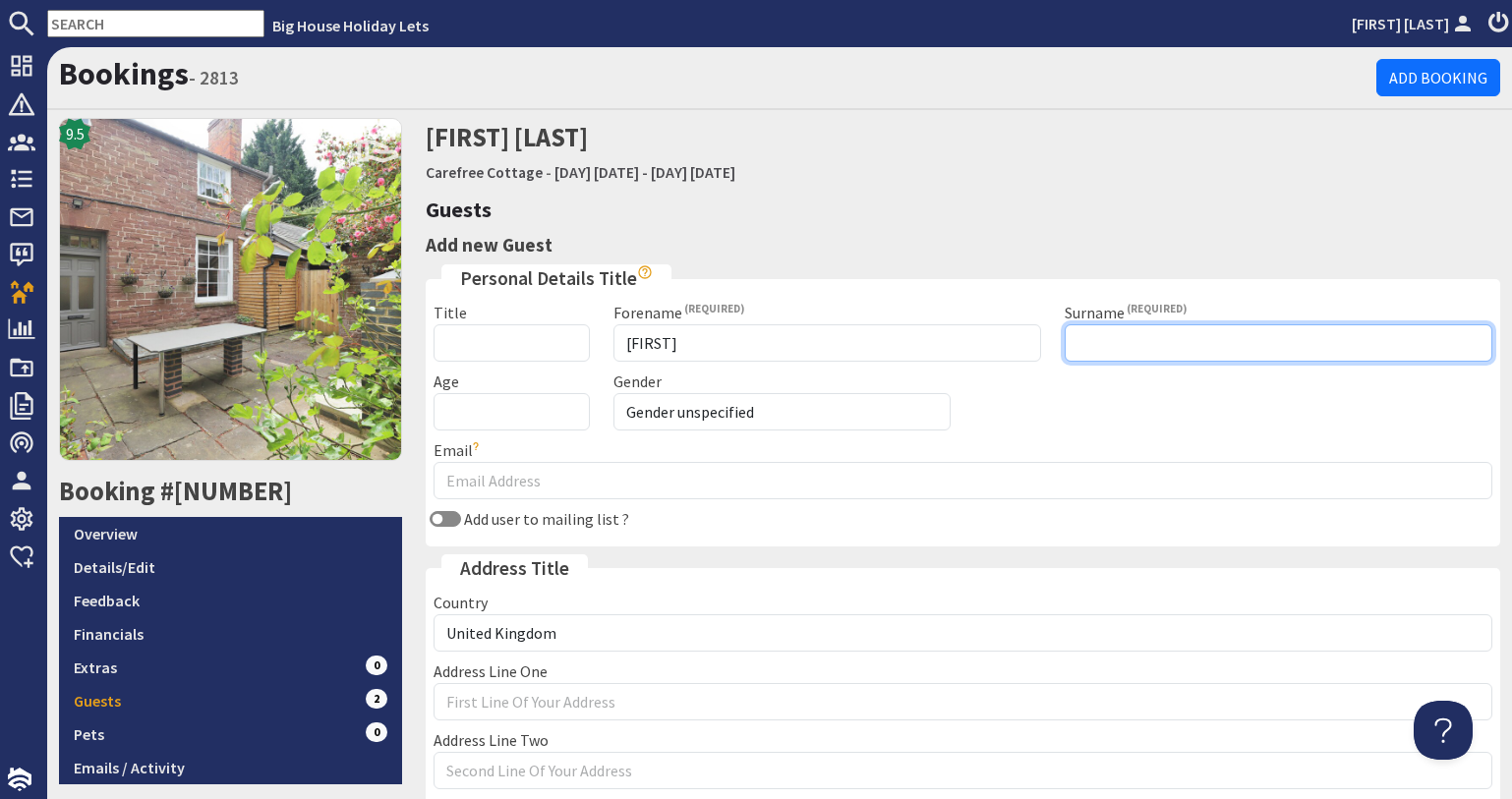 click on "Surname" at bounding box center [1278, 343] 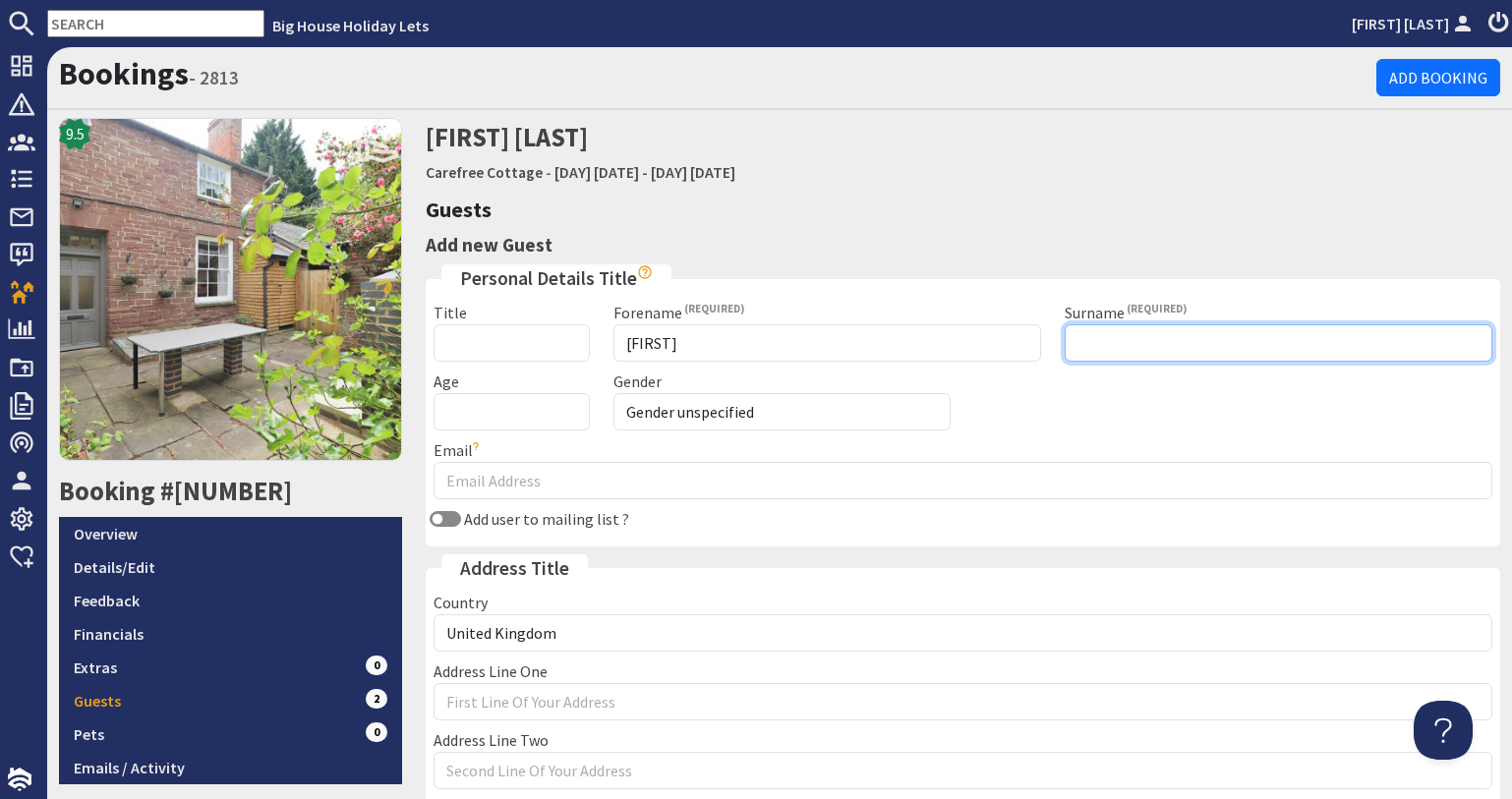paste on "Kaye" 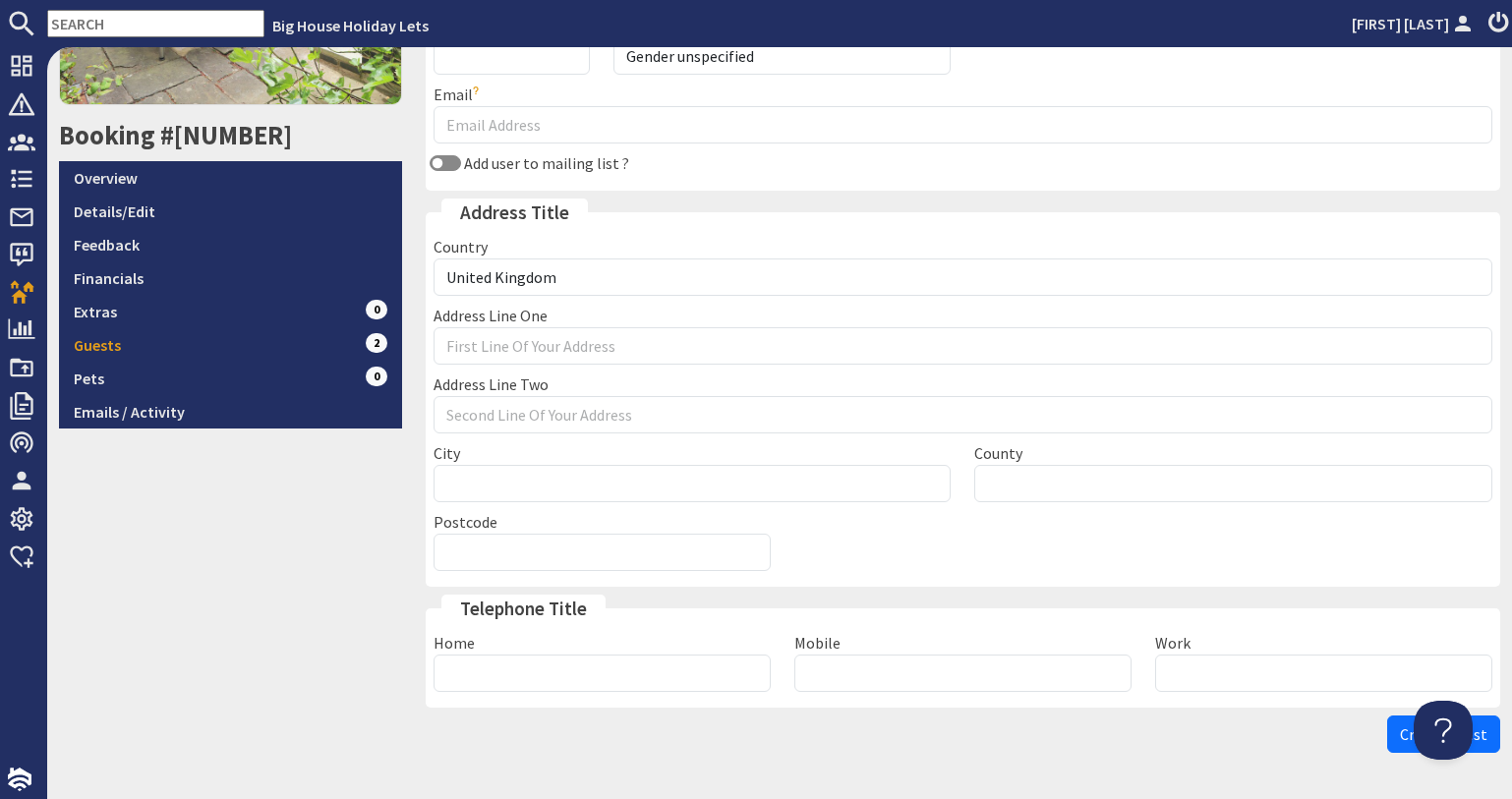 scroll, scrollTop: 418, scrollLeft: 0, axis: vertical 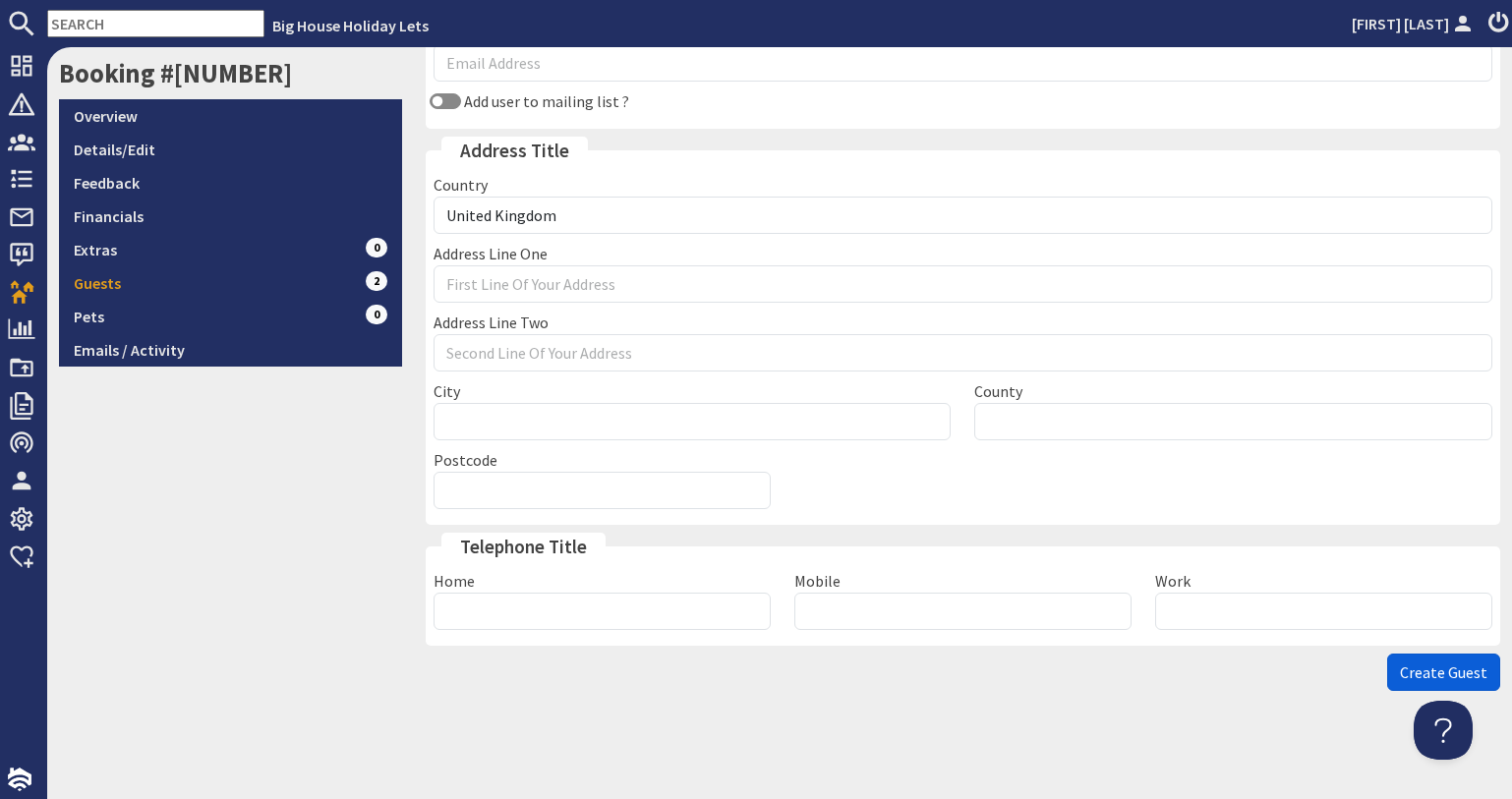 type on "Kaye" 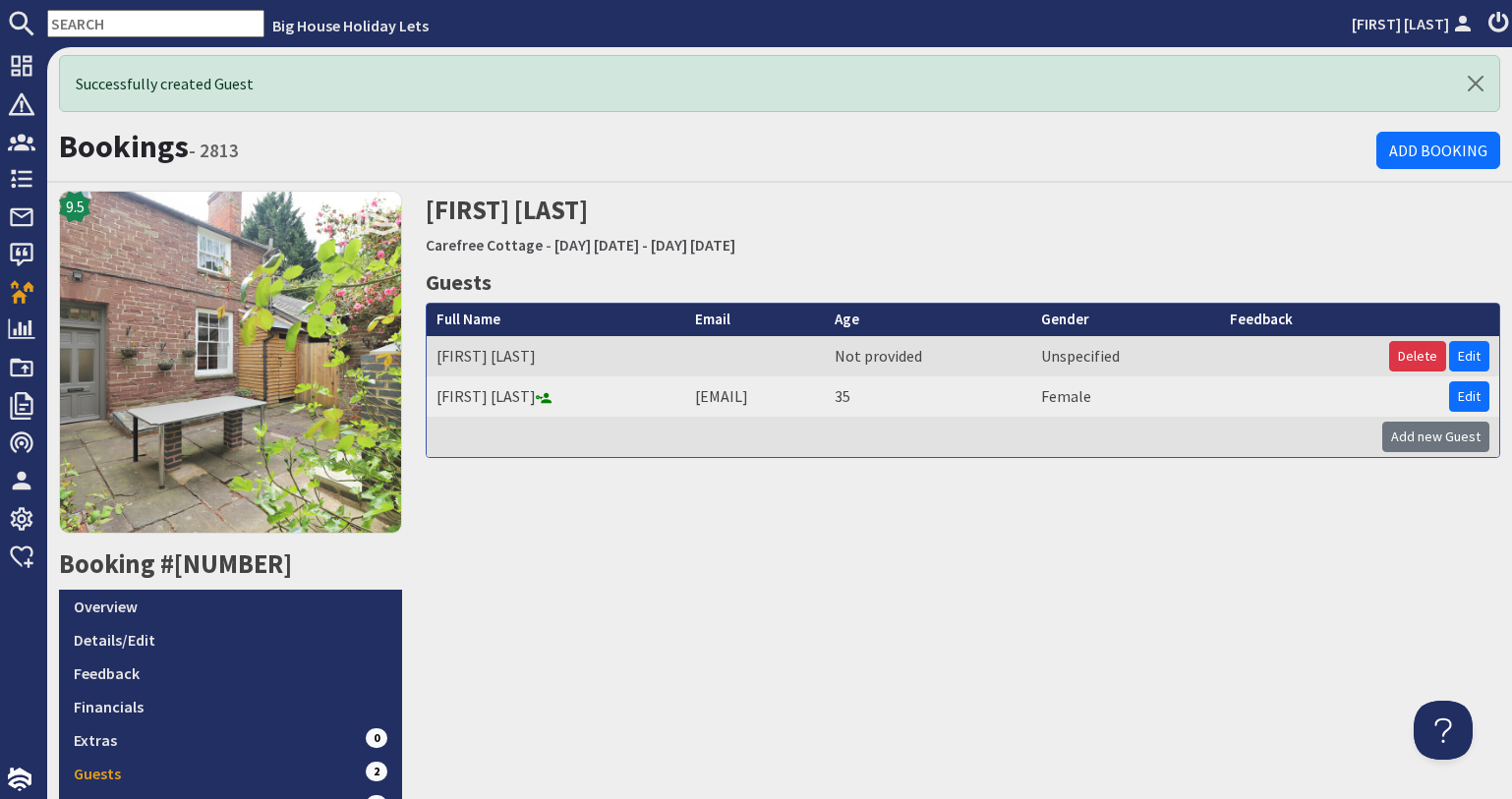 scroll, scrollTop: 0, scrollLeft: 0, axis: both 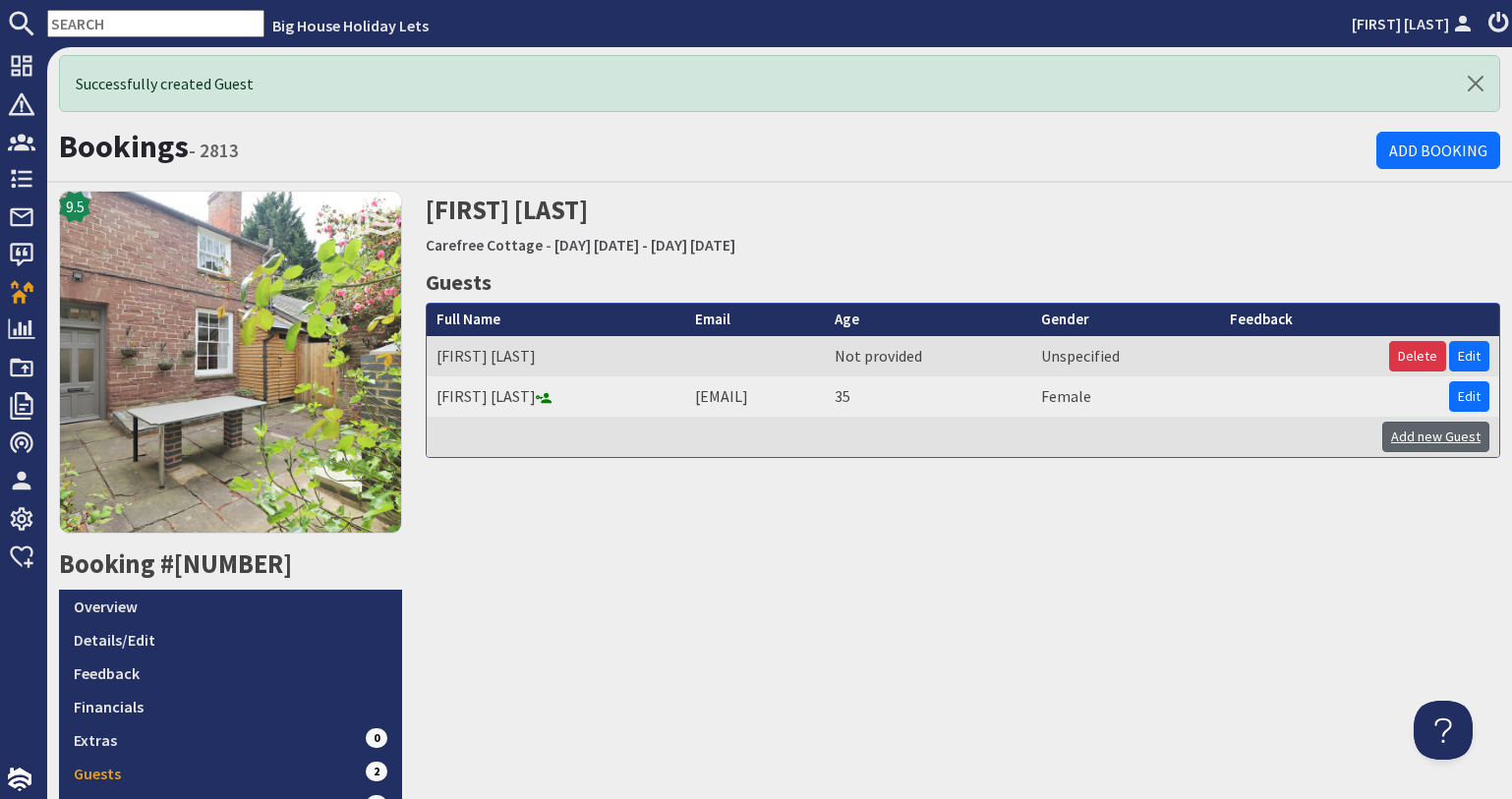 click on "Add new Guest" at bounding box center (1435, 436) 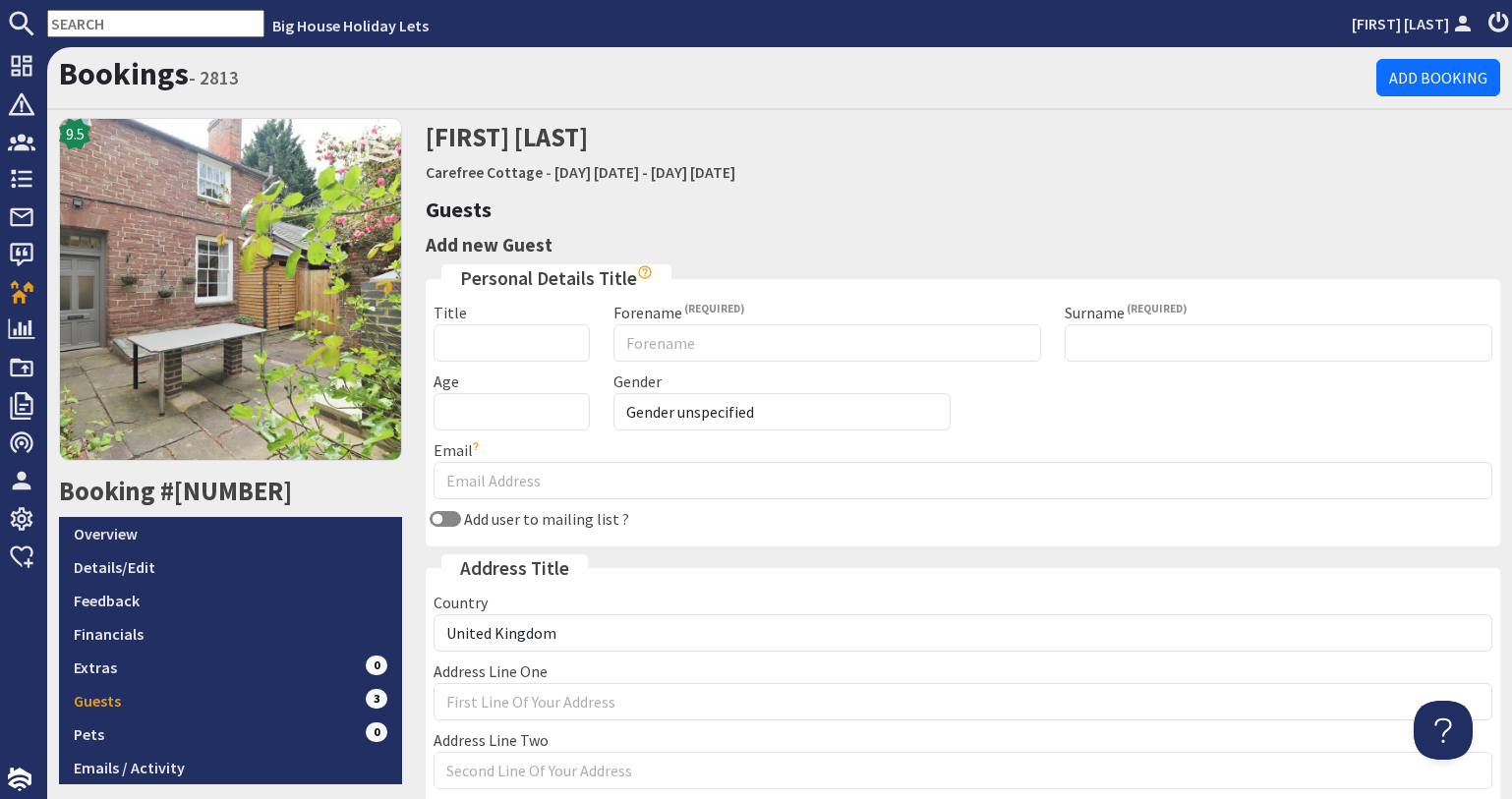 scroll, scrollTop: 0, scrollLeft: 0, axis: both 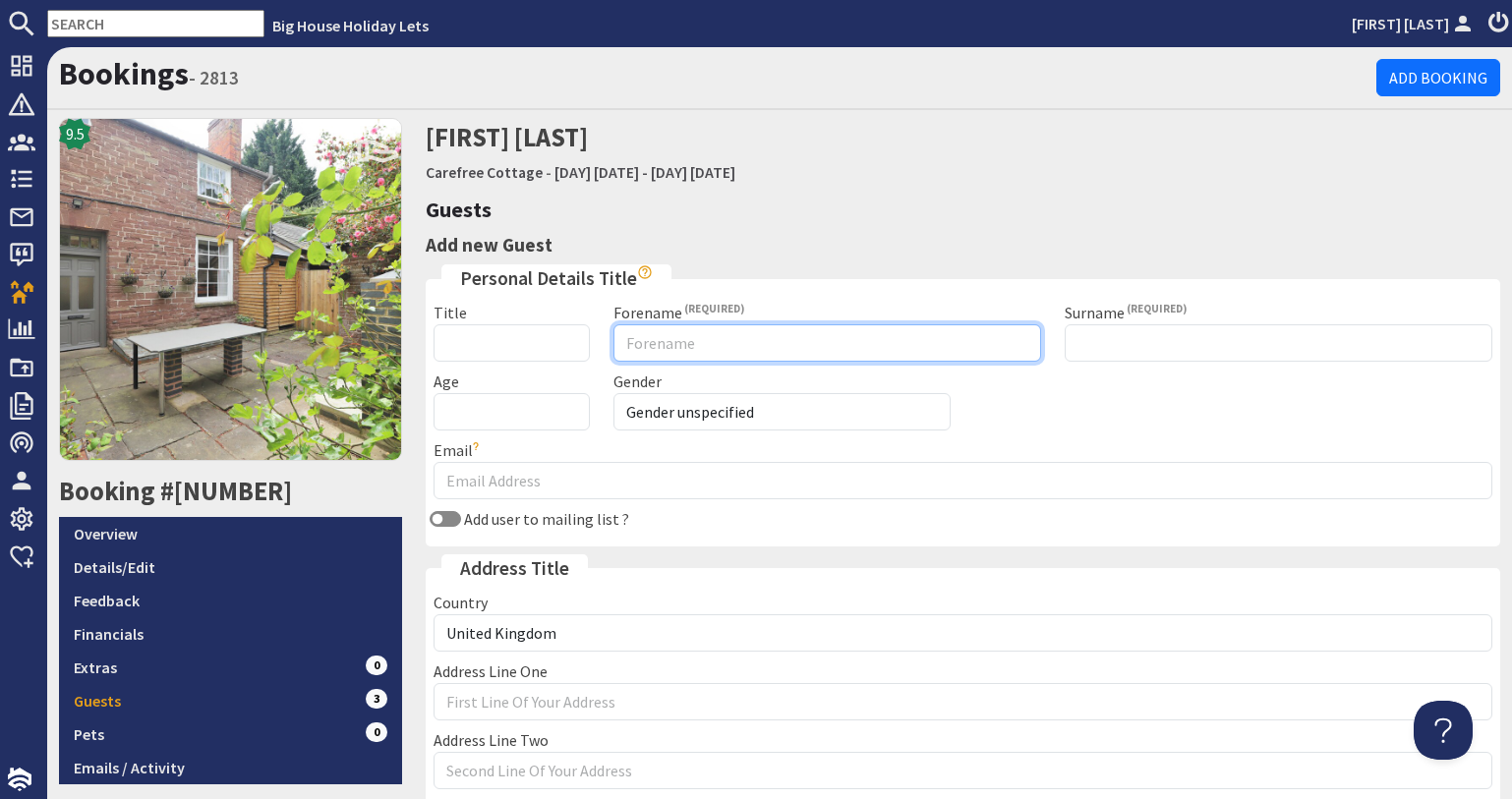 click on "Forename" at bounding box center (827, 343) 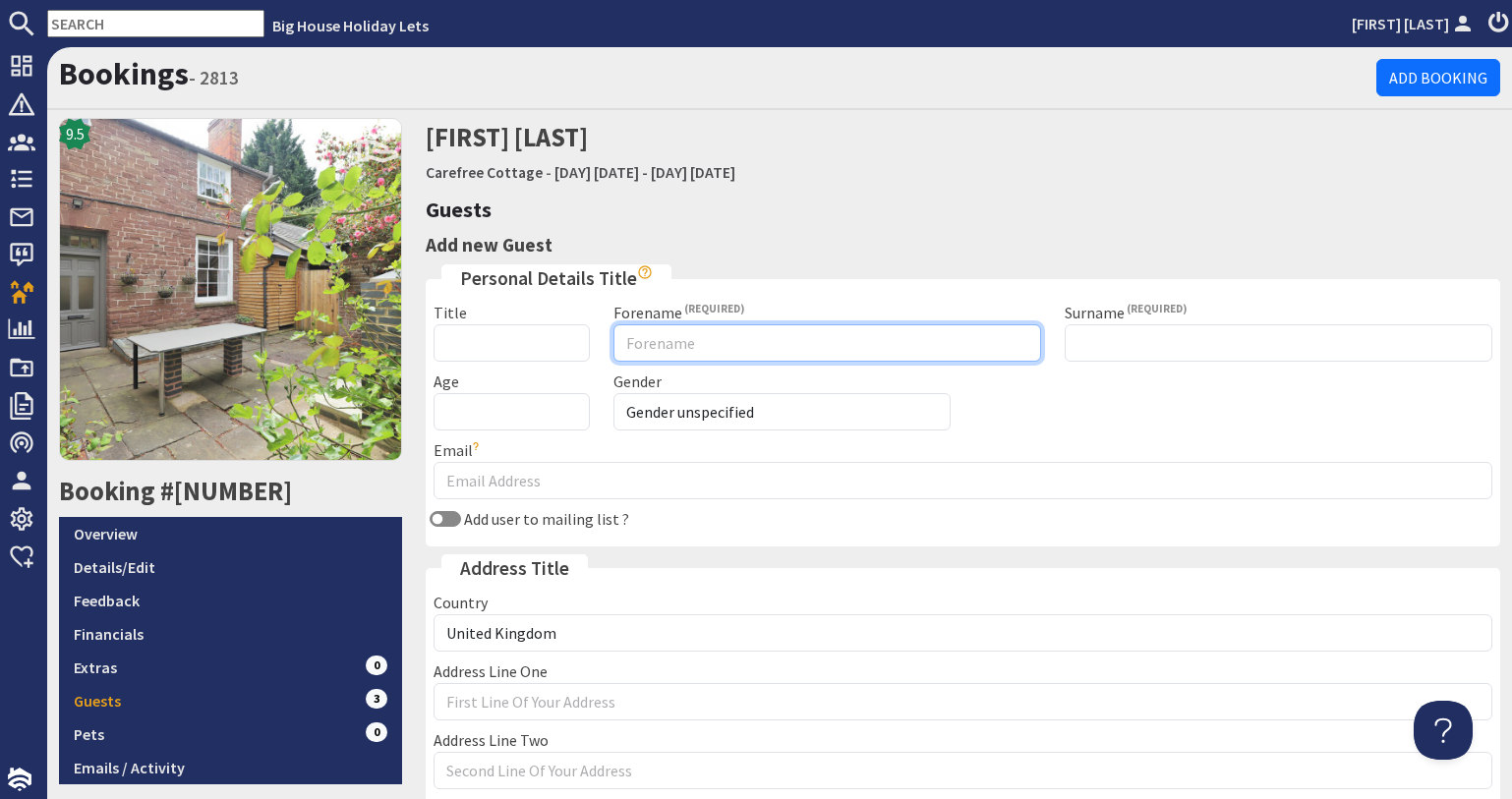 paste on "Otis - child" 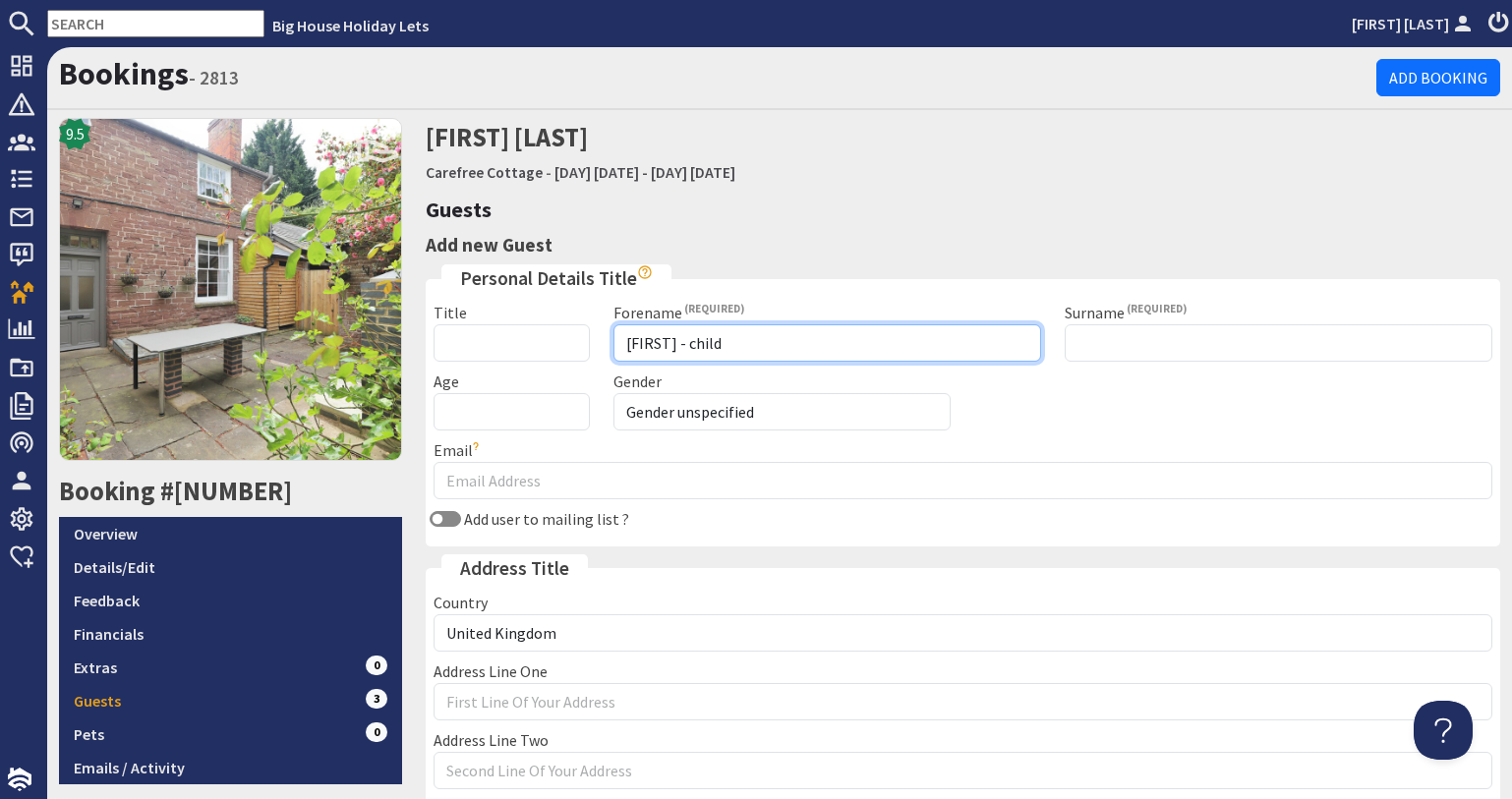 drag, startPoint x: 648, startPoint y: 340, endPoint x: 691, endPoint y: 336, distance: 43.185646 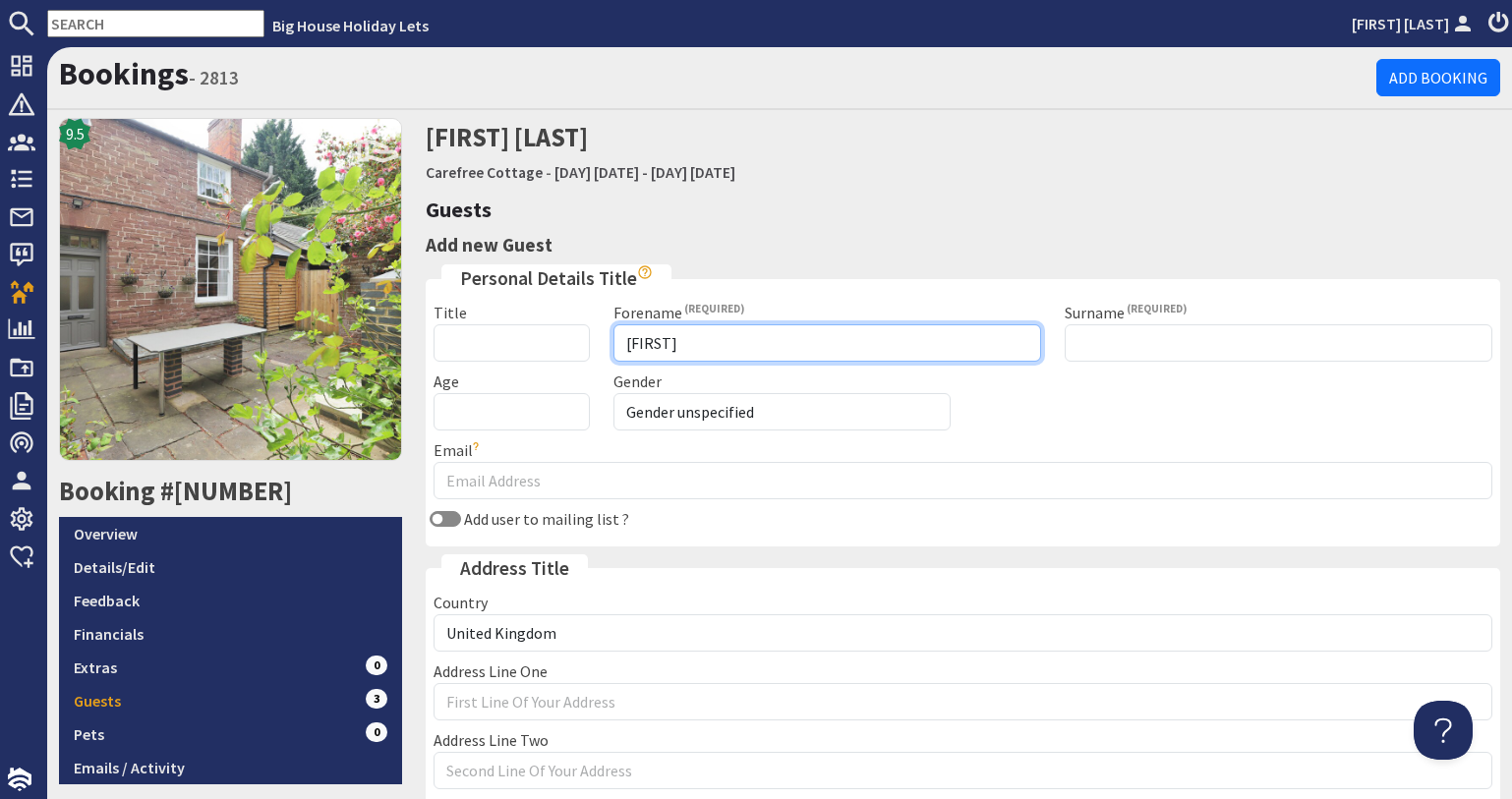 type on "Otis" 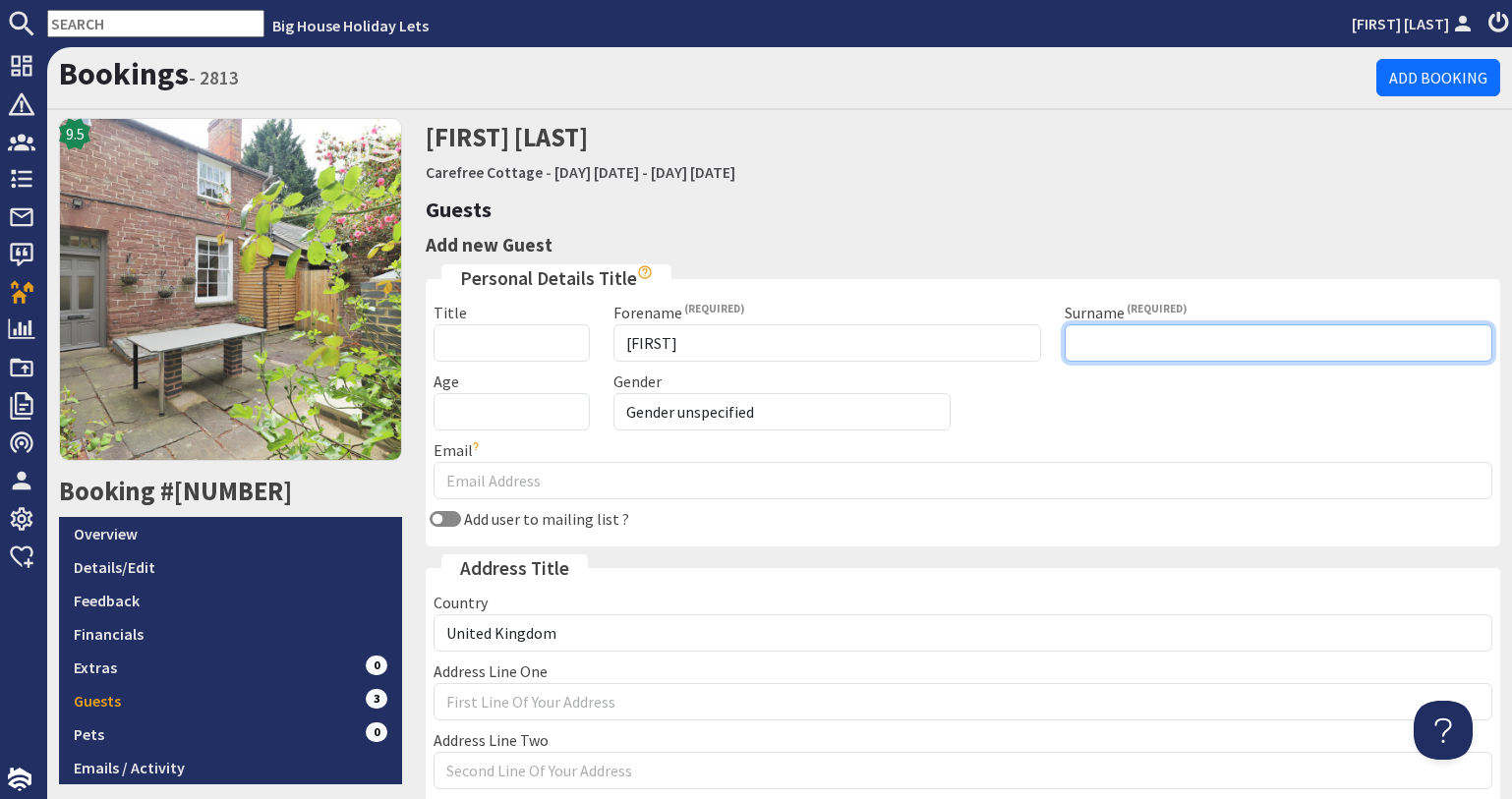 click on "Surname" at bounding box center (1278, 343) 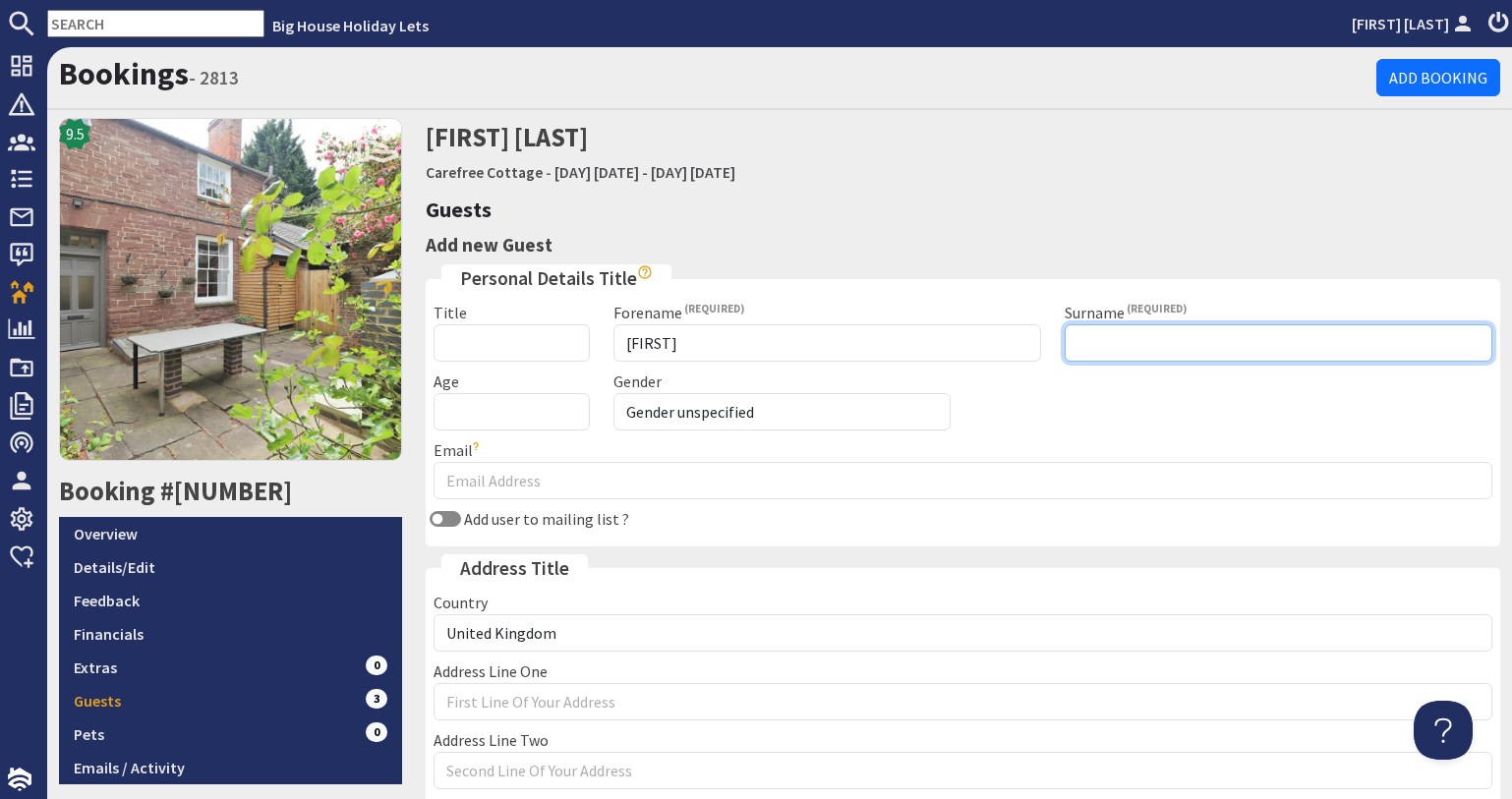 paste on "- child" 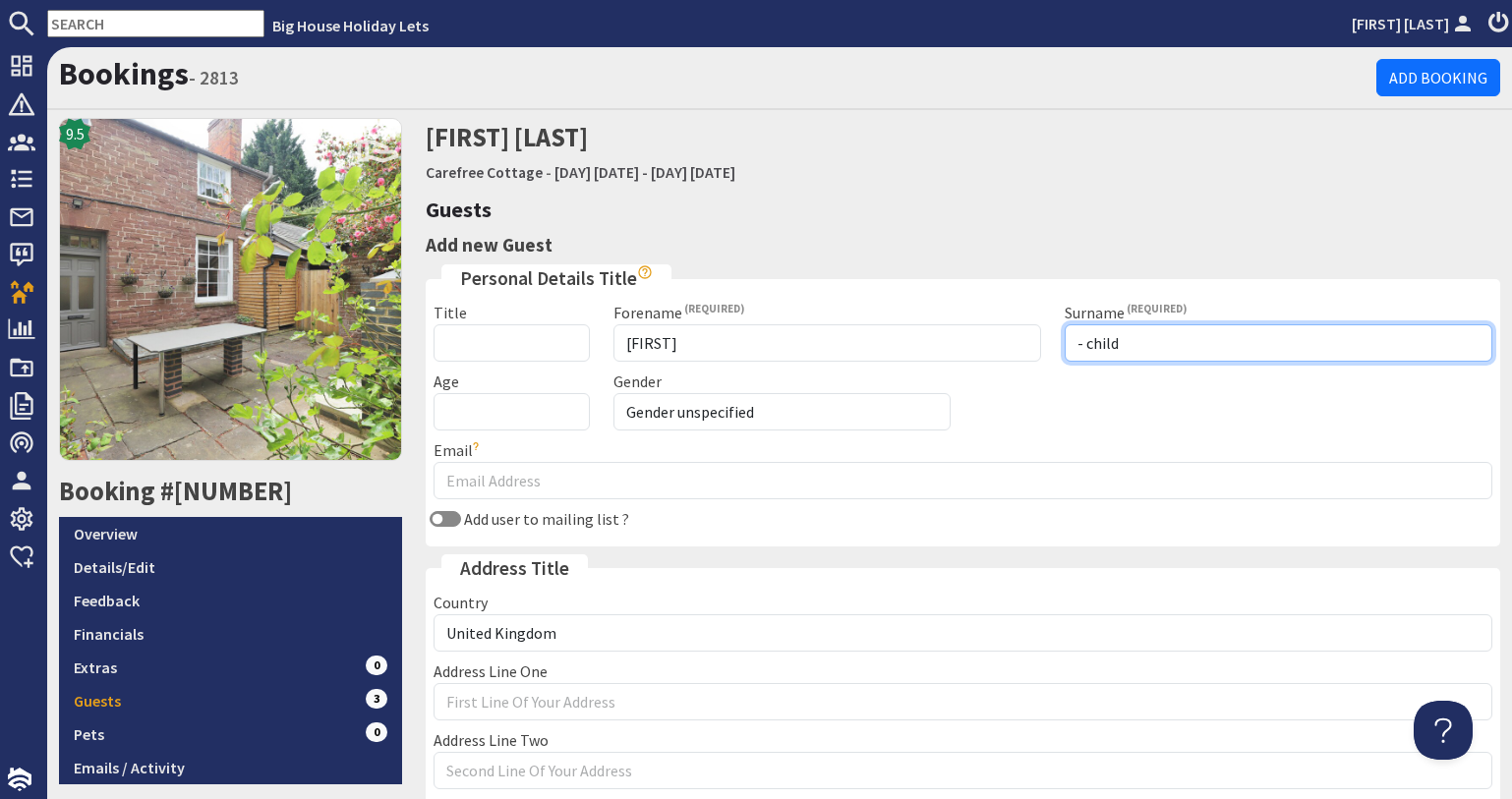 click on "- child" at bounding box center [1278, 343] 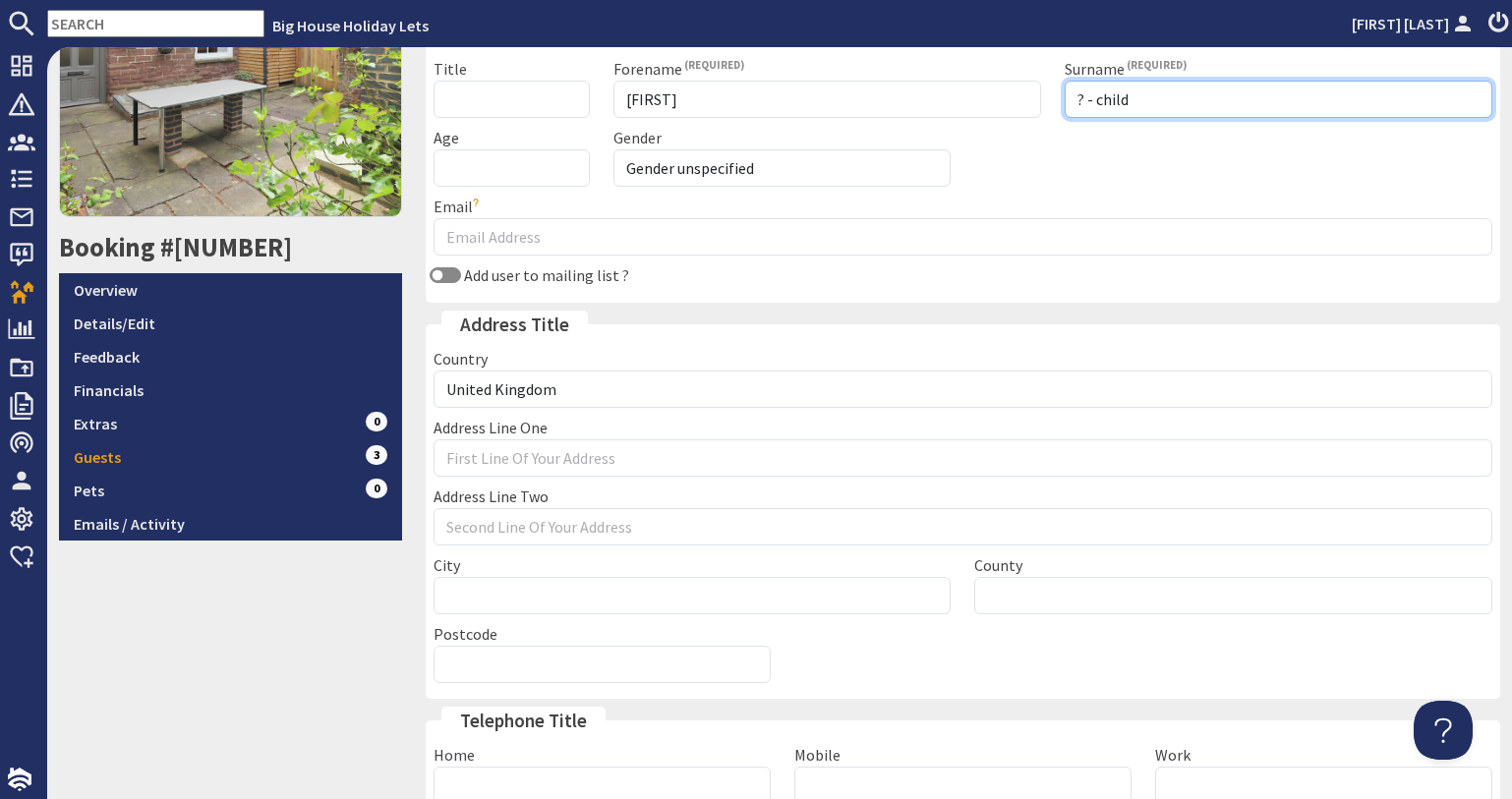 scroll, scrollTop: 393, scrollLeft: 0, axis: vertical 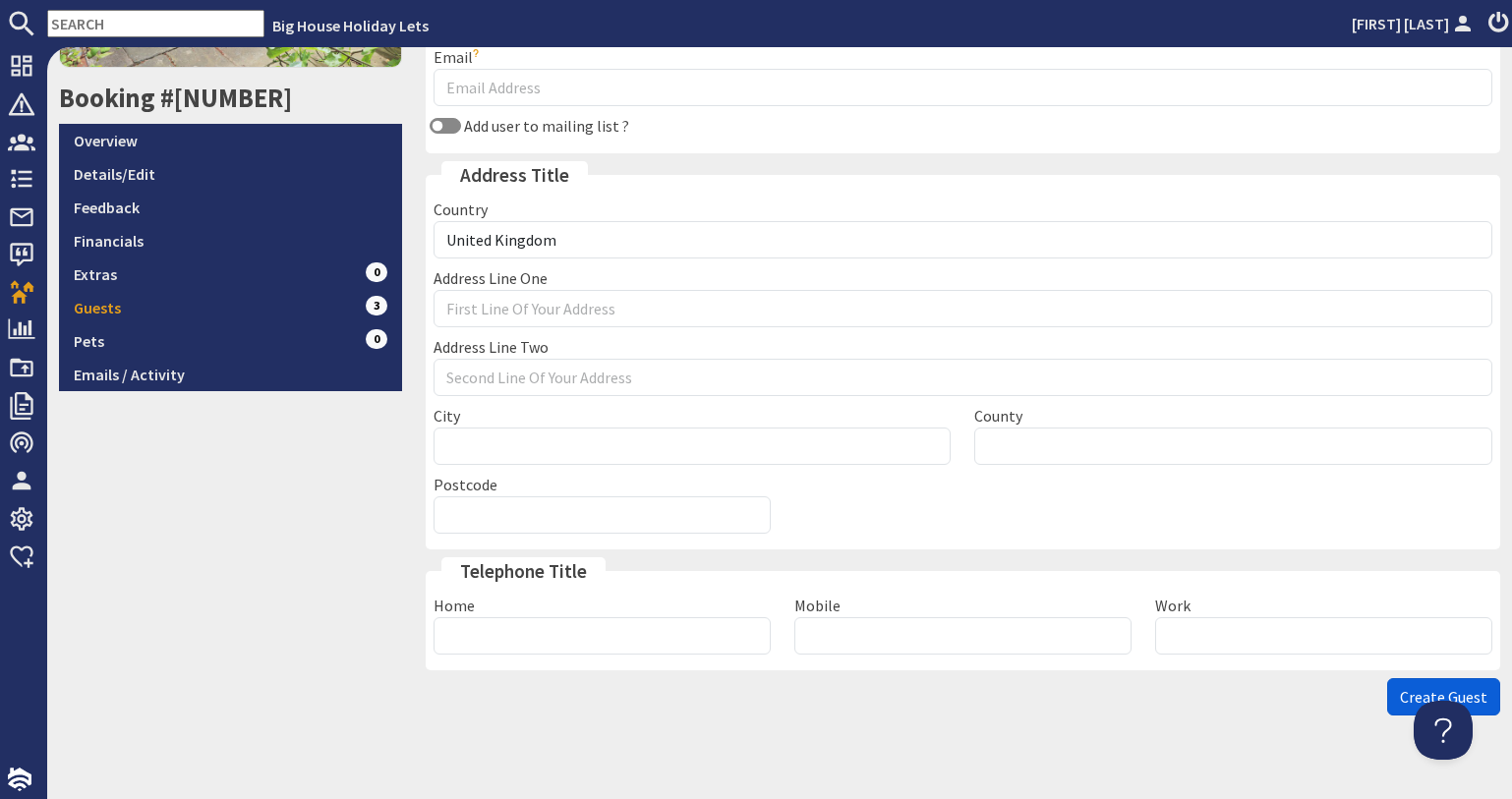 type on "? - child" 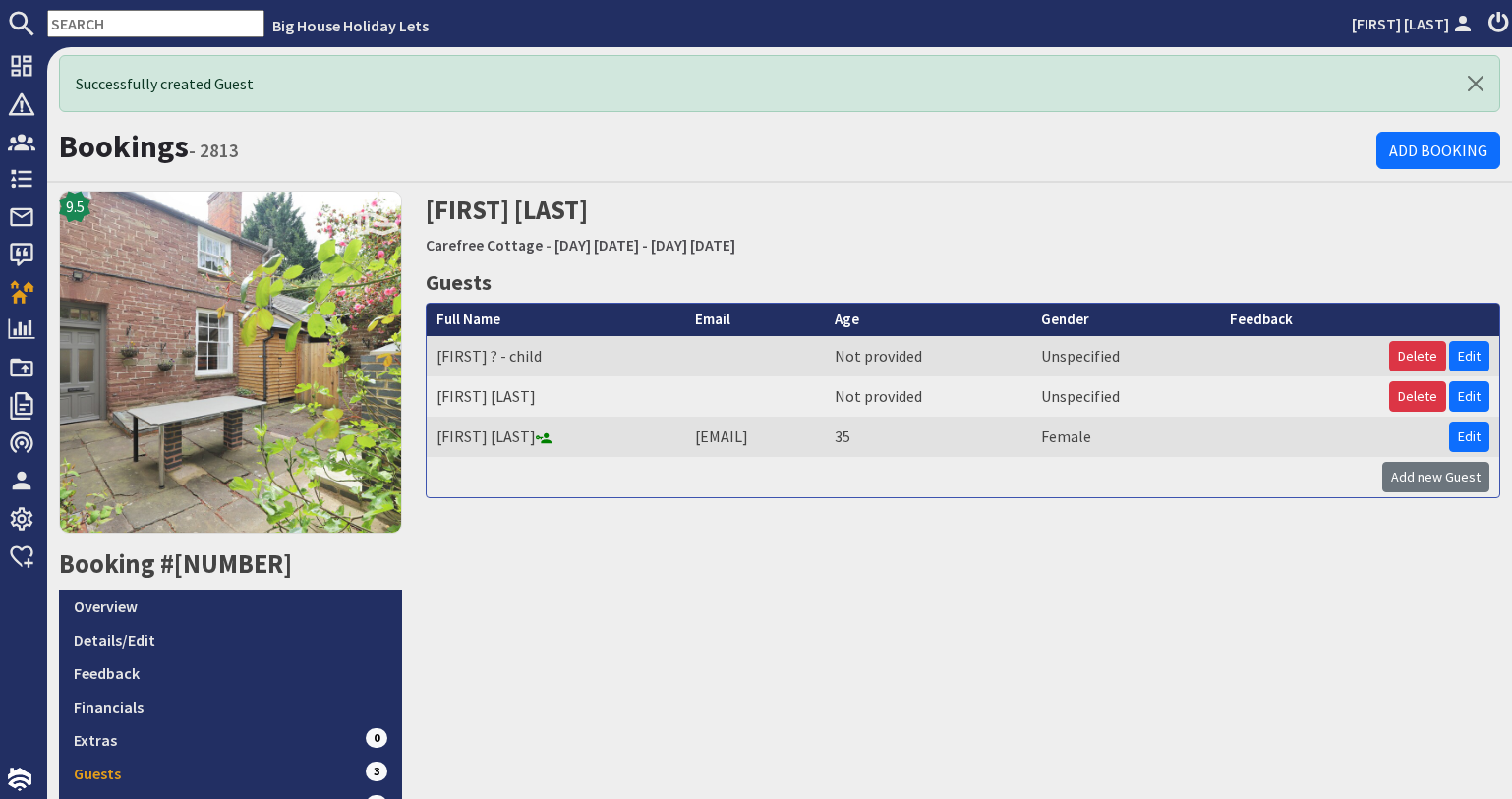 scroll, scrollTop: 0, scrollLeft: 0, axis: both 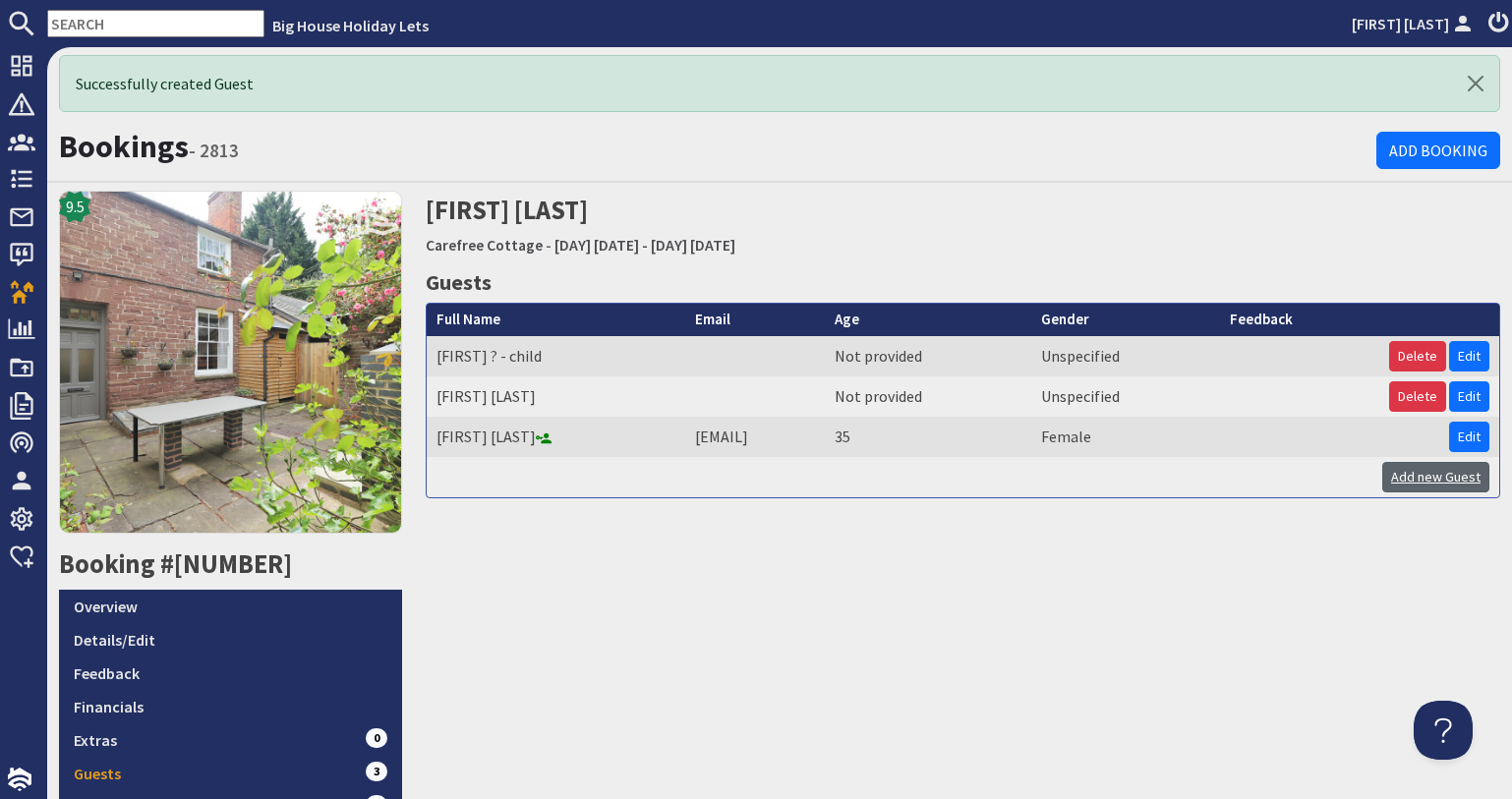 click on "Add new Guest" at bounding box center [1435, 477] 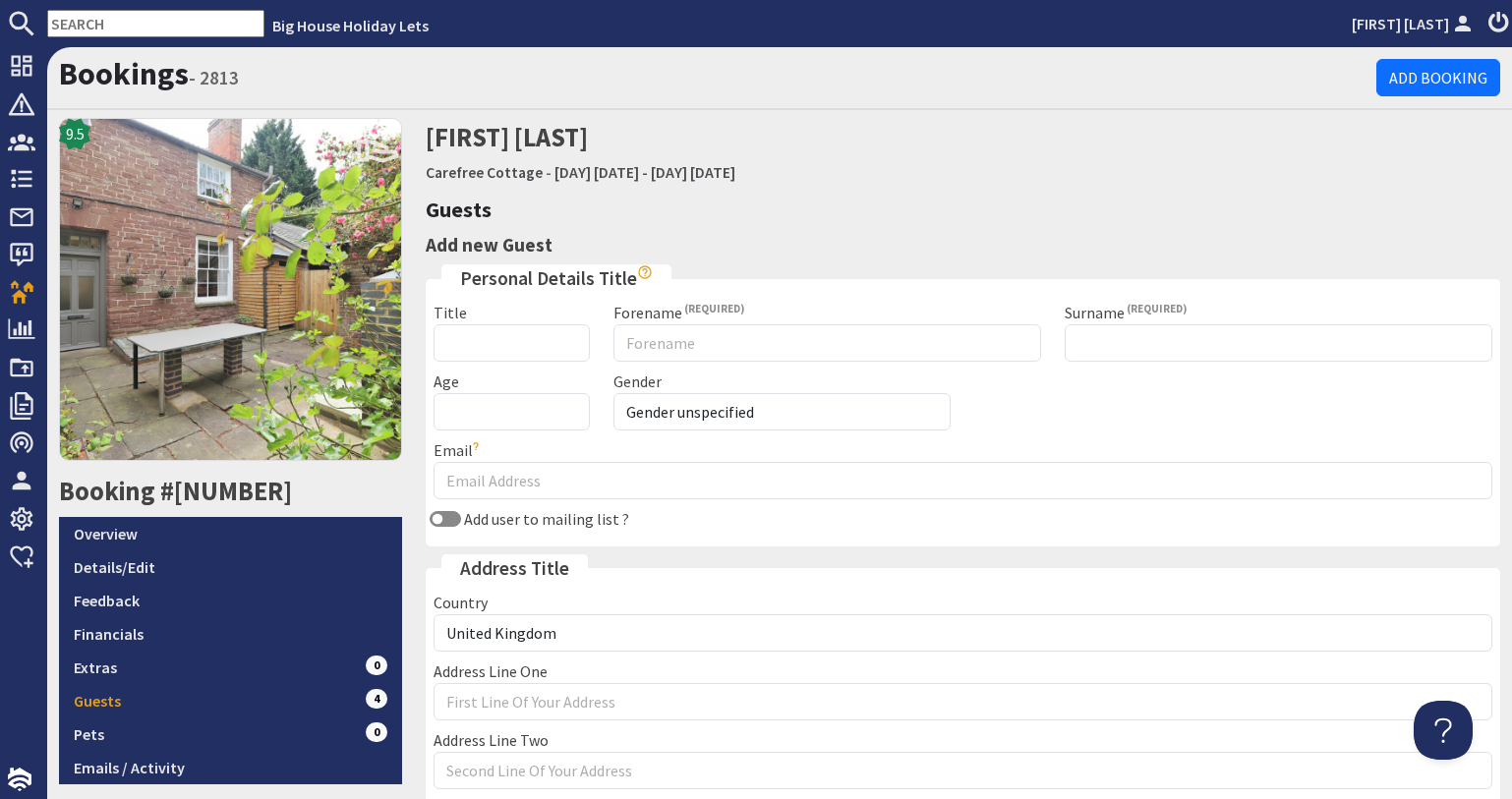 scroll, scrollTop: 0, scrollLeft: 0, axis: both 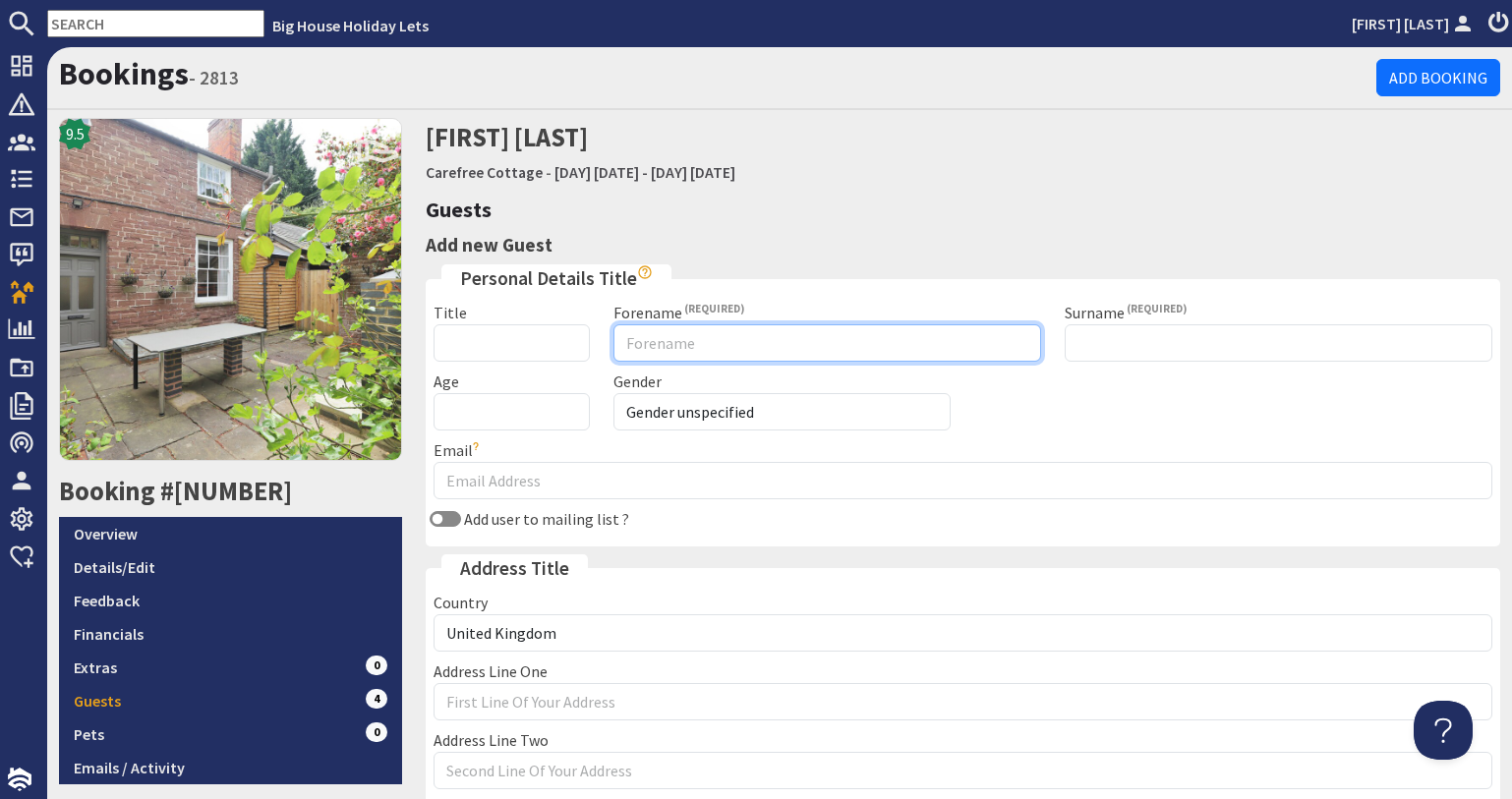 click on "Forename" at bounding box center [827, 343] 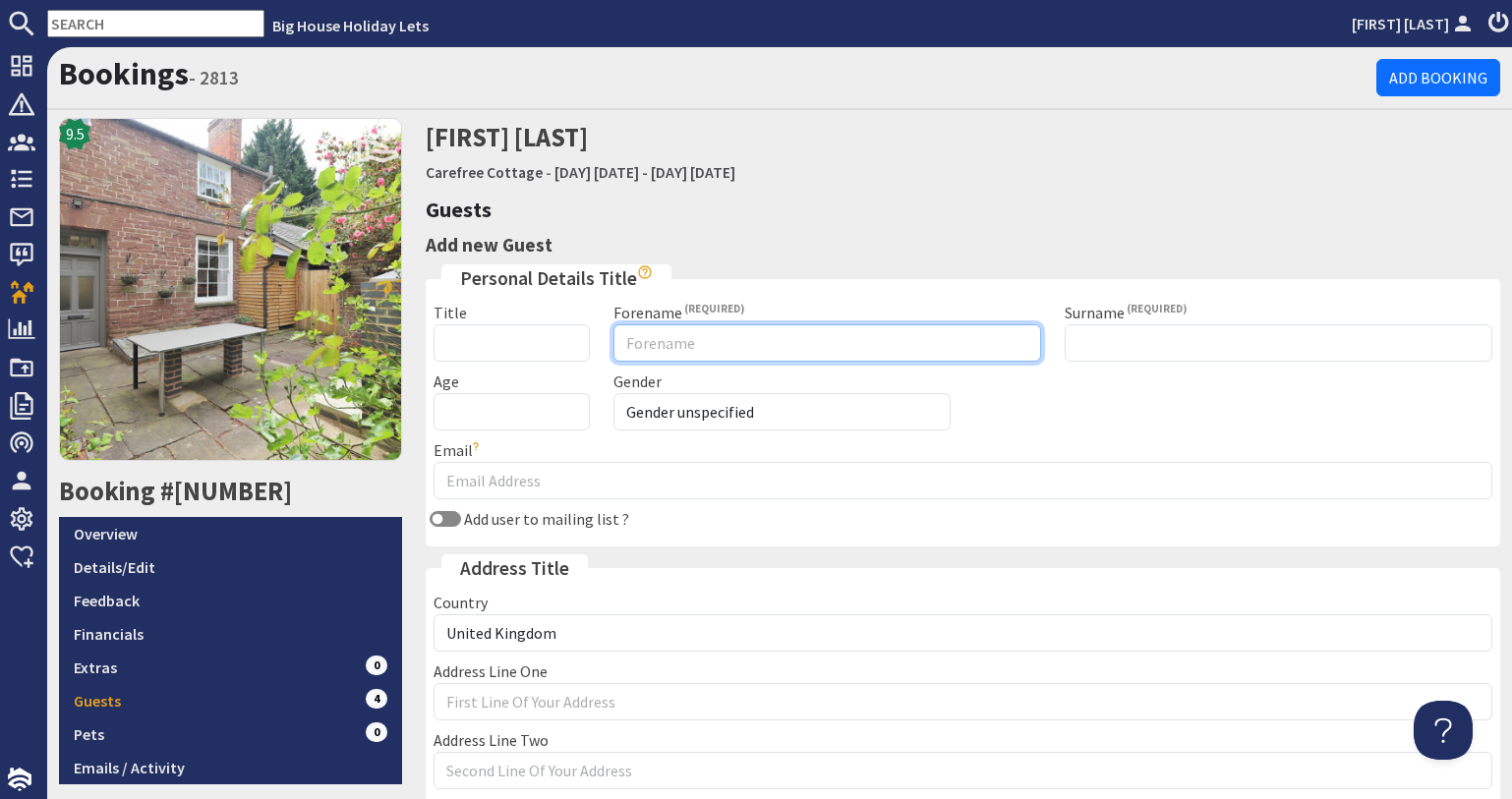 paste on "Elsa - child" 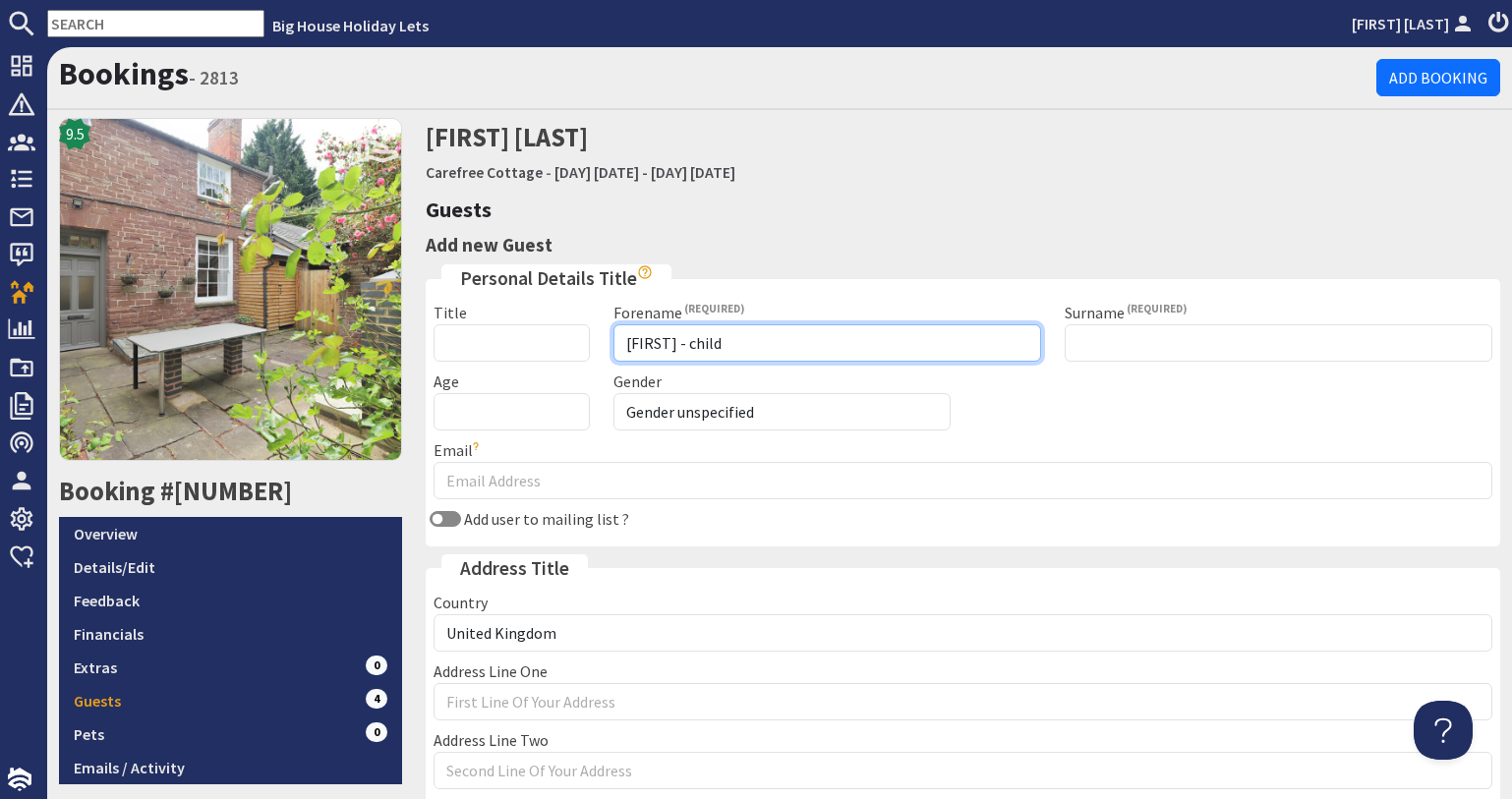 drag, startPoint x: 649, startPoint y: 341, endPoint x: 695, endPoint y: 344, distance: 46.097722 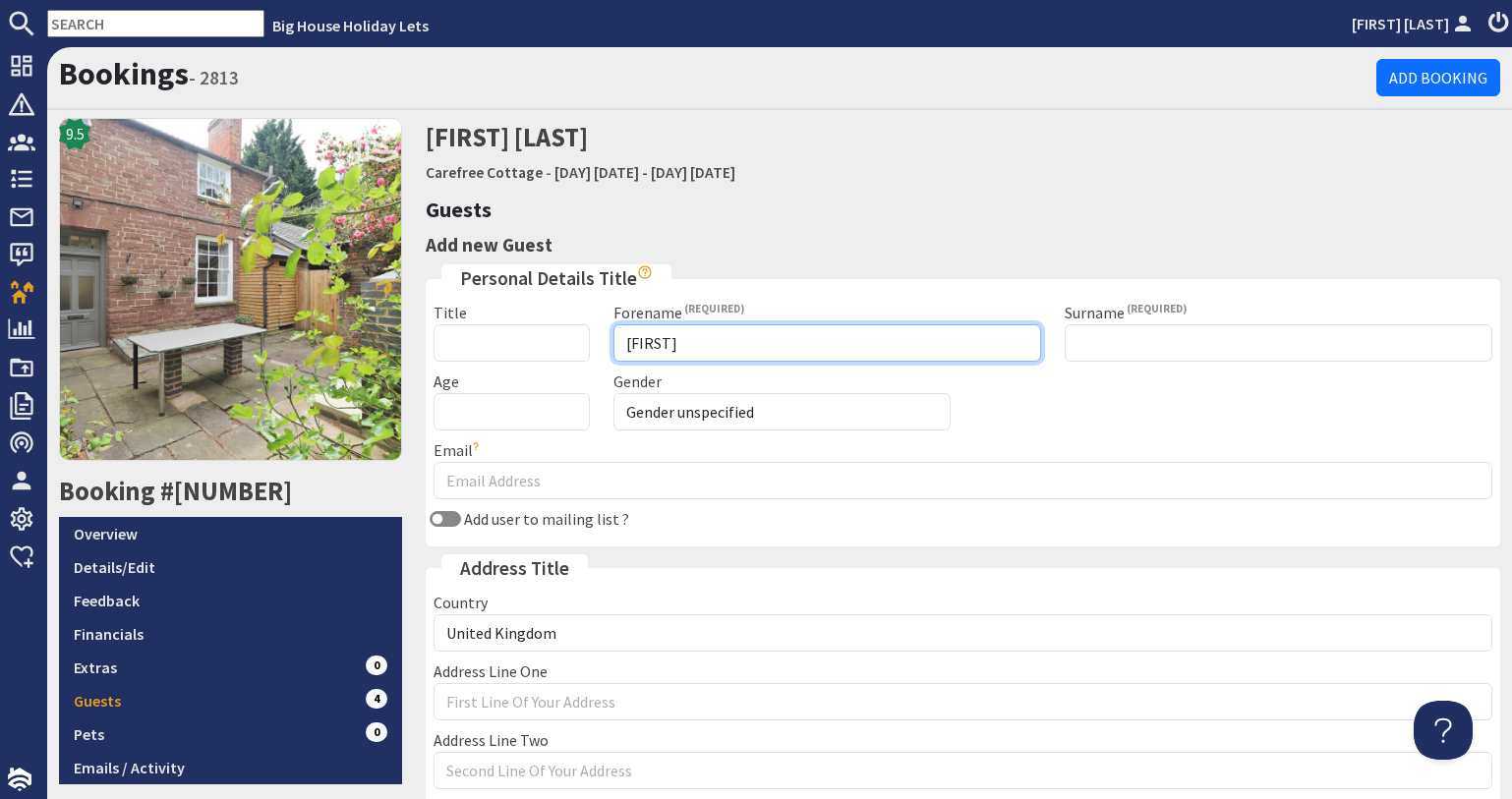 type on "Elsa" 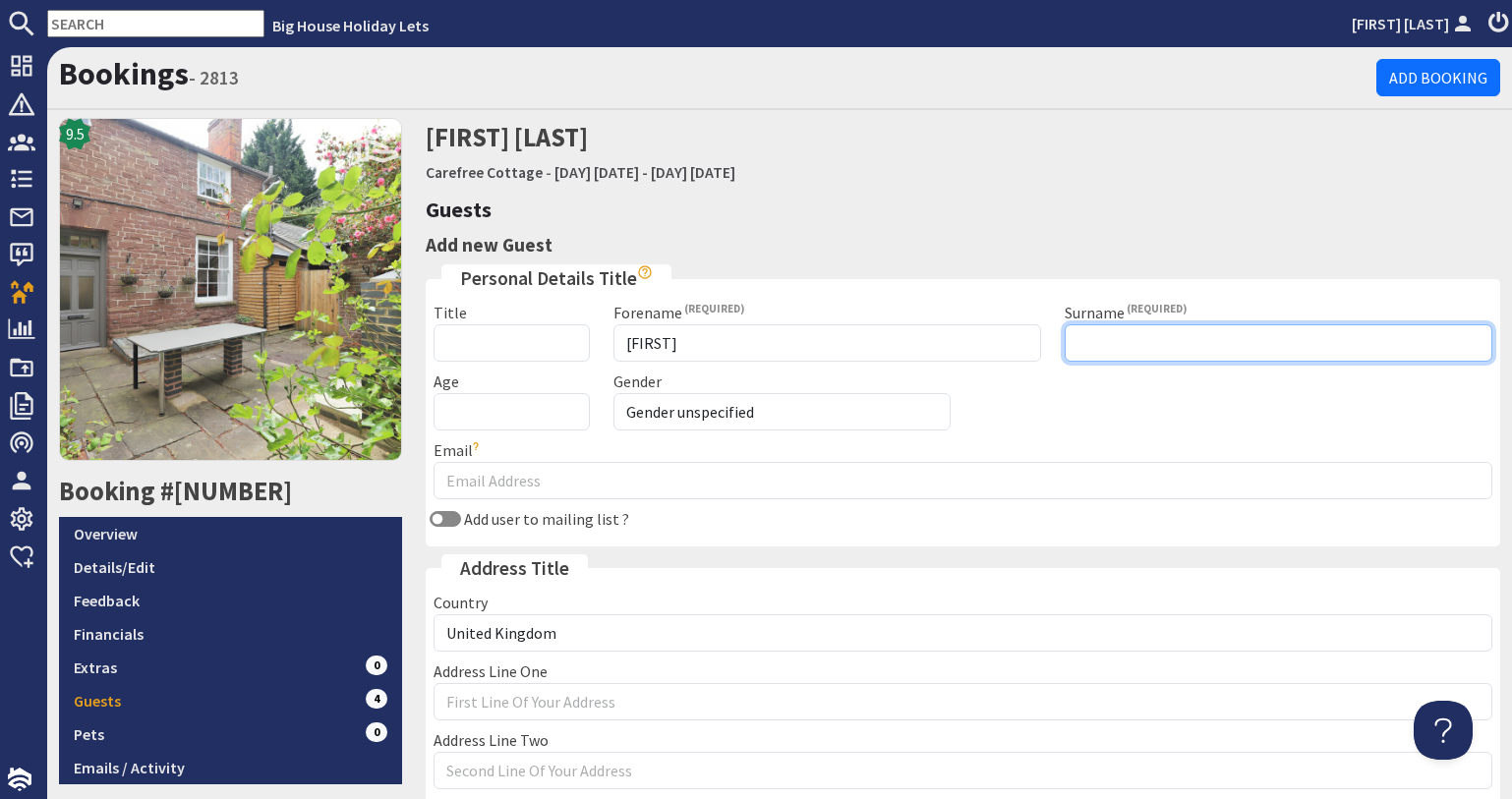 click on "Surname" at bounding box center (1278, 343) 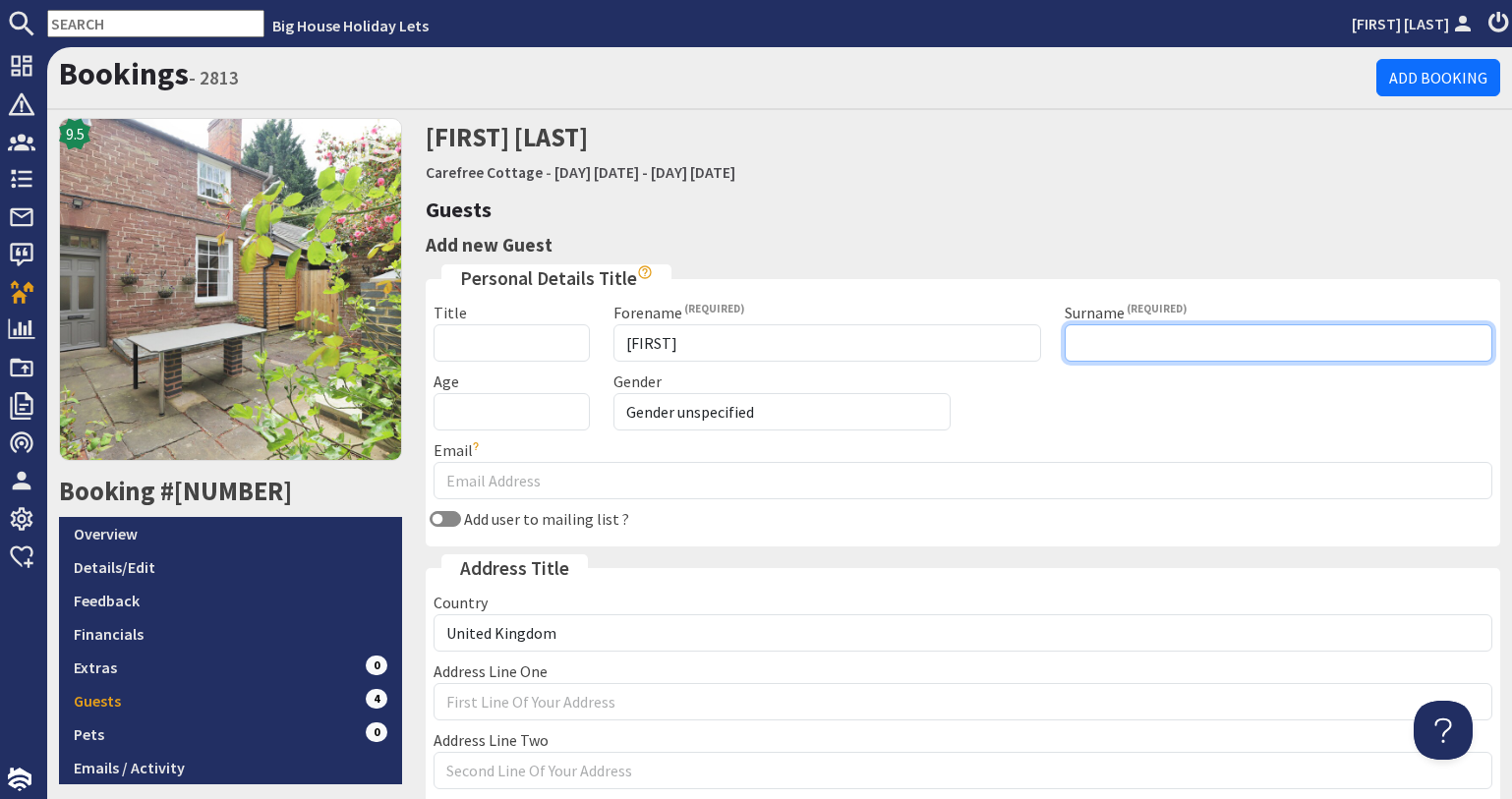 paste on "- child" 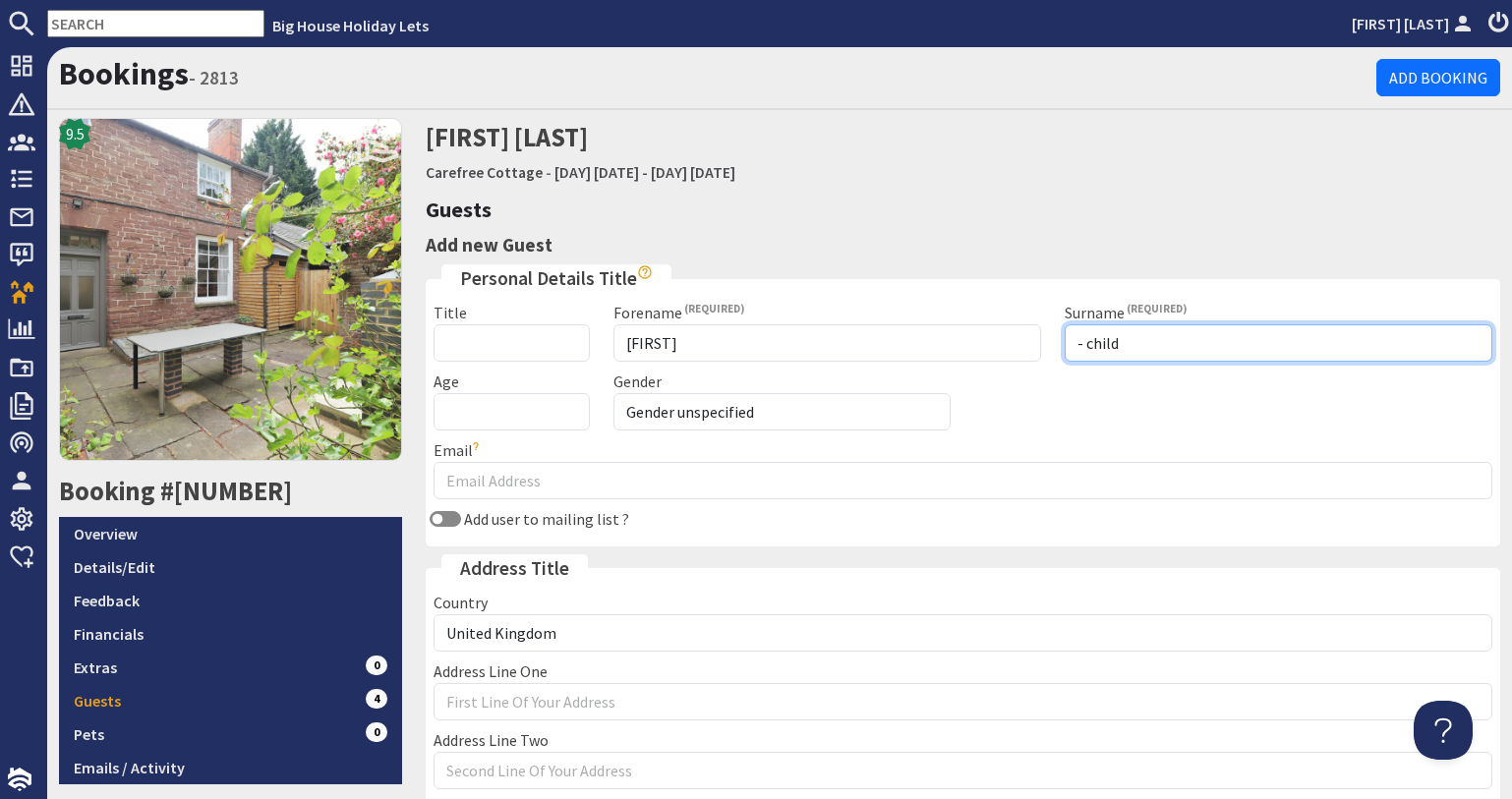 click on "- child" at bounding box center [1278, 343] 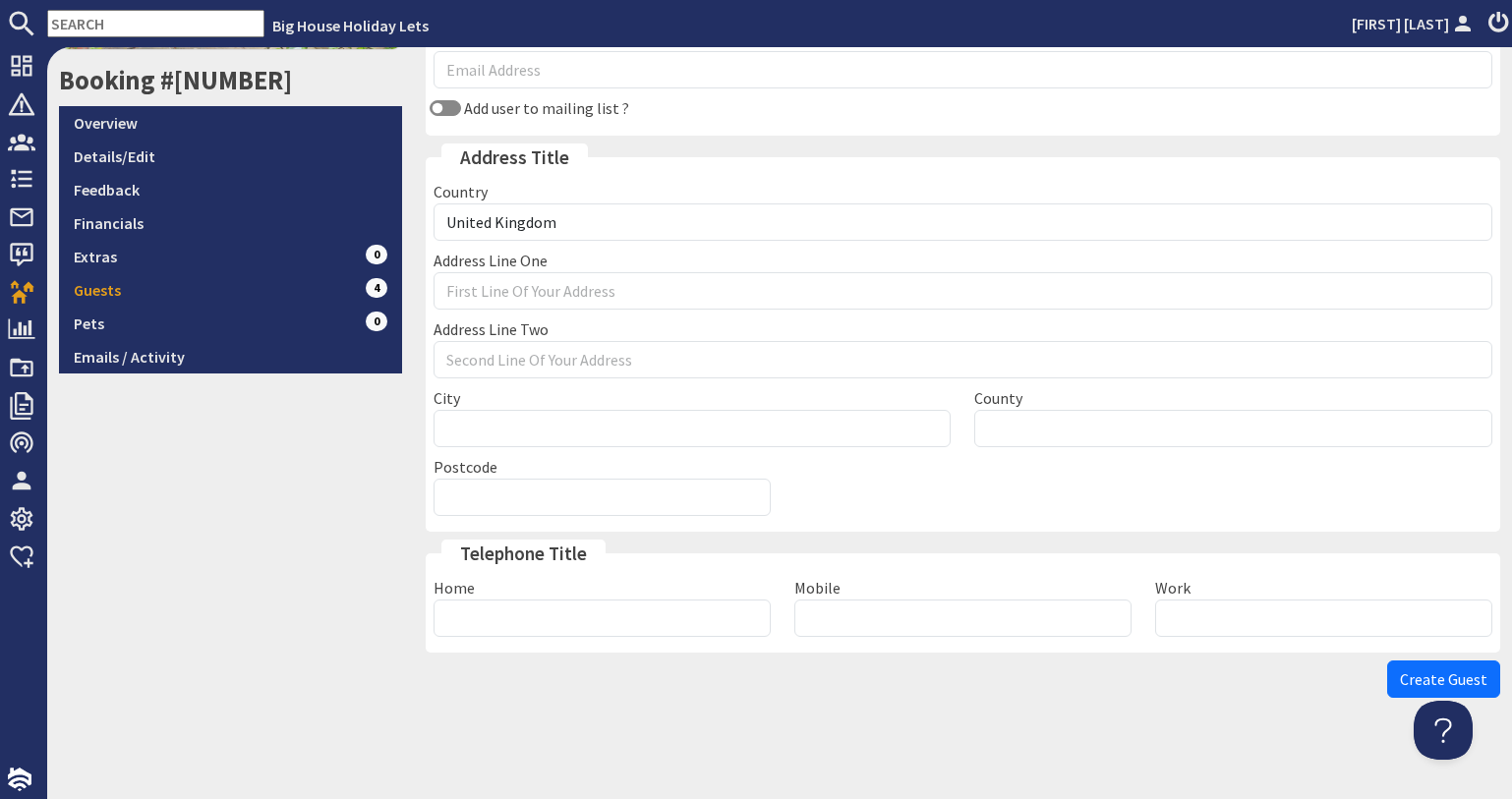 scroll, scrollTop: 418, scrollLeft: 0, axis: vertical 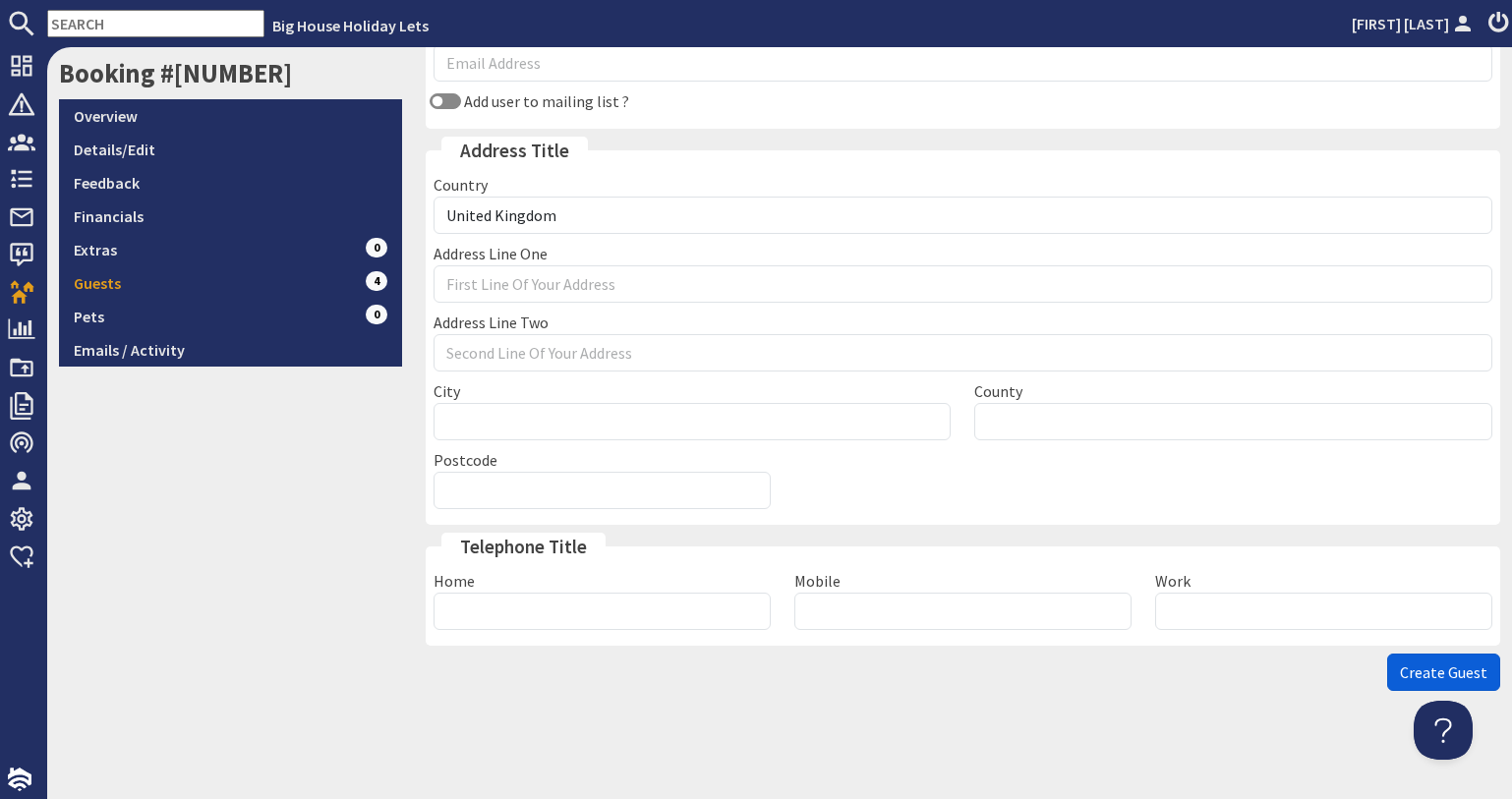 type on "? - child" 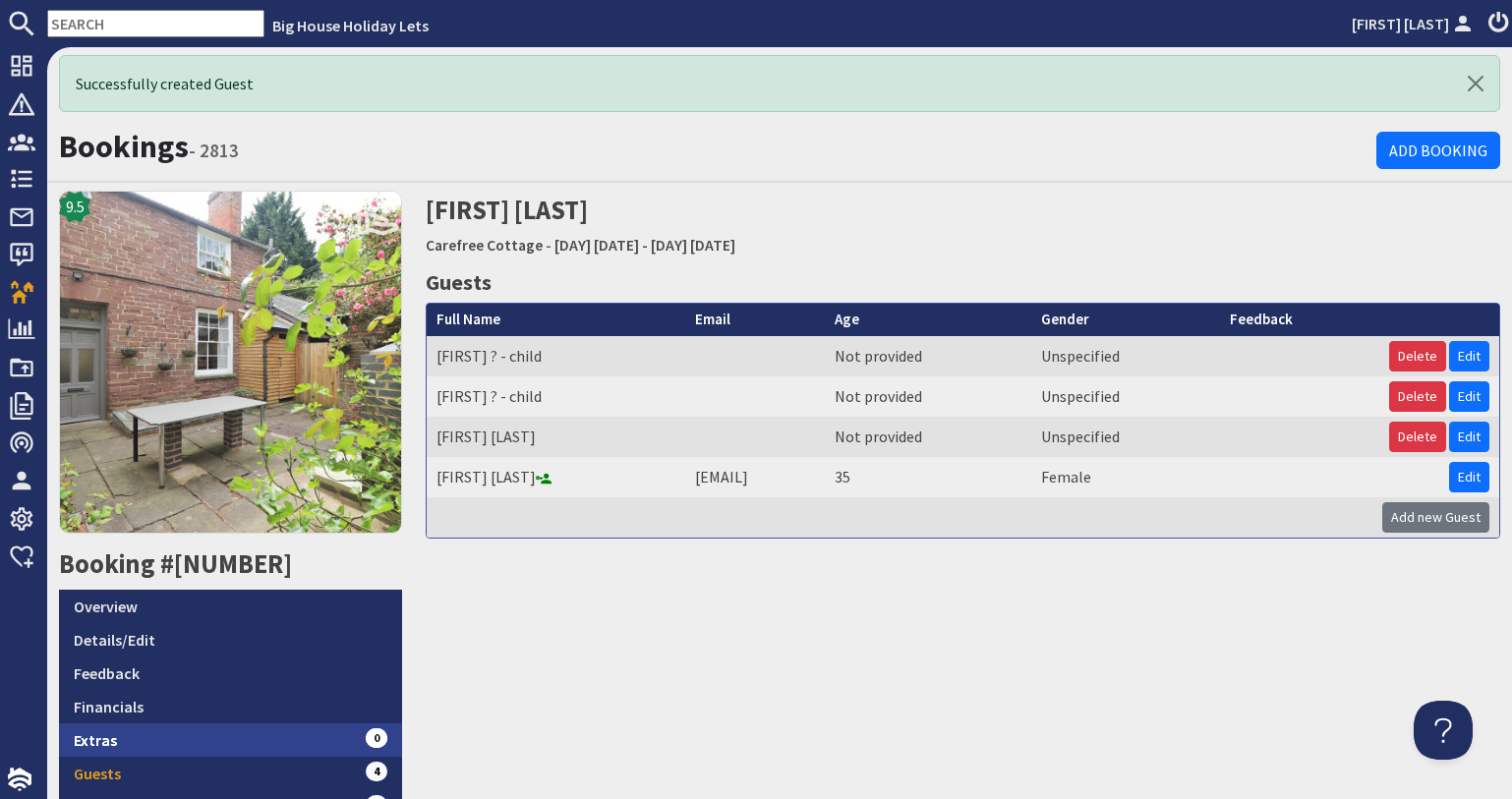 scroll, scrollTop: 0, scrollLeft: 0, axis: both 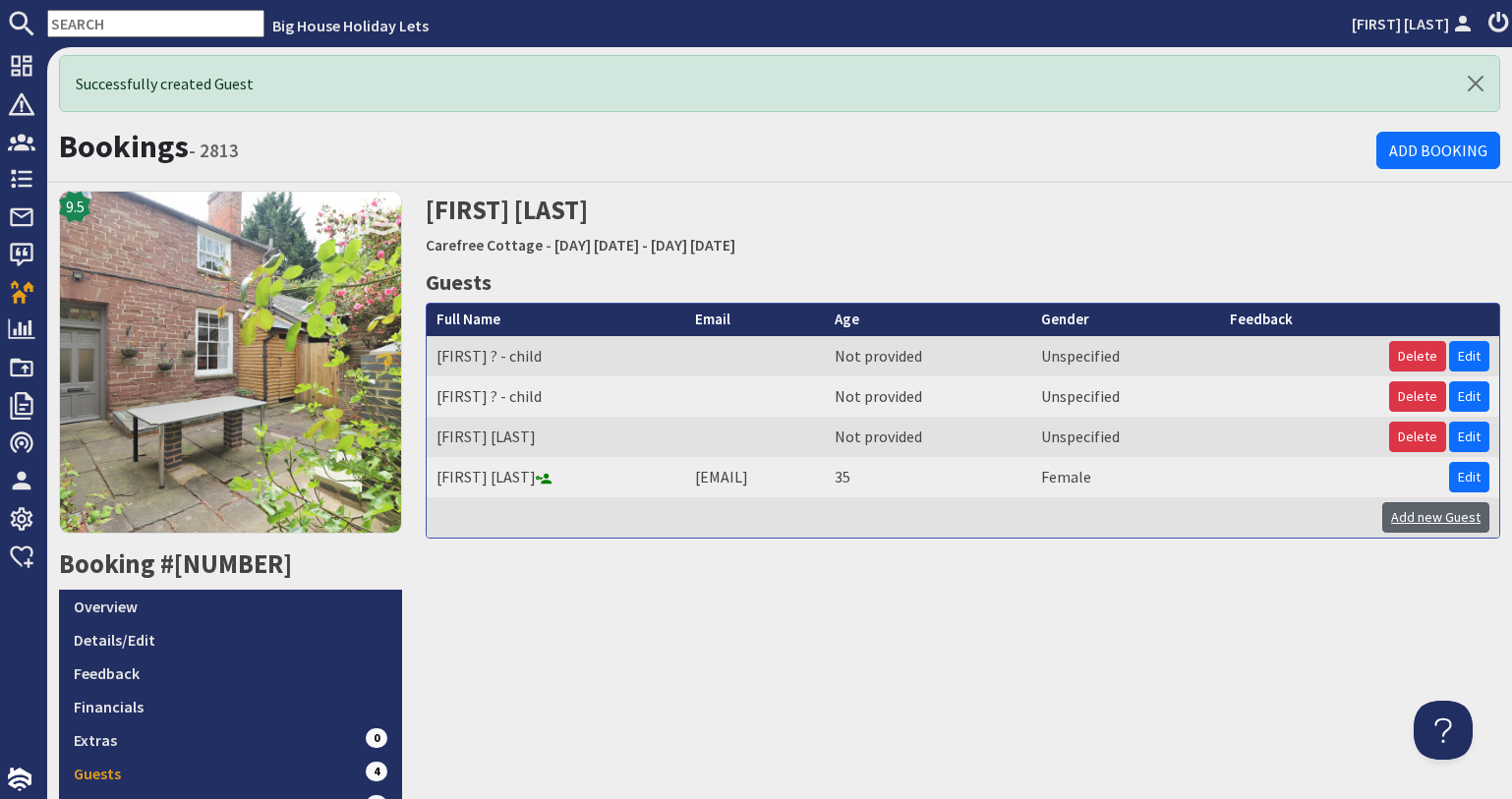 click on "Add new Guest" at bounding box center (1435, 517) 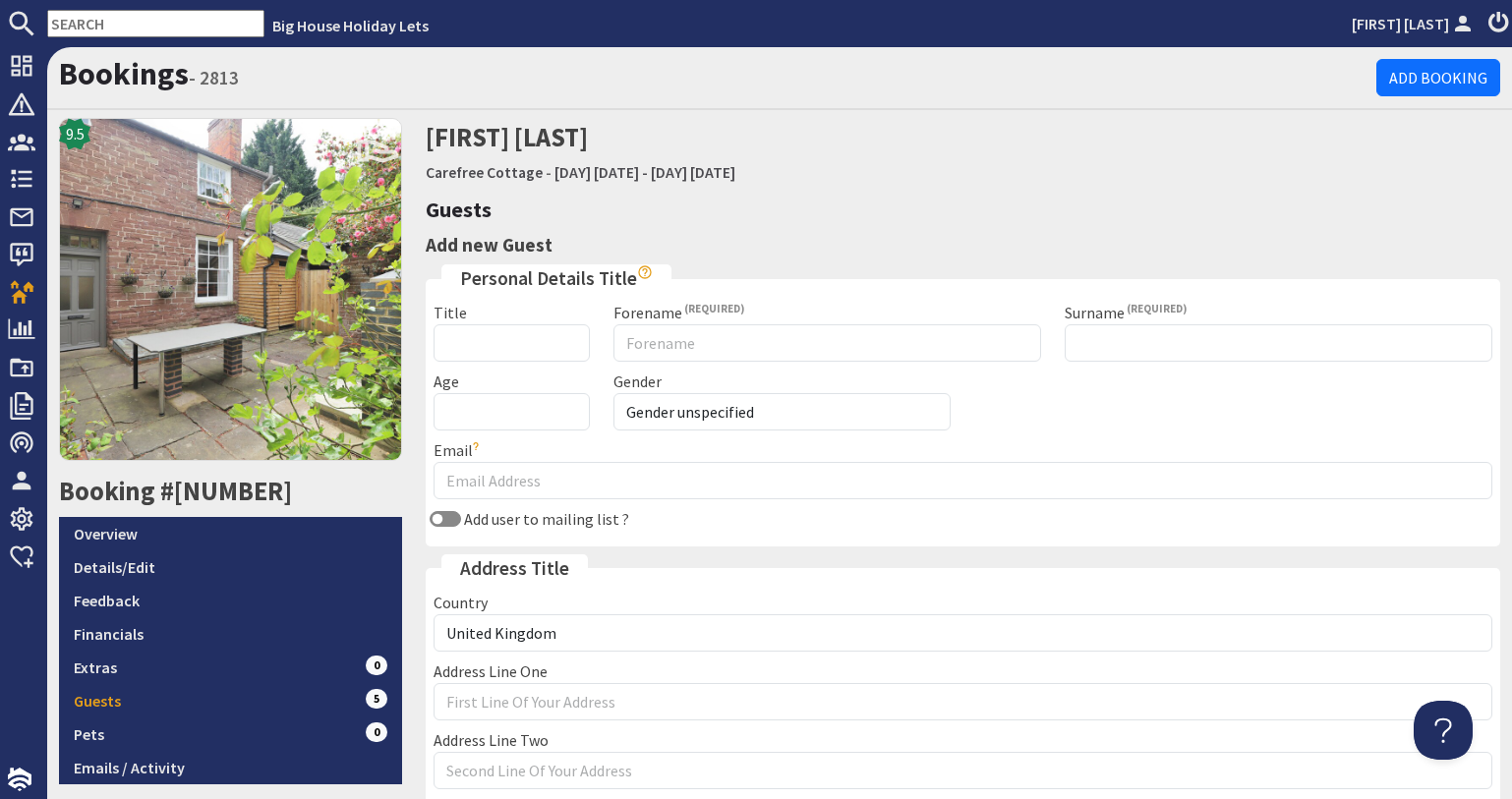 scroll, scrollTop: 0, scrollLeft: 0, axis: both 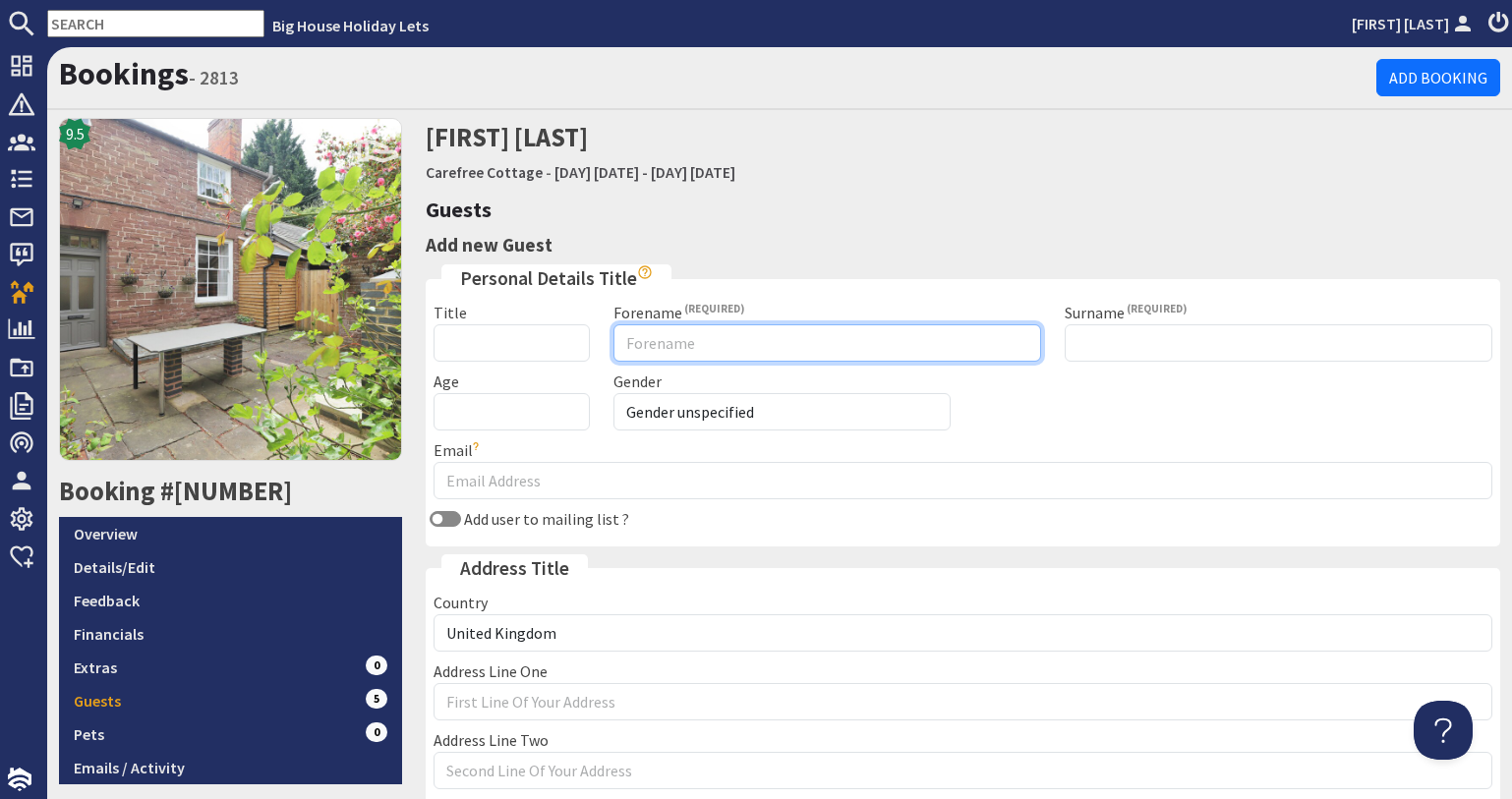 click on "Forename" at bounding box center (827, 343) 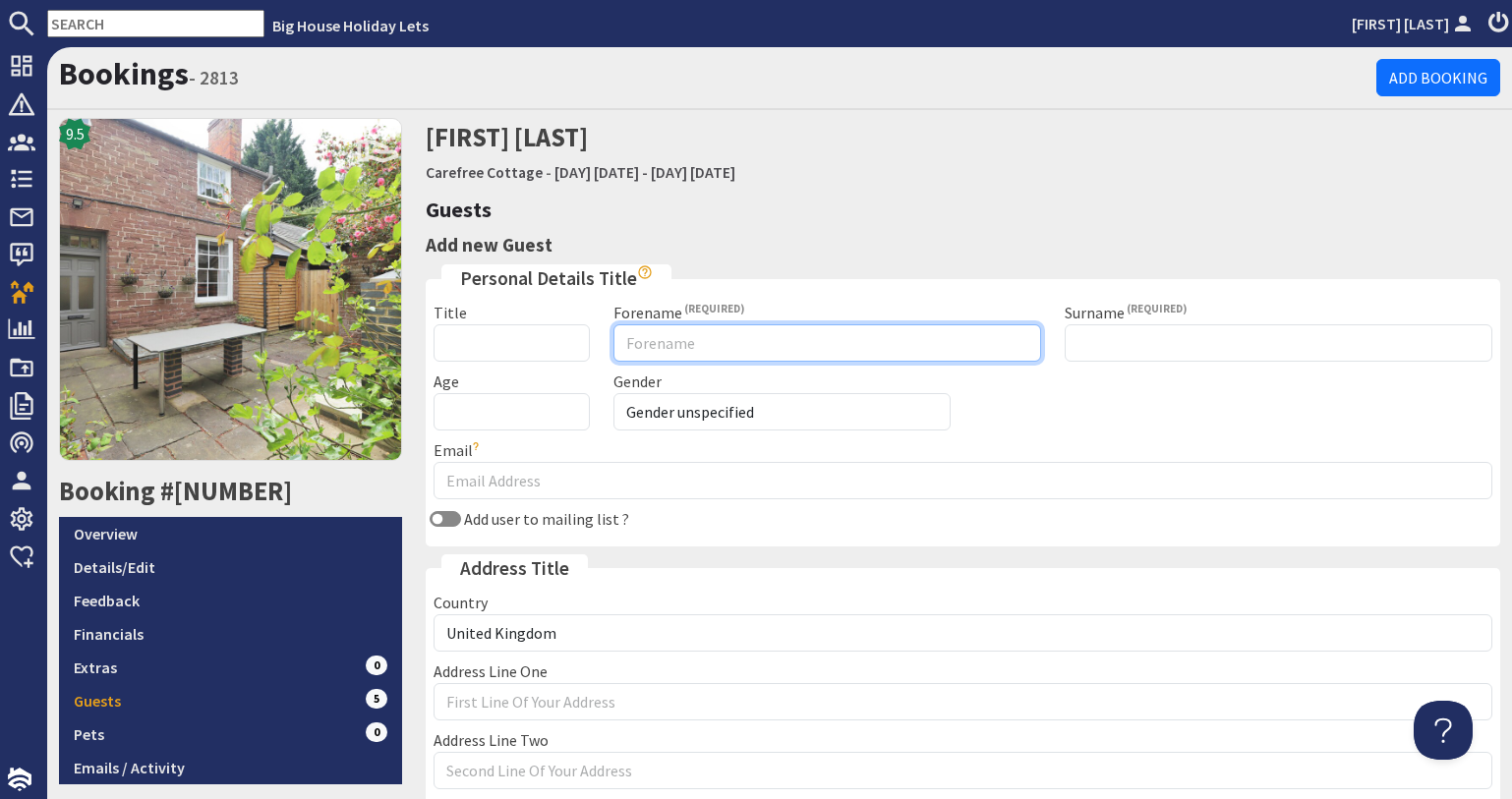 drag, startPoint x: 616, startPoint y: 351, endPoint x: 874, endPoint y: 339, distance: 258.27892 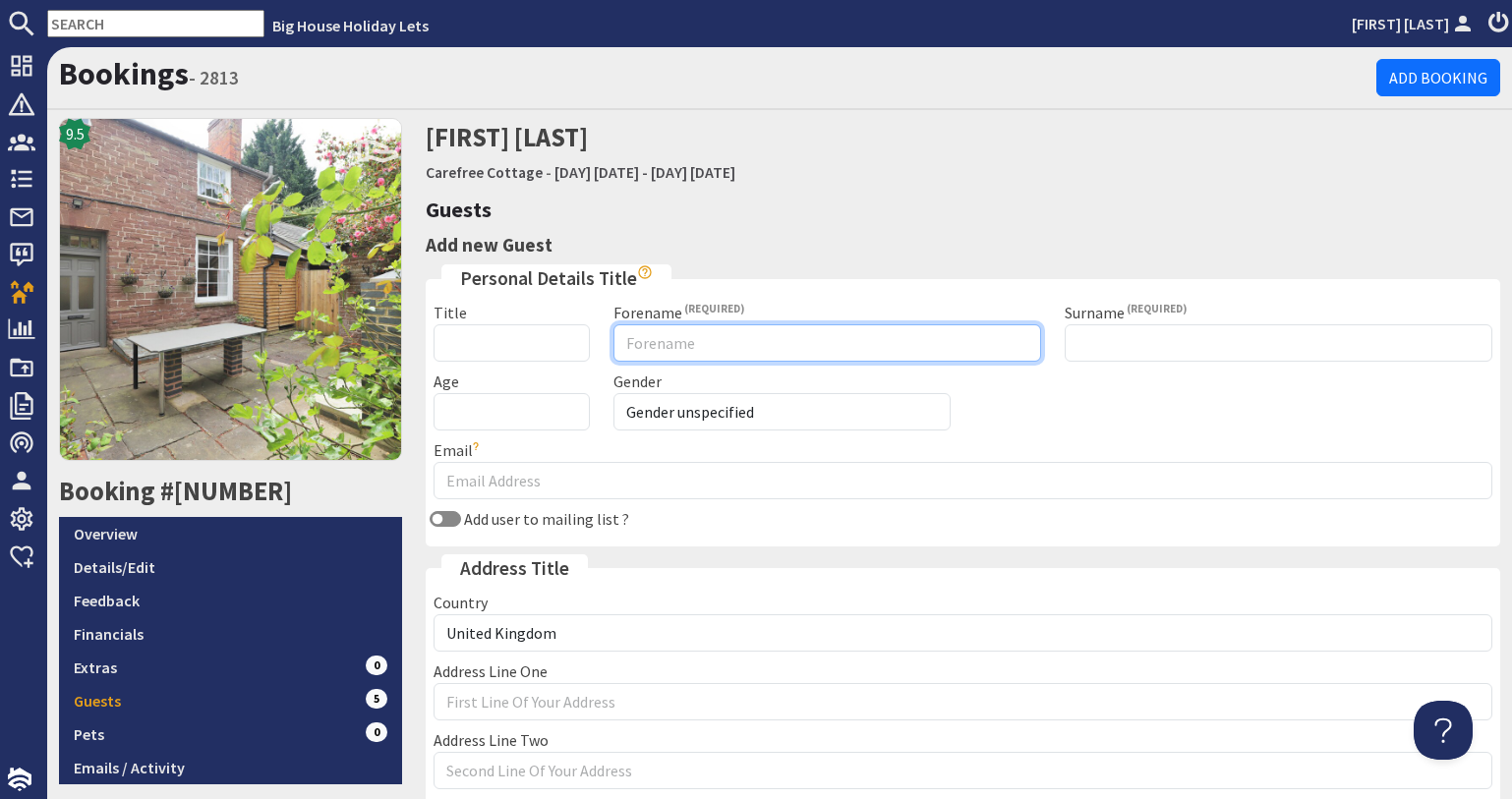 paste on "Lily Pinson" 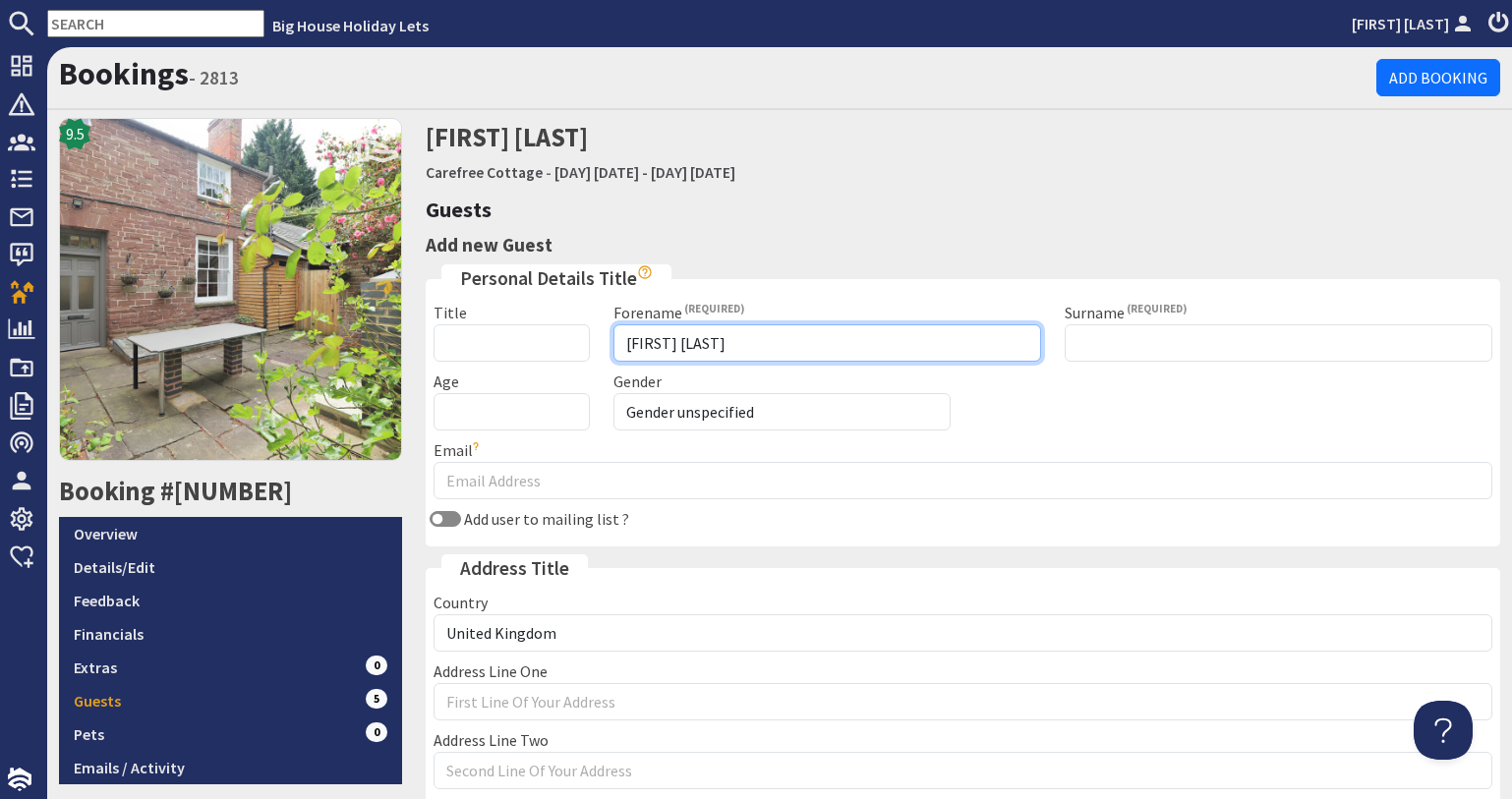 drag, startPoint x: 654, startPoint y: 339, endPoint x: 713, endPoint y: 360, distance: 62.62587 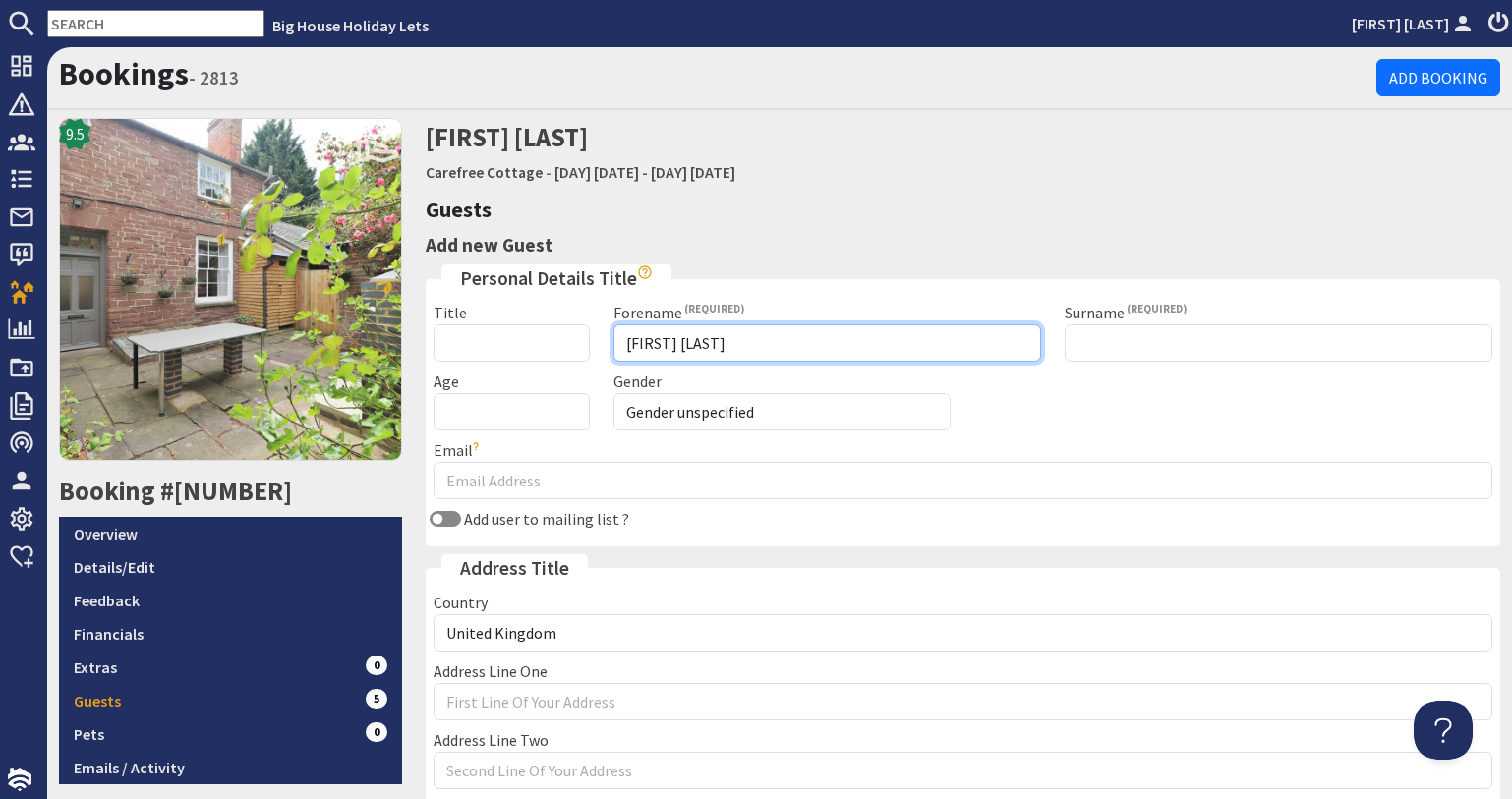 click on "Lily Pinson" at bounding box center [827, 343] 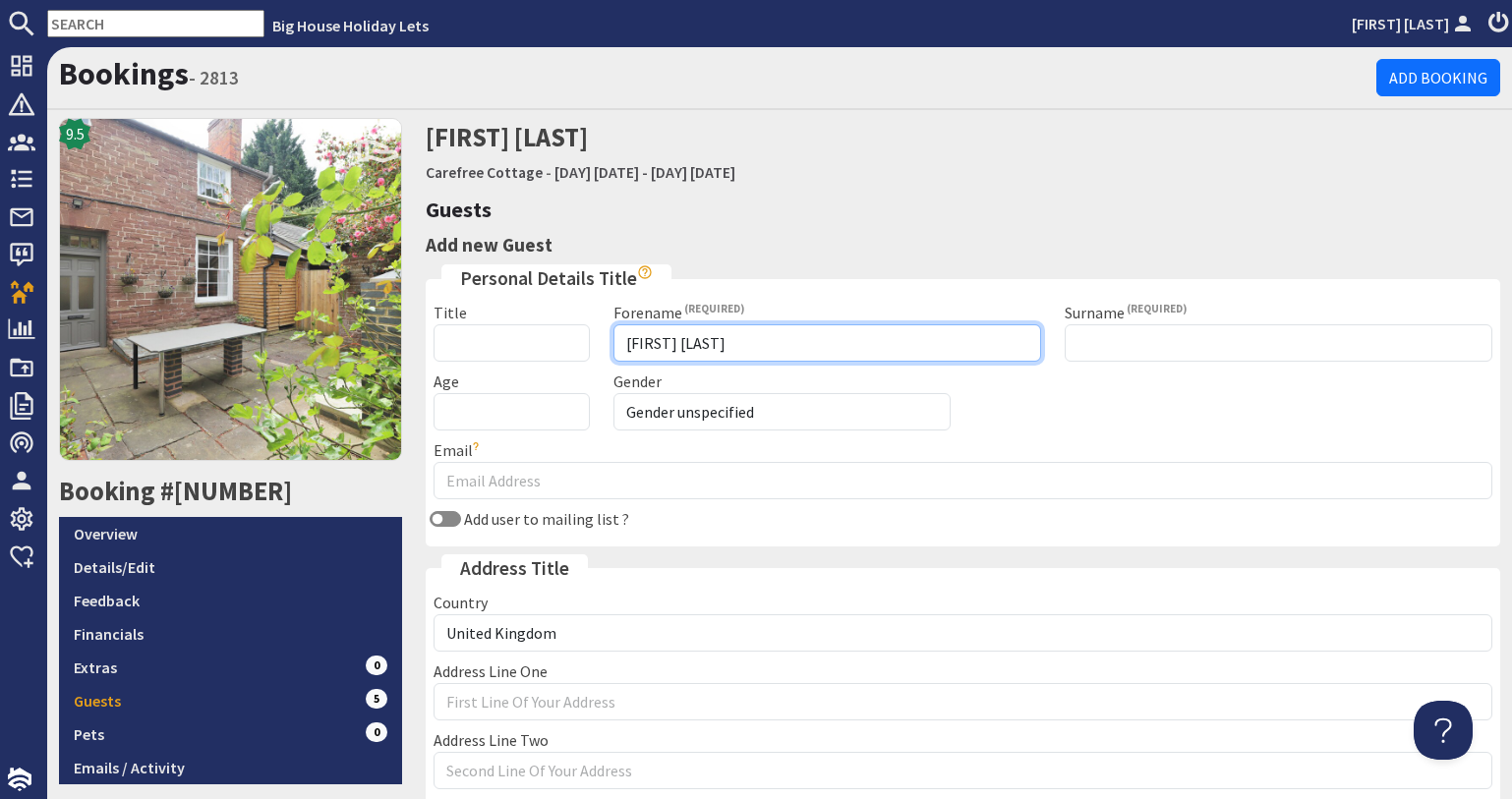drag, startPoint x: 648, startPoint y: 341, endPoint x: 709, endPoint y: 351, distance: 61.814238 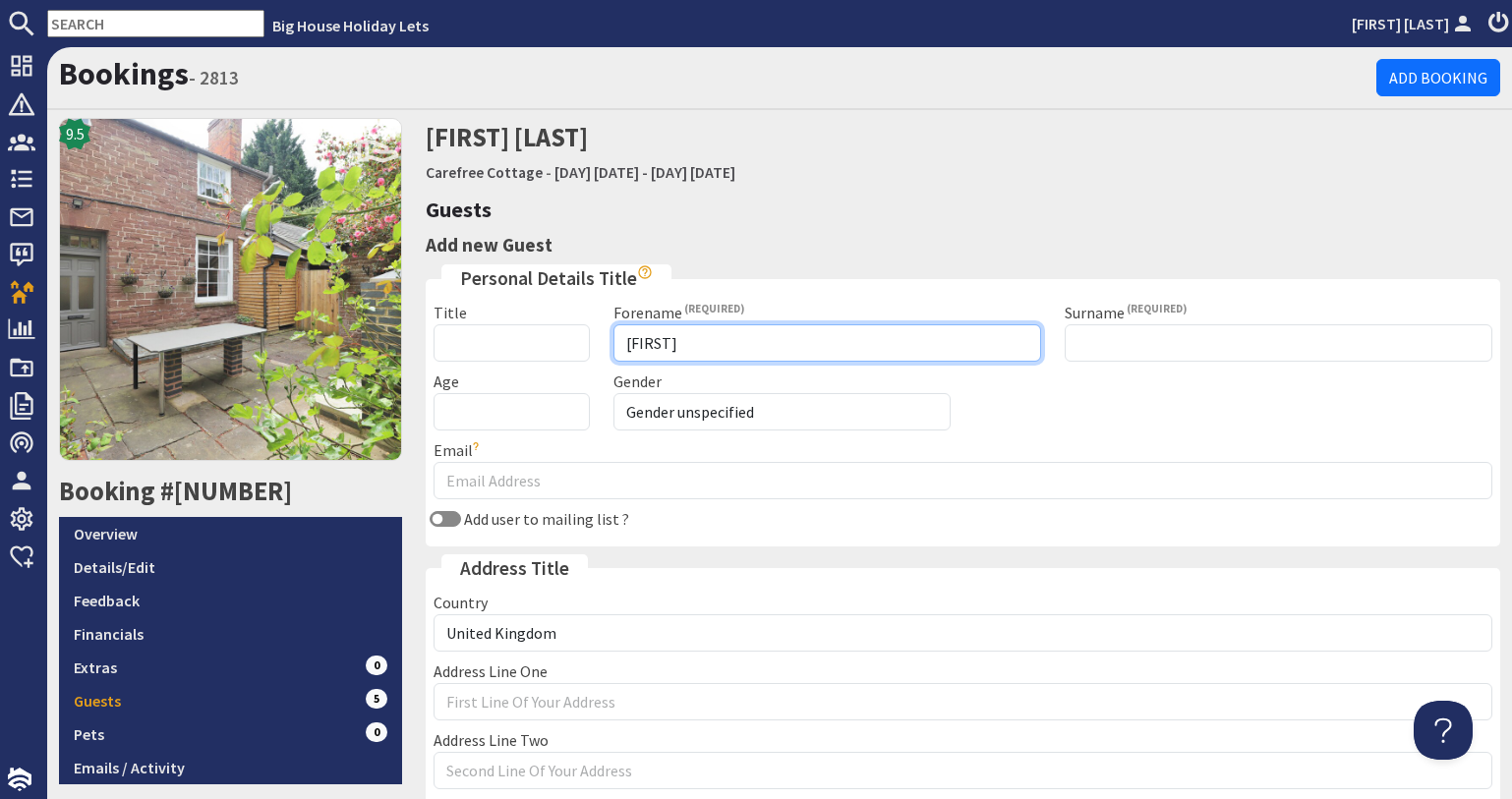 type on "Lily" 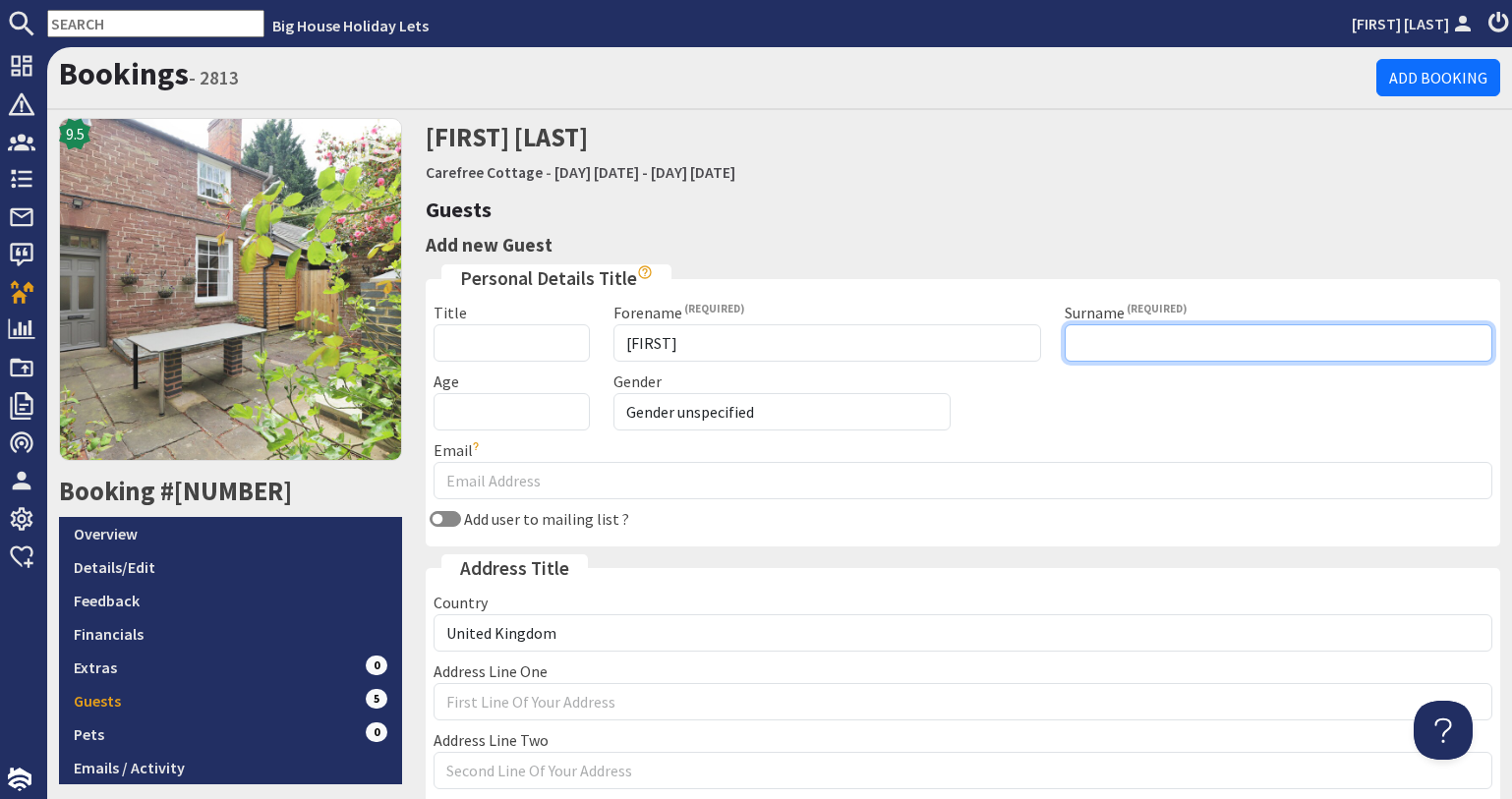click on "Surname" at bounding box center (1278, 343) 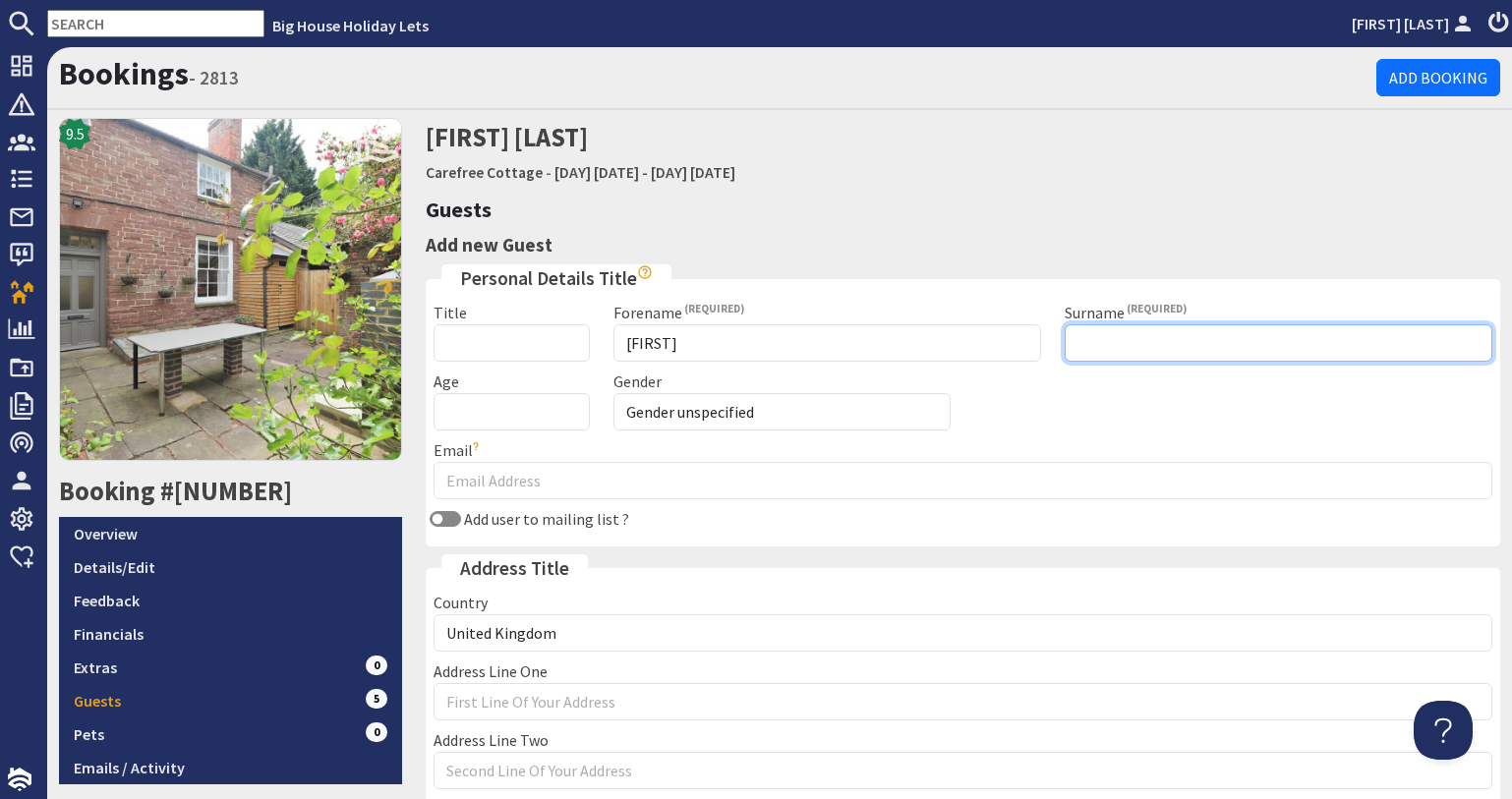 paste on "Pinson" 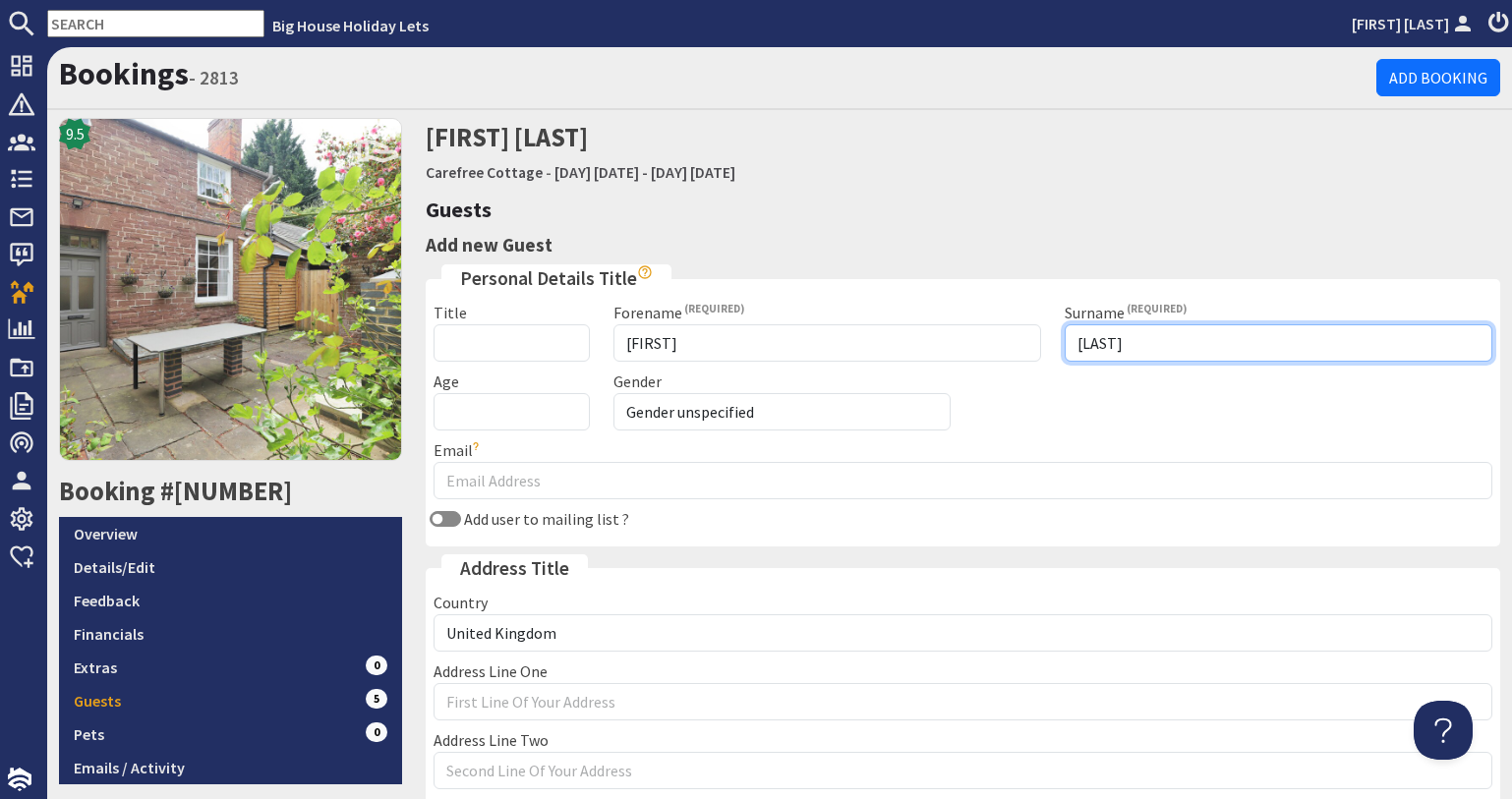 type on "Pinson" 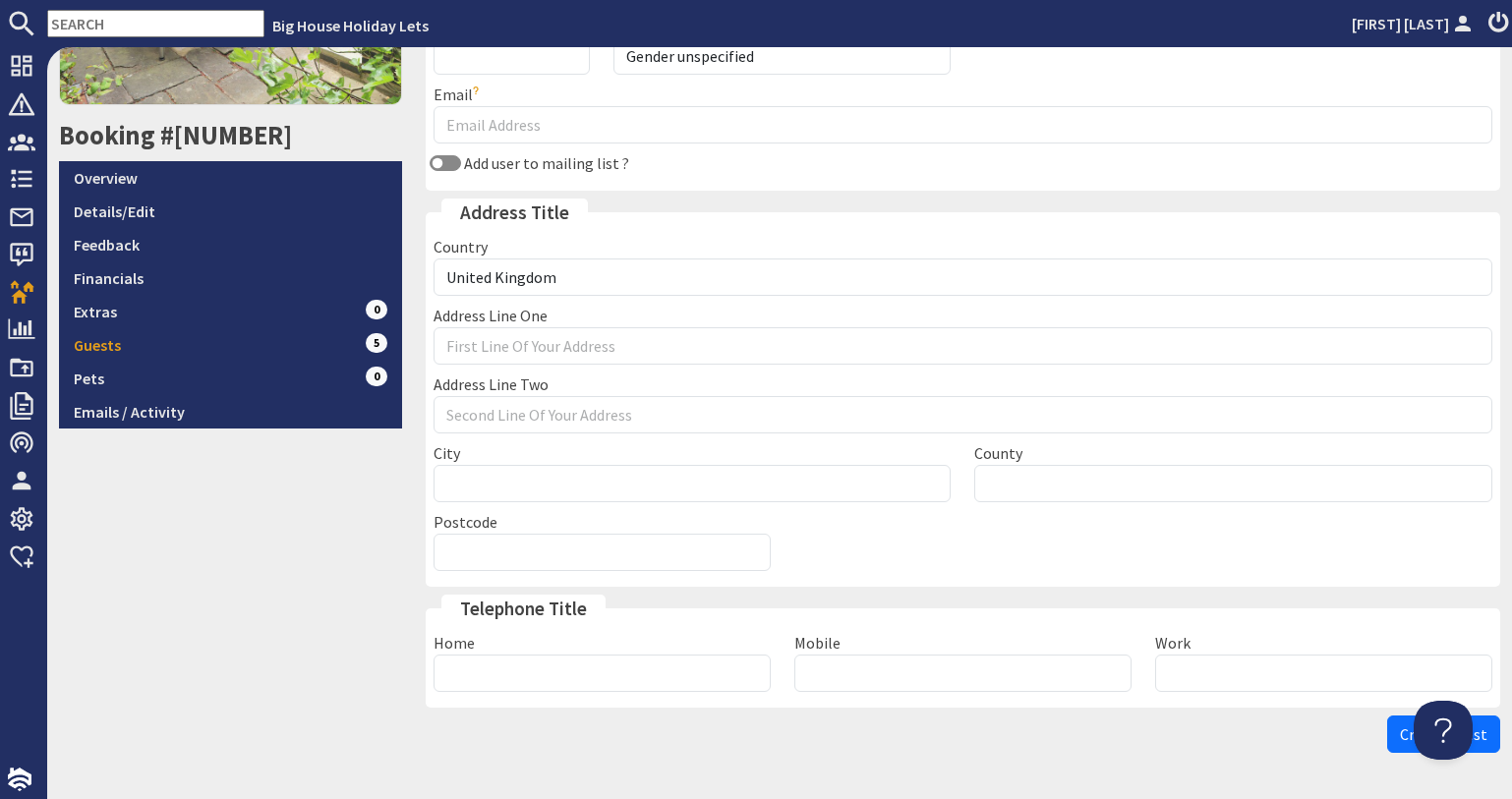 scroll, scrollTop: 418, scrollLeft: 0, axis: vertical 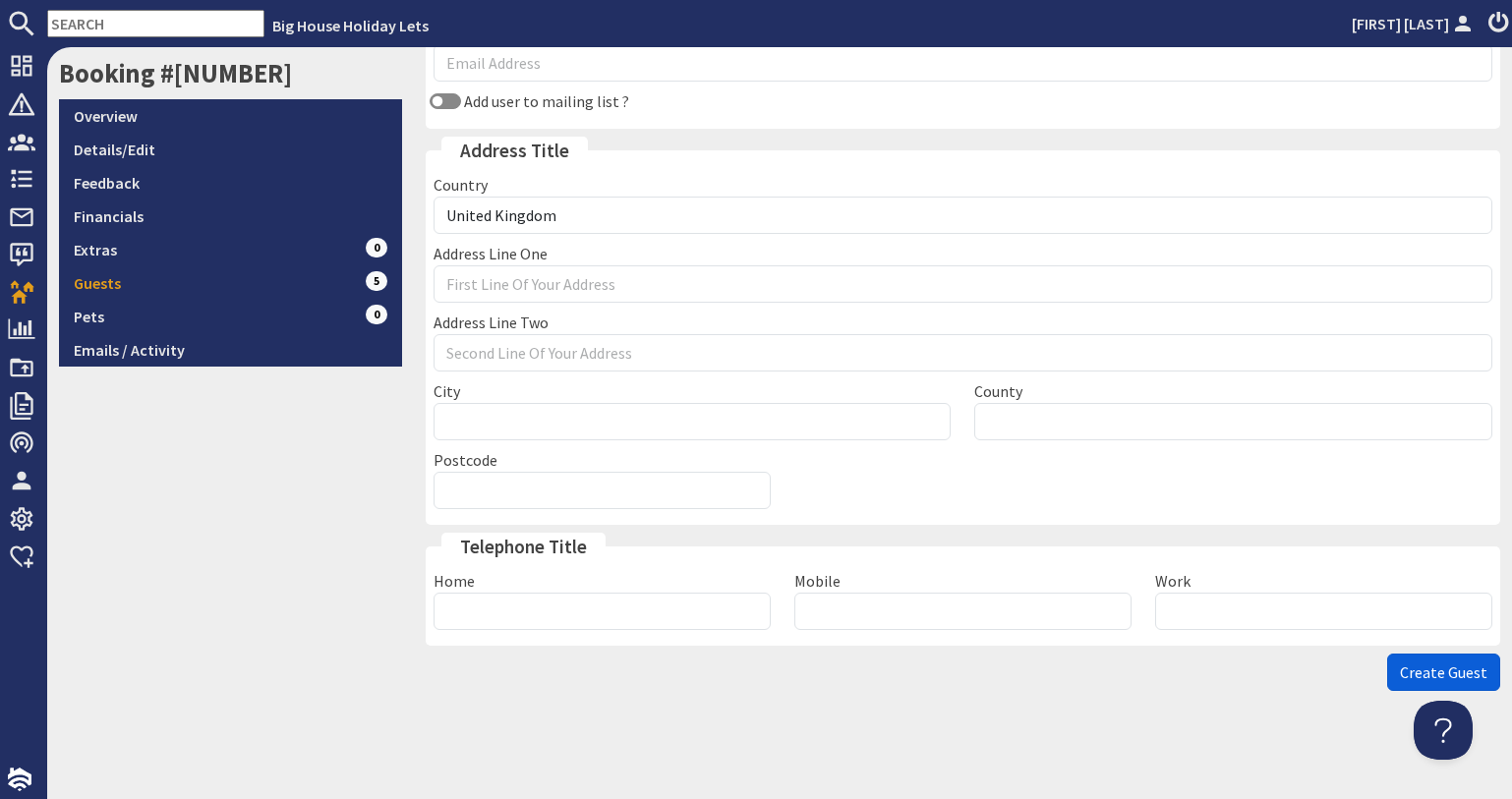click on "Create Guest" at bounding box center [1443, 672] 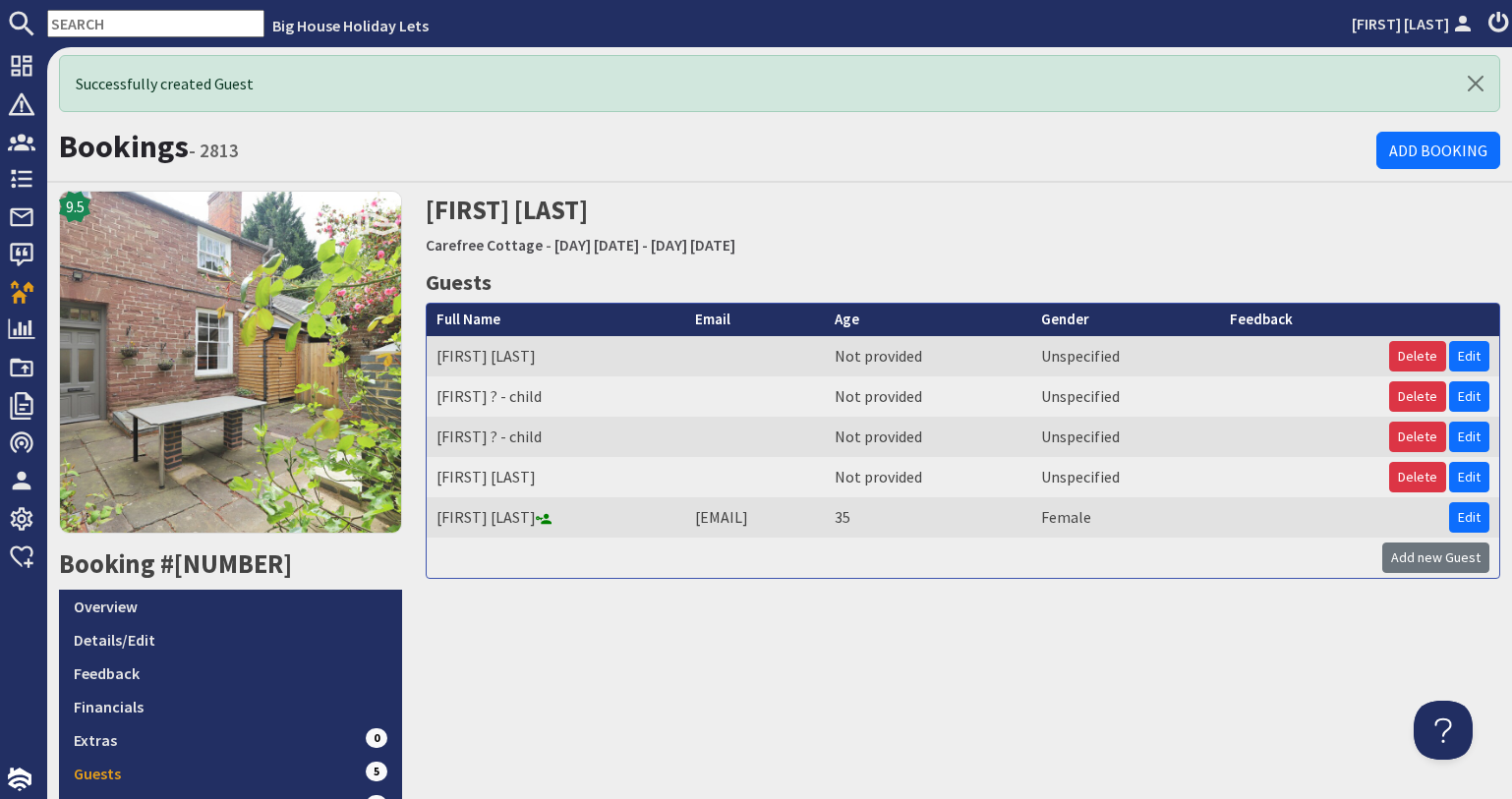 scroll, scrollTop: 0, scrollLeft: 0, axis: both 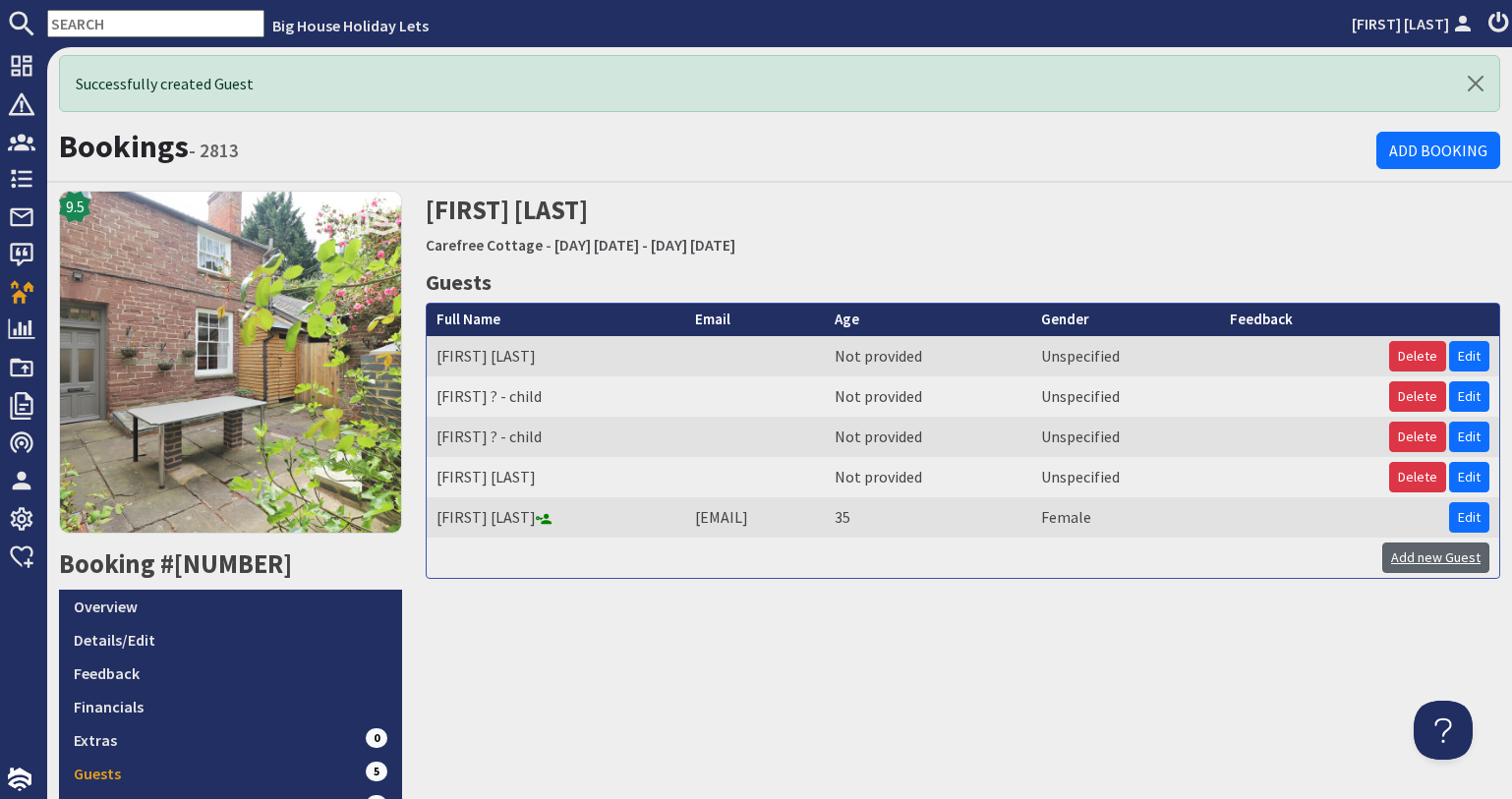 click on "Add new Guest" at bounding box center (1435, 557) 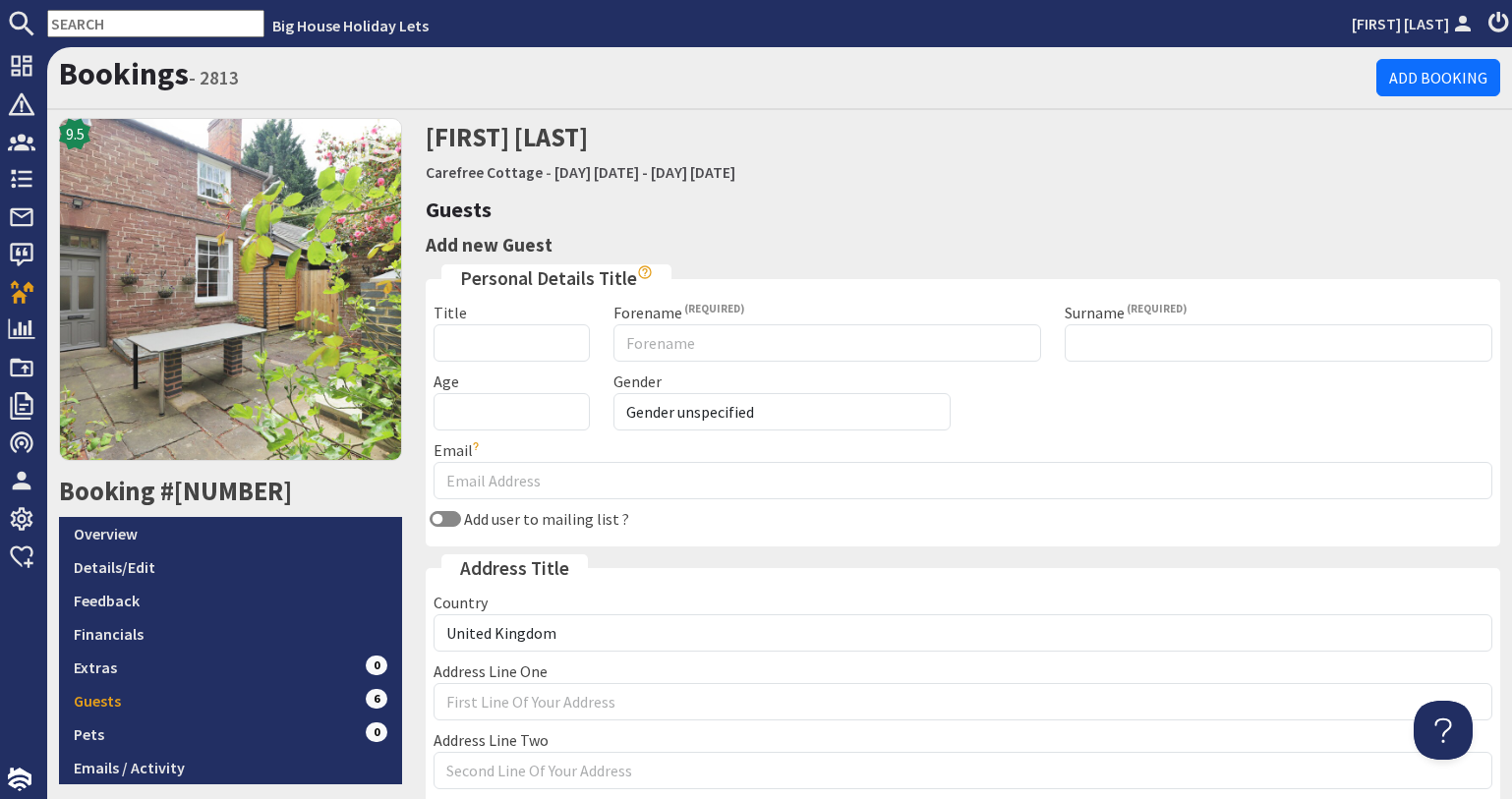 scroll, scrollTop: 0, scrollLeft: 0, axis: both 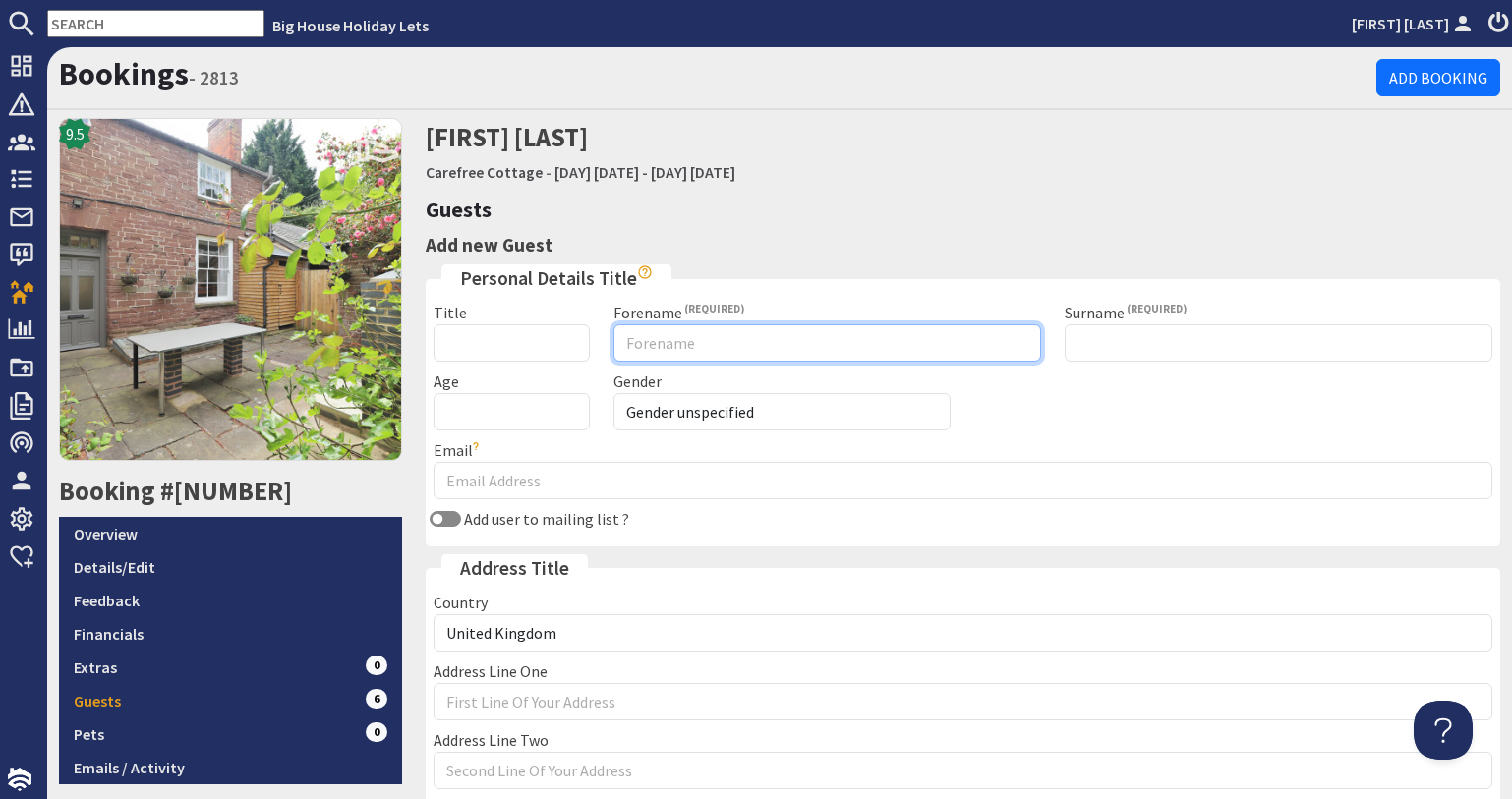 click on "Forename" at bounding box center [827, 343] 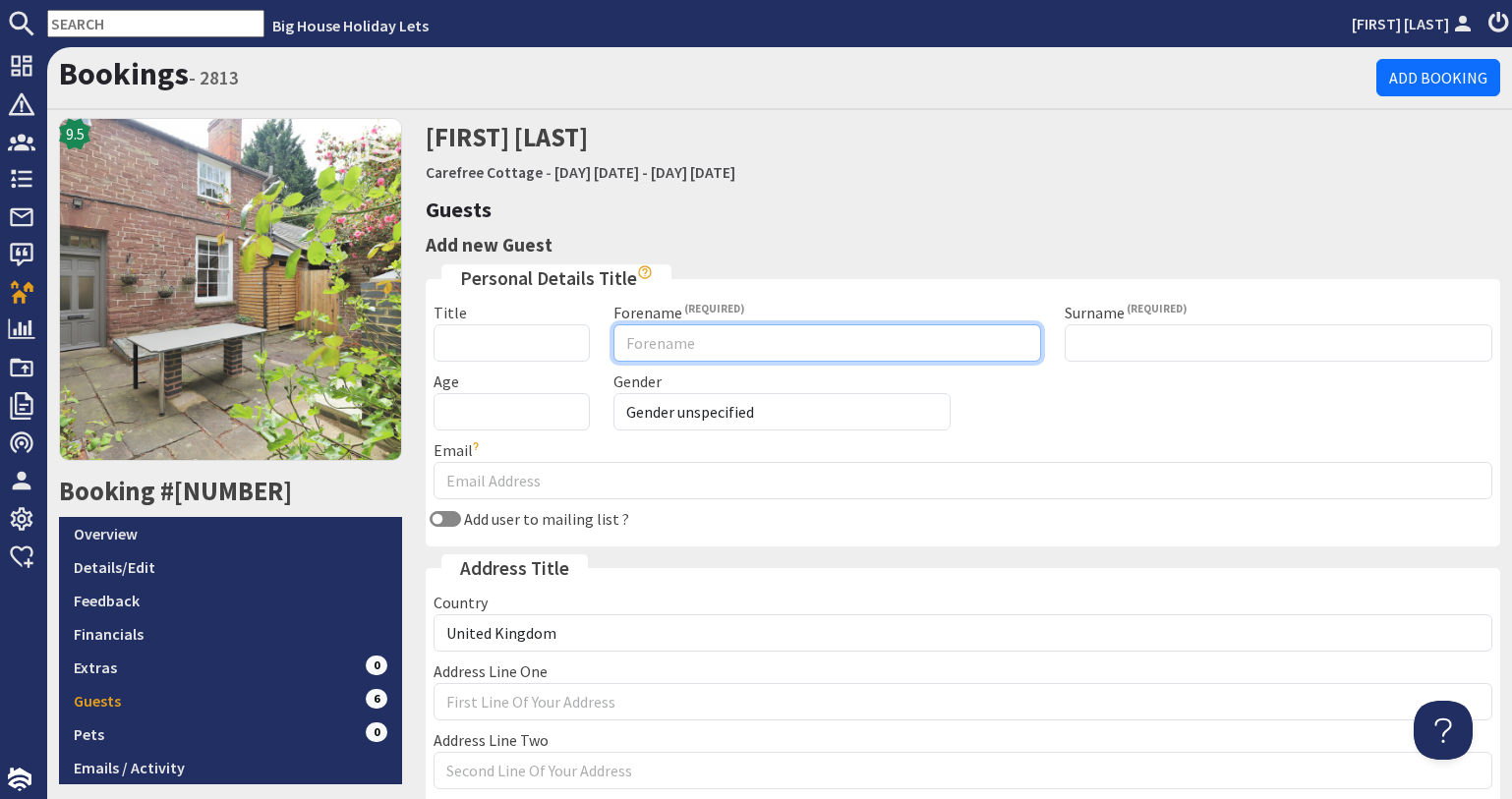 paste on "Sofia - child" 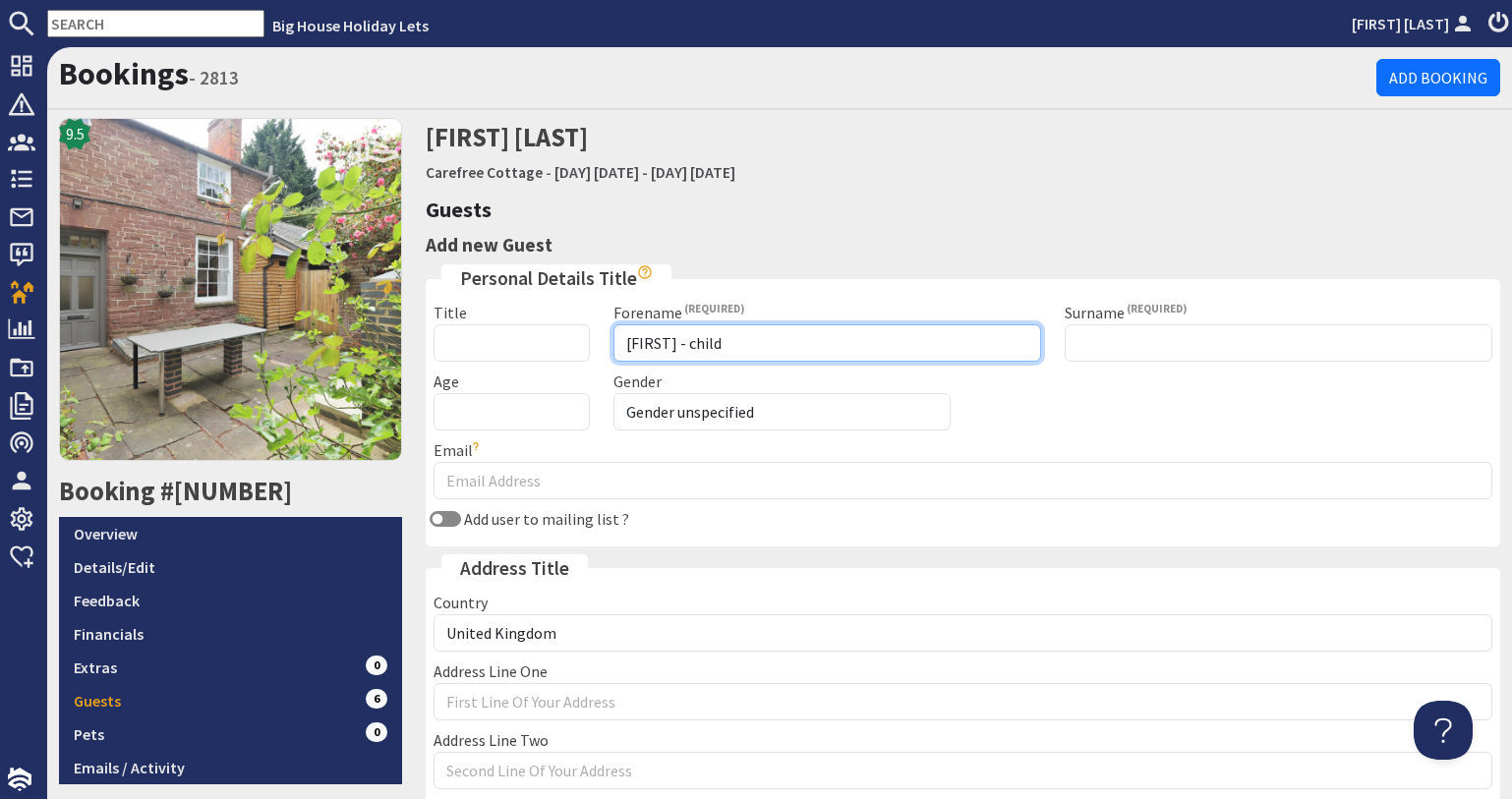 drag, startPoint x: 654, startPoint y: 339, endPoint x: 725, endPoint y: 360, distance: 74 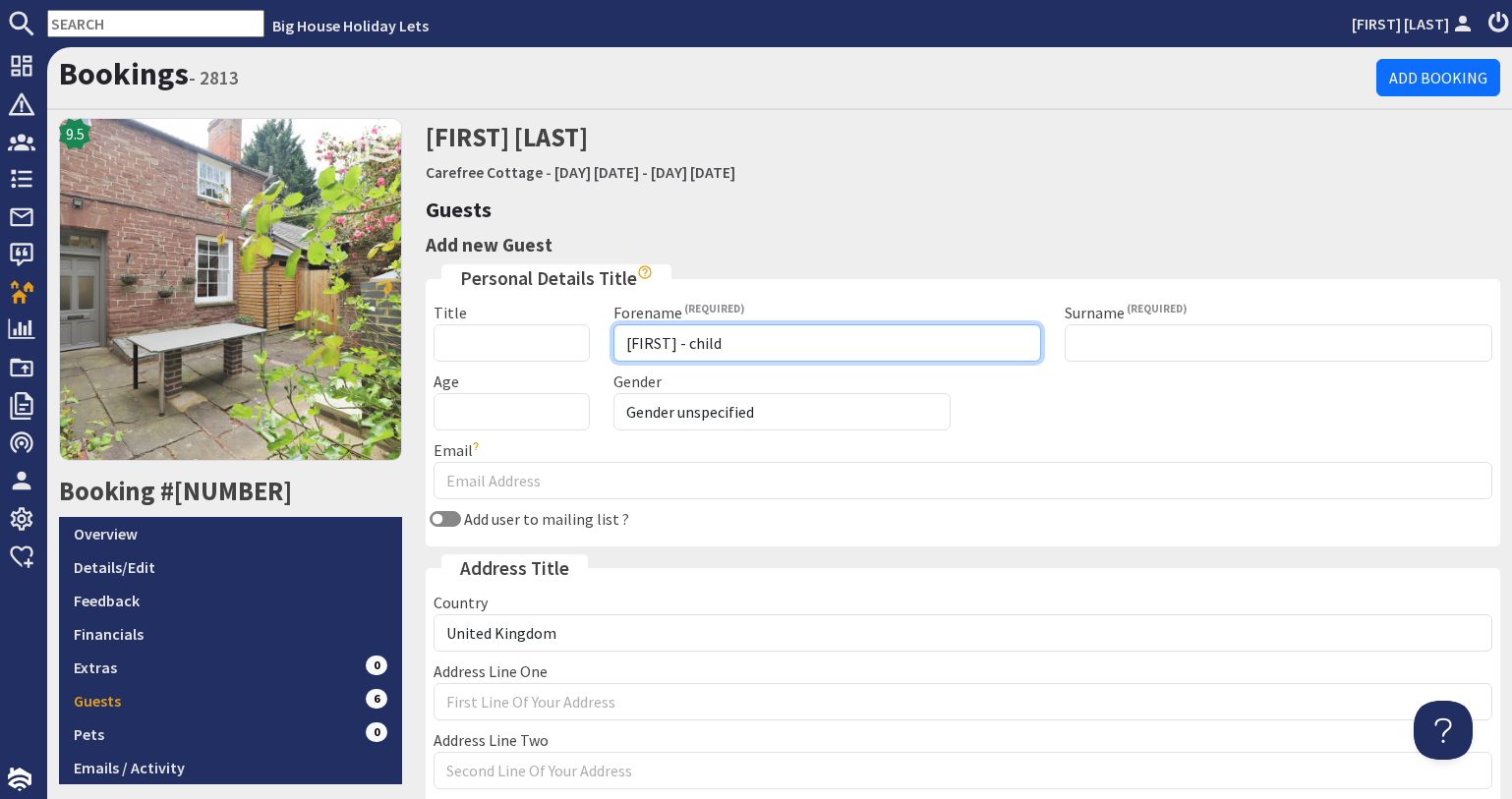 type on "Sofia - child" 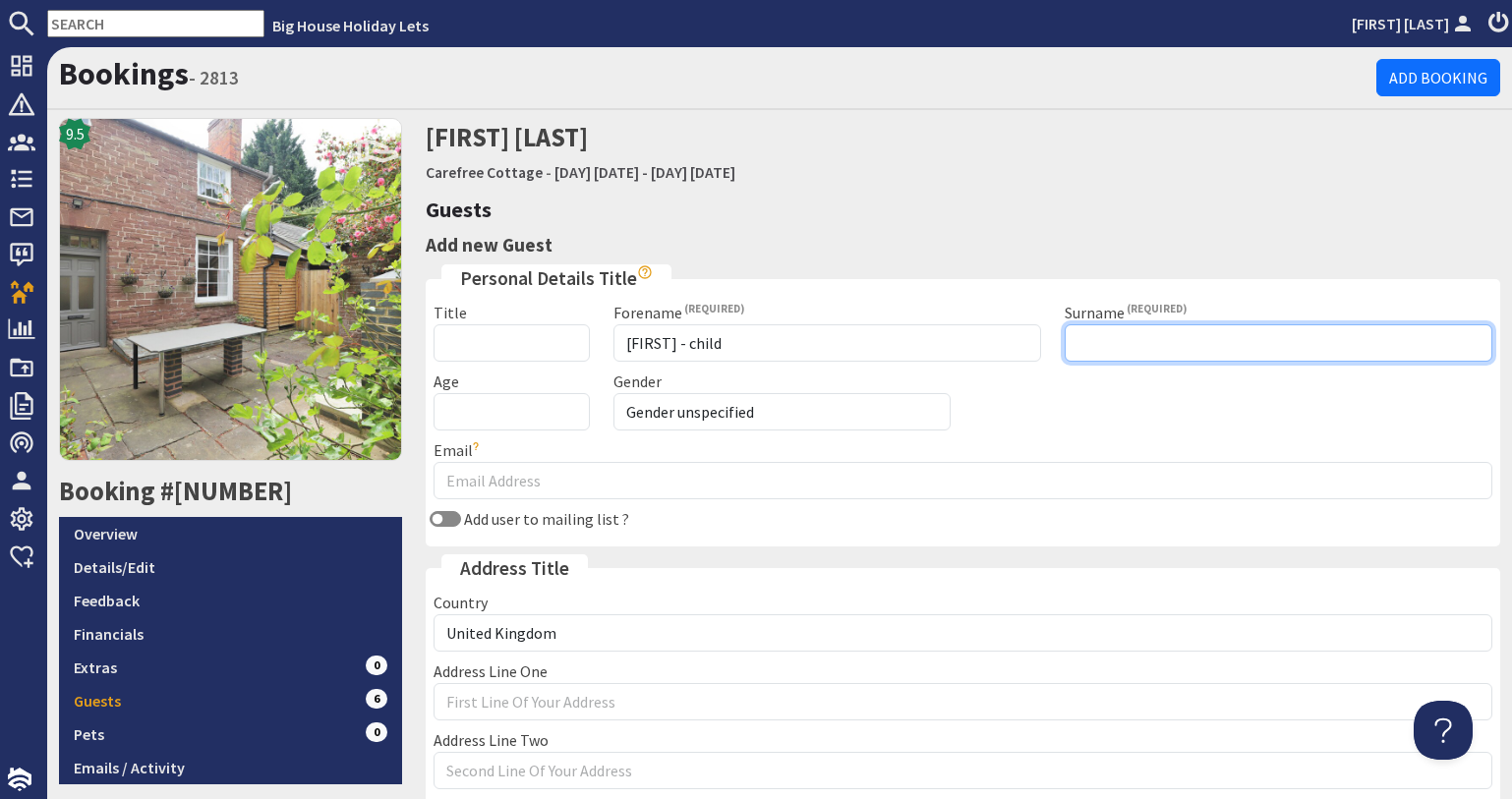 click on "Surname" at bounding box center (1278, 343) 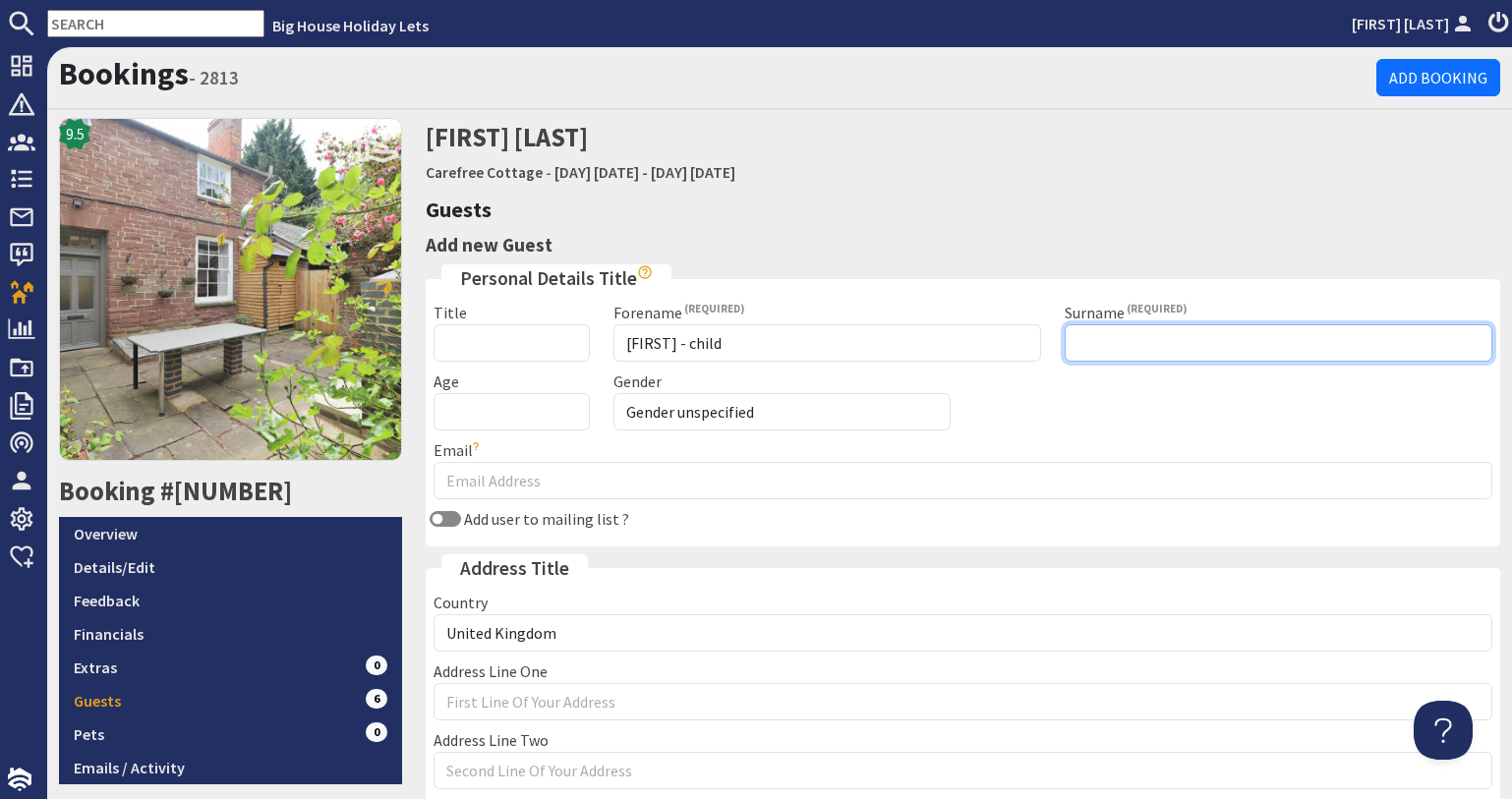 paste on "- child" 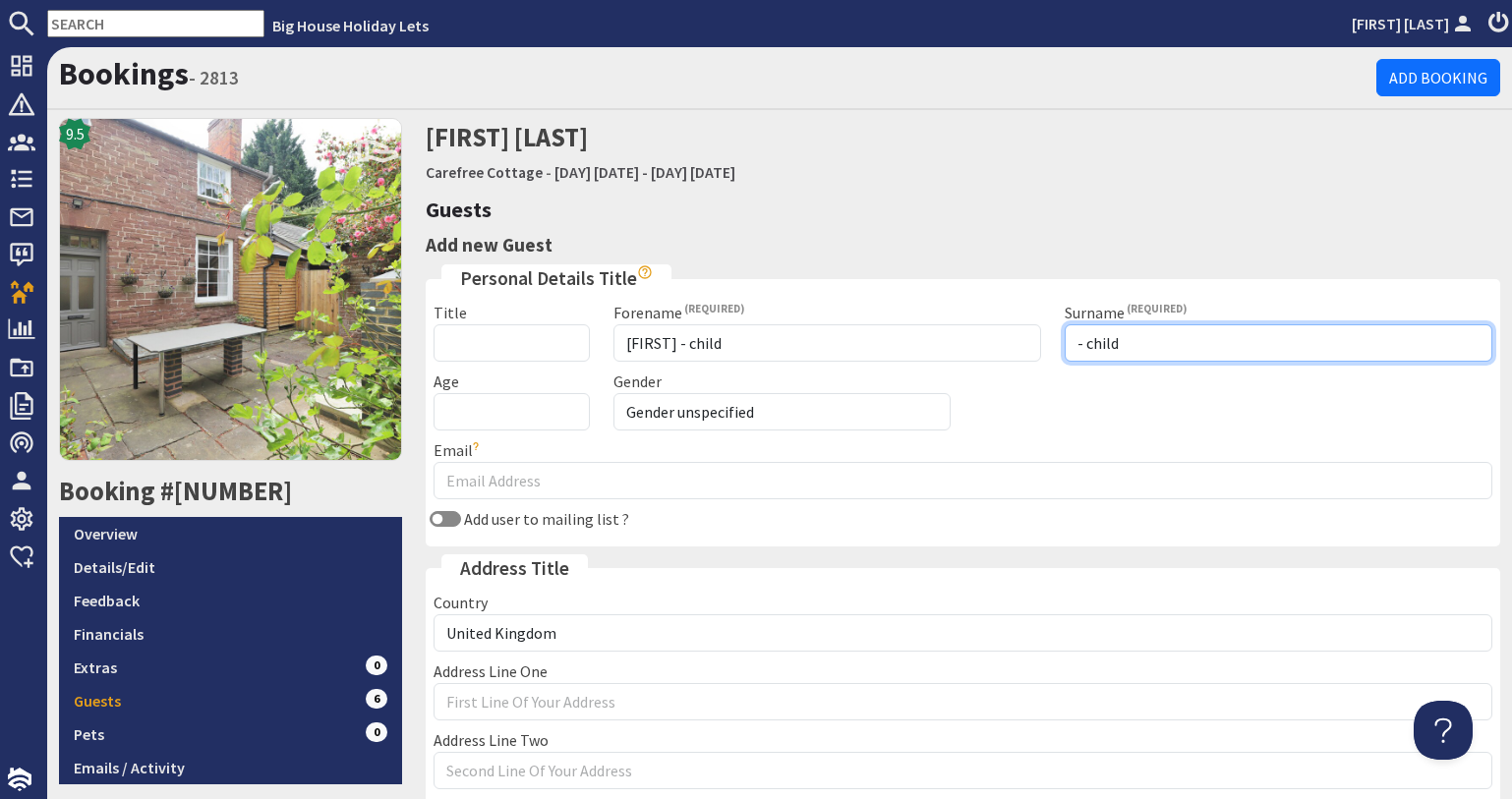 click on "- child" at bounding box center [1278, 343] 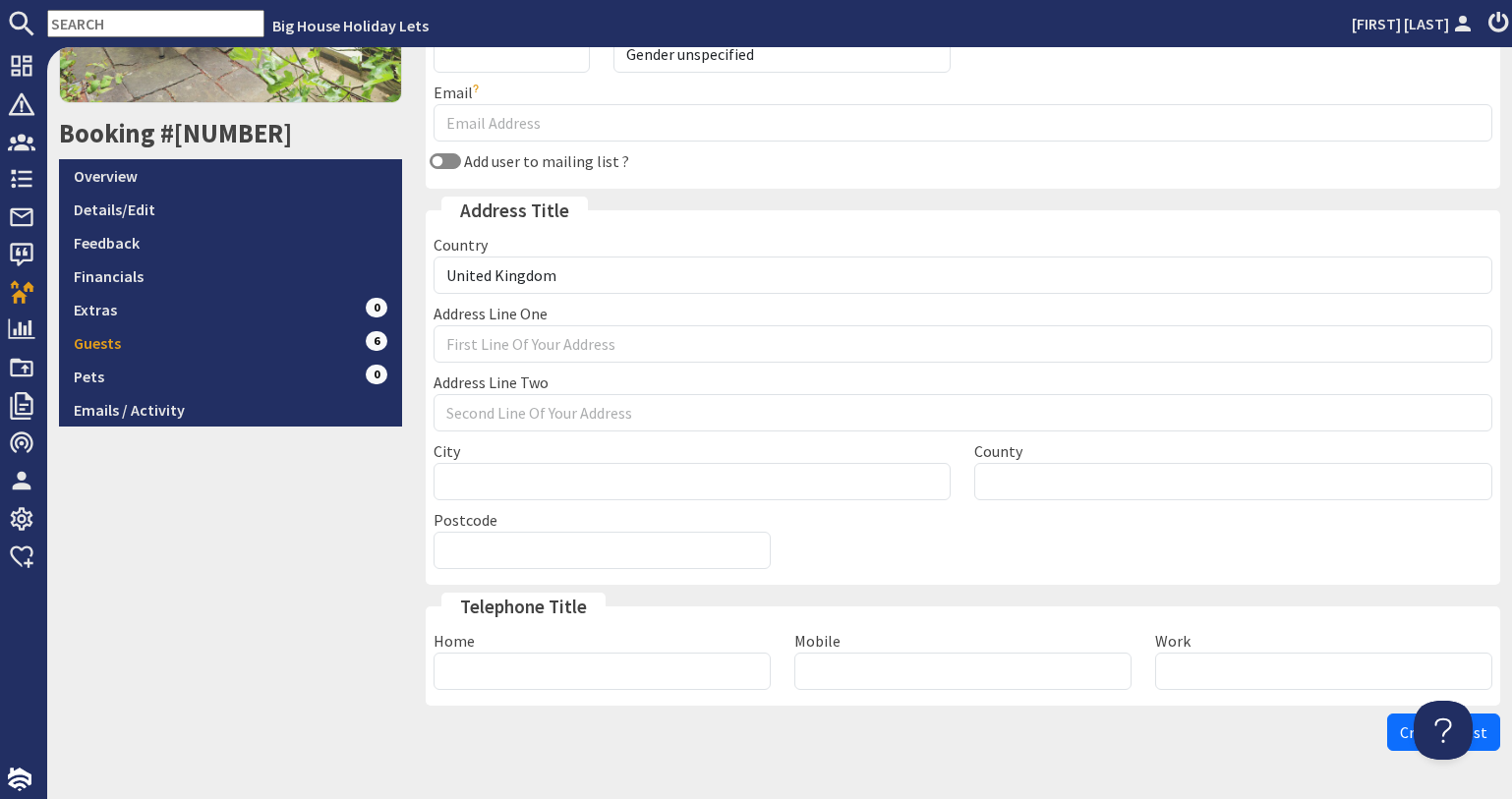 scroll, scrollTop: 418, scrollLeft: 0, axis: vertical 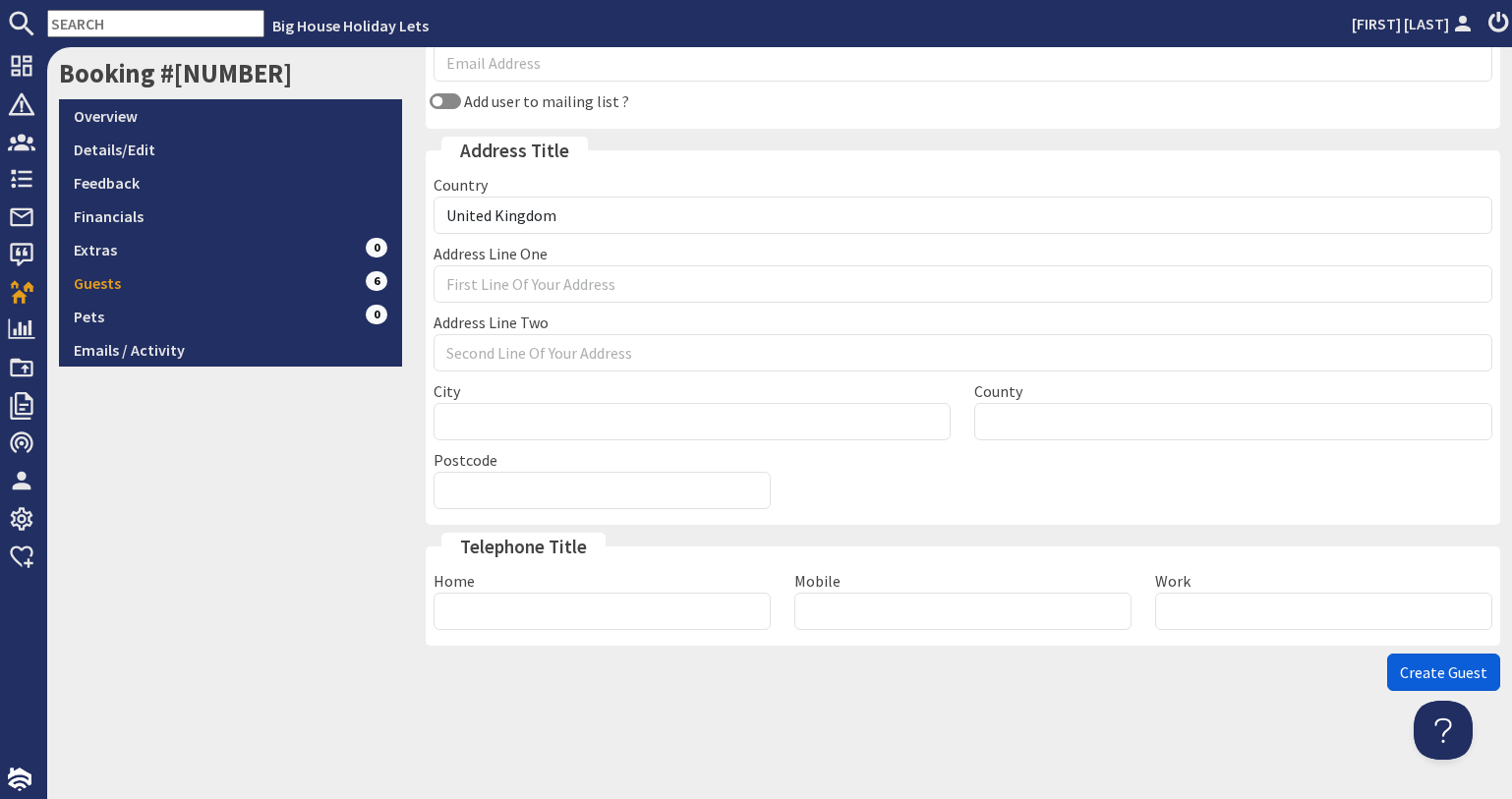 type on "?- child" 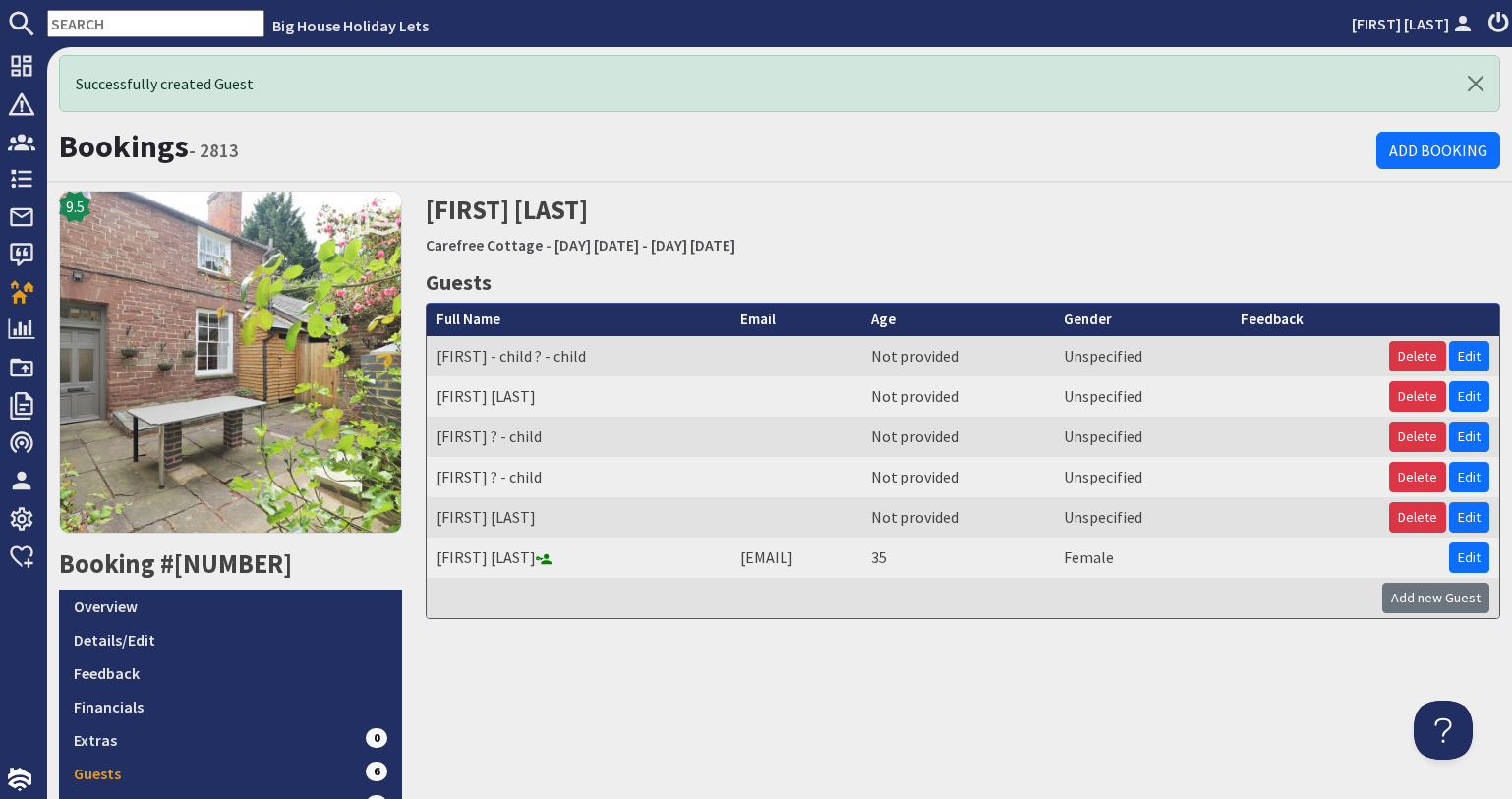 scroll, scrollTop: 0, scrollLeft: 0, axis: both 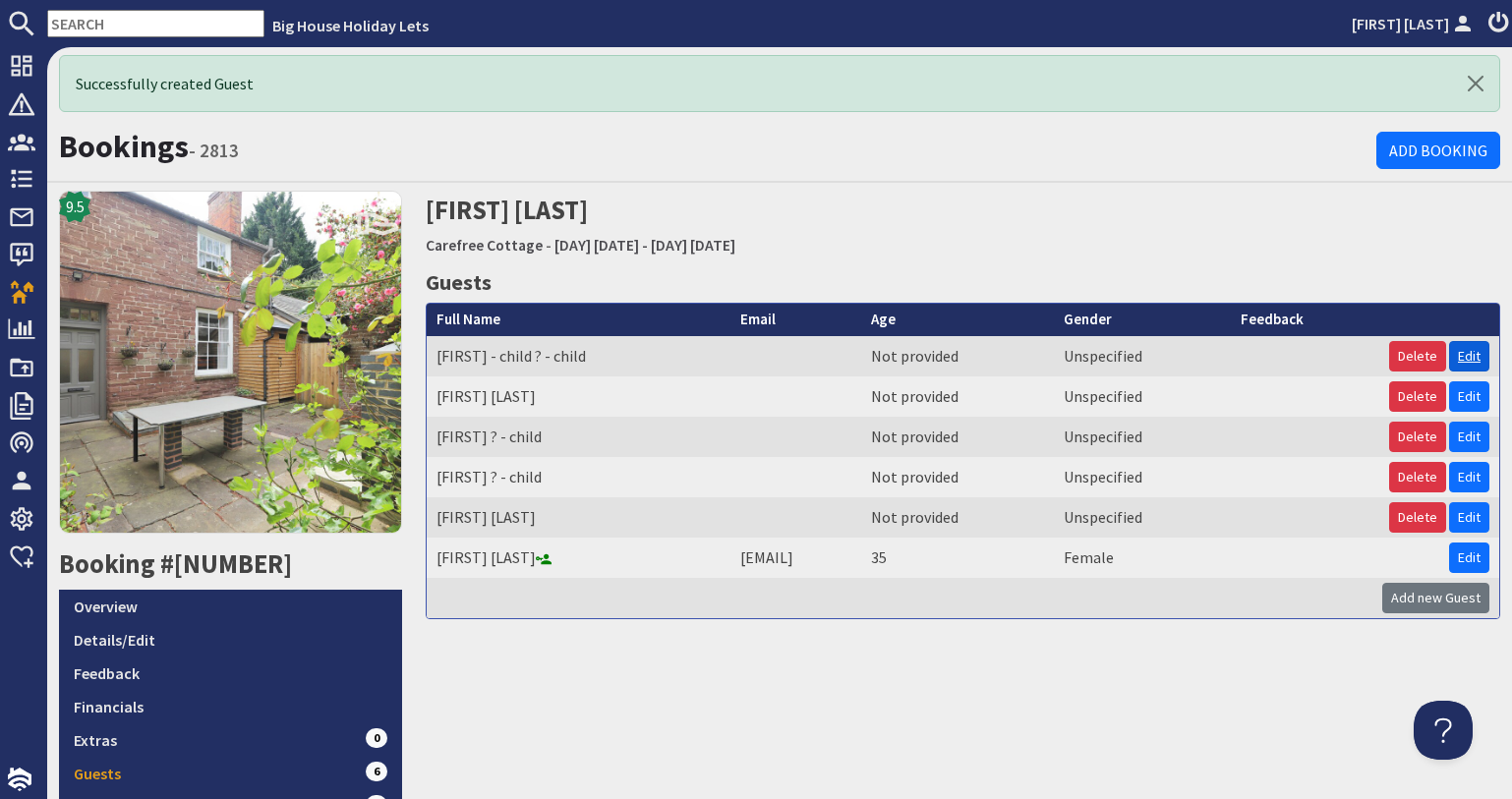 click on "Edit" at bounding box center (1469, 356) 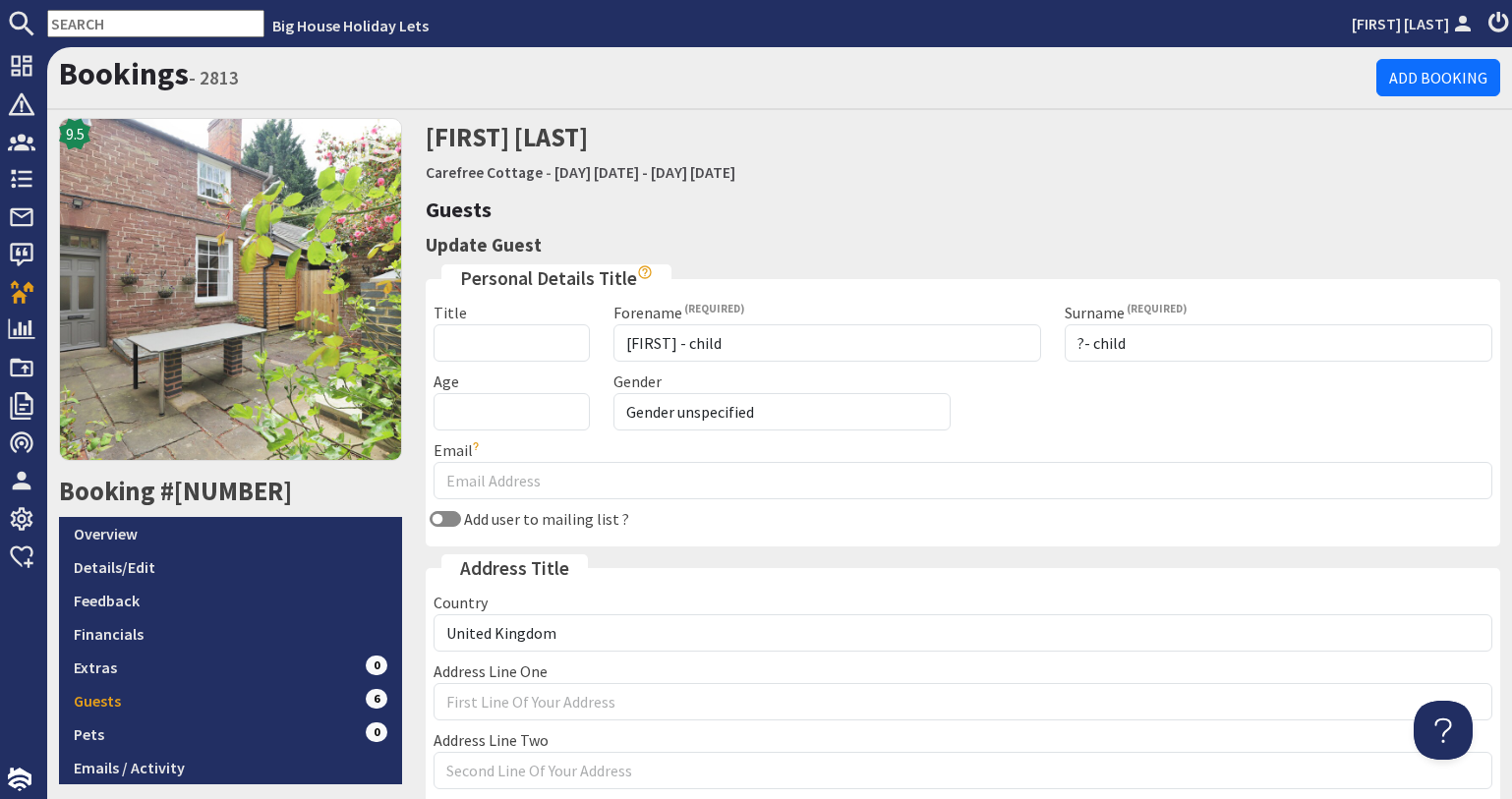 scroll, scrollTop: 0, scrollLeft: 0, axis: both 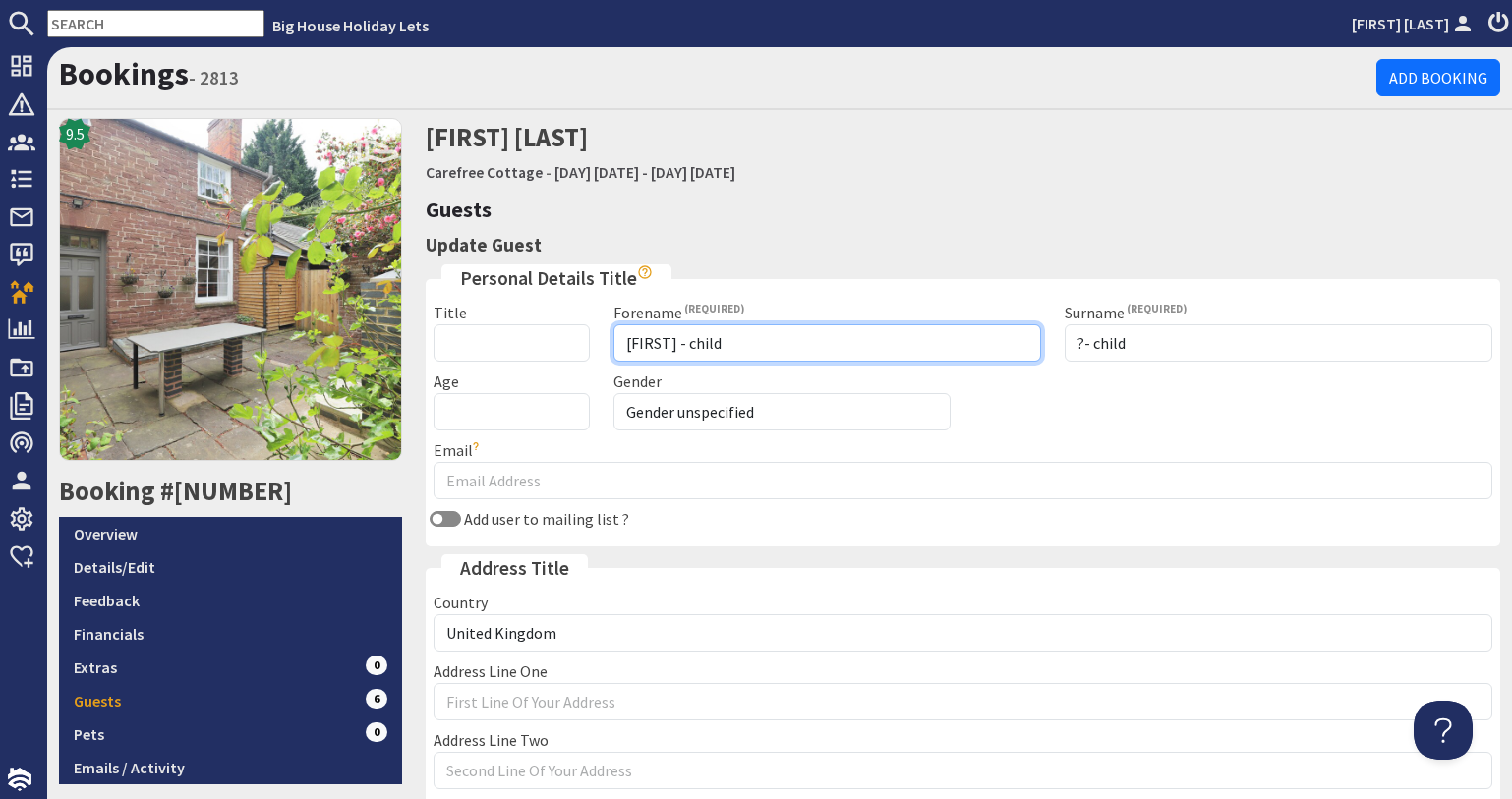 drag, startPoint x: 657, startPoint y: 341, endPoint x: 702, endPoint y: 346, distance: 45.276926 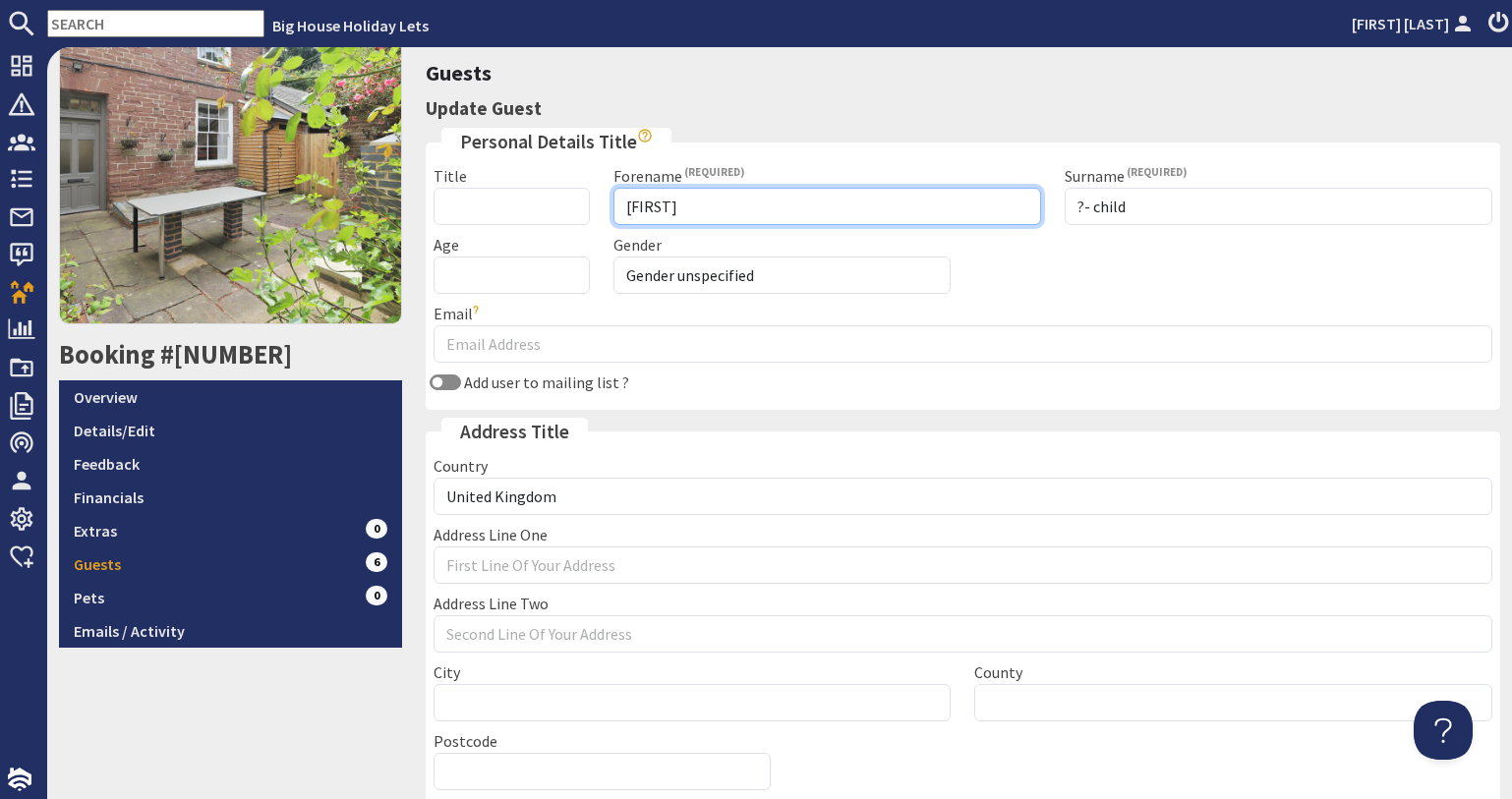 scroll, scrollTop: 393, scrollLeft: 0, axis: vertical 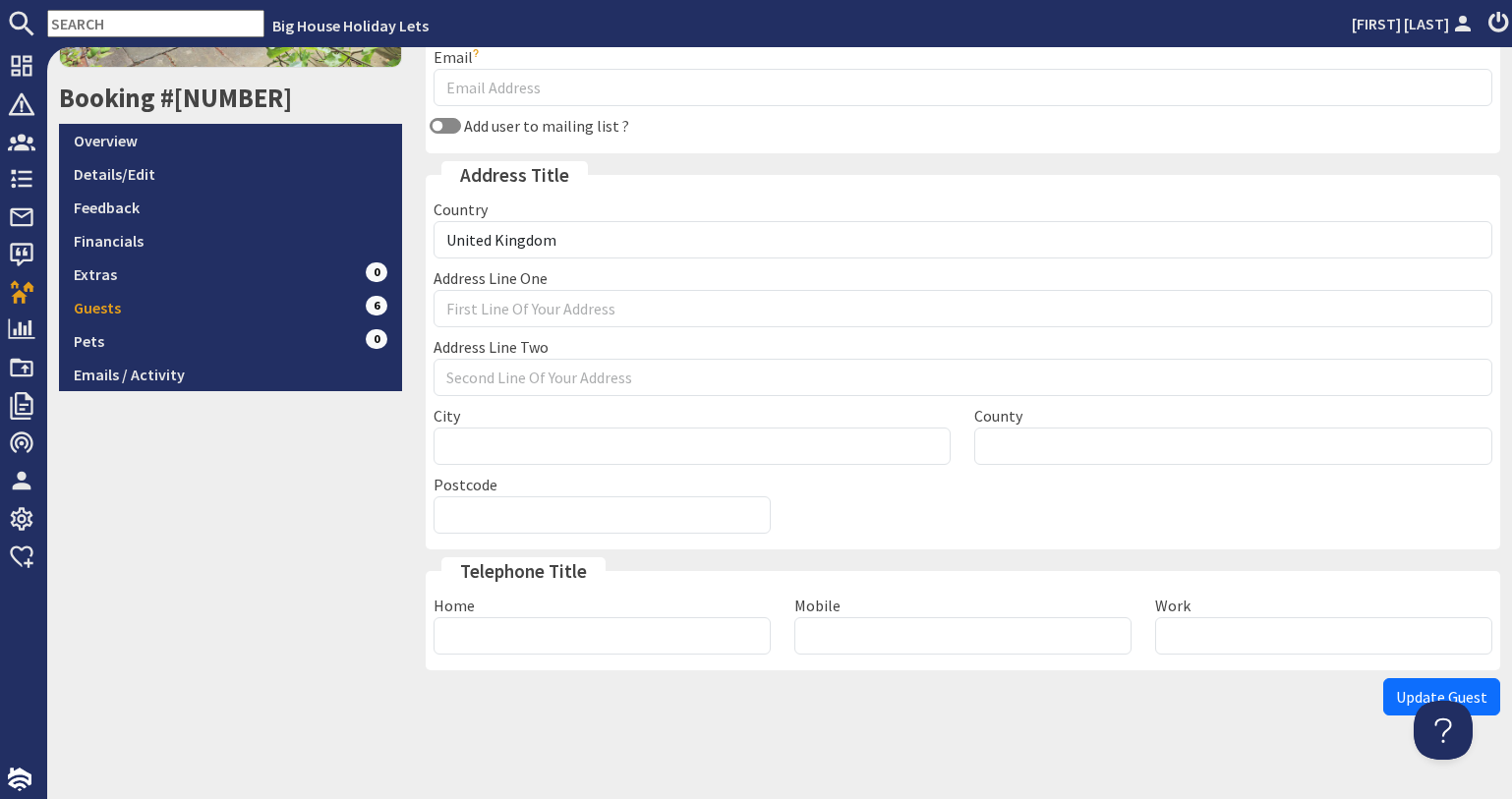 type on "Sofia" 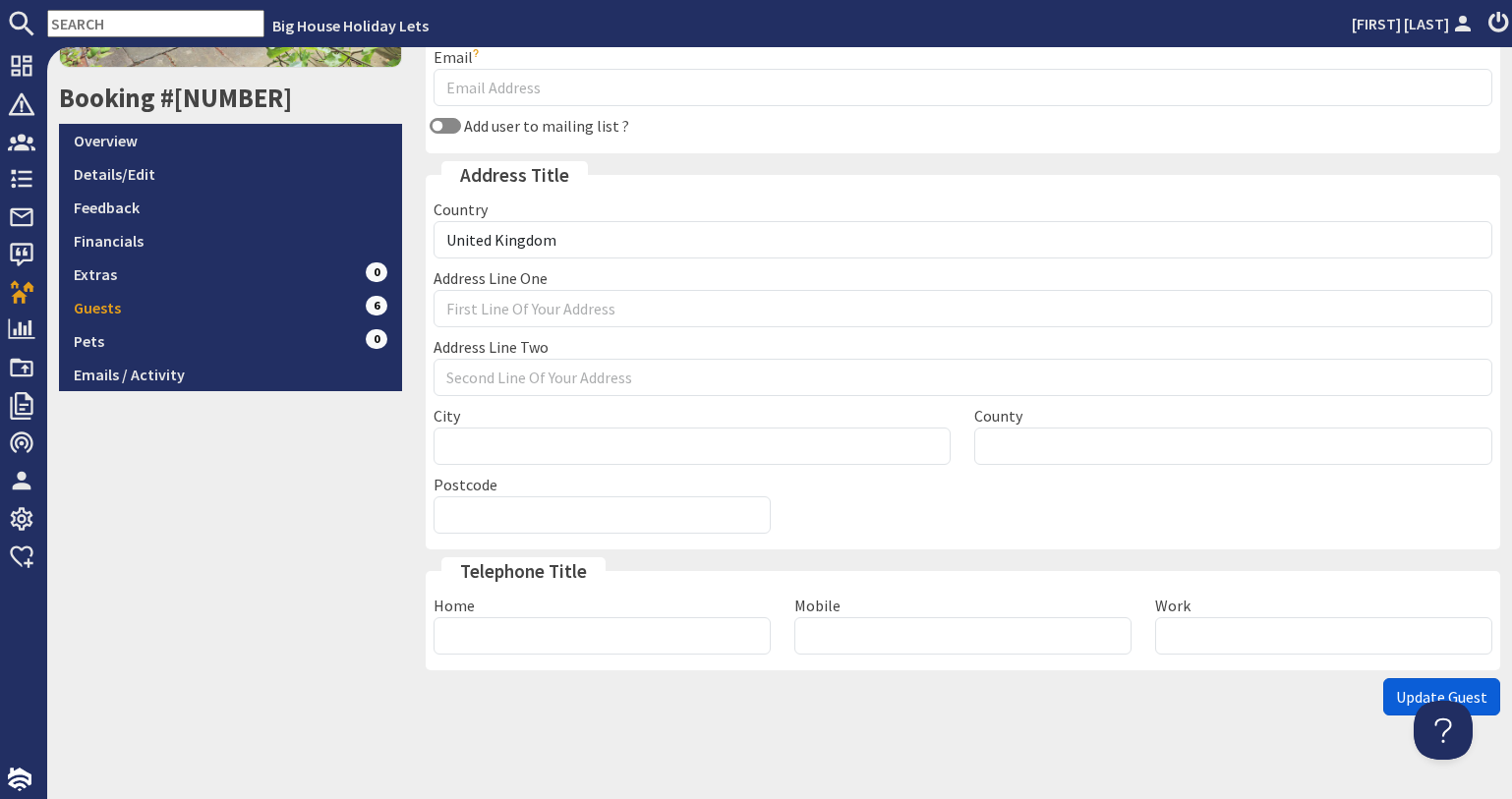 drag, startPoint x: 1388, startPoint y: 716, endPoint x: 1391, endPoint y: 706, distance: 10.440307 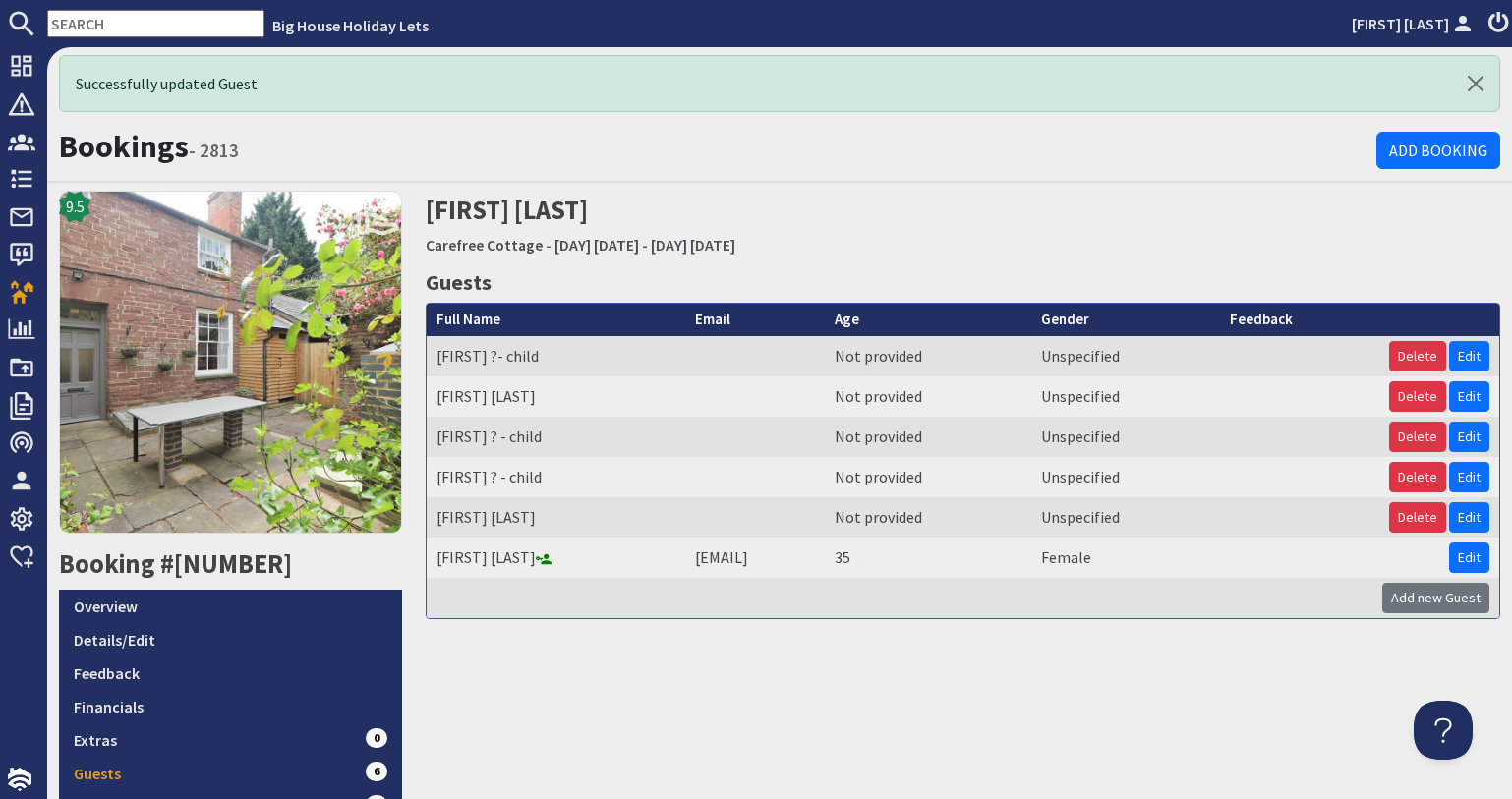 scroll, scrollTop: 0, scrollLeft: 0, axis: both 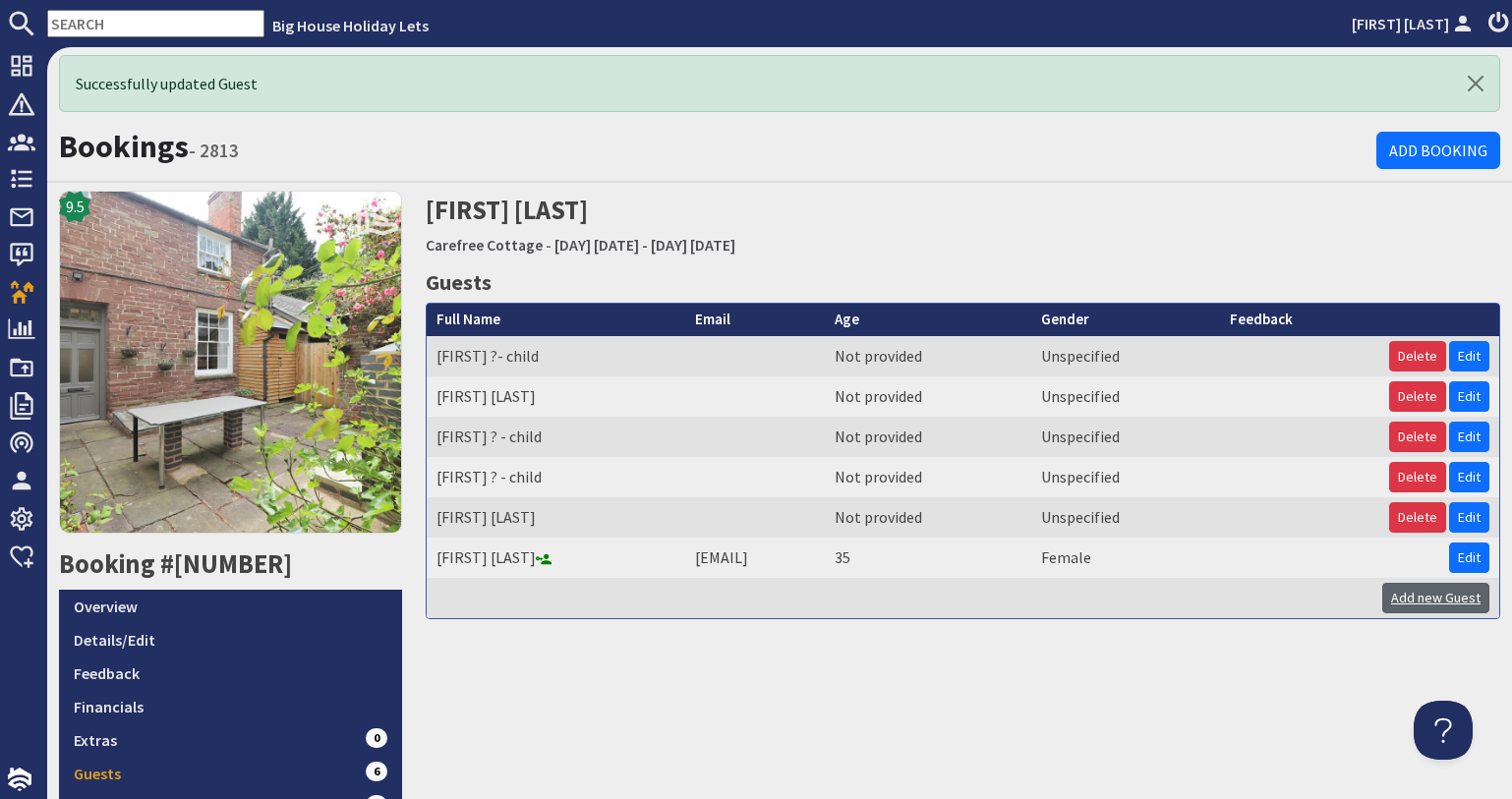click on "Add new Guest" at bounding box center (1435, 598) 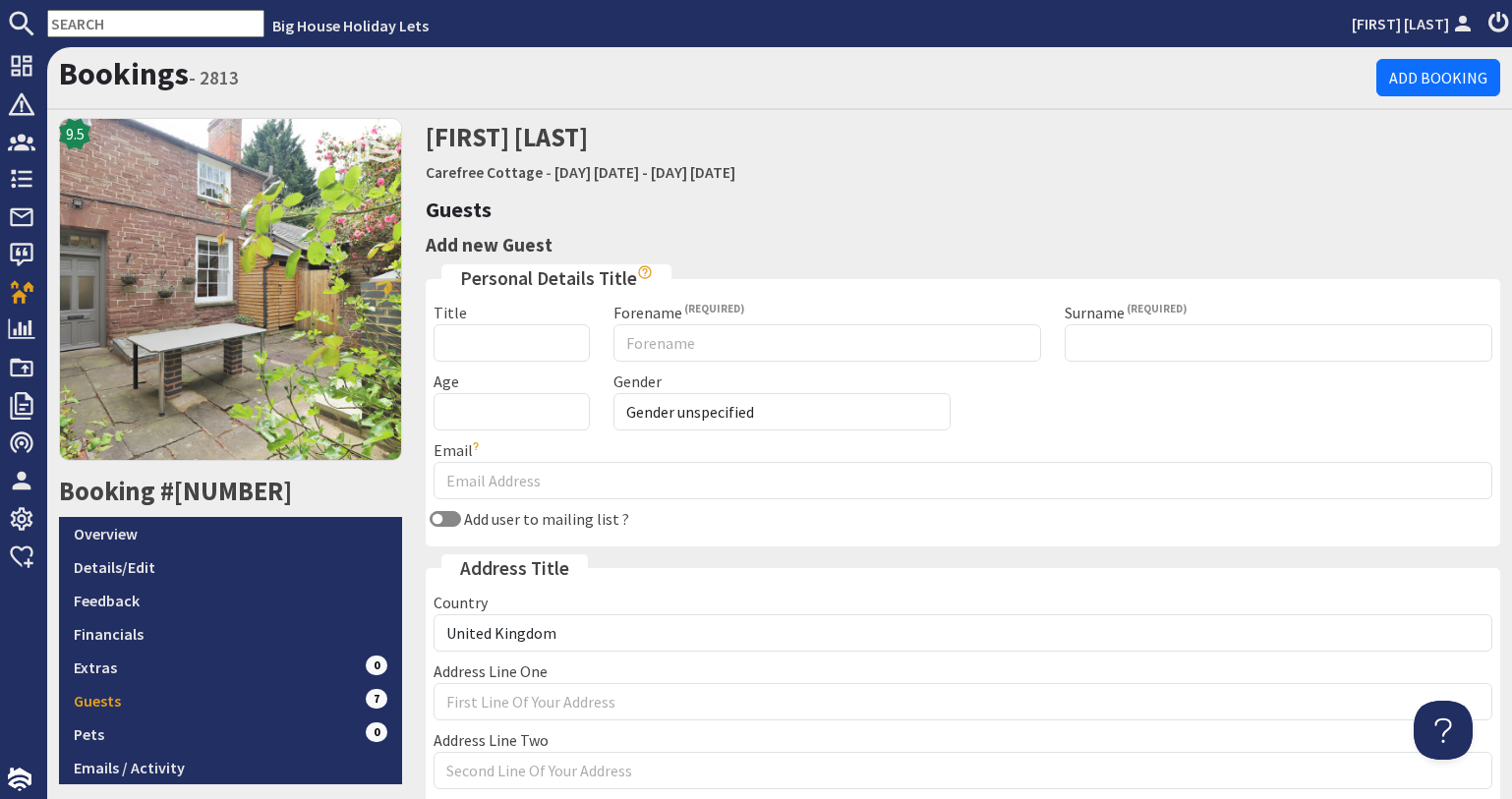 scroll, scrollTop: 0, scrollLeft: 0, axis: both 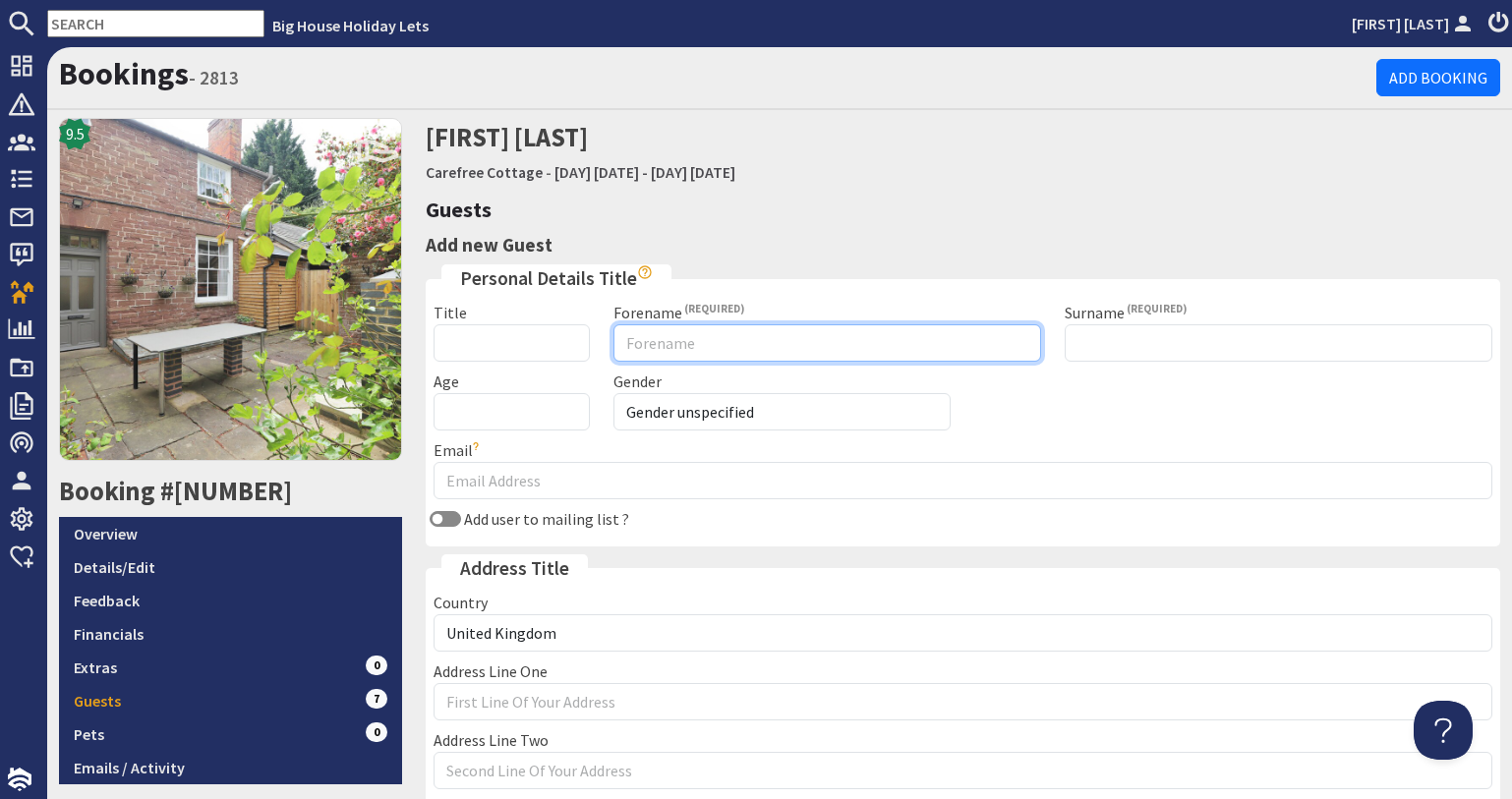 click on "Forename" at bounding box center [827, 343] 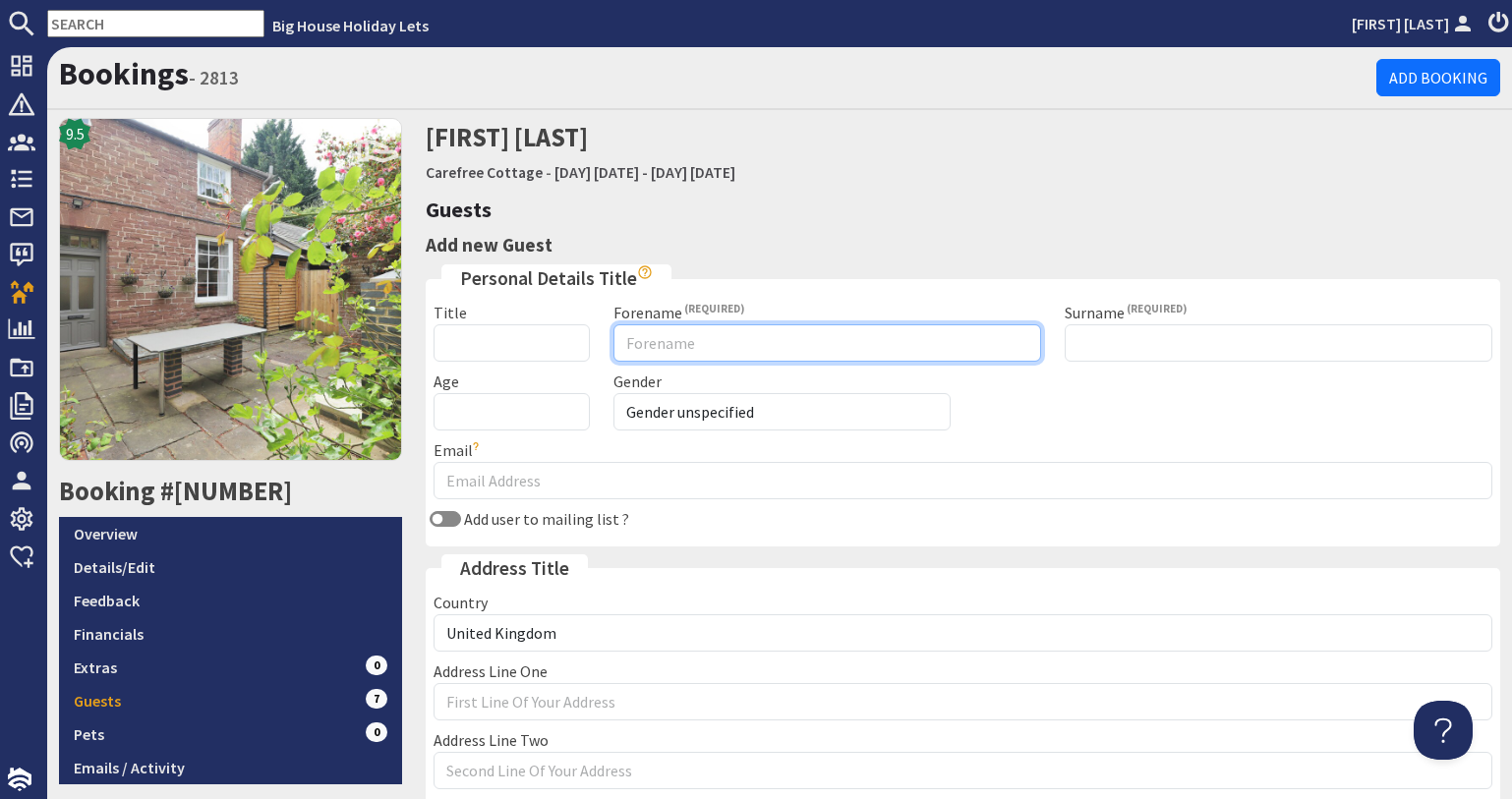 paste on "Alfie - child" 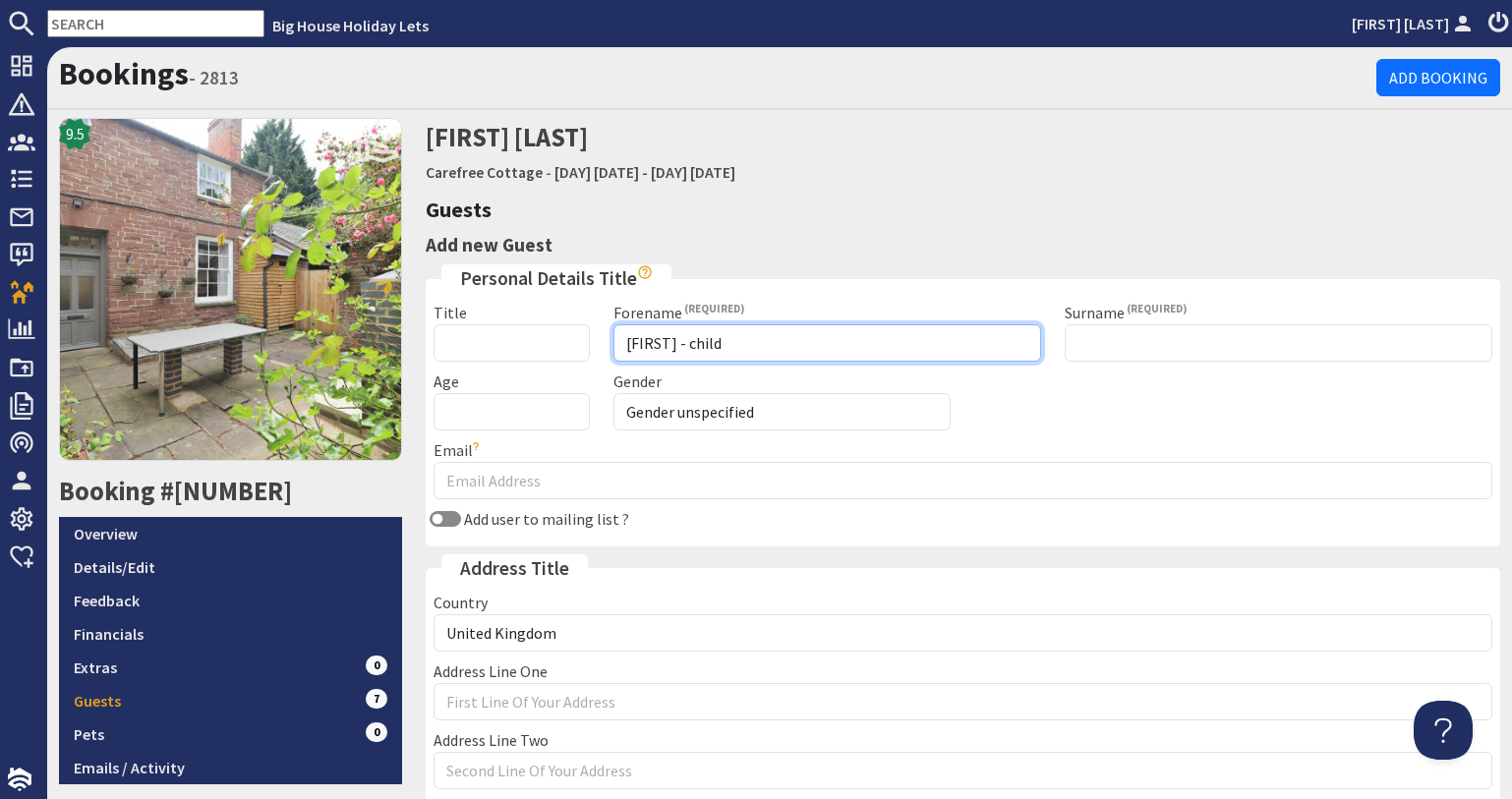 drag, startPoint x: 653, startPoint y: 342, endPoint x: 701, endPoint y: 346, distance: 48.166378 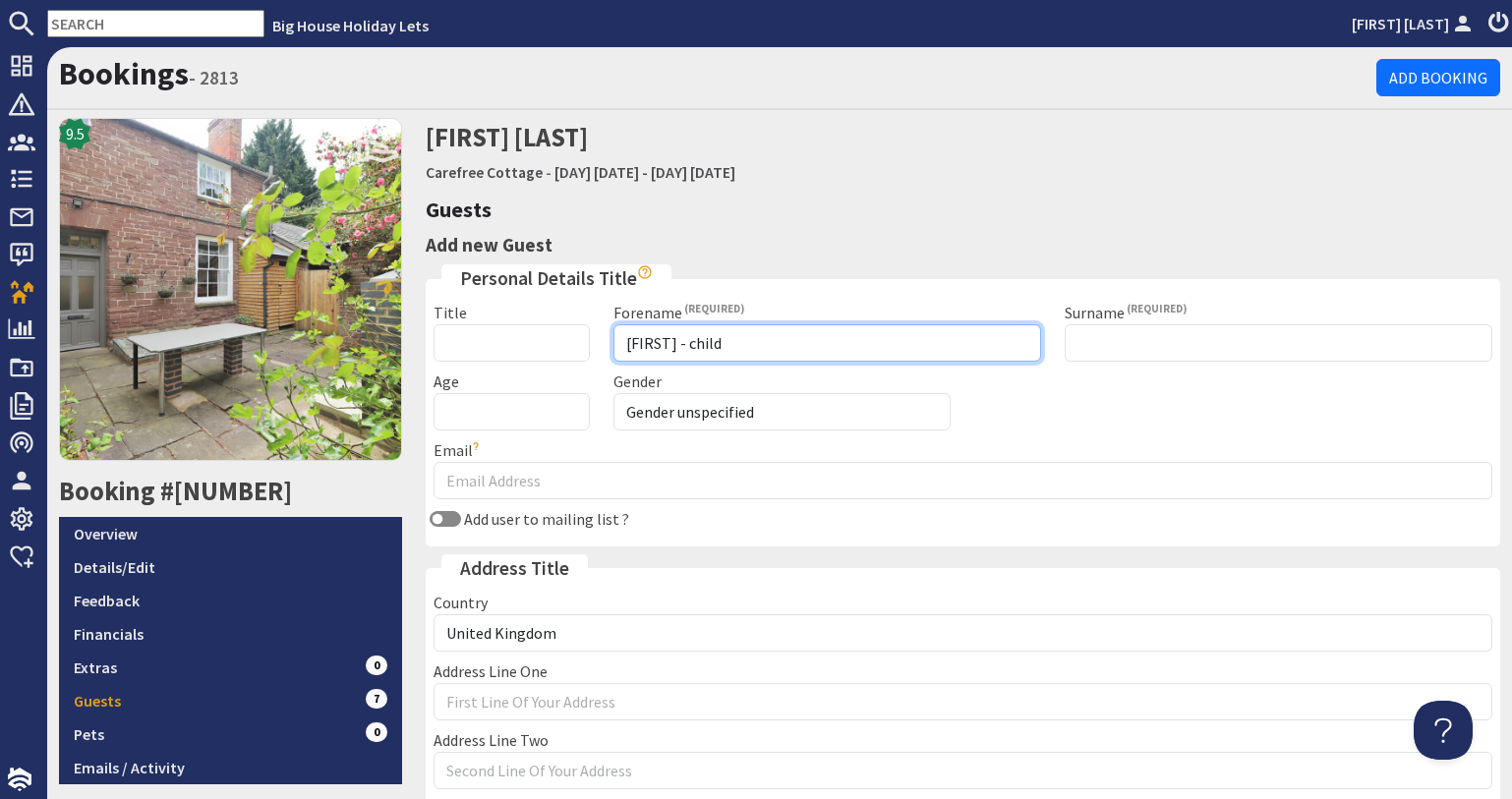 click on "Alfie - child" at bounding box center (827, 343) 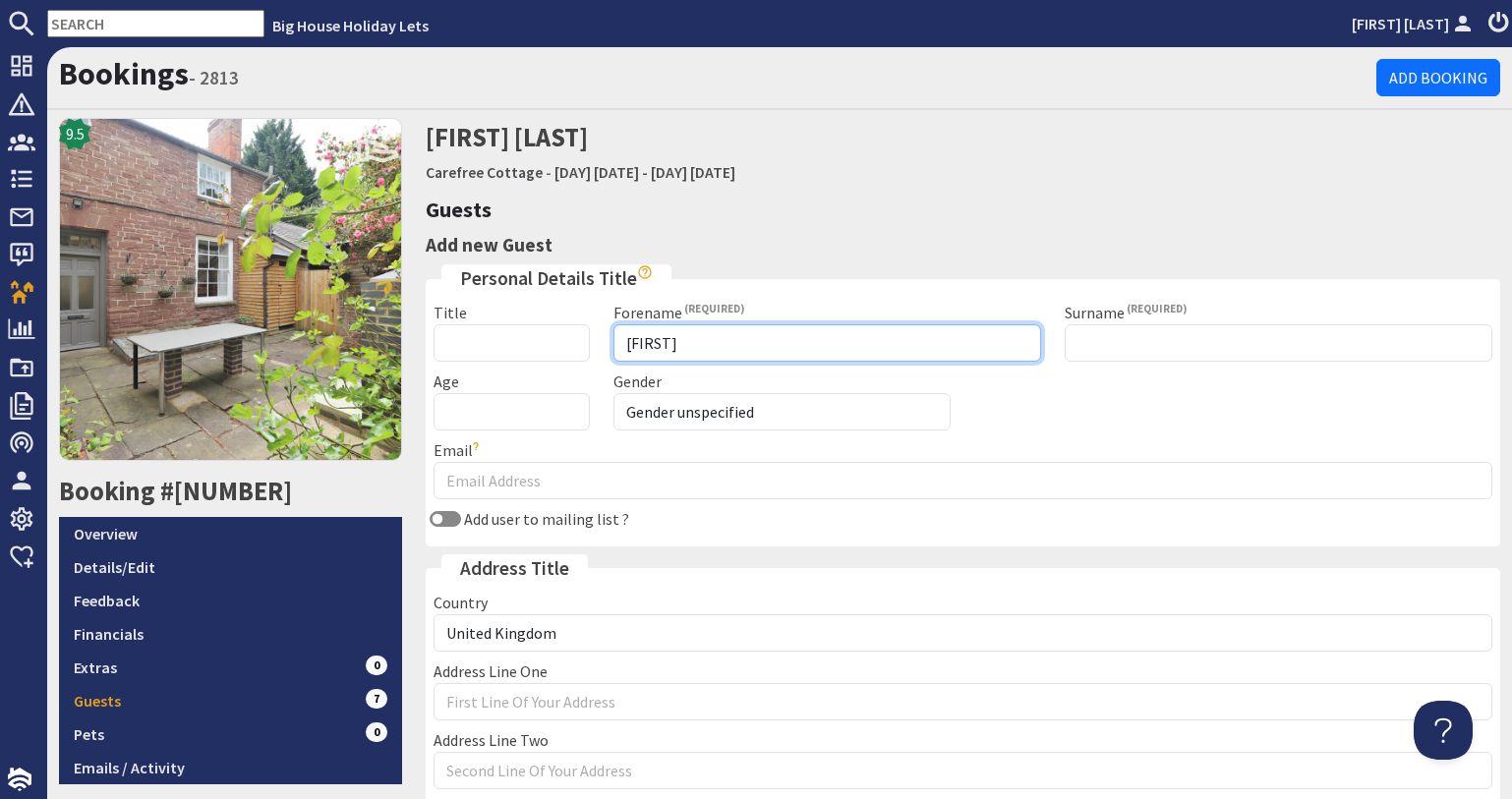 type on "Alfie" 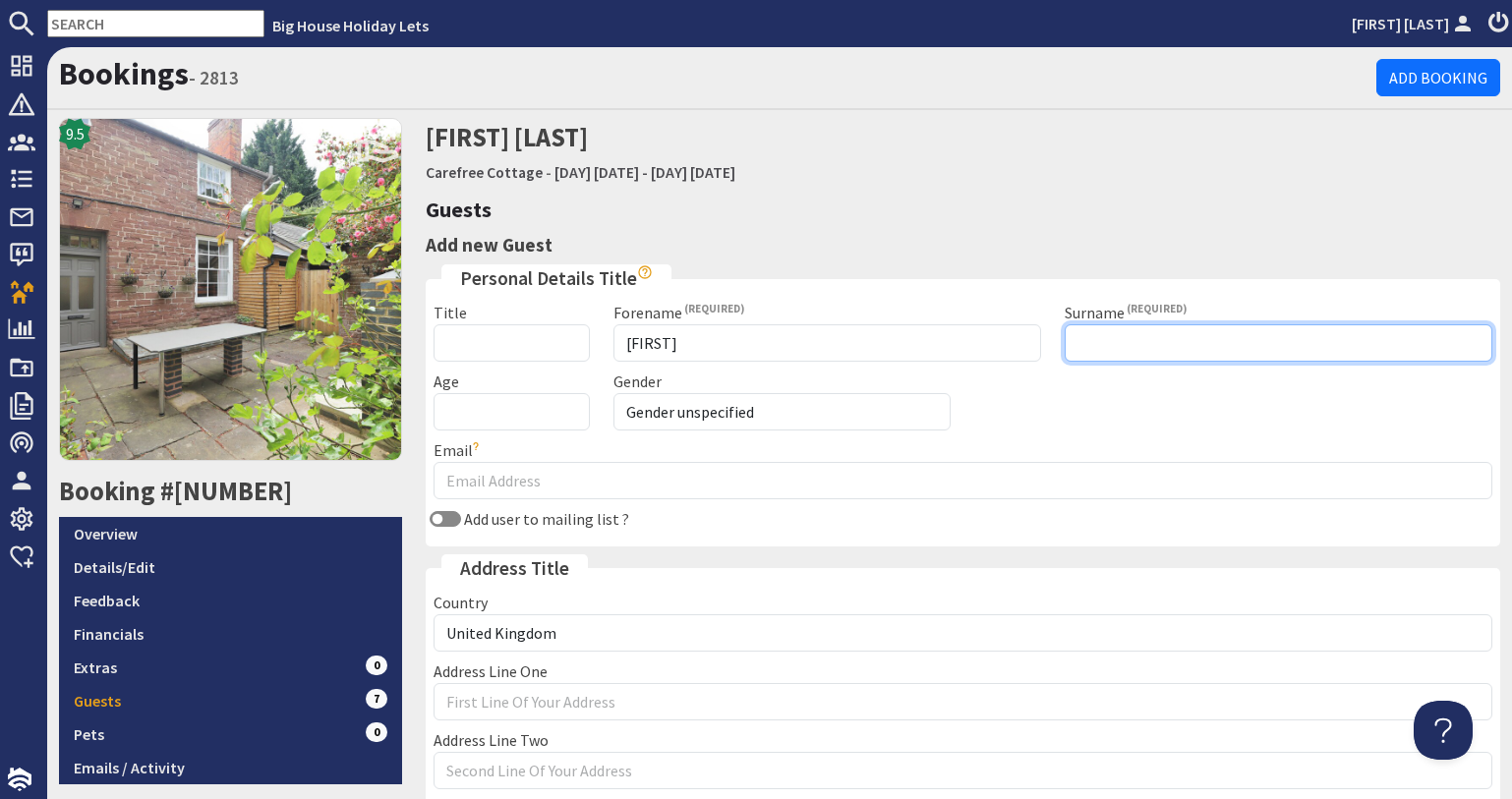 click on "Surname" at bounding box center (1278, 343) 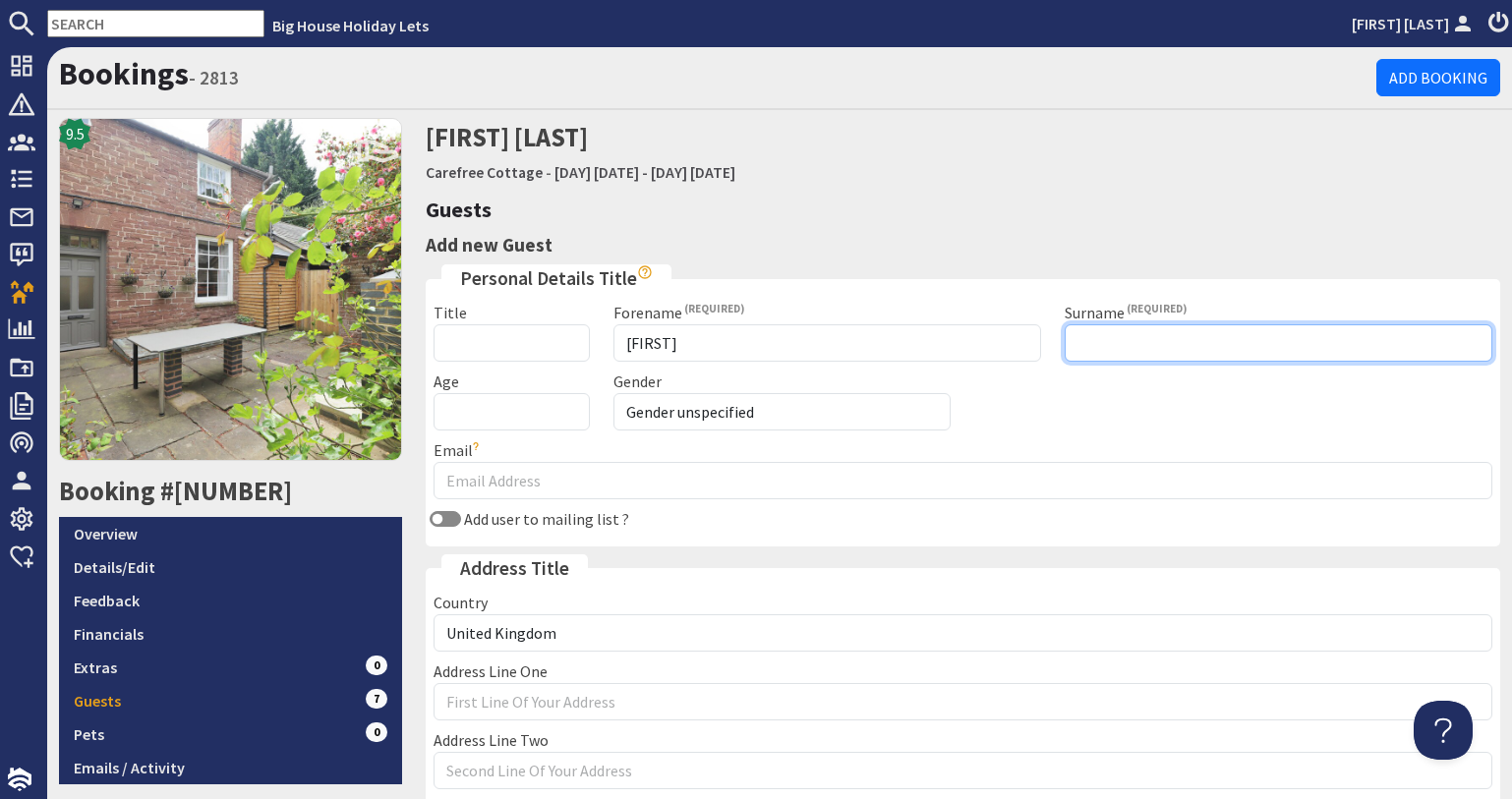 paste on "- child" 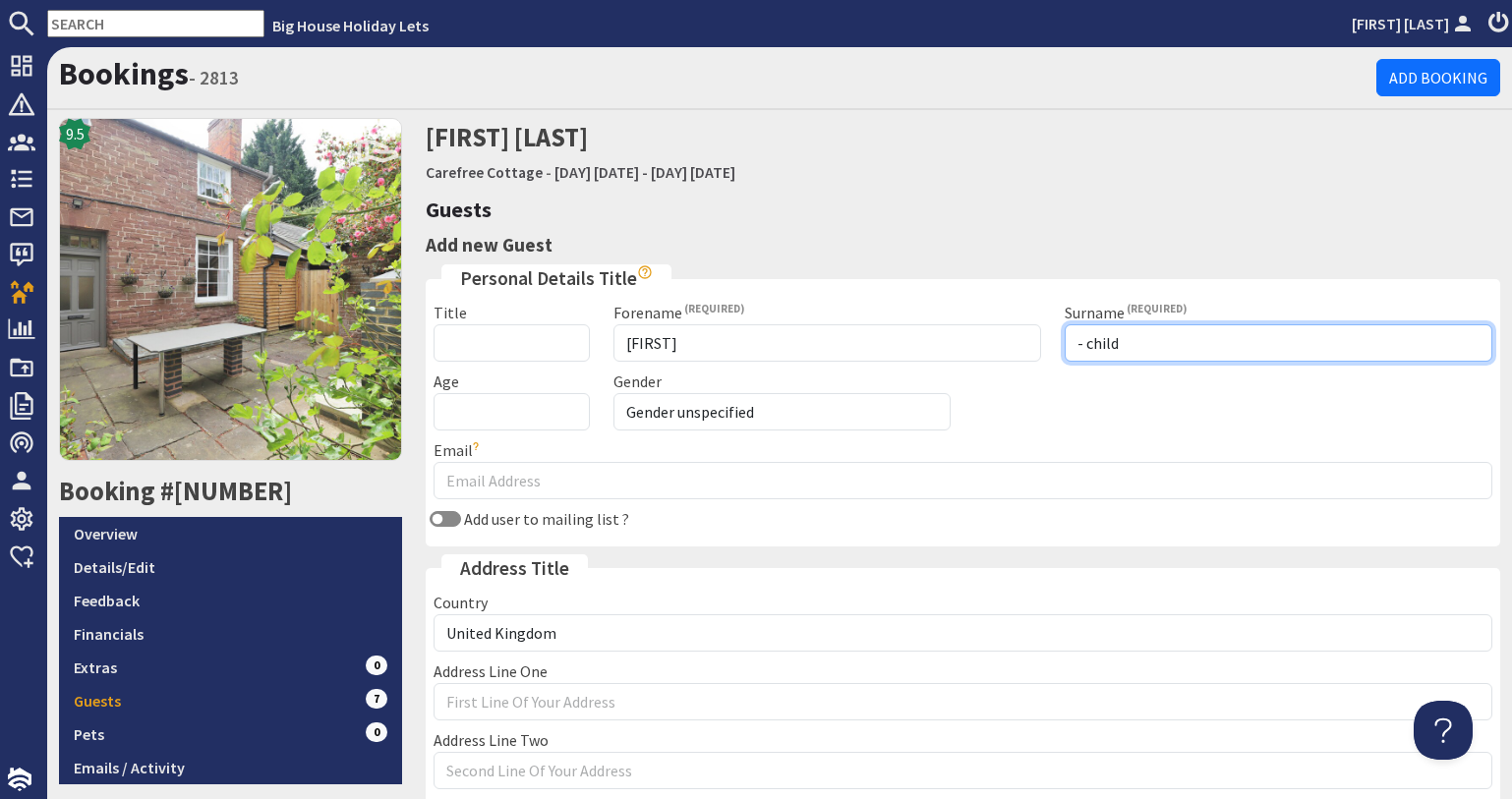 click on "- child" at bounding box center [1278, 343] 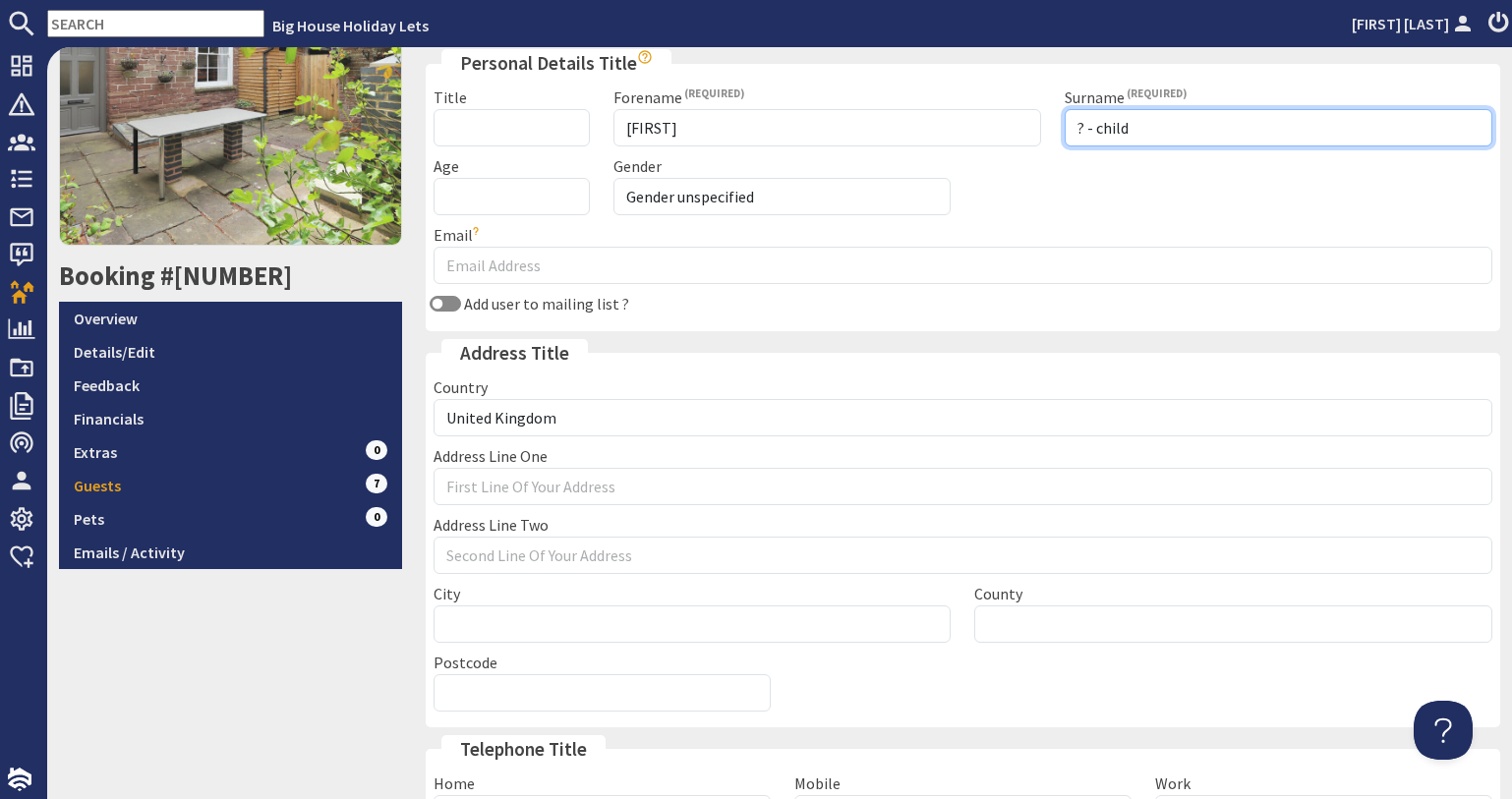 scroll, scrollTop: 418, scrollLeft: 0, axis: vertical 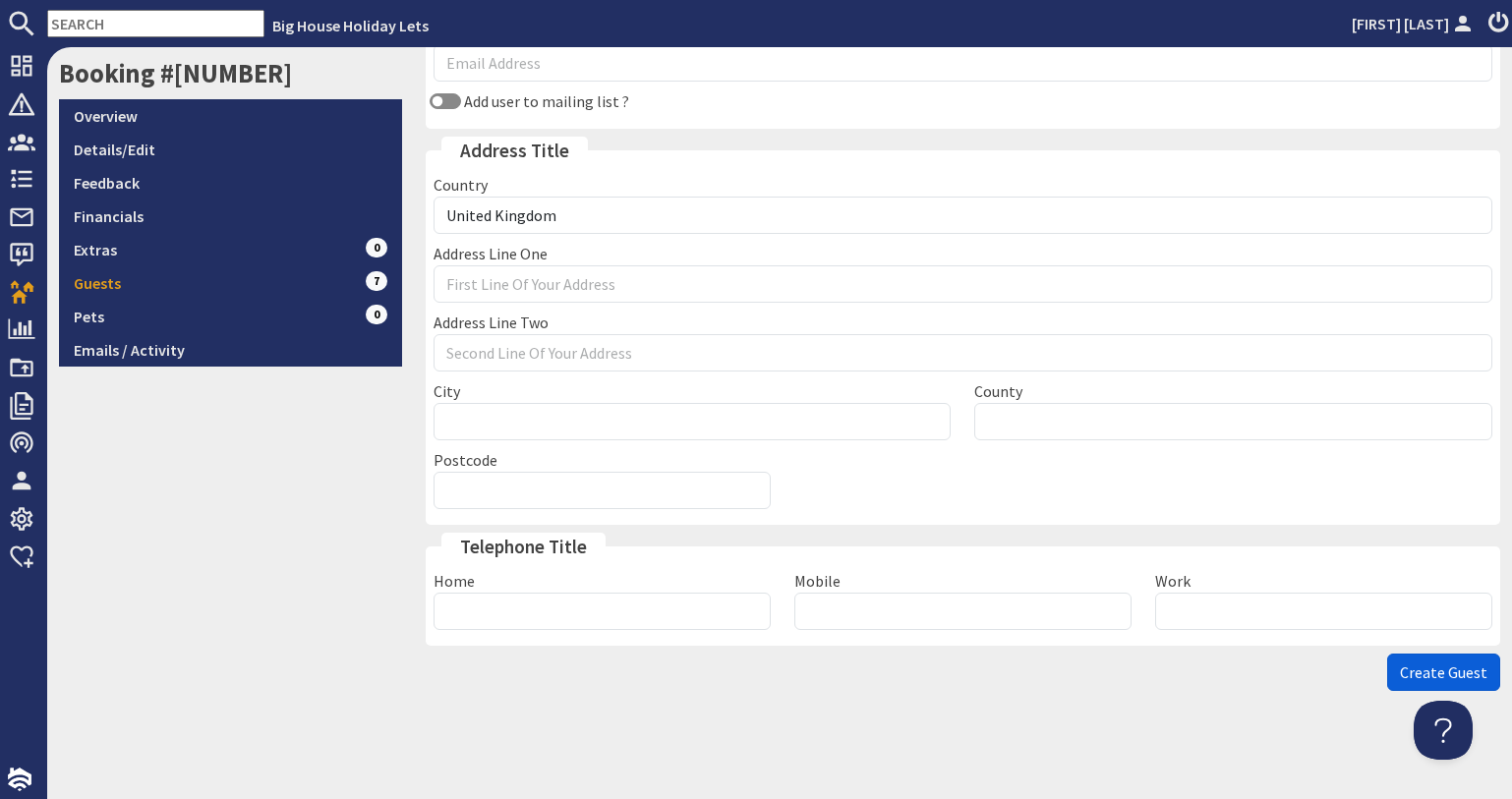 type on "? - child" 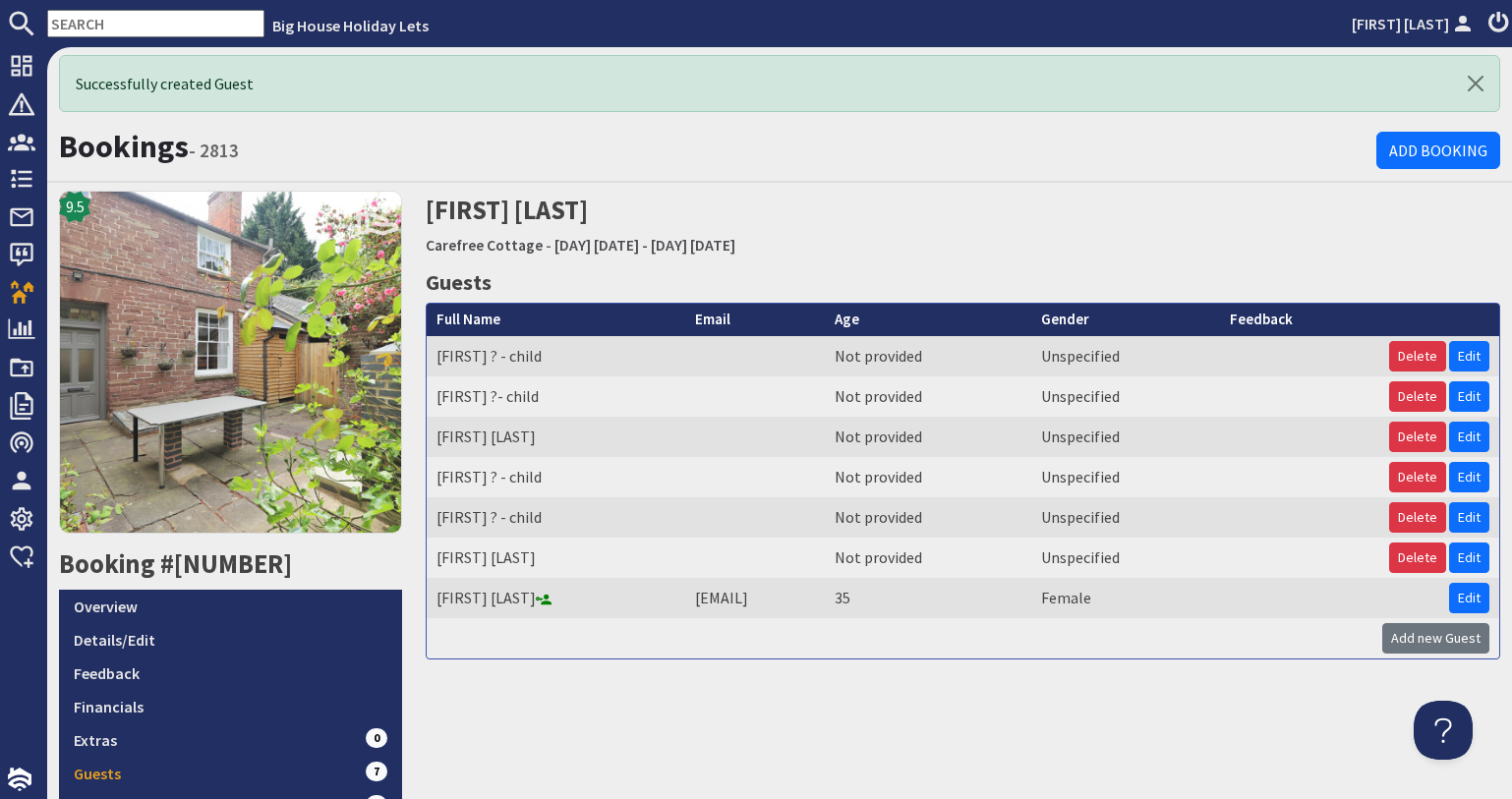 scroll, scrollTop: 0, scrollLeft: 0, axis: both 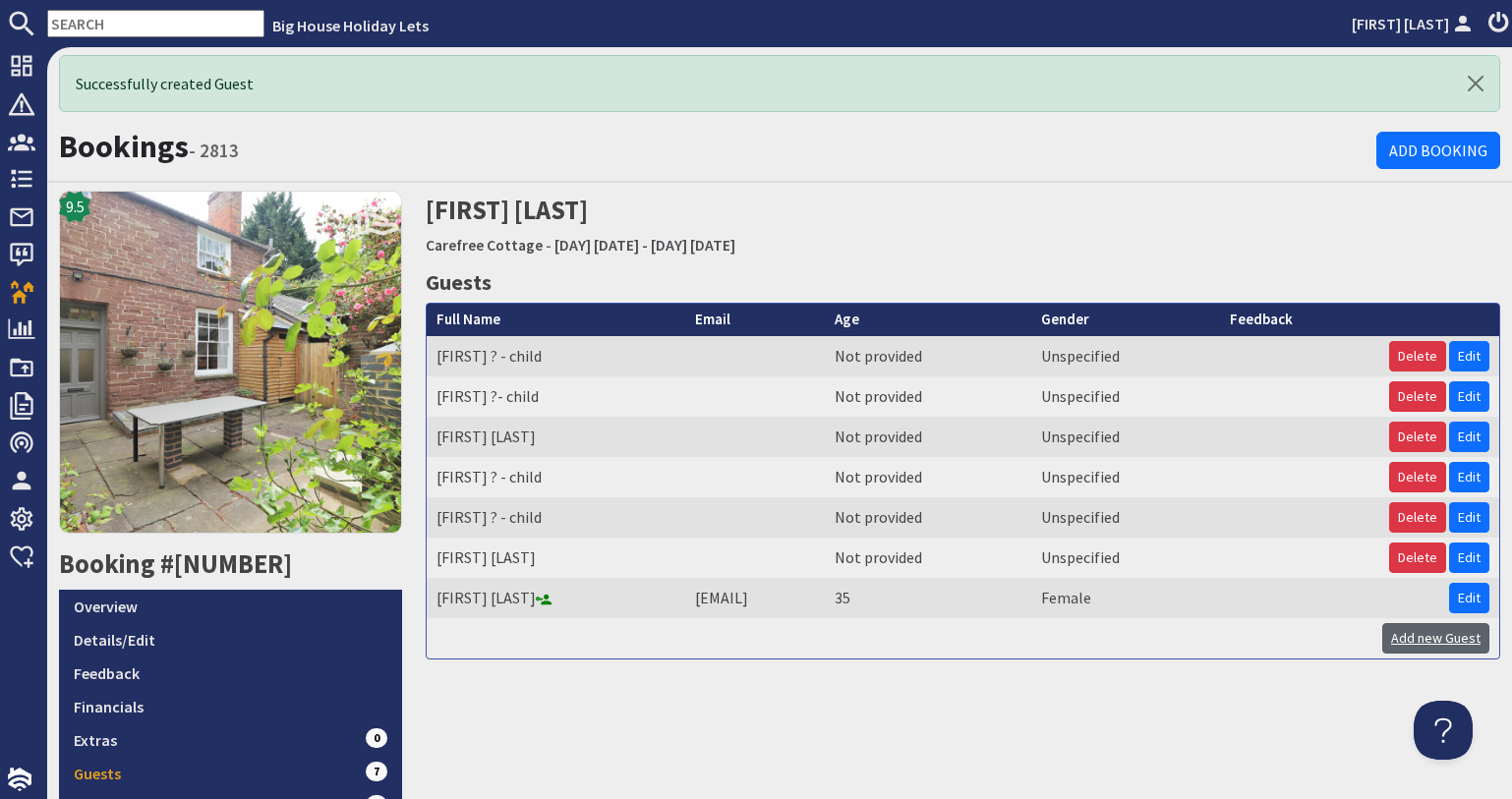 click on "Add new Guest" at bounding box center (1435, 638) 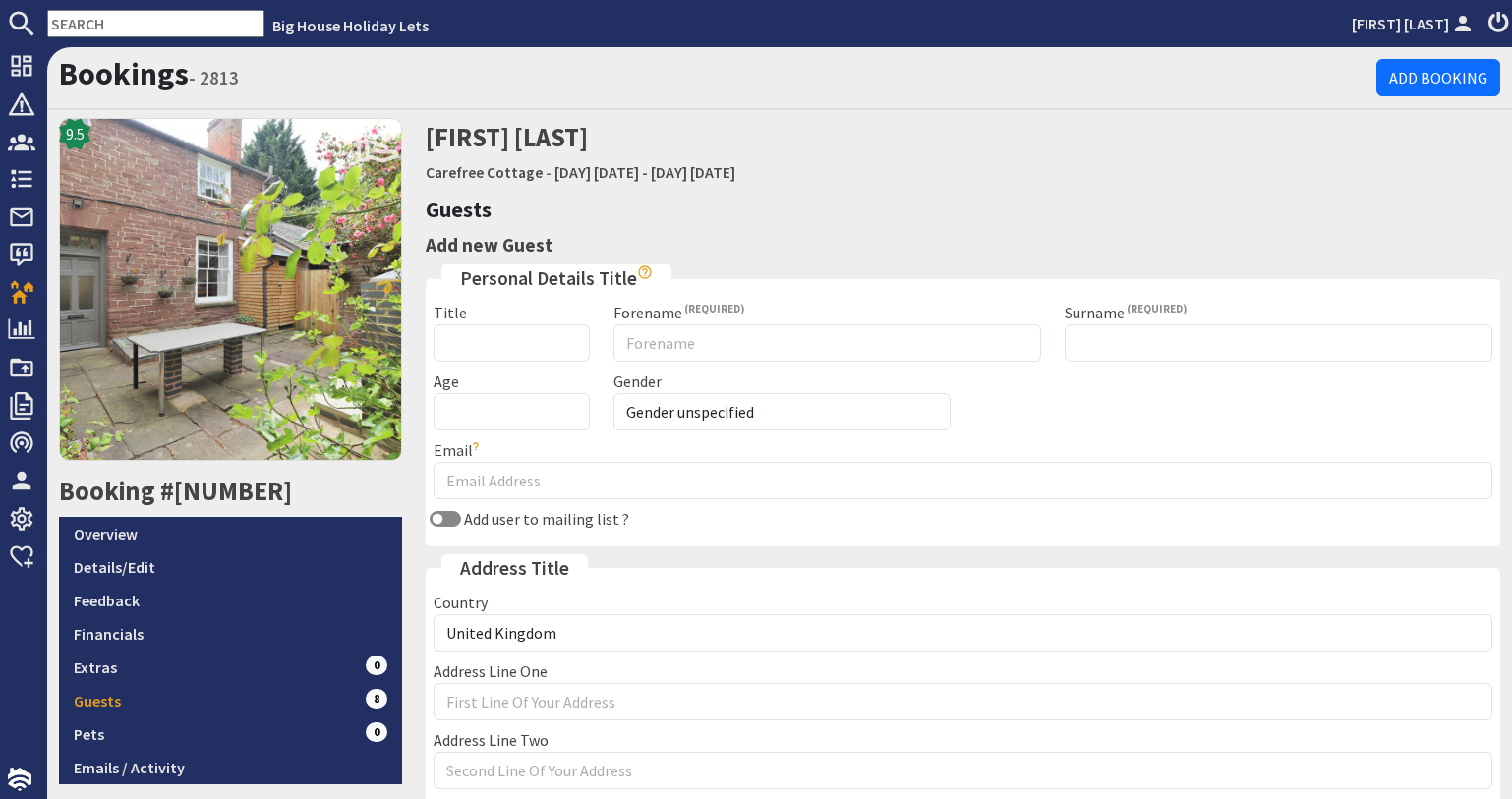 scroll, scrollTop: 0, scrollLeft: 0, axis: both 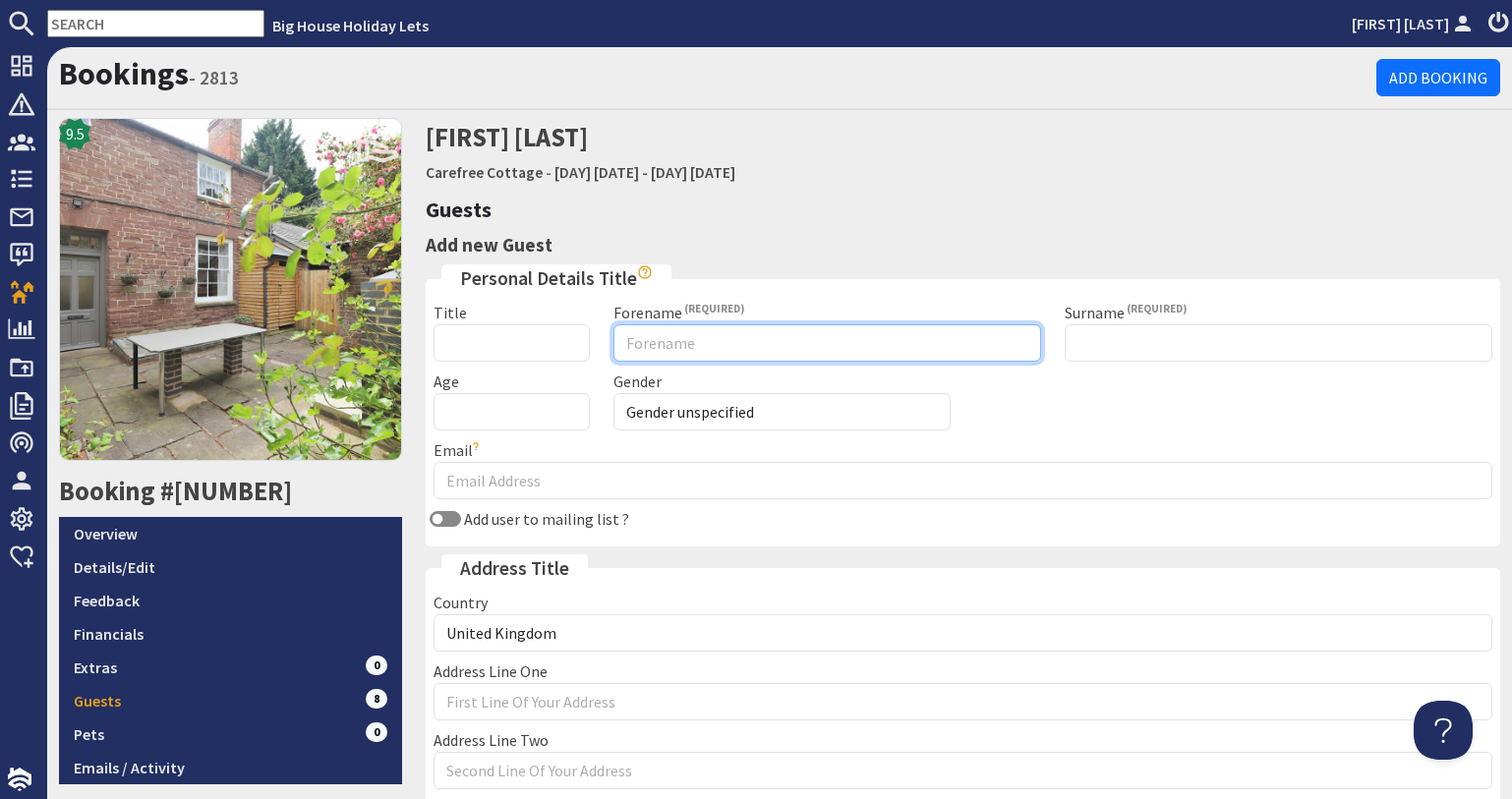 click on "Forename" at bounding box center (827, 343) 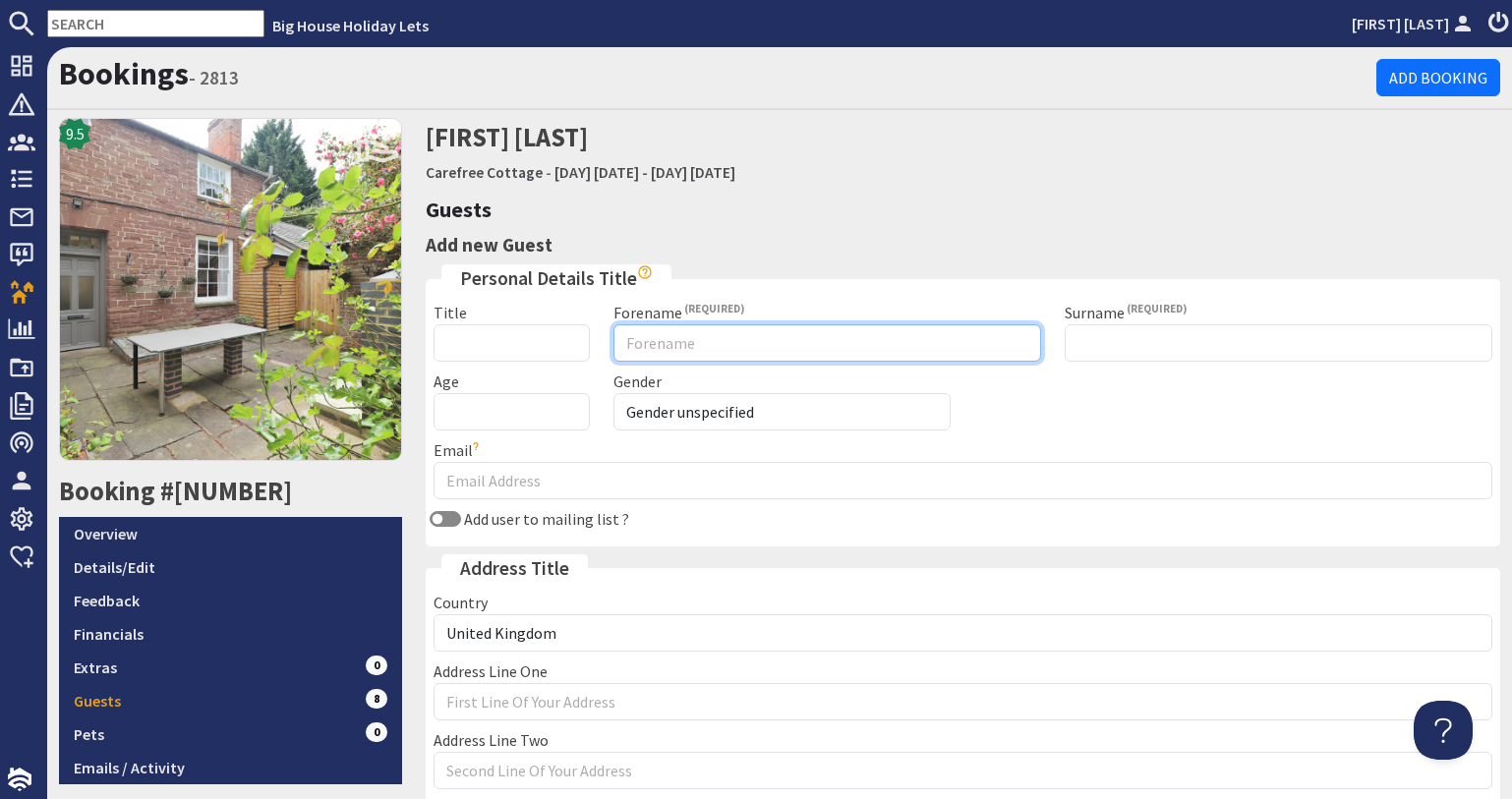 paste on "Jack Pinson" 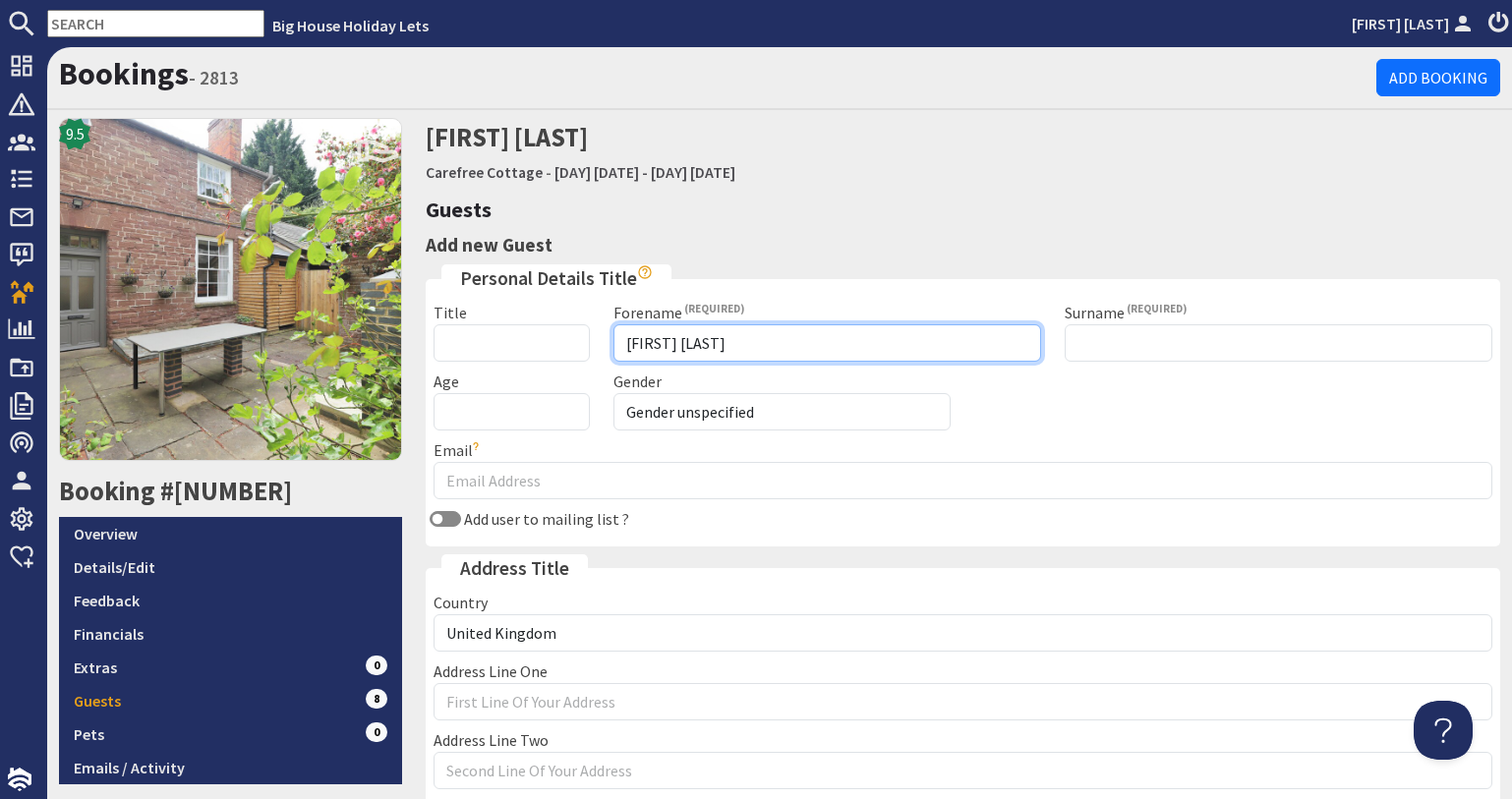 drag, startPoint x: 651, startPoint y: 350, endPoint x: 706, endPoint y: 356, distance: 55.3263 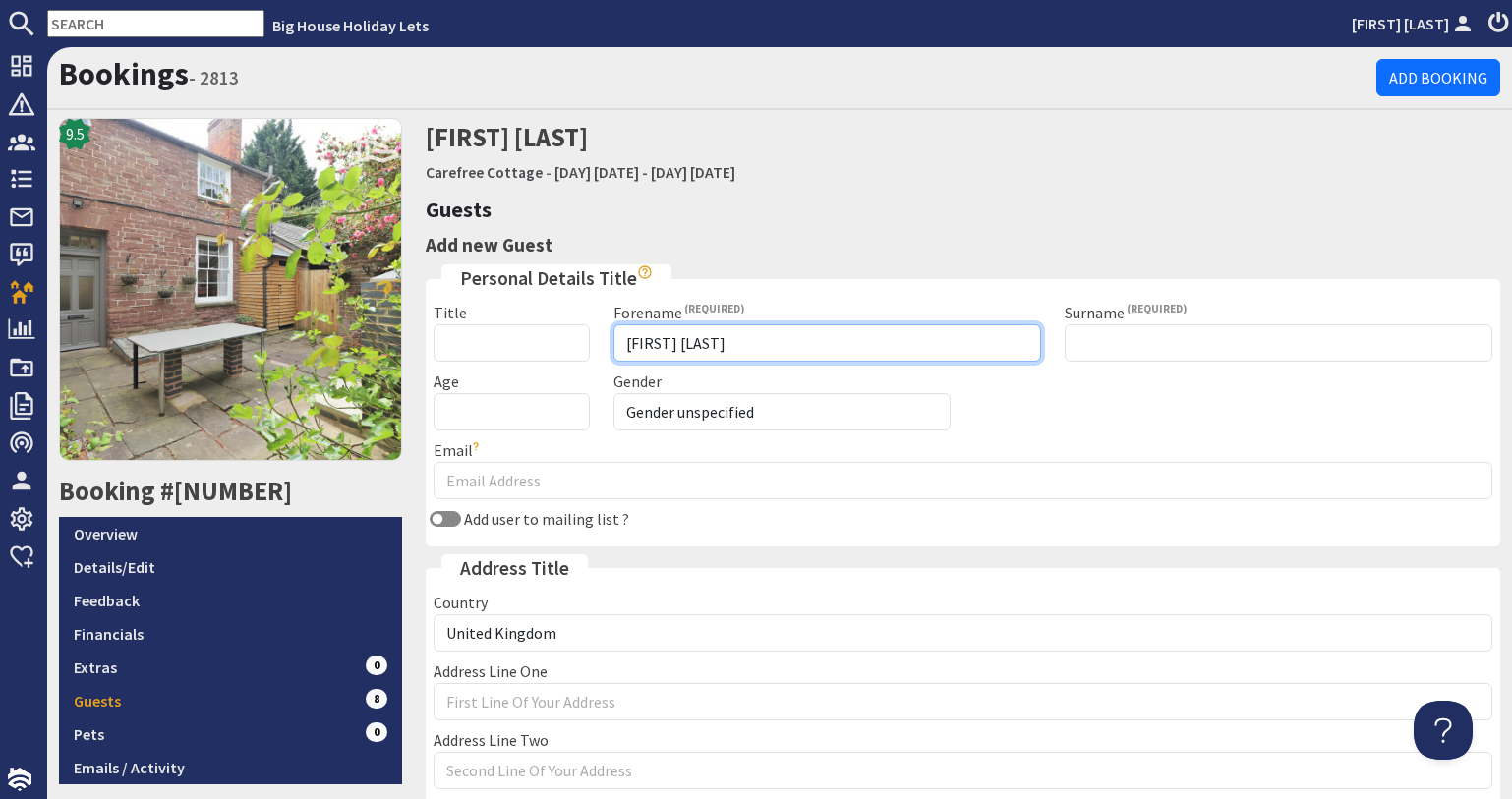 click on "Jack Pinson" at bounding box center (827, 343) 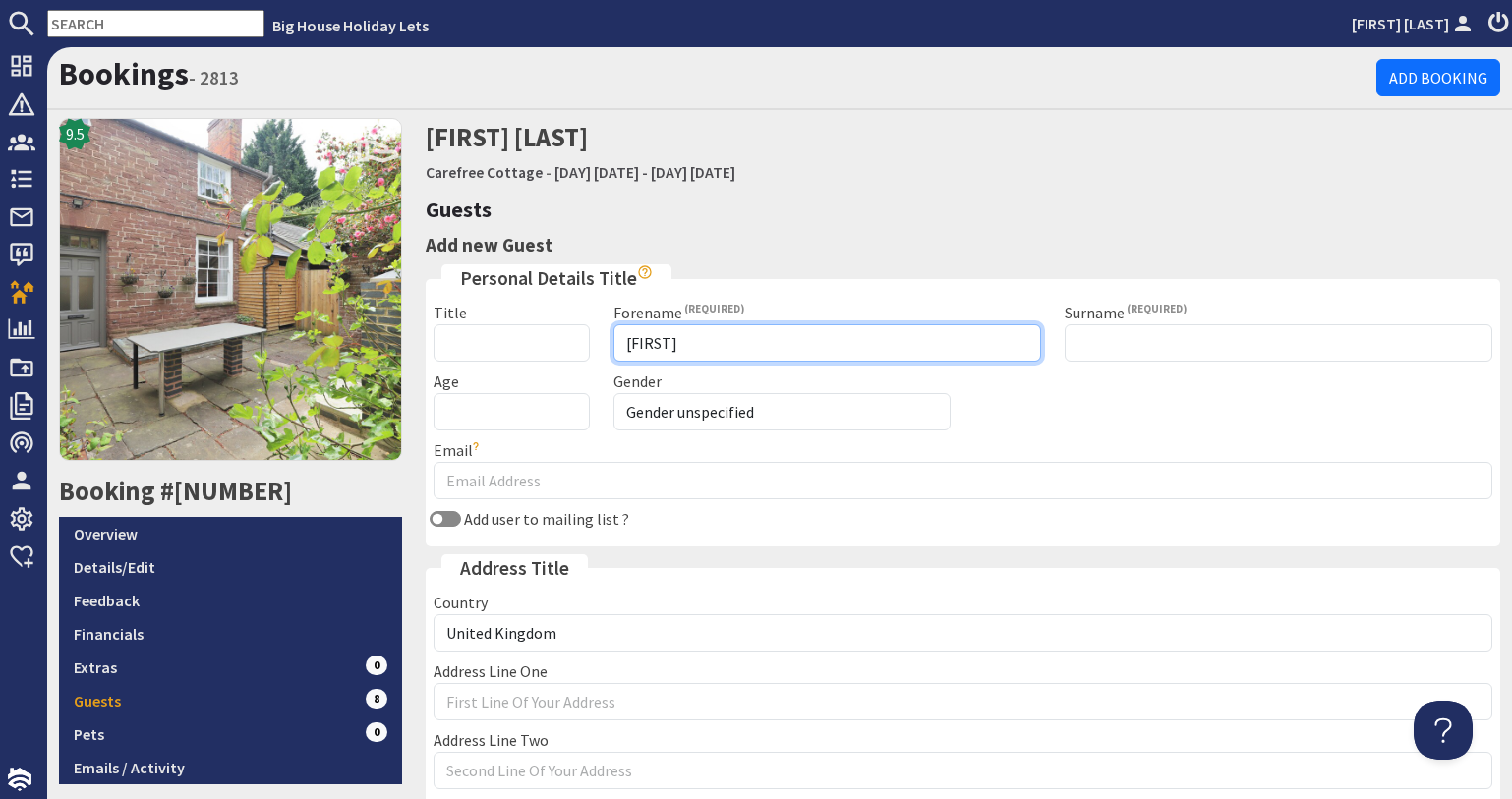 type on "Jack" 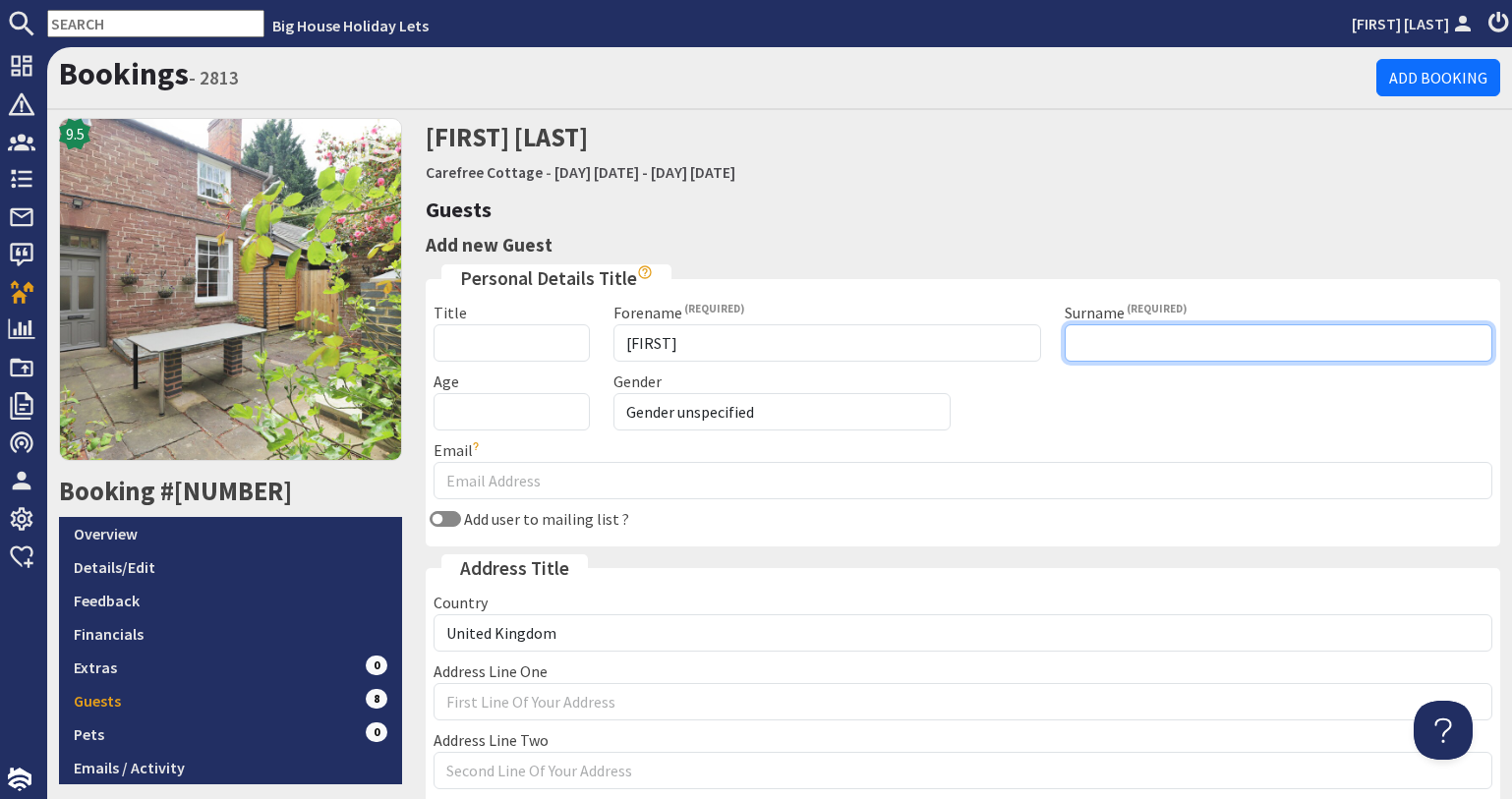 click on "Surname" at bounding box center [1278, 343] 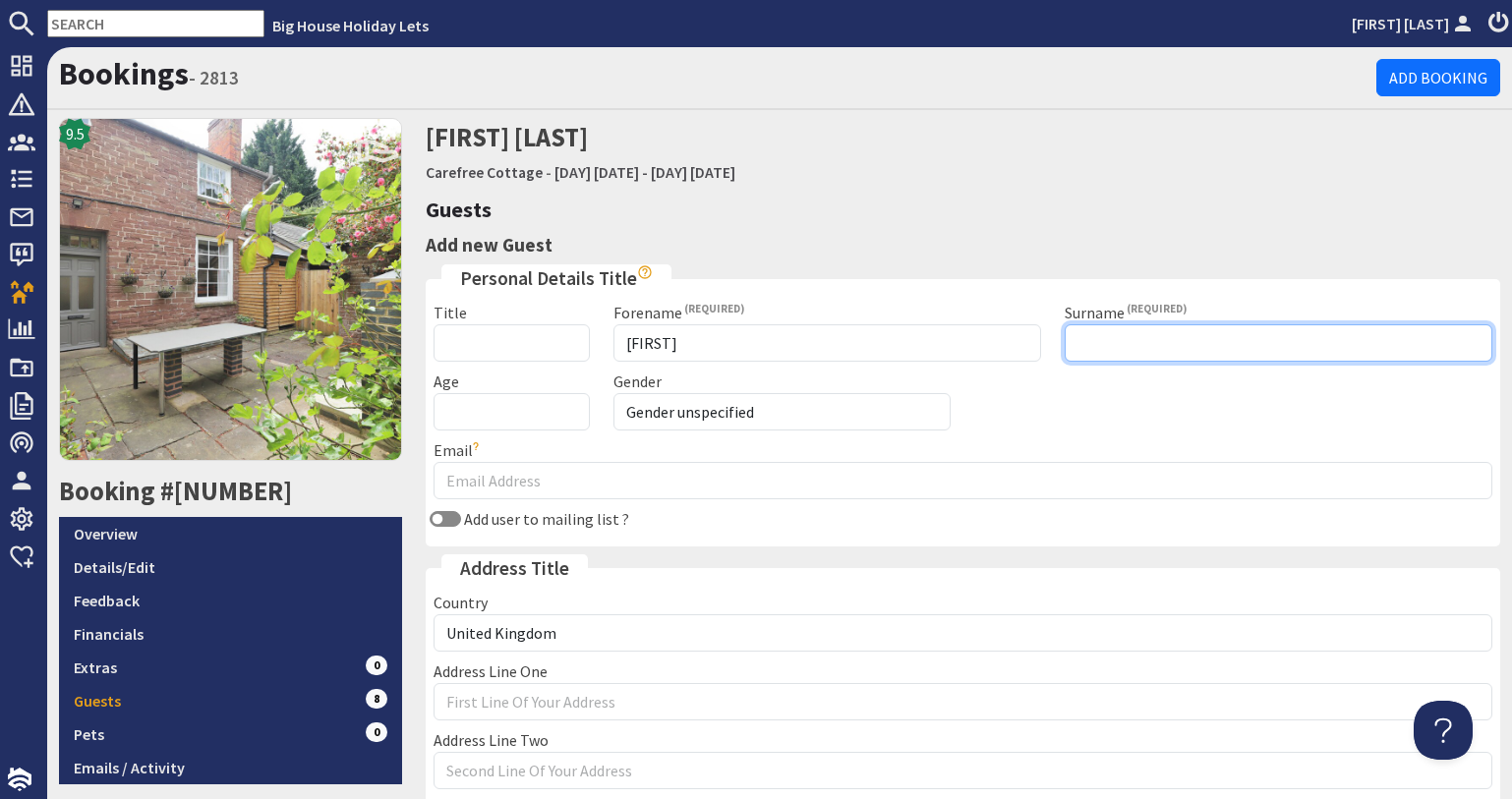 paste on "Pinson" 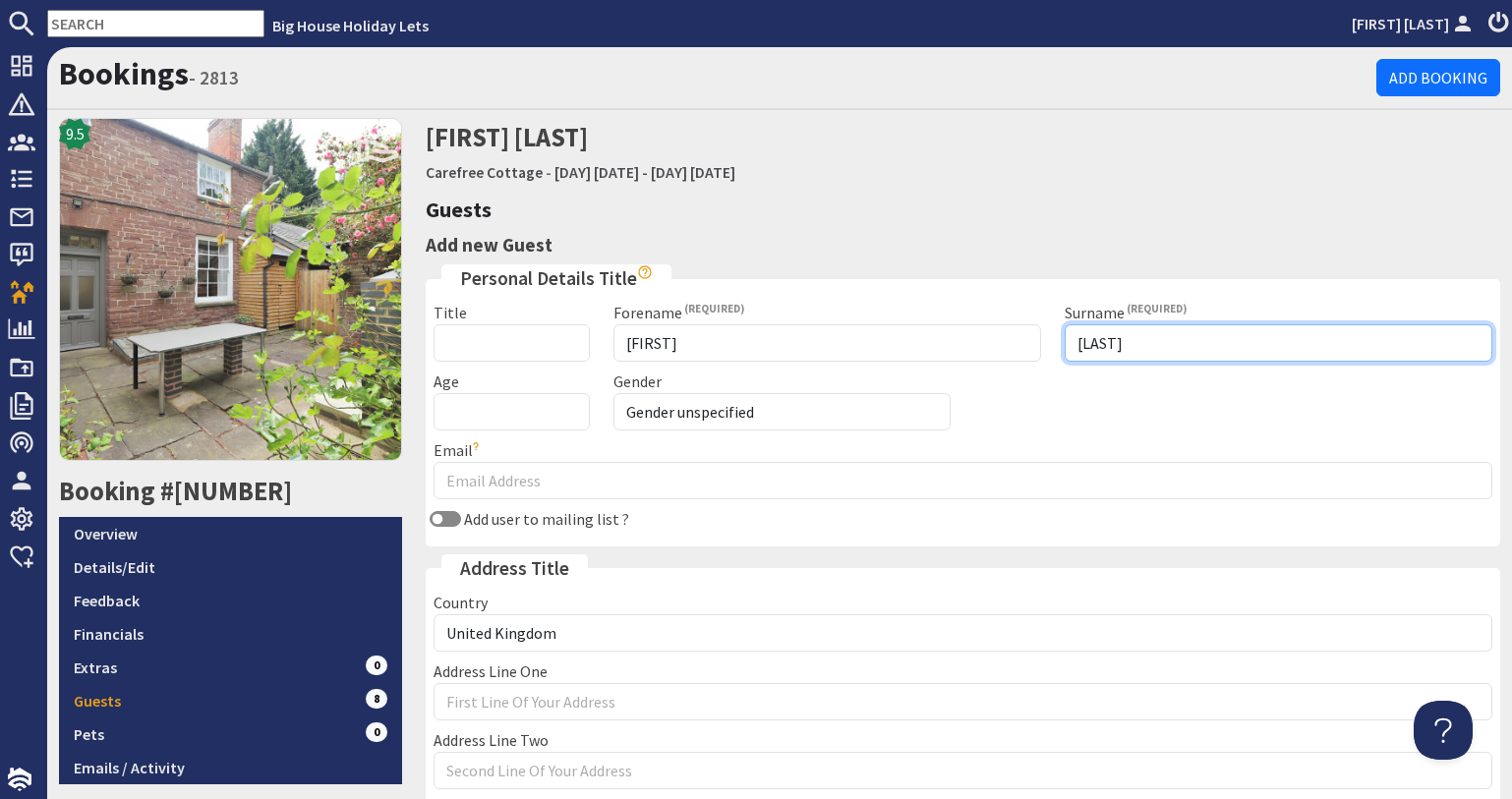 scroll, scrollTop: 295, scrollLeft: 0, axis: vertical 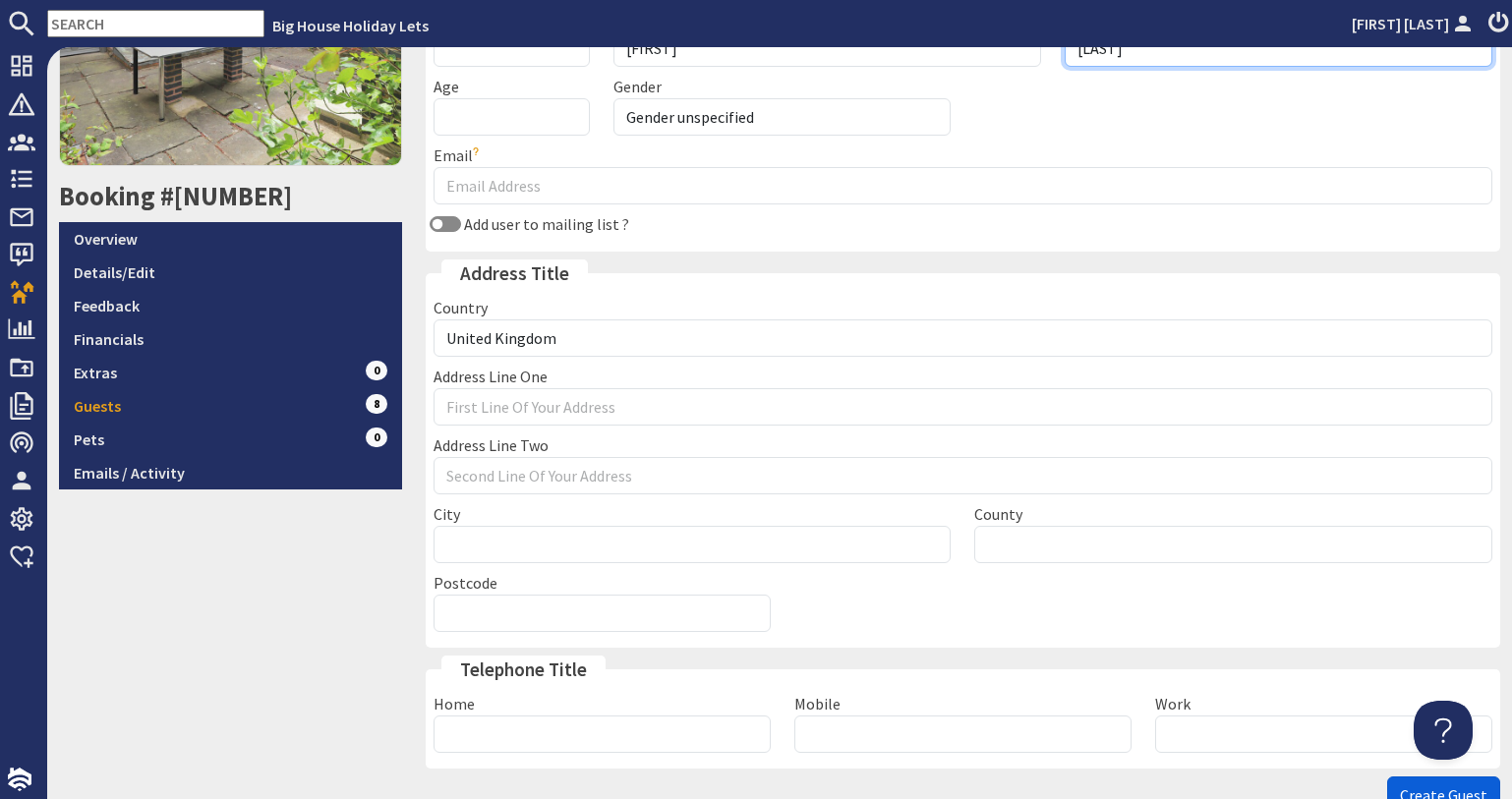 type on "Pinson" 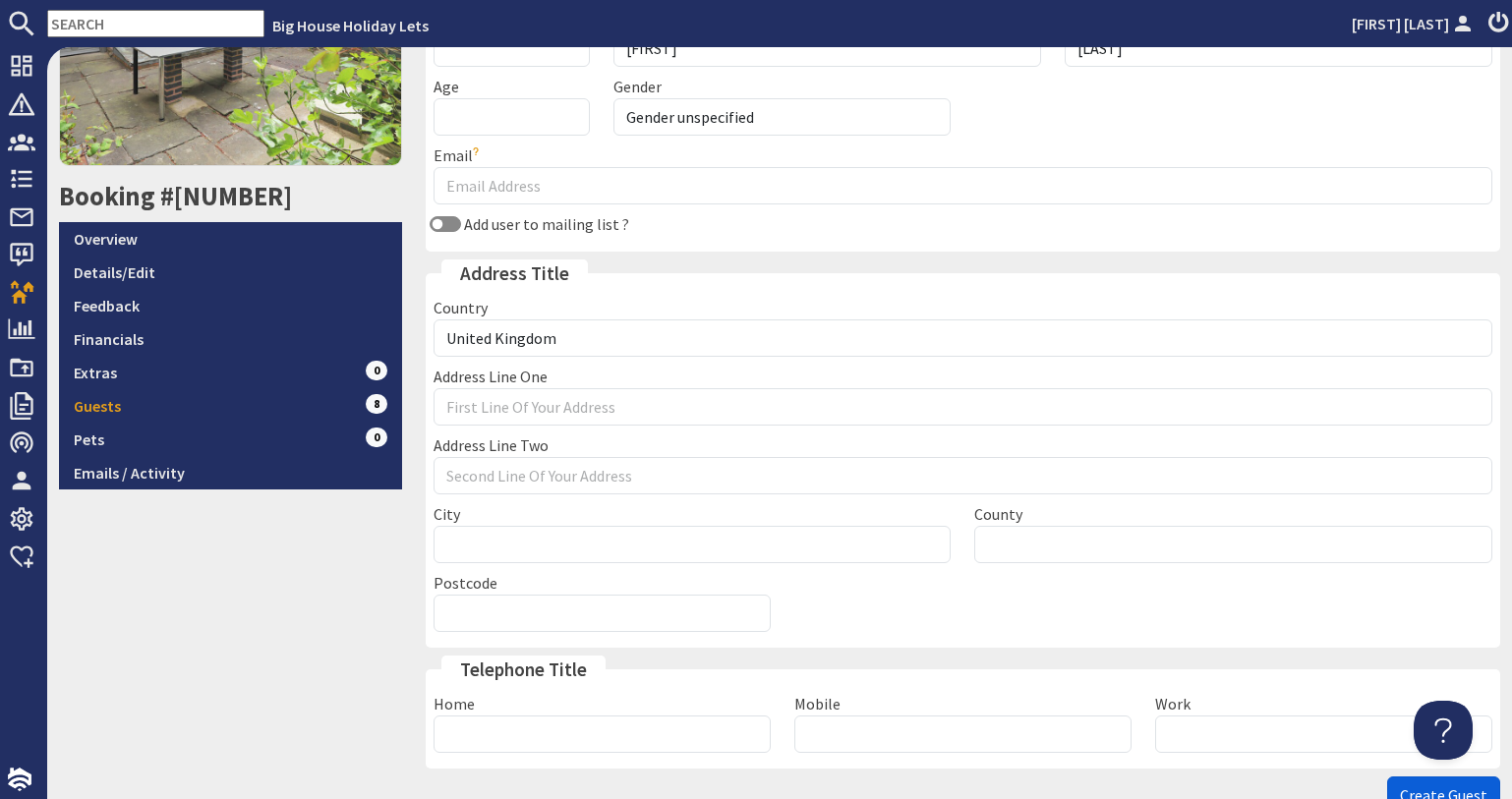 click on "Create Guest" at bounding box center (1443, 795) 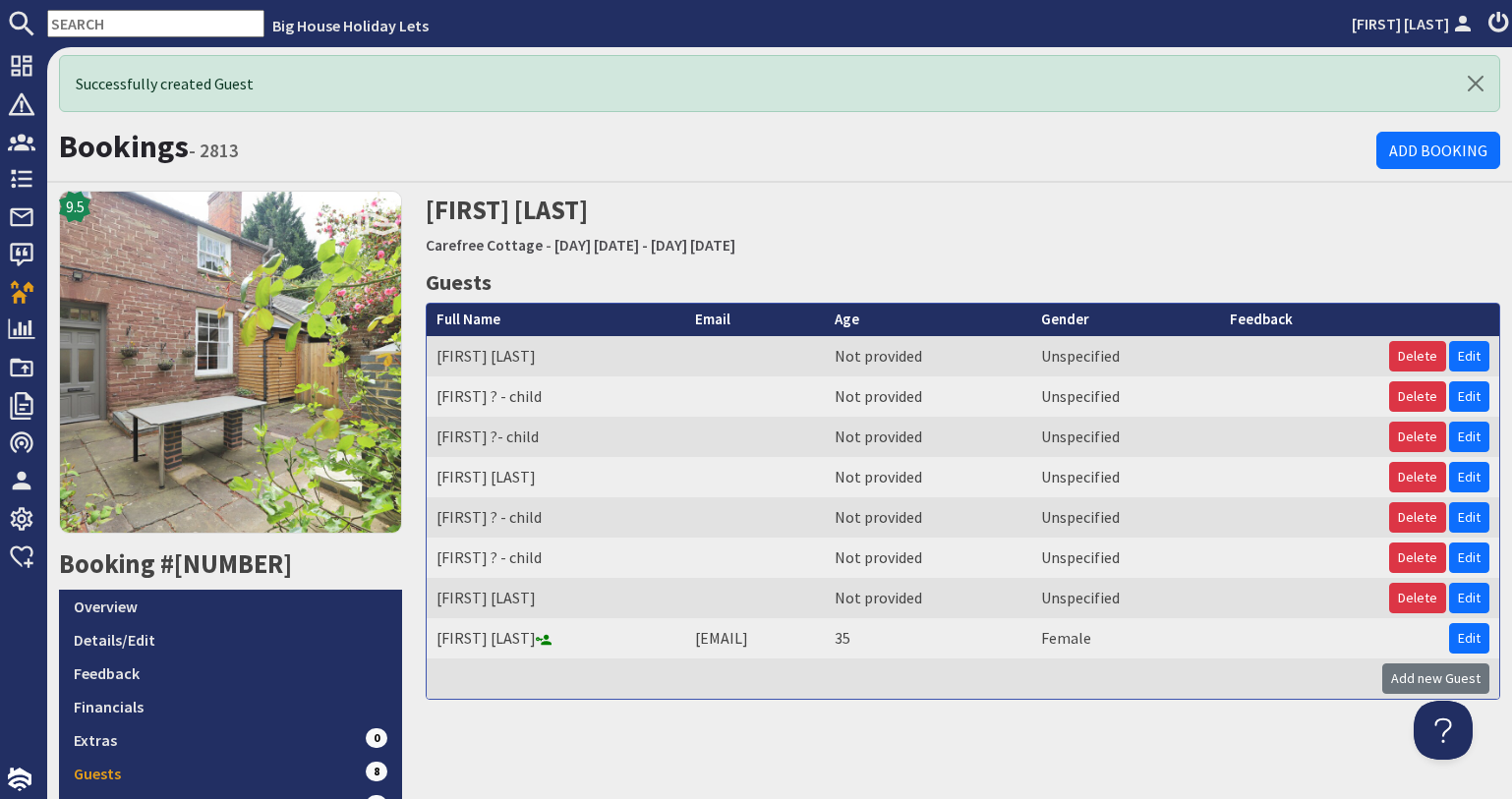scroll, scrollTop: 0, scrollLeft: 0, axis: both 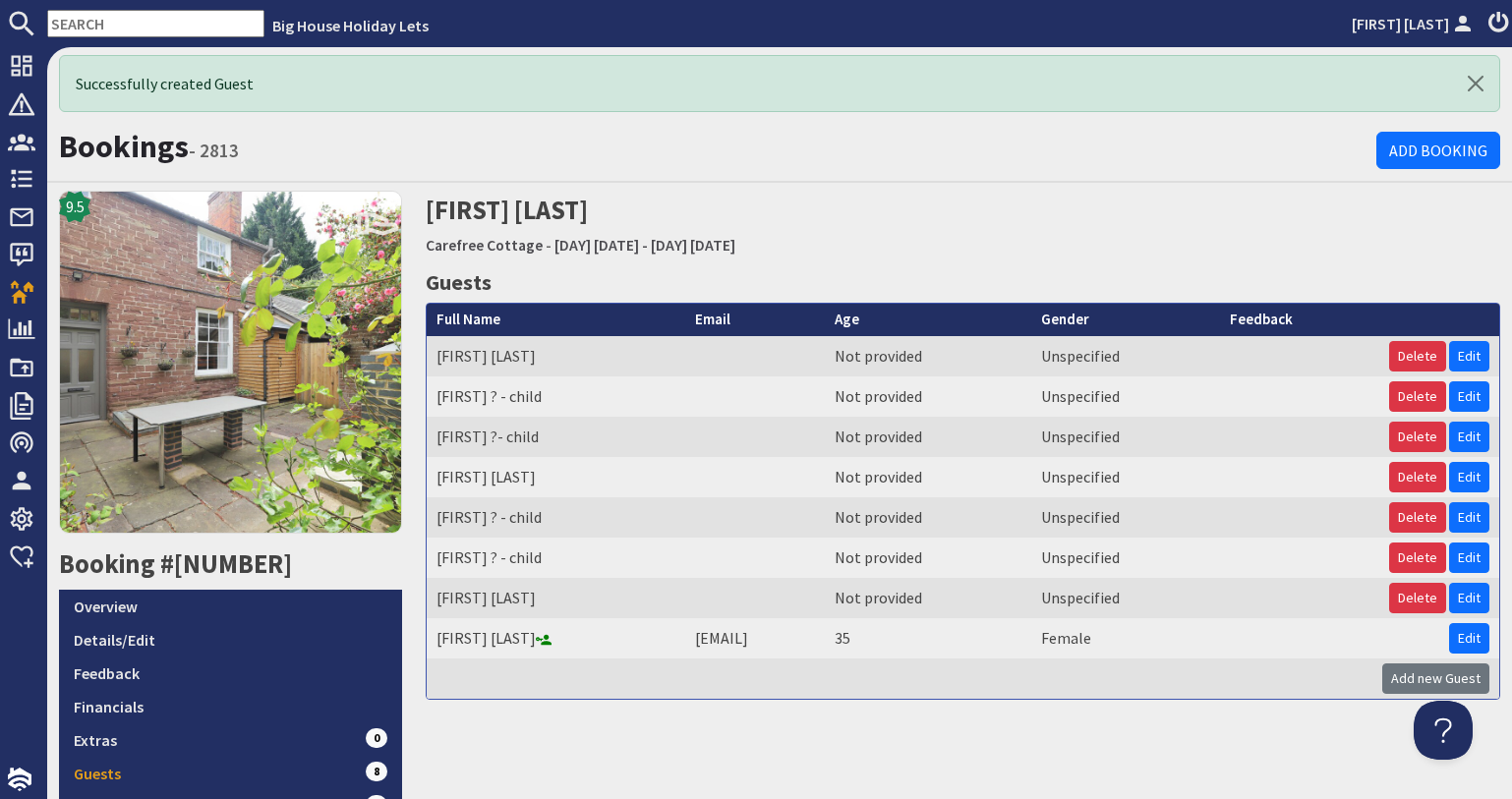click at bounding box center [155, 24] 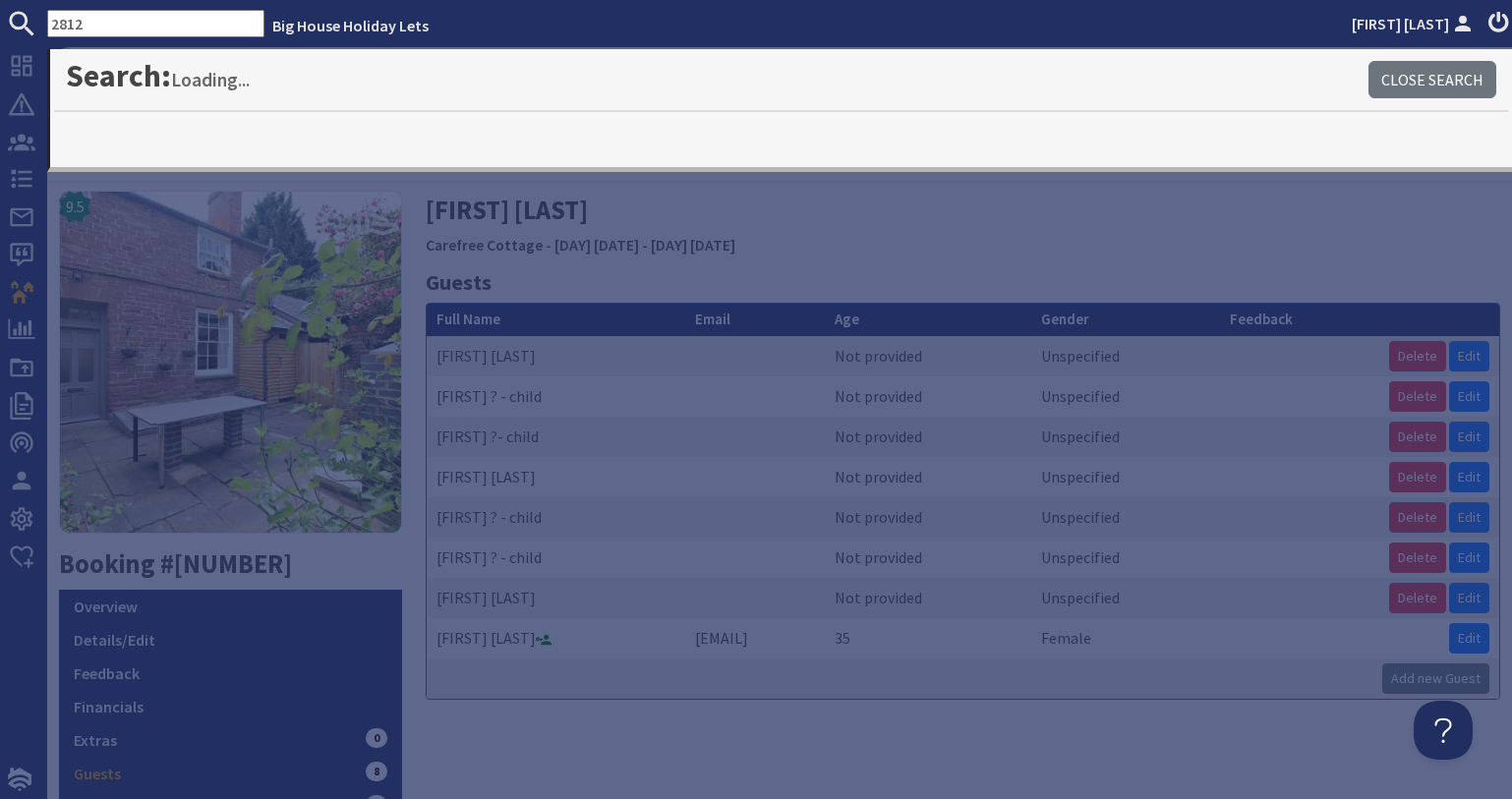 type on "2812" 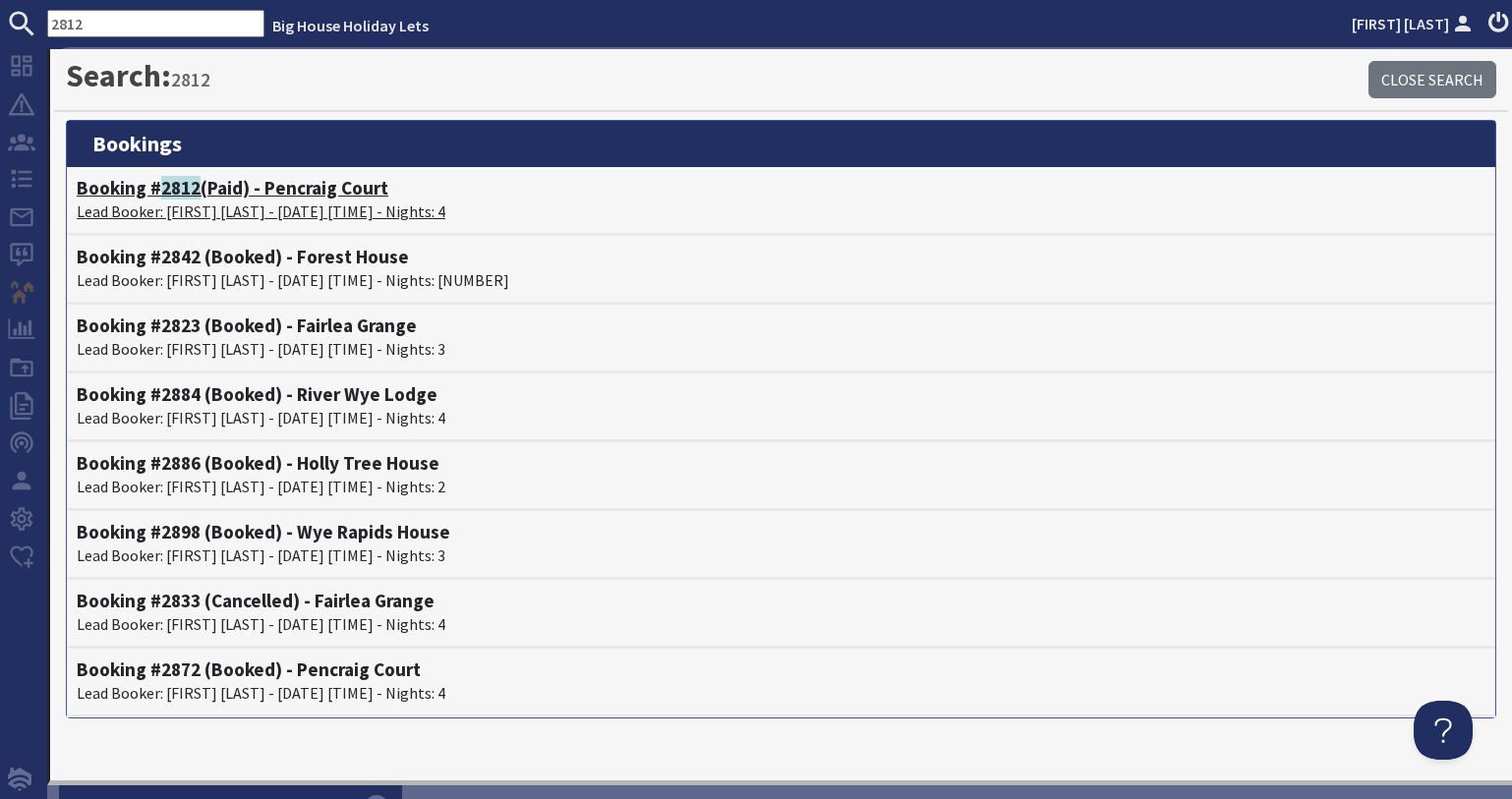 click on "Booking # 2812  (Paid) - Pencraig Court" at bounding box center [781, 188] 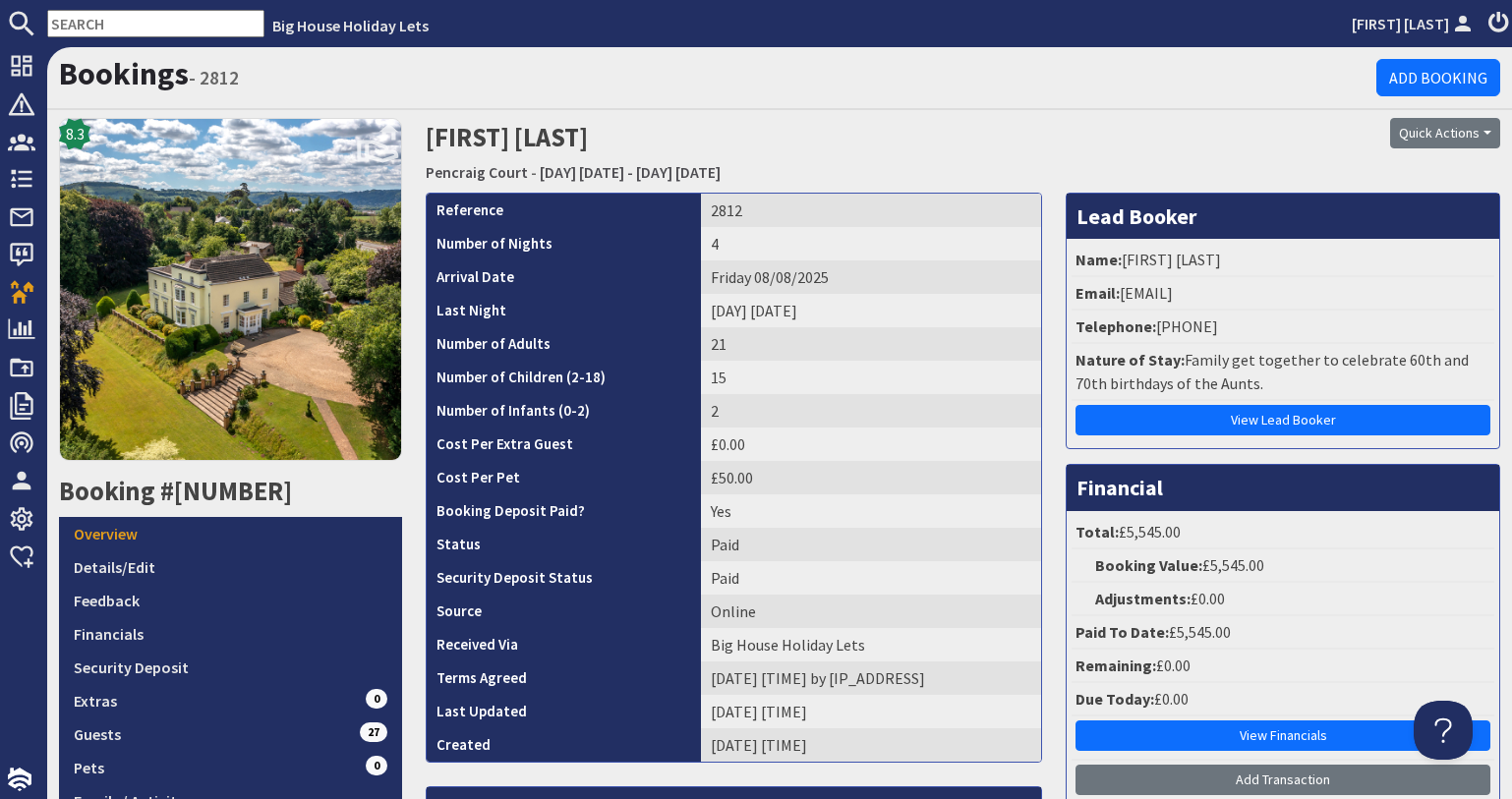 scroll, scrollTop: 0, scrollLeft: 0, axis: both 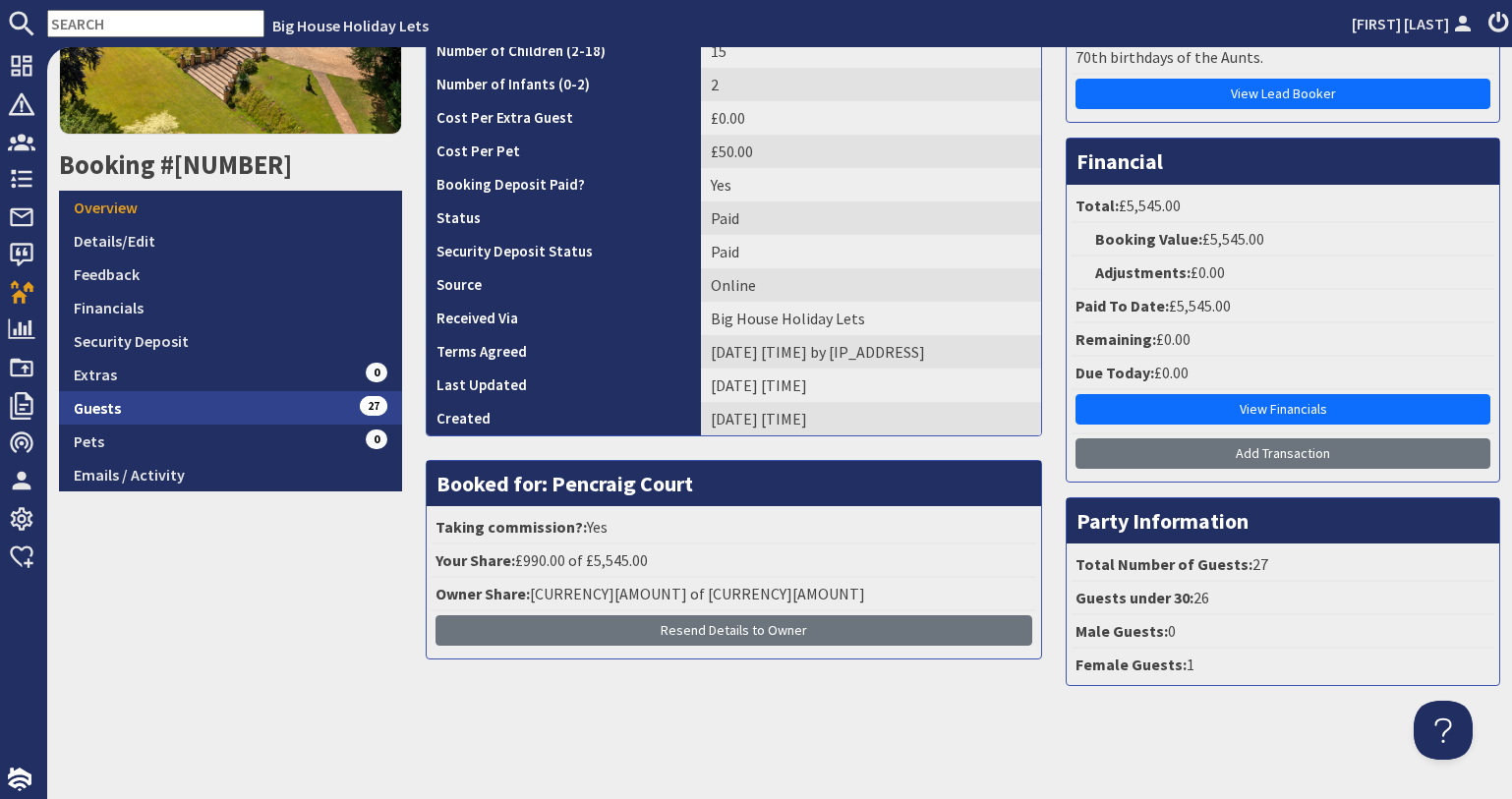 click on "Guests
27" at bounding box center [230, 408] 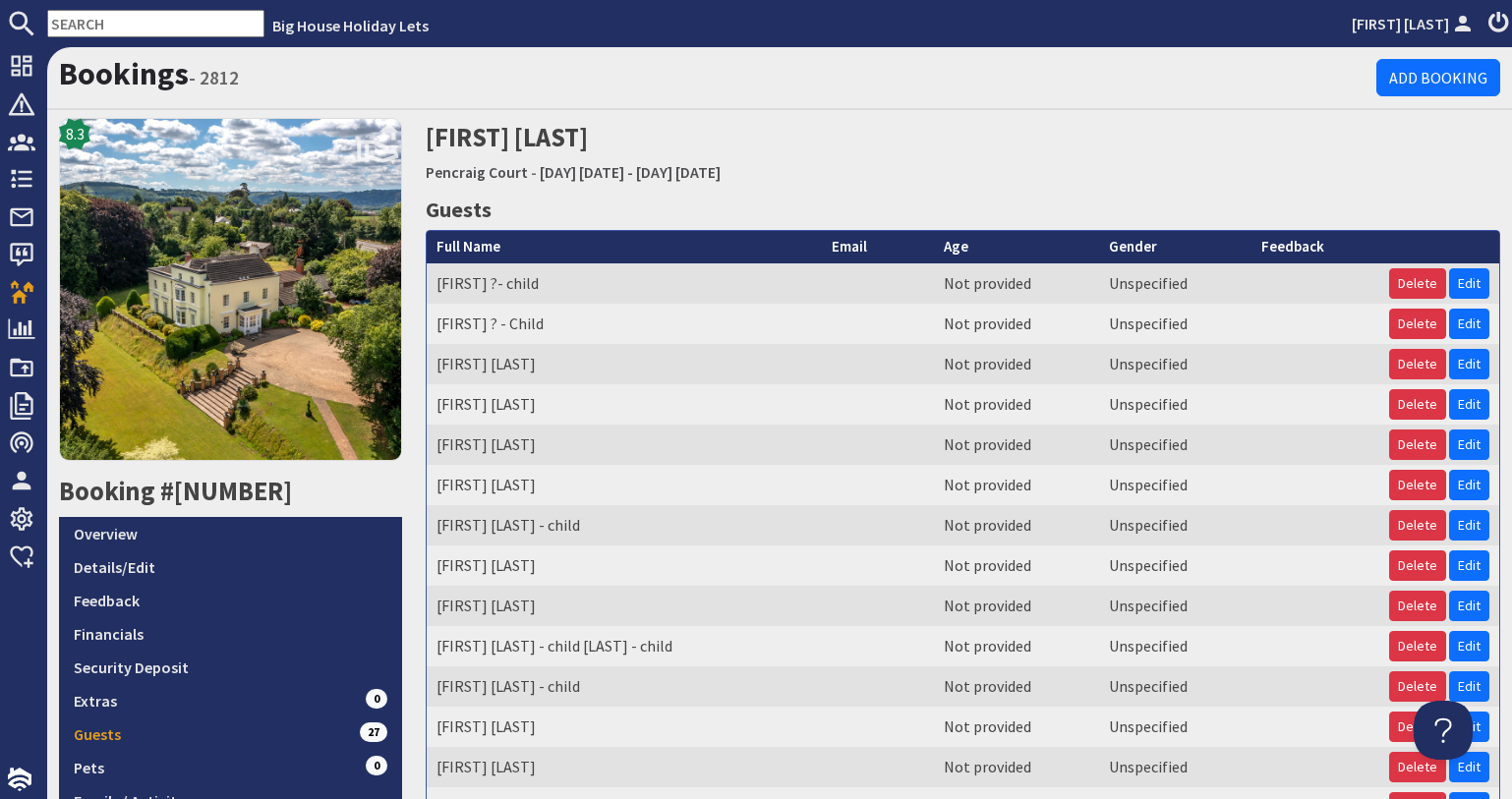 scroll, scrollTop: 0, scrollLeft: 0, axis: both 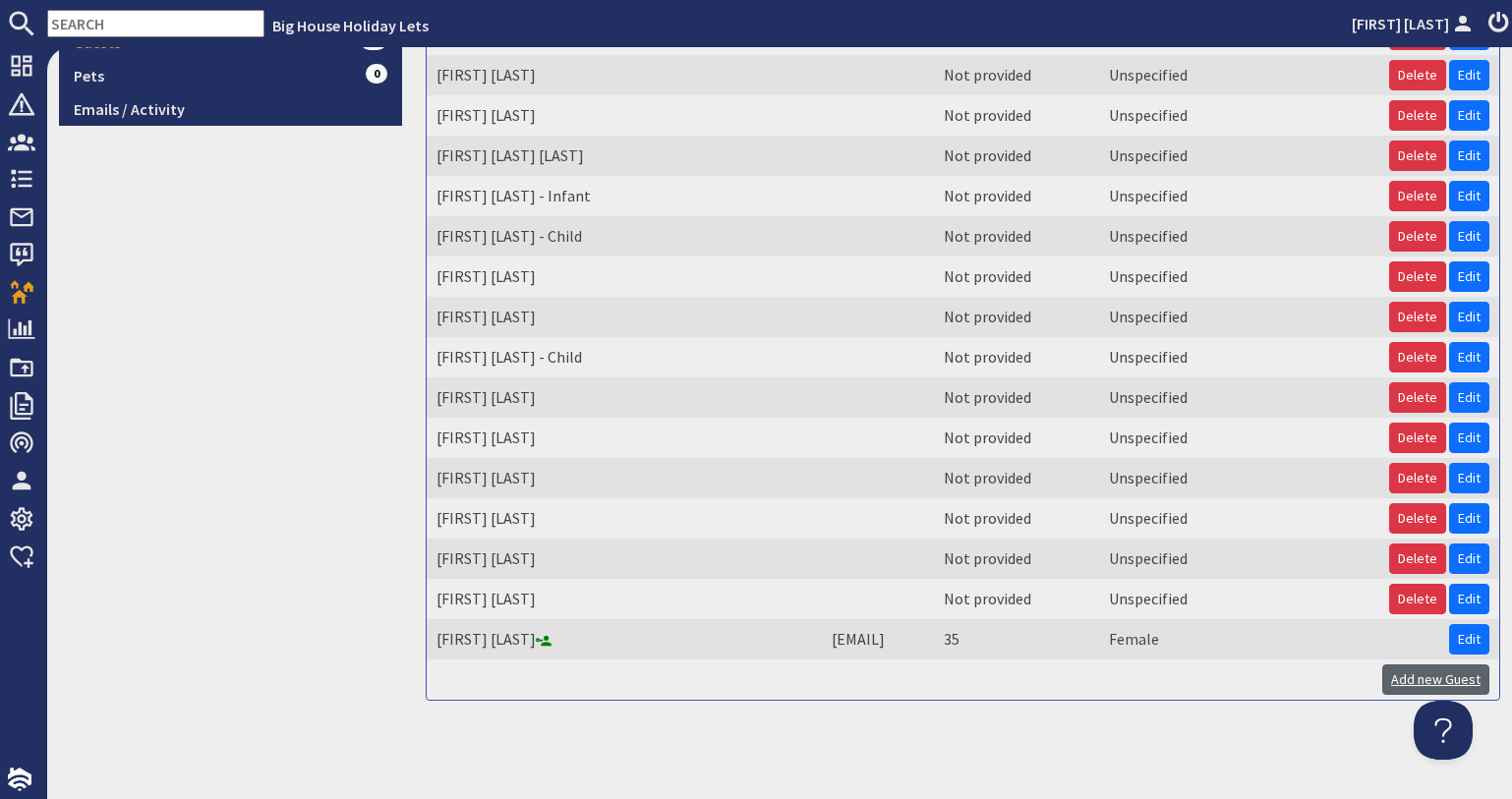 click on "Add new Guest" at bounding box center [1435, 679] 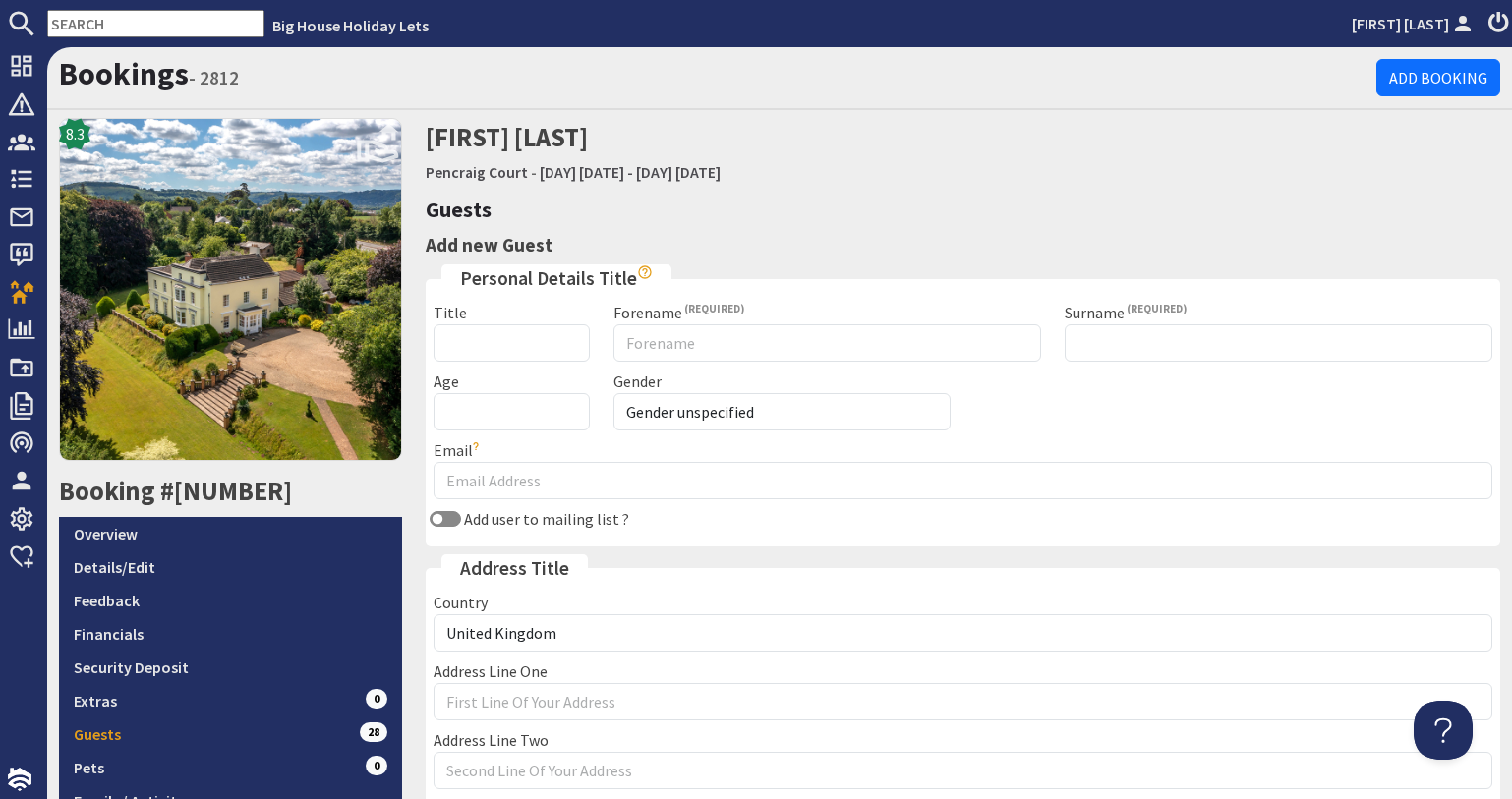 scroll, scrollTop: 0, scrollLeft: 0, axis: both 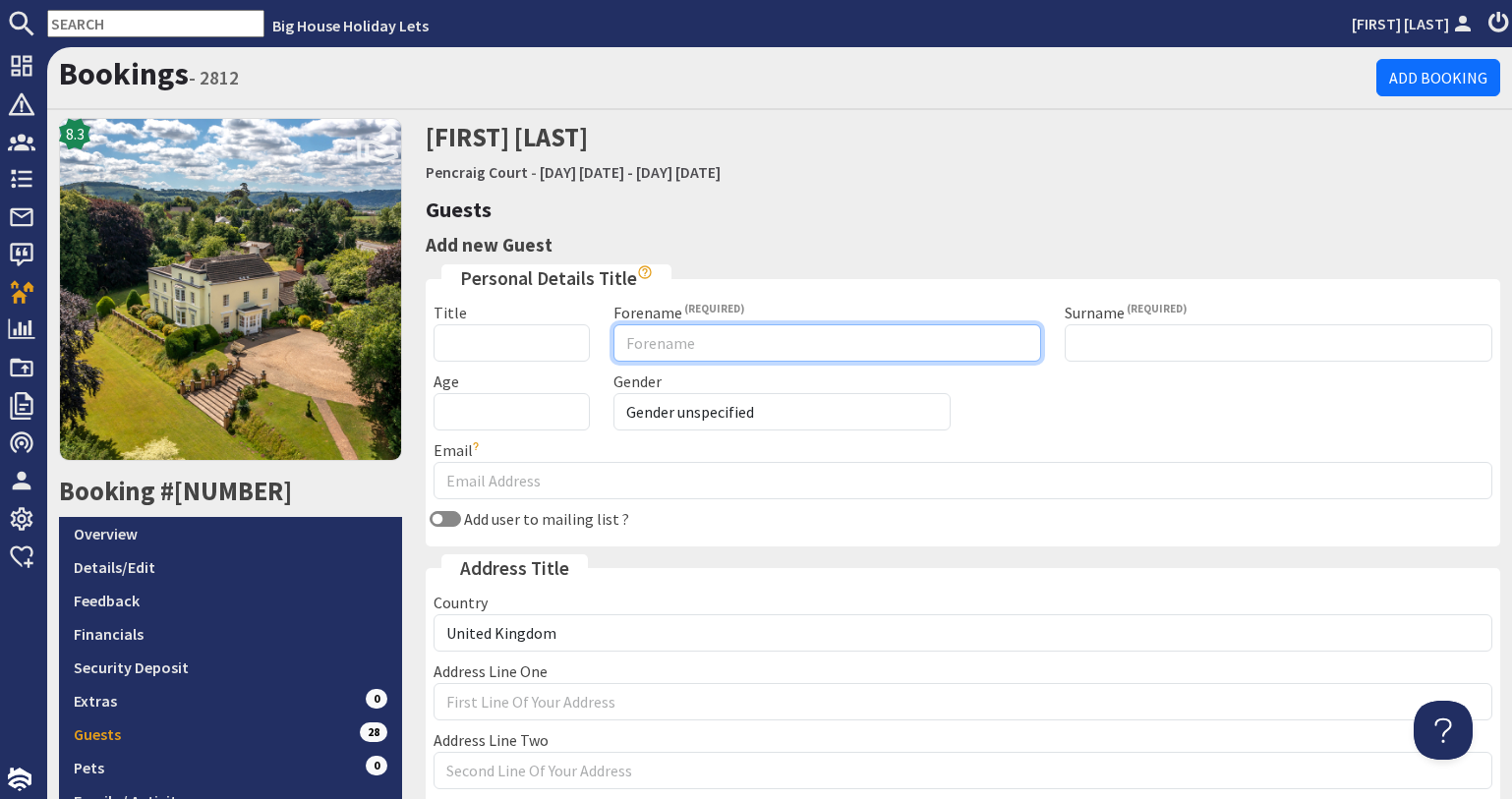 click on "Forename" at bounding box center (827, 343) 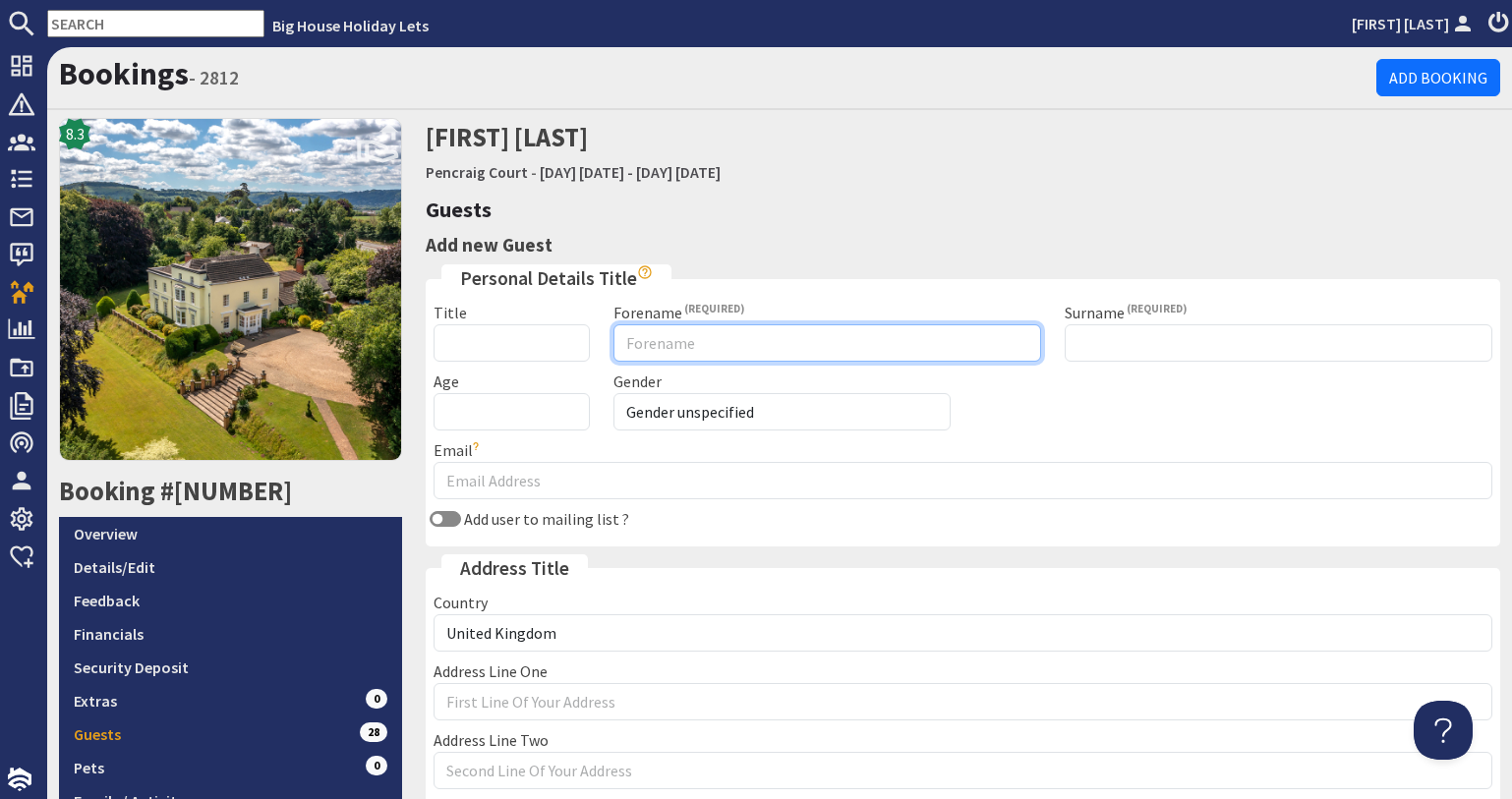 drag, startPoint x: 641, startPoint y: 339, endPoint x: 939, endPoint y: 344, distance: 298.04194 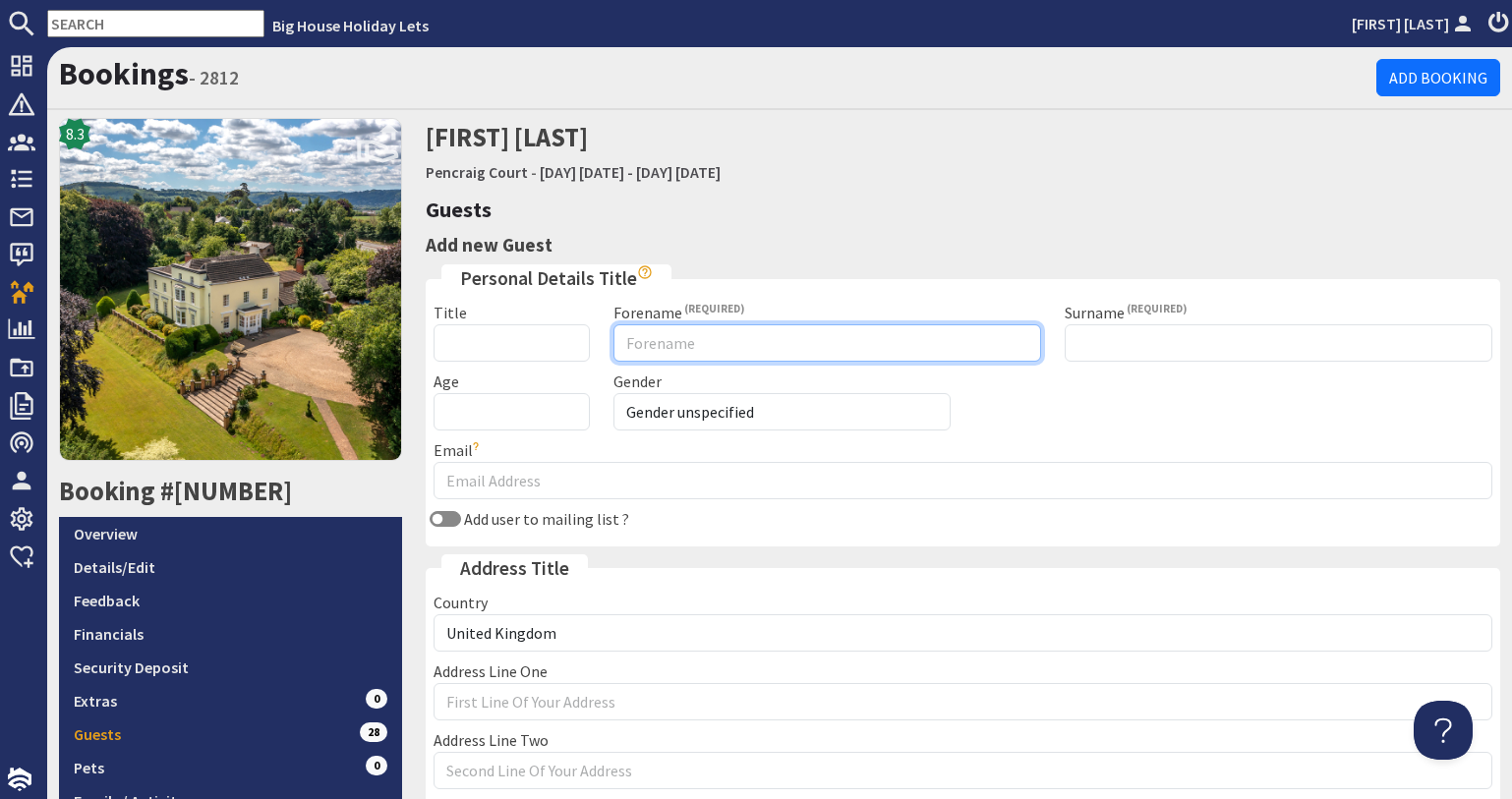 paste on "Erris - child" 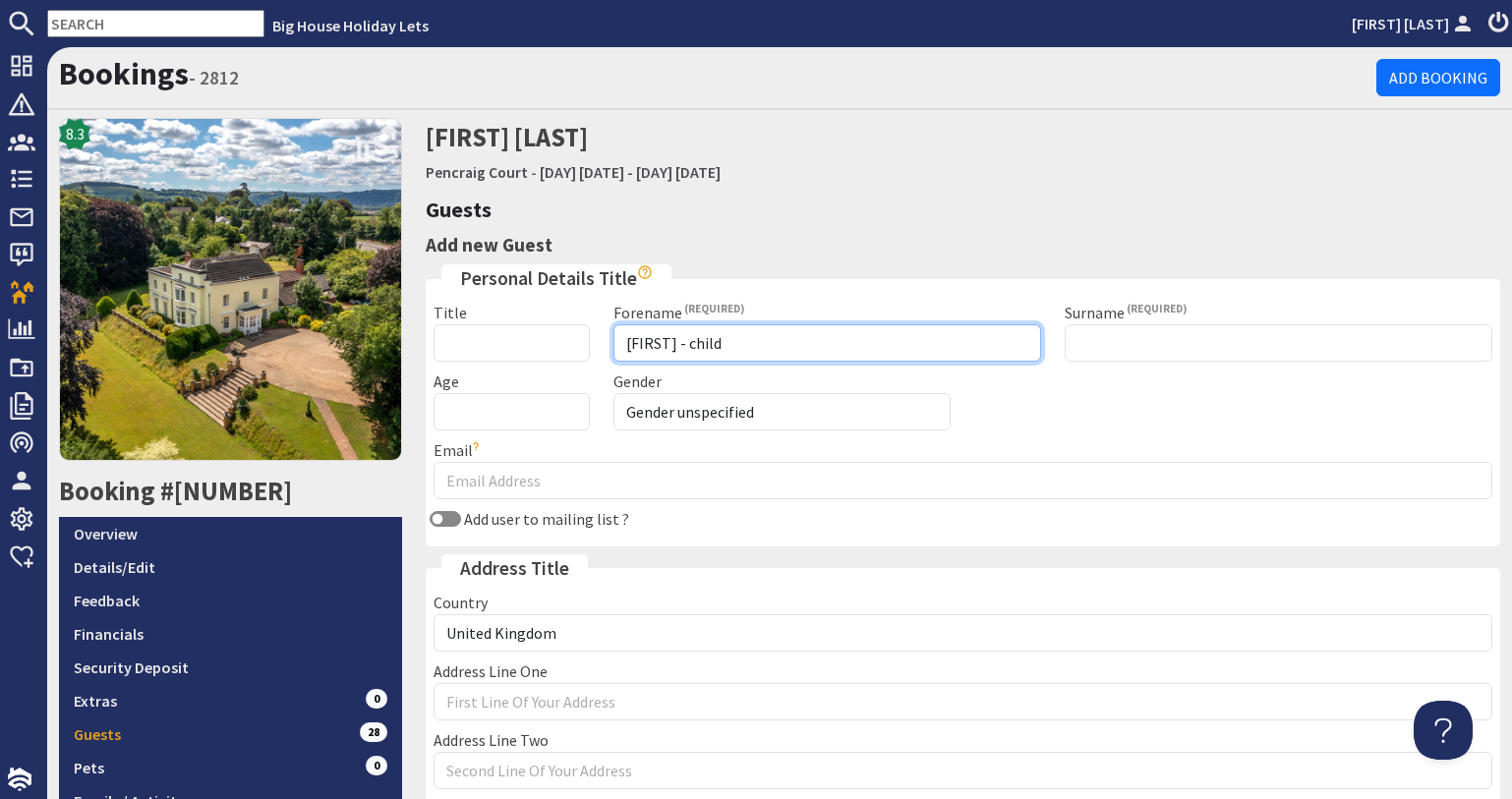 drag, startPoint x: 653, startPoint y: 341, endPoint x: 740, endPoint y: 344, distance: 87.051709 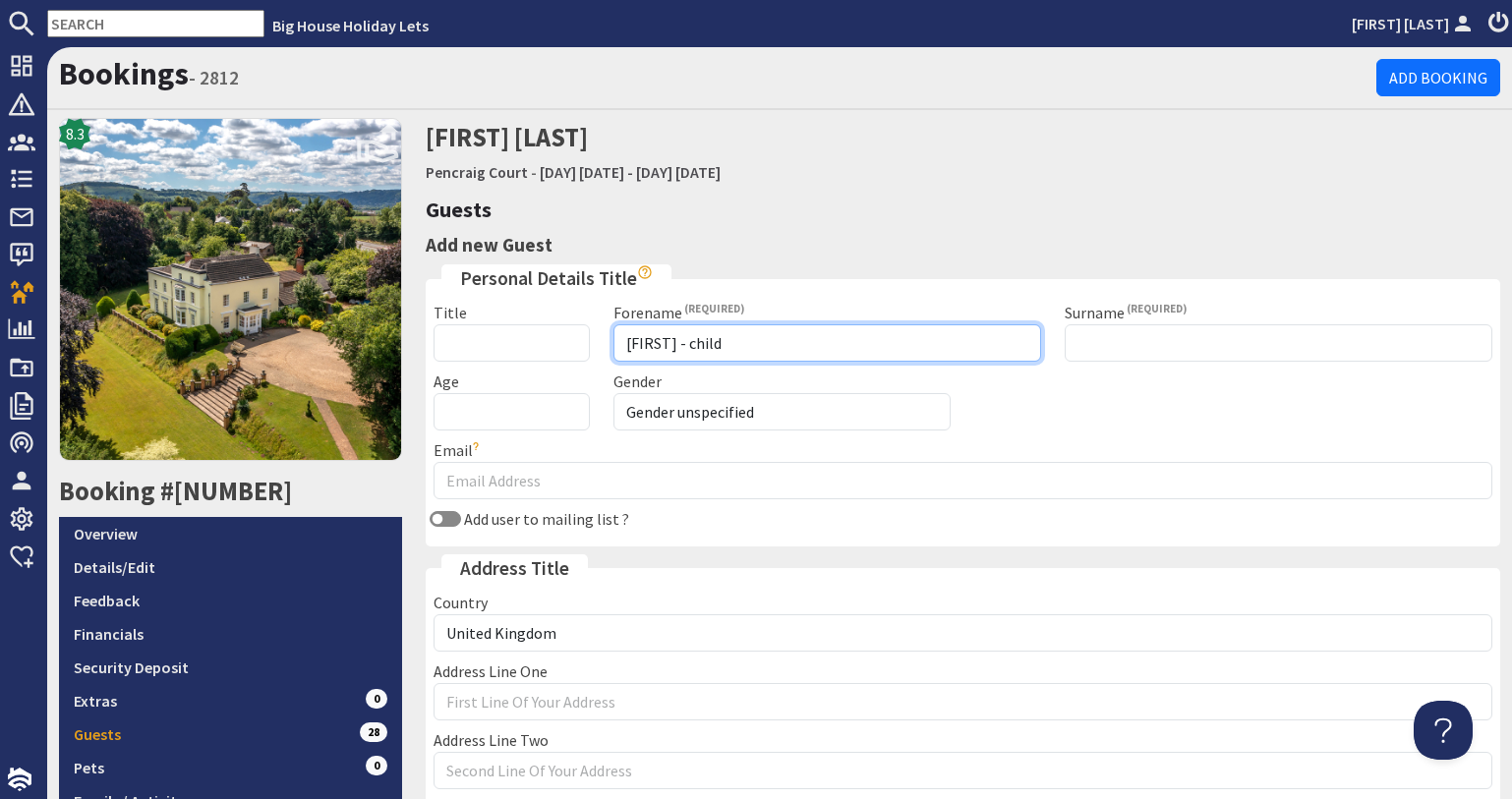 click on "Erris - child" at bounding box center (827, 343) 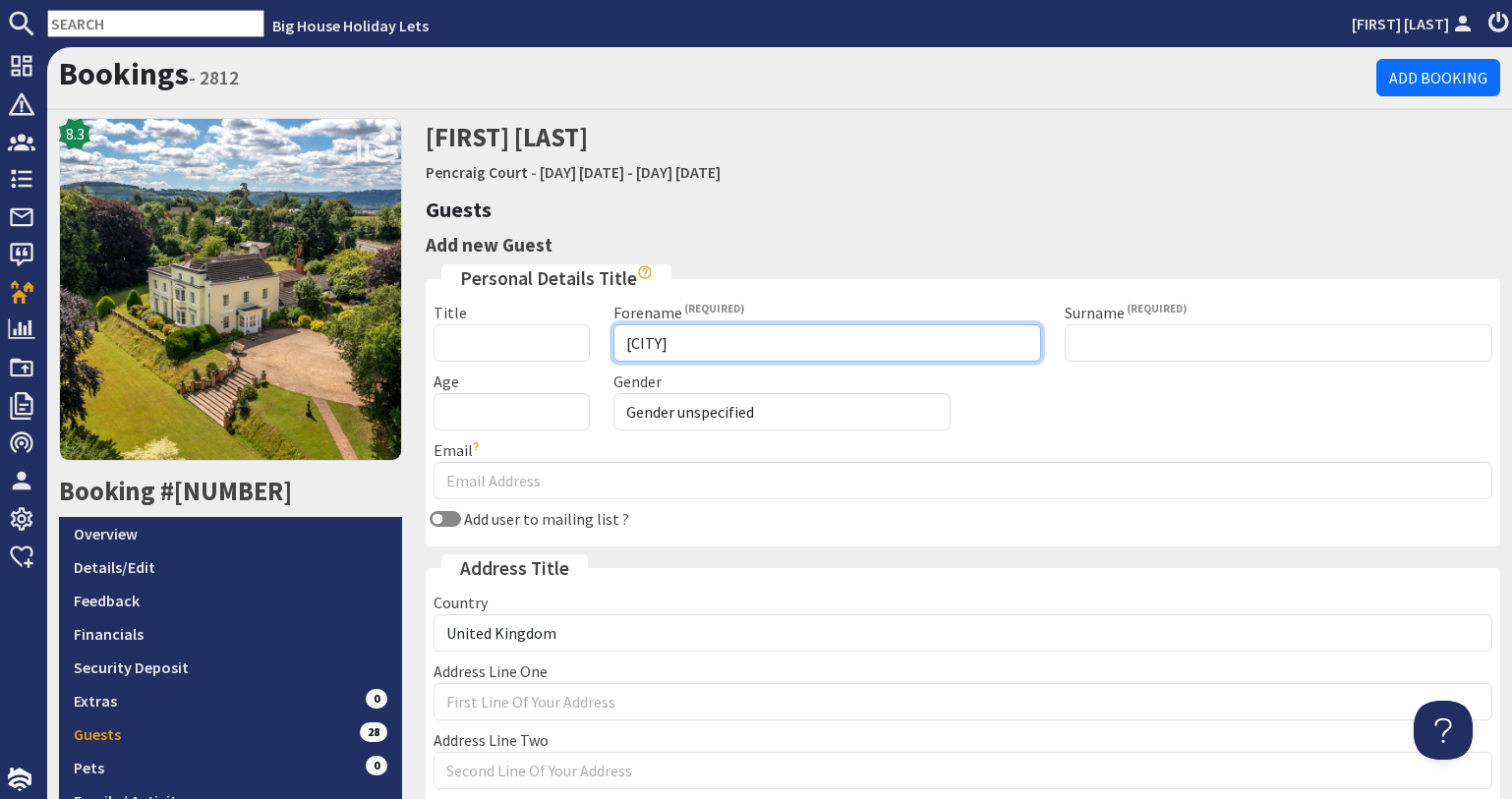 type on "Erris" 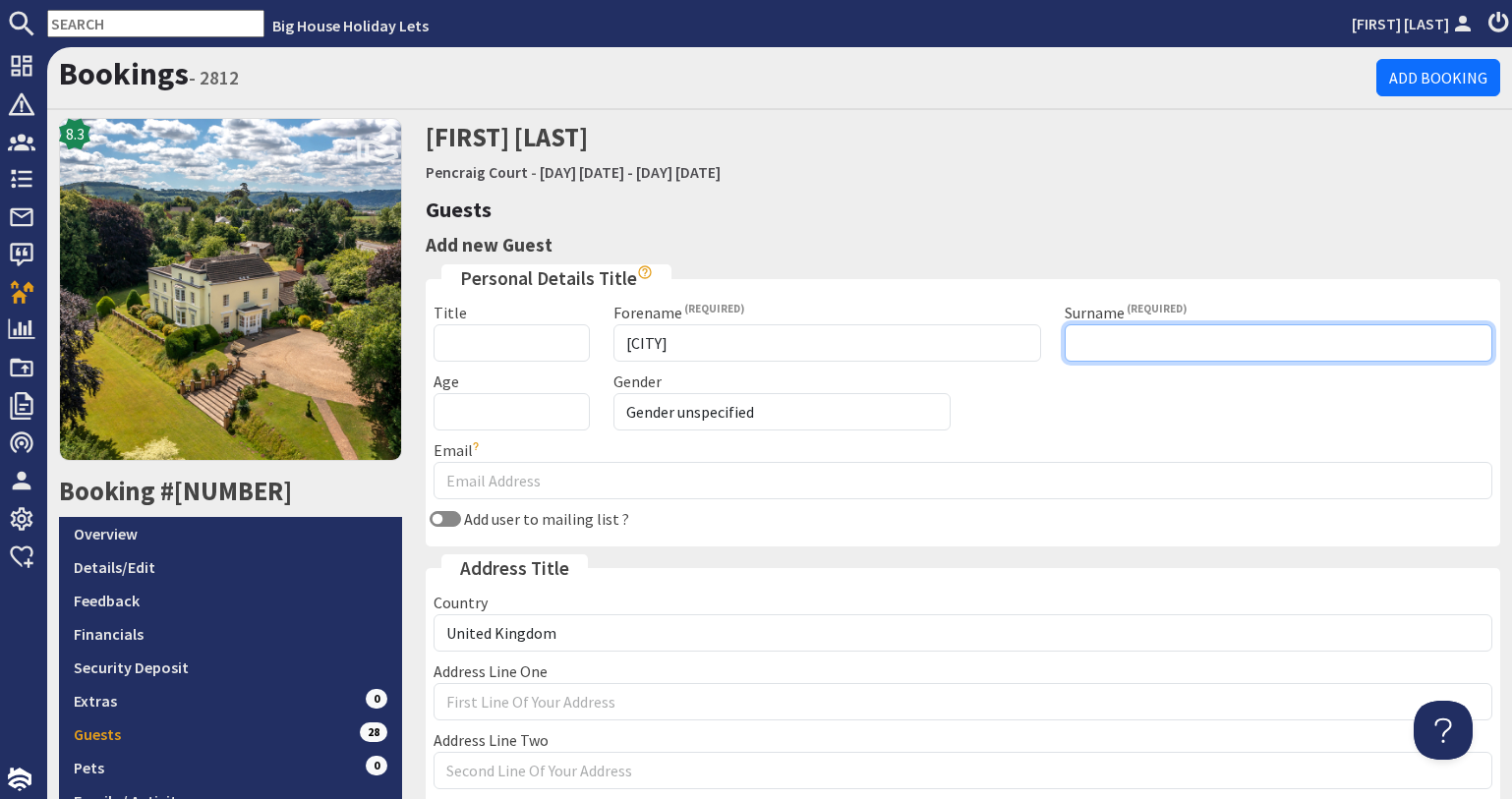 click on "Surname" at bounding box center [1278, 343] 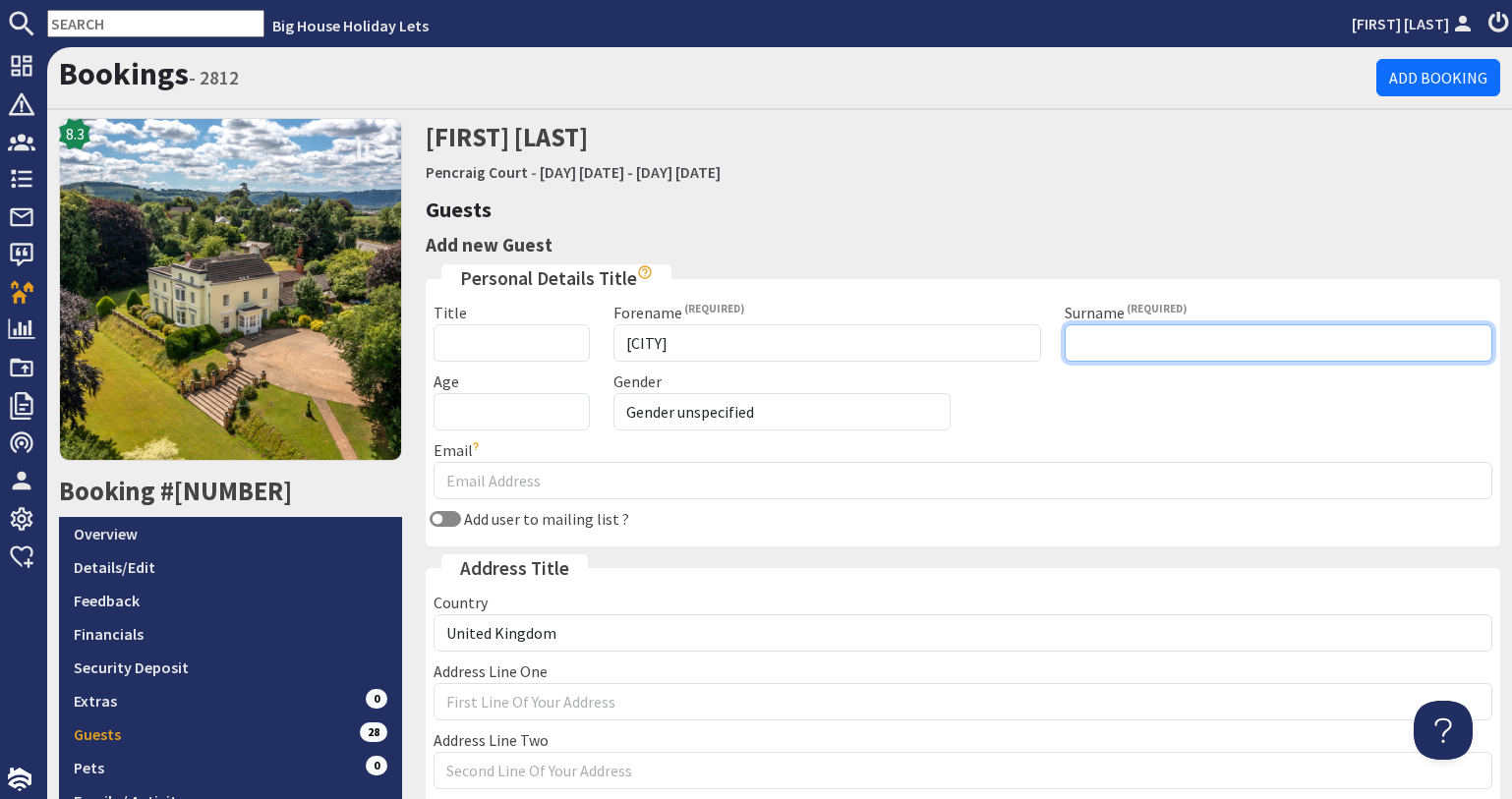 paste on "- child" 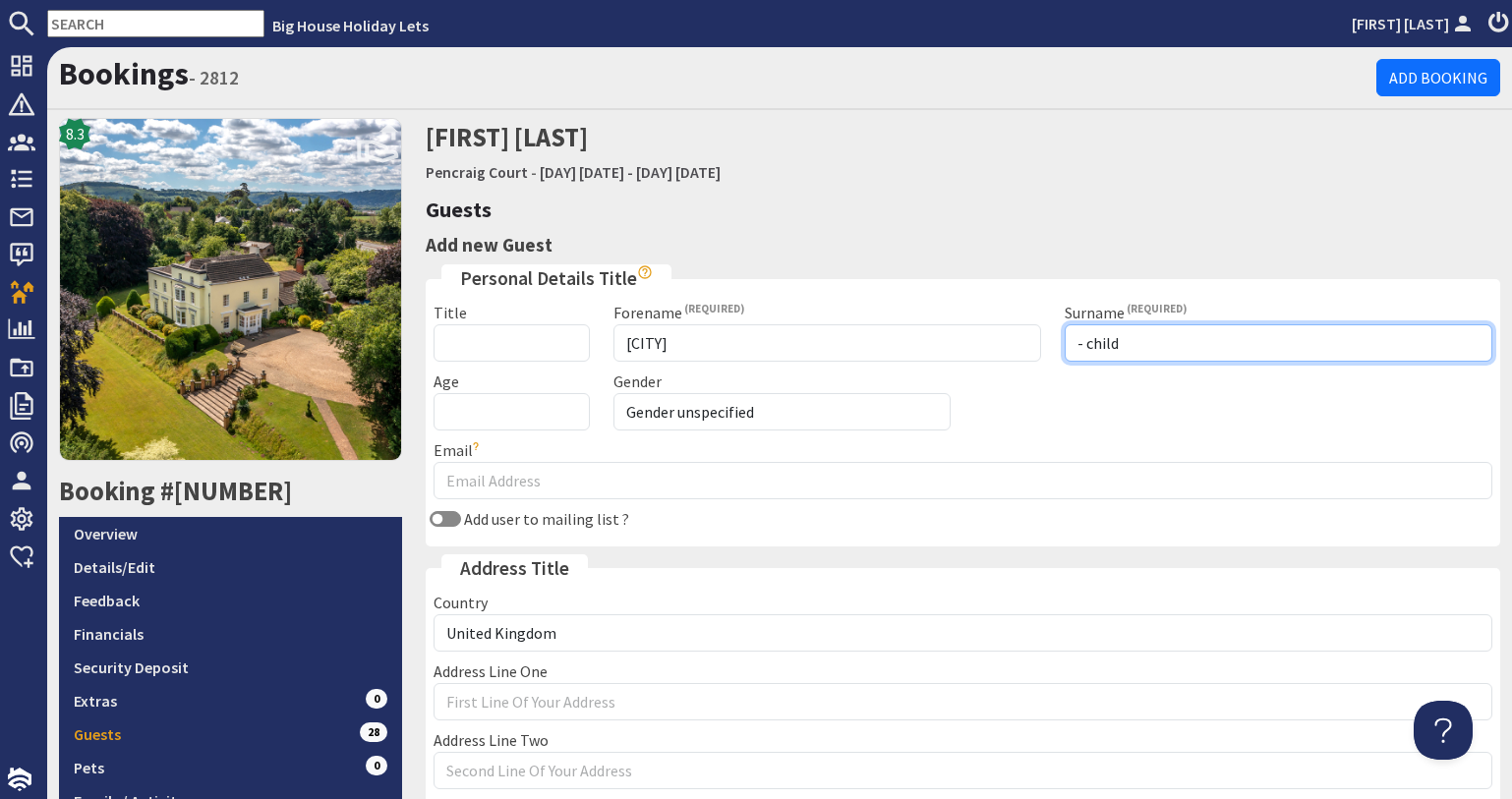 click on "- child" at bounding box center (1278, 343) 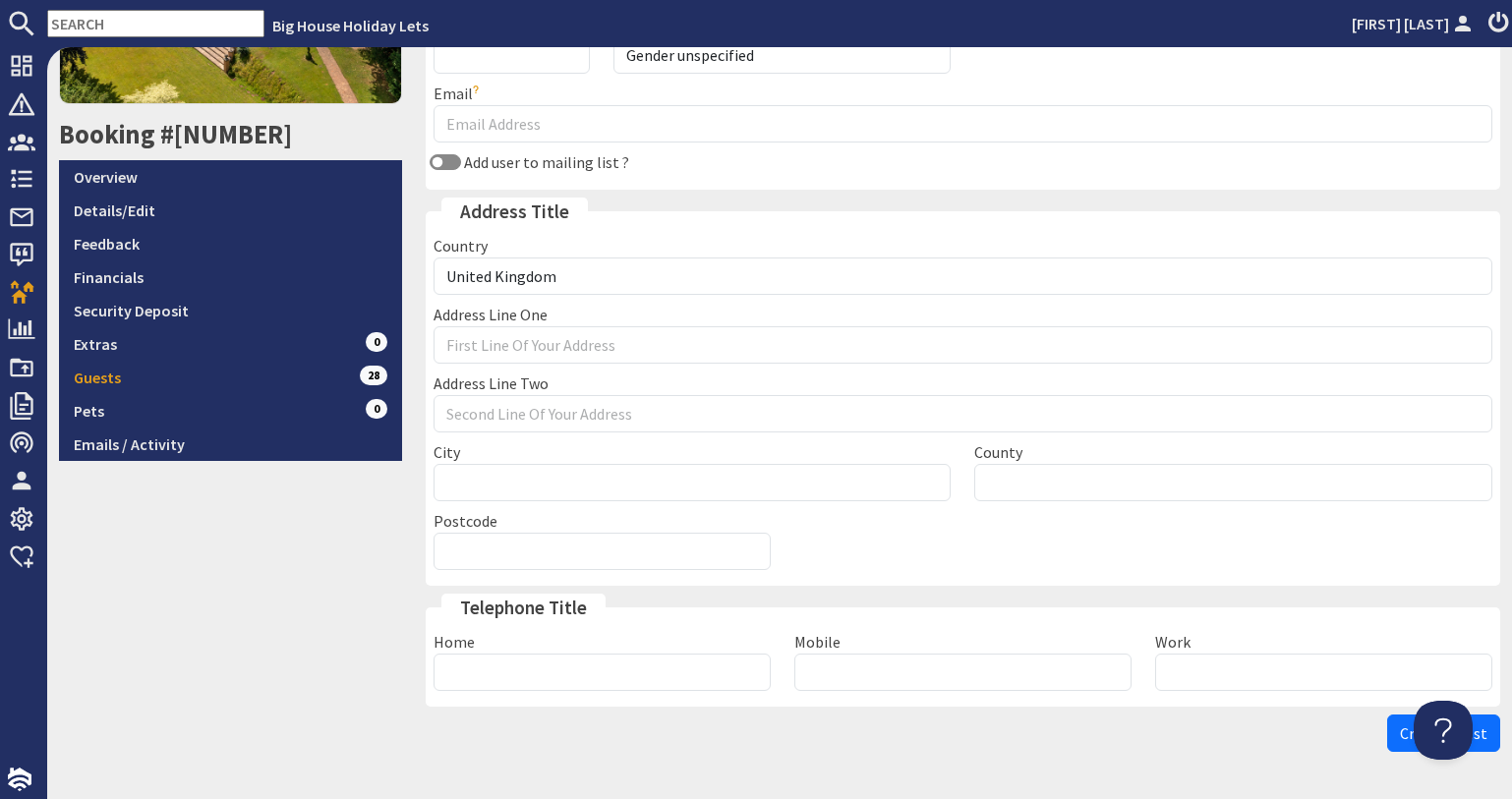 scroll, scrollTop: 418, scrollLeft: 0, axis: vertical 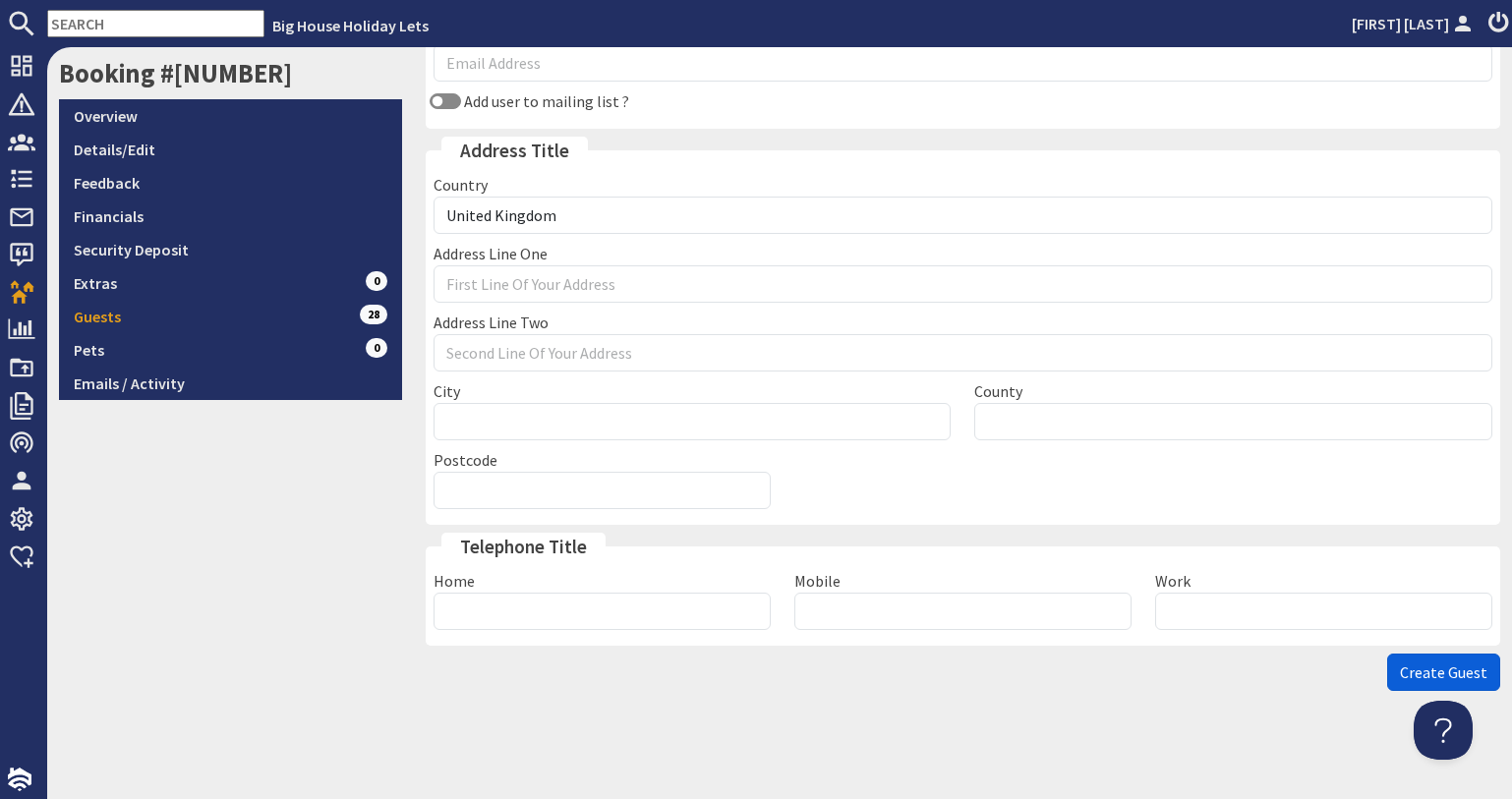 type on "? - child" 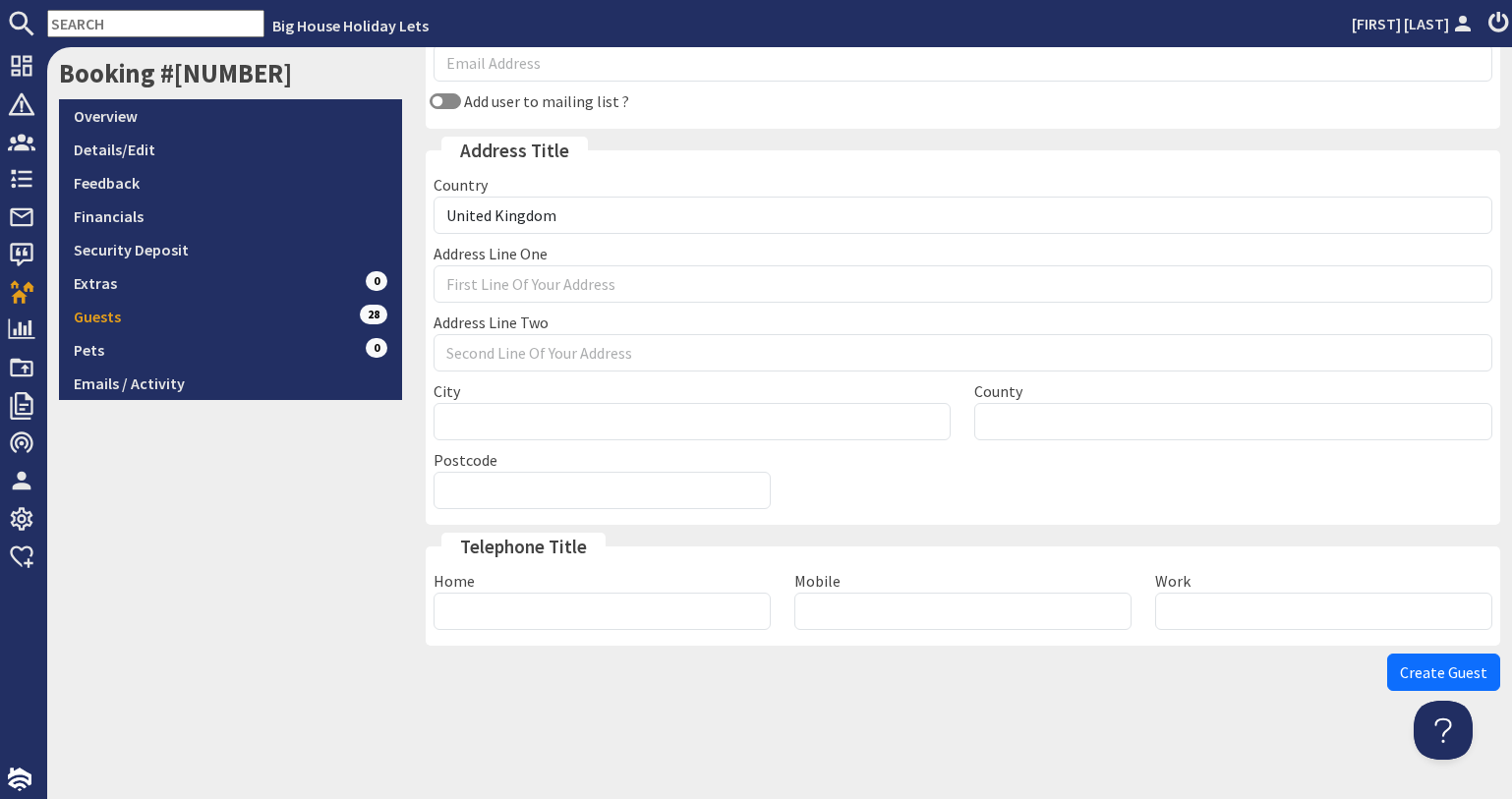 click on "Create Guest" at bounding box center (1443, 672) 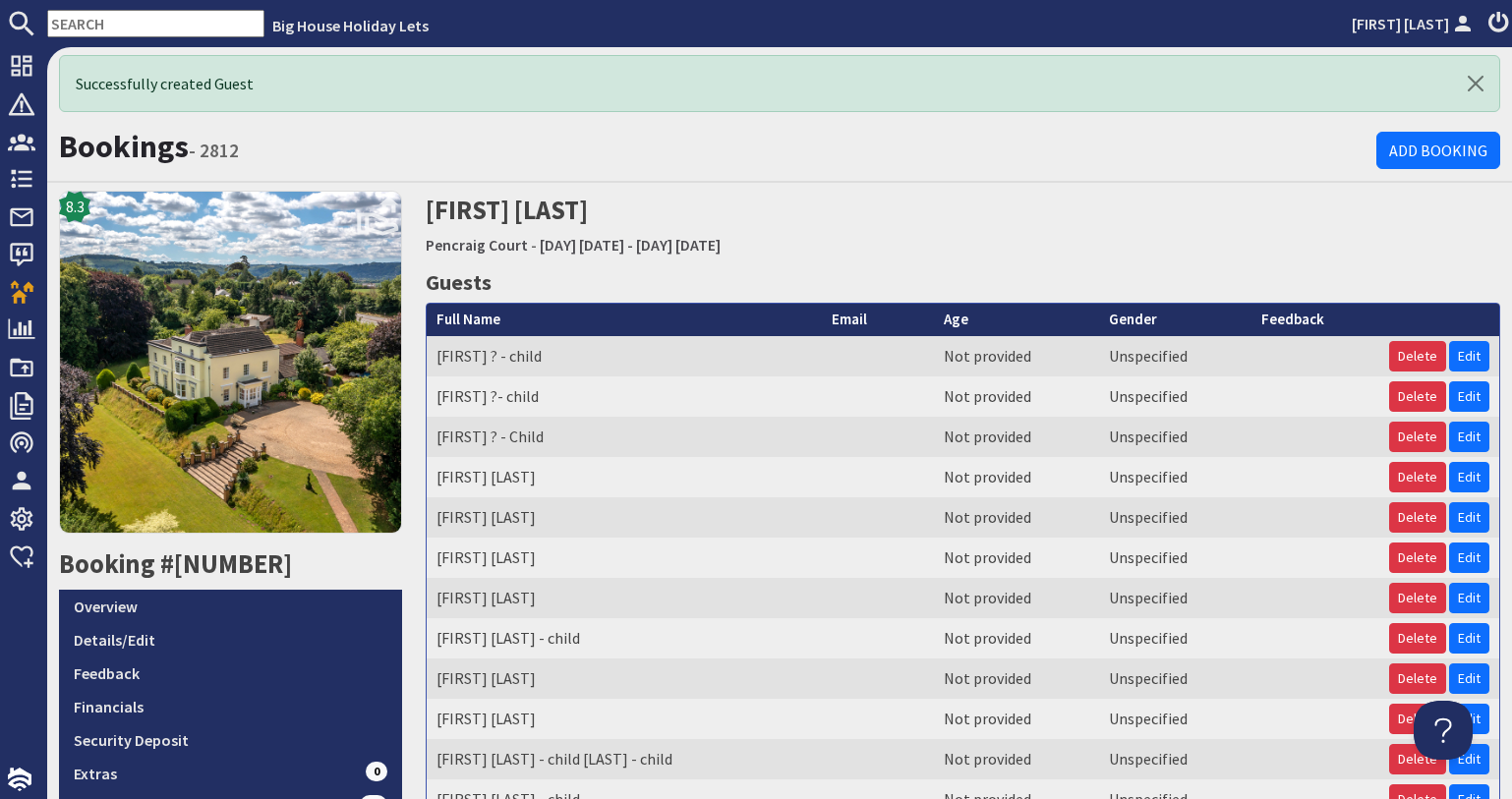 scroll, scrollTop: 0, scrollLeft: 0, axis: both 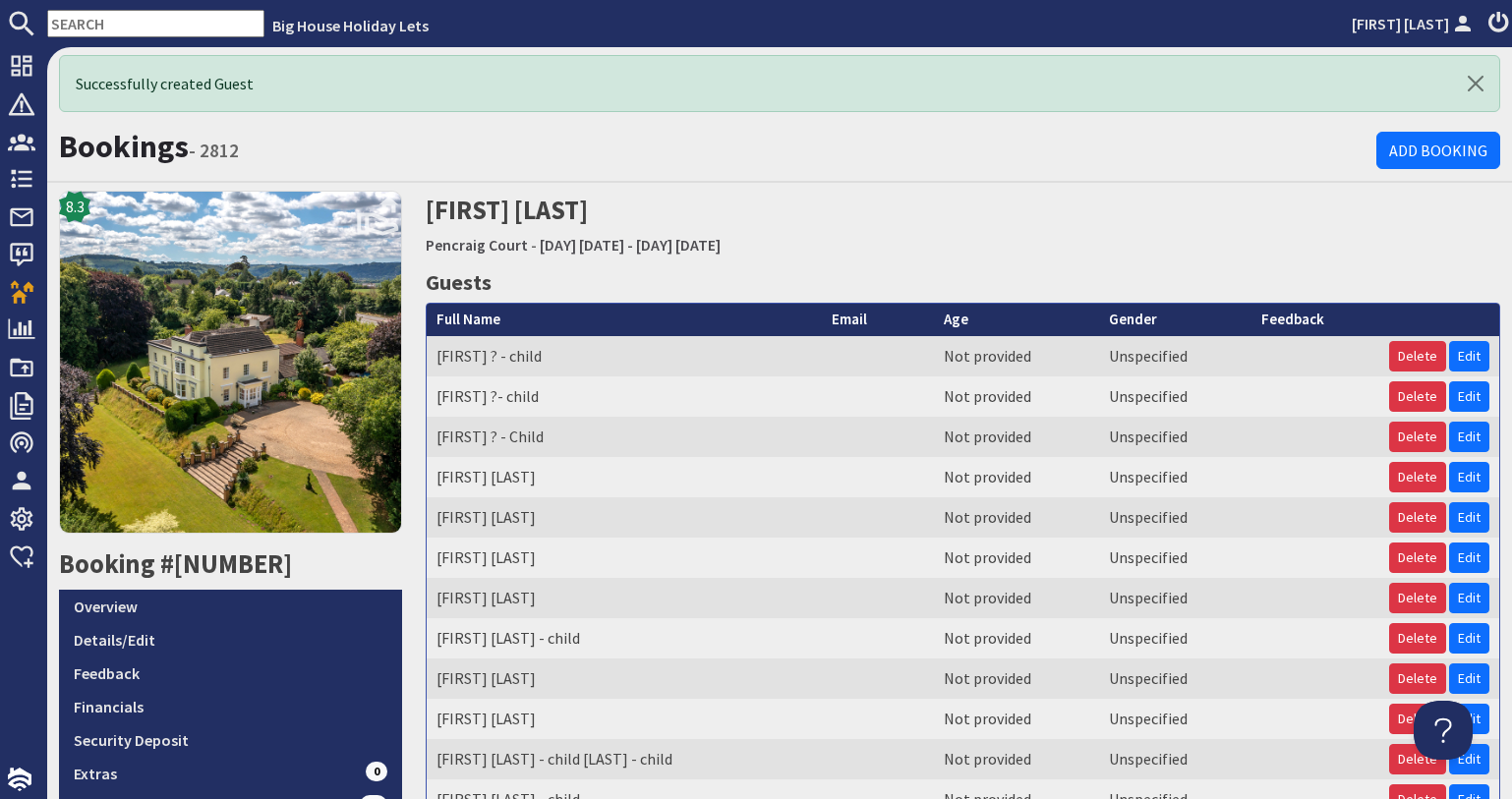 click at bounding box center (155, 24) 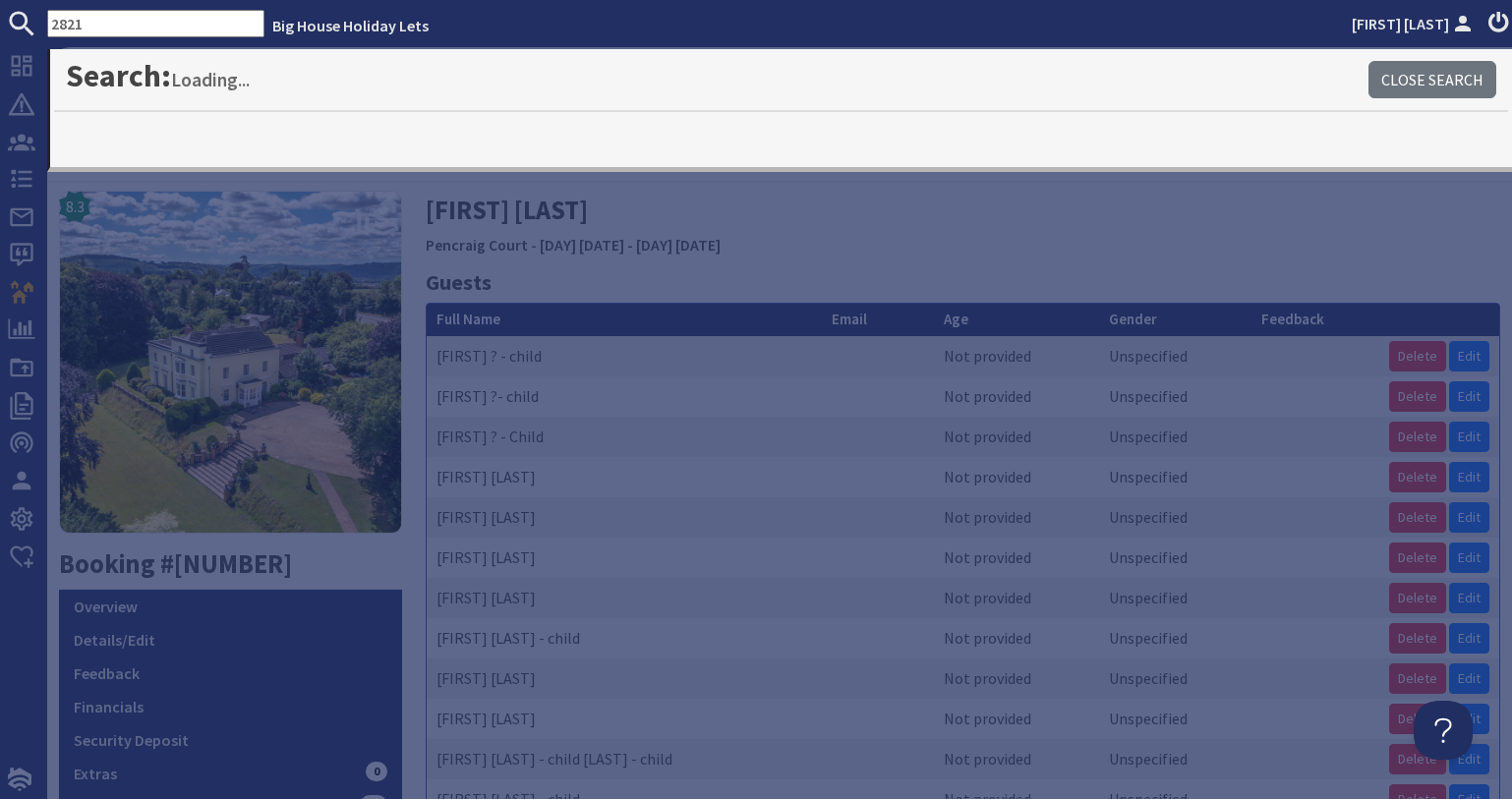 type on "2821" 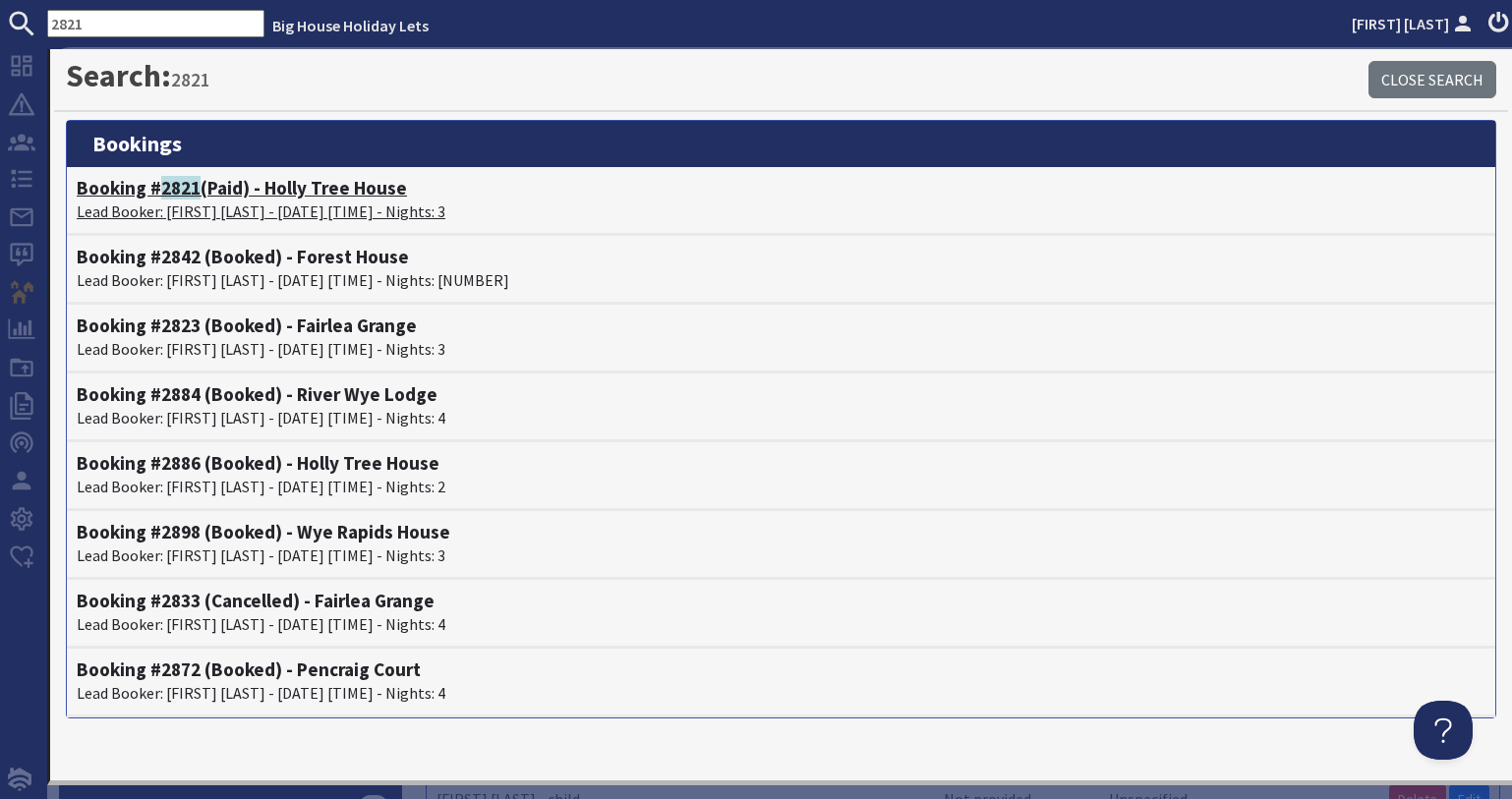 click on "Lead Booker: Elaine Clarke - 08/08/2025 00:00 - Nights: 3" at bounding box center (781, 211) 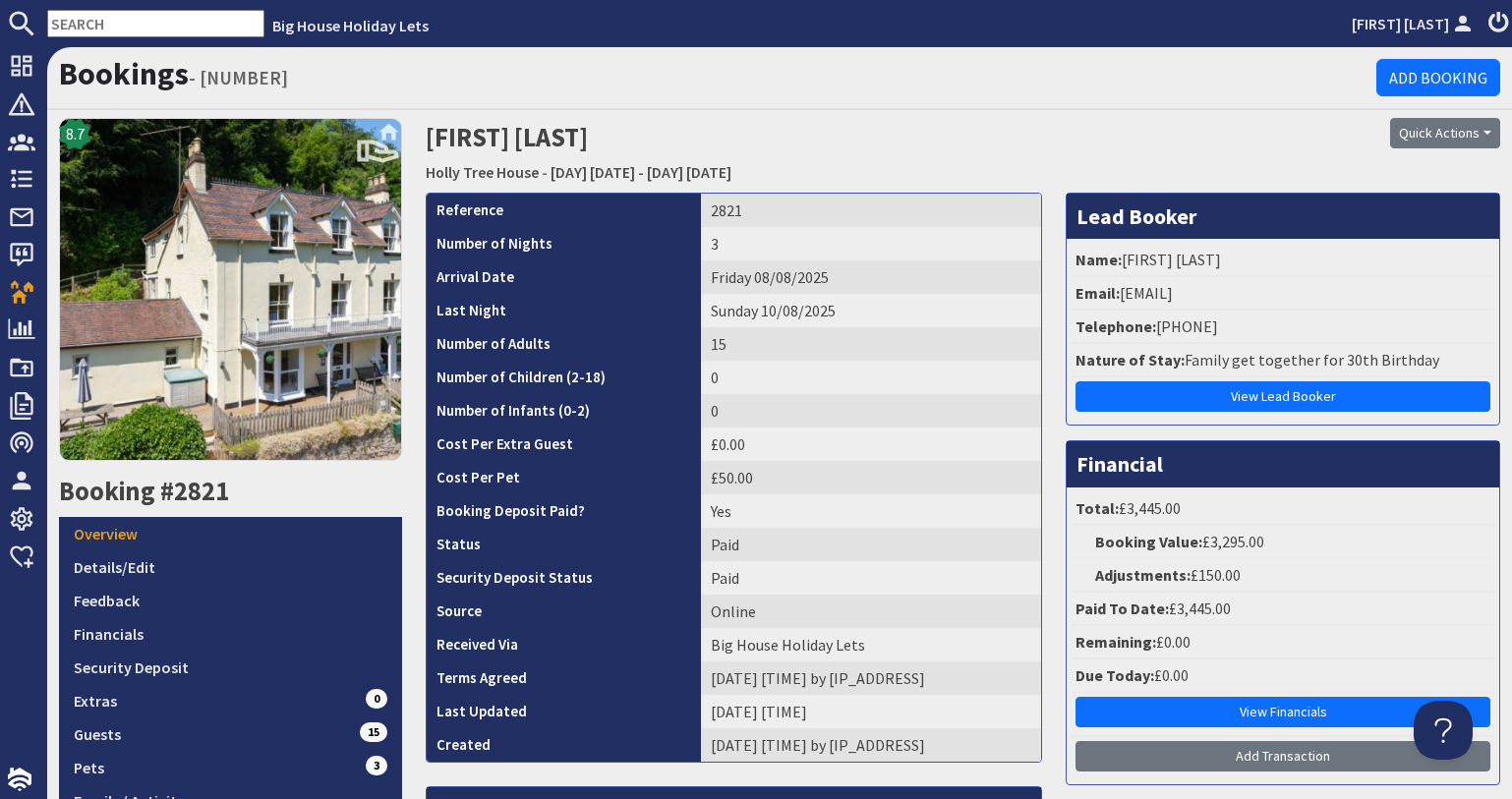 scroll, scrollTop: 0, scrollLeft: 0, axis: both 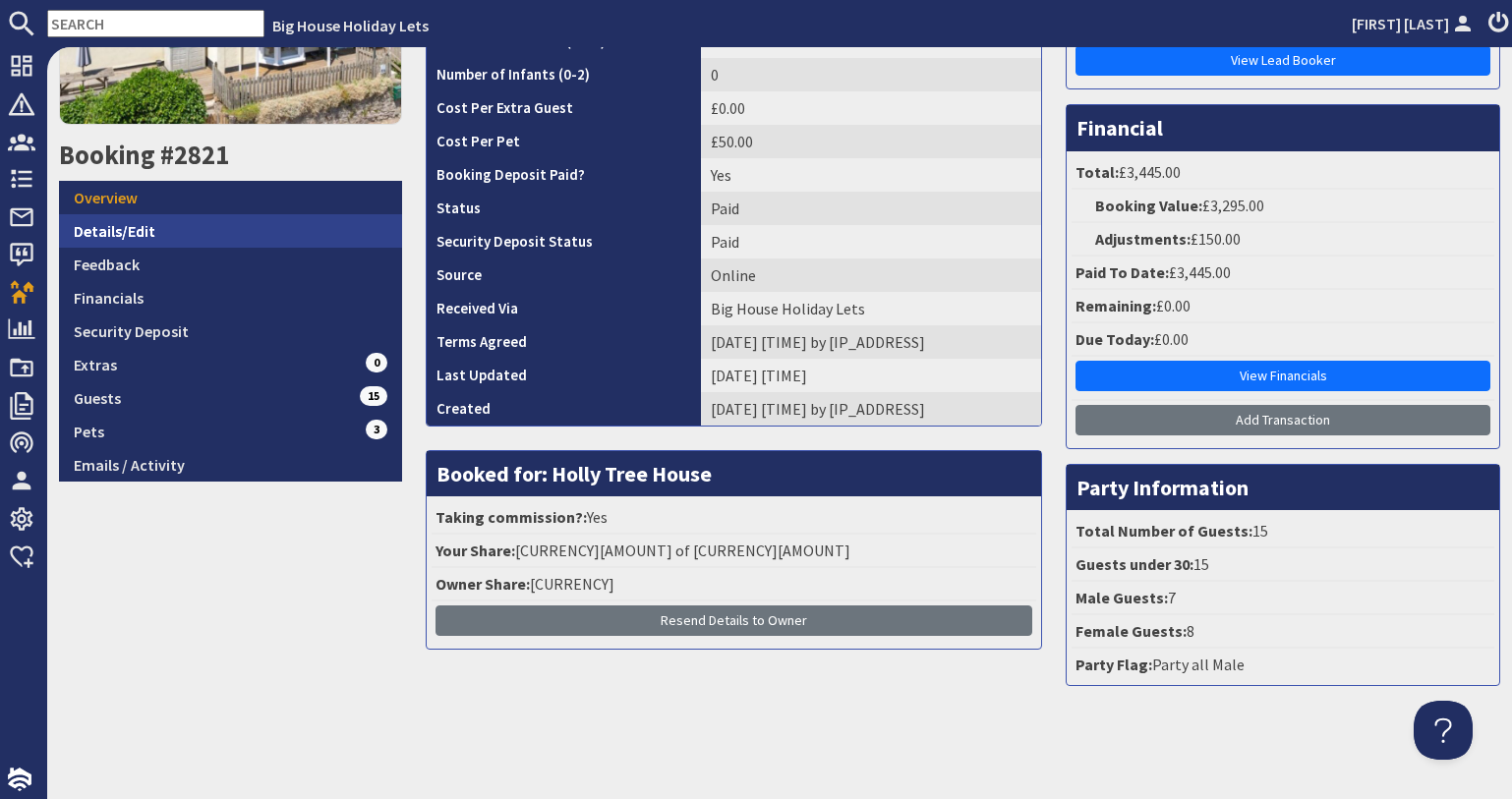 click on "Details/Edit" at bounding box center (230, 231) 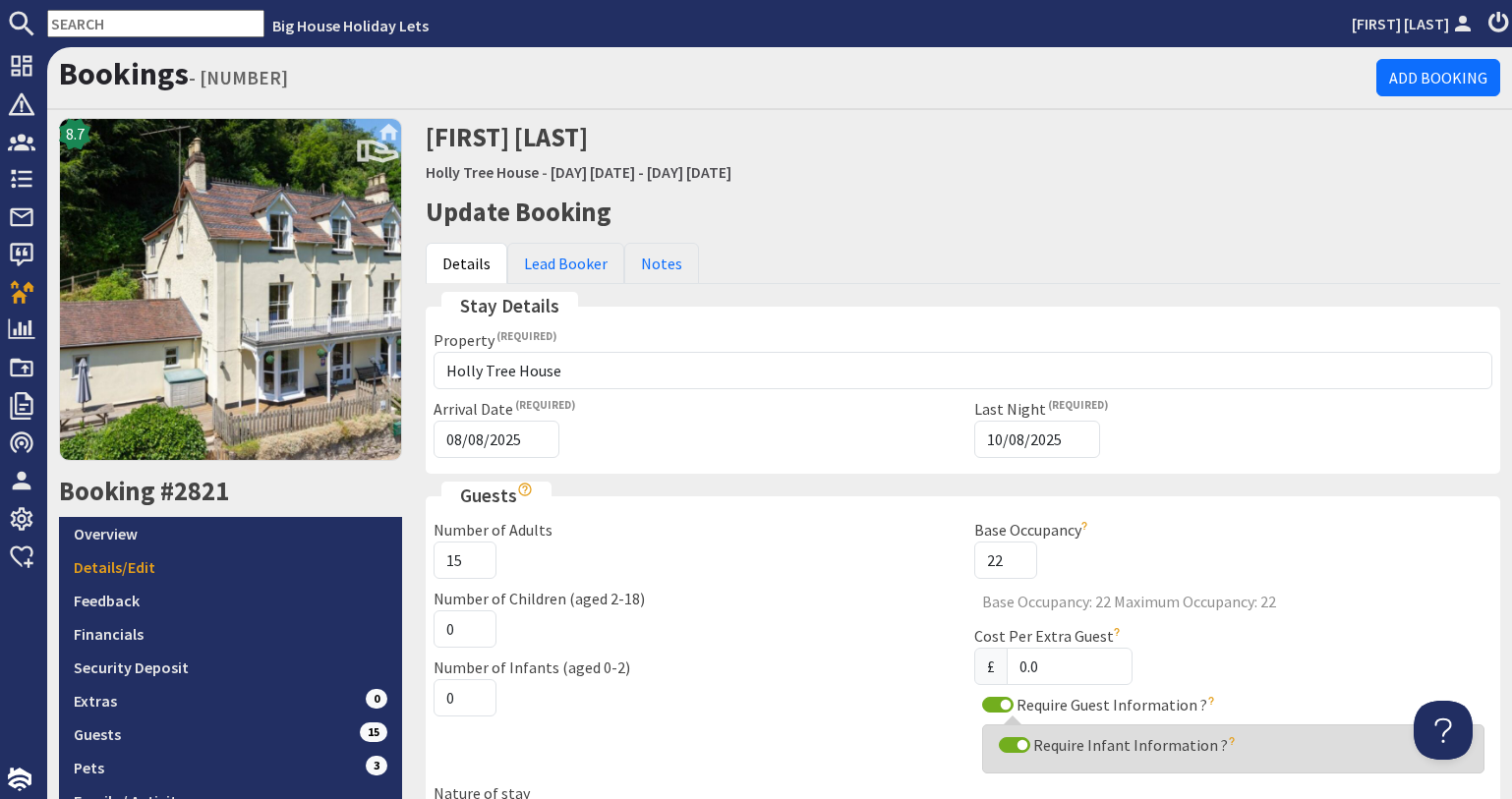 scroll, scrollTop: 0, scrollLeft: 0, axis: both 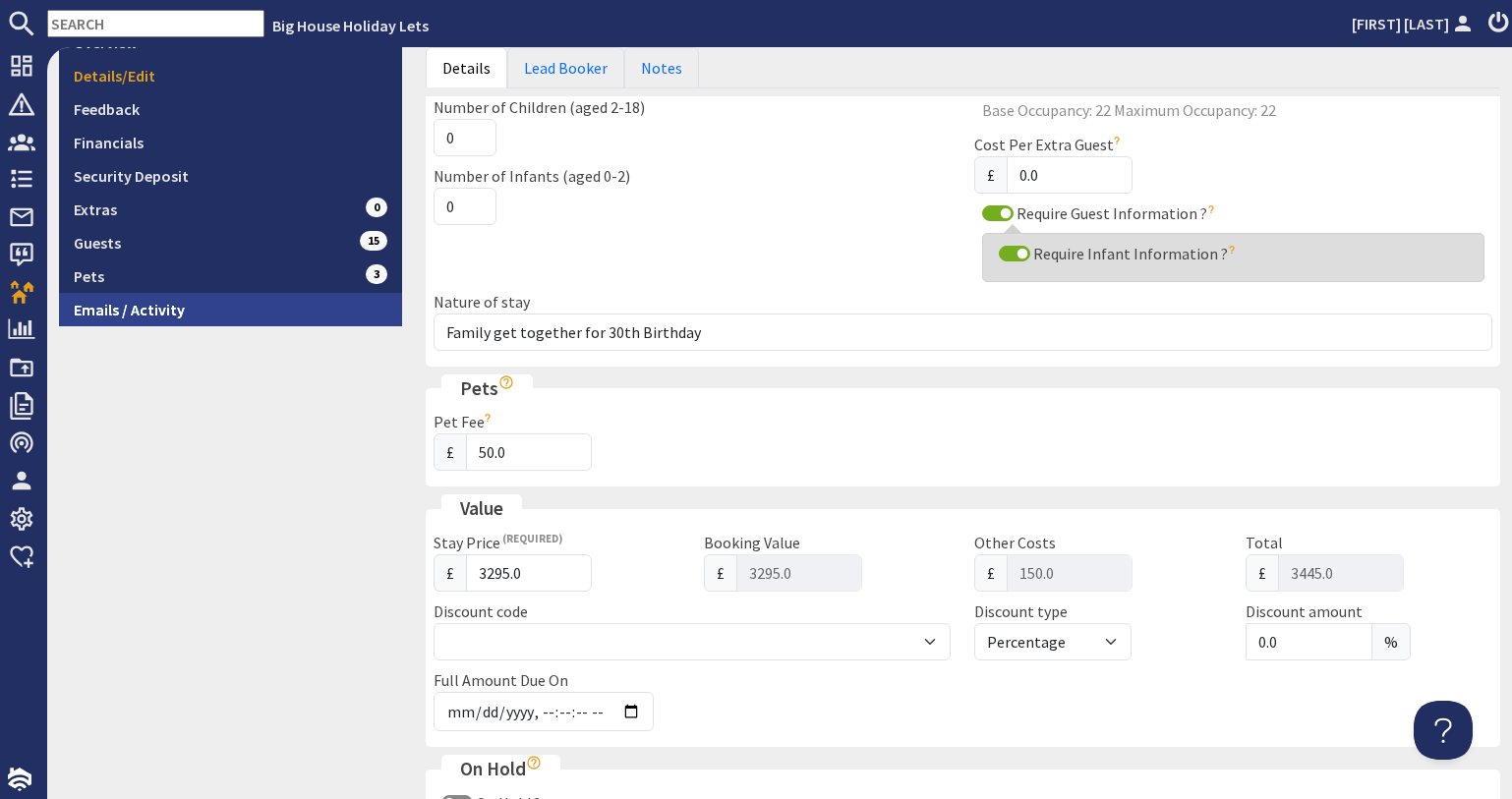 click on "Emails / Activity" at bounding box center [230, 310] 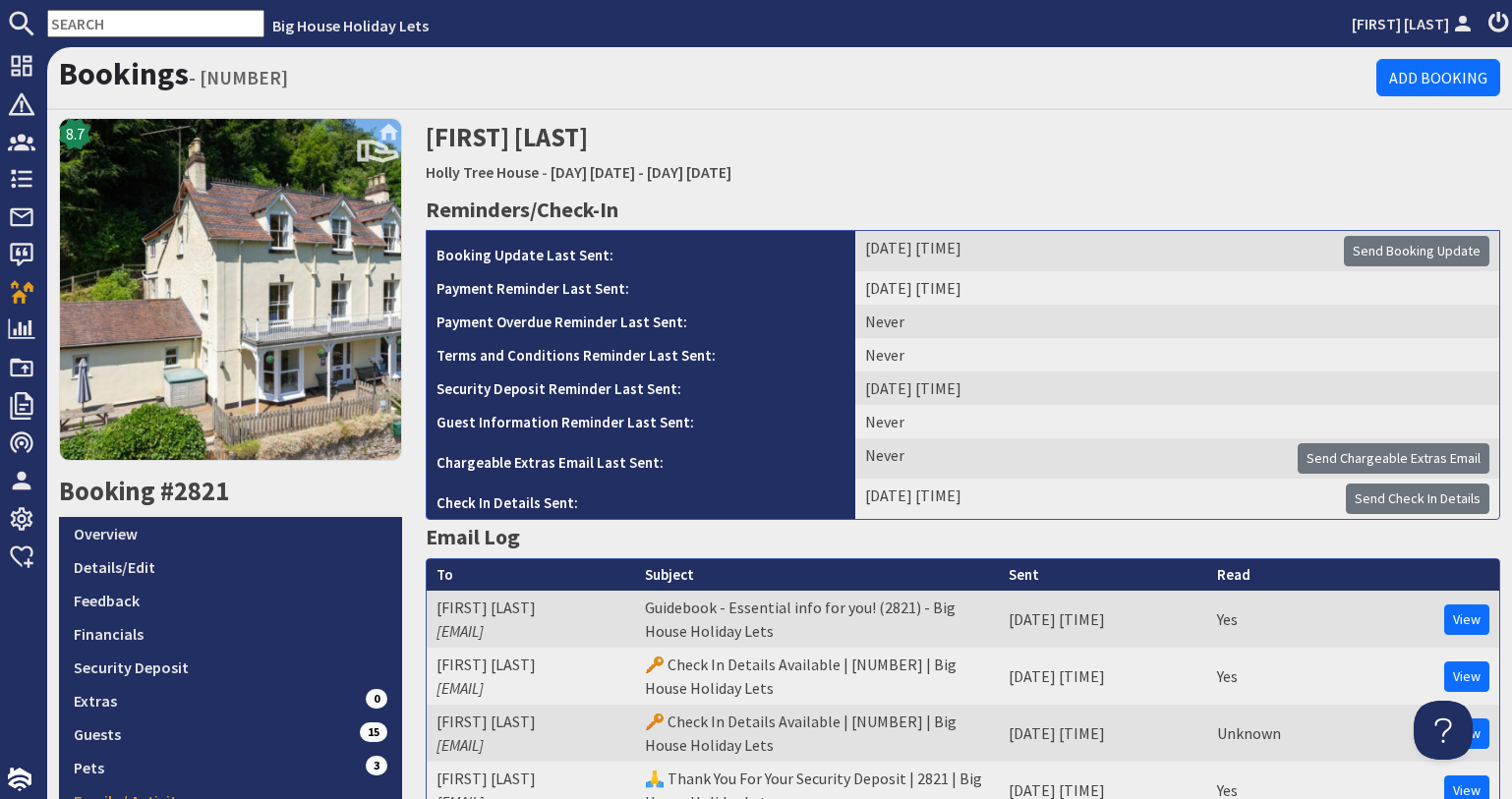 scroll, scrollTop: 0, scrollLeft: 0, axis: both 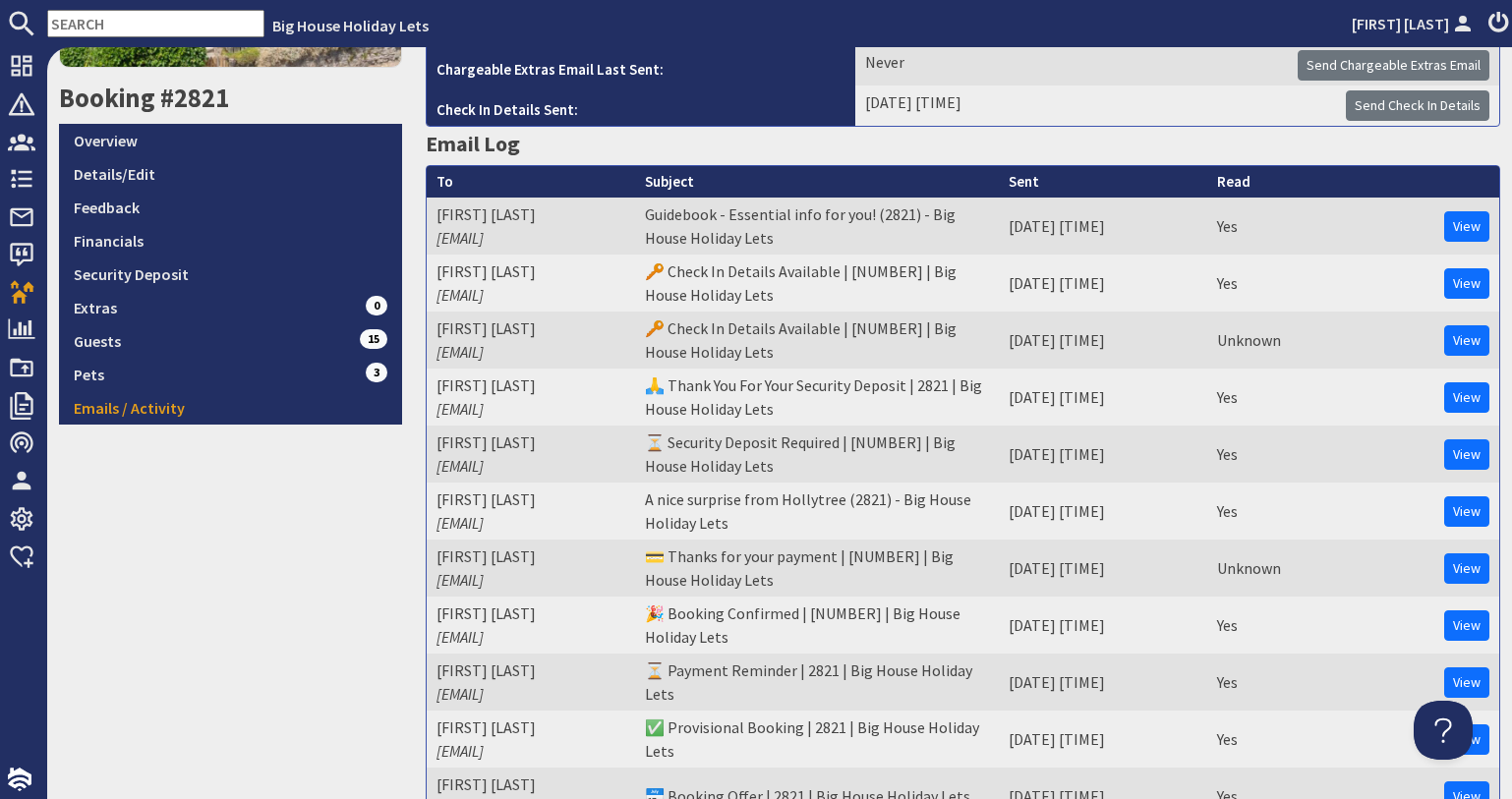 click at bounding box center [155, 24] 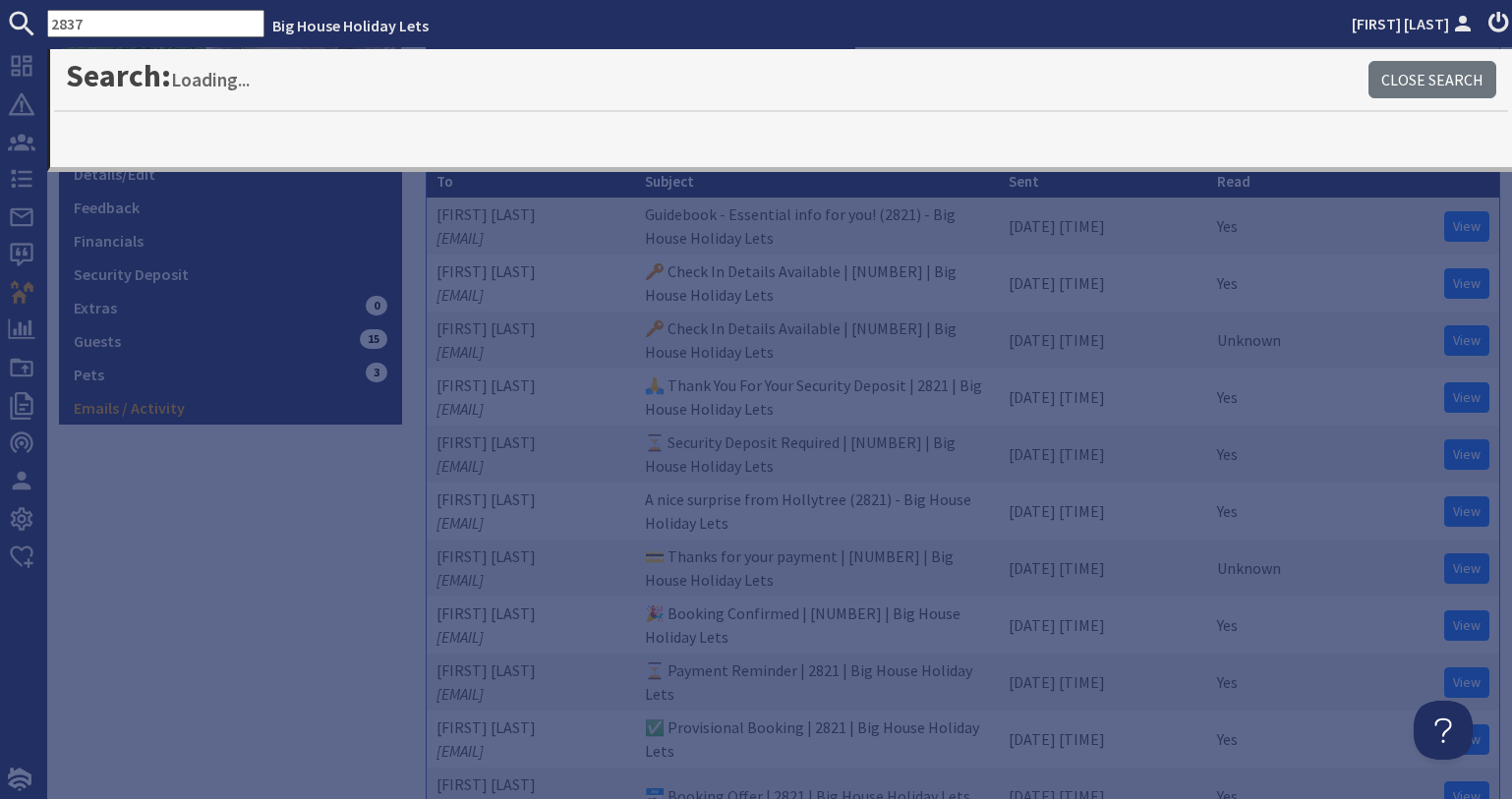 type on "2837" 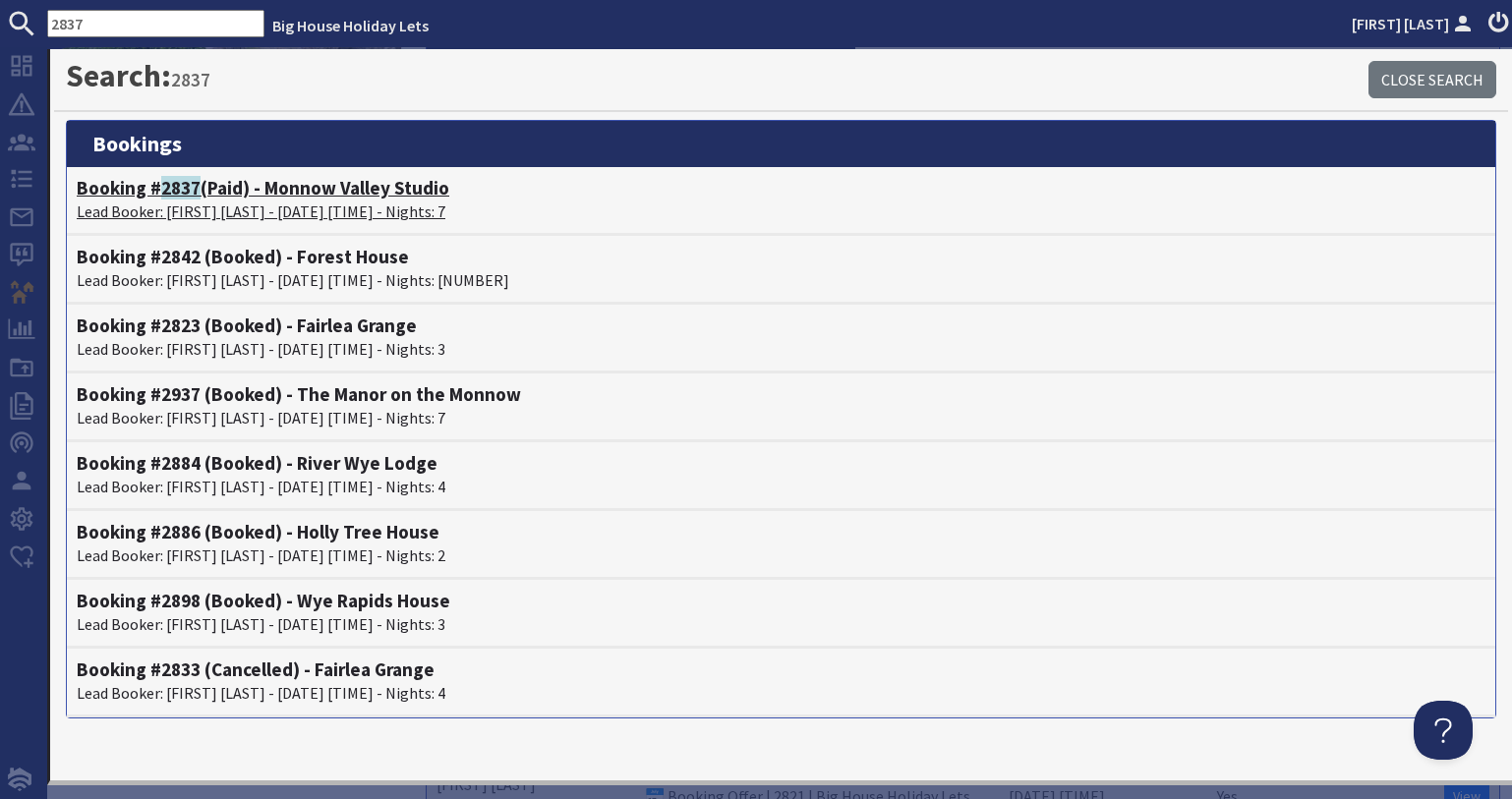 click on "Lead Booker: Megan Meeke - 08/08/2025 00:00 - Nights: 7" at bounding box center (781, 211) 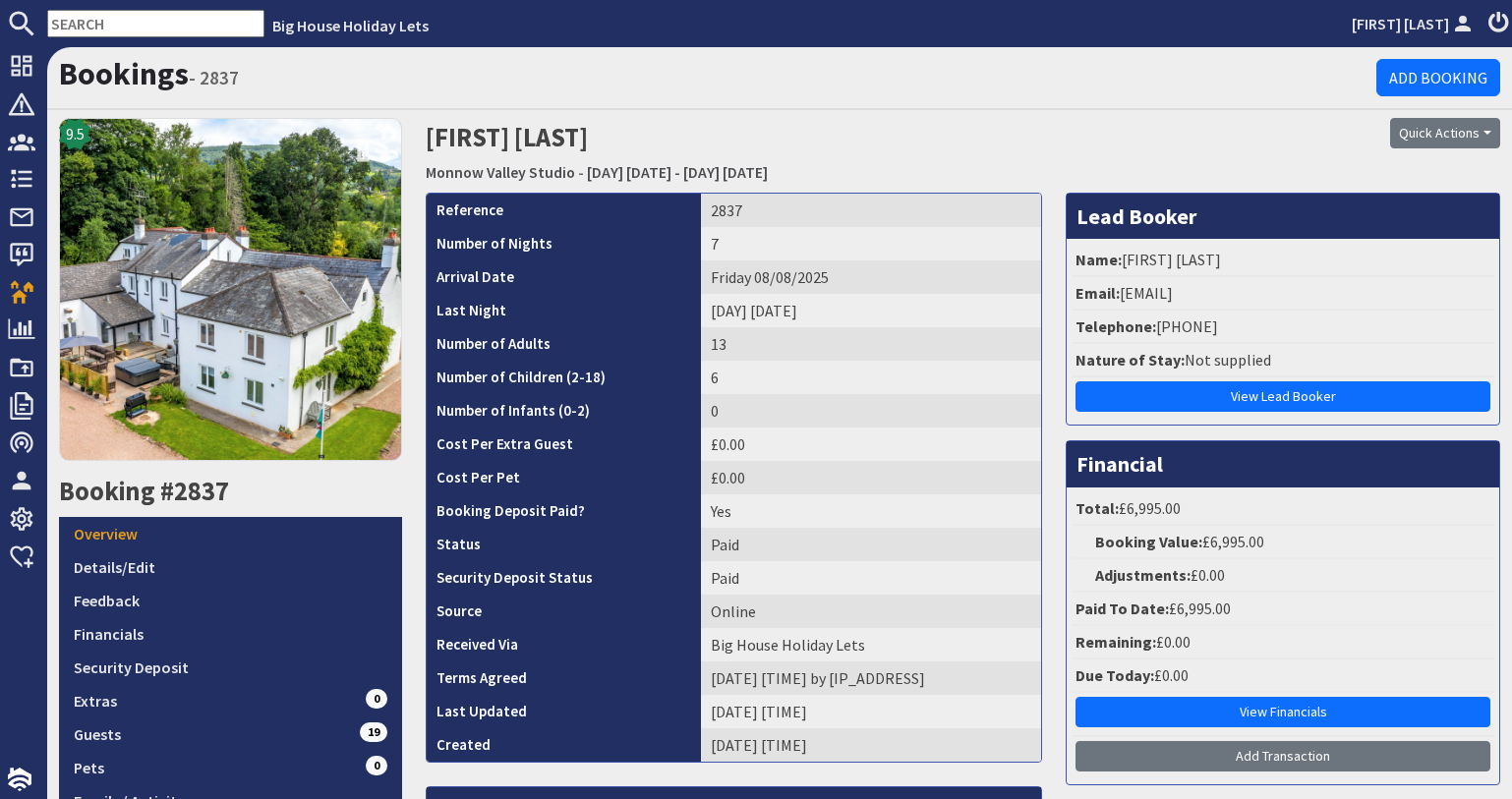 scroll, scrollTop: 0, scrollLeft: 0, axis: both 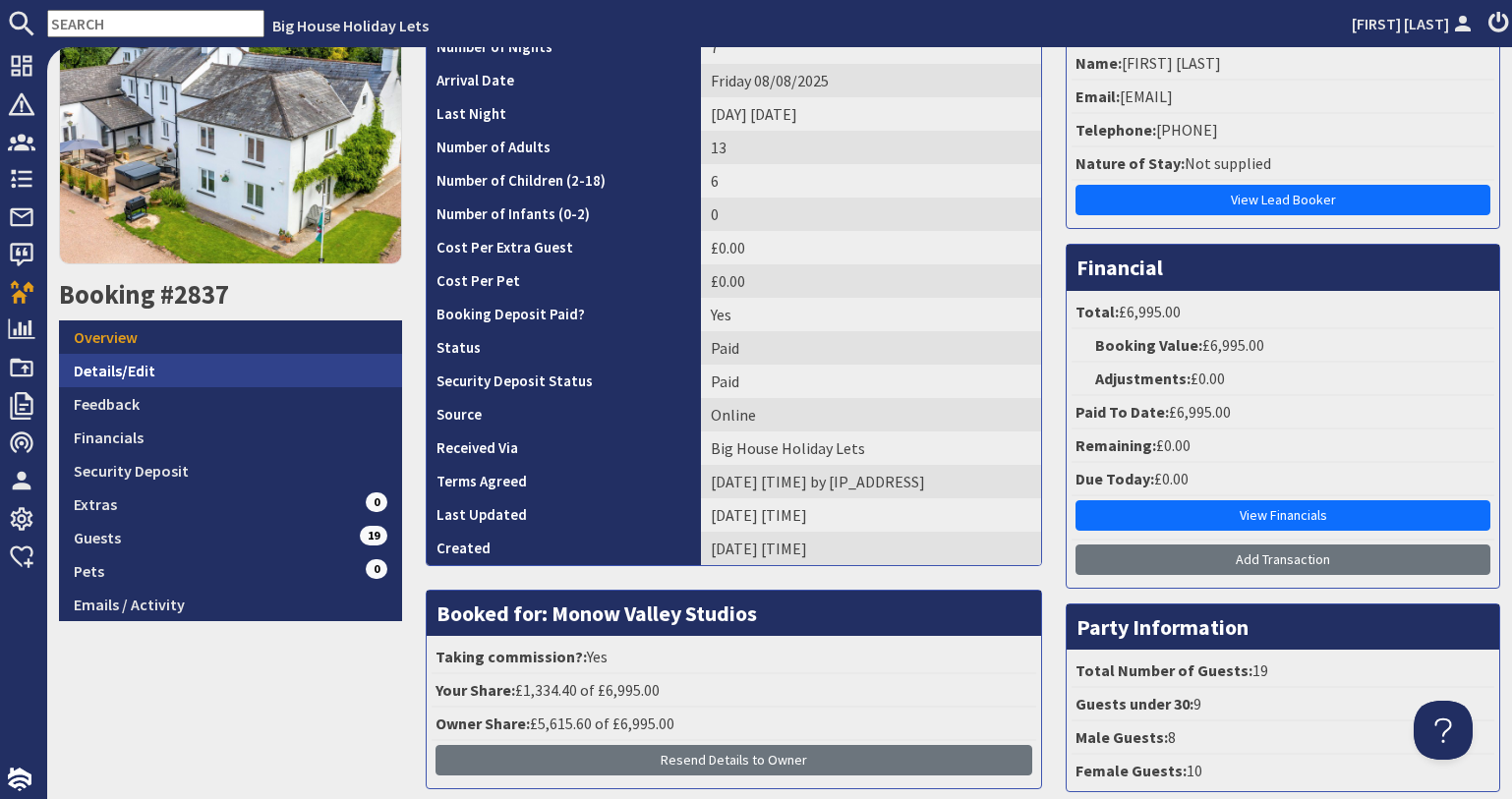 click on "Details/Edit" at bounding box center (230, 371) 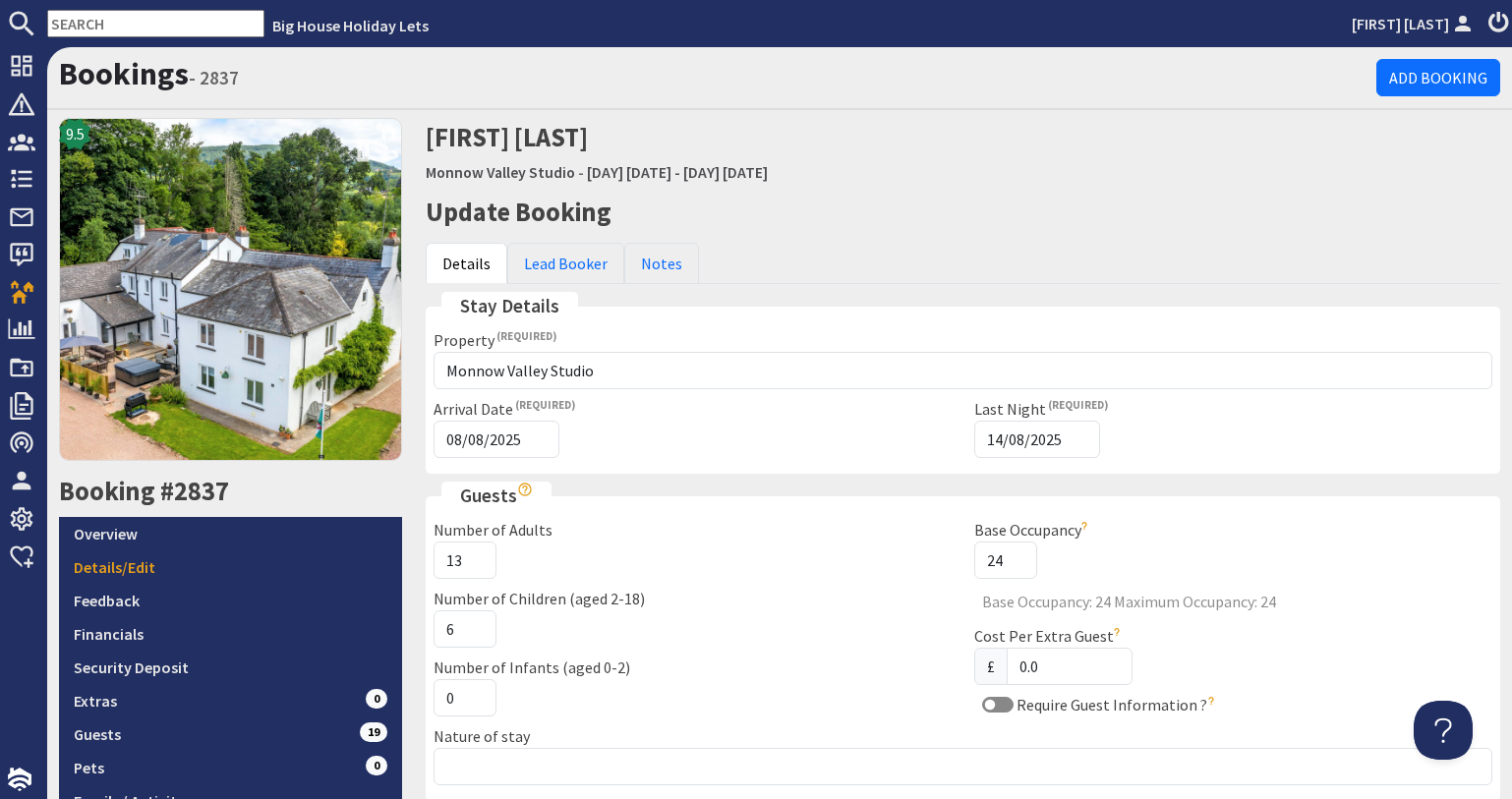 scroll, scrollTop: 0, scrollLeft: 0, axis: both 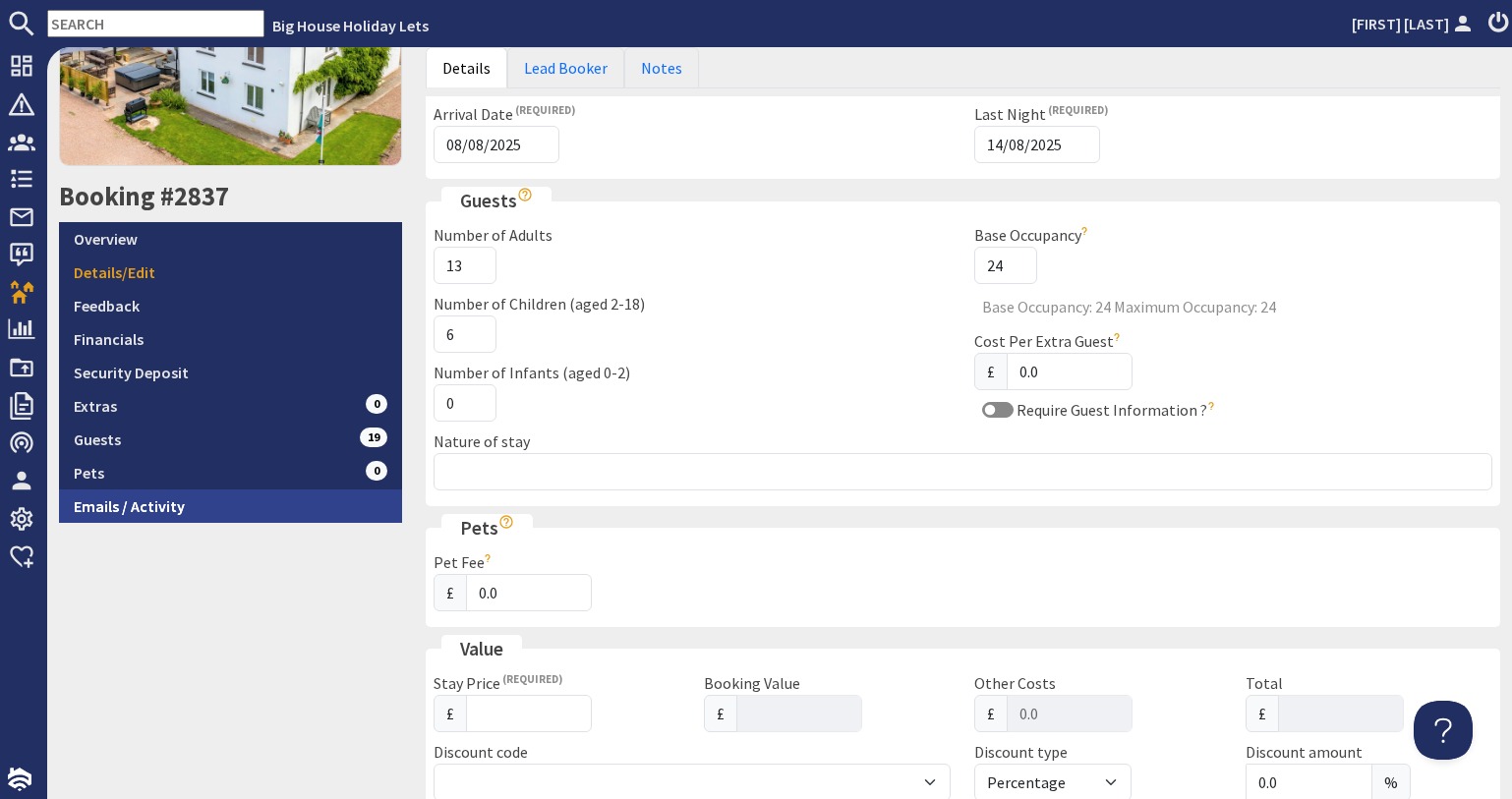 click on "Emails / Activity" at bounding box center (230, 506) 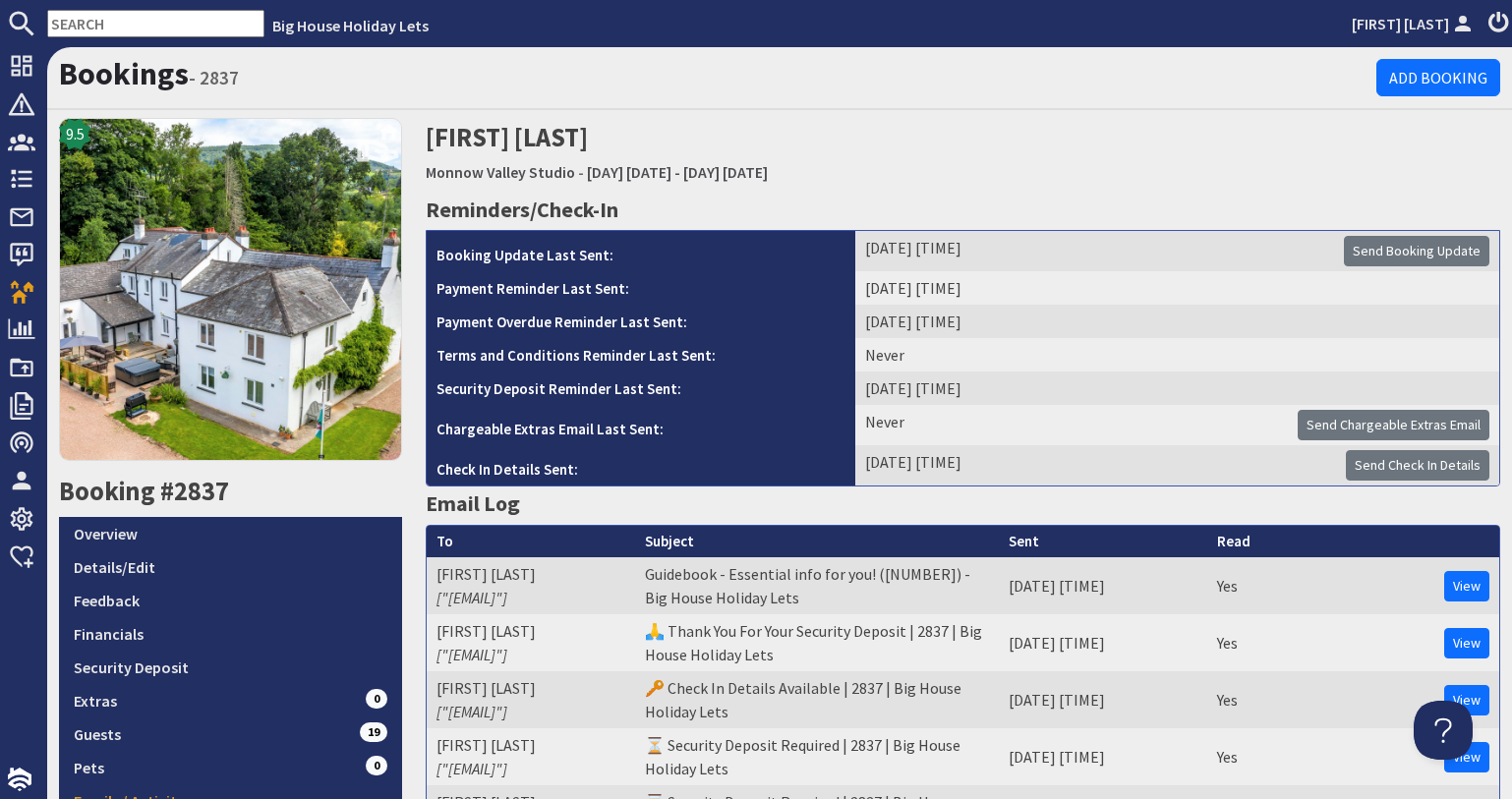 scroll, scrollTop: 0, scrollLeft: 0, axis: both 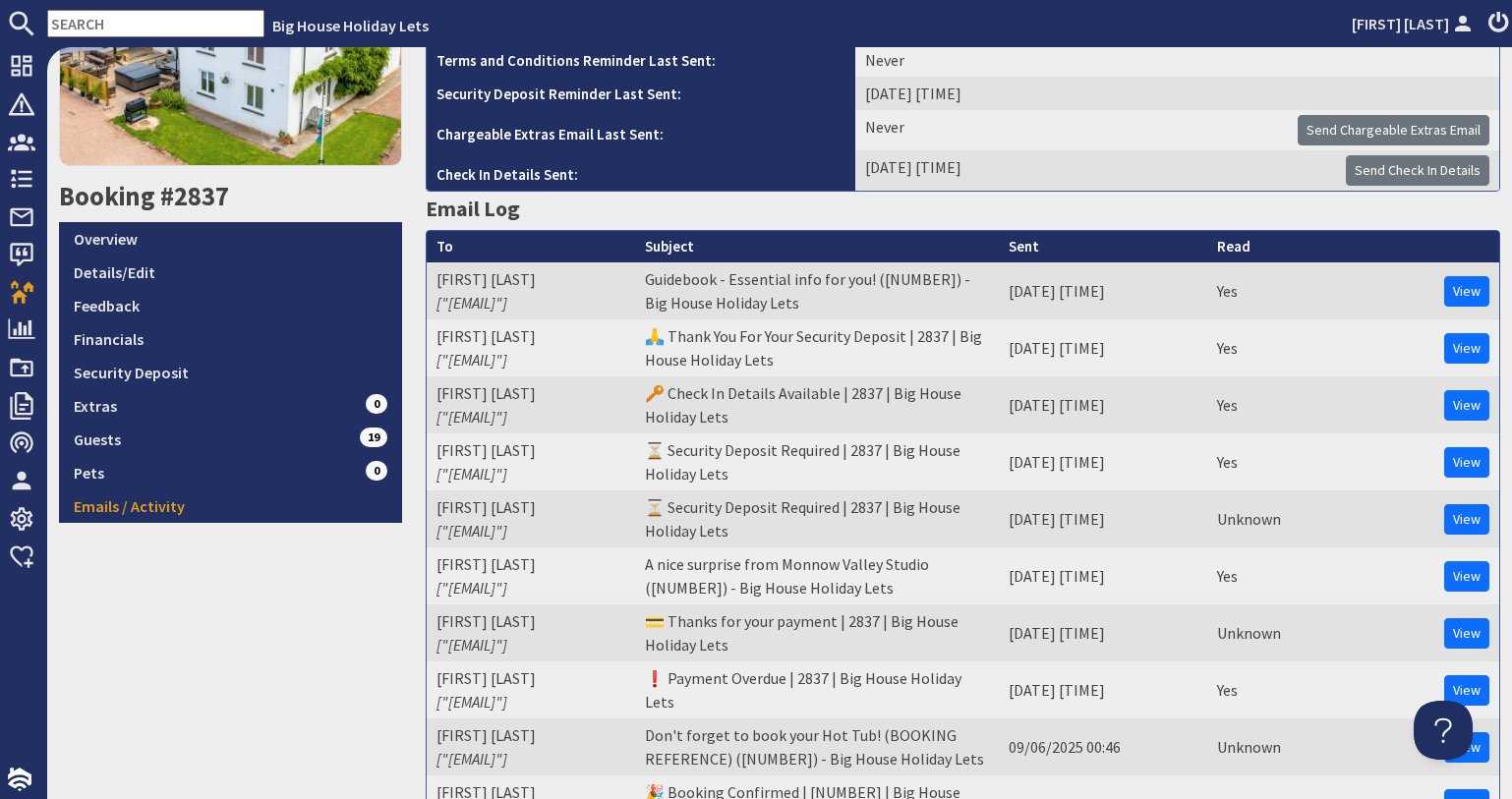 click at bounding box center [155, 24] 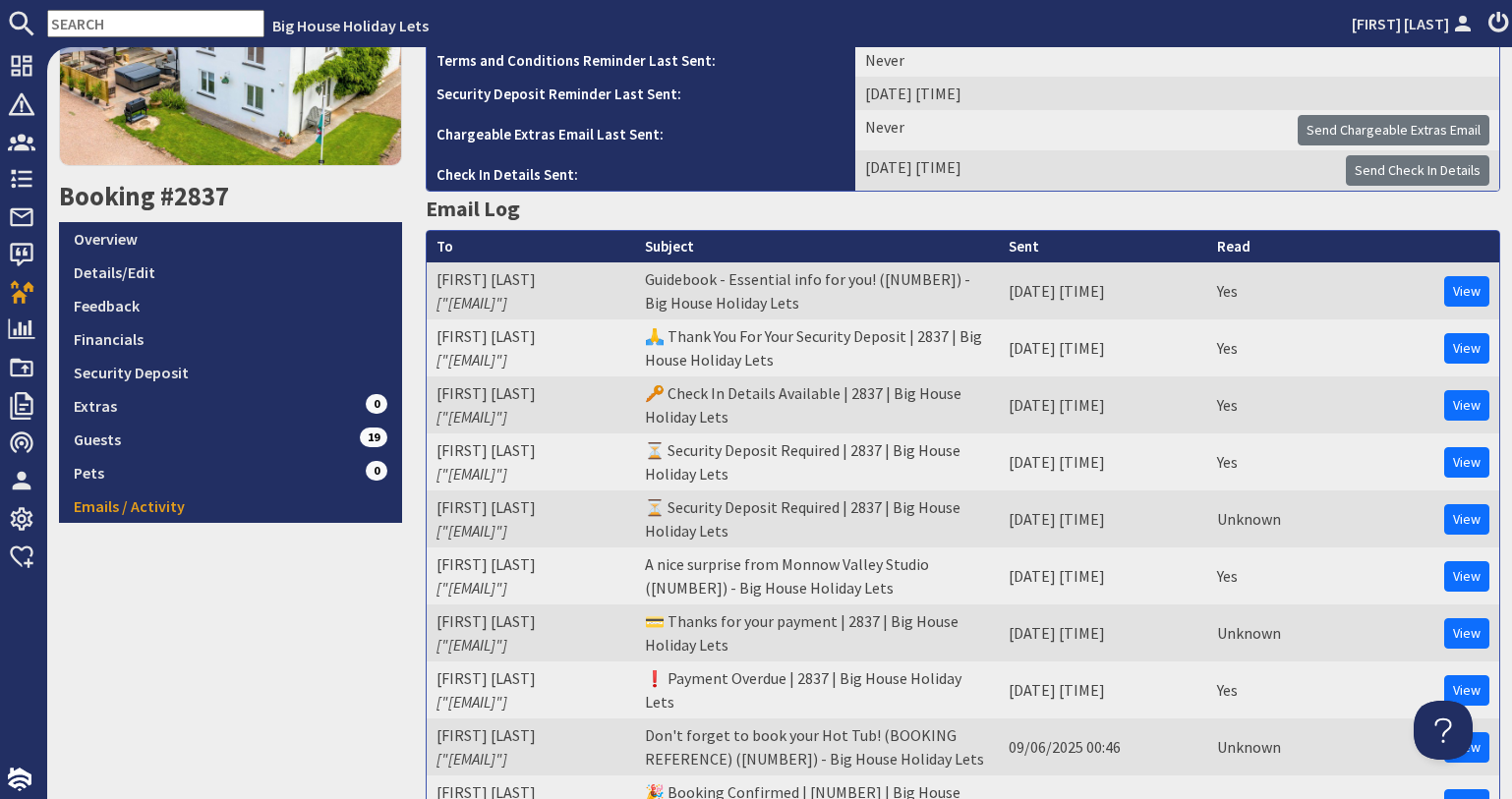 type on "1" 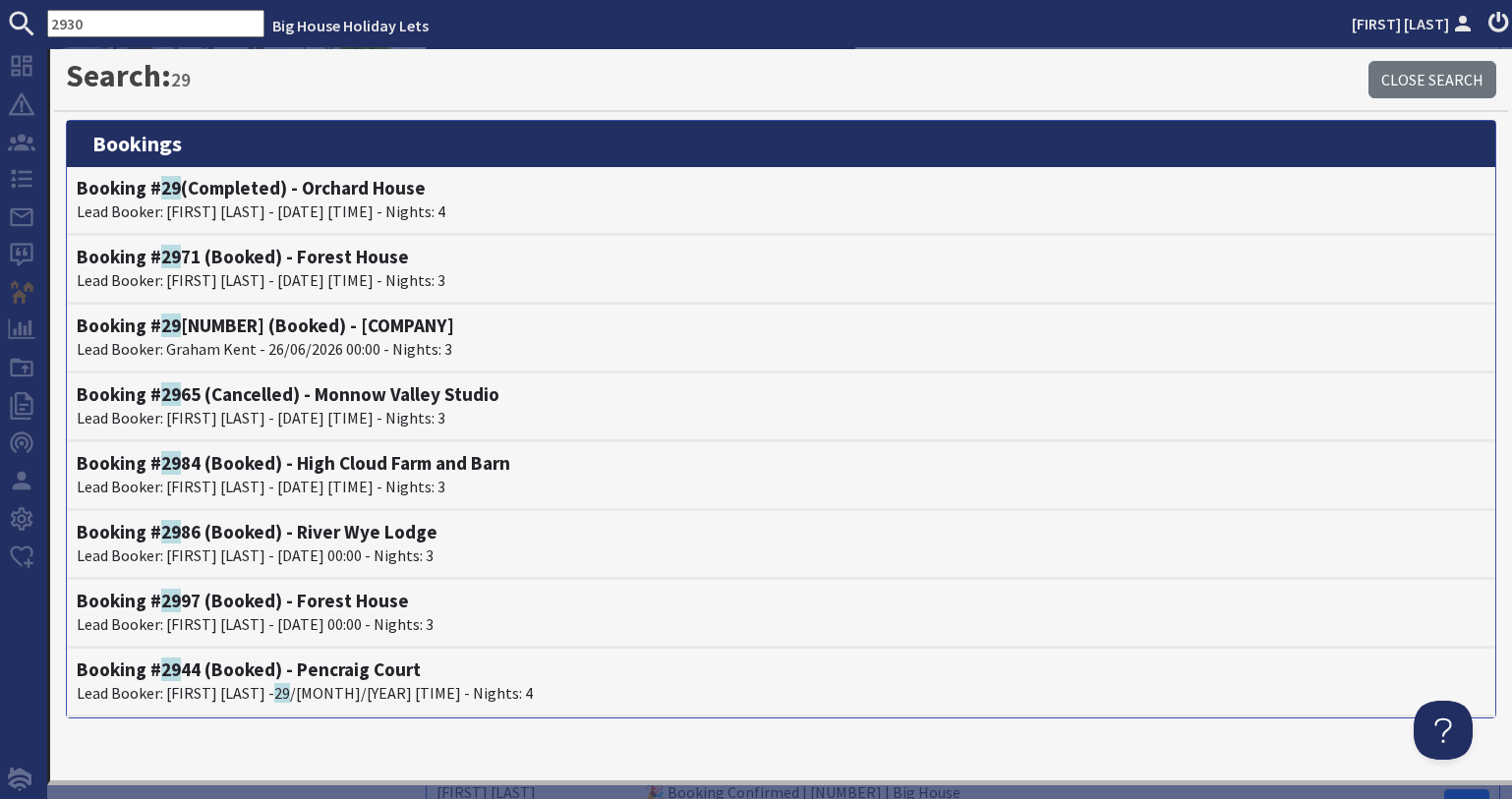 type on "2930" 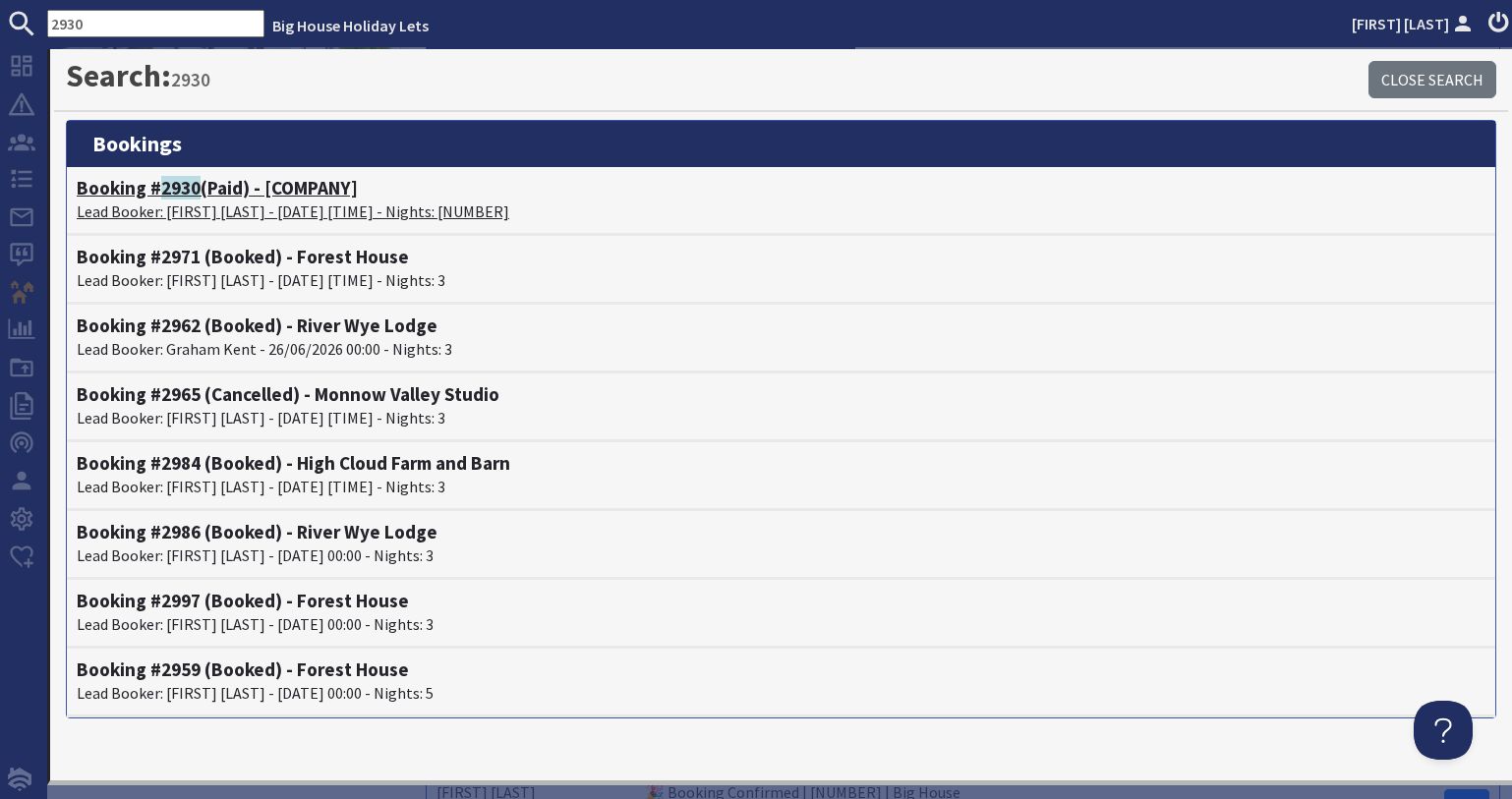 click on "Lead Booker: Justine Brooks - 08/08/2025 00:00 - Nights: 2" at bounding box center (781, 211) 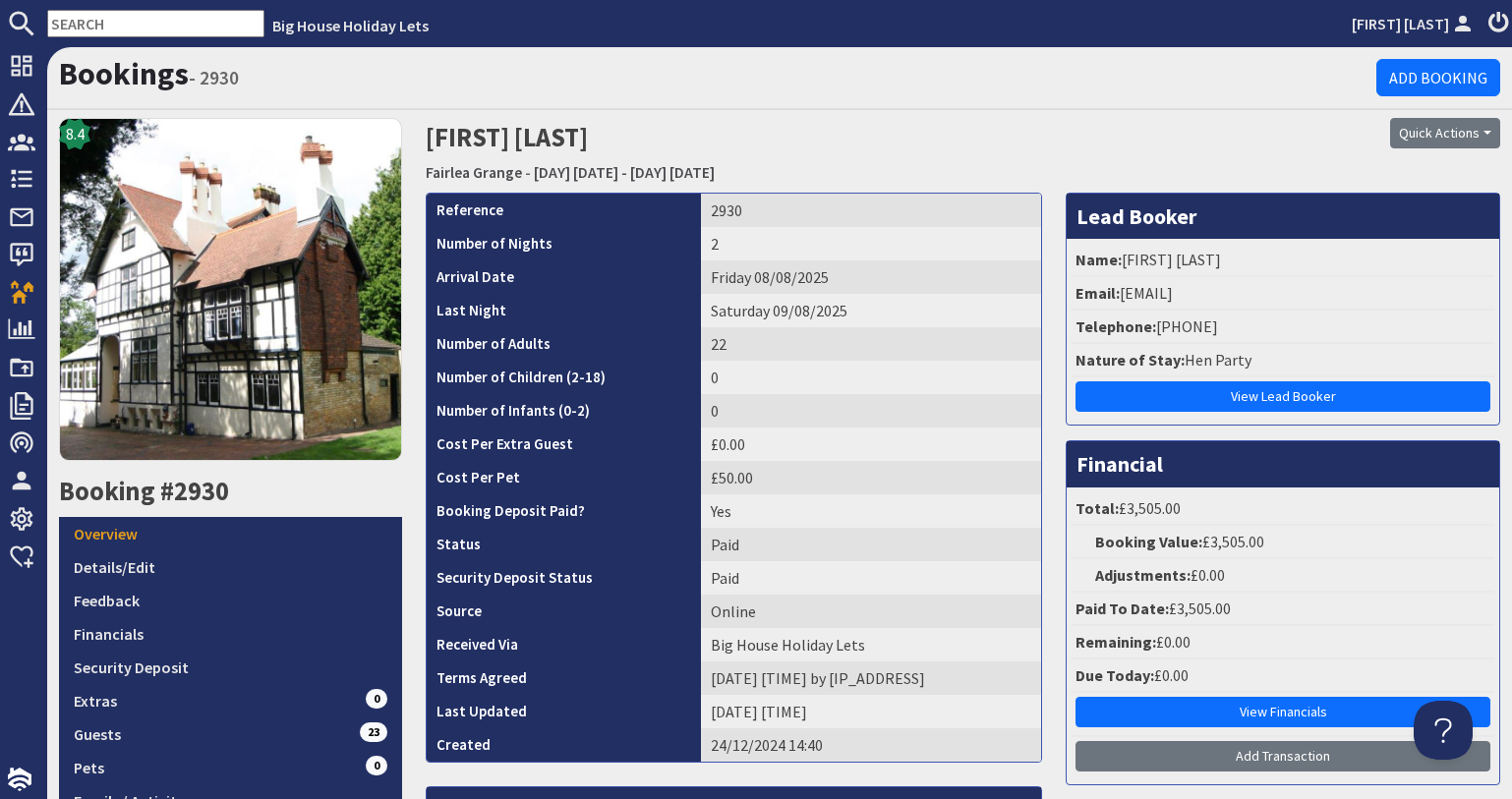 scroll, scrollTop: 0, scrollLeft: 0, axis: both 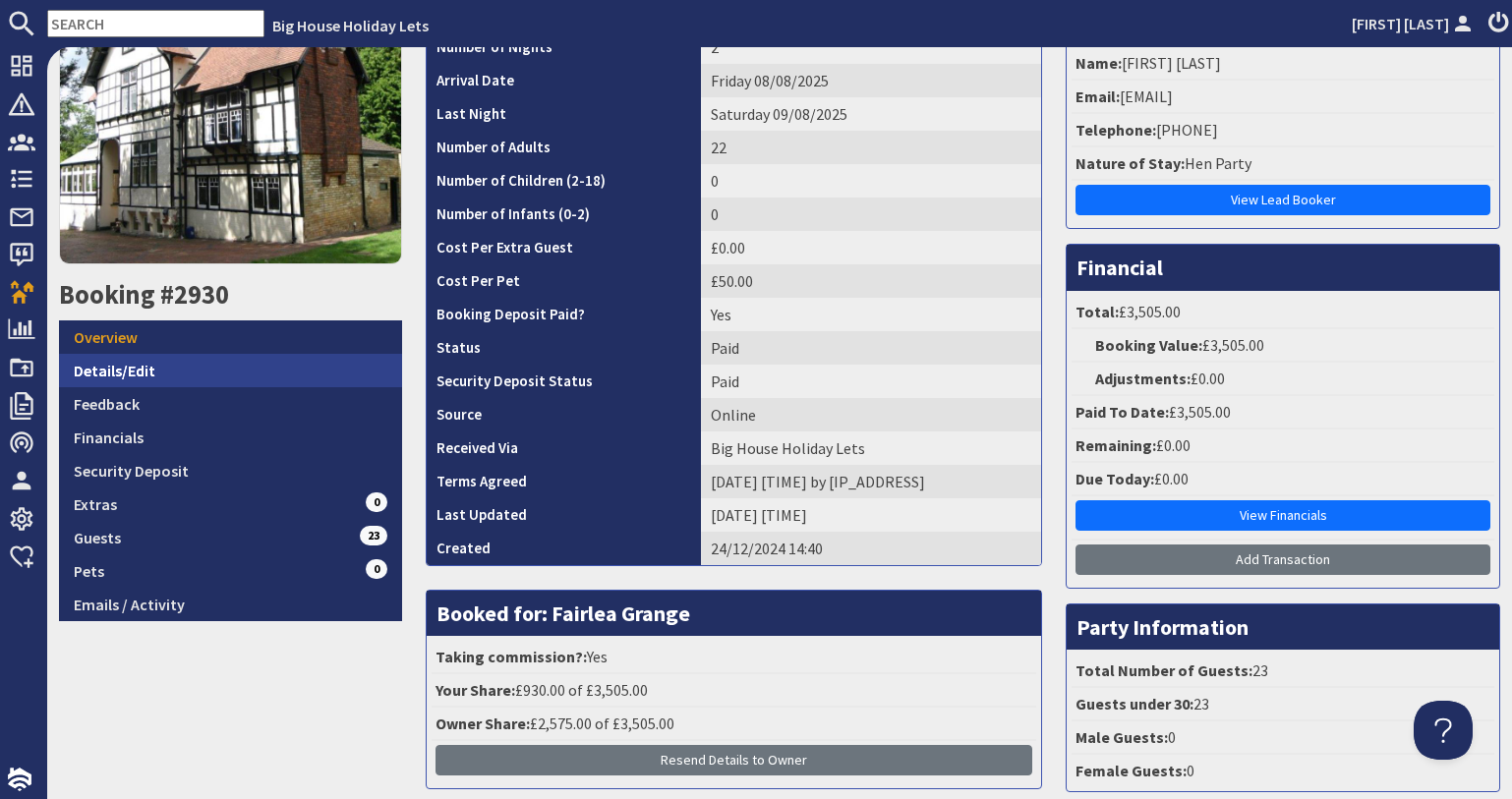 click on "Details/Edit" at bounding box center (230, 371) 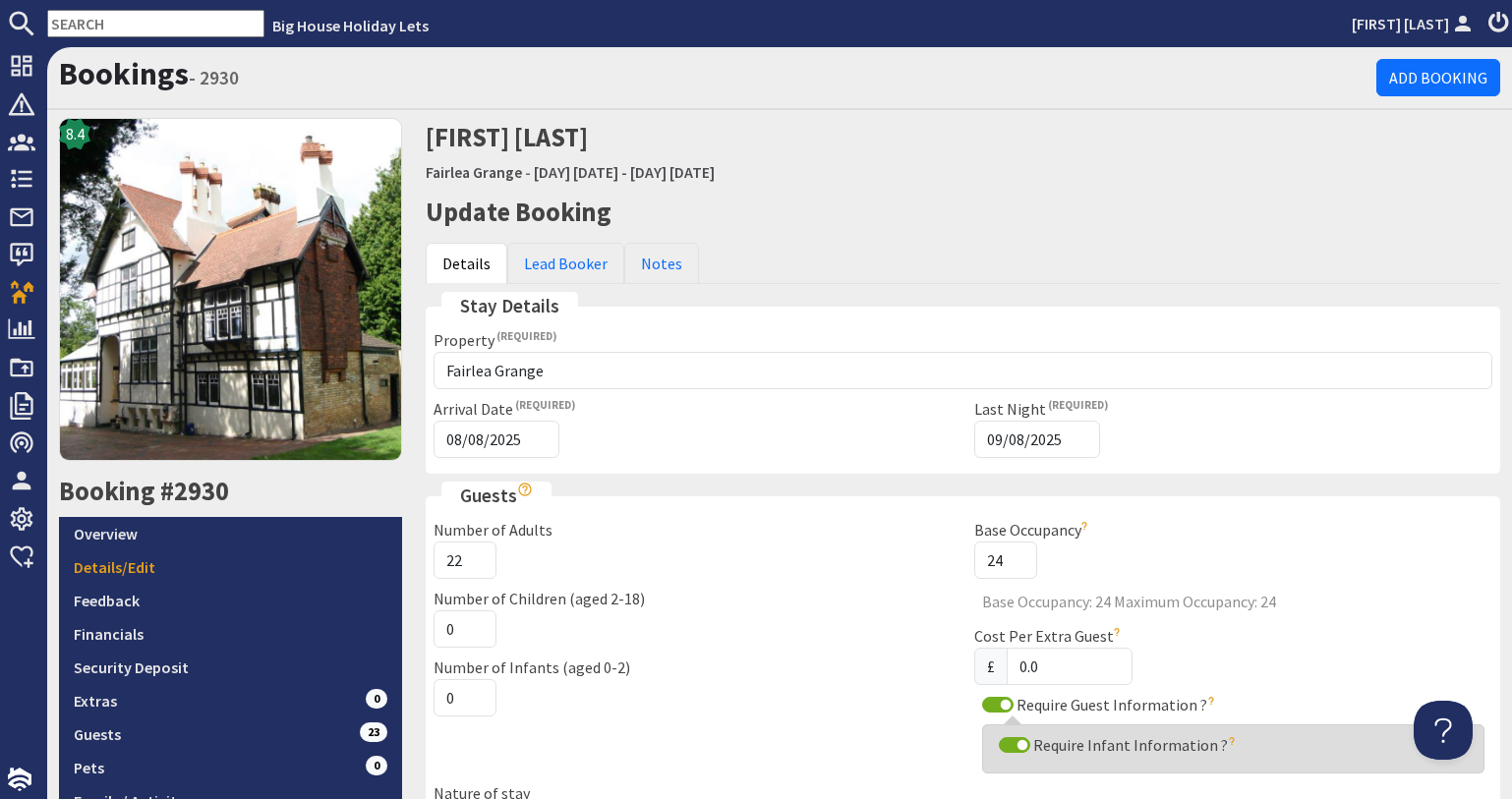 scroll, scrollTop: 0, scrollLeft: 0, axis: both 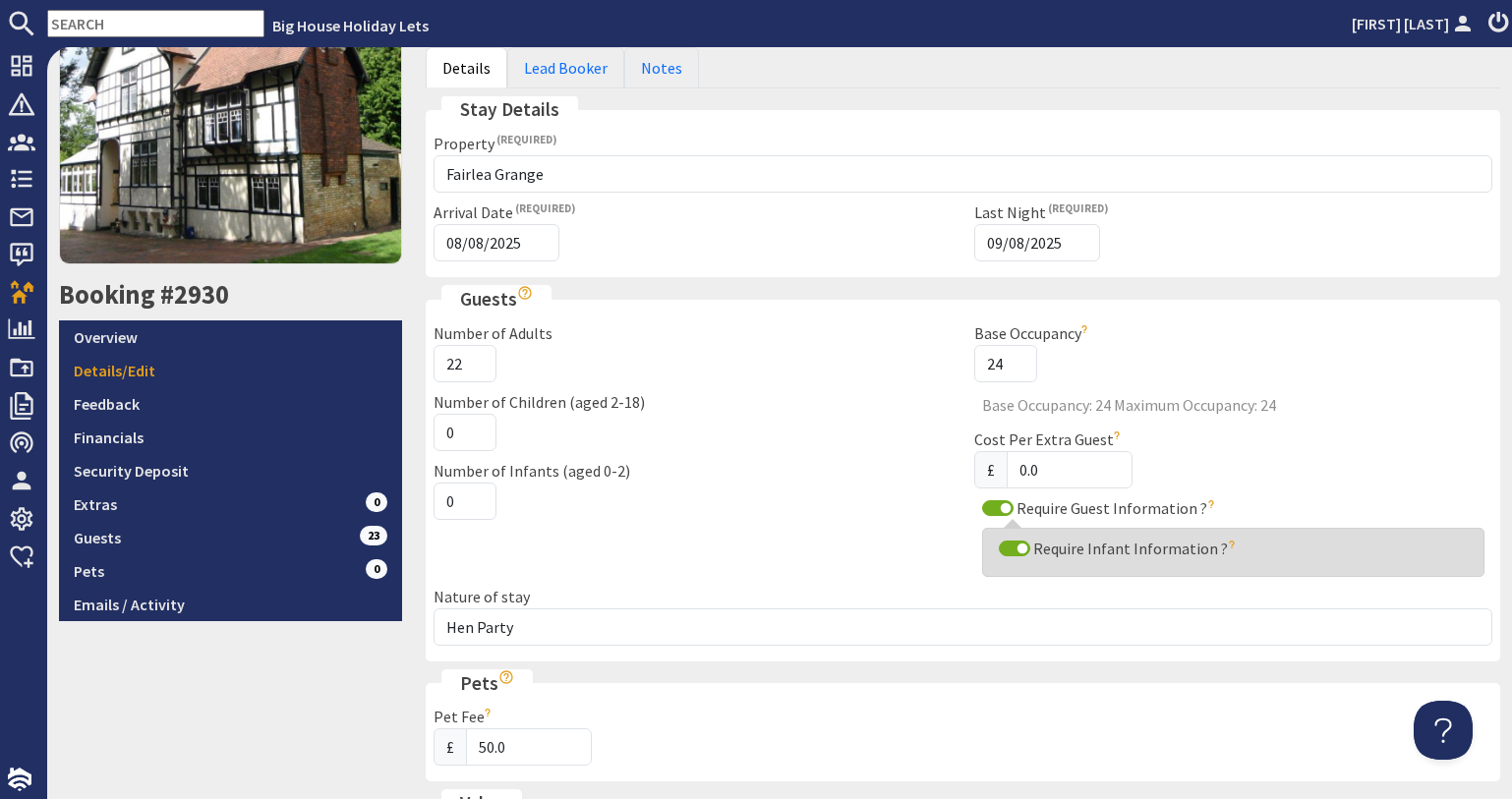 click at bounding box center [155, 24] 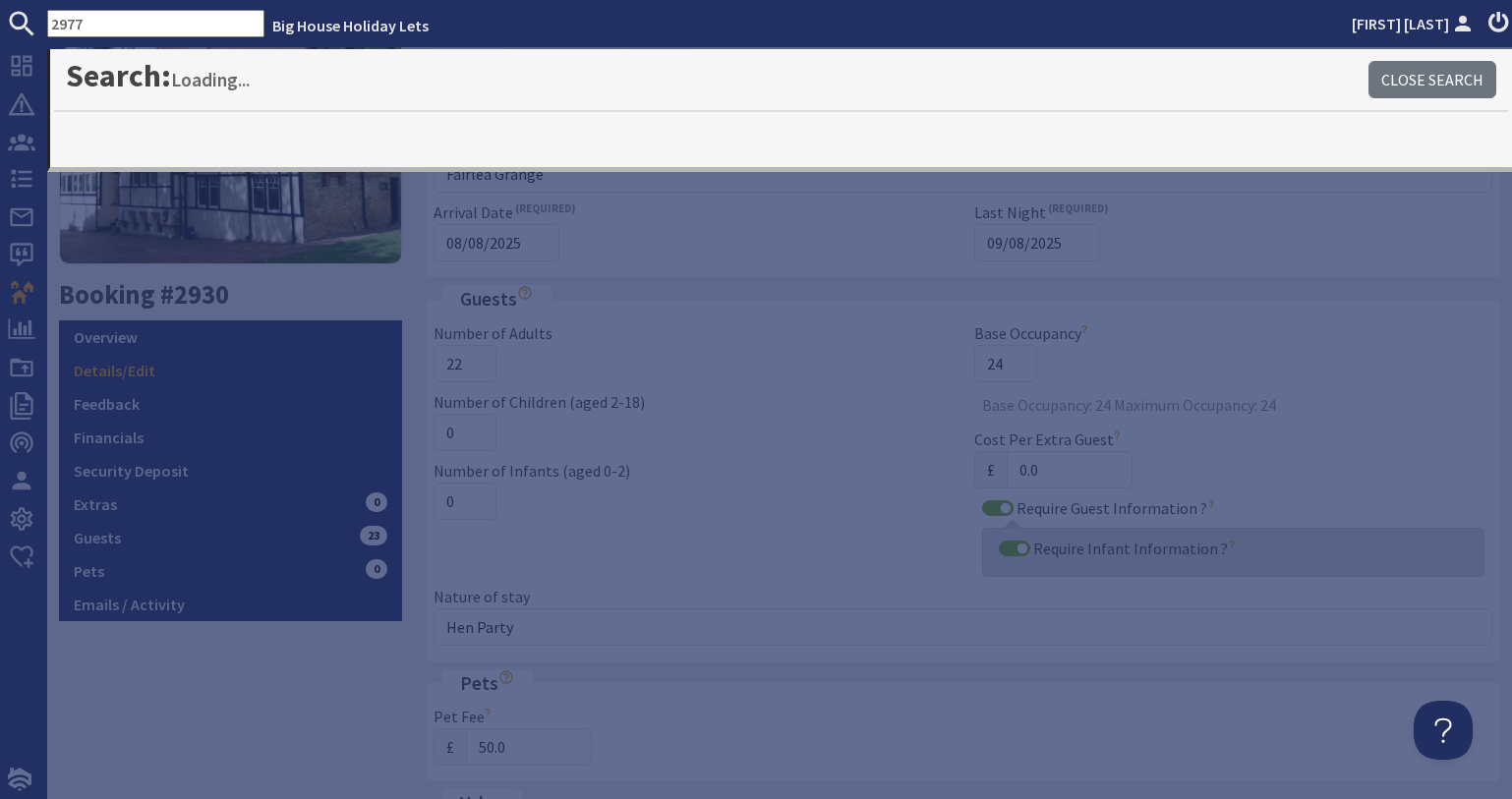type on "2977" 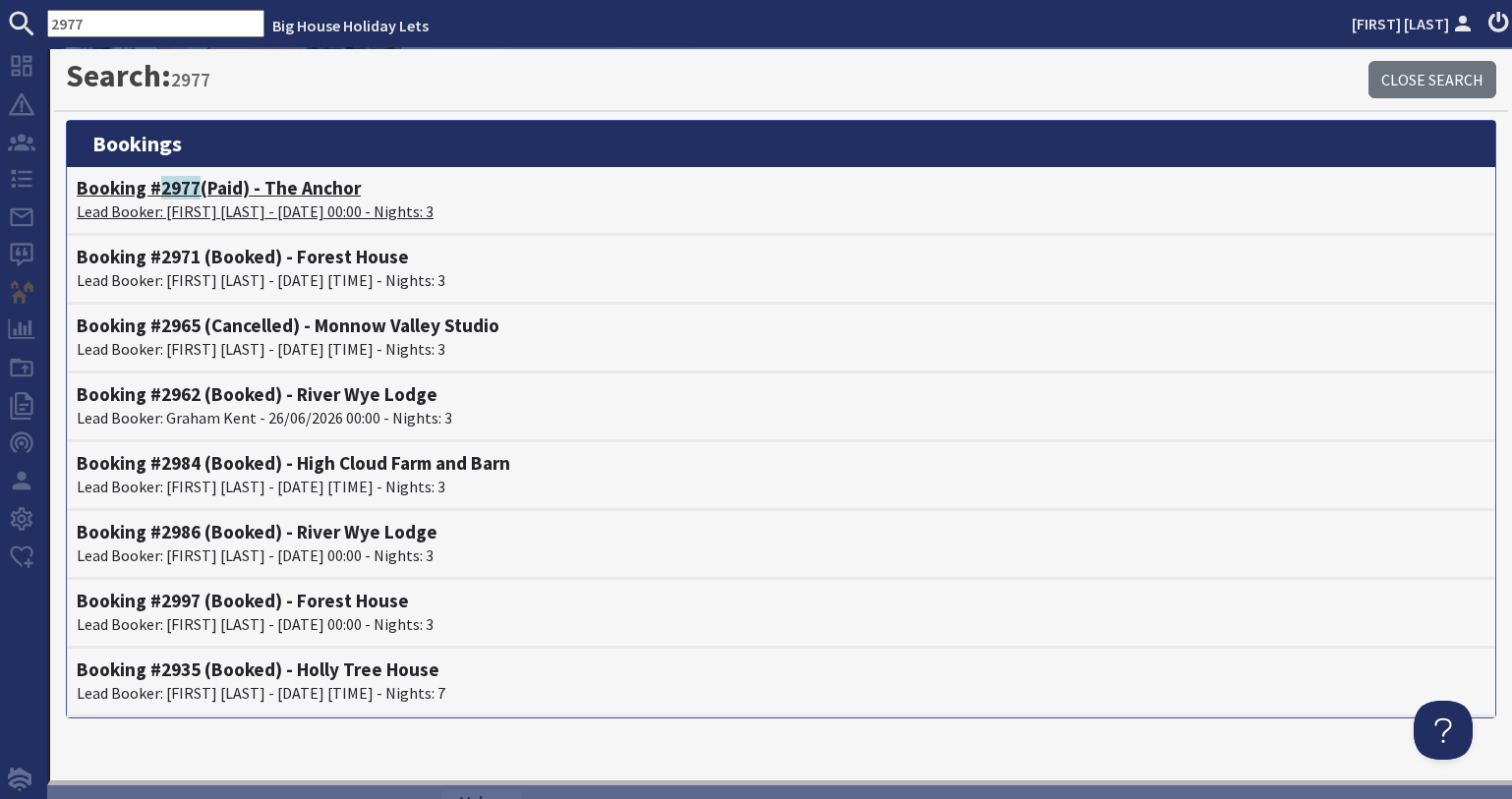 click on "Lead Booker: Teresa Scott - 08/08/2025 00:00 - Nights: 3" at bounding box center [781, 211] 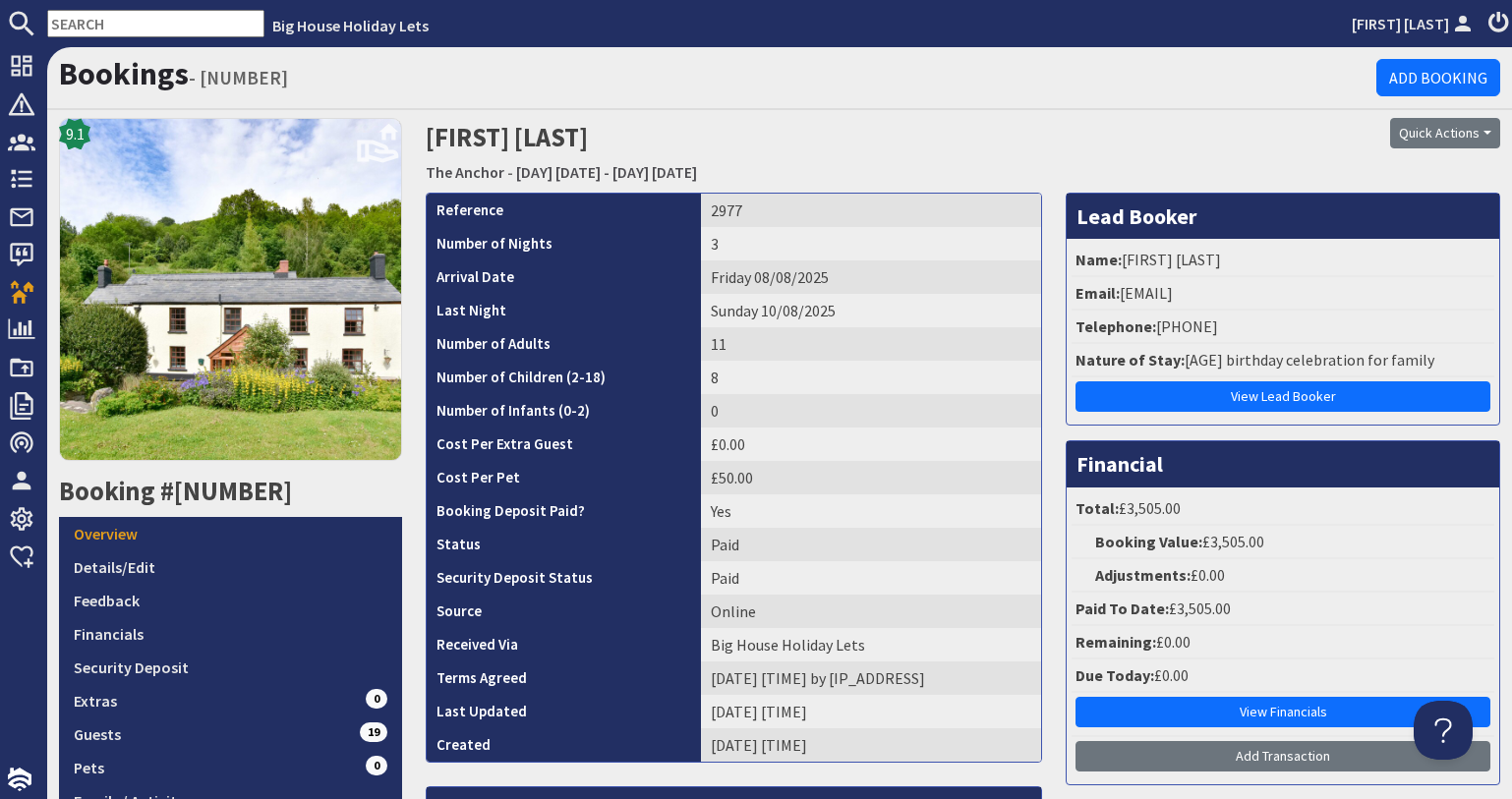 scroll, scrollTop: 0, scrollLeft: 0, axis: both 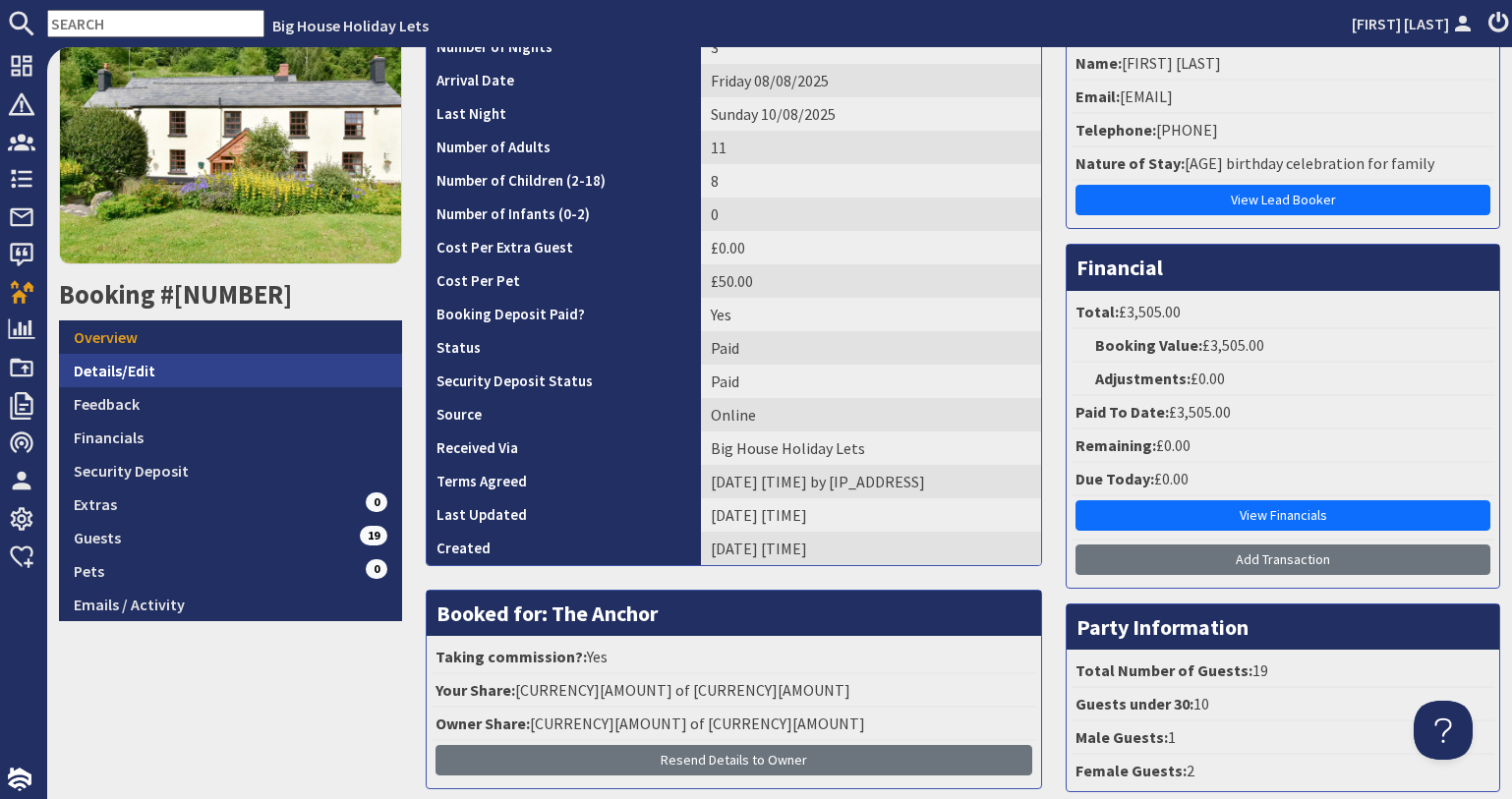 click on "Details/Edit" at bounding box center (230, 371) 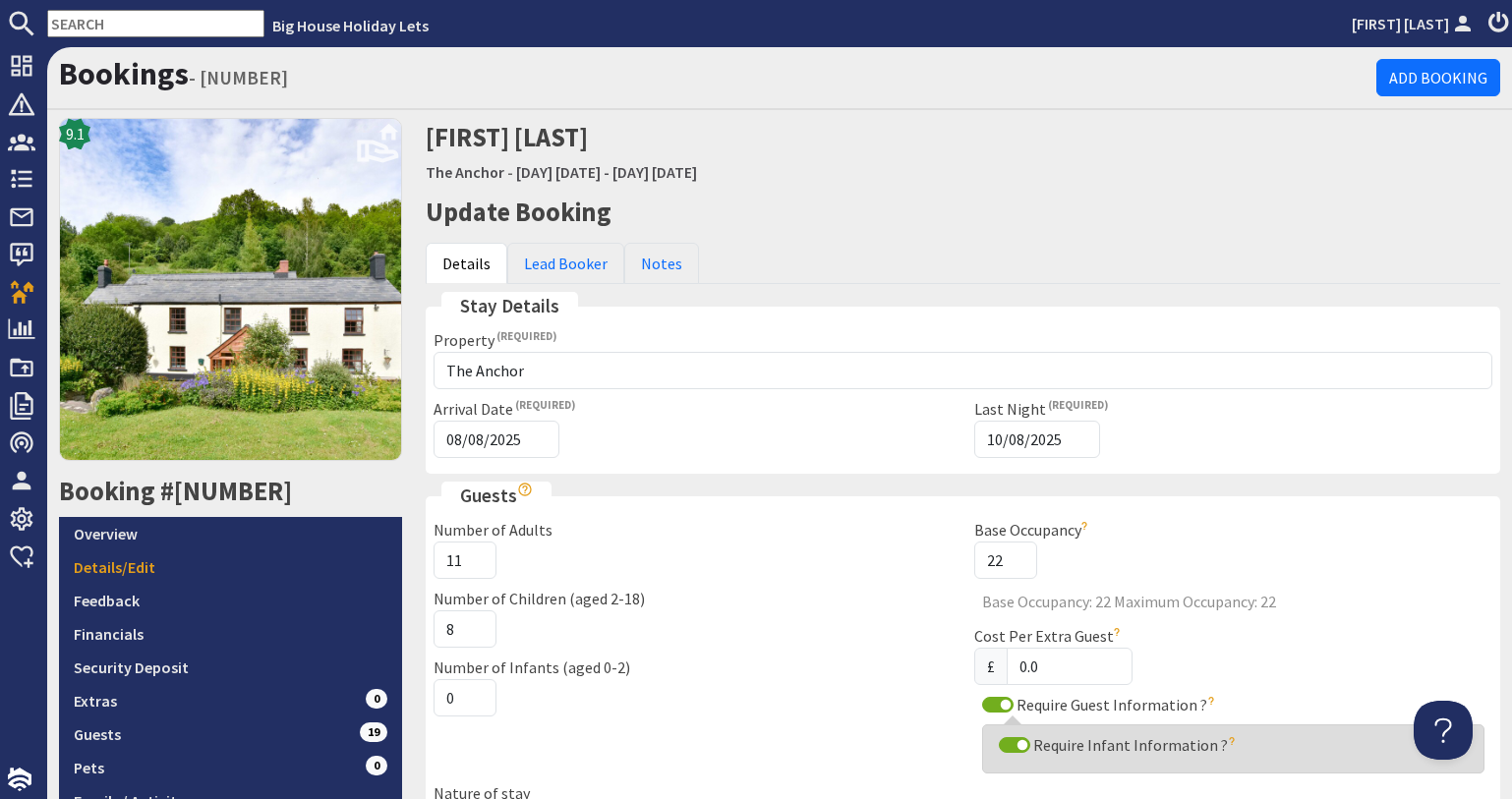 scroll, scrollTop: 0, scrollLeft: 0, axis: both 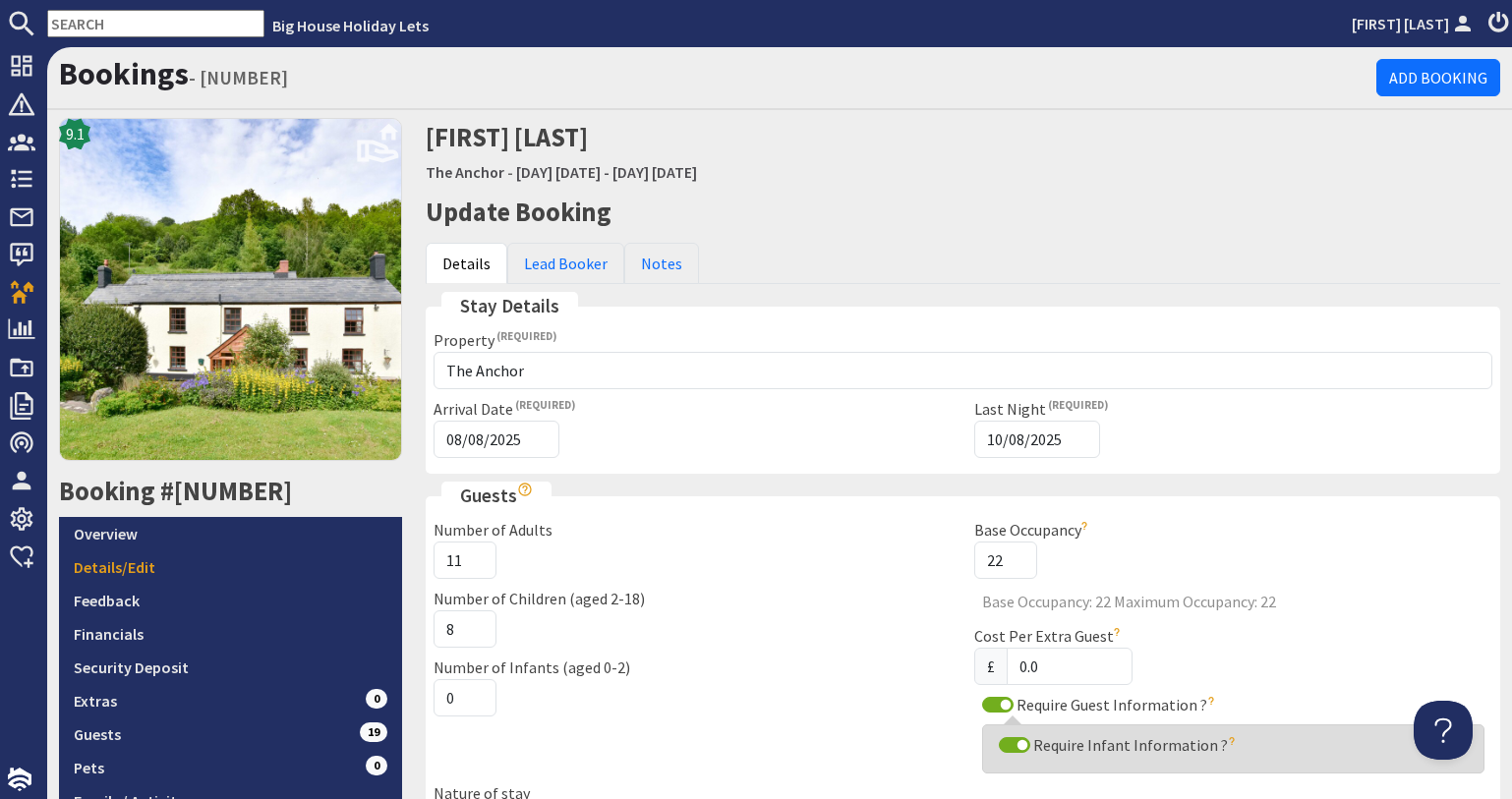 click at bounding box center (155, 24) 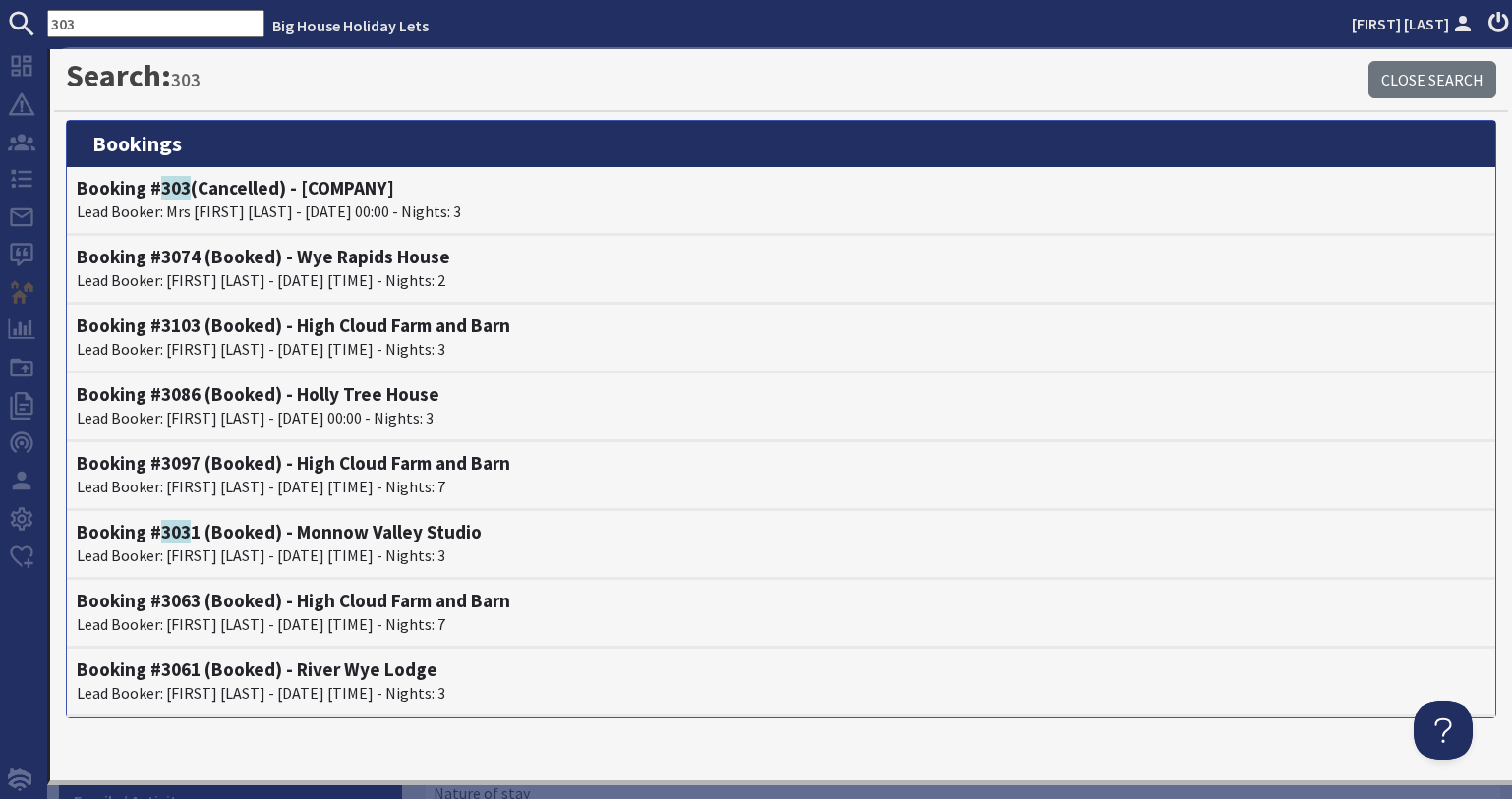 click on "303" at bounding box center (155, 24) 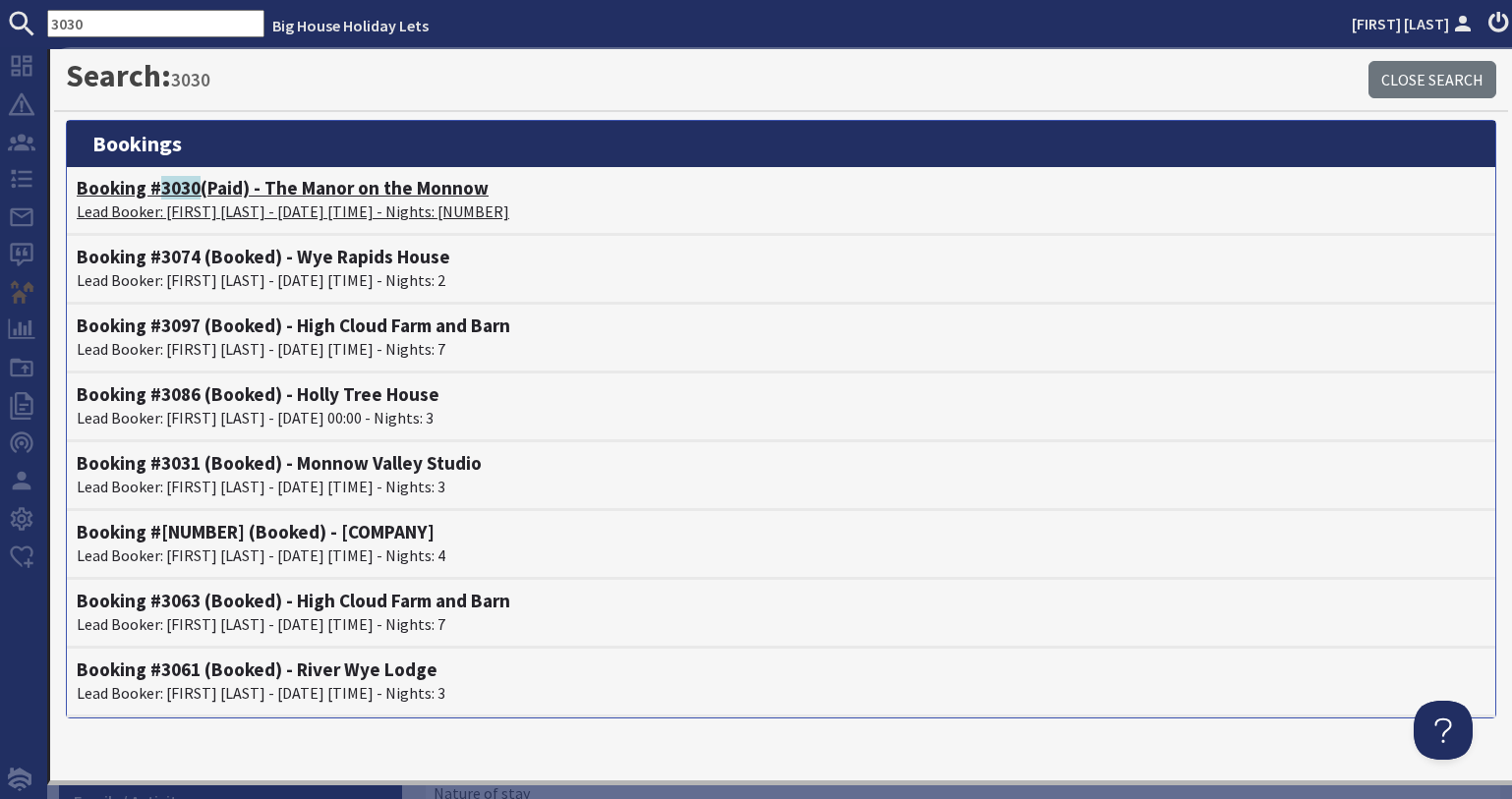 type on "3030" 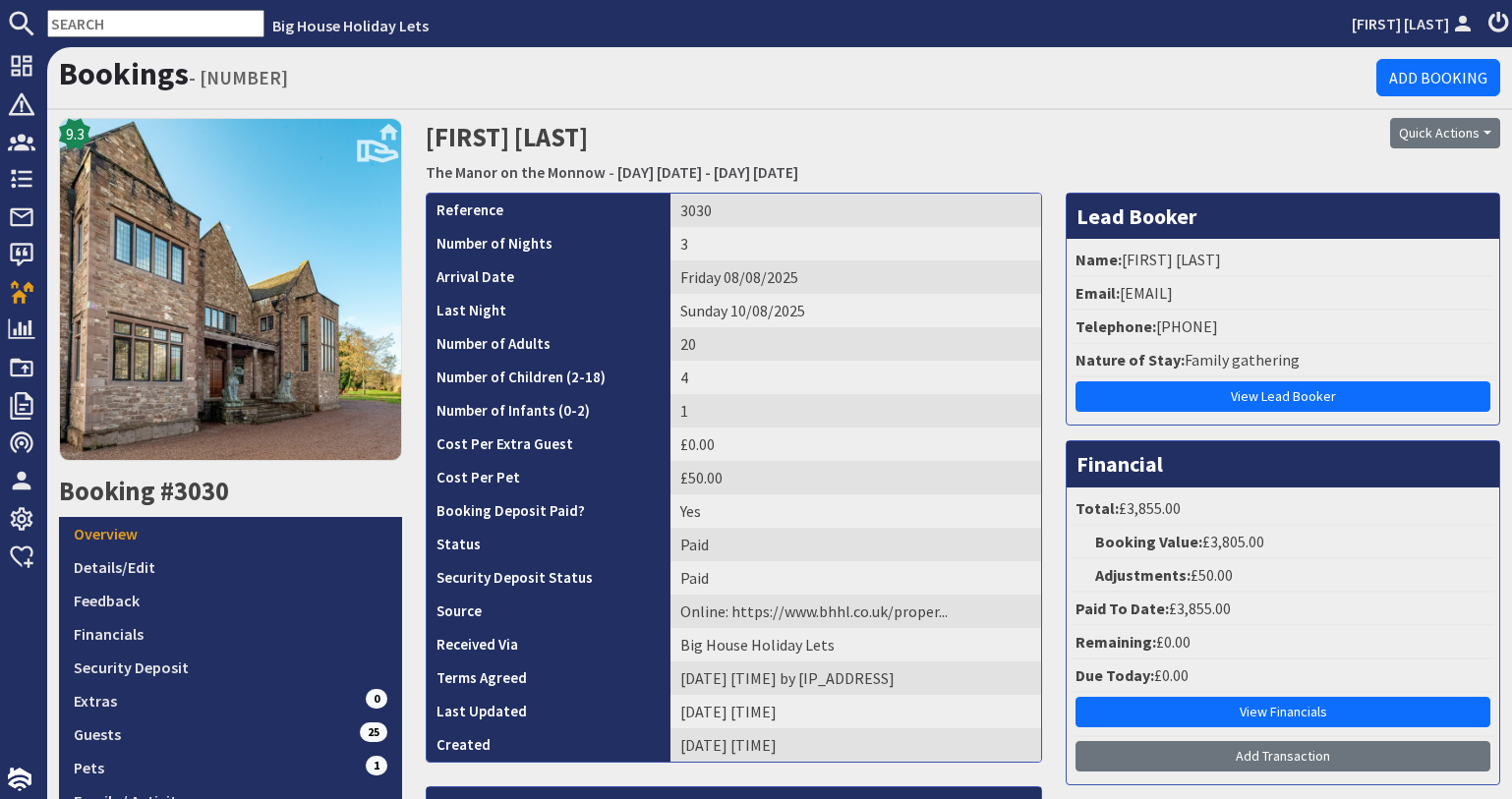 scroll, scrollTop: 0, scrollLeft: 0, axis: both 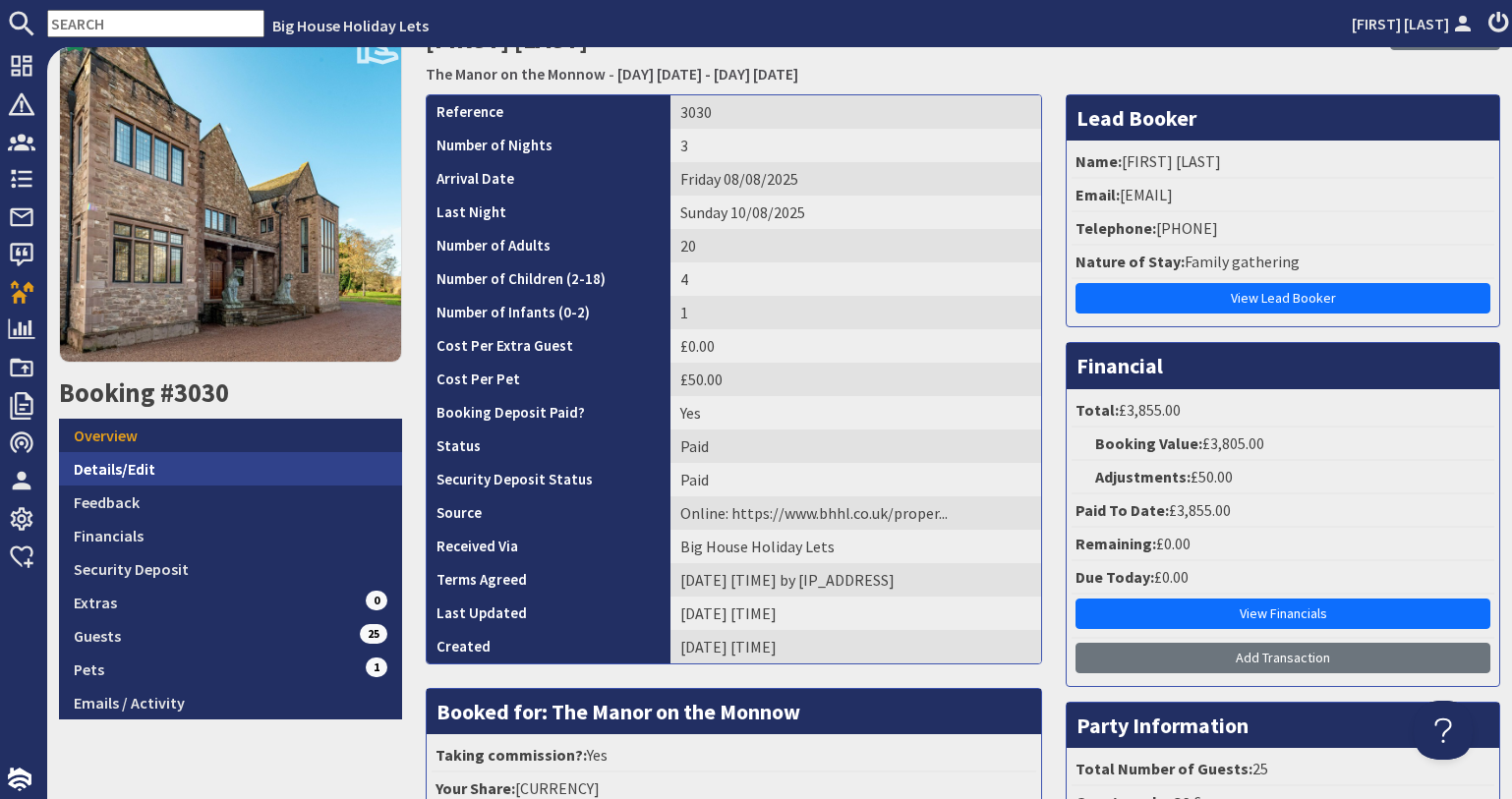 click on "Details/Edit" at bounding box center (230, 469) 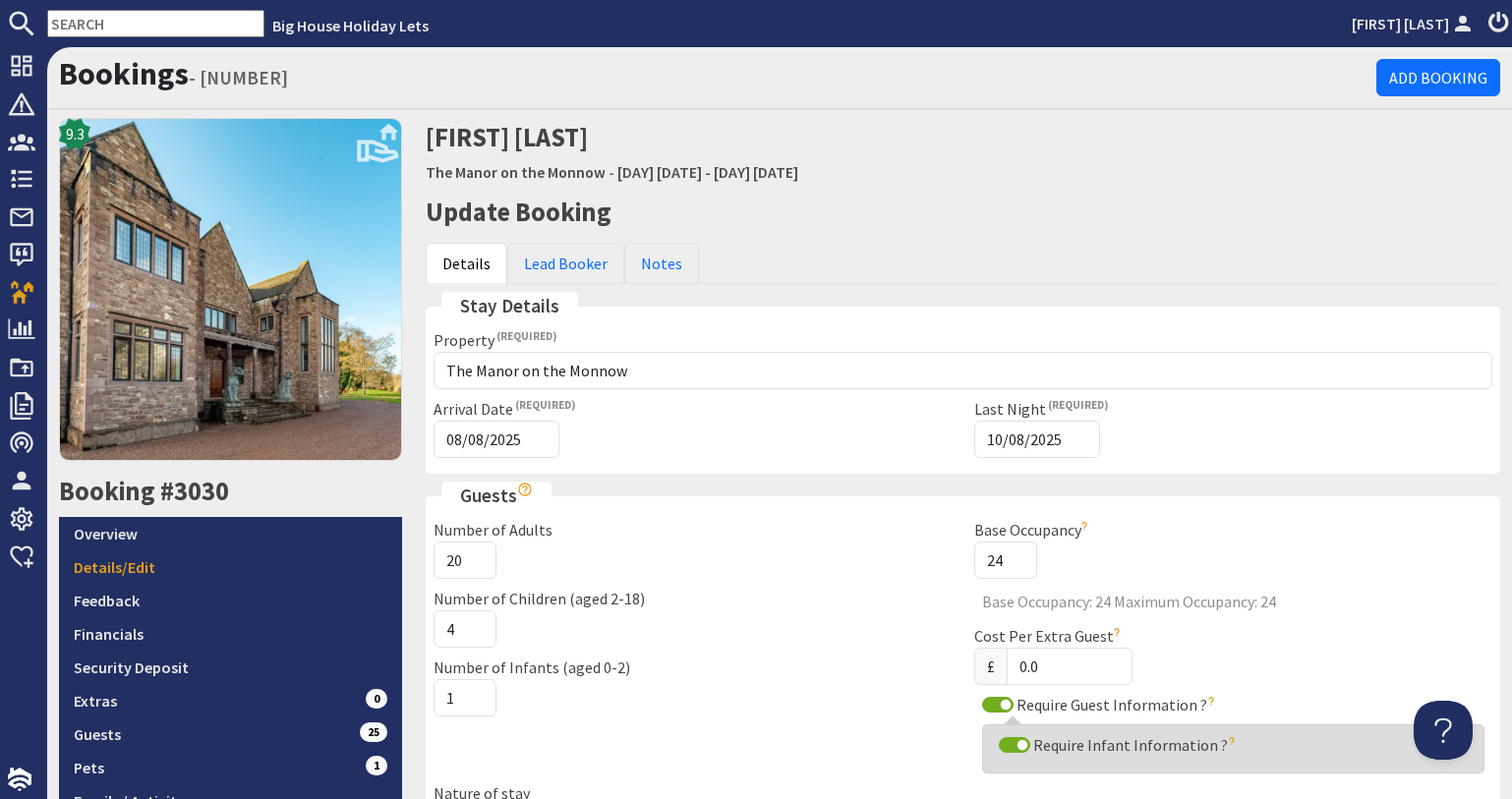 scroll, scrollTop: 0, scrollLeft: 0, axis: both 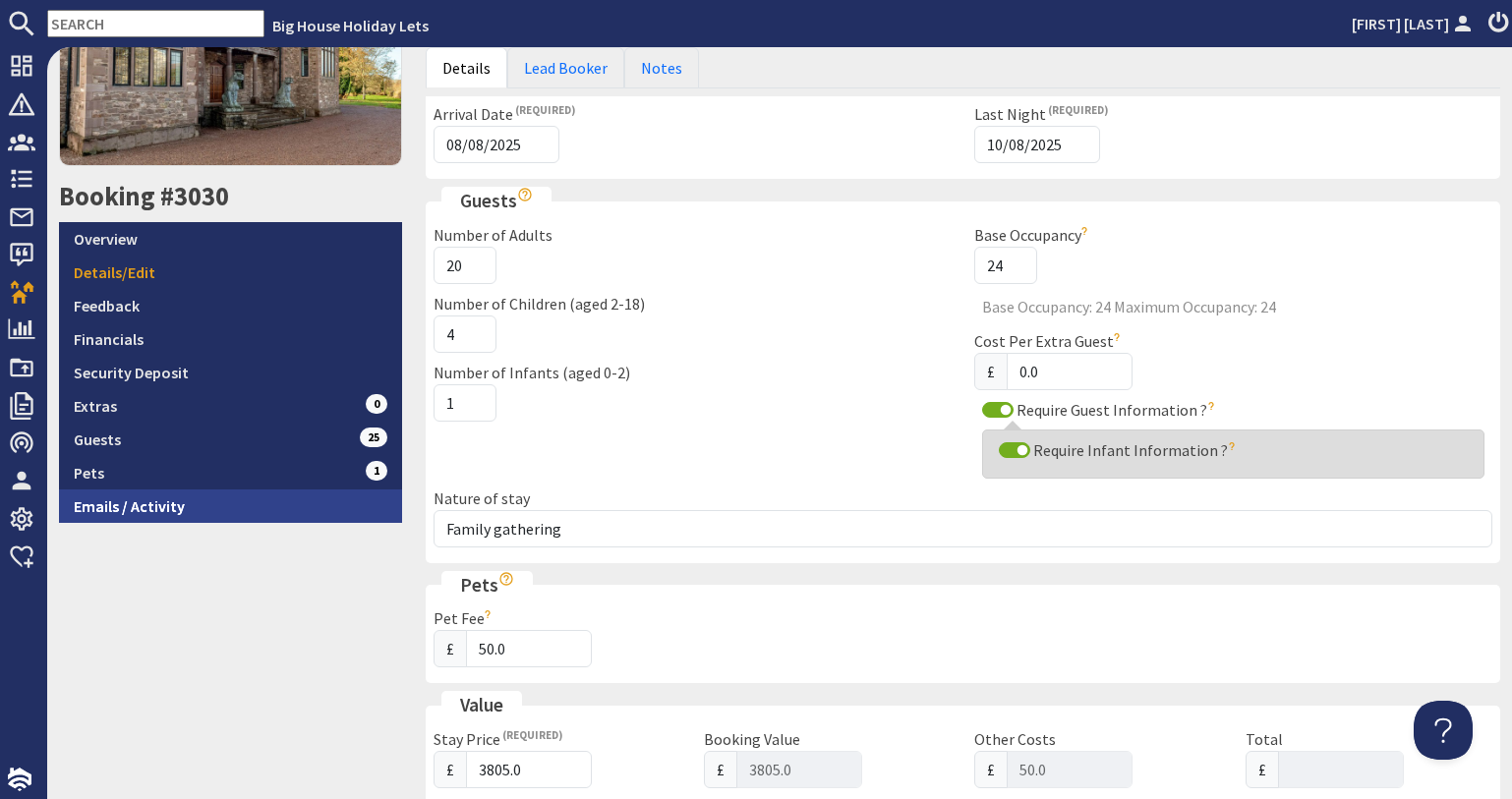 click on "Emails / Activity" at bounding box center [230, 506] 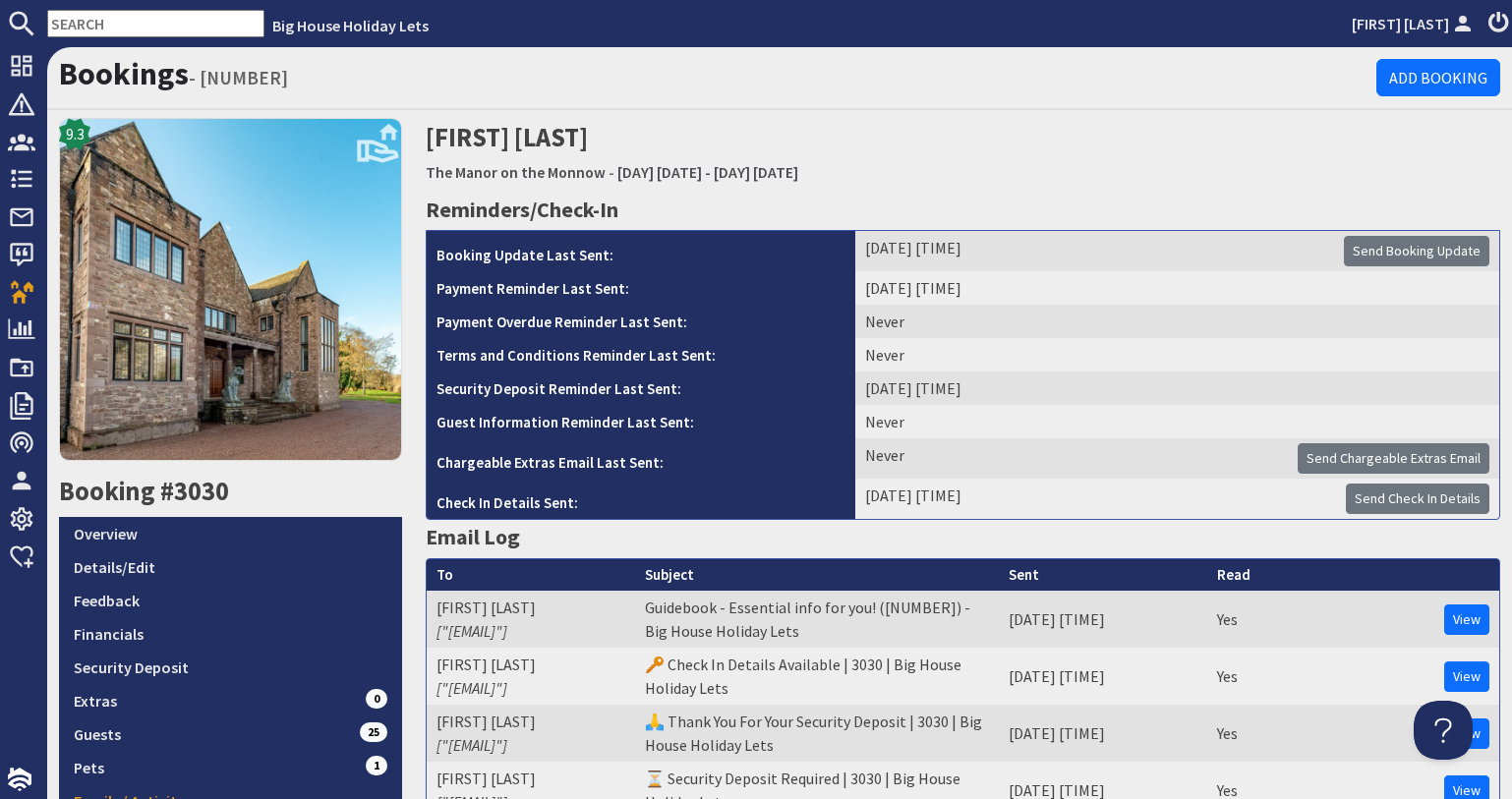 scroll, scrollTop: 0, scrollLeft: 0, axis: both 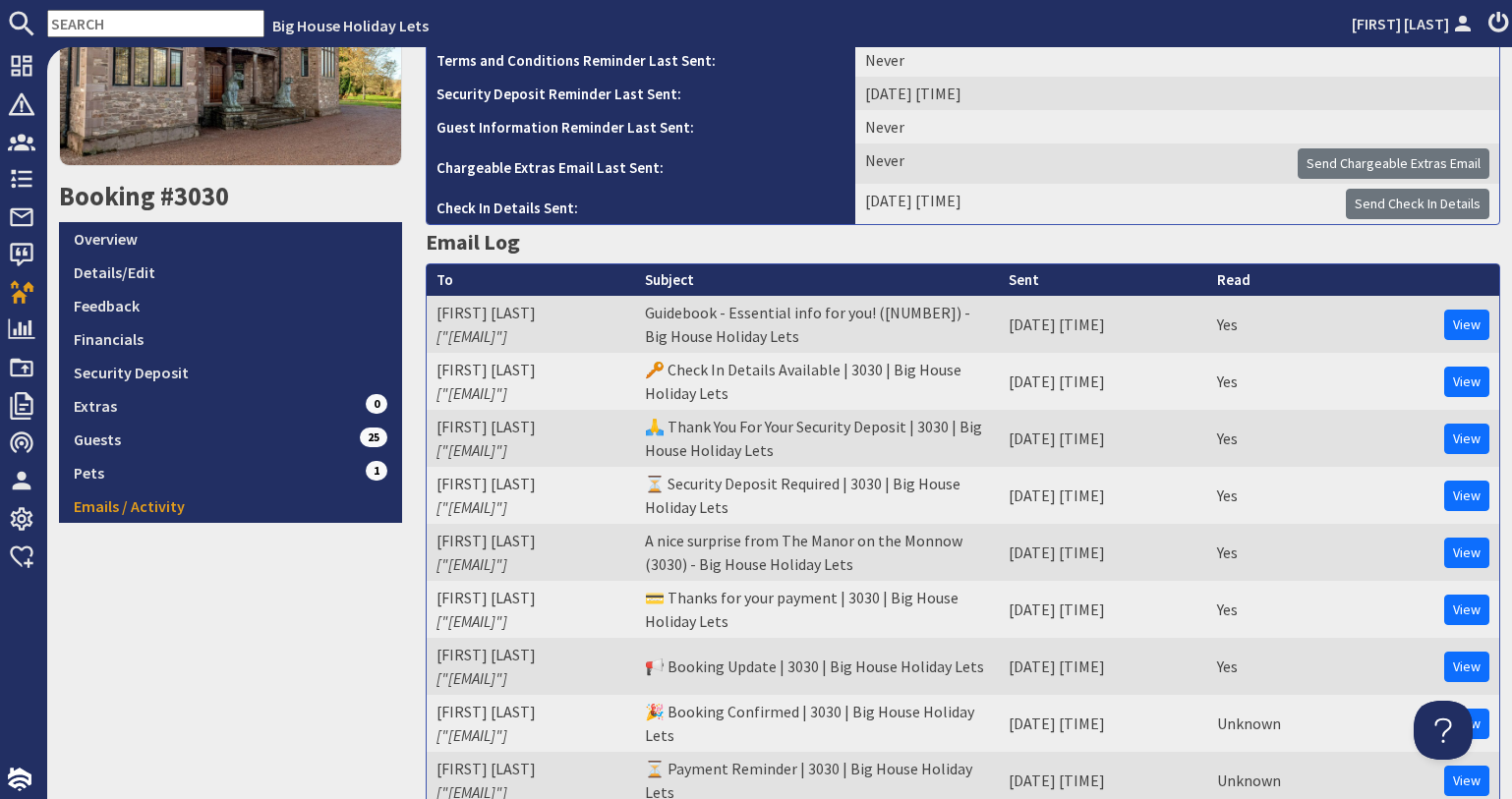 click at bounding box center (155, 24) 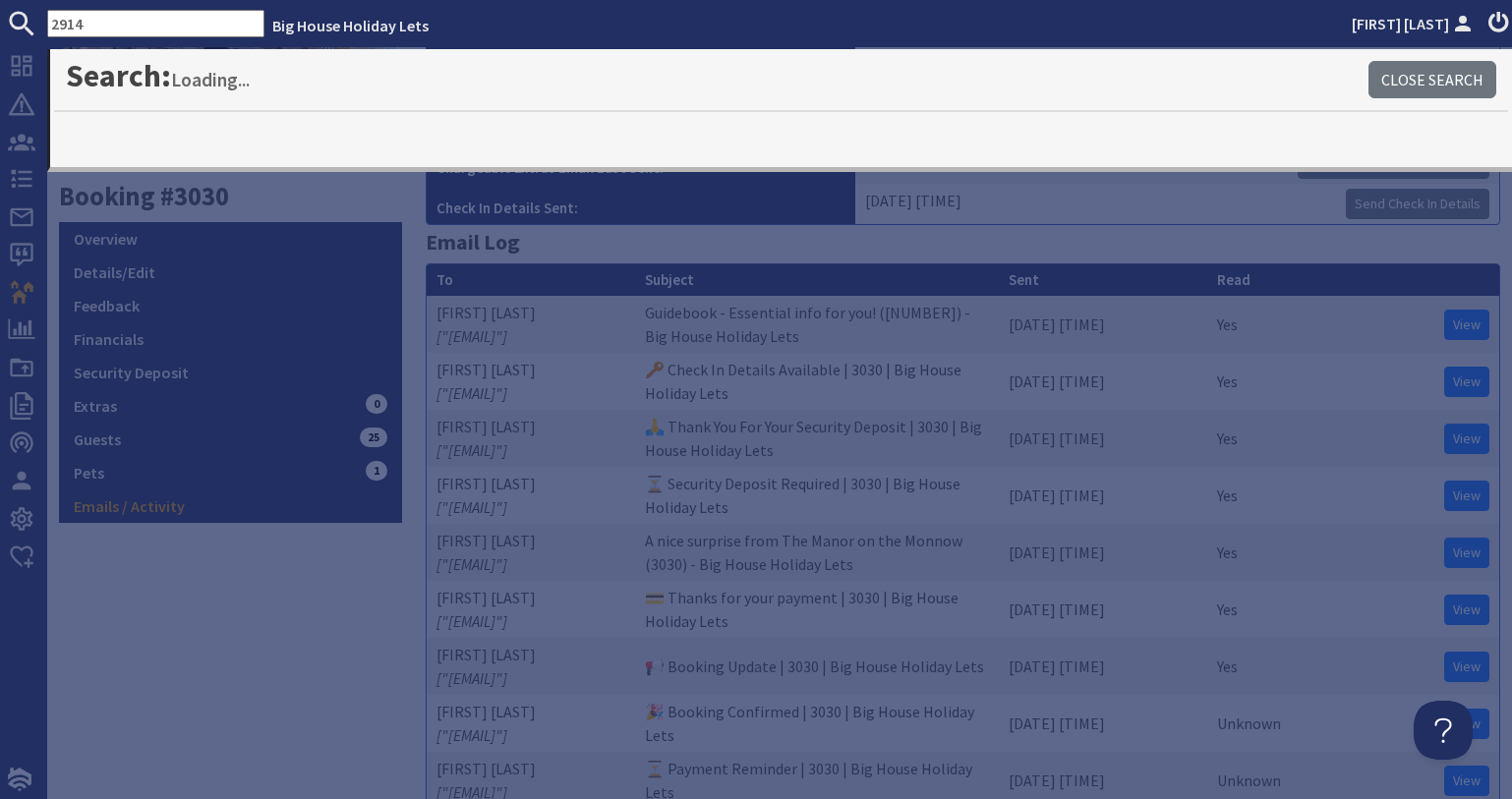 type on "2914" 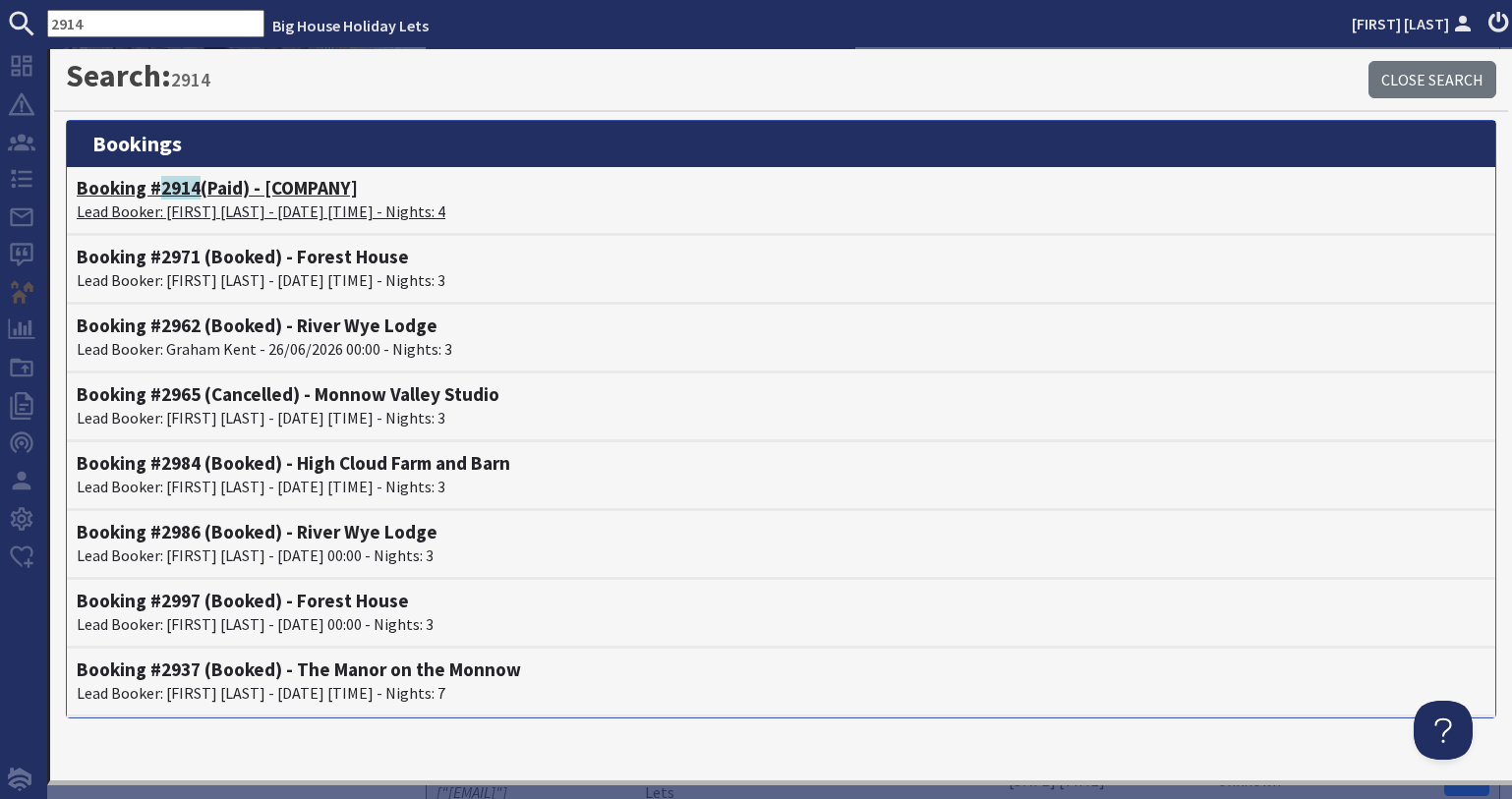 click on "Lead Booker: Olivia  Penney - 11/08/2025 00:00 - Nights: 4" at bounding box center (781, 211) 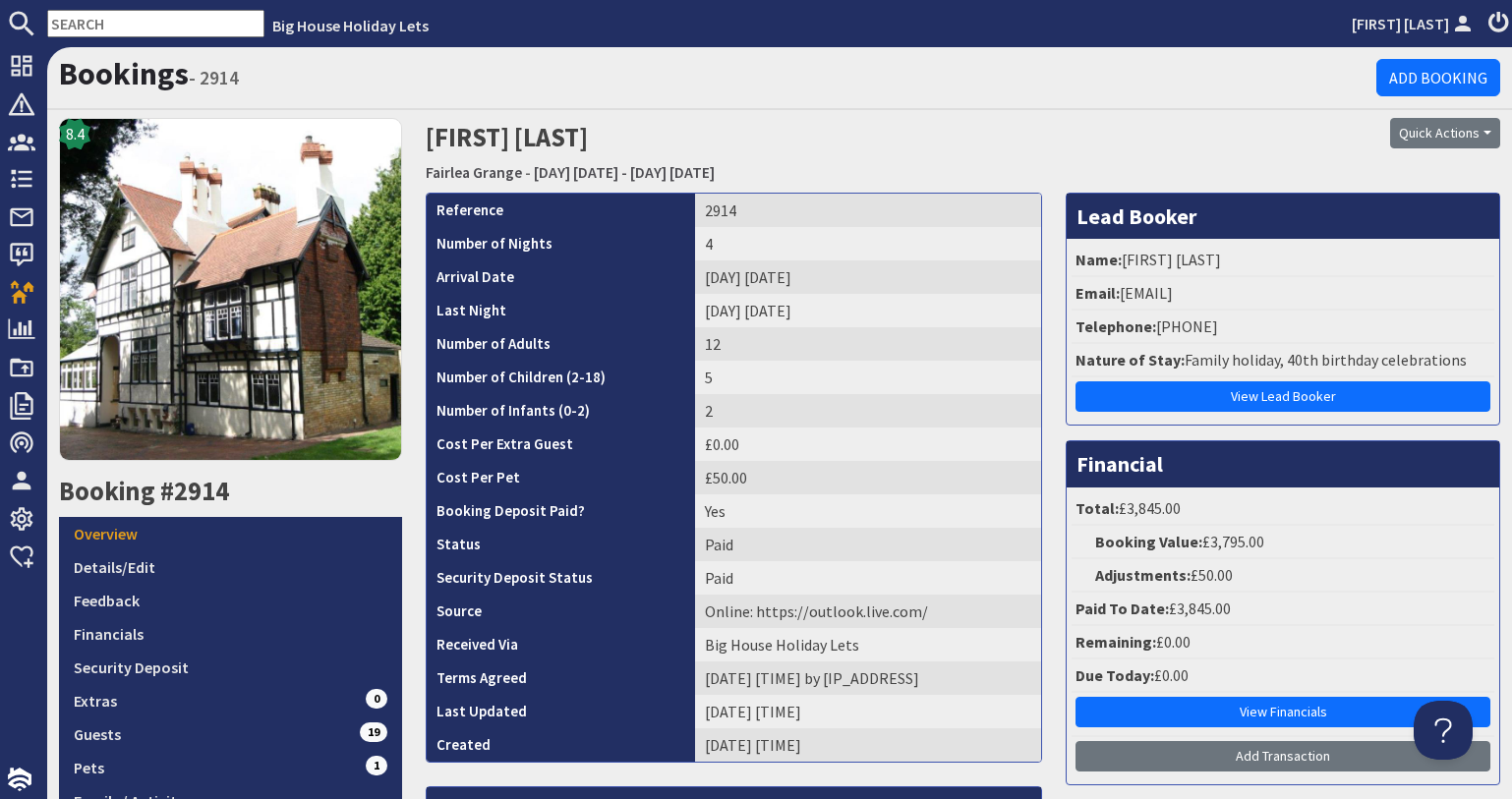 scroll, scrollTop: 0, scrollLeft: 0, axis: both 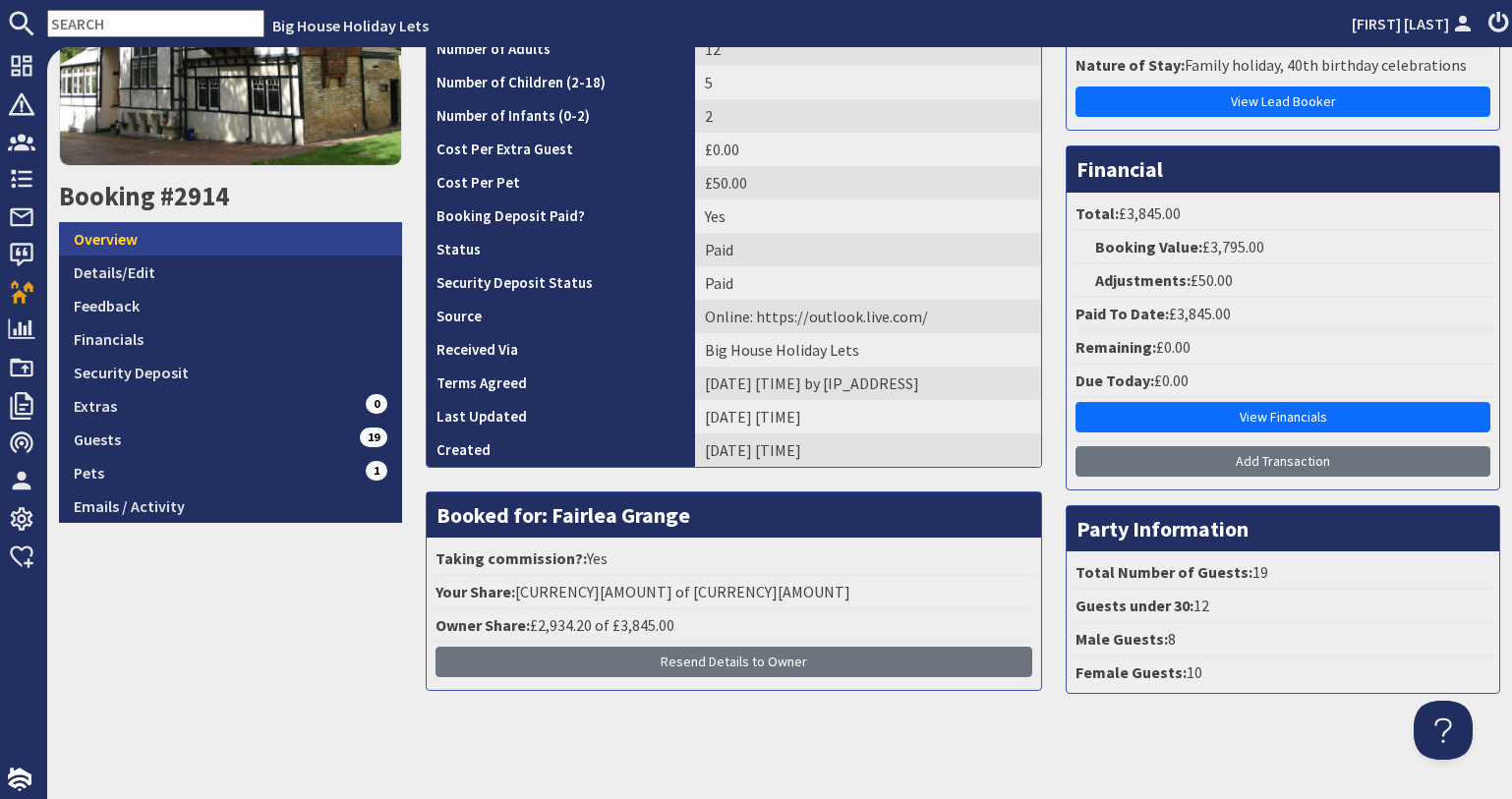 click on "Overview" at bounding box center [230, 239] 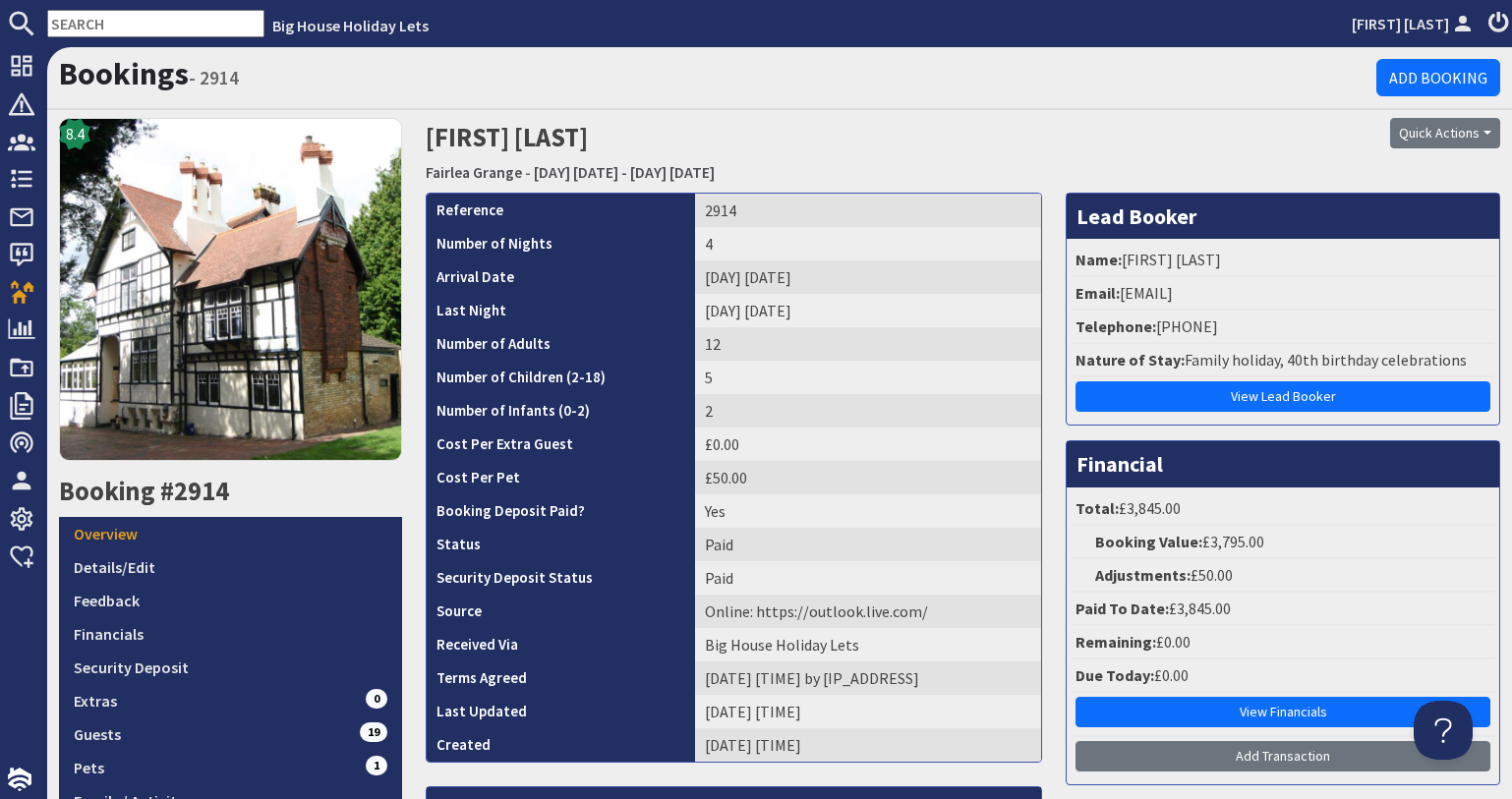 scroll, scrollTop: 0, scrollLeft: 0, axis: both 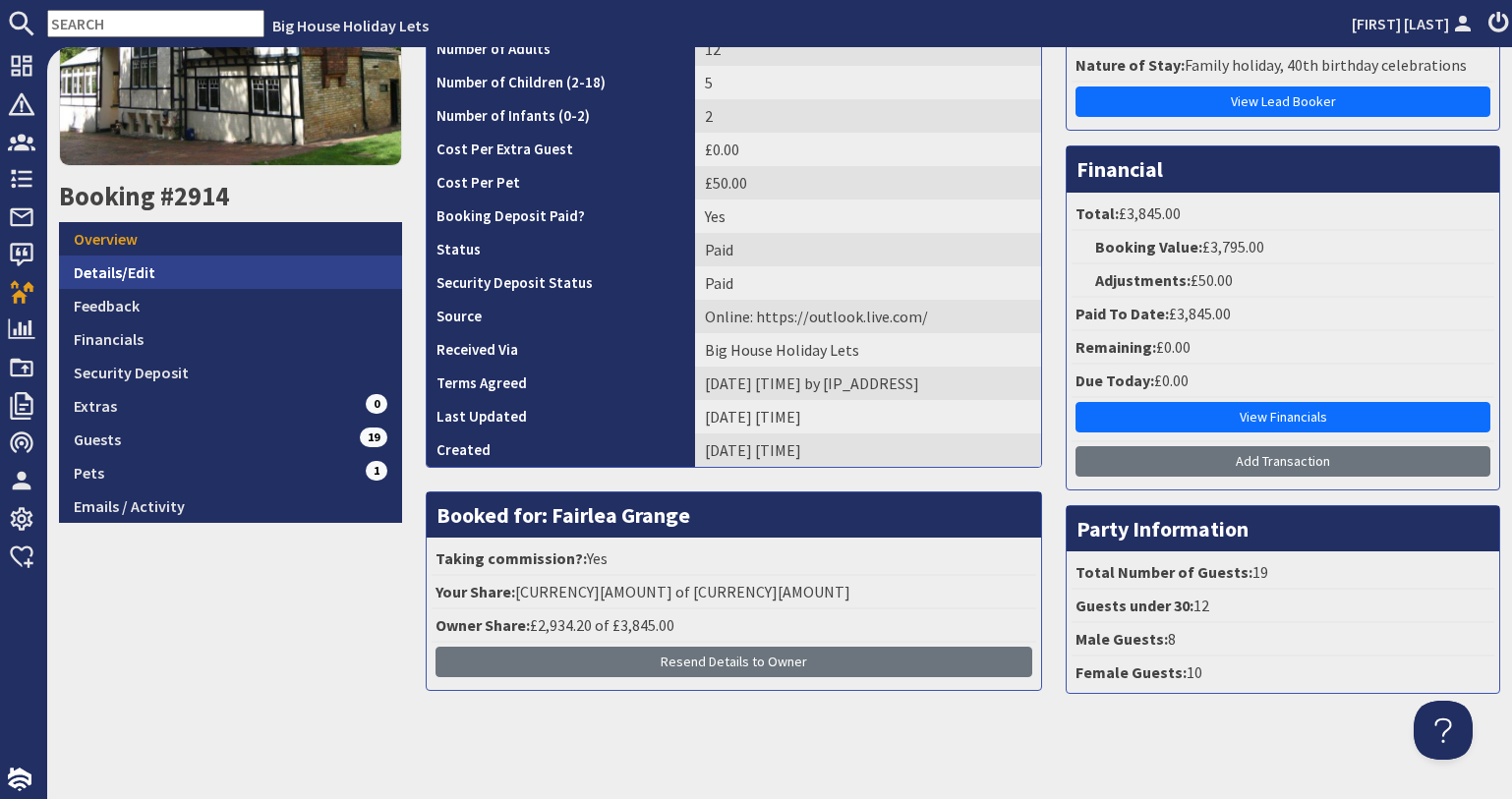 click on "Details/Edit" at bounding box center [230, 272] 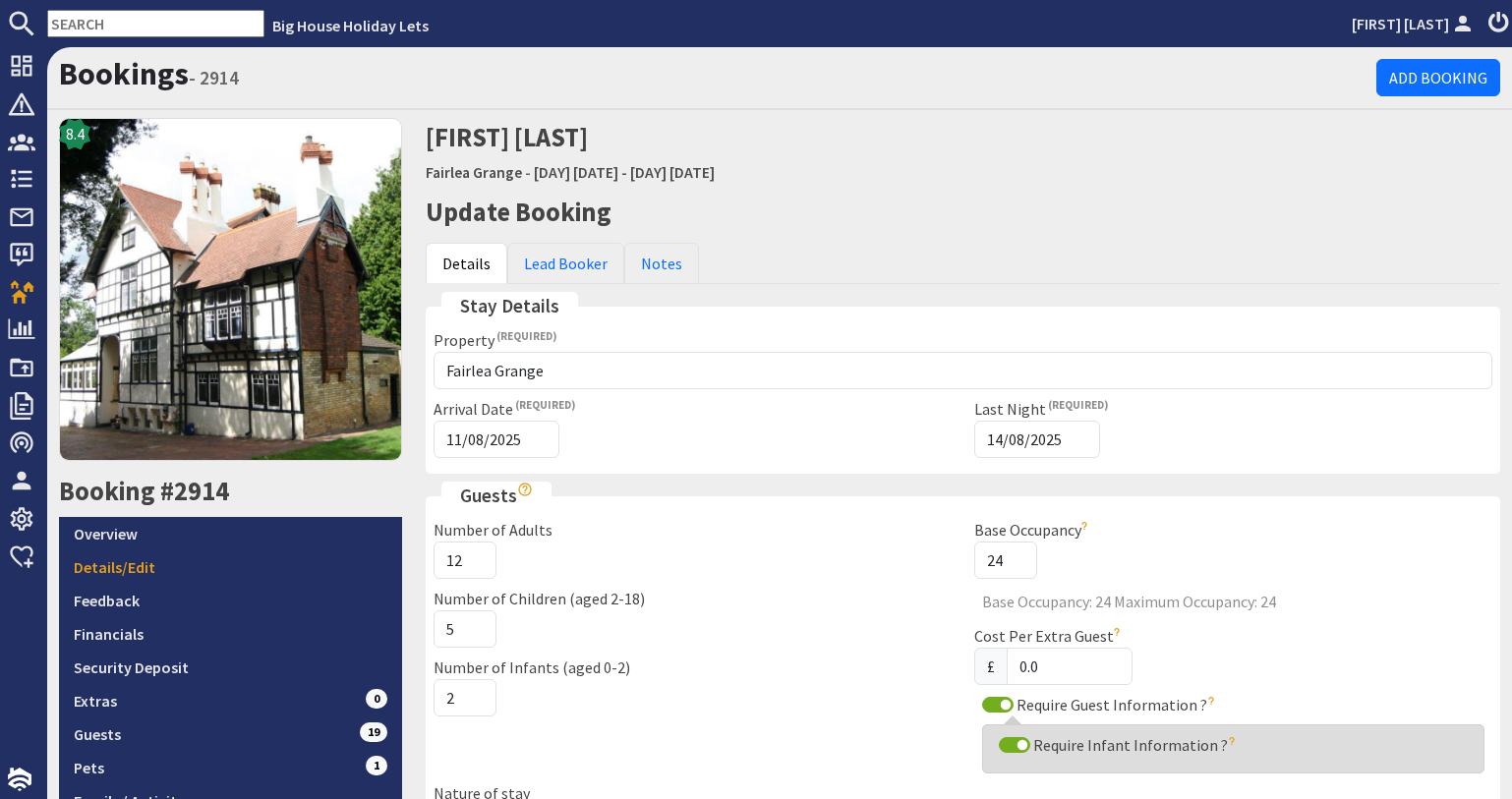 scroll, scrollTop: 0, scrollLeft: 0, axis: both 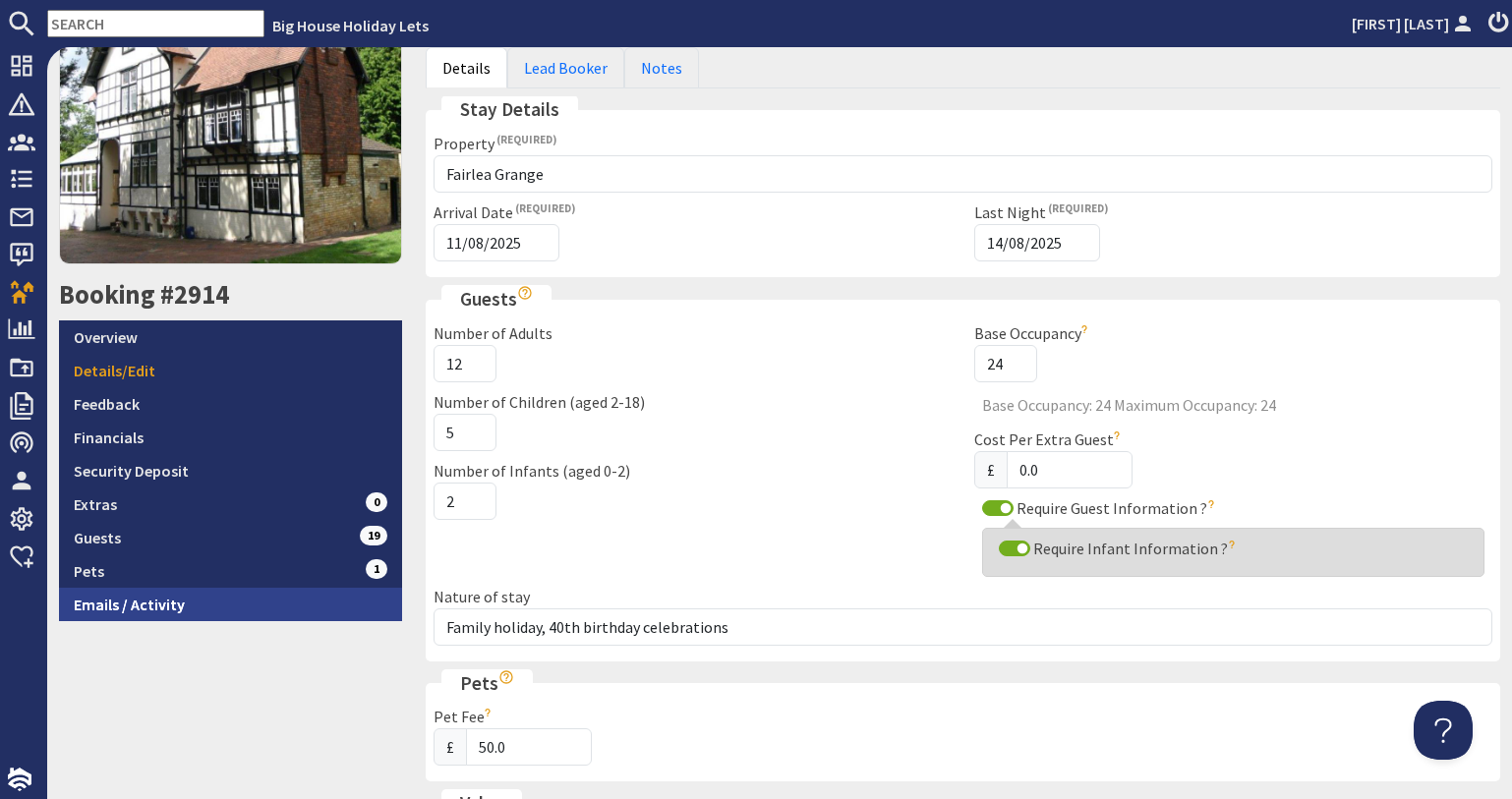 click on "Emails / Activity" at bounding box center (230, 604) 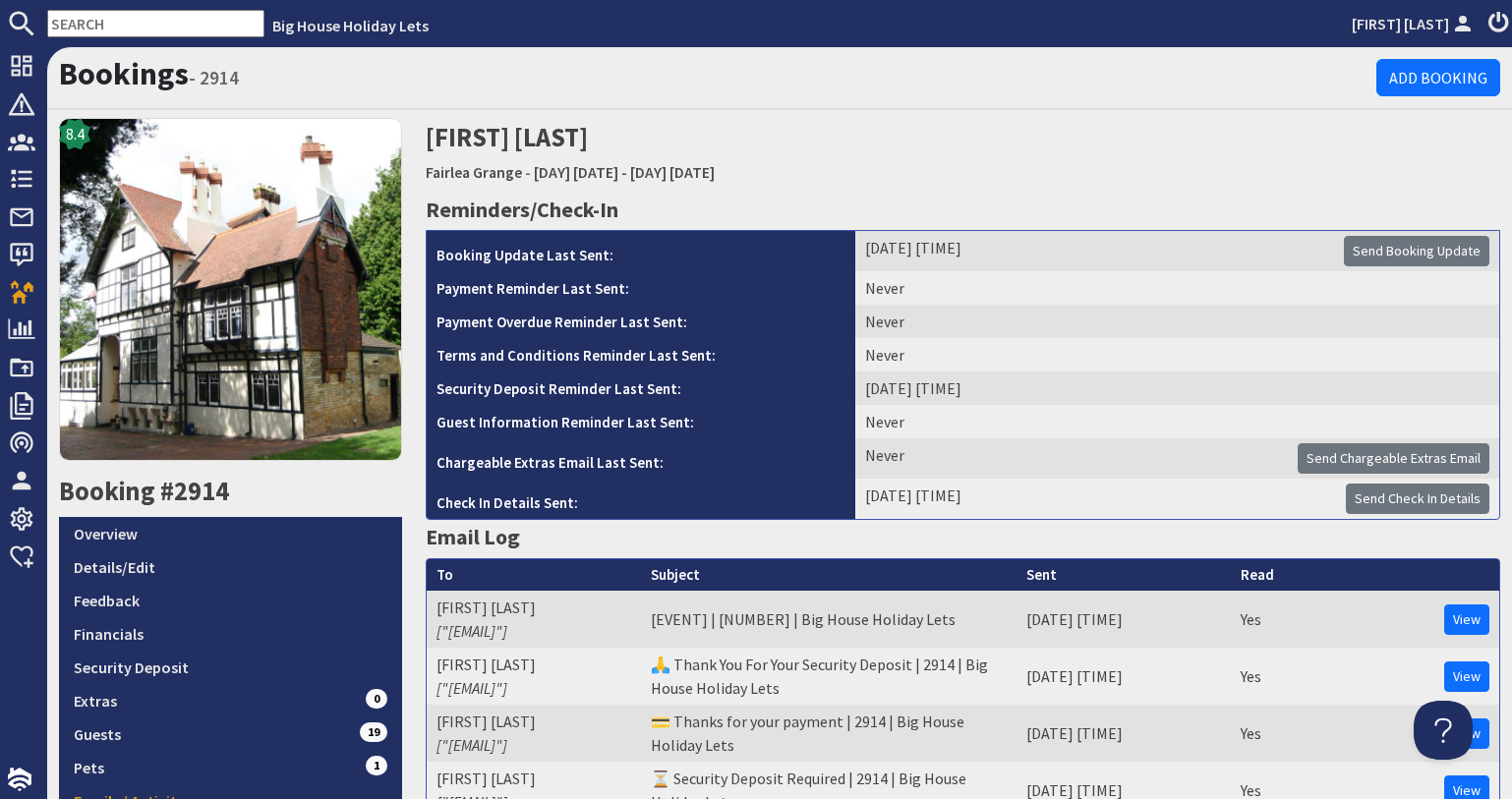scroll, scrollTop: 0, scrollLeft: 0, axis: both 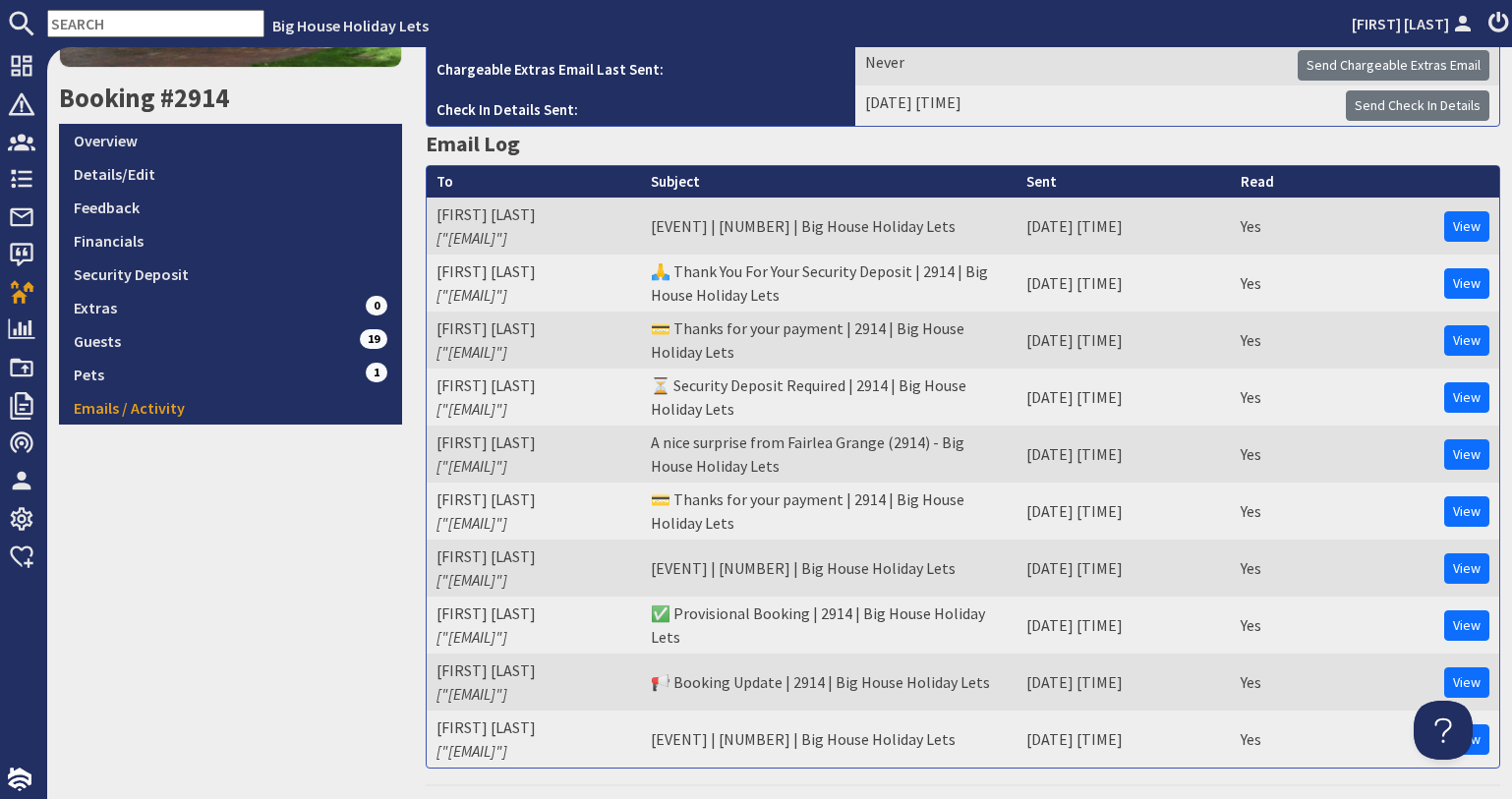 click at bounding box center (155, 24) 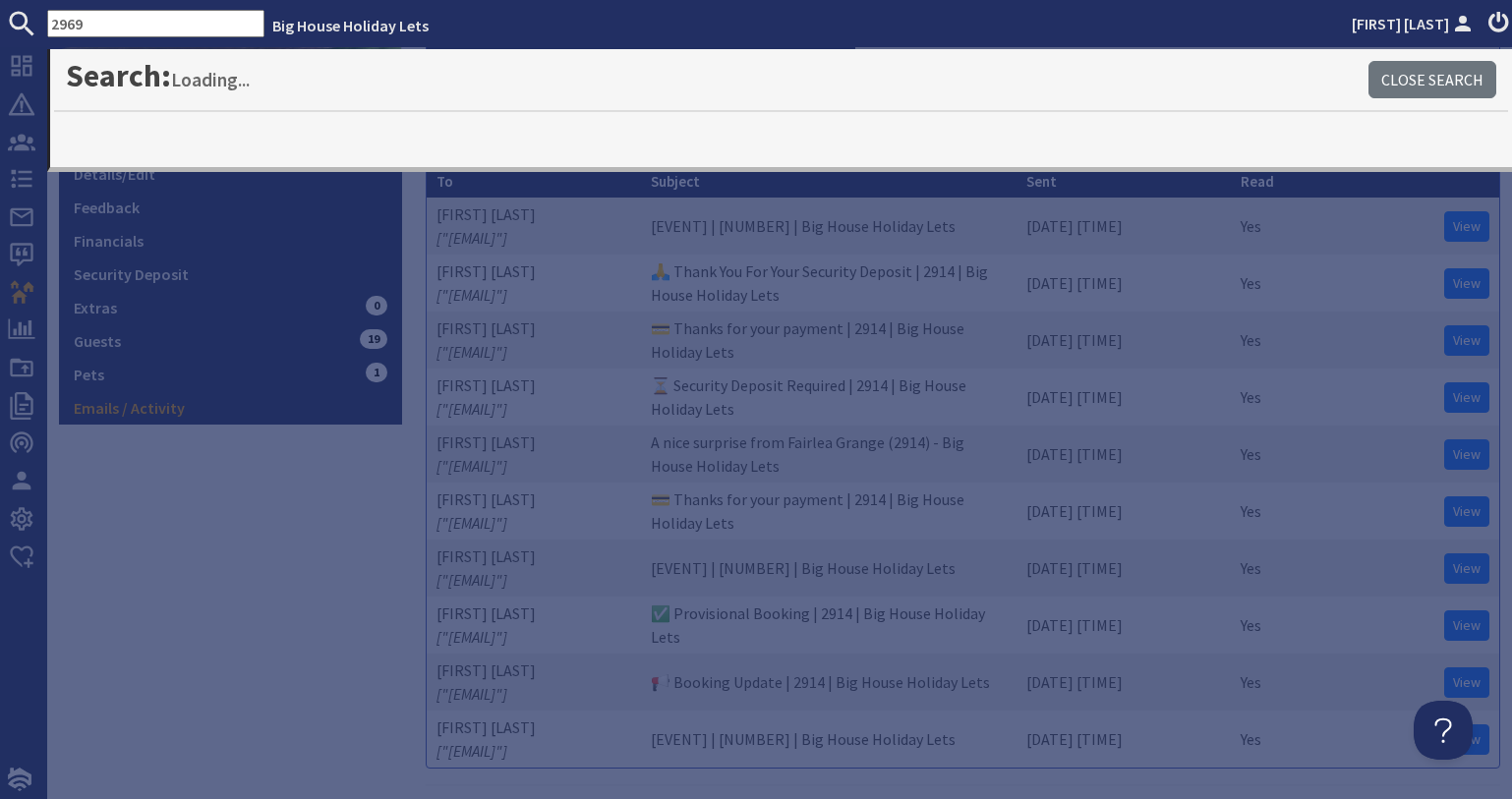 type on "2969" 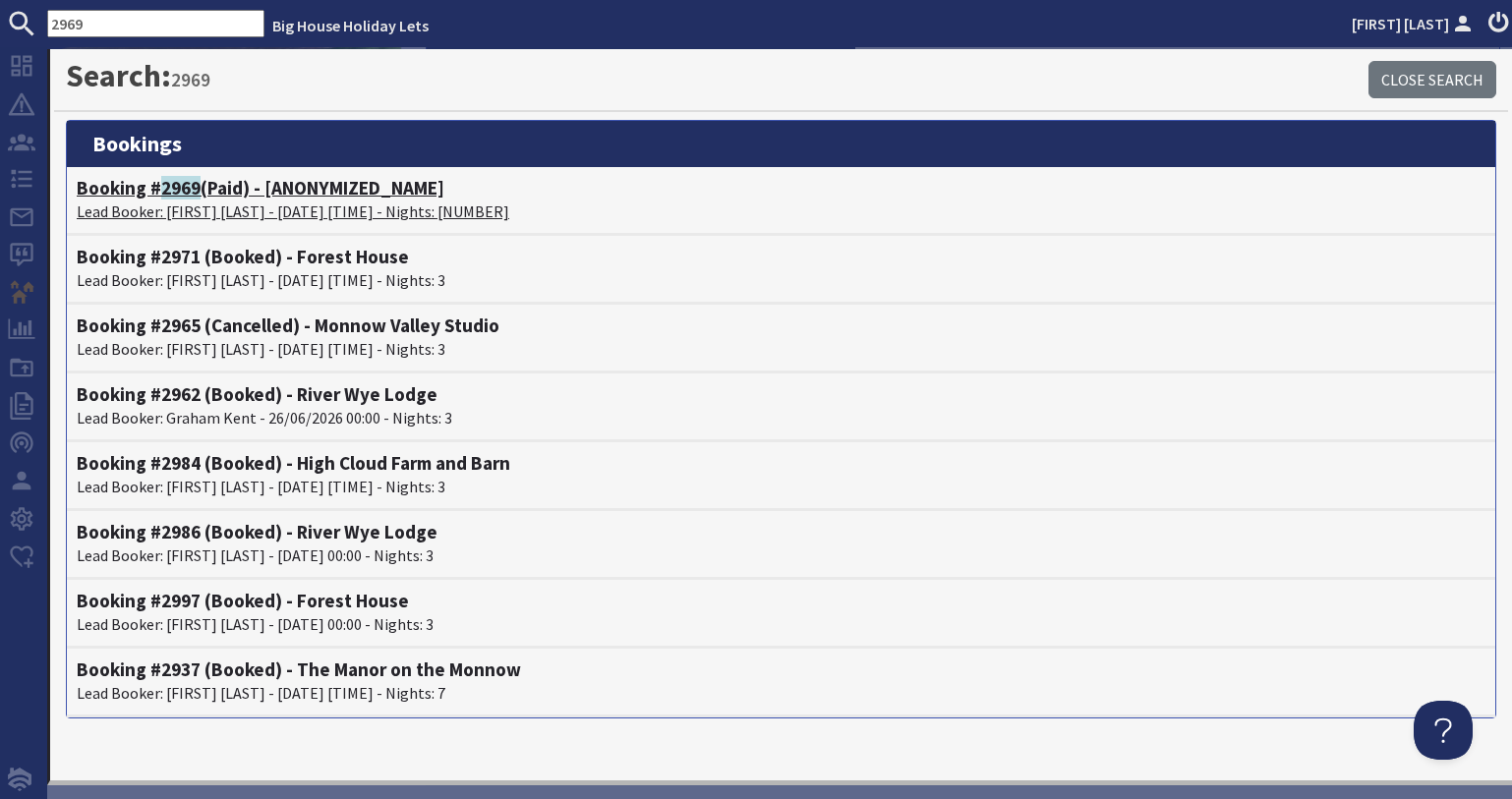 click on "Booking # 2969  (Paid) - Wye Rapids House" at bounding box center (781, 188) 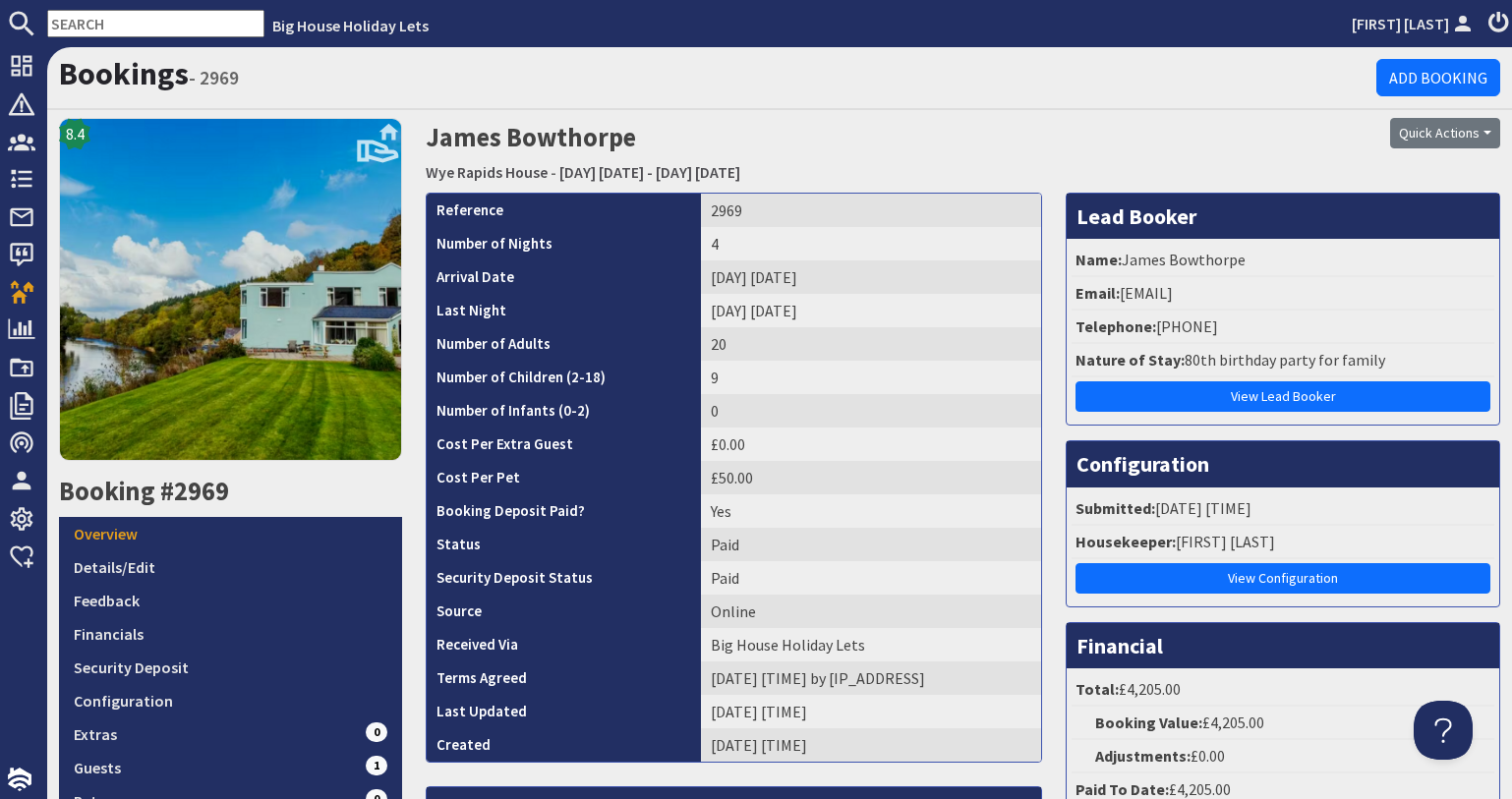 scroll, scrollTop: 0, scrollLeft: 0, axis: both 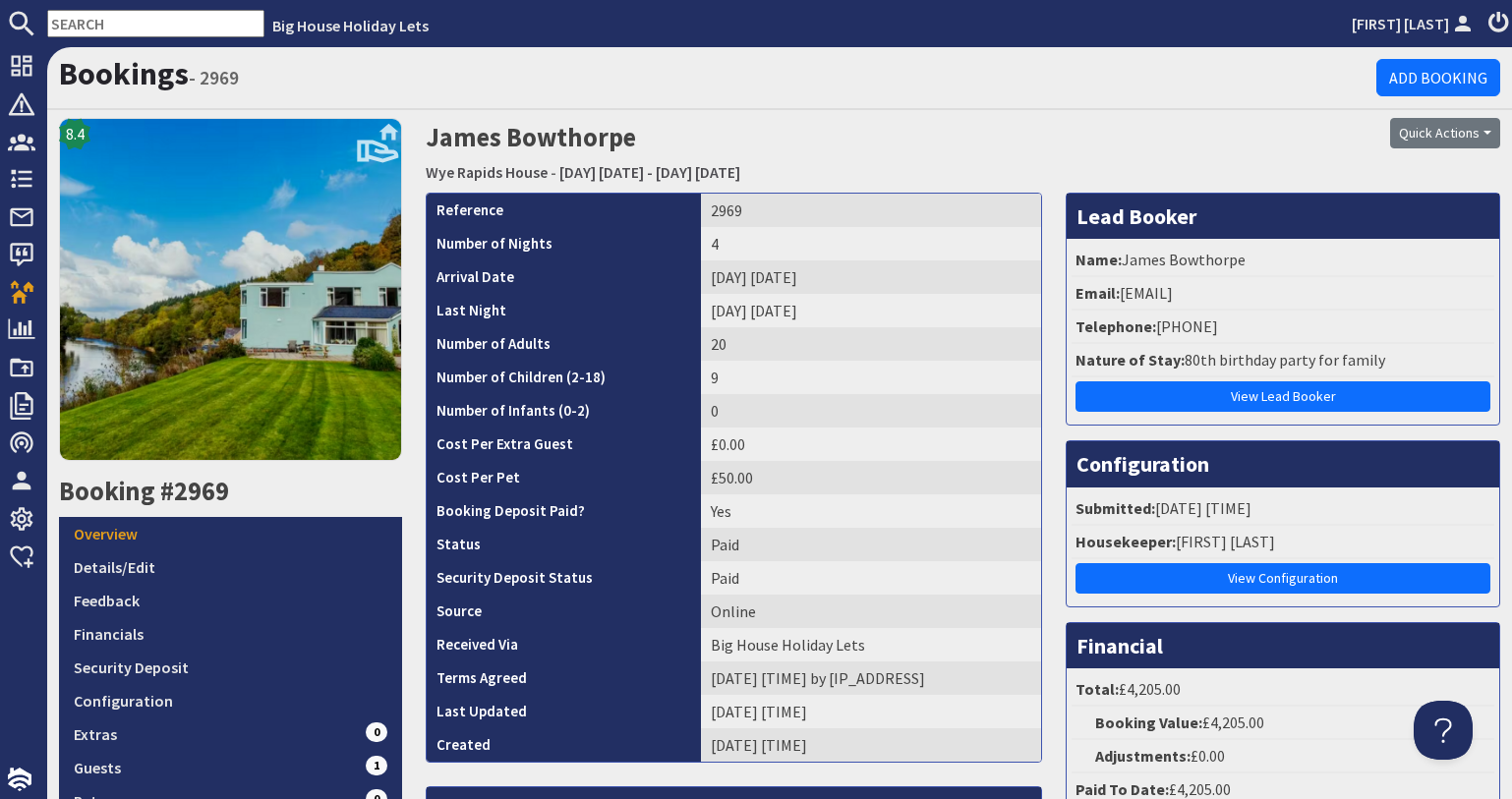 drag, startPoint x: 1354, startPoint y: 296, endPoint x: 1113, endPoint y: 290, distance: 241.07468 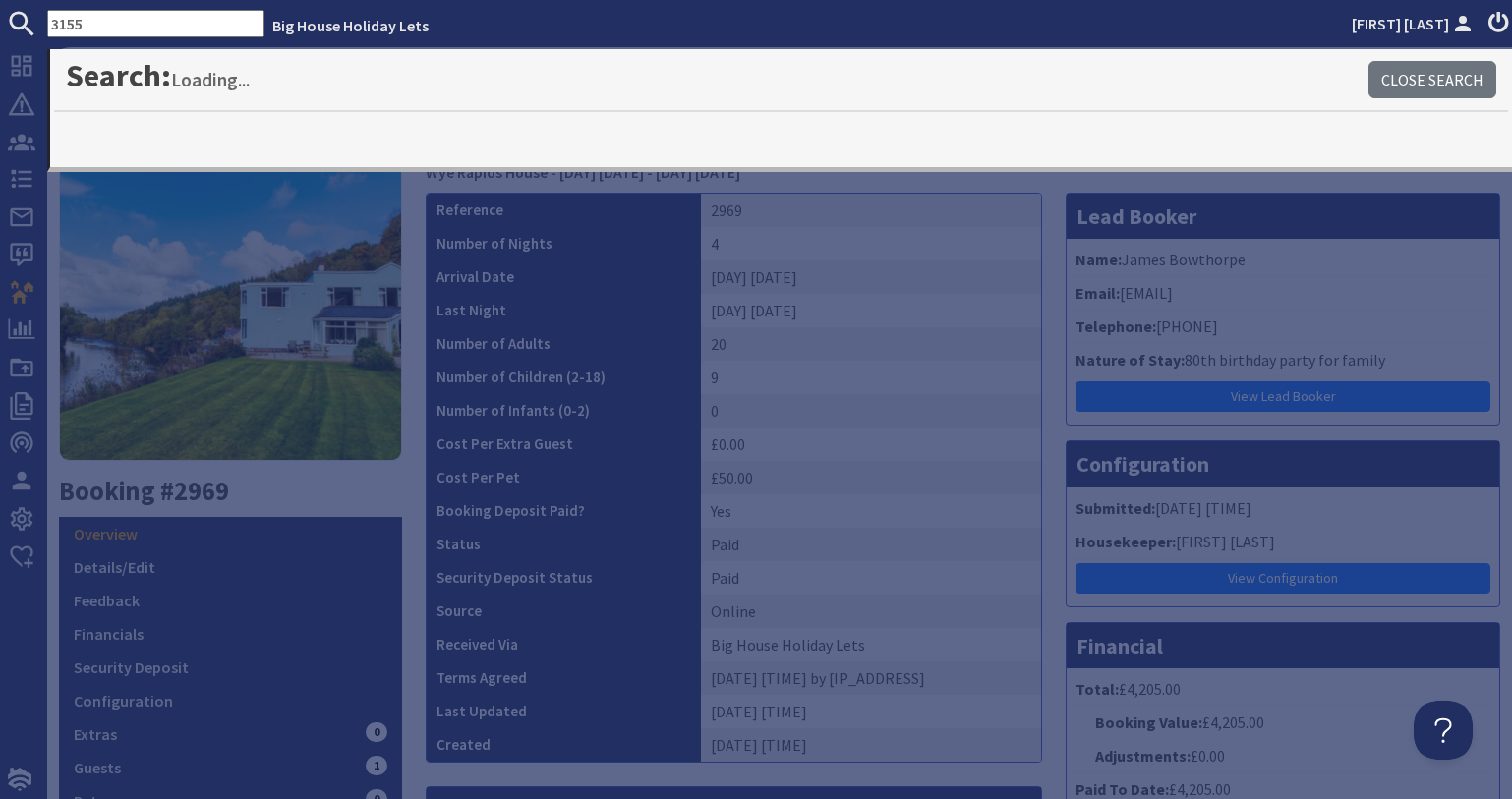 type on "3155" 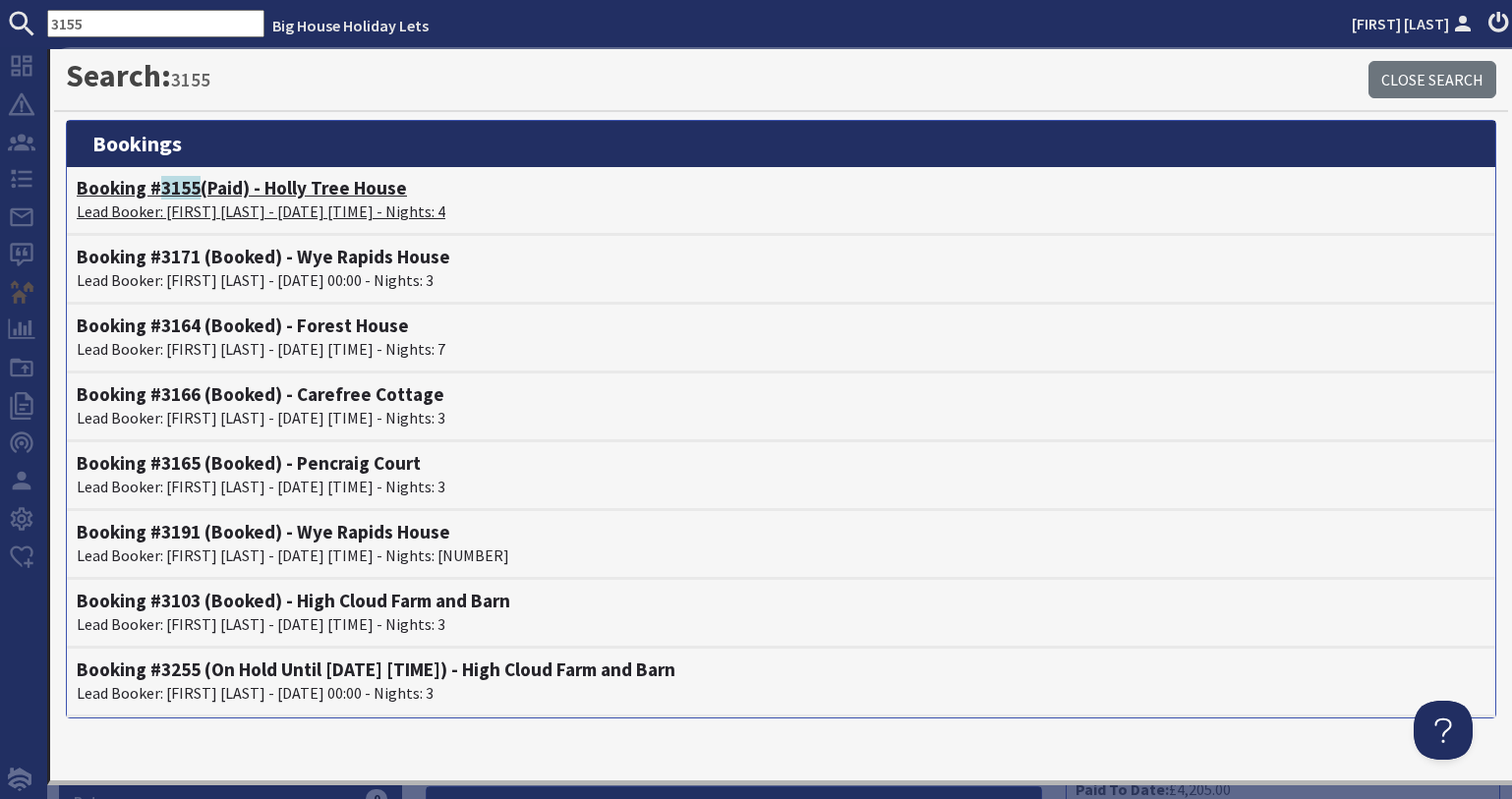 click on "Lead Booker: Craig Cudlipp - 11/08/2025 00:00 - Nights: 4" at bounding box center (781, 211) 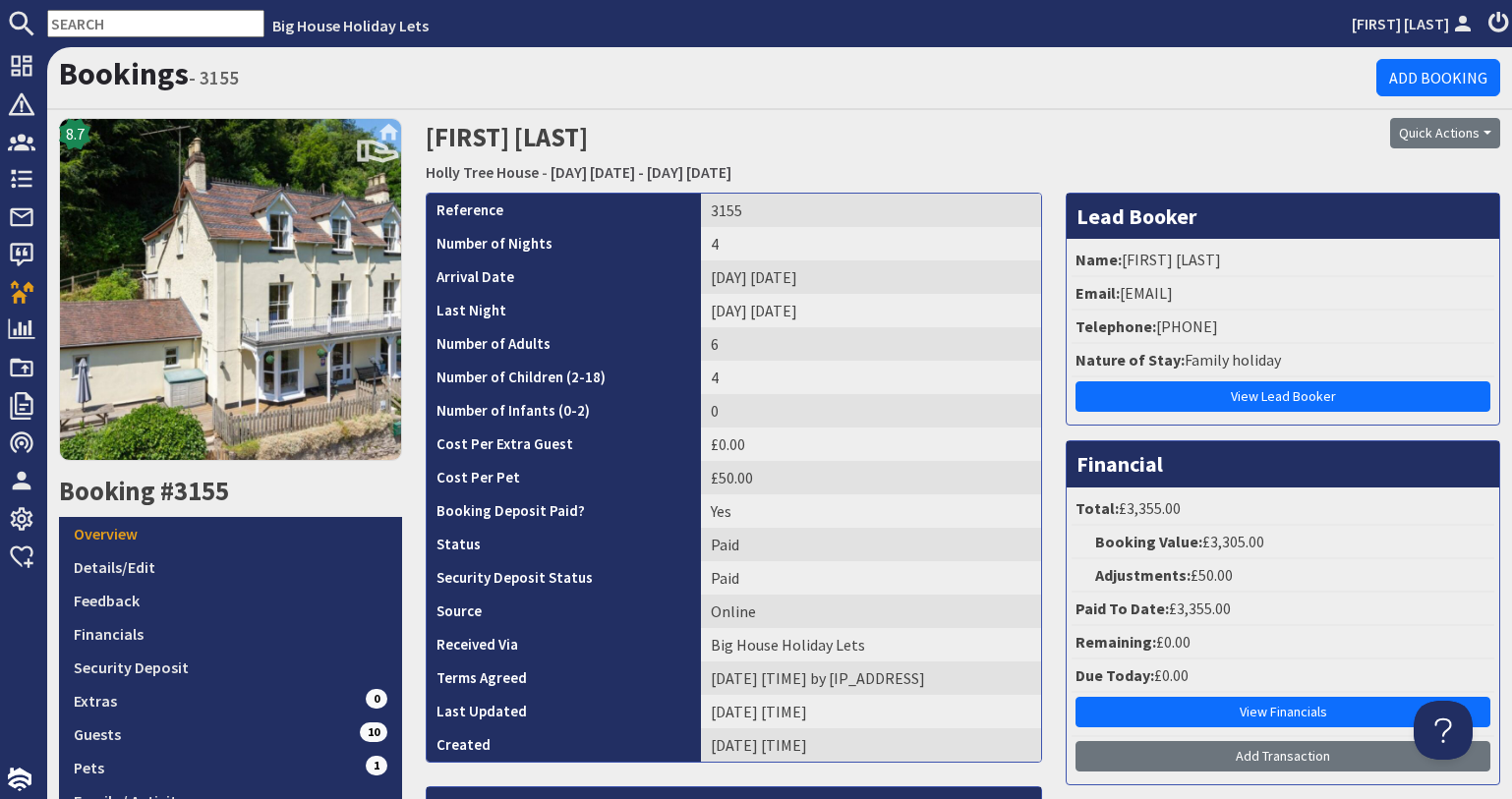 scroll, scrollTop: 0, scrollLeft: 0, axis: both 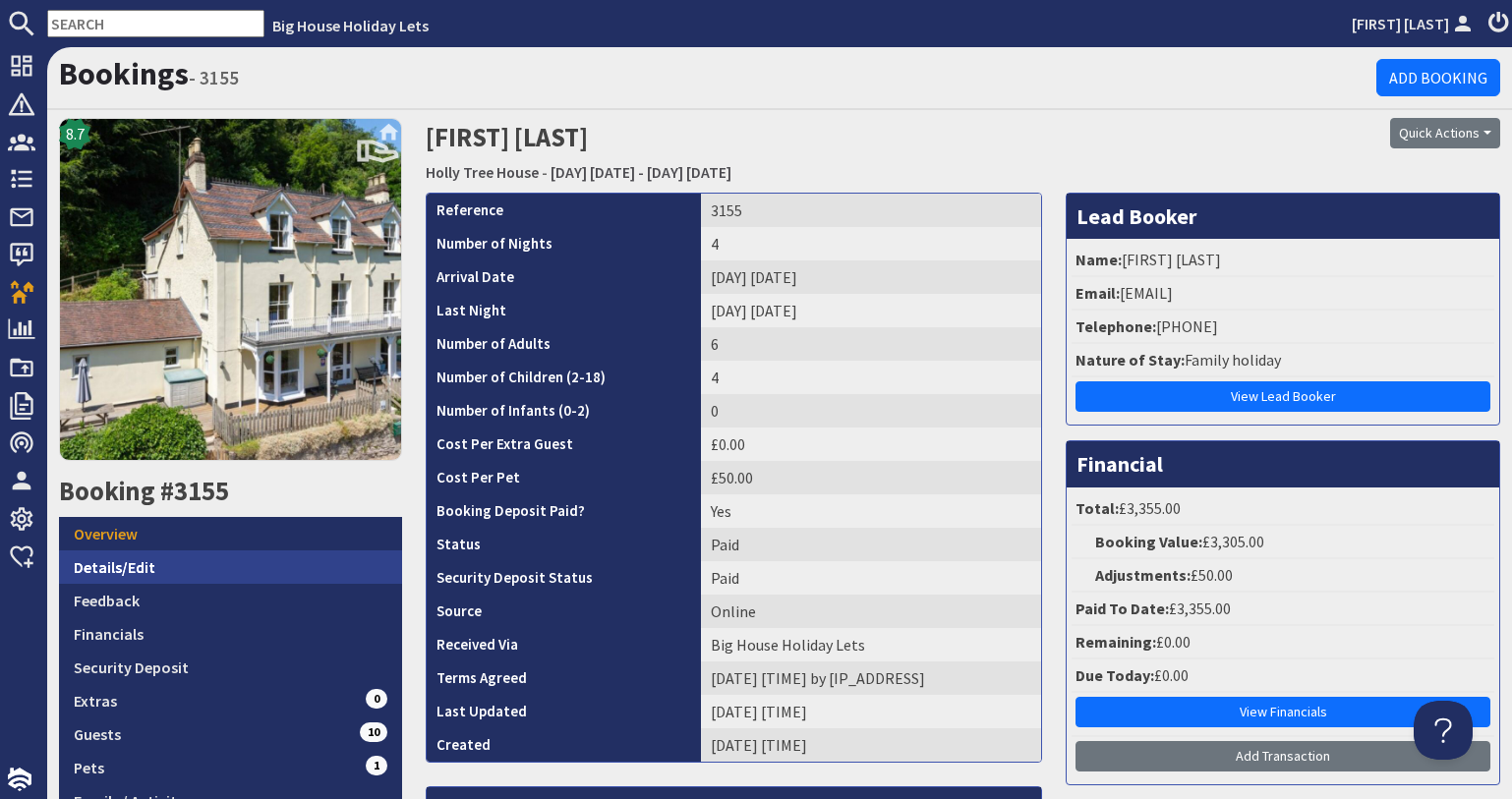click on "Details/Edit" at bounding box center [230, 567] 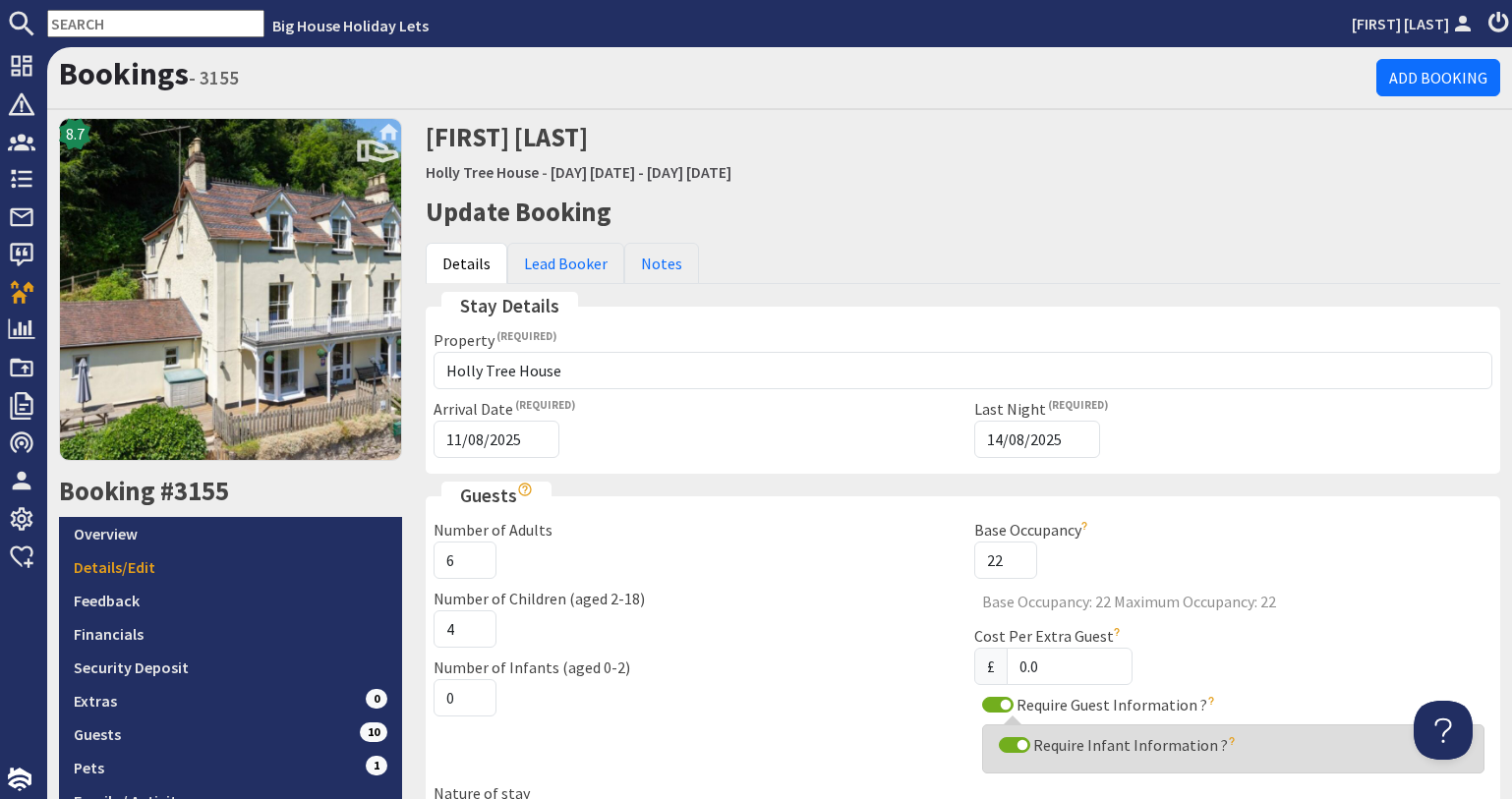 scroll, scrollTop: 0, scrollLeft: 0, axis: both 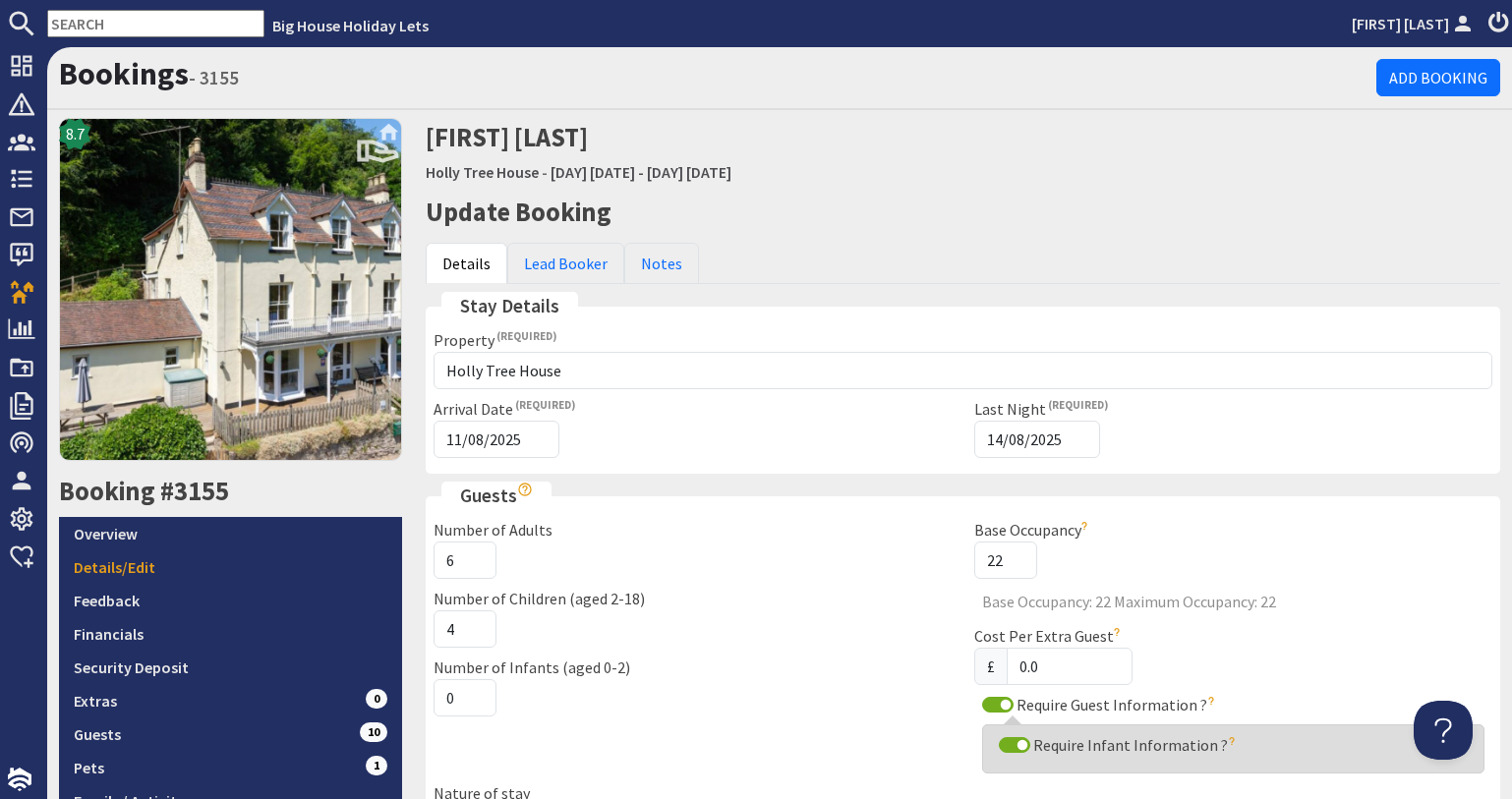 click at bounding box center (155, 24) 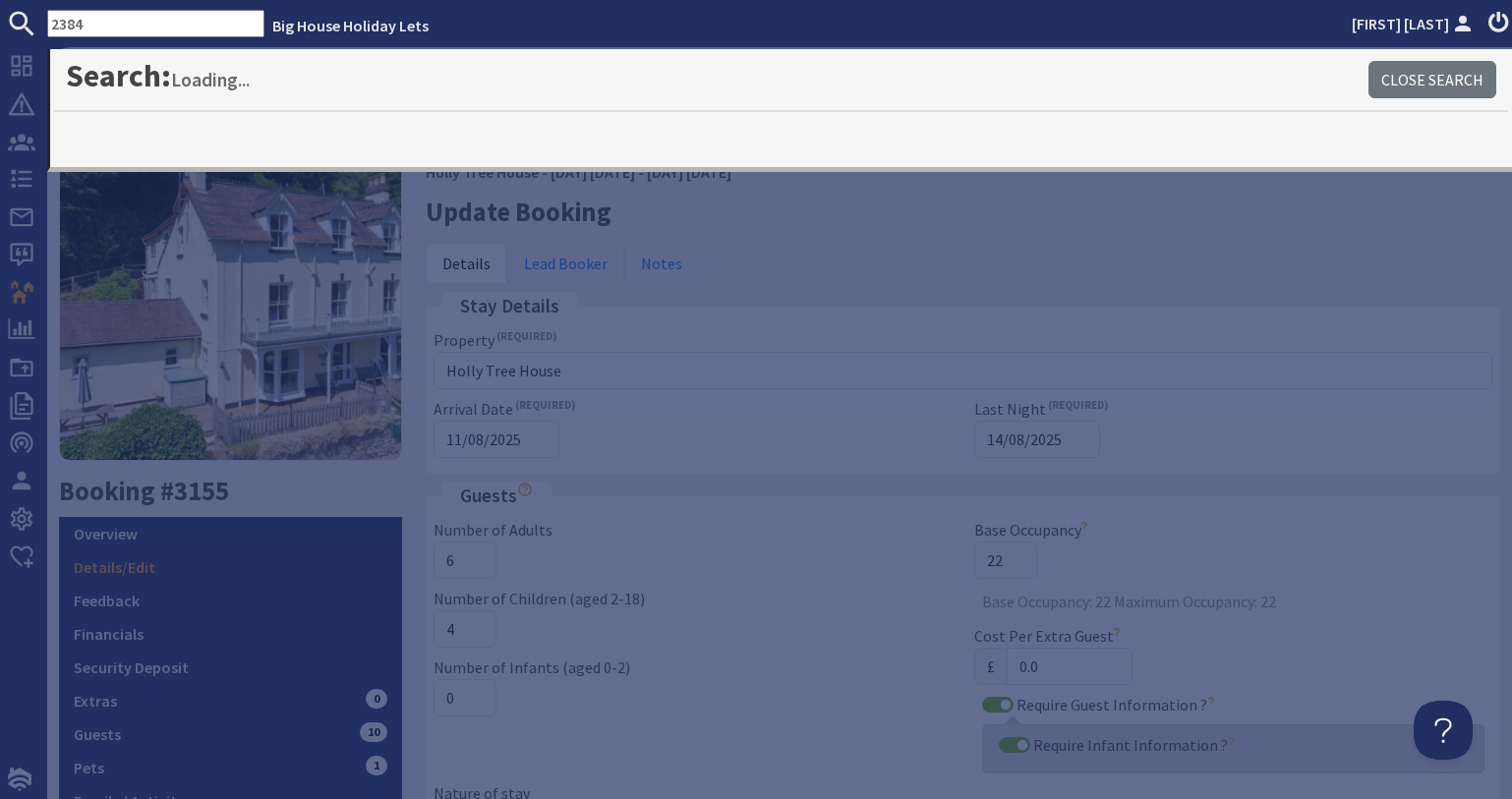 type on "2384" 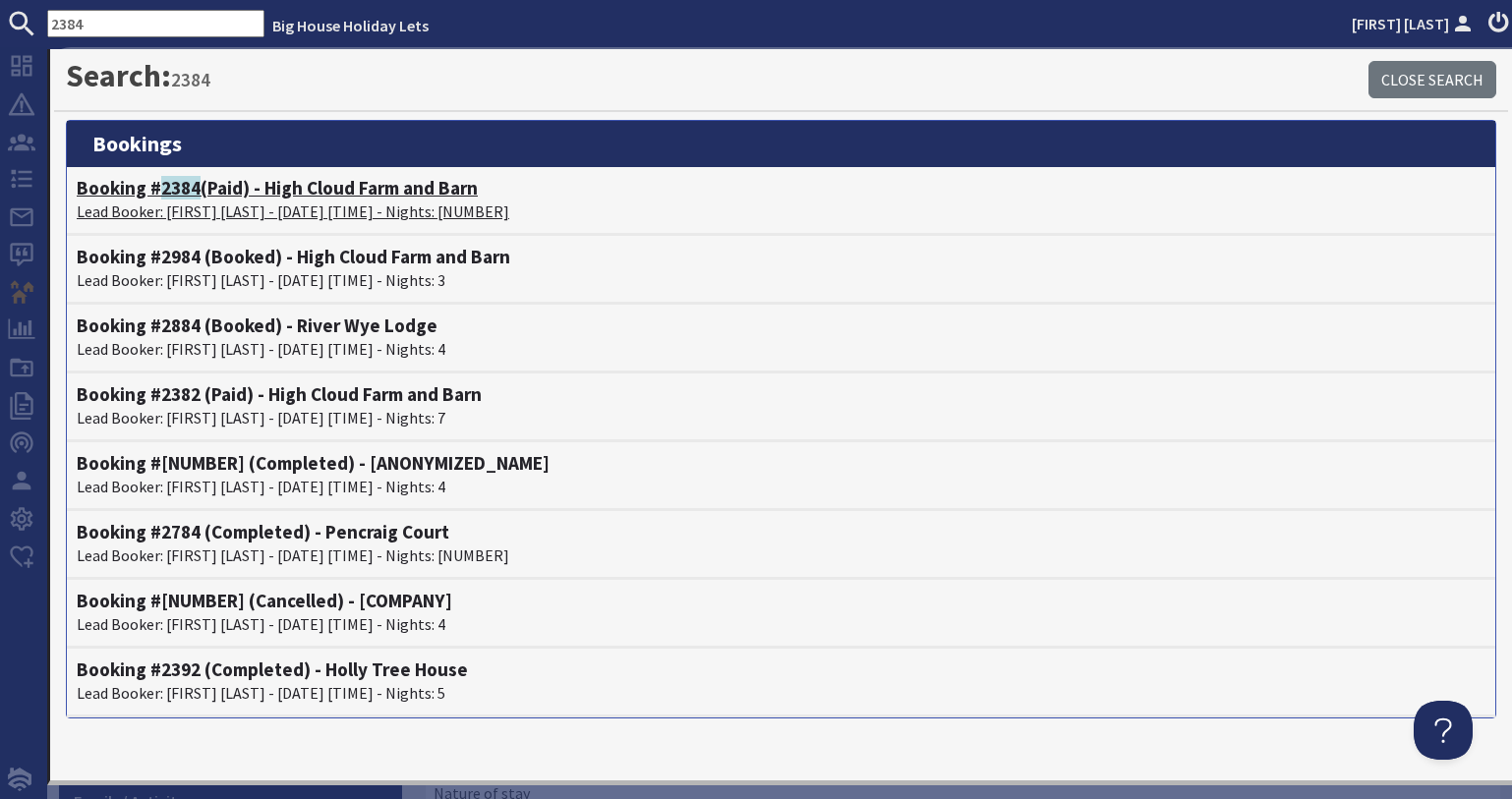 click on "Lead Booker: Christina  Dodwell - 15/08/2025 00:00 - Nights: 7" at bounding box center [781, 211] 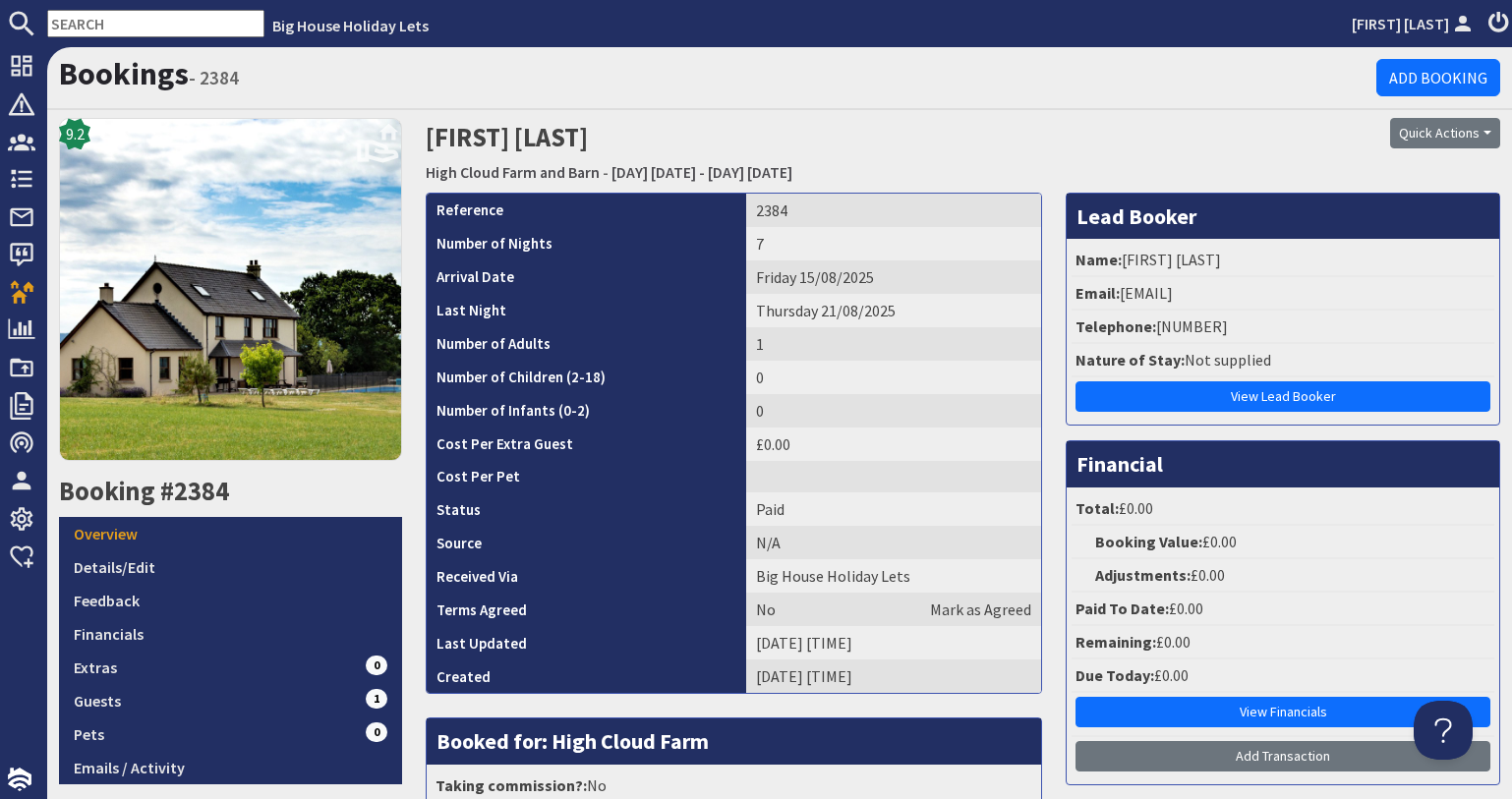 scroll, scrollTop: 0, scrollLeft: 0, axis: both 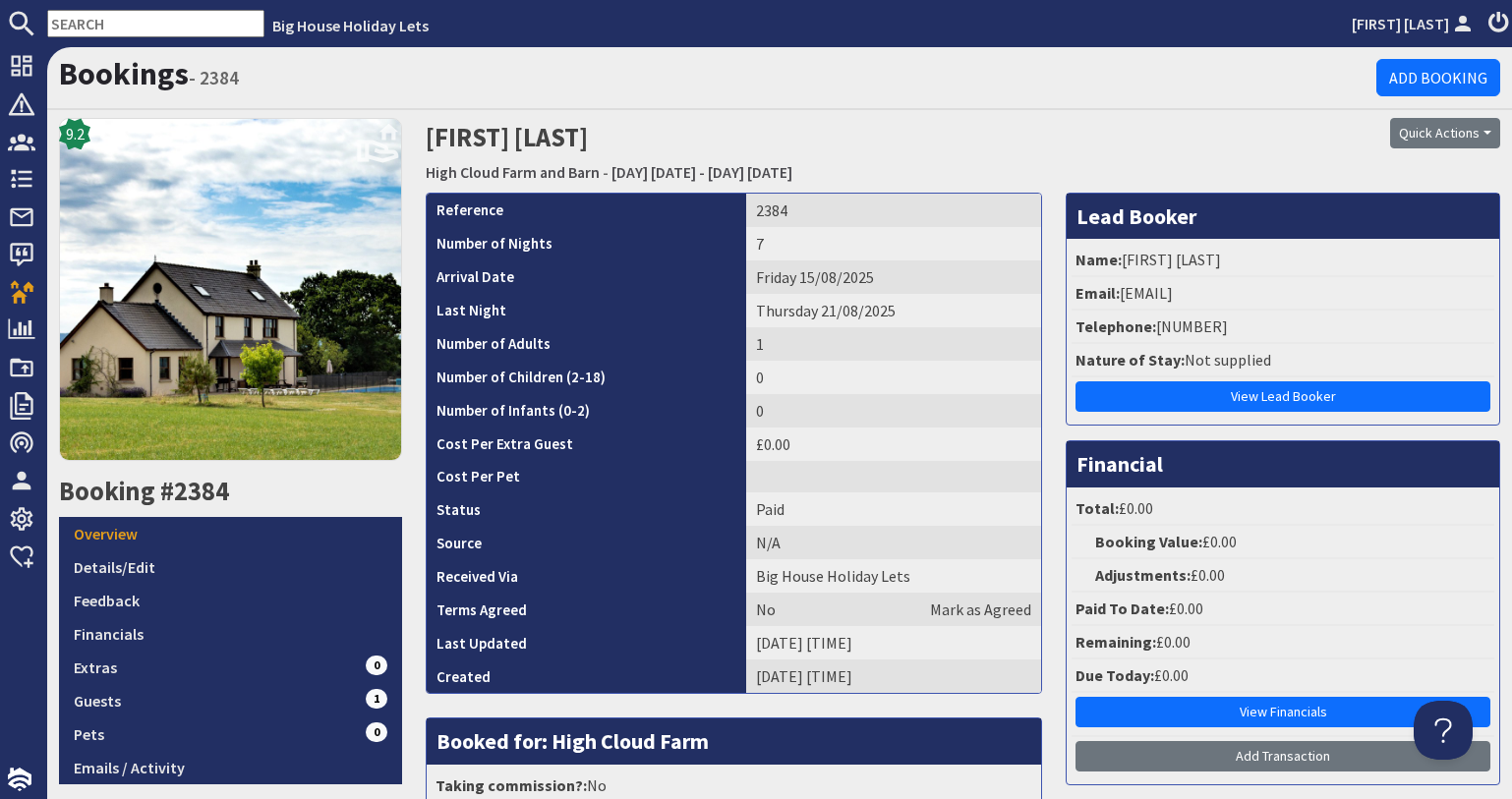 click at bounding box center (155, 24) 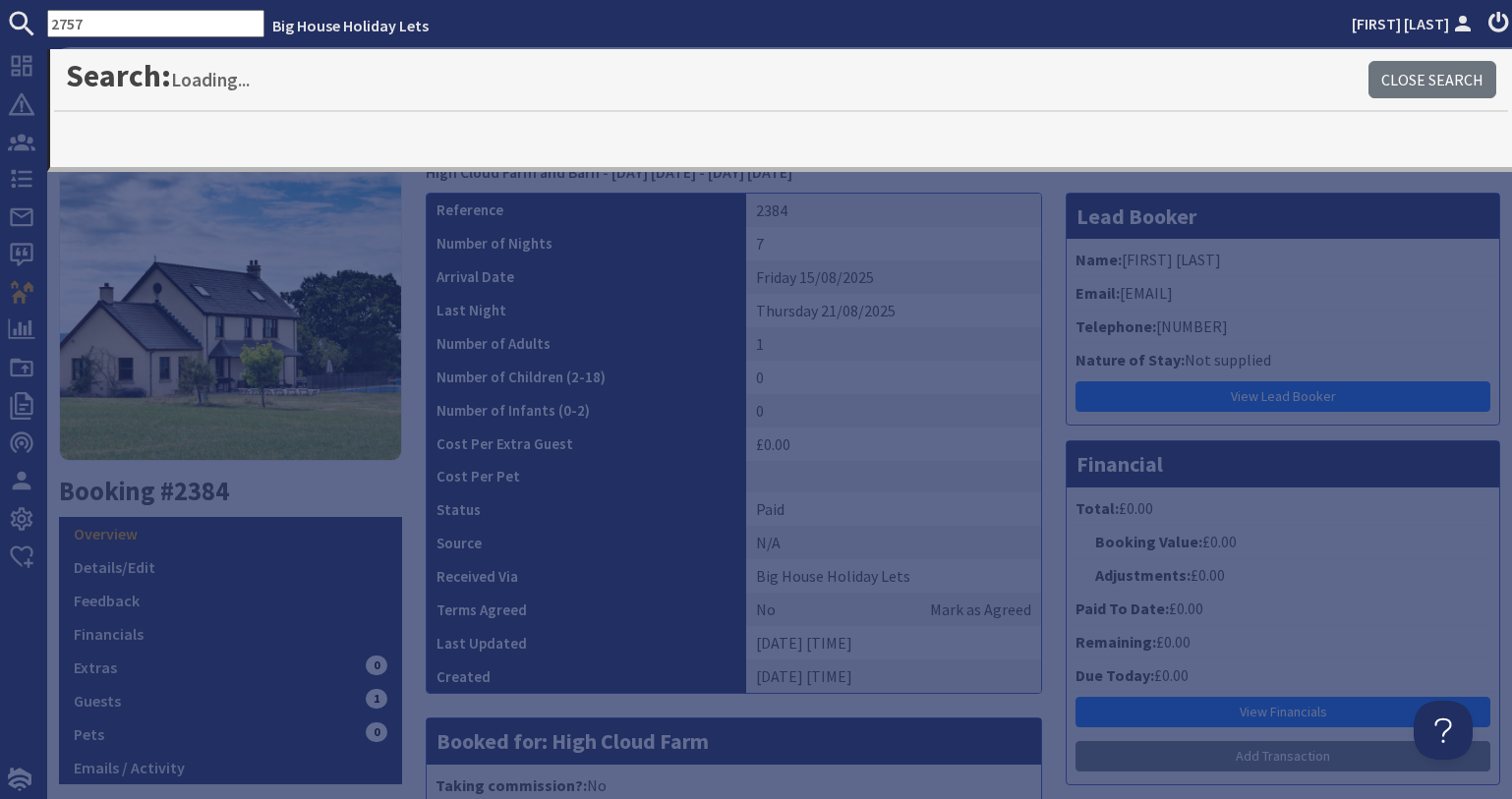 type on "2757" 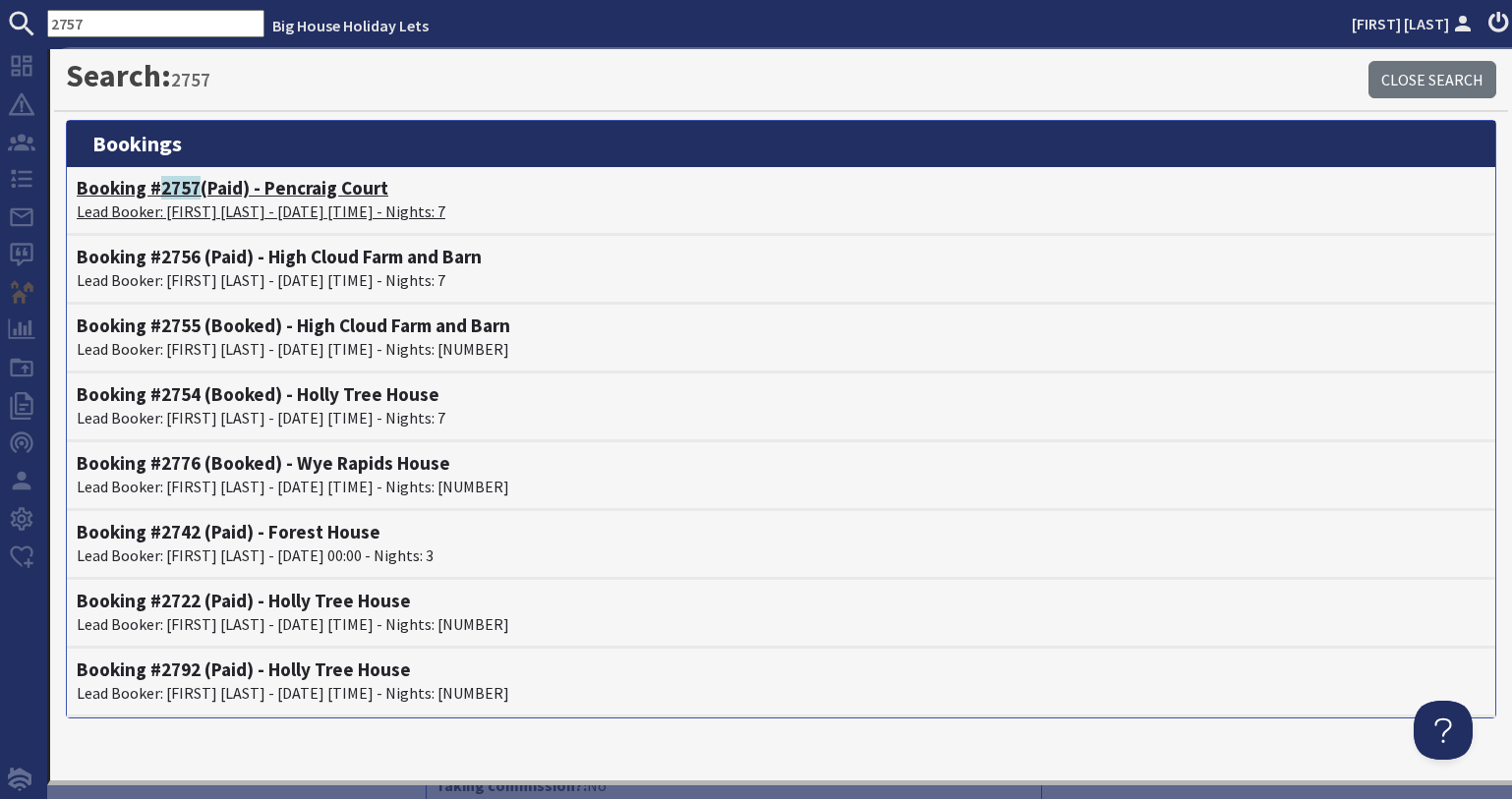click on "2757" at bounding box center [181, 188] 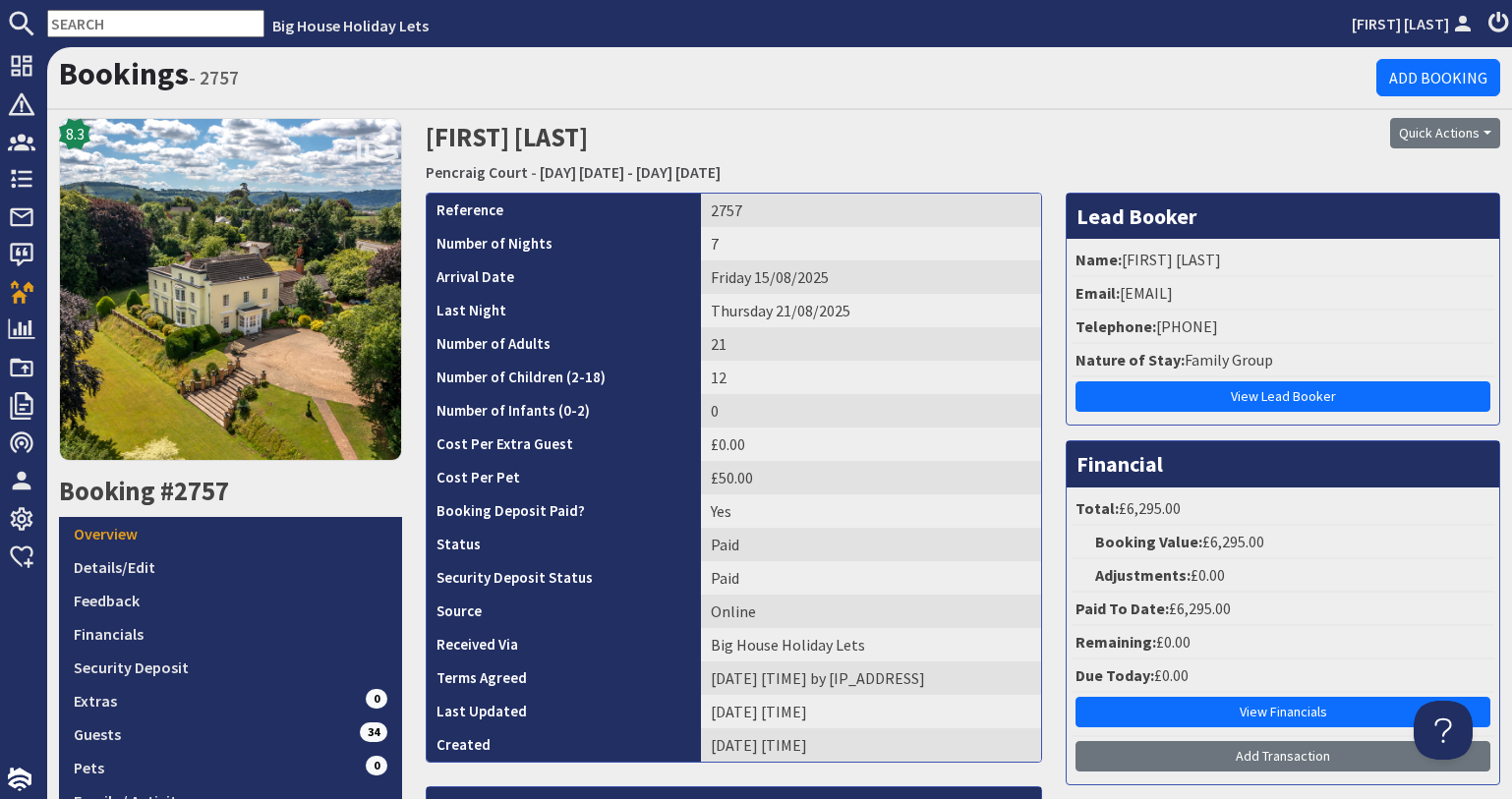scroll, scrollTop: 0, scrollLeft: 0, axis: both 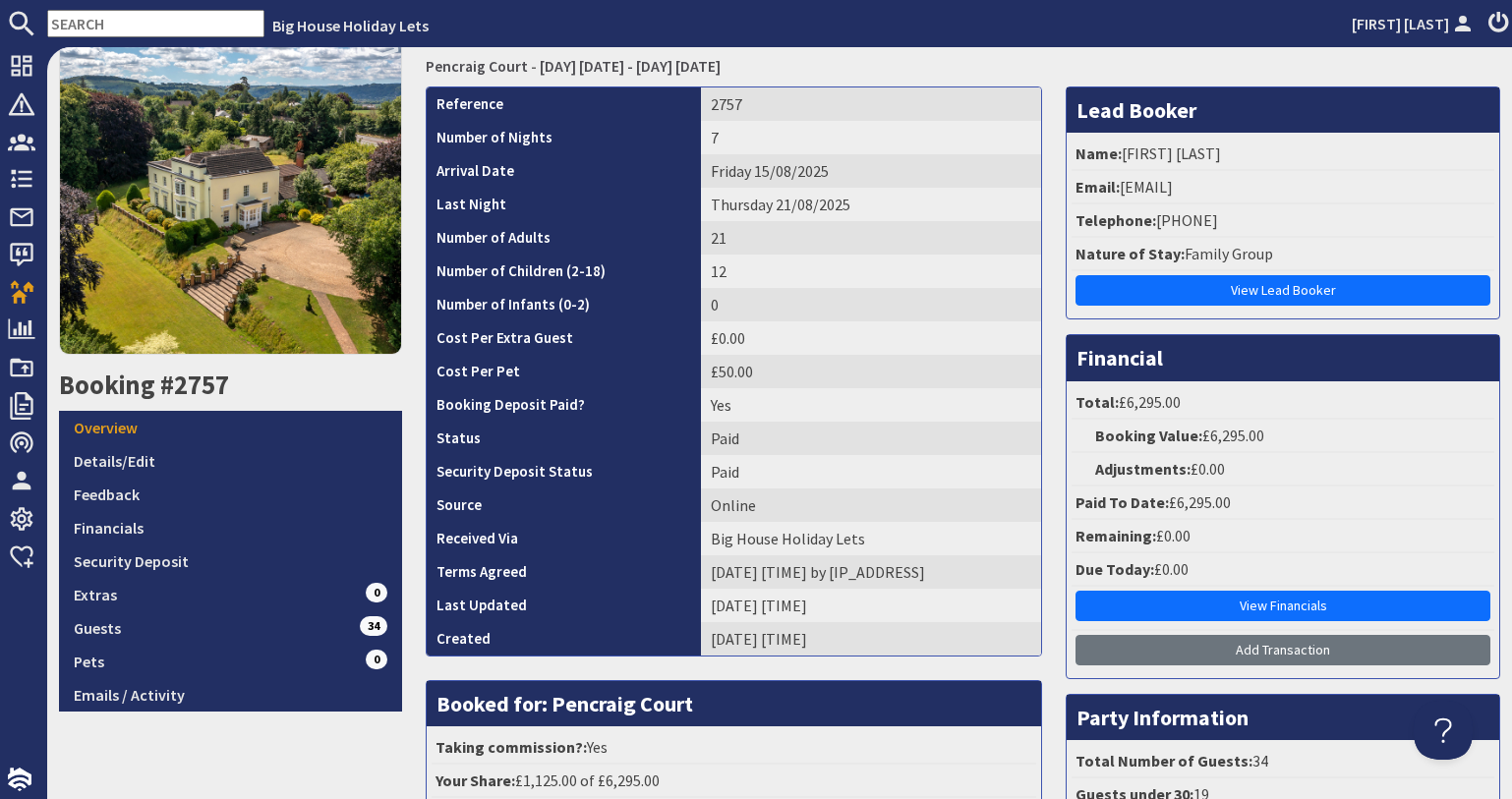 click at bounding box center [155, 24] 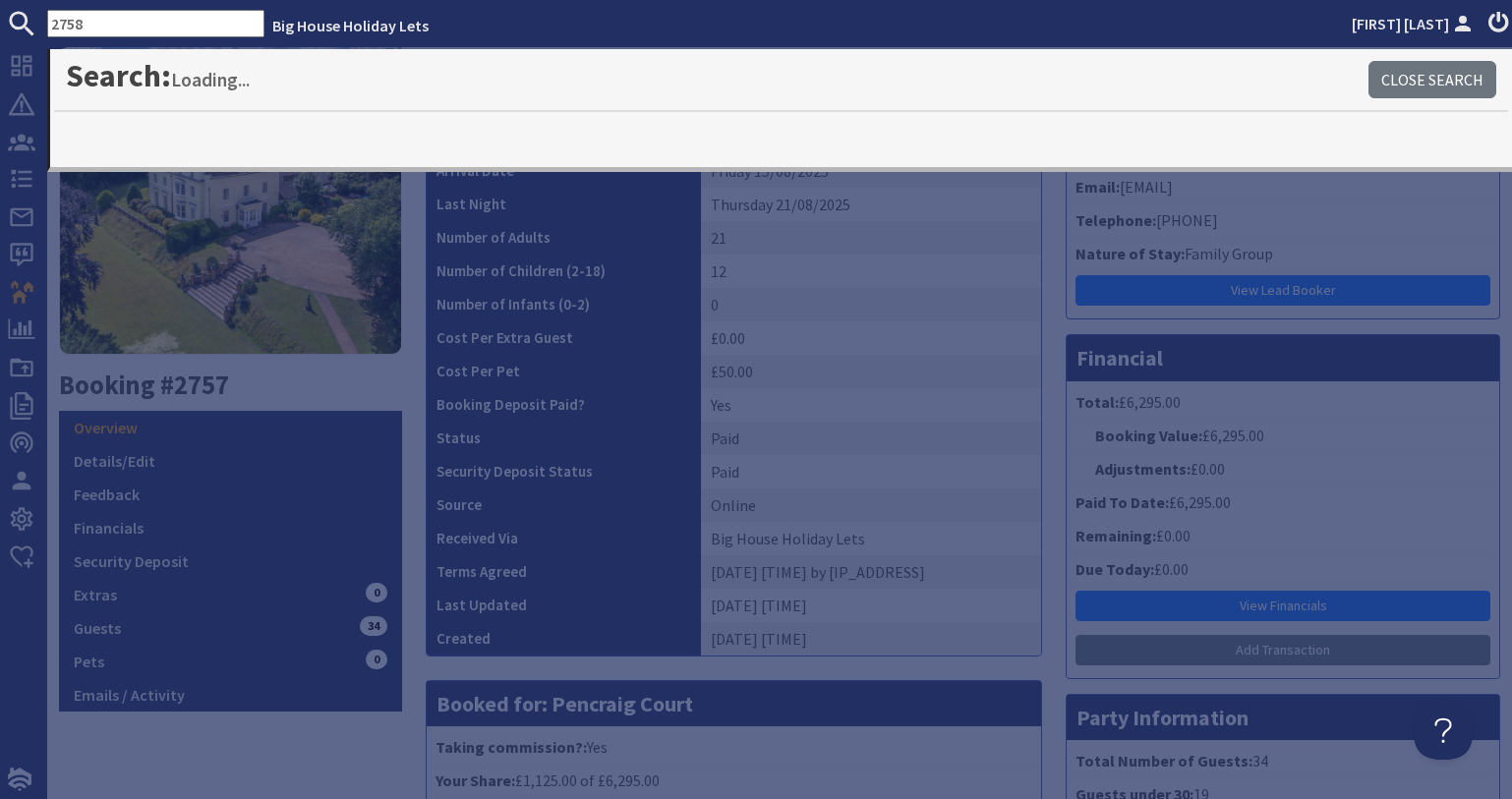 type on "2758" 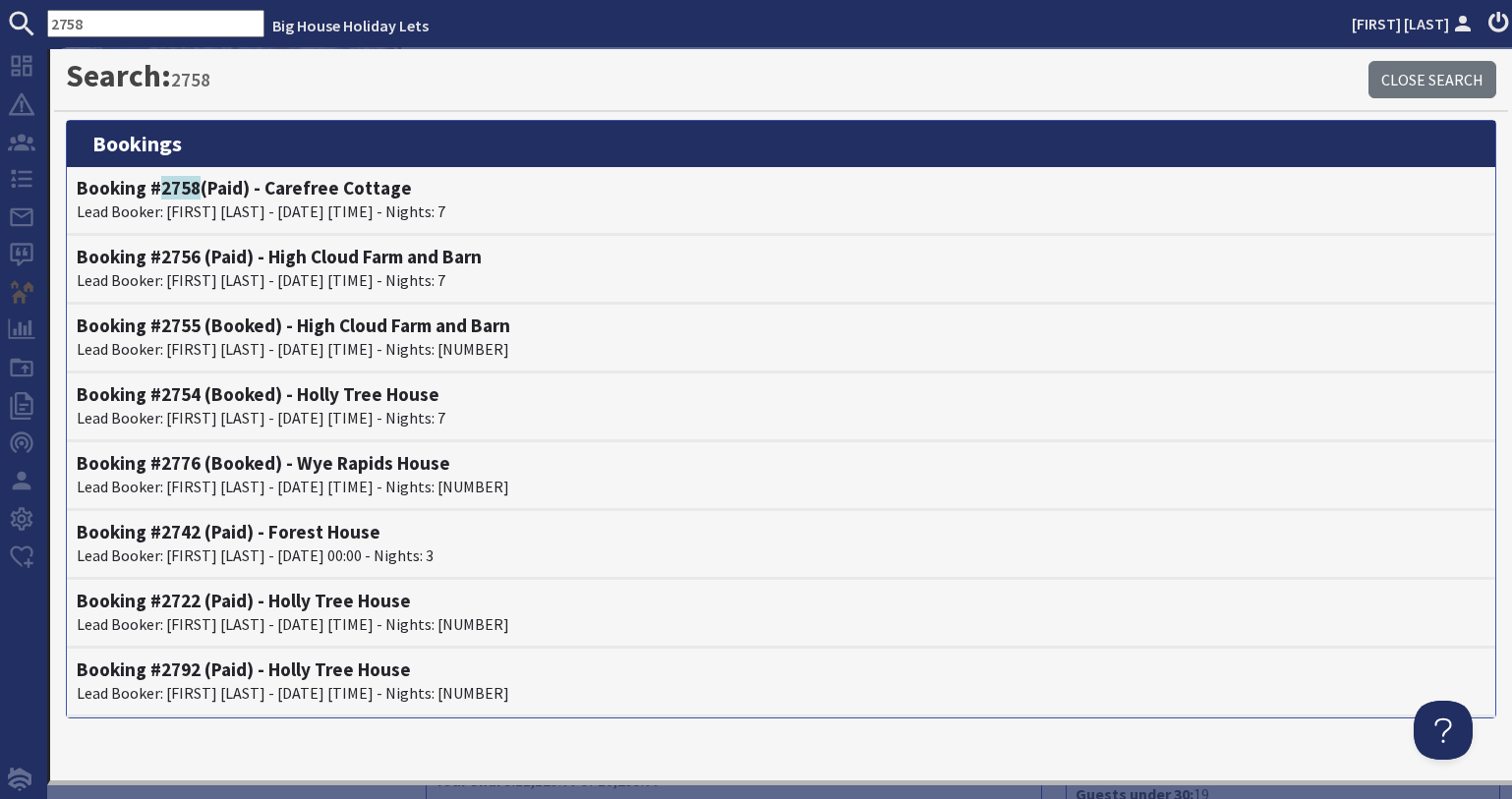 click on "Lead Booker: Iain McLeish - 15/08/2025 00:00 - Nights: 7" at bounding box center [781, 211] 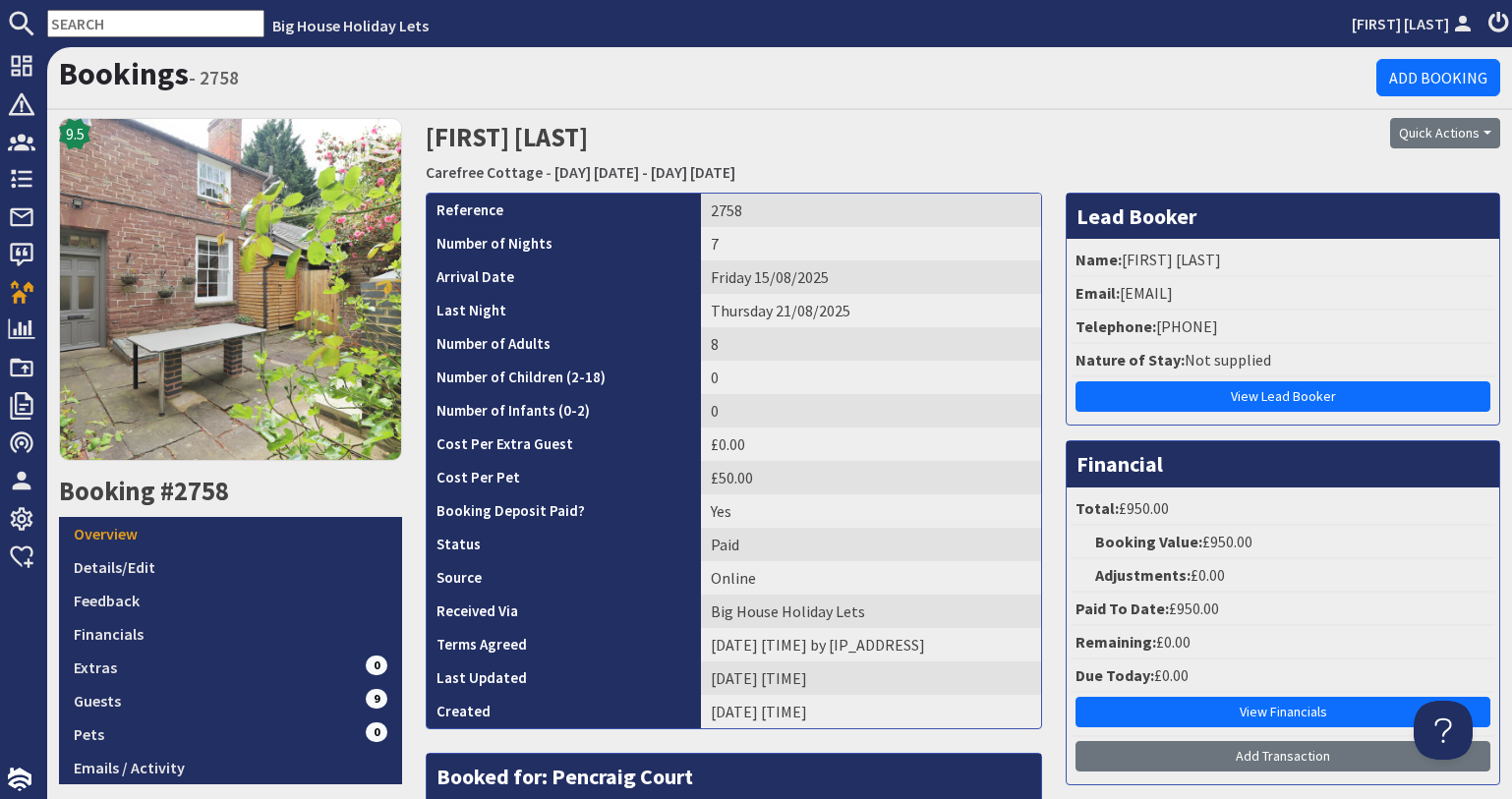 scroll, scrollTop: 0, scrollLeft: 0, axis: both 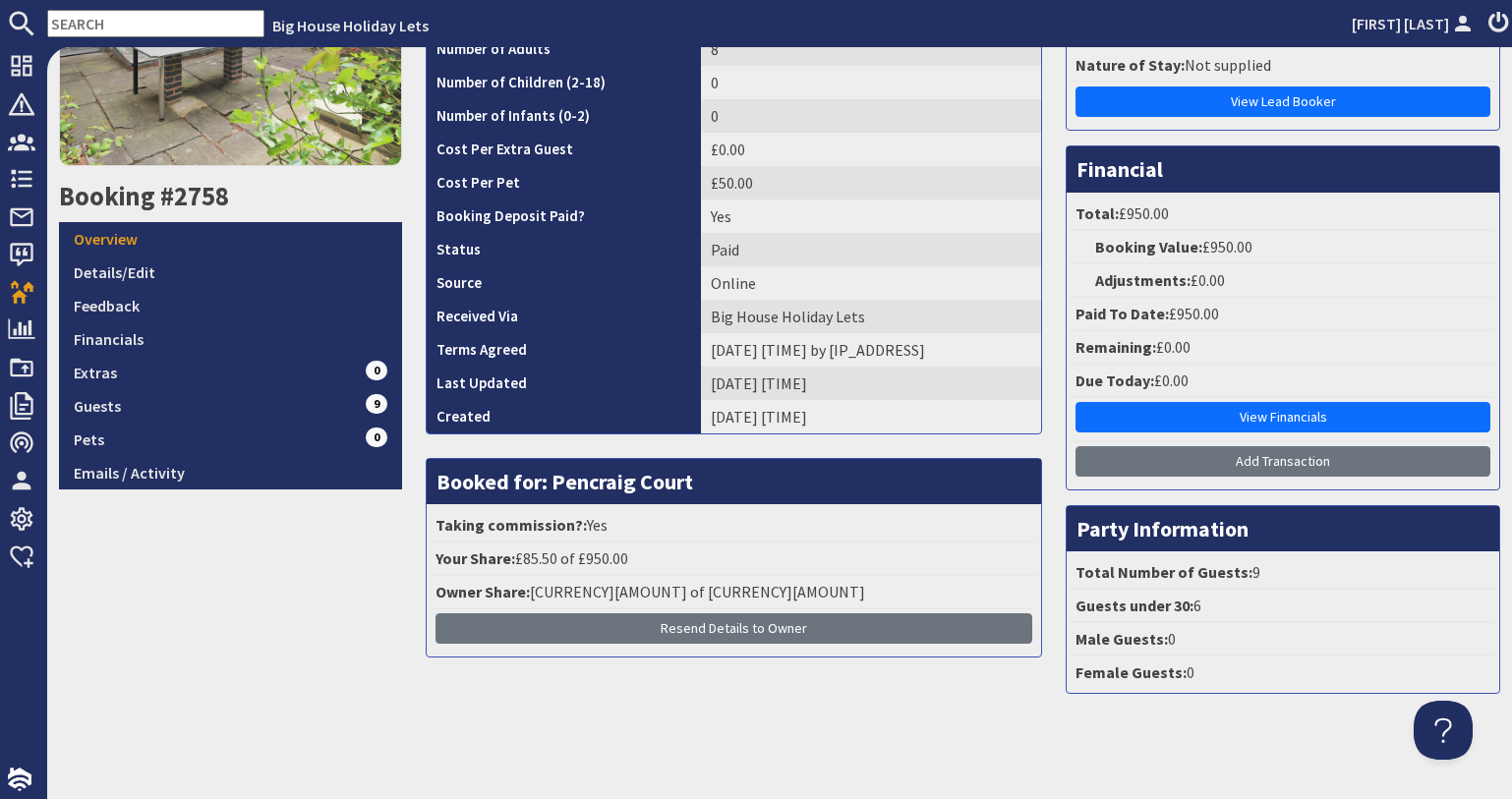 click at bounding box center [155, 24] 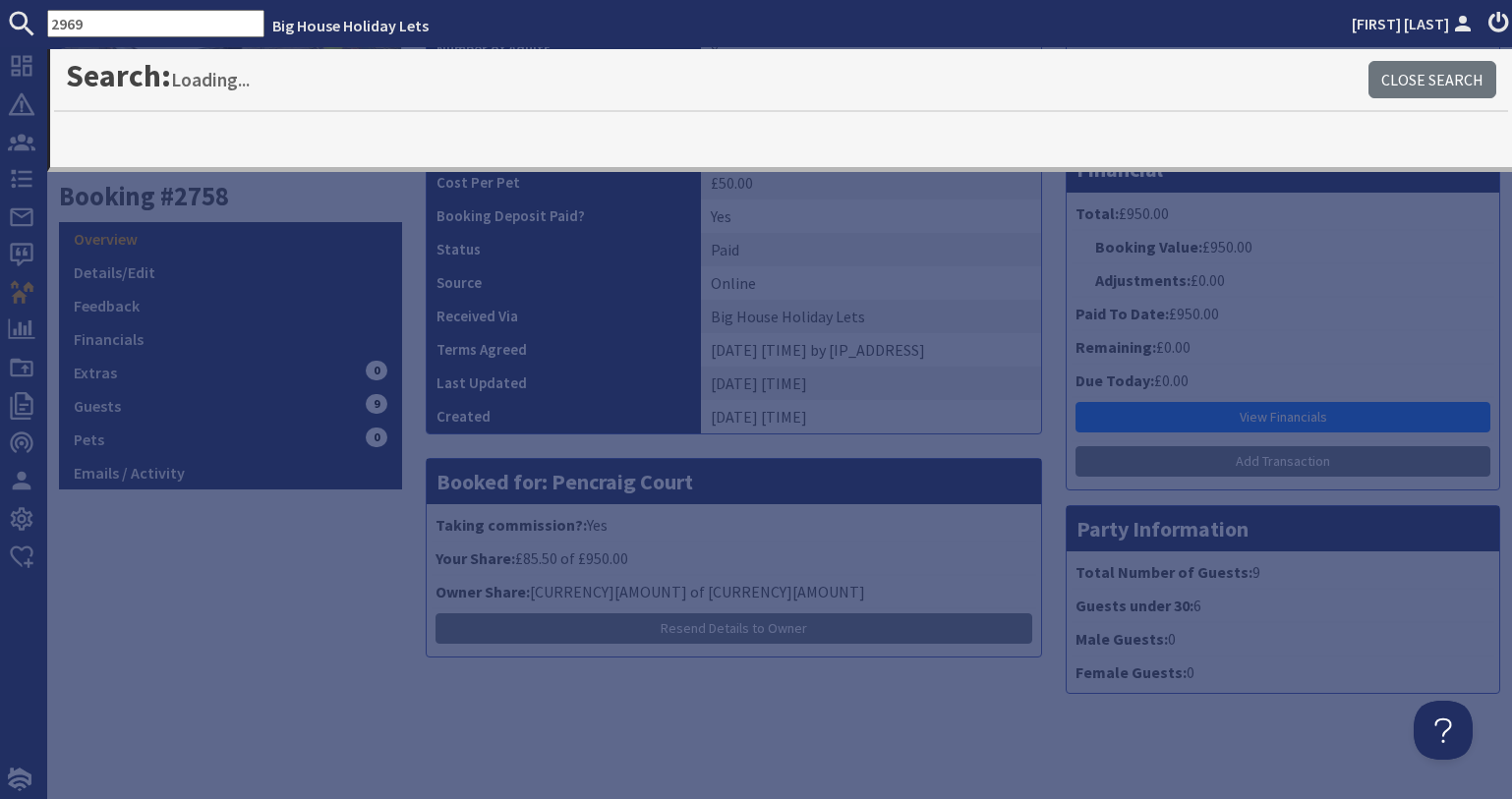type on "2969" 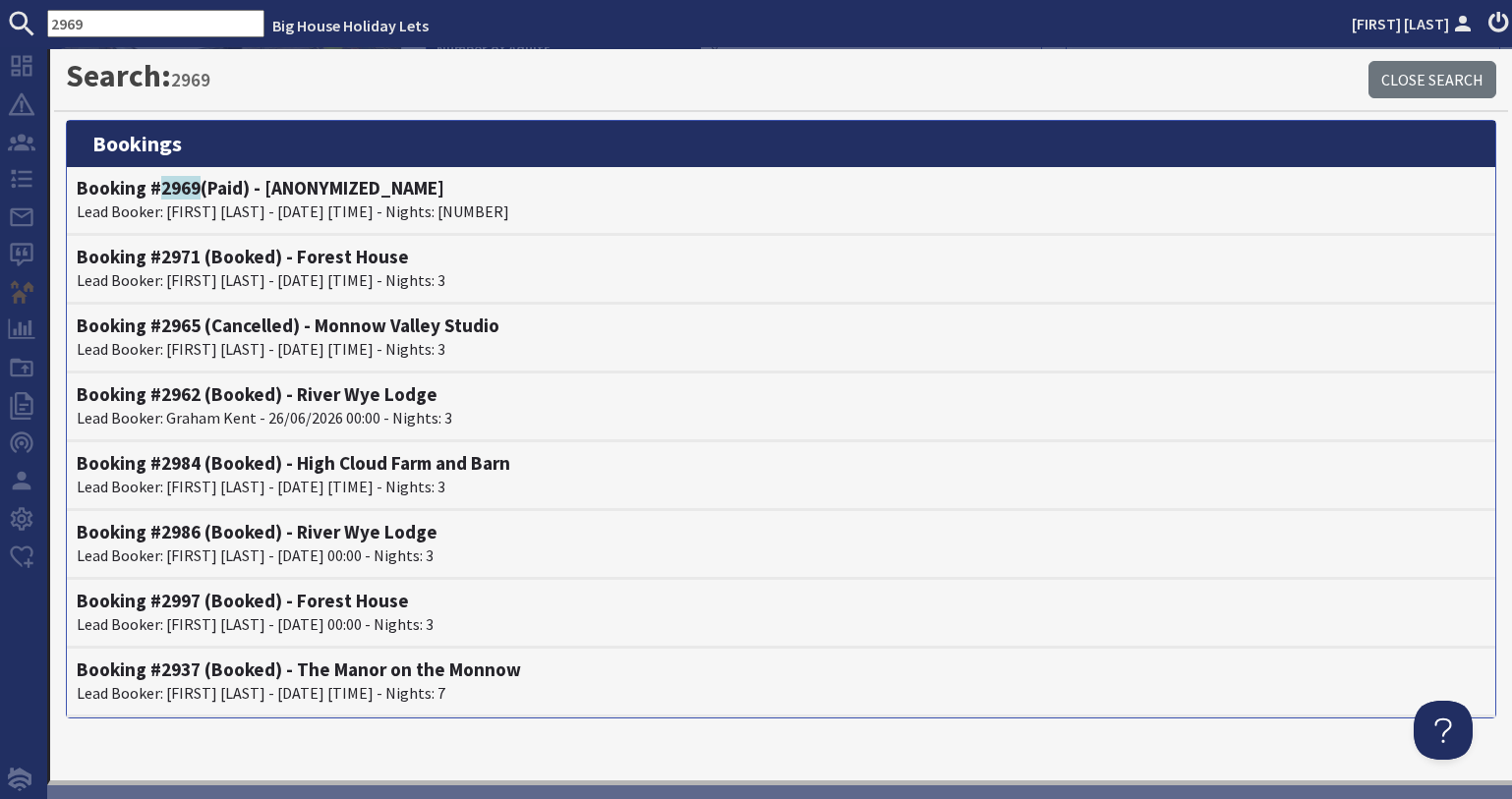 click on "2969" at bounding box center (155, 24) 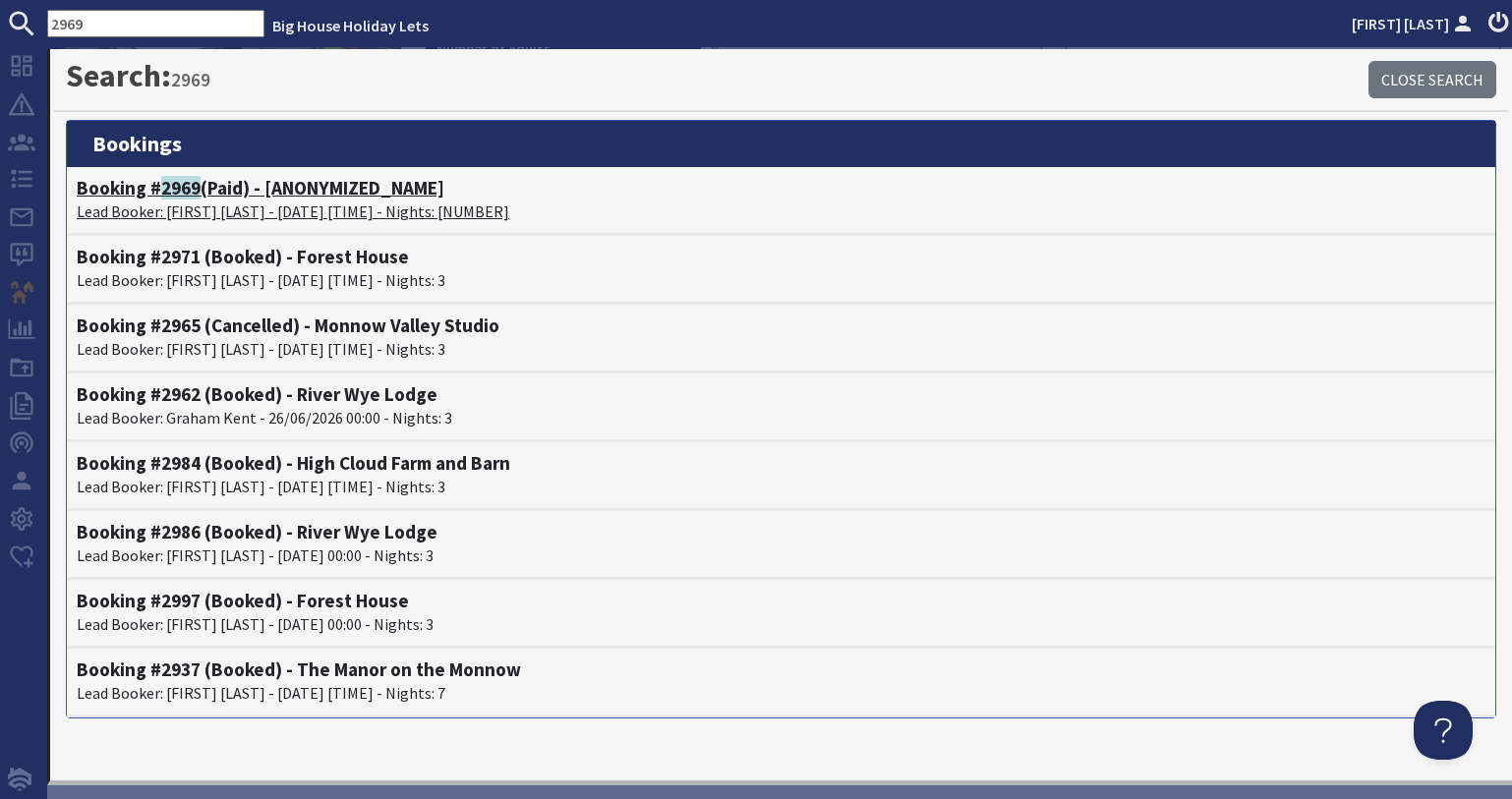 click on "Lead Booker: James Bowthorpe - 11/08/2025 00:00 - Nights: 4" at bounding box center (781, 211) 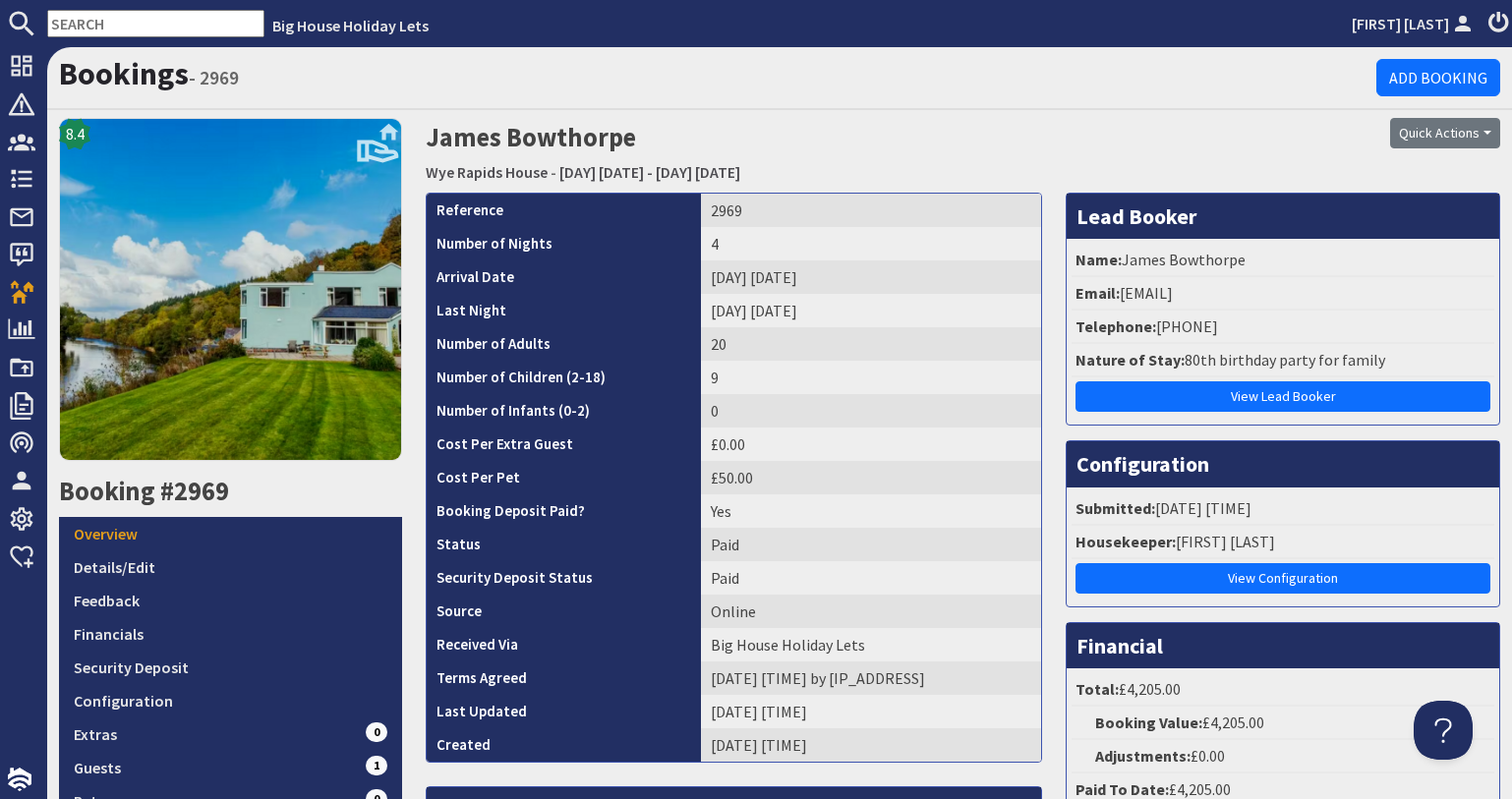 scroll, scrollTop: 0, scrollLeft: 0, axis: both 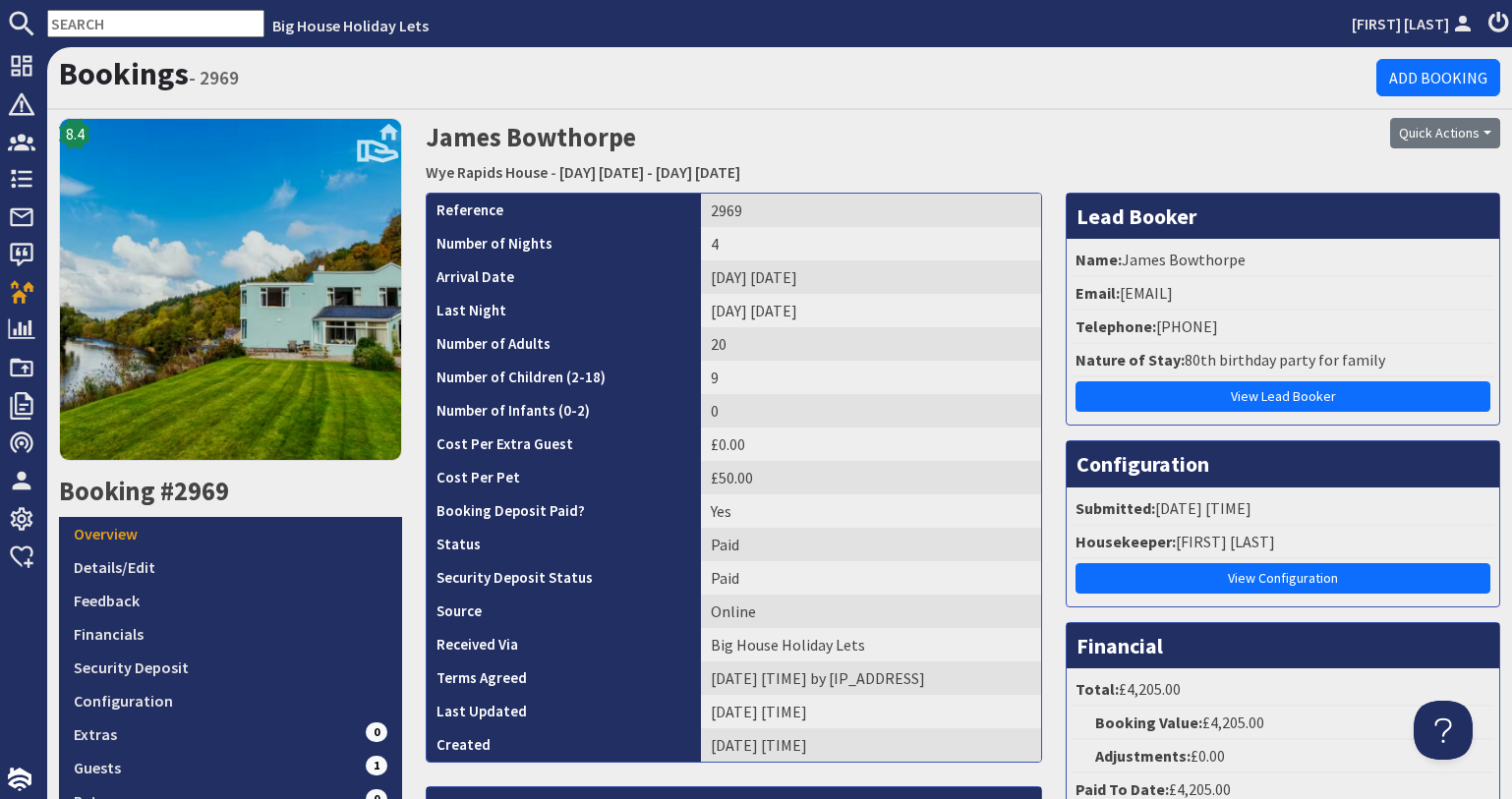 click at bounding box center [155, 24] 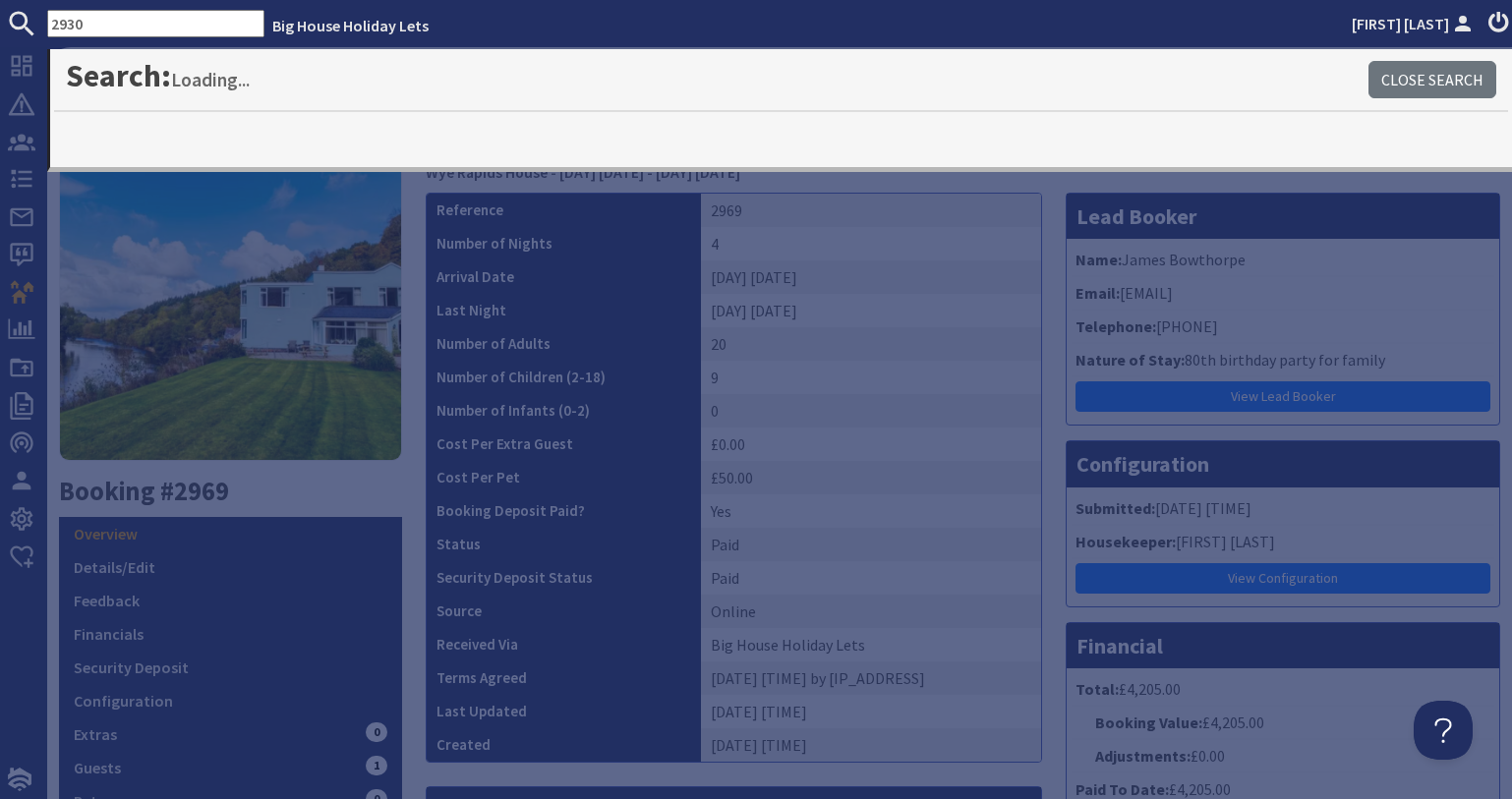 type on "2930" 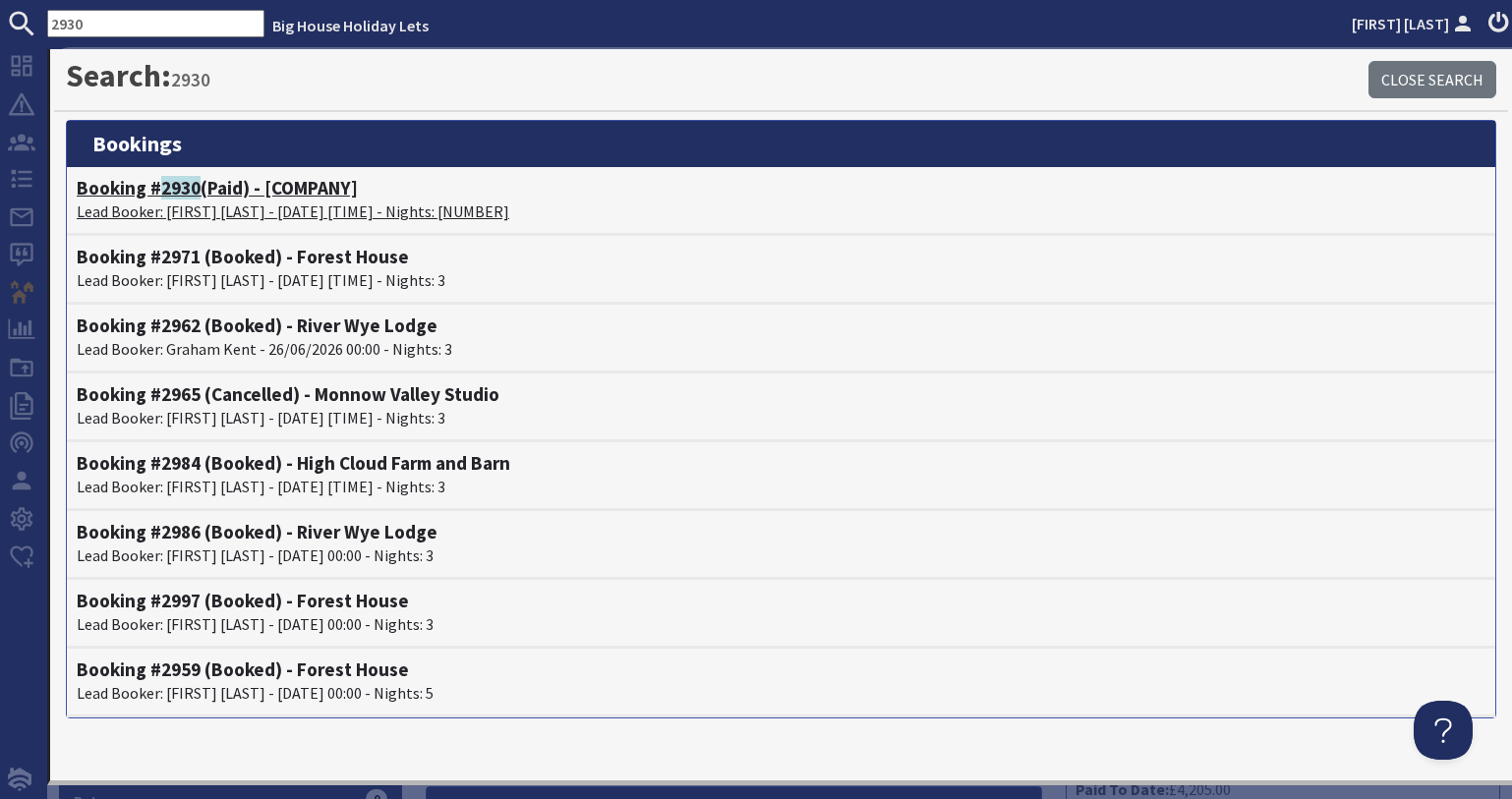 click on "Lead Booker: Justine Brooks - 08/08/2025 00:00 - Nights: 2" at bounding box center (781, 211) 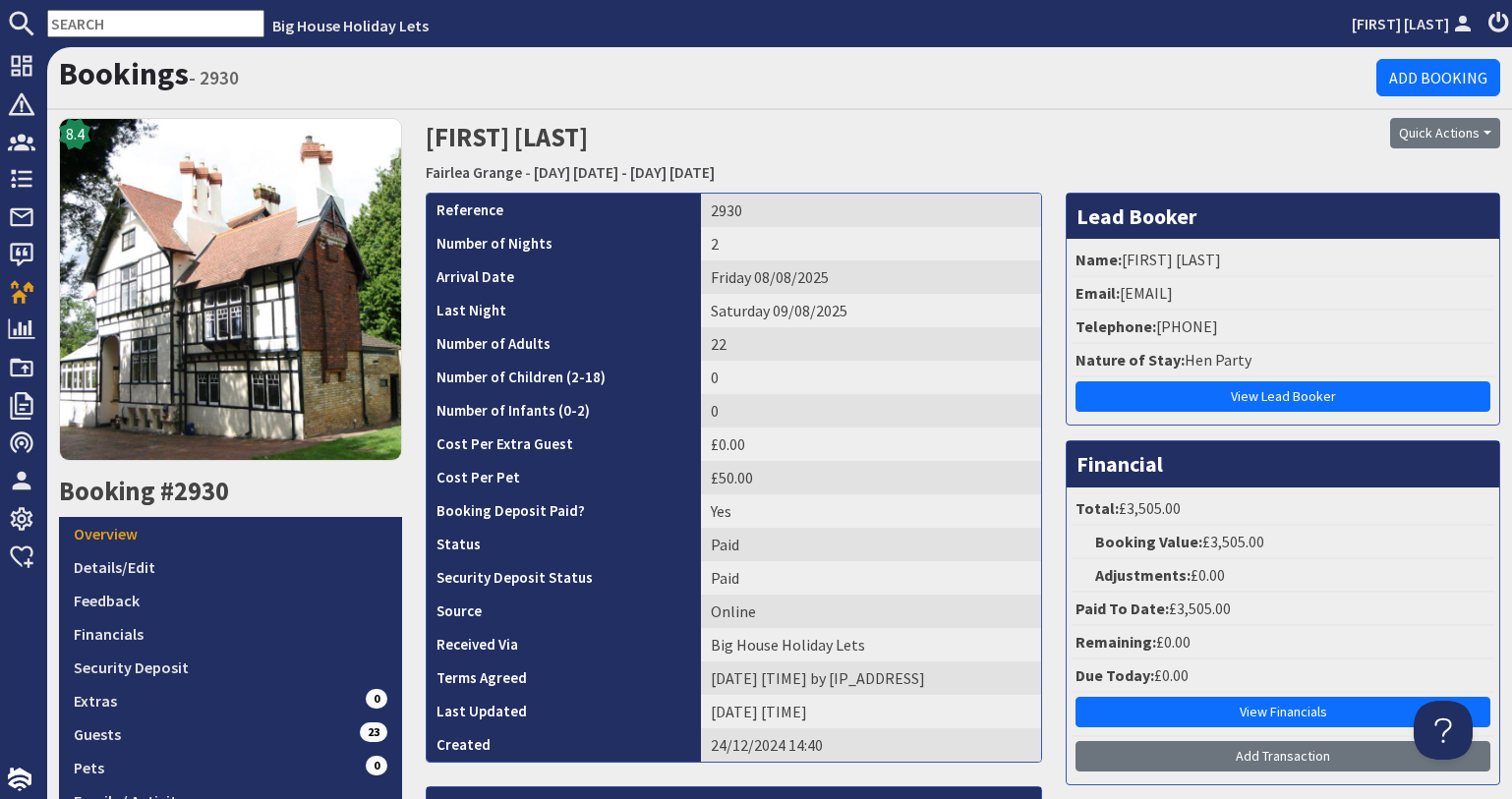 scroll, scrollTop: 0, scrollLeft: 0, axis: both 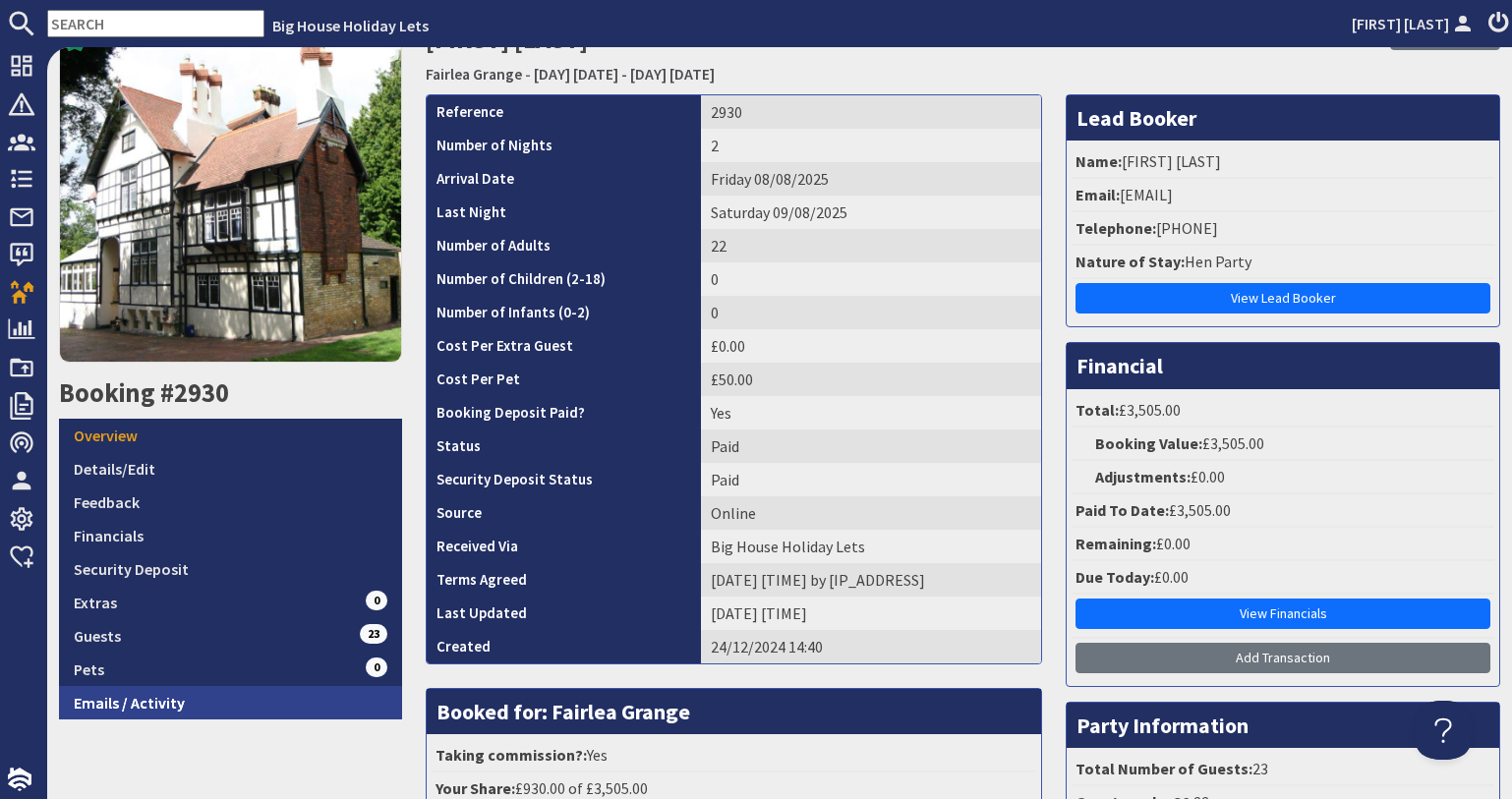 click on "Emails / Activity" at bounding box center (230, 703) 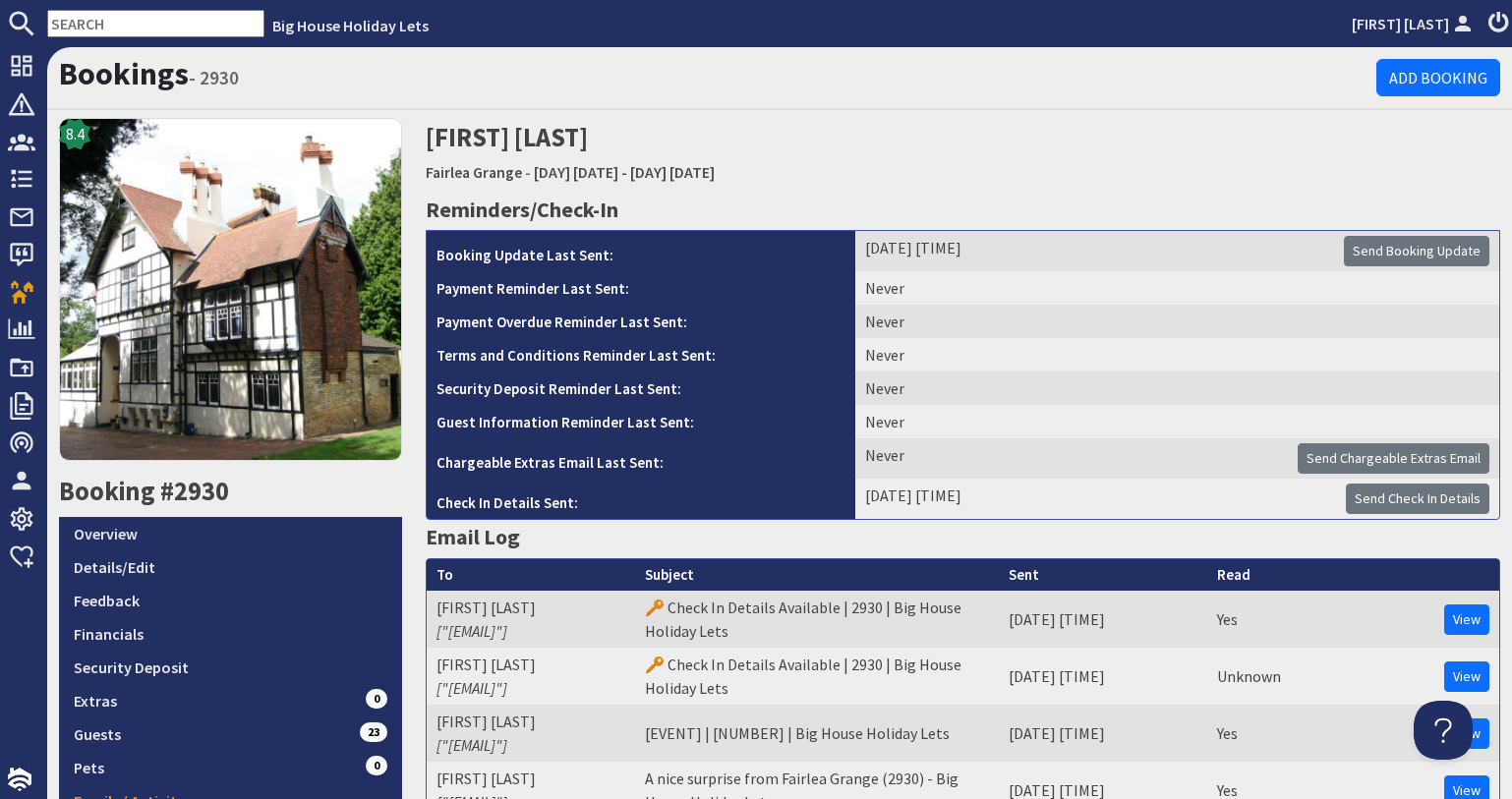 scroll, scrollTop: 0, scrollLeft: 0, axis: both 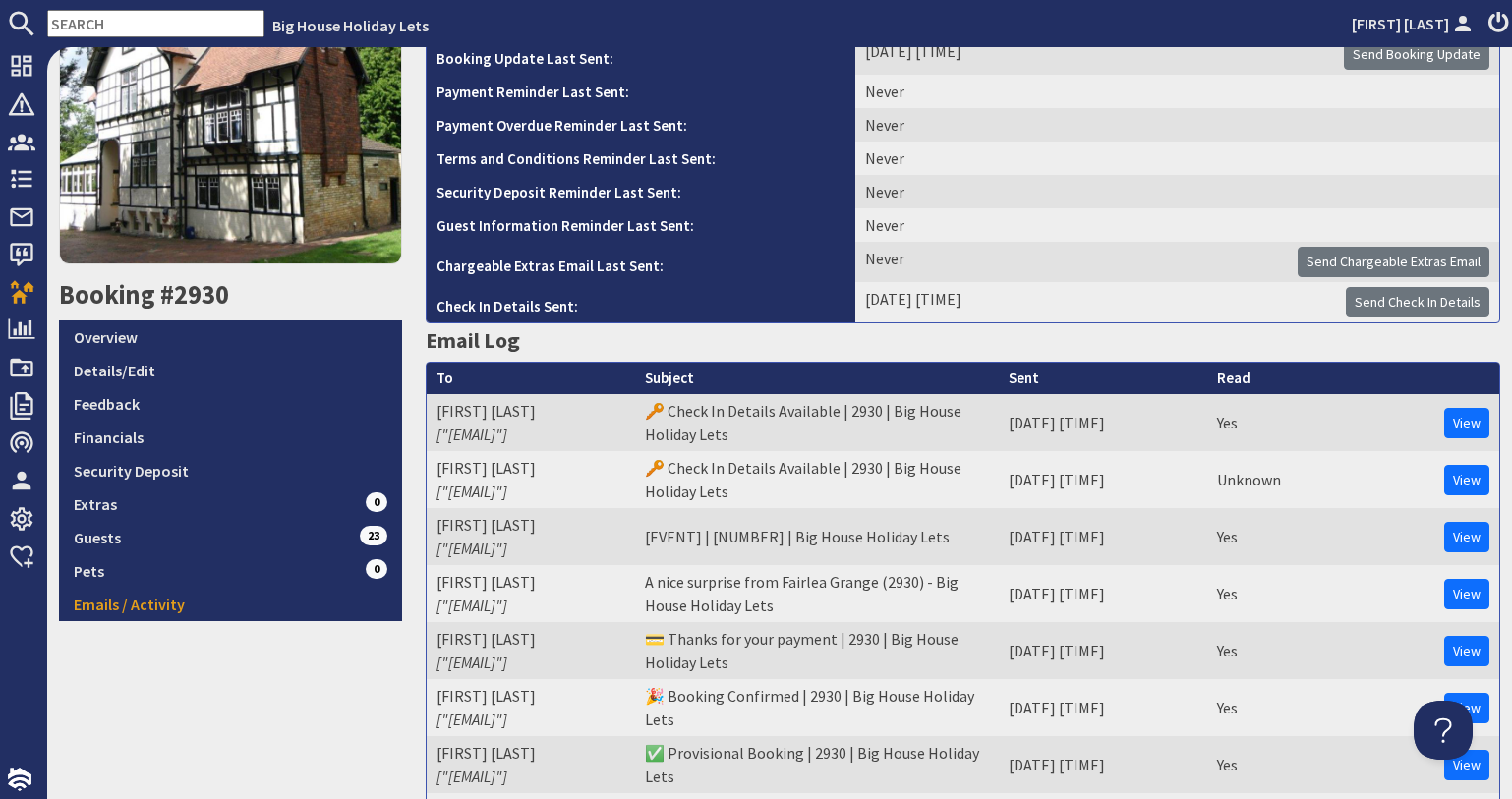 click at bounding box center (155, 24) 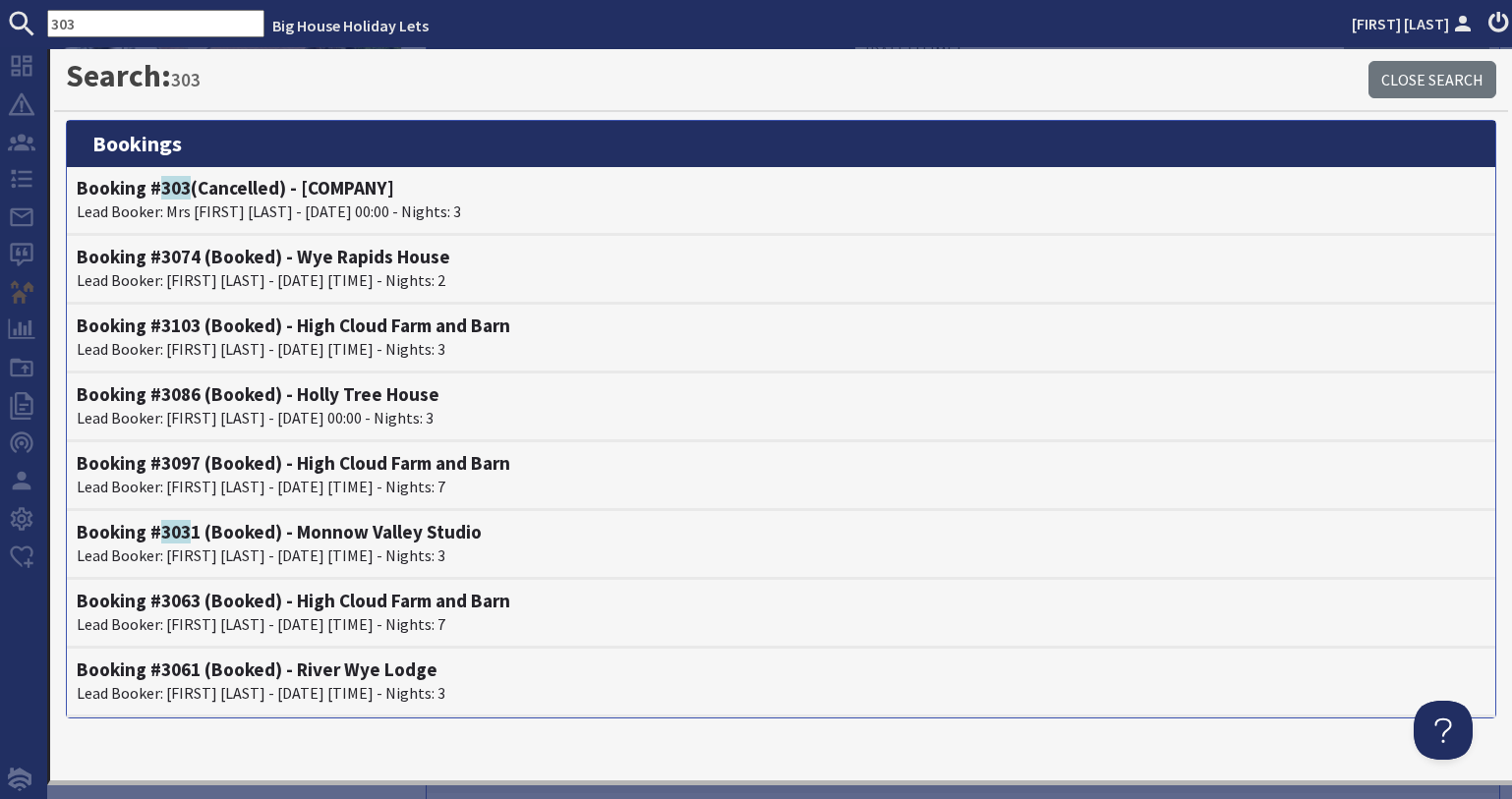 click on "303" at bounding box center (155, 24) 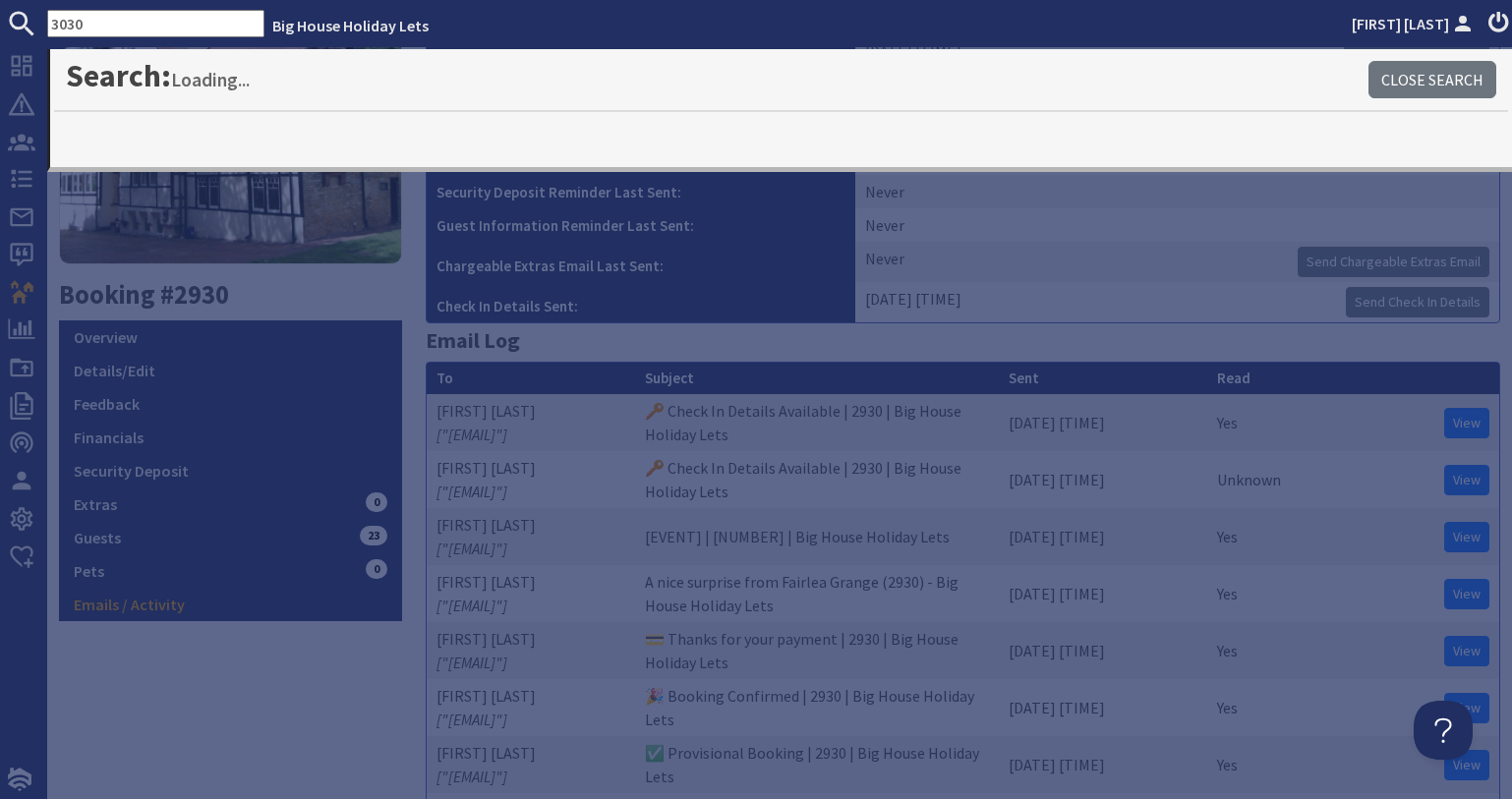 type on "3030" 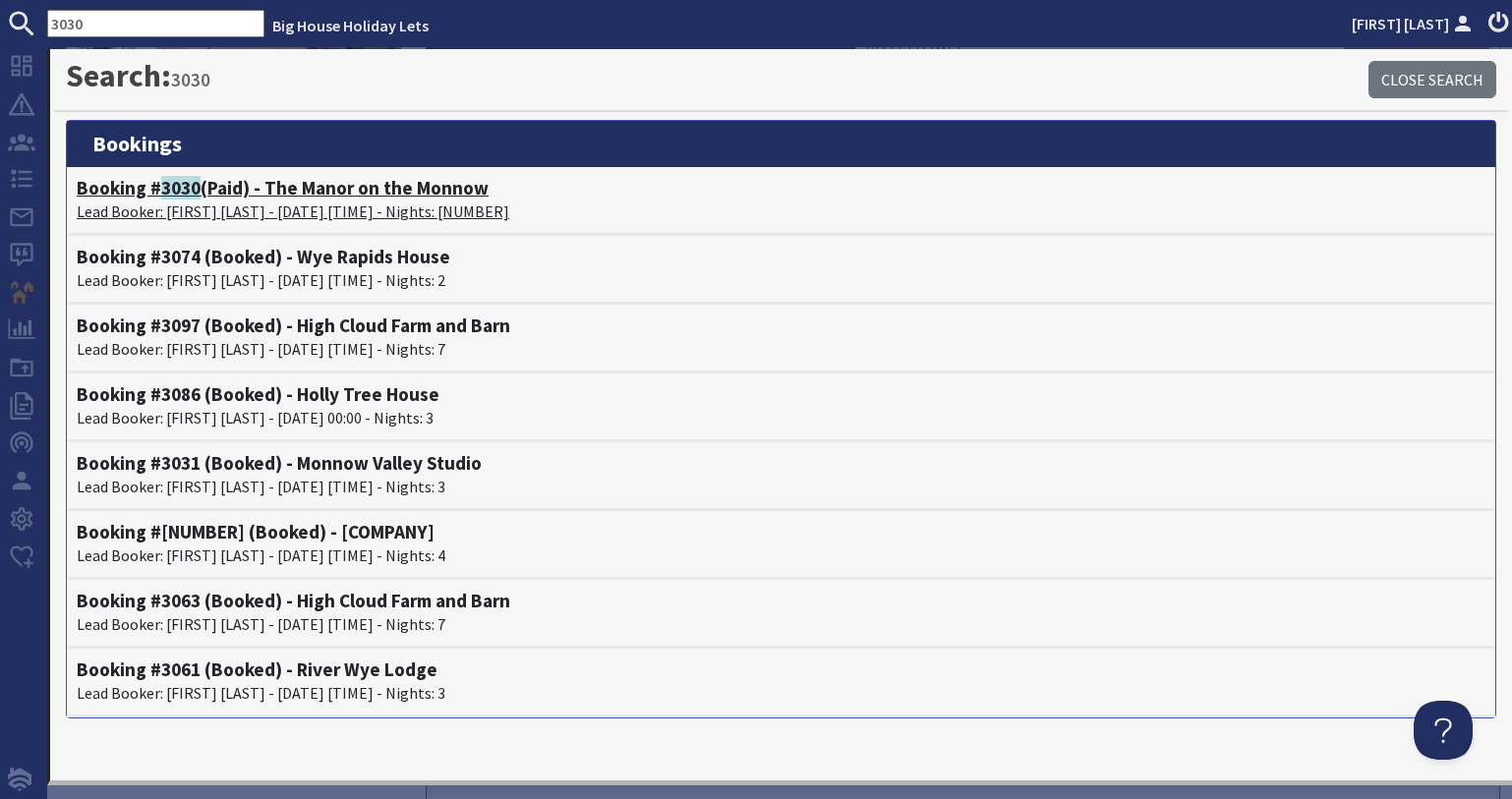 click on "Lead Booker: Rachel Paton - 08/08/2025 00:00 - Nights: 3" at bounding box center (781, 211) 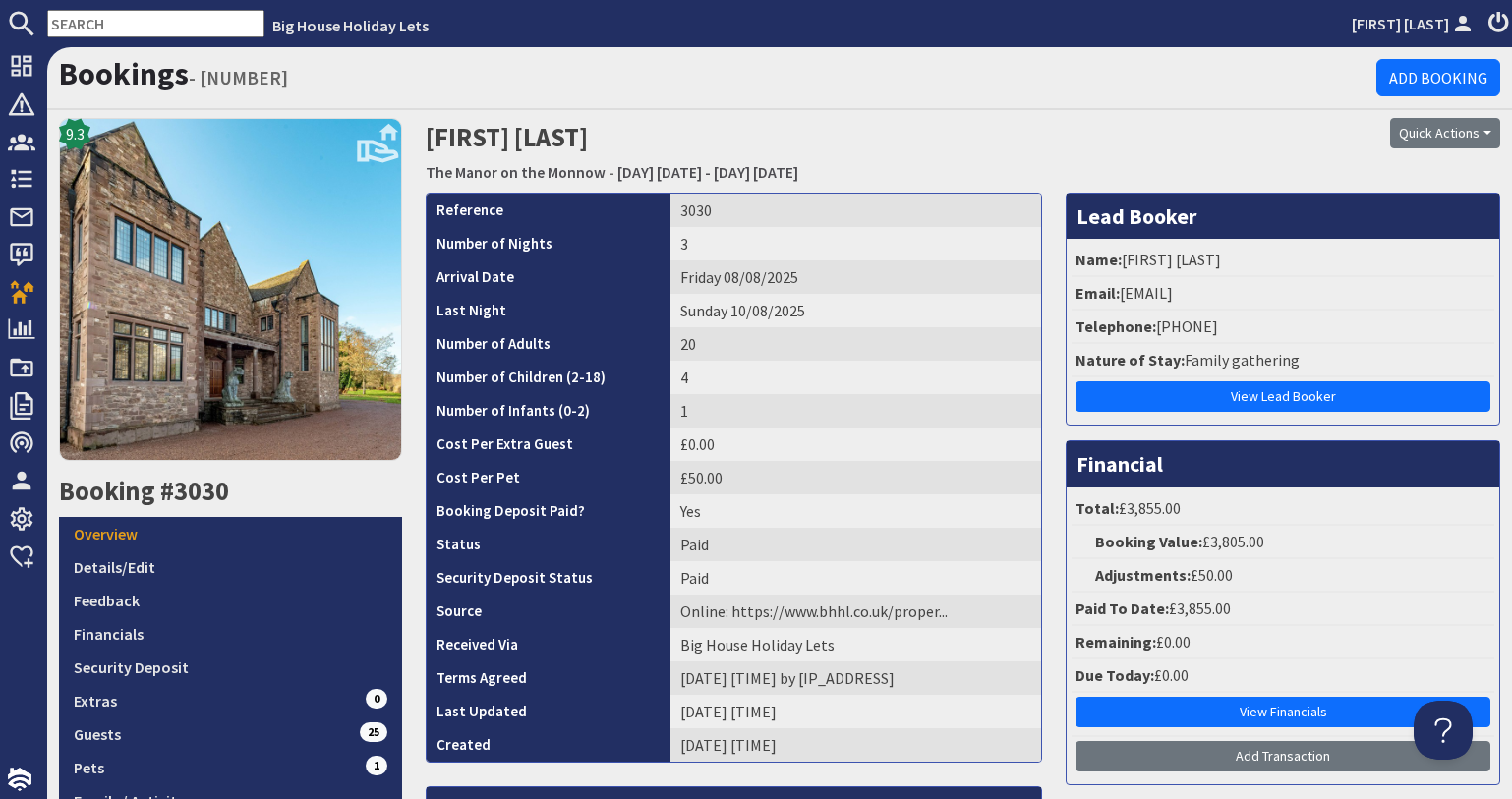scroll, scrollTop: 0, scrollLeft: 0, axis: both 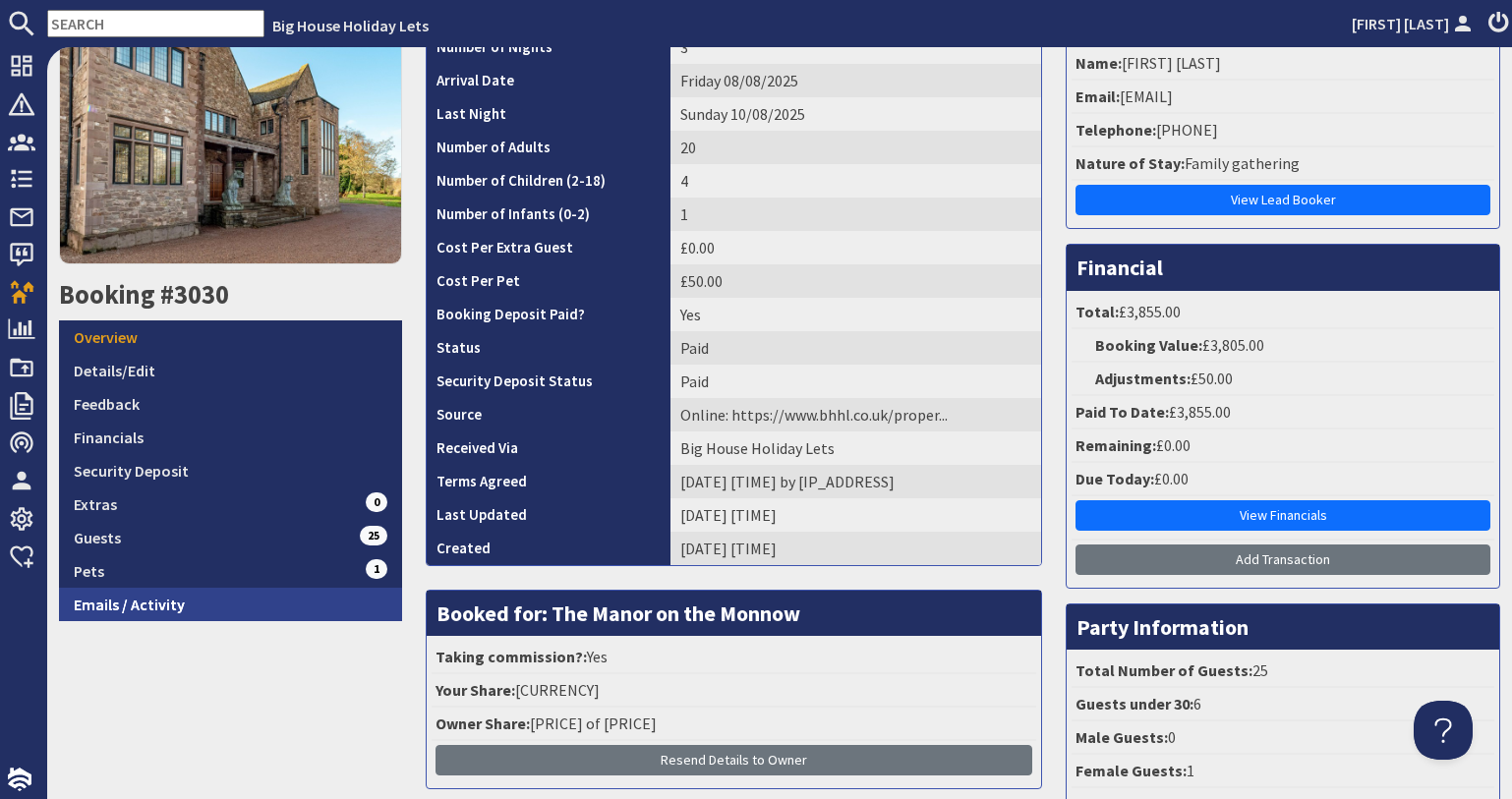 click on "Emails / Activity" at bounding box center (230, 604) 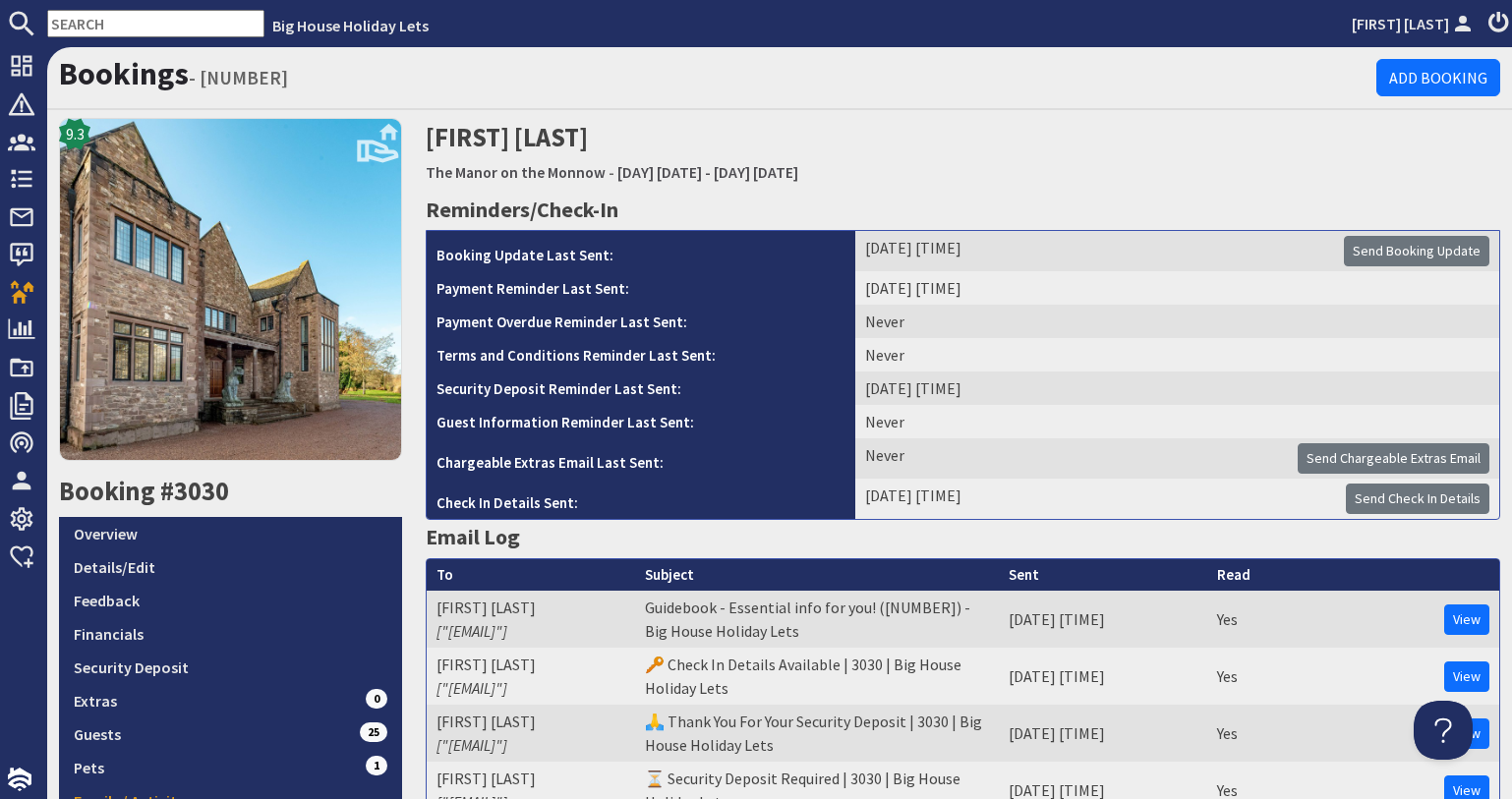 scroll, scrollTop: 0, scrollLeft: 0, axis: both 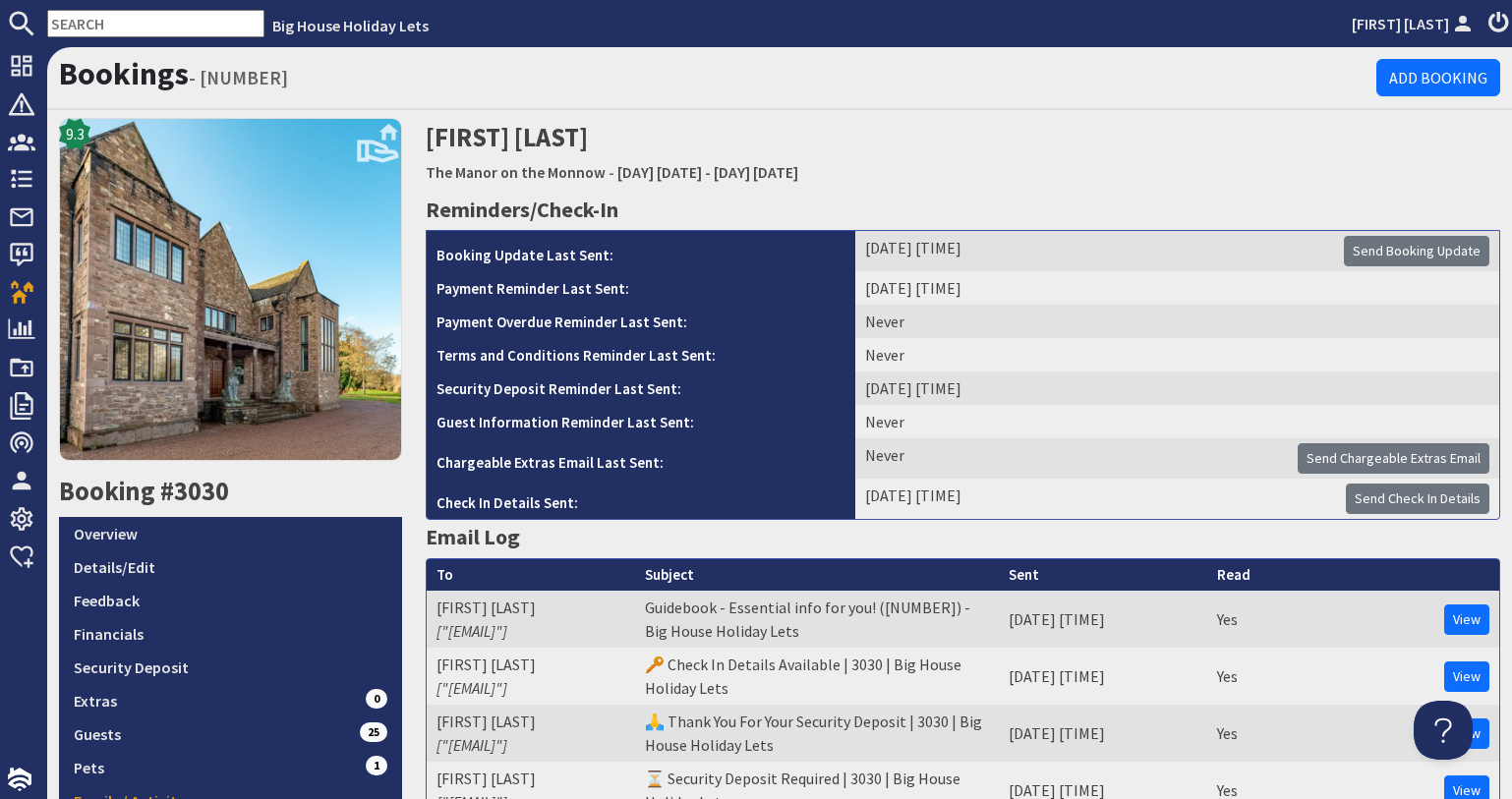 click at bounding box center (155, 24) 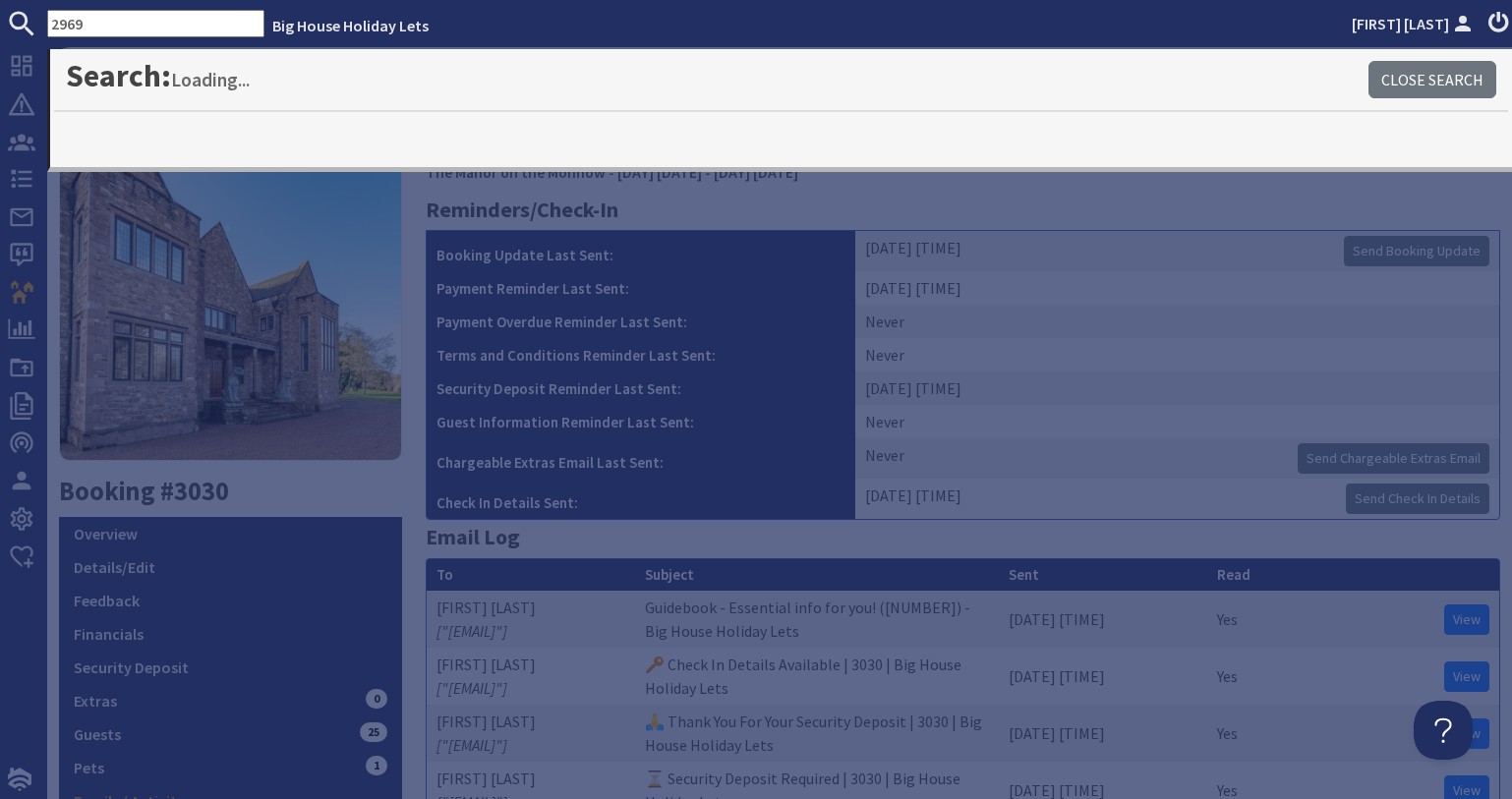type on "2969" 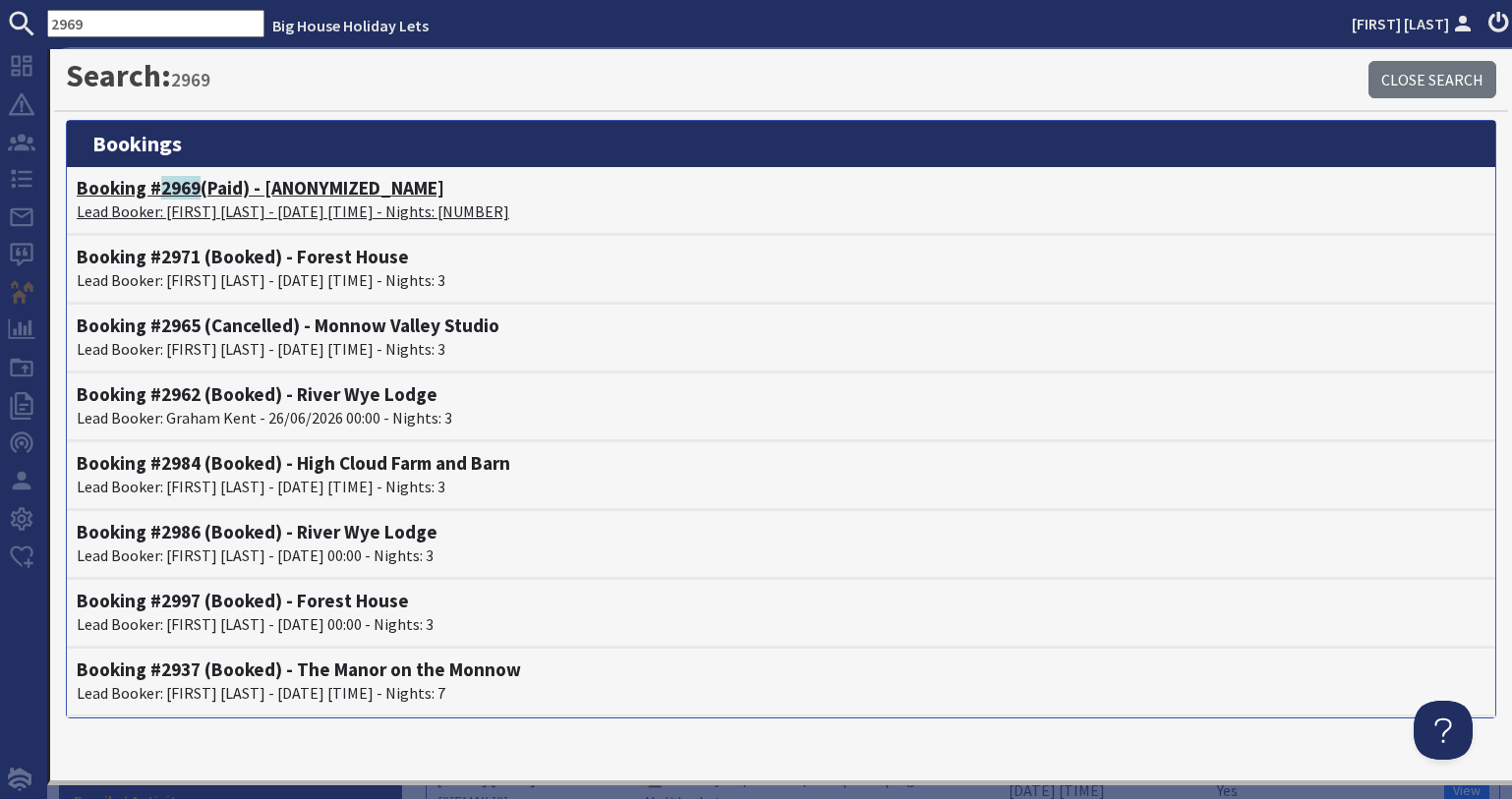 click on "Lead Booker: James Bowthorpe - 11/08/2025 00:00 - Nights: 4" at bounding box center (781, 211) 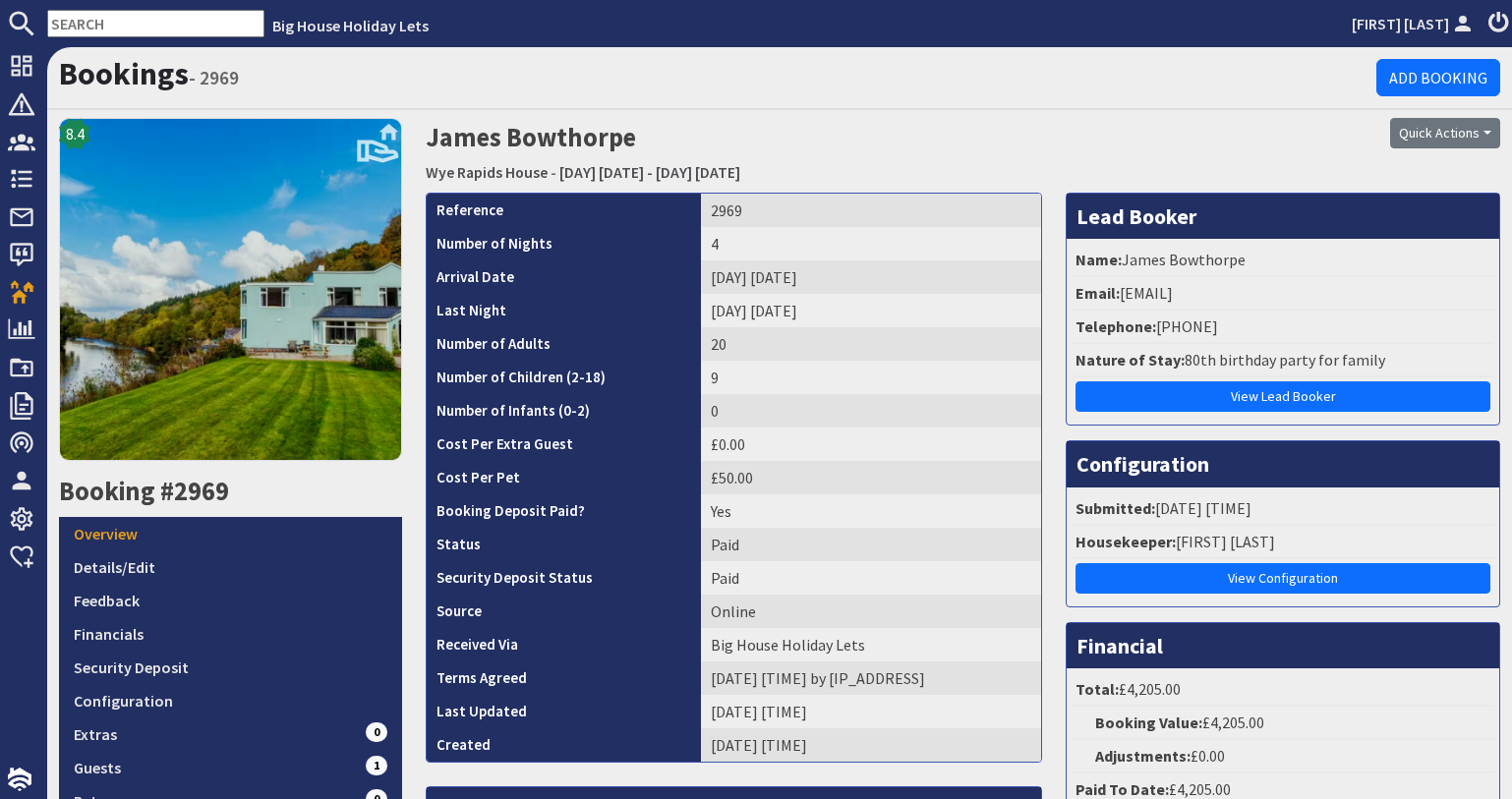 scroll, scrollTop: 0, scrollLeft: 0, axis: both 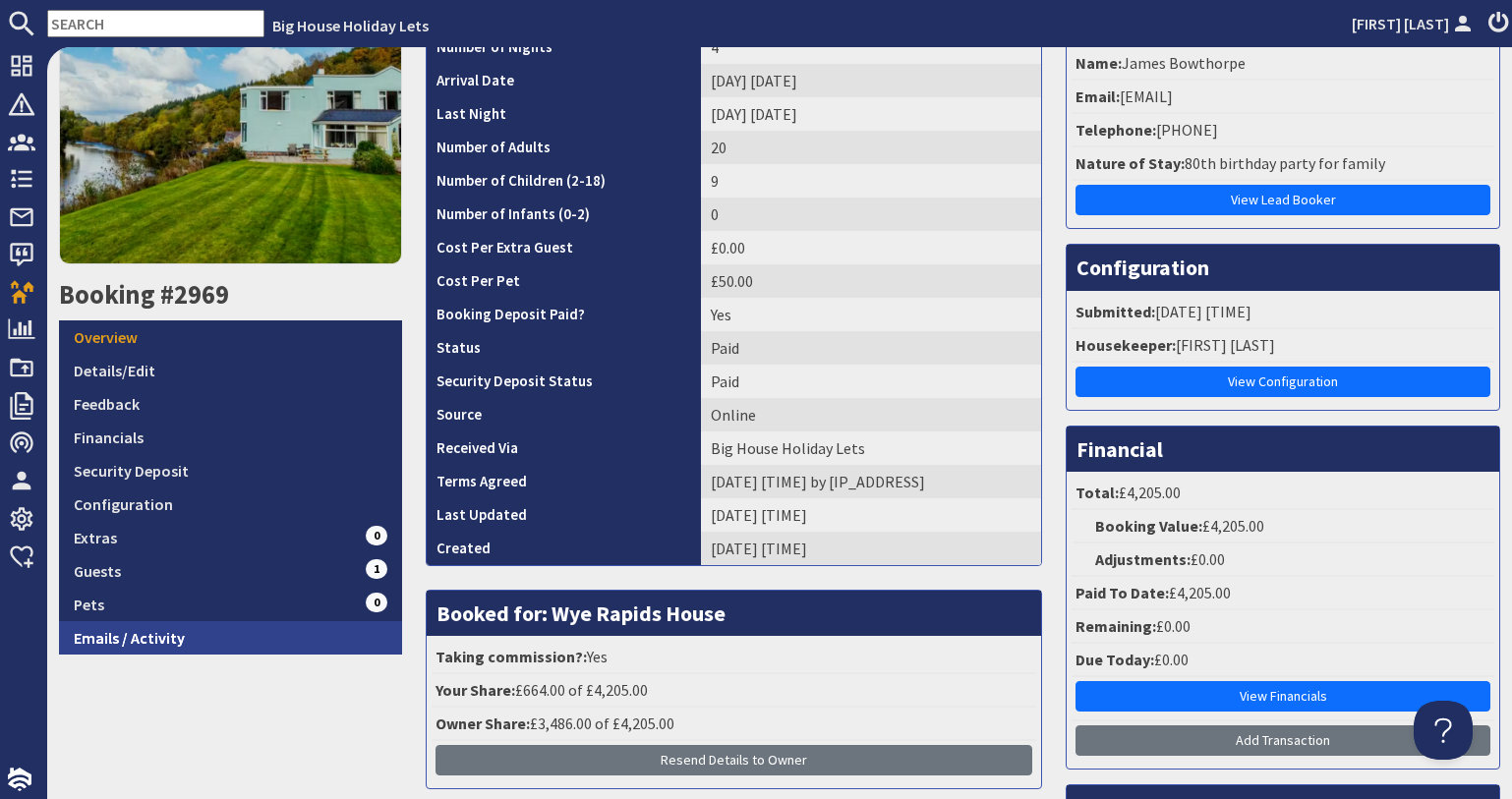 click on "Emails / Activity" at bounding box center [230, 638] 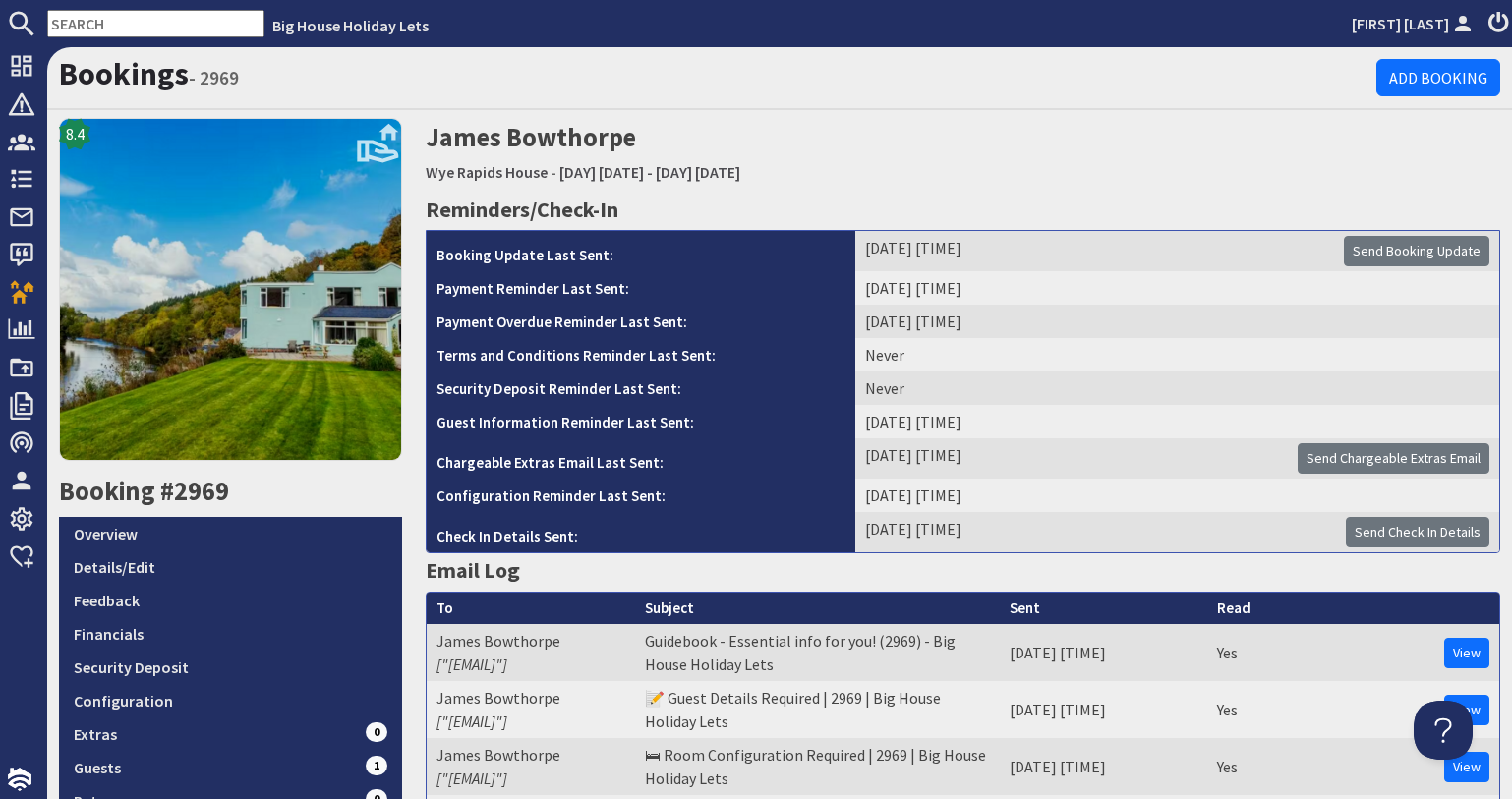 scroll, scrollTop: 0, scrollLeft: 0, axis: both 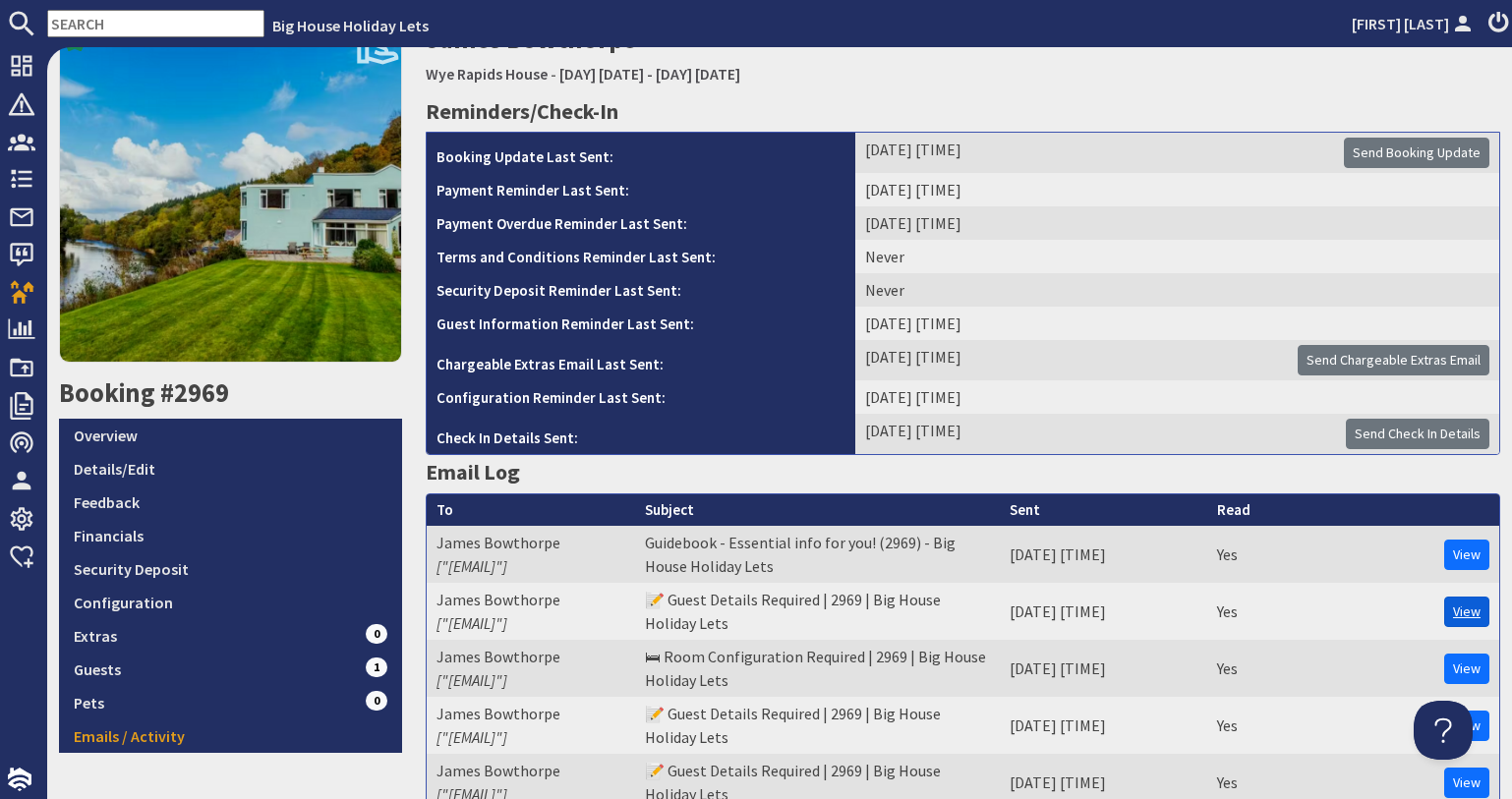click on "View" at bounding box center (1467, 611) 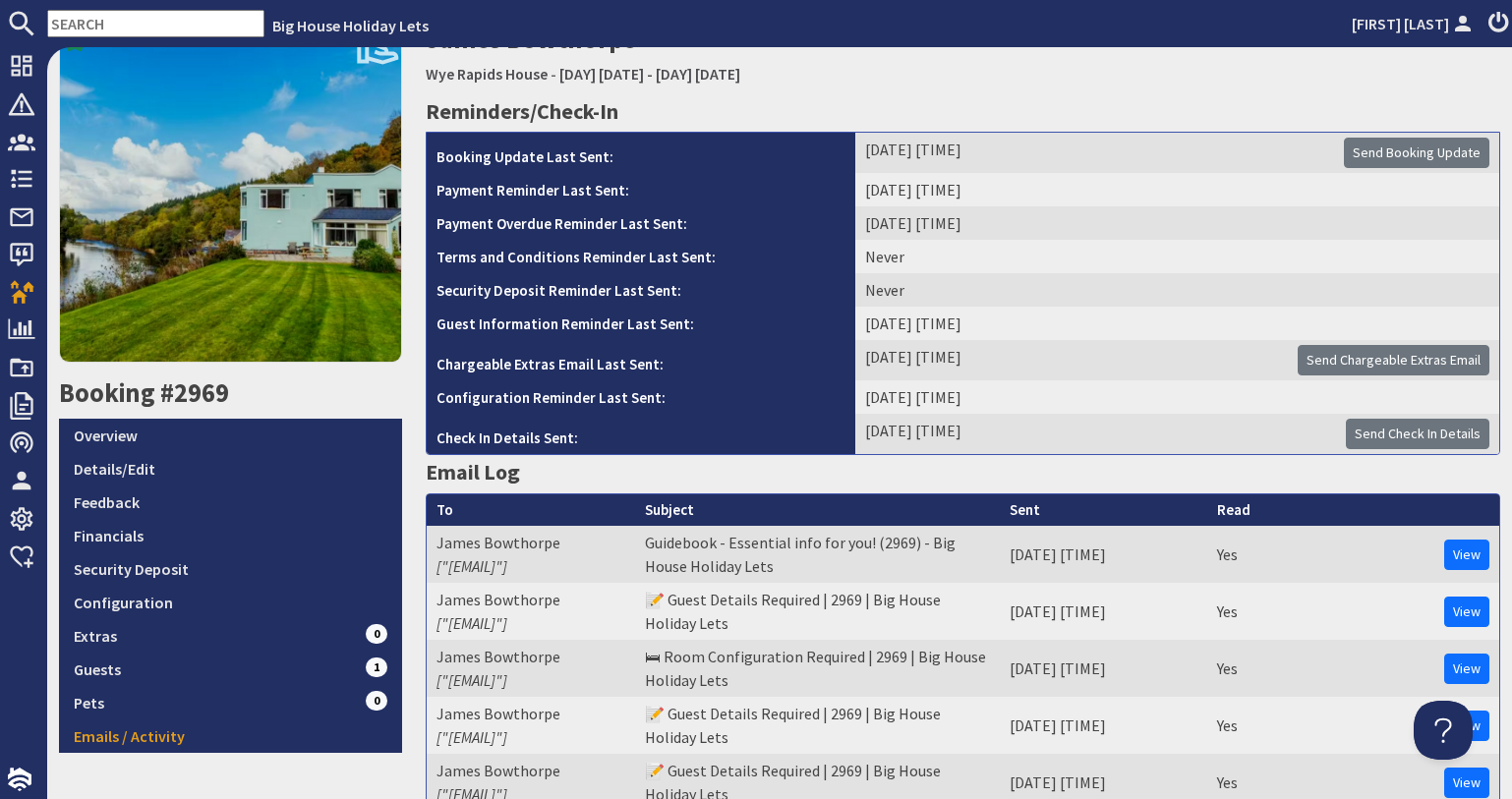 click at bounding box center (155, 24) 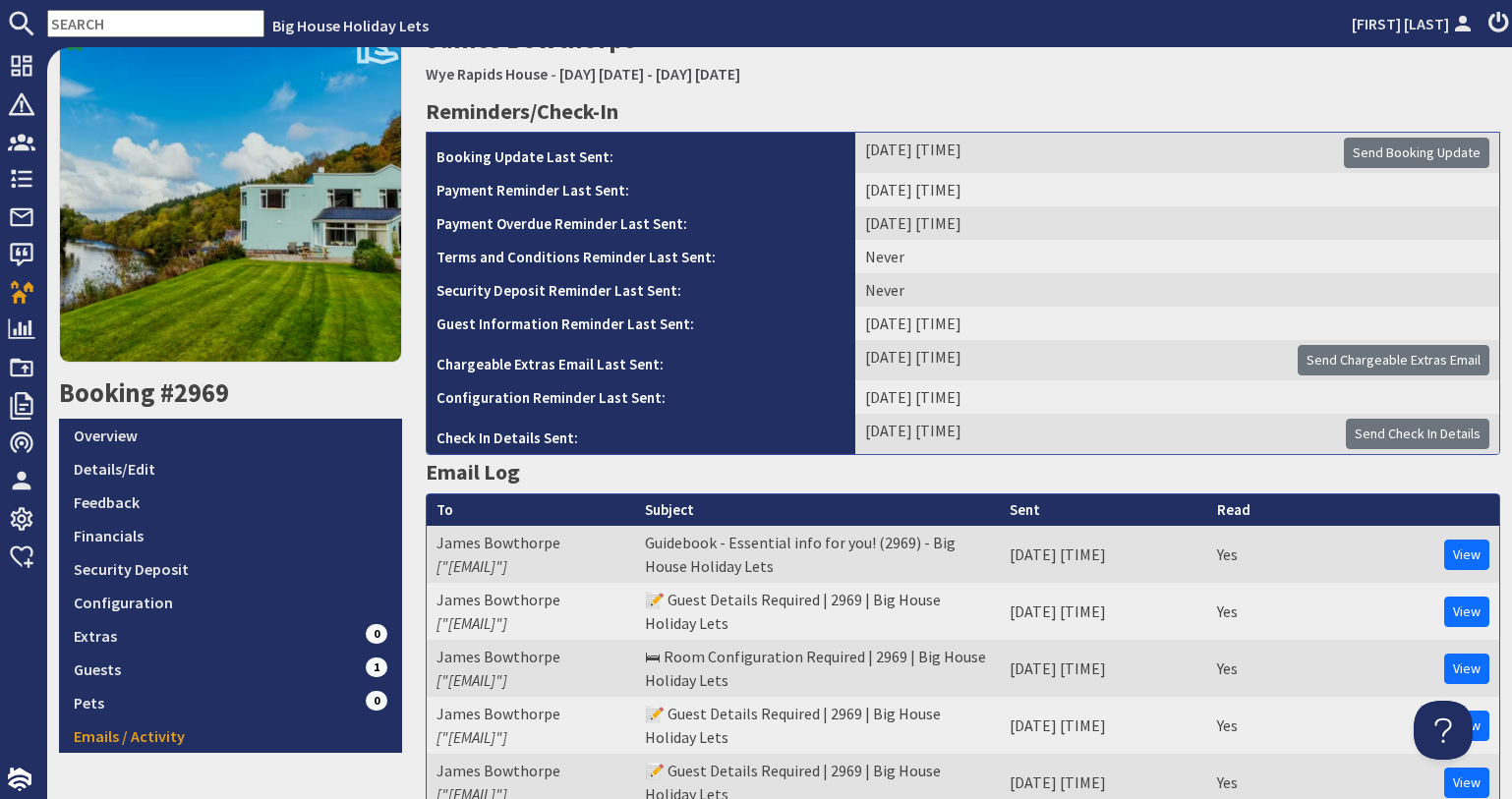 click at bounding box center [155, 24] 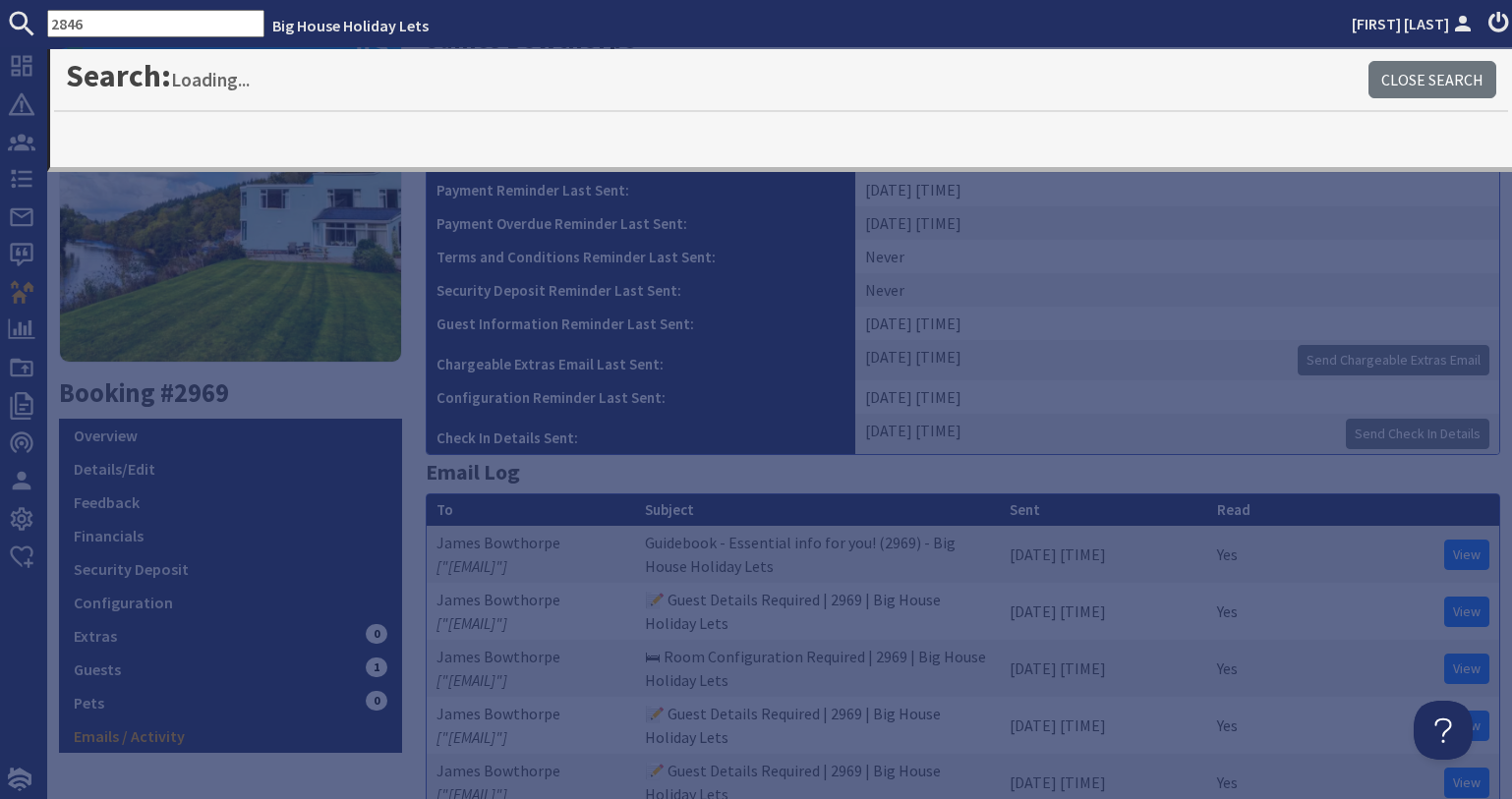 type on "2846" 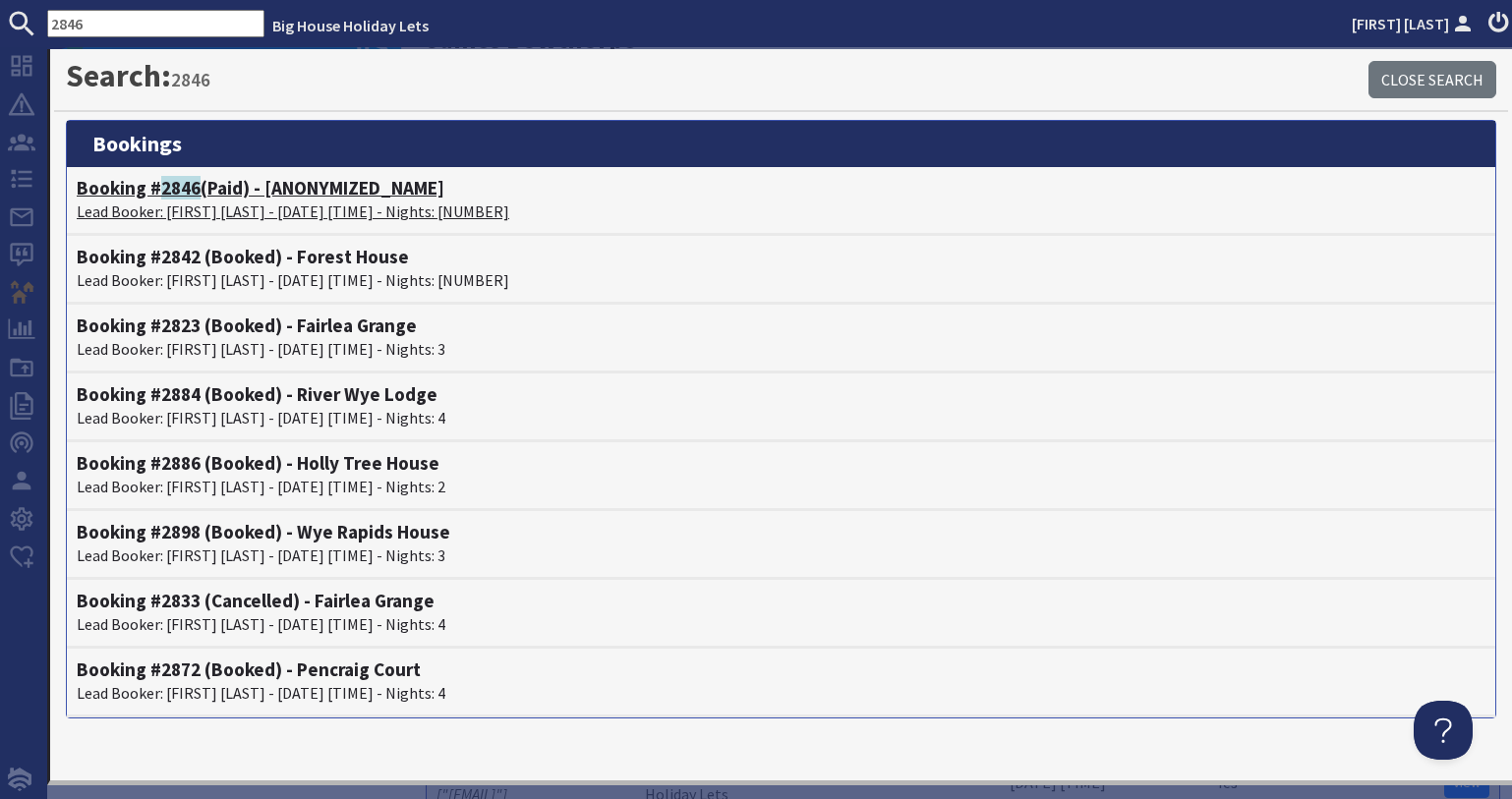 click on "Booking # 2846  (Paid) - Wye Rapids House" at bounding box center [781, 188] 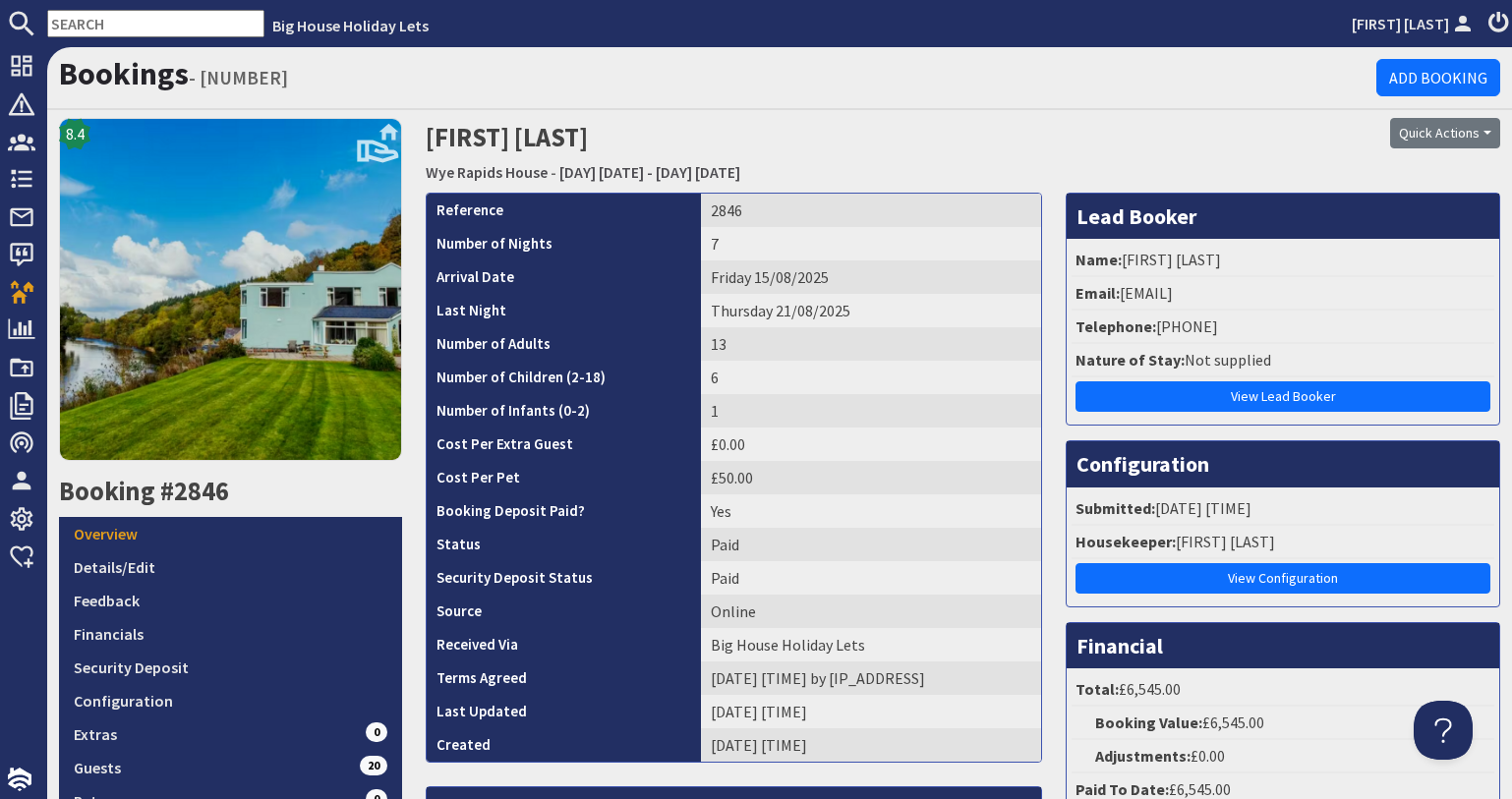 scroll, scrollTop: 0, scrollLeft: 0, axis: both 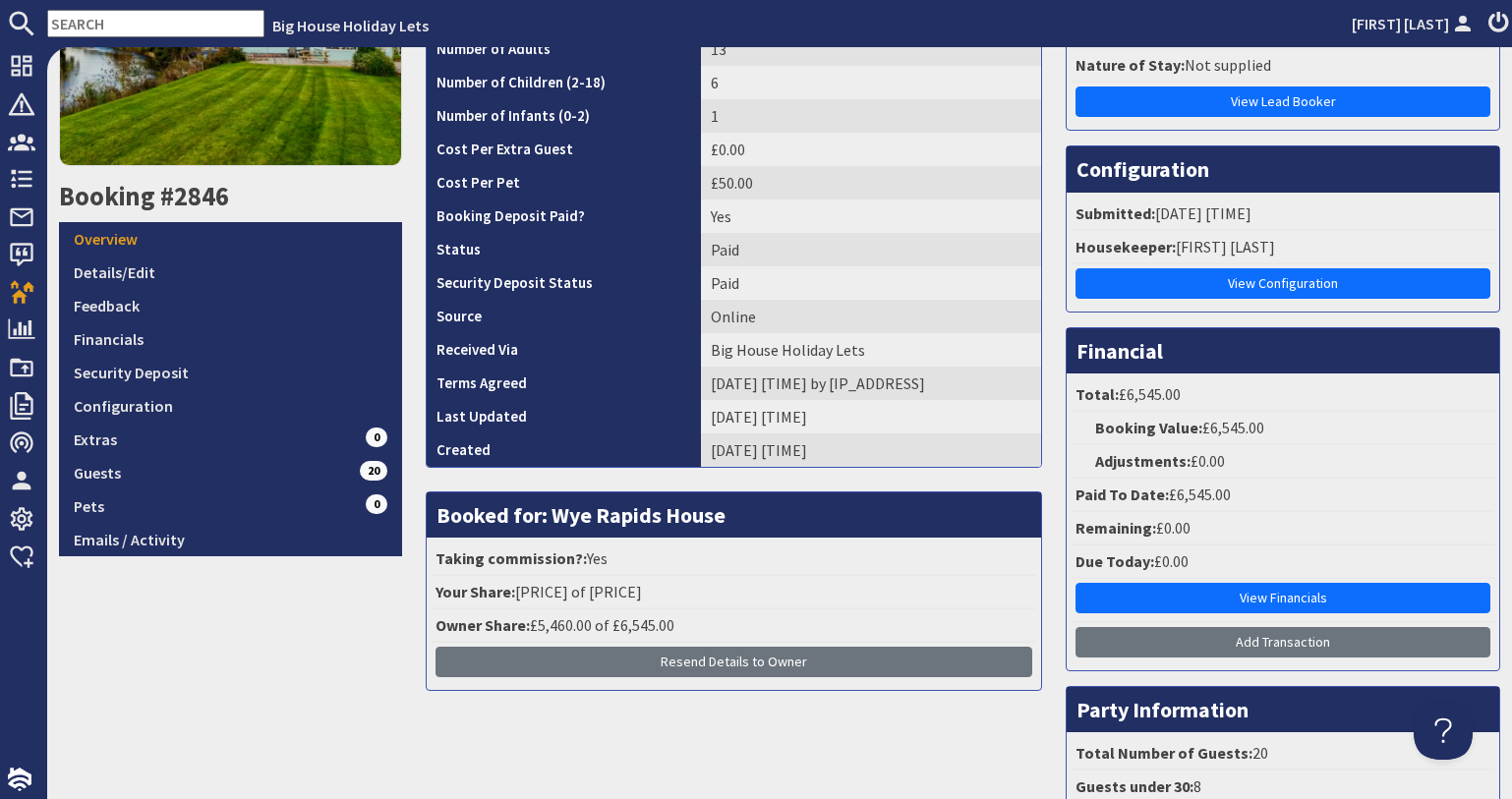 click at bounding box center (155, 24) 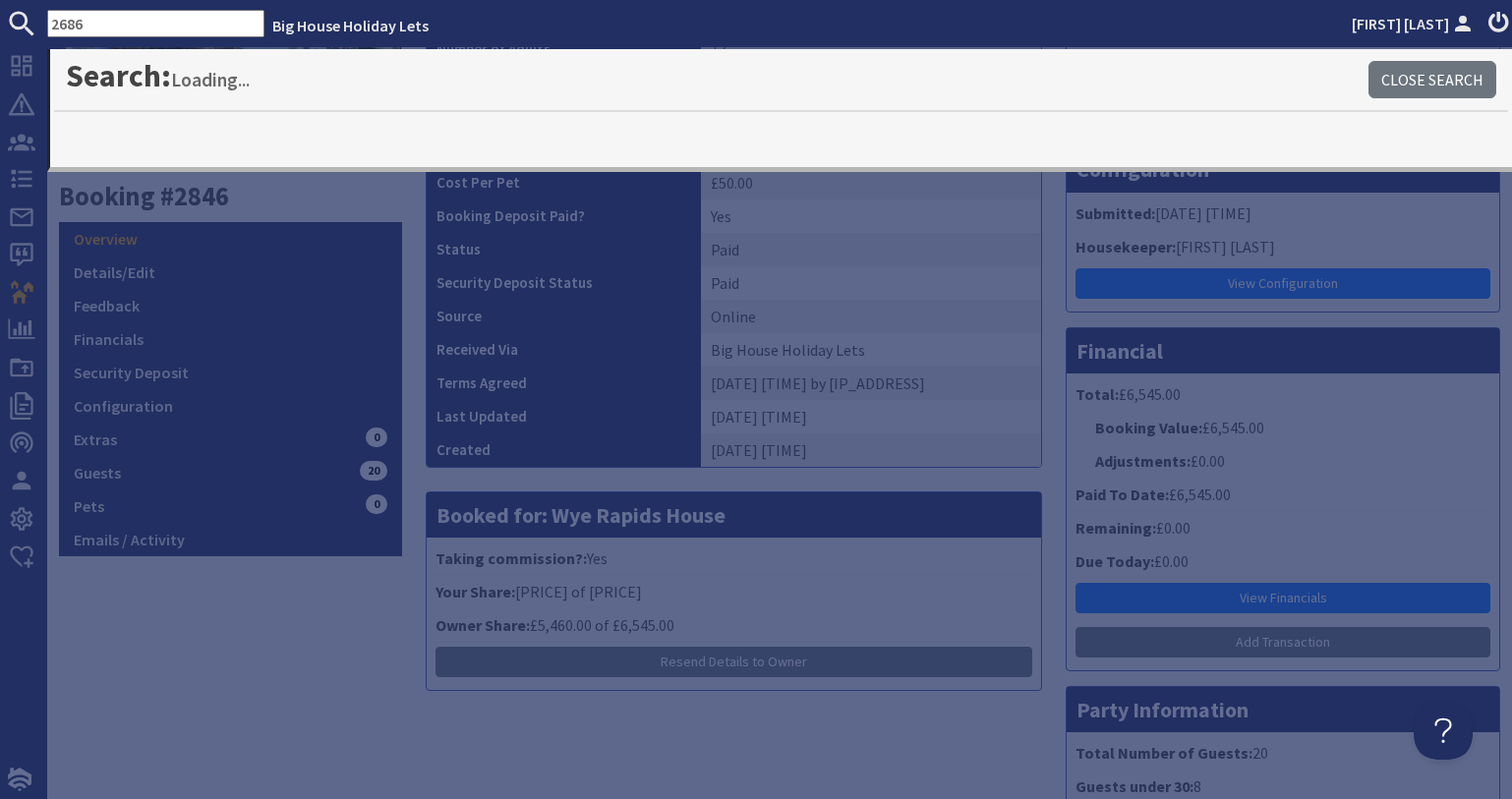 type on "2686" 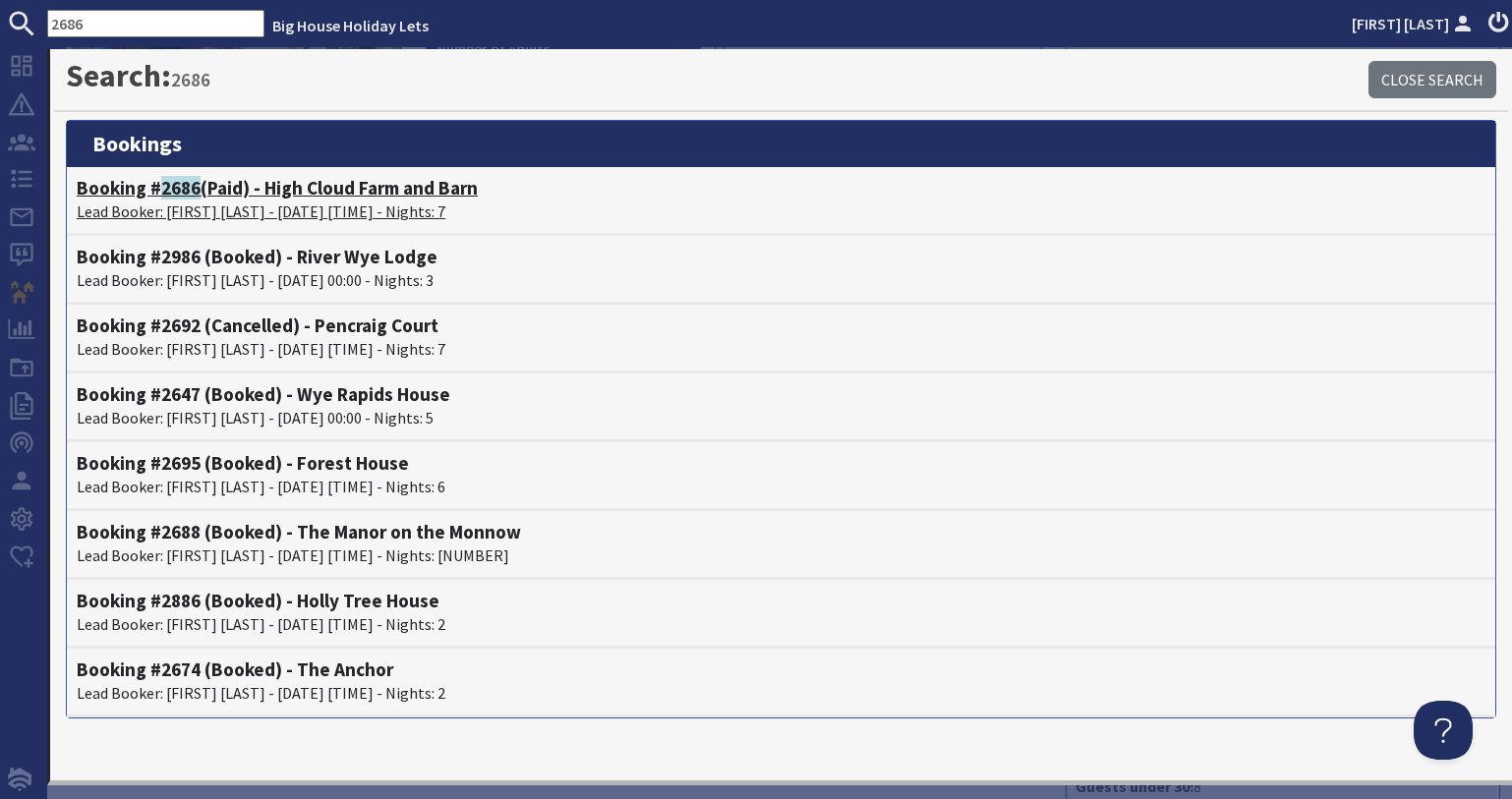 click on "Booking # 2686  (Paid) - High Cloud Farm and Barn" at bounding box center [781, 188] 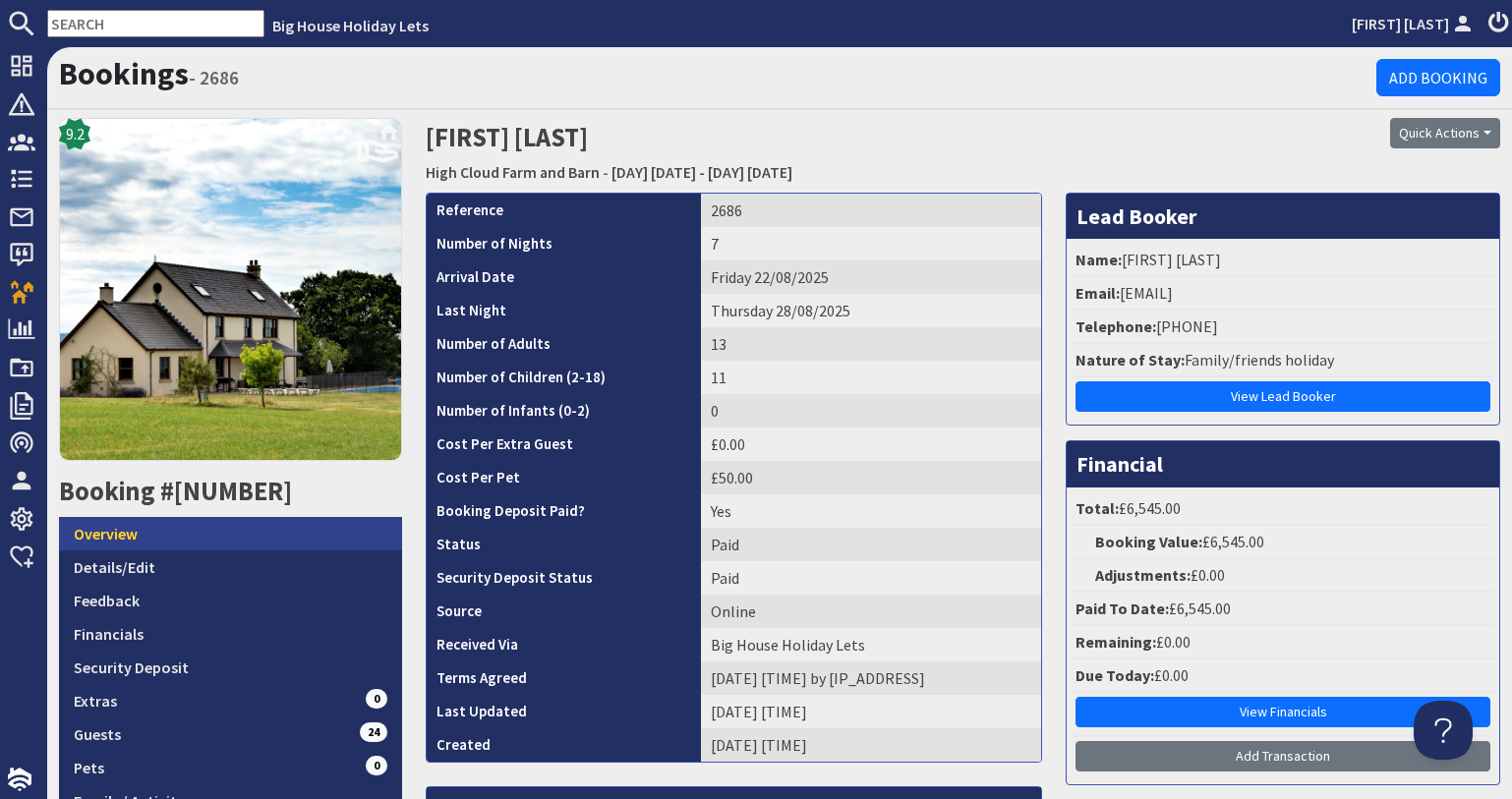 scroll, scrollTop: 0, scrollLeft: 0, axis: both 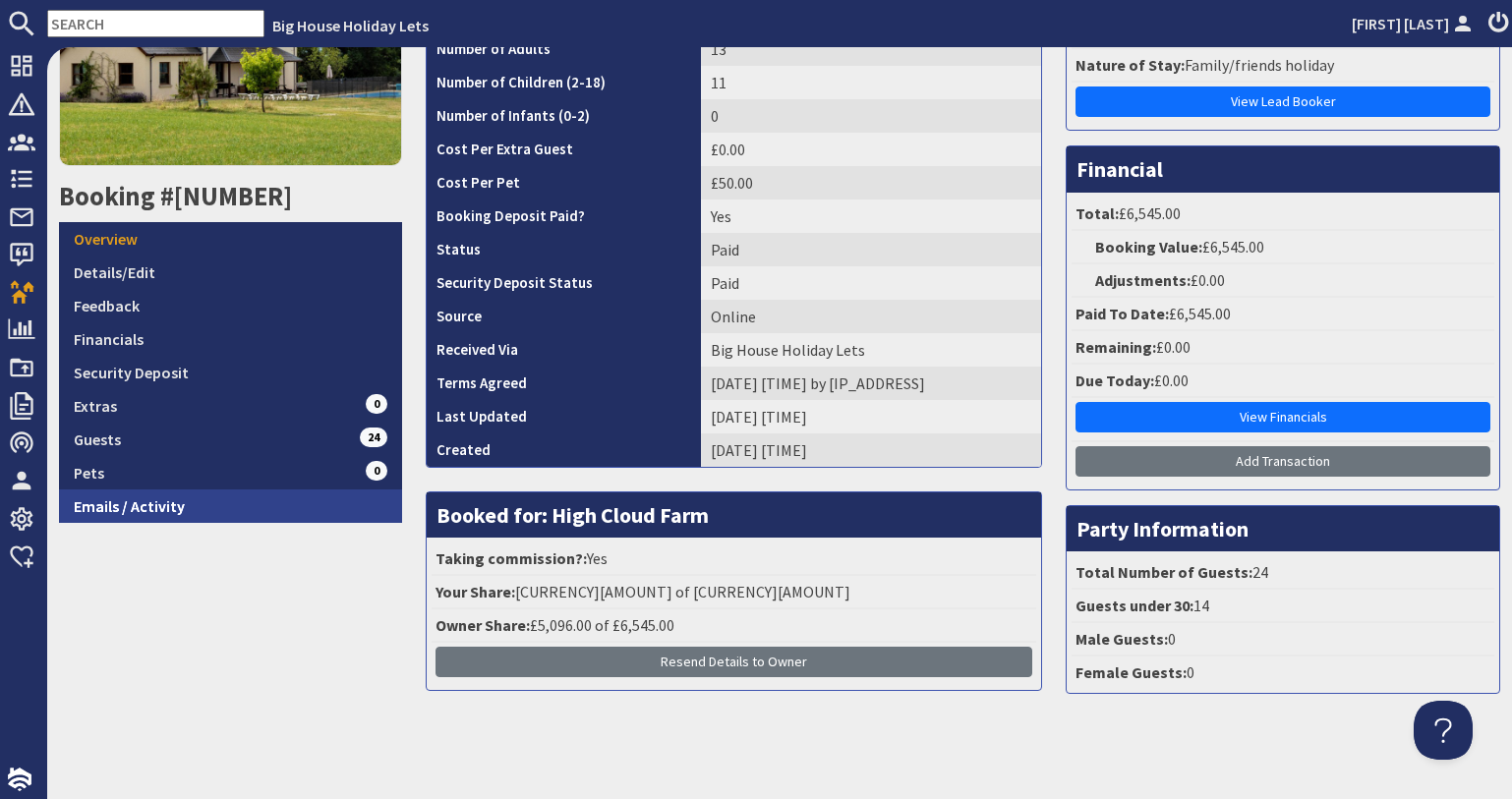 click on "Emails / Activity" at bounding box center [230, 506] 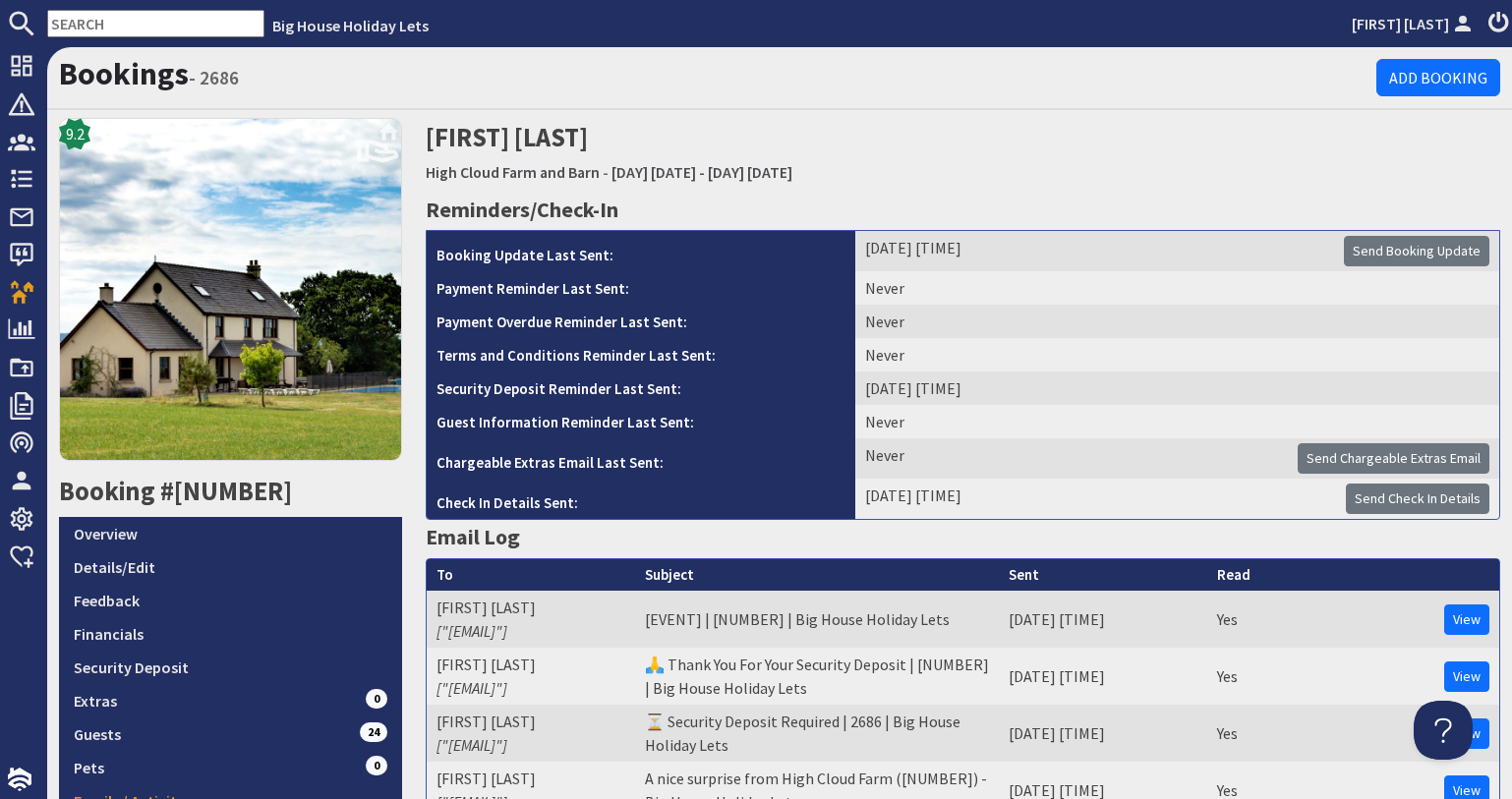 scroll, scrollTop: 0, scrollLeft: 0, axis: both 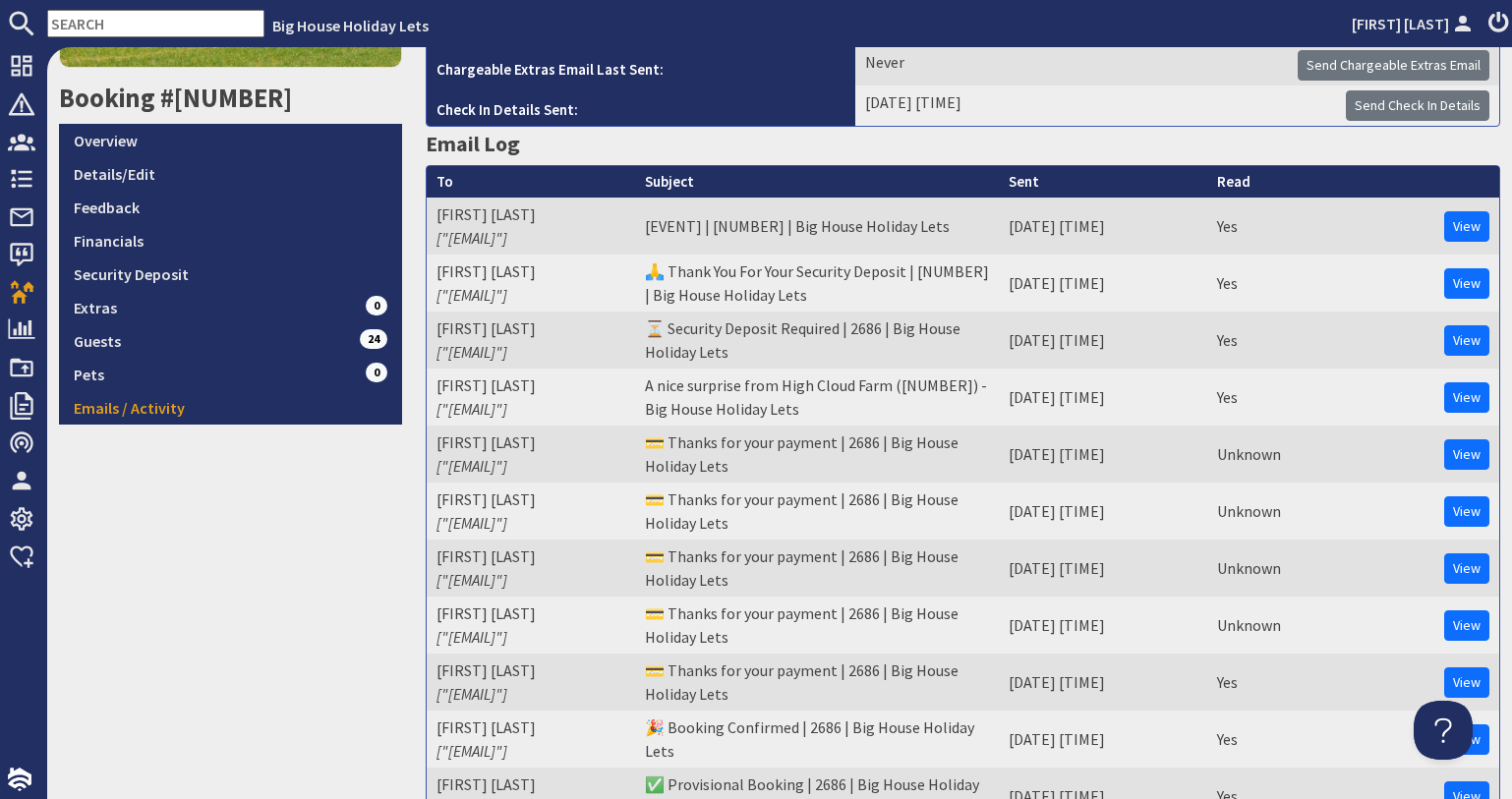 click at bounding box center [155, 24] 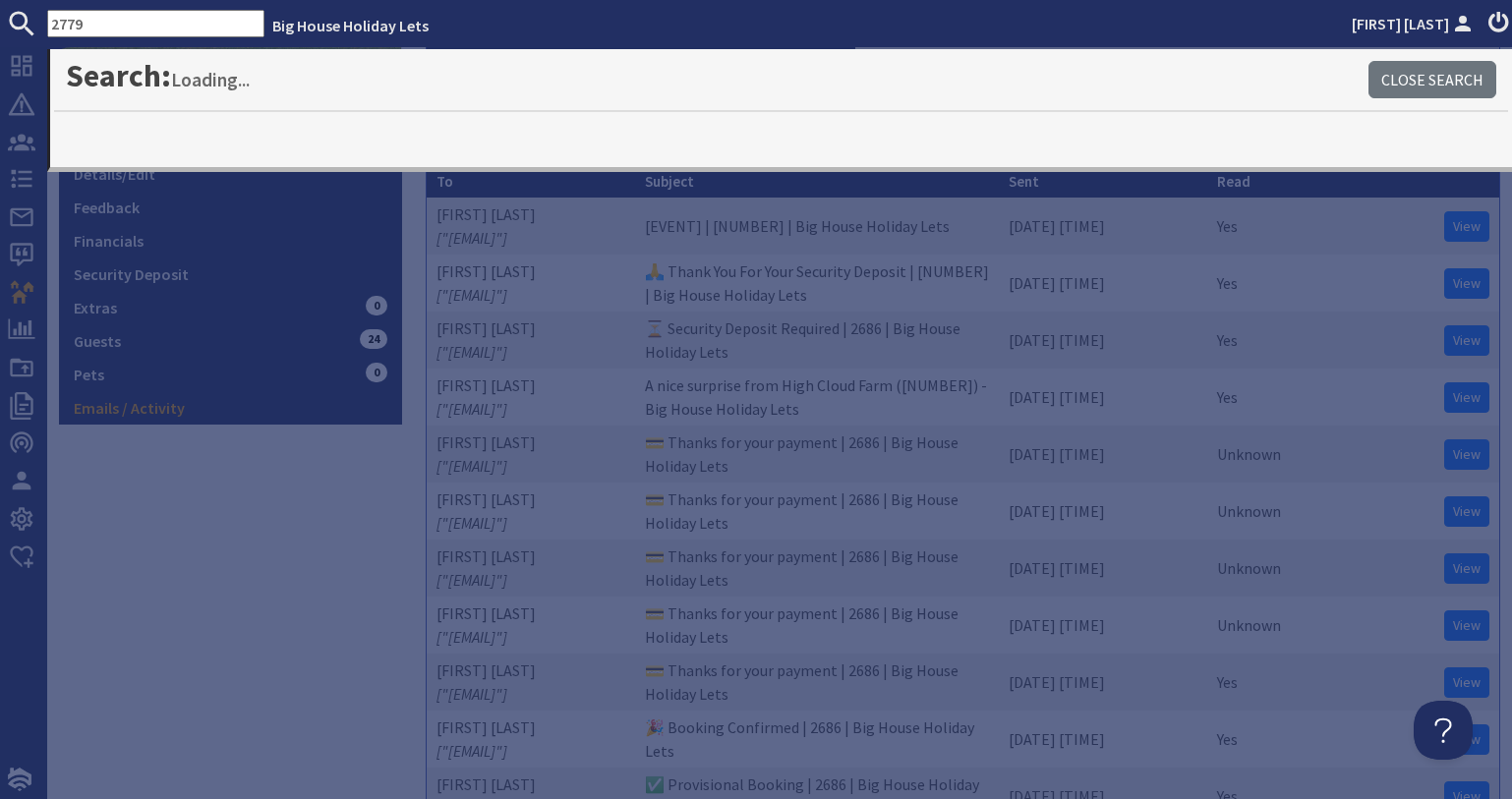 type on "2779" 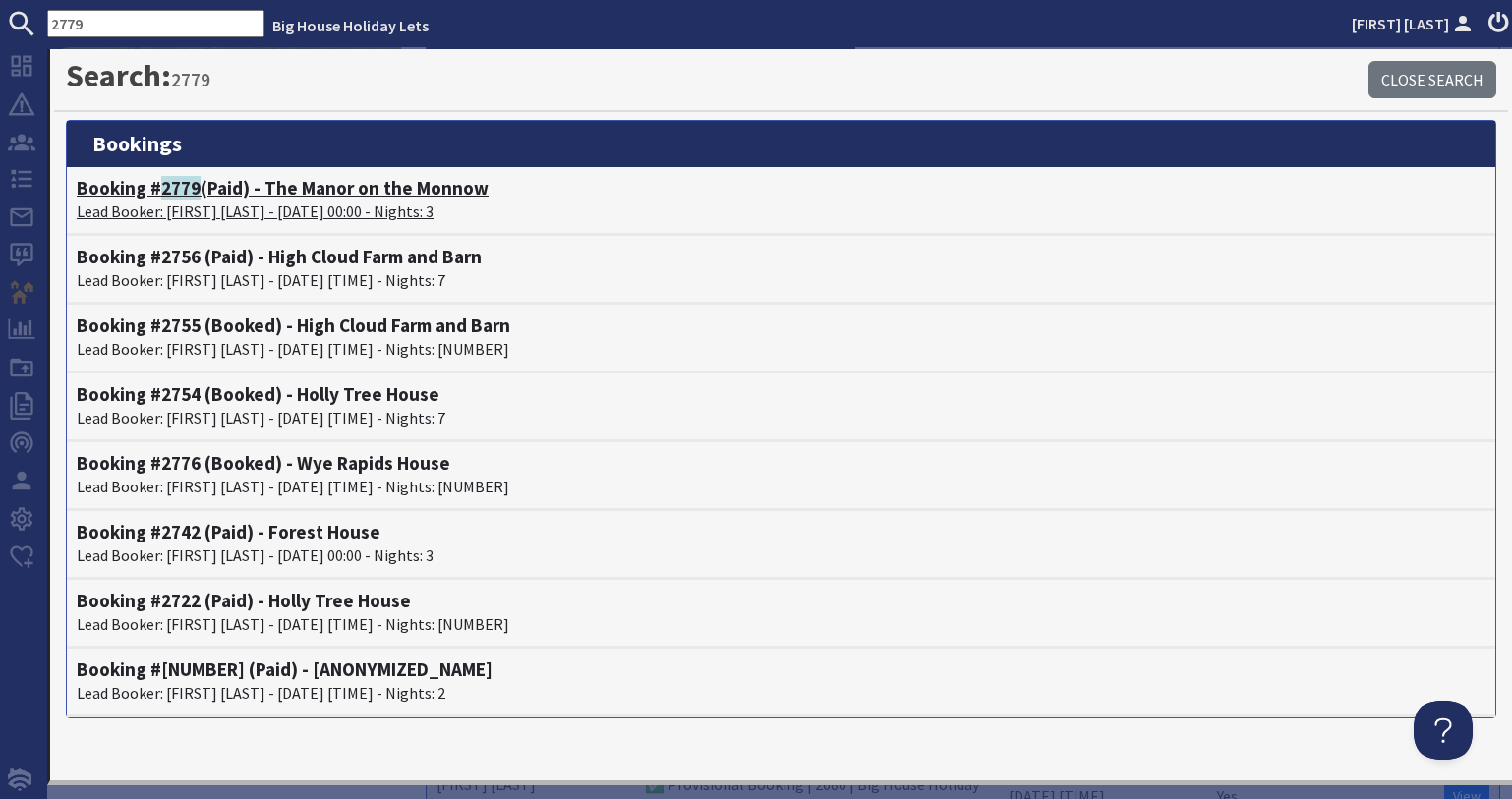 click on "Lead Booker: Josie Bowler - 22/08/2025 00:00 - Nights: 3" at bounding box center [781, 211] 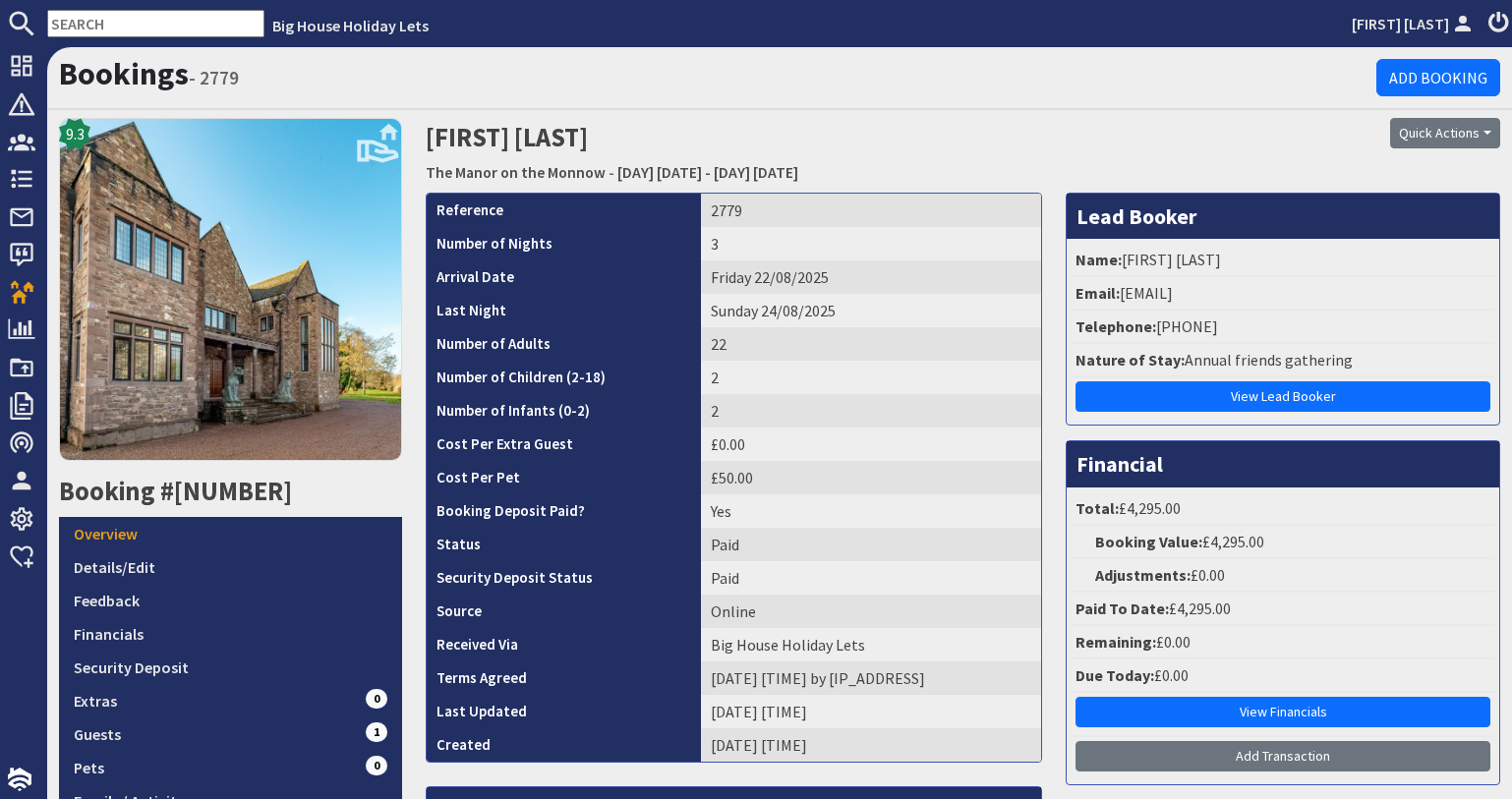 scroll, scrollTop: 0, scrollLeft: 0, axis: both 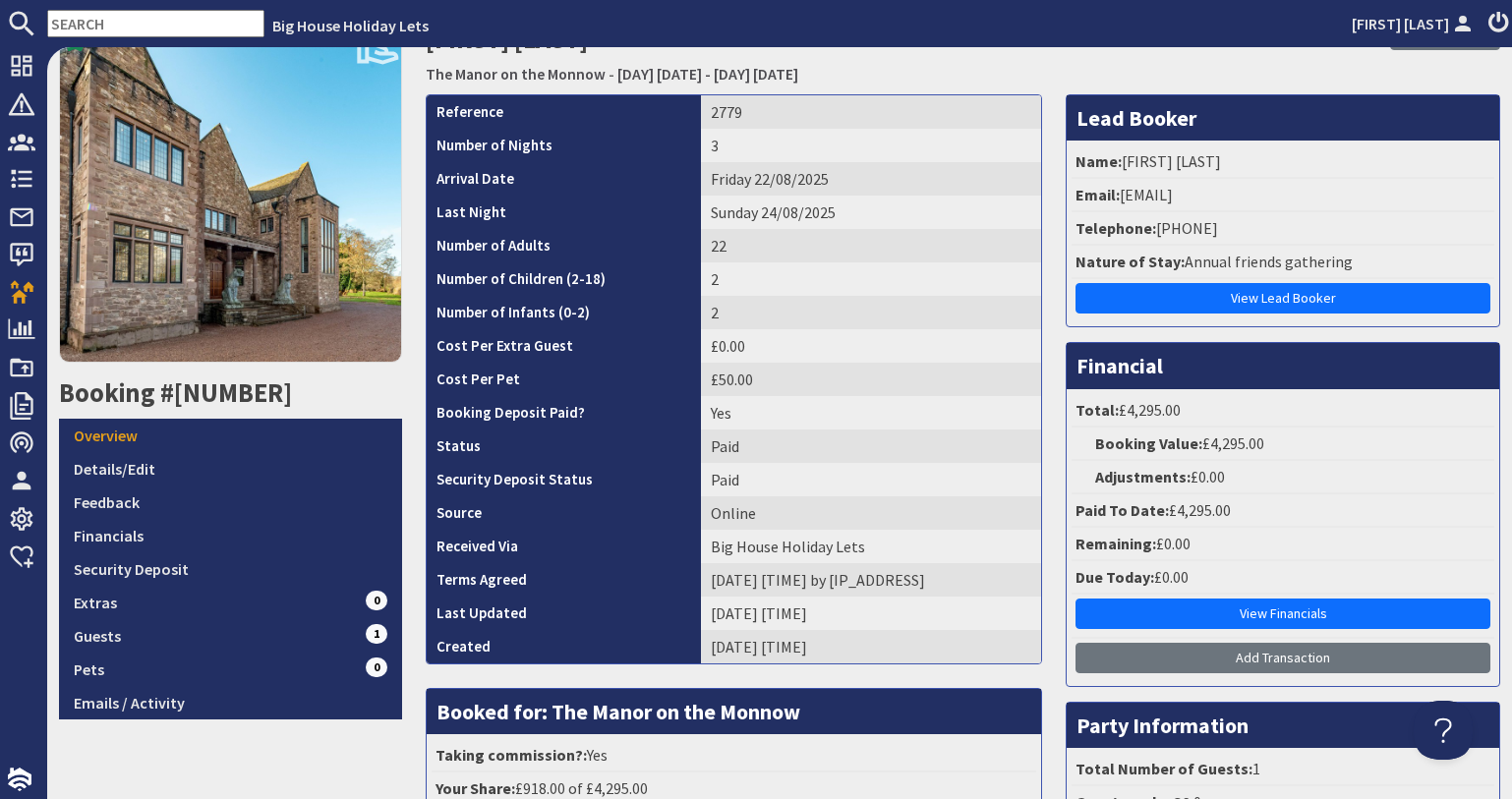 click at bounding box center [155, 24] 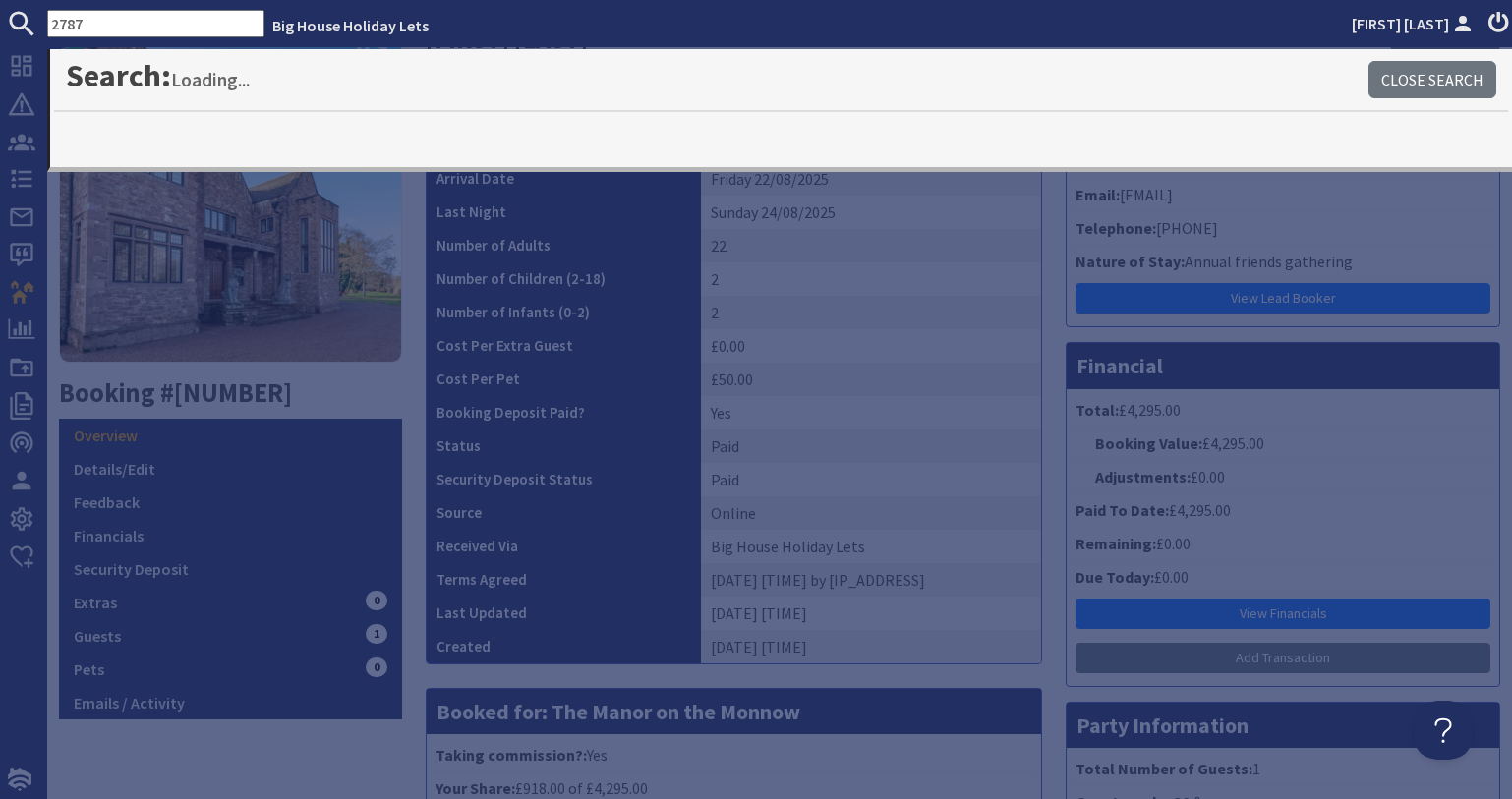 type on "2787" 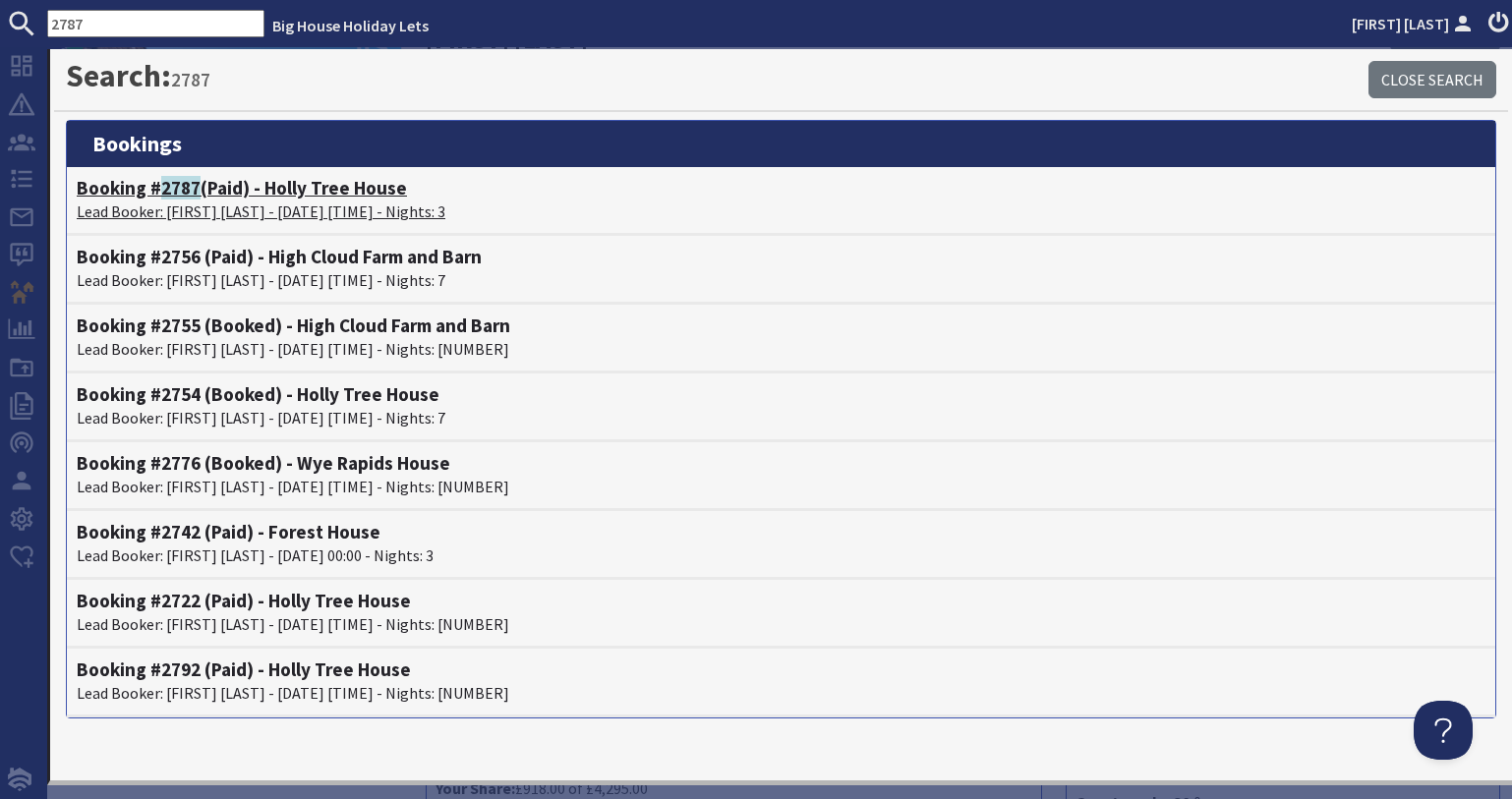 click on "Lead Booker: Joy Trevivian - 22/08/2025 00:00 - Nights: 3" at bounding box center [781, 211] 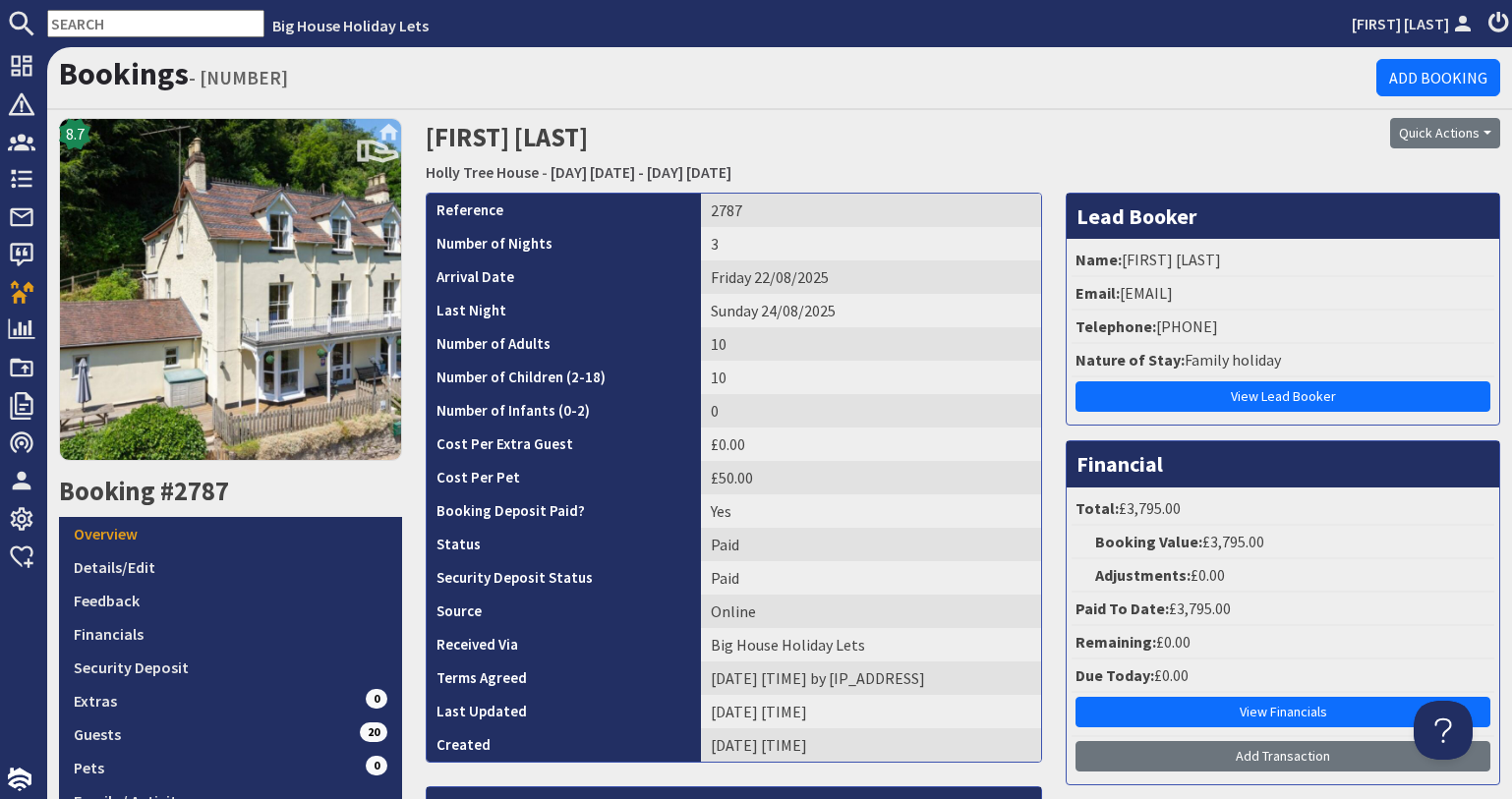 scroll, scrollTop: 0, scrollLeft: 0, axis: both 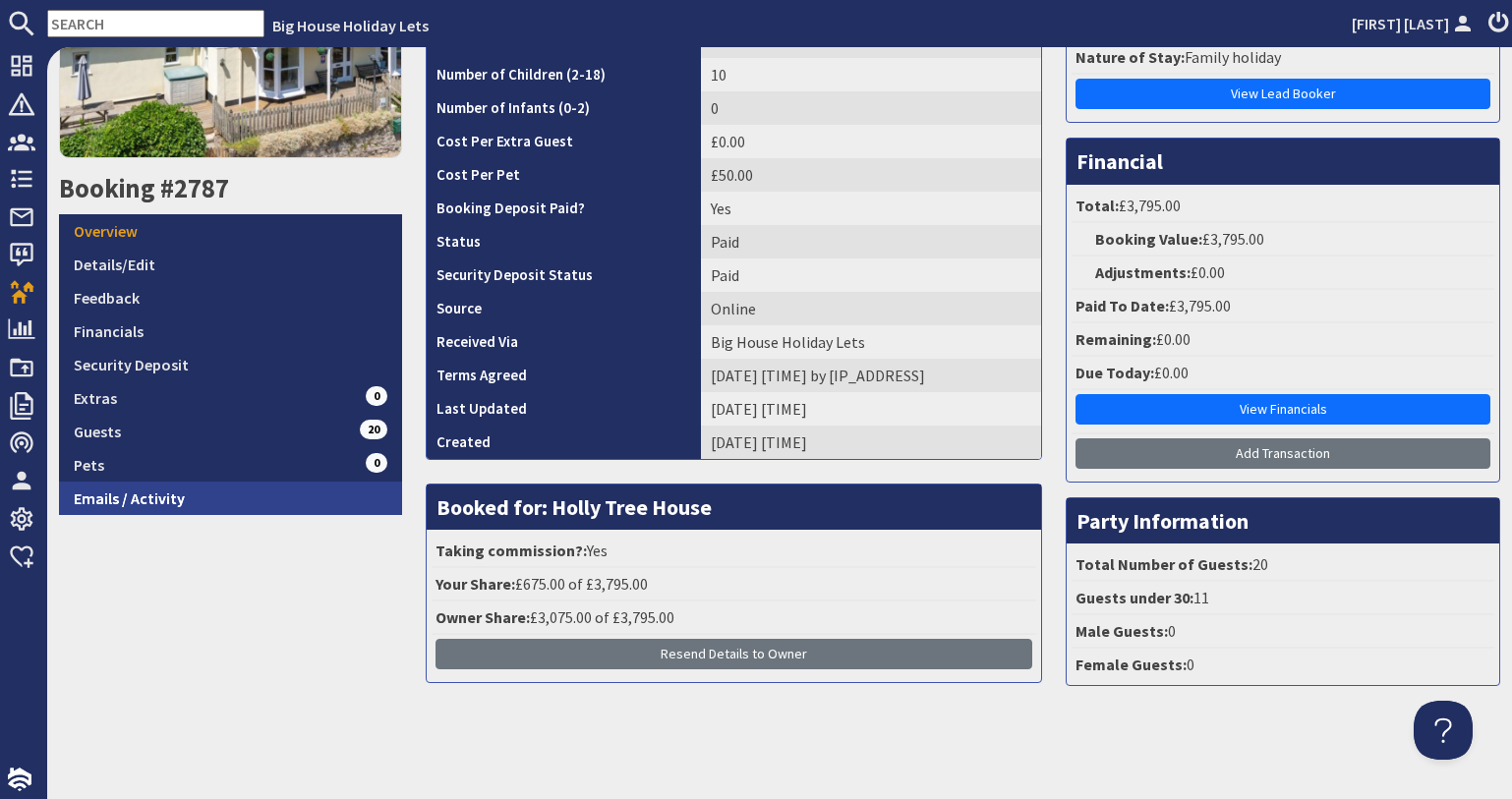 click on "Emails / Activity" at bounding box center [230, 498] 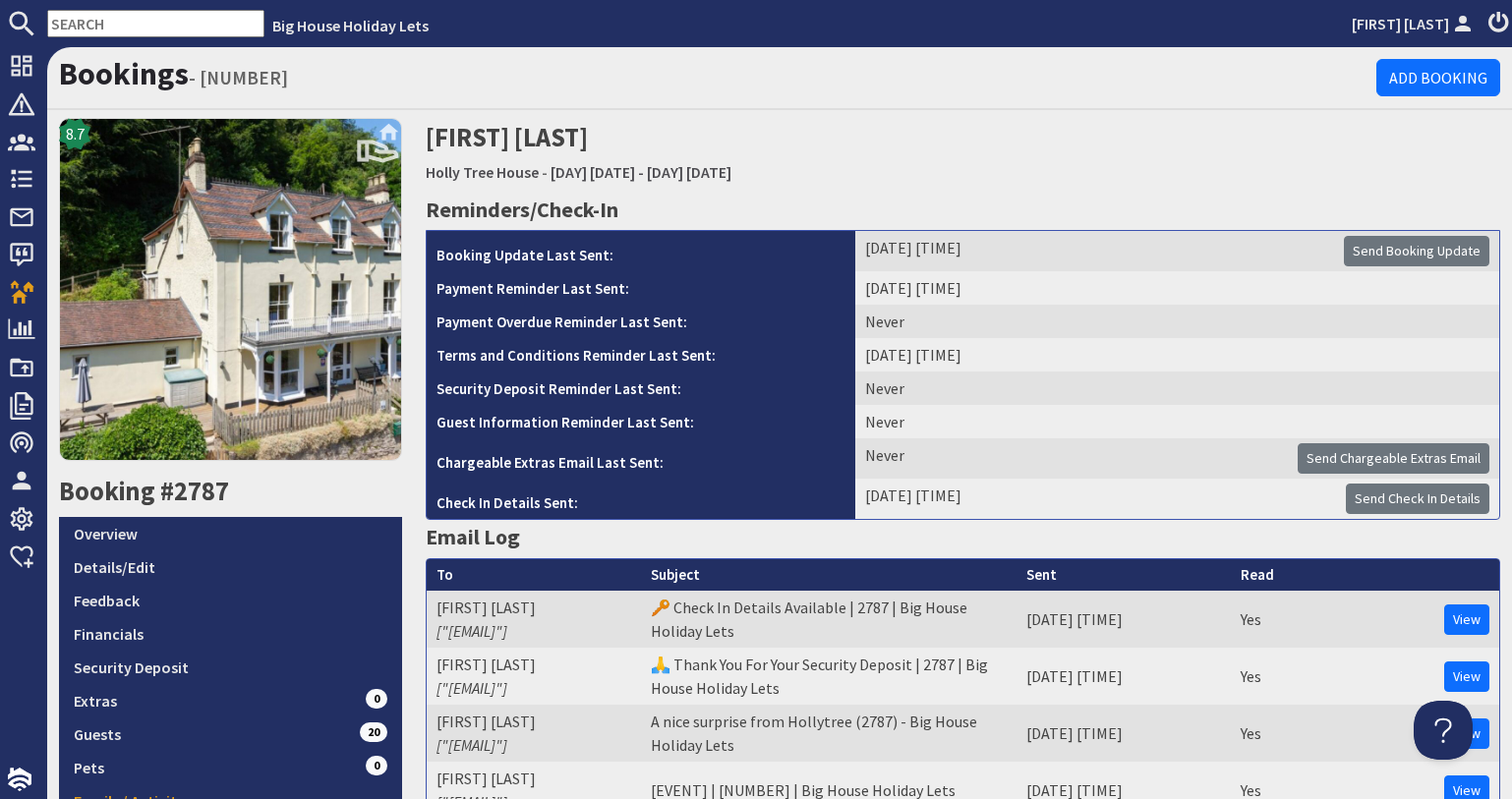 scroll, scrollTop: 0, scrollLeft: 0, axis: both 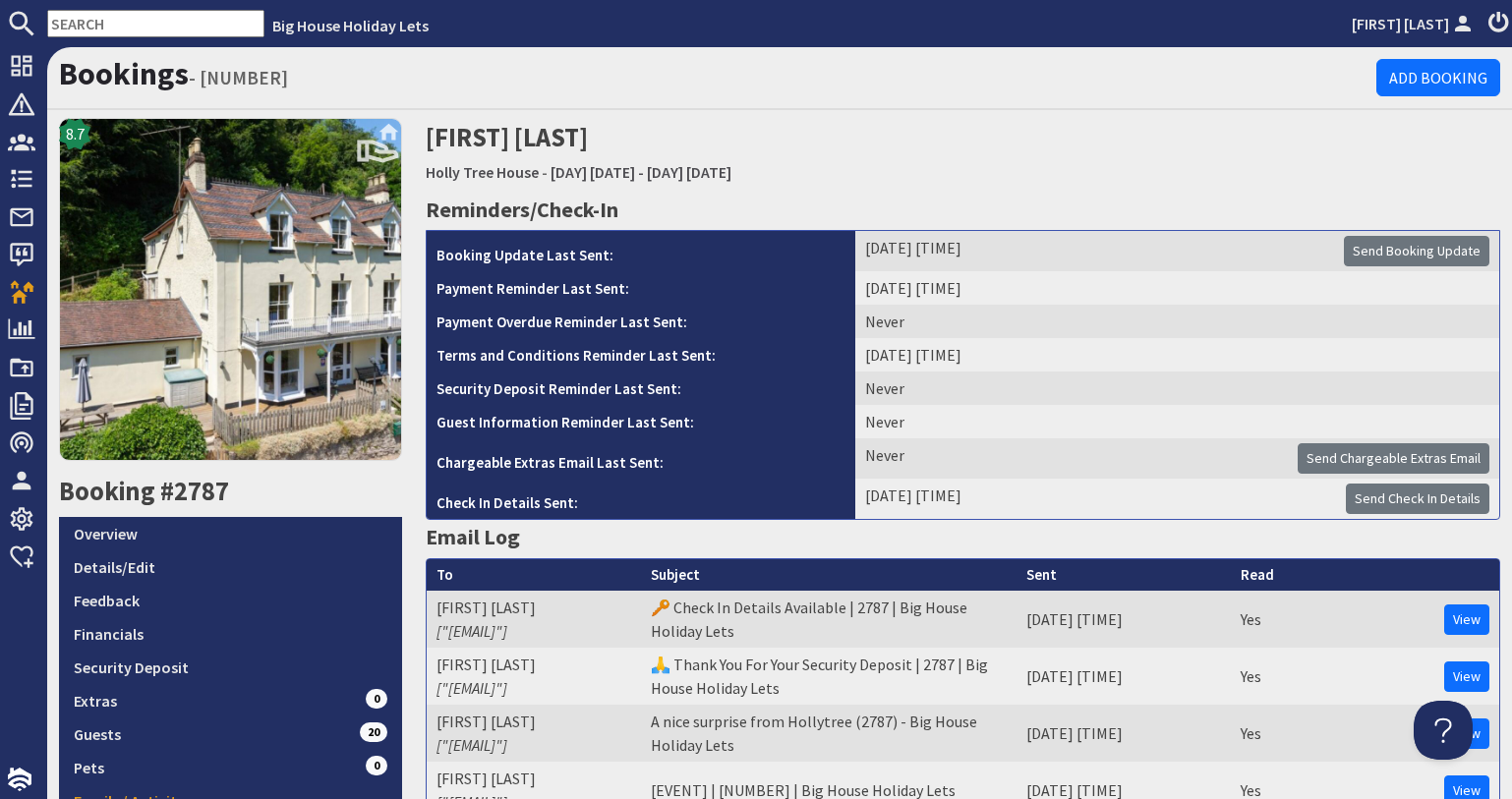 click at bounding box center [155, 24] 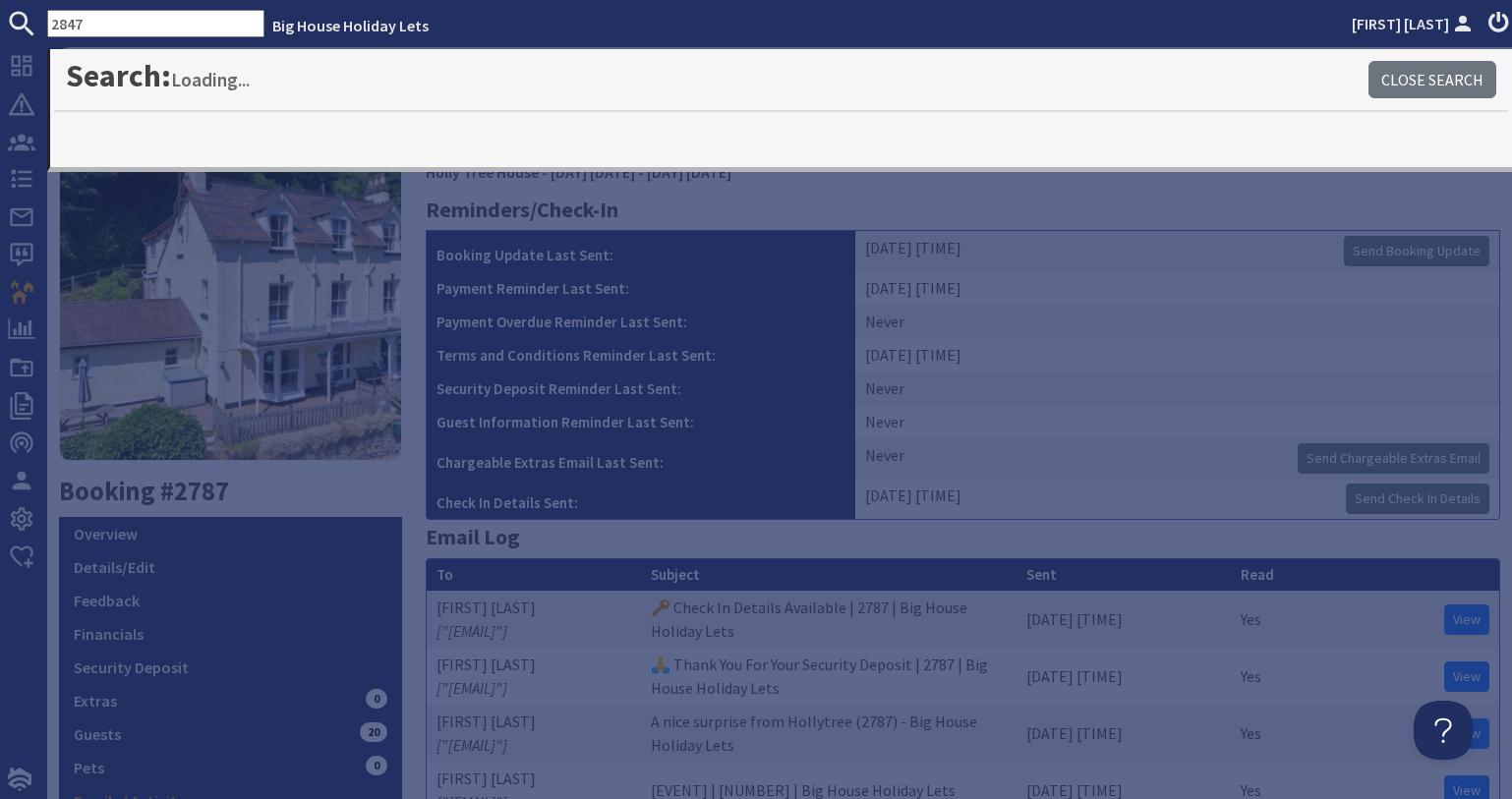 type on "2847" 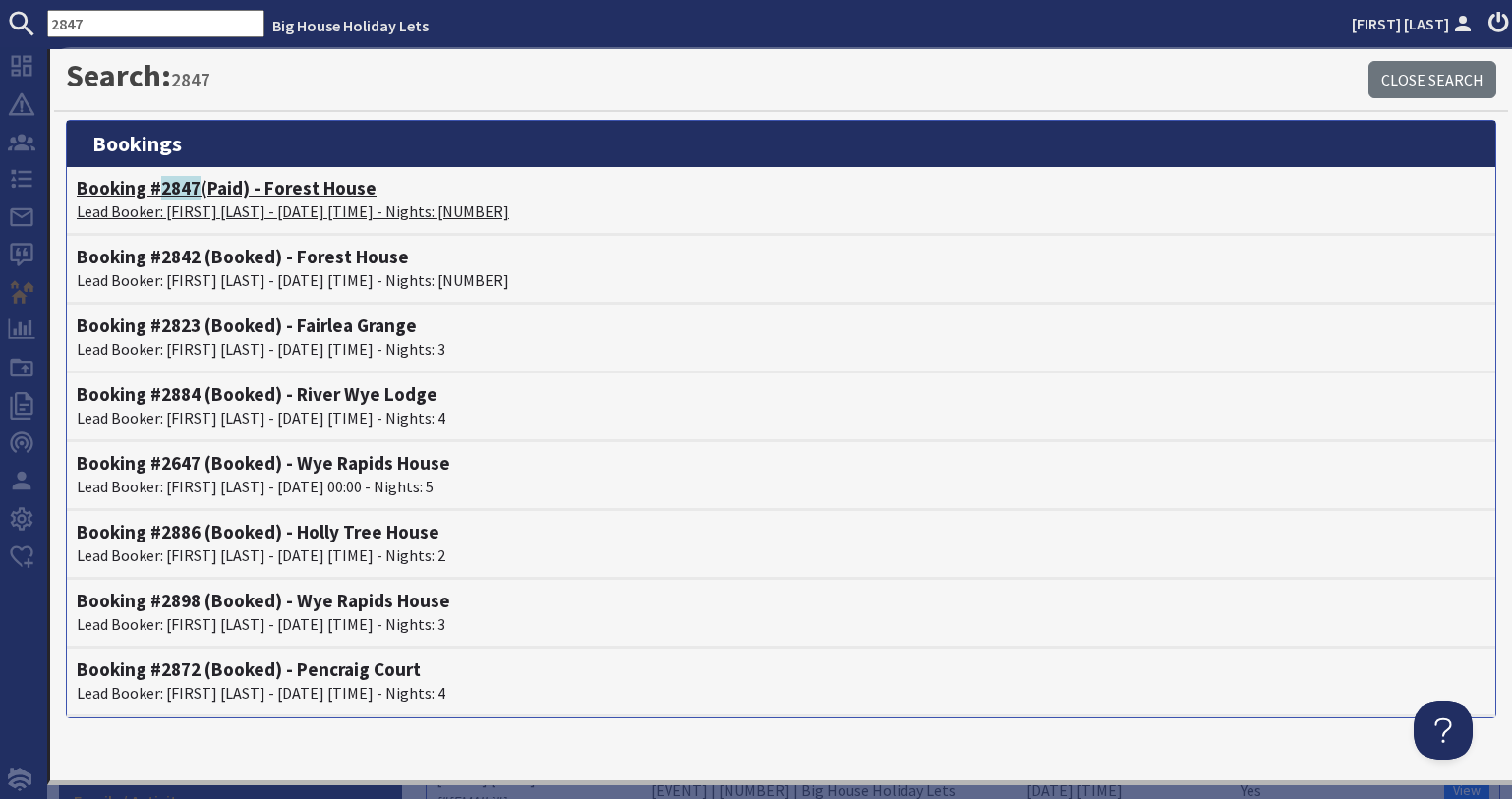 click on "2847" at bounding box center (181, 188) 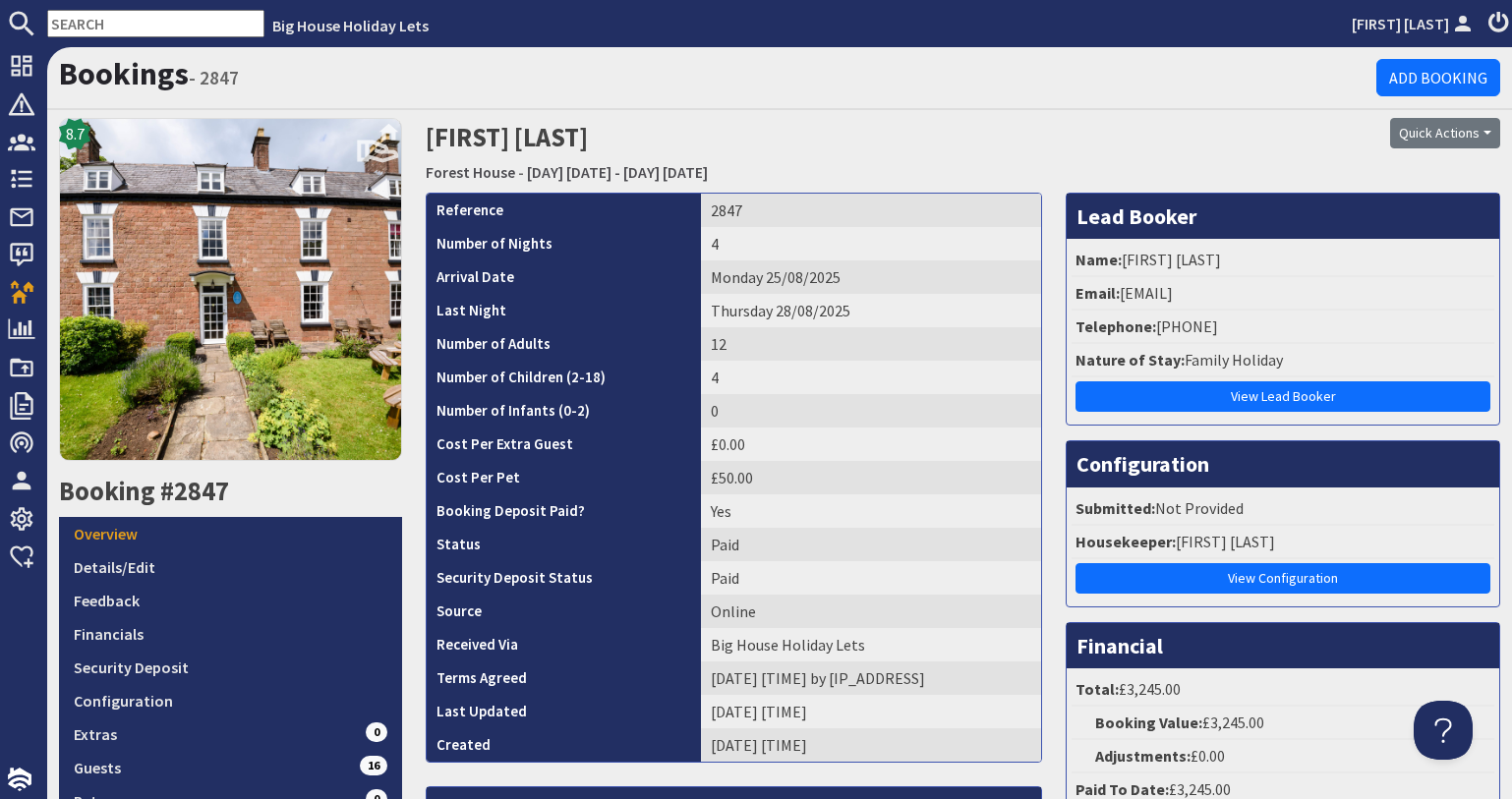 scroll, scrollTop: 0, scrollLeft: 0, axis: both 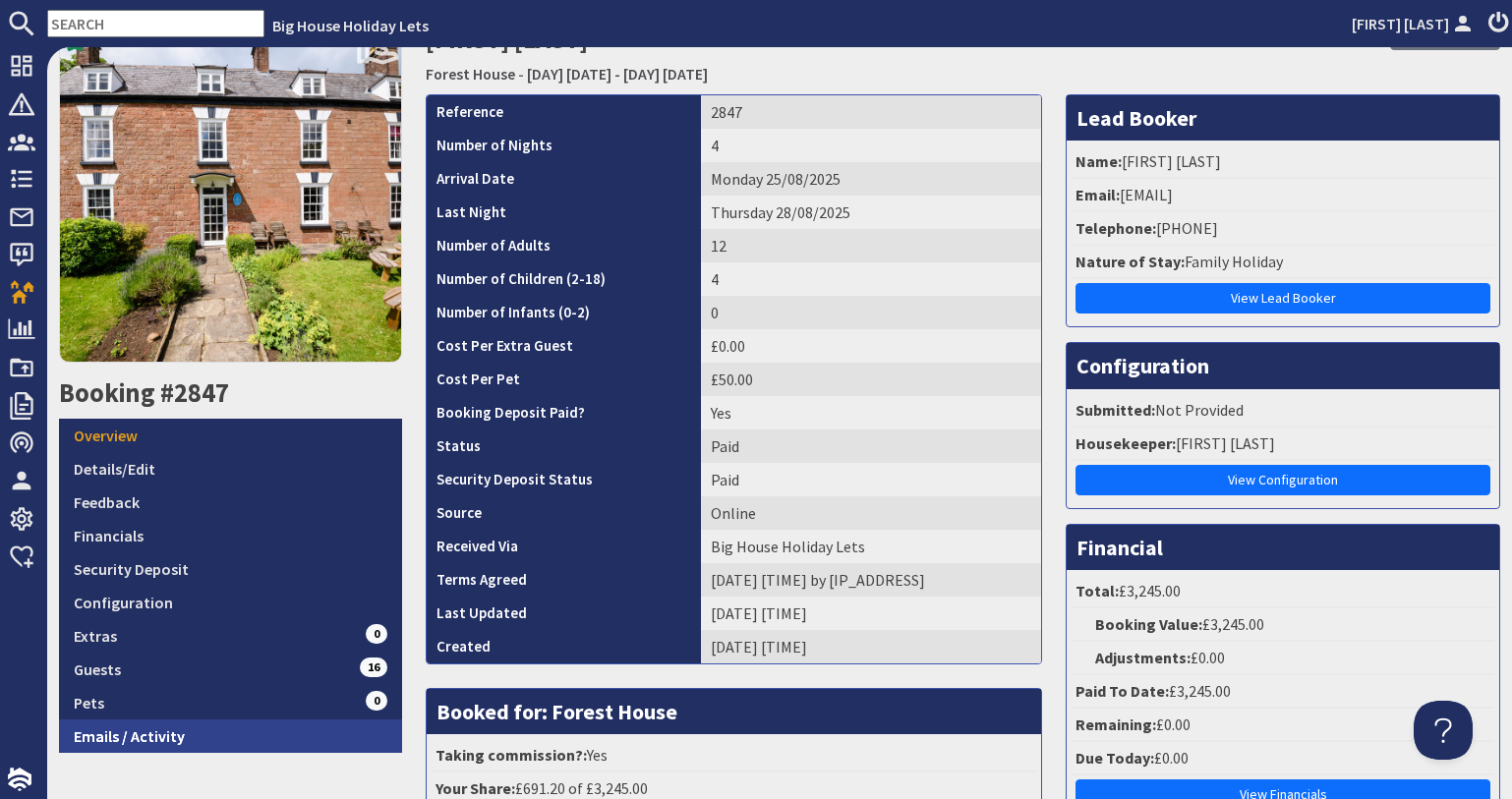 click on "Emails / Activity" at bounding box center (230, 736) 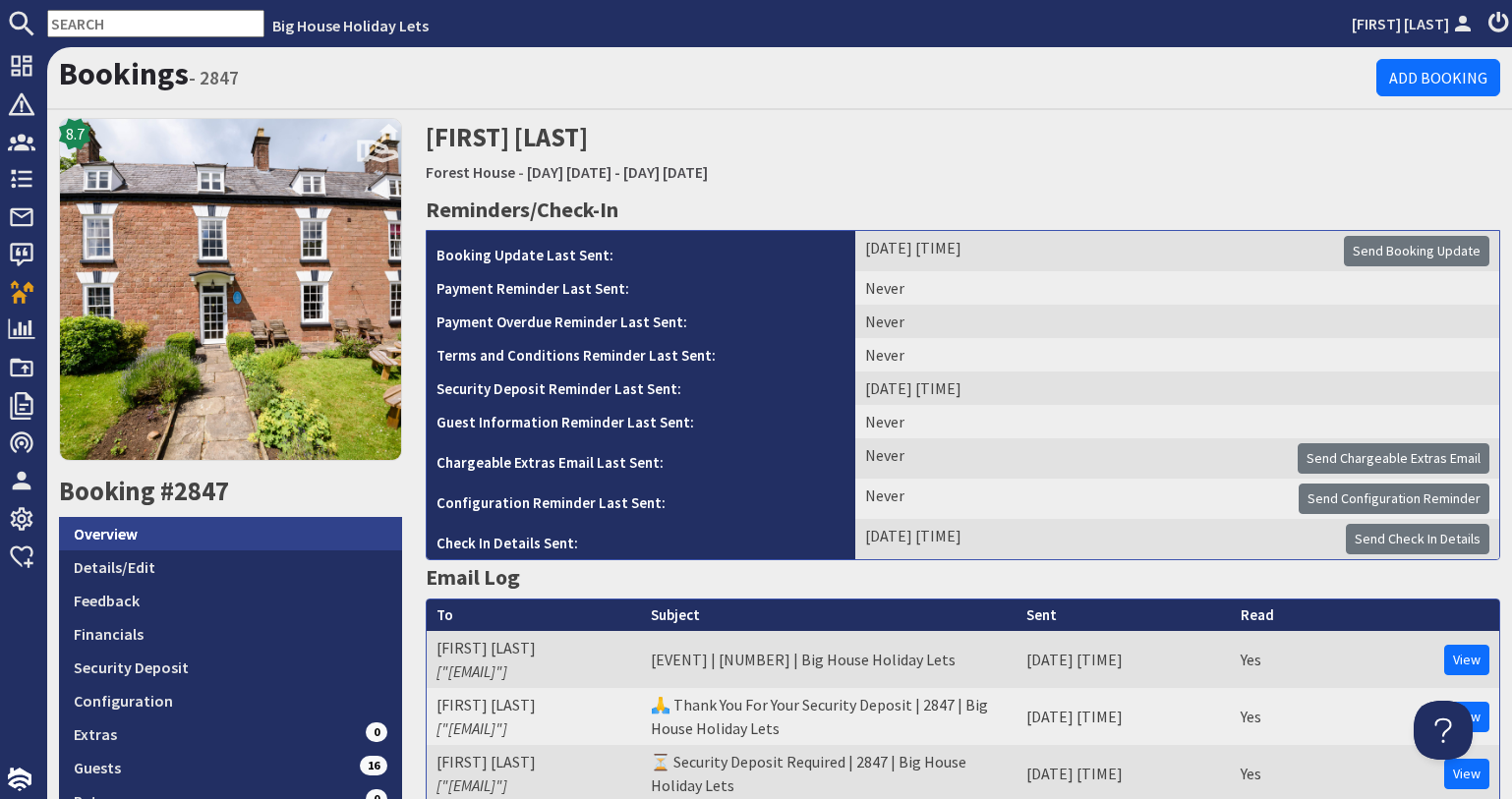 scroll, scrollTop: 0, scrollLeft: 0, axis: both 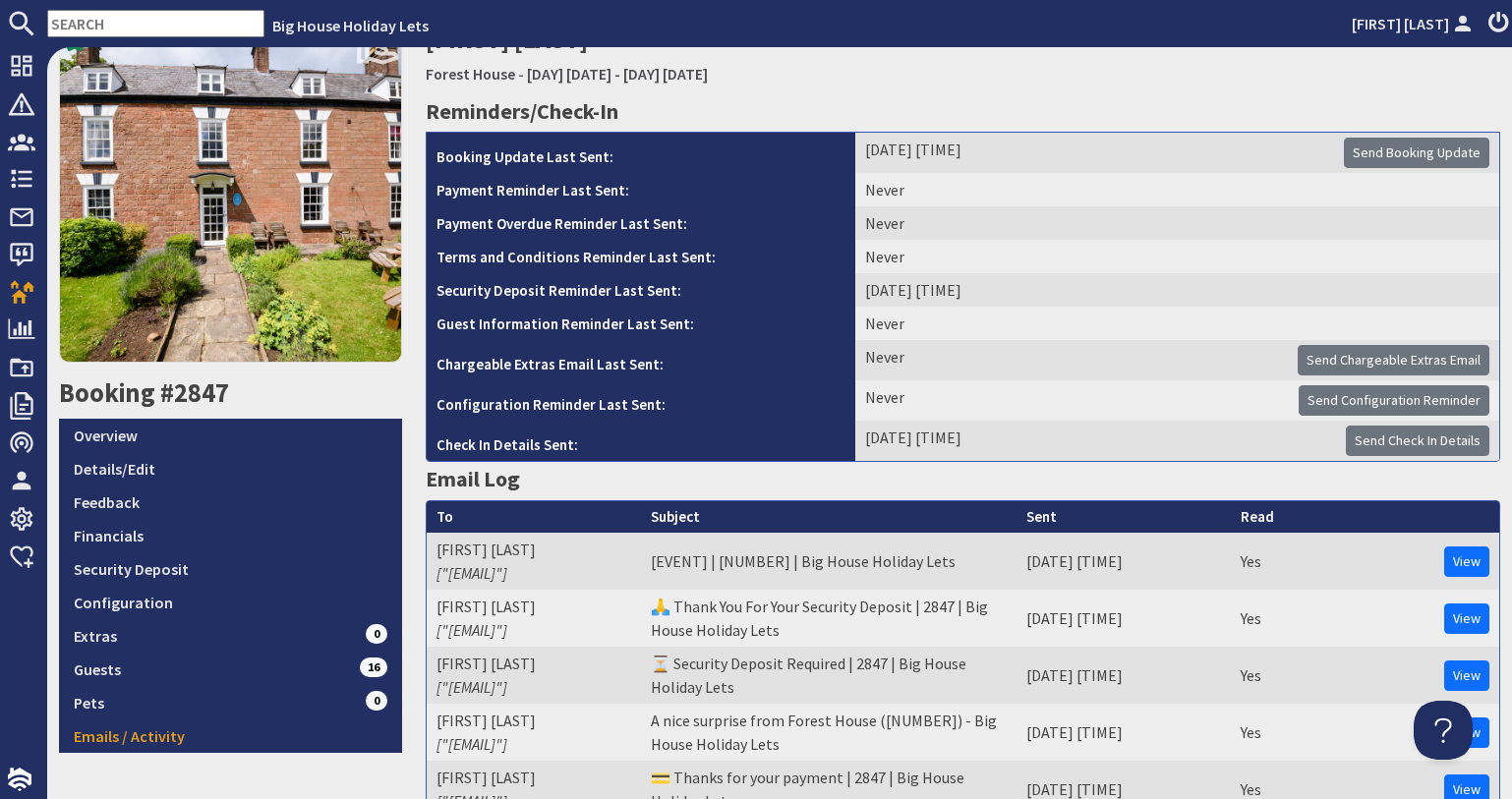 click at bounding box center [155, 24] 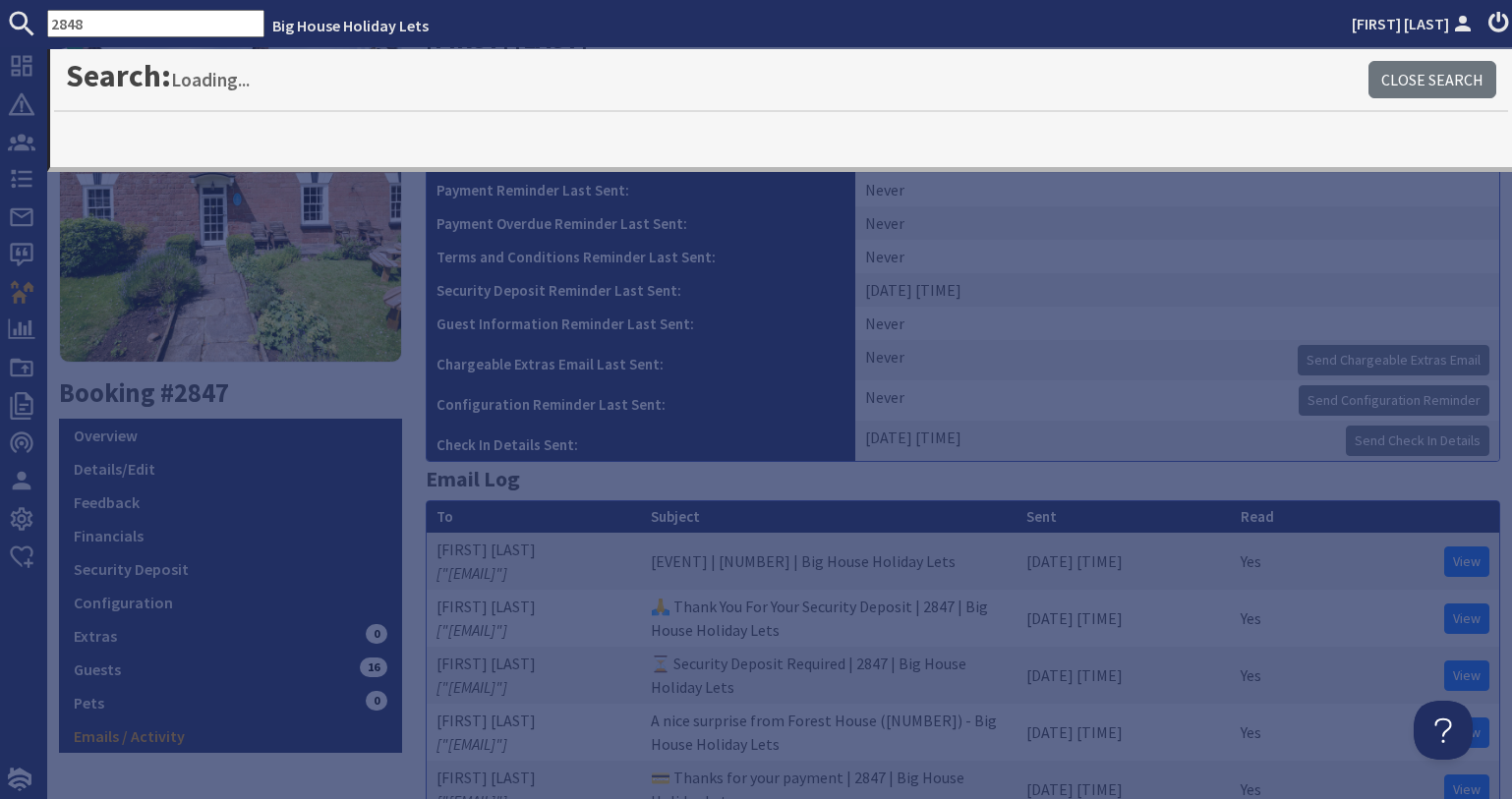 type on "2848" 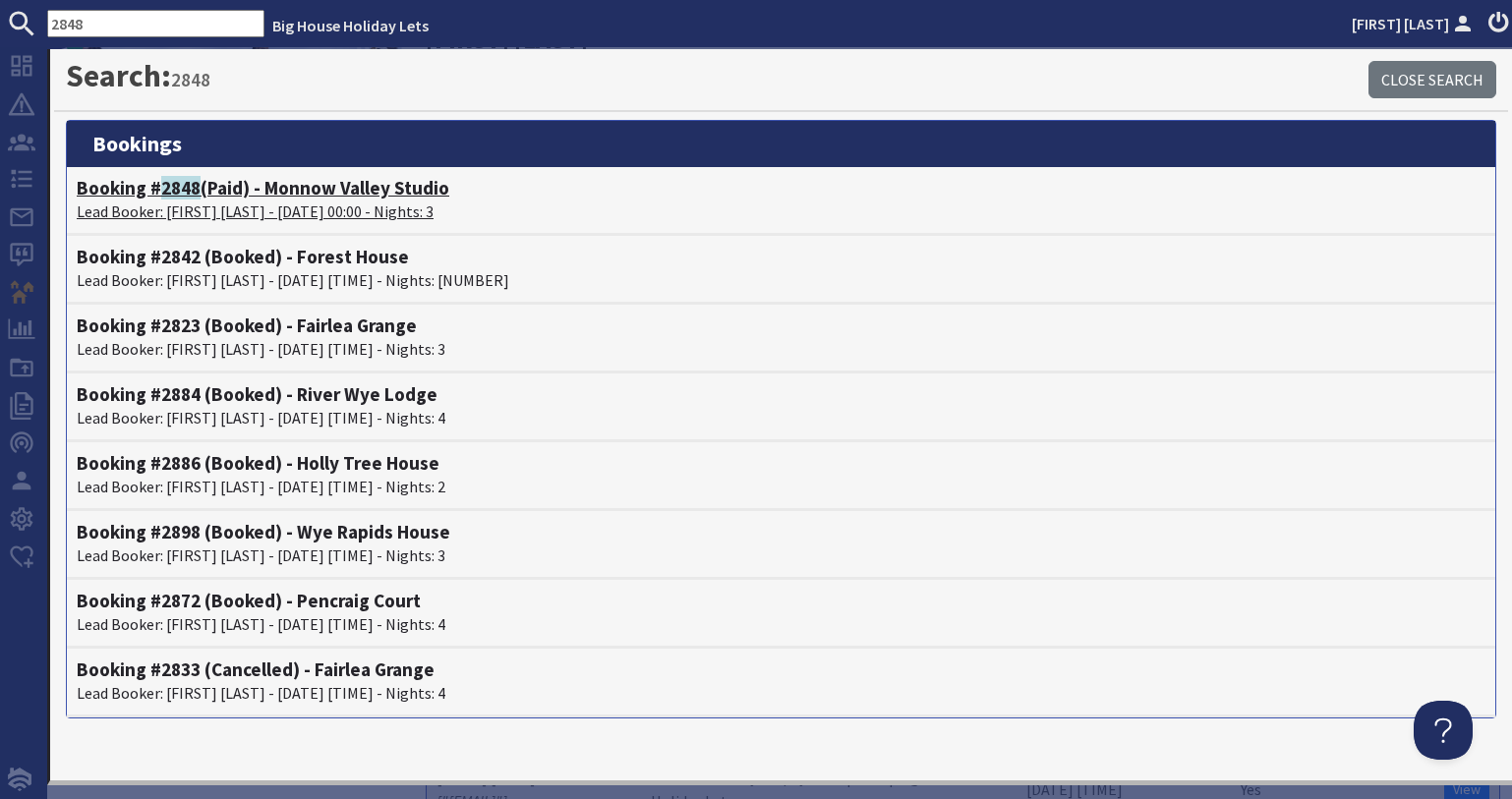 click on "Lead Booker: Marios Zachariou - 28/08/2025 00:00 - Nights: 3" at bounding box center (781, 211) 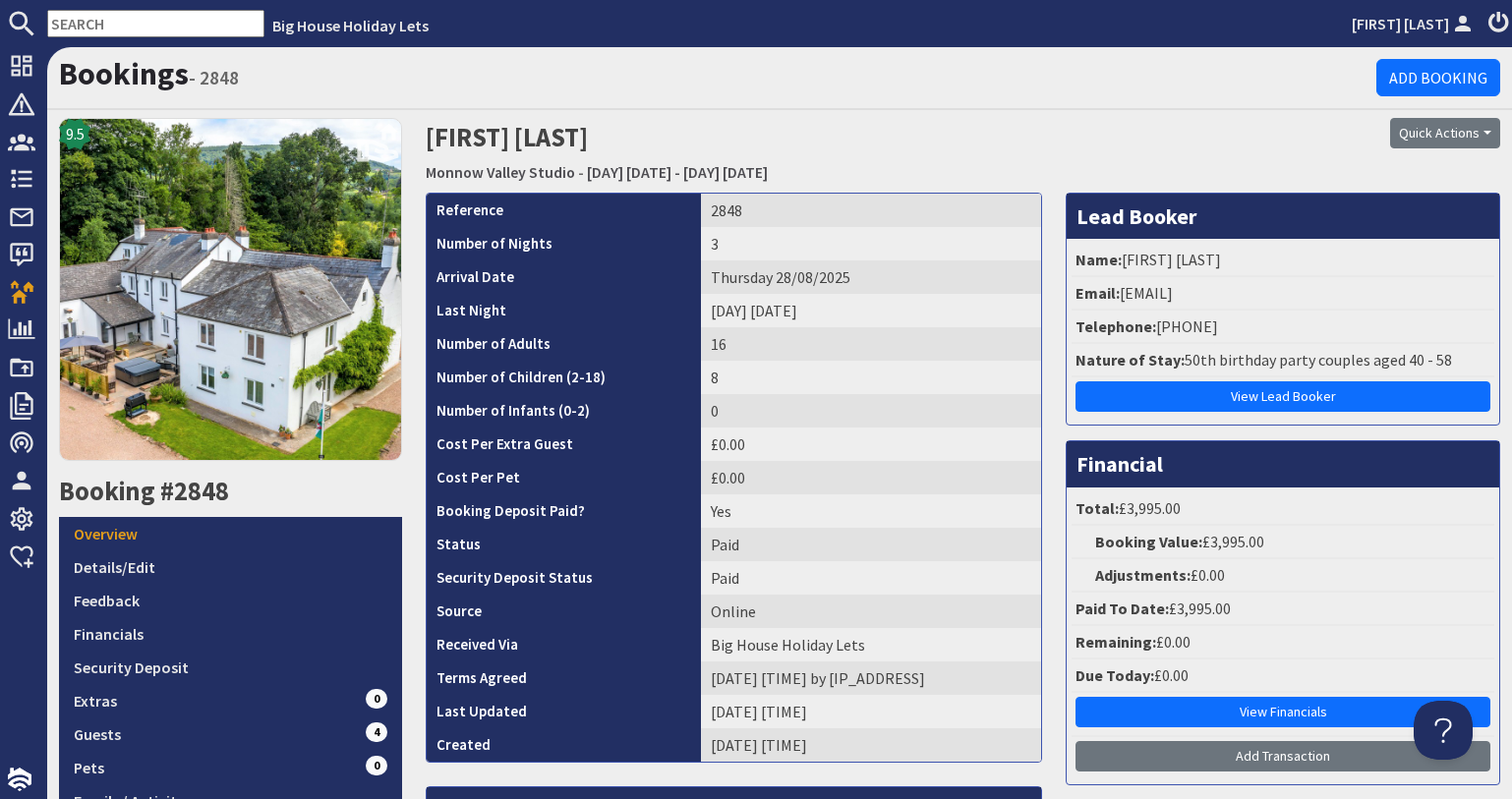 scroll, scrollTop: 0, scrollLeft: 0, axis: both 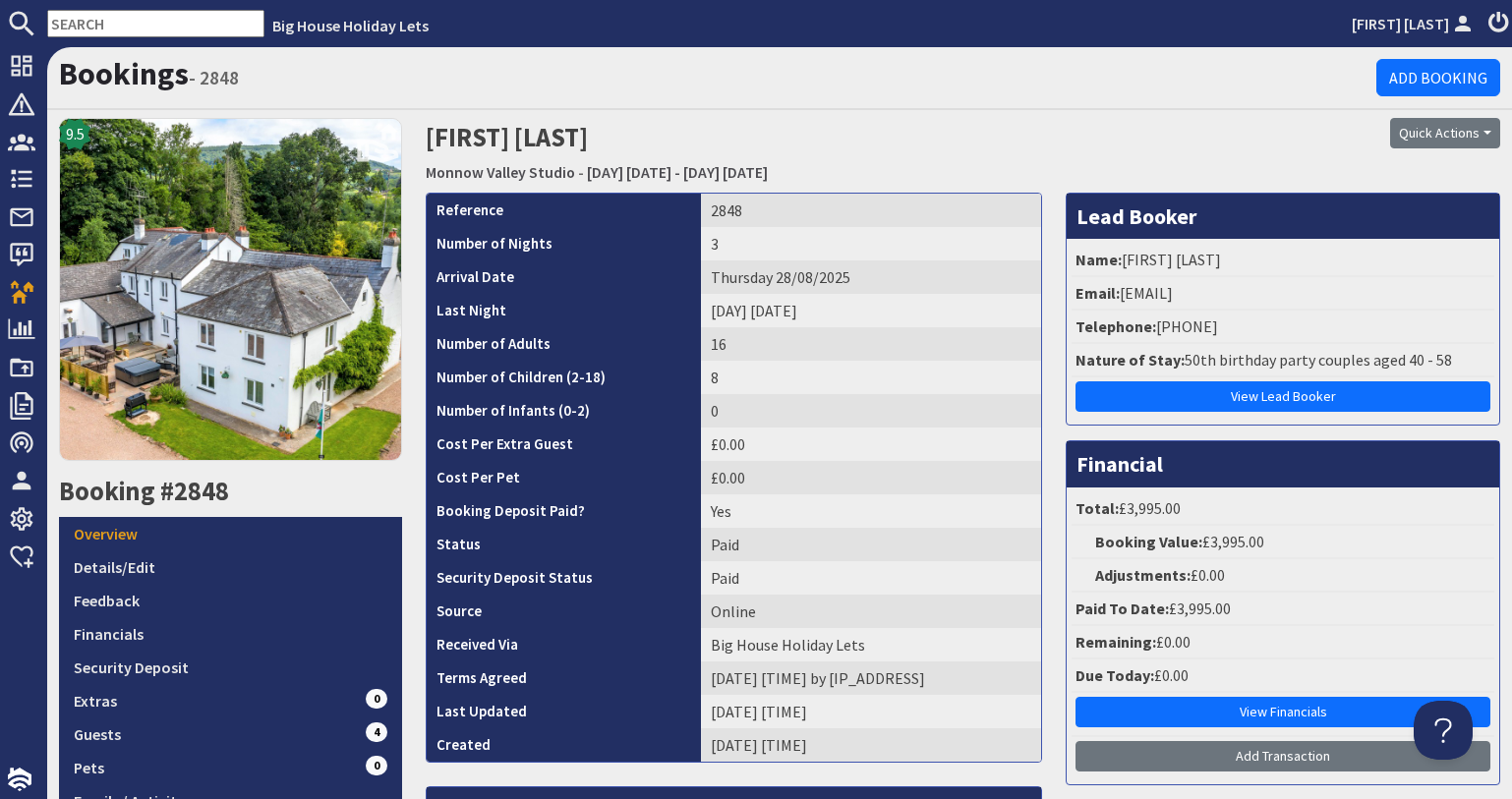 click at bounding box center (155, 24) 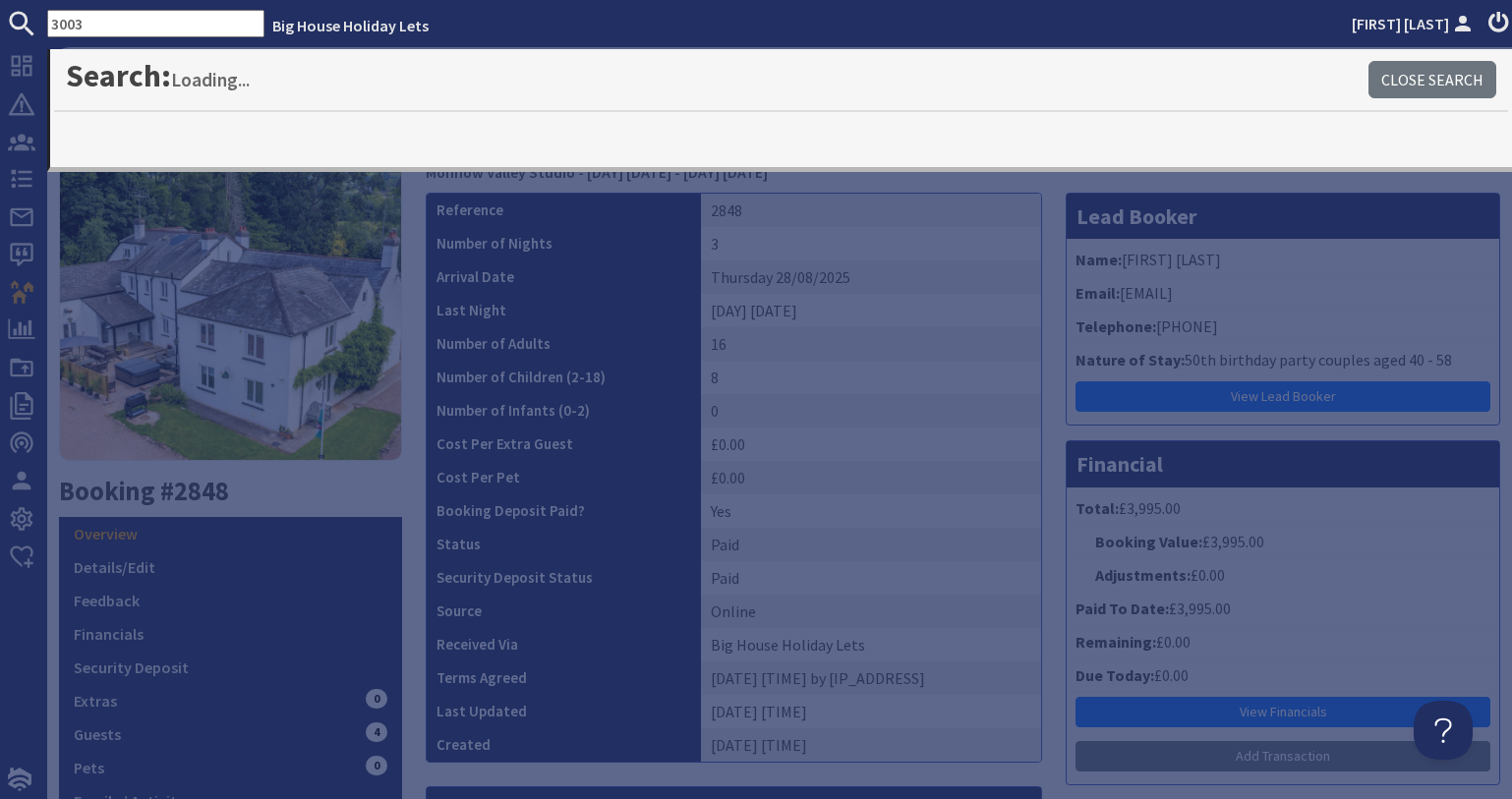 type on "3003" 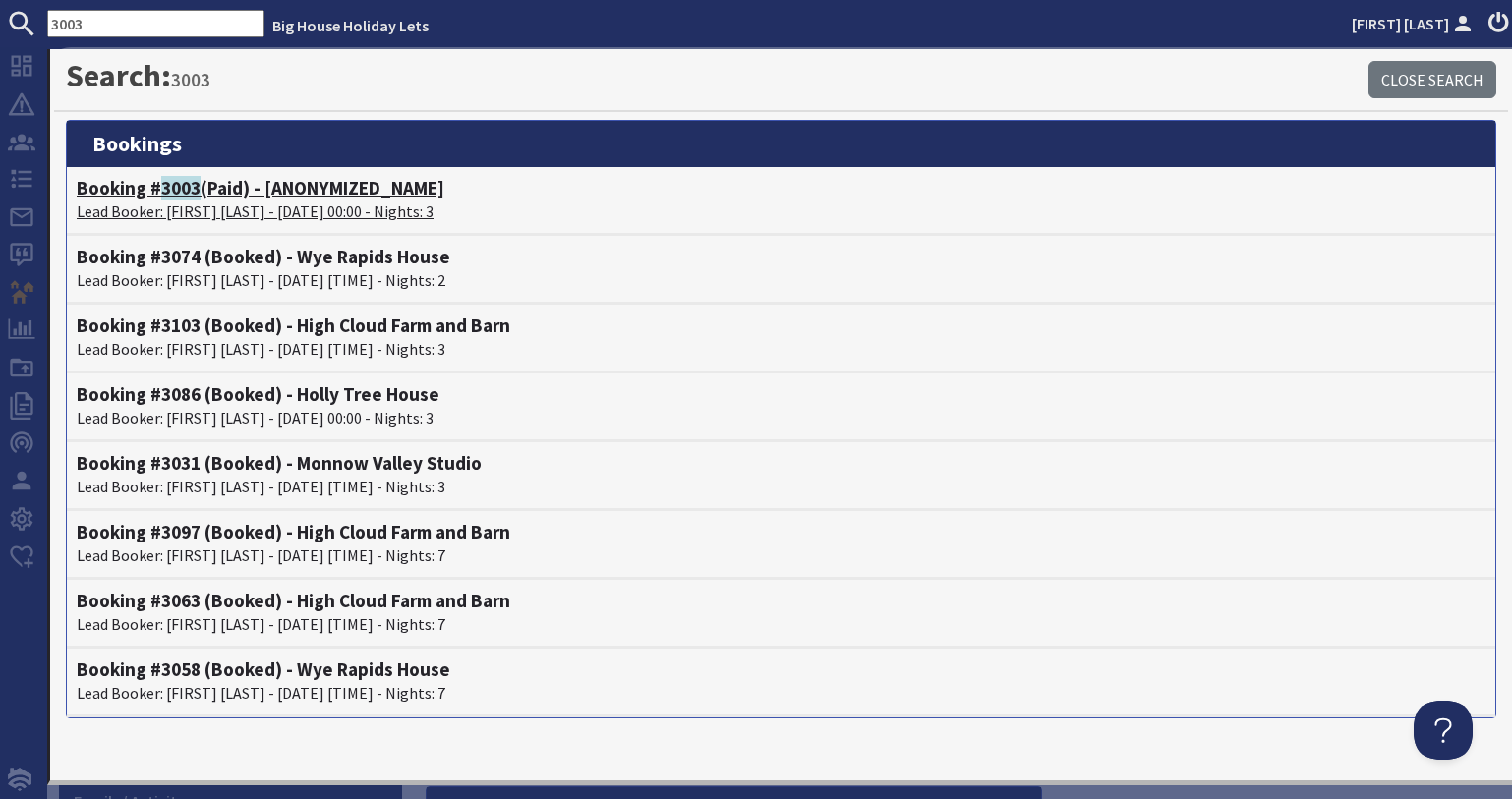 click on "Lead Booker: Caroline  Harris - 29/08/2025 00:00 - Nights: 3" at bounding box center (781, 211) 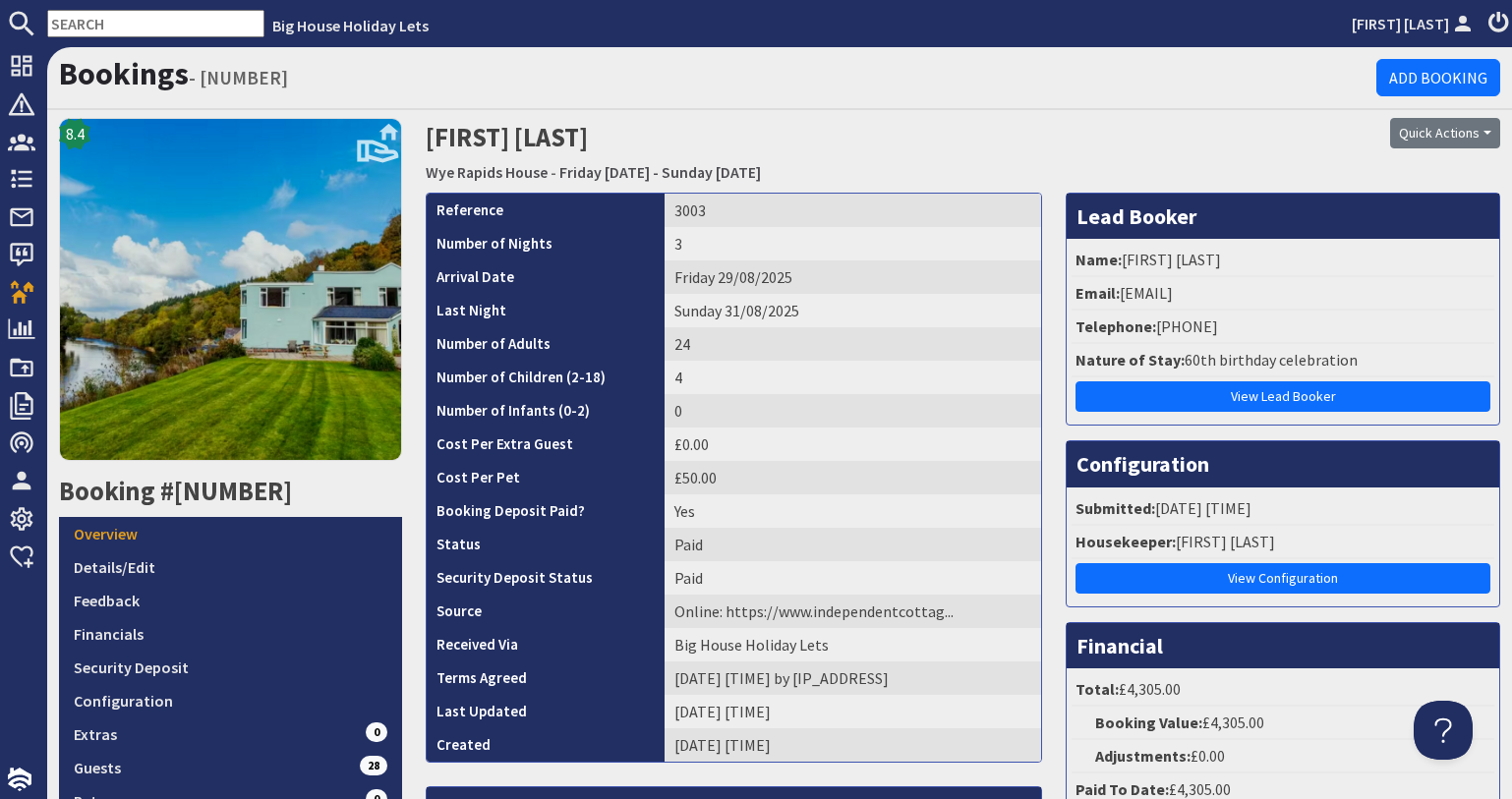 scroll, scrollTop: 0, scrollLeft: 0, axis: both 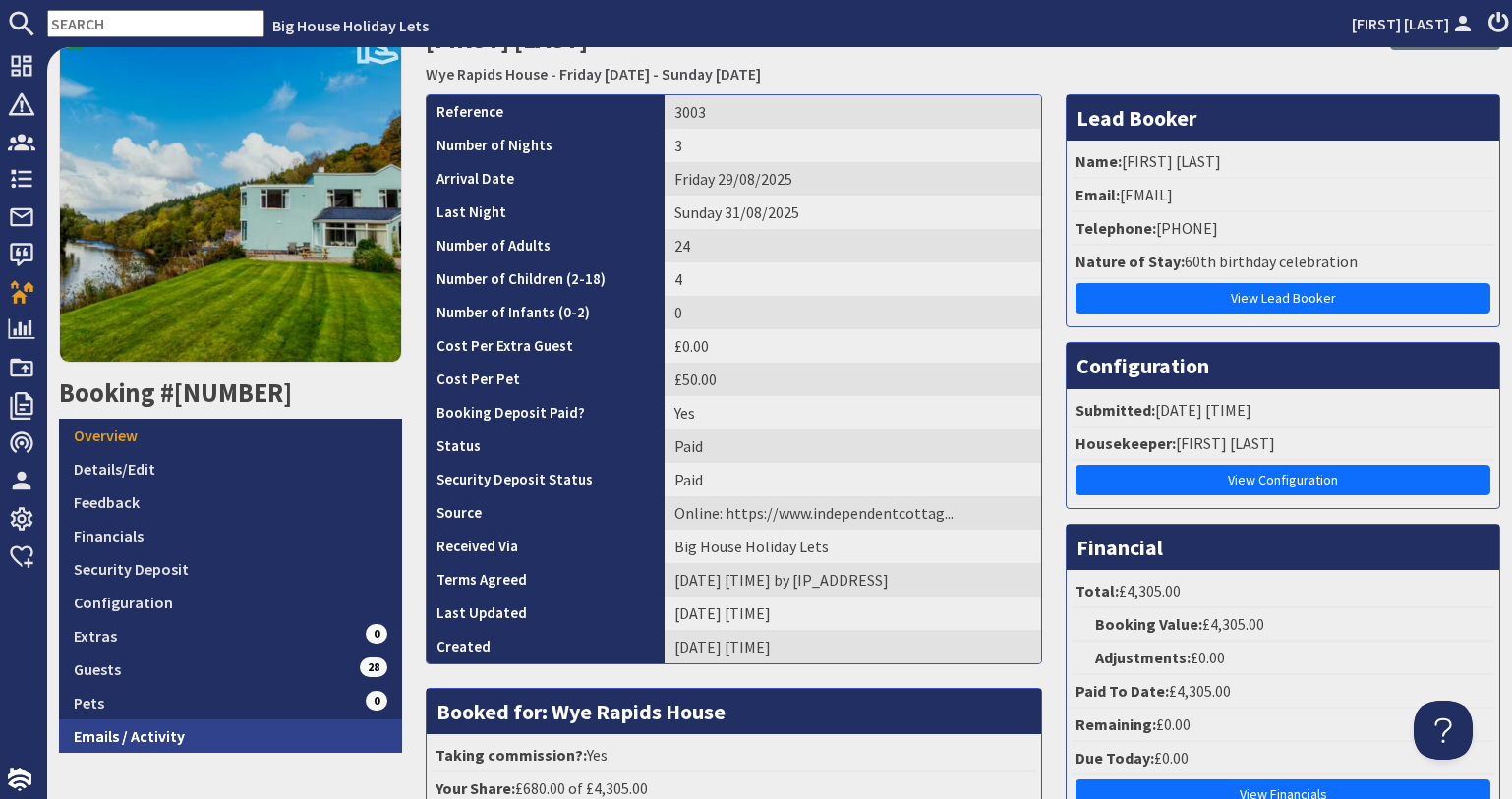 click on "Emails / Activity" at bounding box center (230, 736) 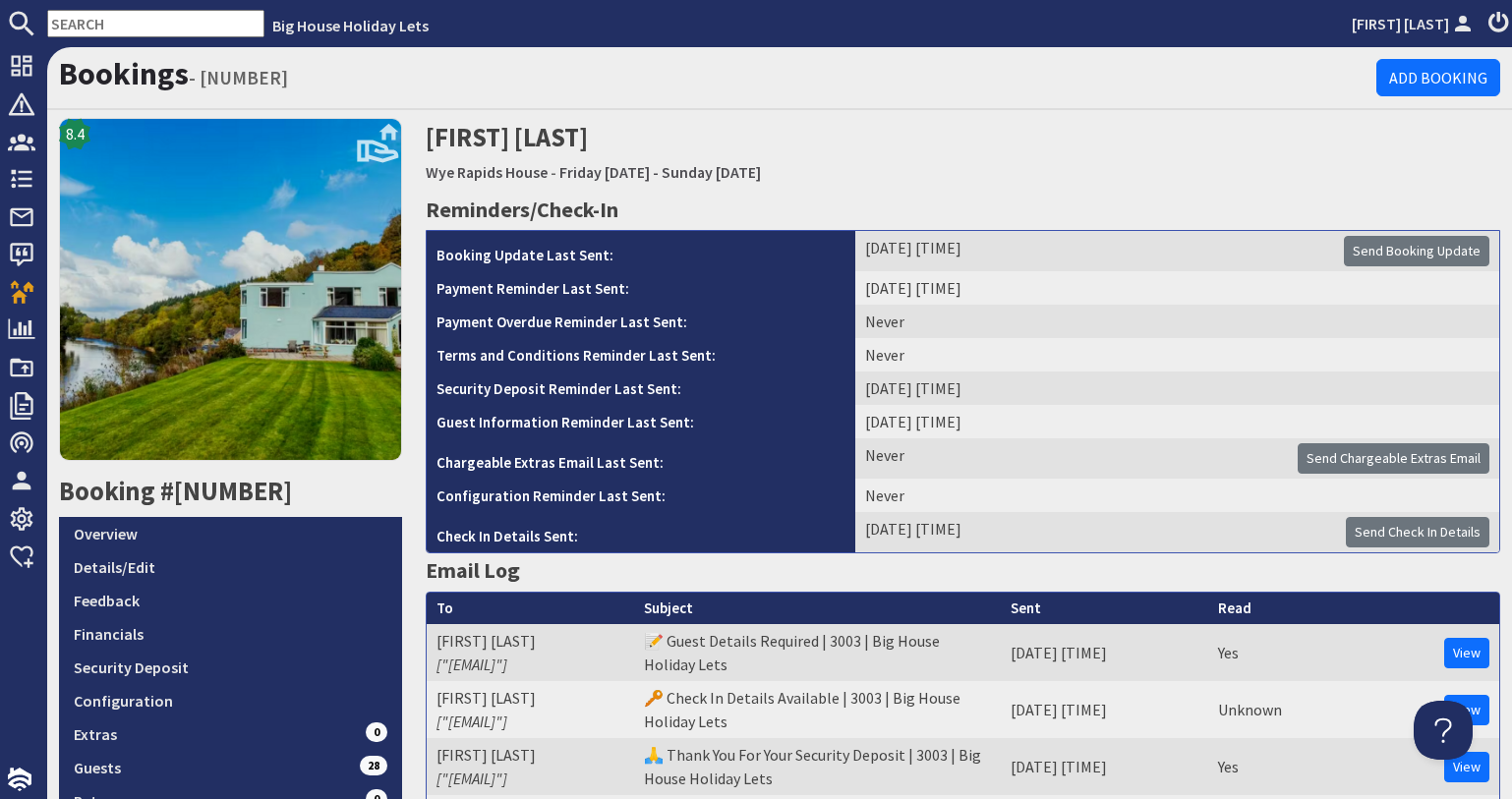 scroll, scrollTop: 0, scrollLeft: 0, axis: both 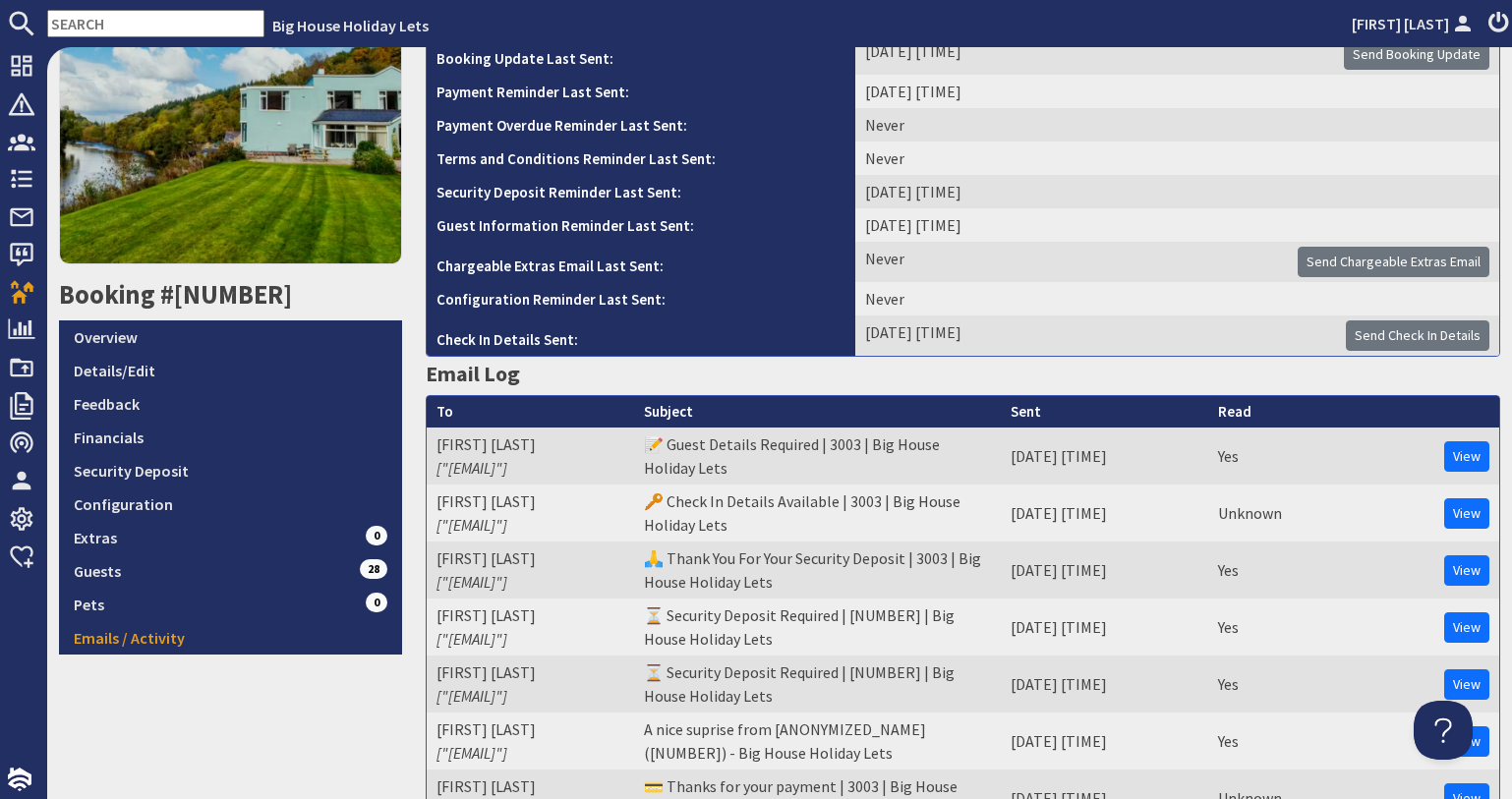click at bounding box center (155, 24) 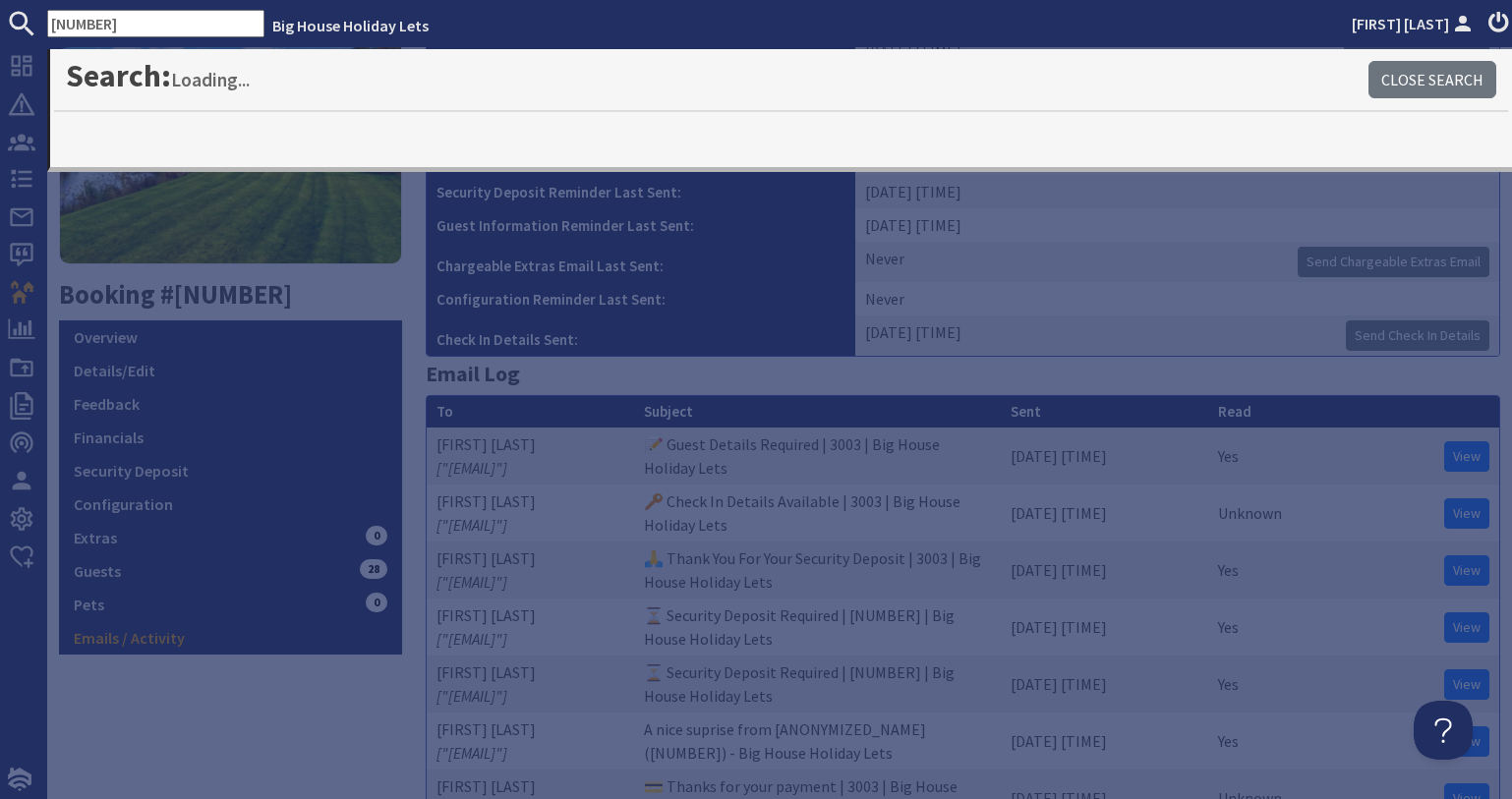 type on "3024" 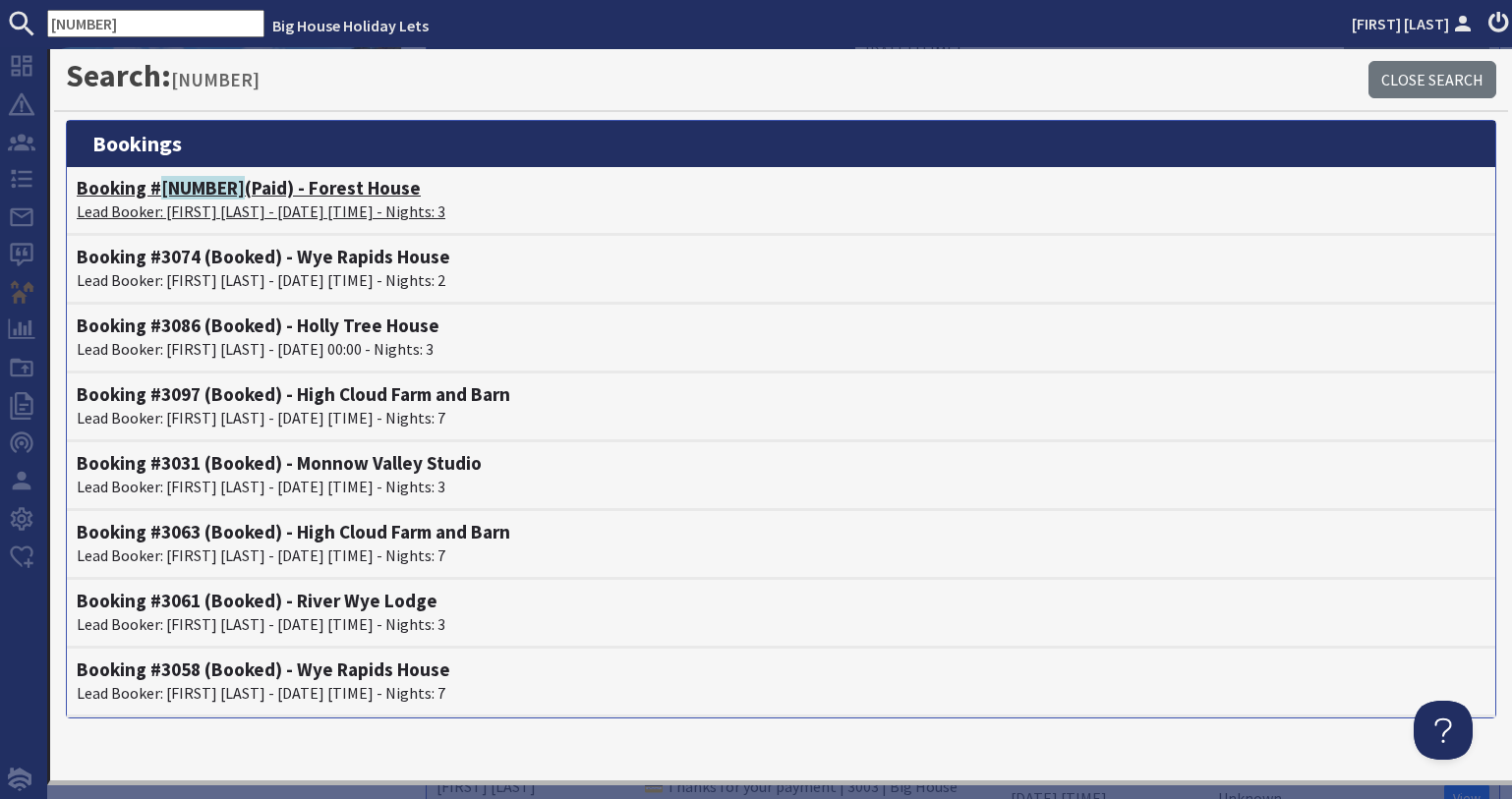 click on "Booking # 3024  (Paid) - Forest House" at bounding box center (781, 188) 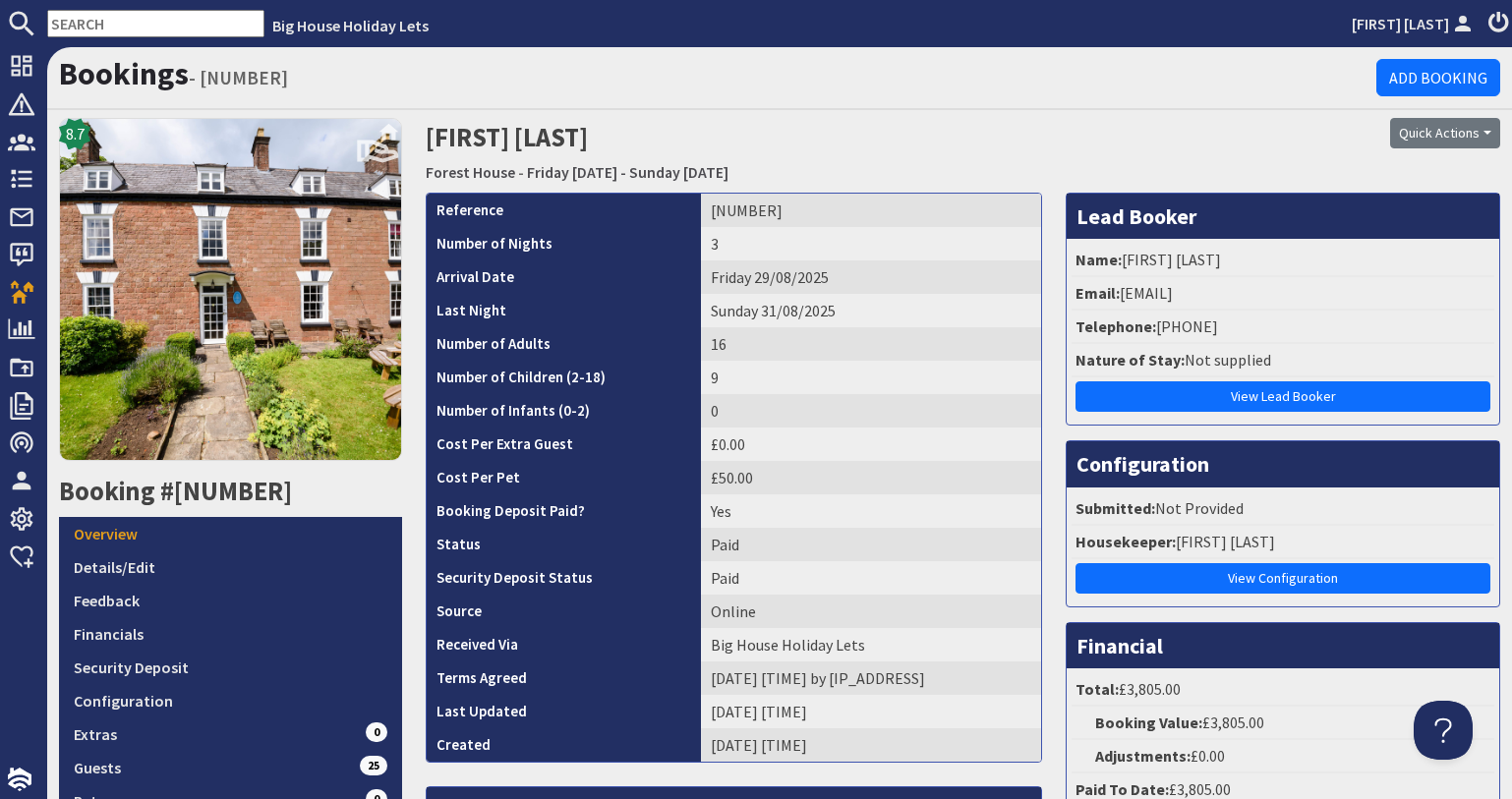 scroll, scrollTop: 0, scrollLeft: 0, axis: both 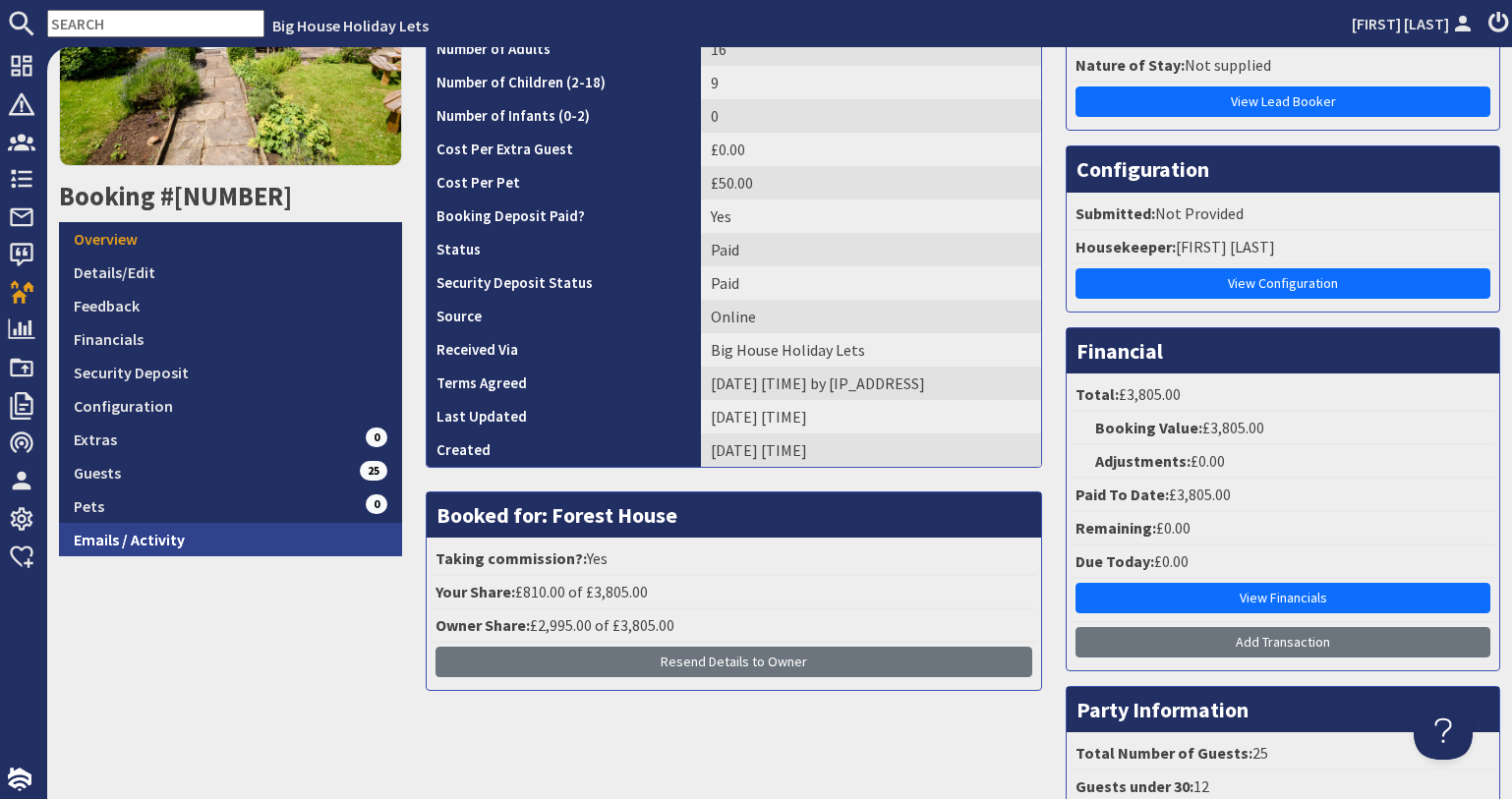 click on "Emails / Activity" at bounding box center (230, 540) 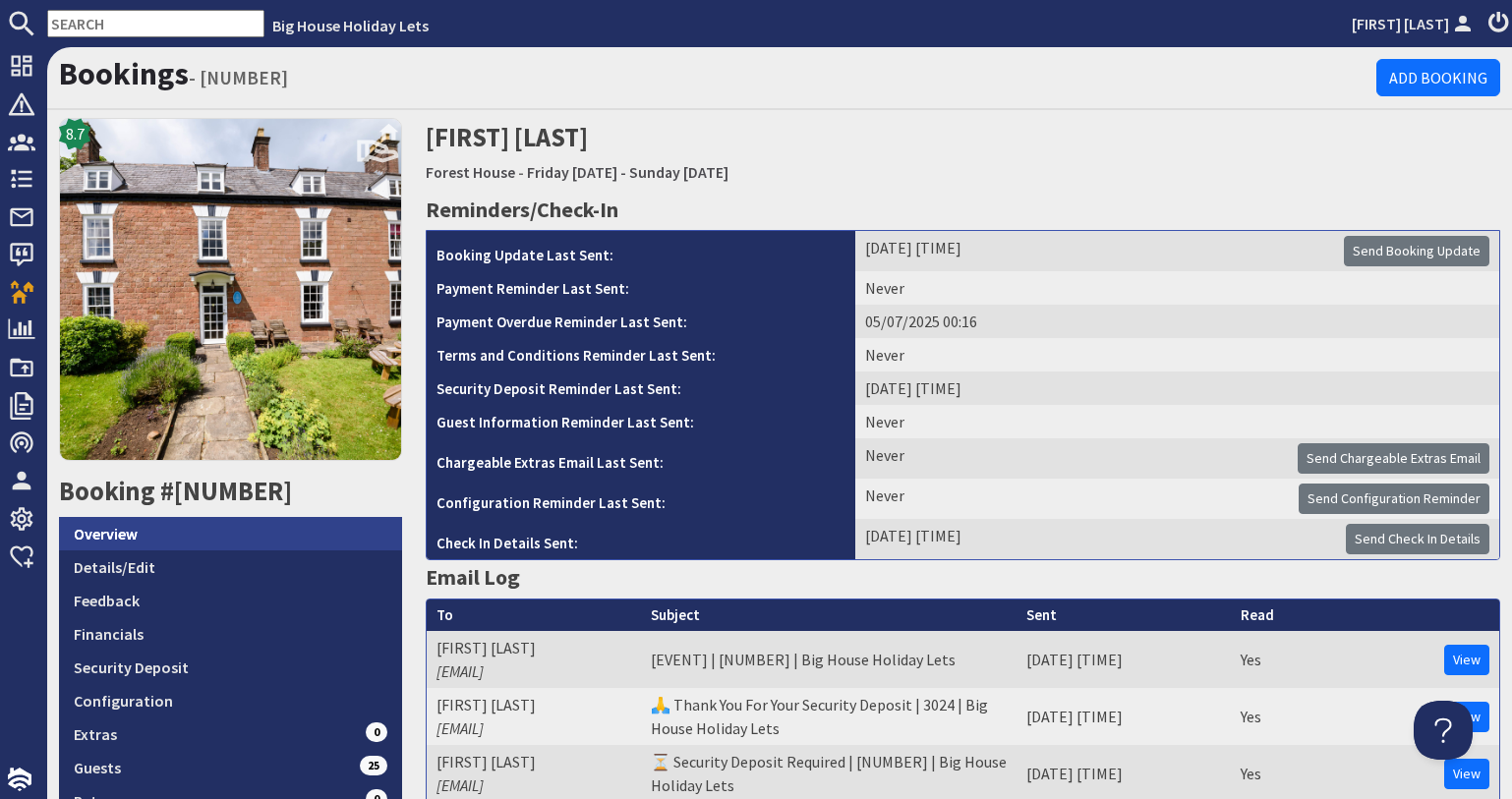 scroll, scrollTop: 0, scrollLeft: 0, axis: both 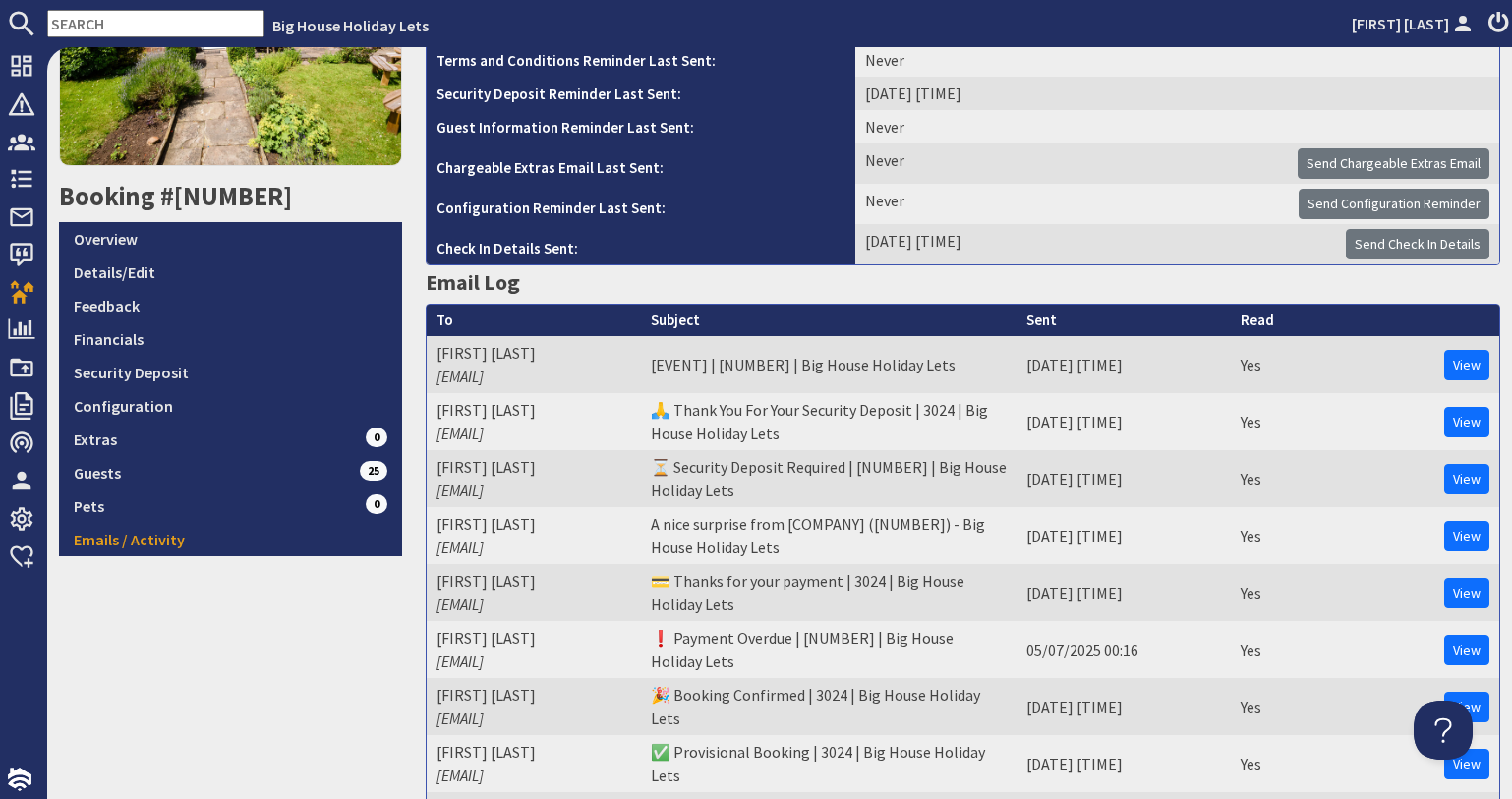 click at bounding box center [155, 24] 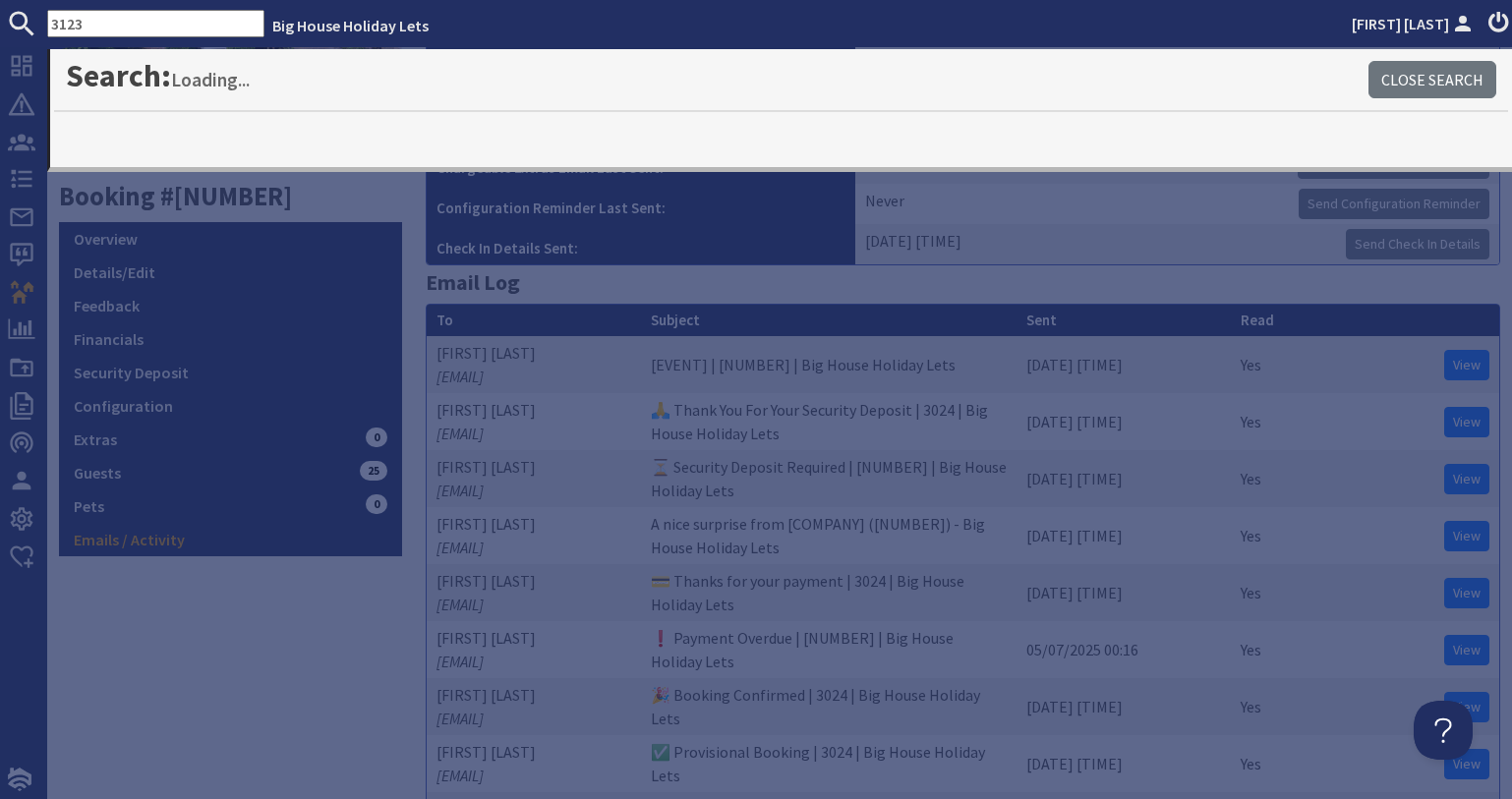 type on "3123" 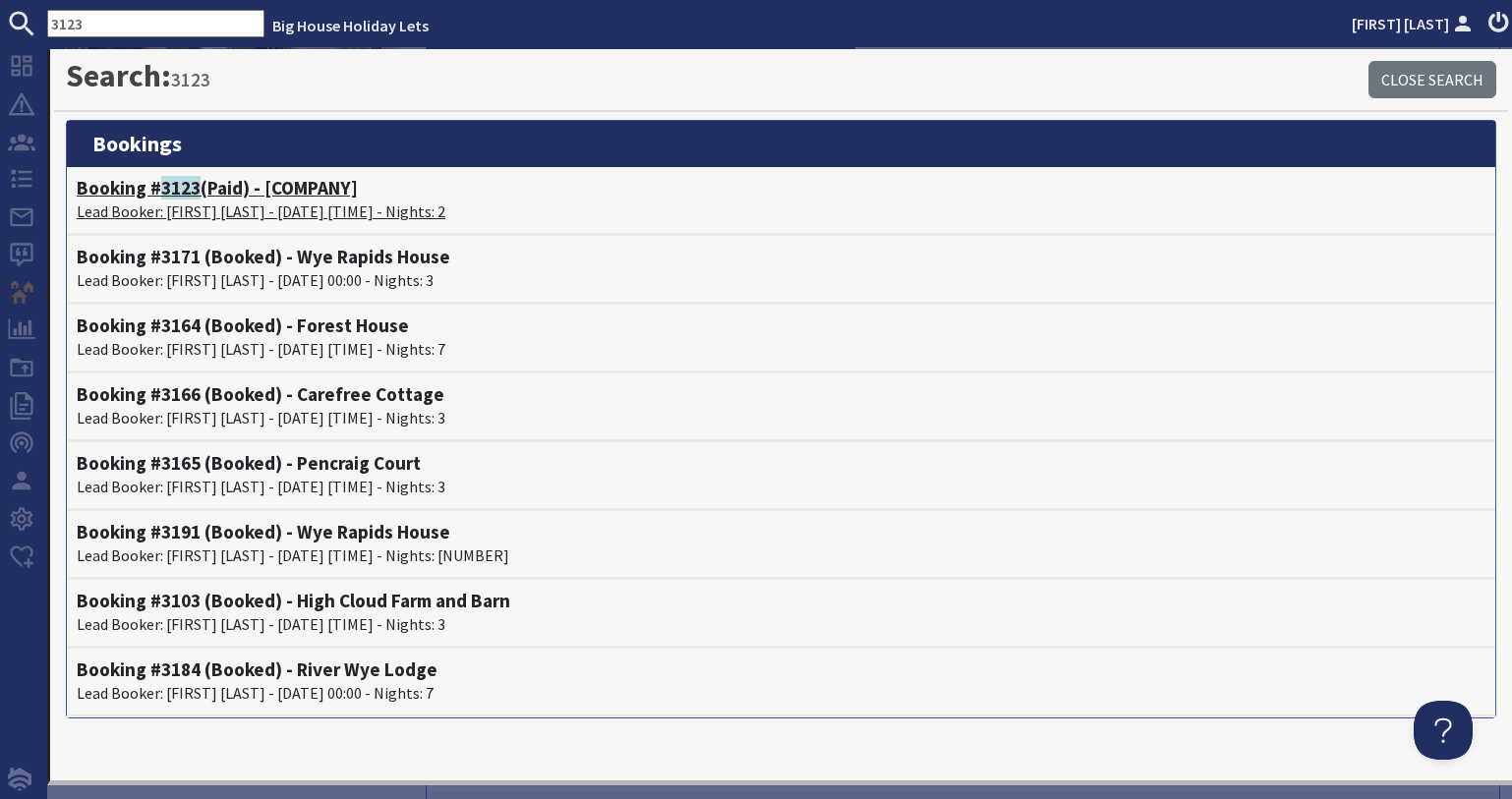click on "Lead Booker: Tom Wigg - 29/08/2025 00:00 - Nights: 2" at bounding box center (781, 211) 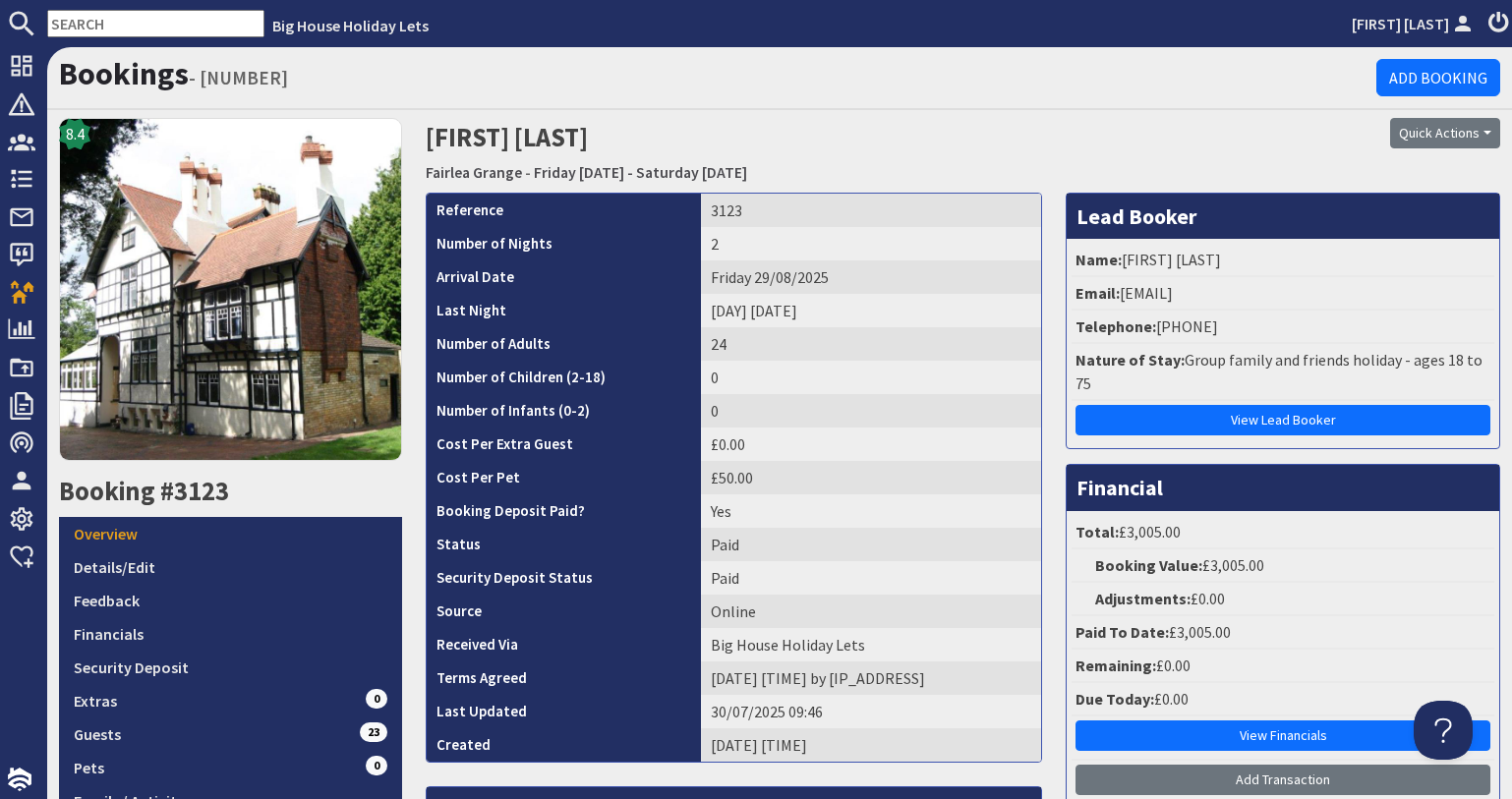 scroll, scrollTop: 0, scrollLeft: 0, axis: both 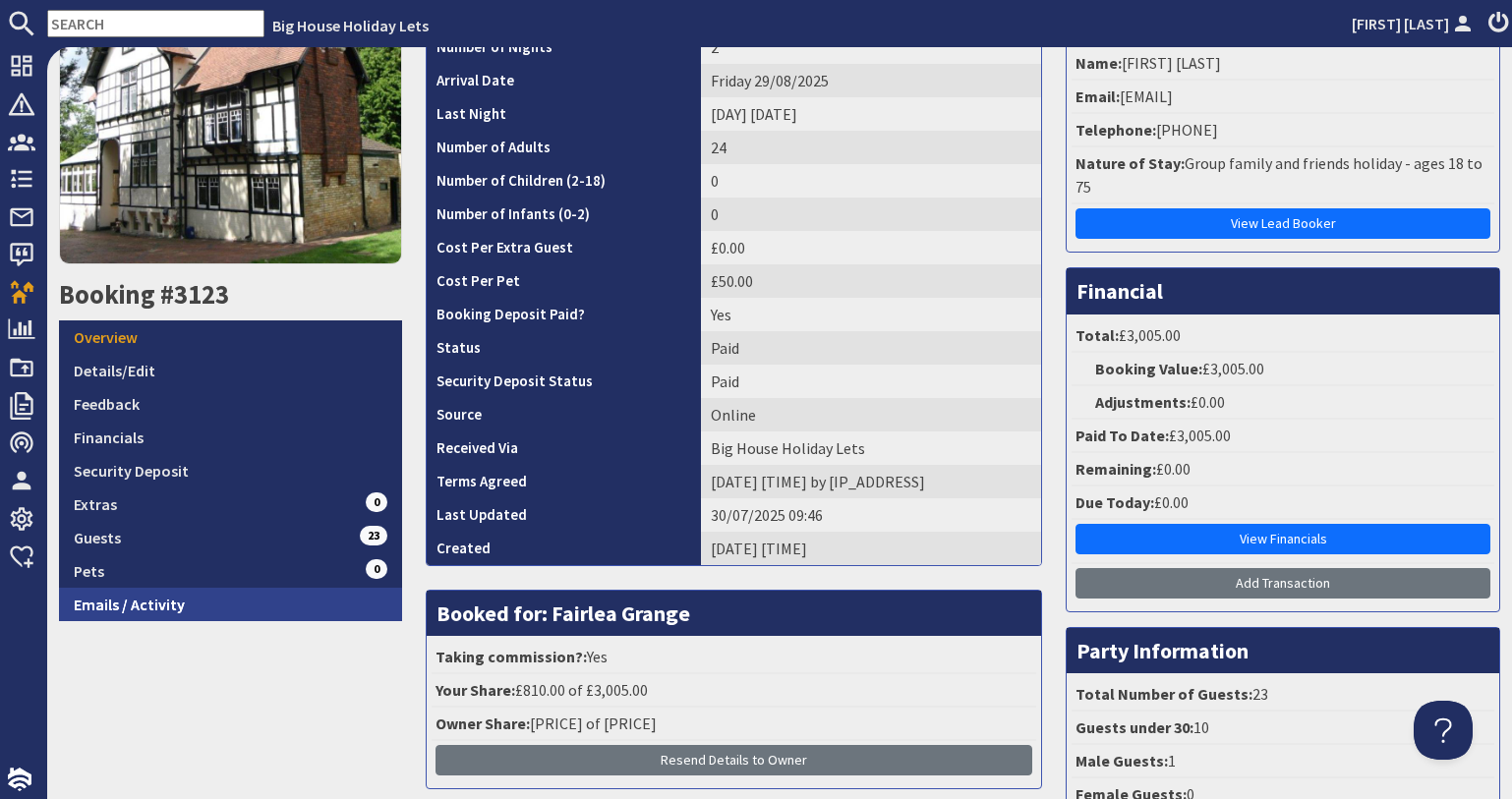 click on "Emails / Activity" at bounding box center (230, 604) 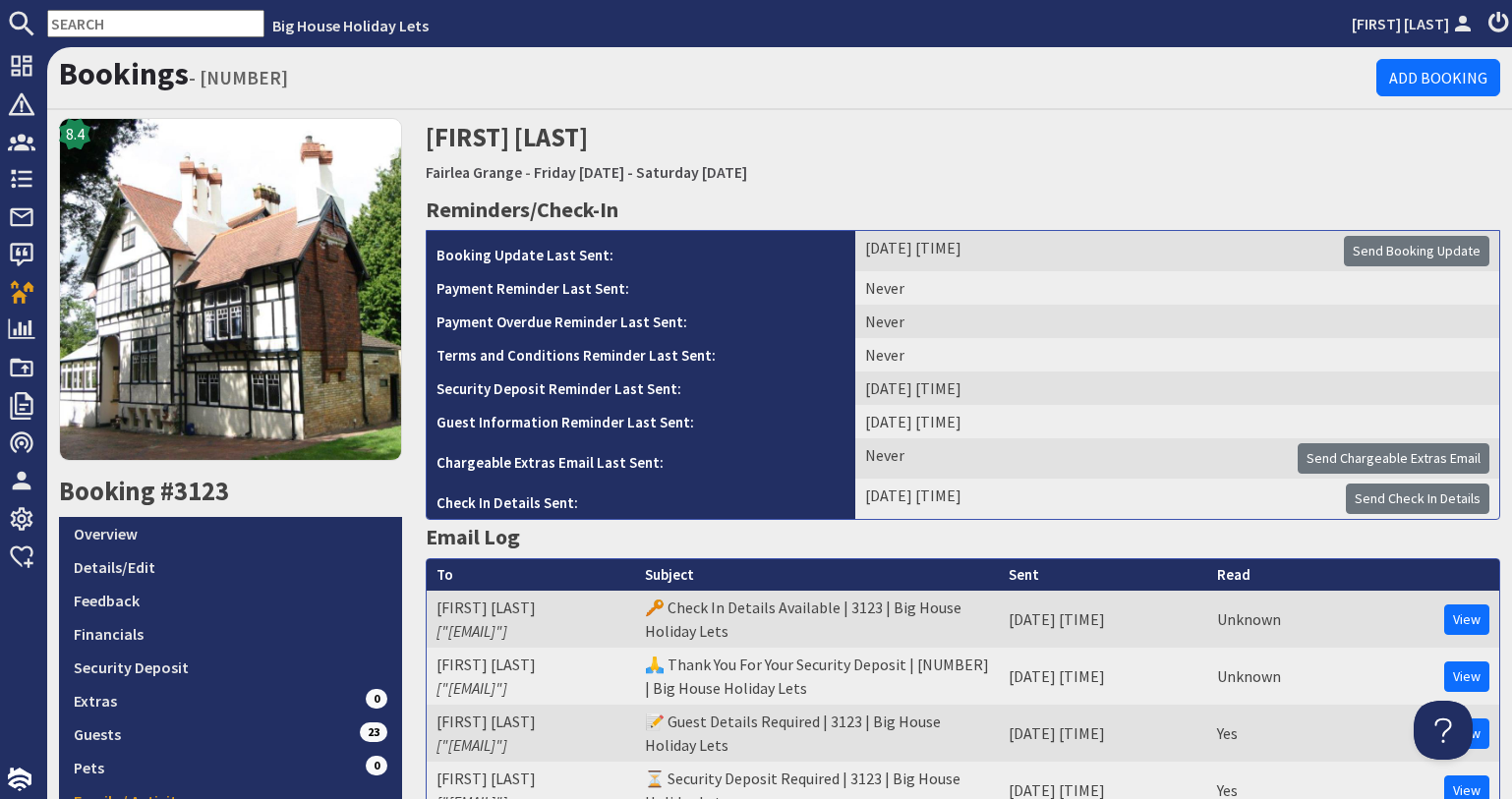 scroll, scrollTop: 0, scrollLeft: 0, axis: both 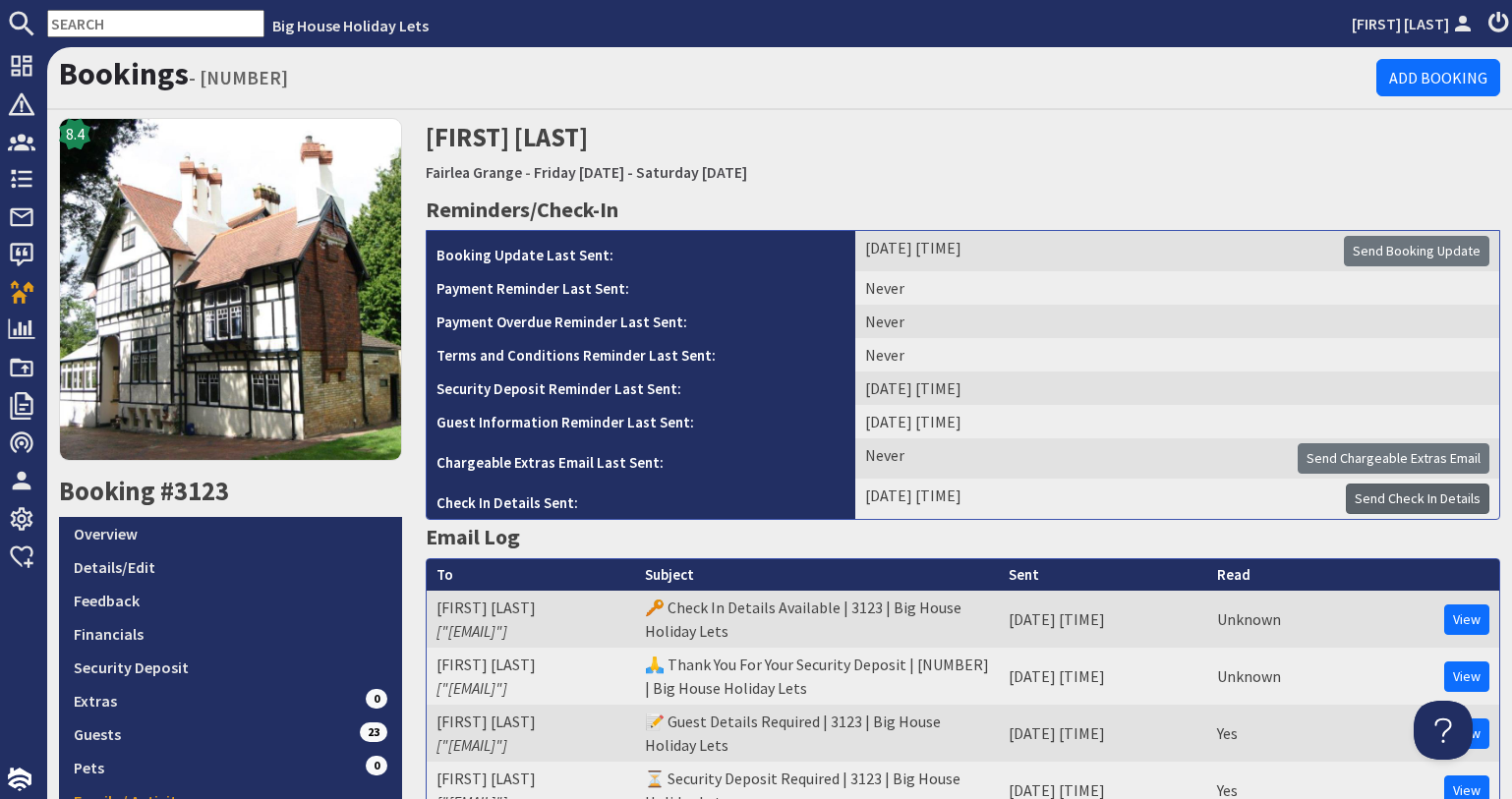 click on "Send Check In Details" at bounding box center (1418, 498) 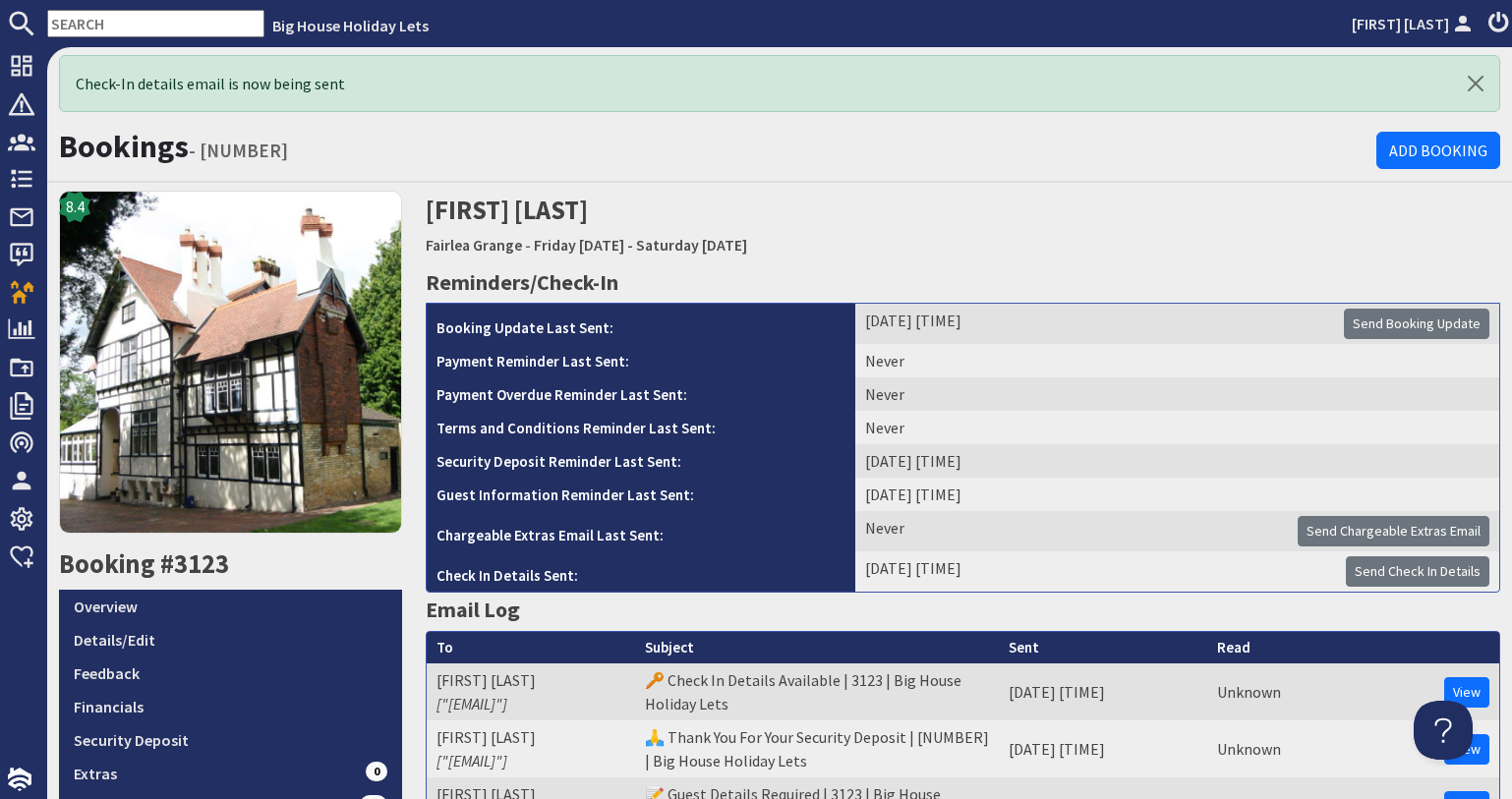 scroll, scrollTop: 0, scrollLeft: 0, axis: both 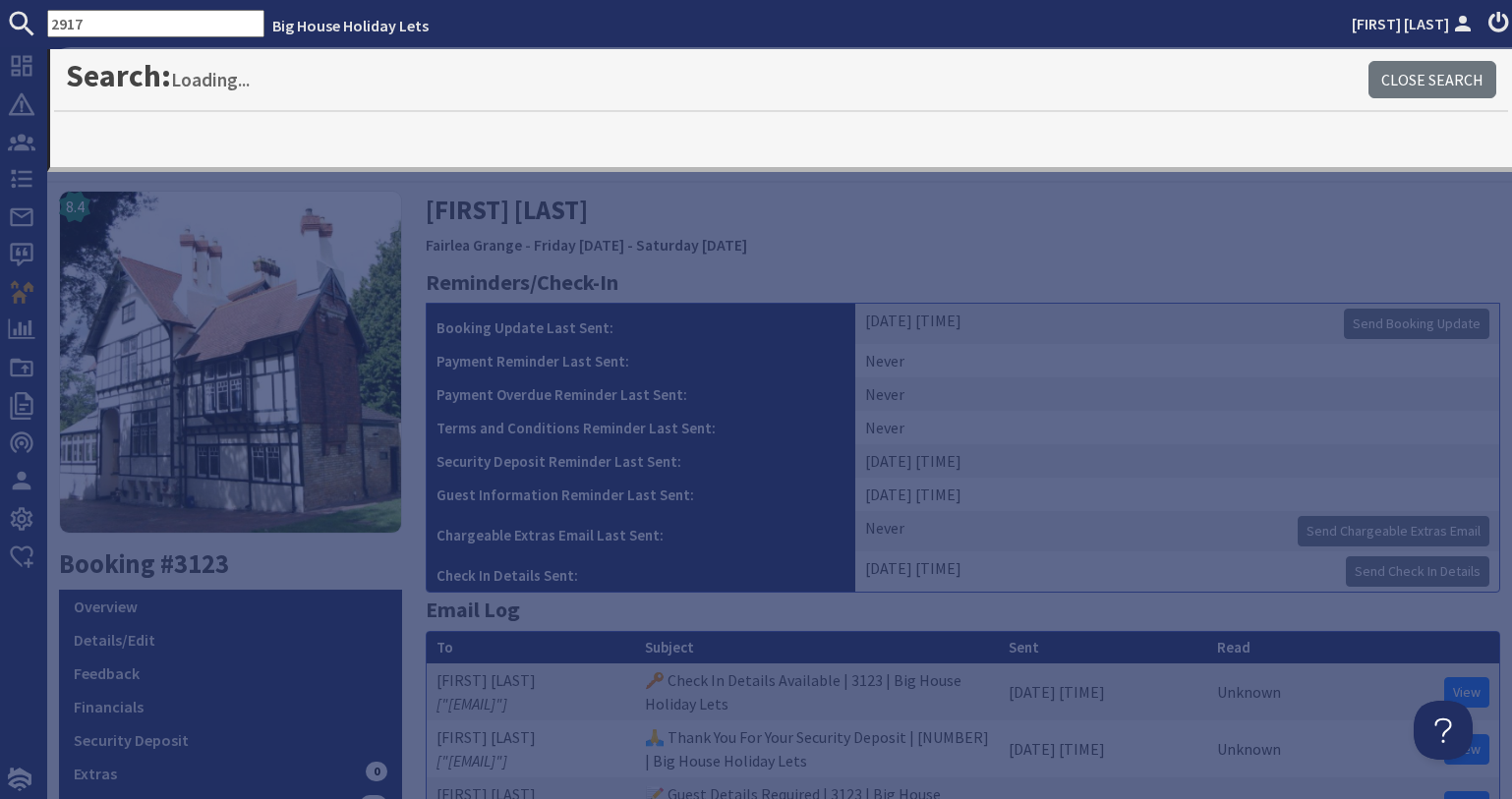 type on "2917" 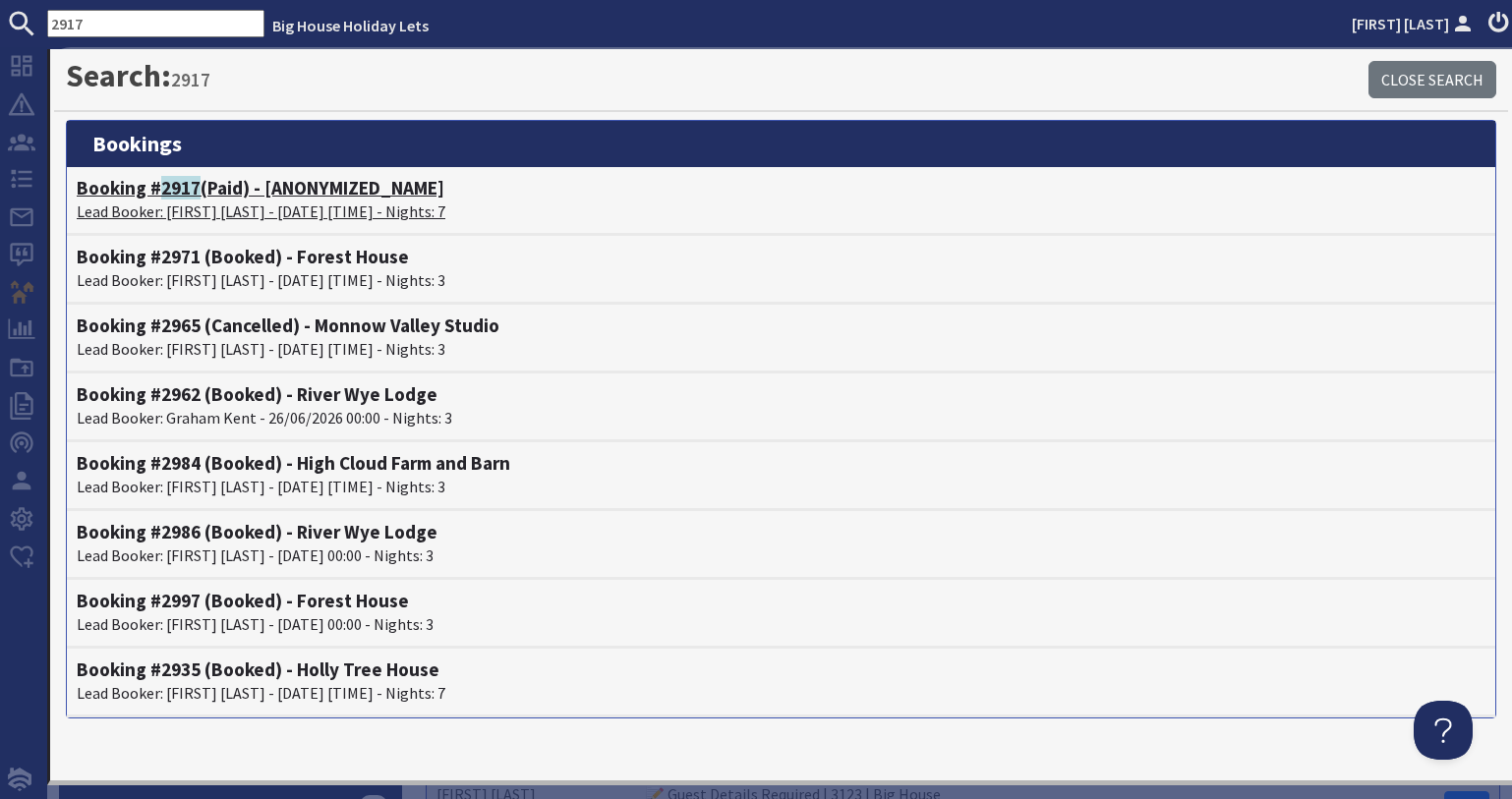 click on "Booking # 2917  (Paid) - Wye Rapids House" at bounding box center [781, 188] 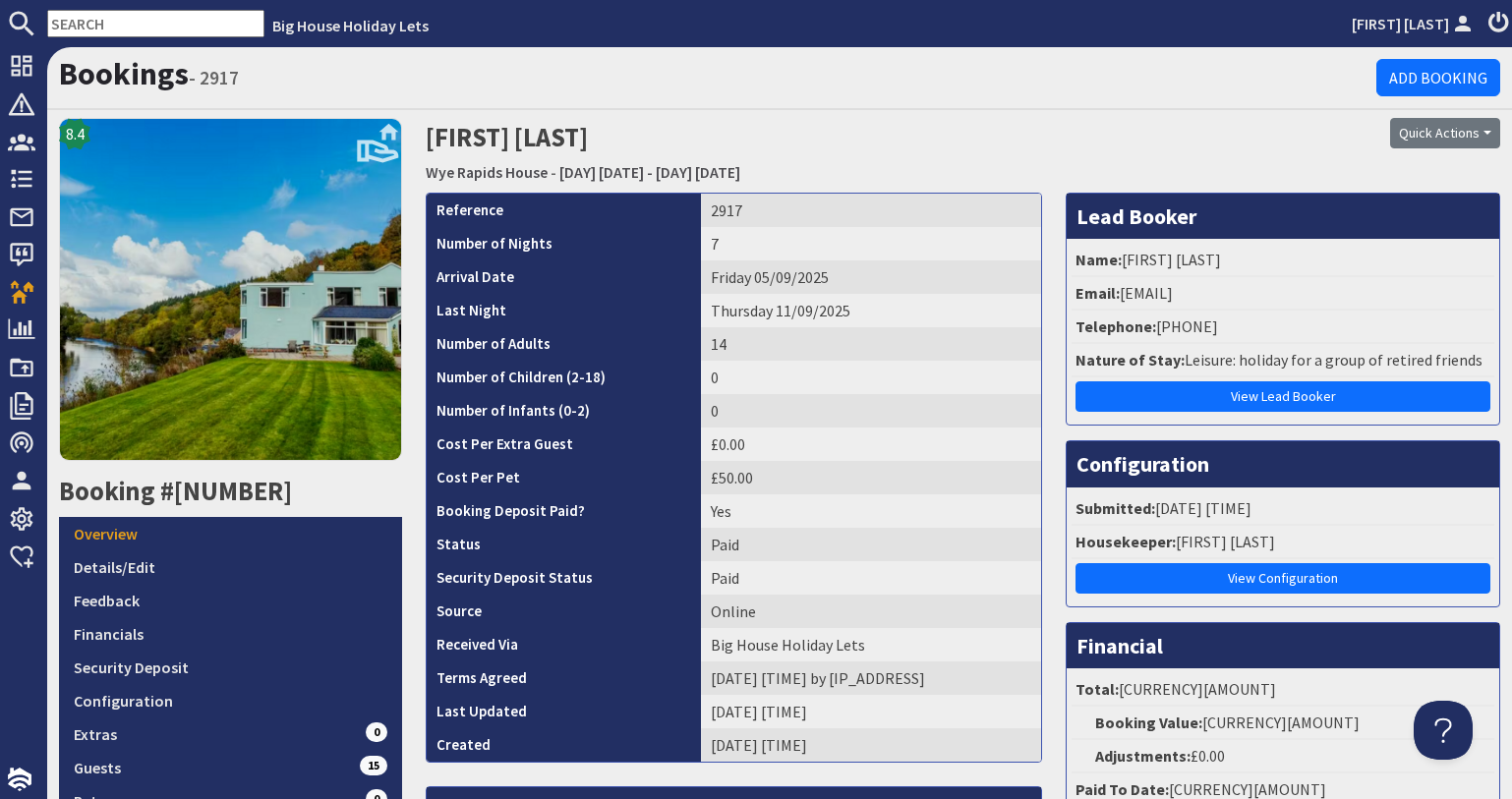 scroll, scrollTop: 0, scrollLeft: 0, axis: both 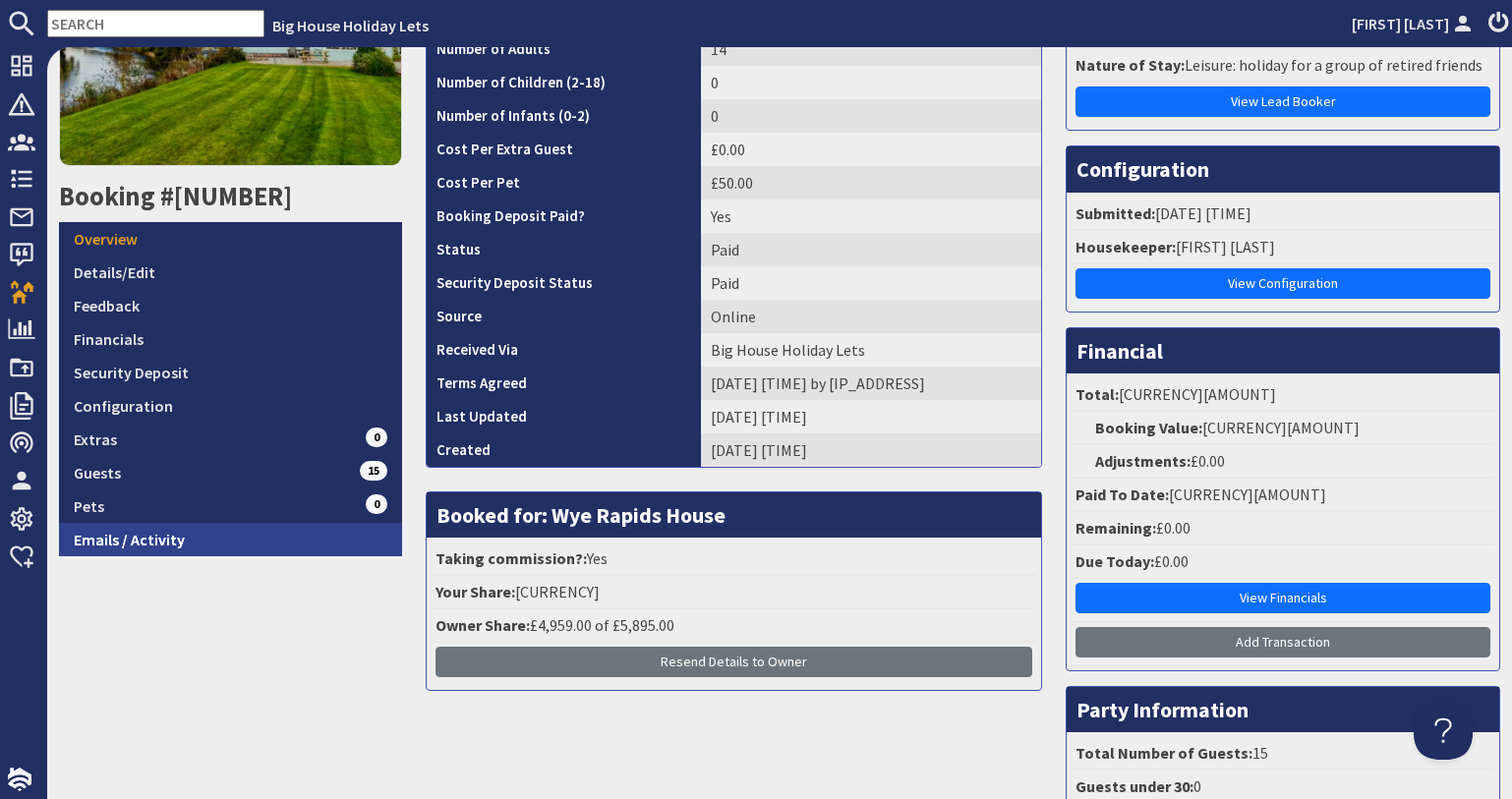 click on "Emails / Activity" at bounding box center [230, 540] 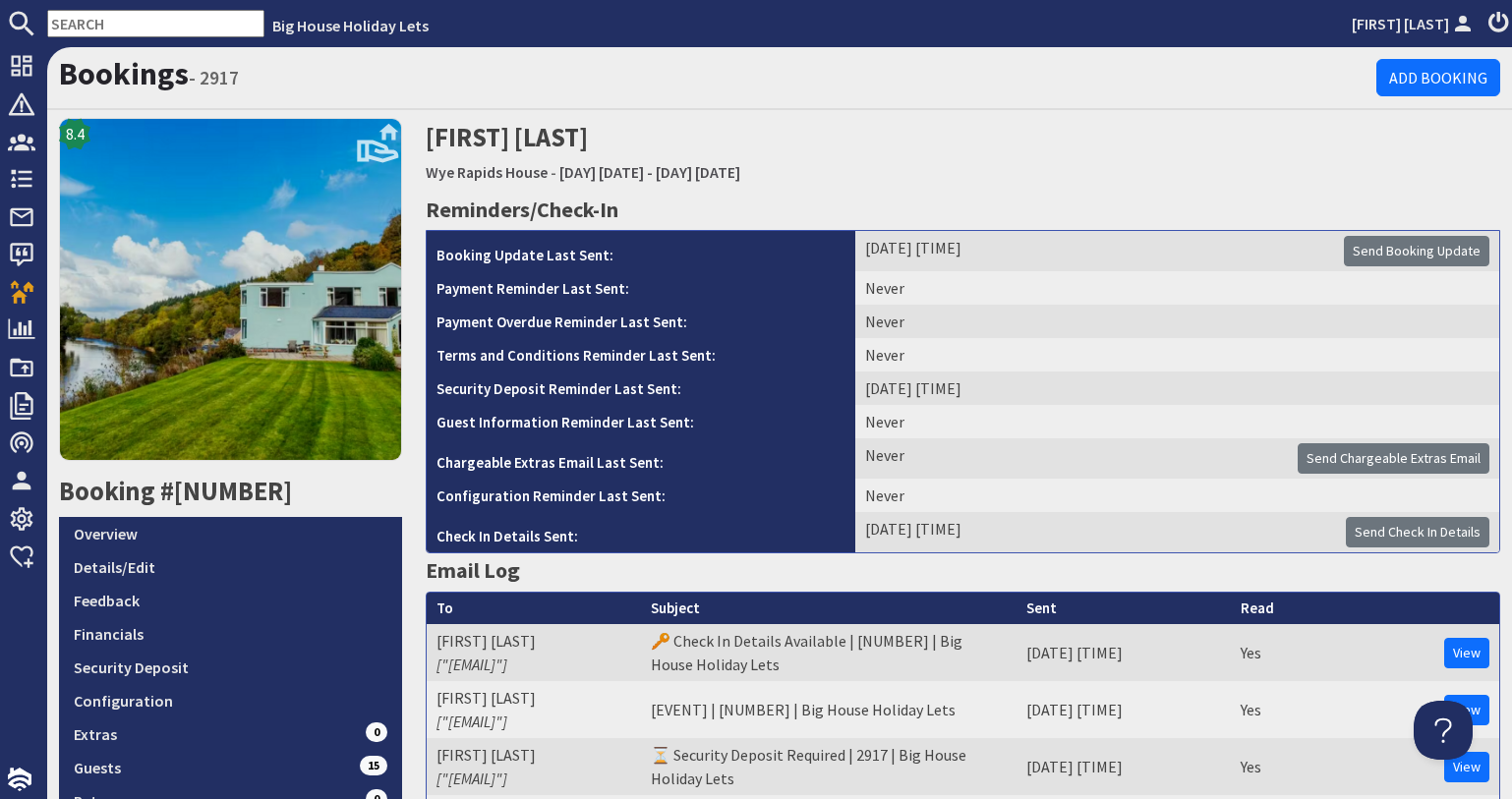 scroll, scrollTop: 0, scrollLeft: 0, axis: both 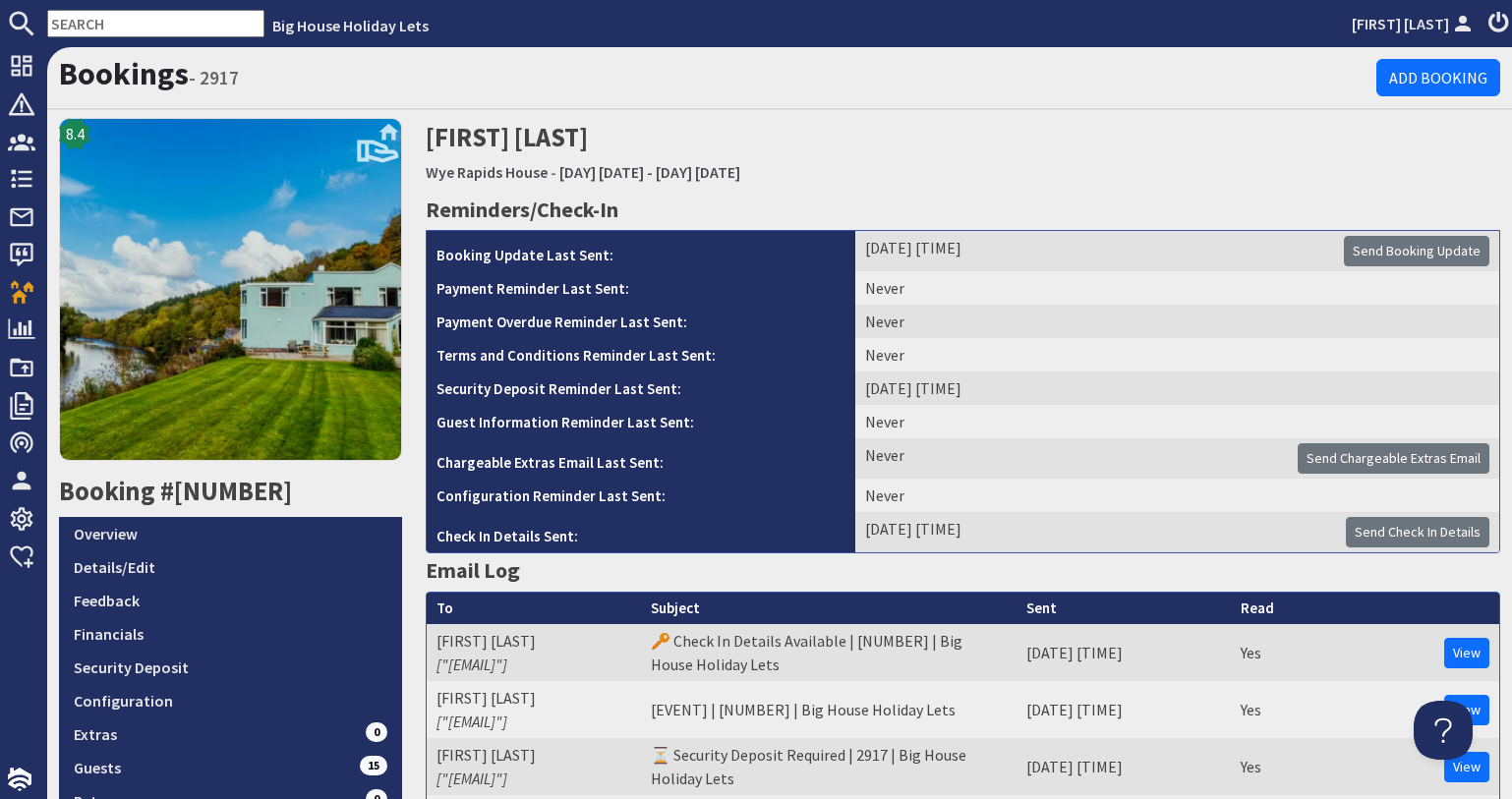 click at bounding box center [155, 24] 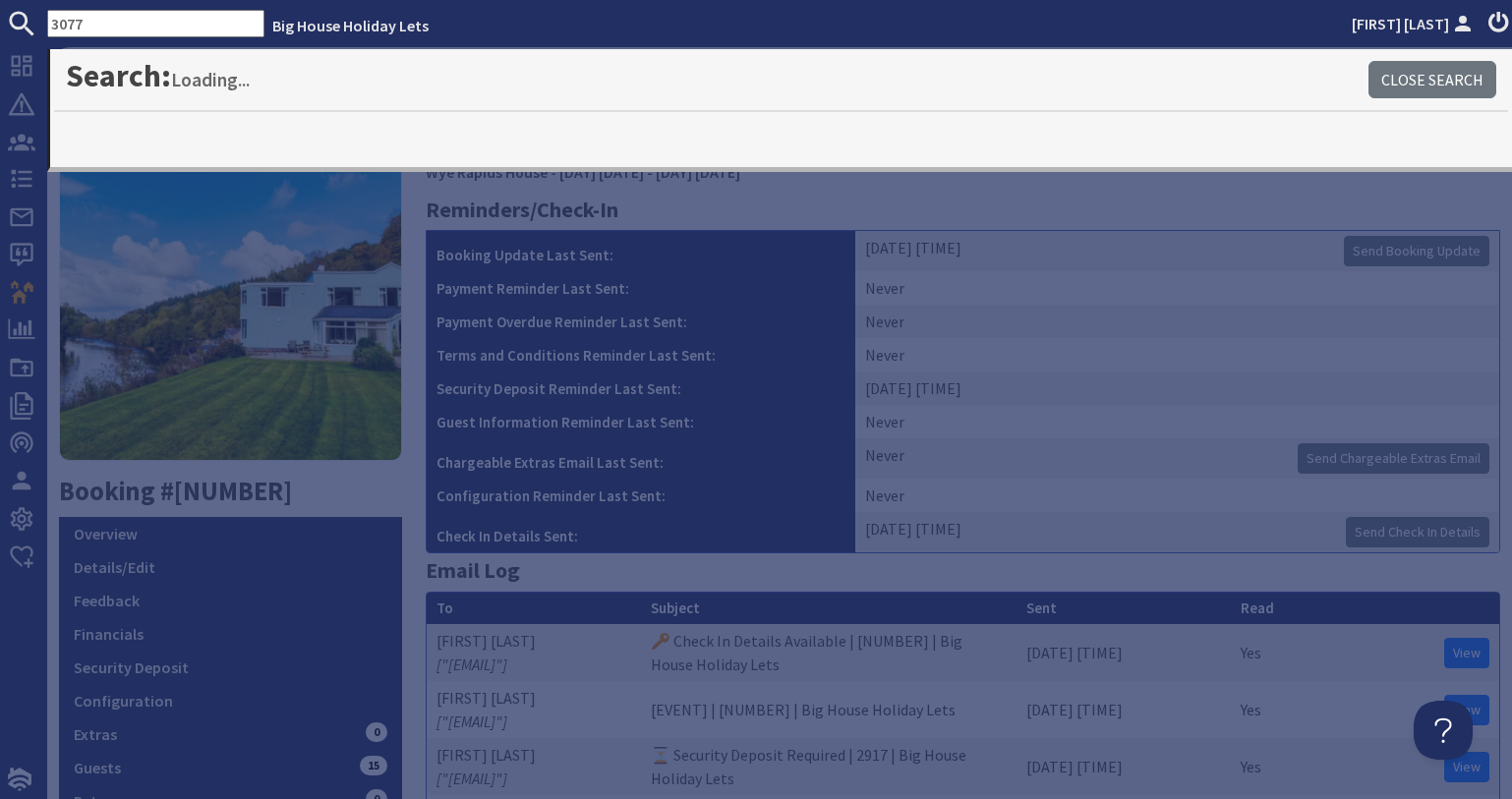 type on "3077" 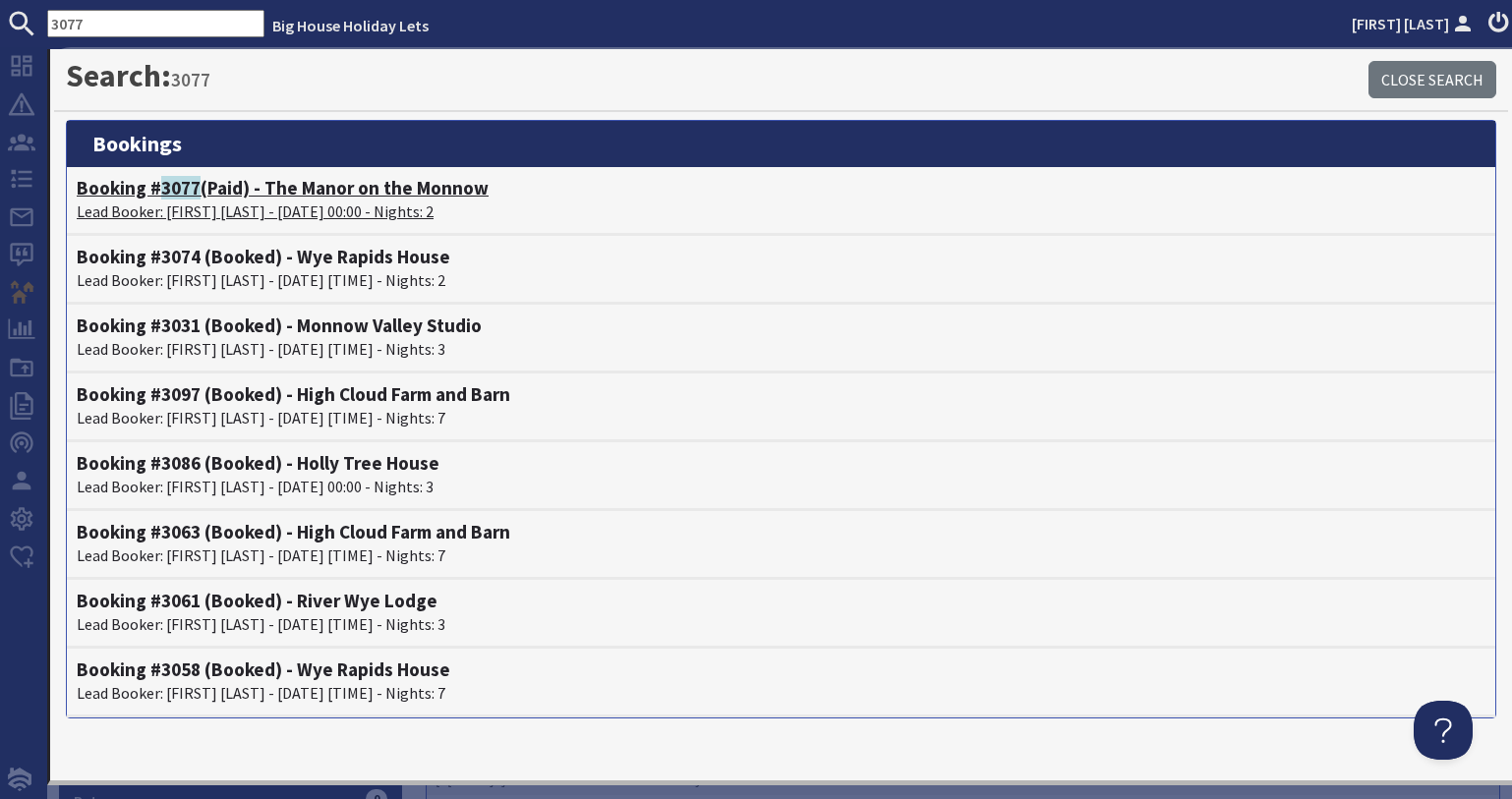 click on "Lead Booker: Sam Chumbley - 05/09/2025 00:00 - Nights: 2" at bounding box center (781, 211) 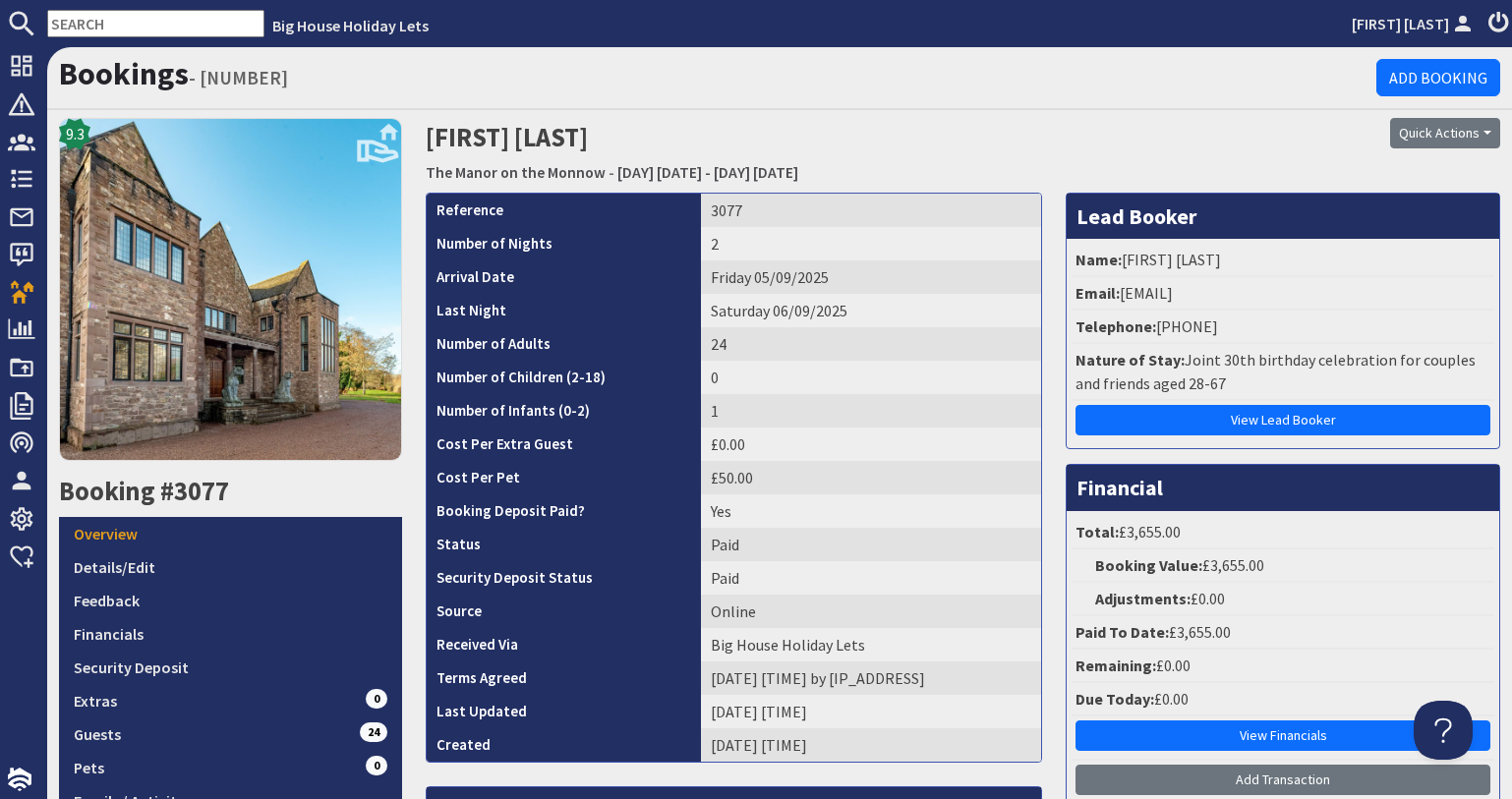 scroll, scrollTop: 0, scrollLeft: 0, axis: both 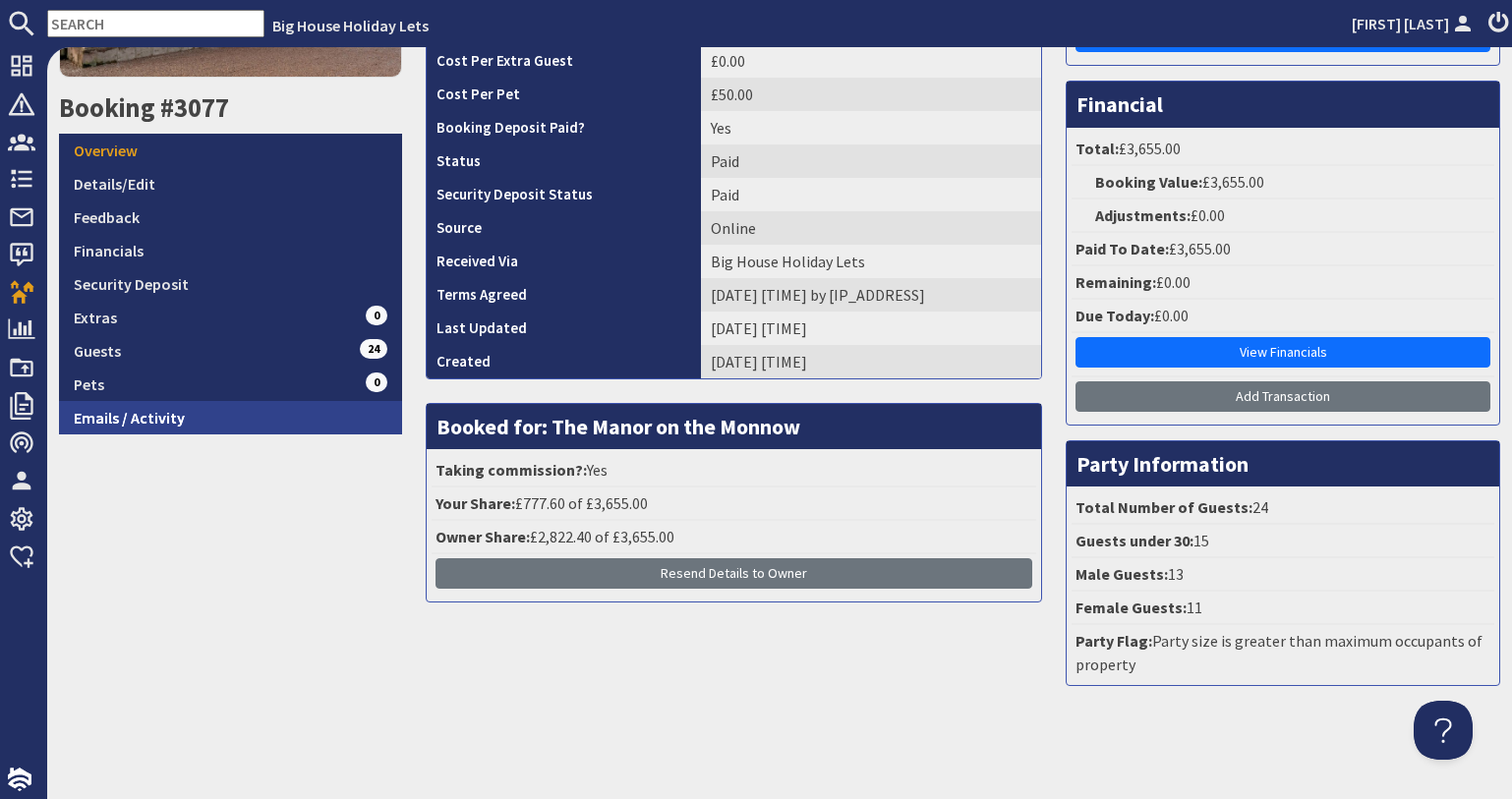 click on "Emails / Activity" at bounding box center (230, 418) 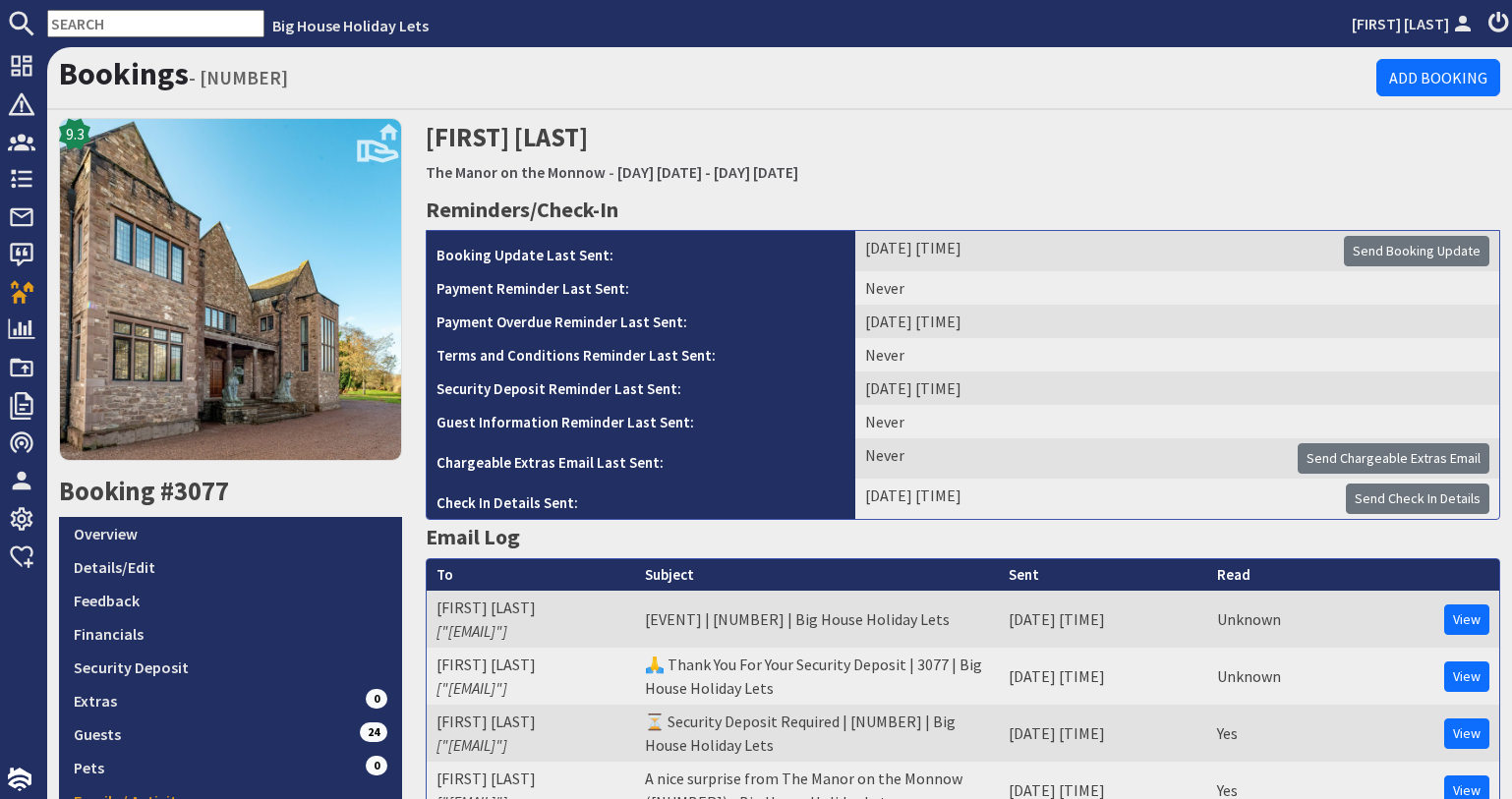 scroll, scrollTop: 0, scrollLeft: 0, axis: both 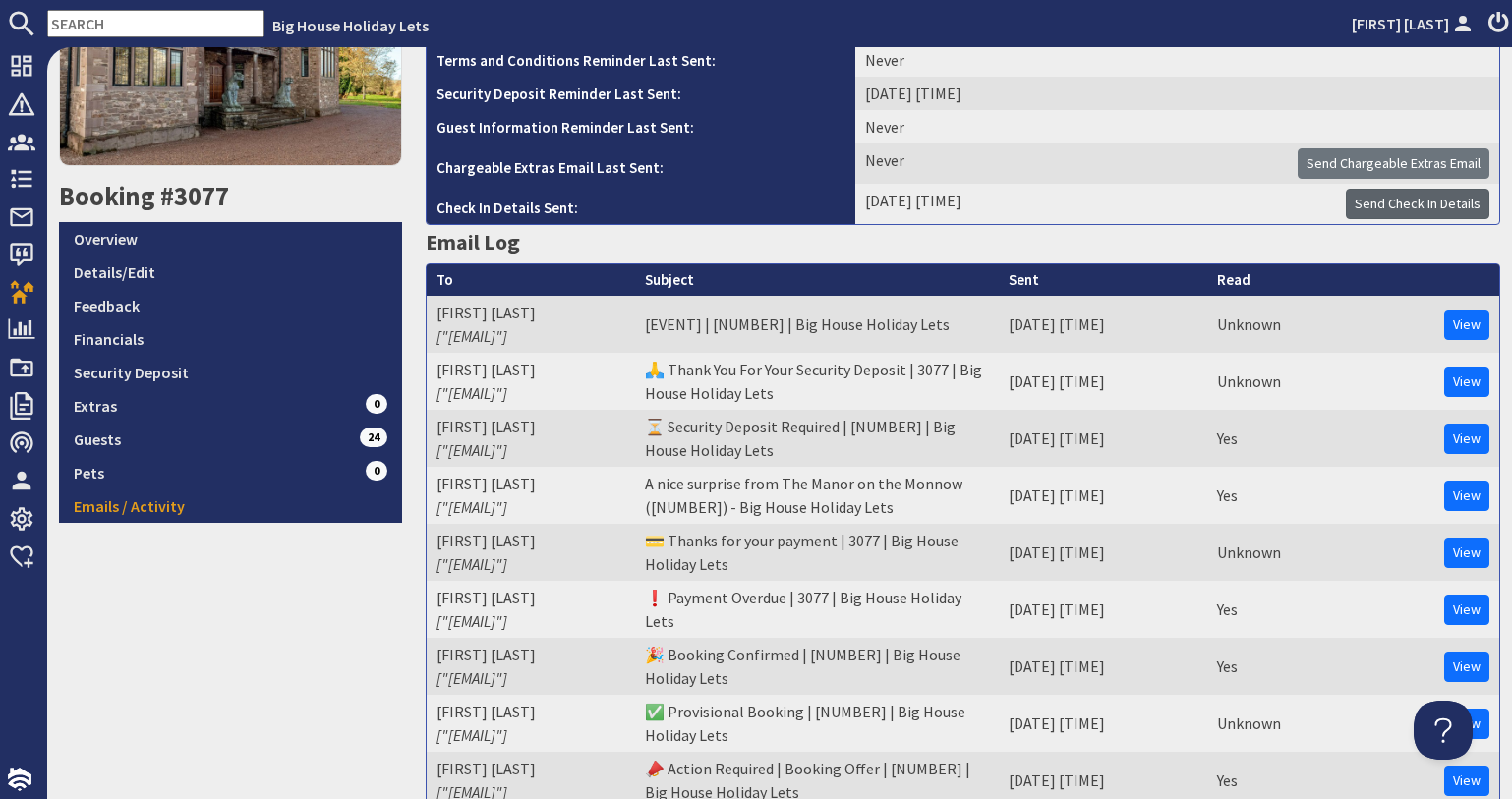 click on "Send Check In Details" at bounding box center (1418, 203) 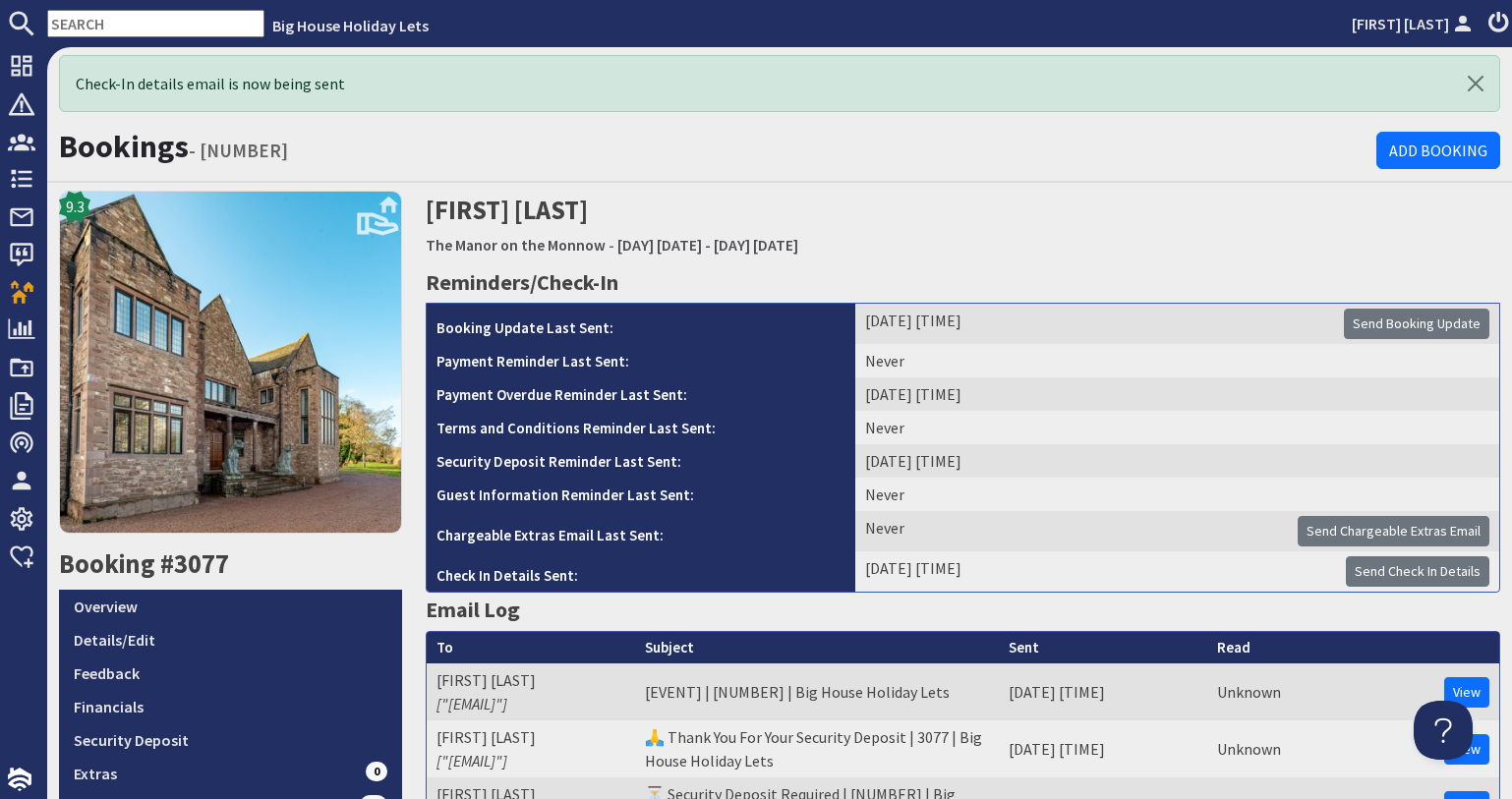 scroll, scrollTop: 0, scrollLeft: 0, axis: both 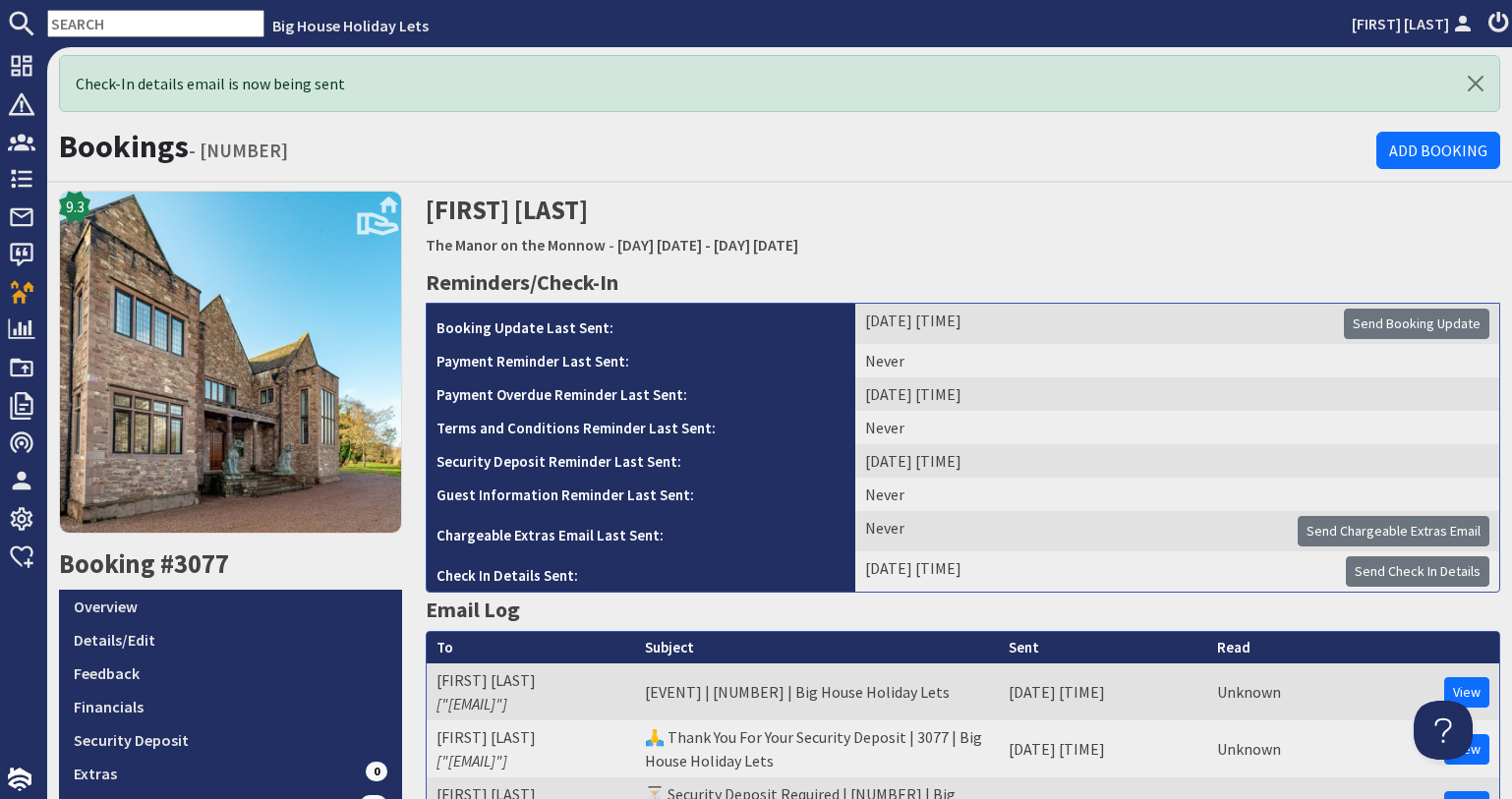 click at bounding box center [155, 24] 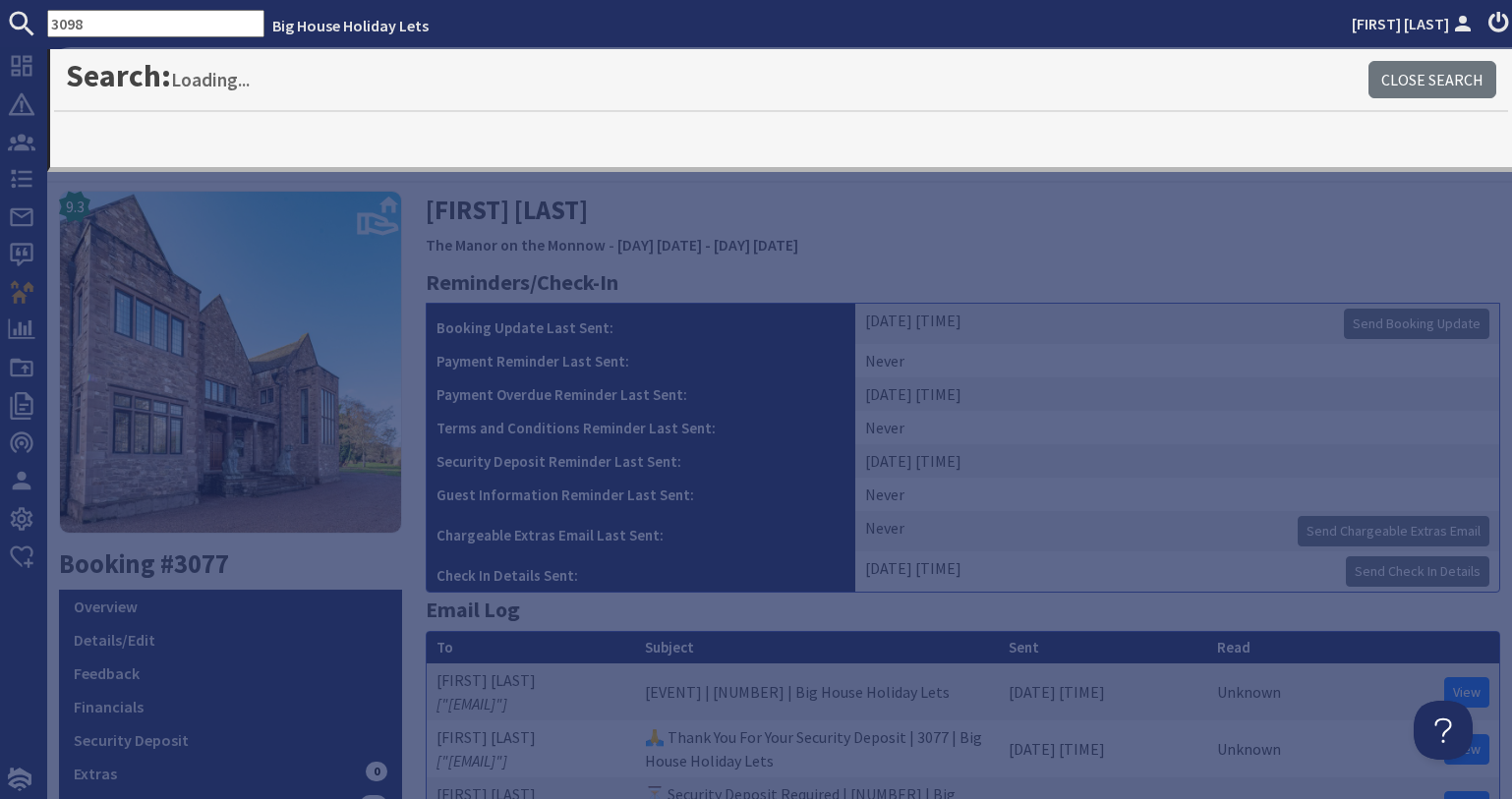 type on "3098" 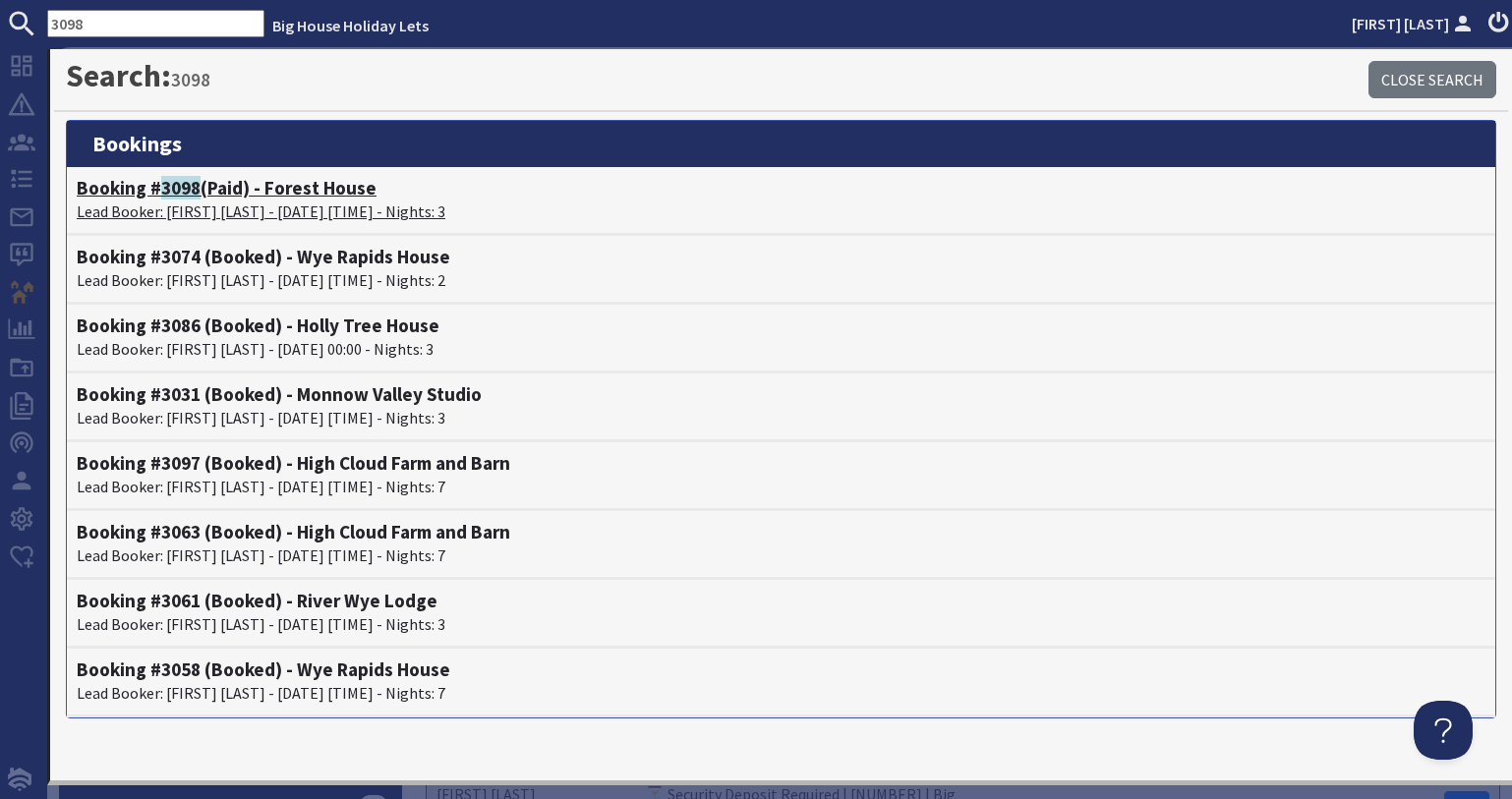 click on "Lead Booker: Eleanor Poxon - 05/09/2025 00:00 - Nights: 3" at bounding box center [781, 211] 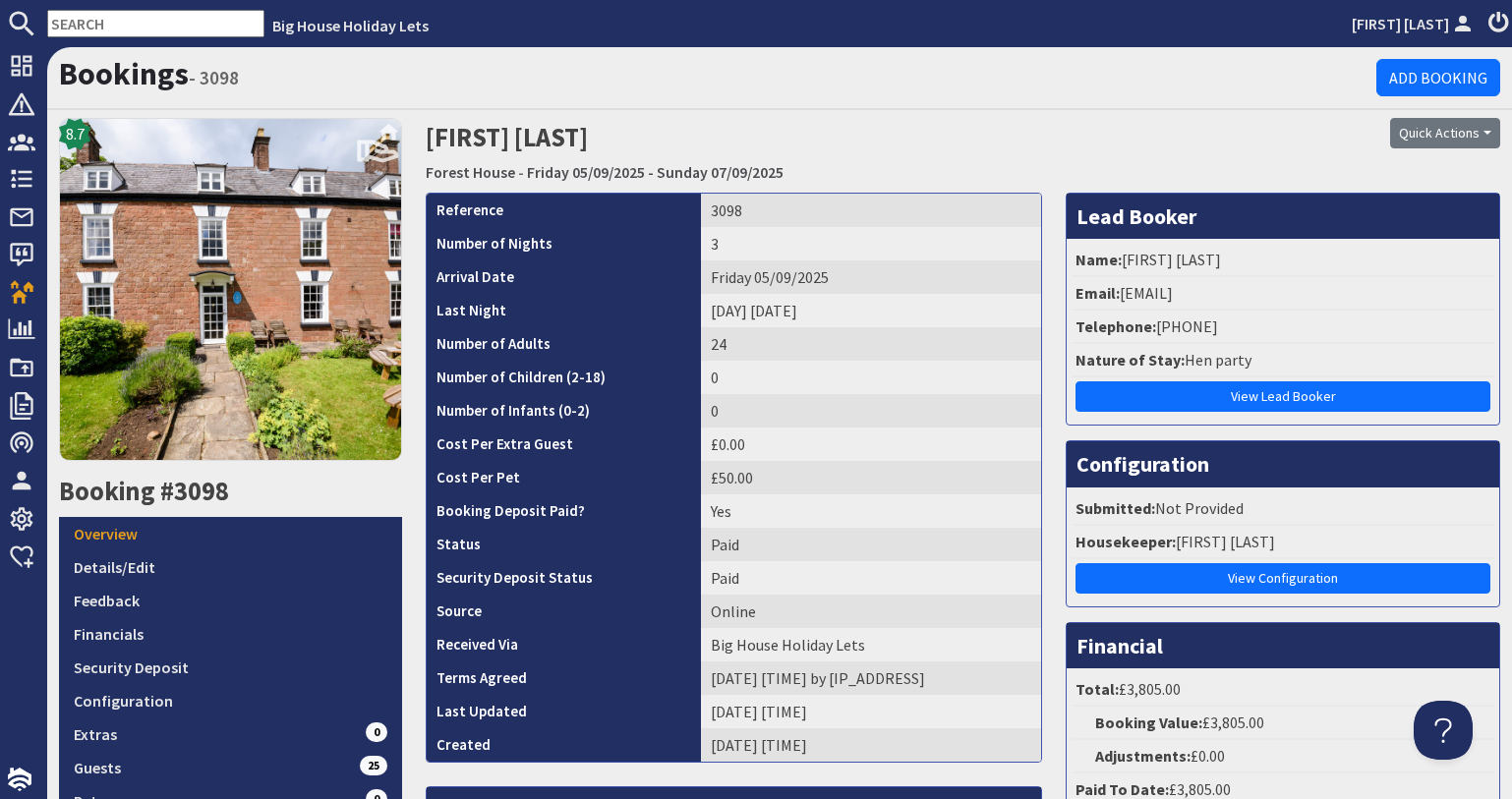 scroll, scrollTop: 0, scrollLeft: 0, axis: both 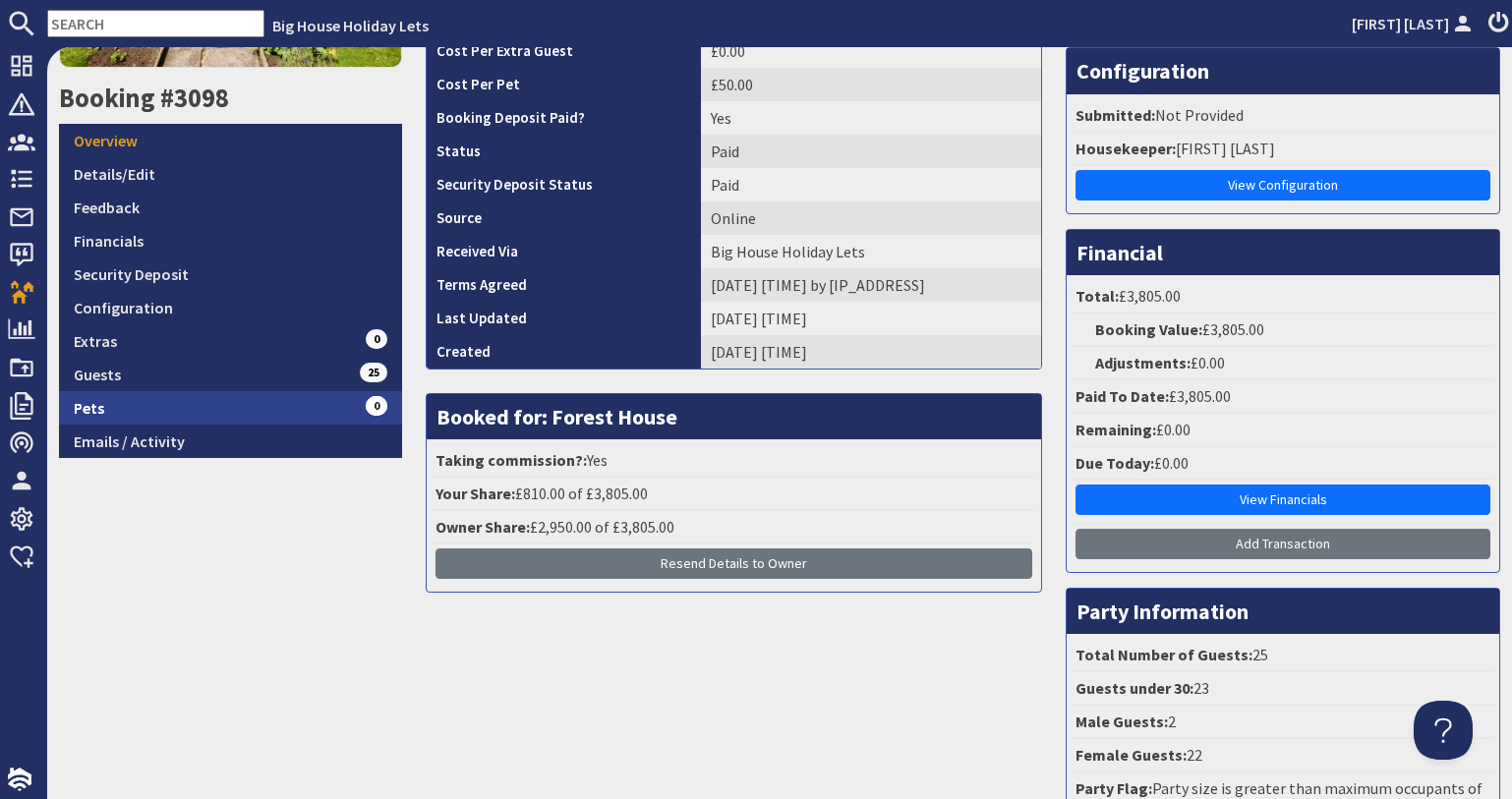 click on "Pets
0" at bounding box center [230, 408] 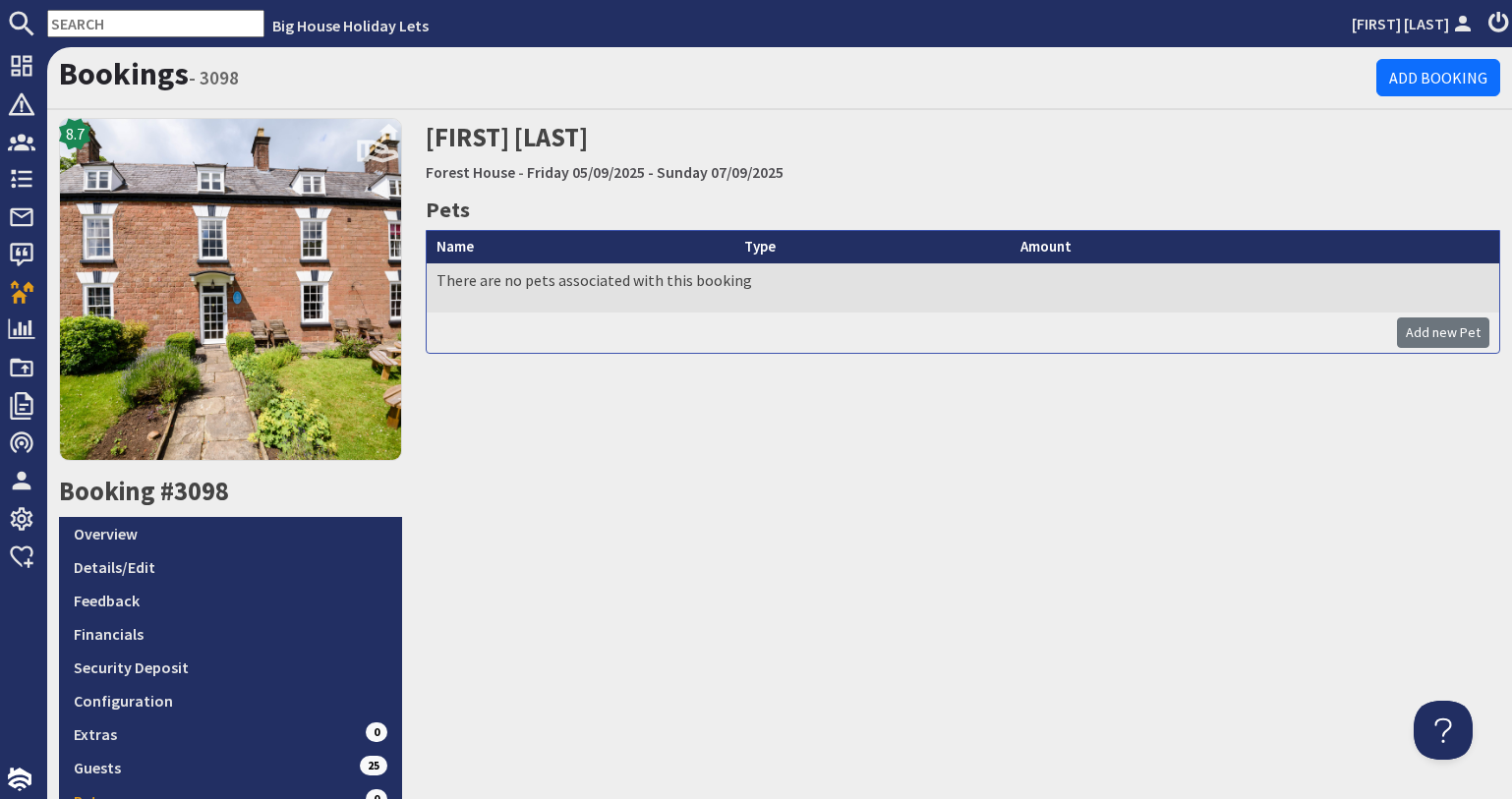 scroll, scrollTop: 0, scrollLeft: 0, axis: both 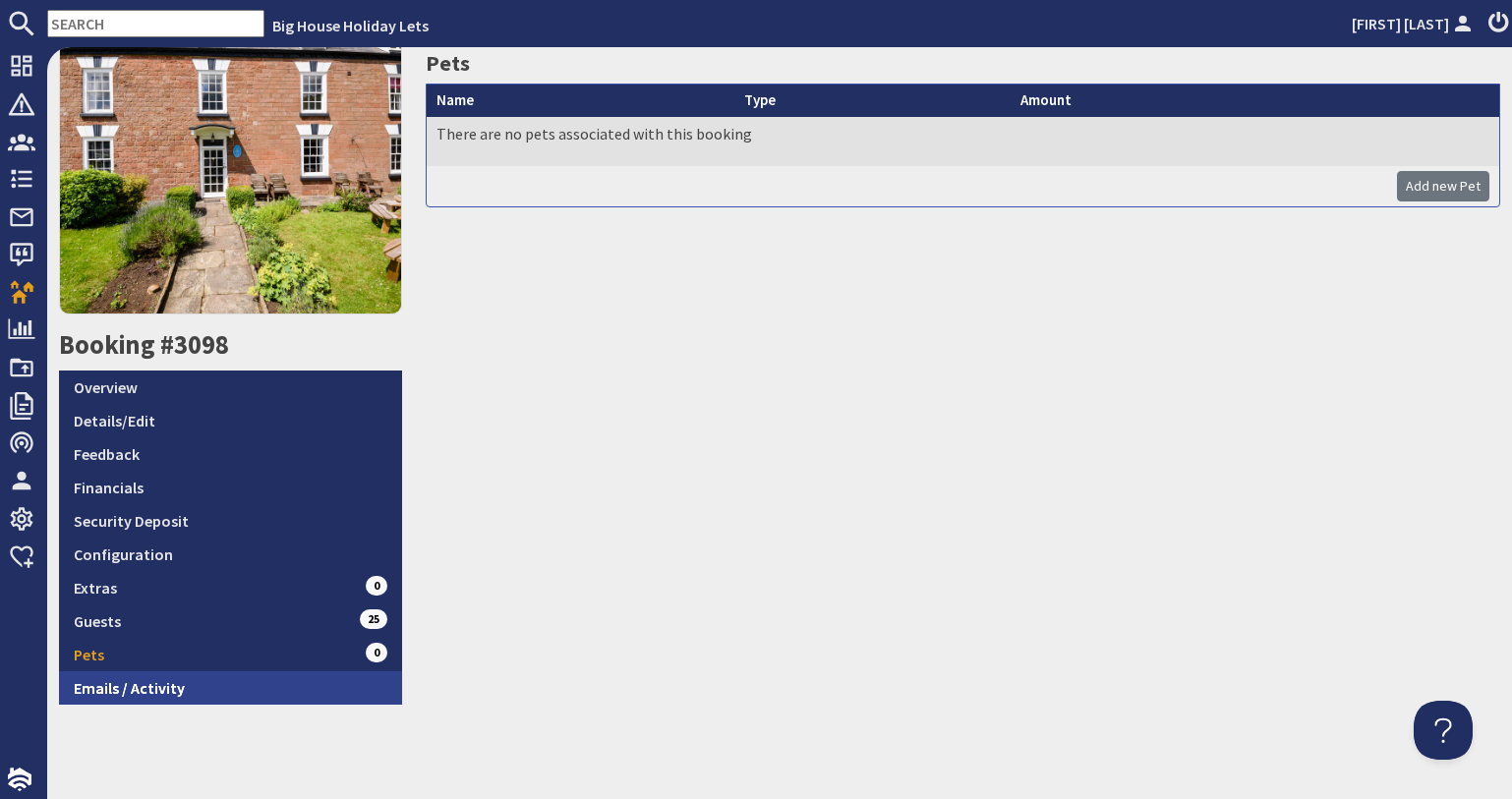 click on "Emails / Activity" at bounding box center (230, 688) 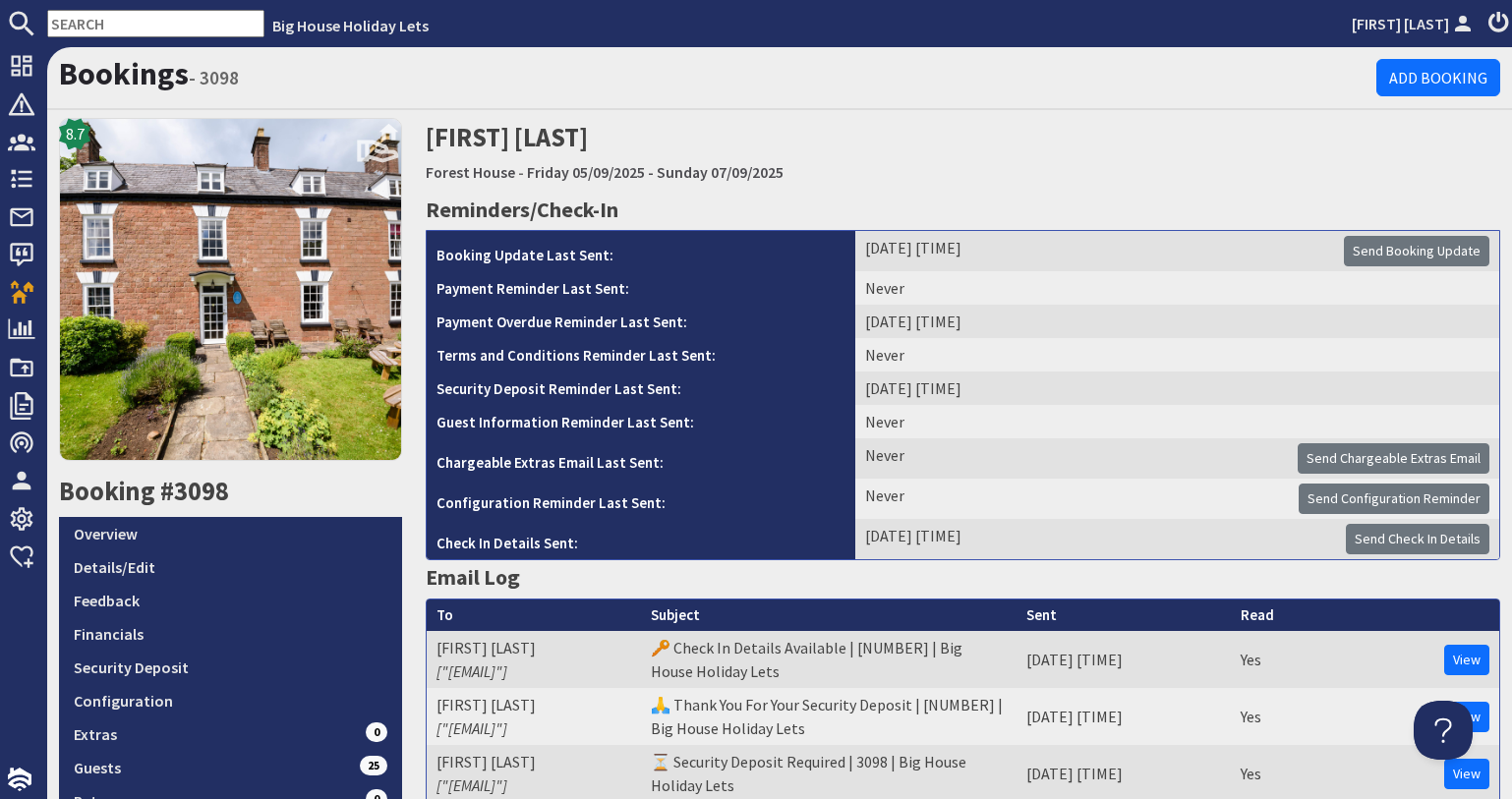 scroll, scrollTop: 0, scrollLeft: 0, axis: both 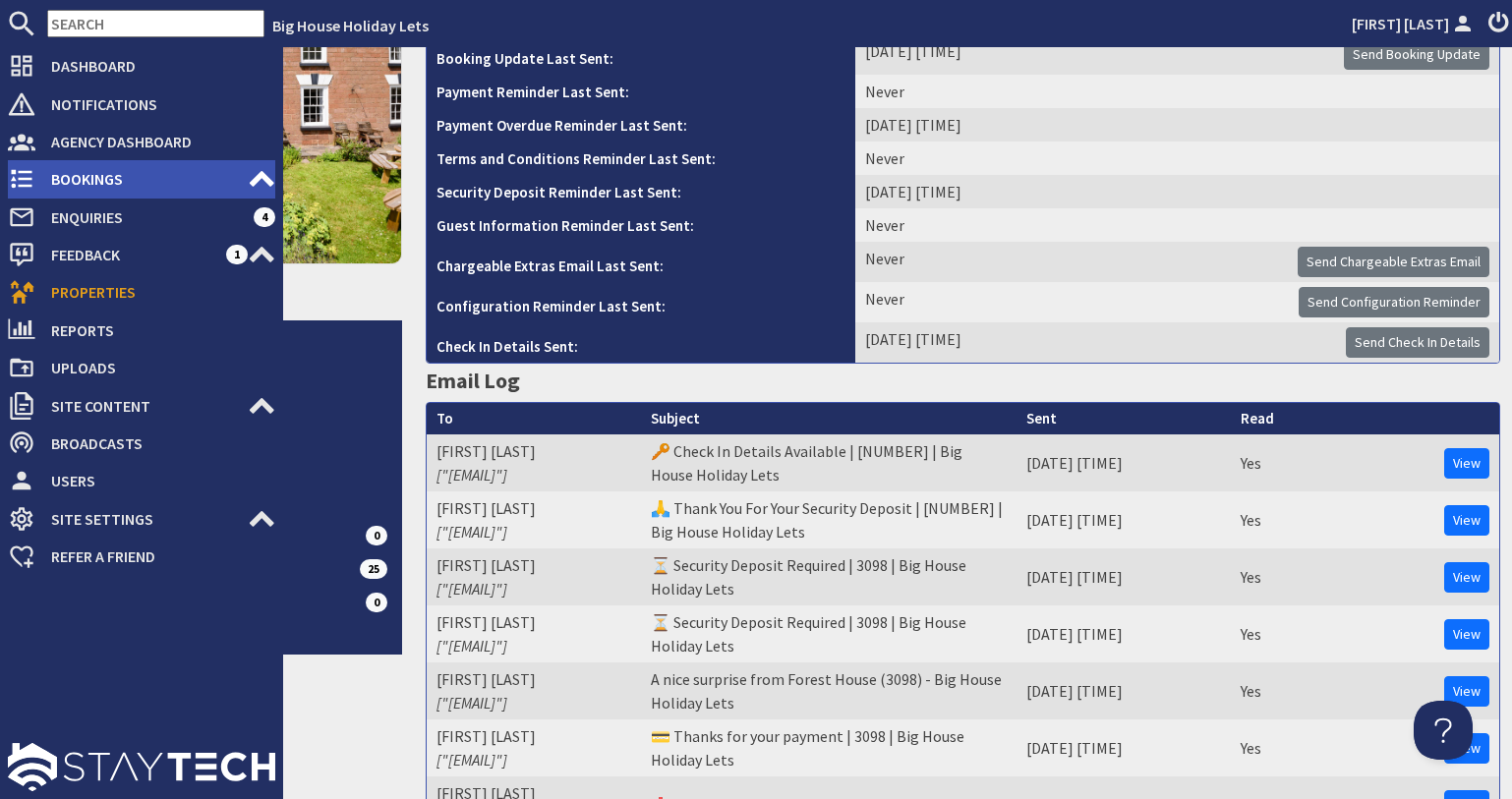 click 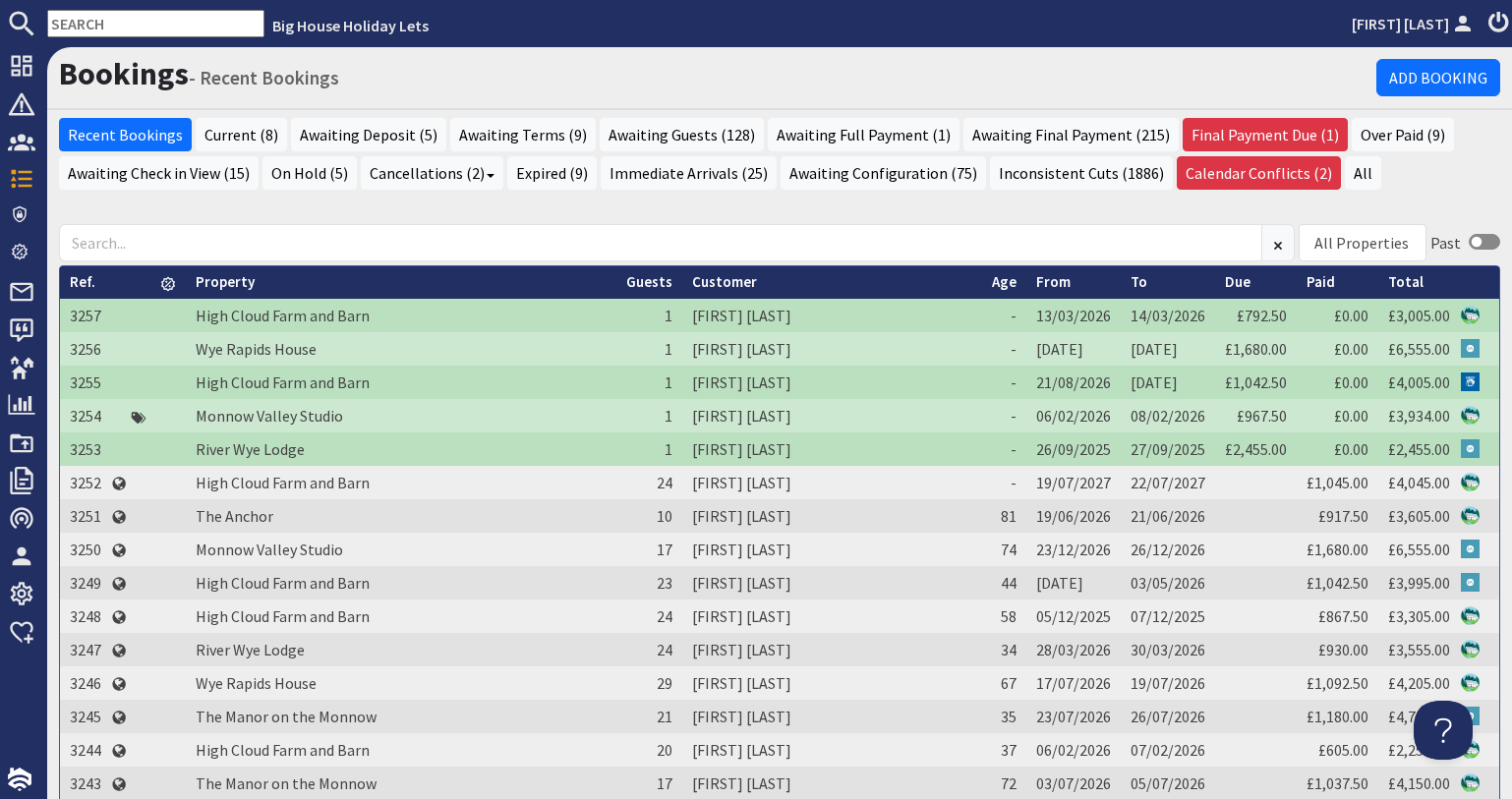 scroll, scrollTop: 0, scrollLeft: 0, axis: both 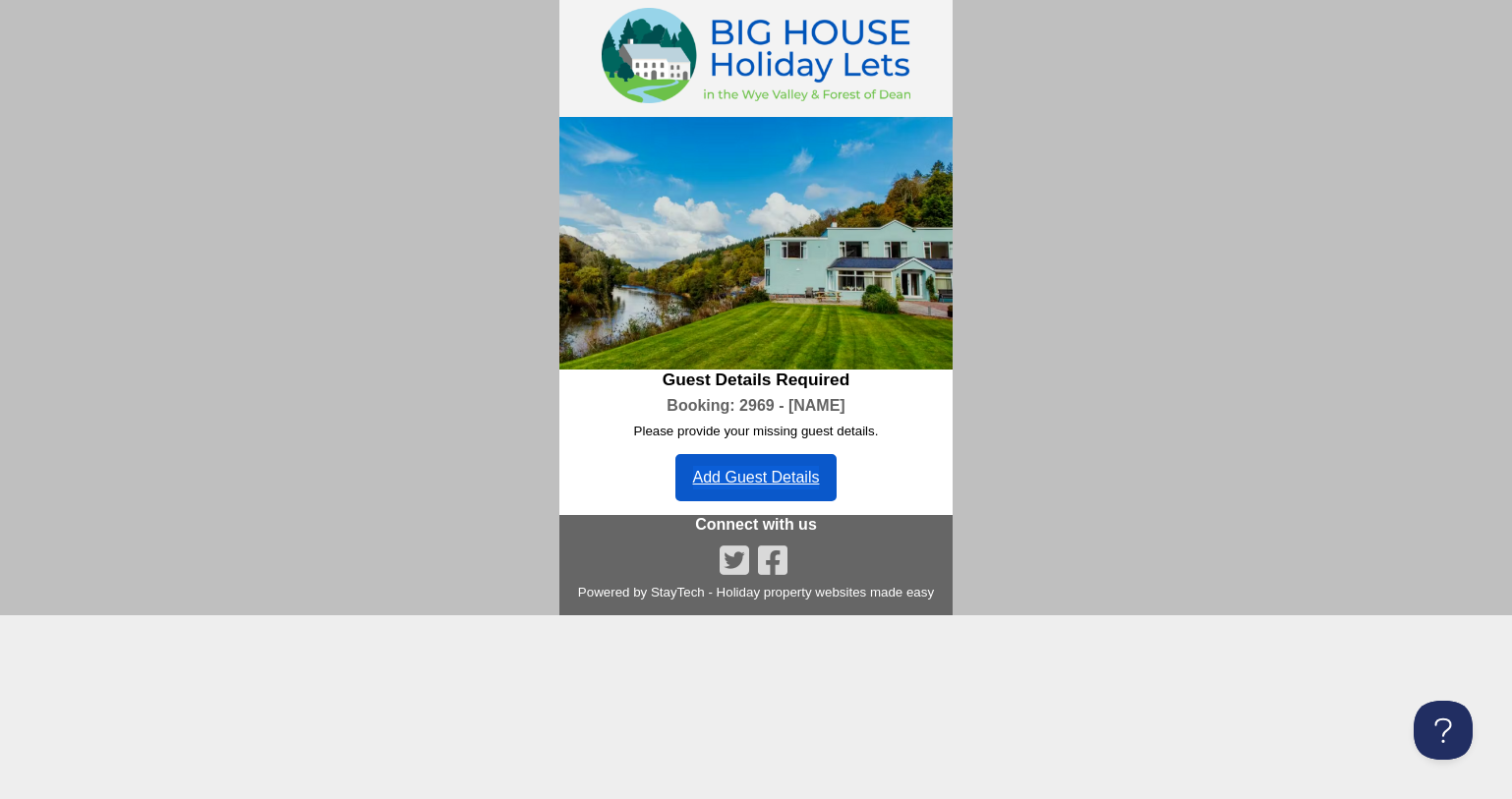 click on "Add Guest Details" at bounding box center [756, 478] 